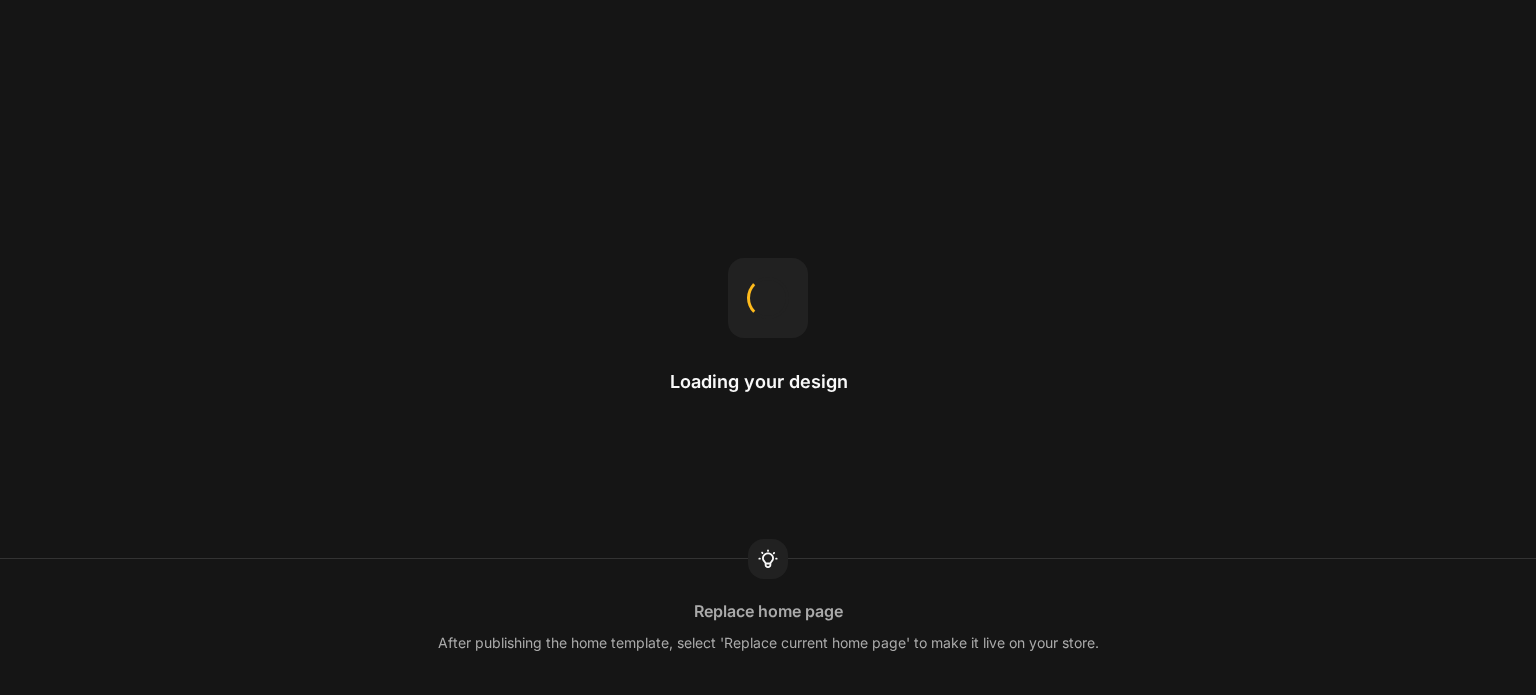 scroll, scrollTop: 0, scrollLeft: 0, axis: both 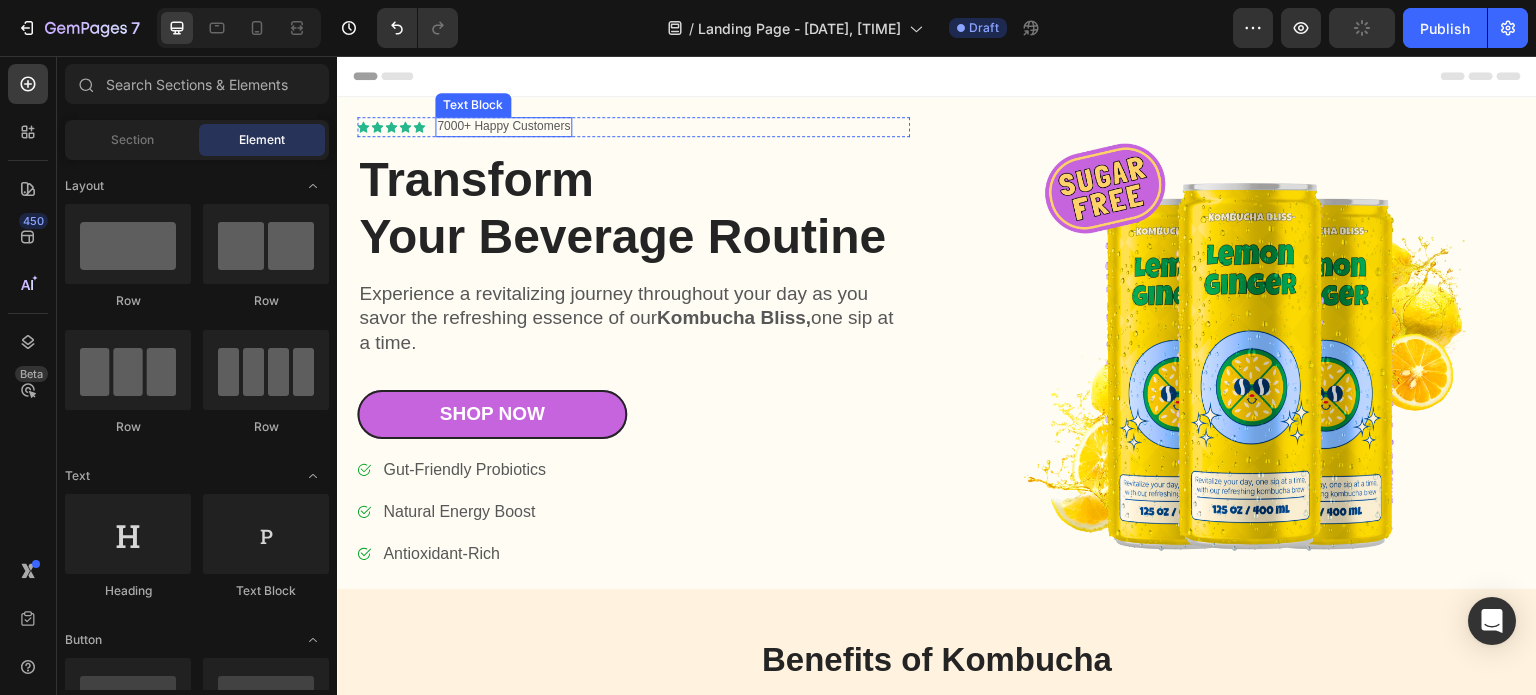 click on "7000+ Happy Customers" at bounding box center (503, 127) 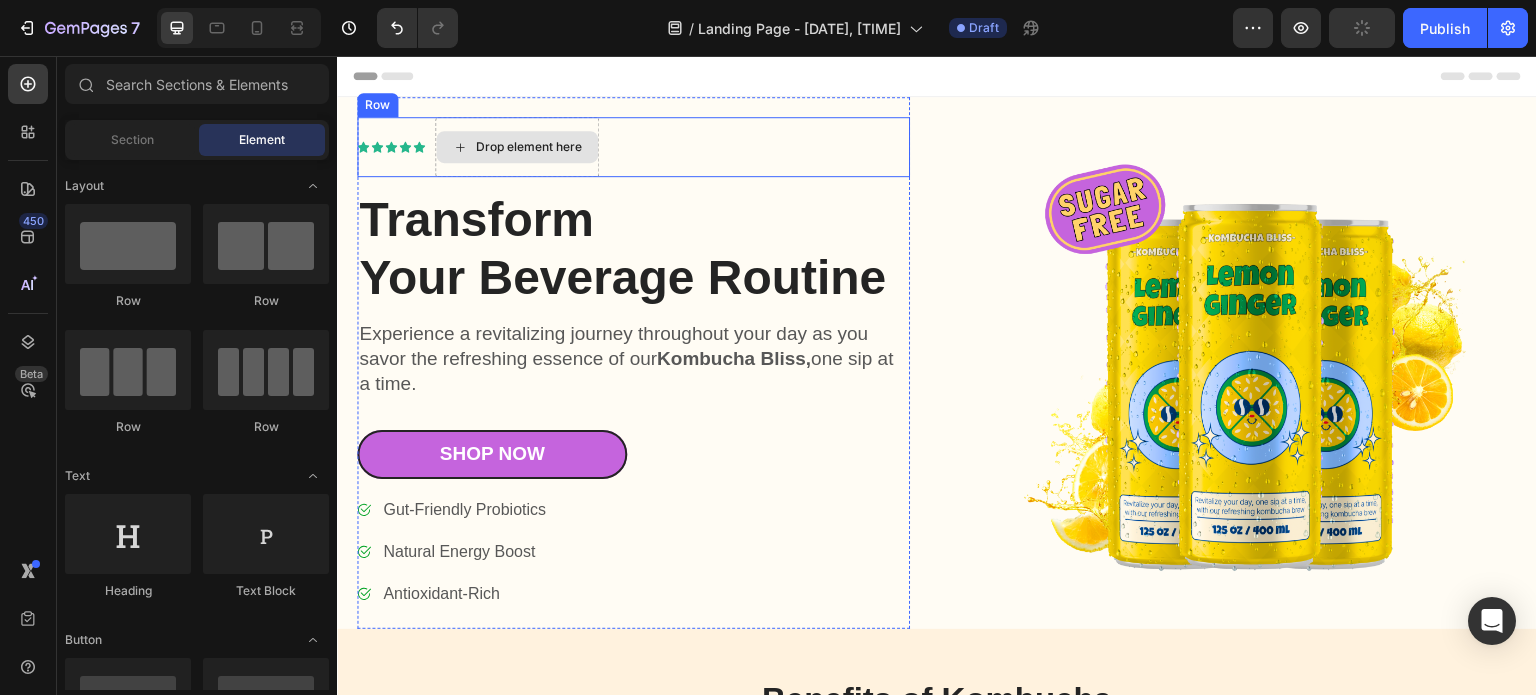 click on "Drop element here" at bounding box center (529, 147) 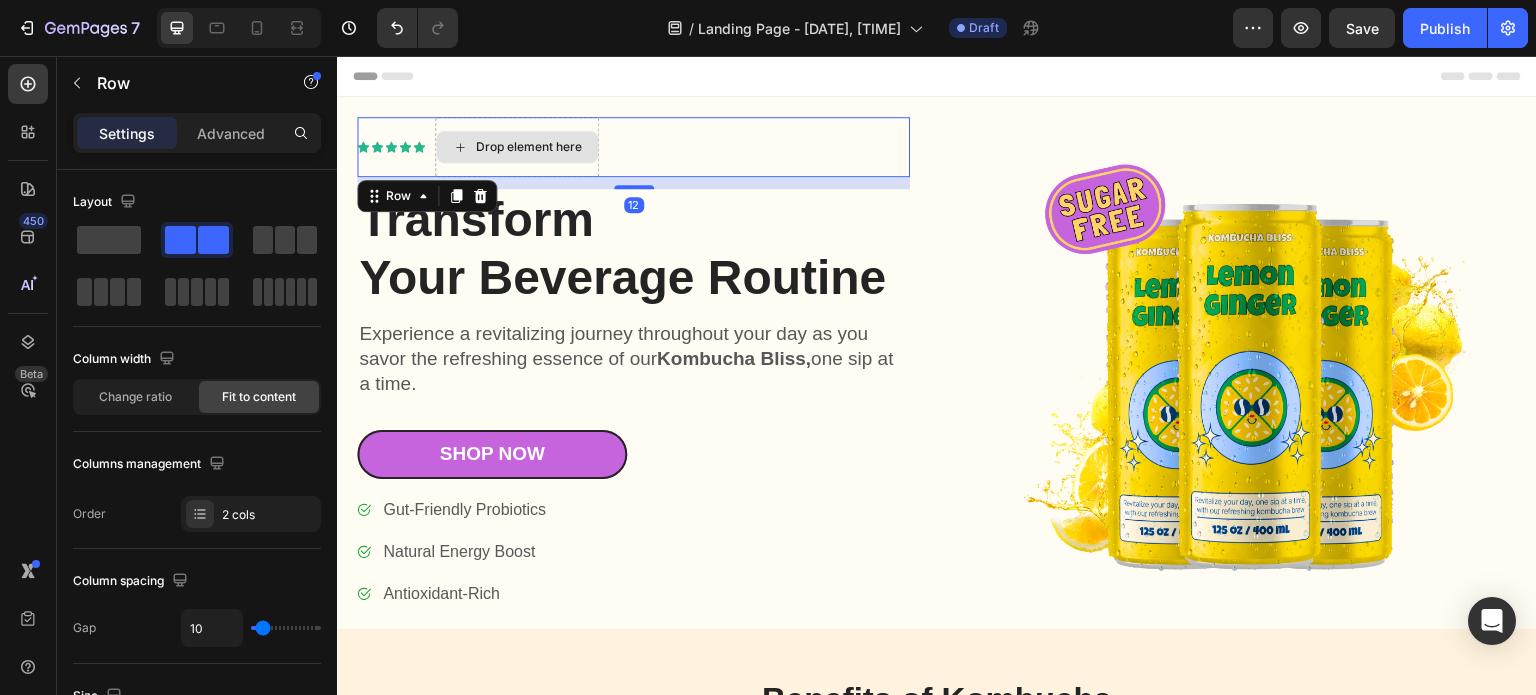 click on "Drop element here" at bounding box center (517, 147) 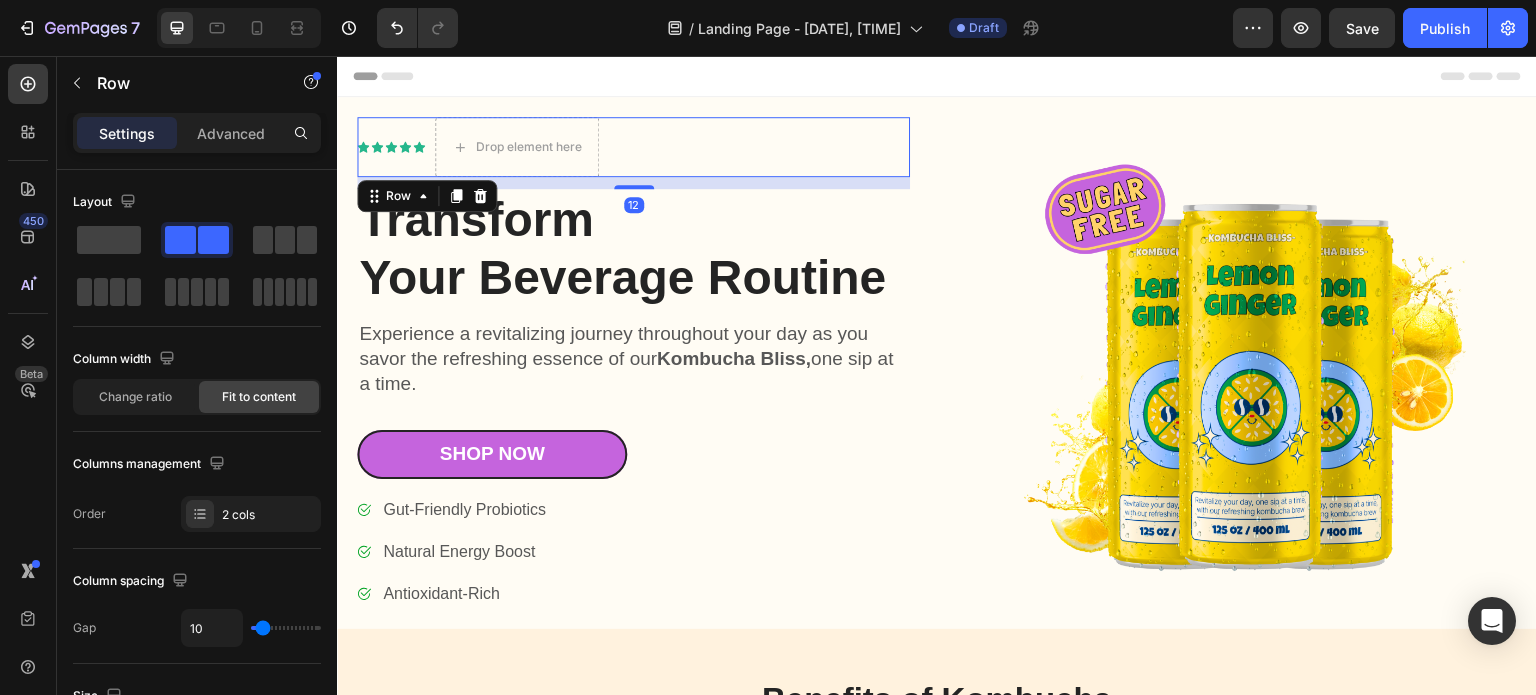 click on "Transform  Your Beverage Routine" at bounding box center [633, 248] 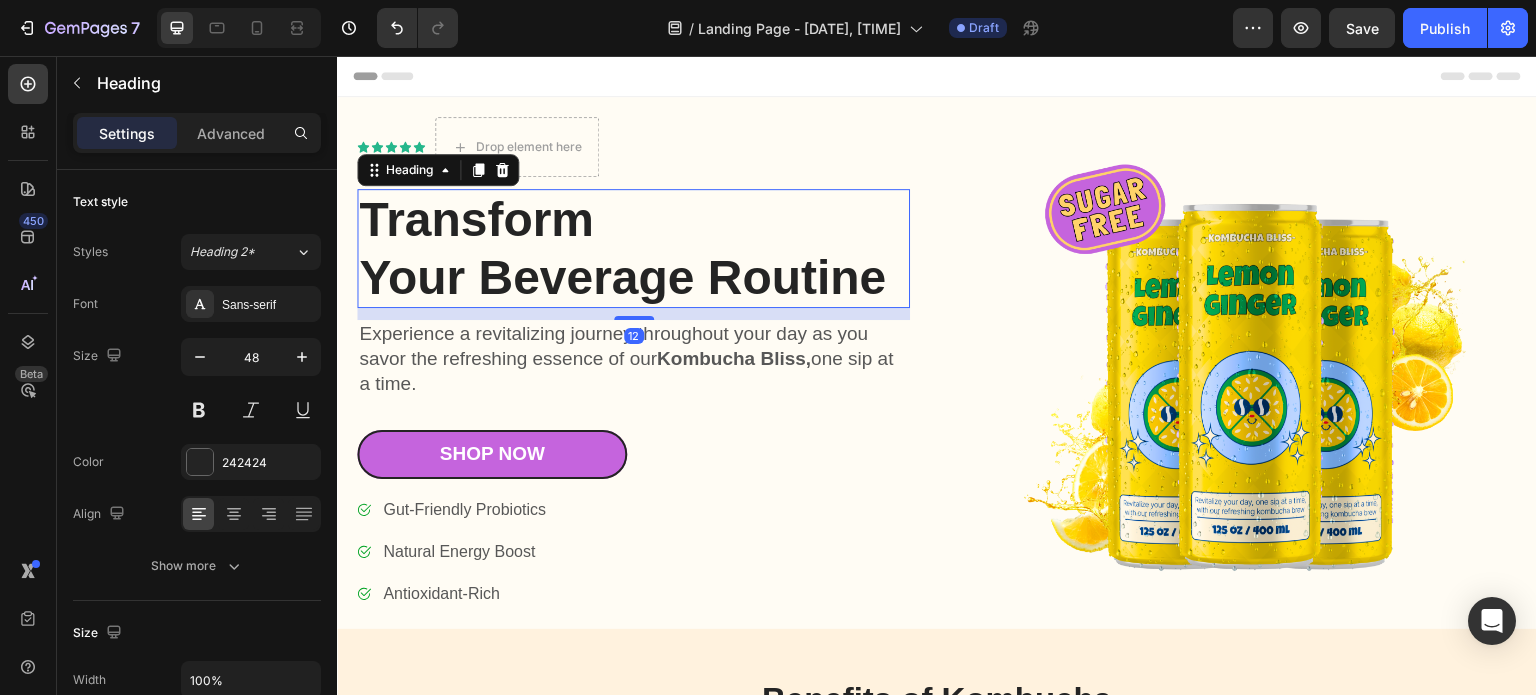 click on "Transform  Your Beverage Routine" at bounding box center [633, 248] 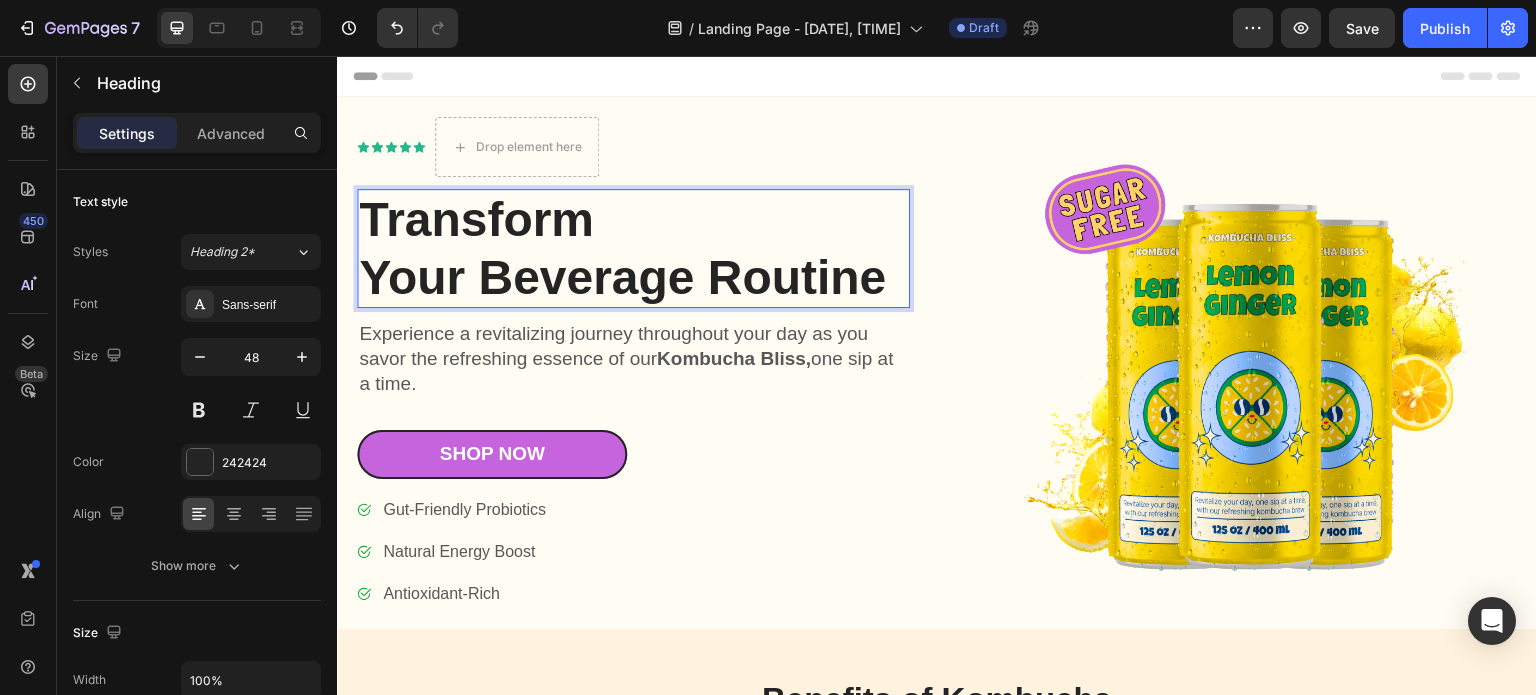 click on "Transform  Your Beverage Routine" at bounding box center (633, 248) 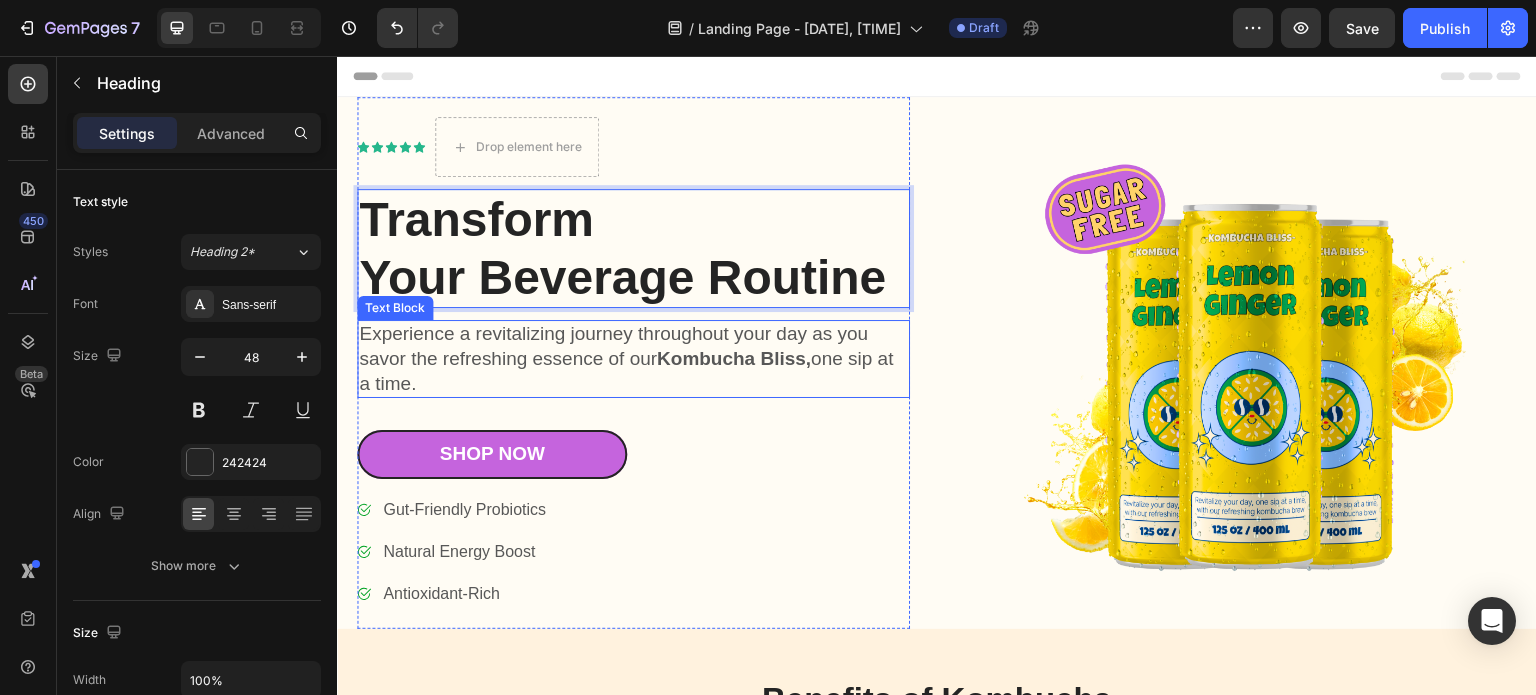 click on "Experience a revitalizing journey throughout your day as you savor the refreshing essence of our  Kombucha Bliss,  one sip at a time." at bounding box center (633, 359) 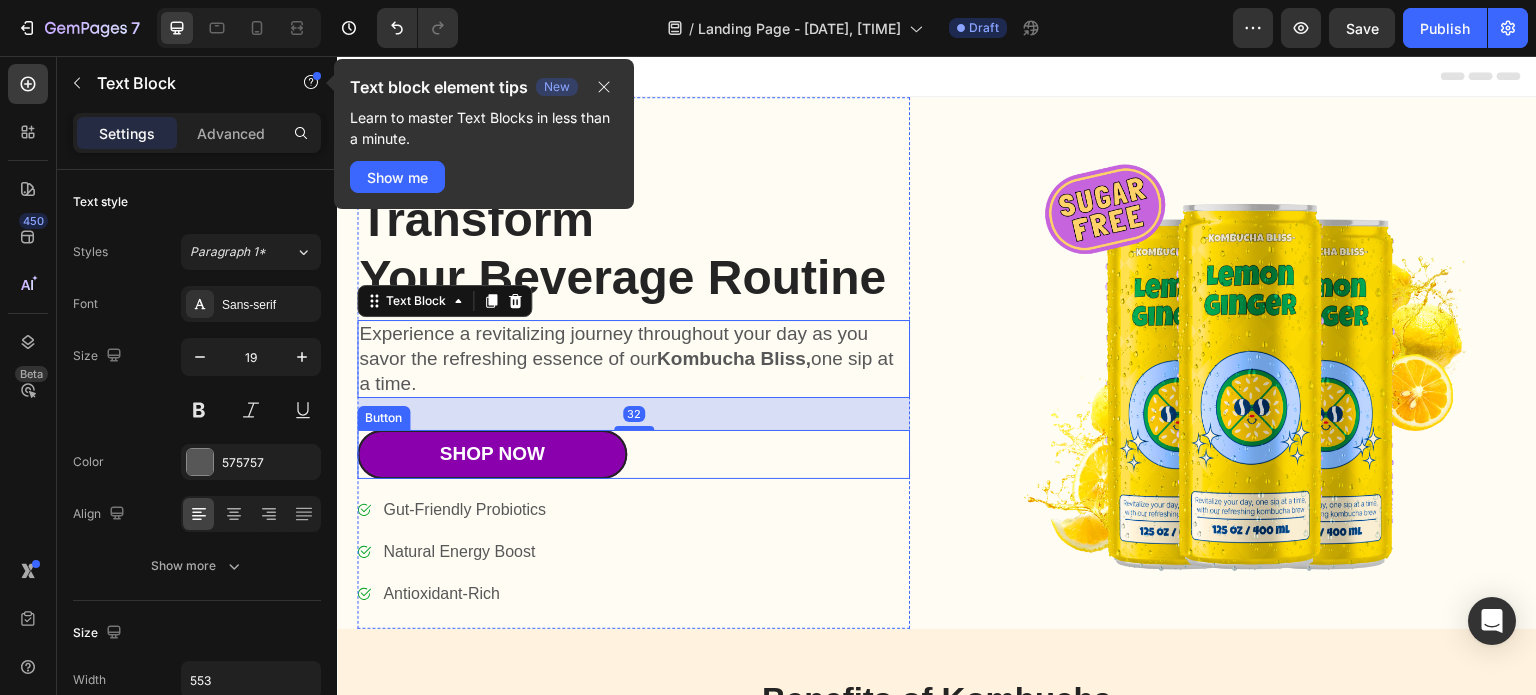 click on "Shop Now" at bounding box center [492, 454] 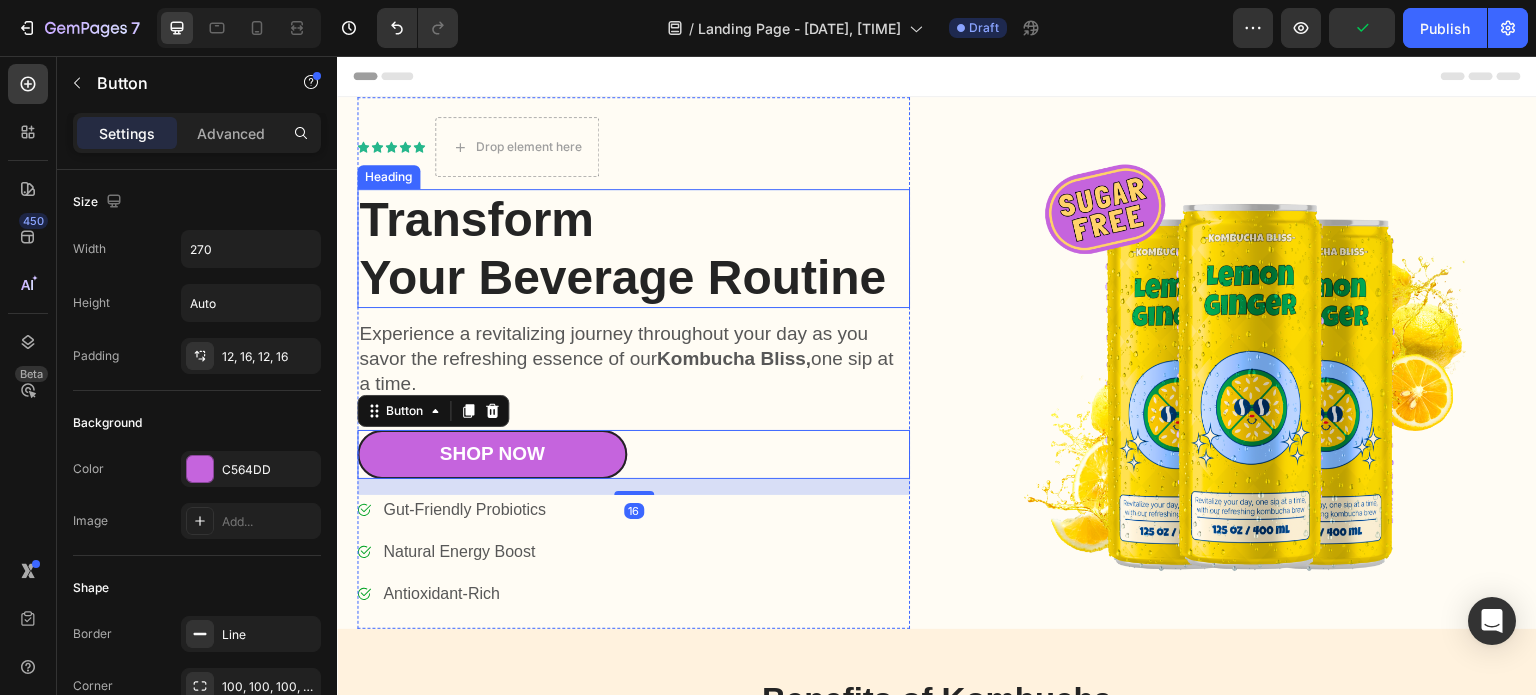 click on "Transform  Your Beverage Routine" at bounding box center (633, 248) 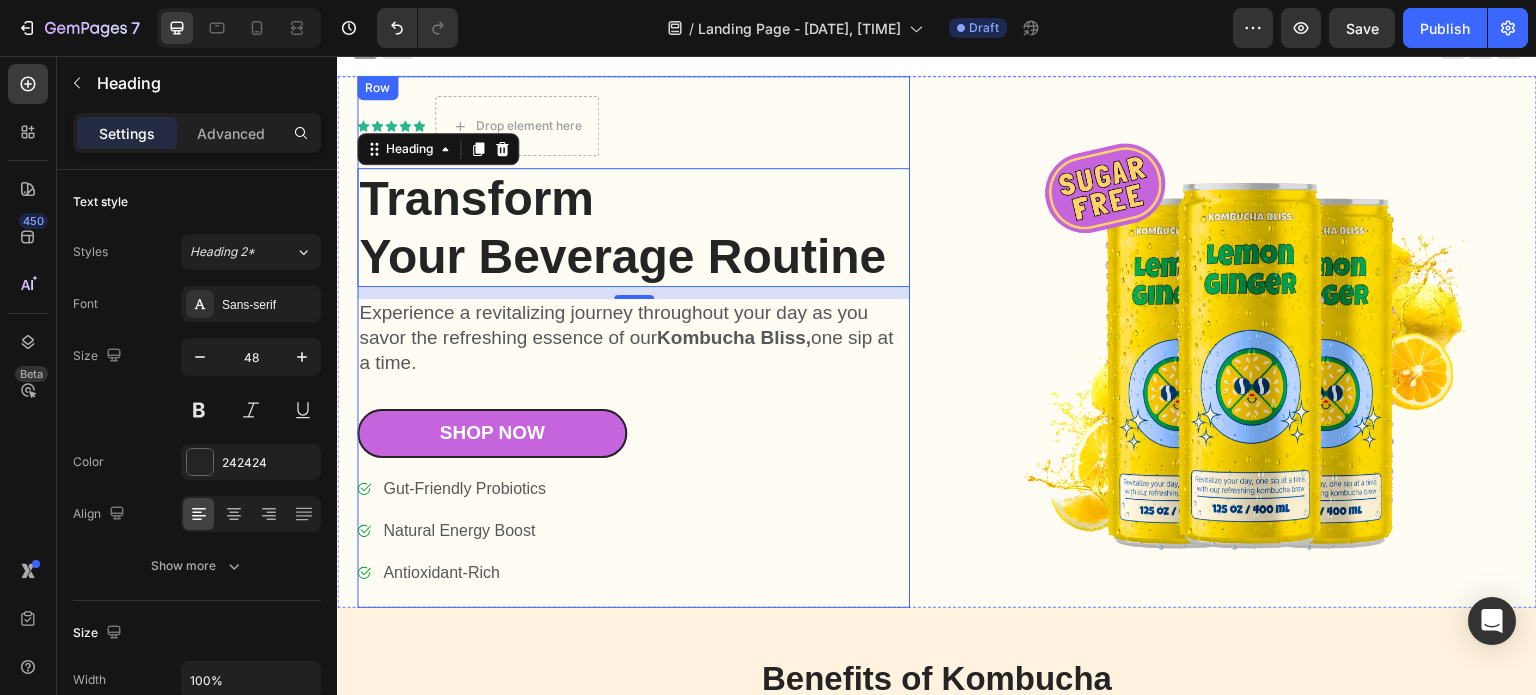scroll, scrollTop: 0, scrollLeft: 0, axis: both 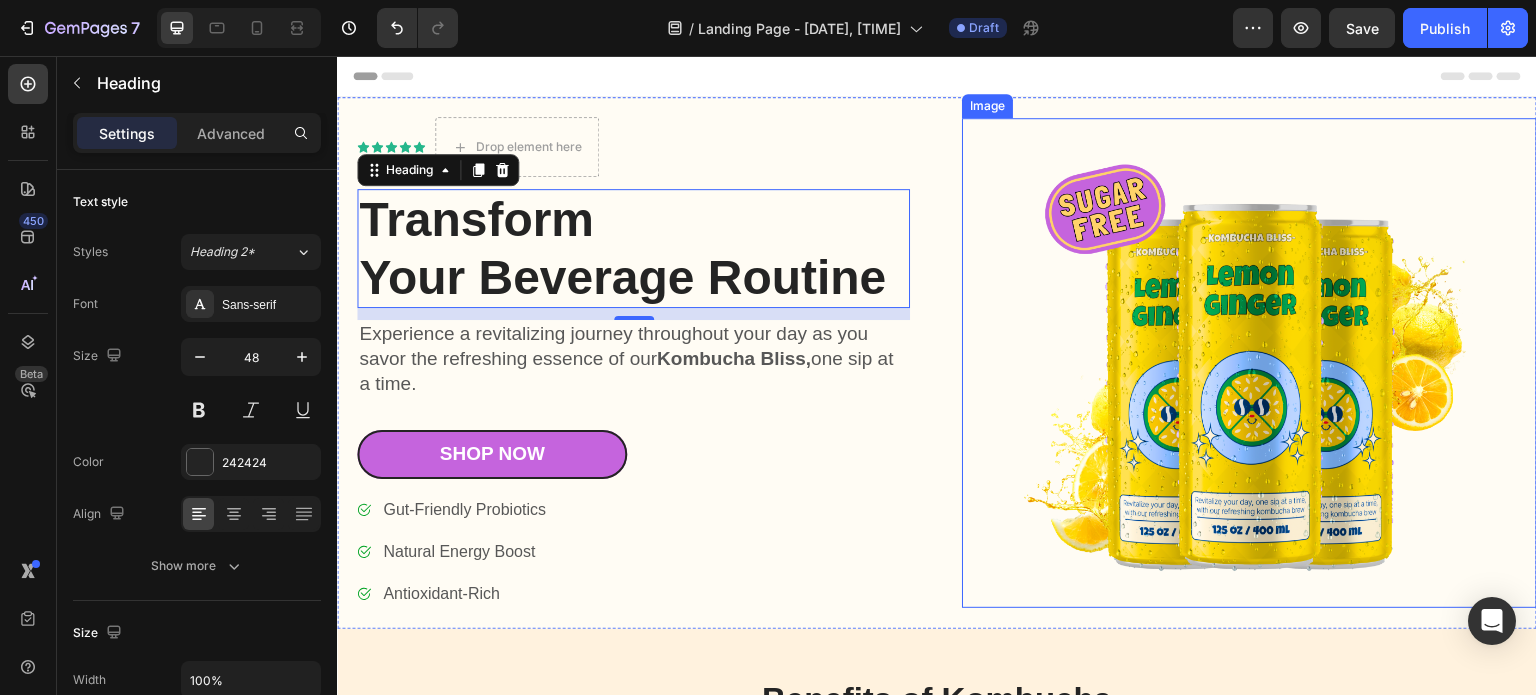click at bounding box center (1249, 363) 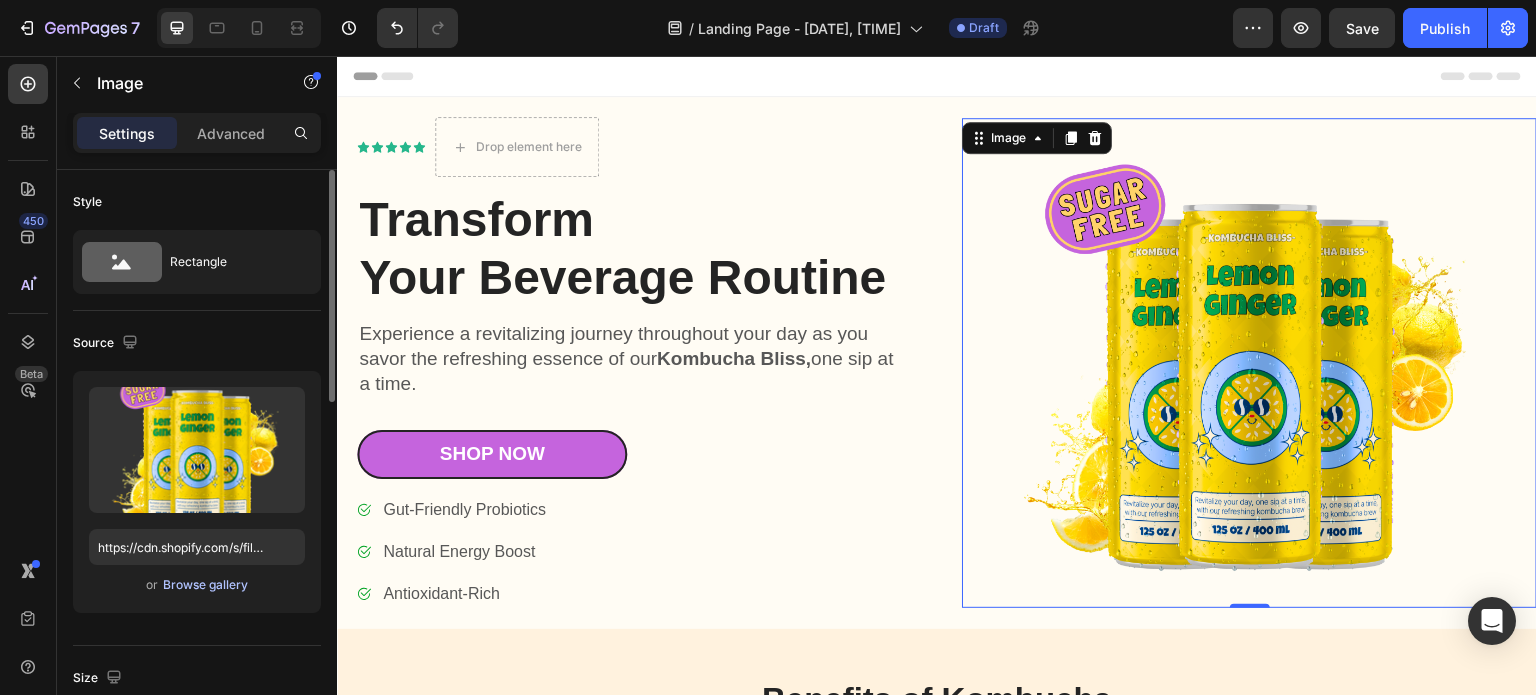 click on "Browse gallery" at bounding box center [205, 585] 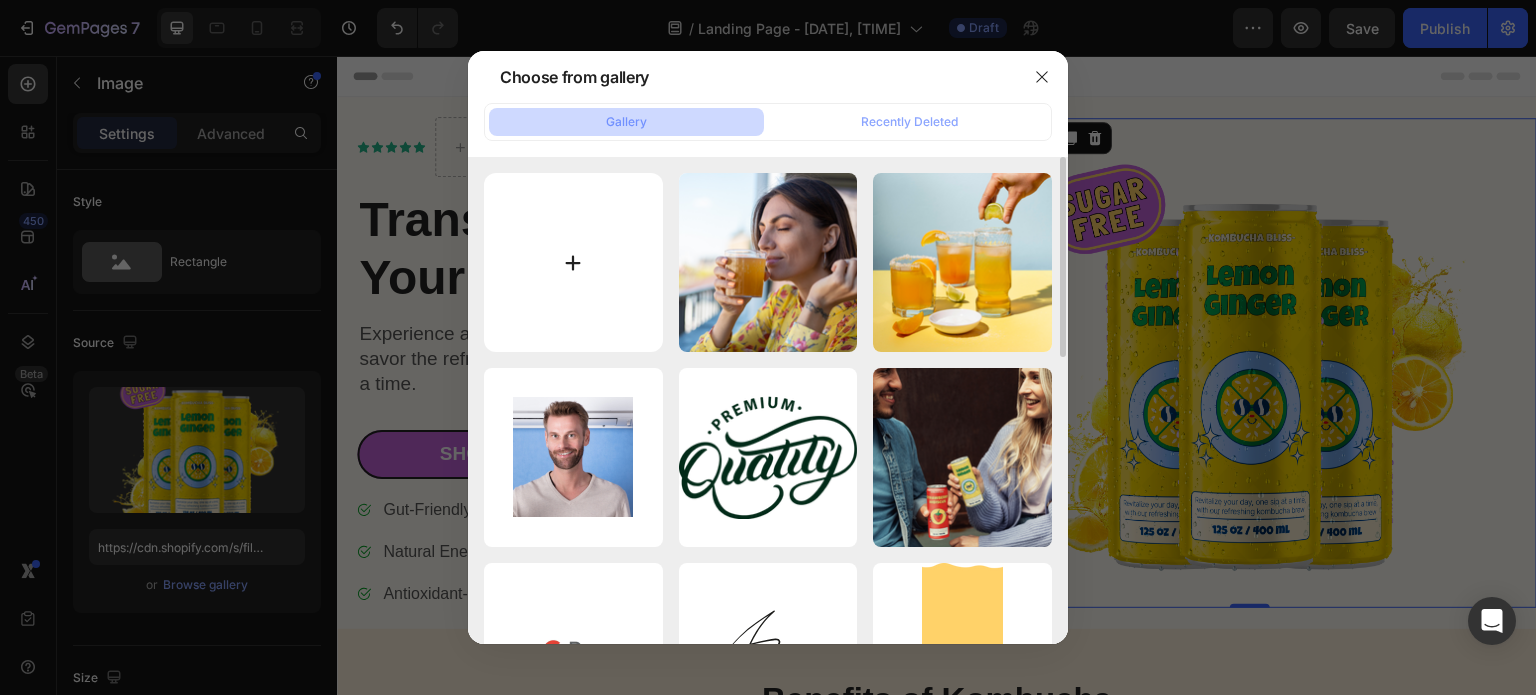 click at bounding box center [573, 262] 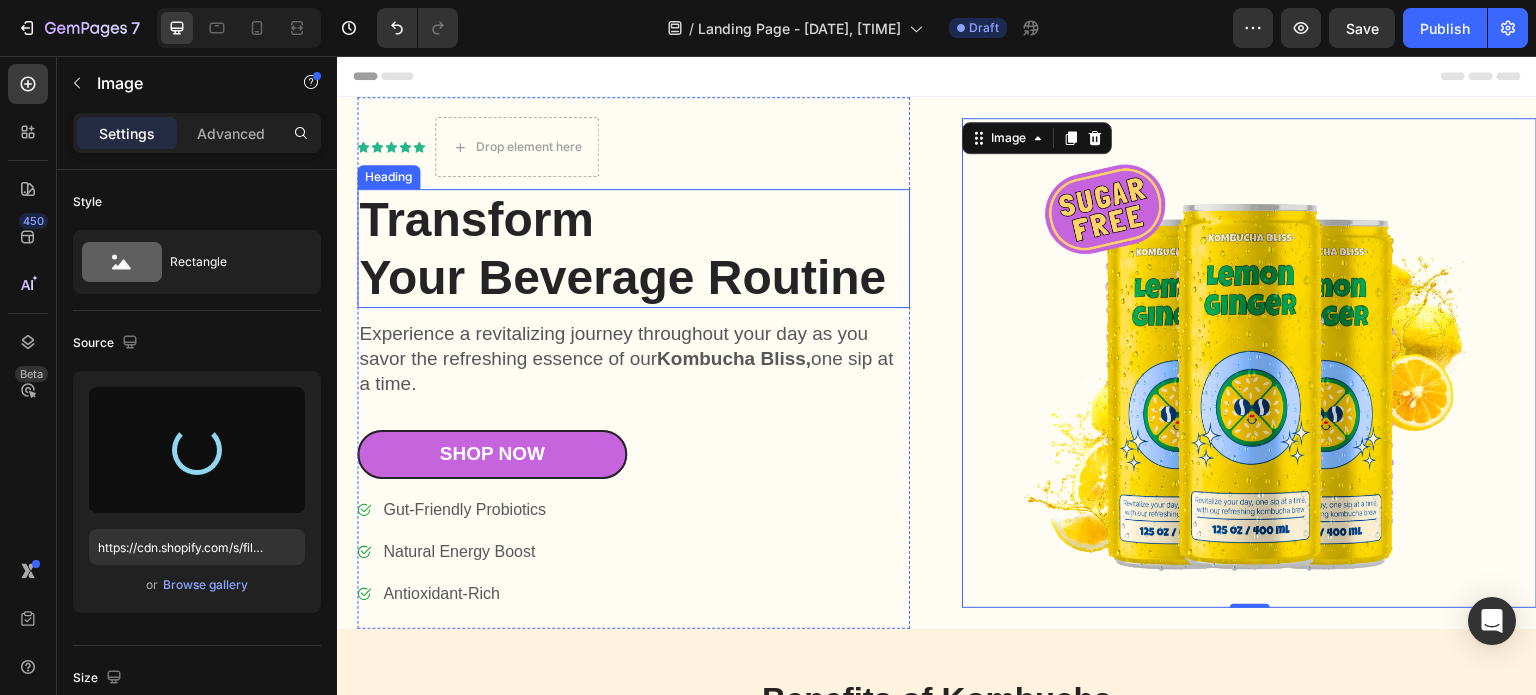 type on "https://cdn.shopify.com/s/files/1/0948/0142/8759/files/gempages_578333273369871301-54582bcc-2ed4-4578-b5fa-06fd489af1c0.png" 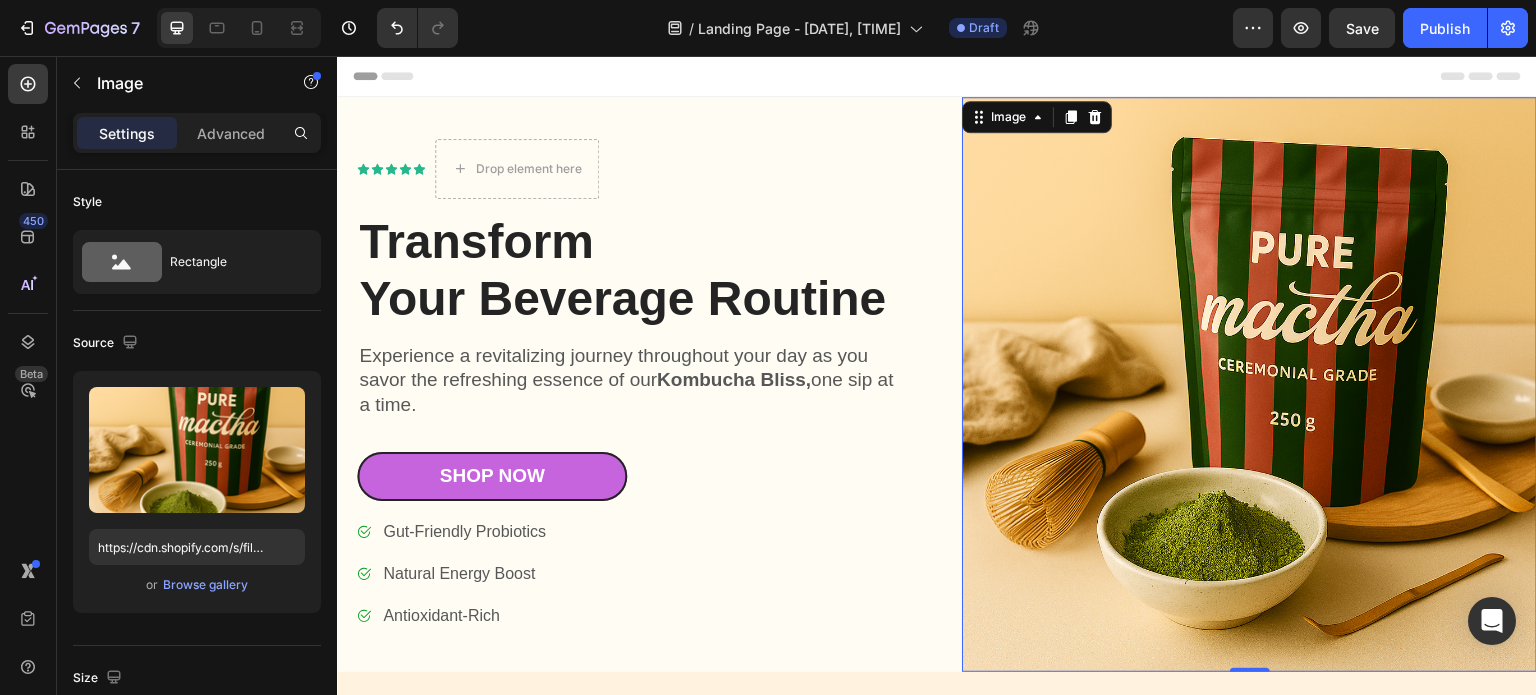click at bounding box center [1249, 384] 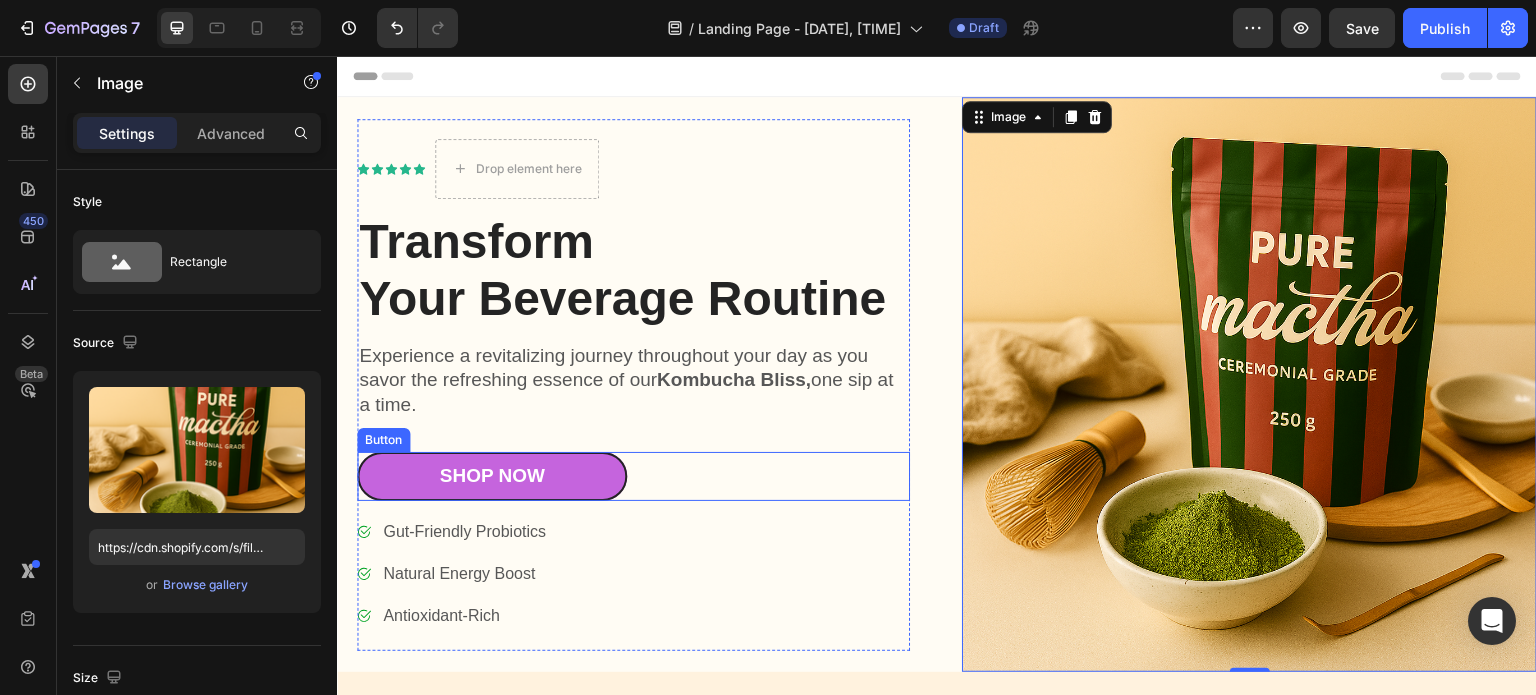 click on "Shop Now Button" at bounding box center [633, 476] 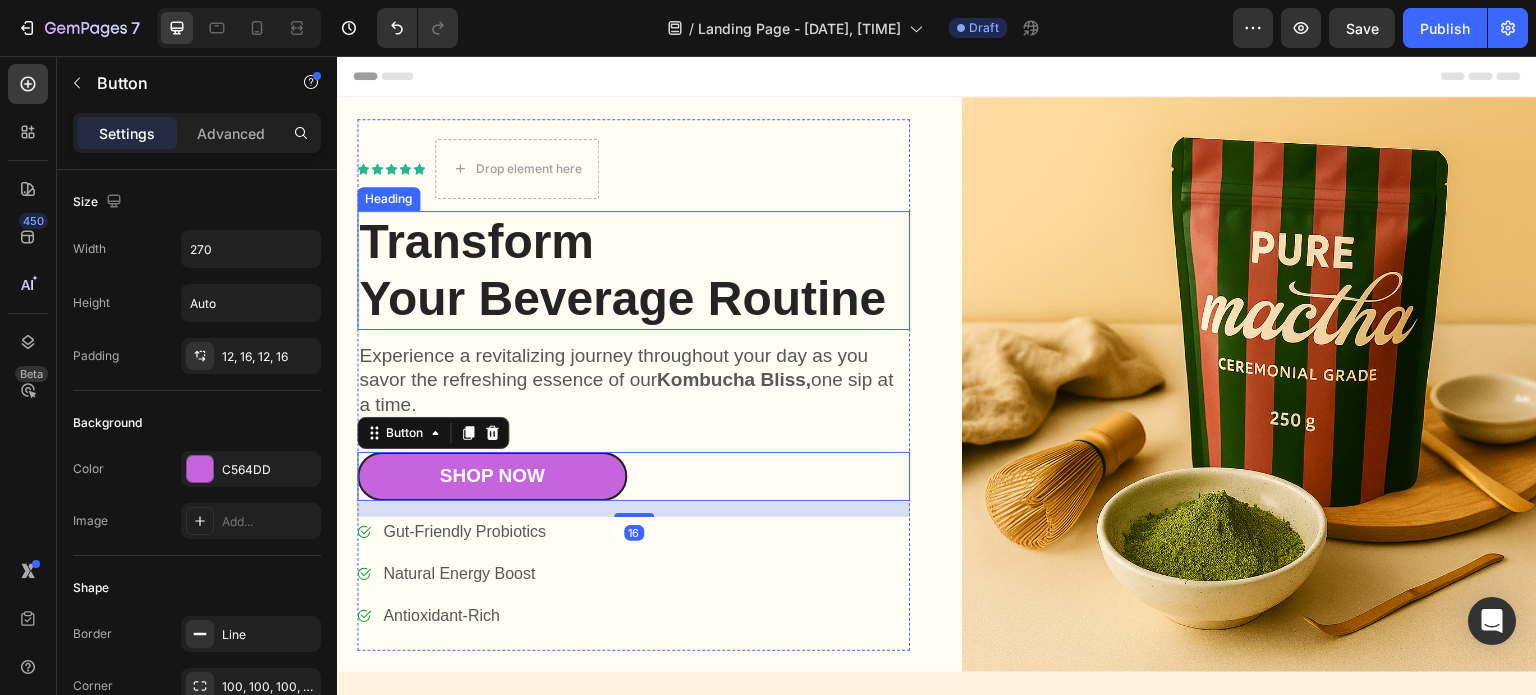 click on "Transform  Your Beverage Routine" at bounding box center (633, 270) 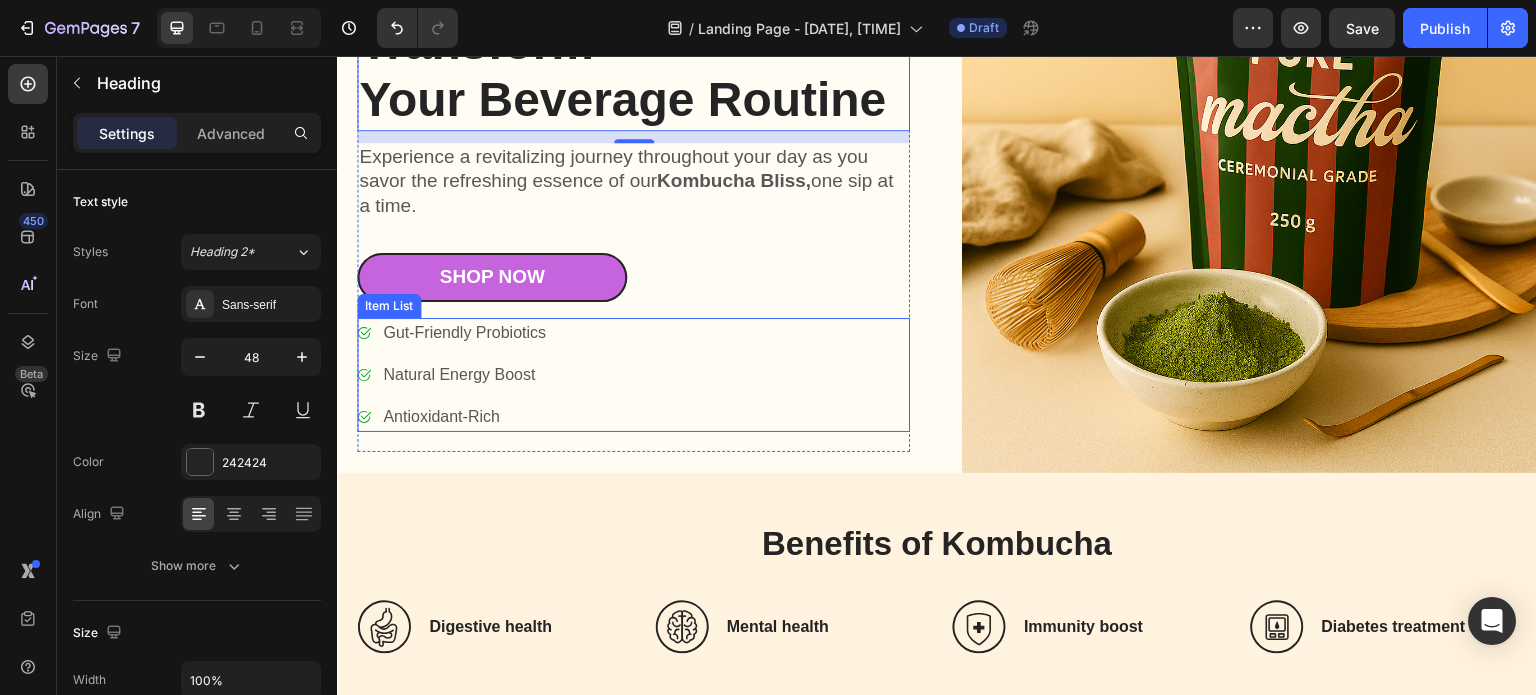scroll, scrollTop: 0, scrollLeft: 0, axis: both 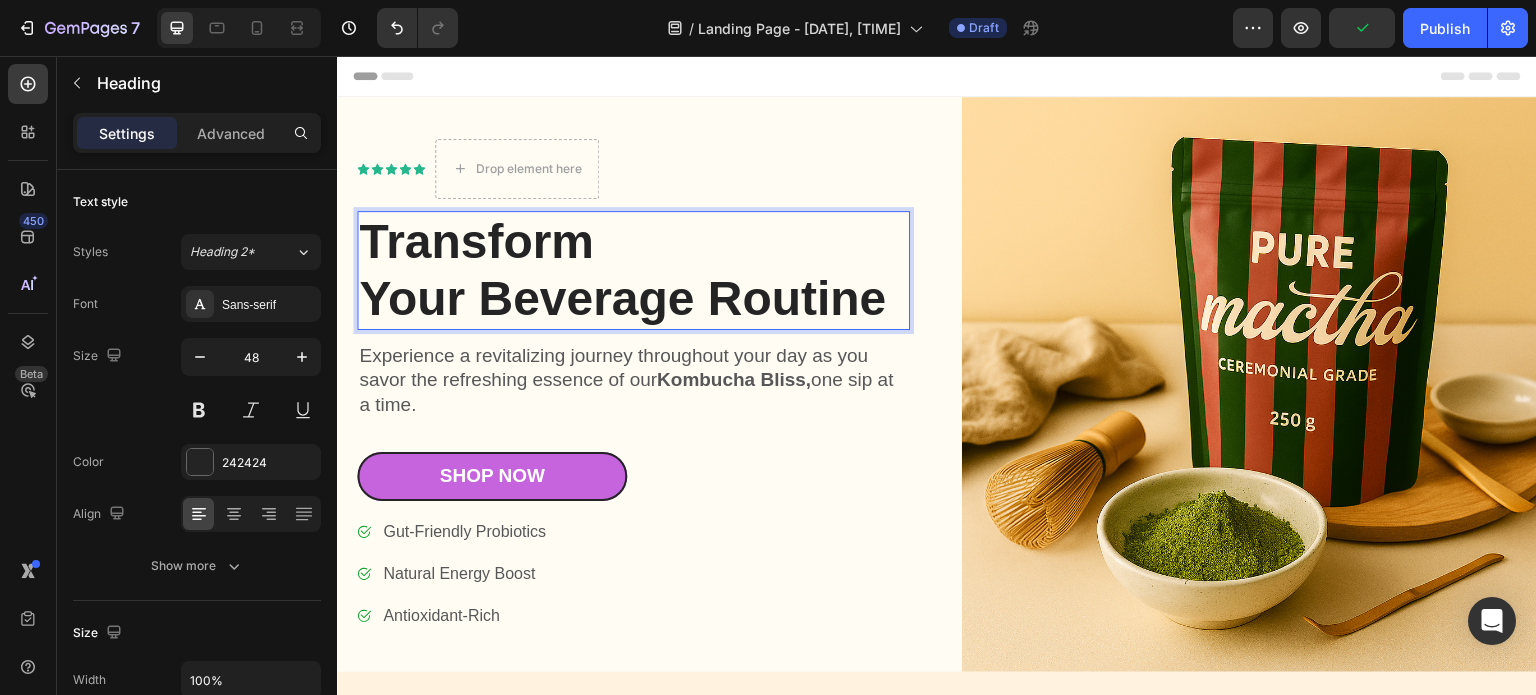 click on "Transform  Your Beverage Routine" at bounding box center [633, 270] 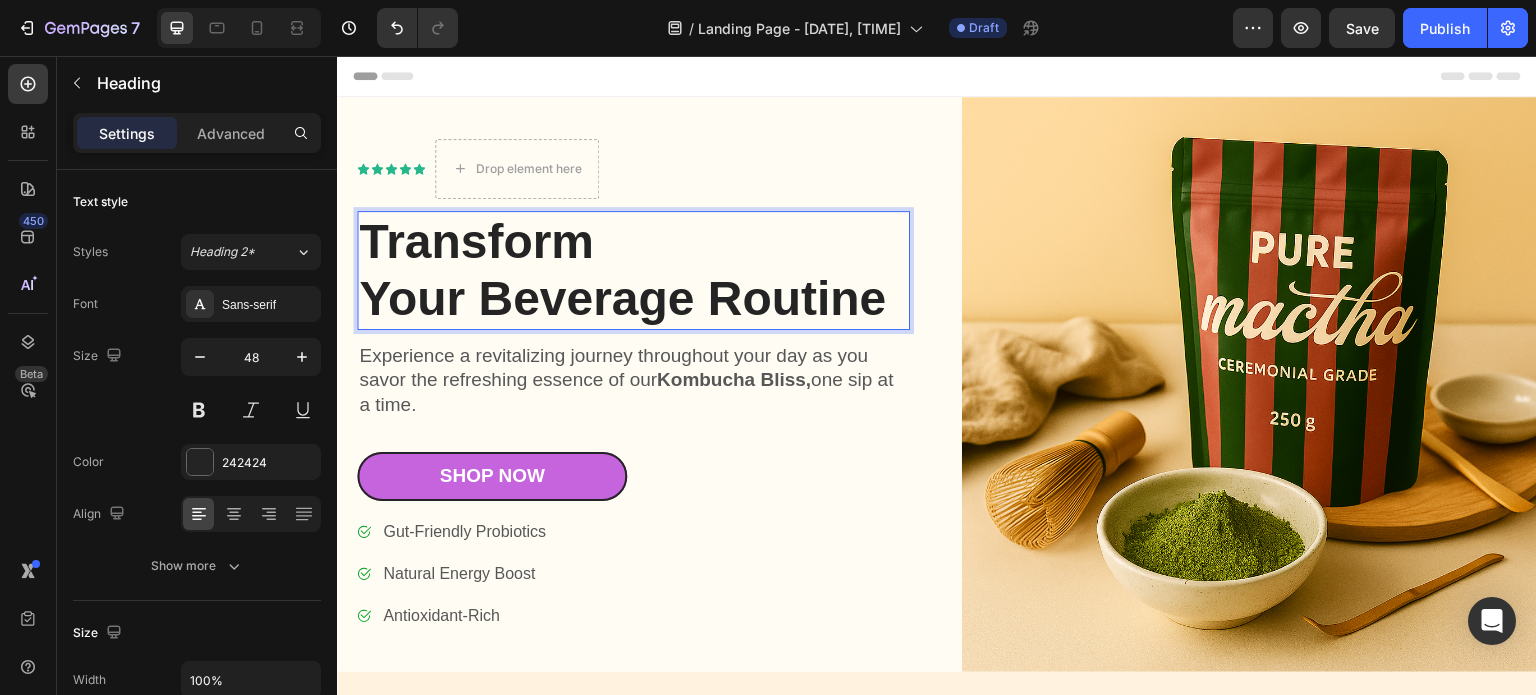 click on "Transform  Your Beverage Routine" at bounding box center (633, 270) 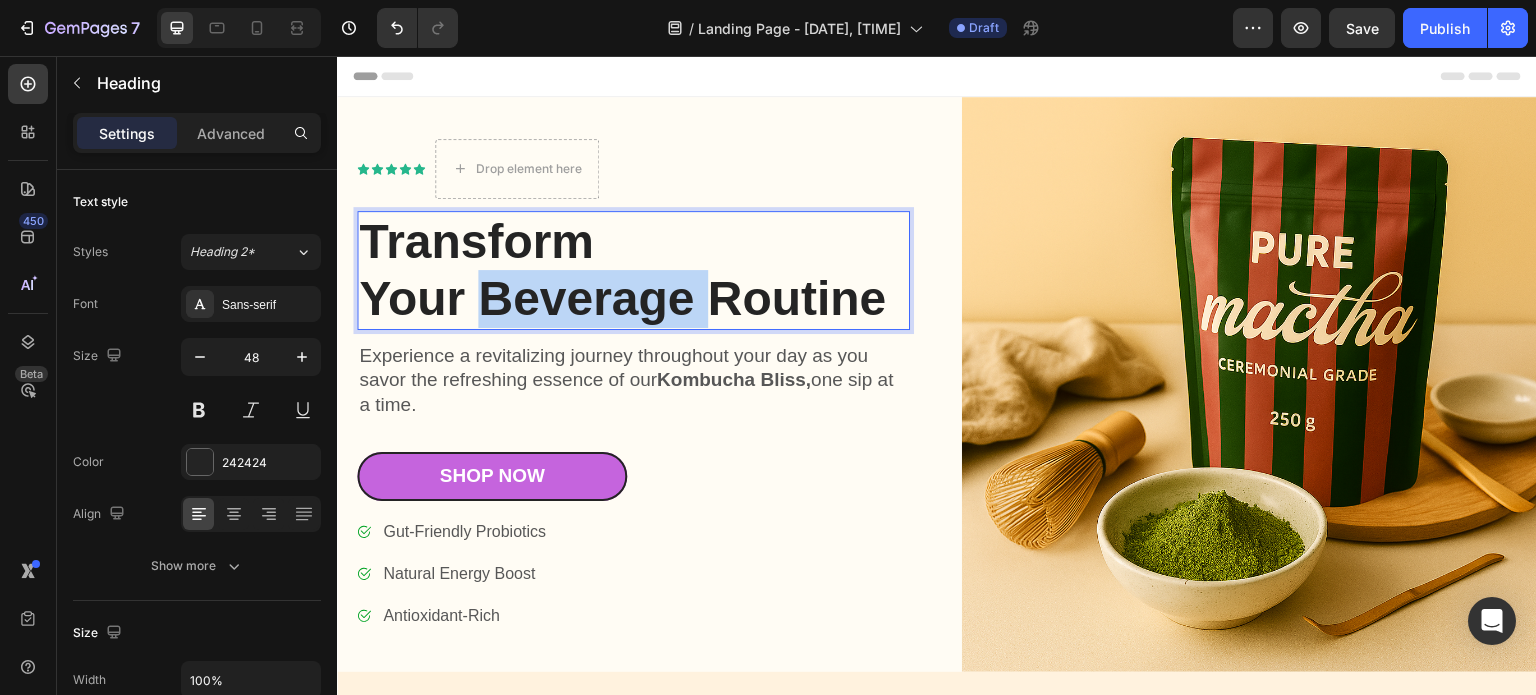 click on "Transform  Your Beverage Routine" at bounding box center (633, 270) 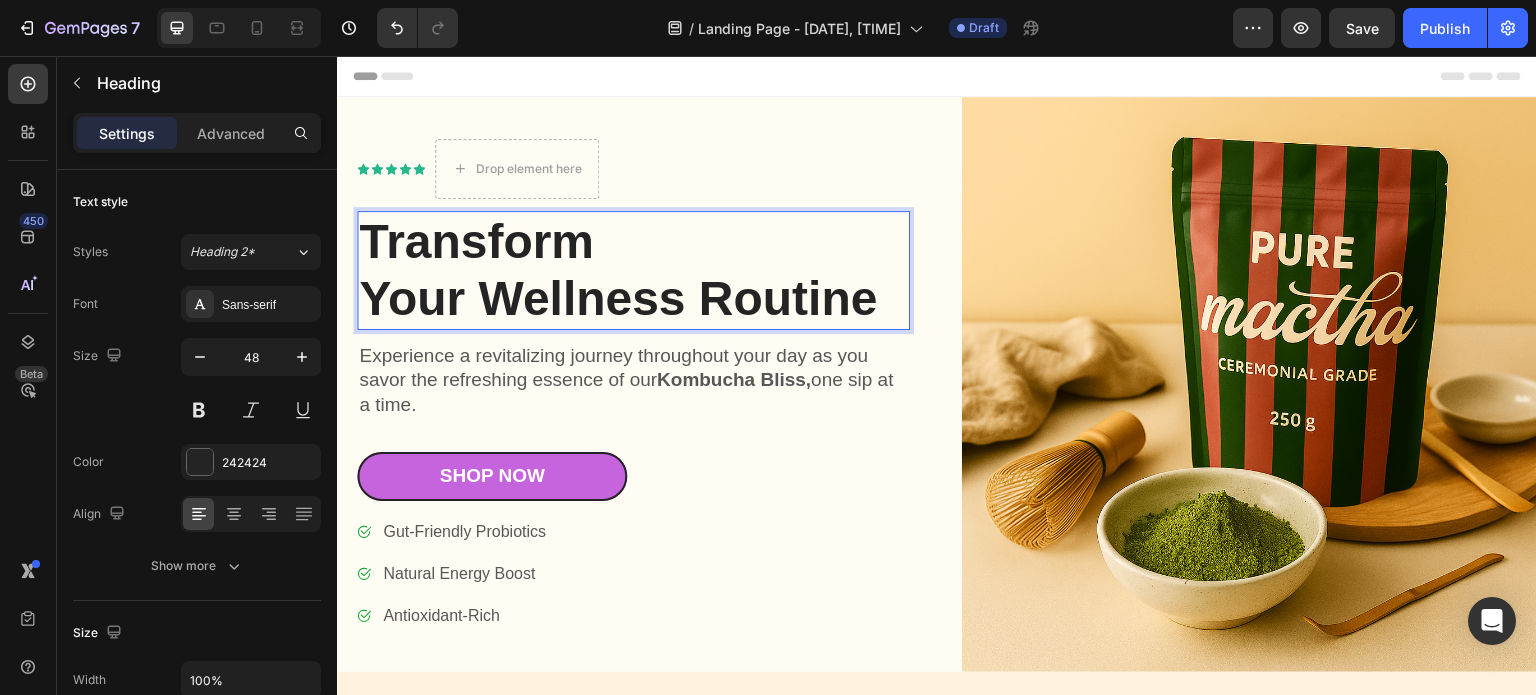 click on "Transform  Your Wellness Routine" at bounding box center (633, 270) 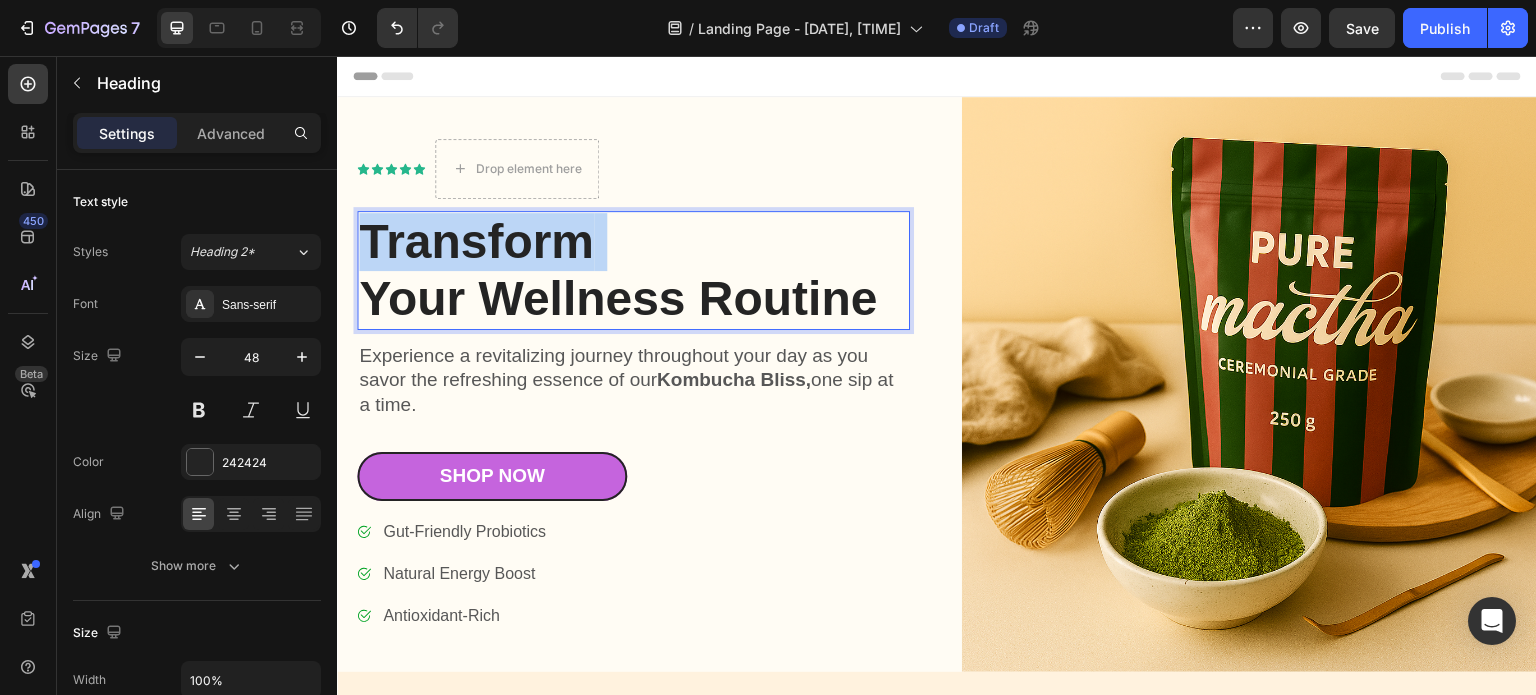 click on "Transform  Your Wellness Routine" at bounding box center [633, 270] 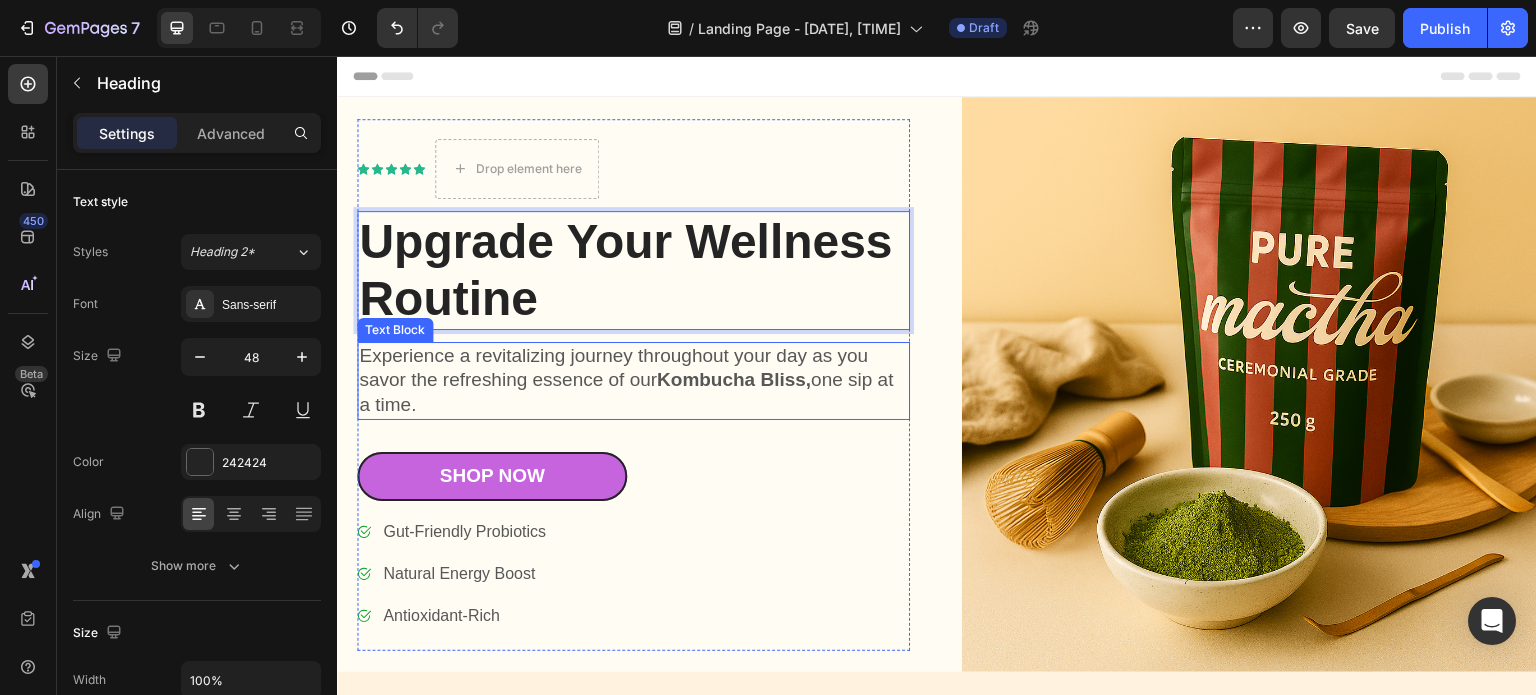 click on "Experience a revitalizing journey throughout your day as you savor the refreshing essence of our  Kombucha Bliss,  one sip at a time." at bounding box center (633, 381) 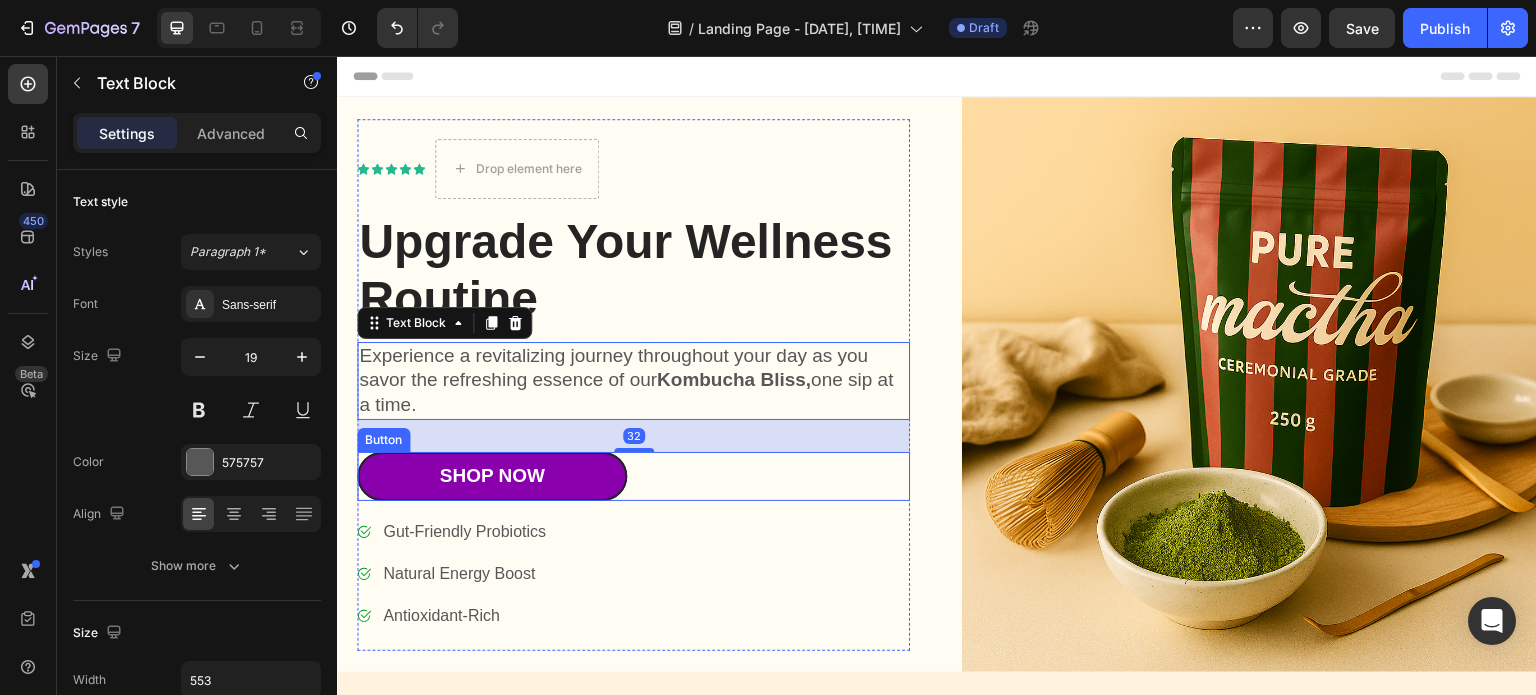 click on "Shop Now" at bounding box center (492, 476) 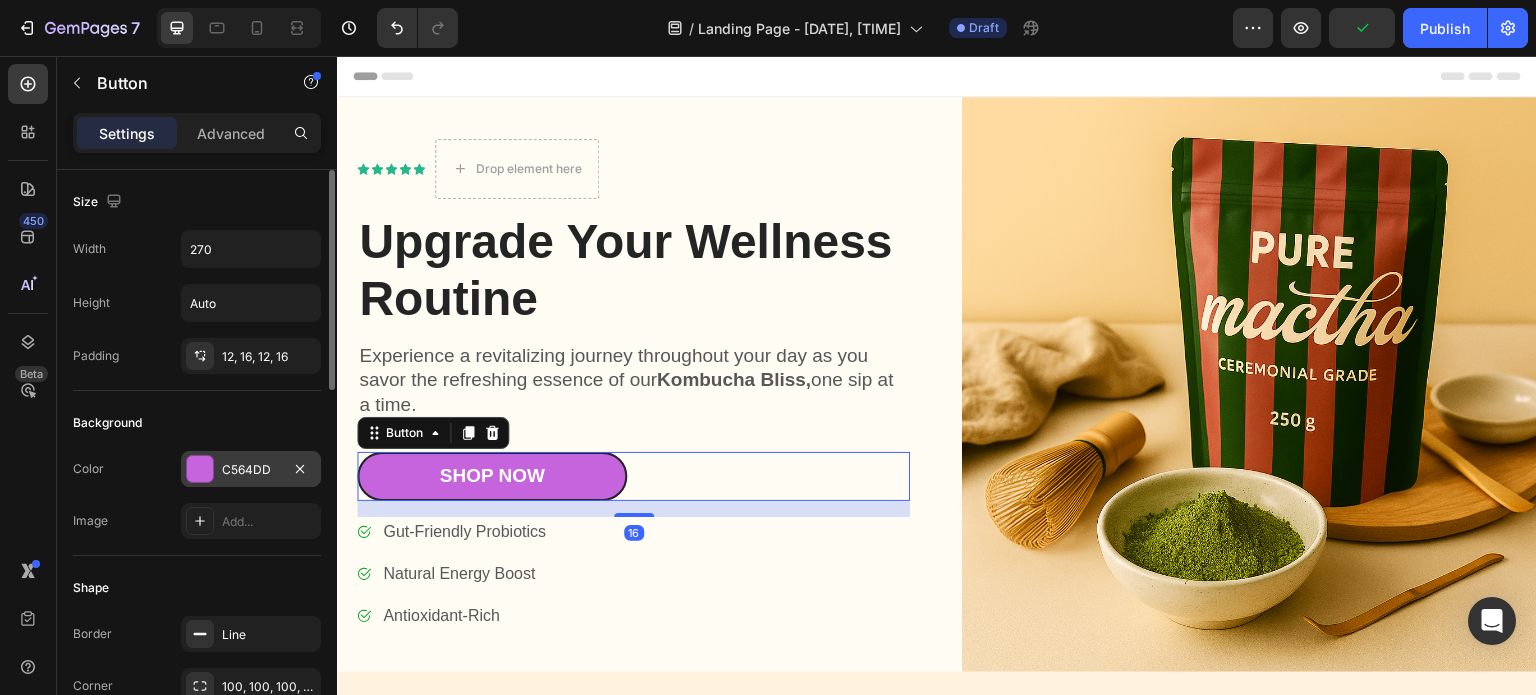 click at bounding box center (200, 469) 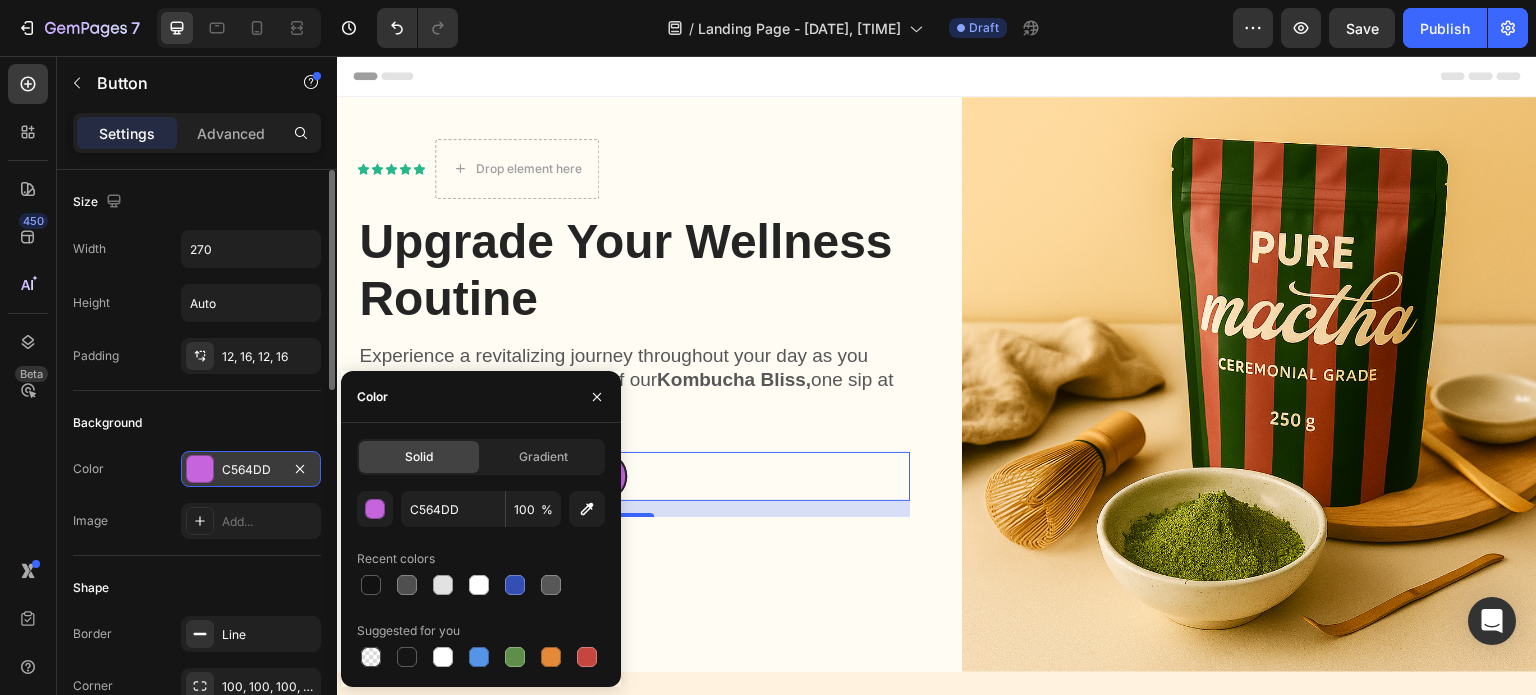 click on "C564DD" at bounding box center (251, 470) 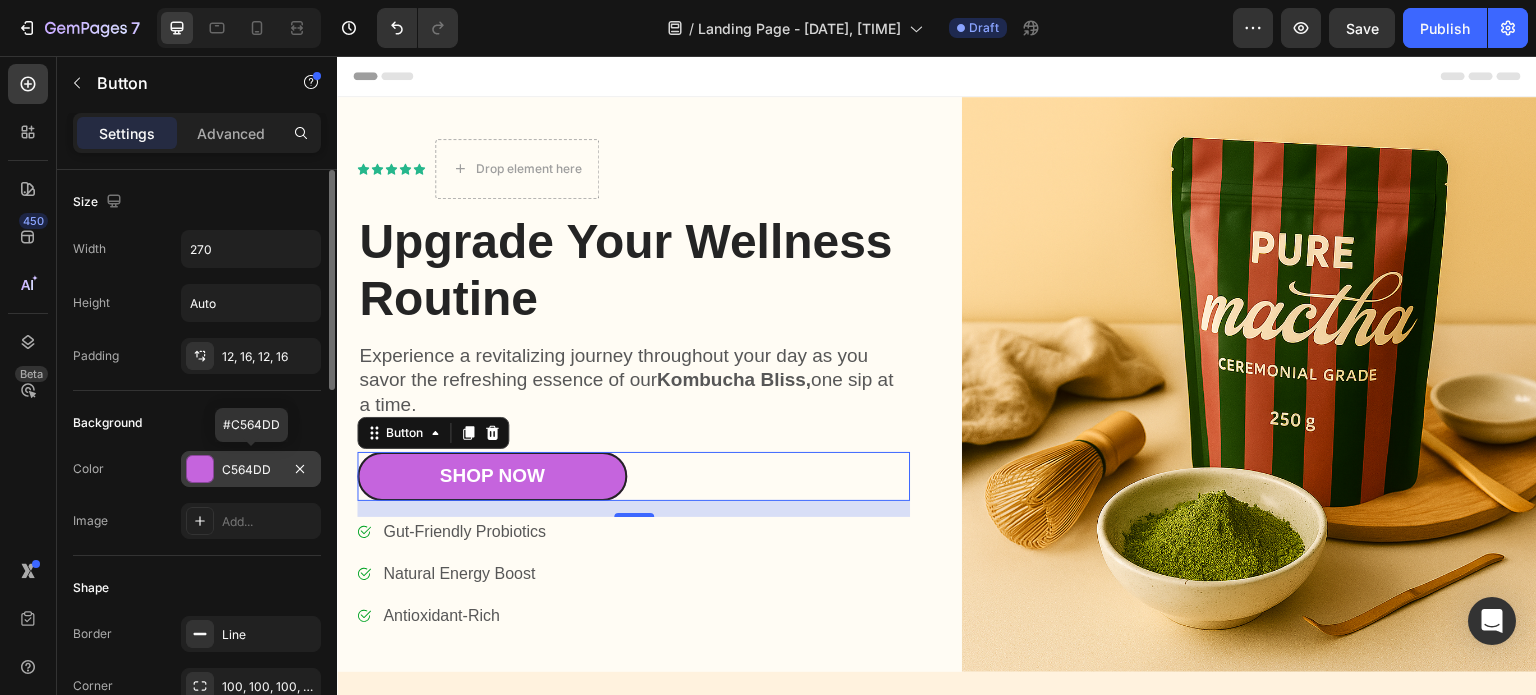 click on "C564DD" at bounding box center (251, 470) 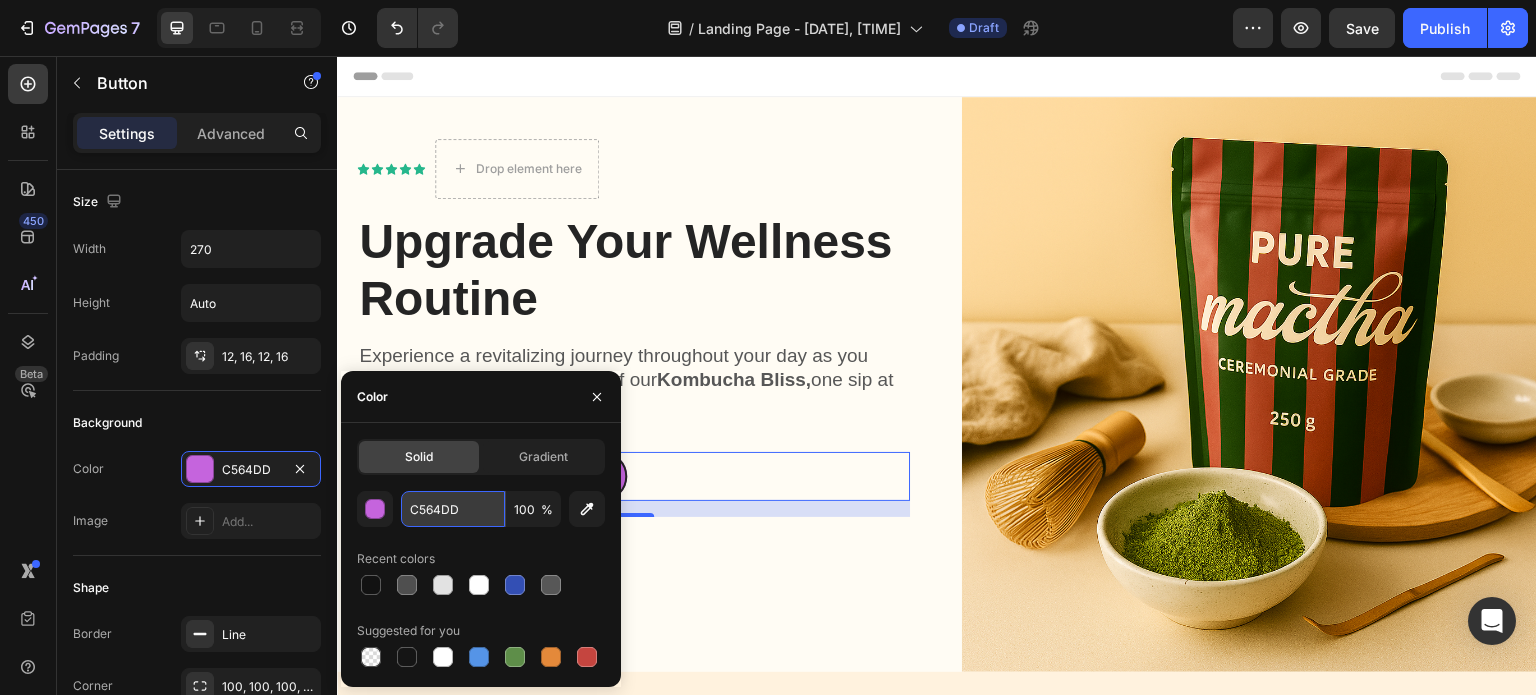 click on "C564DD" at bounding box center (453, 509) 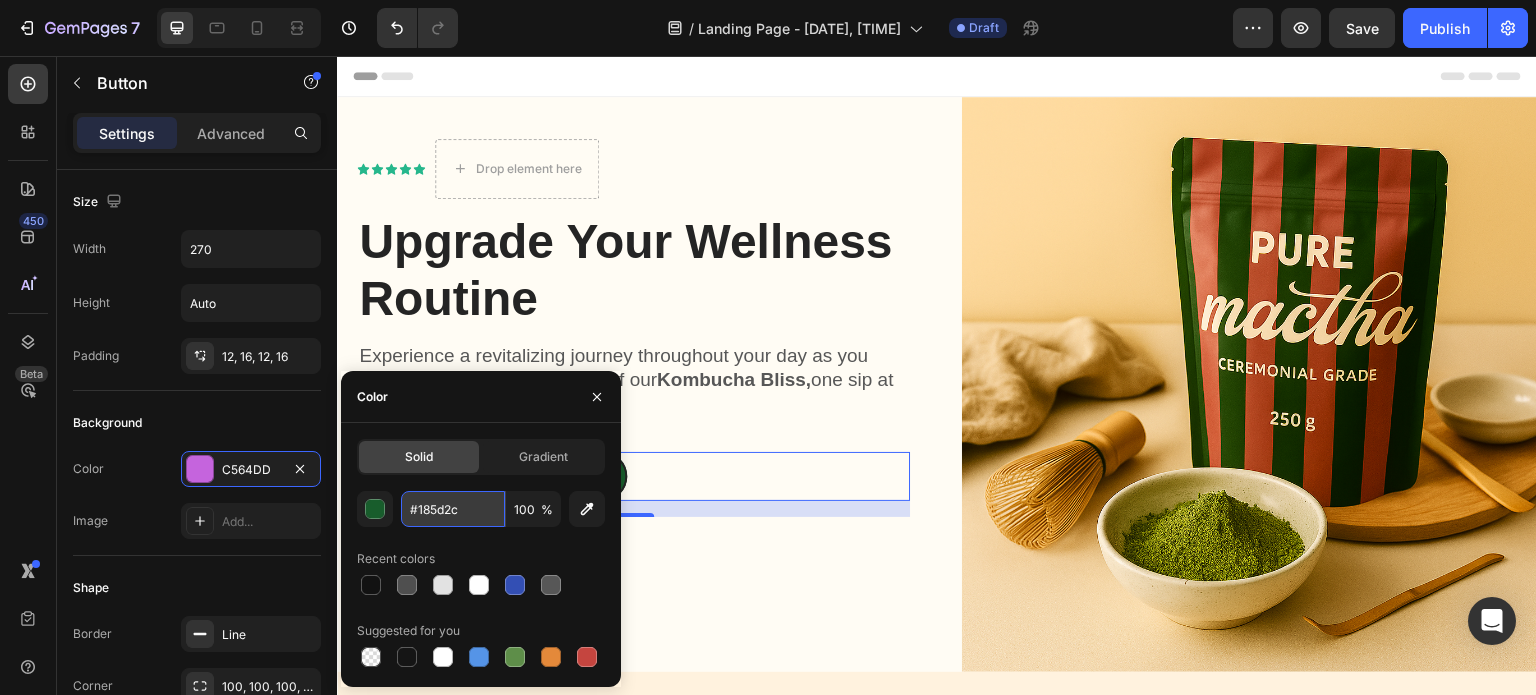 type on "185D2C" 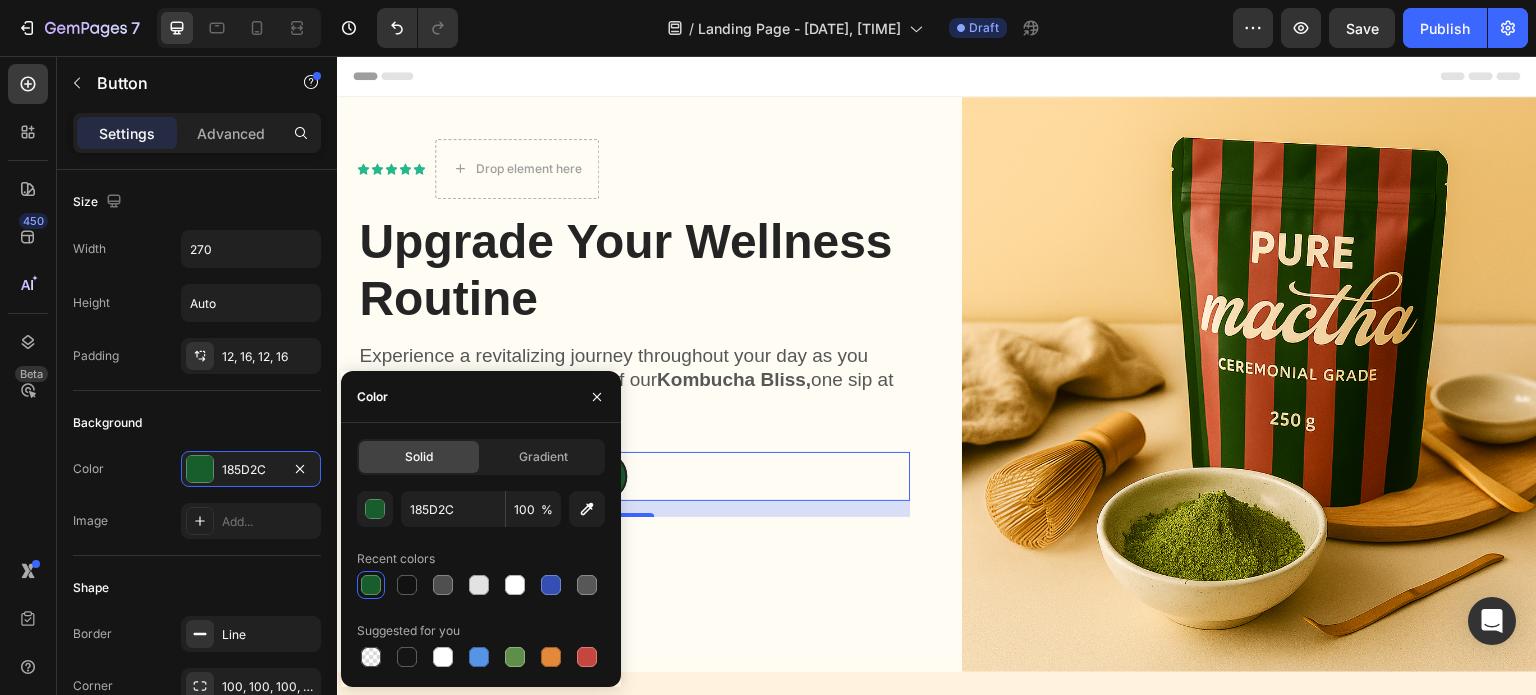 click on "Gut-Friendly Probiotics
Natural Energy Boost
Antioxidant-Rich" at bounding box center (633, 574) 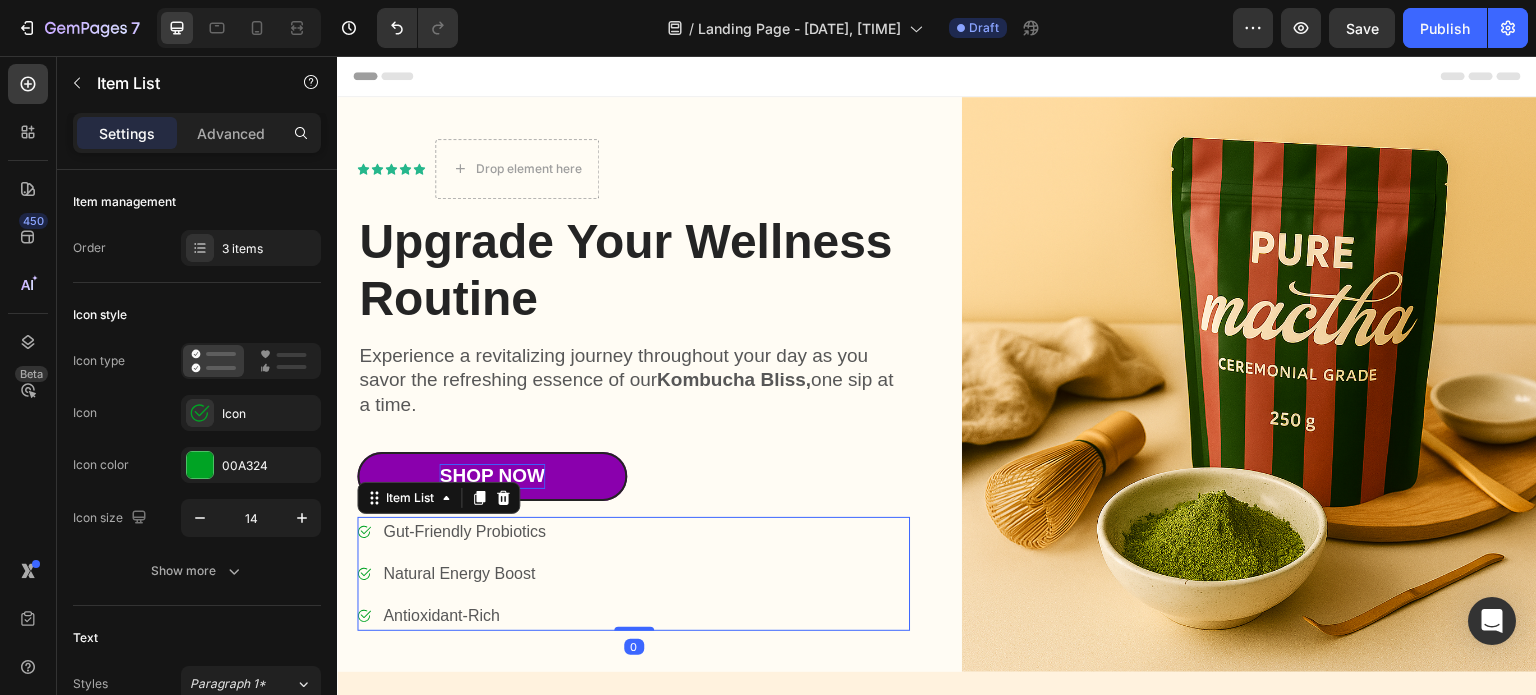click on "Shop Now" at bounding box center [491, 476] 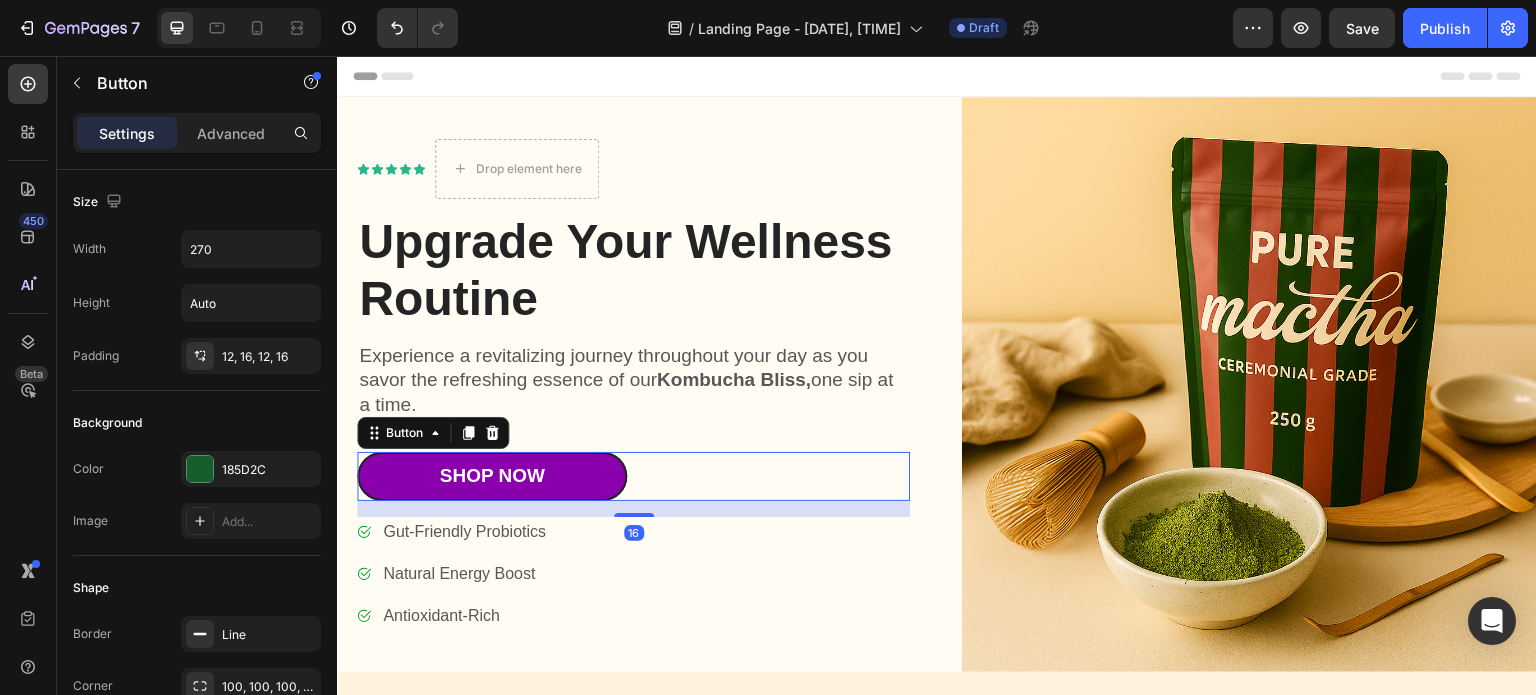 click on "Shop Now" at bounding box center [492, 476] 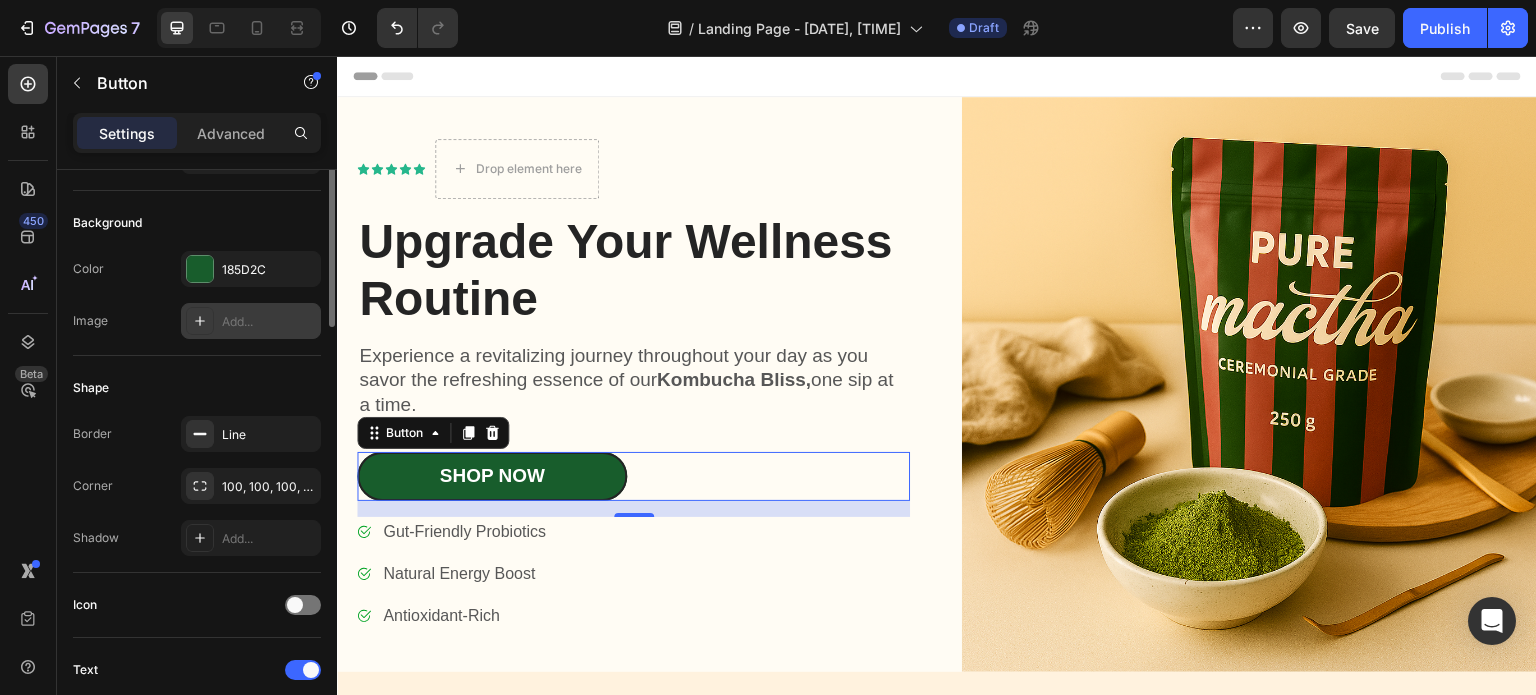 scroll, scrollTop: 0, scrollLeft: 0, axis: both 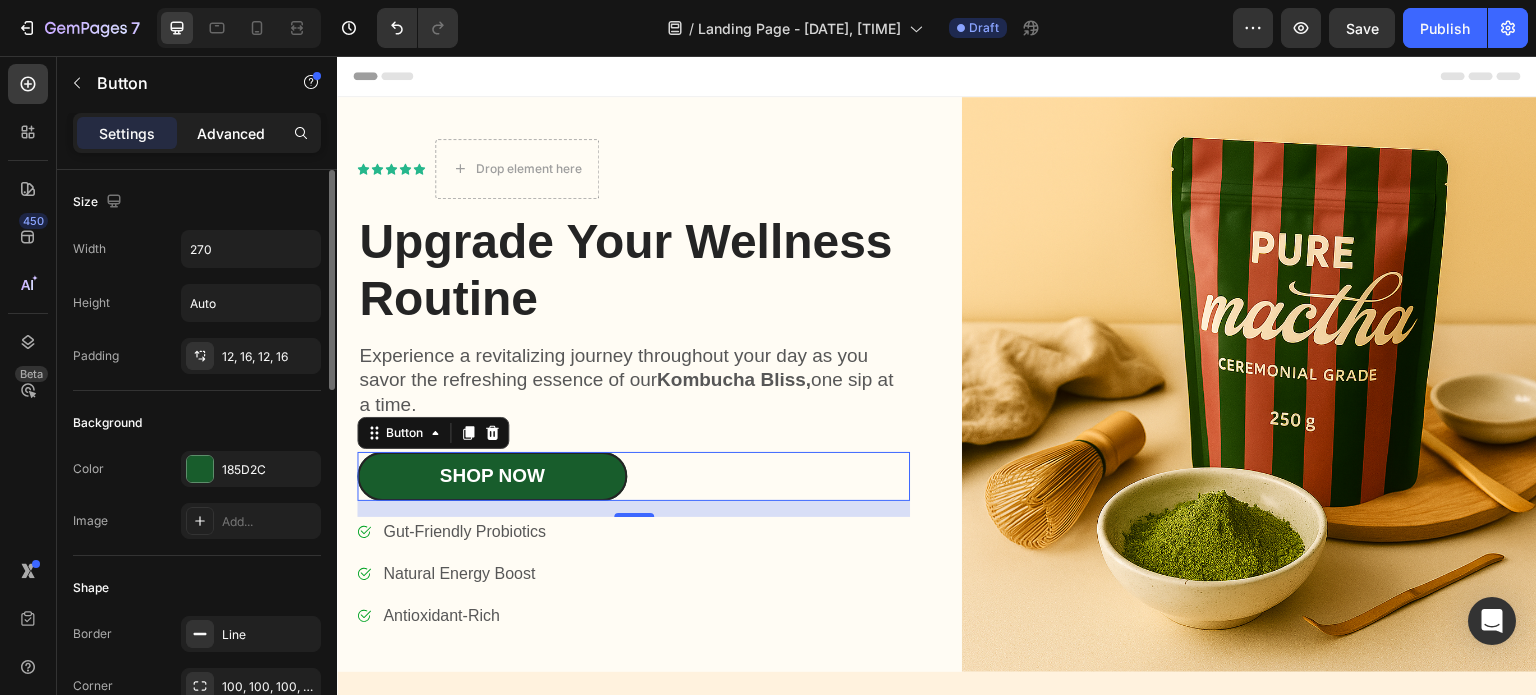 click on "Advanced" at bounding box center [231, 133] 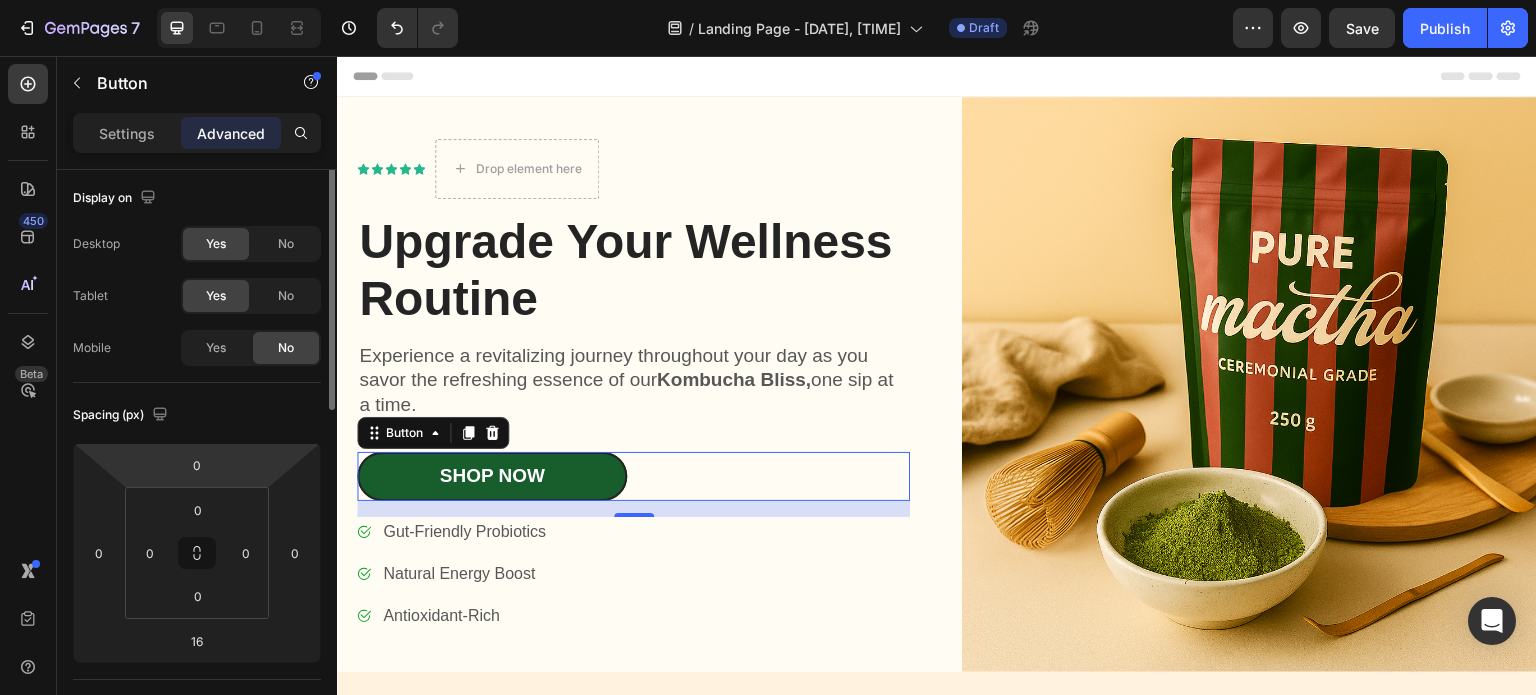 scroll, scrollTop: 0, scrollLeft: 0, axis: both 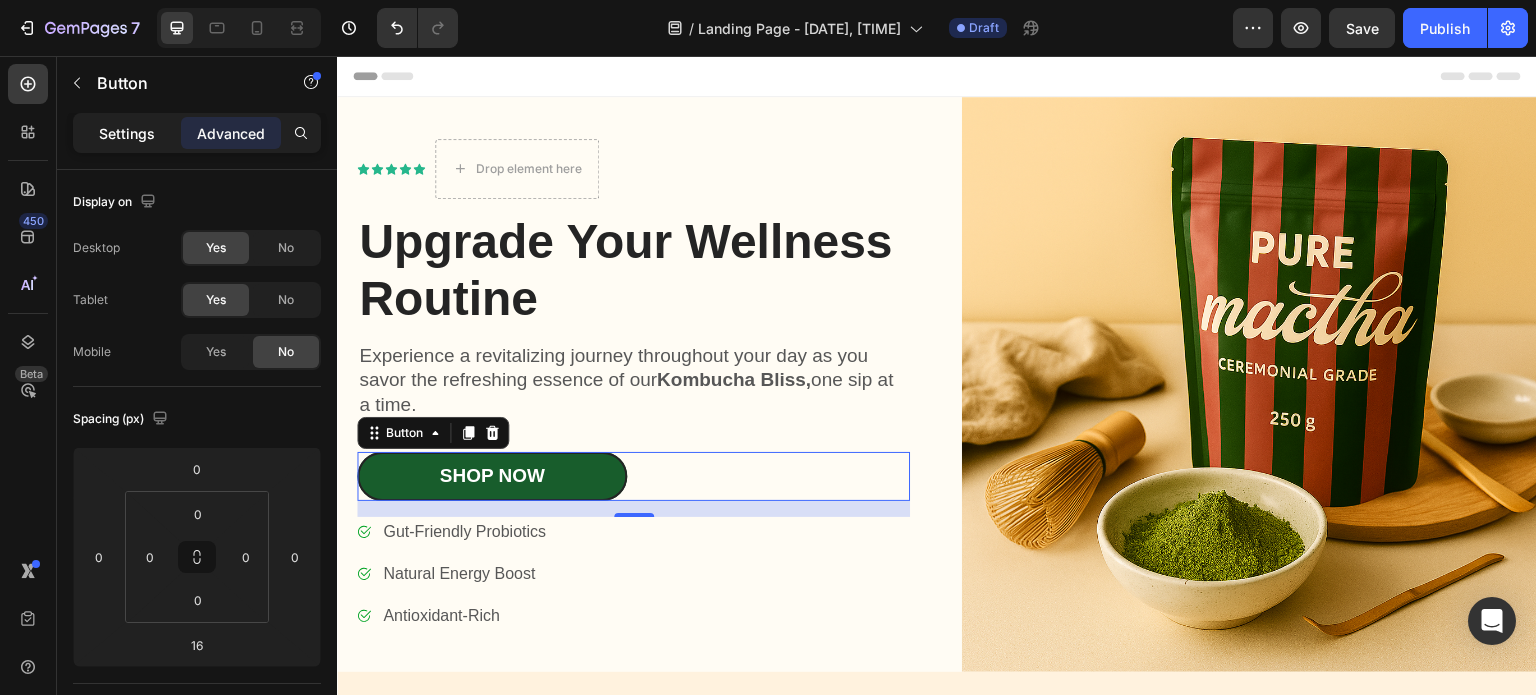 click on "Settings" 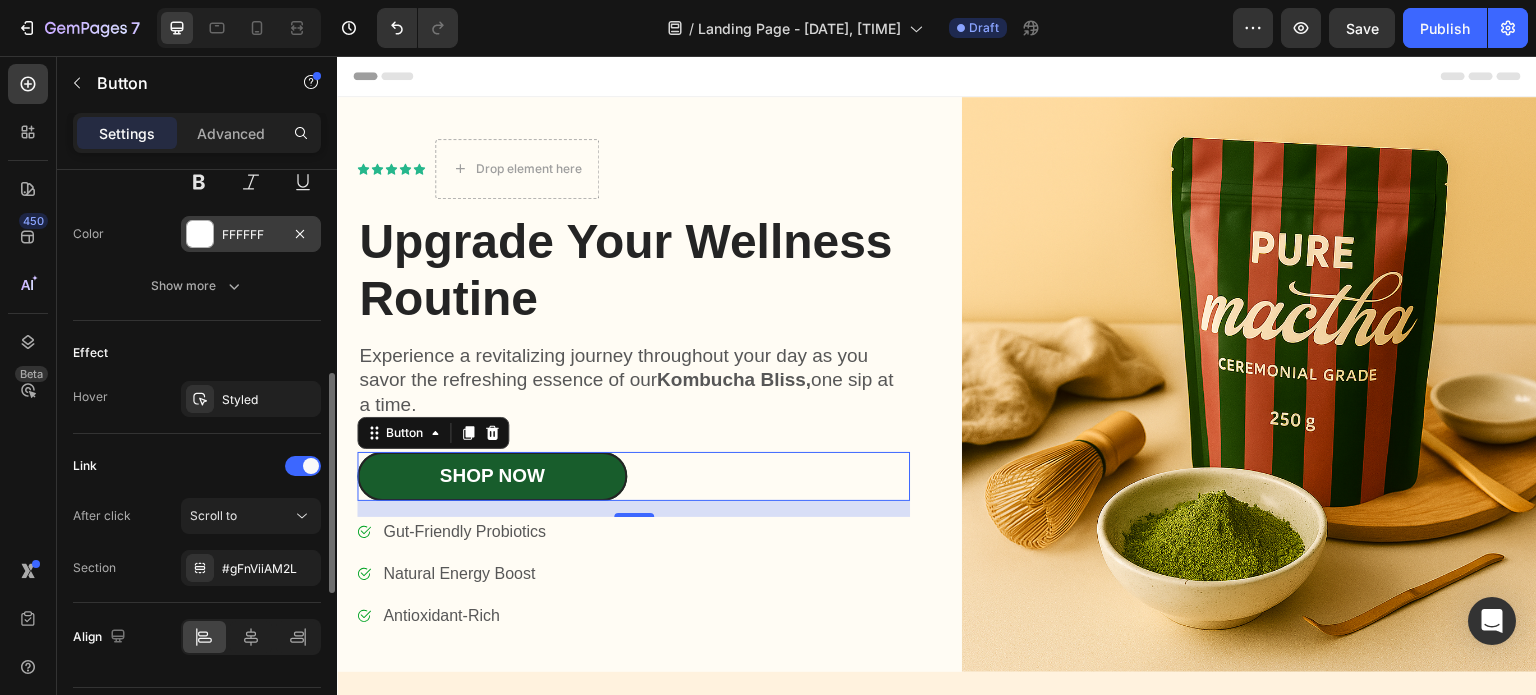 scroll, scrollTop: 952, scrollLeft: 0, axis: vertical 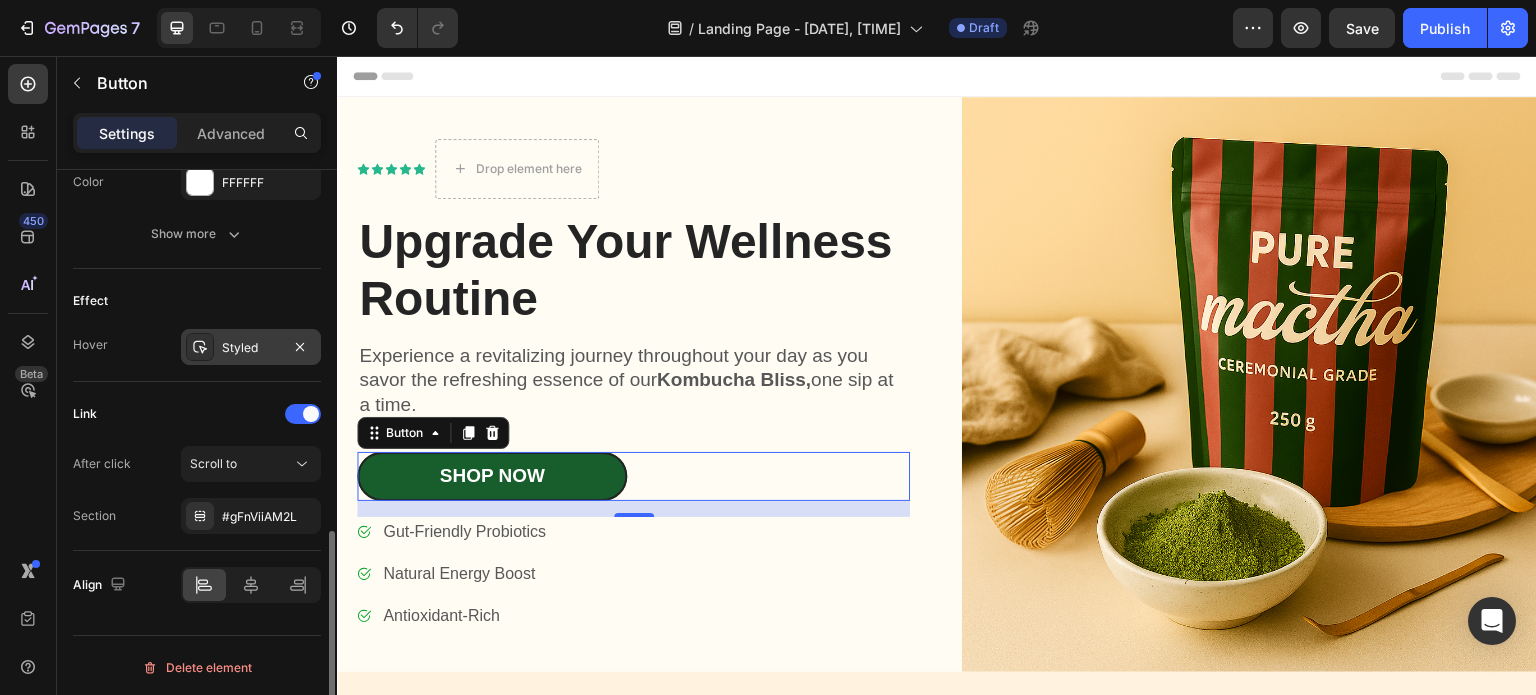 click 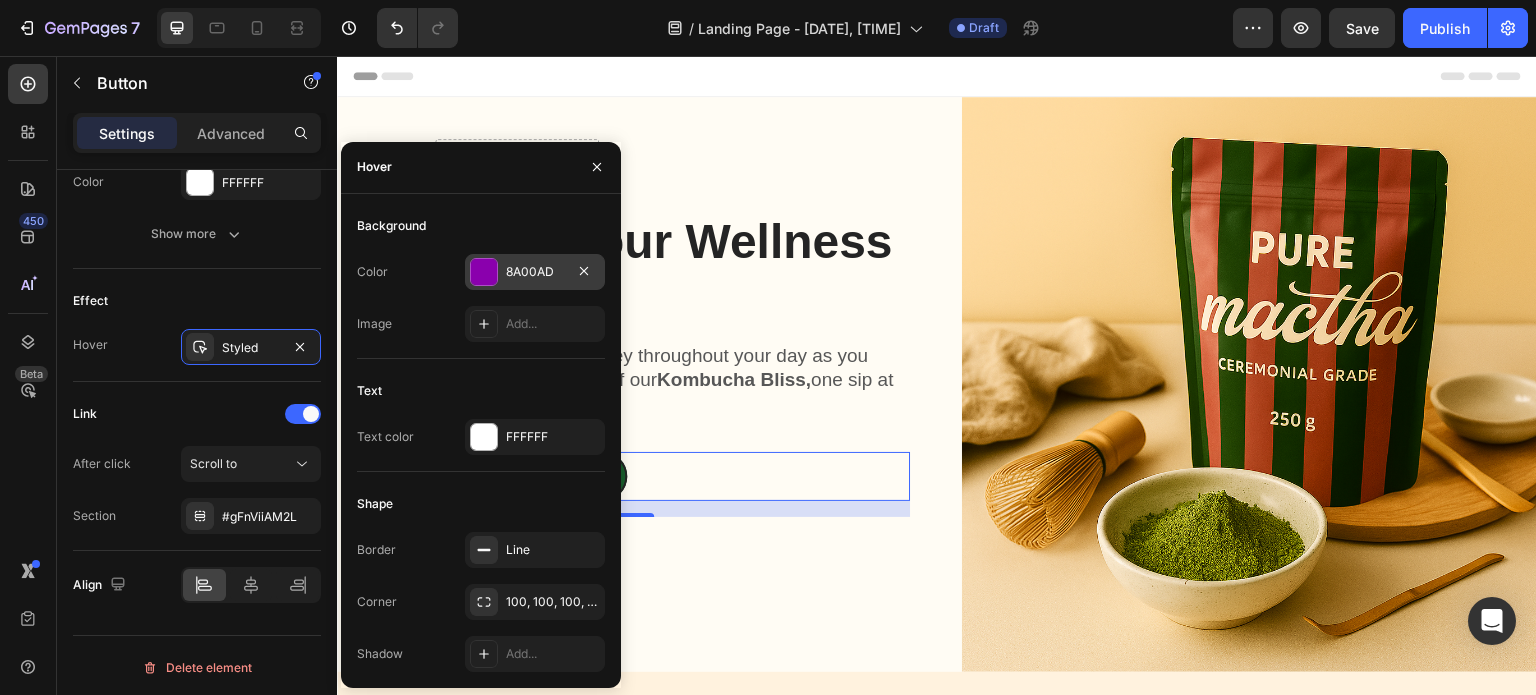 click at bounding box center (484, 272) 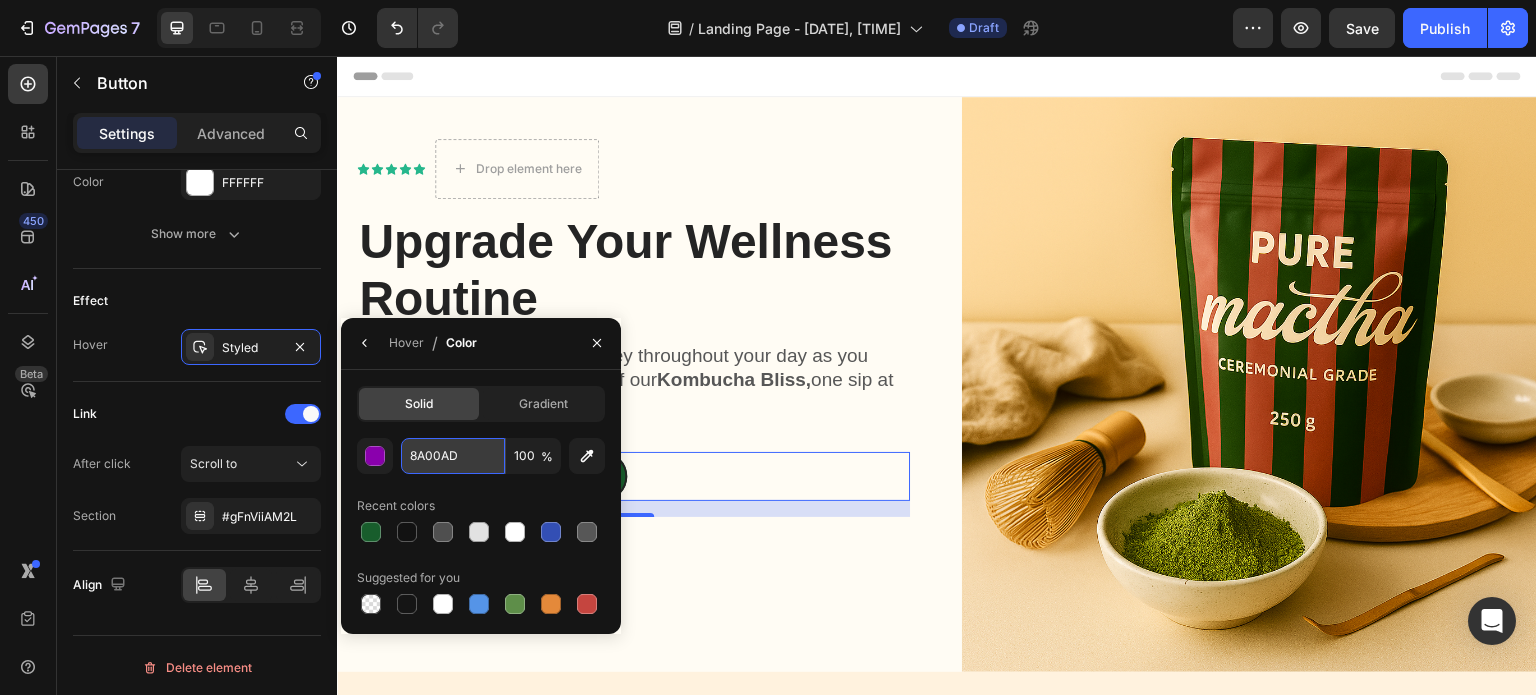 click on "8A00AD" at bounding box center (453, 456) 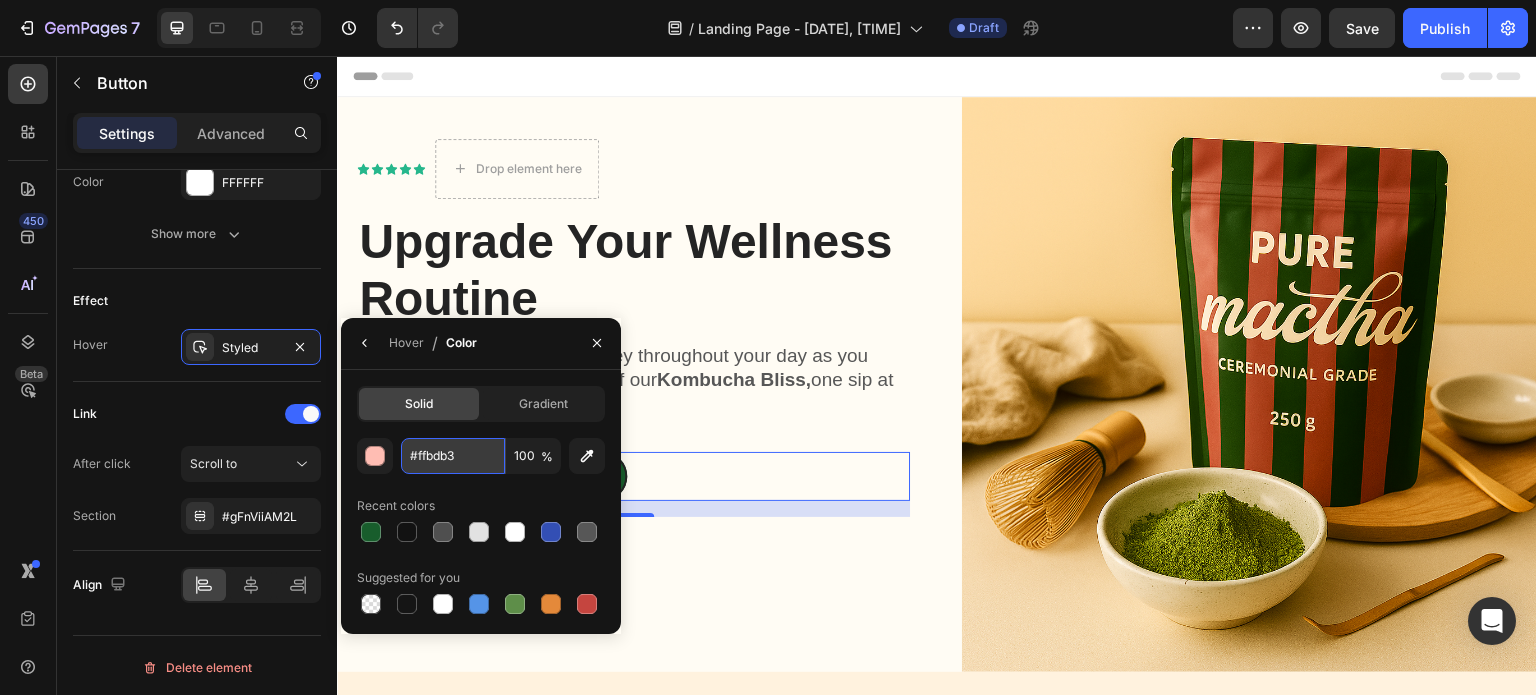 type on "FFBDB3" 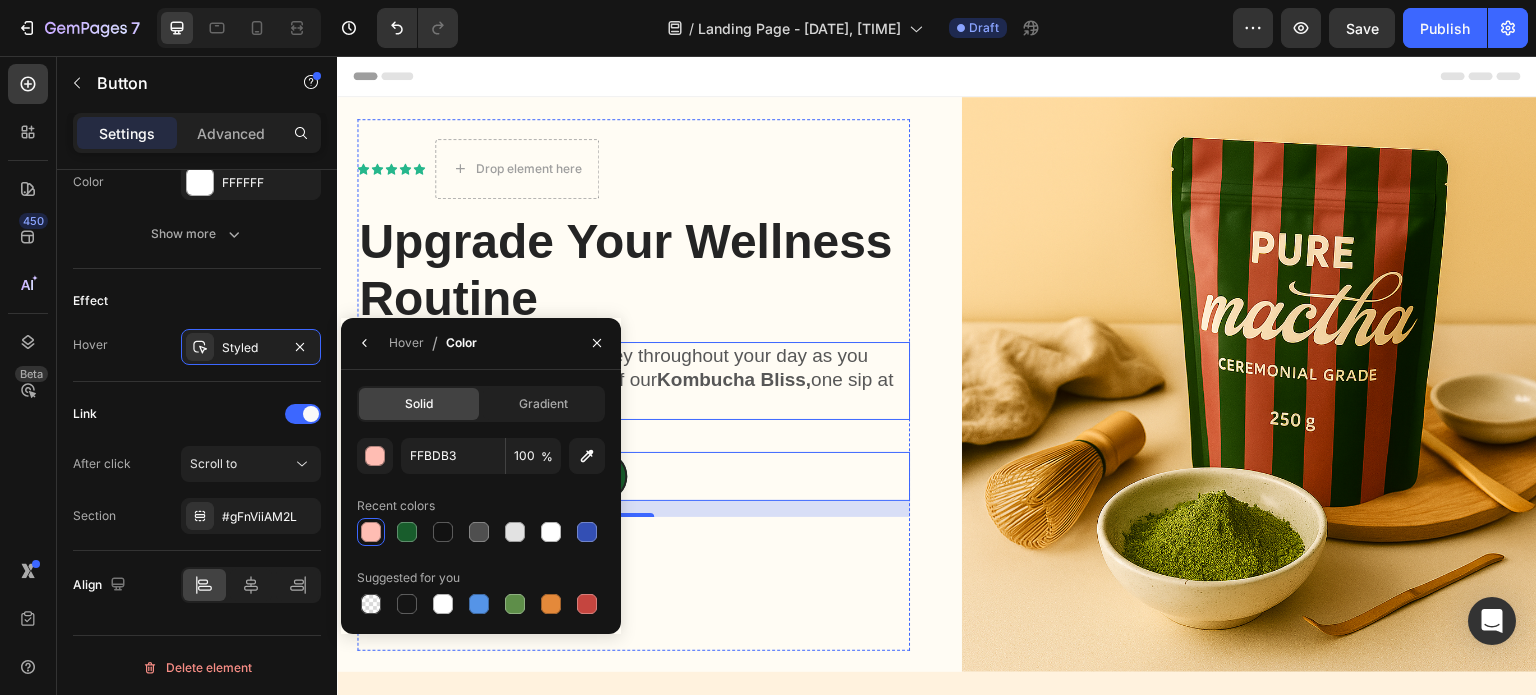 click on "Experience a revitalizing journey throughout your day as you savor the refreshing essence of our  Kombucha Bliss,  one sip at a time." at bounding box center (633, 381) 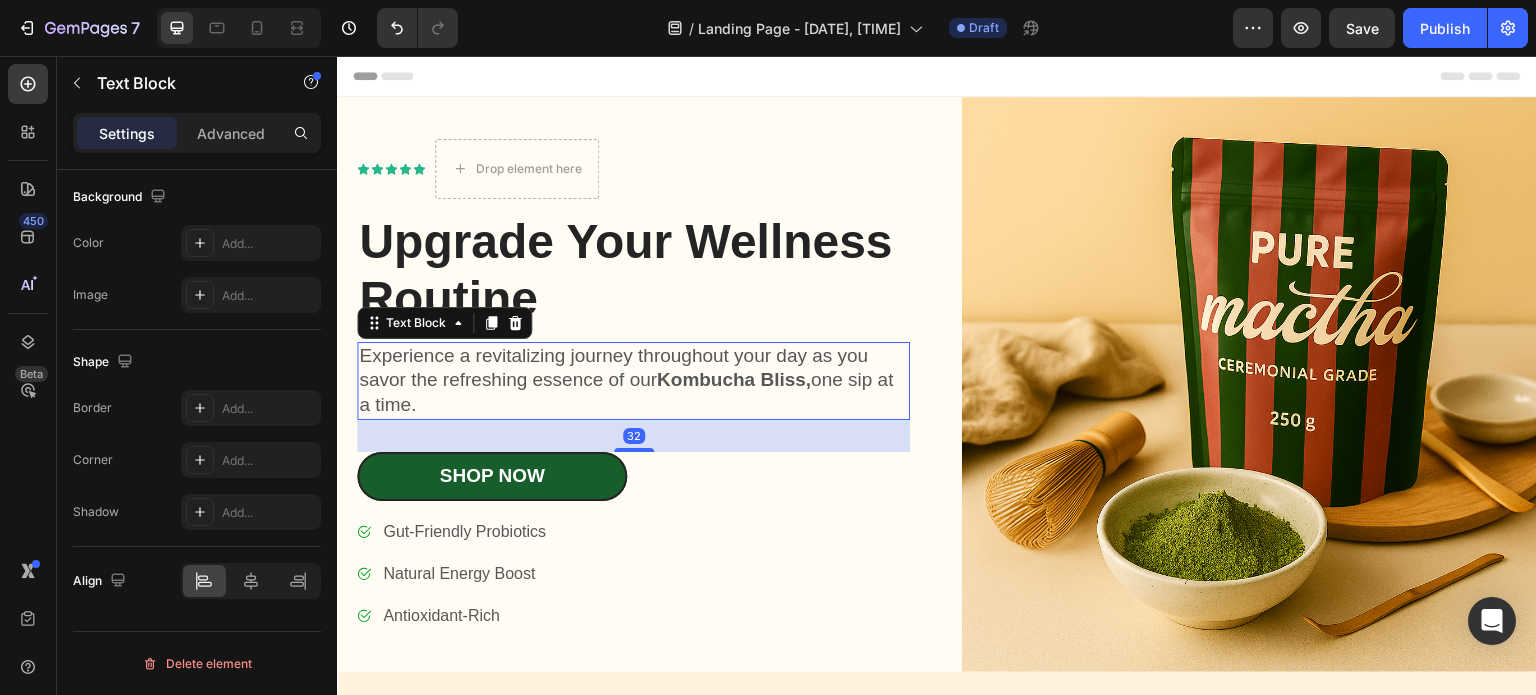 scroll, scrollTop: 0, scrollLeft: 0, axis: both 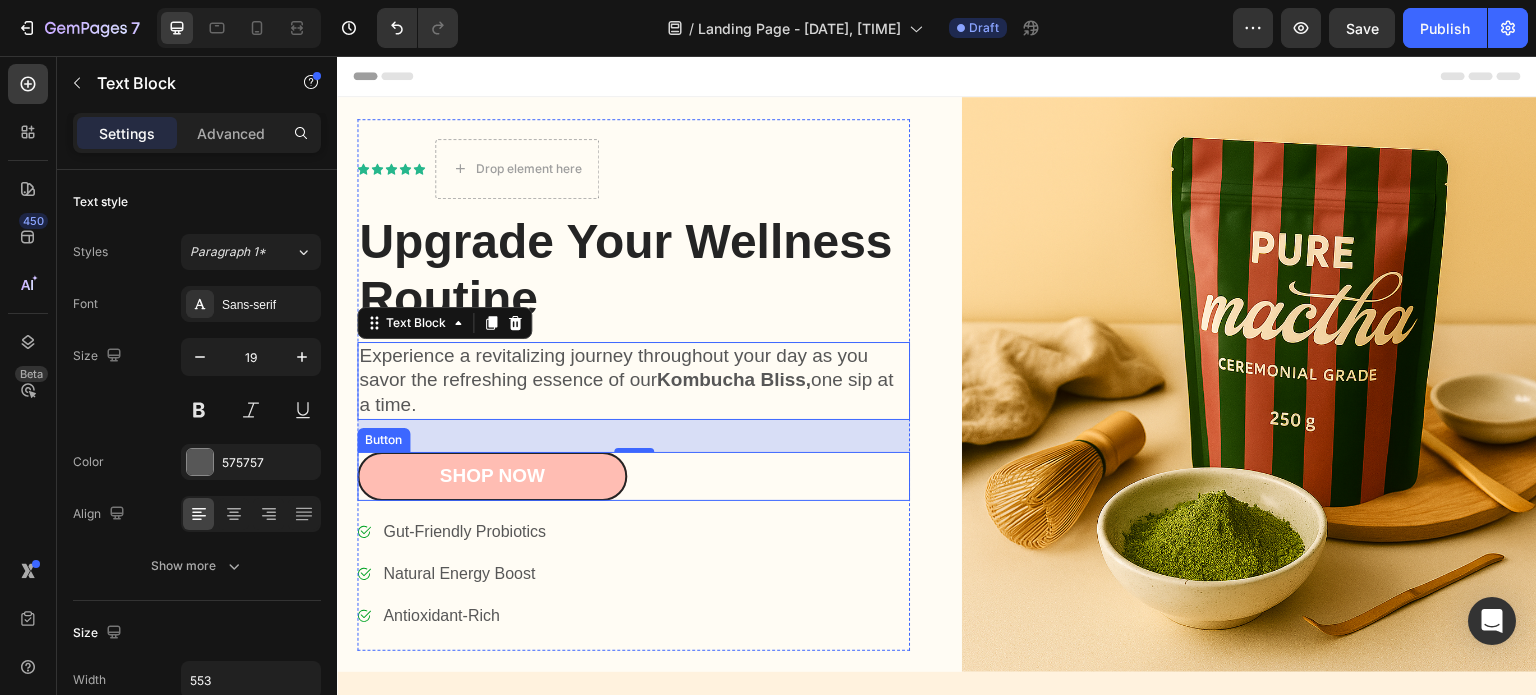 click on "Shop Now" at bounding box center [492, 476] 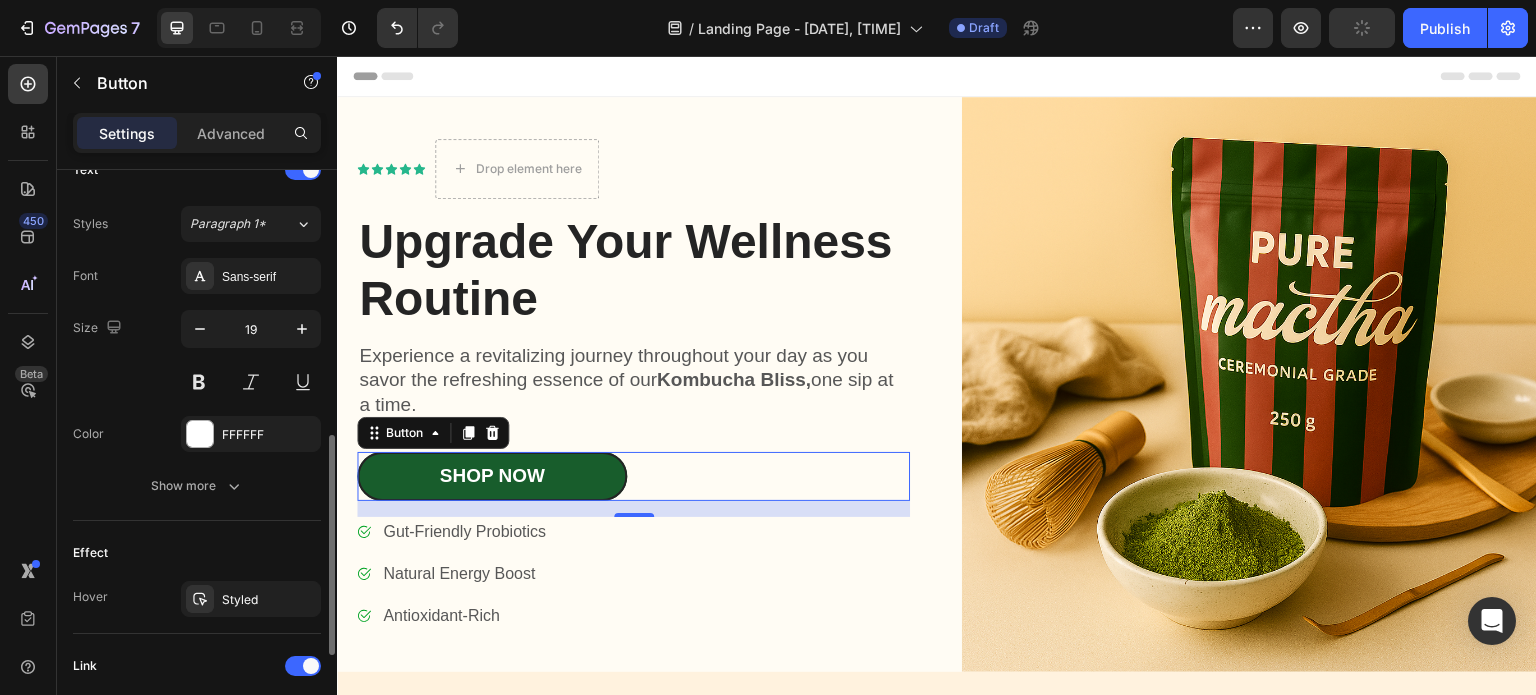 scroll, scrollTop: 800, scrollLeft: 0, axis: vertical 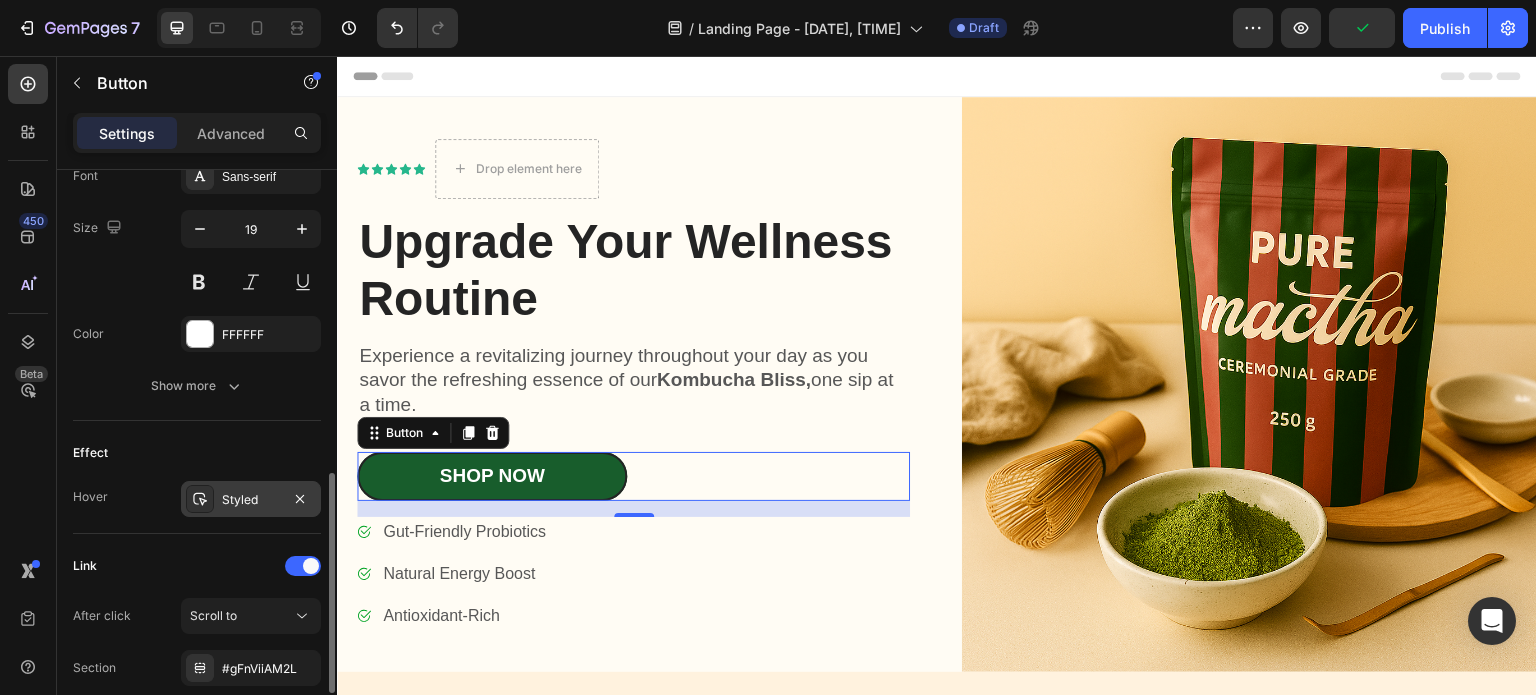 click on "Styled" at bounding box center [251, 500] 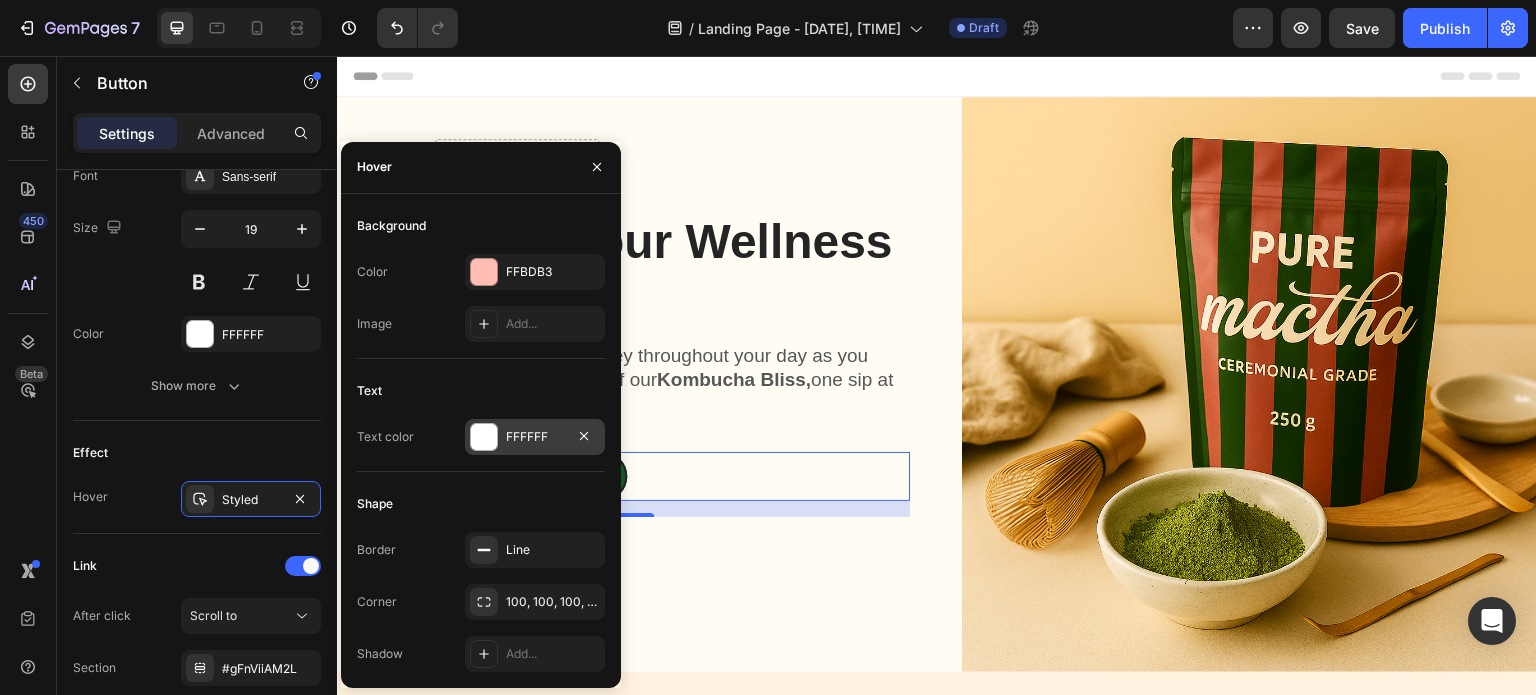 click on "FFFFFF" at bounding box center [535, 437] 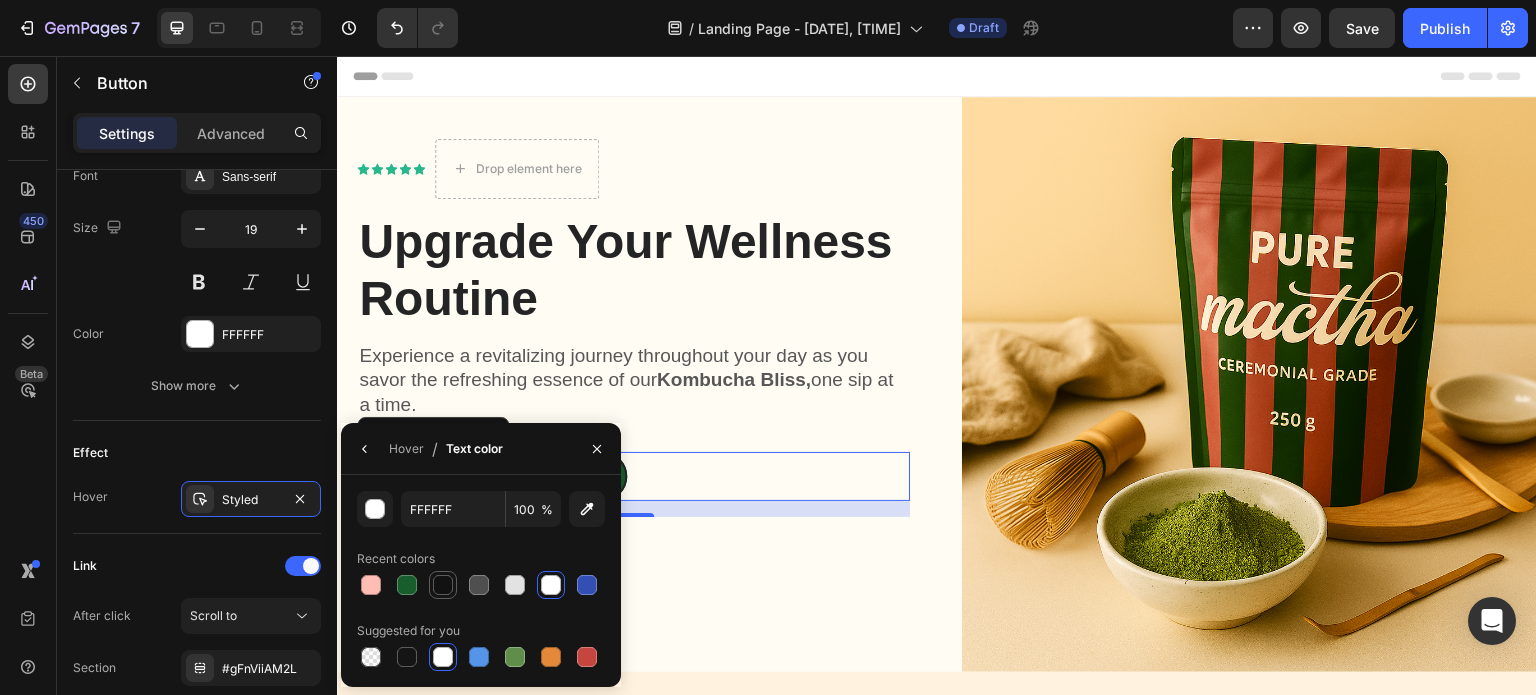 click at bounding box center [443, 585] 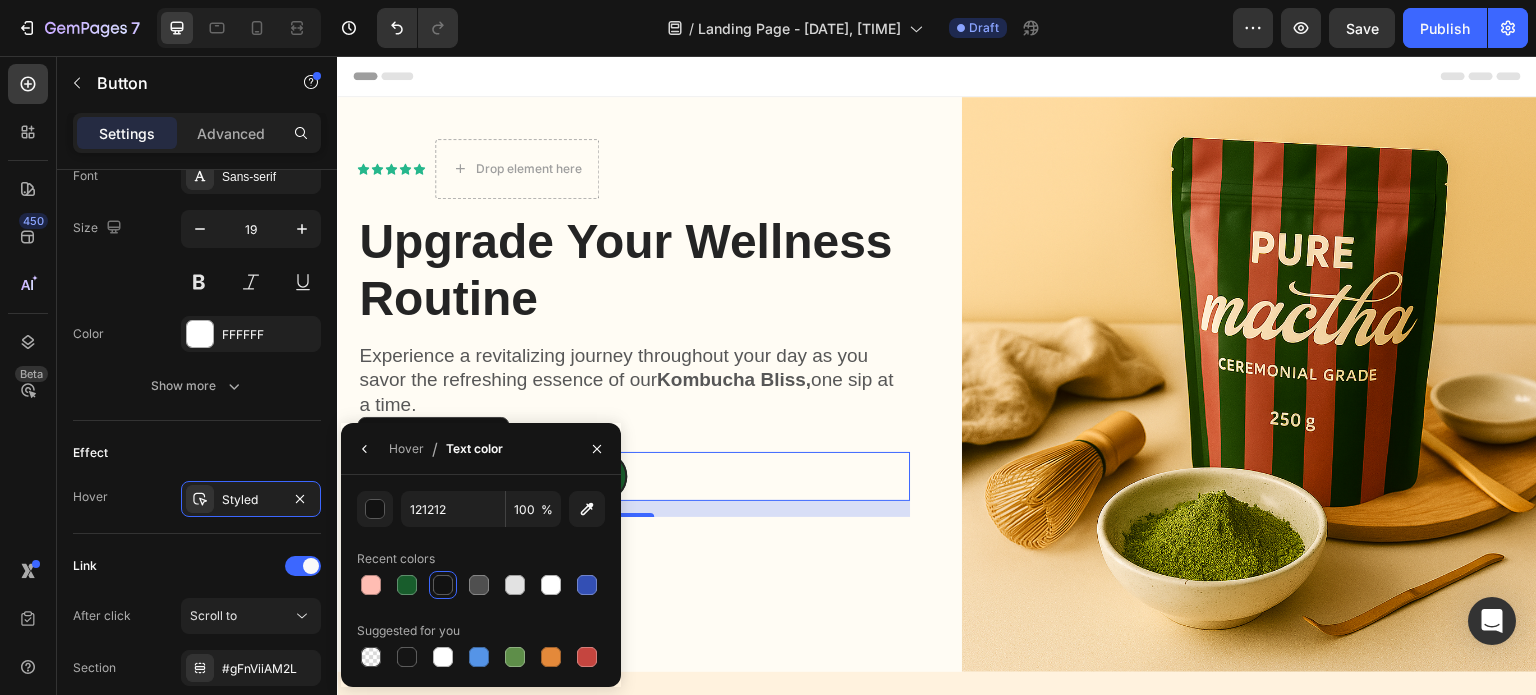 click on "Shop Now Button   16" at bounding box center (633, 476) 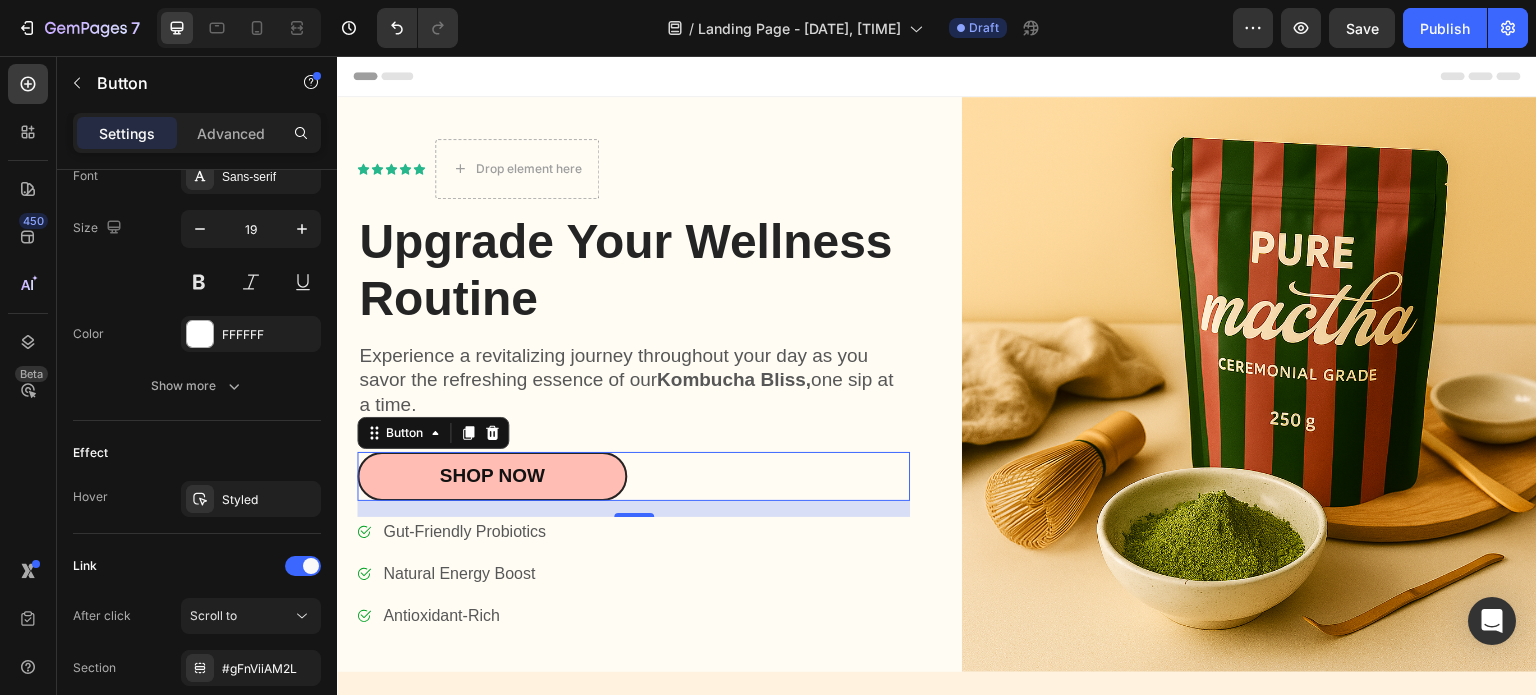 click on "Shop Now" at bounding box center [492, 476] 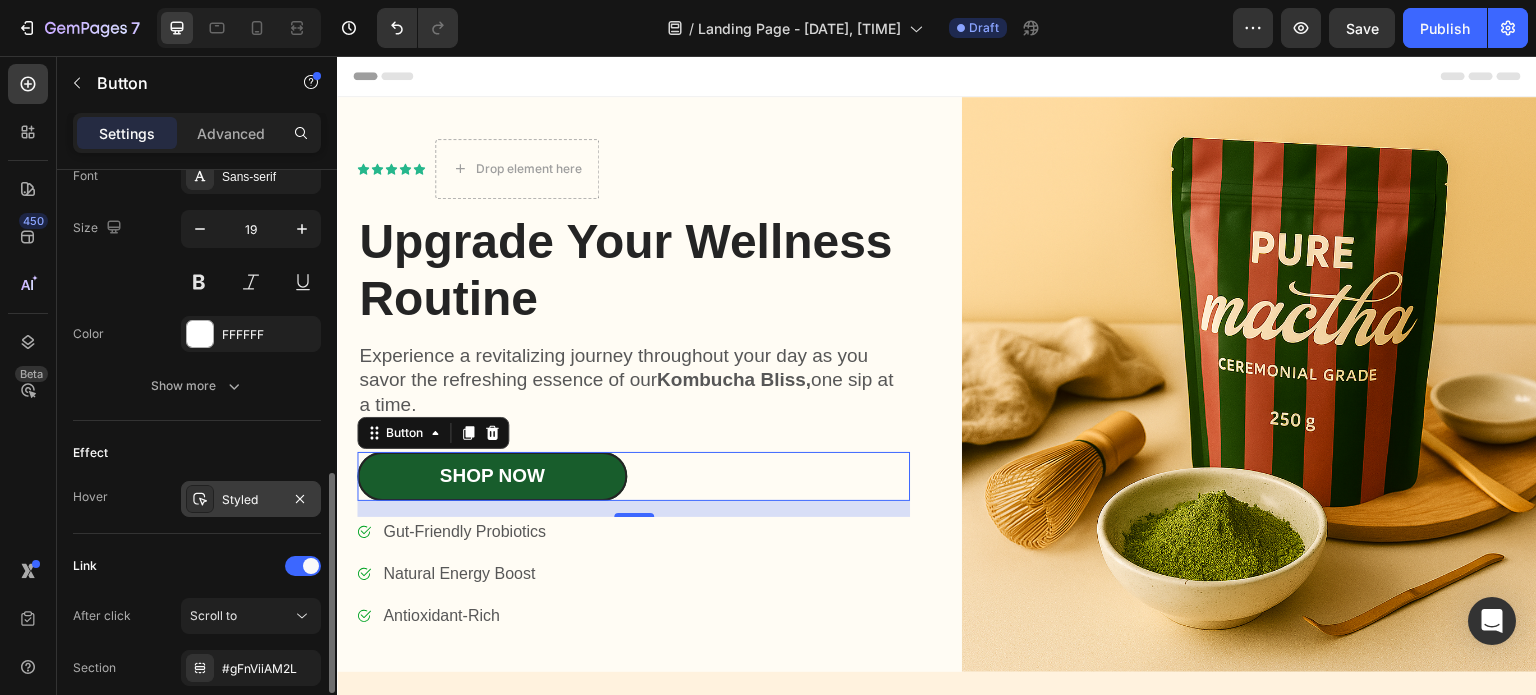 click on "Styled" at bounding box center [251, 500] 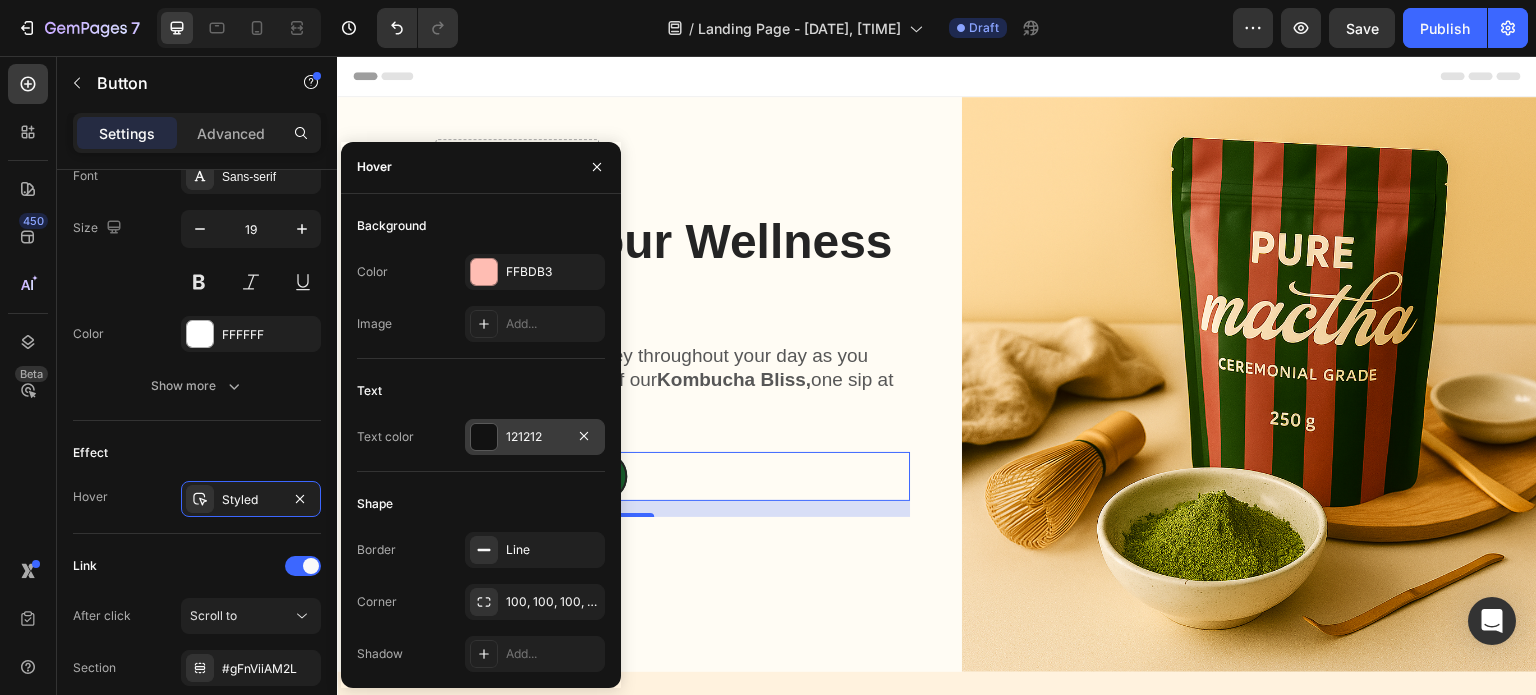 click on "121212" at bounding box center [535, 437] 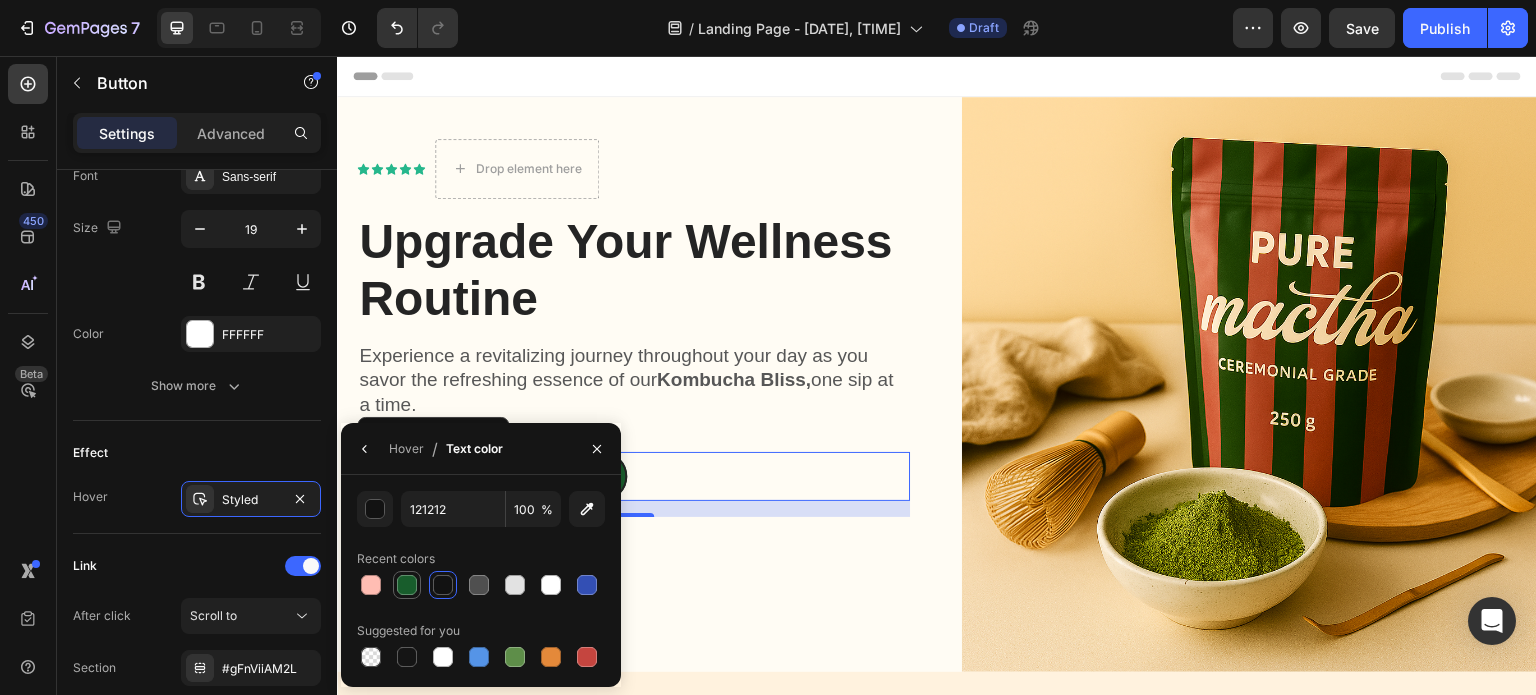 click at bounding box center [407, 585] 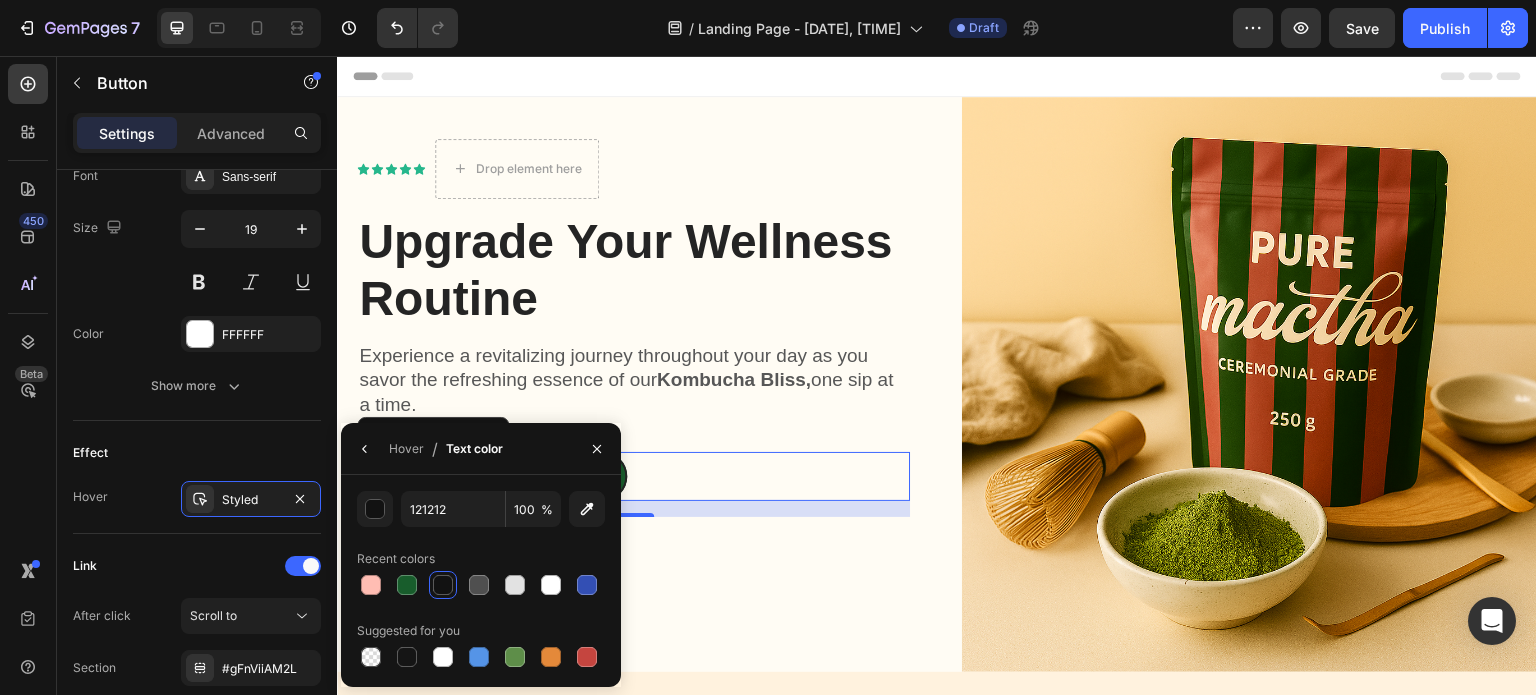 type on "185D2C" 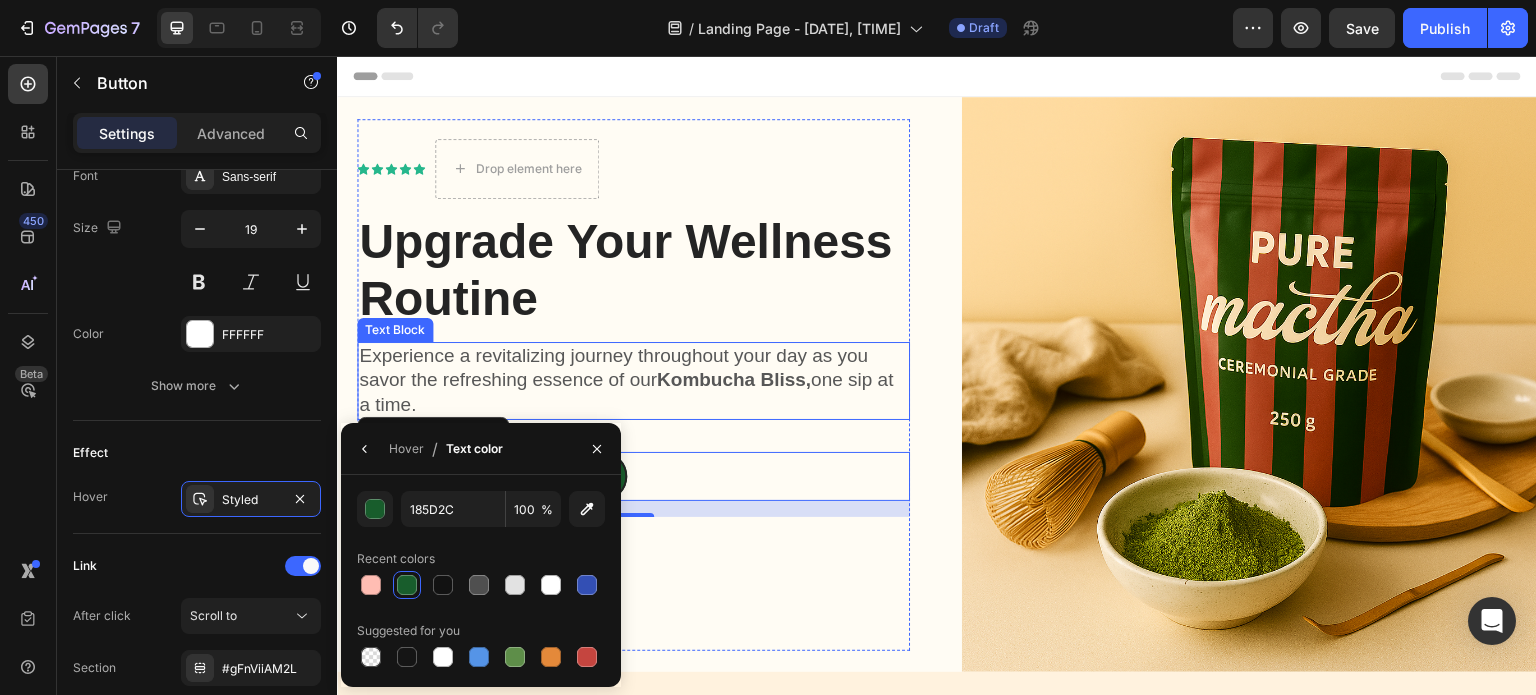 click on "Experience a revitalizing journey throughout your day as you savor the refreshing essence of our  Kombucha Bliss,  one sip at a time." at bounding box center [633, 381] 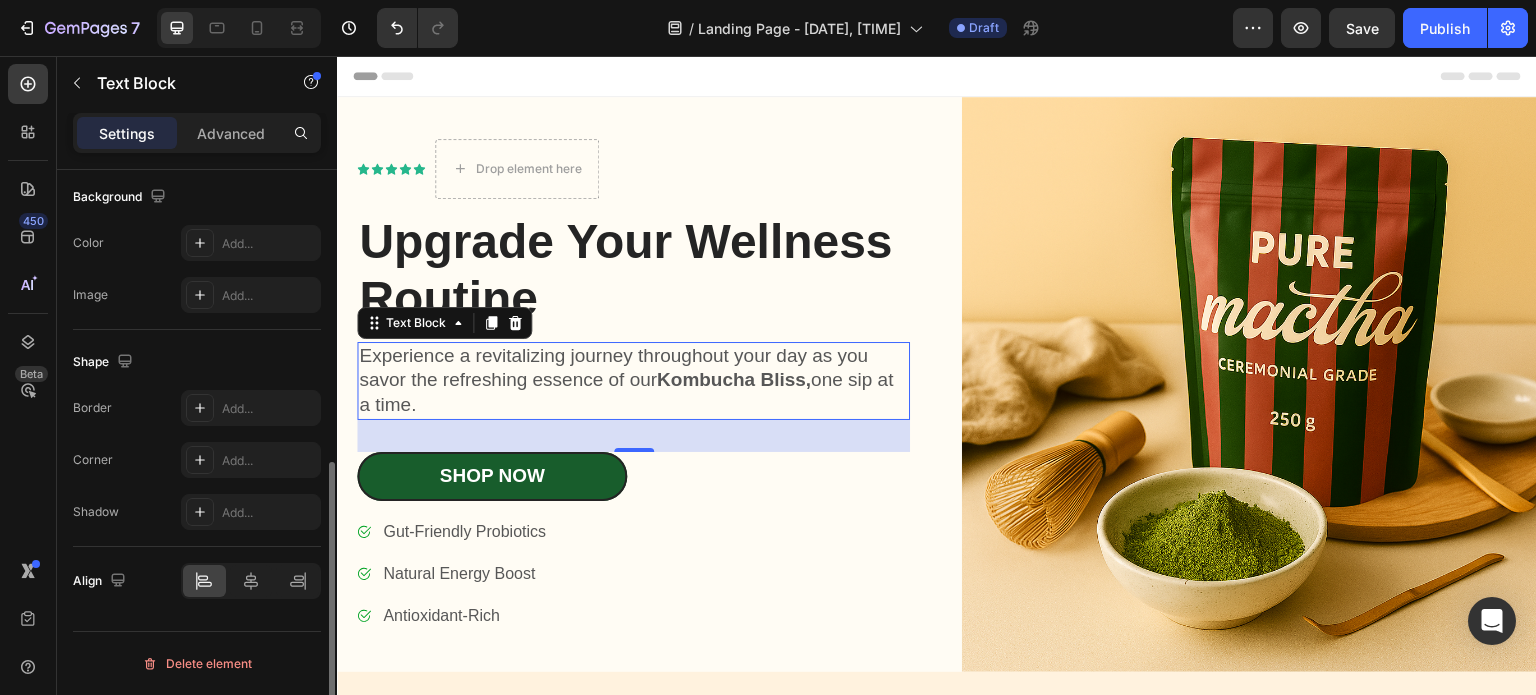 scroll, scrollTop: 0, scrollLeft: 0, axis: both 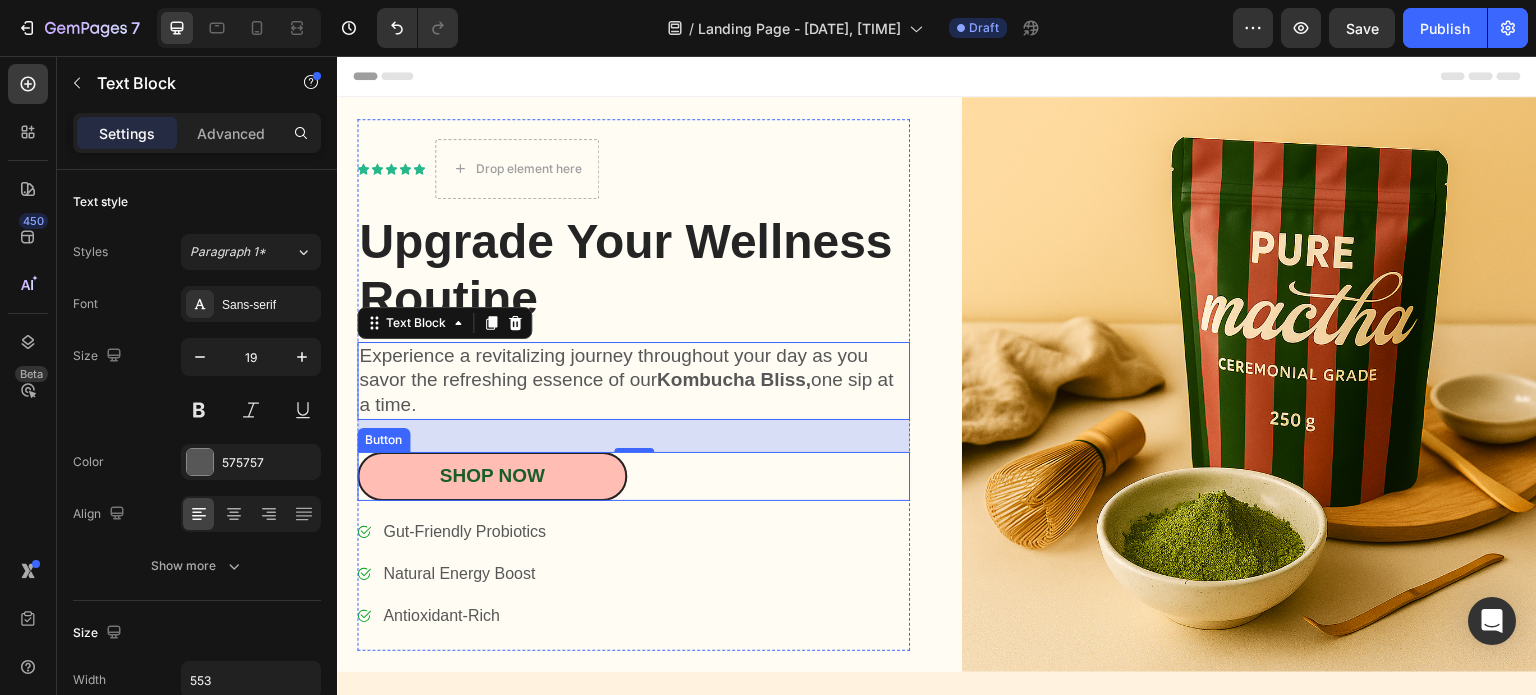 click on "Shop Now" at bounding box center (492, 476) 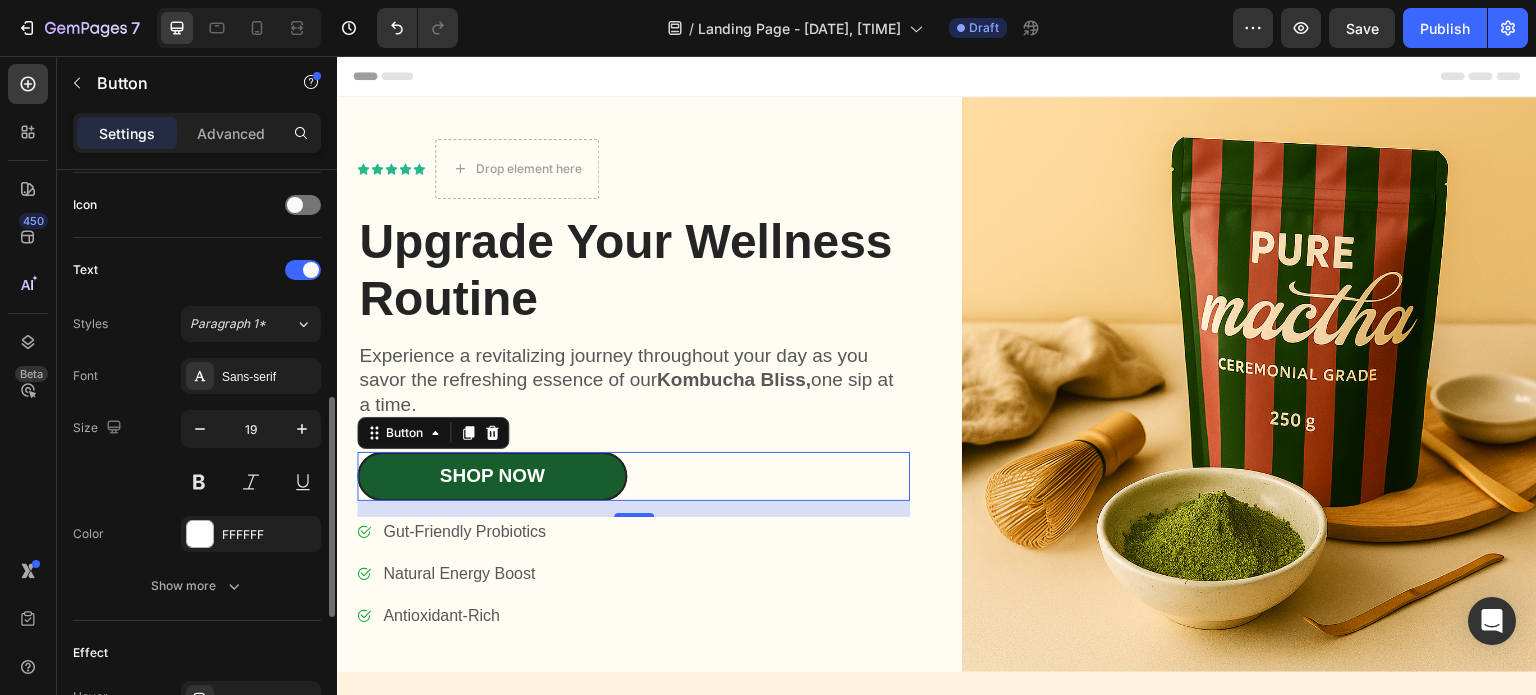 scroll, scrollTop: 700, scrollLeft: 0, axis: vertical 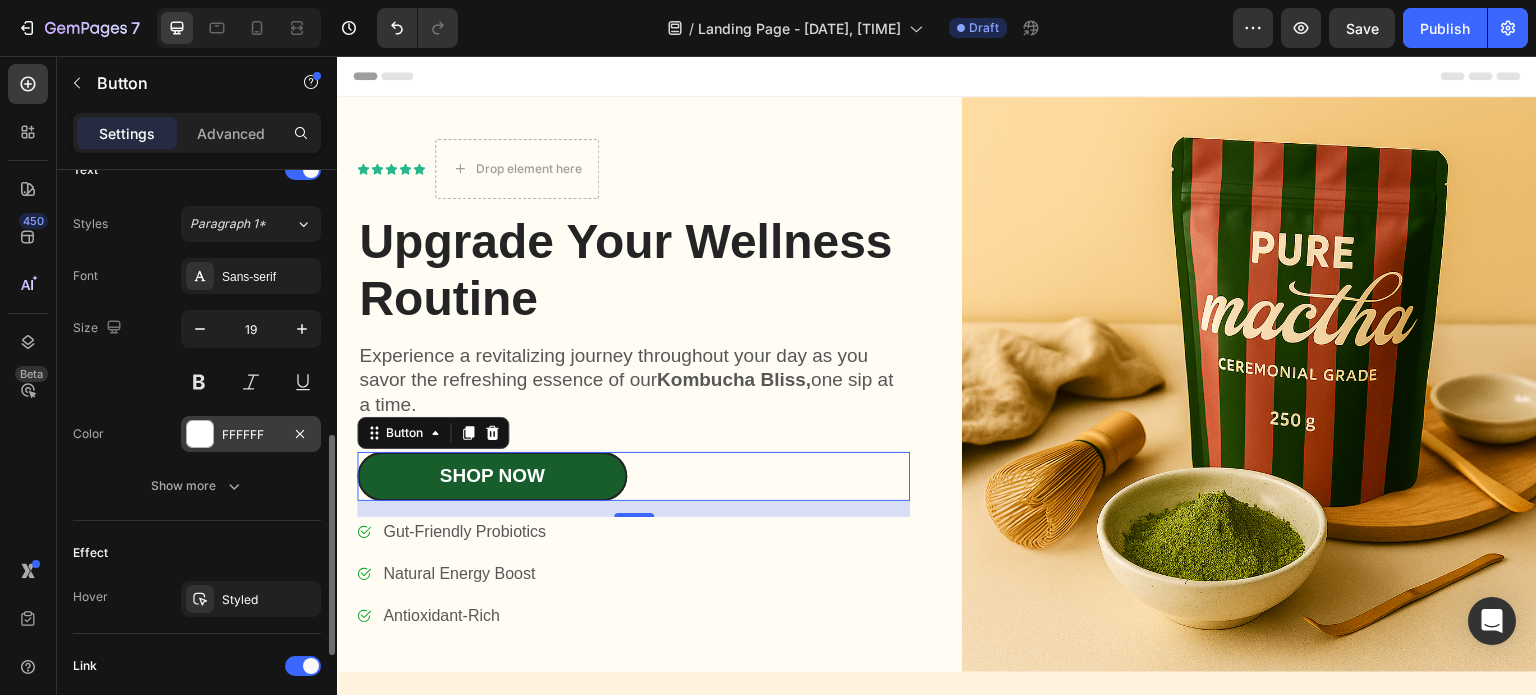 click at bounding box center [200, 434] 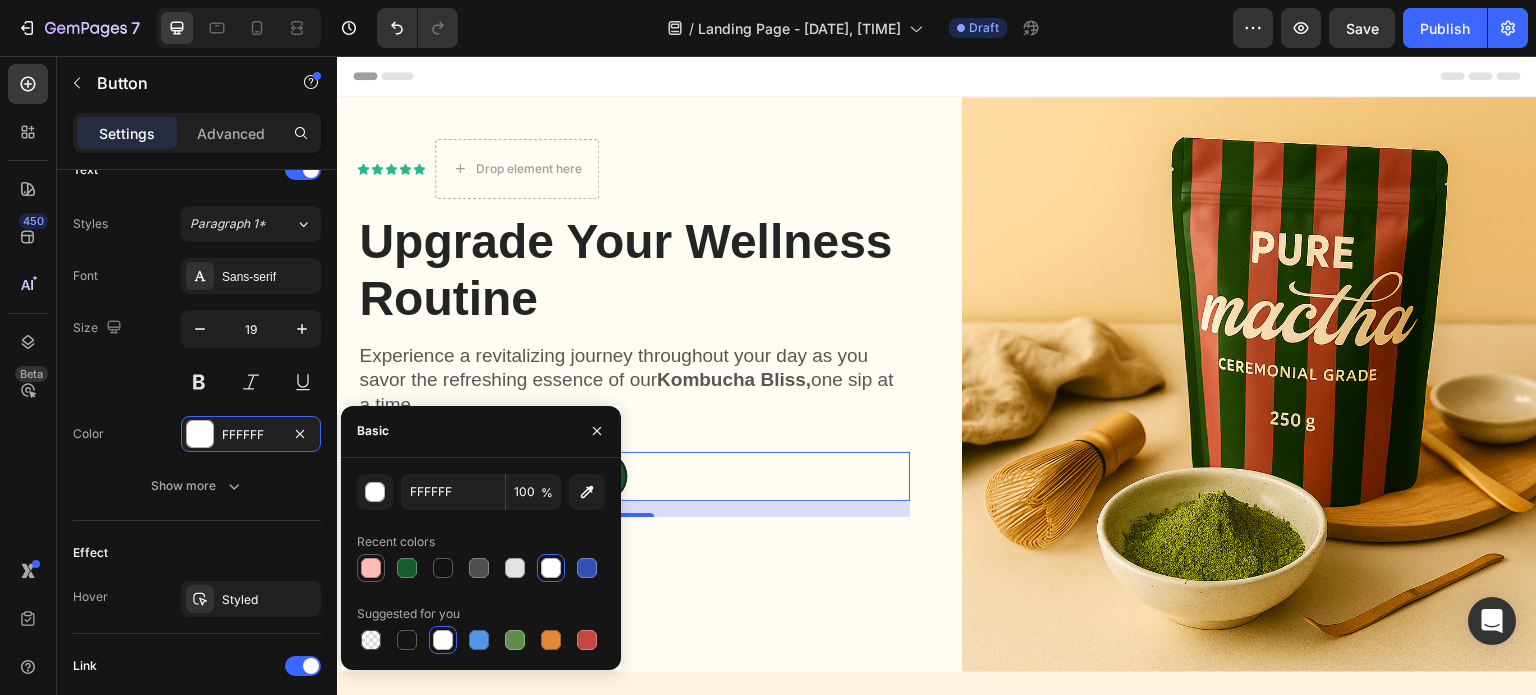 click at bounding box center [371, 568] 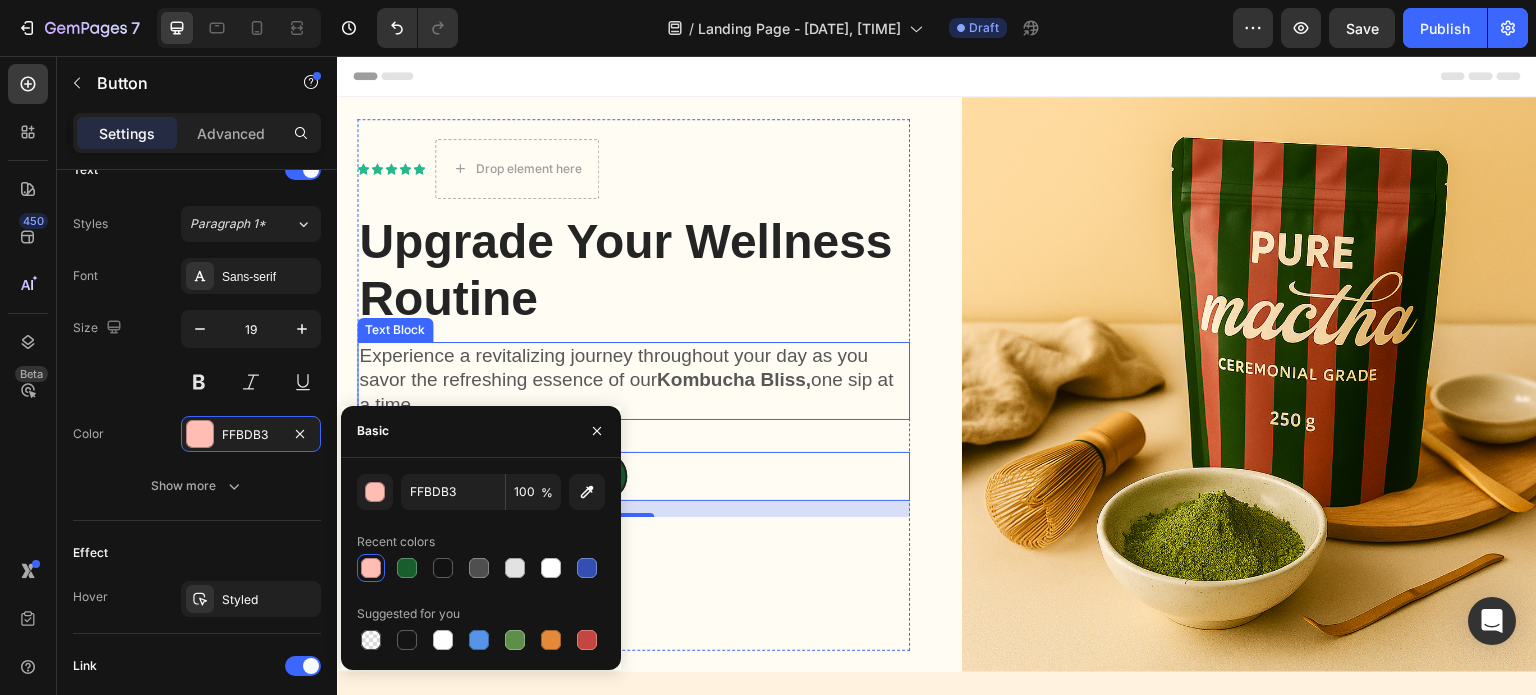 click on "Experience a revitalizing journey throughout your day as you savor the refreshing essence of our  Kombucha Bliss,  one sip at a time." at bounding box center [633, 381] 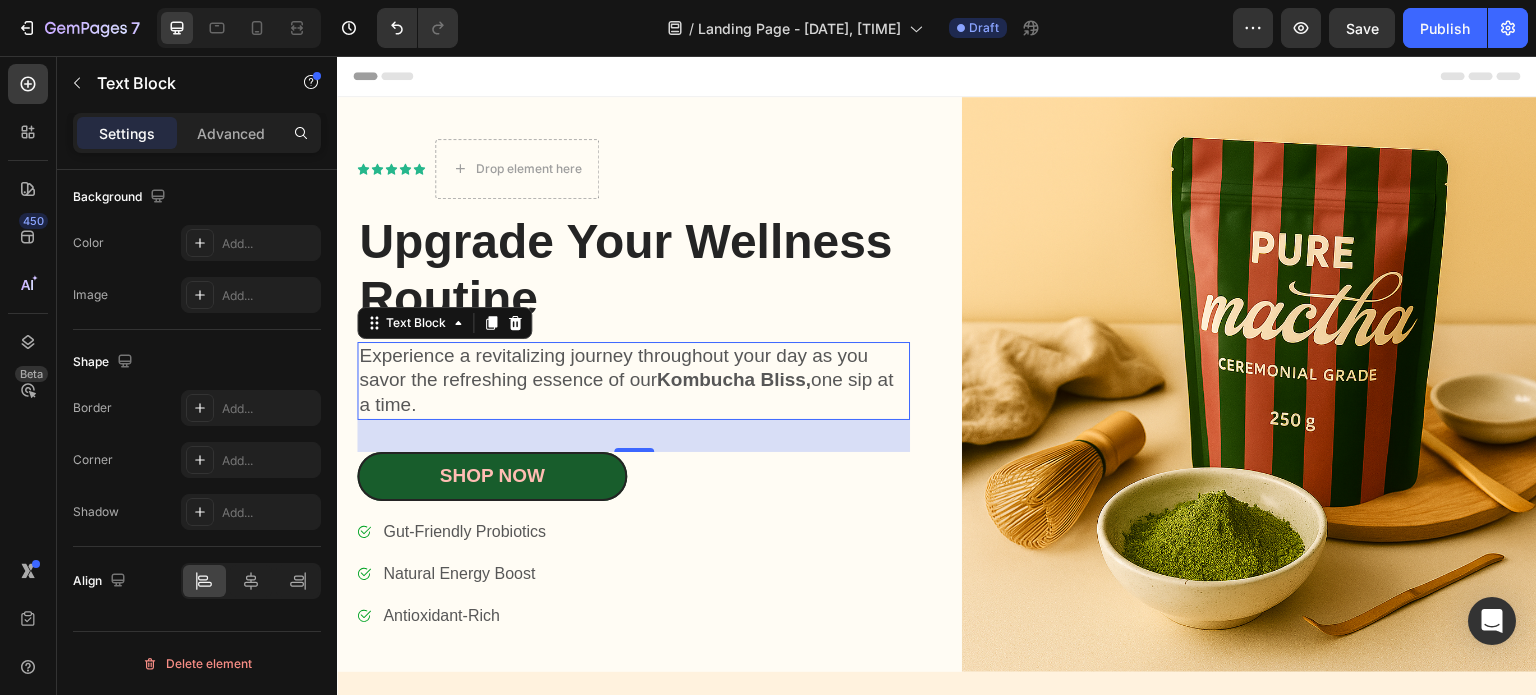 scroll, scrollTop: 0, scrollLeft: 0, axis: both 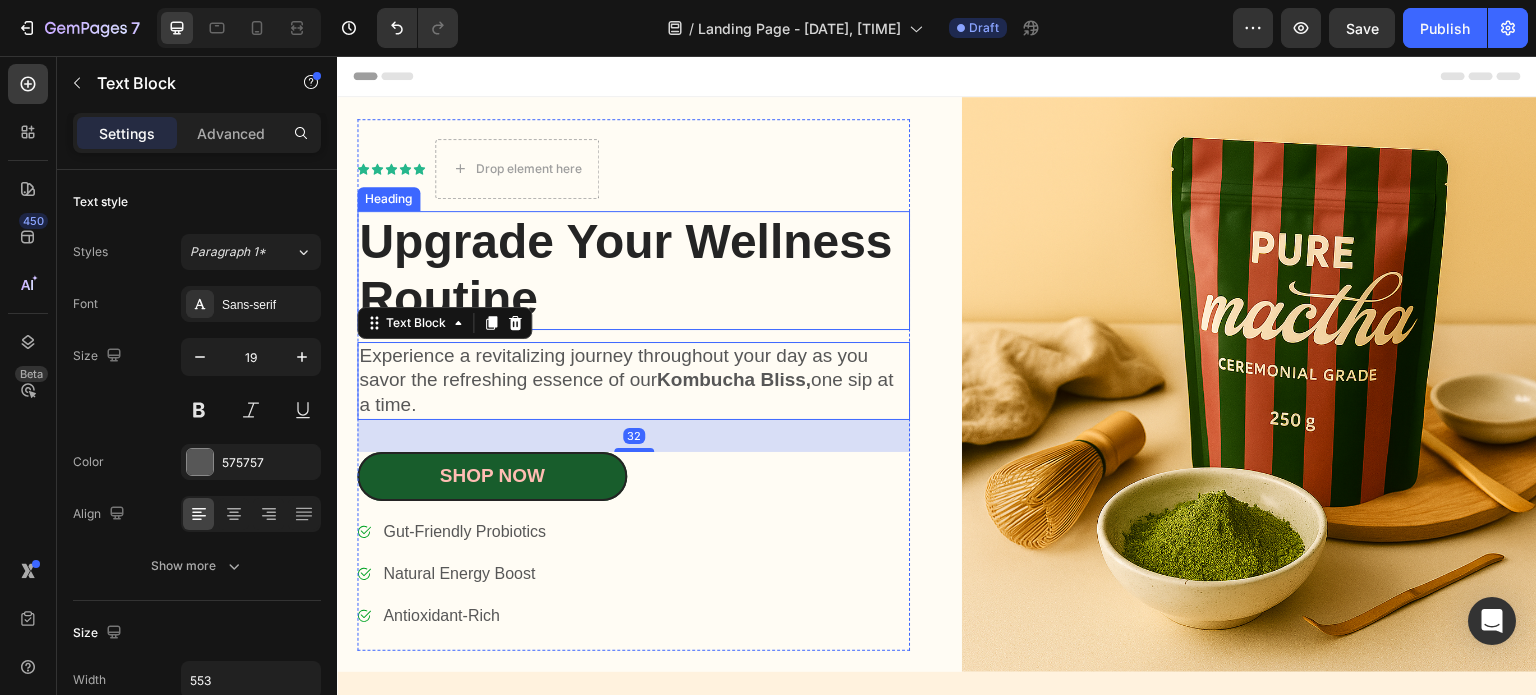 click on "Upgrade Your Wellness Routine" at bounding box center [633, 270] 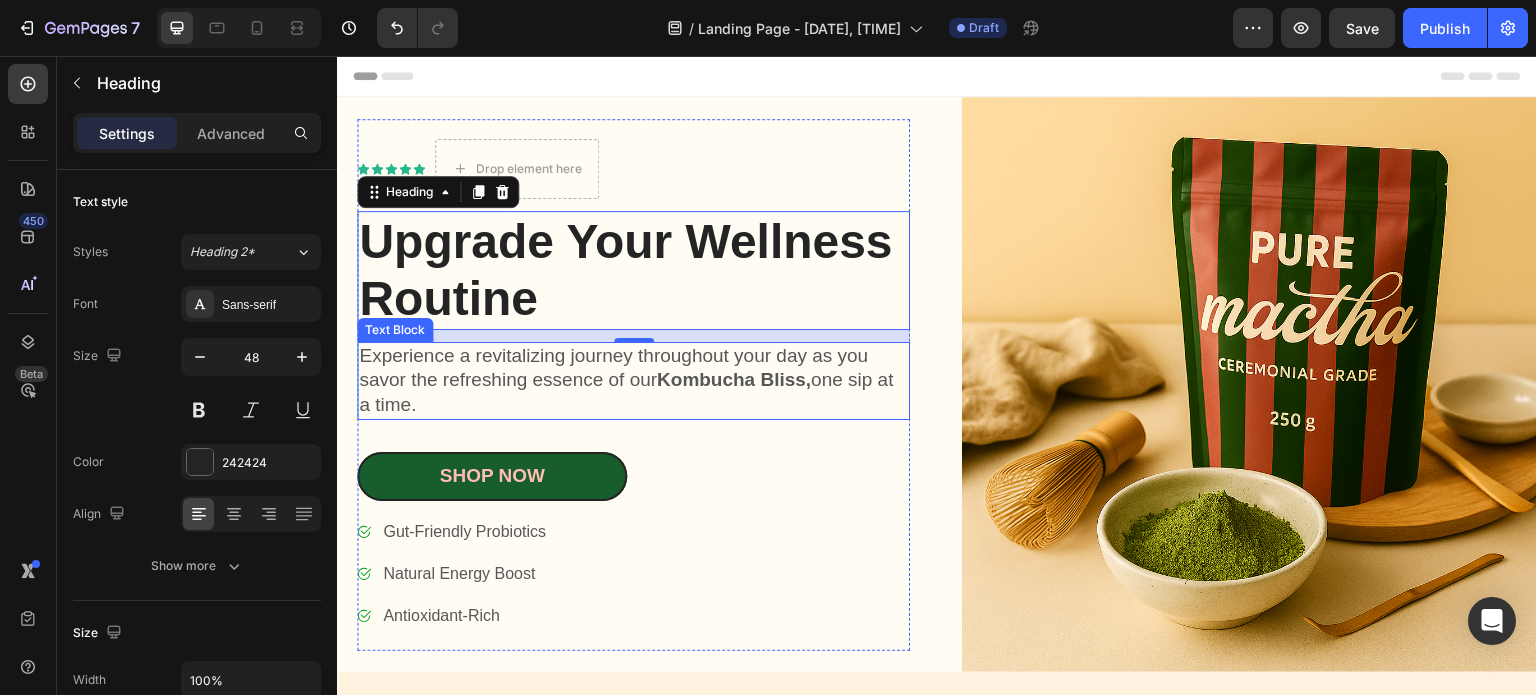 click on "Experience a revitalizing journey throughout your day as you savor the refreshing essence of our  Kombucha Bliss,  one sip at a time." at bounding box center (633, 381) 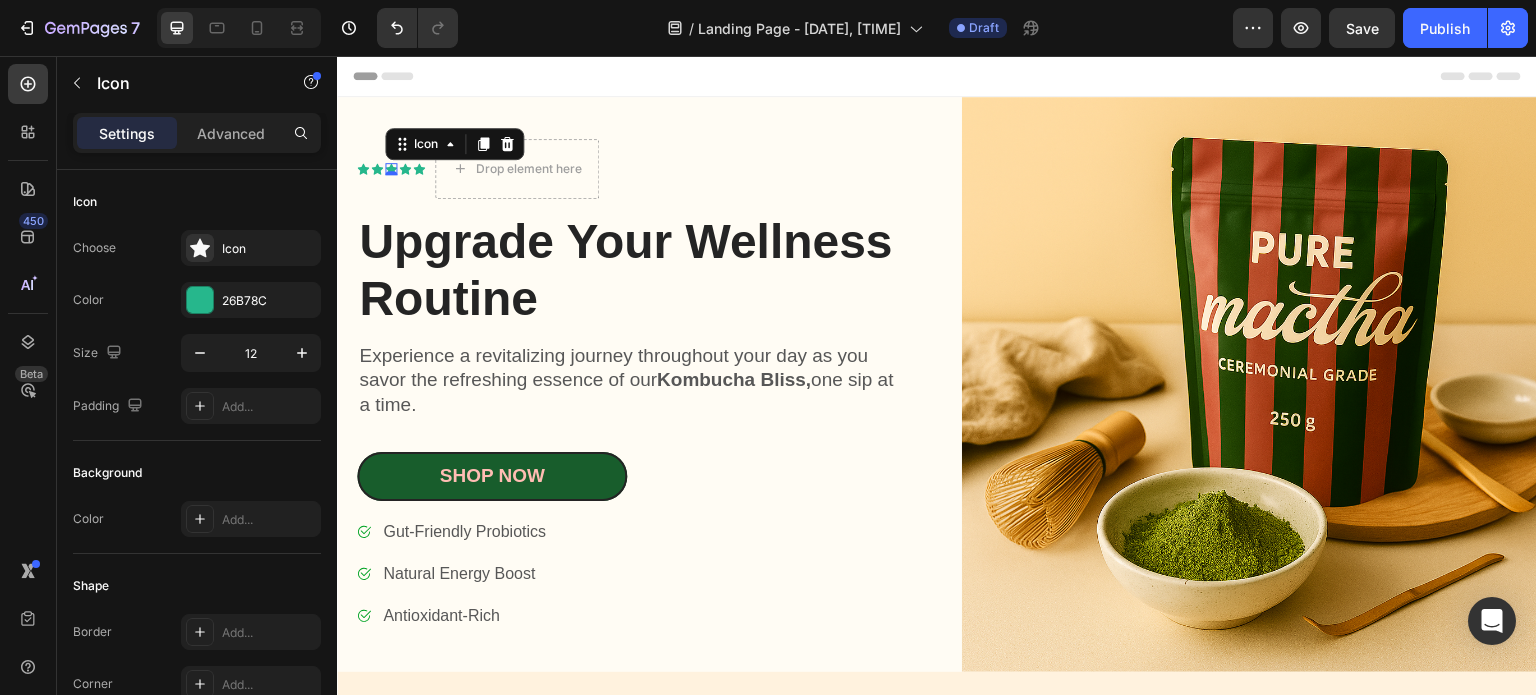 click on "Icon   0" at bounding box center [391, 169] 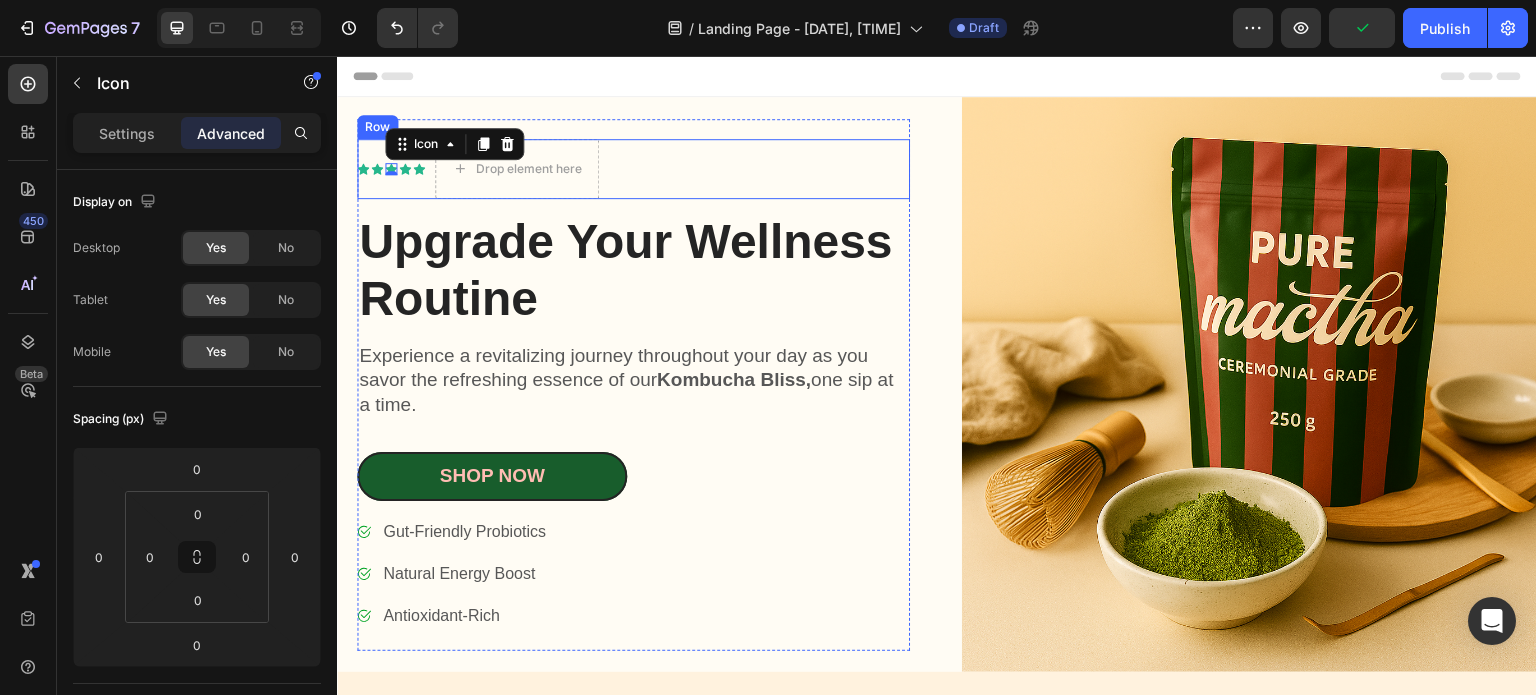 click on "Icon Icon Icon   0 Icon Icon Icon List" at bounding box center (391, 169) 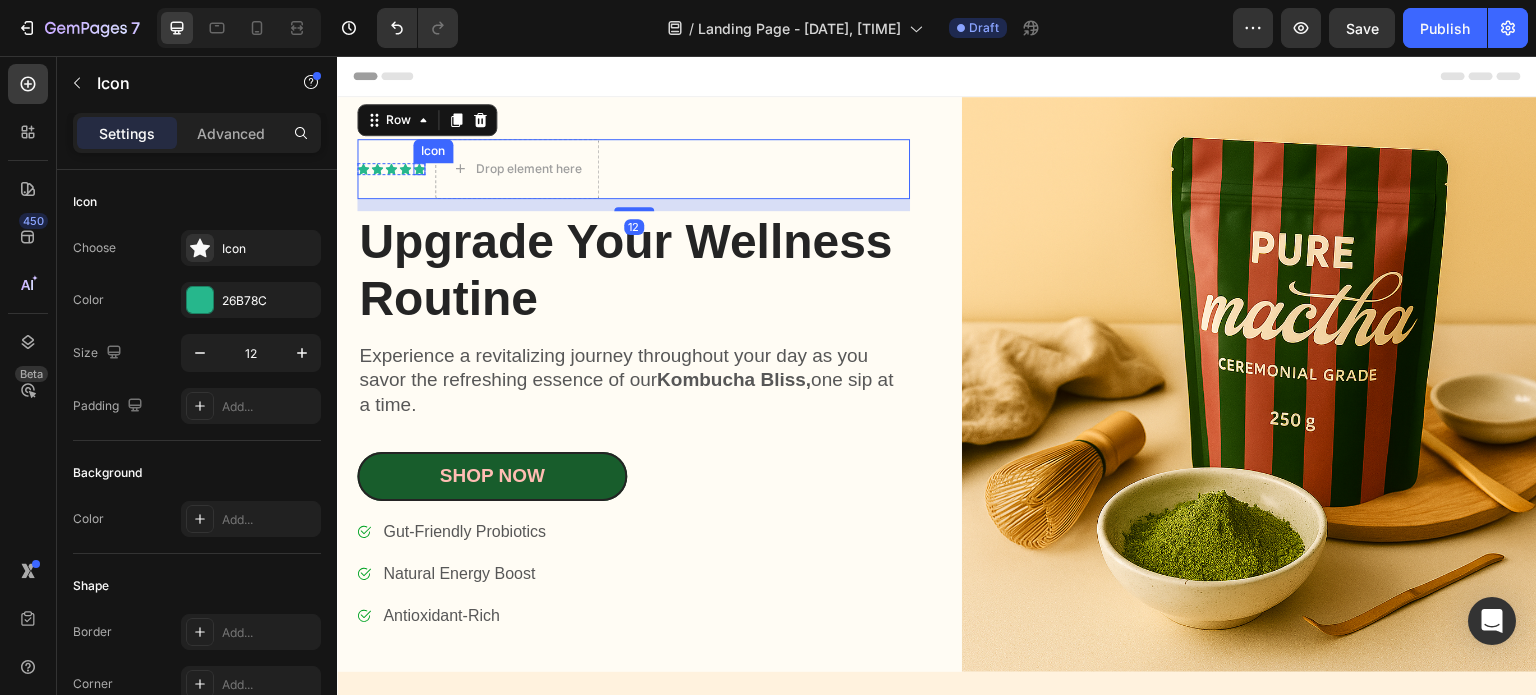 click on "Icon" at bounding box center (419, 169) 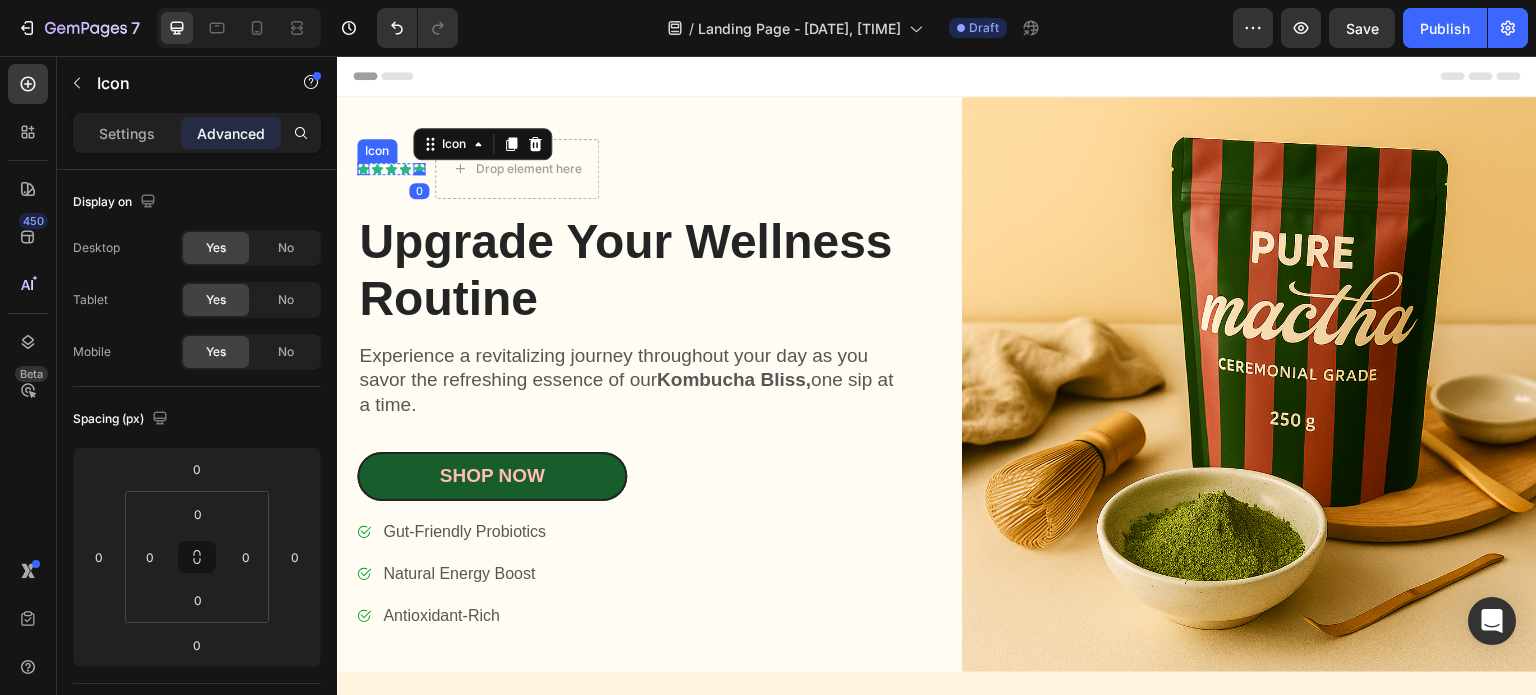 click 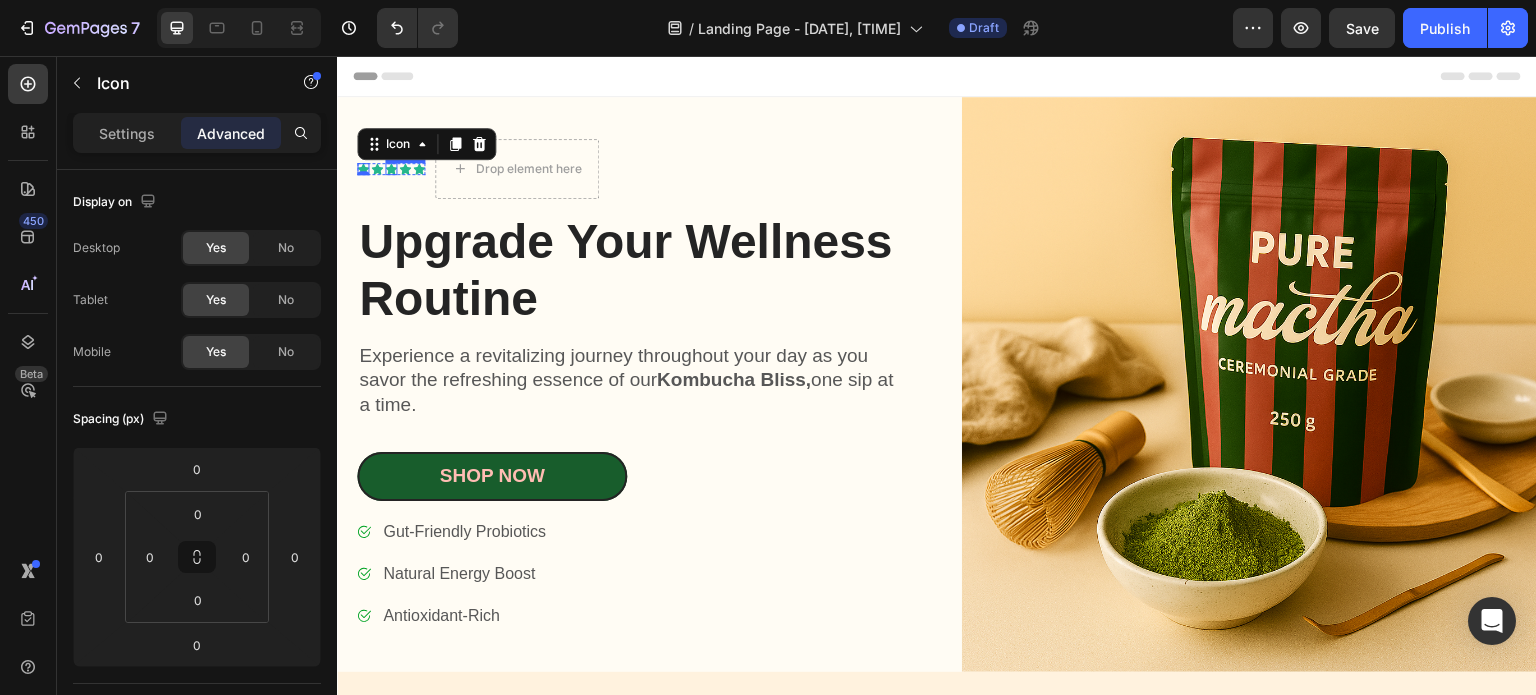 click 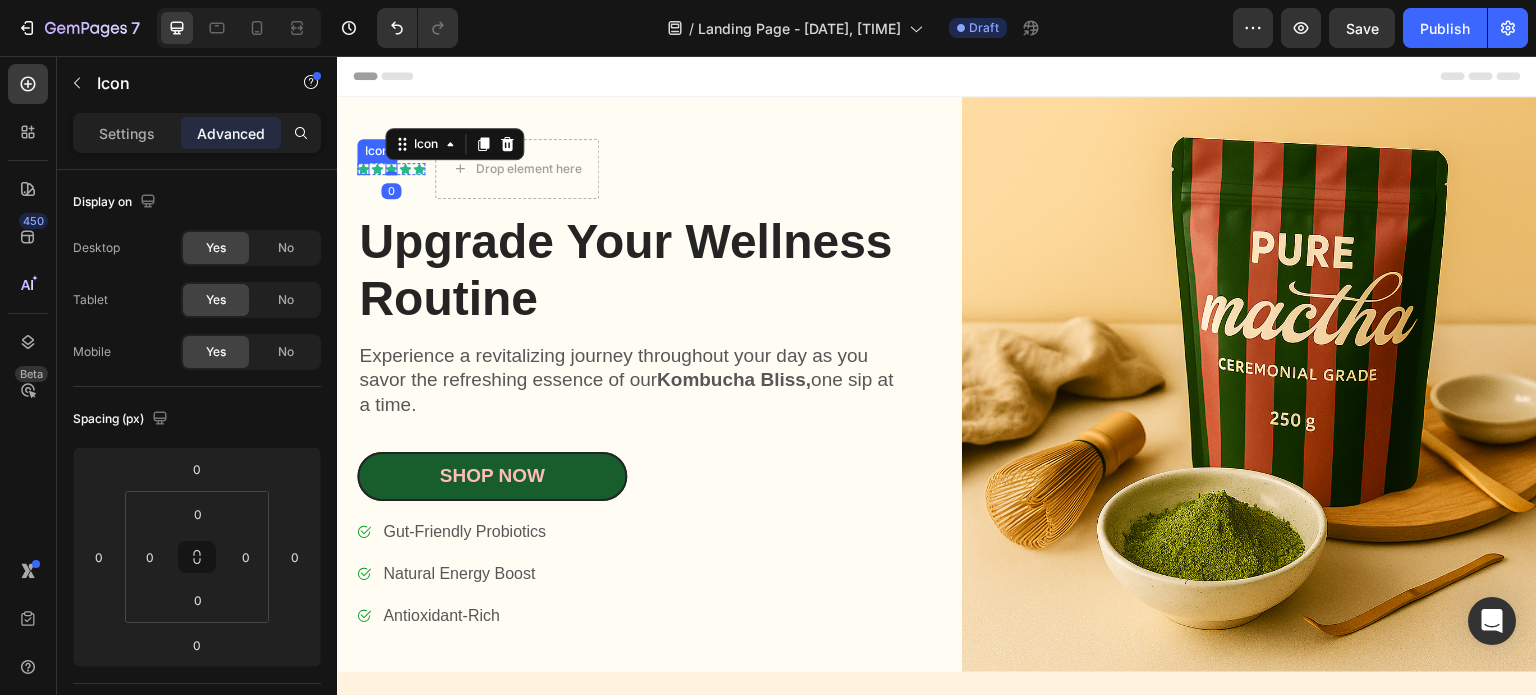 click 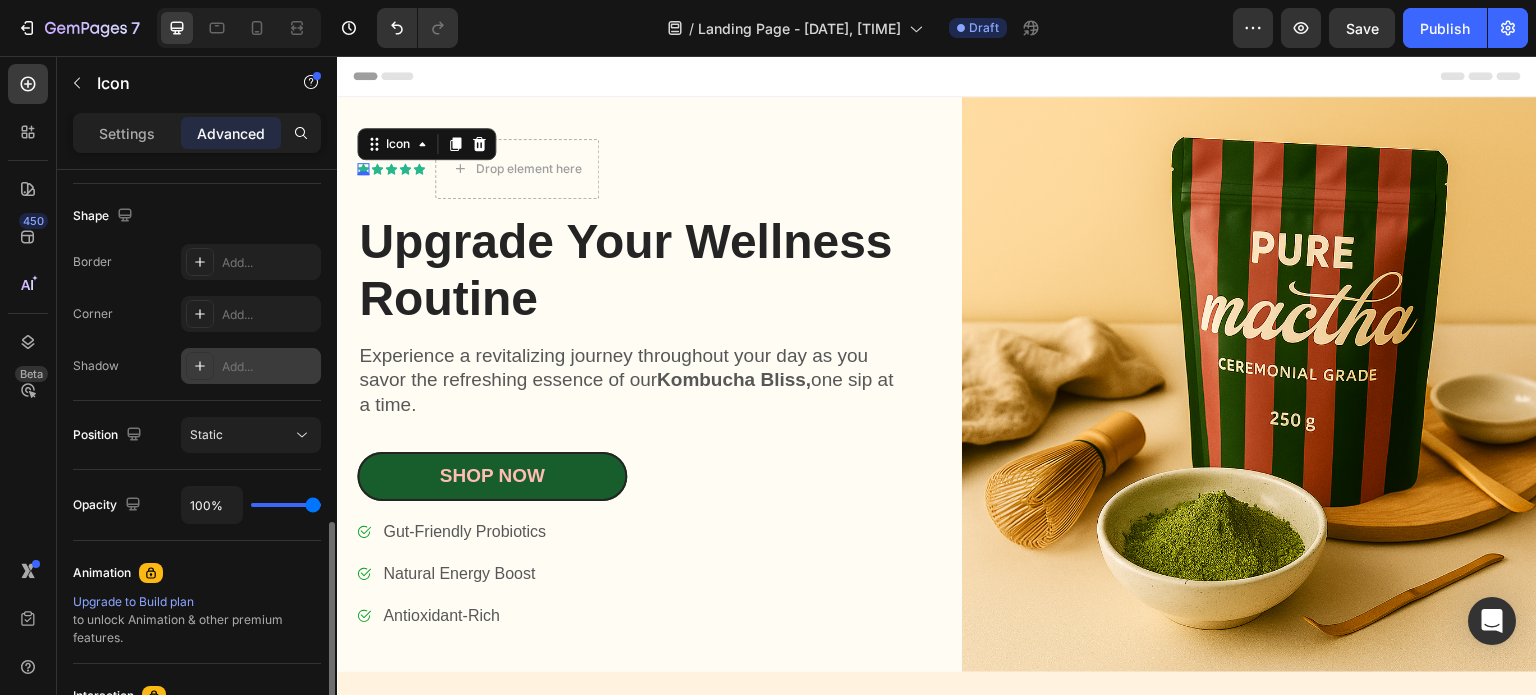 scroll, scrollTop: 700, scrollLeft: 0, axis: vertical 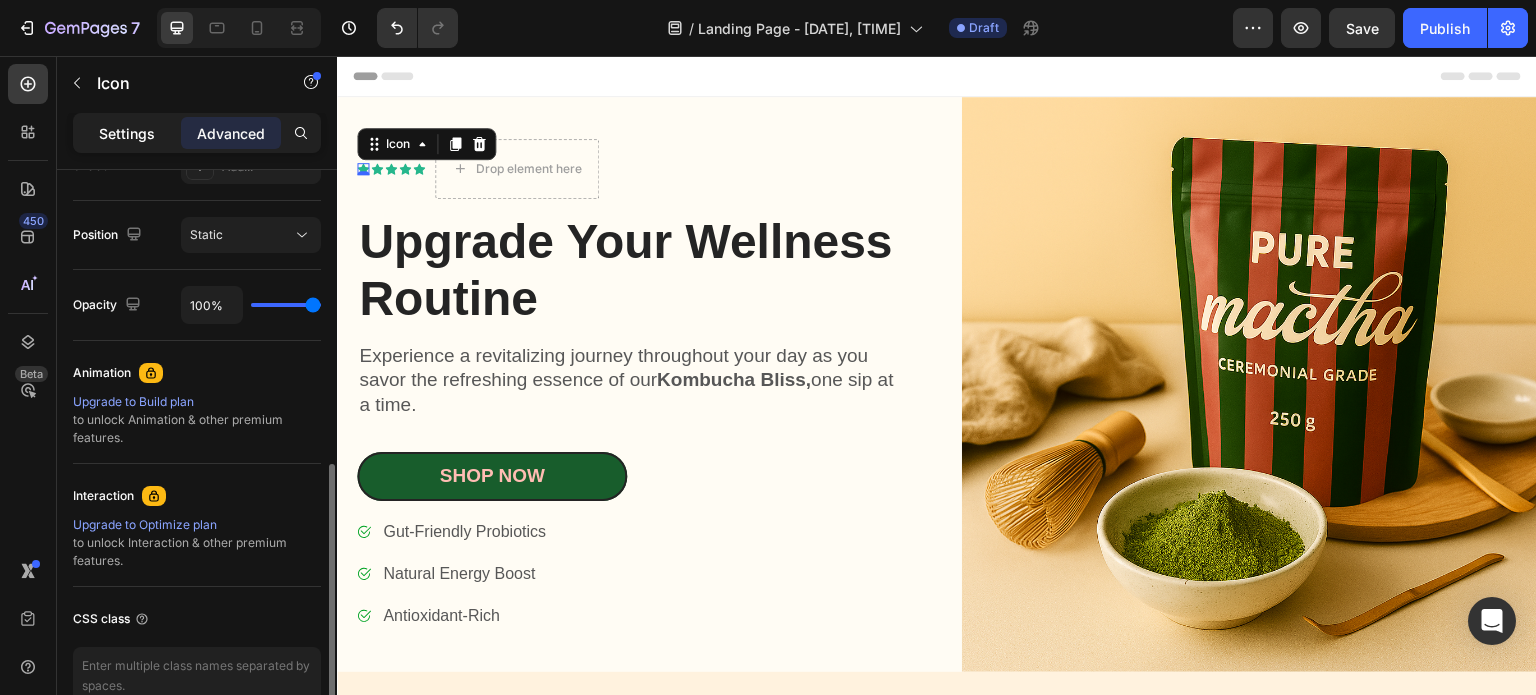 click on "Settings" at bounding box center [127, 133] 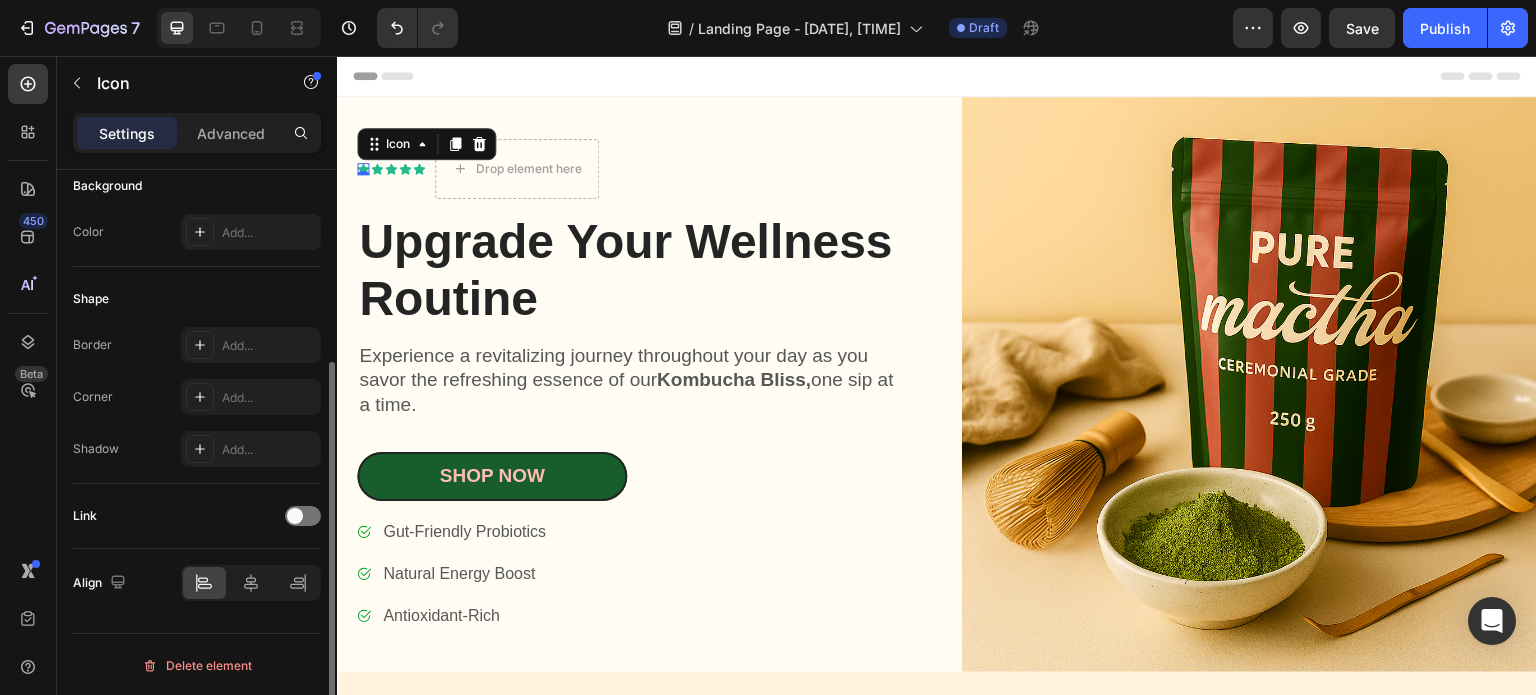 scroll, scrollTop: 0, scrollLeft: 0, axis: both 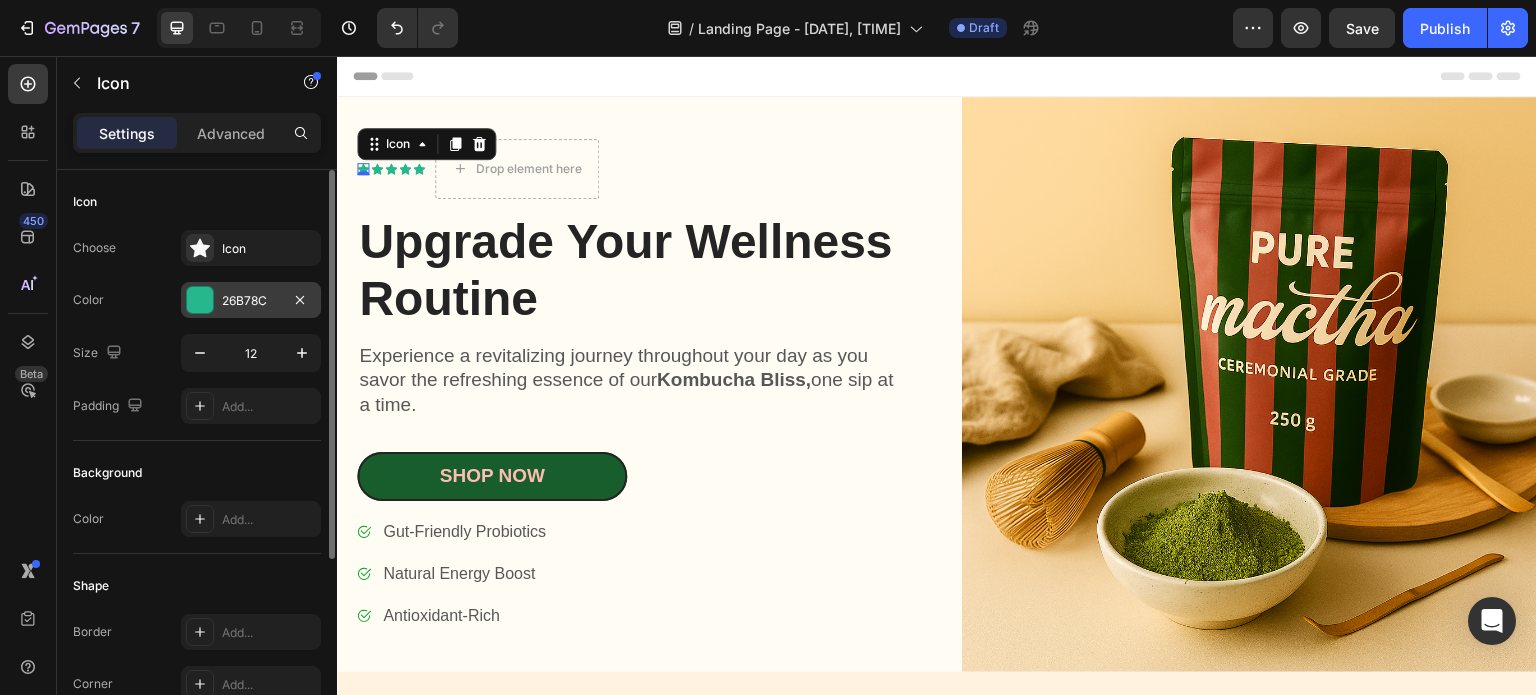 click at bounding box center (200, 300) 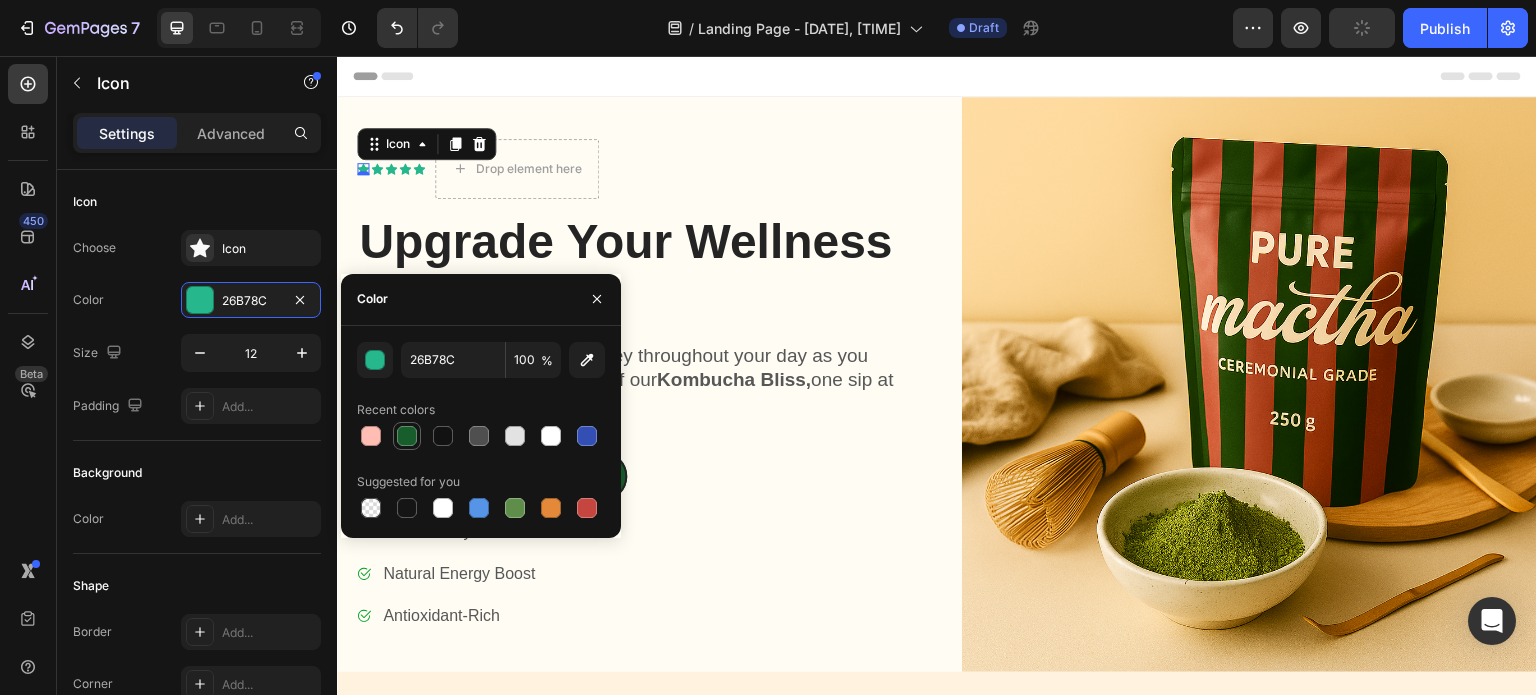 click at bounding box center (407, 436) 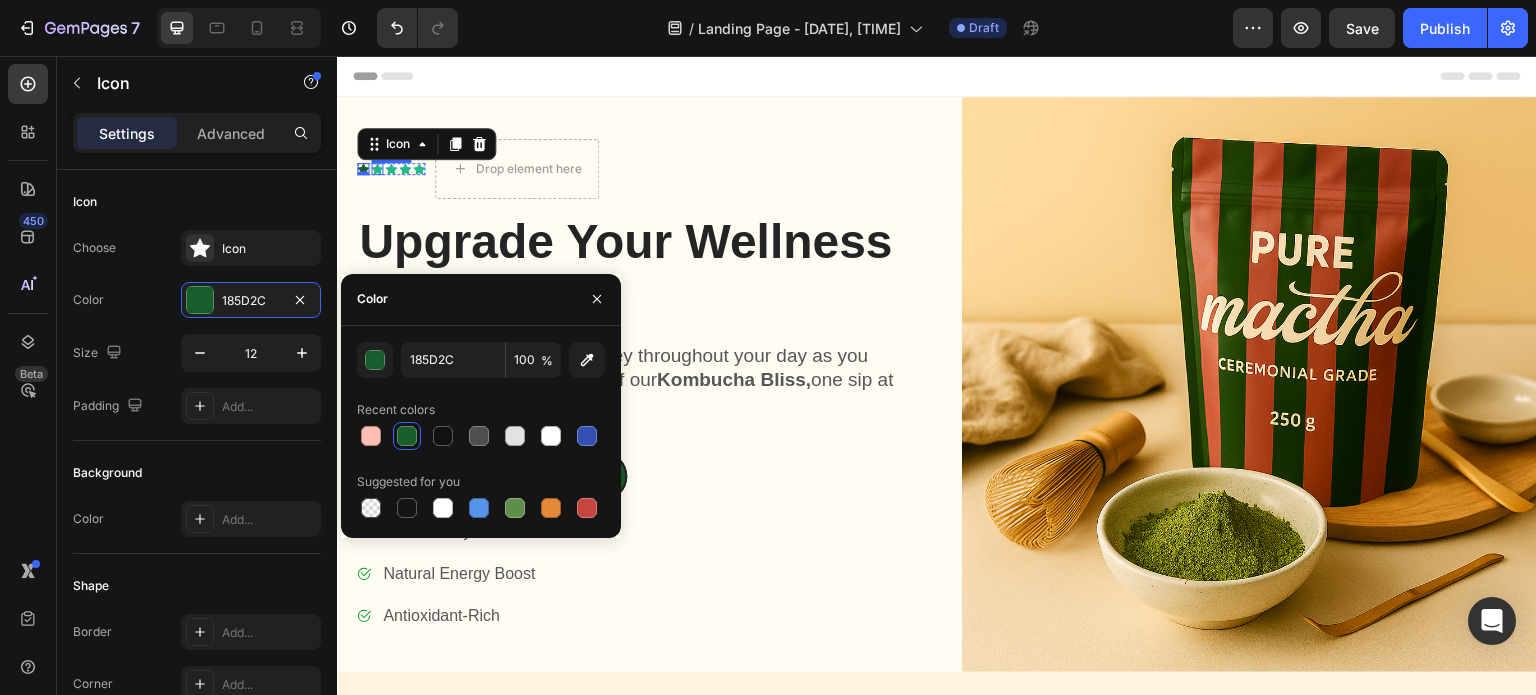click on "Icon" at bounding box center (377, 169) 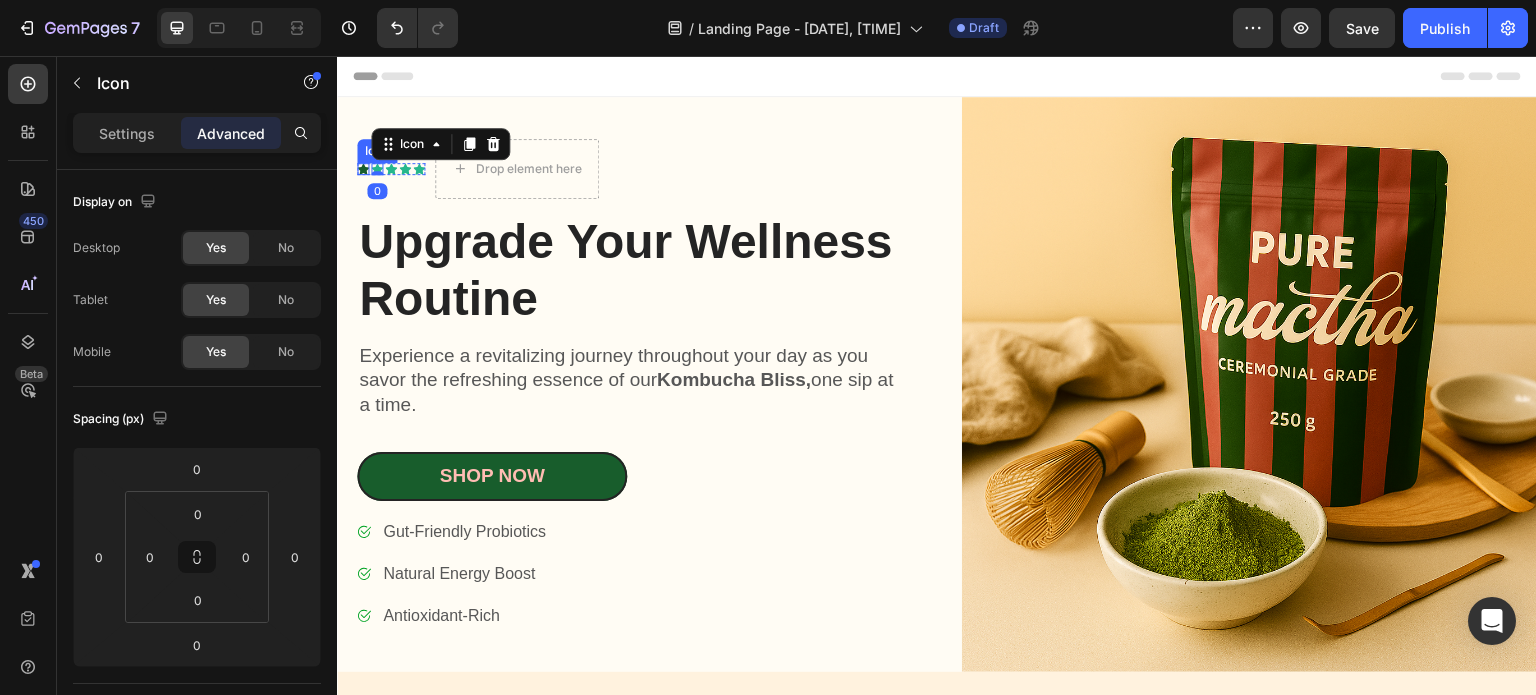 click 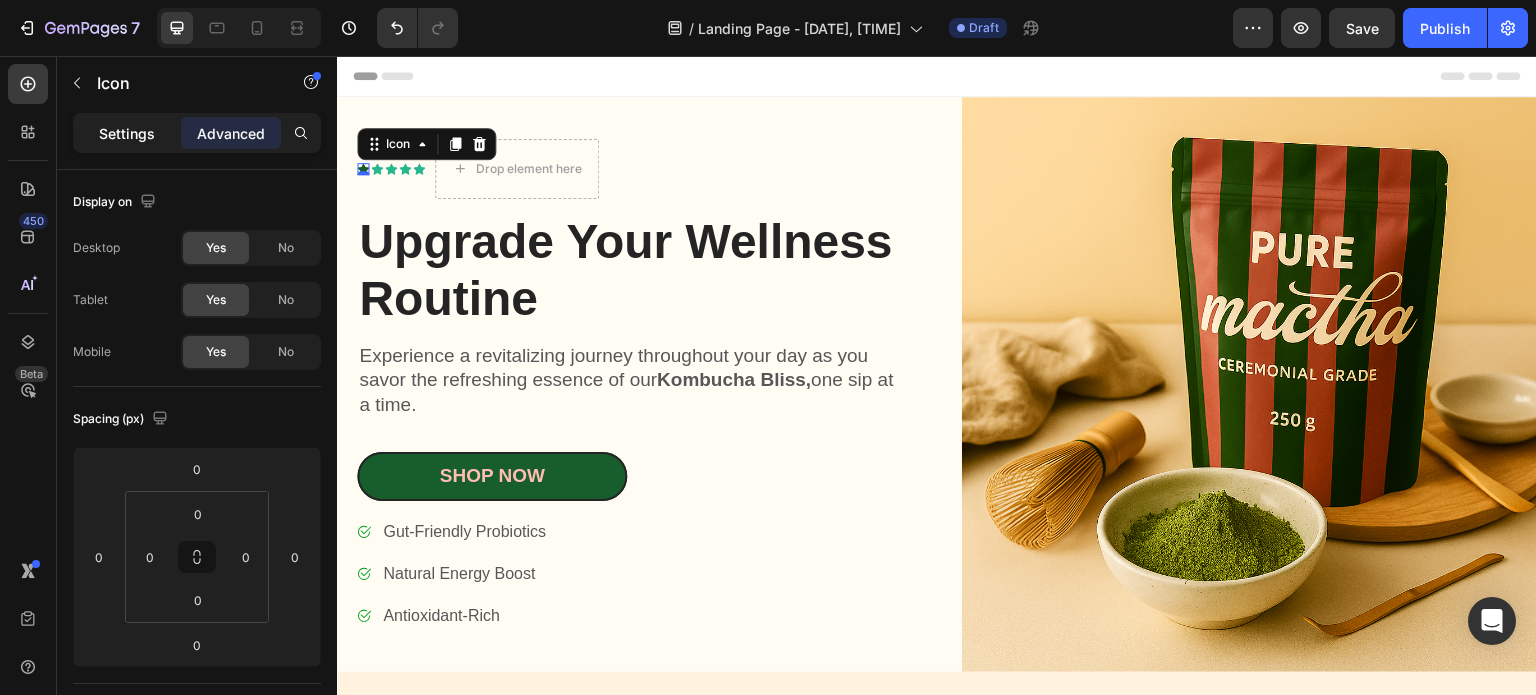 click on "Settings" at bounding box center [127, 133] 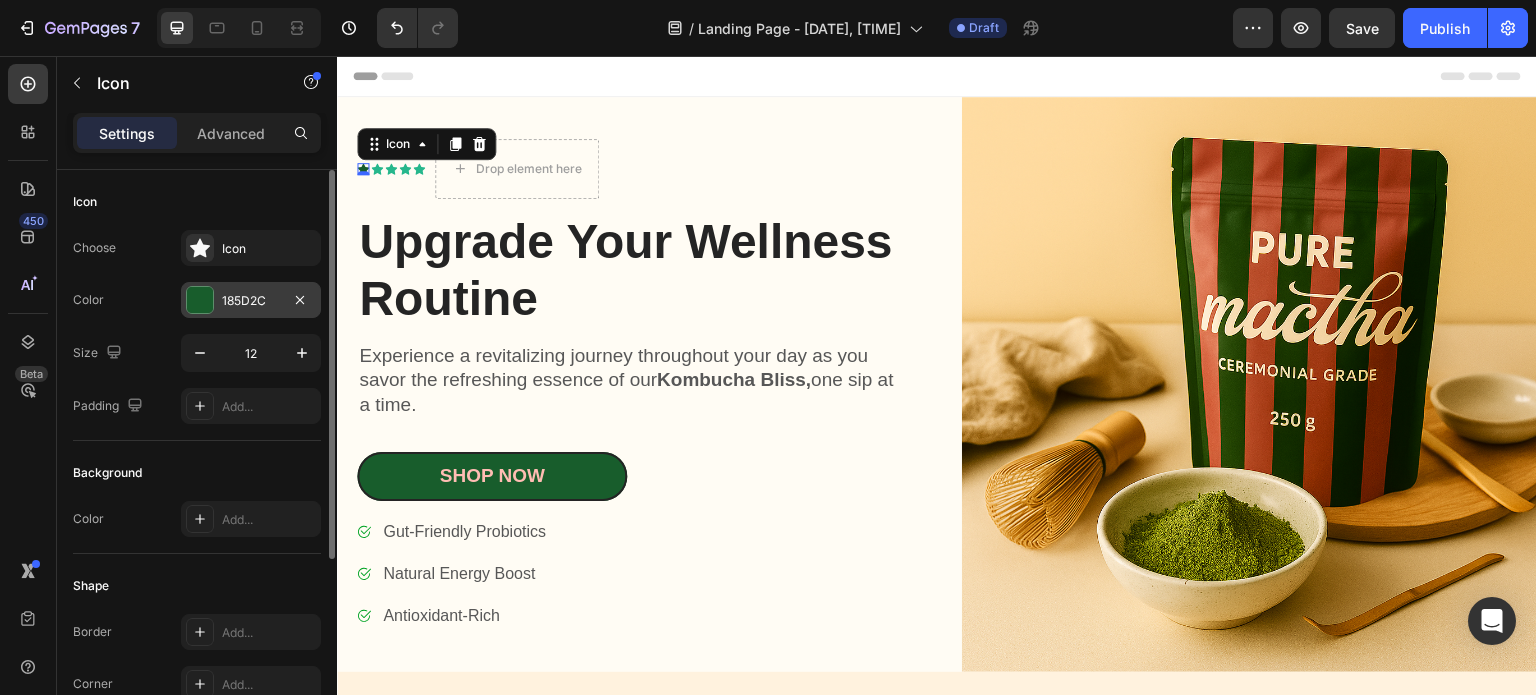 click at bounding box center (200, 300) 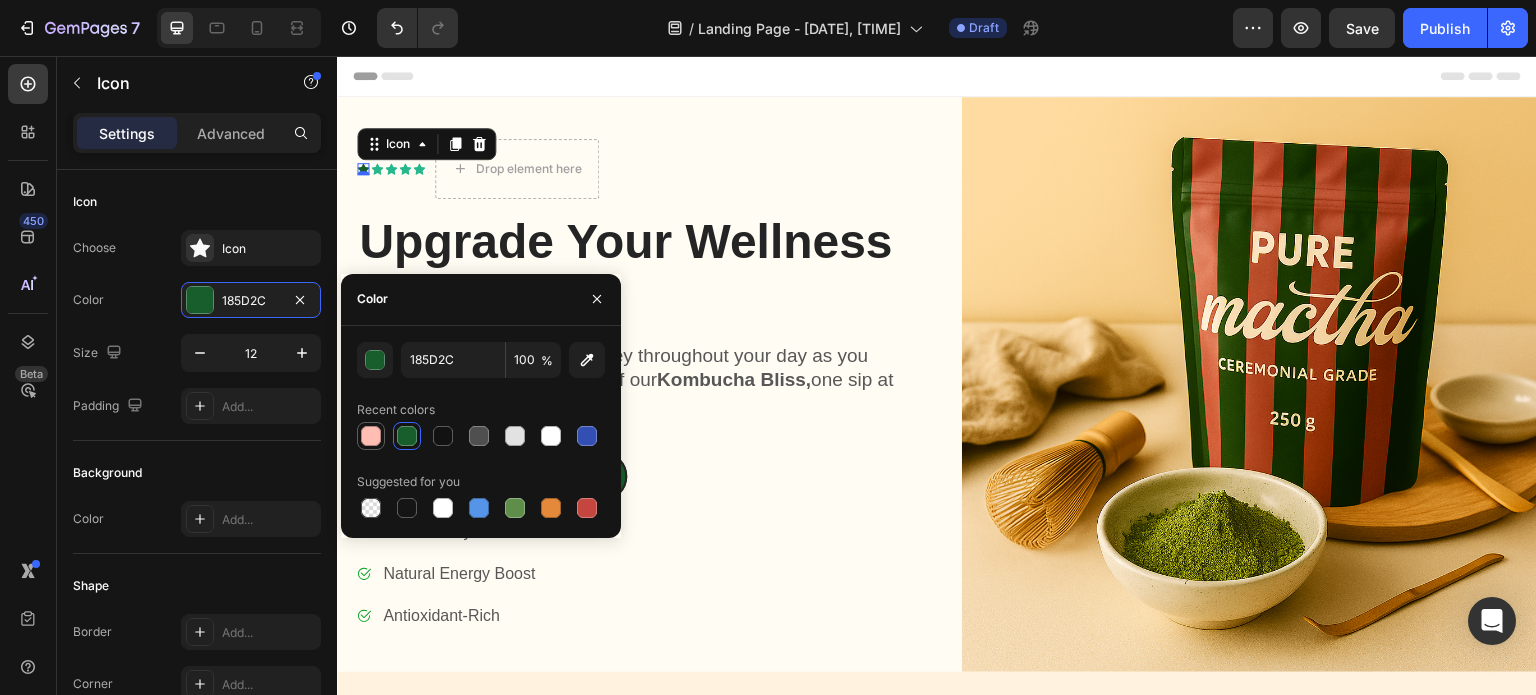 click at bounding box center (371, 436) 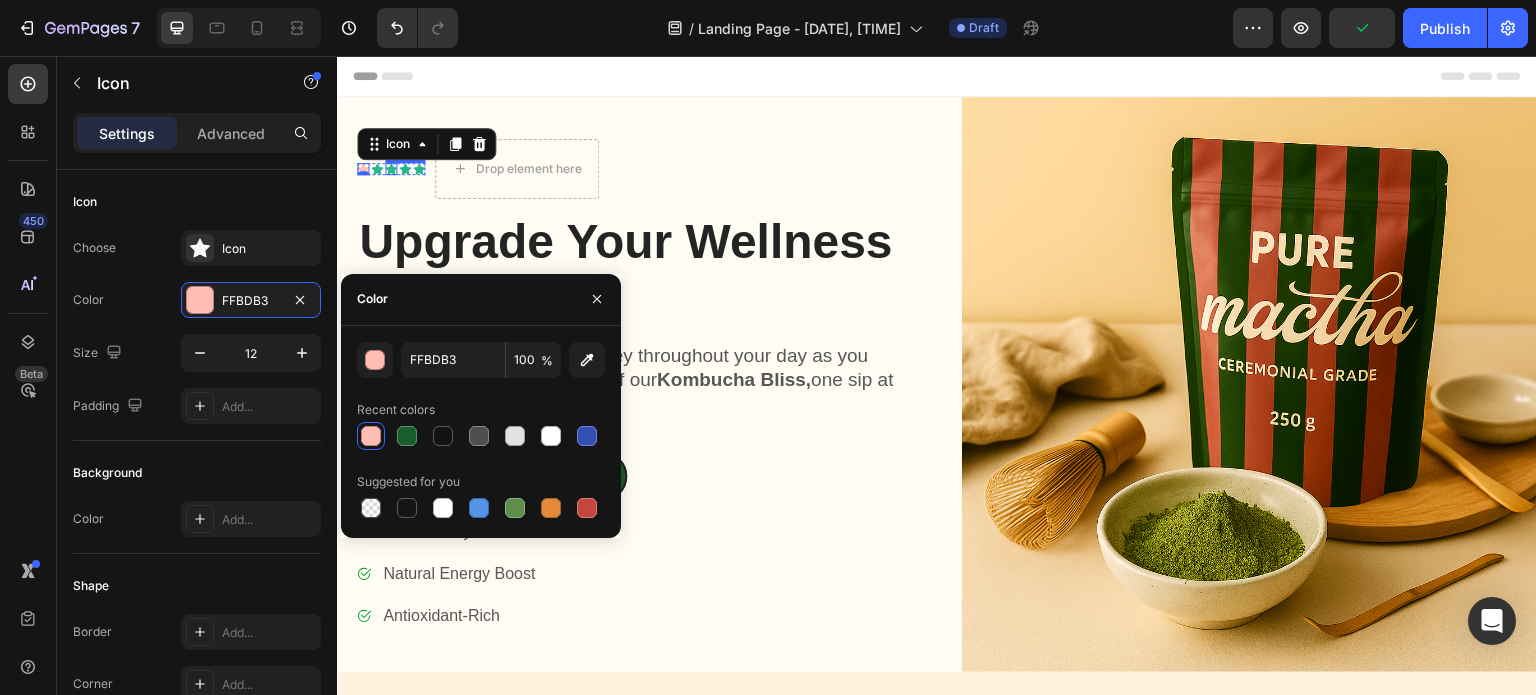 click 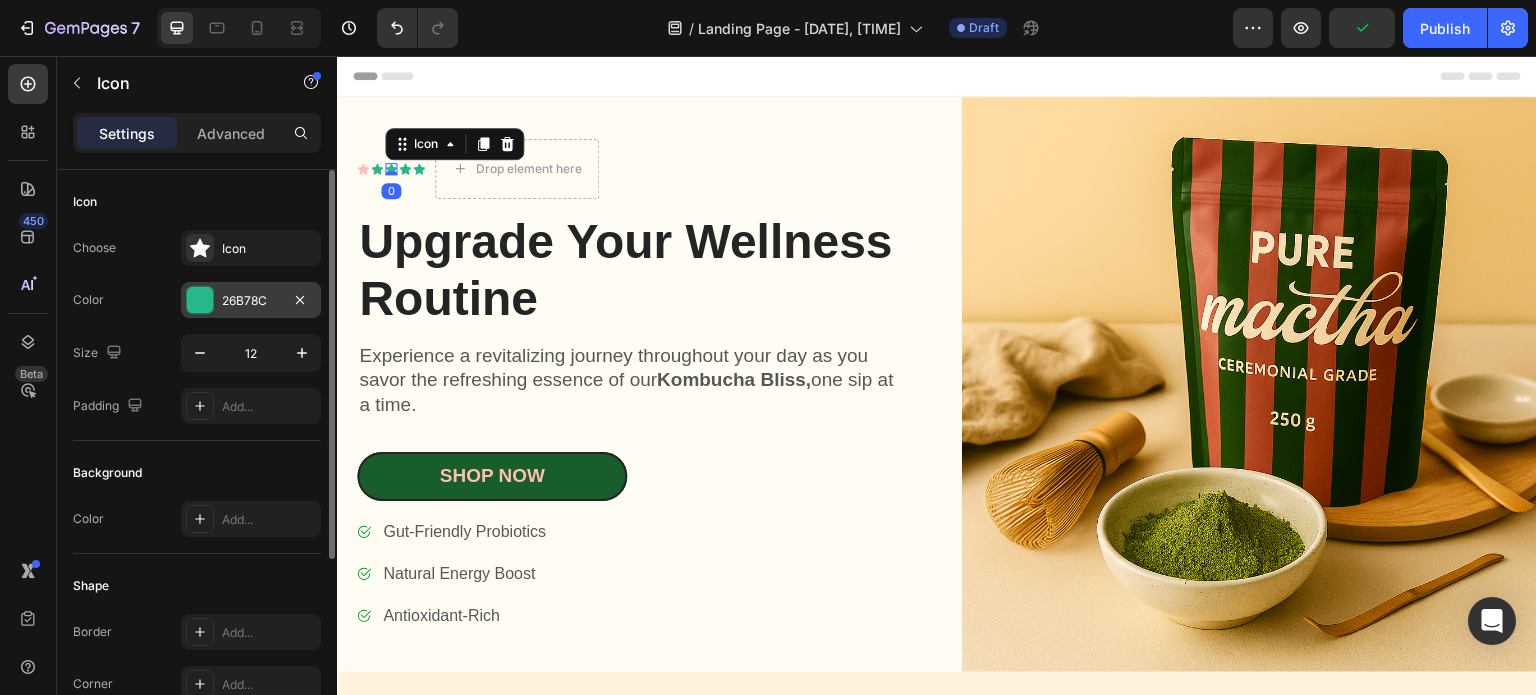click on "26B78C" at bounding box center (251, 300) 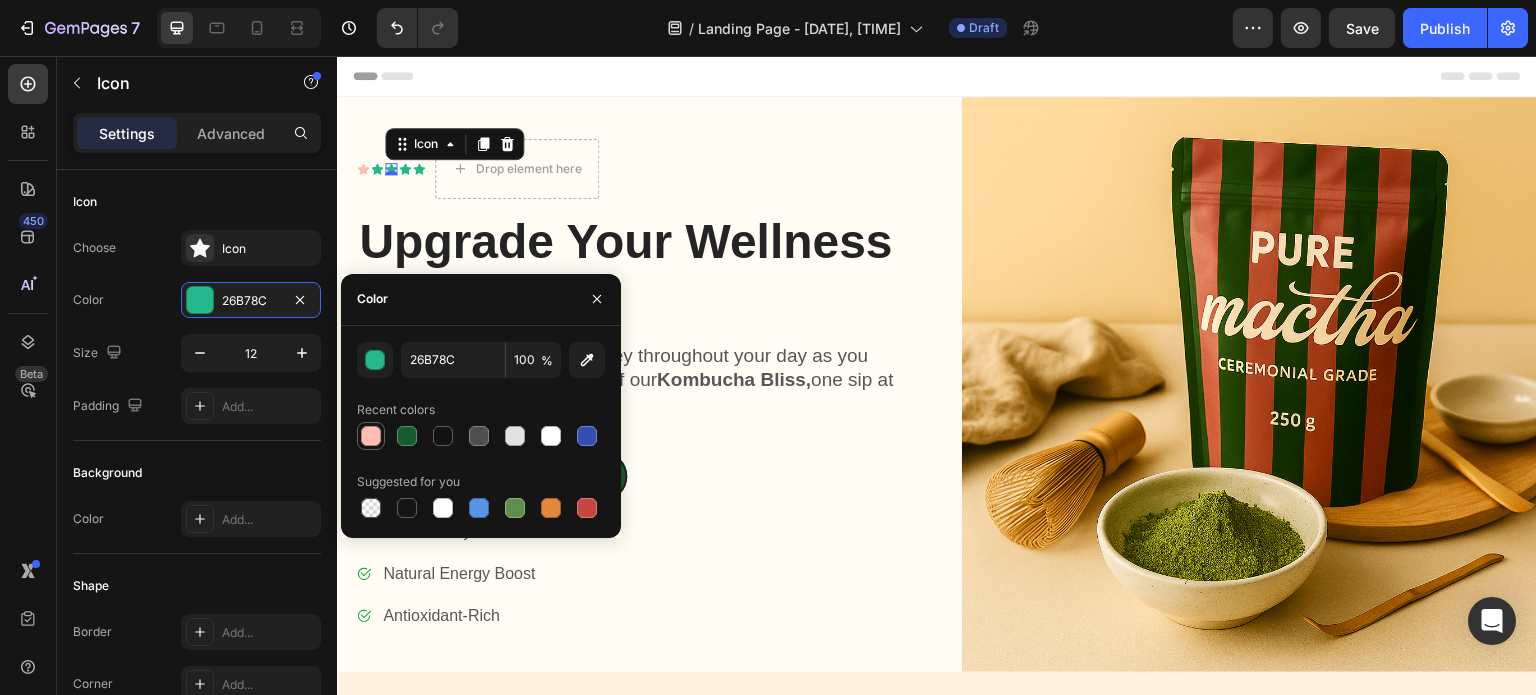 click at bounding box center [371, 436] 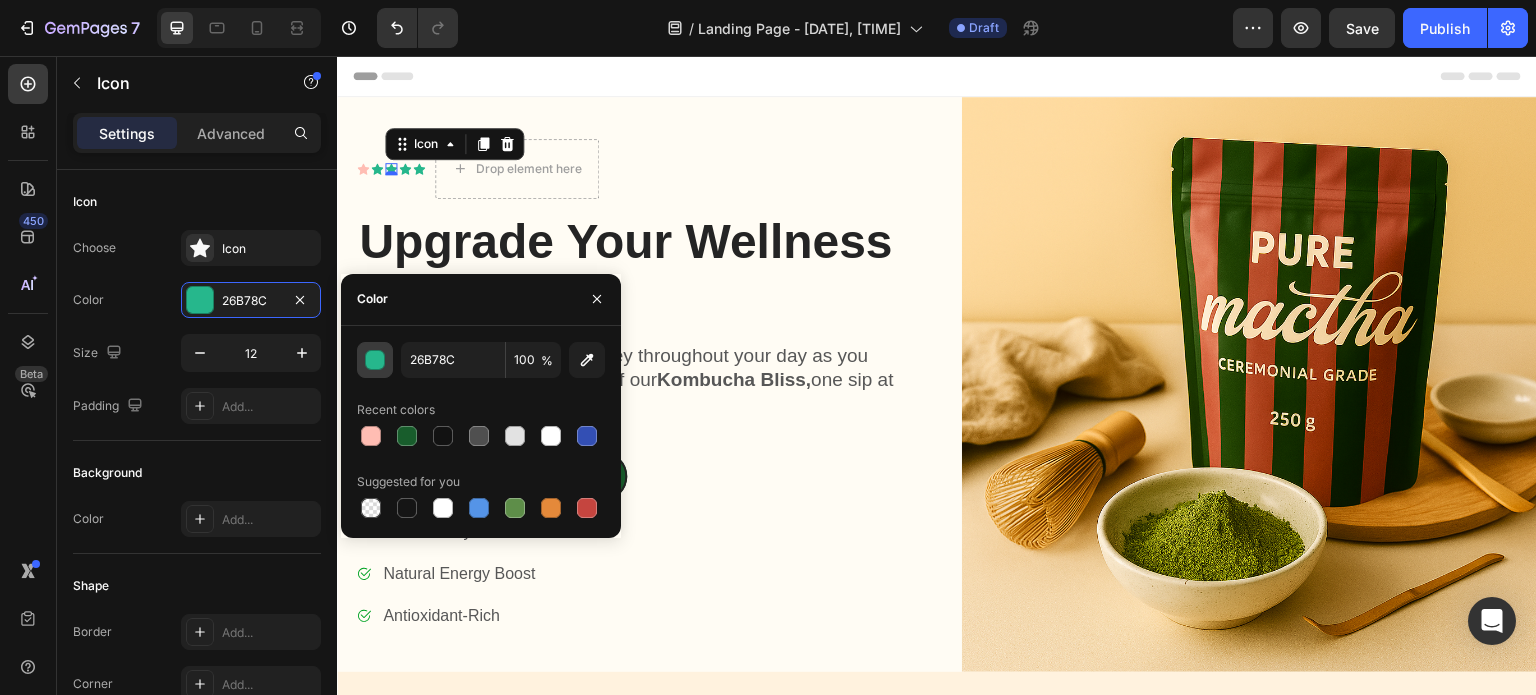 type on "FFBDB3" 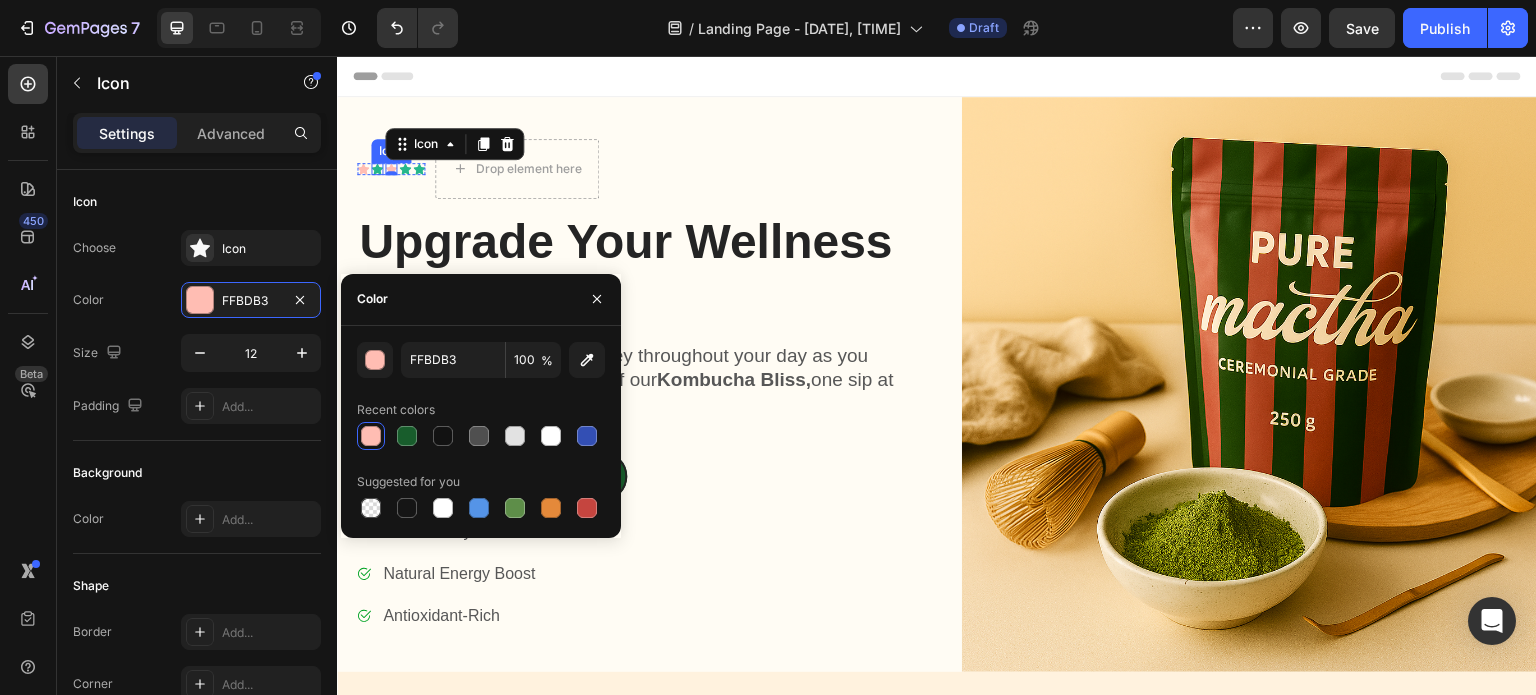 click 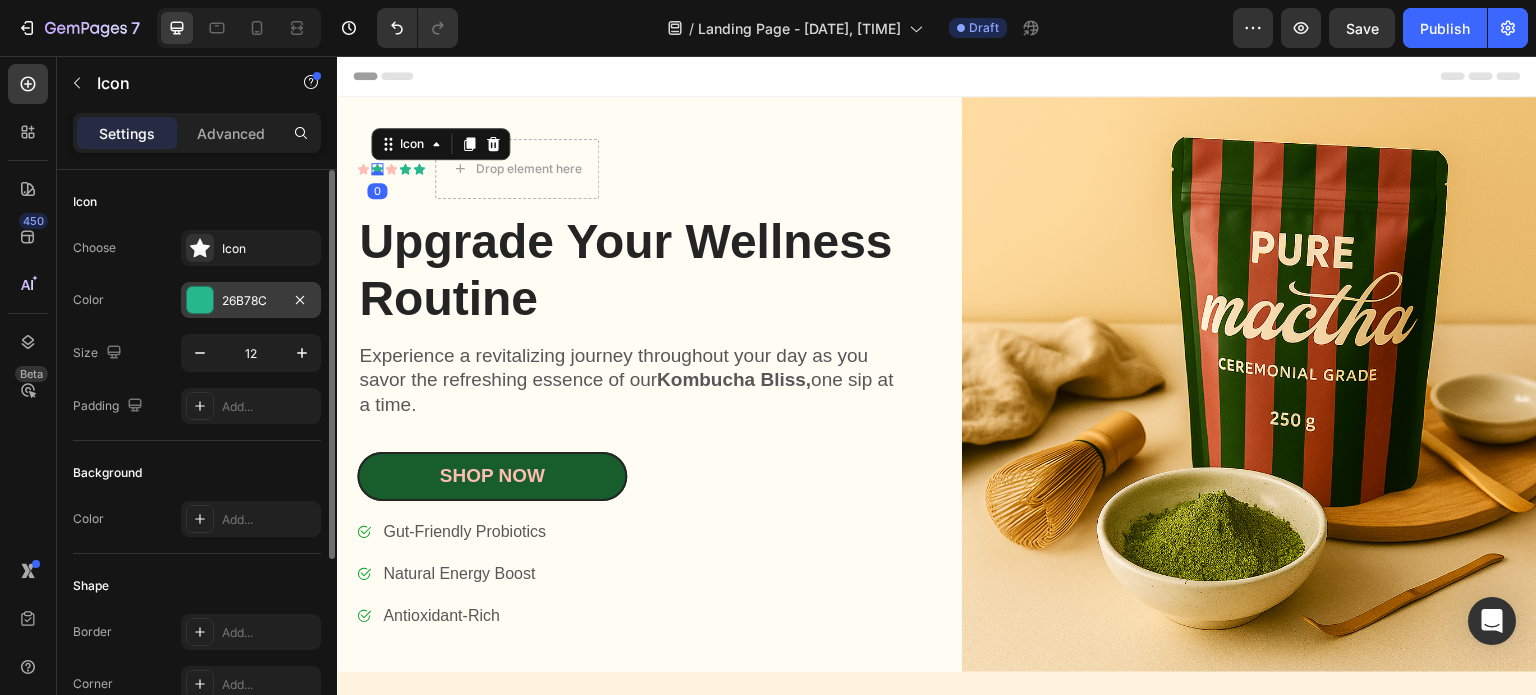 click at bounding box center [200, 300] 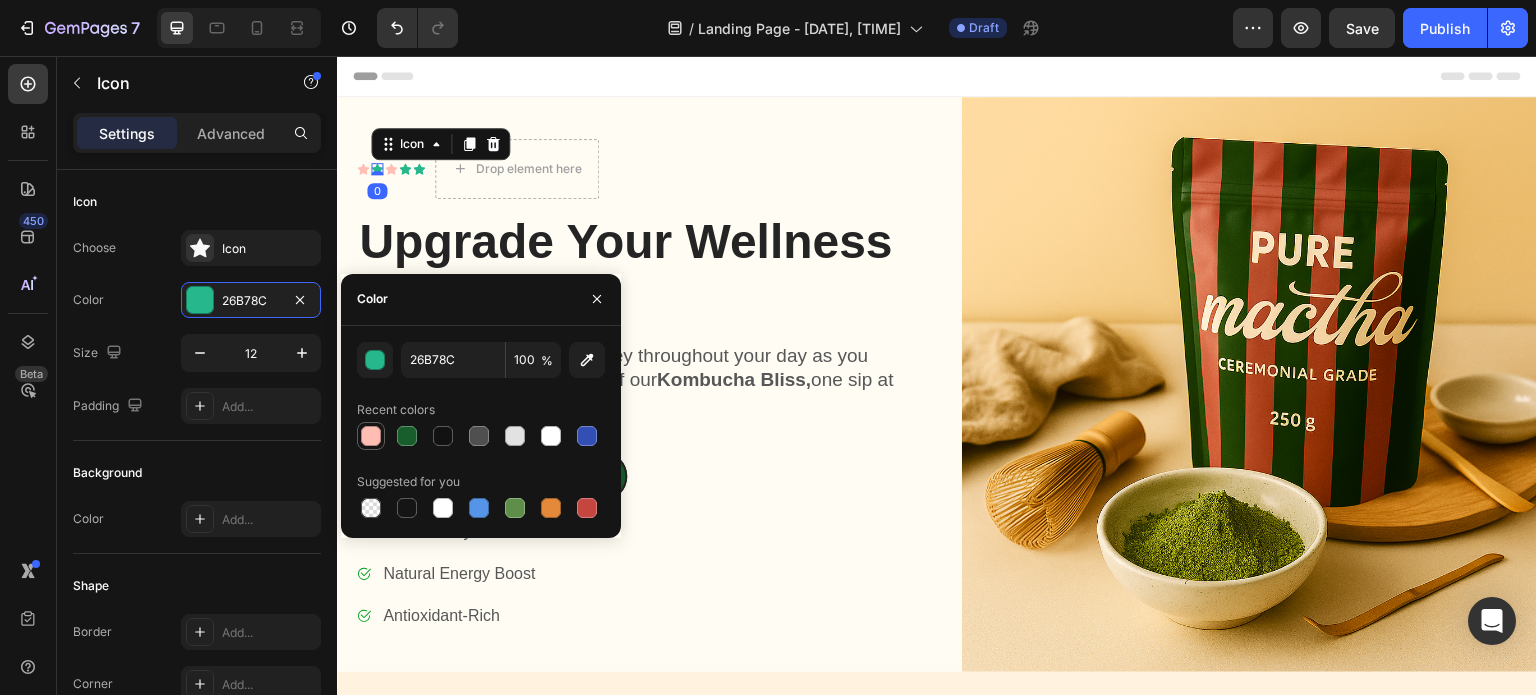 click at bounding box center [371, 436] 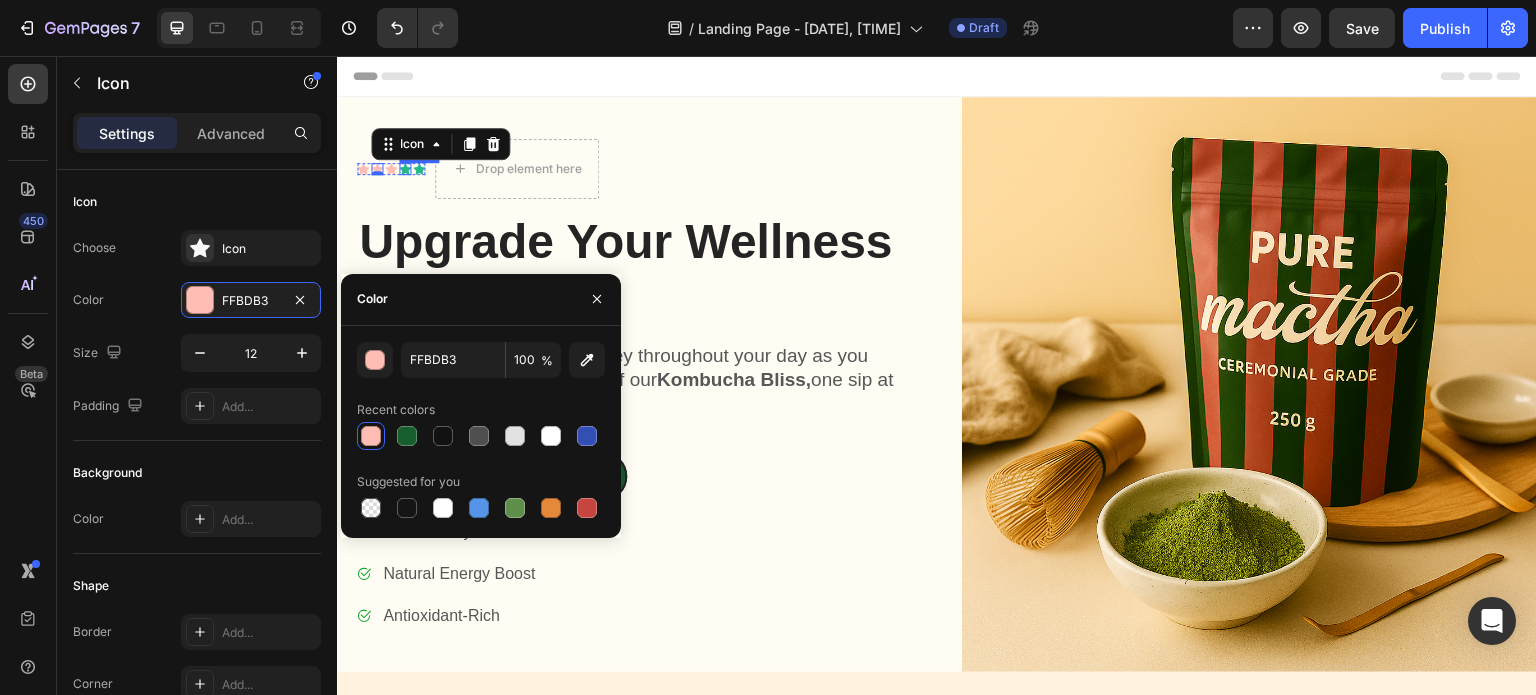 click 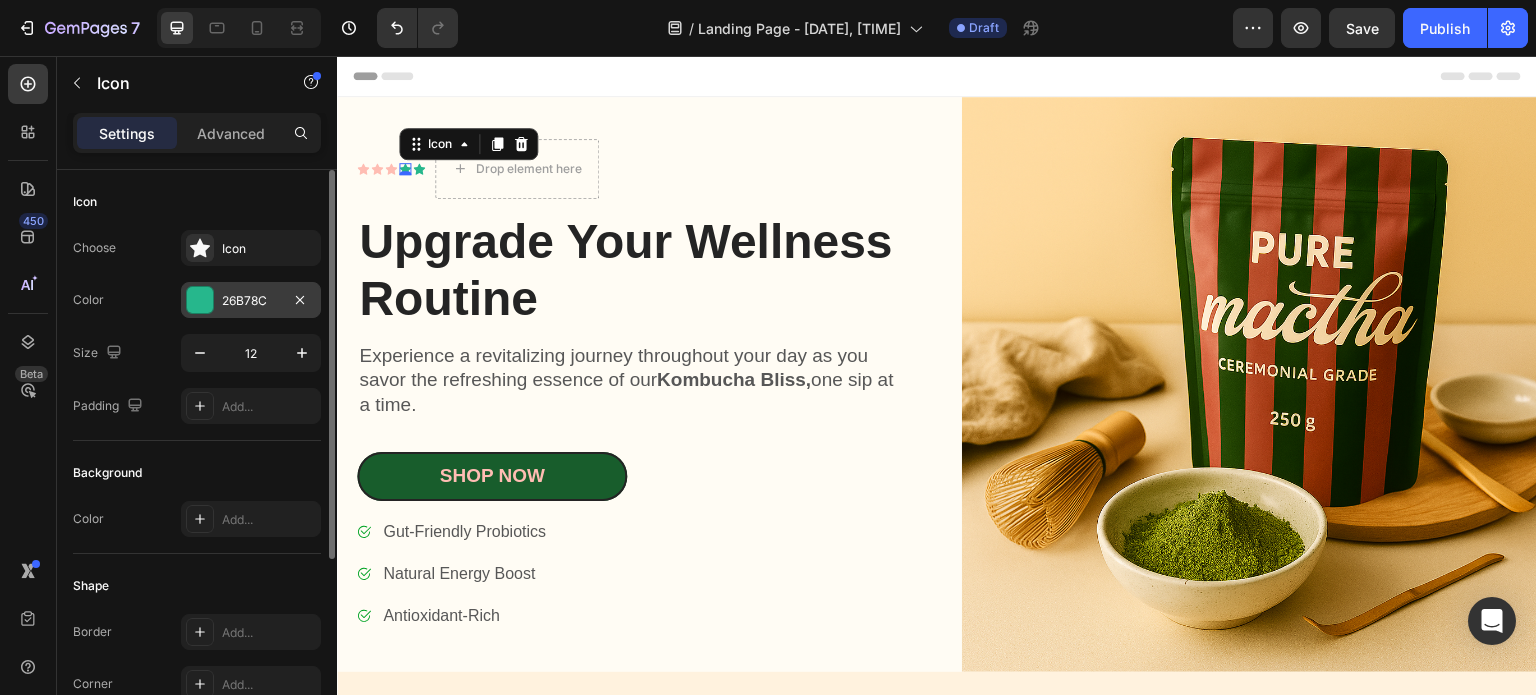 click at bounding box center [200, 300] 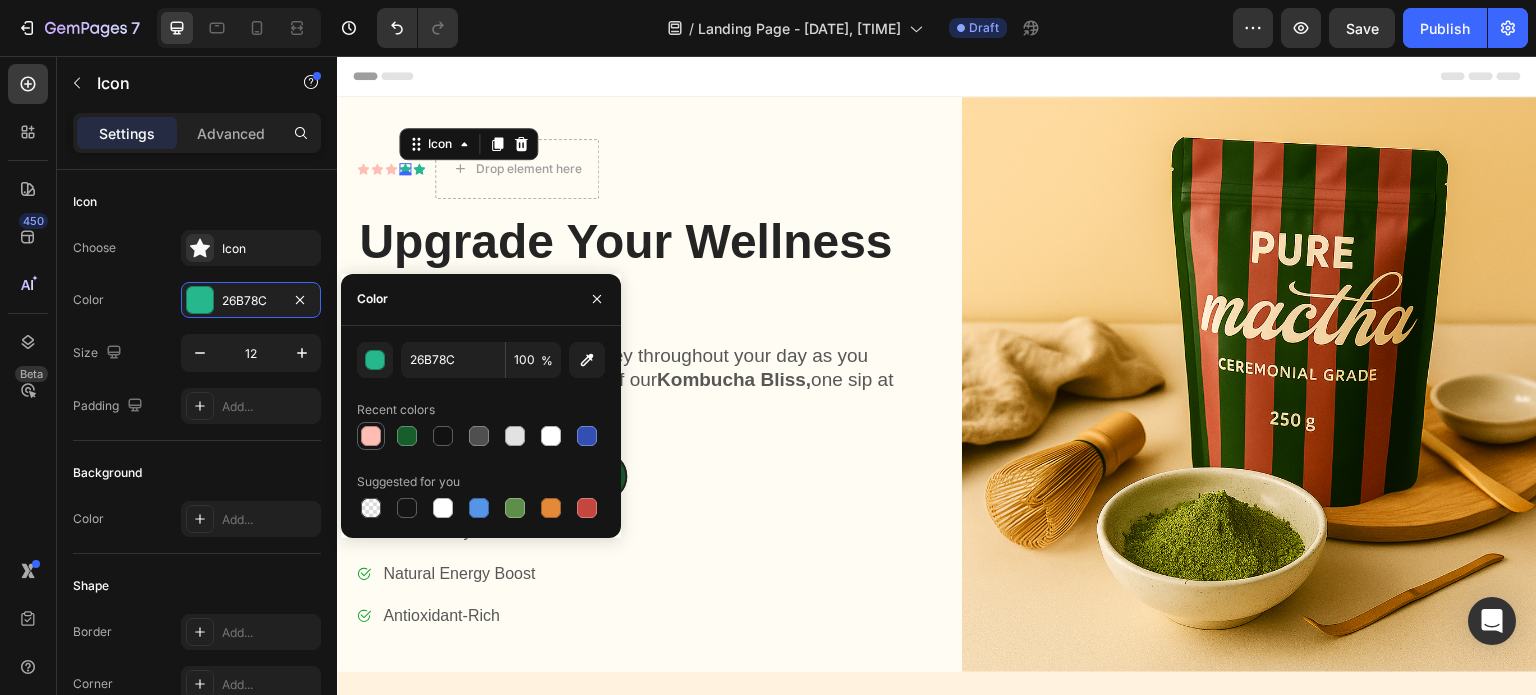 click at bounding box center (371, 436) 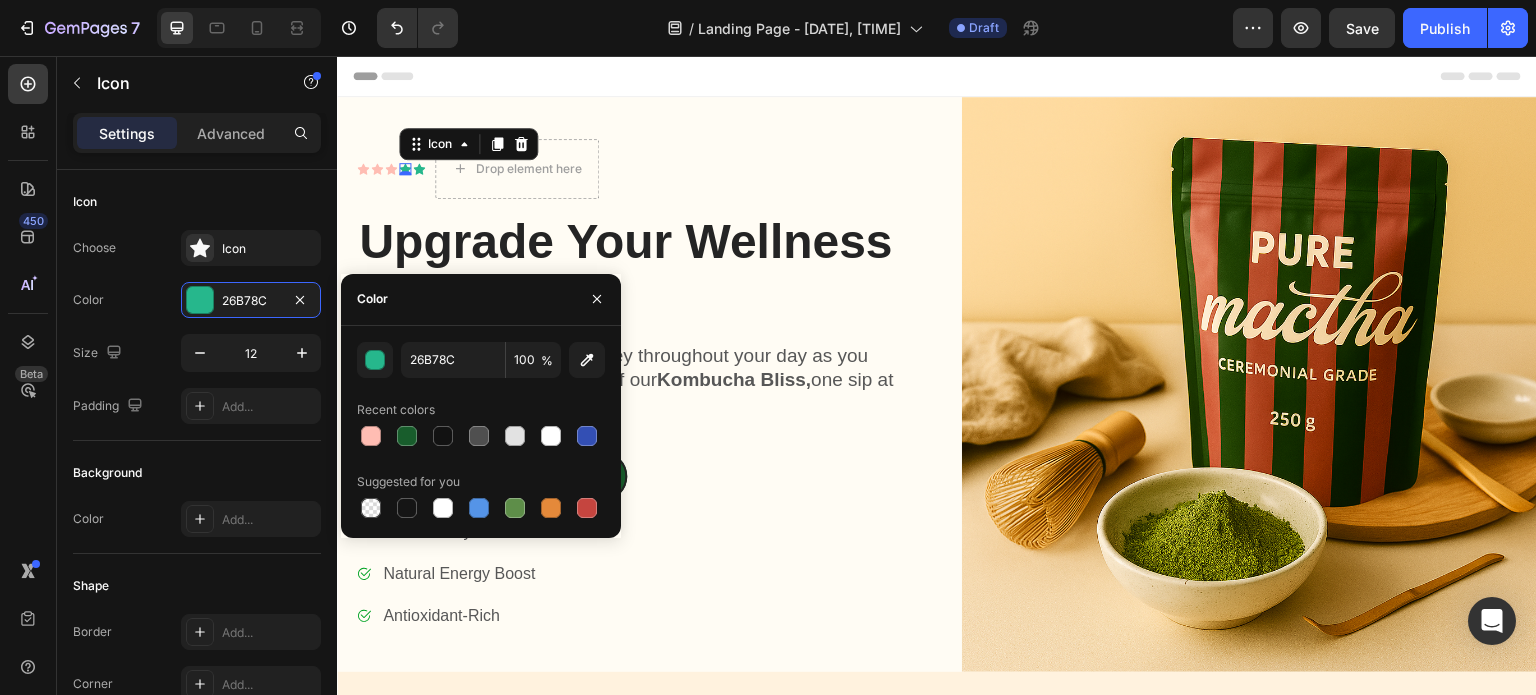 type on "FFBDB3" 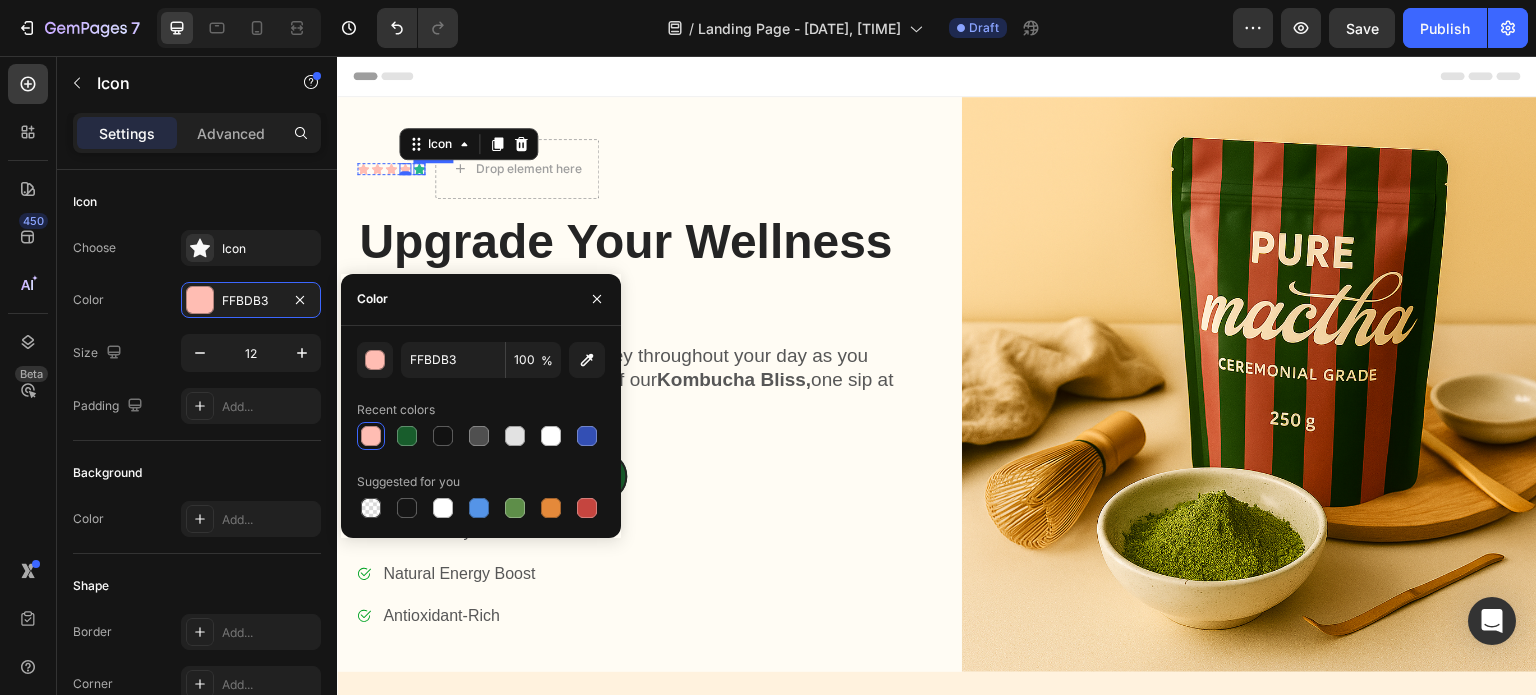 click 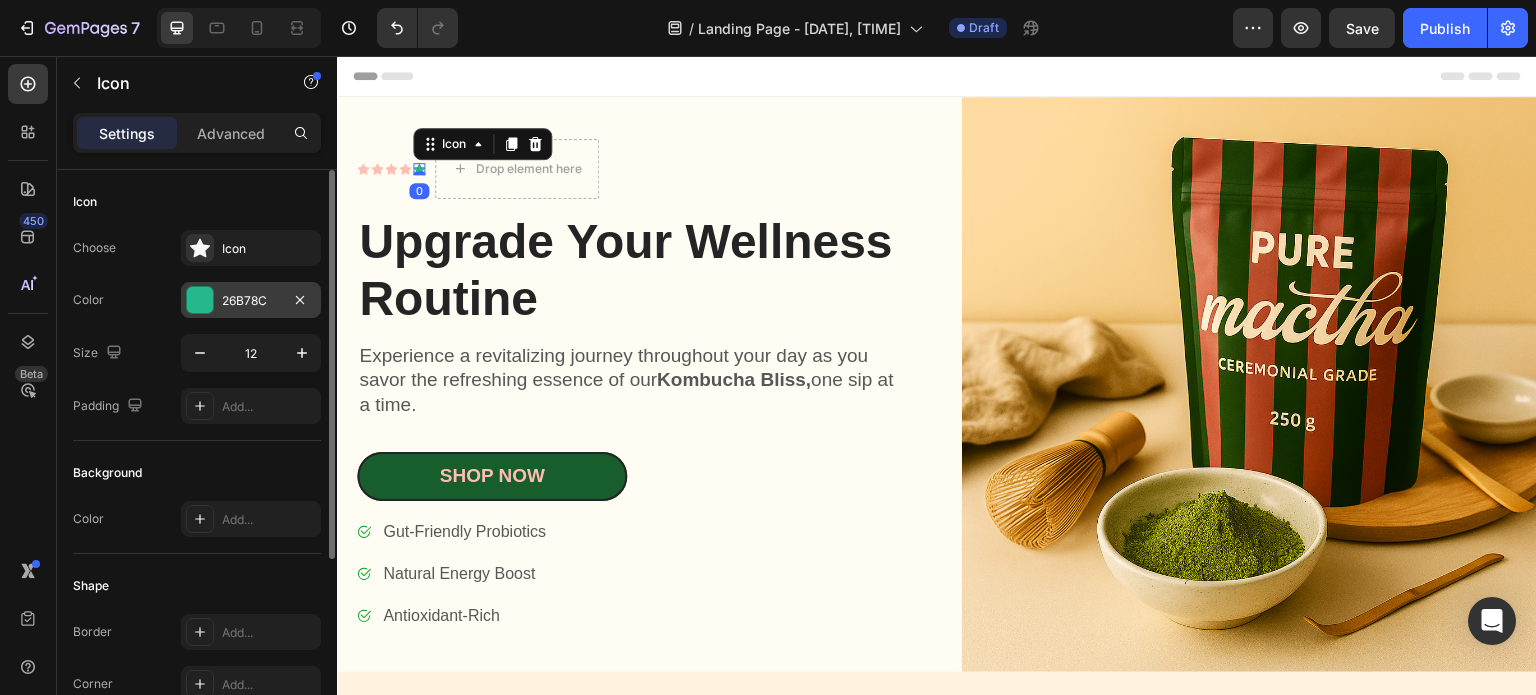 click at bounding box center [200, 300] 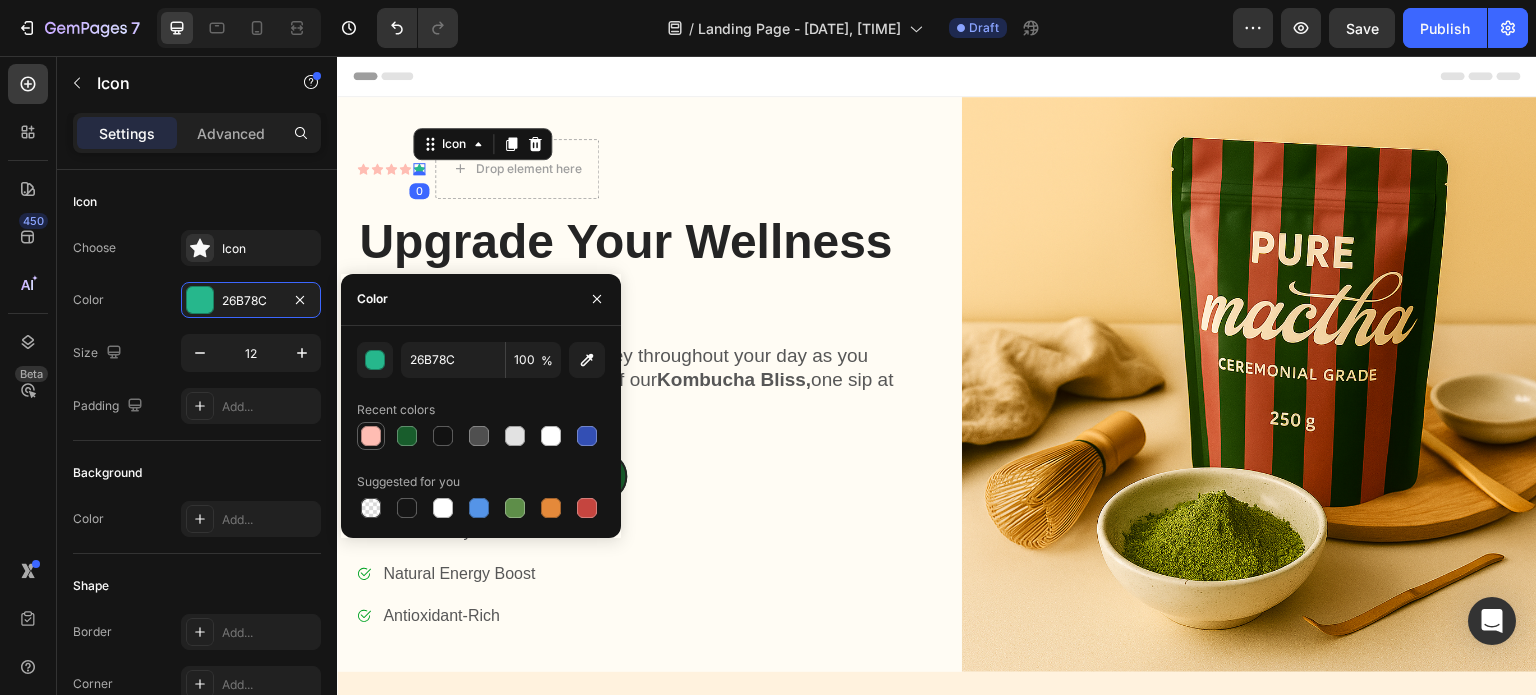 click at bounding box center [371, 436] 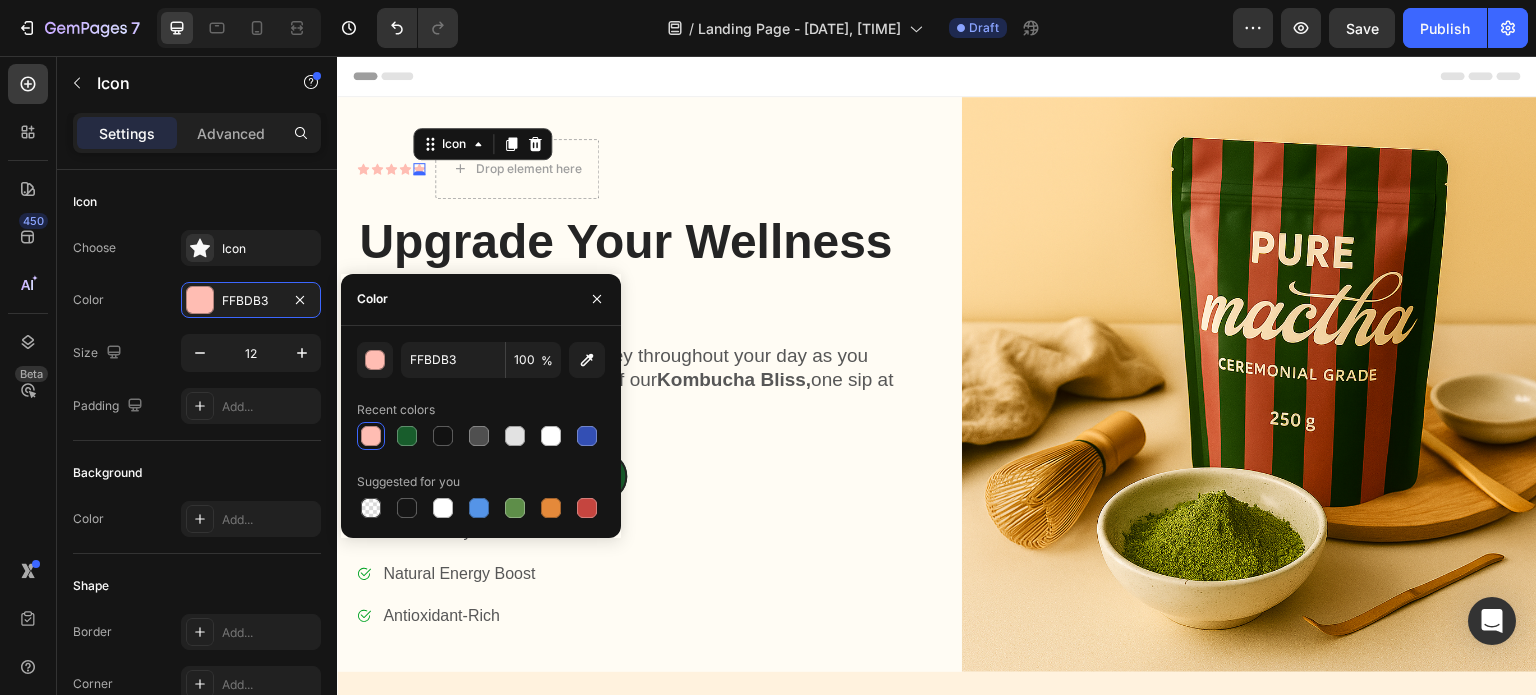 click on "Experience a revitalizing journey throughout your day as you savor the refreshing essence of our  Kombucha Bliss,  one sip at a time." at bounding box center (633, 381) 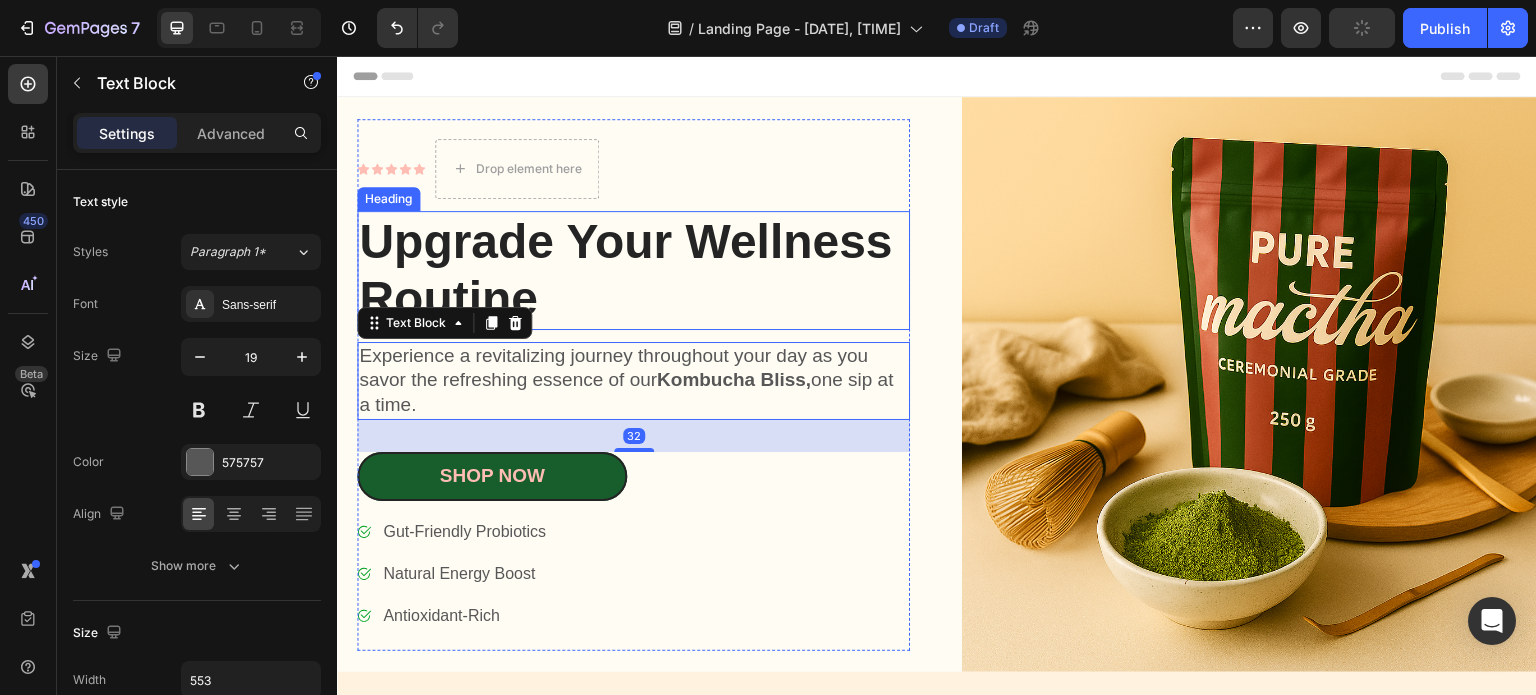 click on "Upgrade Your Wellness Routine" at bounding box center [633, 270] 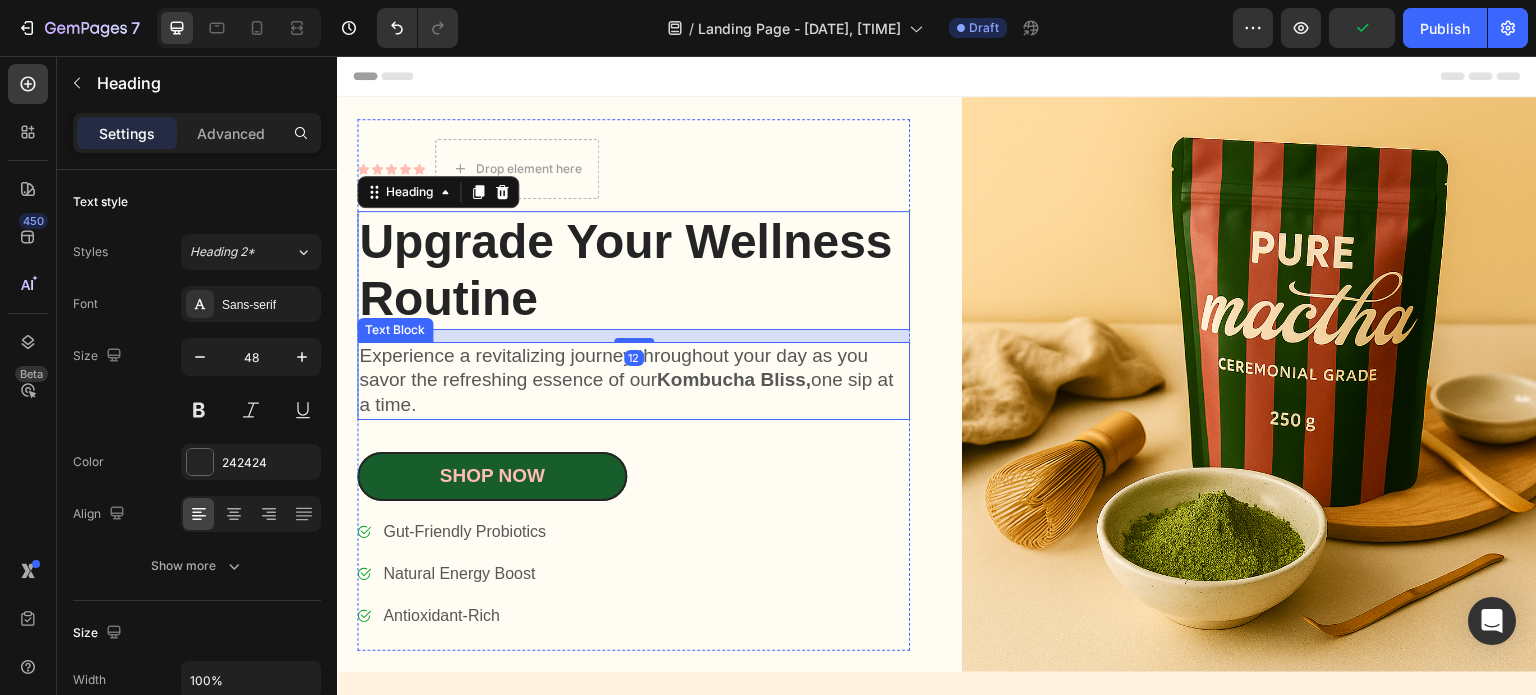 click on "Experience a revitalizing journey throughout your day as you savor the refreshing essence of our  Kombucha Bliss,  one sip at a time." at bounding box center (633, 381) 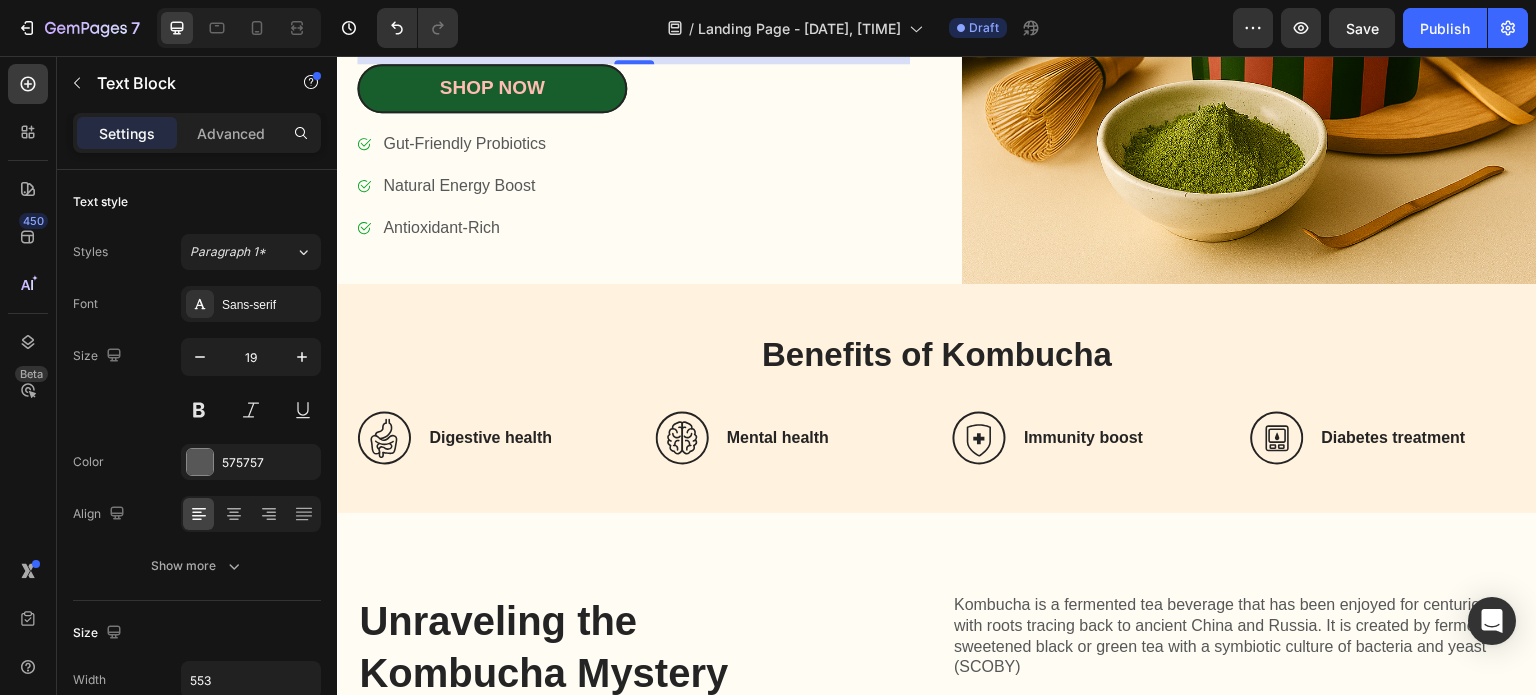 scroll, scrollTop: 400, scrollLeft: 0, axis: vertical 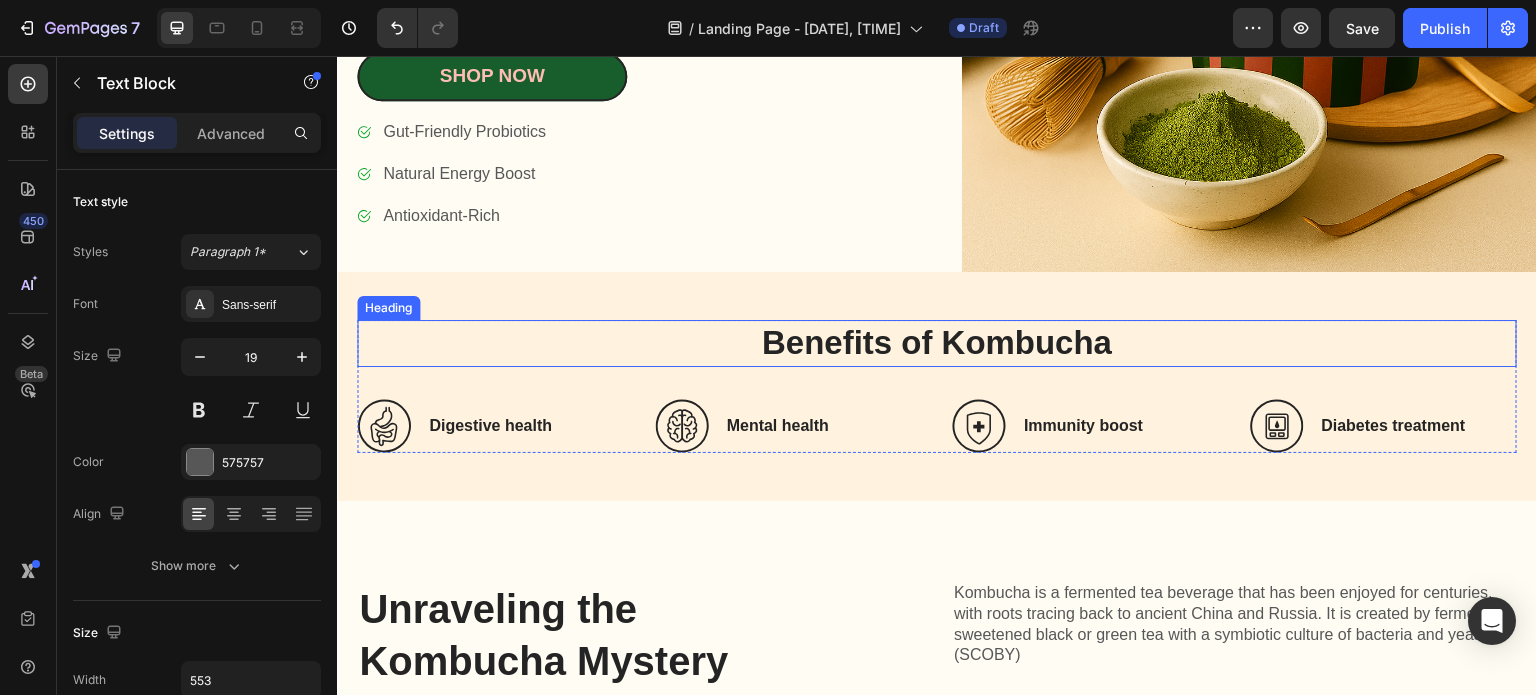 click on "Benefits of Kombucha" at bounding box center [937, 343] 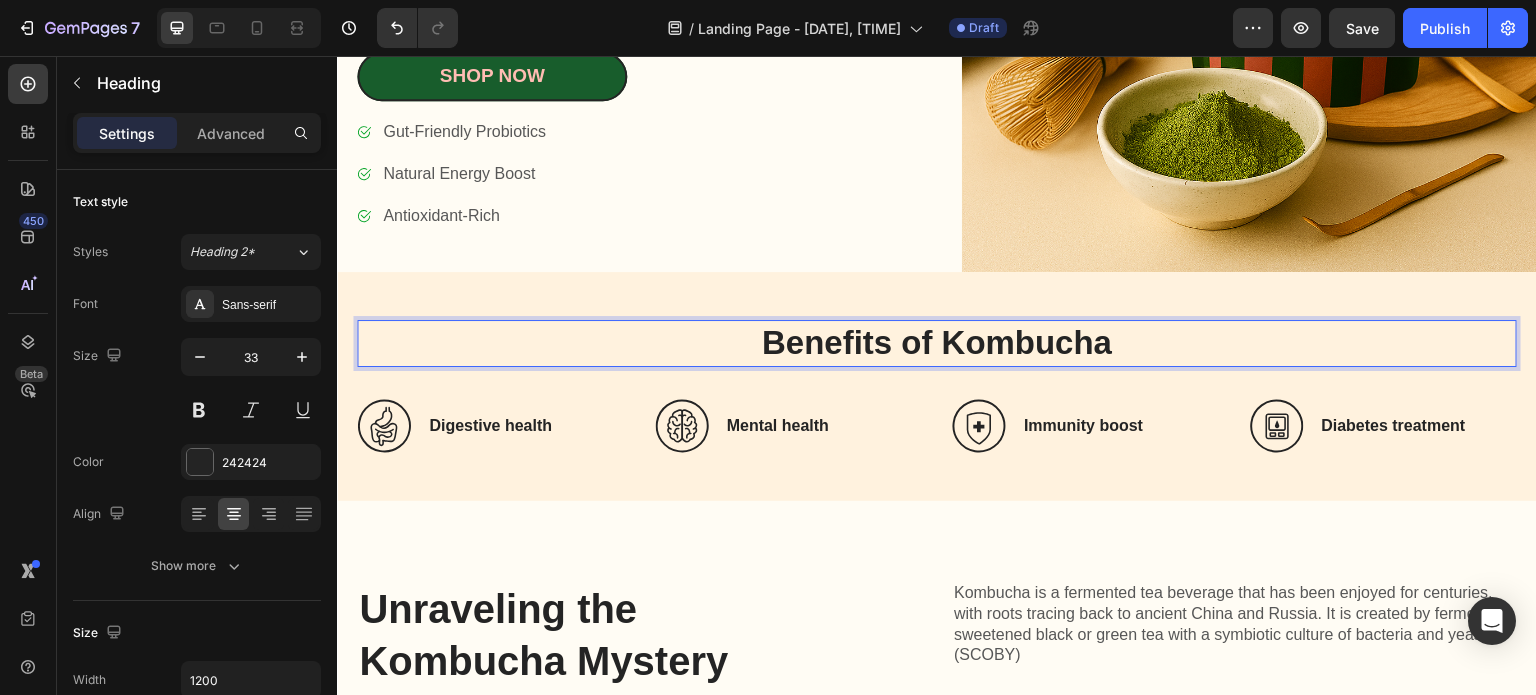 click on "Benefits of Kombucha" at bounding box center (937, 343) 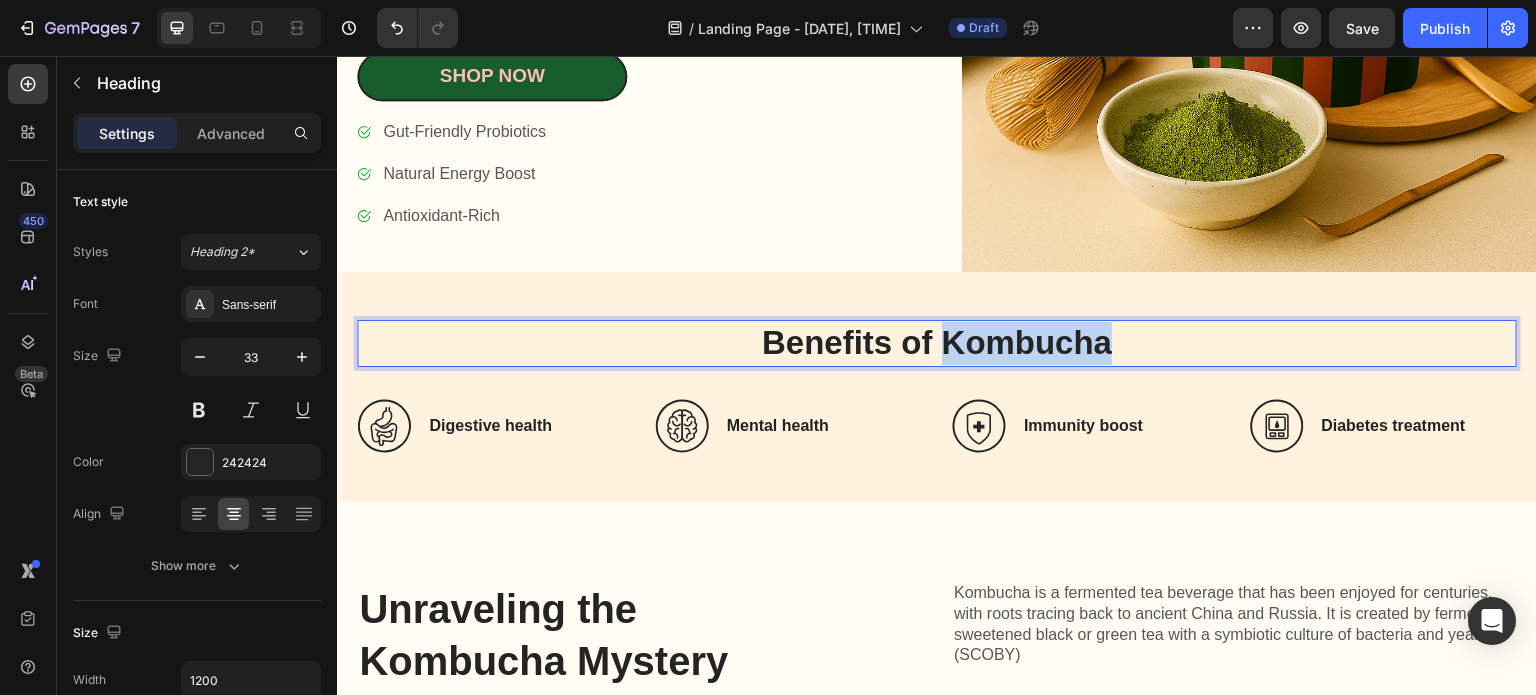 click on "Benefits of Kombucha" at bounding box center [937, 343] 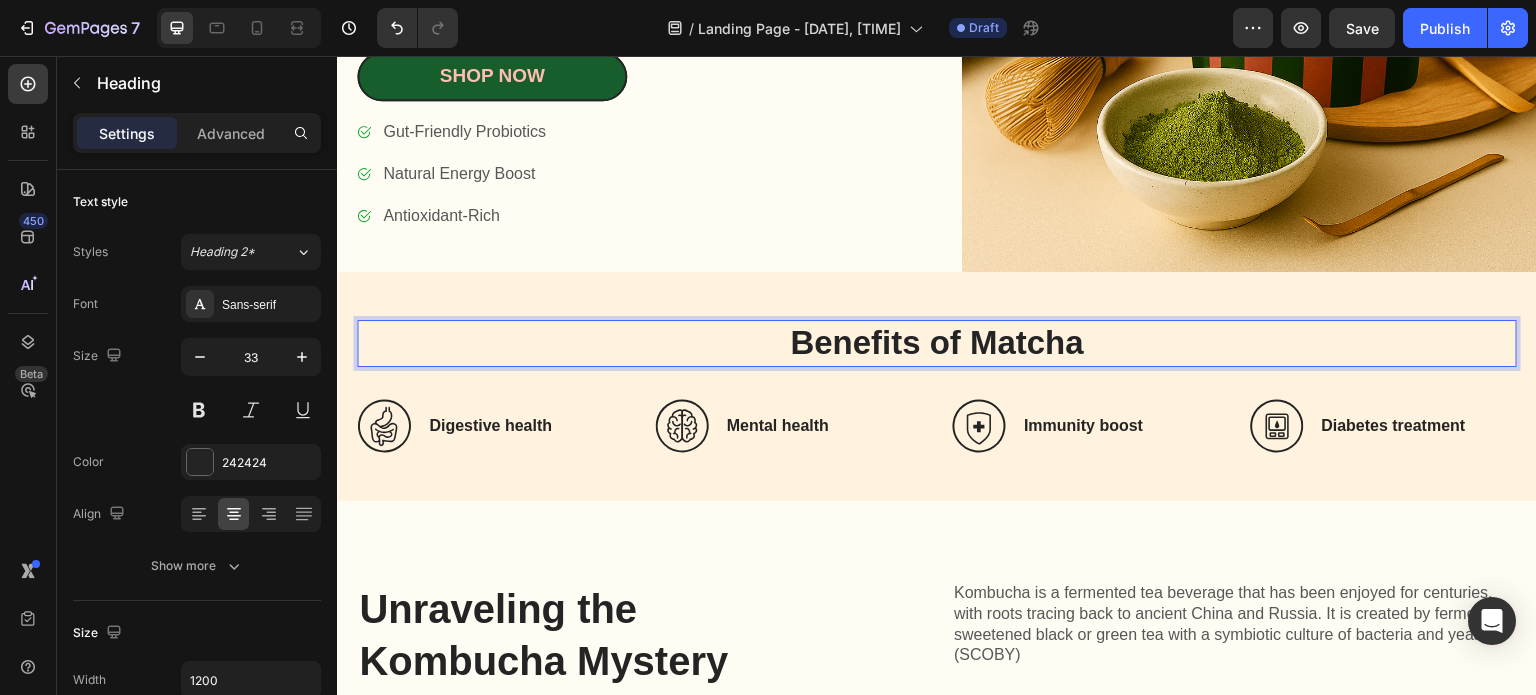 click on "Benefits of Matcha" at bounding box center [937, 343] 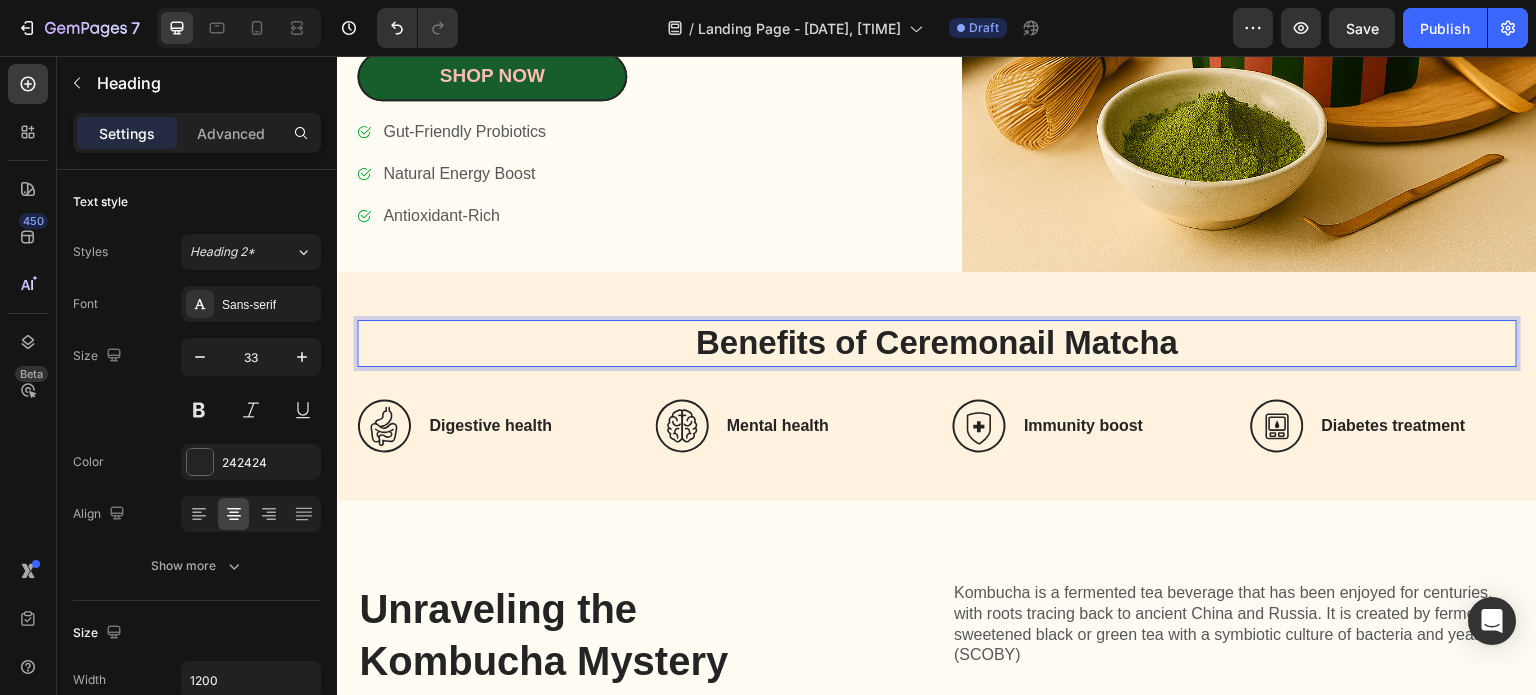click on "Benefits of Ceremonail Matcha" at bounding box center (937, 343) 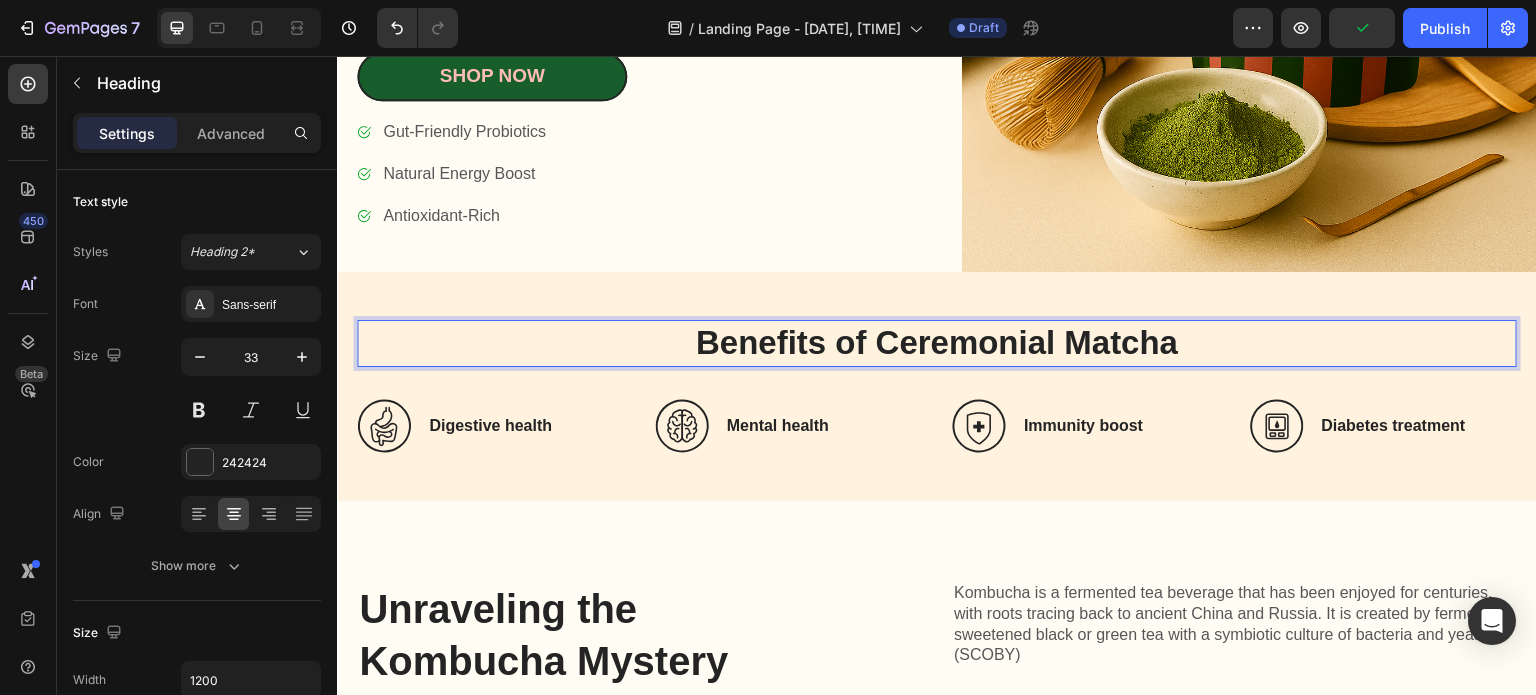 click on "Benefits of Ceremonial Matcha" at bounding box center (937, 343) 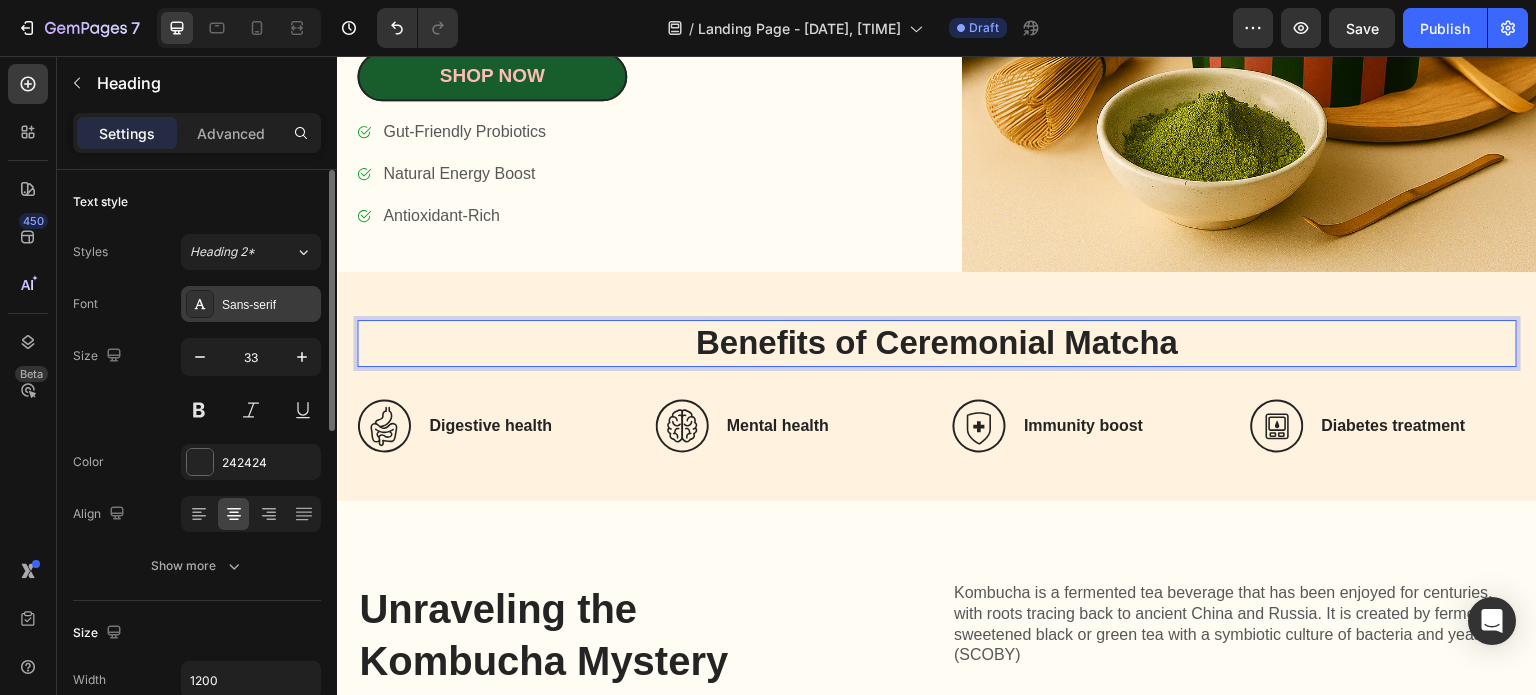 click on "Sans-serif" at bounding box center (251, 304) 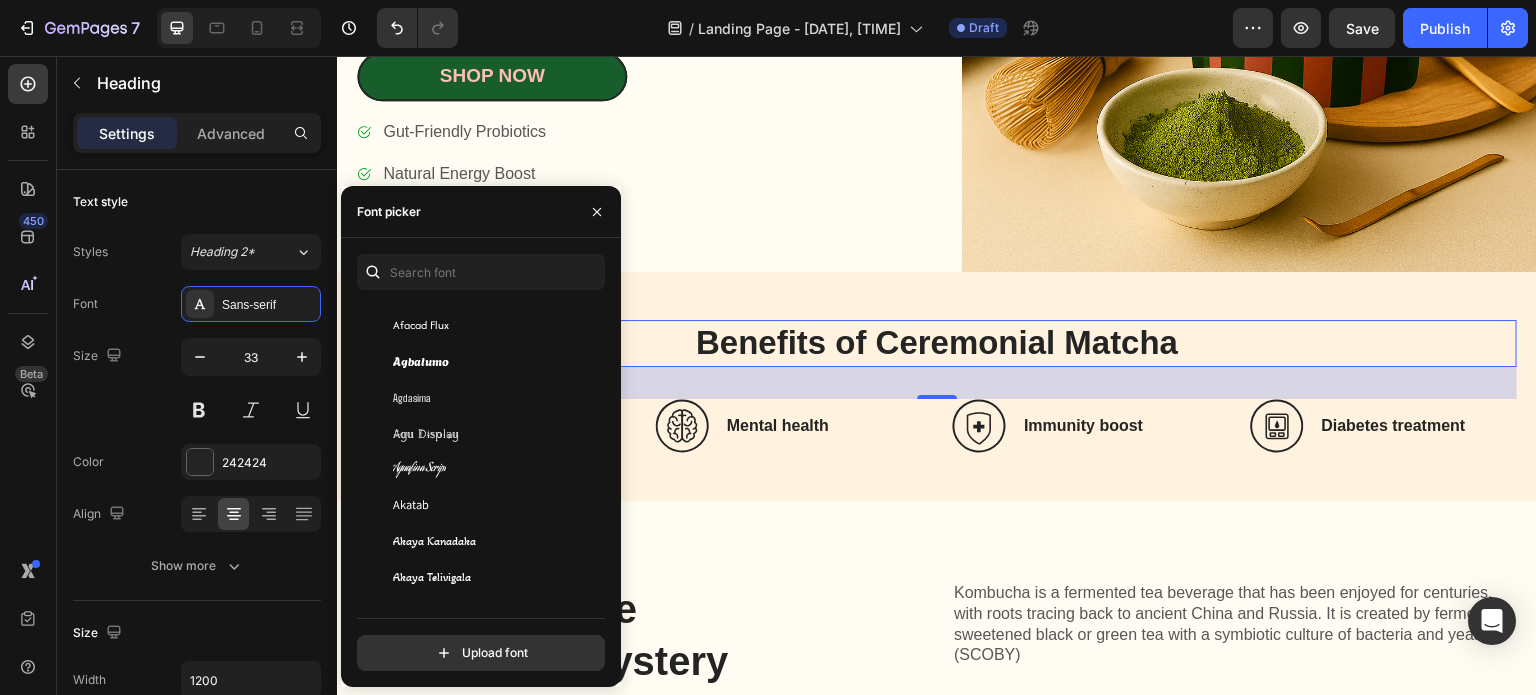 scroll, scrollTop: 600, scrollLeft: 0, axis: vertical 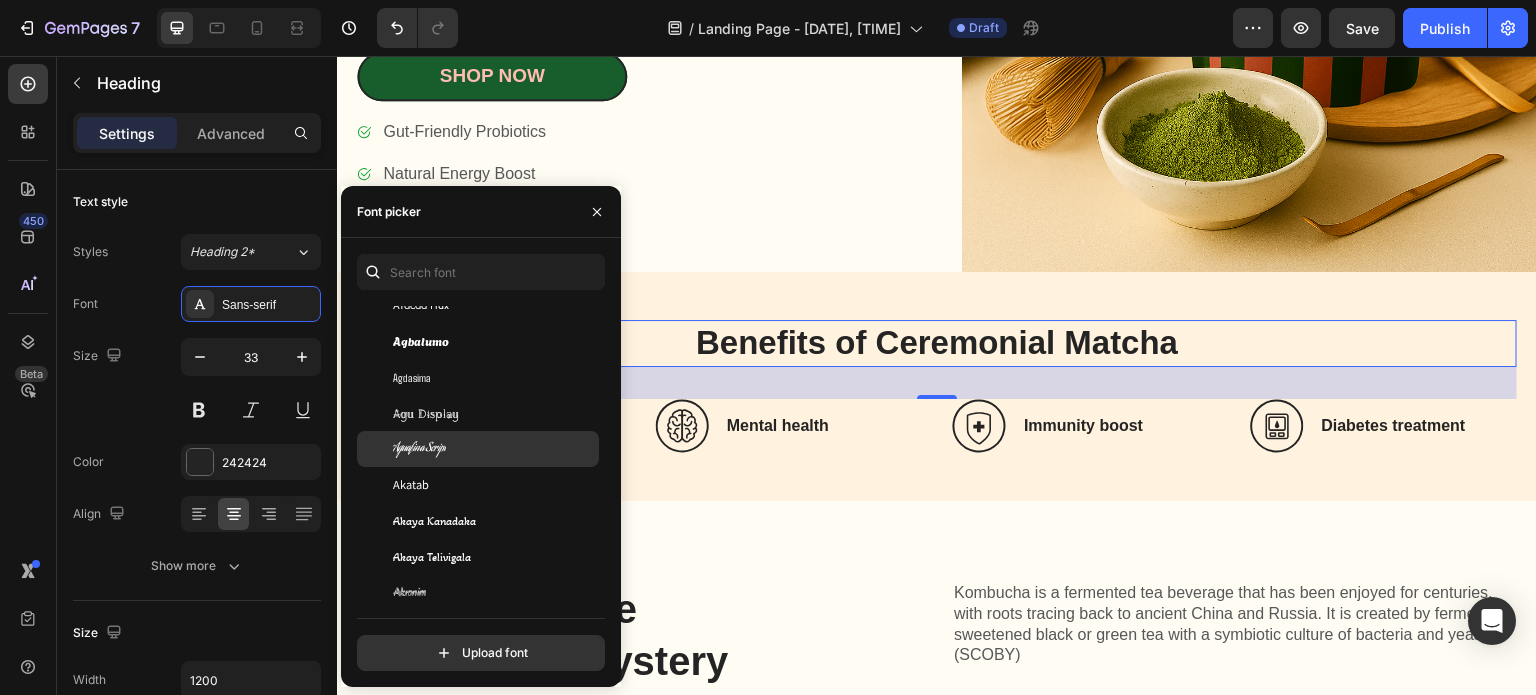 click on "Aguafina Script" at bounding box center [419, 449] 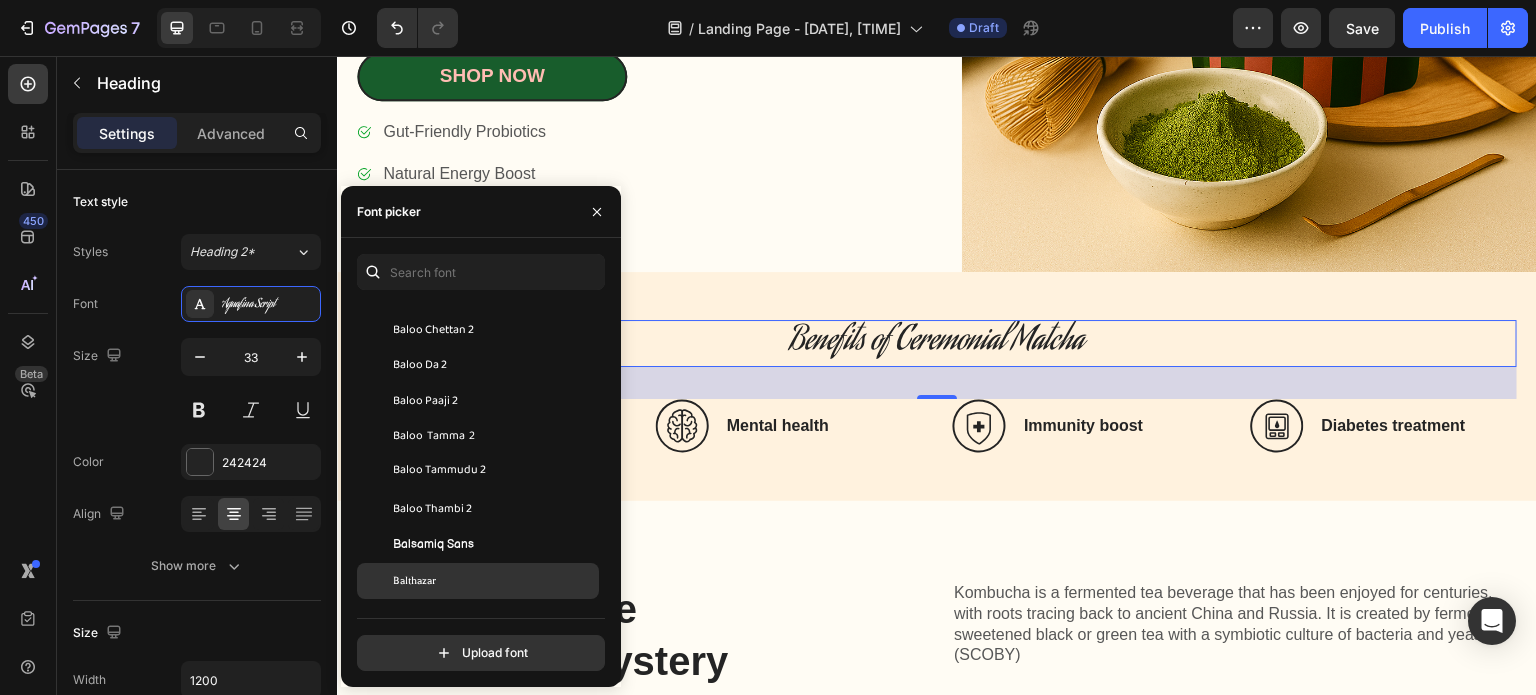 scroll, scrollTop: 6000, scrollLeft: 0, axis: vertical 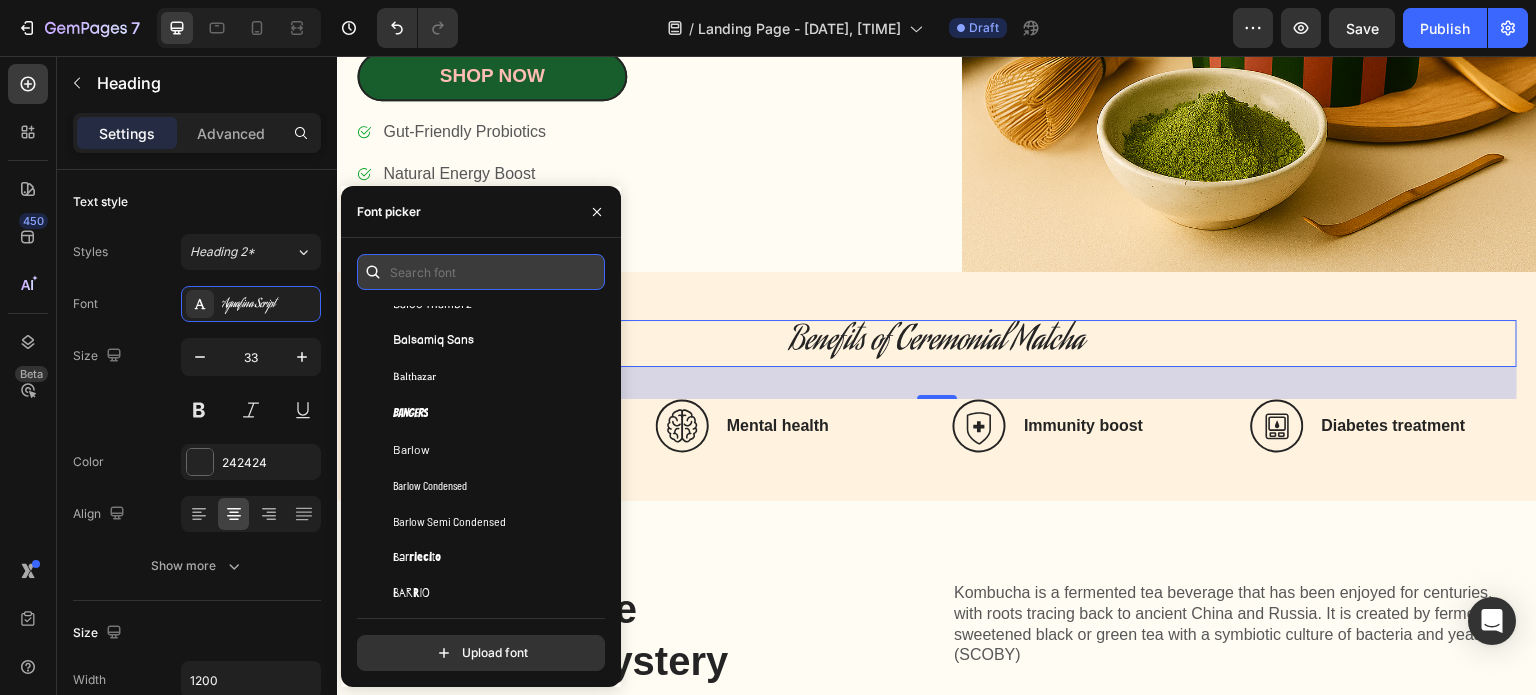 click at bounding box center (481, 272) 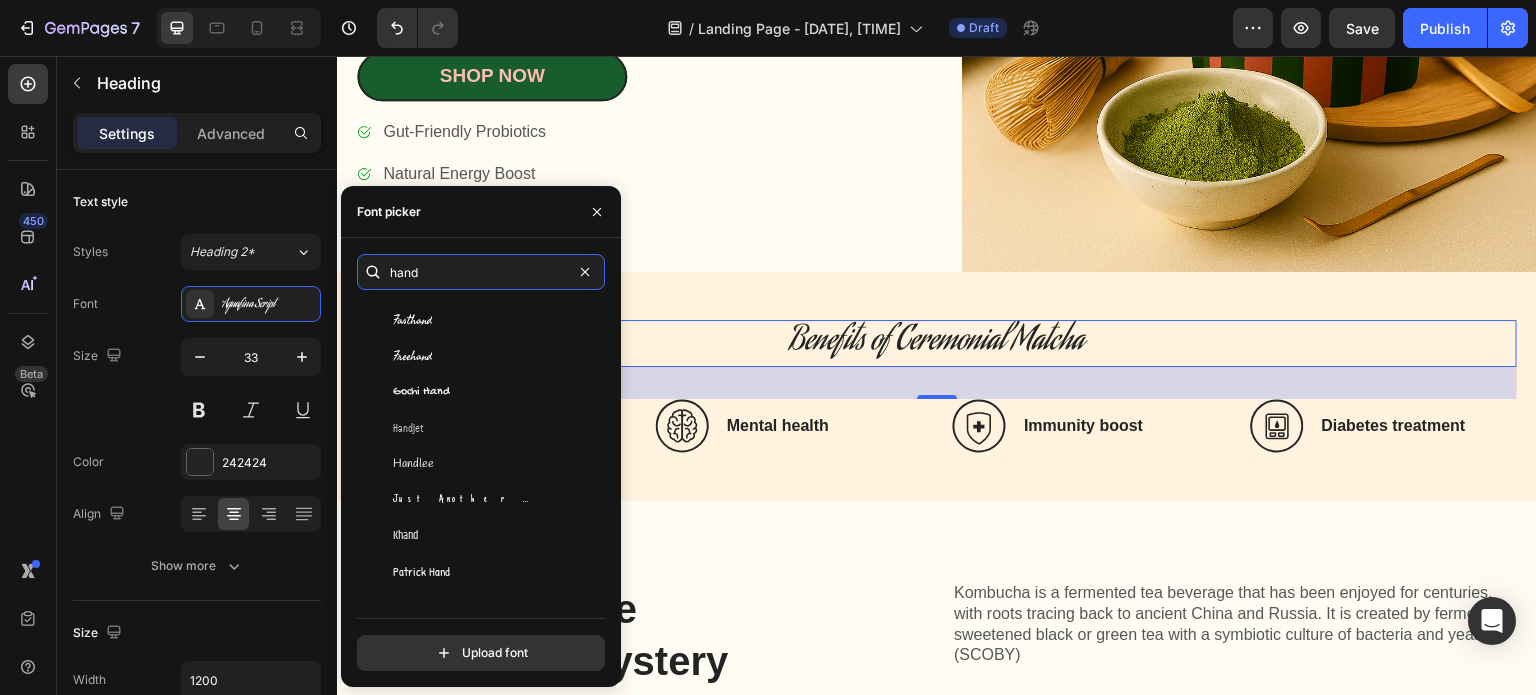 scroll, scrollTop: 352, scrollLeft: 0, axis: vertical 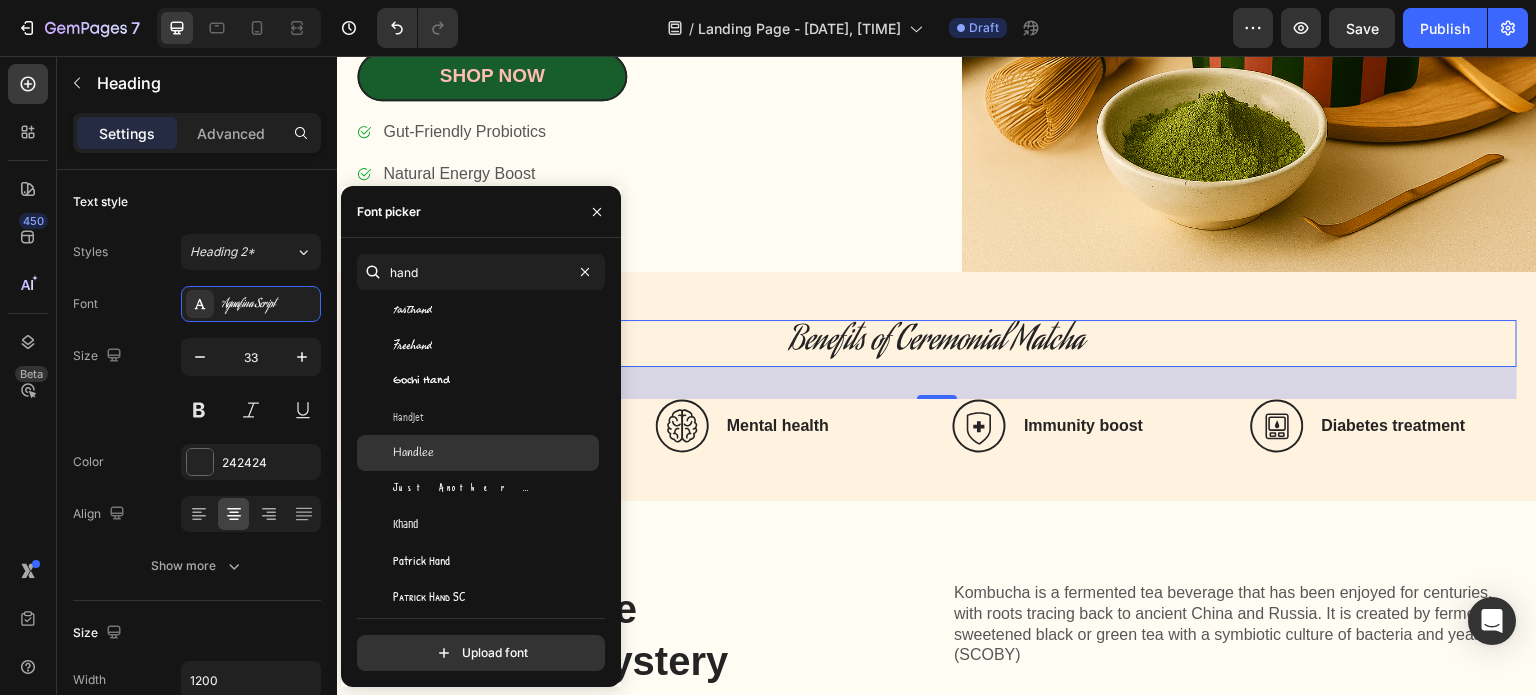 click on "Handlee" at bounding box center [494, 453] 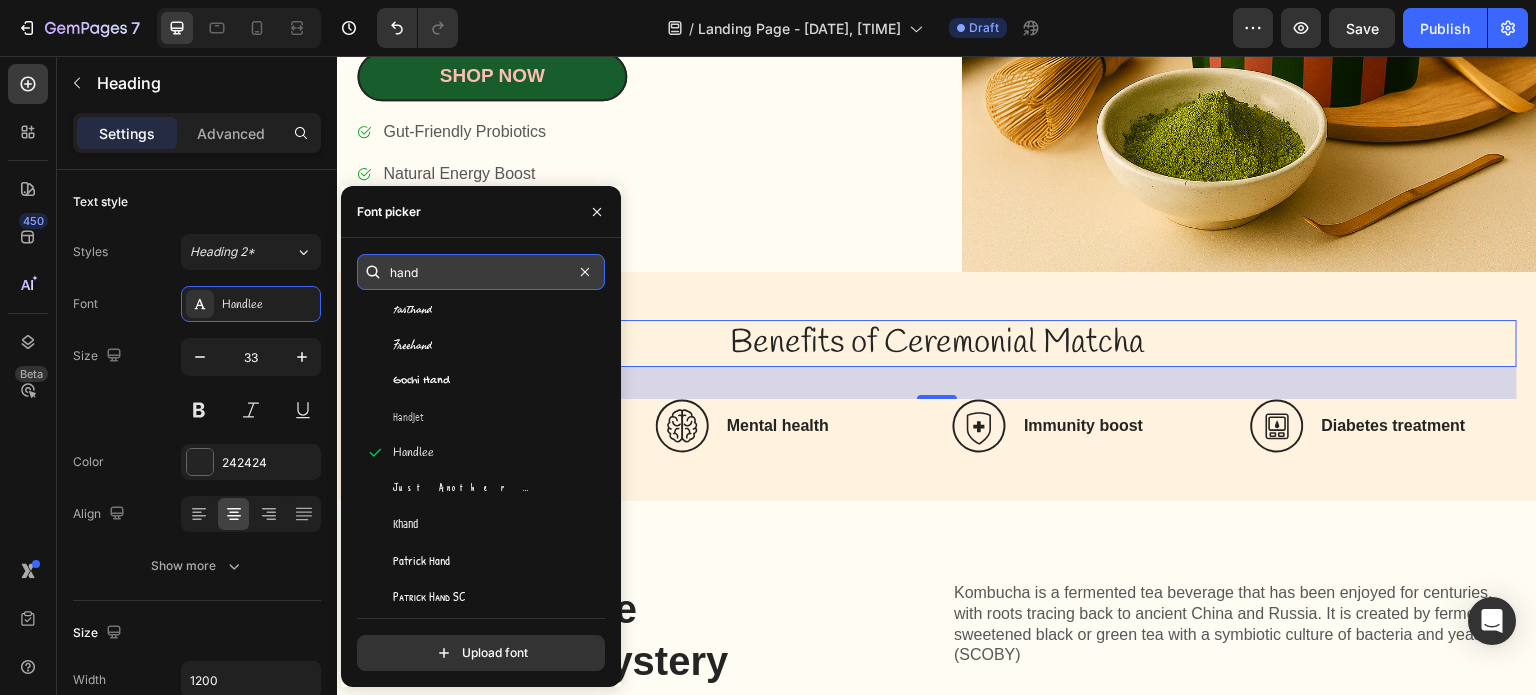click on "hand" at bounding box center (481, 272) 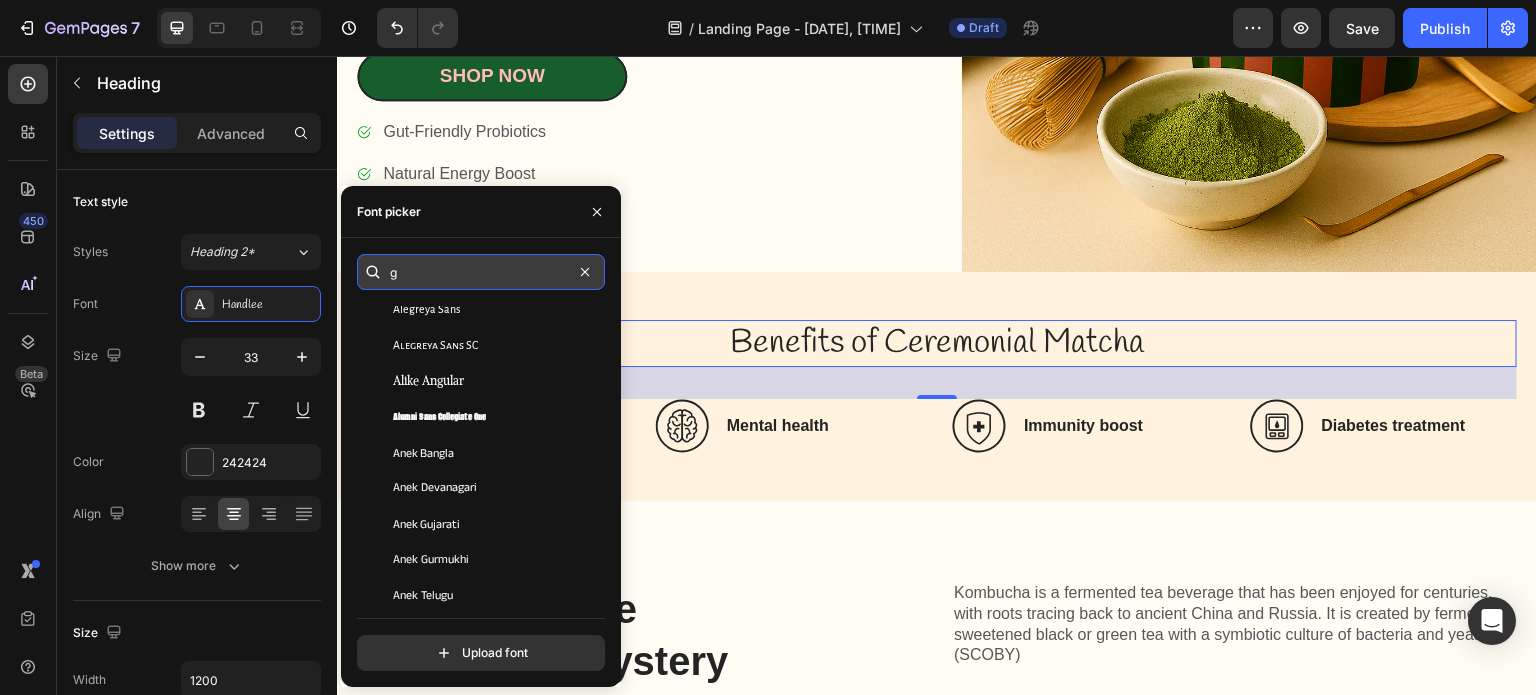 scroll, scrollTop: 0, scrollLeft: 0, axis: both 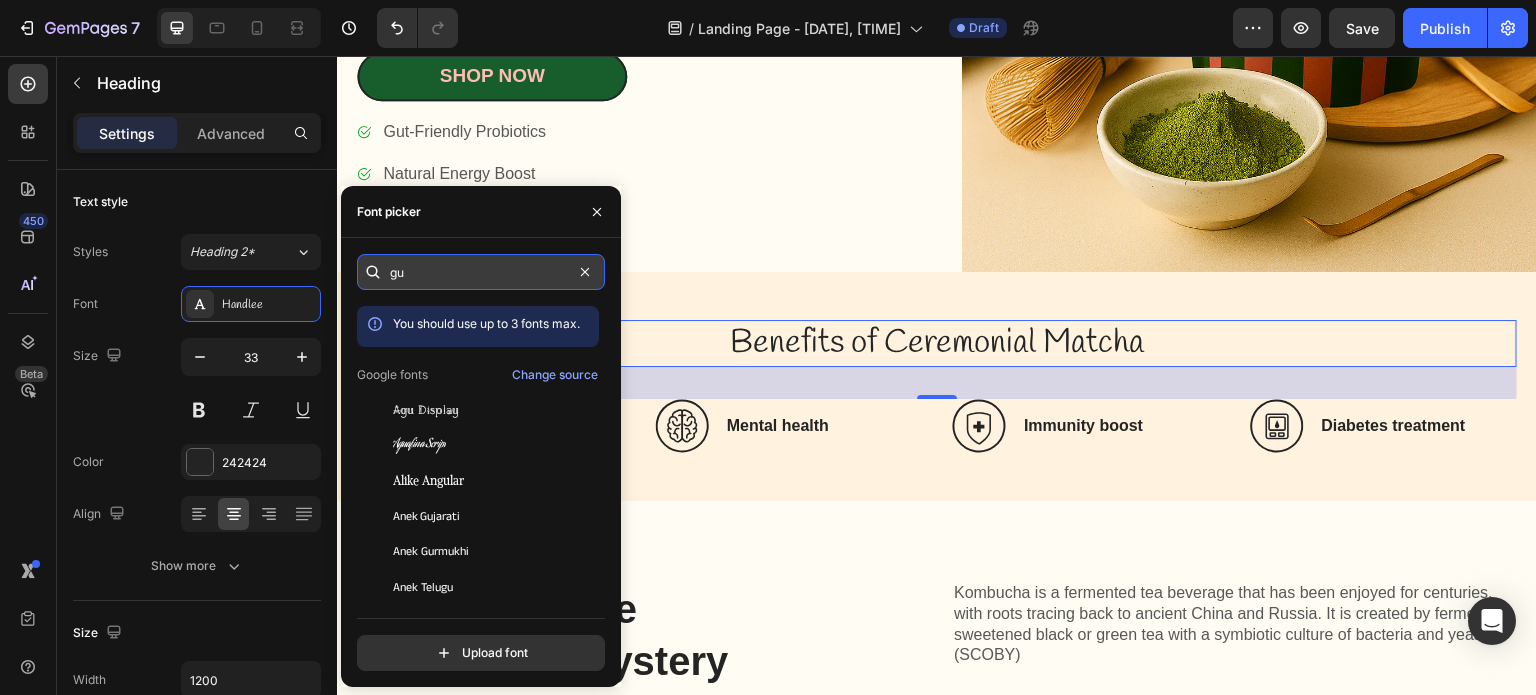 type on "g" 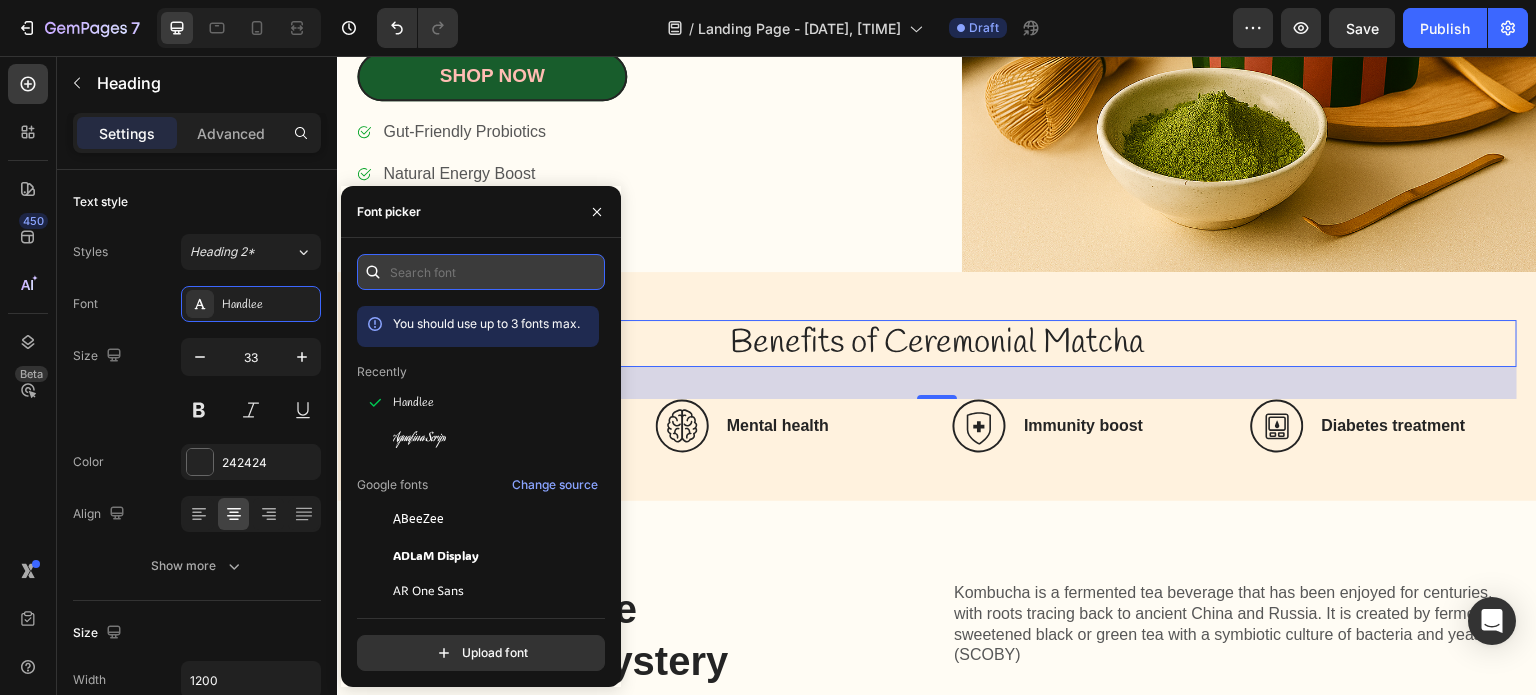 type 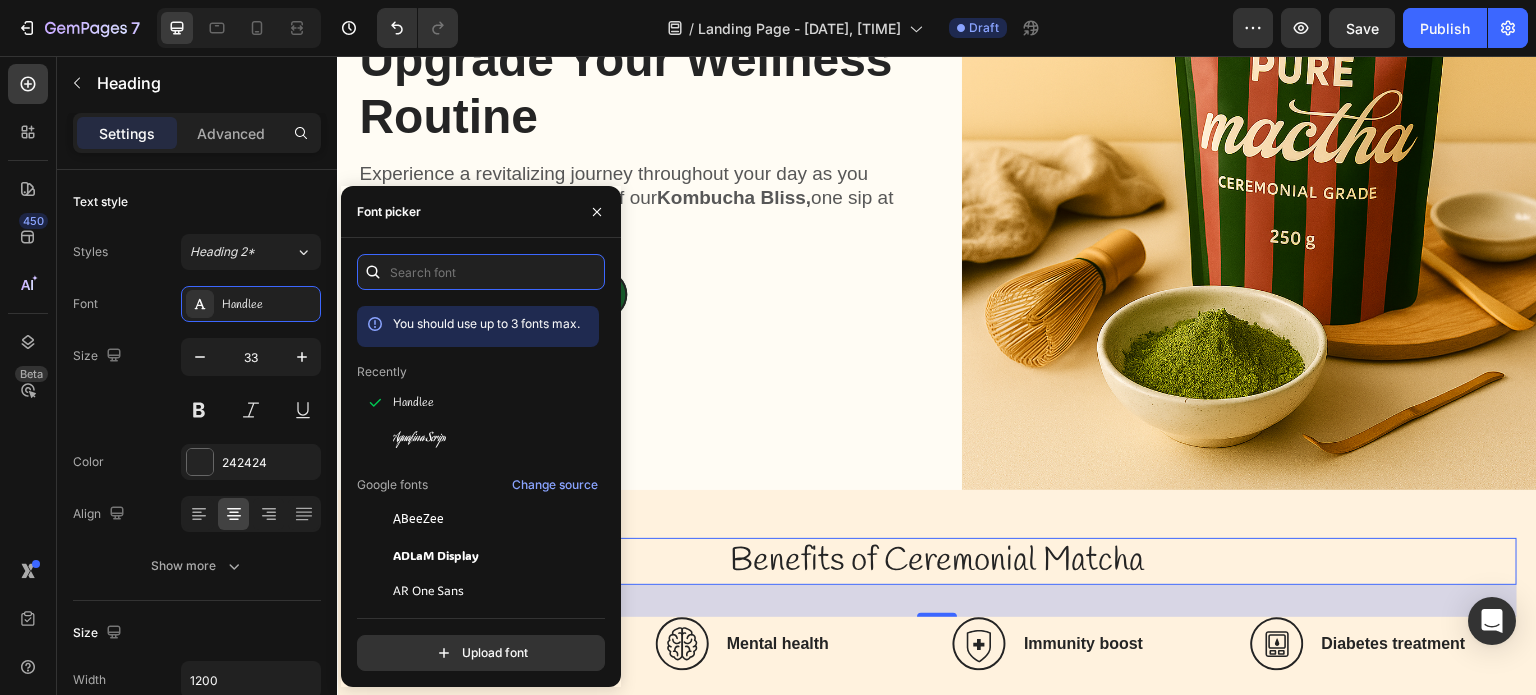 scroll, scrollTop: 0, scrollLeft: 0, axis: both 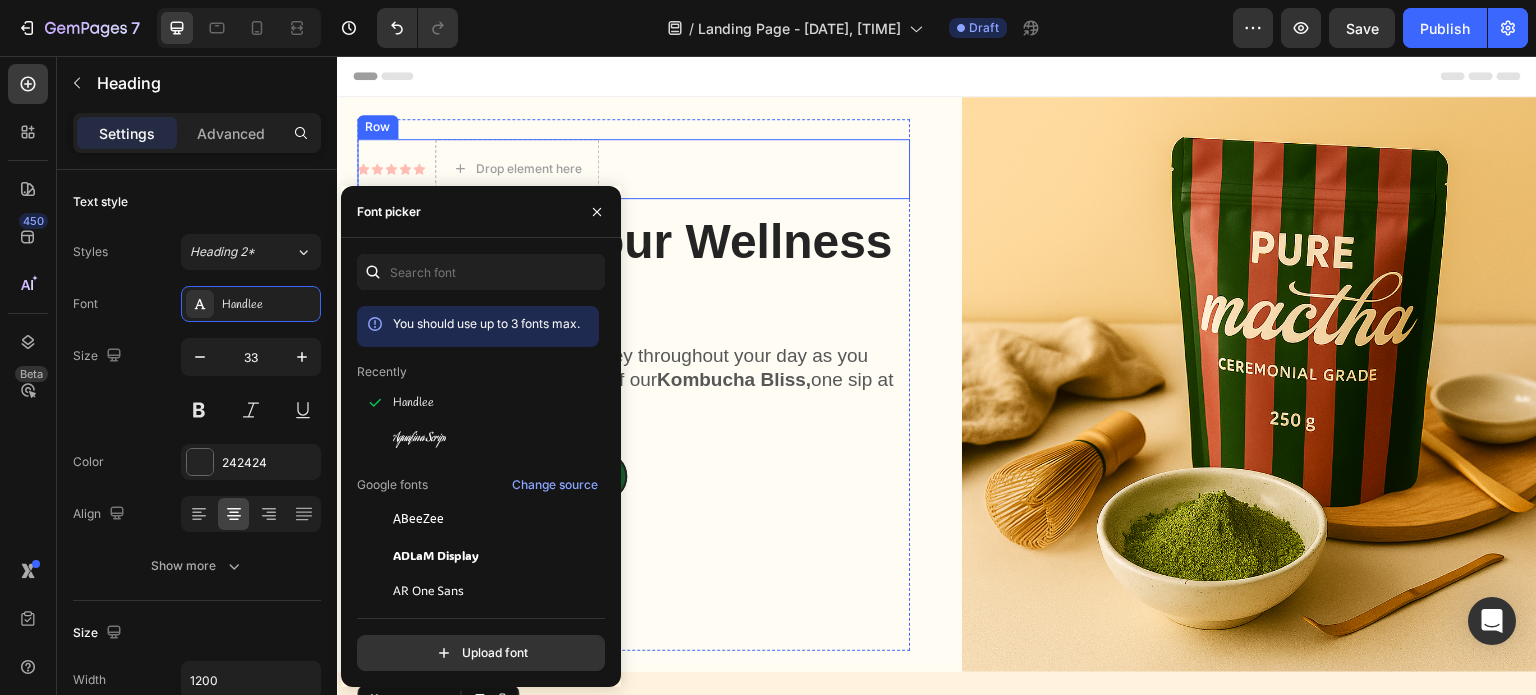click on "Icon Icon Icon Icon Icon Icon List
Drop element here Row" at bounding box center (633, 169) 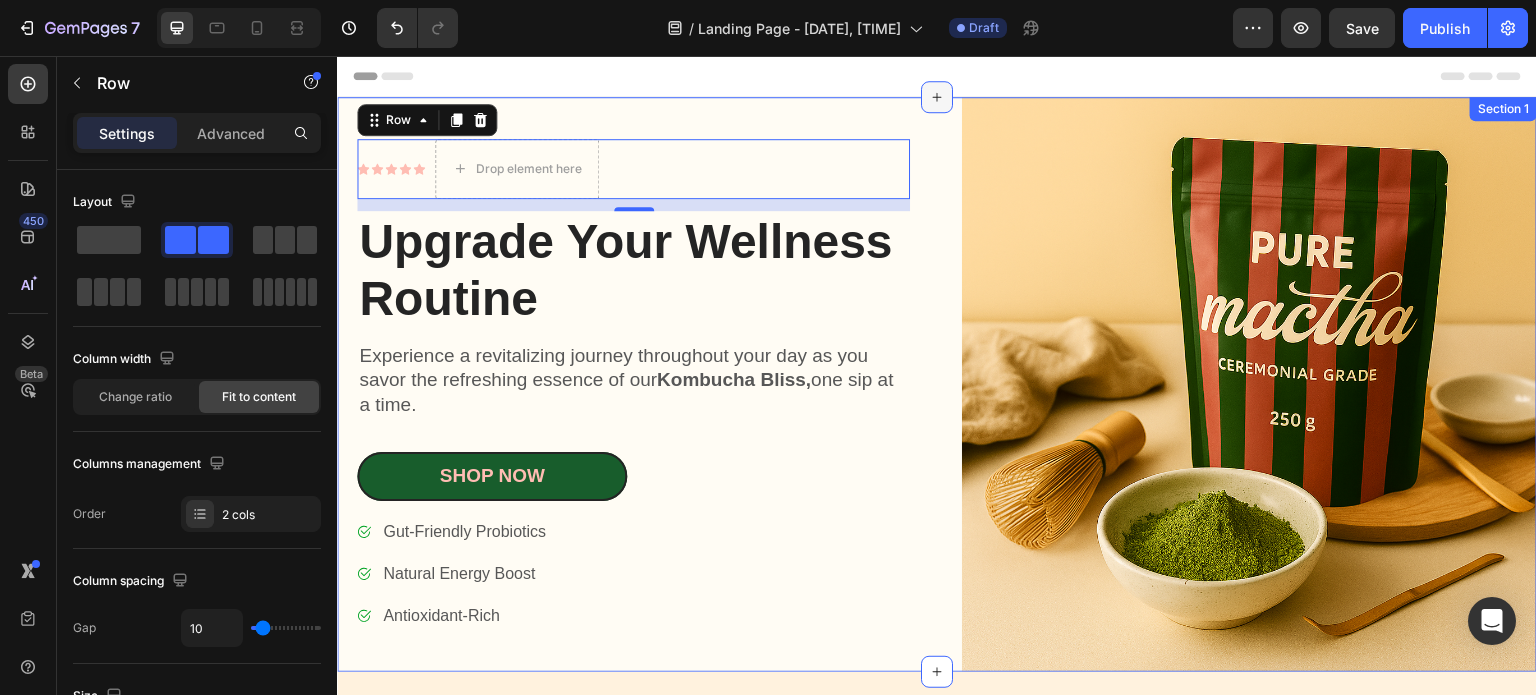 click 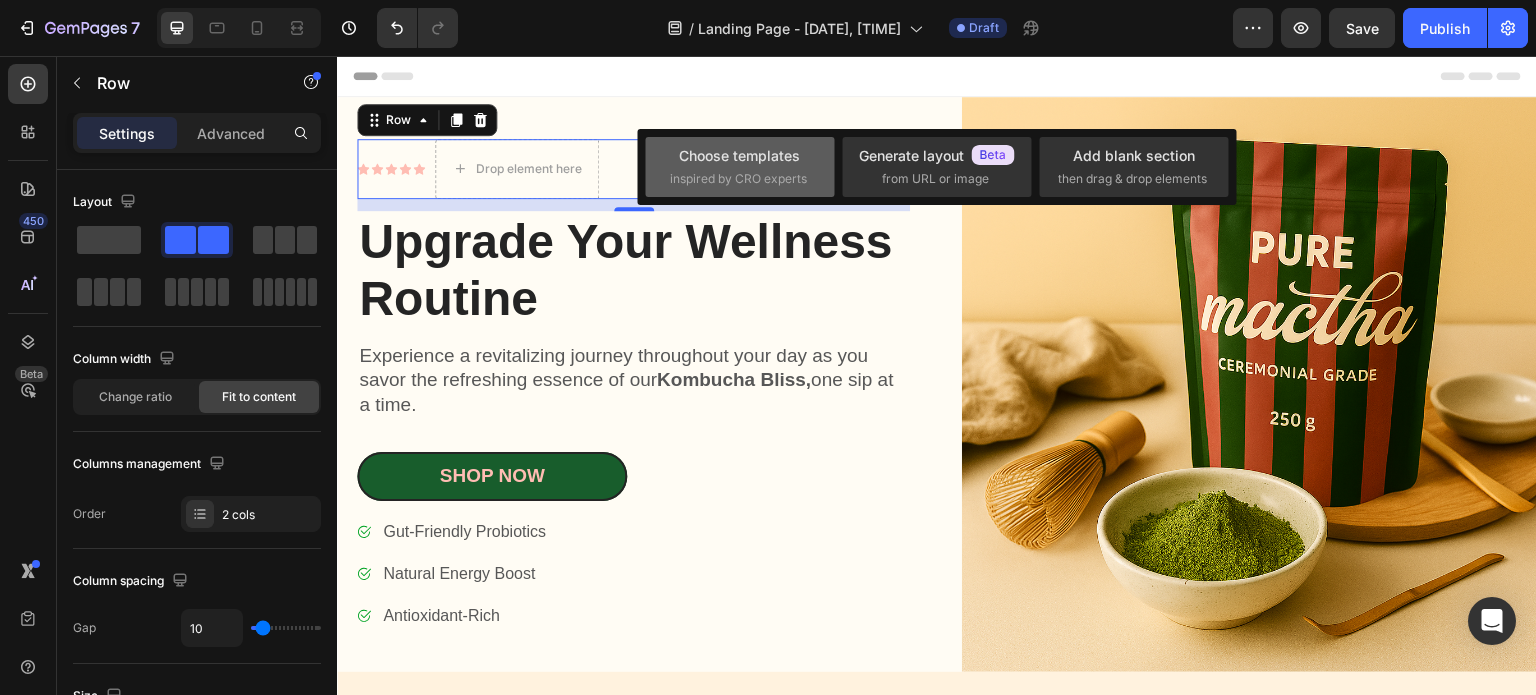 click on "Choose templates  inspired by CRO experts" at bounding box center [740, 166] 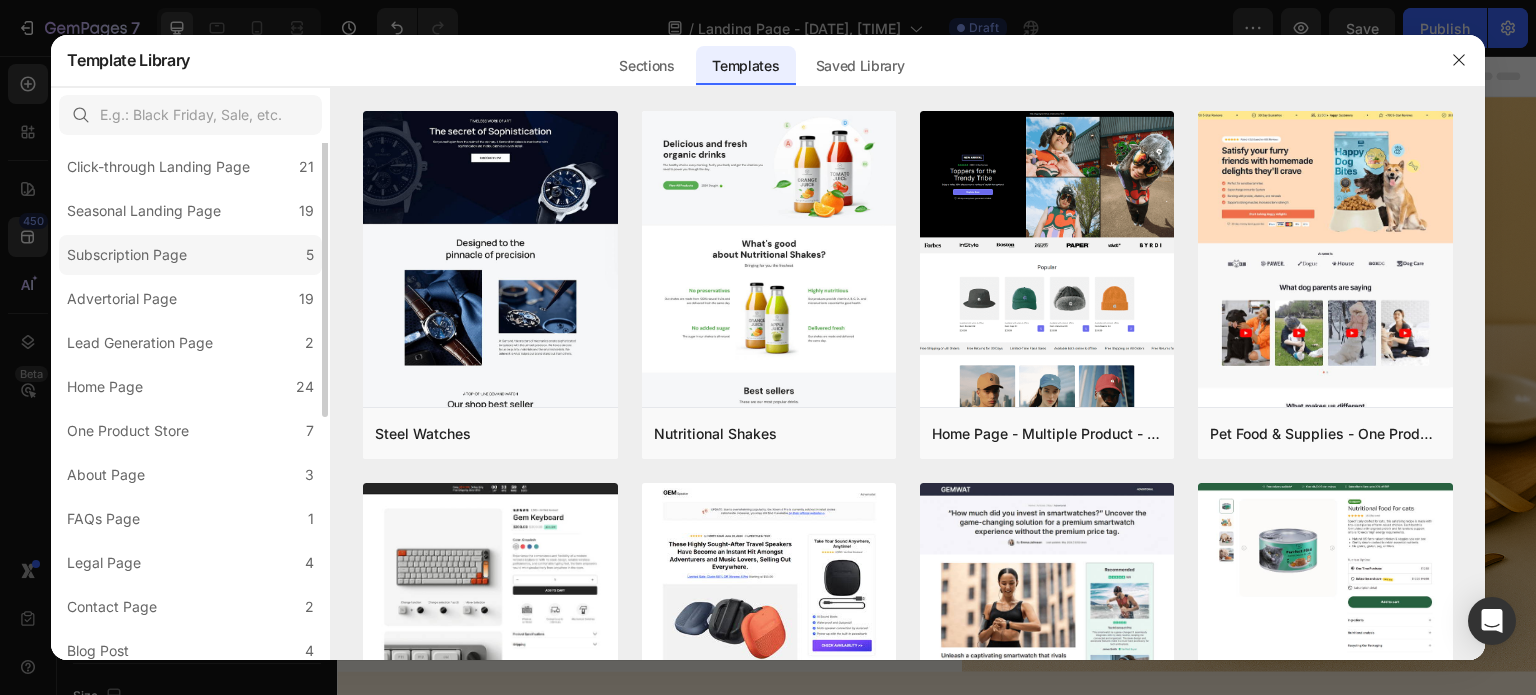 scroll, scrollTop: 0, scrollLeft: 0, axis: both 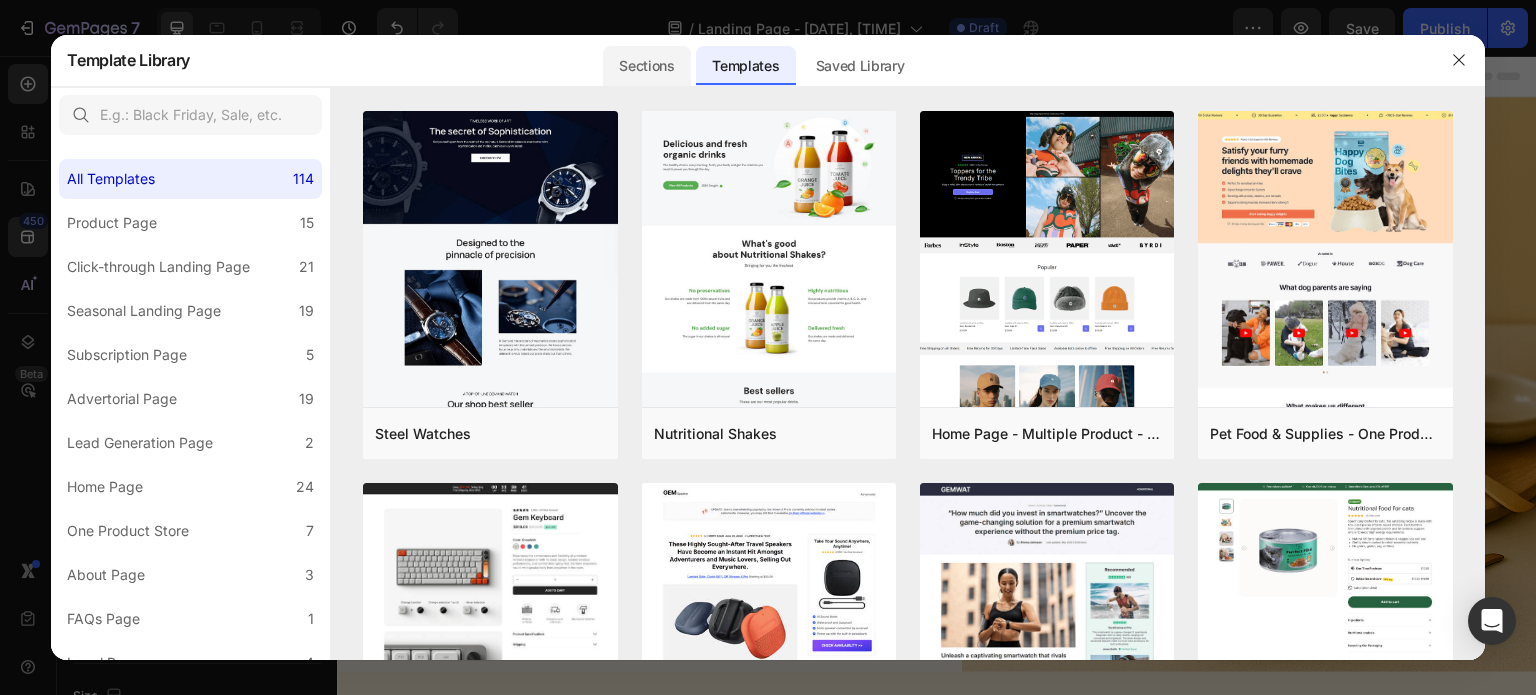 click on "Sections" 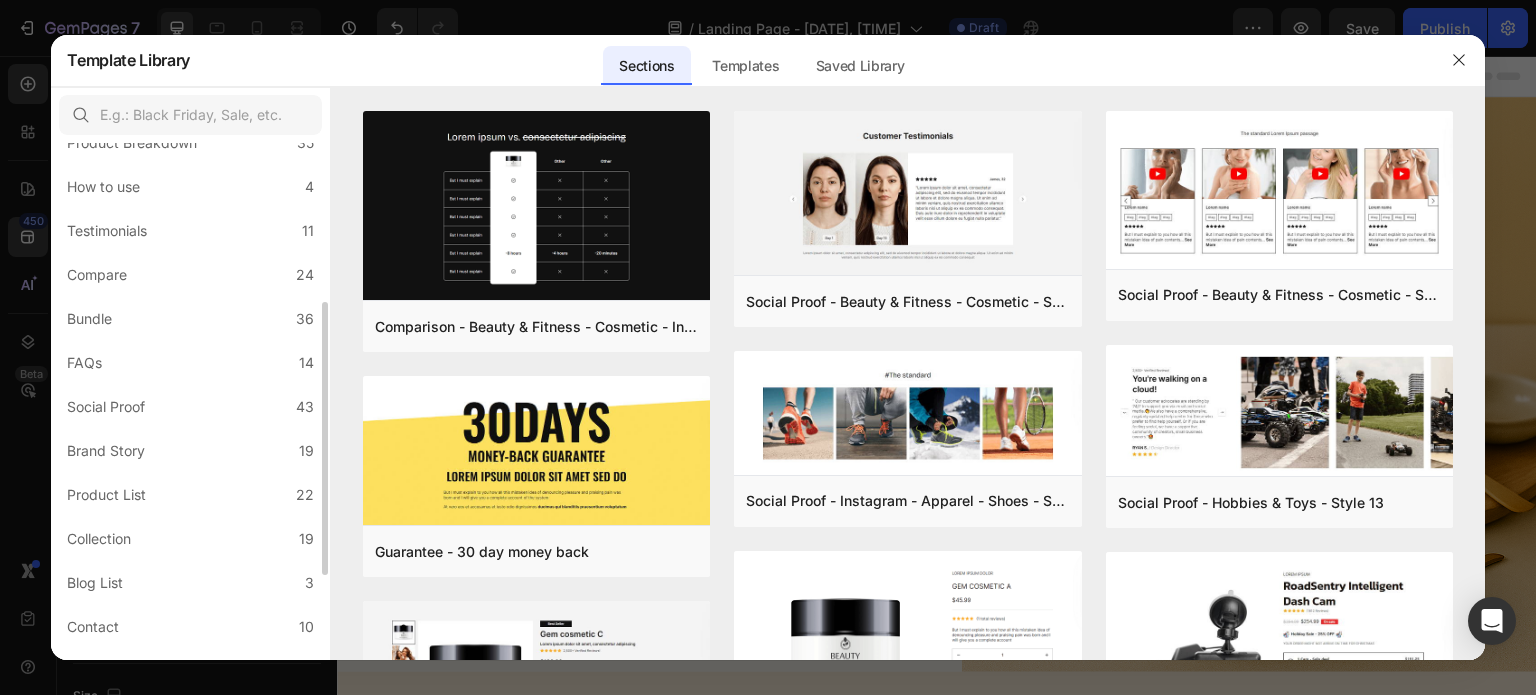 scroll, scrollTop: 462, scrollLeft: 0, axis: vertical 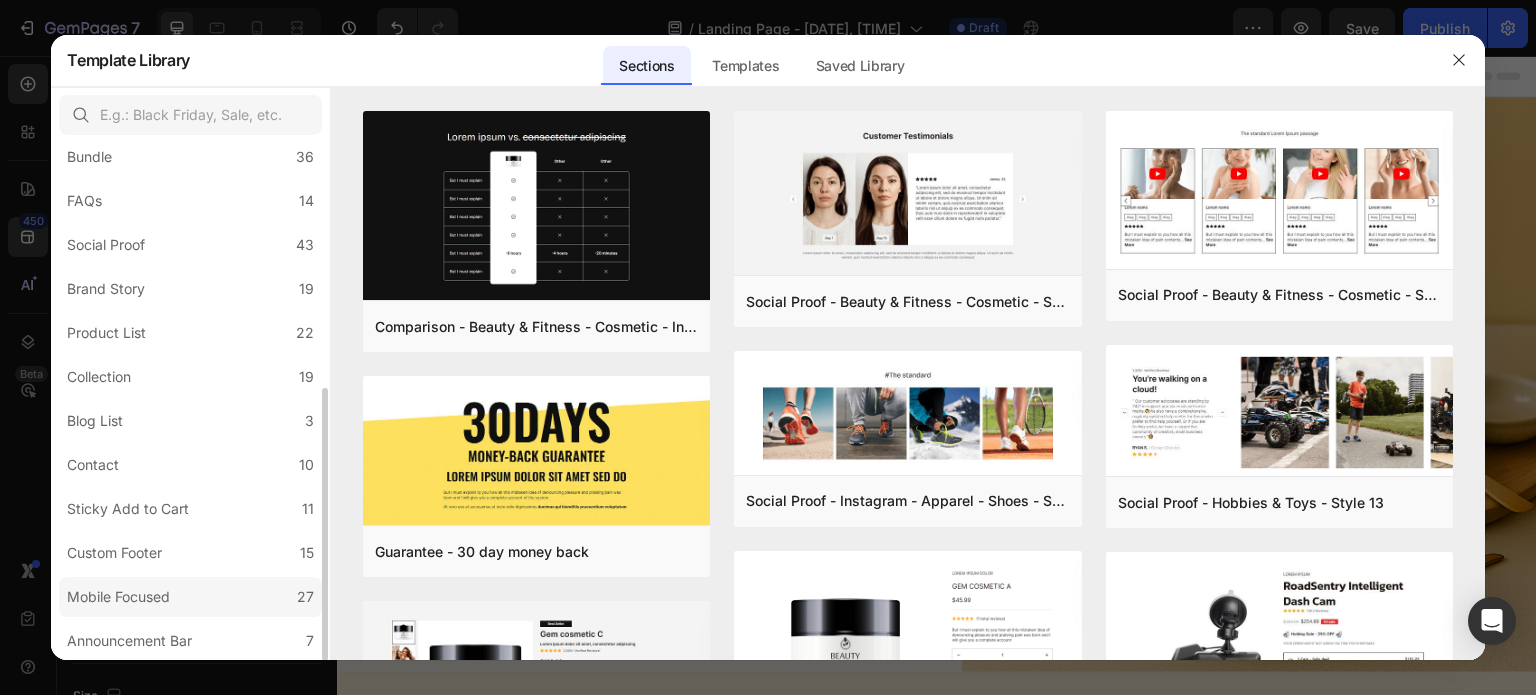 click on "Mobile Focused" at bounding box center (118, 597) 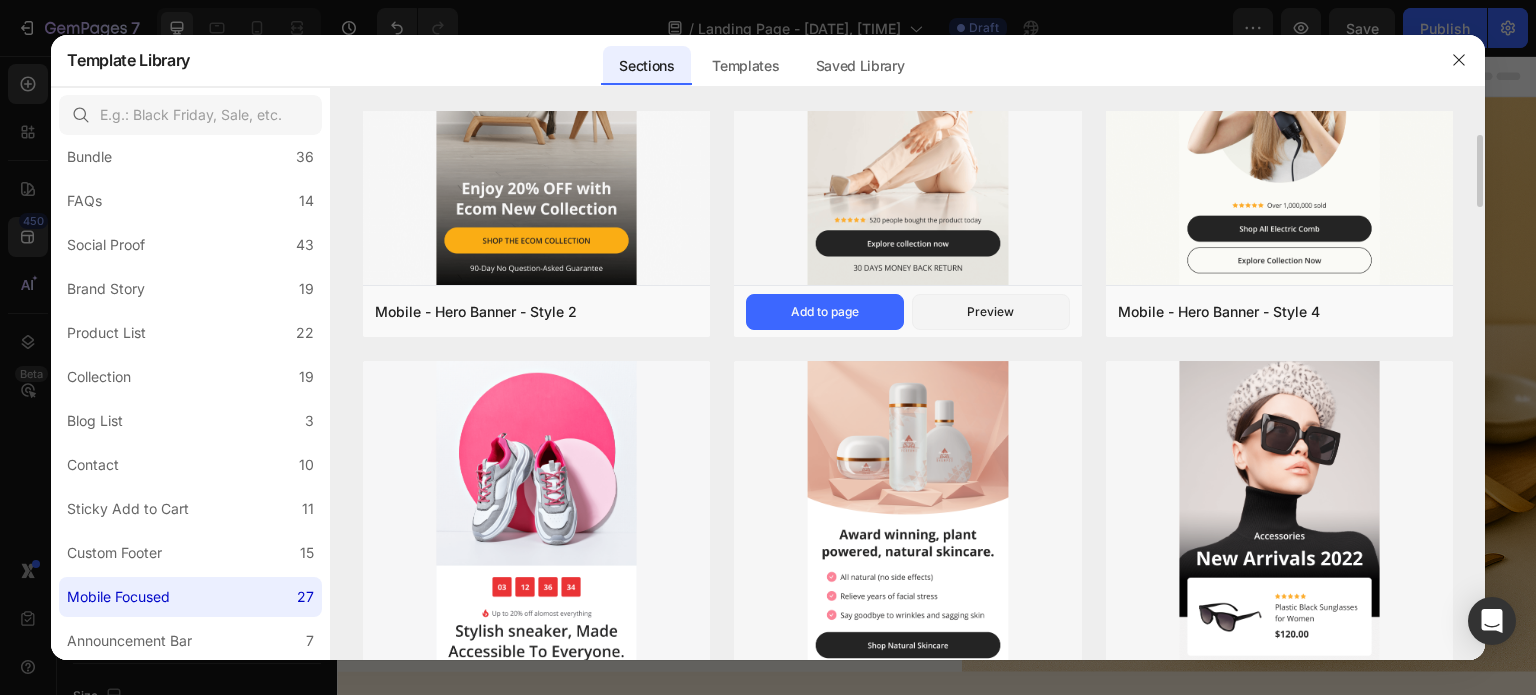 scroll, scrollTop: 0, scrollLeft: 0, axis: both 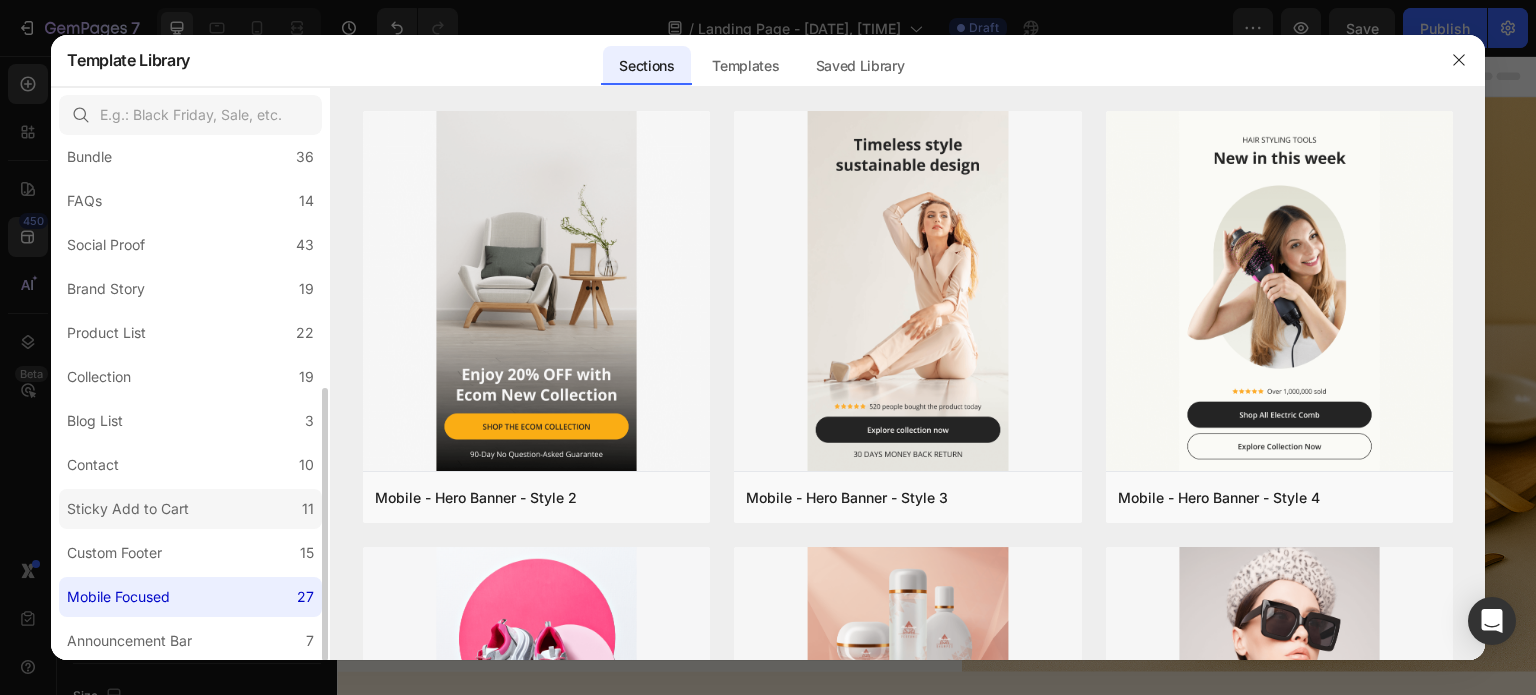 click on "Sticky Add to Cart" at bounding box center (132, 509) 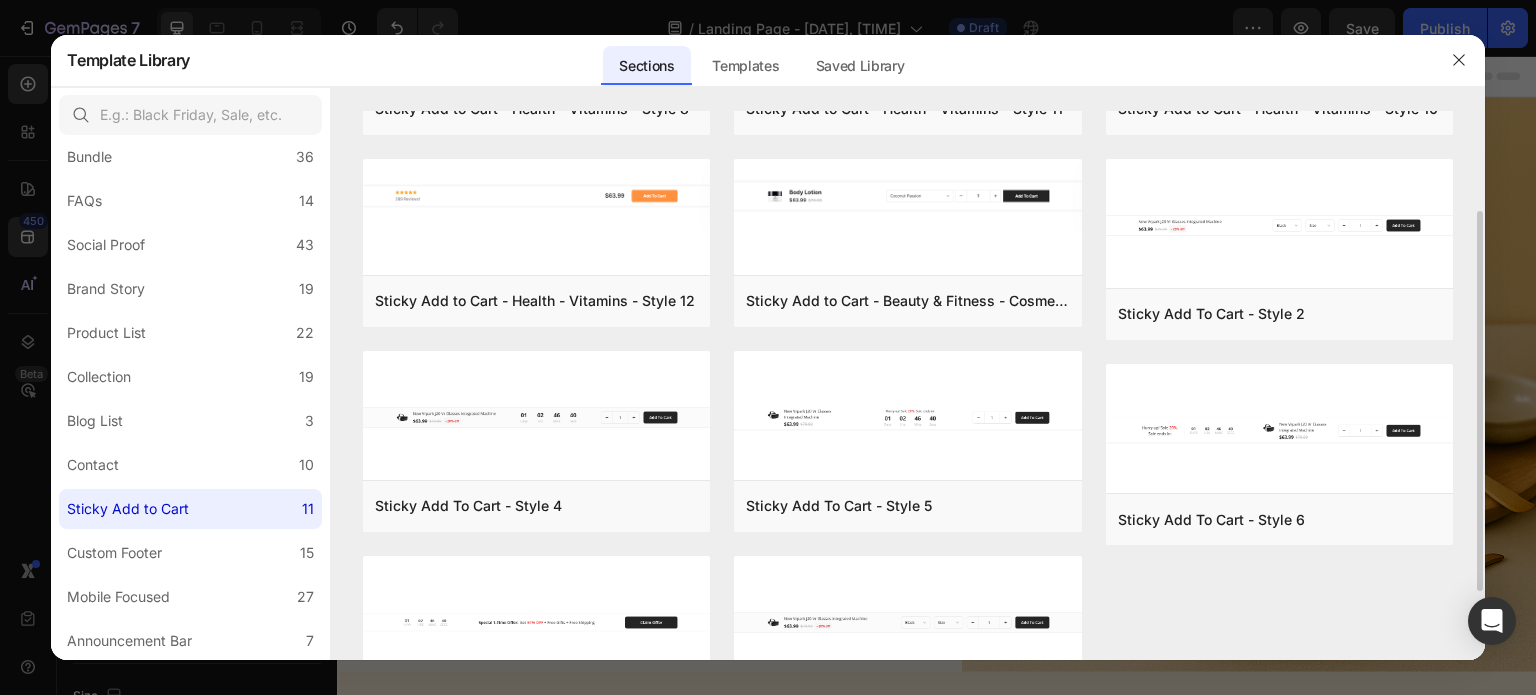 scroll, scrollTop: 0, scrollLeft: 0, axis: both 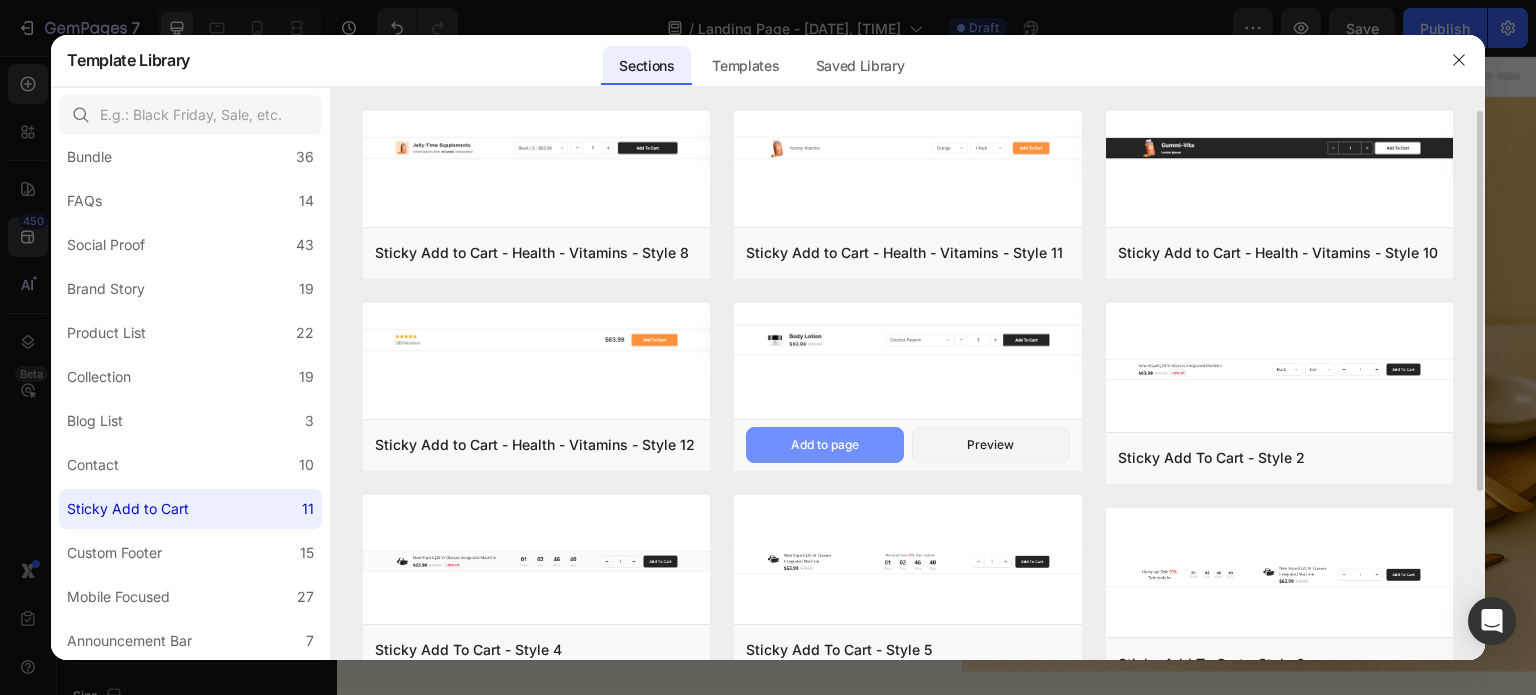 click on "Add to page" at bounding box center (825, 445) 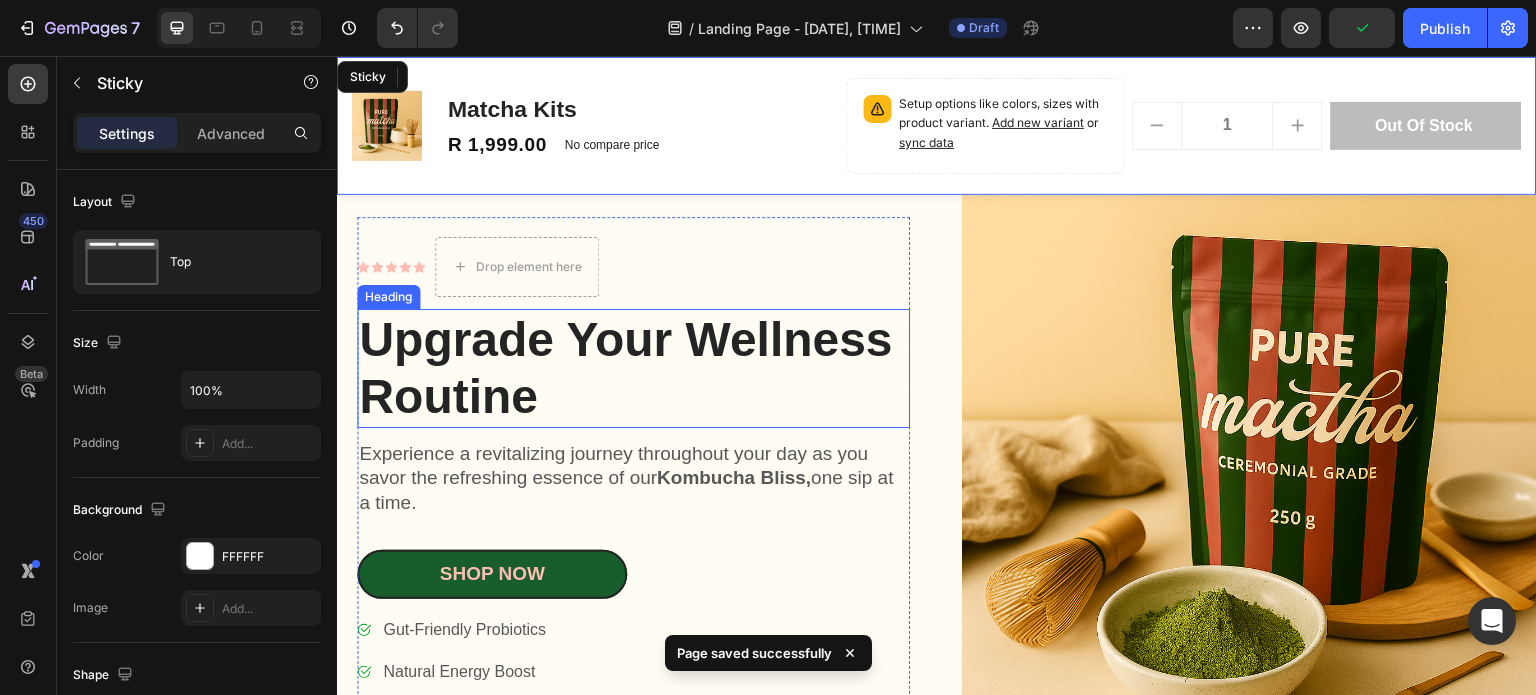 scroll, scrollTop: 0, scrollLeft: 0, axis: both 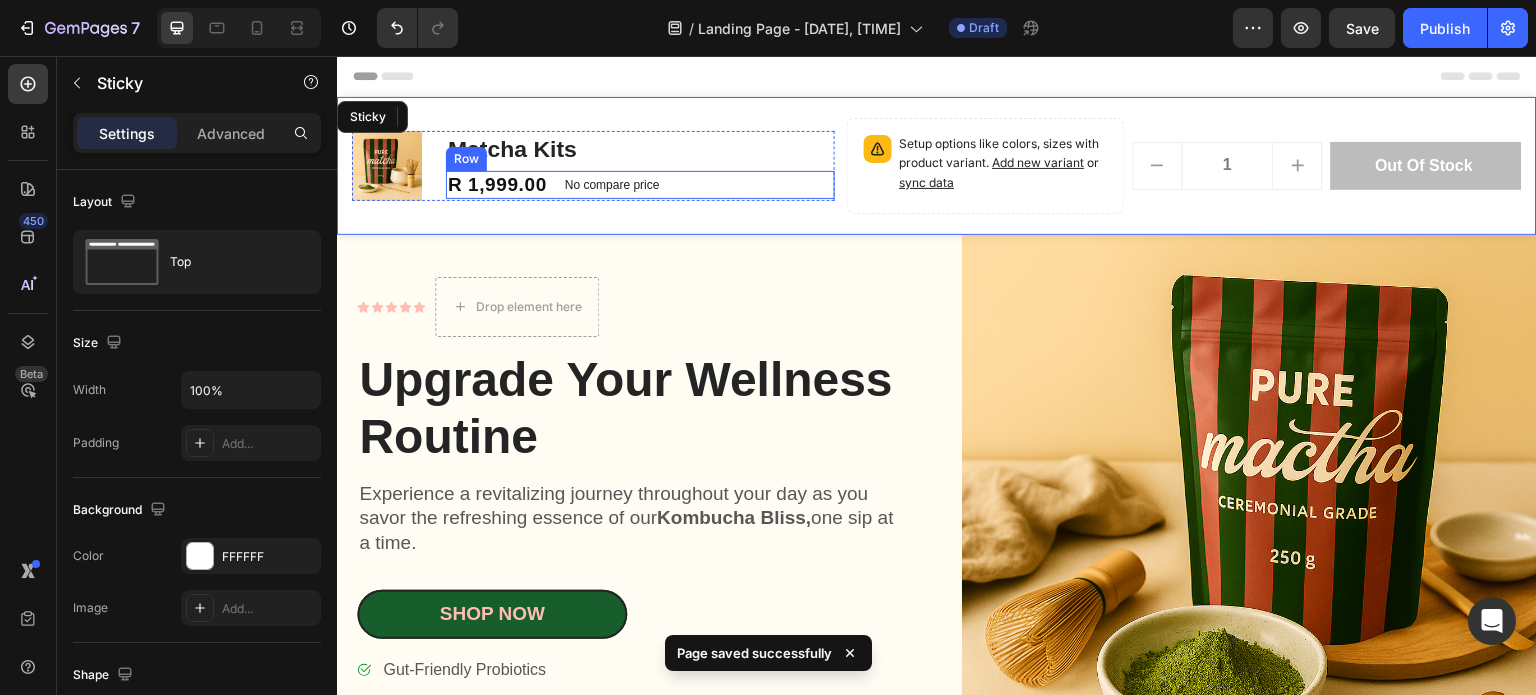 click on "R 1,999.00 Product Price Product Price No compare price Product Price Row" at bounding box center (640, 185) 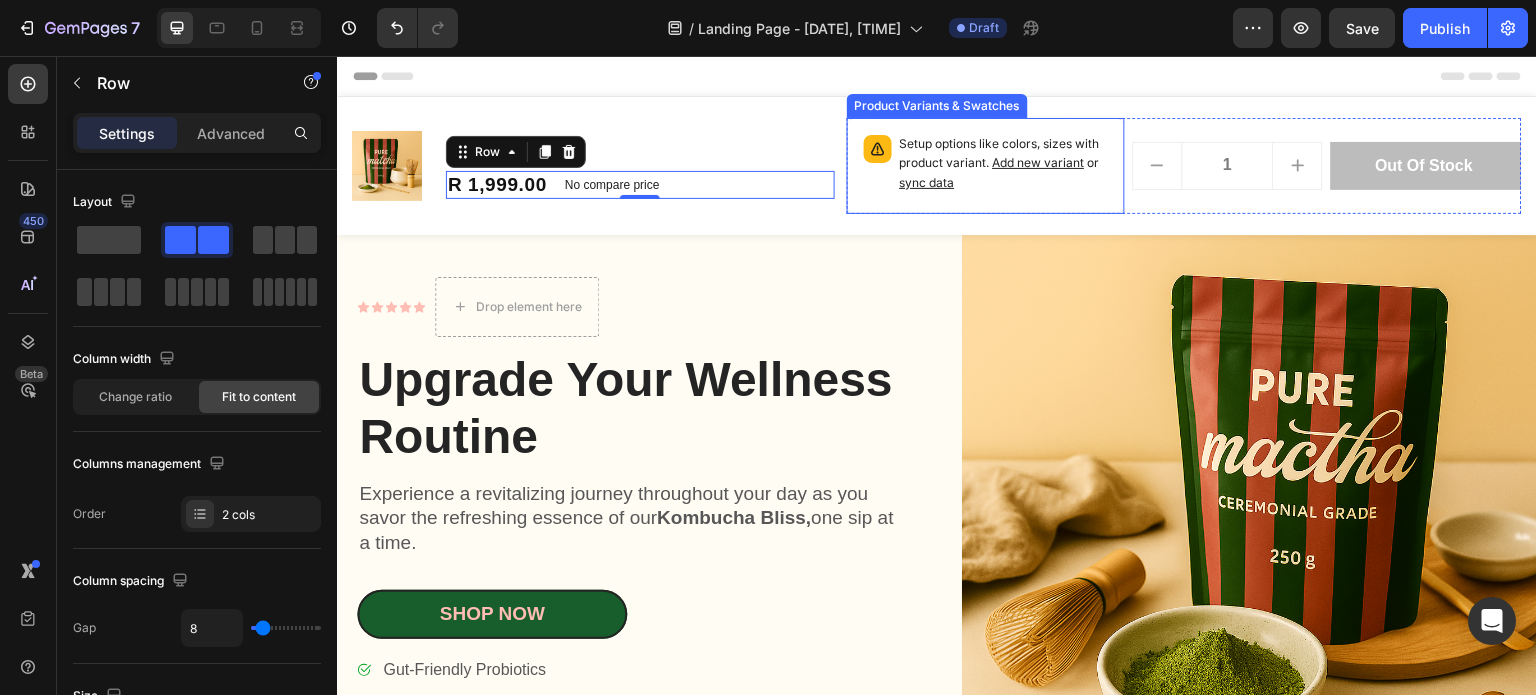 click on "Setup options like colors, sizes with product variant.       Add new variant   or   sync data" at bounding box center (986, 166) 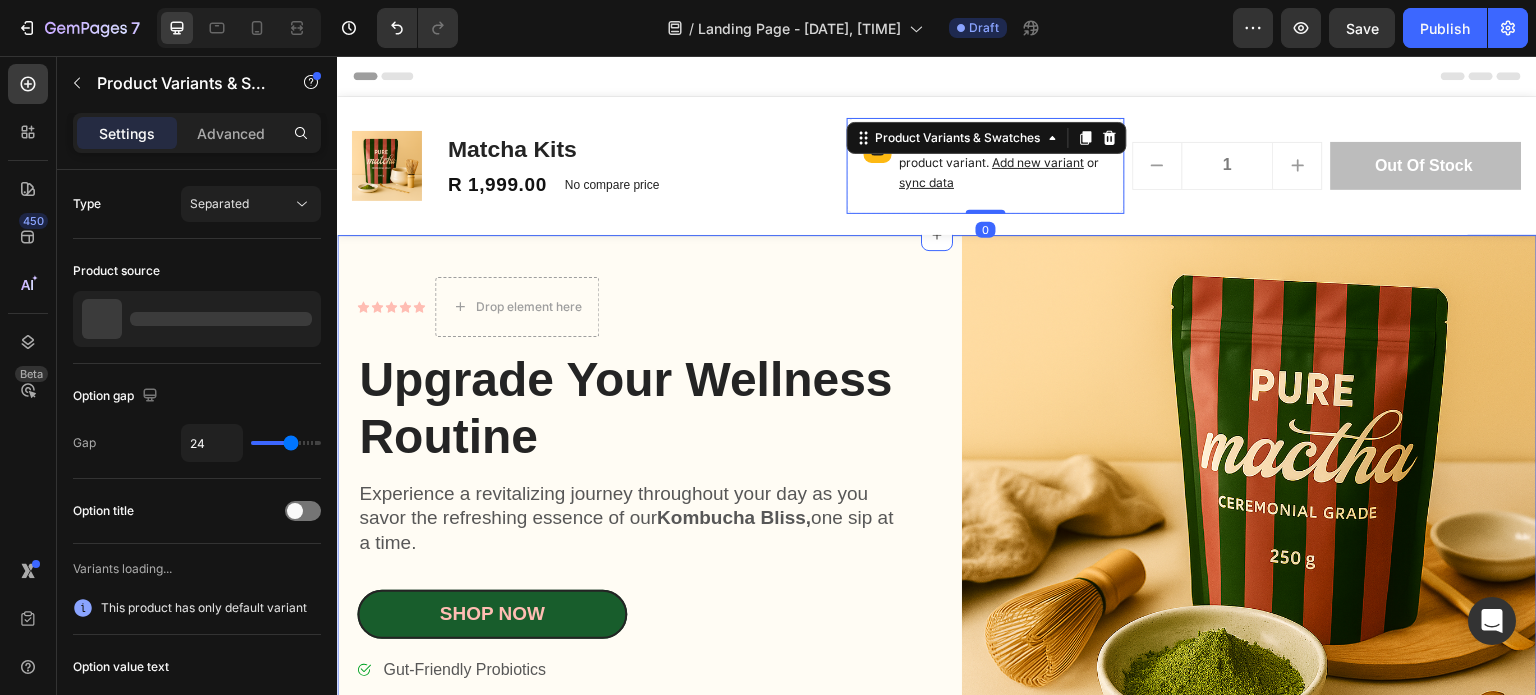 click on "Icon Icon Icon Icon Icon Icon List
Drop element here Row" at bounding box center (633, 307) 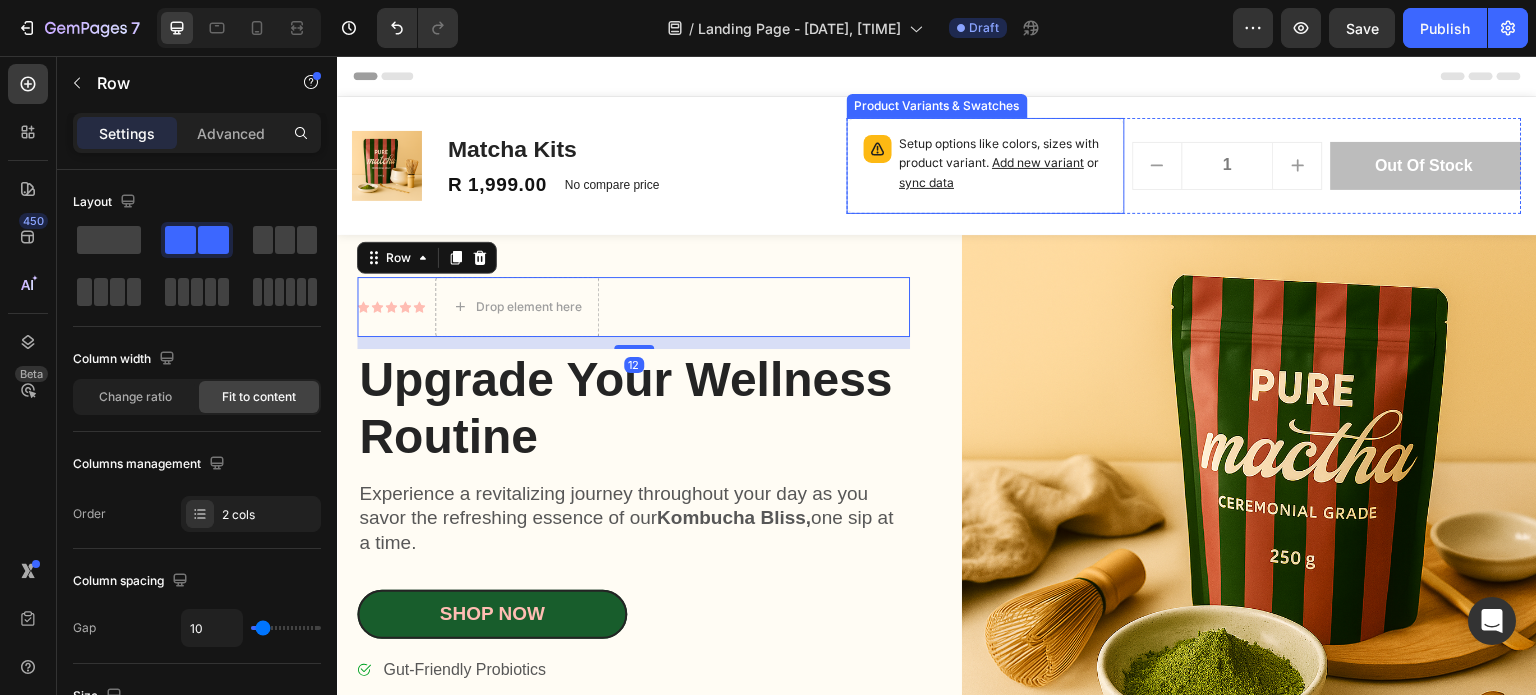click on "Add new variant" at bounding box center [1039, 162] 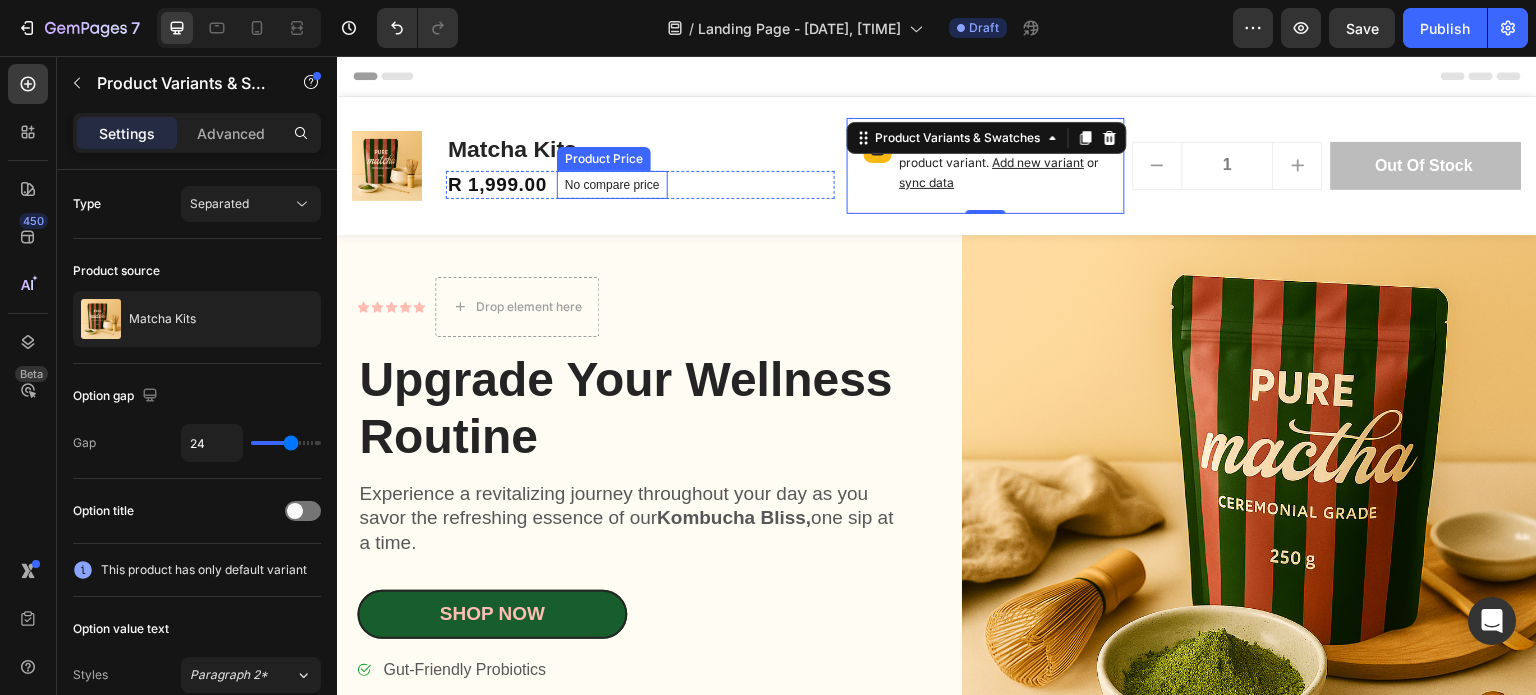 click on "No compare price" at bounding box center (612, 185) 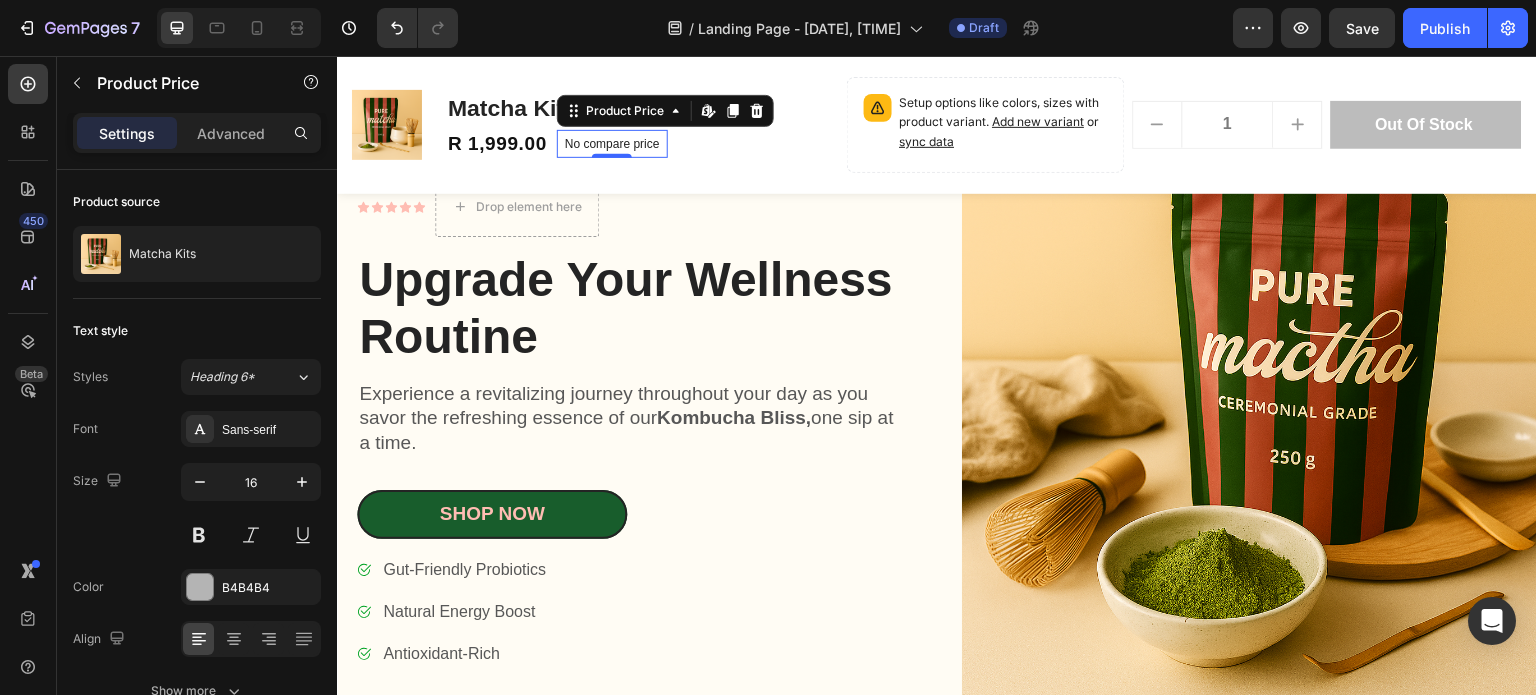 scroll, scrollTop: 0, scrollLeft: 0, axis: both 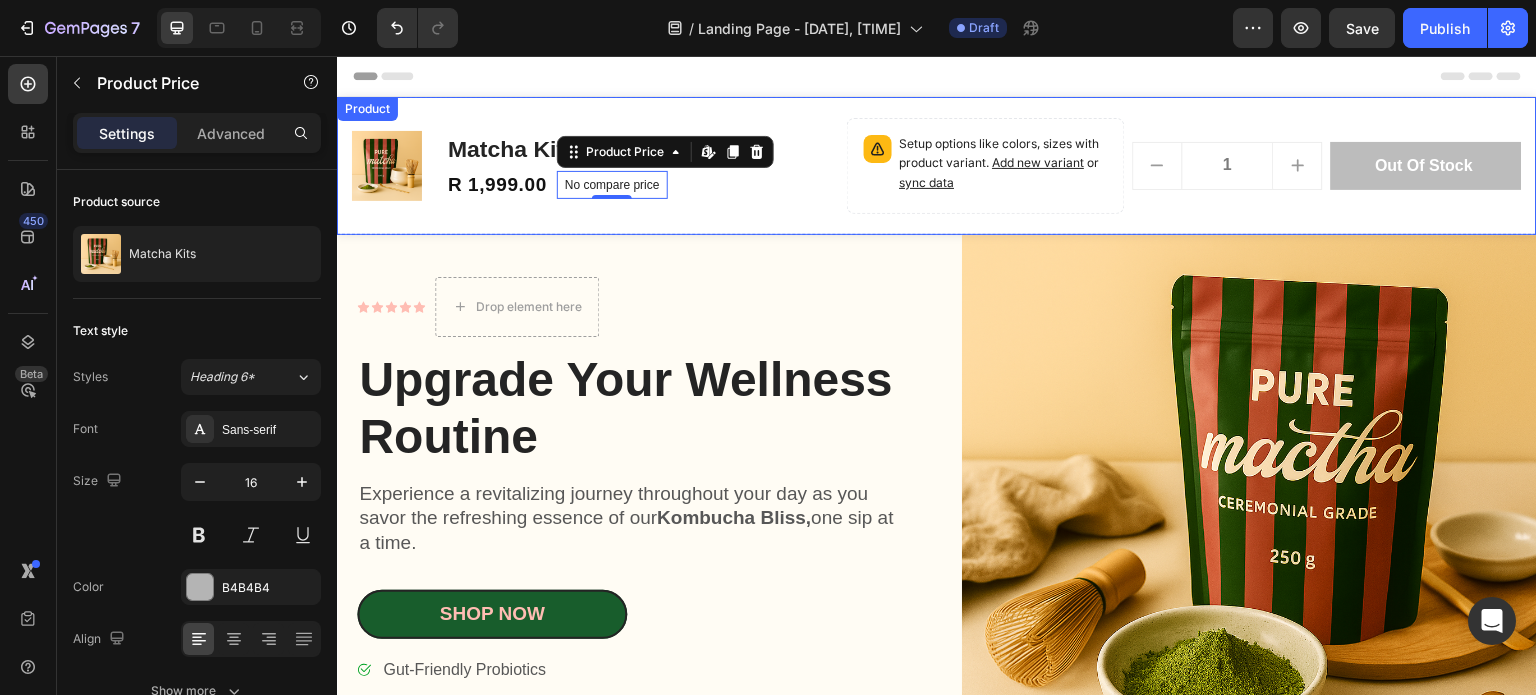 click on "Product Images Matcha Kits Product Title R 1,999.00 Product Price Product Price No compare price Product Price   Edit content in Shopify 0 Row Row" at bounding box center [593, 166] 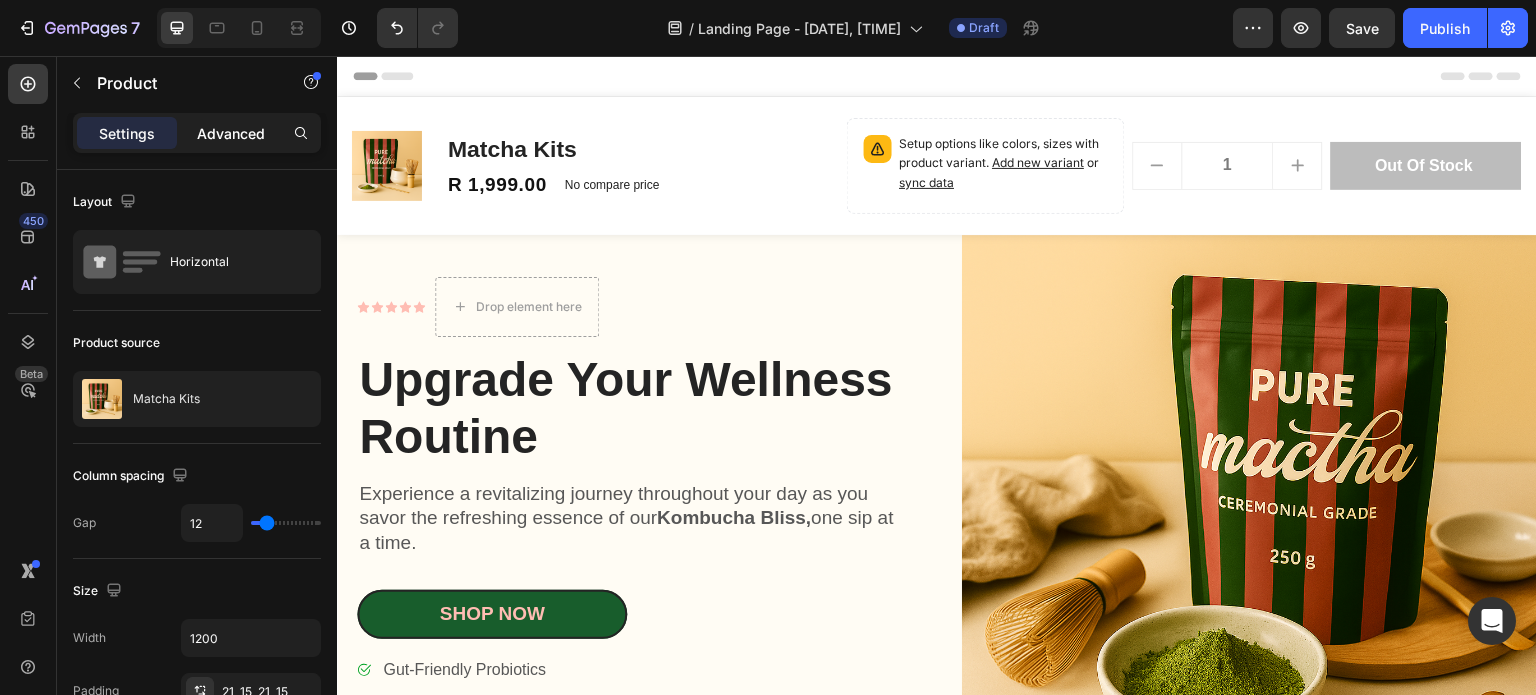 click on "Advanced" at bounding box center [231, 133] 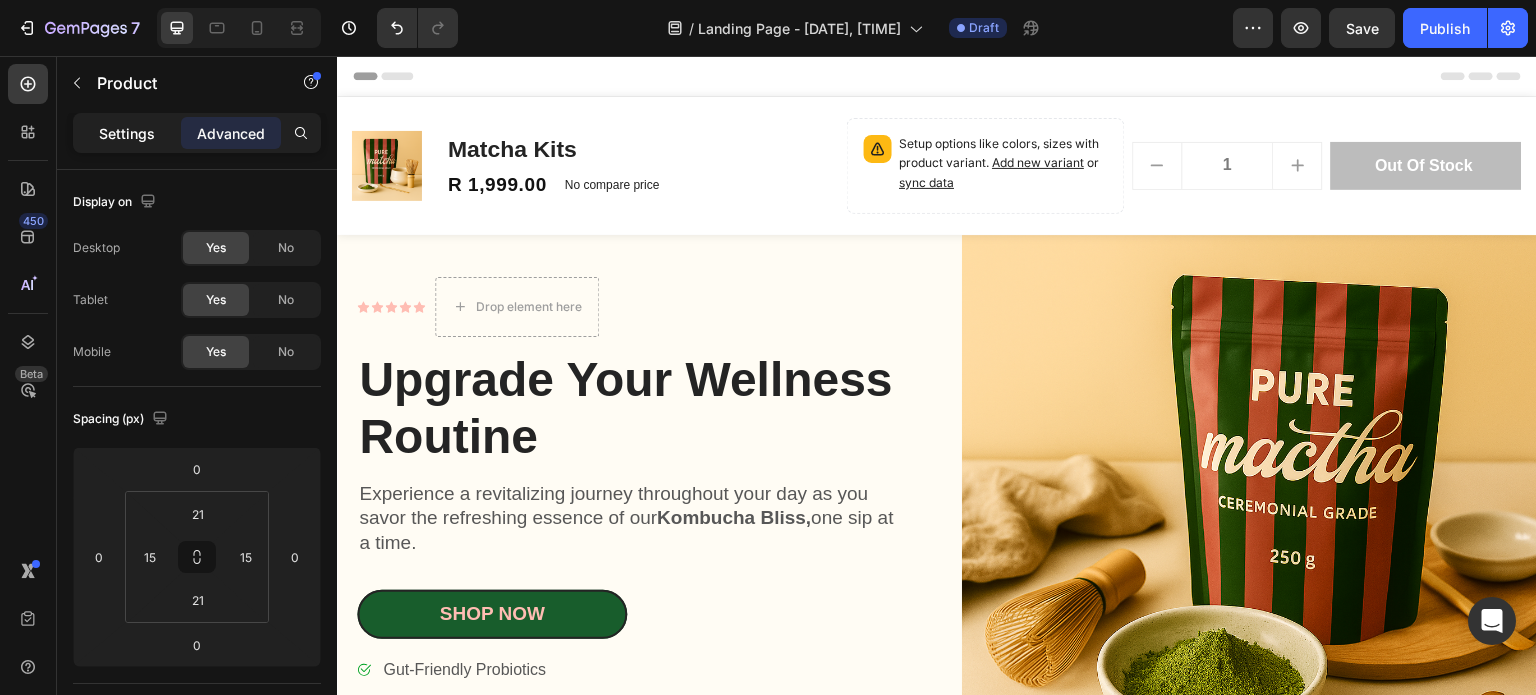 click on "Settings" 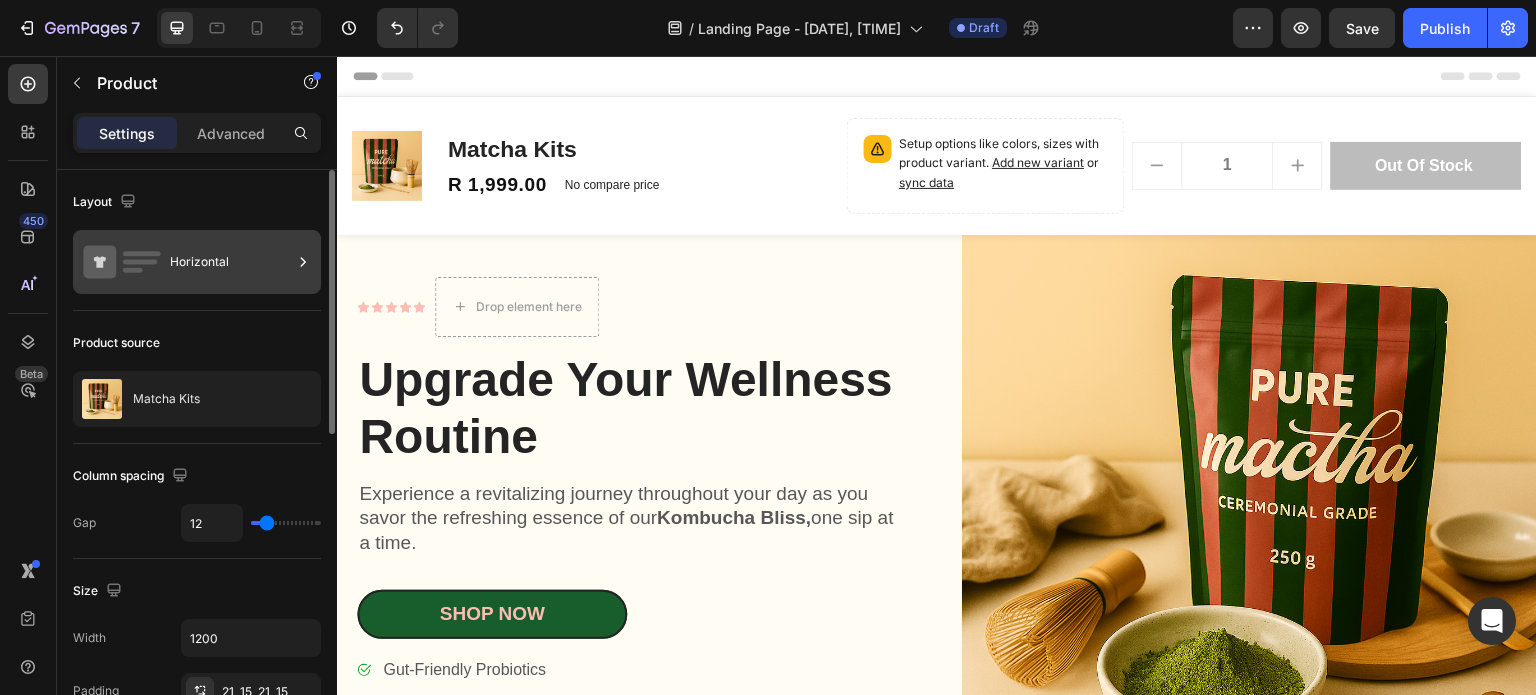 click 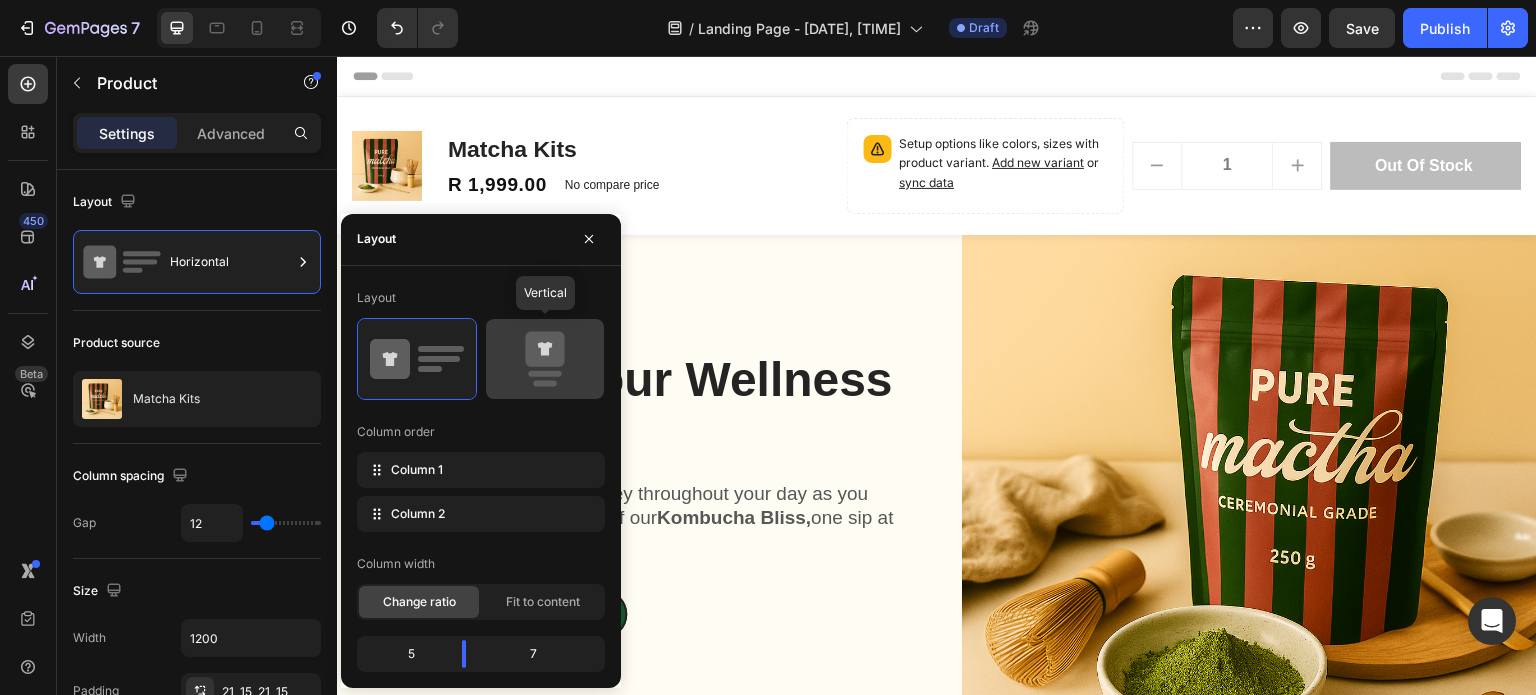 click 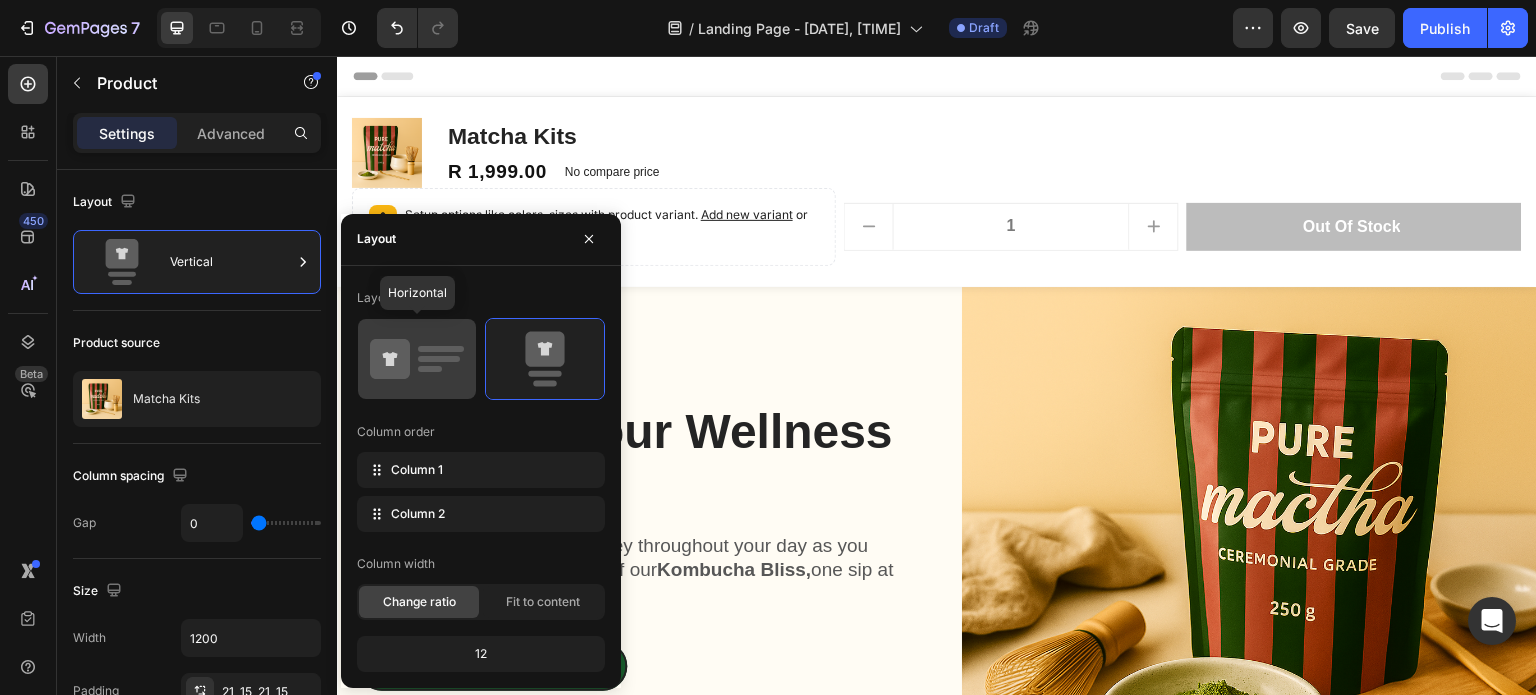 click 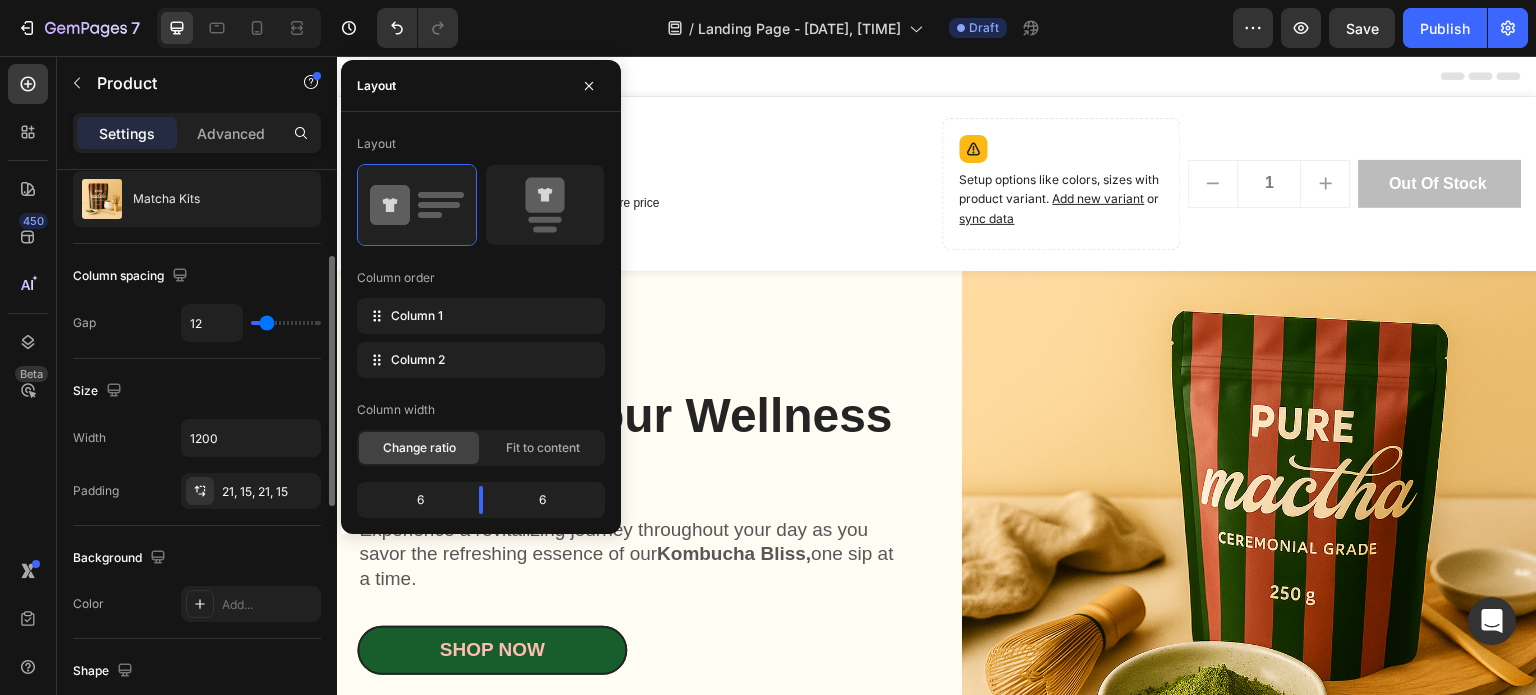 scroll, scrollTop: 0, scrollLeft: 0, axis: both 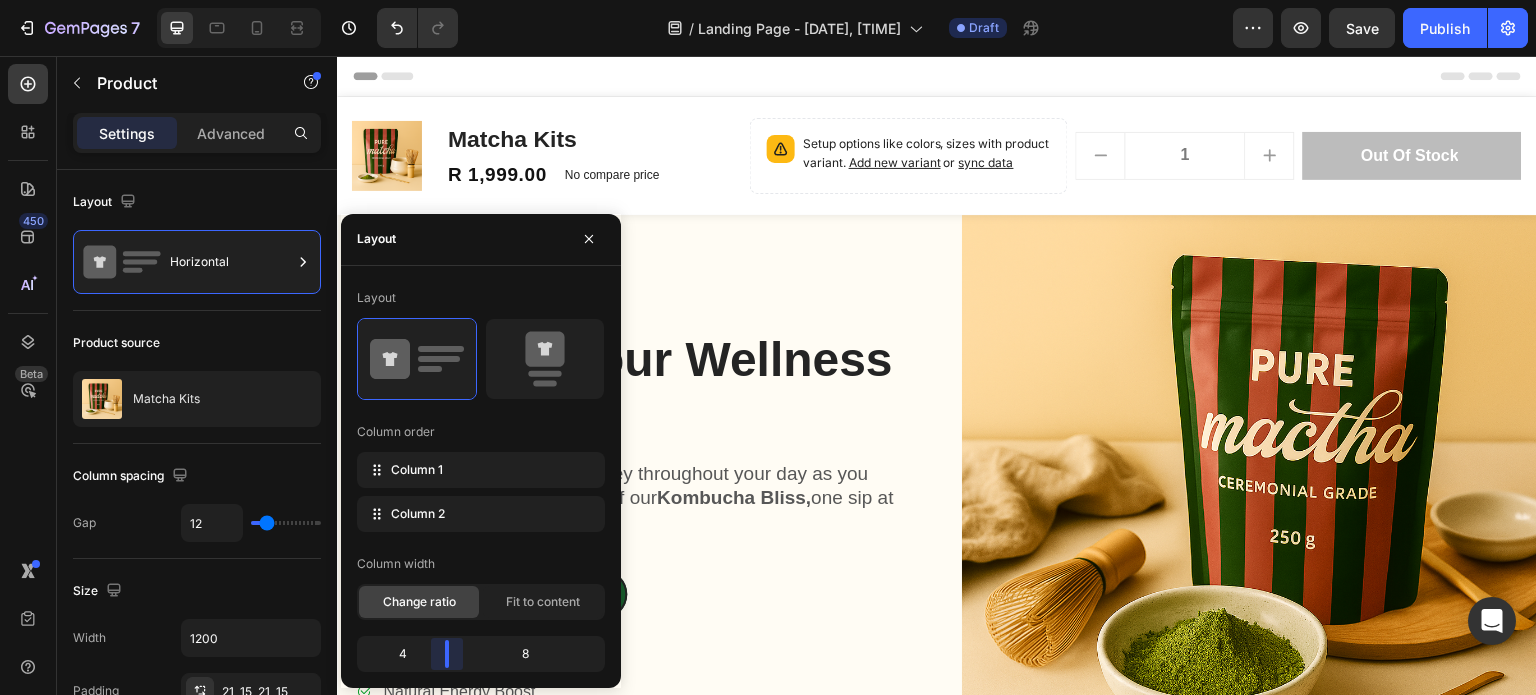 drag, startPoint x: 483, startPoint y: 660, endPoint x: 447, endPoint y: 640, distance: 41.18252 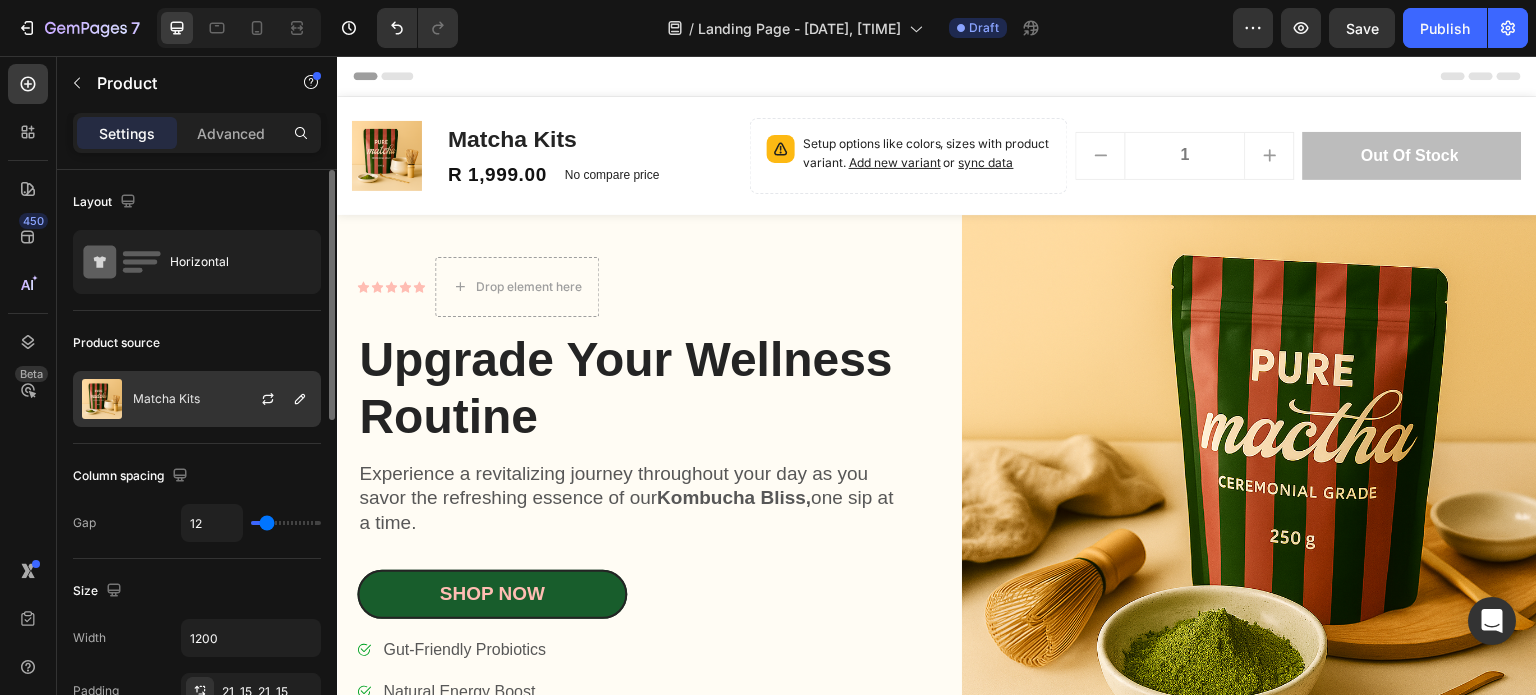 click on "Matcha Kits" 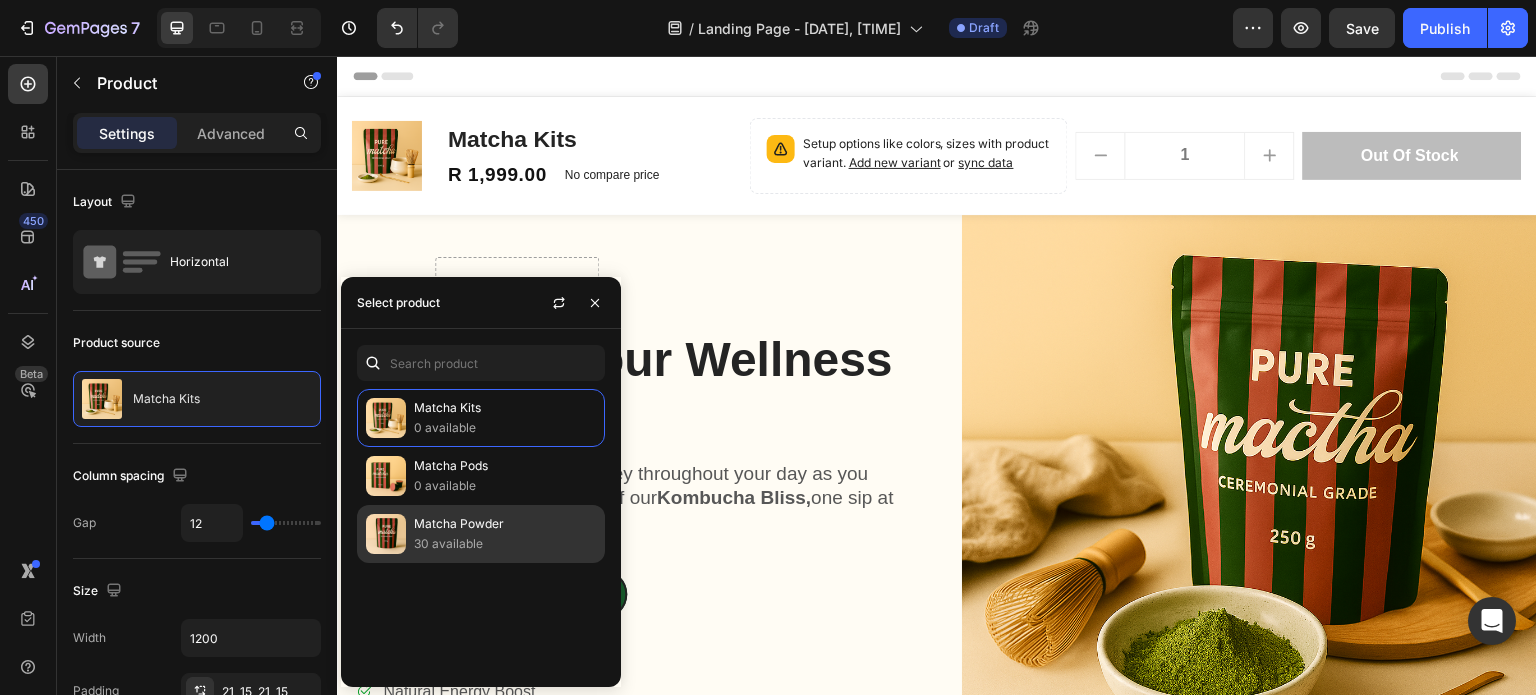 click on "30 available" at bounding box center [505, 544] 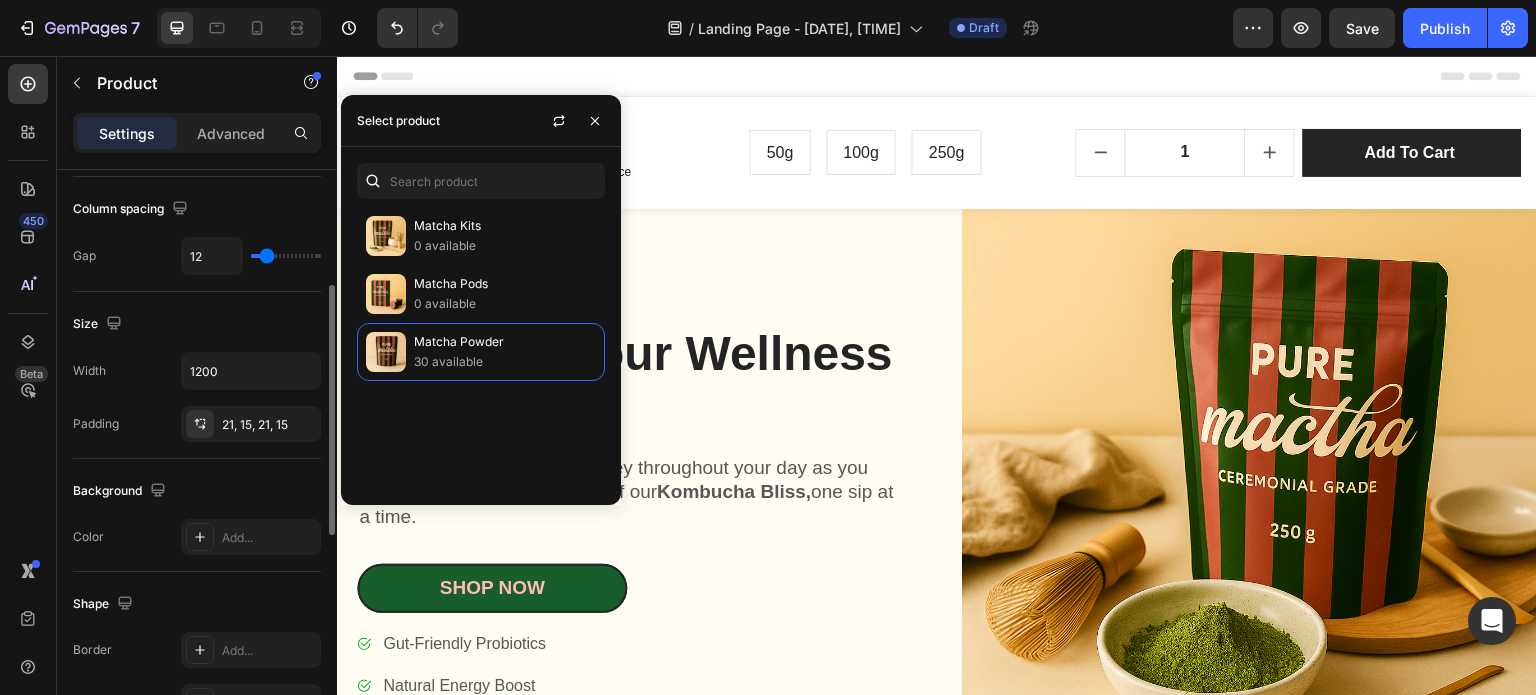 scroll, scrollTop: 0, scrollLeft: 0, axis: both 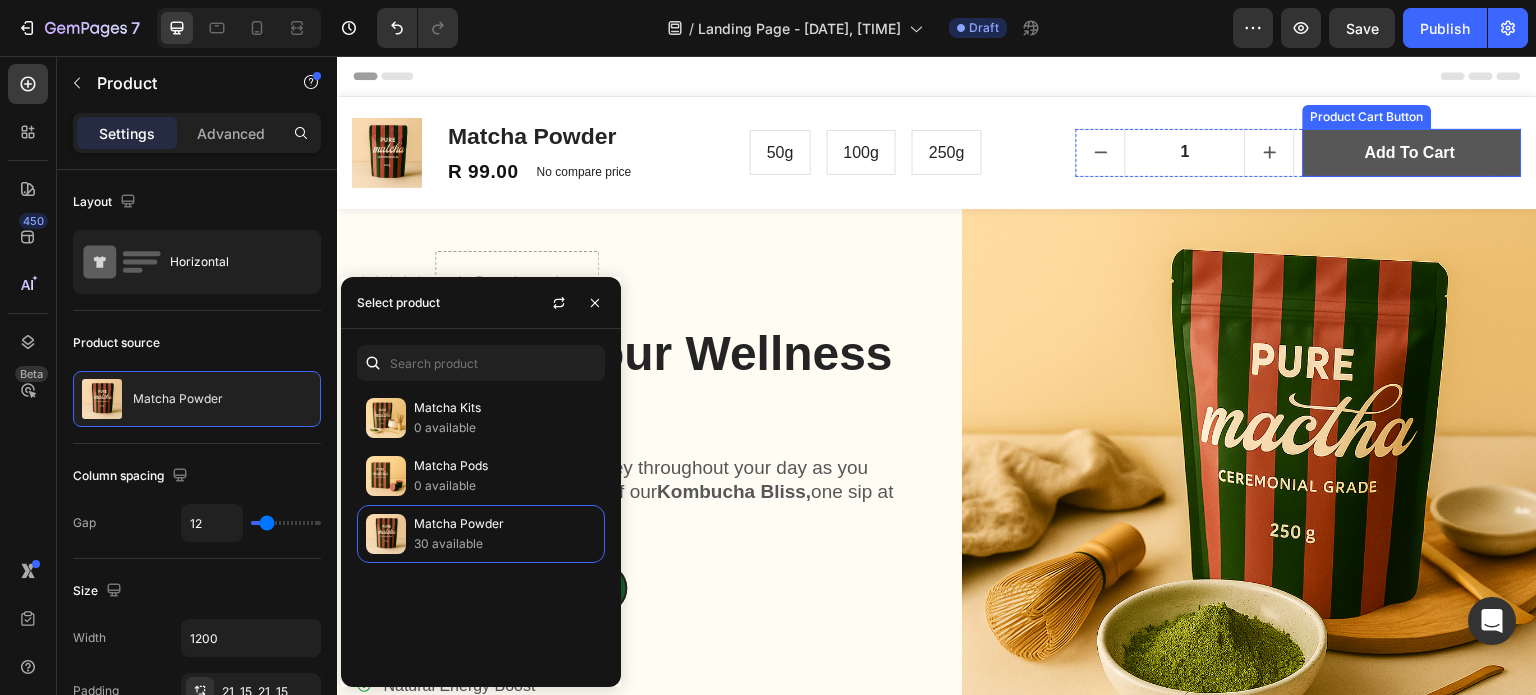 click on "Add to cart" at bounding box center (1412, 153) 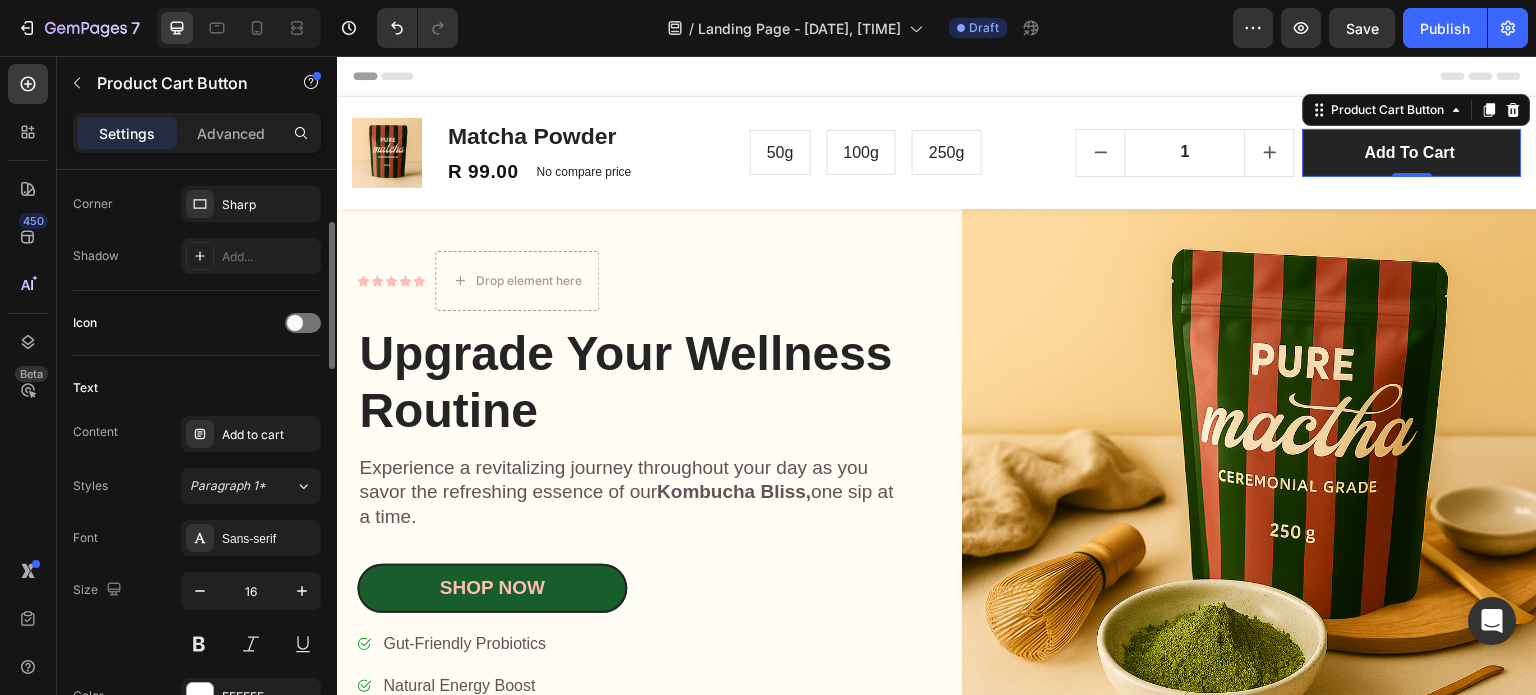 scroll, scrollTop: 600, scrollLeft: 0, axis: vertical 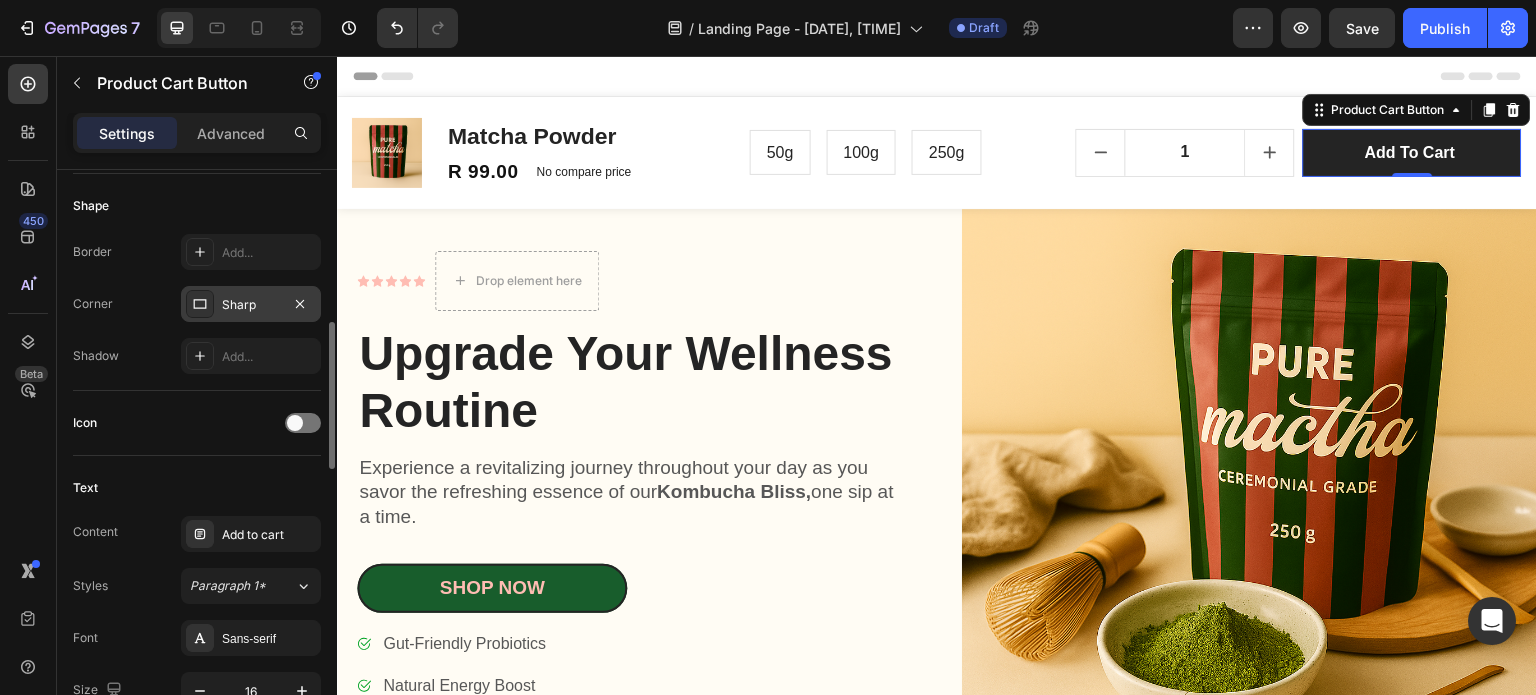click 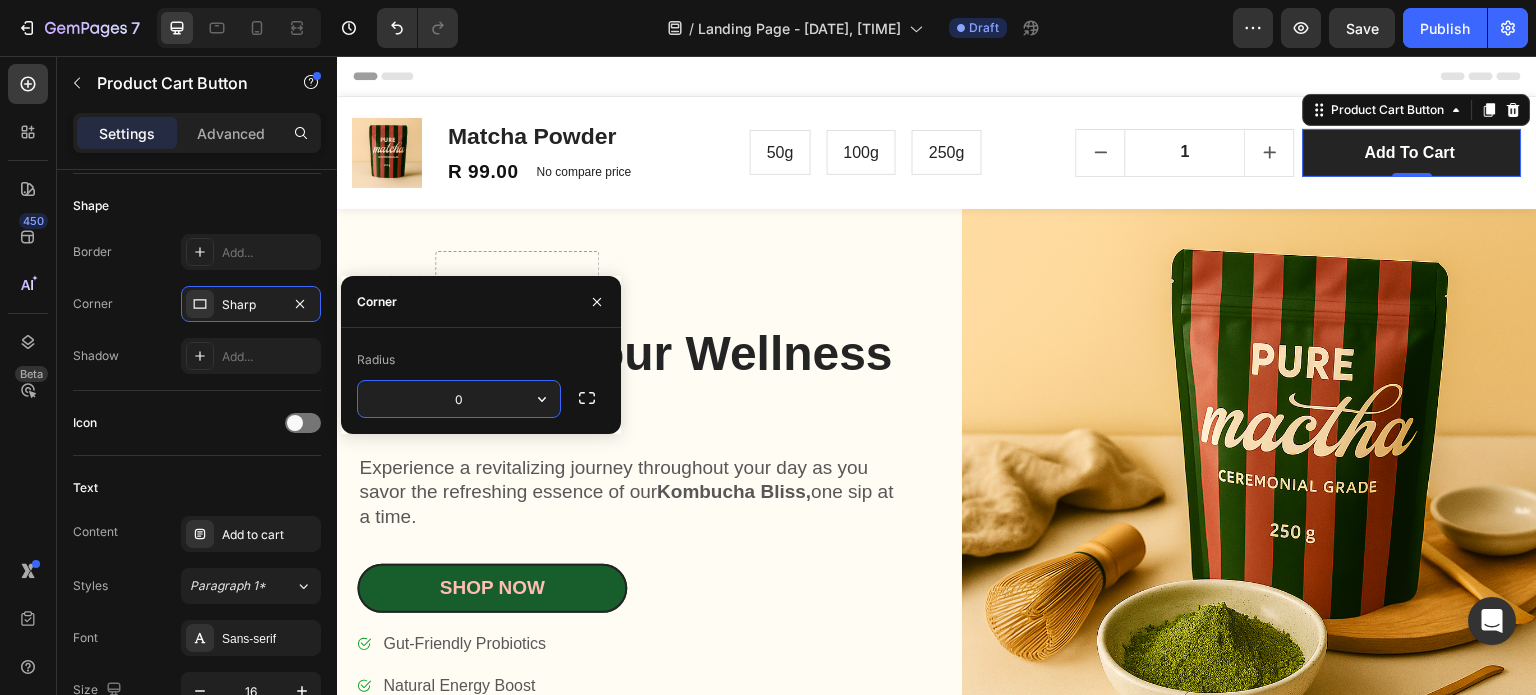 click on "0" at bounding box center [459, 399] 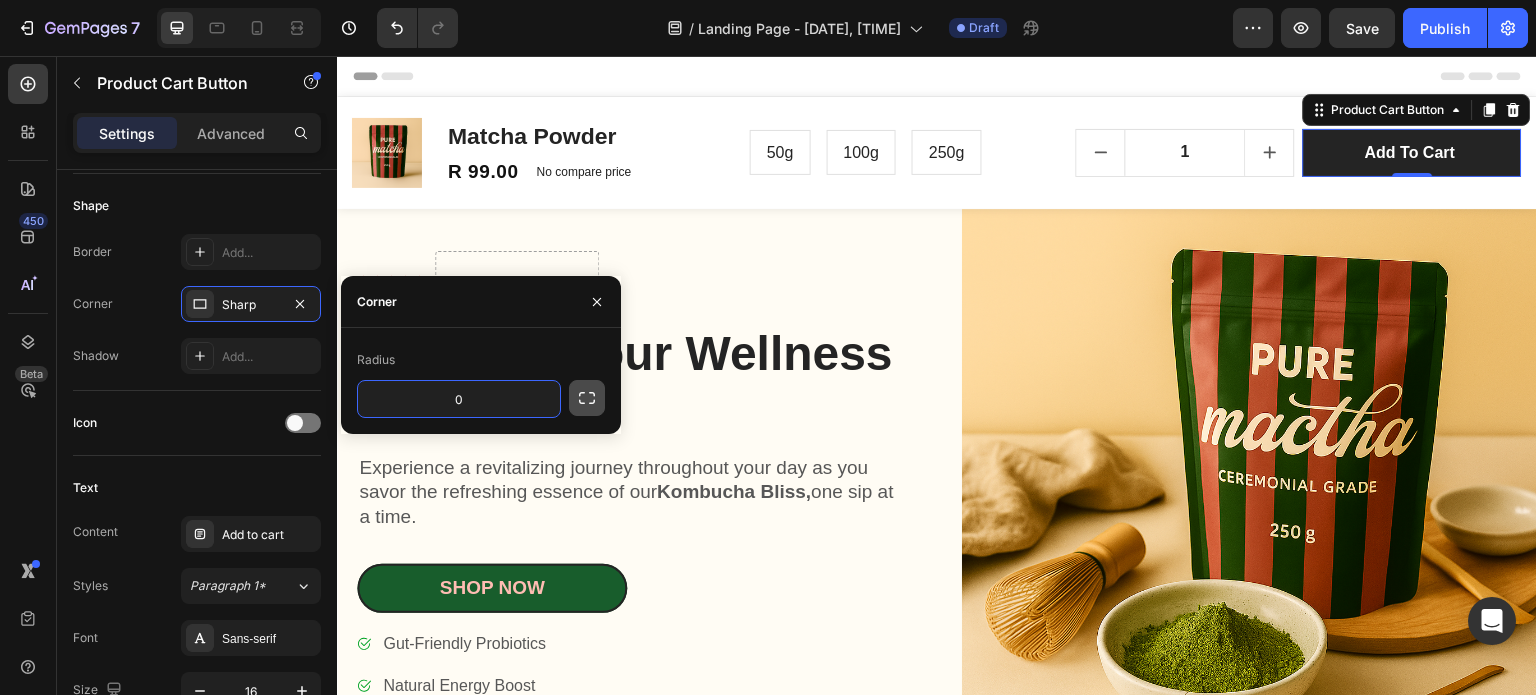 click at bounding box center (587, 398) 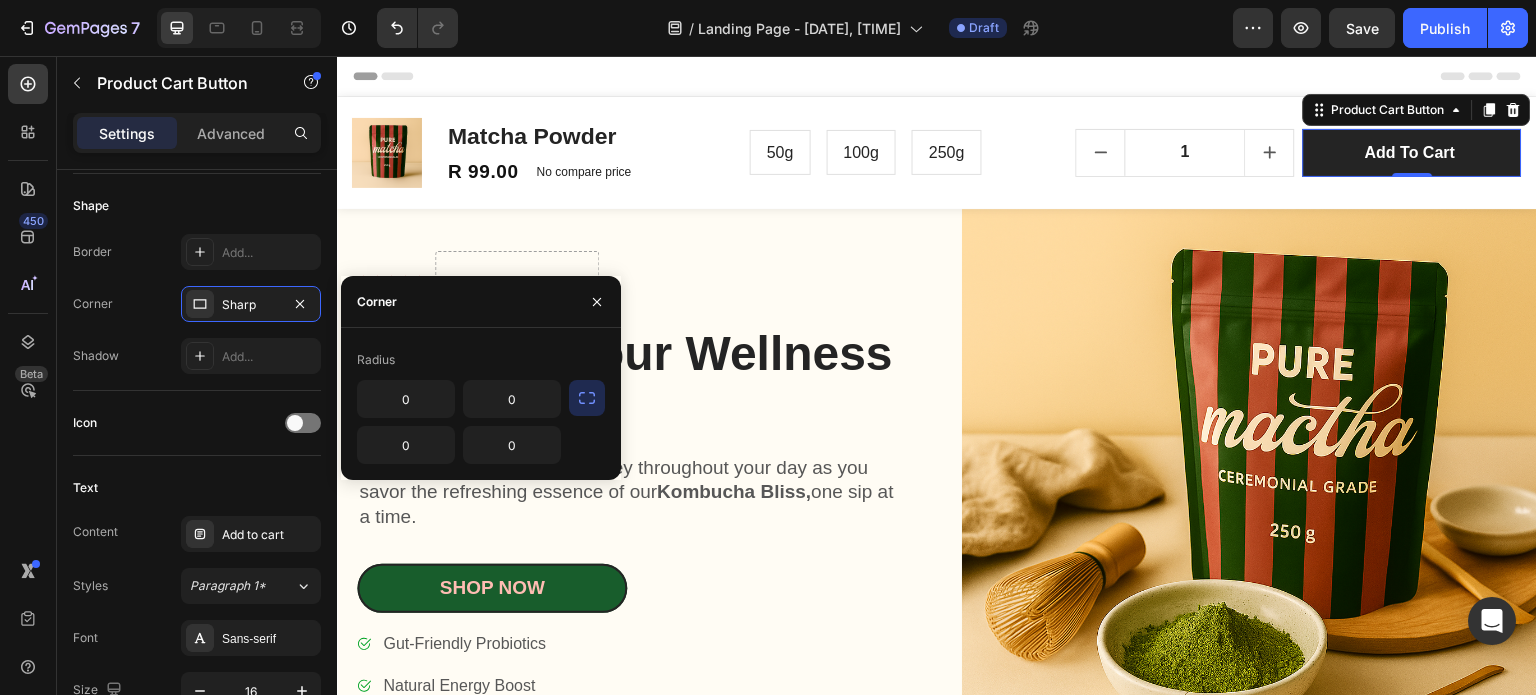 click at bounding box center (587, 398) 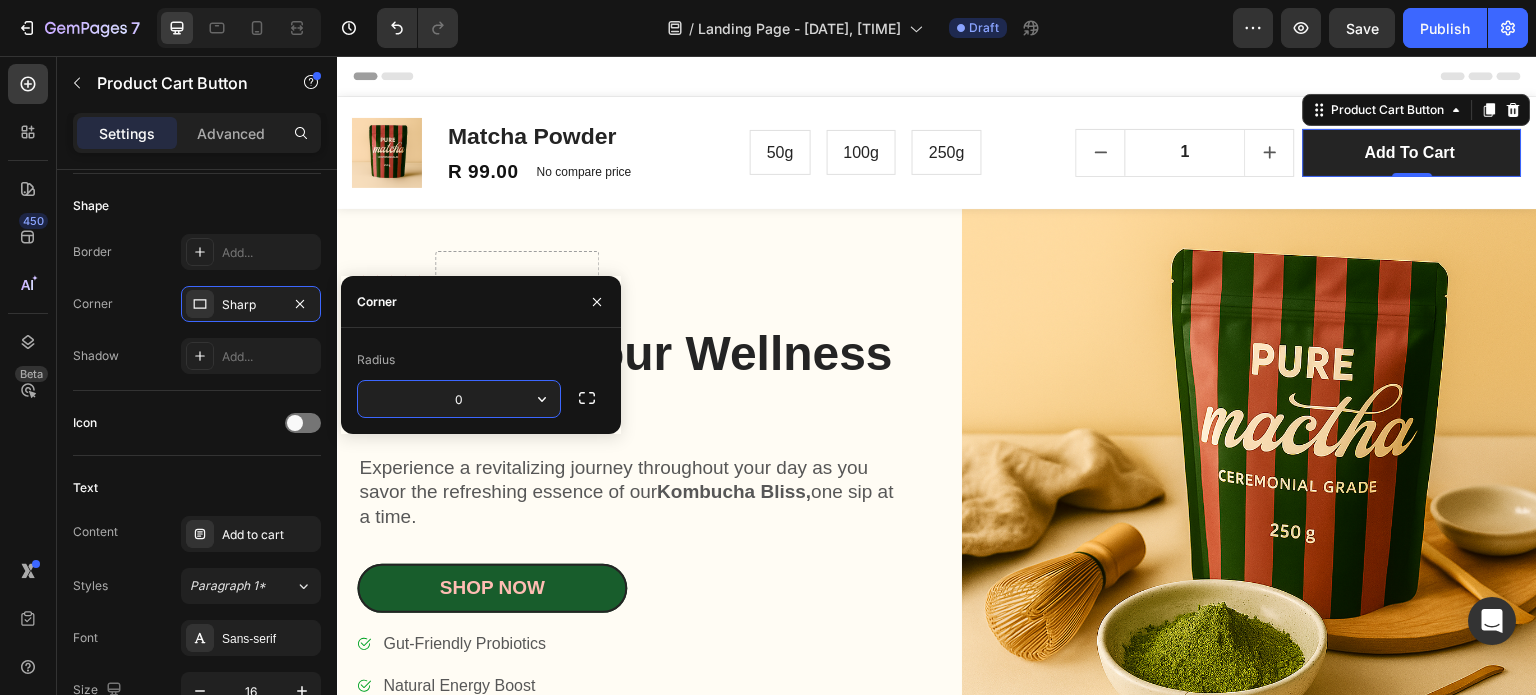 click on "0" at bounding box center [459, 399] 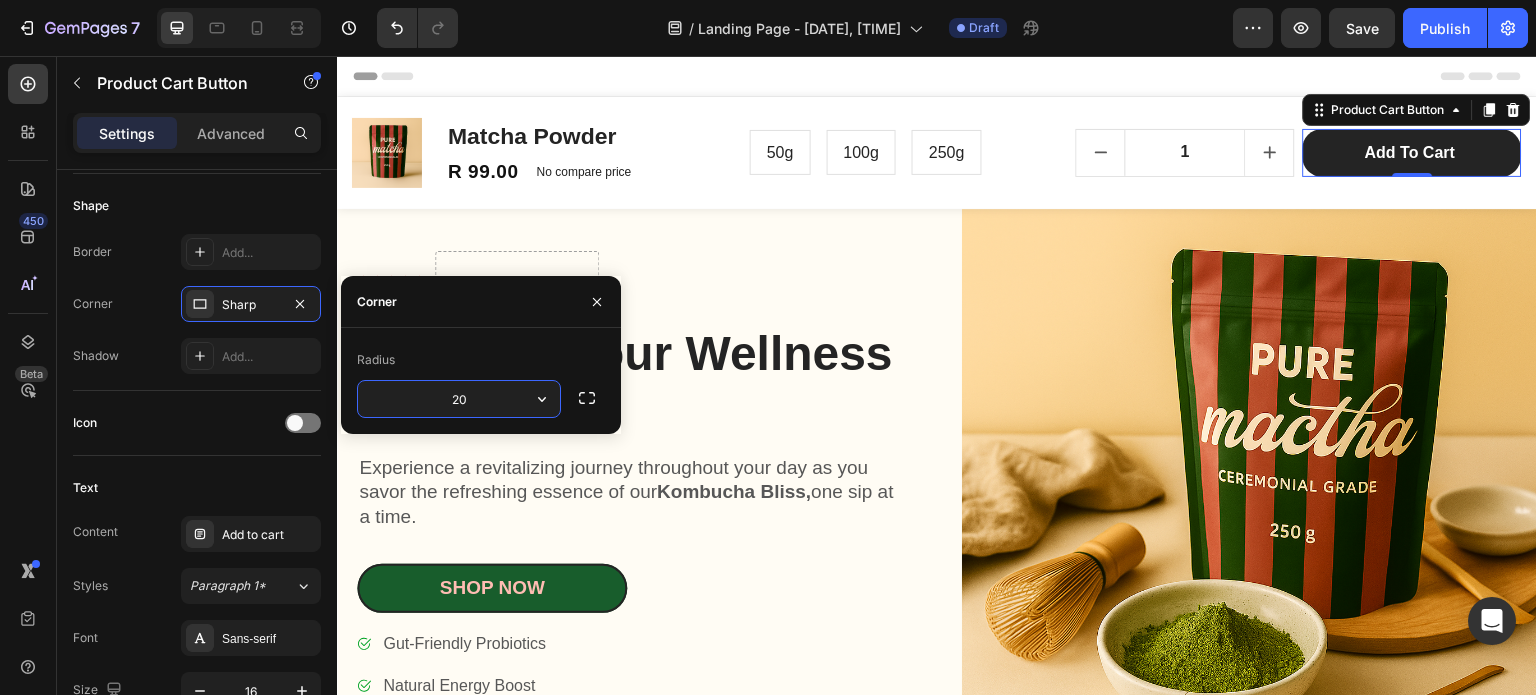 type on "20" 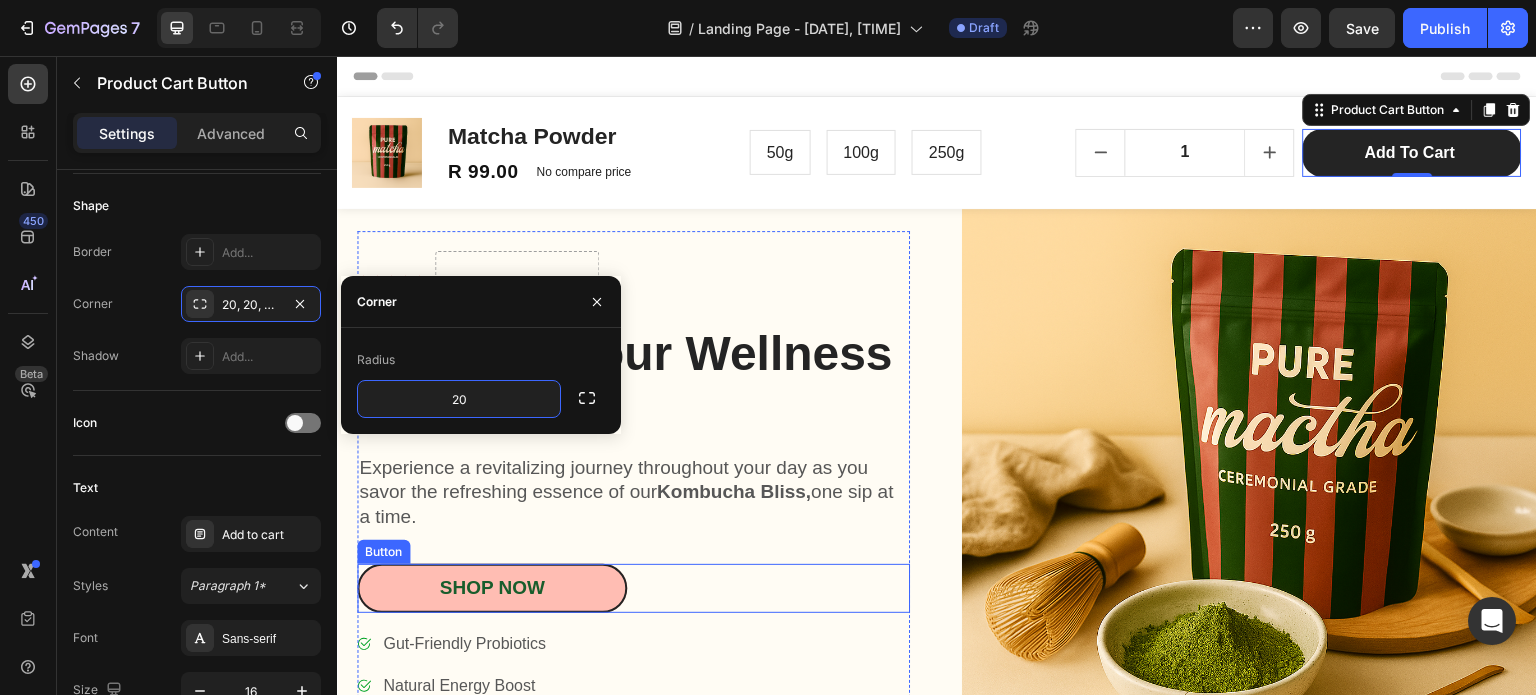 click on "Shop Now" at bounding box center (492, 588) 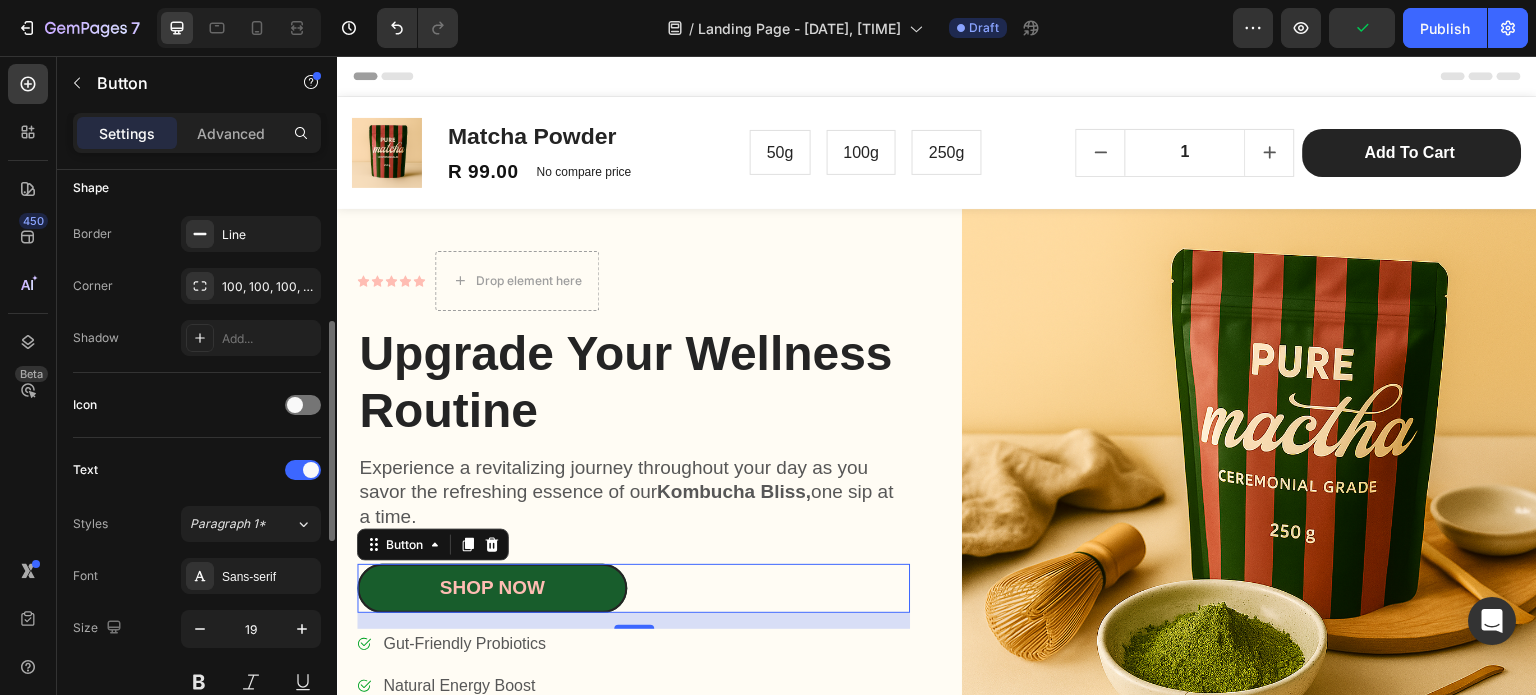 scroll, scrollTop: 300, scrollLeft: 0, axis: vertical 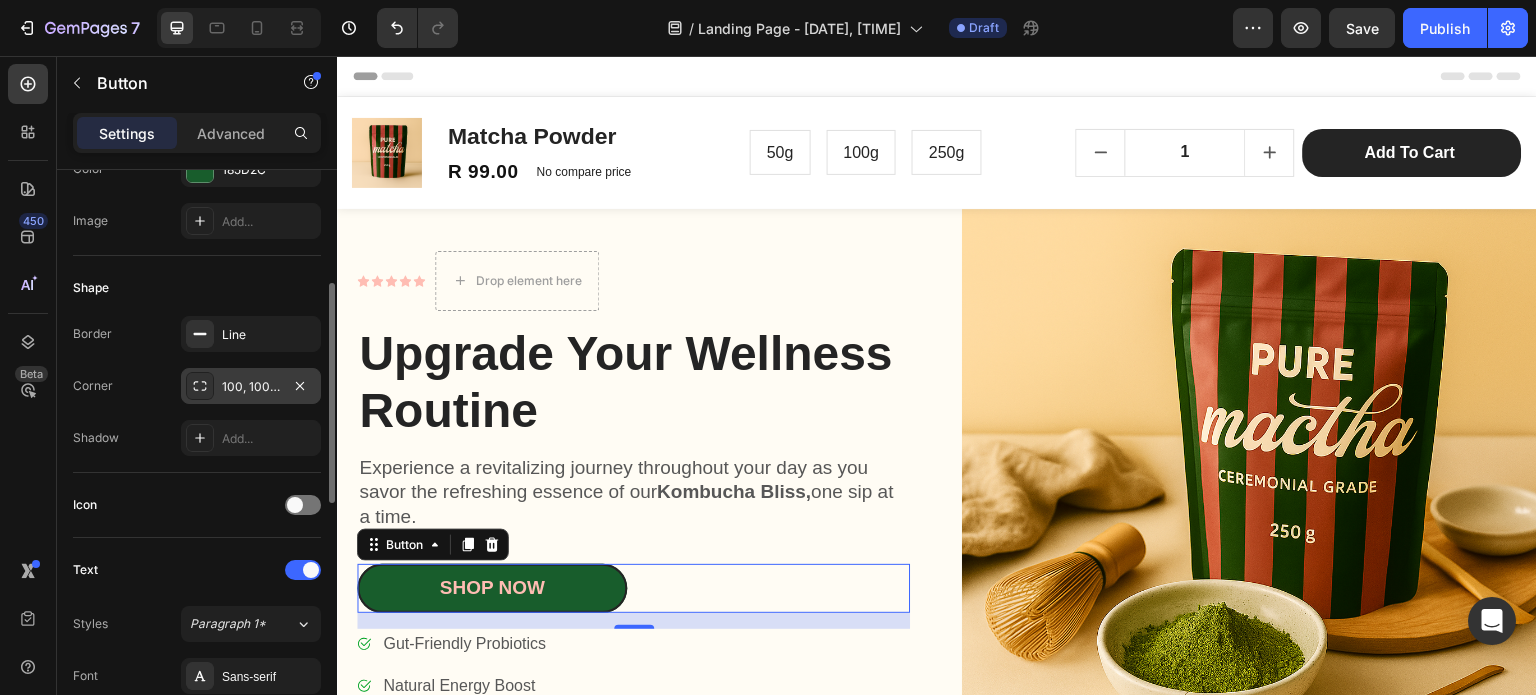 click on "100, 100, 100, 100" at bounding box center (251, 386) 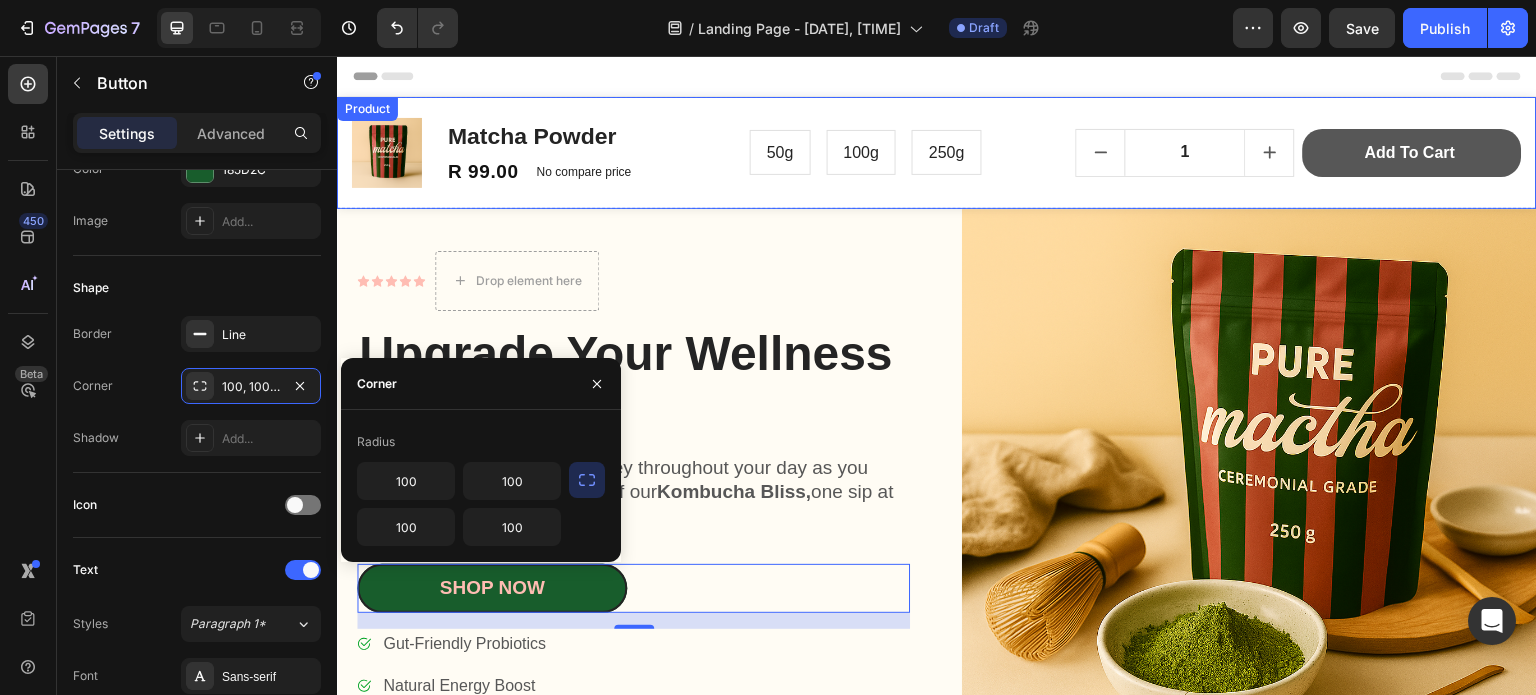 click on "Add to cart" at bounding box center (1412, 153) 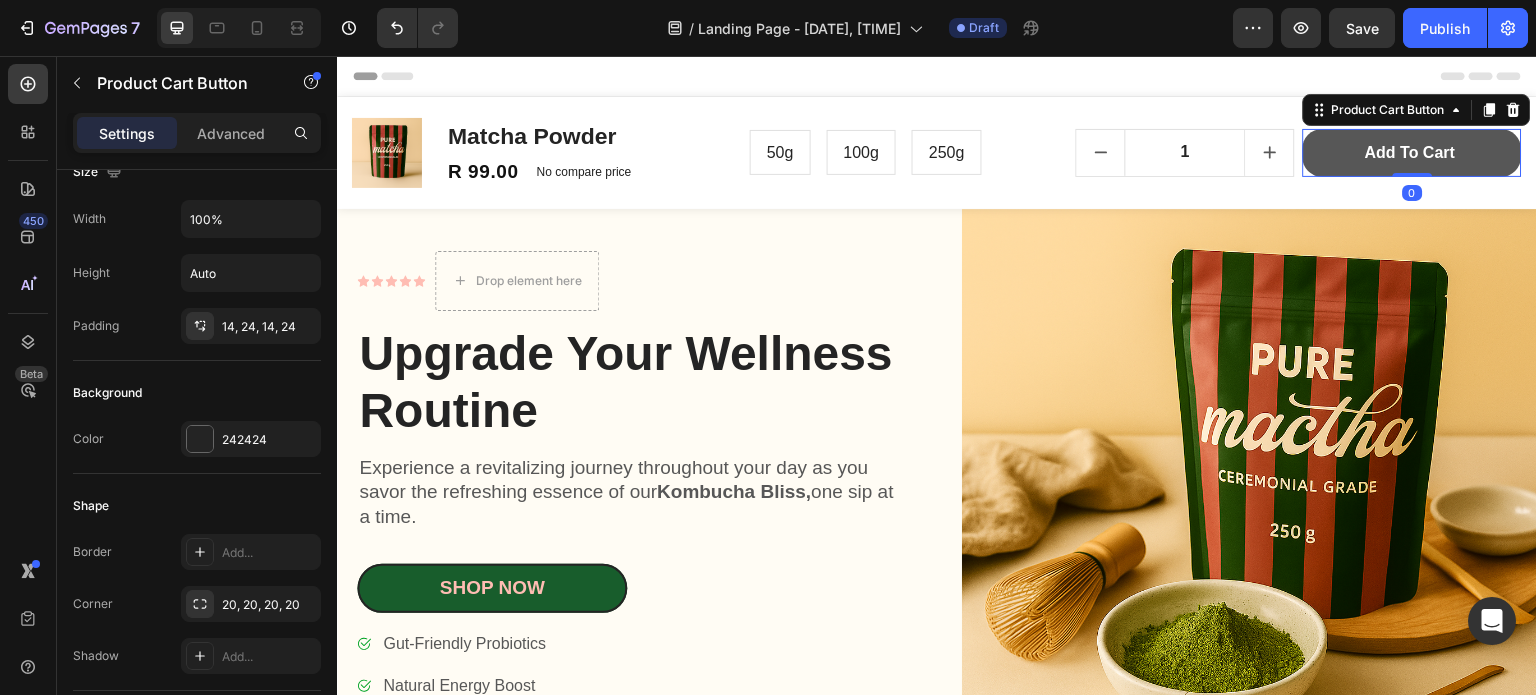 scroll, scrollTop: 0, scrollLeft: 0, axis: both 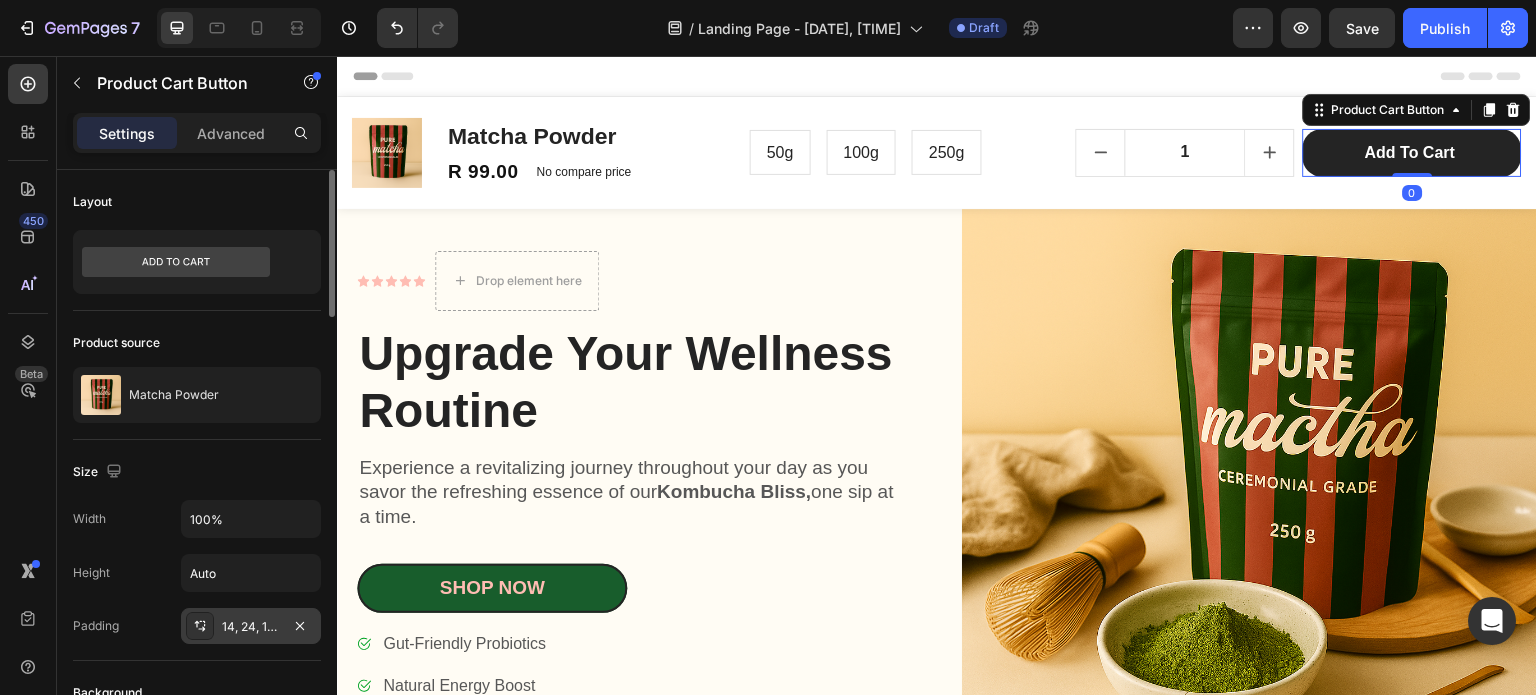 click on "14, 24, 14, 24" at bounding box center (251, 627) 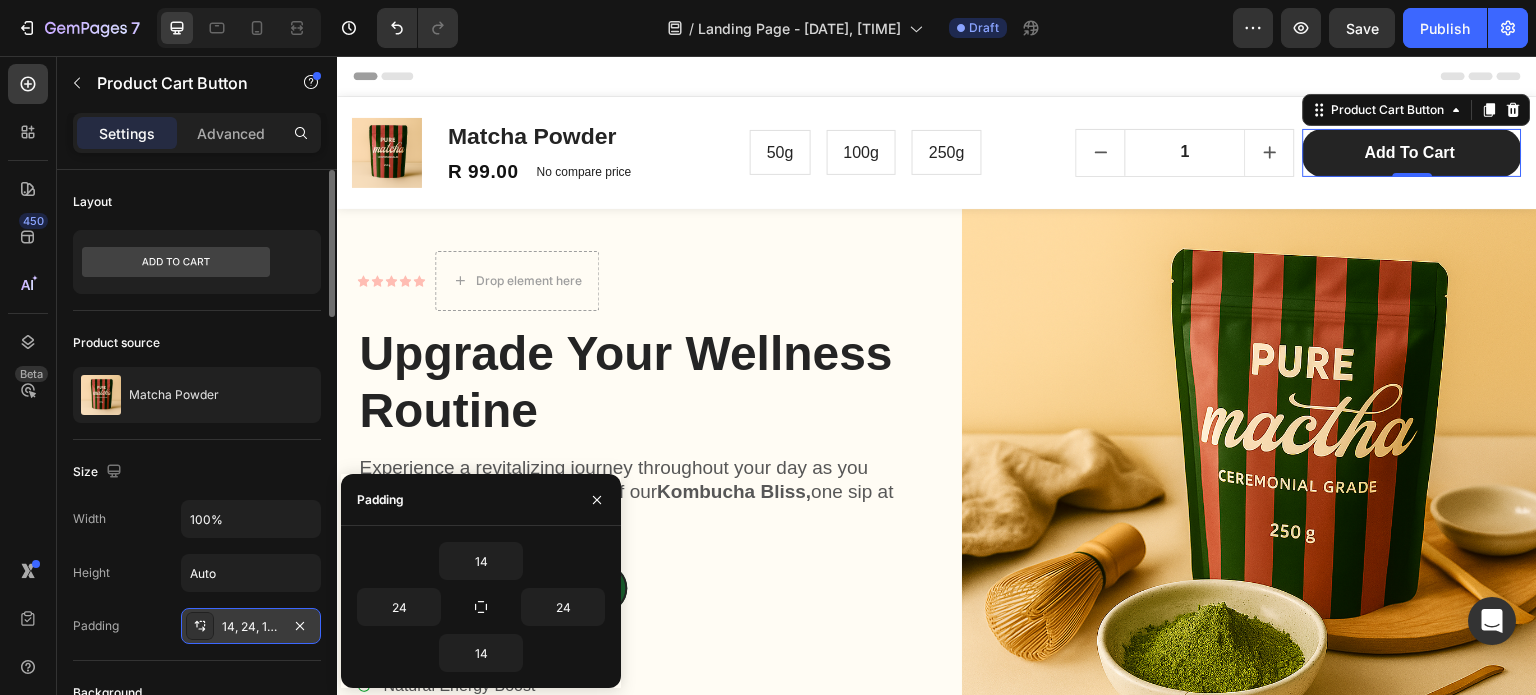 click on "14, 24, 14, 24" at bounding box center (251, 627) 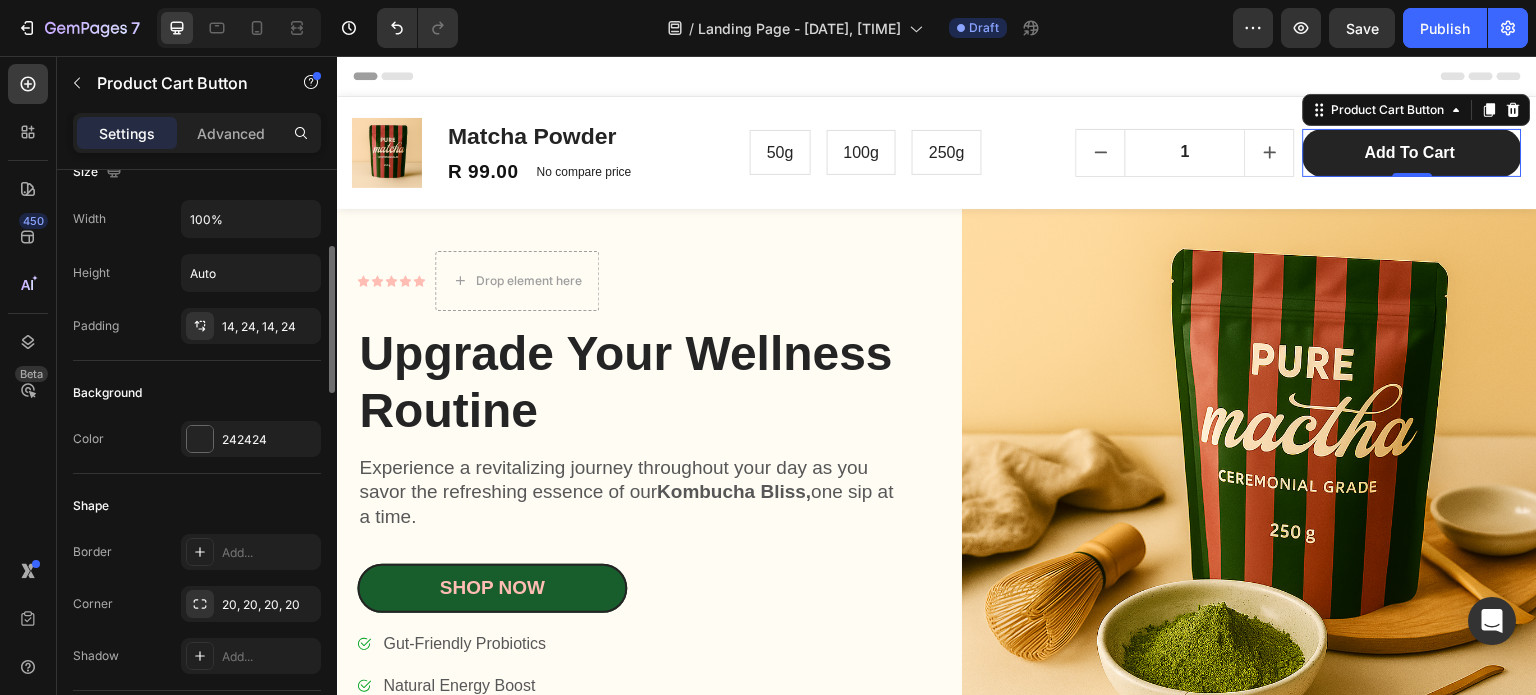 scroll, scrollTop: 500, scrollLeft: 0, axis: vertical 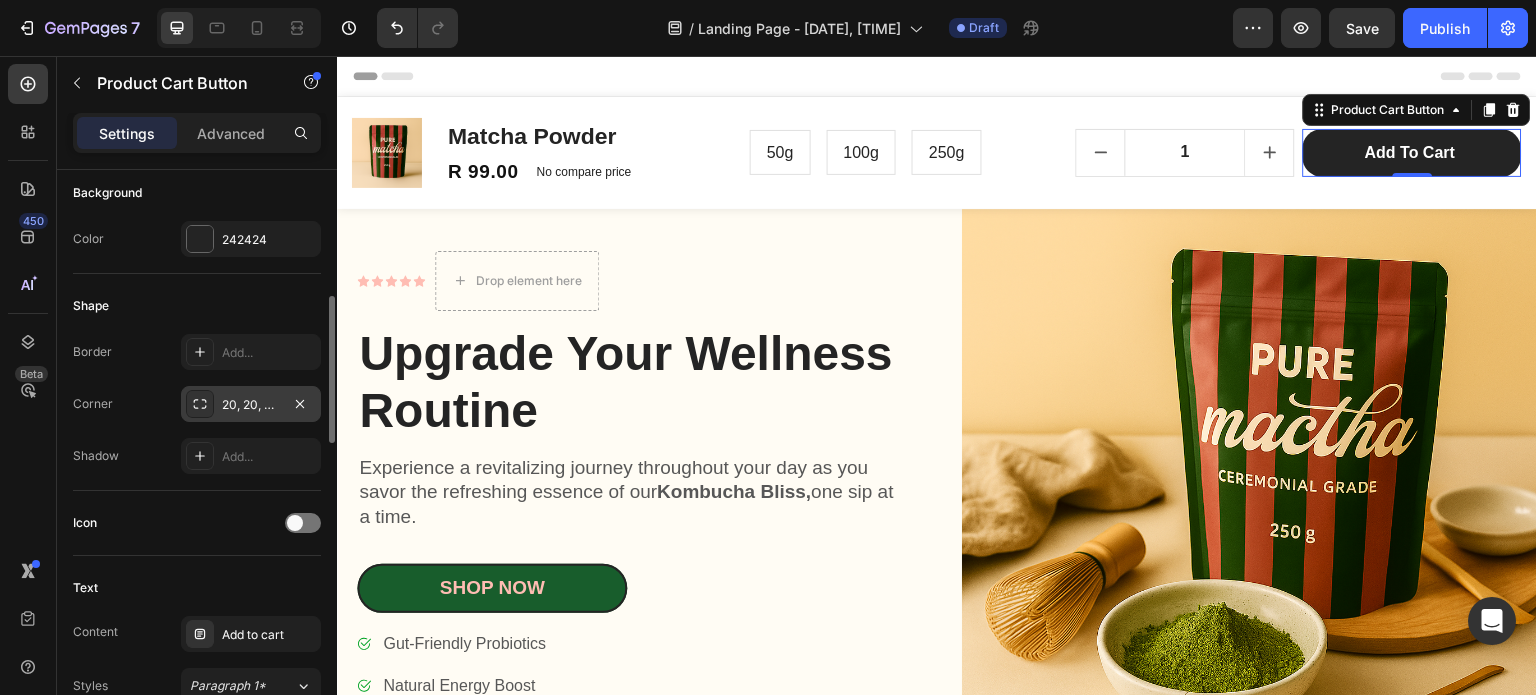 click on "20, 20, 20, 20" at bounding box center (251, 404) 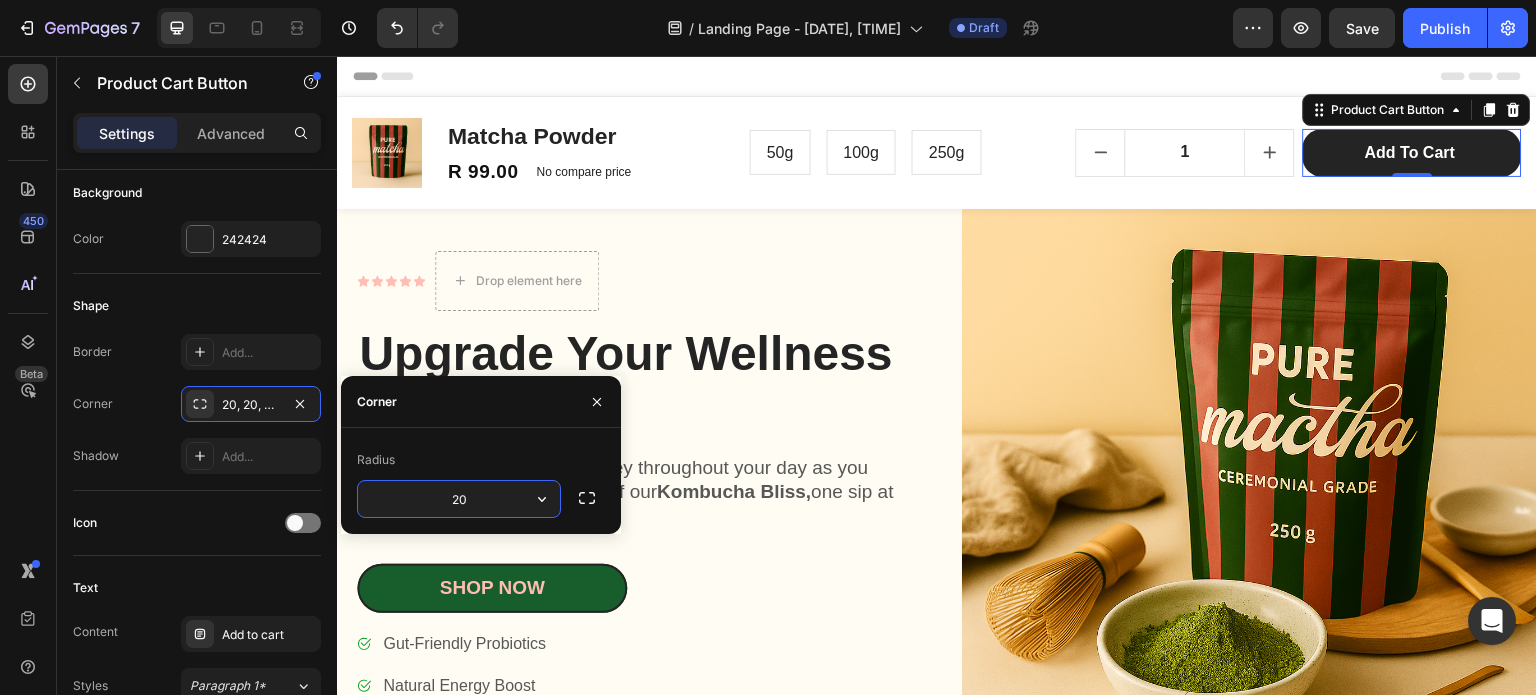 click on "20" at bounding box center (459, 499) 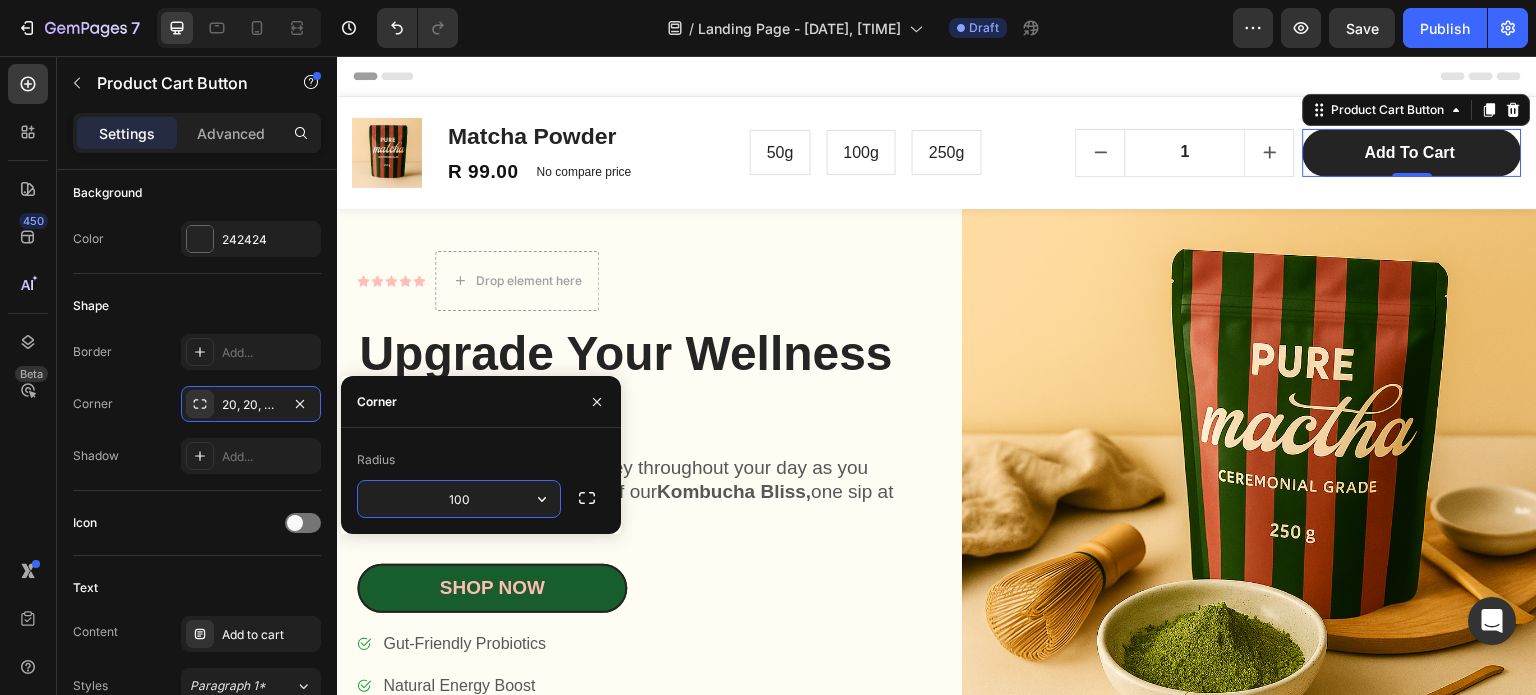 type on "100" 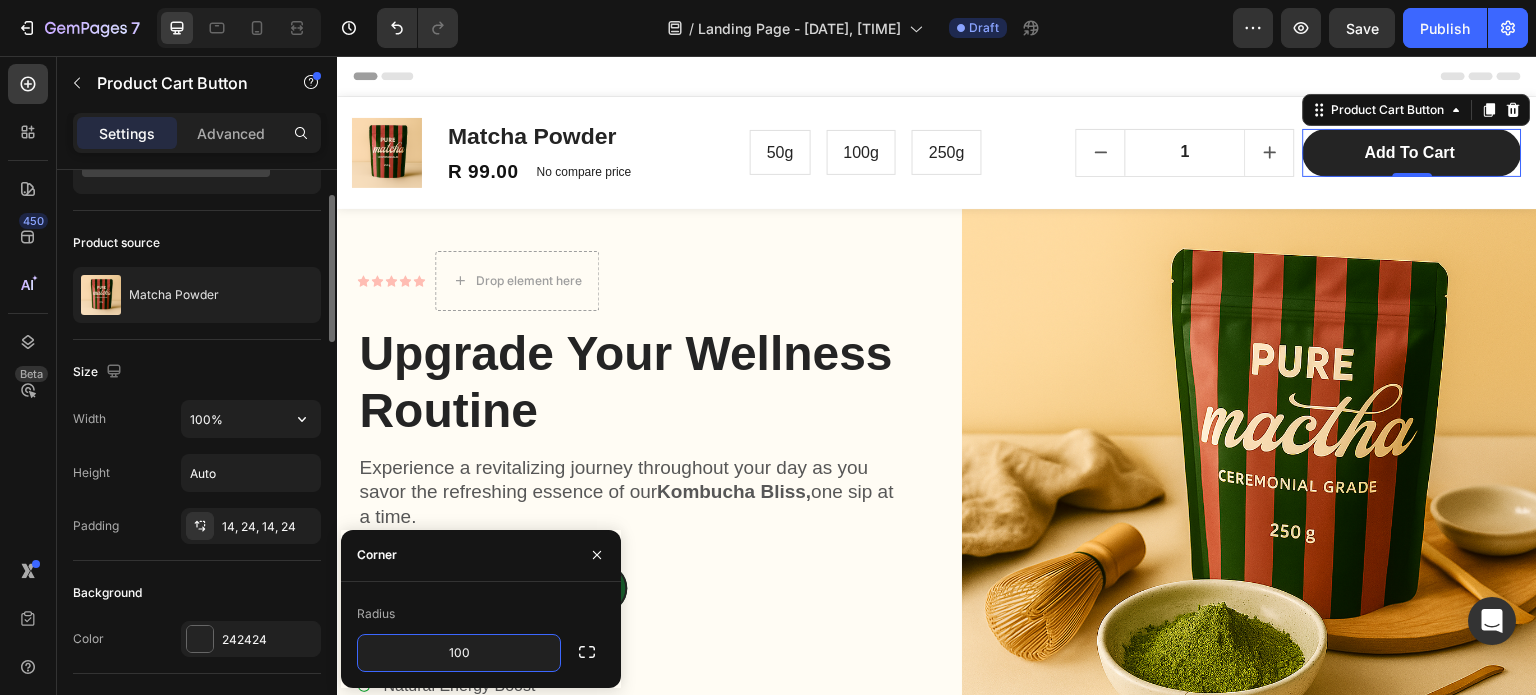 scroll, scrollTop: 0, scrollLeft: 0, axis: both 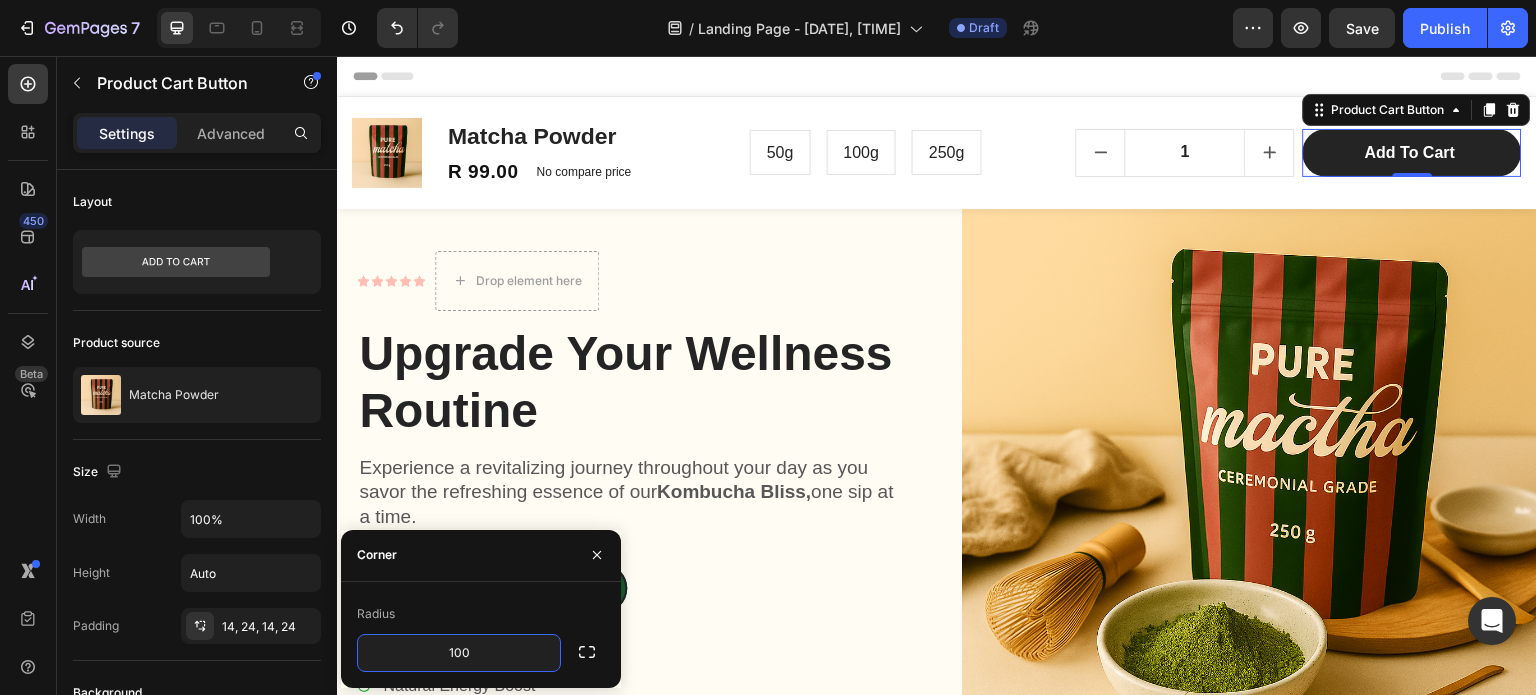 click on "Settings" at bounding box center (127, 133) 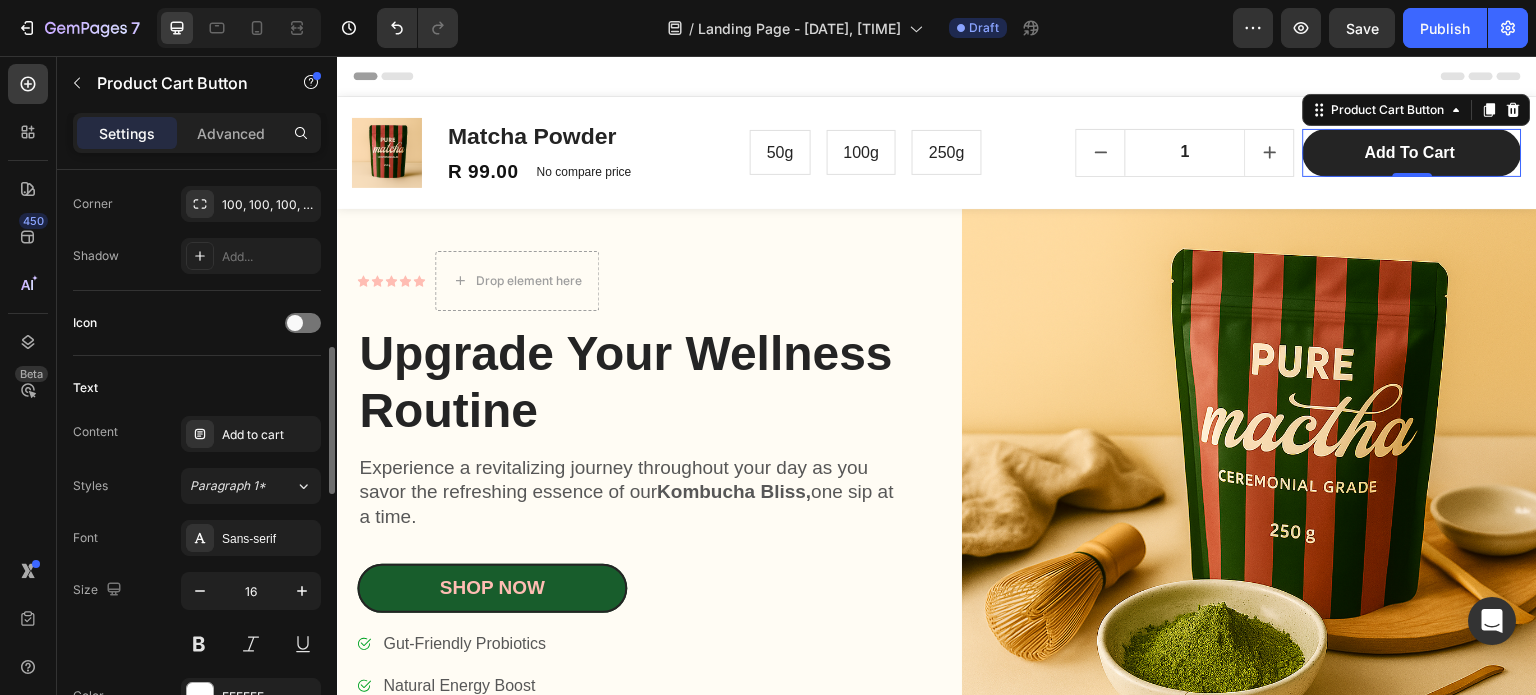 scroll, scrollTop: 300, scrollLeft: 0, axis: vertical 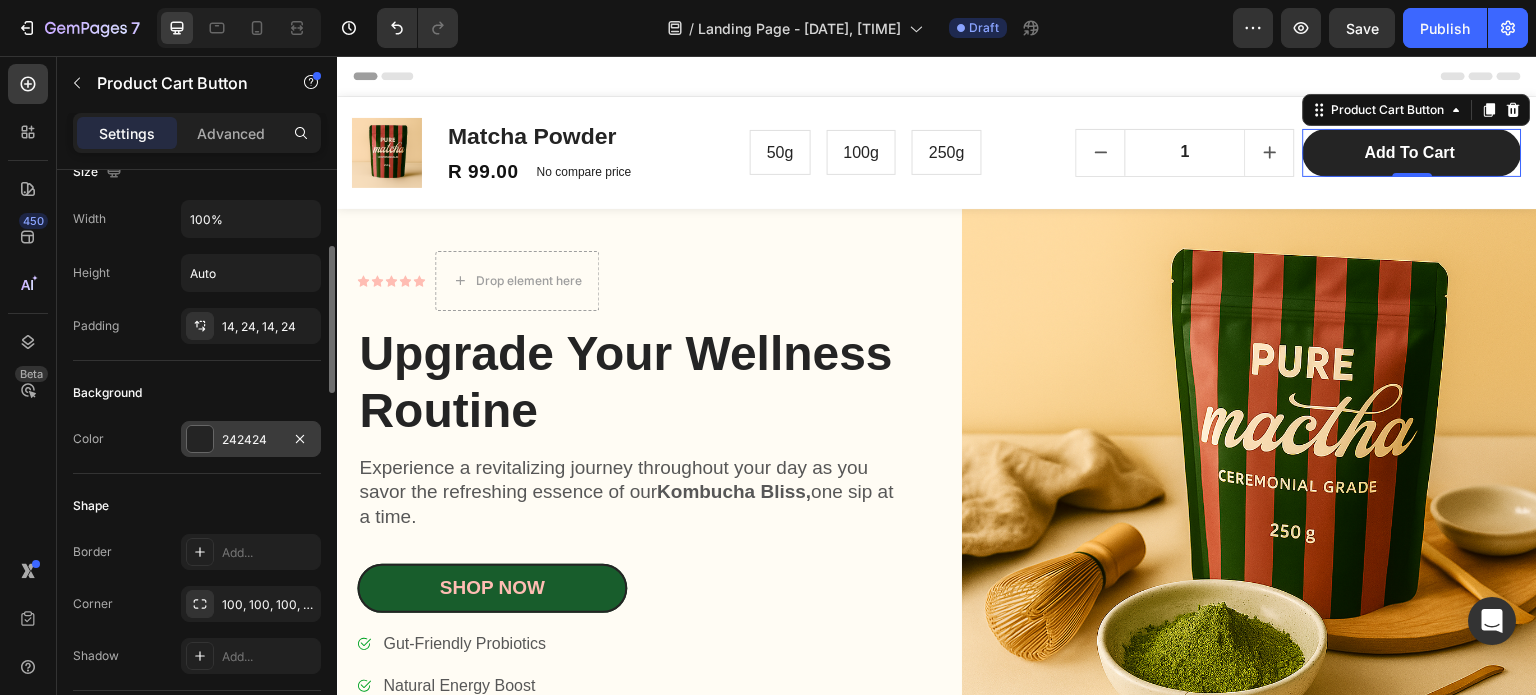 click at bounding box center (200, 439) 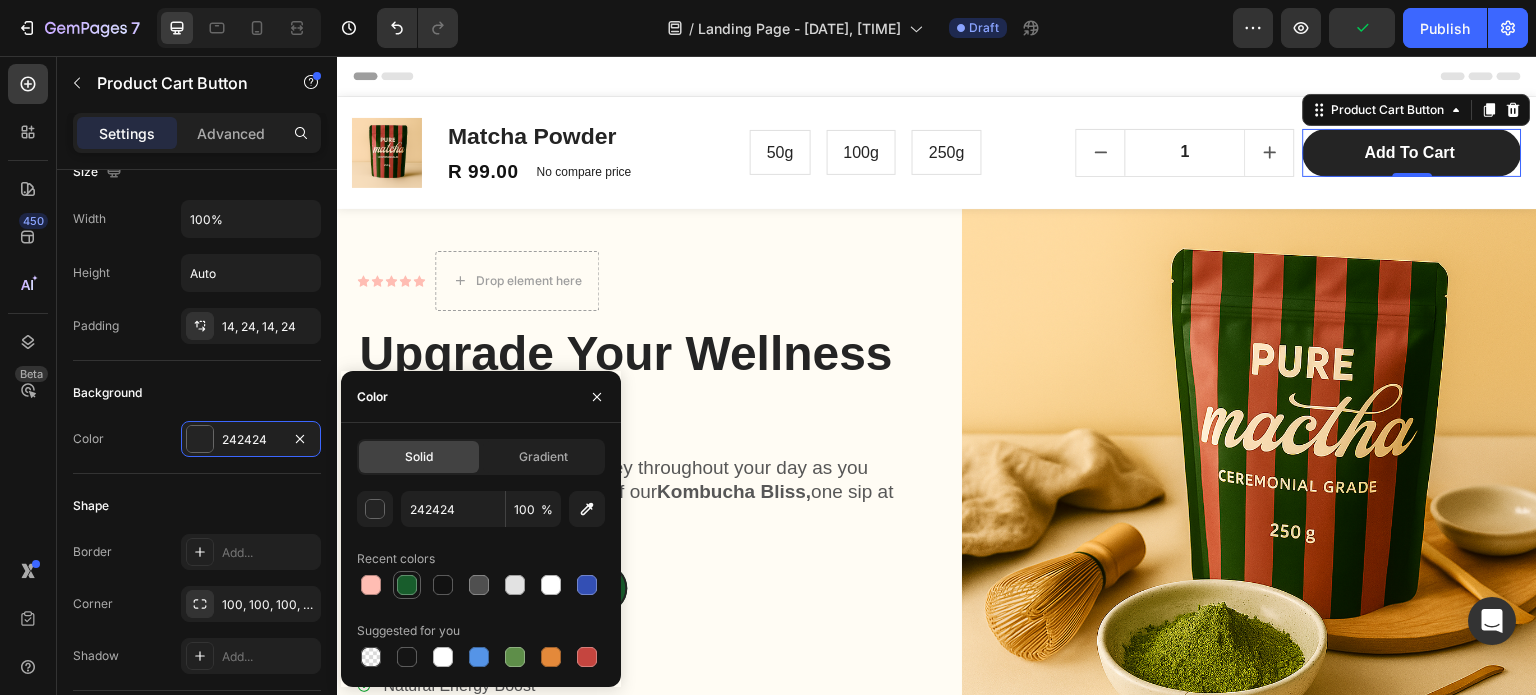 click at bounding box center [407, 585] 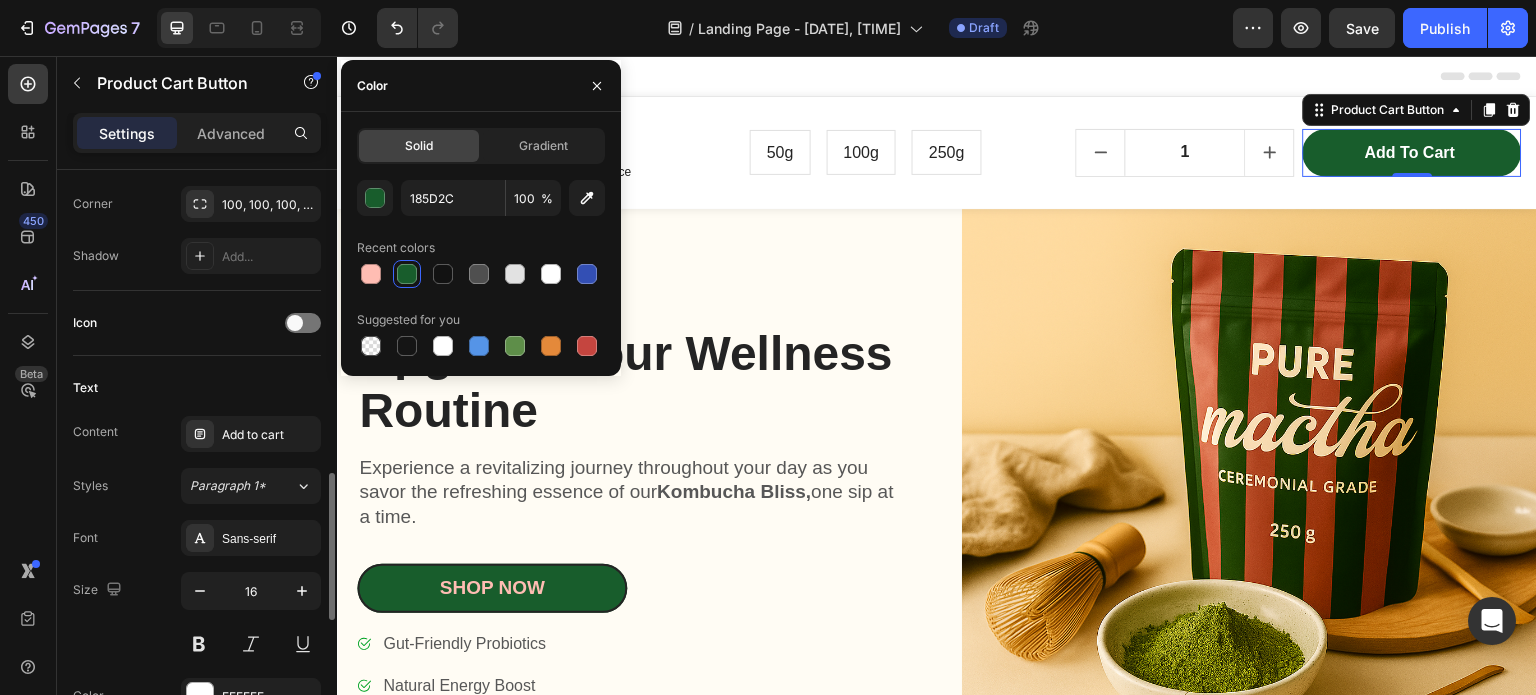 scroll, scrollTop: 800, scrollLeft: 0, axis: vertical 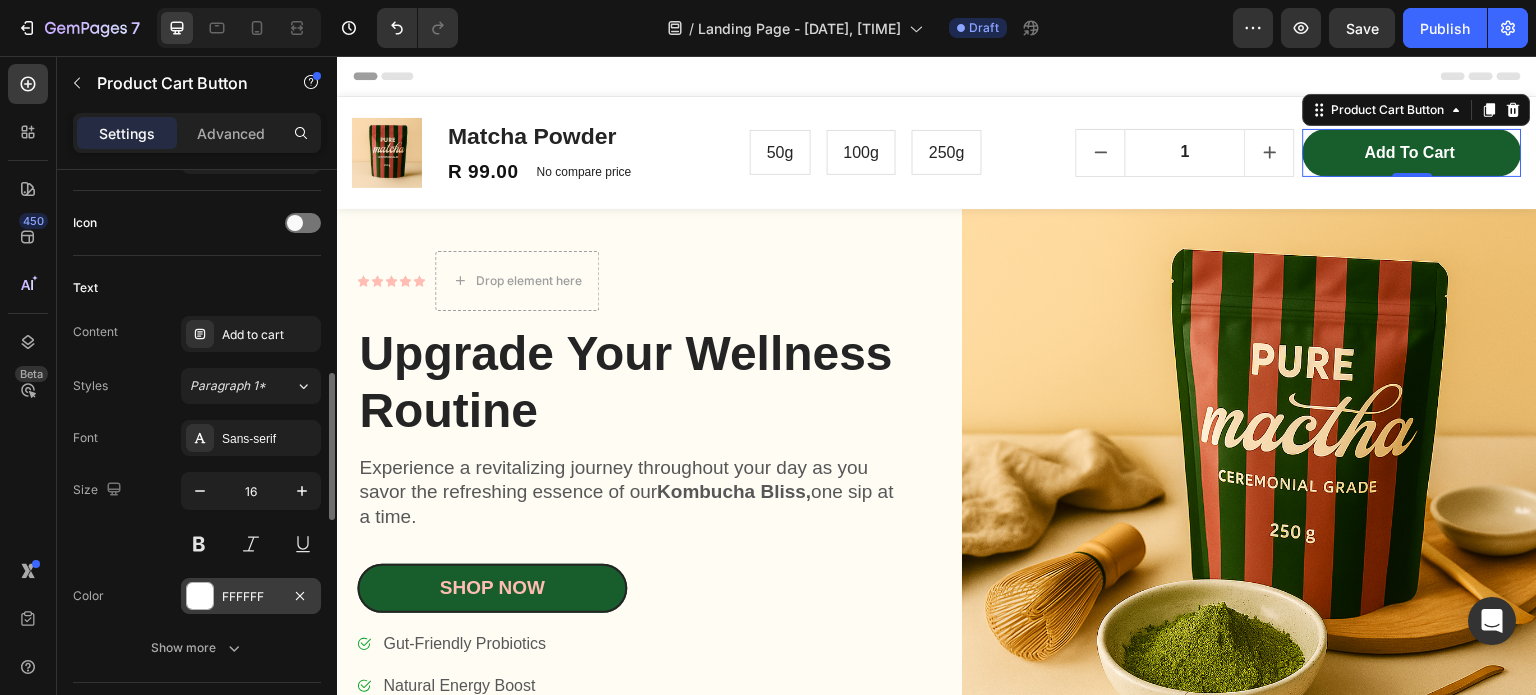 click at bounding box center (200, 596) 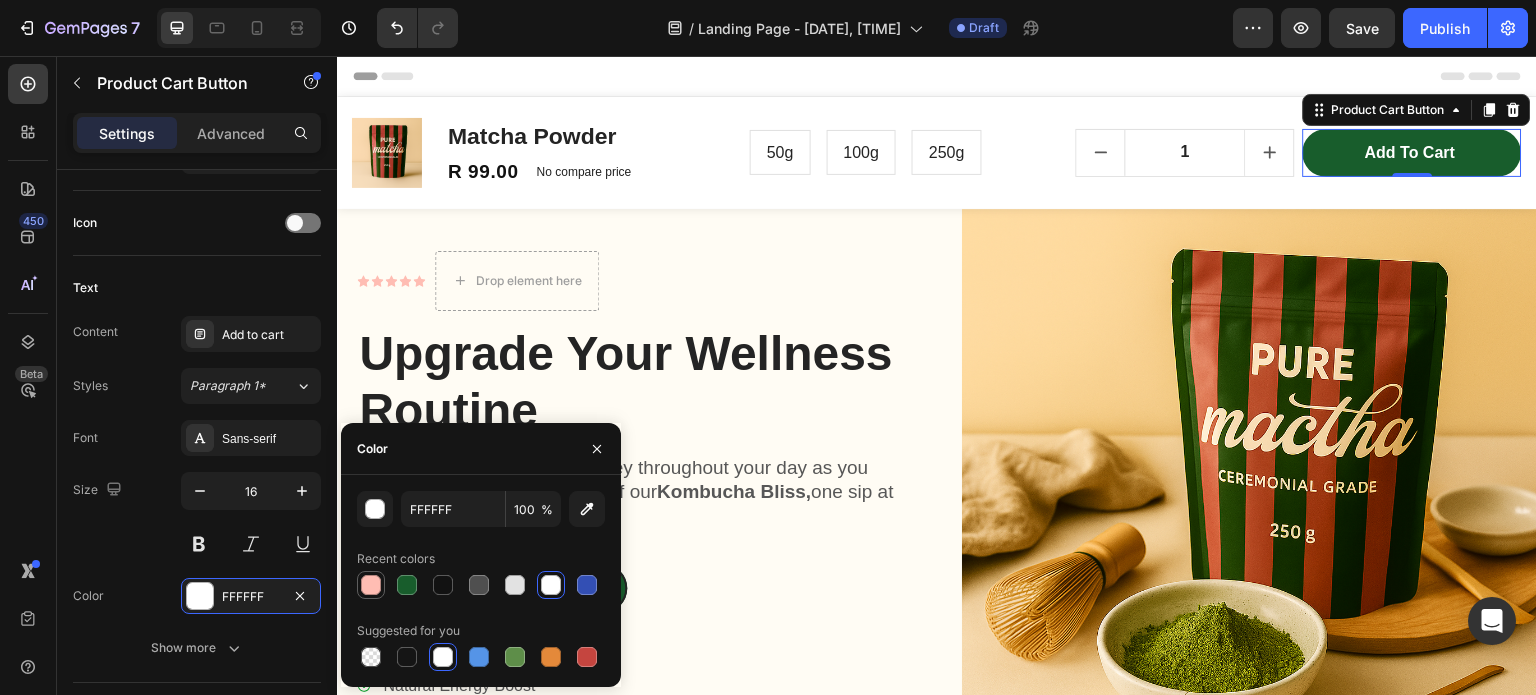 click at bounding box center (371, 585) 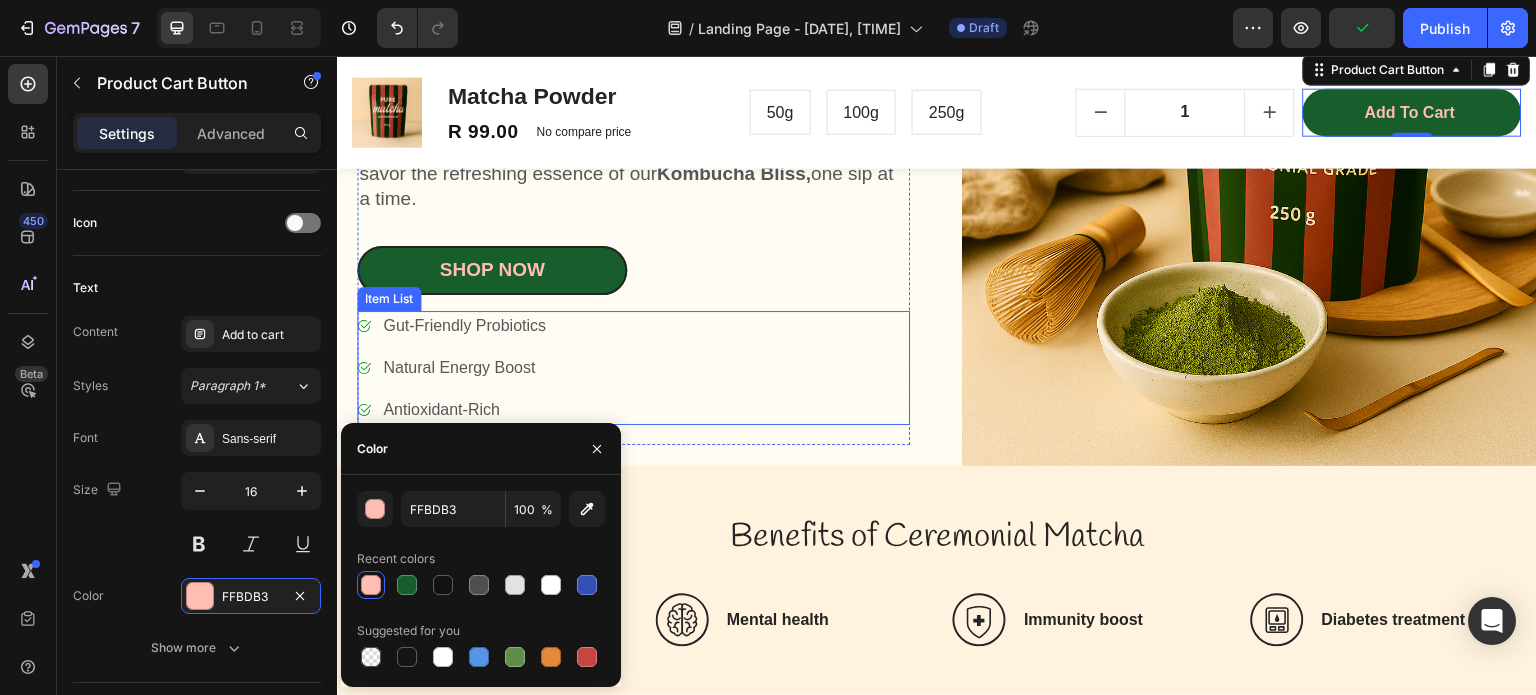 scroll, scrollTop: 300, scrollLeft: 0, axis: vertical 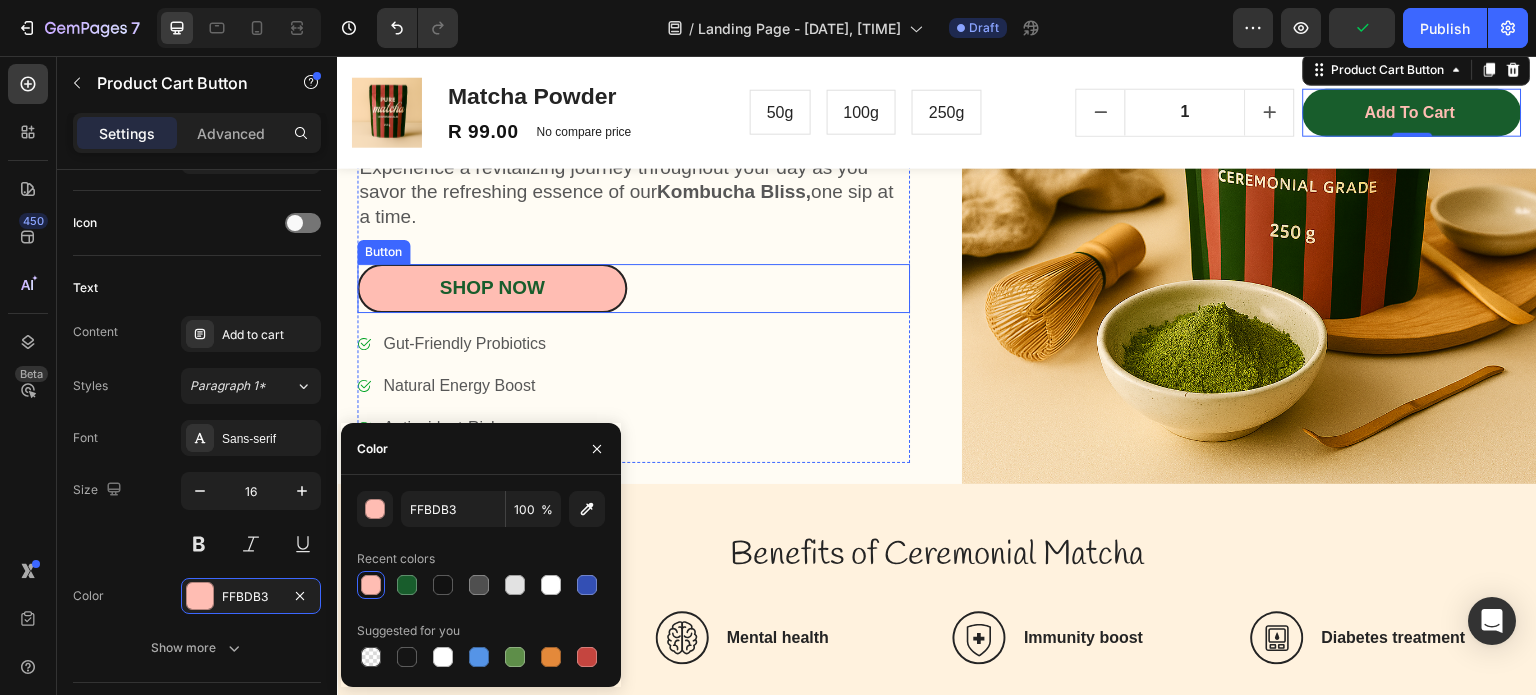 click on "Shop Now" at bounding box center (492, 288) 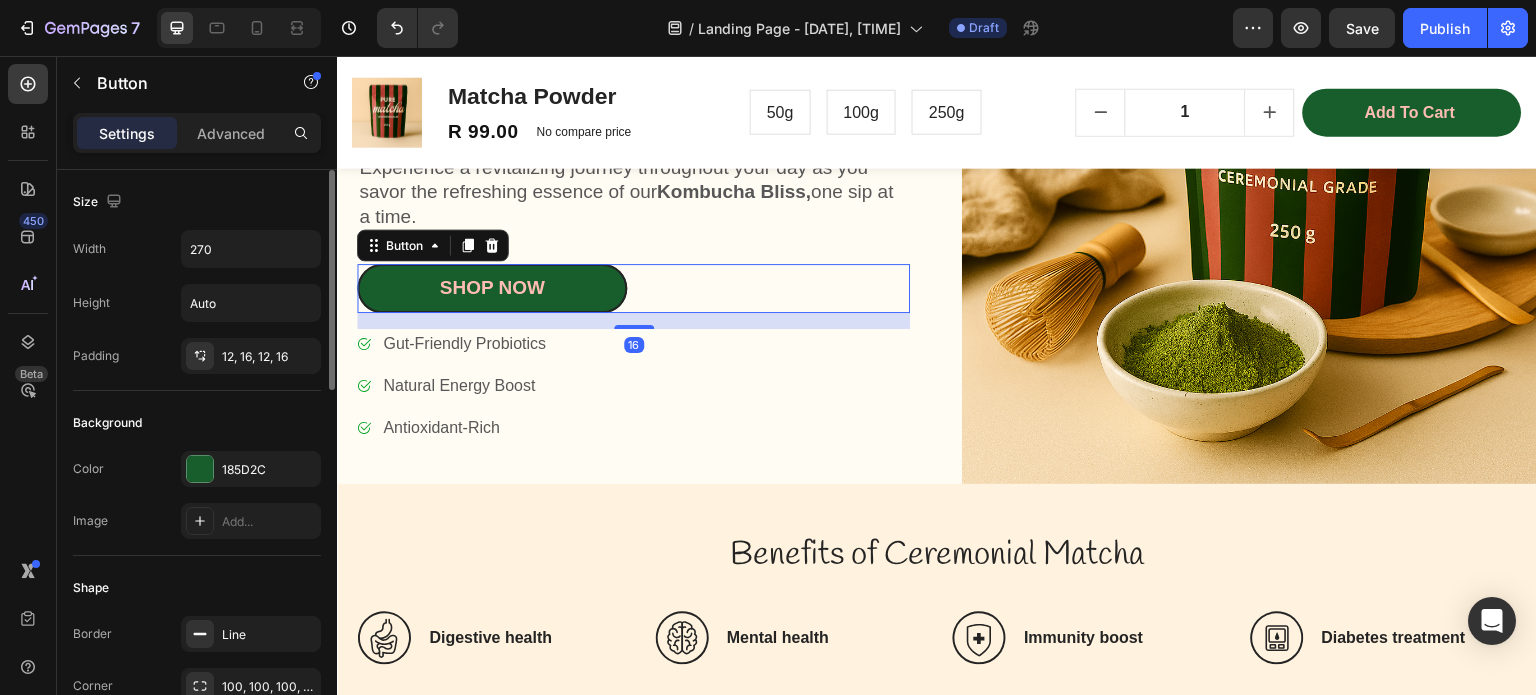 scroll, scrollTop: 200, scrollLeft: 0, axis: vertical 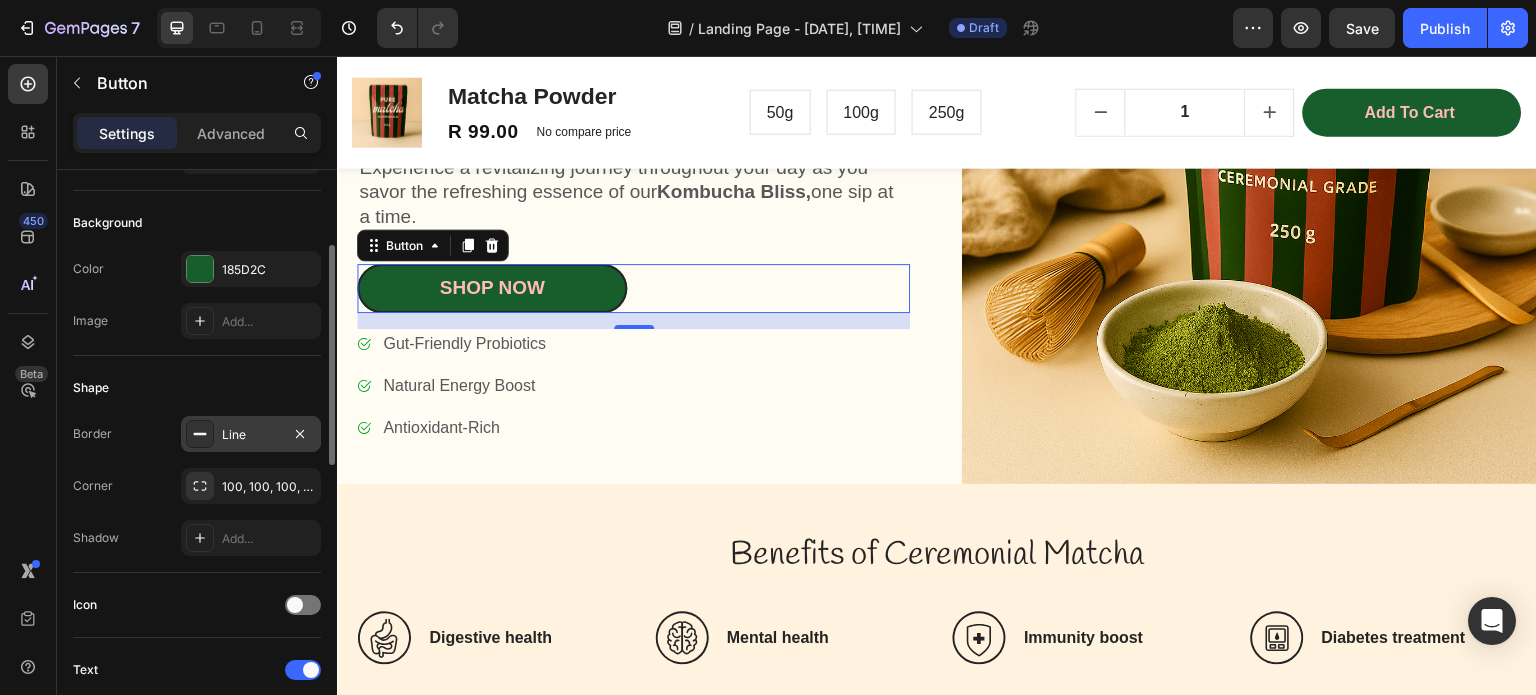 click 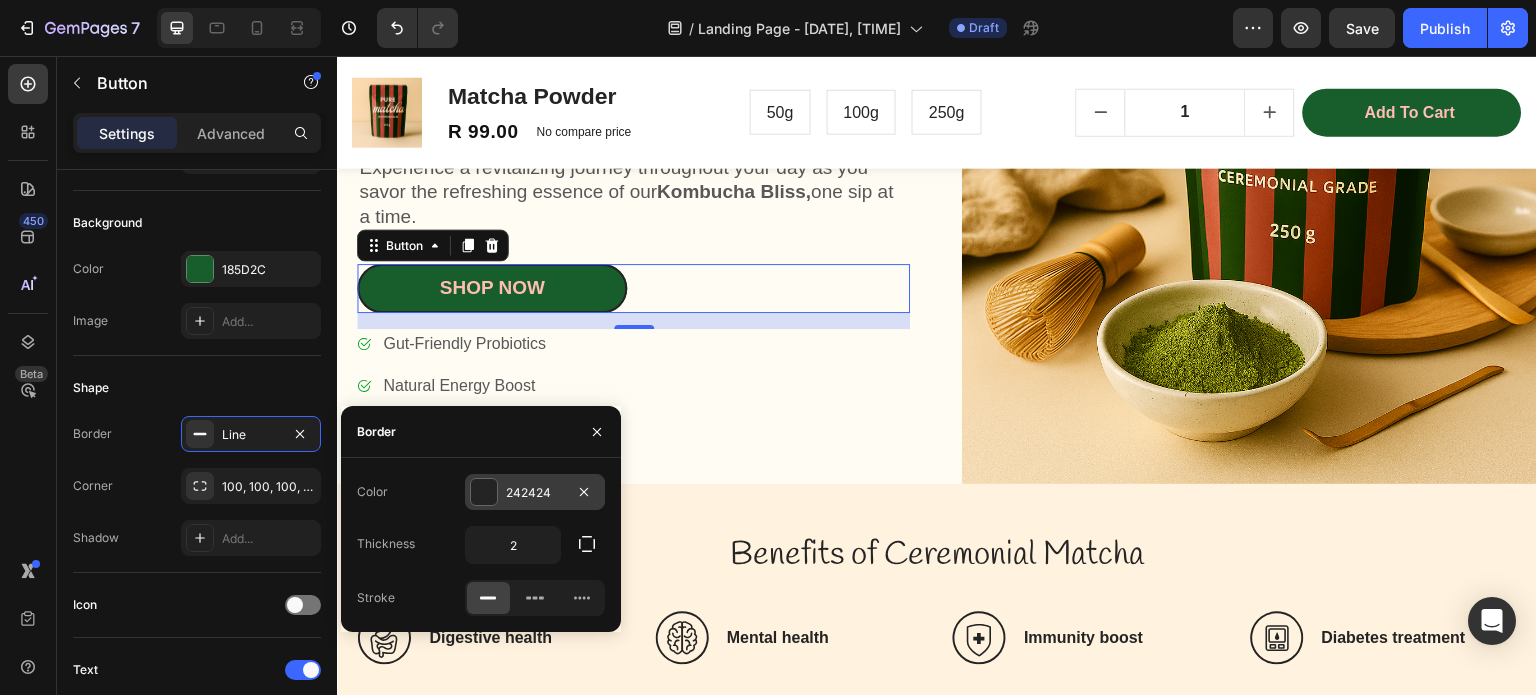 click at bounding box center [484, 492] 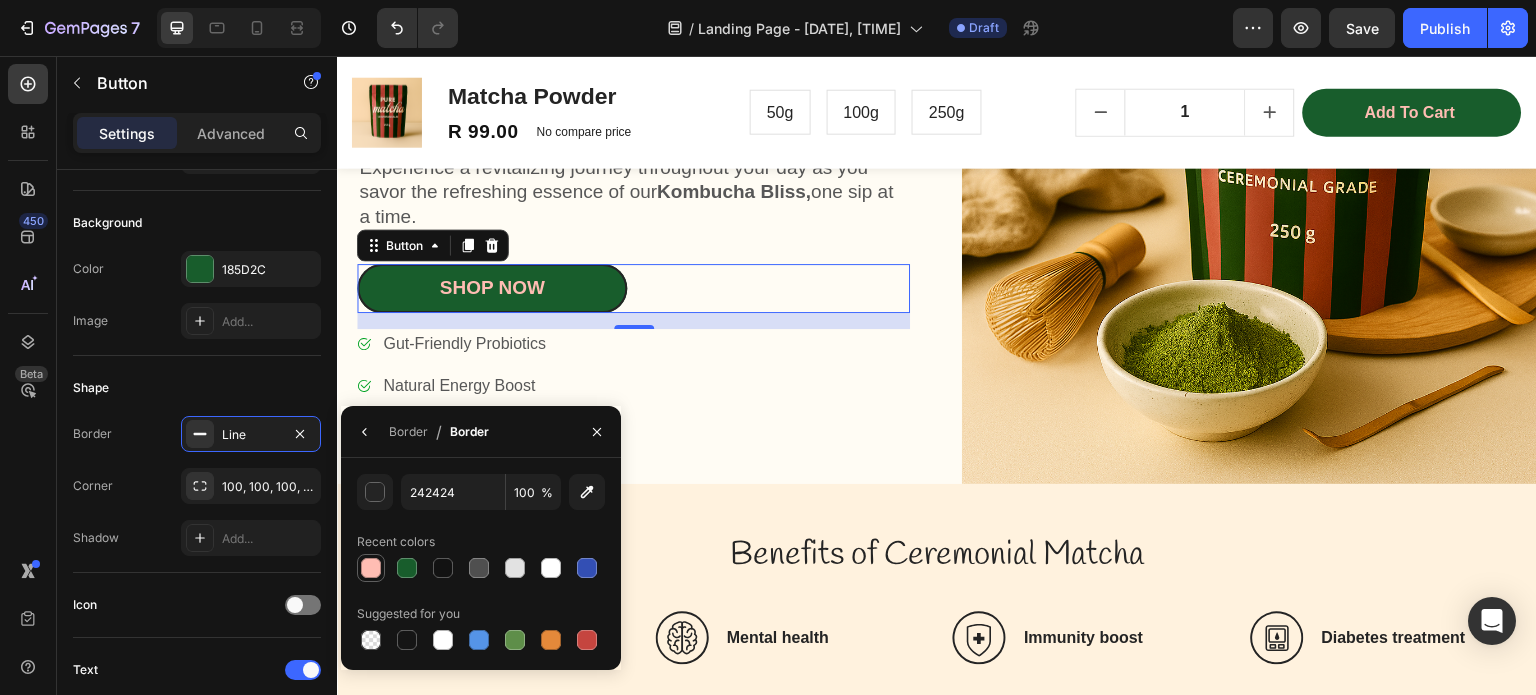 click at bounding box center (371, 568) 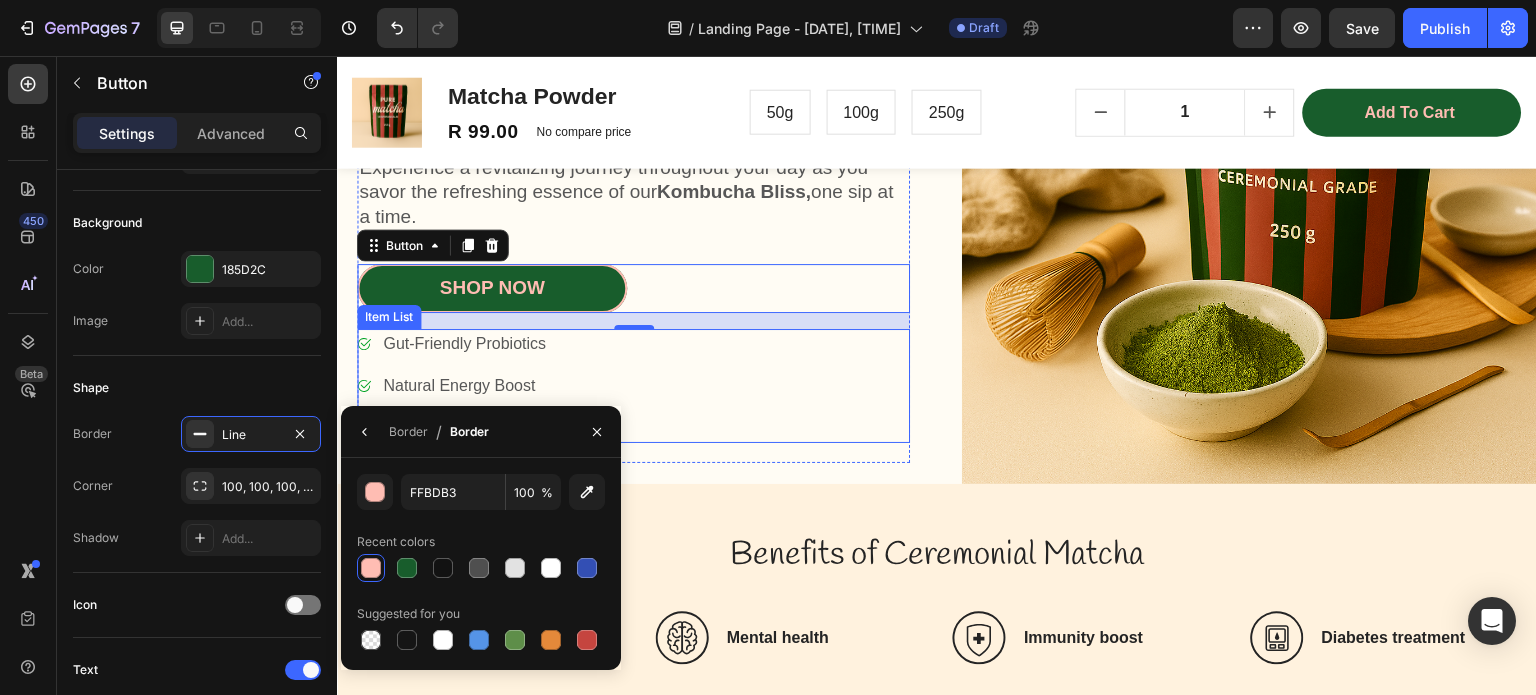 click on "Gut-Friendly Probiotics
Natural Energy Boost
Antioxidant-Rich" at bounding box center [633, 386] 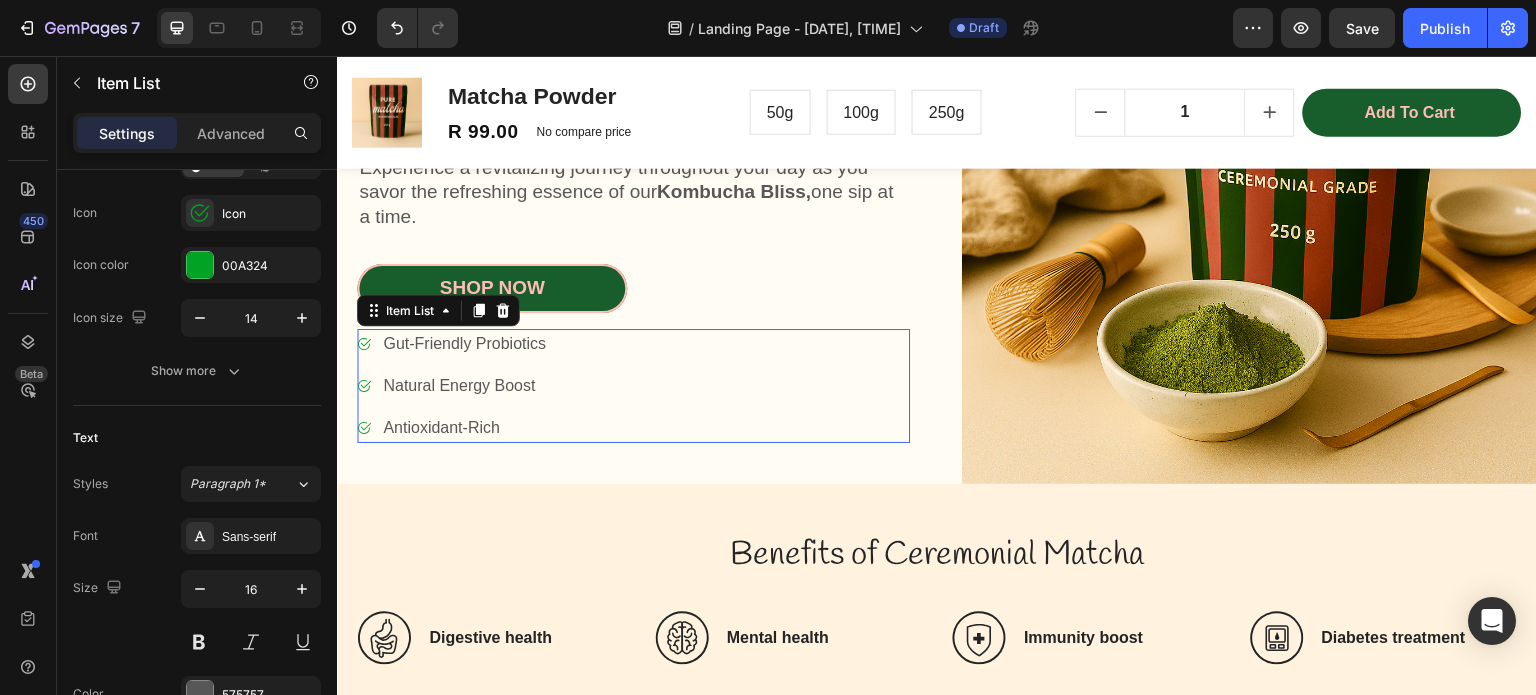 scroll, scrollTop: 0, scrollLeft: 0, axis: both 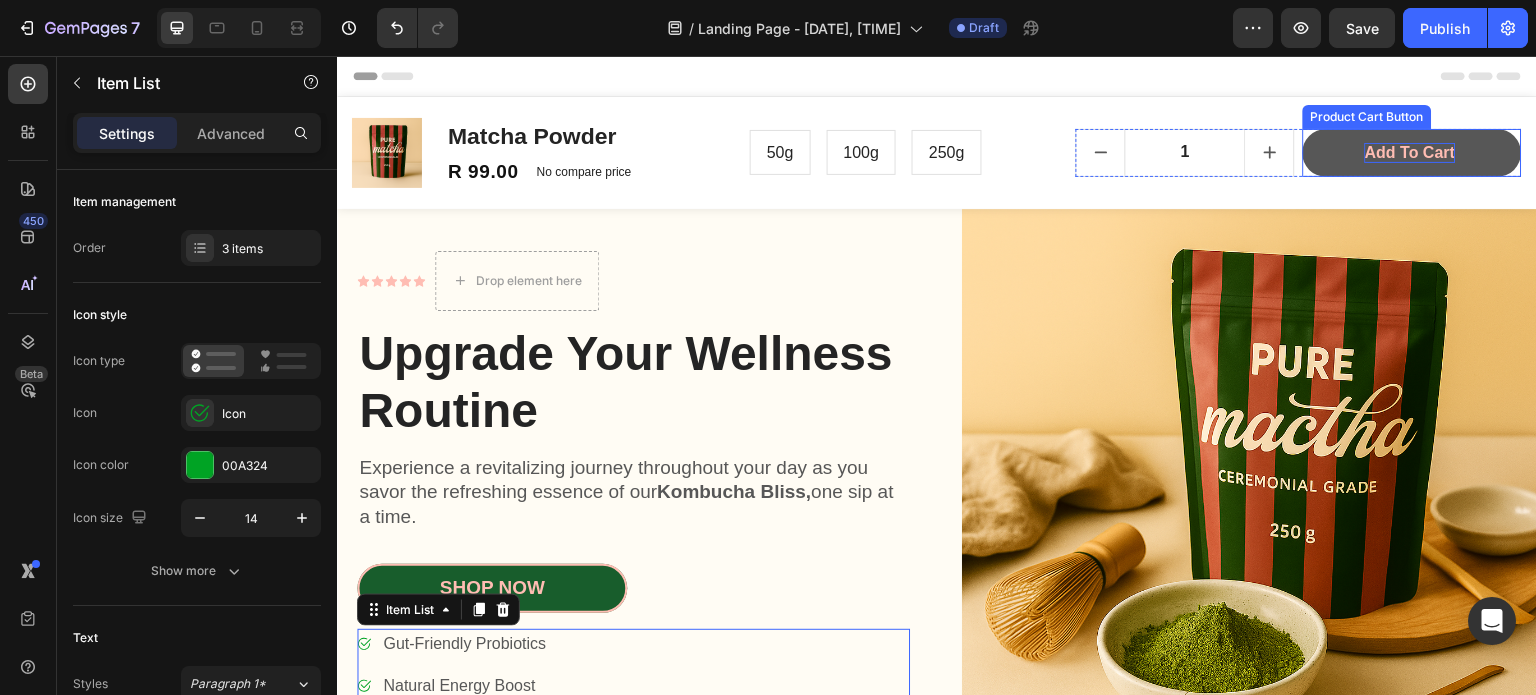 click on "Add to cart" at bounding box center [1410, 153] 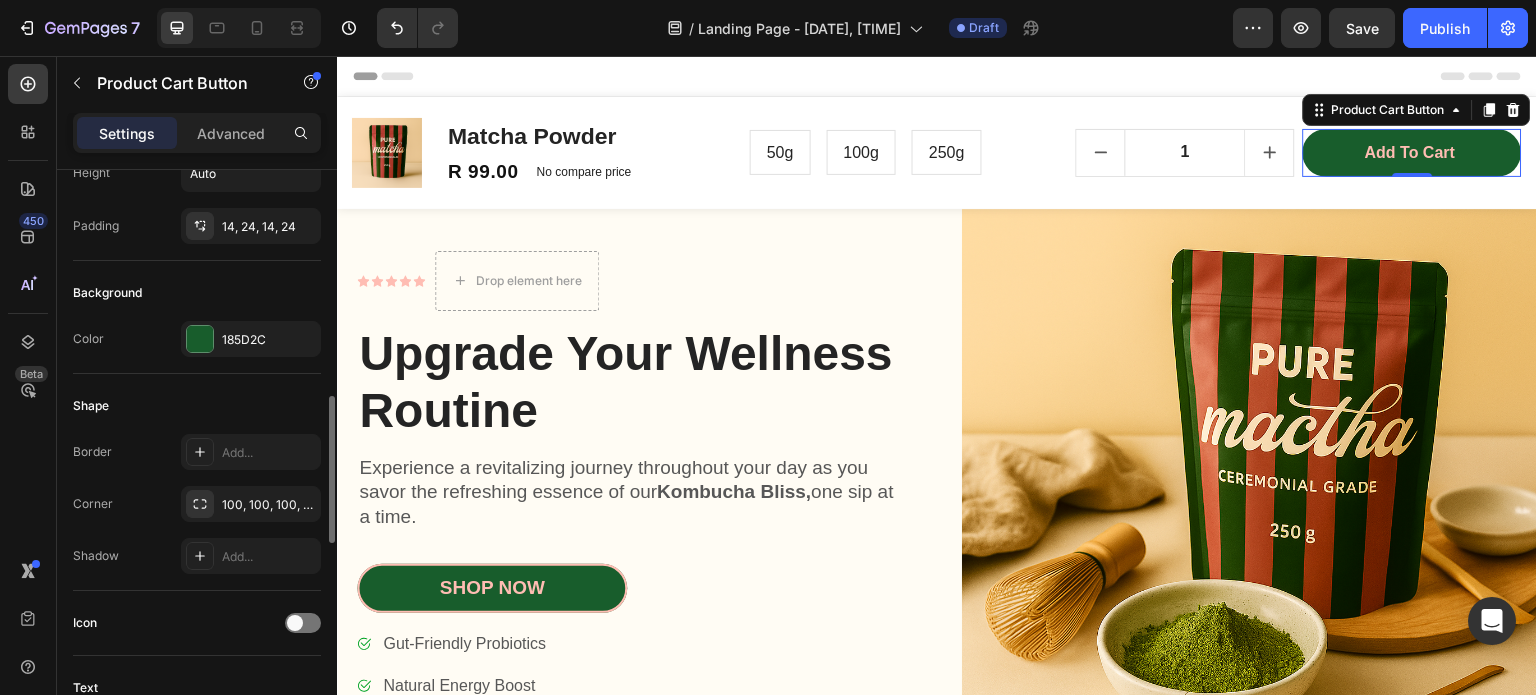 scroll, scrollTop: 600, scrollLeft: 0, axis: vertical 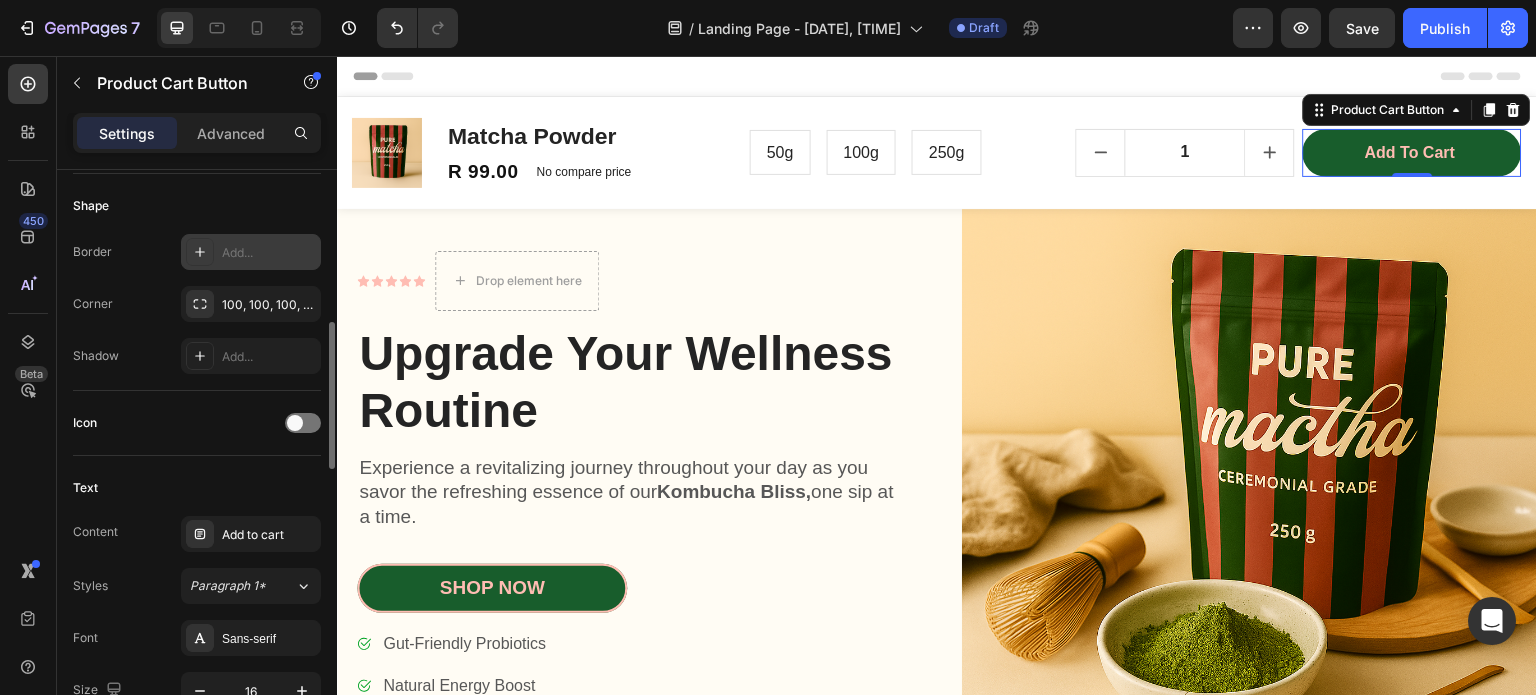 click at bounding box center (200, 252) 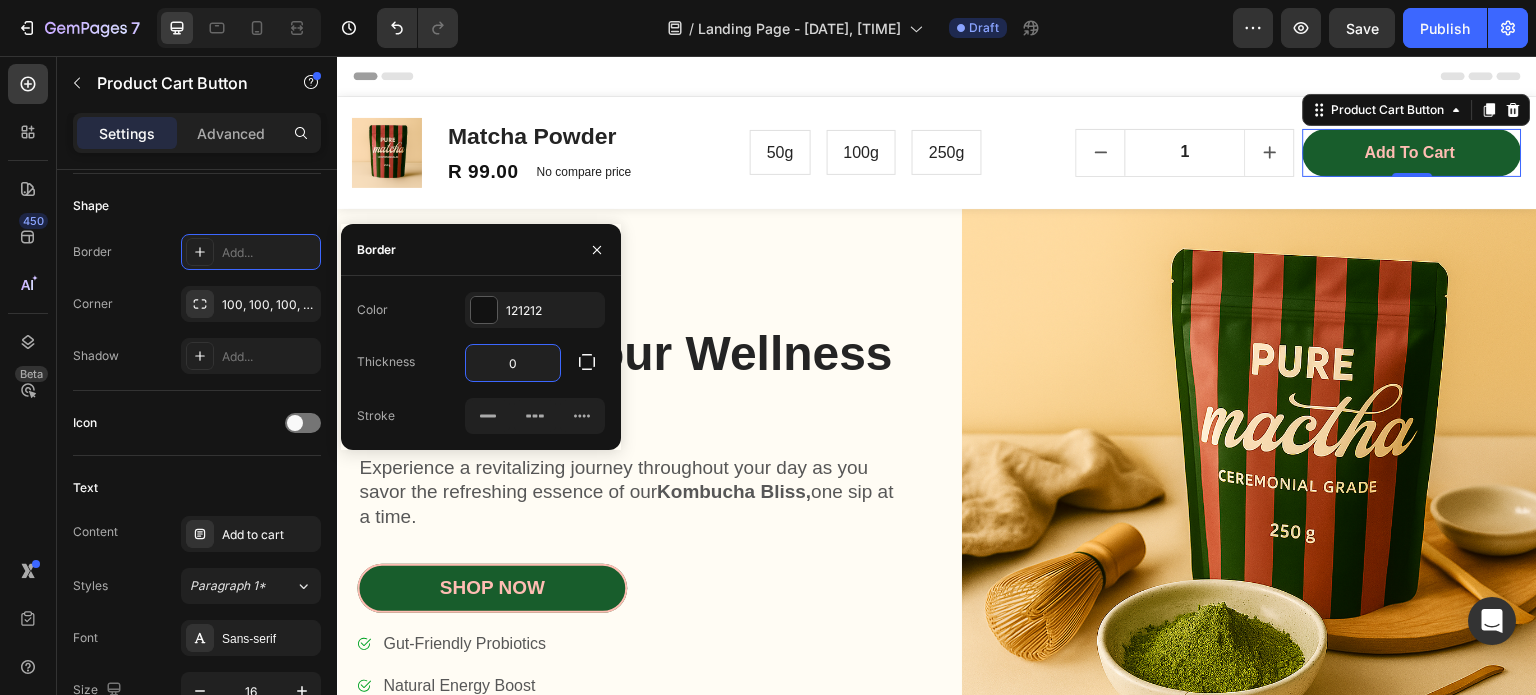 click on "0" at bounding box center (513, 363) 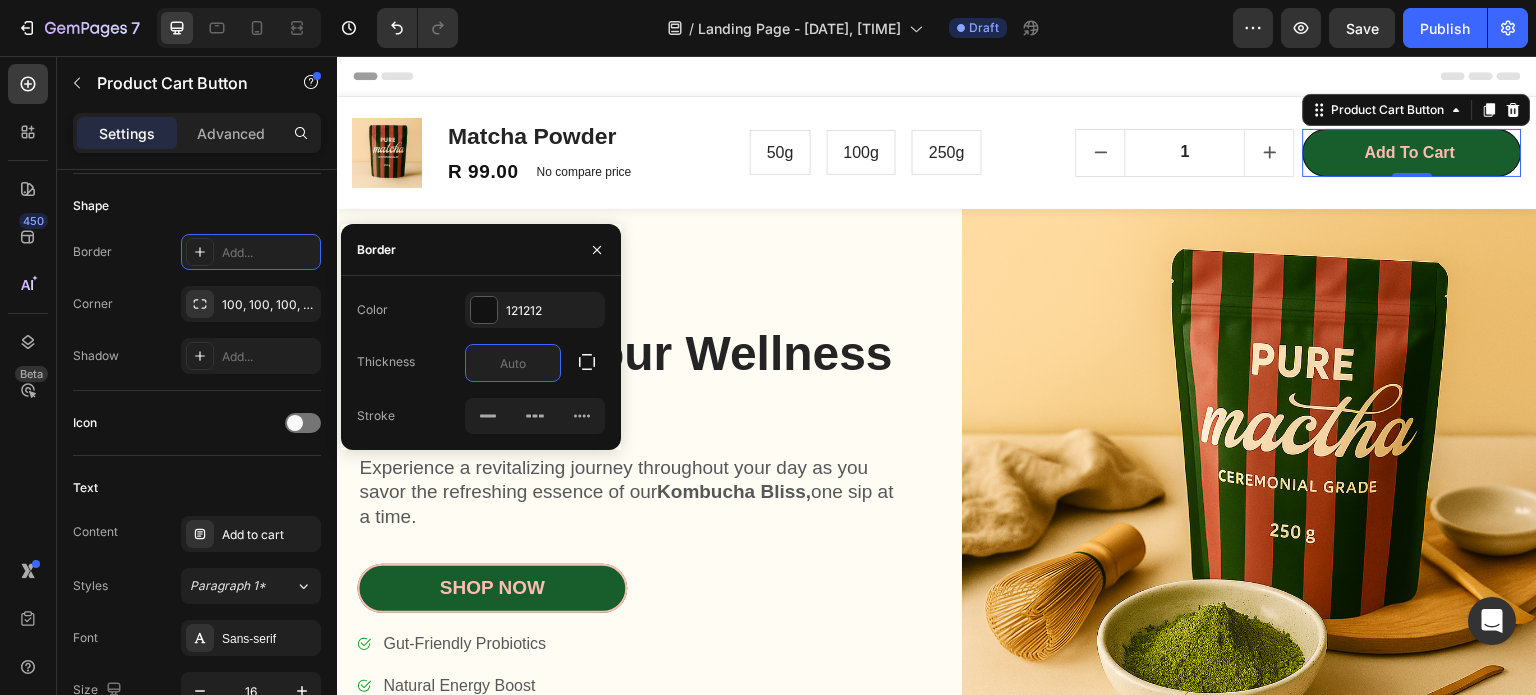 type on "2" 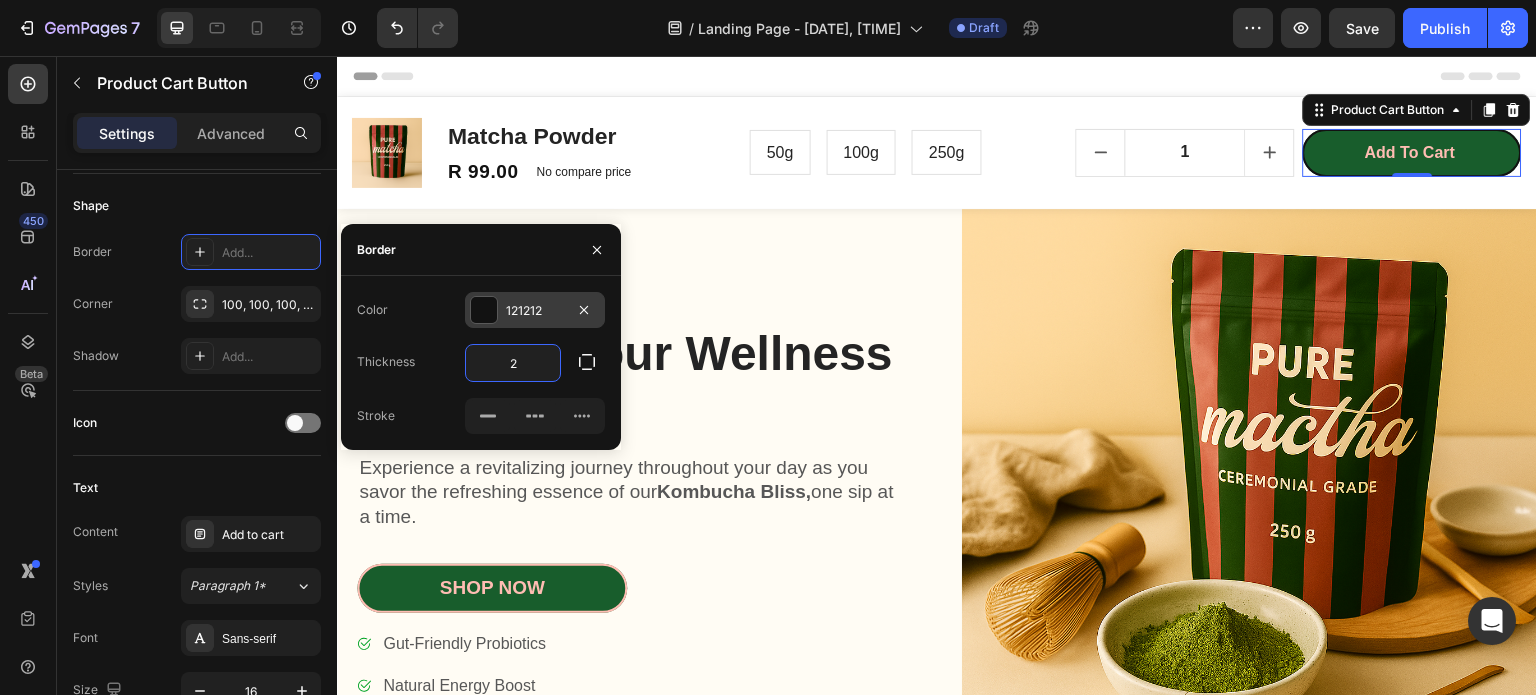 click at bounding box center (484, 310) 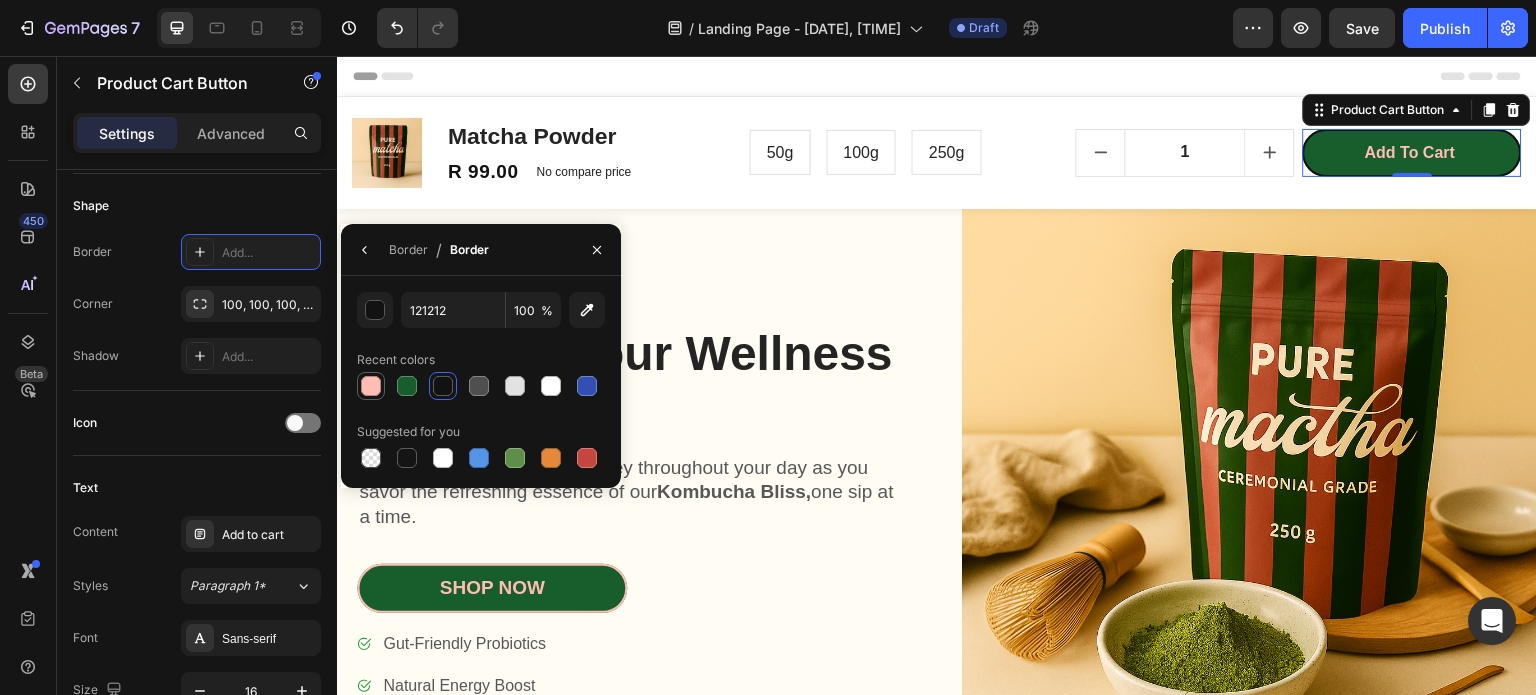 click at bounding box center (371, 386) 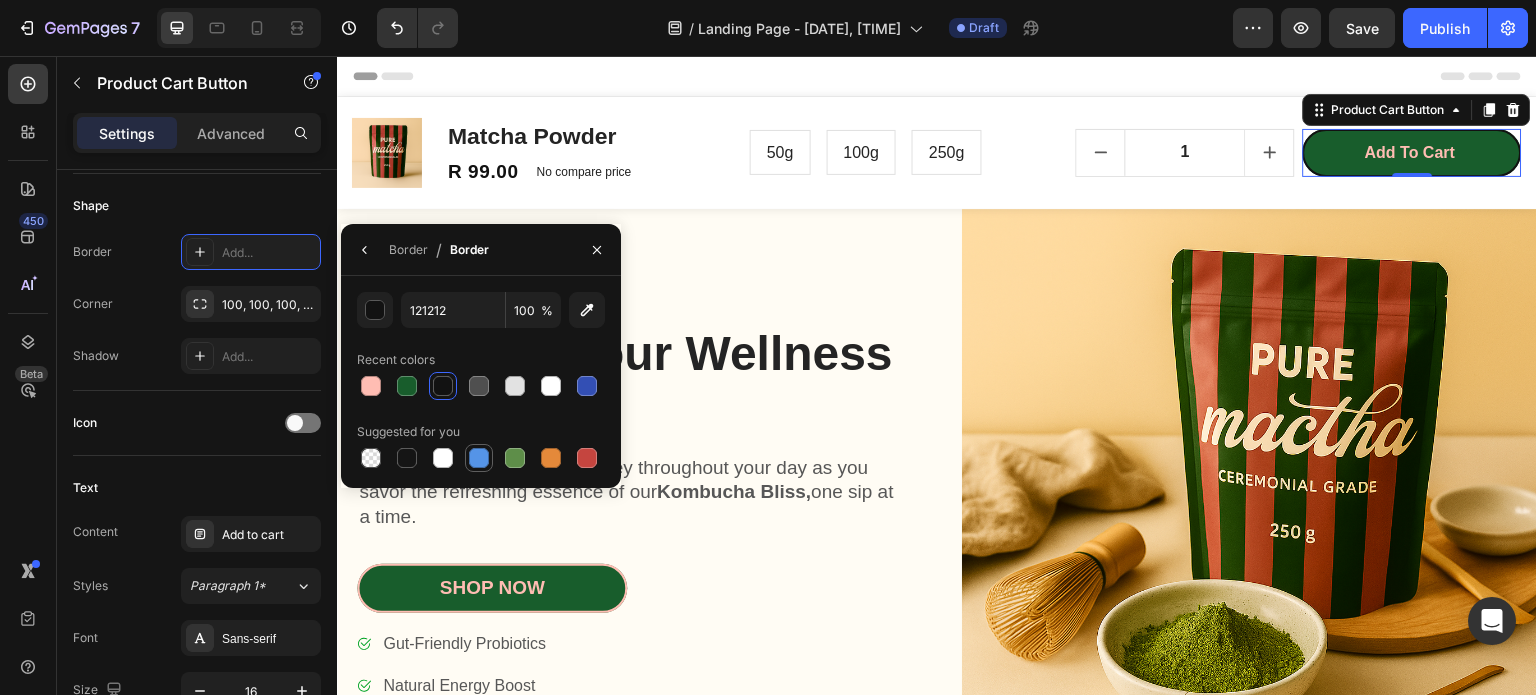 type on "FFBDB3" 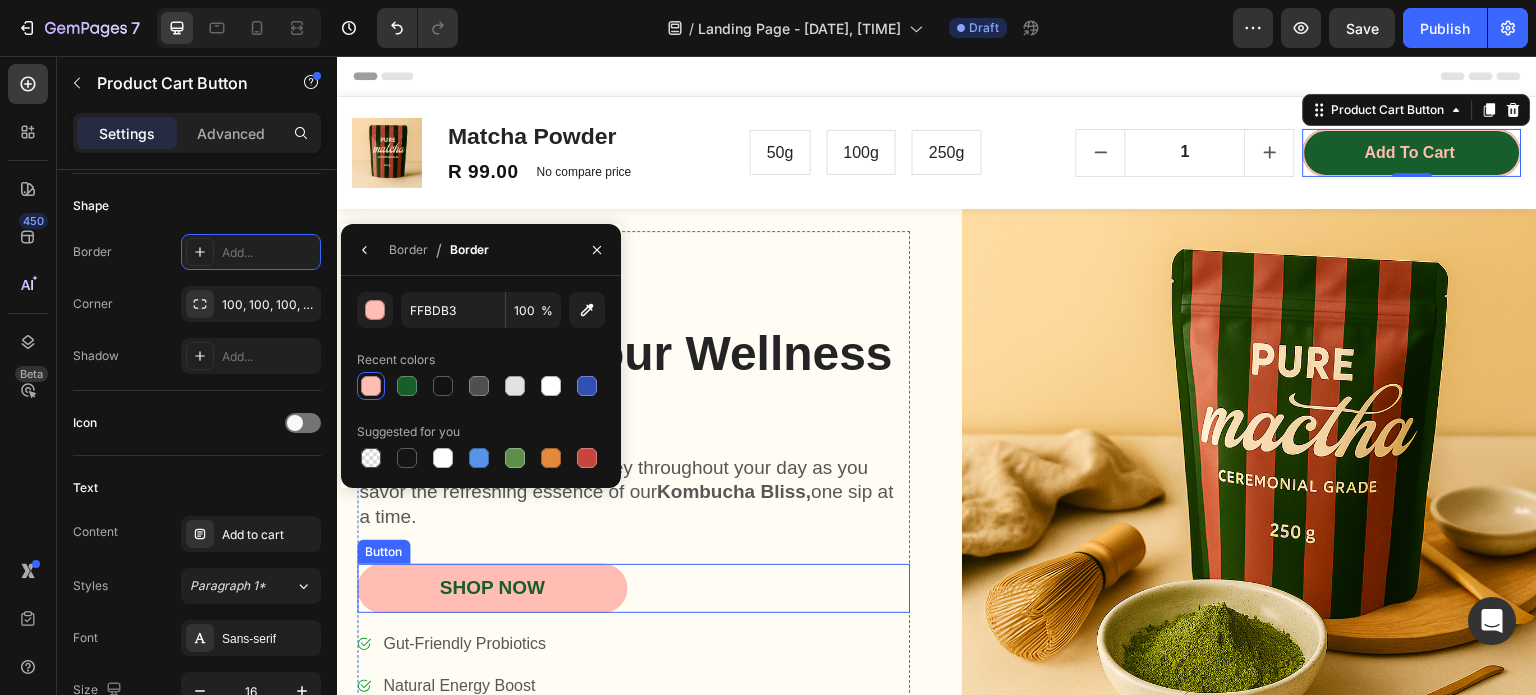 click on "Shop Now" at bounding box center [492, 588] 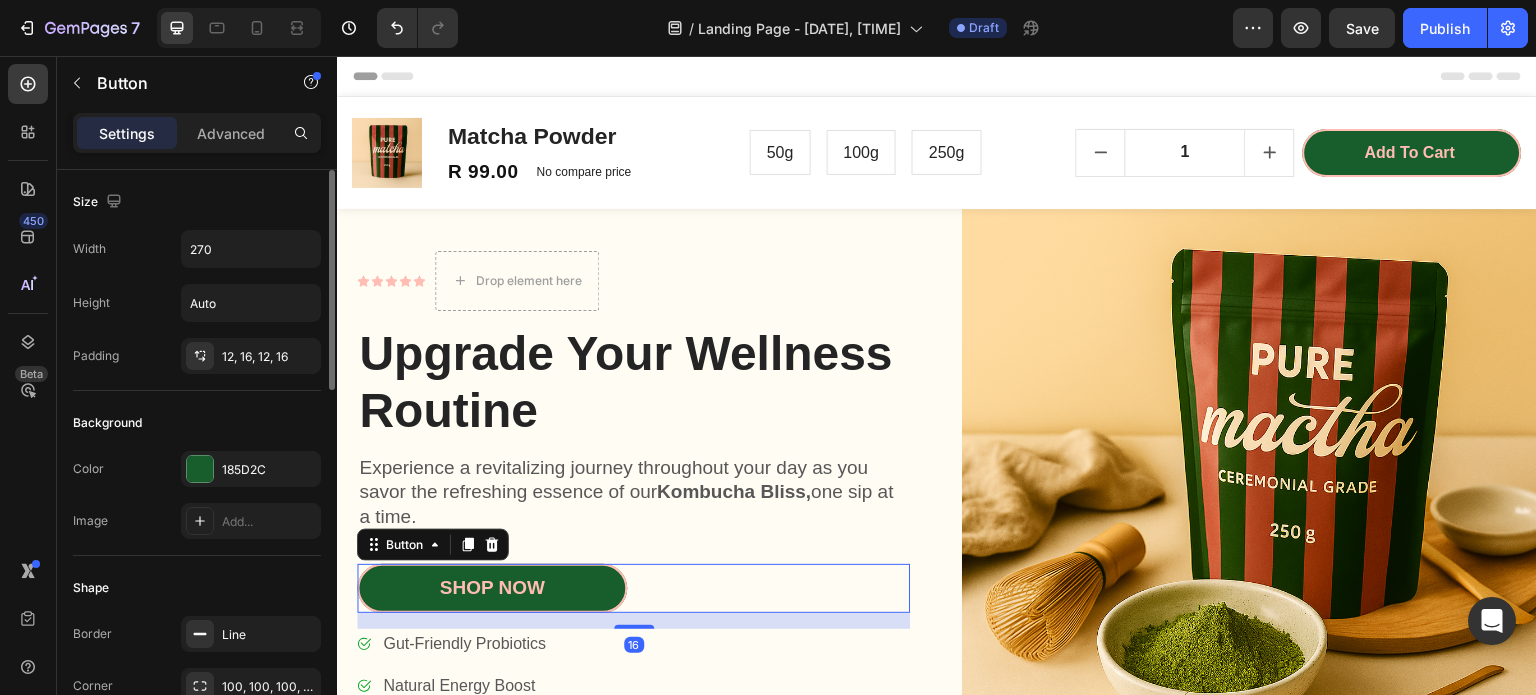 scroll, scrollTop: 300, scrollLeft: 0, axis: vertical 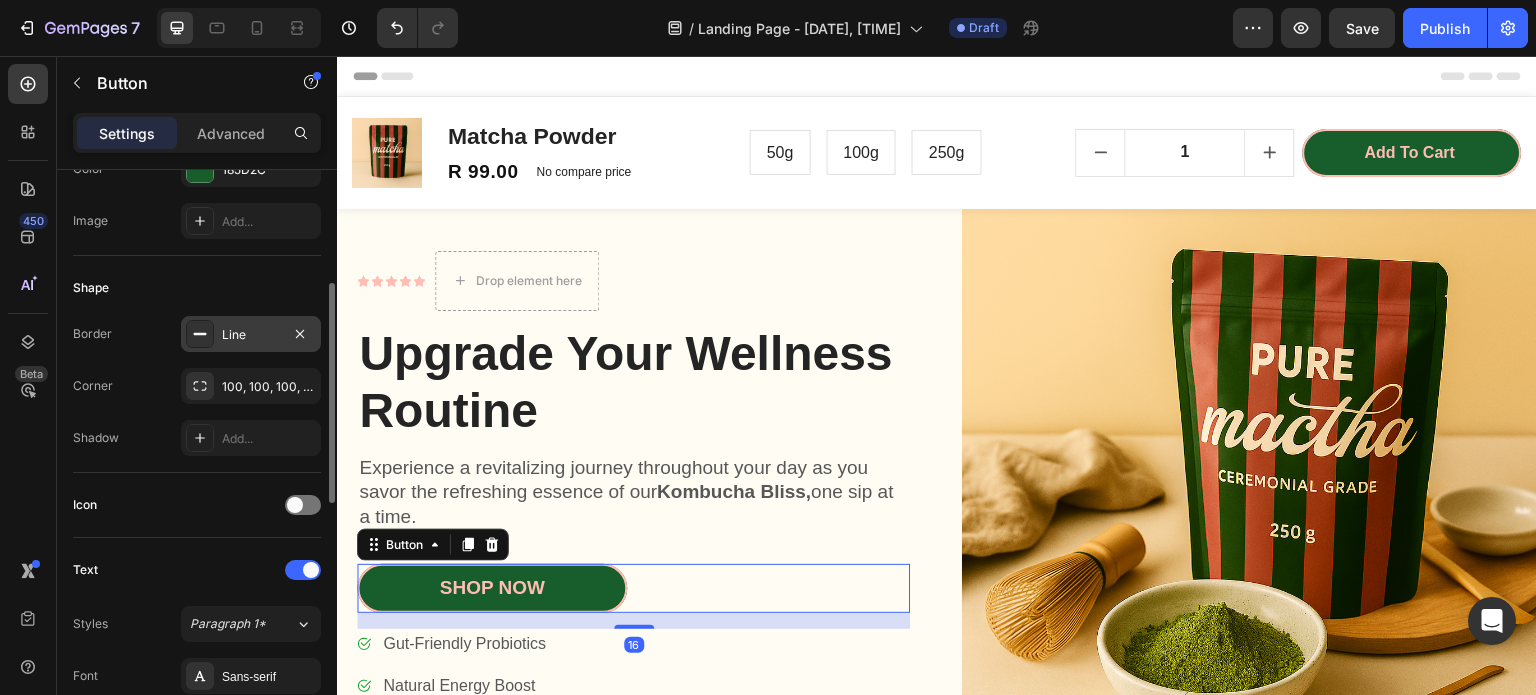 click on "Line" at bounding box center (251, 335) 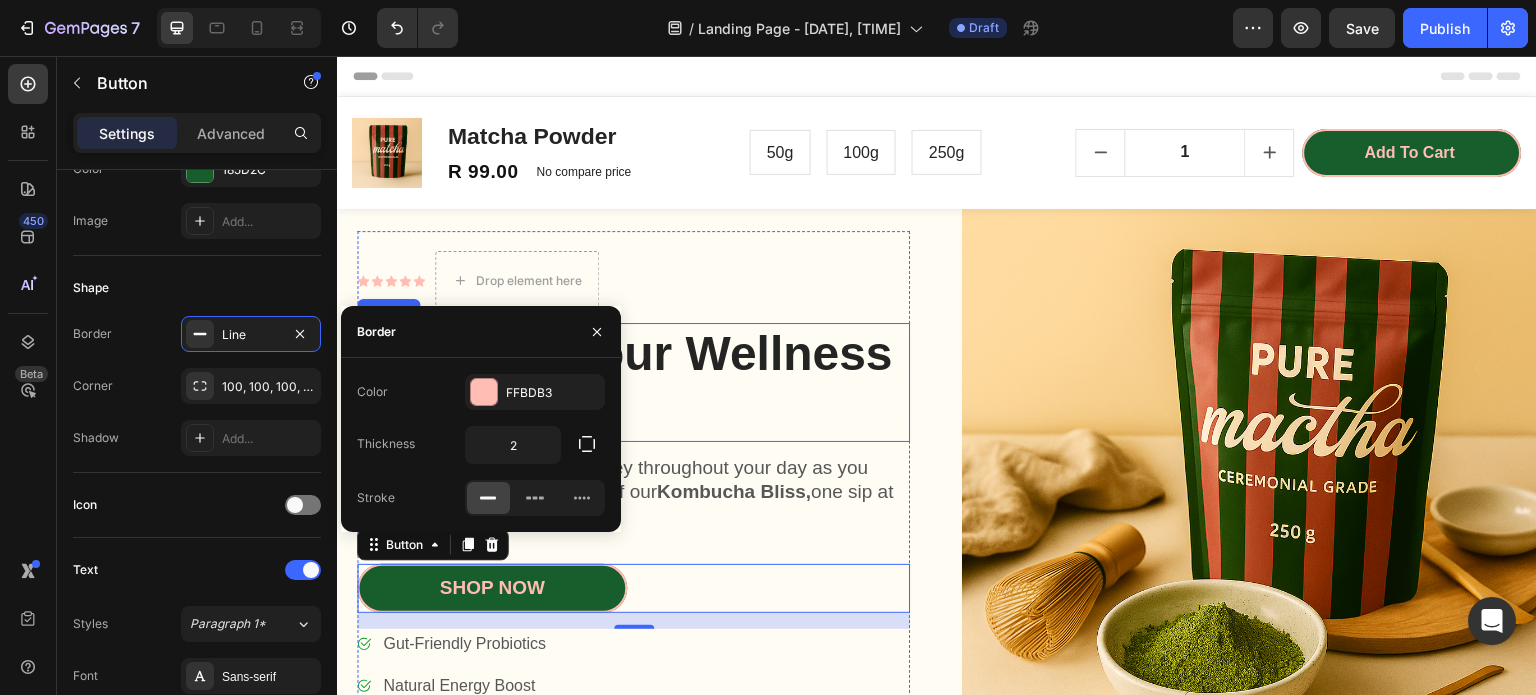 click on "Upgrade Your Wellness Routine" at bounding box center (633, 382) 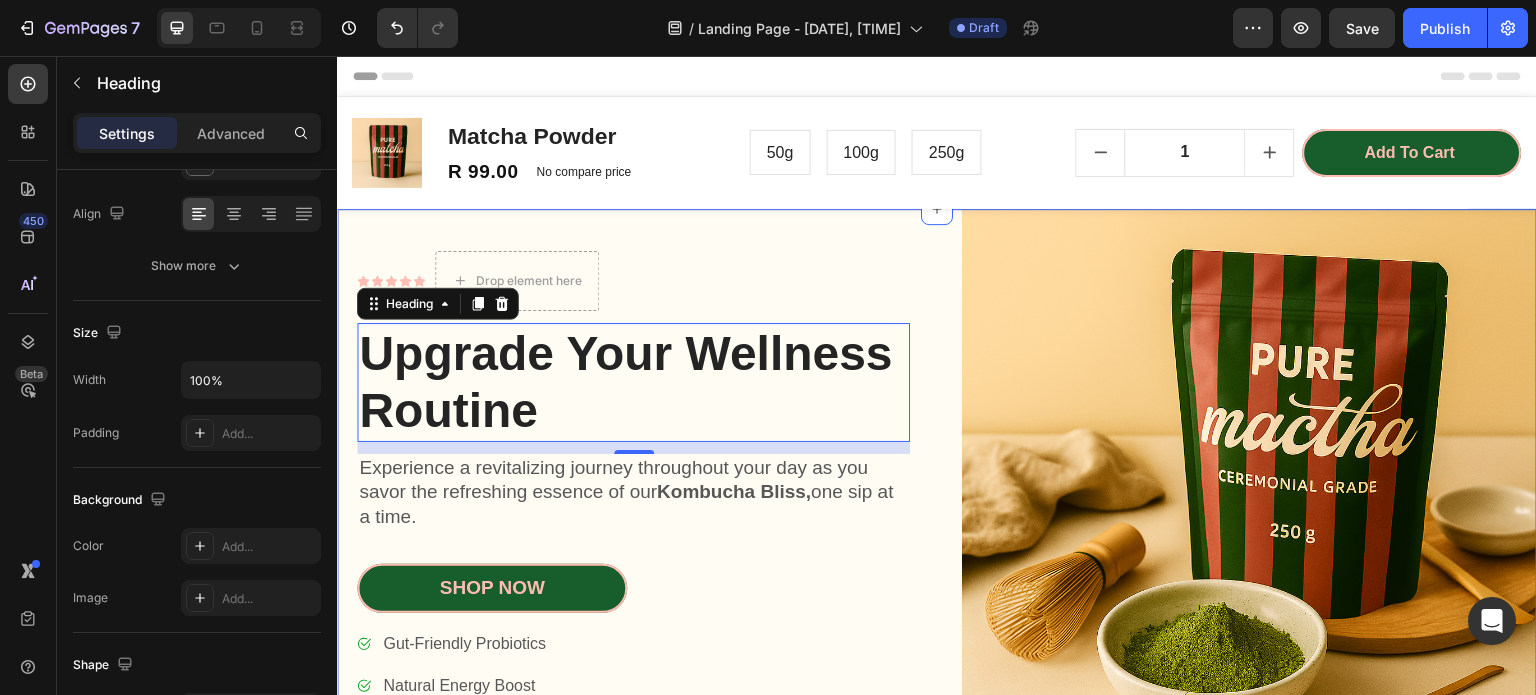 scroll, scrollTop: 0, scrollLeft: 0, axis: both 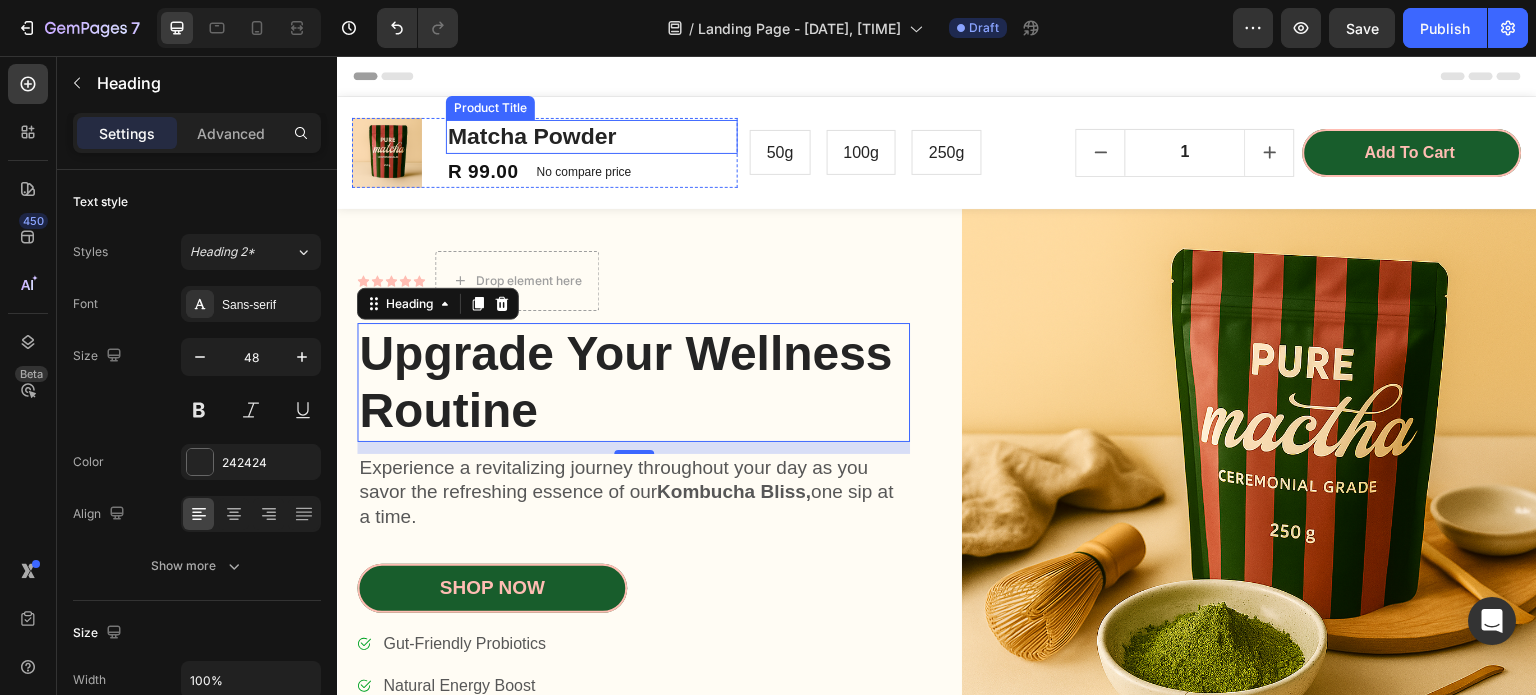 click on "Matcha Powder" at bounding box center [592, 137] 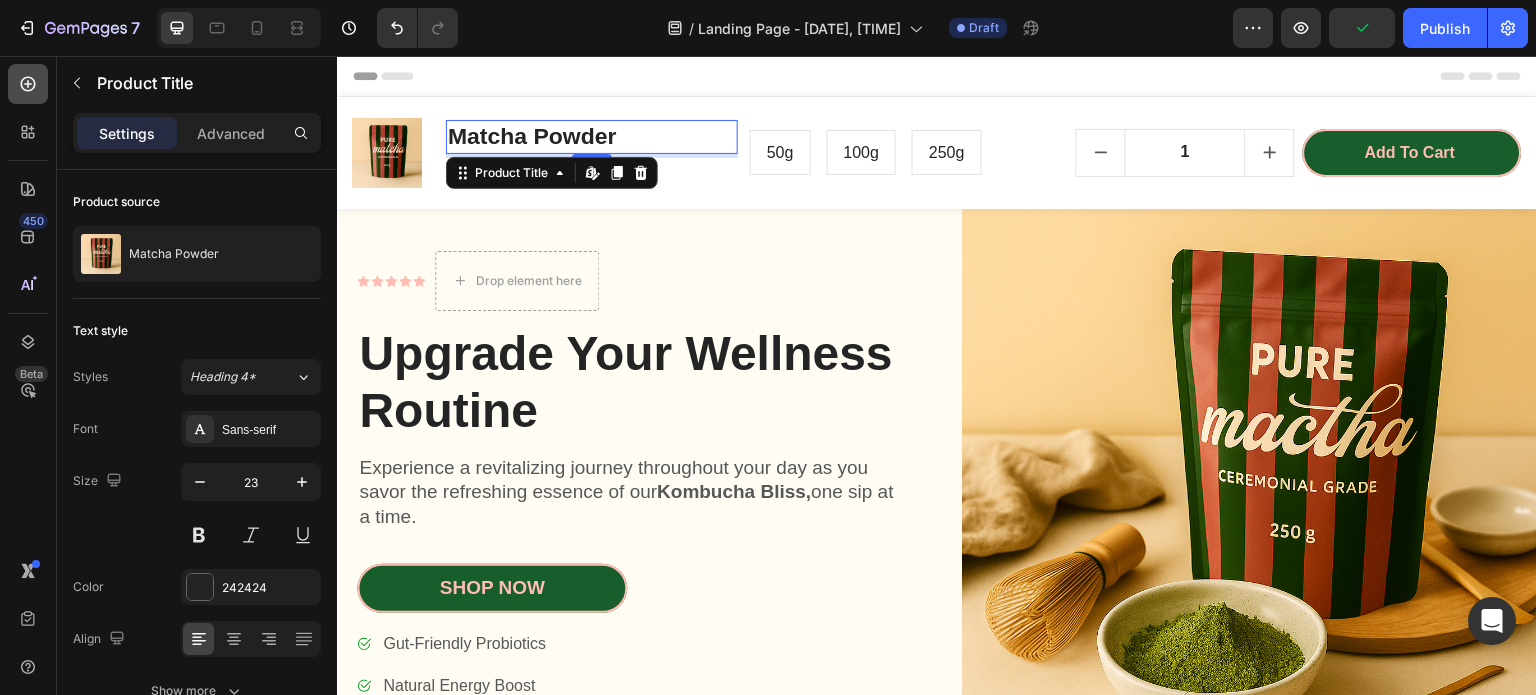 click 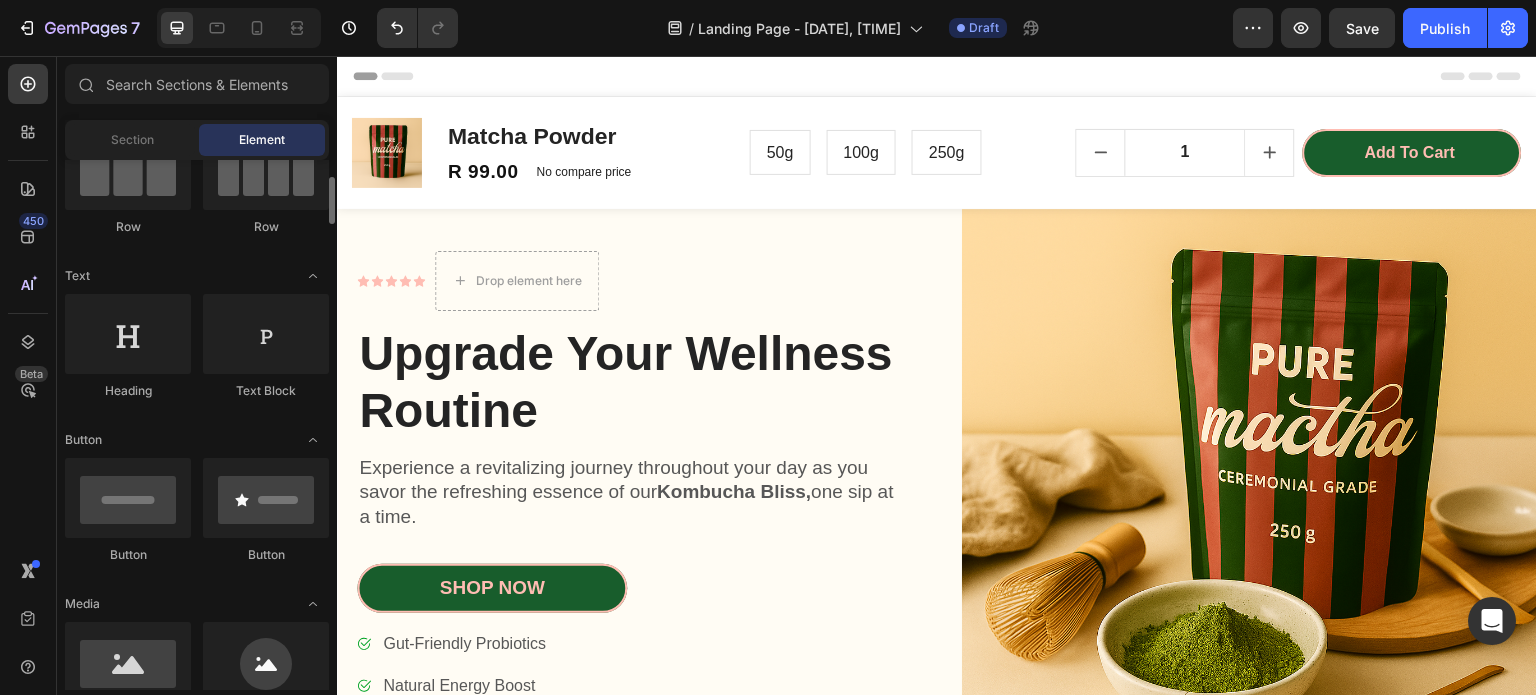scroll, scrollTop: 0, scrollLeft: 0, axis: both 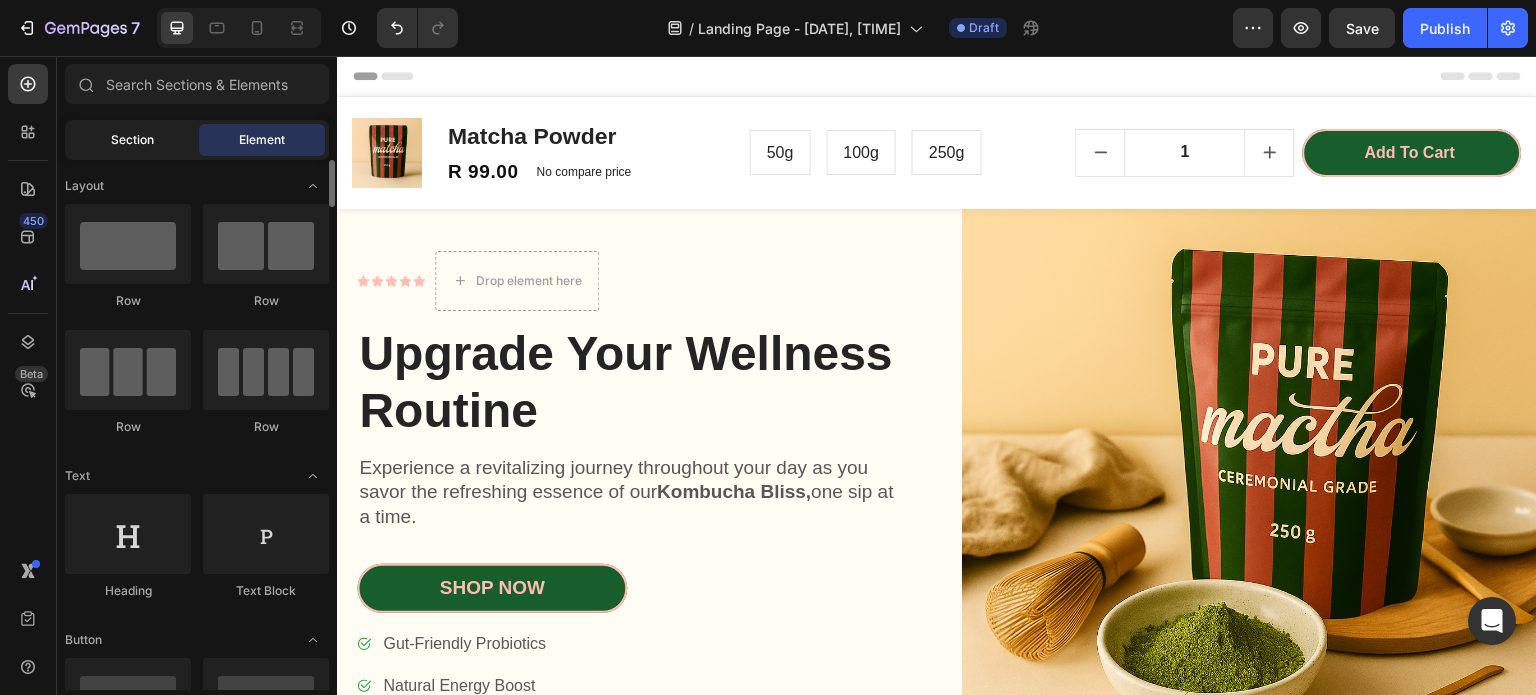 click on "Section" at bounding box center (132, 140) 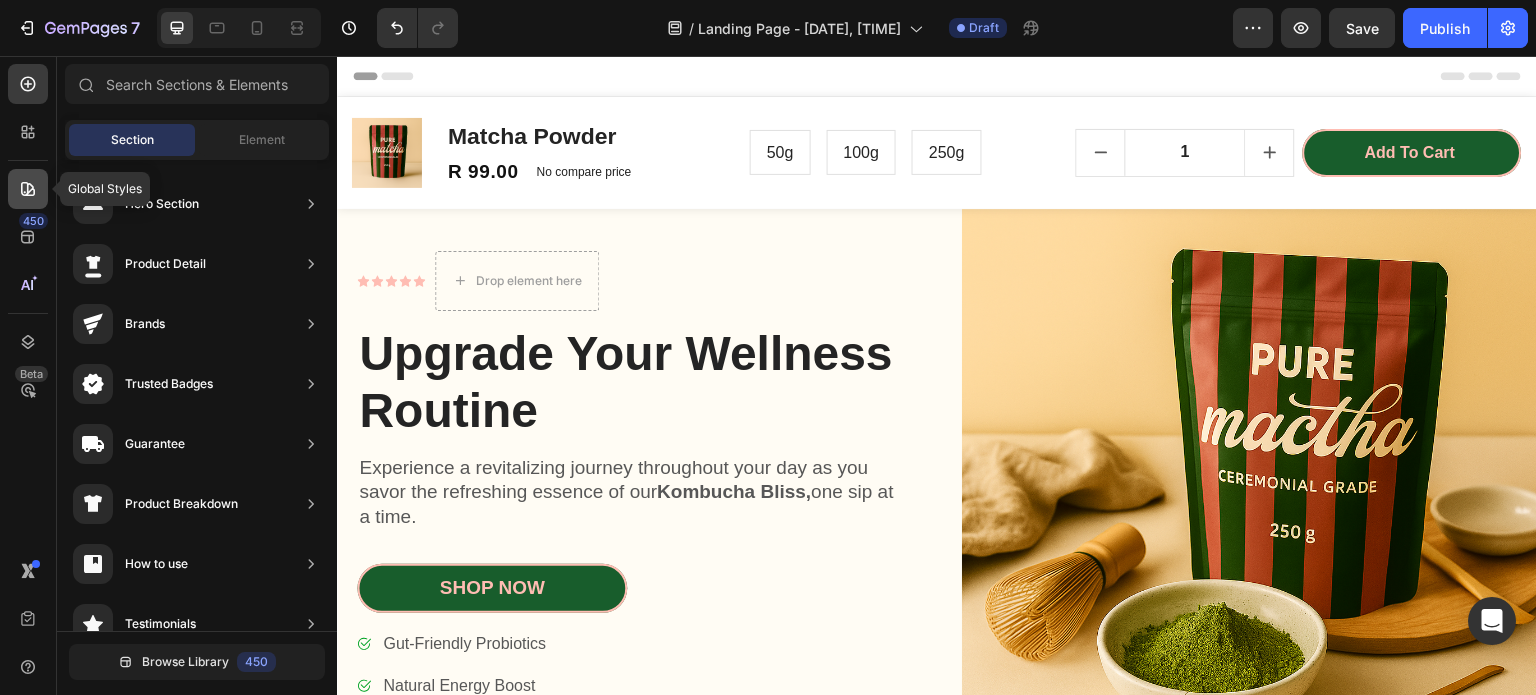 click 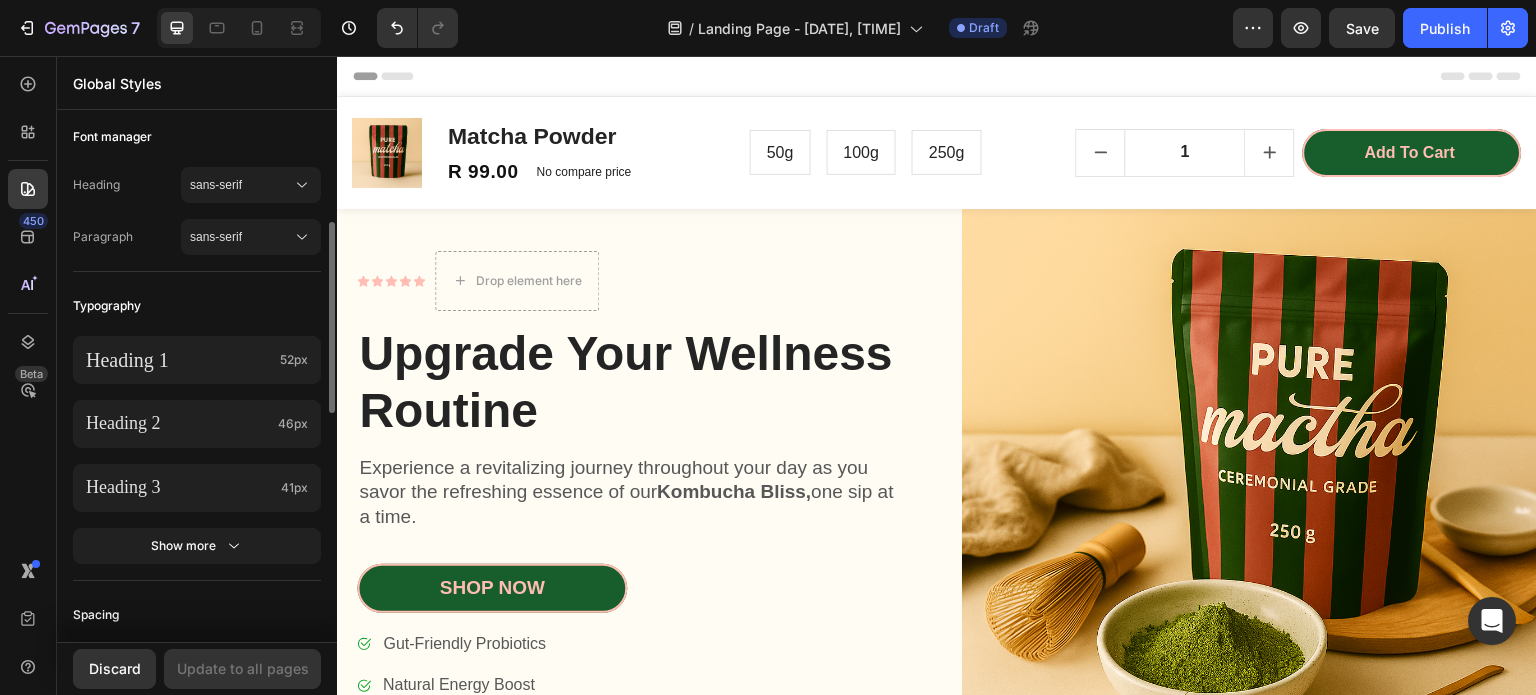 scroll, scrollTop: 200, scrollLeft: 0, axis: vertical 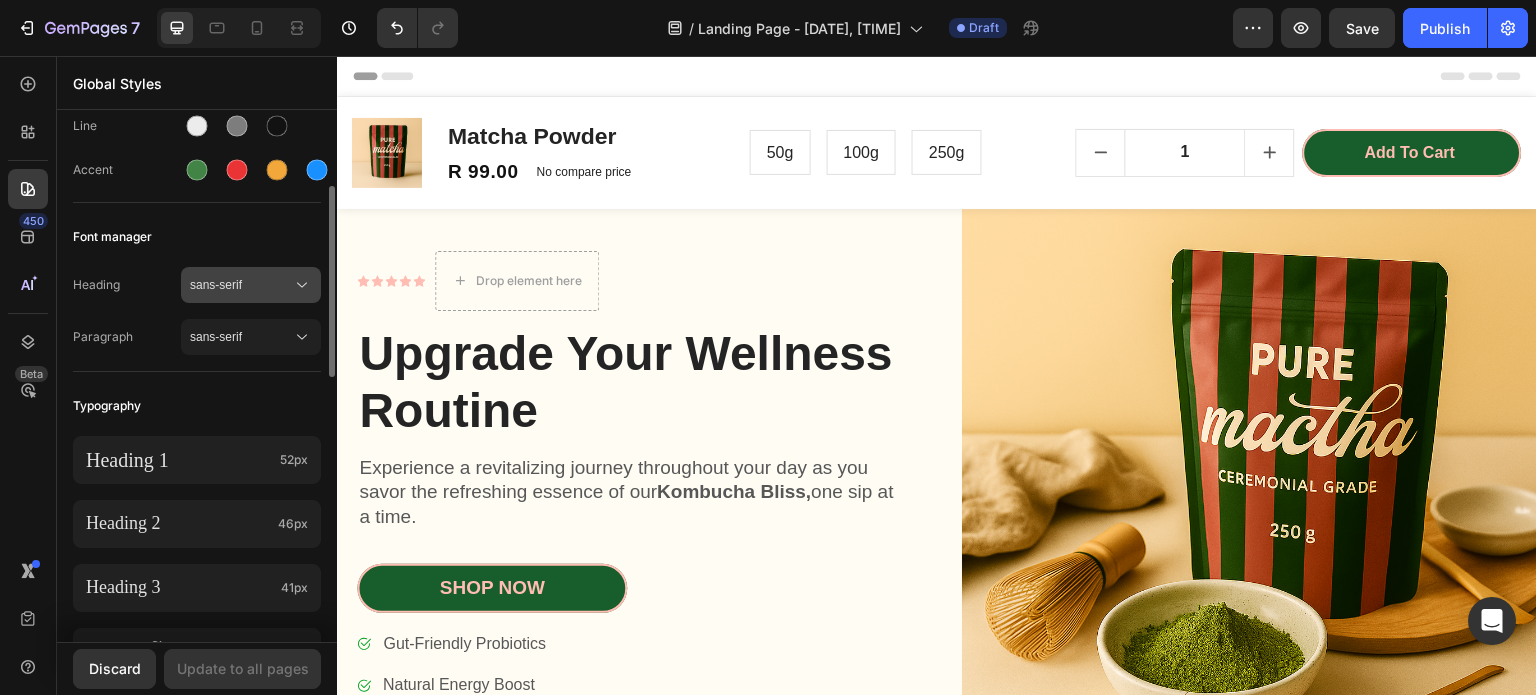 click on "sans-serif" at bounding box center (251, 285) 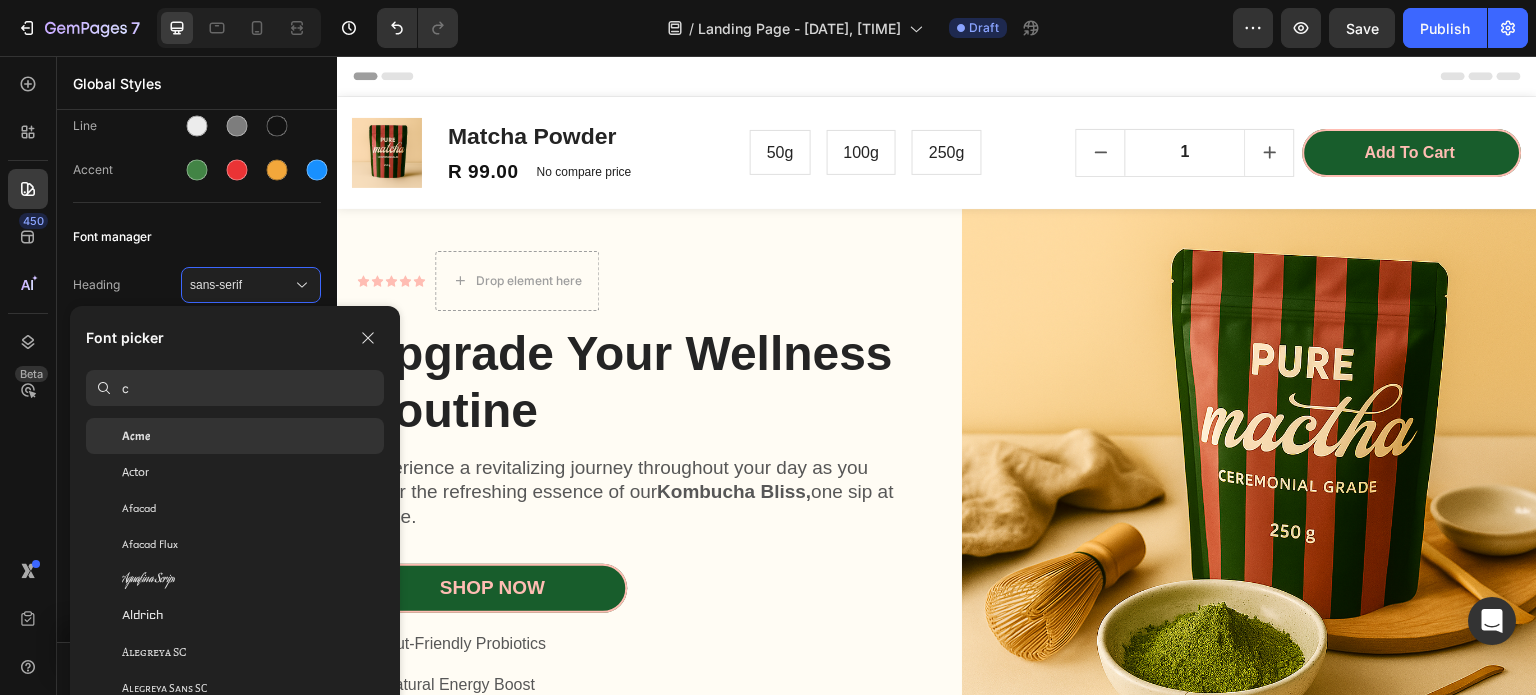 scroll, scrollTop: 0, scrollLeft: 0, axis: both 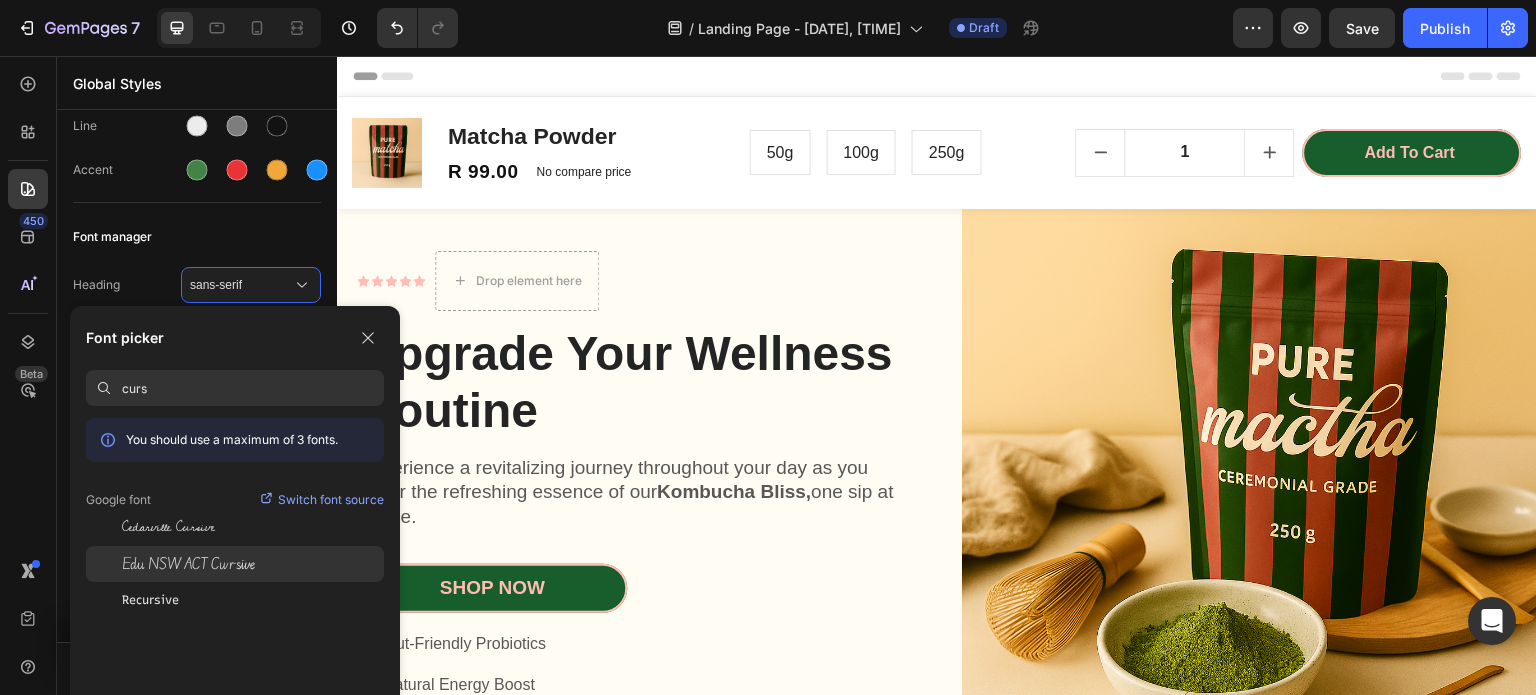 type on "curs" 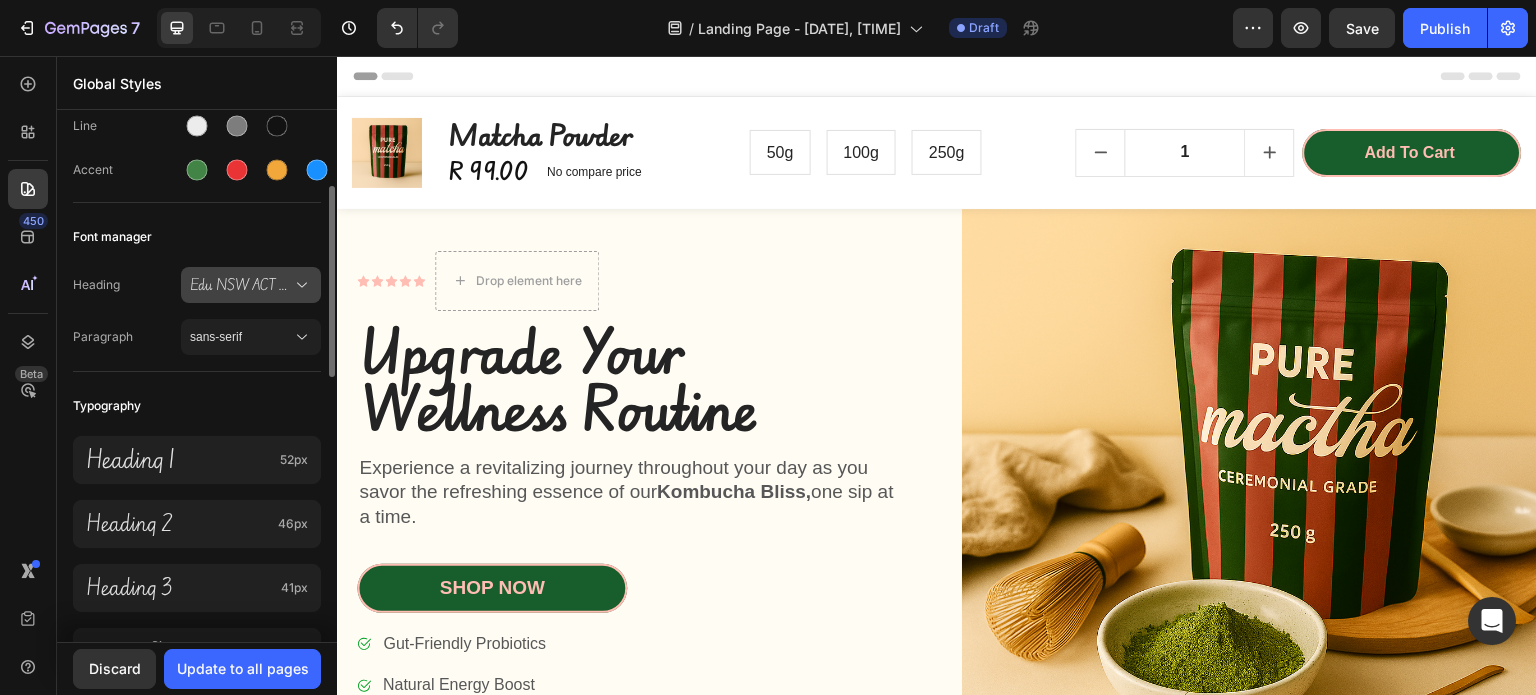 click on "Edu NSW ACT Cursive" at bounding box center (241, 285) 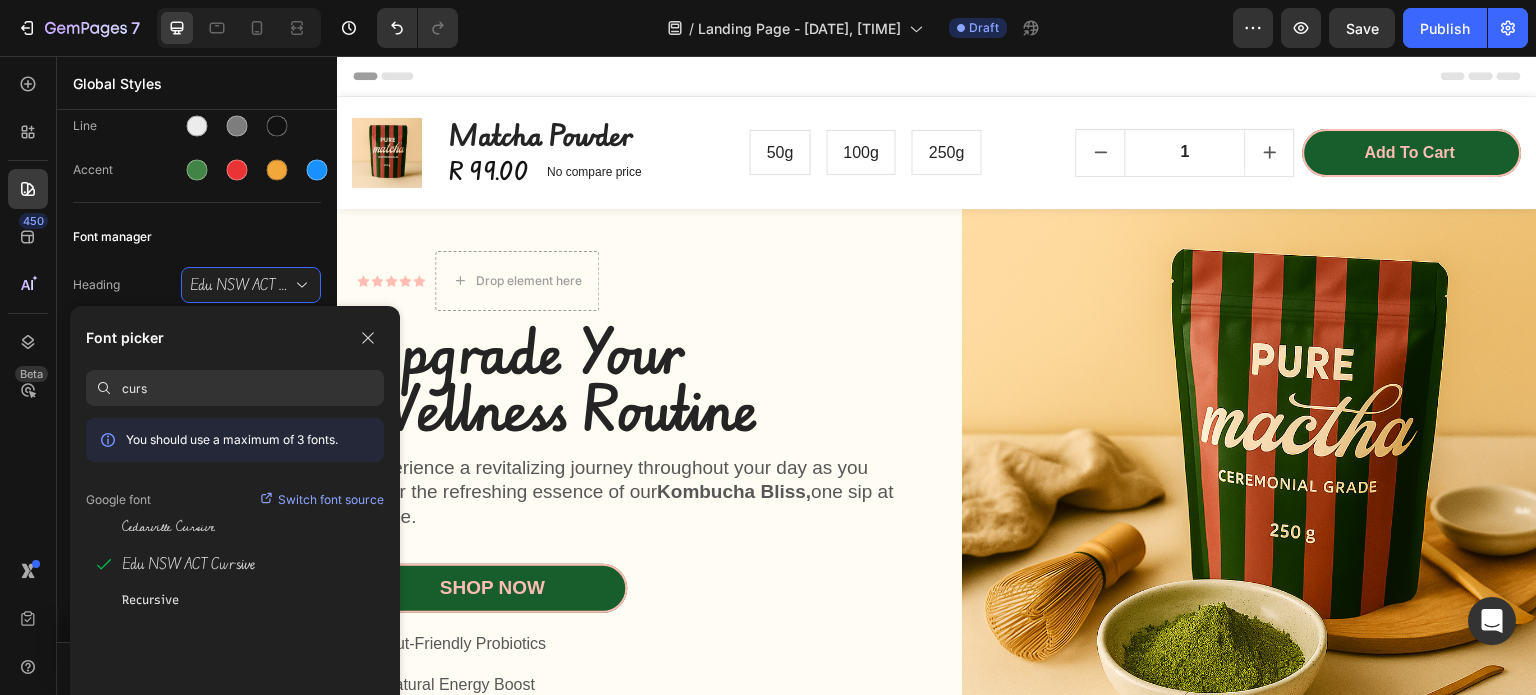 click on "curs" at bounding box center [253, 388] 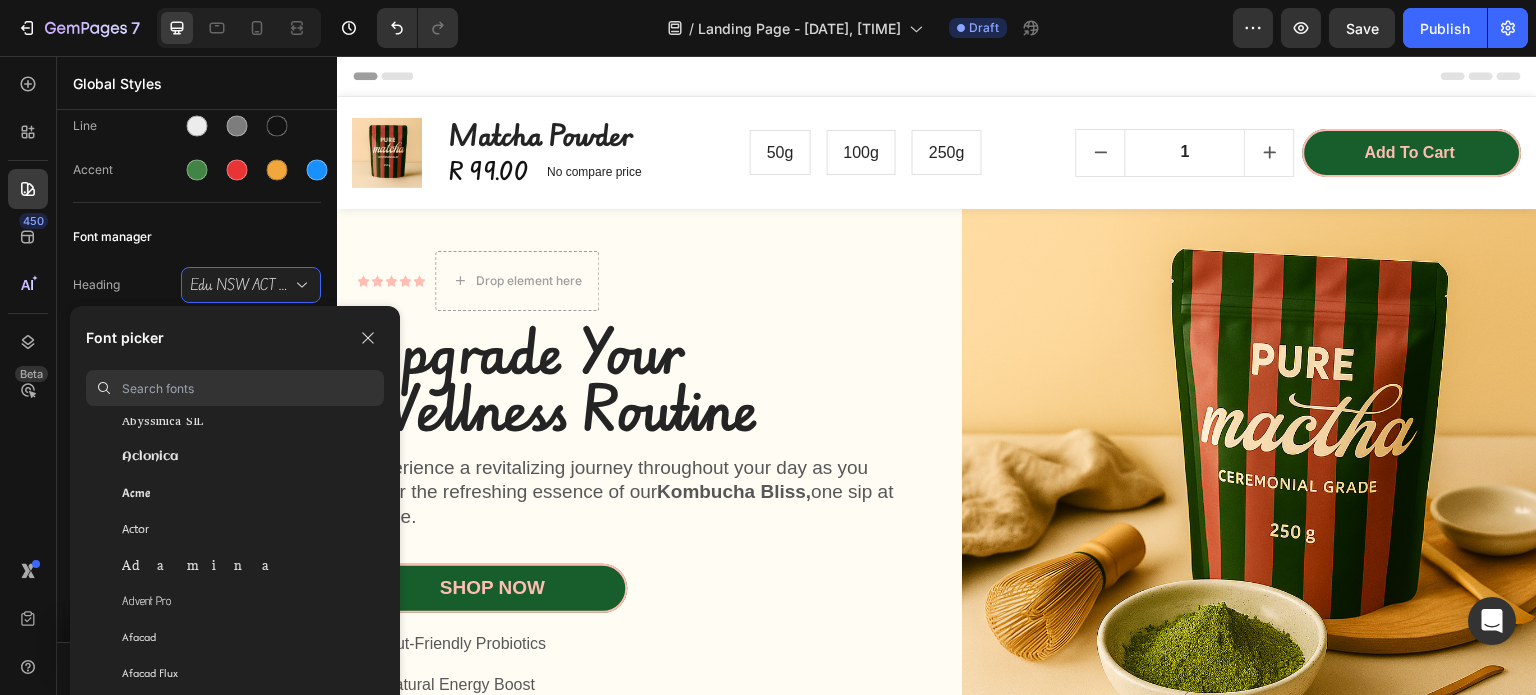 scroll, scrollTop: 500, scrollLeft: 0, axis: vertical 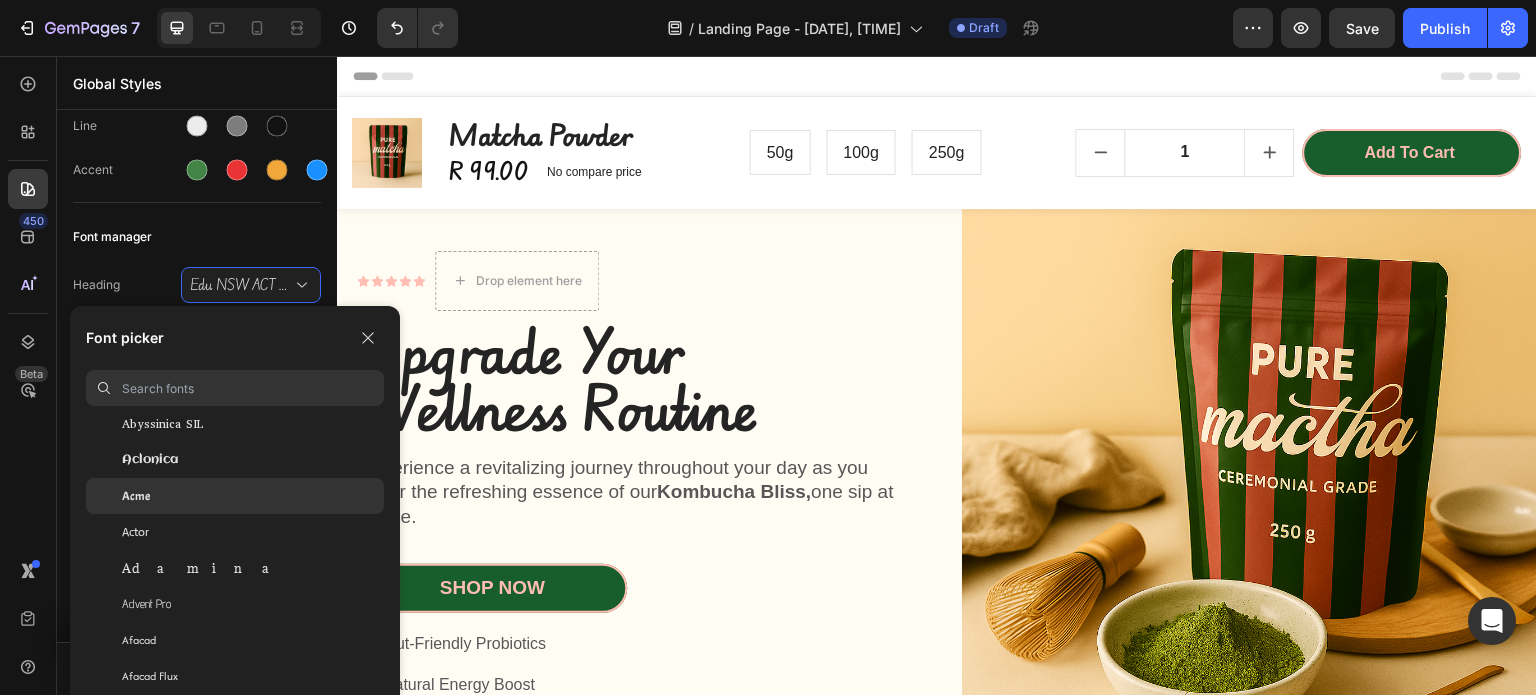 type 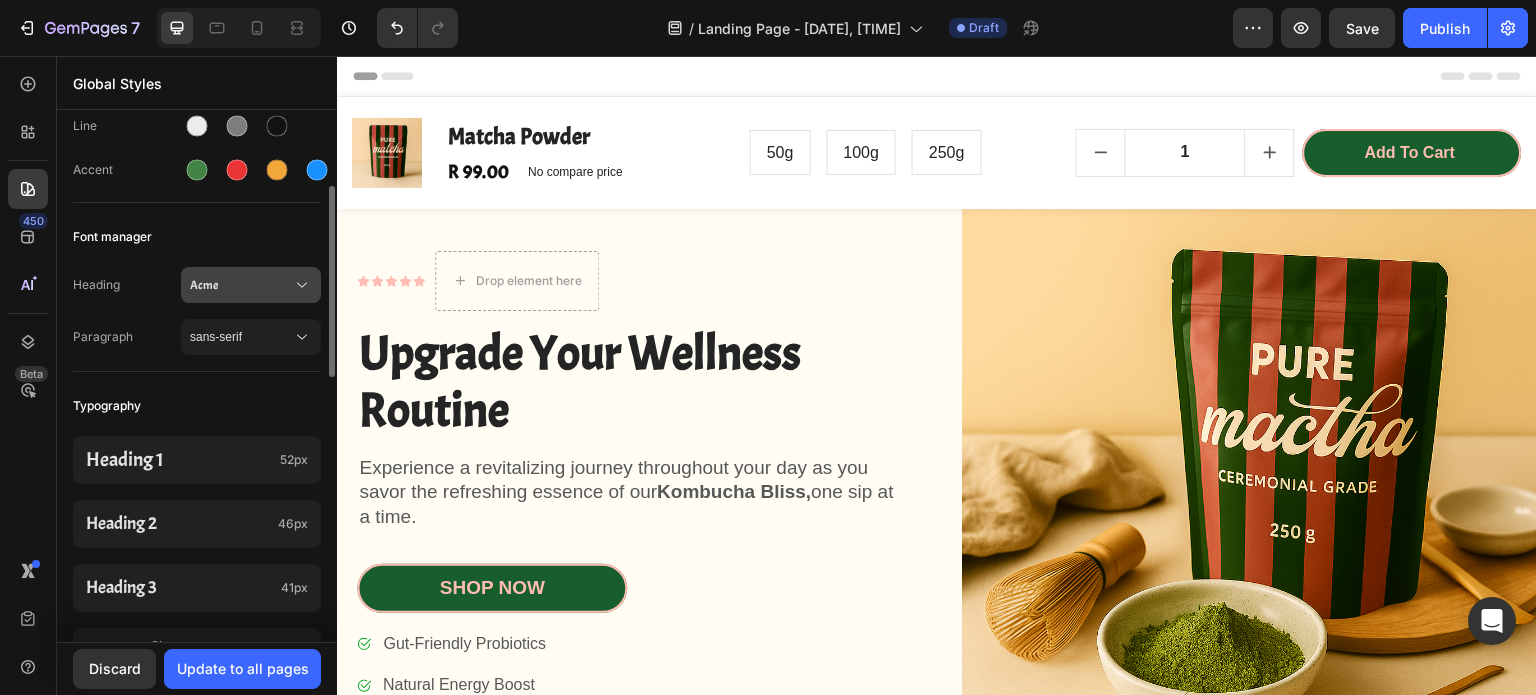 click on "Acme" at bounding box center (241, 285) 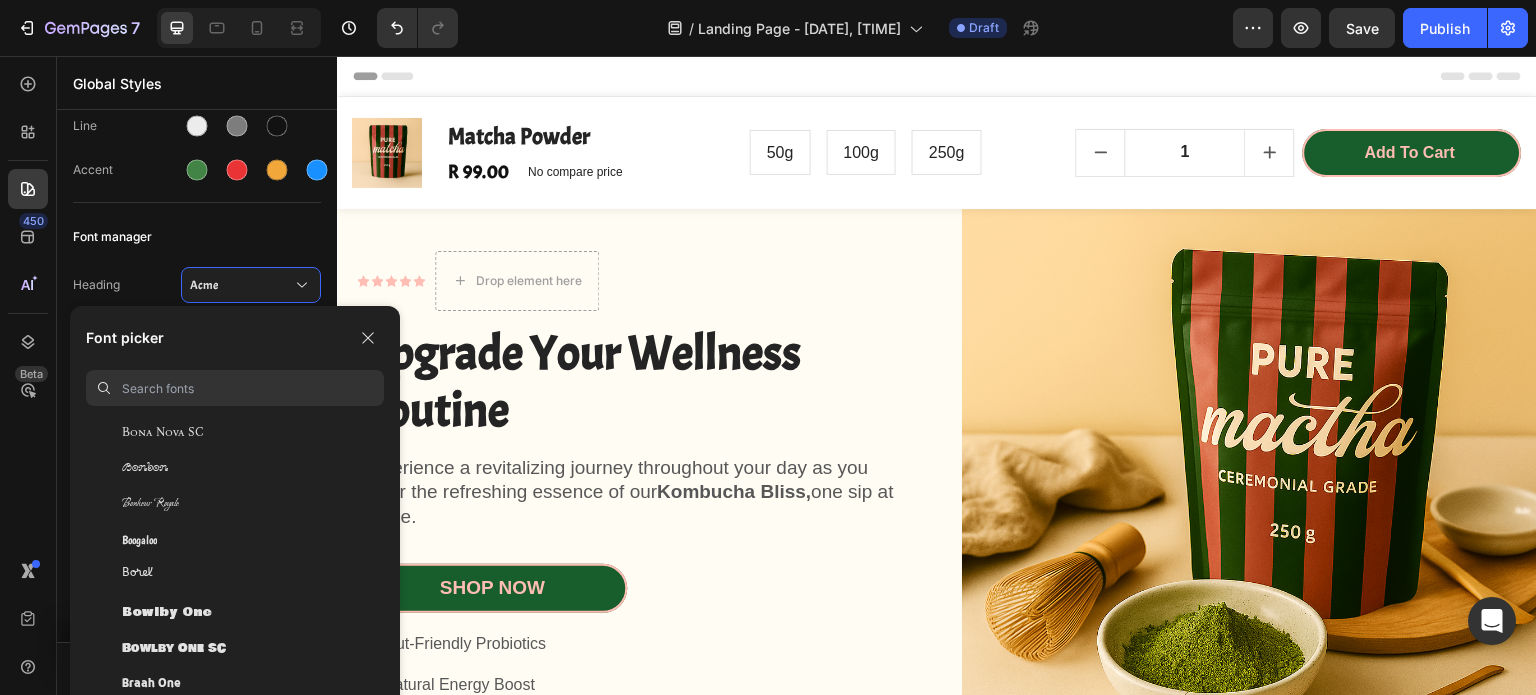 scroll, scrollTop: 8400, scrollLeft: 0, axis: vertical 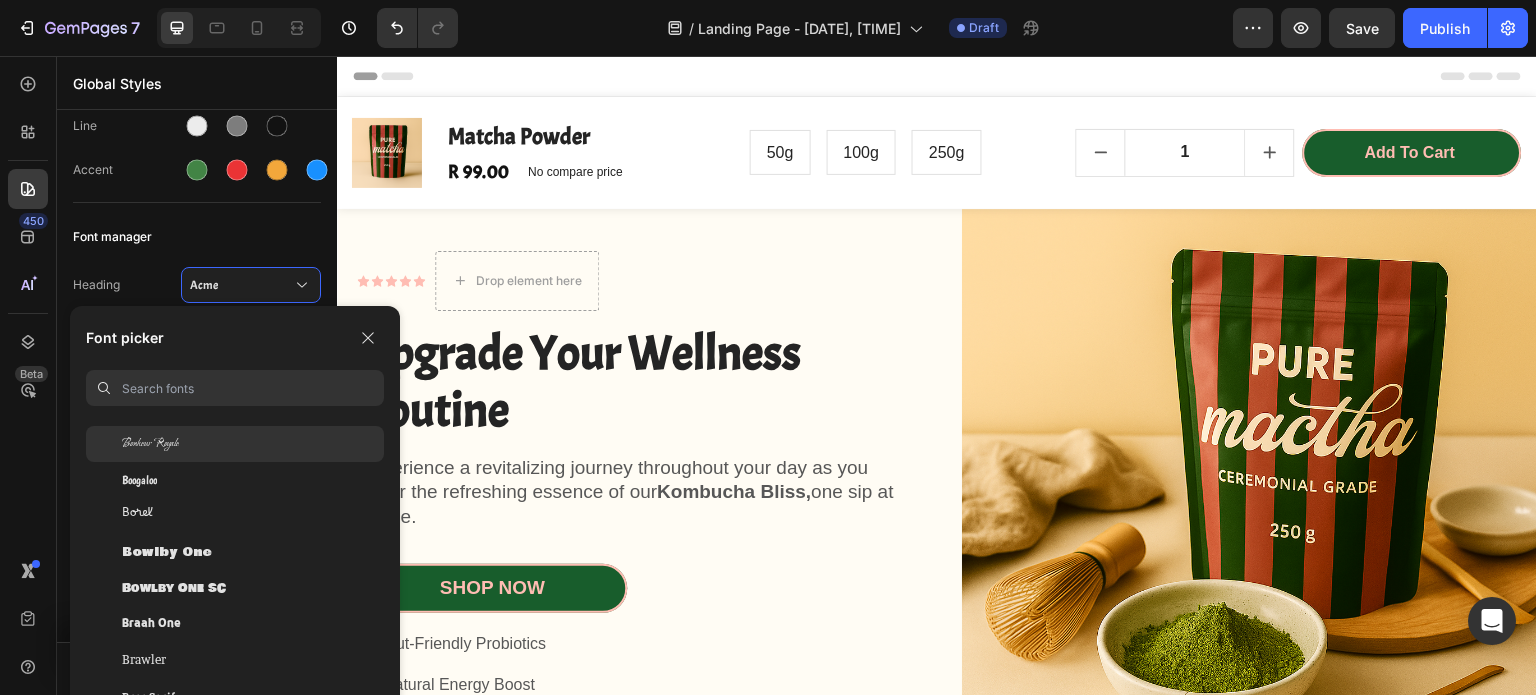 click on "Bonheur Royale" 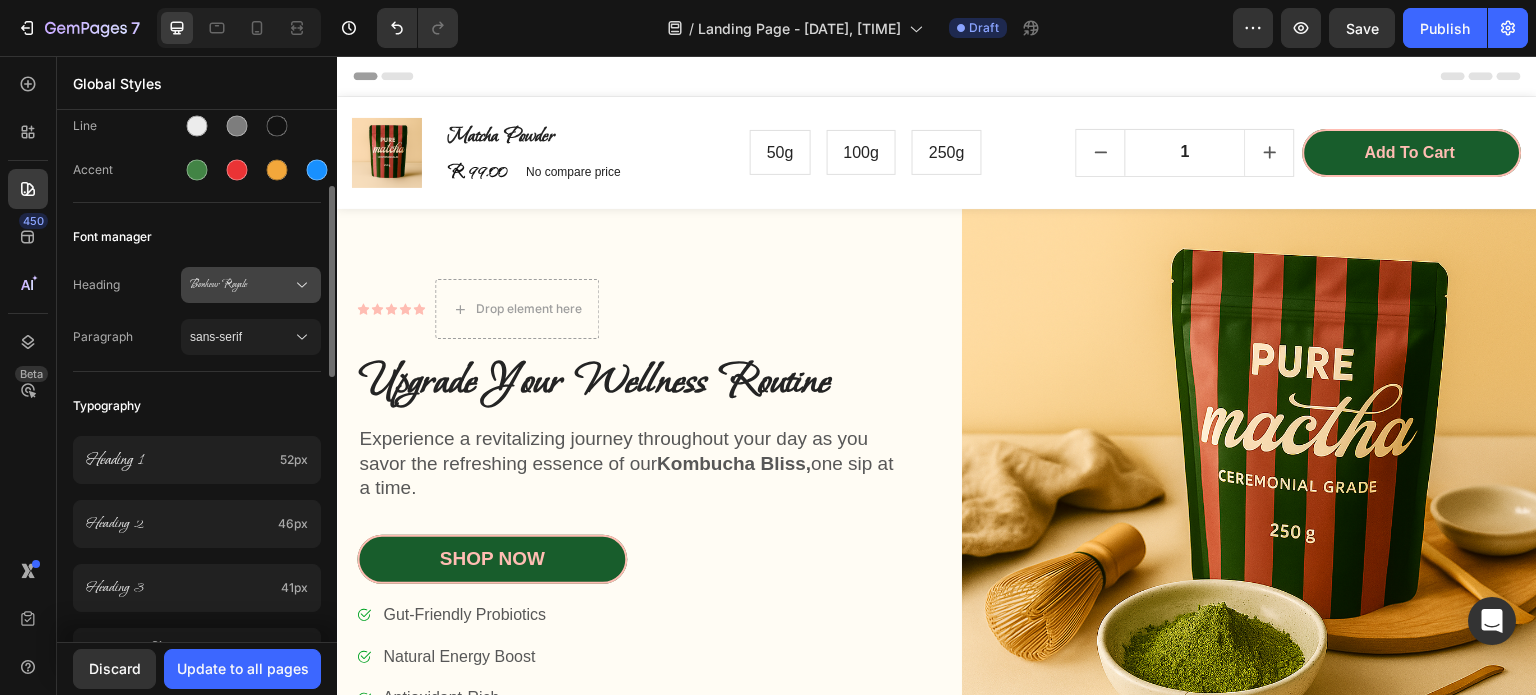 click on "Bonheur Royale" at bounding box center (251, 285) 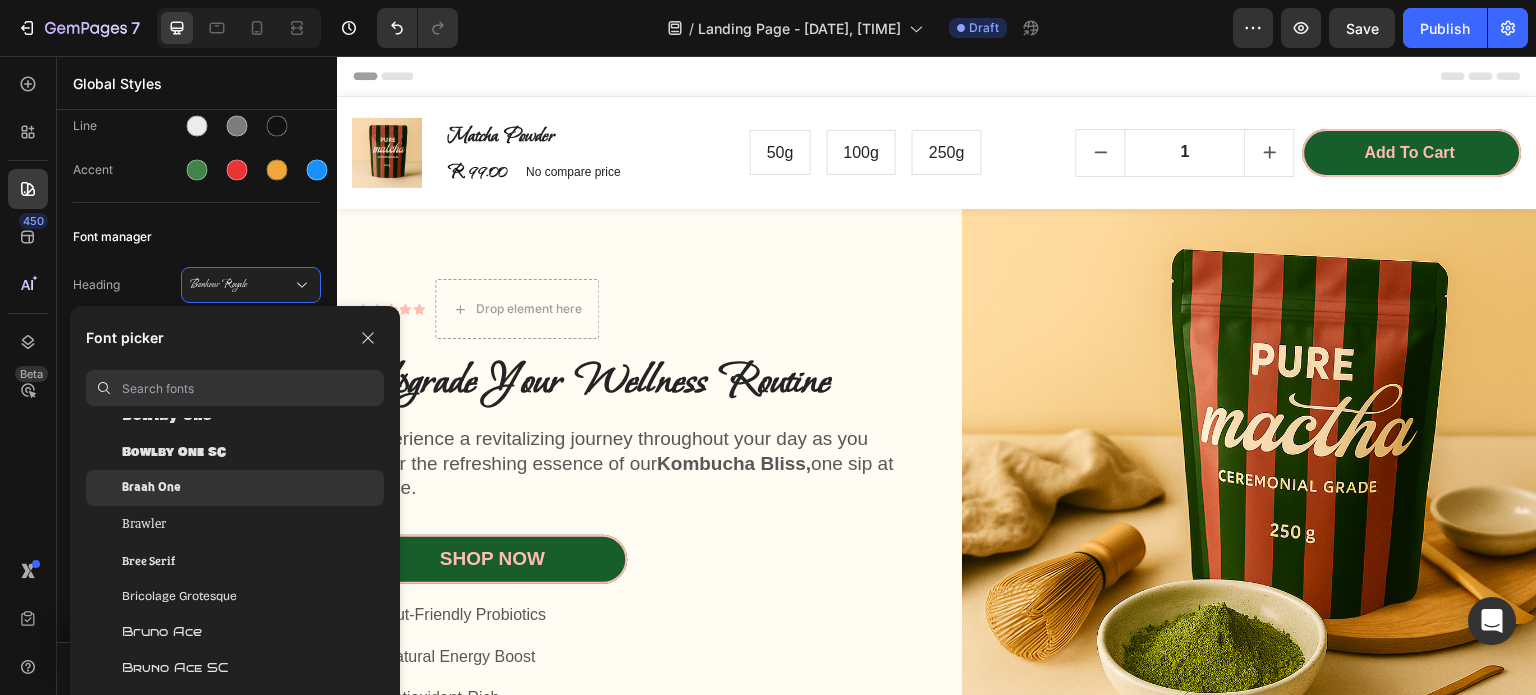 scroll, scrollTop: 8500, scrollLeft: 0, axis: vertical 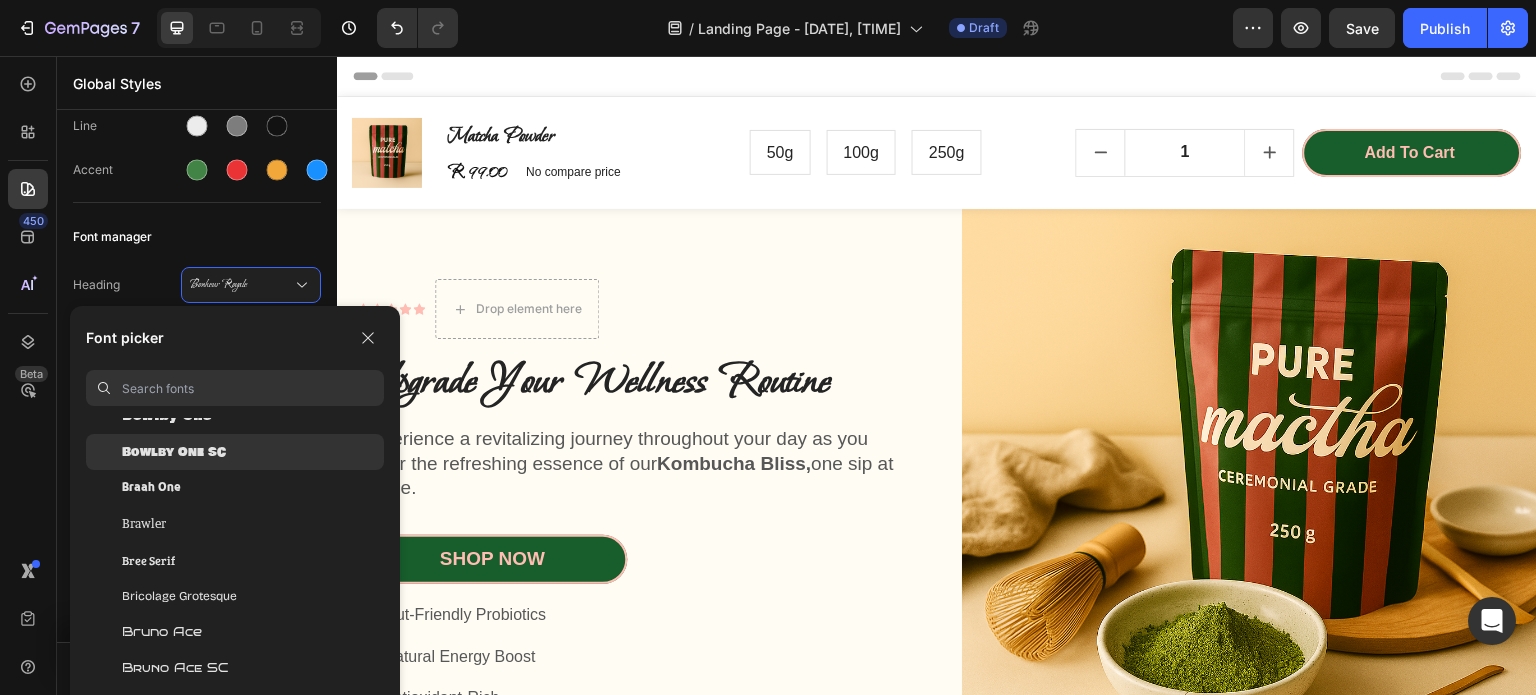 click on "Bowlby One SC" at bounding box center [174, 452] 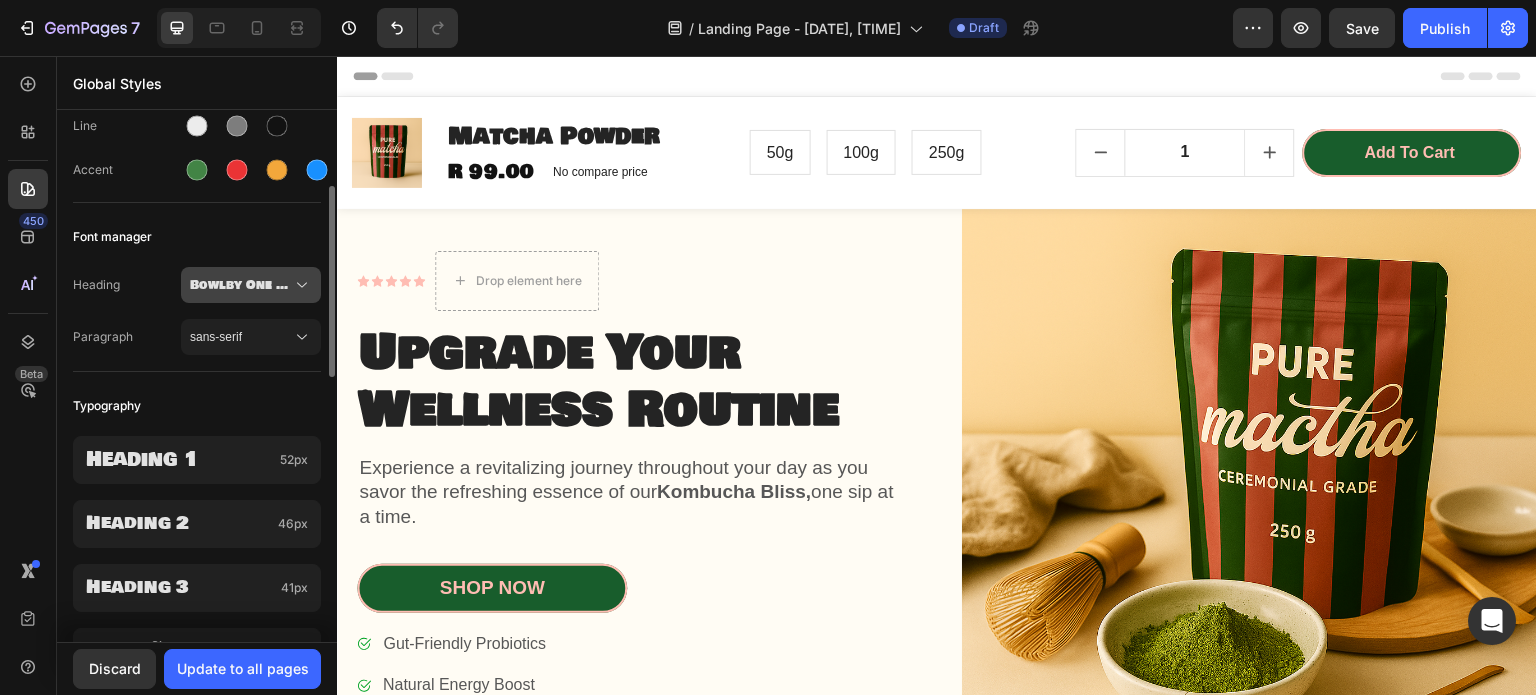 click on "Bowlby One SC" at bounding box center (241, 285) 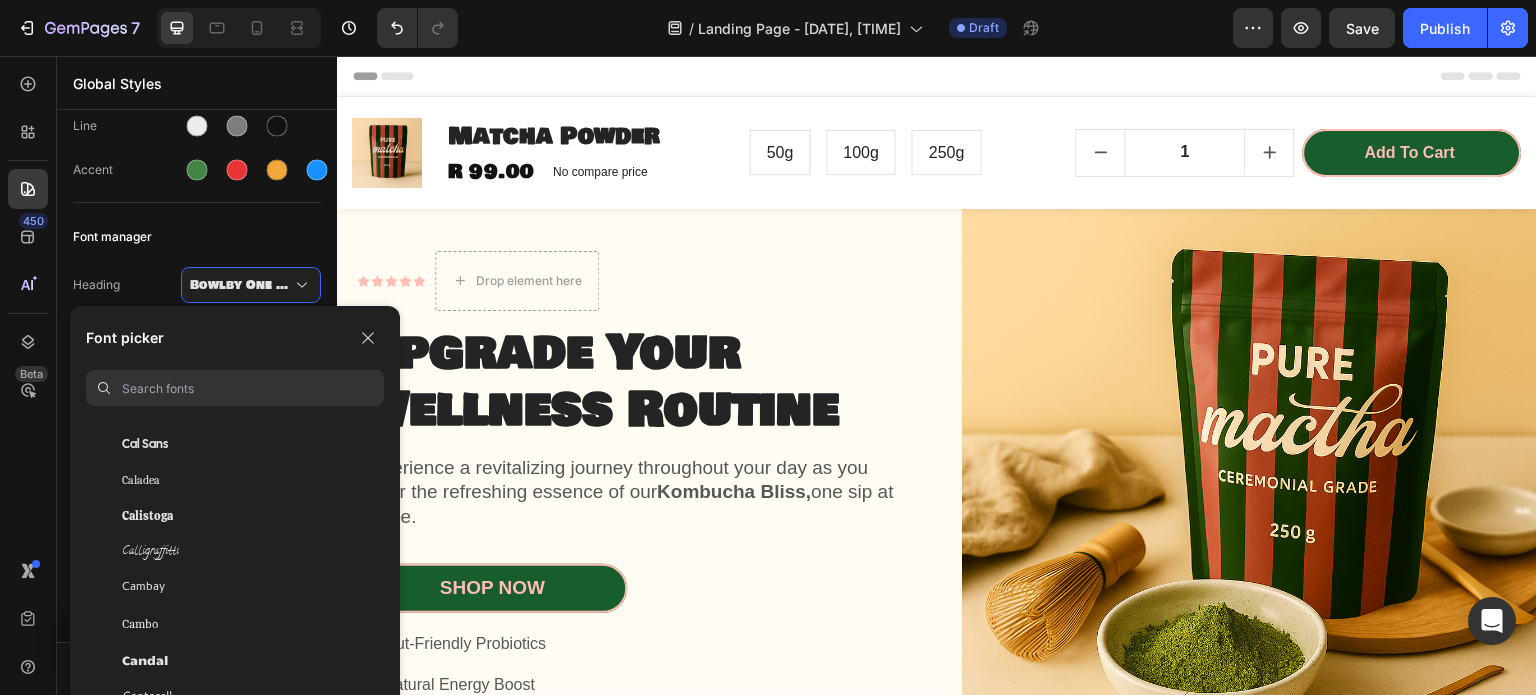 scroll, scrollTop: 9600, scrollLeft: 0, axis: vertical 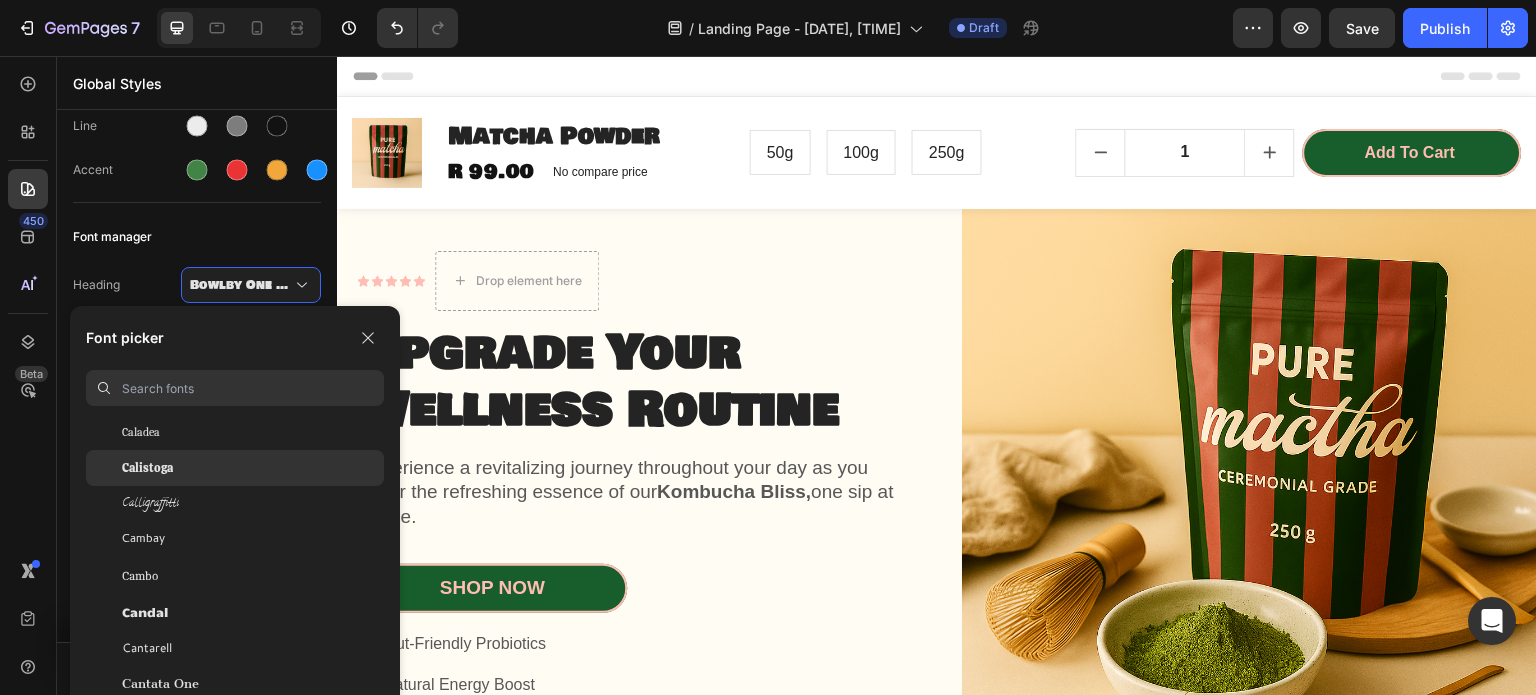 click on "Calistoga" 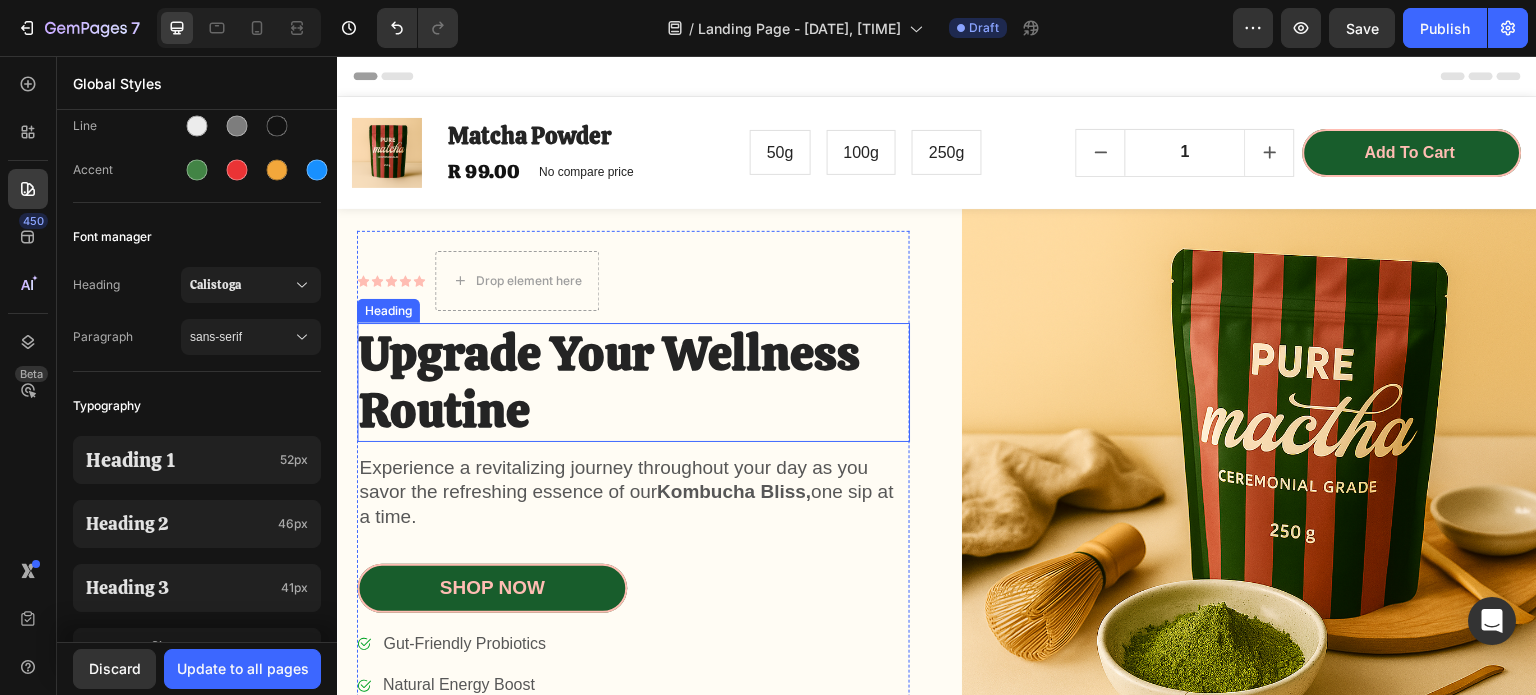click on "Upgrade Your Wellness Routine" at bounding box center [633, 382] 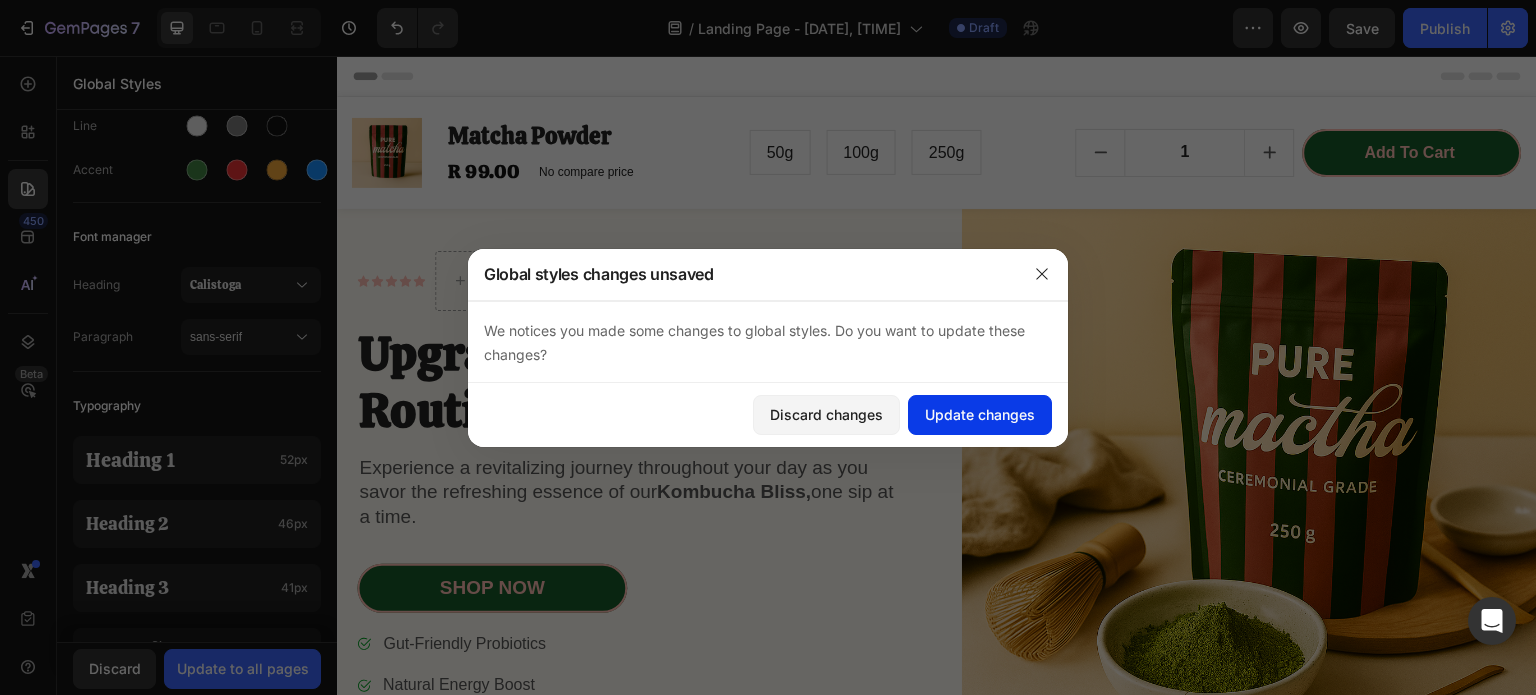 click on "Update changes" at bounding box center (980, 414) 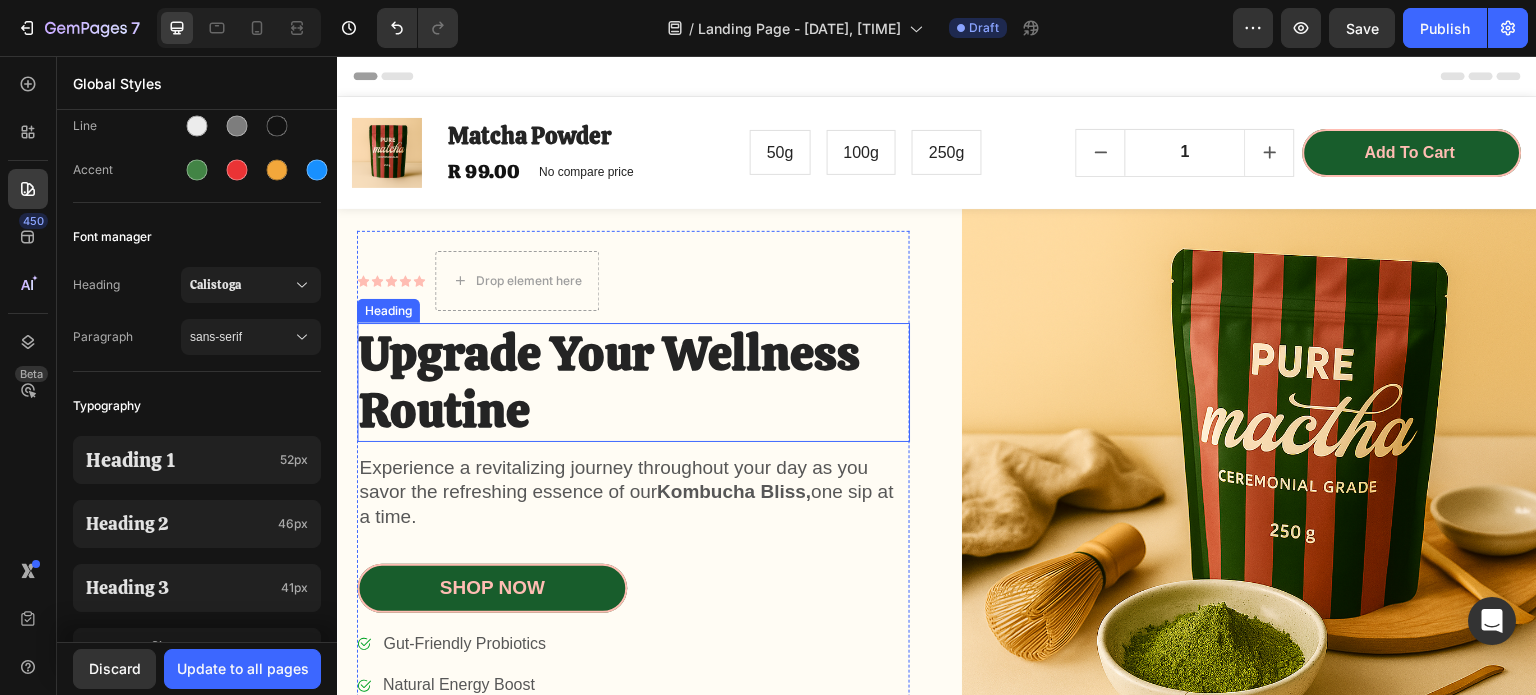 click on "Upgrade Your Wellness Routine" at bounding box center (633, 382) 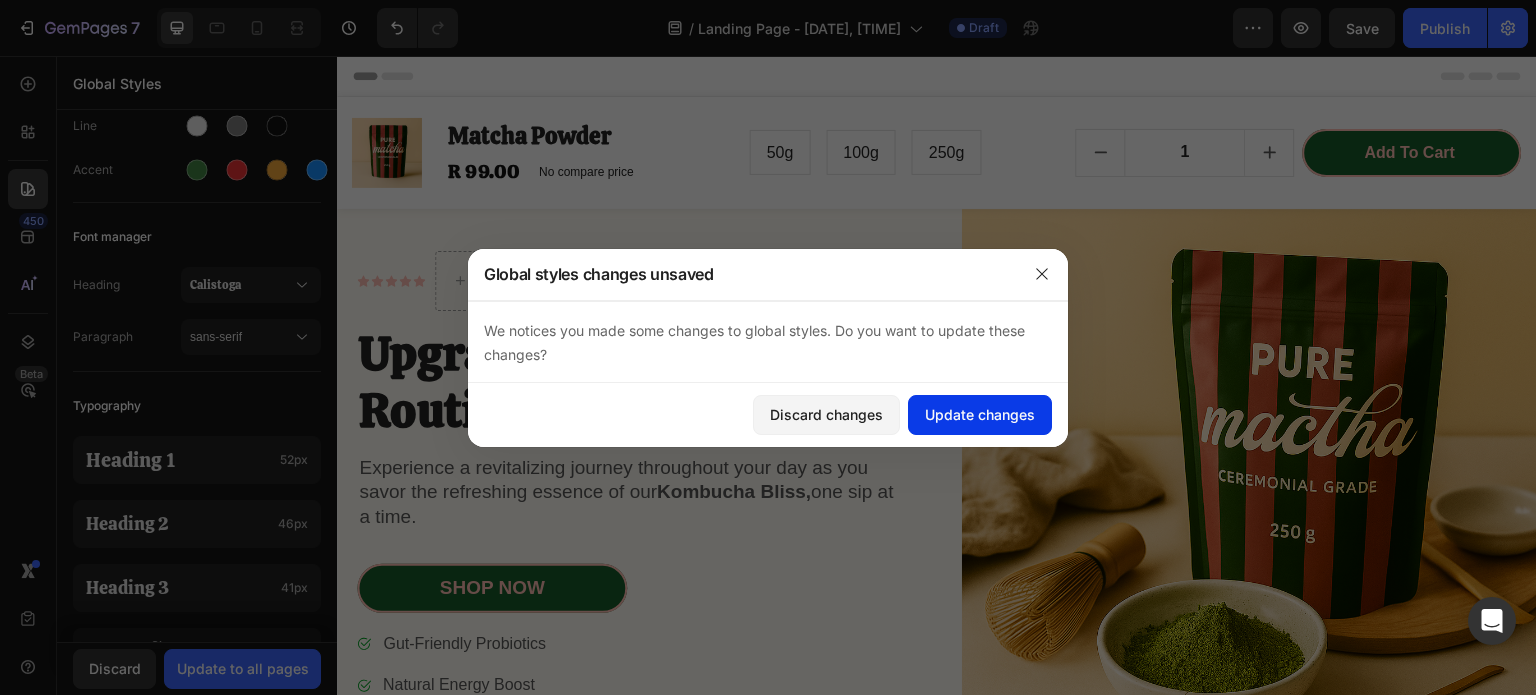 click on "Update changes" at bounding box center (980, 414) 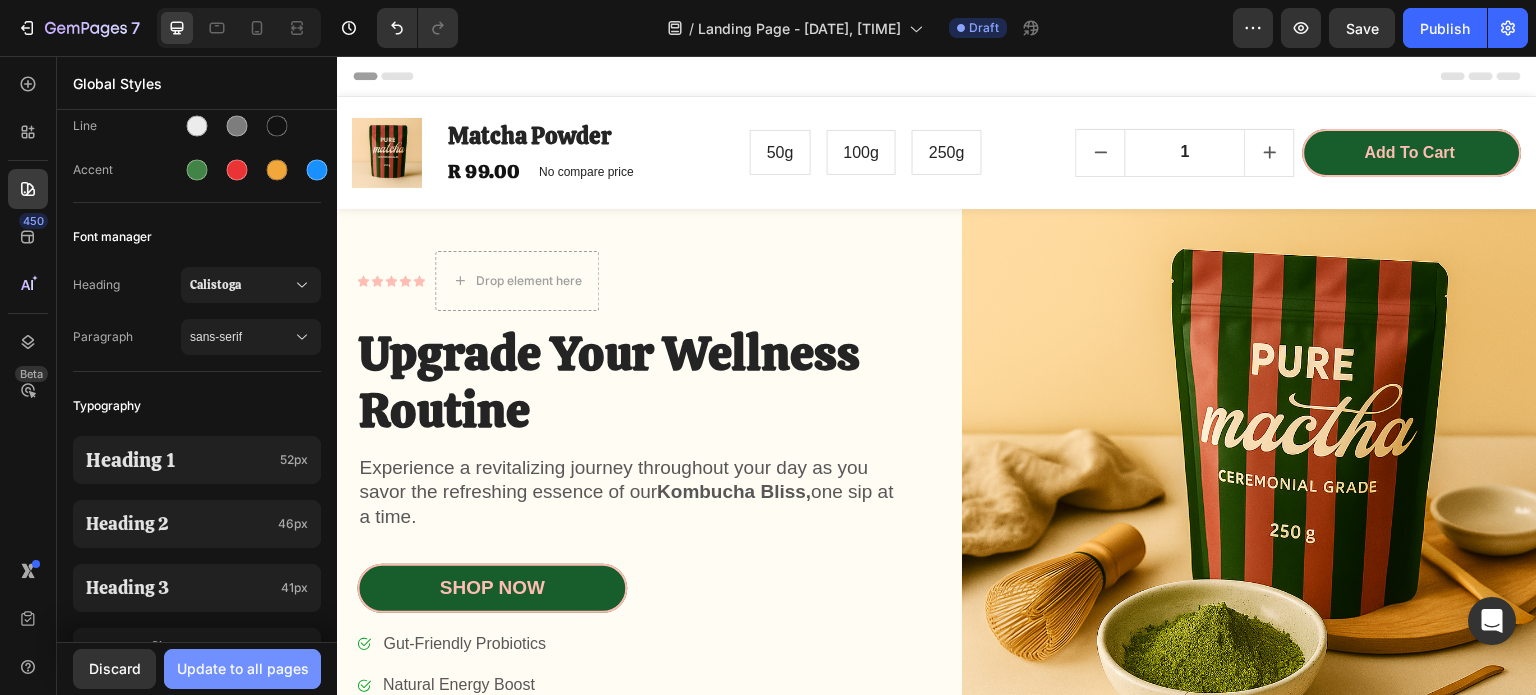 click on "Update to all pages" at bounding box center [243, 668] 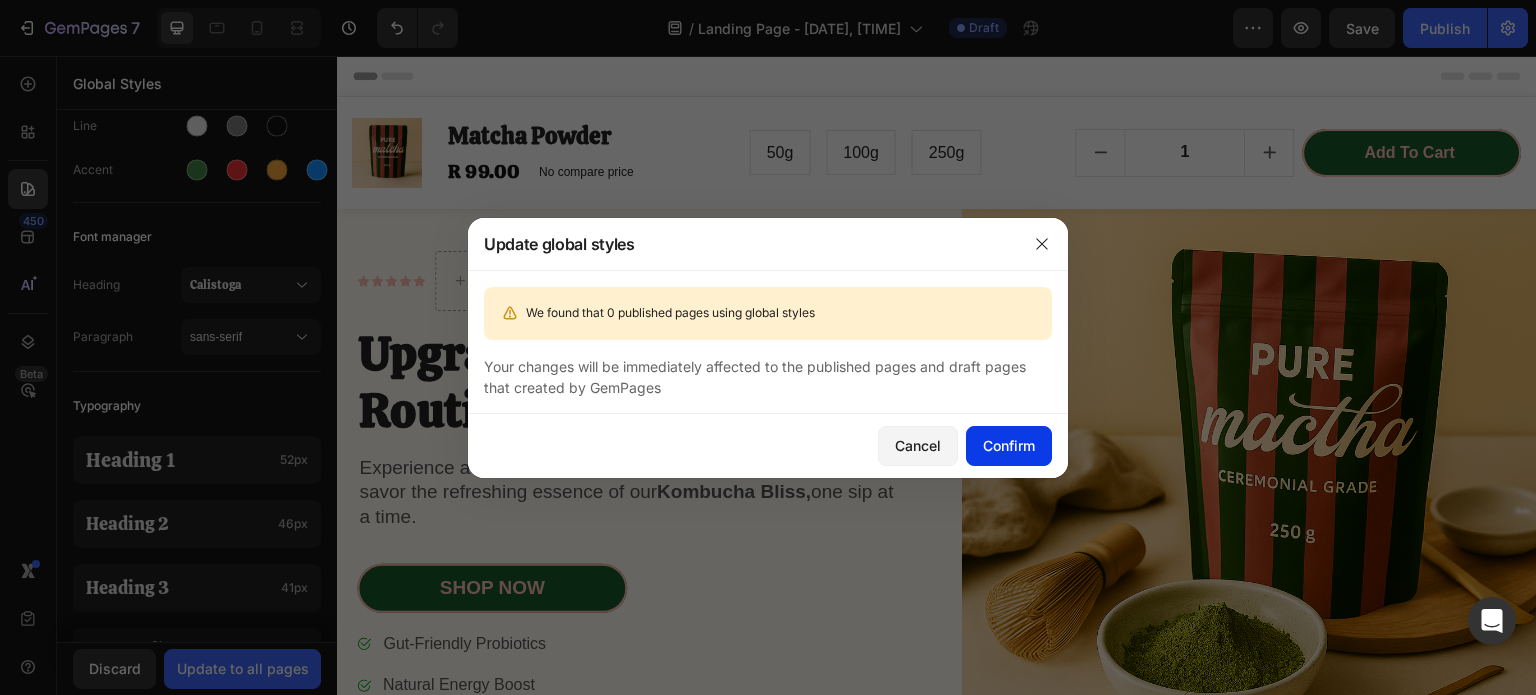 click on "Confirm" at bounding box center (1009, 445) 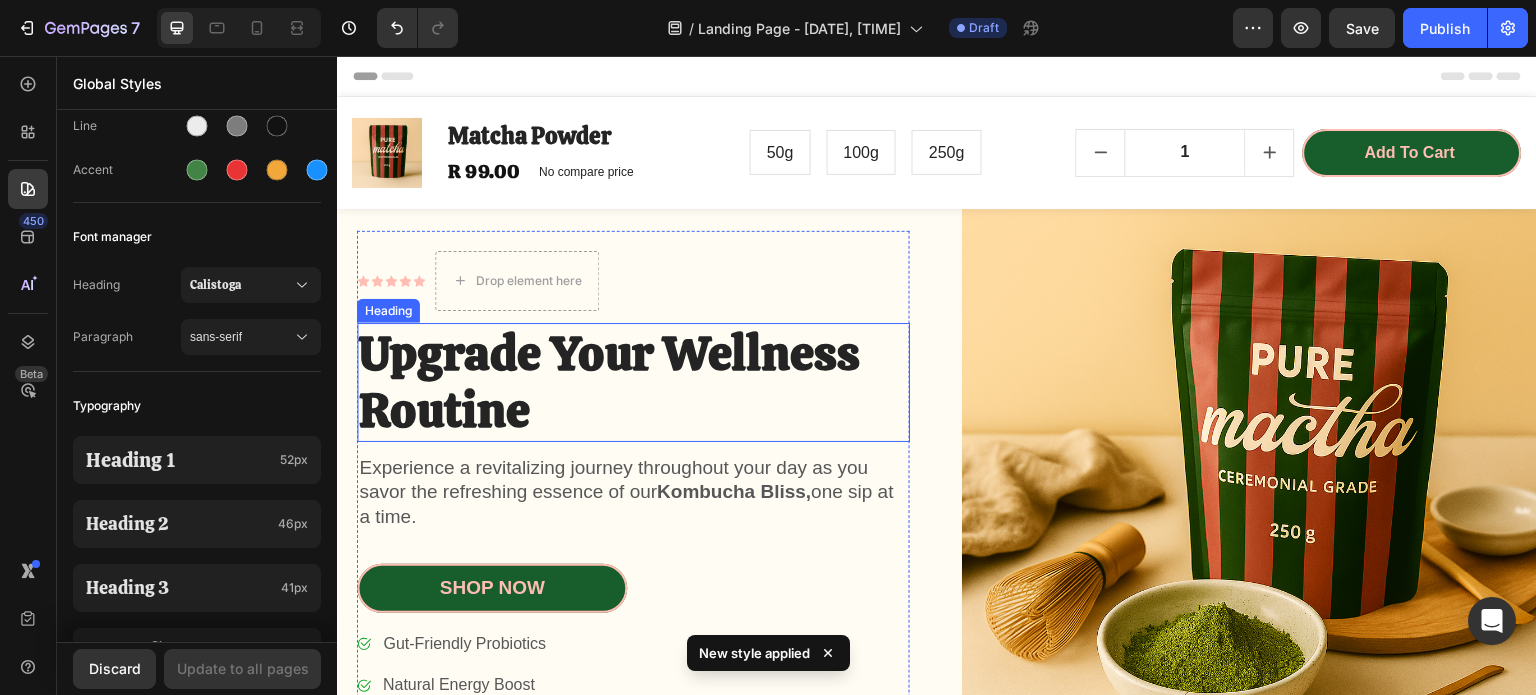 click on "Upgrade Your Wellness Routine" at bounding box center (633, 382) 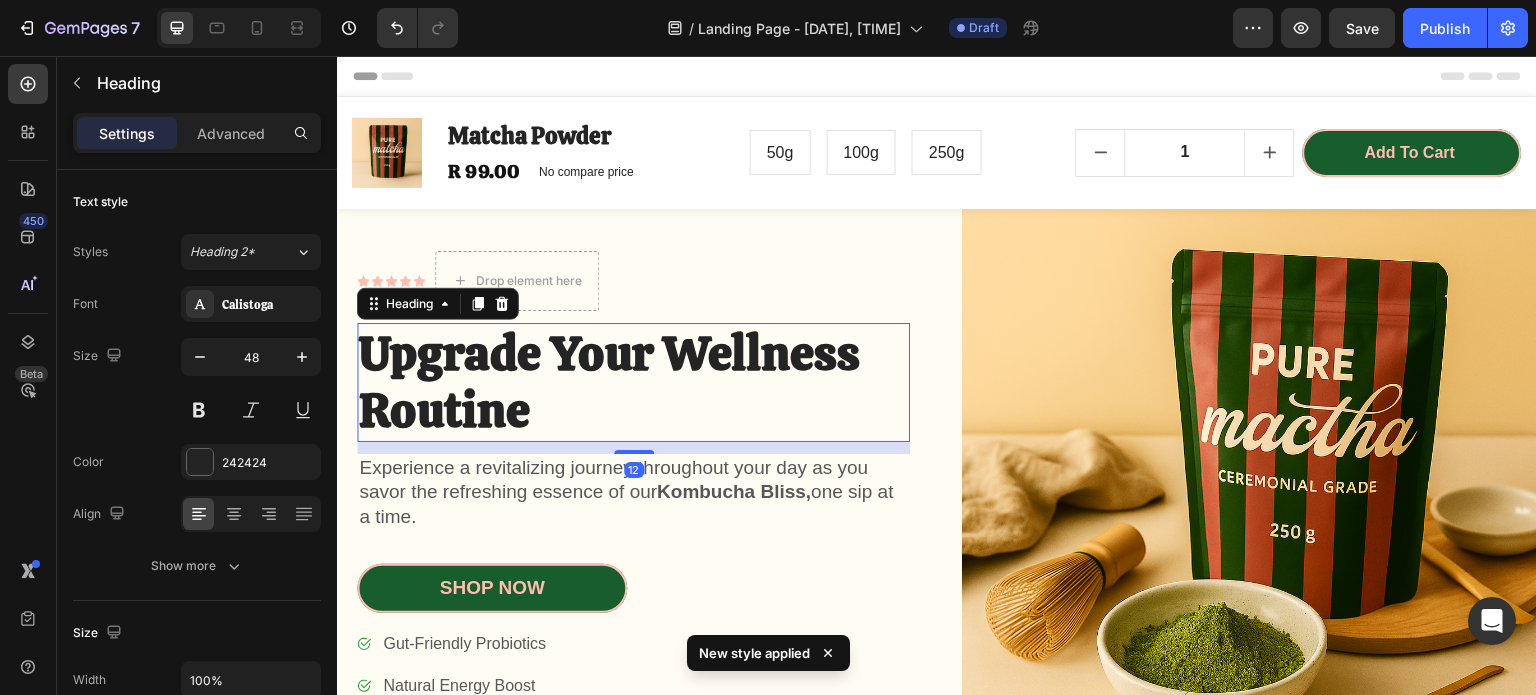 click on "Upgrade Your Wellness Routine" at bounding box center [633, 382] 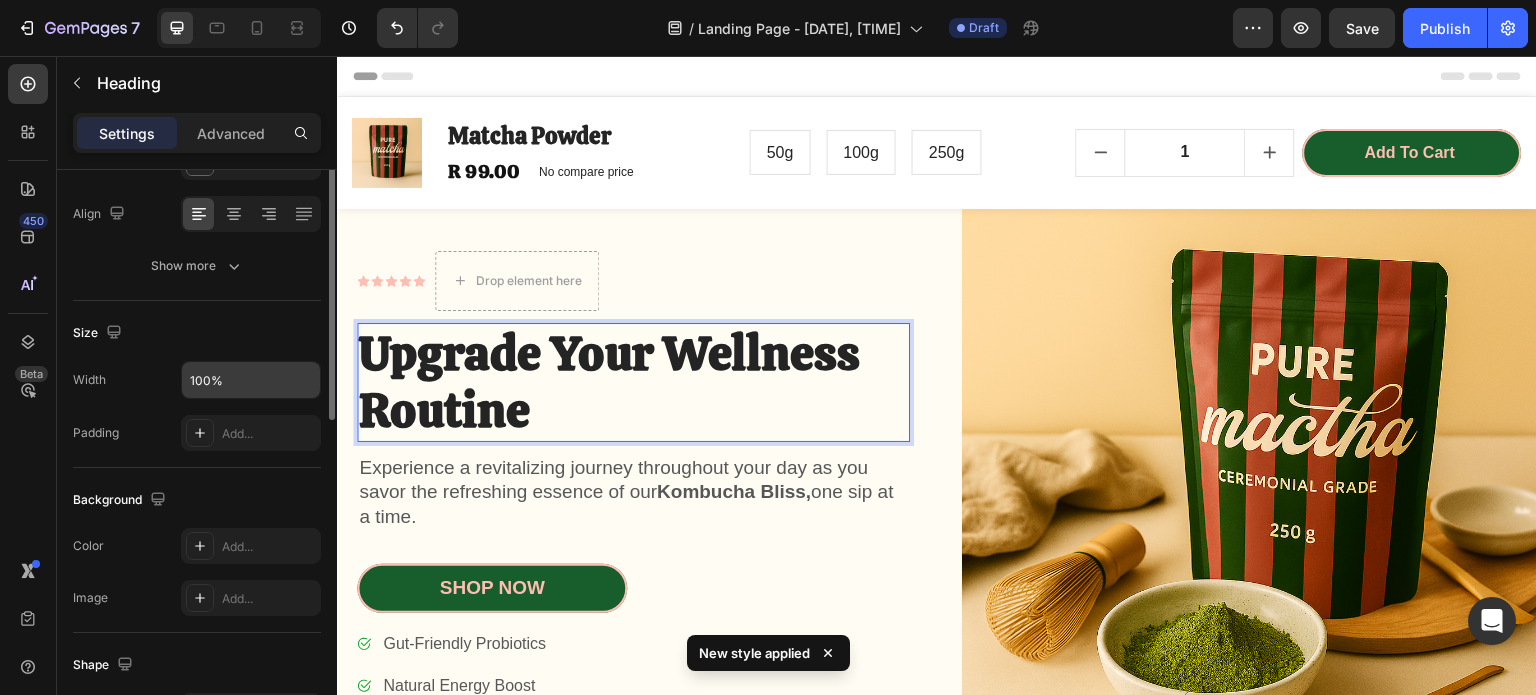 scroll, scrollTop: 200, scrollLeft: 0, axis: vertical 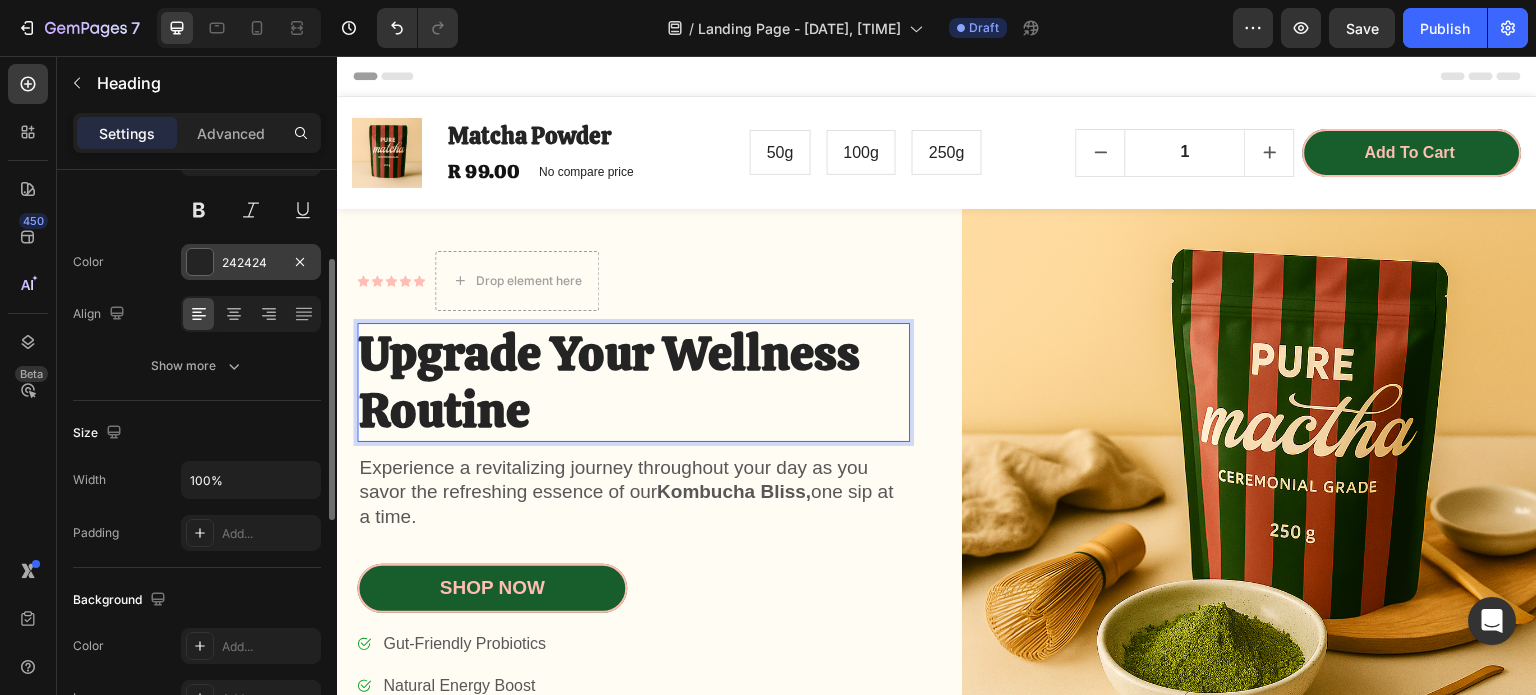 click at bounding box center (200, 262) 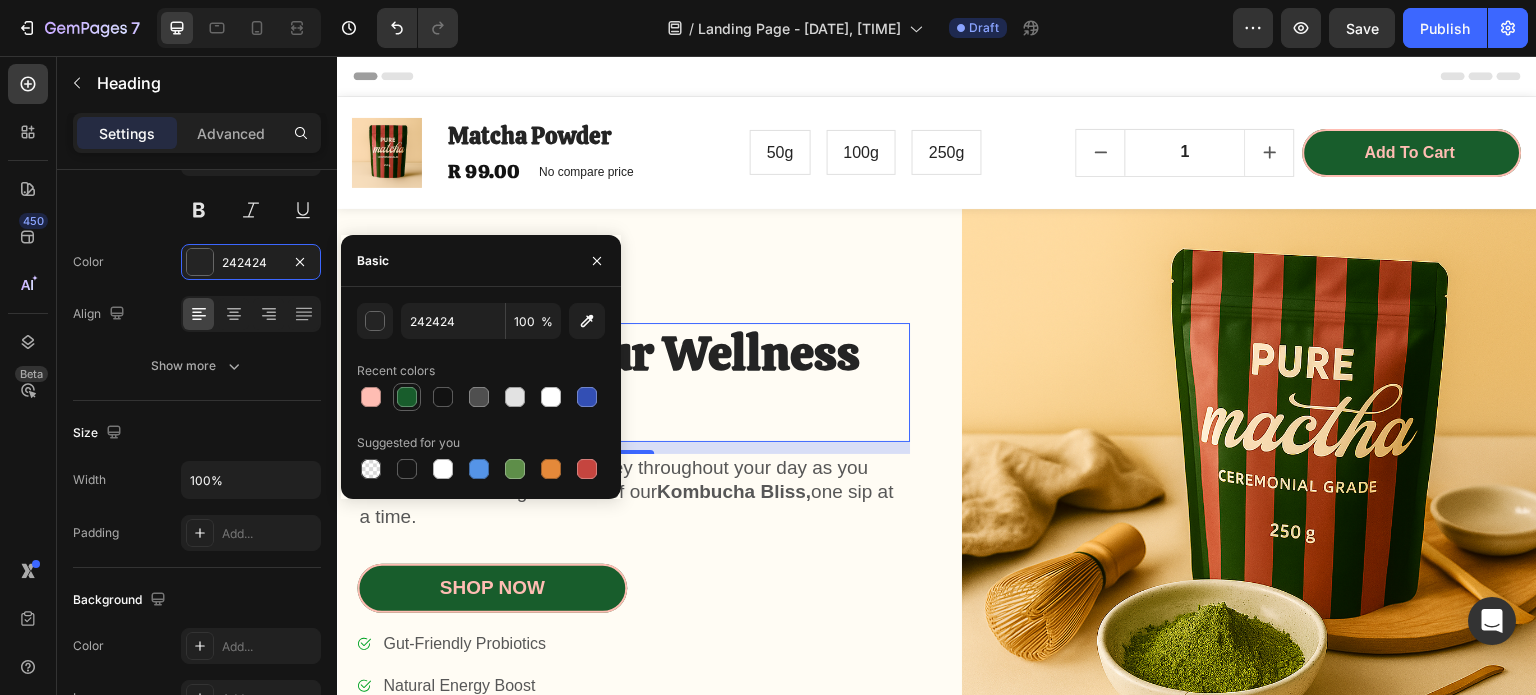 click at bounding box center [407, 397] 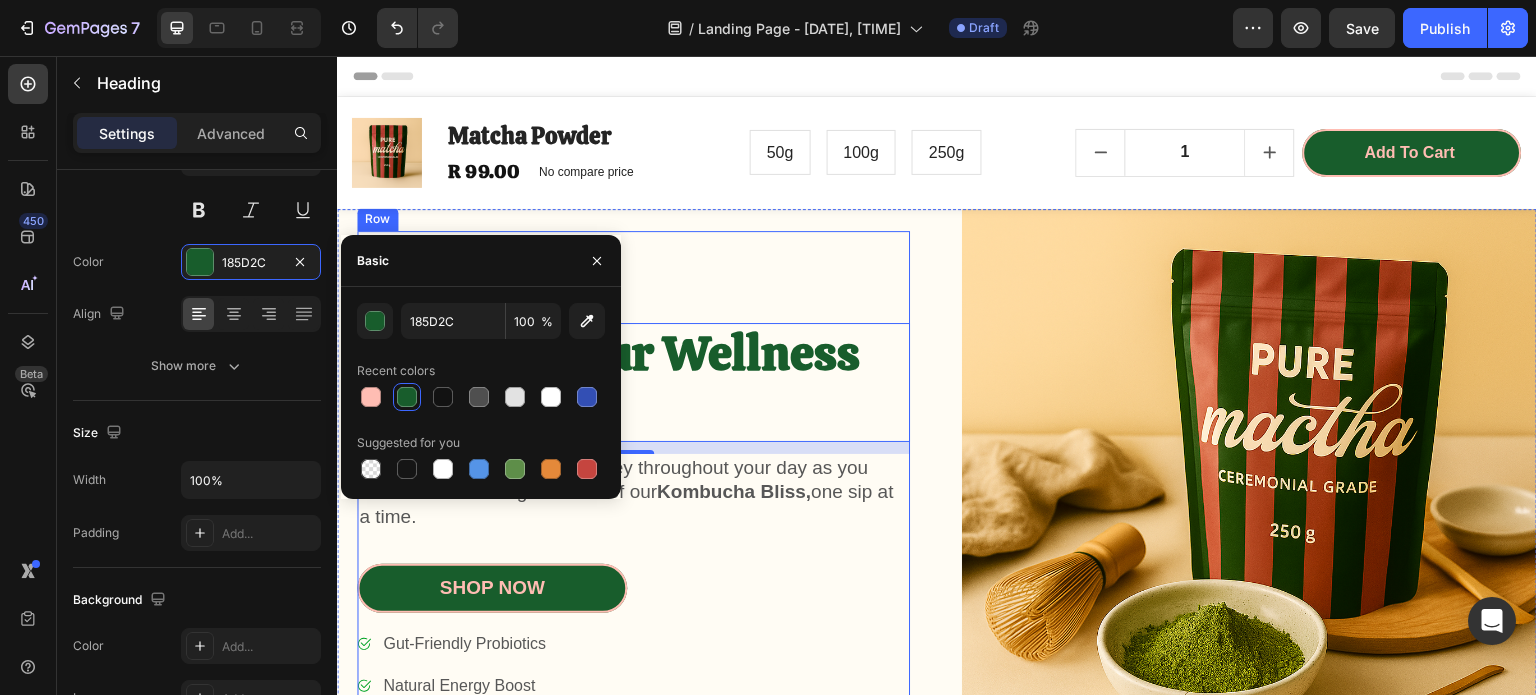 click on "Icon Icon Icon Icon Icon Icon List
Drop element here Row Upgrade Your Wellness Routine Heading   12 Experience a revitalizing journey throughout your day as you savor the refreshing essence of our  Kombucha Bliss,  one sip at a time. Text Block Shop Now Button
Gut-Friendly Probiotics
Natural Energy Boost
Antioxidant-Rich Item List Shop Now Button" at bounding box center [633, 497] 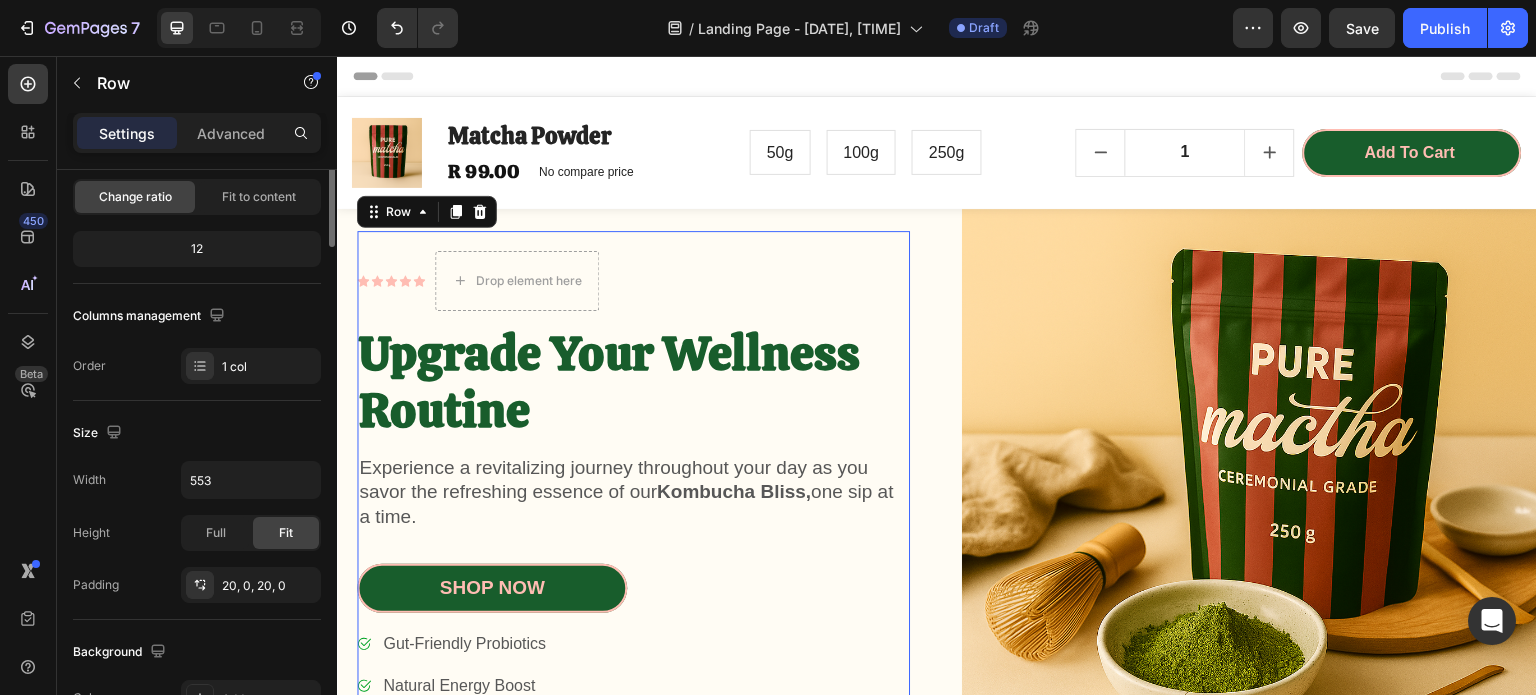 scroll, scrollTop: 0, scrollLeft: 0, axis: both 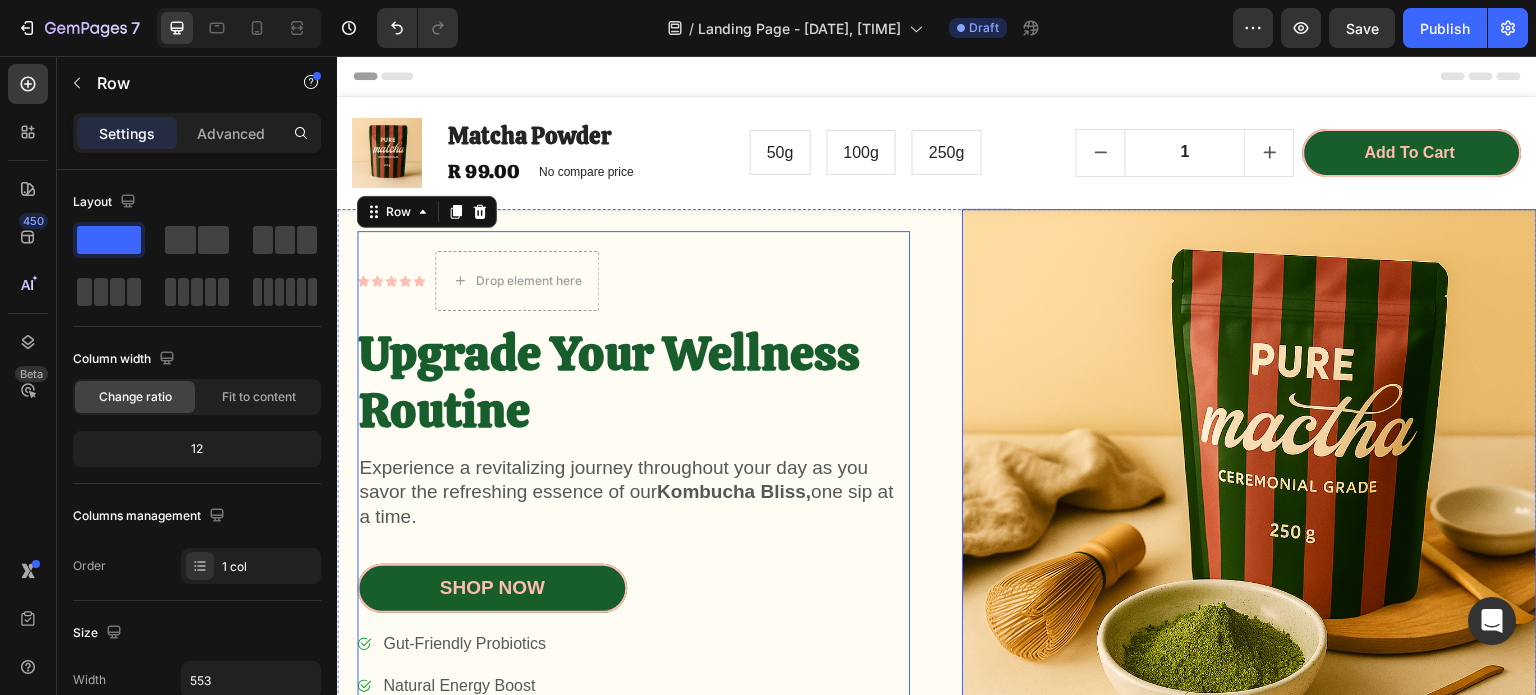 click at bounding box center (1249, 496) 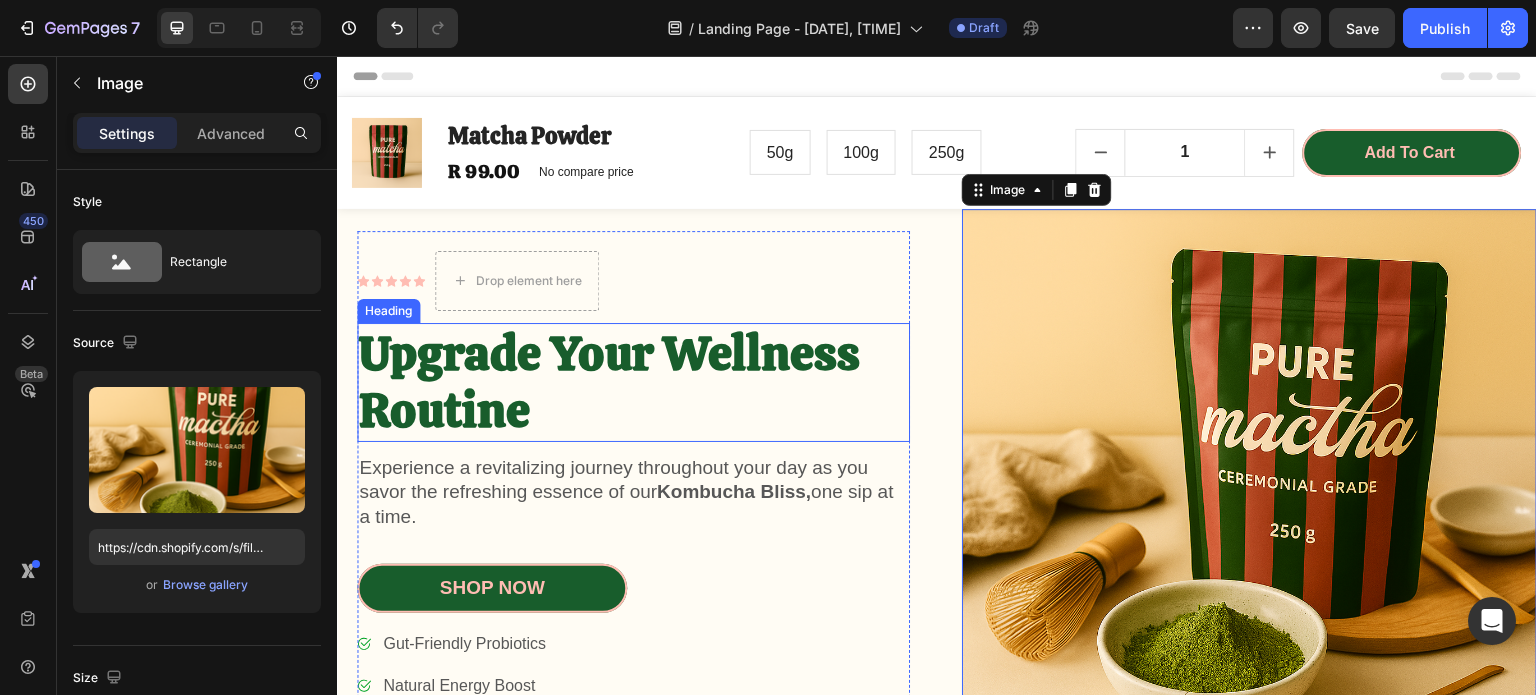 click on "Upgrade Your Wellness Routine" at bounding box center (633, 382) 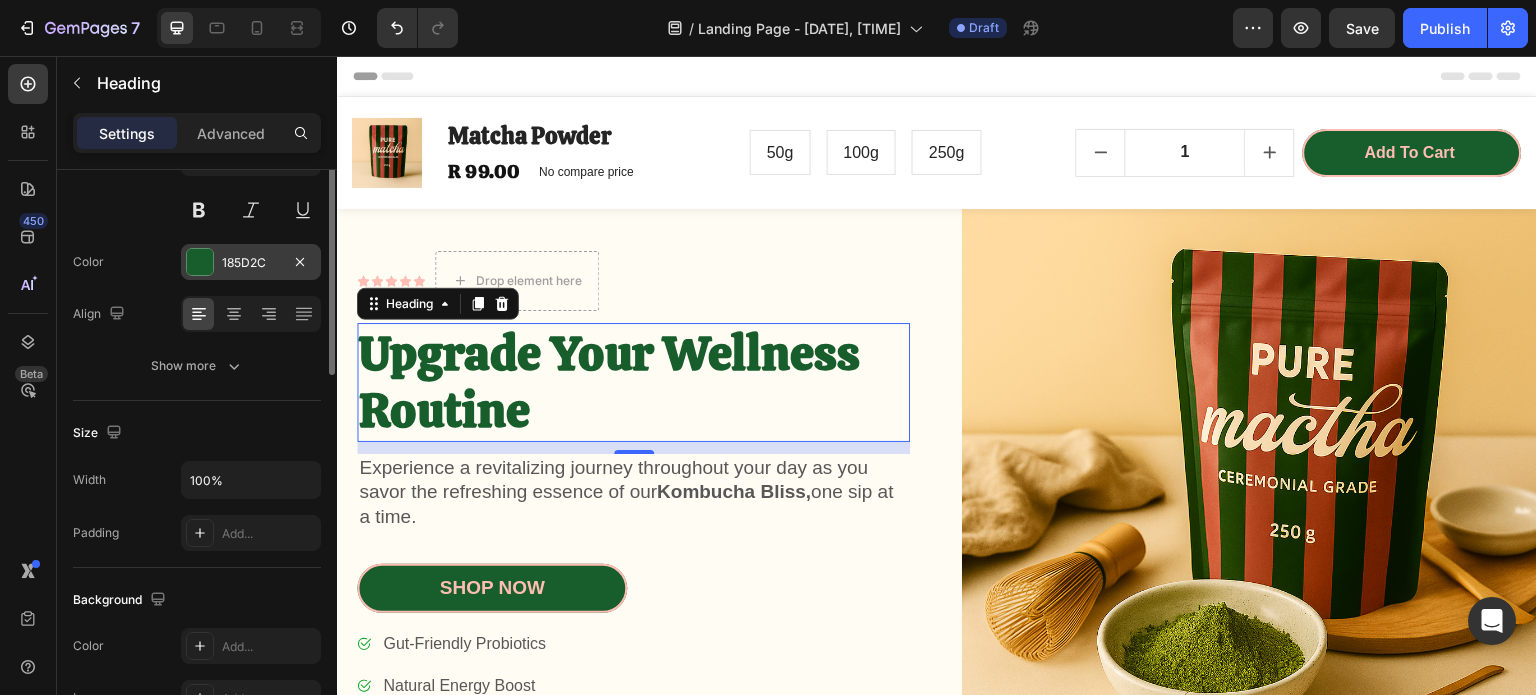 scroll, scrollTop: 0, scrollLeft: 0, axis: both 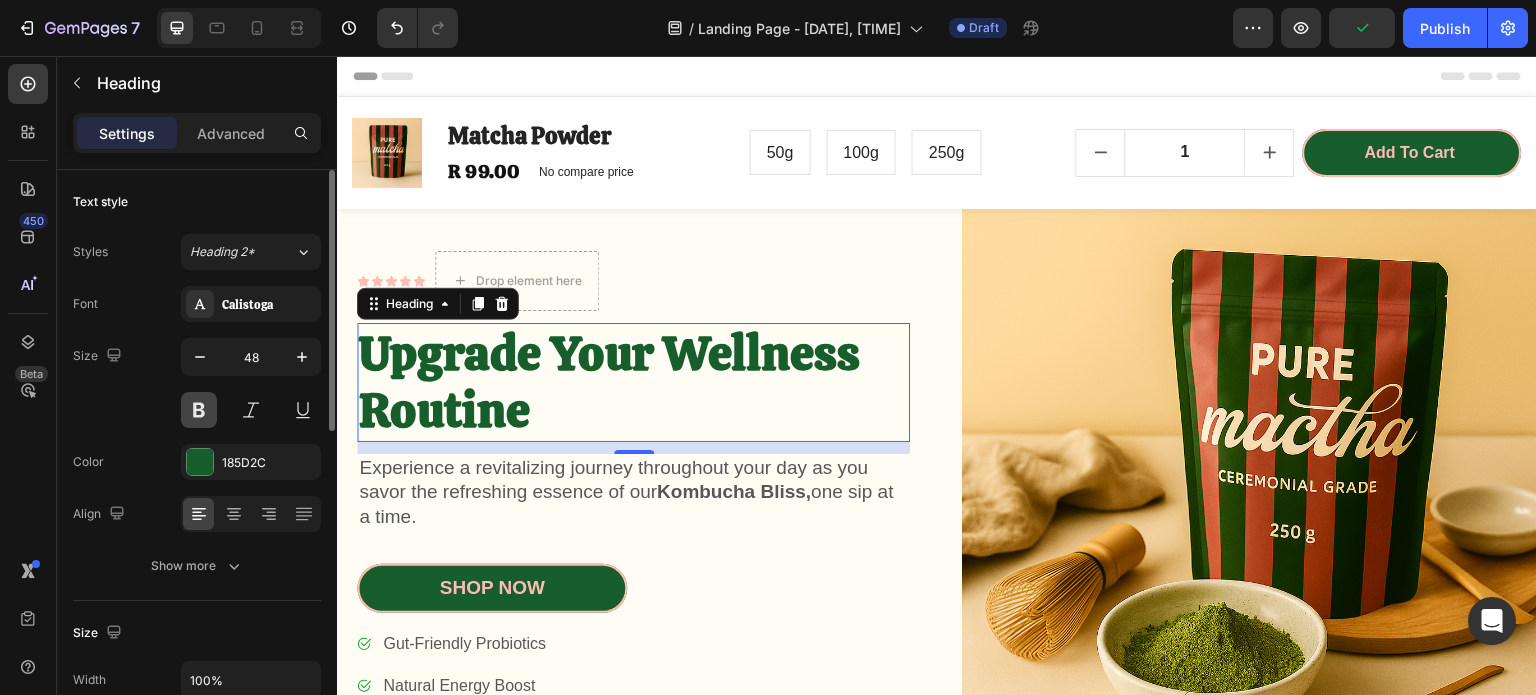 click at bounding box center (199, 410) 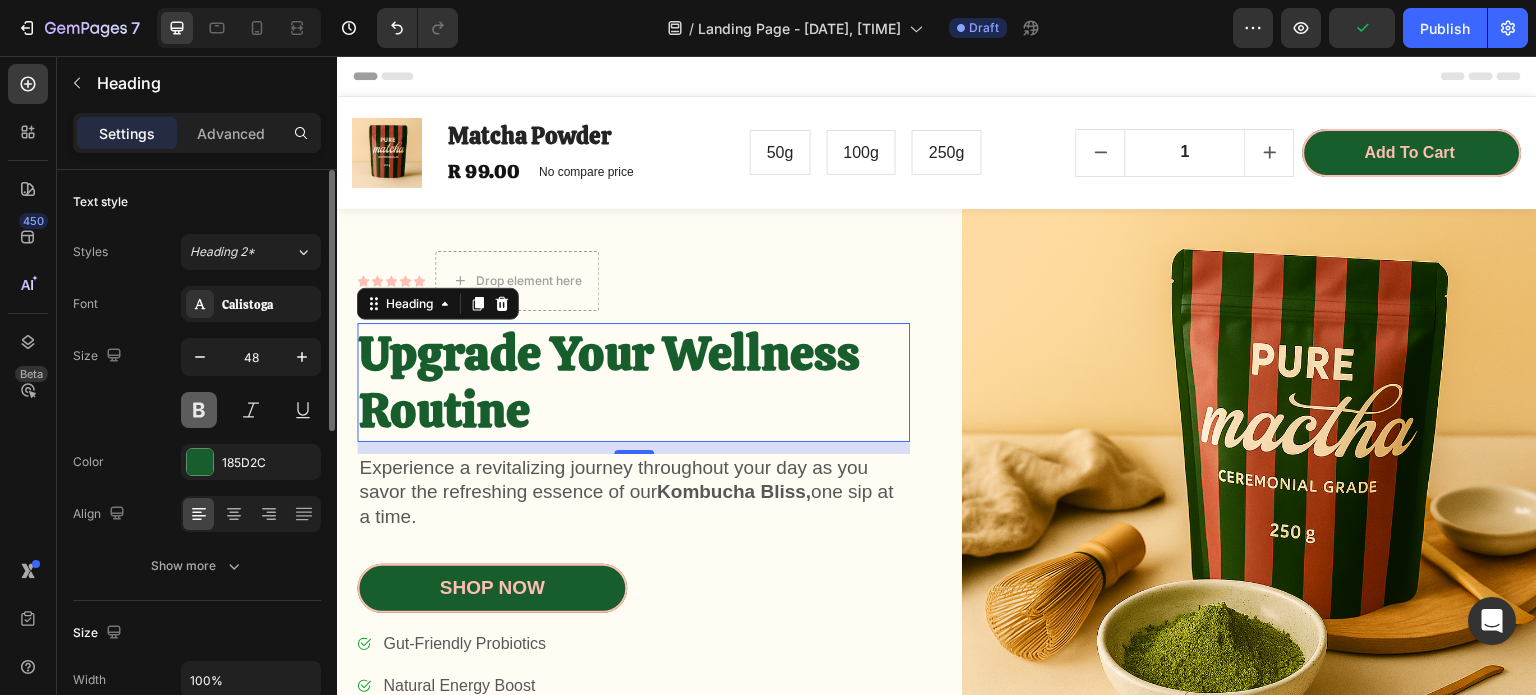 click at bounding box center [199, 410] 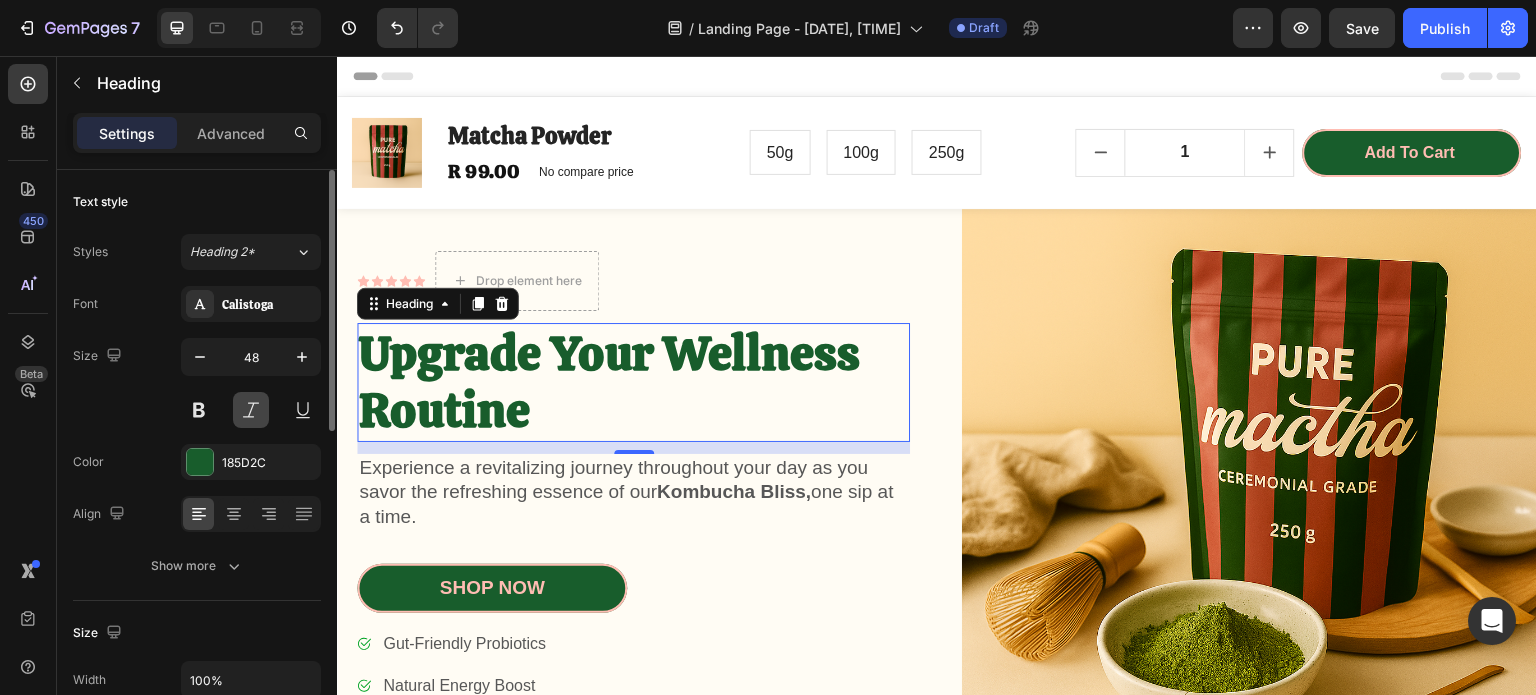 click at bounding box center [251, 410] 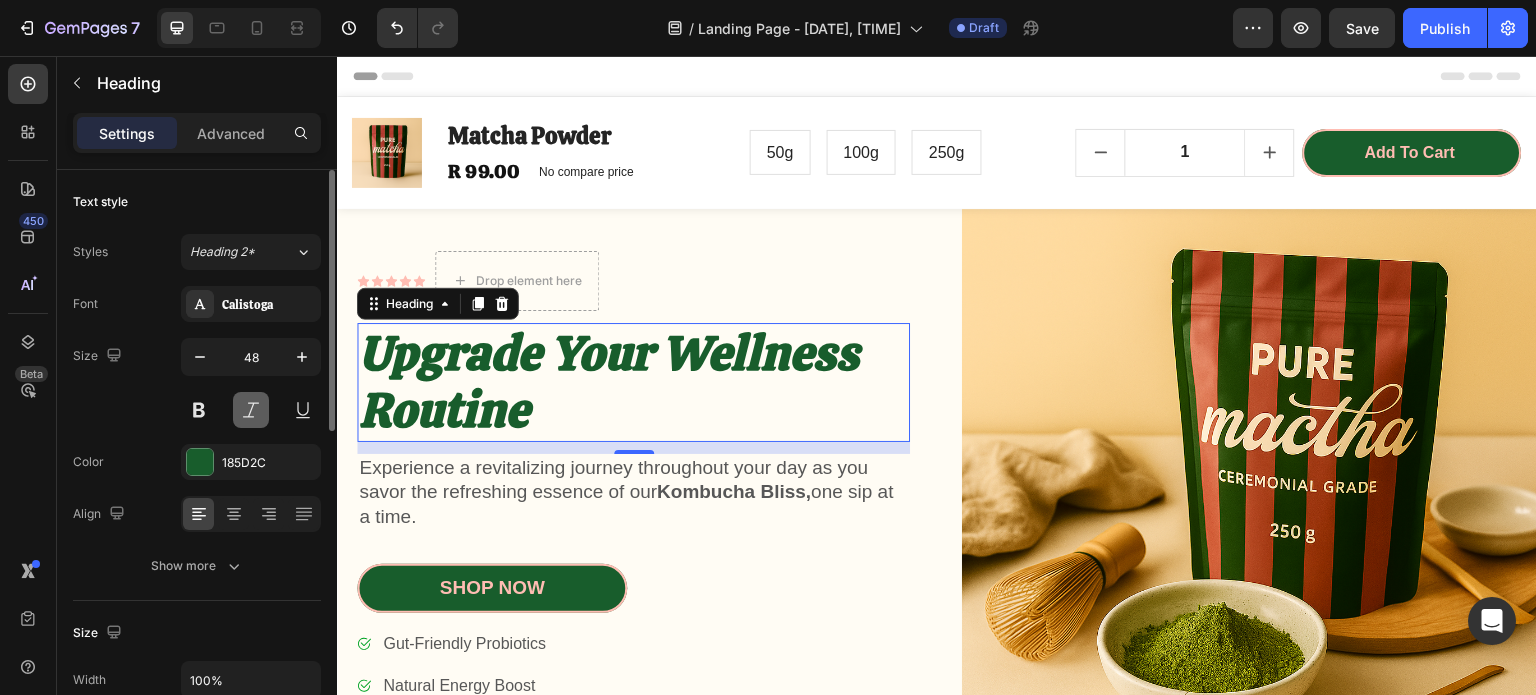 click at bounding box center (251, 410) 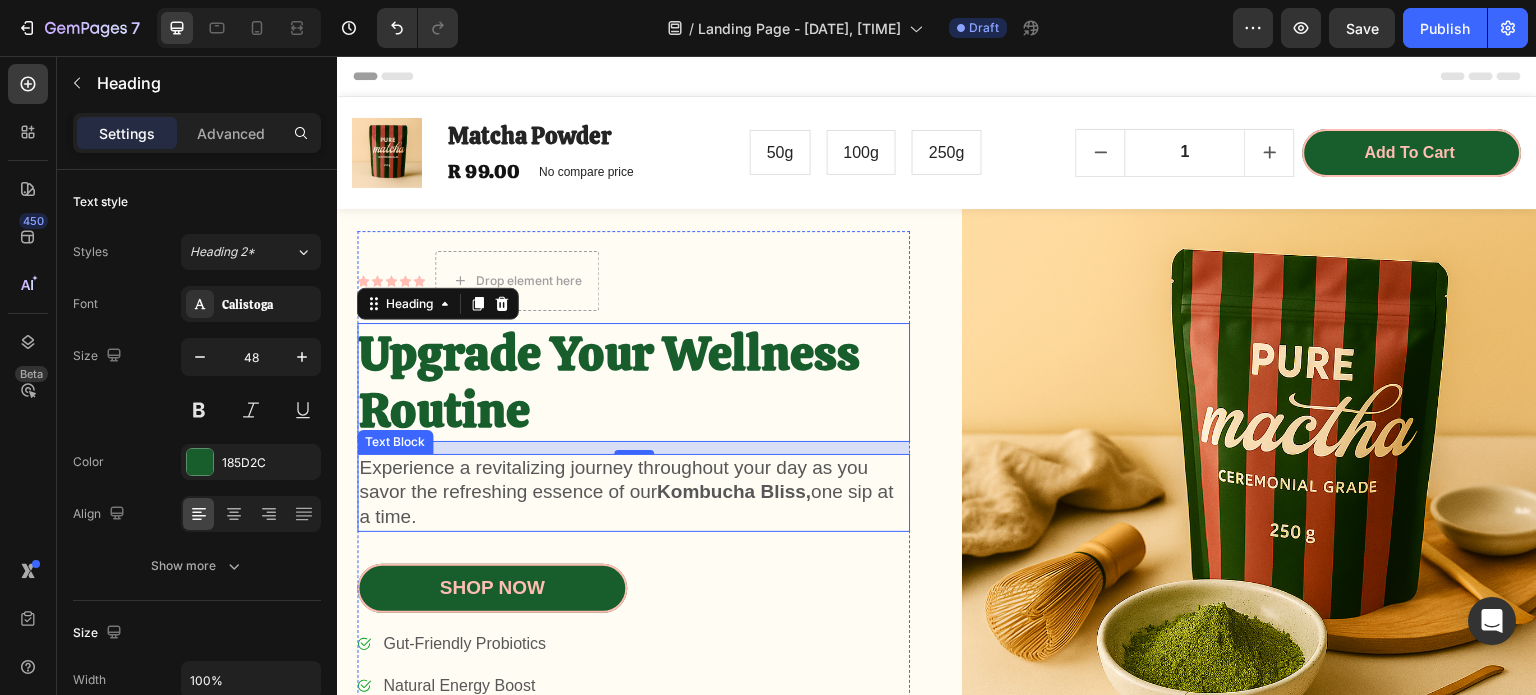 click on "Icon Icon Icon Icon Icon Icon List
Drop element here Row Upgrade Your Wellness Routine Heading   12 Experience a revitalizing journey throughout your day as you savor the refreshing essence of our  Kombucha Bliss,  one sip at a time. Text Block Shop Now Button
Gut-Friendly Probiotics
Natural Energy Boost
Antioxidant-Rich Item List Shop Now Button" at bounding box center (633, 497) 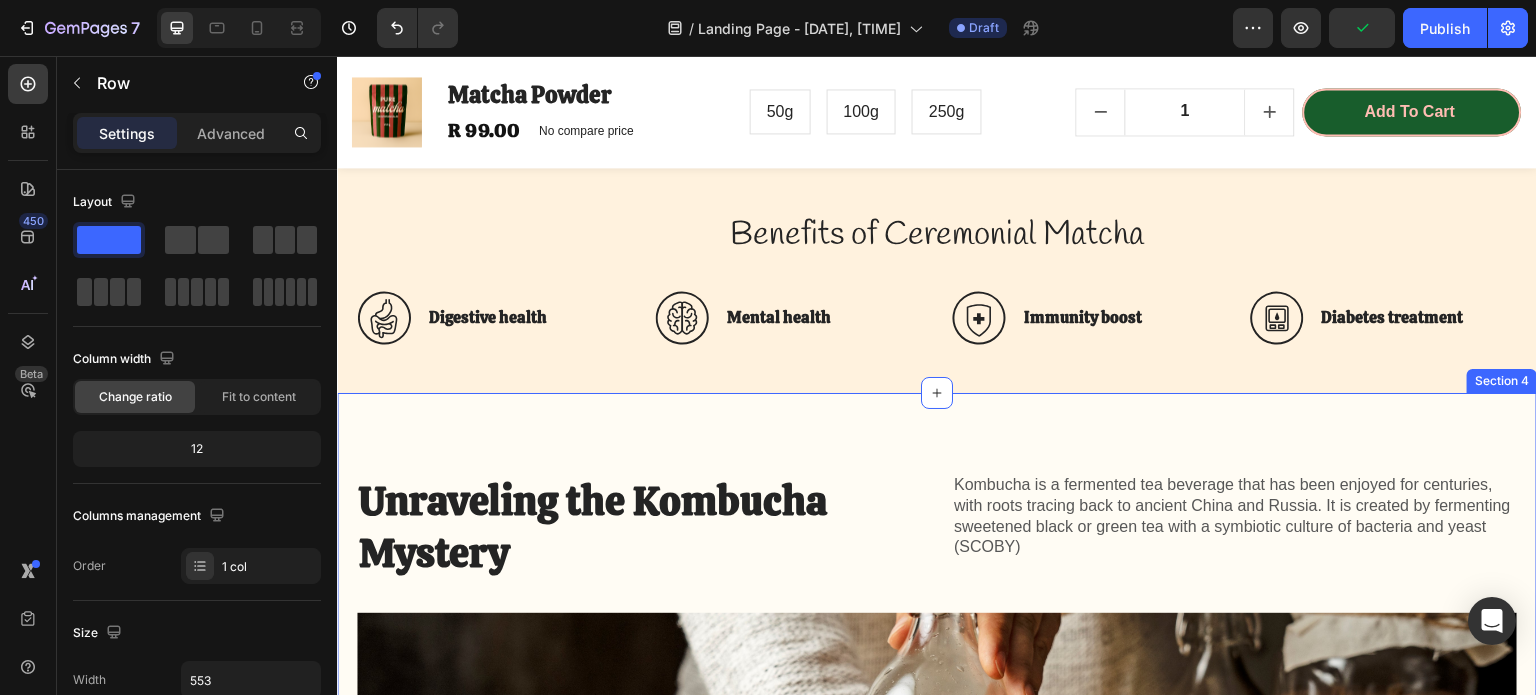 scroll, scrollTop: 700, scrollLeft: 0, axis: vertical 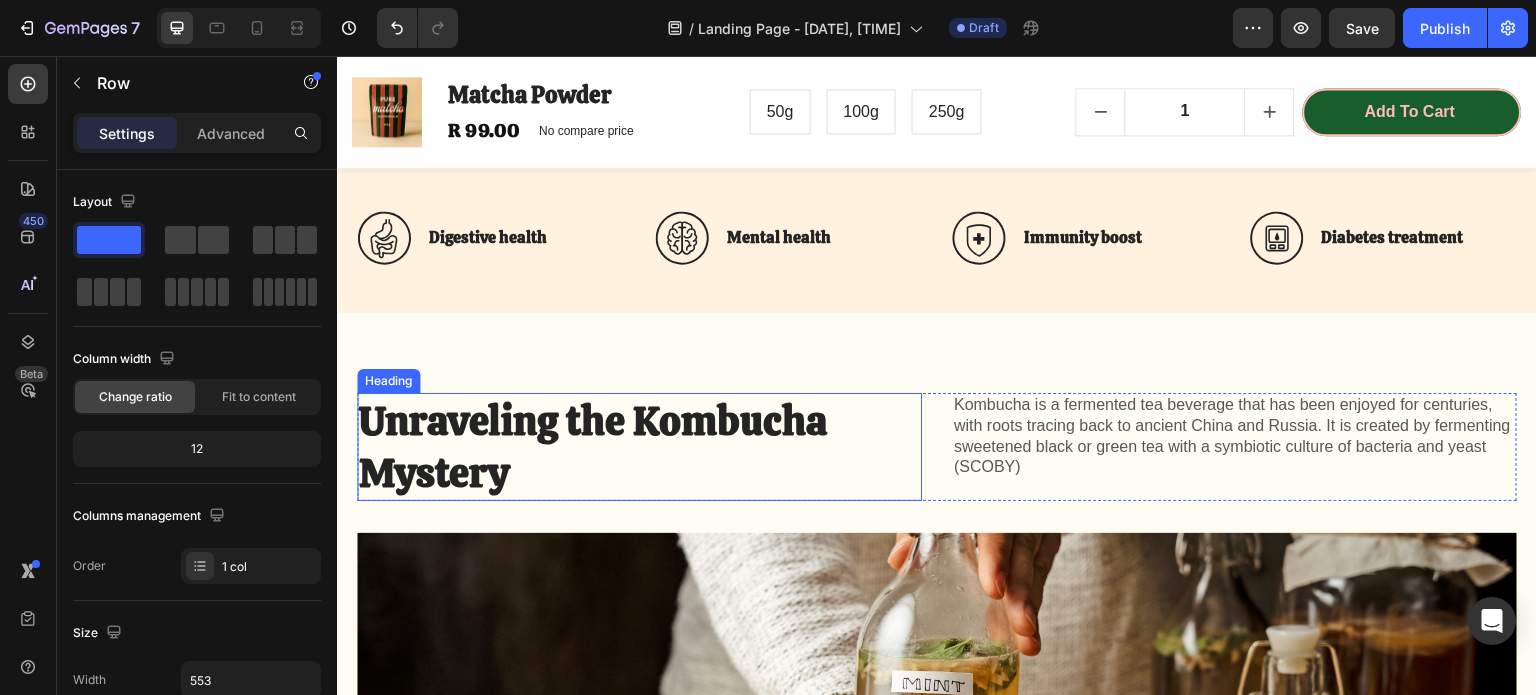 click on "Unraveling the Kombucha Mystery" at bounding box center [598, 447] 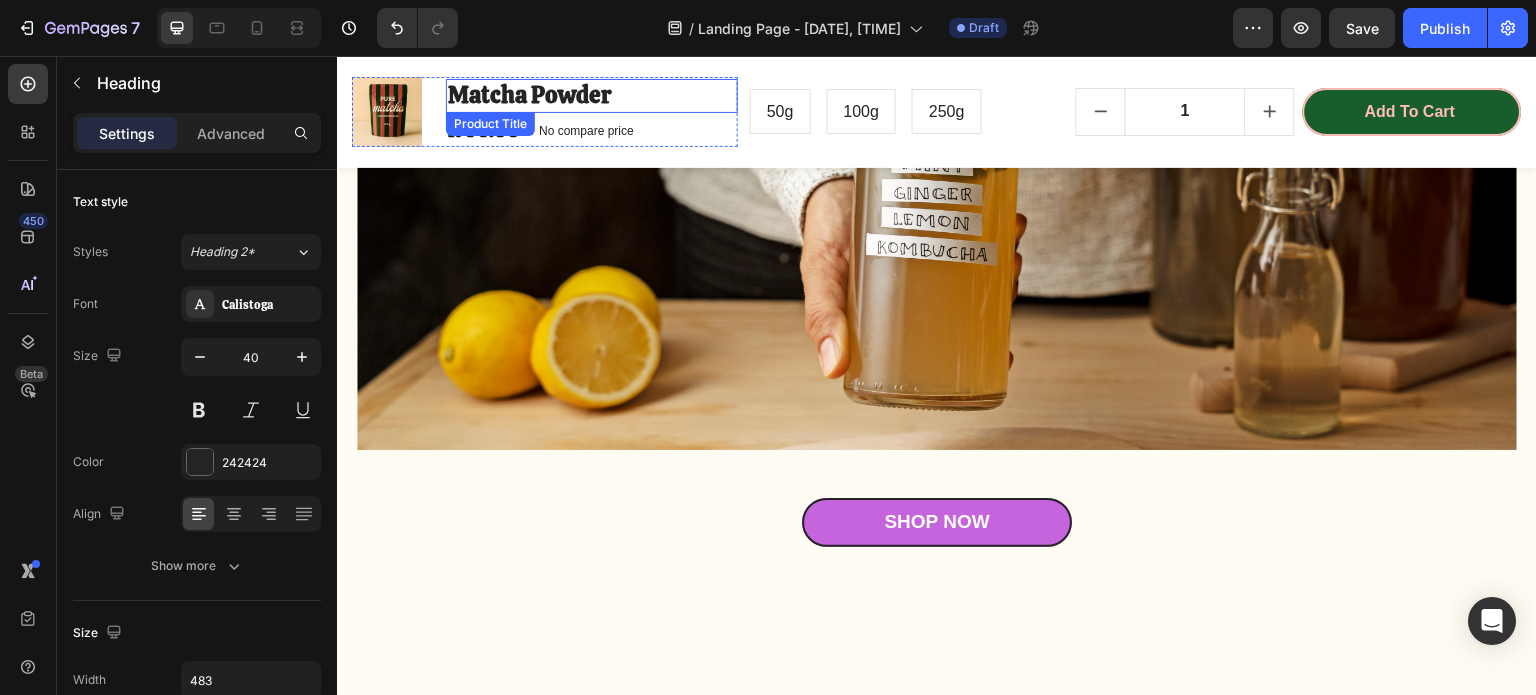 scroll, scrollTop: 620, scrollLeft: 0, axis: vertical 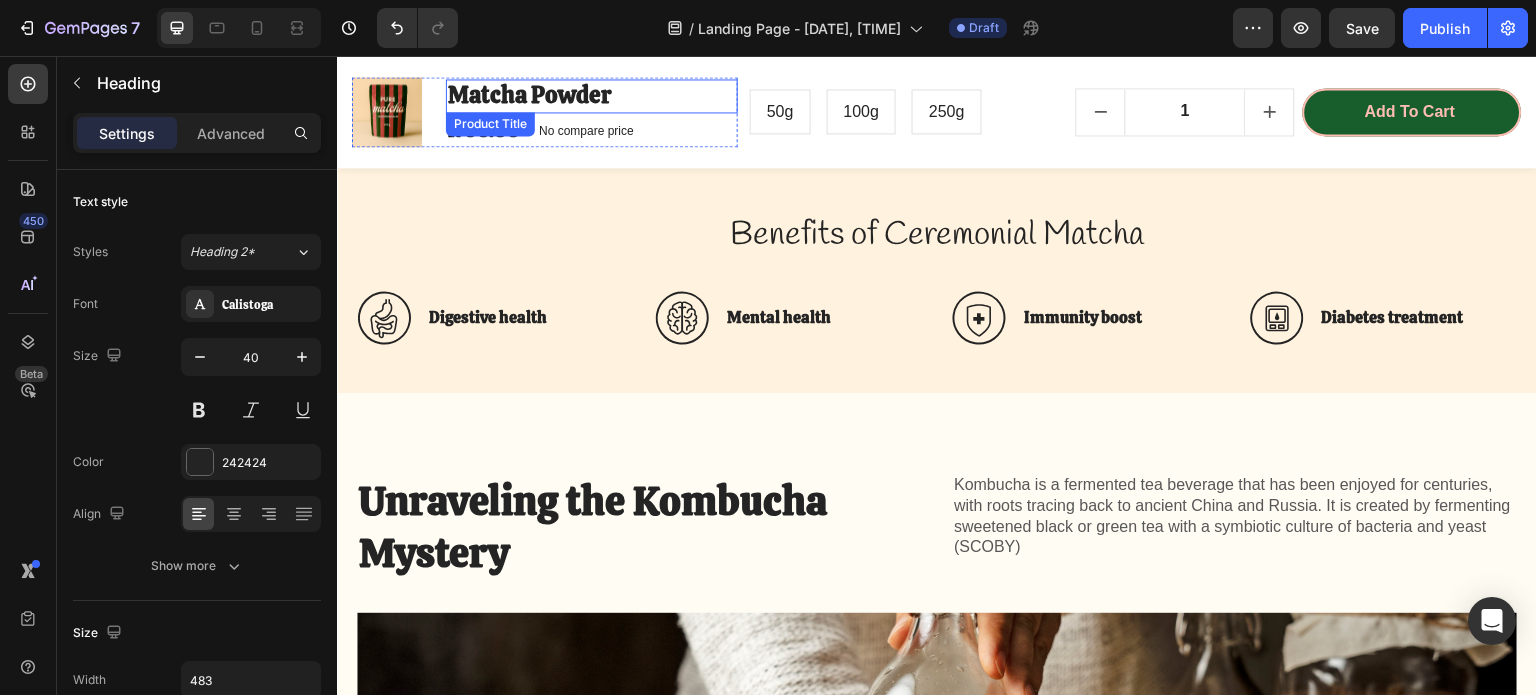 click on "Matcha Powder" at bounding box center [592, 96] 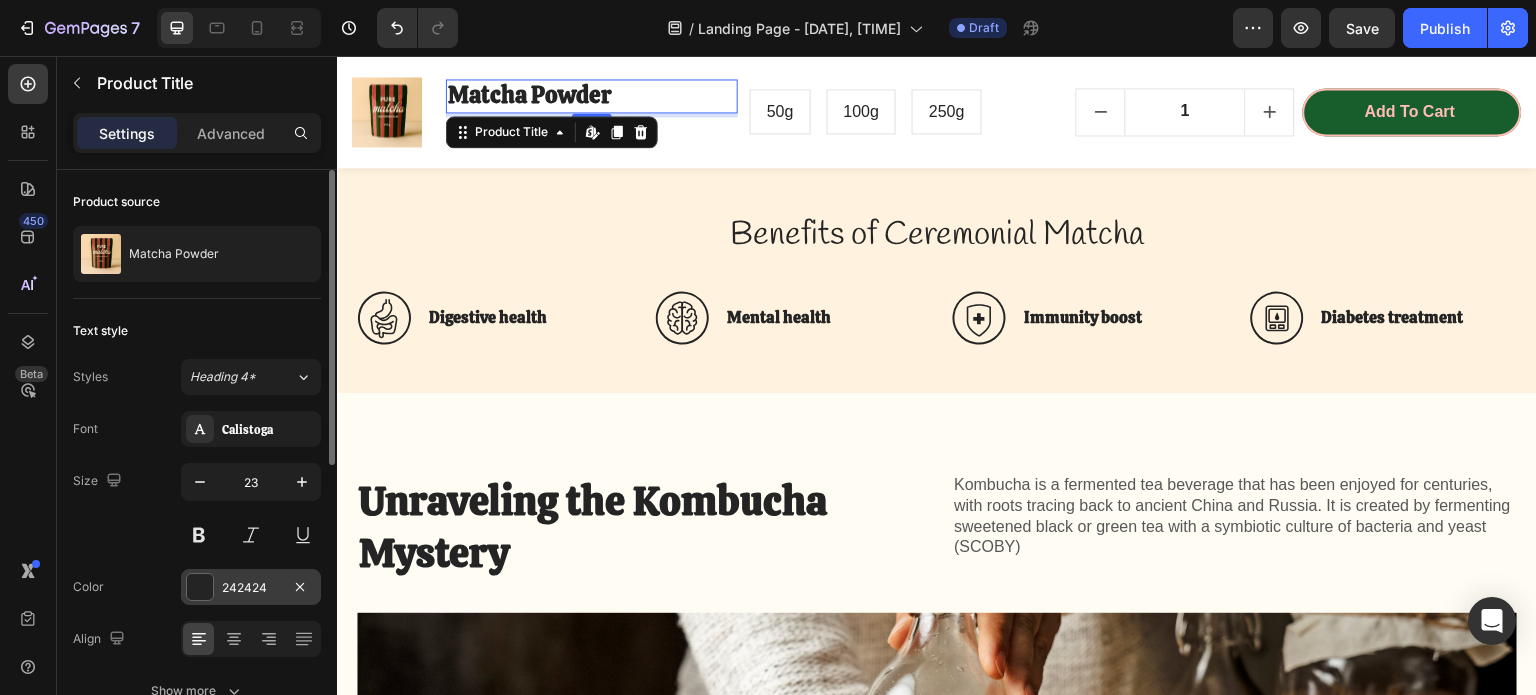 click at bounding box center (200, 587) 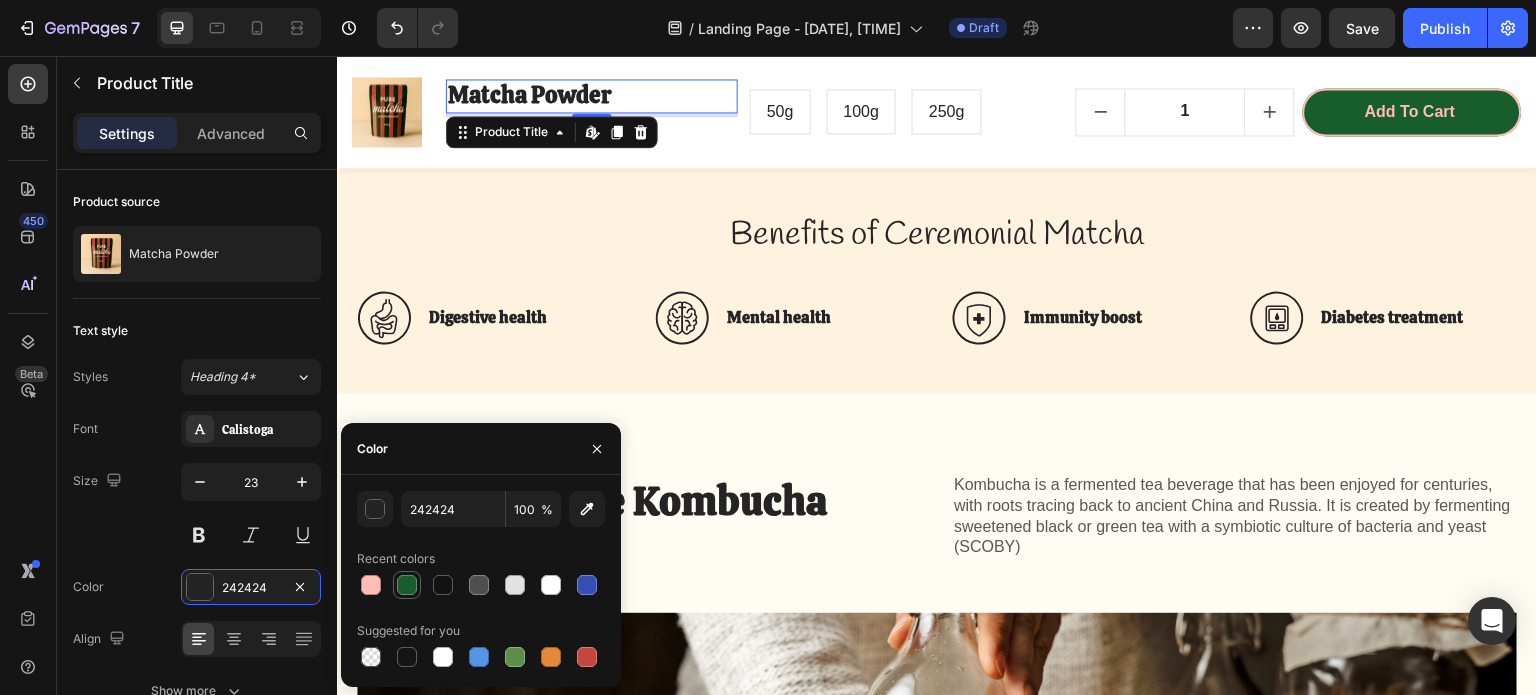 click at bounding box center (407, 585) 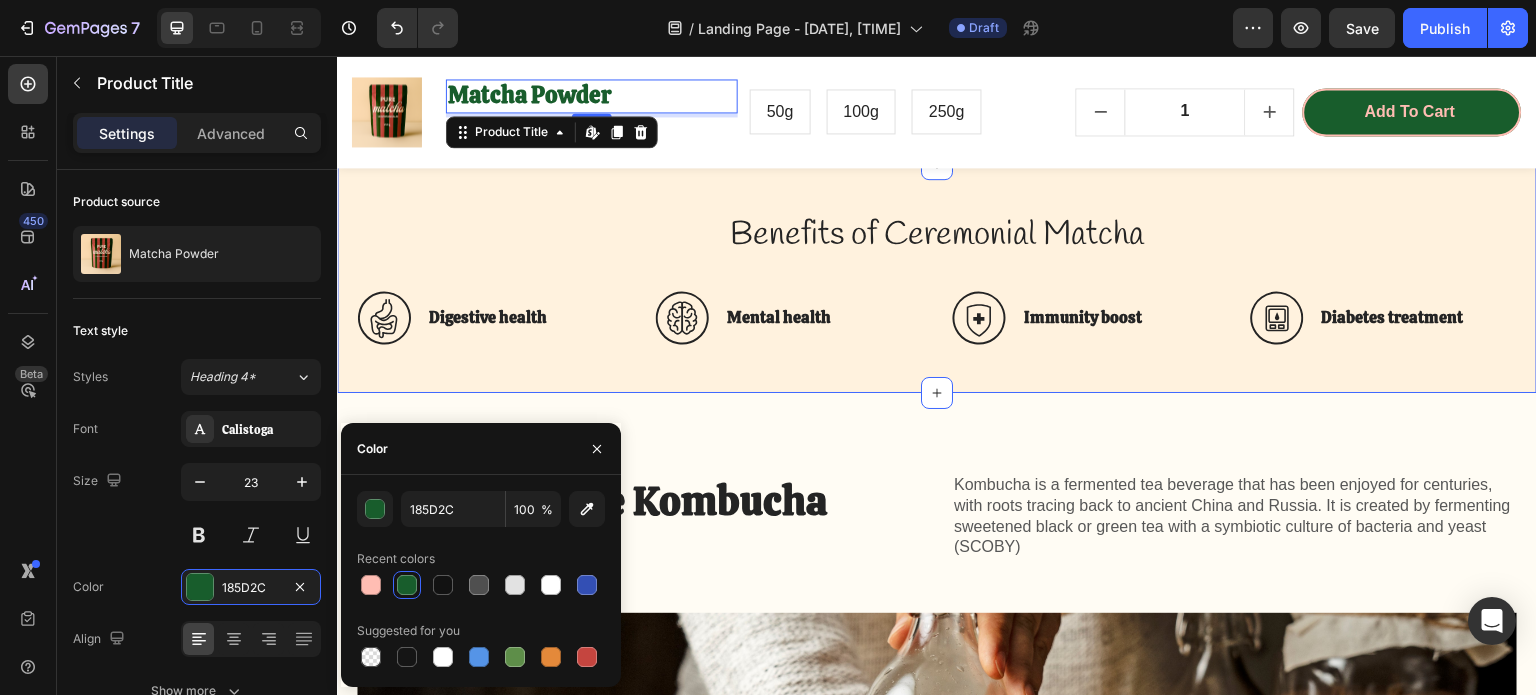 click on "Product Images Matcha Powder Product Title   Edit content in Shopify 4 R 99.00 Product Price Product Price No compare price Product Price Row Row 50g 50g     50g 100g 100g     100g 250g 250g     250g Product Variants & Swatches
1
Product Quantity Add to cart Product Cart Button Row Row Product" at bounding box center [937, 112] 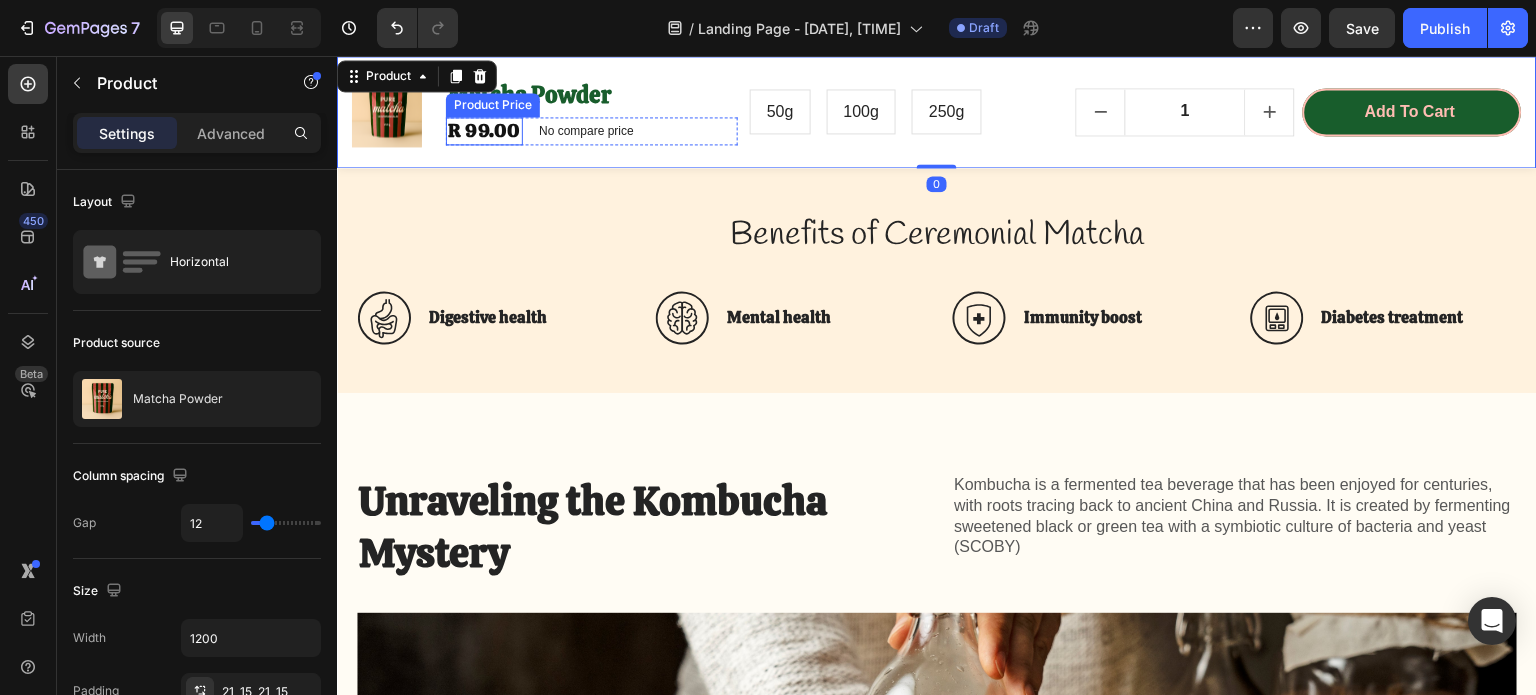 click on "R 99.00" at bounding box center (484, 131) 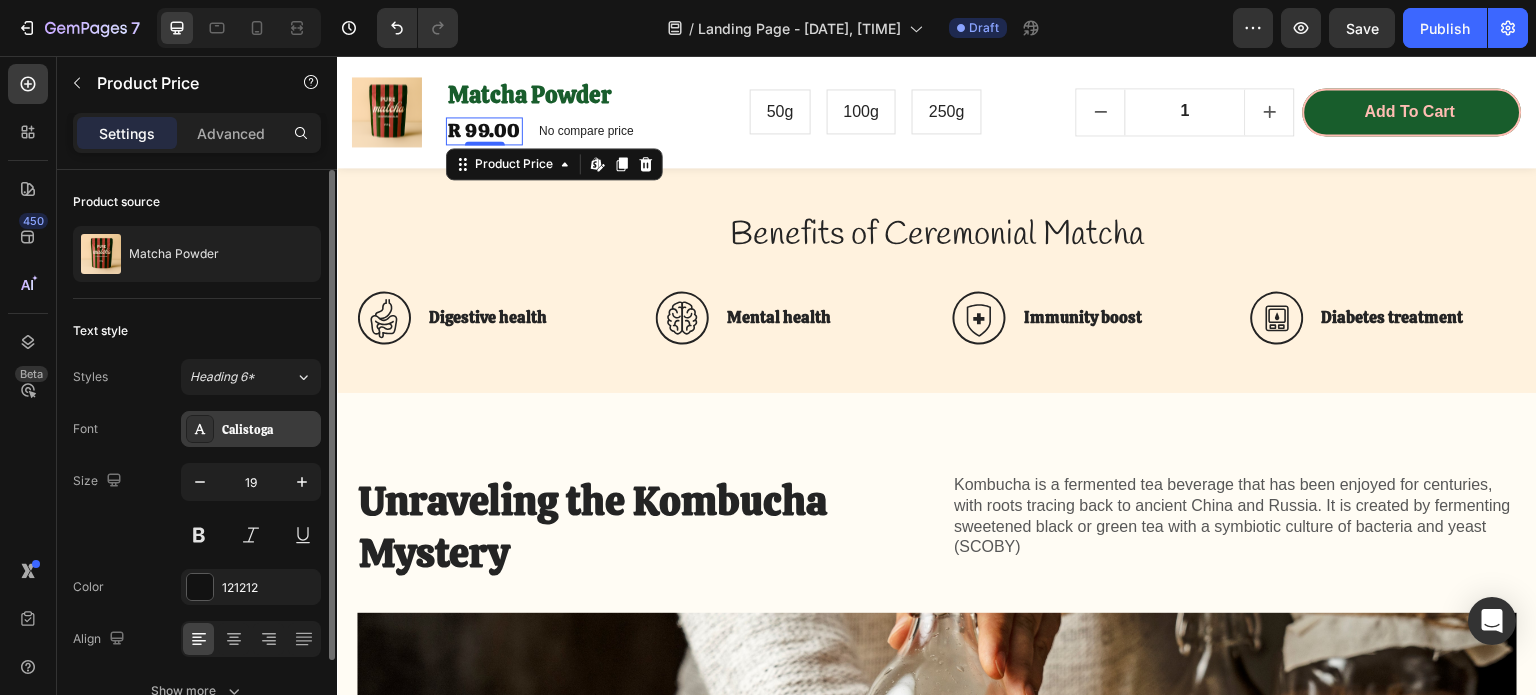 scroll, scrollTop: 100, scrollLeft: 0, axis: vertical 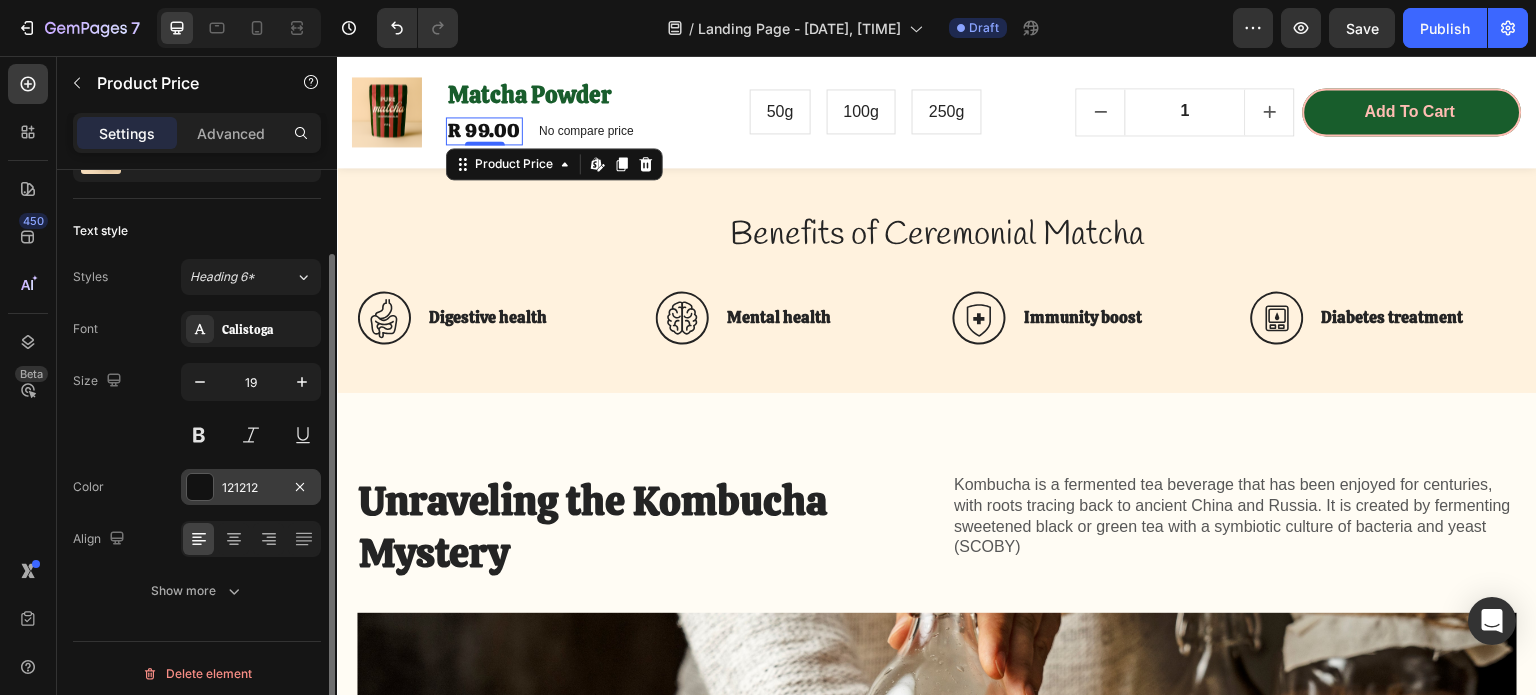 click at bounding box center [200, 487] 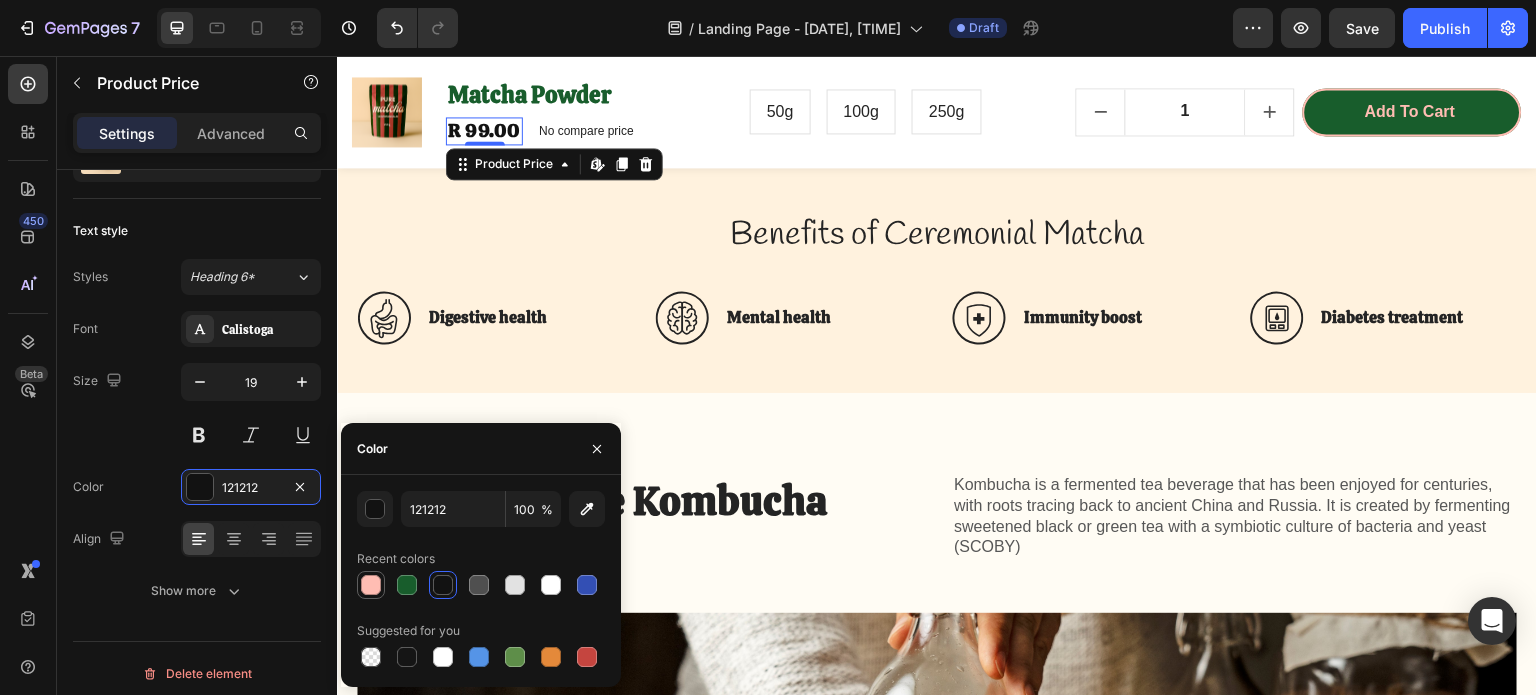 click at bounding box center (371, 585) 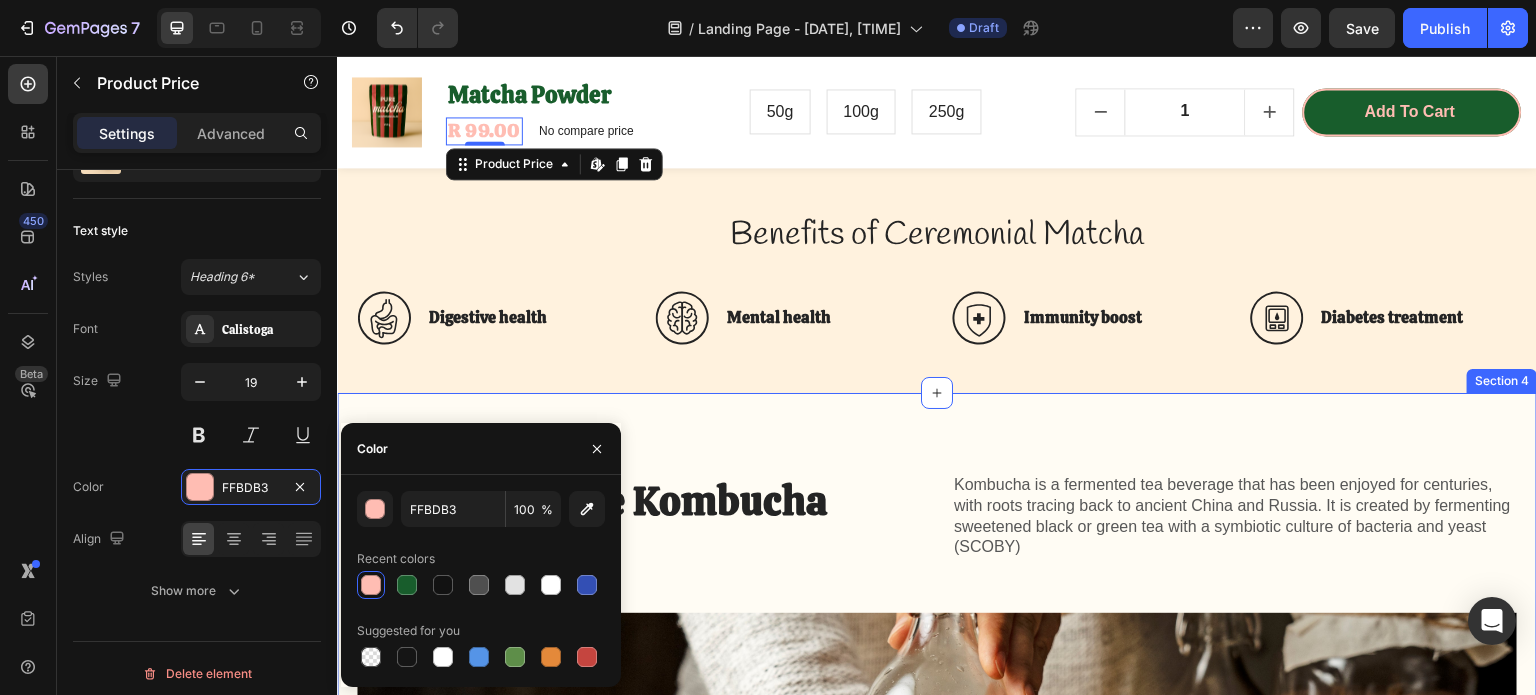 click on "Unraveling the Kombucha Mystery Heading Kombucha is a fermented tea beverage that has been enjoyed for centuries, with roots tracing back to ancient China and Russia. It is created by fermenting sweetened black or green tea with a symbiotic culture of bacteria and yeast (SCOBY) Text Block Row Image Kombucha is a fermented tea beverage that has been enjoyed for centuries, with roots tracing back to ancient China and Russia. It is created by fermenting sweetened black or green tea with a symbiotic culture of bacteria and yeast (SCOBY) Text Block Shop Now Button Row Section 4" at bounding box center [937, 810] 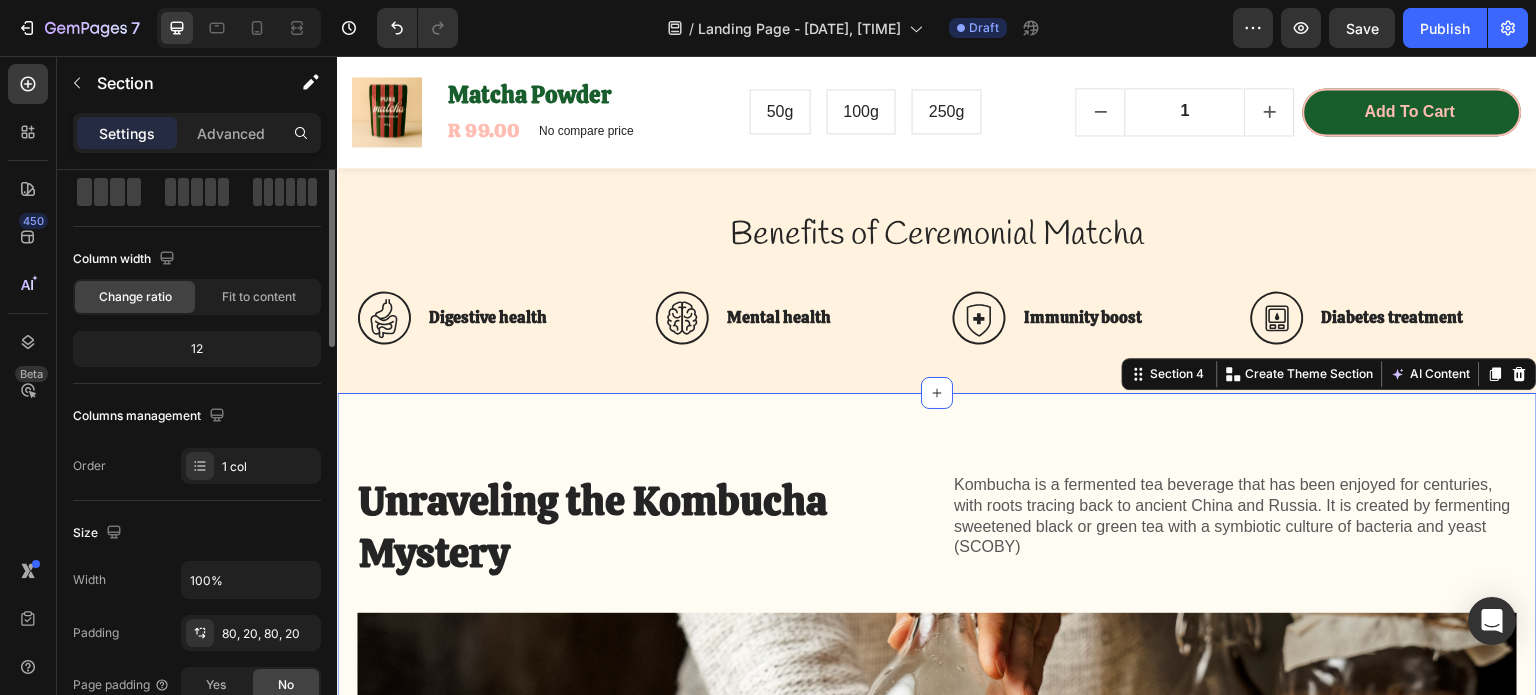 scroll, scrollTop: 0, scrollLeft: 0, axis: both 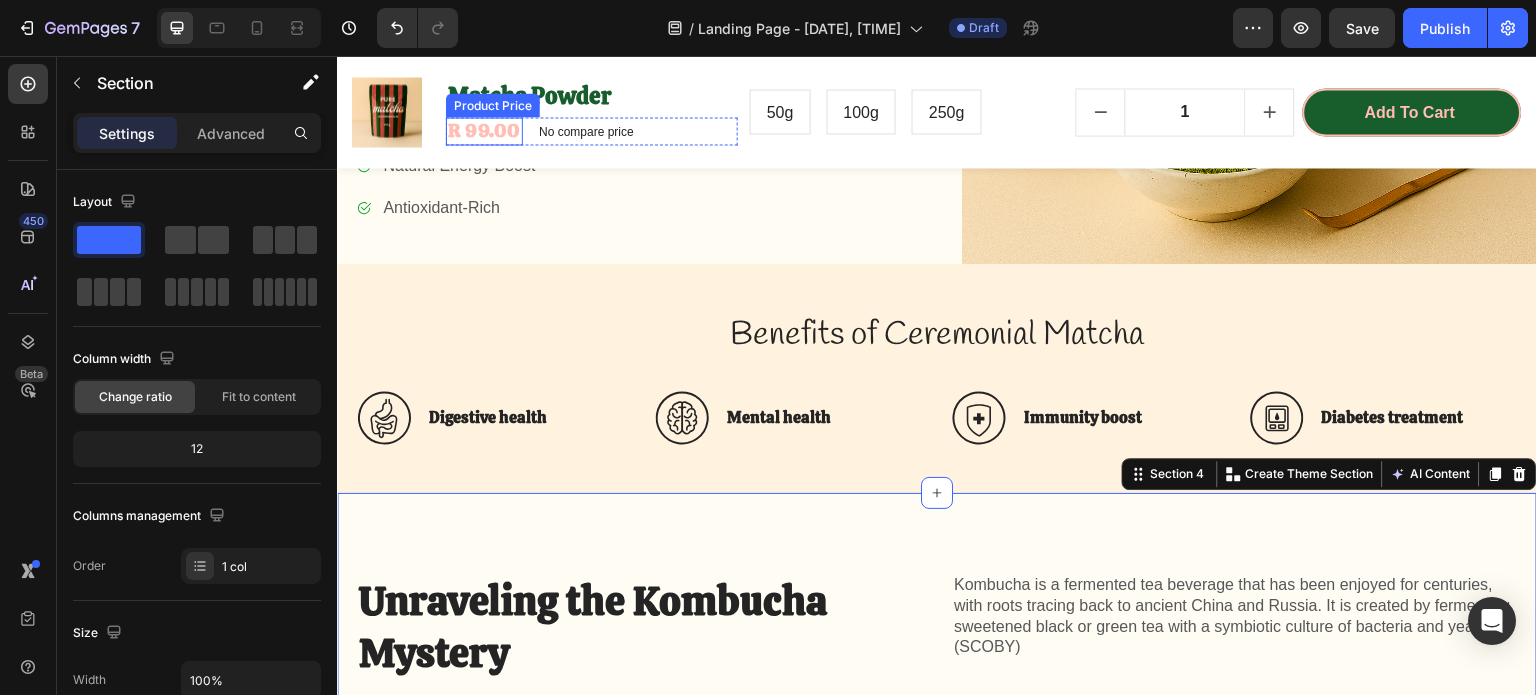 click on "R 99.00" at bounding box center [484, 131] 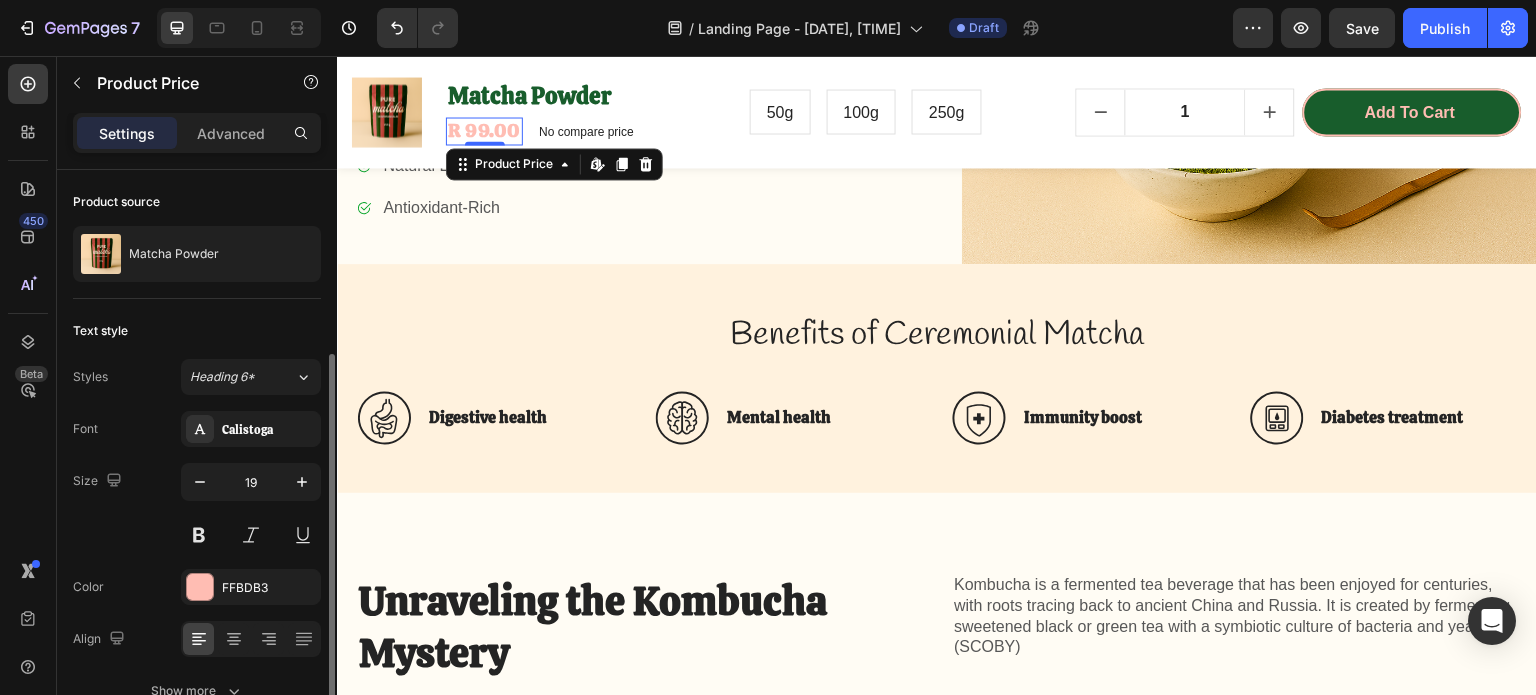 scroll, scrollTop: 100, scrollLeft: 0, axis: vertical 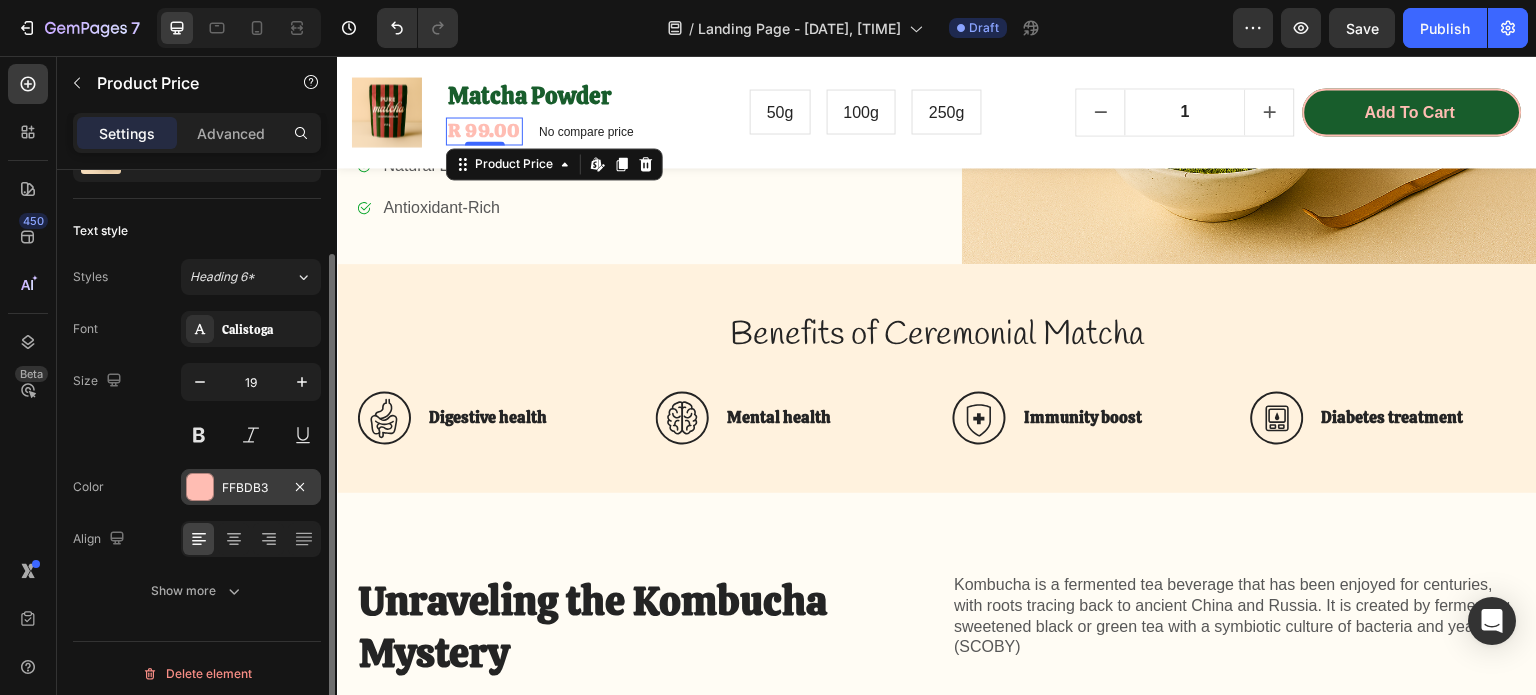 click at bounding box center [200, 487] 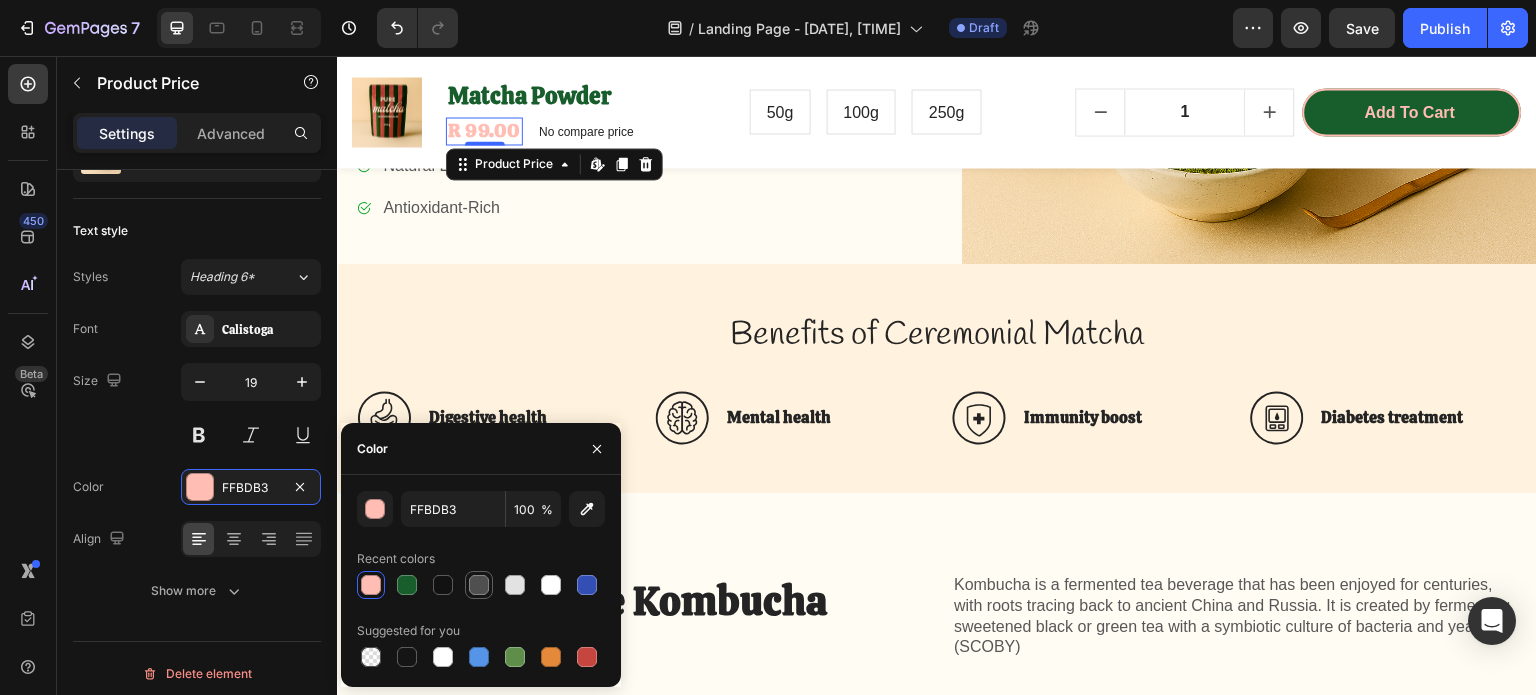 click at bounding box center [479, 585] 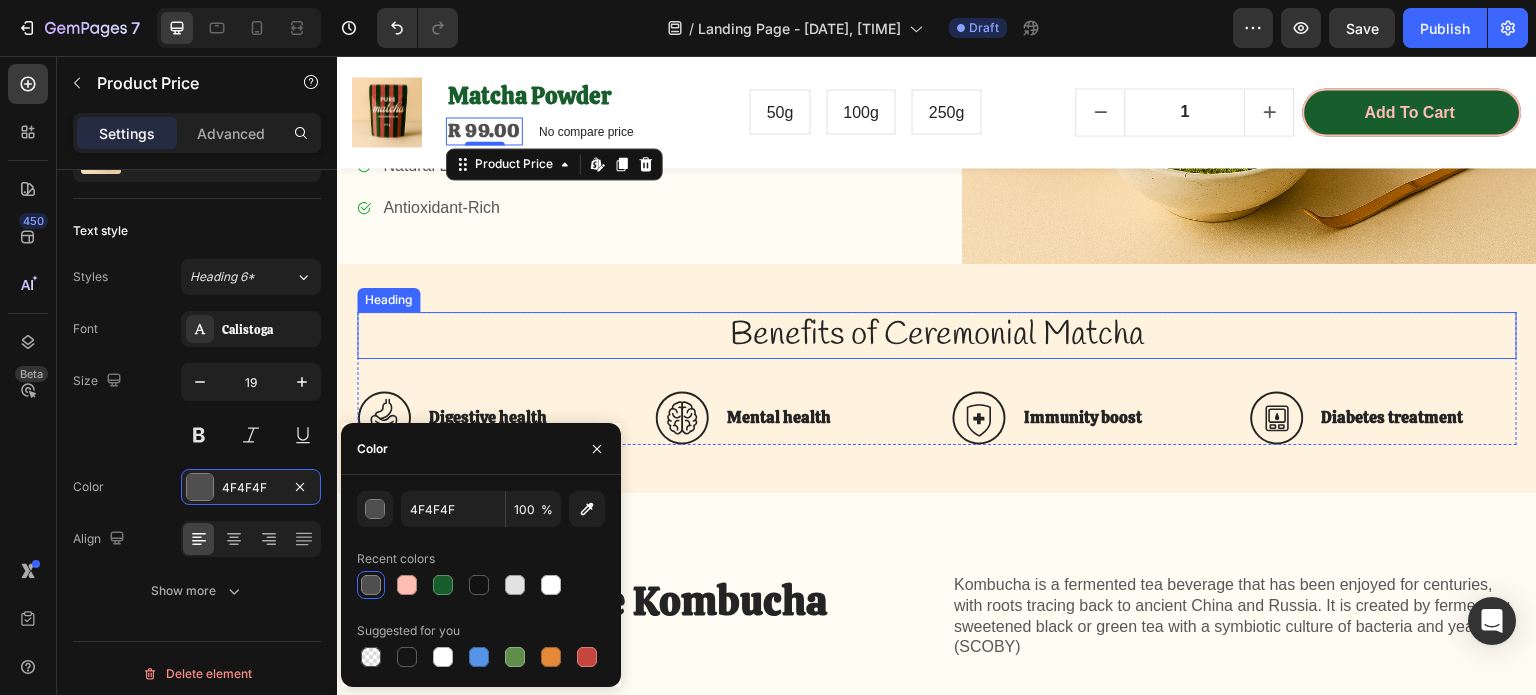 click on "Benefits of Ceremonial Matcha" at bounding box center [937, 335] 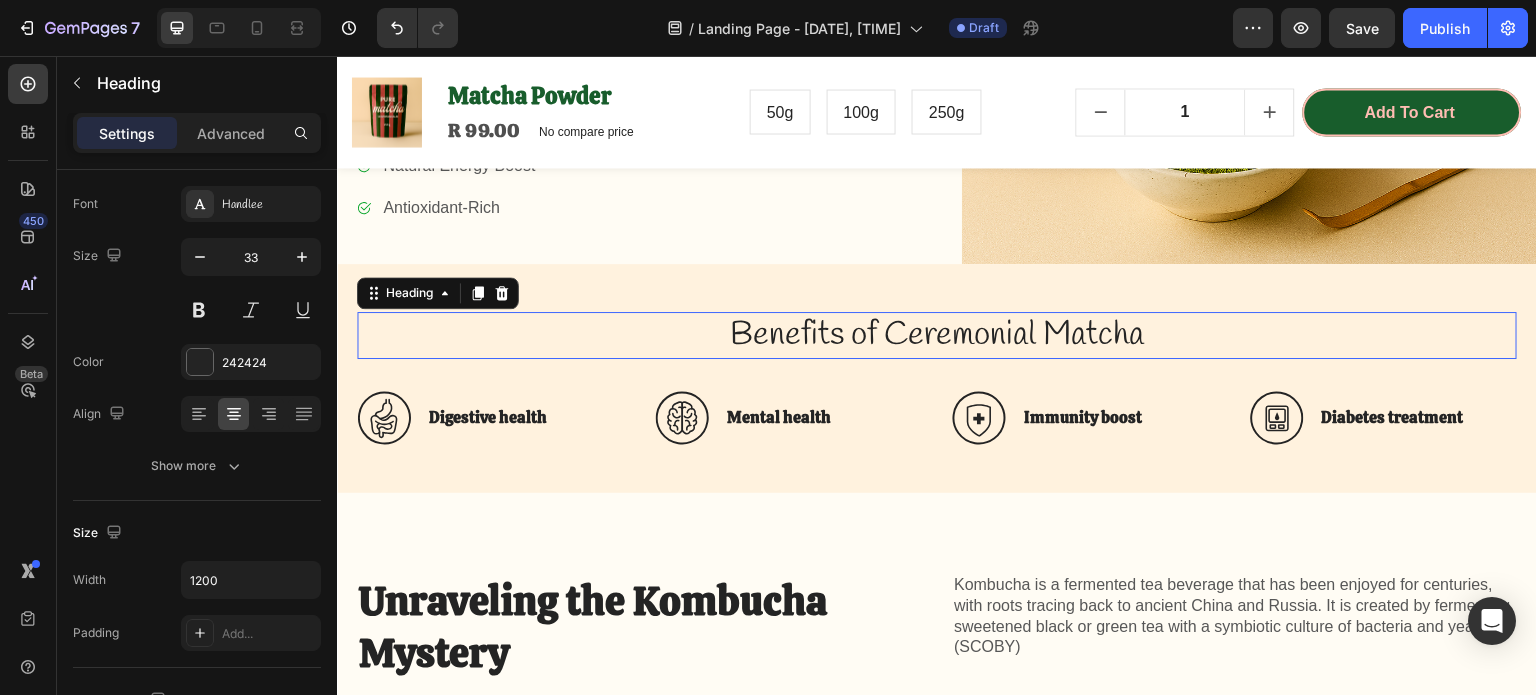scroll, scrollTop: 515, scrollLeft: 0, axis: vertical 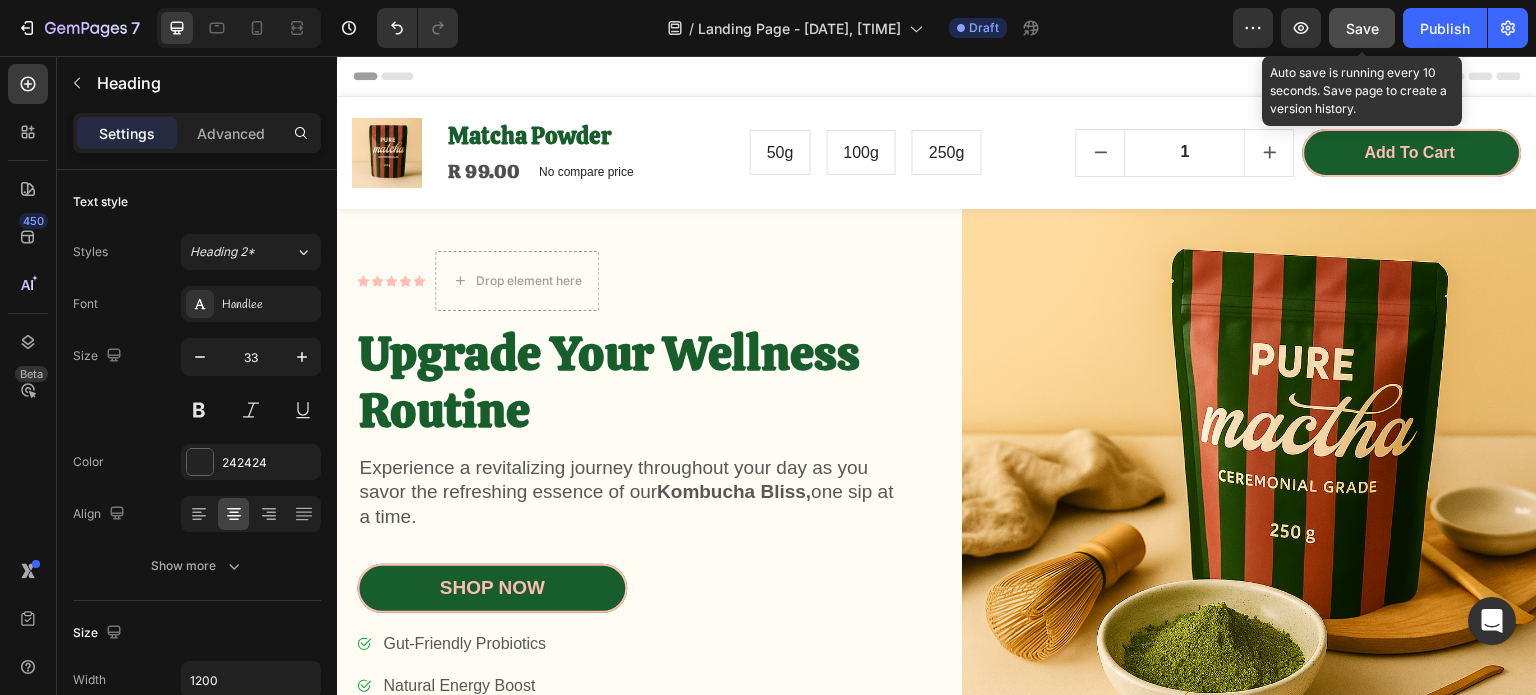 click on "Save" 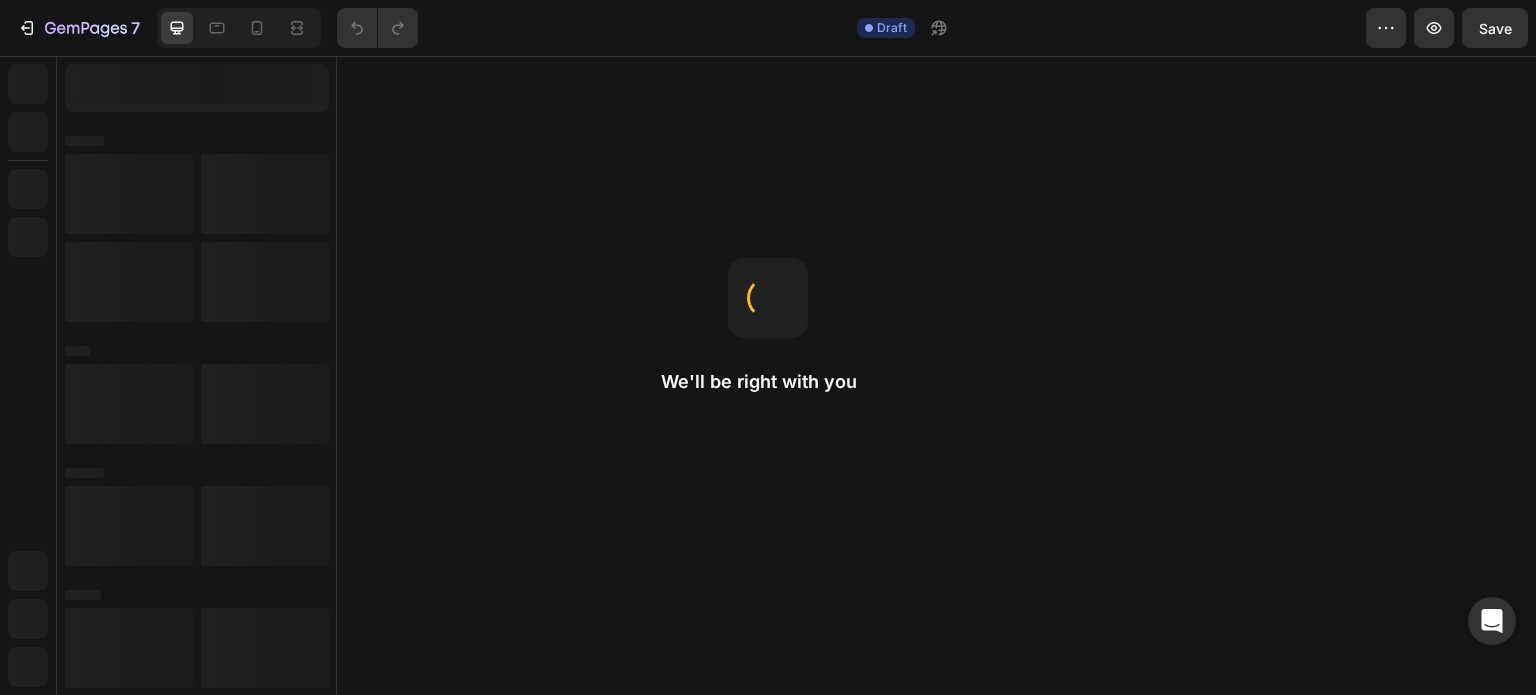 scroll, scrollTop: 0, scrollLeft: 0, axis: both 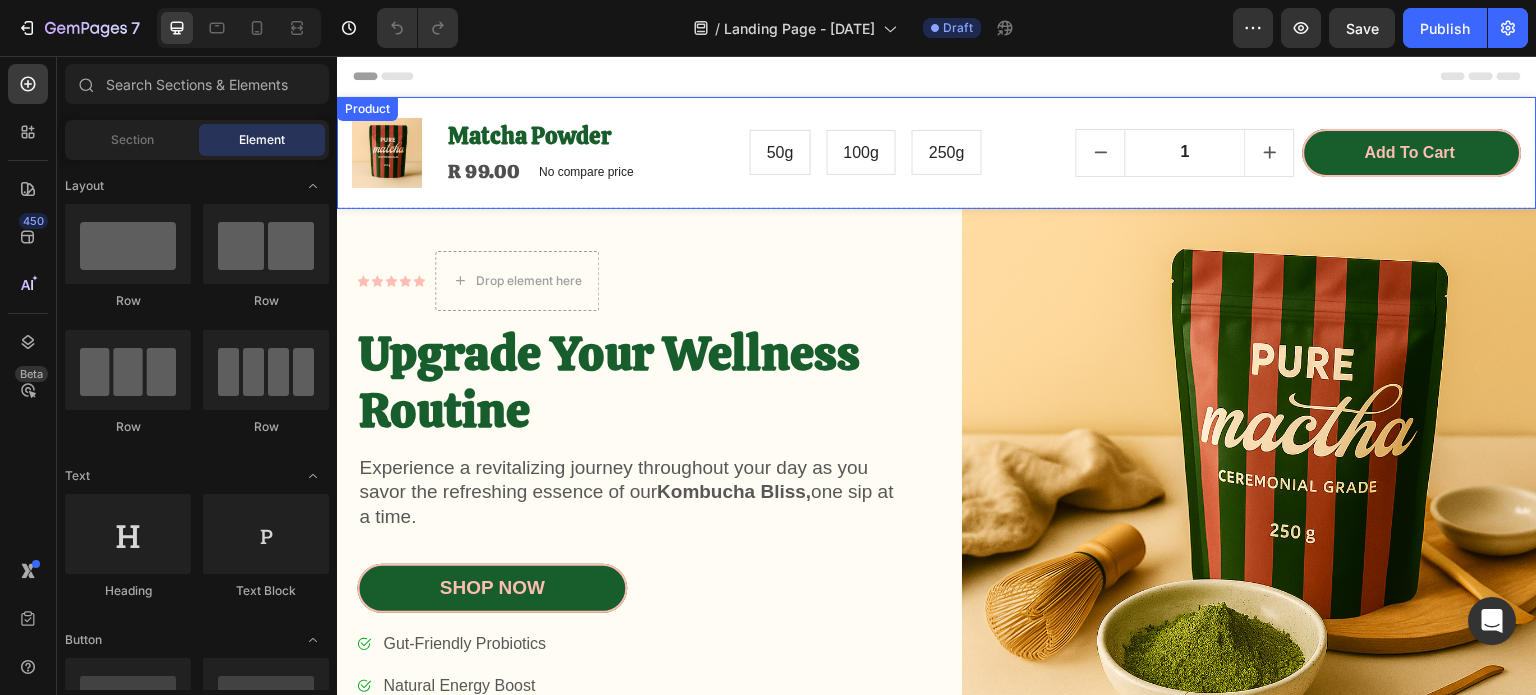 click on "Matcha Powder Product Title R 99.00 Product Price Product Price No compare price Product Price Row" at bounding box center [592, 153] 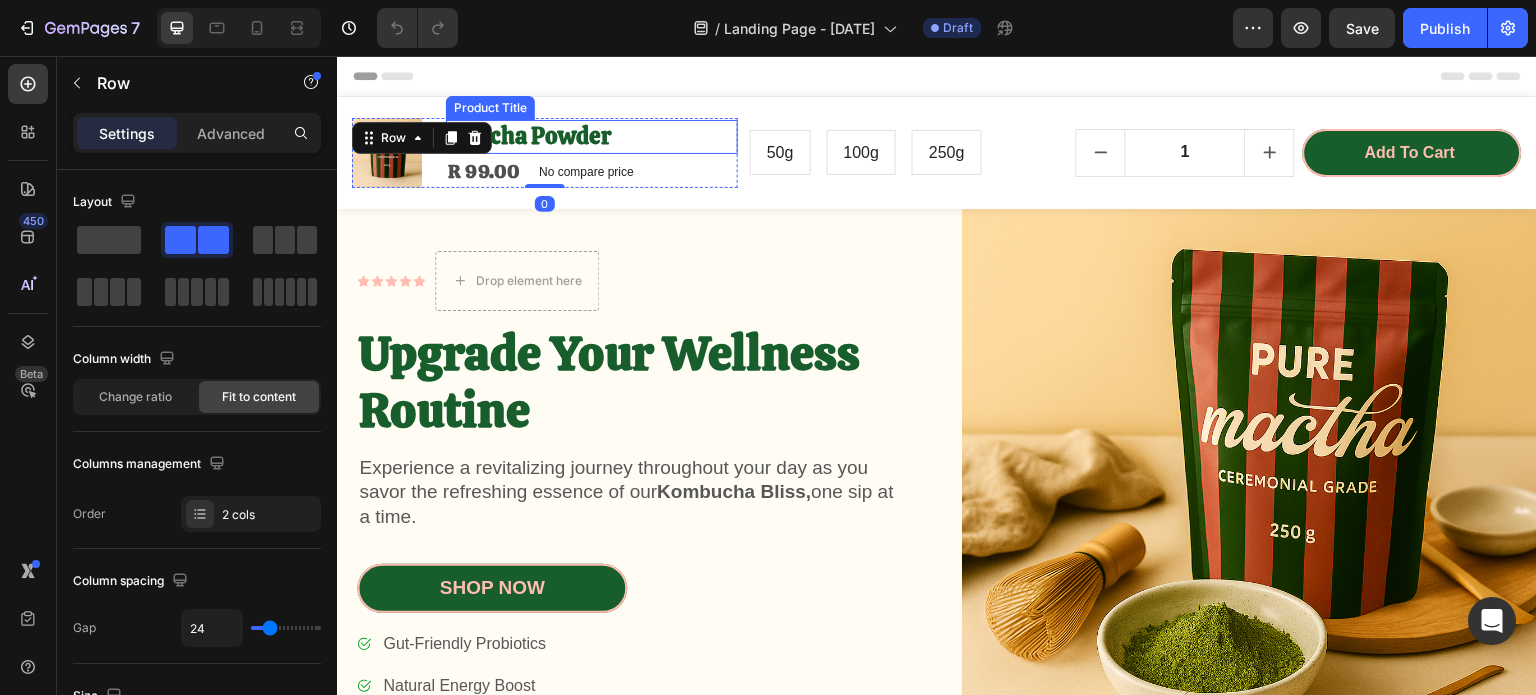 click on "Matcha Powder" at bounding box center [592, 137] 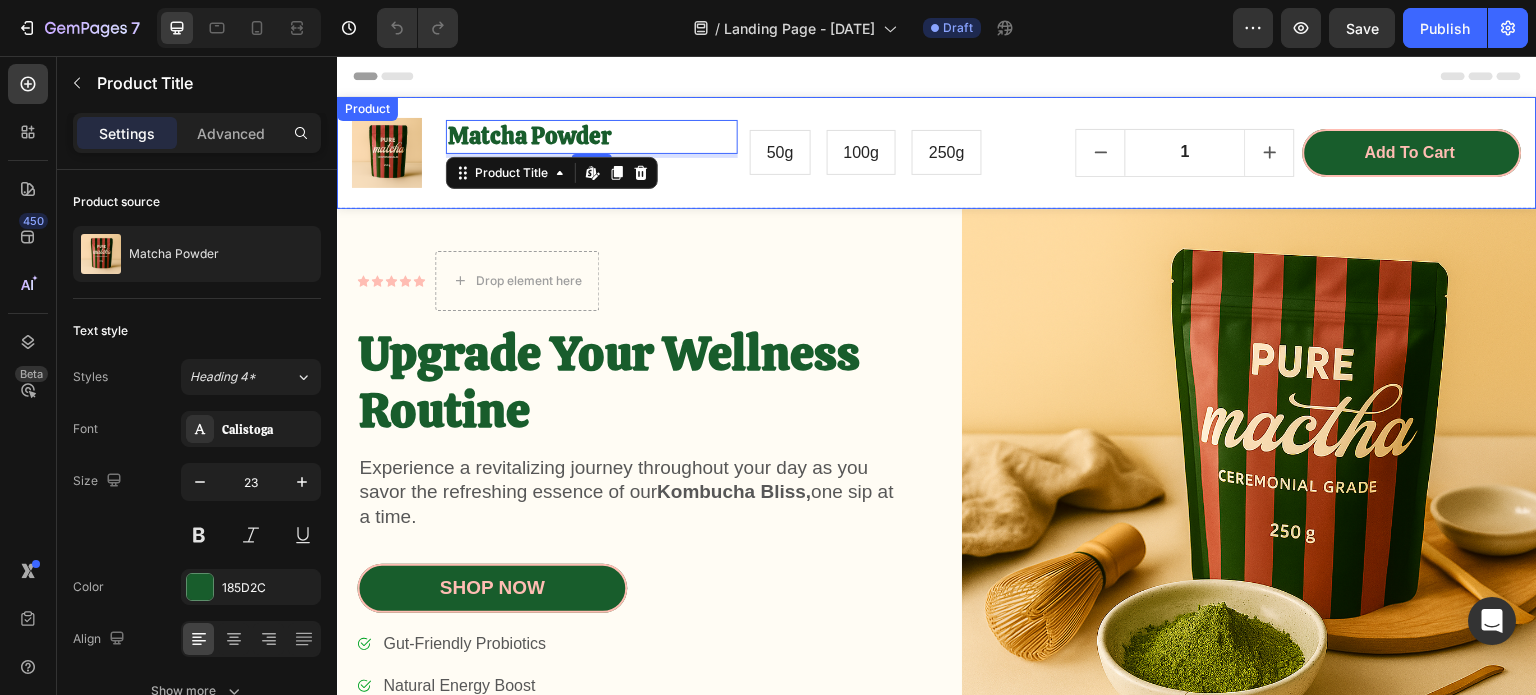 click on "Product Images Matcha Powder Product Title   Edit content in Shopify 4 R 99.00 Product Price Product Price No compare price Product Price Row Row 50g 50g     50g 100g 100g     100g 250g 250g     250g Product Variants & Swatches
1
Product Quantity Add to cart Product Cart Button Row Row Product" at bounding box center [937, 153] 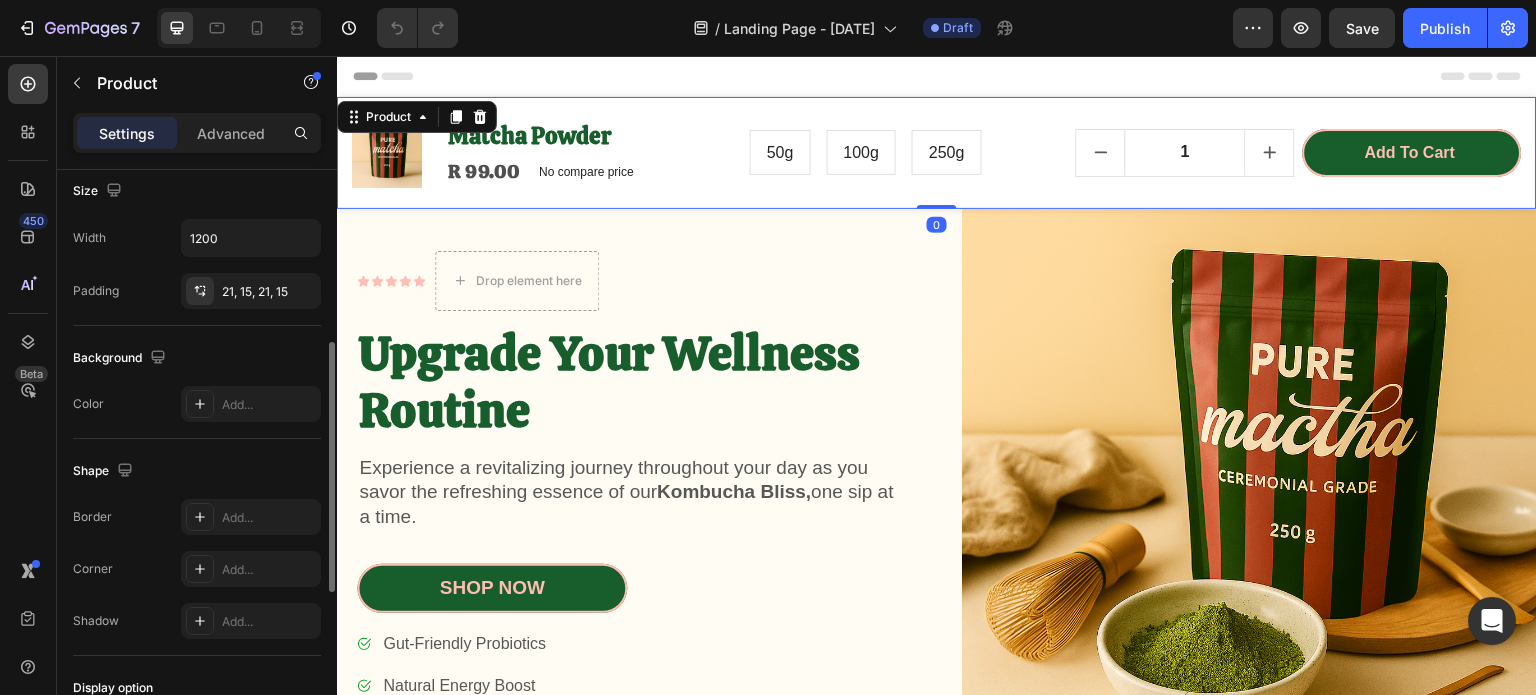 scroll, scrollTop: 200, scrollLeft: 0, axis: vertical 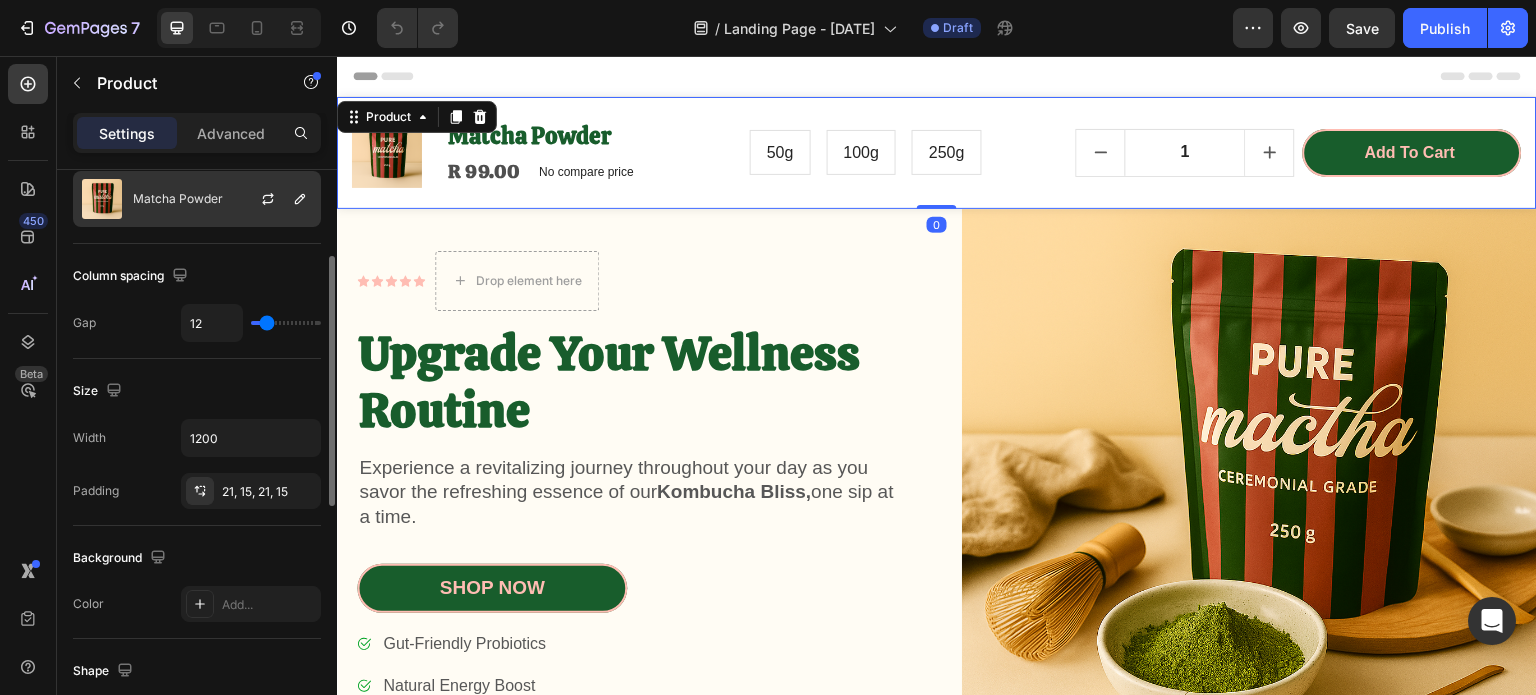 click on "Matcha Powder" 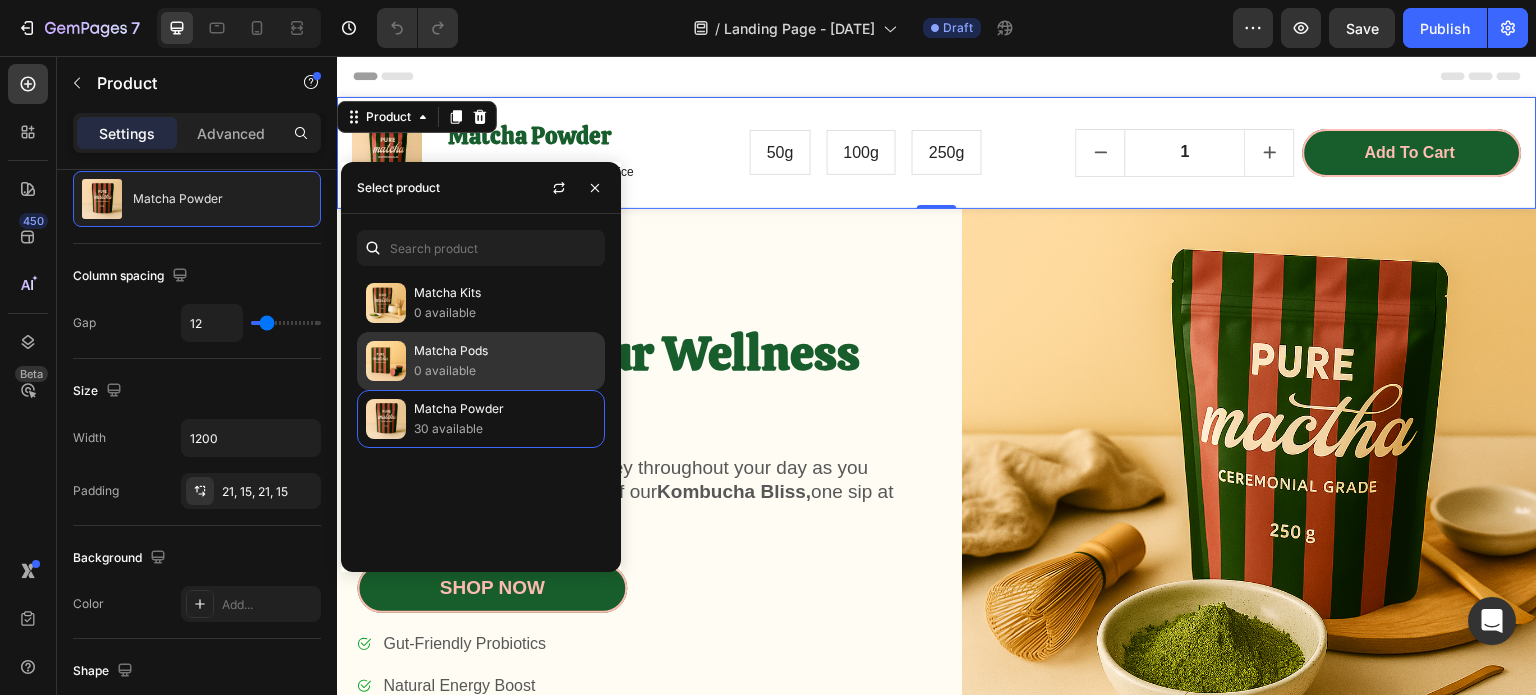 click on "0 available" at bounding box center (505, 371) 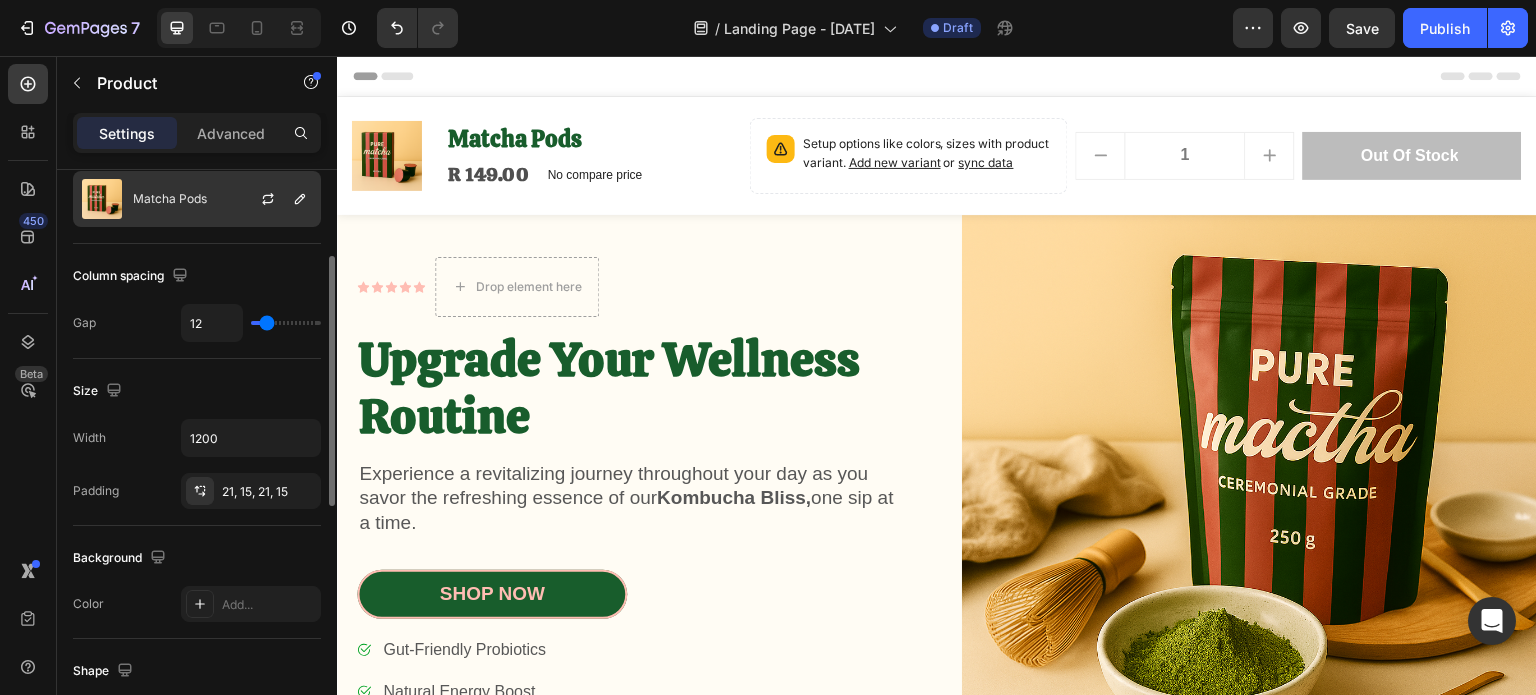 click at bounding box center [102, 199] 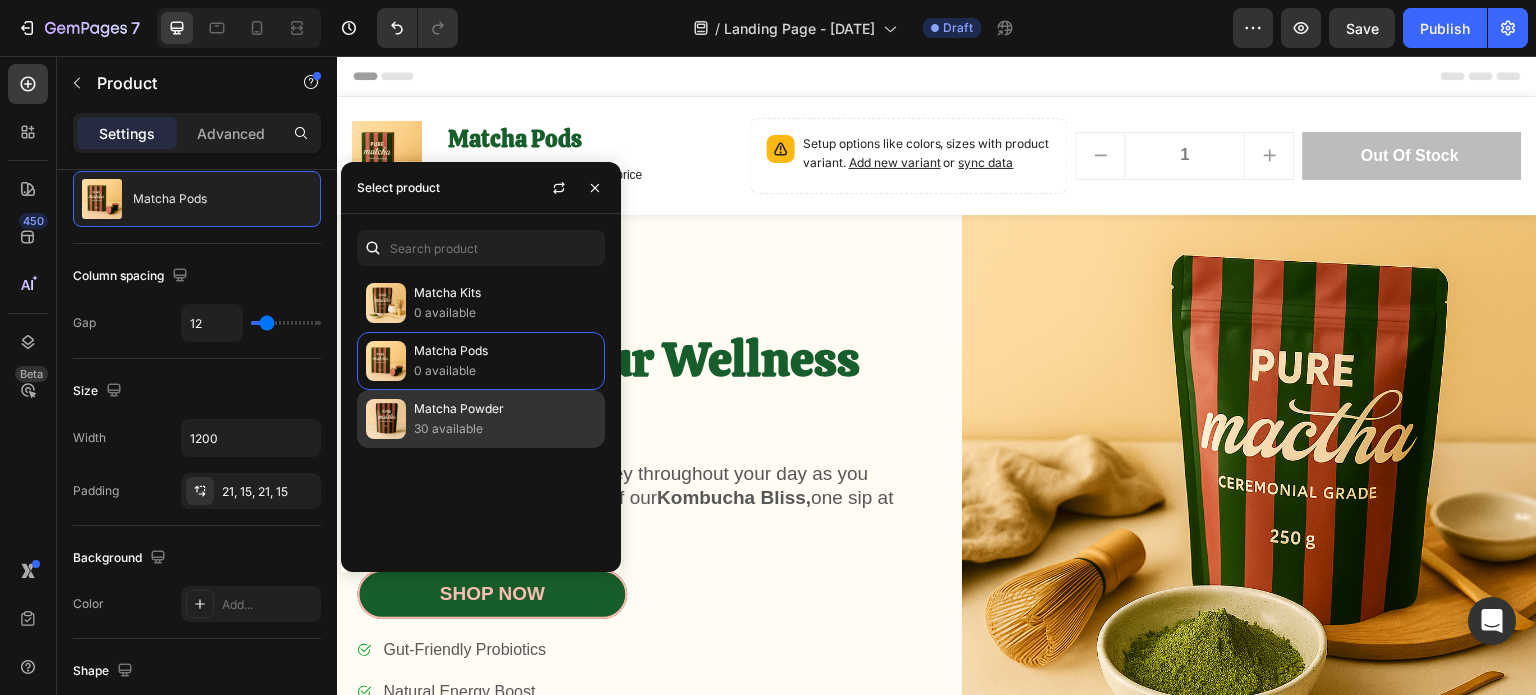 click on "30 available" at bounding box center (505, 429) 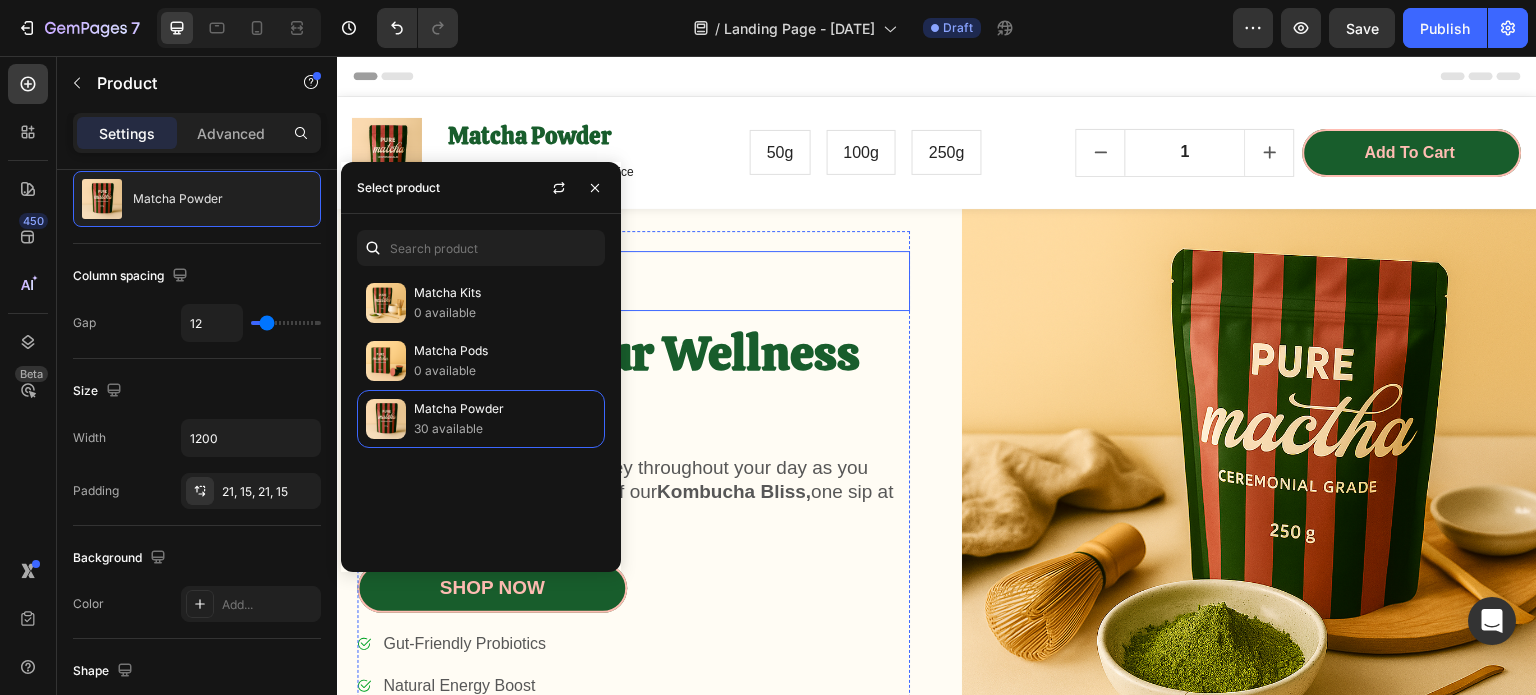 click on "Icon Icon Icon Icon Icon Icon List
Drop element here Row" at bounding box center [633, 281] 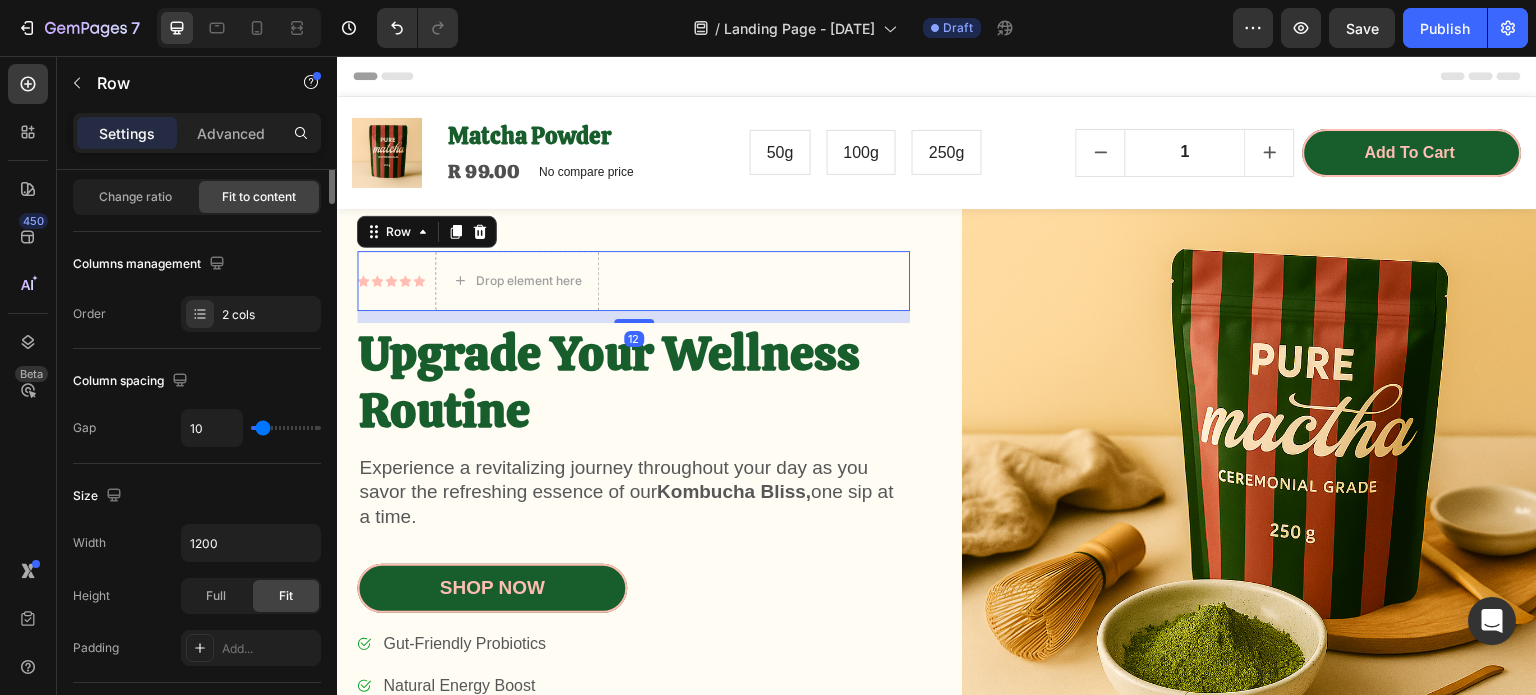 scroll, scrollTop: 0, scrollLeft: 0, axis: both 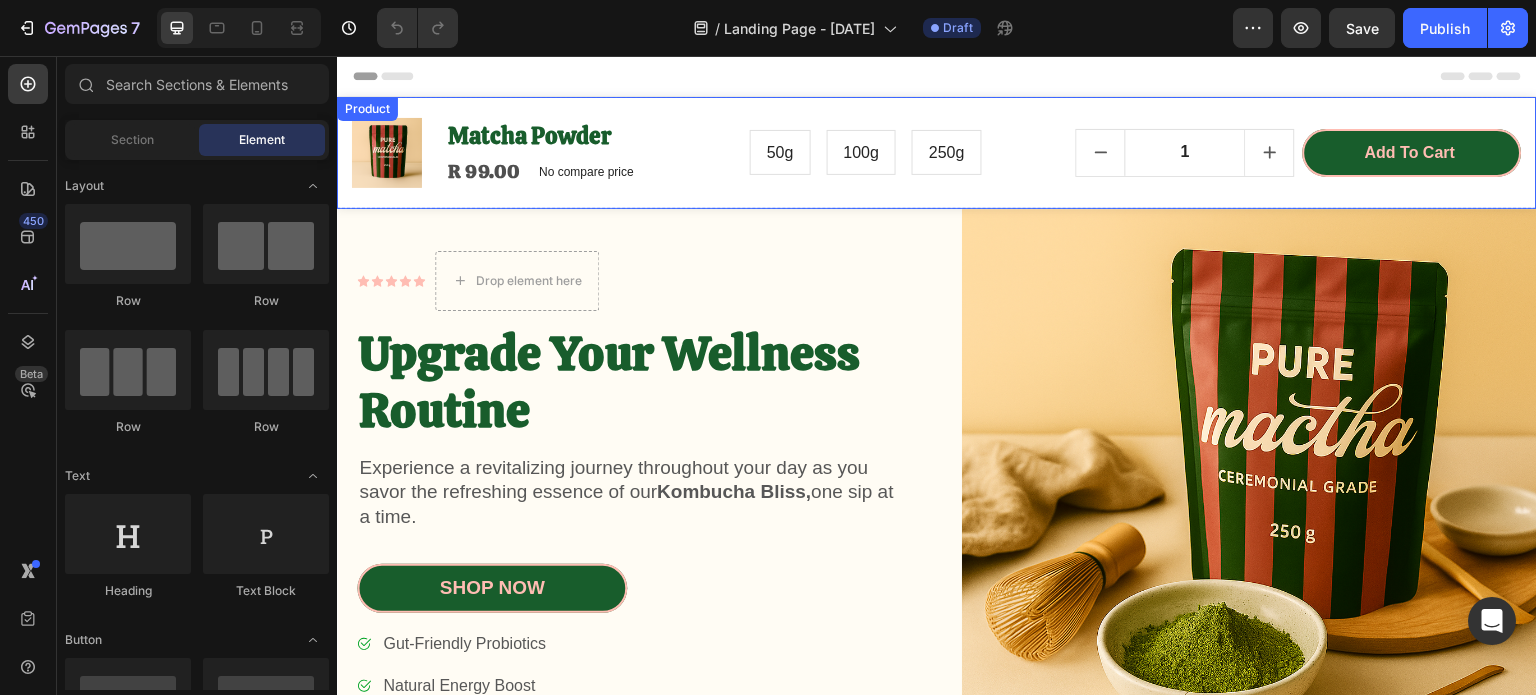 click on "Product Images Matcha Powder Product Title R 99.00 Product Price Product Price No compare price Product Price Row Row 50g 50g     50g 100g 100g     100g 250g 250g     250g Product Variants & Swatches
1
Product Quantity Add to cart Product Cart Button Row Row Product" at bounding box center [937, 153] 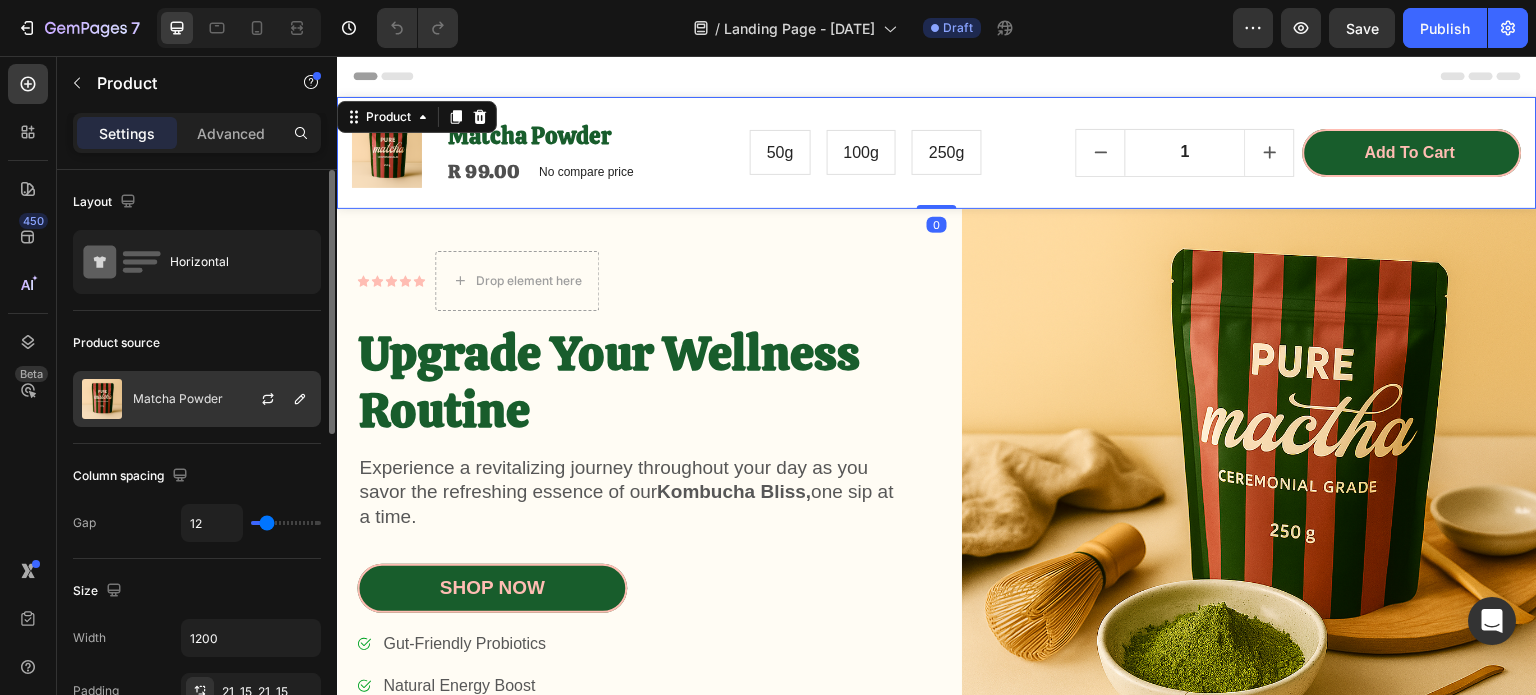 click on "Matcha Powder" 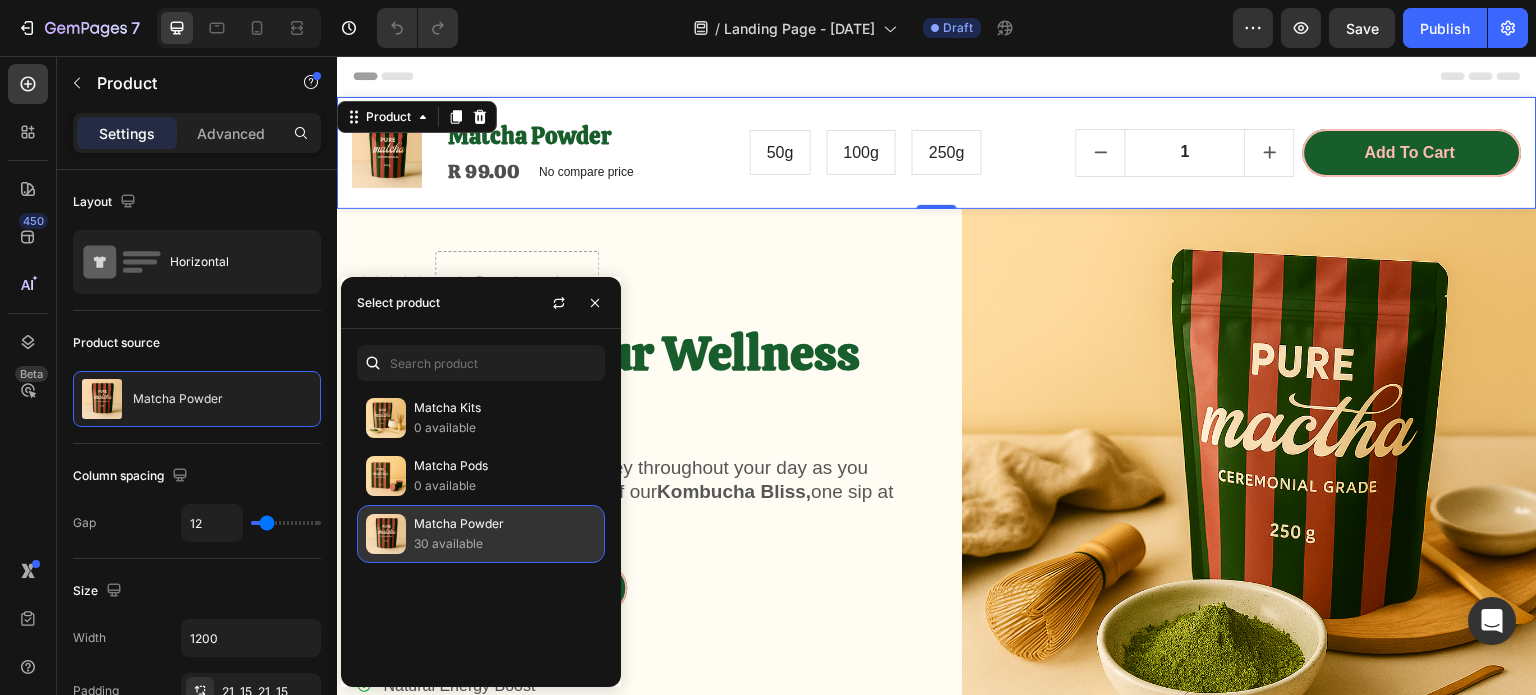 click on "Matcha Powder" at bounding box center (505, 524) 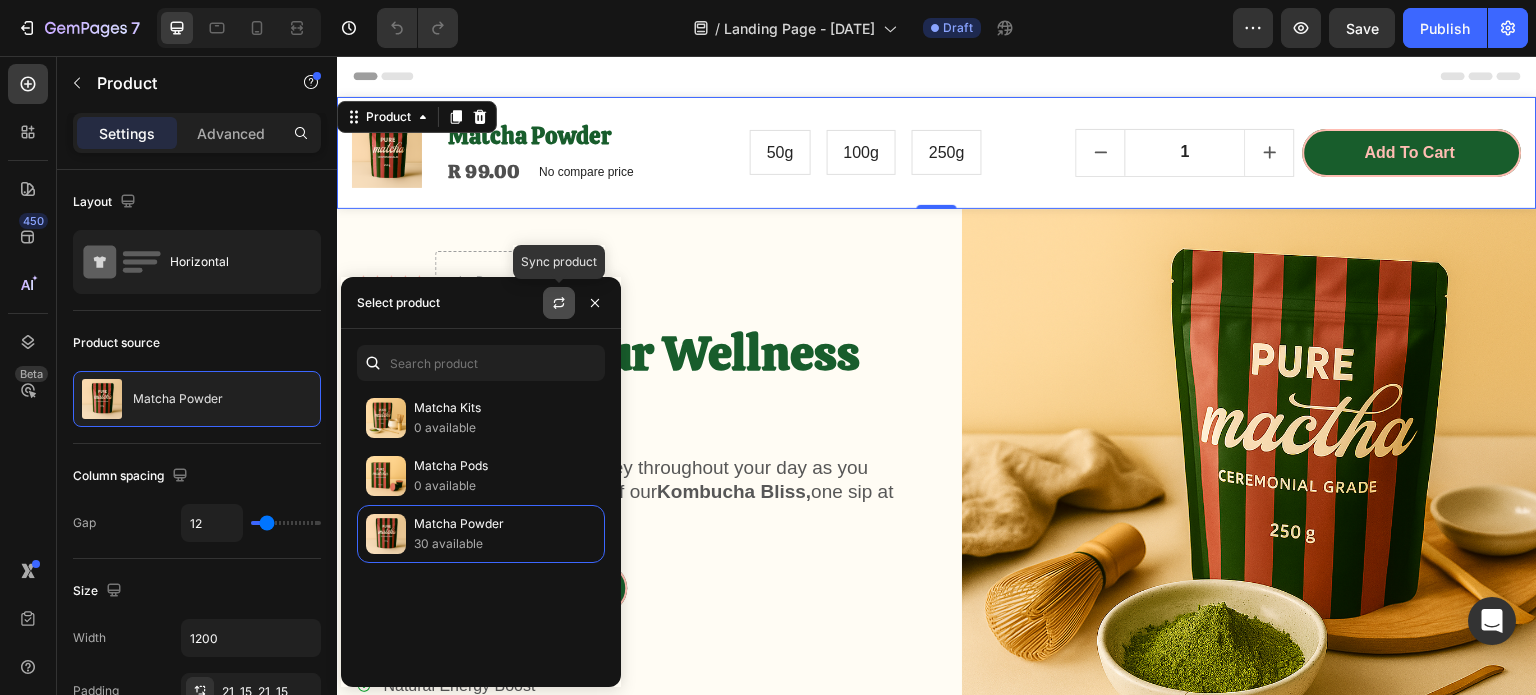click 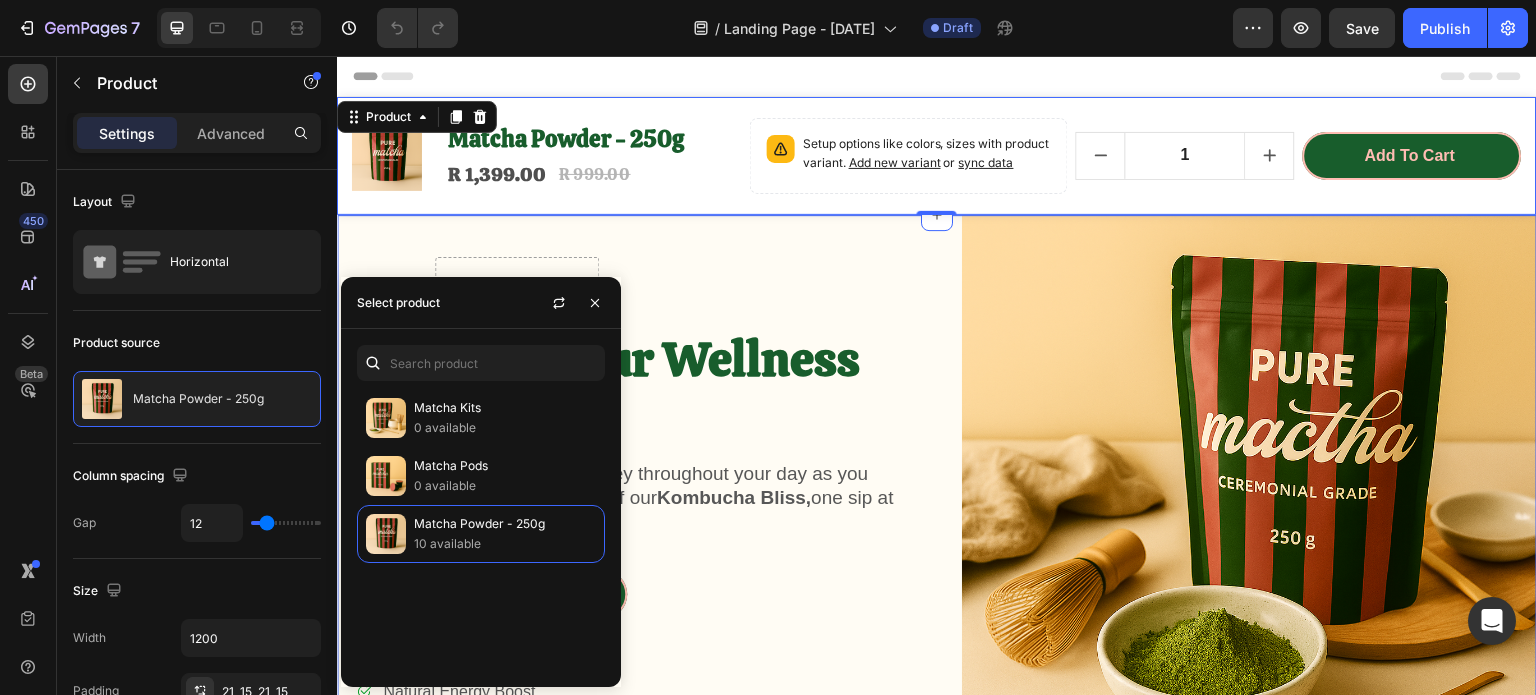 click on "Icon Icon Icon Icon Icon Icon List
Drop element here Row Upgrade Your Wellness Routine Heading Experience a revitalizing journey throughout your day as you savor the refreshing essence of our  Kombucha Bliss,  one sip at a time. Text Block Shop Now Button
Gut-Friendly Probiotics
Natural Energy Boost
Antioxidant-Rich Item List Shop Now Button Row" at bounding box center [644, 502] 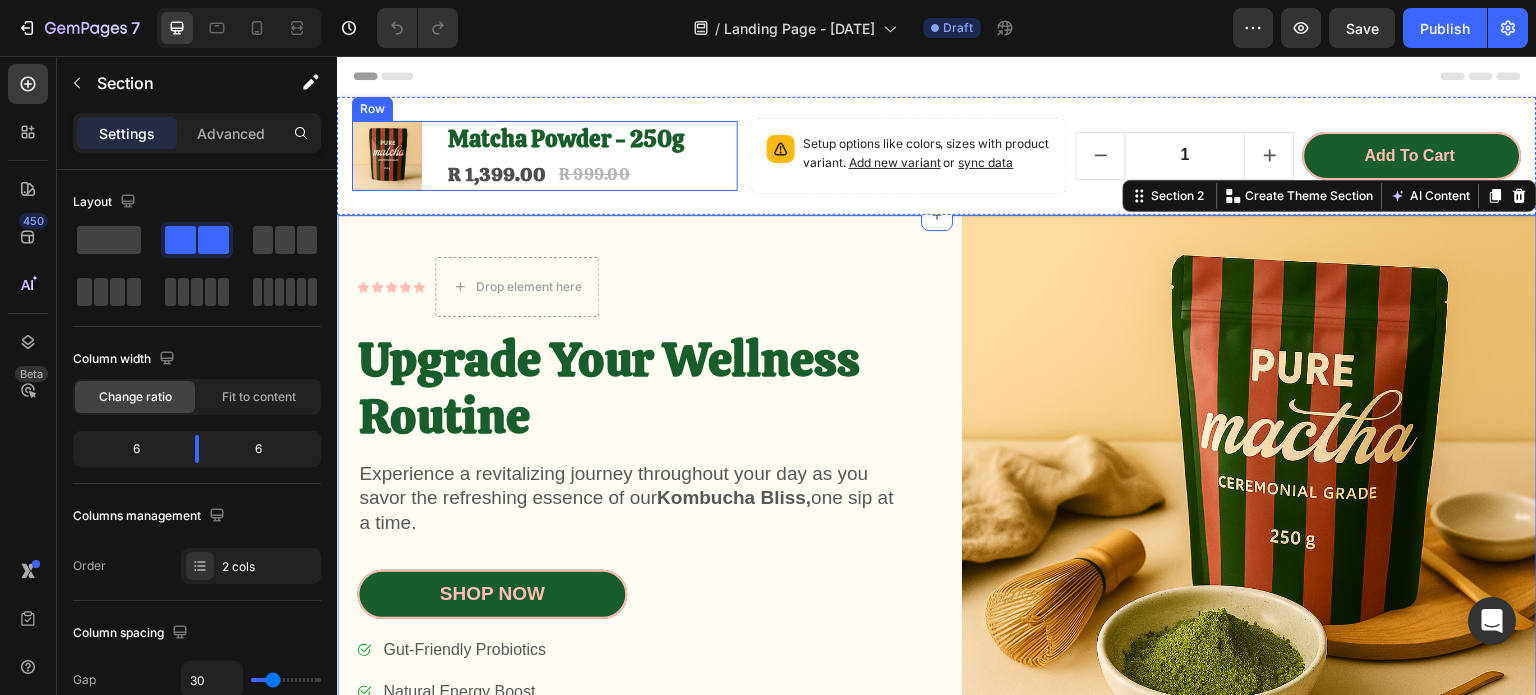 click on "Product Images Matcha Powder - 250g Product Title R 1,399.00 Product Price Product Price R 999.00 Product Price Product Price Row Row" at bounding box center (545, 156) 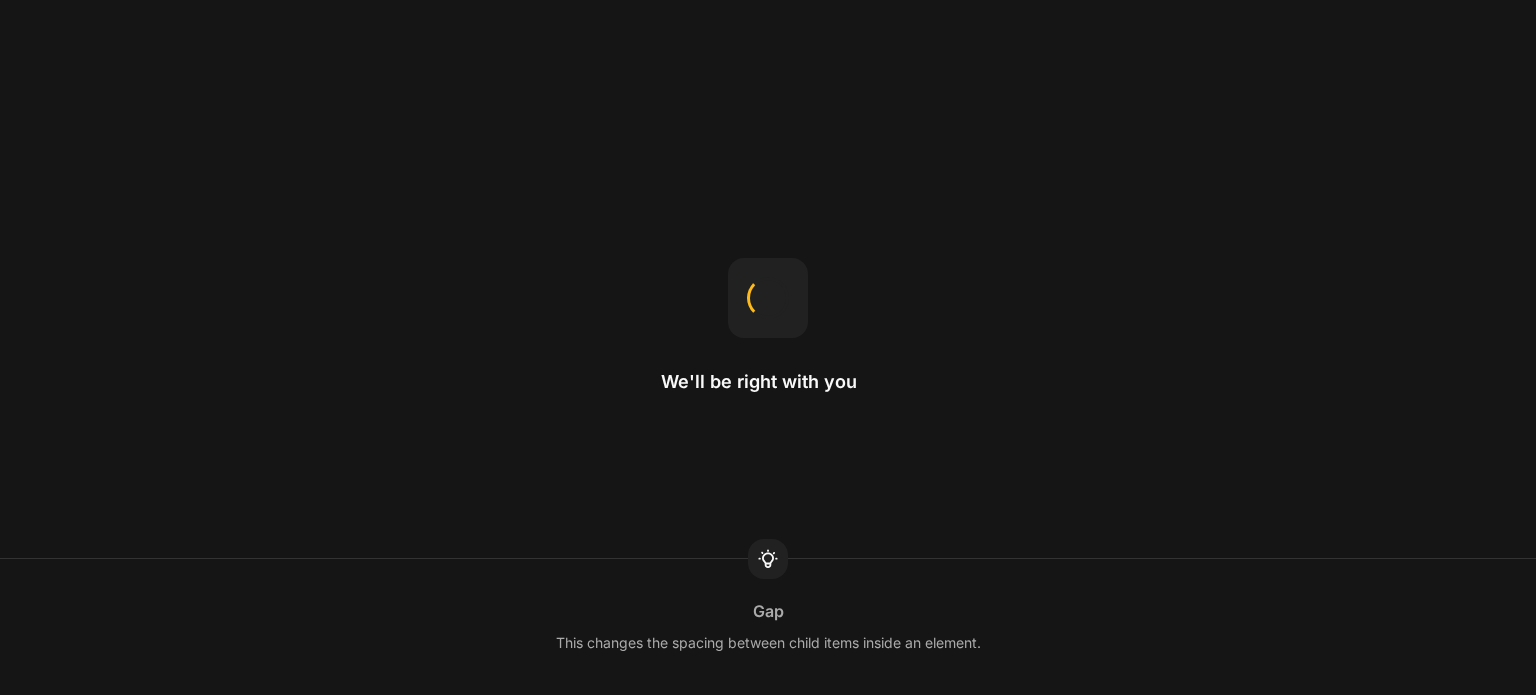 scroll, scrollTop: 0, scrollLeft: 0, axis: both 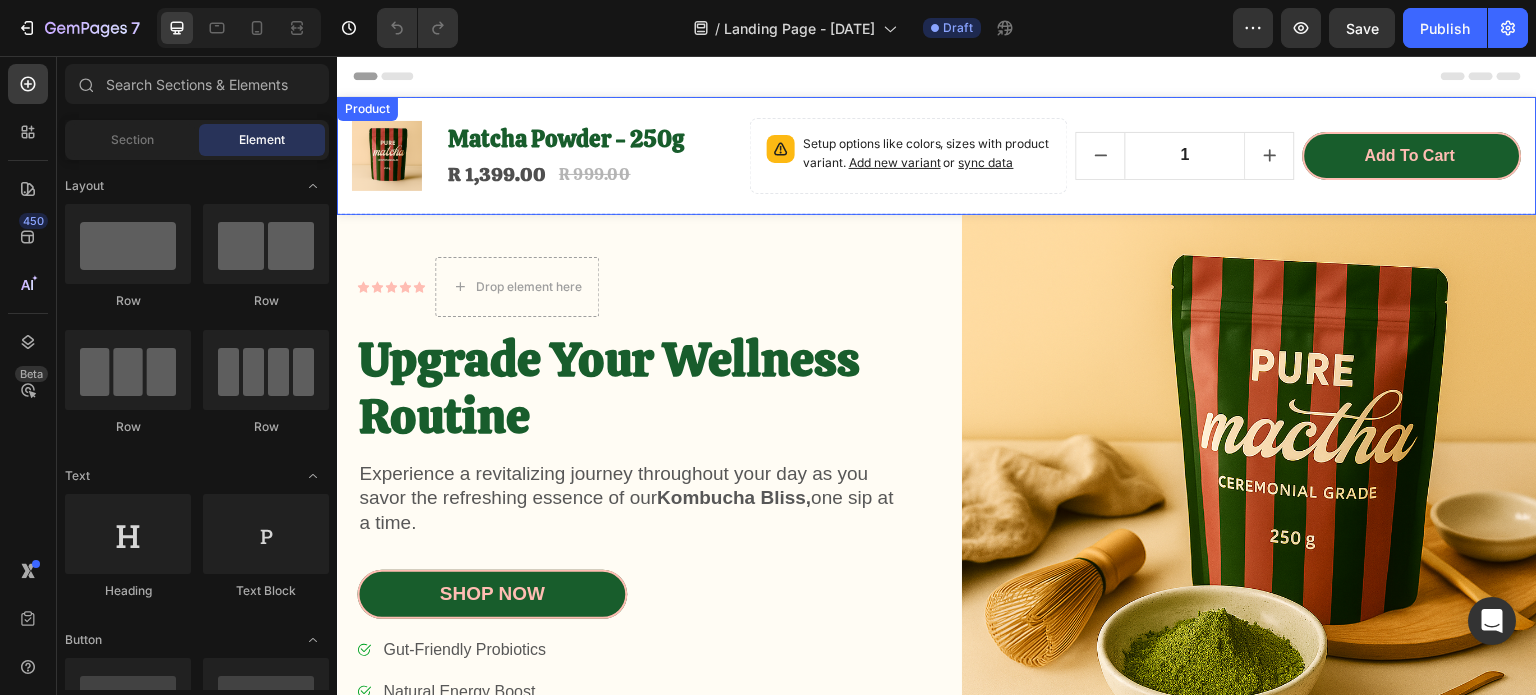 click on "Product Images Matcha Powder - 250g Product Title R 1,399.00 Product Price Product Price R 999.00 Product Price Product Price Row Row Setup options like colors, sizes with product variant.       Add new variant   or   sync data Product Variants & Swatches
1
Product Quantity Add to cart Product Cart Button Row Row Product" at bounding box center [937, 156] 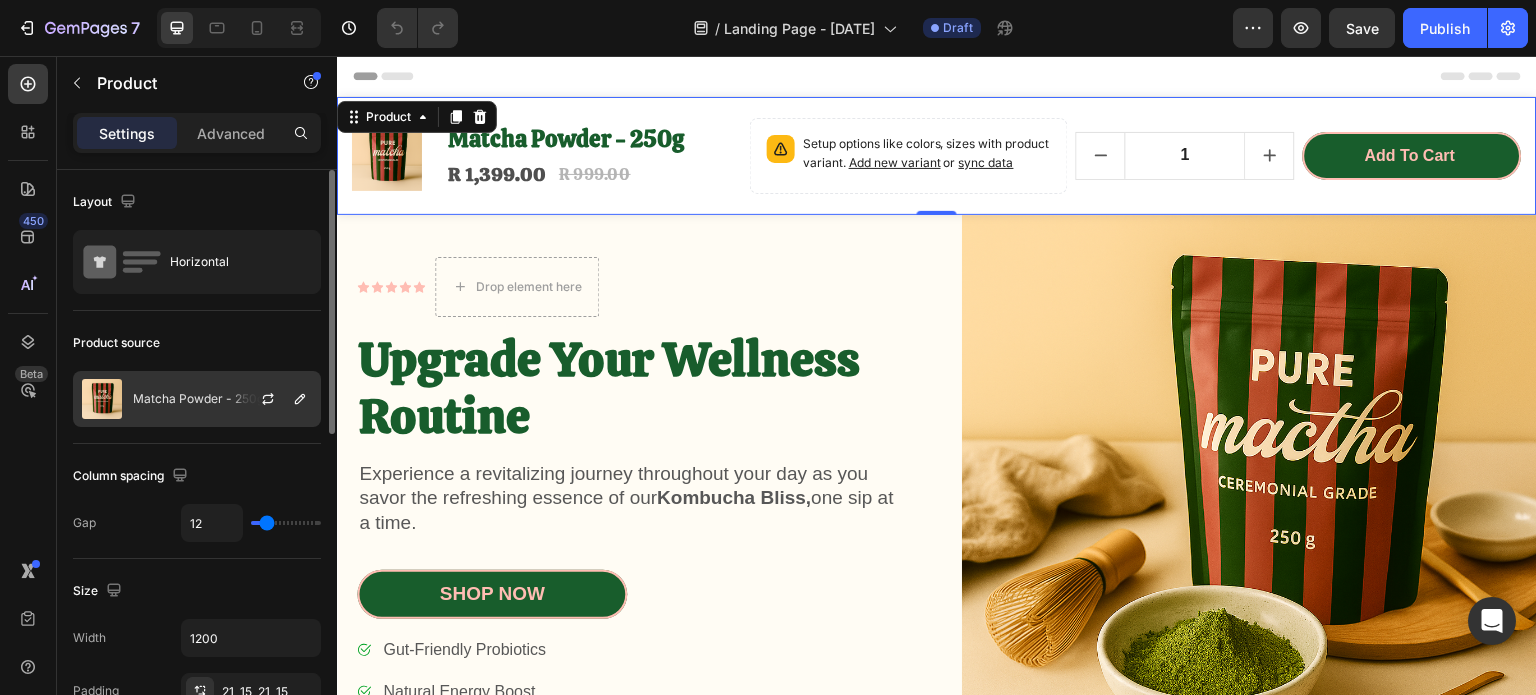 click on "Matcha Powder - 250g" at bounding box center (198, 399) 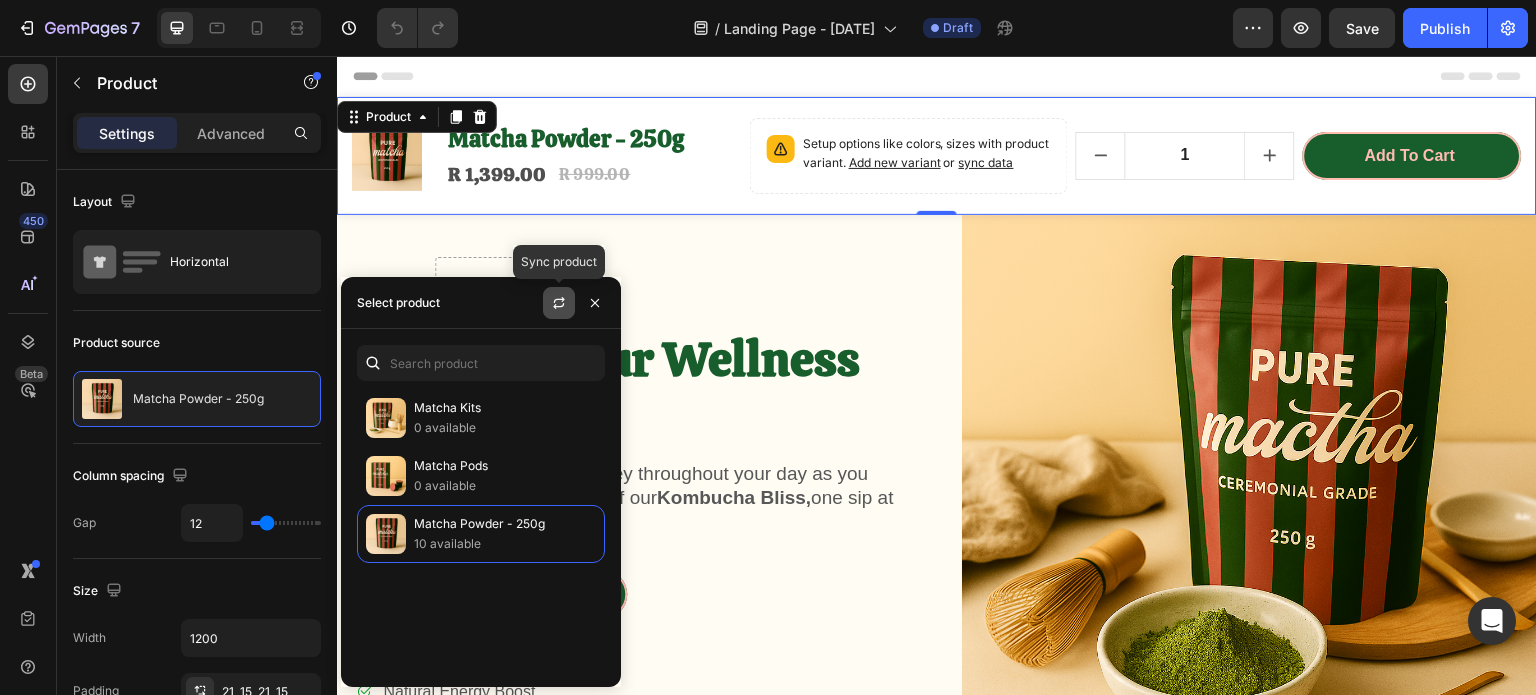 click 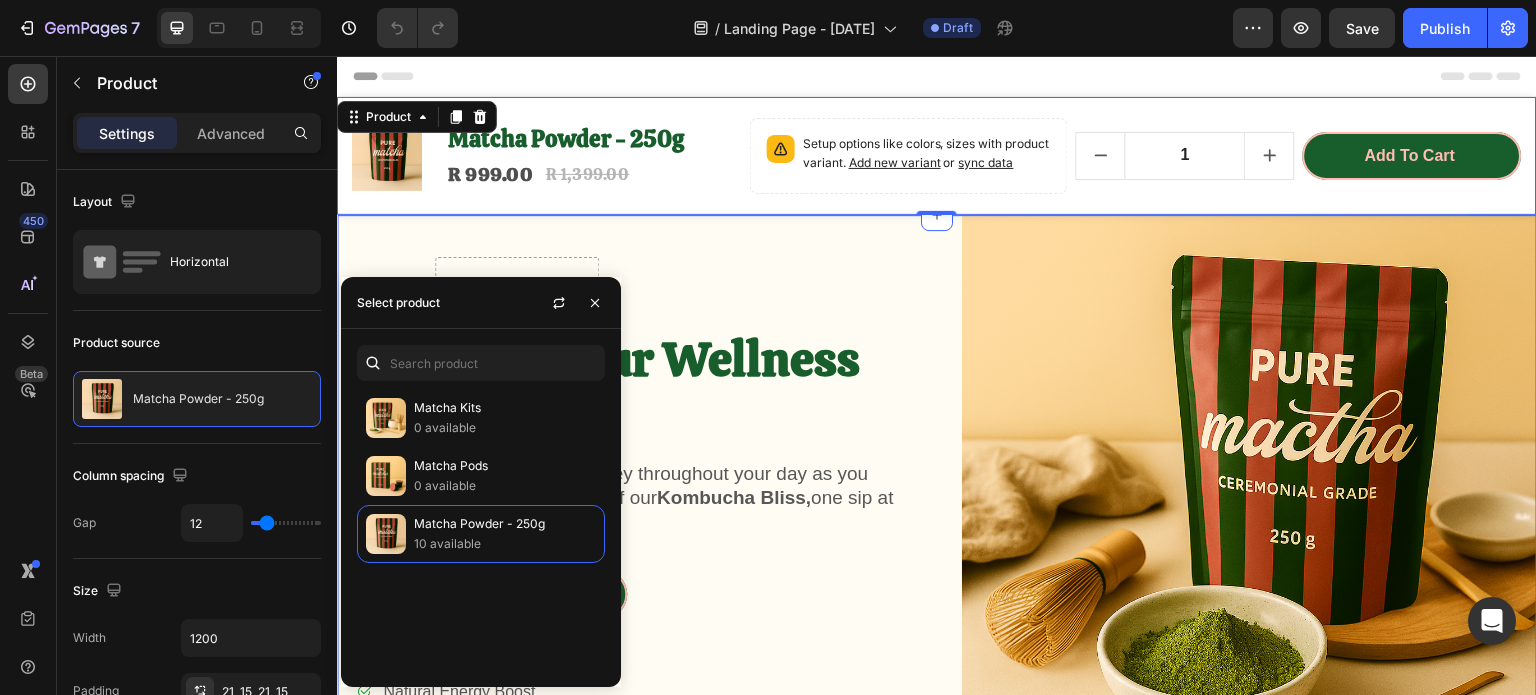 click on "Icon Icon Icon Icon Icon Icon List
Drop element here Row Upgrade Your Wellness Routine Heading Experience a revitalizing journey throughout your day as you savor the refreshing essence of our  Kombucha Bliss,  one sip at a time. Text Block Shop Now Button
Gut-Friendly Probiotics
Natural Energy Boost
Antioxidant-Rich Item List Shop Now Button Row" at bounding box center [644, 502] 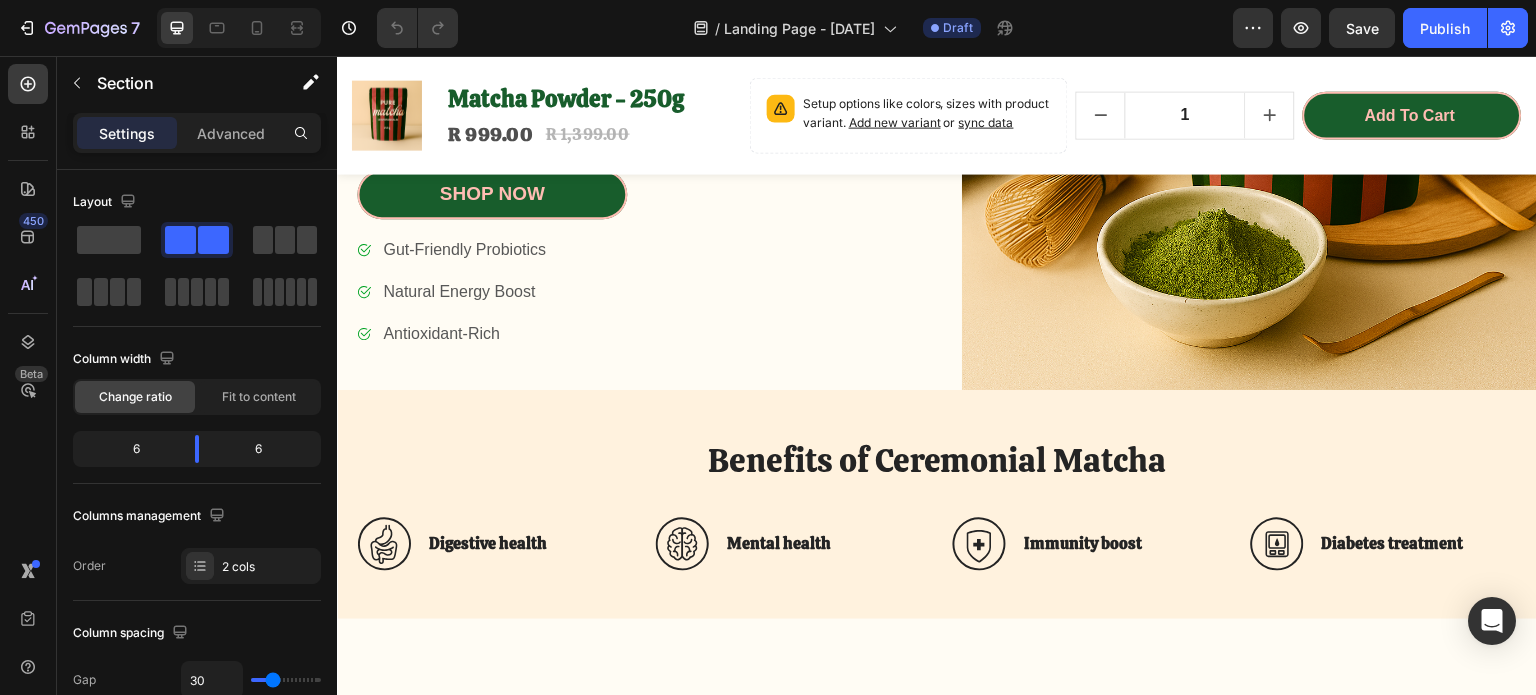 scroll, scrollTop: 500, scrollLeft: 0, axis: vertical 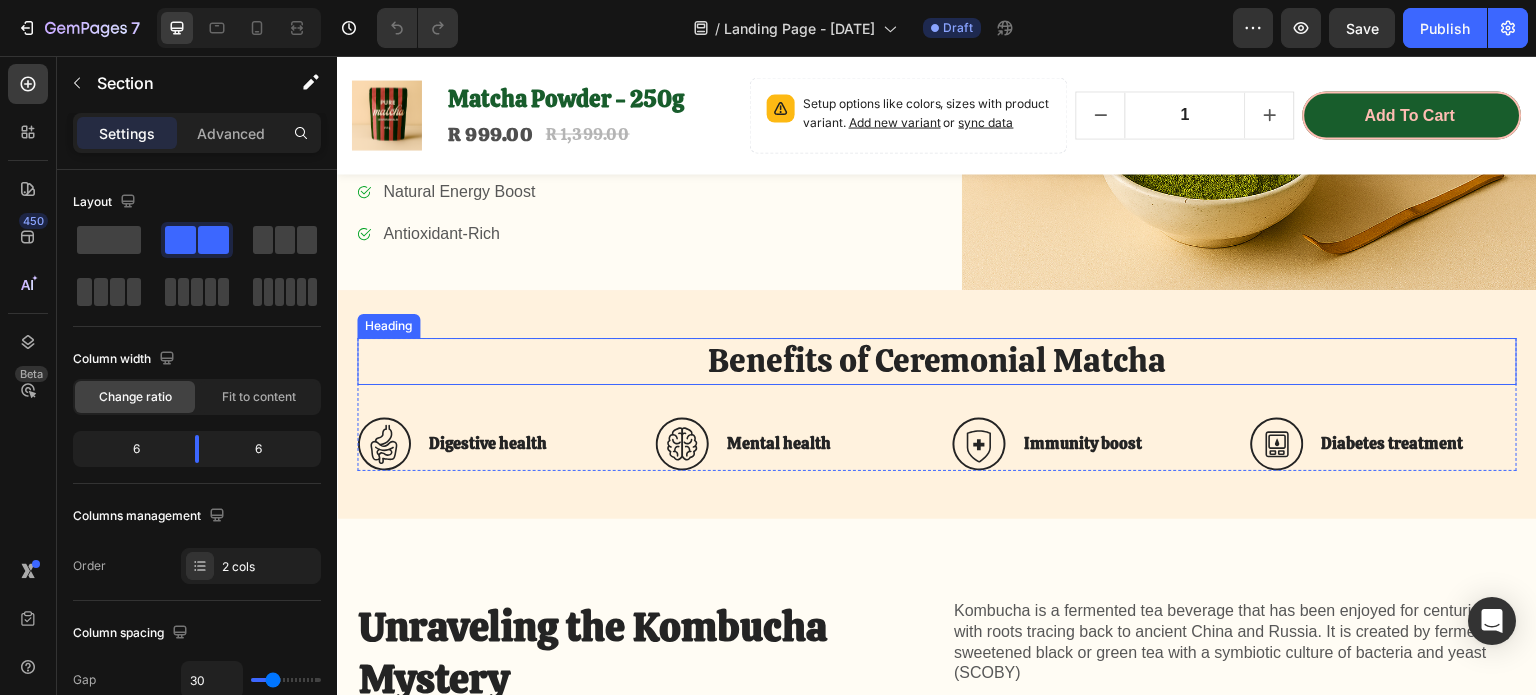 click on "Benefits of Ceremonial Matcha" at bounding box center [937, 361] 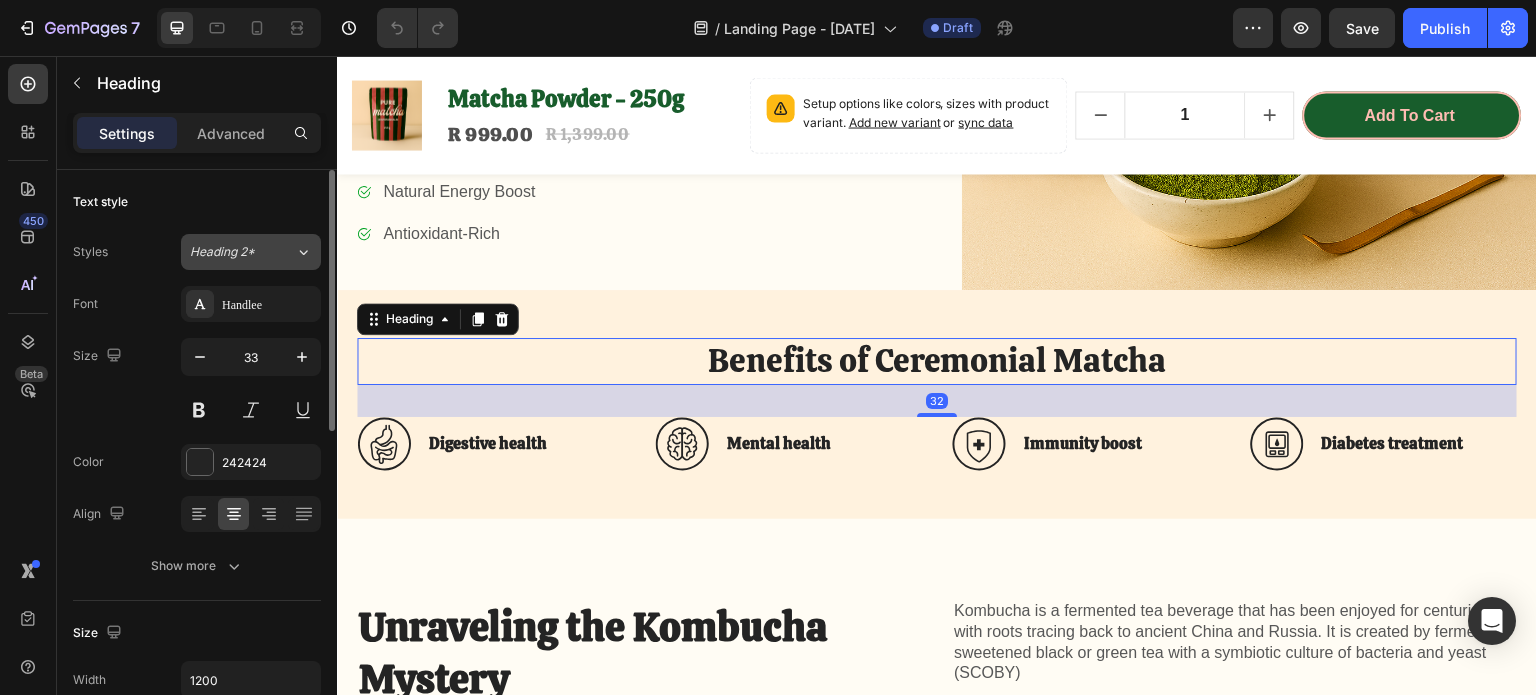 click on "Heading 2*" 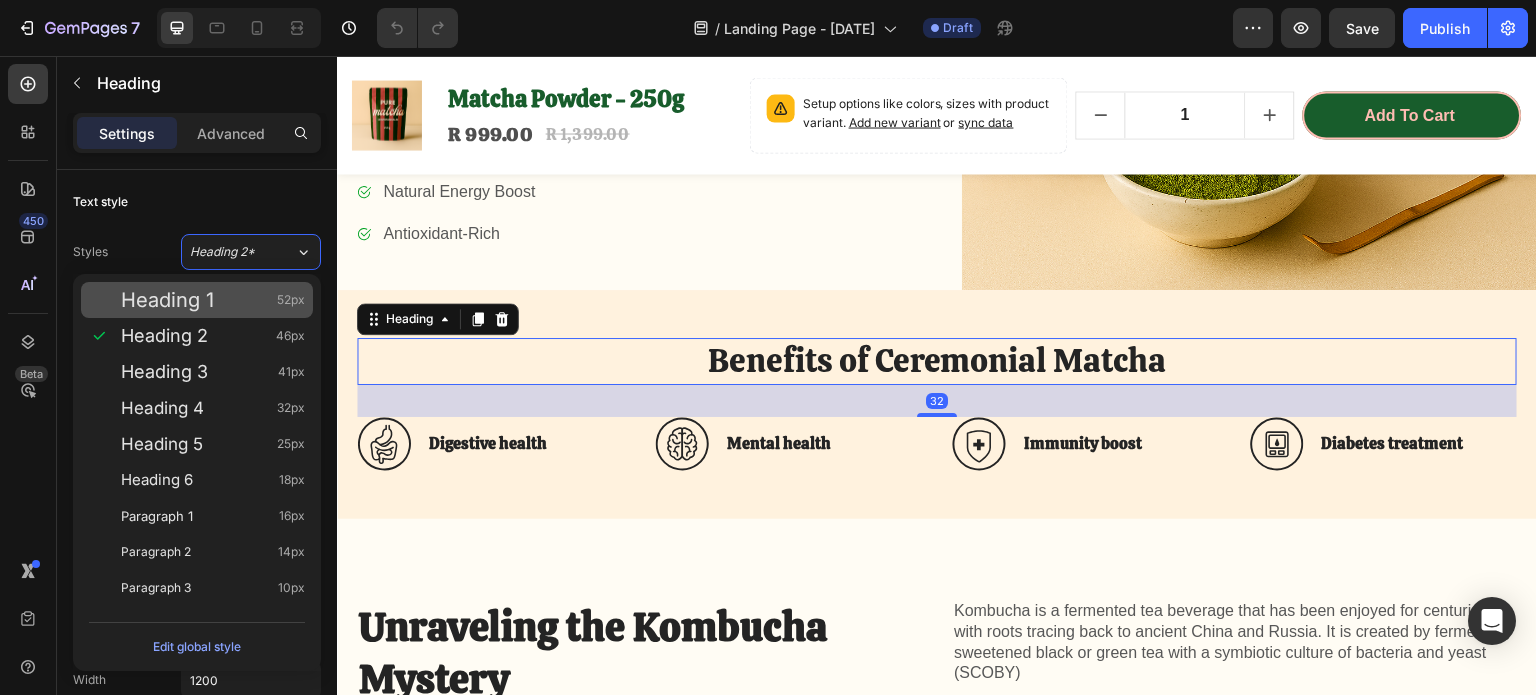 click on "Heading 1" at bounding box center (167, 300) 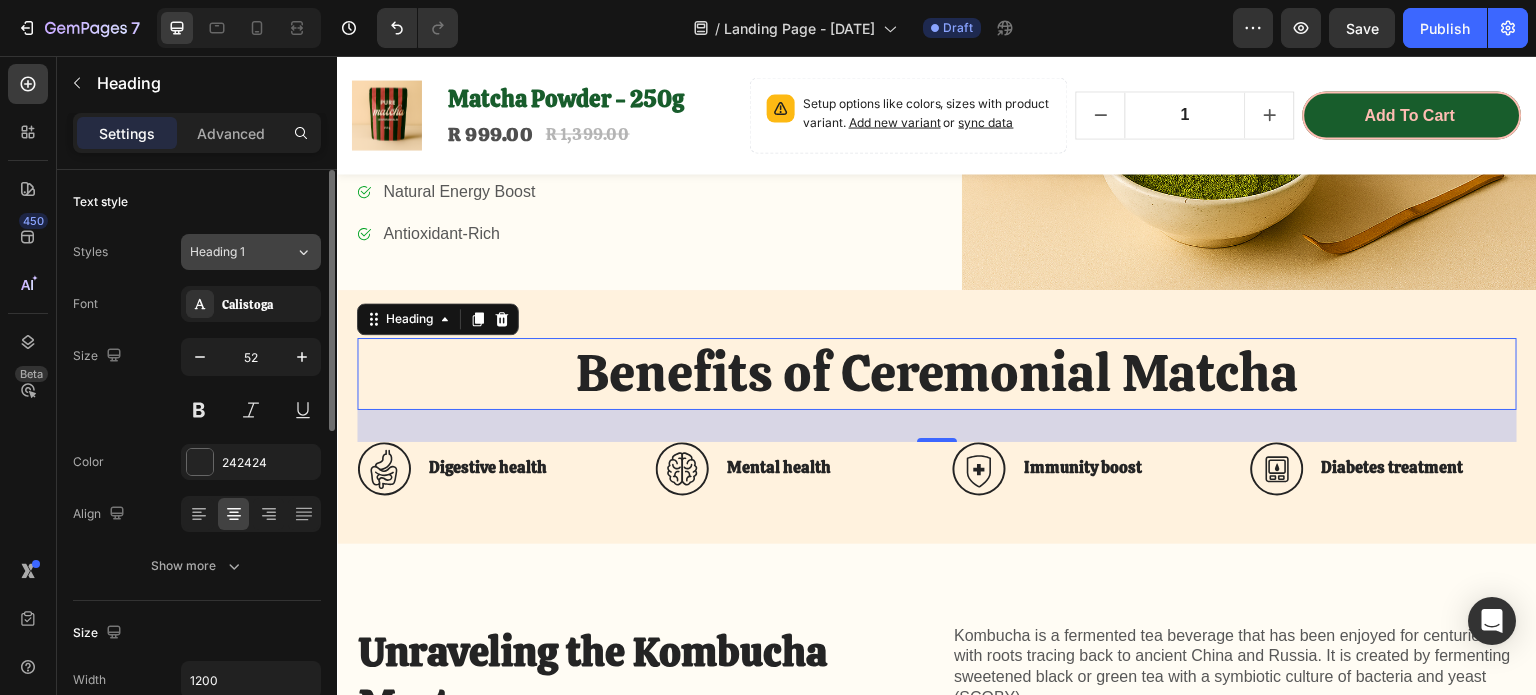 click on "Heading 1" at bounding box center [230, 252] 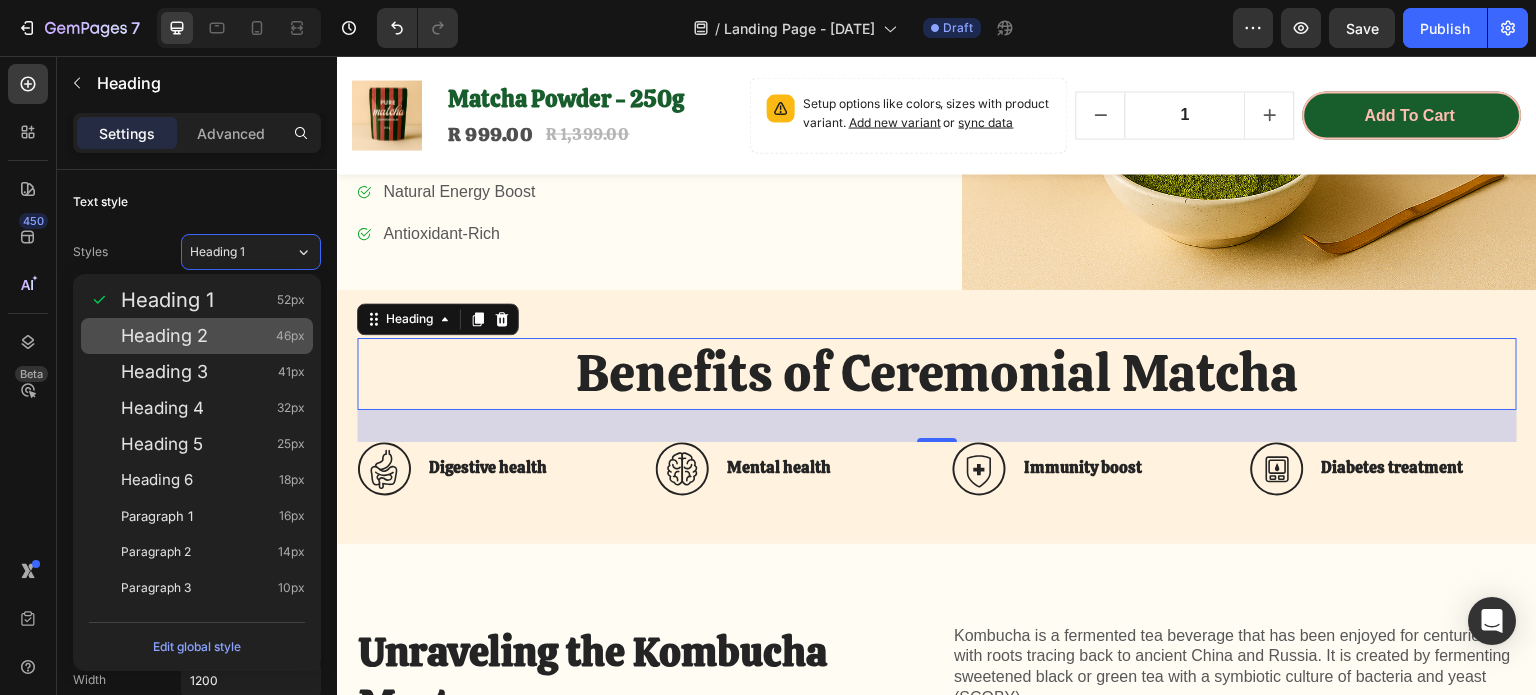 click on "Heading 2" at bounding box center [164, 336] 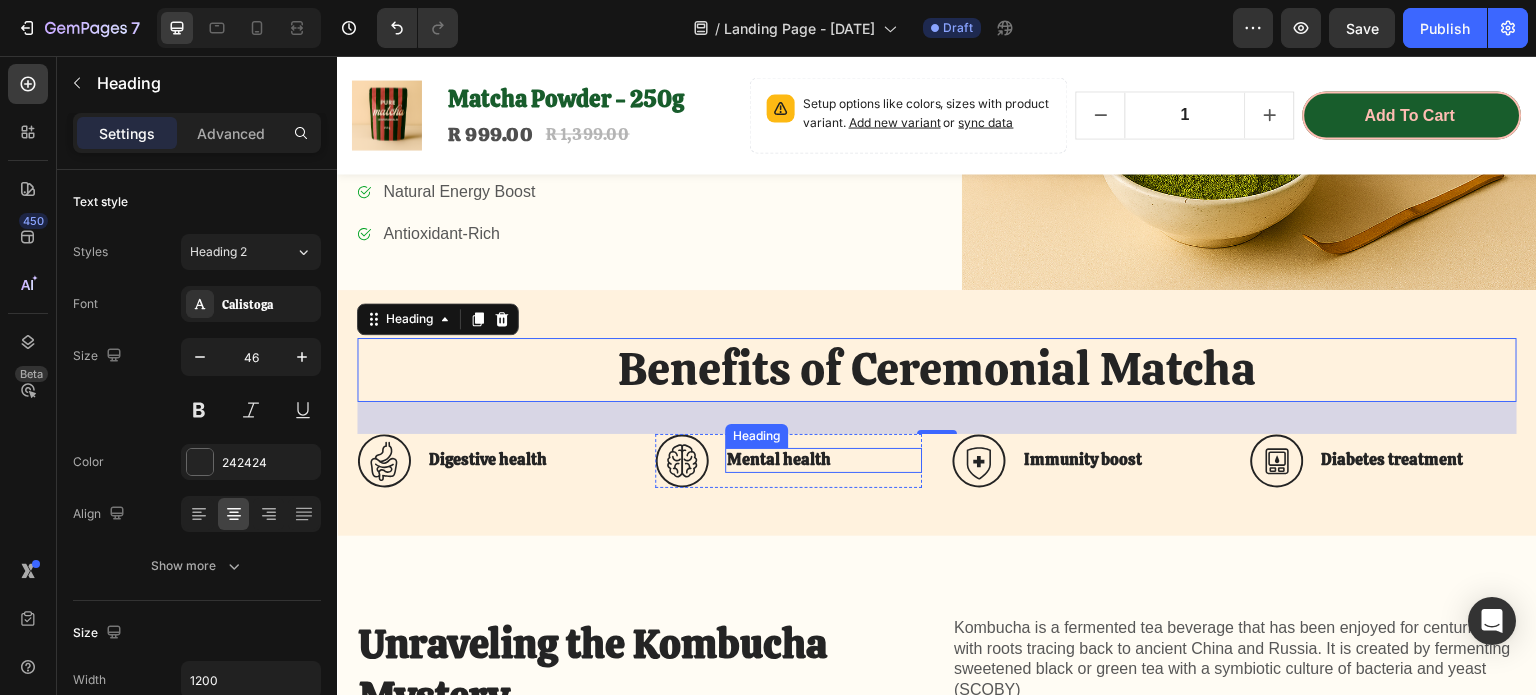 click on "Benefits of Ceremonial Matcha Heading   32
Icon Digestive health Heading Row
Icon Mental health Heading Row
Icon Immunity boost Heading Row
Icon Diabetes treatment Heading Row Row Row Section 3" at bounding box center [937, 413] 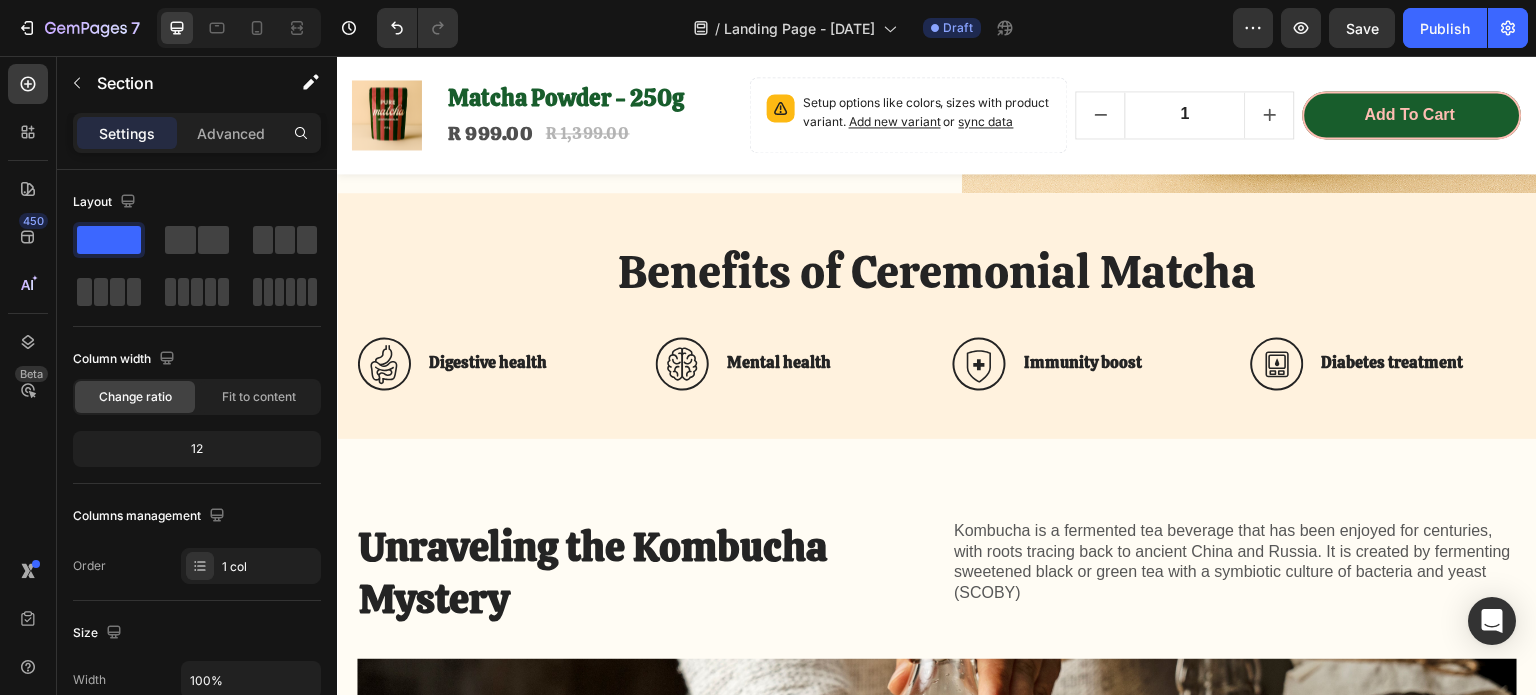 scroll, scrollTop: 600, scrollLeft: 0, axis: vertical 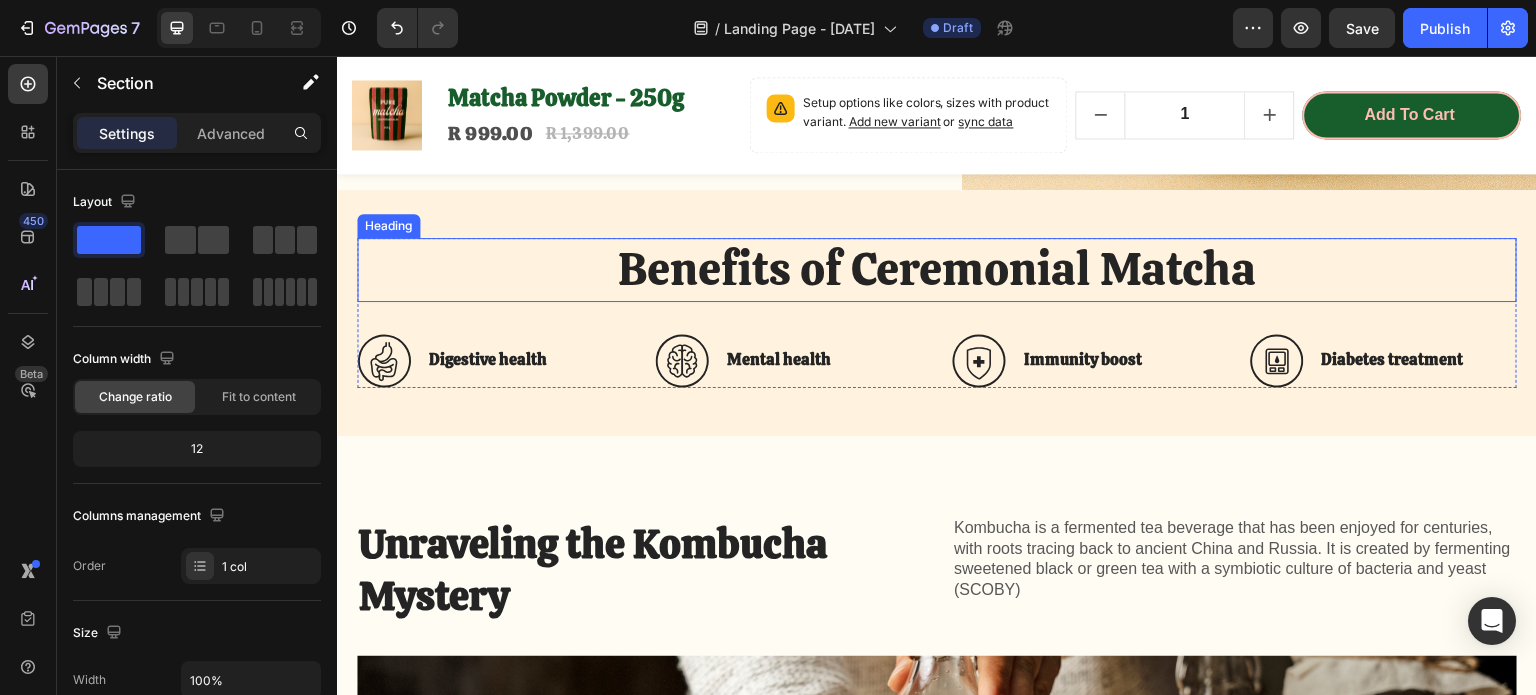 click on "Benefits of Ceremonial Matcha" at bounding box center (937, 270) 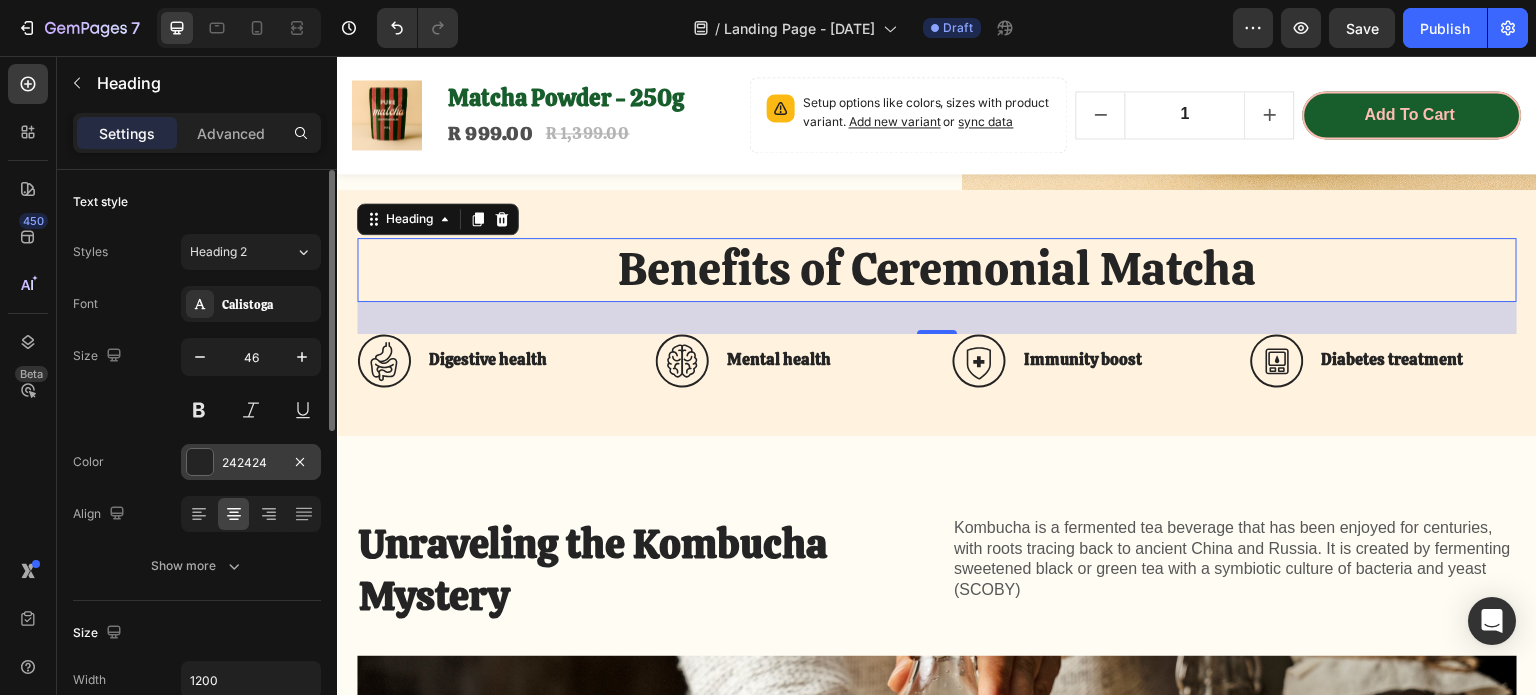 click at bounding box center (200, 462) 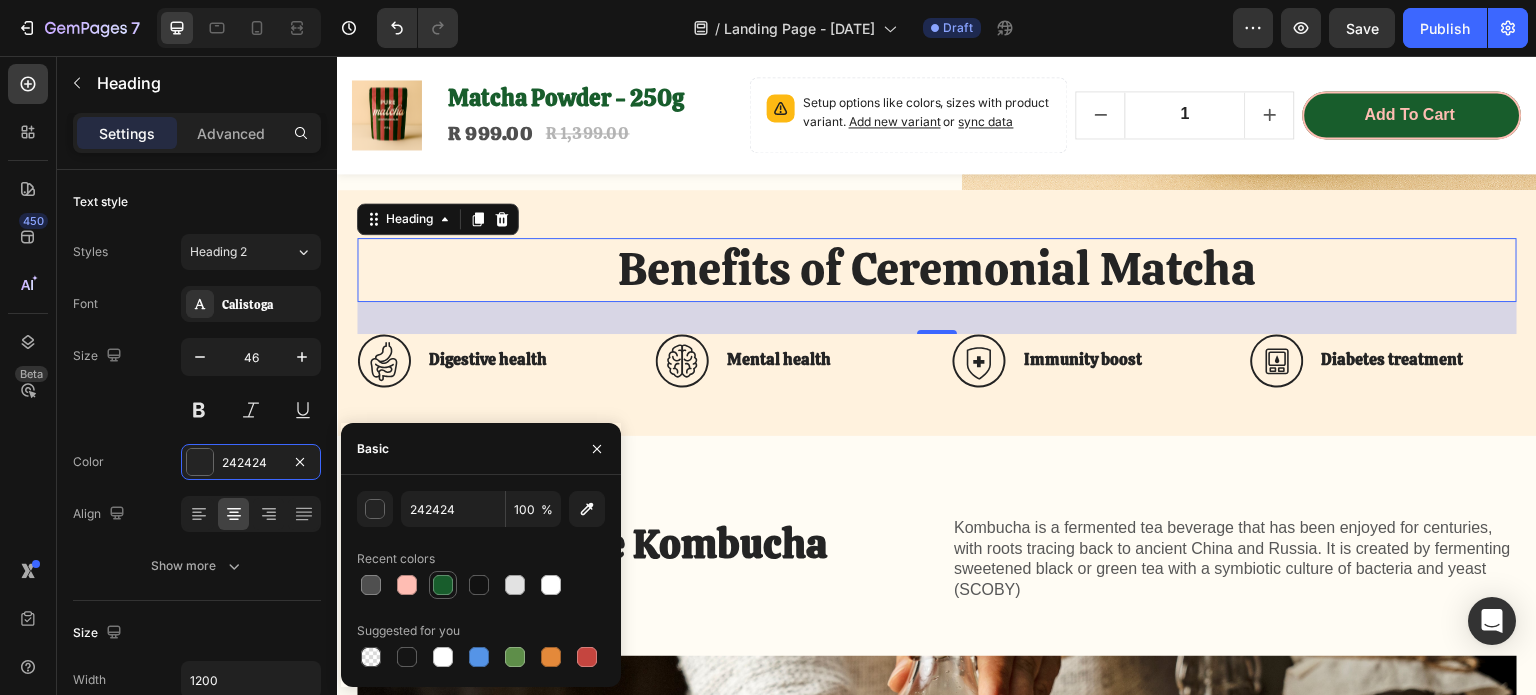 click at bounding box center (443, 585) 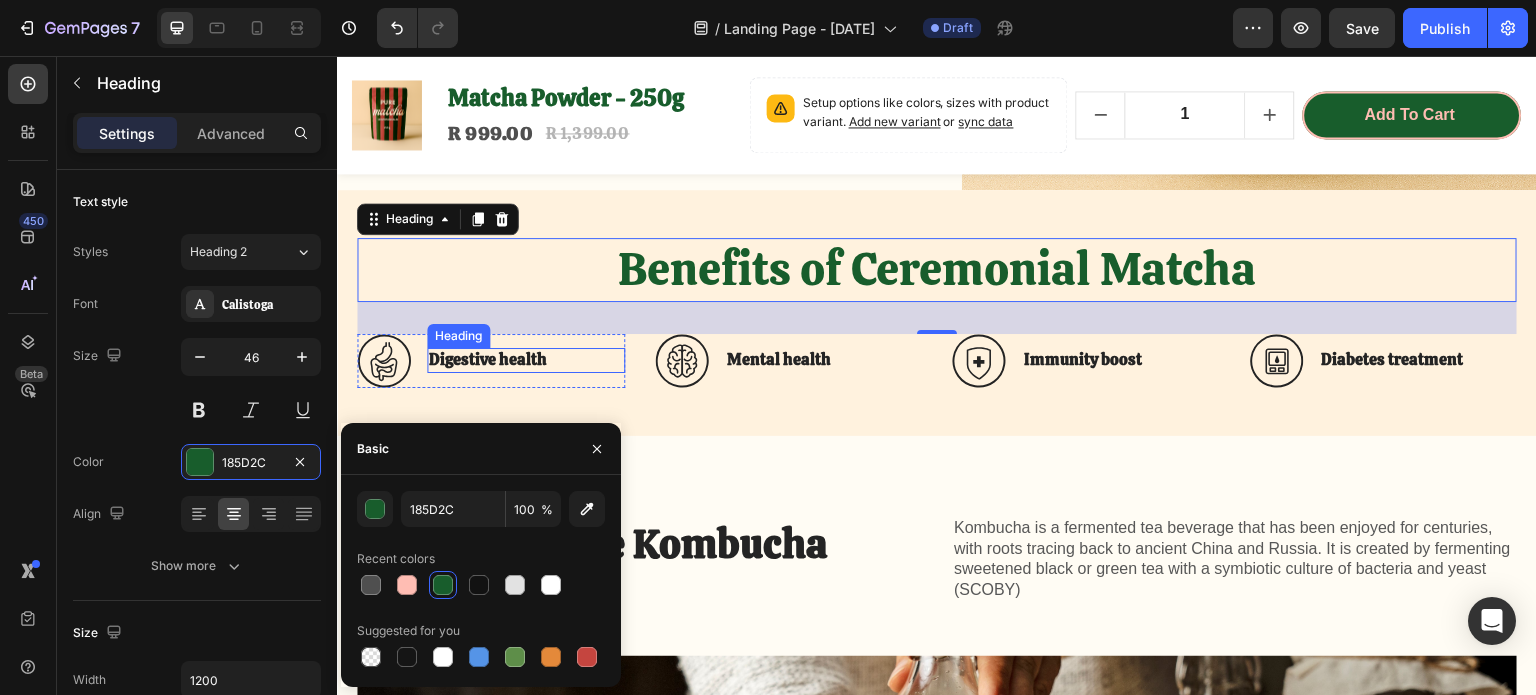 click on "Digestive health" at bounding box center [526, 360] 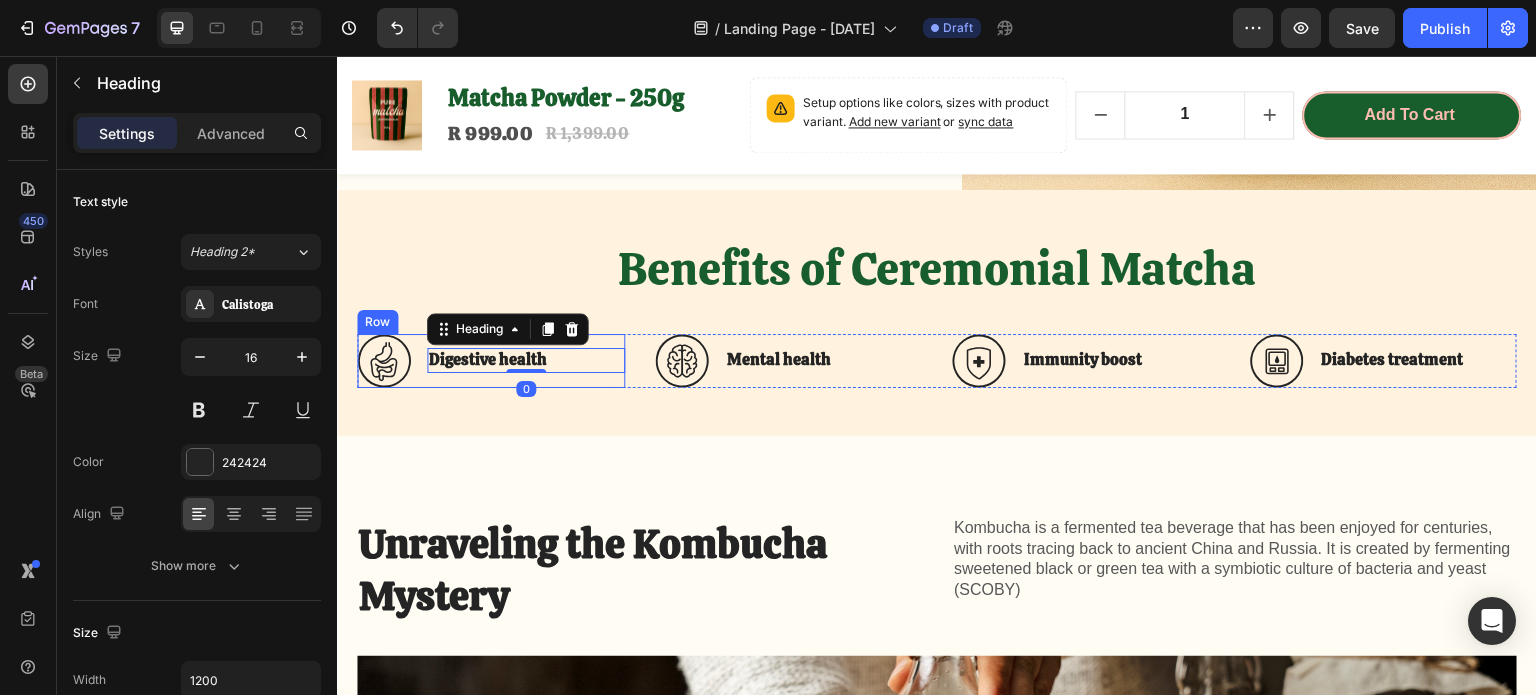 click on "Digestive health Heading   0" at bounding box center (526, 361) 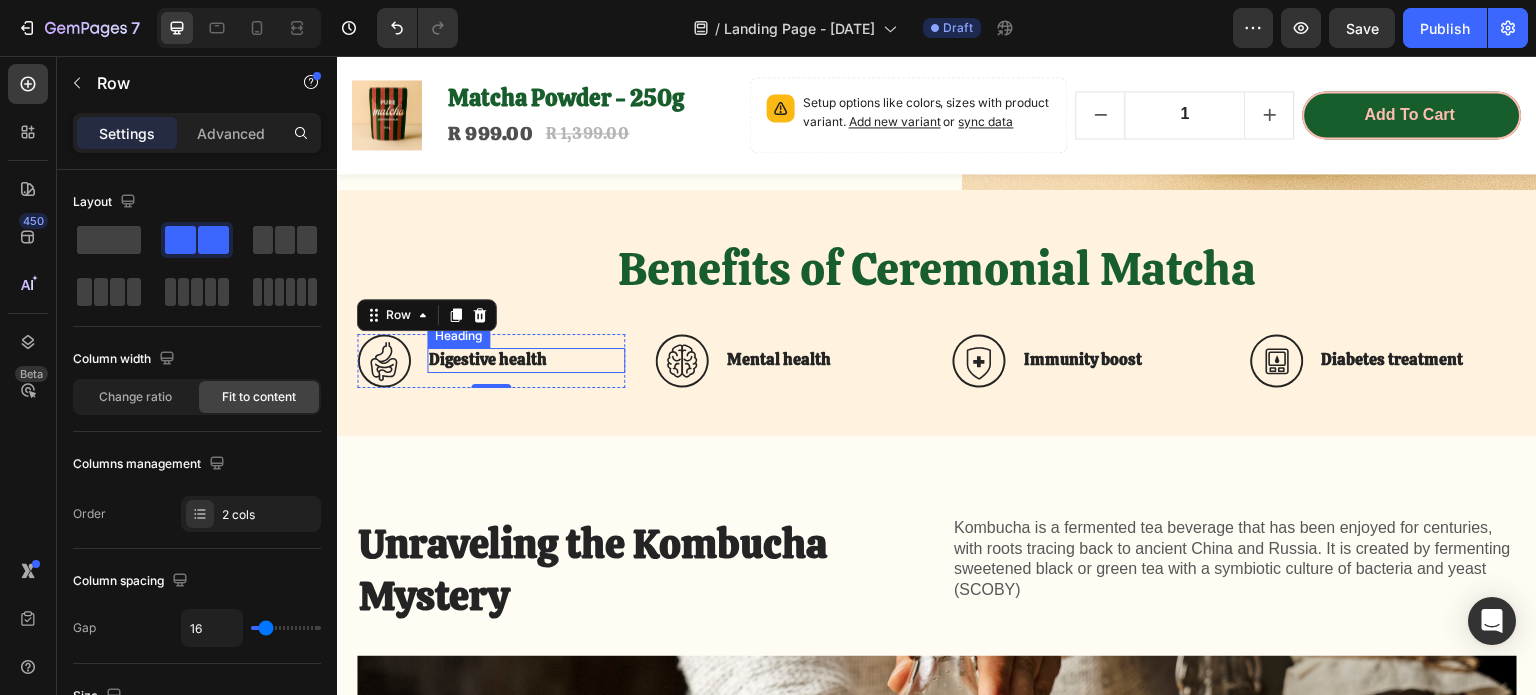 click on "Digestive health" at bounding box center (526, 360) 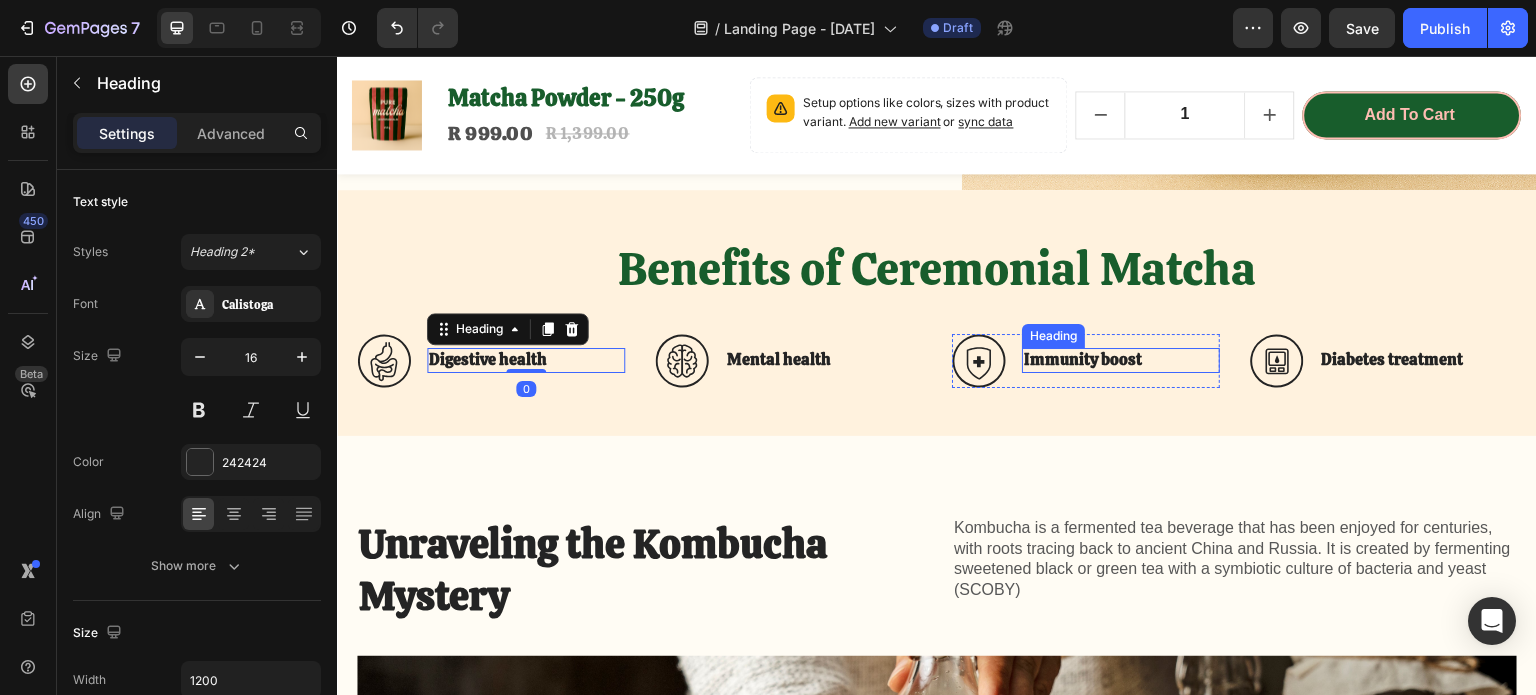 click on "Immunity boost" at bounding box center (1121, 360) 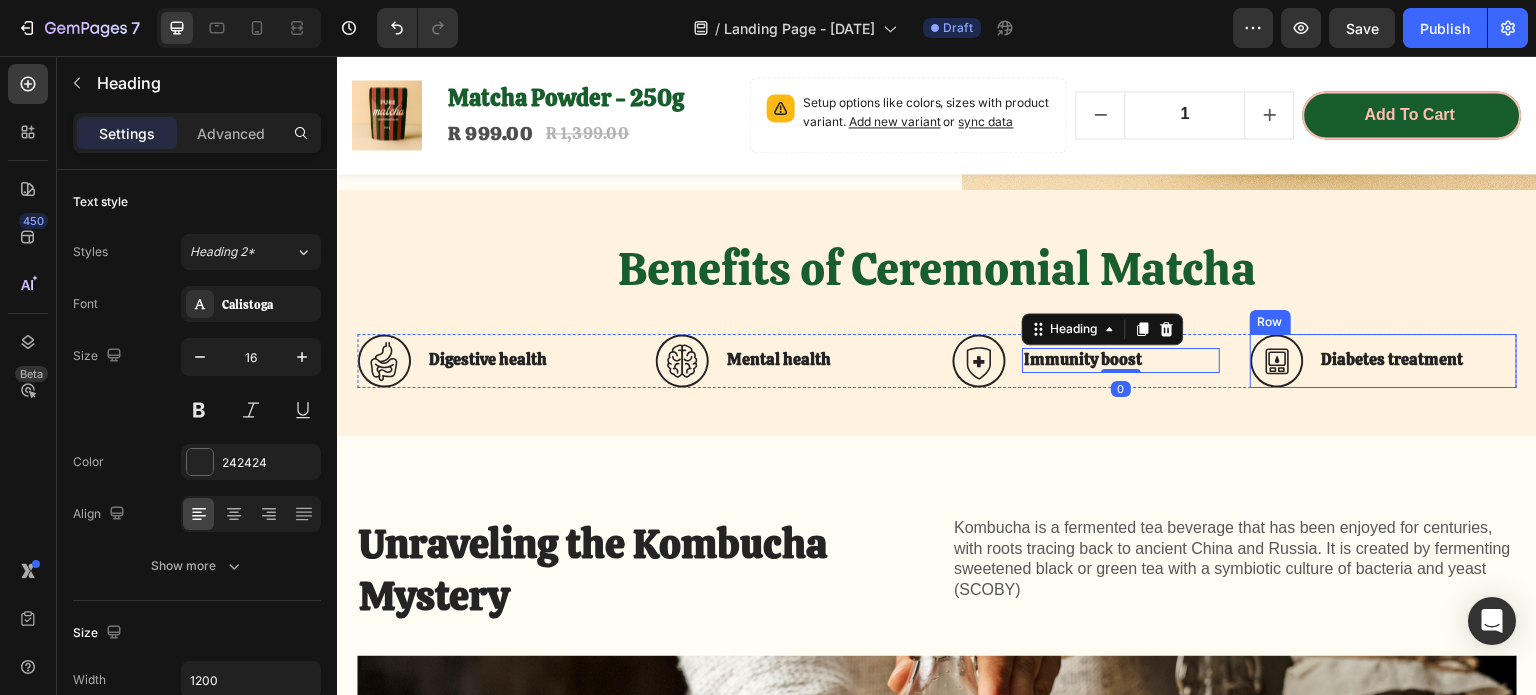 click on "Icon Diabetes treatment Heading Row" at bounding box center (1384, 361) 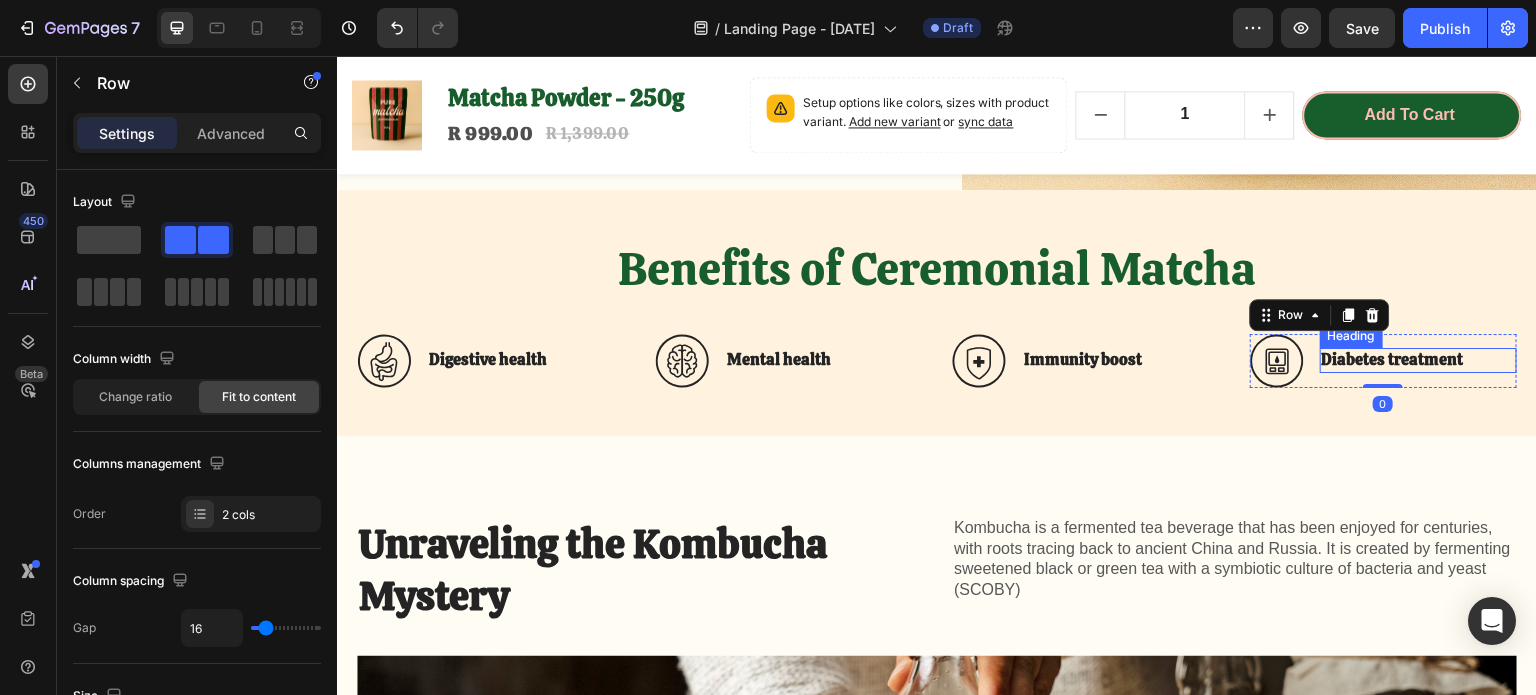 click on "Diabetes treatment" at bounding box center [1419, 360] 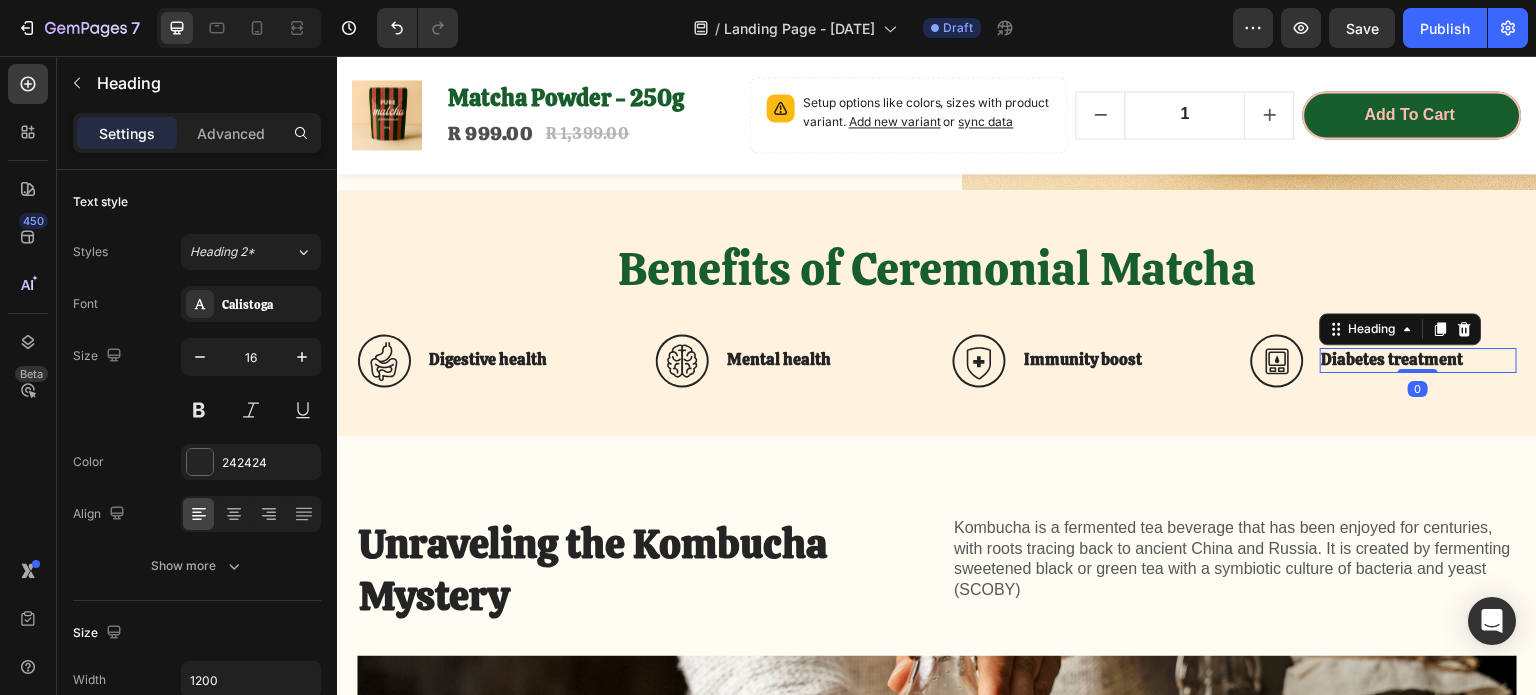 click on "Diabetes treatment" at bounding box center (1419, 360) 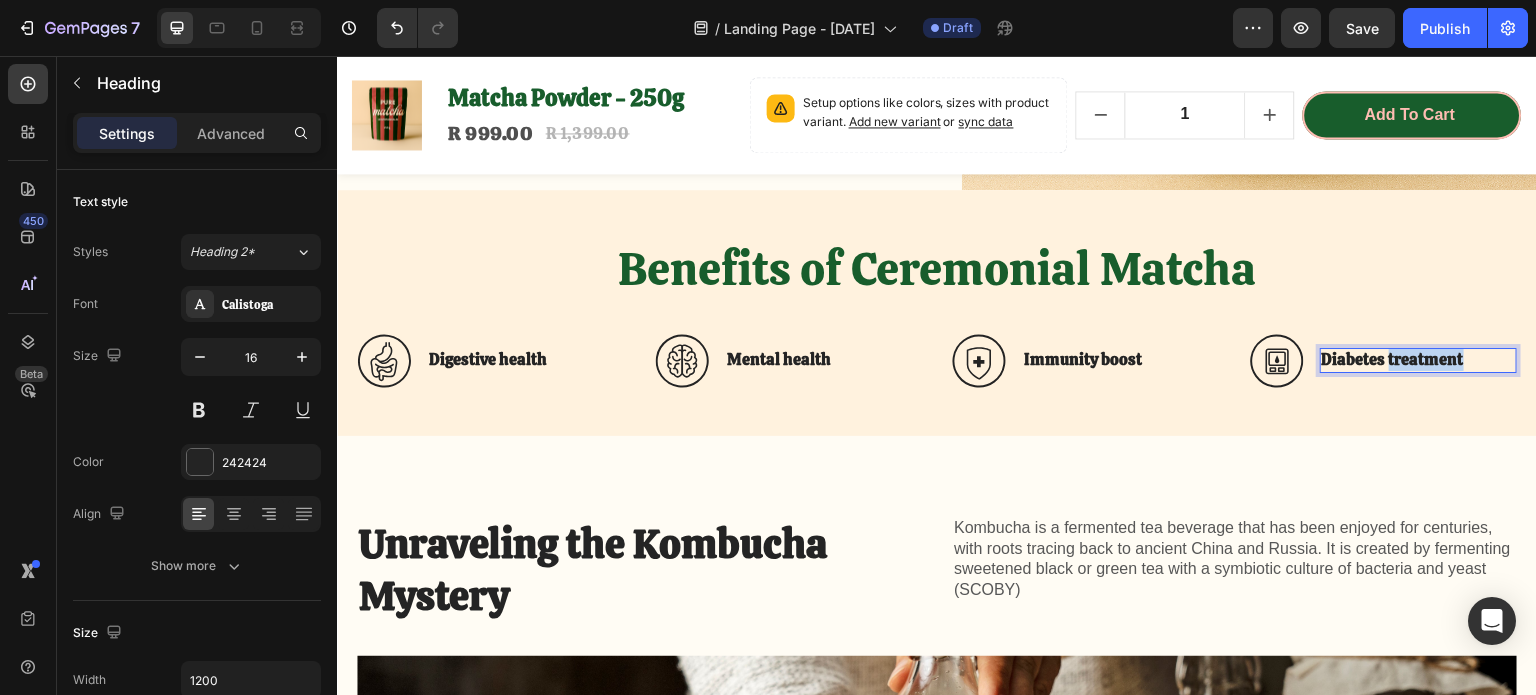 click on "Diabetes treatment" at bounding box center [1419, 360] 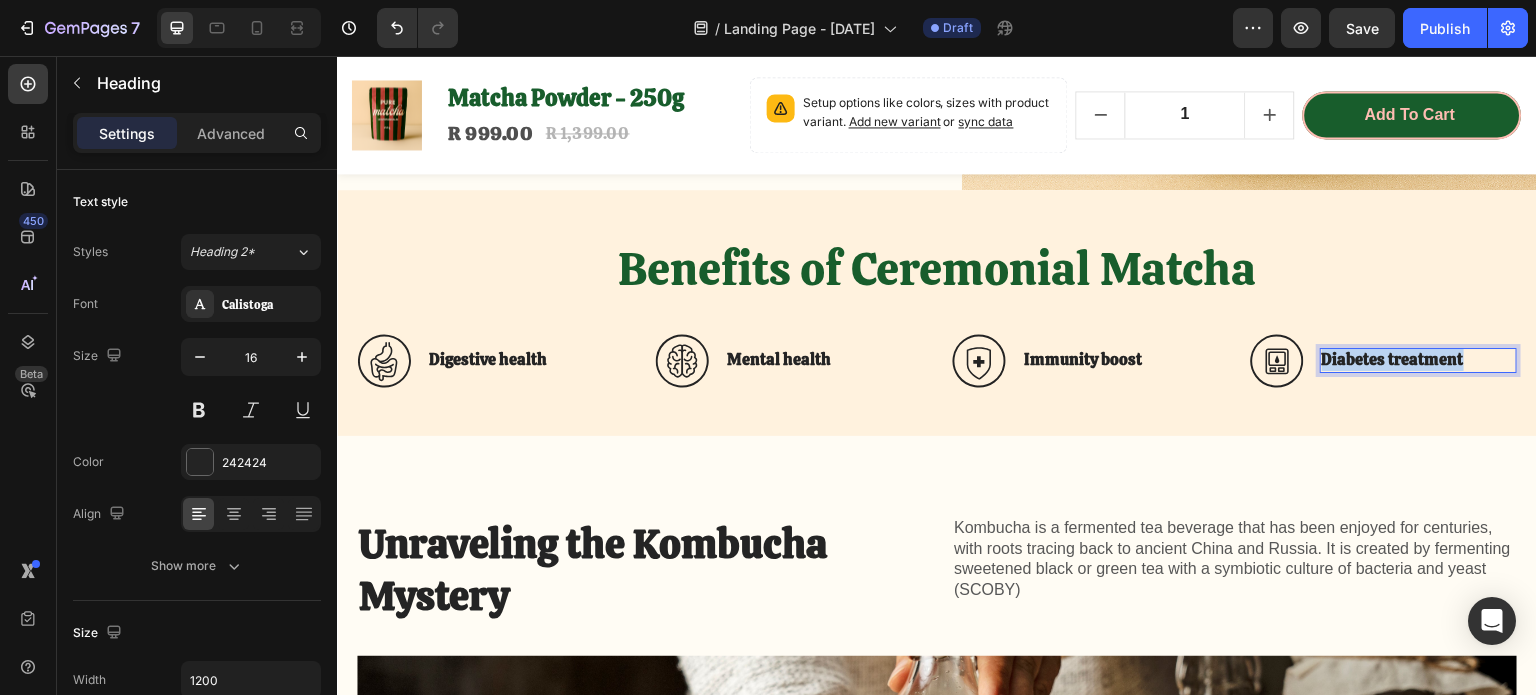 click on "Diabetes treatment" at bounding box center [1419, 360] 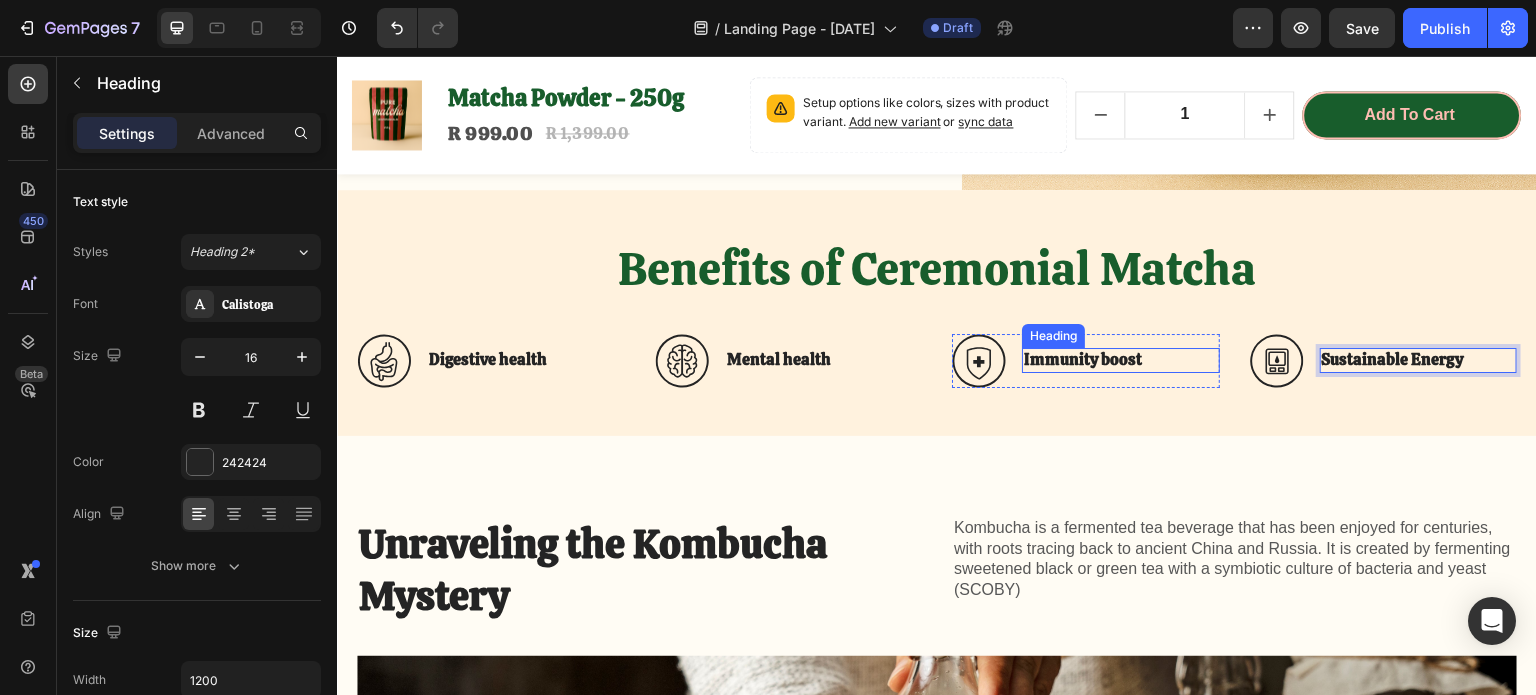 click on "Immunity boost" at bounding box center (1121, 360) 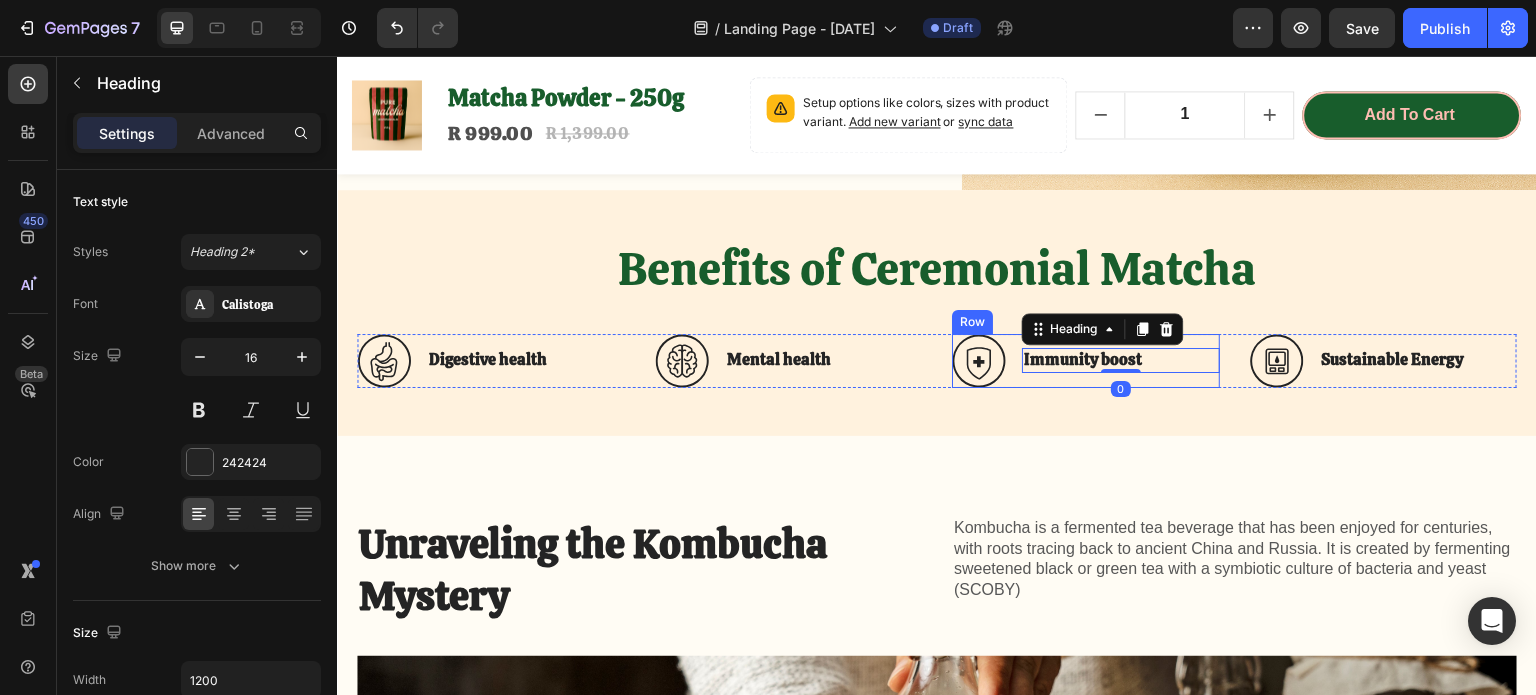 click on "Immunity boost Heading   0" at bounding box center [1121, 361] 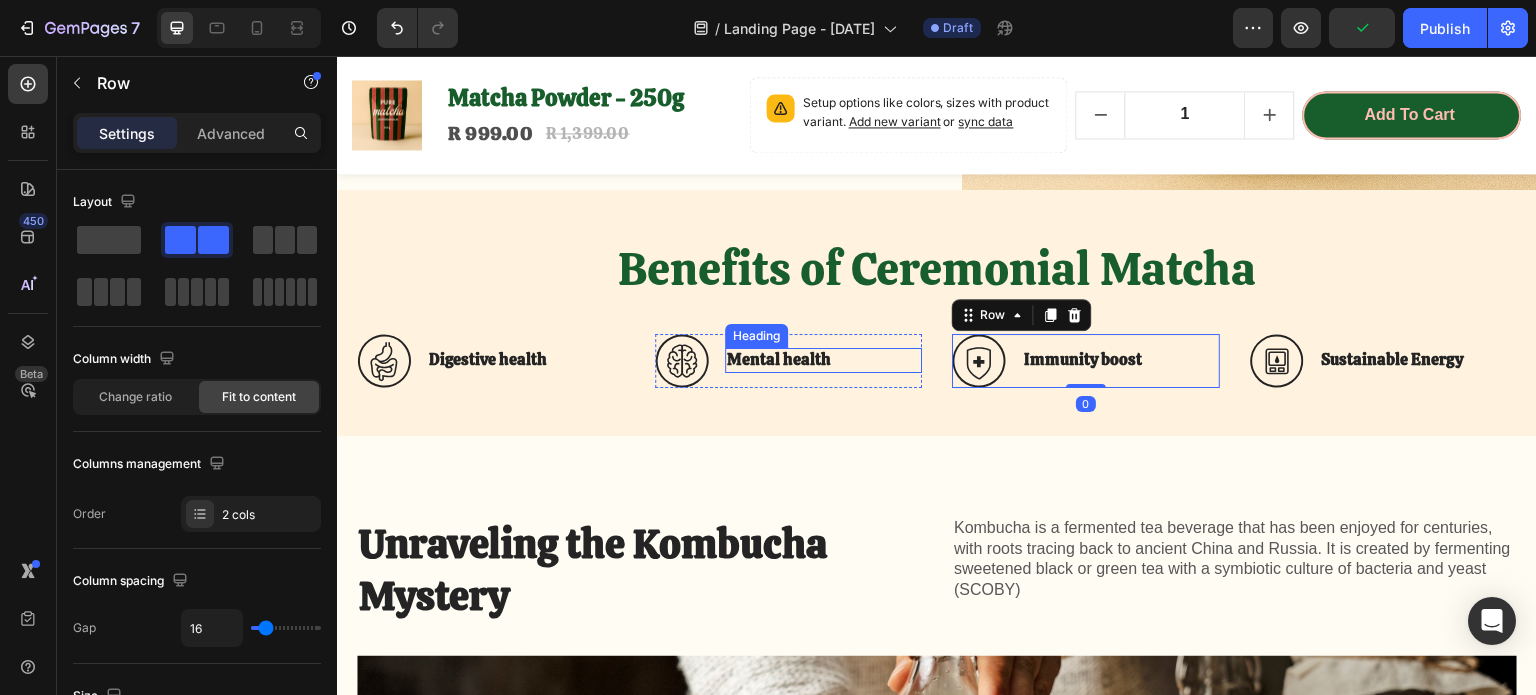 click on "Mental health" at bounding box center (824, 360) 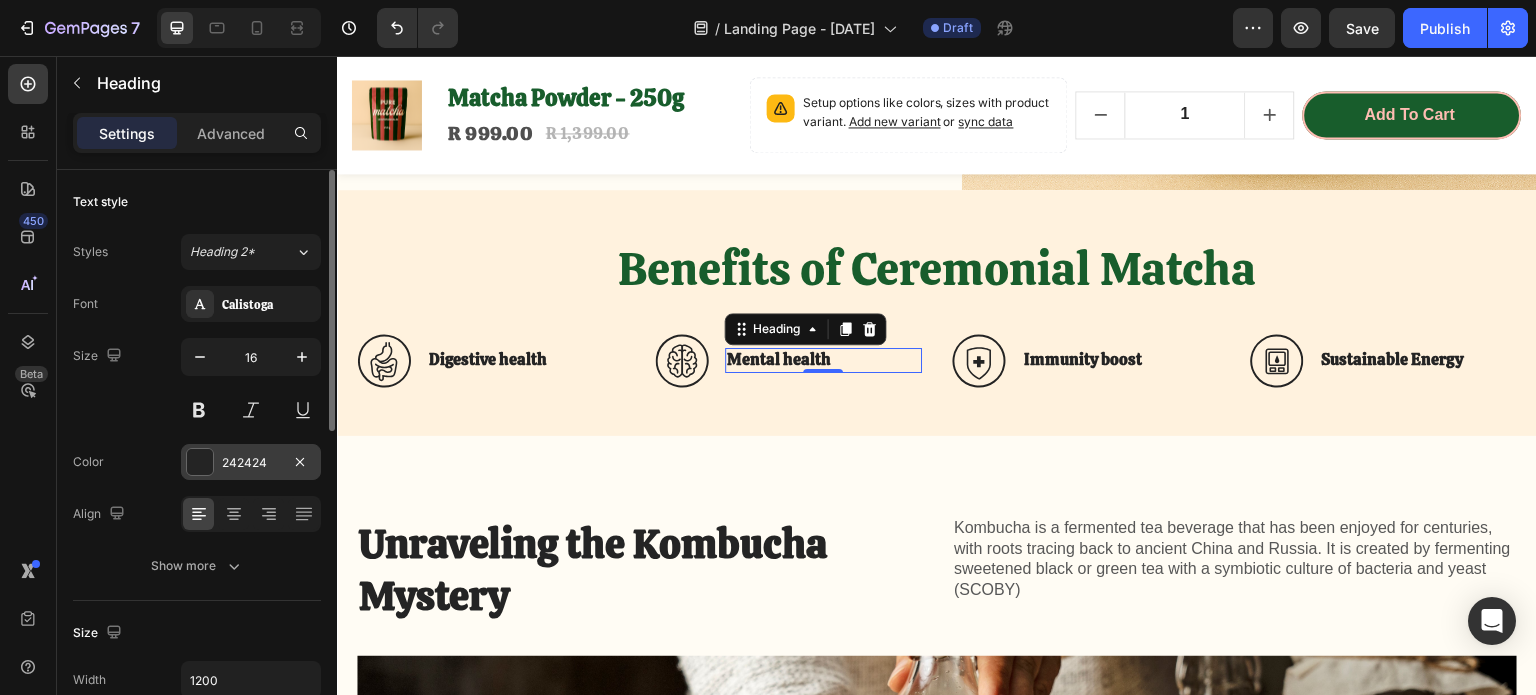 click at bounding box center [200, 462] 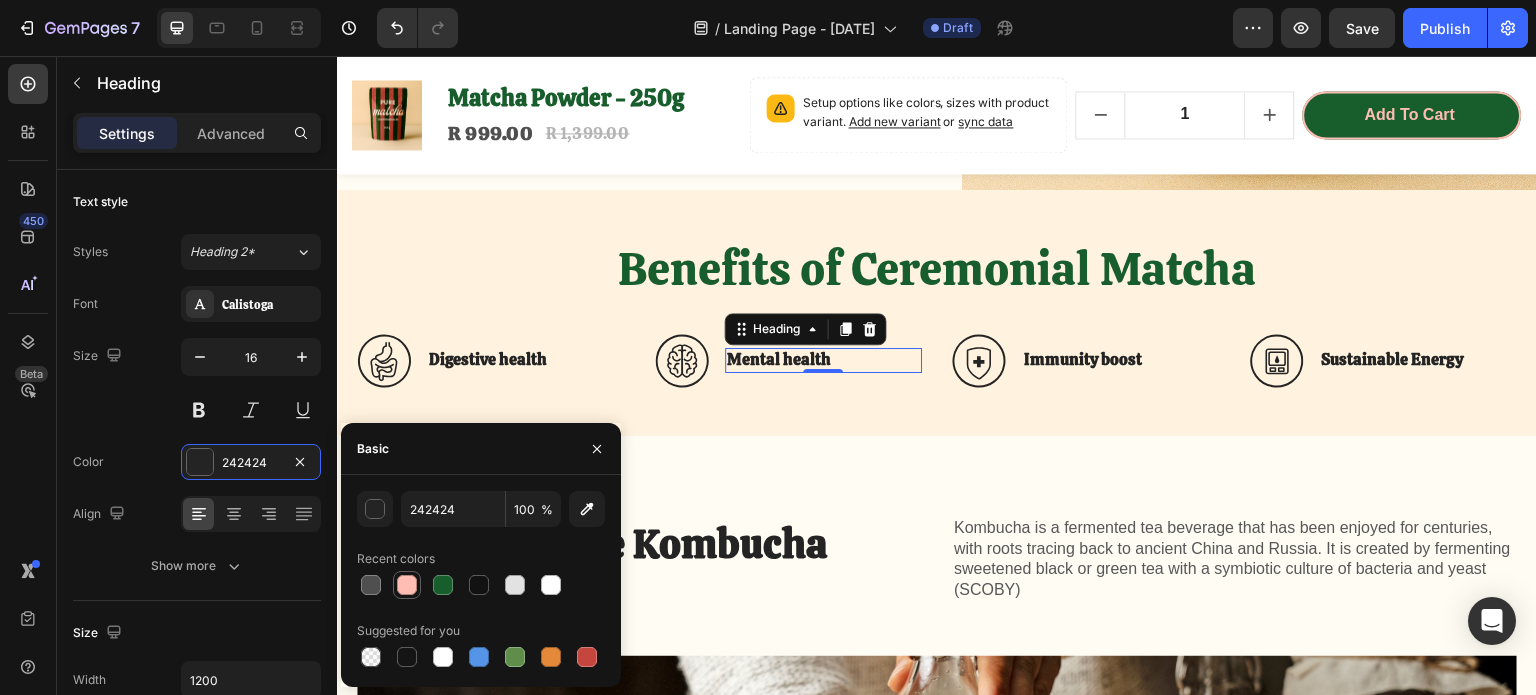 click at bounding box center (407, 585) 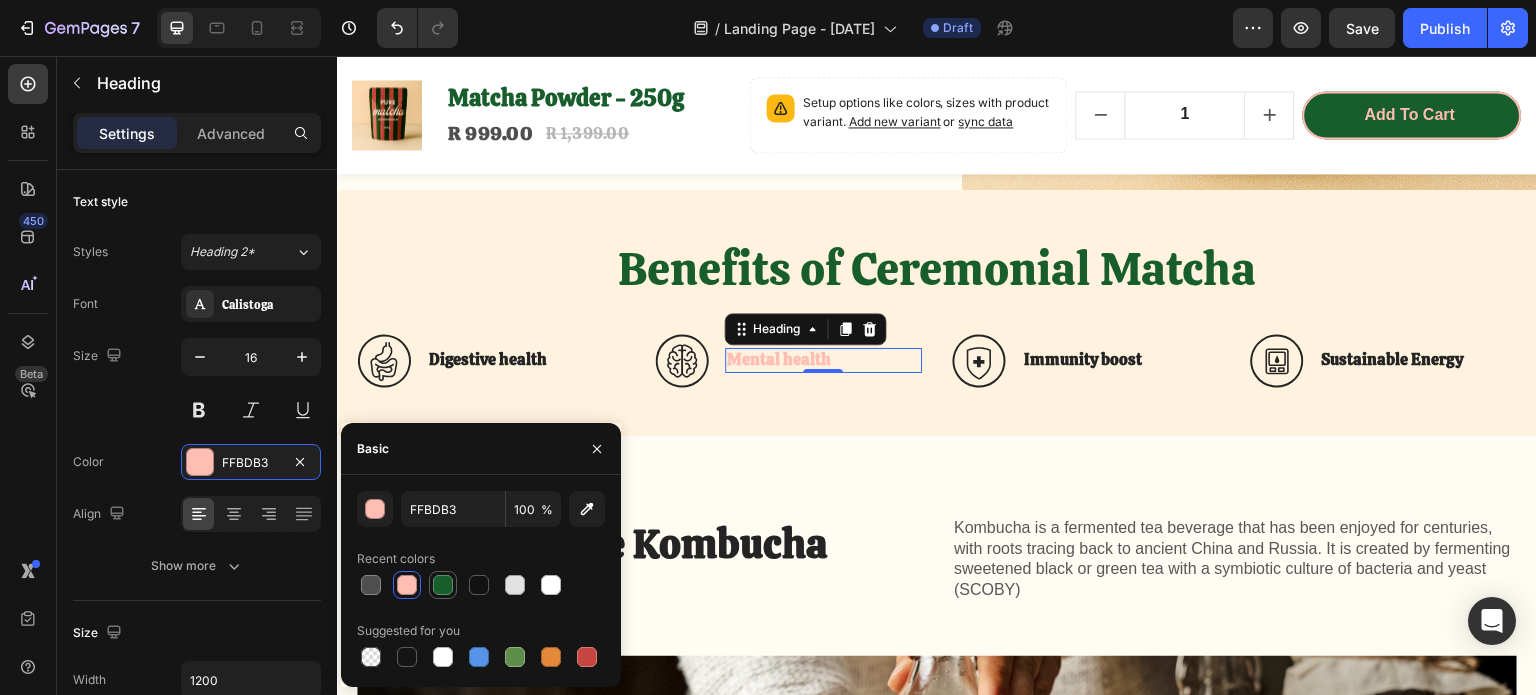 click at bounding box center (443, 585) 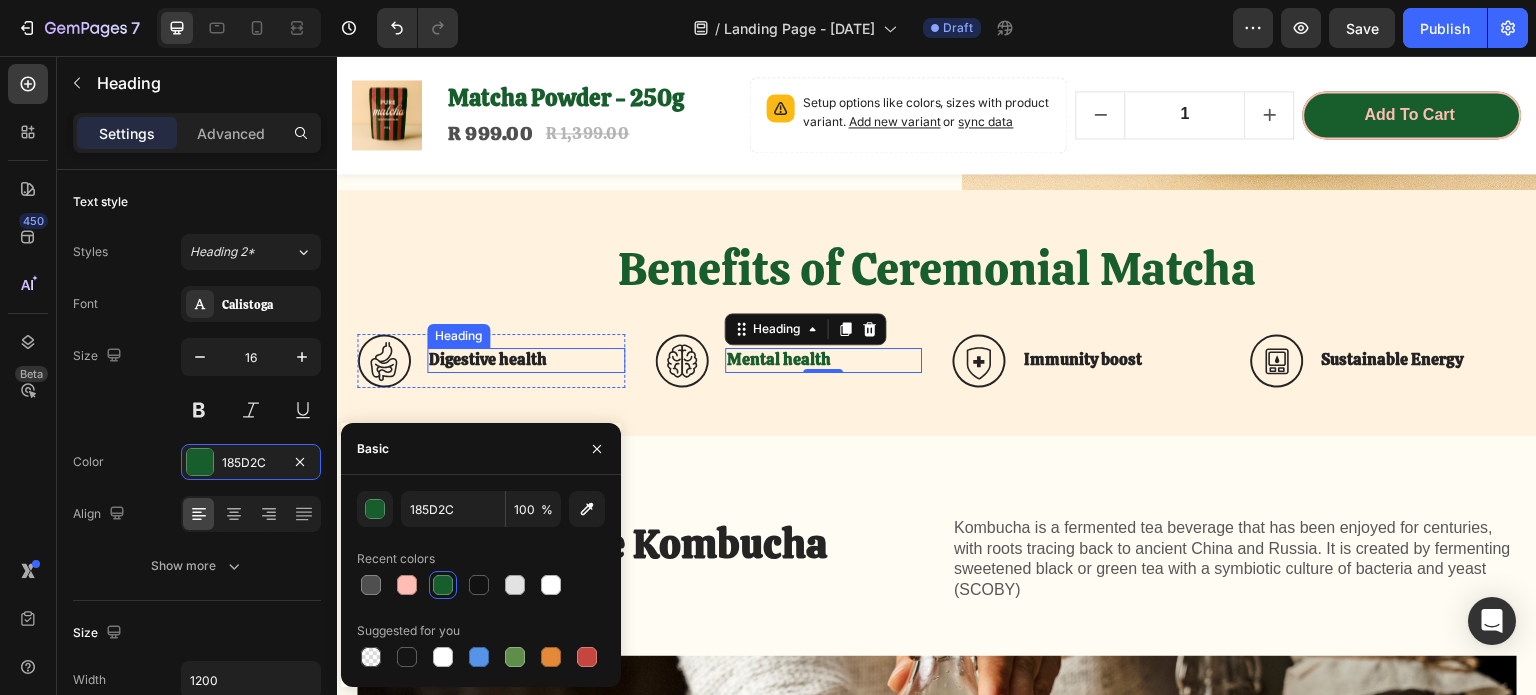 click on "Digestive health" at bounding box center (526, 360) 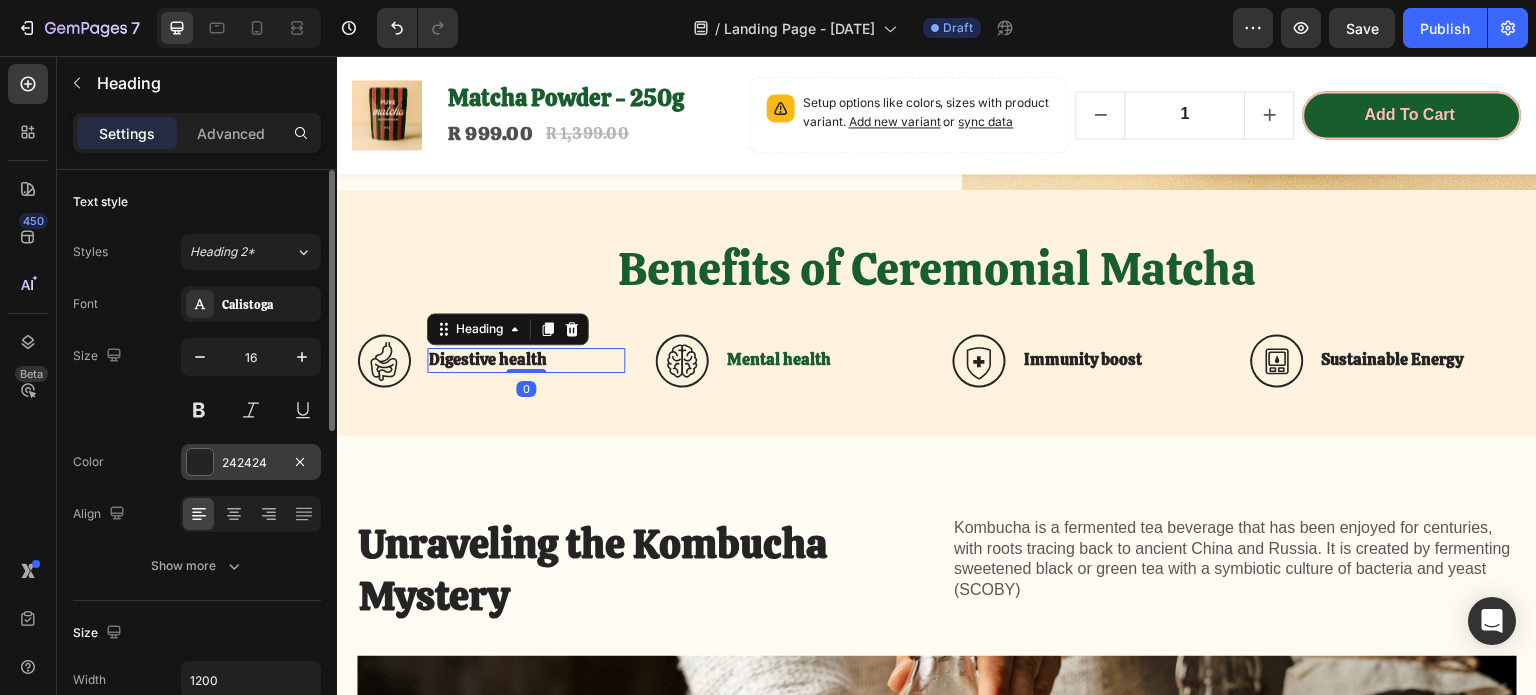 click at bounding box center [200, 462] 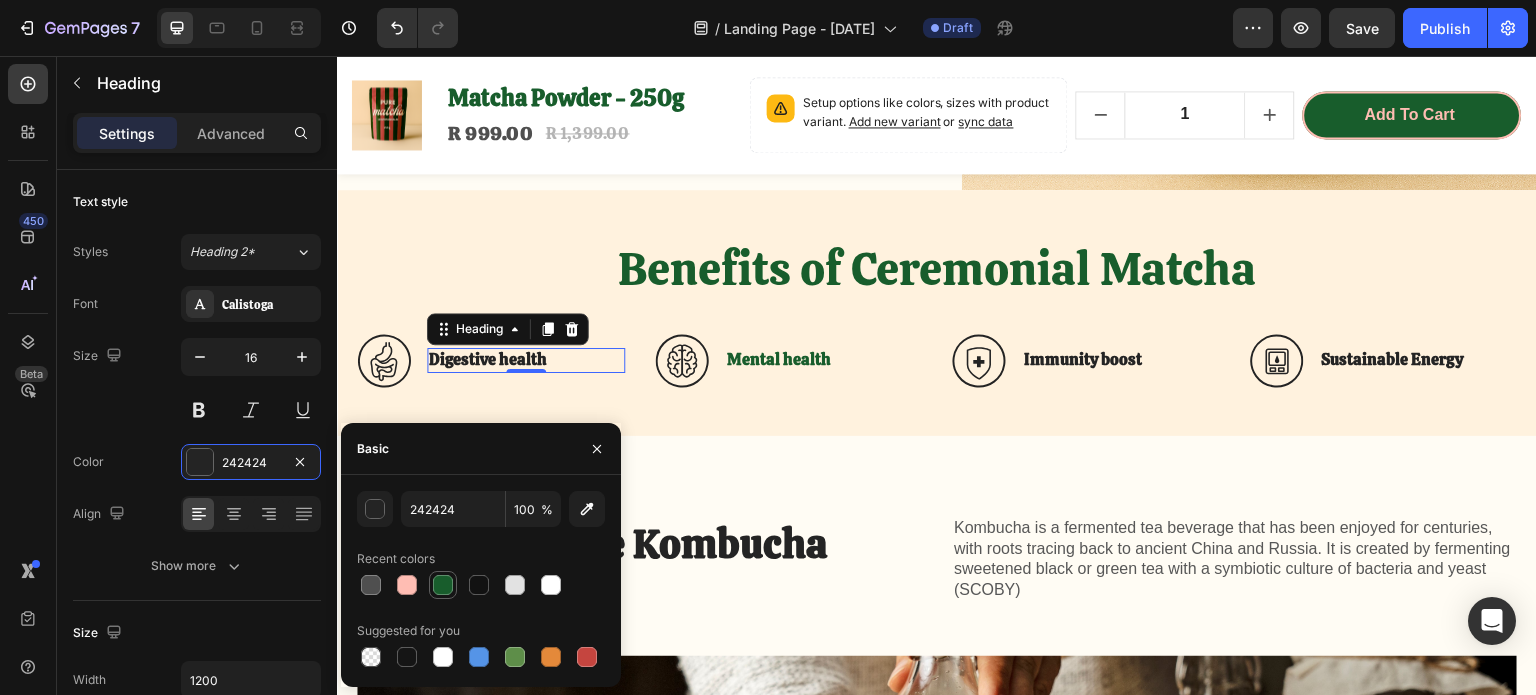 click at bounding box center (443, 585) 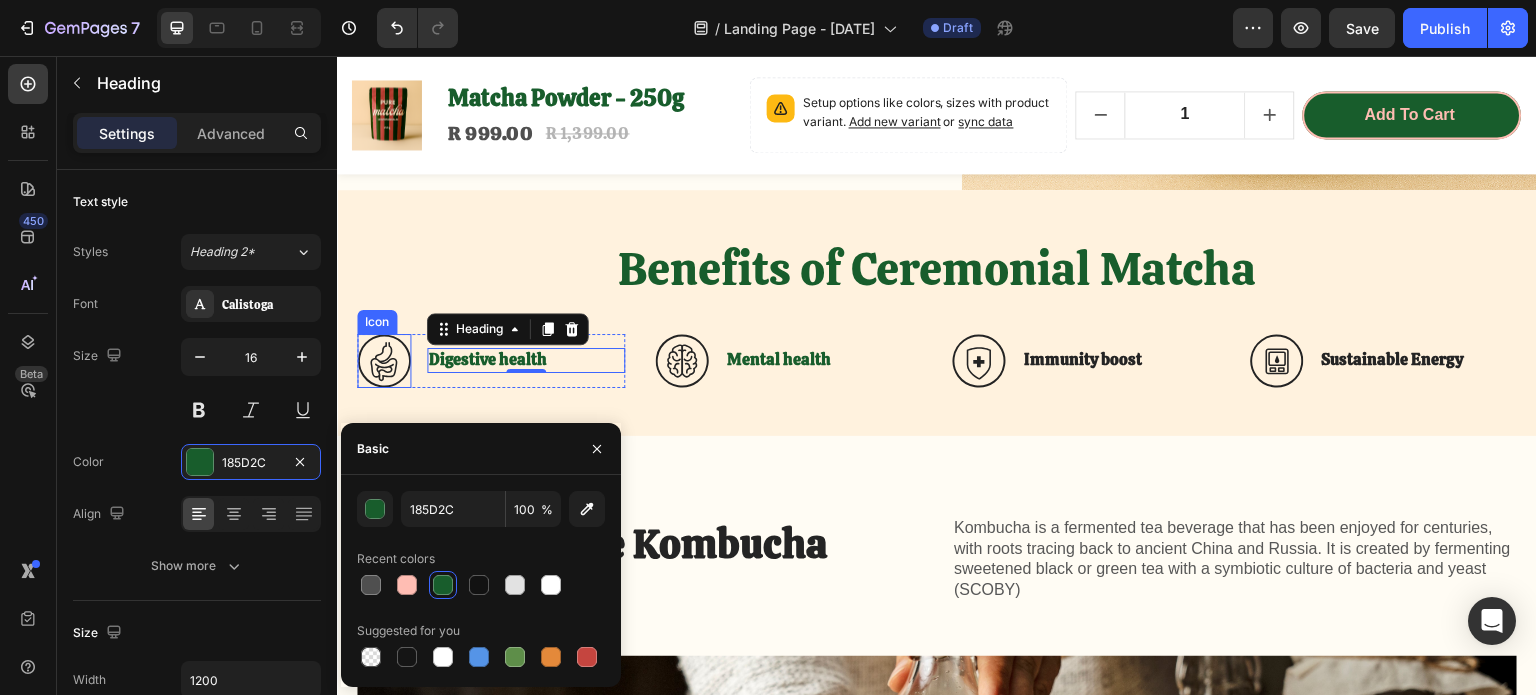 click 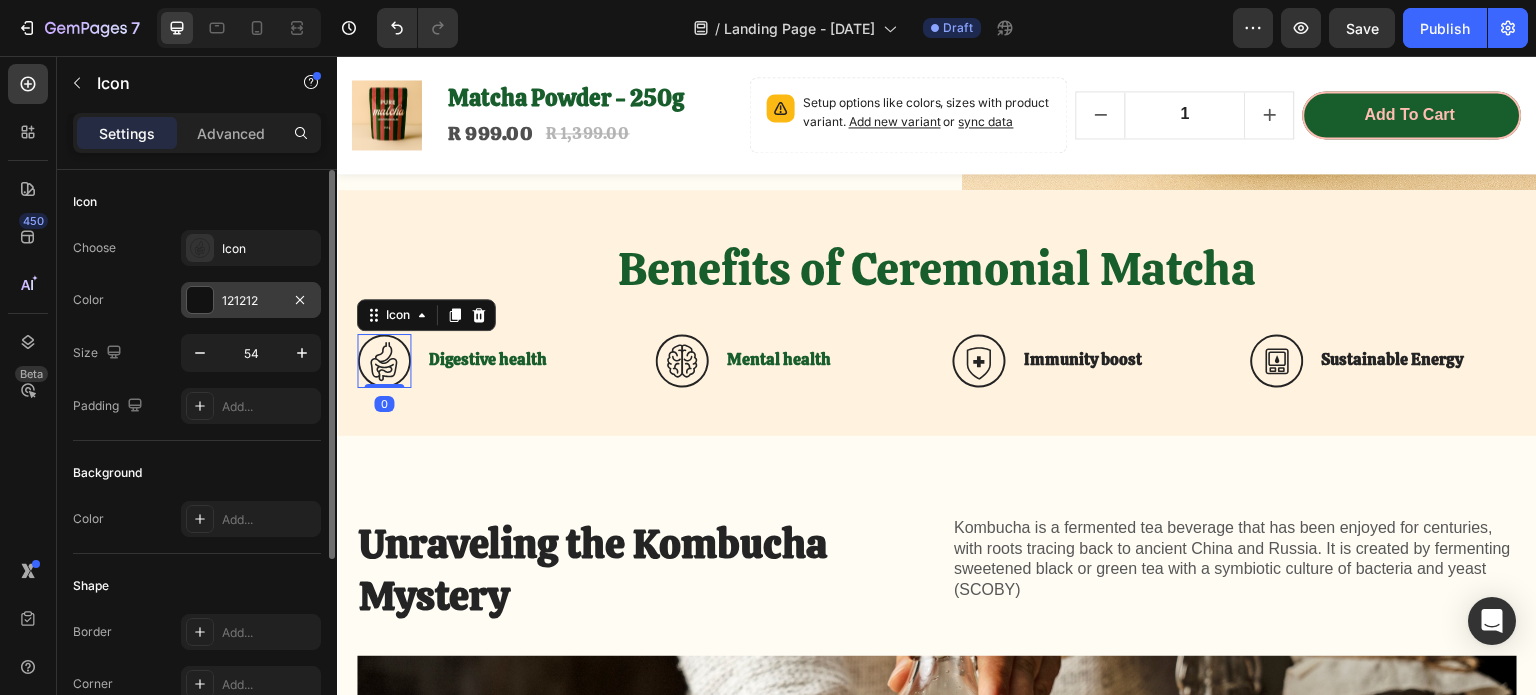 click at bounding box center [200, 300] 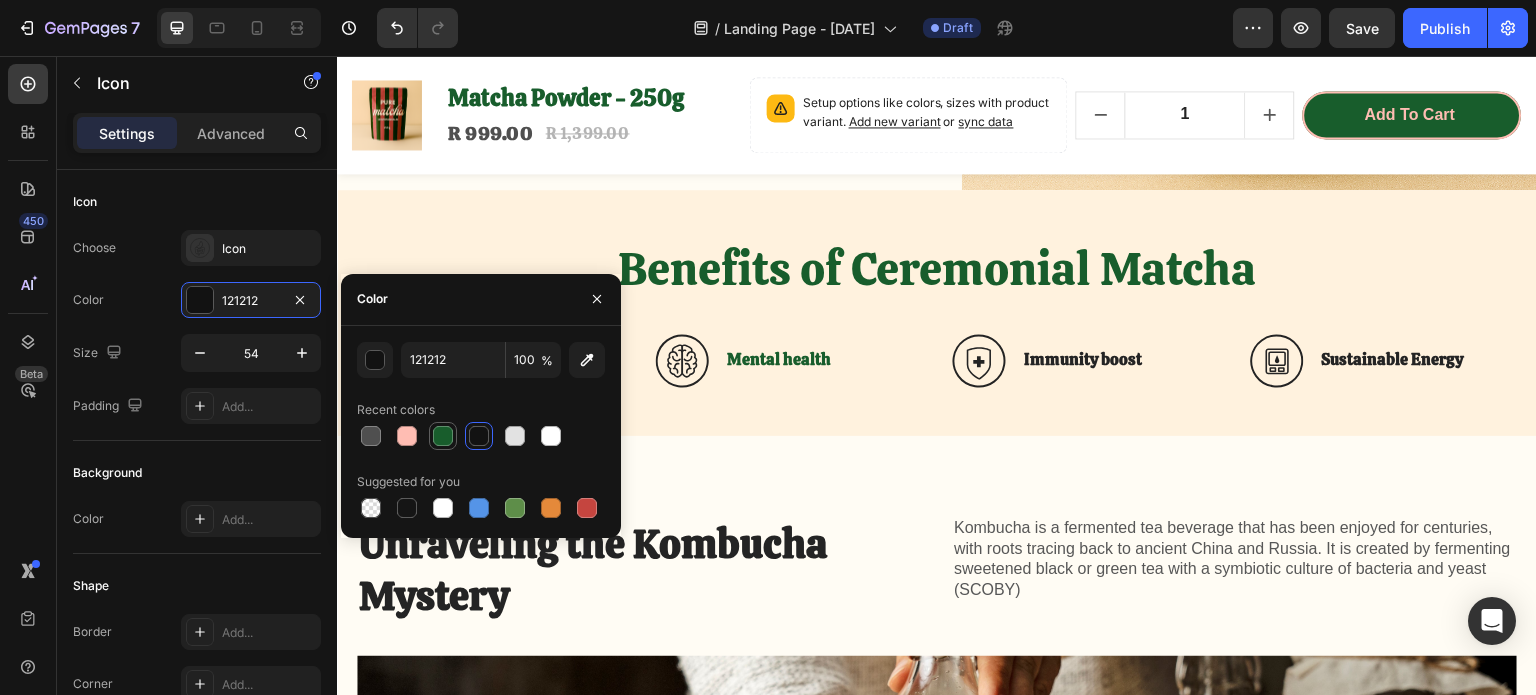 click at bounding box center (443, 436) 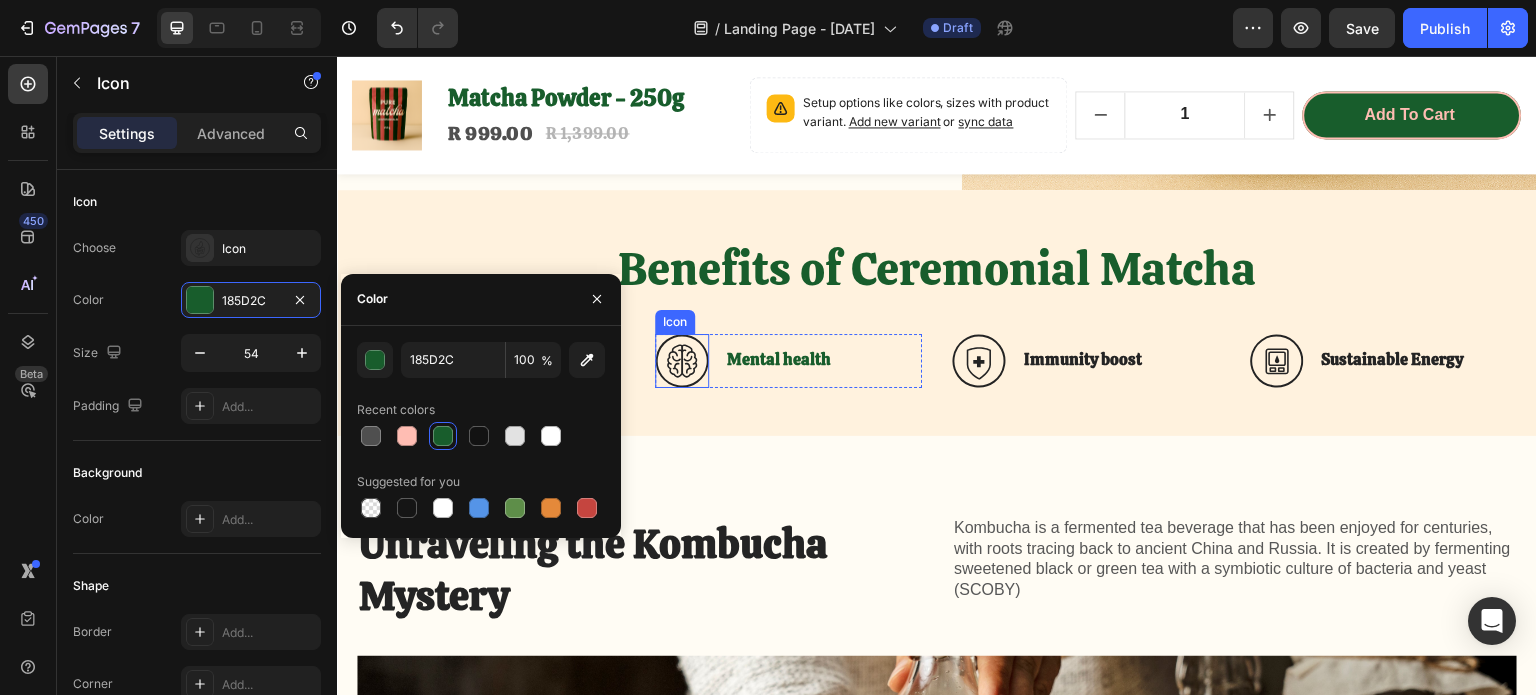 click 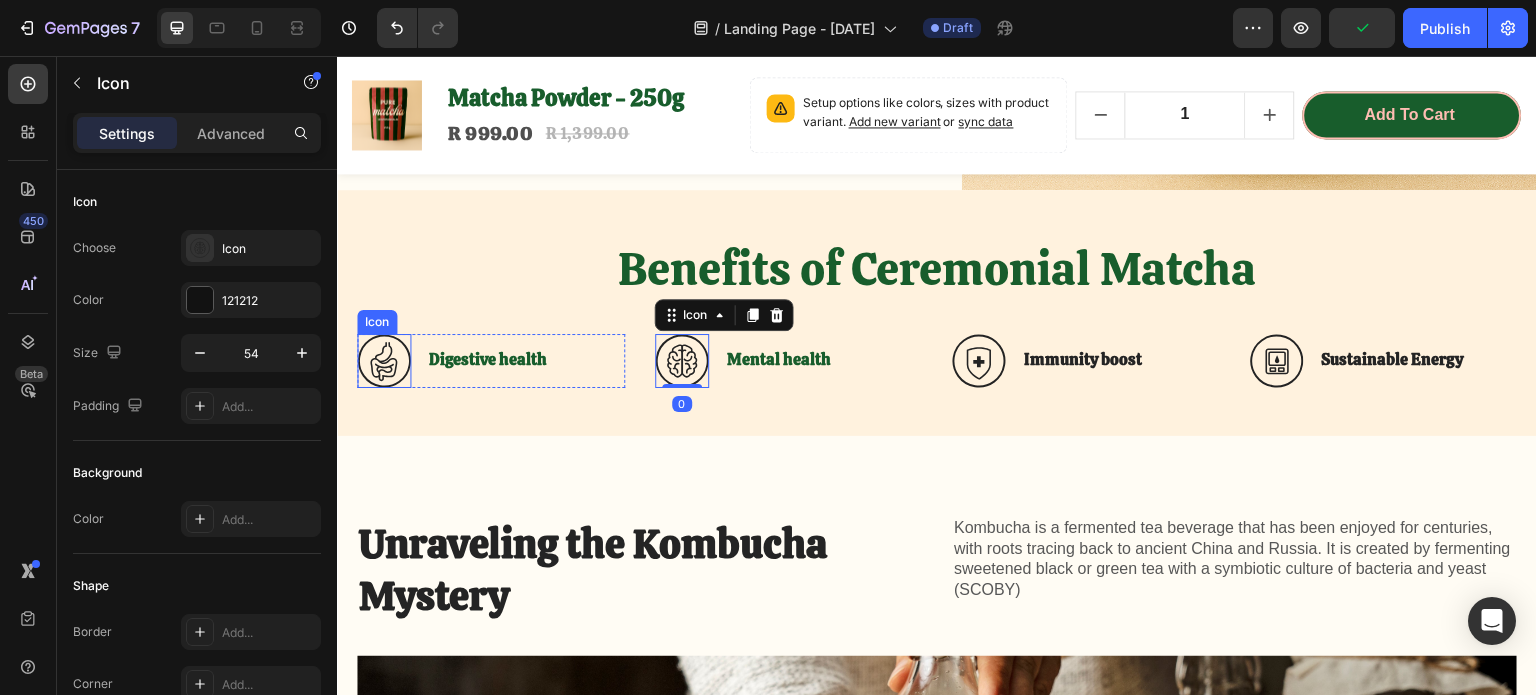 click 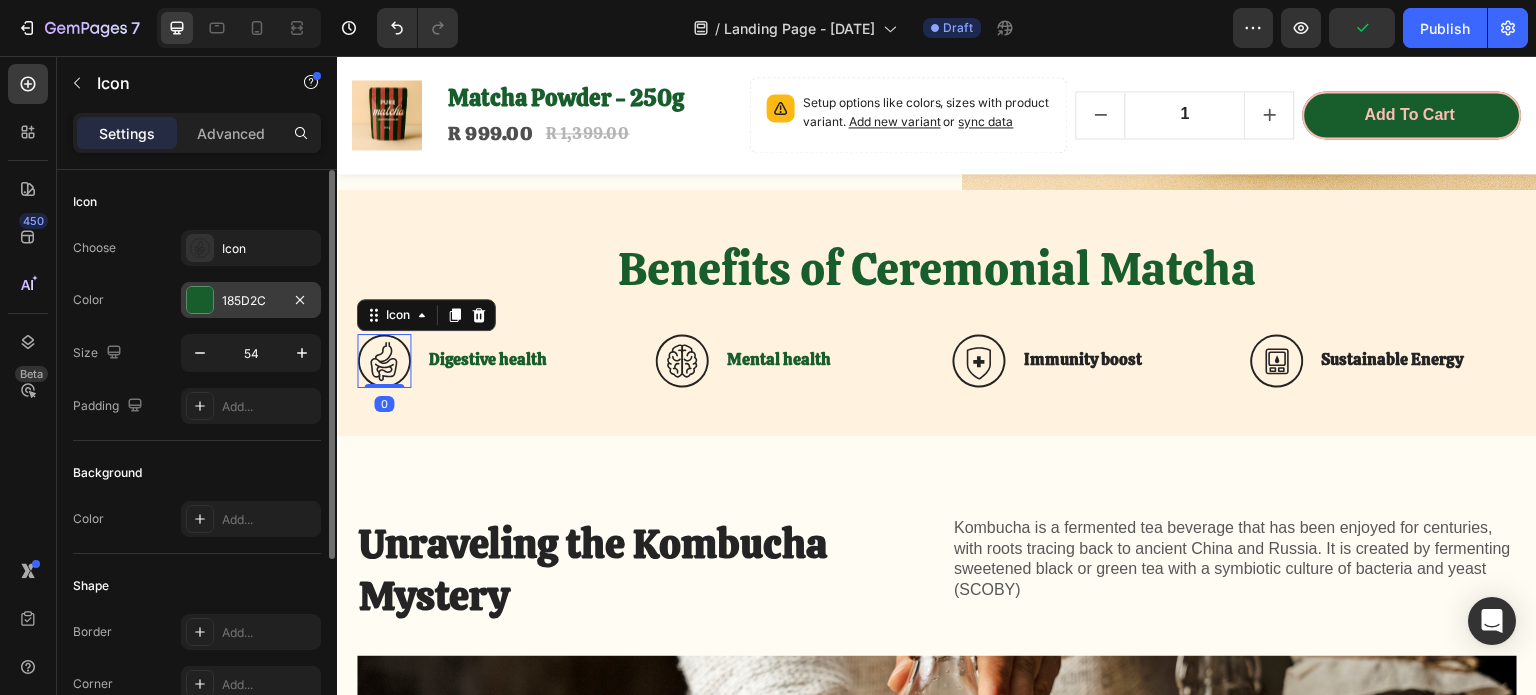 click at bounding box center (200, 300) 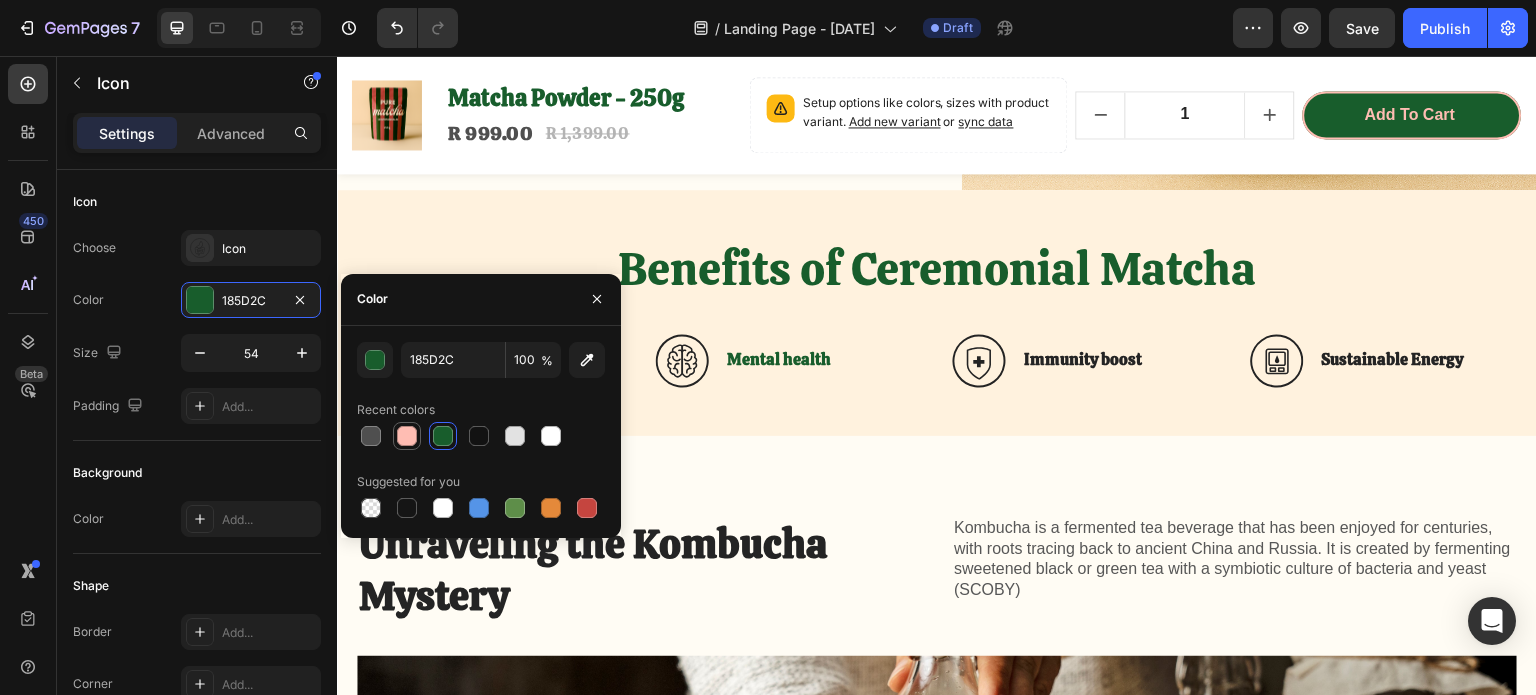click at bounding box center [407, 436] 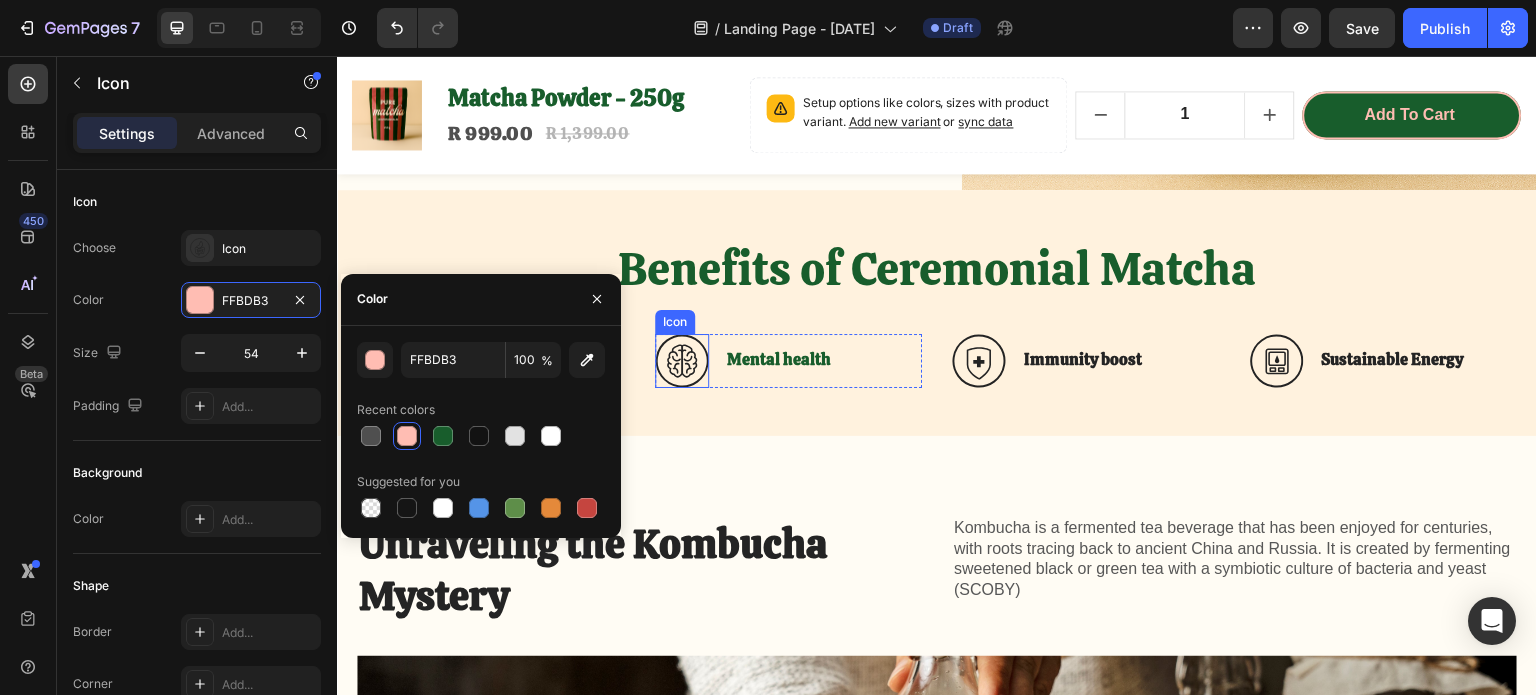 click 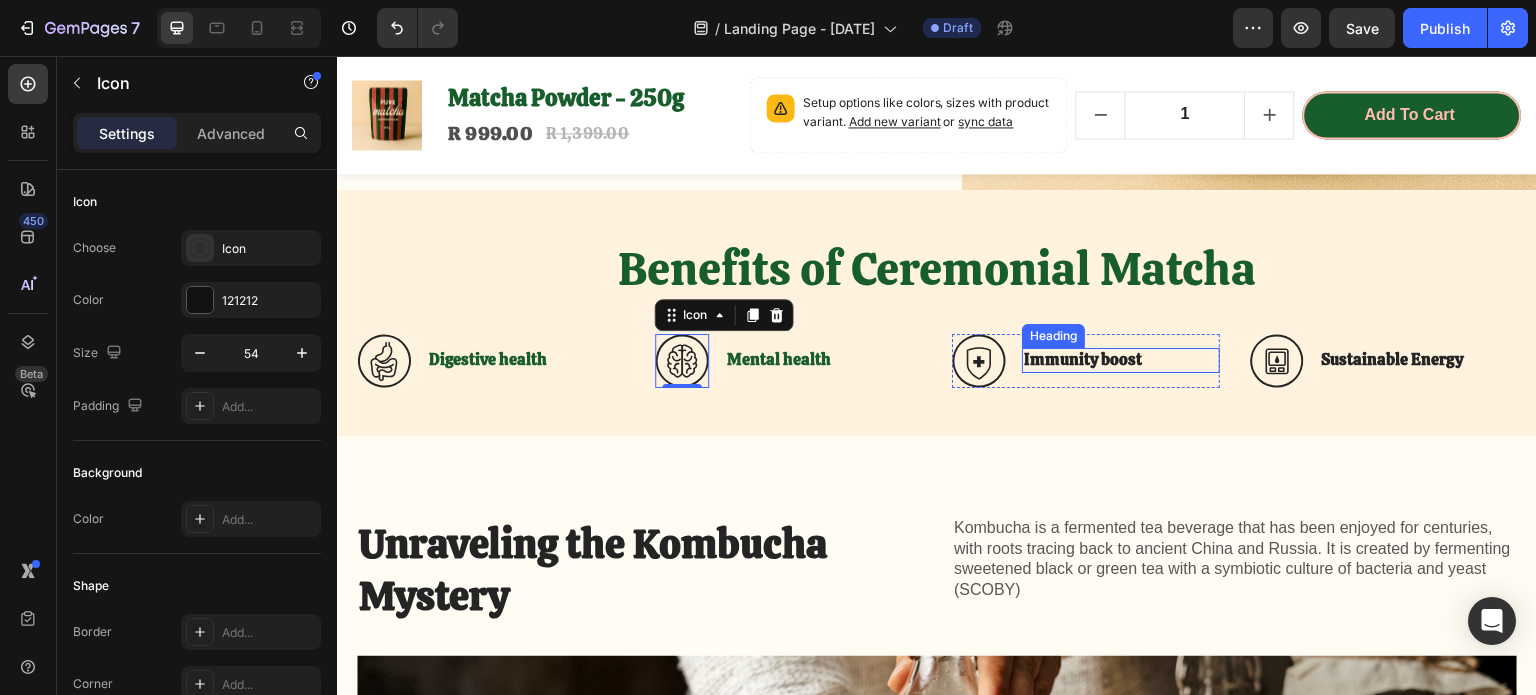 click on "Immunity boost" at bounding box center [1121, 360] 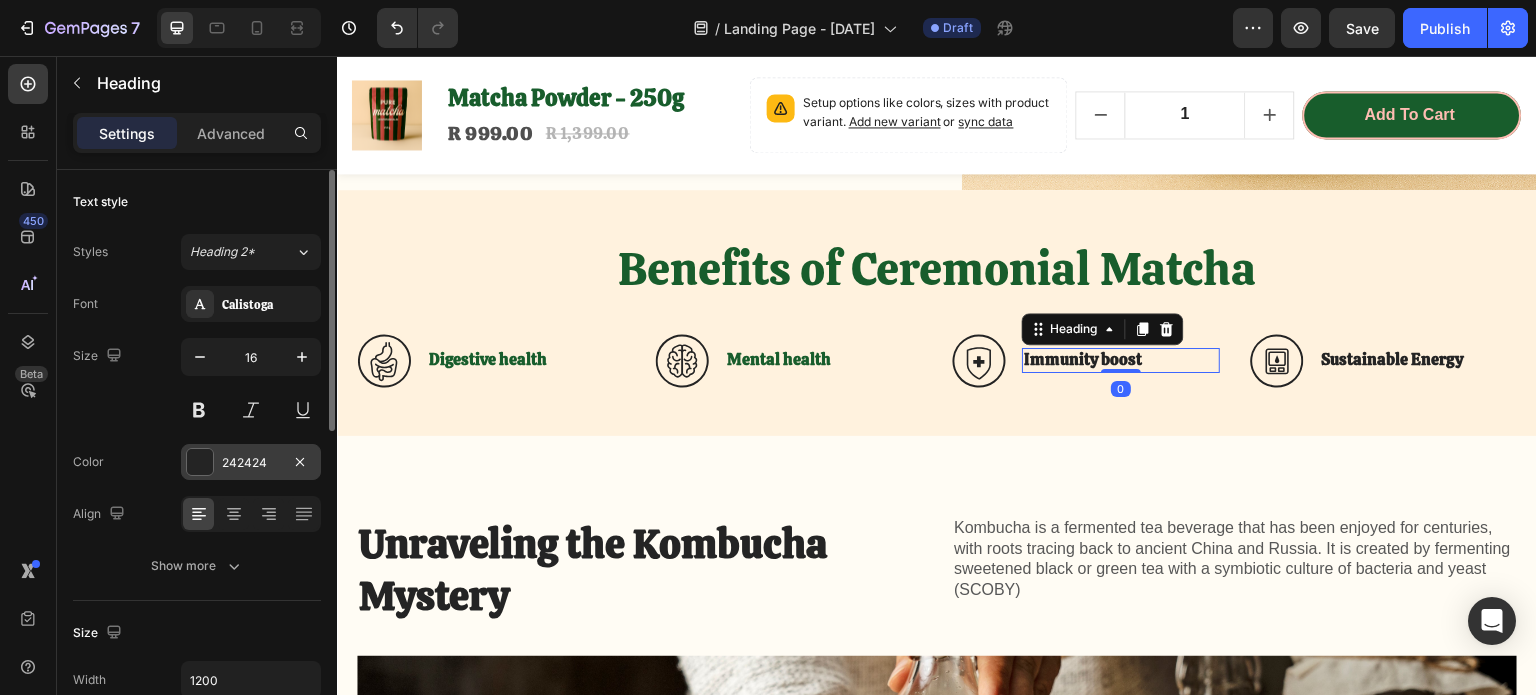 click at bounding box center (200, 462) 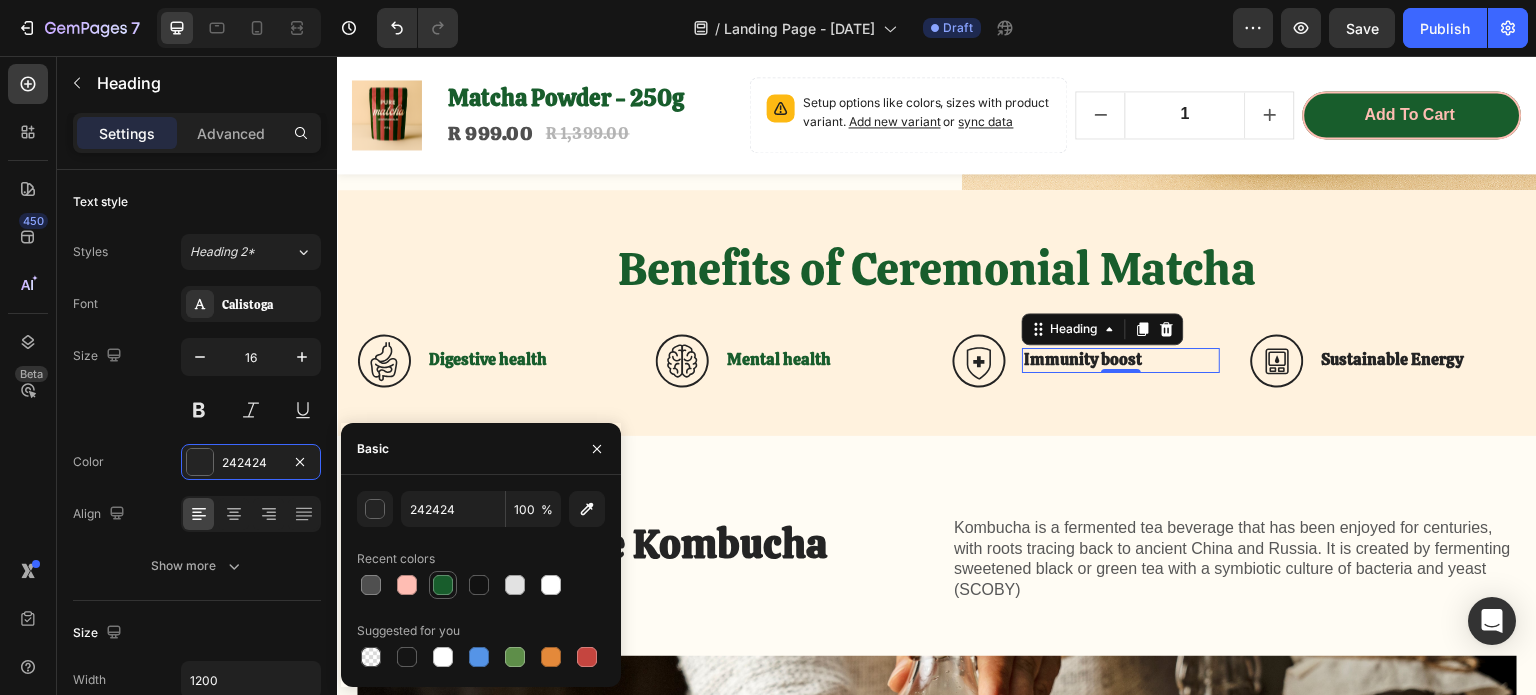 click at bounding box center (443, 585) 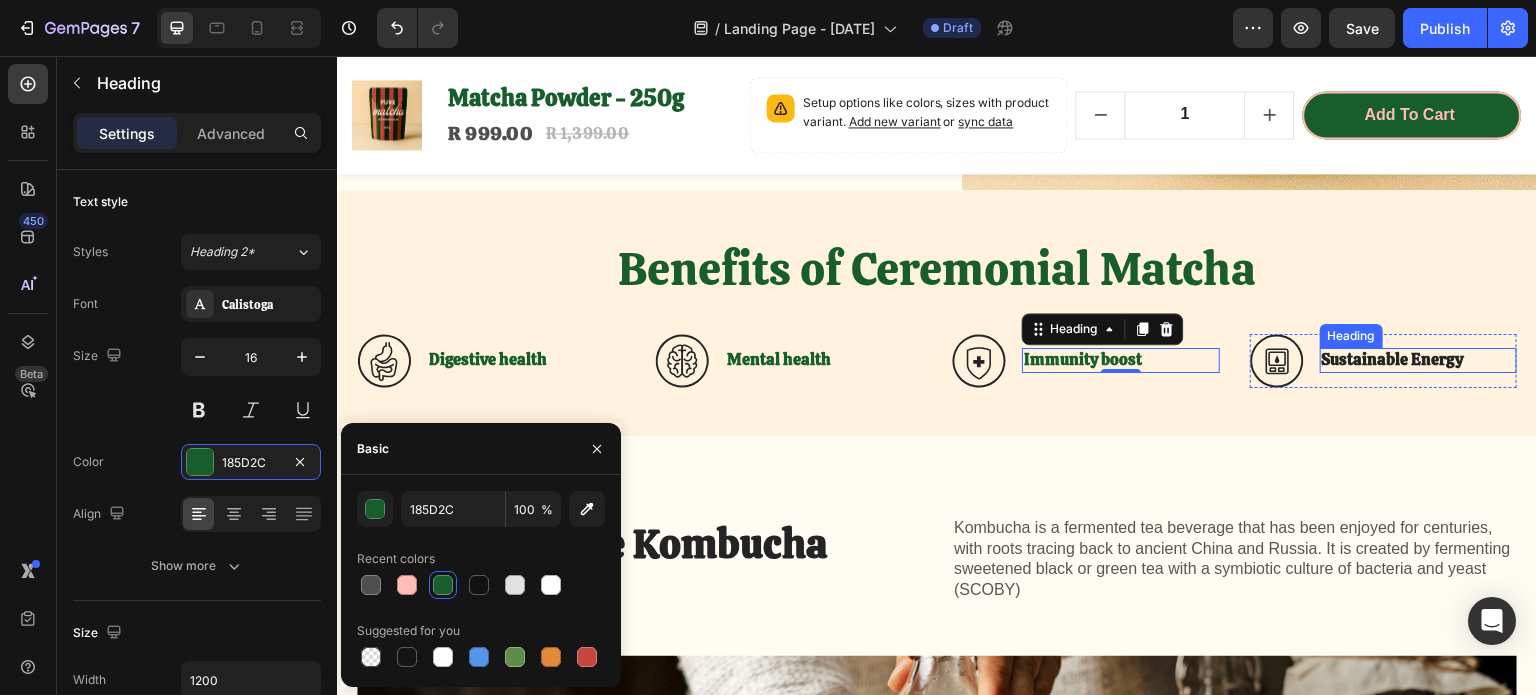 click on "Sustainable Energy" at bounding box center [1419, 360] 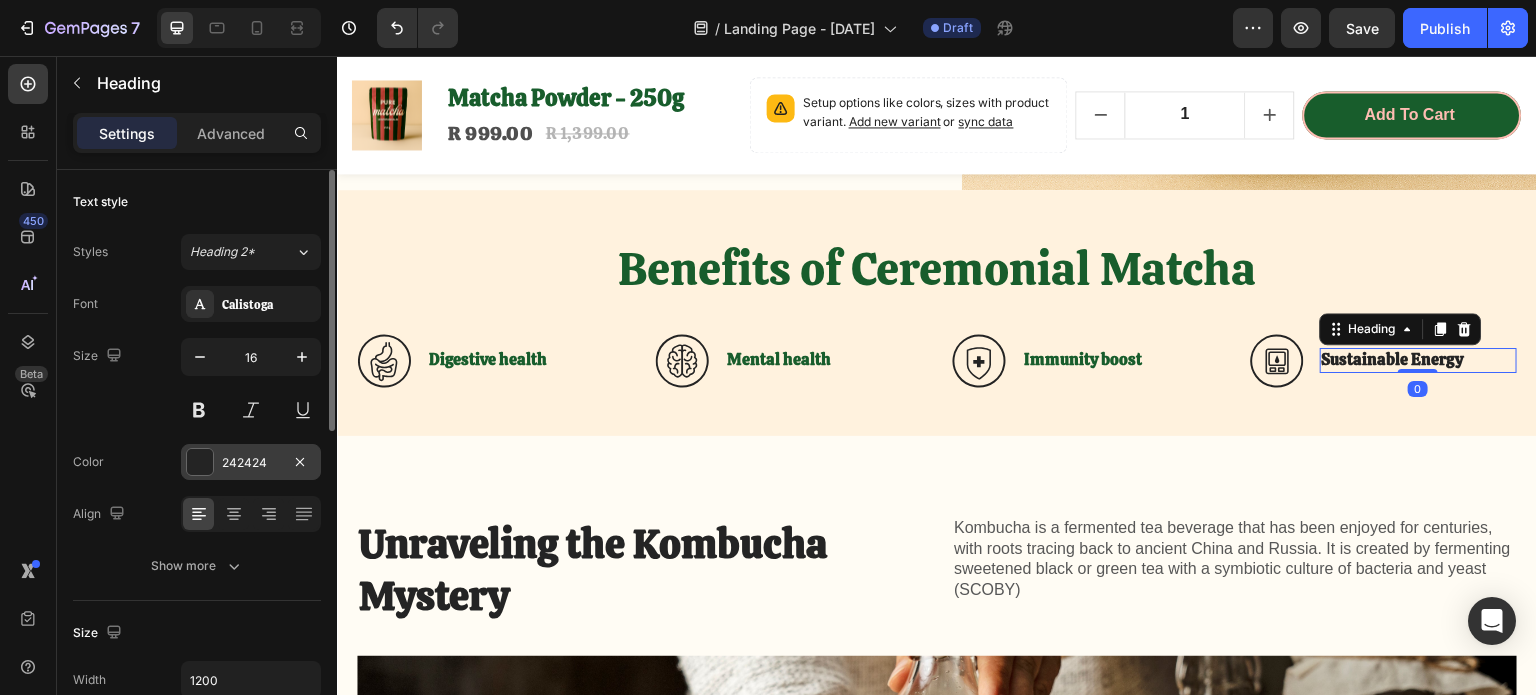 click at bounding box center [200, 462] 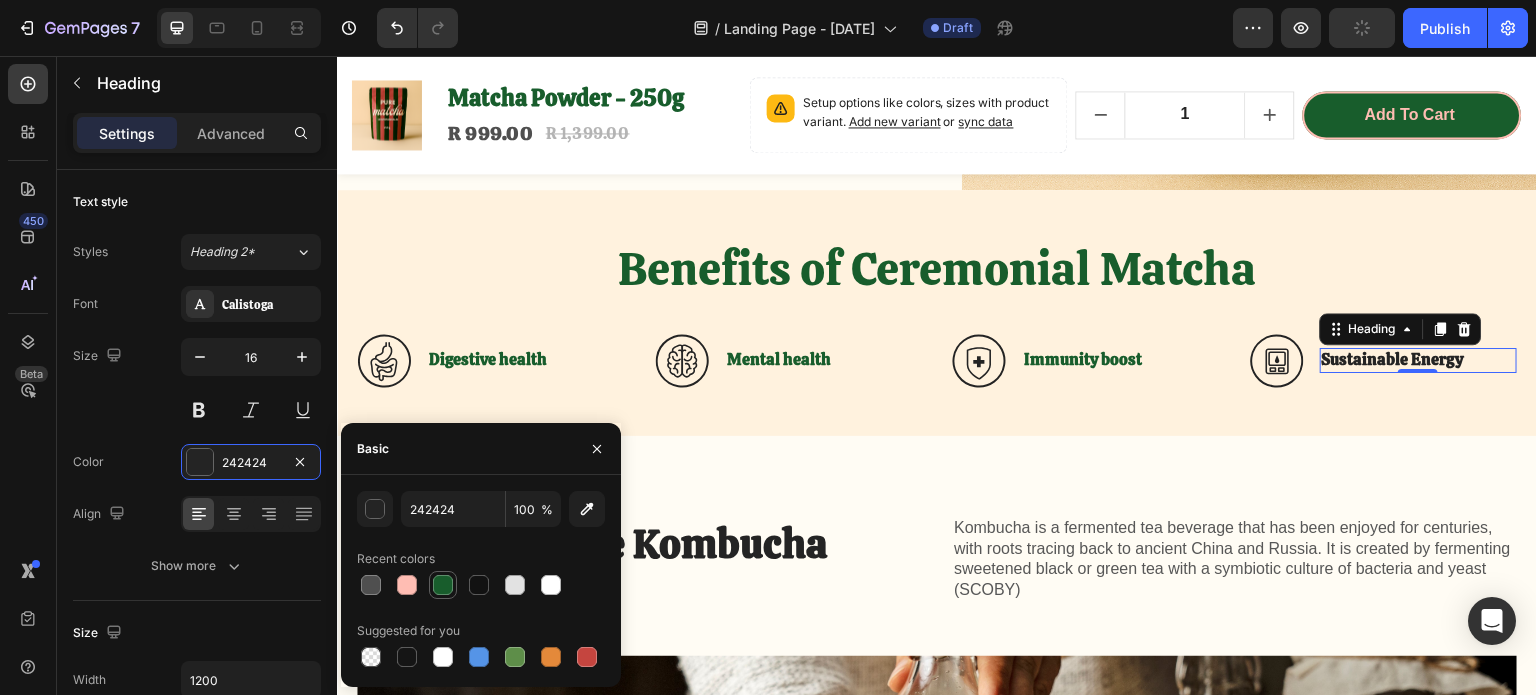 click at bounding box center (443, 585) 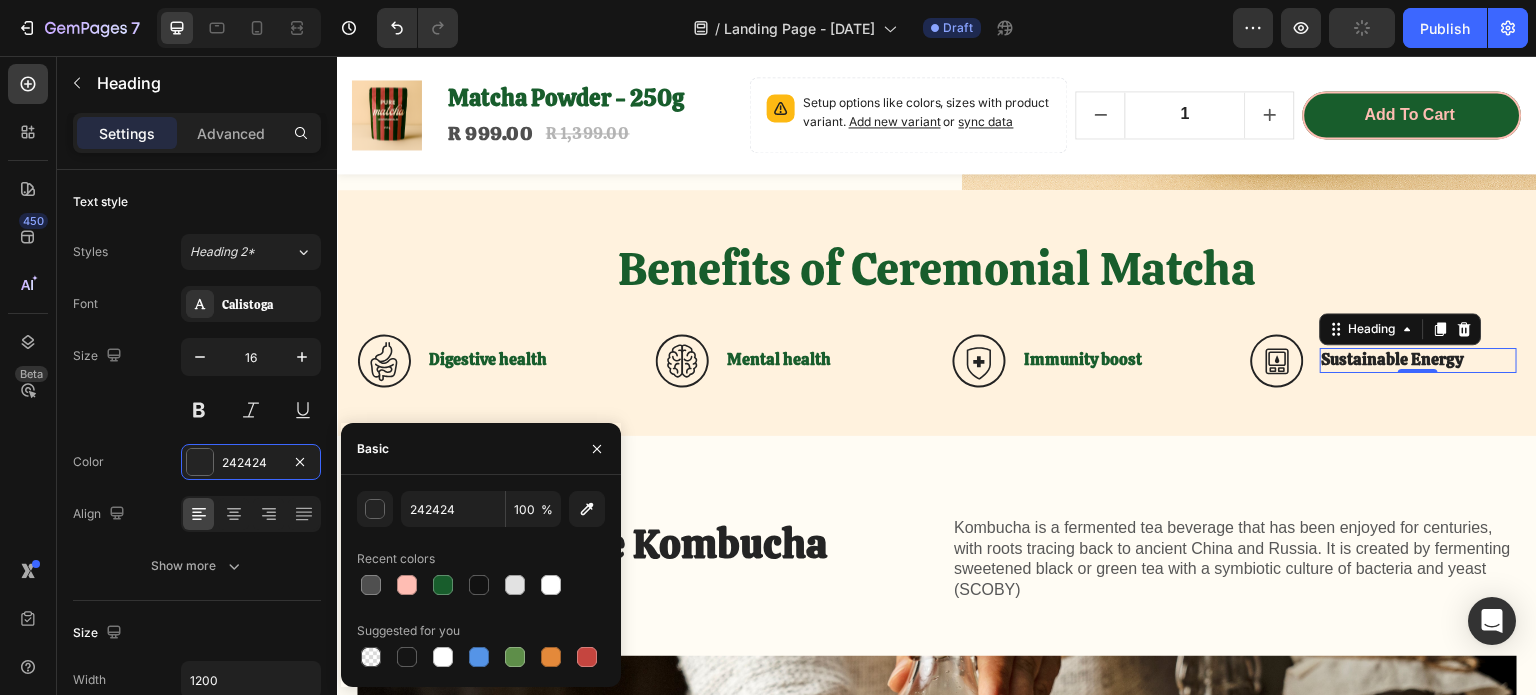 type on "185D2C" 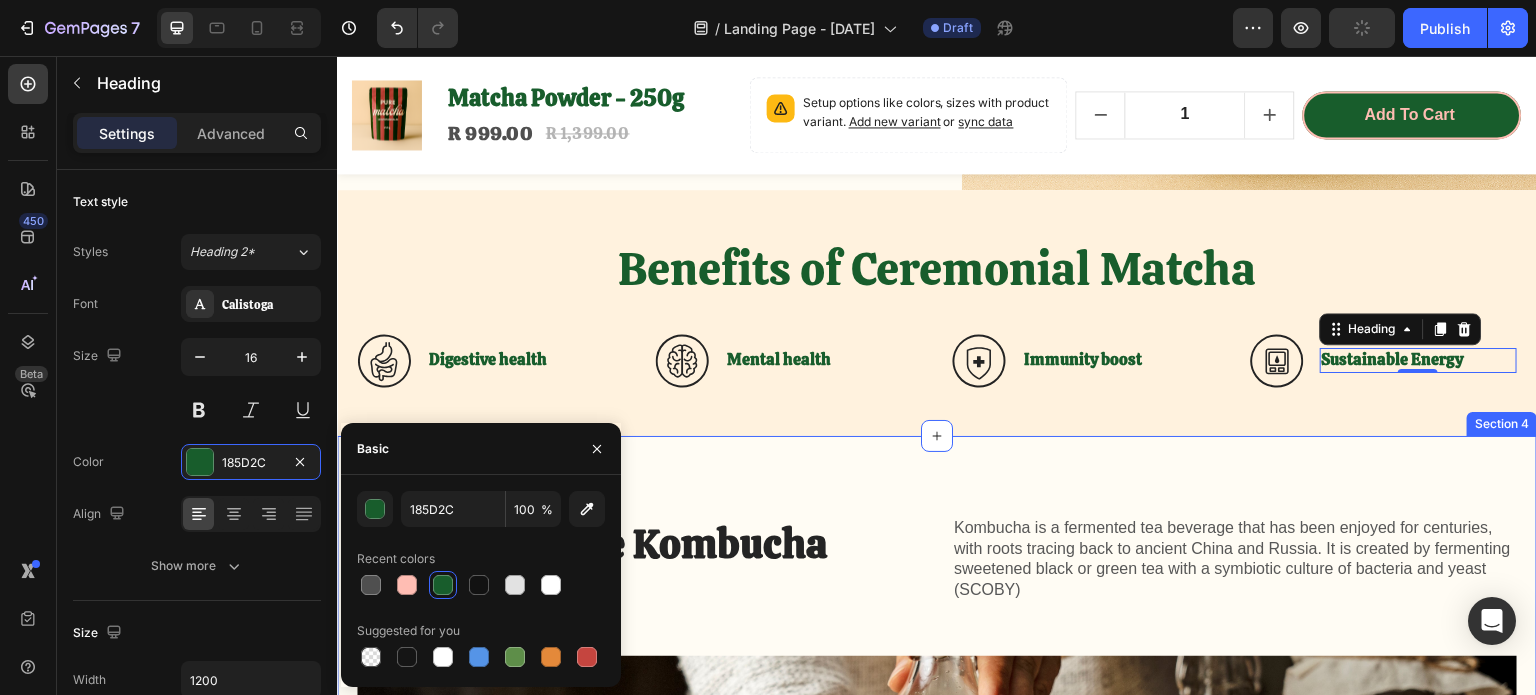 click on "Unraveling the Kombucha Mystery Heading Kombucha is a fermented tea beverage that has been enjoyed for centuries, with roots tracing back to ancient China and Russia. It is created by fermenting sweetened black or green tea with a symbiotic culture of bacteria and yeast (SCOBY) Text Block Row Image Kombucha is a fermented tea beverage that has been enjoyed for centuries, with roots tracing back to ancient China and Russia. It is created by fermenting sweetened black or green tea with a symbiotic culture of bacteria and yeast (SCOBY) Text Block Shop Now Button Row Section 4" at bounding box center [937, 853] 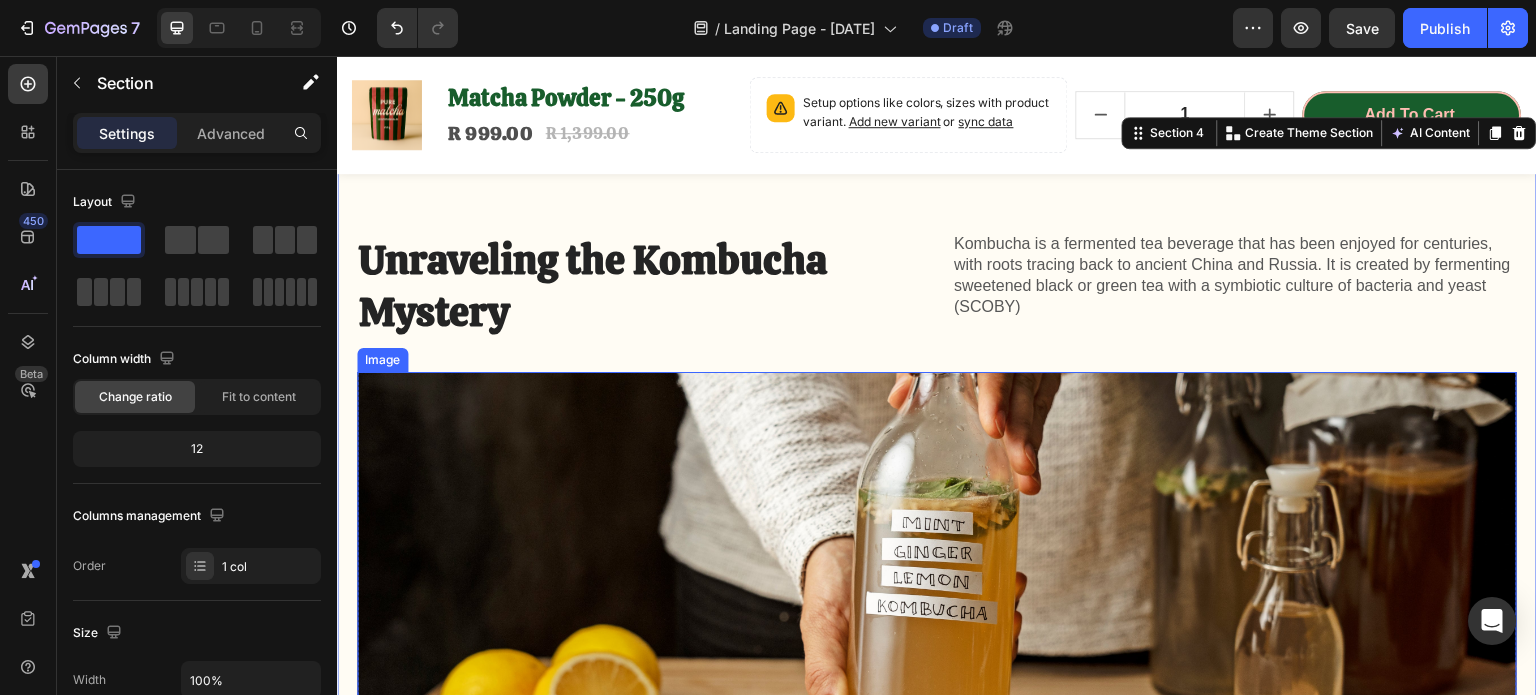 scroll, scrollTop: 900, scrollLeft: 0, axis: vertical 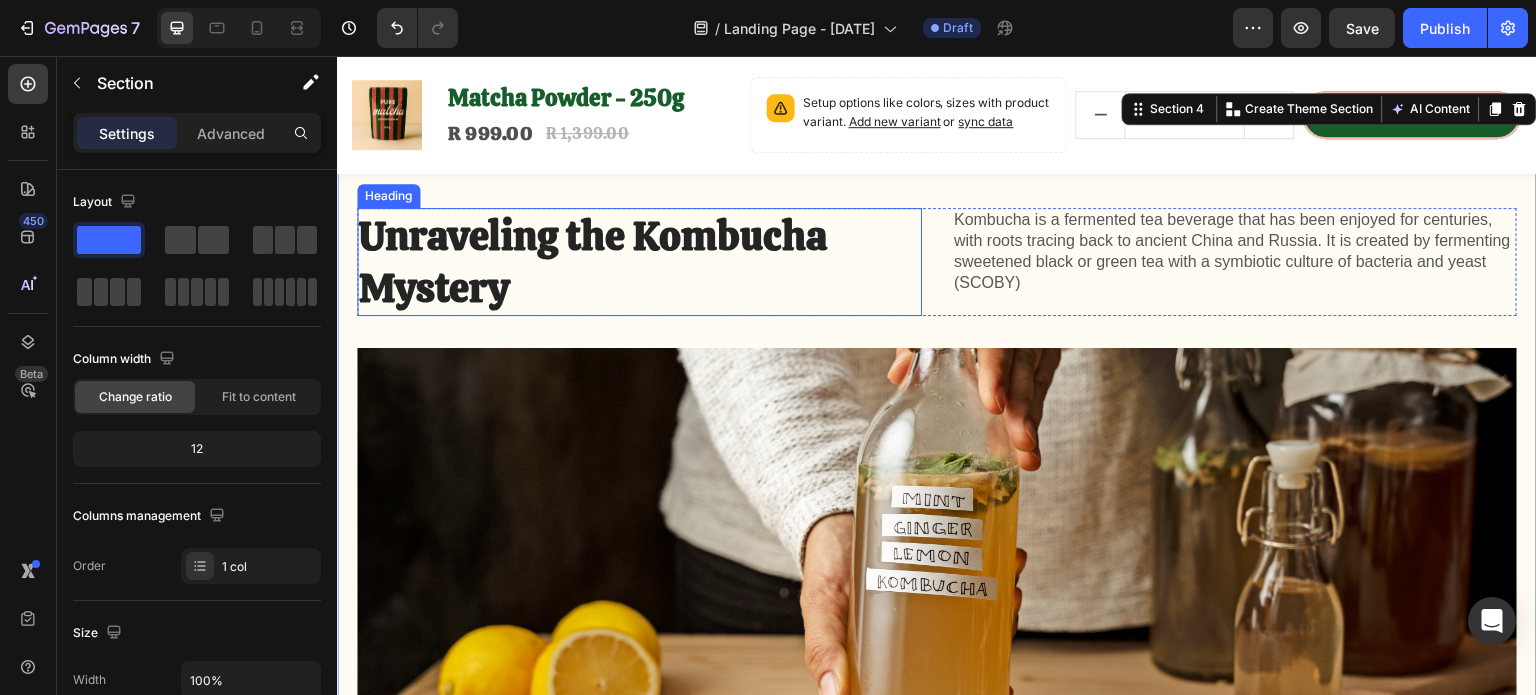 click on "Unraveling the Kombucha Mystery" at bounding box center (598, 262) 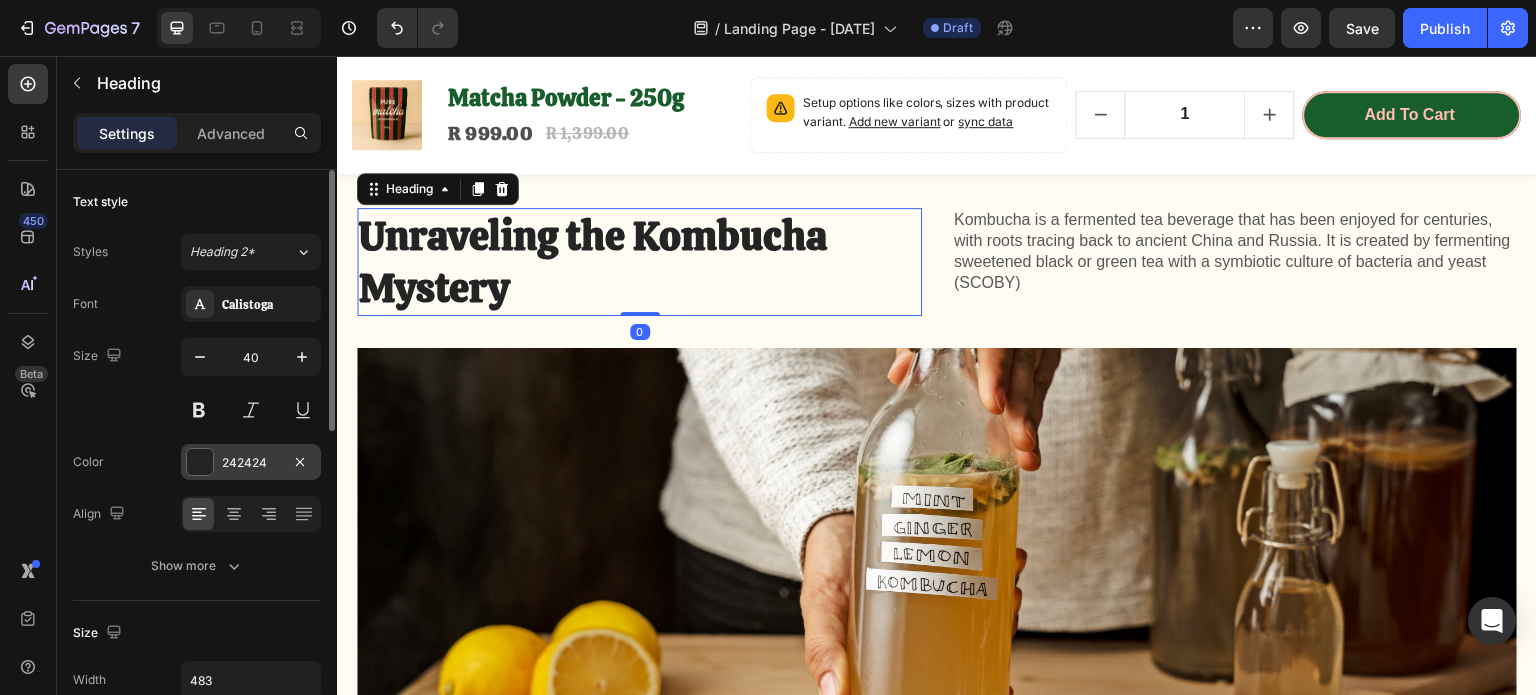 click at bounding box center [200, 462] 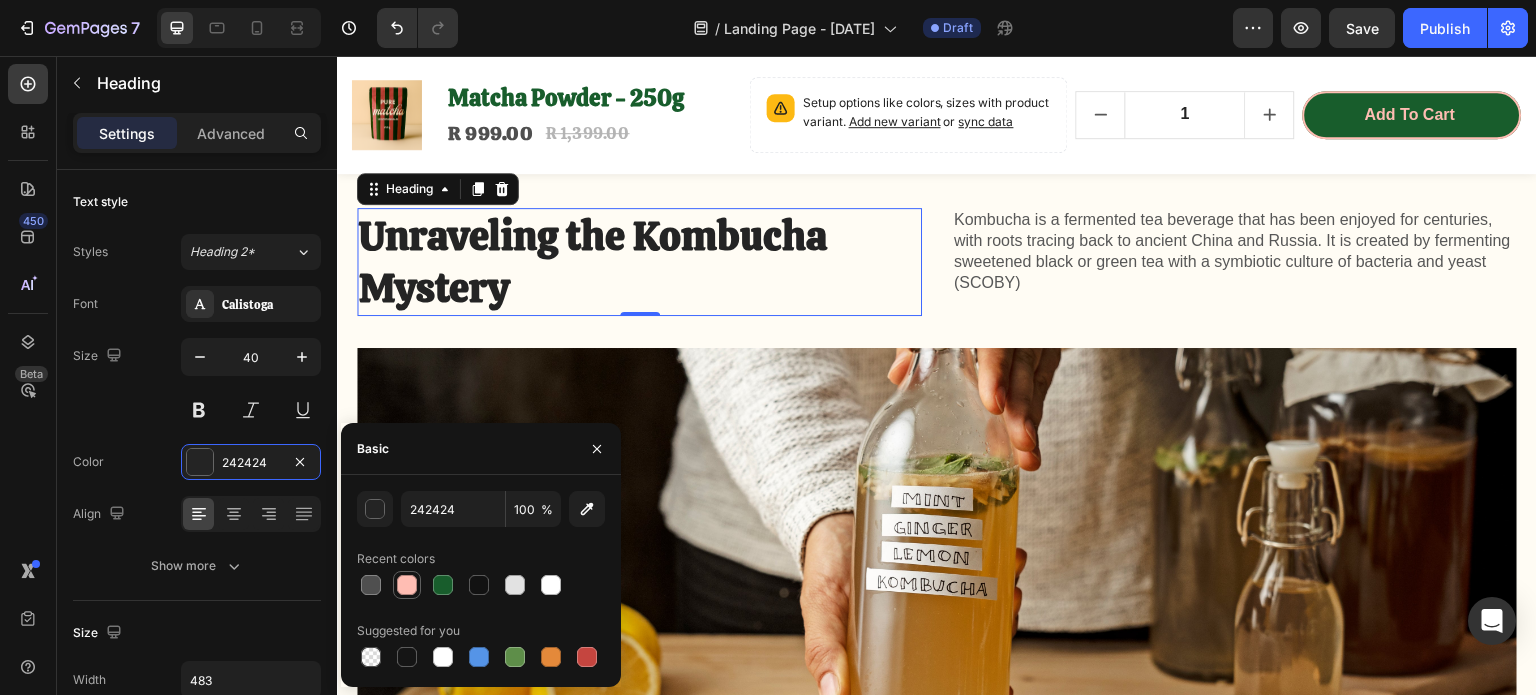click at bounding box center (407, 585) 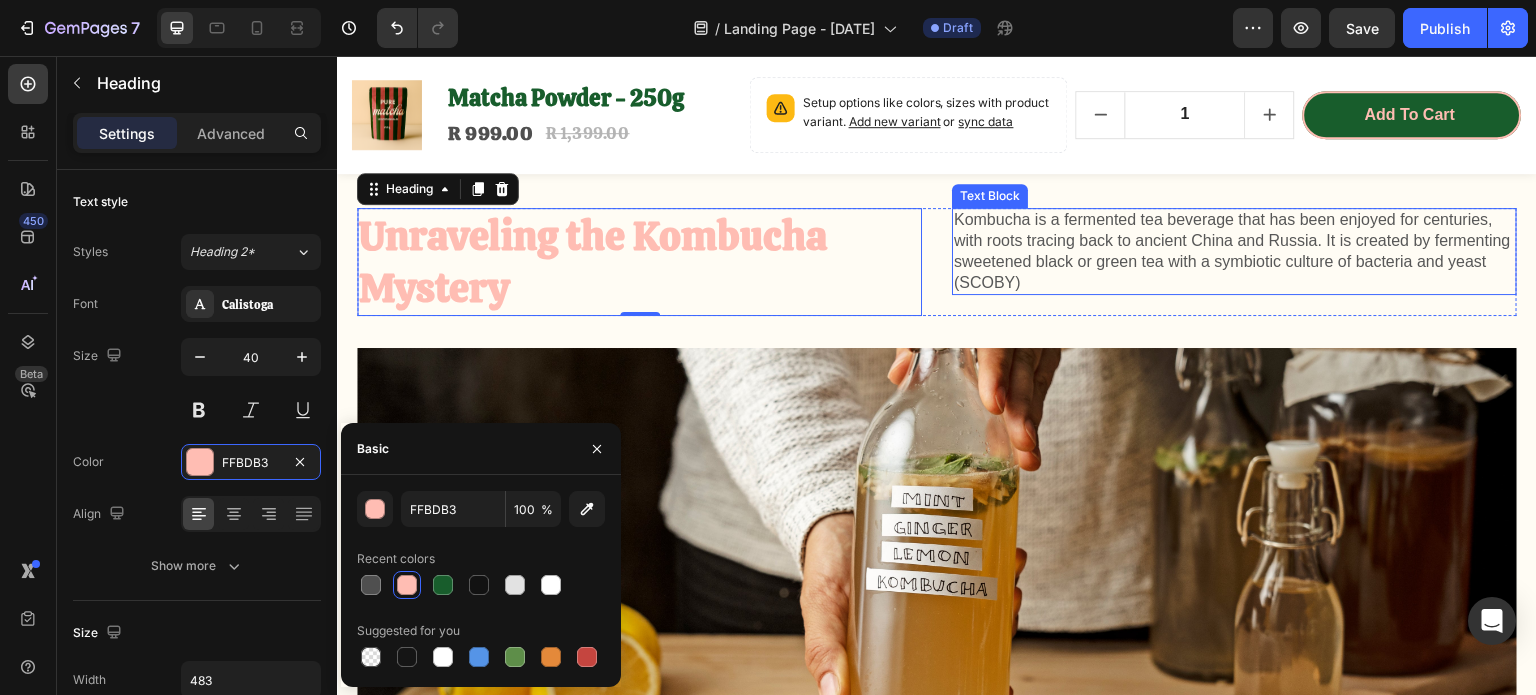 click on "Kombucha is a fermented tea beverage that has been enjoyed for centuries, with roots tracing back to ancient China and Russia. It is created by fermenting sweetened black or green tea with a symbiotic culture of bacteria and yeast (SCOBY)" at bounding box center (1234, 251) 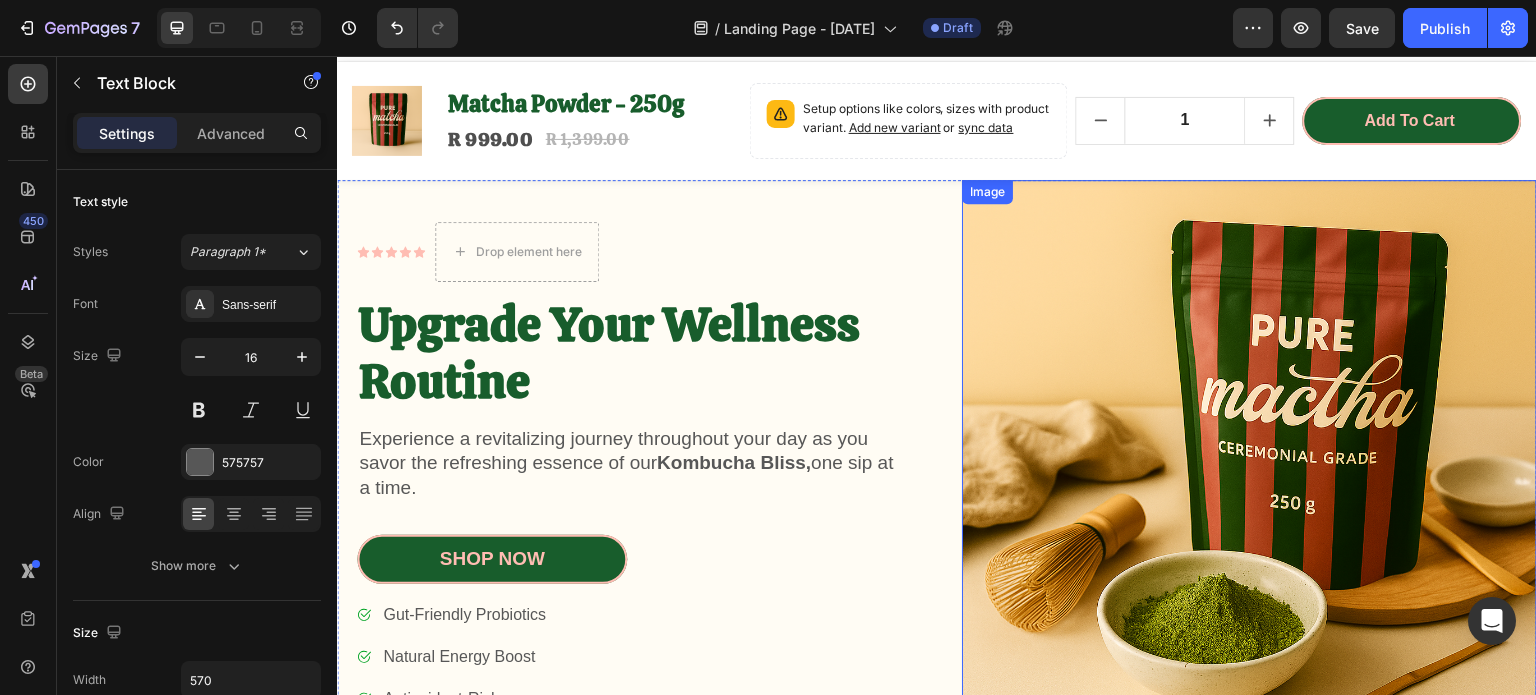 scroll, scrollTop: 0, scrollLeft: 0, axis: both 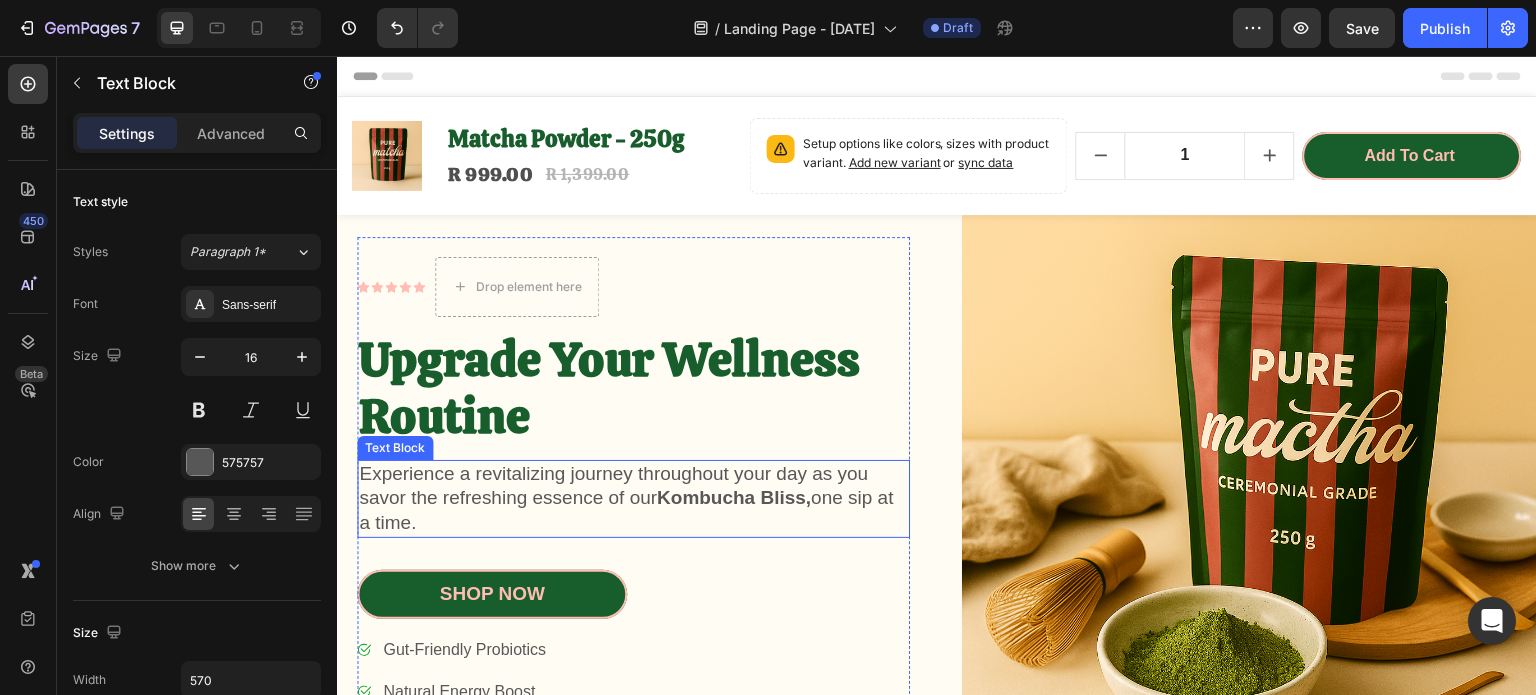 click on "Experience a revitalizing journey throughout your day as you savor the refreshing essence of our  Kombucha Bliss,  one sip at a time." at bounding box center (633, 499) 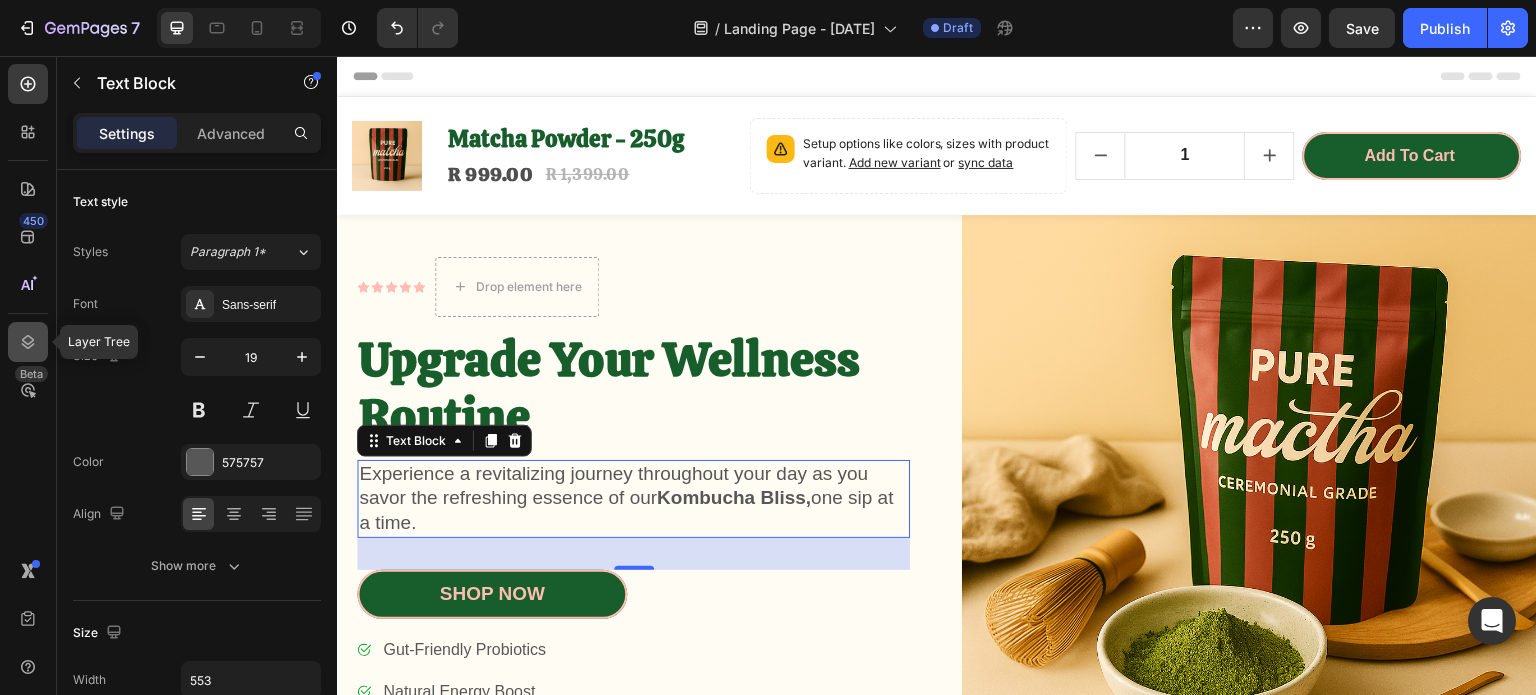 click 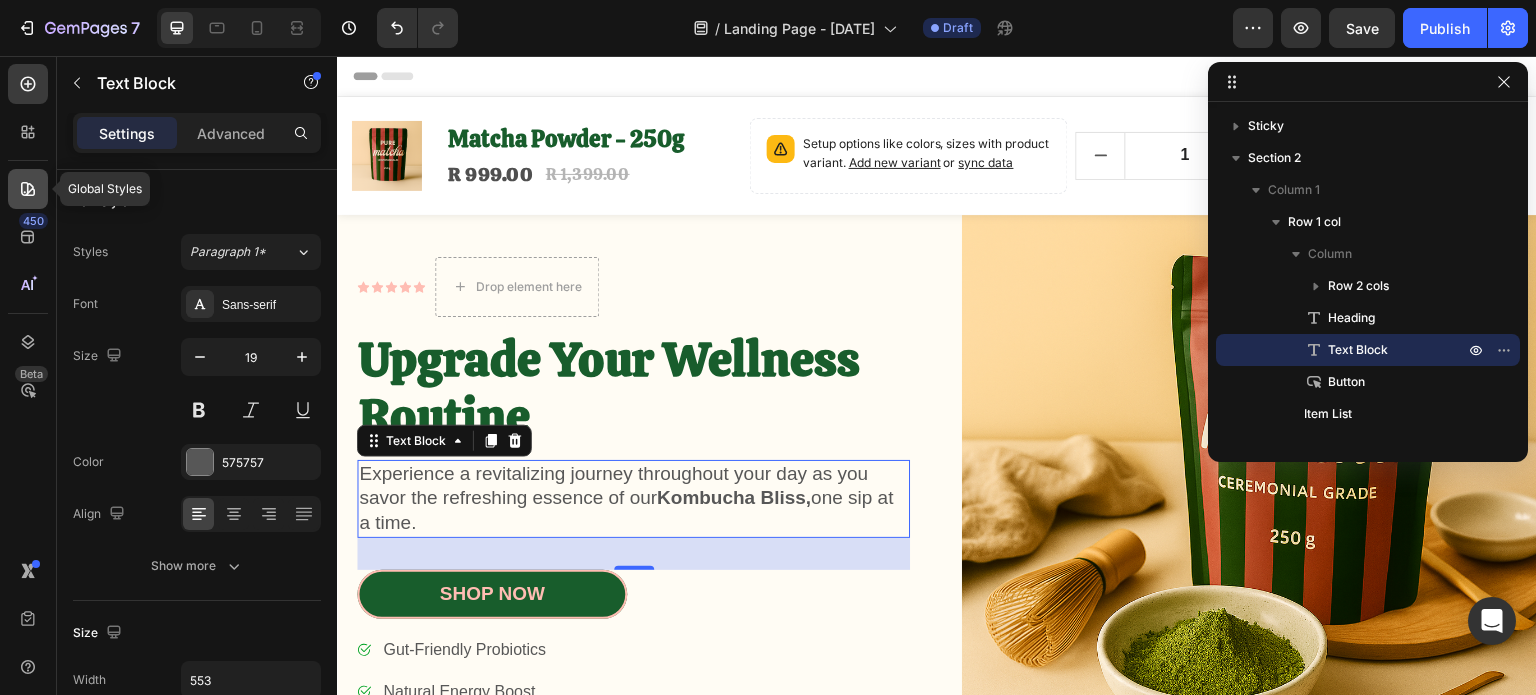 click 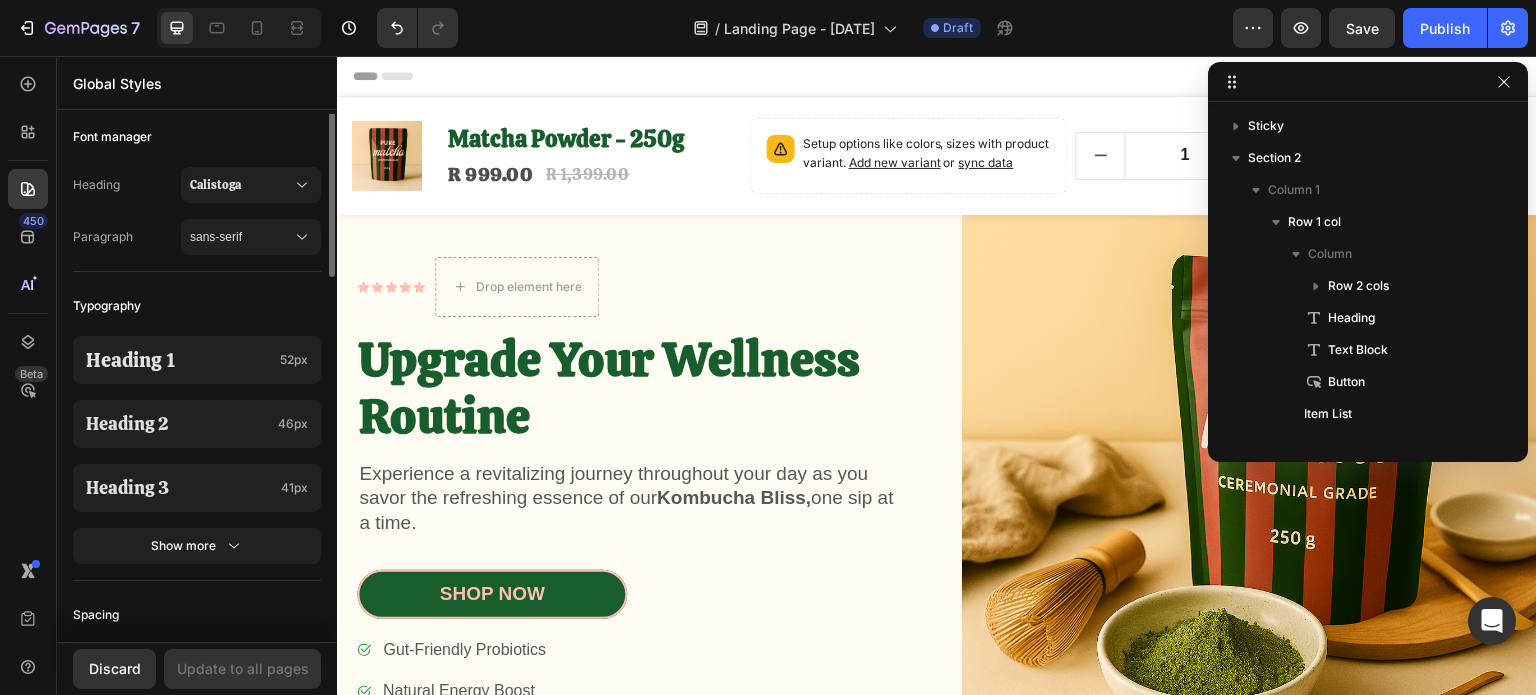 scroll, scrollTop: 200, scrollLeft: 0, axis: vertical 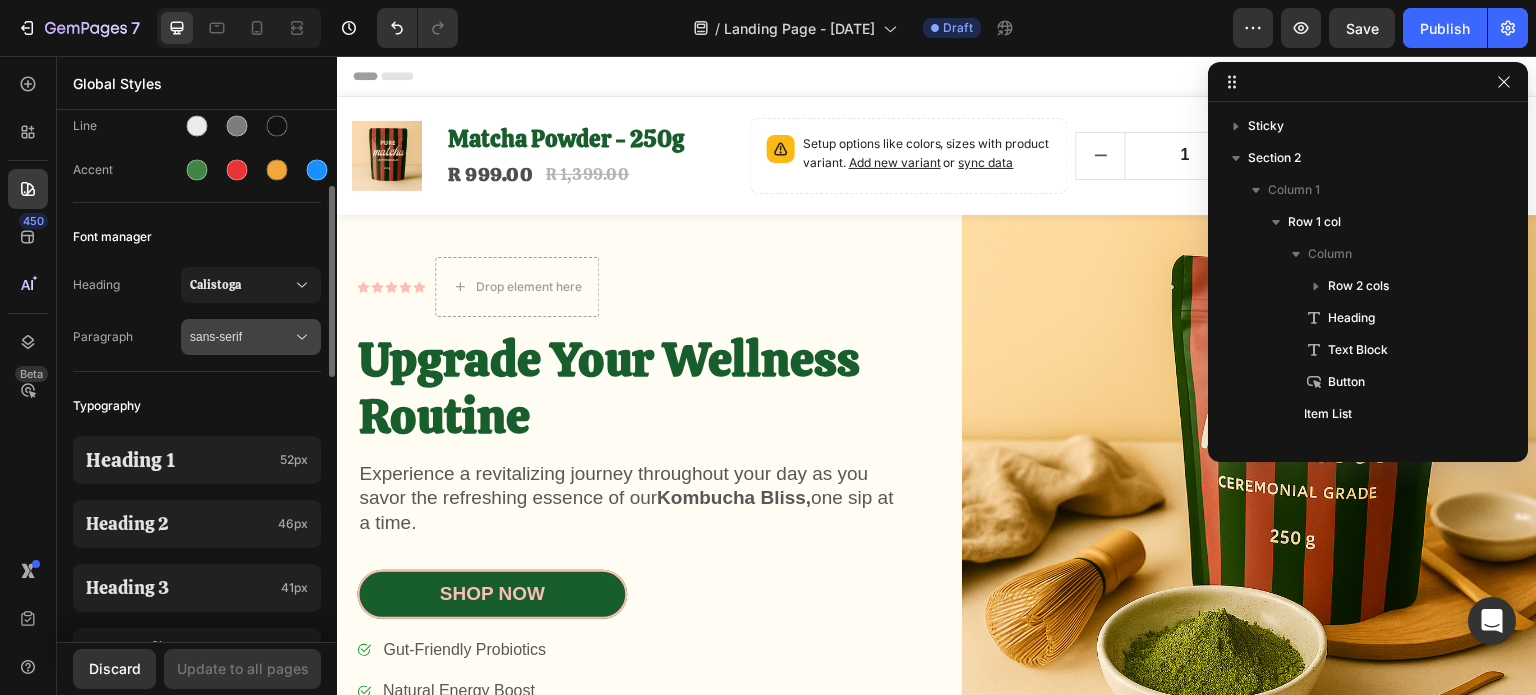 click on "sans-serif" at bounding box center (241, 337) 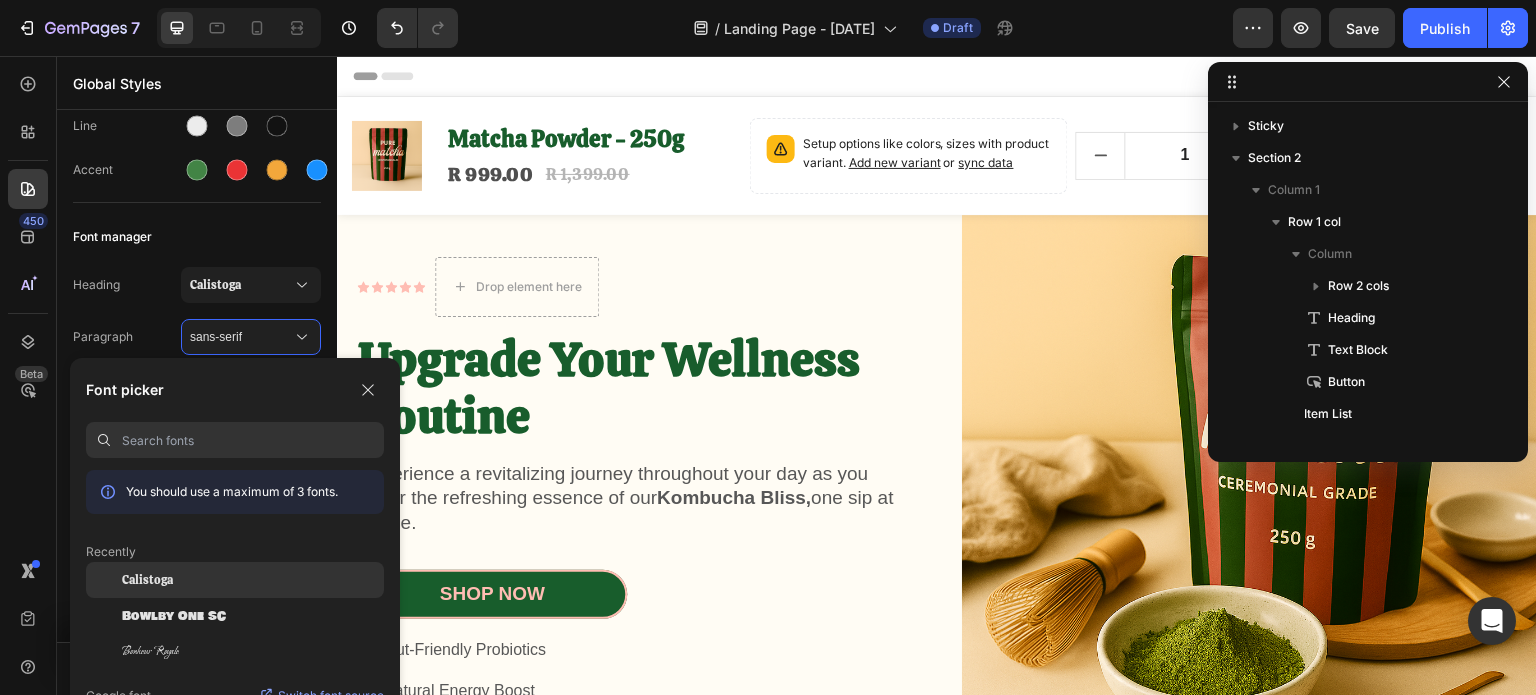click on "Calistoga" 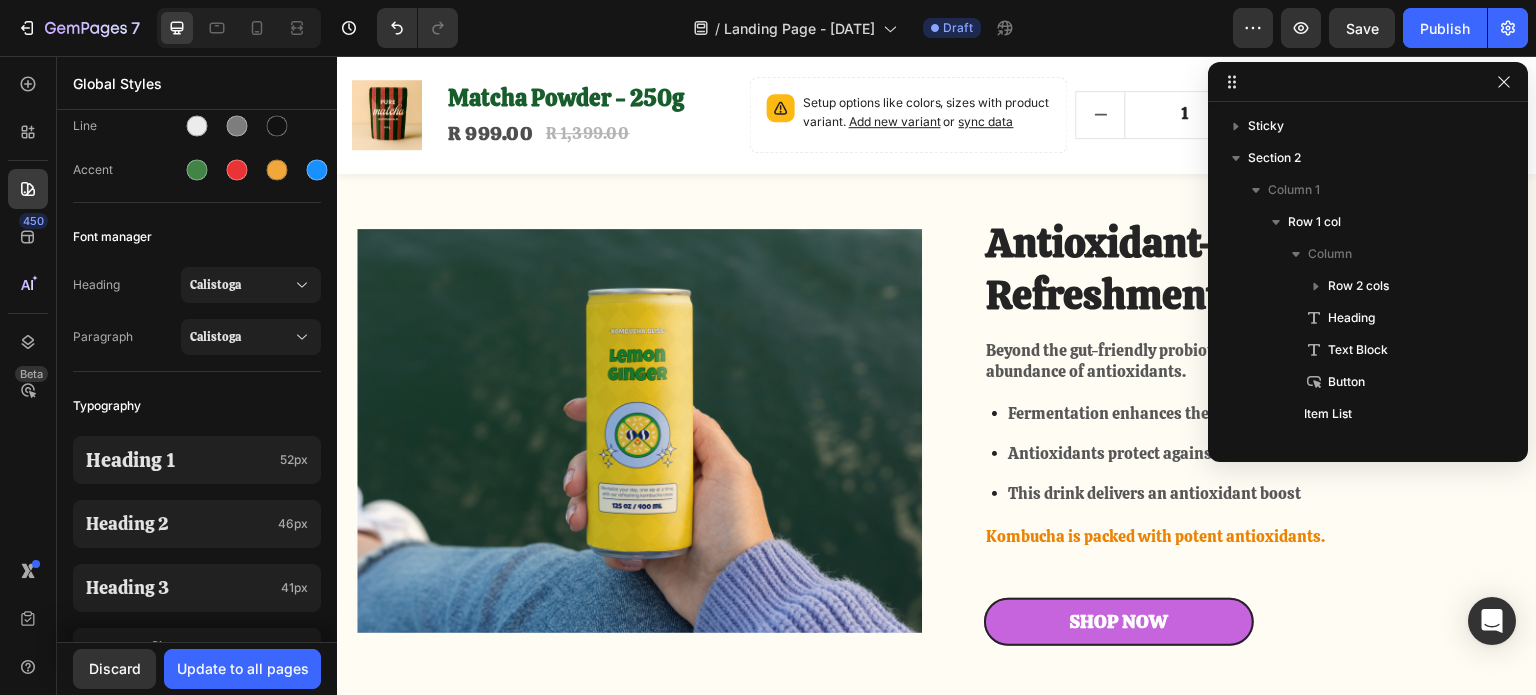 scroll, scrollTop: 1400, scrollLeft: 0, axis: vertical 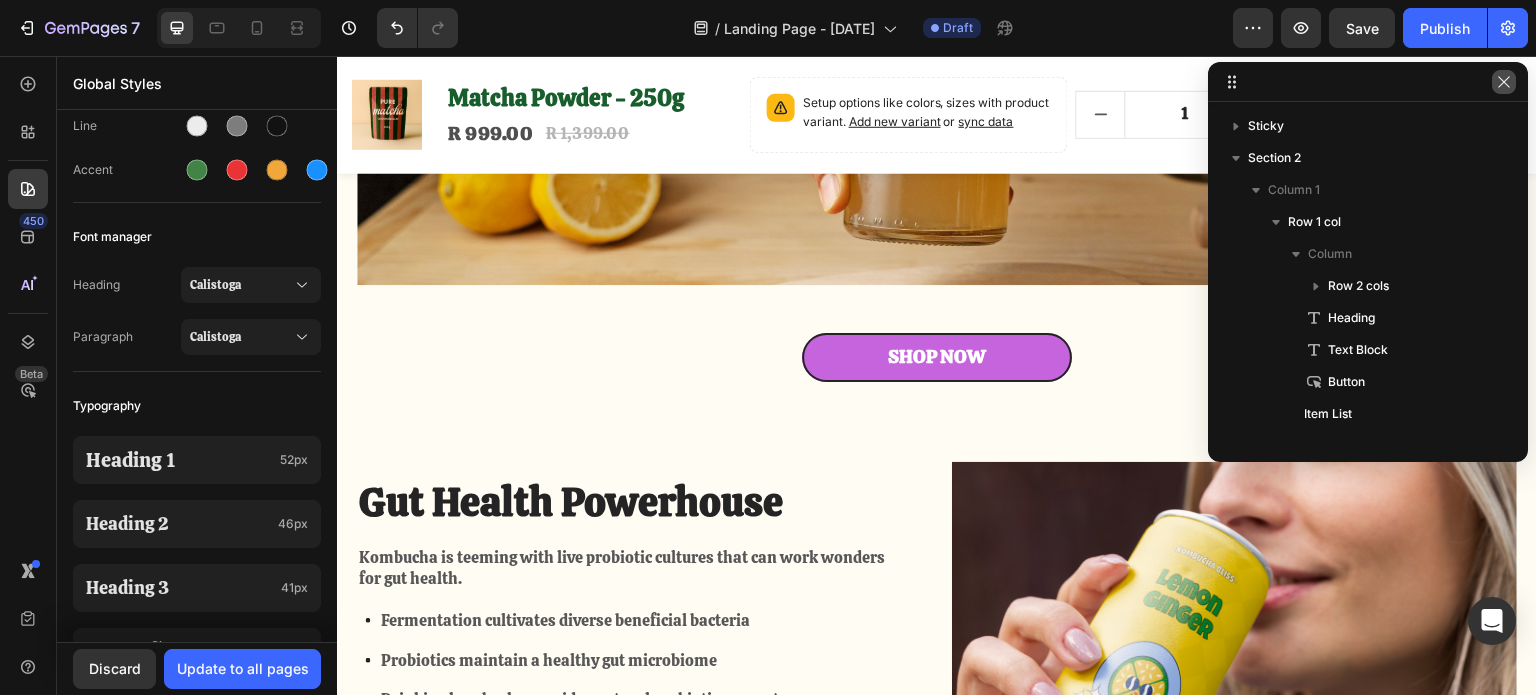 click 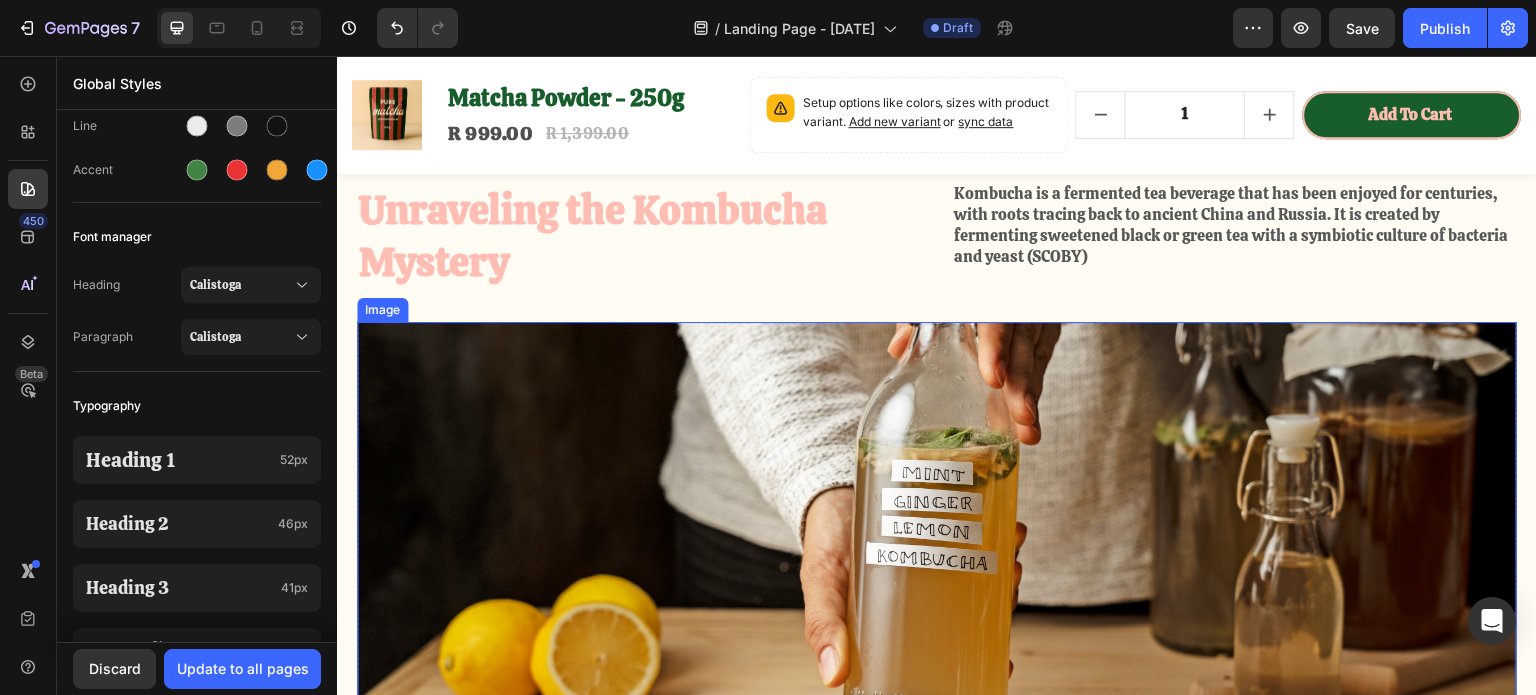 scroll, scrollTop: 900, scrollLeft: 0, axis: vertical 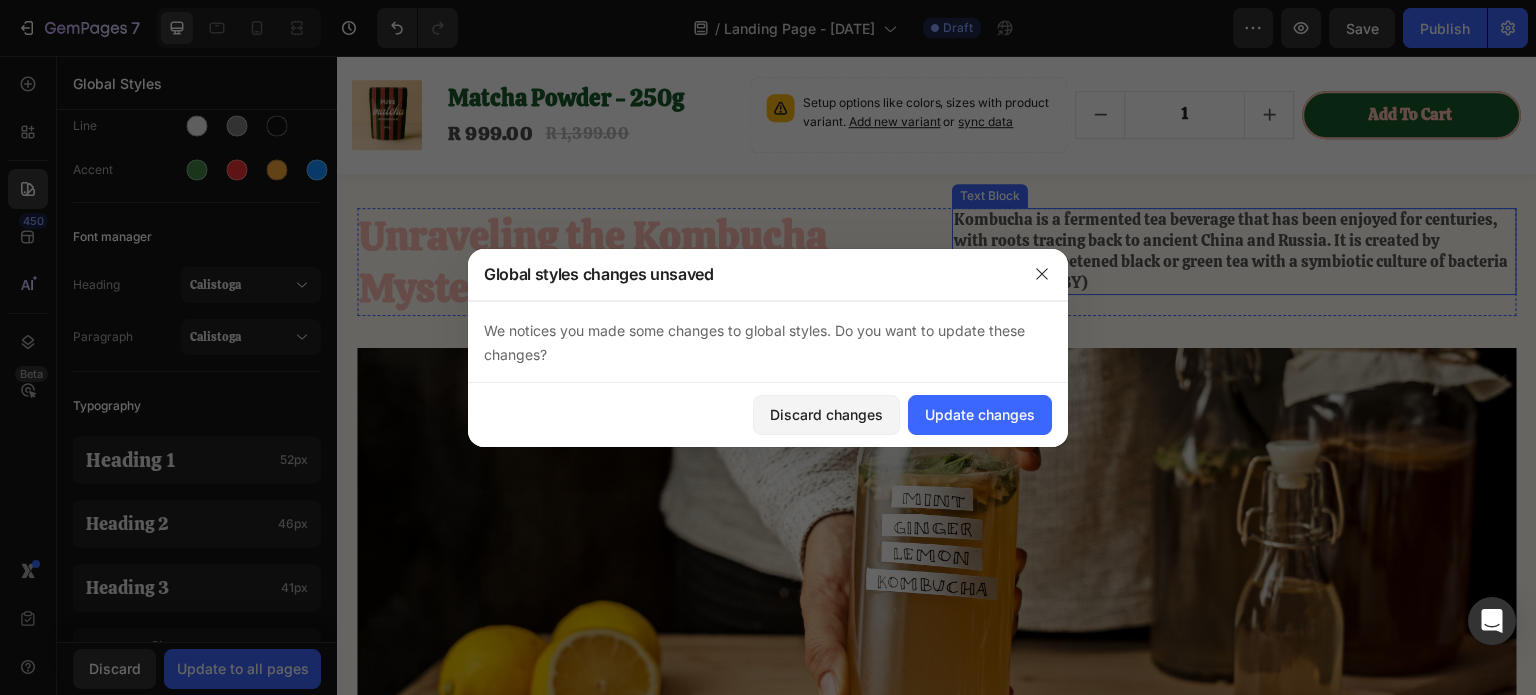 click on "Kombucha is a fermented tea beverage that has been enjoyed for centuries, with roots tracing back to ancient China and Russia. It is created by fermenting sweetened black or green tea with a symbiotic culture of bacteria and yeast (SCOBY)" at bounding box center [1234, 251] 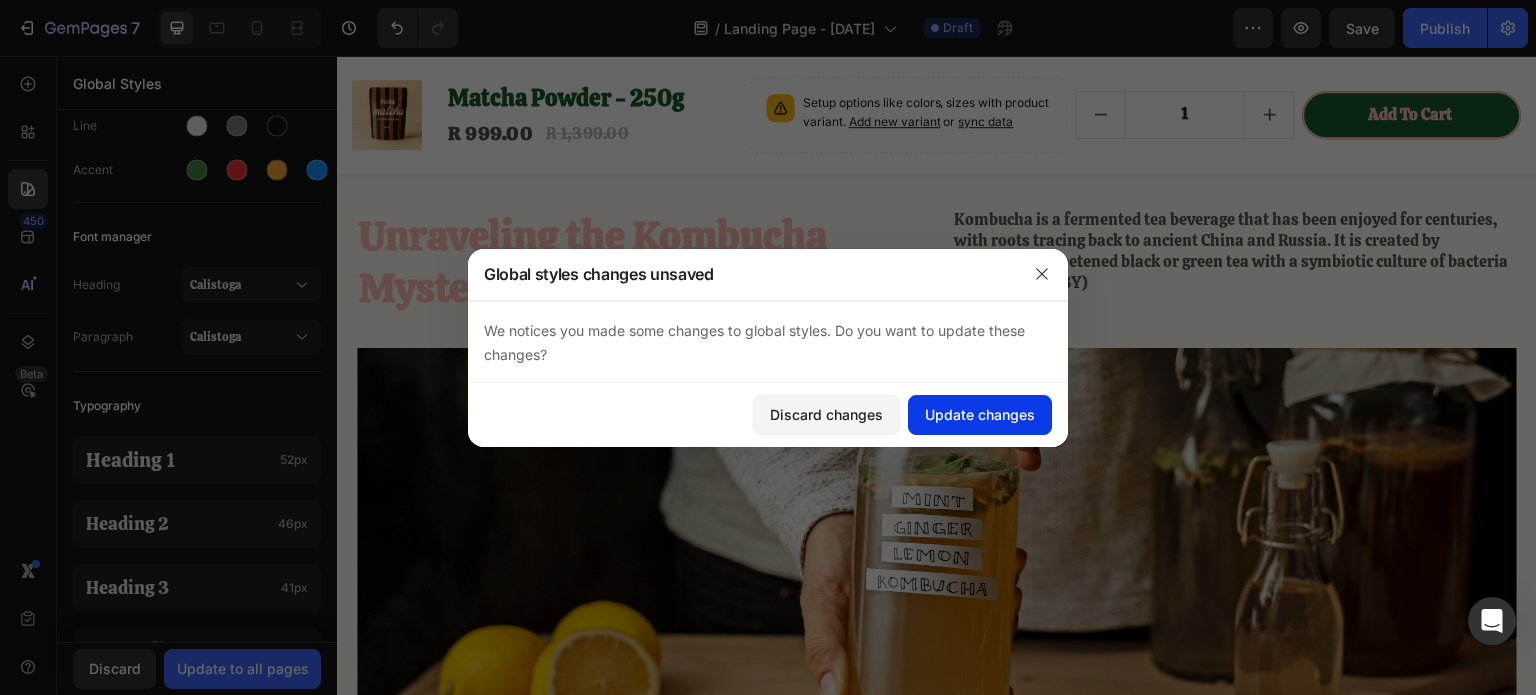 click on "Update changes" at bounding box center [980, 414] 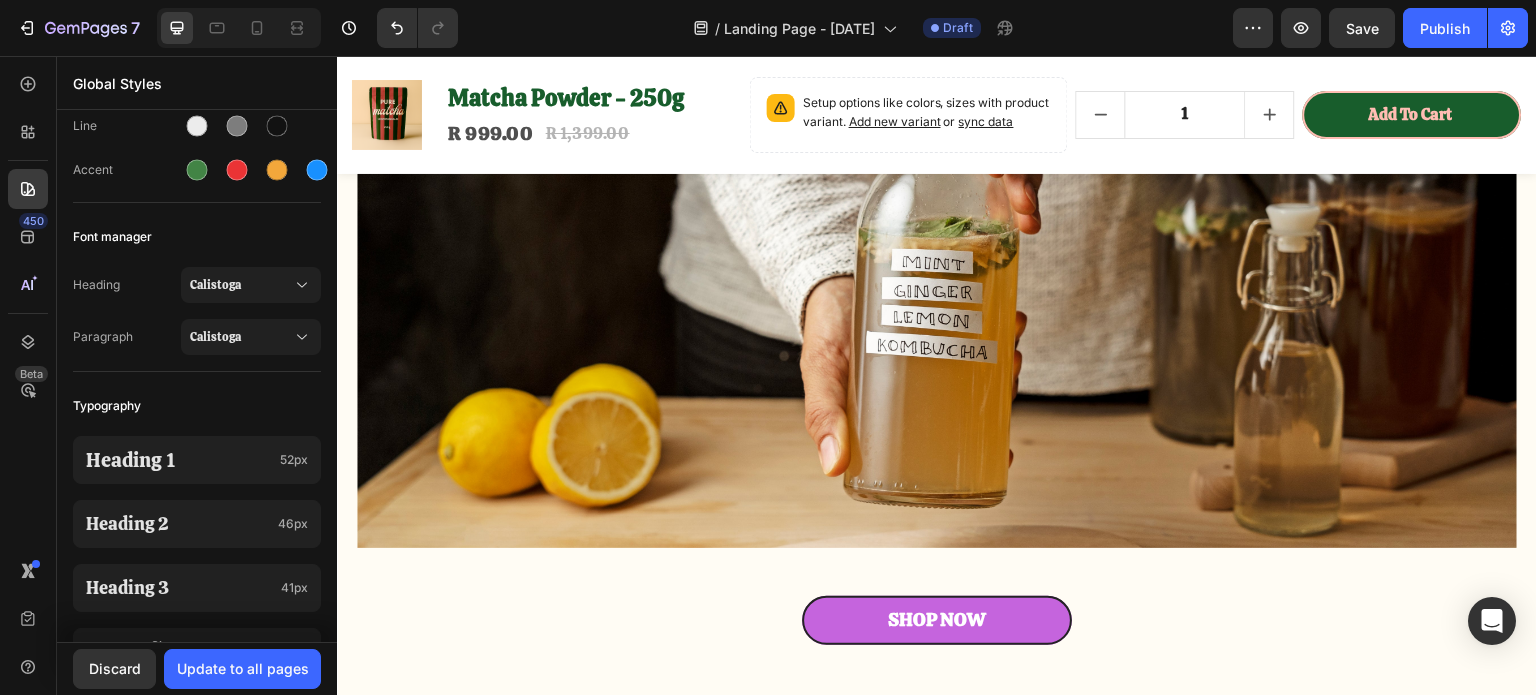 scroll, scrollTop: 1500, scrollLeft: 0, axis: vertical 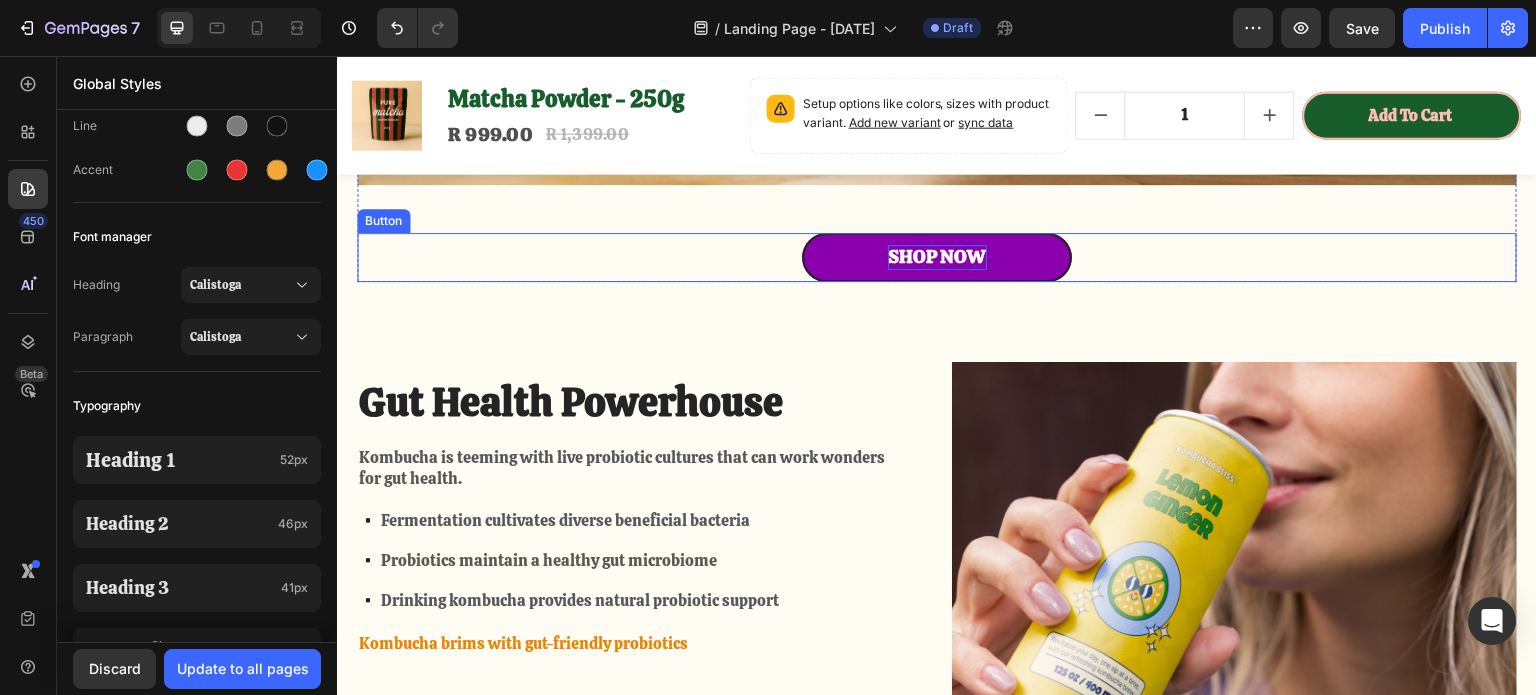 click on "Shop Now" at bounding box center (937, 257) 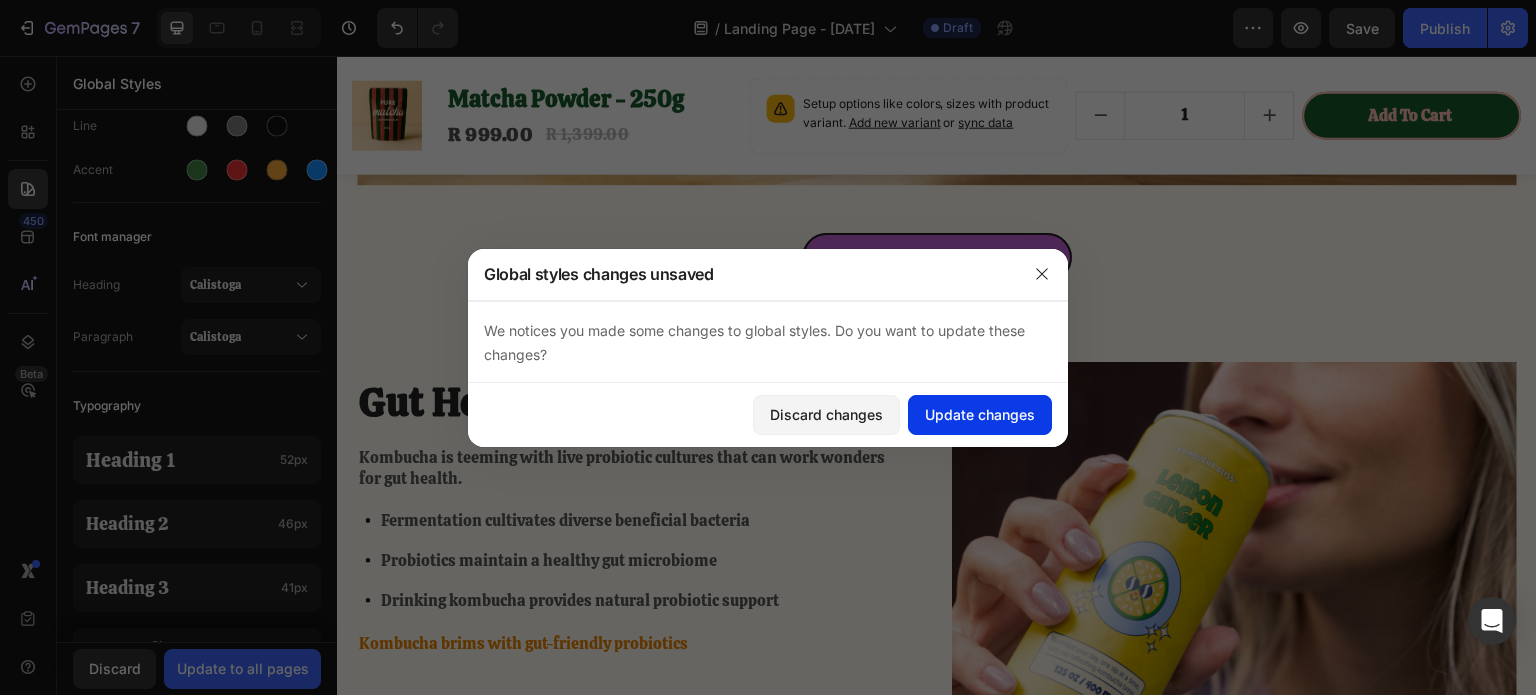 click on "Update changes" at bounding box center [980, 414] 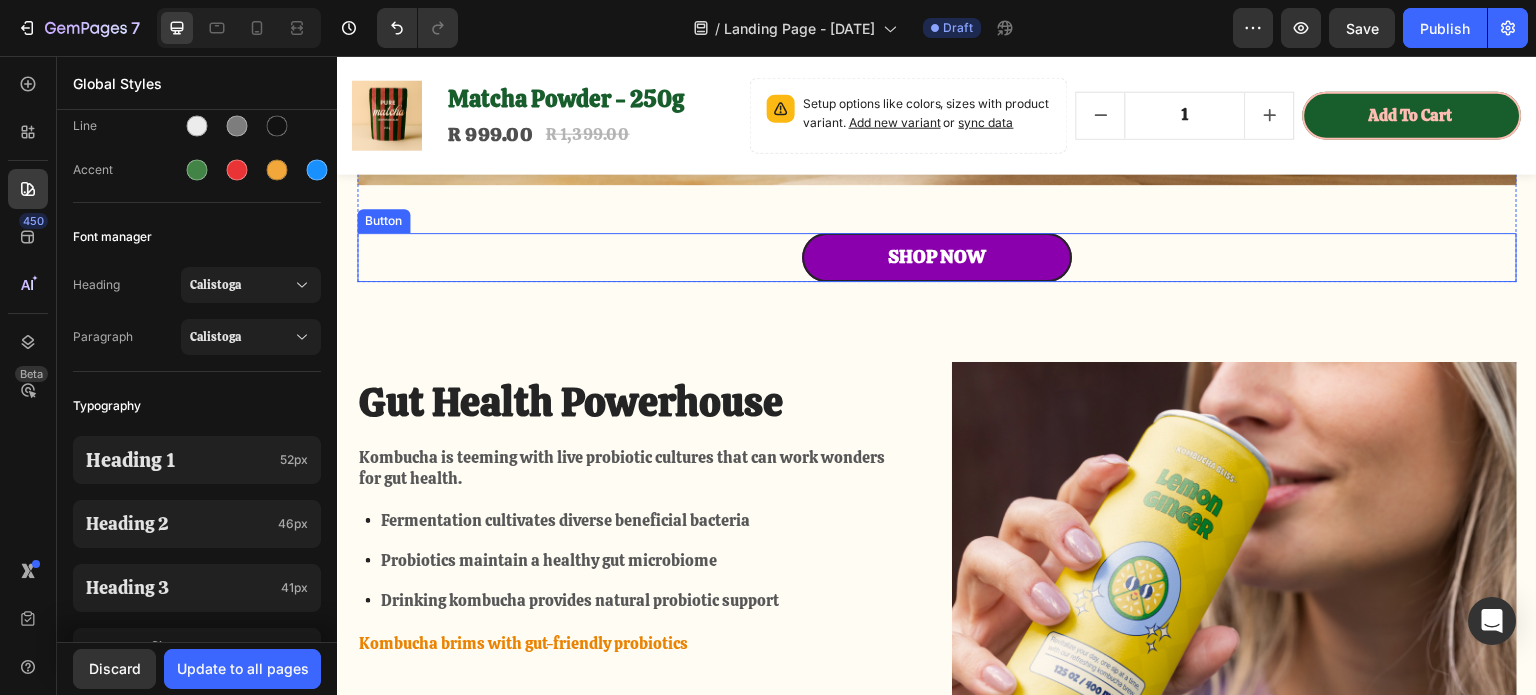 click on "Shop Now" at bounding box center [937, 257] 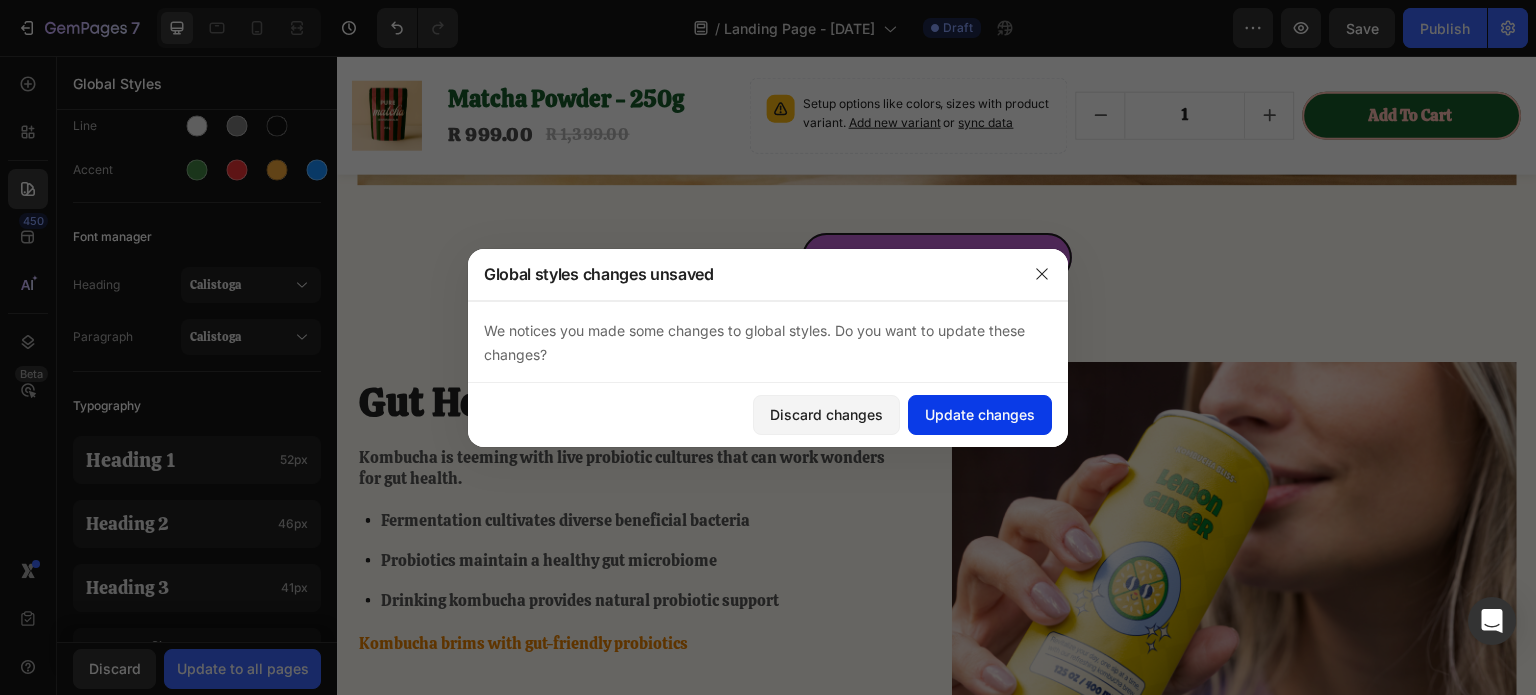 click on "Update changes" at bounding box center [980, 414] 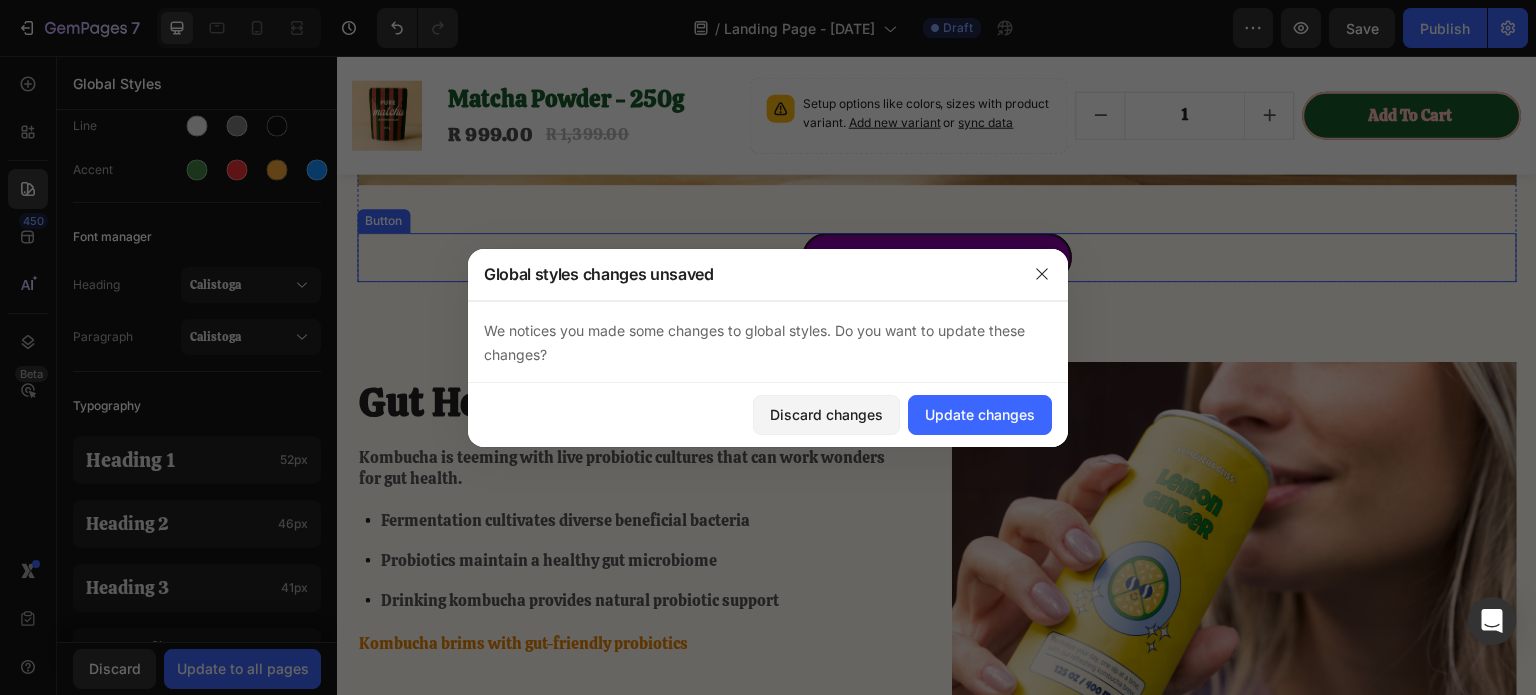 click on "Shop Now" at bounding box center [937, 257] 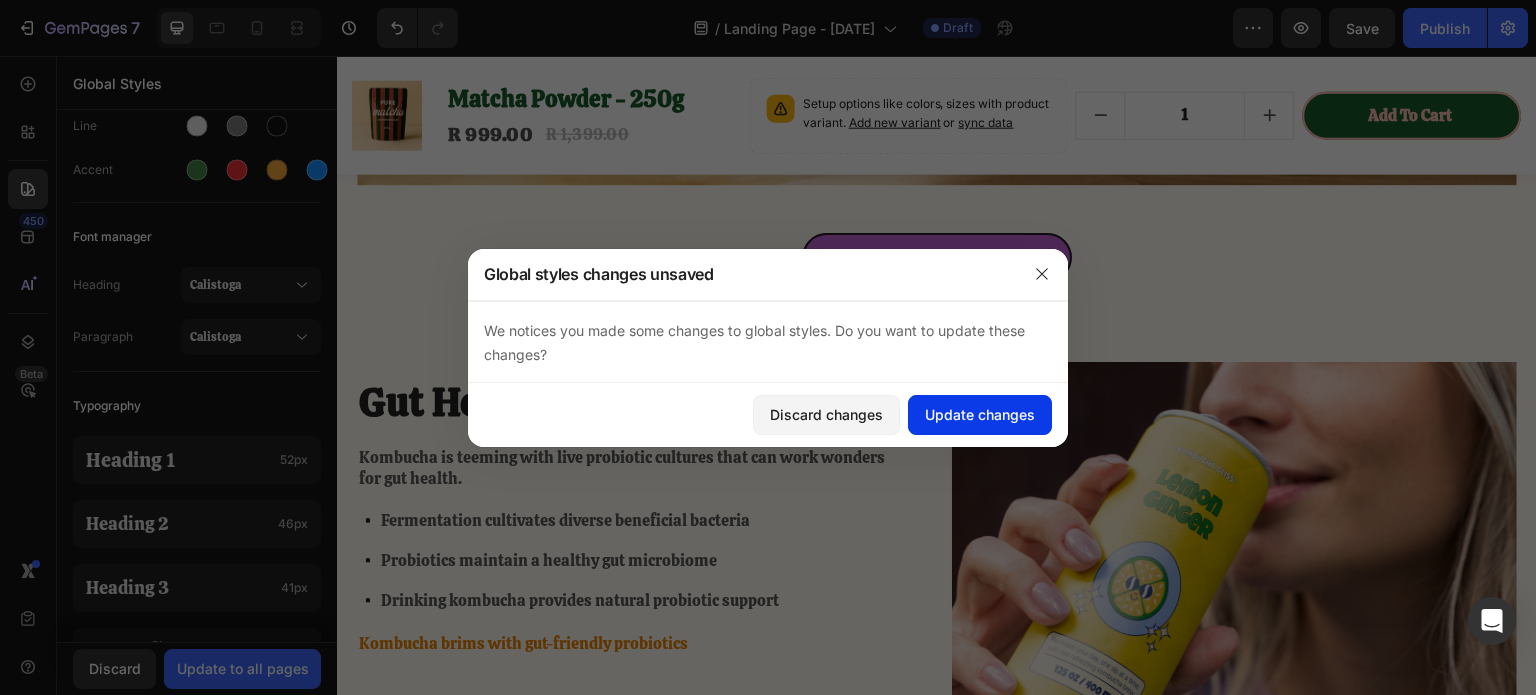 click on "Update changes" at bounding box center [980, 414] 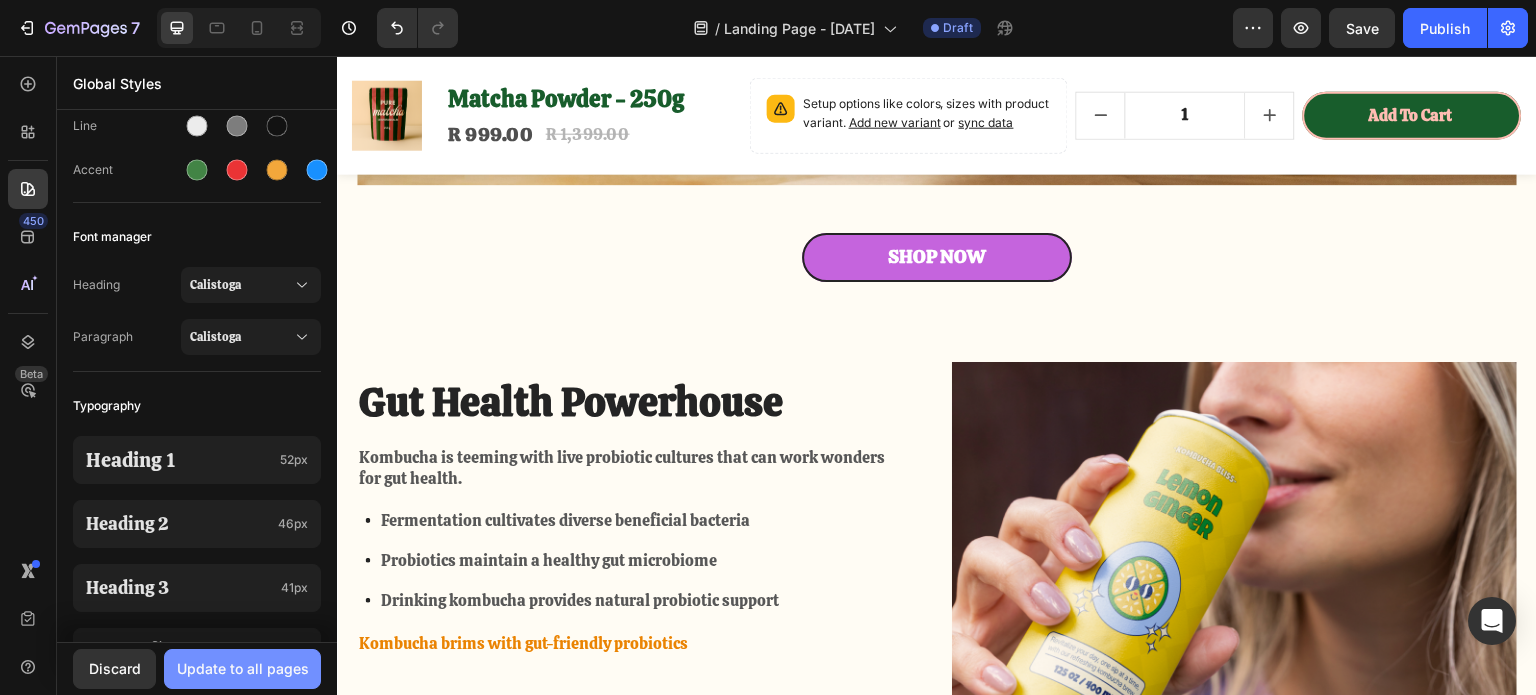 click on "Update to all pages" at bounding box center [242, 669] 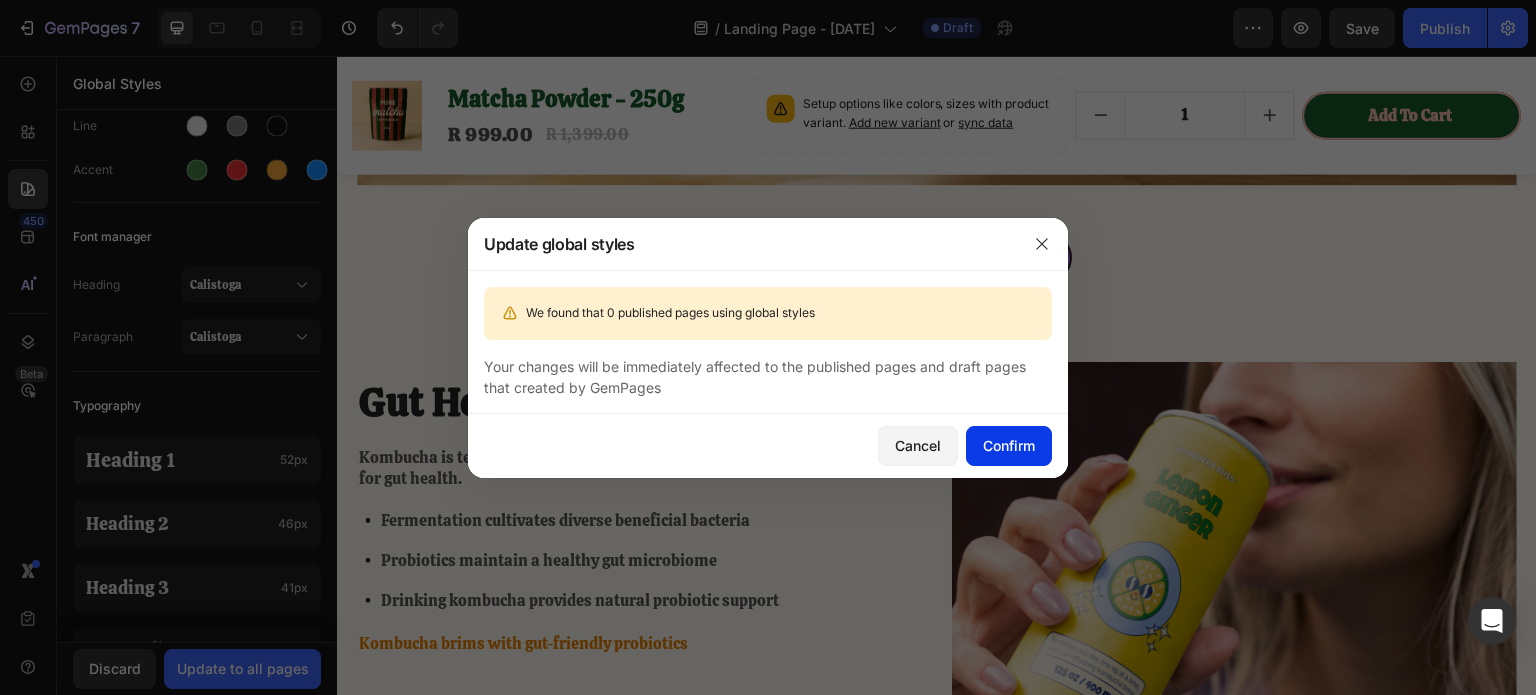 click on "Confirm" at bounding box center (1009, 445) 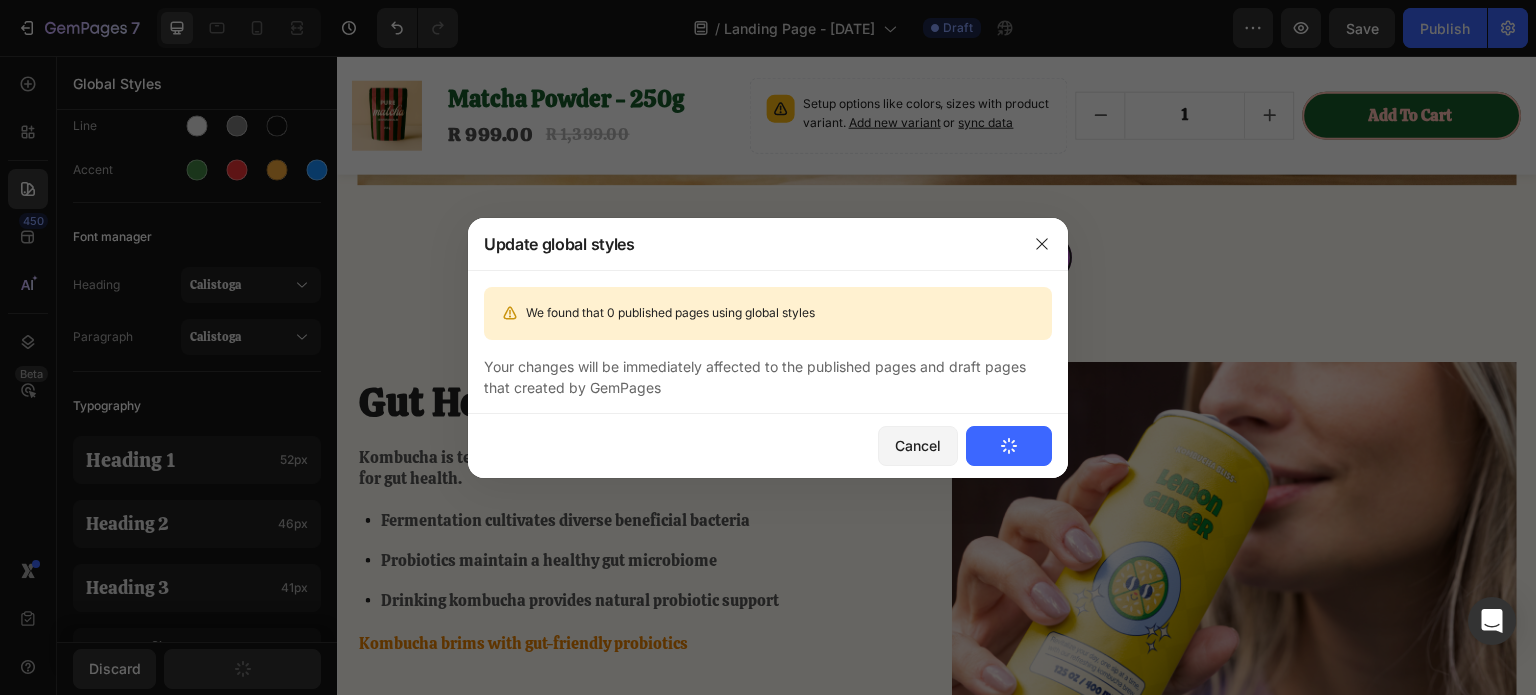 click 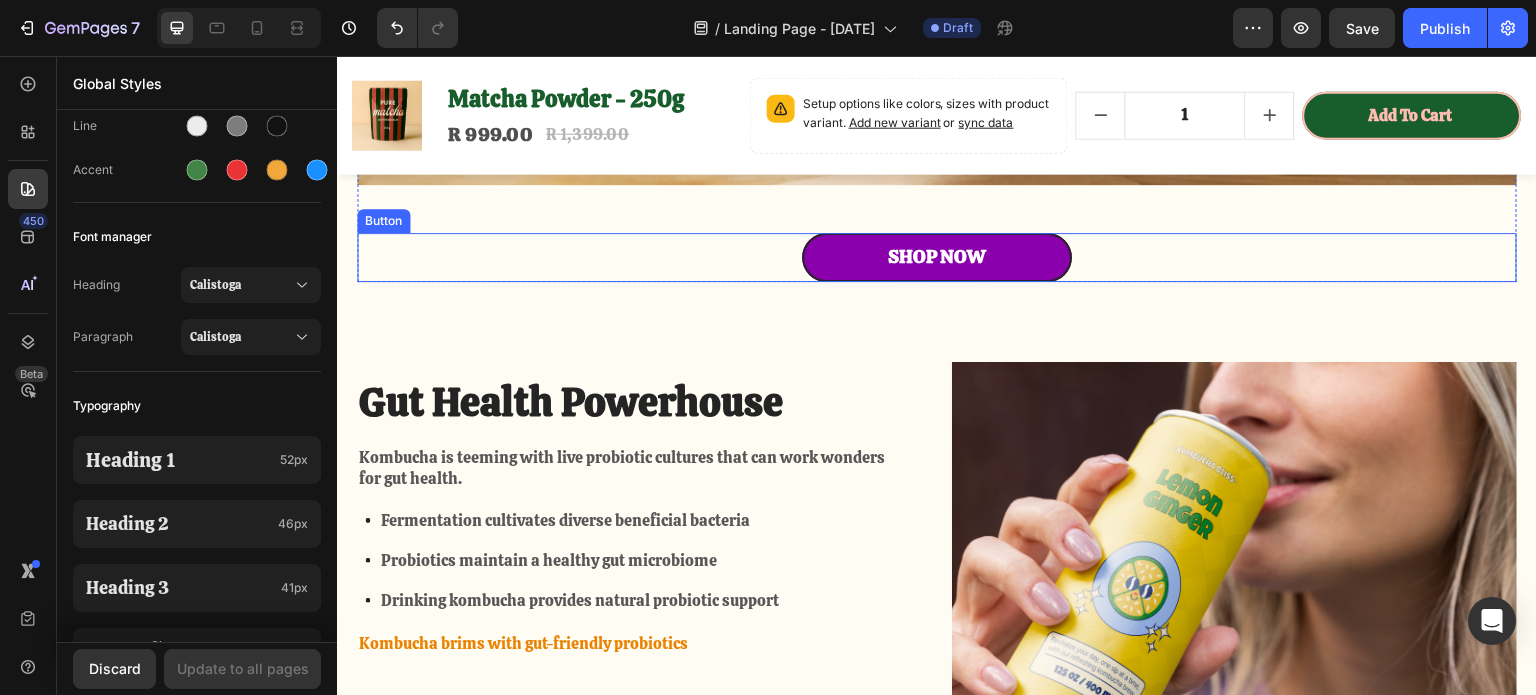click on "Shop Now" at bounding box center [937, 257] 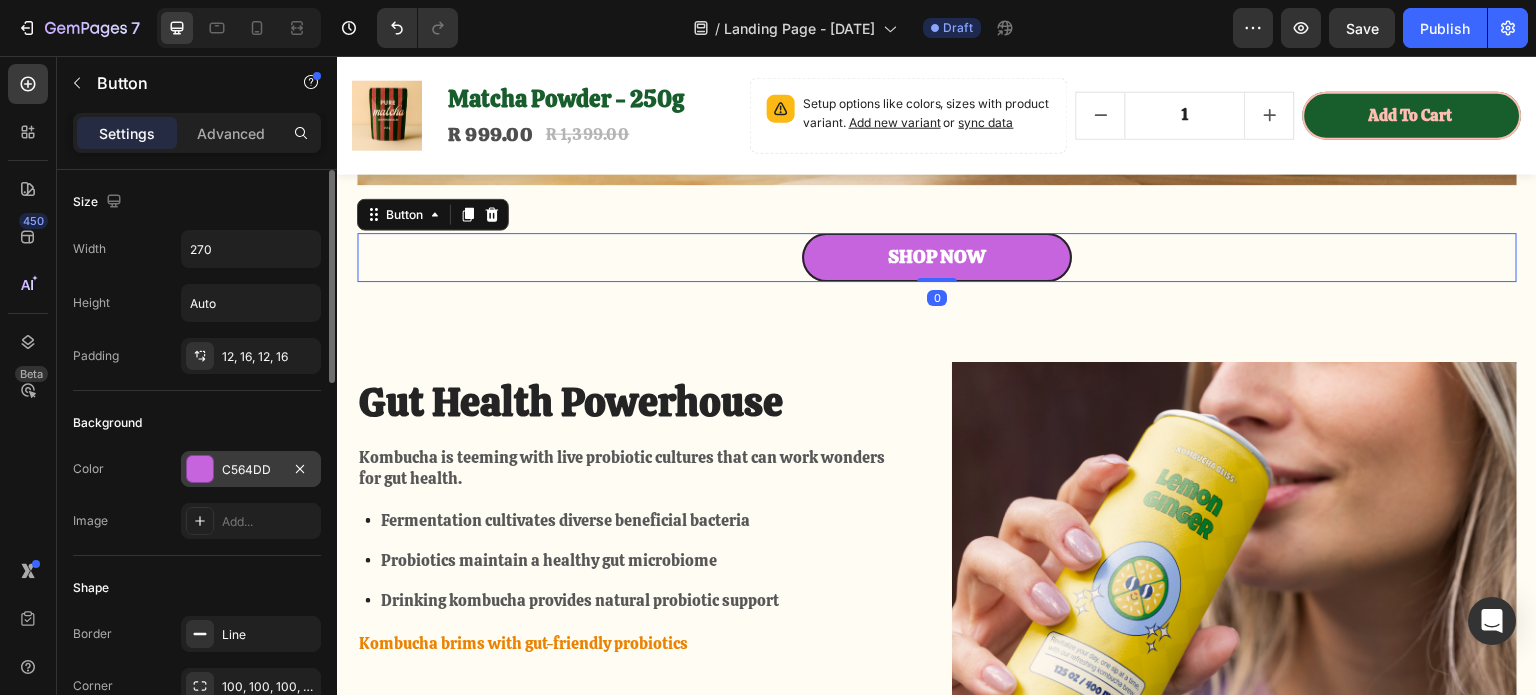 click at bounding box center (200, 469) 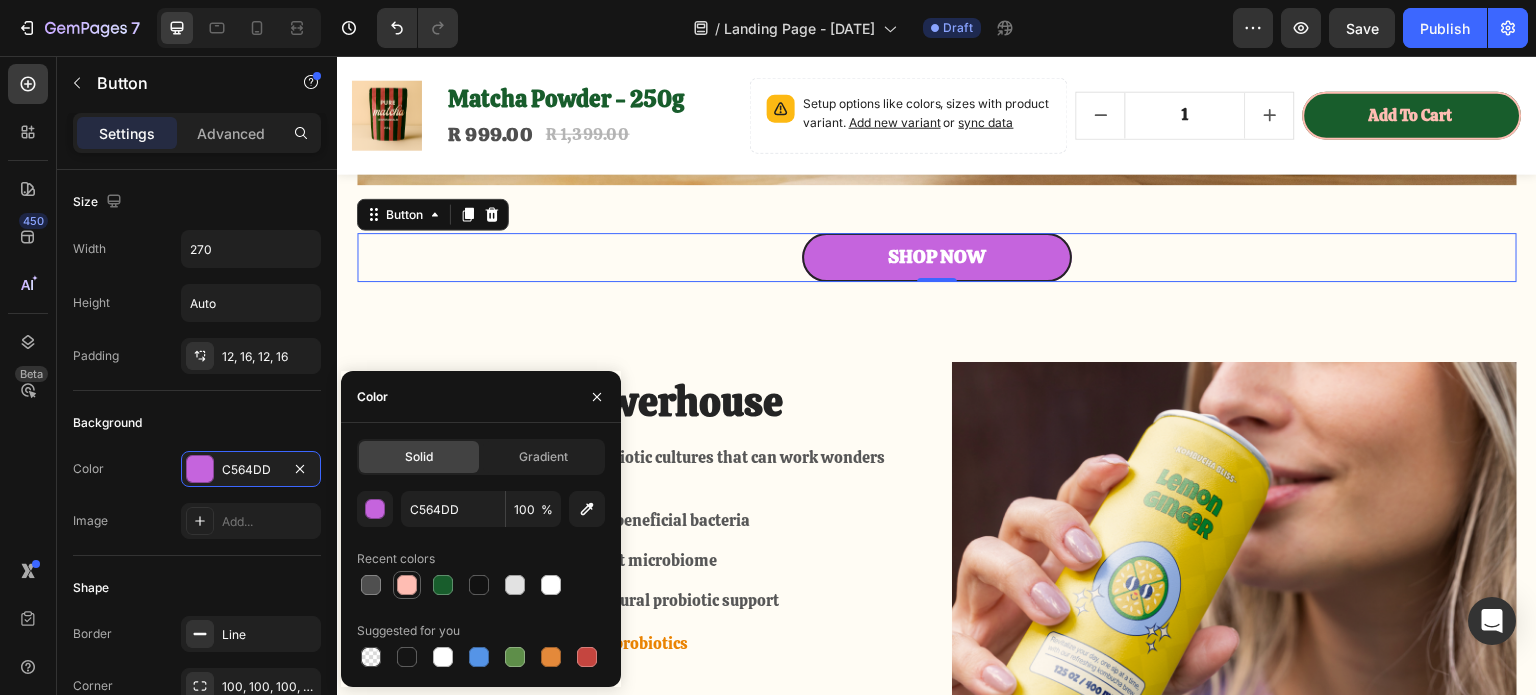 click at bounding box center [407, 585] 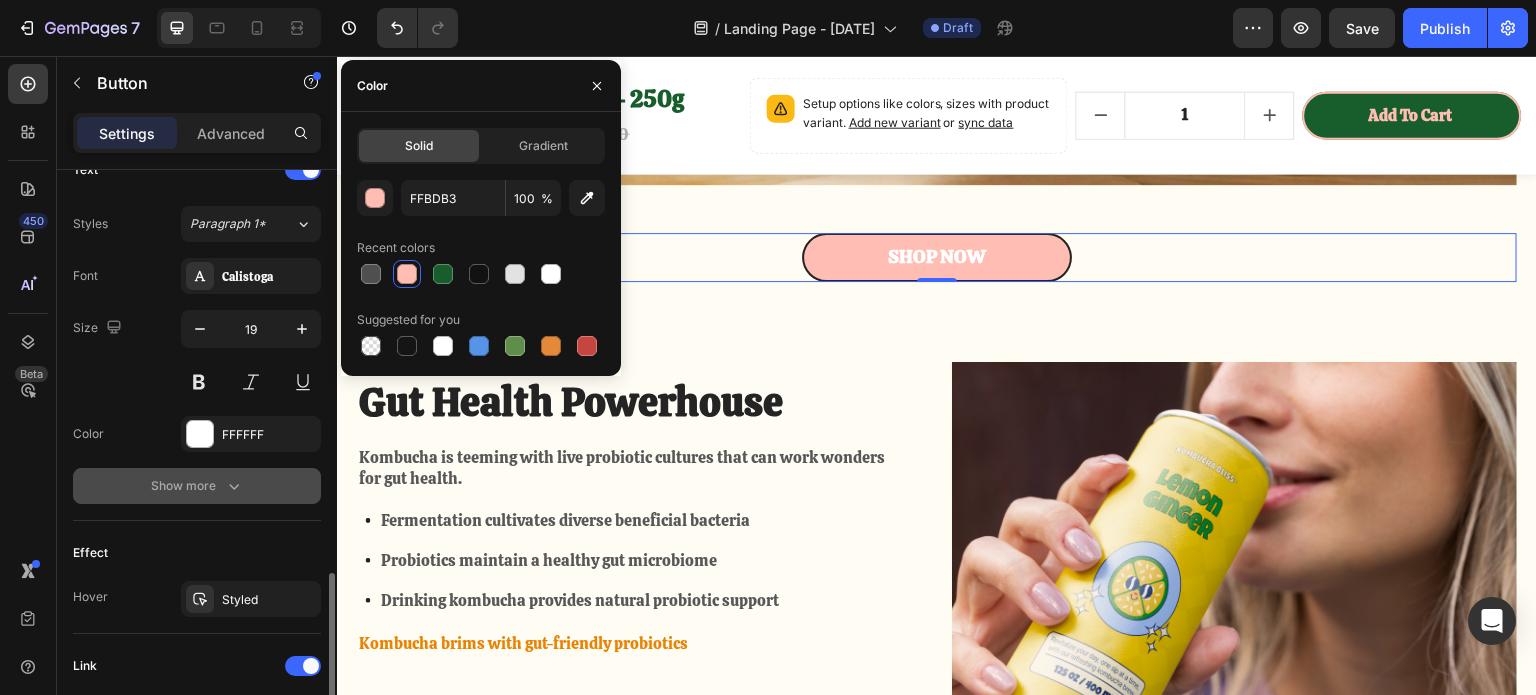 scroll, scrollTop: 800, scrollLeft: 0, axis: vertical 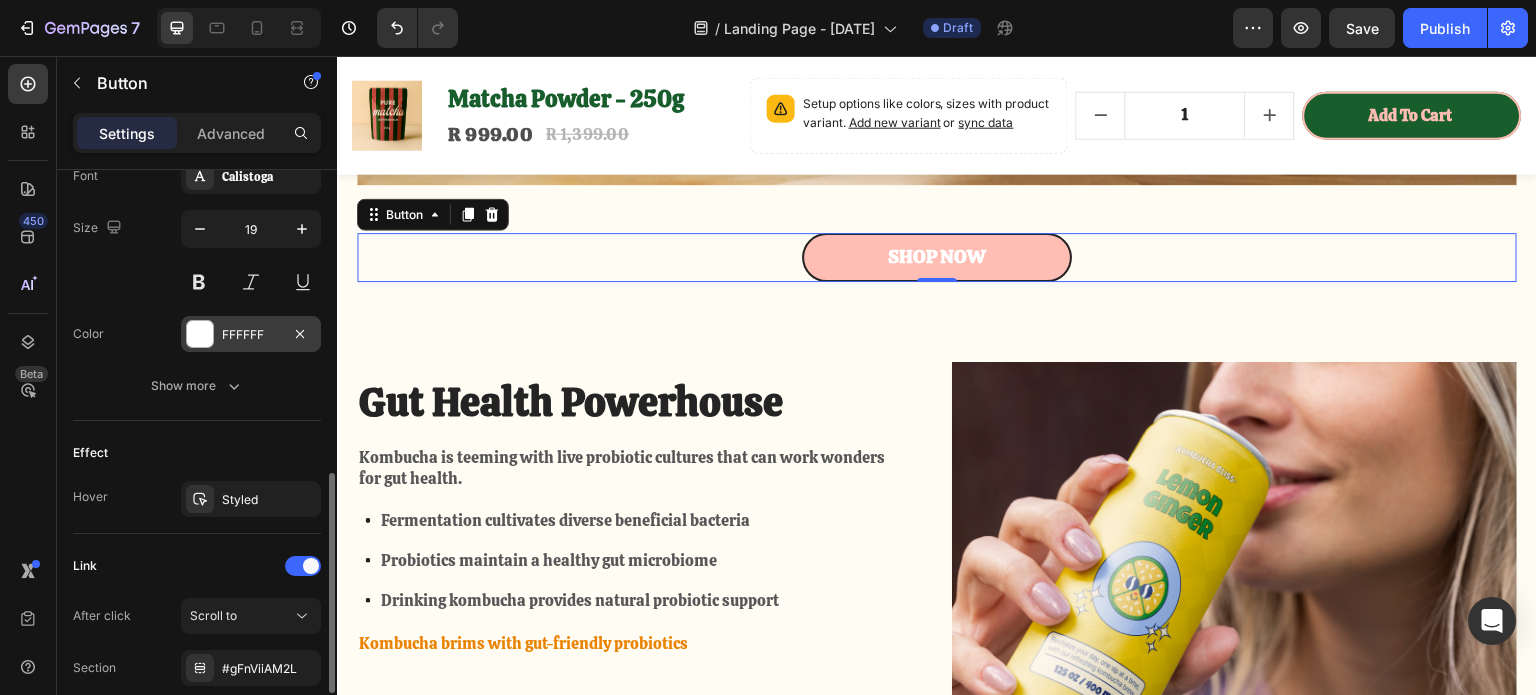 click at bounding box center [200, 334] 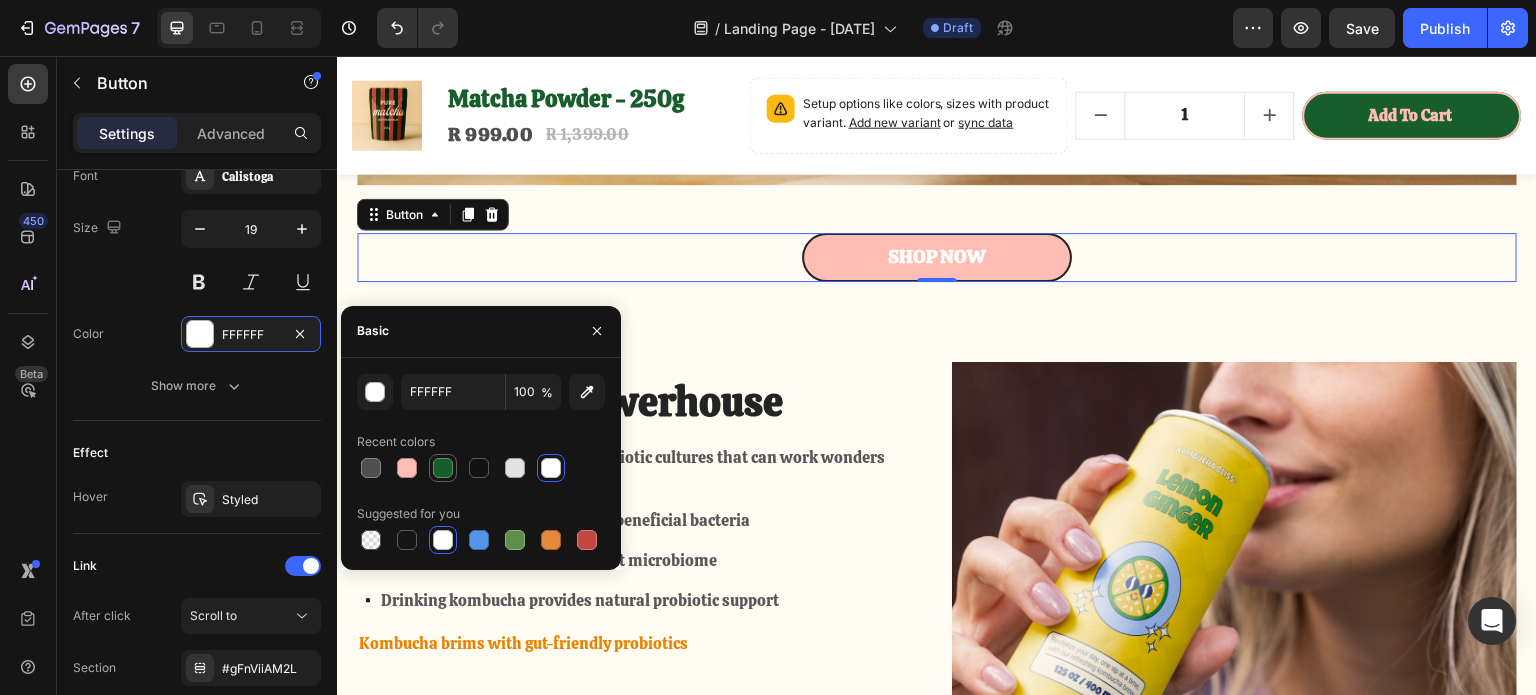 click at bounding box center (443, 468) 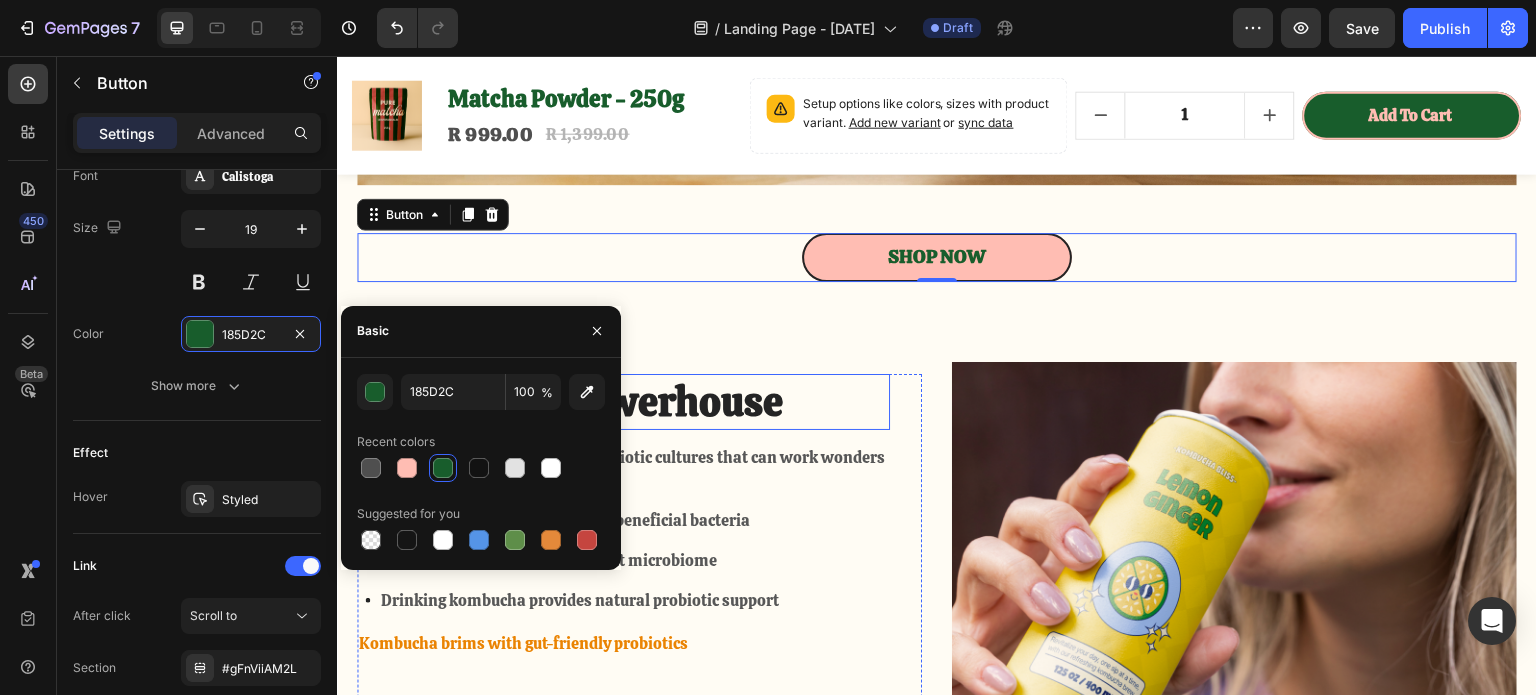 click on "Gut Health Powerhouse Heading Kombucha is teeming with live probiotic cultures that can work wonders for gut health. Text Block
Fermentation cultivates diverse beneficial bacteria
Probiotics maintain a healthy gut microbiome
Drinking kombucha provides natural probiotic support Item List Kombucha brims with gut-friendly probiotics Text Block Shop Now Button Row" at bounding box center (639, 563) 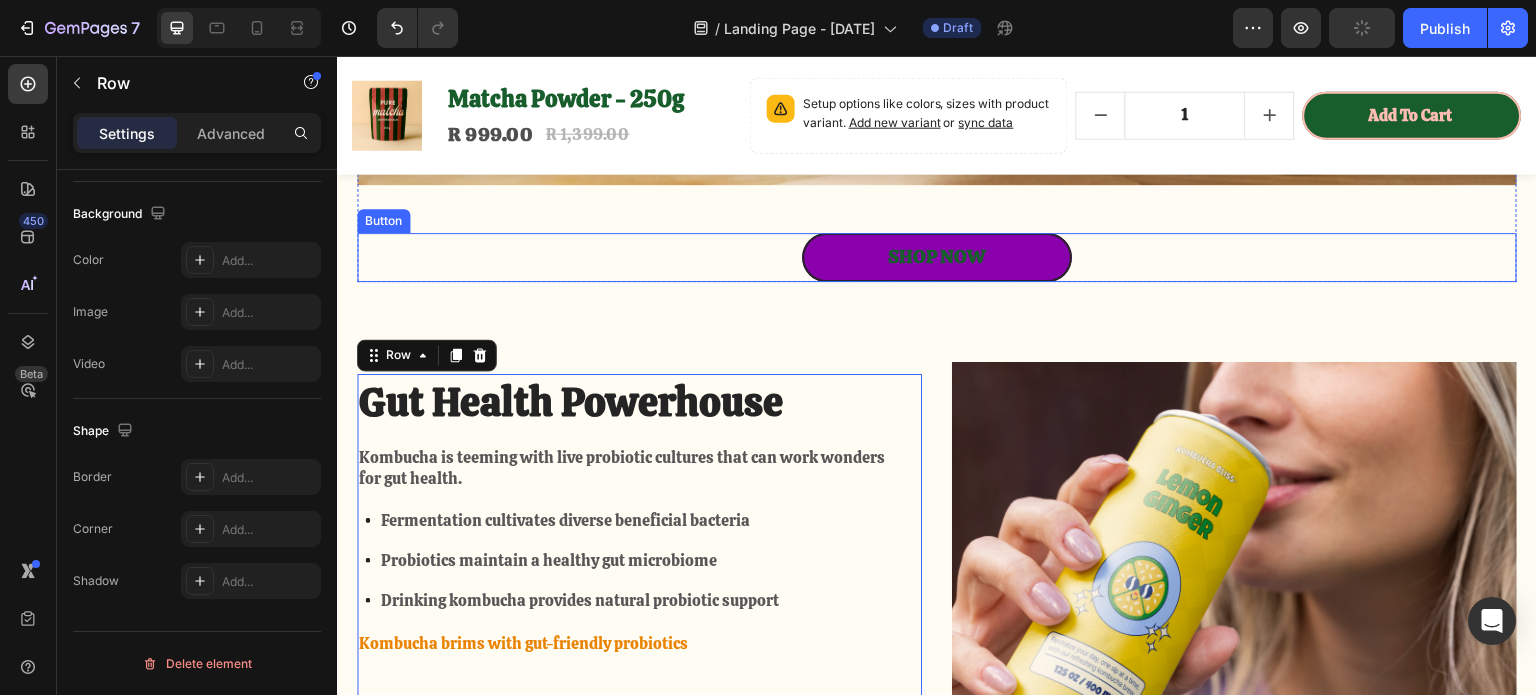 scroll, scrollTop: 0, scrollLeft: 0, axis: both 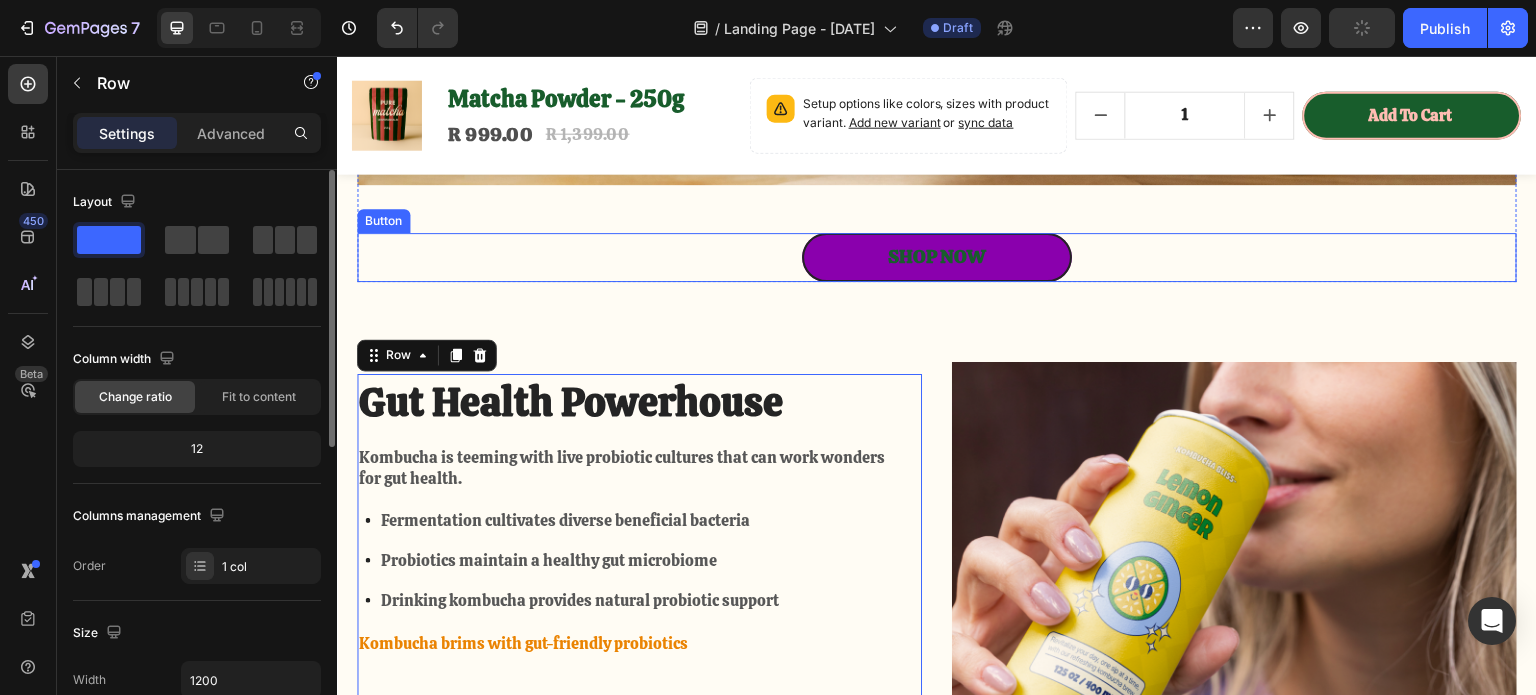 click on "Shop Now" at bounding box center (937, 257) 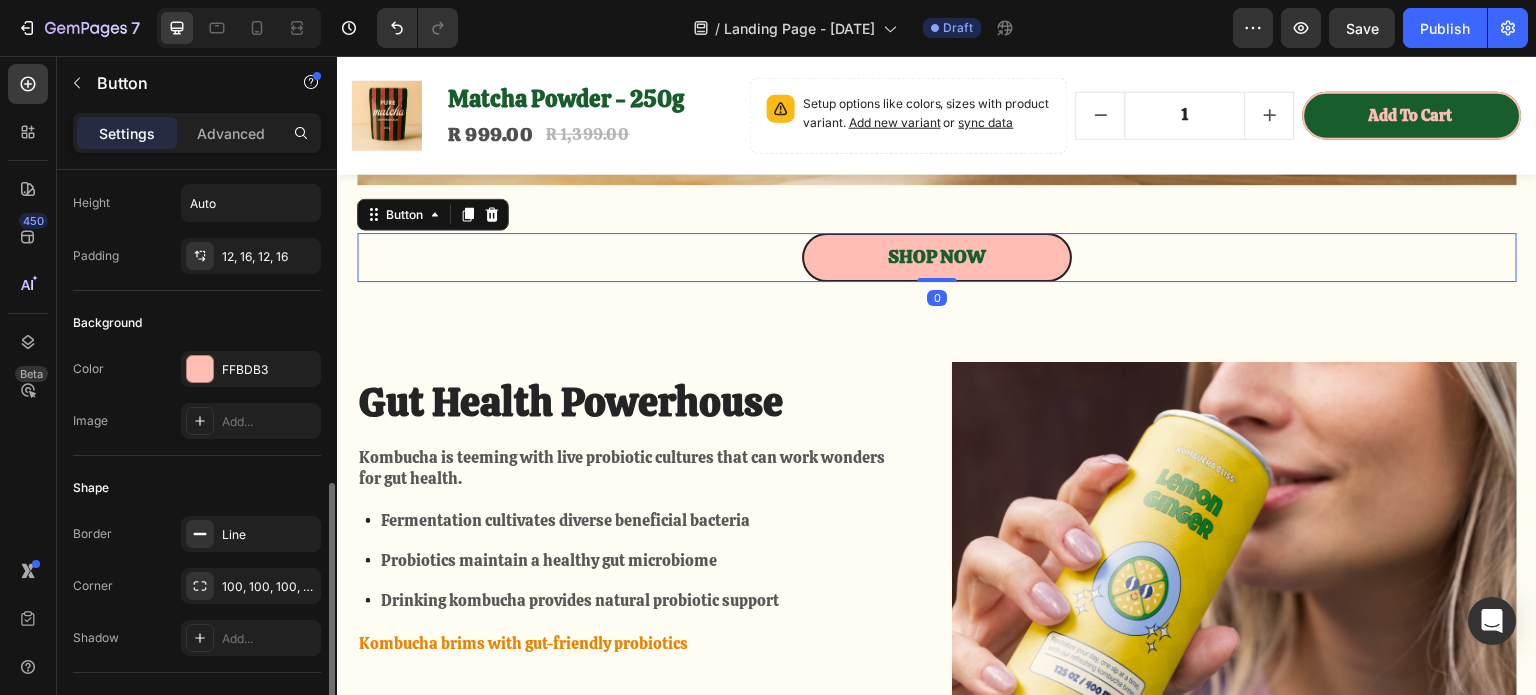 scroll, scrollTop: 300, scrollLeft: 0, axis: vertical 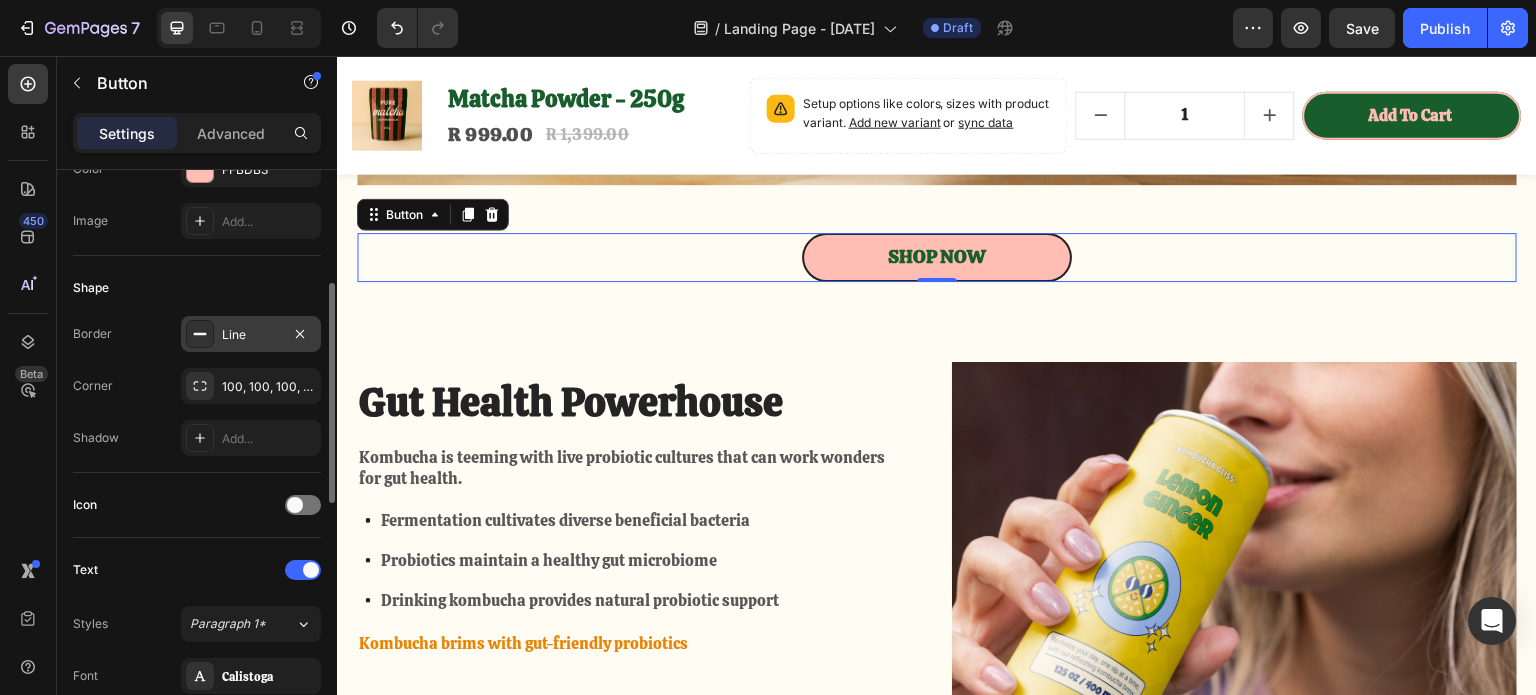 click 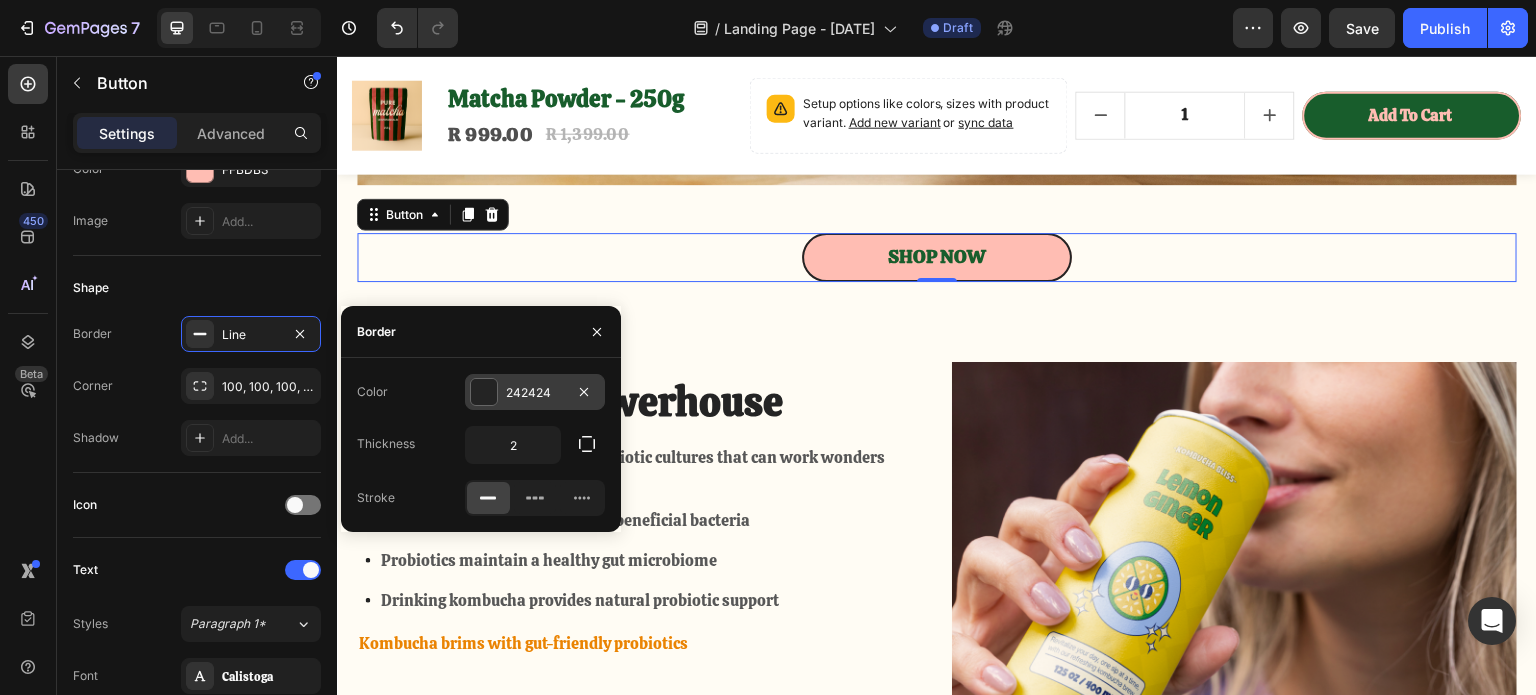 click at bounding box center [484, 392] 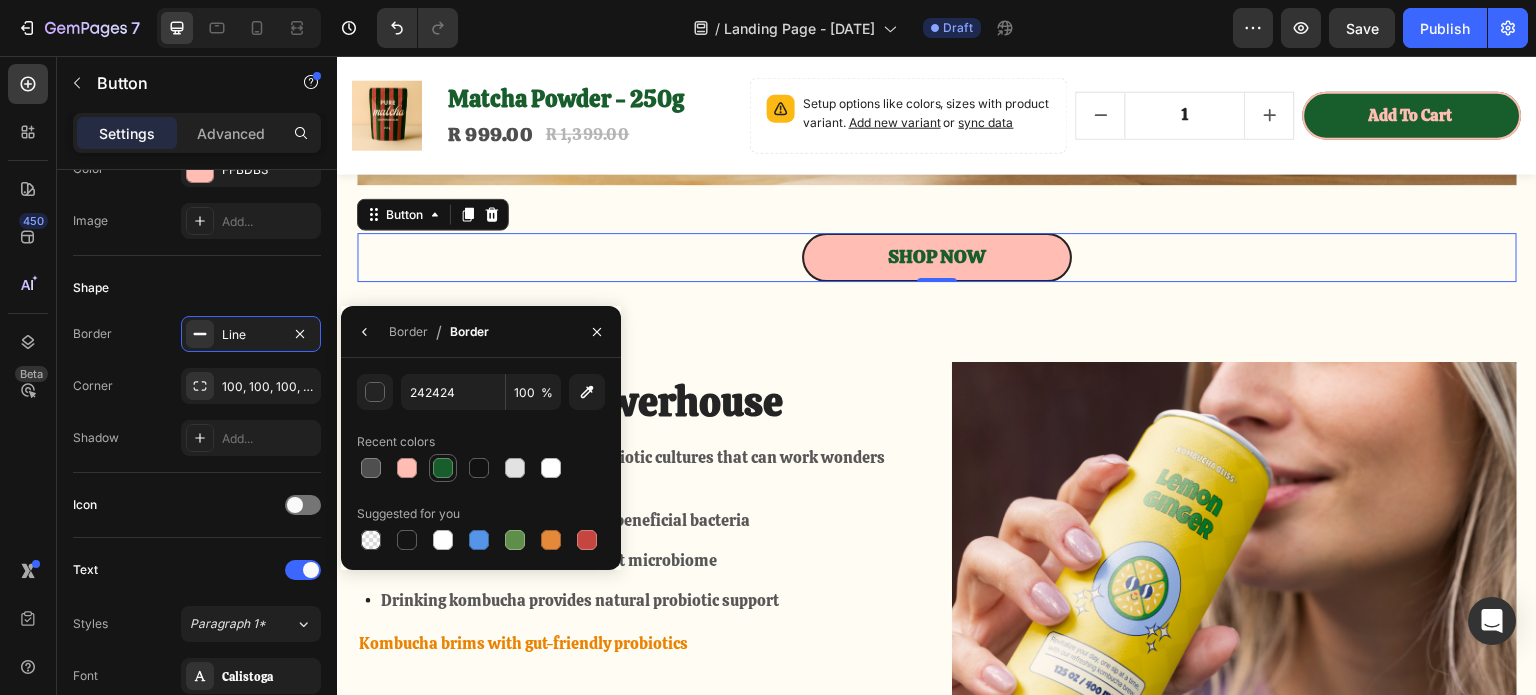click at bounding box center [443, 468] 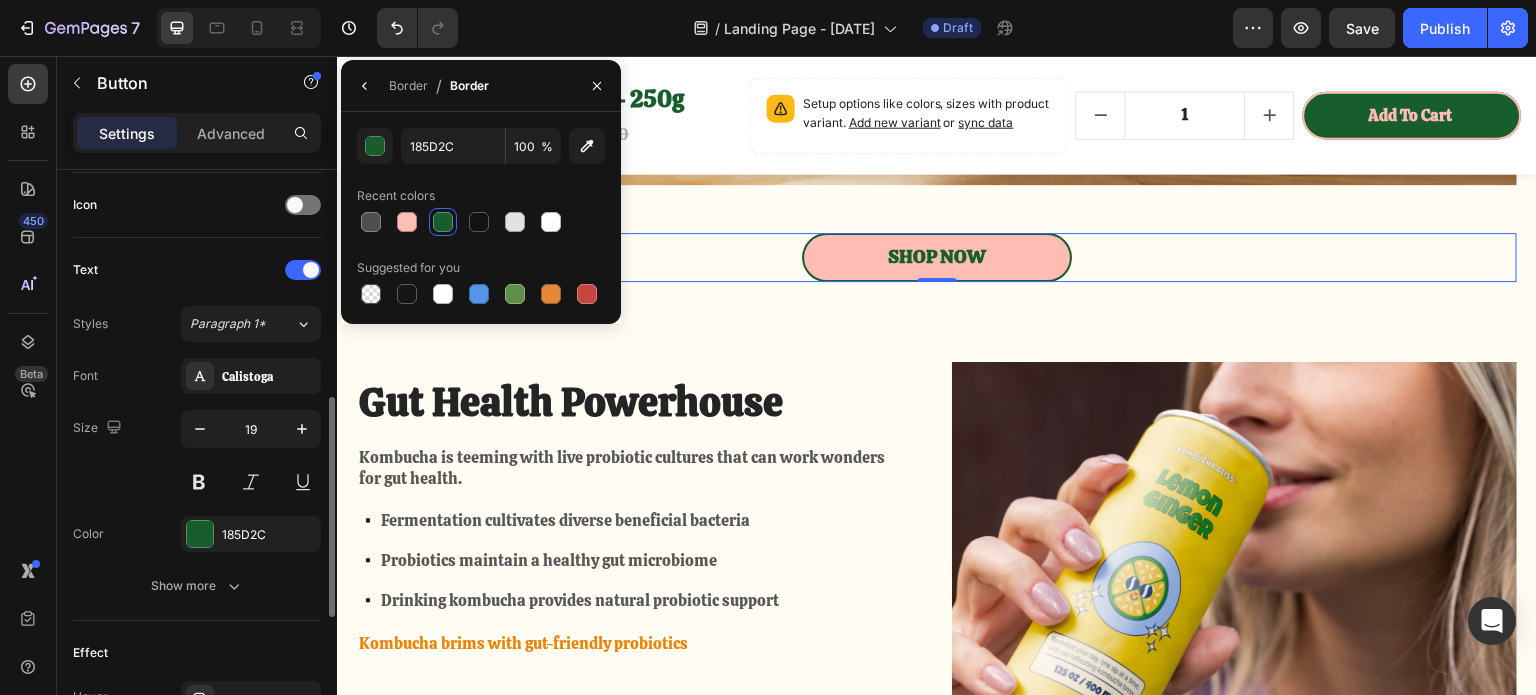 scroll, scrollTop: 900, scrollLeft: 0, axis: vertical 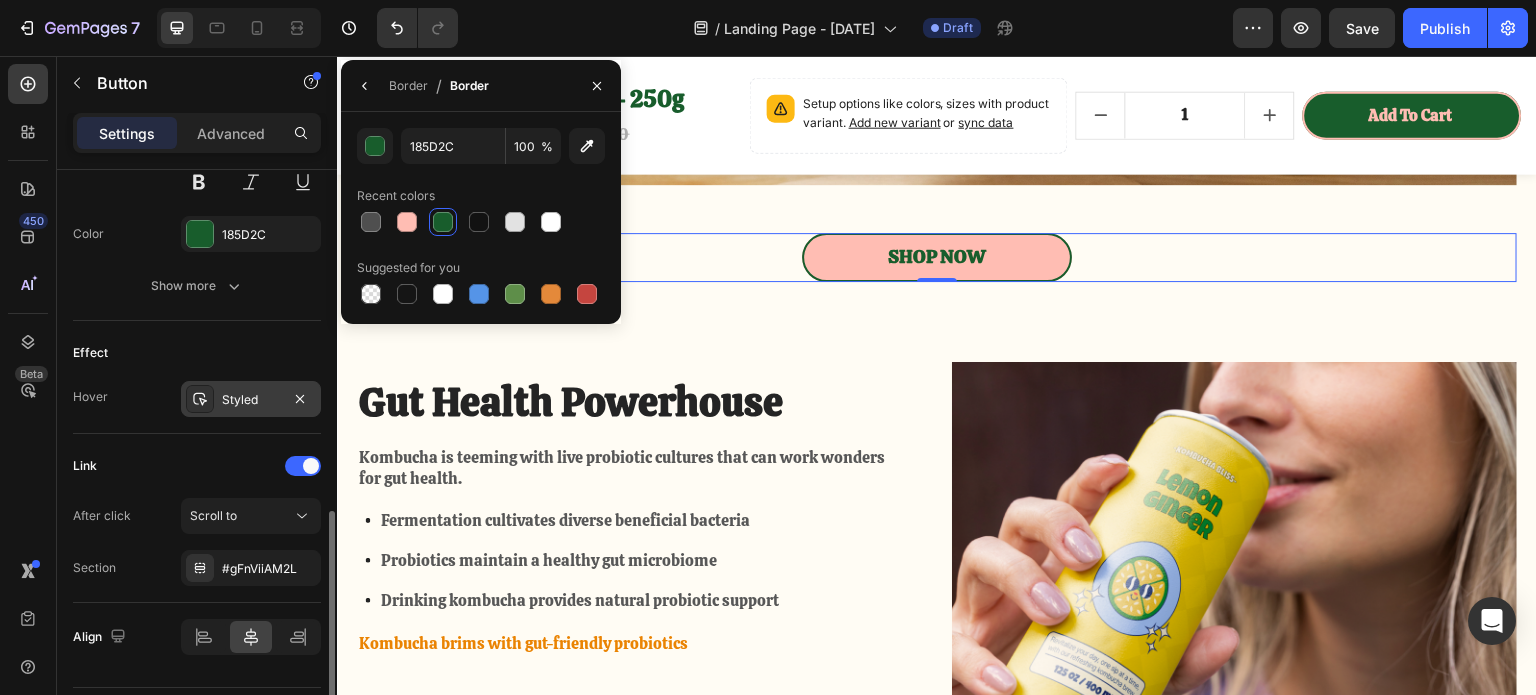 click at bounding box center (200, 399) 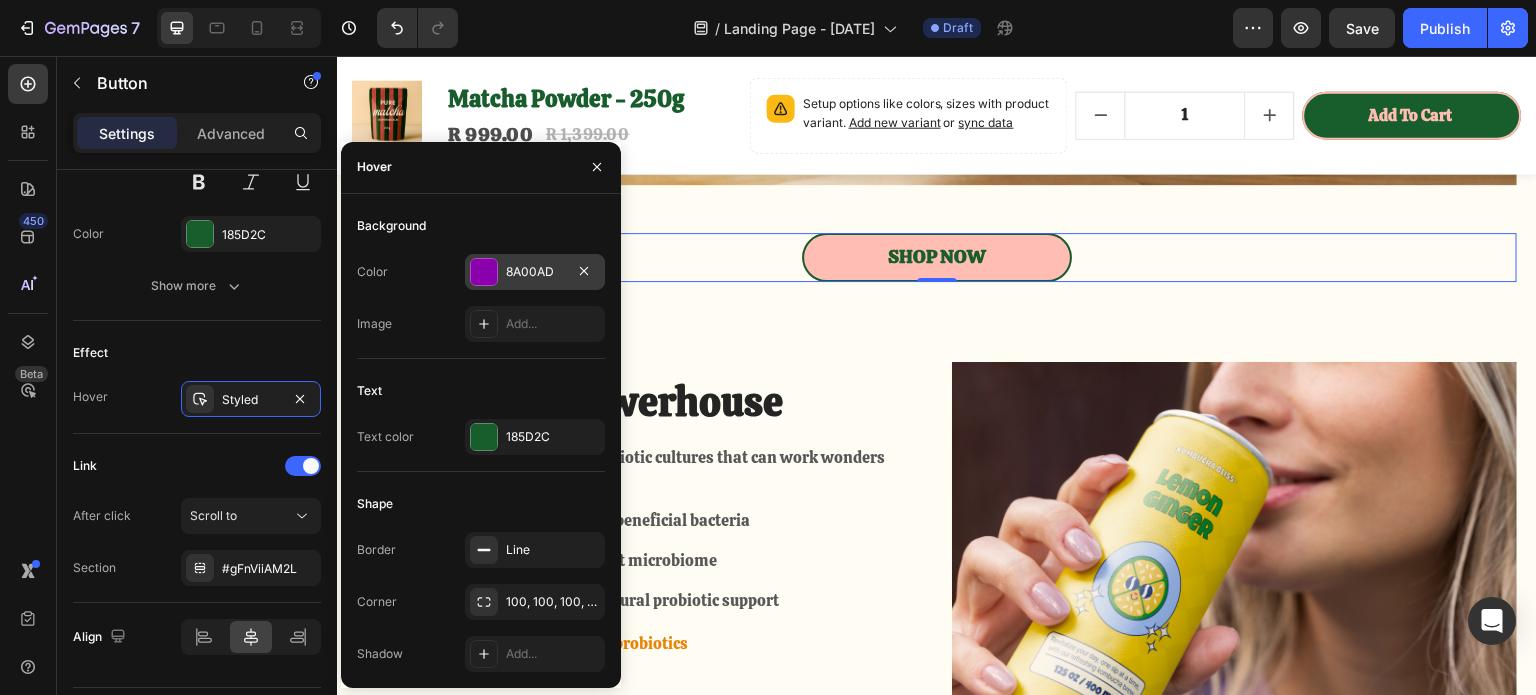 click at bounding box center (484, 272) 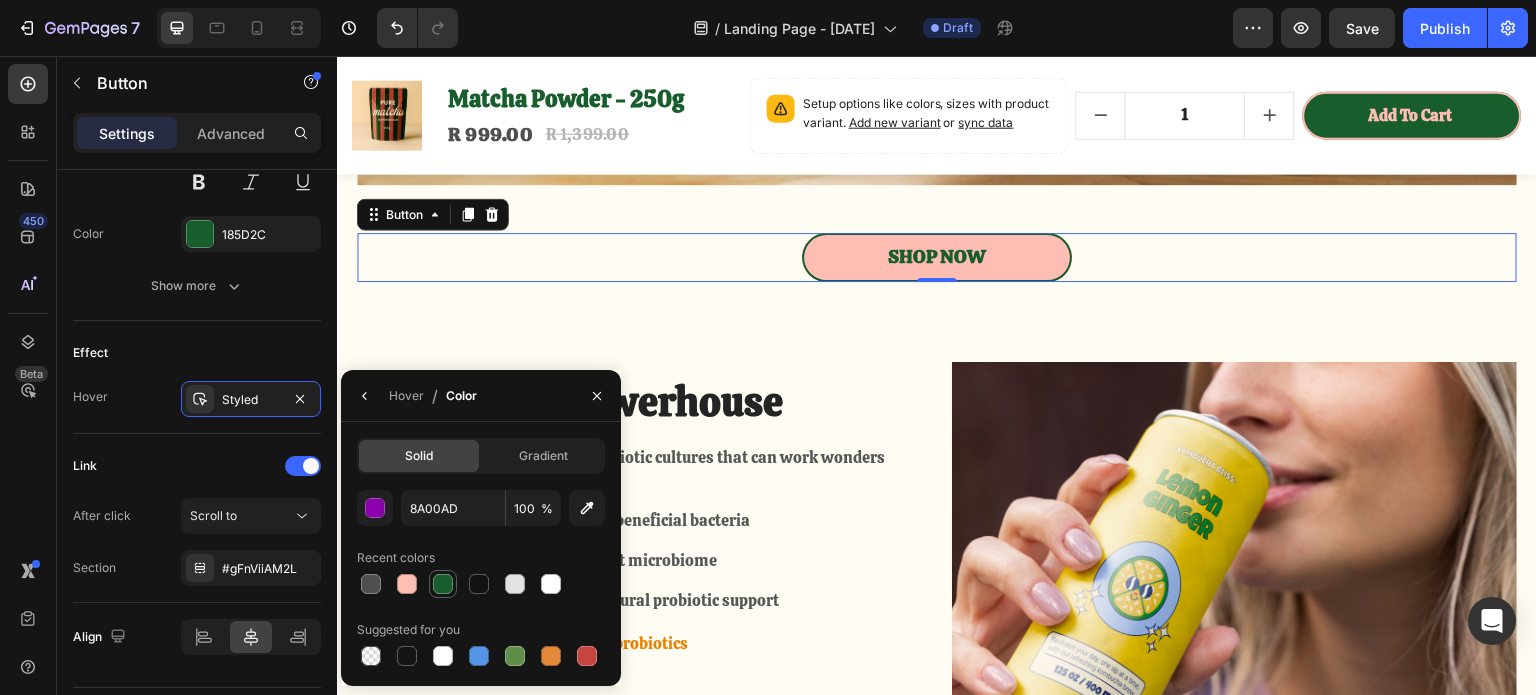 click at bounding box center (443, 584) 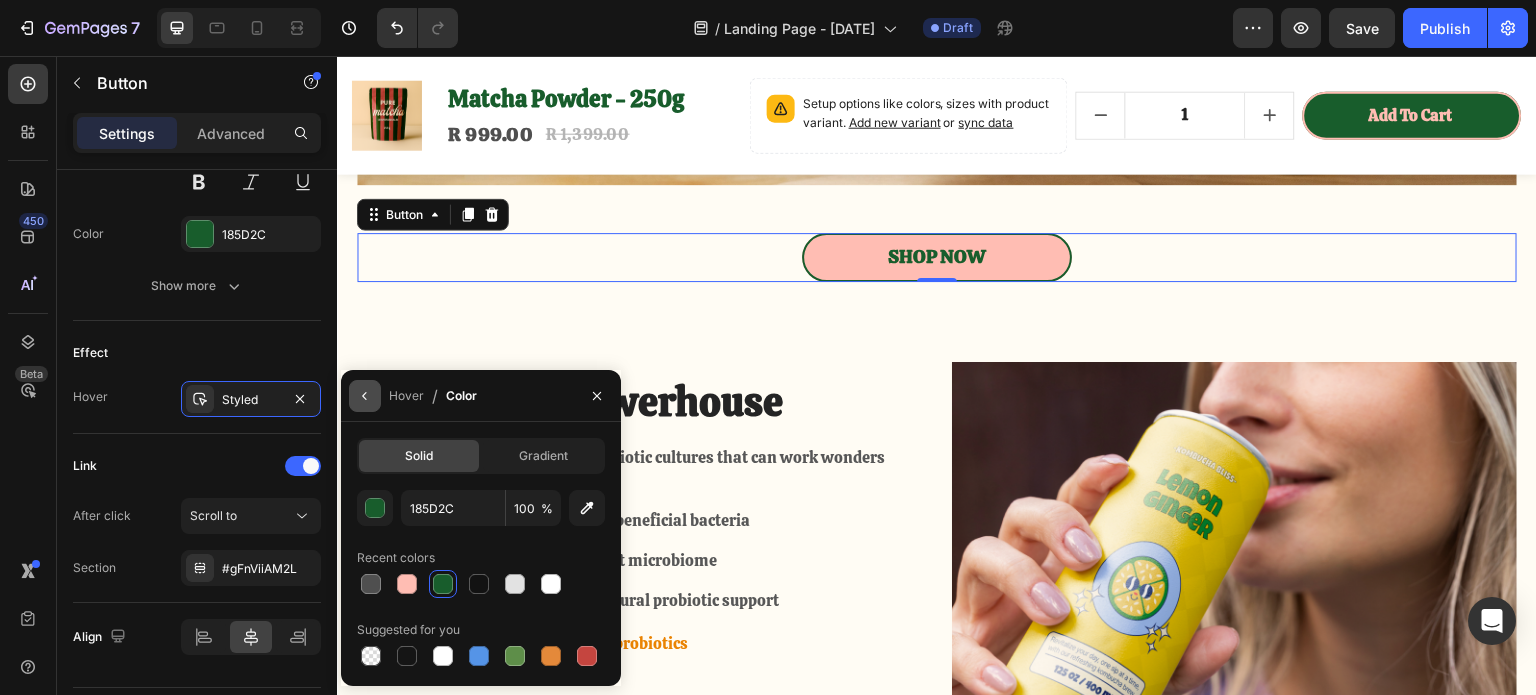click at bounding box center [365, 396] 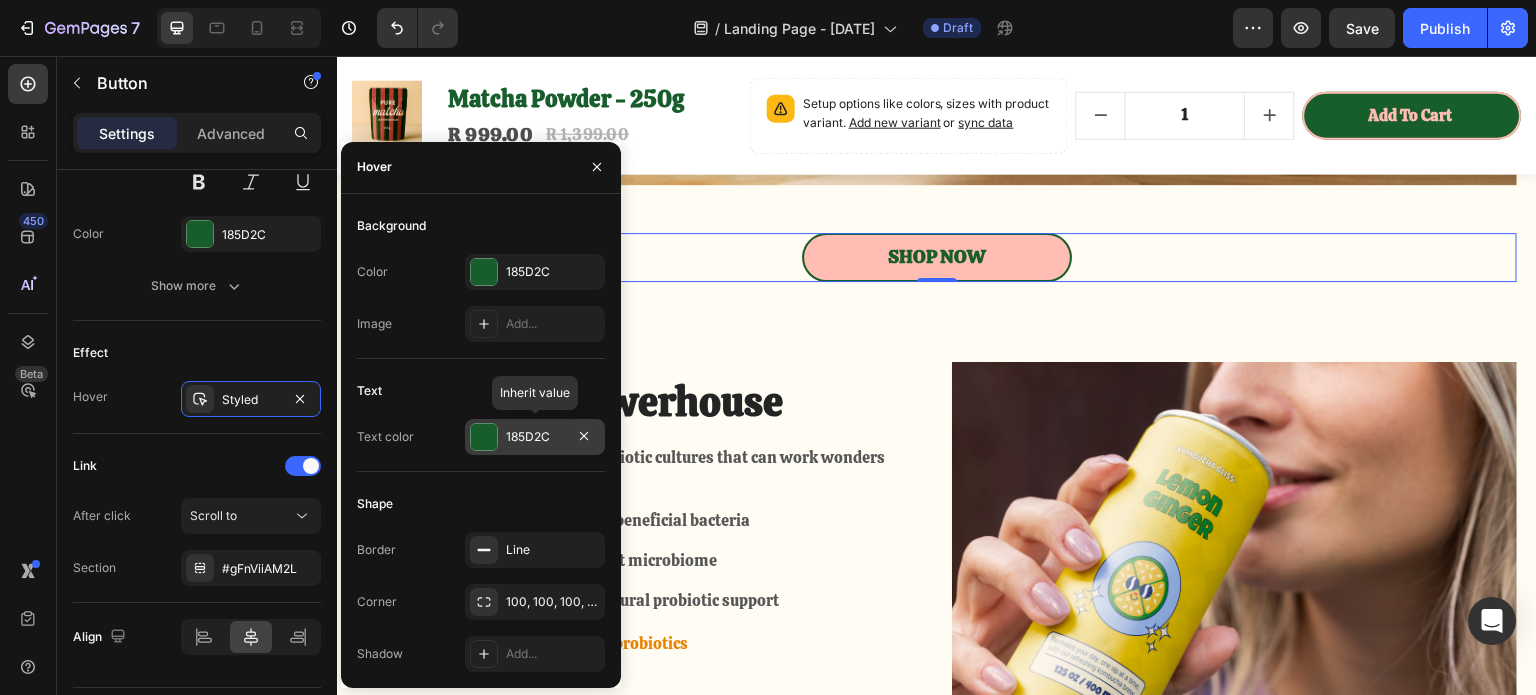 click at bounding box center (484, 437) 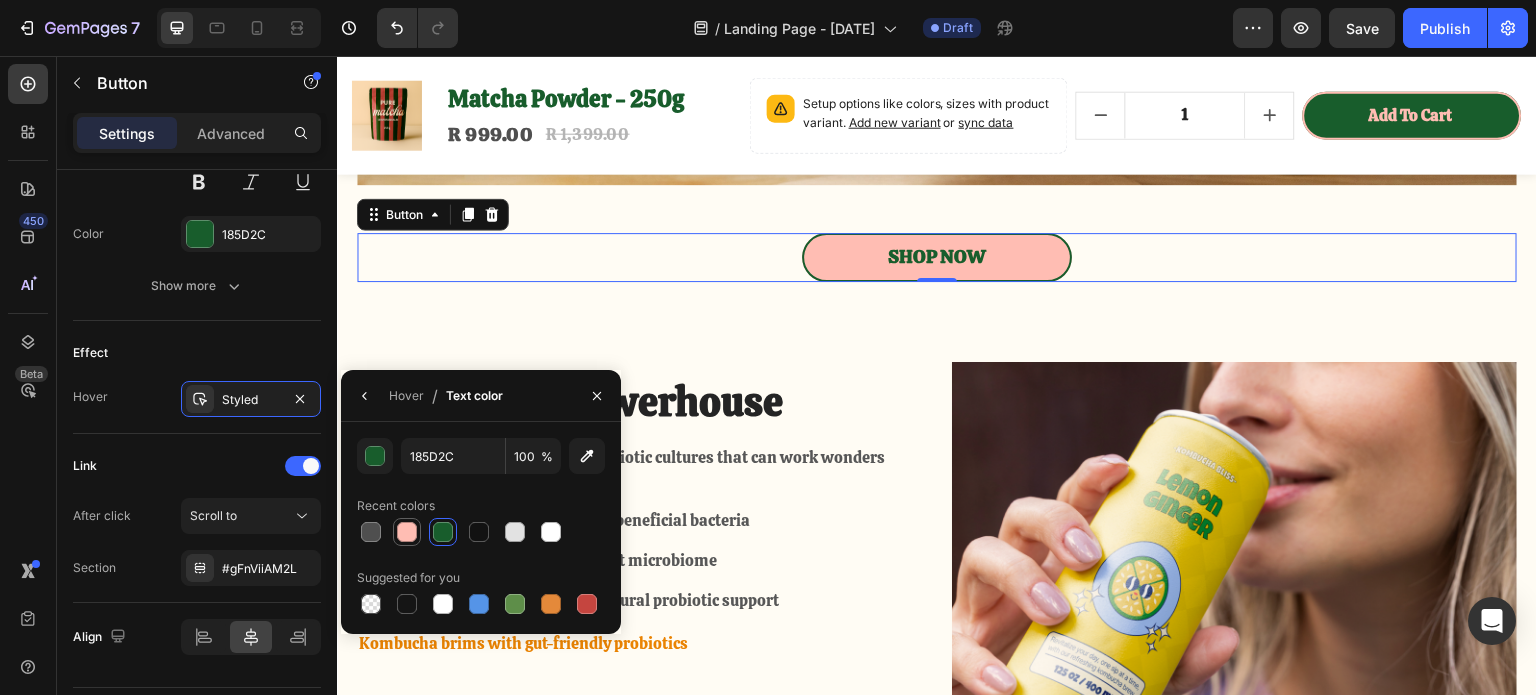 click at bounding box center [407, 532] 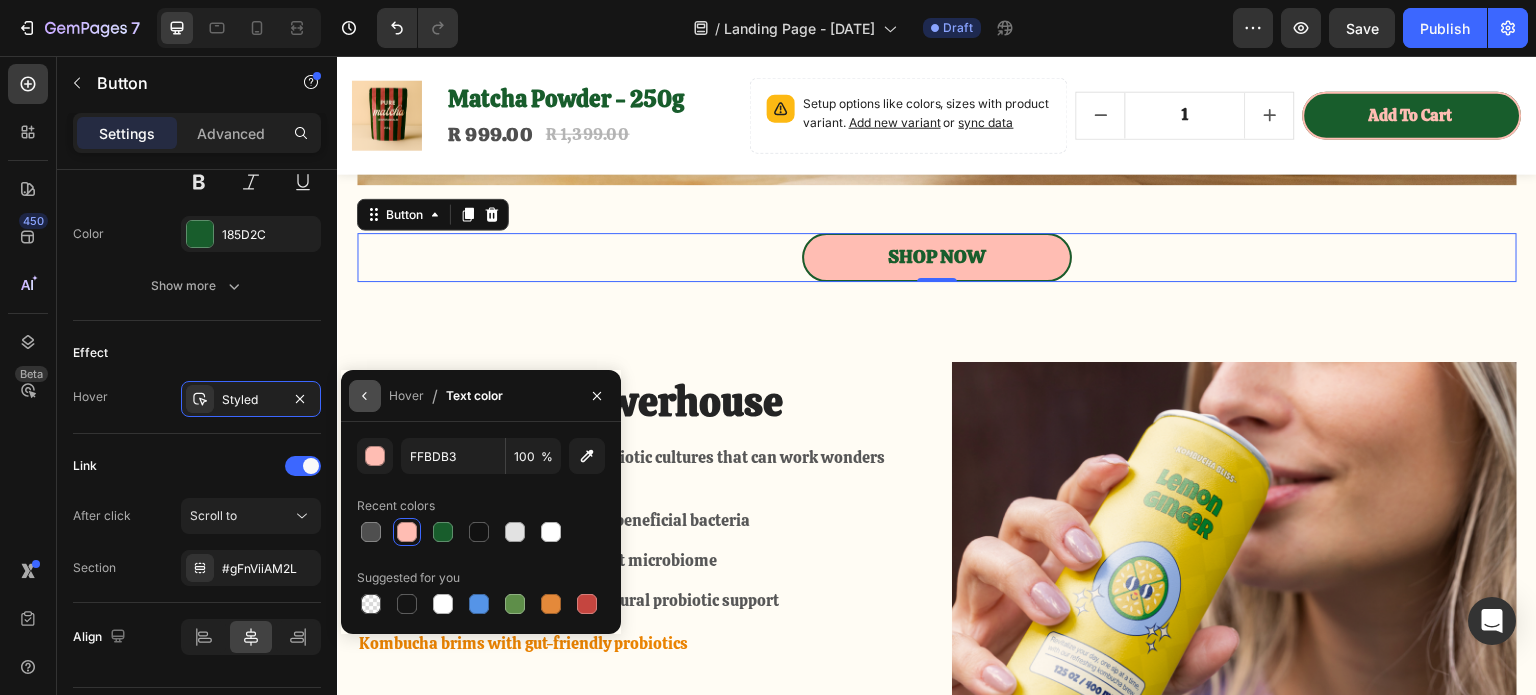 click 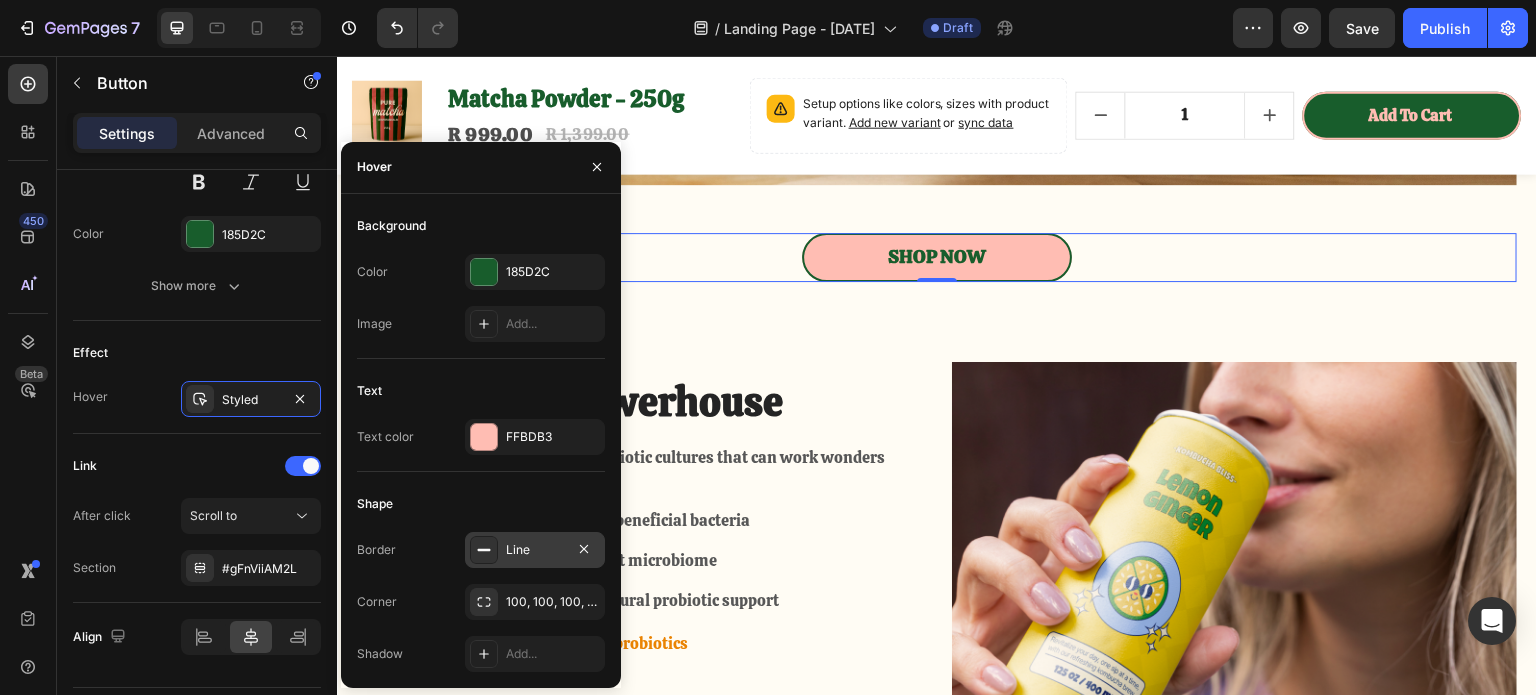 click 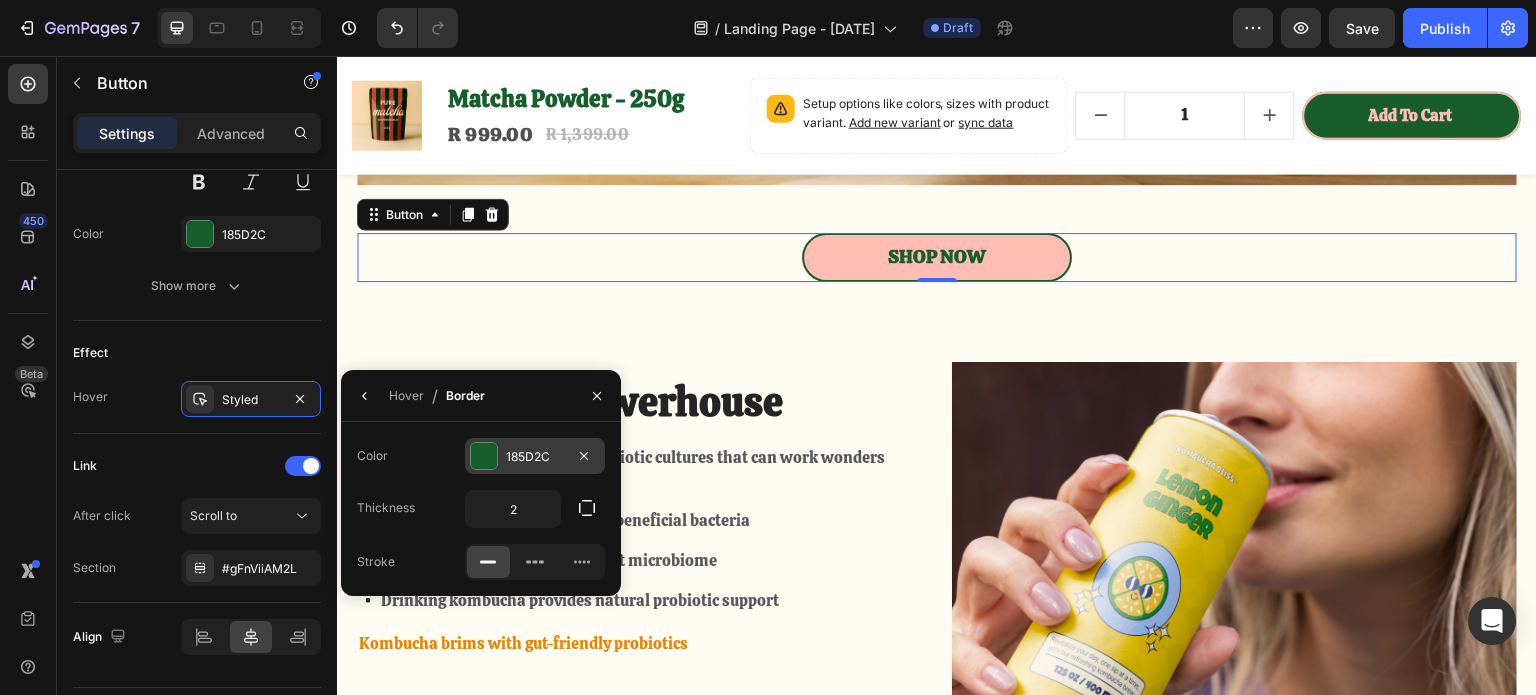 click at bounding box center (484, 456) 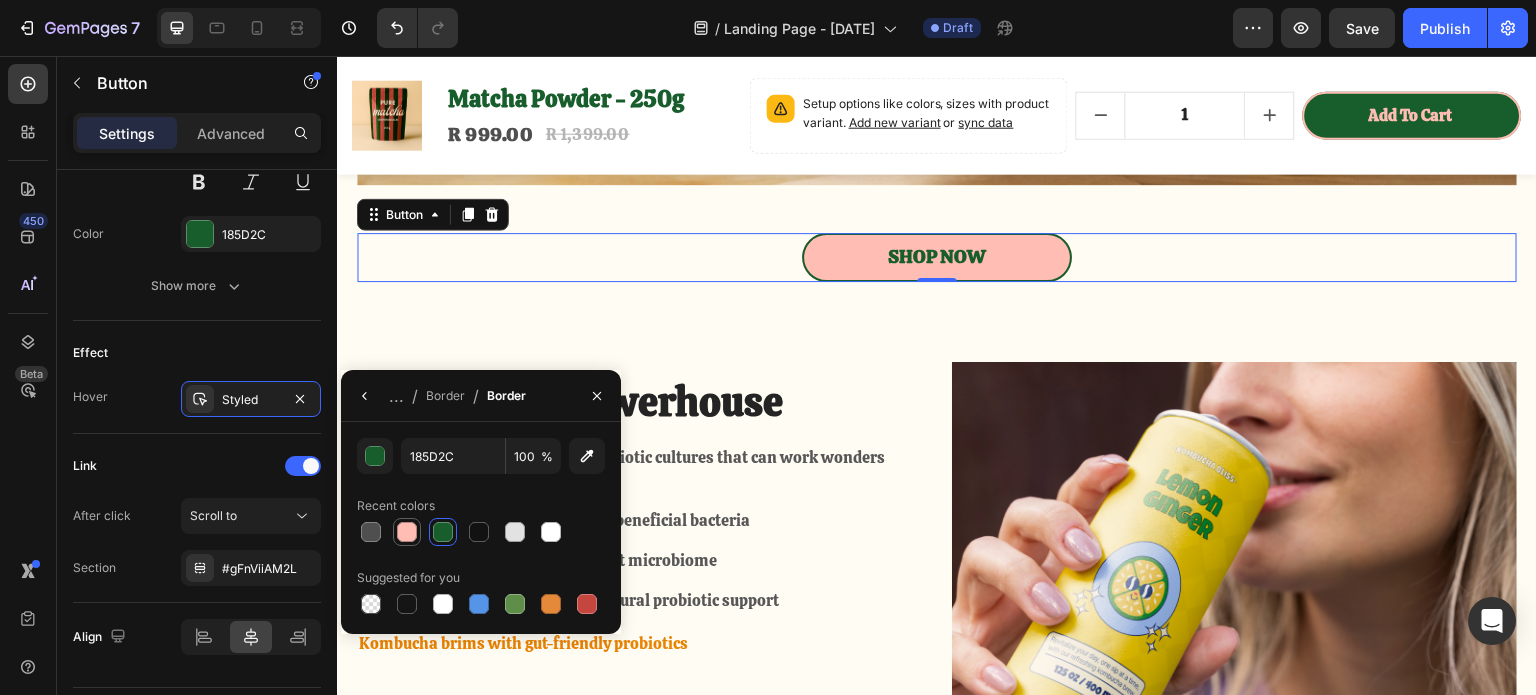 click at bounding box center (407, 532) 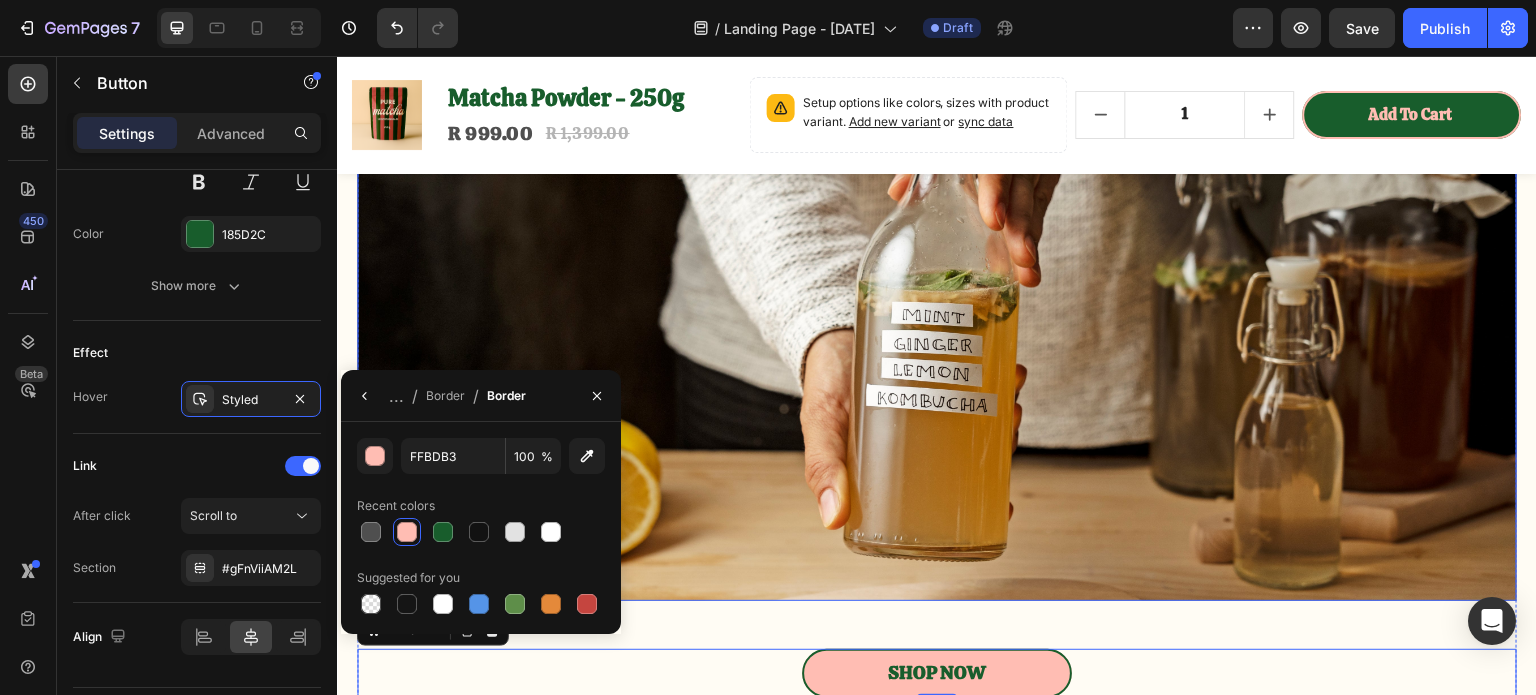 scroll, scrollTop: 300, scrollLeft: 0, axis: vertical 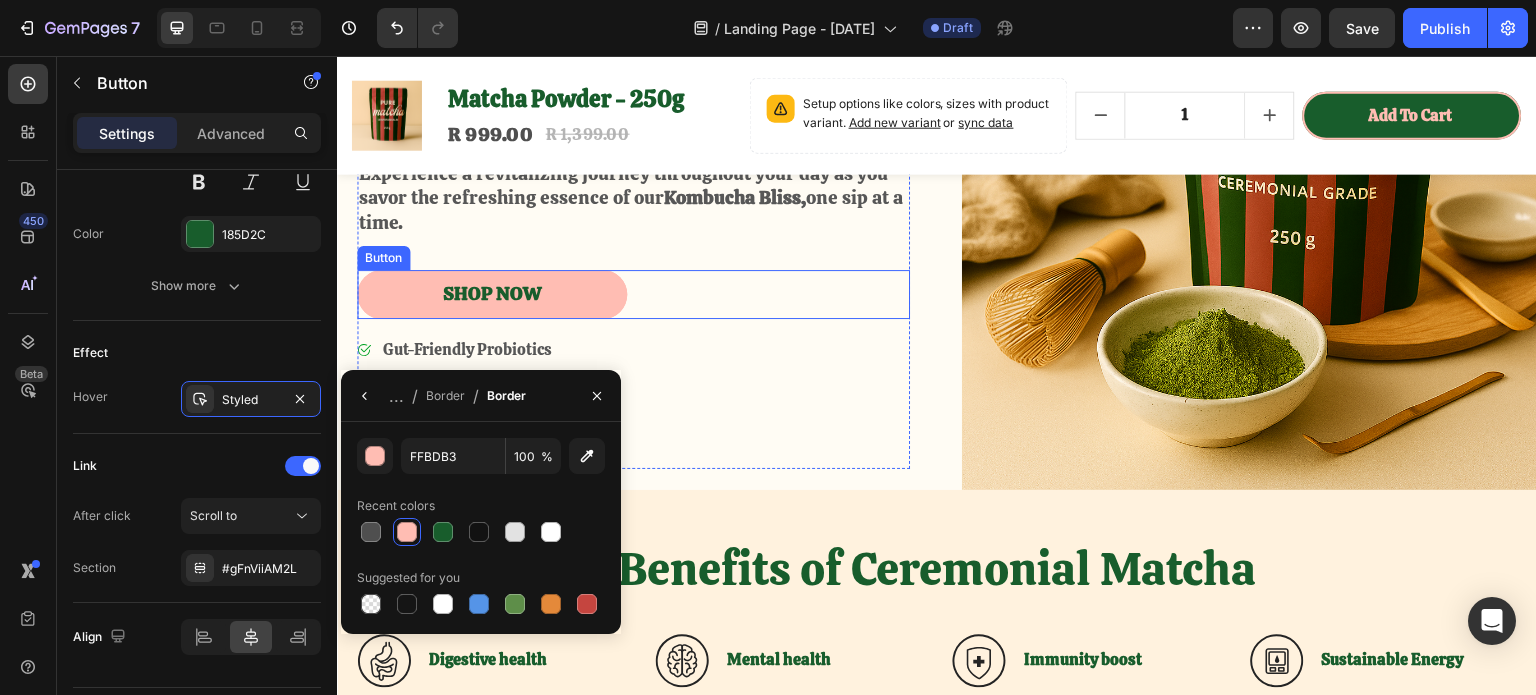 click on "Shop Now" at bounding box center (492, 294) 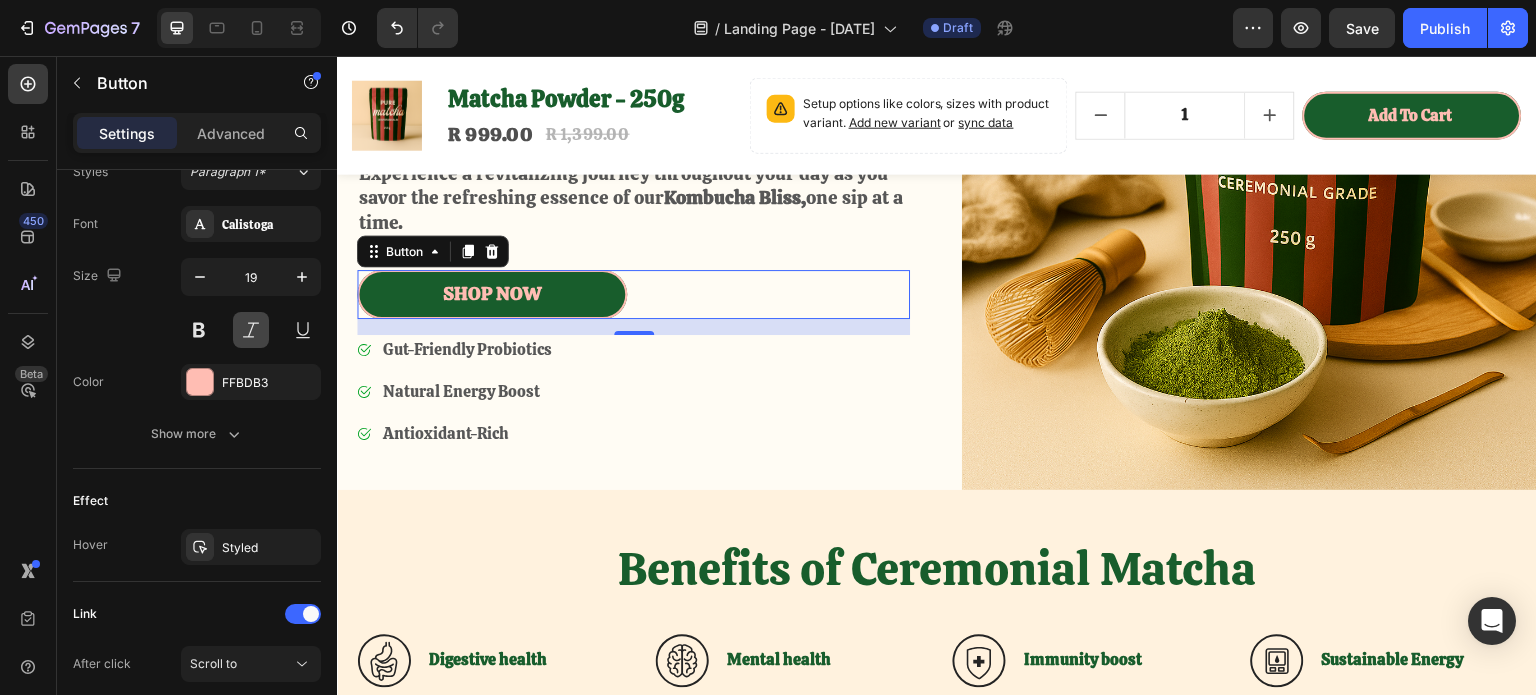 scroll, scrollTop: 952, scrollLeft: 0, axis: vertical 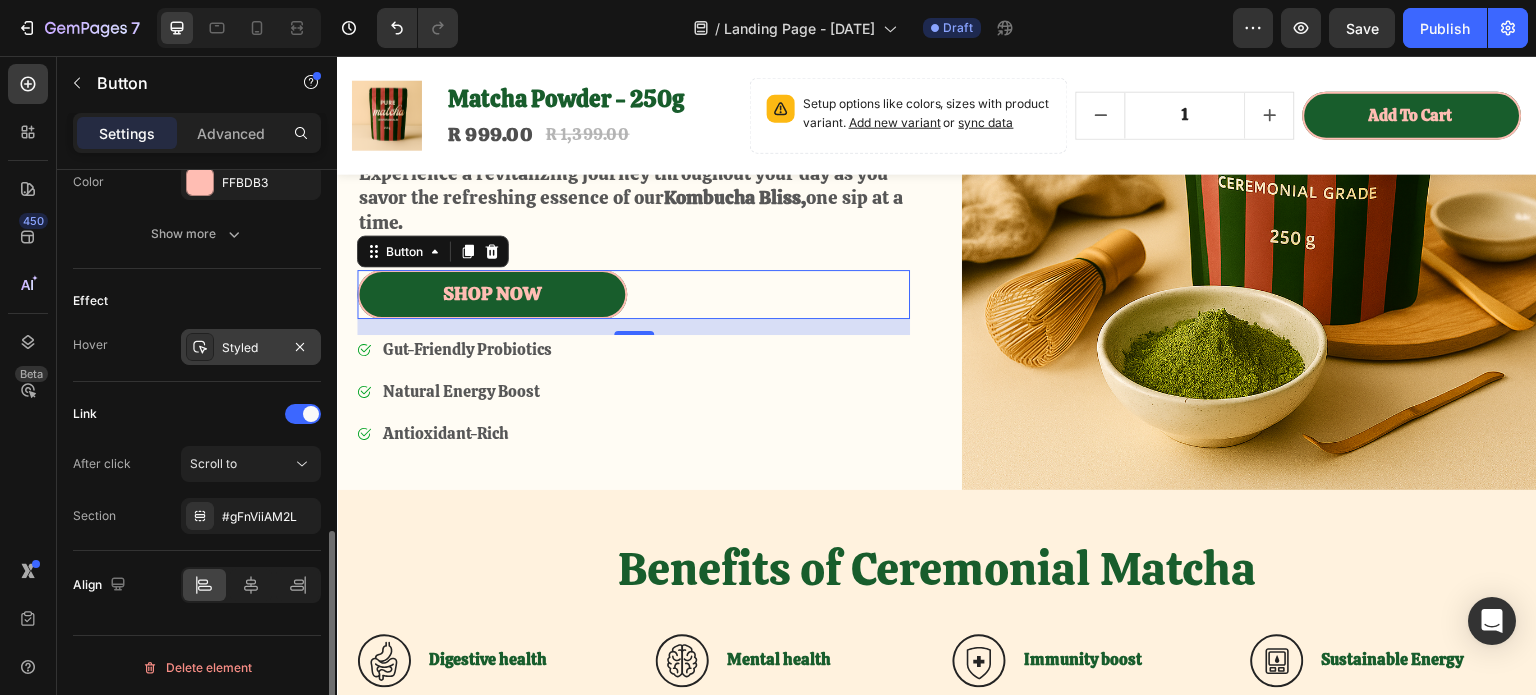 click on "Styled" at bounding box center [251, 347] 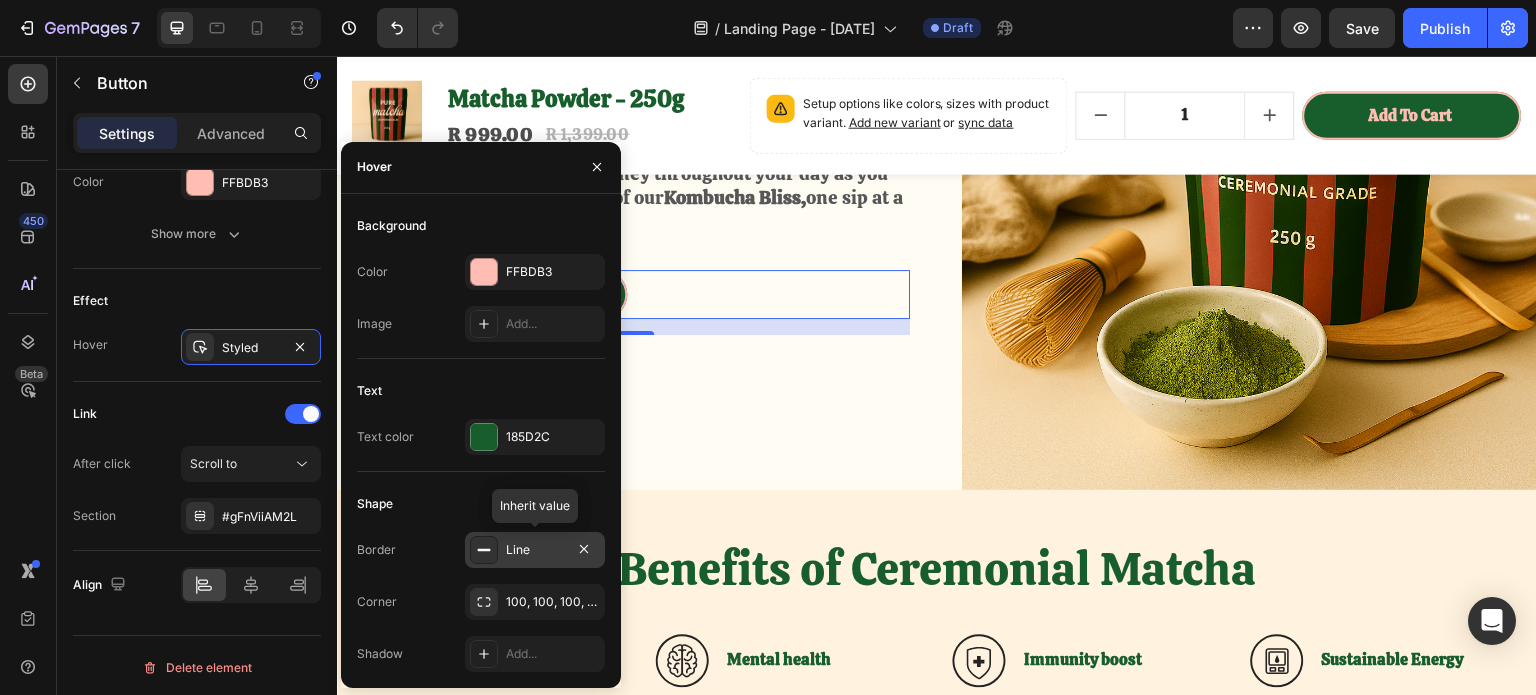 click 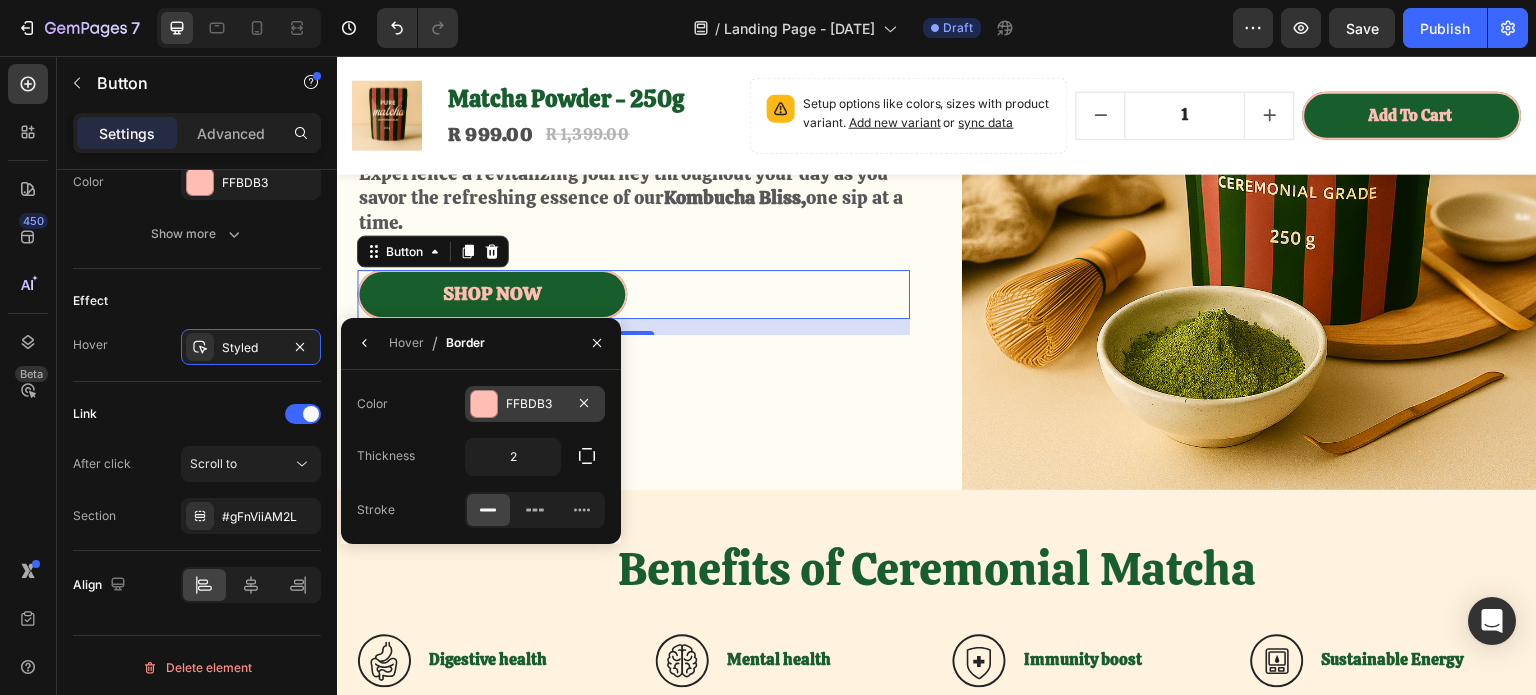 click at bounding box center (484, 404) 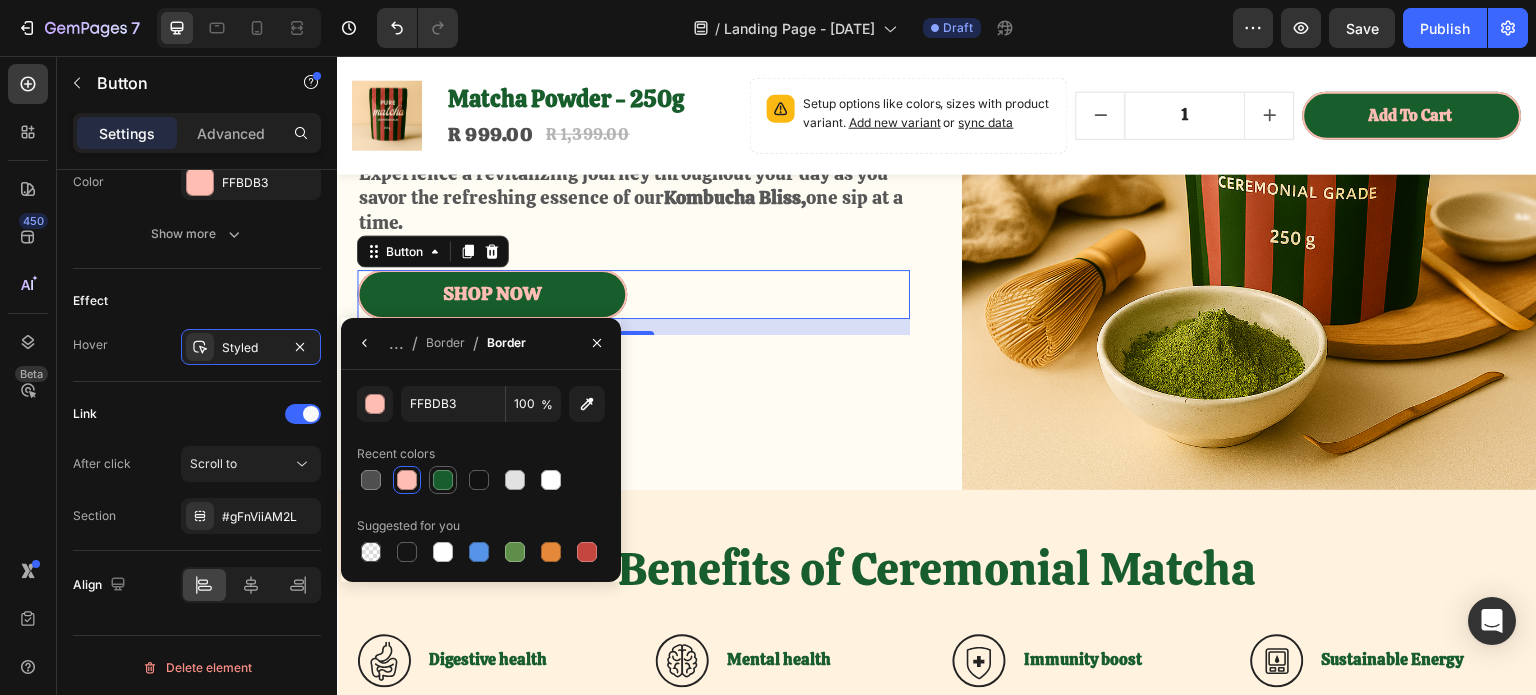 click at bounding box center (443, 480) 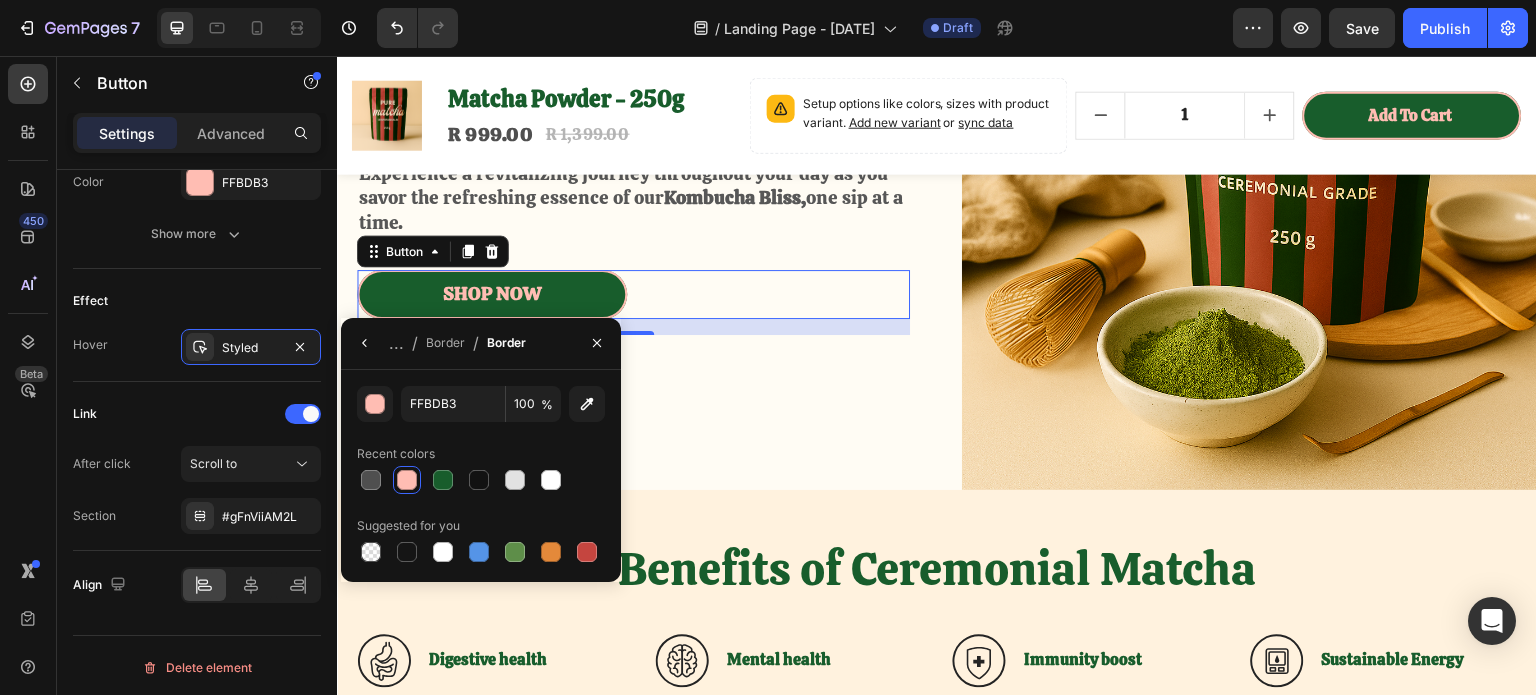 type on "185D2C" 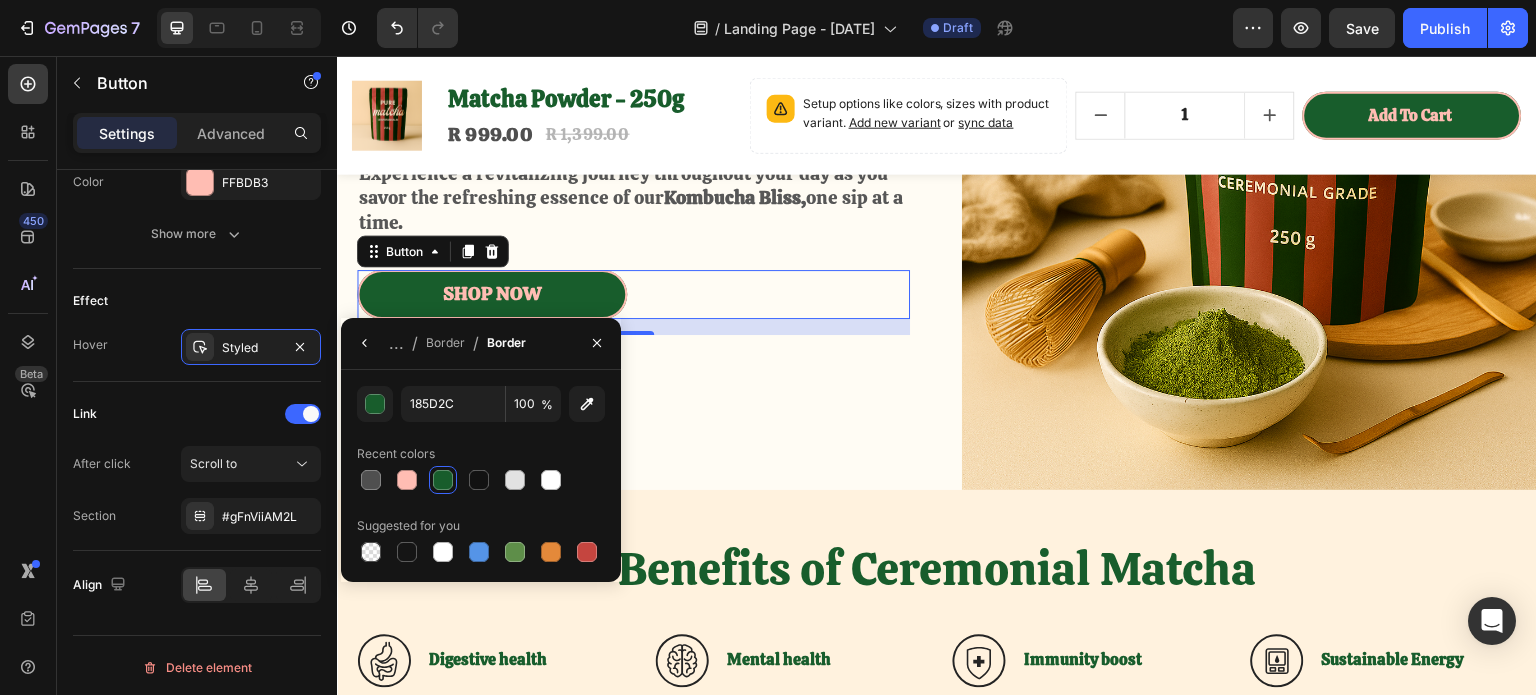 click on "Gut-Friendly Probiotics
Natural Energy Boost
Antioxidant-Rich" at bounding box center (633, 392) 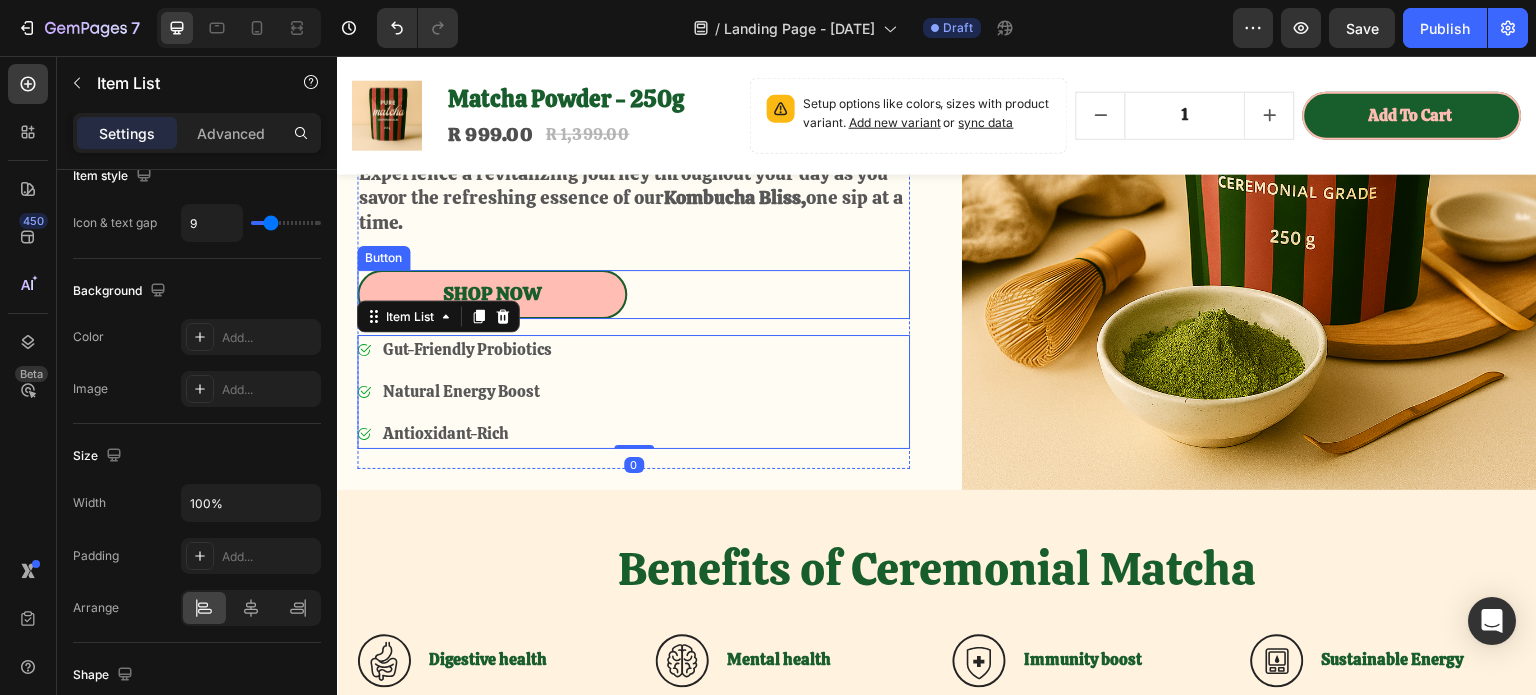 scroll, scrollTop: 0, scrollLeft: 0, axis: both 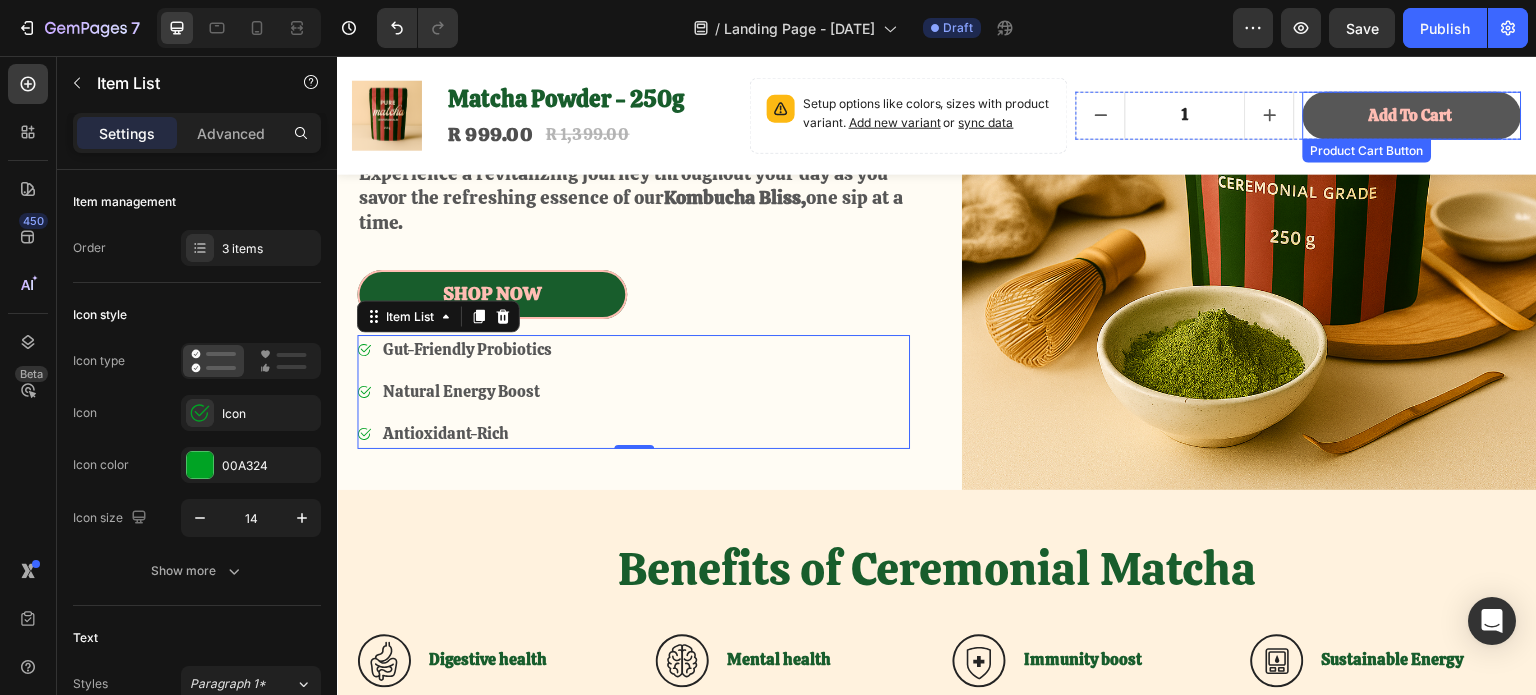 click on "Add to cart" at bounding box center (1412, 115) 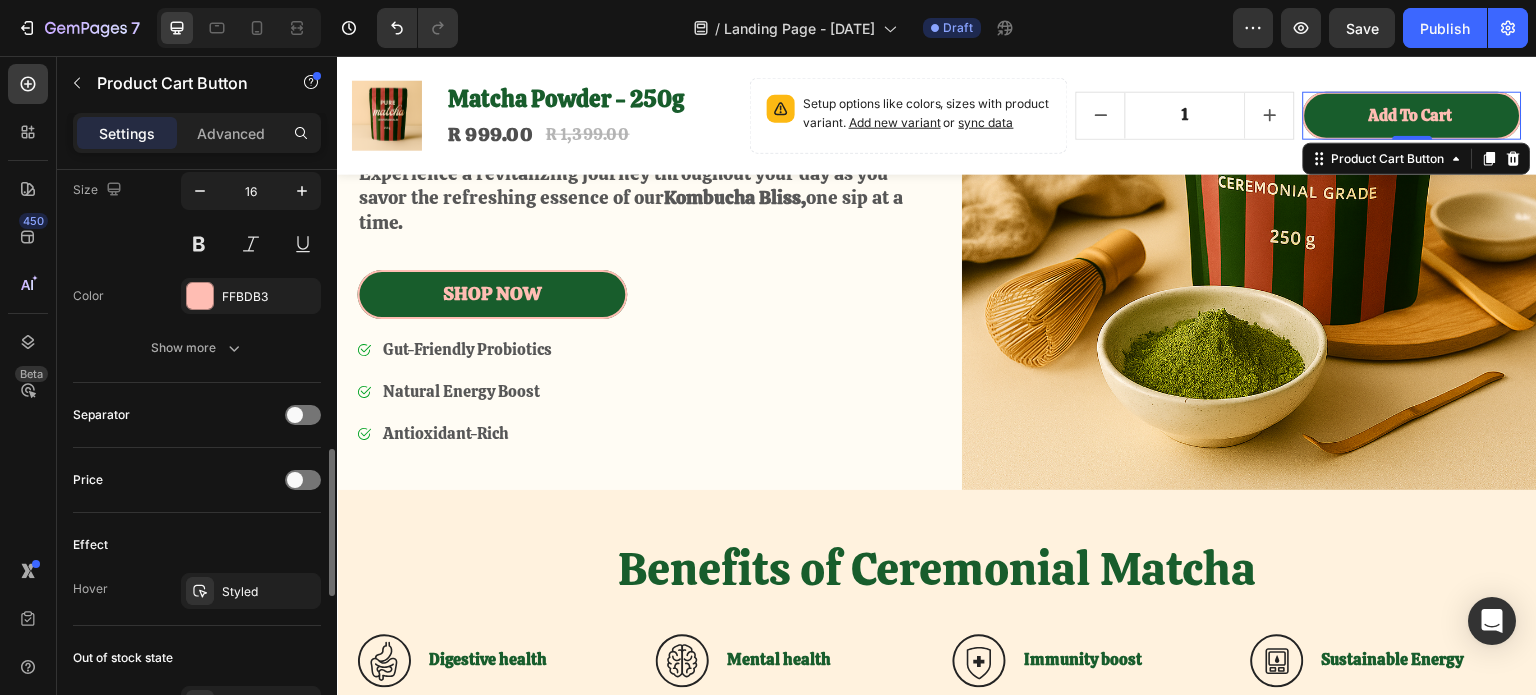 scroll, scrollTop: 1400, scrollLeft: 0, axis: vertical 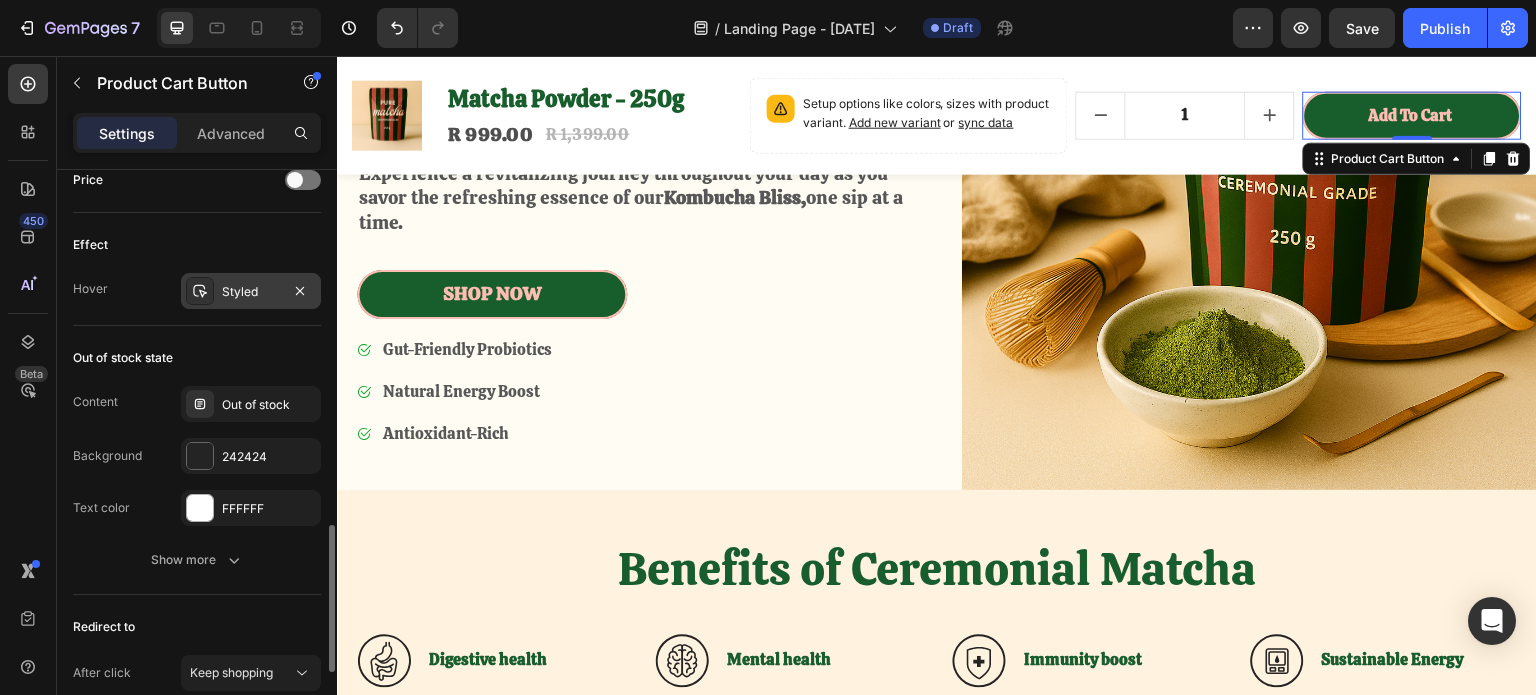 click on "Styled" at bounding box center (251, 292) 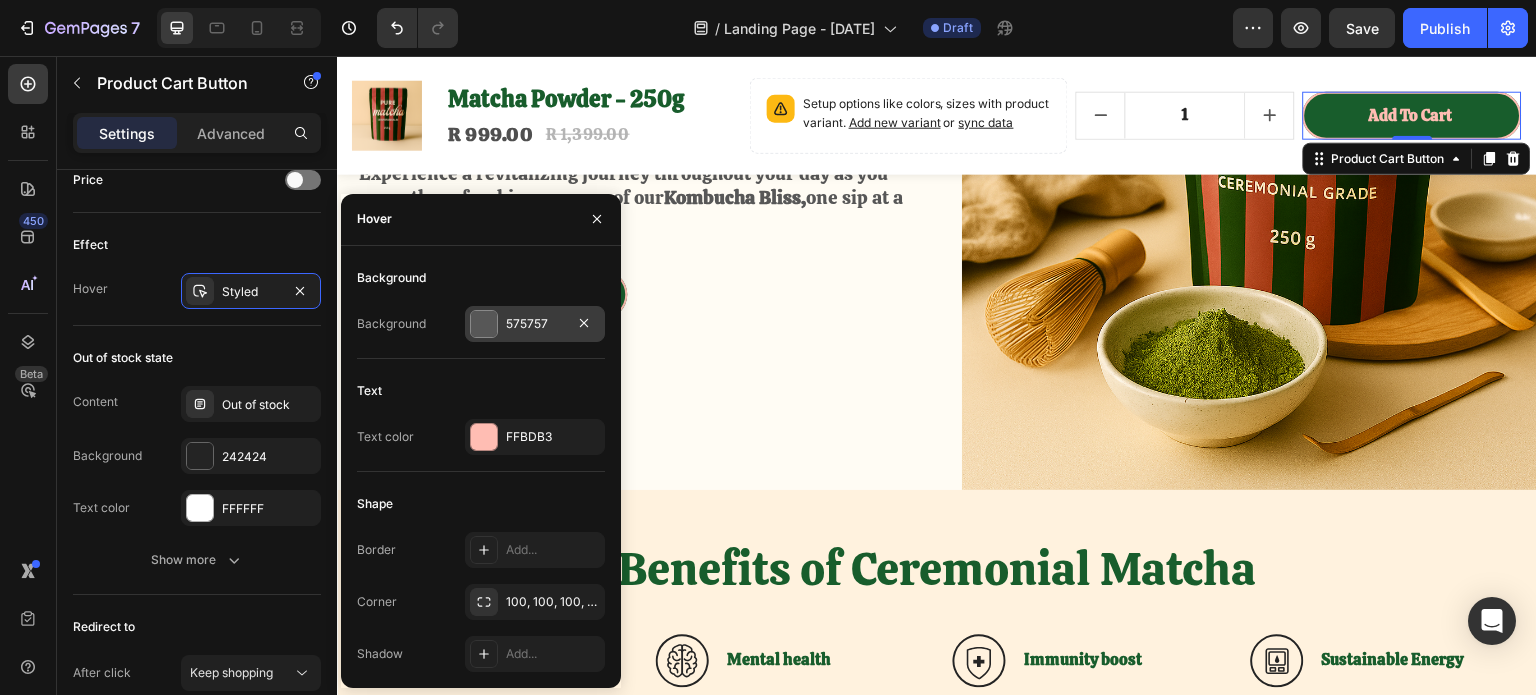 click at bounding box center (484, 324) 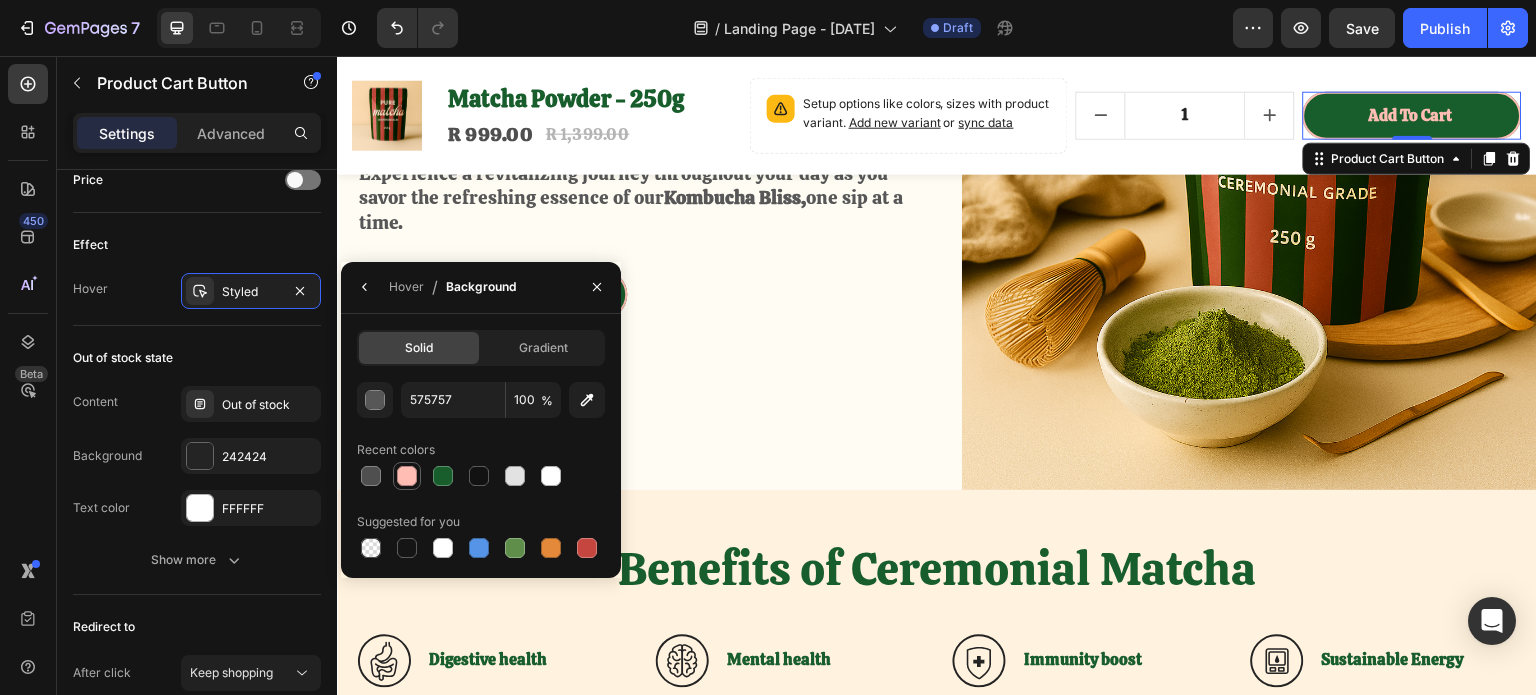 click at bounding box center (407, 476) 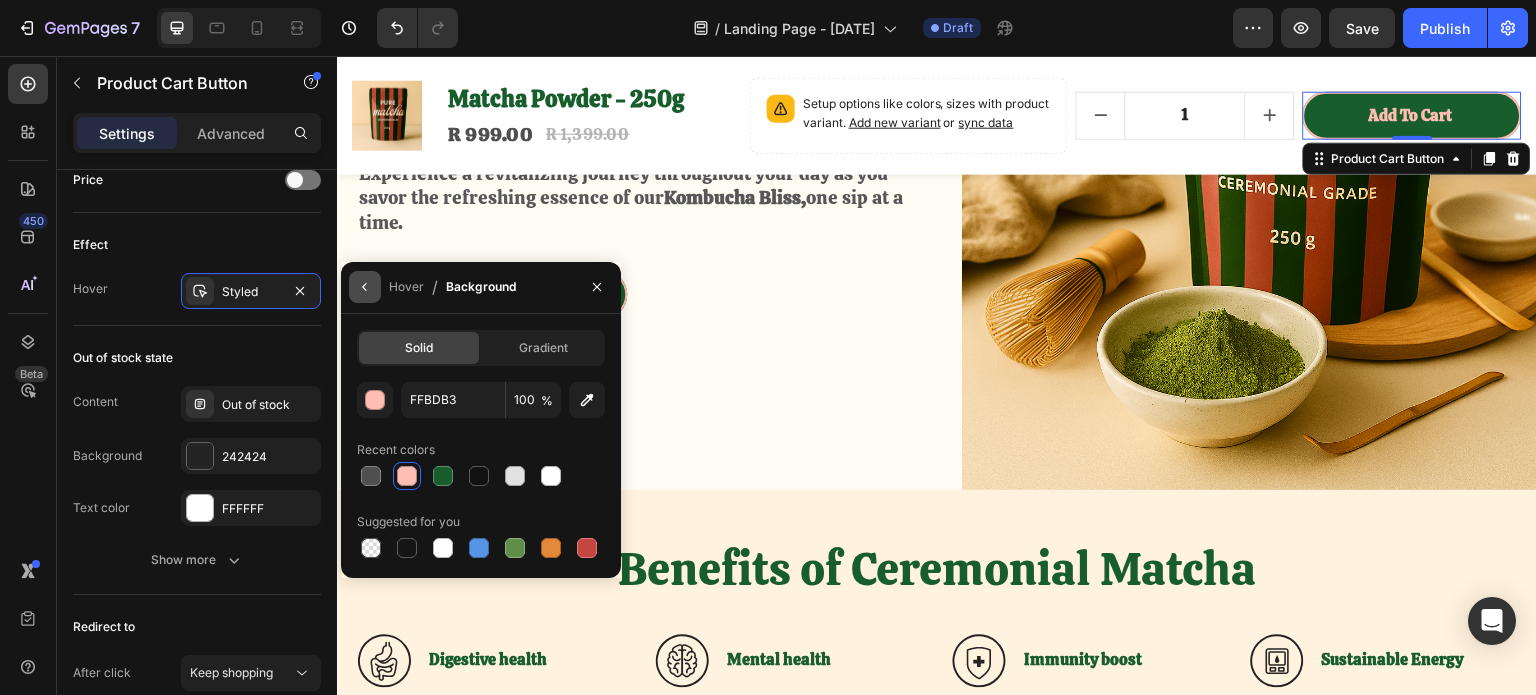 click 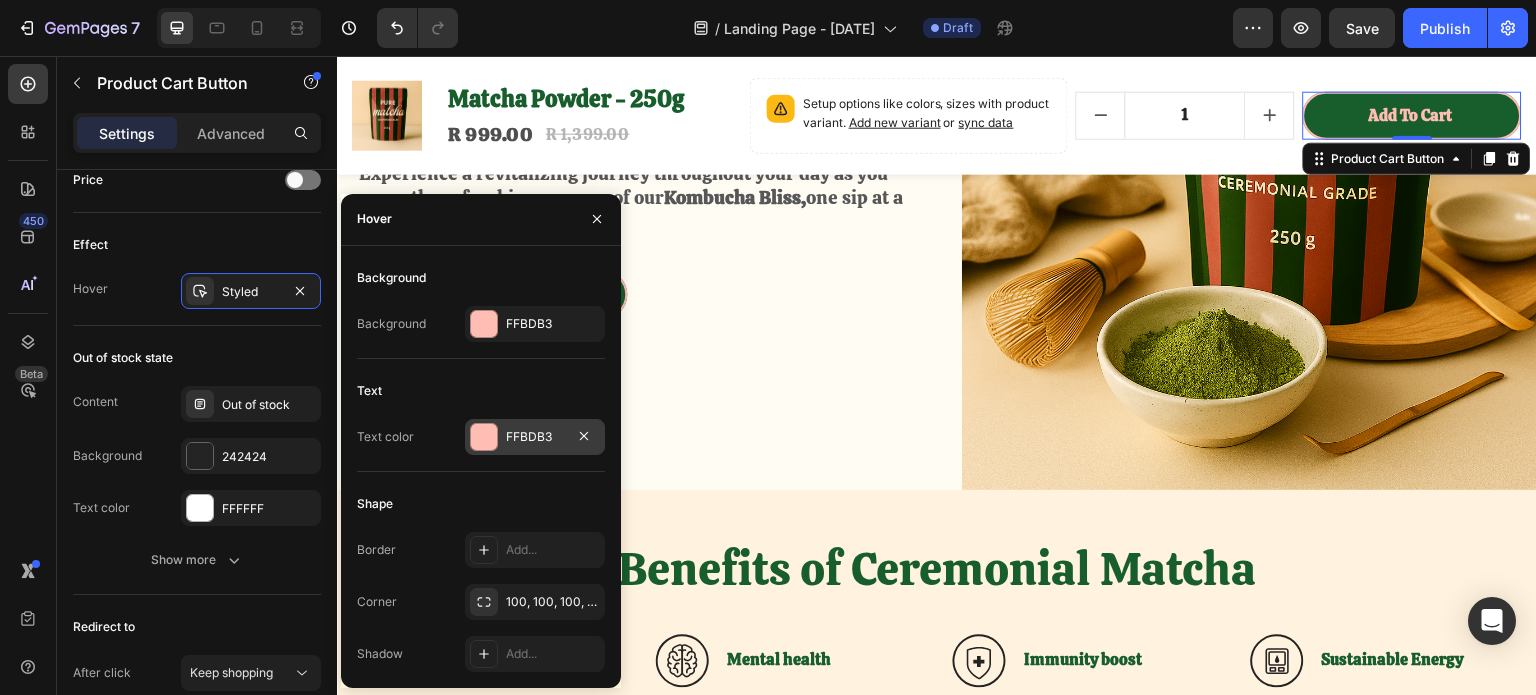 click at bounding box center (484, 437) 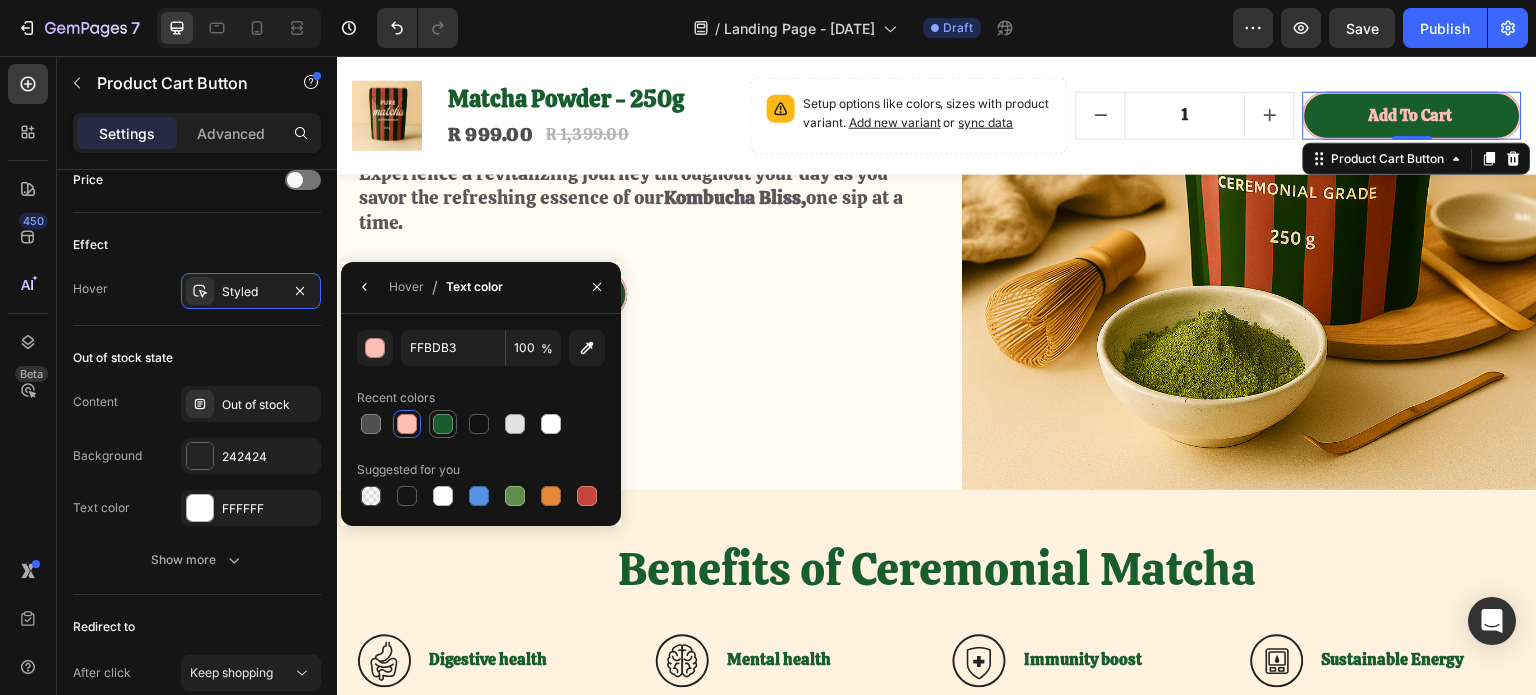 click at bounding box center [443, 424] 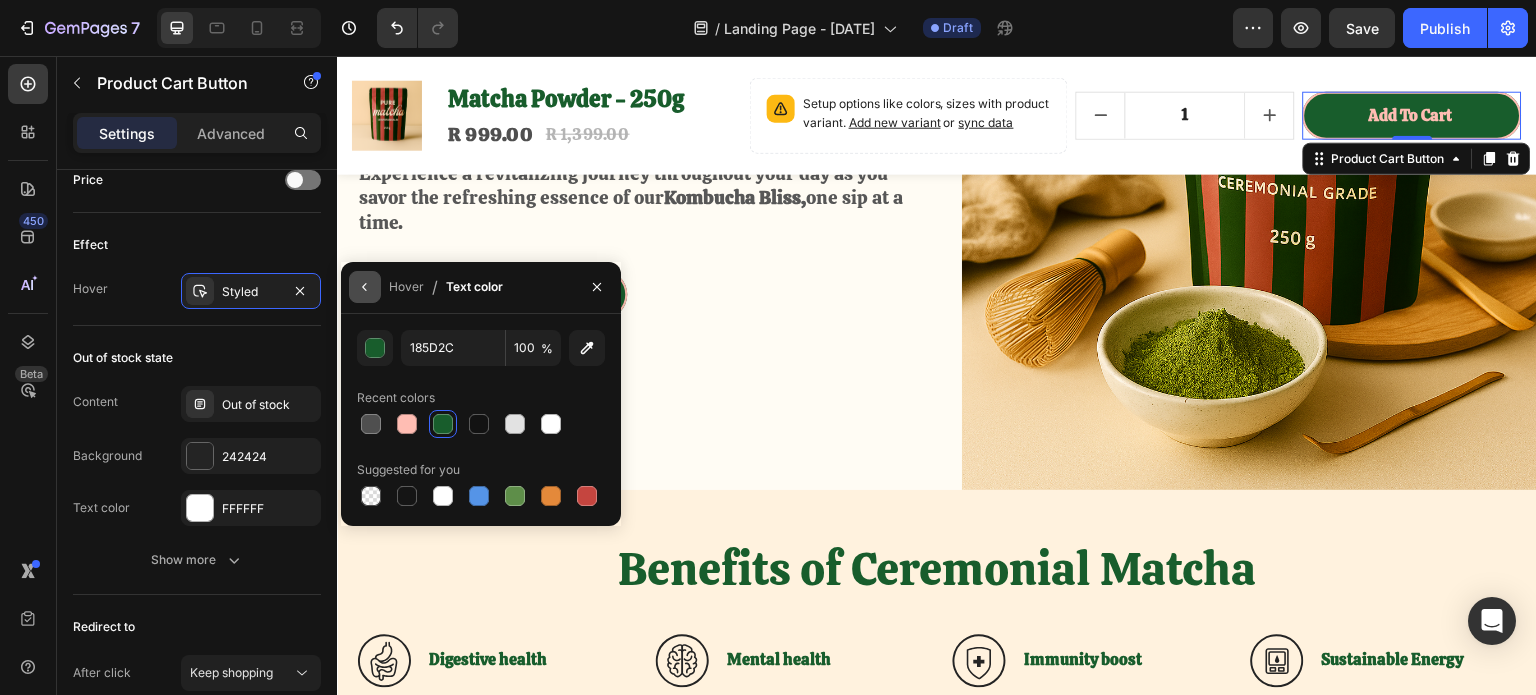 click 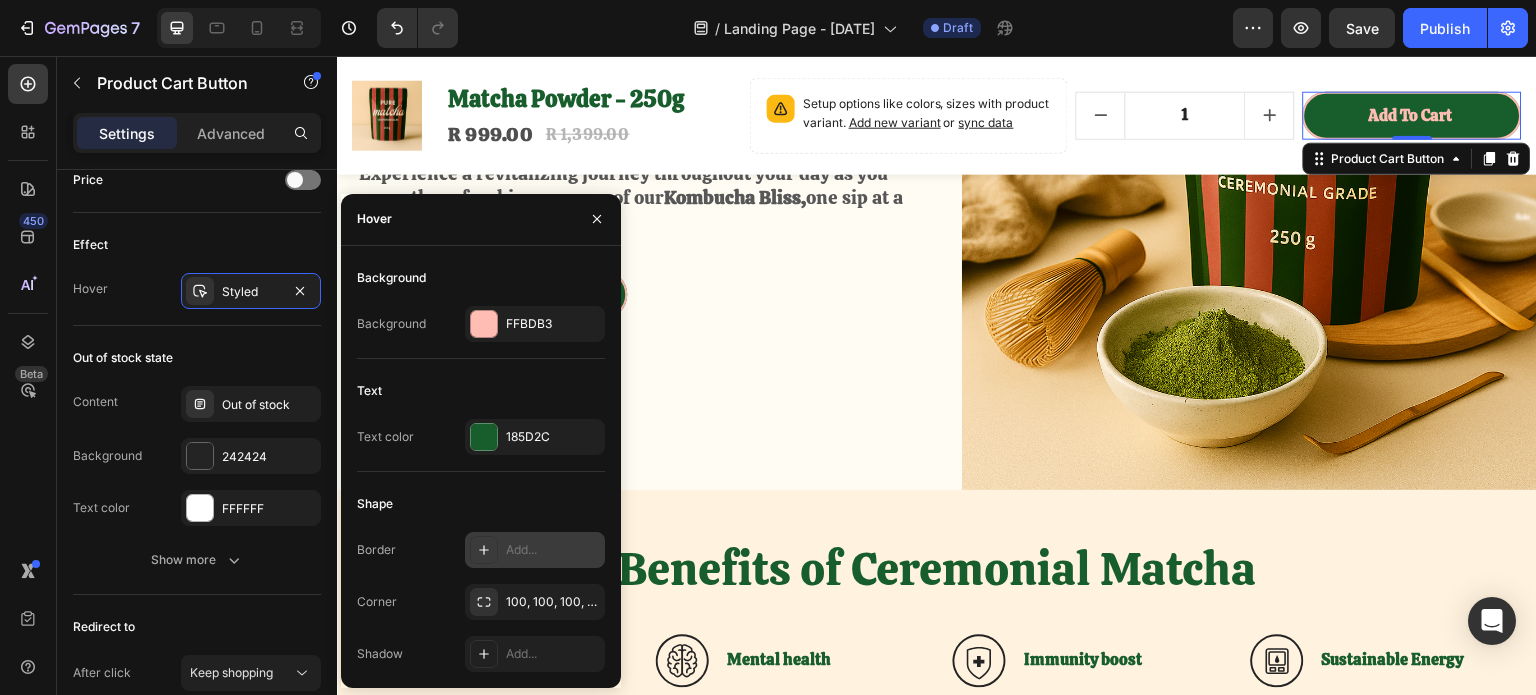 click at bounding box center (484, 550) 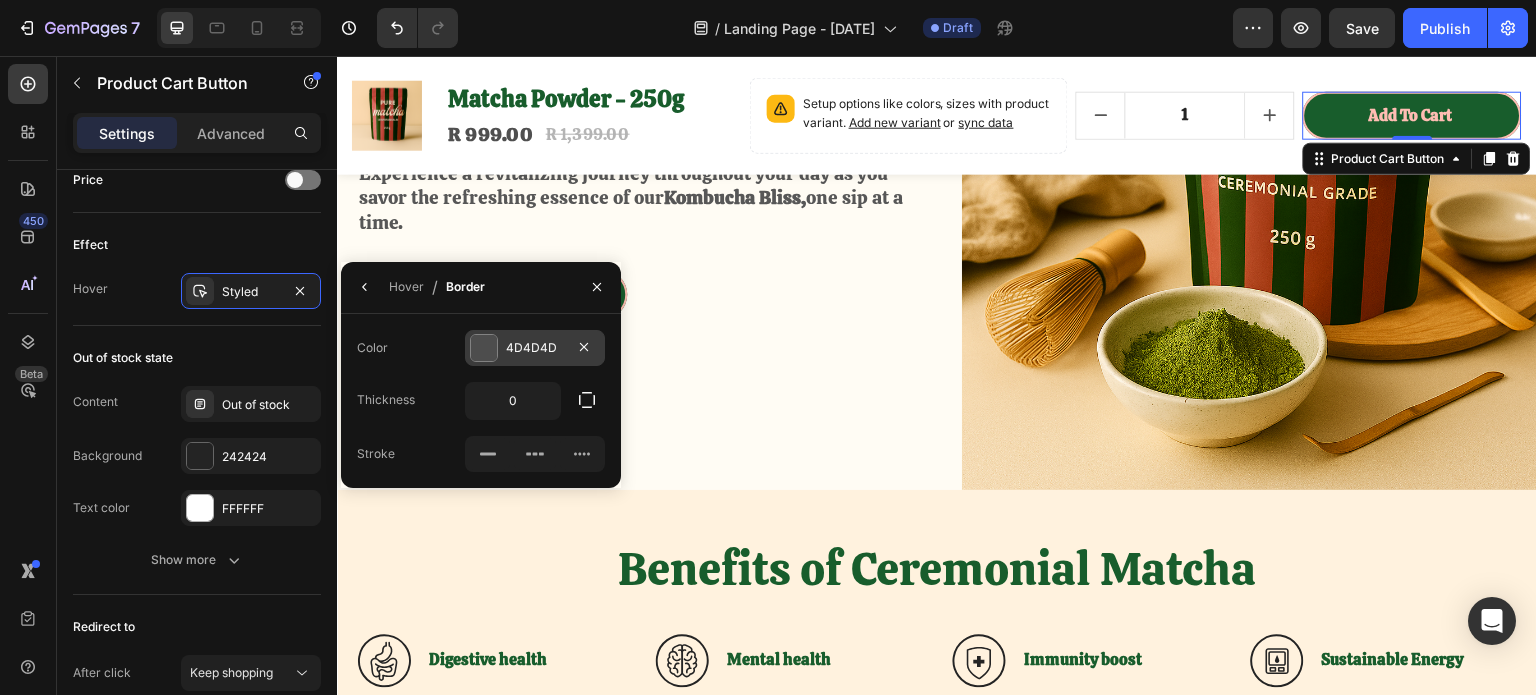 click at bounding box center (484, 348) 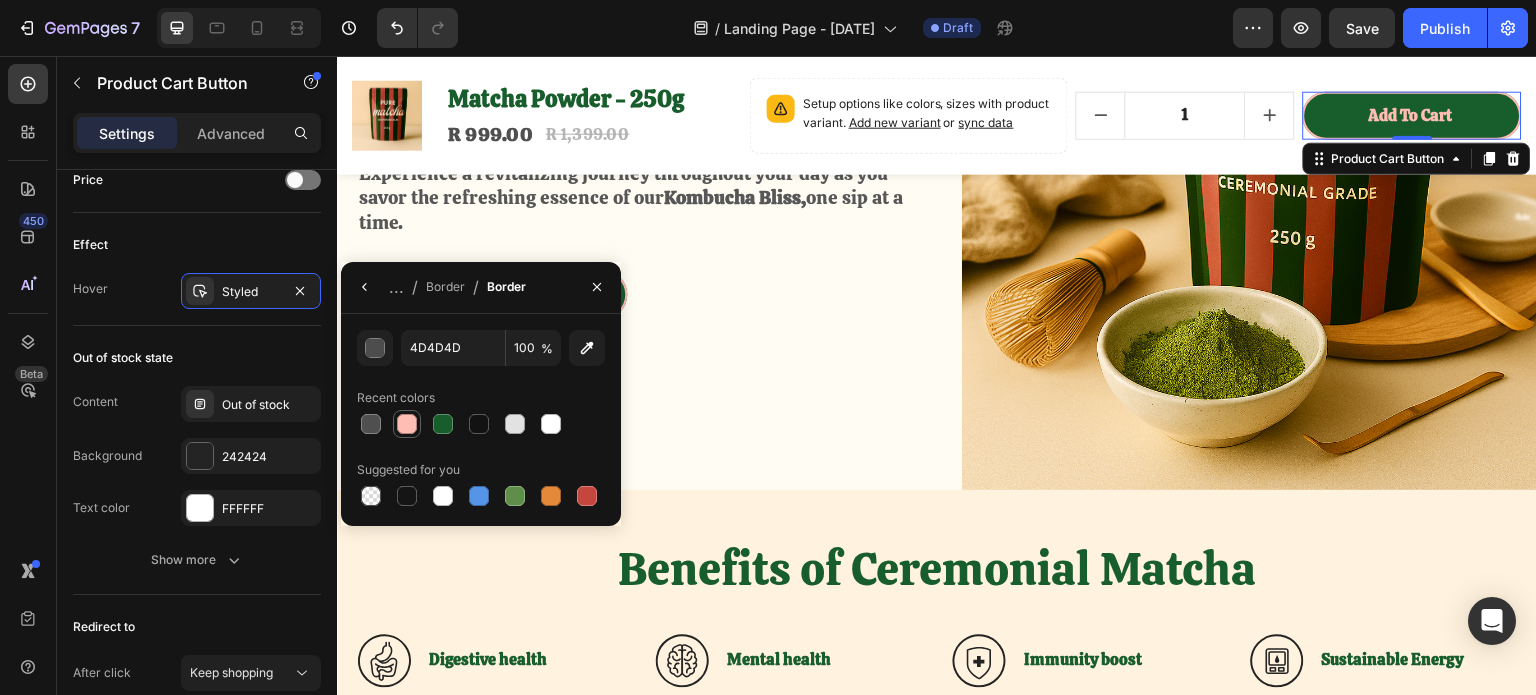 click at bounding box center (407, 424) 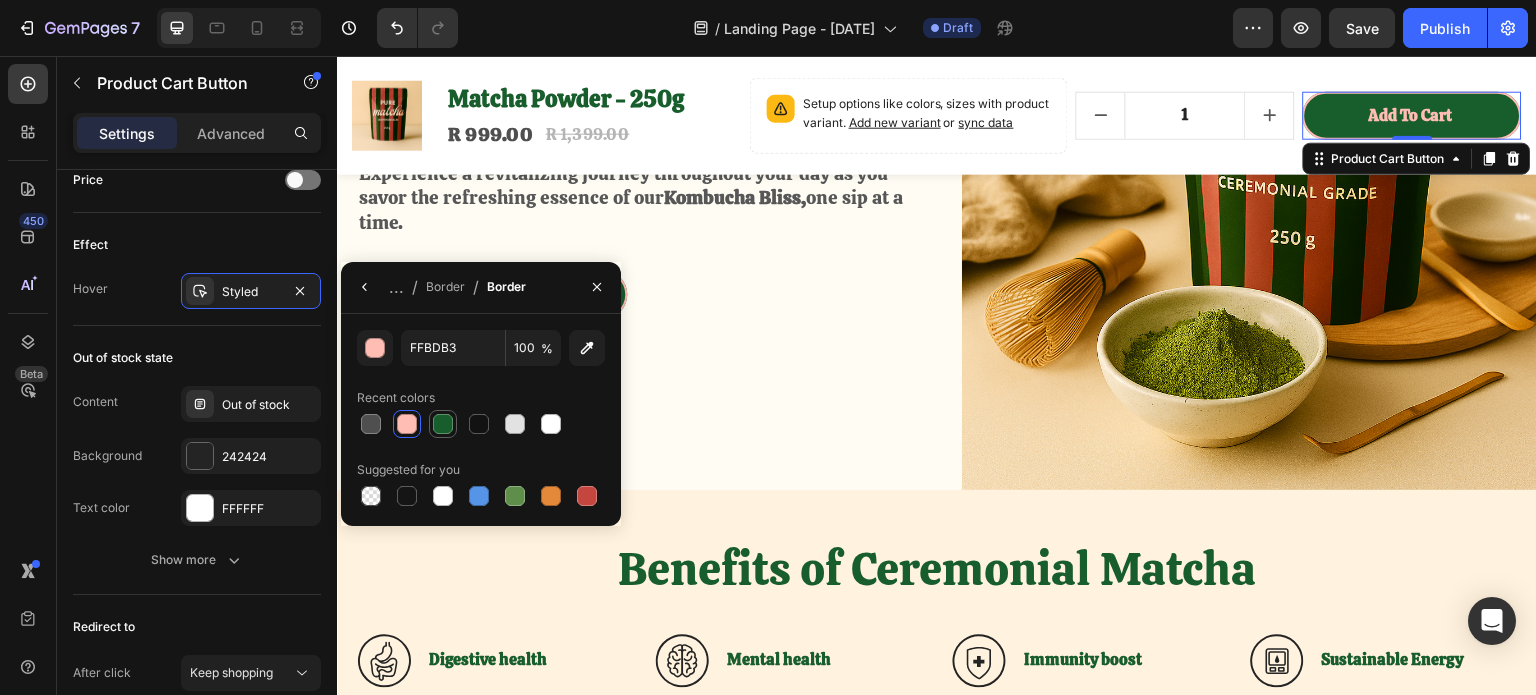click at bounding box center (443, 424) 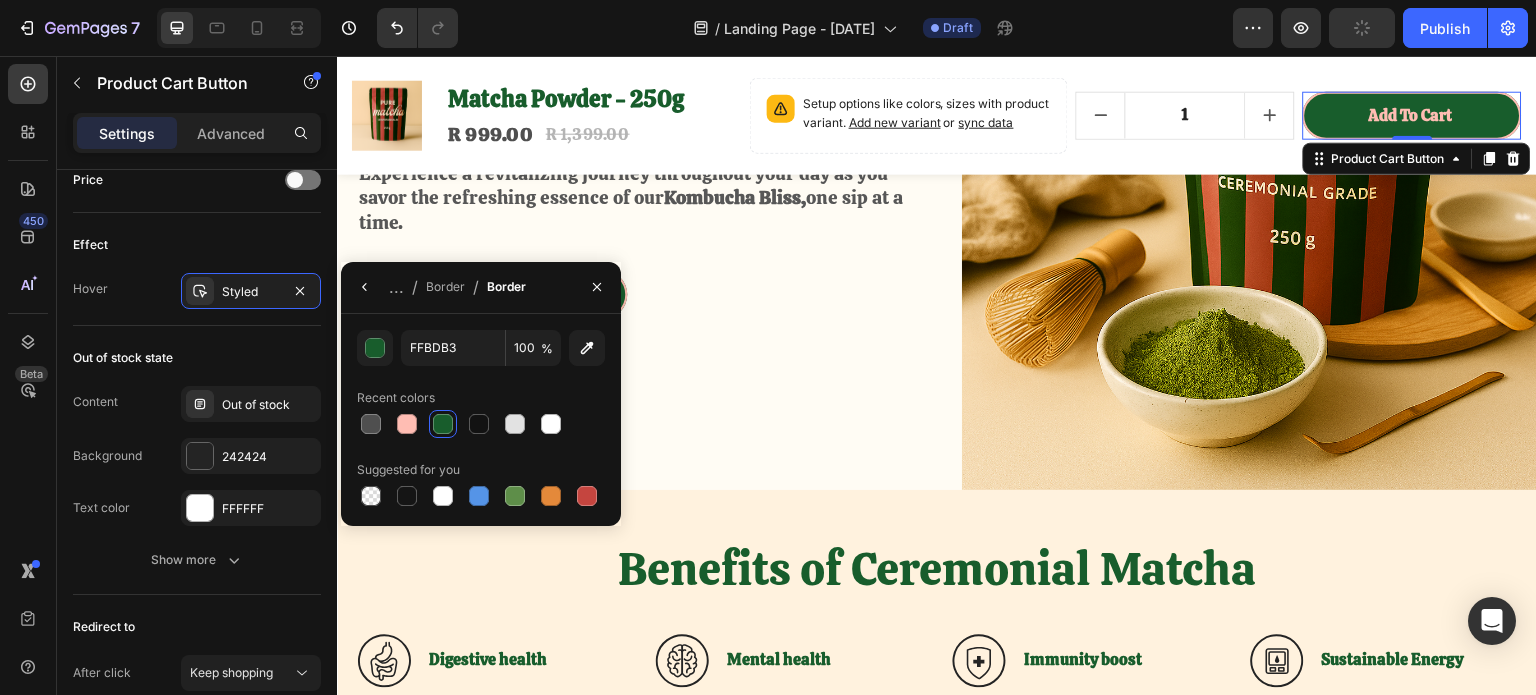 type on "185D2C" 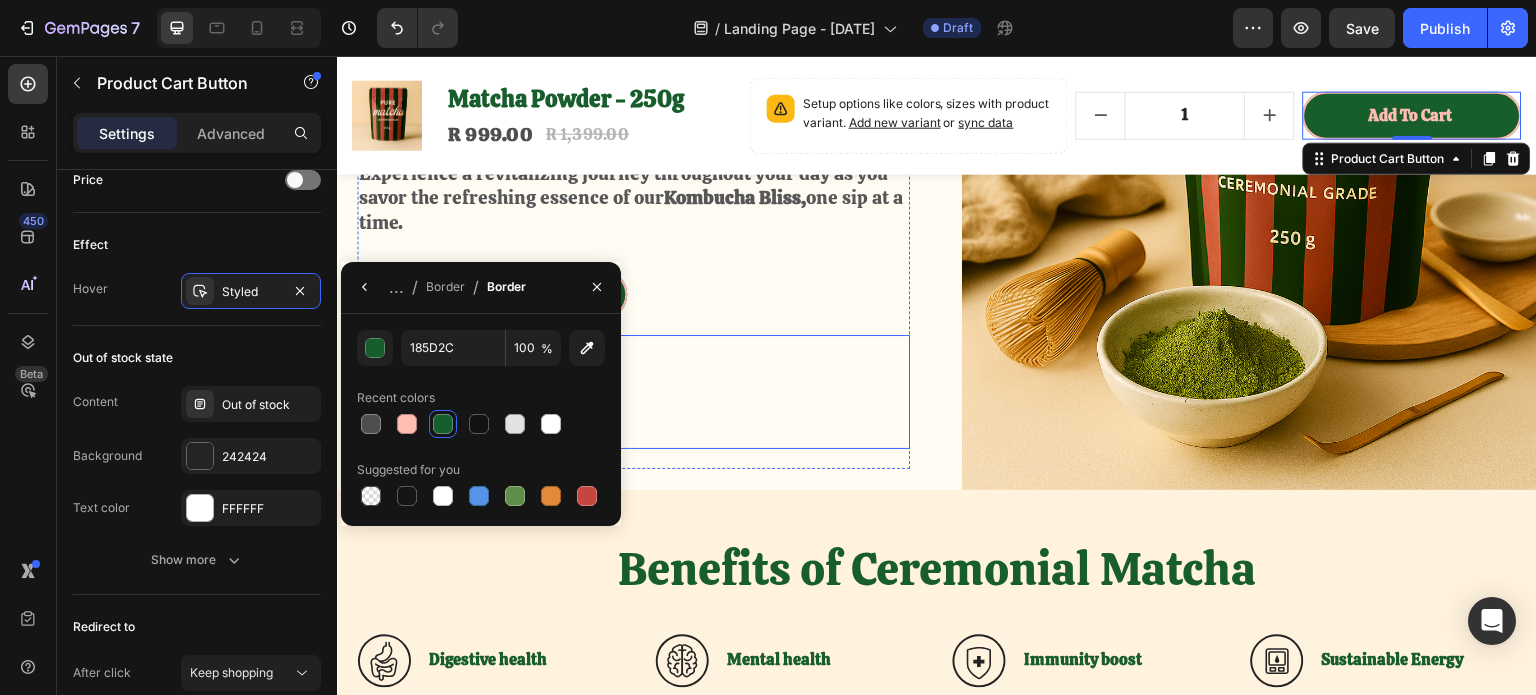 click on "Shop Now Button" at bounding box center (633, 302) 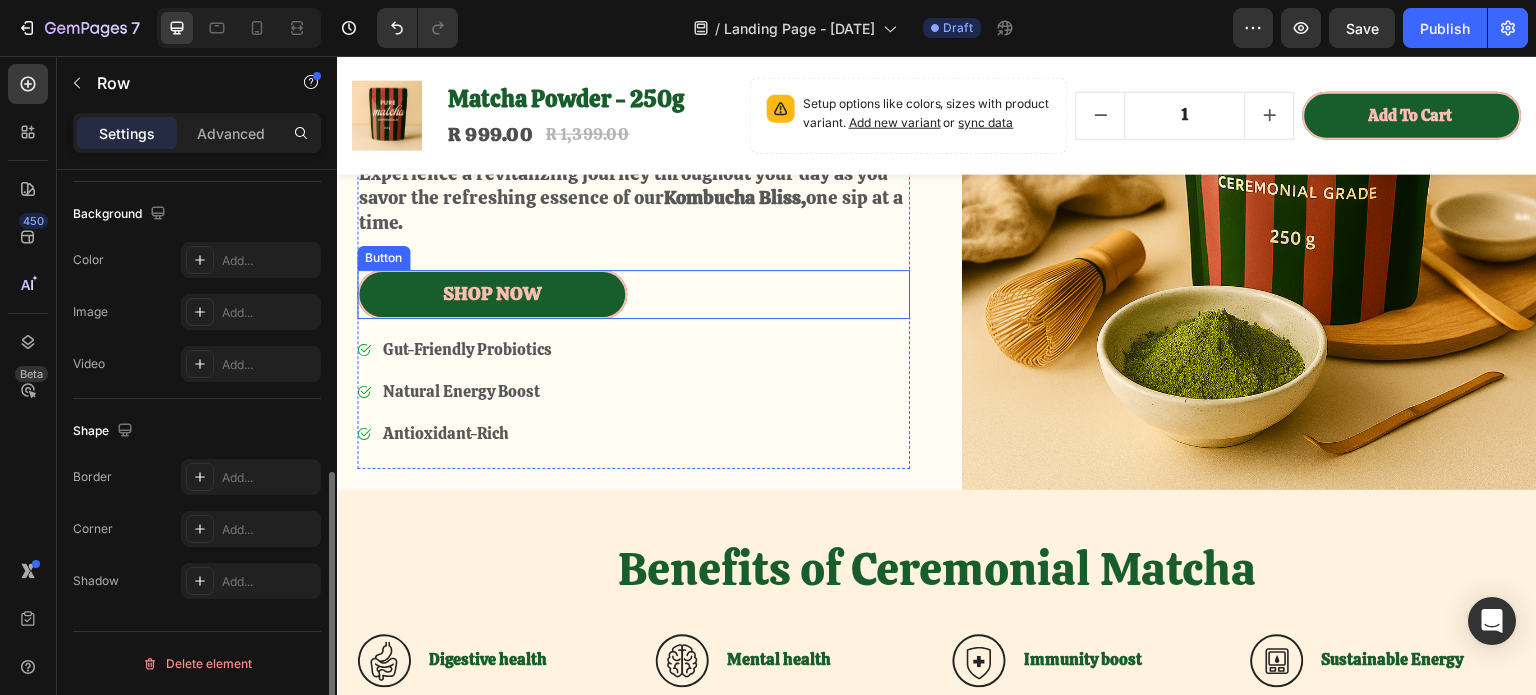 scroll, scrollTop: 0, scrollLeft: 0, axis: both 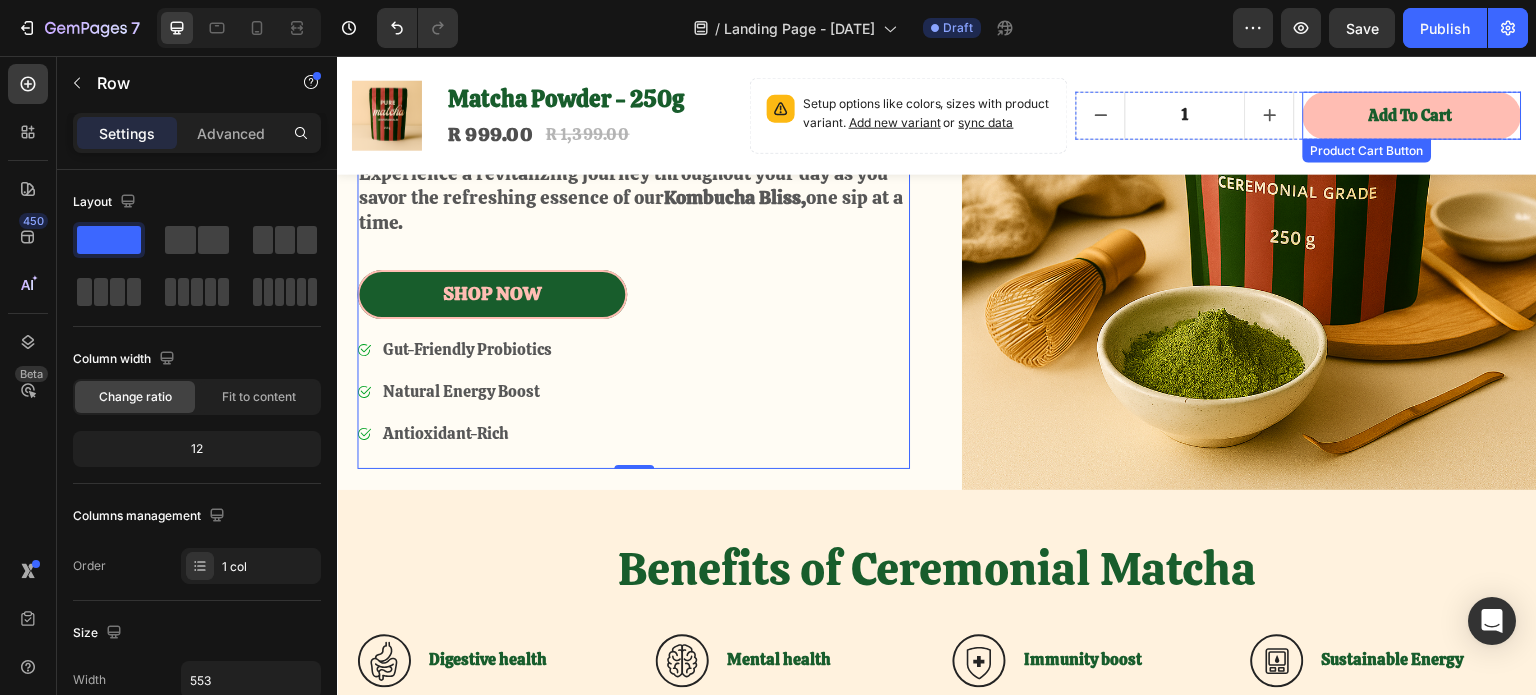 click on "Add to cart" at bounding box center [1412, 115] 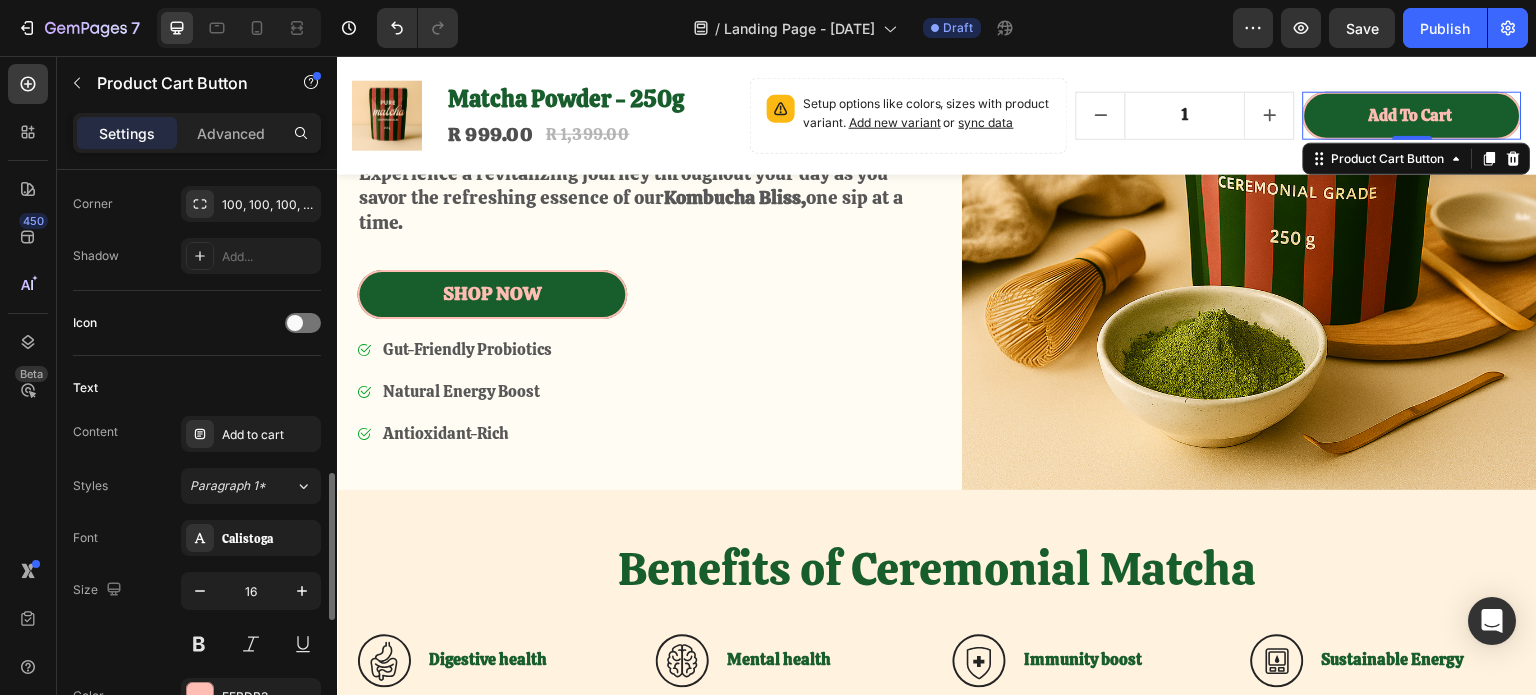 scroll, scrollTop: 900, scrollLeft: 0, axis: vertical 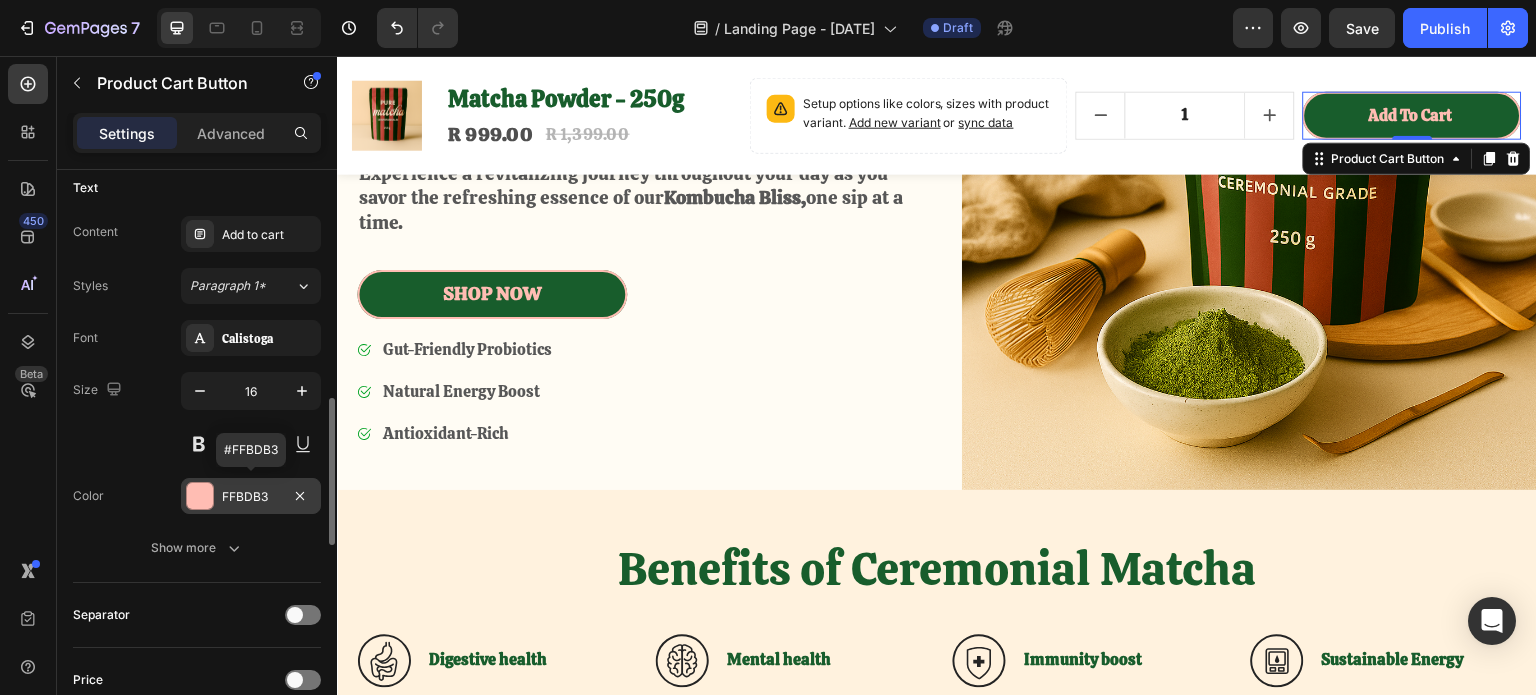 click at bounding box center (200, 496) 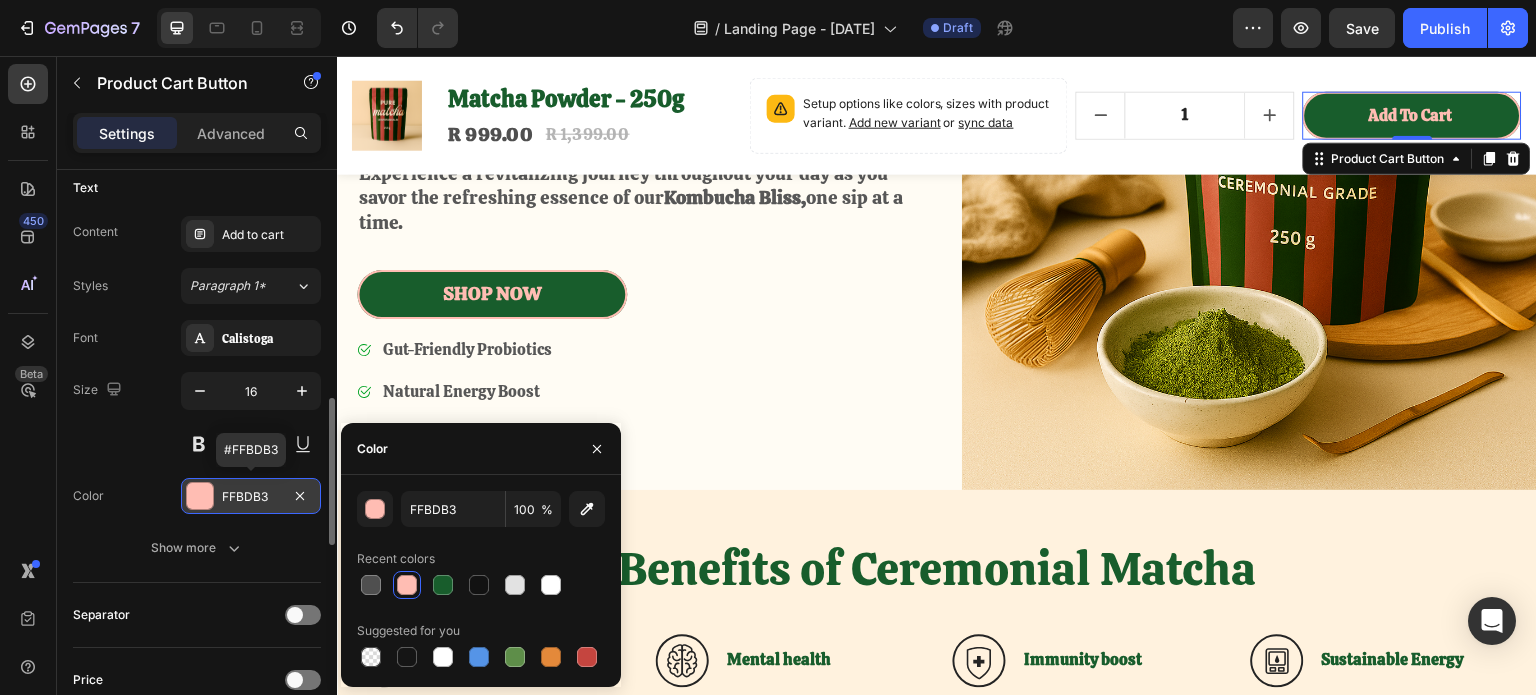 click at bounding box center [200, 496] 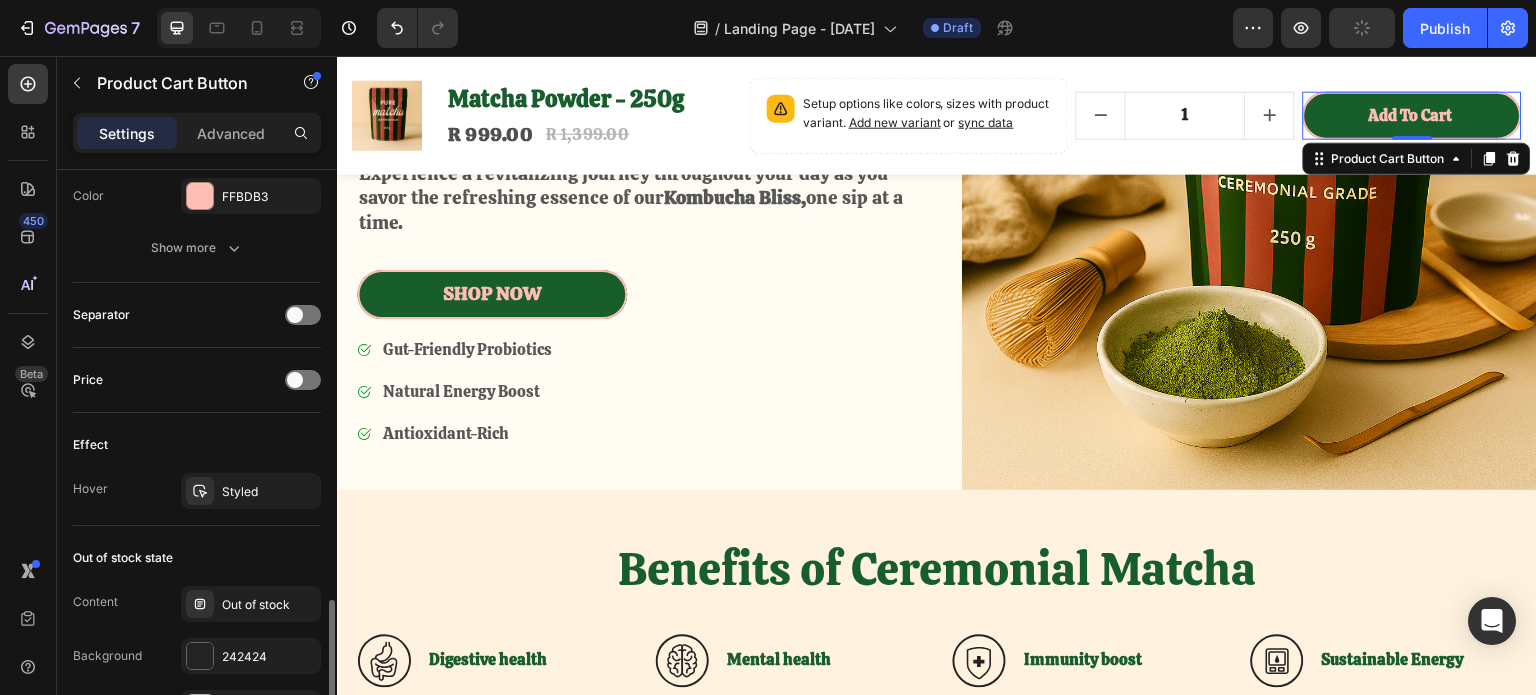 scroll, scrollTop: 1300, scrollLeft: 0, axis: vertical 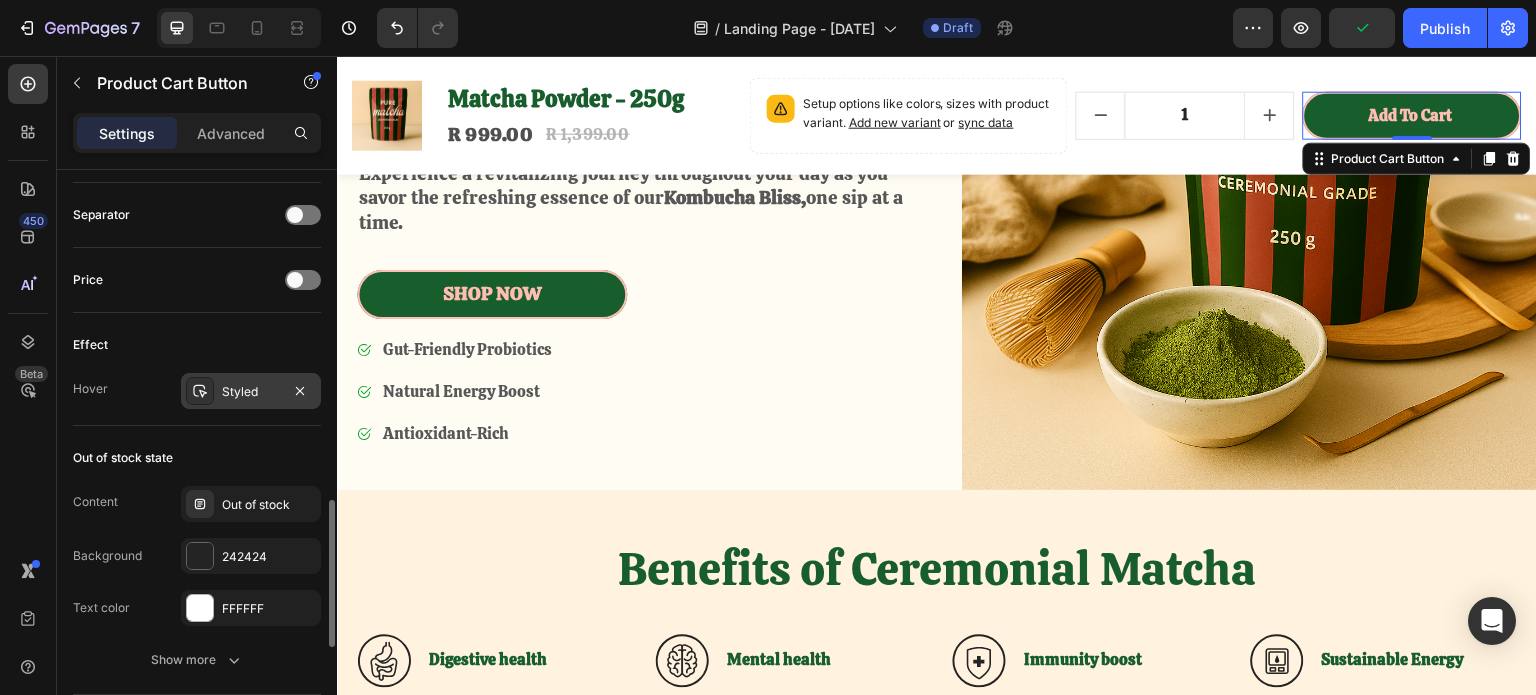 click at bounding box center [200, 391] 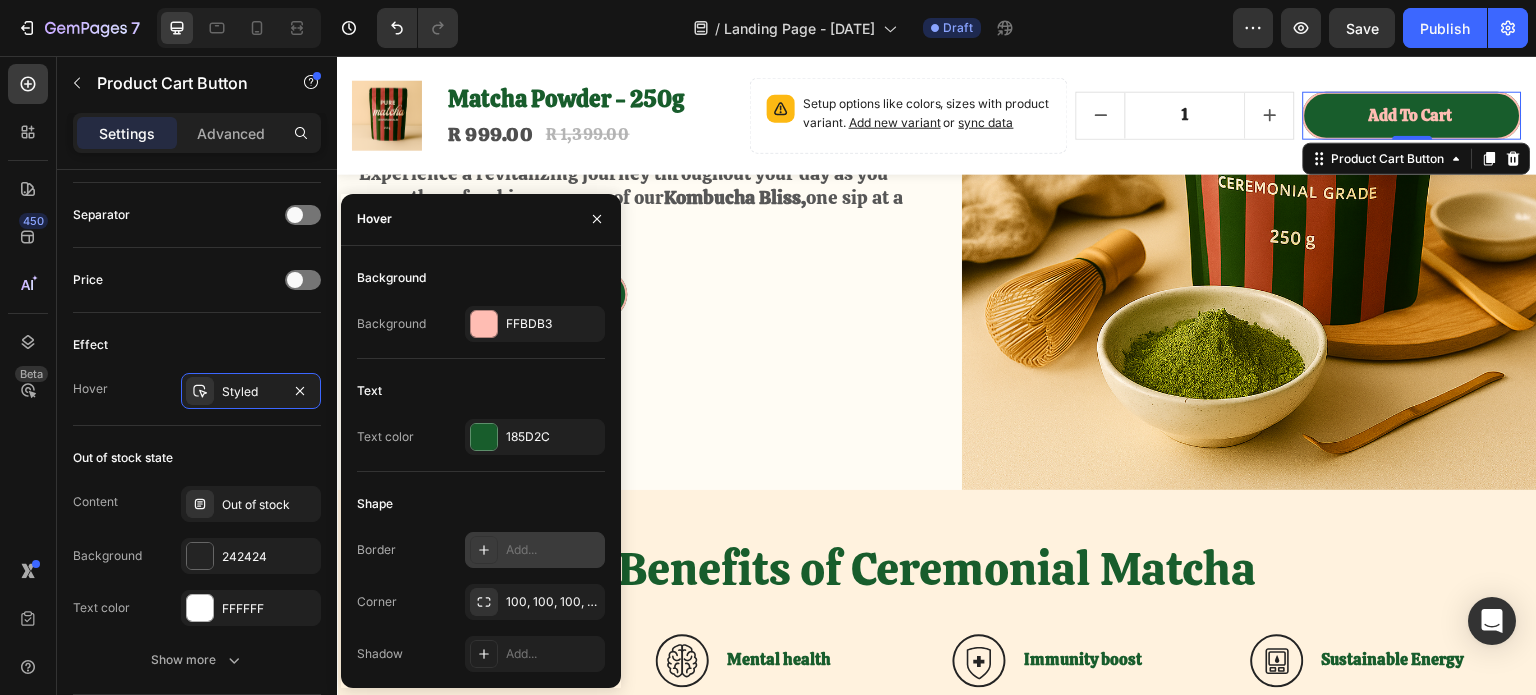 click at bounding box center (484, 550) 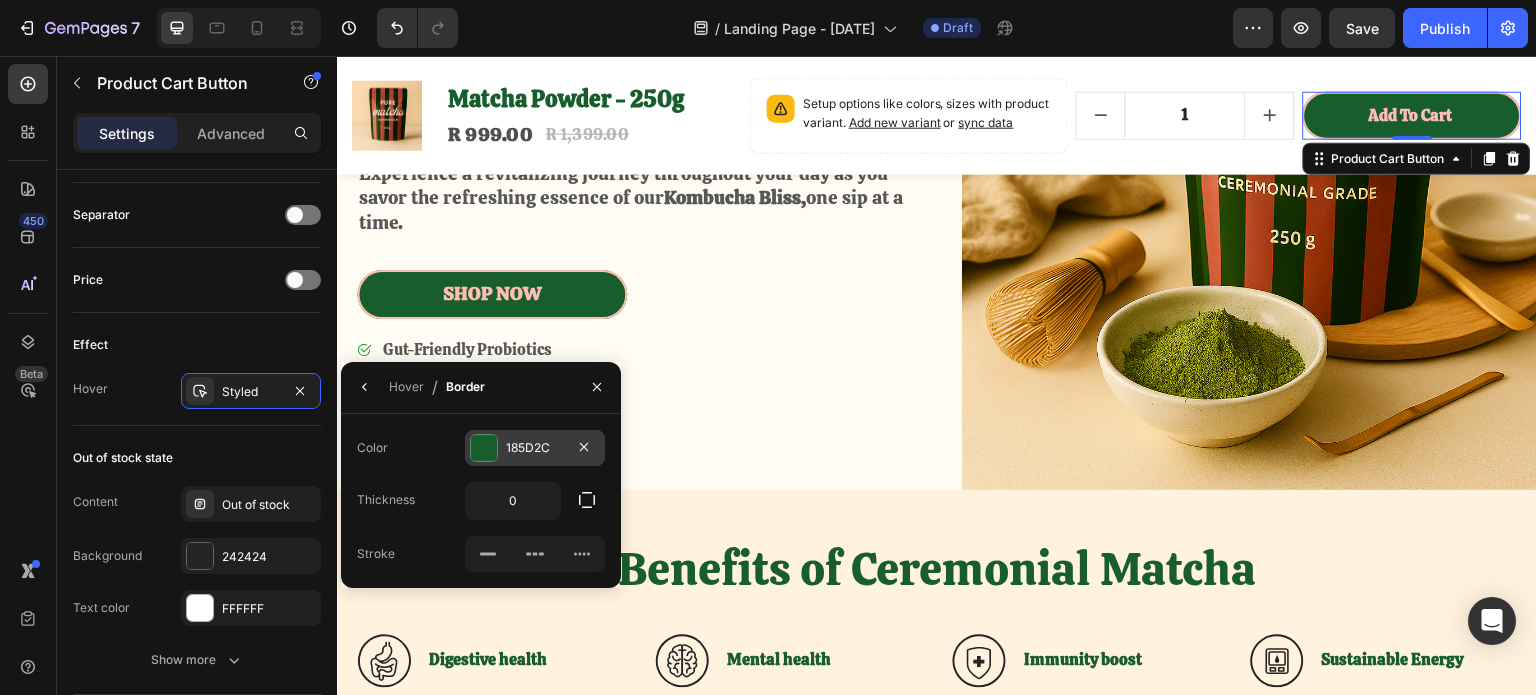 click at bounding box center (484, 448) 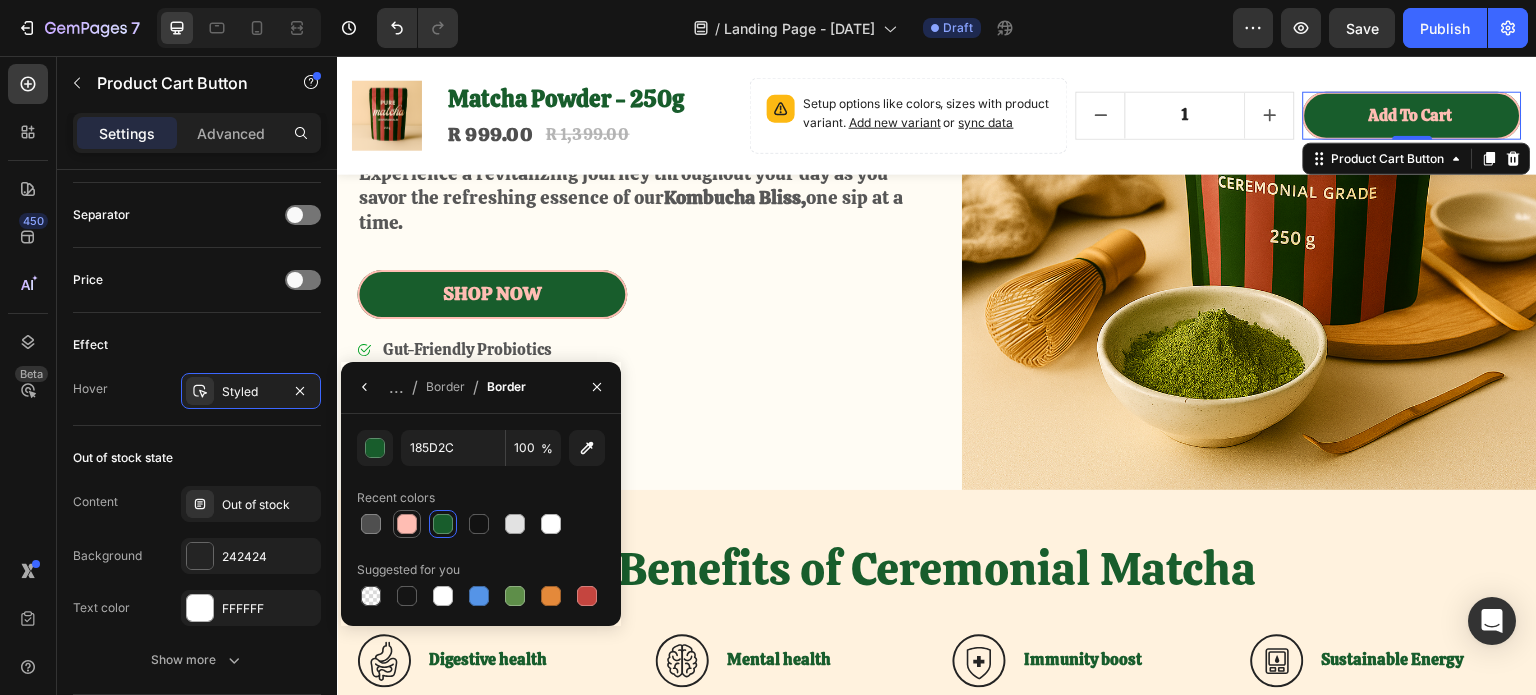 click at bounding box center [407, 524] 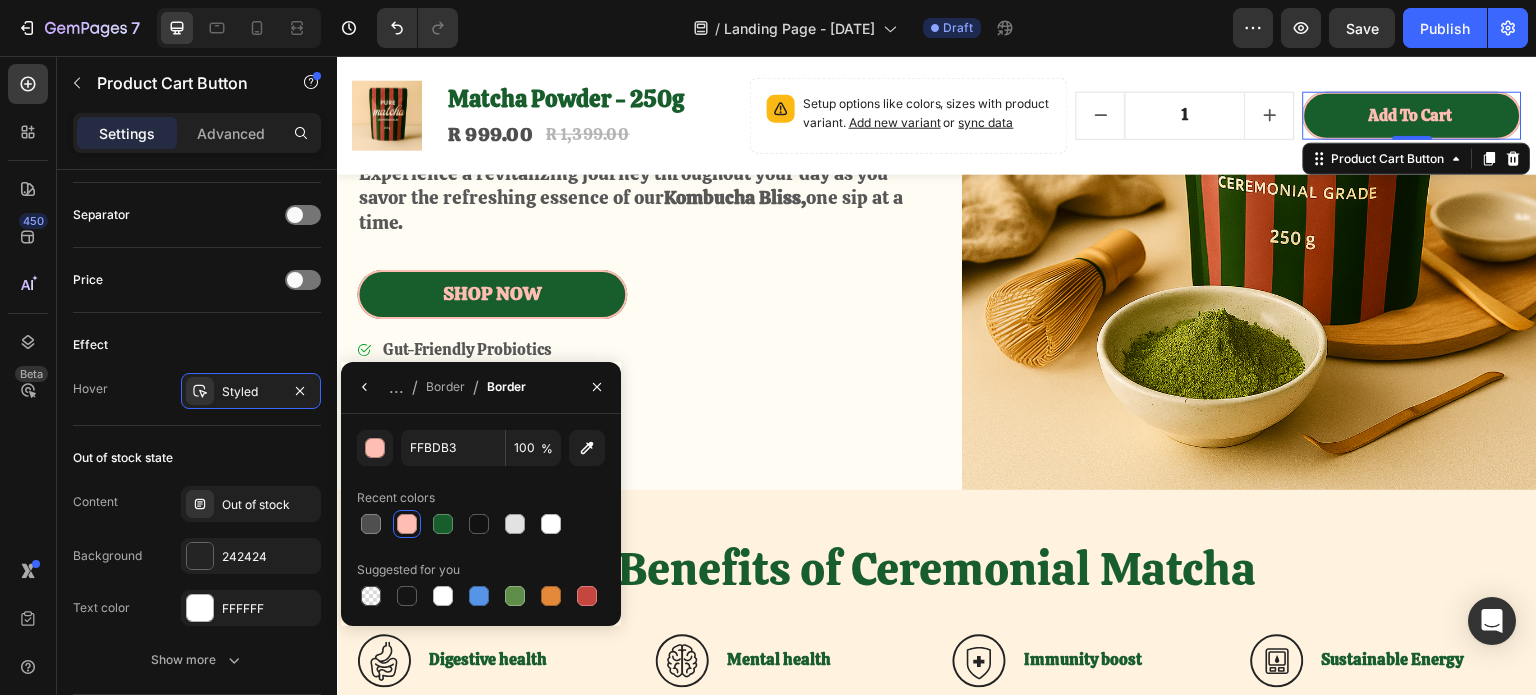 click on "Gut-Friendly Probiotics
Natural Energy Boost
Antioxidant-Rich" at bounding box center [633, 392] 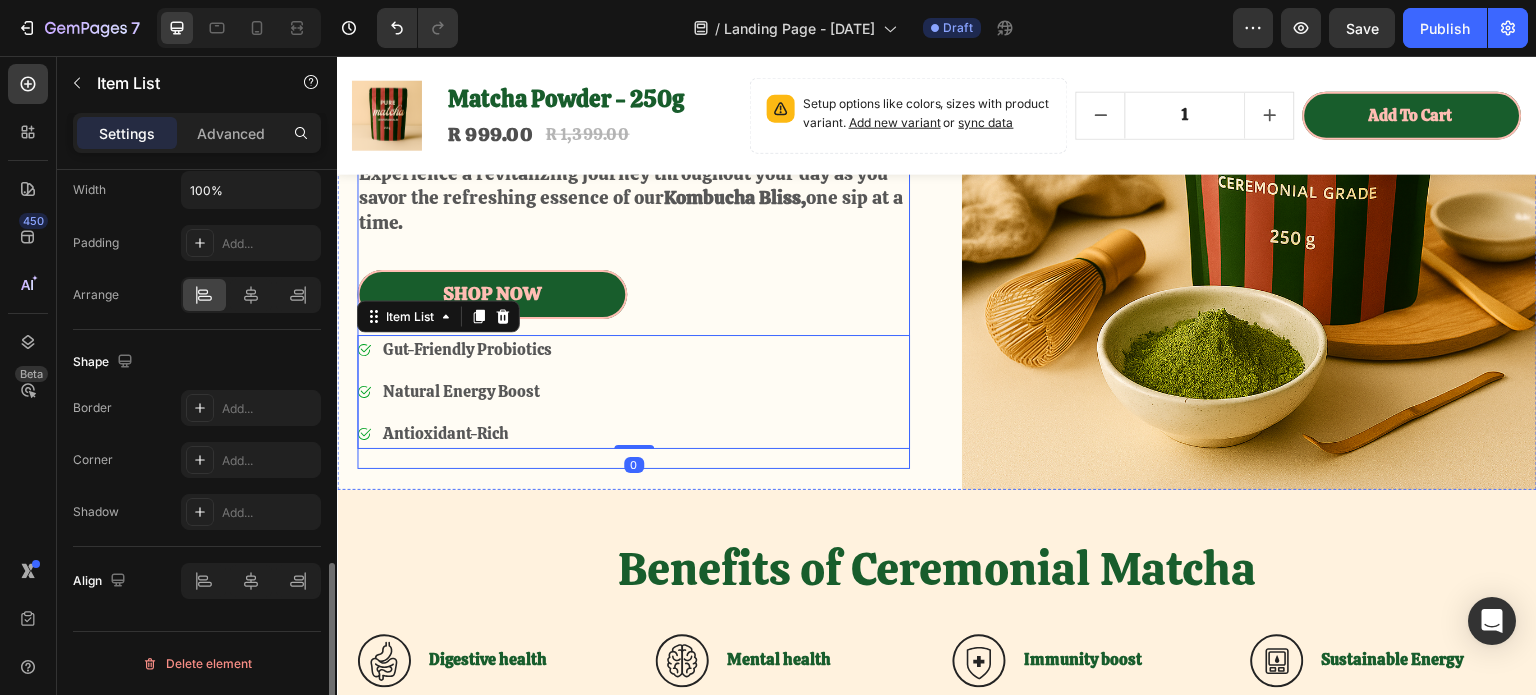 scroll, scrollTop: 0, scrollLeft: 0, axis: both 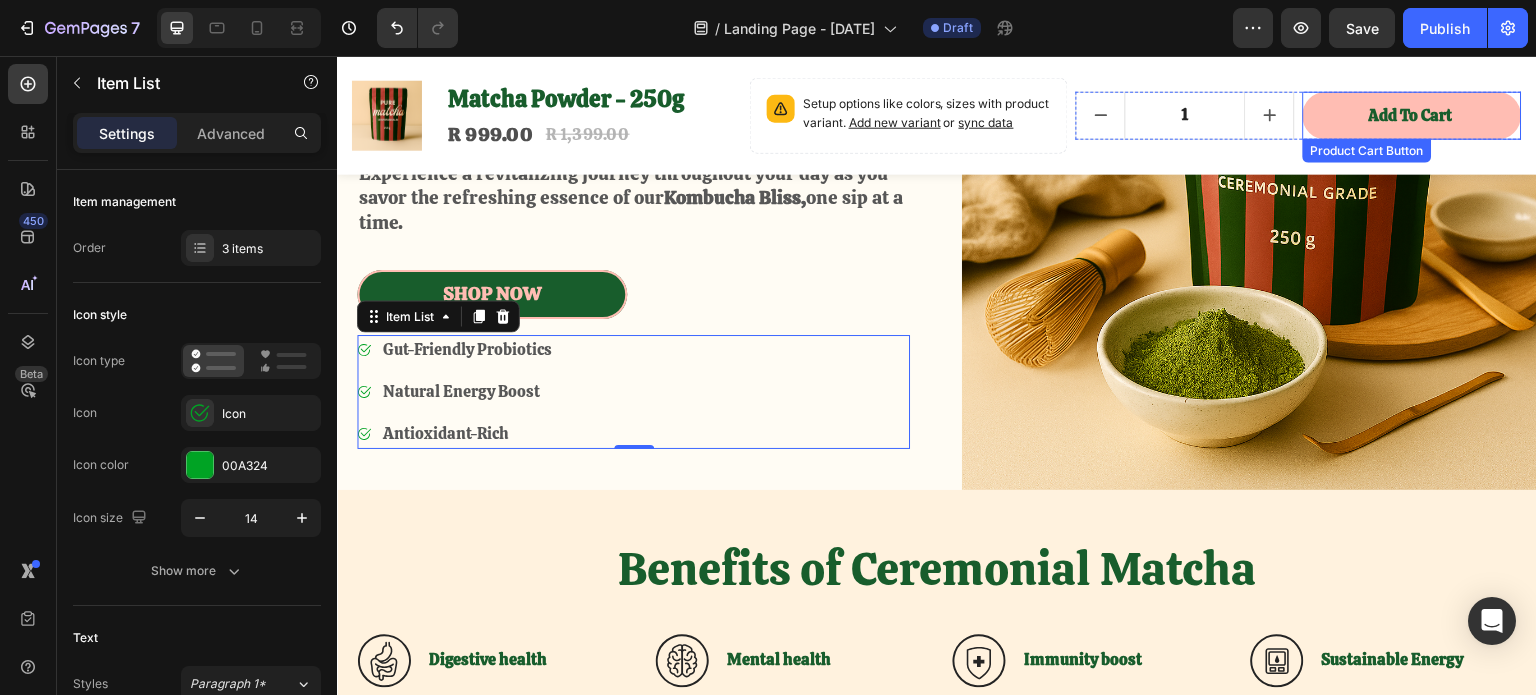click on "Add to cart" at bounding box center (1412, 115) 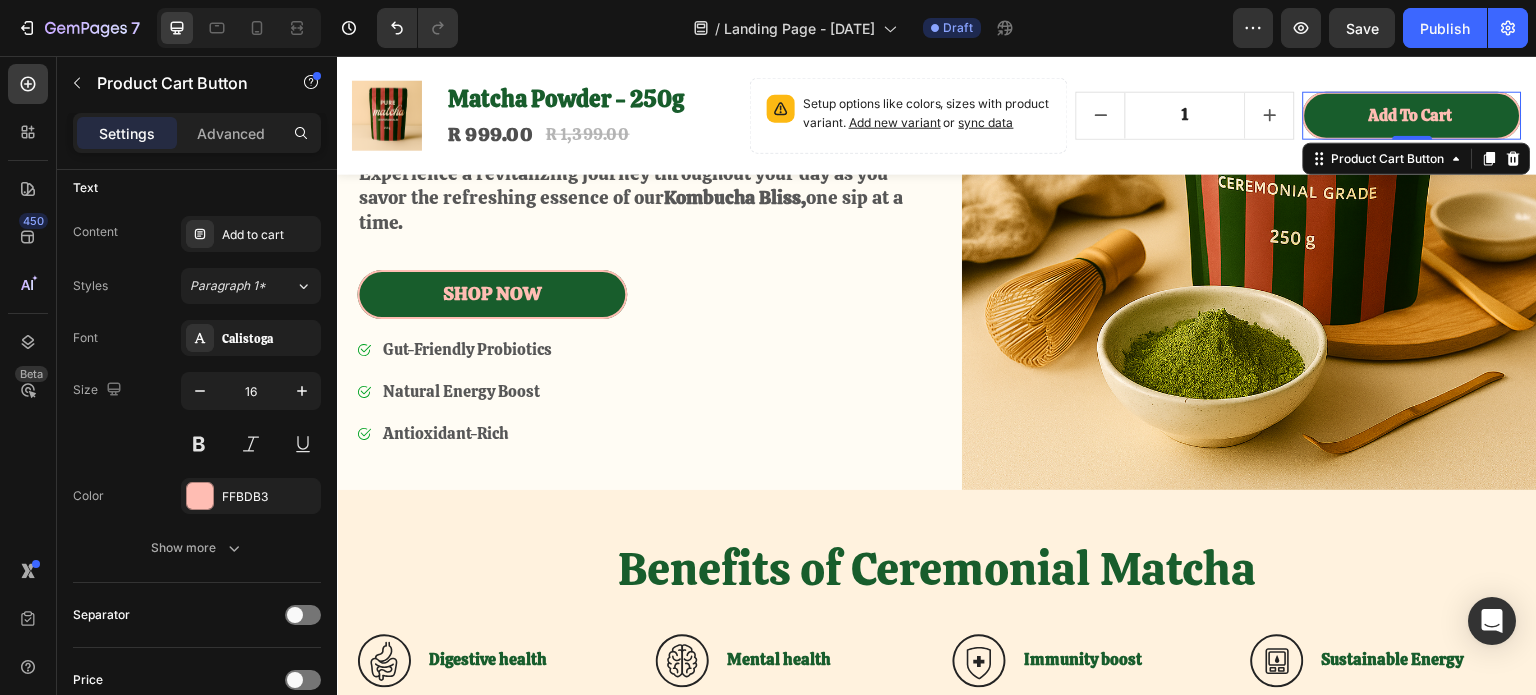scroll, scrollTop: 1300, scrollLeft: 0, axis: vertical 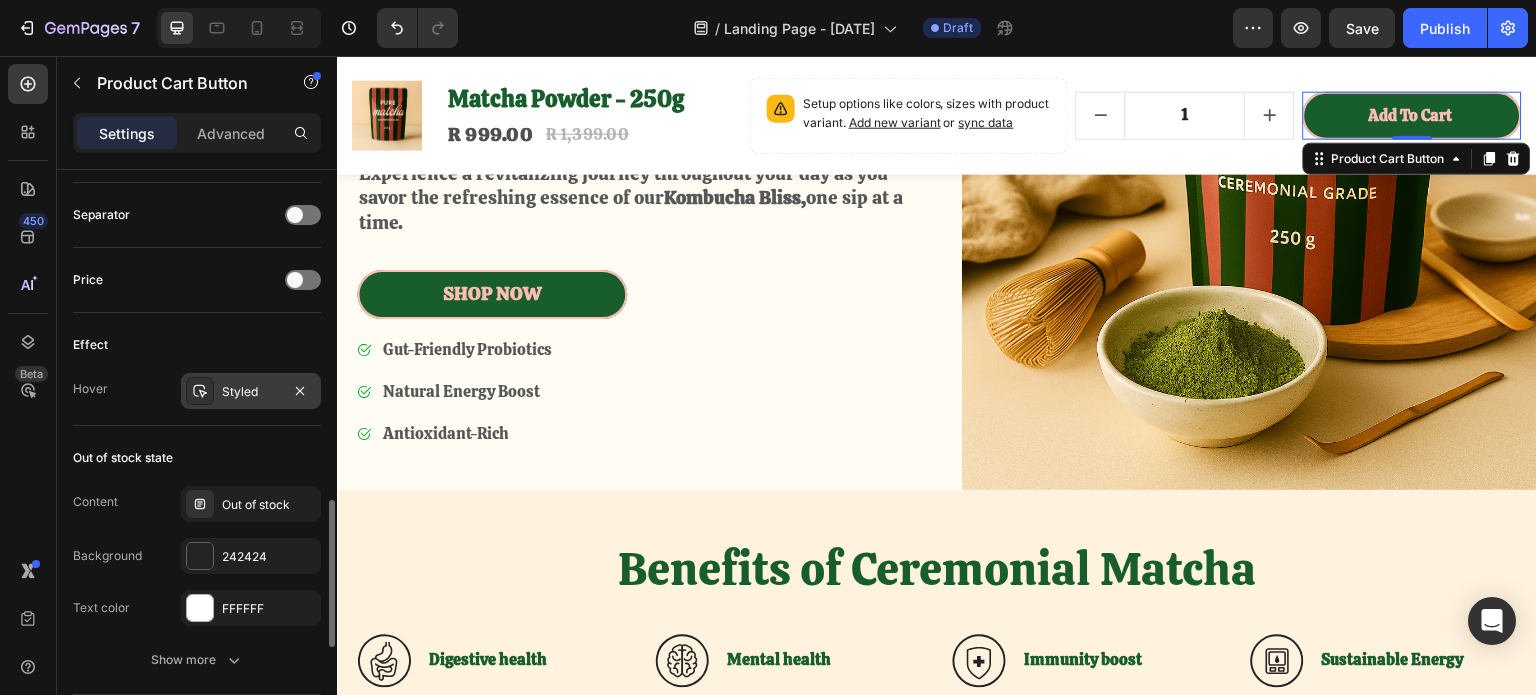 click on "Styled" at bounding box center (251, 392) 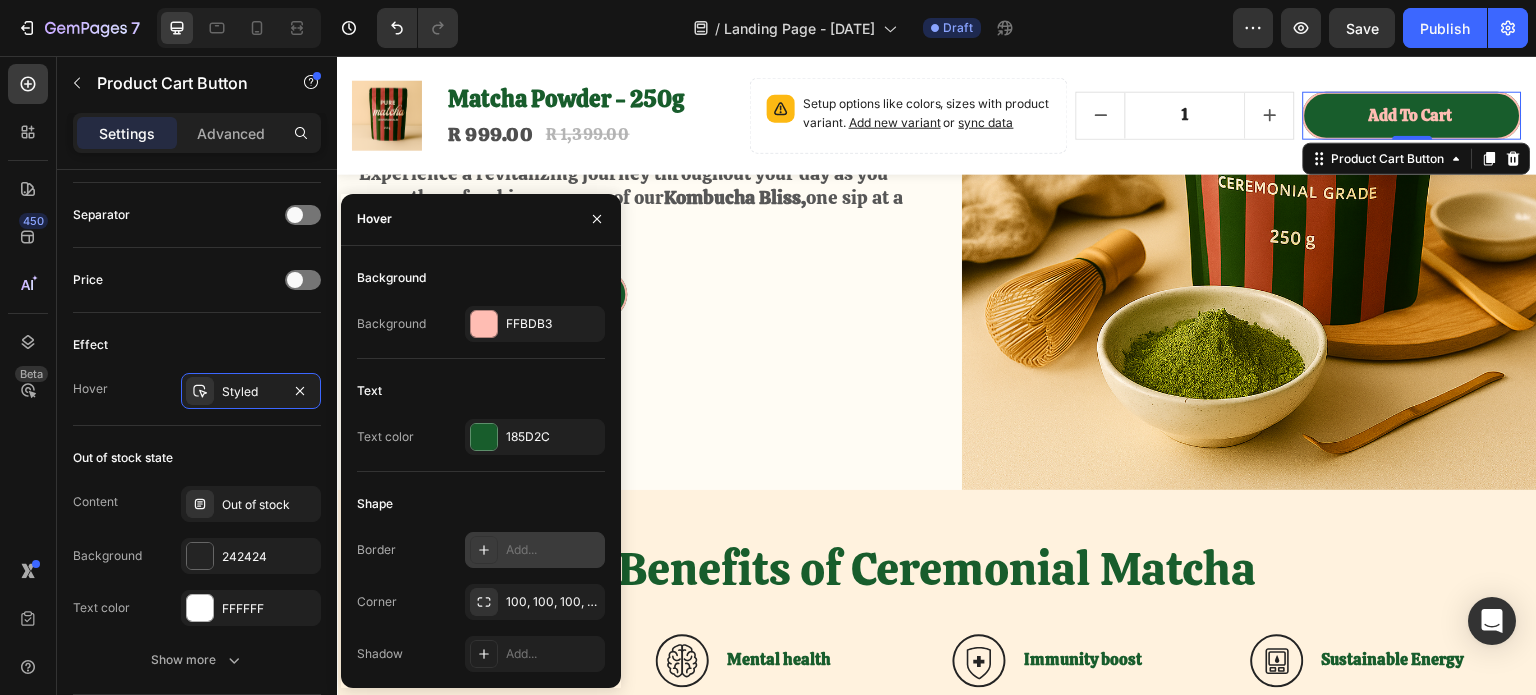 click 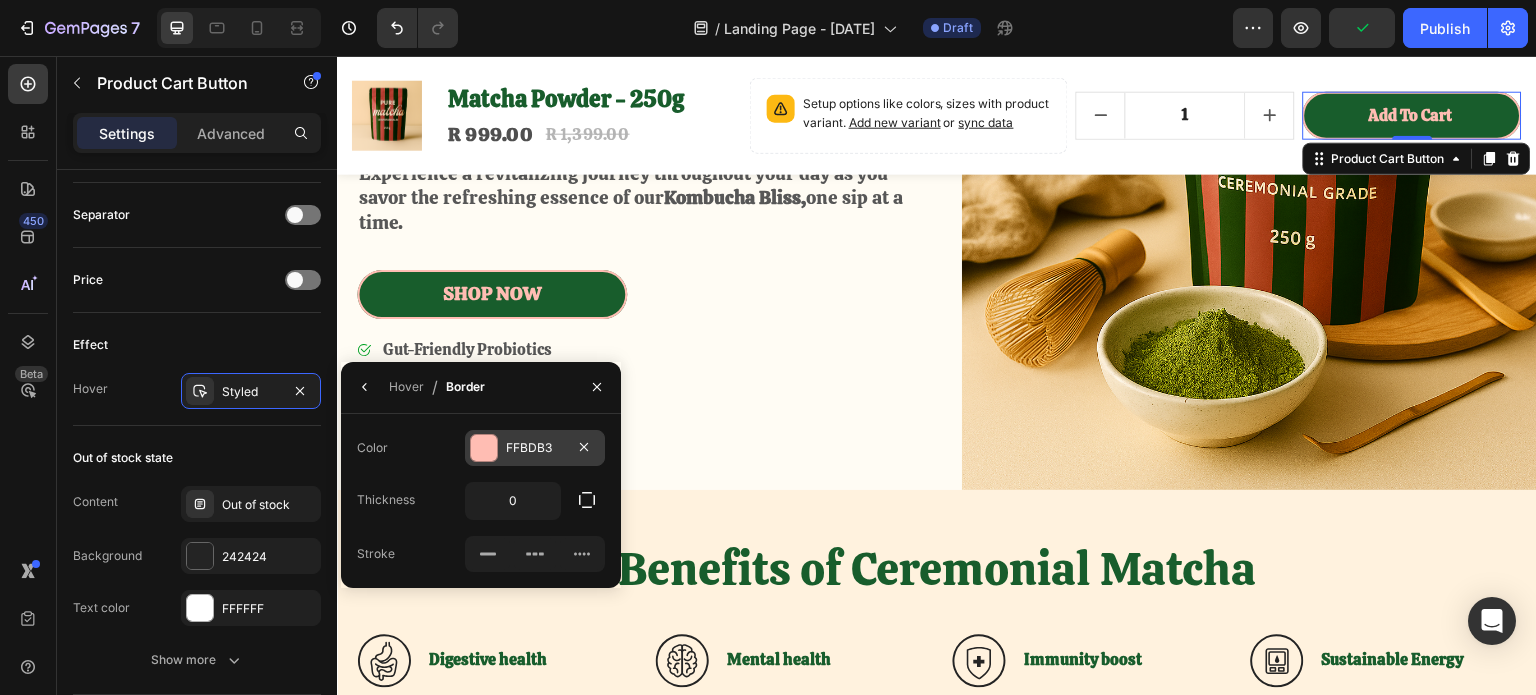 click at bounding box center (484, 448) 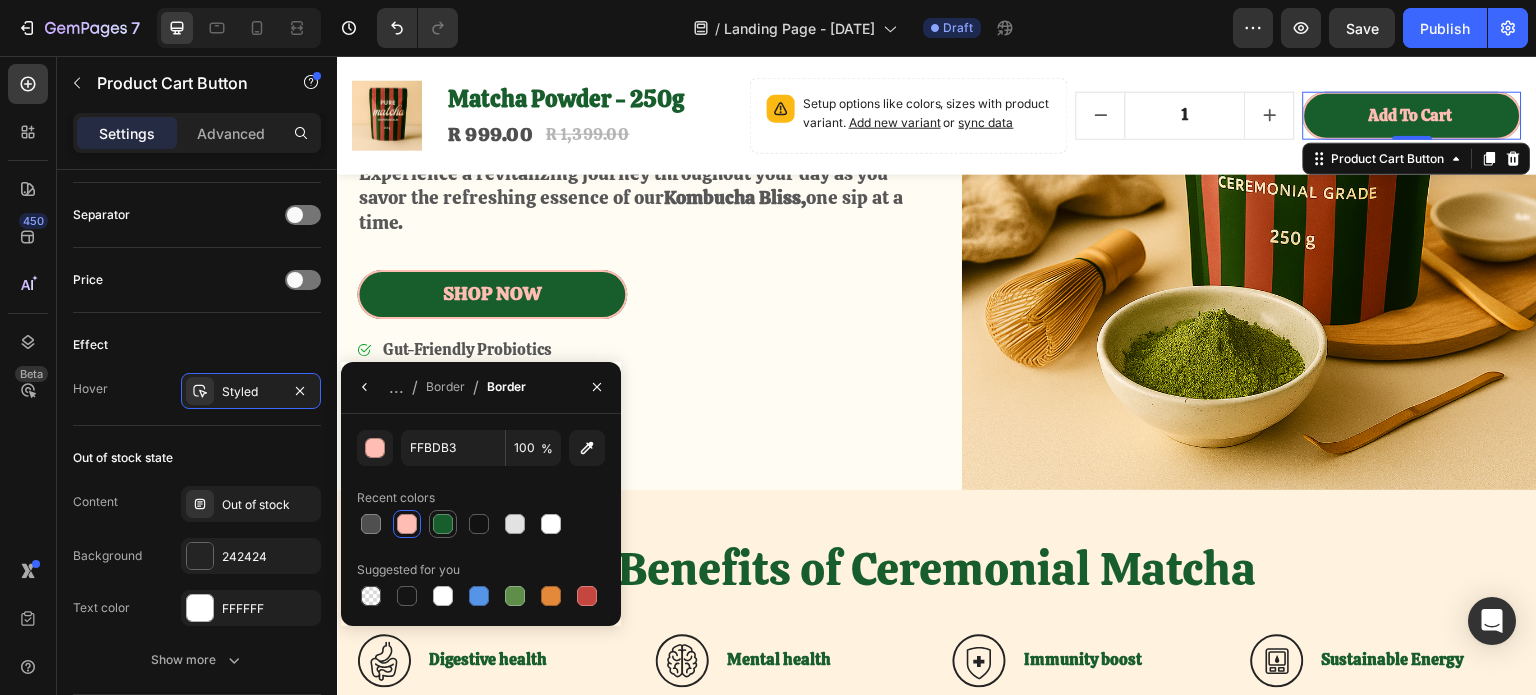 click at bounding box center [443, 524] 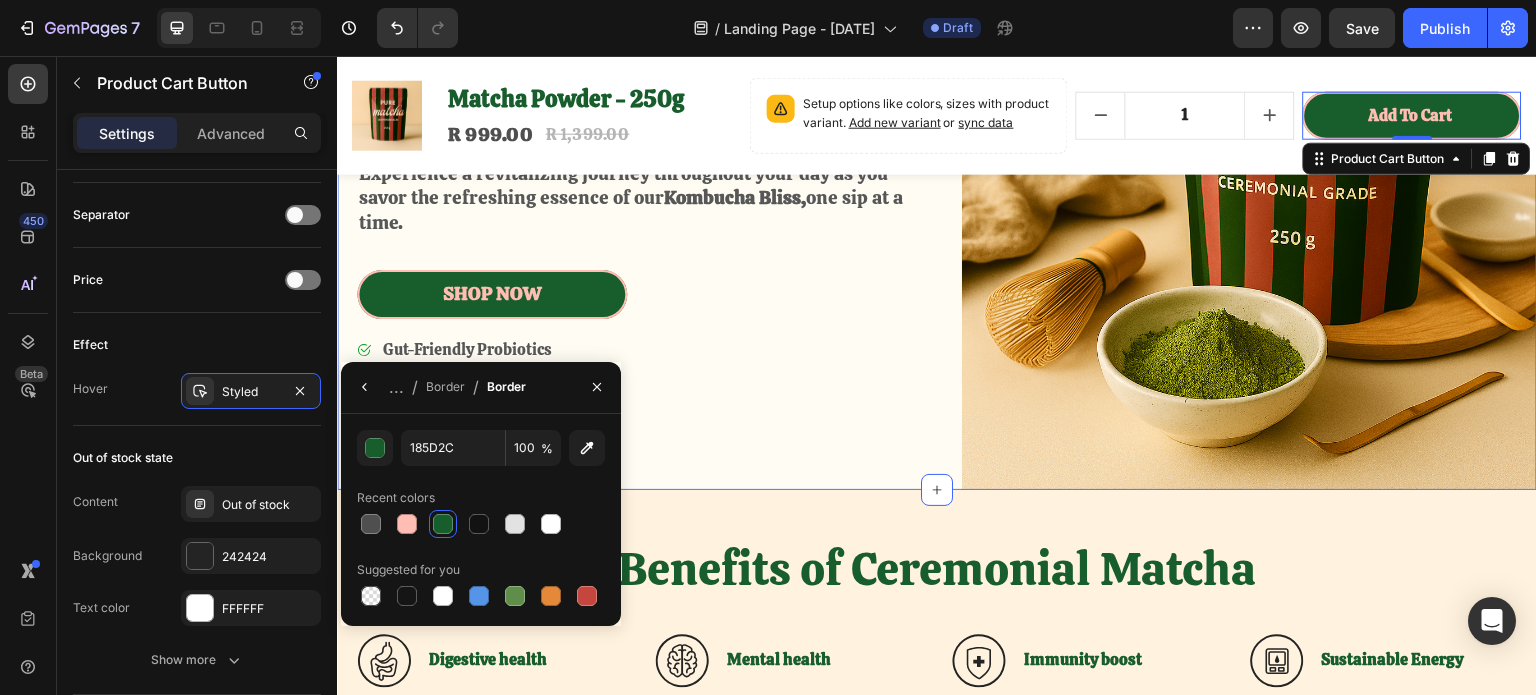 click on "Icon Icon Icon Icon Icon Icon List
Drop element here Row Upgrade Your Wellness Routine Heading Experience a revitalizing journey throughout your day as you savor the refreshing essence of our  Kombucha Bliss,  one sip at a time. Text Block Shop Now Button
Gut-Friendly Probiotics
Natural Energy Boost
Antioxidant-Rich Item List Shop Now Button Row" at bounding box center [644, 202] 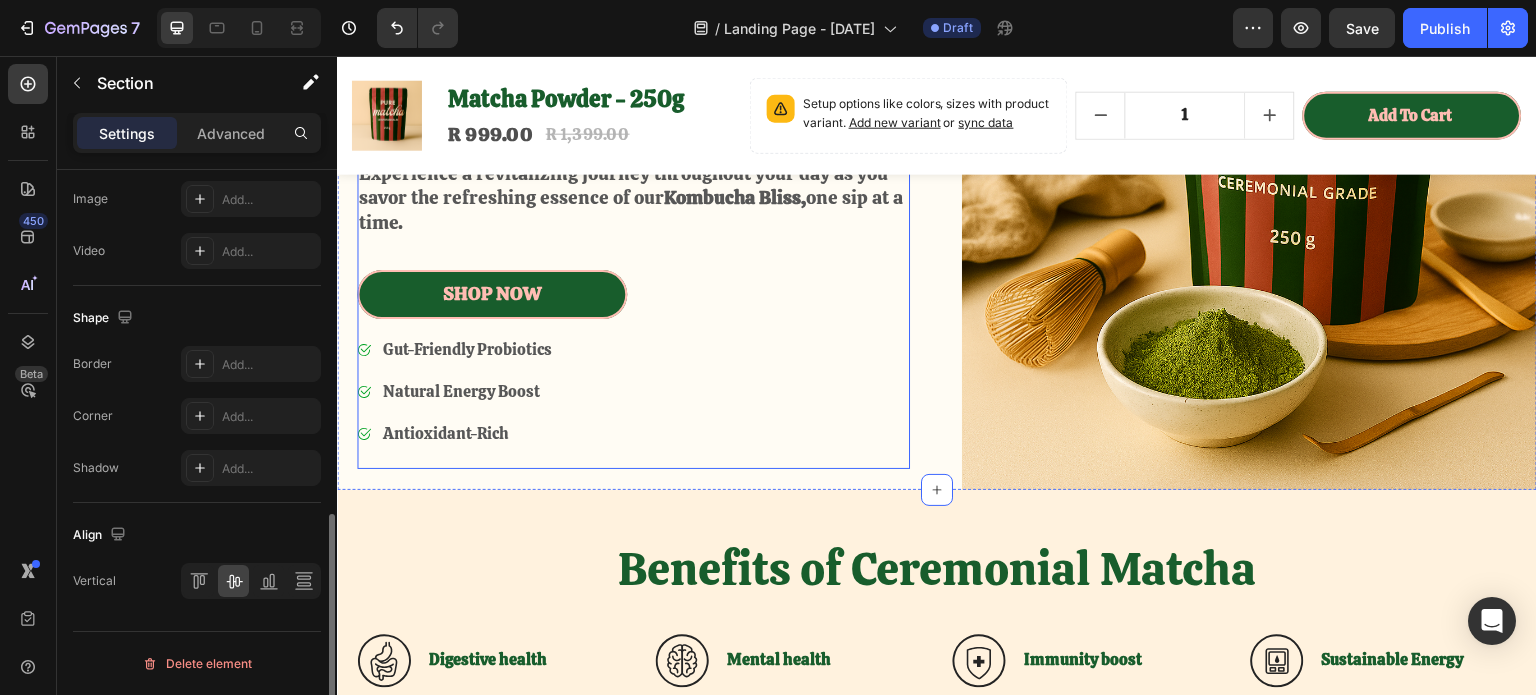 scroll, scrollTop: 0, scrollLeft: 0, axis: both 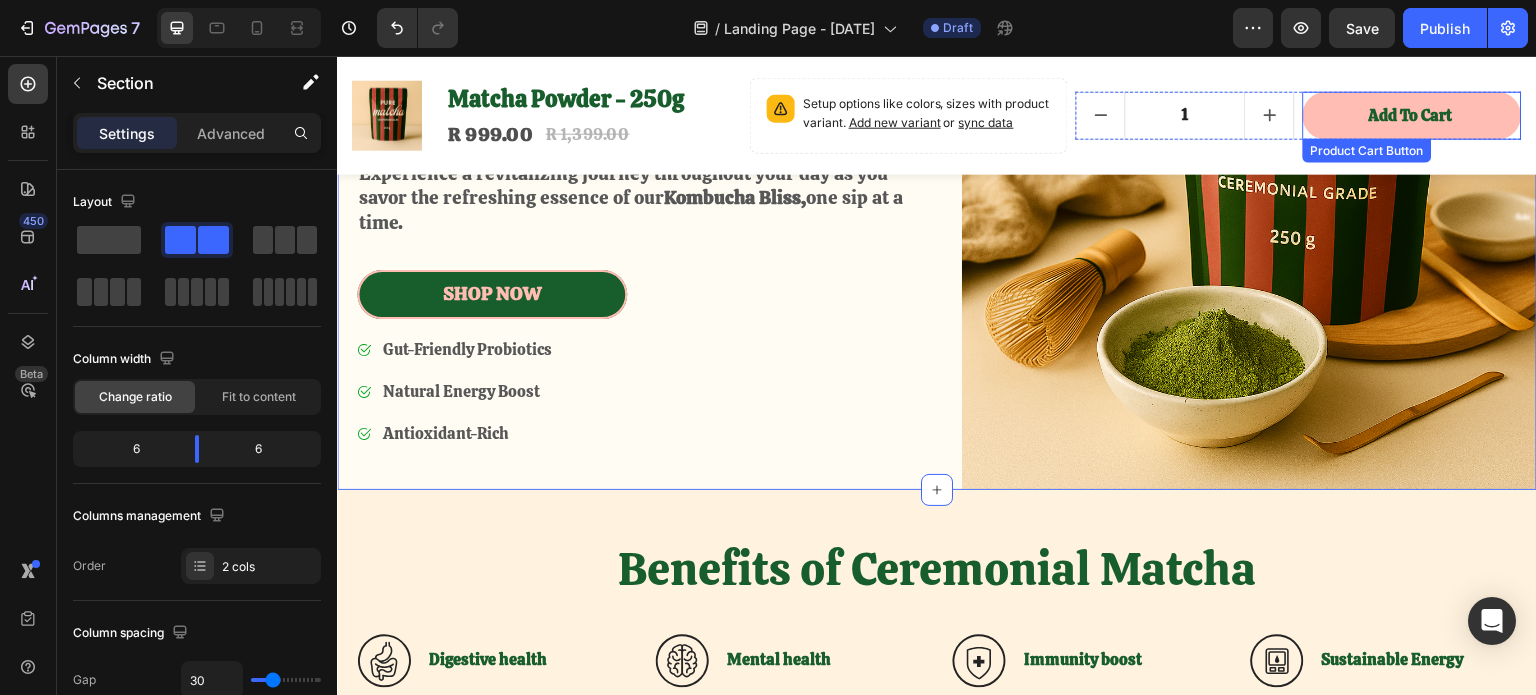 click on "Add to cart" at bounding box center (1412, 115) 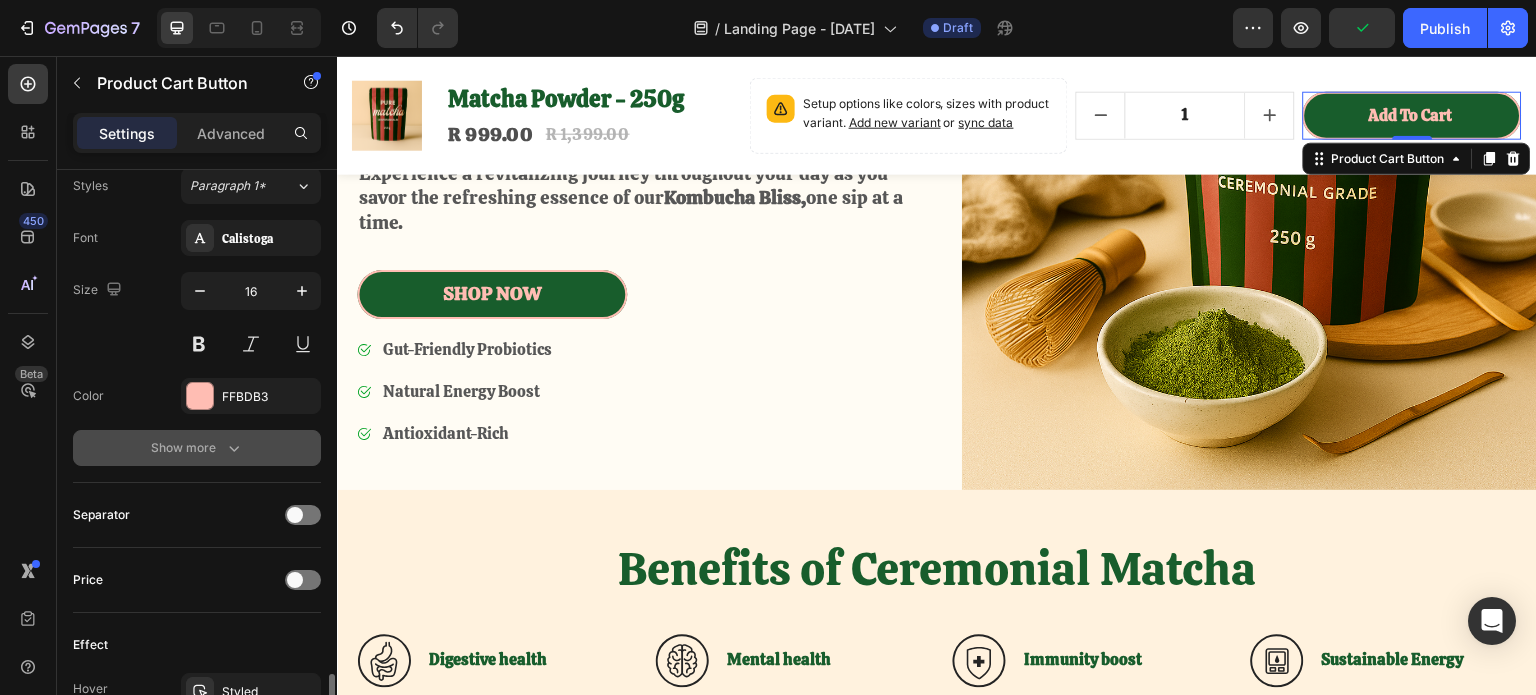 scroll, scrollTop: 1300, scrollLeft: 0, axis: vertical 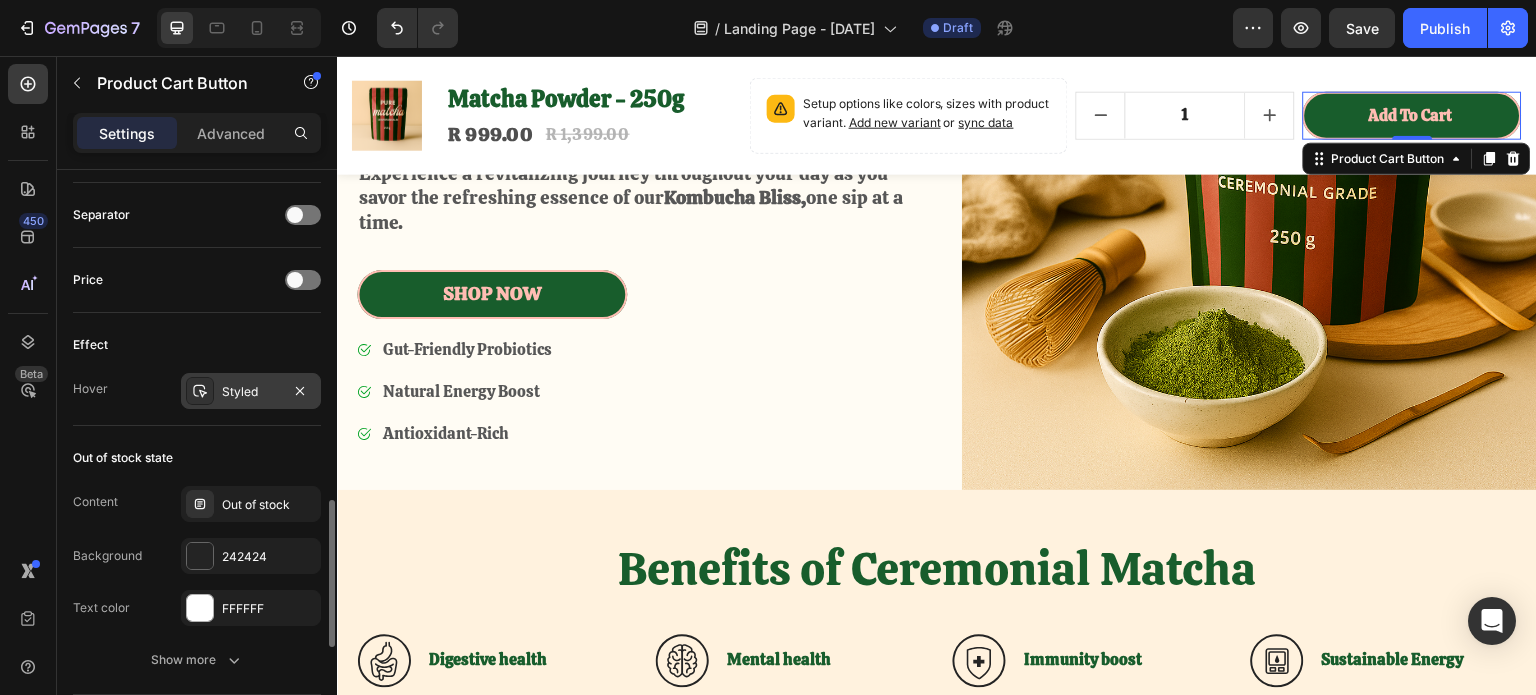 click on "Styled" at bounding box center [251, 392] 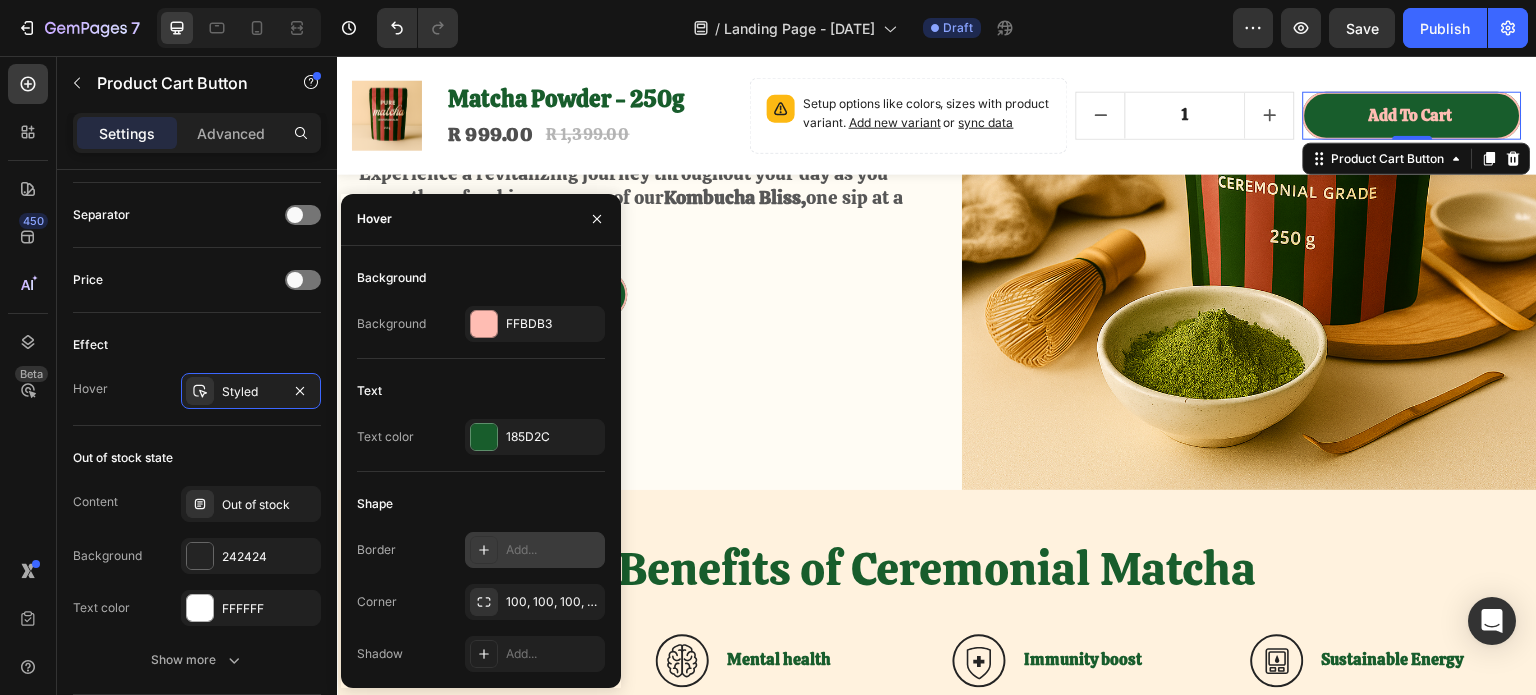click at bounding box center (484, 550) 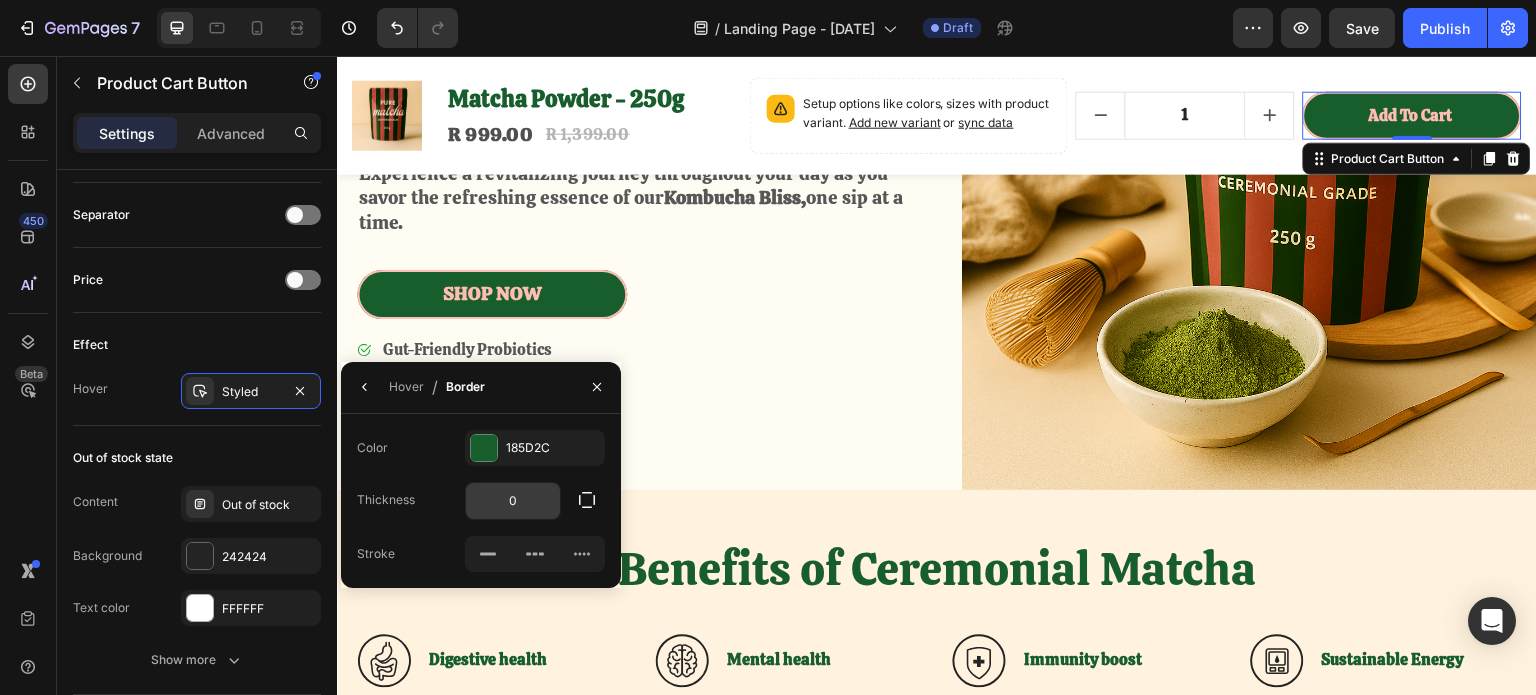 click on "0" at bounding box center [513, 501] 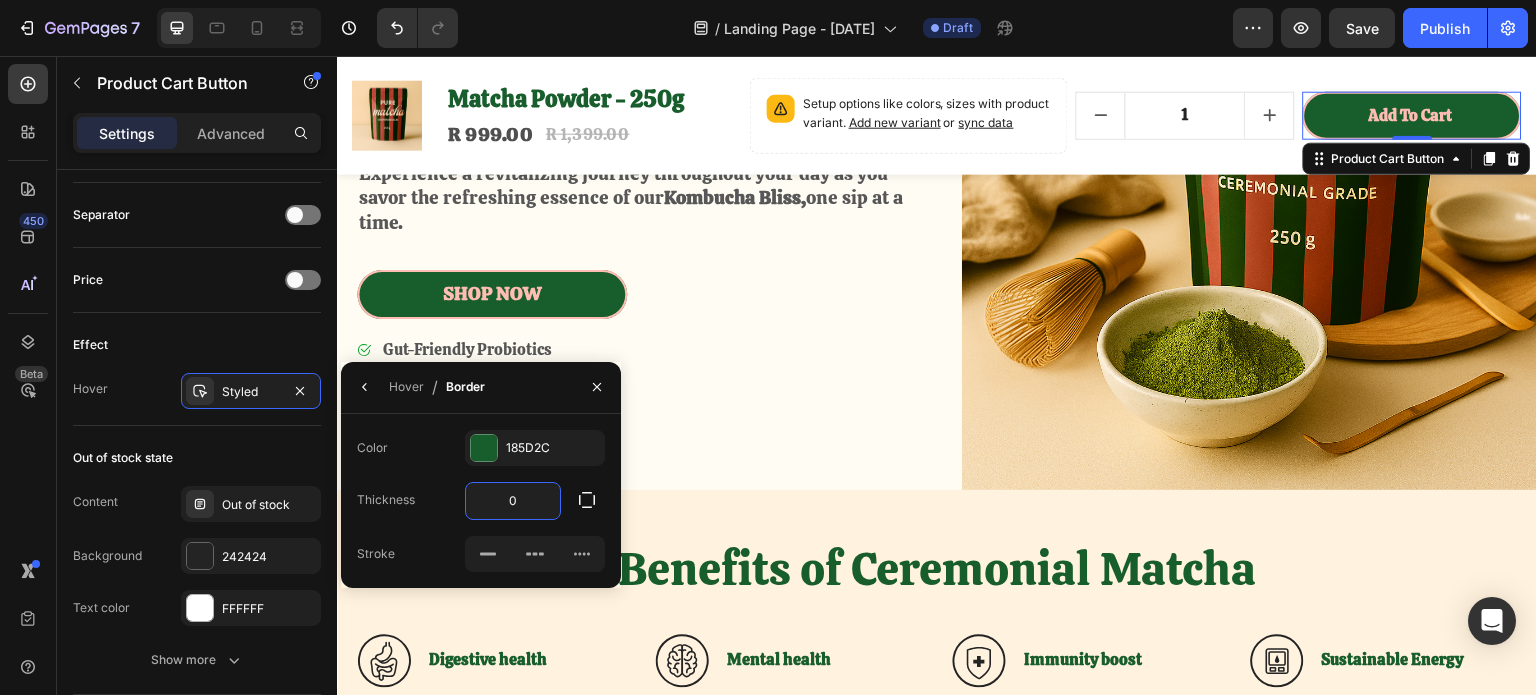 type on "2" 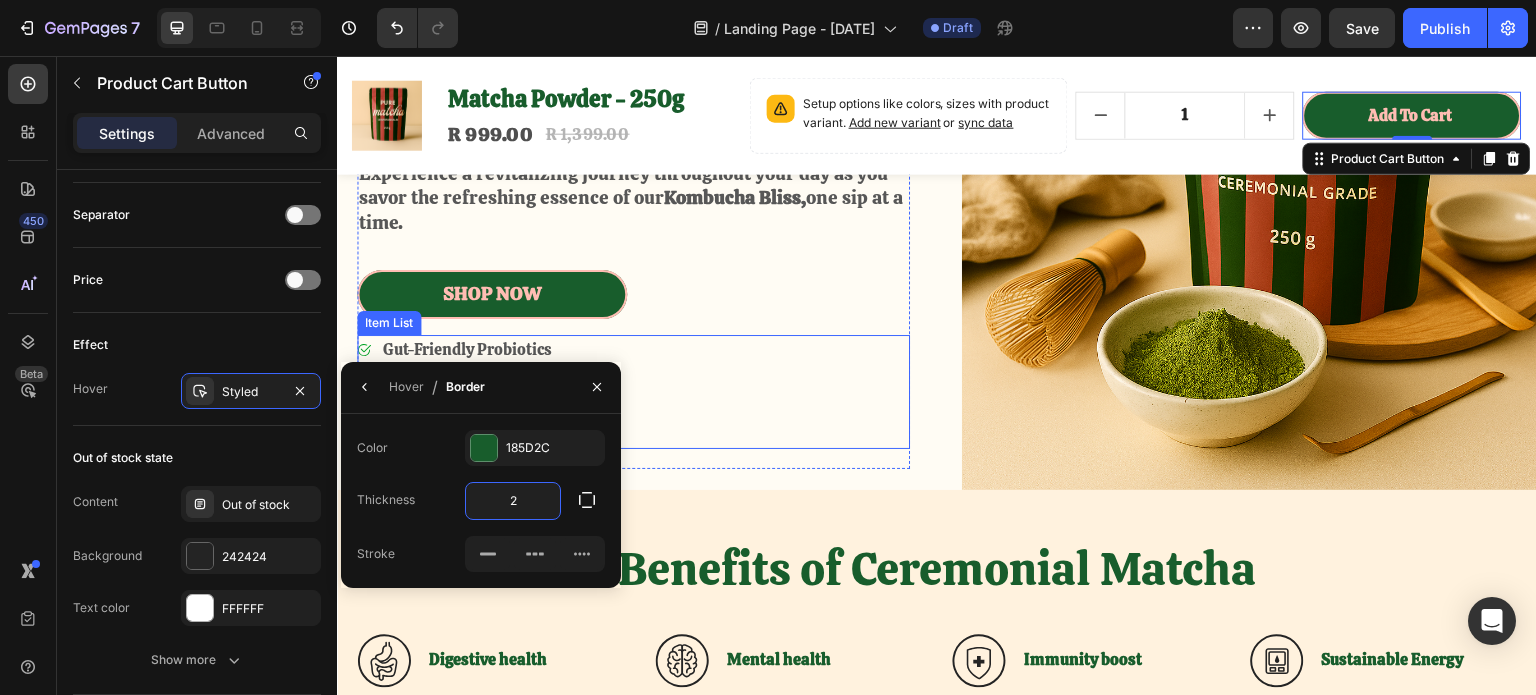 click on "Gut-Friendly Probiotics
Natural Energy Boost
Antioxidant-Rich" at bounding box center (633, 392) 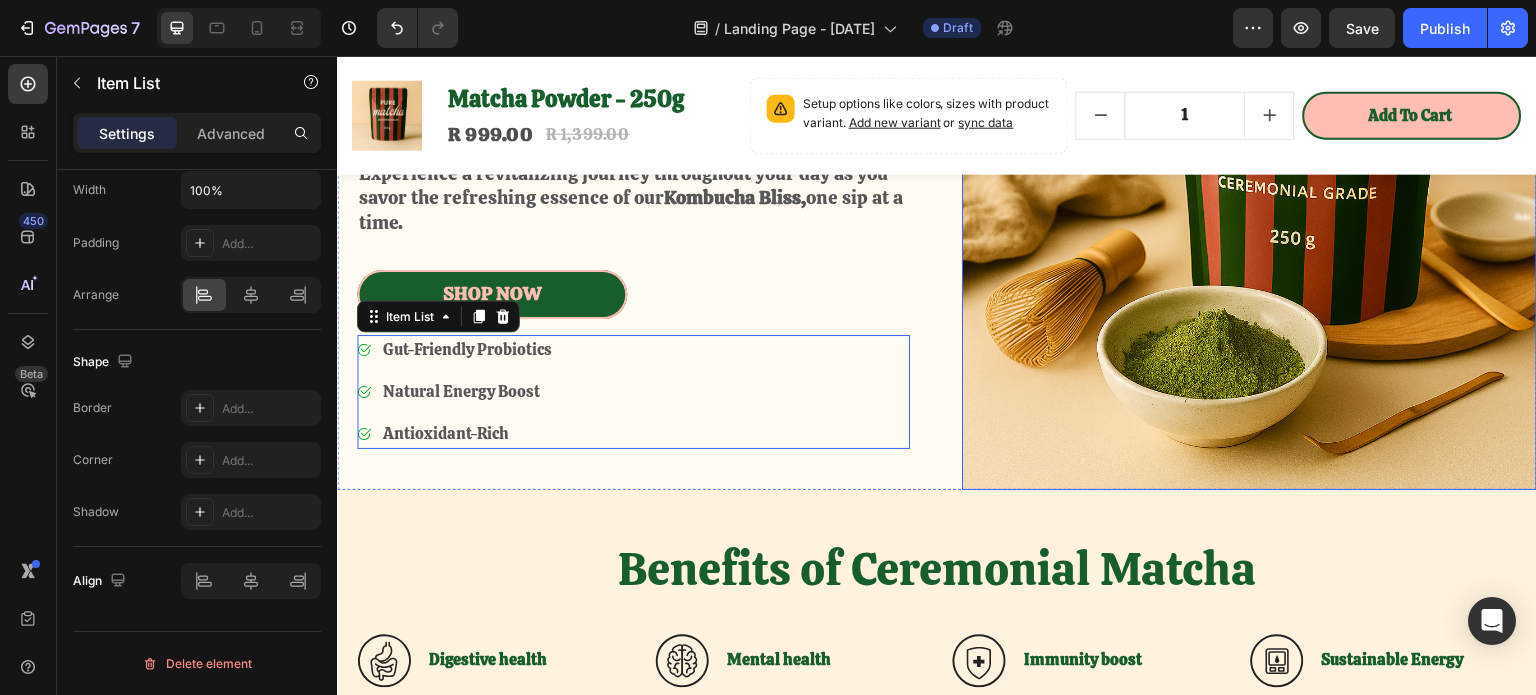 scroll, scrollTop: 0, scrollLeft: 0, axis: both 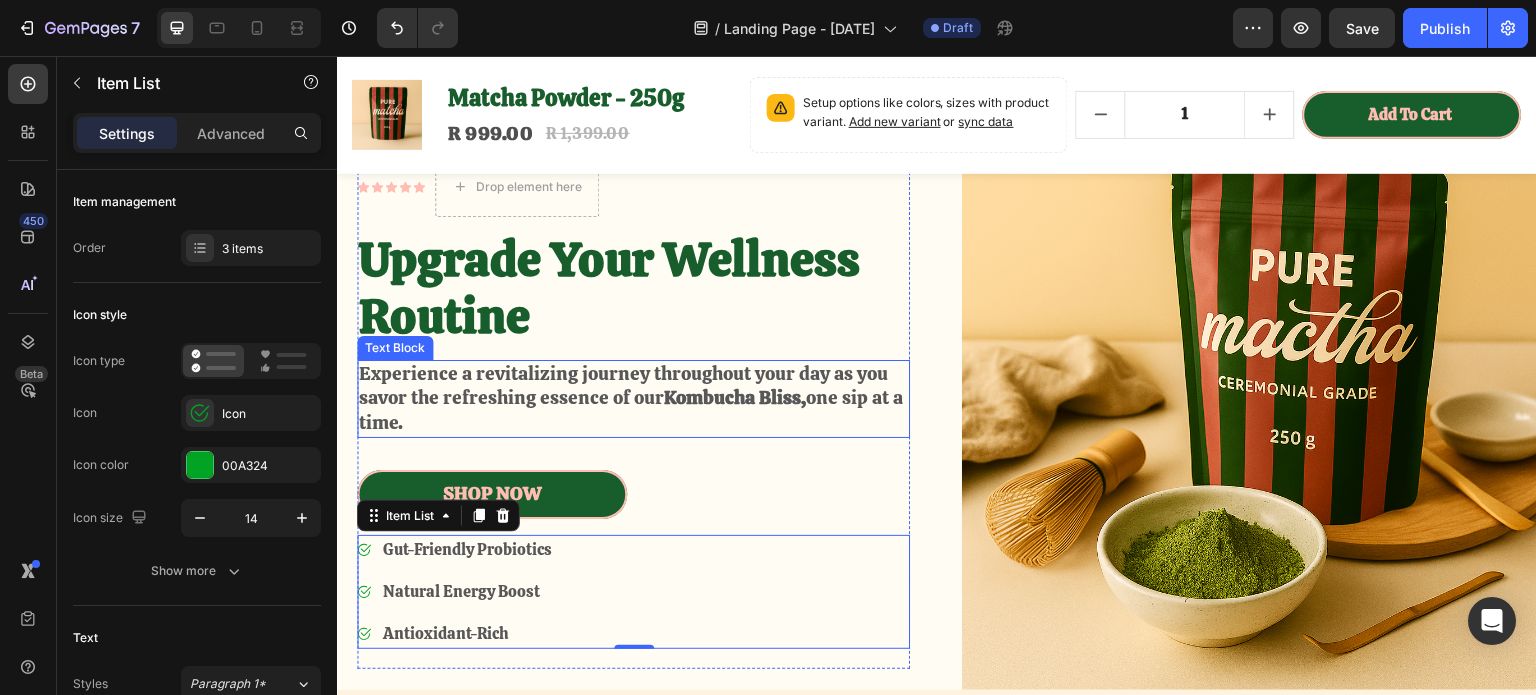 click on "Experience a revitalizing journey throughout your day as you savor the refreshing essence of our  Kombucha Bliss,  one sip at a time." at bounding box center (633, 399) 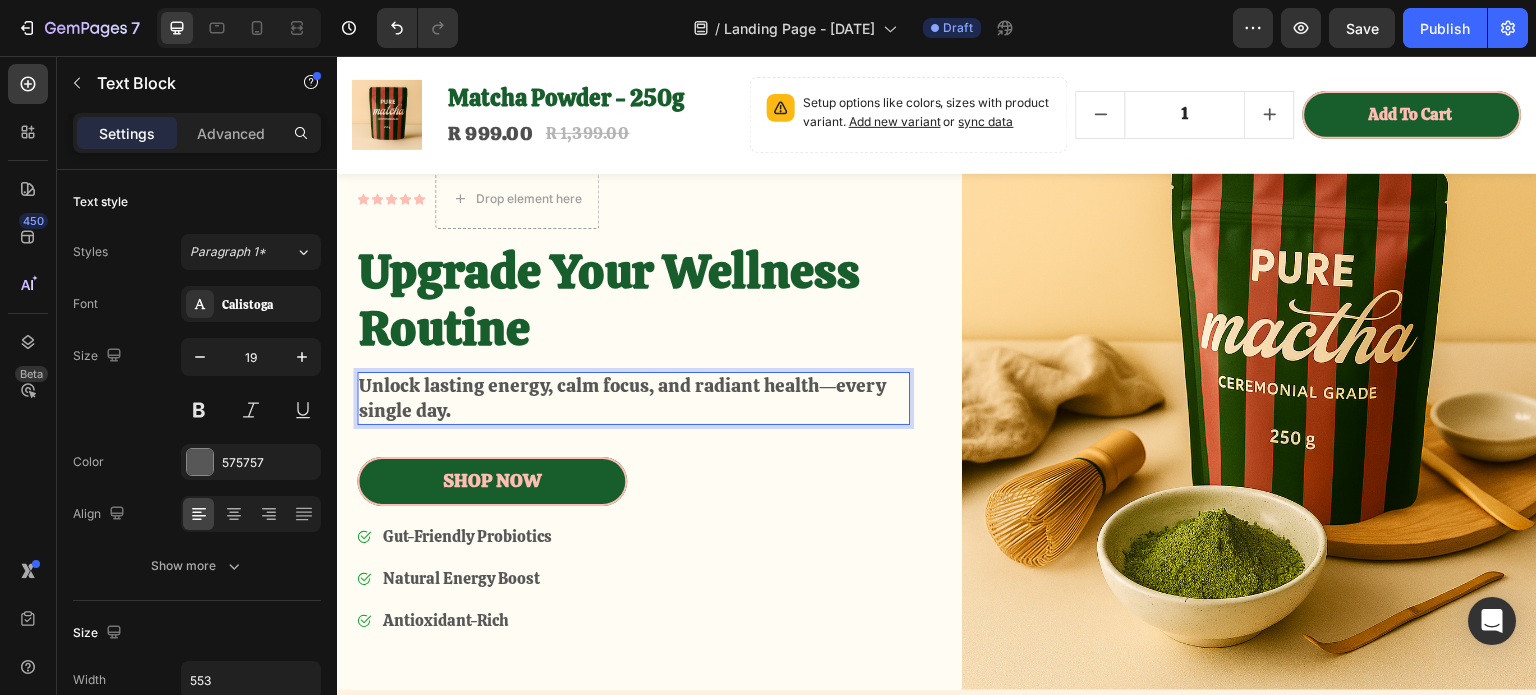 scroll, scrollTop: 112, scrollLeft: 0, axis: vertical 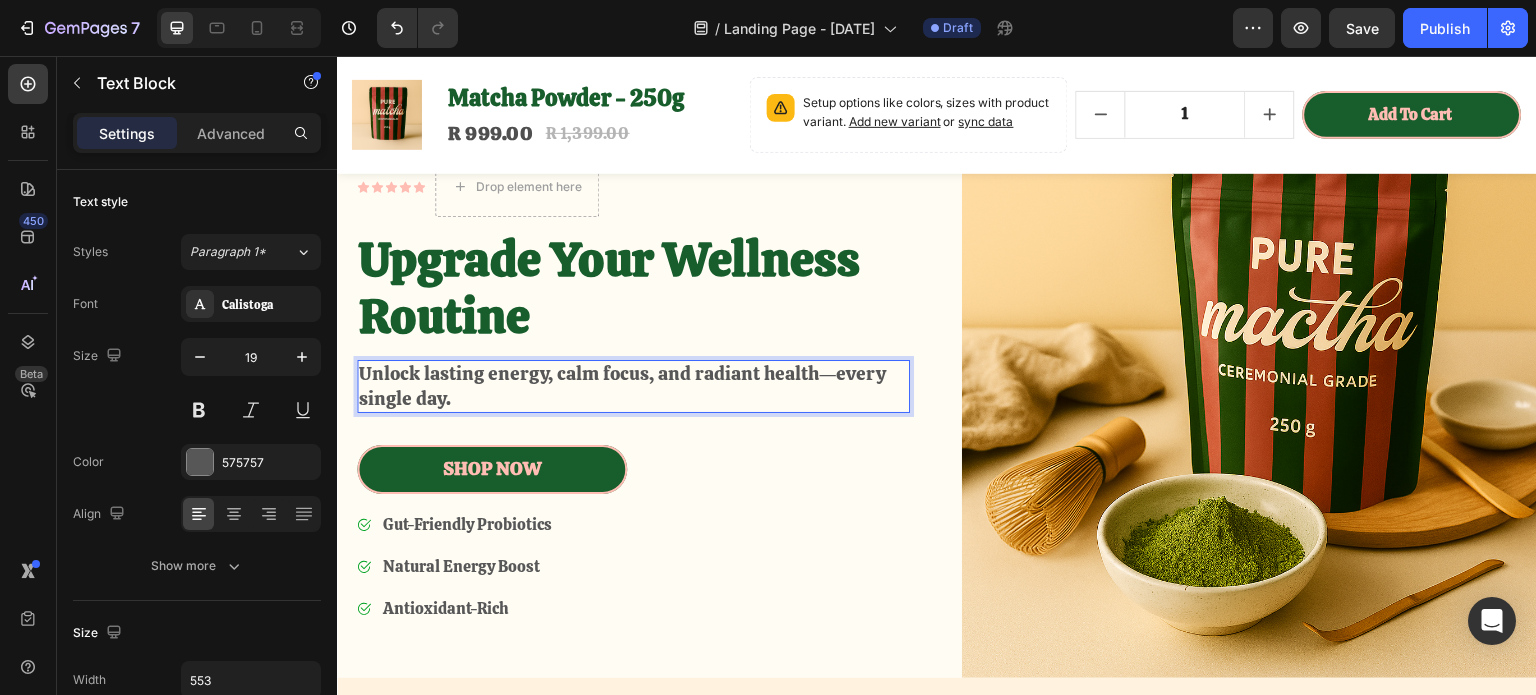 click on "Shop Now Button" at bounding box center [633, 469] 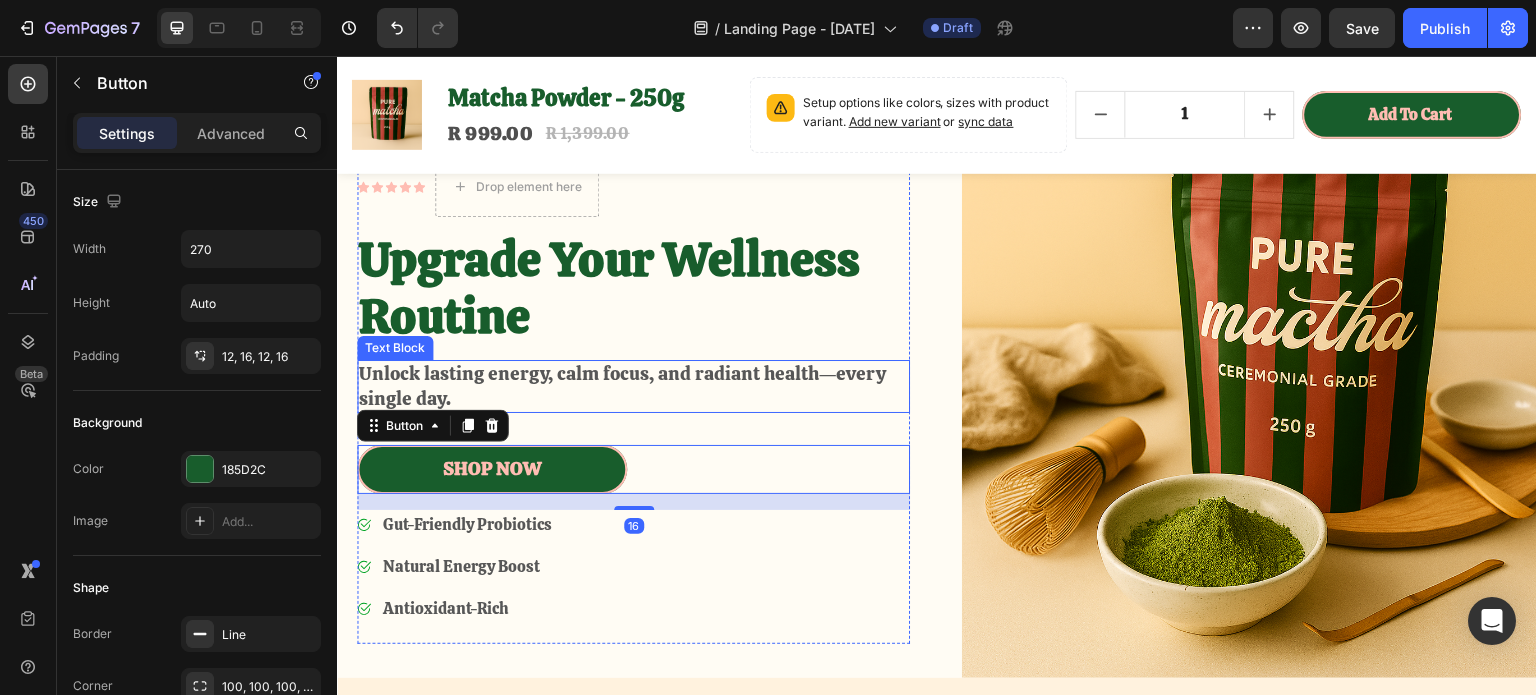 click on "Unlock lasting energy, calm focus, and radiant health—every single day." at bounding box center [633, 386] 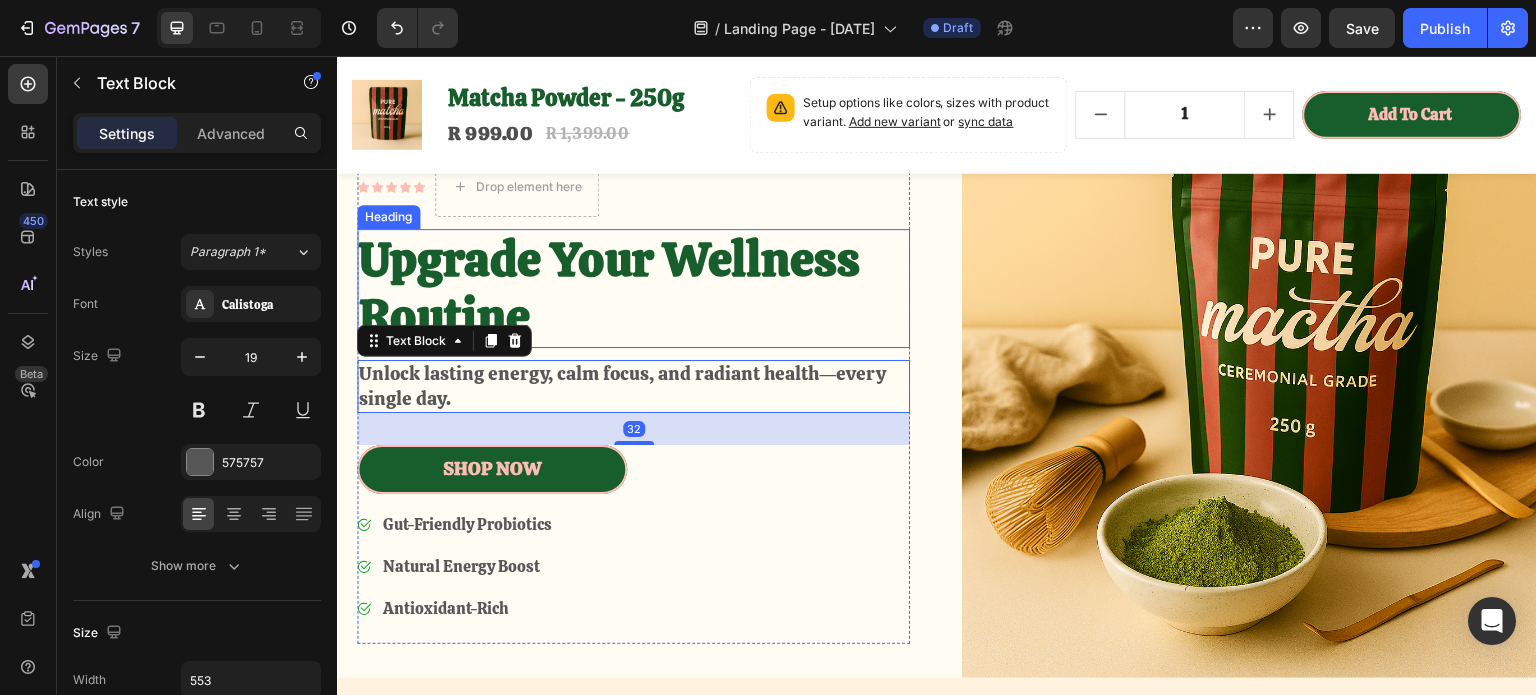 click on "Upgrade Your Wellness Routine" at bounding box center [633, 288] 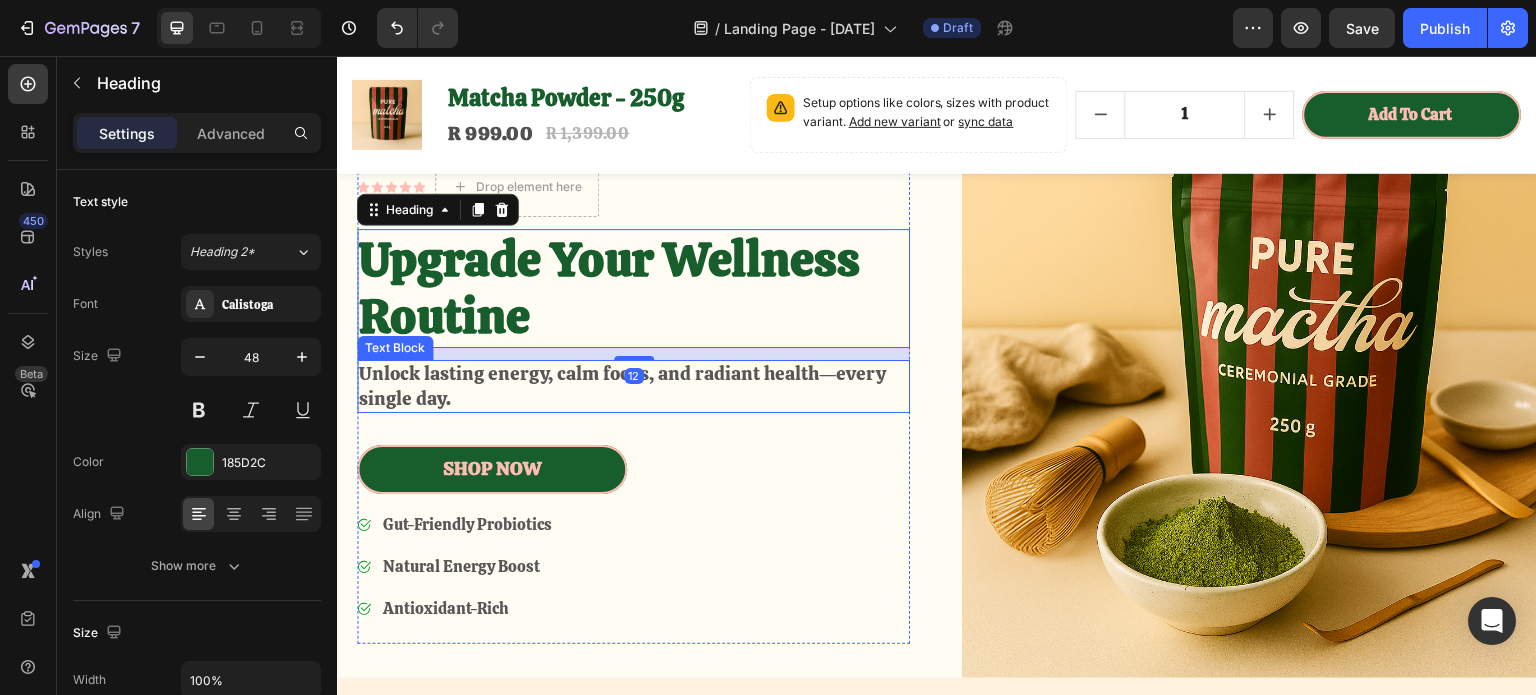 click on "Unlock lasting energy, calm focus, and radiant health—every single day." at bounding box center [633, 386] 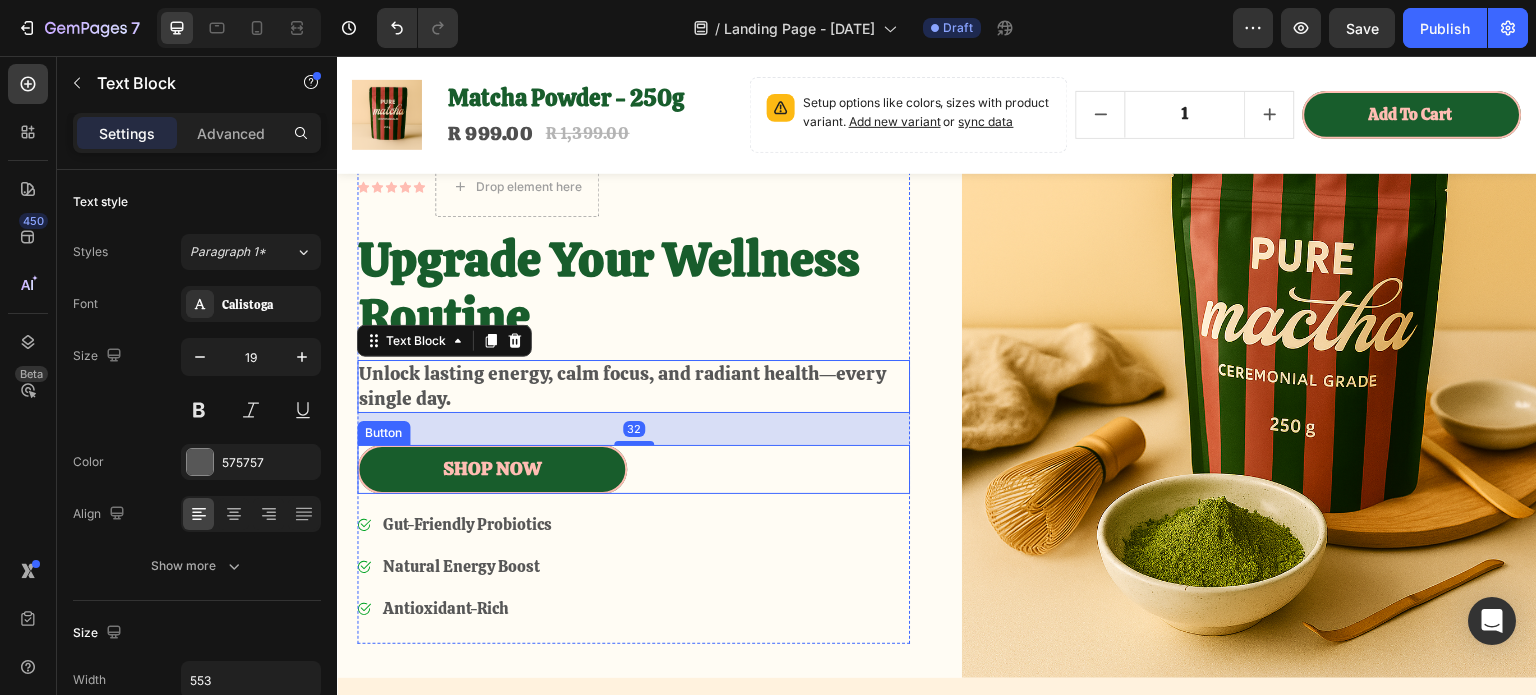 click on "Shop Now Button" at bounding box center (633, 469) 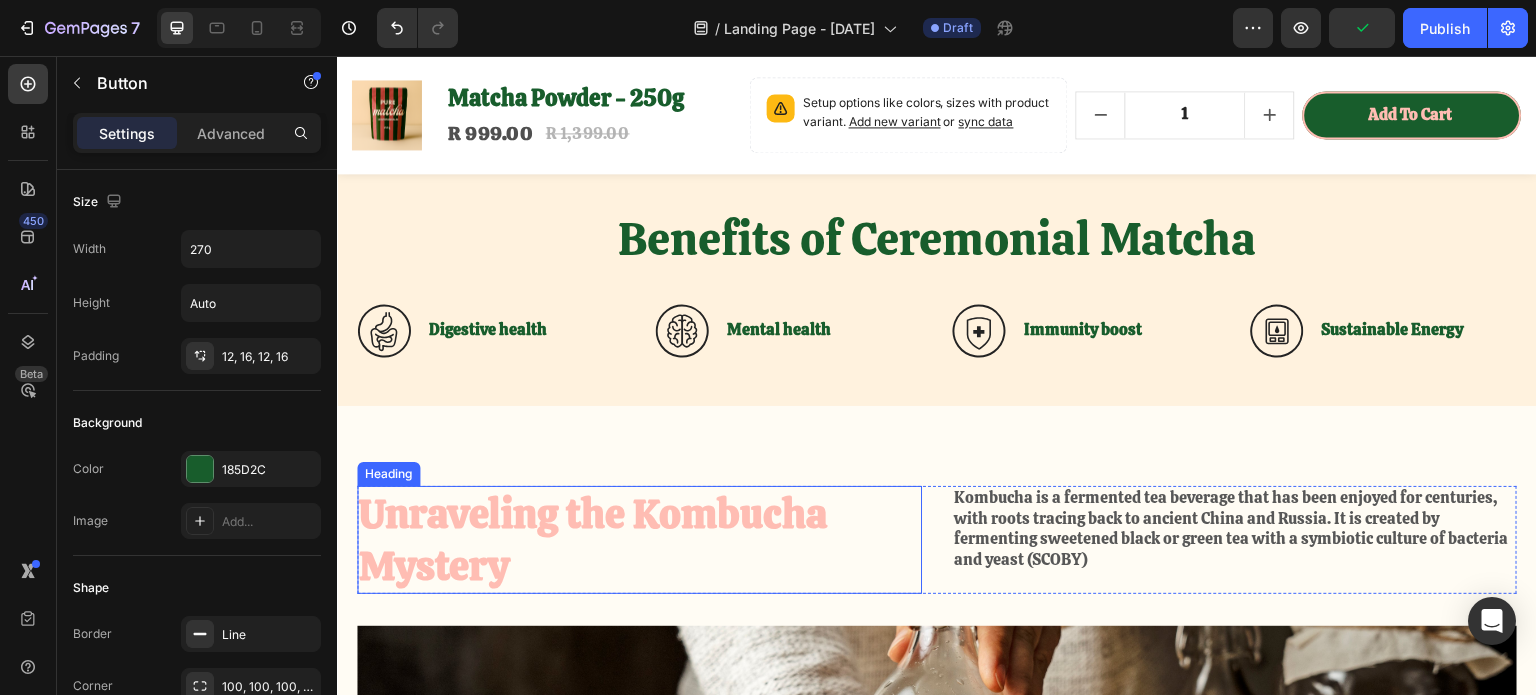 scroll, scrollTop: 612, scrollLeft: 0, axis: vertical 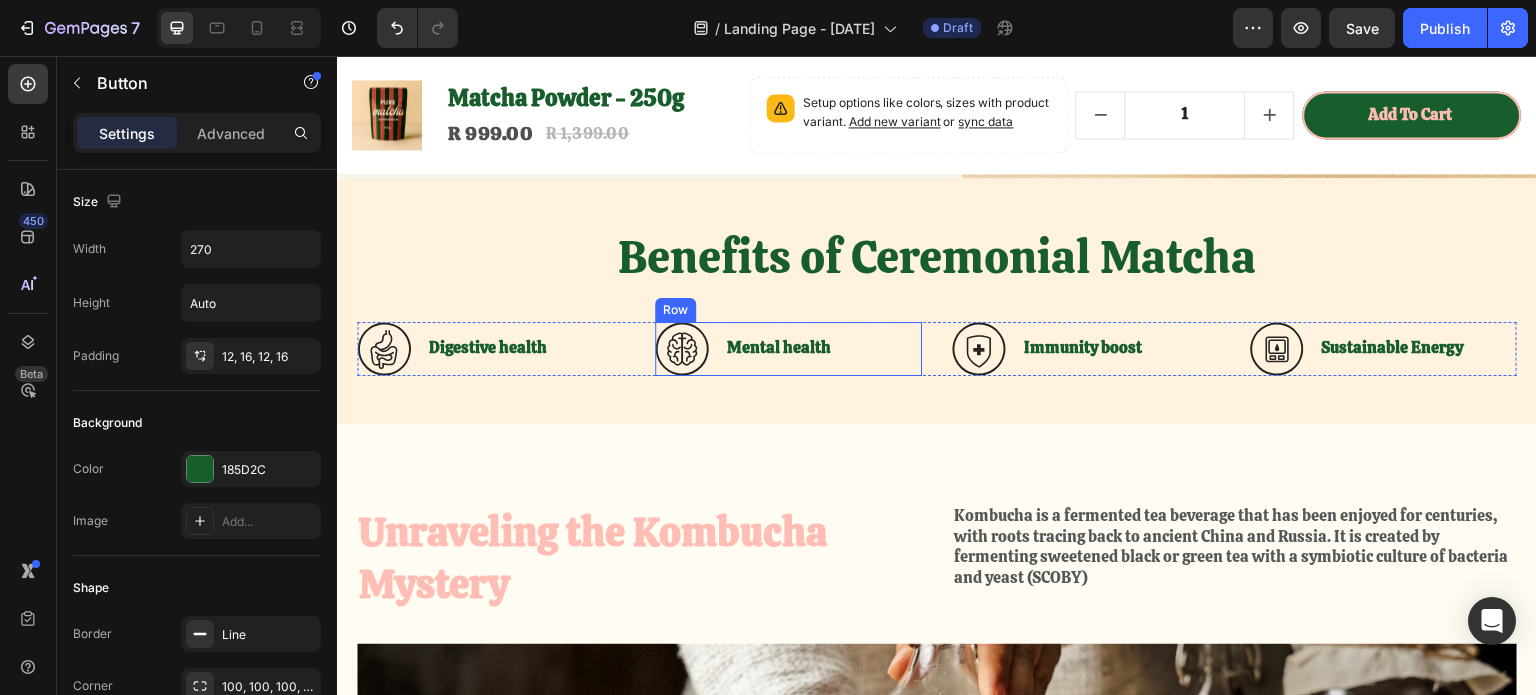 click on "Mental health" at bounding box center (824, 348) 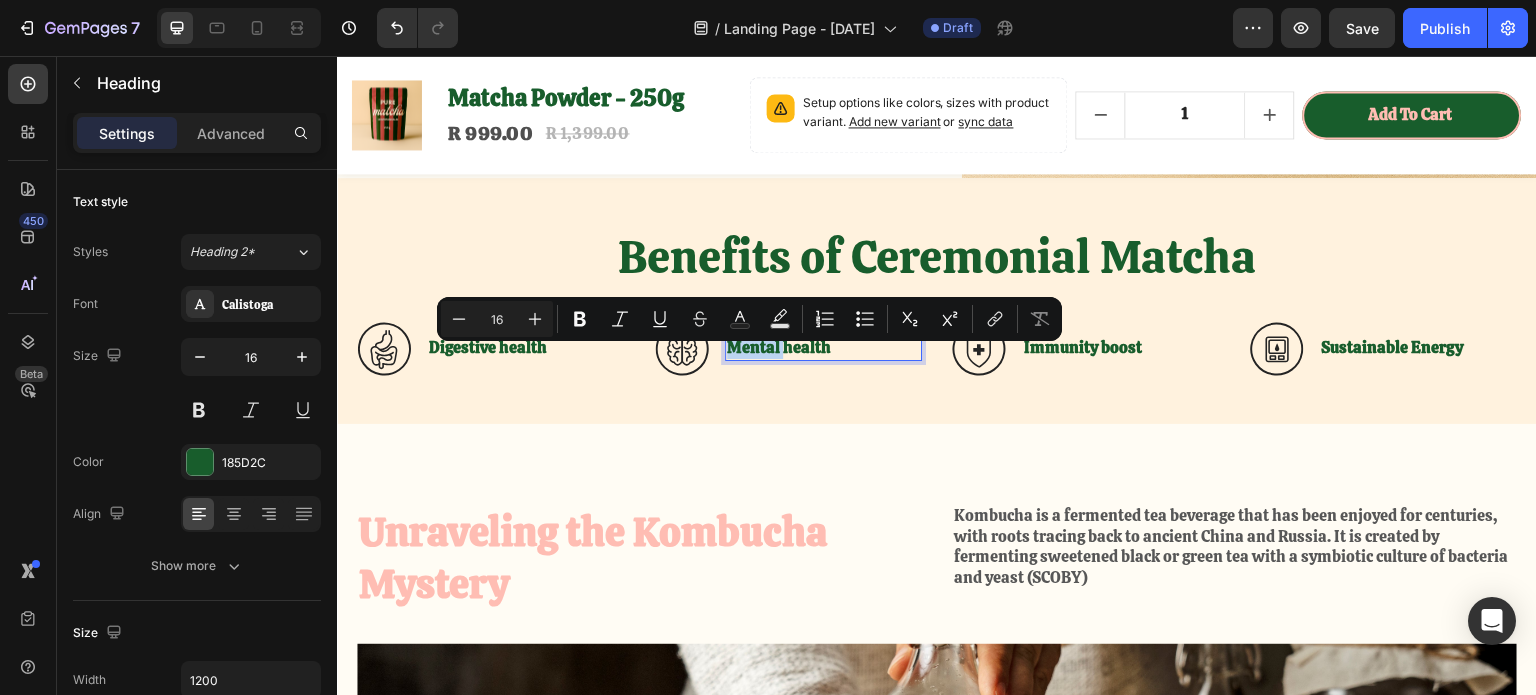 click on "Mental health" at bounding box center (824, 348) 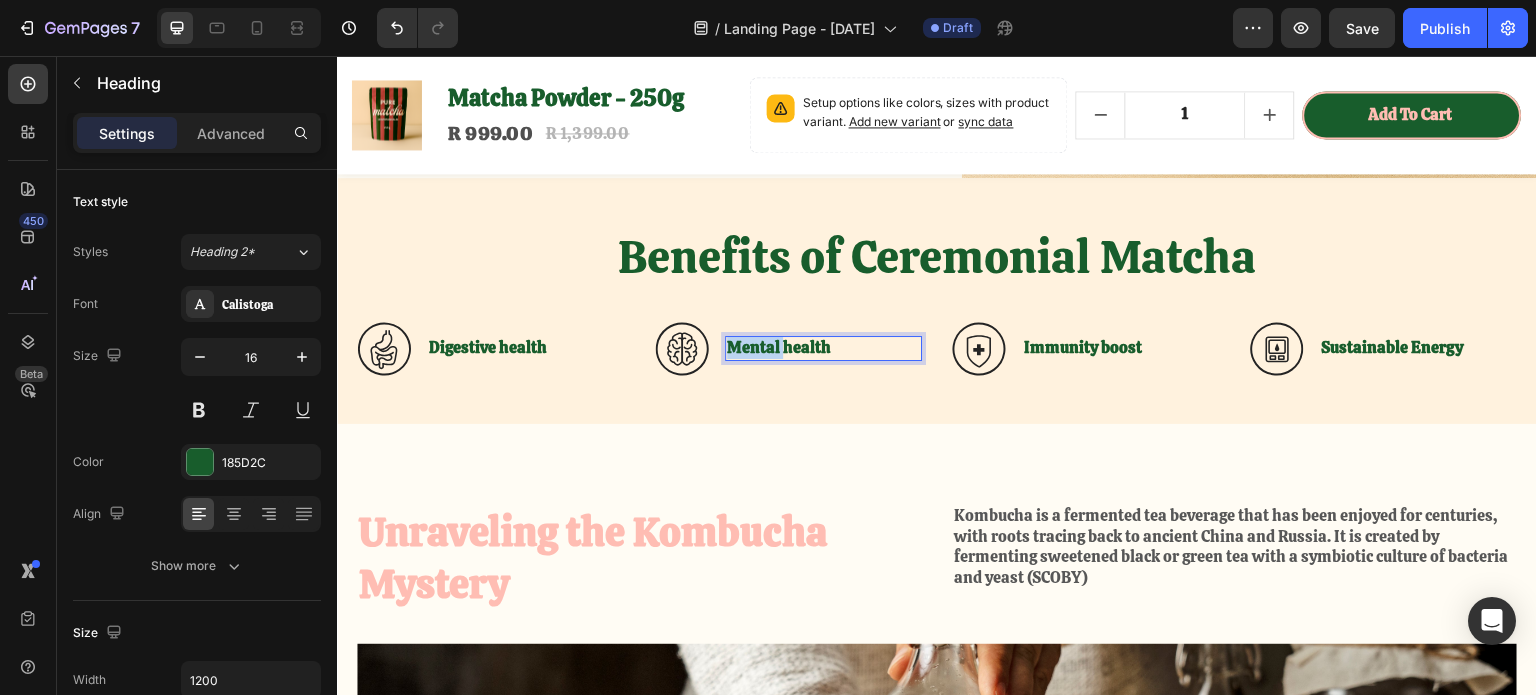 click on "Mental health" at bounding box center [824, 348] 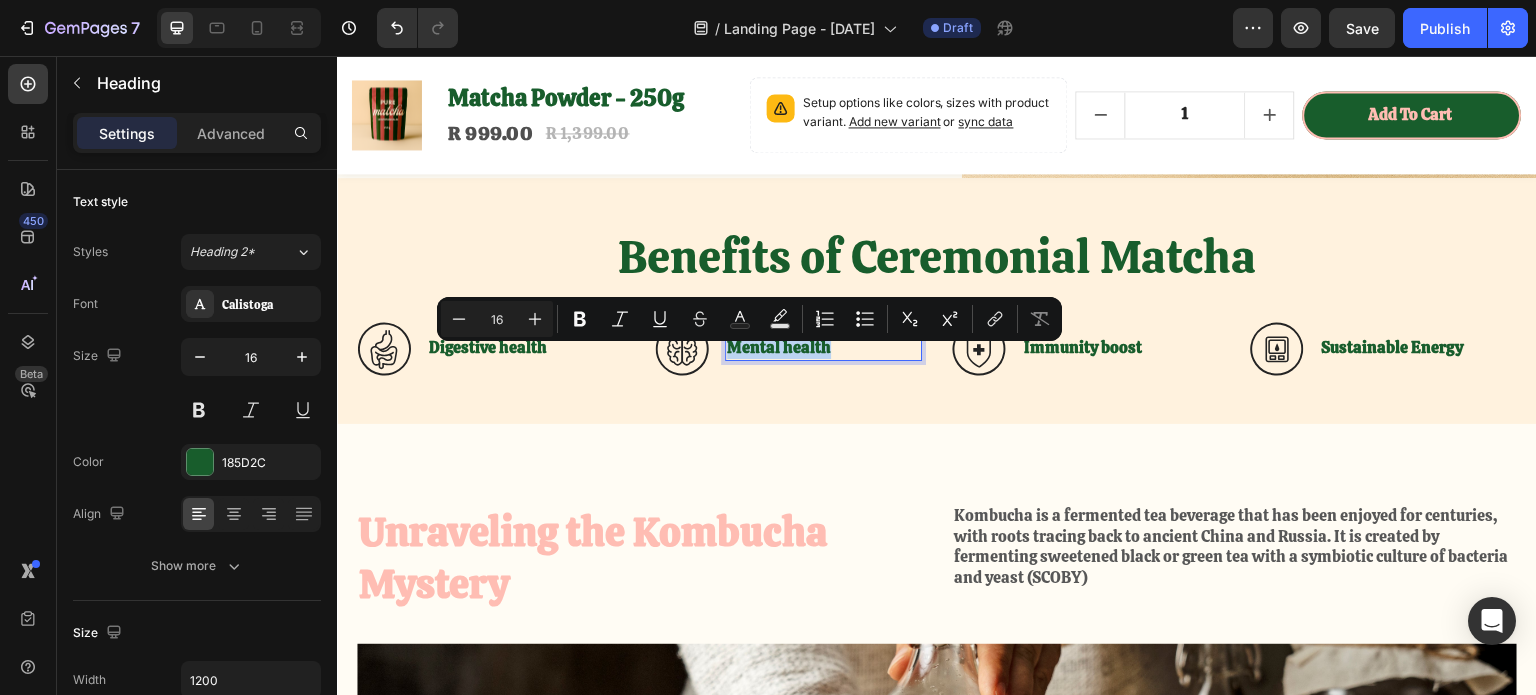 click on "Mental health" at bounding box center [824, 348] 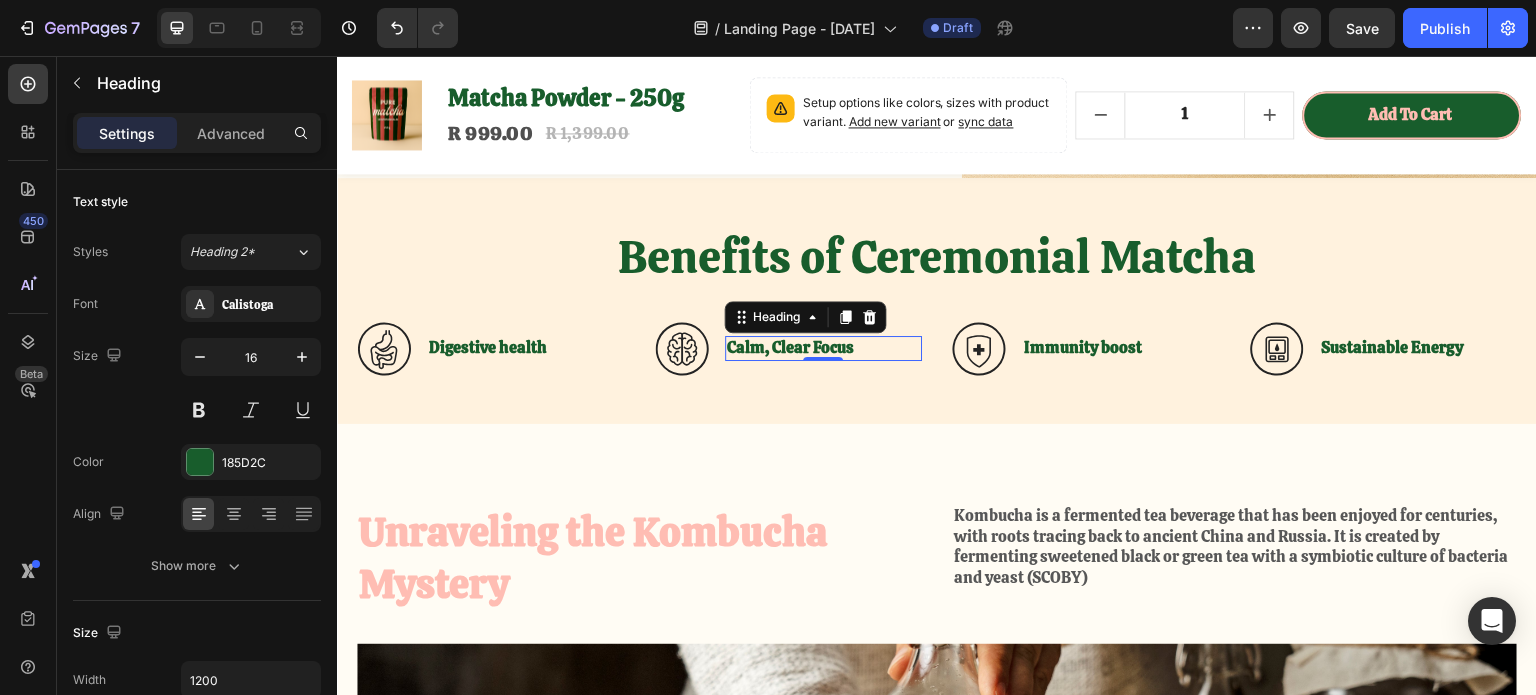 click on "Sustainable Energy" at bounding box center (1419, 348) 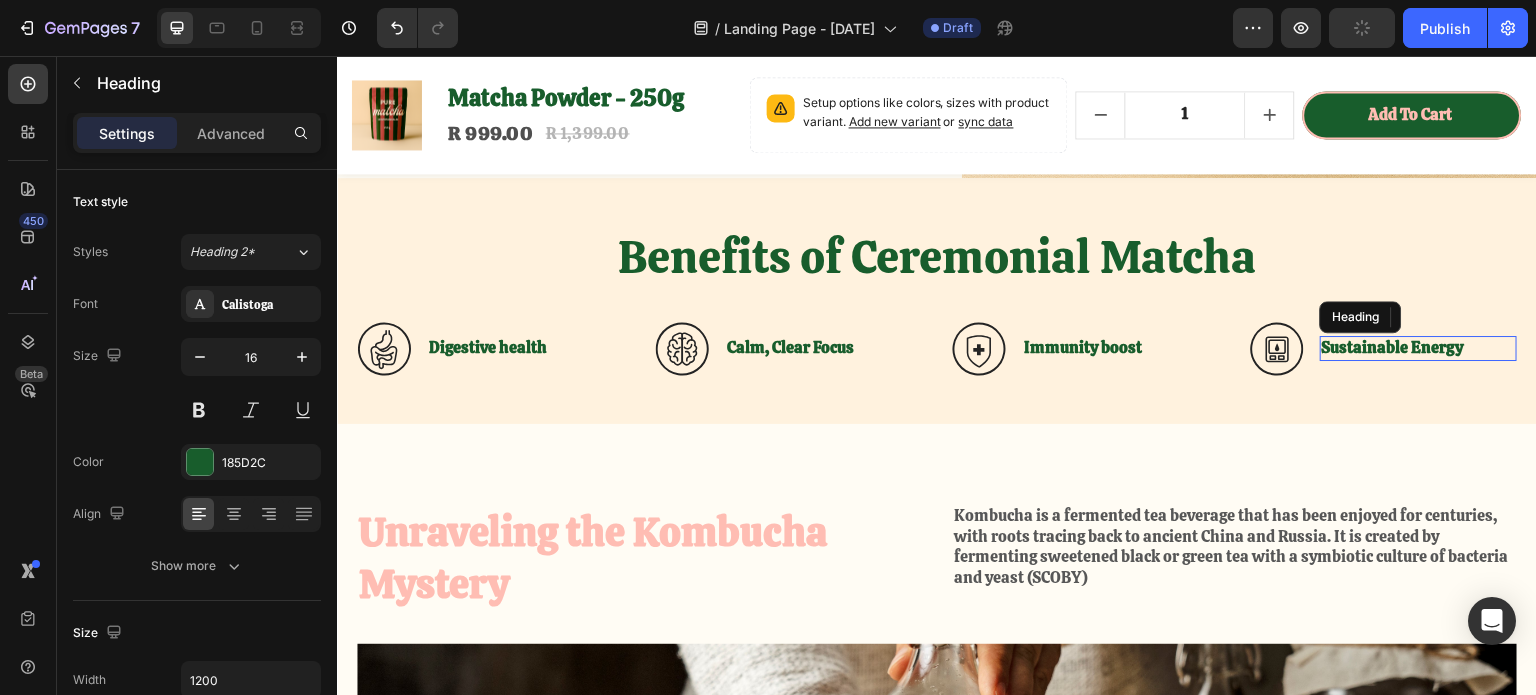 click on "Sustainable Energy" at bounding box center [1419, 348] 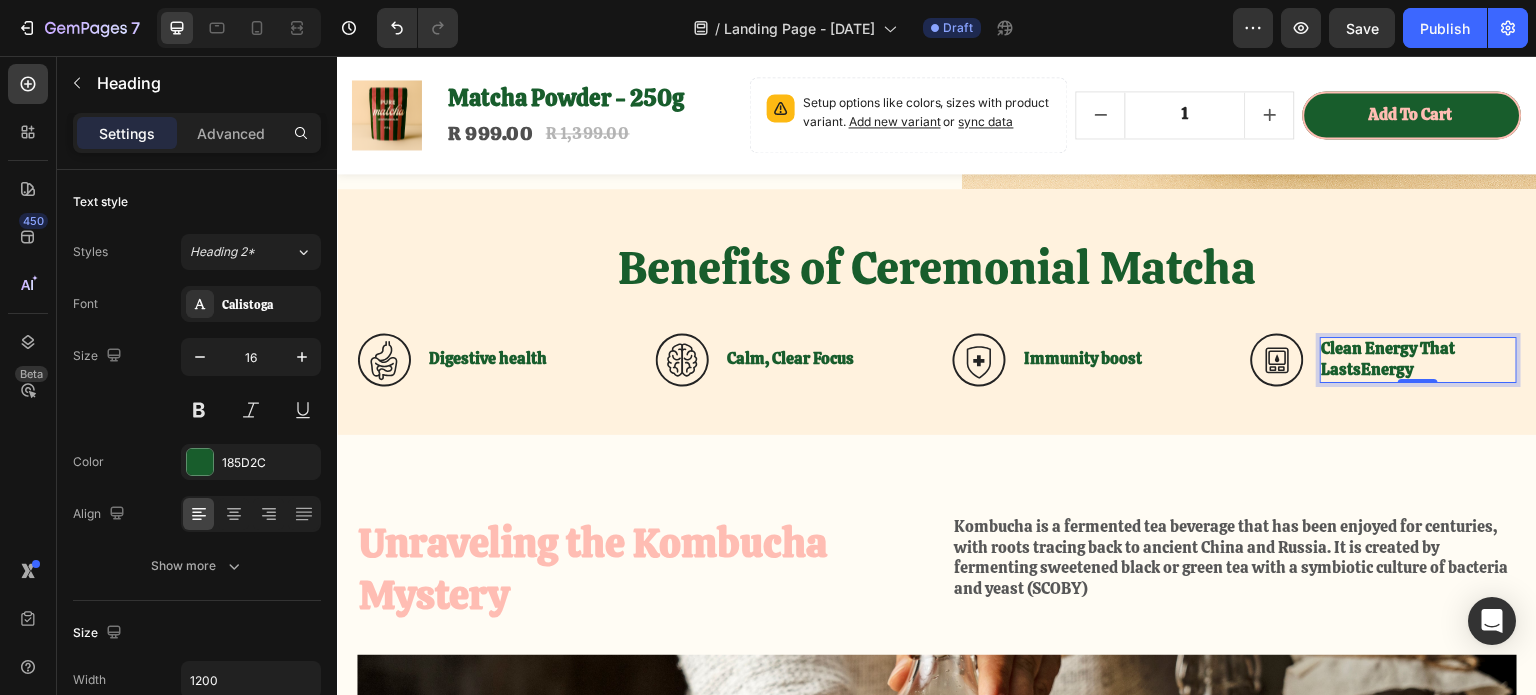 scroll, scrollTop: 612, scrollLeft: 0, axis: vertical 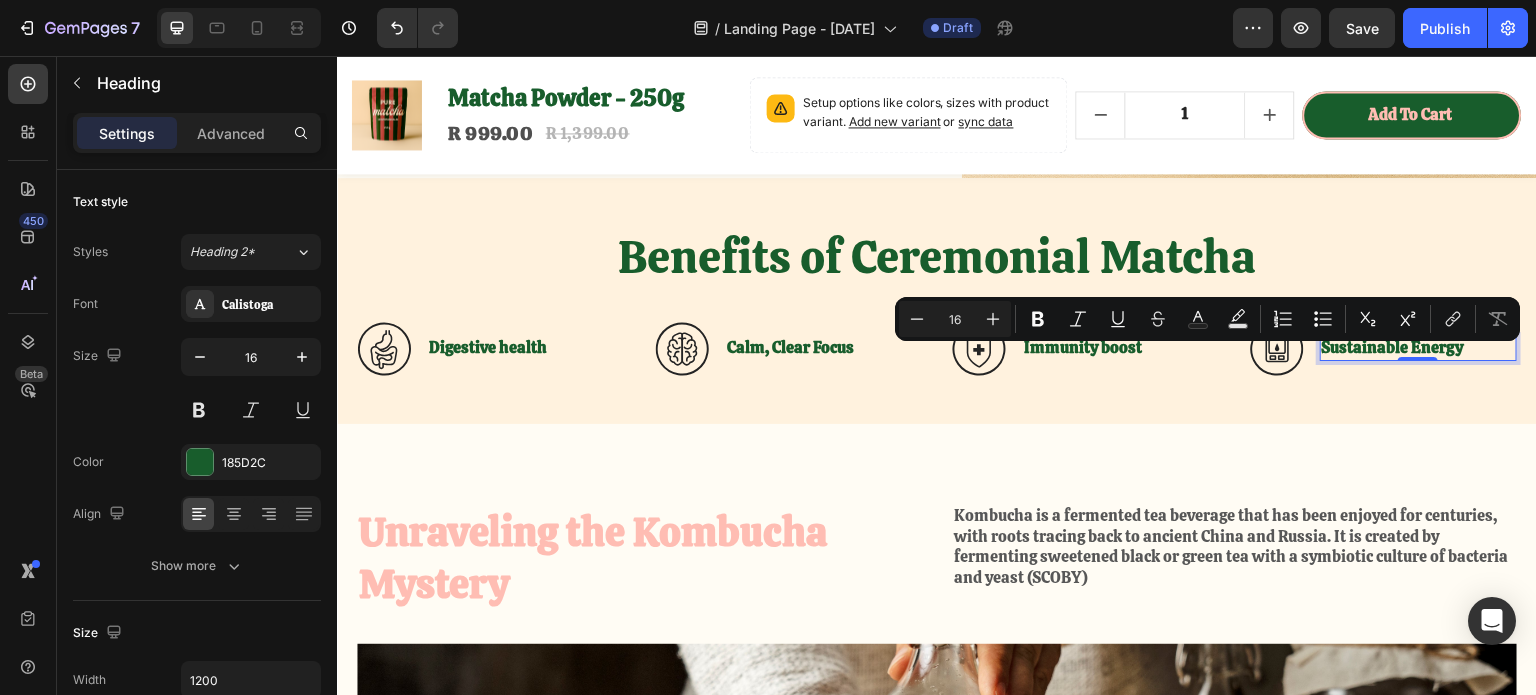 click on "Sustainable Energy" at bounding box center [1419, 348] 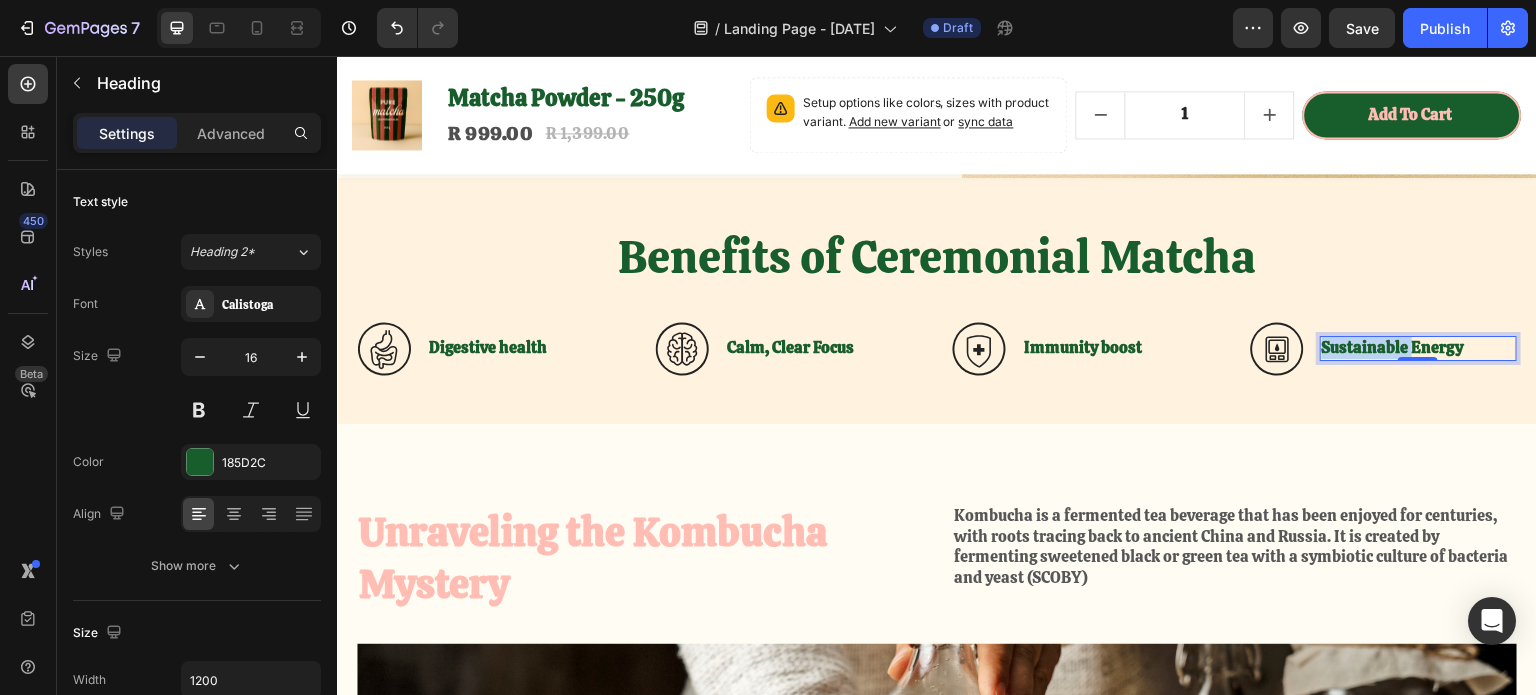 click on "Sustainable Energy" at bounding box center [1419, 348] 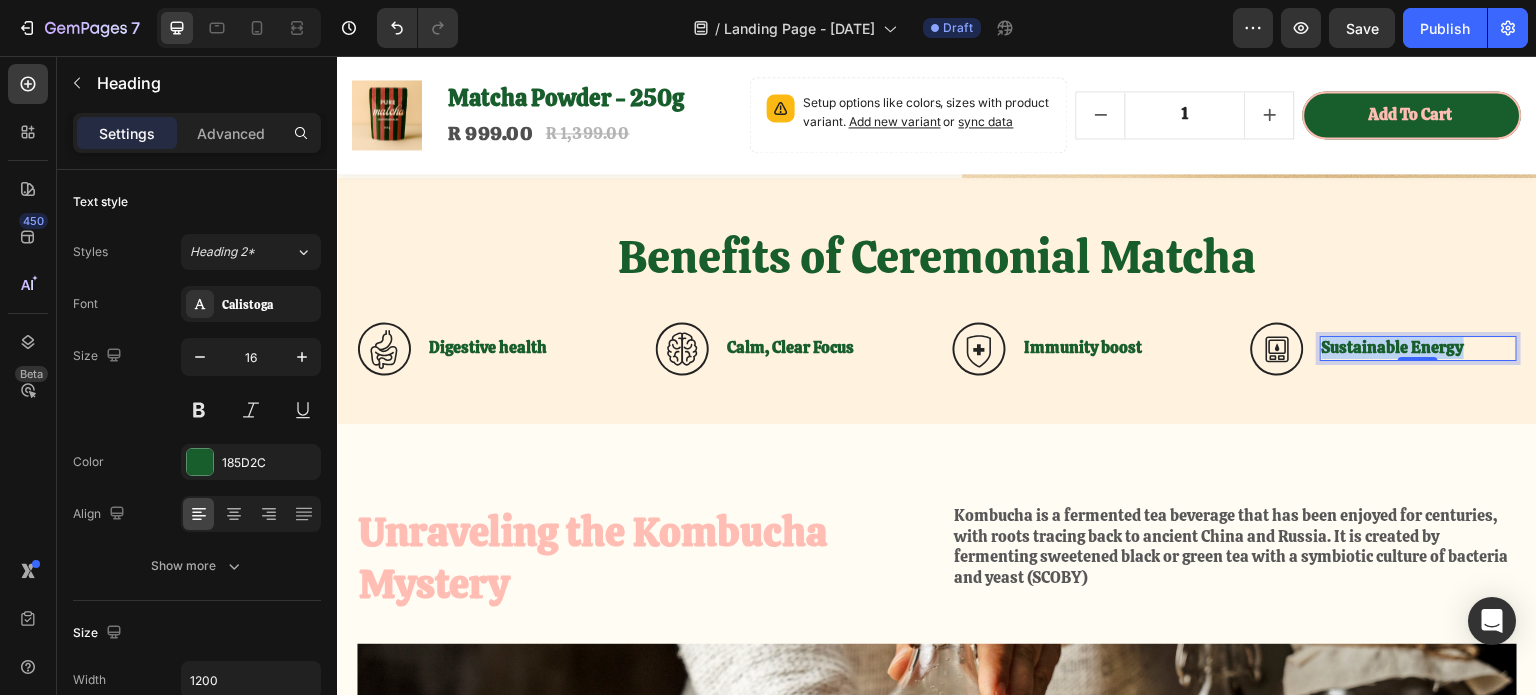 click on "Sustainable Energy" at bounding box center [1419, 348] 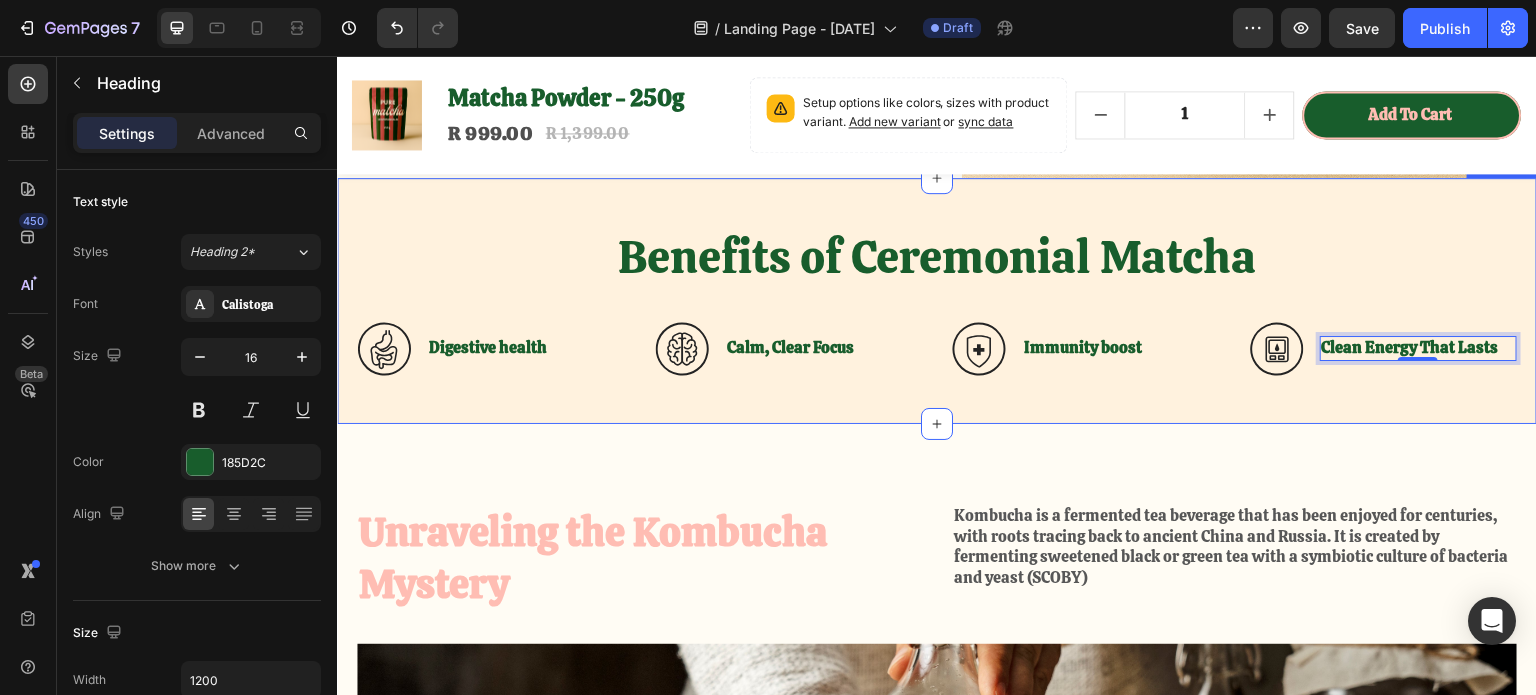 click on "Benefits of Ceremonial Matcha Heading
Icon Digestive health Heading Row
Icon Calm, Clear Focus Heading Row
Icon Immunity boost Heading Row
Icon Clean Energy That Lasts Heading   0 Row Row Row Section 3" at bounding box center [937, 301] 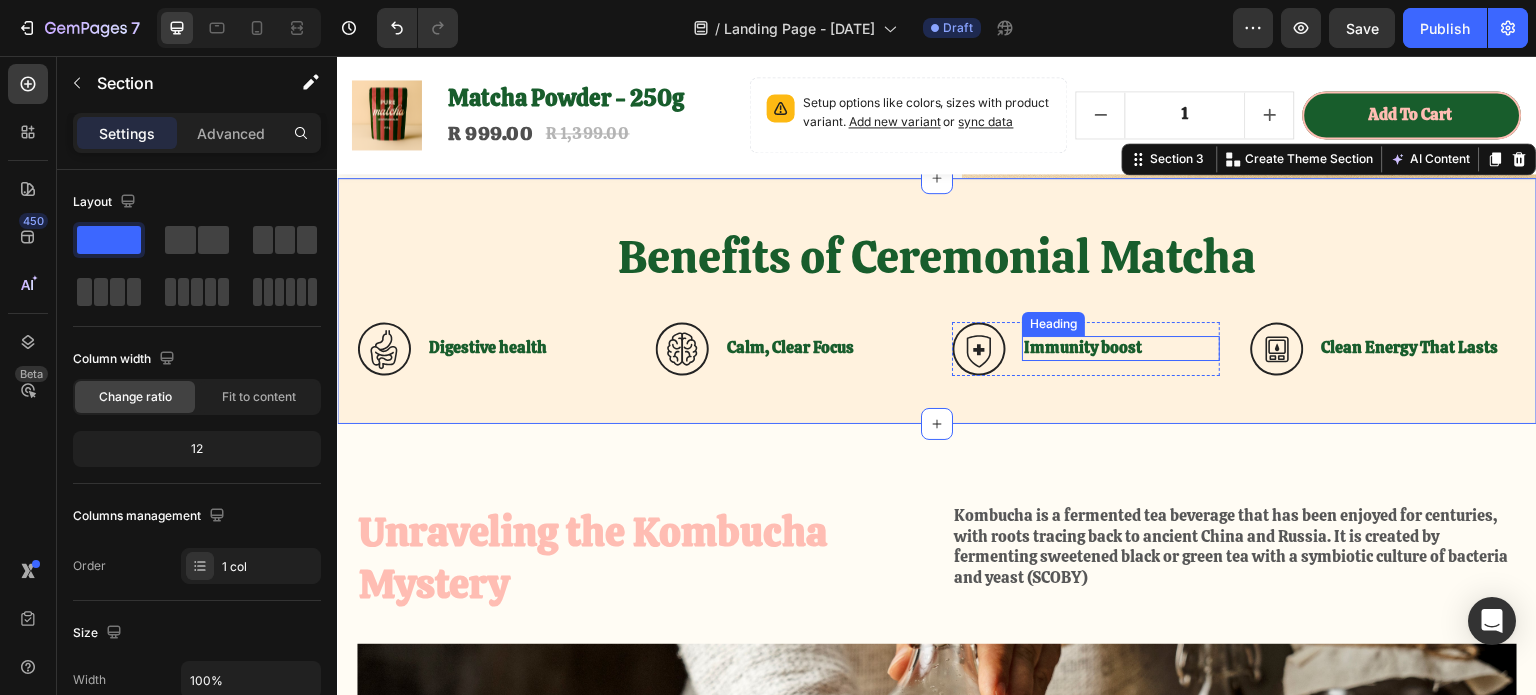 click on "Immunity boost" at bounding box center [1121, 348] 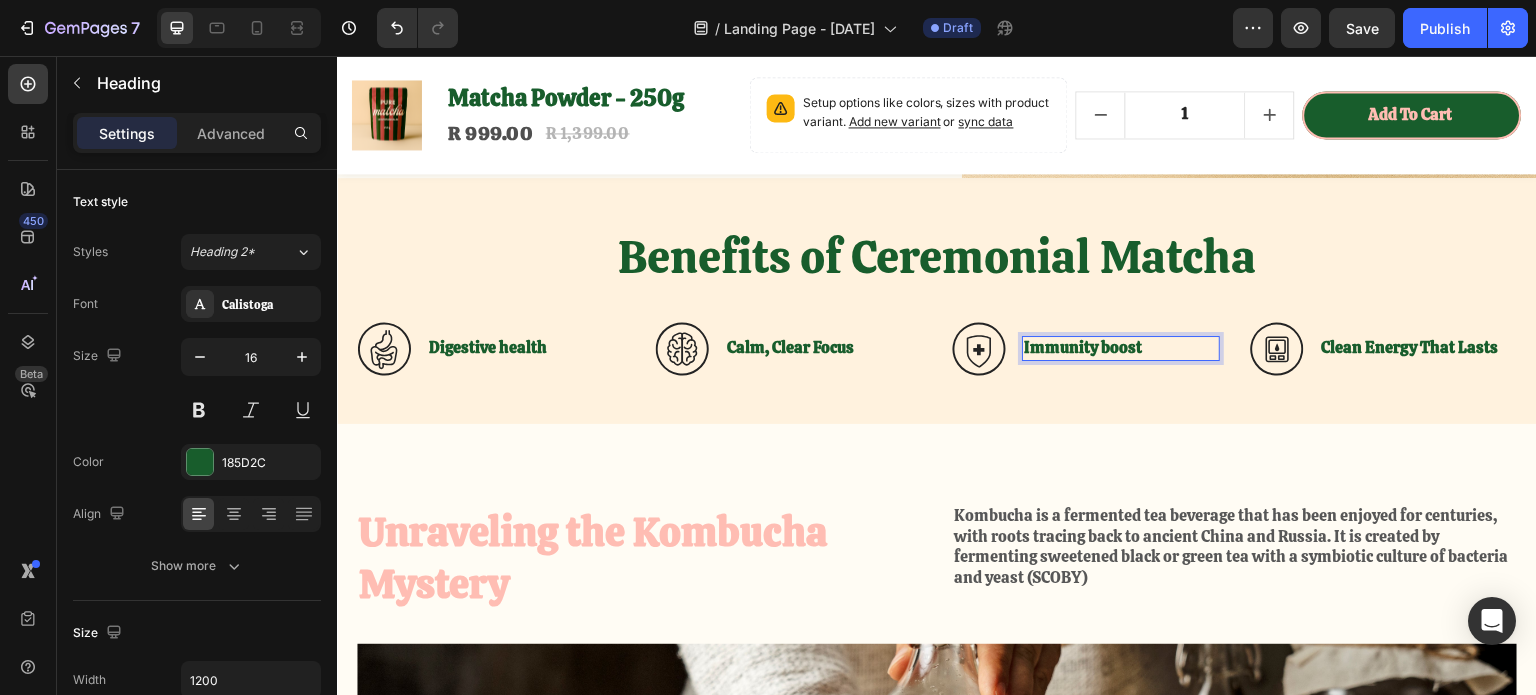 click on "Immunity boost" at bounding box center (1121, 348) 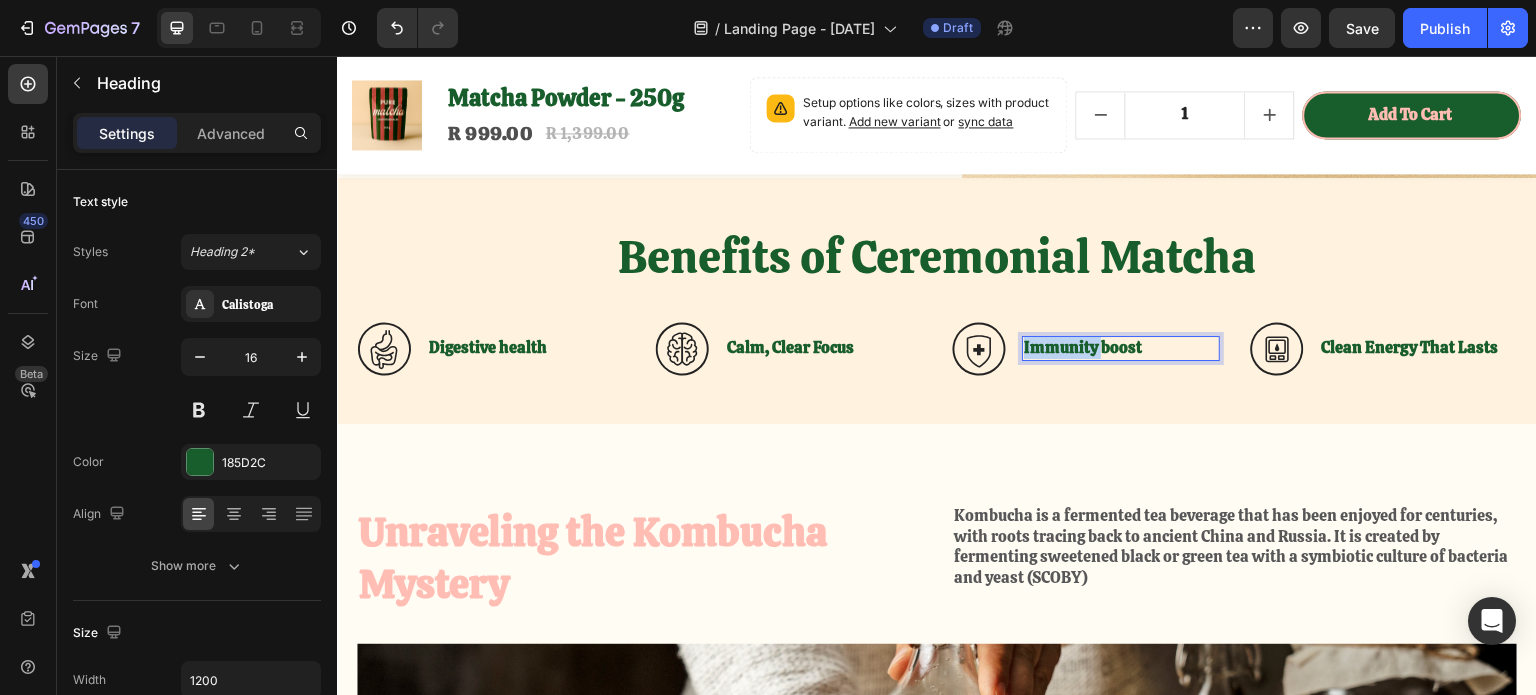 click on "Immunity boost" at bounding box center [1121, 348] 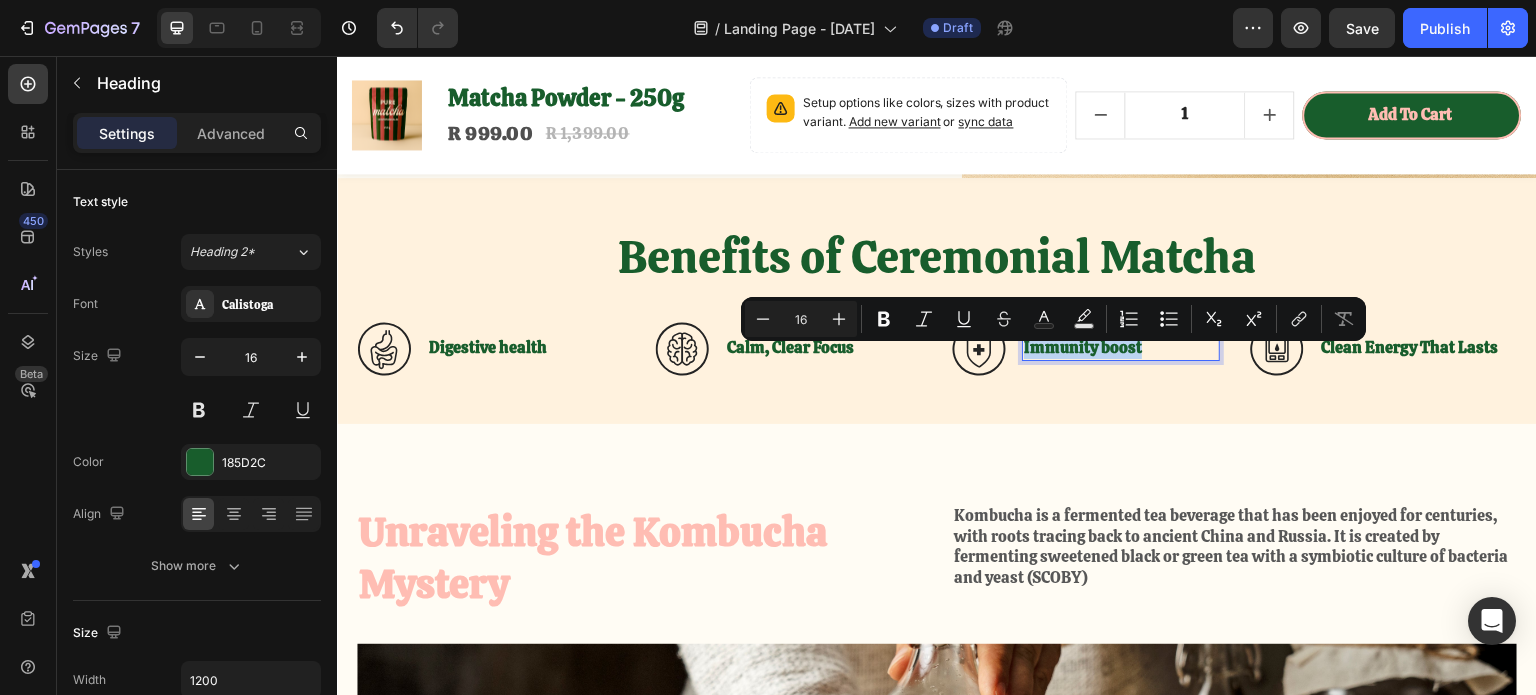 click on "Immunity boost" at bounding box center [1121, 348] 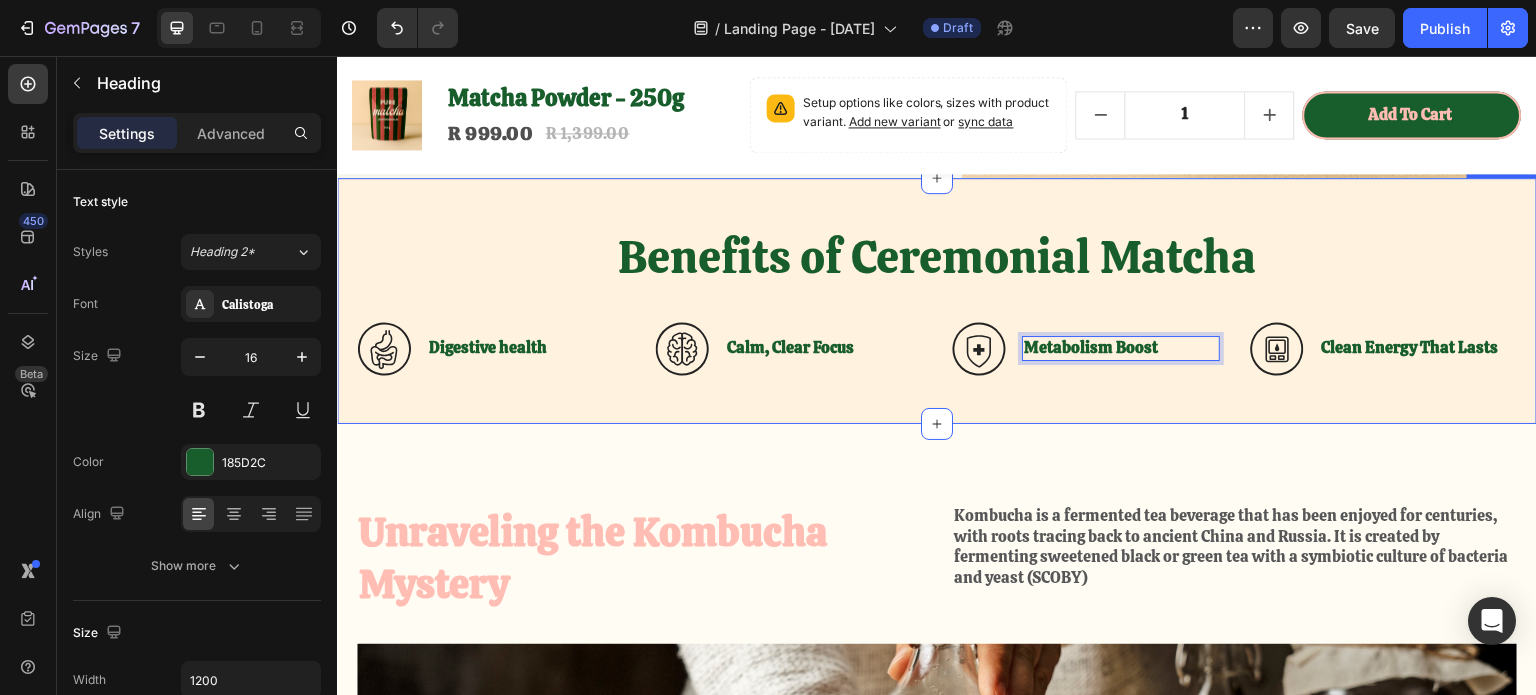 click on "Benefits of Ceremonial Matcha Heading
Icon Digestive health Heading Row
Icon Calm, Clear Focus Heading Row
Icon Metabolism Boost Heading   0 Row
Icon Clean Energy That Lasts Heading Row Row Row Section 3" at bounding box center [937, 301] 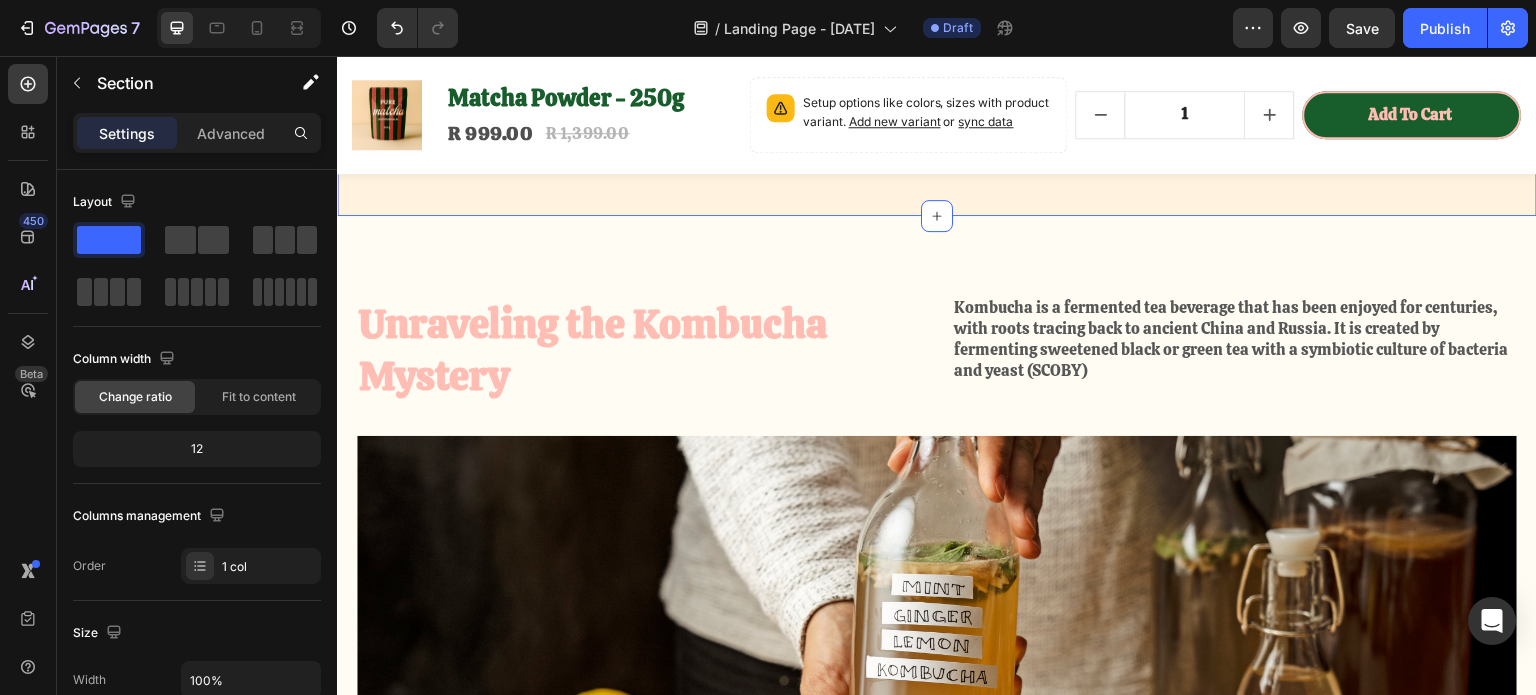 scroll, scrollTop: 912, scrollLeft: 0, axis: vertical 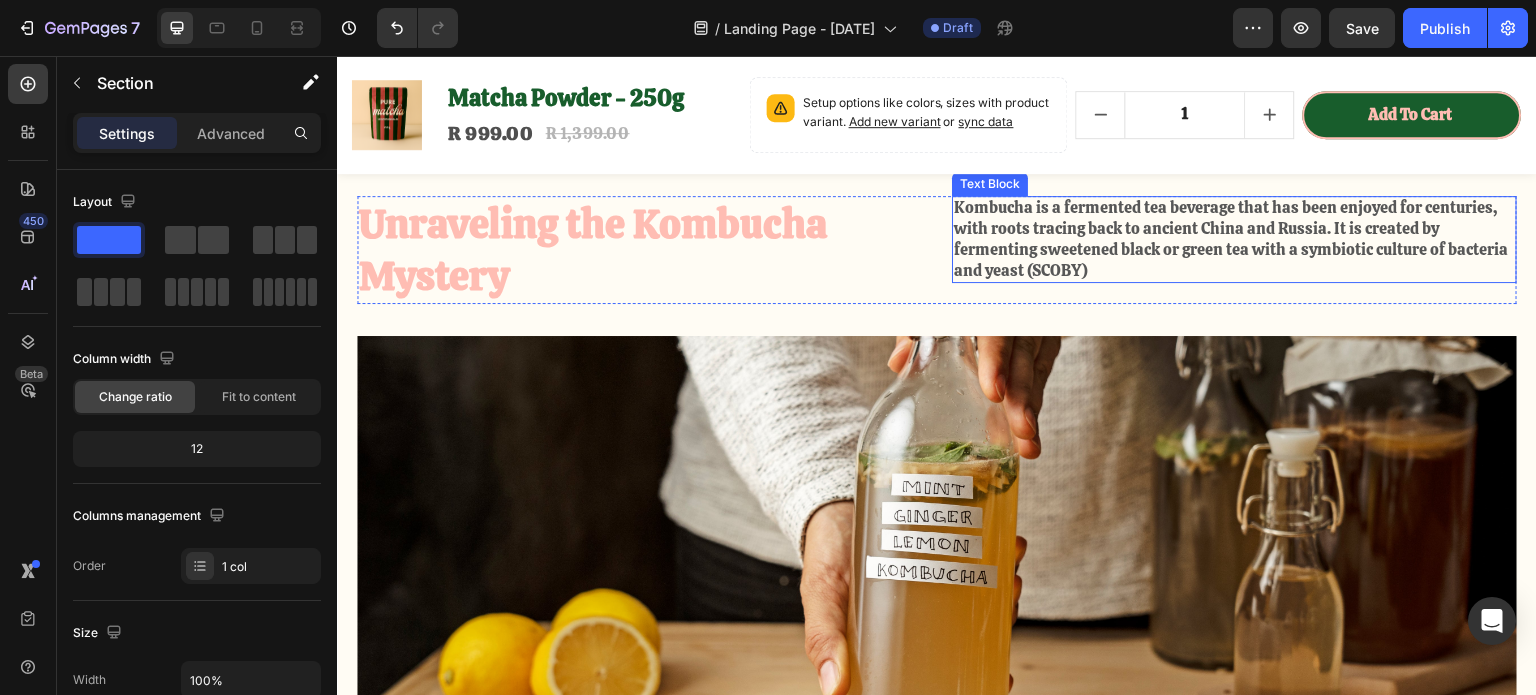 click on "Kombucha is a fermented tea beverage that has been enjoyed for centuries, with roots tracing back to ancient China and Russia. It is created by fermenting sweetened black or green tea with a symbiotic culture of bacteria and yeast (SCOBY)" at bounding box center [1234, 239] 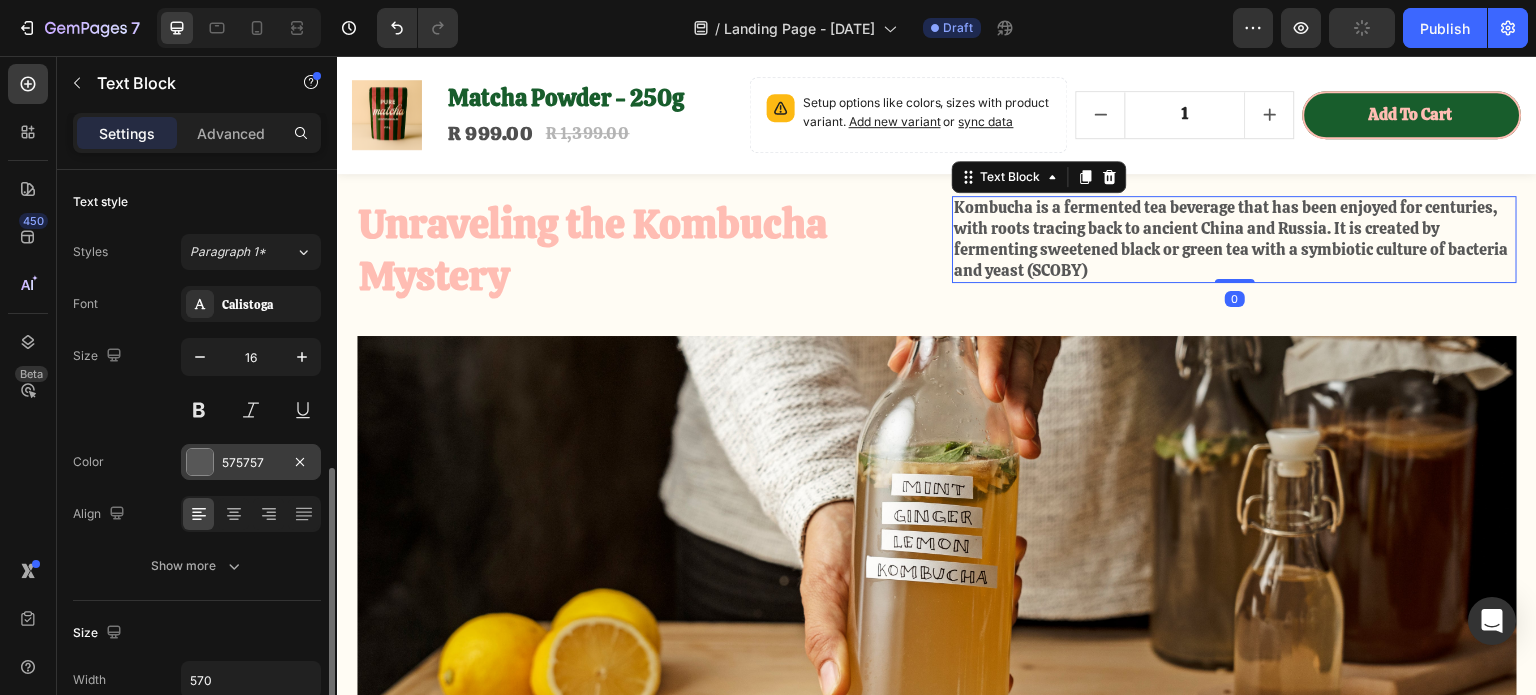 scroll, scrollTop: 200, scrollLeft: 0, axis: vertical 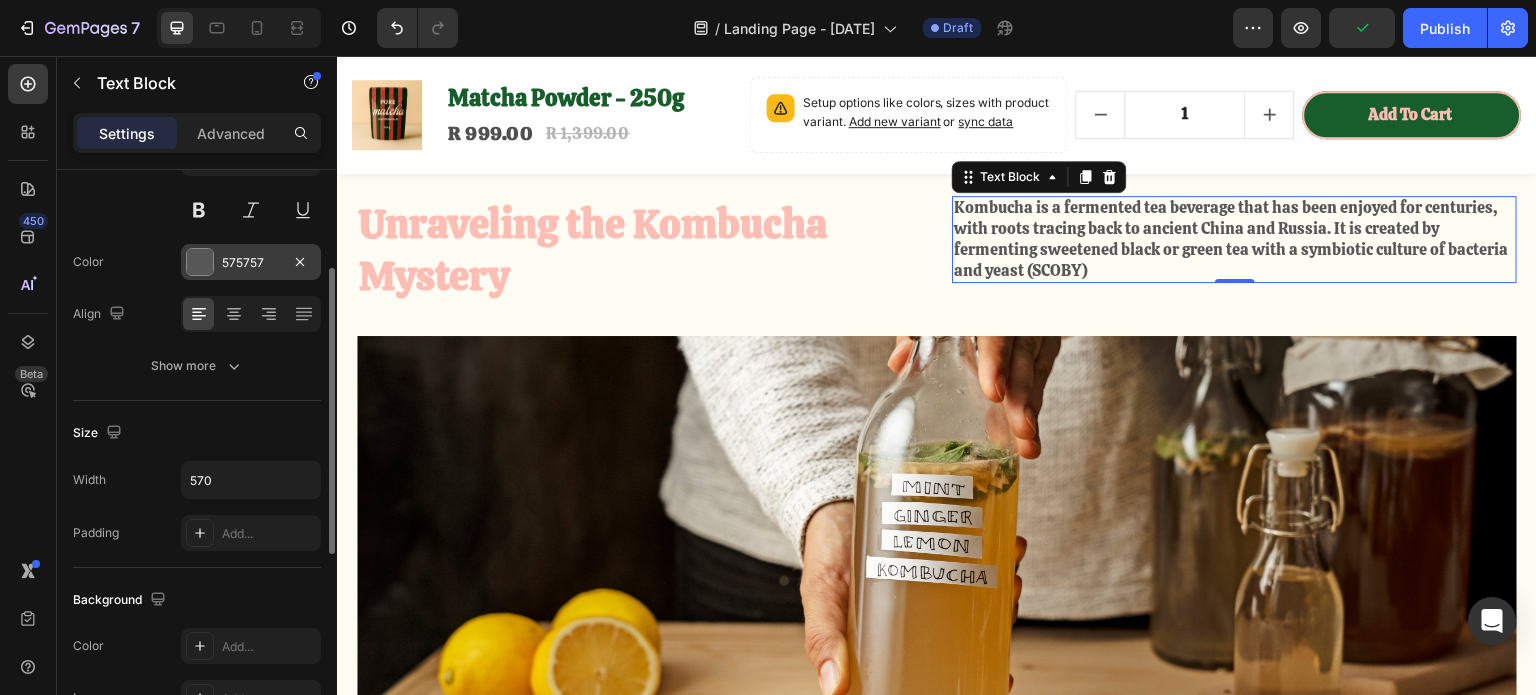 click at bounding box center (200, 262) 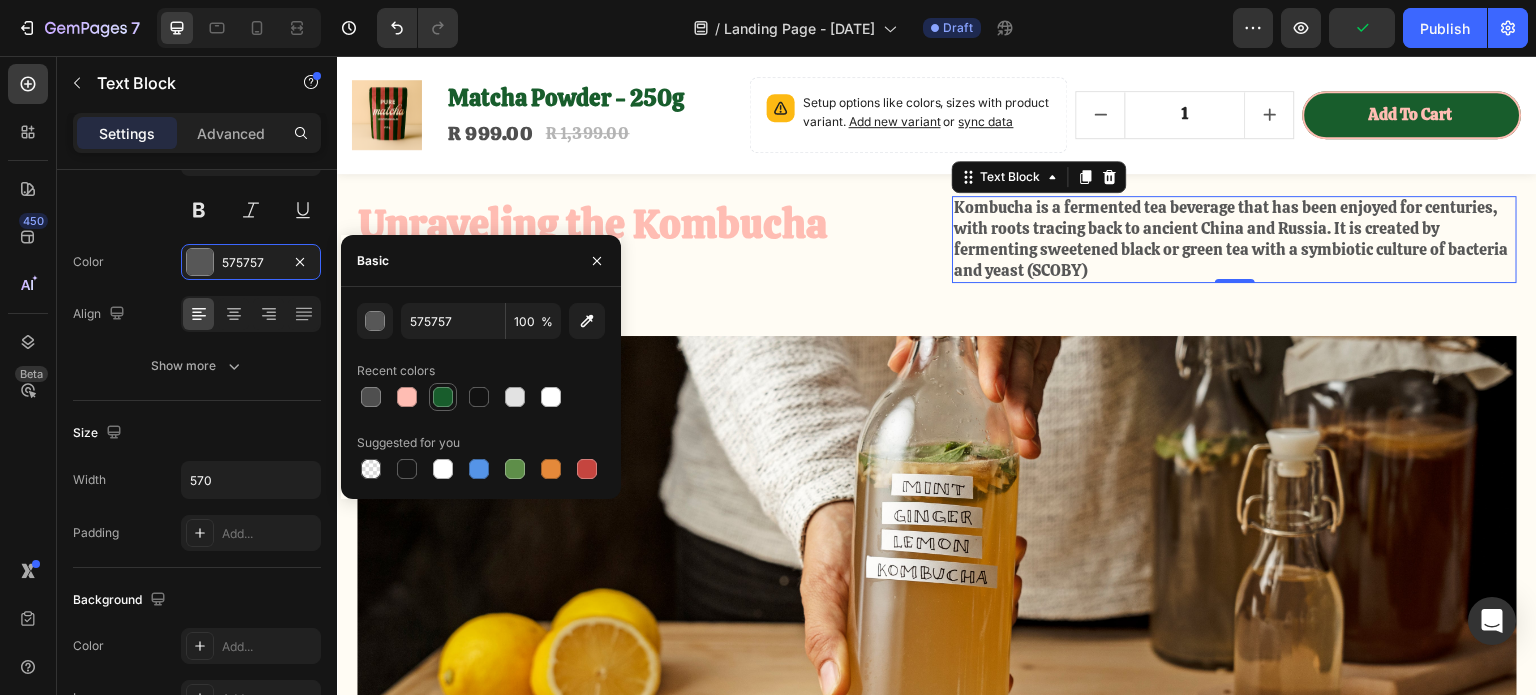 click at bounding box center [443, 397] 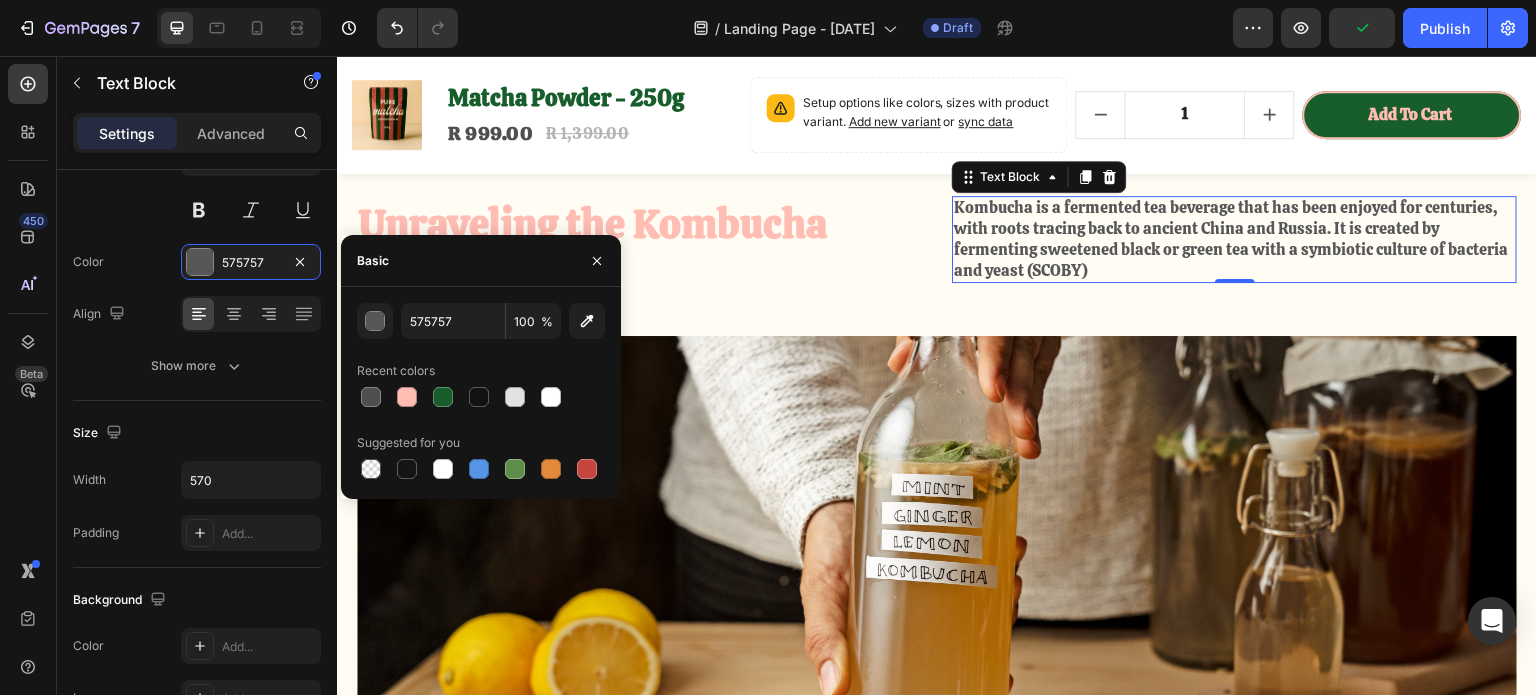 type on "185D2C" 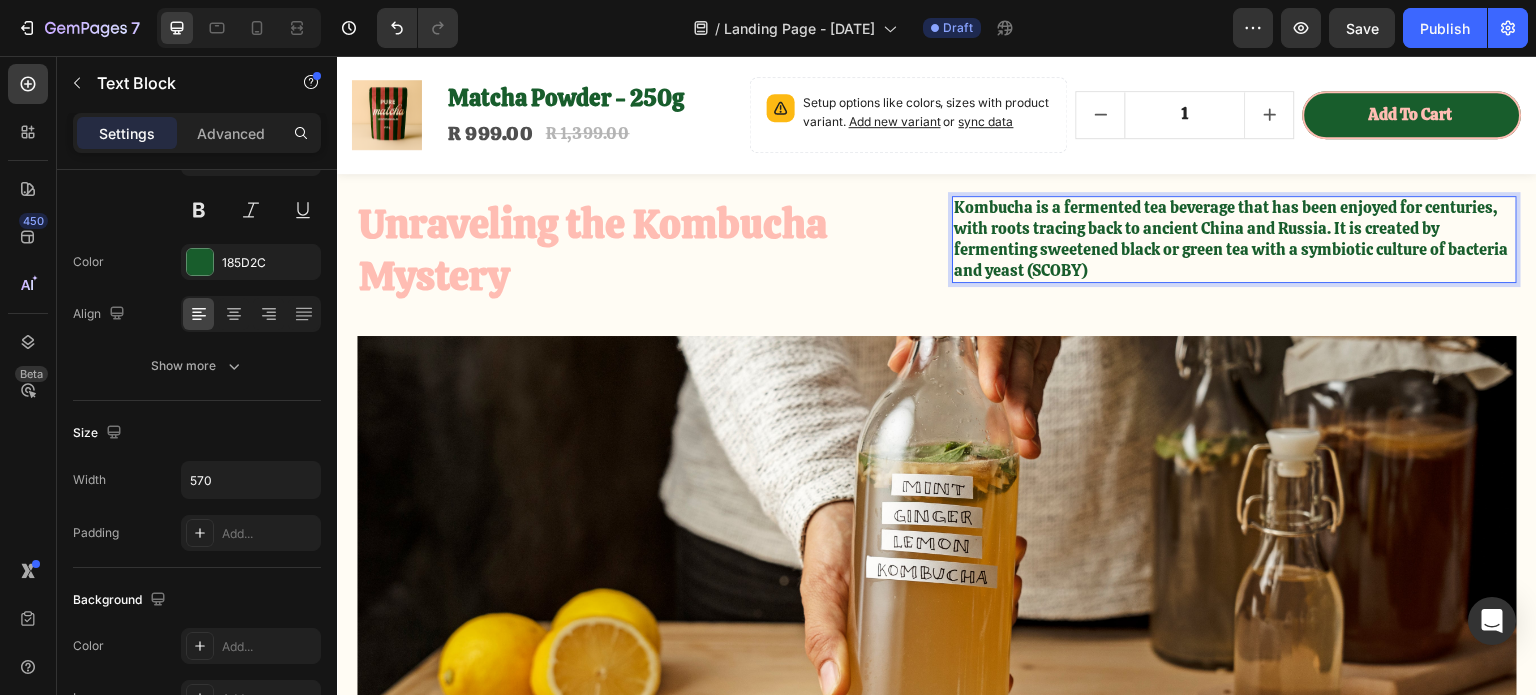 click on "Kombucha is a fermented tea beverage that has been enjoyed for centuries, with roots tracing back to ancient China and Russia. It is created by fermenting sweetened black or green tea with a symbiotic culture of bacteria and yeast (SCOBY)" at bounding box center [1234, 239] 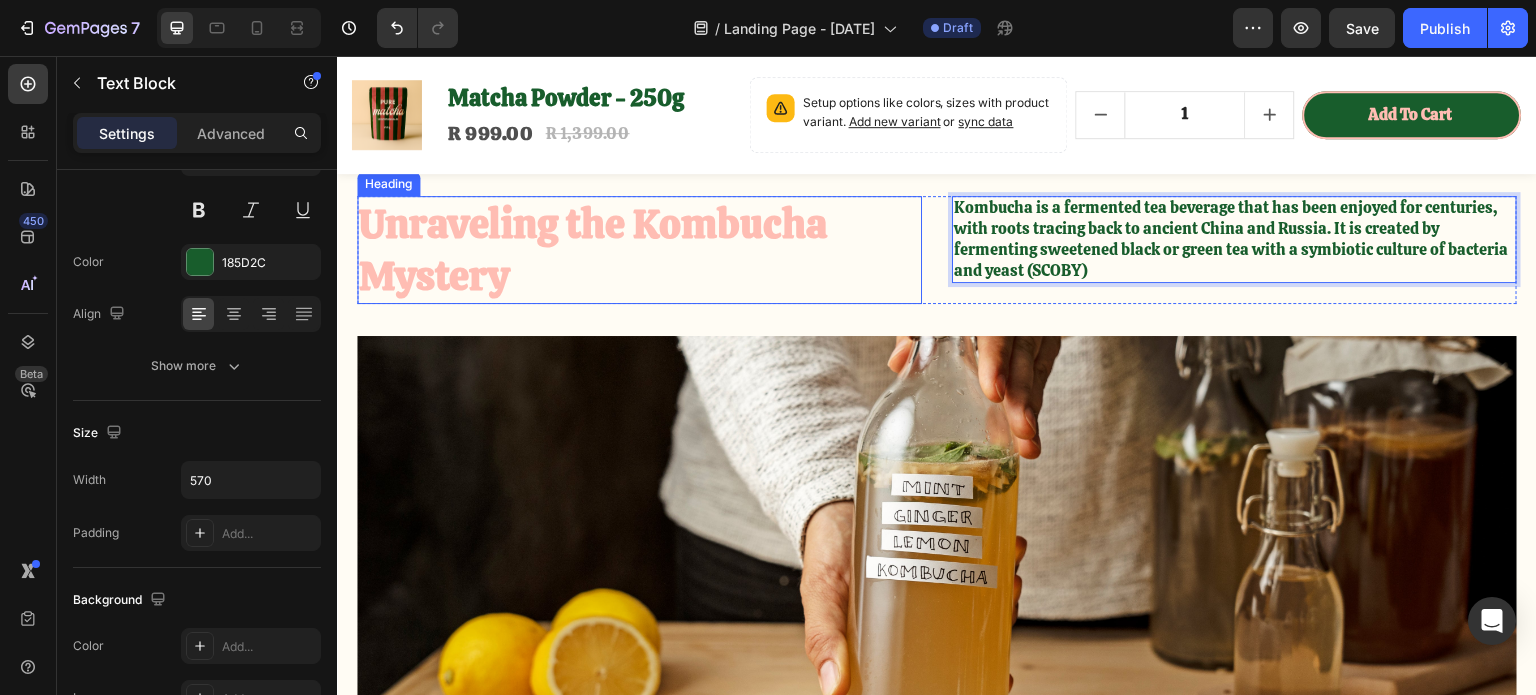 click on "Unraveling the Kombucha Mystery" at bounding box center (639, 250) 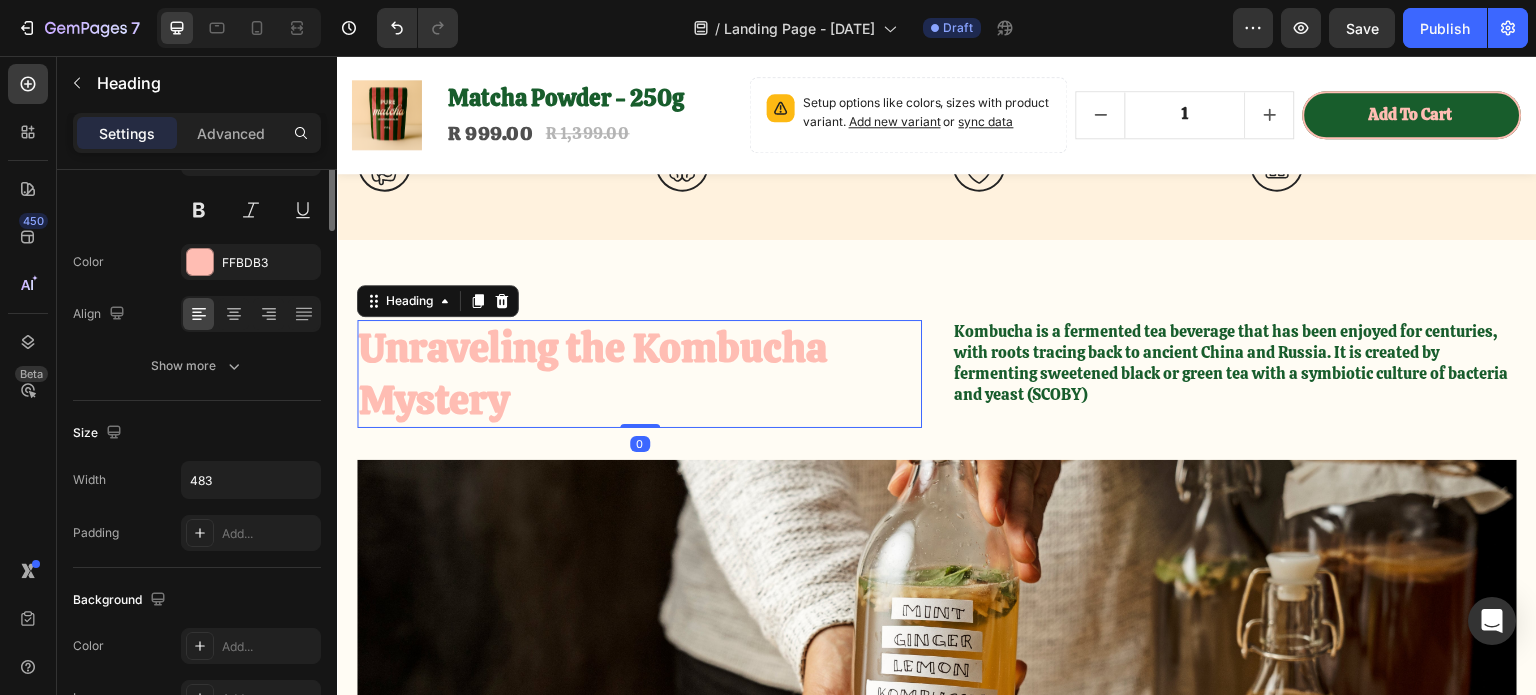 scroll, scrollTop: 0, scrollLeft: 0, axis: both 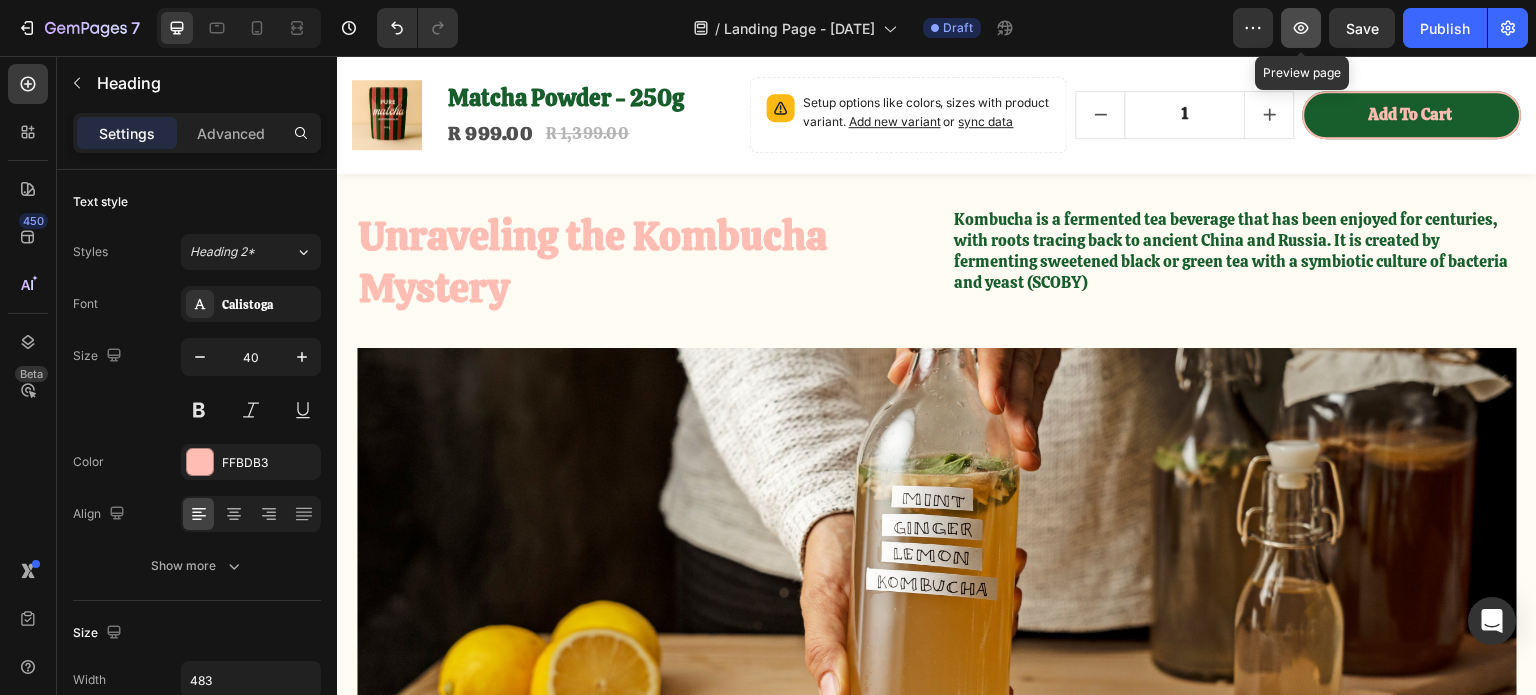 click 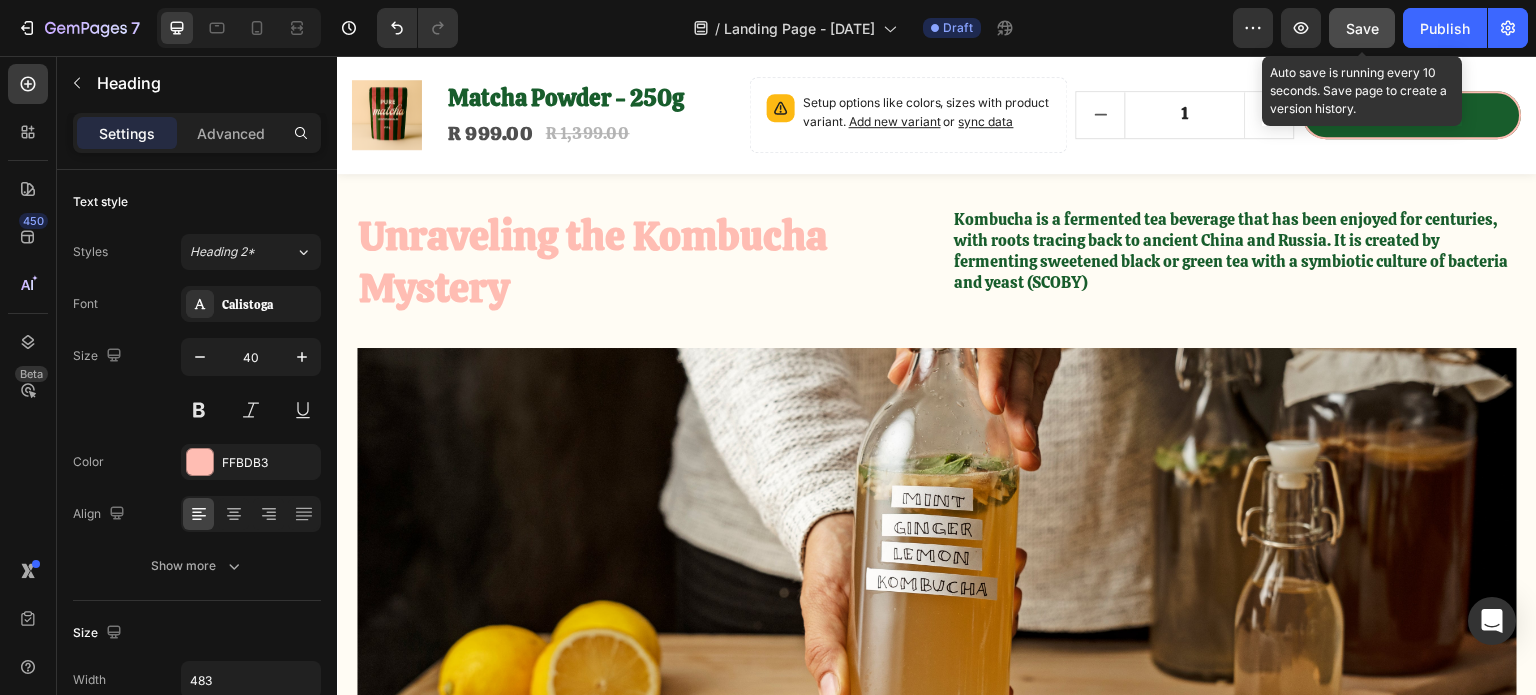 click on "Save" at bounding box center (1362, 28) 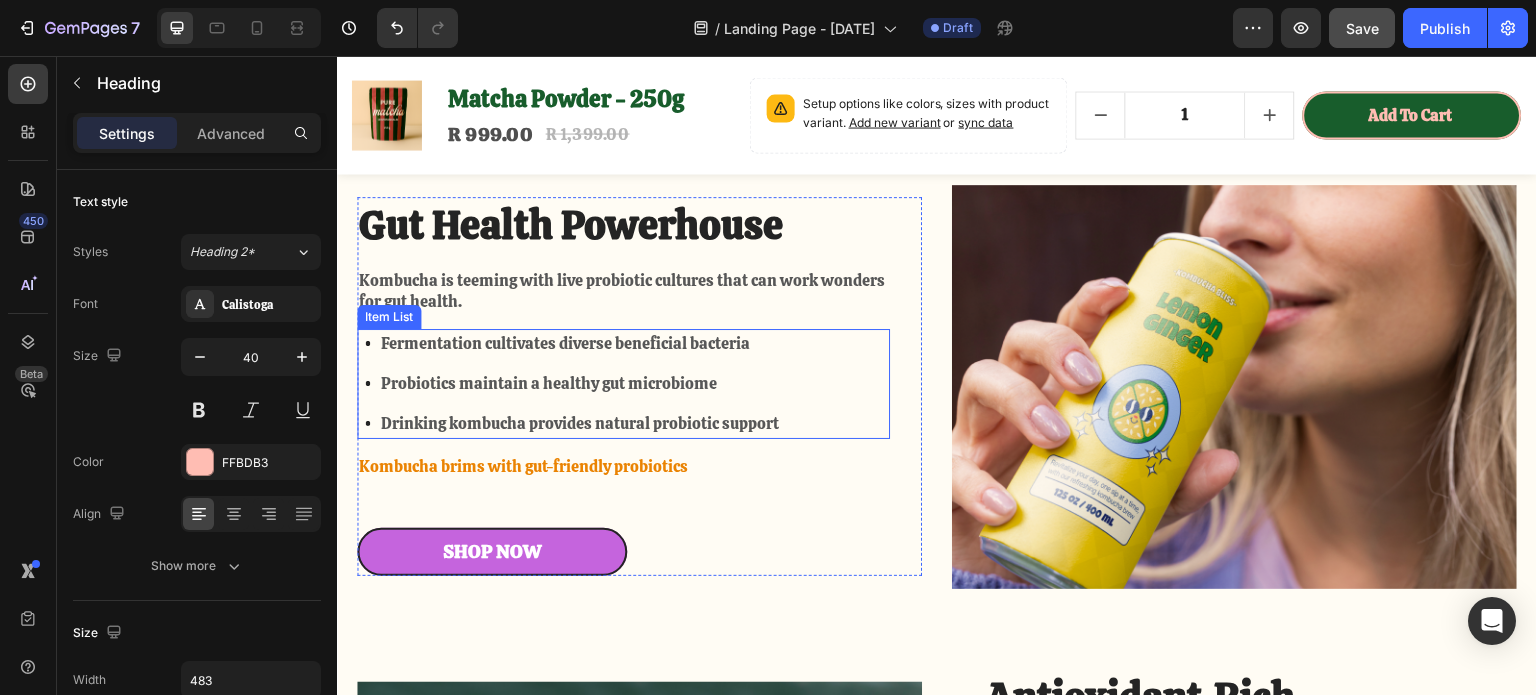 scroll, scrollTop: 1700, scrollLeft: 0, axis: vertical 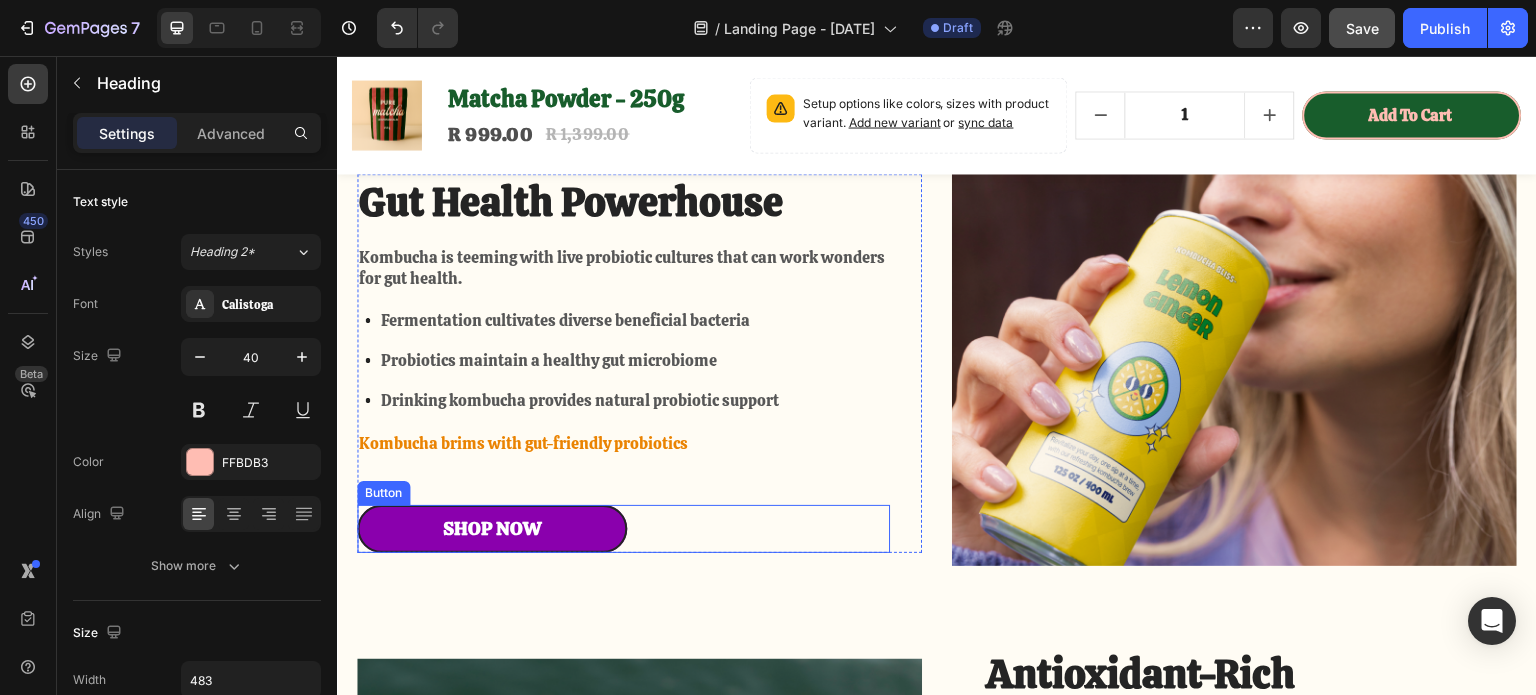 click on "Shop Now" at bounding box center [492, 529] 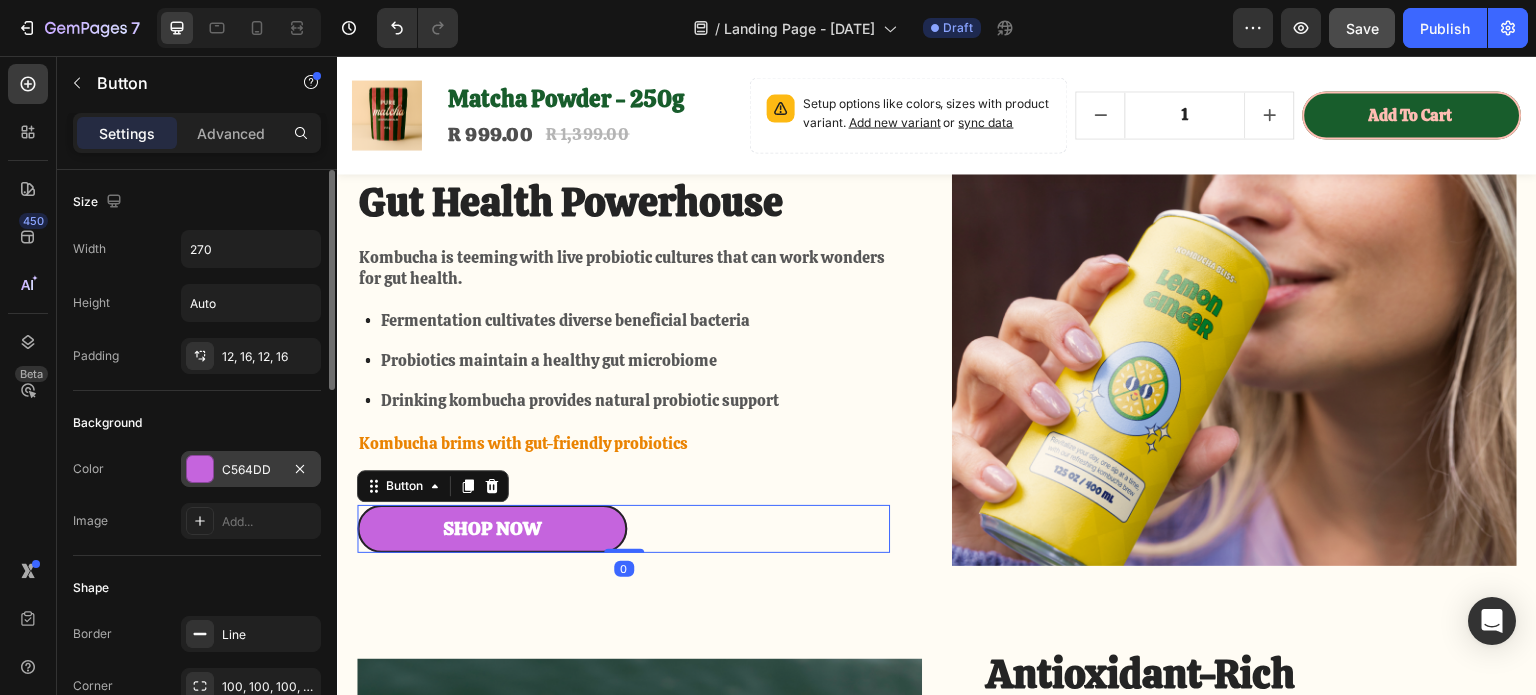 click at bounding box center (200, 469) 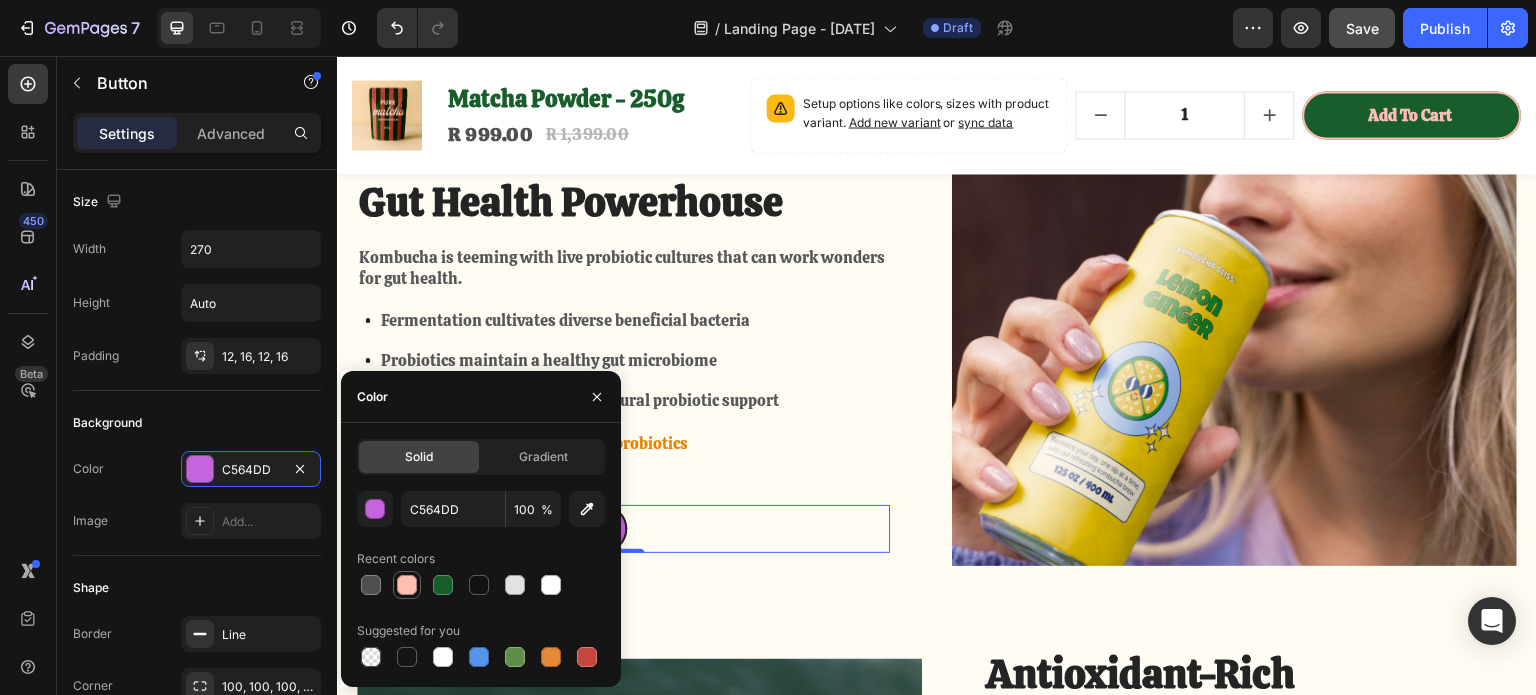 click at bounding box center [407, 585] 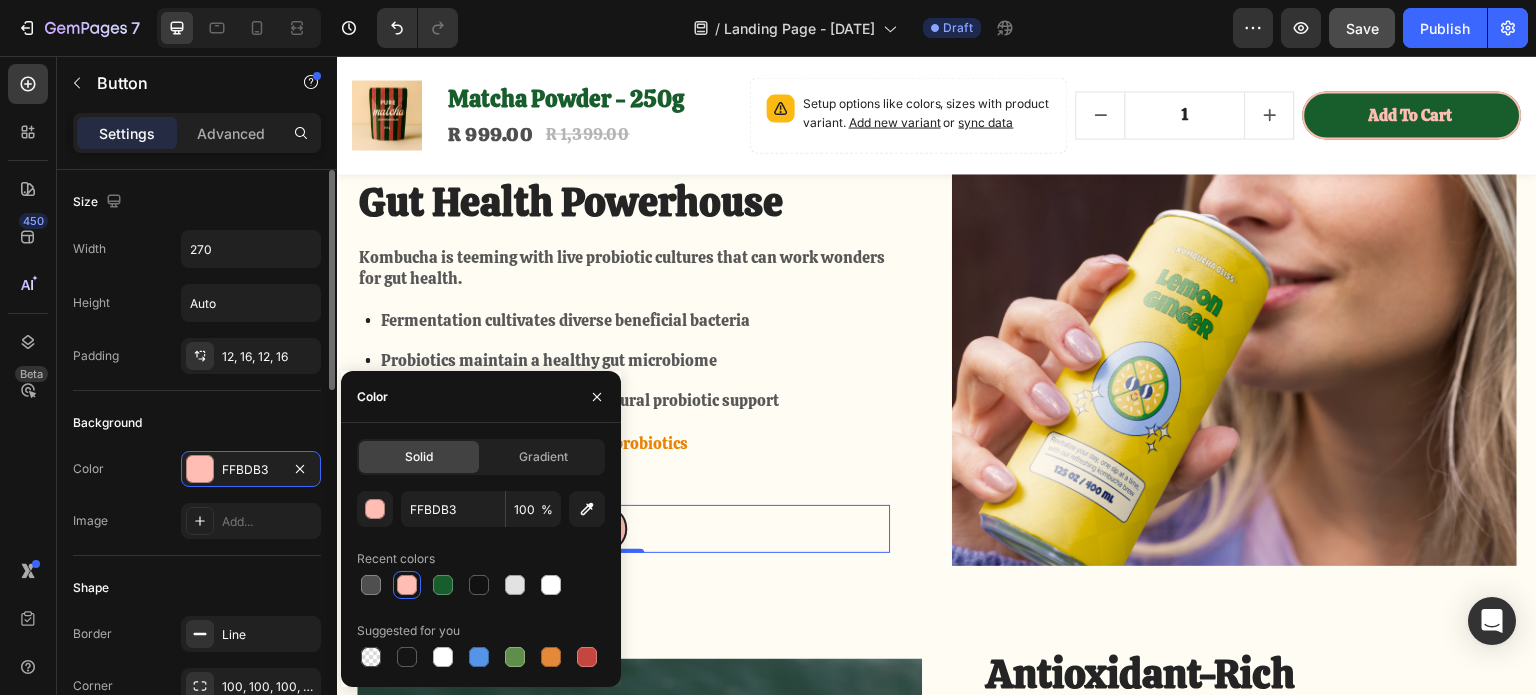 scroll, scrollTop: 200, scrollLeft: 0, axis: vertical 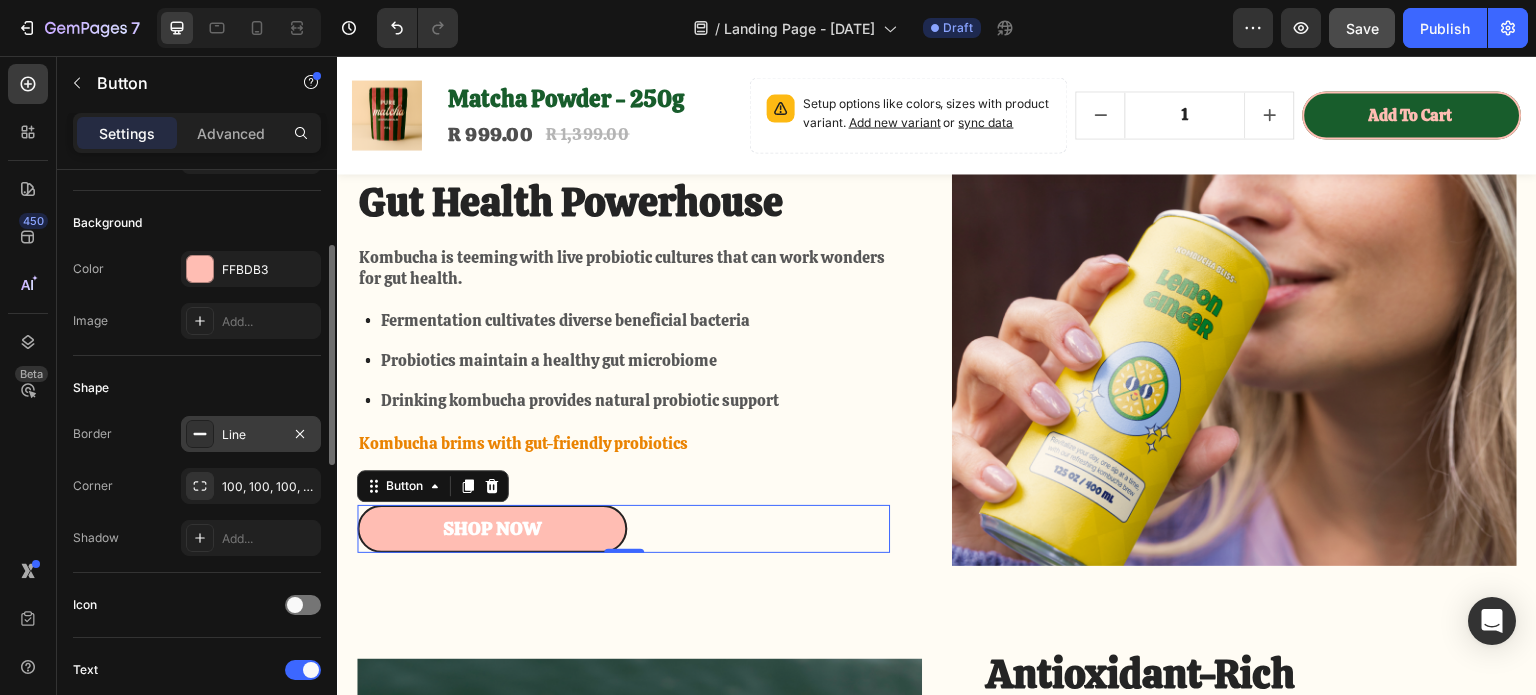 click at bounding box center [200, 434] 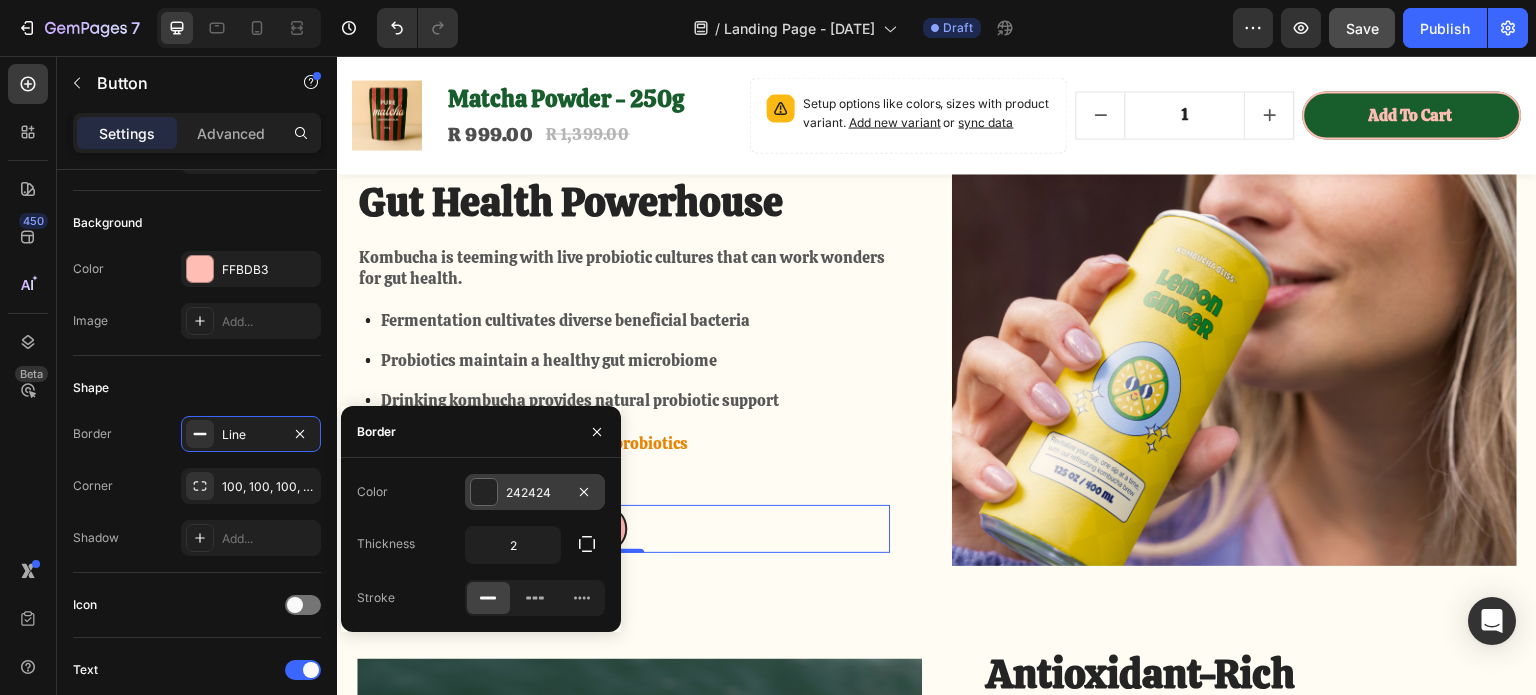 click at bounding box center (484, 492) 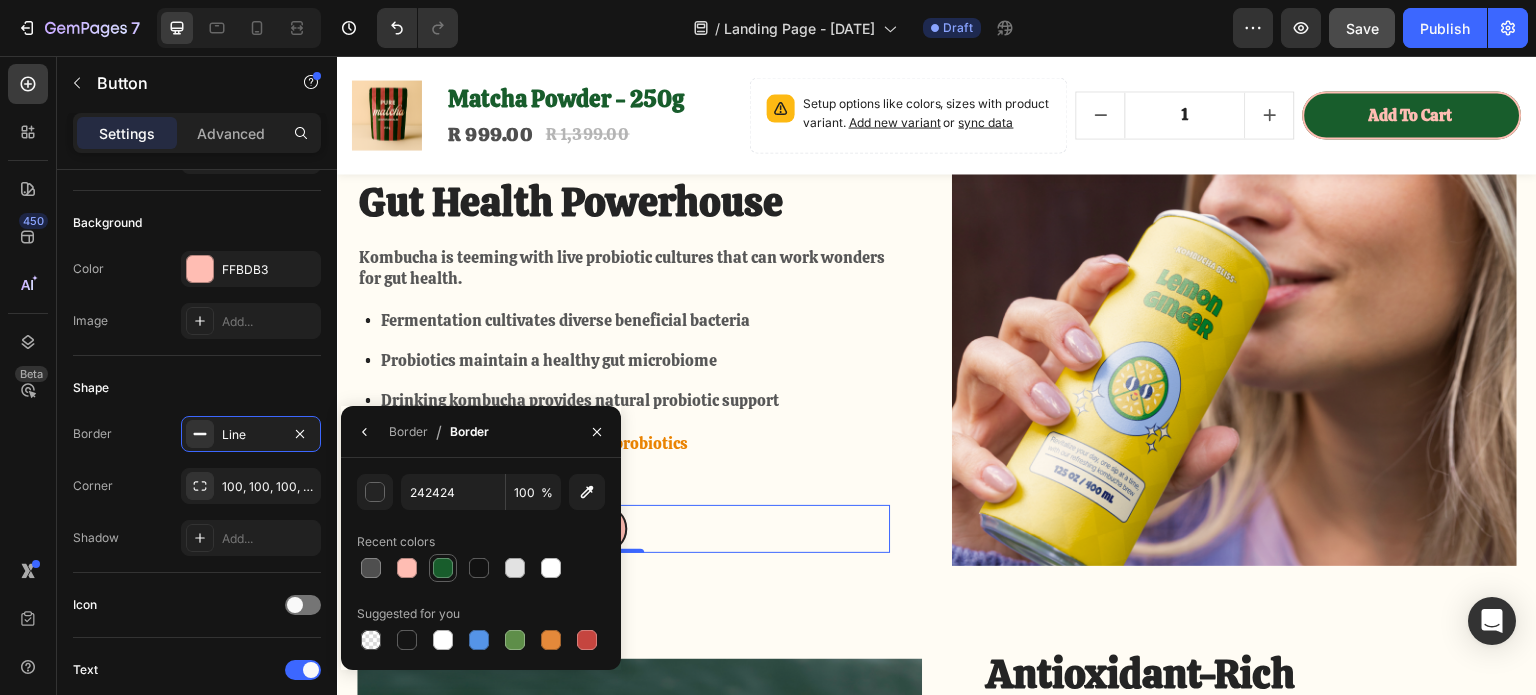 click at bounding box center (443, 568) 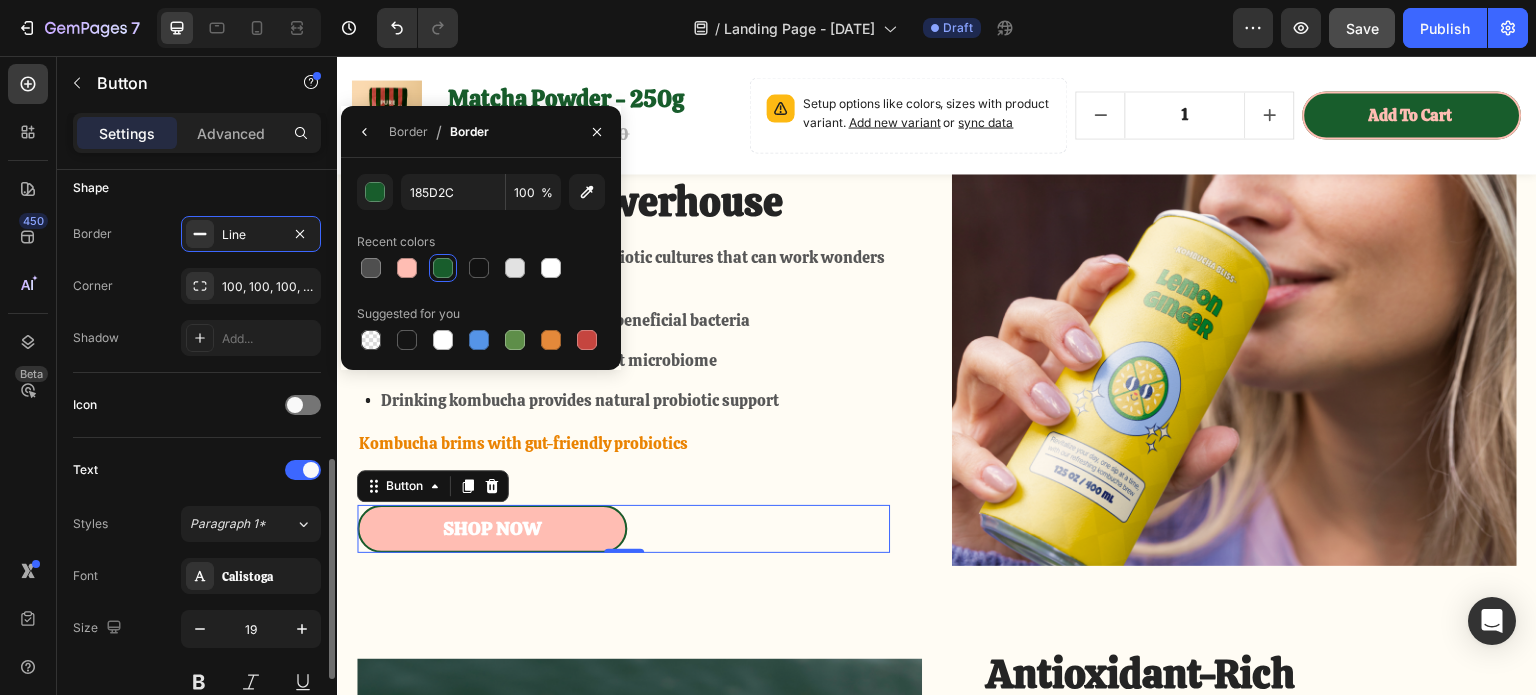 scroll, scrollTop: 500, scrollLeft: 0, axis: vertical 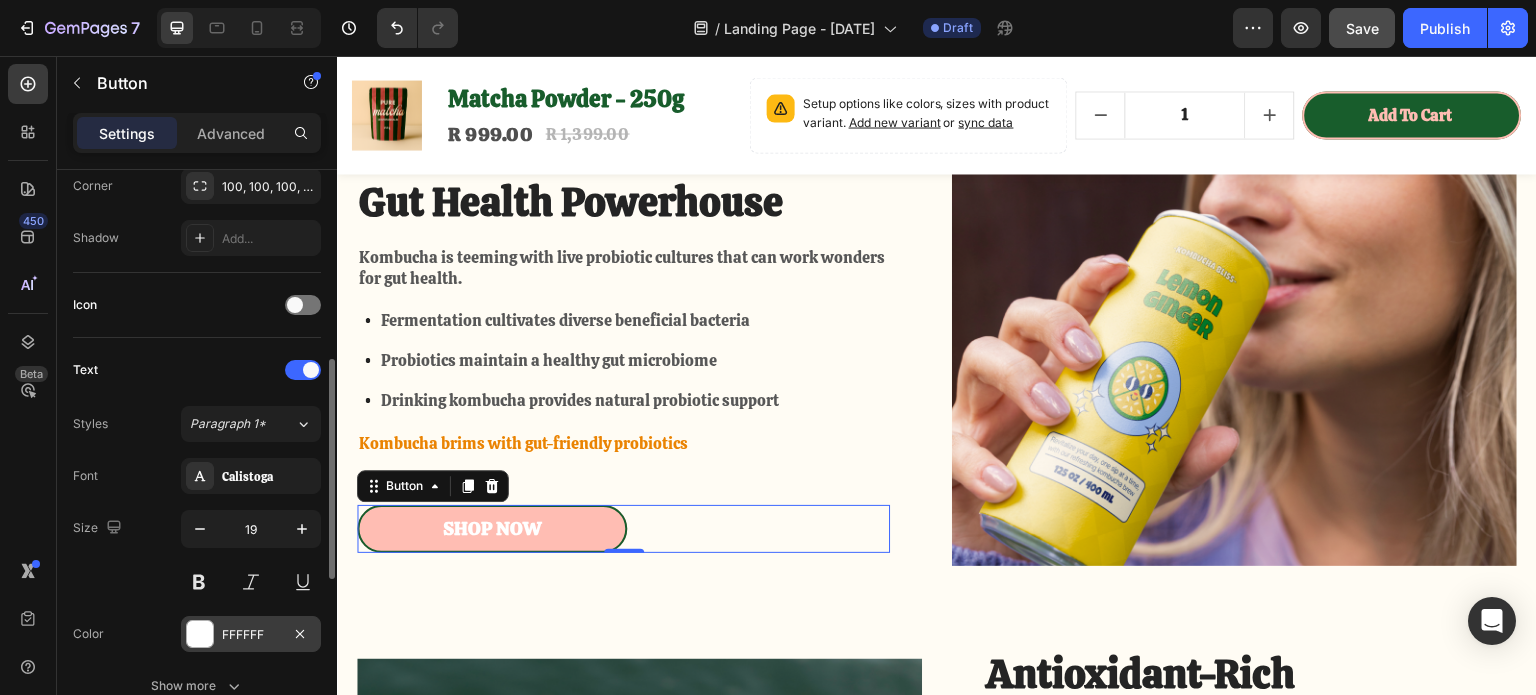 click at bounding box center [200, 634] 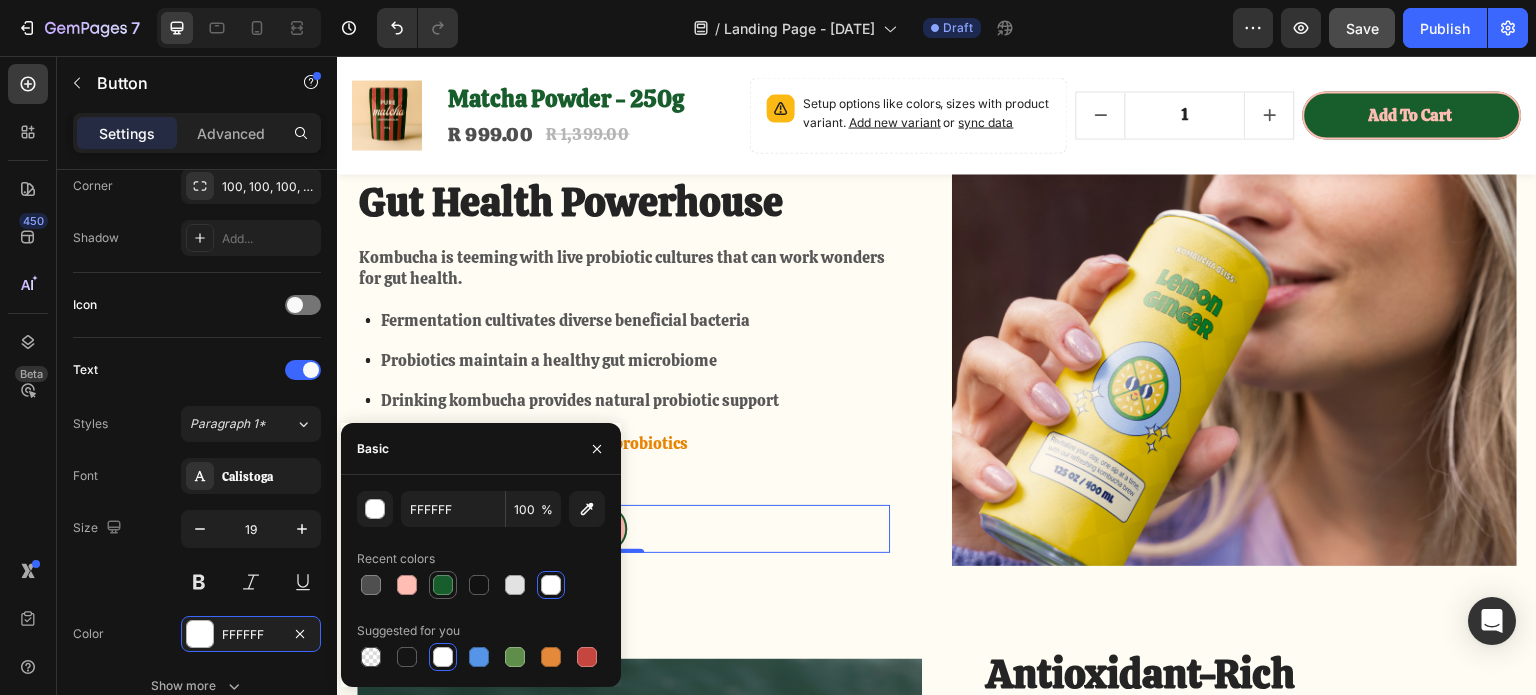 click at bounding box center (443, 585) 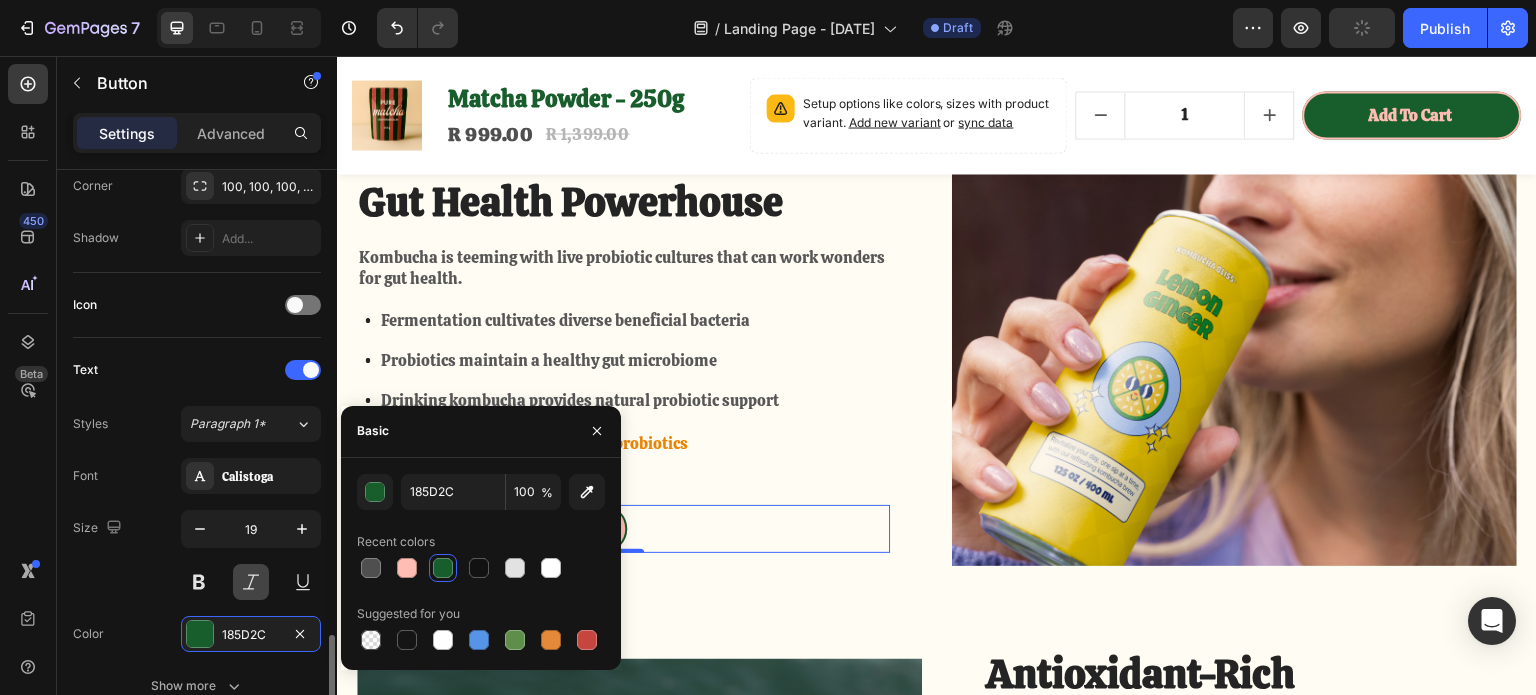 scroll, scrollTop: 800, scrollLeft: 0, axis: vertical 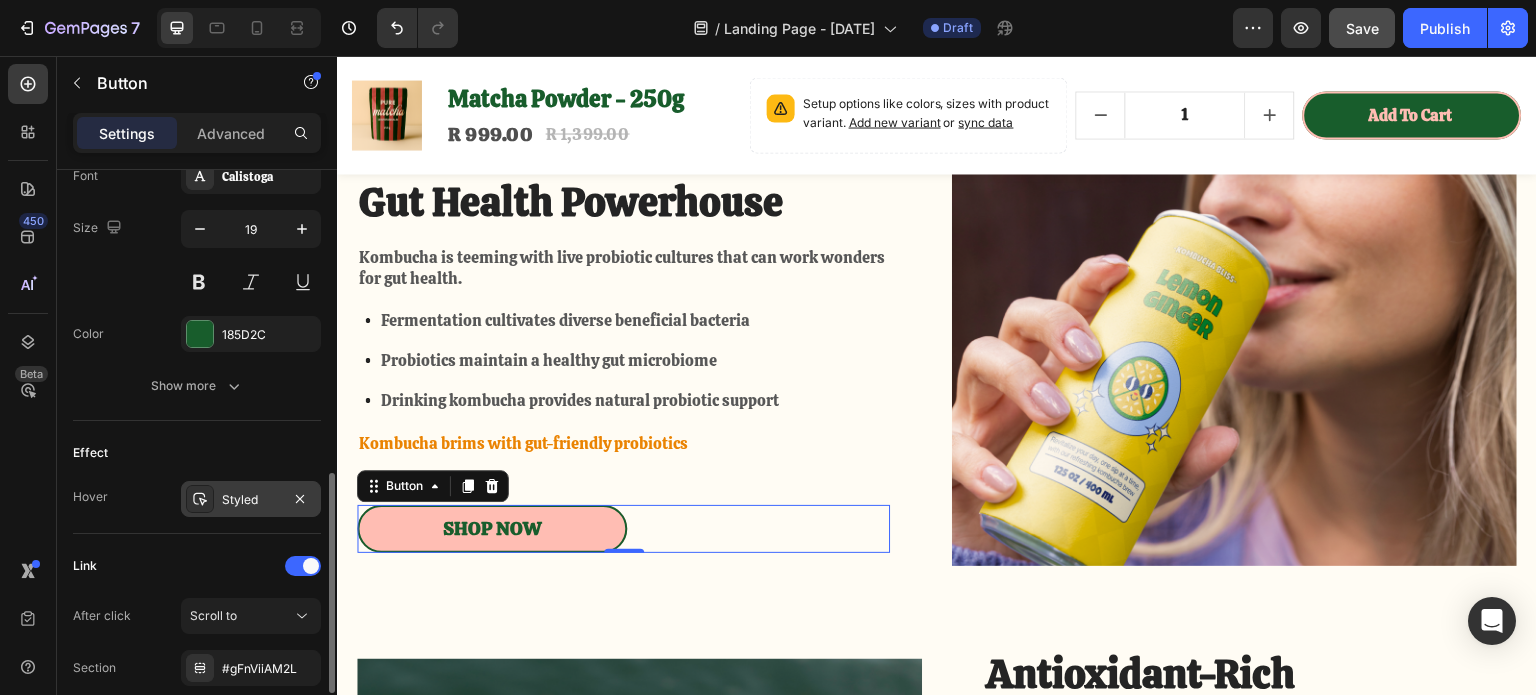click on "Styled" at bounding box center [251, 500] 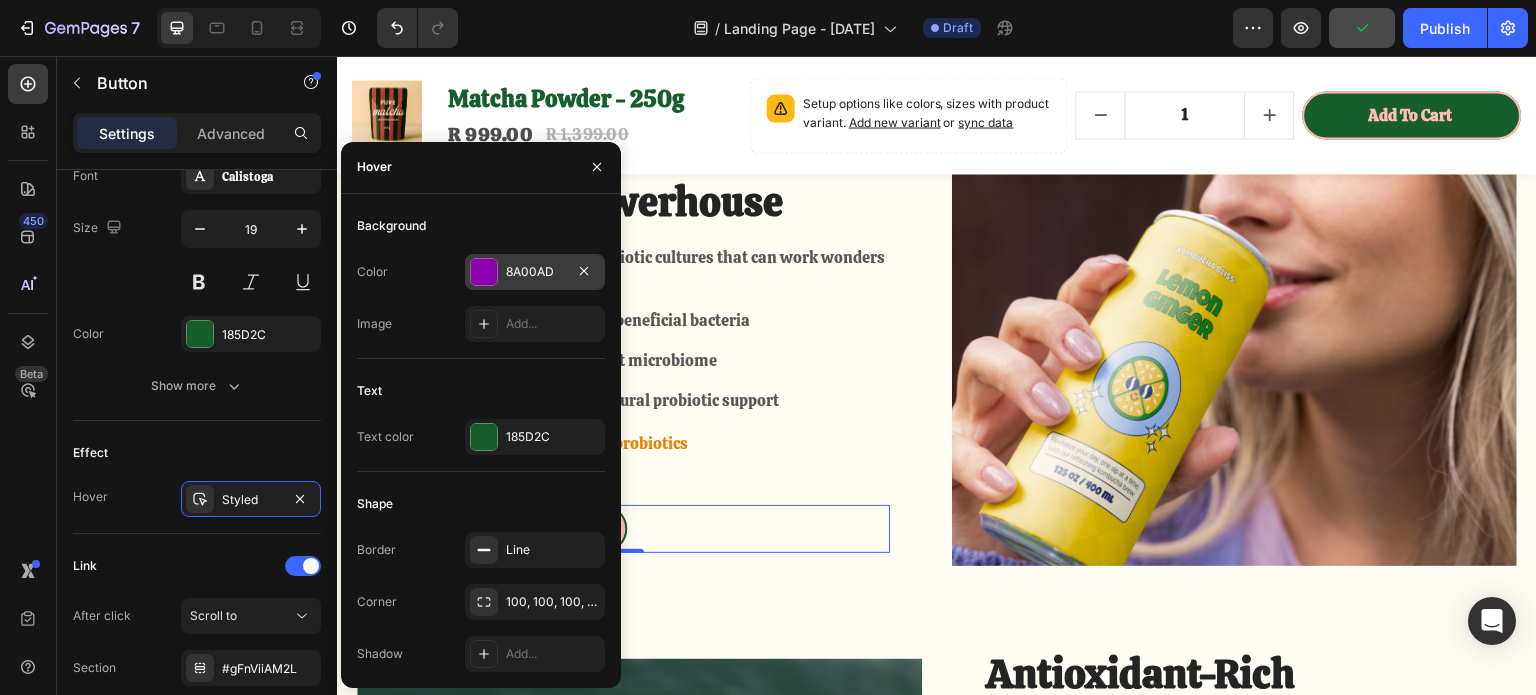 click at bounding box center (484, 272) 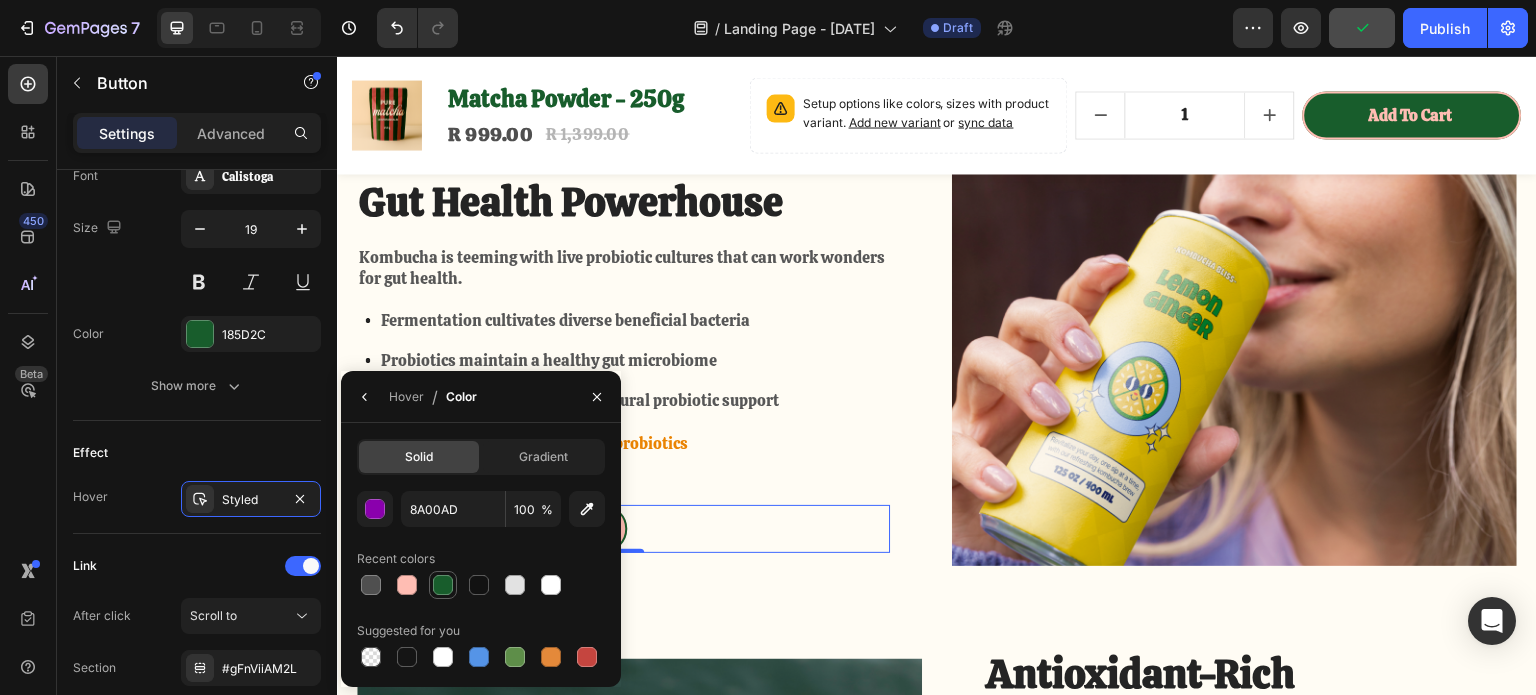 click at bounding box center (443, 585) 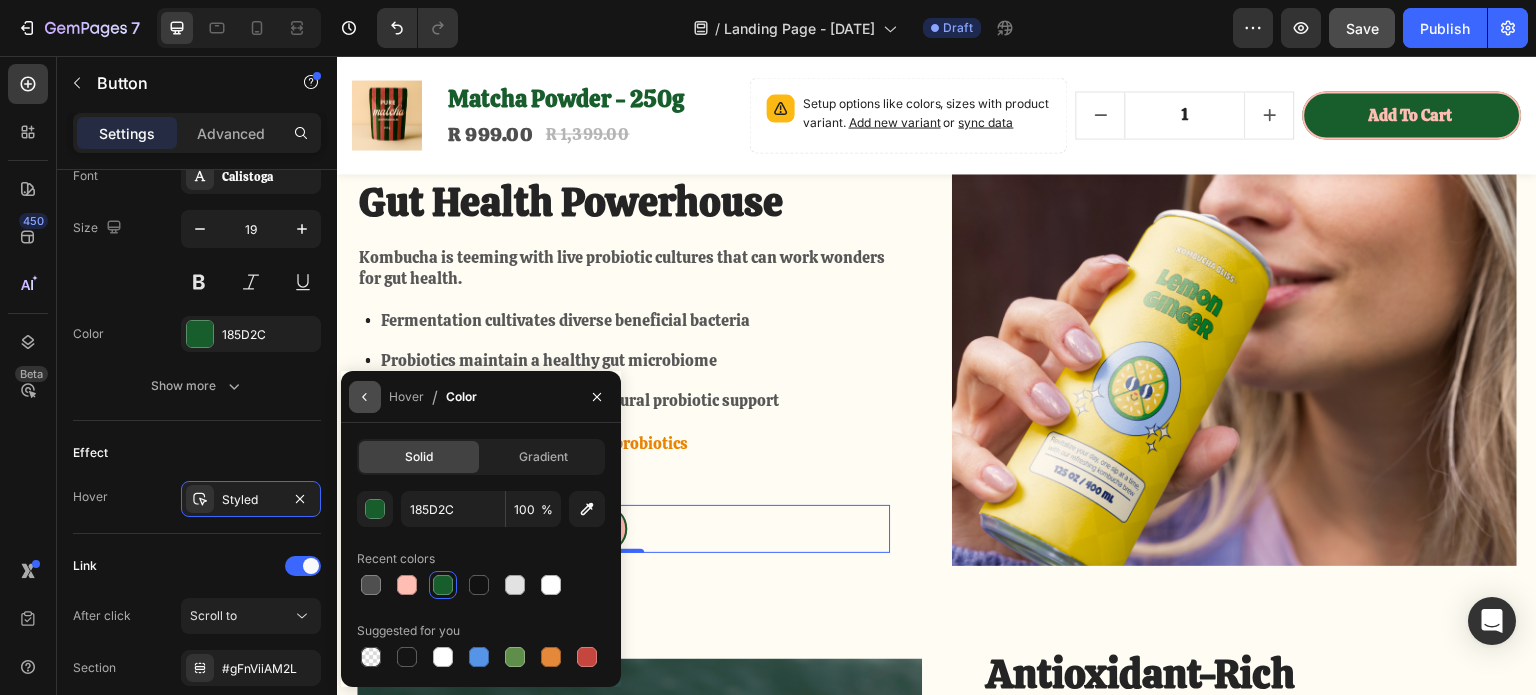 click 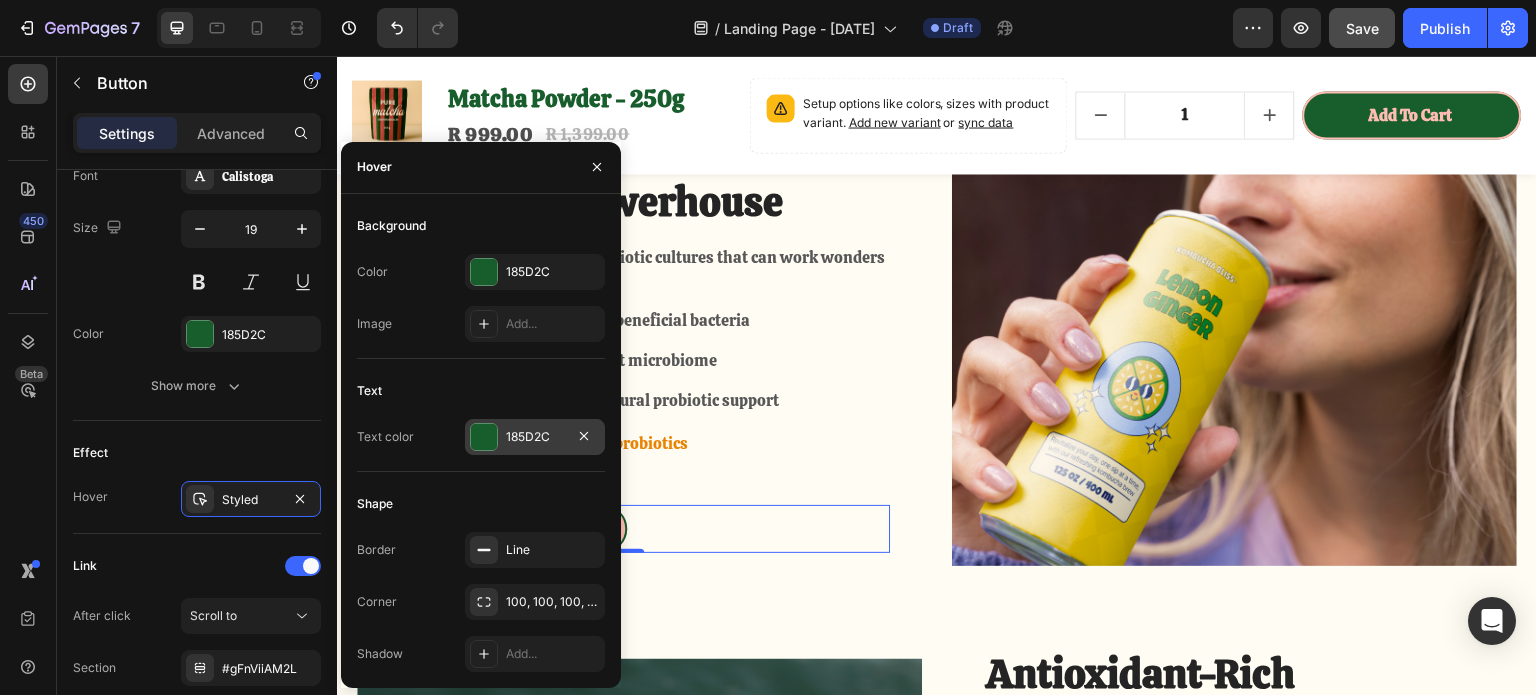 click at bounding box center (484, 437) 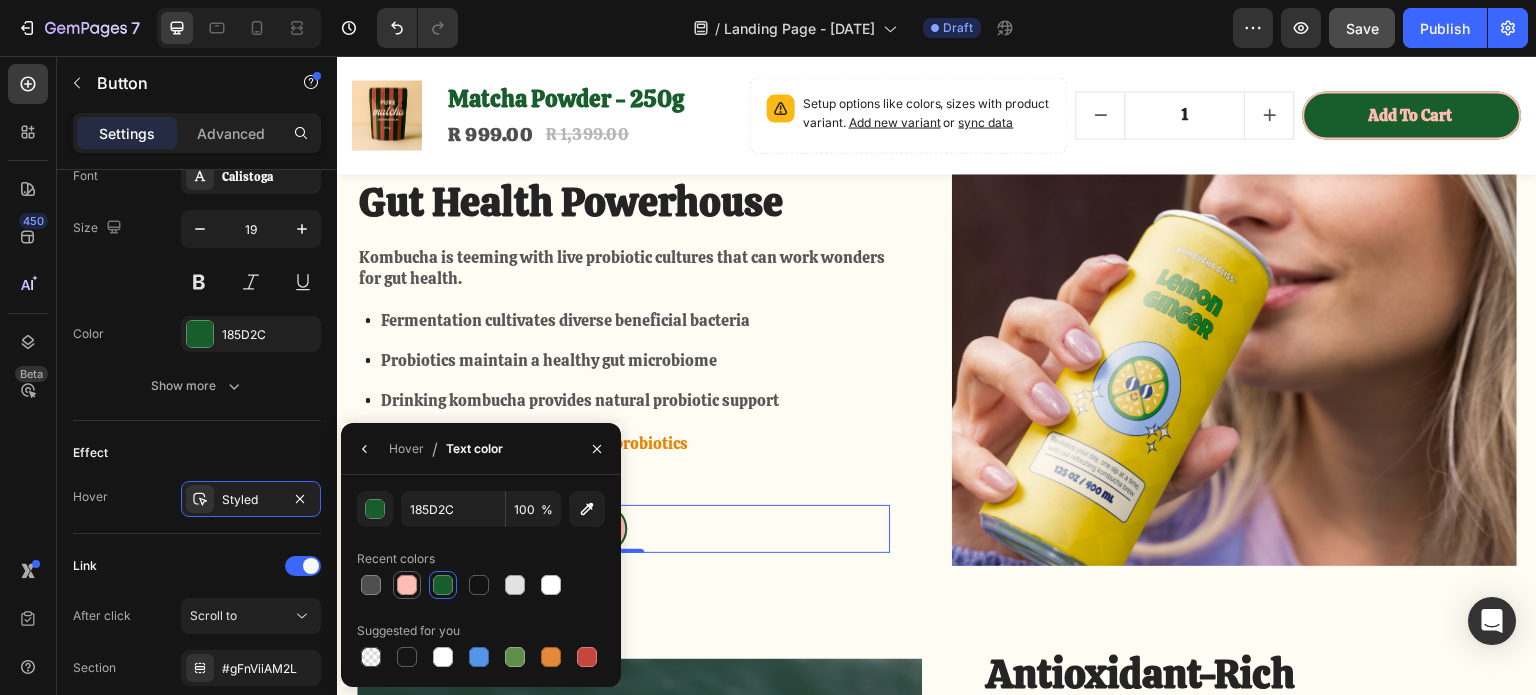 click at bounding box center (407, 585) 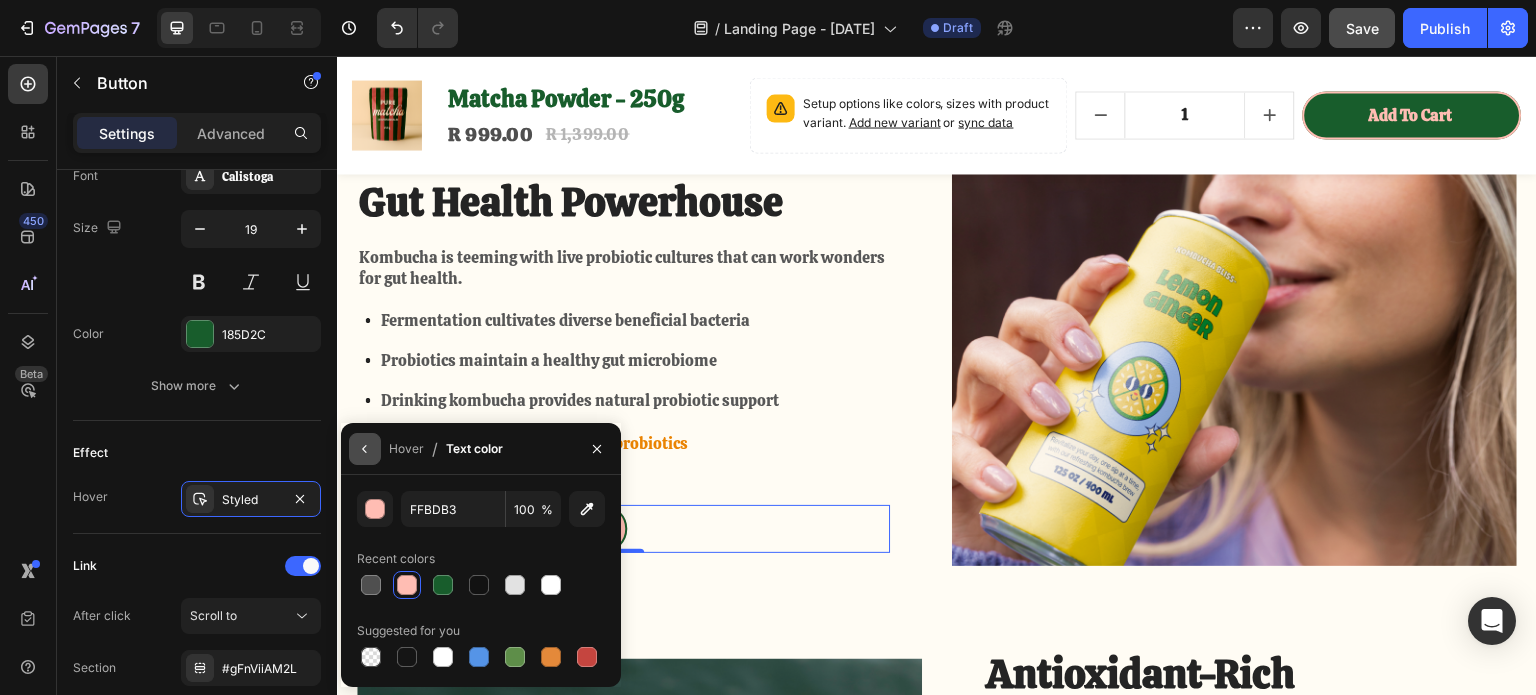 click 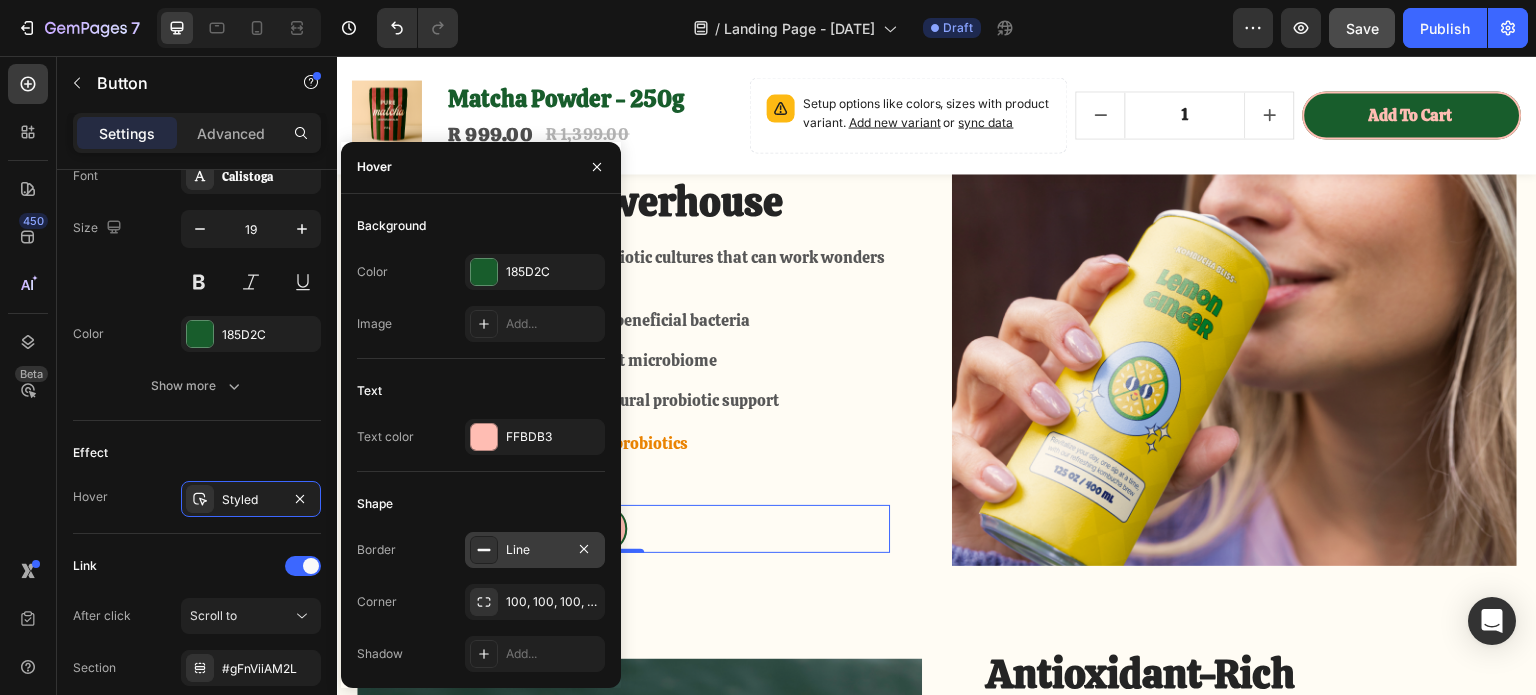 click at bounding box center [484, 550] 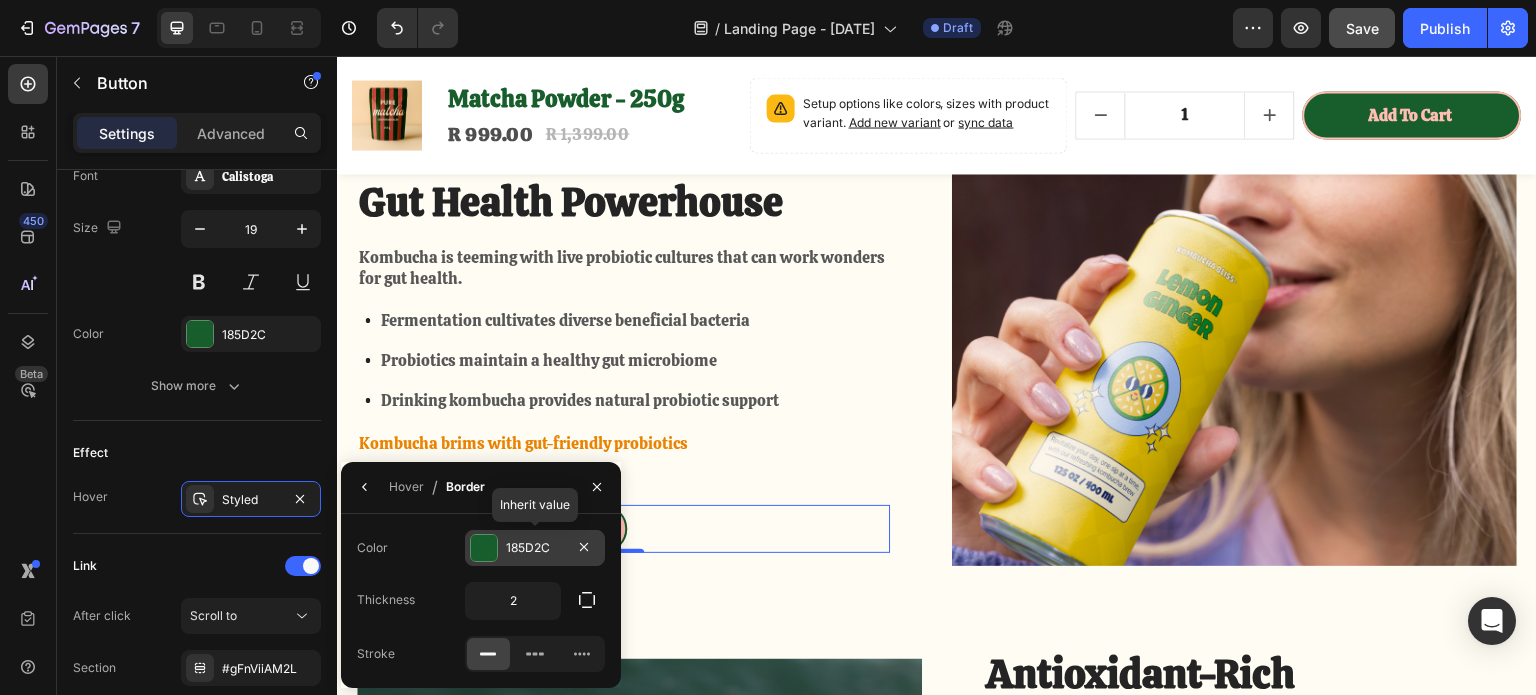 click at bounding box center (484, 548) 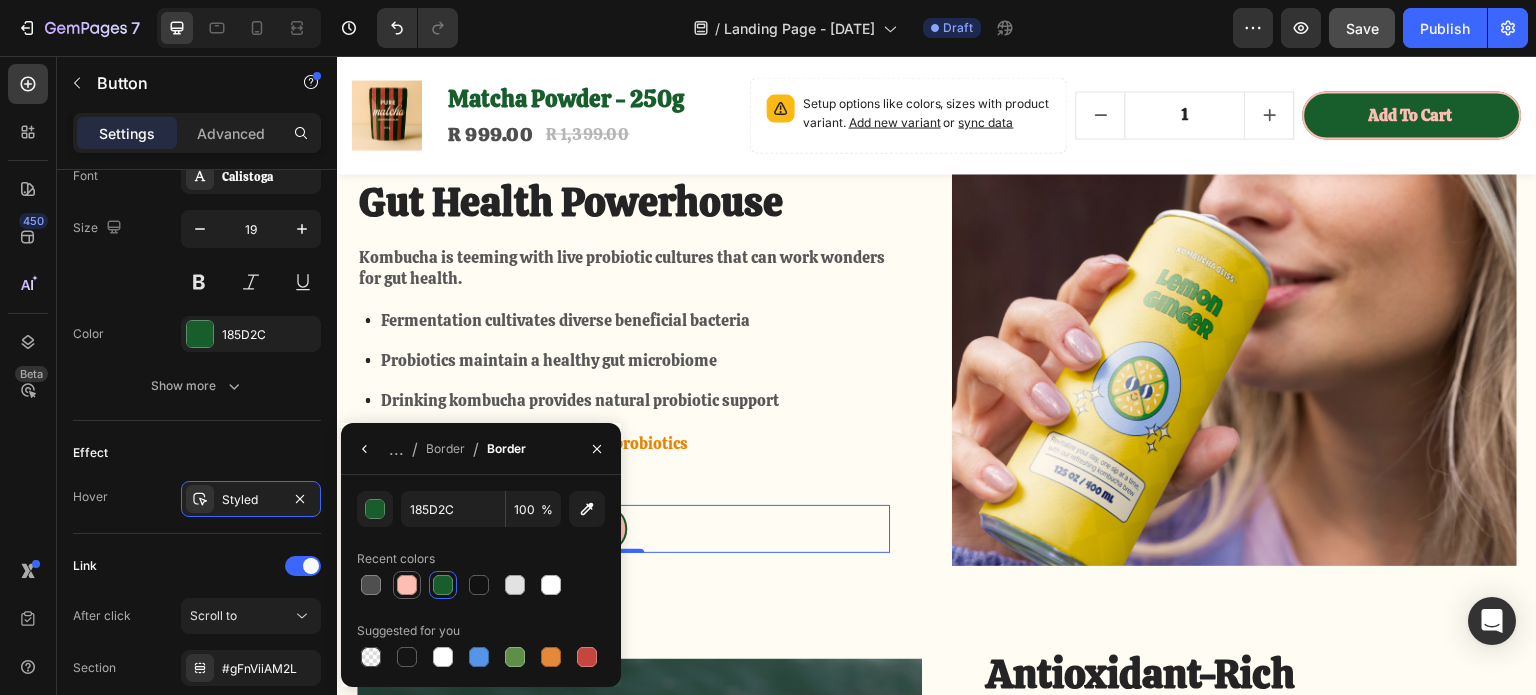click at bounding box center [407, 585] 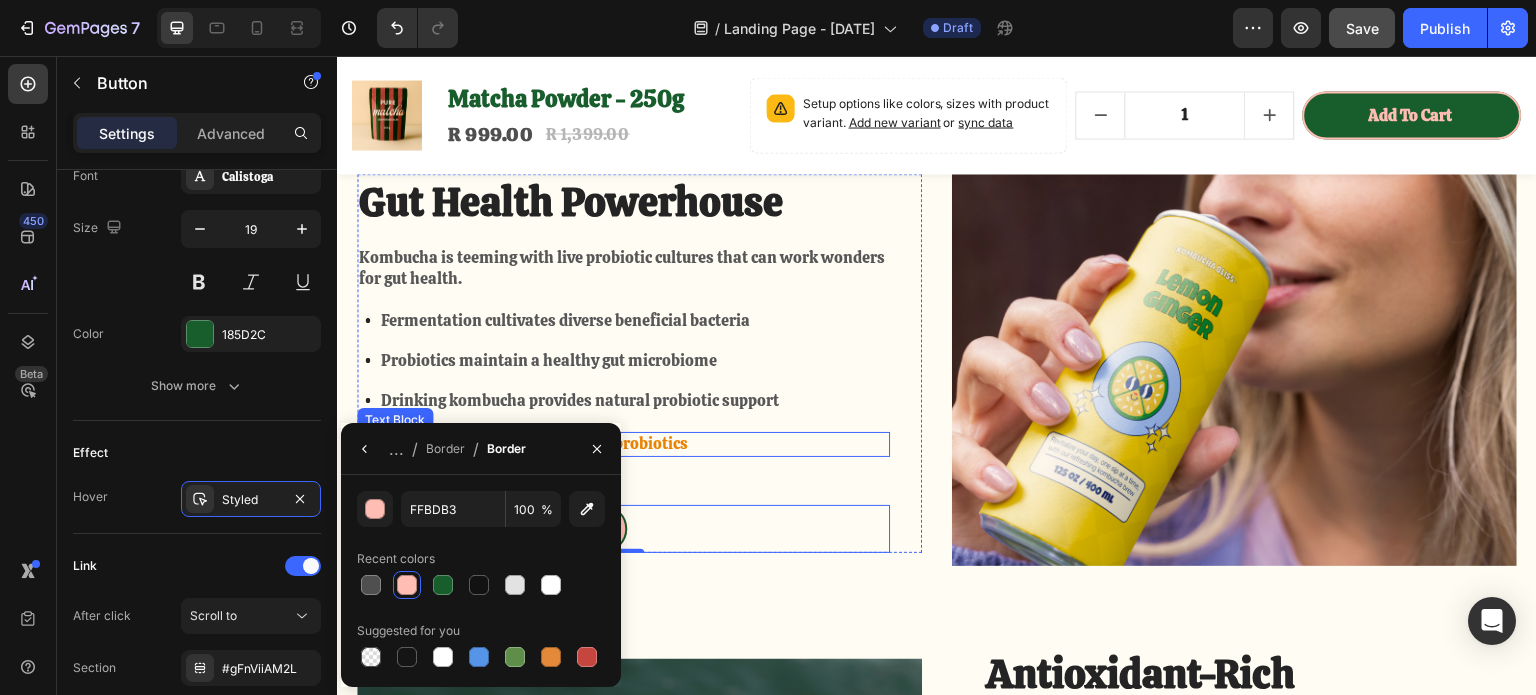 click on "Kombucha brims with gut-friendly probiotics" at bounding box center (623, 444) 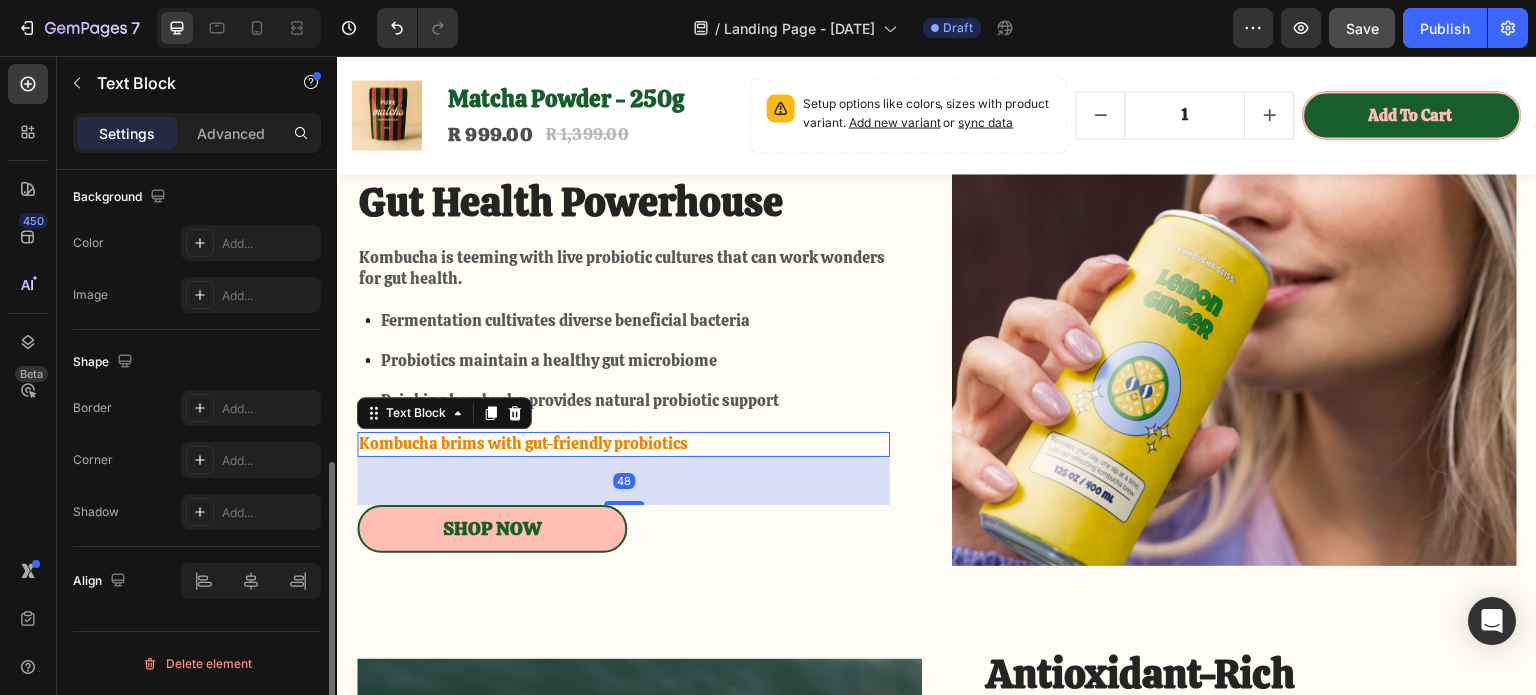 scroll, scrollTop: 0, scrollLeft: 0, axis: both 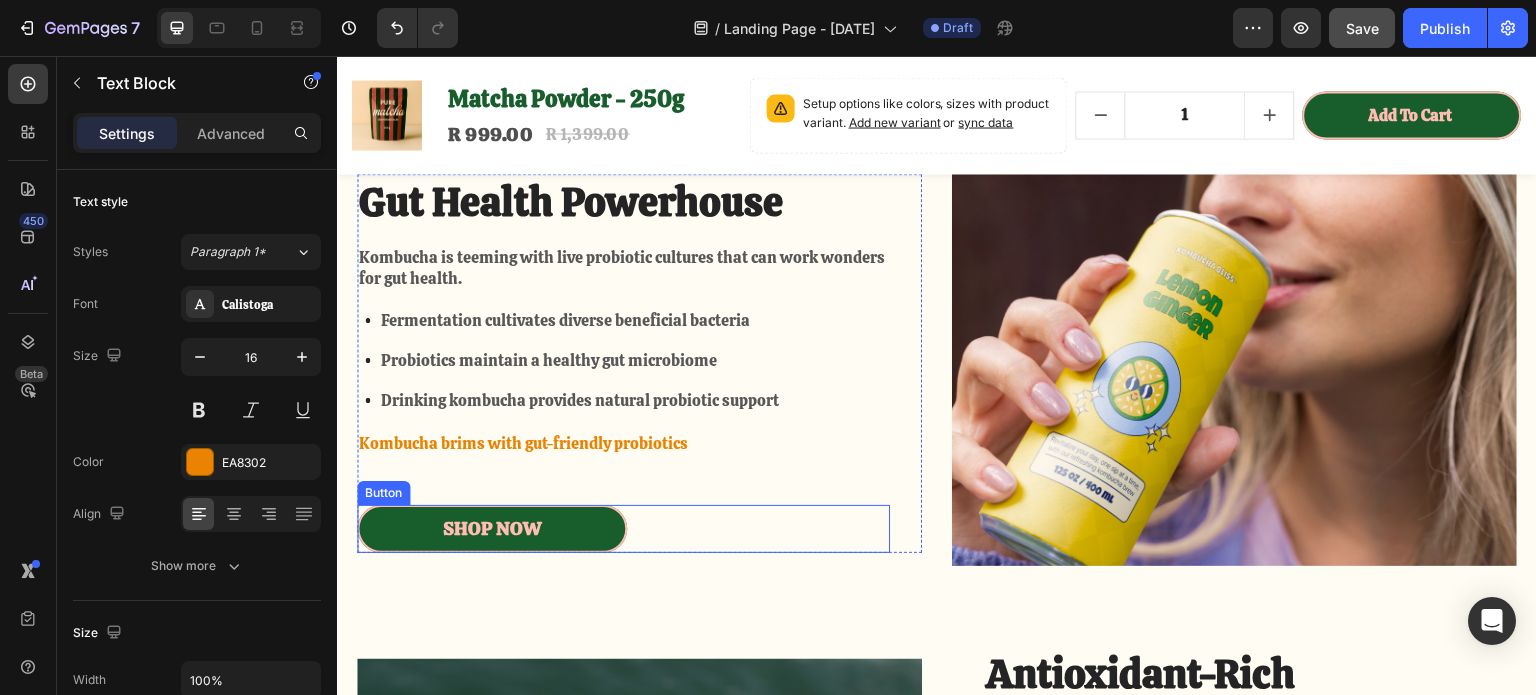 click on "Shop Now" at bounding box center (492, 529) 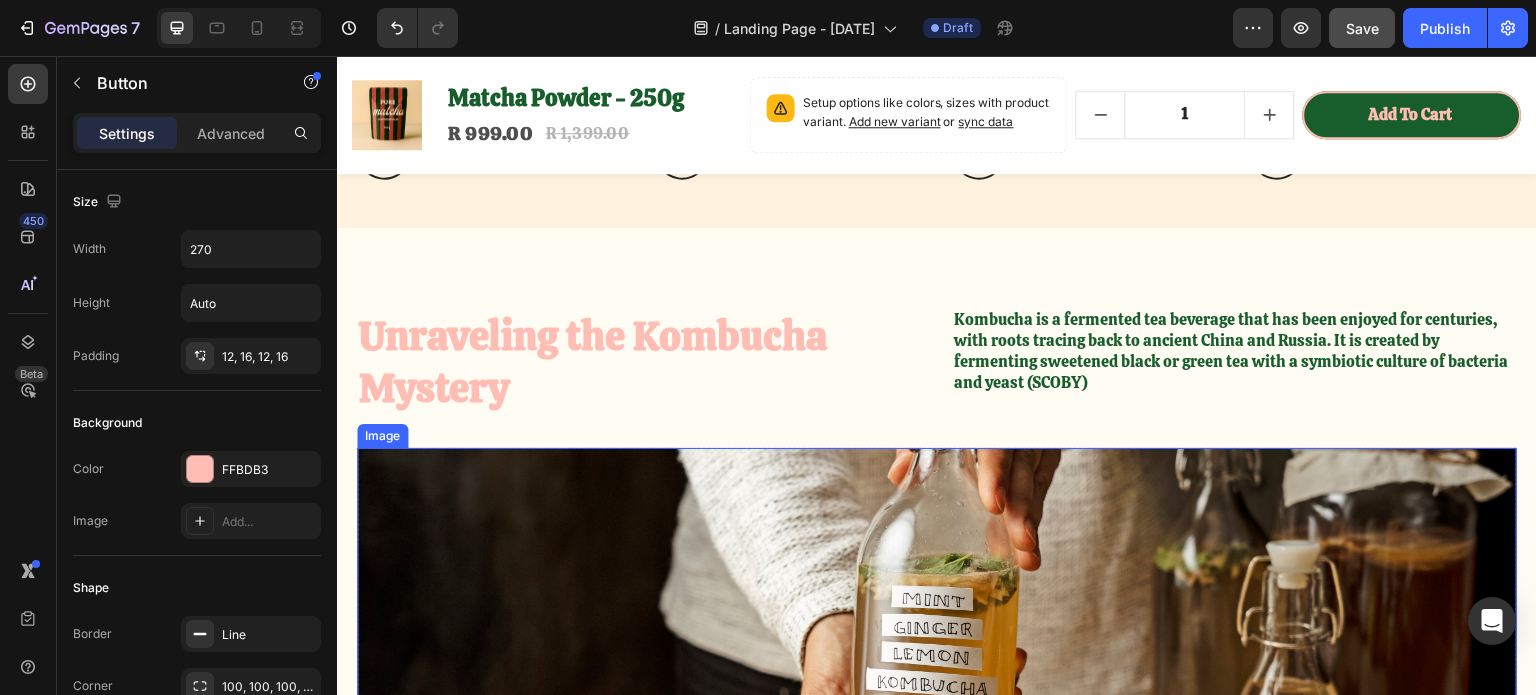 scroll, scrollTop: 1000, scrollLeft: 0, axis: vertical 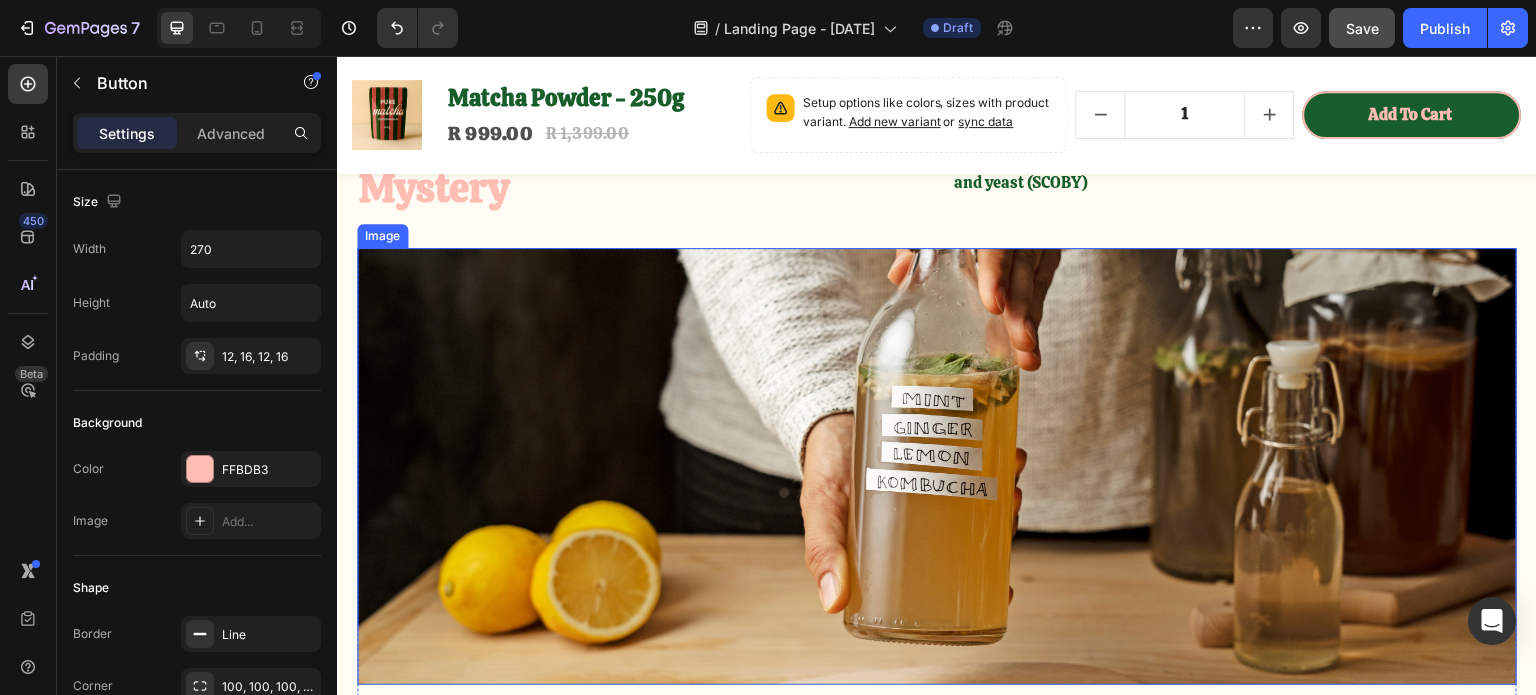 click at bounding box center (937, 466) 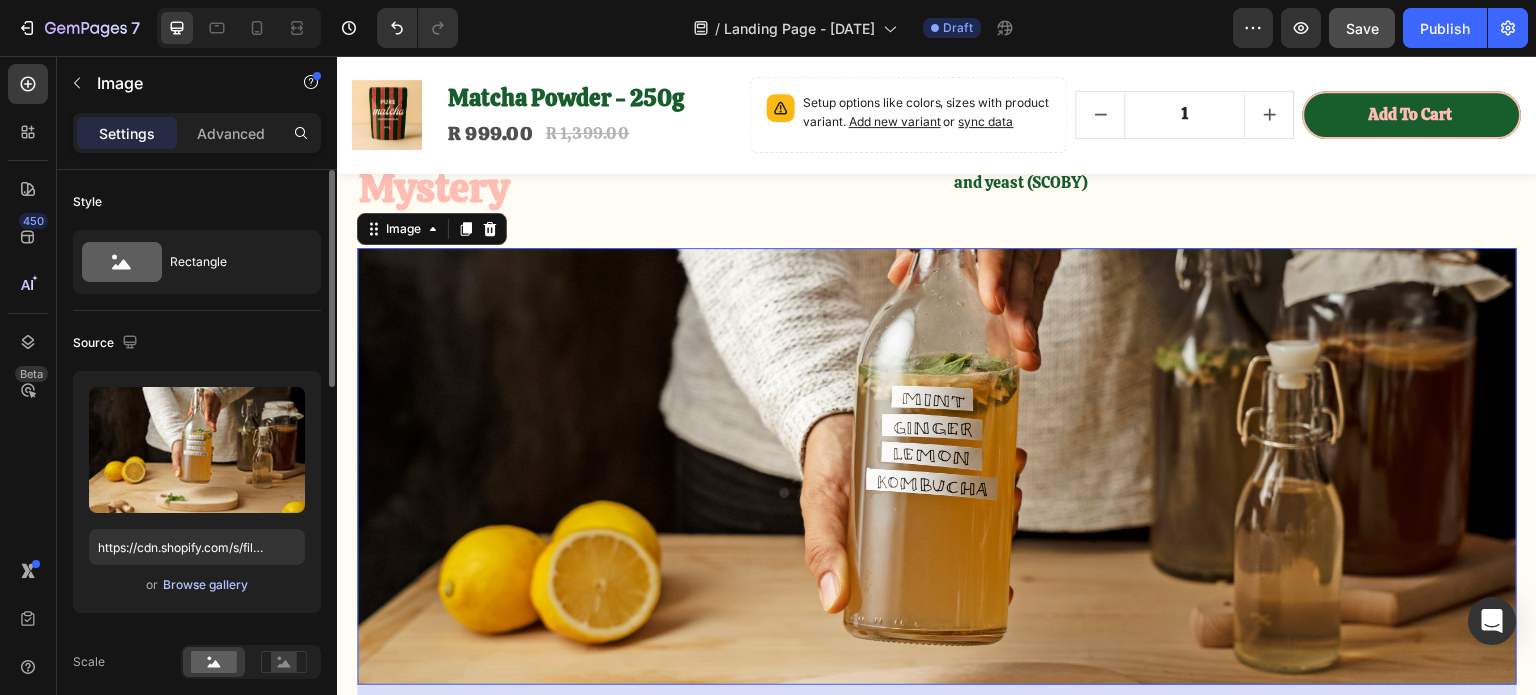 click on "Browse gallery" at bounding box center (205, 585) 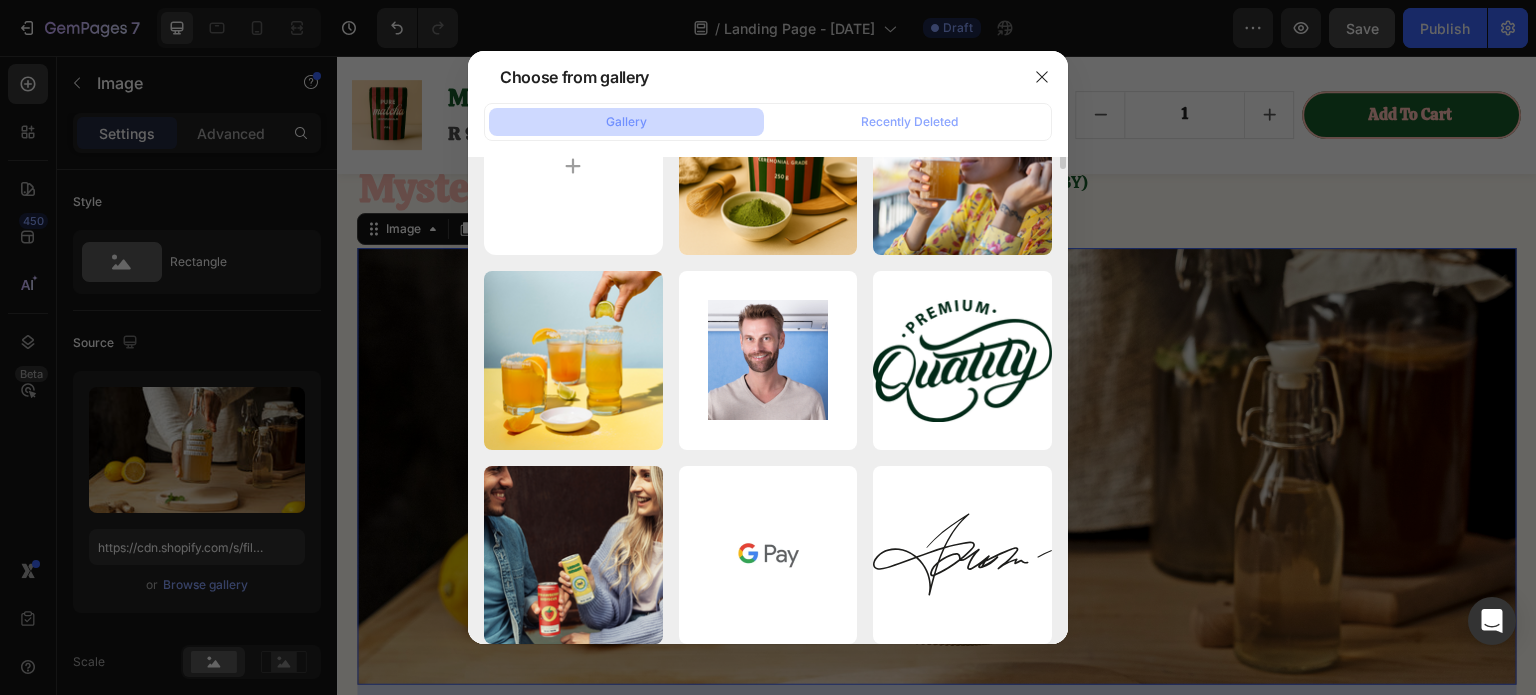 scroll, scrollTop: 0, scrollLeft: 0, axis: both 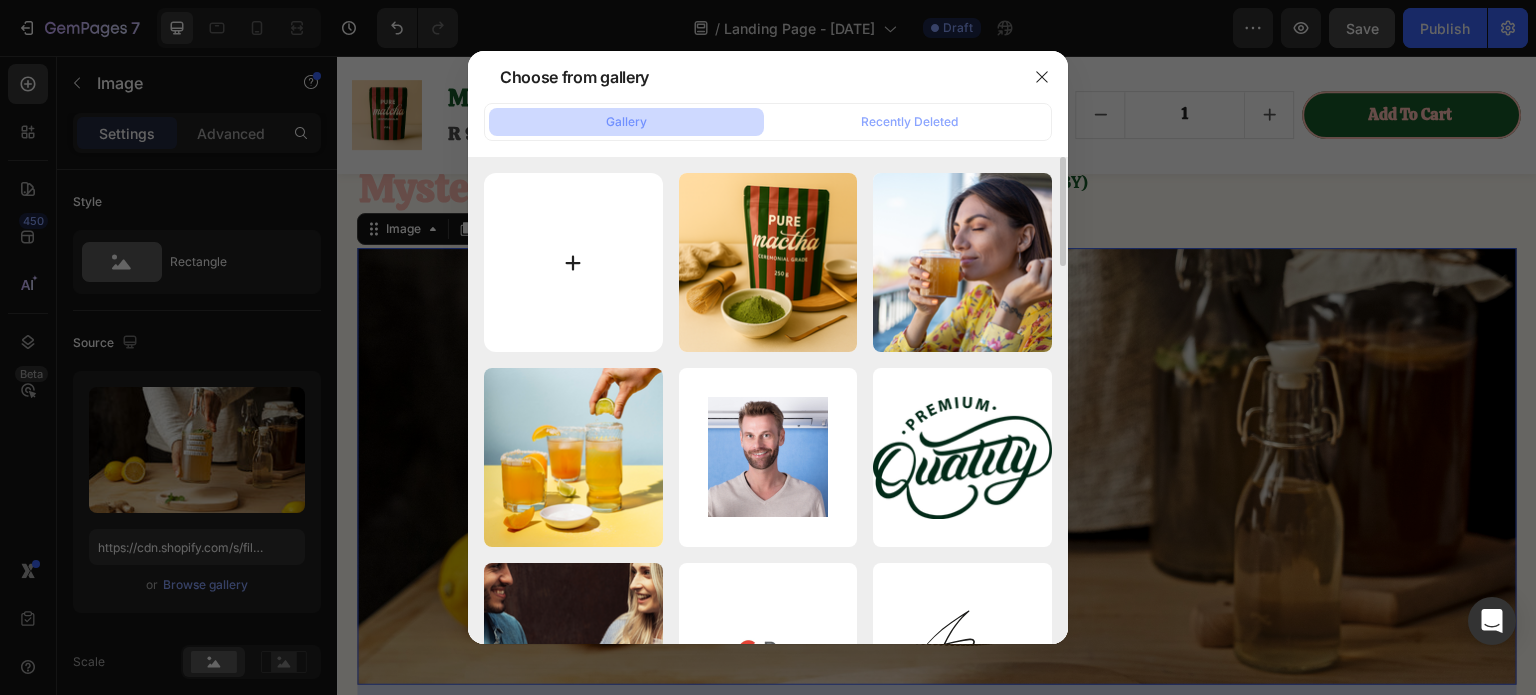 click at bounding box center [573, 262] 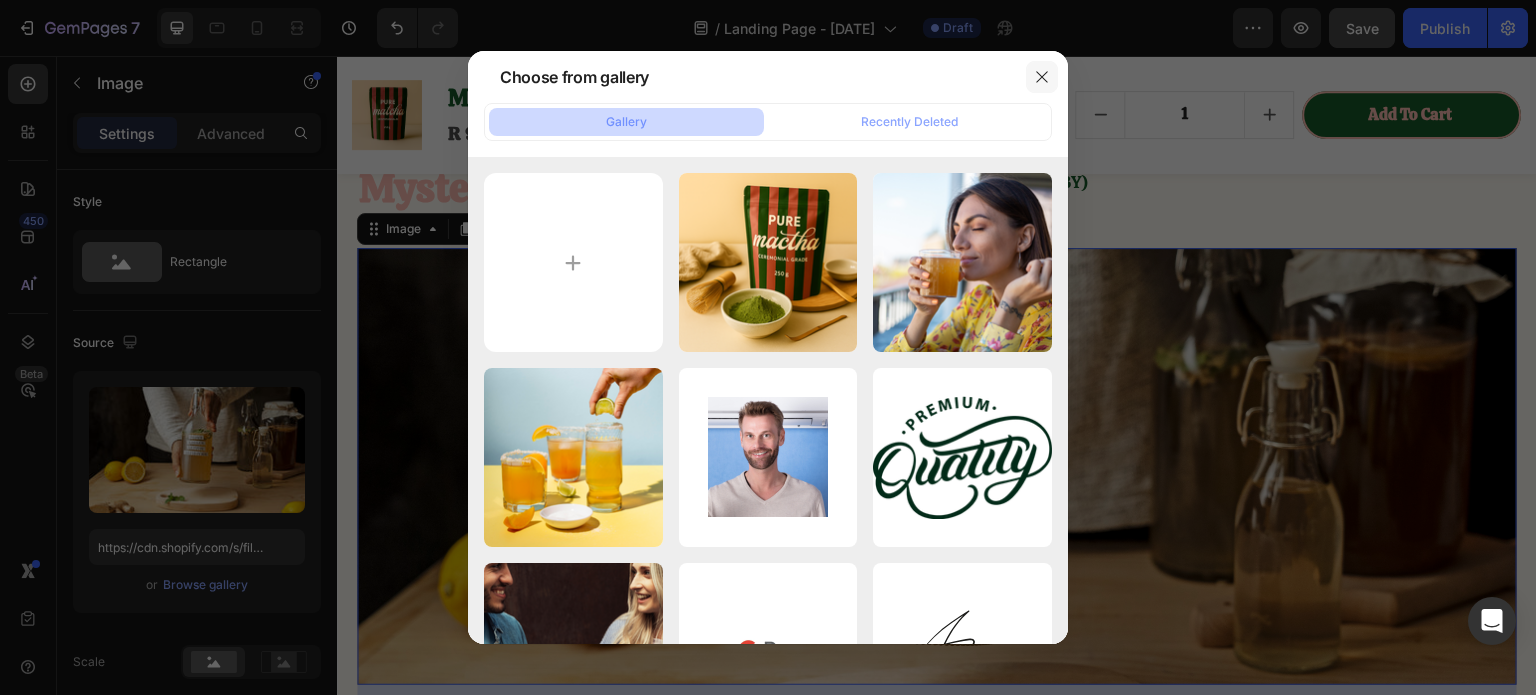 click 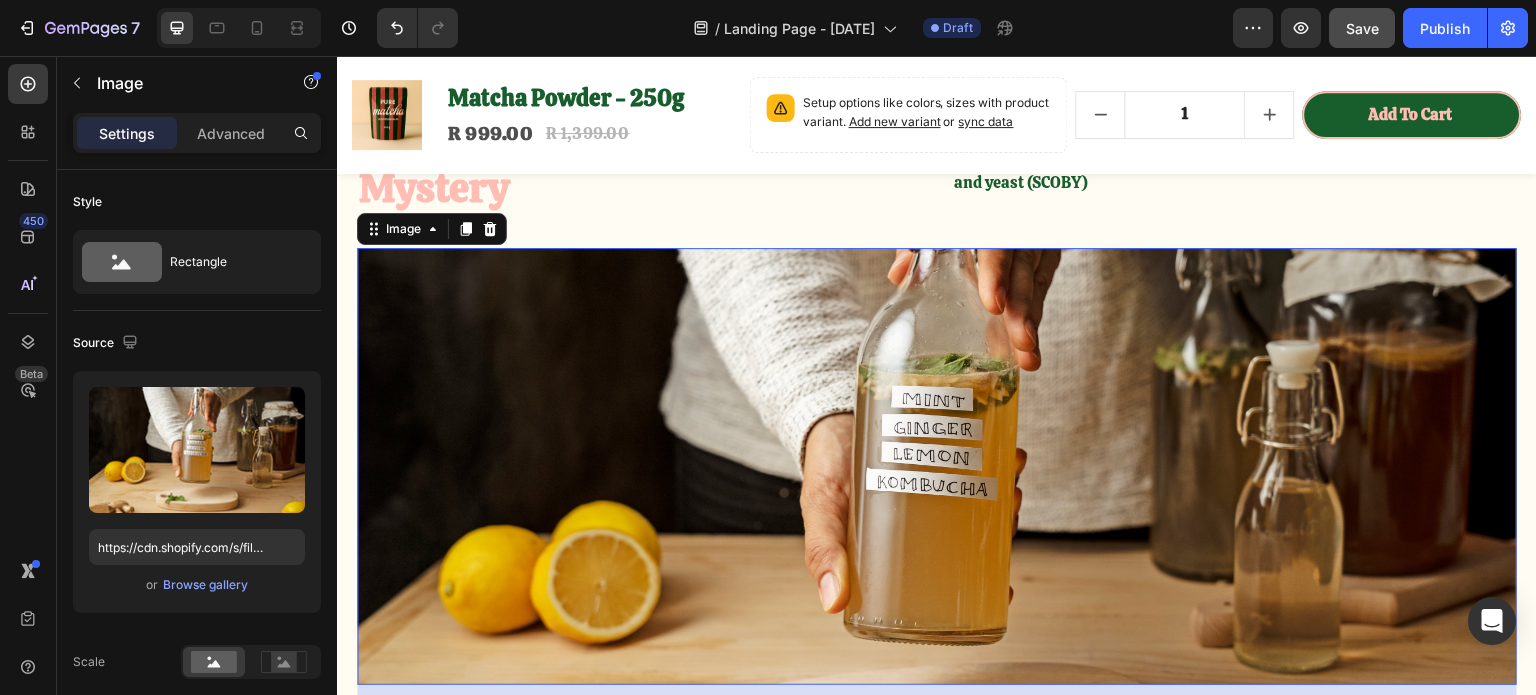 click at bounding box center [937, 466] 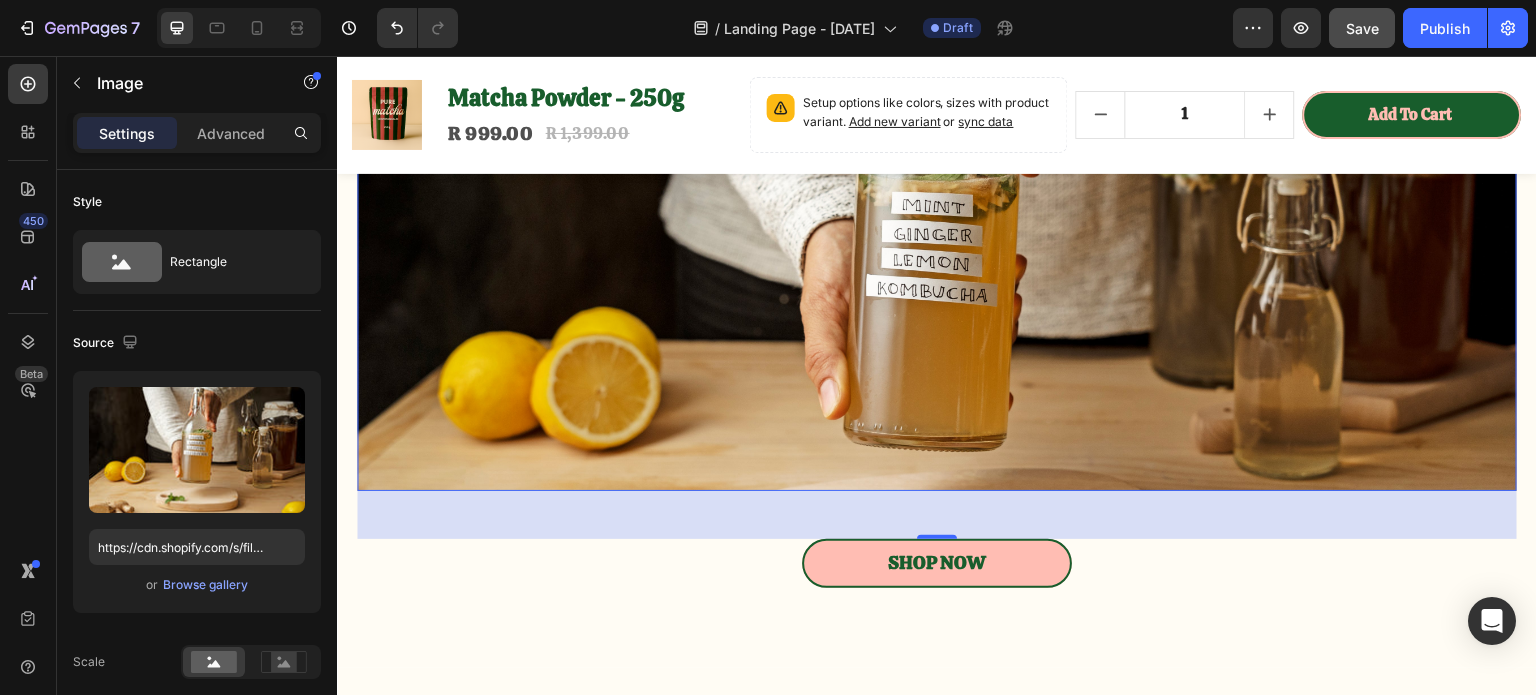 scroll, scrollTop: 1000, scrollLeft: 0, axis: vertical 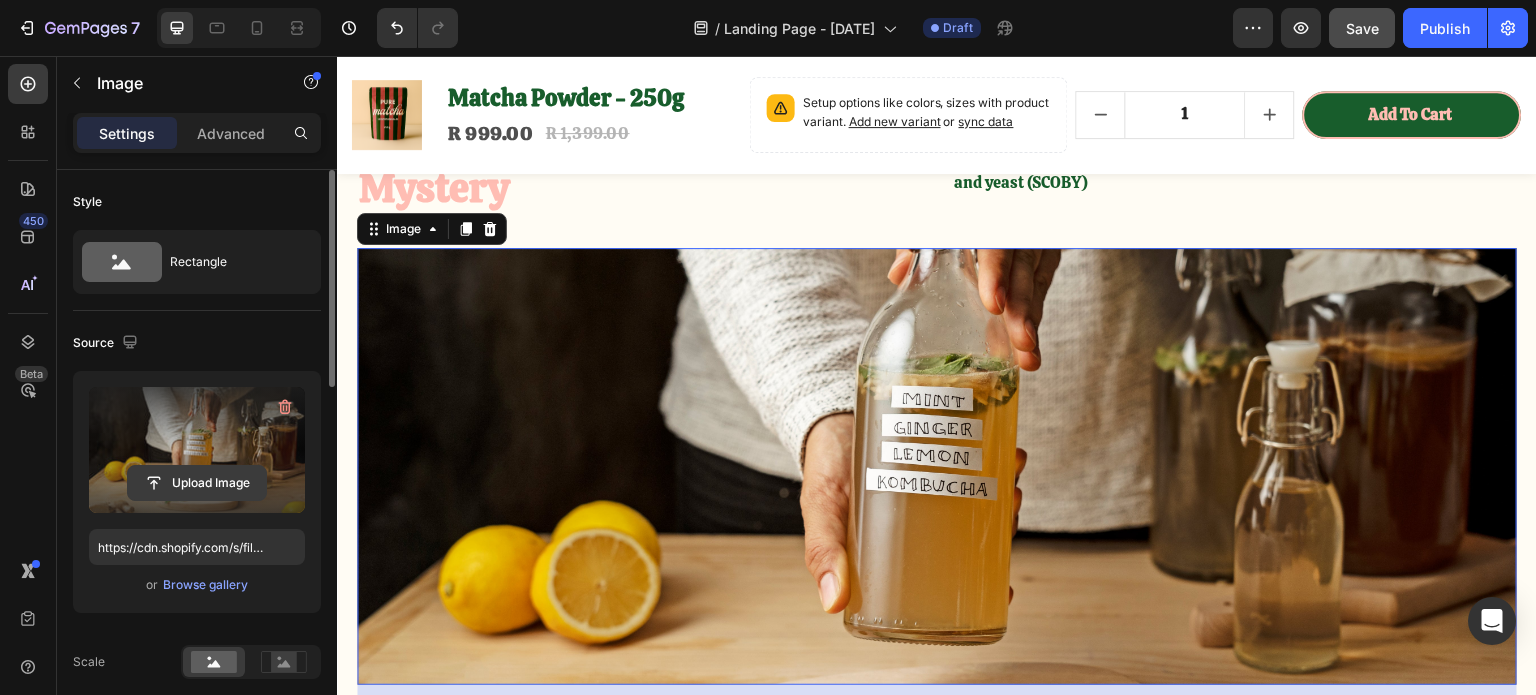 click 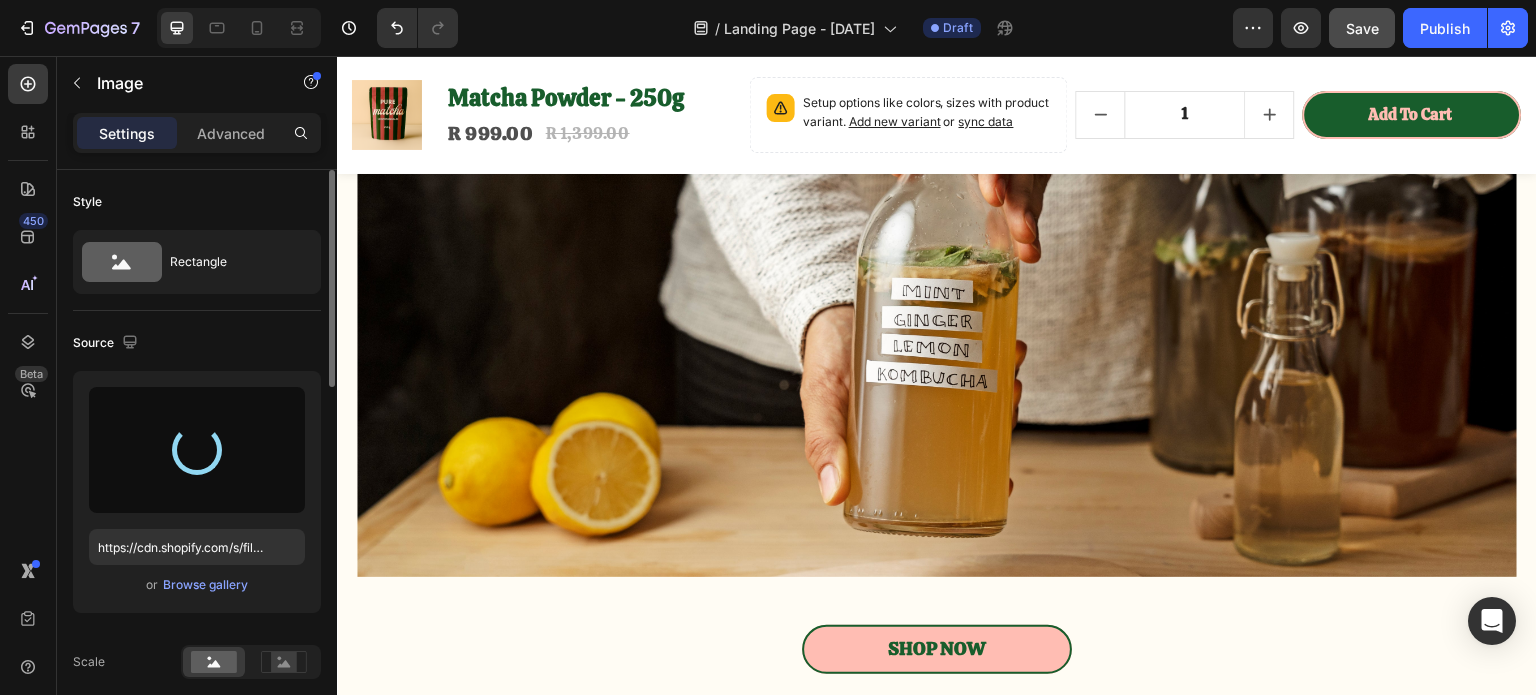 scroll, scrollTop: 1200, scrollLeft: 0, axis: vertical 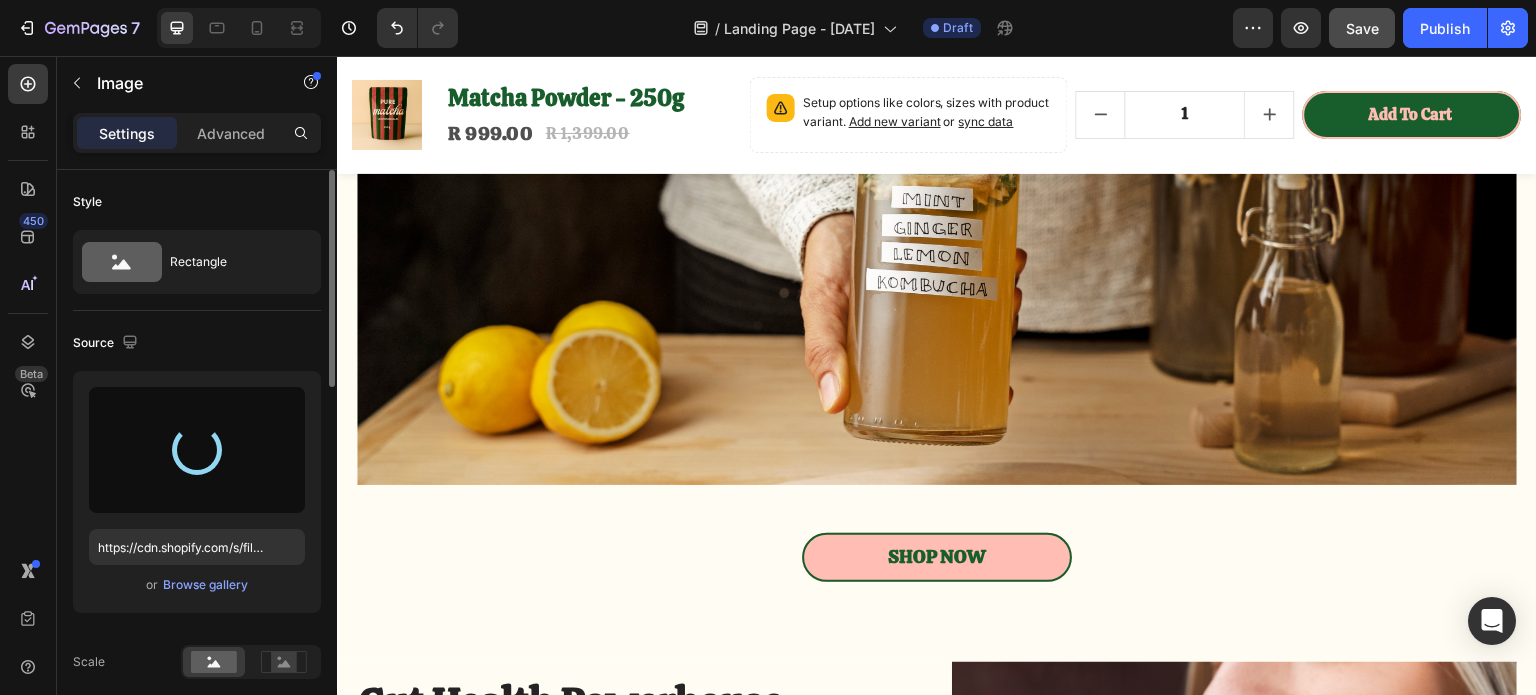 type on "https://cdn.shopify.com/s/files/1/0948/0142/8759/files/gempages_578333273369871301-0486902b-e492-4098-9dad-f2c5d687b554.png" 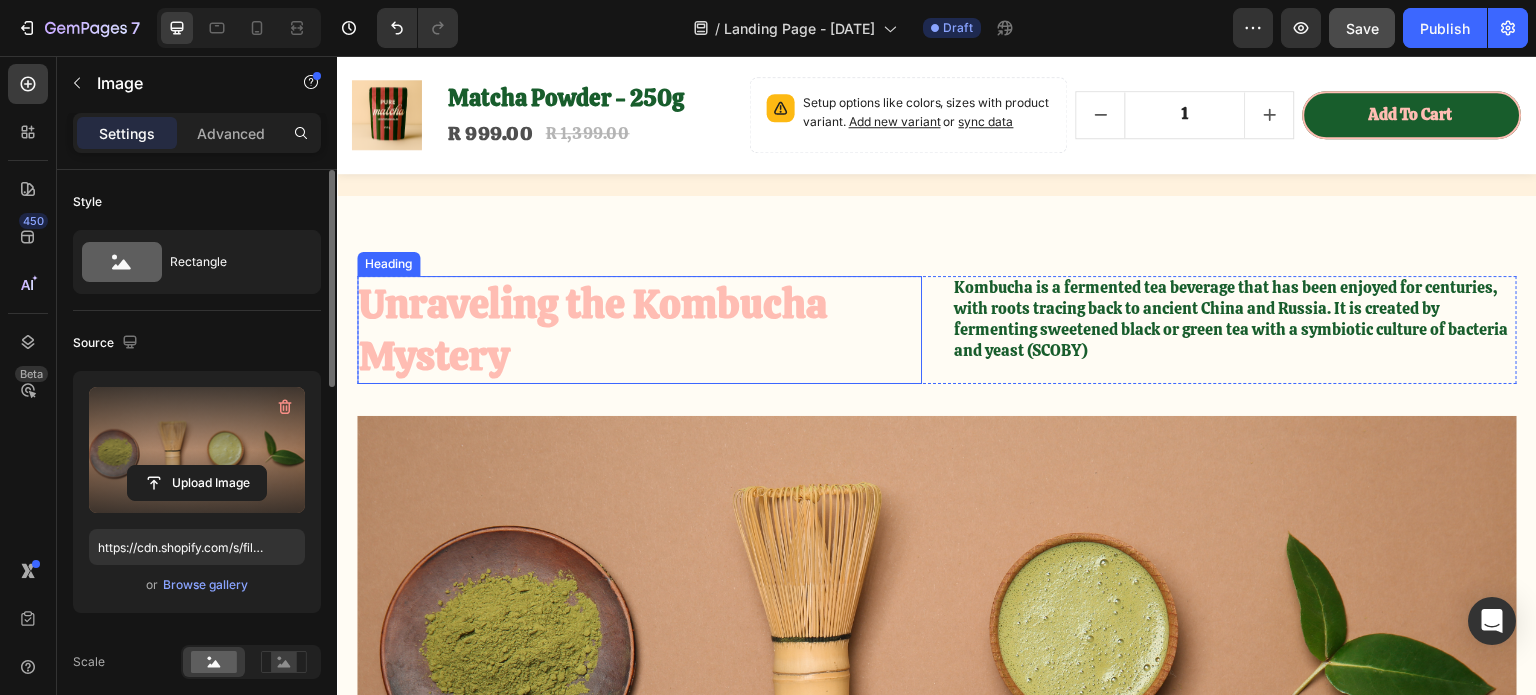 scroll, scrollTop: 800, scrollLeft: 0, axis: vertical 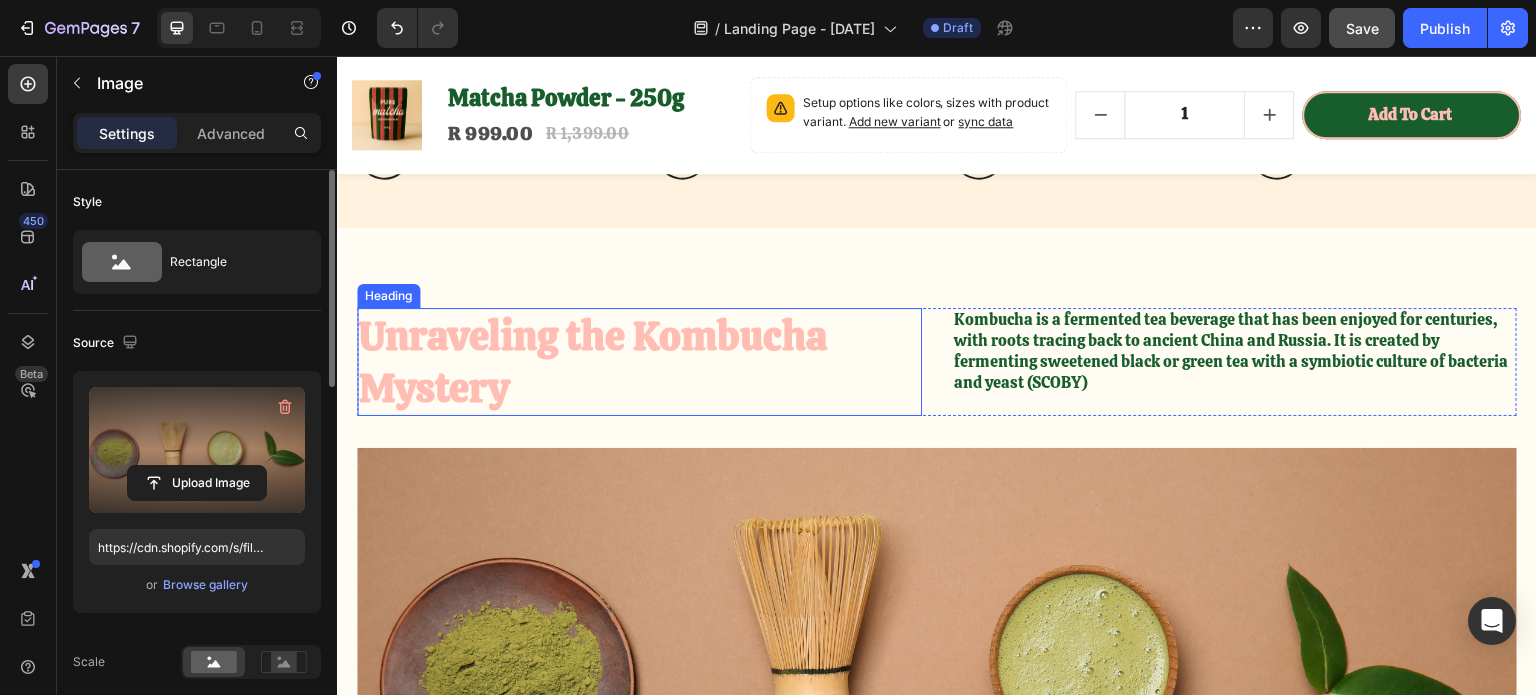 click on "Unraveling the Kombucha Mystery" at bounding box center (598, 362) 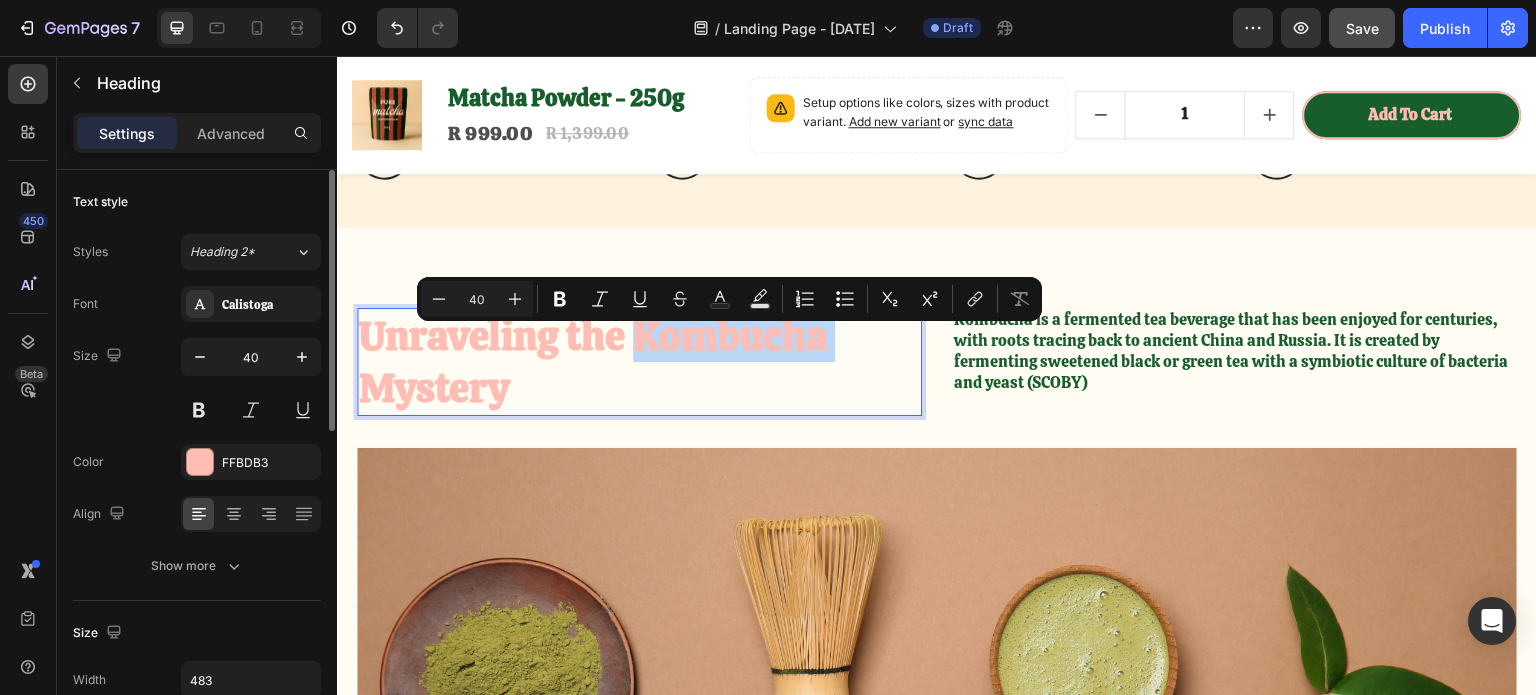 click on "Unraveling the Kombucha Mystery" at bounding box center (598, 362) 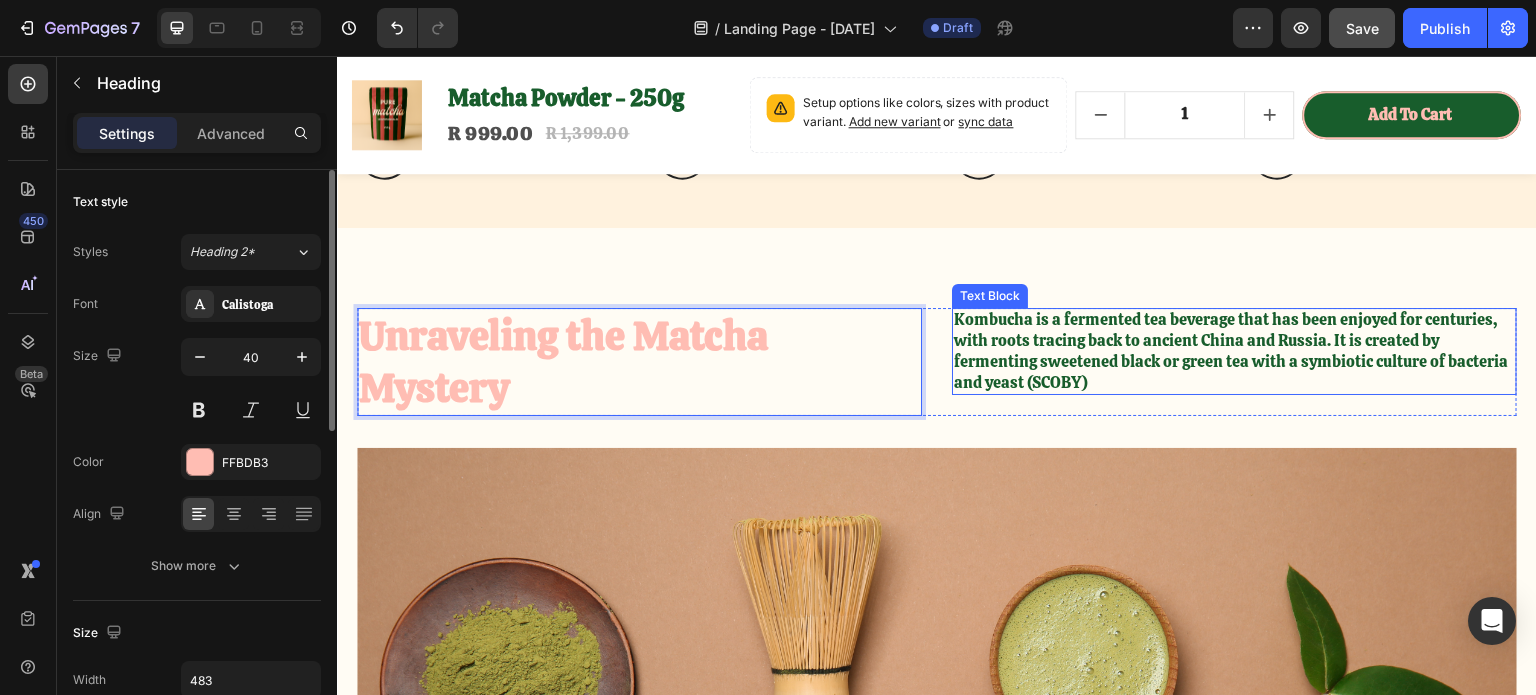 click on "Kombucha is a fermented tea beverage that has been enjoyed for centuries, with roots tracing back to ancient China and Russia. It is created by fermenting sweetened black or green tea with a symbiotic culture of bacteria and yeast (SCOBY)" at bounding box center (1234, 351) 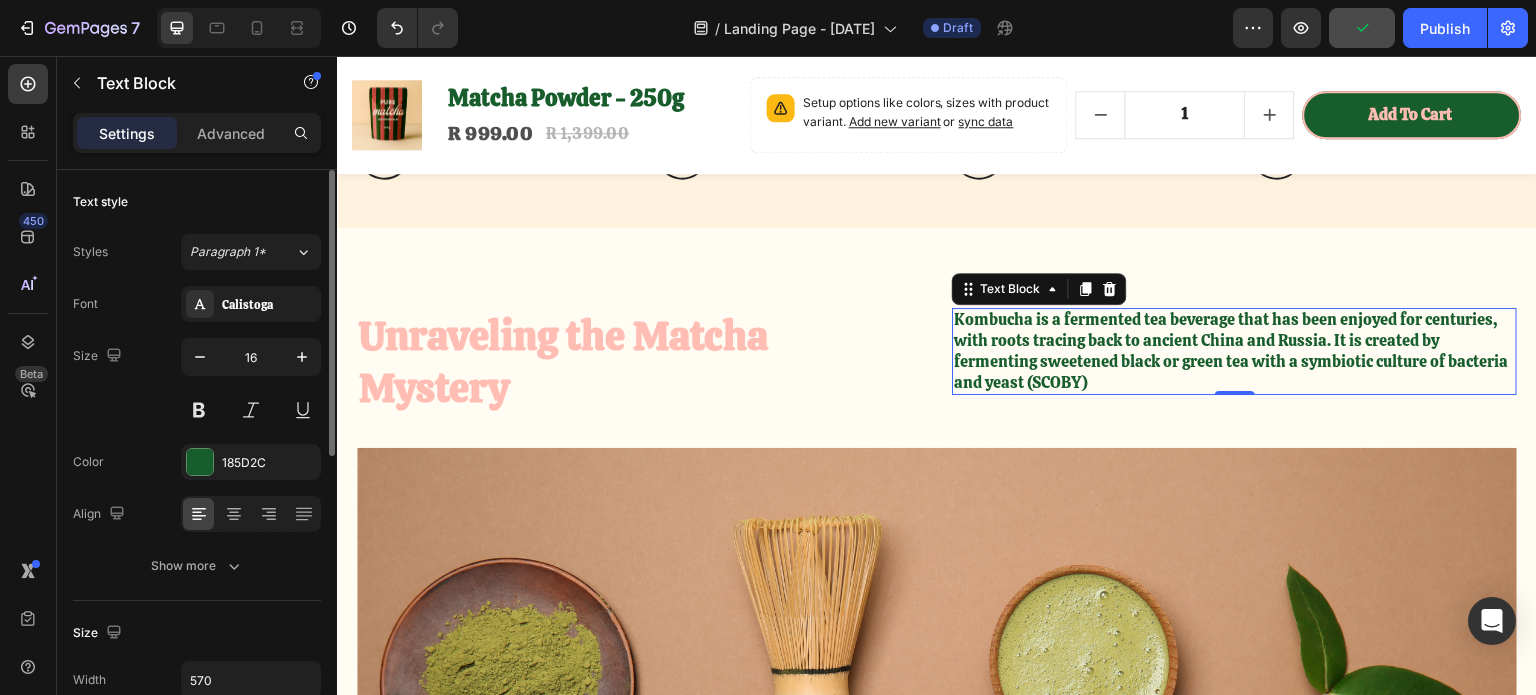 click on "Kombucha is a fermented tea beverage that has been enjoyed for centuries, with roots tracing back to ancient China and Russia. It is created by fermenting sweetened black or green tea with a symbiotic culture of bacteria and yeast (SCOBY)" at bounding box center (1234, 351) 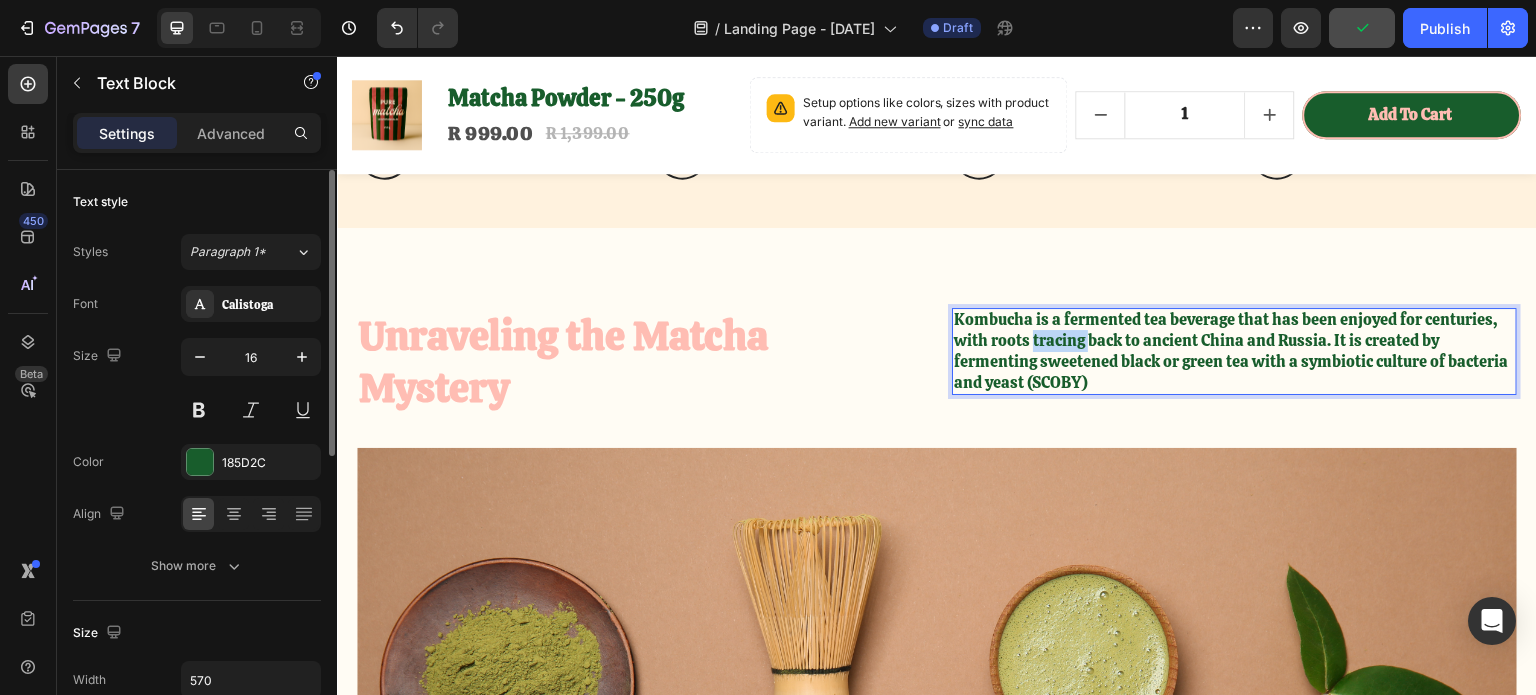 click on "Kombucha is a fermented tea beverage that has been enjoyed for centuries, with roots tracing back to ancient China and Russia. It is created by fermenting sweetened black or green tea with a symbiotic culture of bacteria and yeast (SCOBY)" at bounding box center (1234, 351) 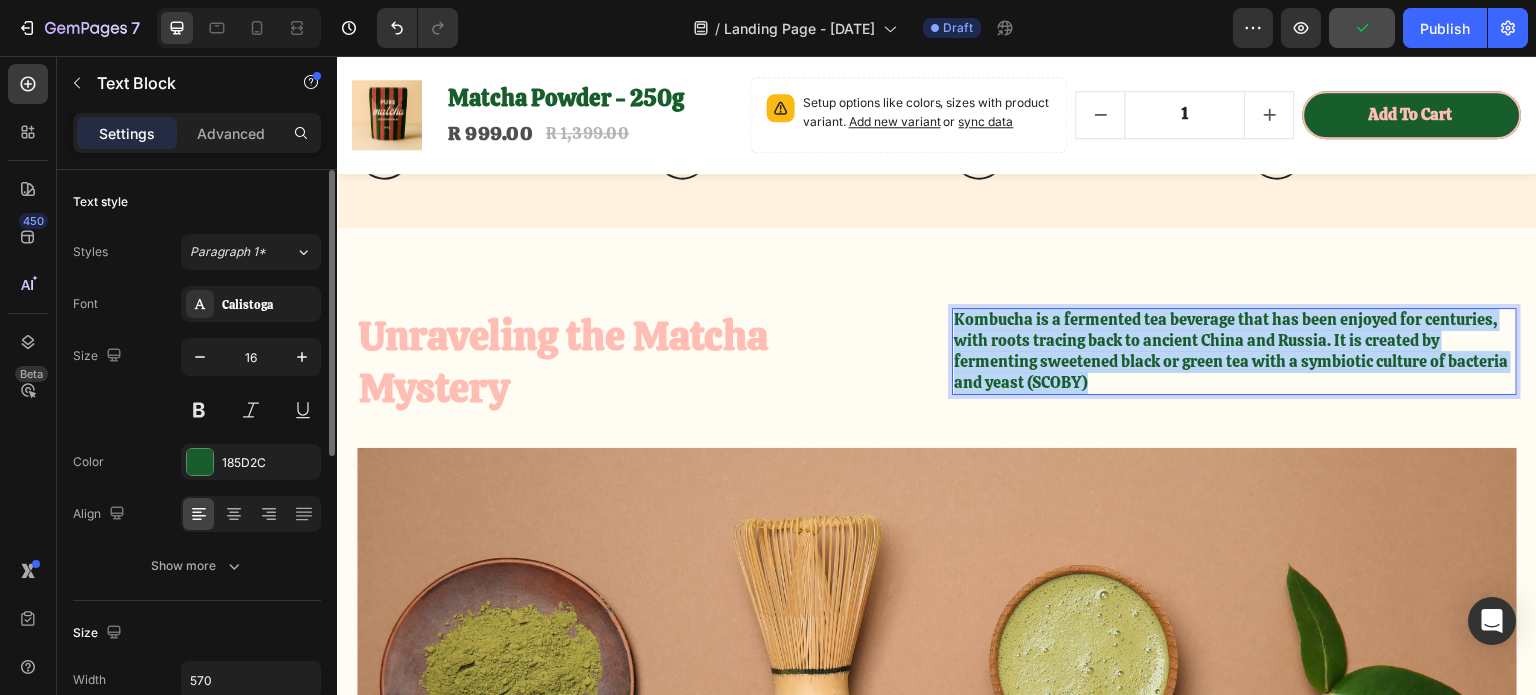 click on "Kombucha is a fermented tea beverage that has been enjoyed for centuries, with roots tracing back to ancient China and Russia. It is created by fermenting sweetened black or green tea with a symbiotic culture of bacteria and yeast (SCOBY)" at bounding box center (1234, 351) 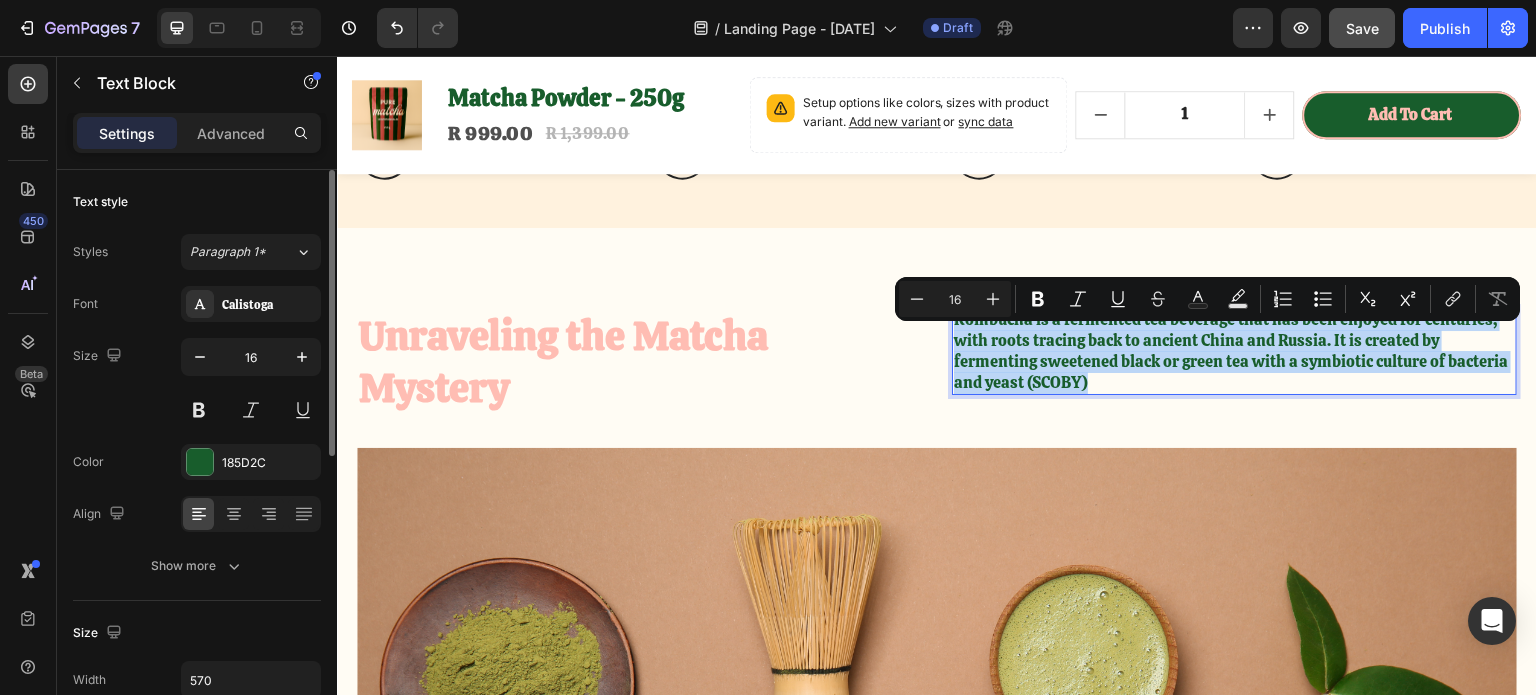 copy on "Kombucha is a fermented tea beverage that has been enjoyed for centuries, with roots tracing back to ancient China and Russia. It is created by fermenting sweetened black or green tea with a symbiotic culture of bacteria and yeast (SCOBY)" 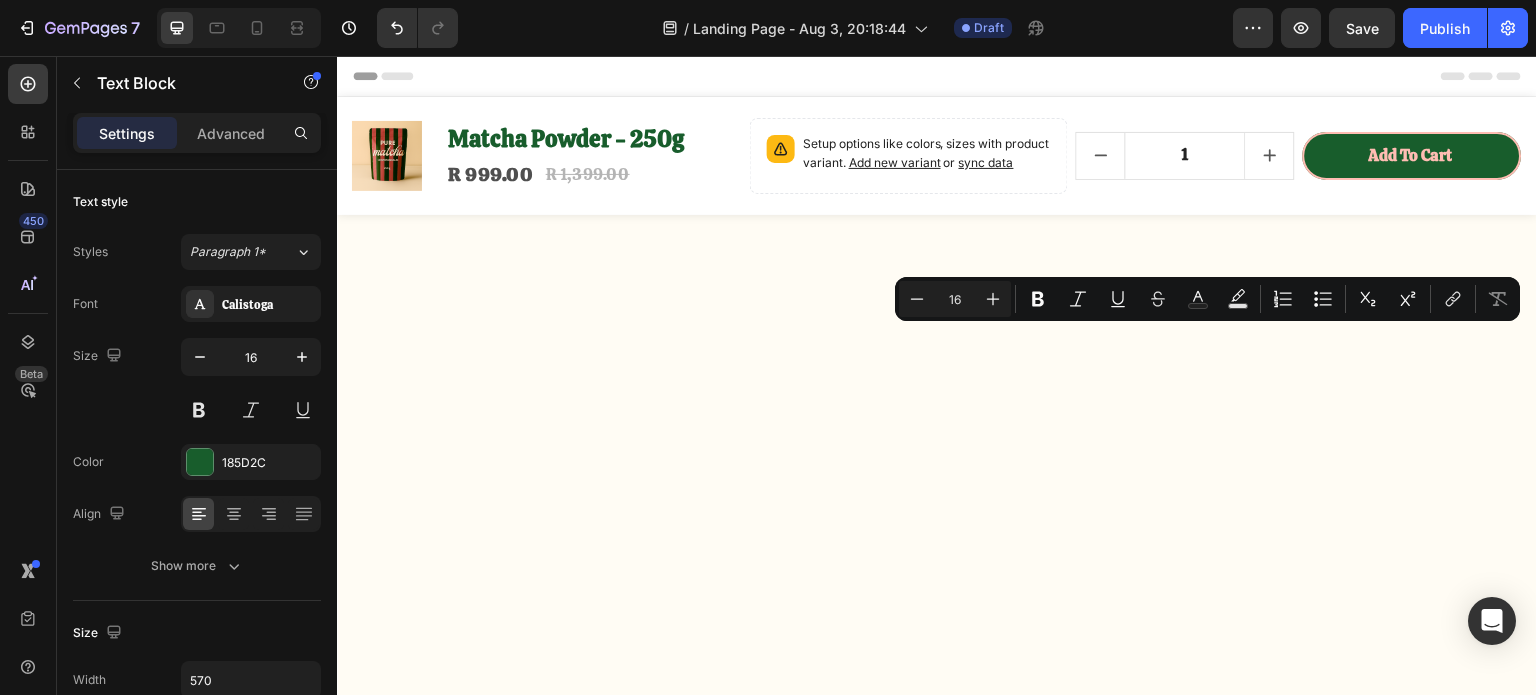 scroll, scrollTop: 0, scrollLeft: 0, axis: both 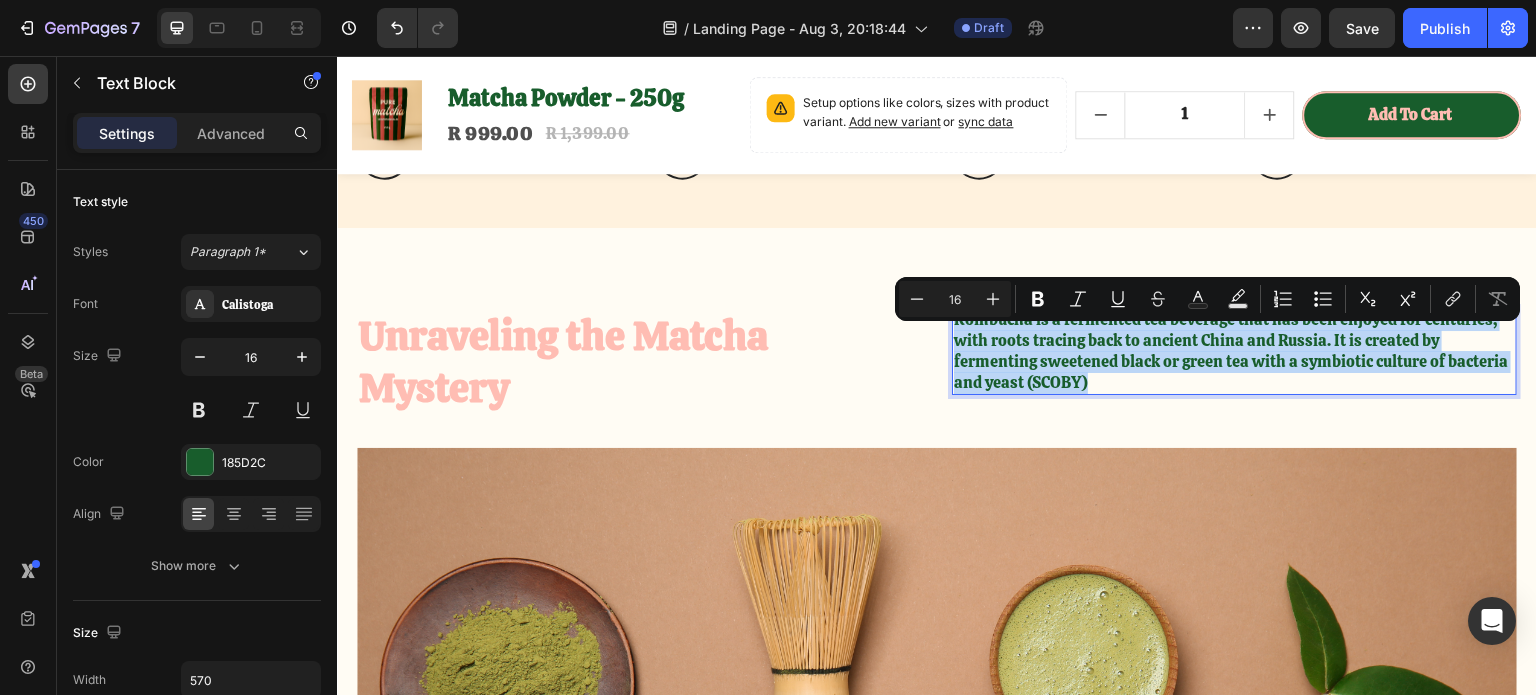 click on "Kombucha is a fermented tea beverage that has been enjoyed for centuries, with roots tracing back to ancient China and Russia. It is created by fermenting sweetened black or green tea with a symbiotic culture of bacteria and yeast (SCOBY)" at bounding box center [1234, 351] 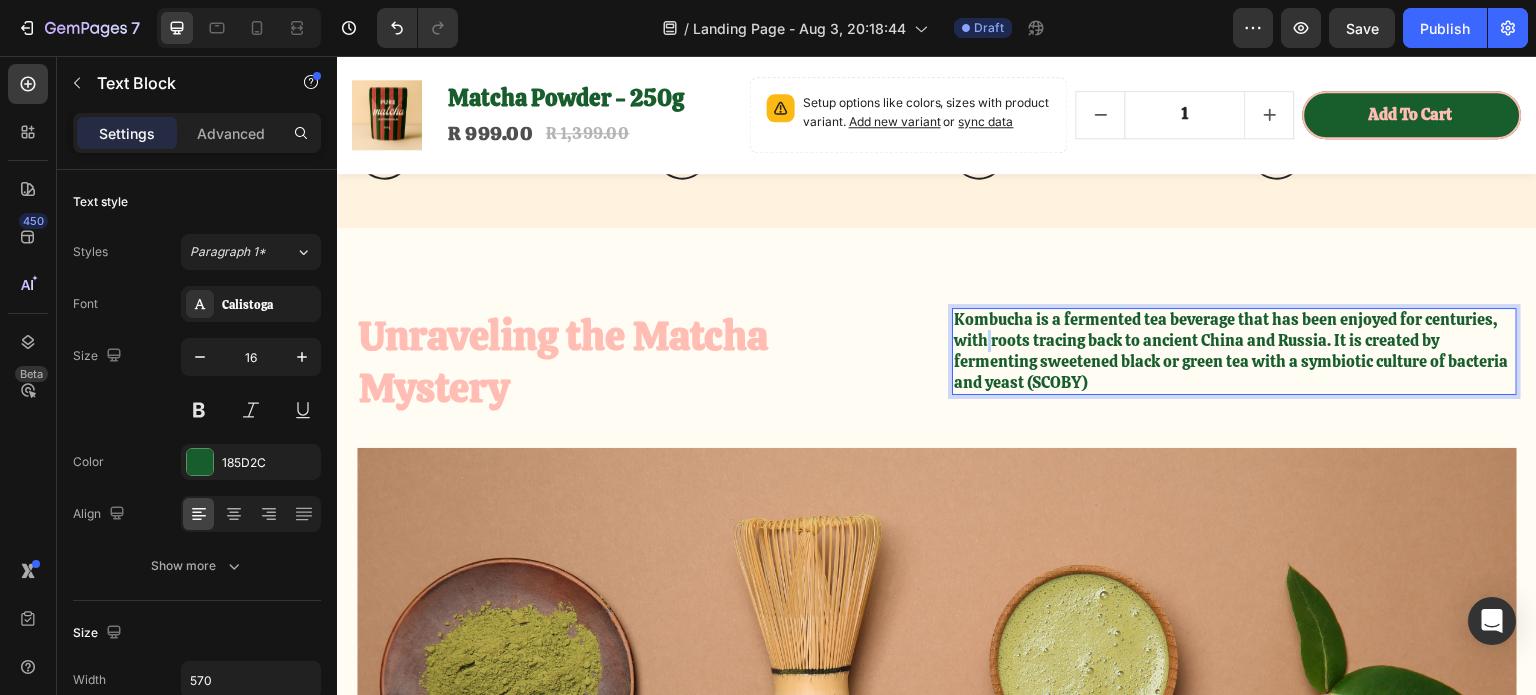 click on "Kombucha is a fermented tea beverage that has been enjoyed for centuries, with roots tracing back to ancient China and Russia. It is created by fermenting sweetened black or green tea with a symbiotic culture of bacteria and yeast (SCOBY)" at bounding box center (1234, 351) 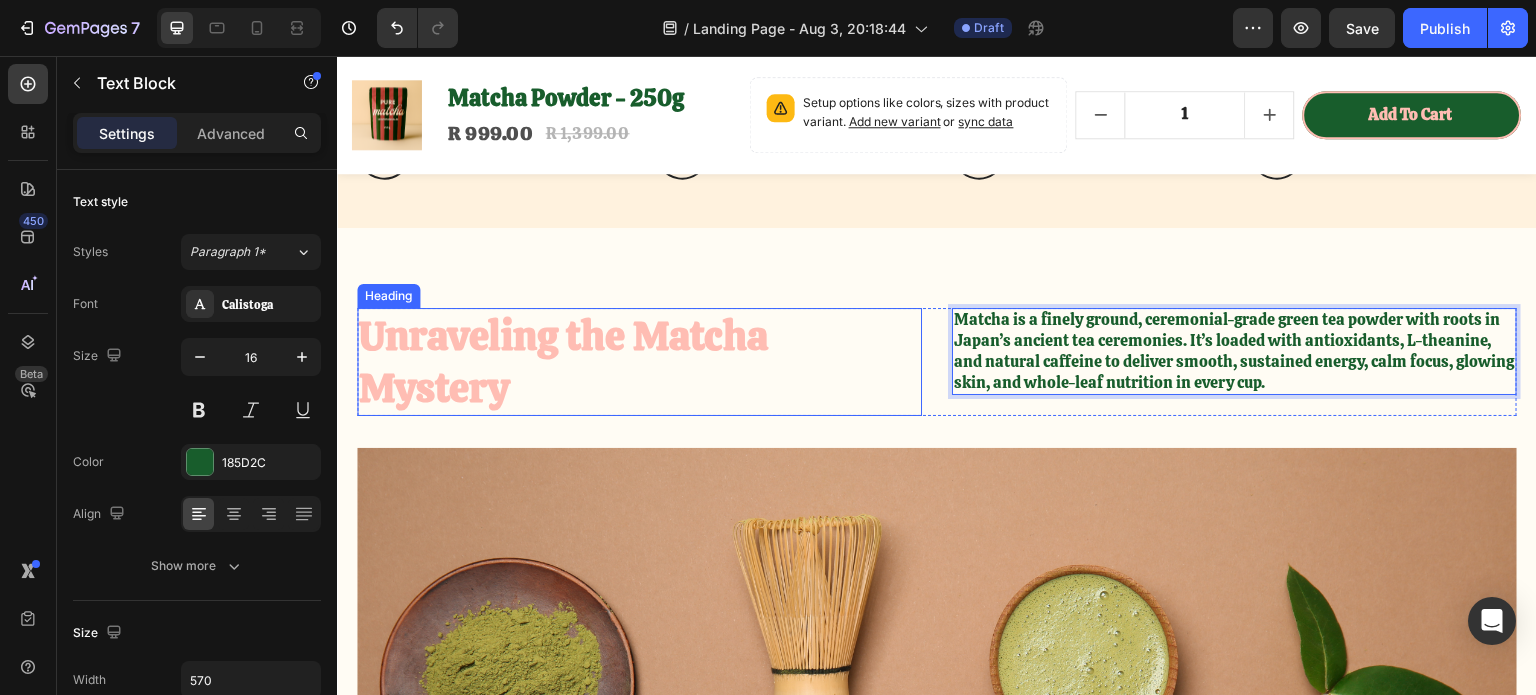 click on "Unraveling the Matcha Mystery" at bounding box center [639, 362] 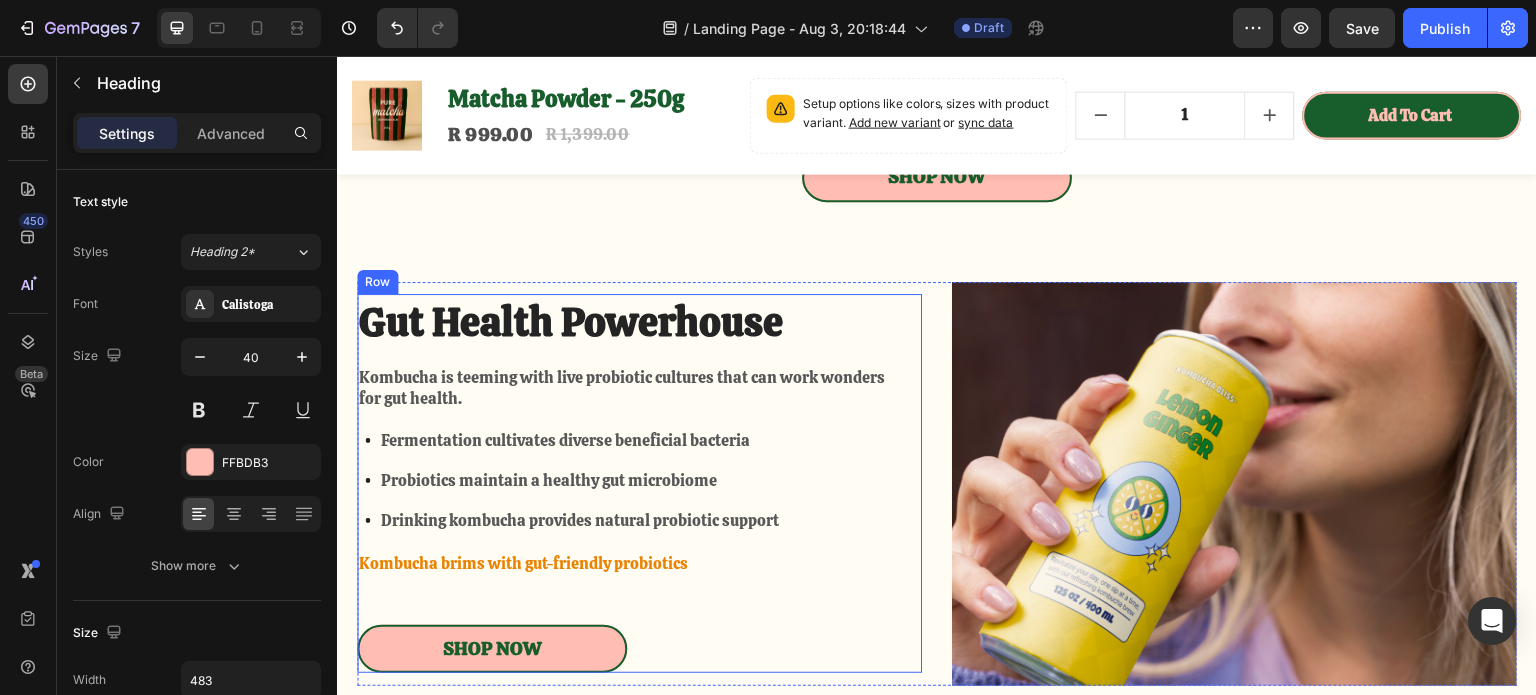 scroll, scrollTop: 1600, scrollLeft: 0, axis: vertical 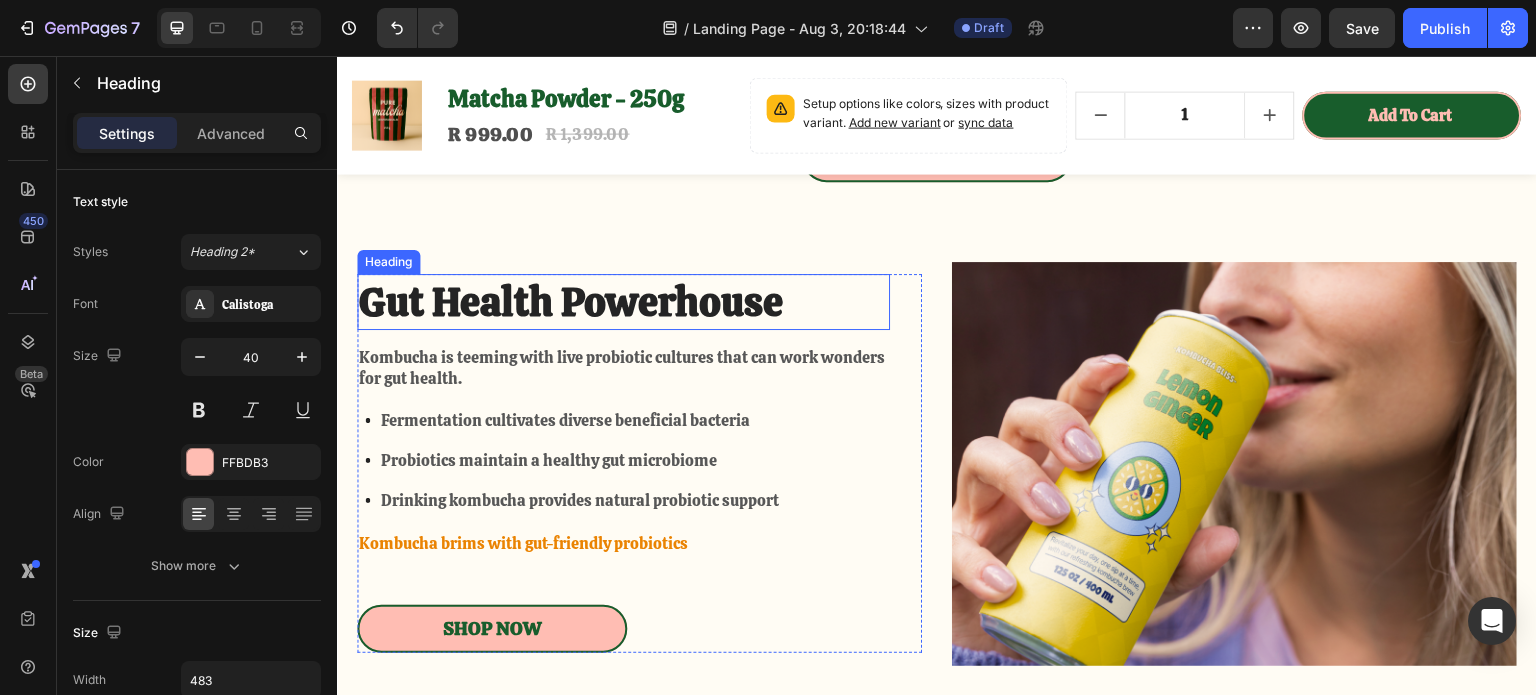 click on "Gut Health Powerhouse" at bounding box center [623, 302] 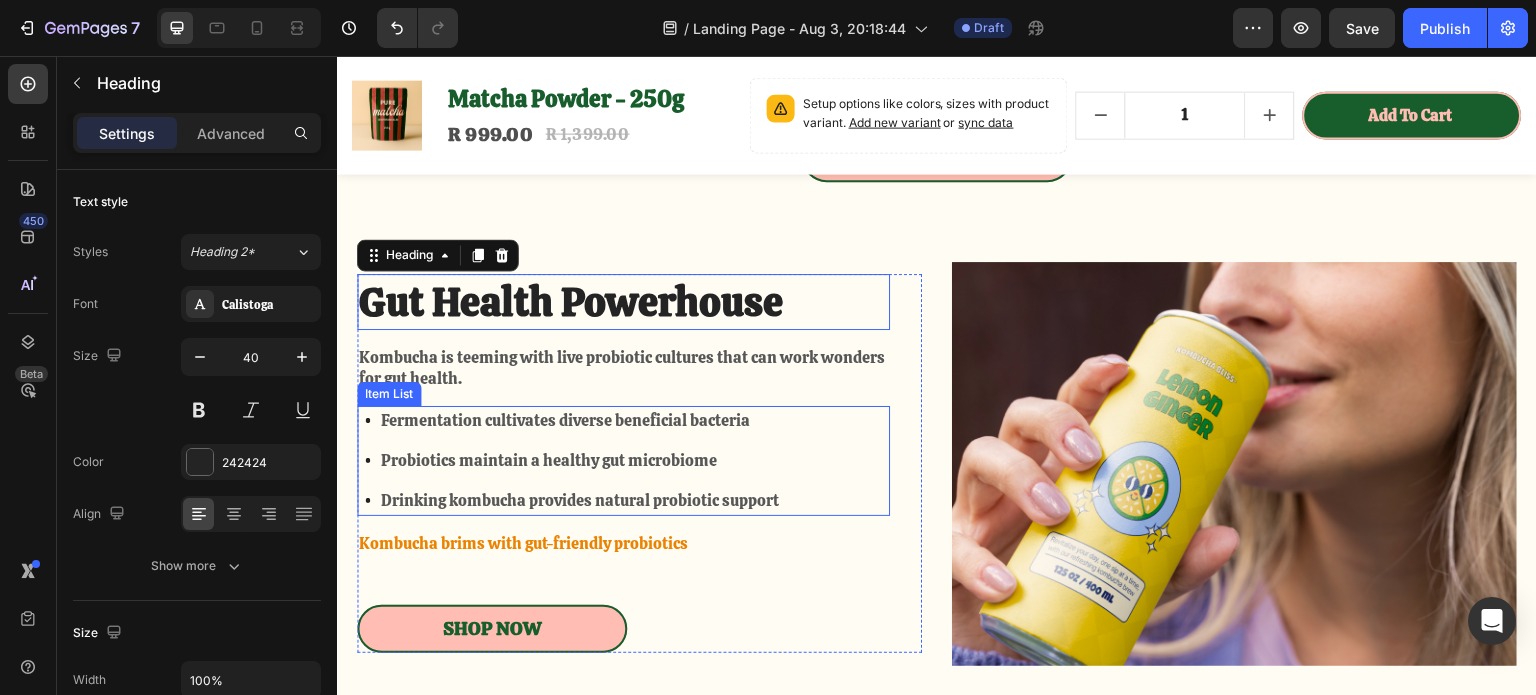 click on "Fermentation cultivates diverse beneficial bacteria
Probiotics maintain a healthy gut microbiome
Drinking kombucha provides natural probiotic support" at bounding box center [623, 461] 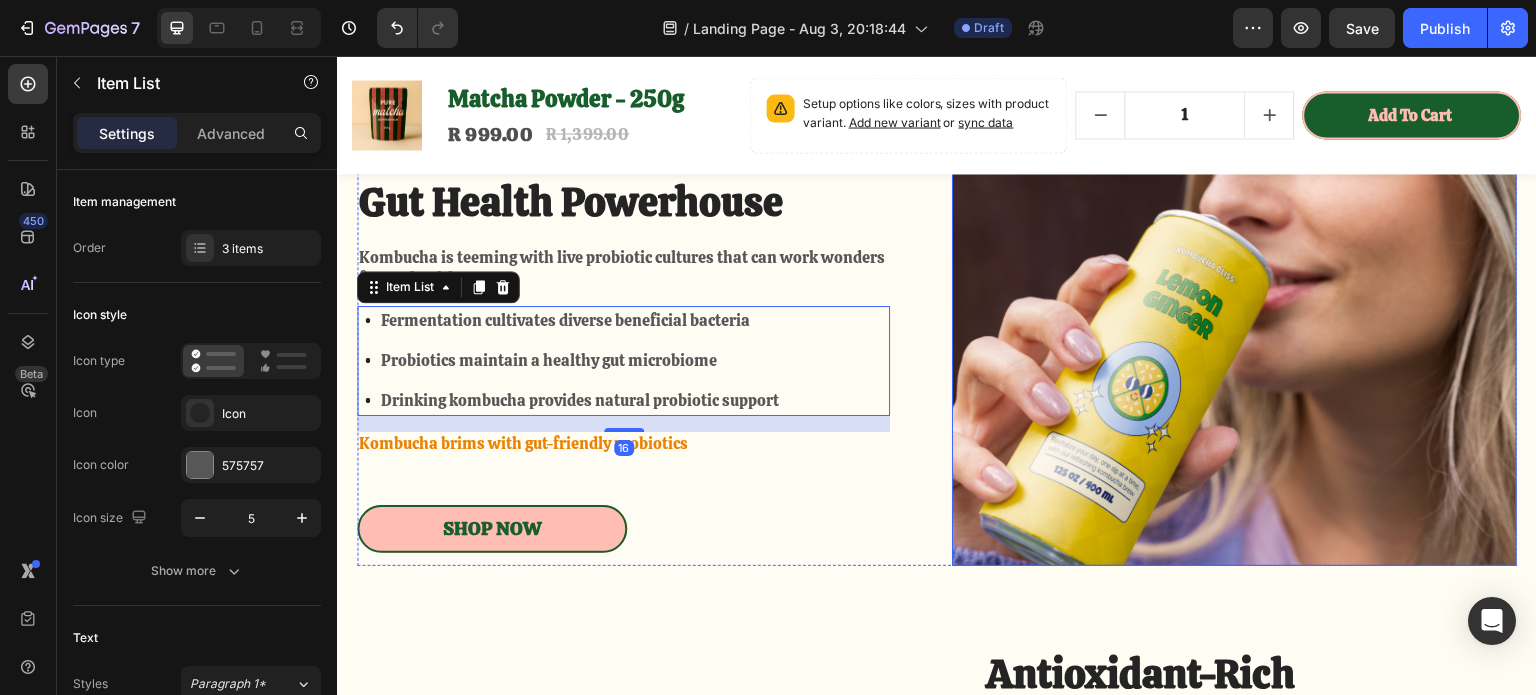 click at bounding box center [1234, 364] 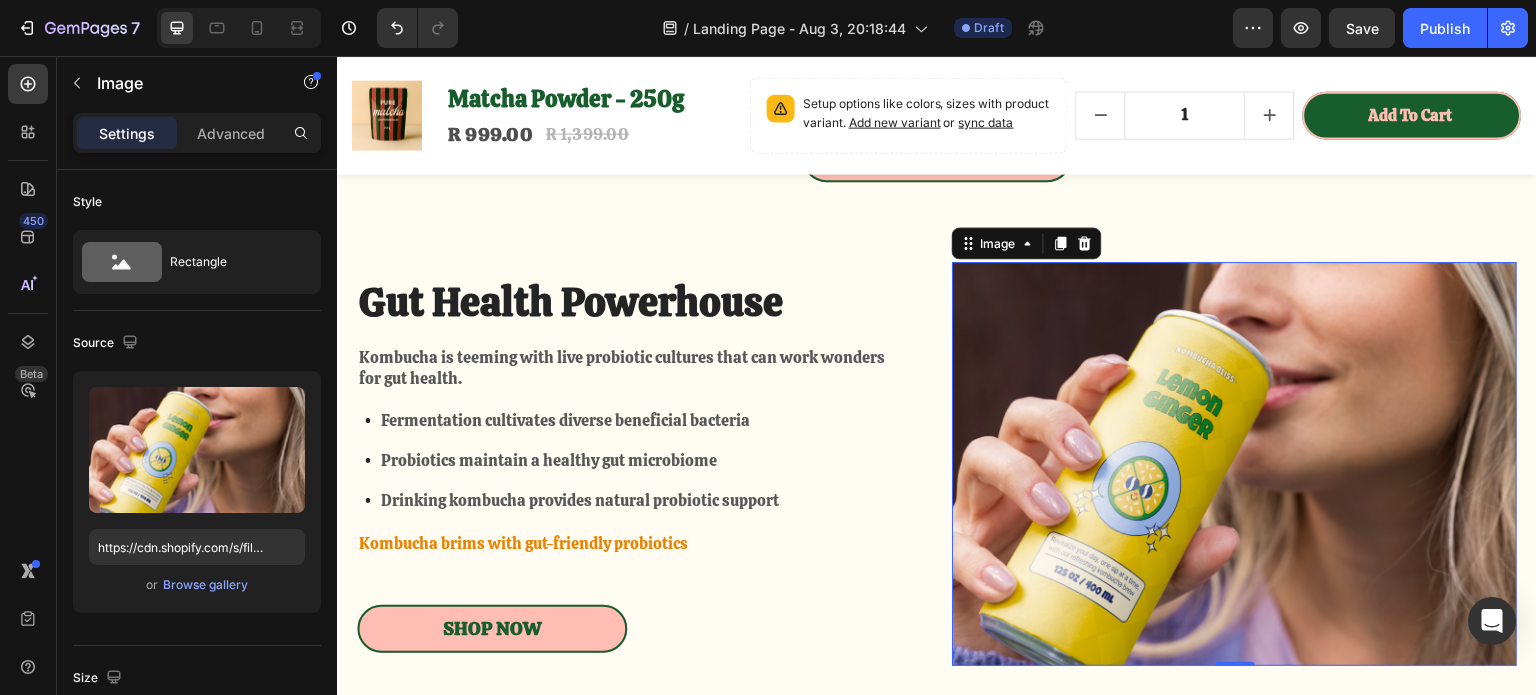 scroll, scrollTop: 1700, scrollLeft: 0, axis: vertical 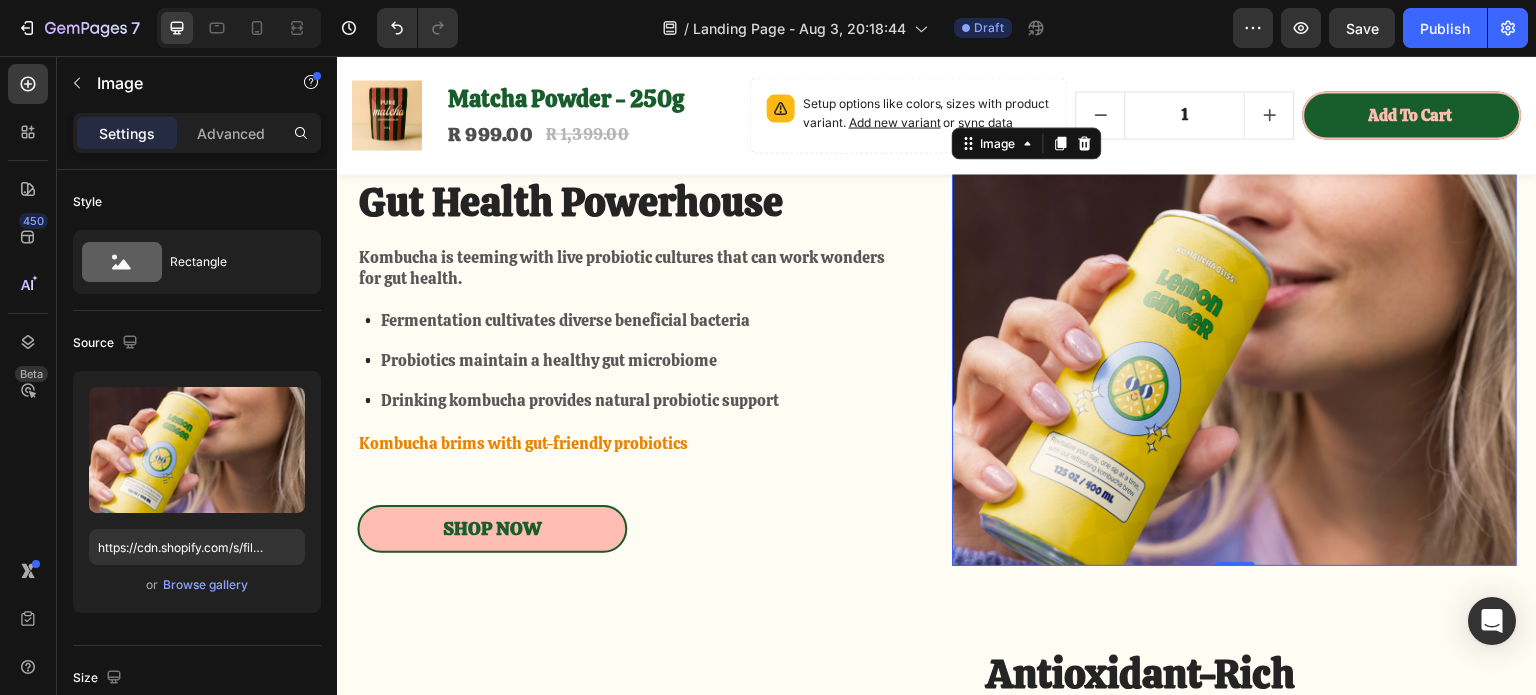 click at bounding box center [1234, 364] 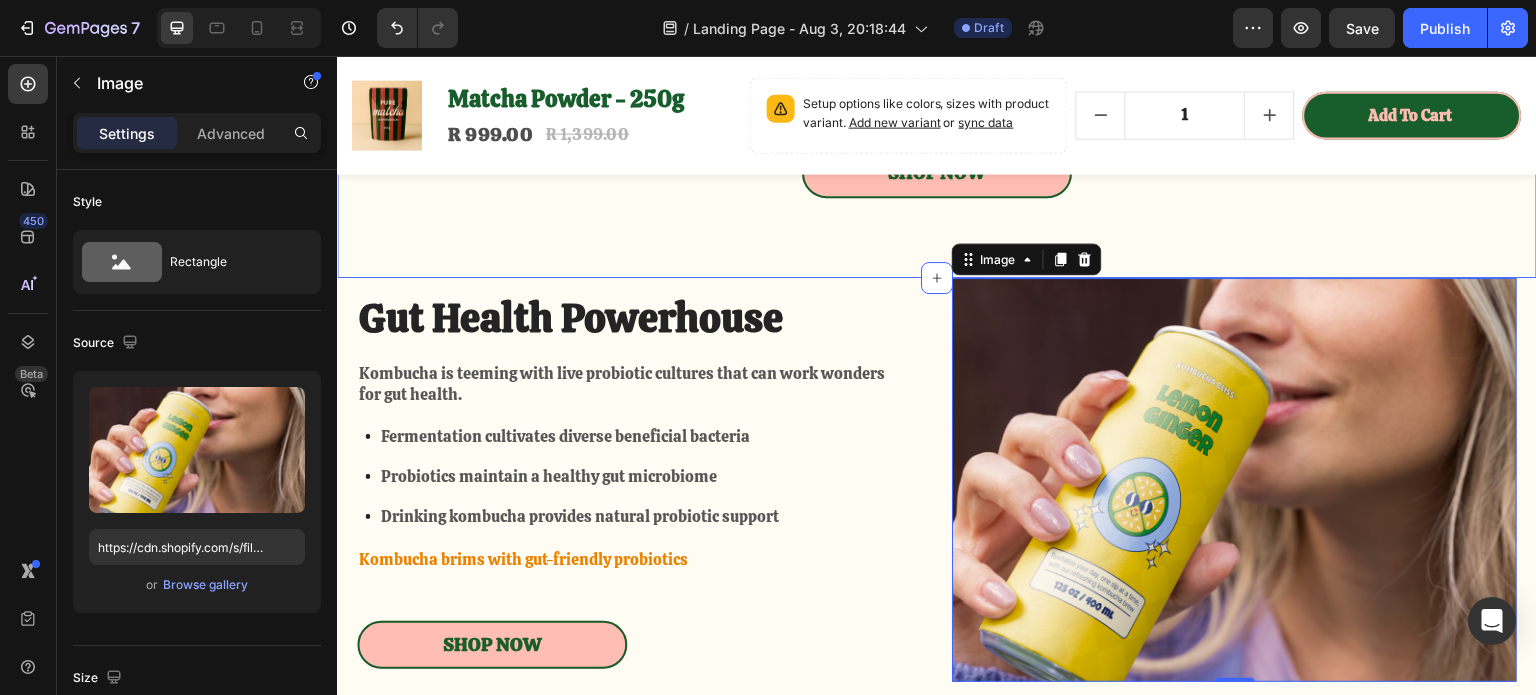 scroll, scrollTop: 1500, scrollLeft: 0, axis: vertical 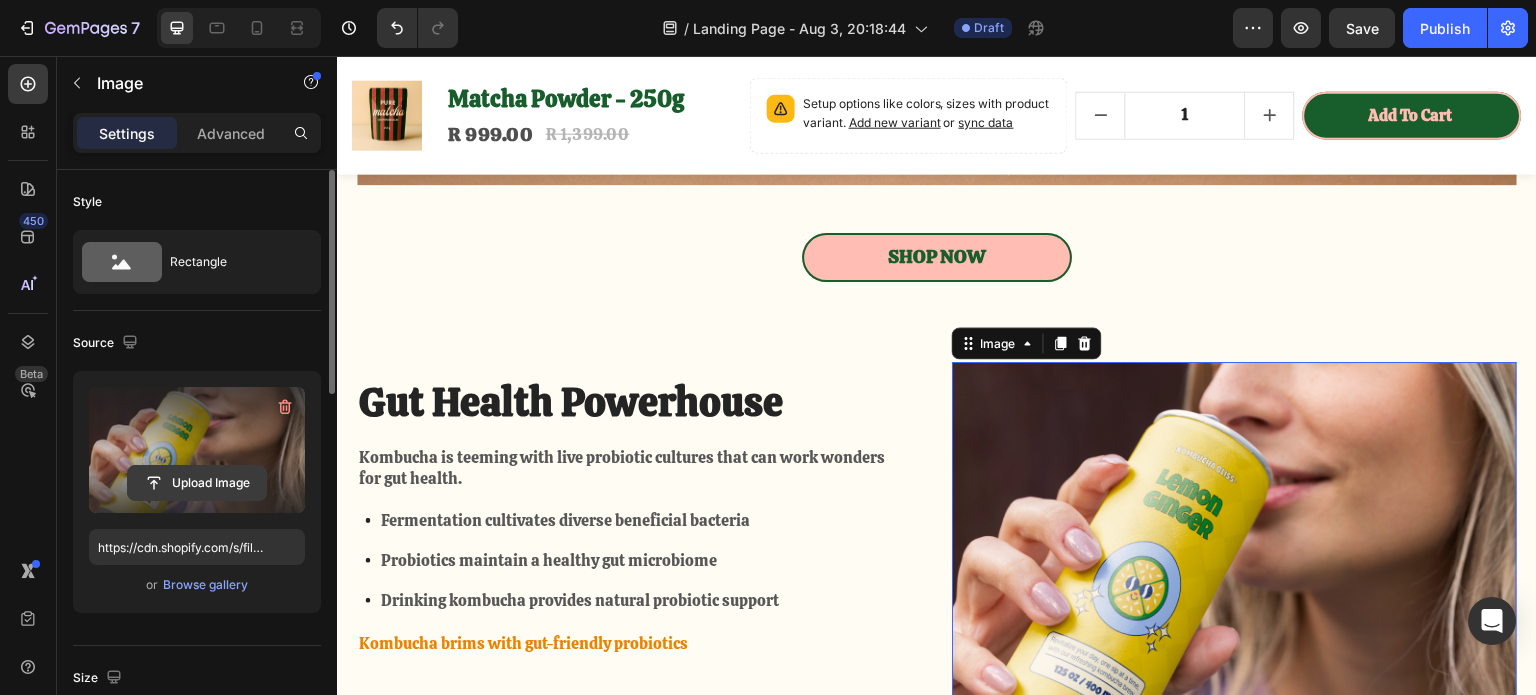 click 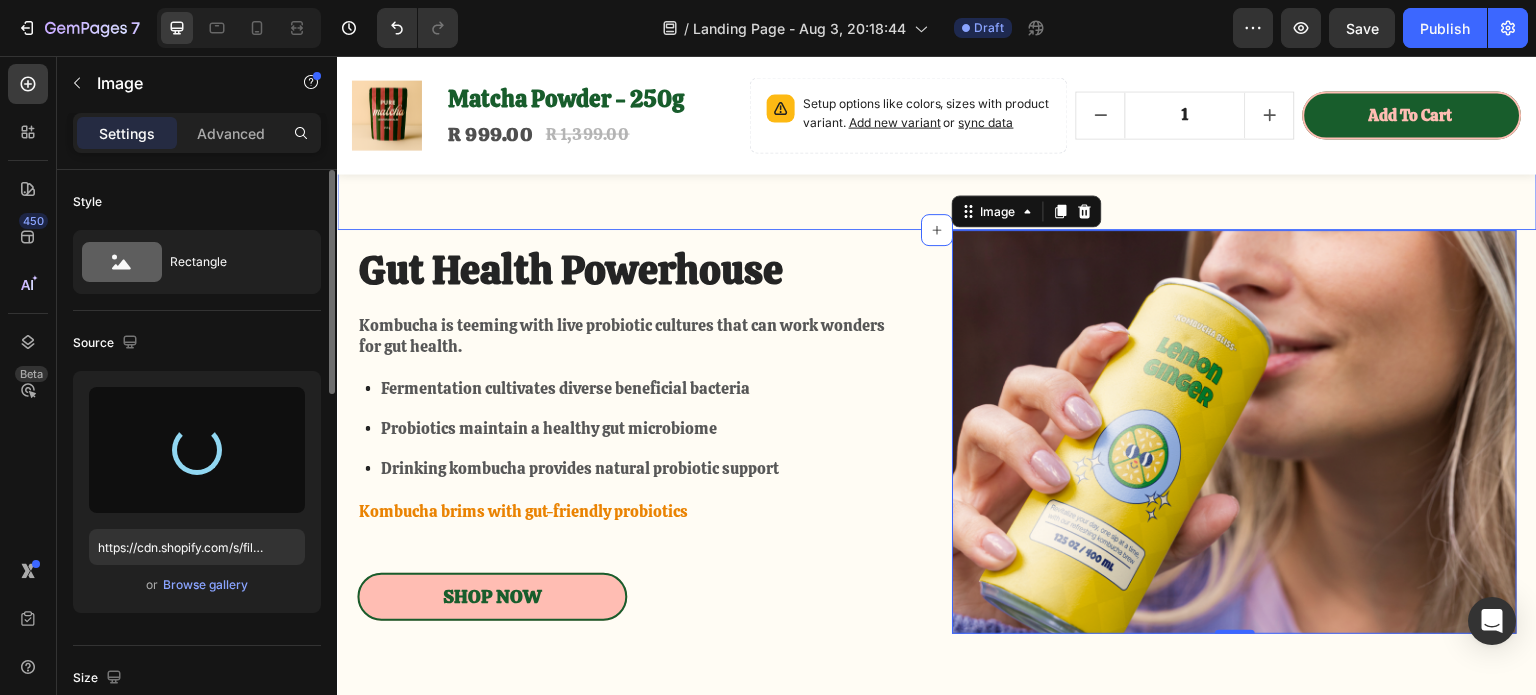 scroll, scrollTop: 1700, scrollLeft: 0, axis: vertical 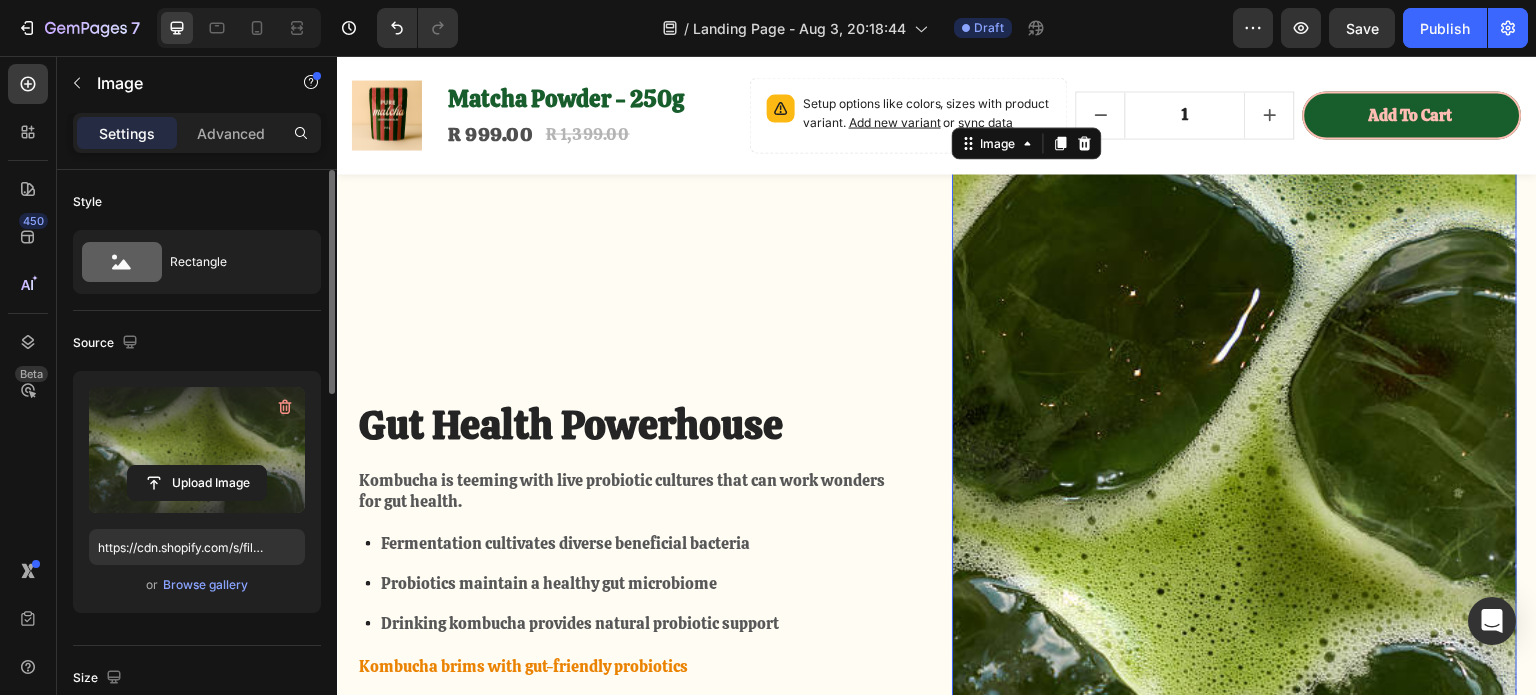 type on "https://cdn.shopify.com/s/files/1/0948/0142/8759/files/gempages_578333273369871301-4cd1cae0-cd69-4490-8f72-8037ef24bb6e.jpg" 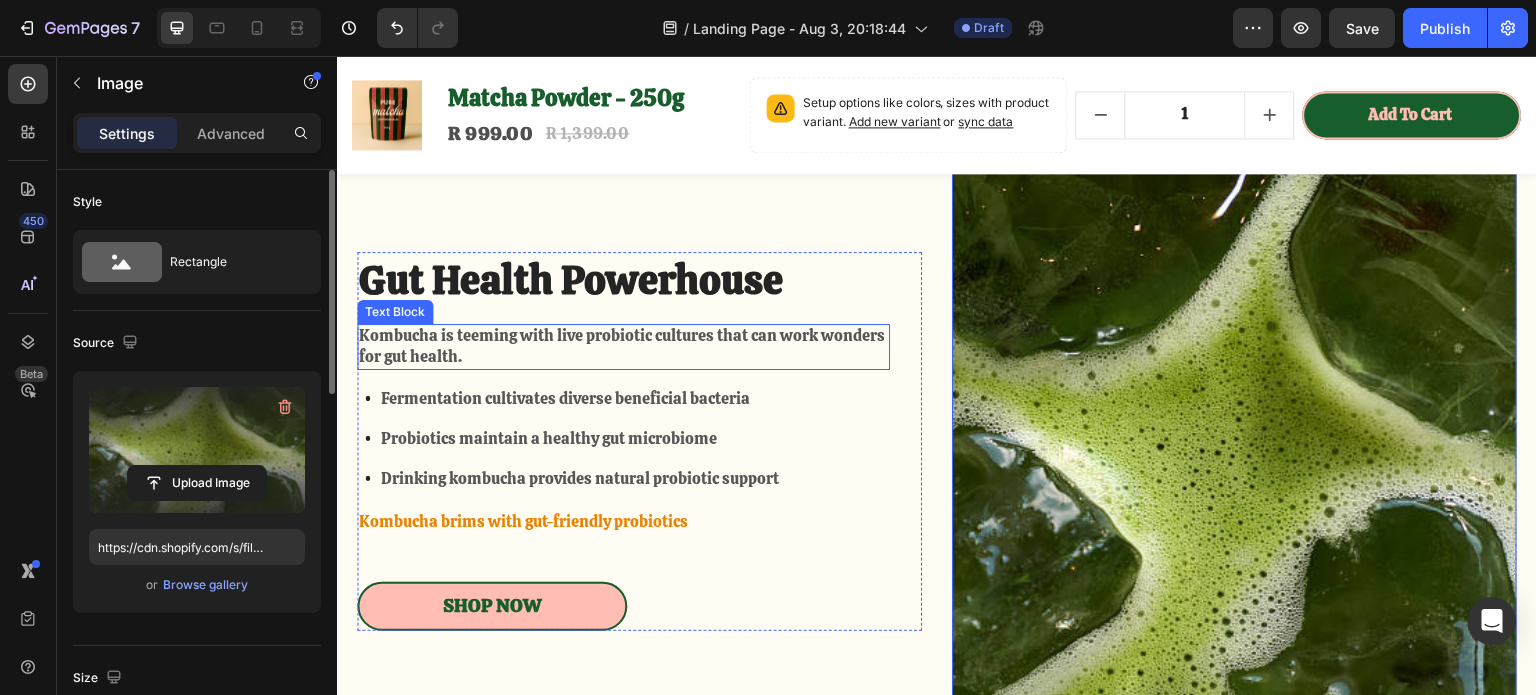 scroll, scrollTop: 1800, scrollLeft: 0, axis: vertical 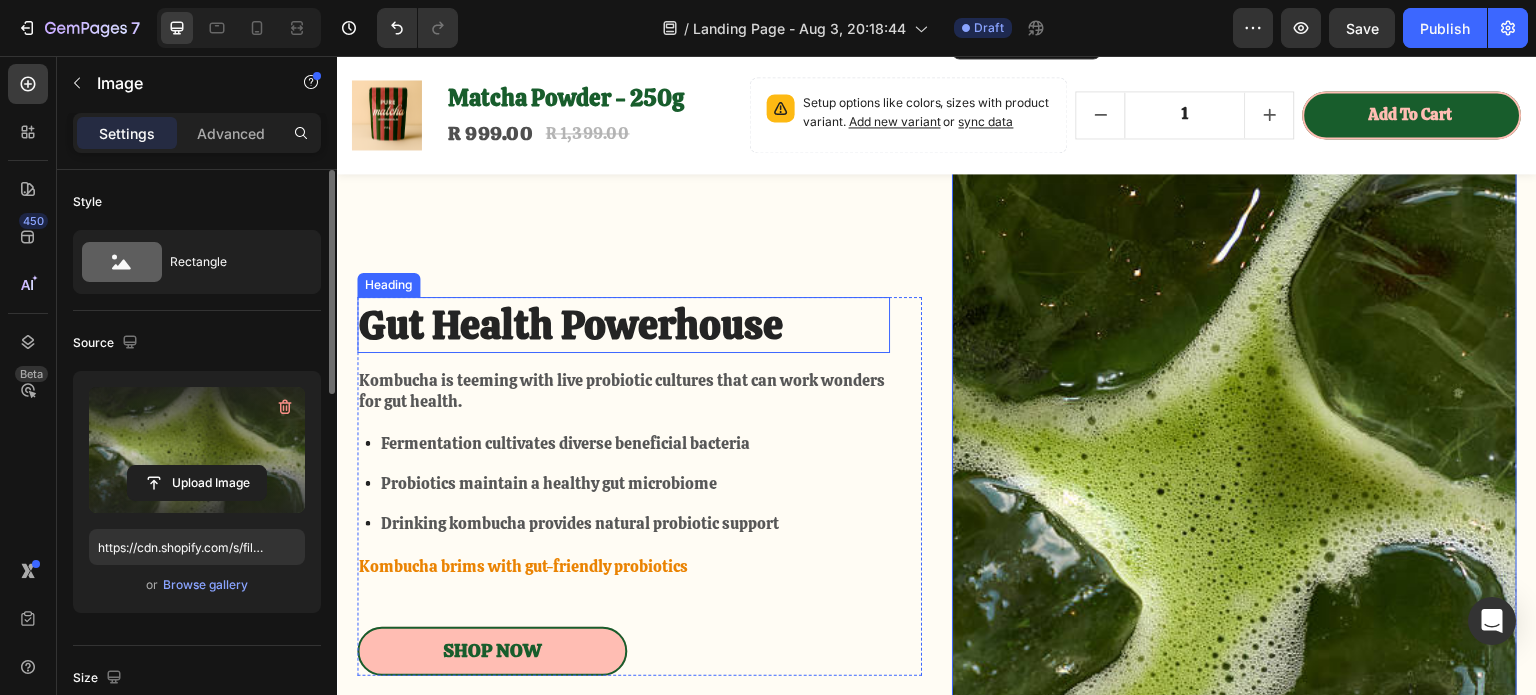 click on "Gut Health Powerhouse" at bounding box center [623, 325] 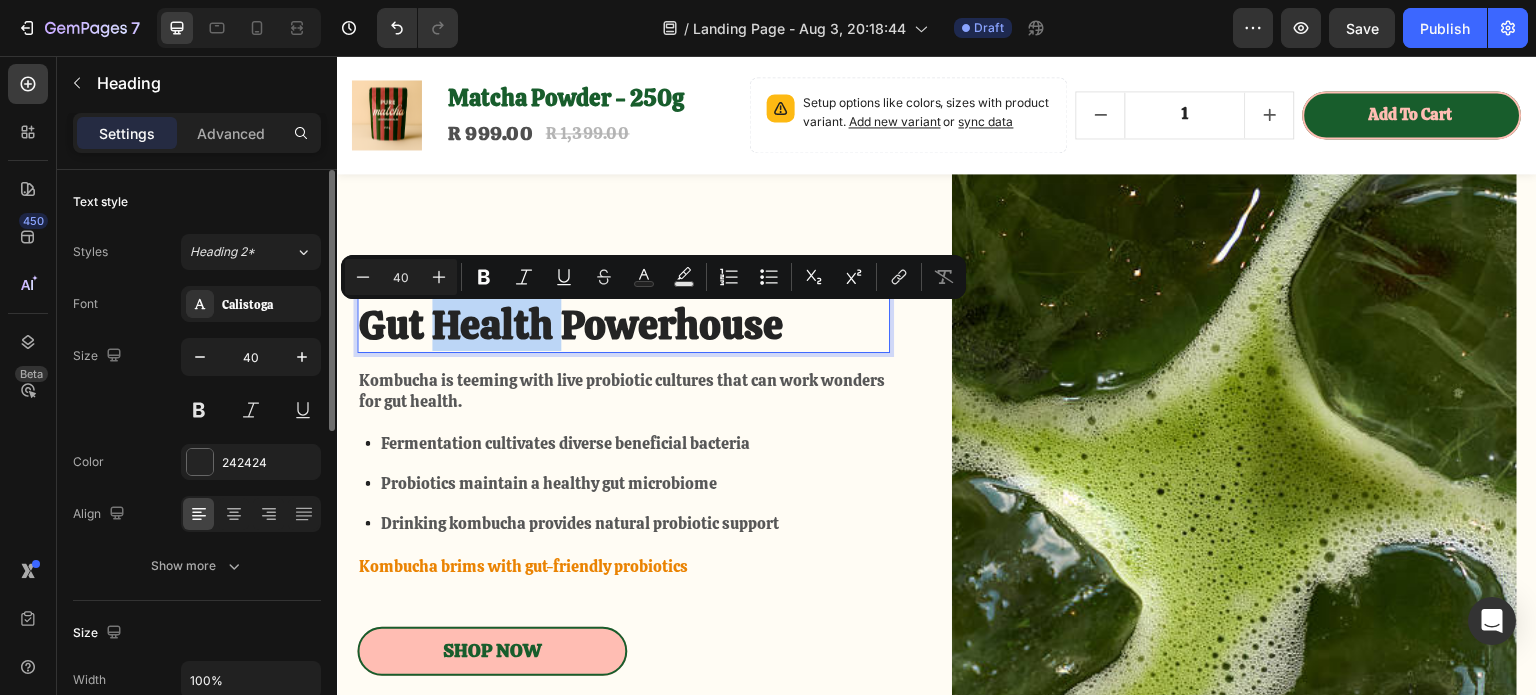 click on "Gut Health Powerhouse" at bounding box center (623, 325) 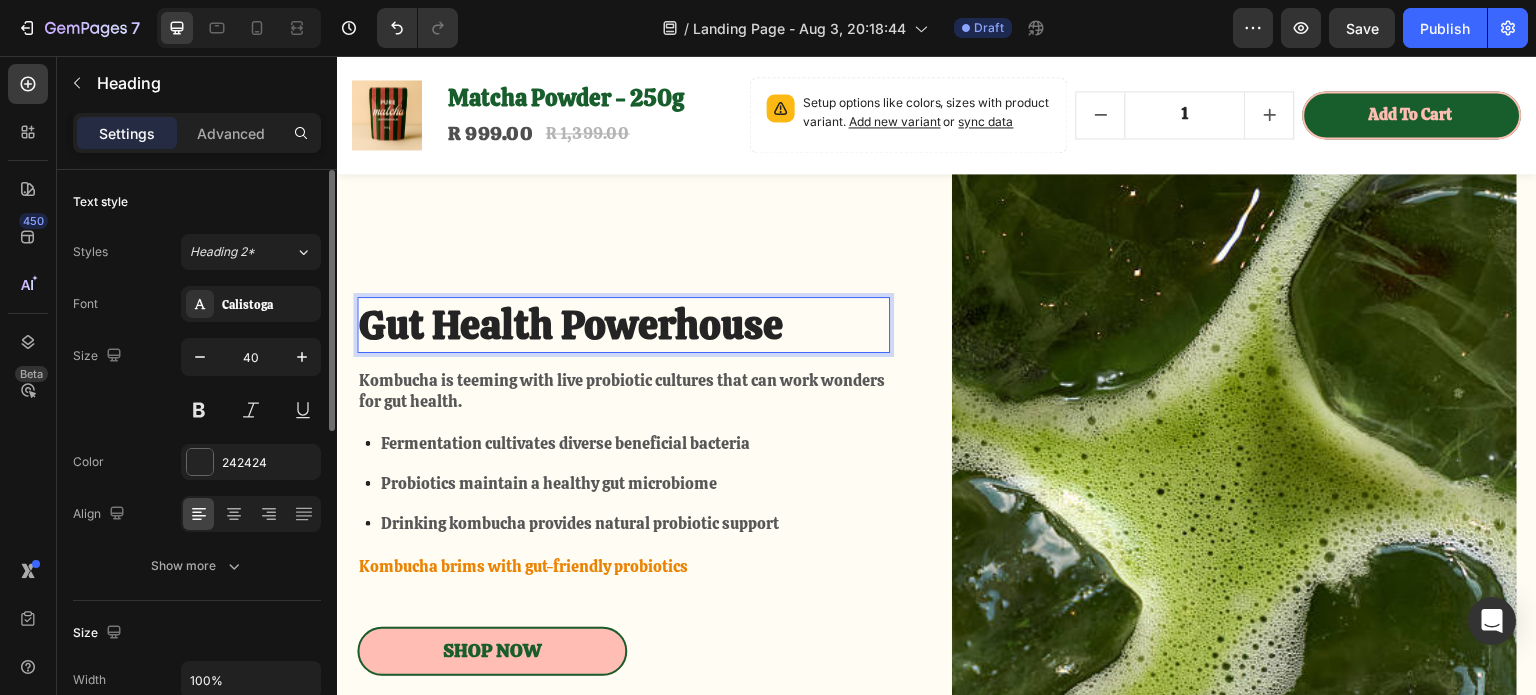 click on "Gut Health Powerhouse" at bounding box center [623, 325] 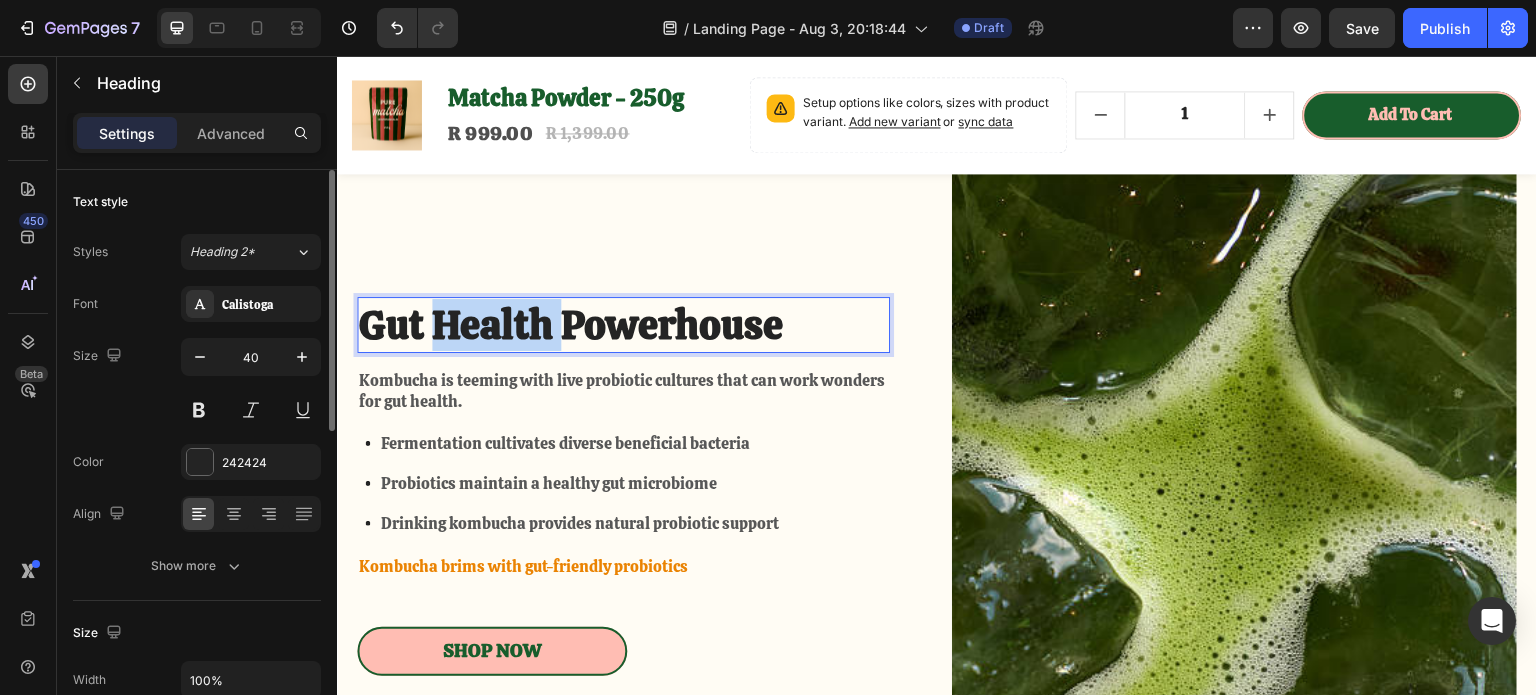 click on "Gut Health Powerhouse" at bounding box center [623, 325] 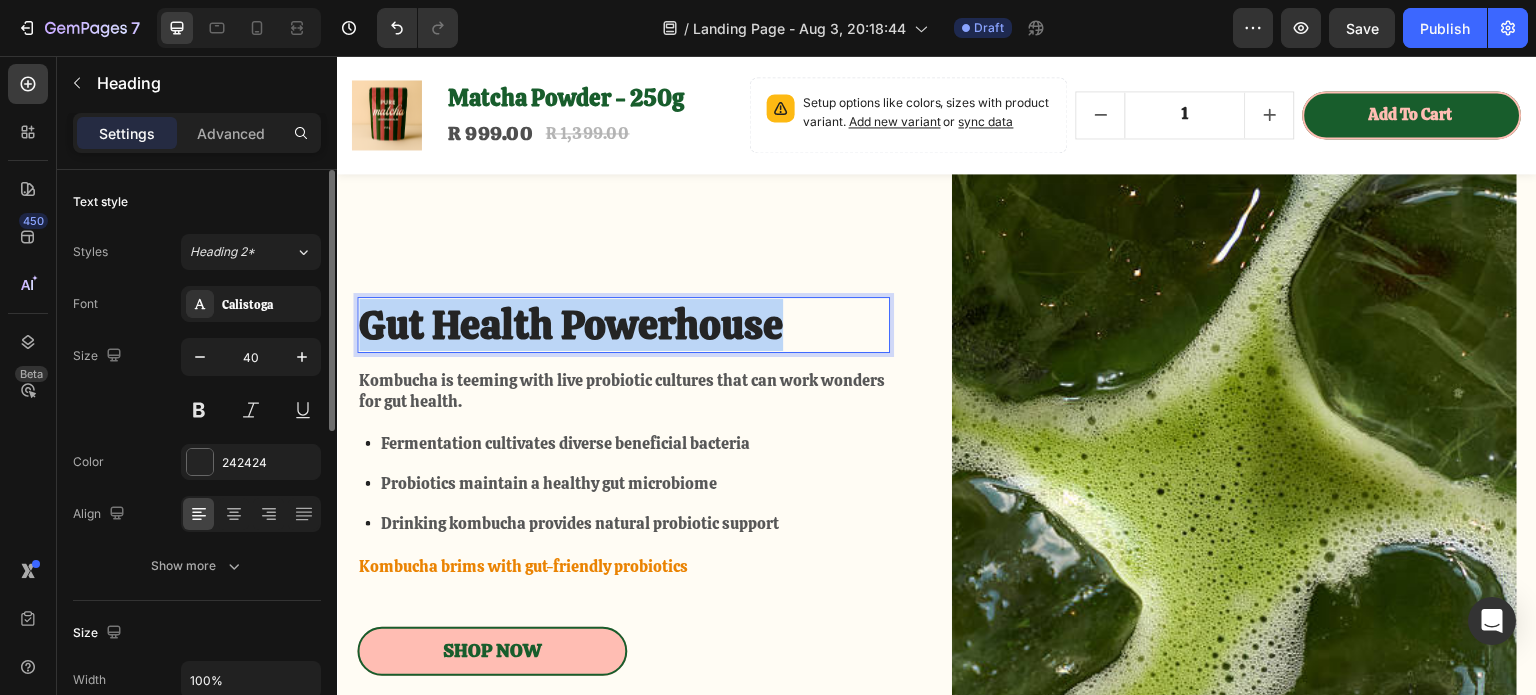 click on "Gut Health Powerhouse" at bounding box center (623, 325) 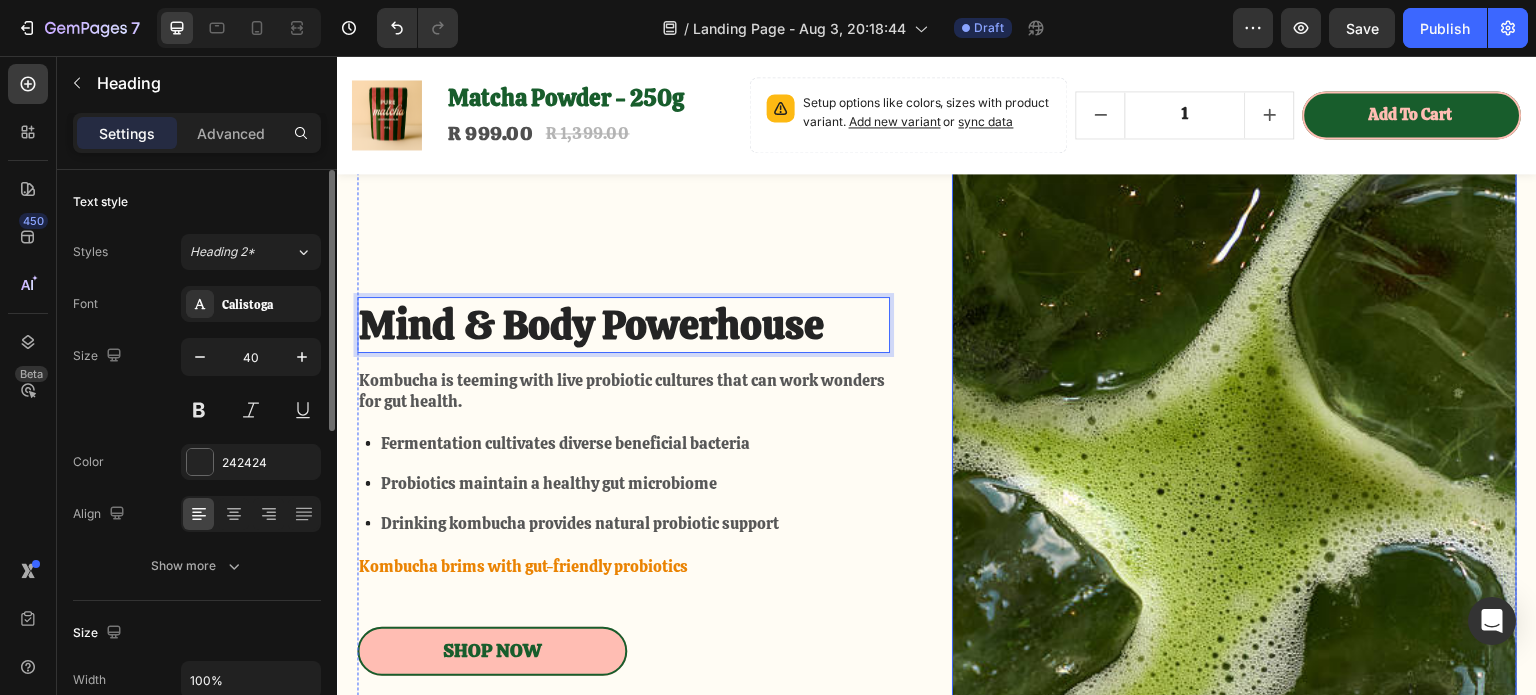 click at bounding box center (1234, 487) 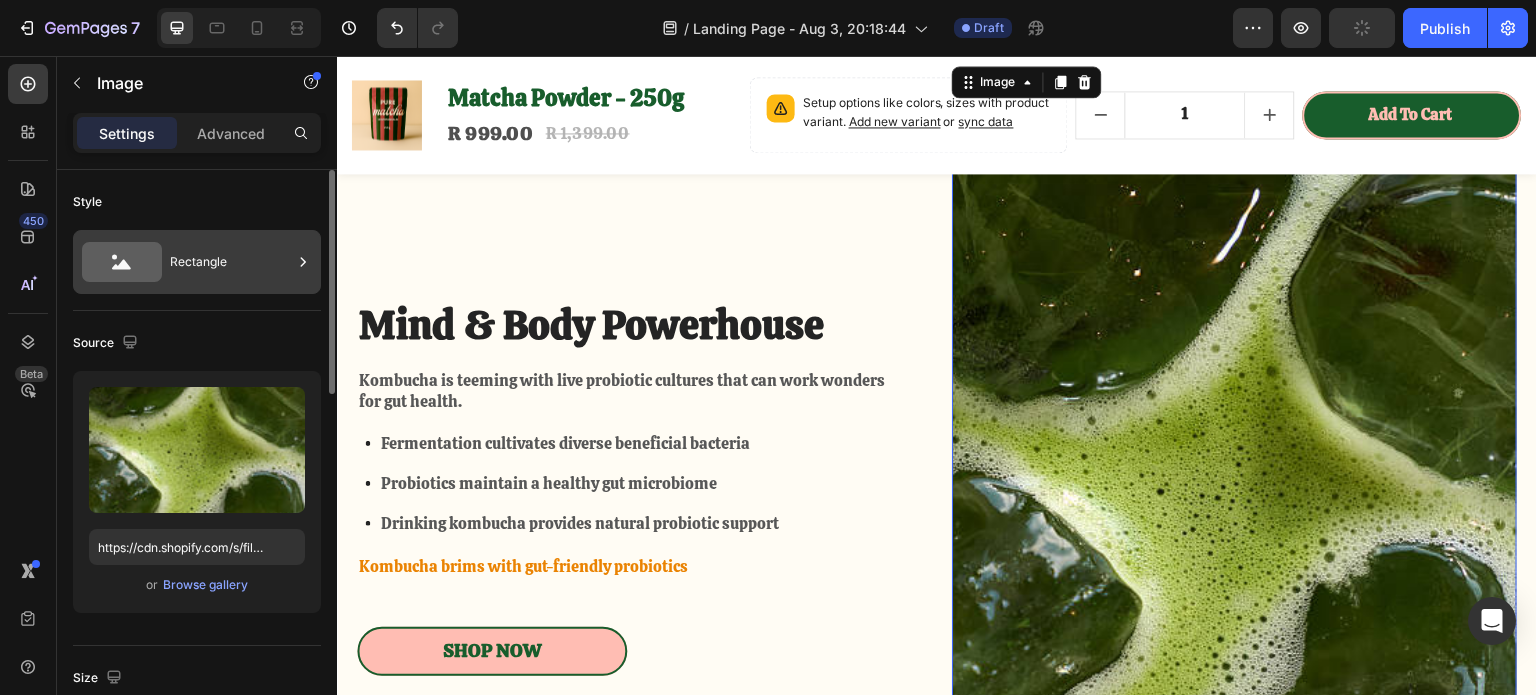 click on "Rectangle" at bounding box center (197, 262) 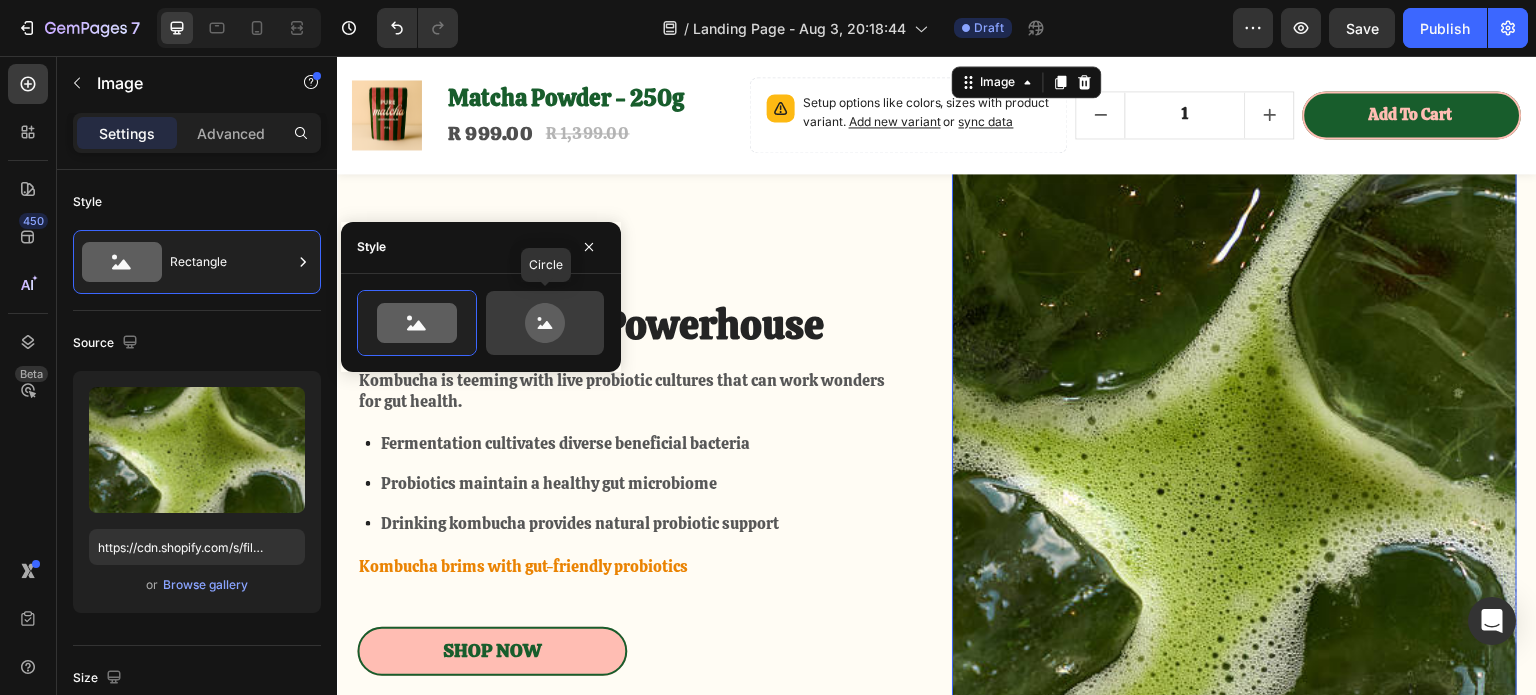 click 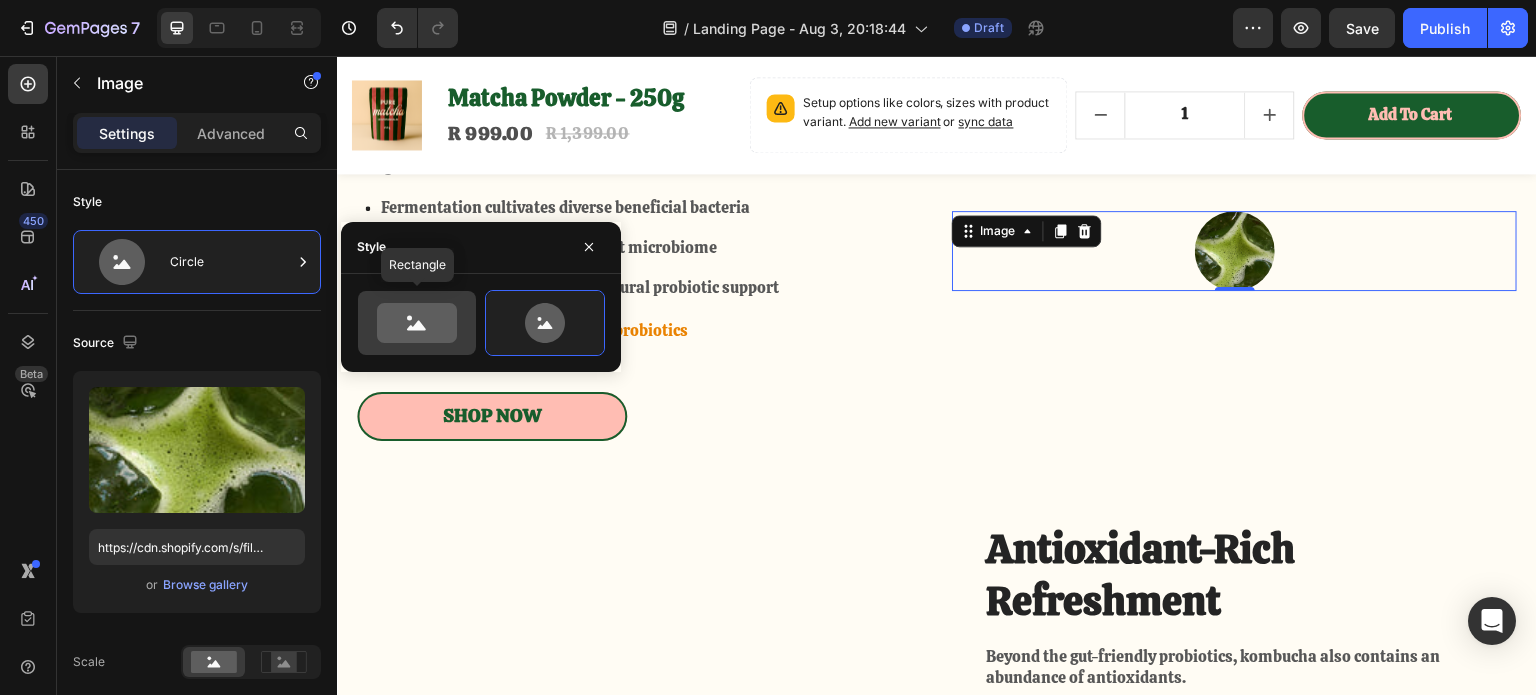 click 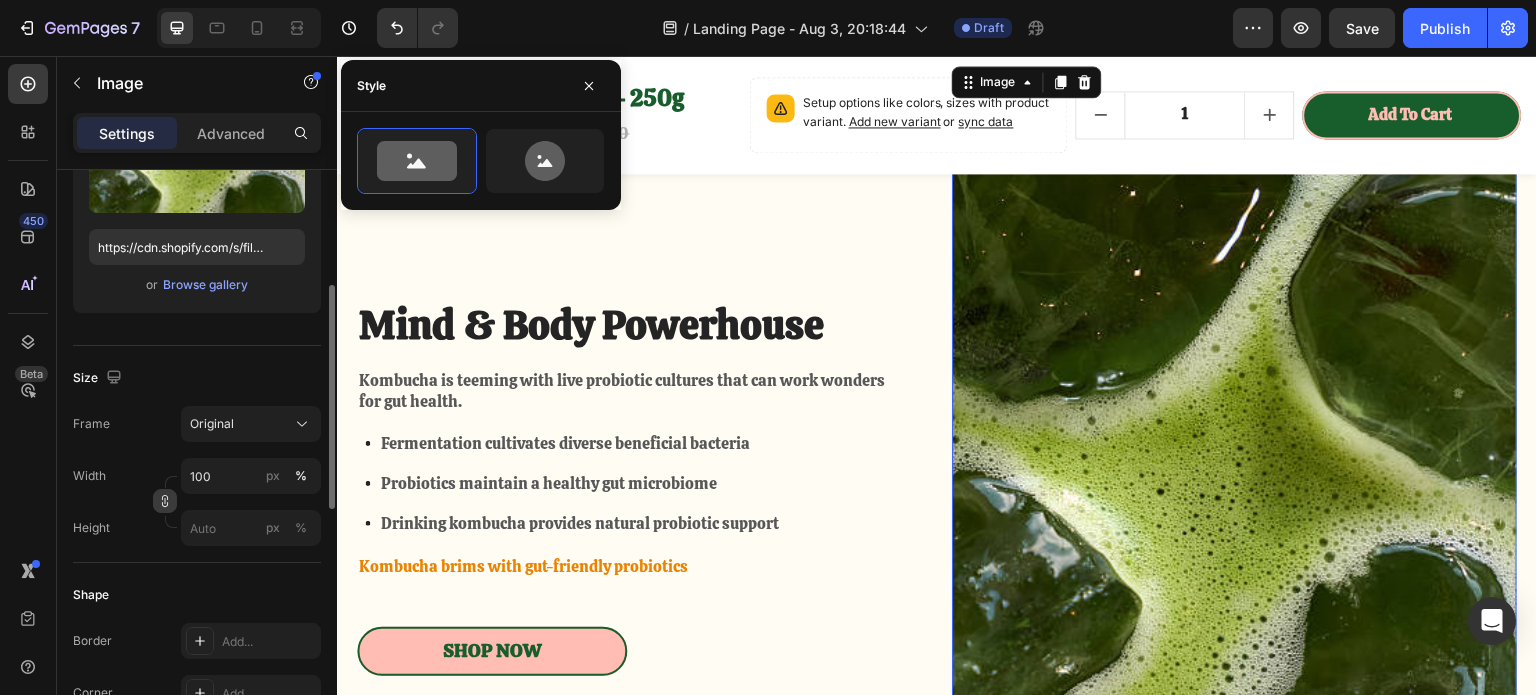 scroll, scrollTop: 400, scrollLeft: 0, axis: vertical 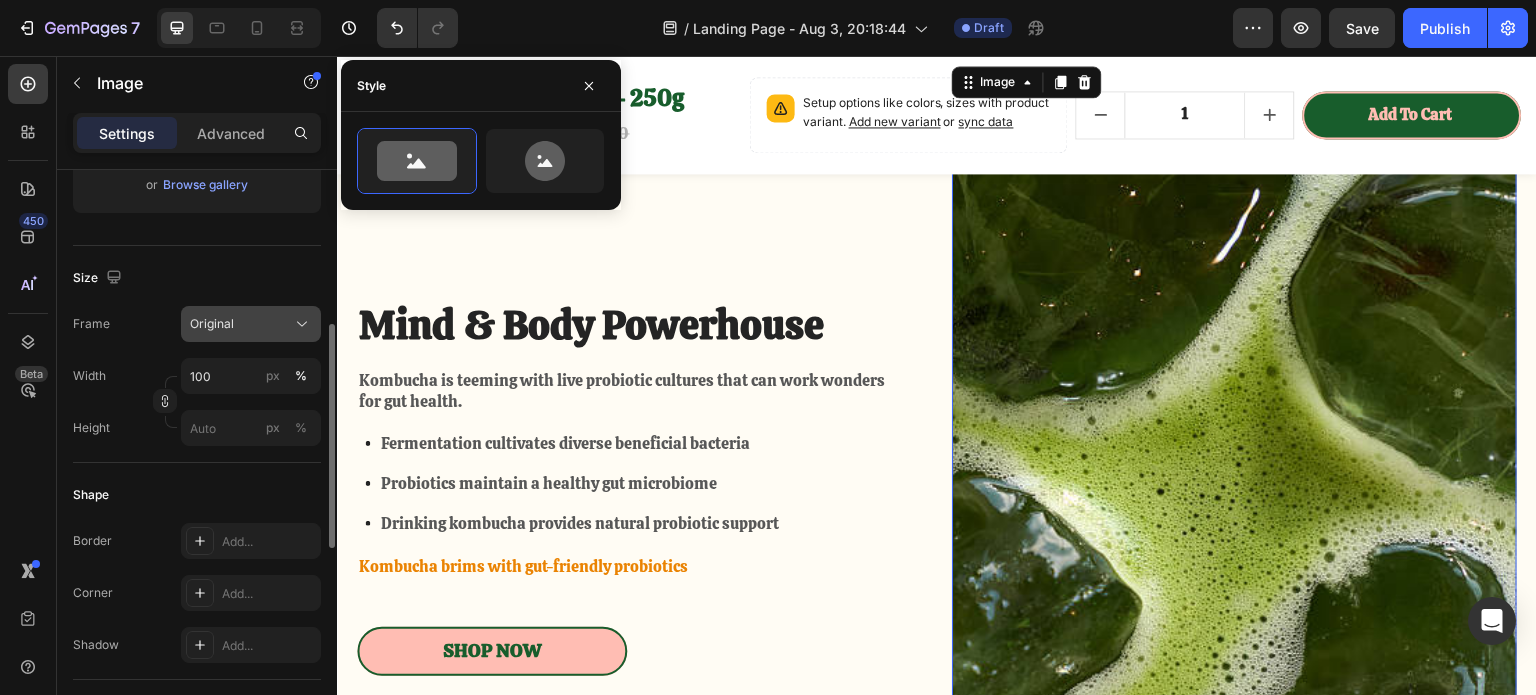 click on "Original" at bounding box center [212, 324] 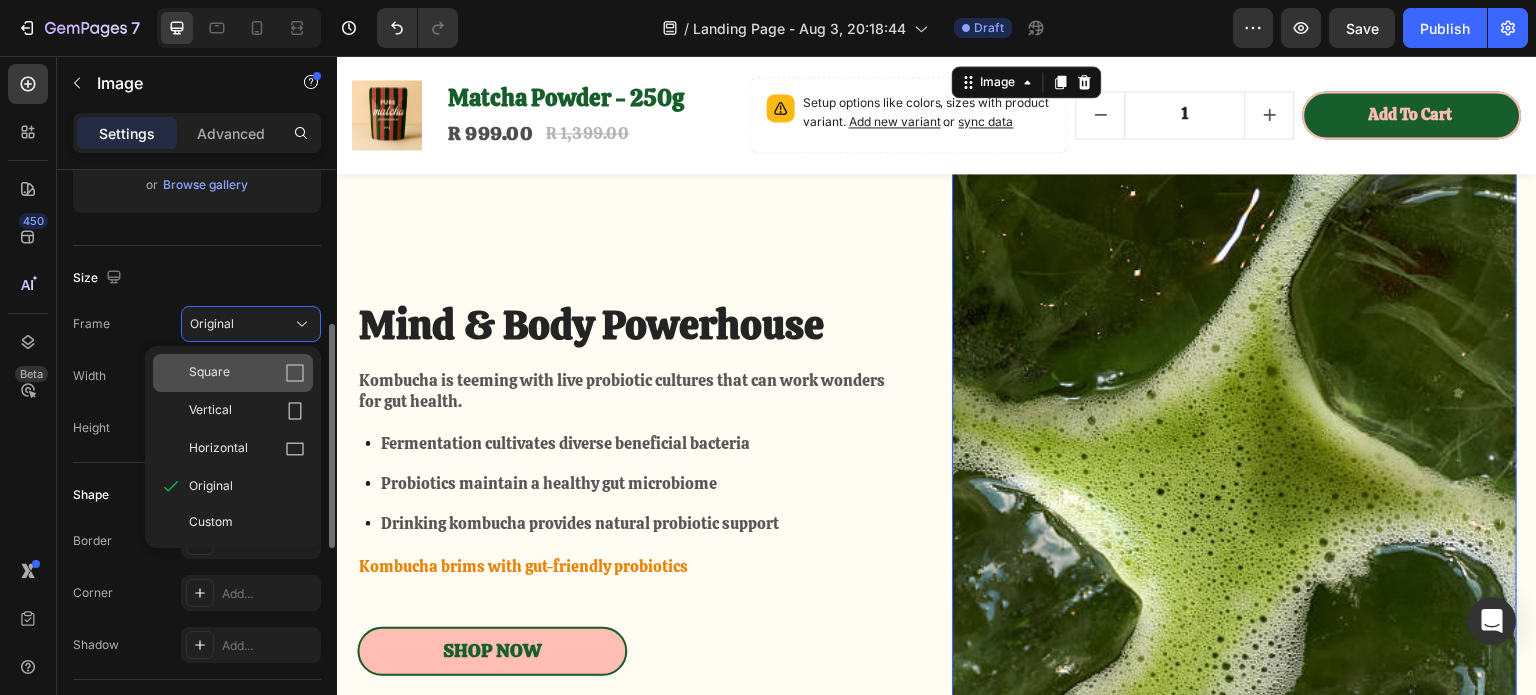 click on "Square" at bounding box center (209, 373) 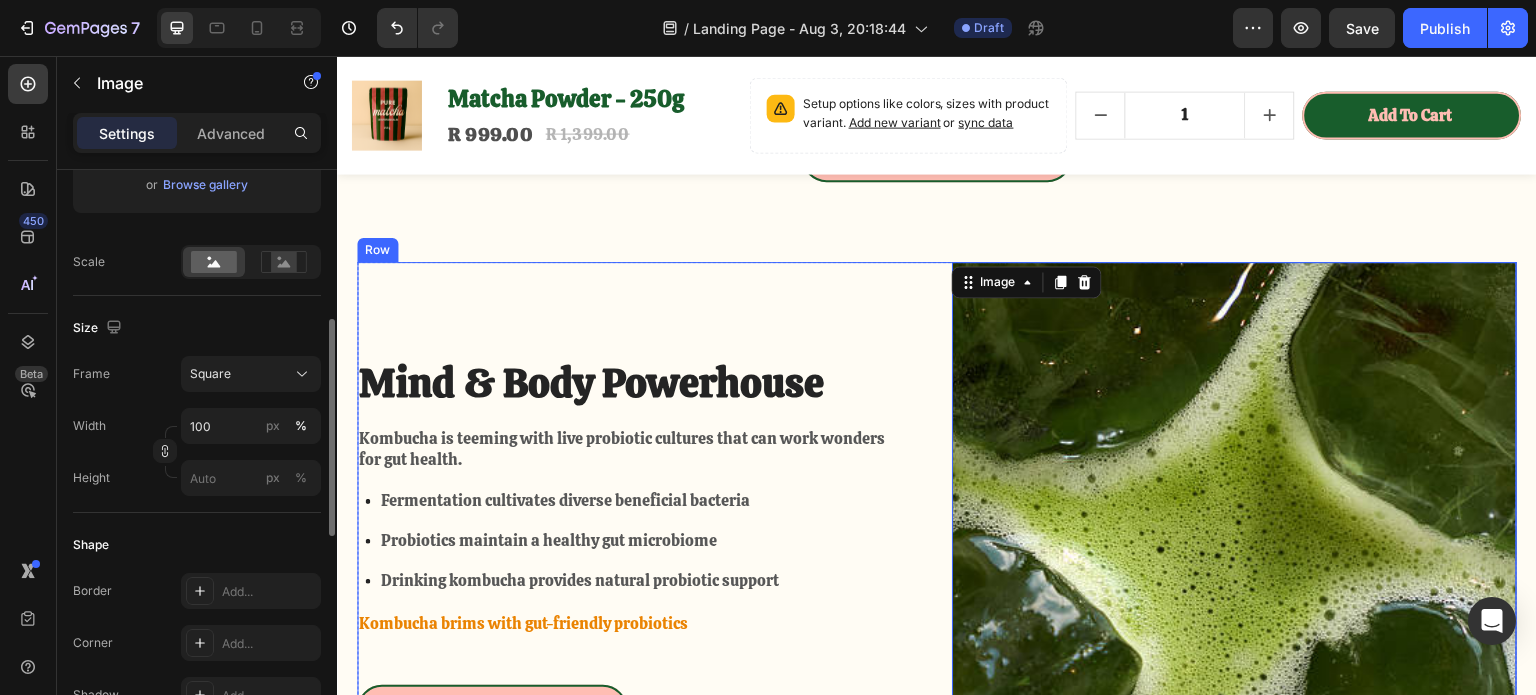 scroll, scrollTop: 1700, scrollLeft: 0, axis: vertical 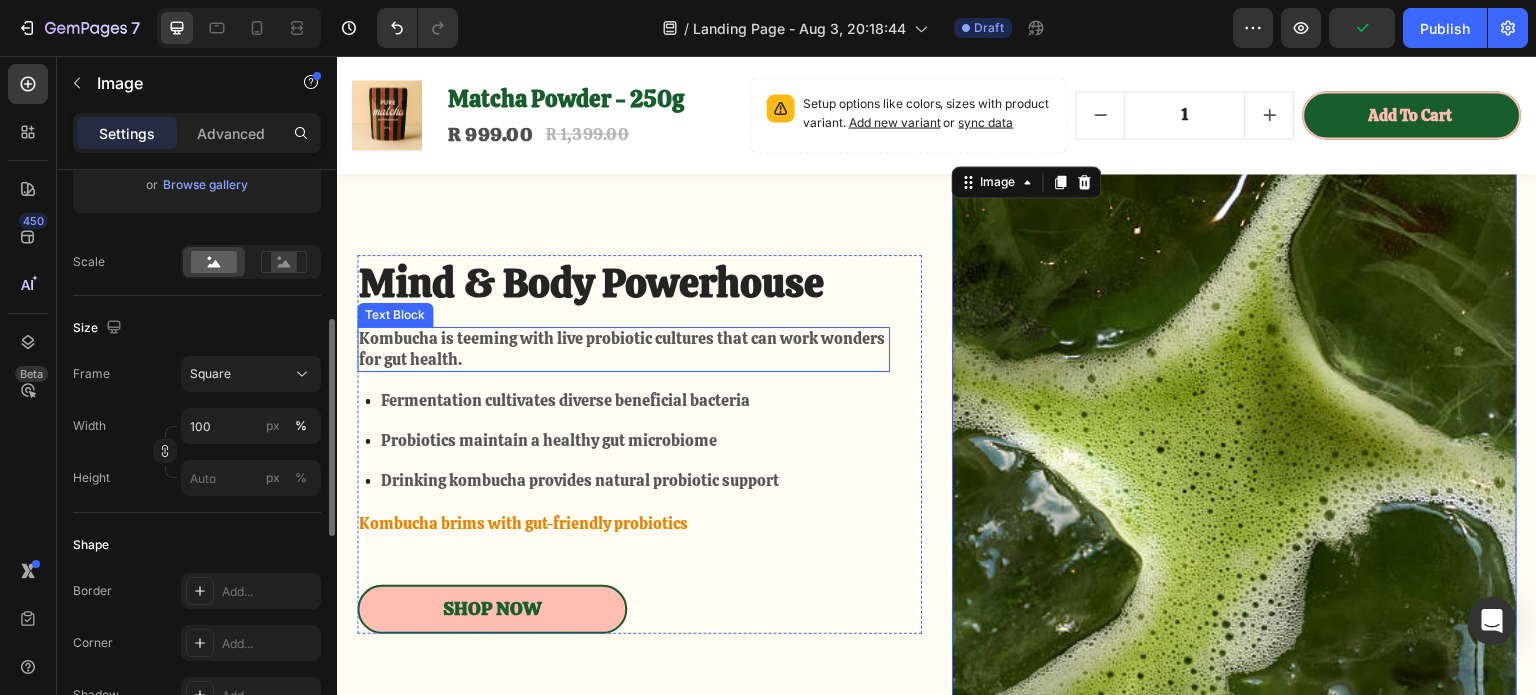click on "Kombucha is teeming with live probiotic cultures that can work wonders for gut health." at bounding box center (623, 350) 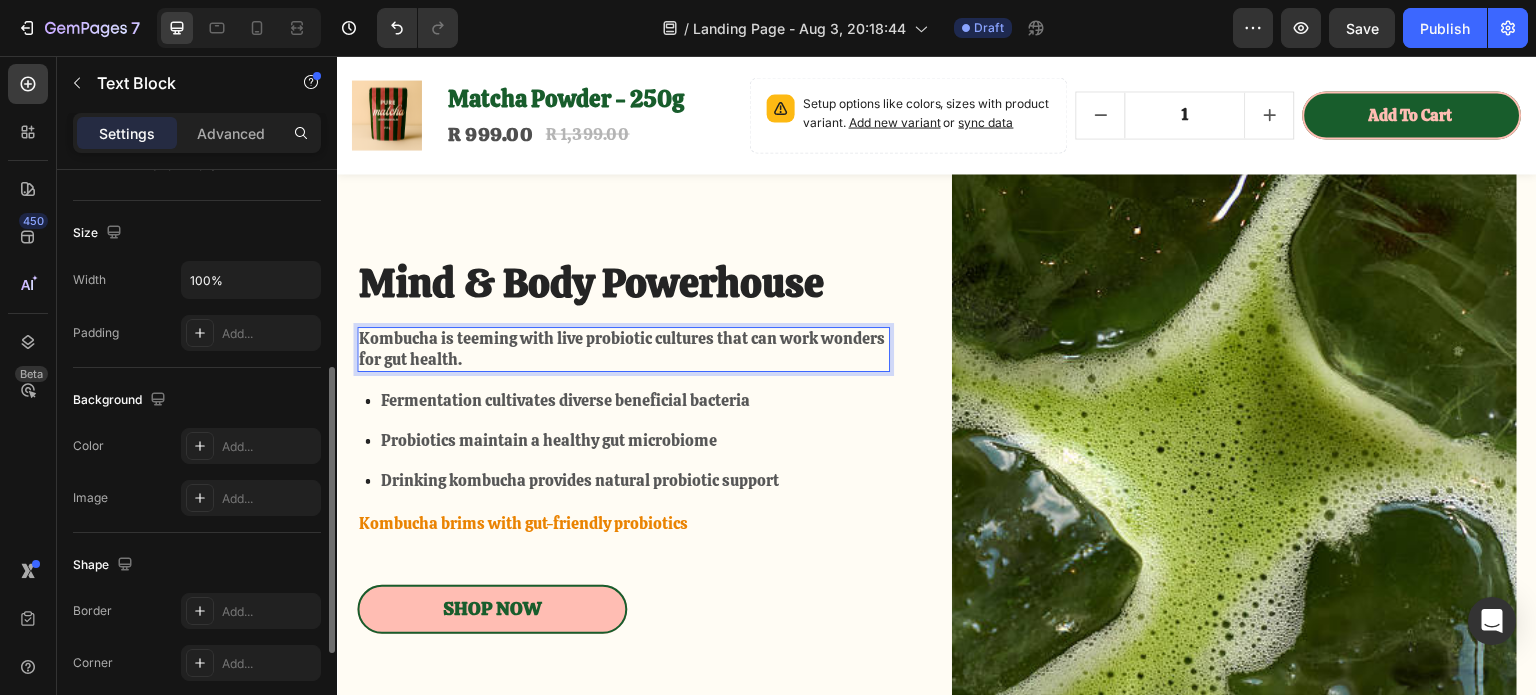scroll, scrollTop: 0, scrollLeft: 0, axis: both 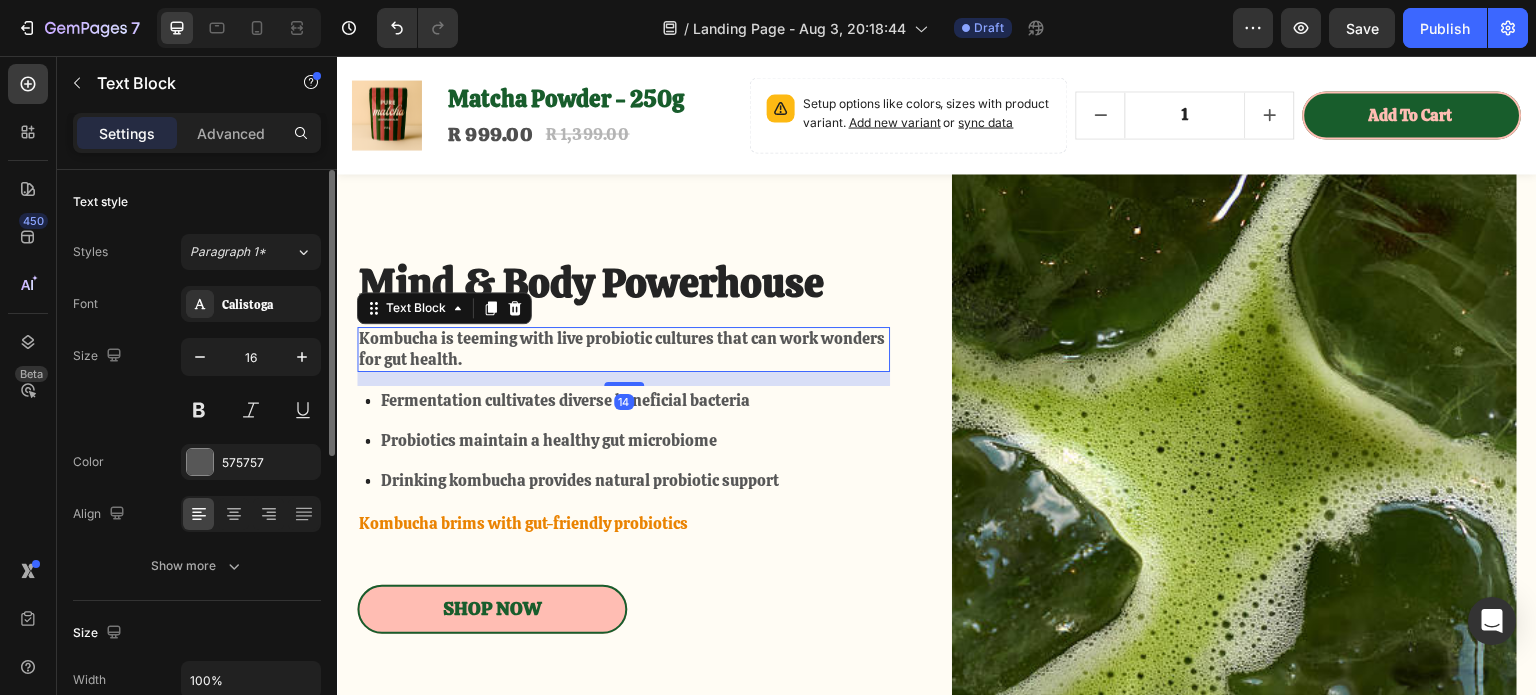 click on "Text Block" at bounding box center [444, 308] 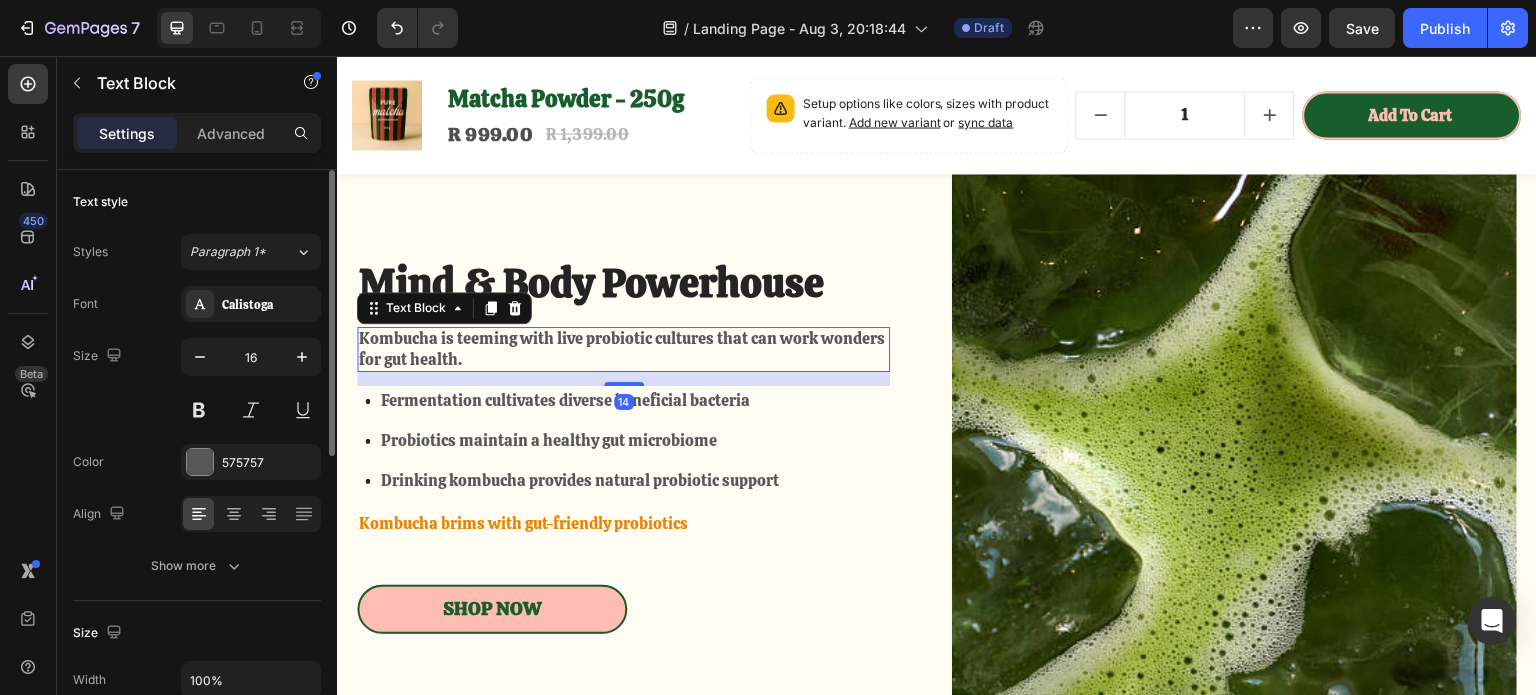 scroll, scrollTop: 1669, scrollLeft: 0, axis: vertical 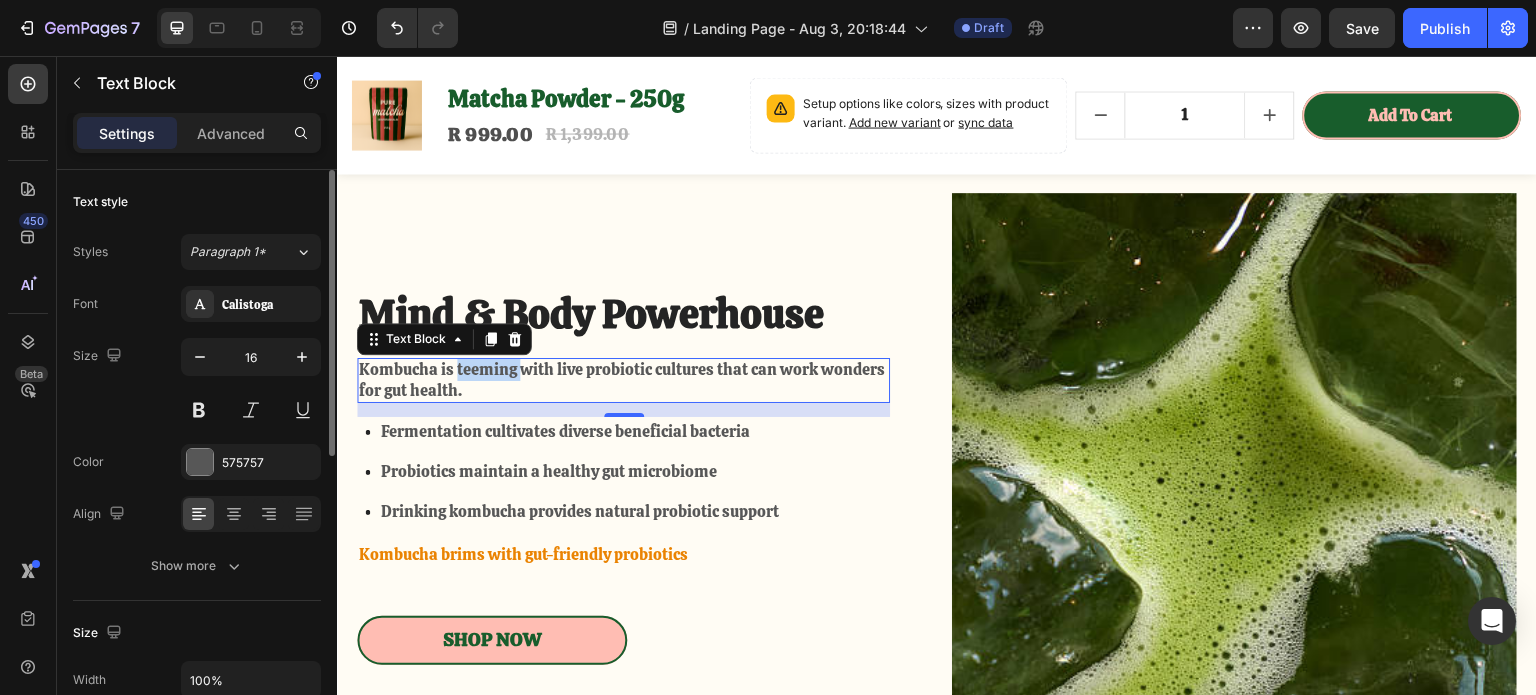 click on "Kombucha is teeming with live probiotic cultures that can work wonders for gut health." at bounding box center [623, 381] 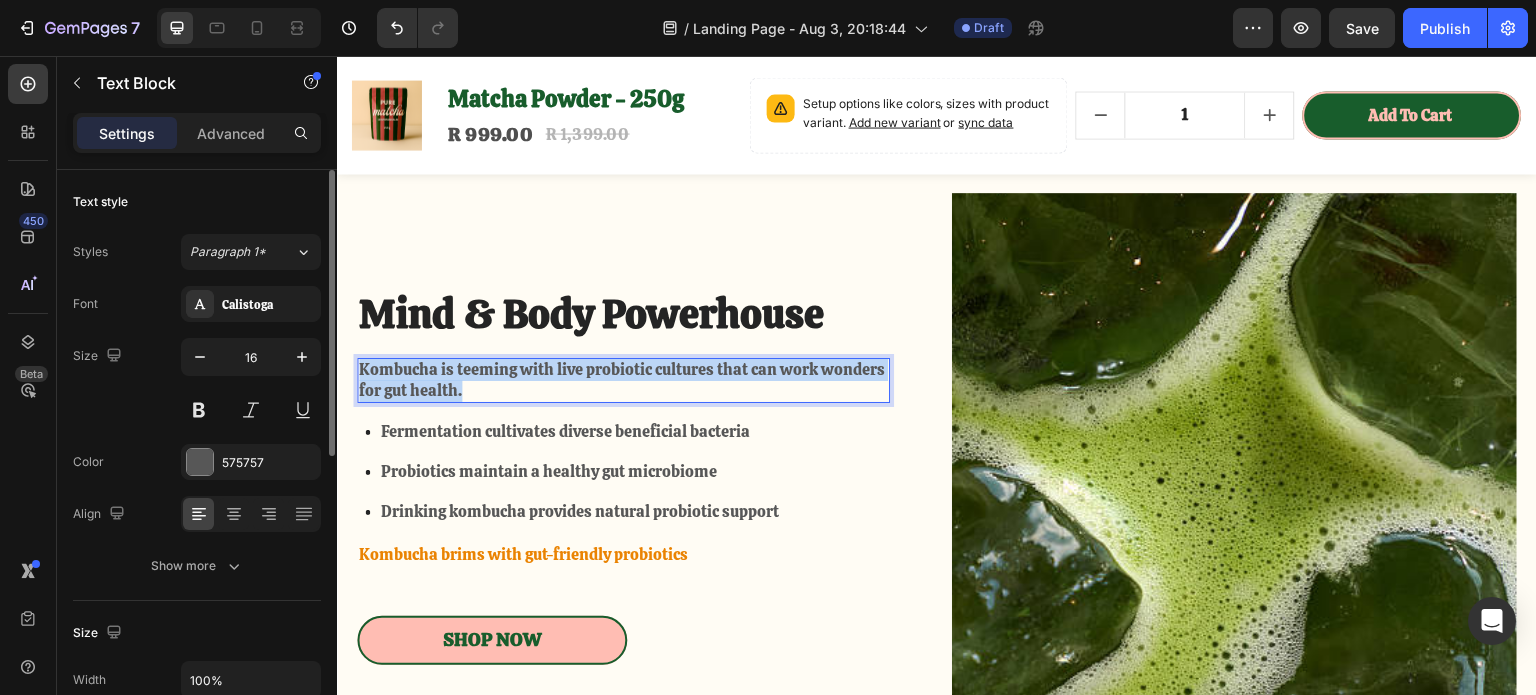 click on "Kombucha is teeming with live probiotic cultures that can work wonders for gut health." at bounding box center (623, 381) 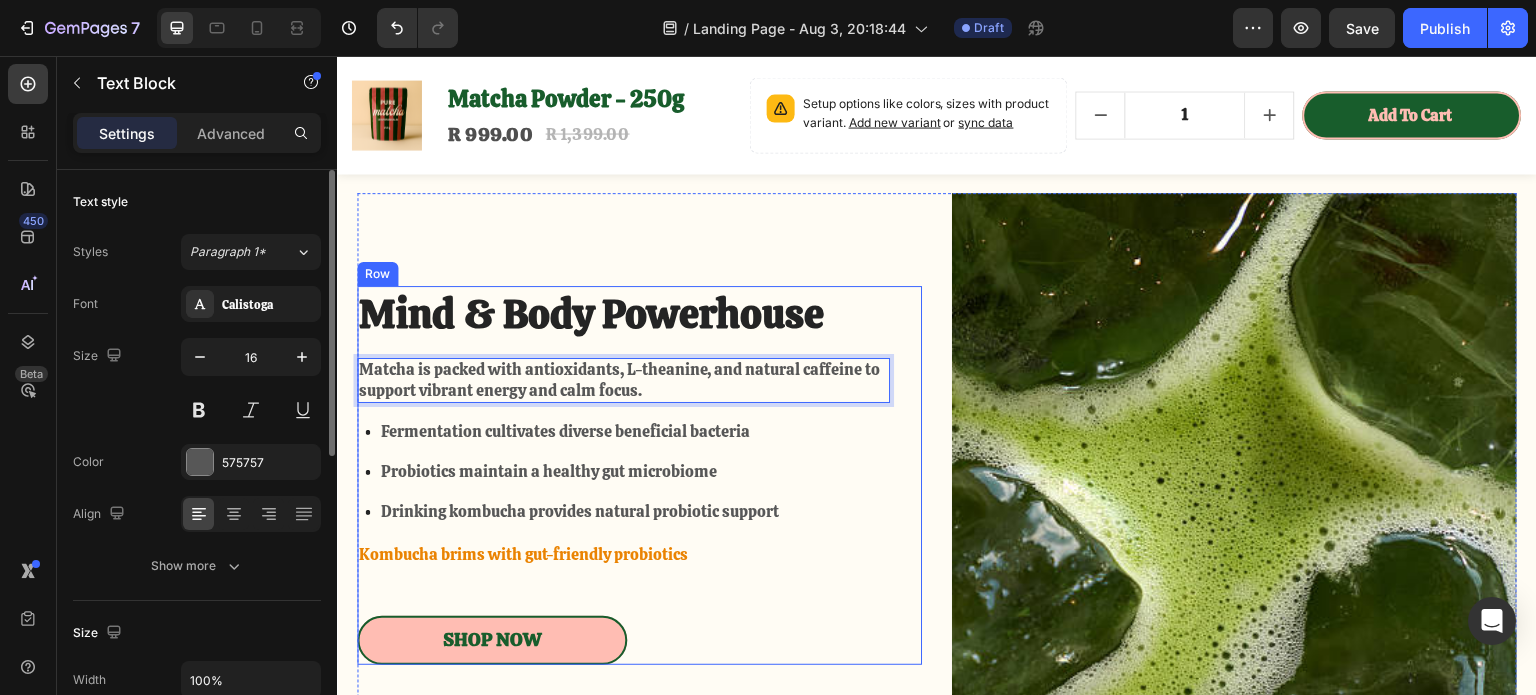 click on "Mind & Body Powerhouse" at bounding box center [623, 314] 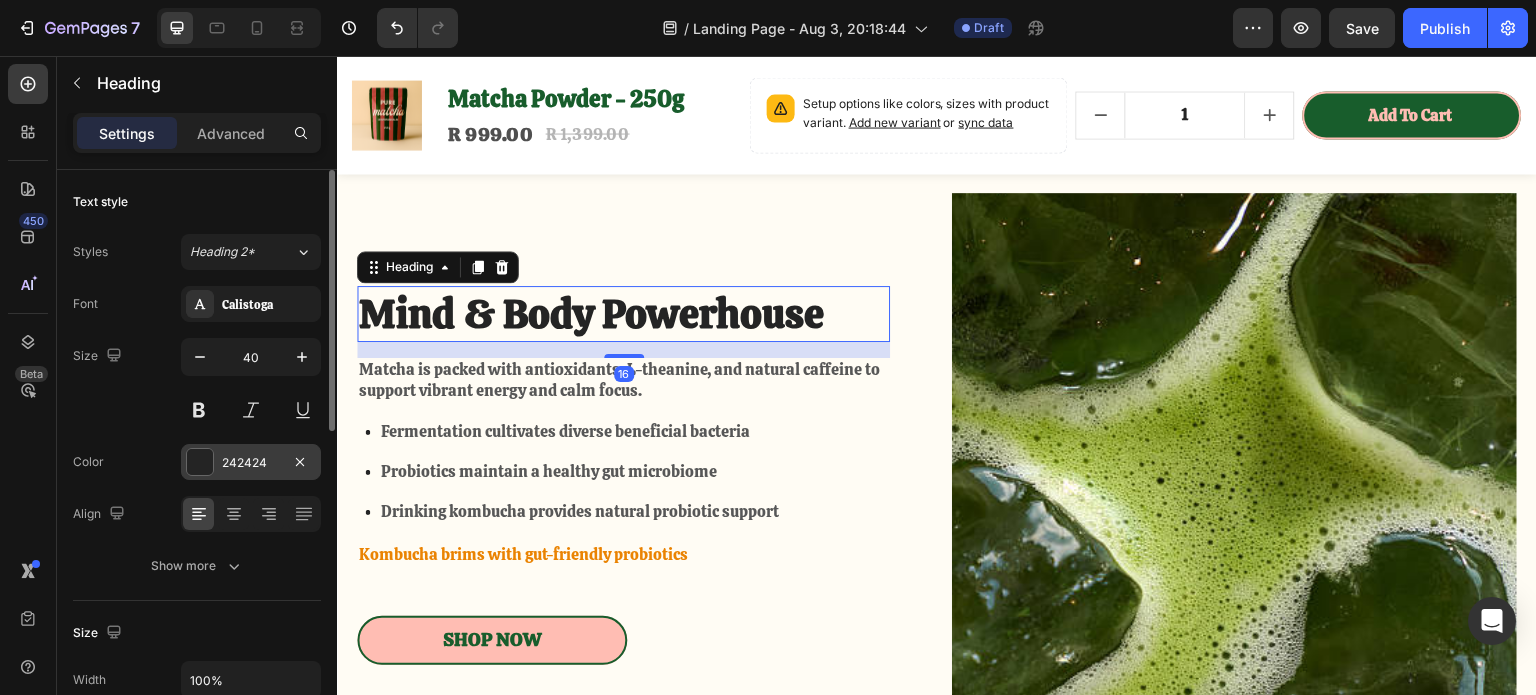 click at bounding box center (200, 462) 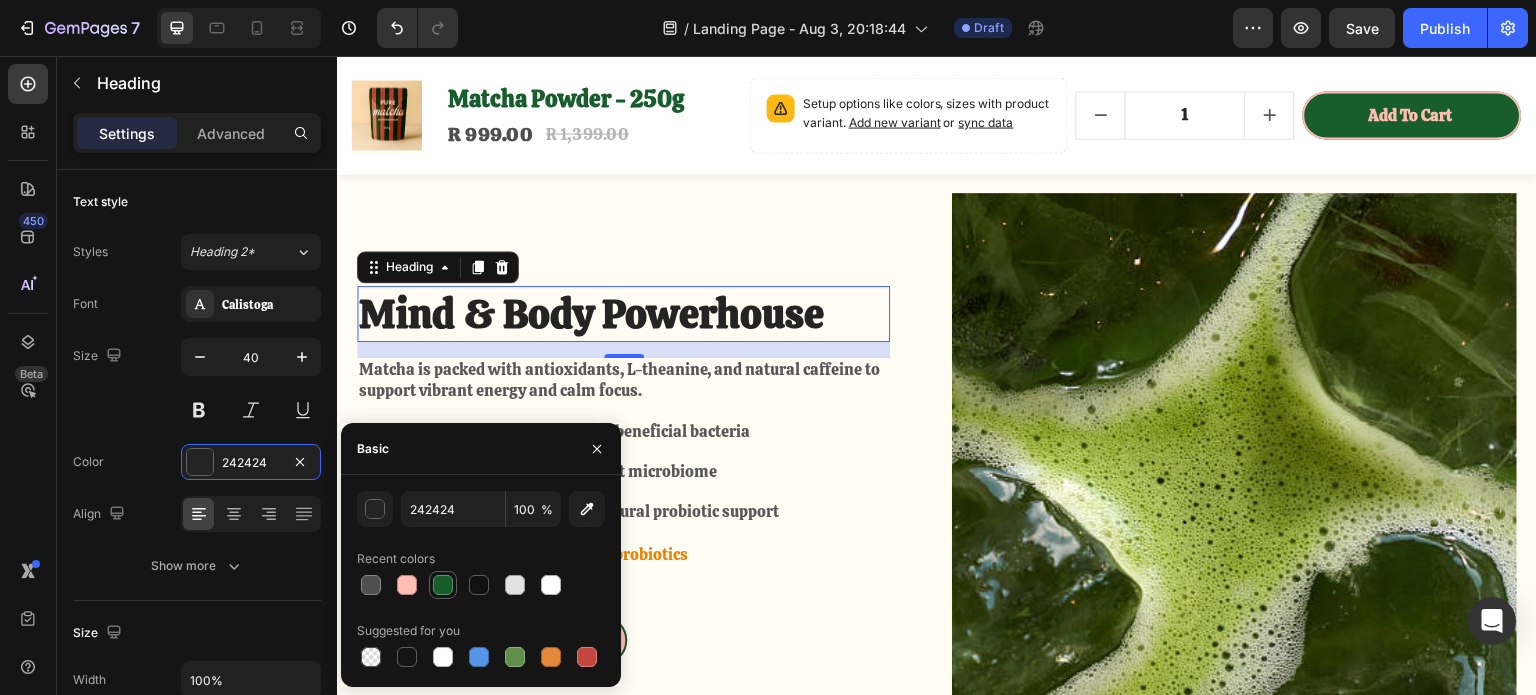 click at bounding box center (443, 585) 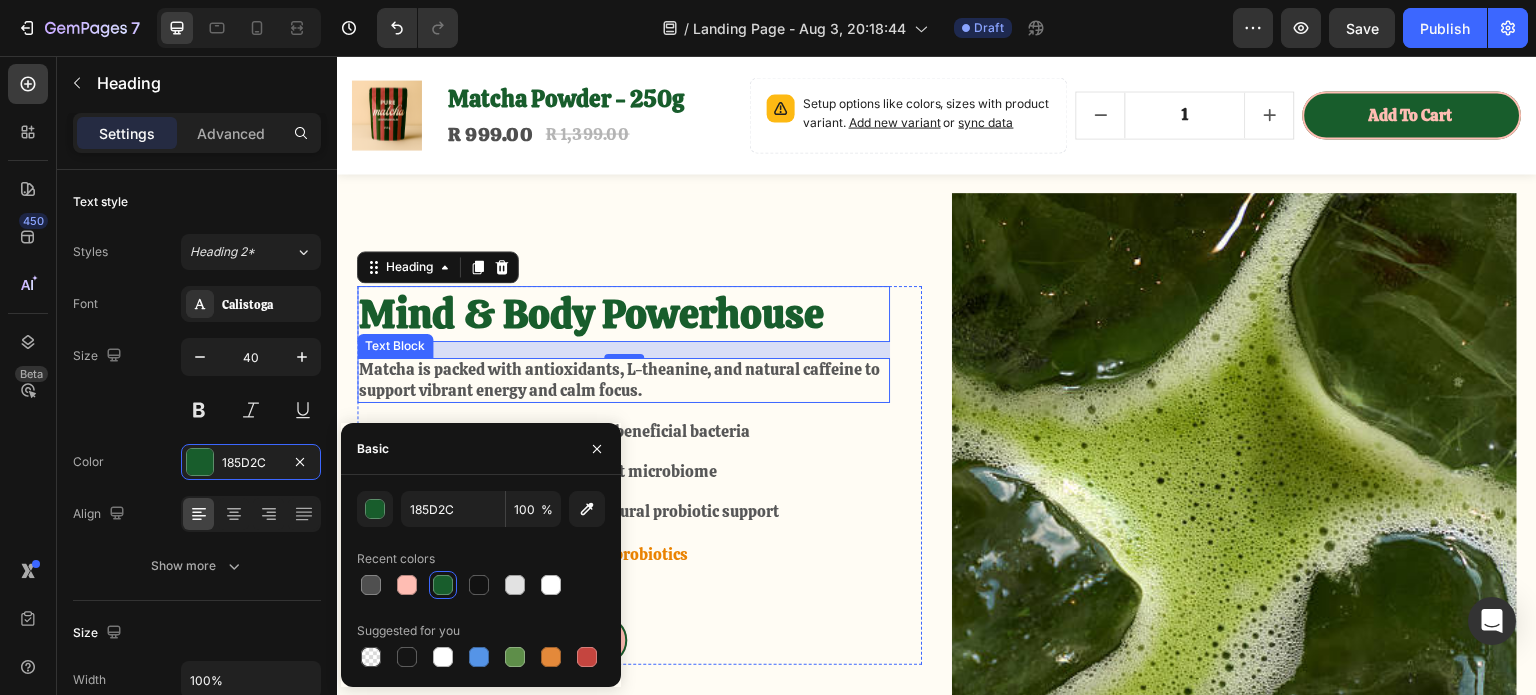 click on "Matcha is packed with antioxidants, L-theanine, and natural caffeine to support vibrant energy and calm focus." at bounding box center (623, 381) 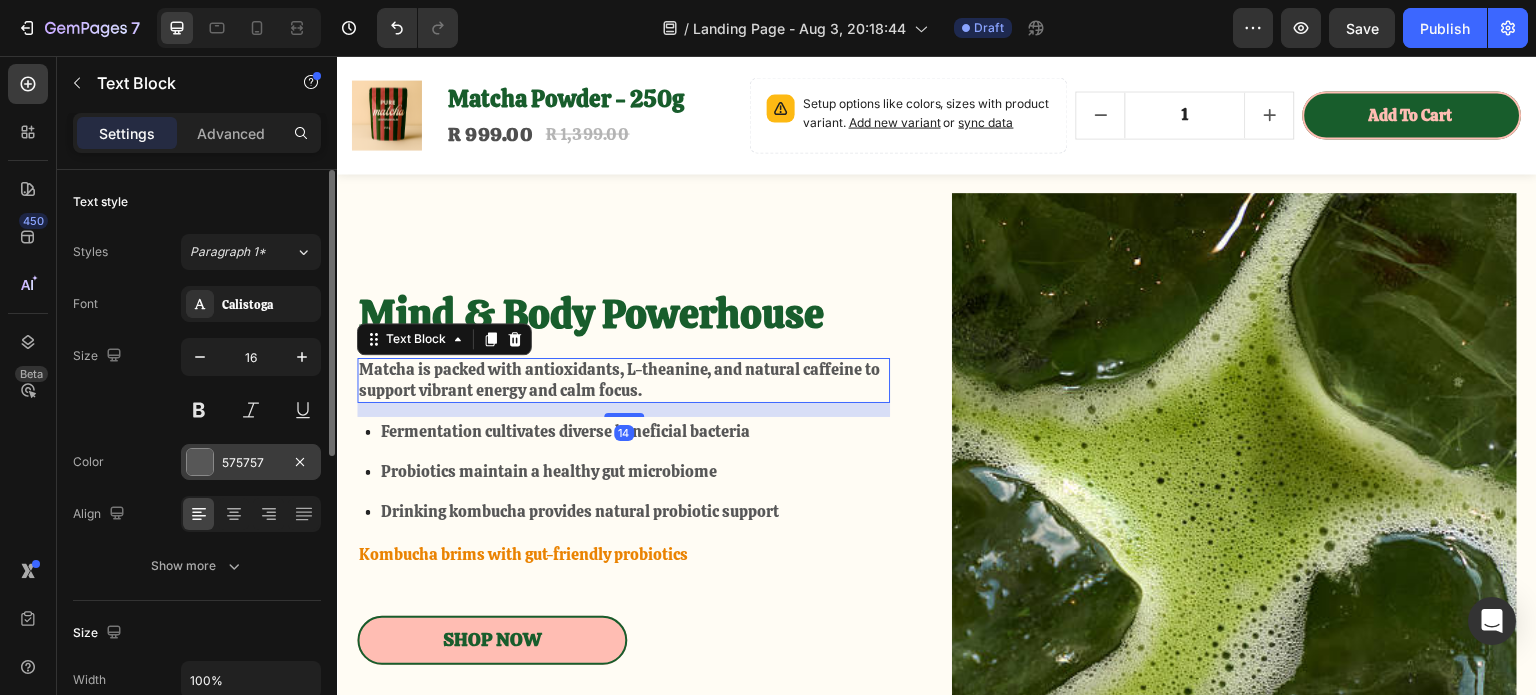 click at bounding box center [200, 462] 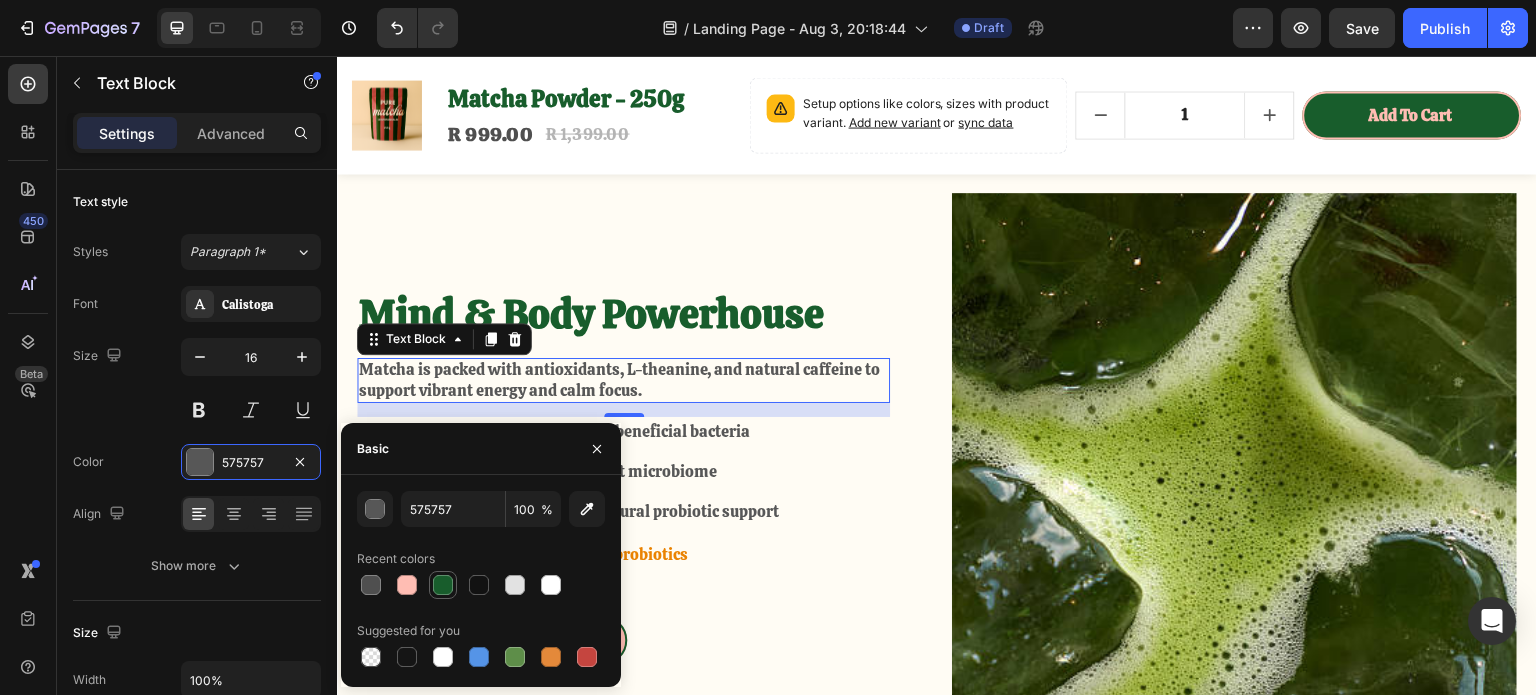 click at bounding box center [443, 585] 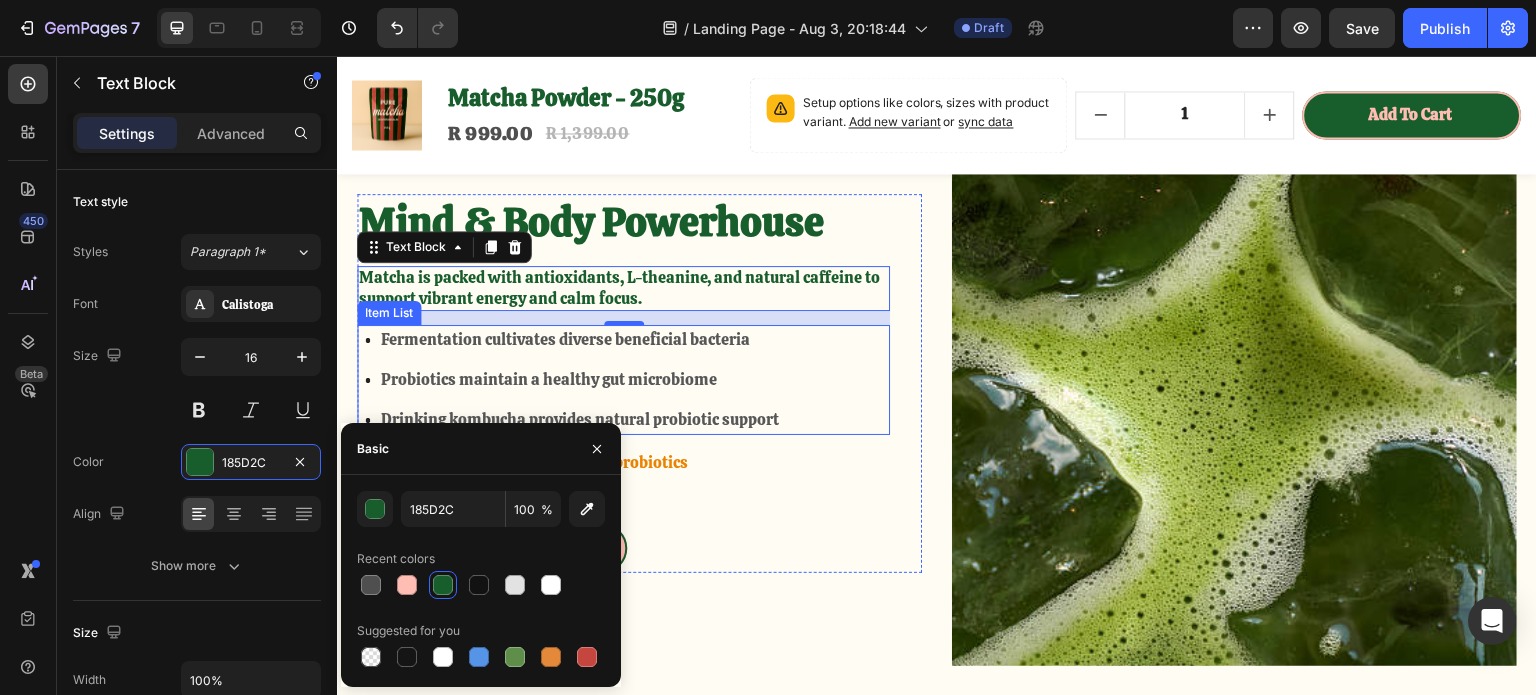 scroll, scrollTop: 1769, scrollLeft: 0, axis: vertical 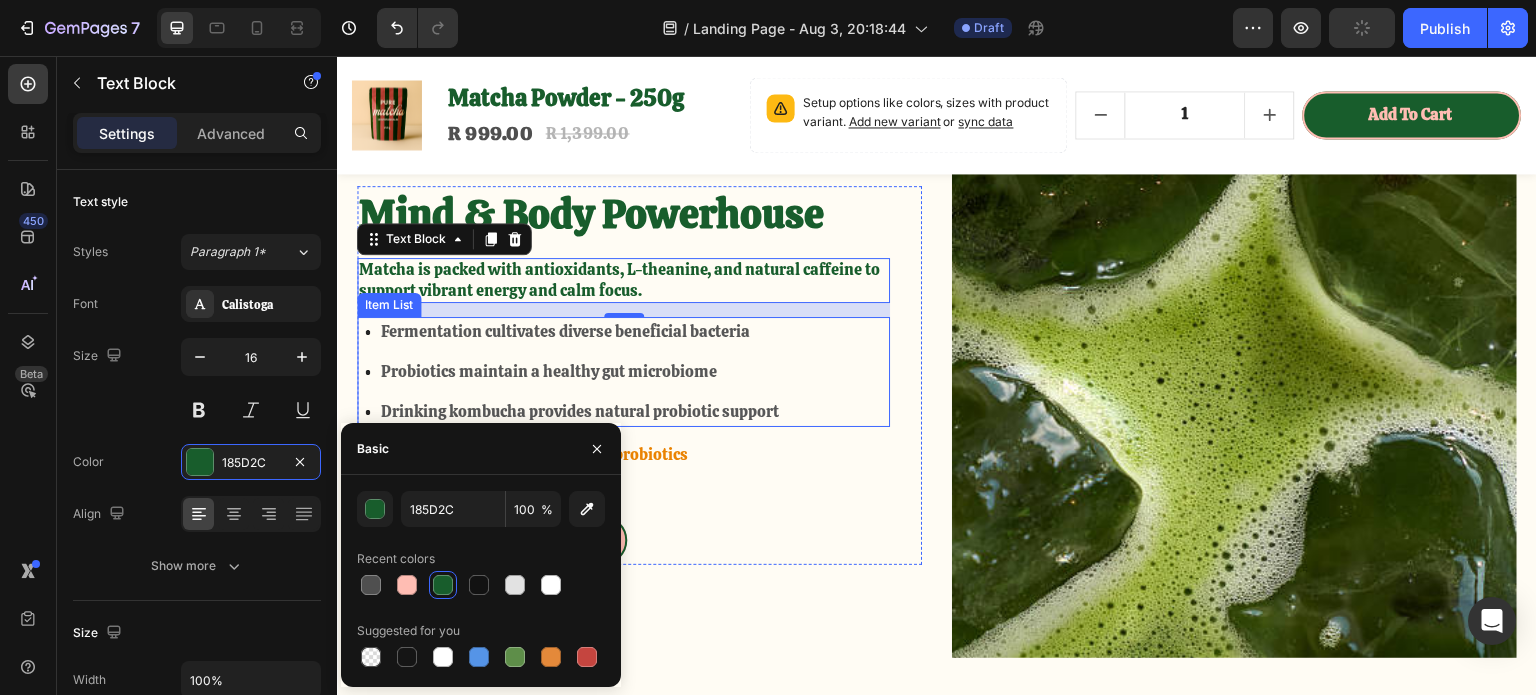 click on "Fermentation cultivates diverse beneficial bacteria
Probiotics maintain a healthy gut microbiome
Drinking kombucha provides natural probiotic support" at bounding box center [623, 372] 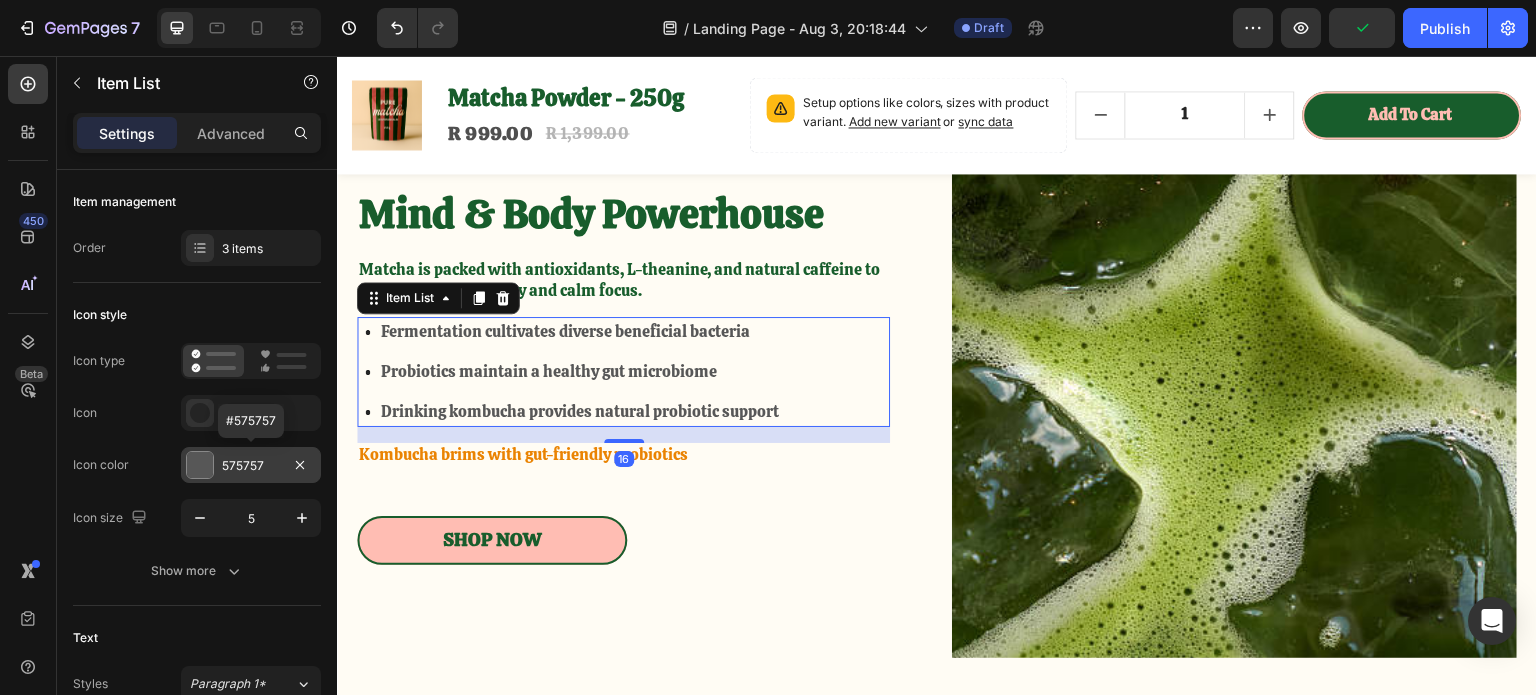 click at bounding box center [200, 465] 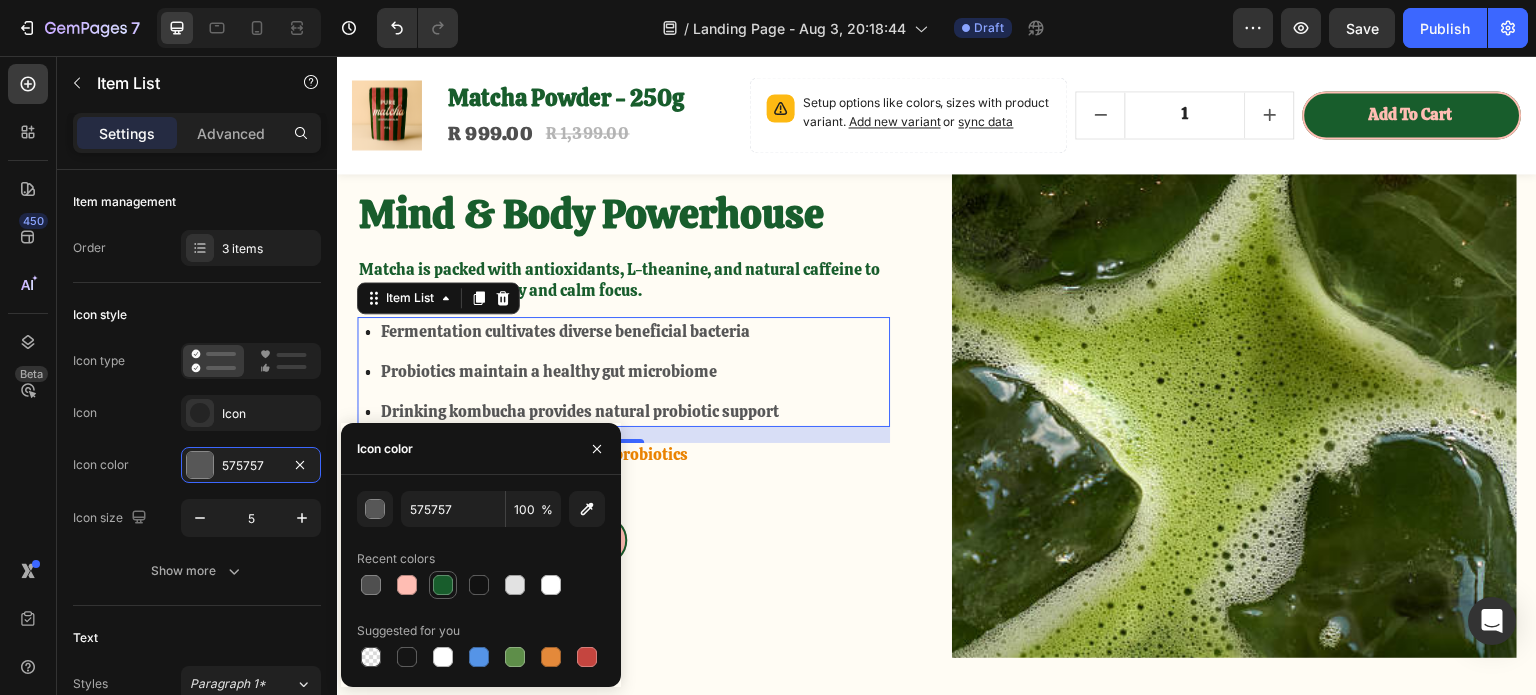 click at bounding box center (443, 585) 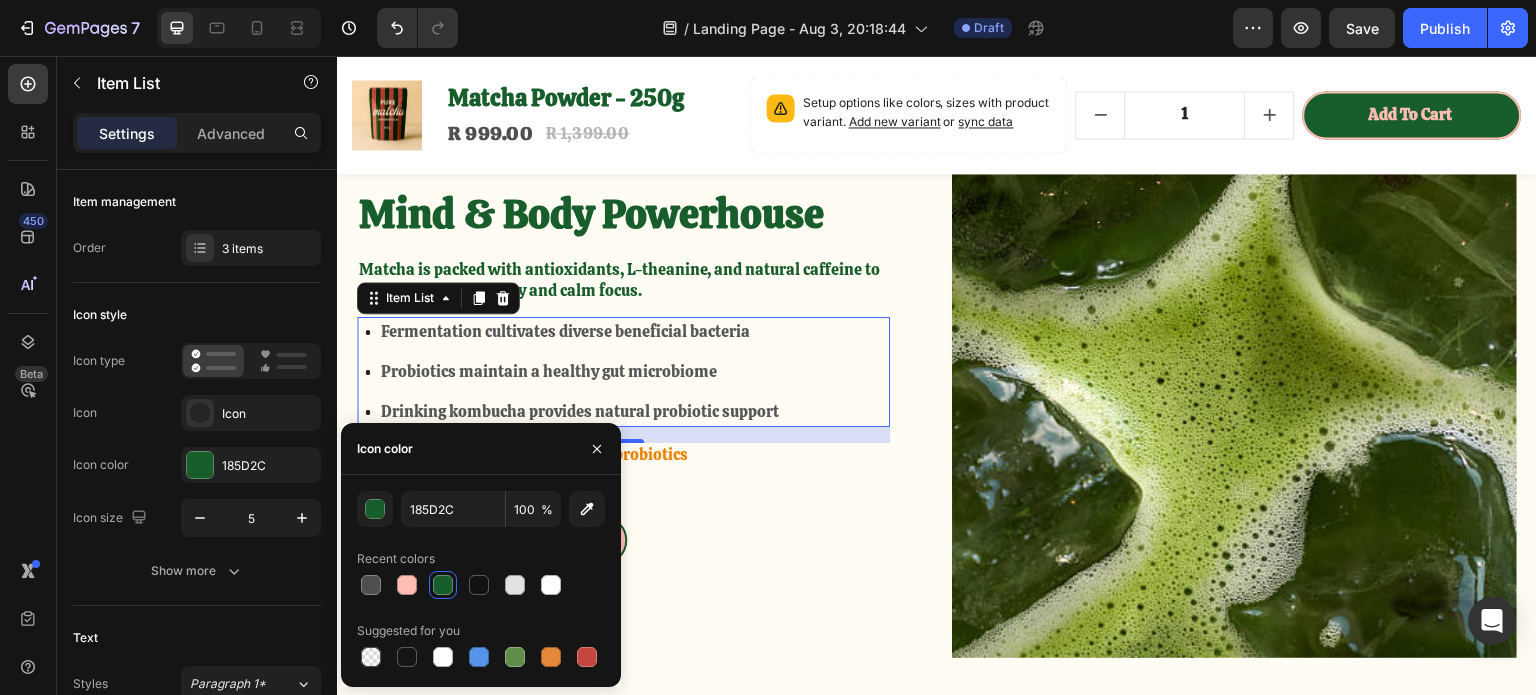 click on "Fermentation cultivates diverse beneficial bacteria
Probiotics maintain a healthy gut microbiome
Drinking kombucha provides natural probiotic support" at bounding box center [573, 372] 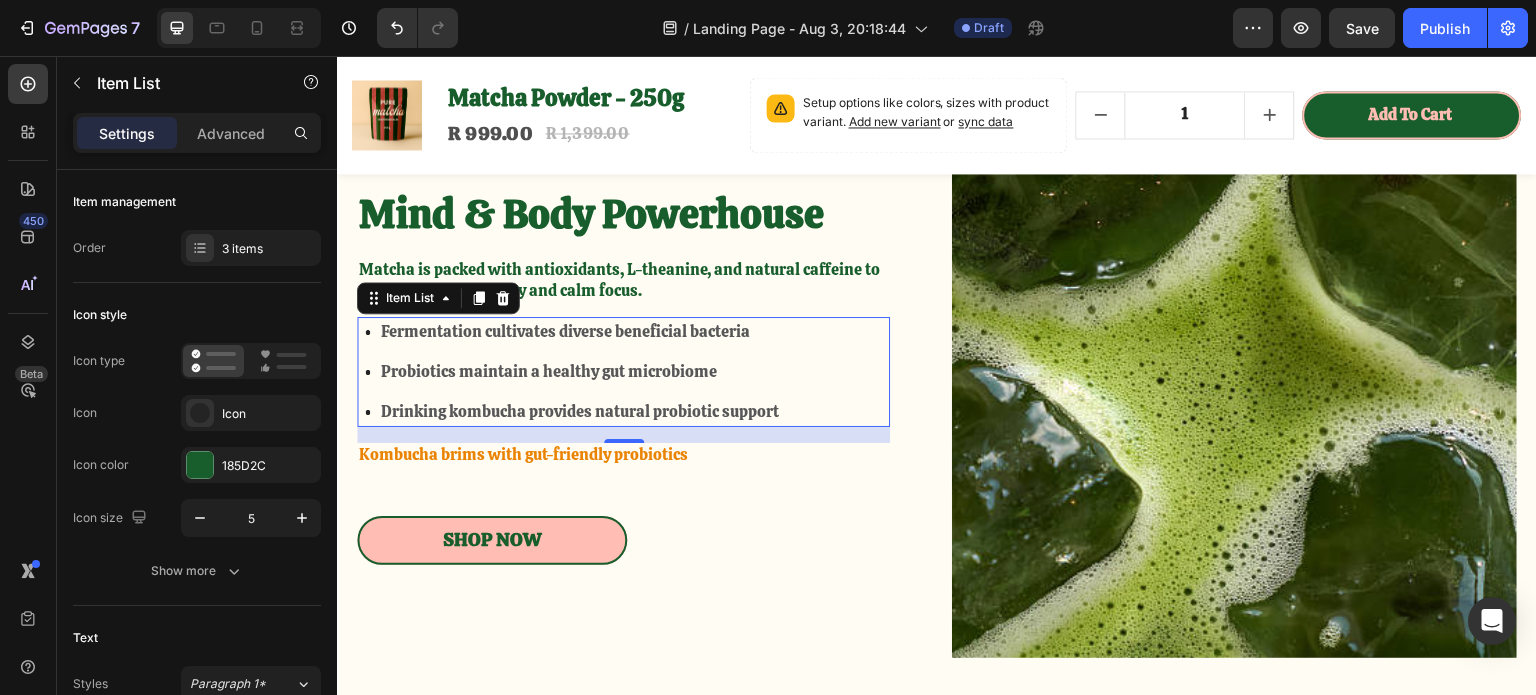 click on "Fermentation cultivates diverse beneficial bacteria" at bounding box center (580, 332) 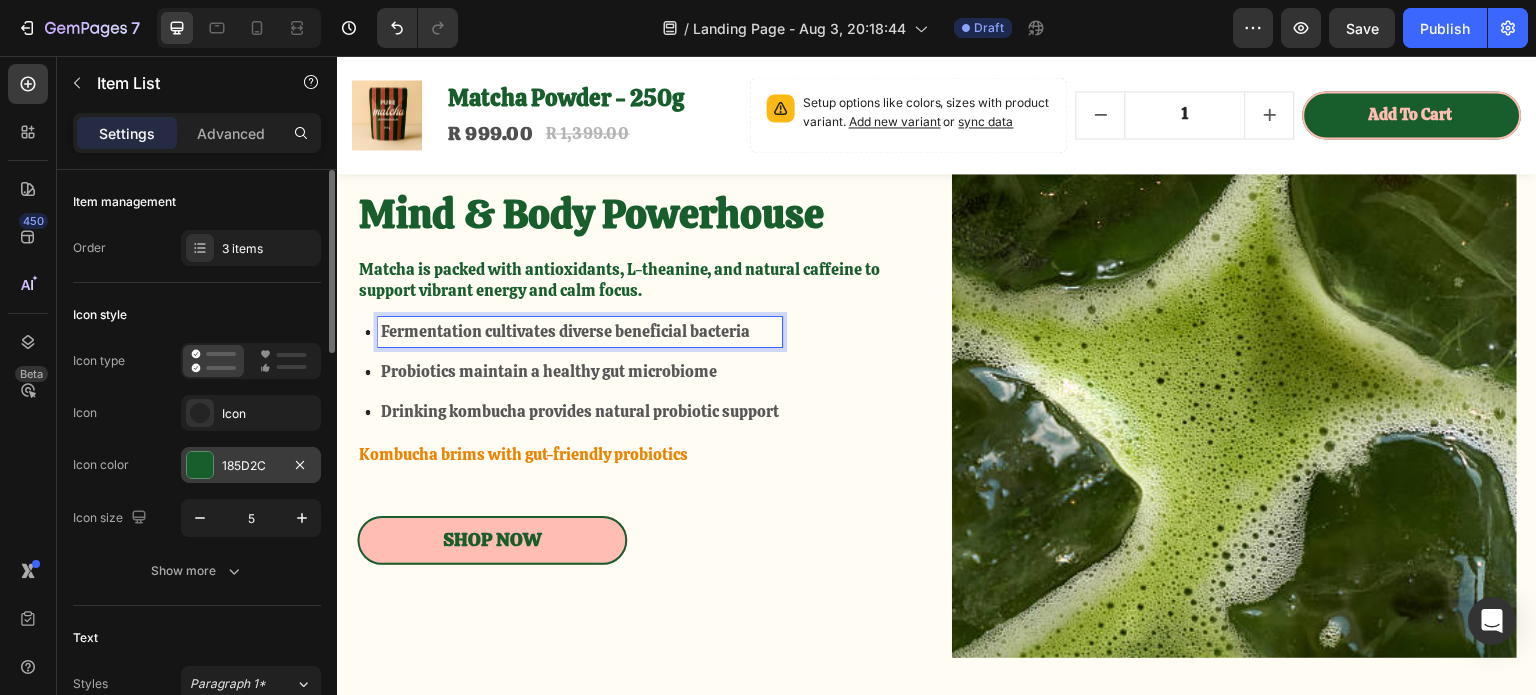 click at bounding box center (200, 465) 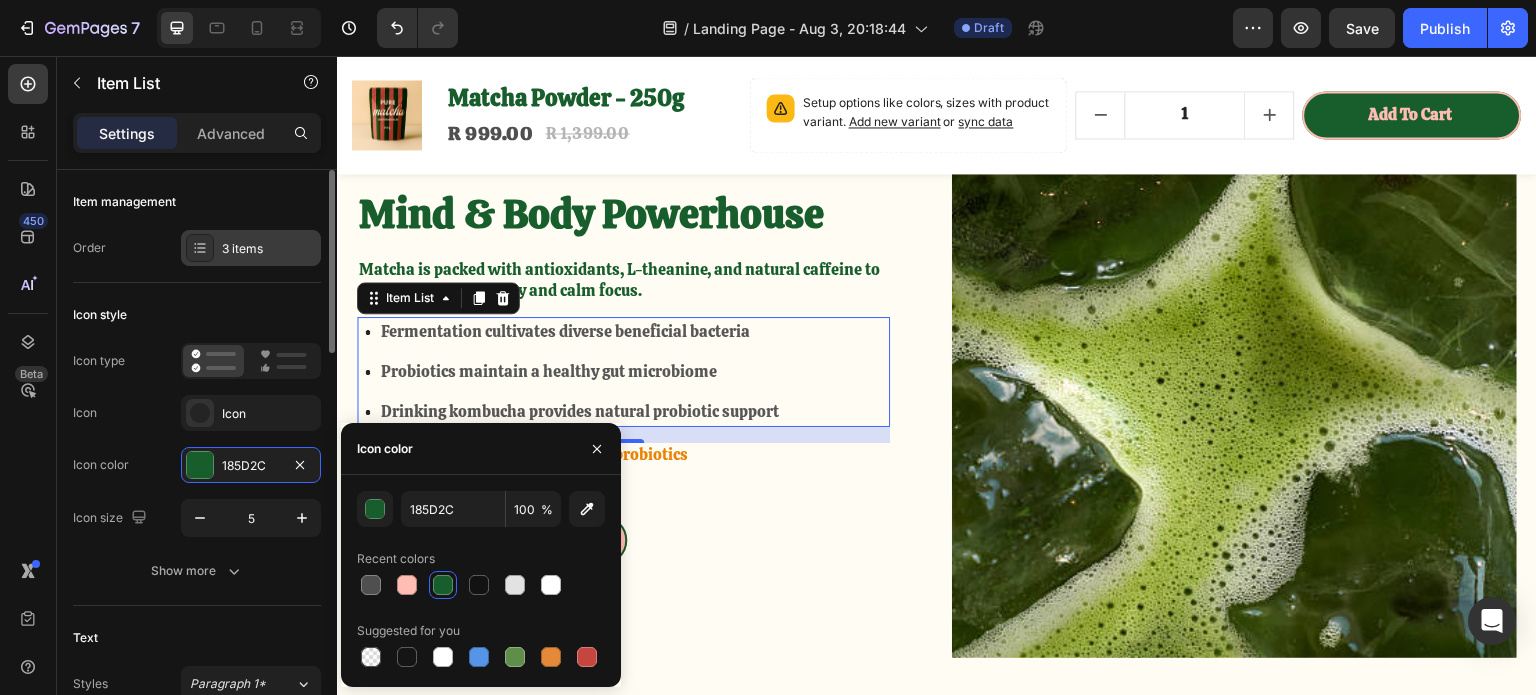 click on "3 items" at bounding box center [251, 248] 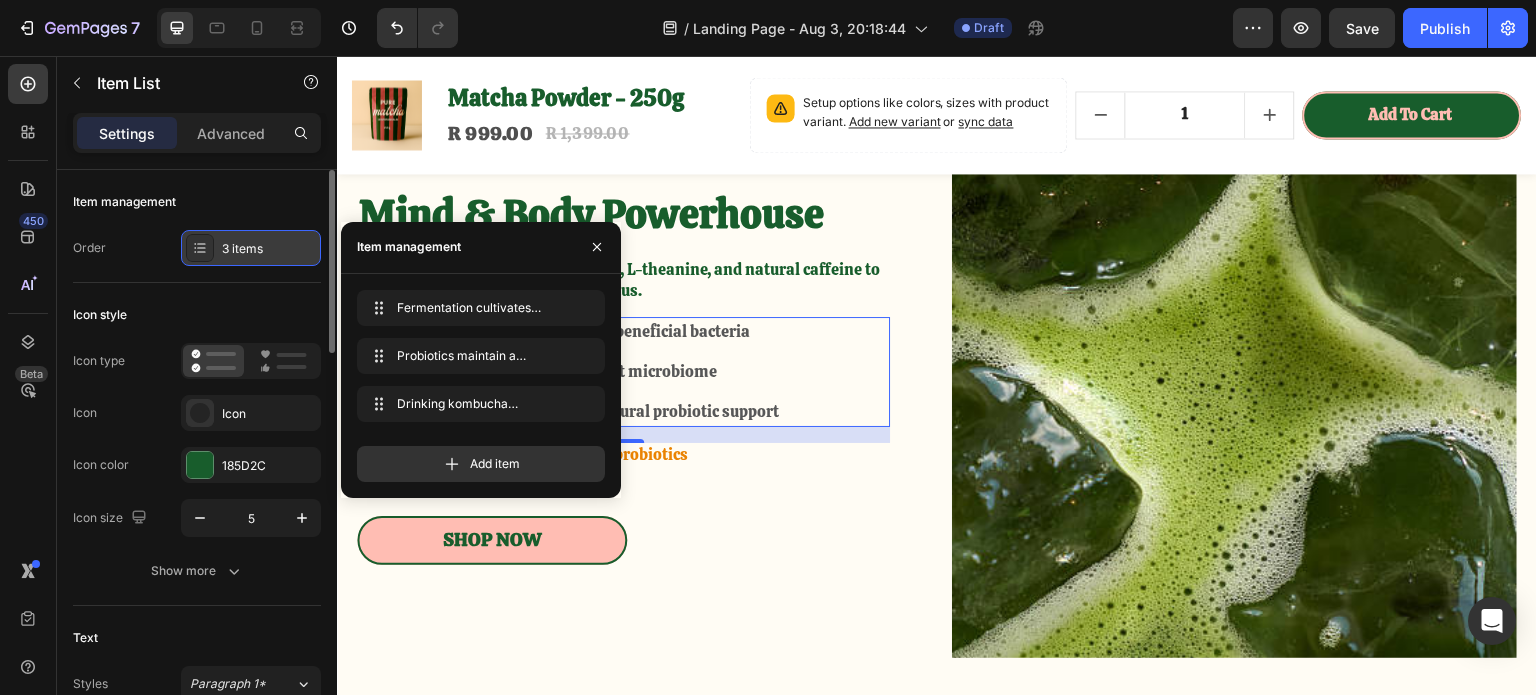 click on "3 items" at bounding box center [251, 248] 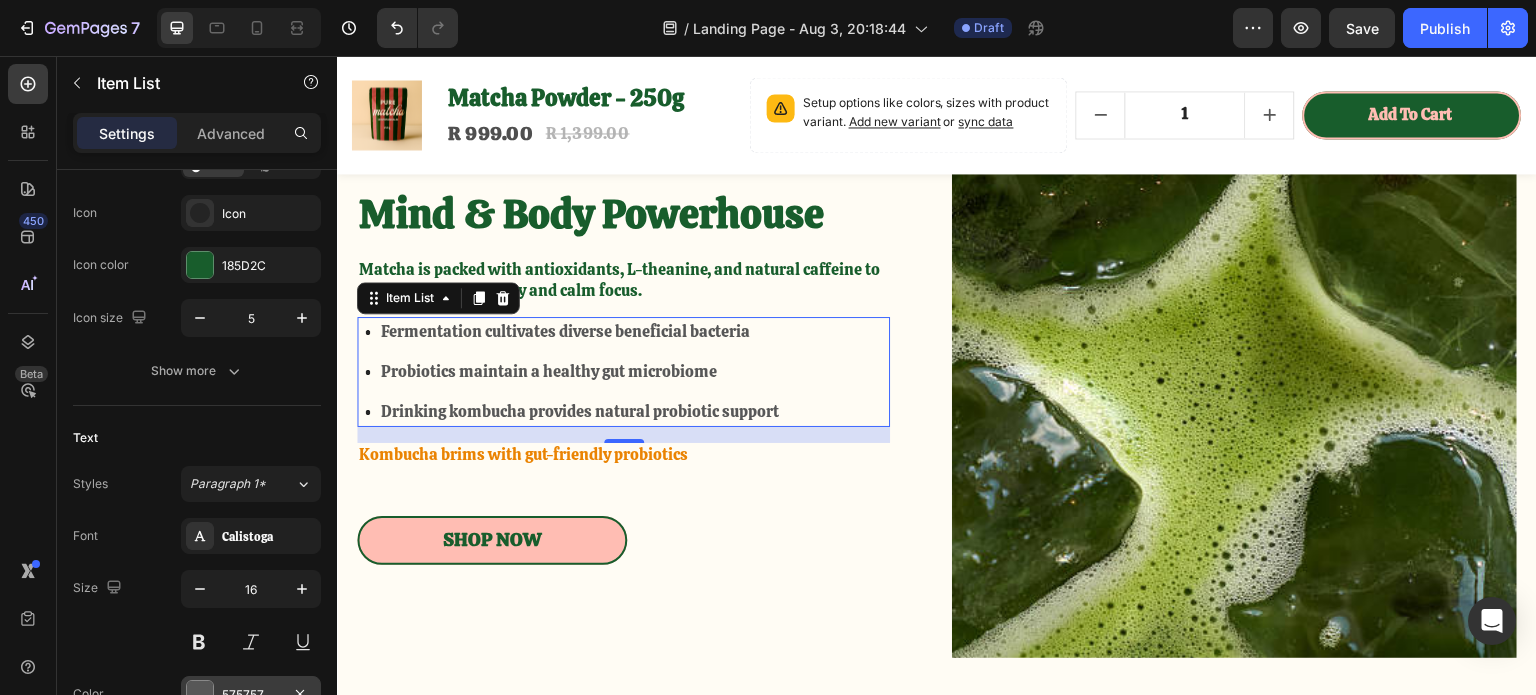 scroll, scrollTop: 300, scrollLeft: 0, axis: vertical 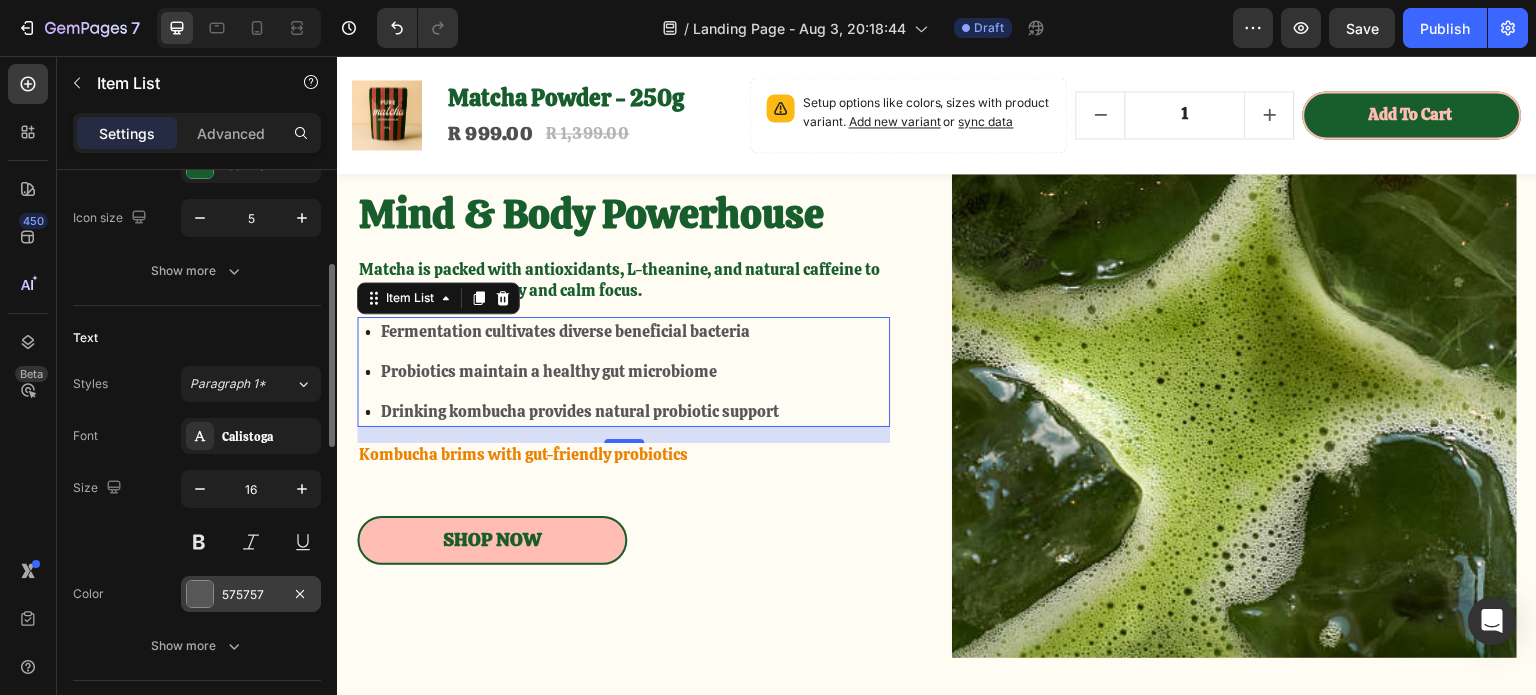 click at bounding box center (200, 594) 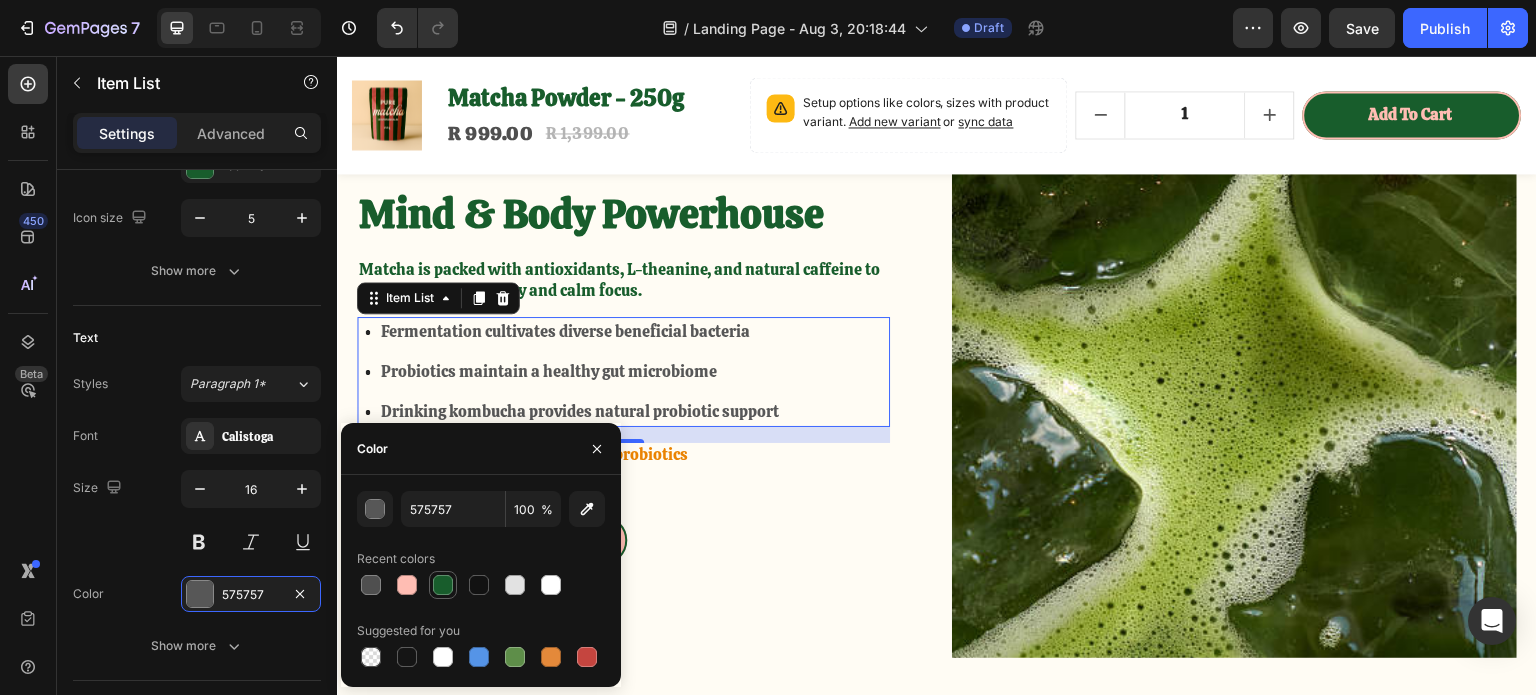 click at bounding box center [443, 585] 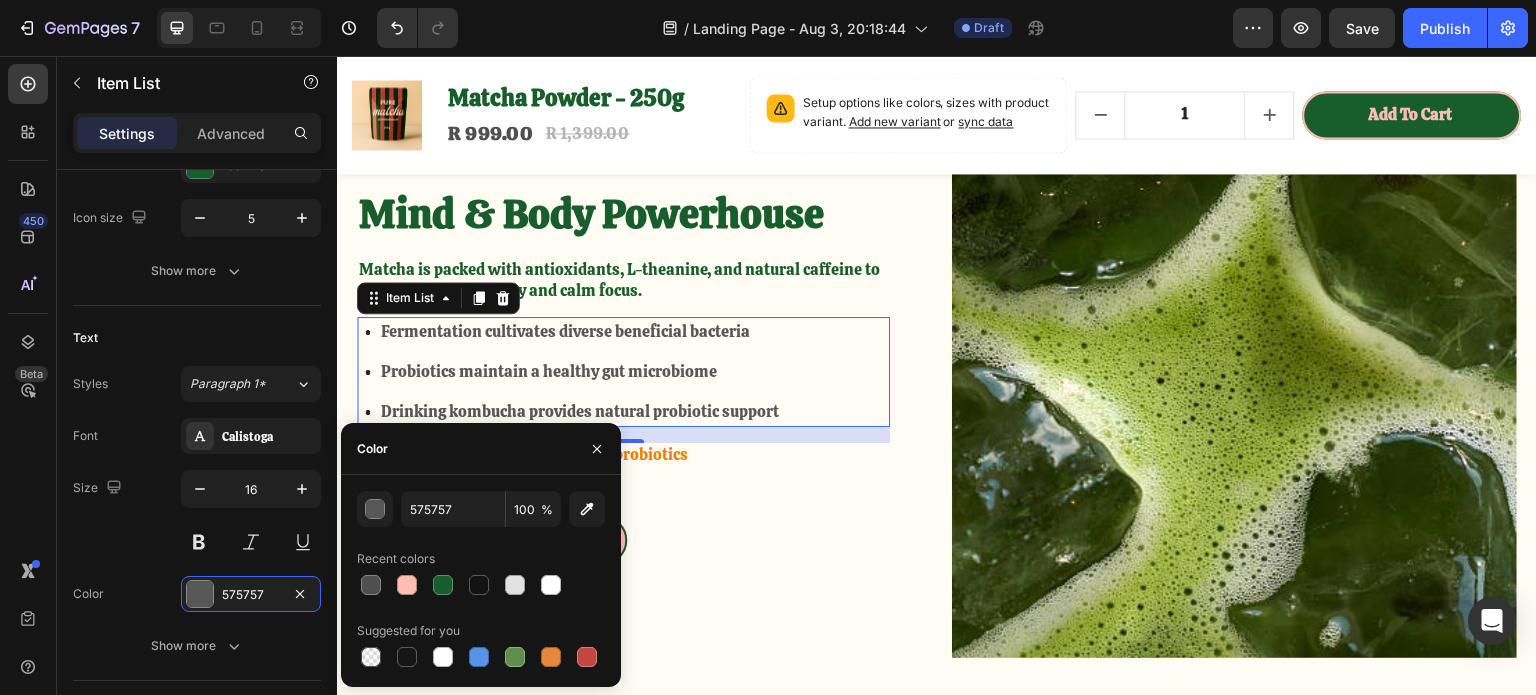 type on "185D2C" 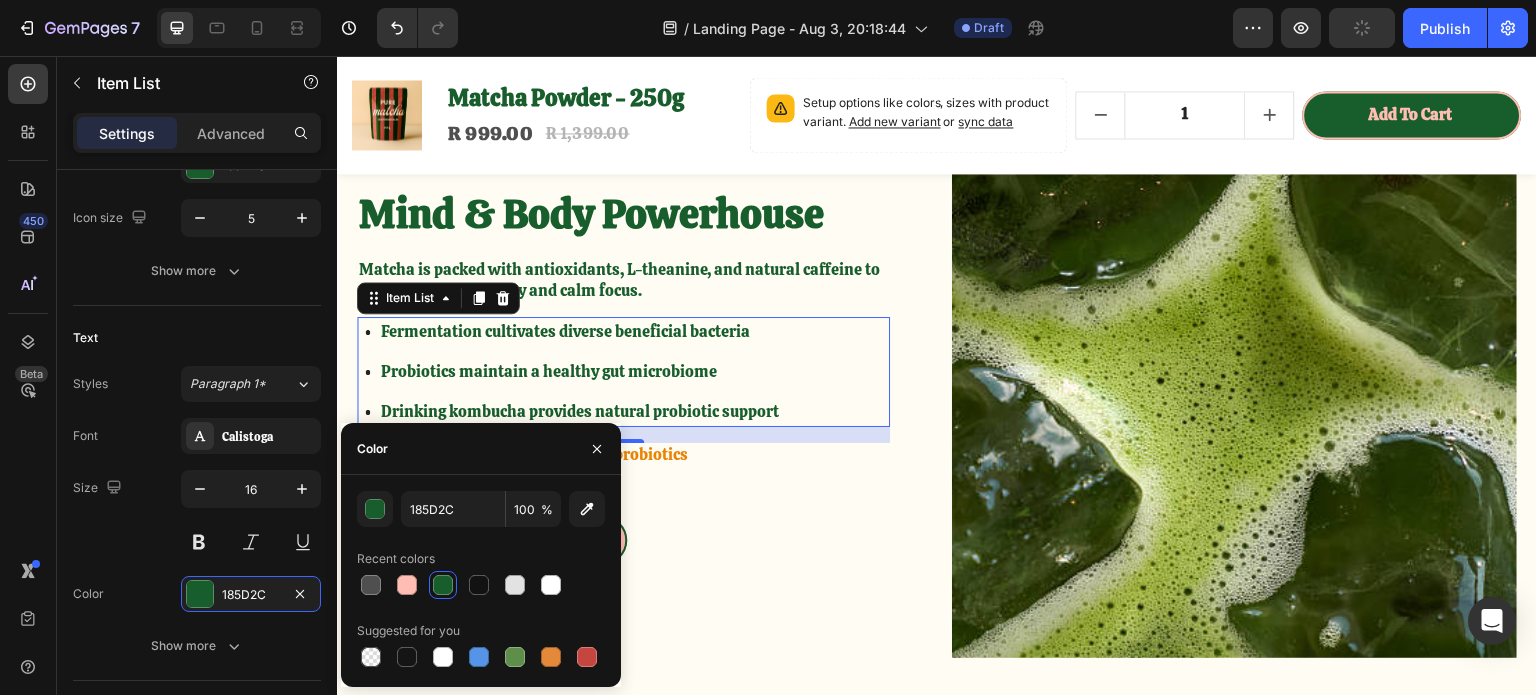 click on "16" at bounding box center (623, 435) 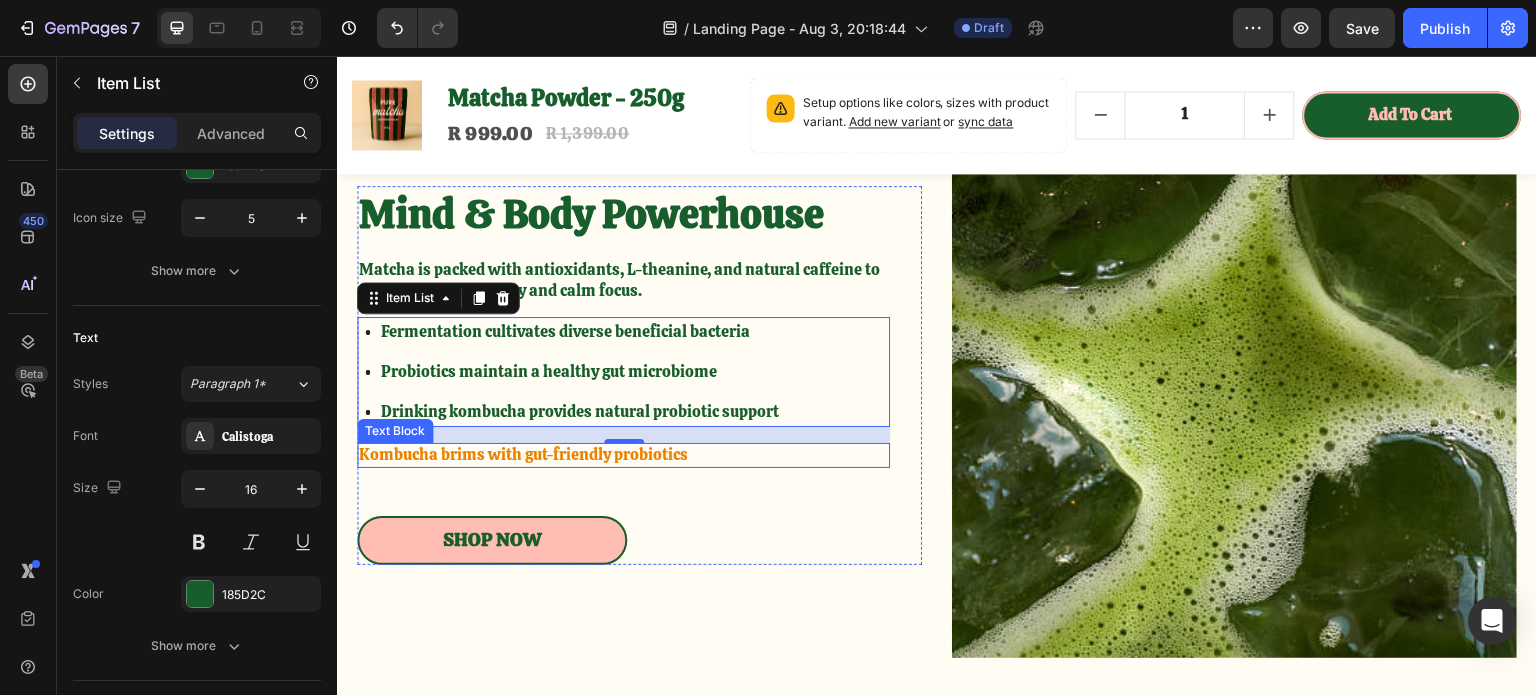 click on "Kombucha brims with gut-friendly probiotics" at bounding box center [623, 455] 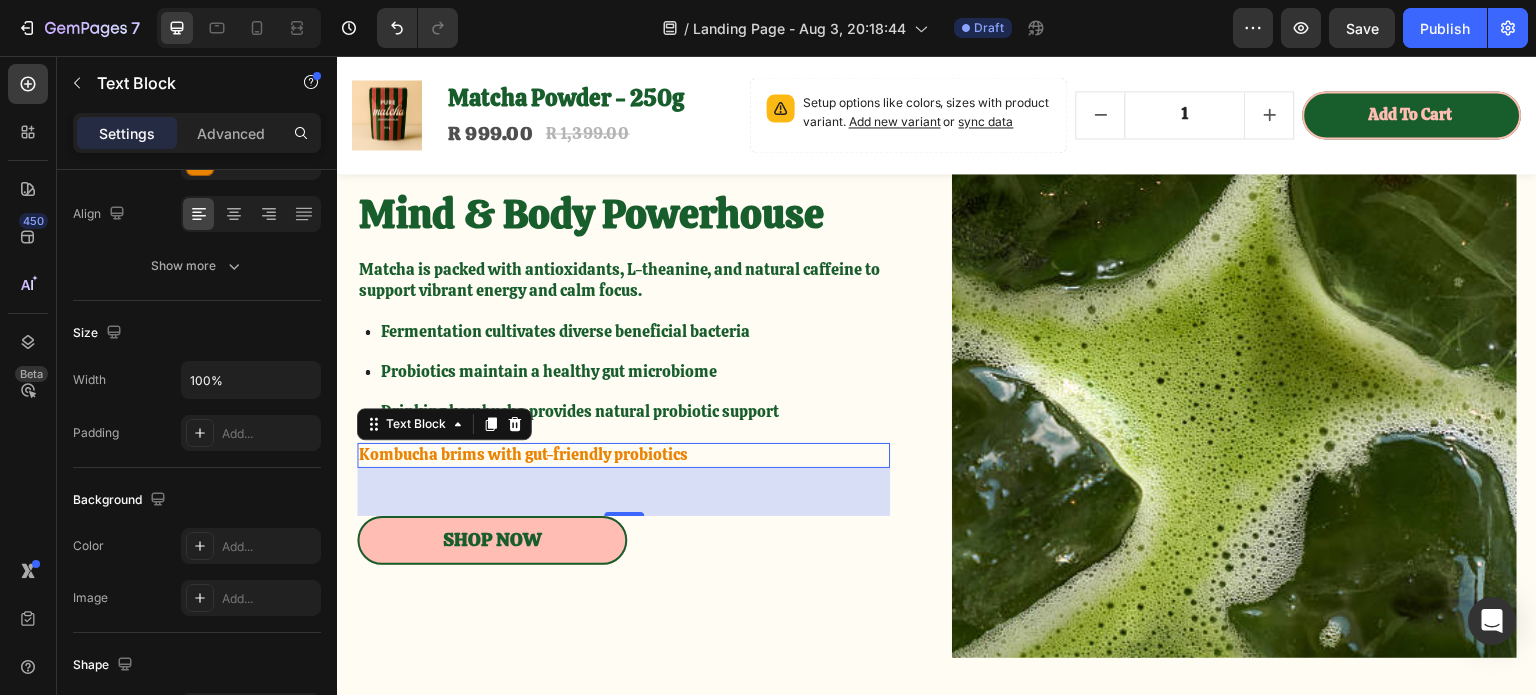 scroll, scrollTop: 0, scrollLeft: 0, axis: both 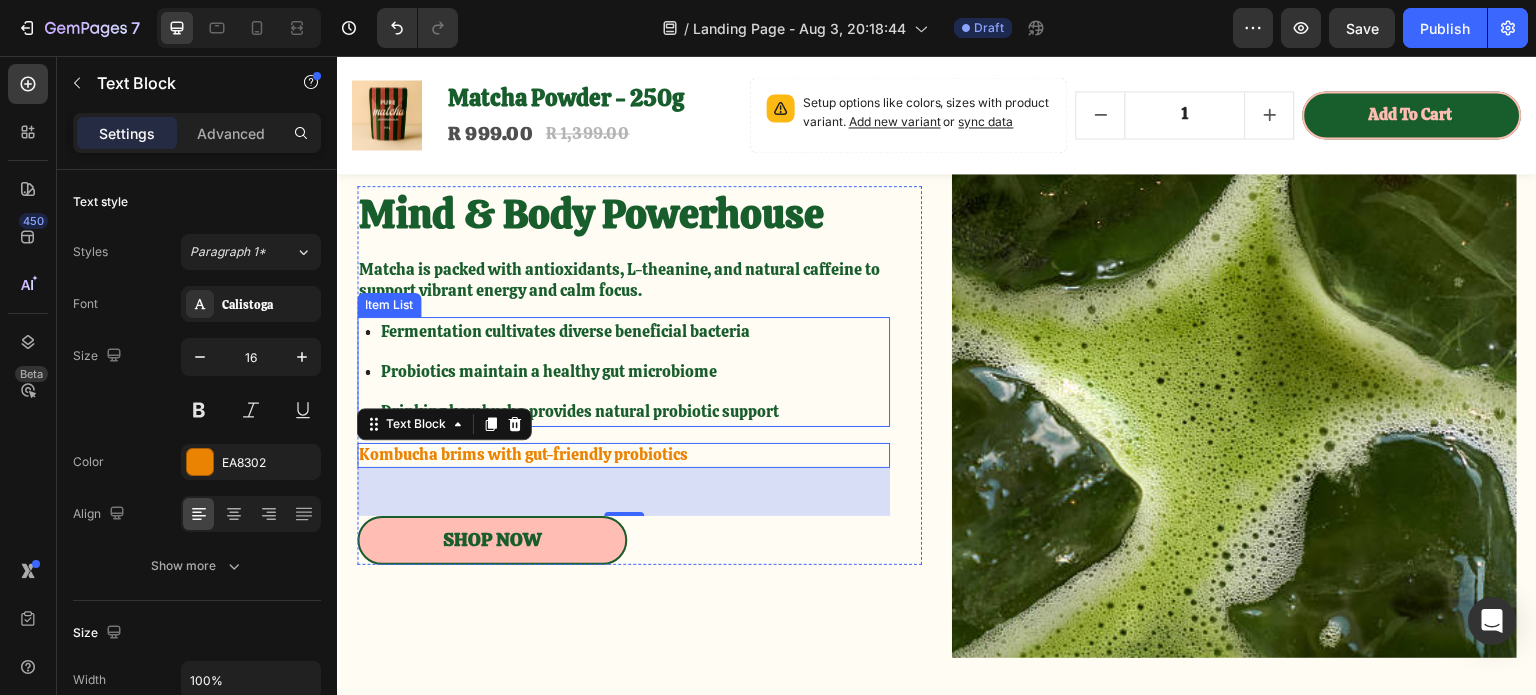click on "Fermentation cultivates diverse beneficial bacteria" at bounding box center (580, 332) 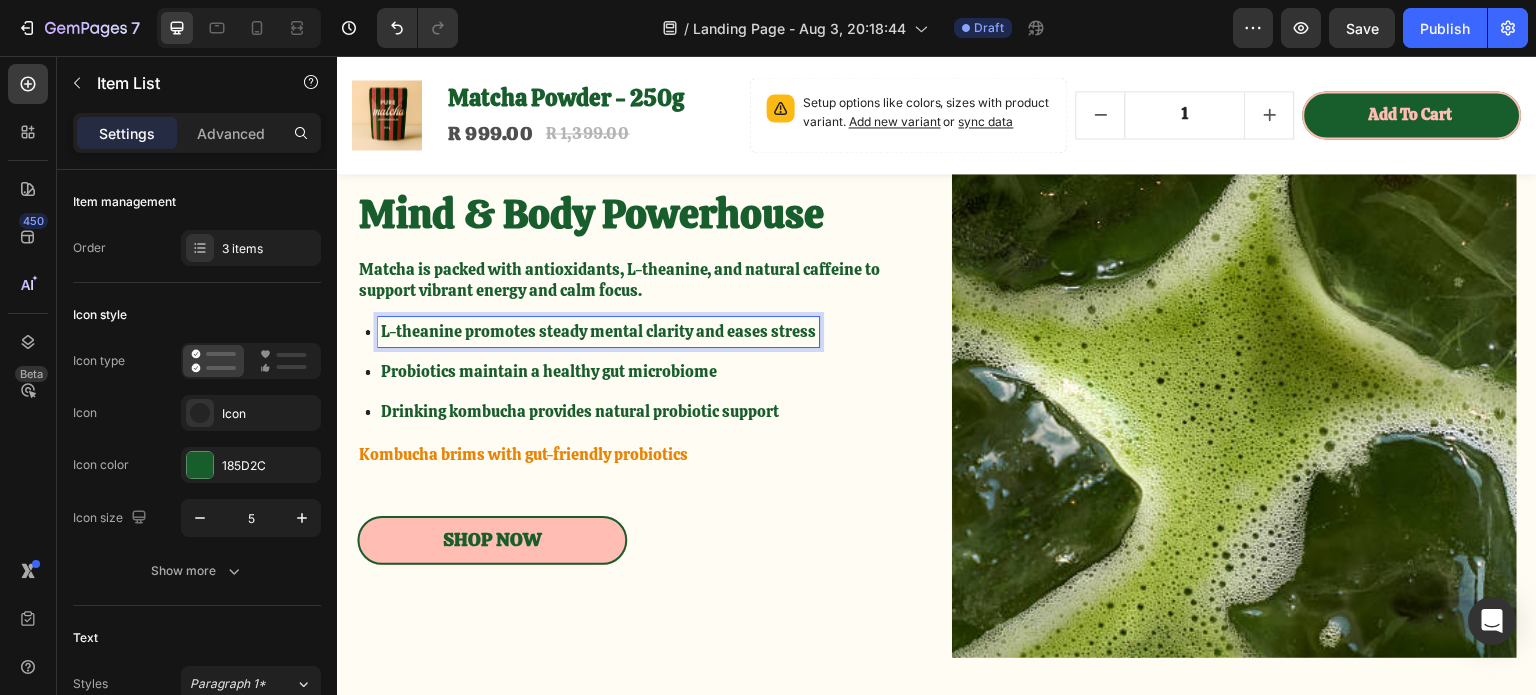 click on "Probiotics maintain a healthy gut microbiome" at bounding box center [598, 372] 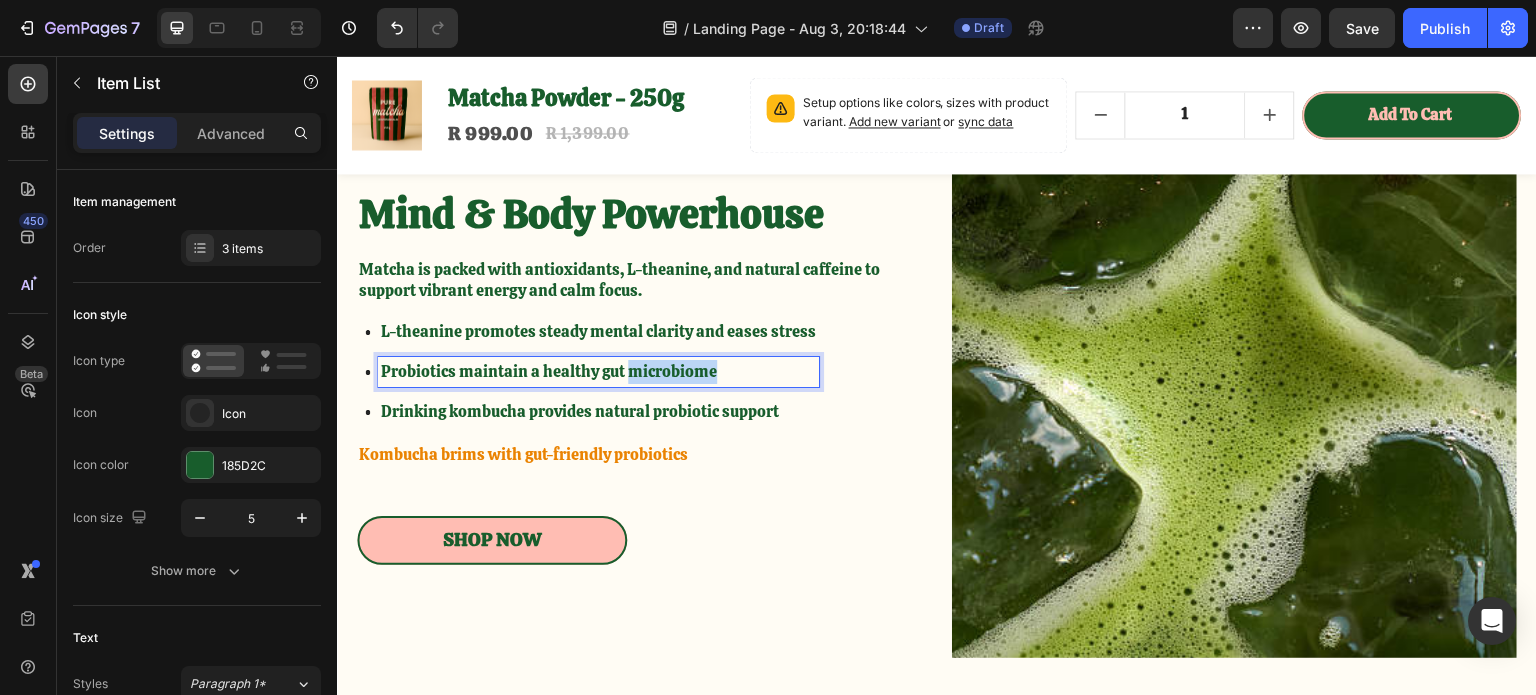 click on "Probiotics maintain a healthy gut microbiome" at bounding box center [598, 372] 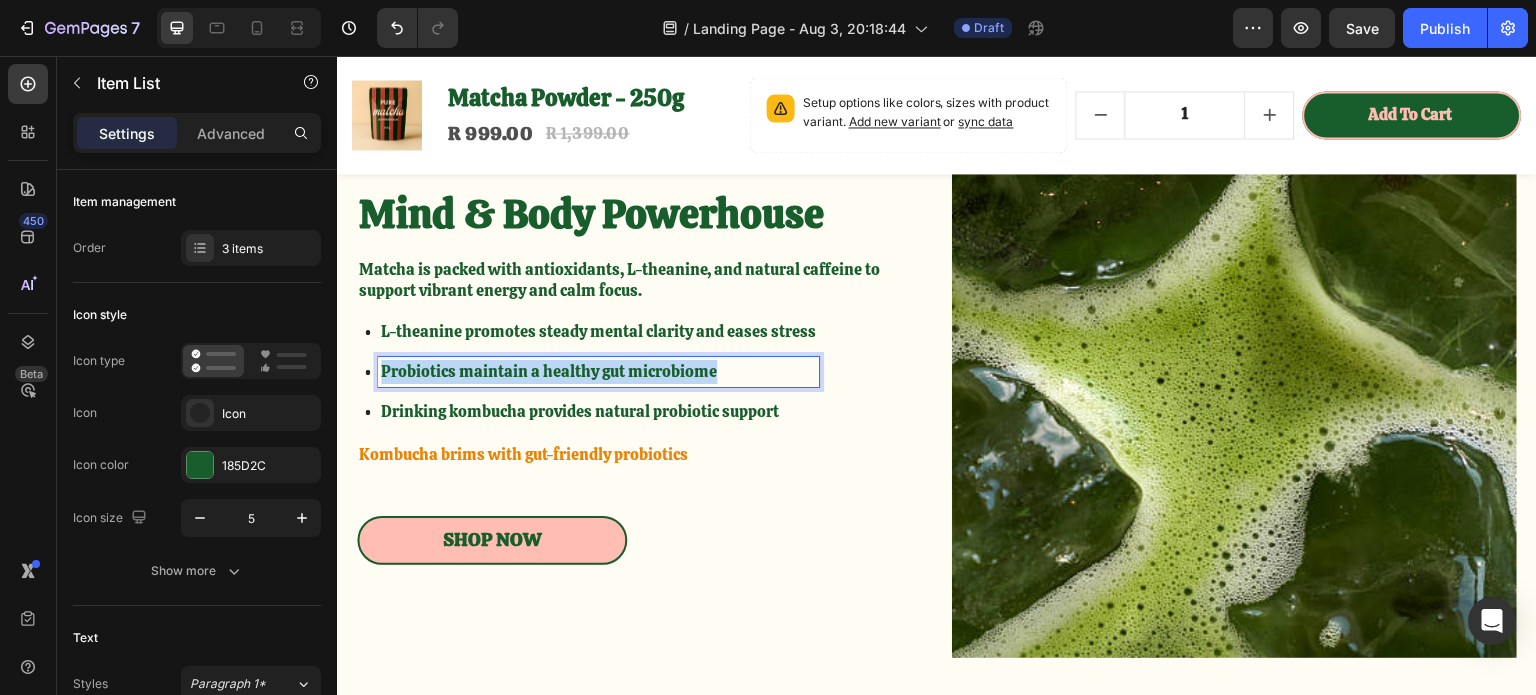 click on "Probiotics maintain a healthy gut microbiome" at bounding box center (598, 372) 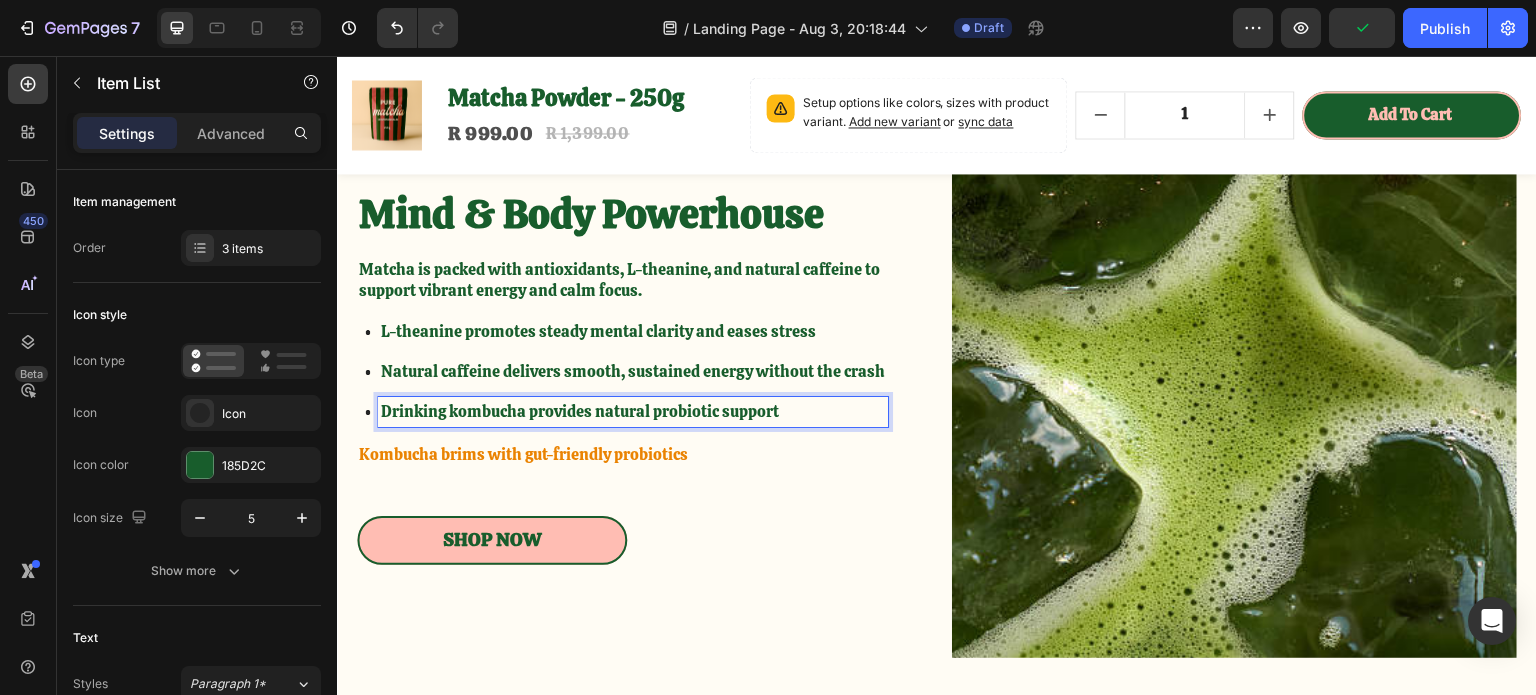 click on "Drinking kombucha provides natural probiotic support" at bounding box center [633, 412] 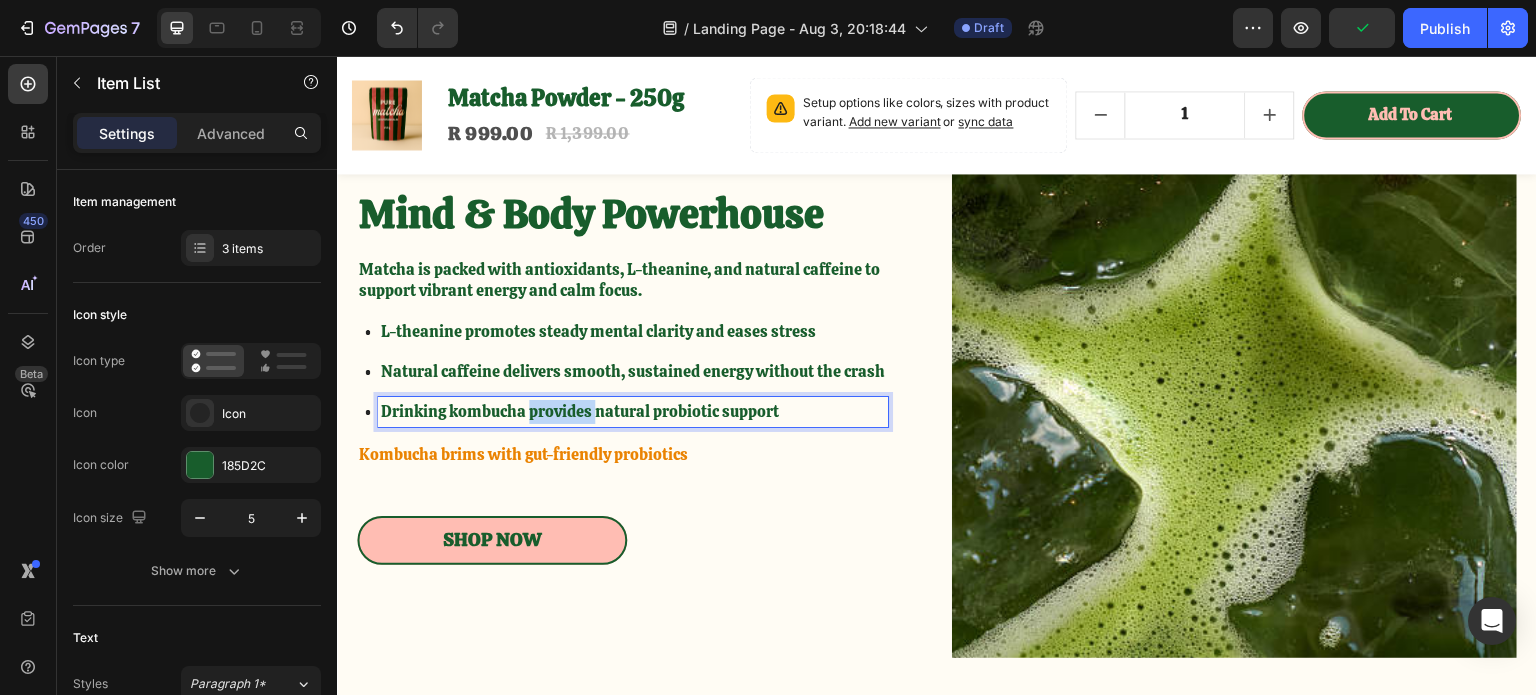click on "Drinking kombucha provides natural probiotic support" at bounding box center (633, 412) 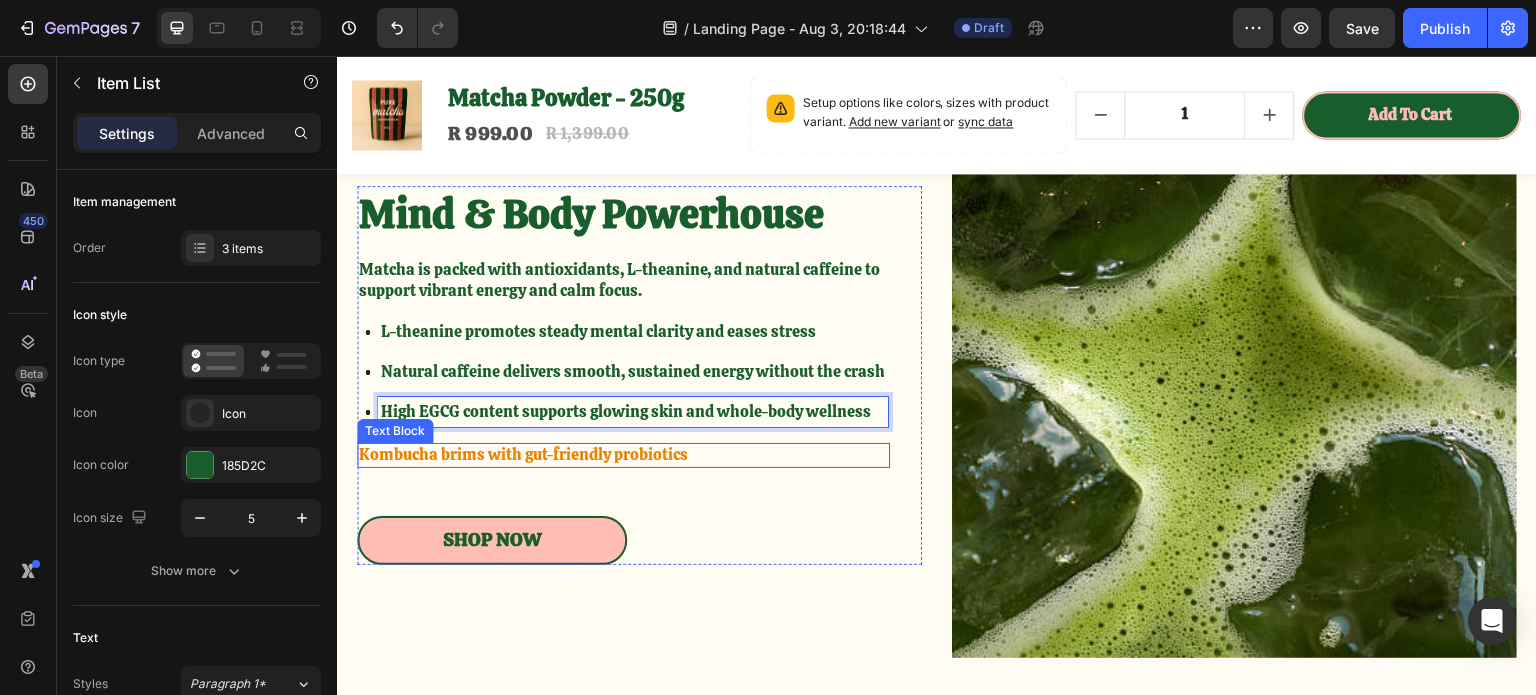 click on "Kombucha brims with gut-friendly probiotics" at bounding box center (623, 455) 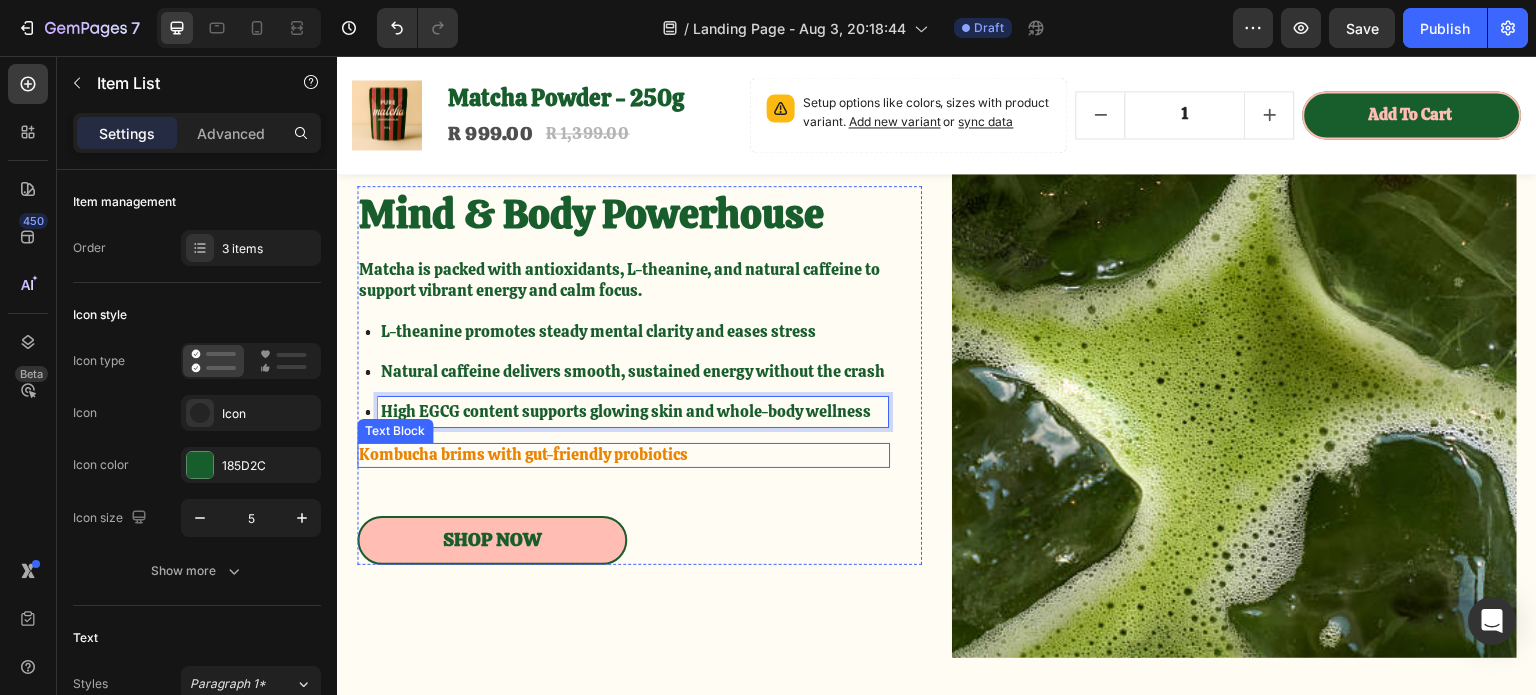 click on "Kombucha brims with gut-friendly probiotics" at bounding box center (623, 455) 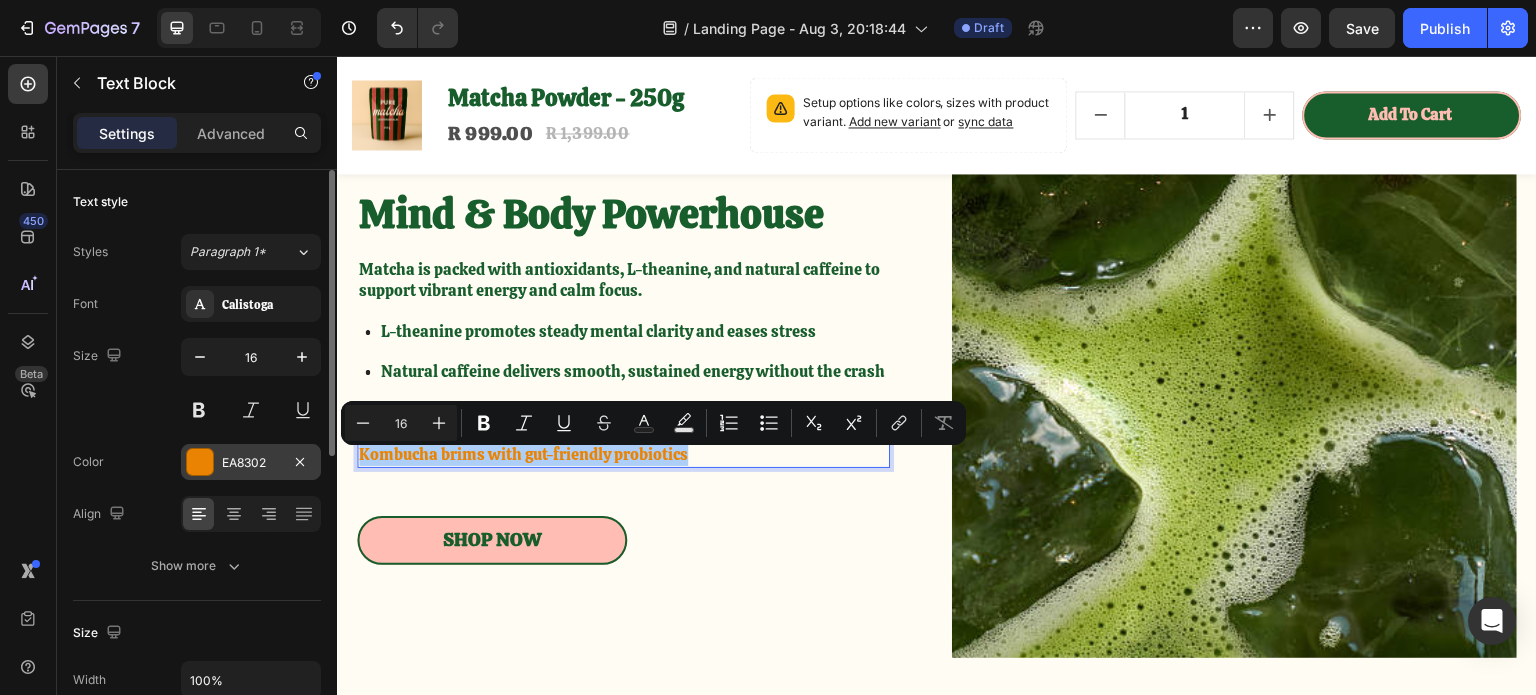 click at bounding box center (200, 462) 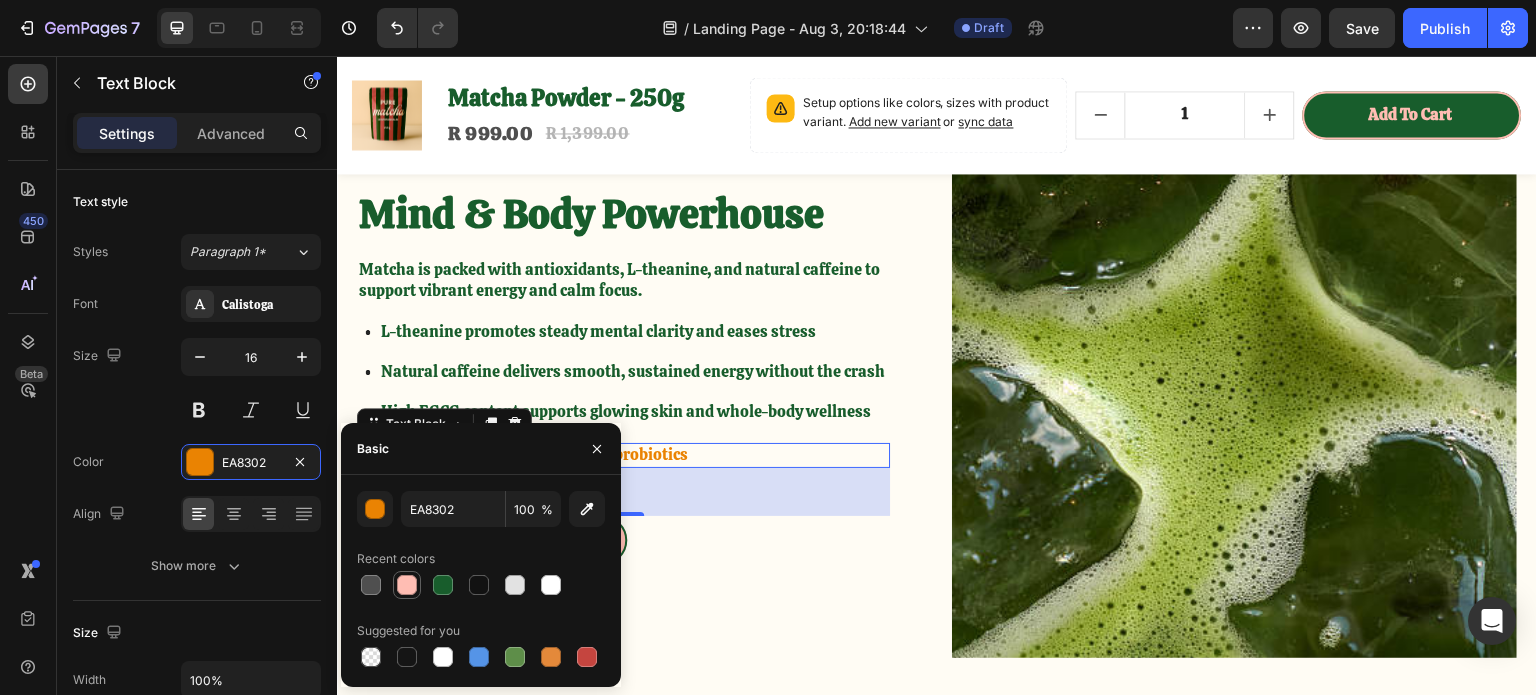 click at bounding box center (407, 585) 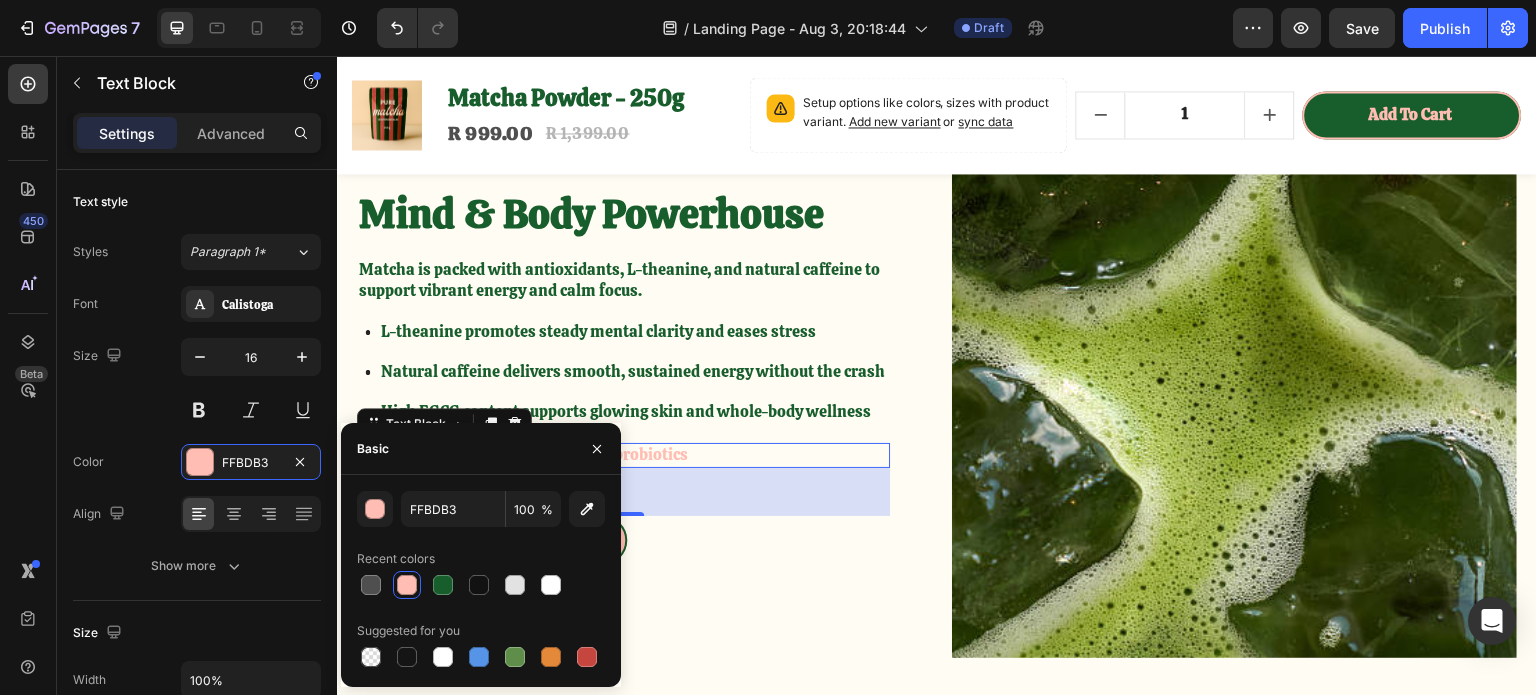 click on "Natural caffeine delivers smooth, sustained energy without the crash" at bounding box center (633, 372) 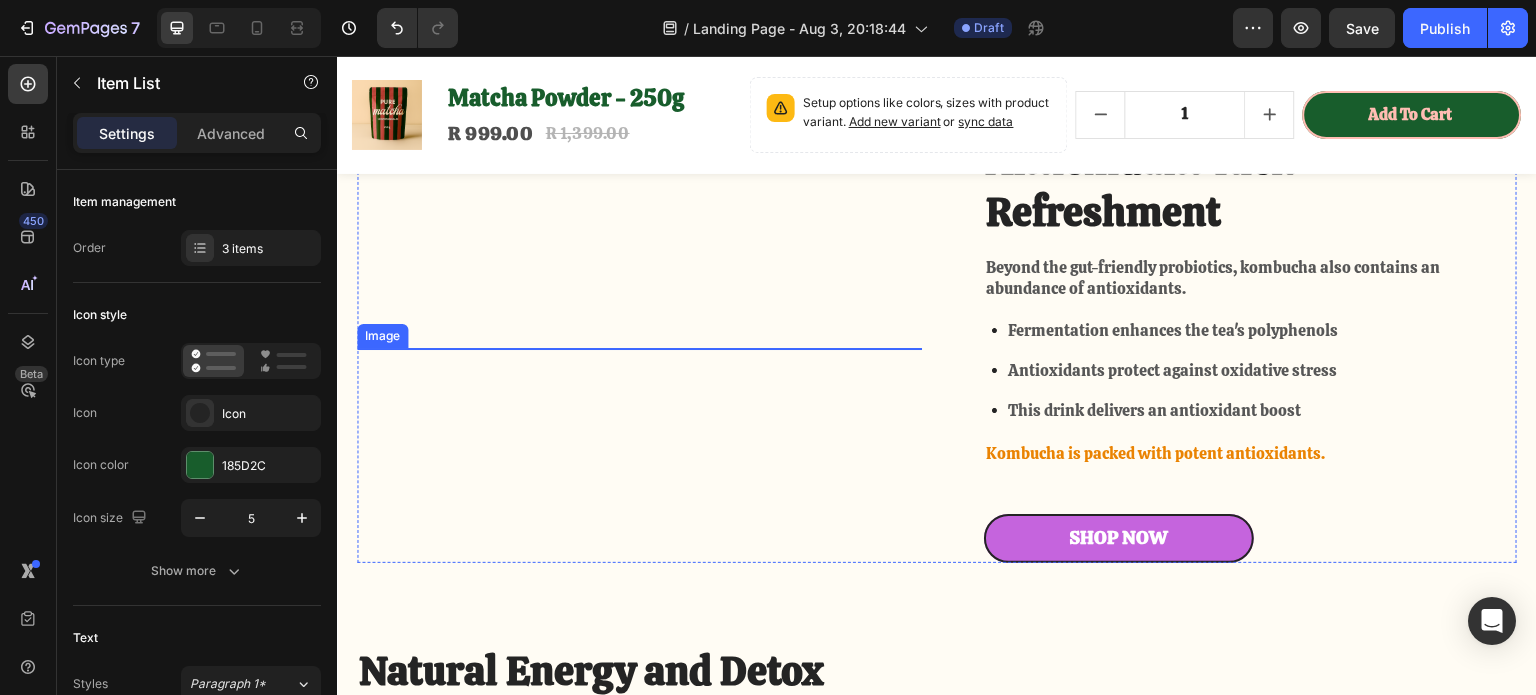 scroll, scrollTop: 2269, scrollLeft: 0, axis: vertical 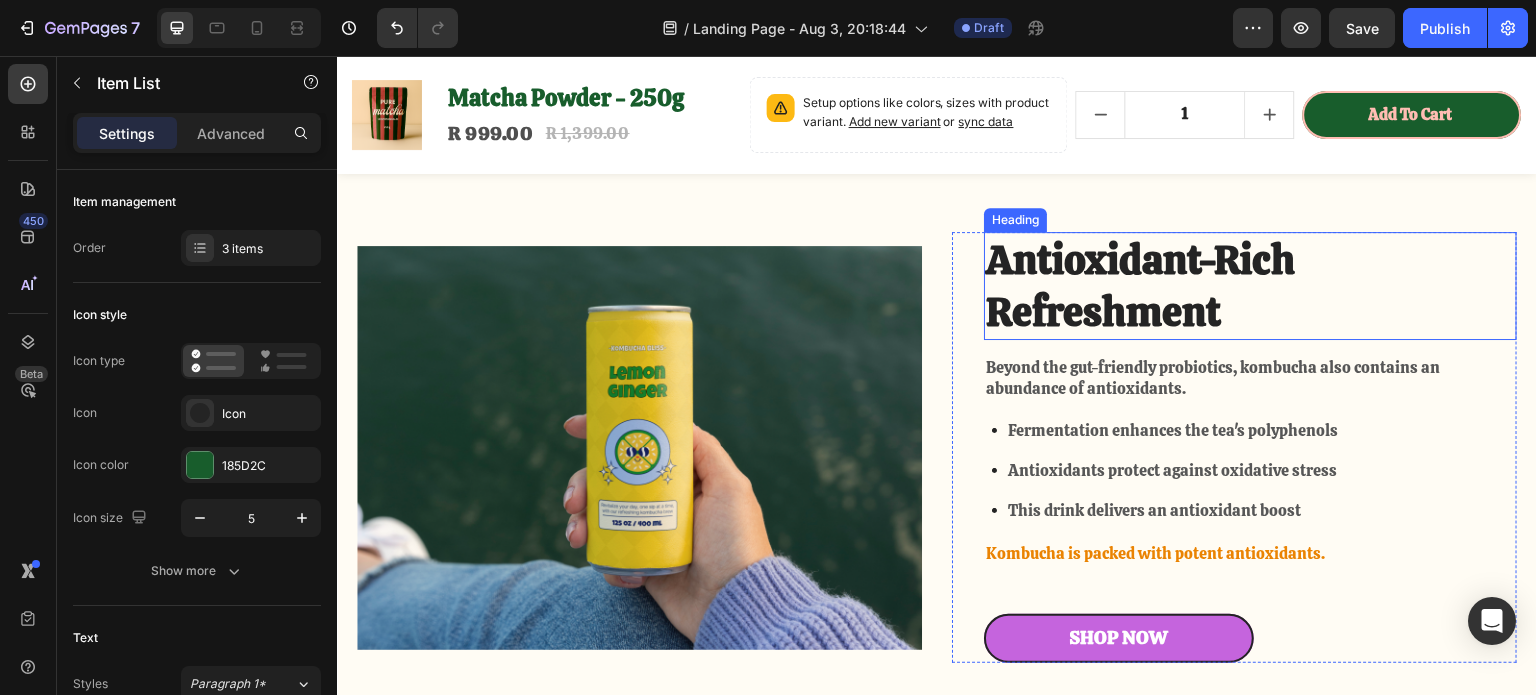 click on "Antioxidant-Rich Refreshment" at bounding box center (1250, 286) 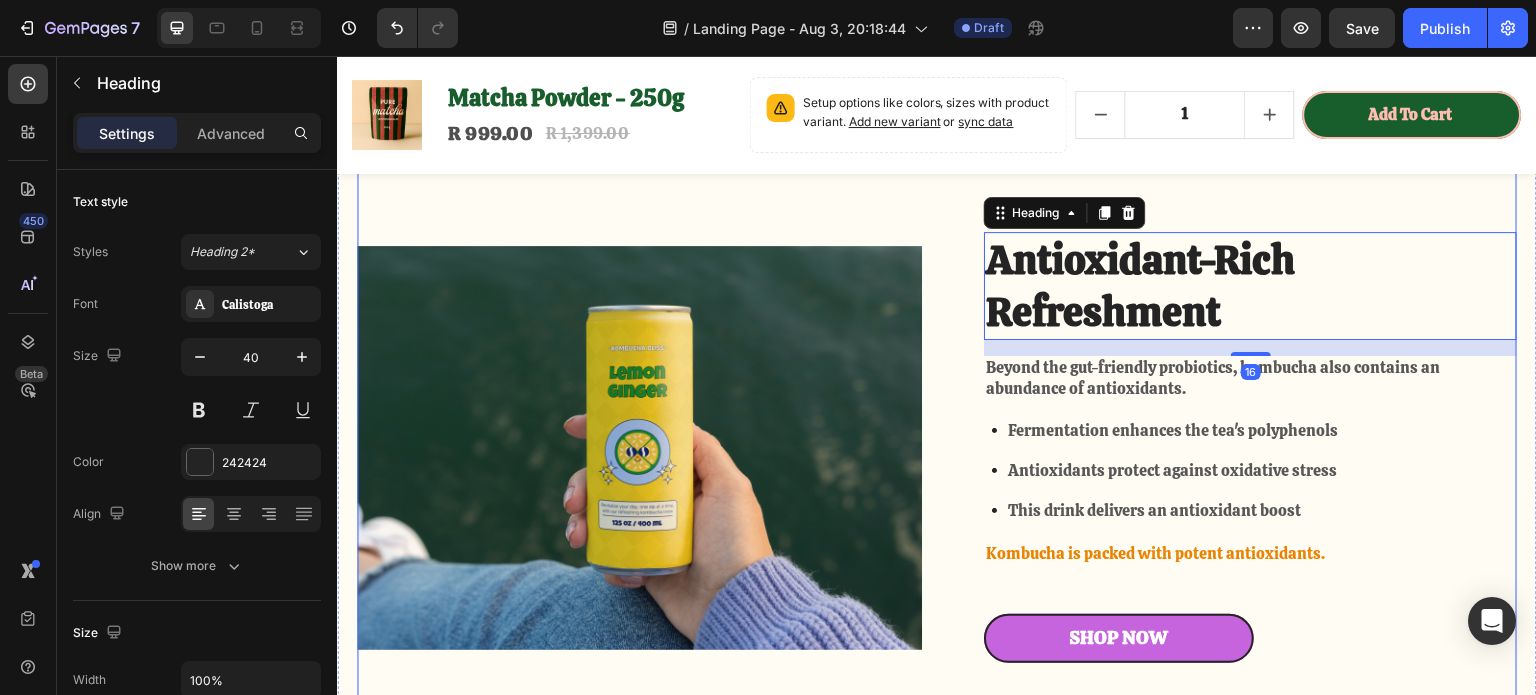 click on "Mind & Body Powerhouse Heading Matcha is packed with antioxidants, L-theanine, and natural caffeine to support vibrant energy and calm focus. Text Block
L-theanine promotes steady mental clarity and eases stress
Natural caffeine delivers smooth, sustained energy without the crash
High EGCG content supports glowing skin and whole-body wellness Item List Kombucha brims with gut-friendly probiotics Text Block Shop Now Button Row Image Row Antioxidant-Rich Refreshment Heading   16 Beyond the gut-friendly probiotics, kombucha also contains an abundance of antioxidants. Text Block
Fermentation enhances the tea's polyphenols
Antioxidants protect against oxidative stress
This drink delivers an antioxidant boost Item List Kombucha is packed with potent antioxidants. Text Block Shop Now Button Row Image Row Natural Energy and Detox Support Heading Kombucha's unique blend of organic acids, B vitamins, and caffeine from the tea provides a gentle, steady energy boost. Text Block
Button" at bounding box center (937, 380) 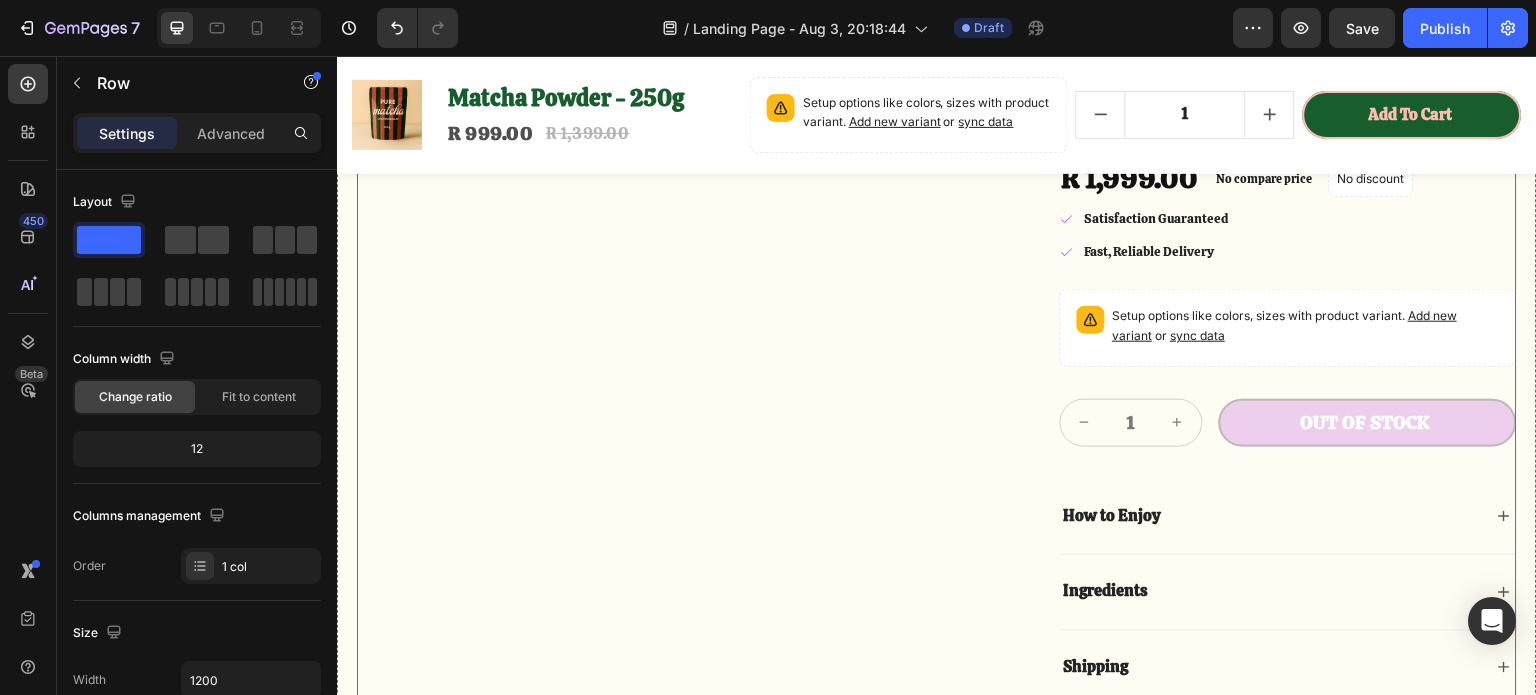 scroll, scrollTop: 4669, scrollLeft: 0, axis: vertical 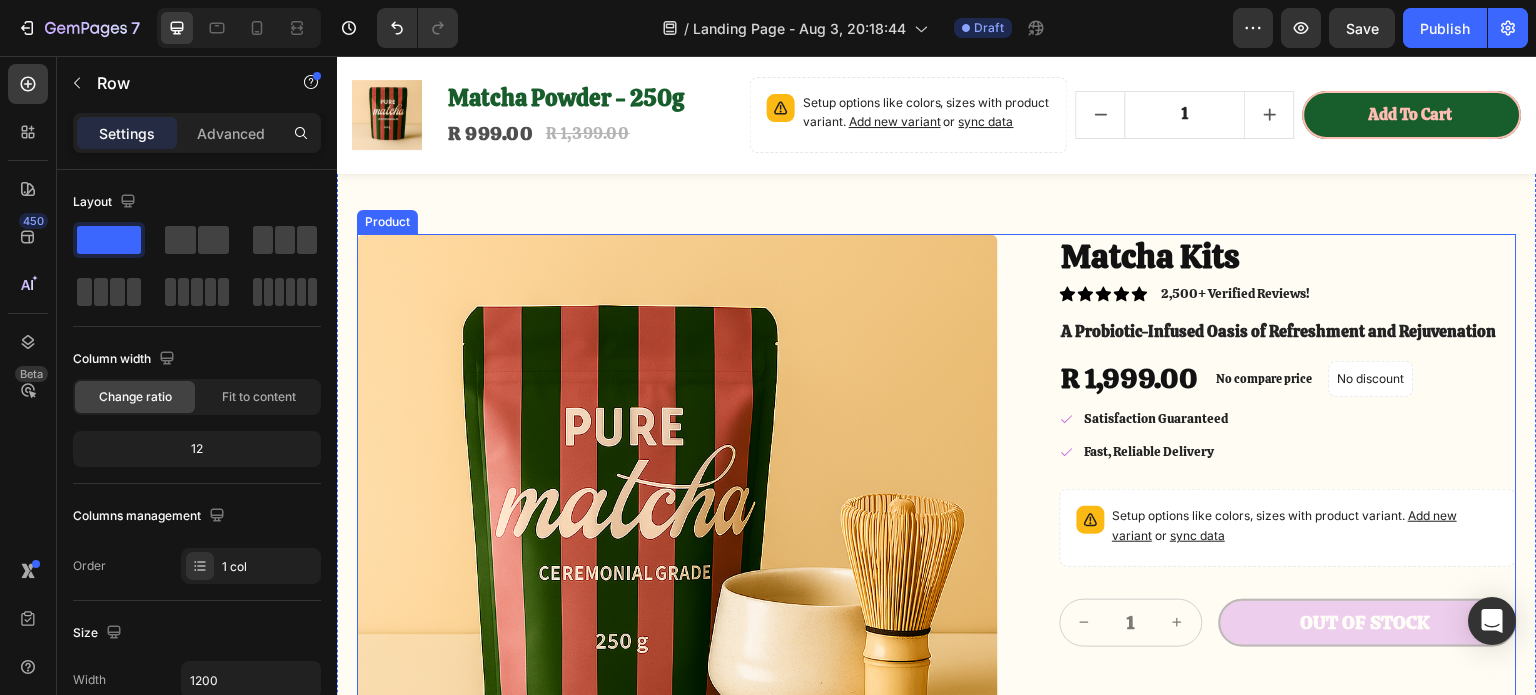 click on "Product Images Matcha Kits Product Title Icon Icon Icon Icon Icon Icon List 2,500+ Verified Reviews! Text Block Row A Probiotic-Infused Oasis of Refreshment and Rejuvenation Text Block R 1,999.00 Product Price Product Price No compare price Product Price No discount   Not be displayed when published Product Badge Row
Satisfaction Guaranteed
Fast, Reliable Delivery Item List Setup options like colors, sizes with product variant.       Add new variant   or   sync data Product Variants & Swatches
1
Product Quantity Out of stock Add to Cart Row
How to Enjoy Accordion
Ingredients   Accordion
Shipping Accordion Icon Icon Icon Icon Icon Icon List Kombucha is a daily ritual I enjoy Text Block "The antioxidants in kombucha have made my skin glow. I feel like it's helping to flush out toxins and nourish my body from the inside out." Text Block Briana M. Text Block Verified Buyer Text Block Row Row Product" at bounding box center (937, 671) 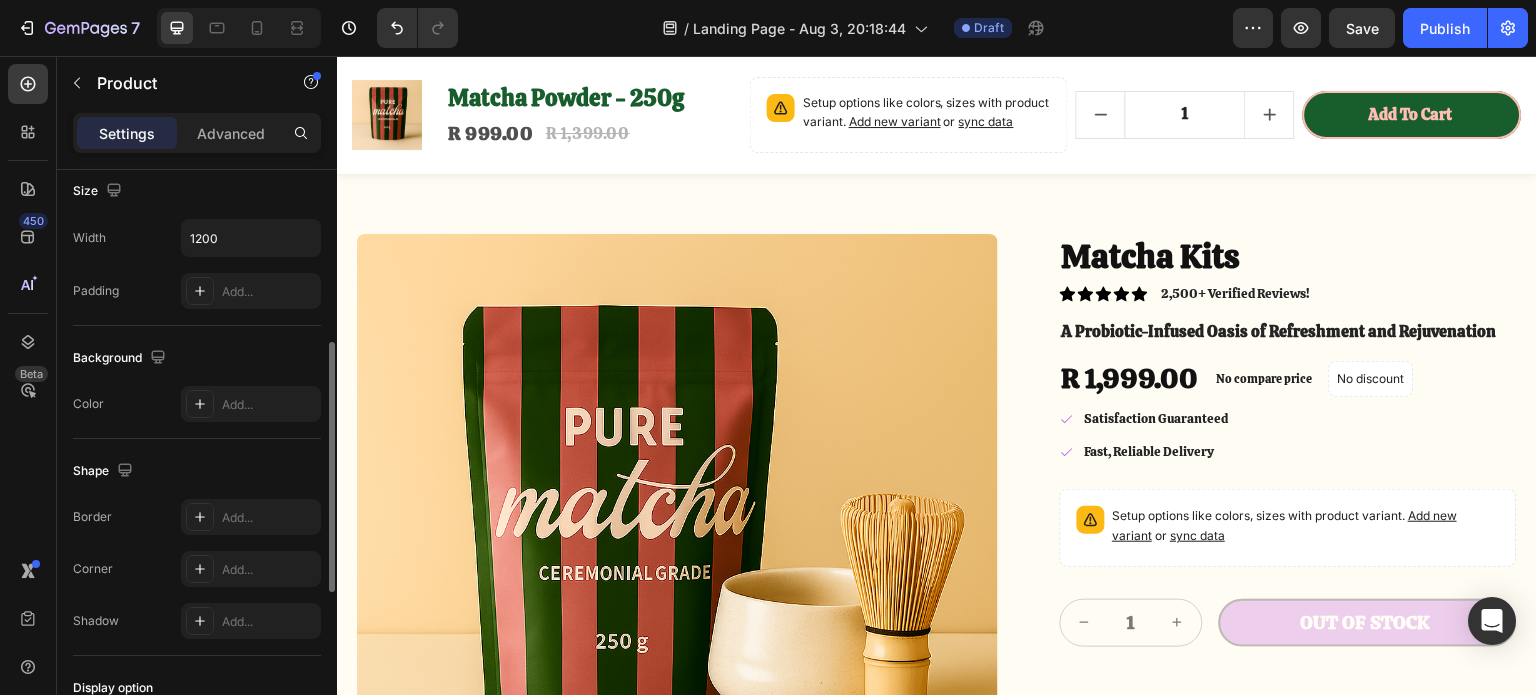 scroll, scrollTop: 0, scrollLeft: 0, axis: both 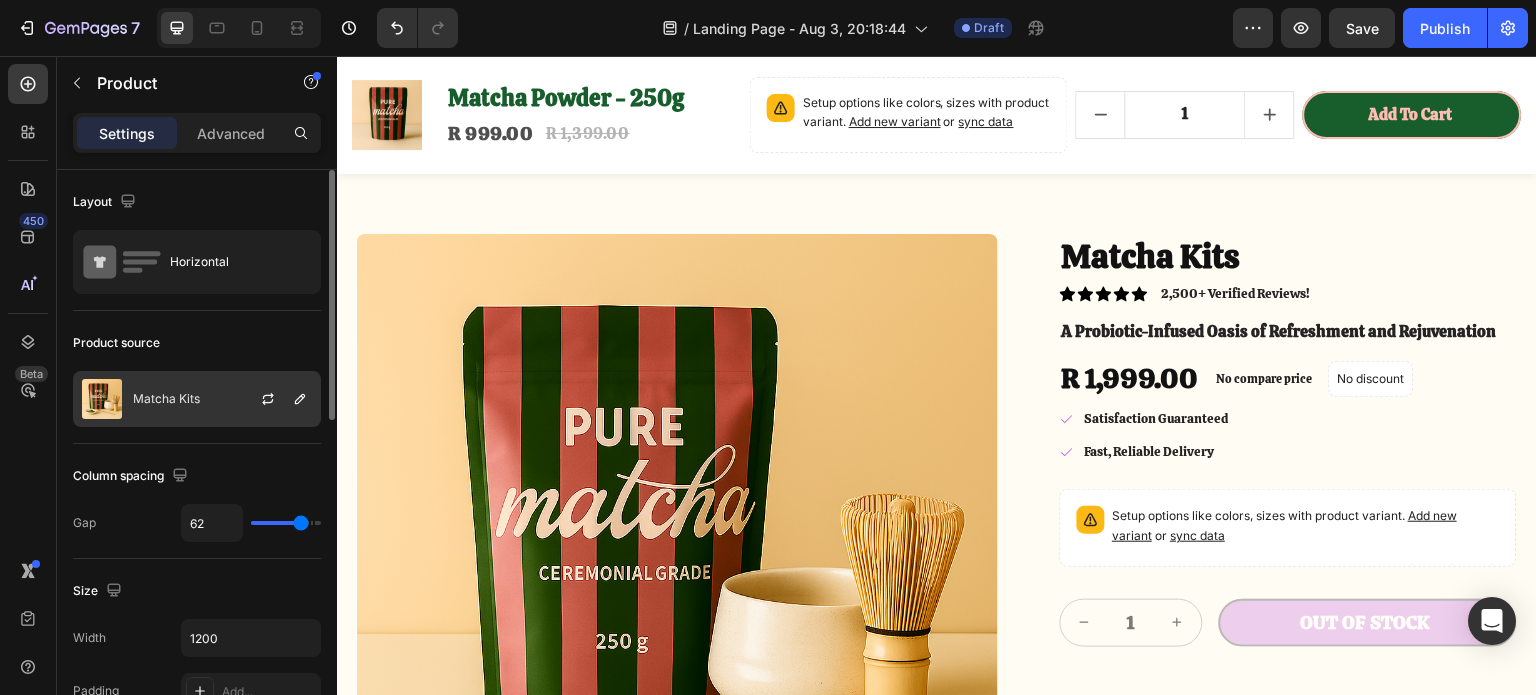 click on "Matcha Kits" 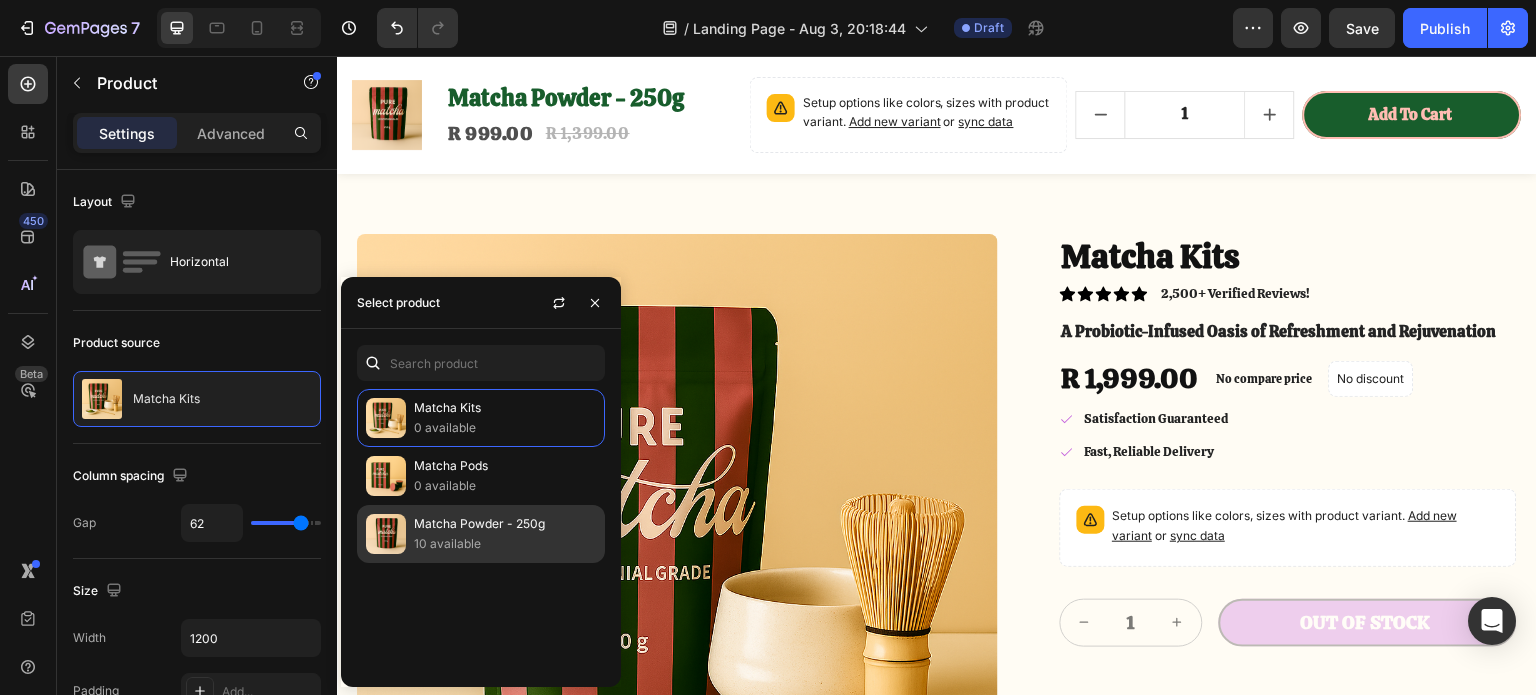 click on "Matcha Powder - 250g" at bounding box center [505, 524] 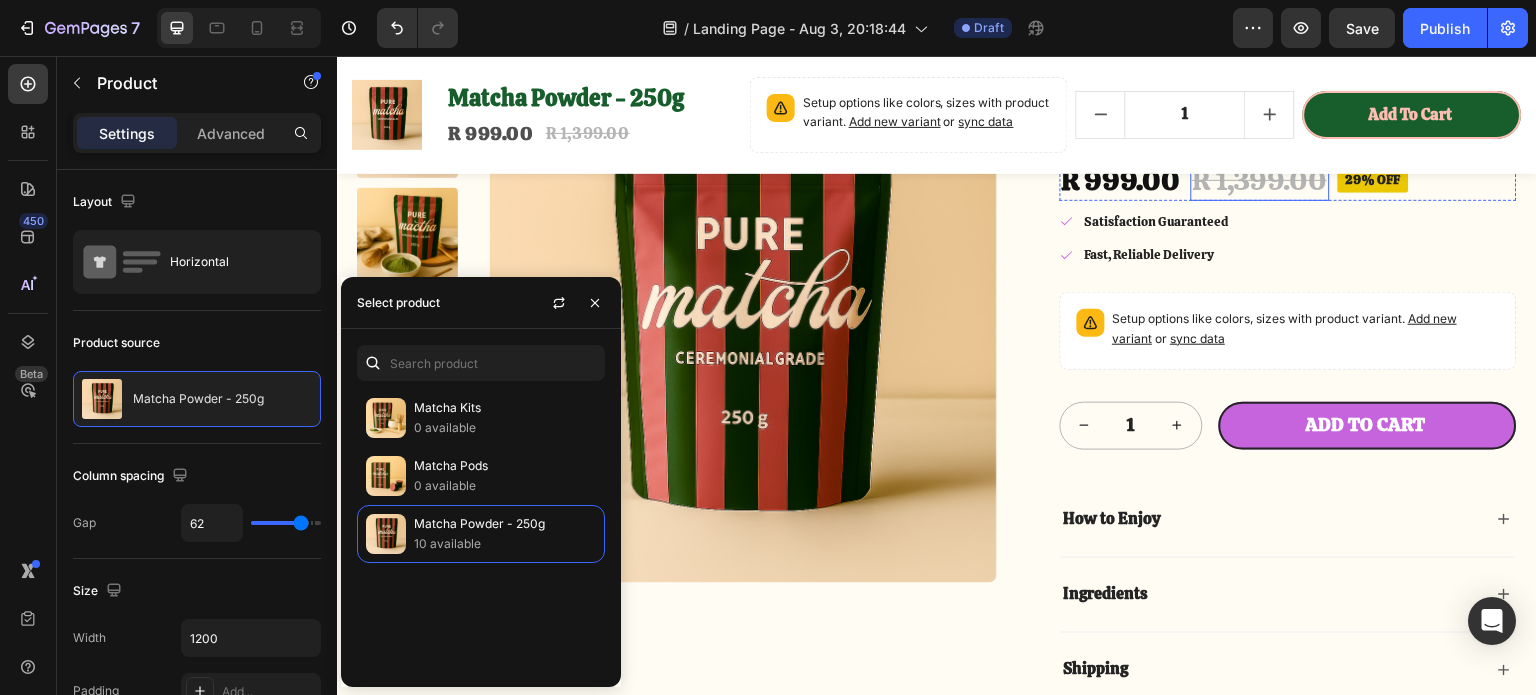 scroll, scrollTop: 4769, scrollLeft: 0, axis: vertical 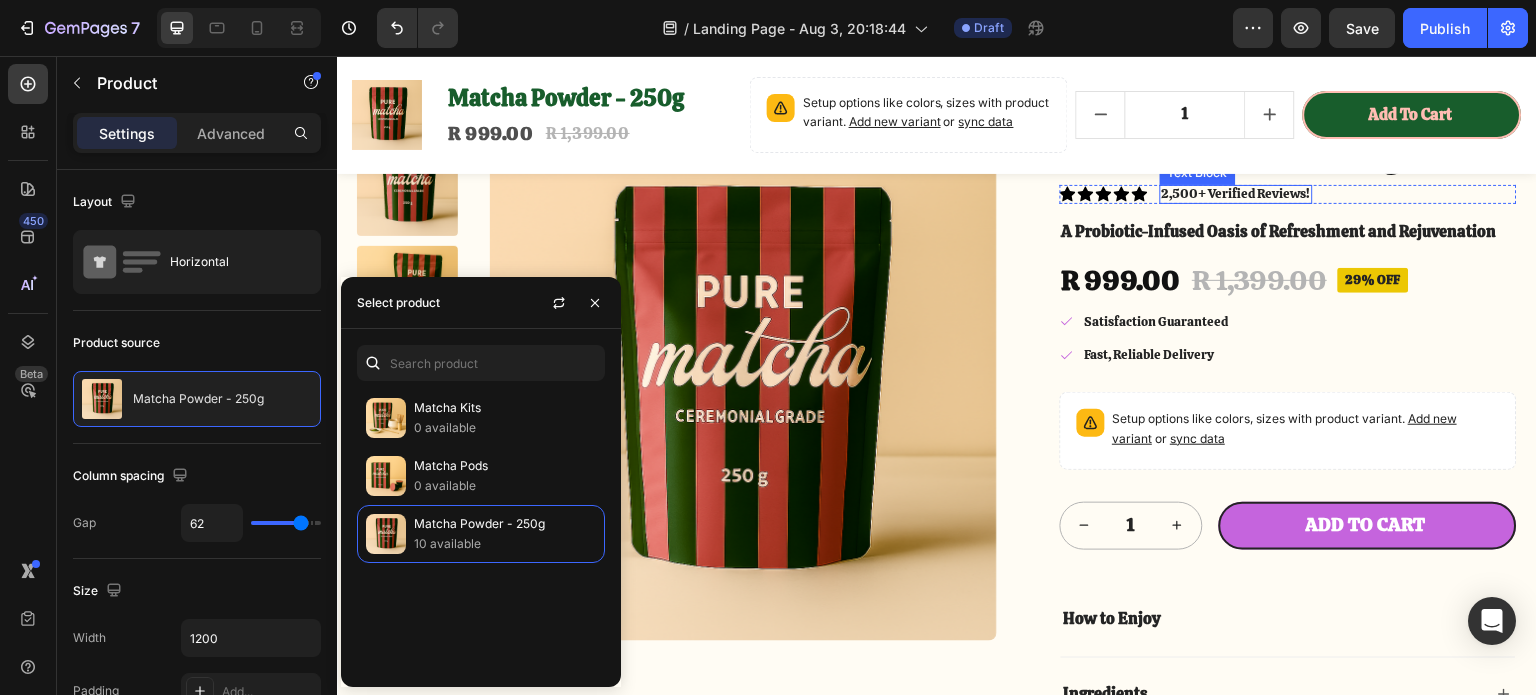 click on "2,500+ Verified Reviews!" at bounding box center [1236, 194] 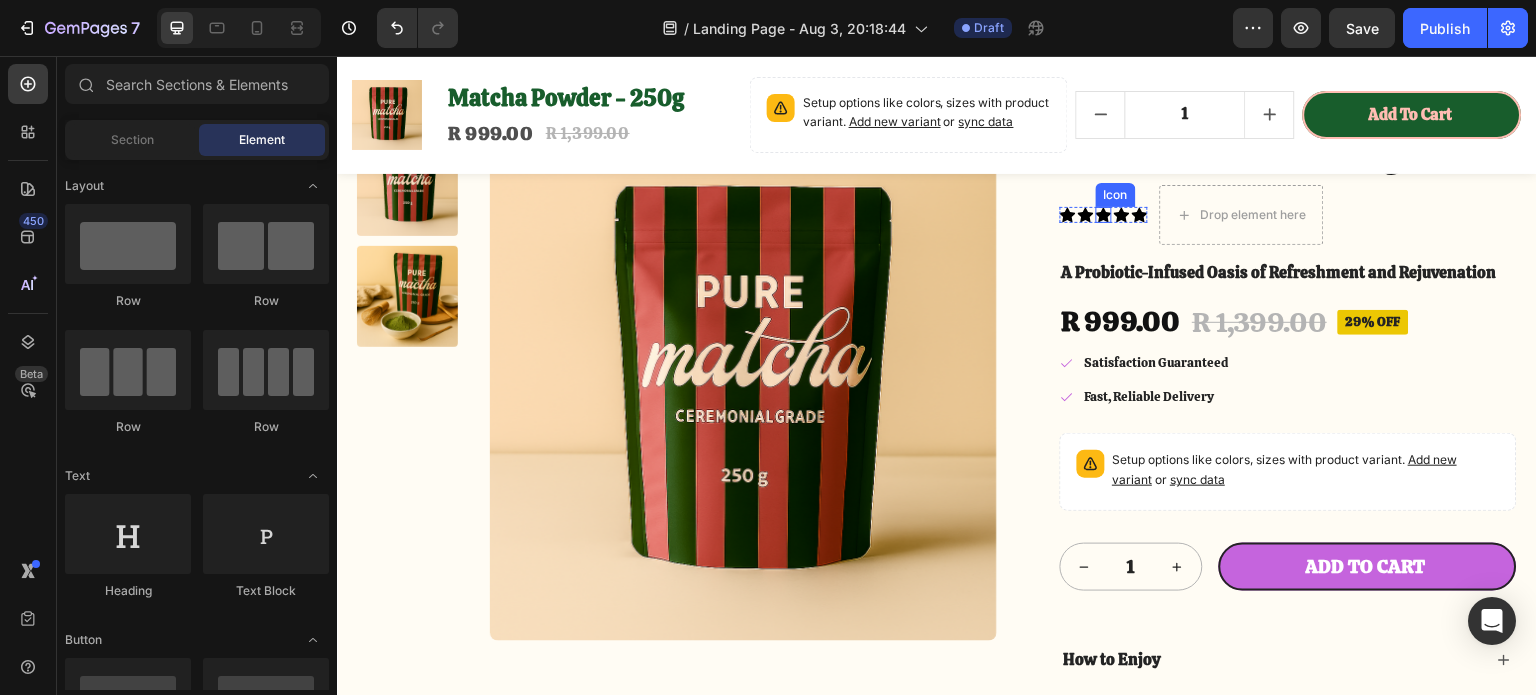 click 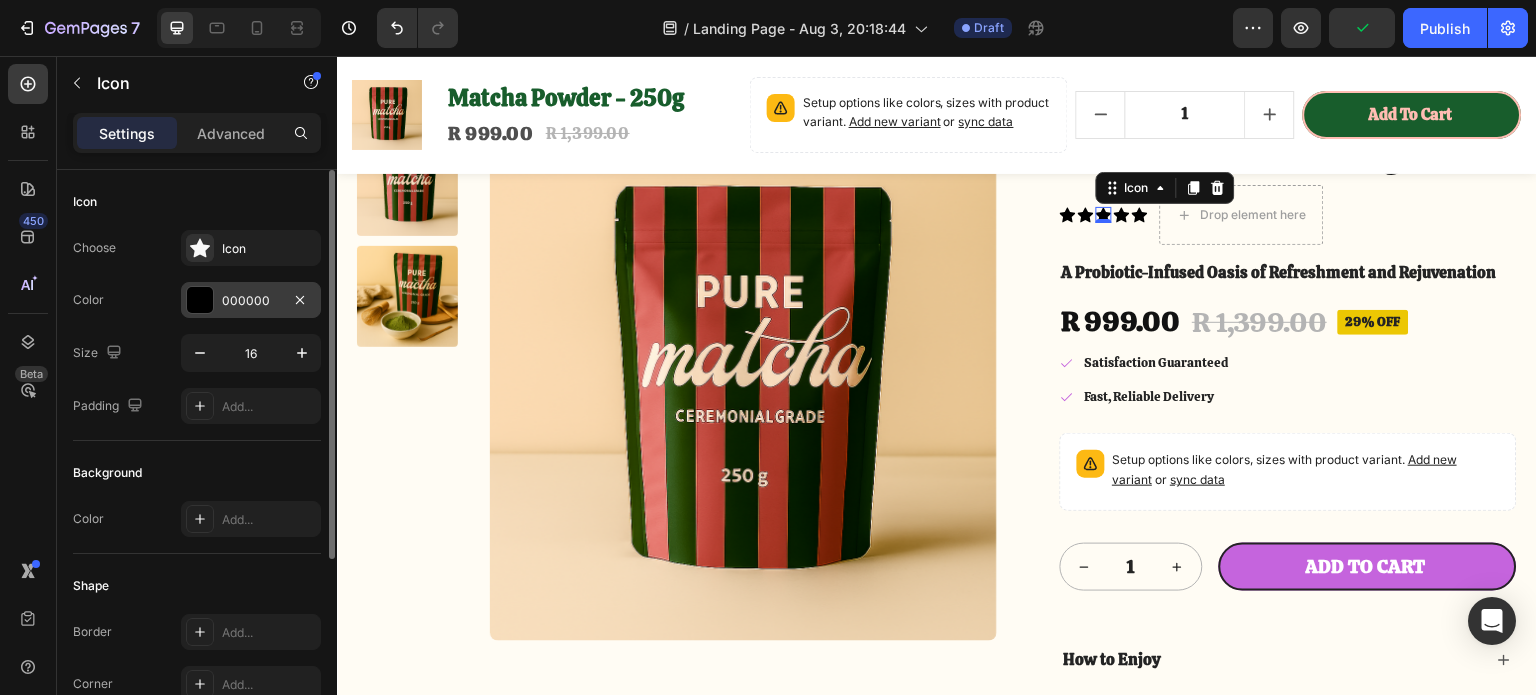 click at bounding box center [200, 300] 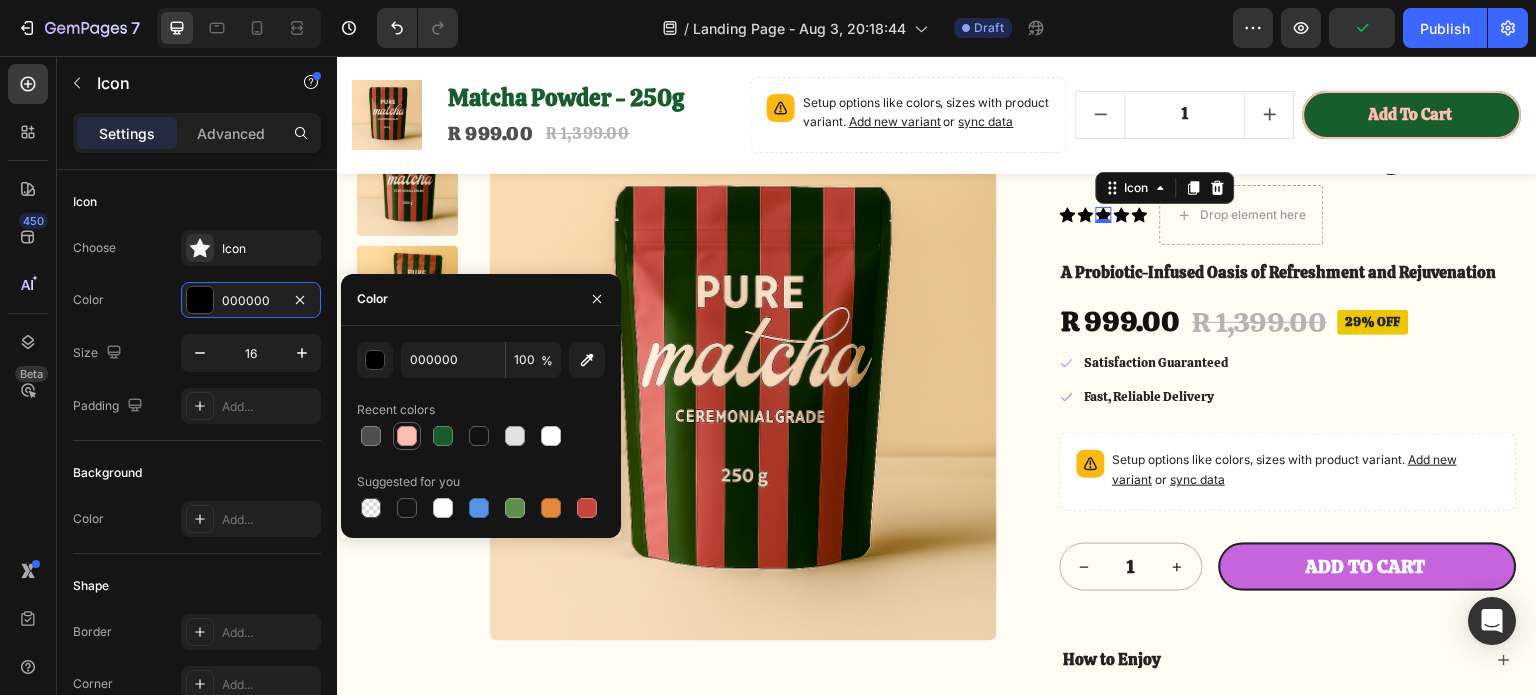 click at bounding box center [407, 436] 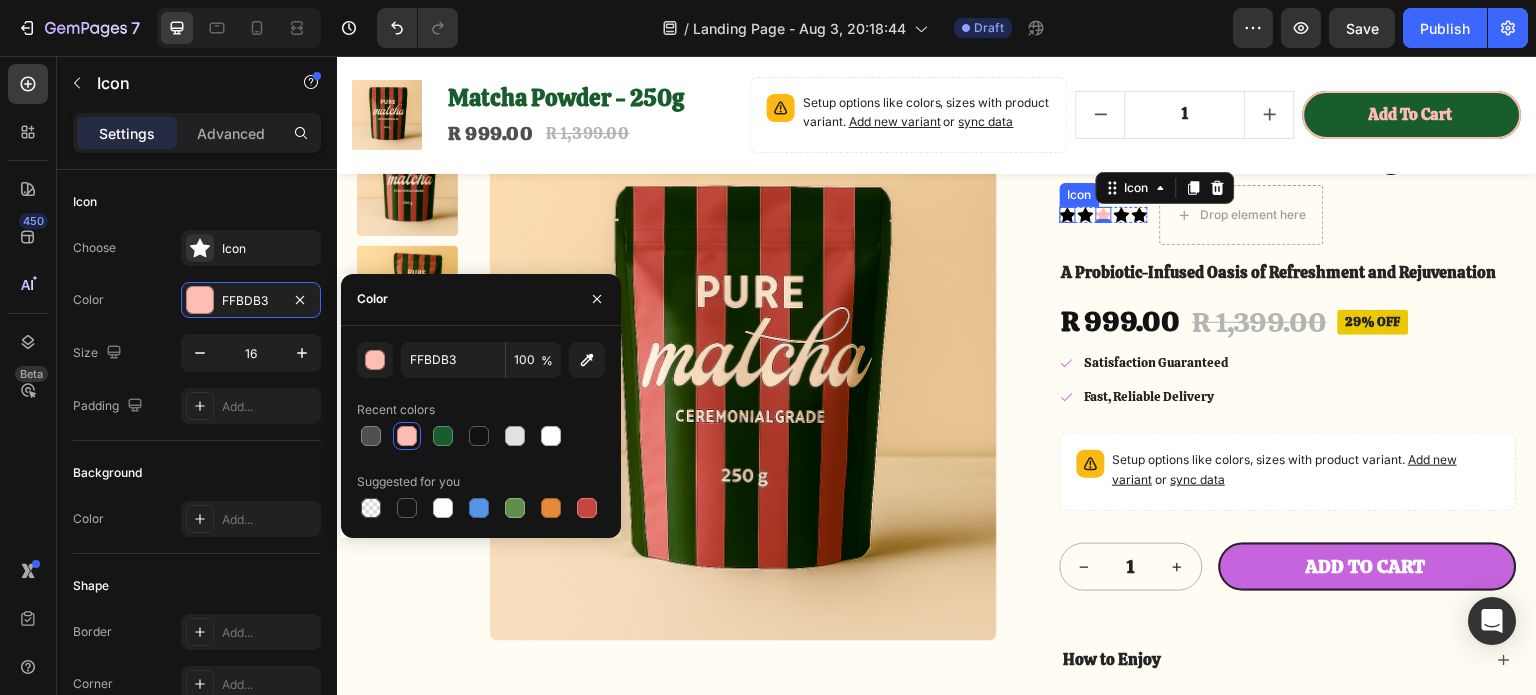 click 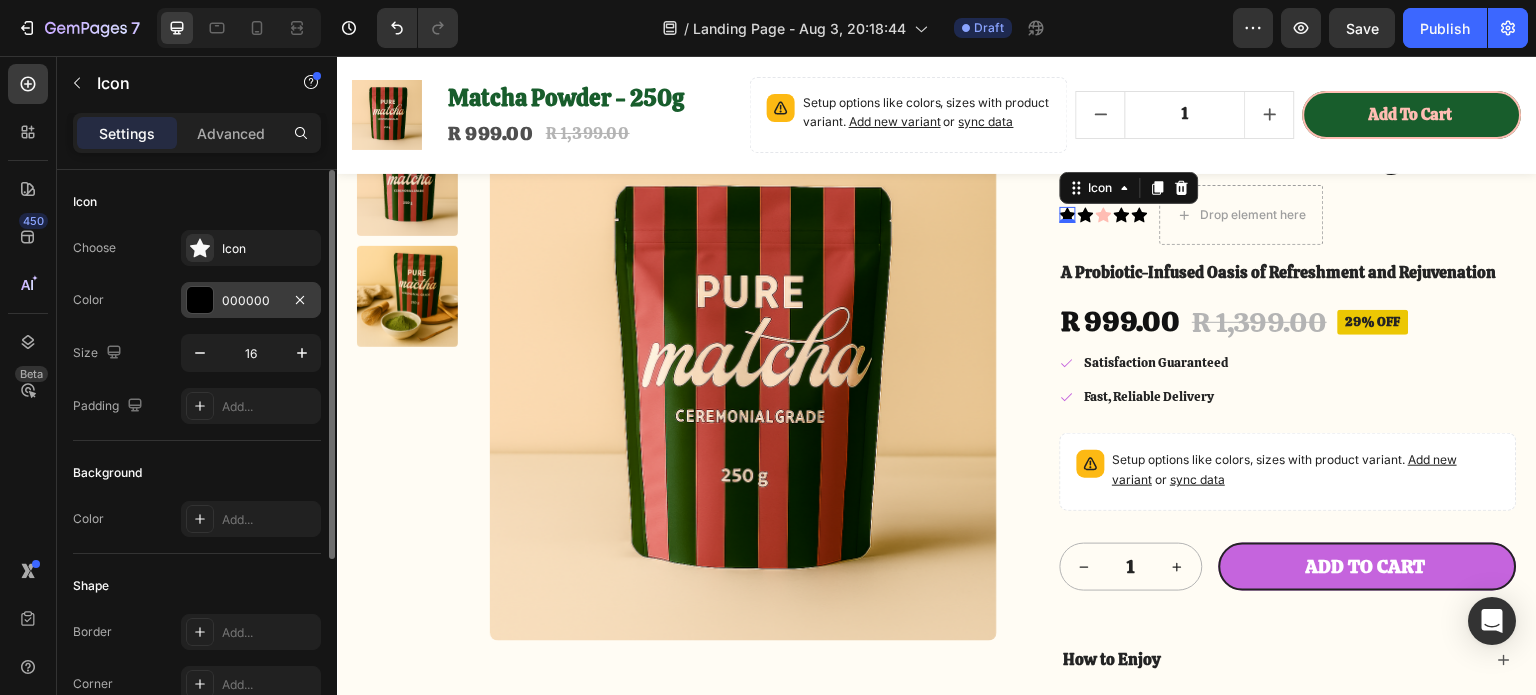 click at bounding box center [200, 300] 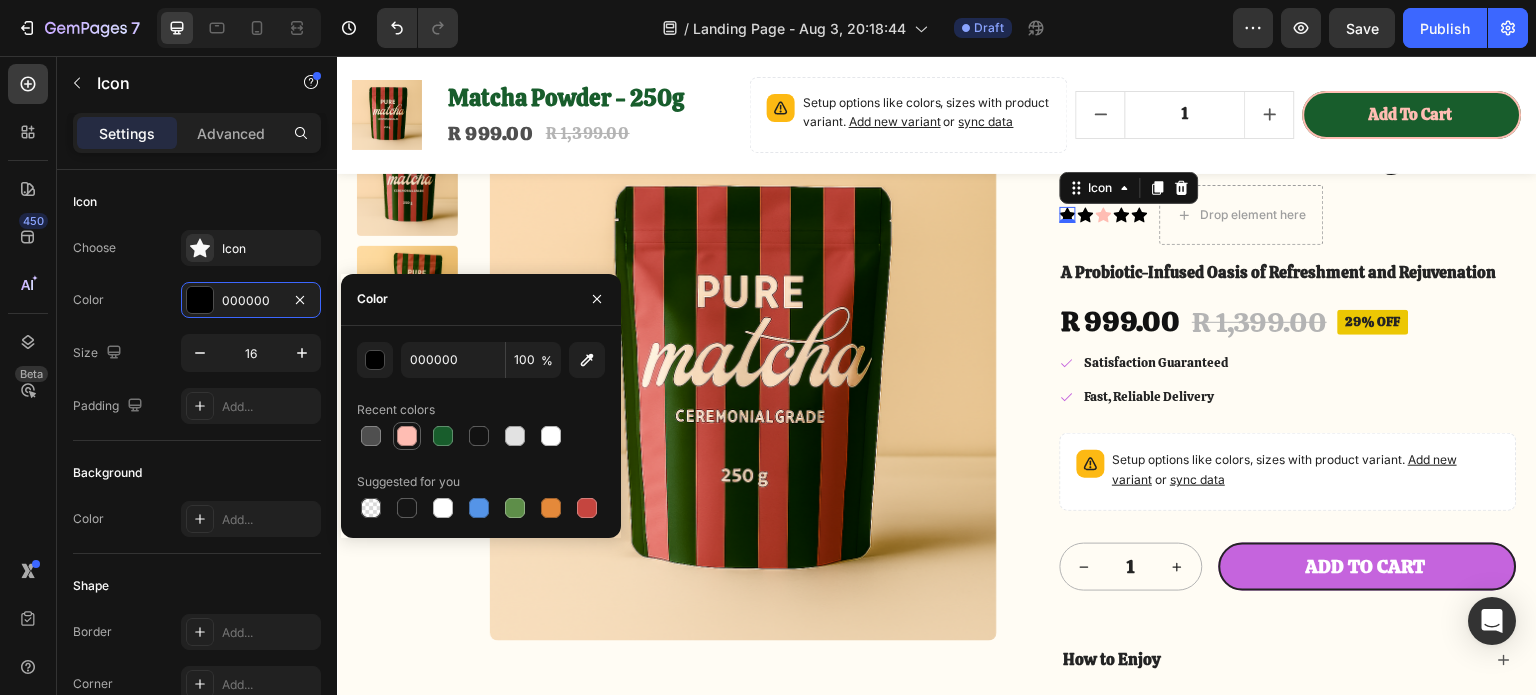 click at bounding box center [407, 436] 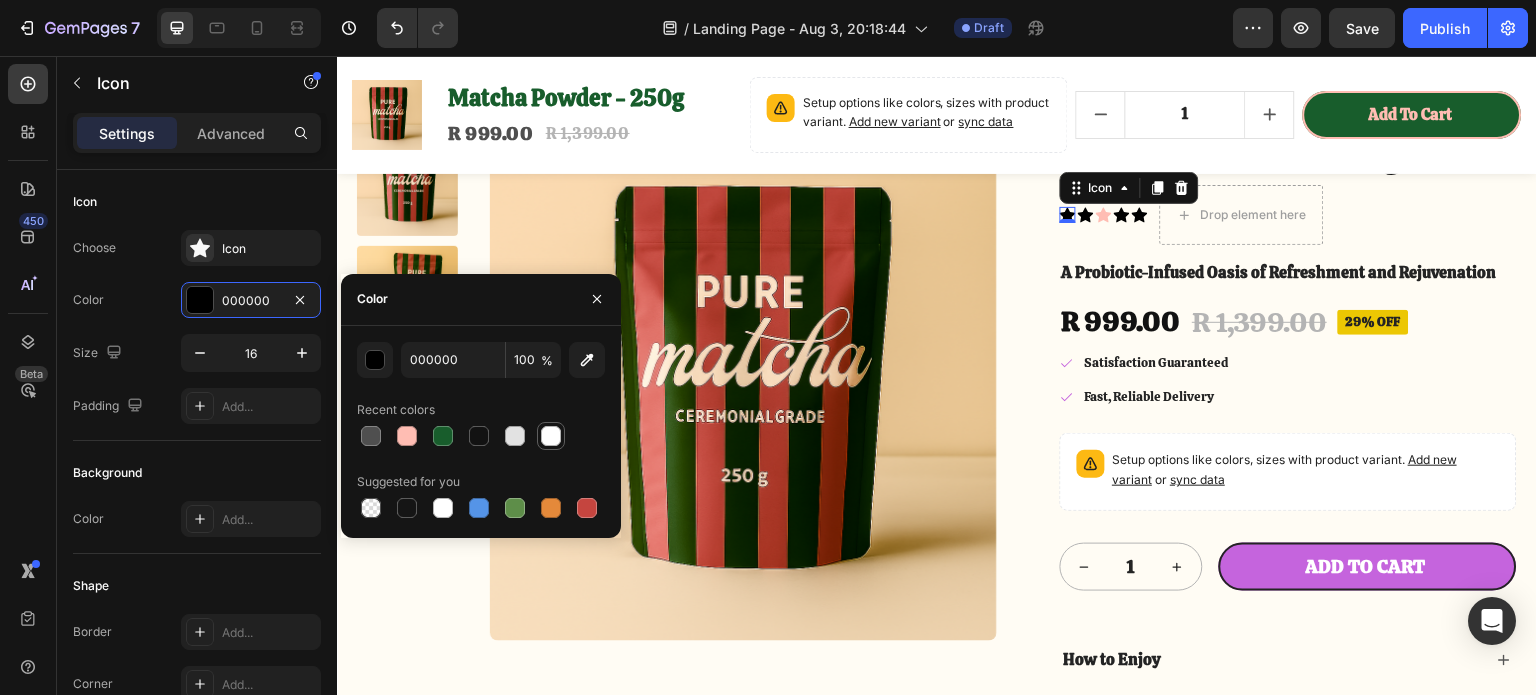 type on "FFBDB3" 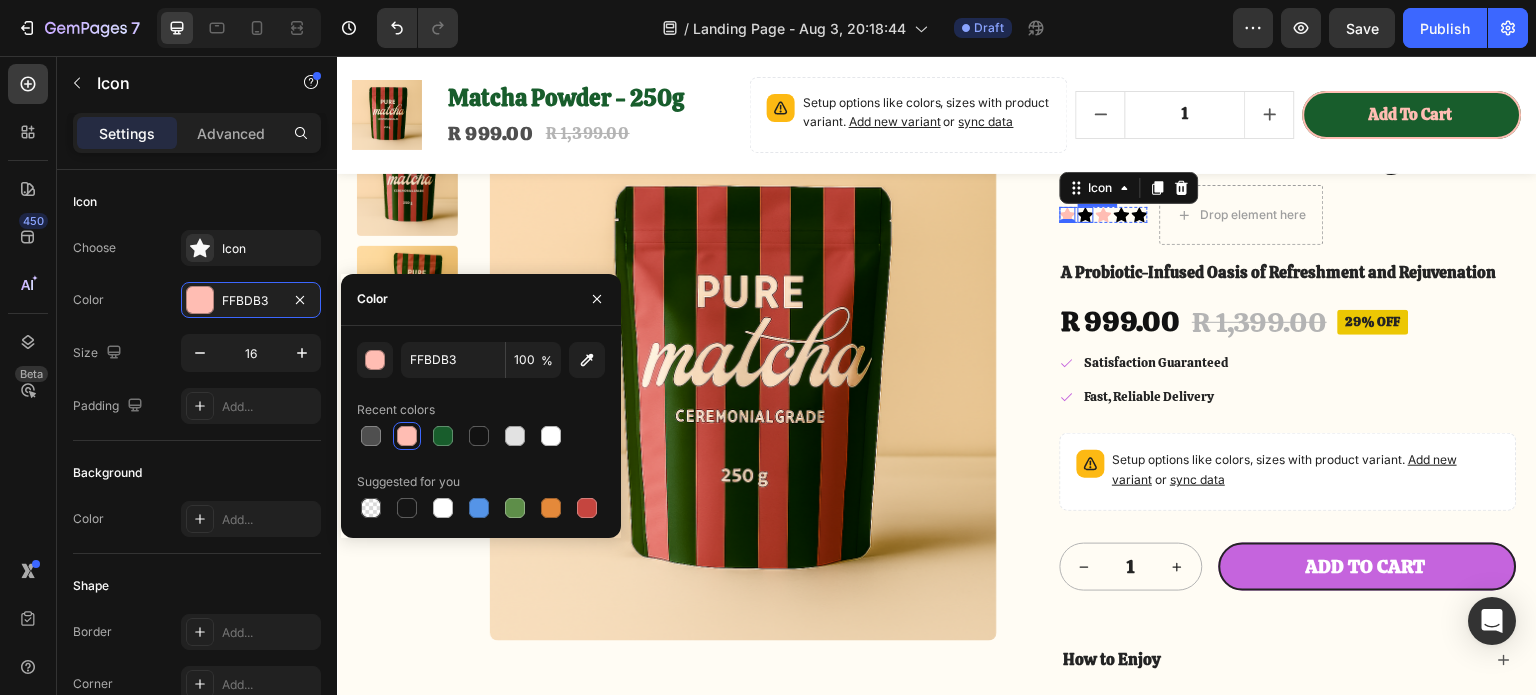 click 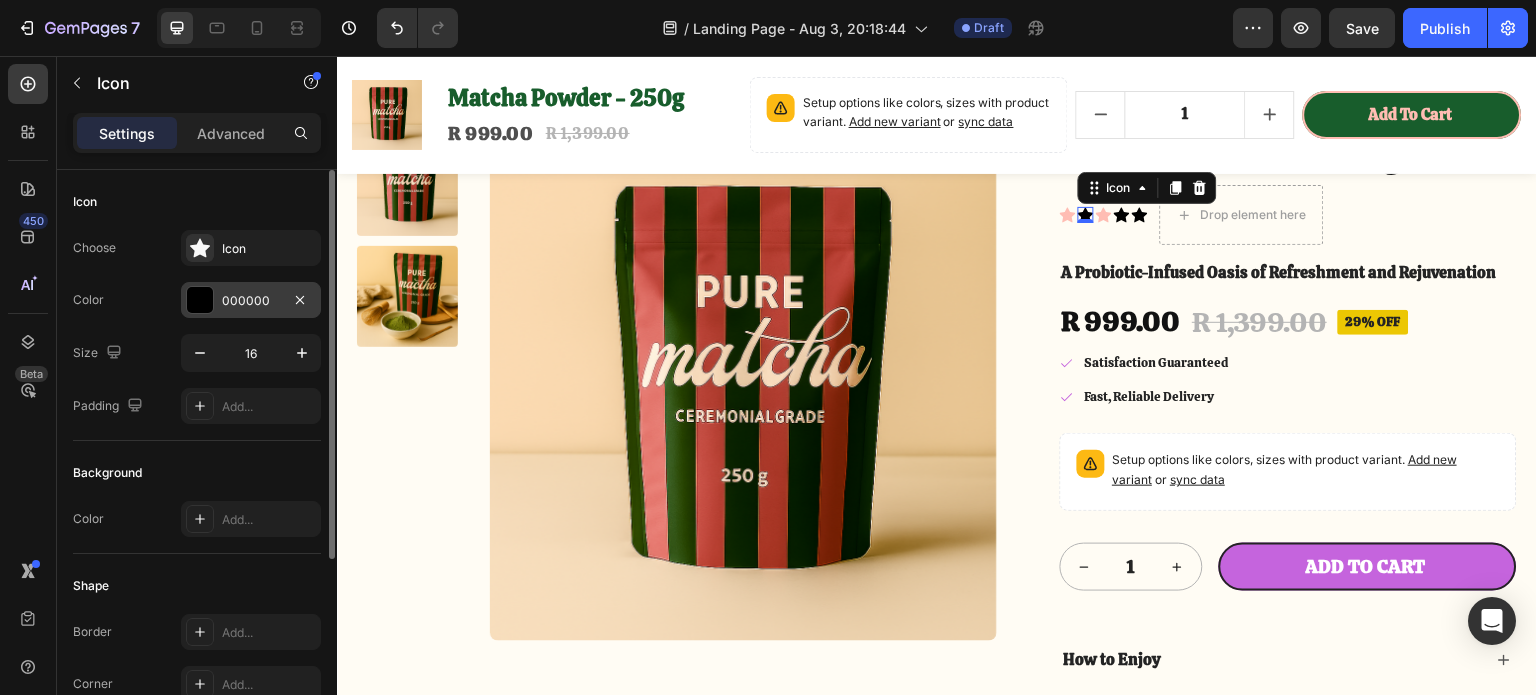 click at bounding box center (200, 300) 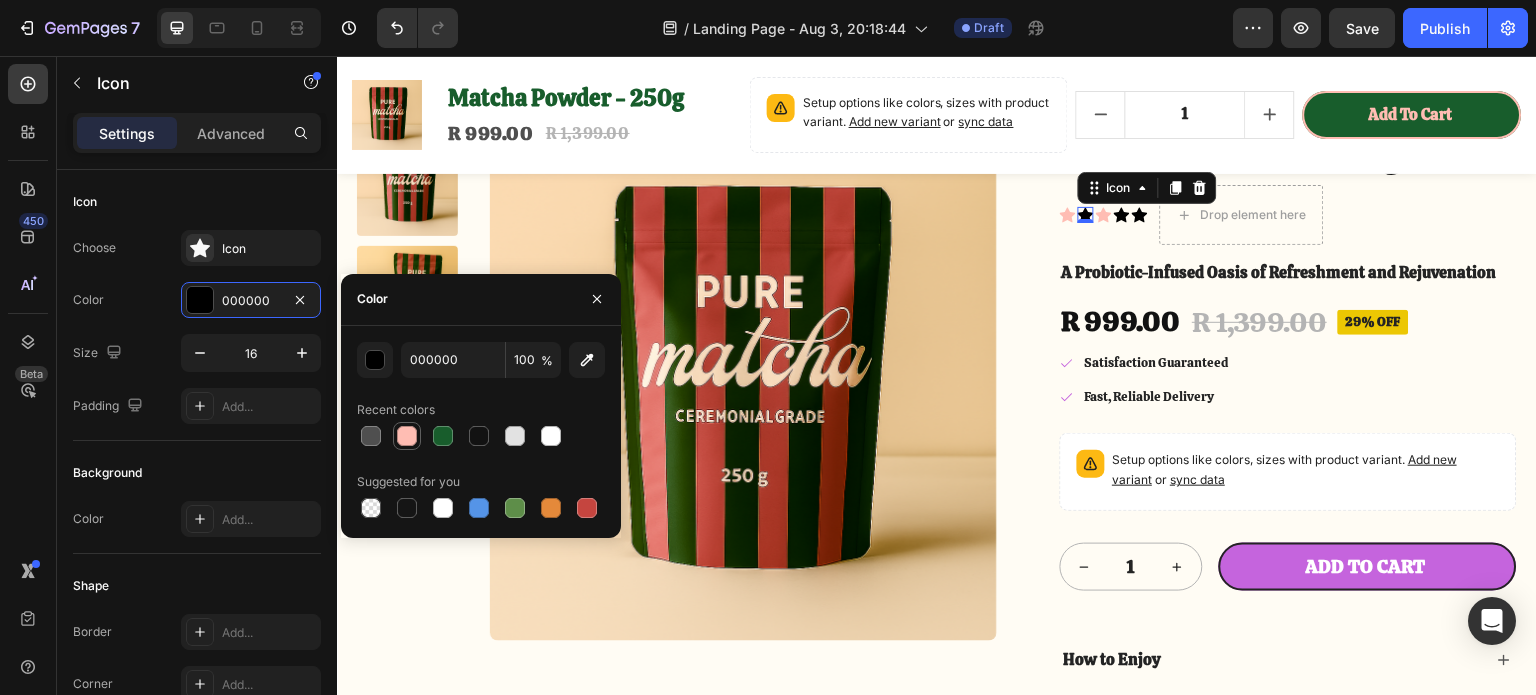 click at bounding box center (407, 436) 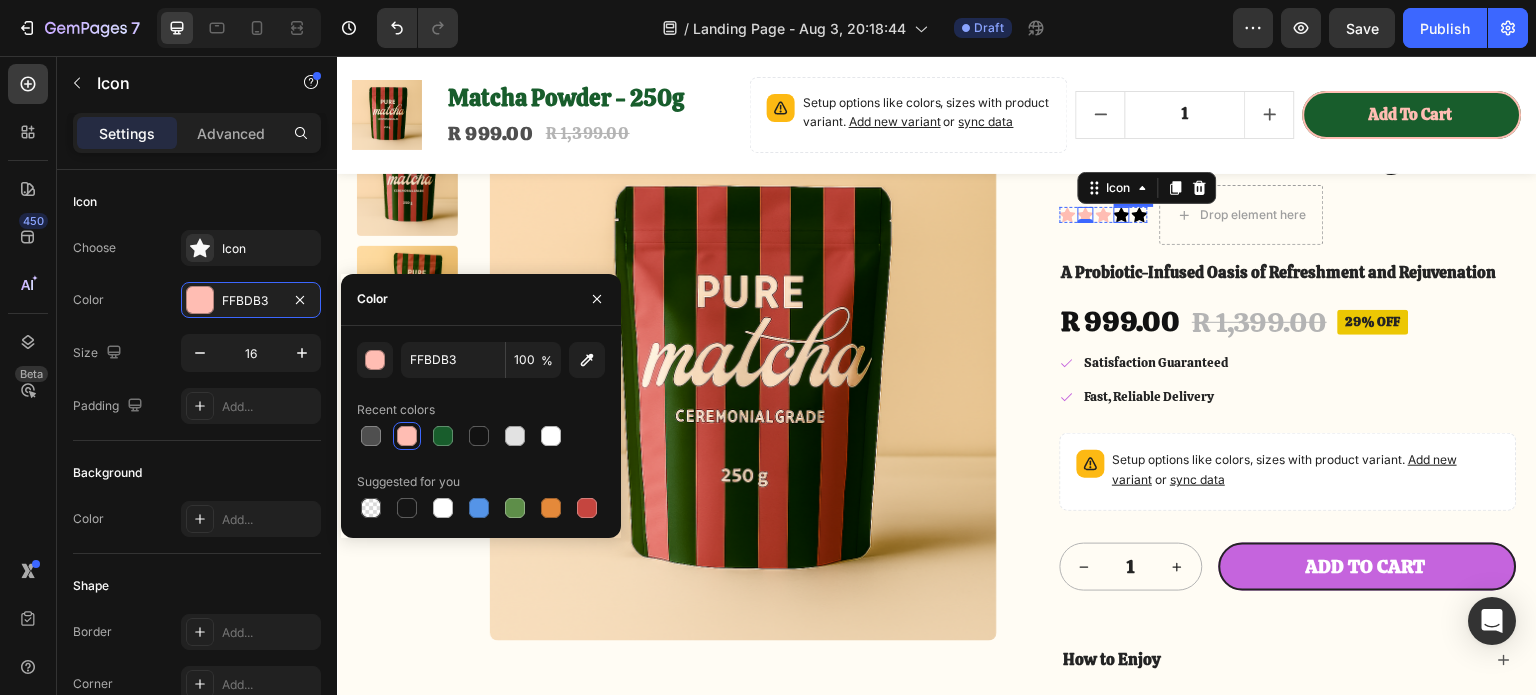 click 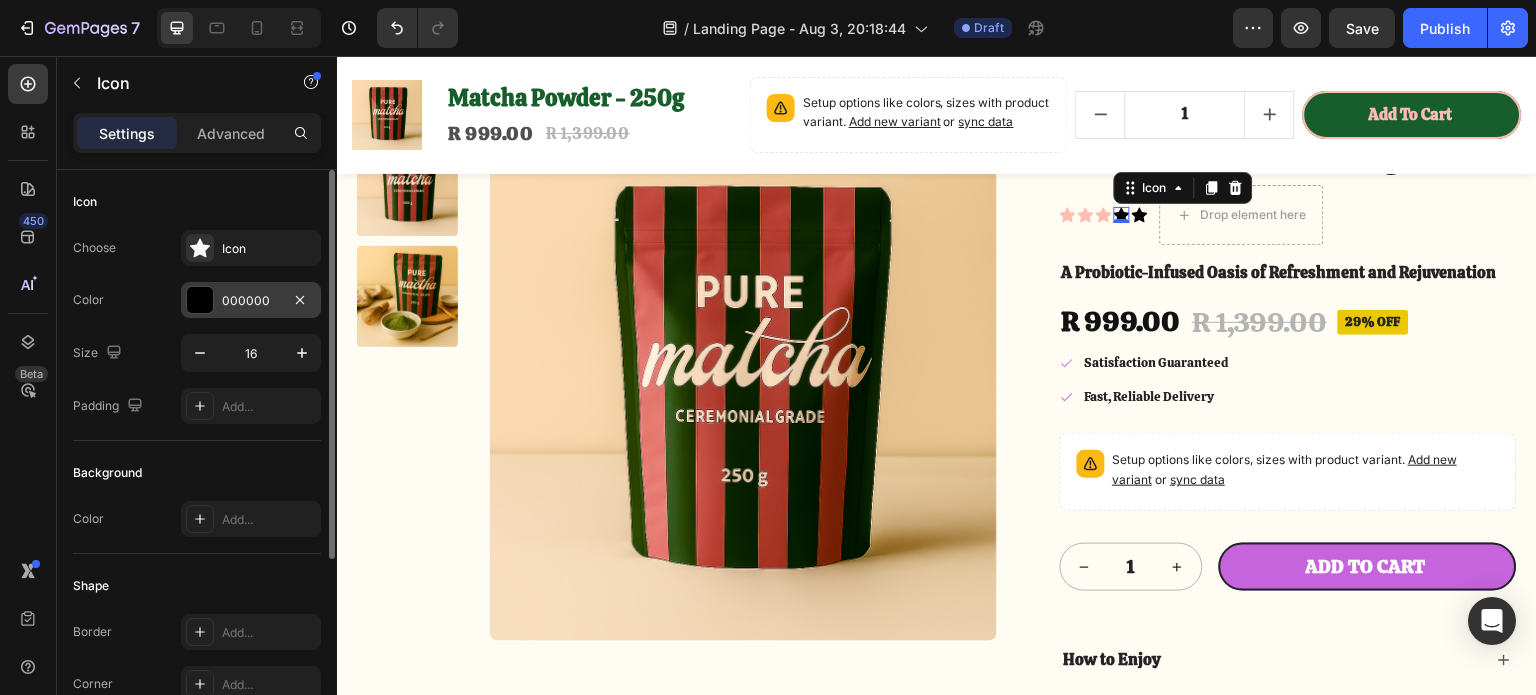 click at bounding box center [200, 300] 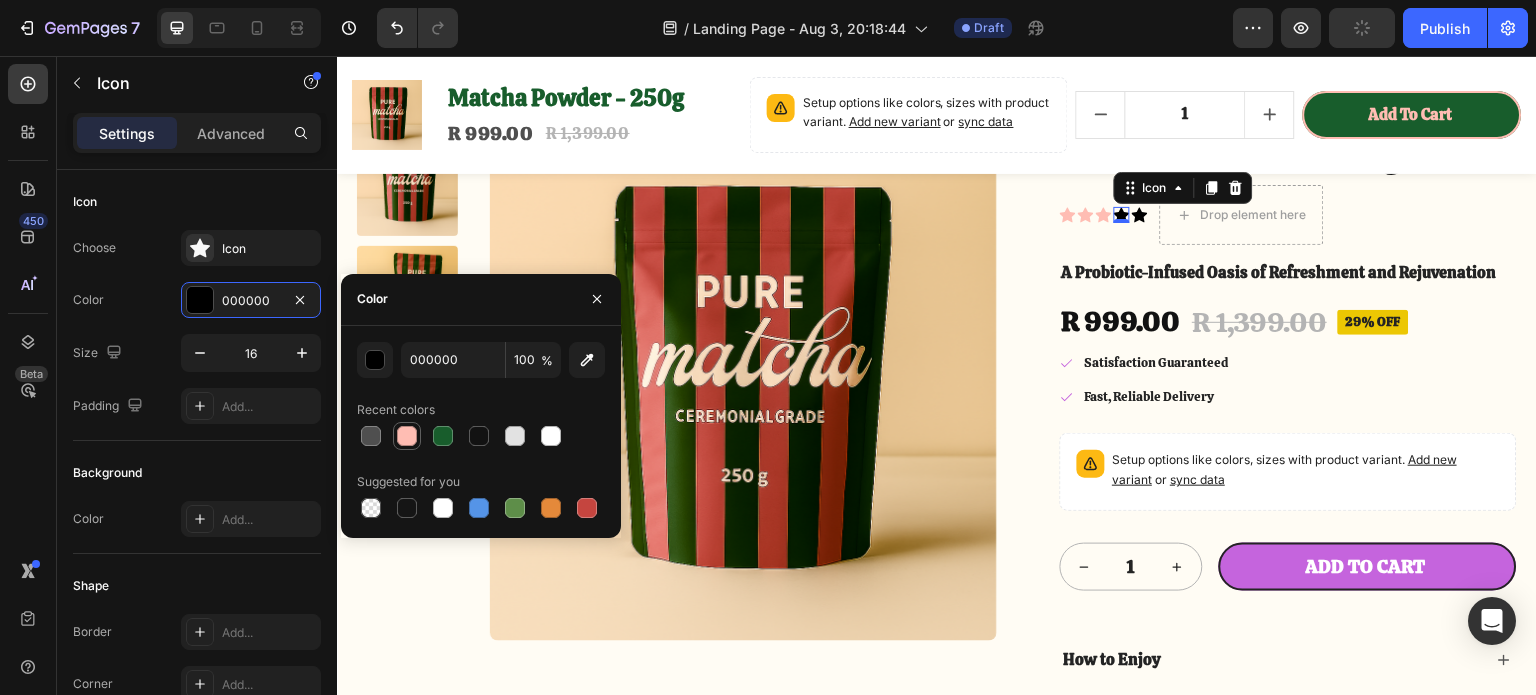 click at bounding box center [407, 436] 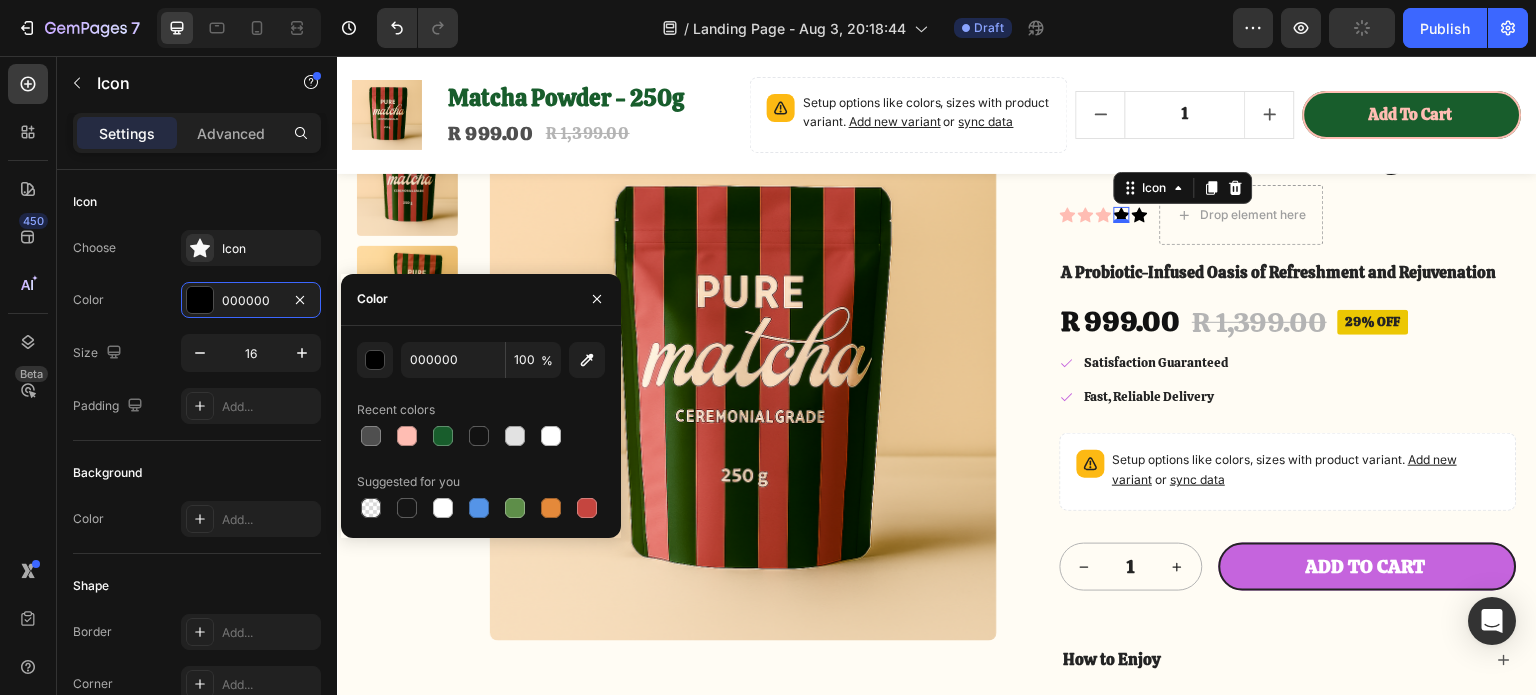 type on "FFBDB3" 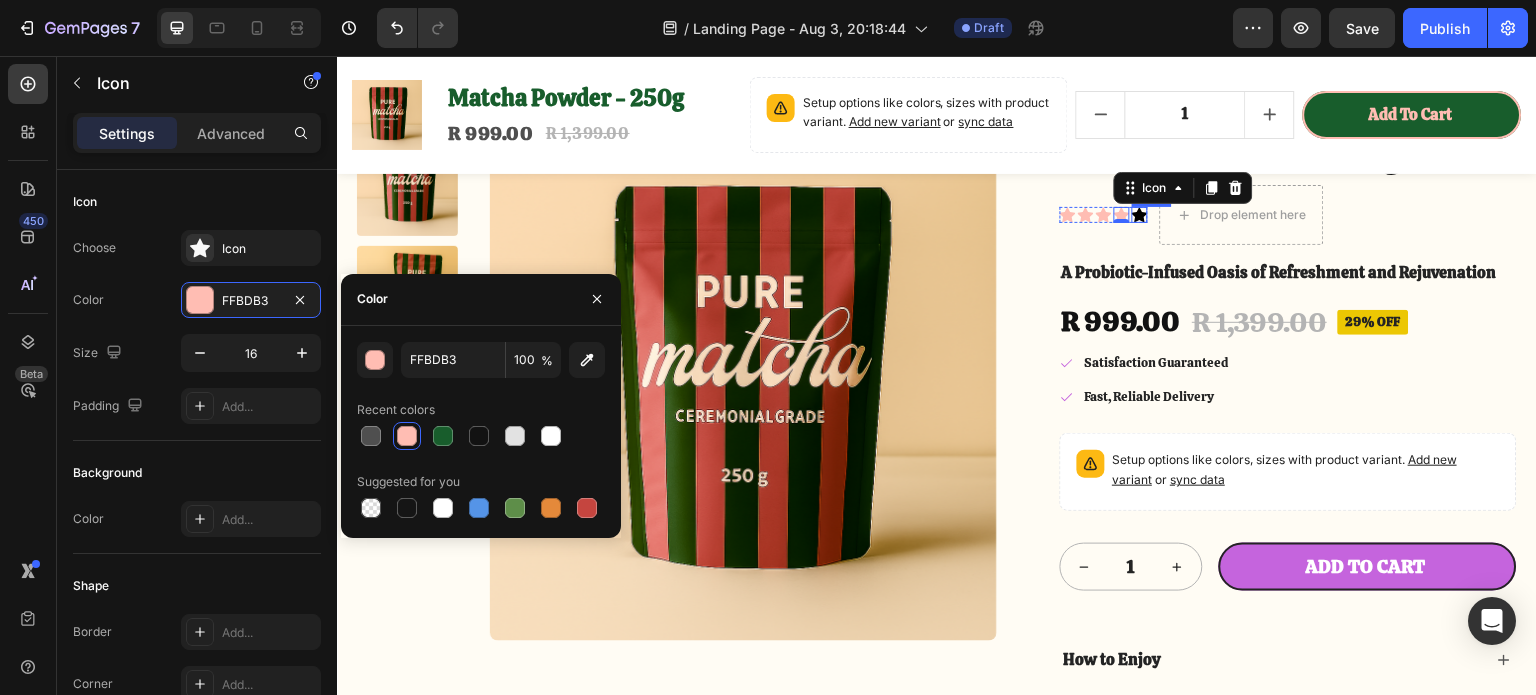 click 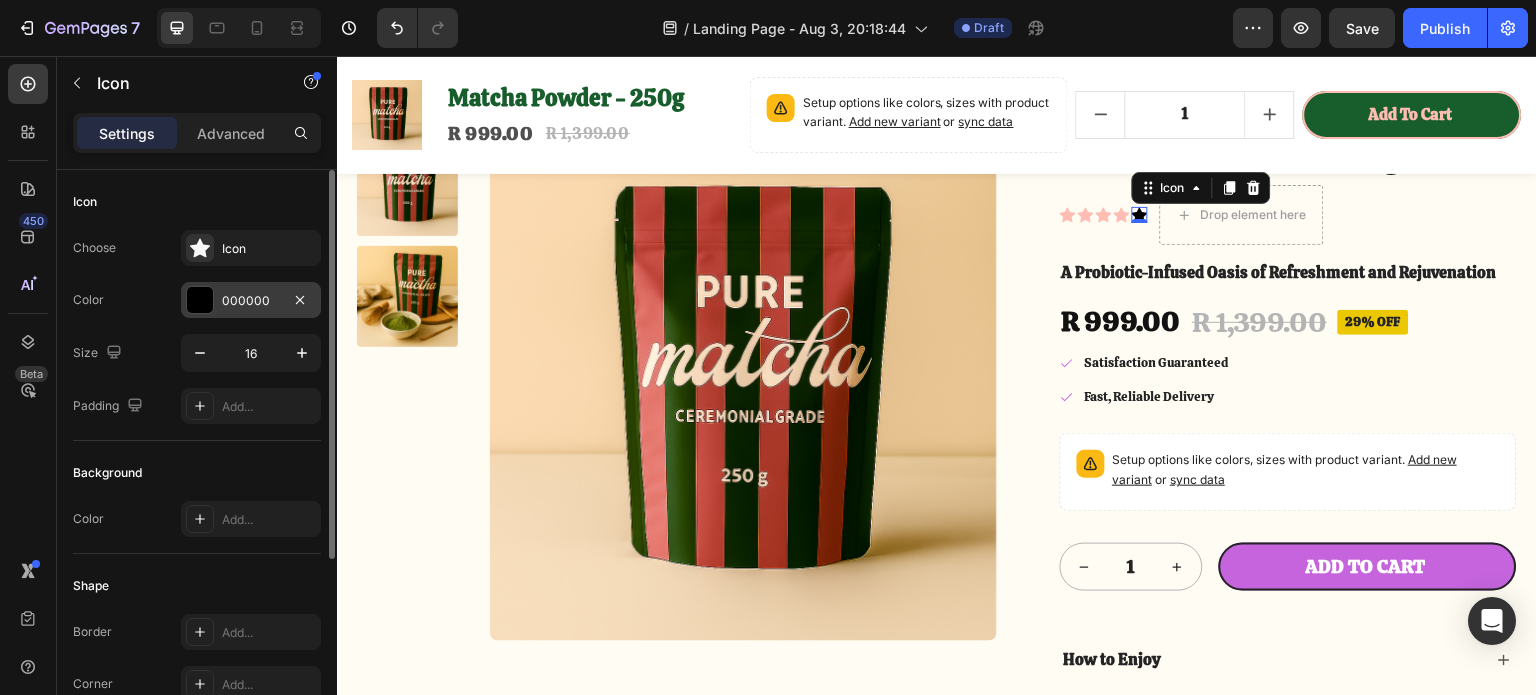 click at bounding box center (200, 300) 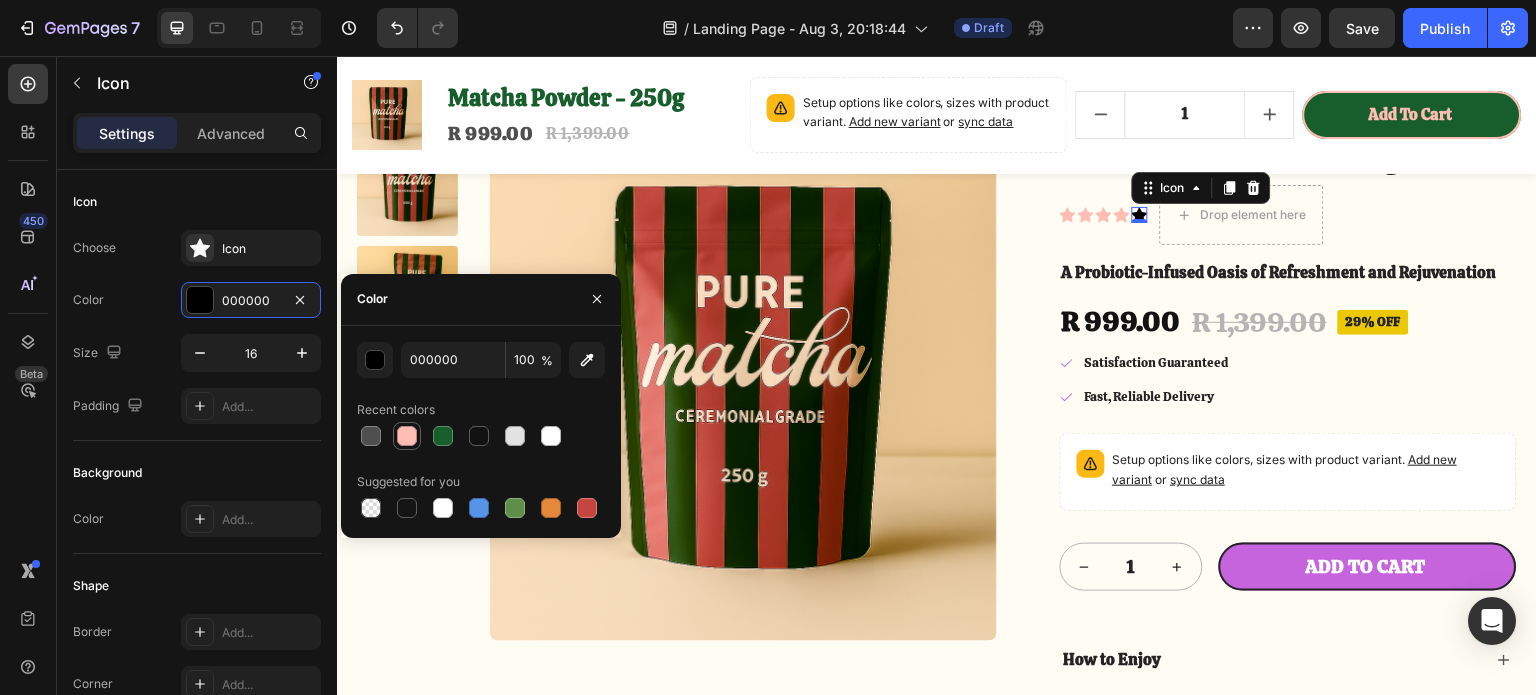 click at bounding box center (407, 436) 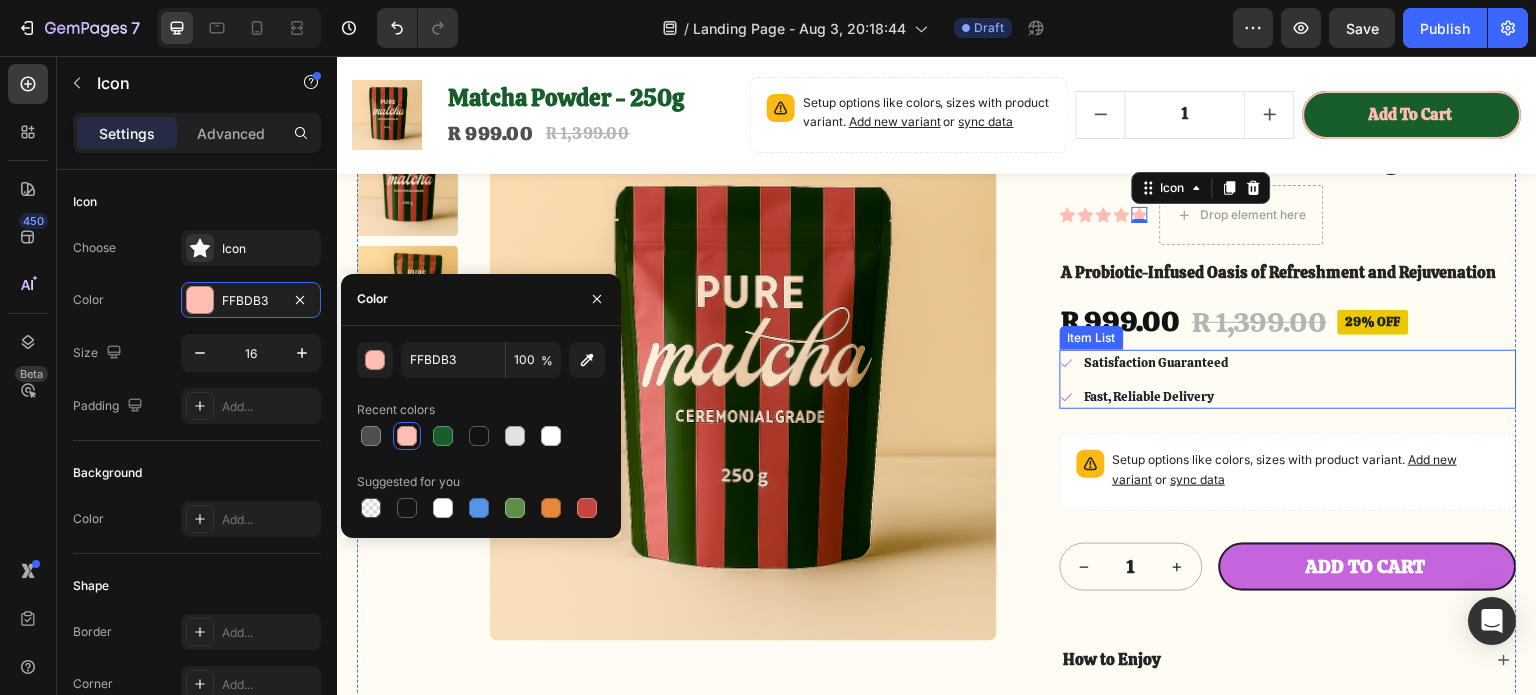 click on "Satisfaction Guaranteed
Fast, Reliable Delivery" at bounding box center (1146, 379) 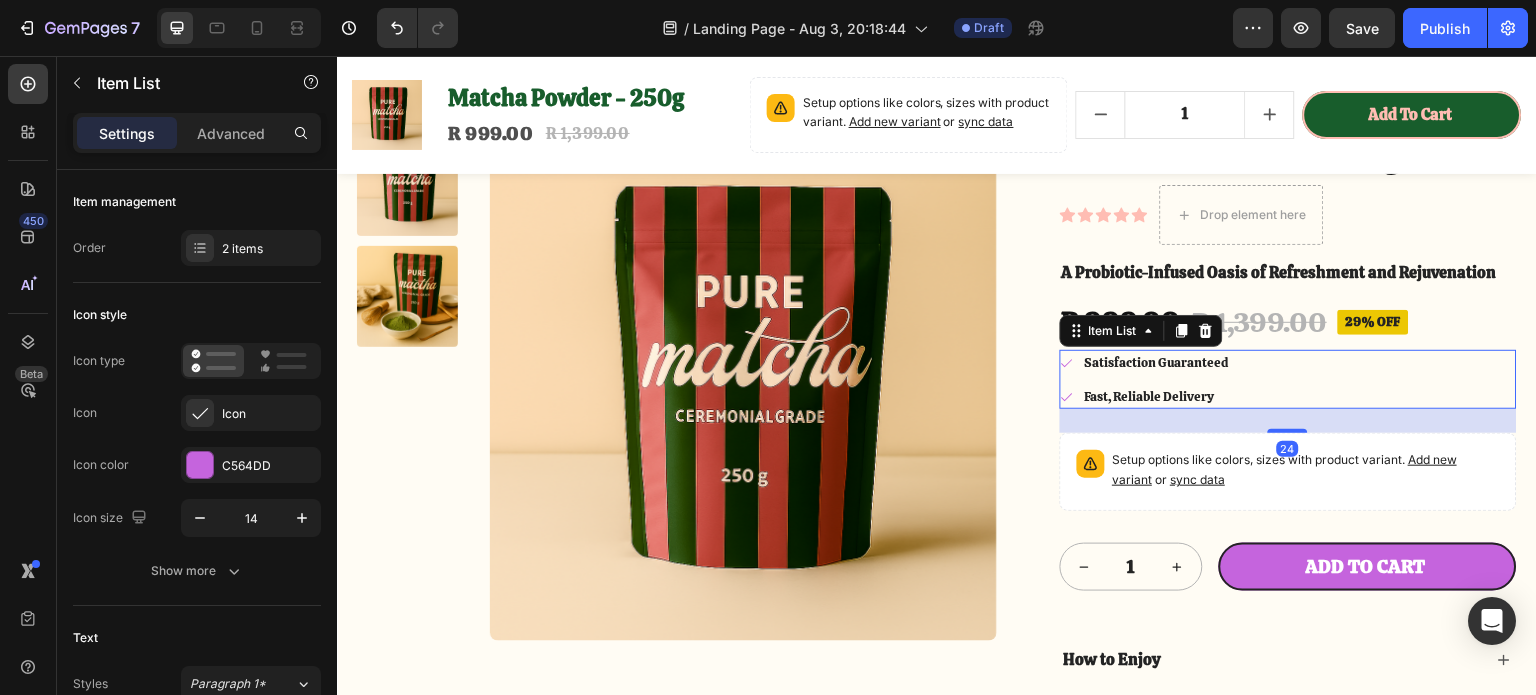 scroll, scrollTop: 4869, scrollLeft: 0, axis: vertical 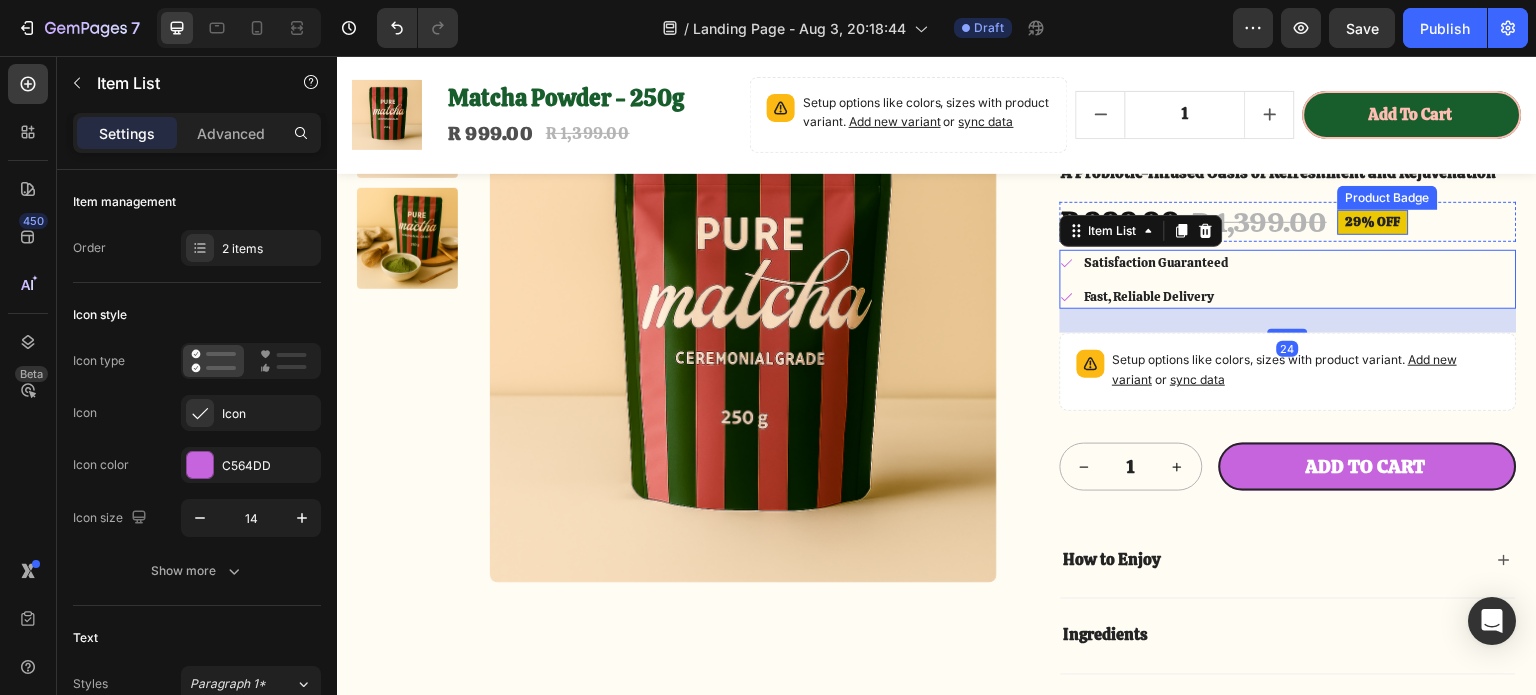 click on "29% off" at bounding box center (1373, 222) 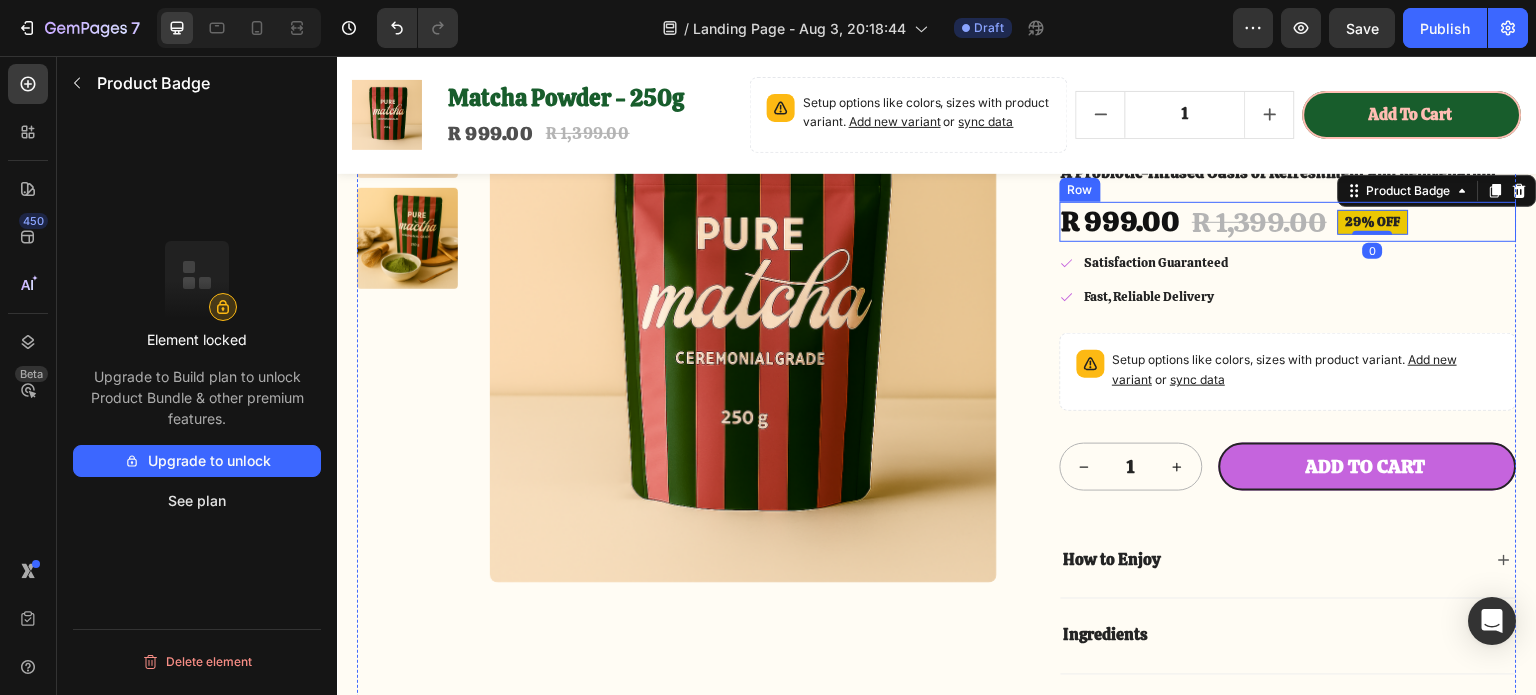 click on "R 999.00 Product Price Product Price R 1,399.00 Product Price Product Price 29% off Product Badge   0 Row" at bounding box center (1289, 222) 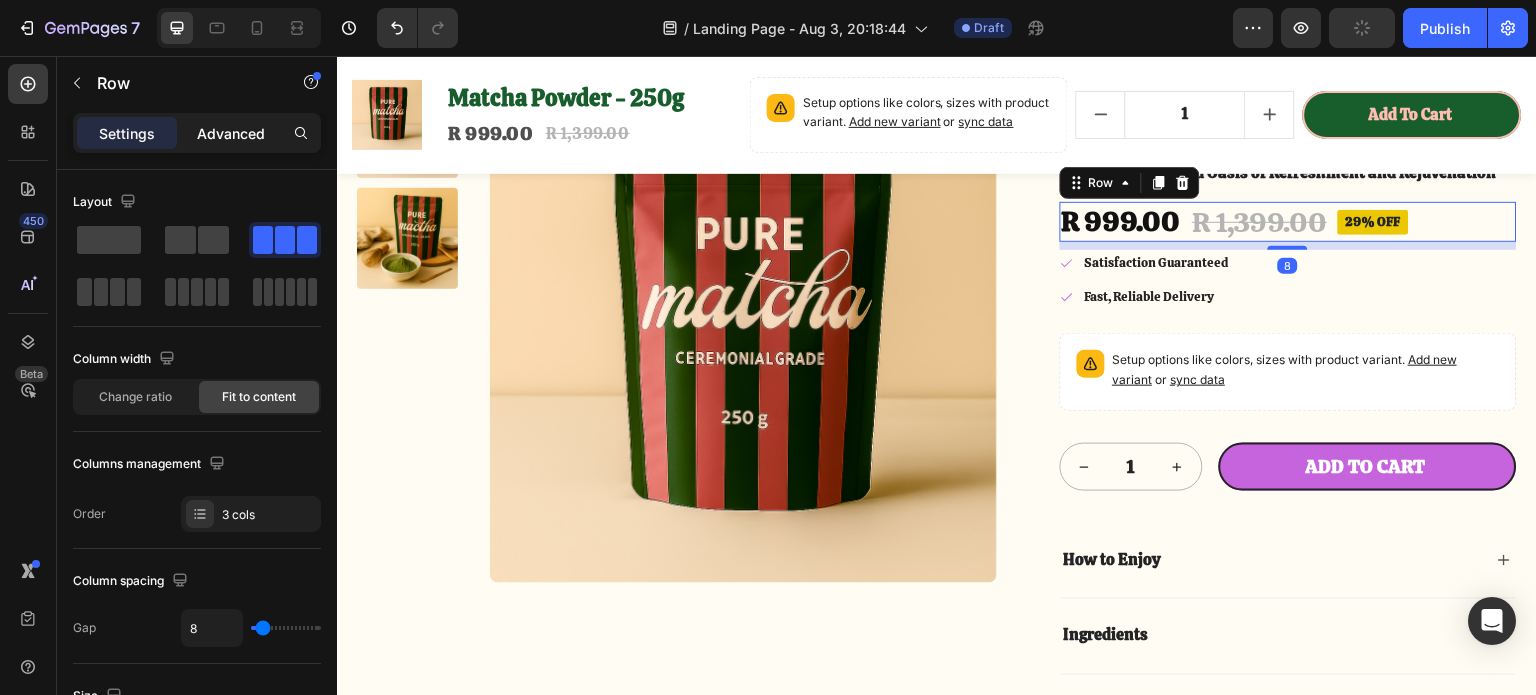 click on "Advanced" 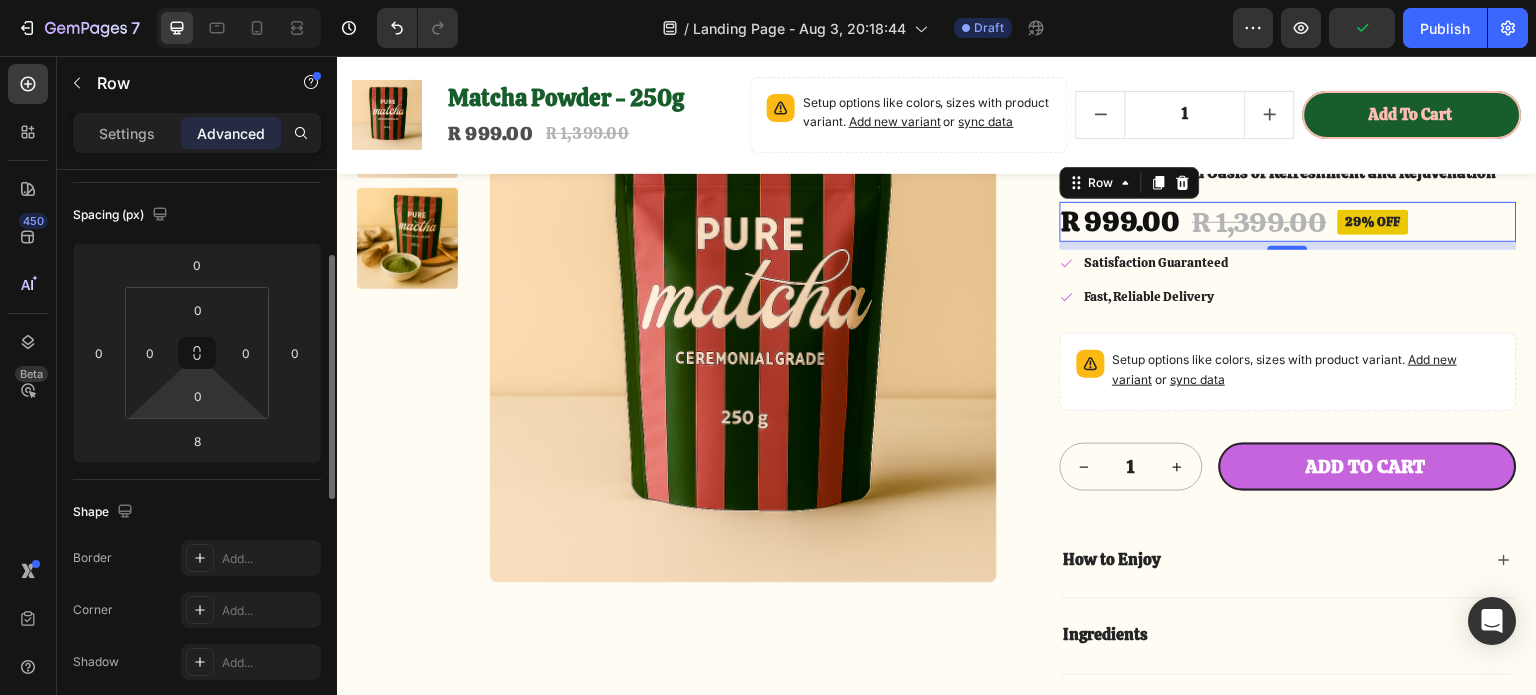scroll, scrollTop: 0, scrollLeft: 0, axis: both 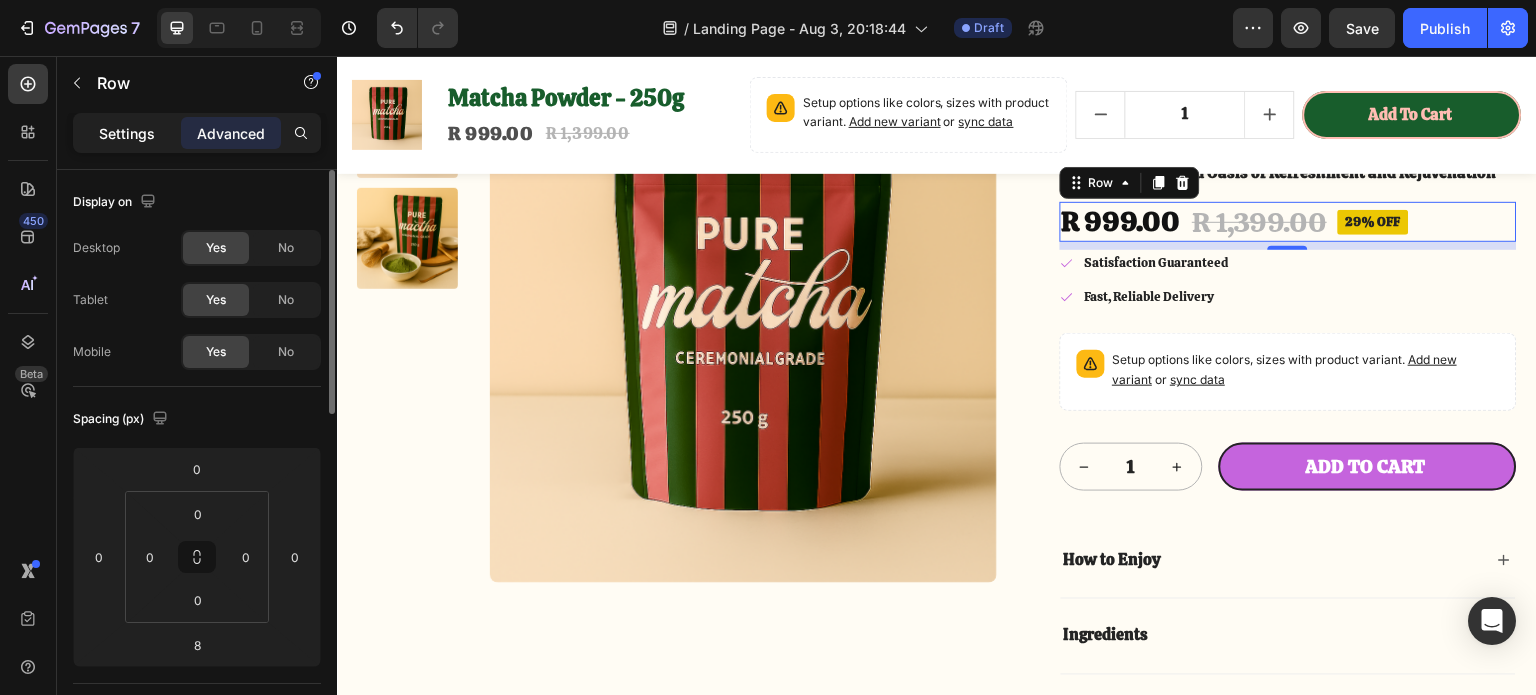 click on "Settings" at bounding box center (127, 133) 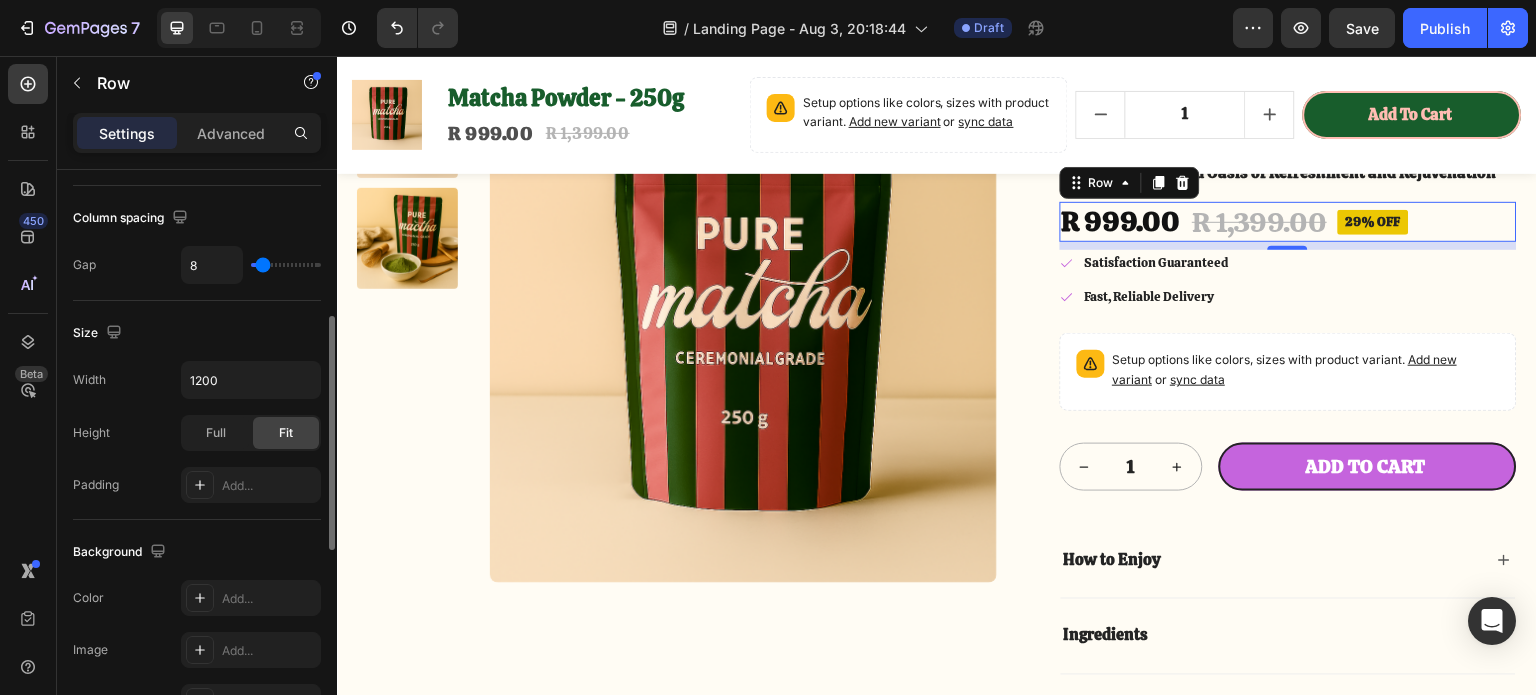 scroll, scrollTop: 0, scrollLeft: 0, axis: both 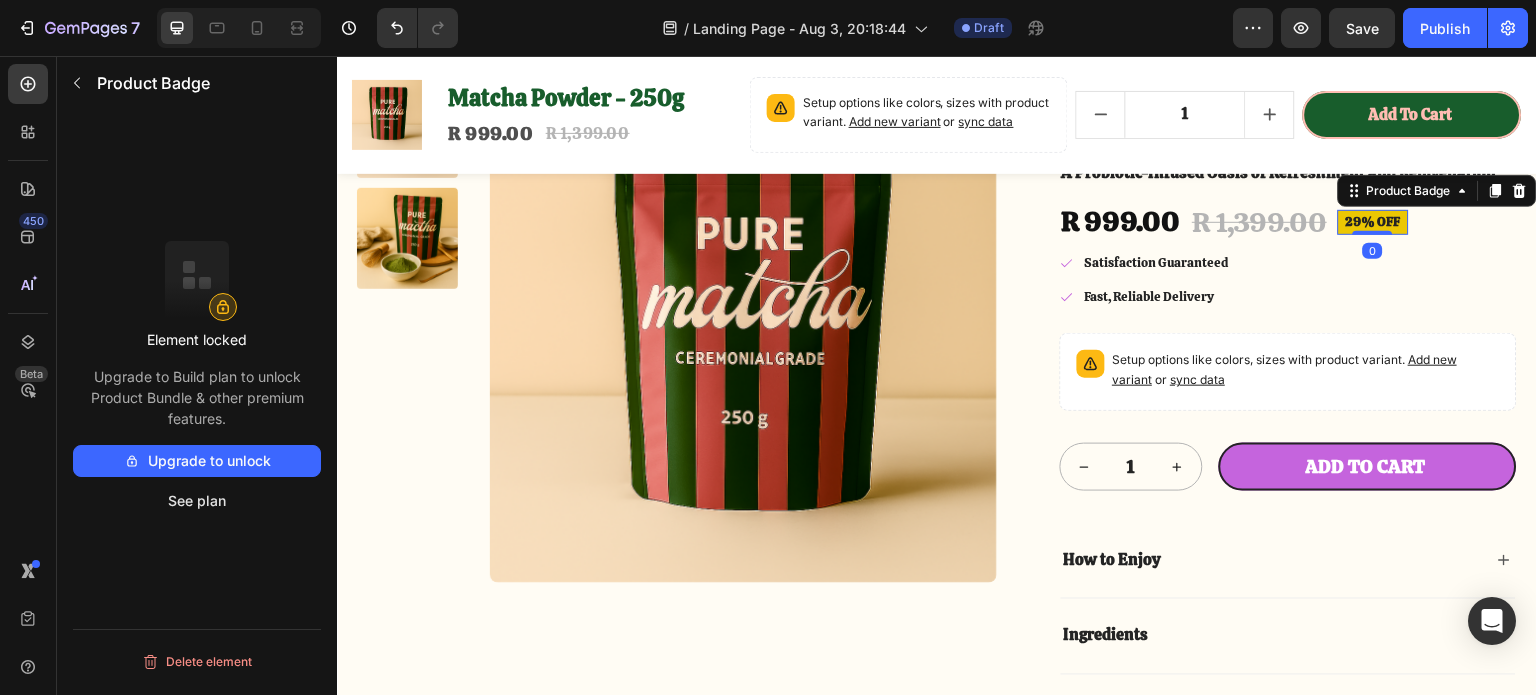 click on "29% off" at bounding box center [1373, 222] 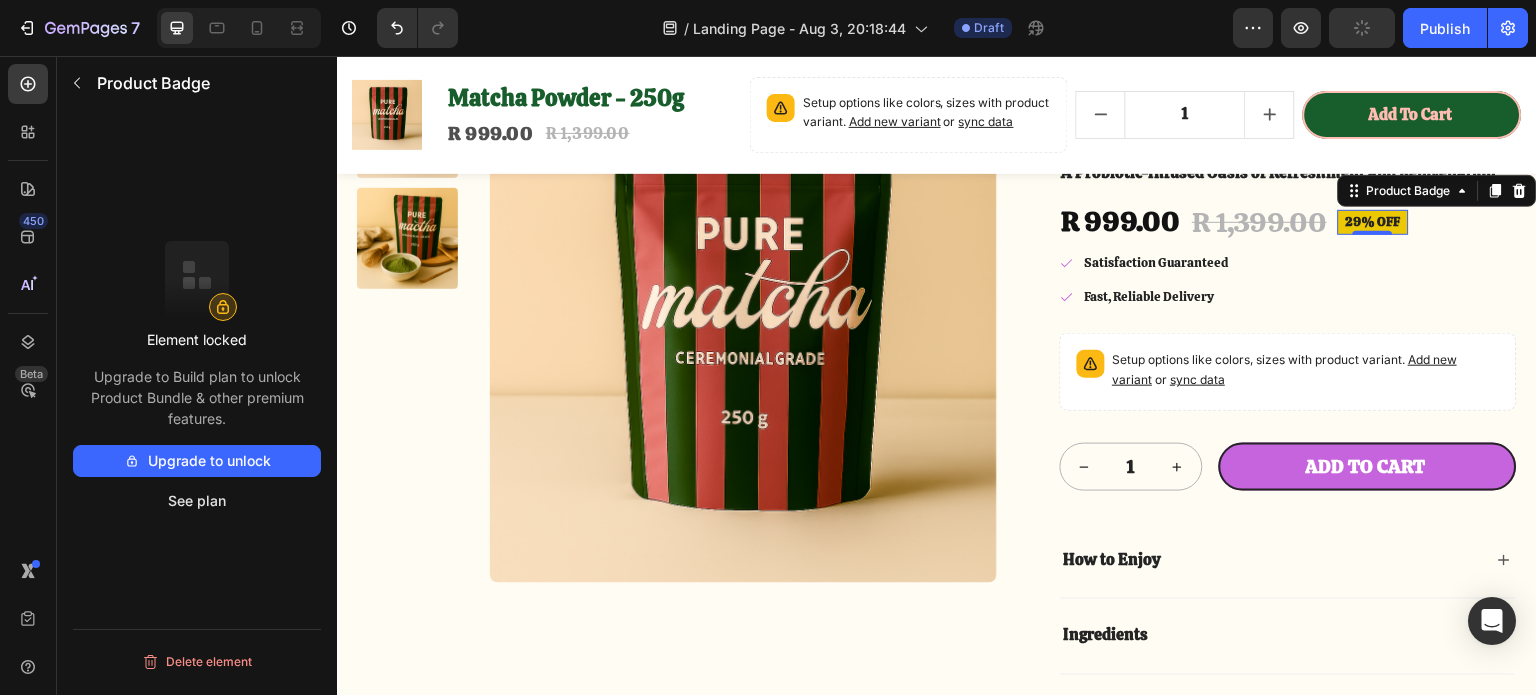 click on "Satisfaction Guaranteed
Fast, Reliable Delivery" at bounding box center (1289, 279) 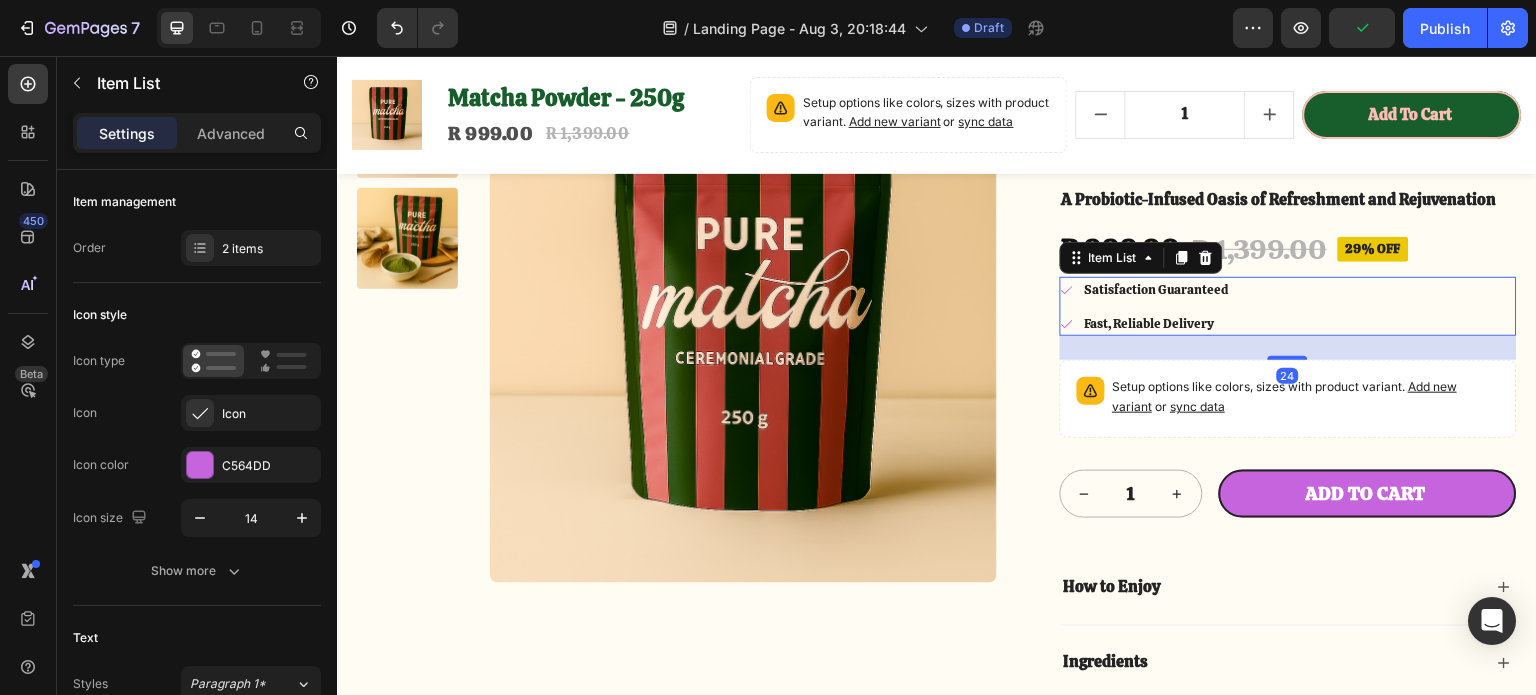 scroll, scrollTop: 4769, scrollLeft: 0, axis: vertical 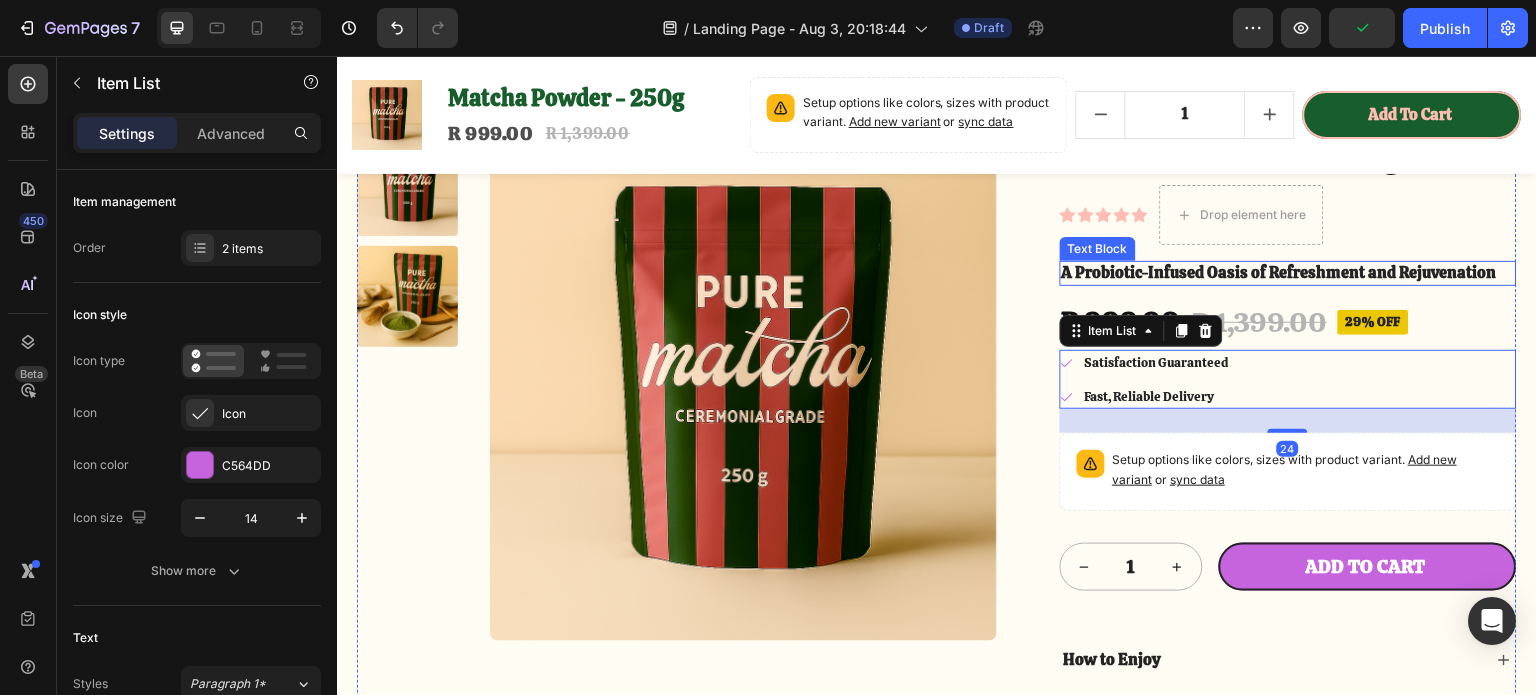 click on "A Probiotic-Infused Oasis of Refreshment and Rejuvenation" at bounding box center (1289, 273) 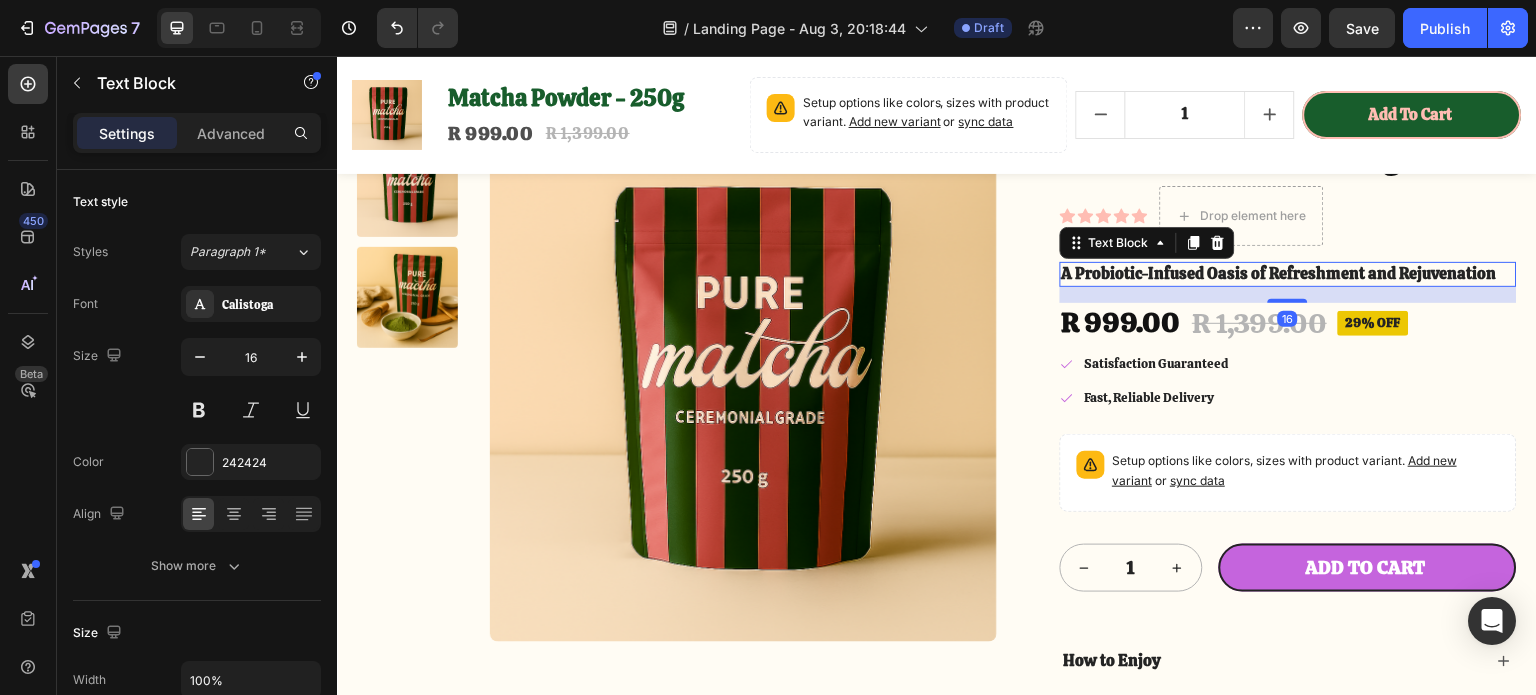 scroll, scrollTop: 4769, scrollLeft: 0, axis: vertical 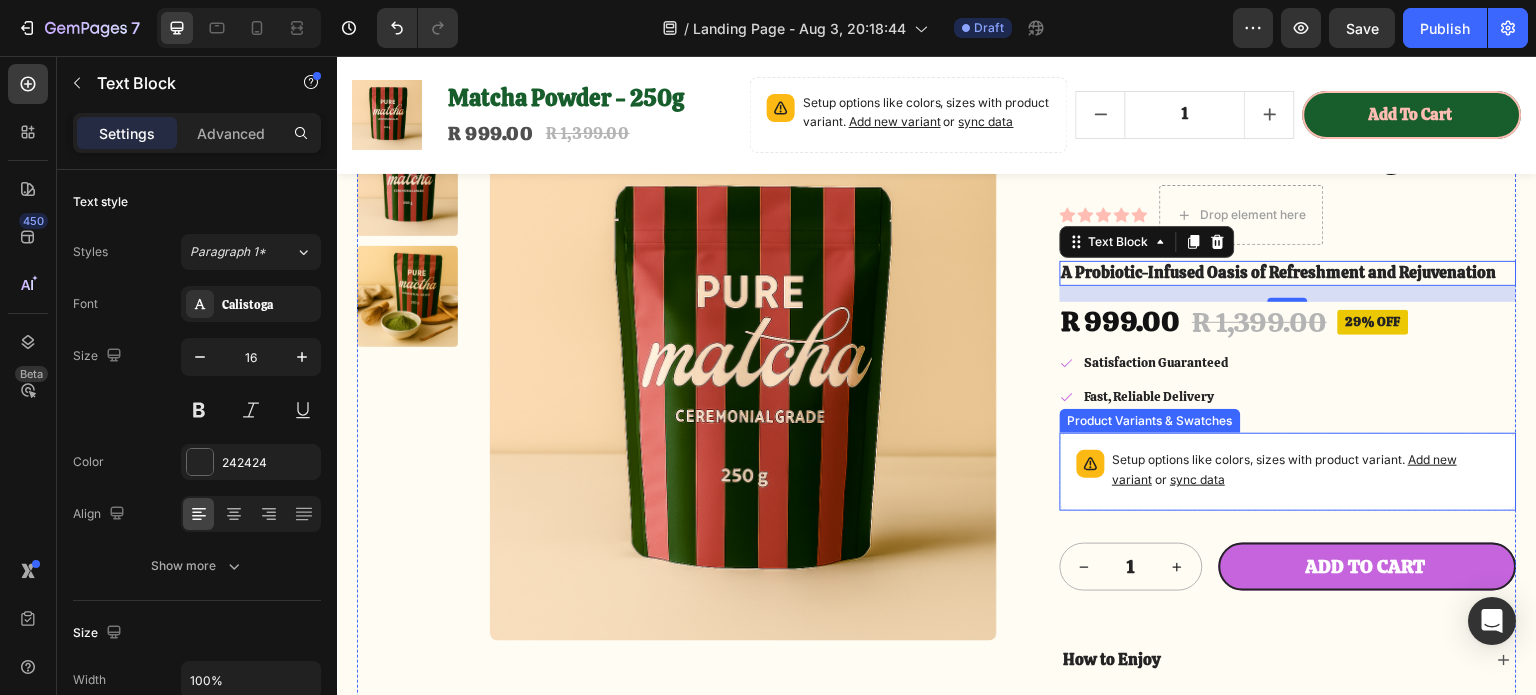 click on "Setup options like colors, sizes with product variant.       Add new variant   or   sync data" at bounding box center [1307, 470] 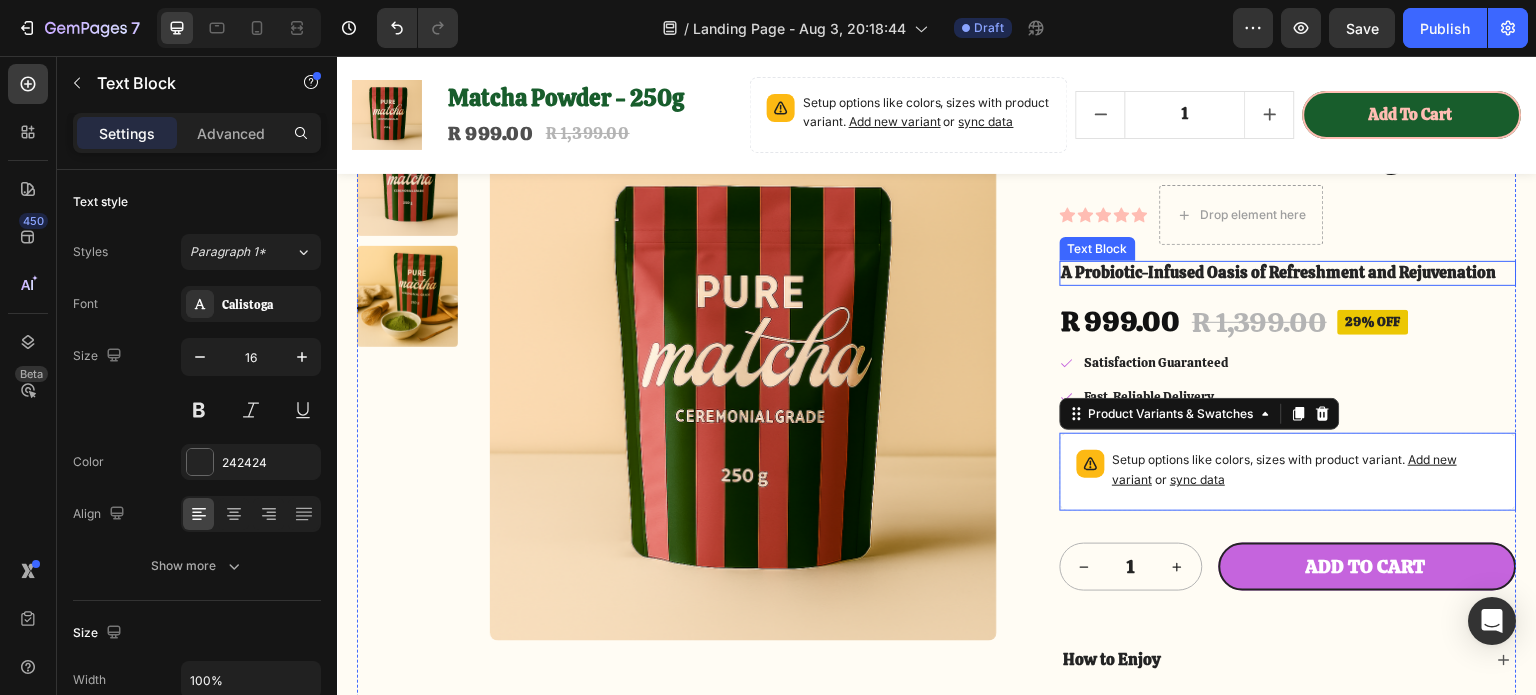 click on "A Probiotic-Infused Oasis of Refreshment and Rejuvenation" at bounding box center (1289, 273) 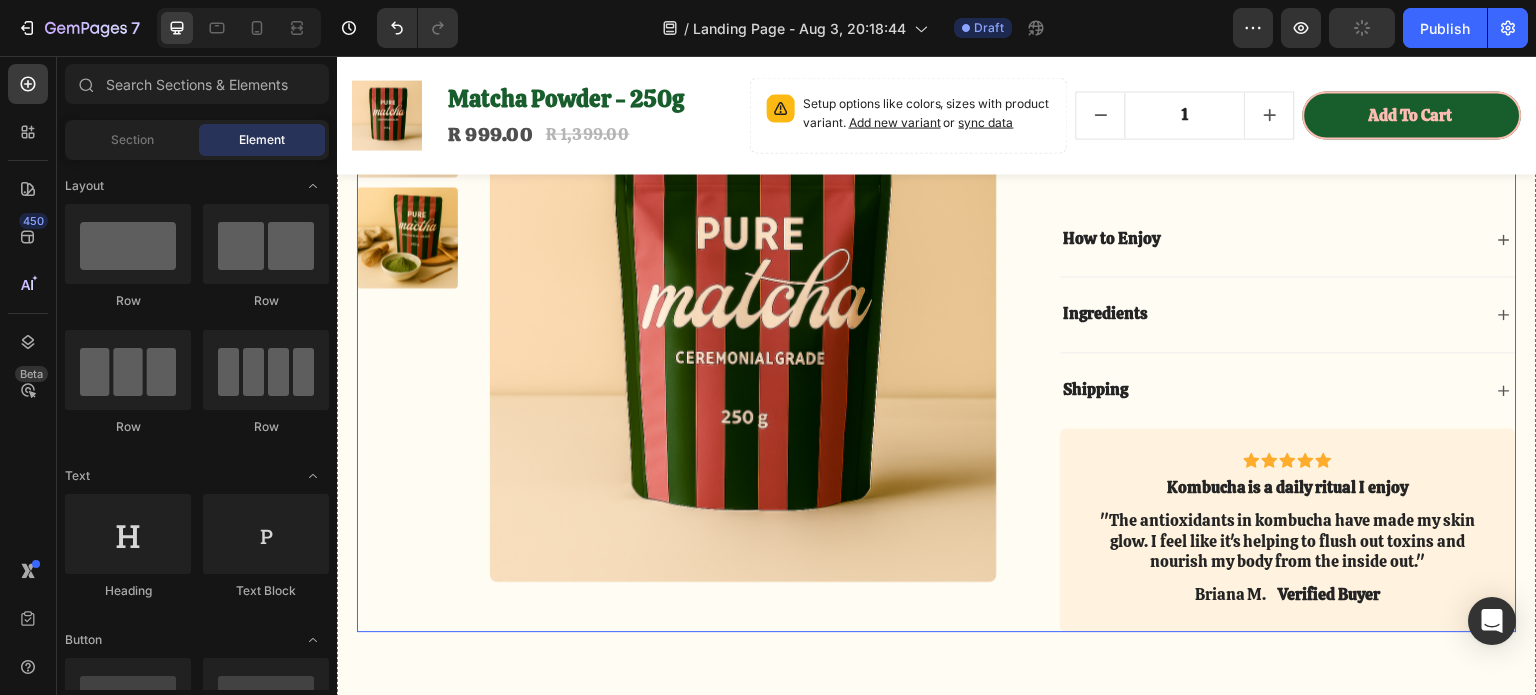 scroll, scrollTop: 4969, scrollLeft: 0, axis: vertical 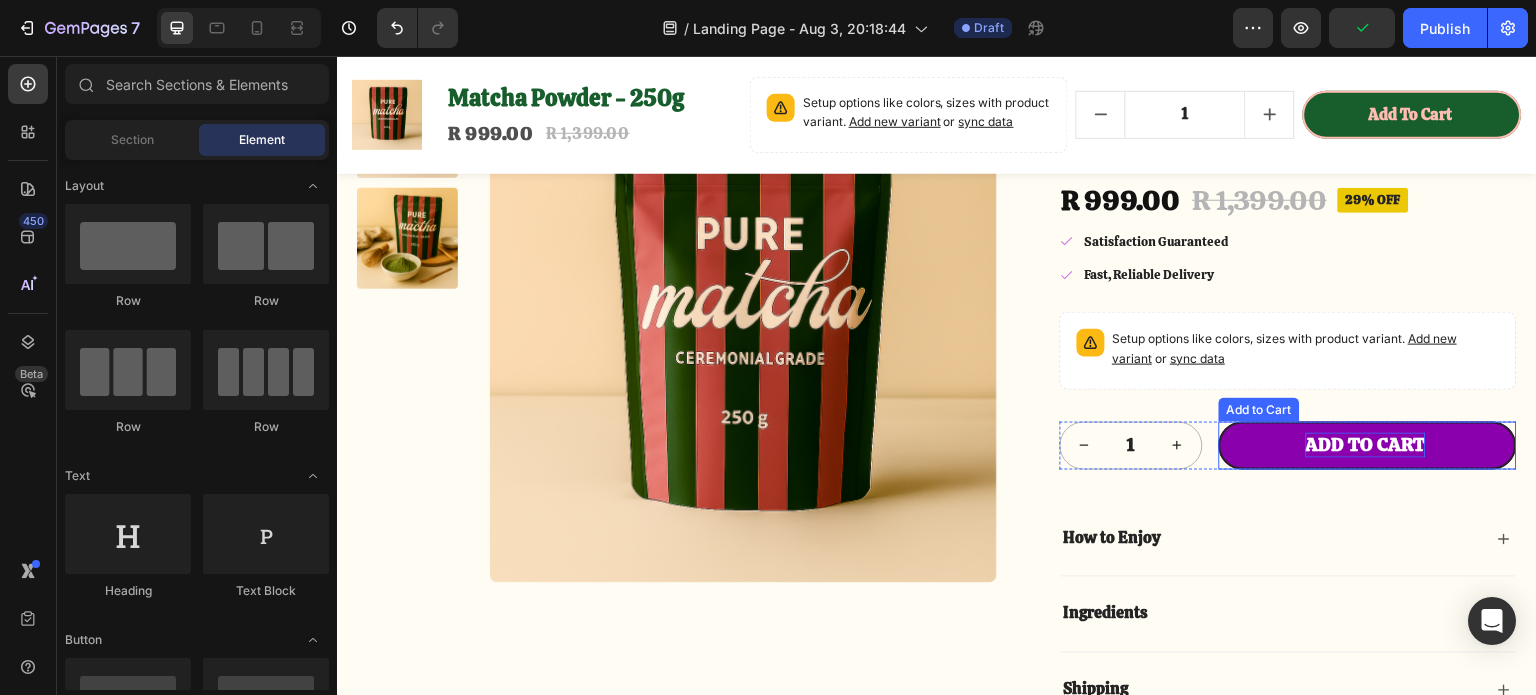 click on "Add to cart" at bounding box center (1366, 445) 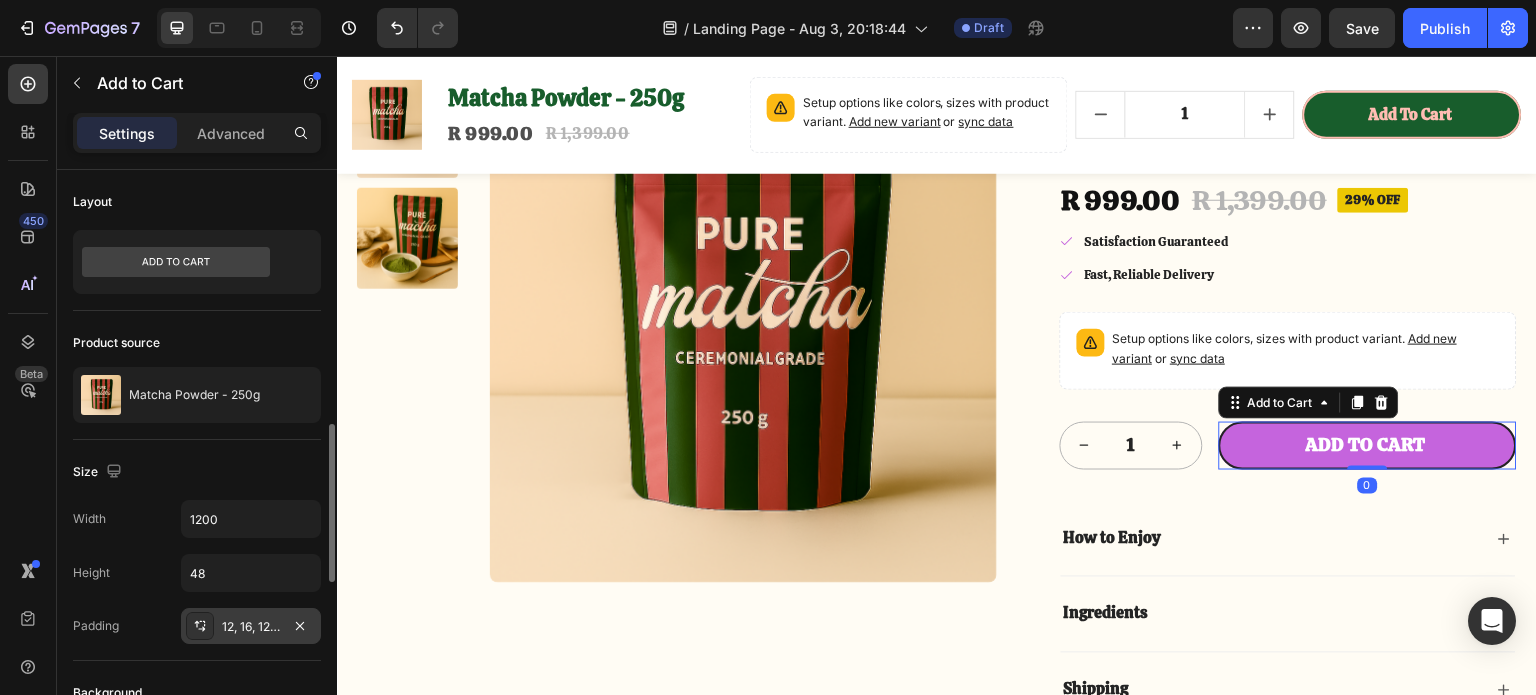scroll, scrollTop: 300, scrollLeft: 0, axis: vertical 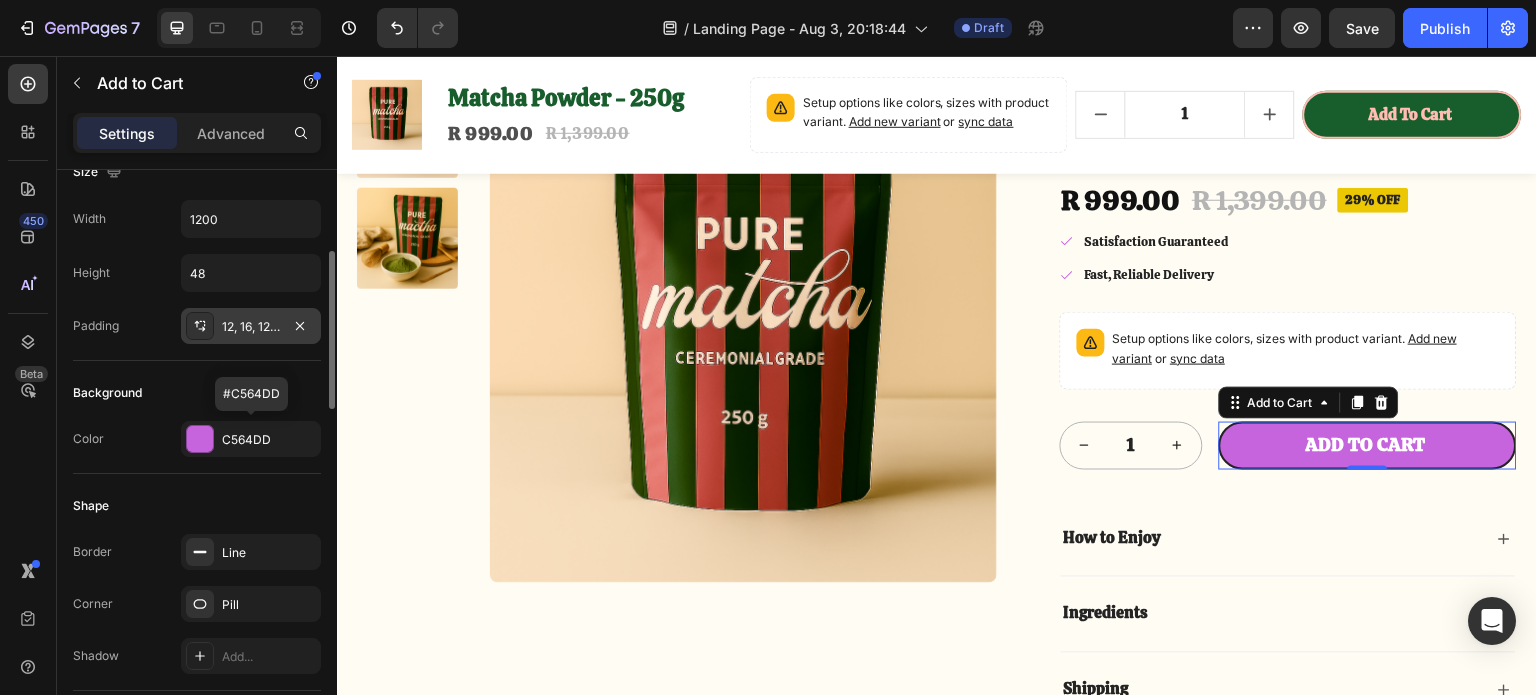 click at bounding box center [200, 439] 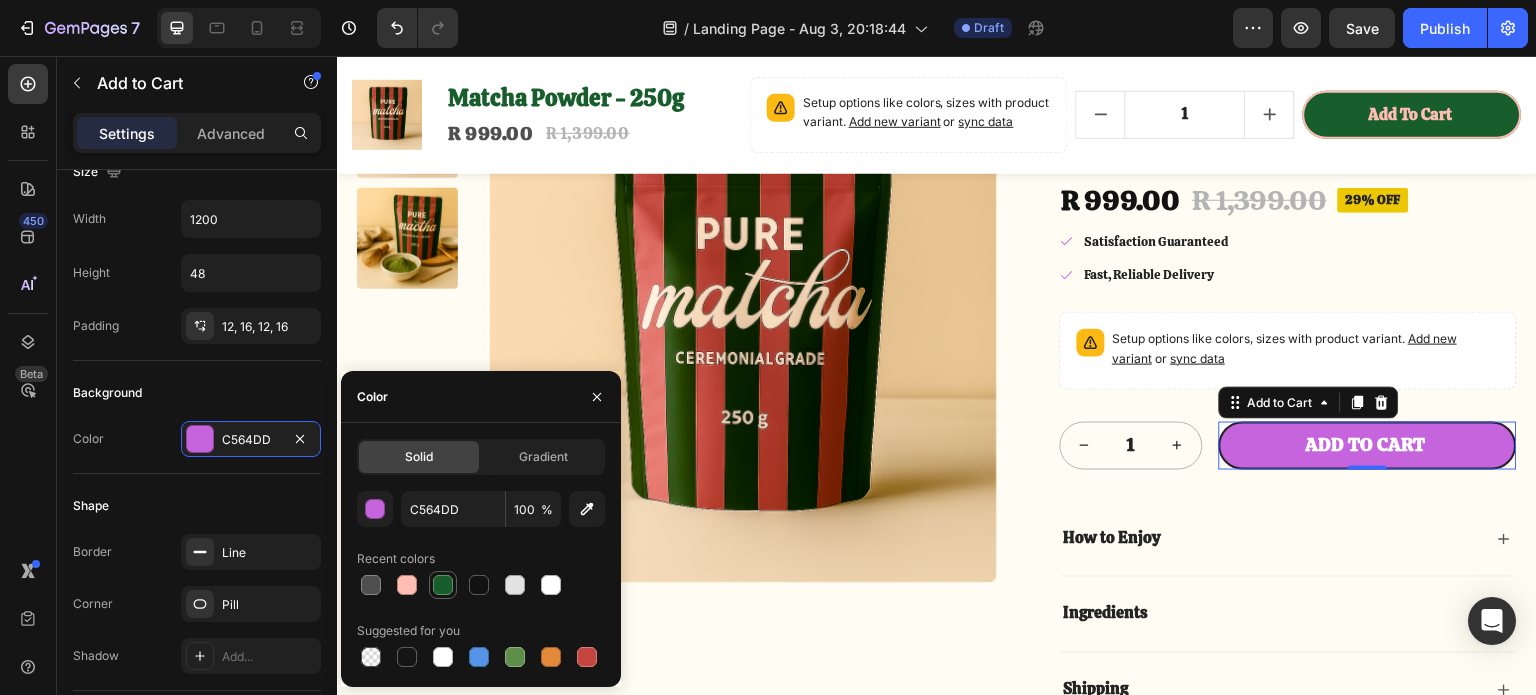 click at bounding box center (443, 585) 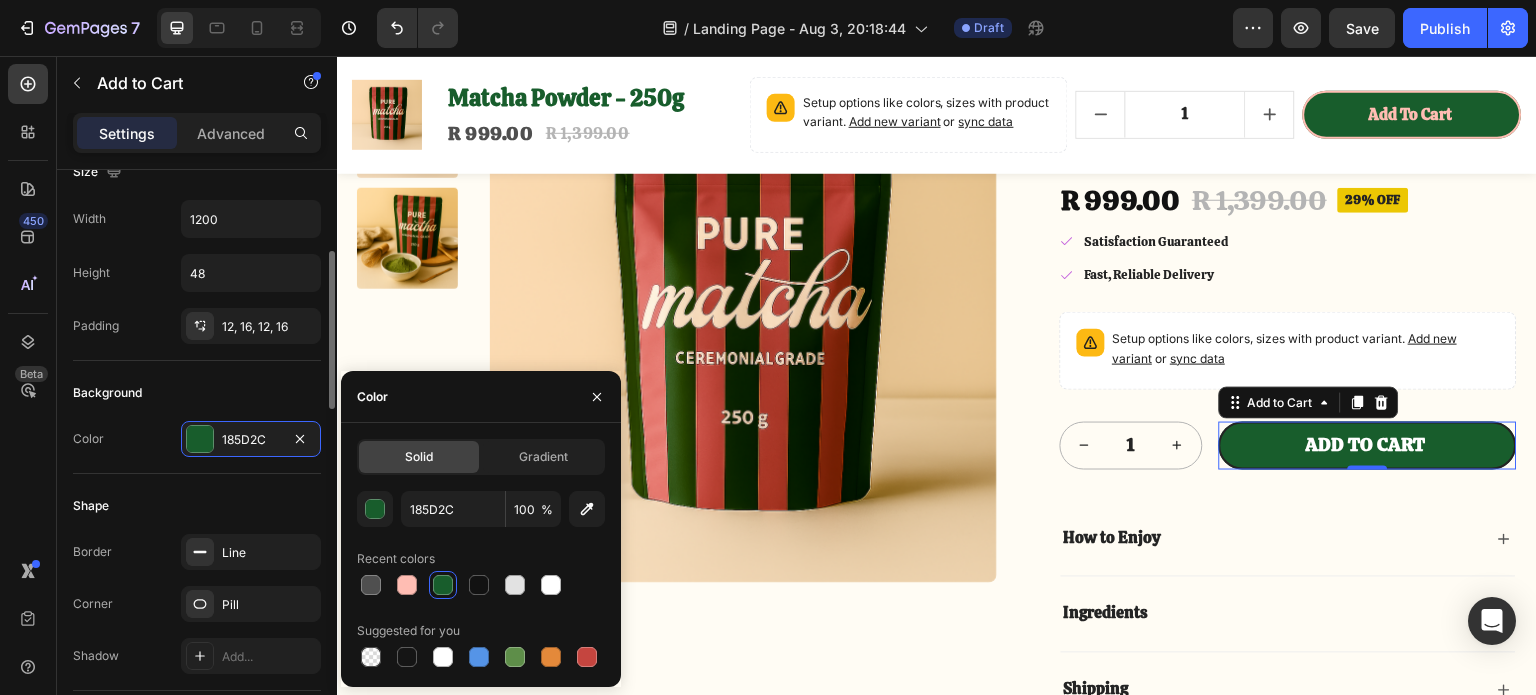 scroll, scrollTop: 500, scrollLeft: 0, axis: vertical 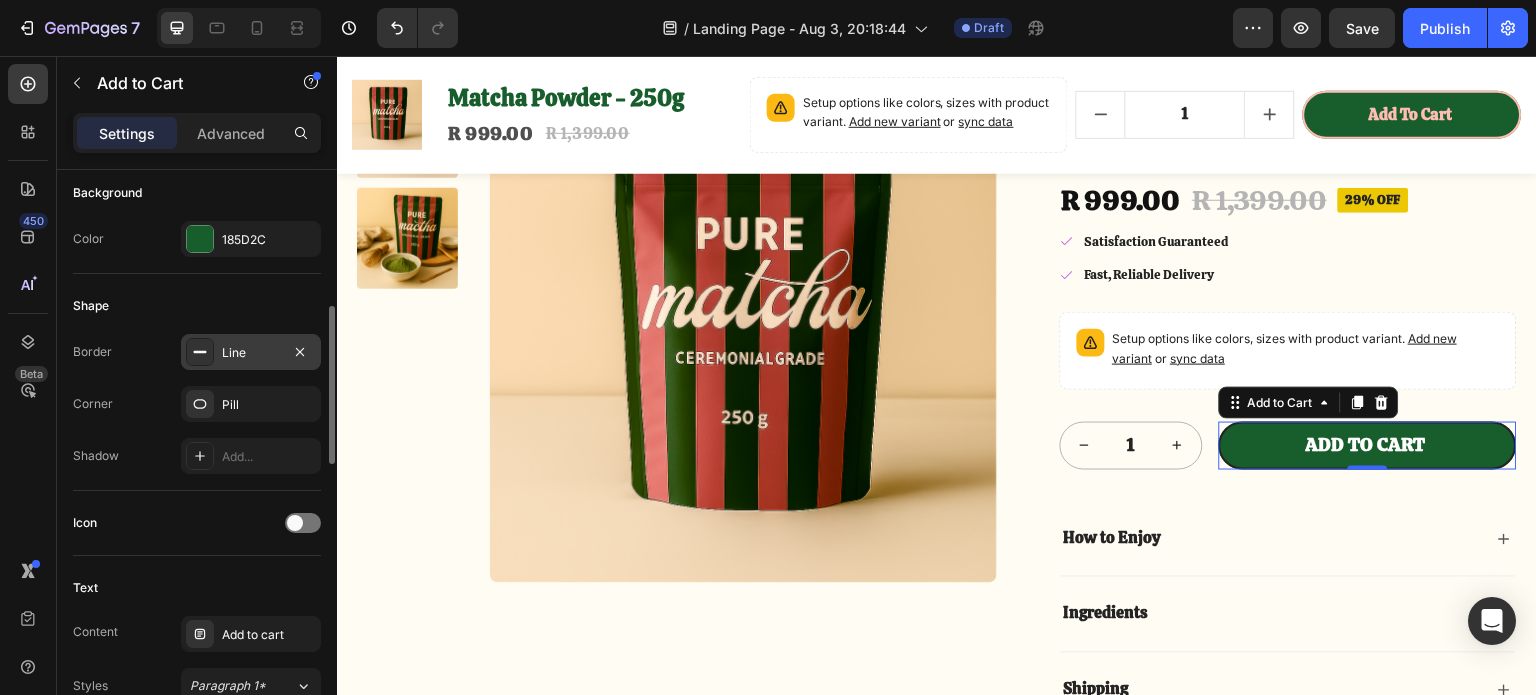 click 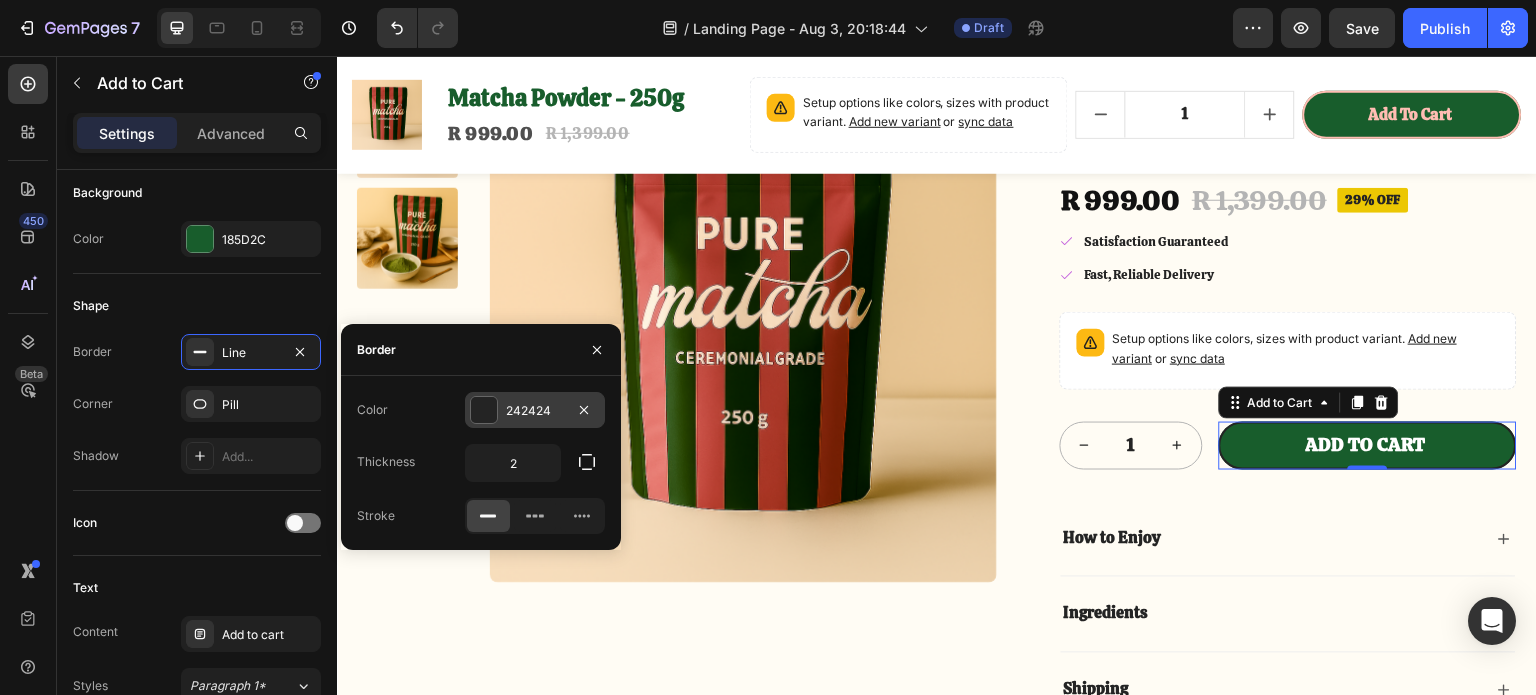 click on "242424" at bounding box center [535, 410] 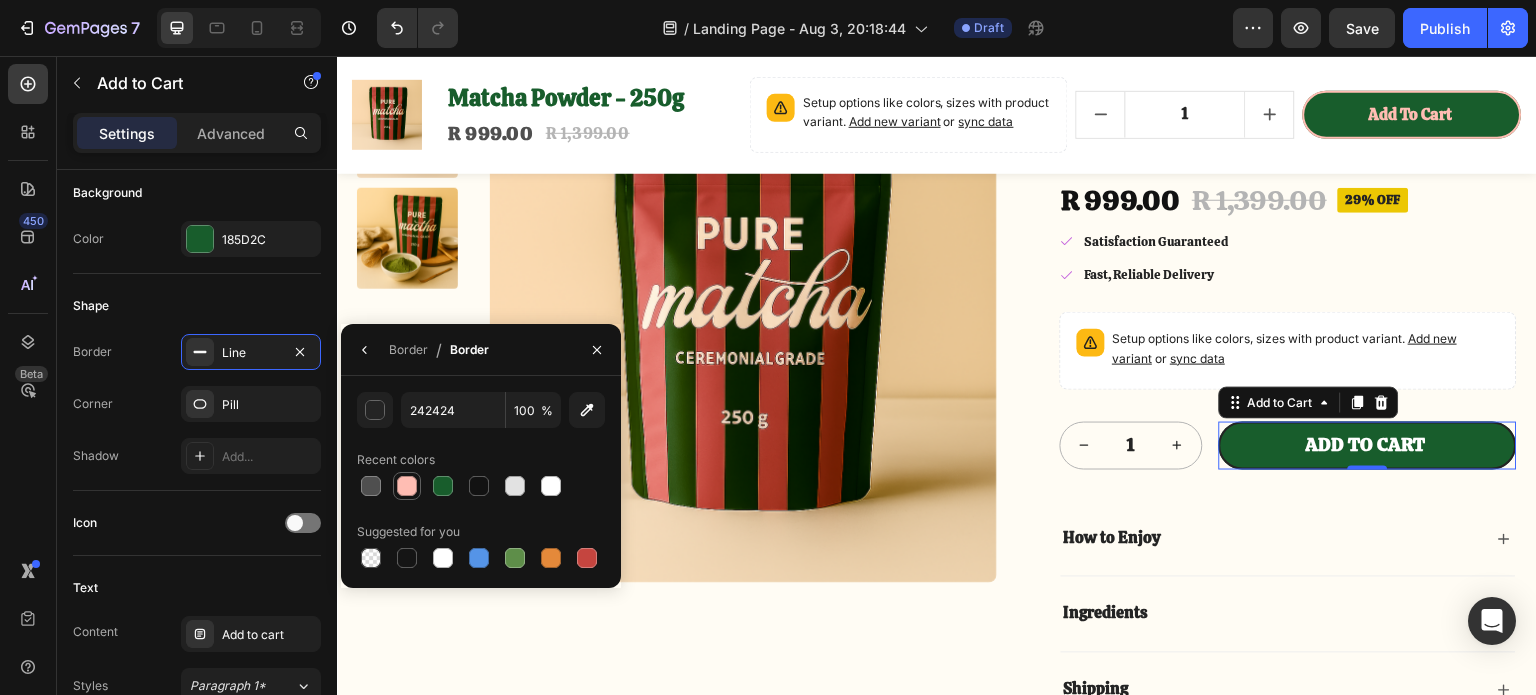 click at bounding box center [407, 486] 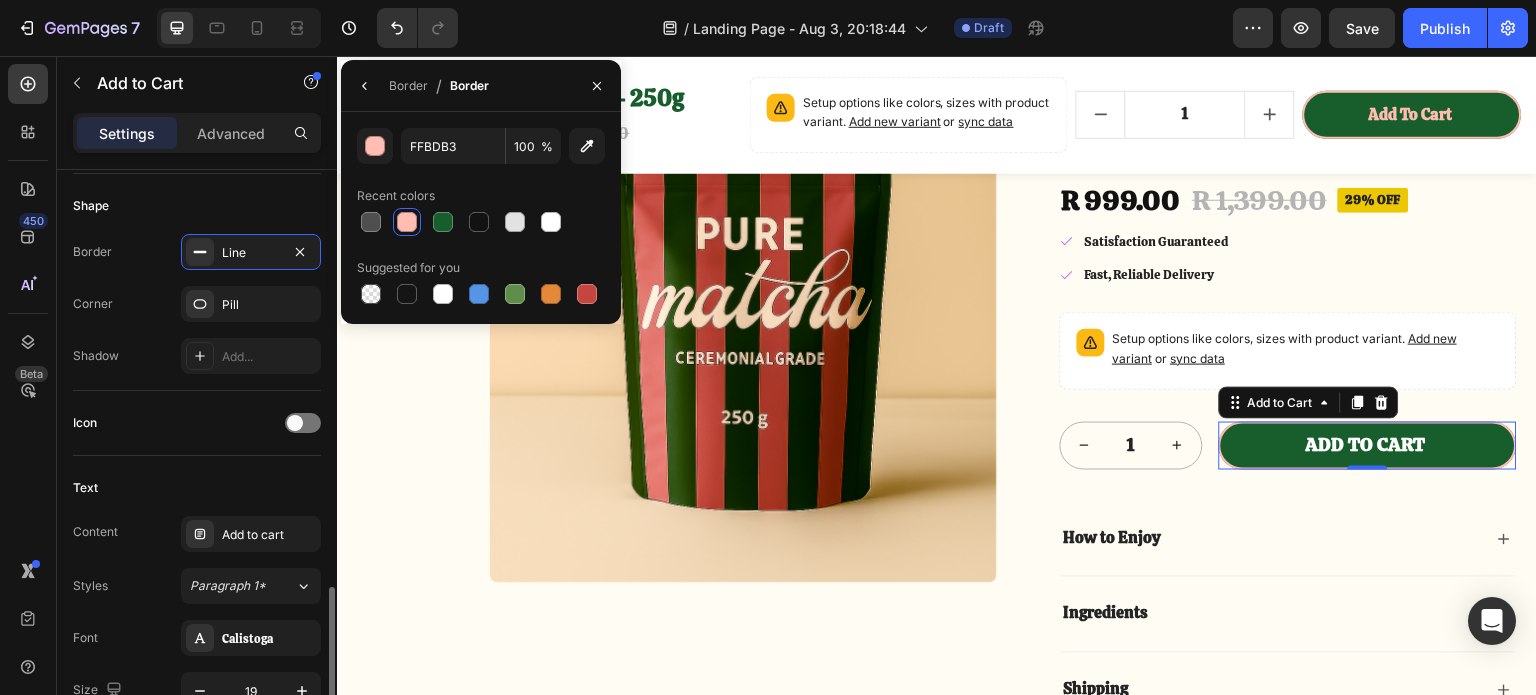 scroll, scrollTop: 900, scrollLeft: 0, axis: vertical 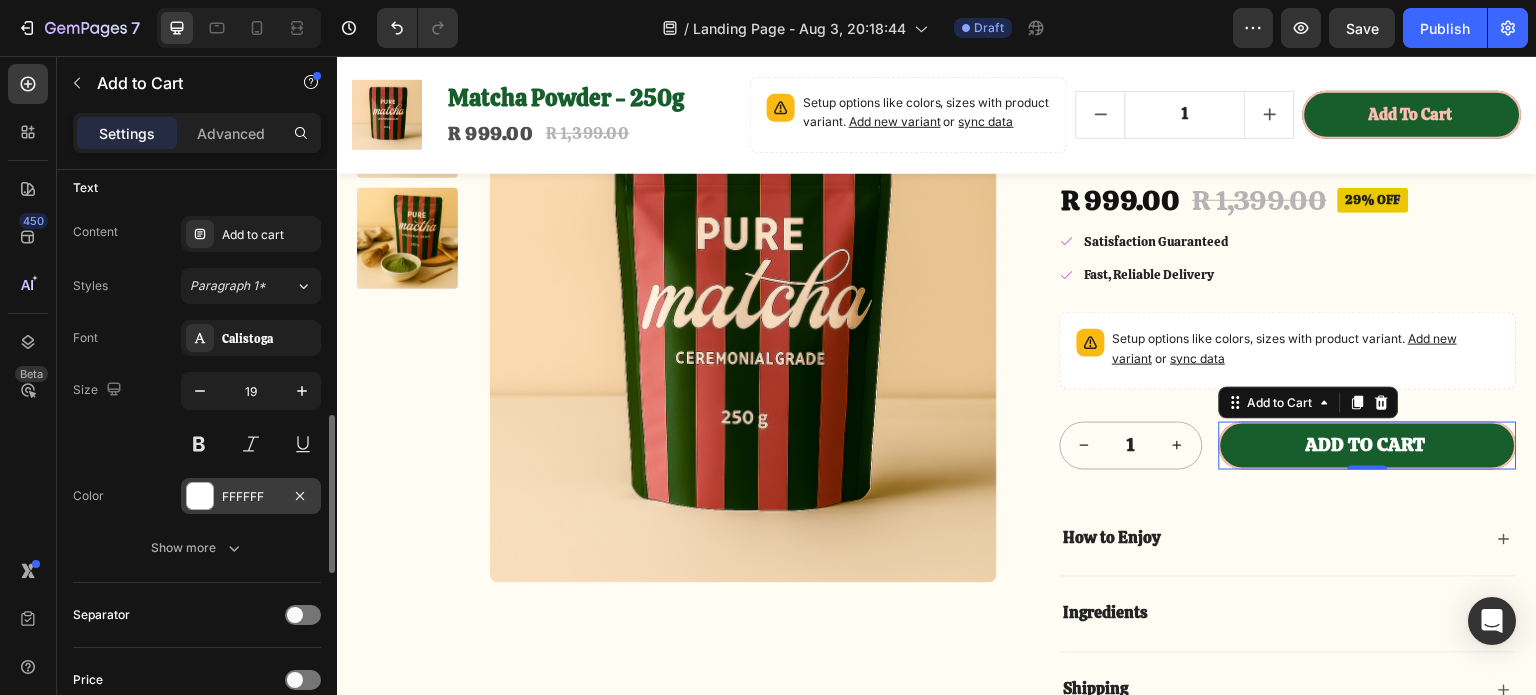 click at bounding box center [200, 496] 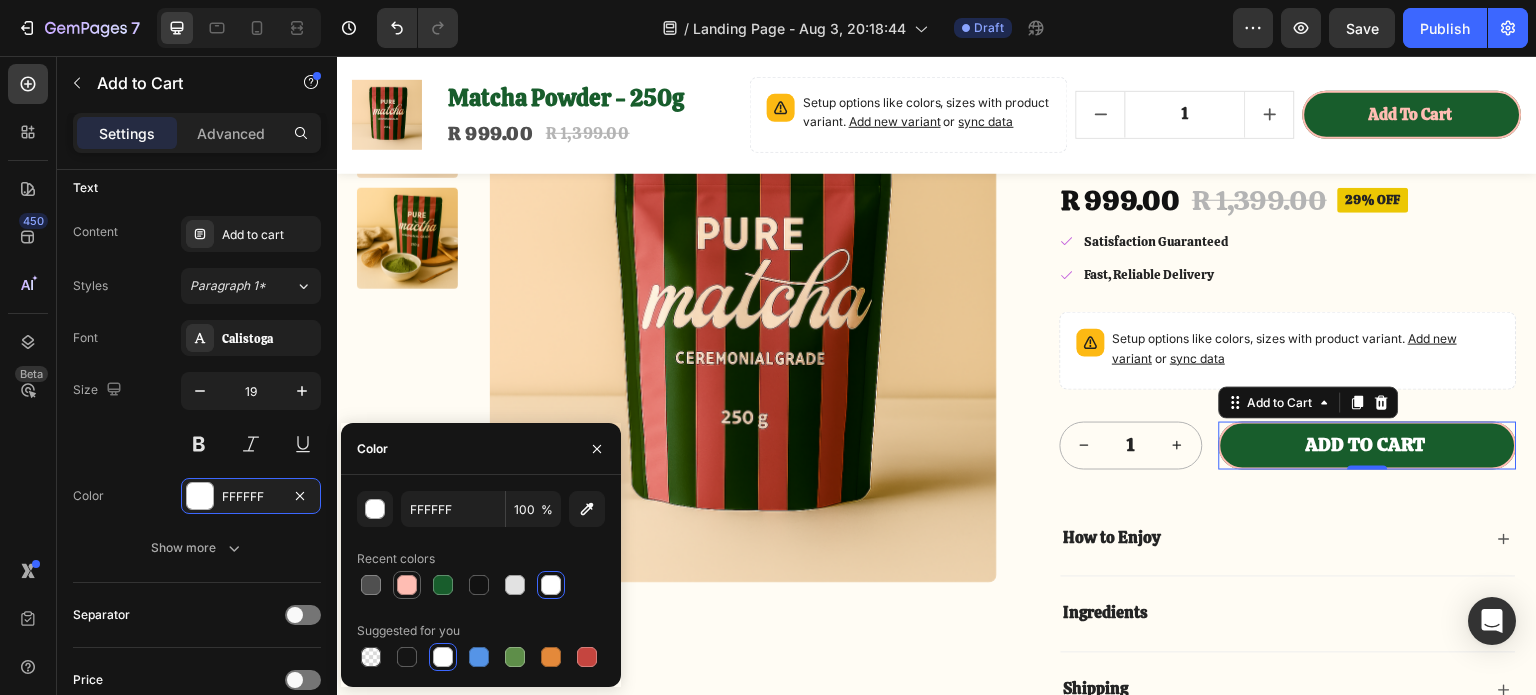 click at bounding box center (407, 585) 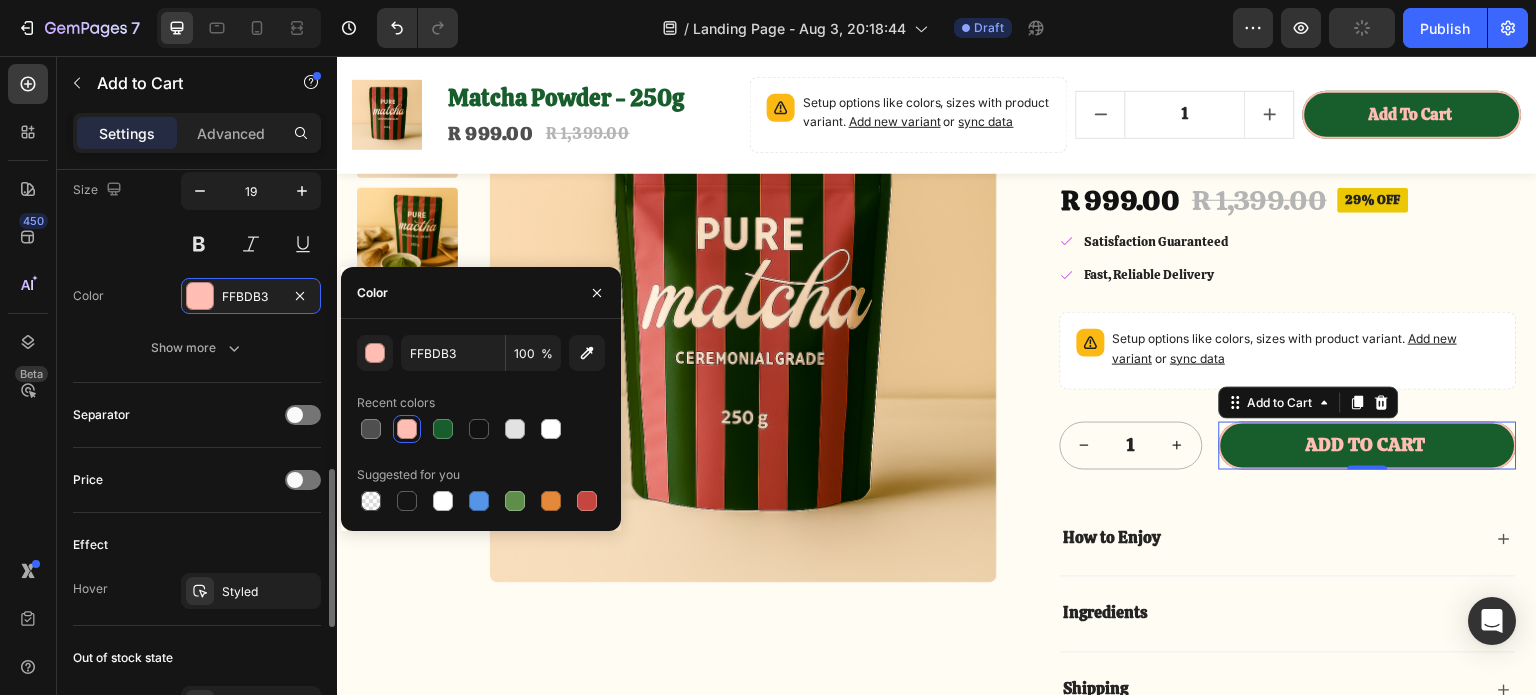scroll, scrollTop: 1200, scrollLeft: 0, axis: vertical 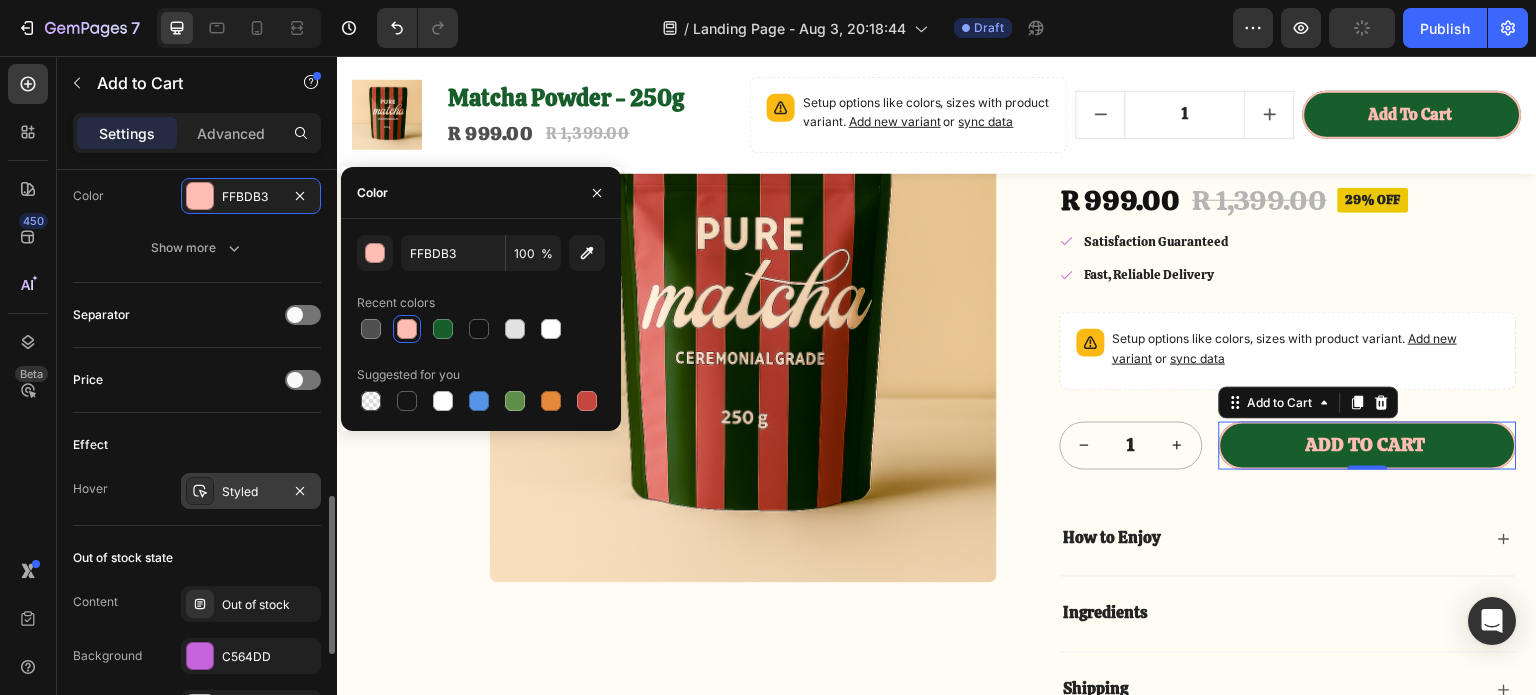 click 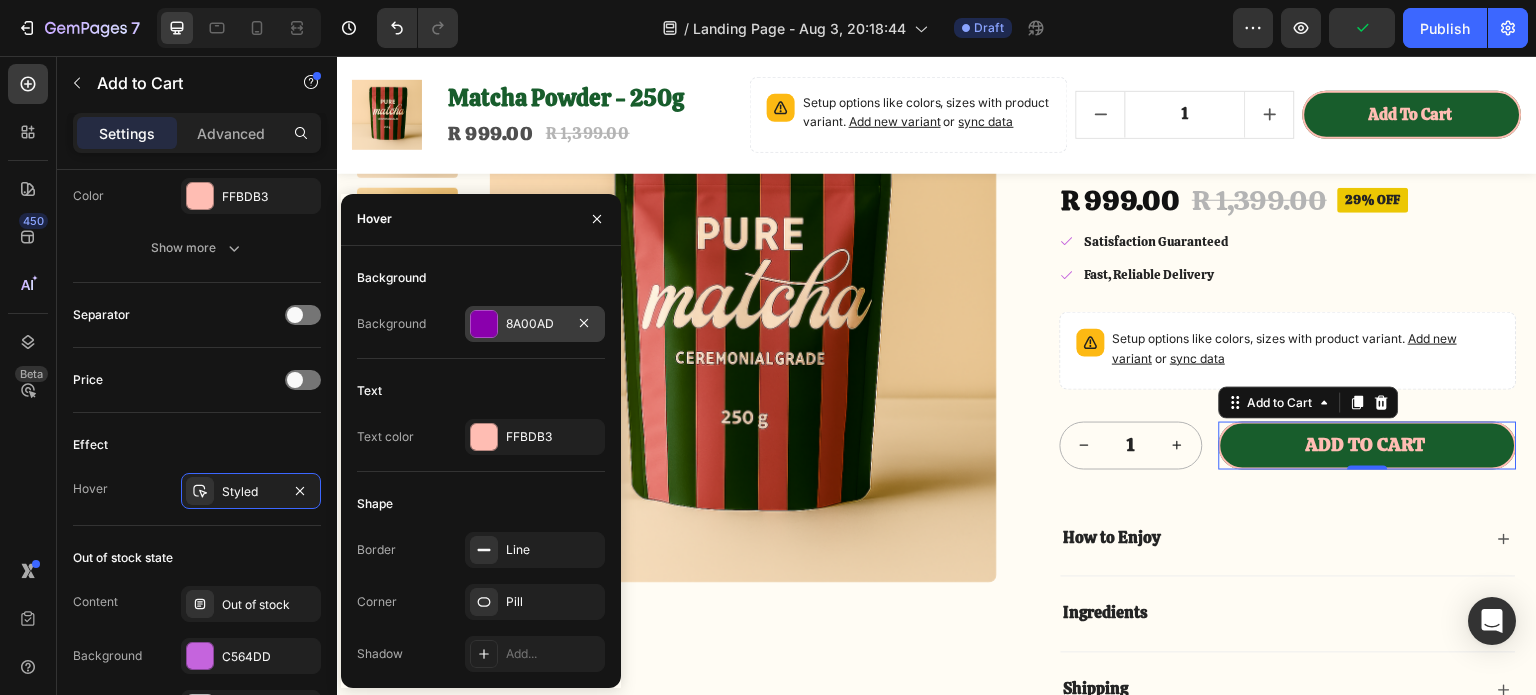 click at bounding box center (484, 324) 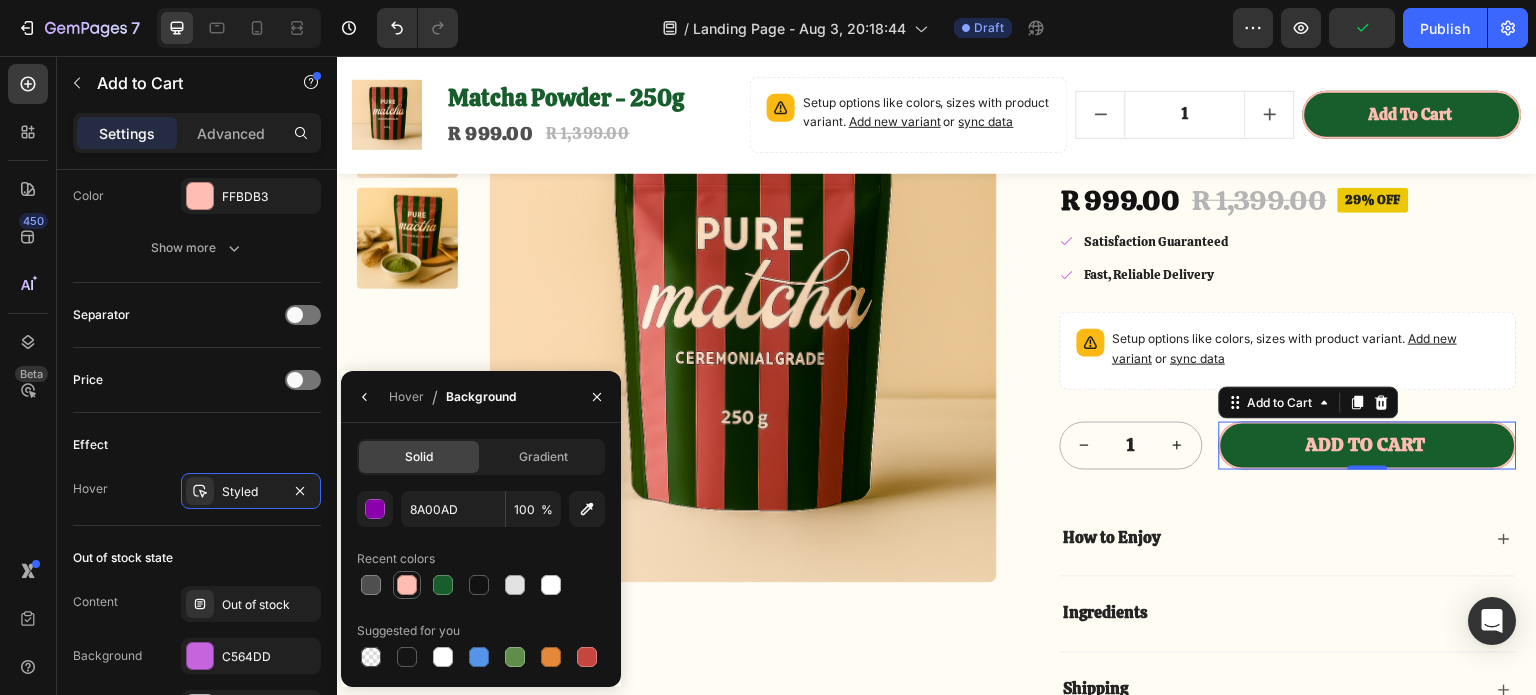 click at bounding box center [407, 585] 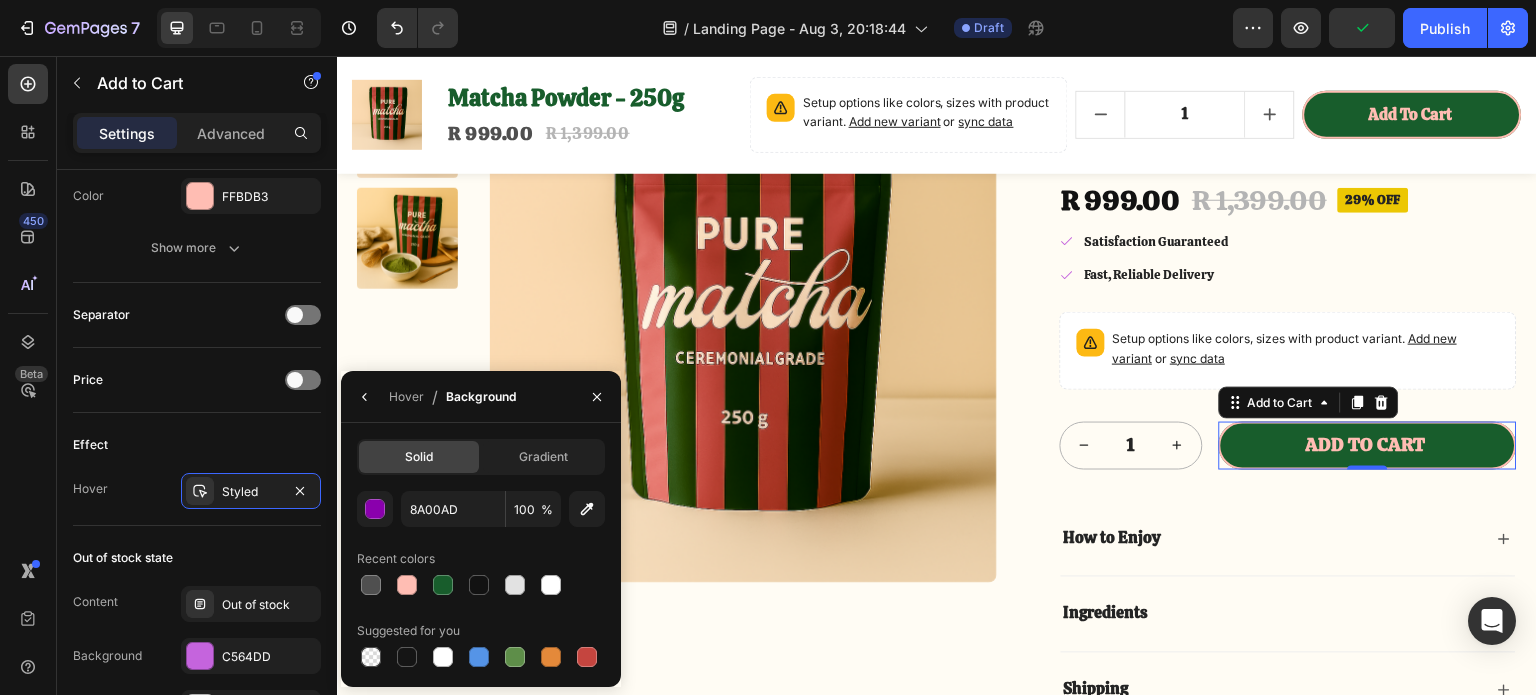 type on "FFBDB3" 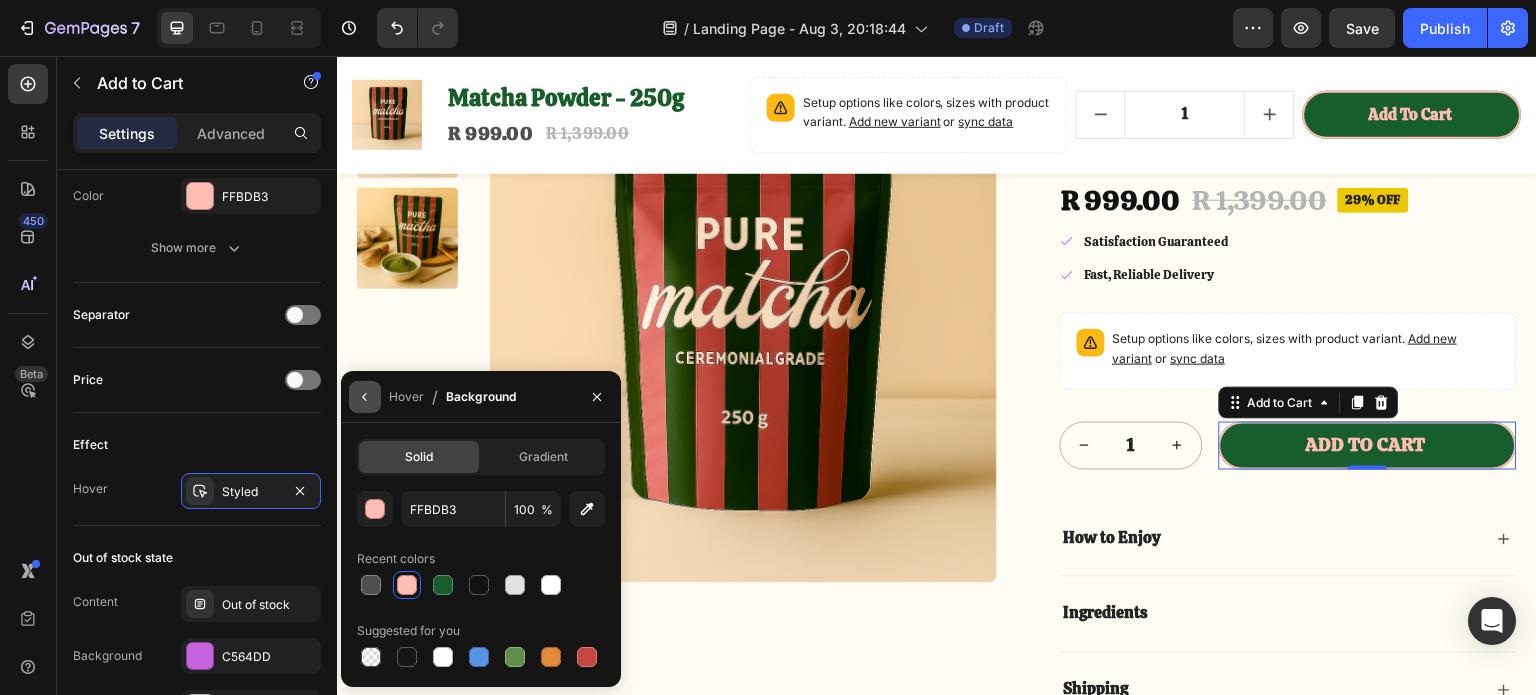 click 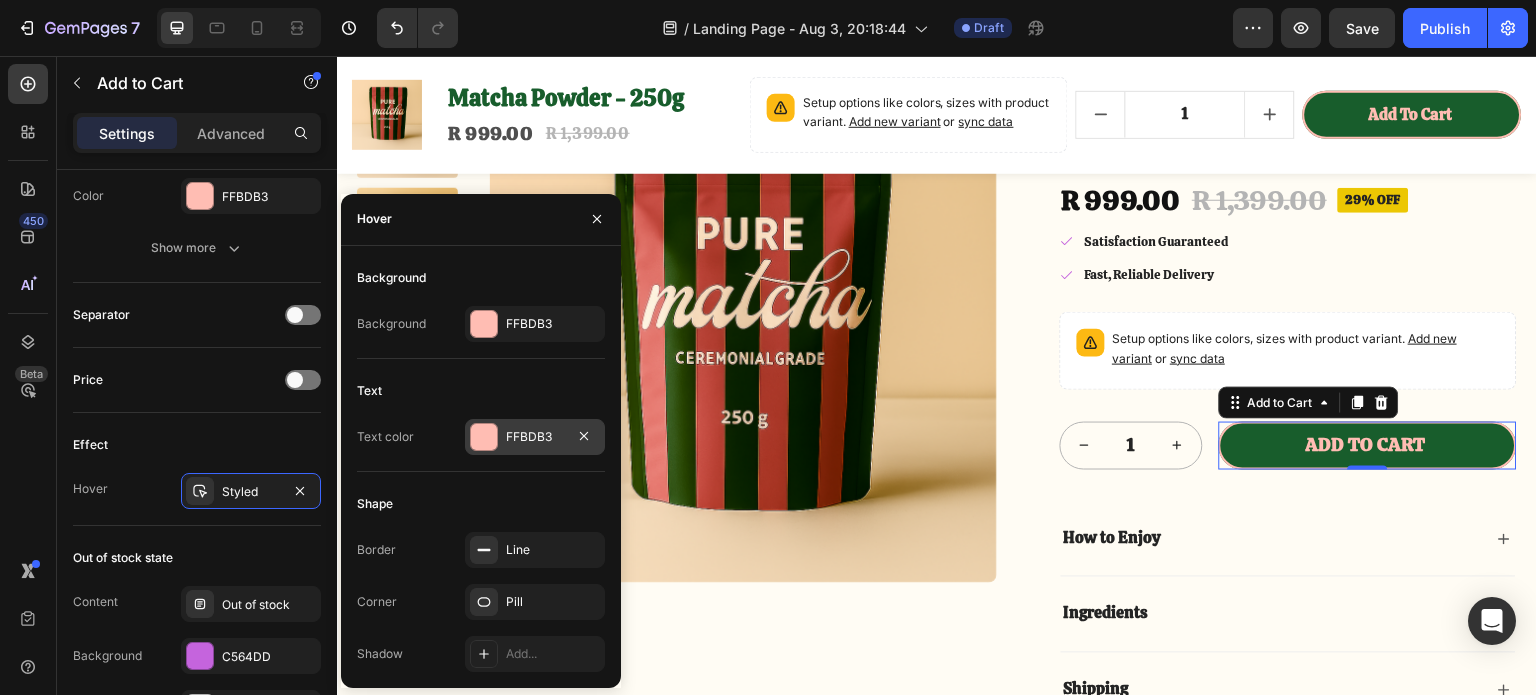 click at bounding box center (484, 437) 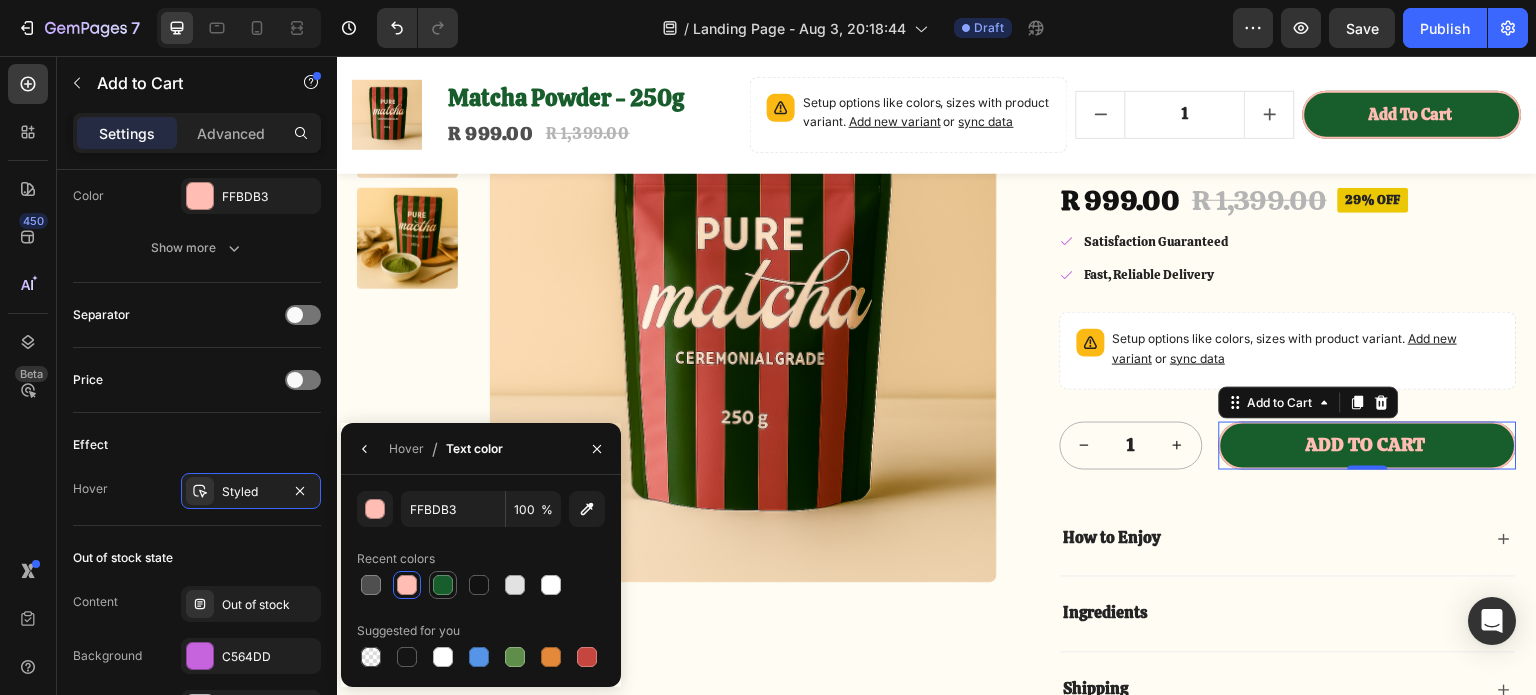click at bounding box center (443, 585) 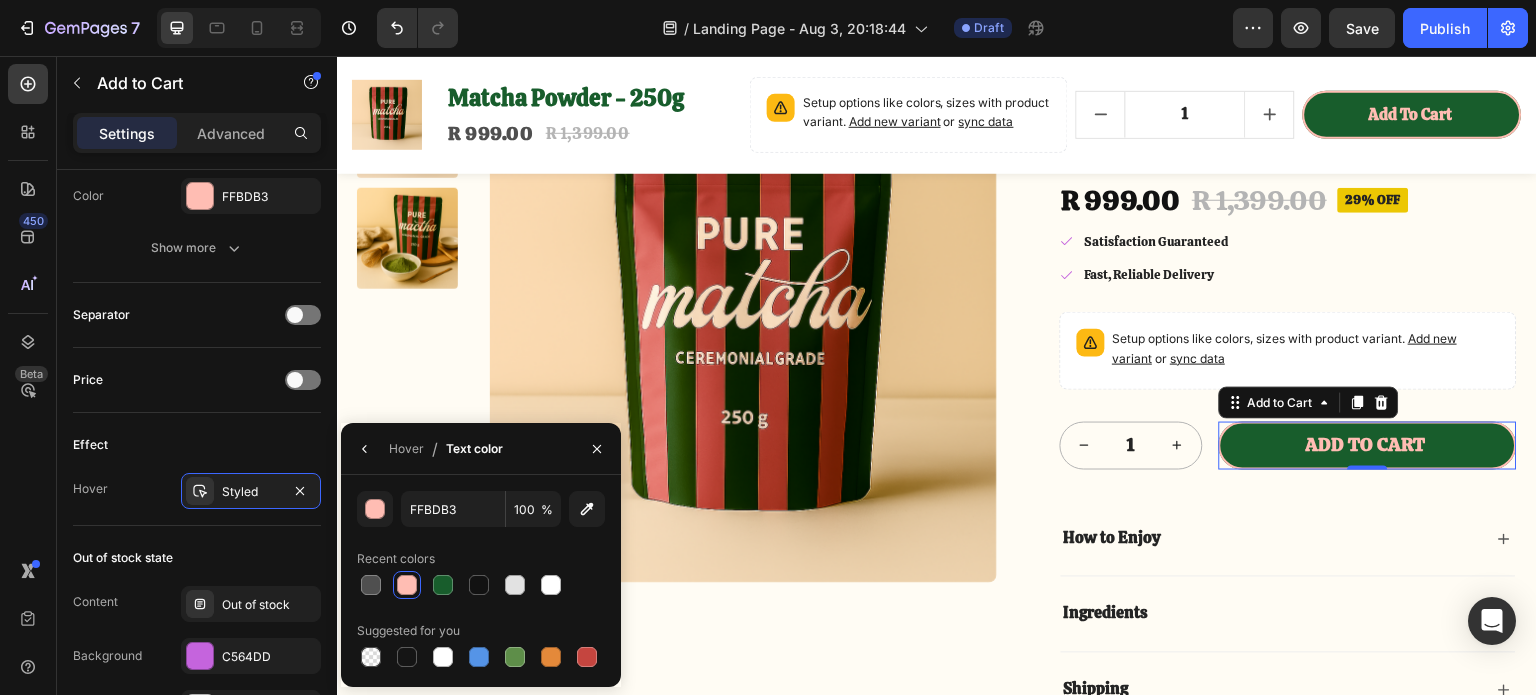 type on "185D2C" 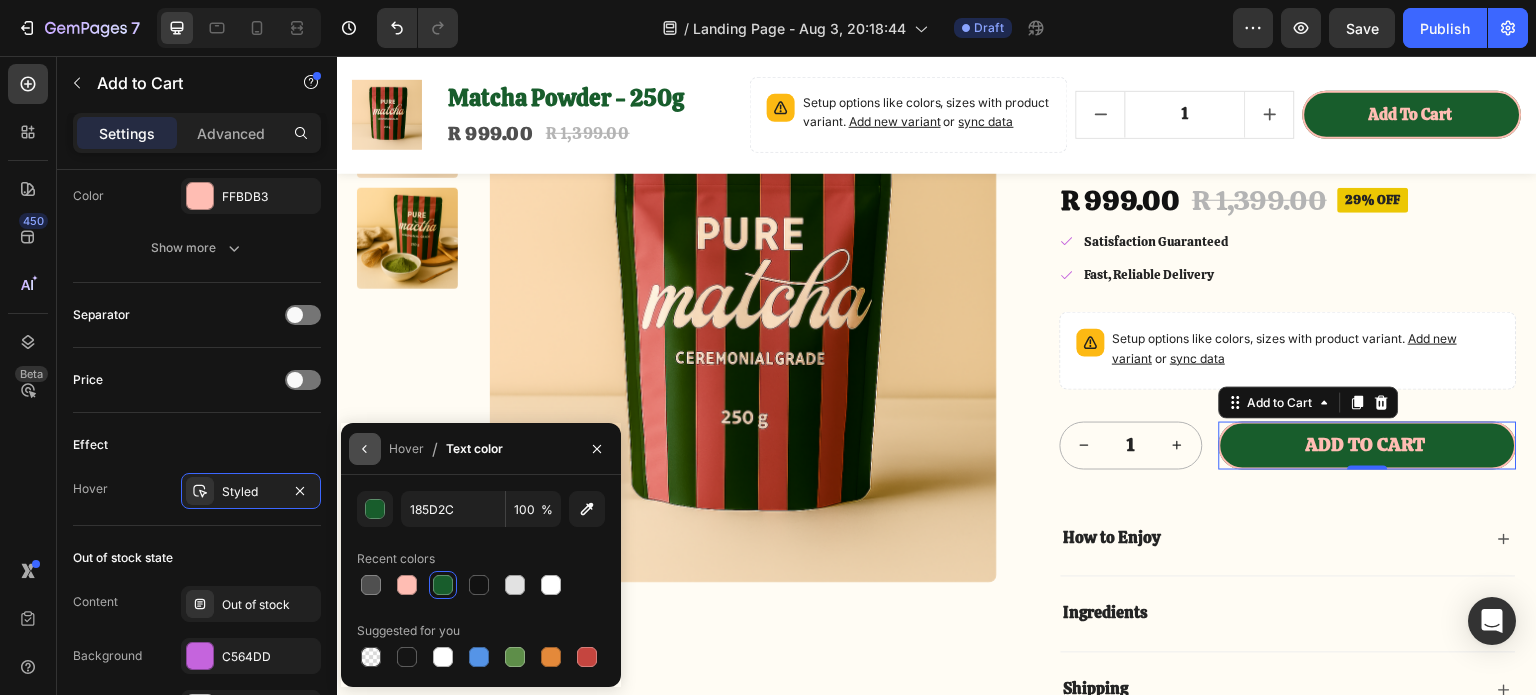 click at bounding box center [365, 449] 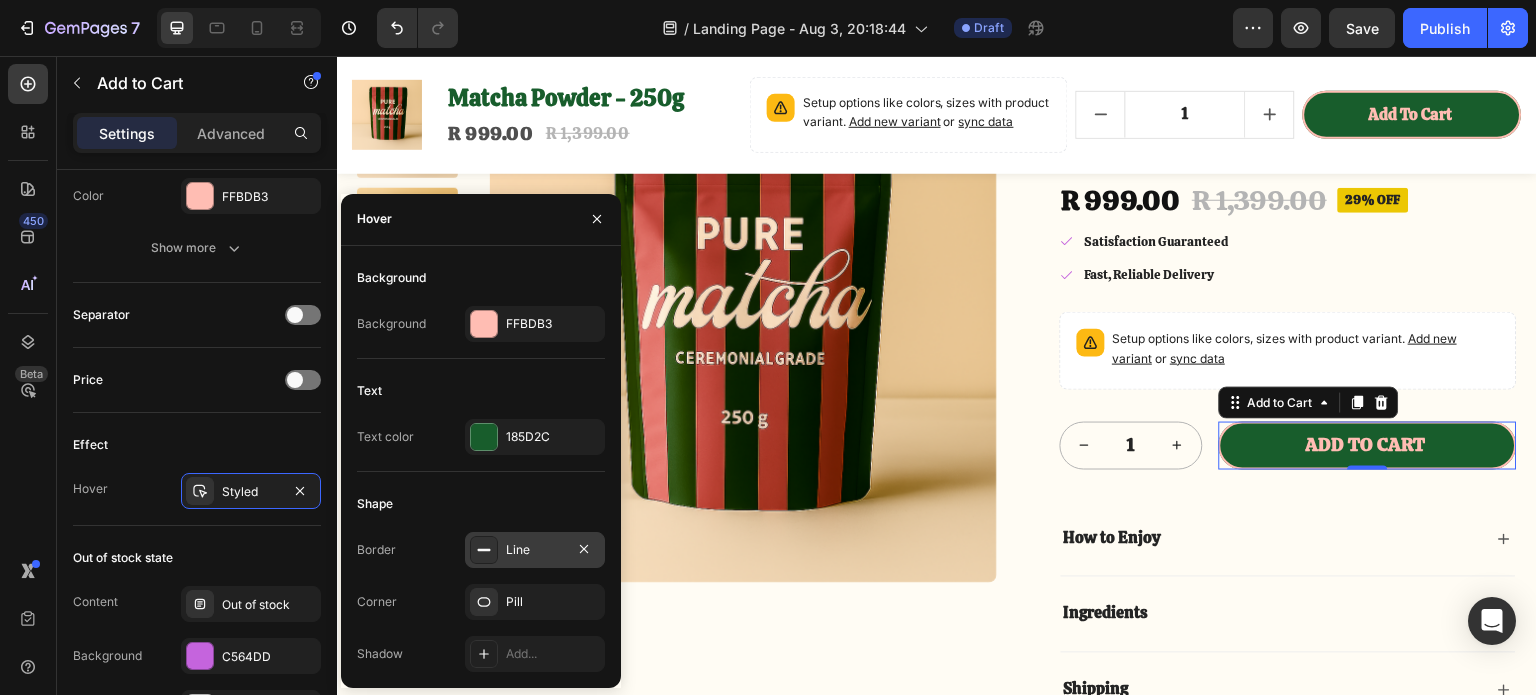 click on "Line" at bounding box center (535, 550) 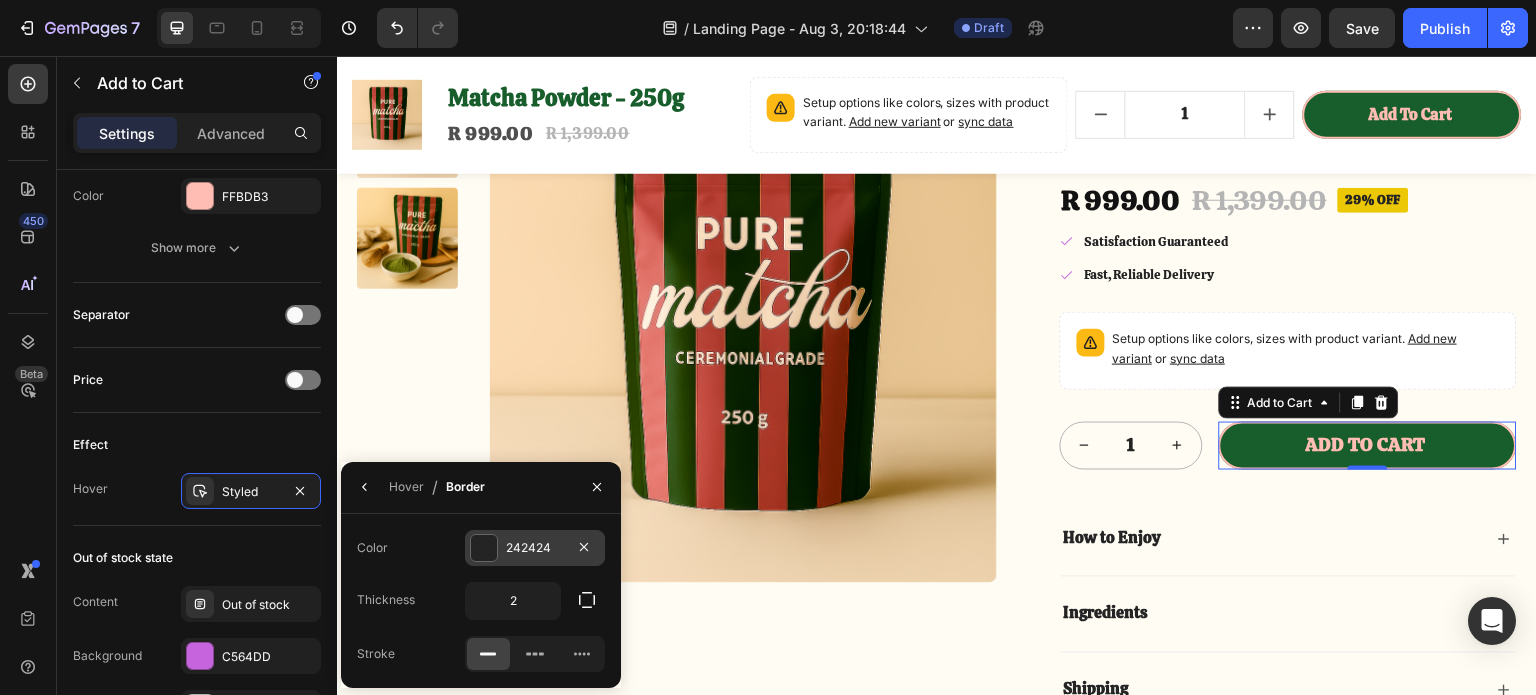 click at bounding box center [484, 548] 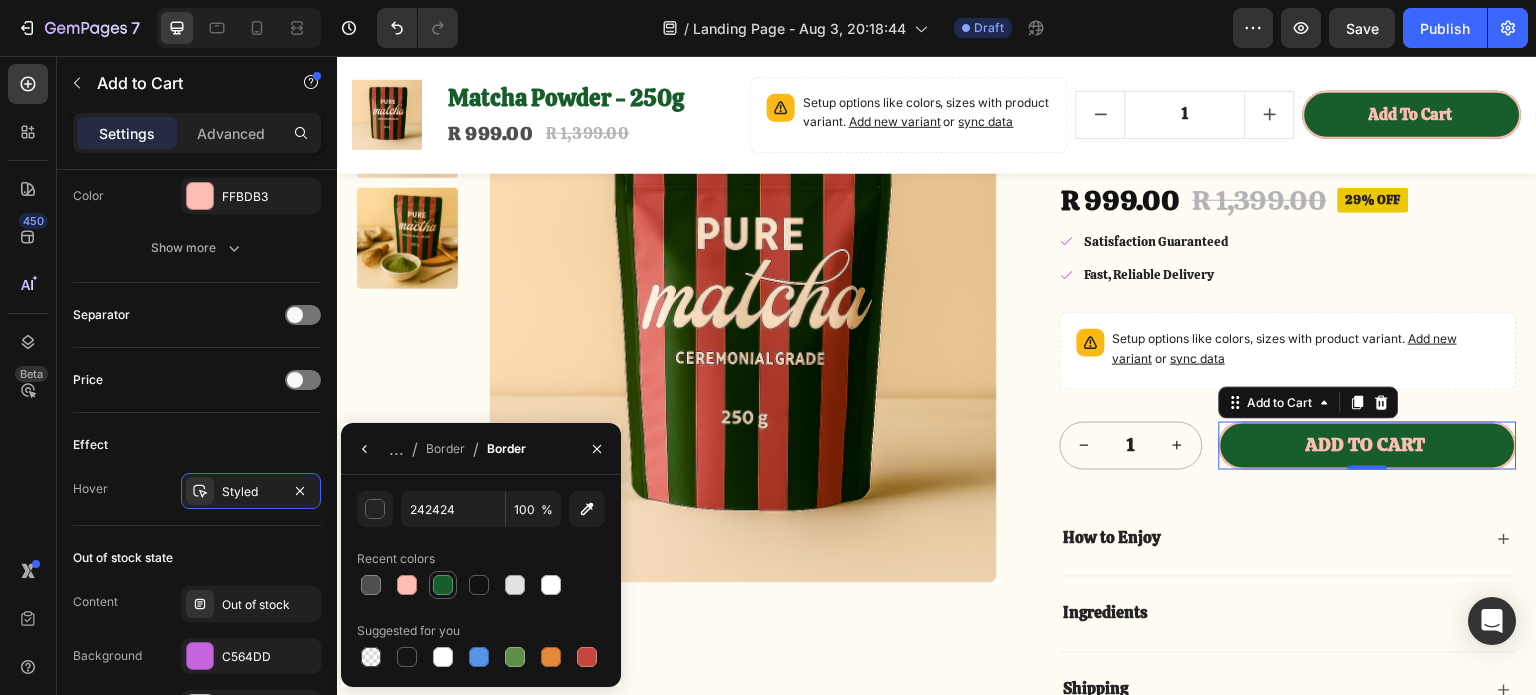 click at bounding box center (443, 585) 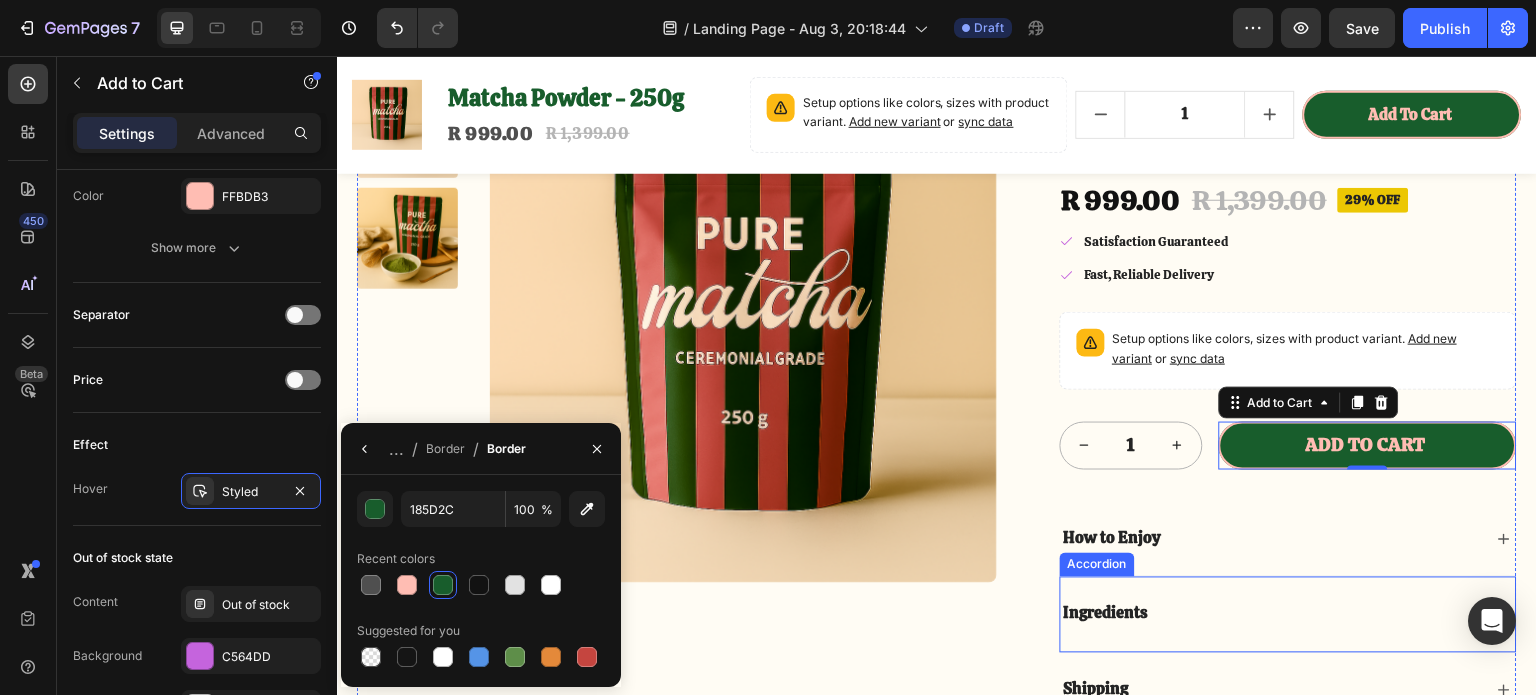 click on "Ingredients" at bounding box center [1289, 614] 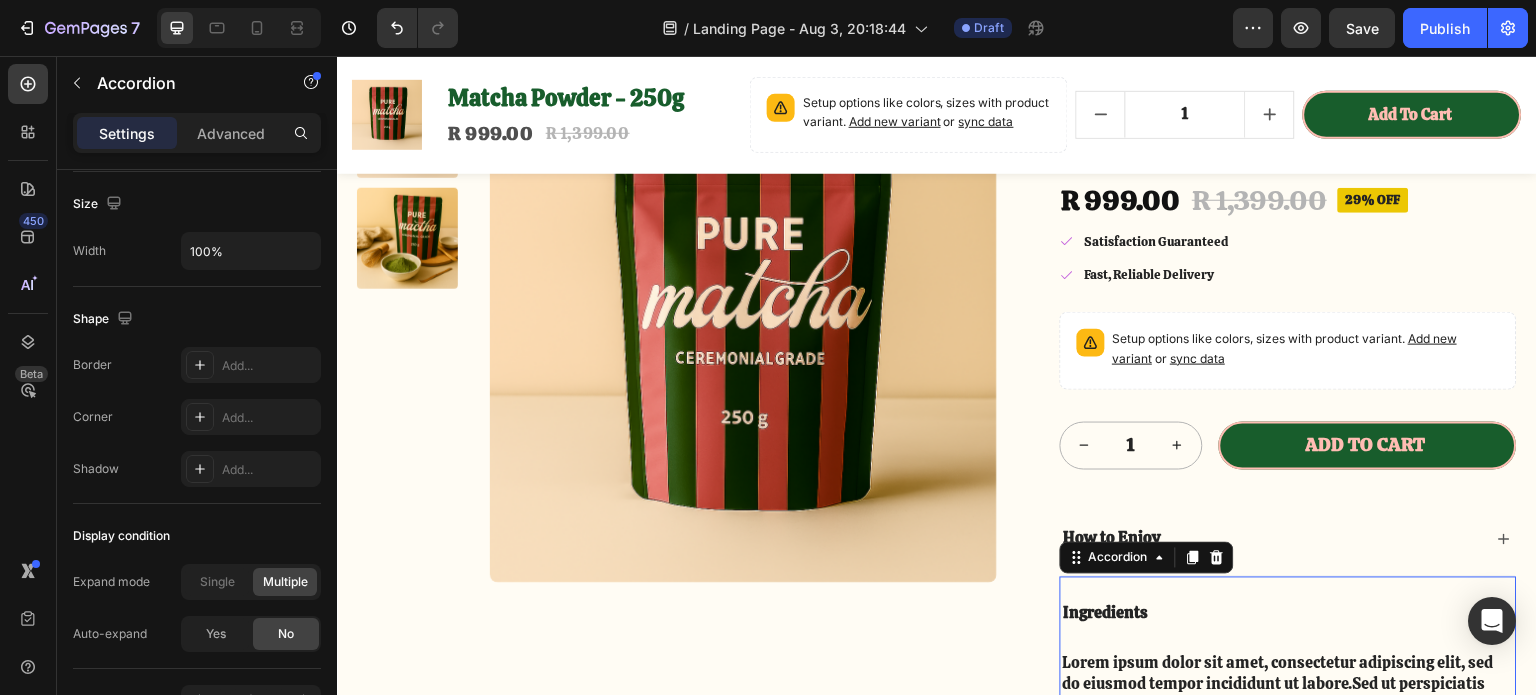 scroll, scrollTop: 0, scrollLeft: 0, axis: both 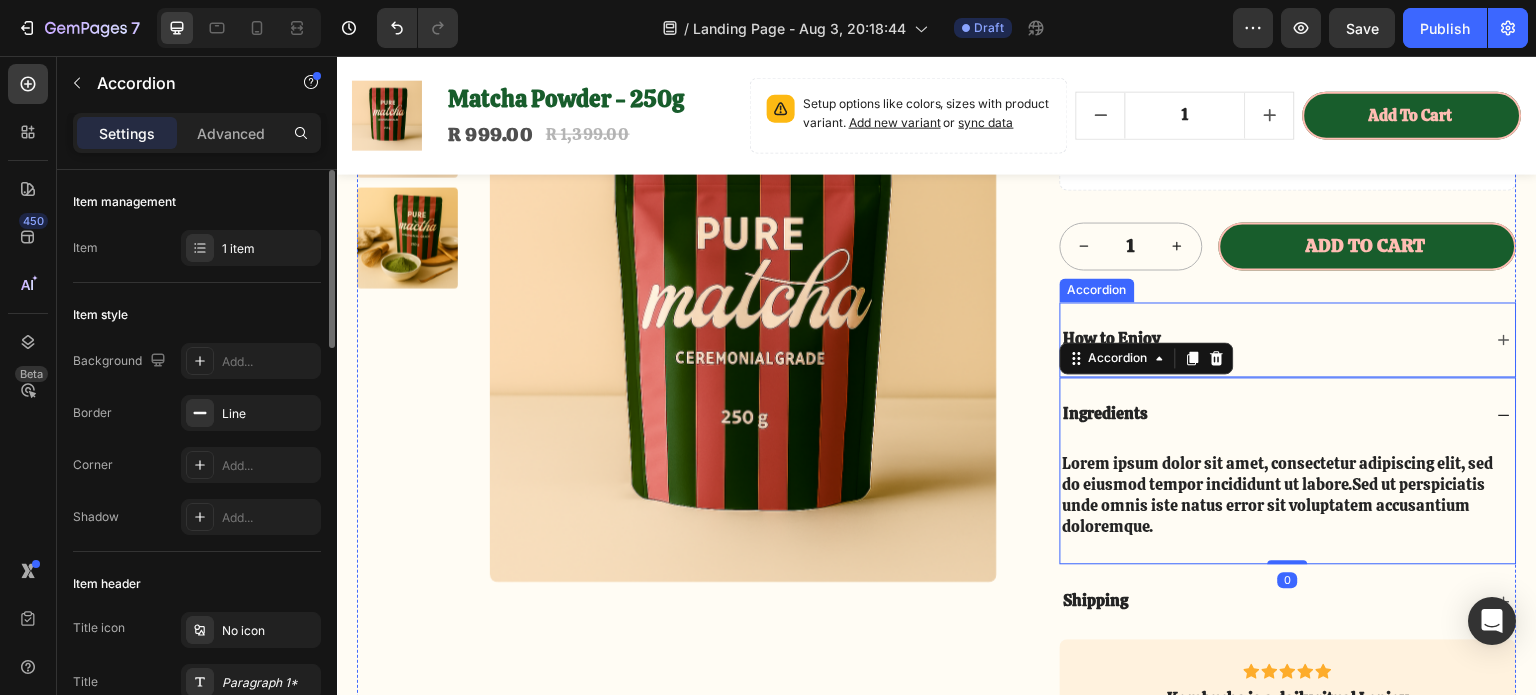 click on "How to Enjoy" at bounding box center [1272, 339] 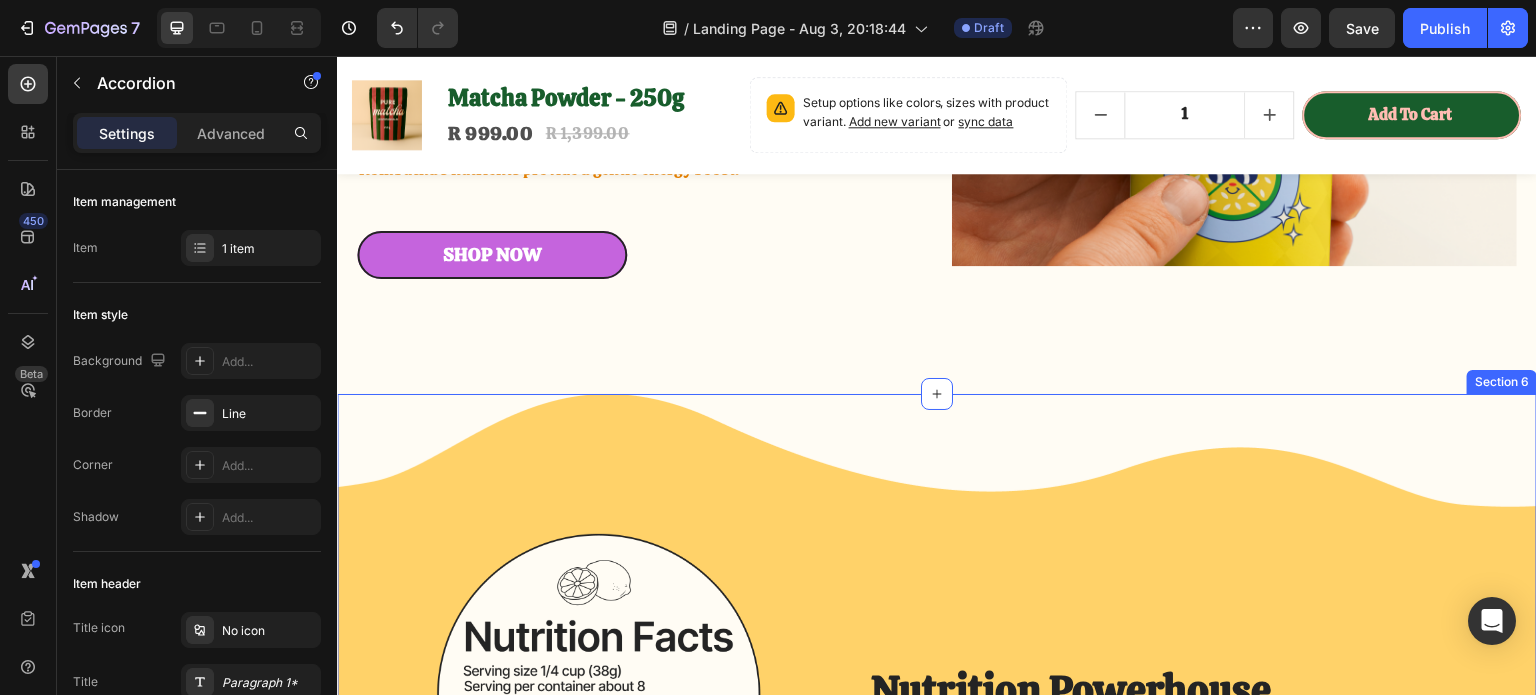 scroll, scrollTop: 3264, scrollLeft: 0, axis: vertical 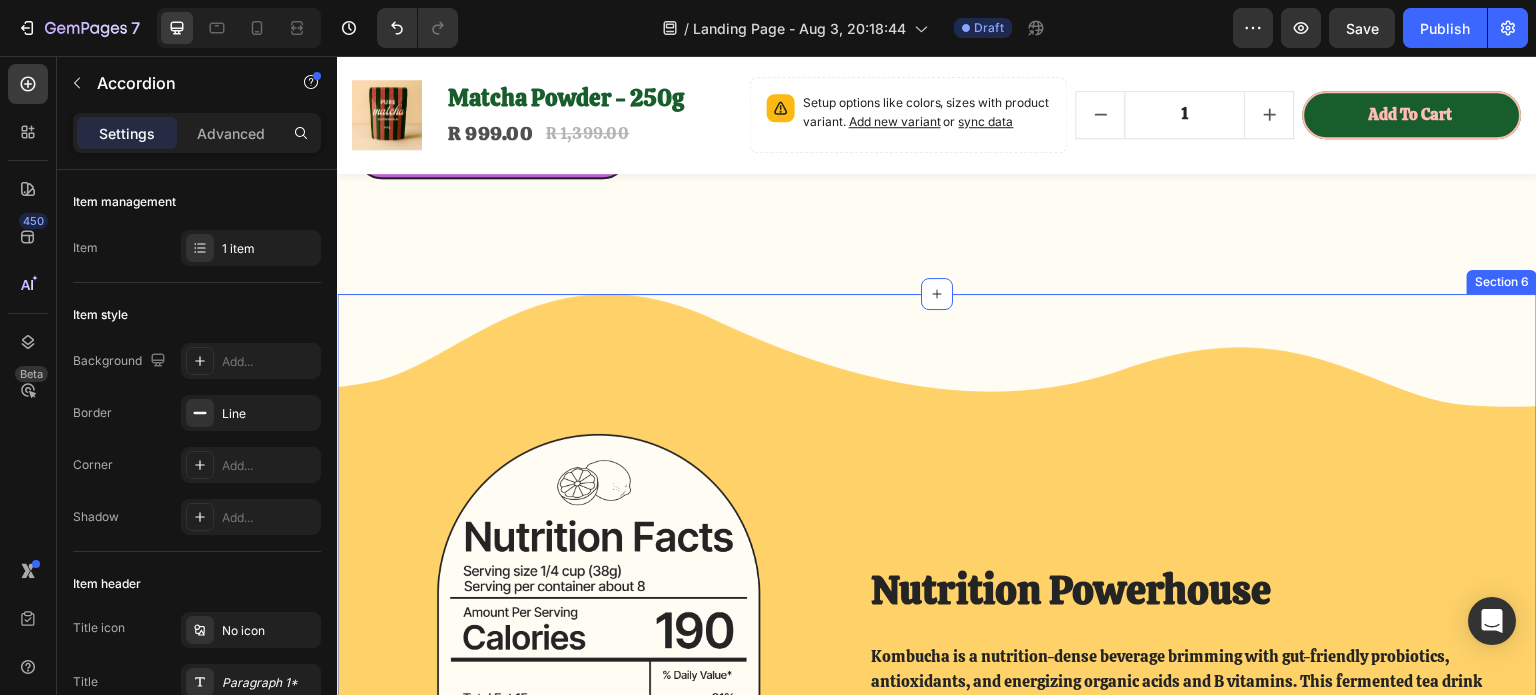 click on "Image Nutrition Powerhouse Heading Kombucha is a nutrition-dense beverage brimming with gut-friendly probiotics, antioxidants, and energizing organic acids and B vitamins. This fermented tea drink supports overall health by nourishing the microbiome, neutralizing free radicals, and providing a gentle boost of natural energy. Text Block Image Image Image Image Row Row Section 6" at bounding box center [937, 636] 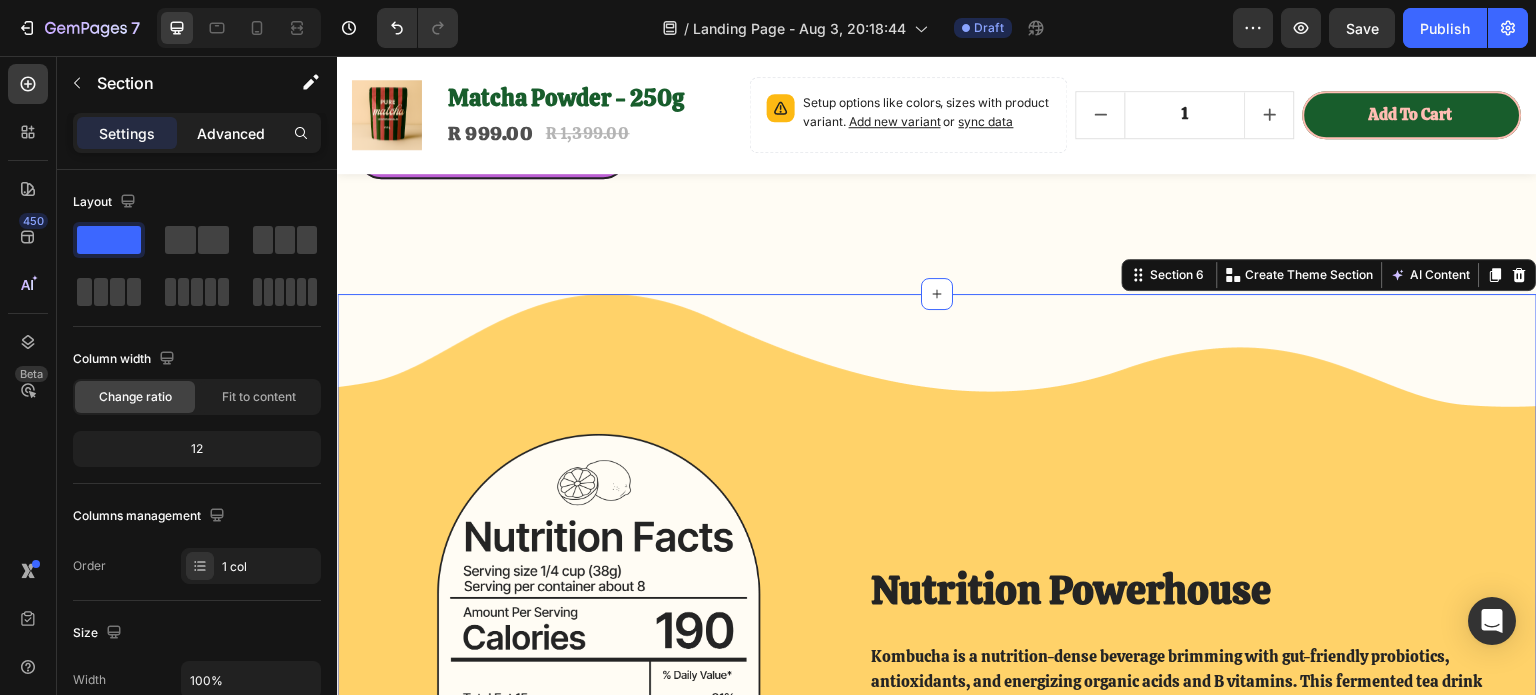 click on "Advanced" at bounding box center [231, 133] 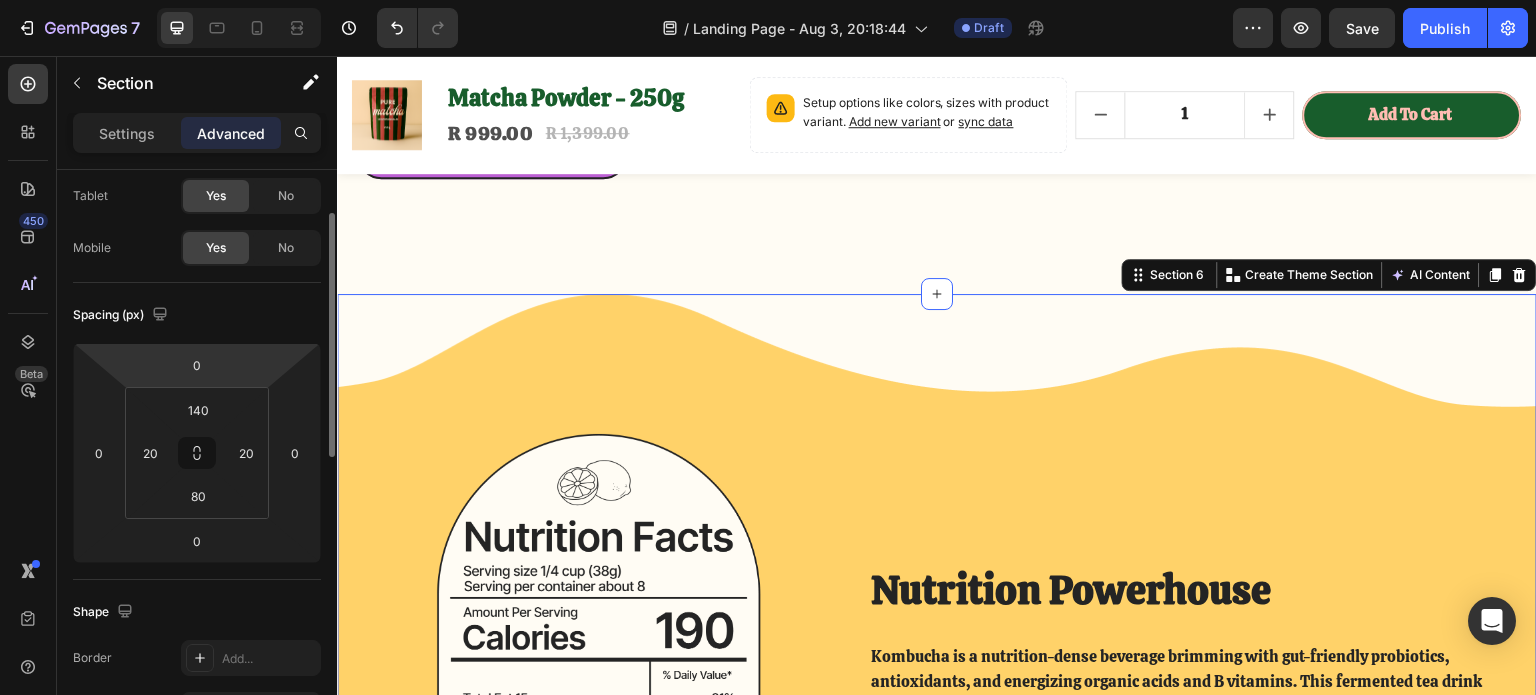 scroll, scrollTop: 0, scrollLeft: 0, axis: both 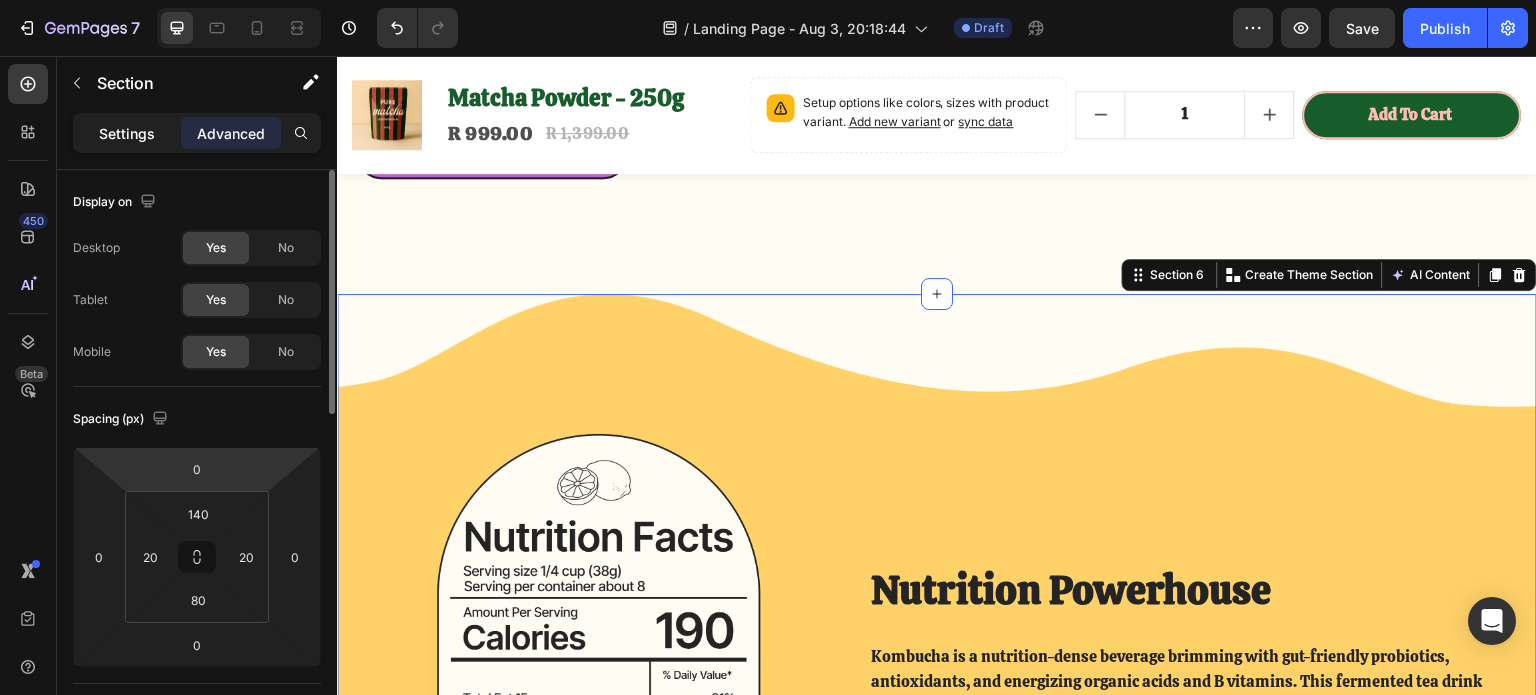 click on "Settings" at bounding box center (127, 133) 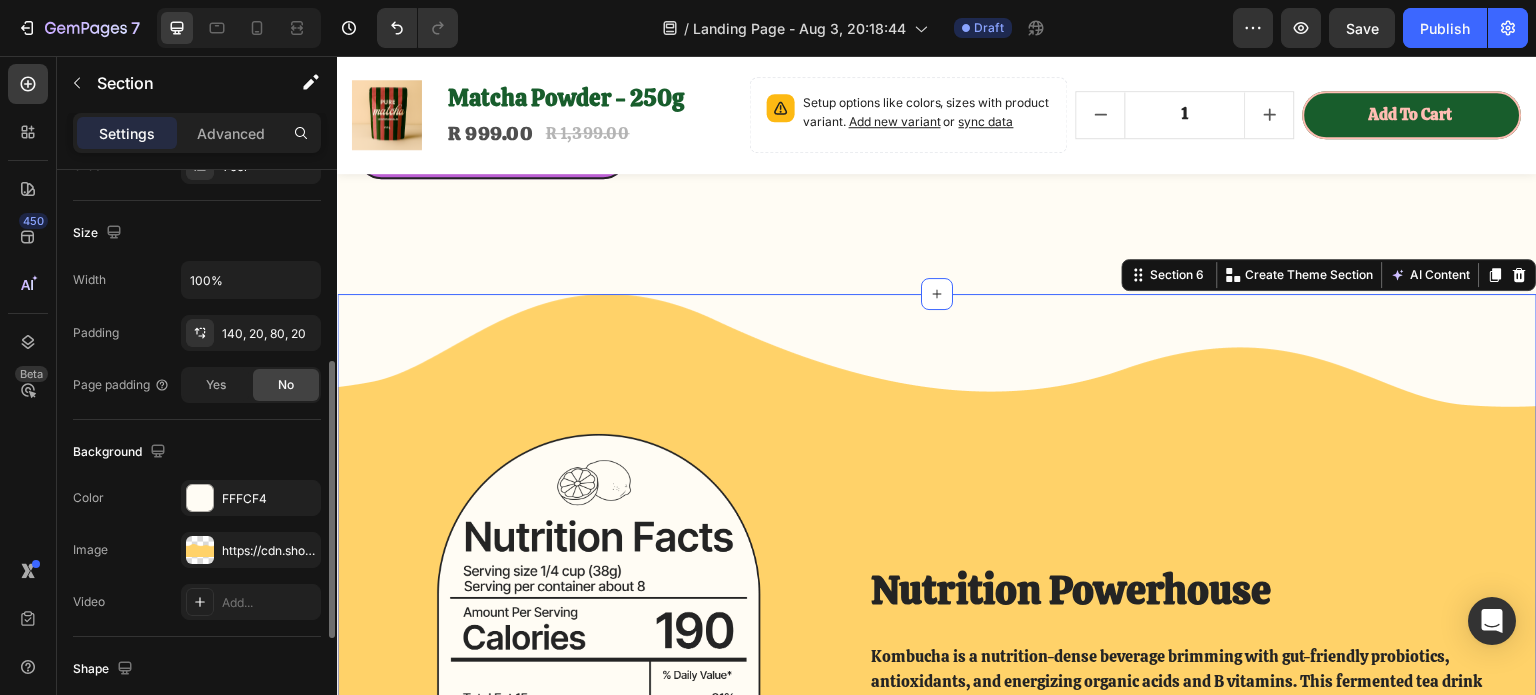 scroll, scrollTop: 500, scrollLeft: 0, axis: vertical 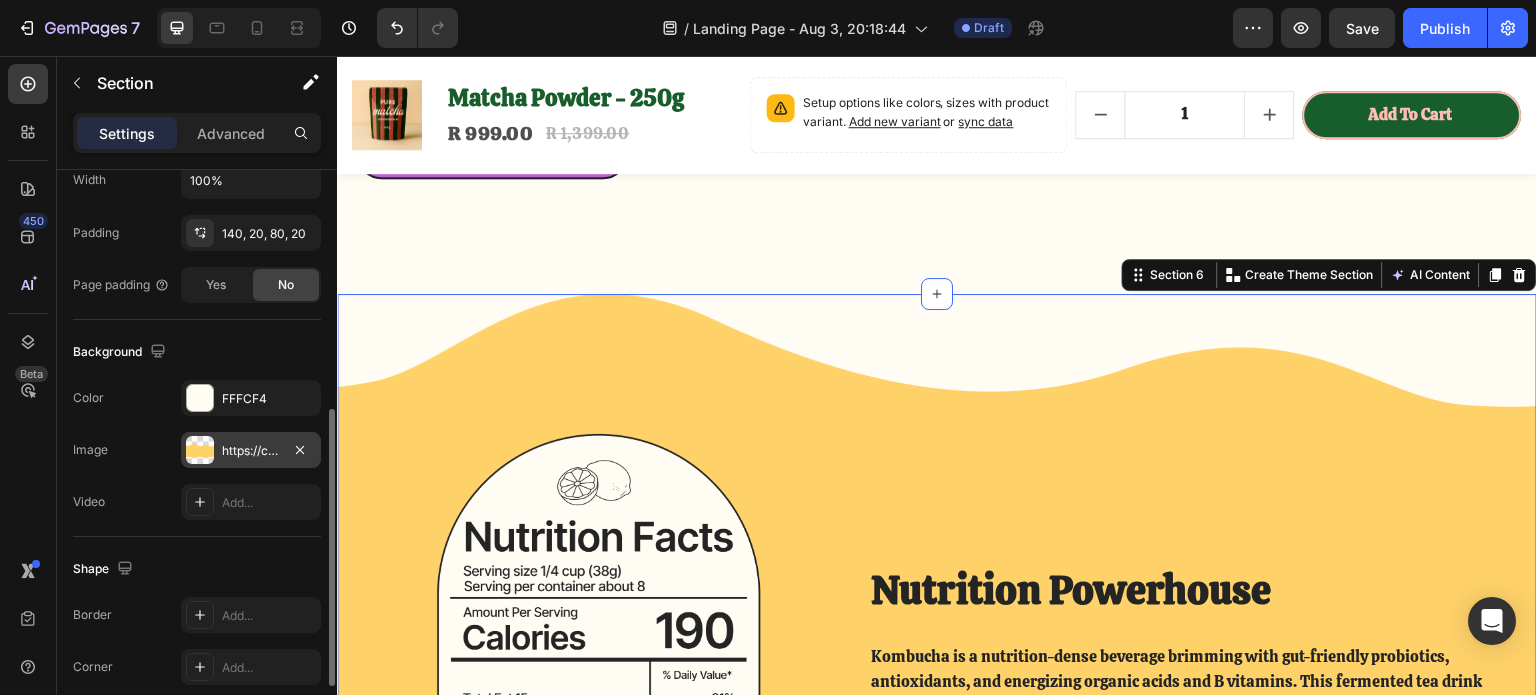 click at bounding box center [200, 450] 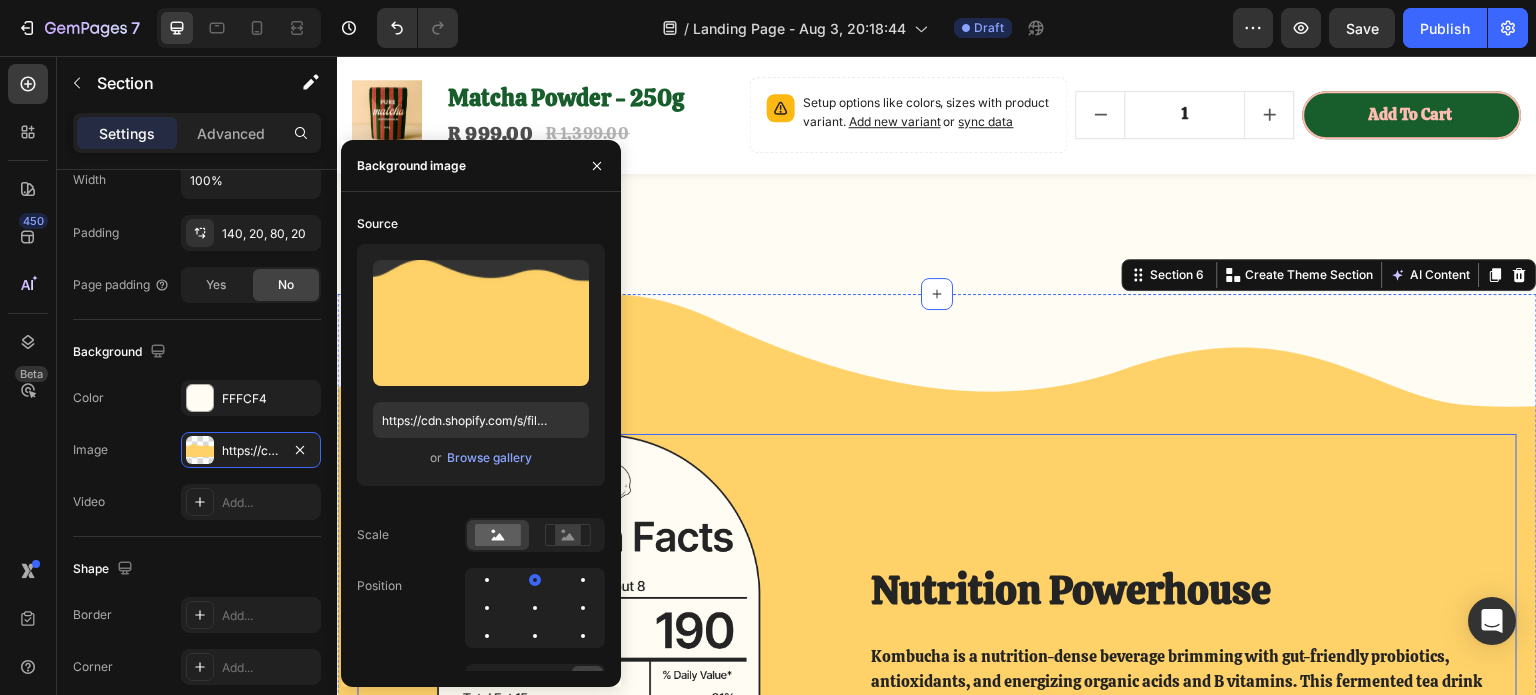 click on "Nutrition Powerhouse Heading Kombucha is a nutrition-dense beverage brimming with gut-friendly probiotics, antioxidants, and energizing organic acids and B vitamins. This fermented tea drink supports overall health by nourishing the microbiome, neutralizing free radicals, and providing a gentle boost of natural energy. Text Block Image Image Image Image Row" at bounding box center (1193, 666) 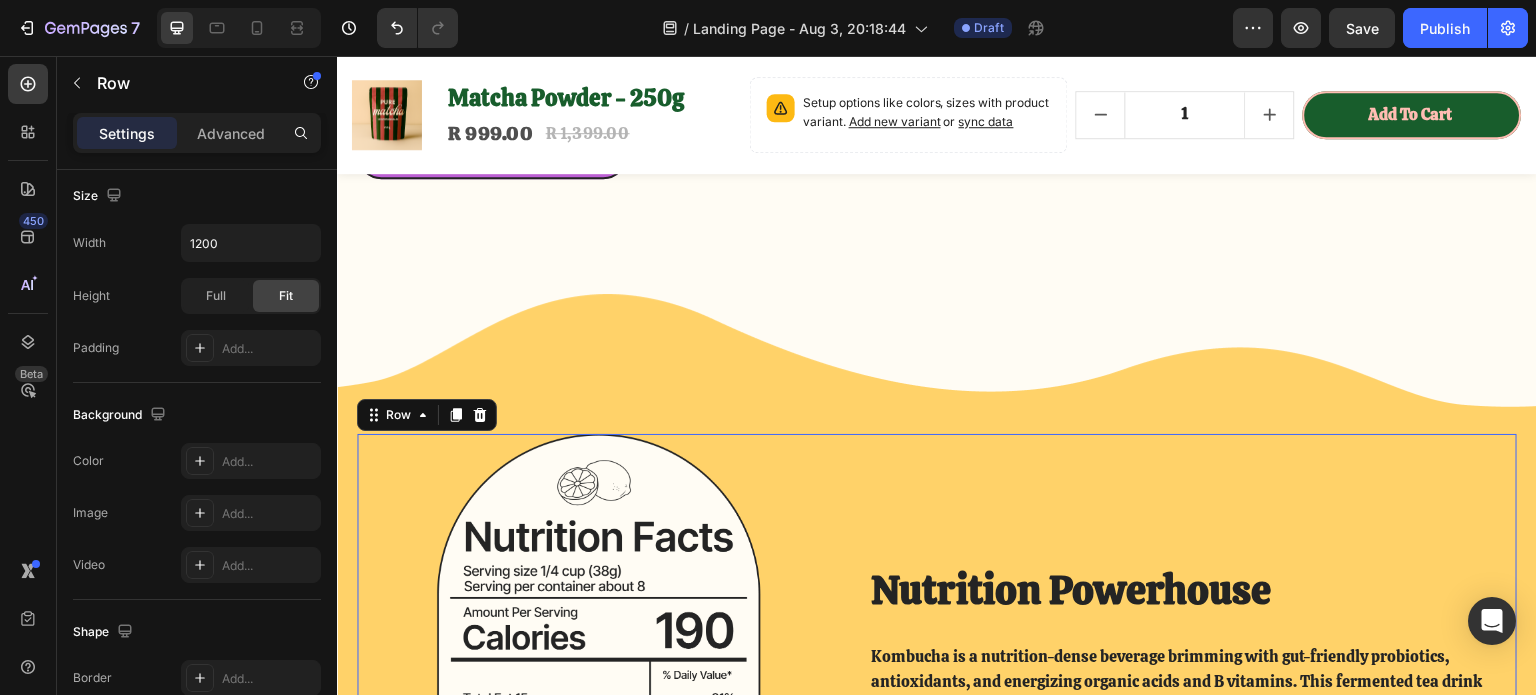 scroll, scrollTop: 3002, scrollLeft: 0, axis: vertical 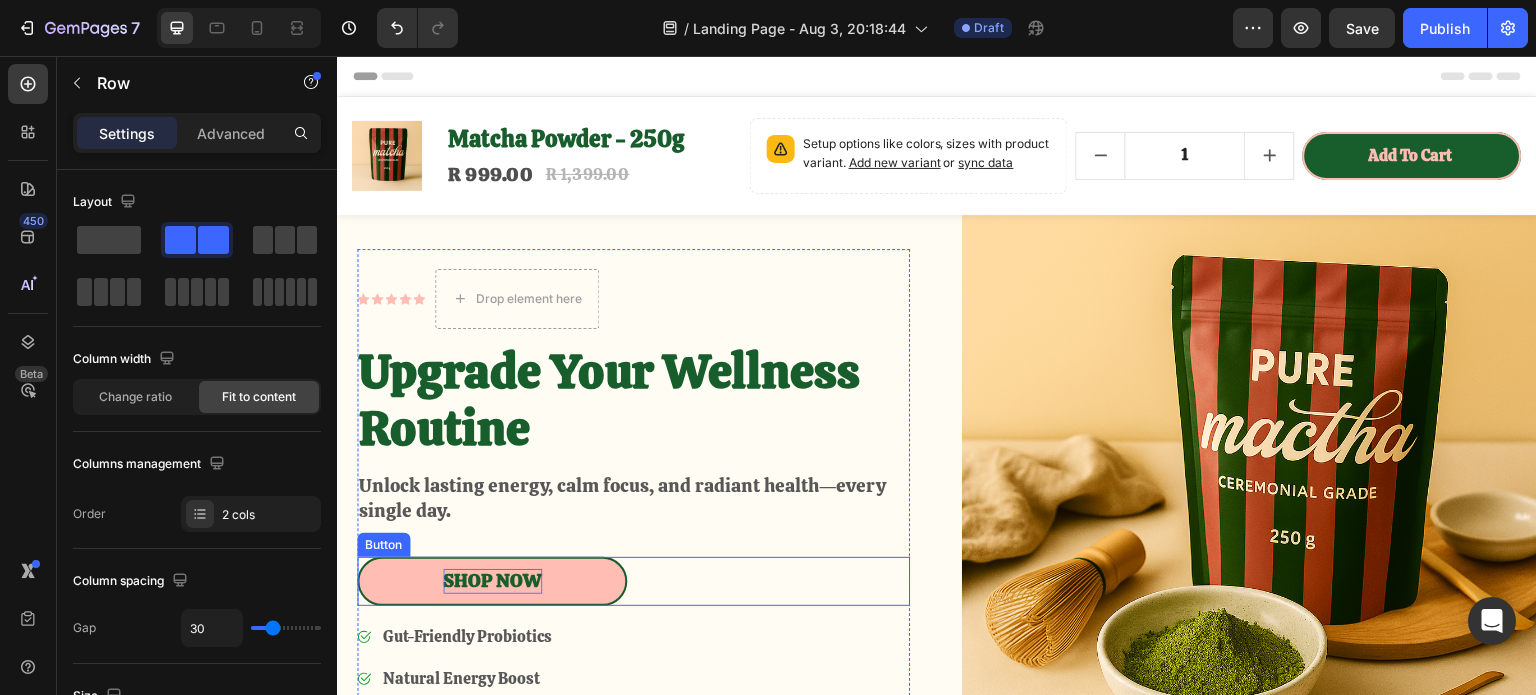 click on "Shop Now" at bounding box center (492, 581) 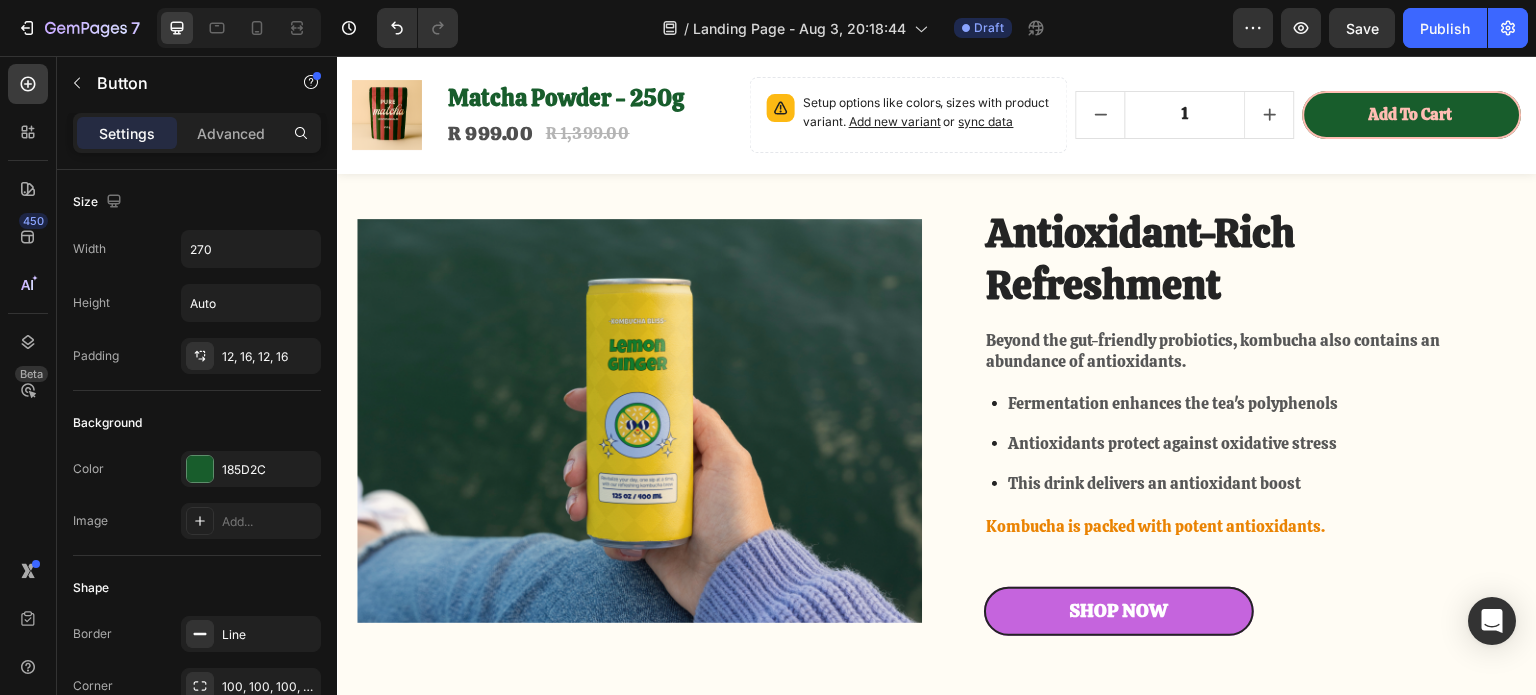 scroll, scrollTop: 2300, scrollLeft: 0, axis: vertical 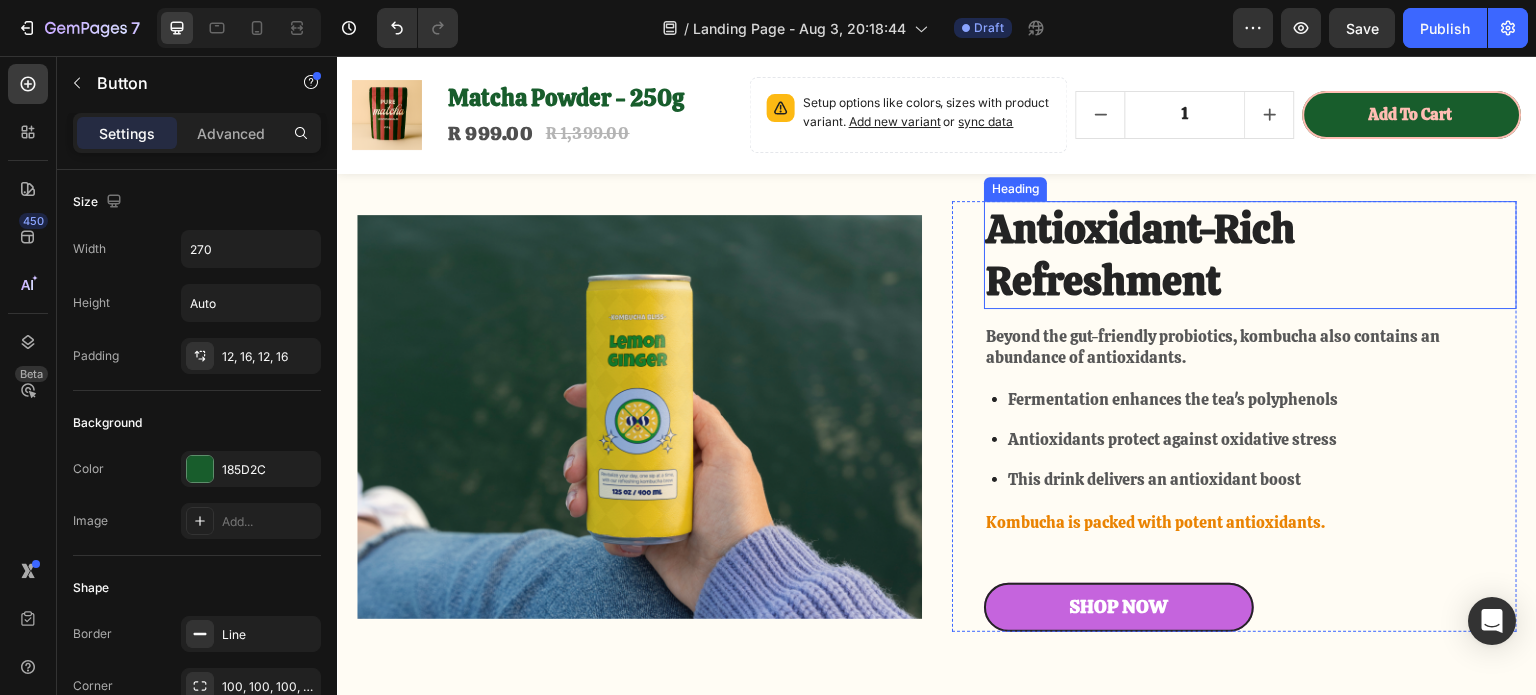 click on "Antioxidant-Rich Refreshment" at bounding box center [1250, 255] 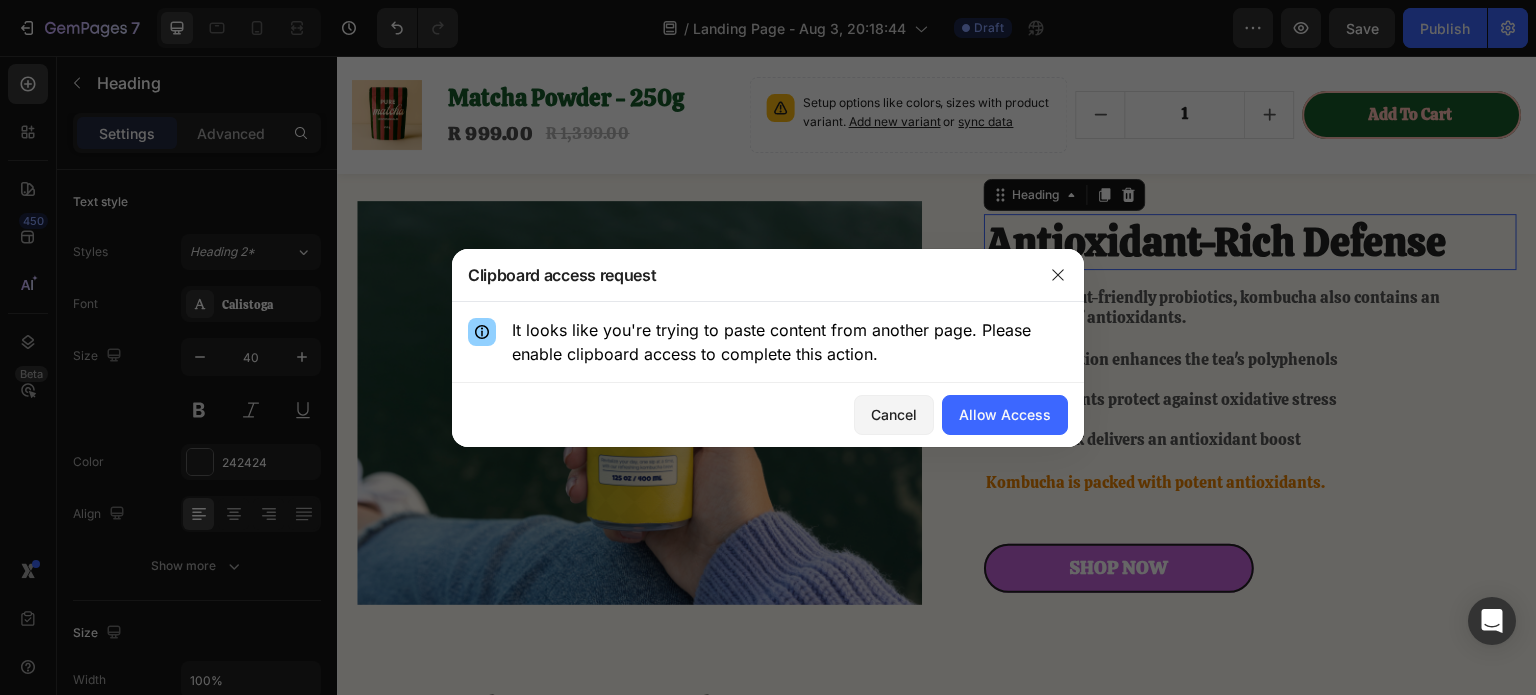 scroll, scrollTop: 2310, scrollLeft: 0, axis: vertical 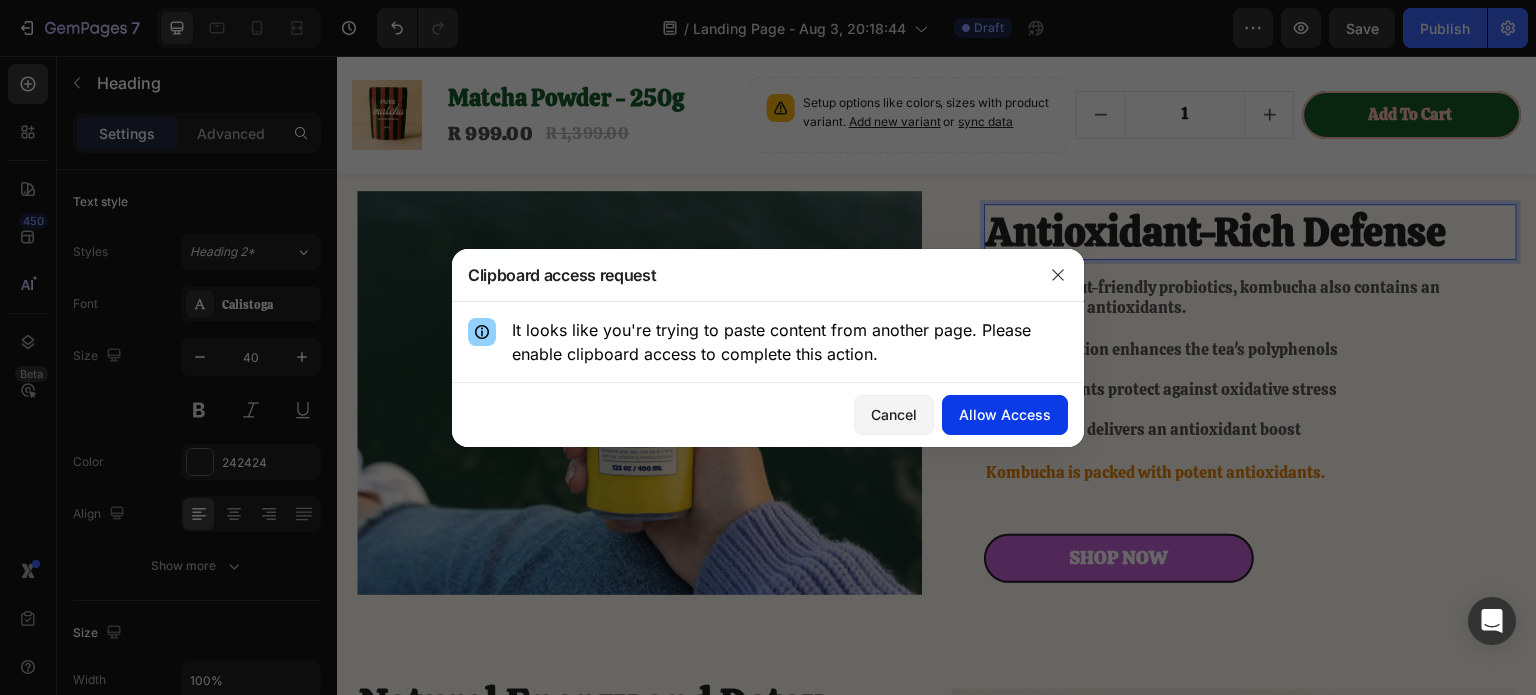 click on "Allow Access" at bounding box center (1005, 414) 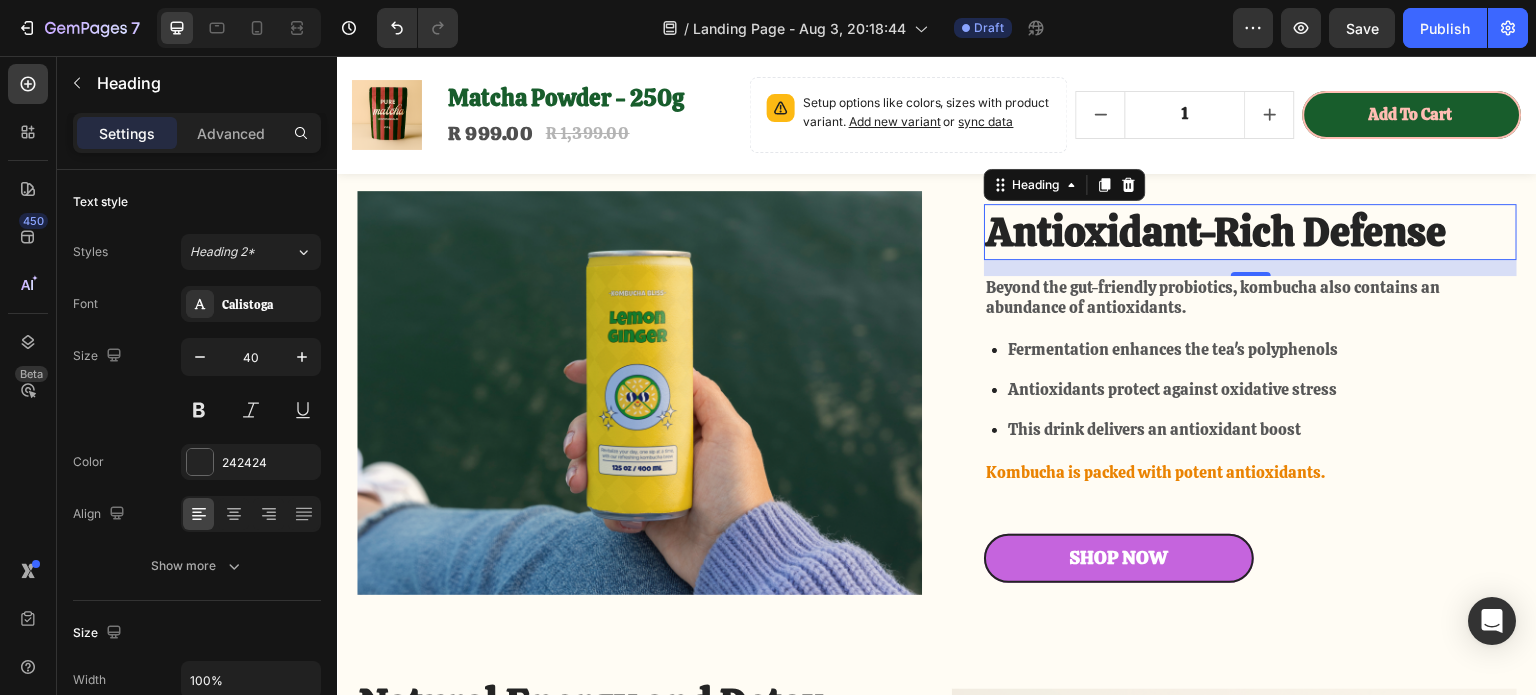click on "Antioxidant-Rich Defense" at bounding box center [1250, 232] 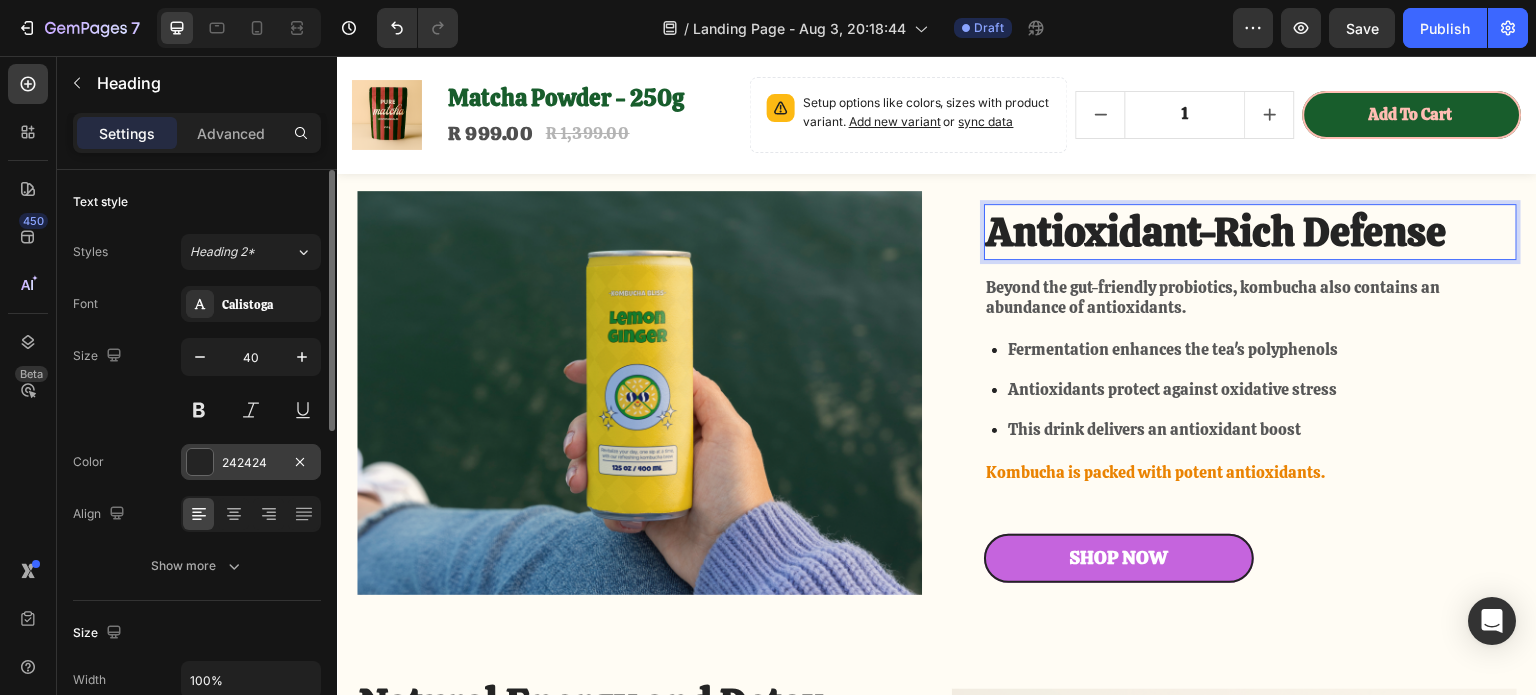 click at bounding box center [200, 462] 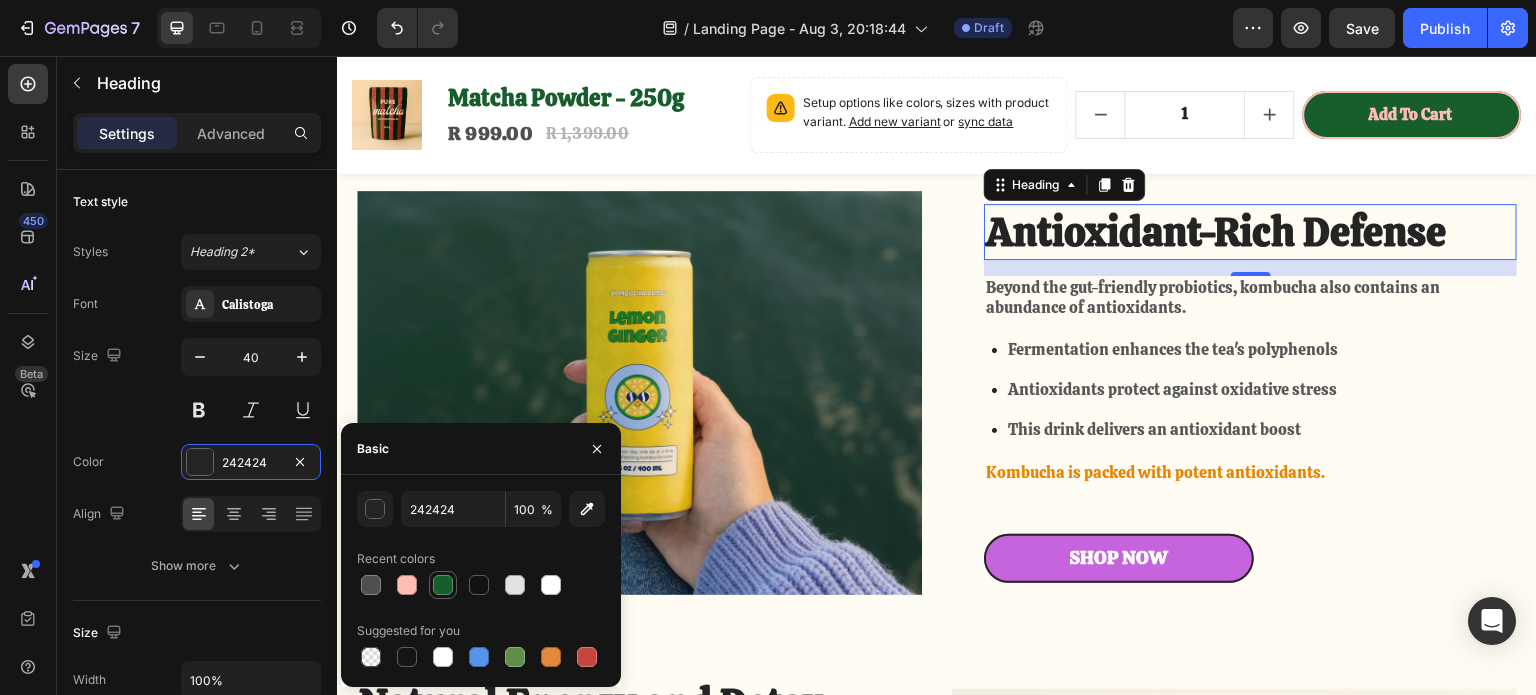 click at bounding box center [443, 585] 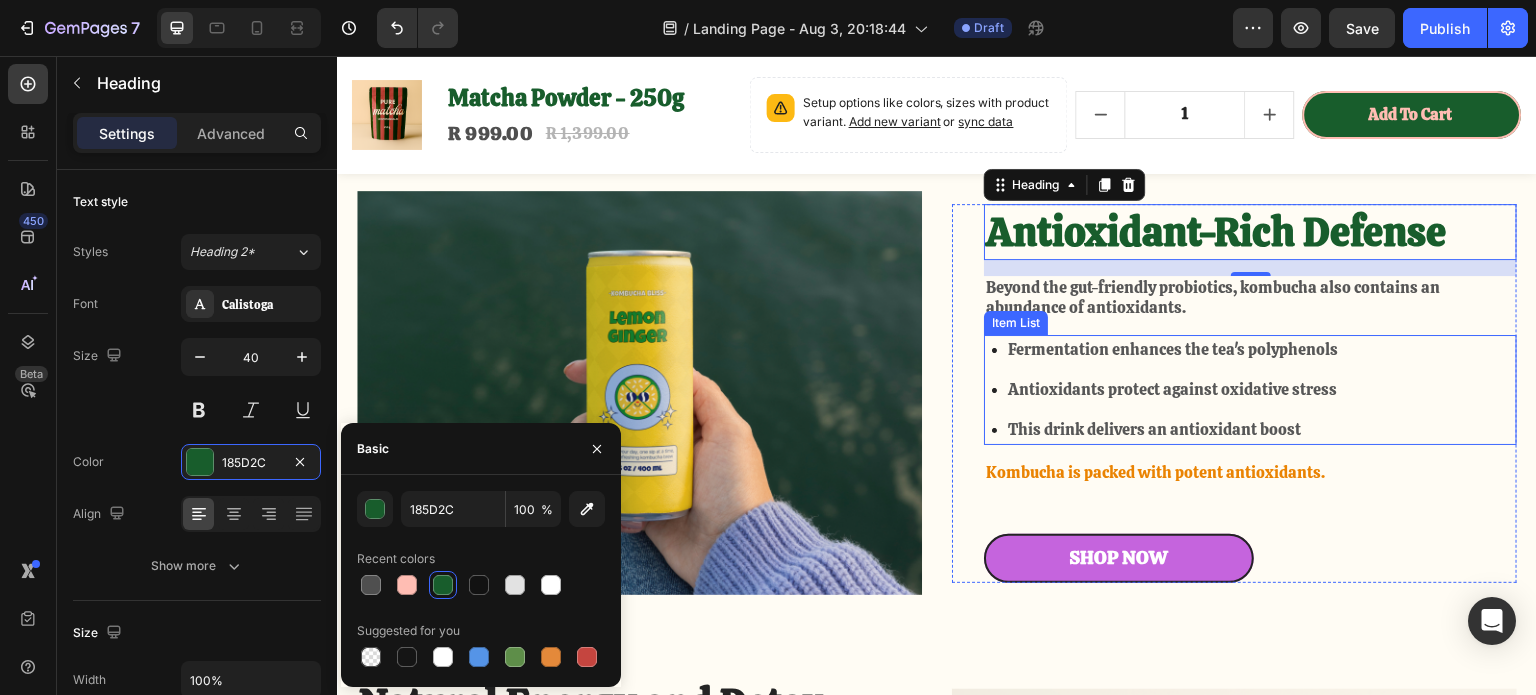 click on "Fermentation enhances the tea's polyphenols" at bounding box center [1173, 350] 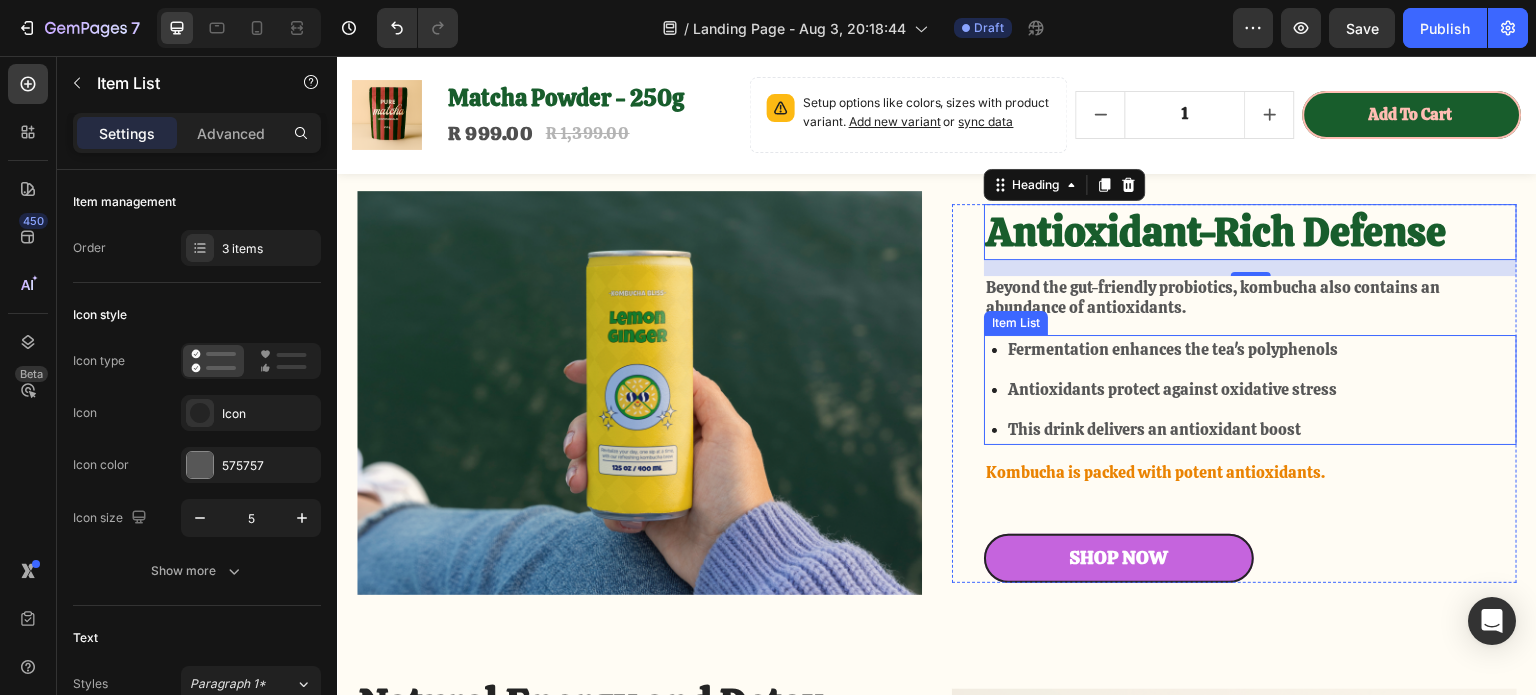 click on "Beyond the gut-friendly probiotics, kombucha also contains an abundance of antioxidants." at bounding box center (1250, 299) 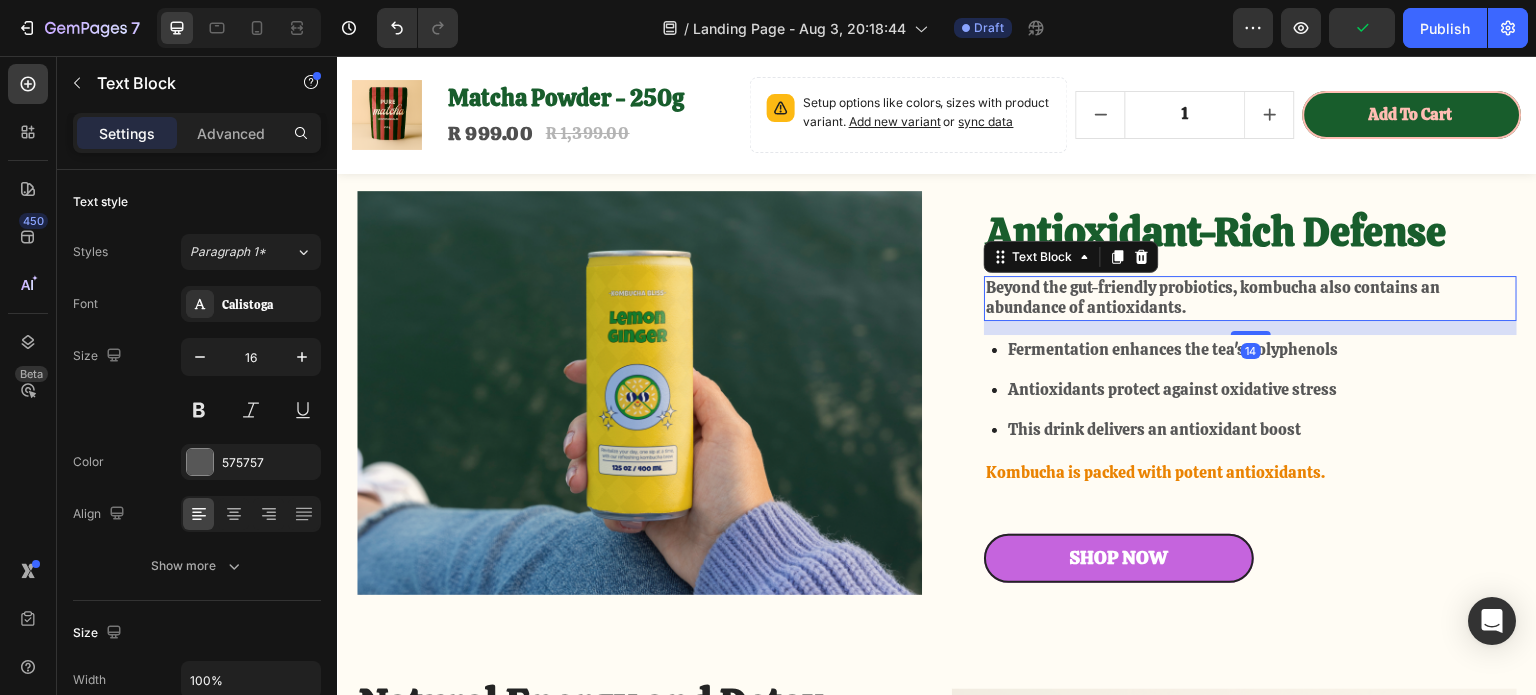 click on "Beyond the gut-friendly probiotics, kombucha also contains an abundance of antioxidants." at bounding box center (1250, 299) 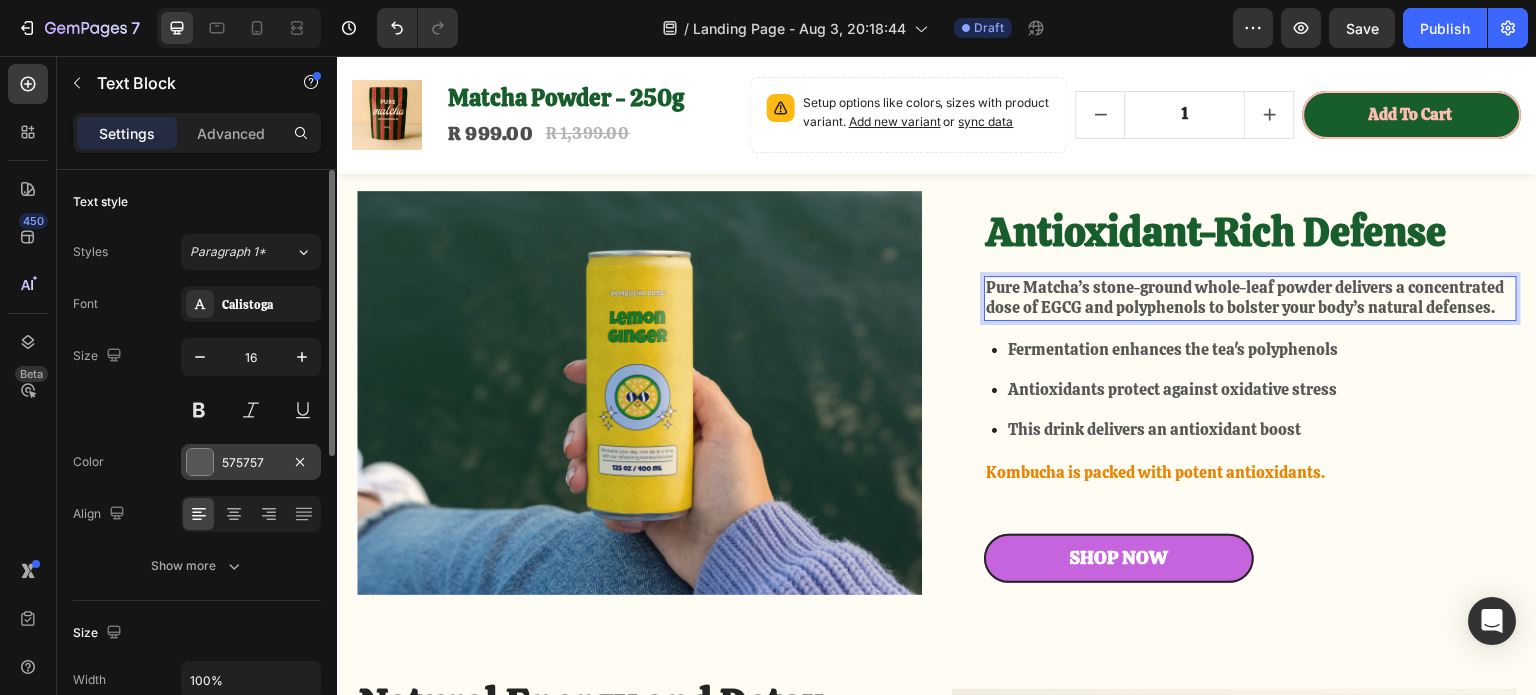 click at bounding box center [200, 462] 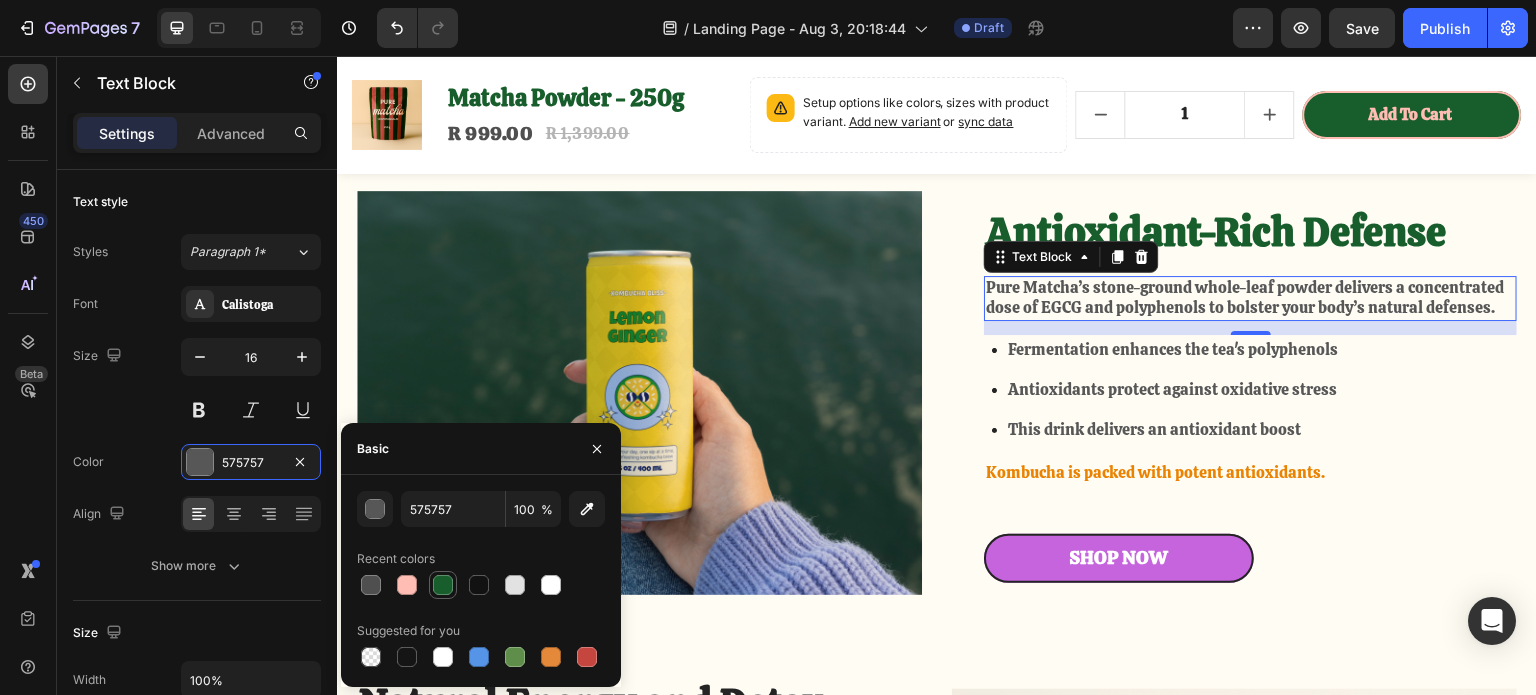click at bounding box center [443, 585] 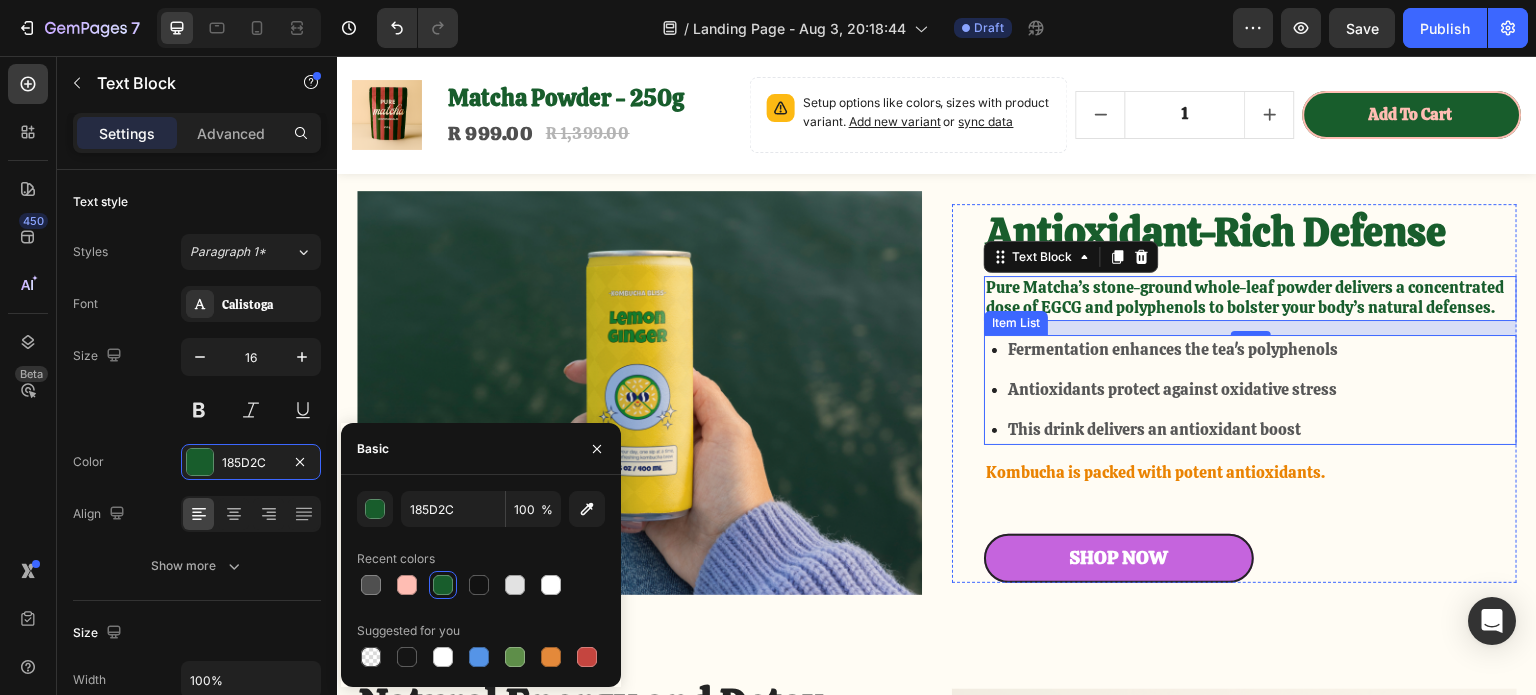 click on "Fermentation enhances the tea's polyphenols" at bounding box center [1173, 350] 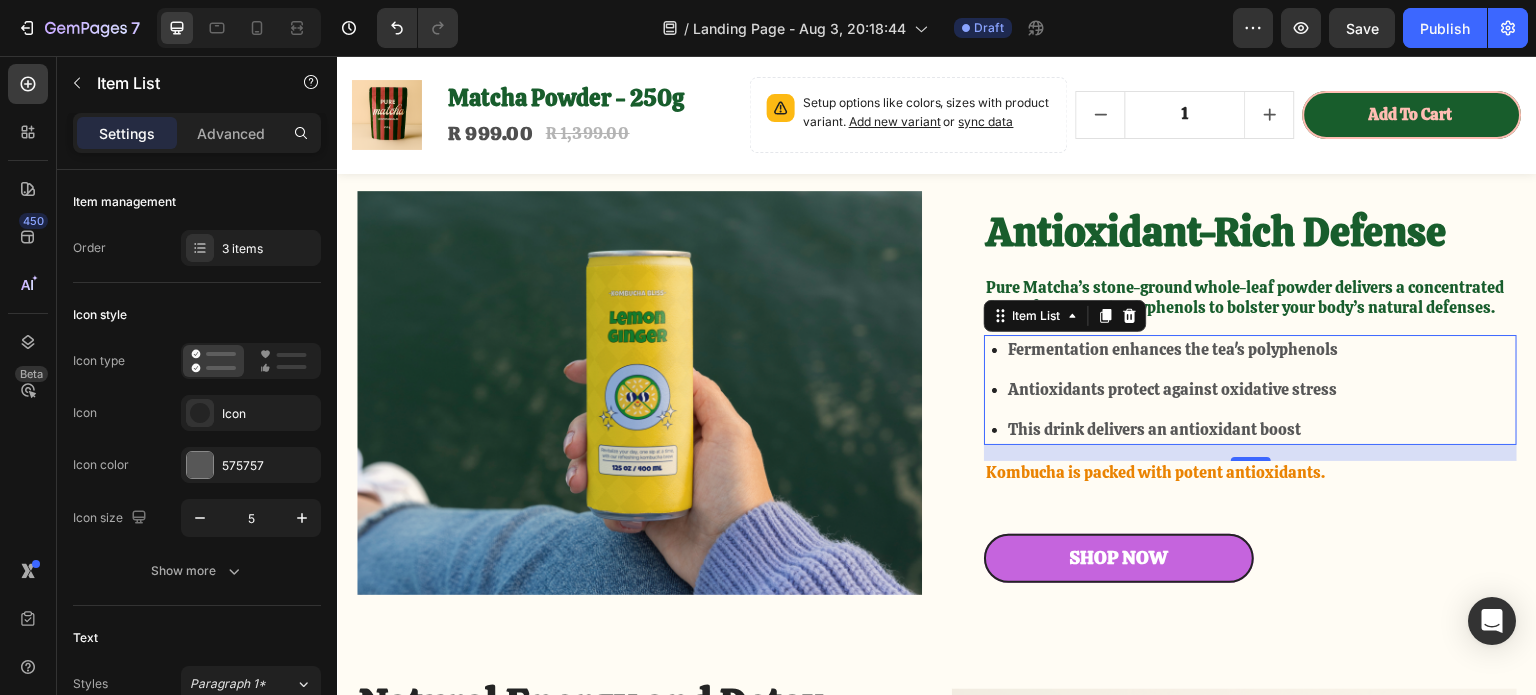 click on "Fermentation enhances the tea's polyphenols" at bounding box center [1173, 350] 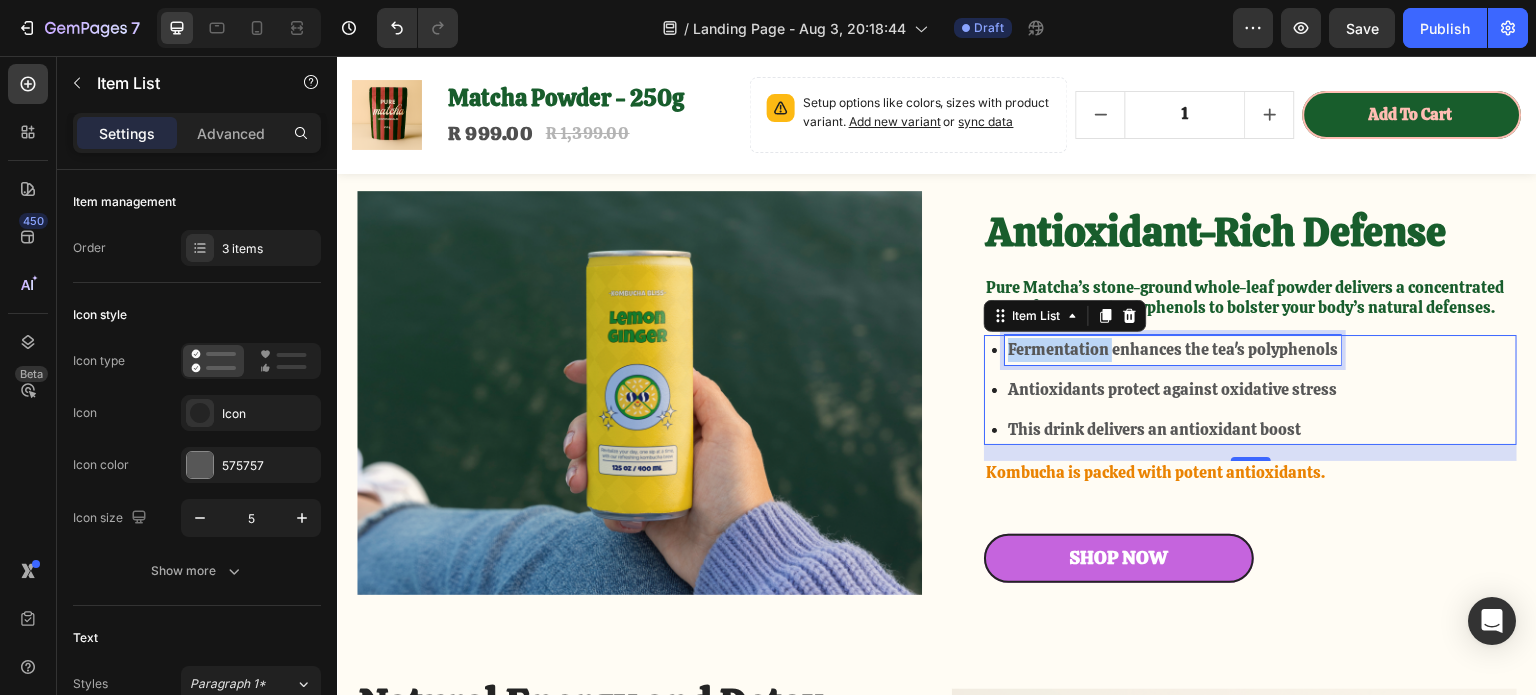 click on "Fermentation enhances the tea's polyphenols" at bounding box center [1173, 350] 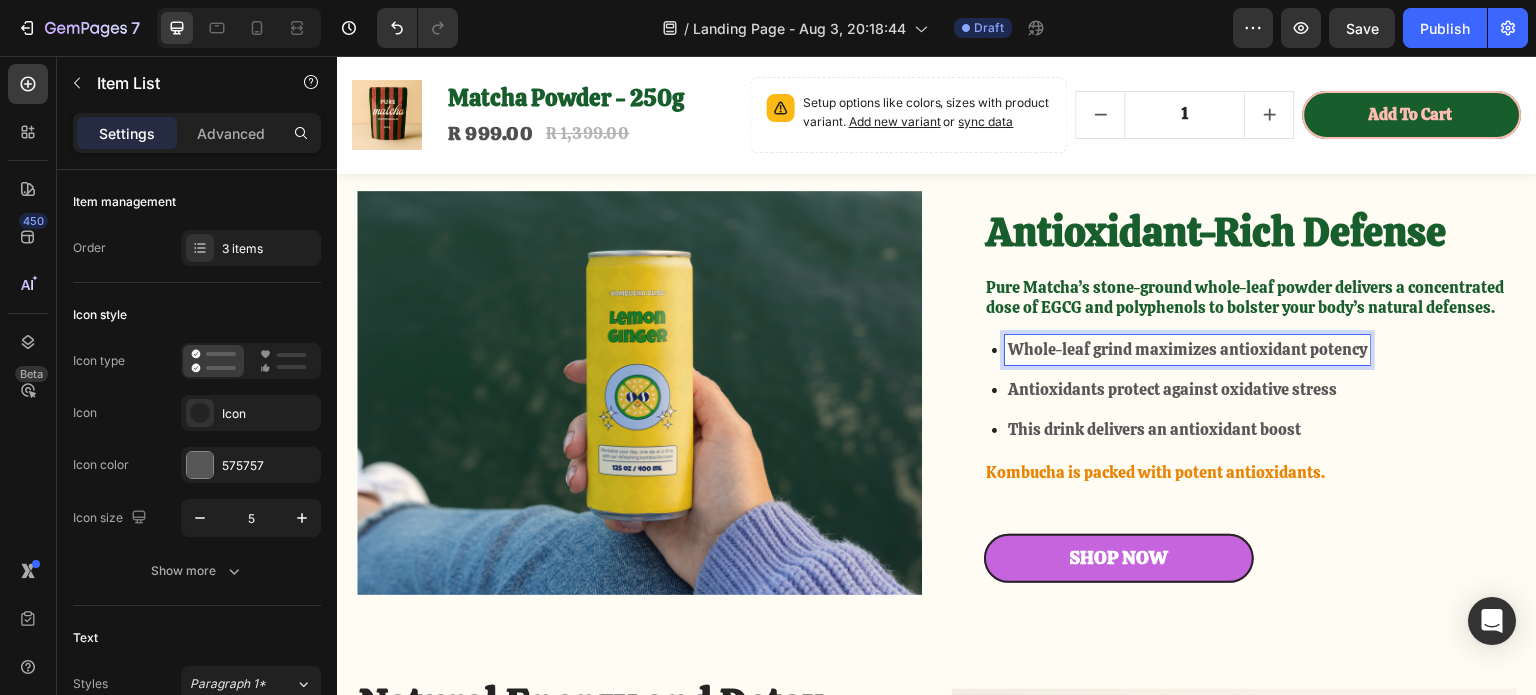 click on "Antioxidants protect against oxidative stress" at bounding box center [1187, 390] 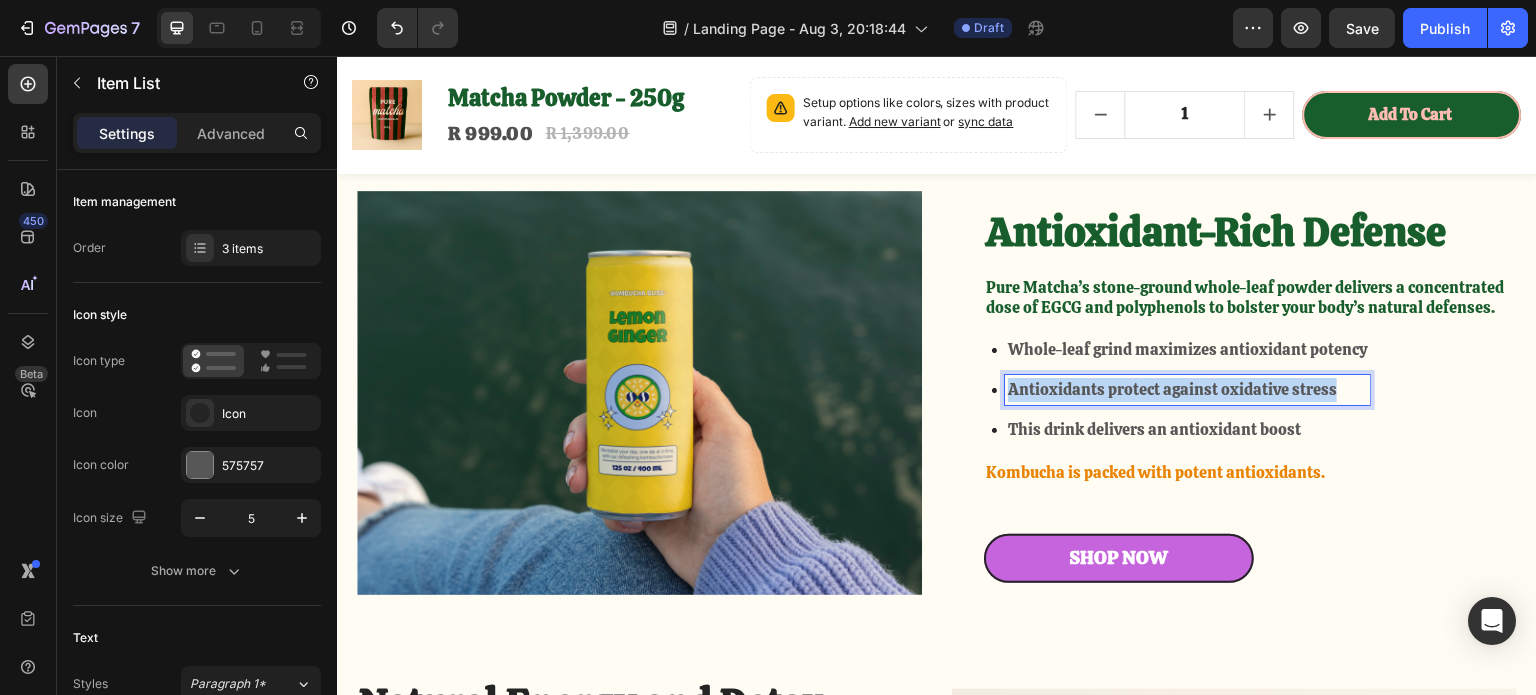 click on "Antioxidants protect against oxidative stress" at bounding box center (1187, 390) 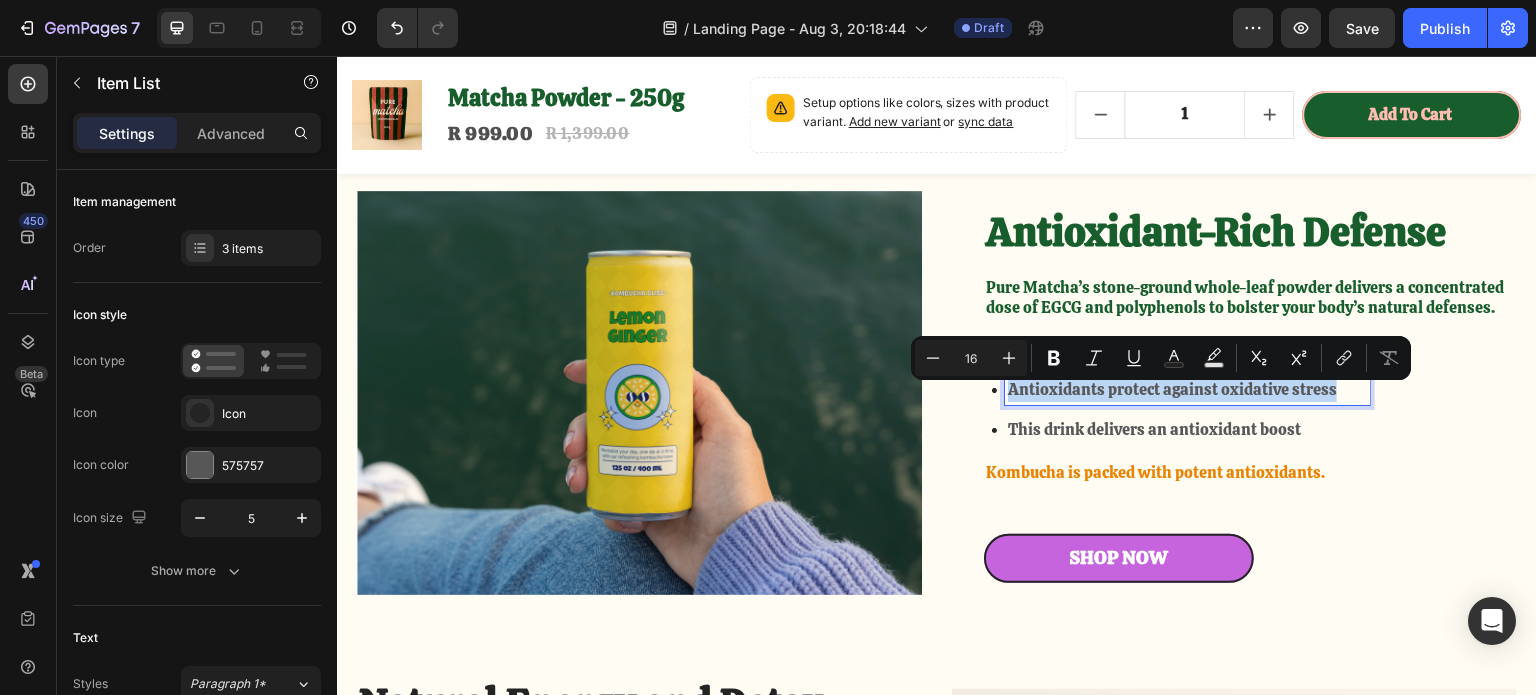scroll, scrollTop: 2300, scrollLeft: 0, axis: vertical 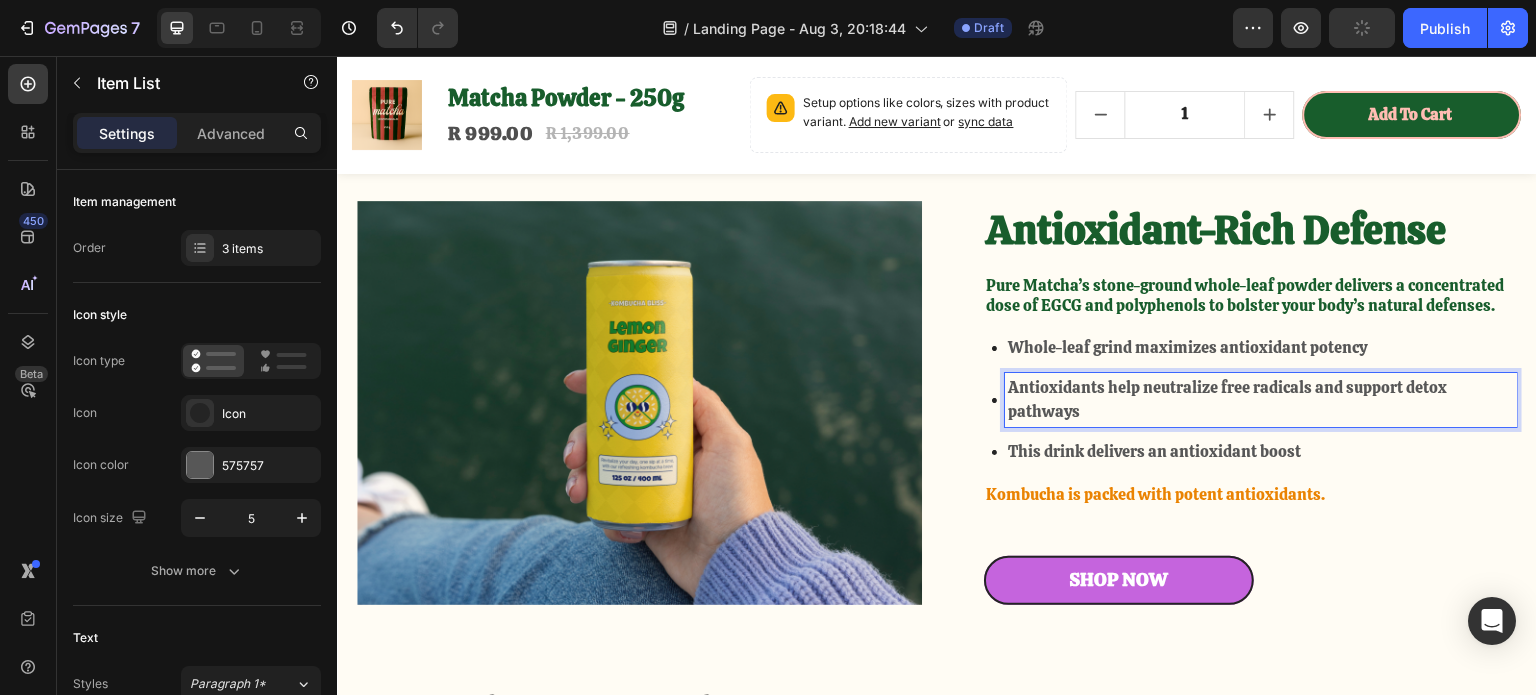 click on "This drink delivers an antioxidant boost" at bounding box center (1261, 452) 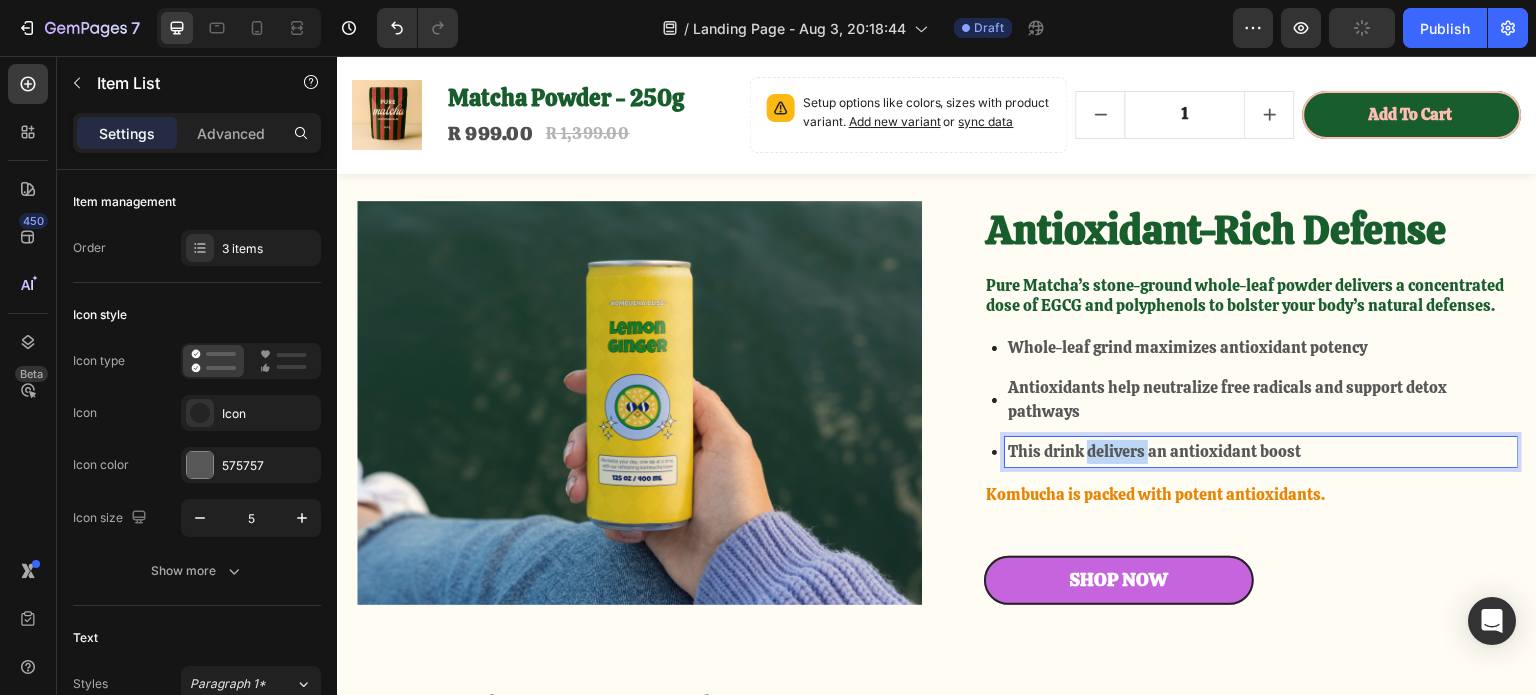 click on "This drink delivers an antioxidant boost" at bounding box center (1261, 452) 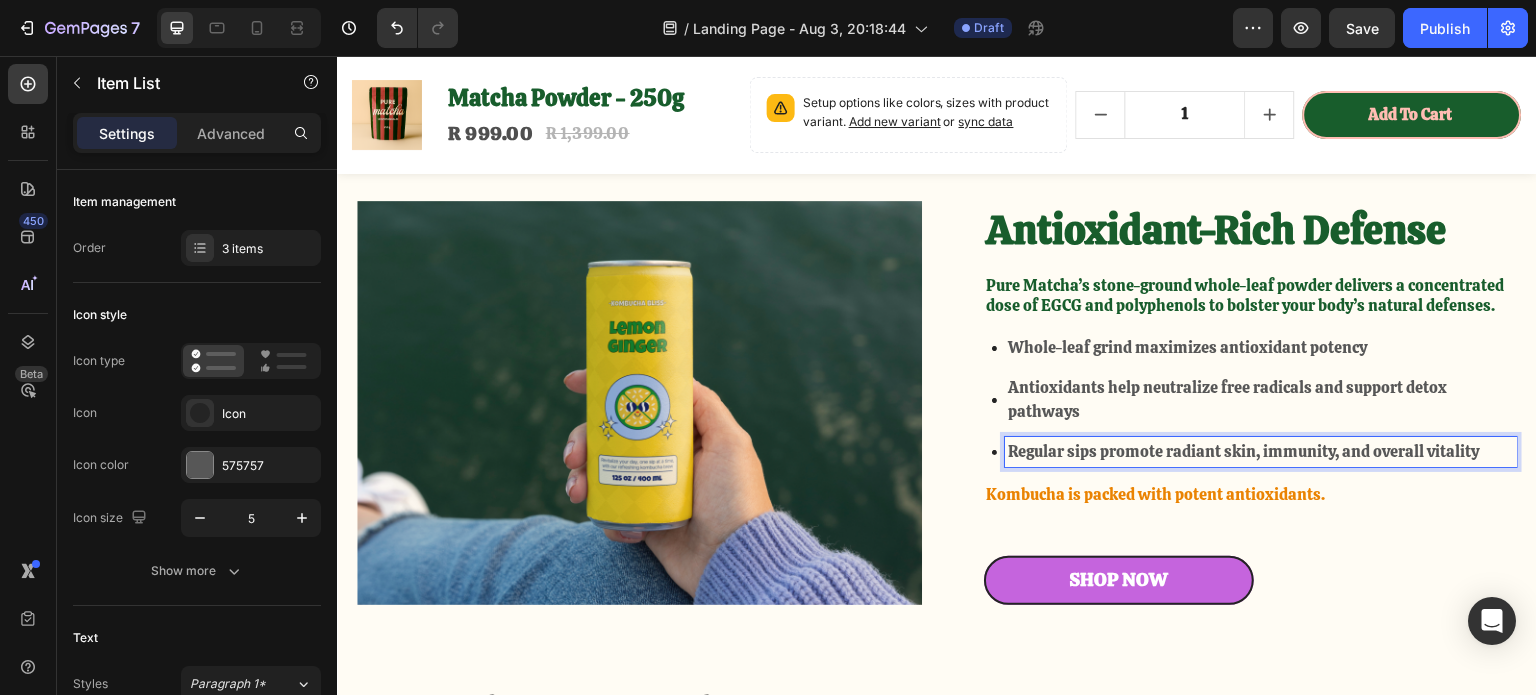 click on "Whole-leaf grind maximizes antioxidant potency" at bounding box center [1261, 348] 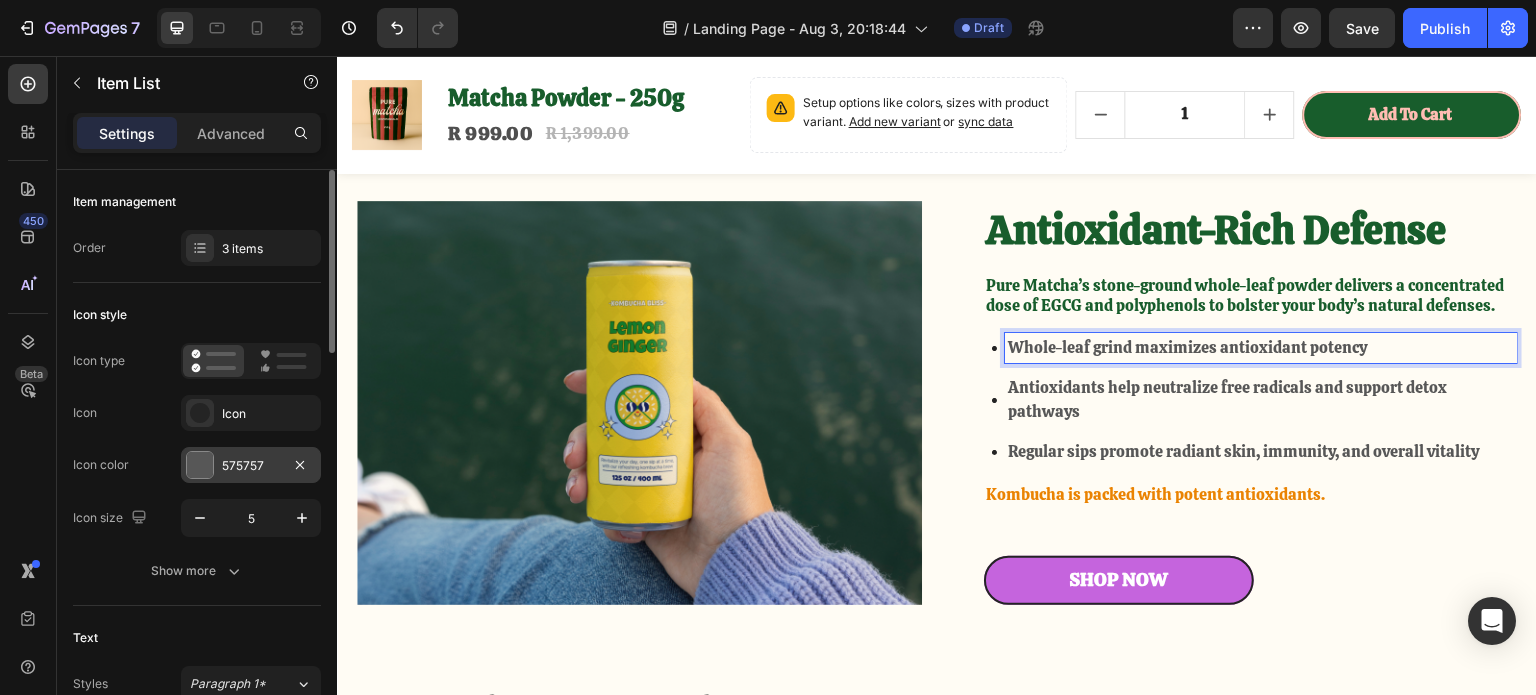 click at bounding box center (200, 465) 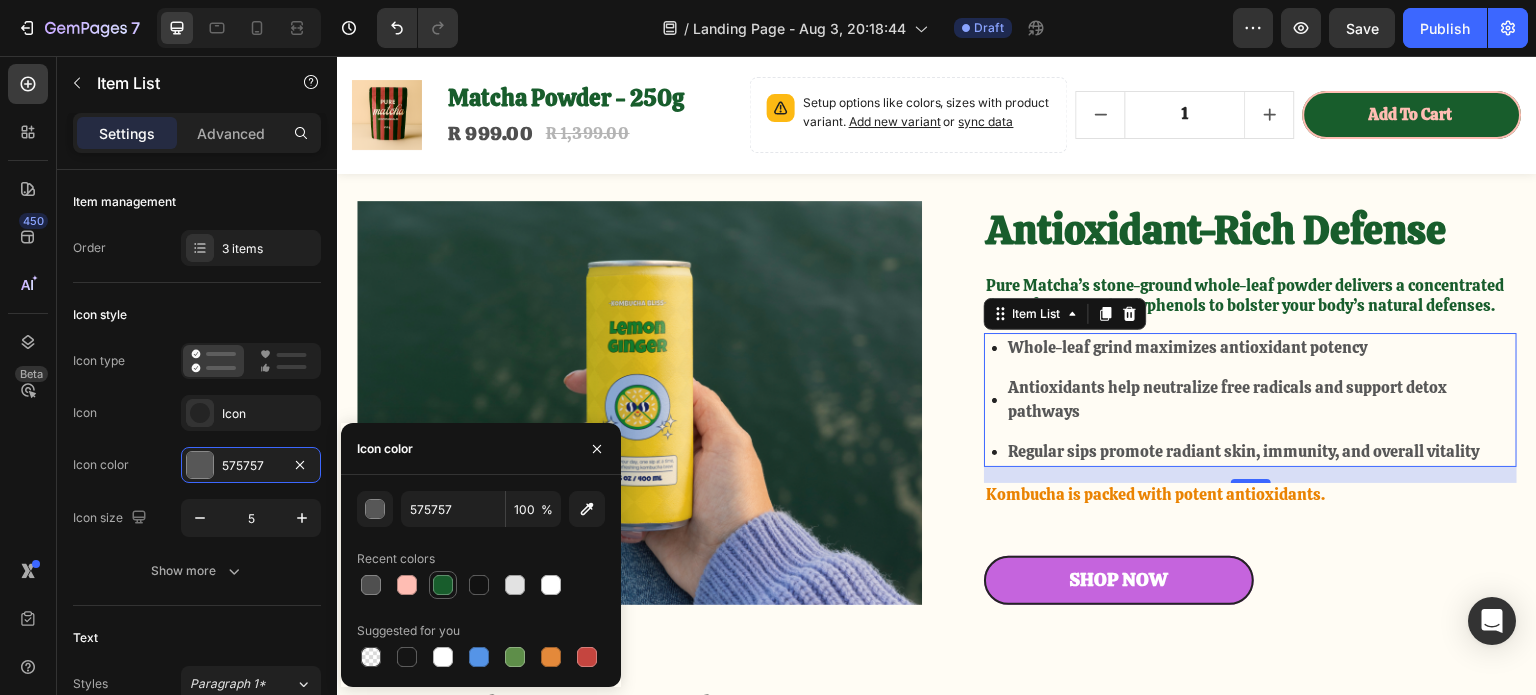 click at bounding box center (443, 585) 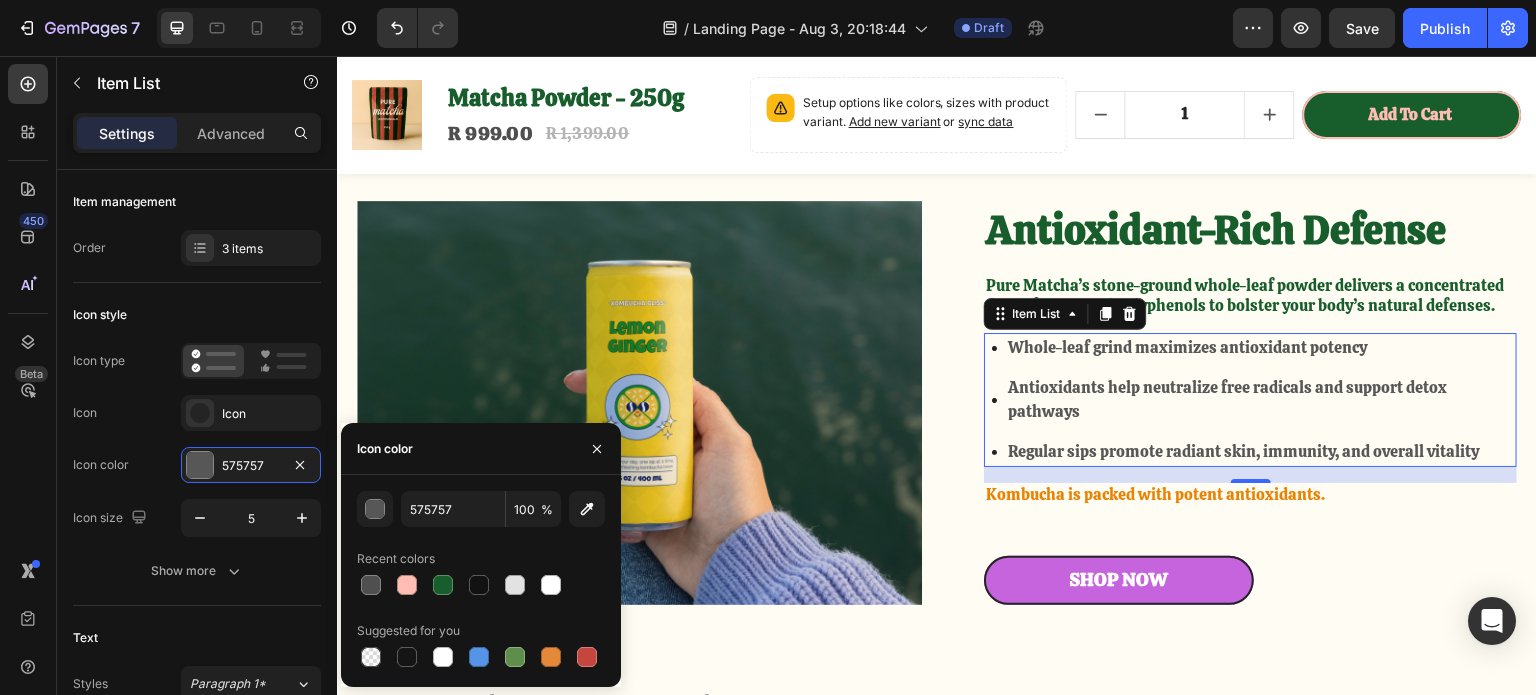 type on "185D2C" 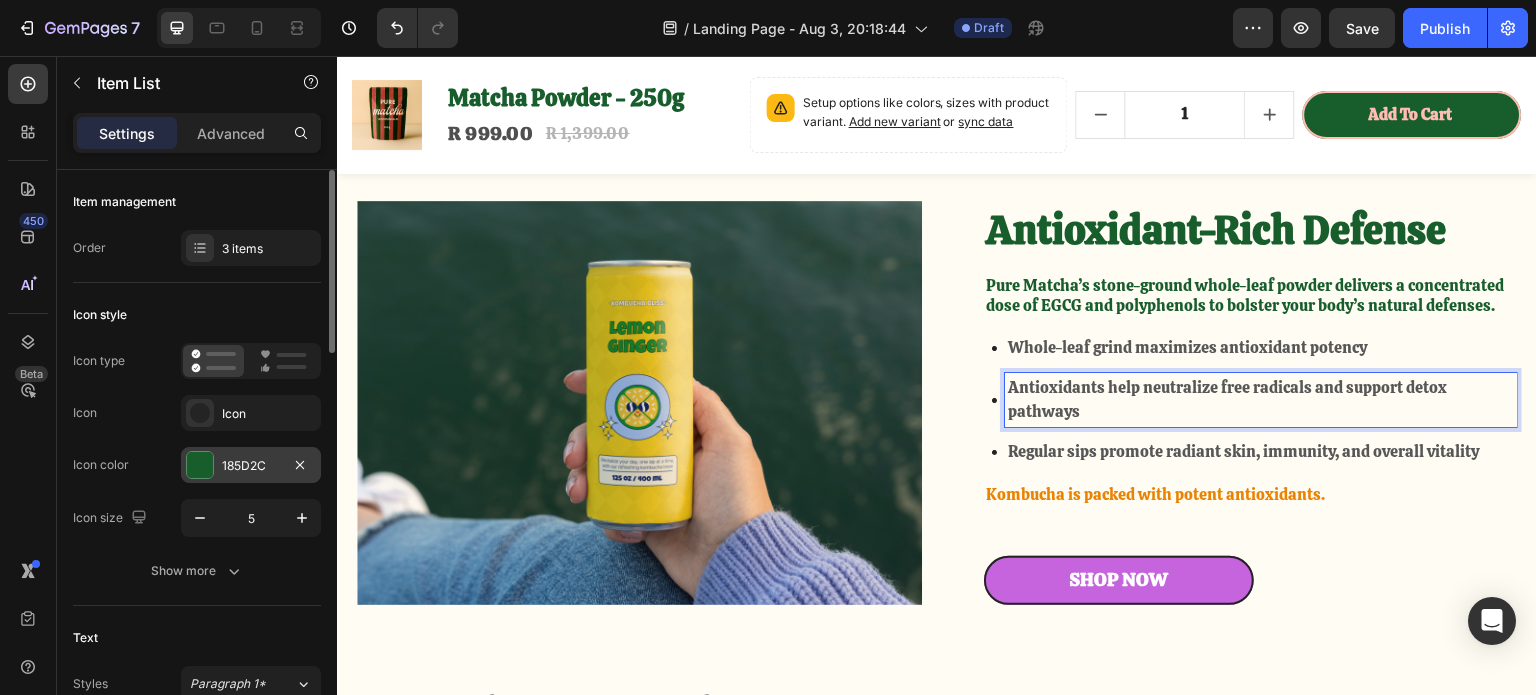 click at bounding box center [200, 465] 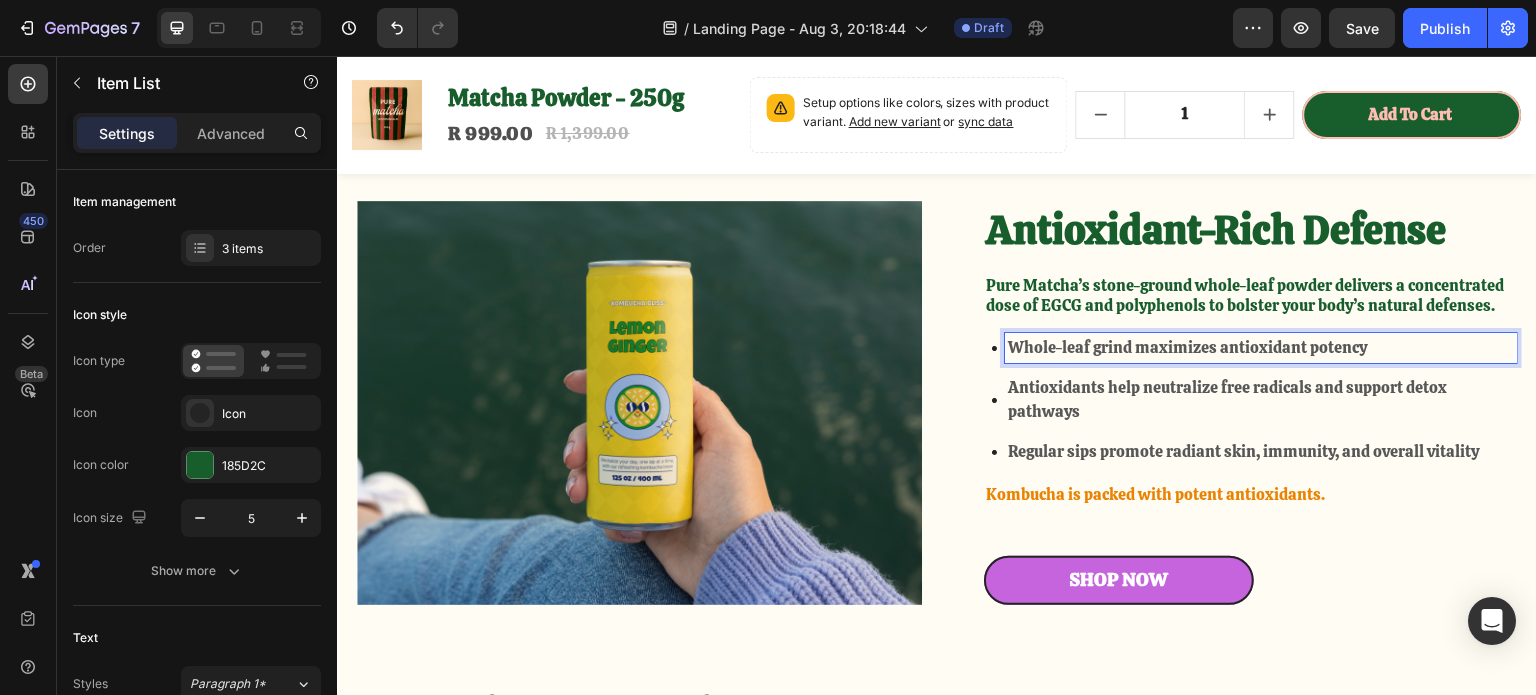 click on "Whole-leaf grind maximizes antioxidant potency" at bounding box center (1261, 348) 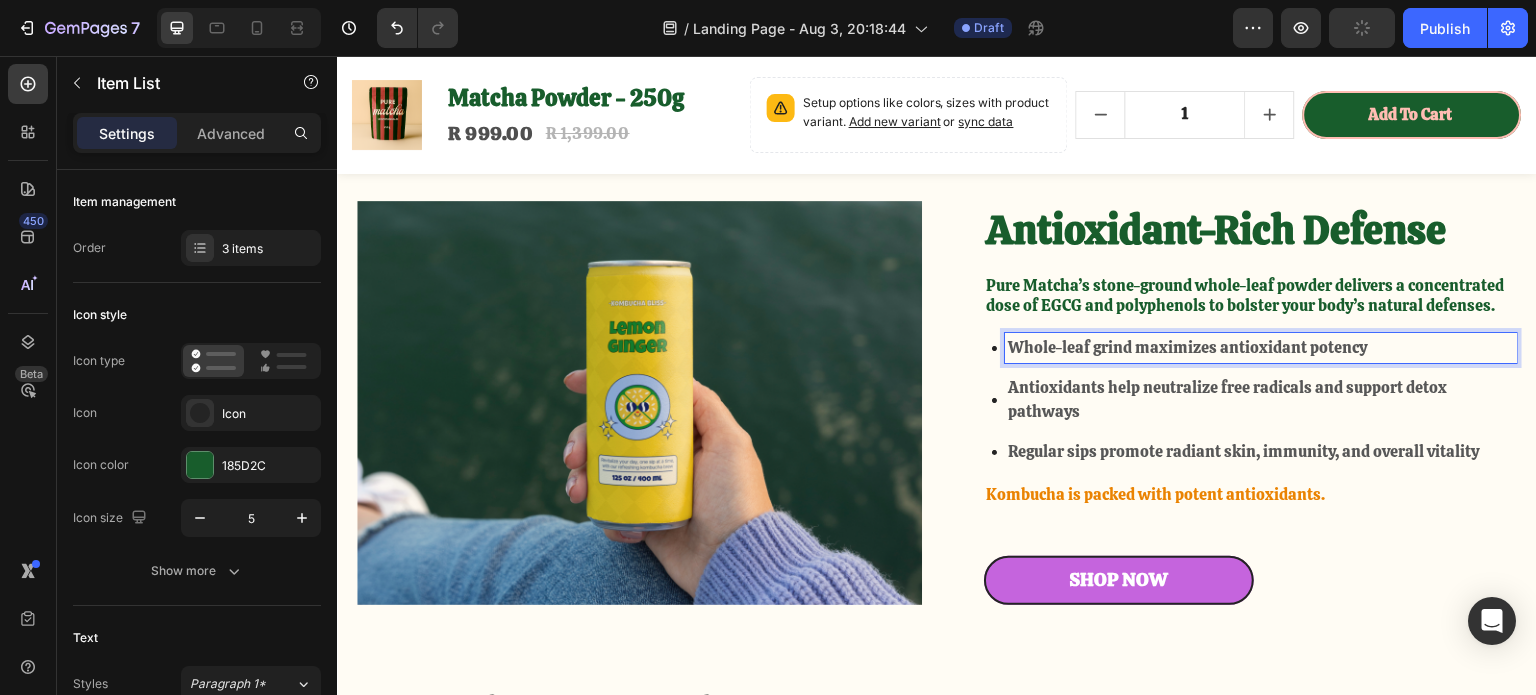 click on "Antioxidants help neutralize free radicals and support detox pathways" at bounding box center [1261, 400] 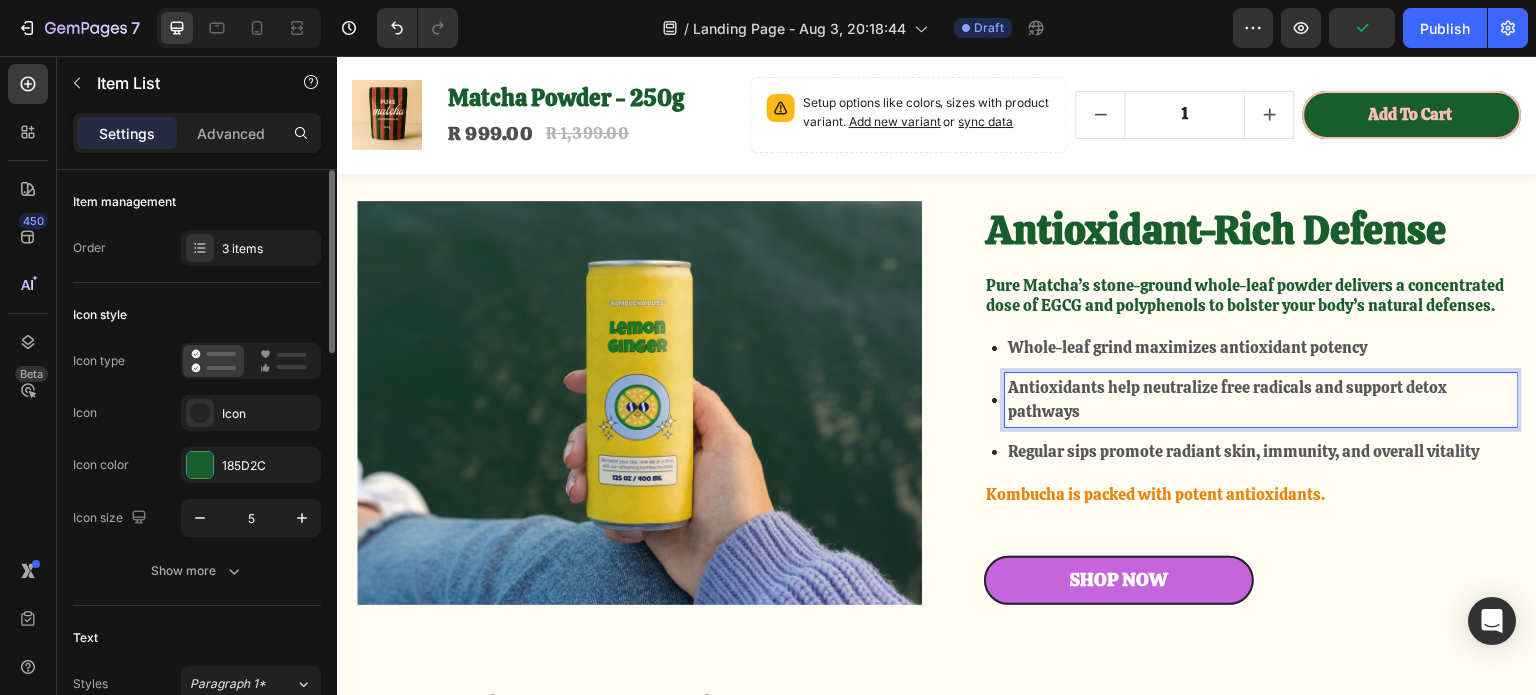 scroll, scrollTop: 300, scrollLeft: 0, axis: vertical 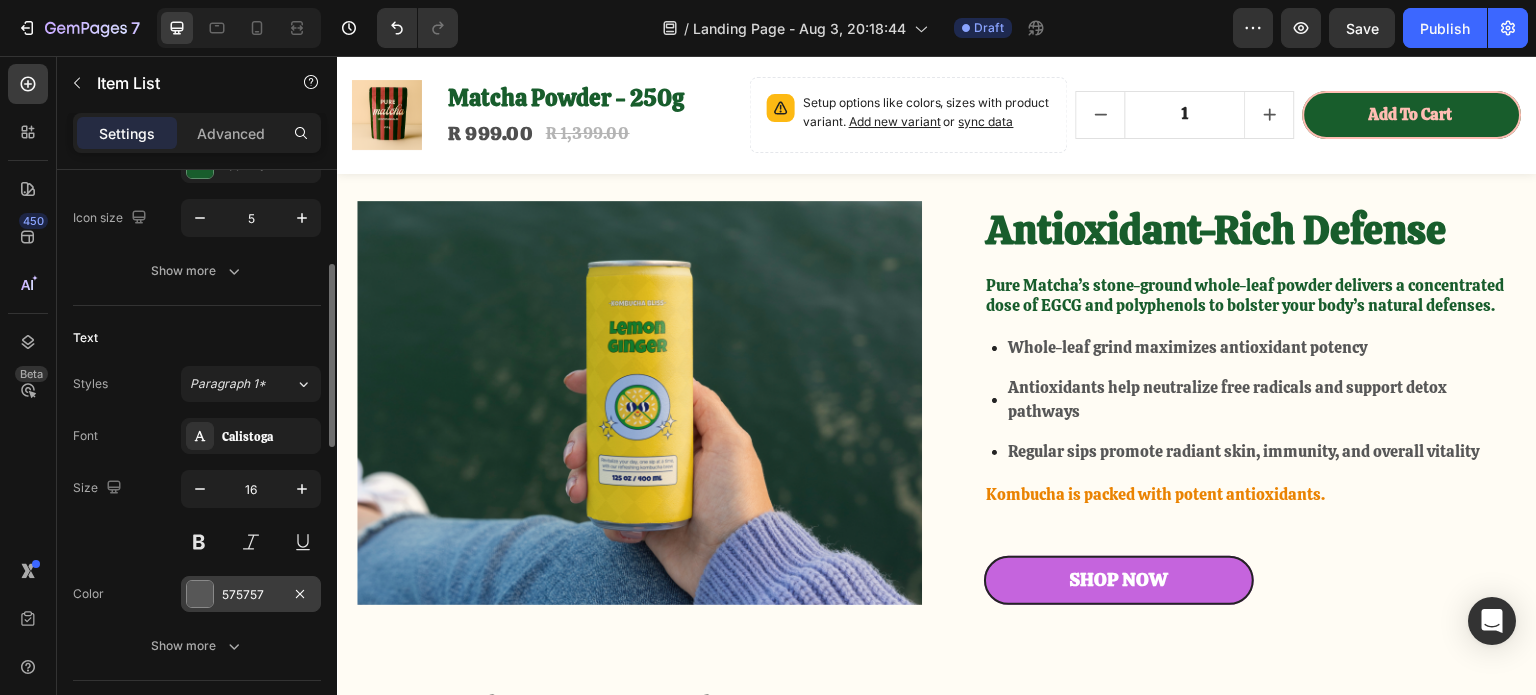 click on "575757" at bounding box center (251, 594) 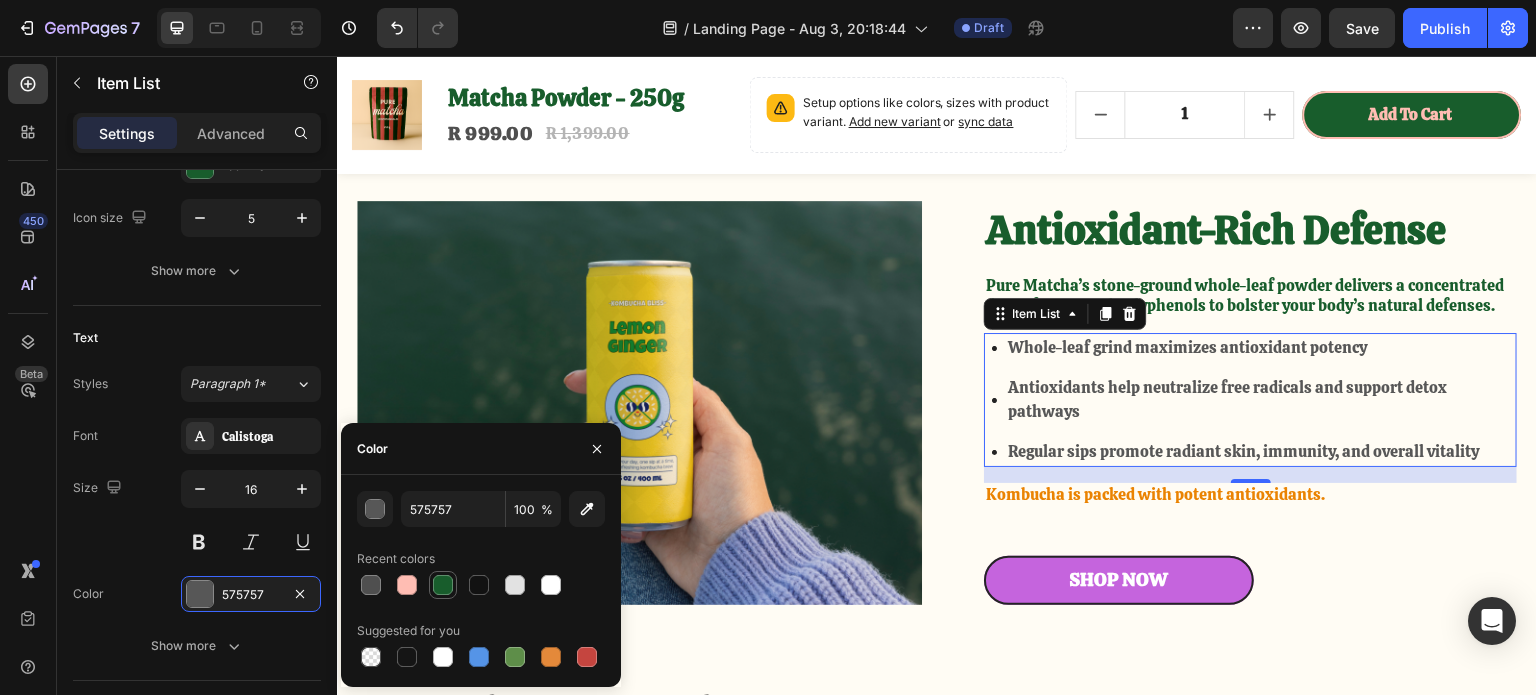 click at bounding box center [443, 585] 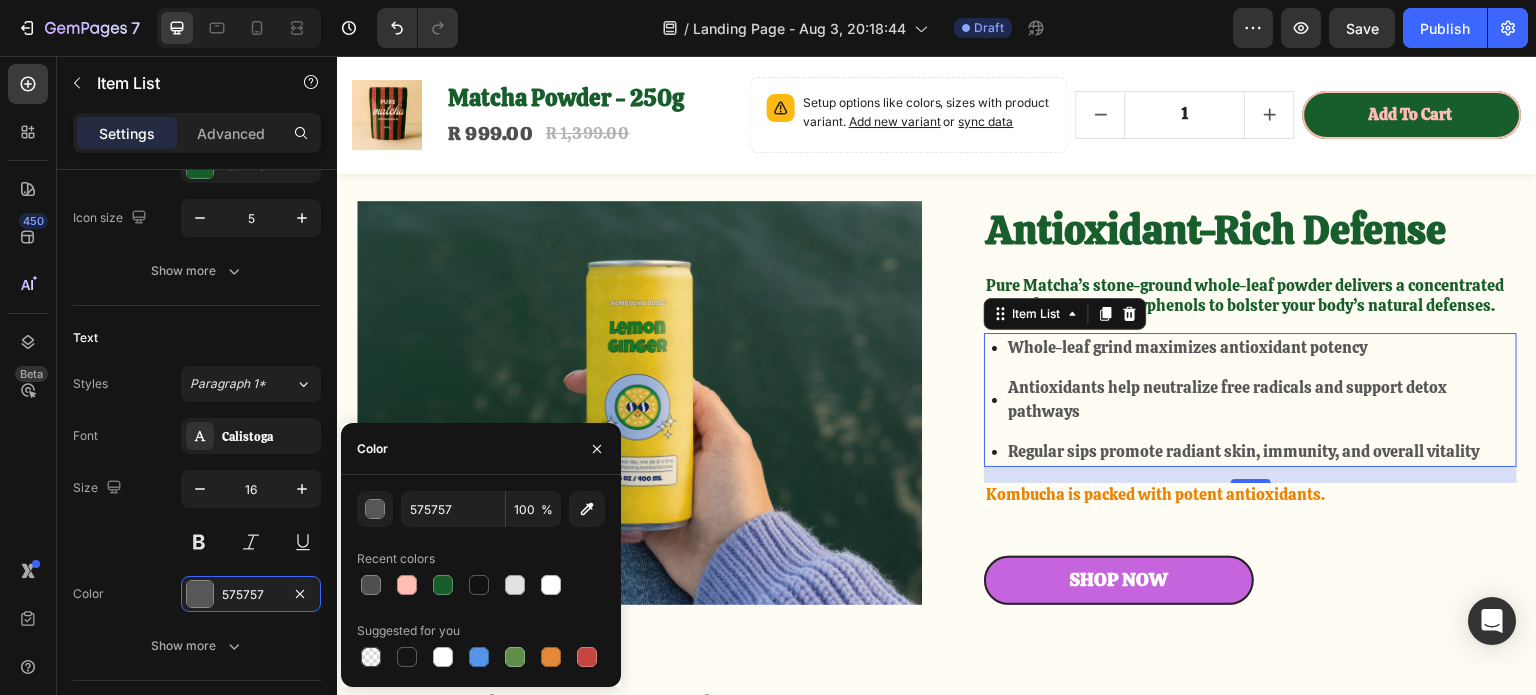type on "185D2C" 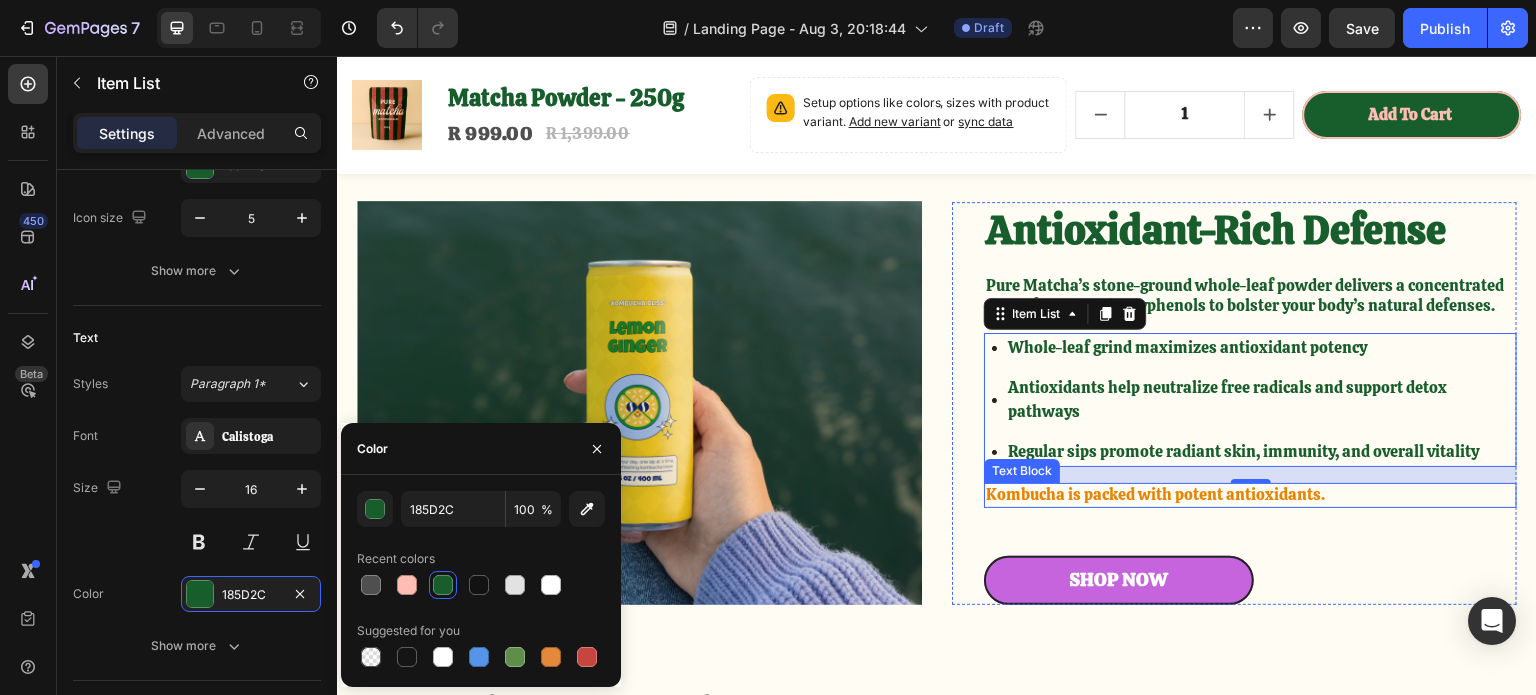 click on "Kombucha is packed with potent antioxidants." at bounding box center (1250, 495) 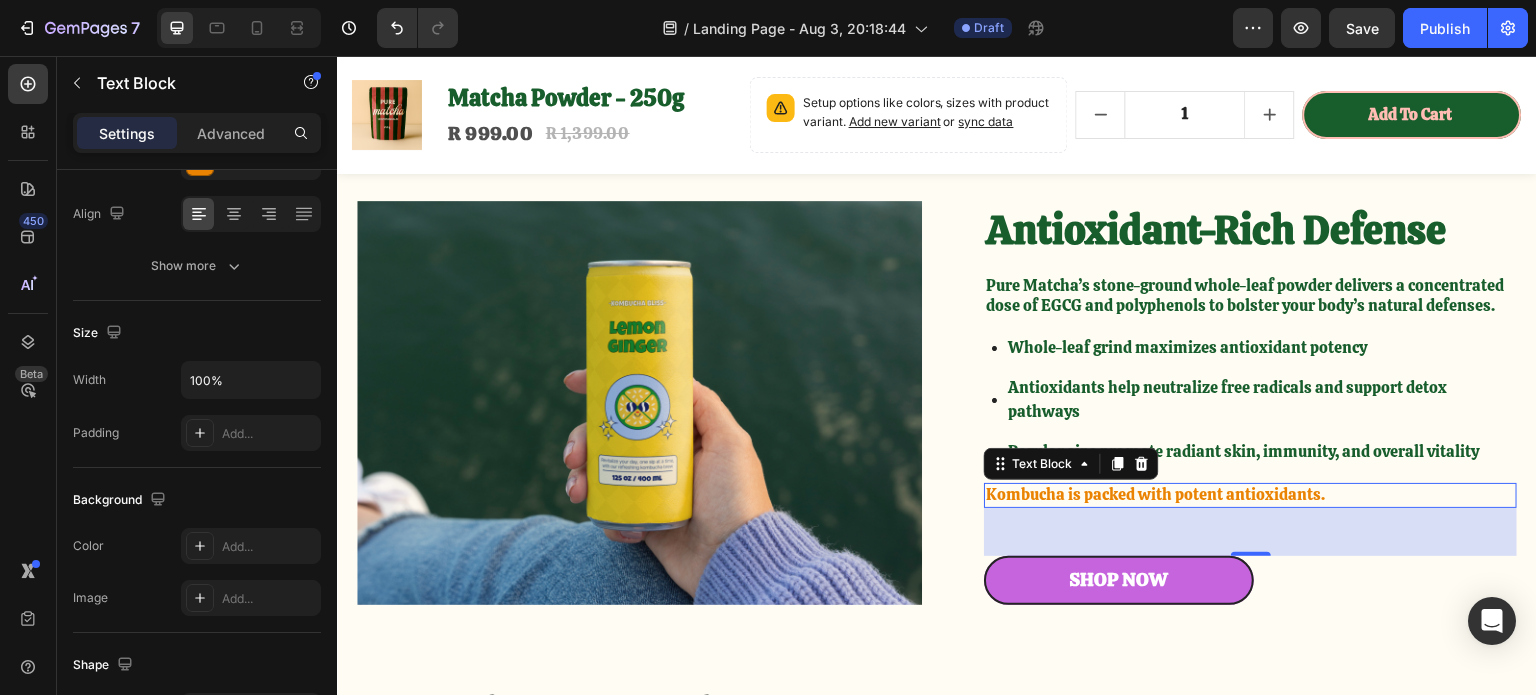 scroll, scrollTop: 0, scrollLeft: 0, axis: both 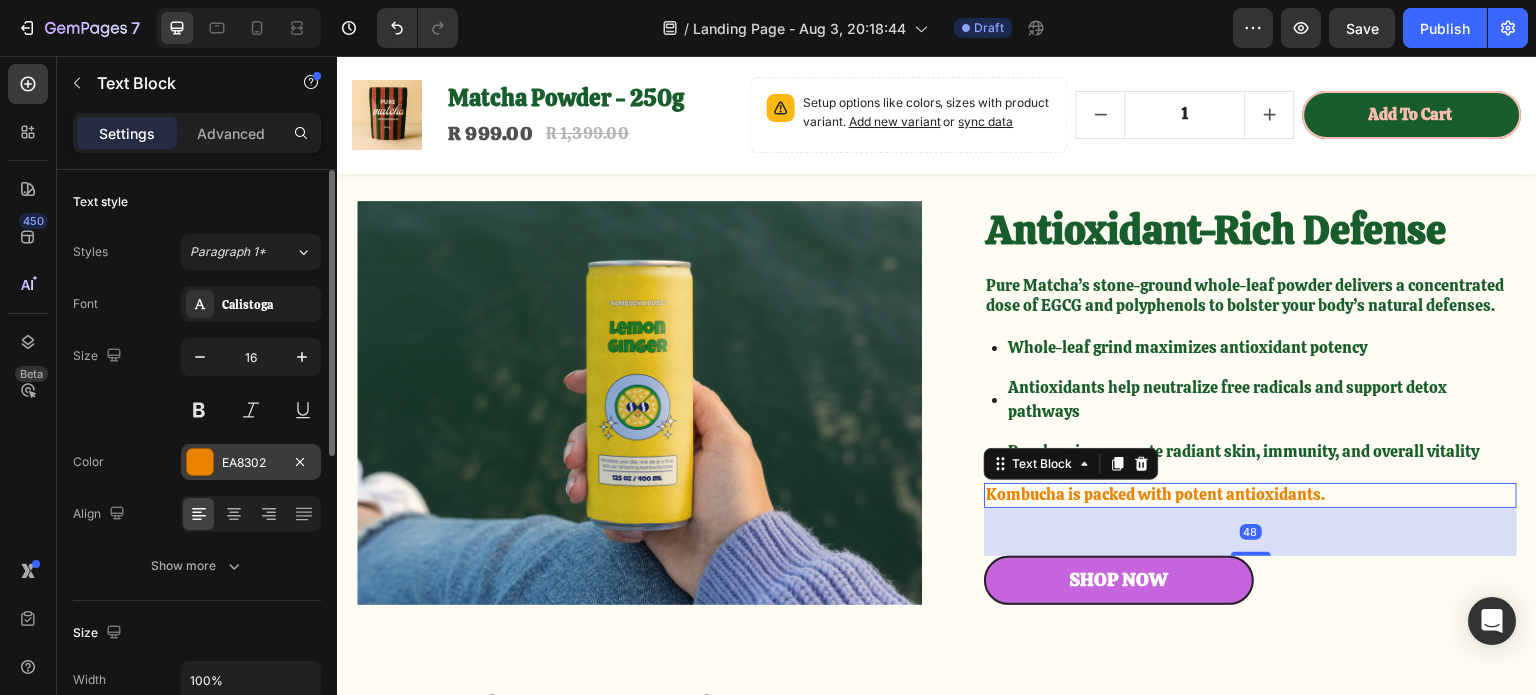click at bounding box center (200, 462) 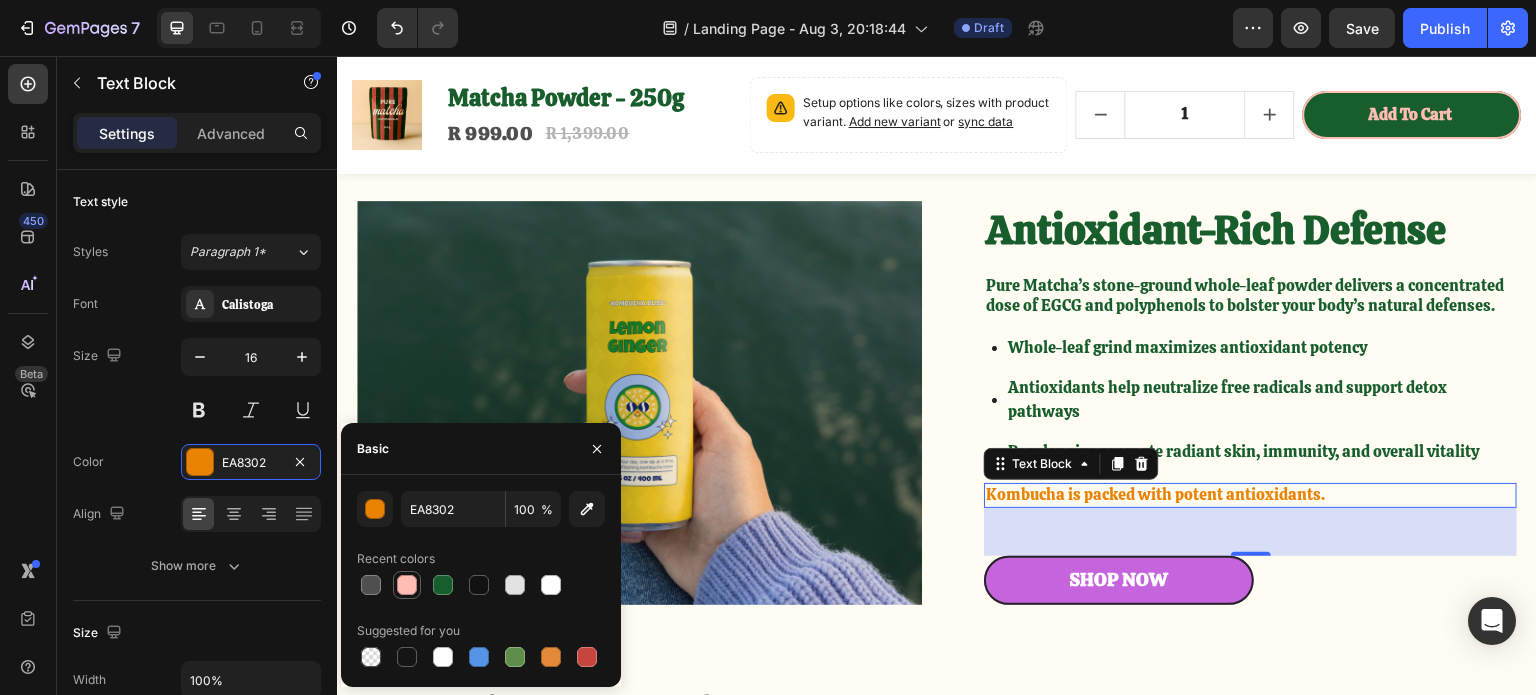 click at bounding box center [407, 585] 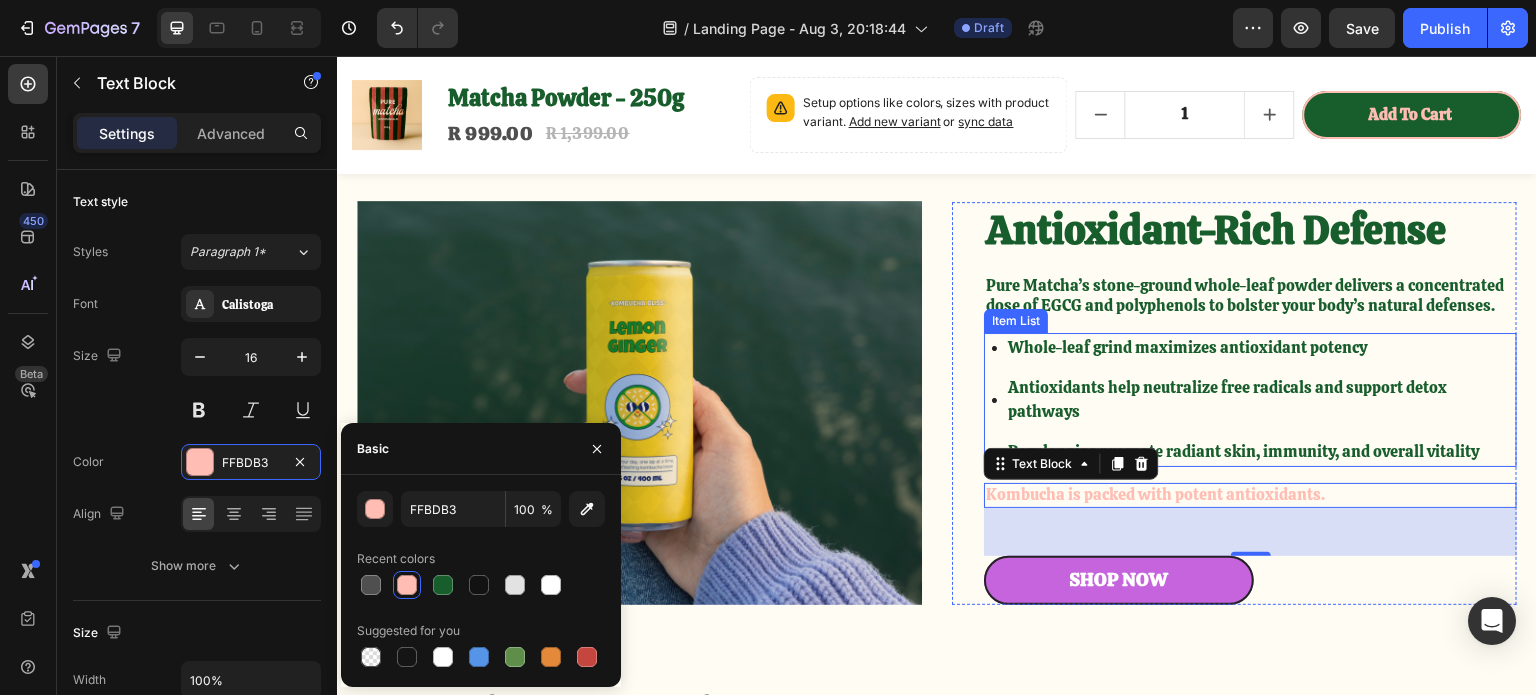 click on "Antioxidants help neutralize free radicals and support detox pathways" at bounding box center [1261, 400] 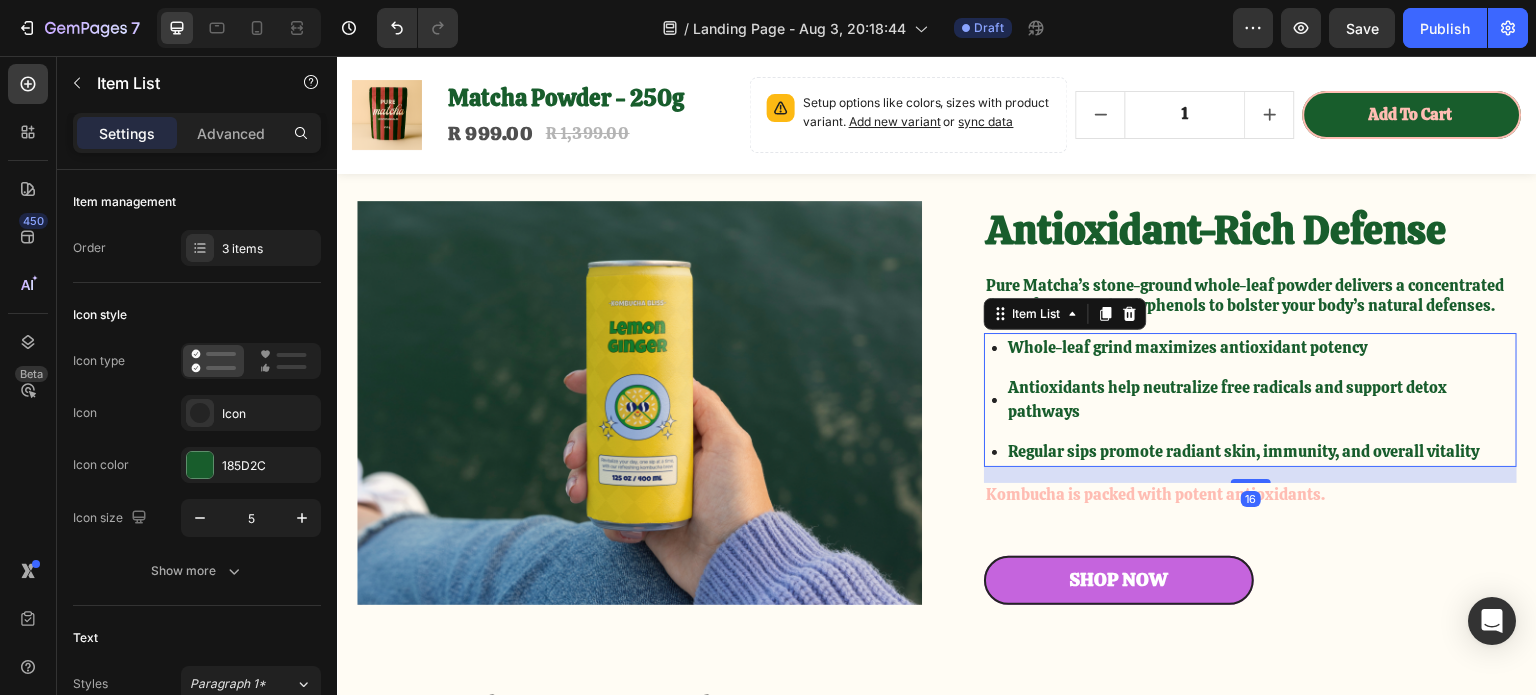 scroll, scrollTop: 2400, scrollLeft: 0, axis: vertical 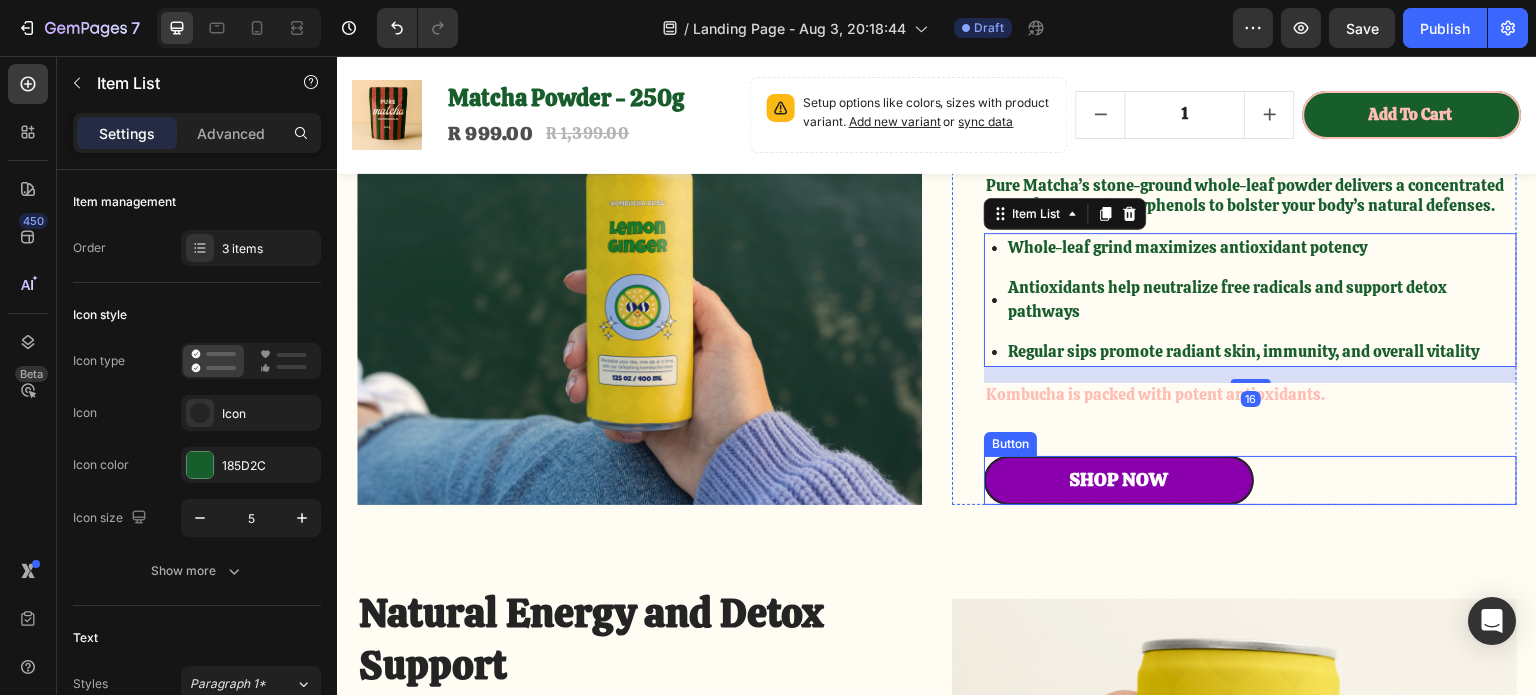 click on "Shop Now" at bounding box center (1119, 480) 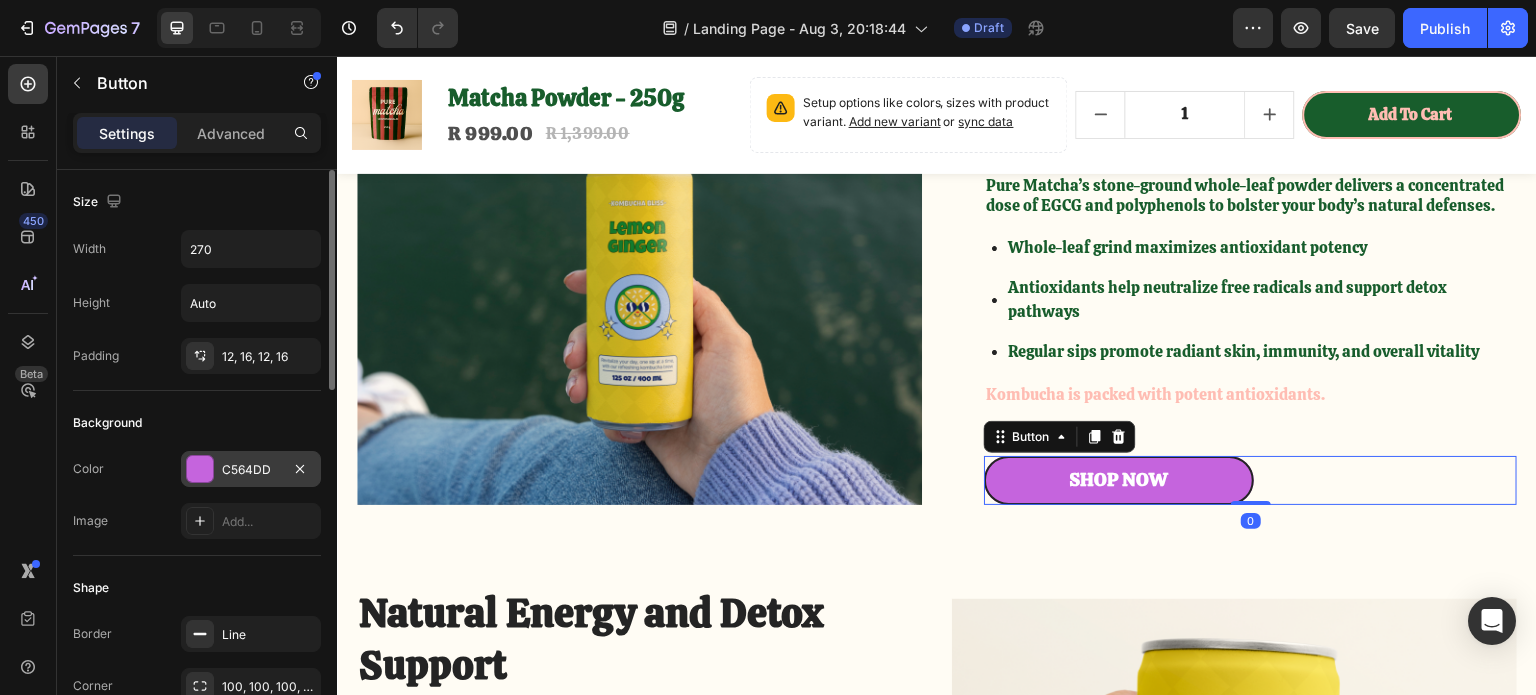 click at bounding box center (200, 469) 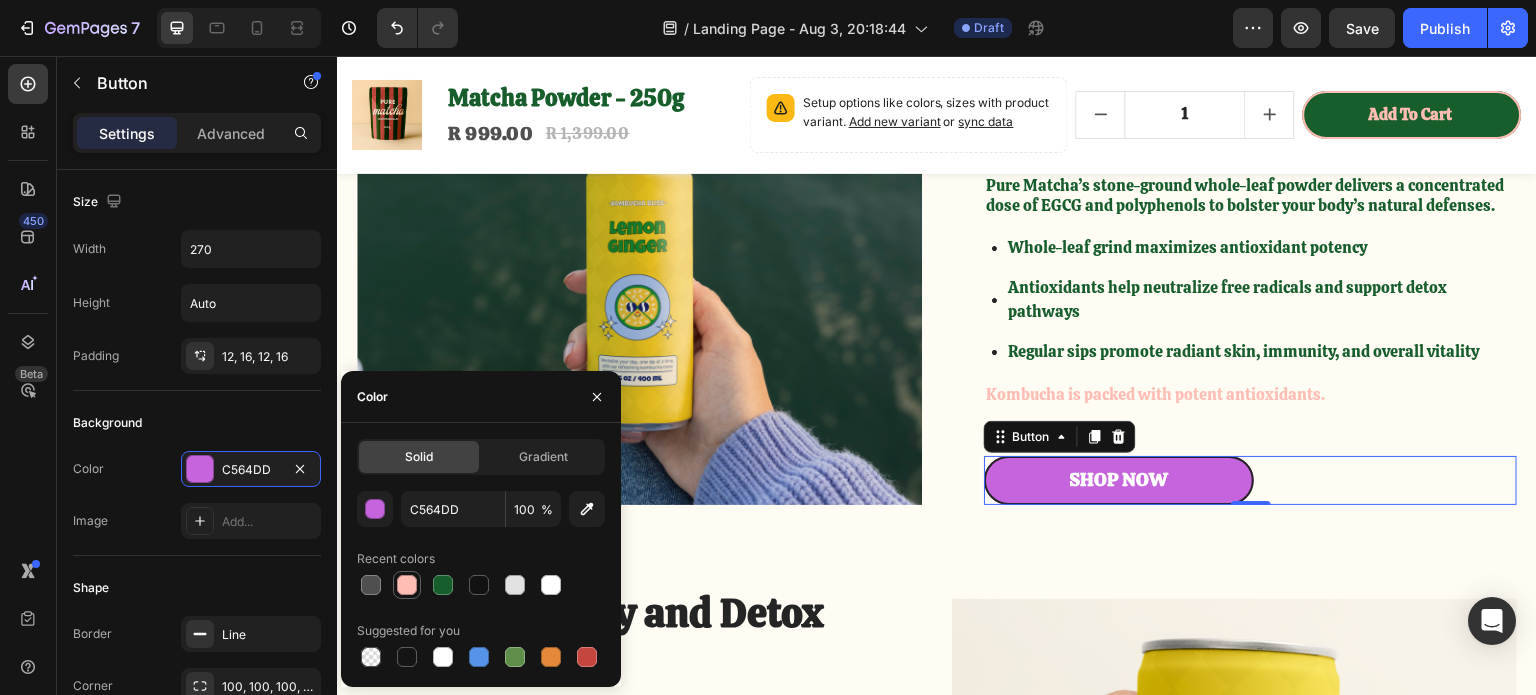 click at bounding box center (407, 585) 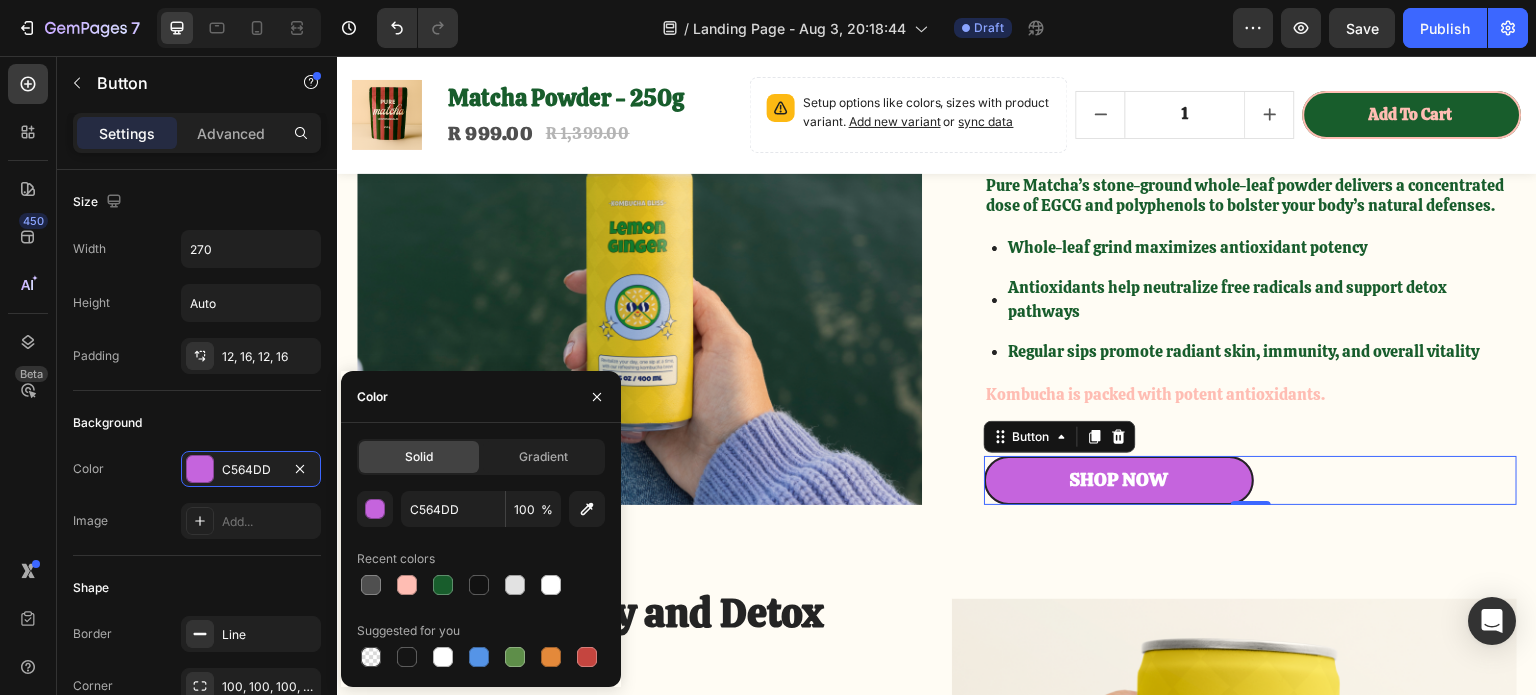 type on "FFBDB3" 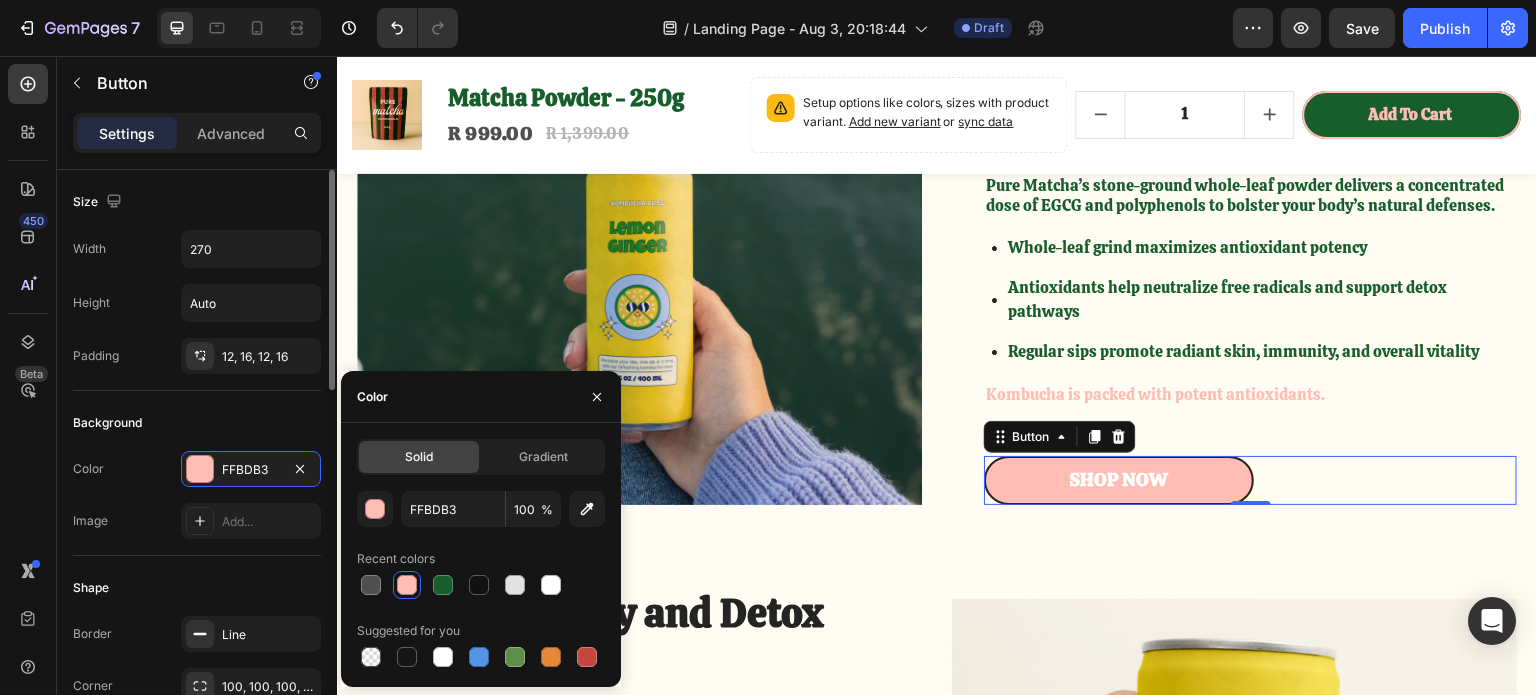 scroll, scrollTop: 200, scrollLeft: 0, axis: vertical 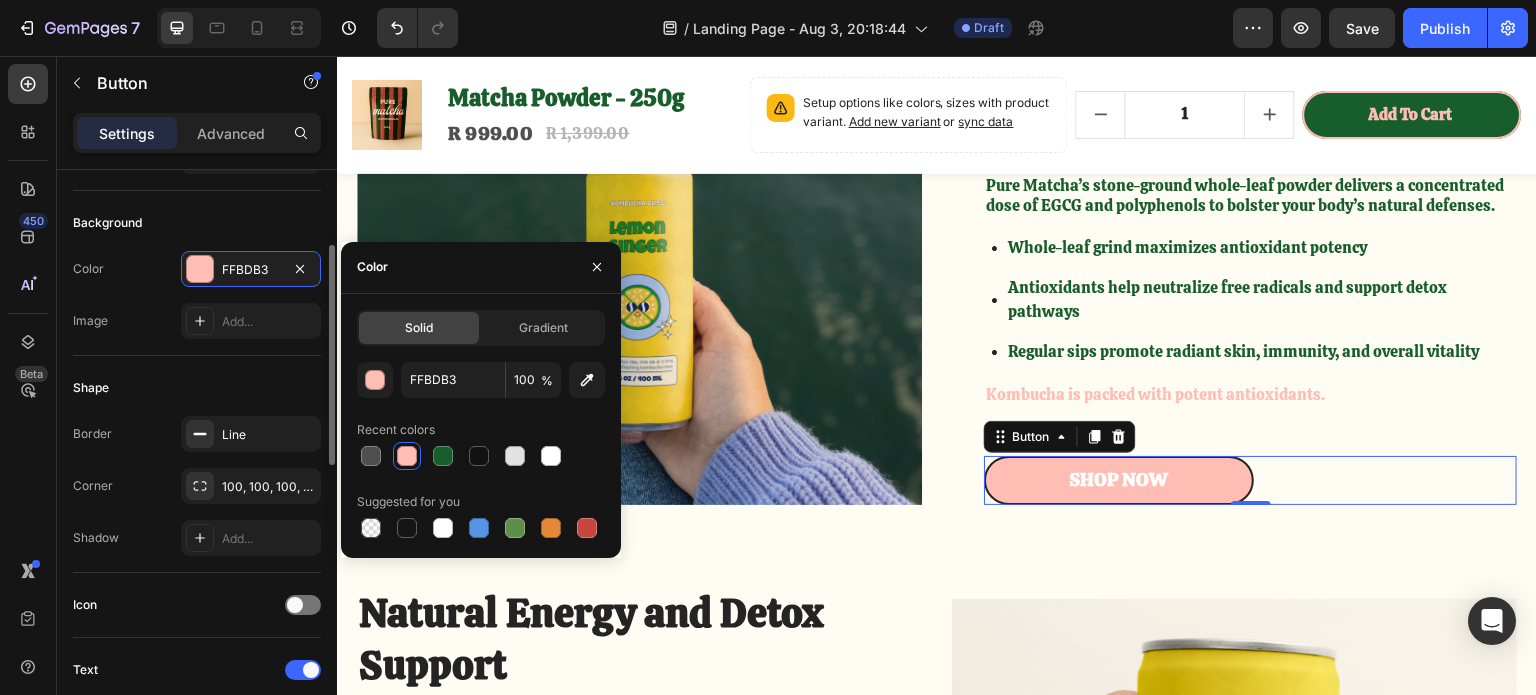 click on "Border Line Corner 100, 100, 100, 100 Shadow Add..." at bounding box center (197, 486) 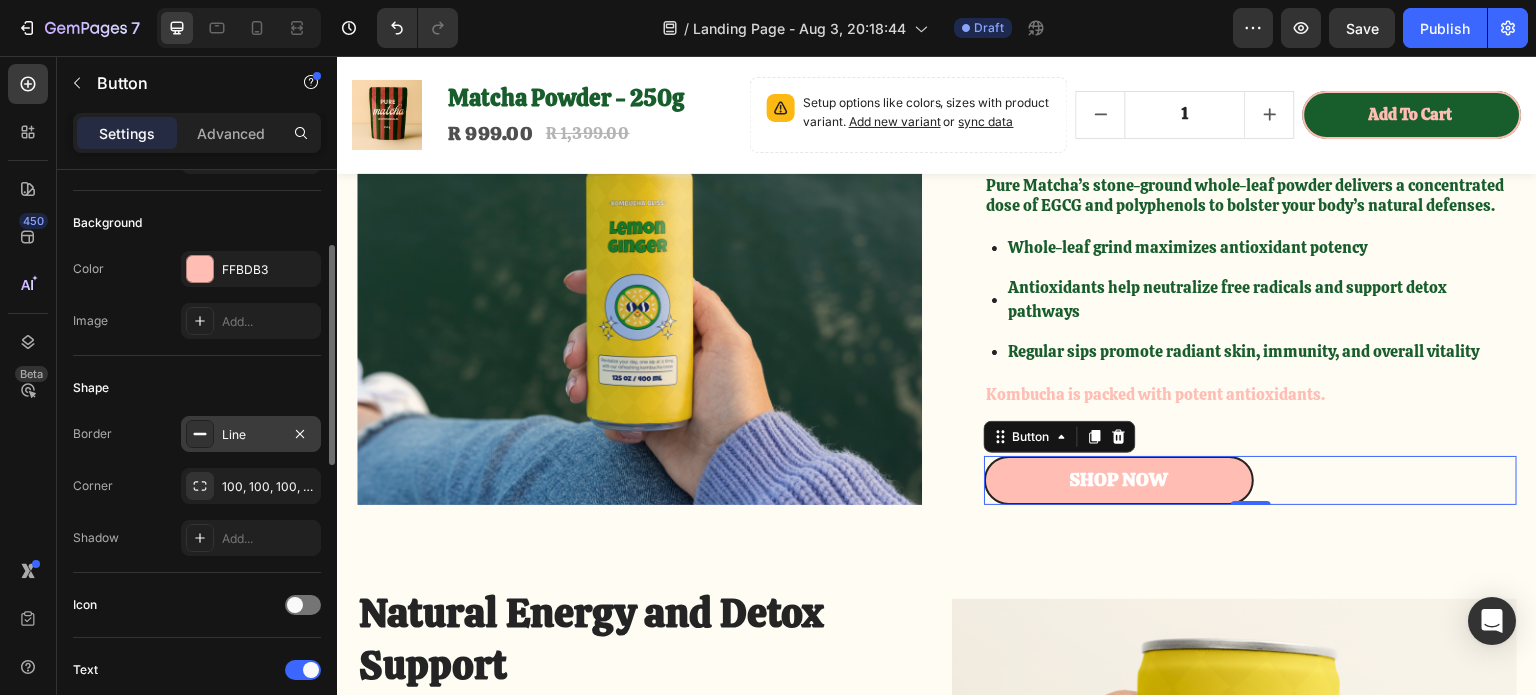 click 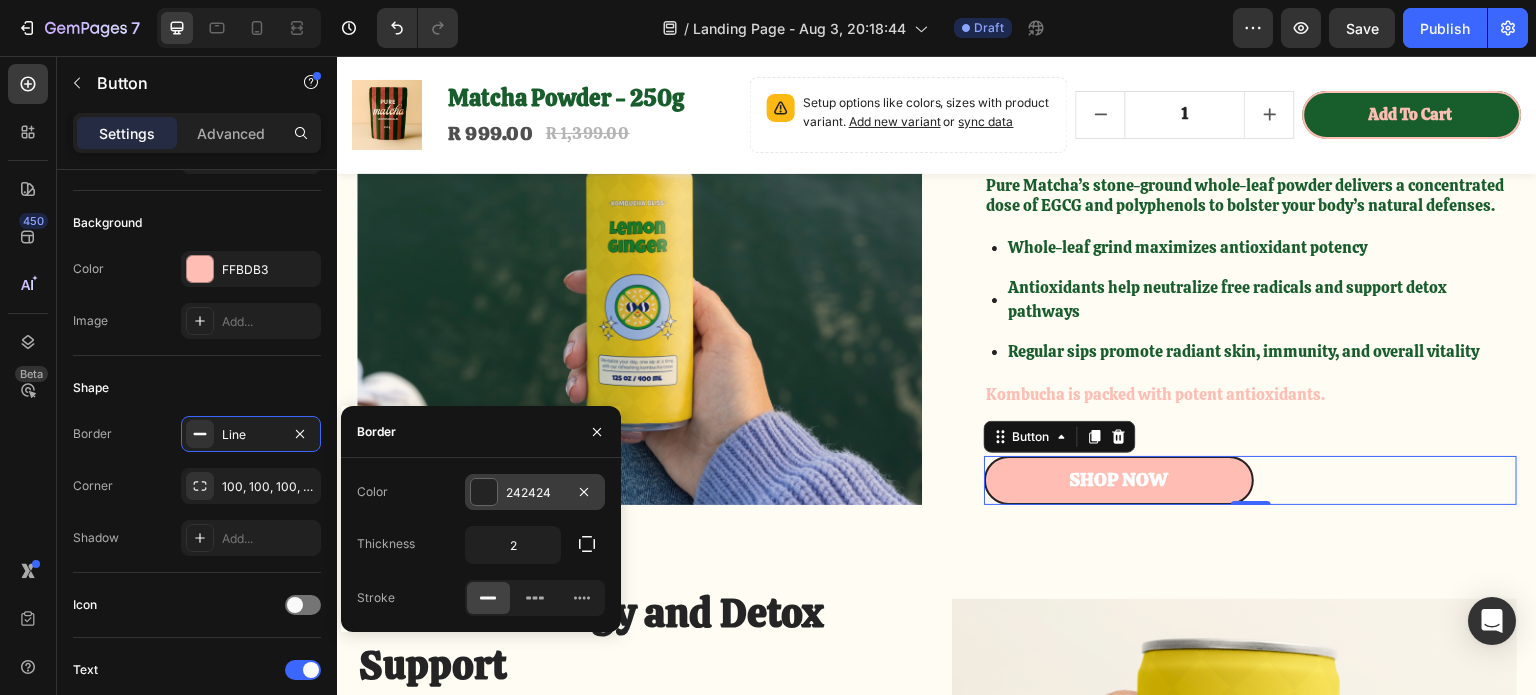 click at bounding box center [484, 492] 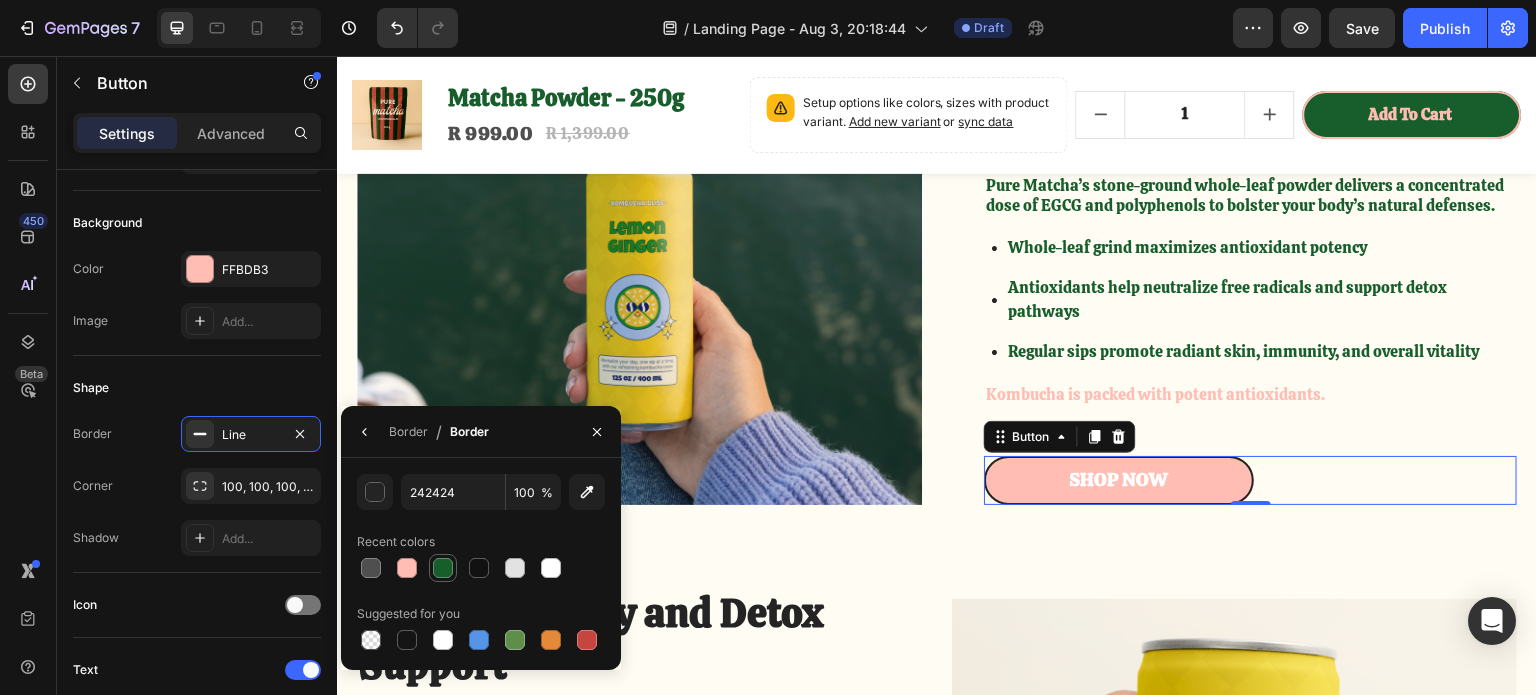 click at bounding box center (443, 568) 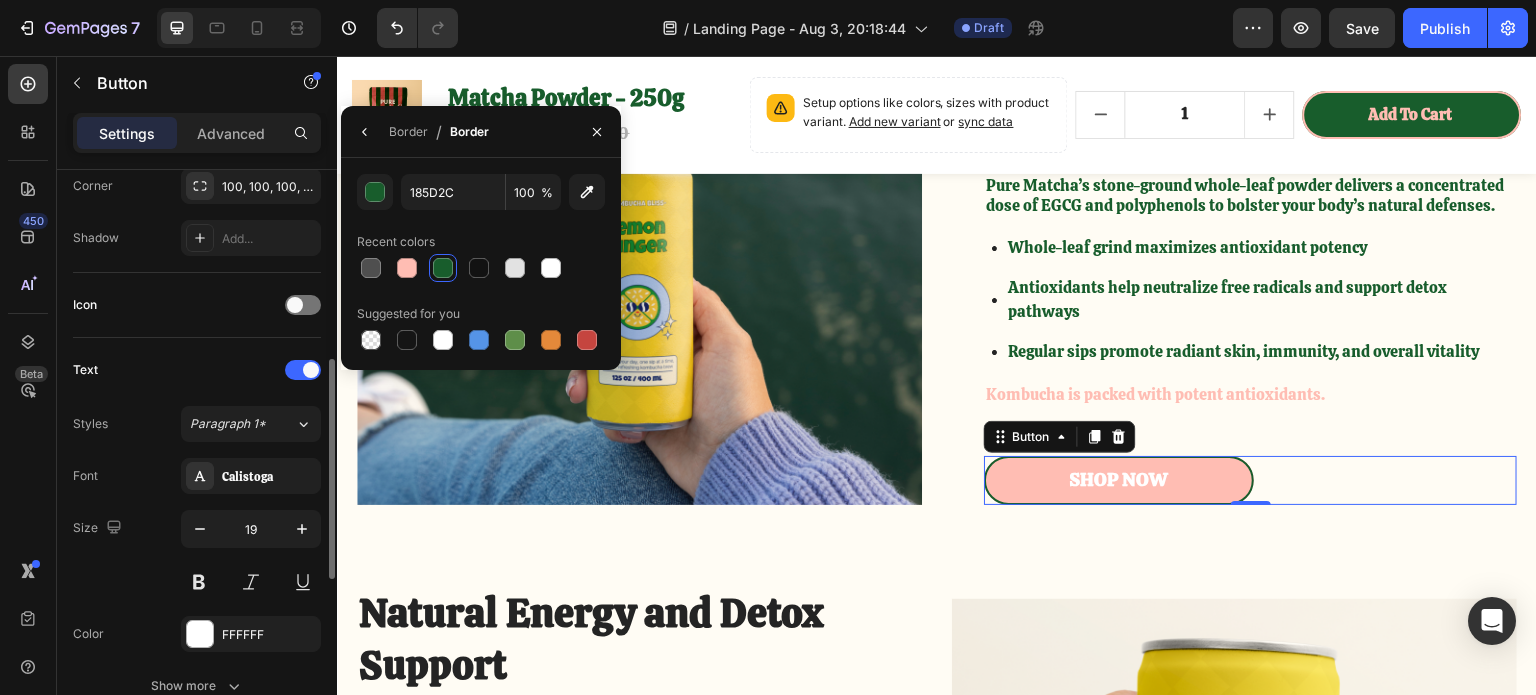 scroll, scrollTop: 600, scrollLeft: 0, axis: vertical 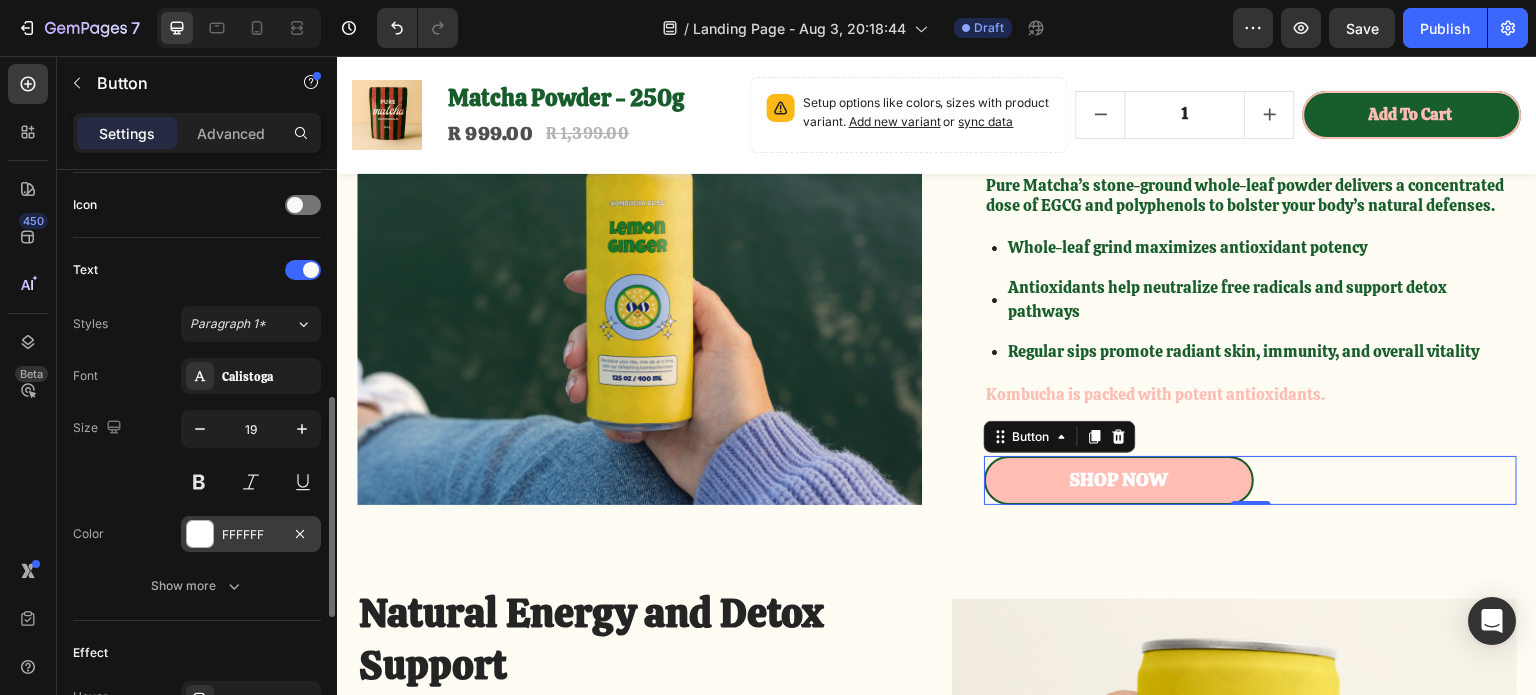 click at bounding box center [200, 534] 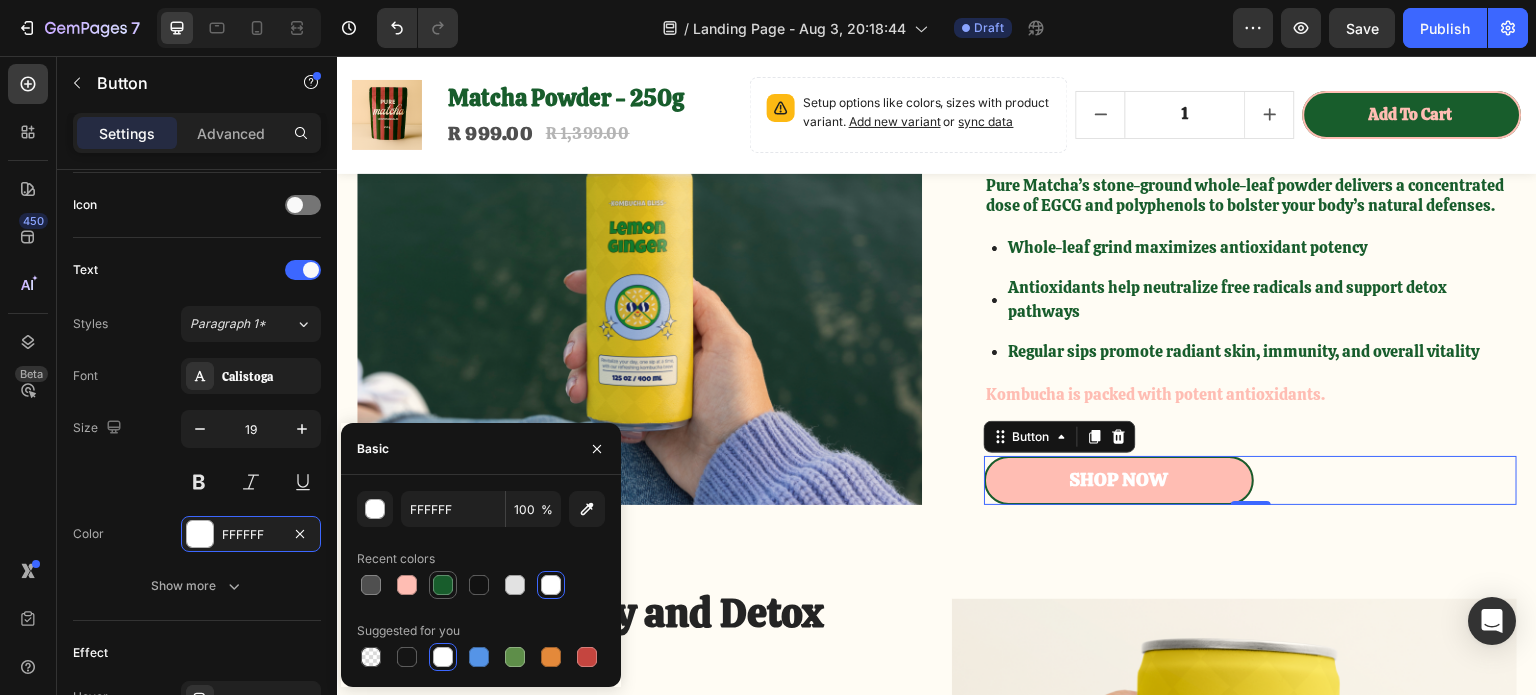 click at bounding box center (443, 585) 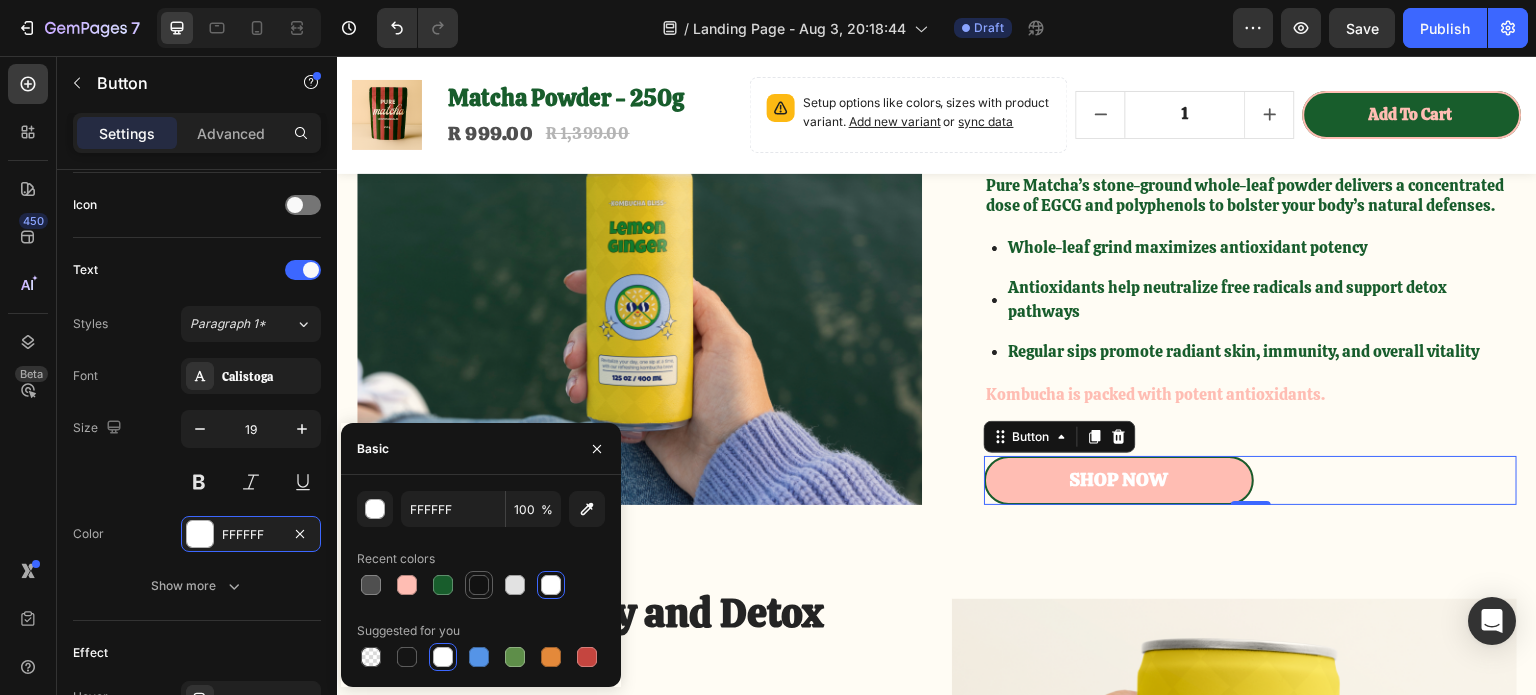 type on "185D2C" 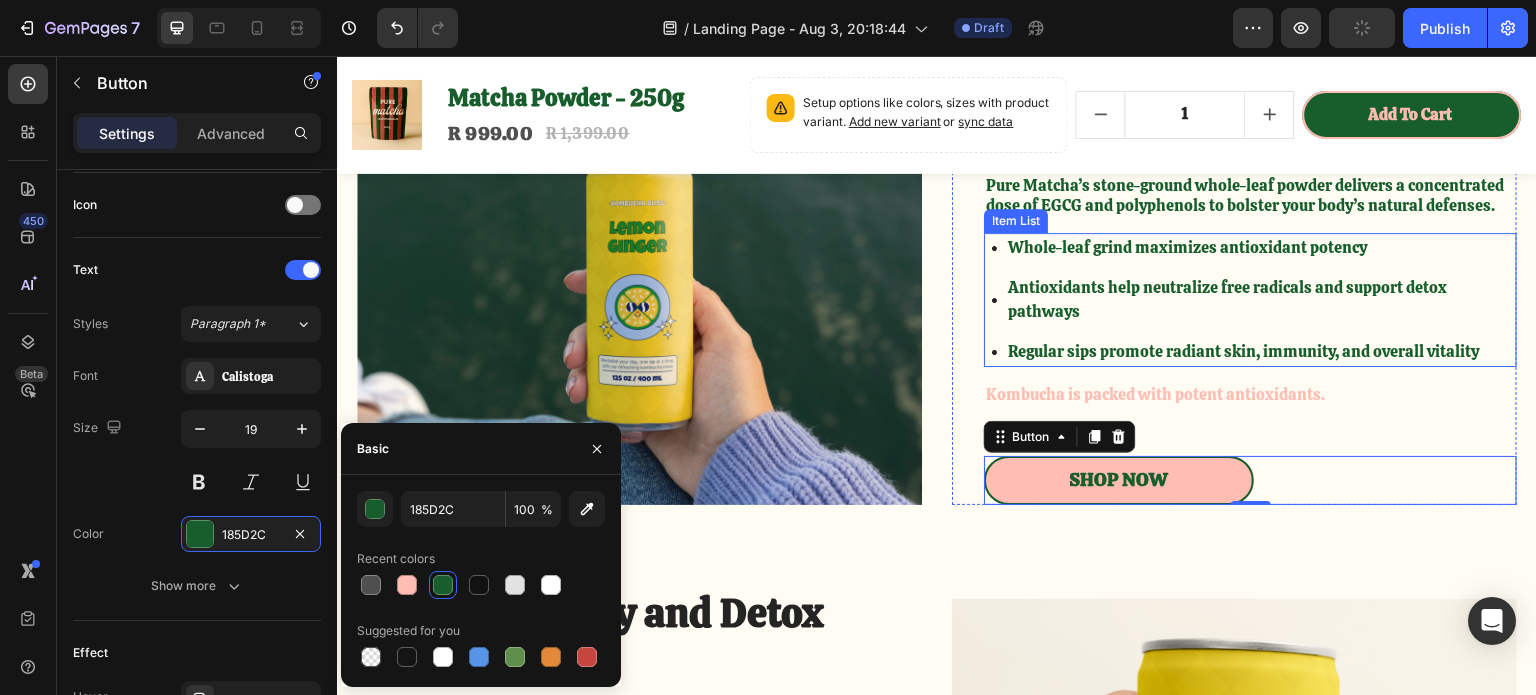 scroll, scrollTop: 2600, scrollLeft: 0, axis: vertical 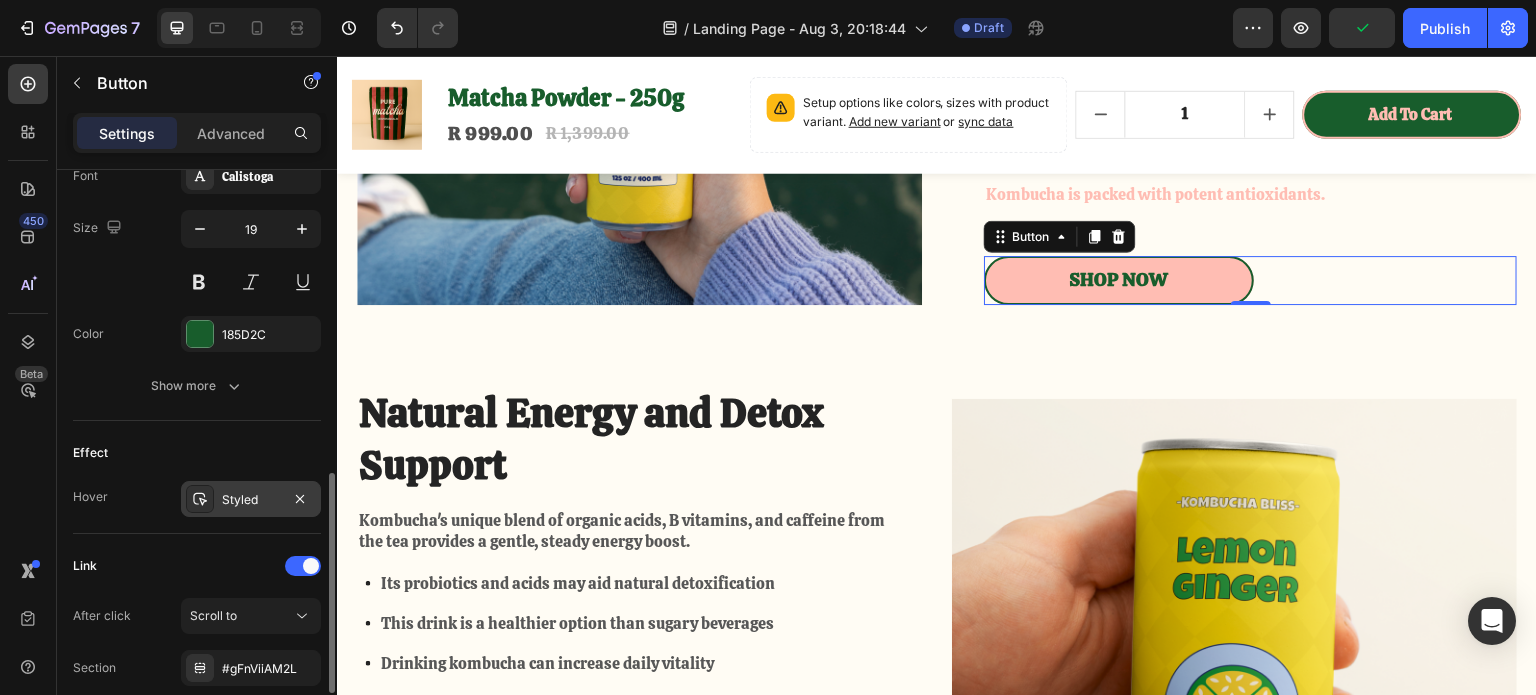 click on "Styled" at bounding box center (251, 499) 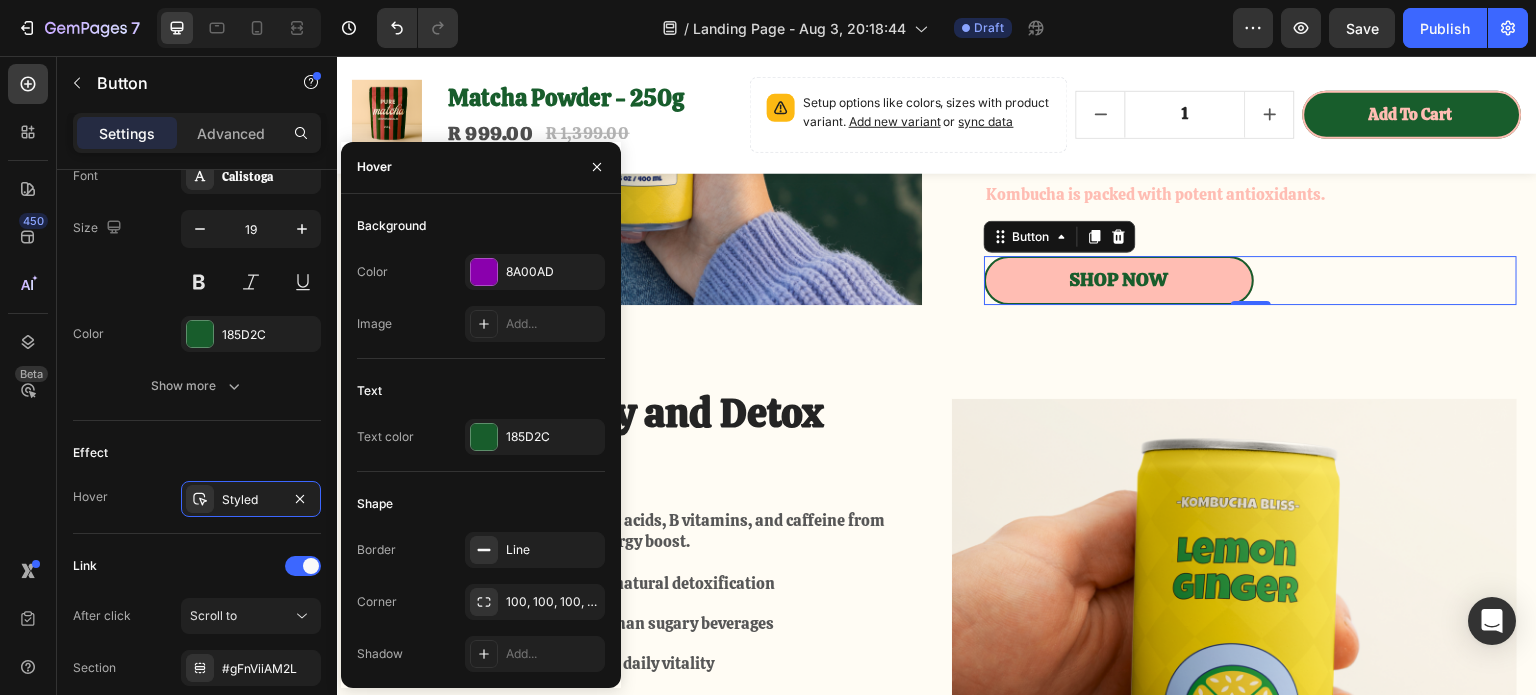 click on "Color 8A00AD Image Add..." at bounding box center [481, 298] 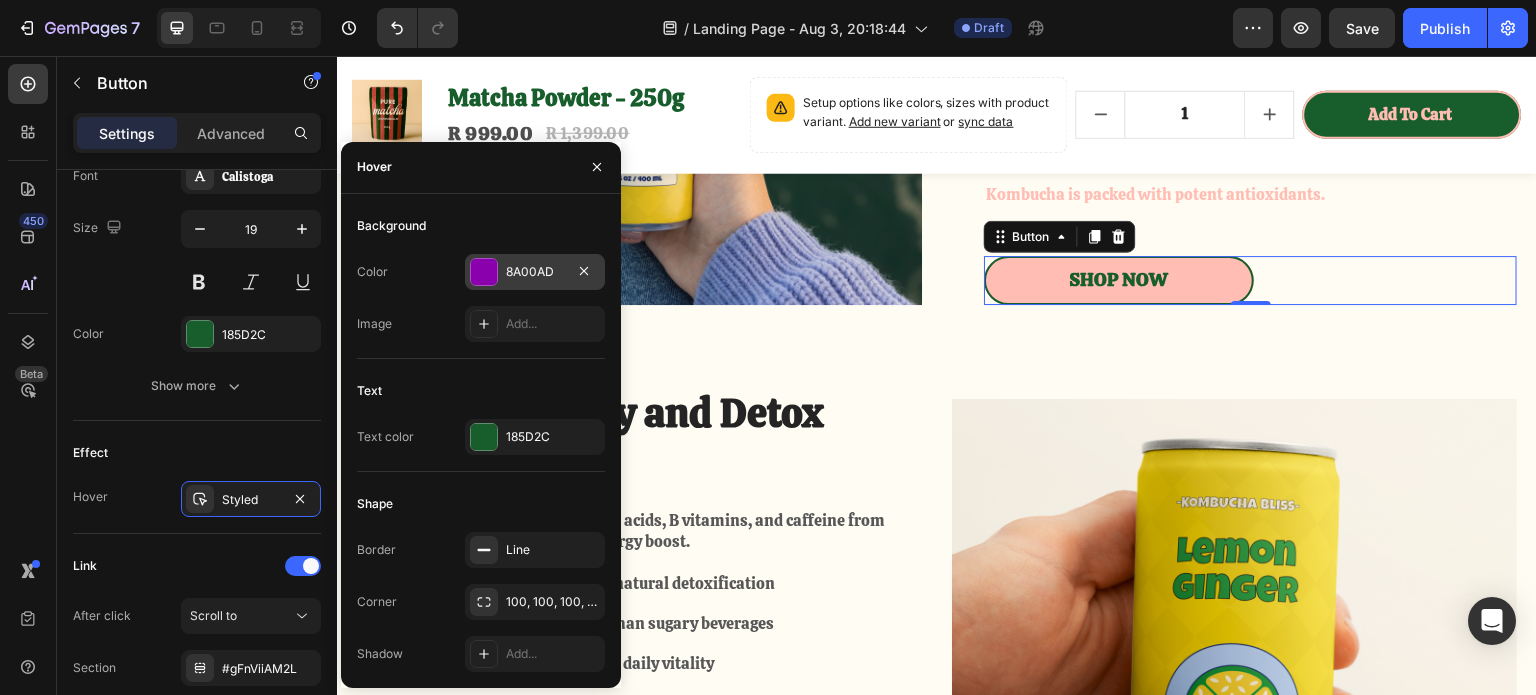 click at bounding box center (484, 272) 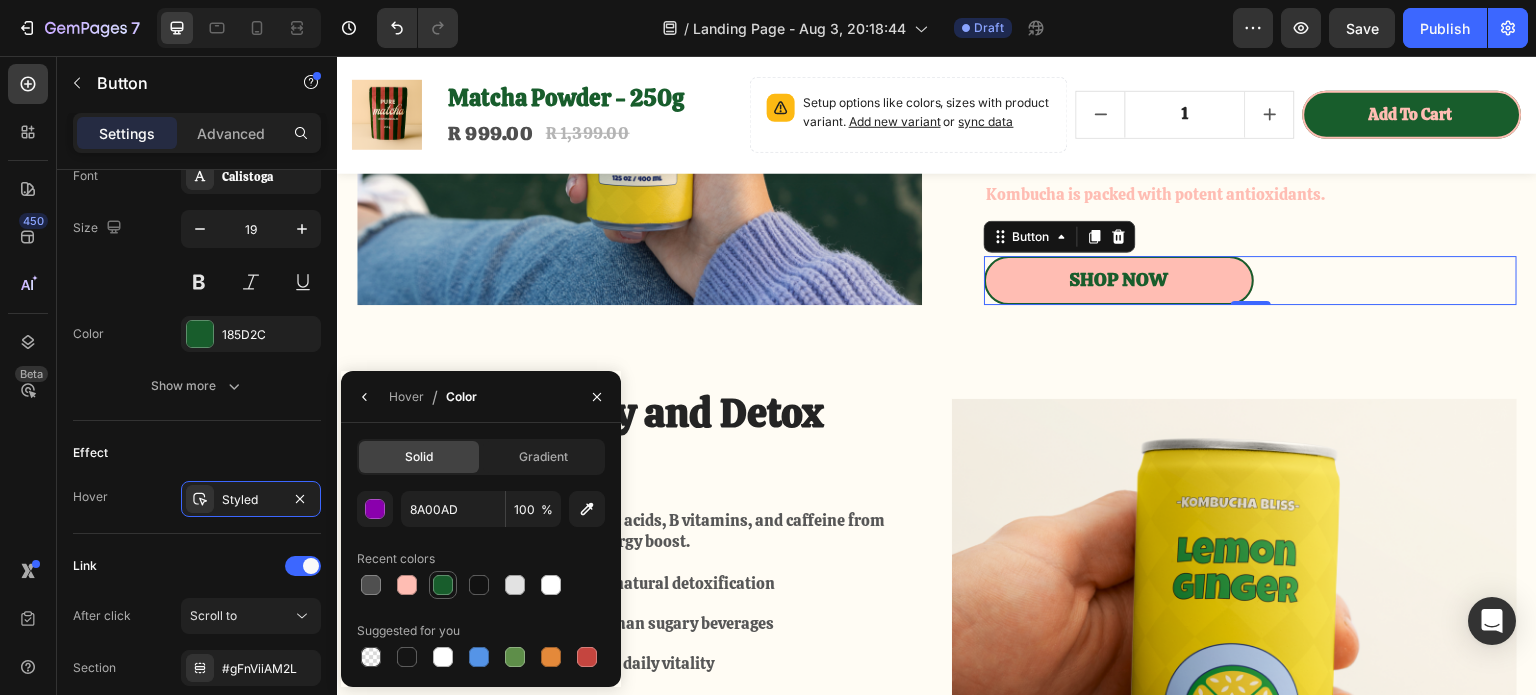 click at bounding box center (443, 585) 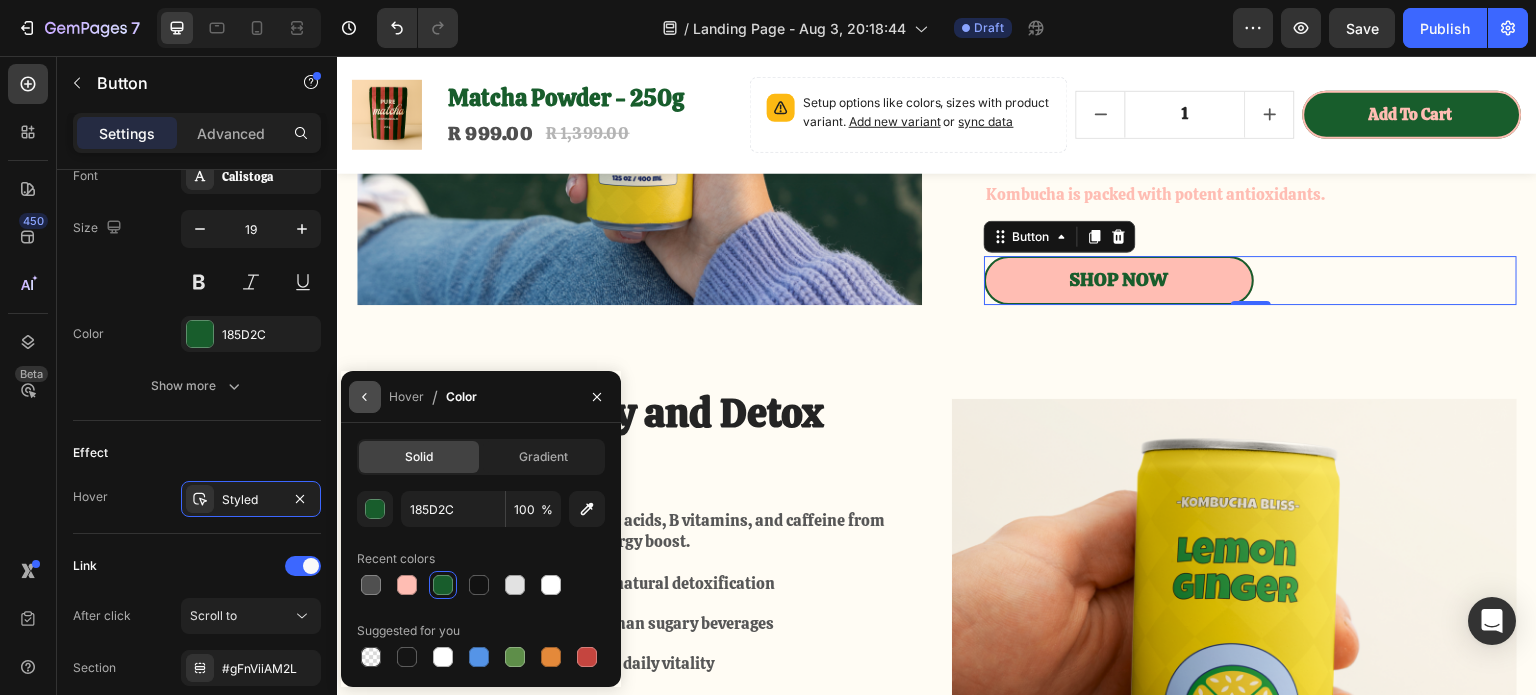 click 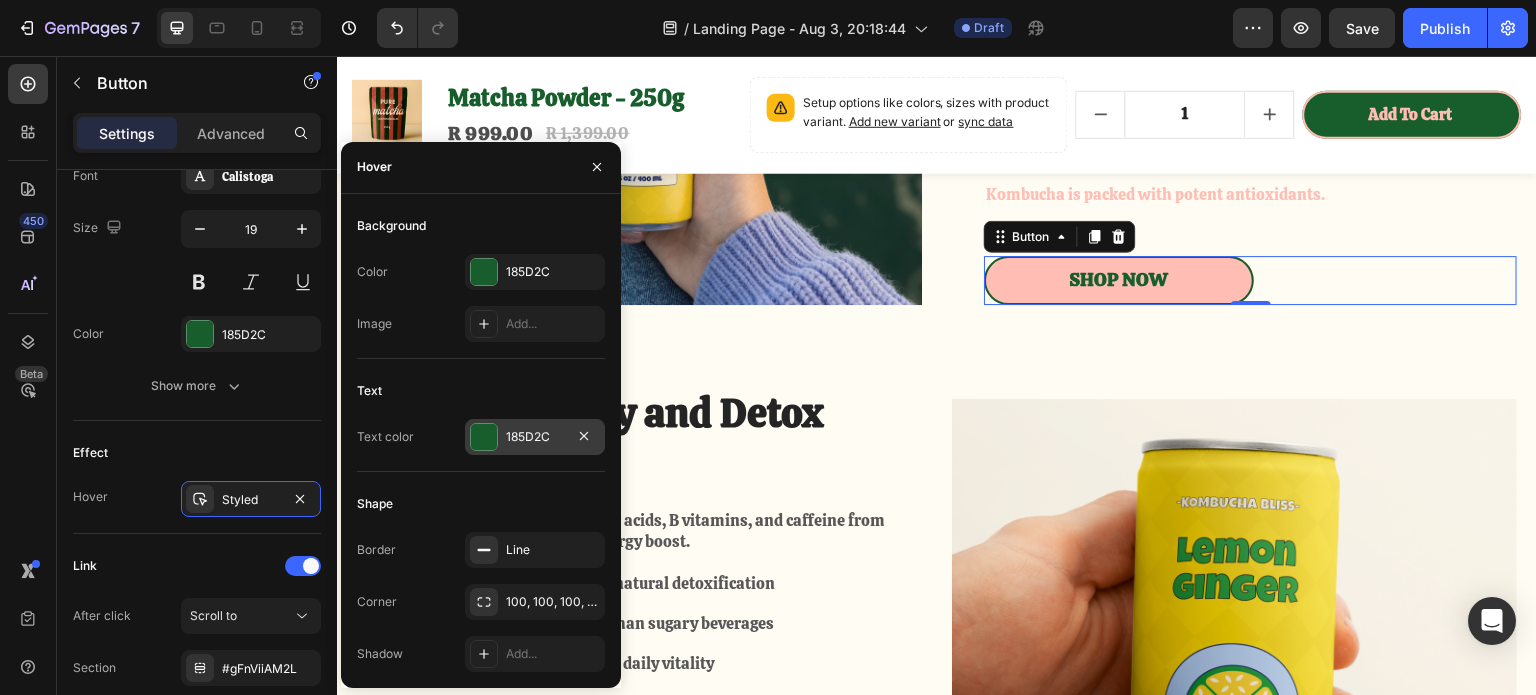 click at bounding box center [484, 437] 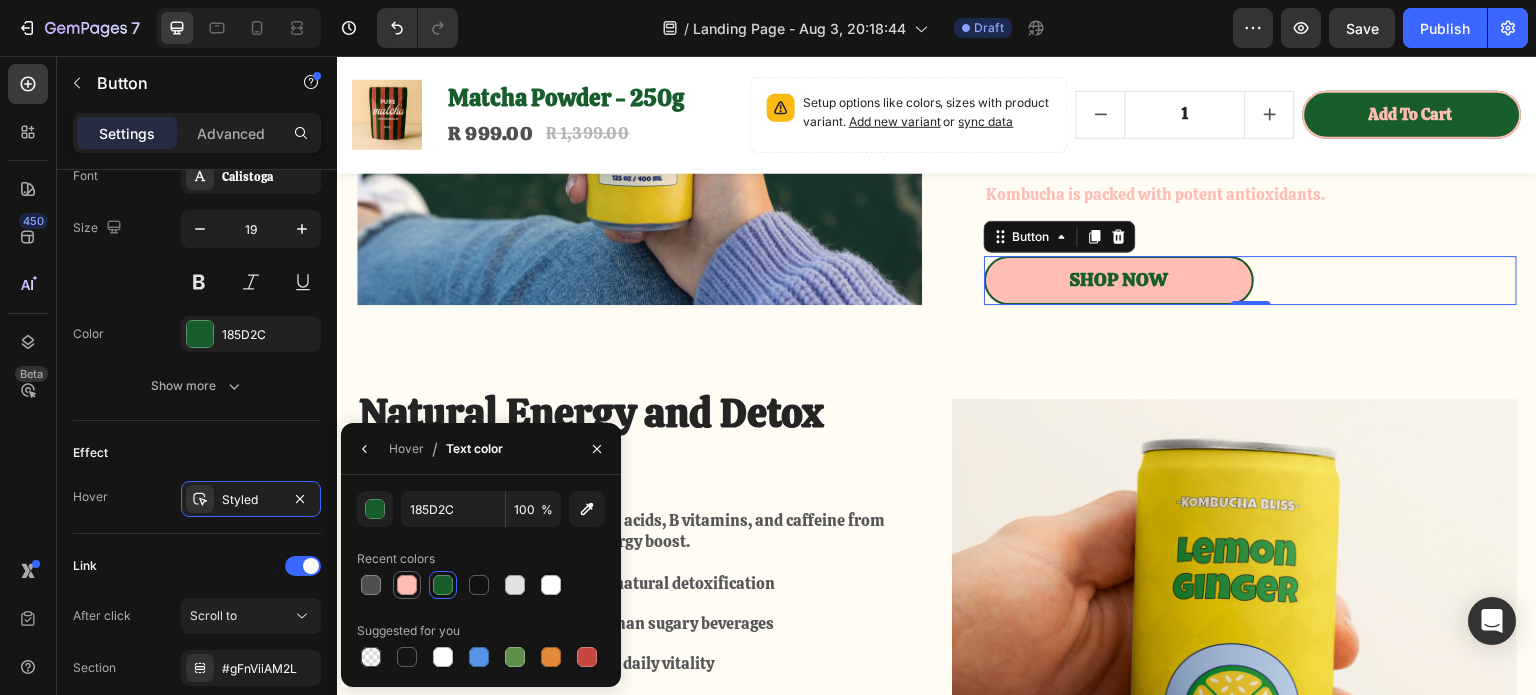click at bounding box center [407, 585] 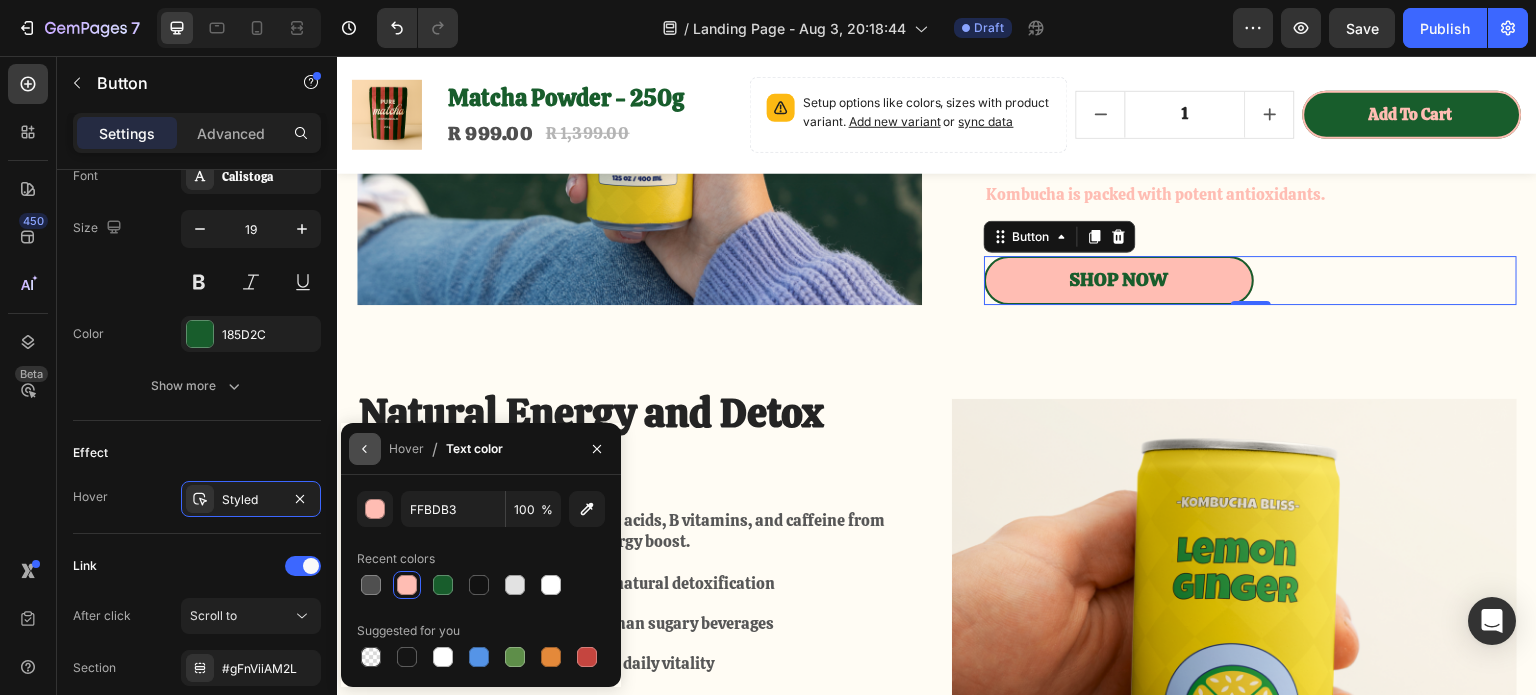 click 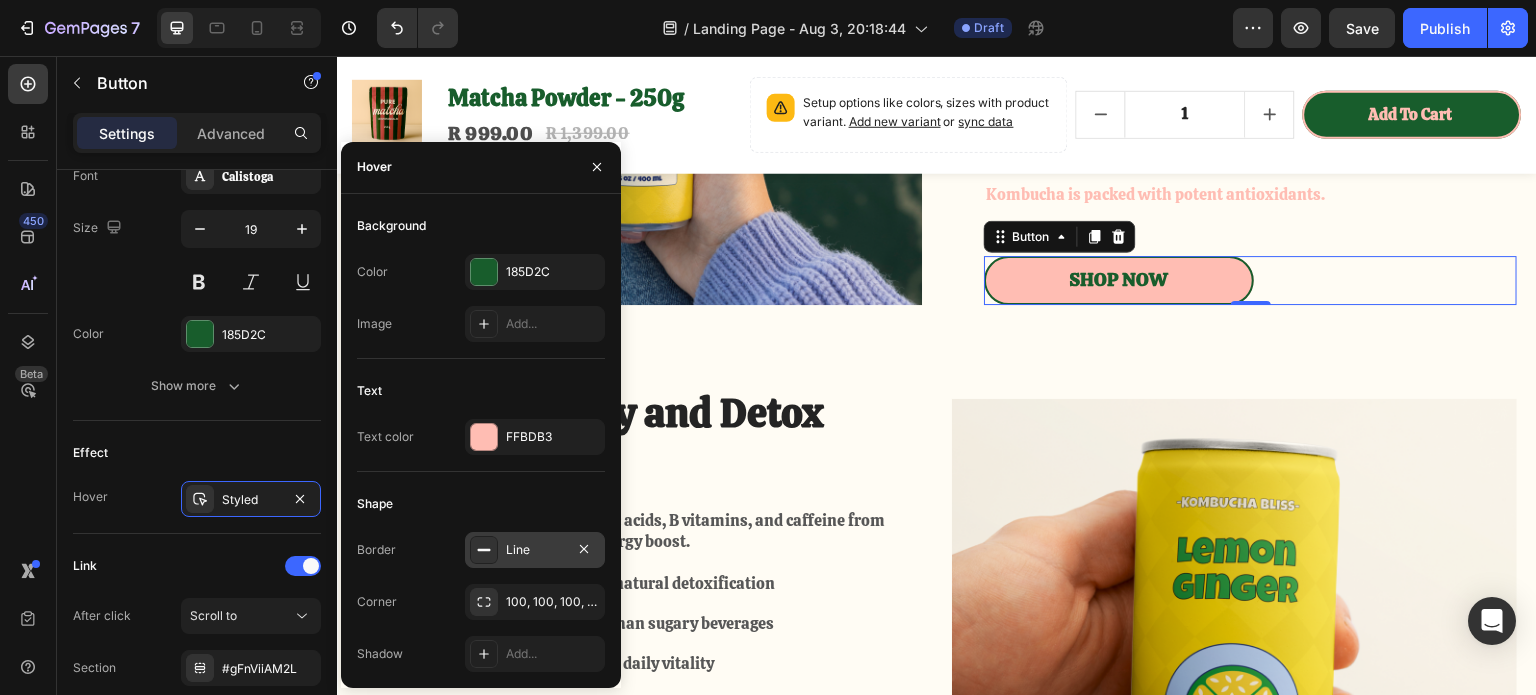 click at bounding box center [484, 550] 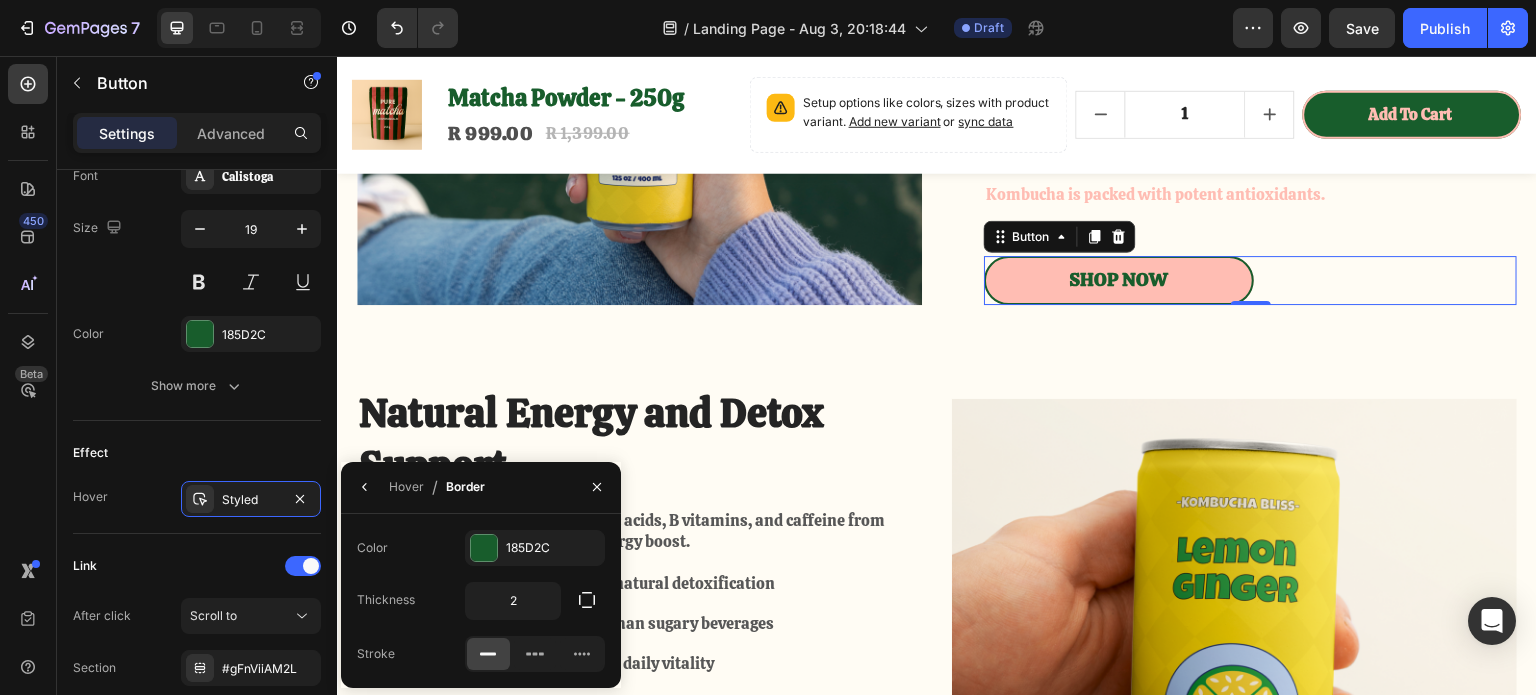 click on "Color 185D2C Thickness 2 Stroke" at bounding box center [481, 601] 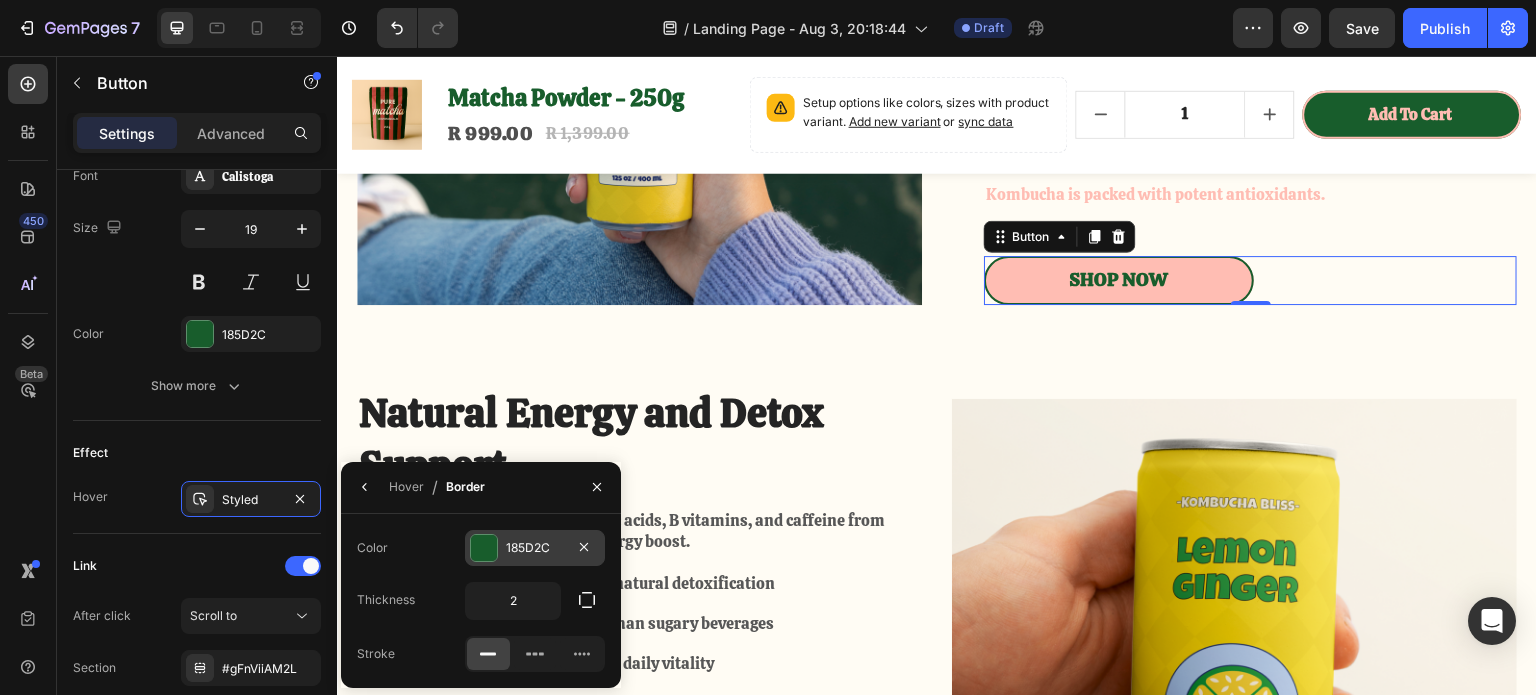 click at bounding box center [484, 548] 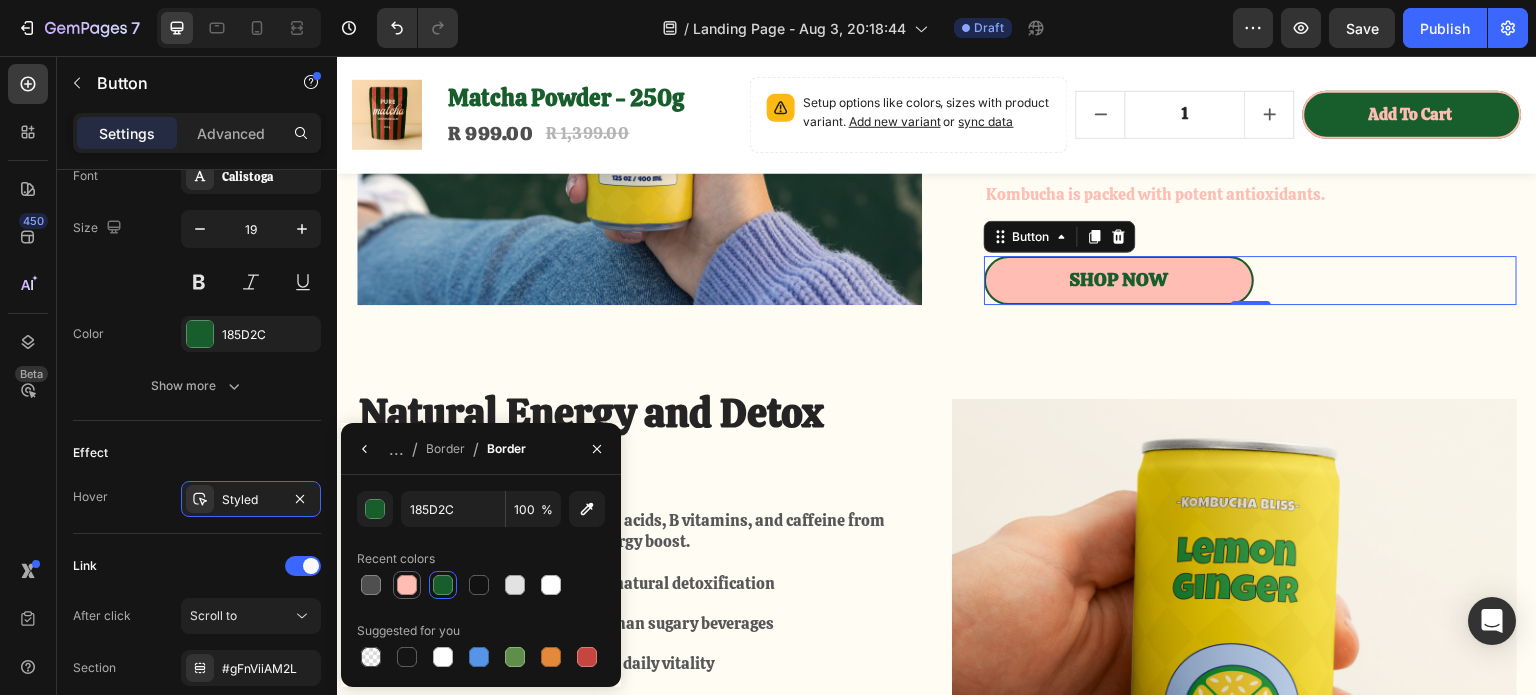 click at bounding box center (407, 585) 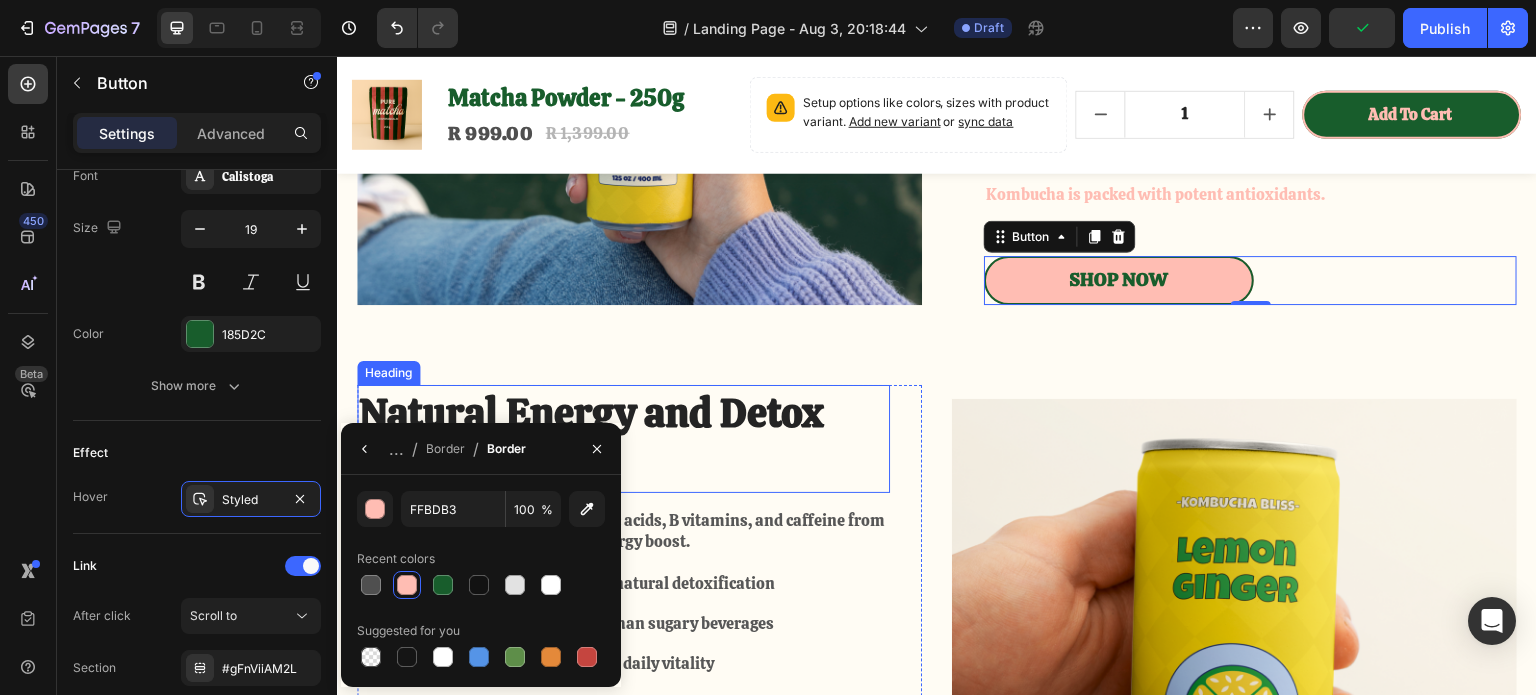 click on "Natural Energy and Detox Support" at bounding box center [623, 439] 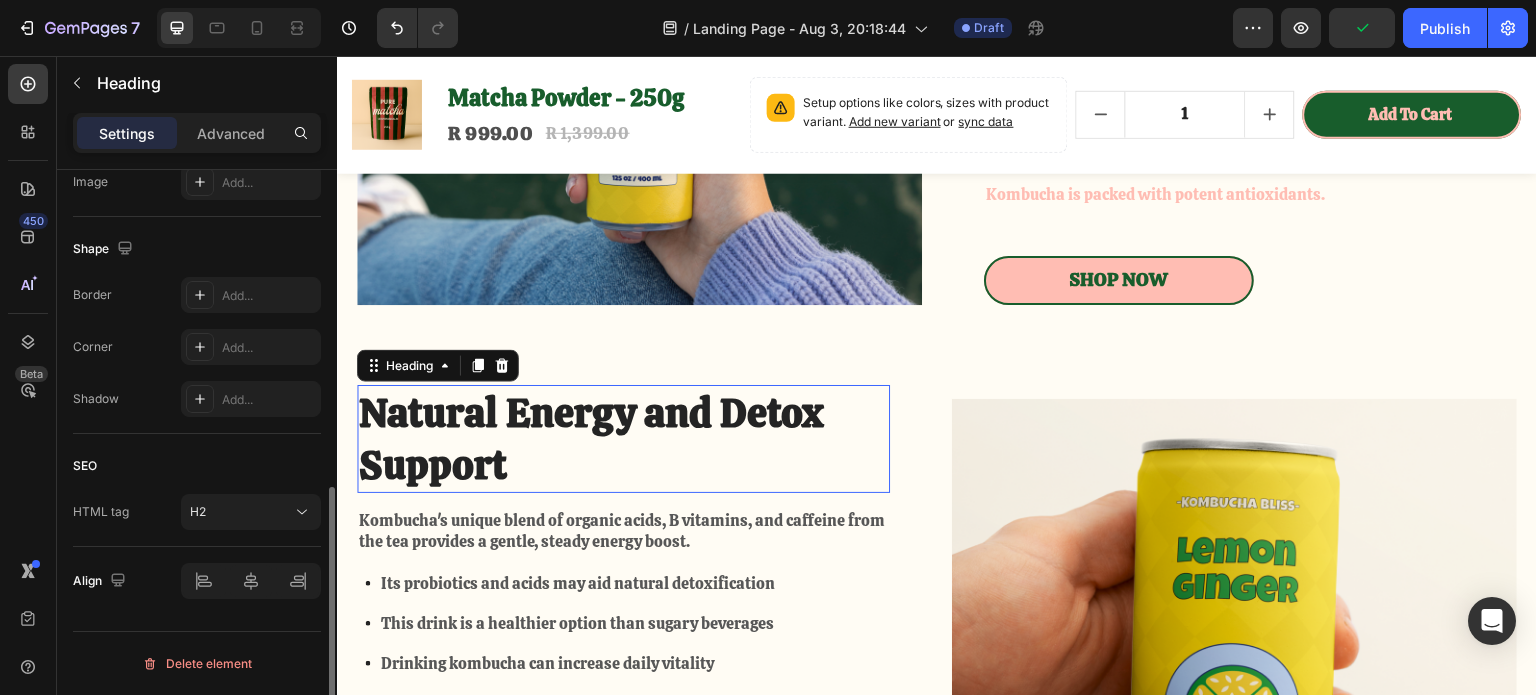 scroll, scrollTop: 0, scrollLeft: 0, axis: both 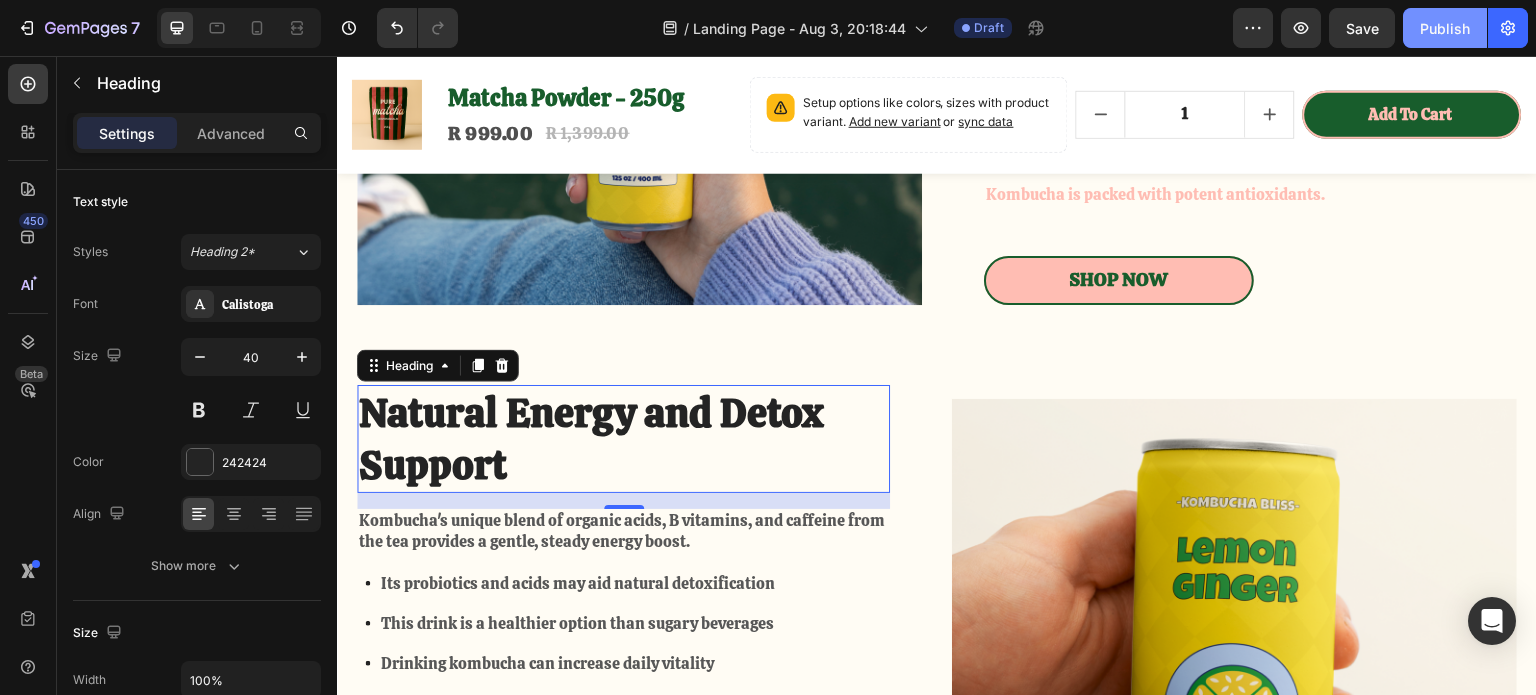 click on "Publish" at bounding box center (1445, 28) 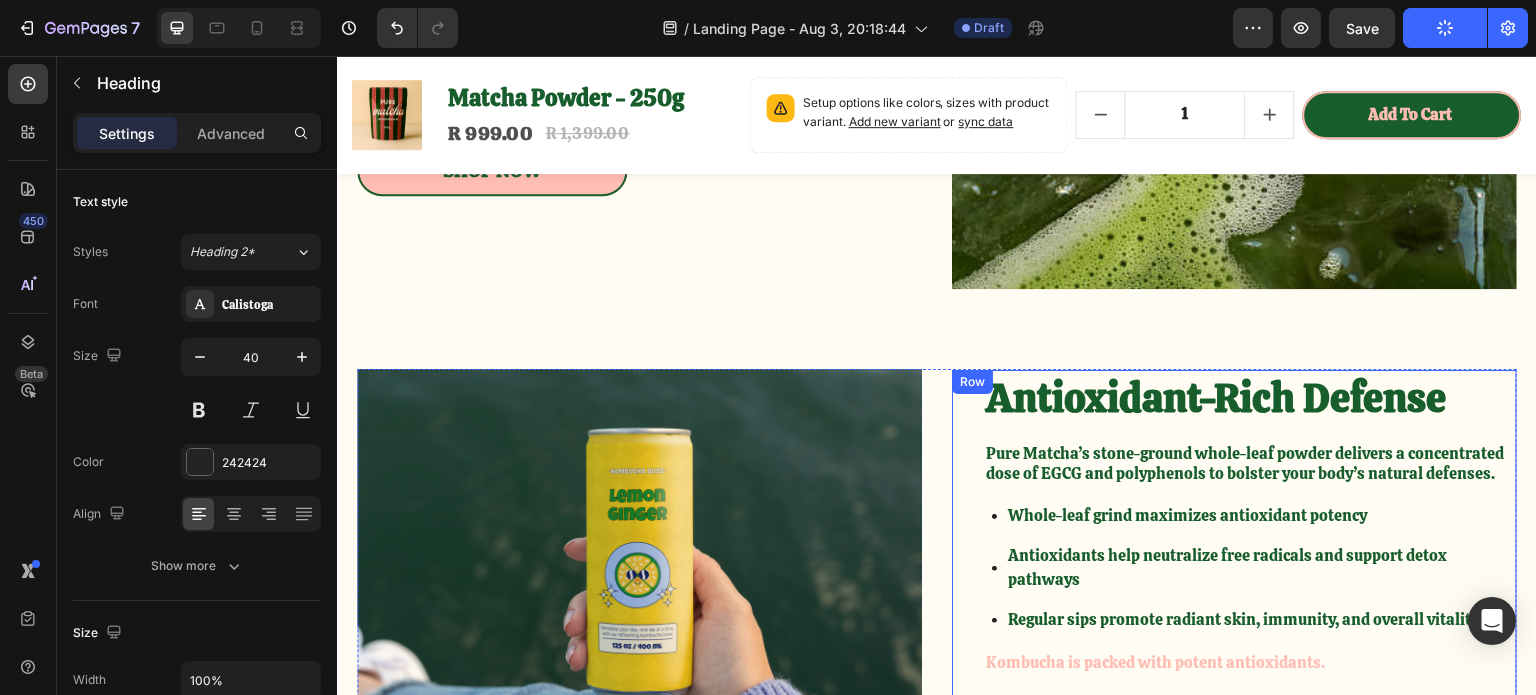 scroll, scrollTop: 1900, scrollLeft: 0, axis: vertical 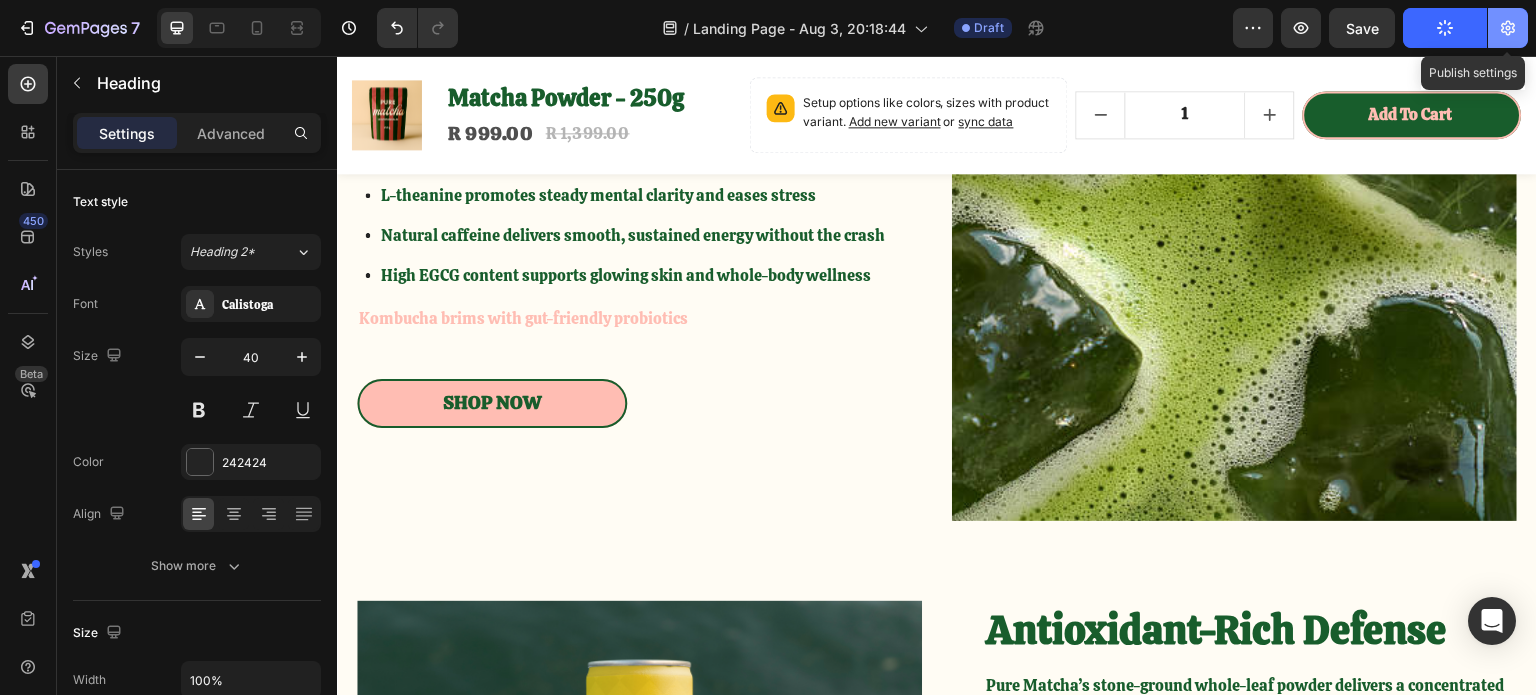 click 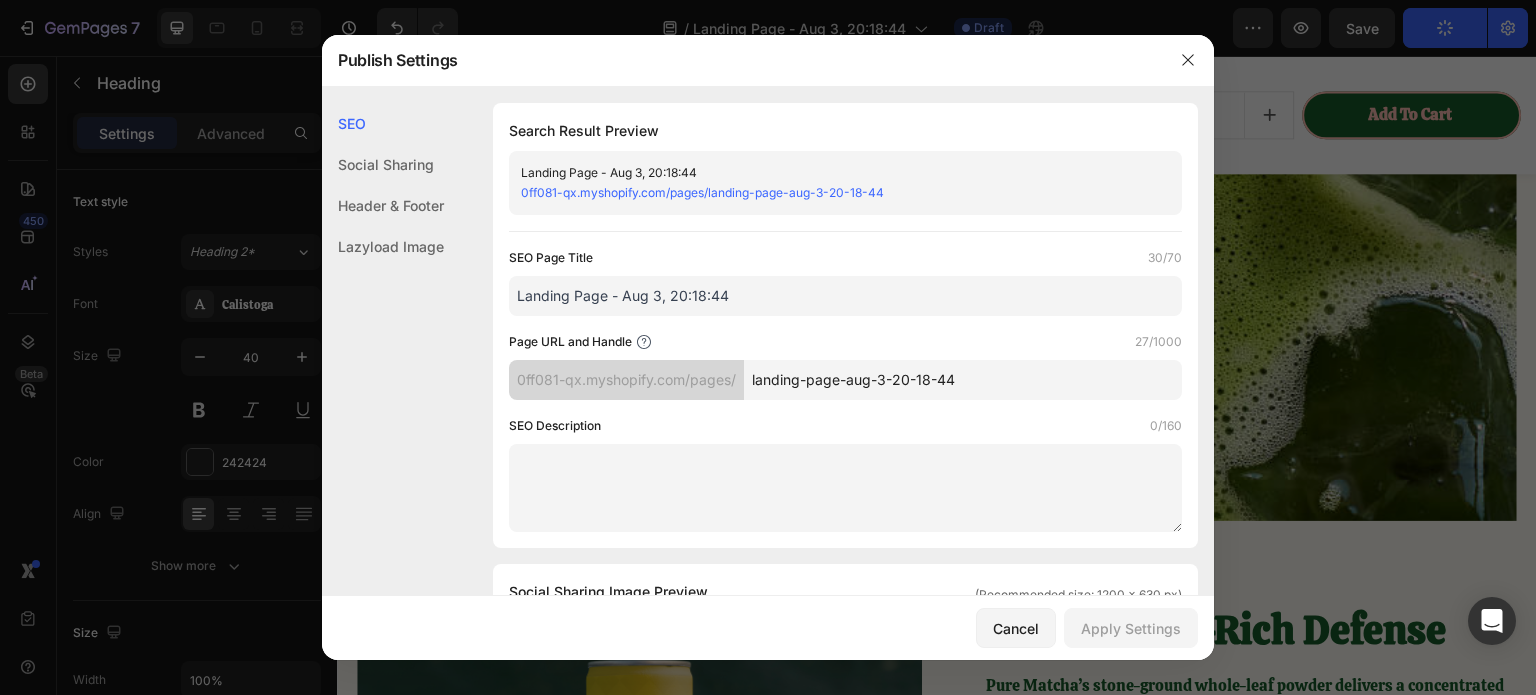 click on "Social Sharing" 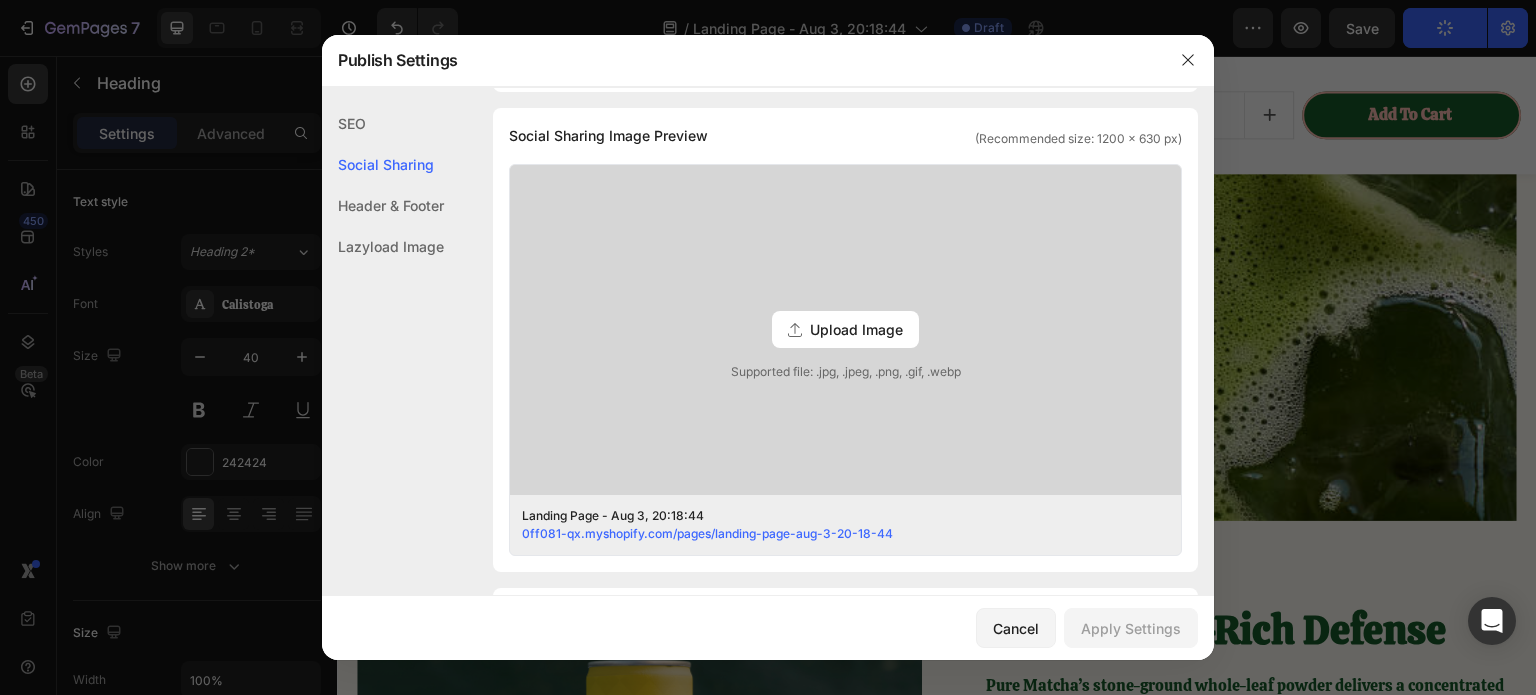 click on "Header & Footer" 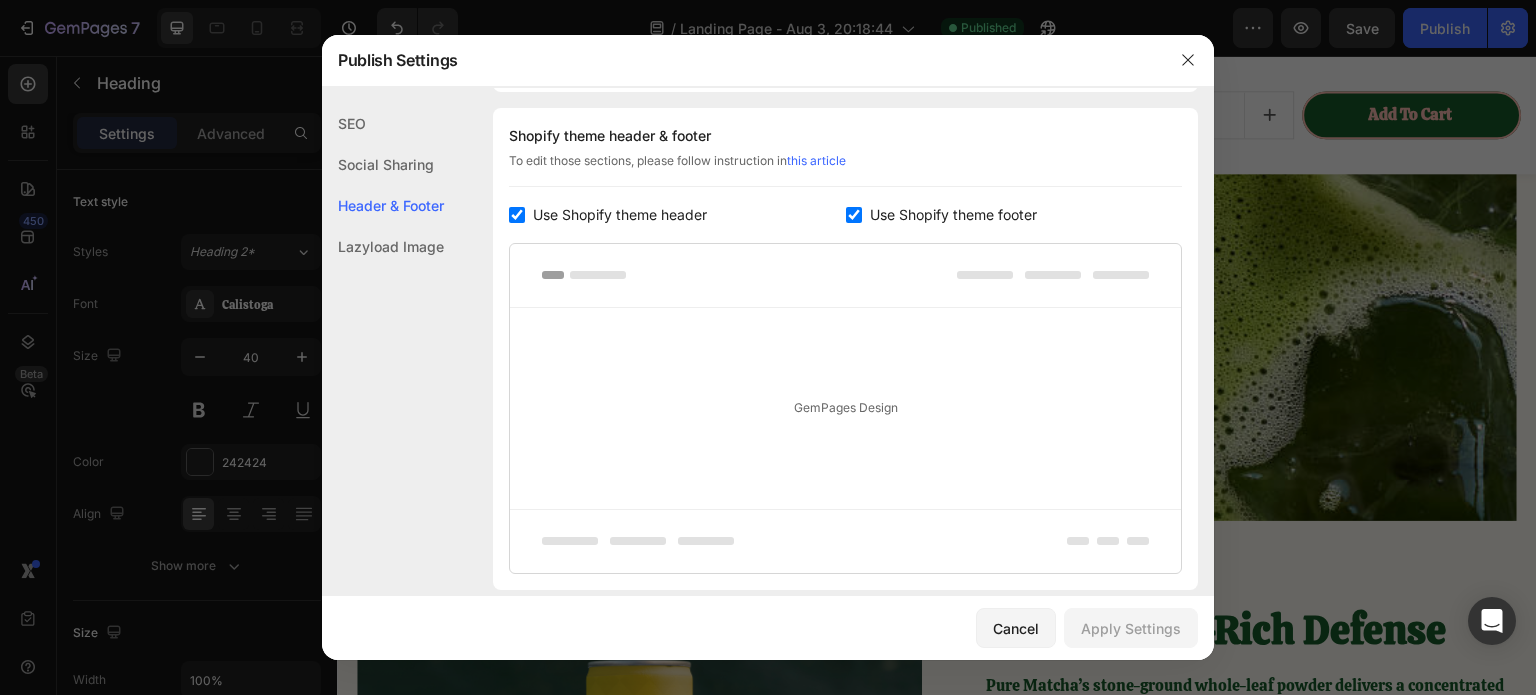 click on "Lazyload Image" 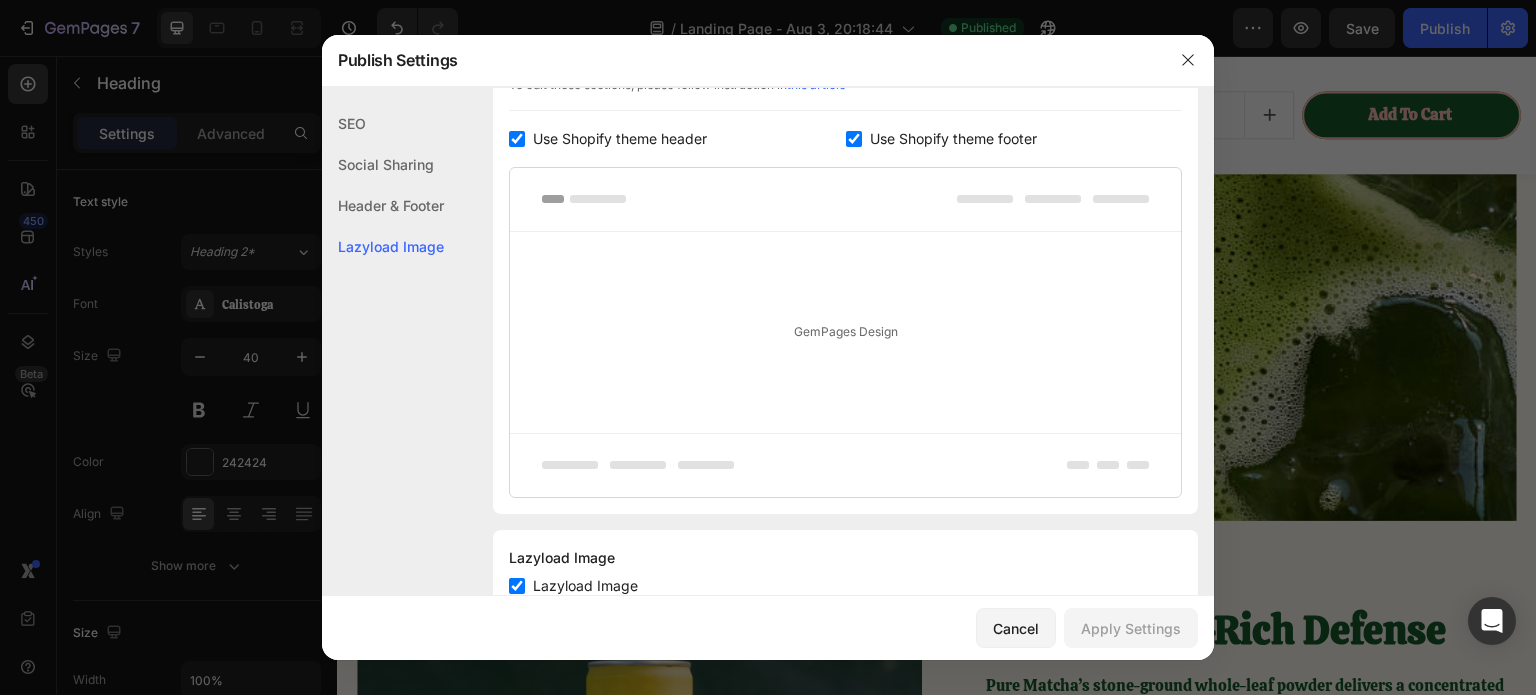 scroll, scrollTop: 1076, scrollLeft: 0, axis: vertical 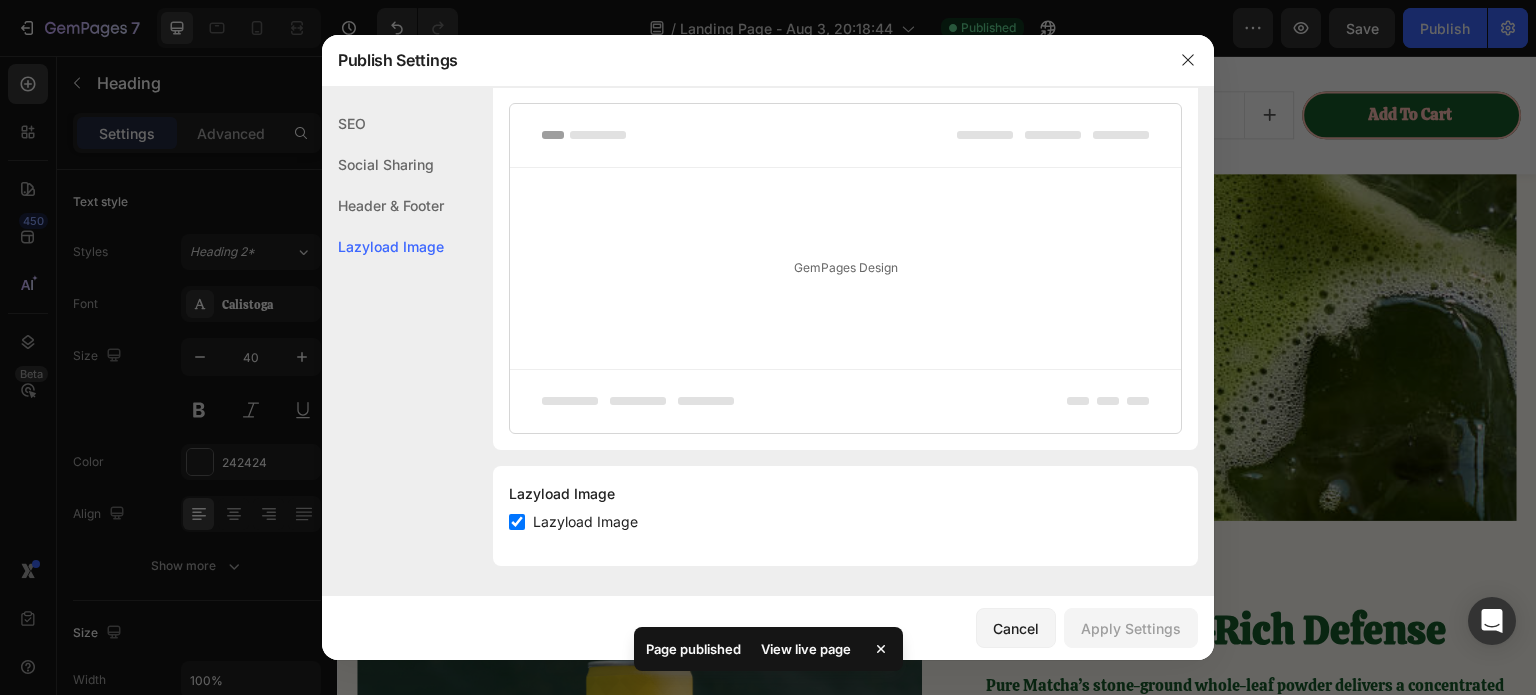click on "Header & Footer" 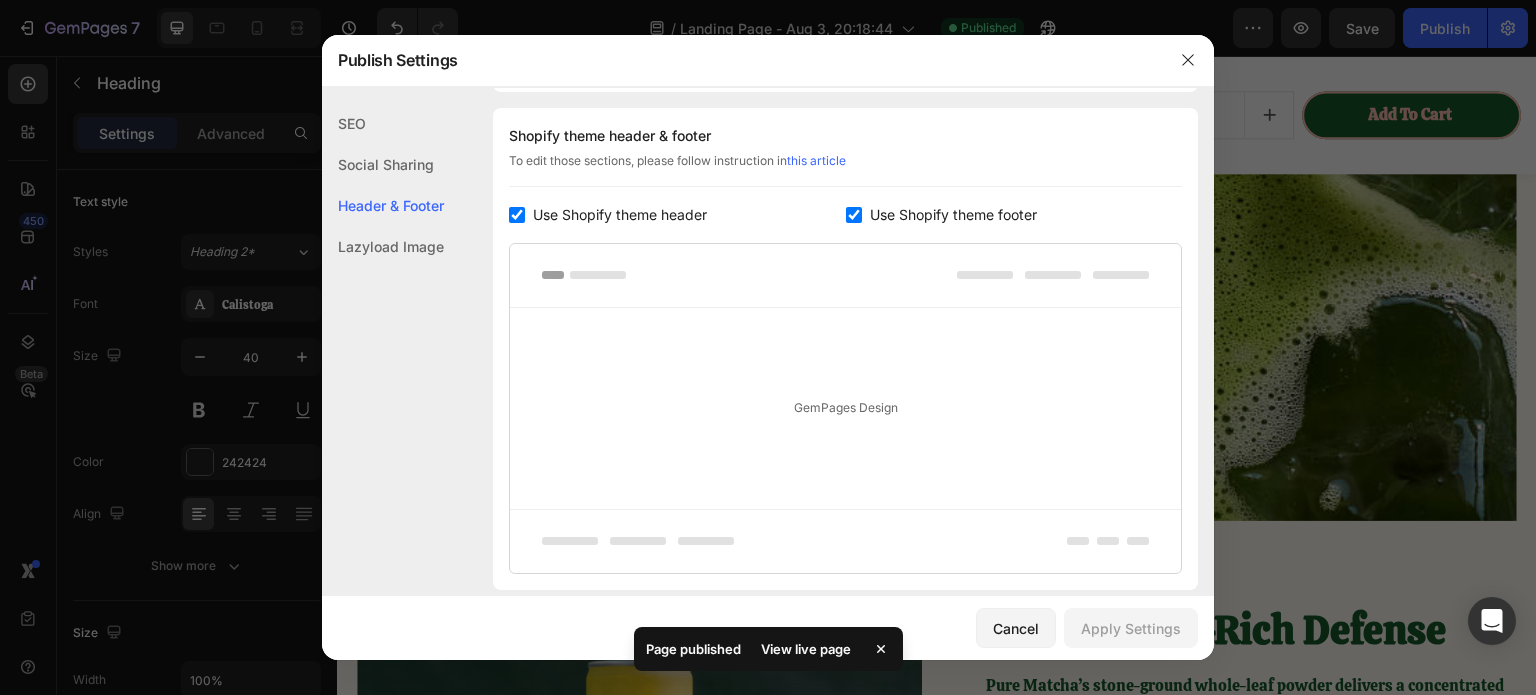 click on "SEO" 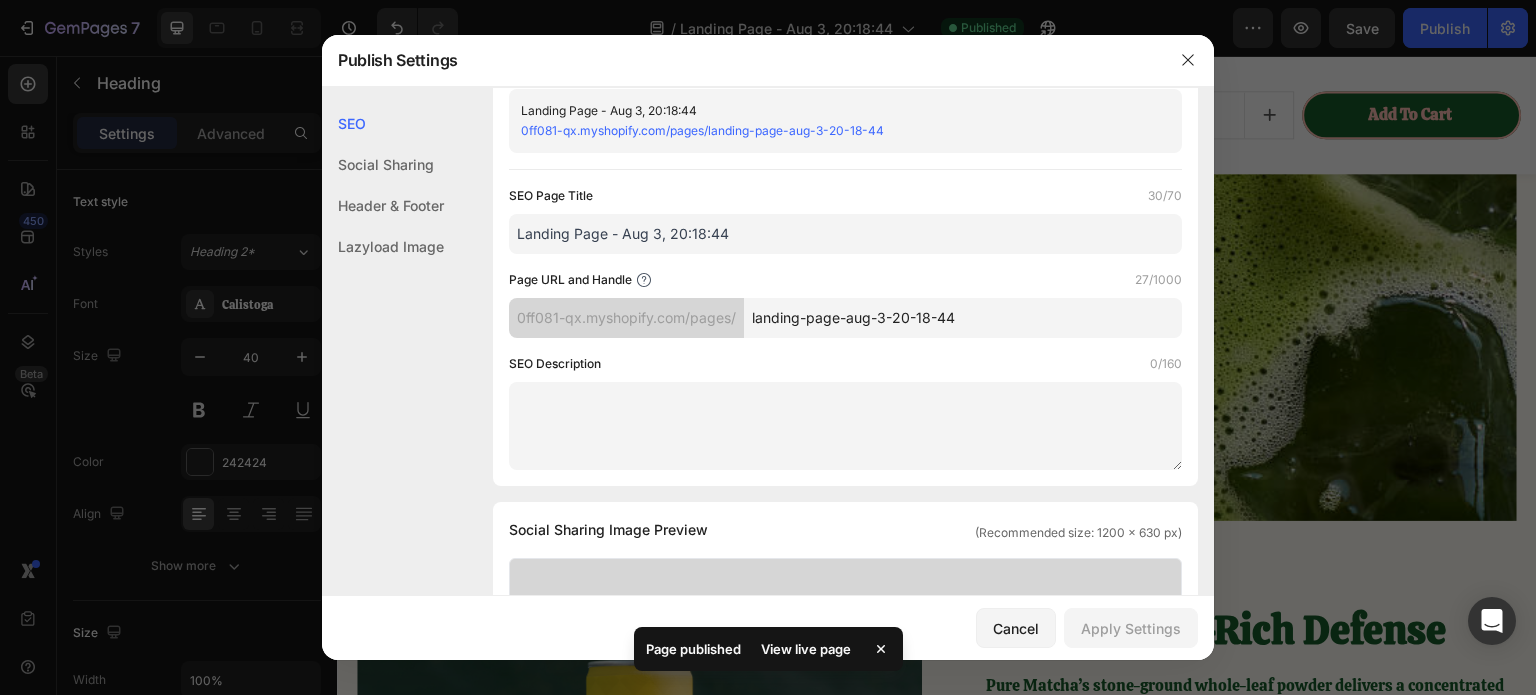 scroll, scrollTop: 0, scrollLeft: 0, axis: both 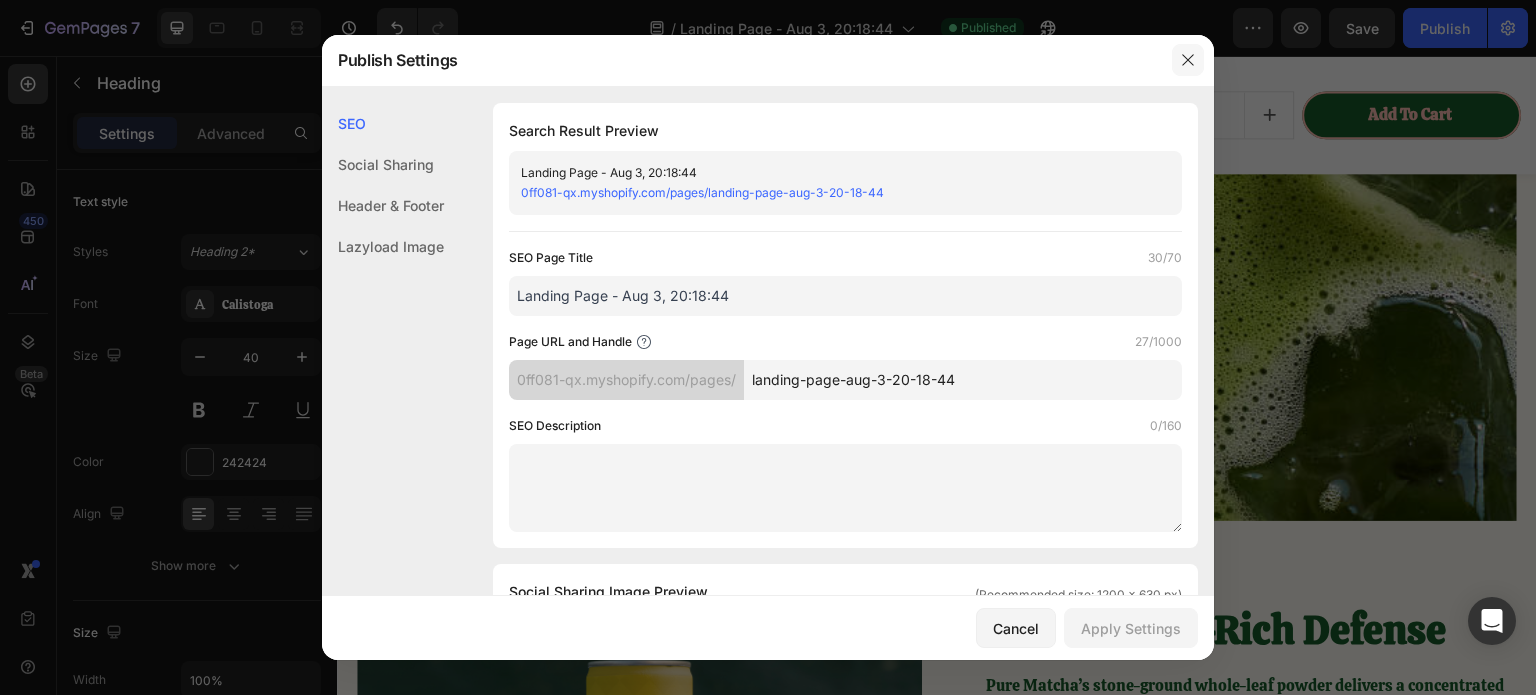 click 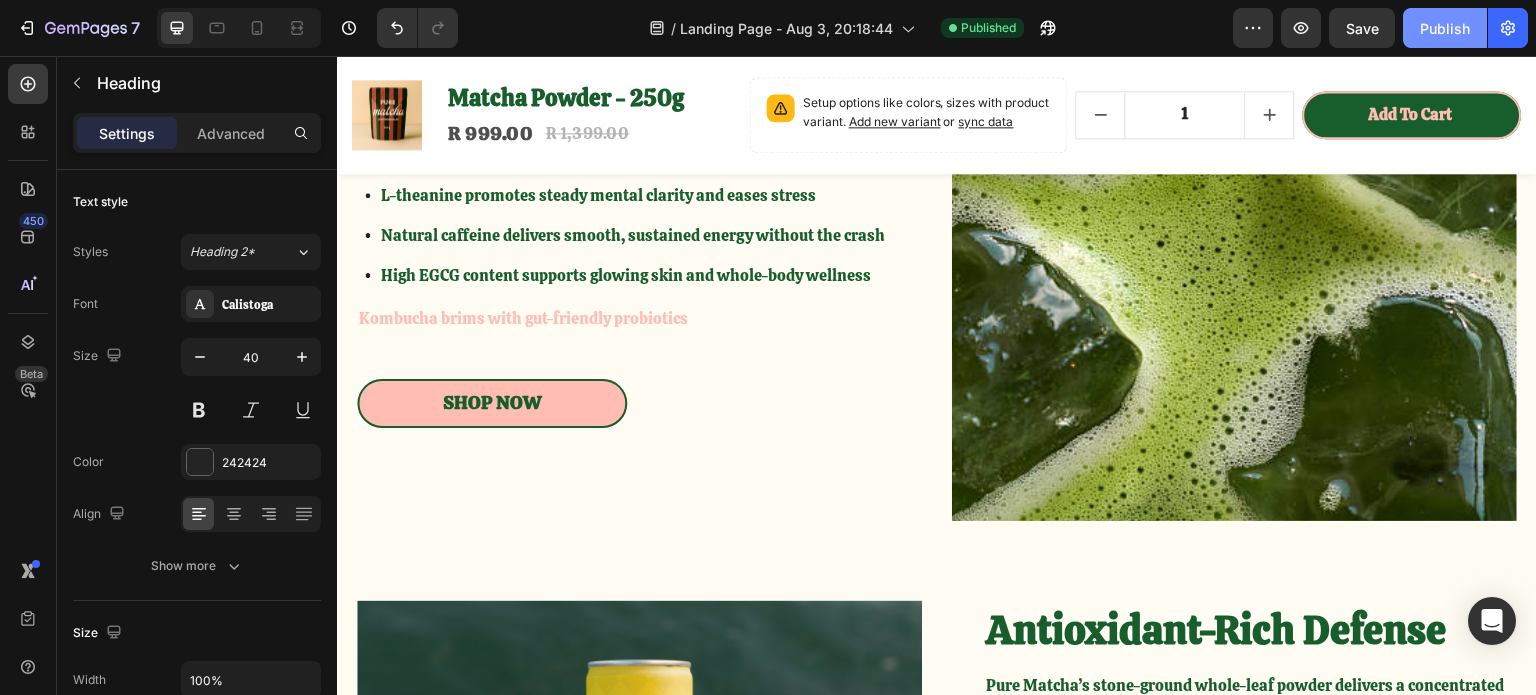 click on "Publish" at bounding box center [1445, 28] 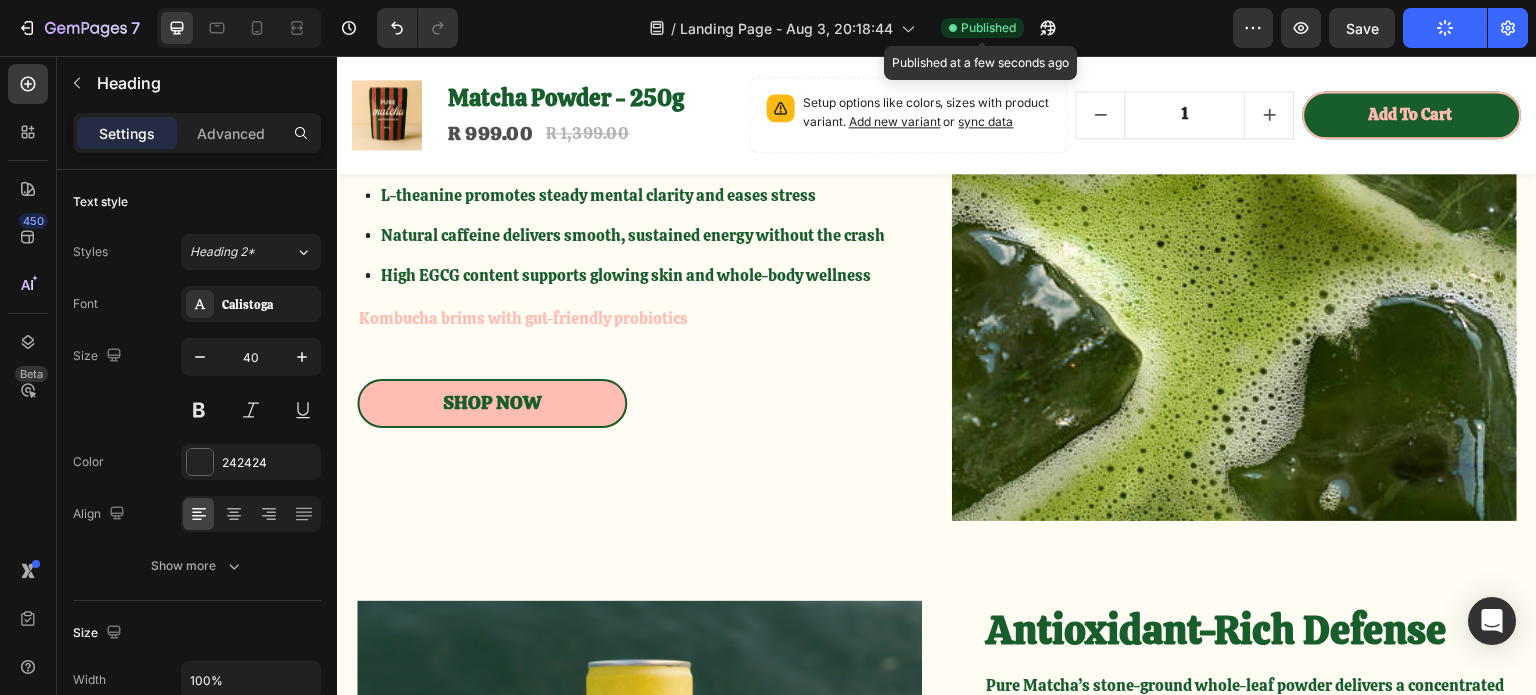 click on "Published" at bounding box center (988, 28) 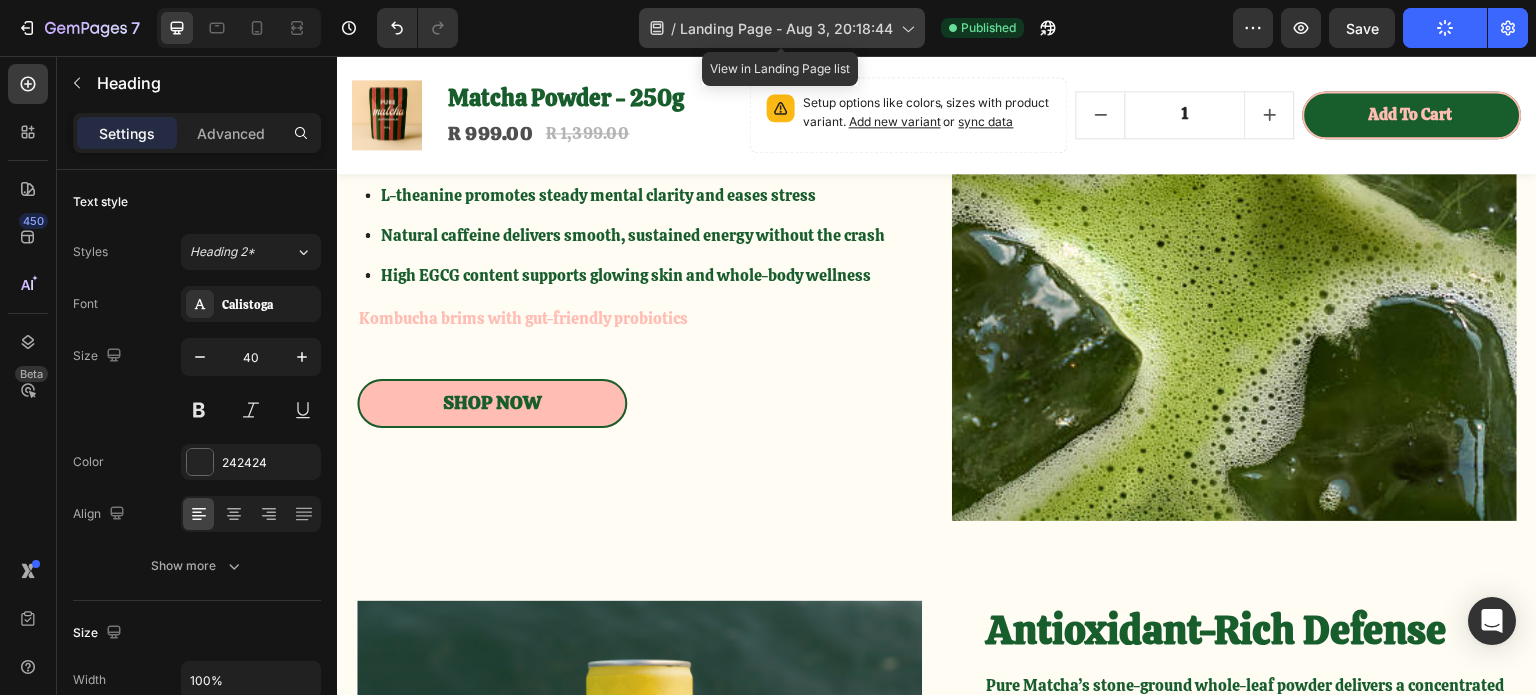 click 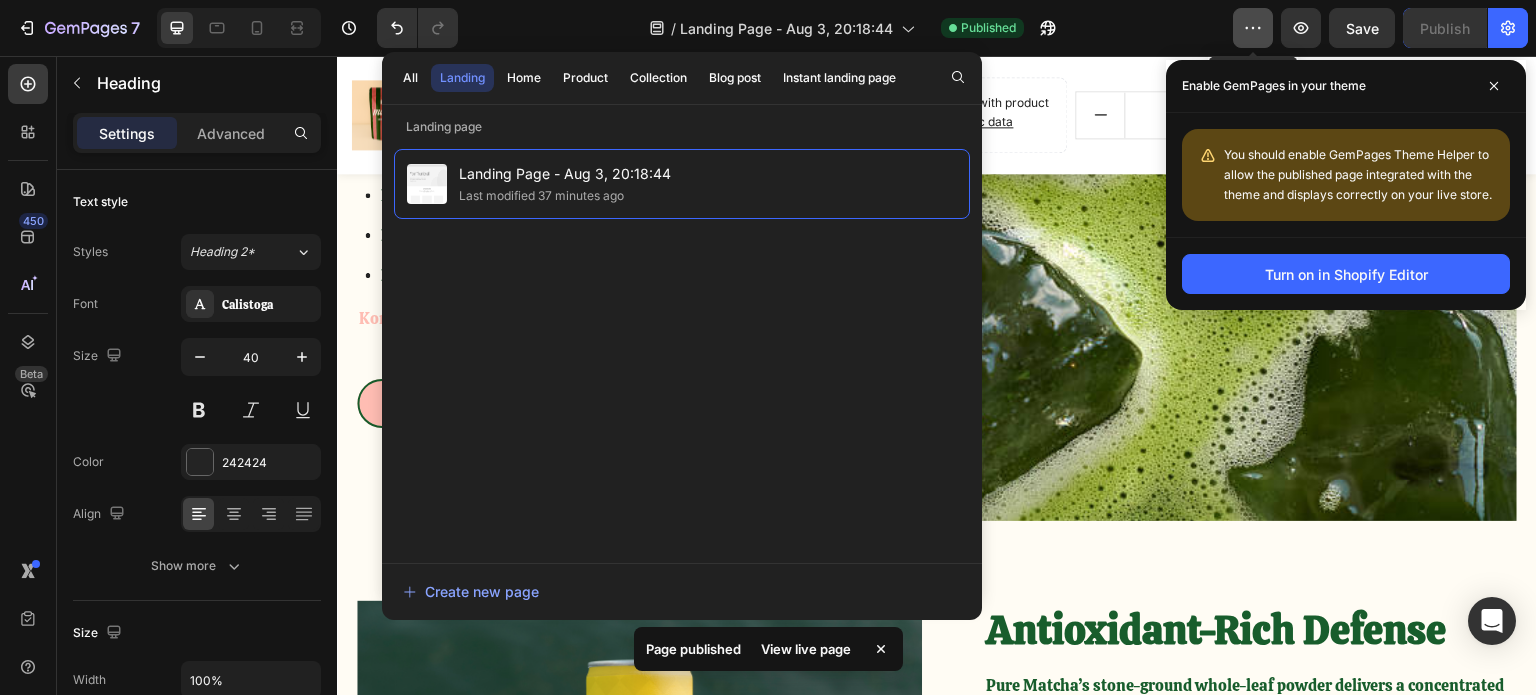 click 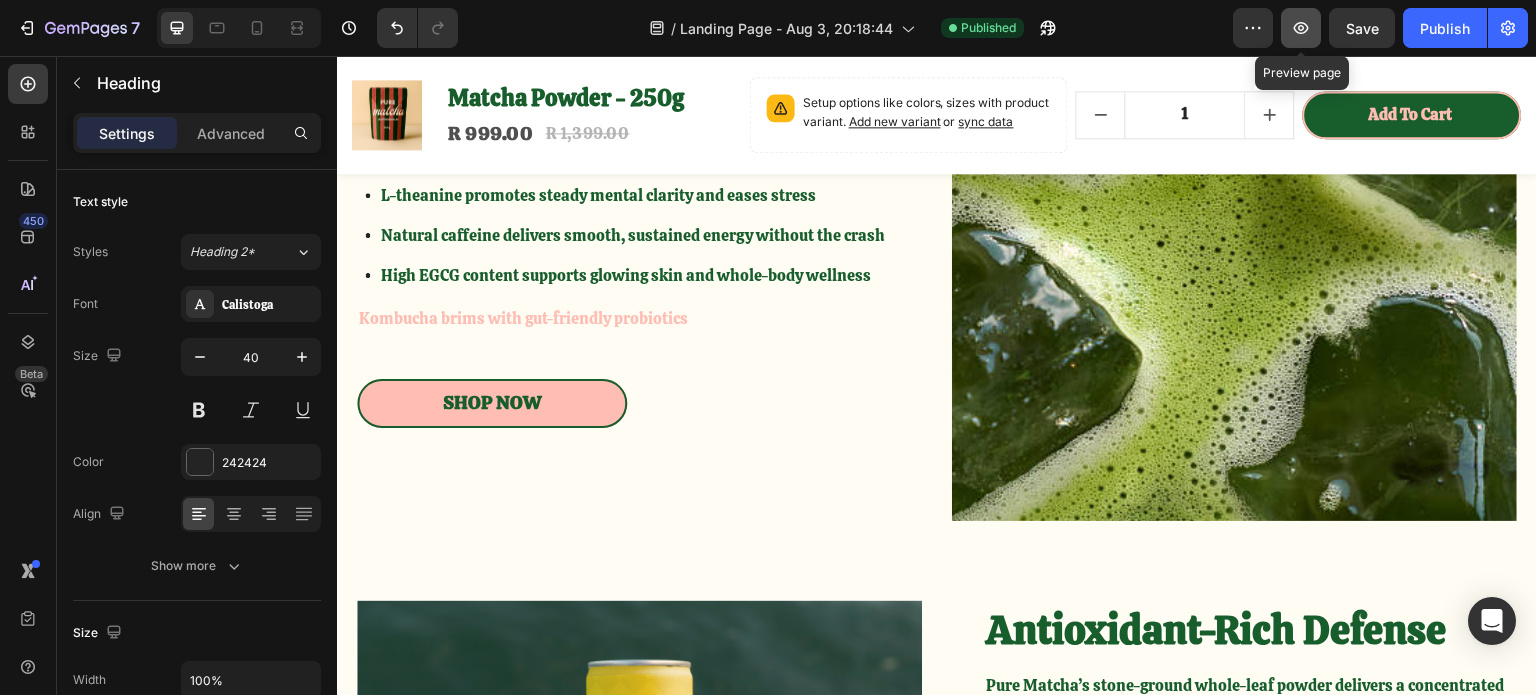 click 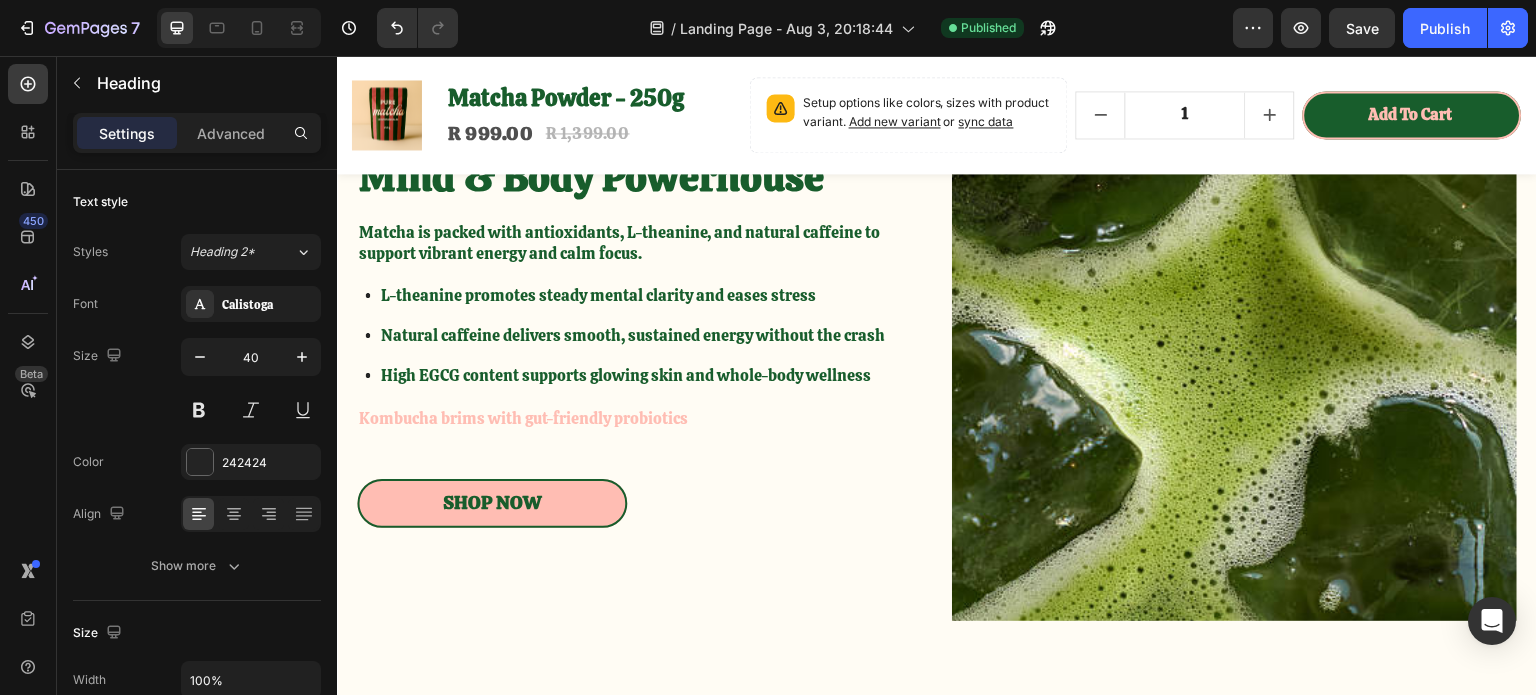 scroll, scrollTop: 2300, scrollLeft: 0, axis: vertical 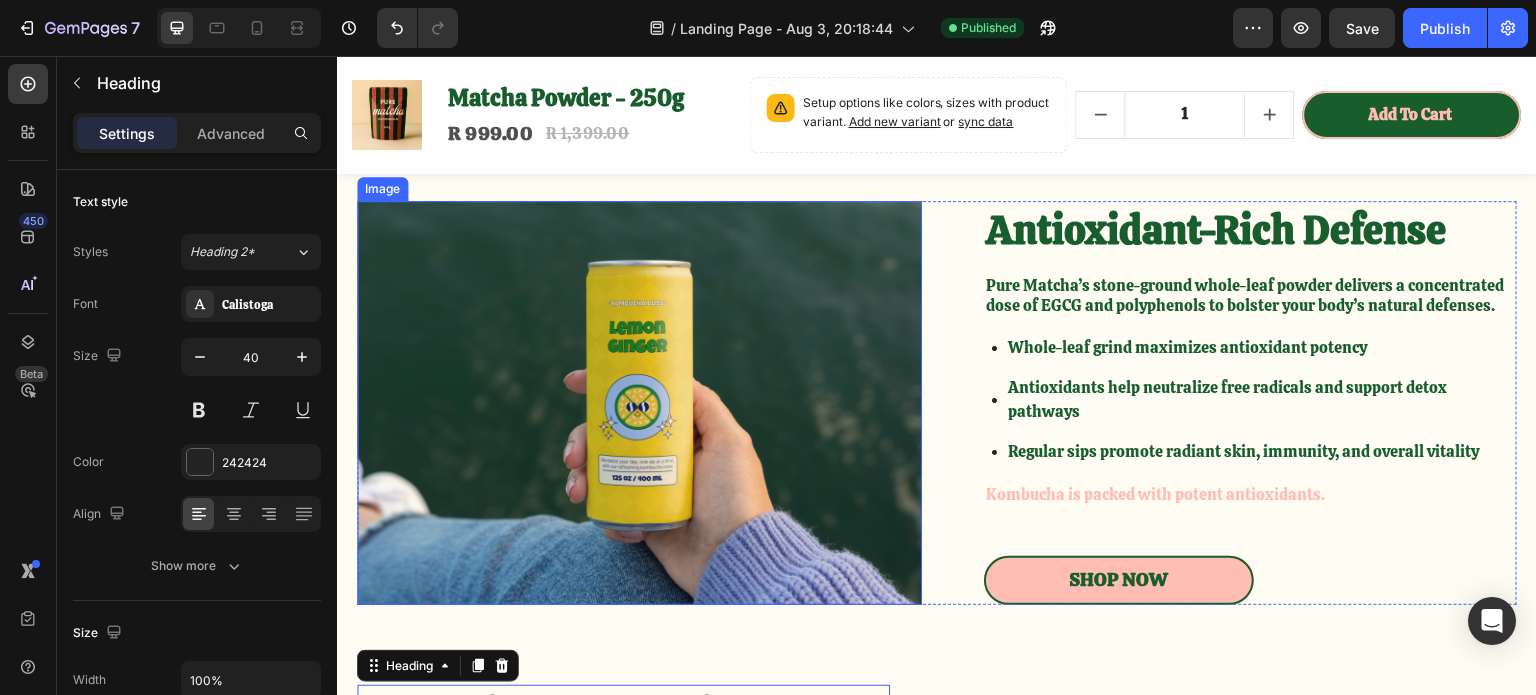 click at bounding box center [639, 403] 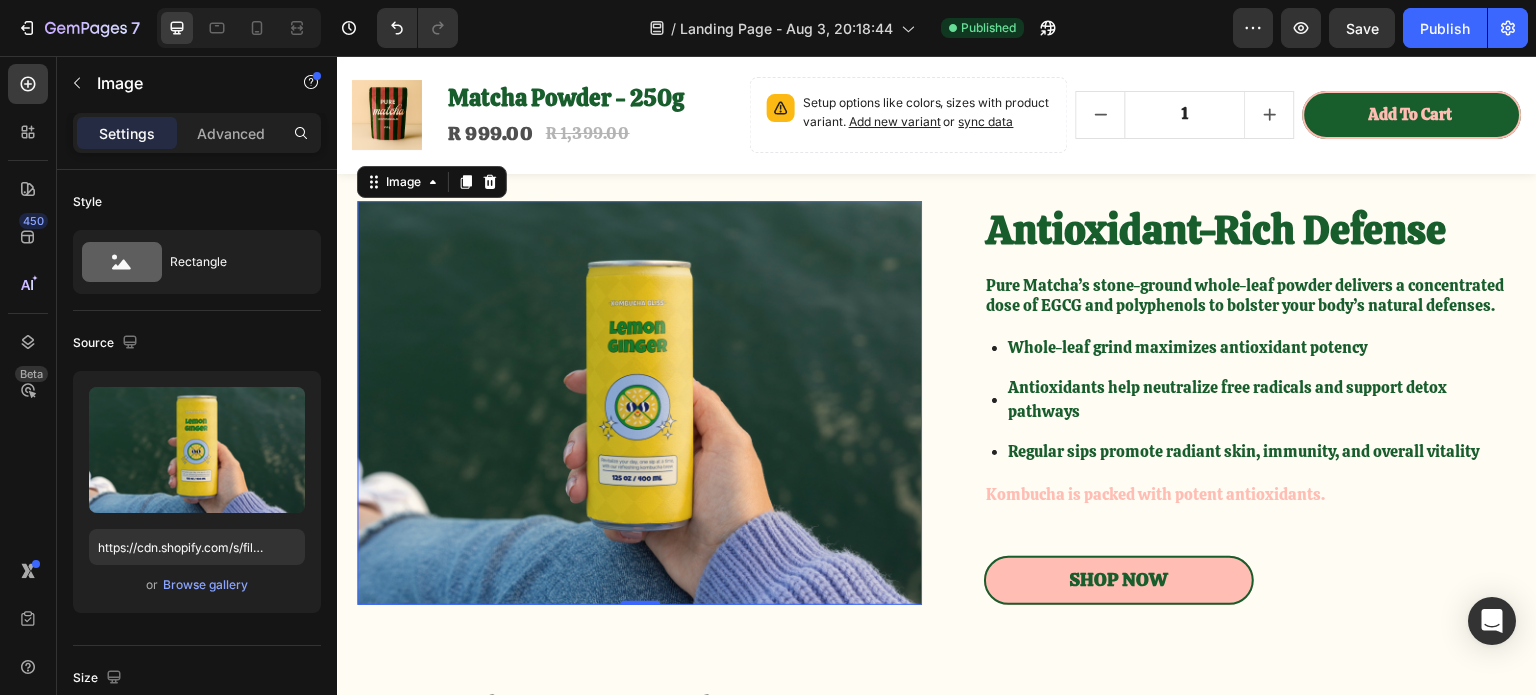 click at bounding box center (639, 403) 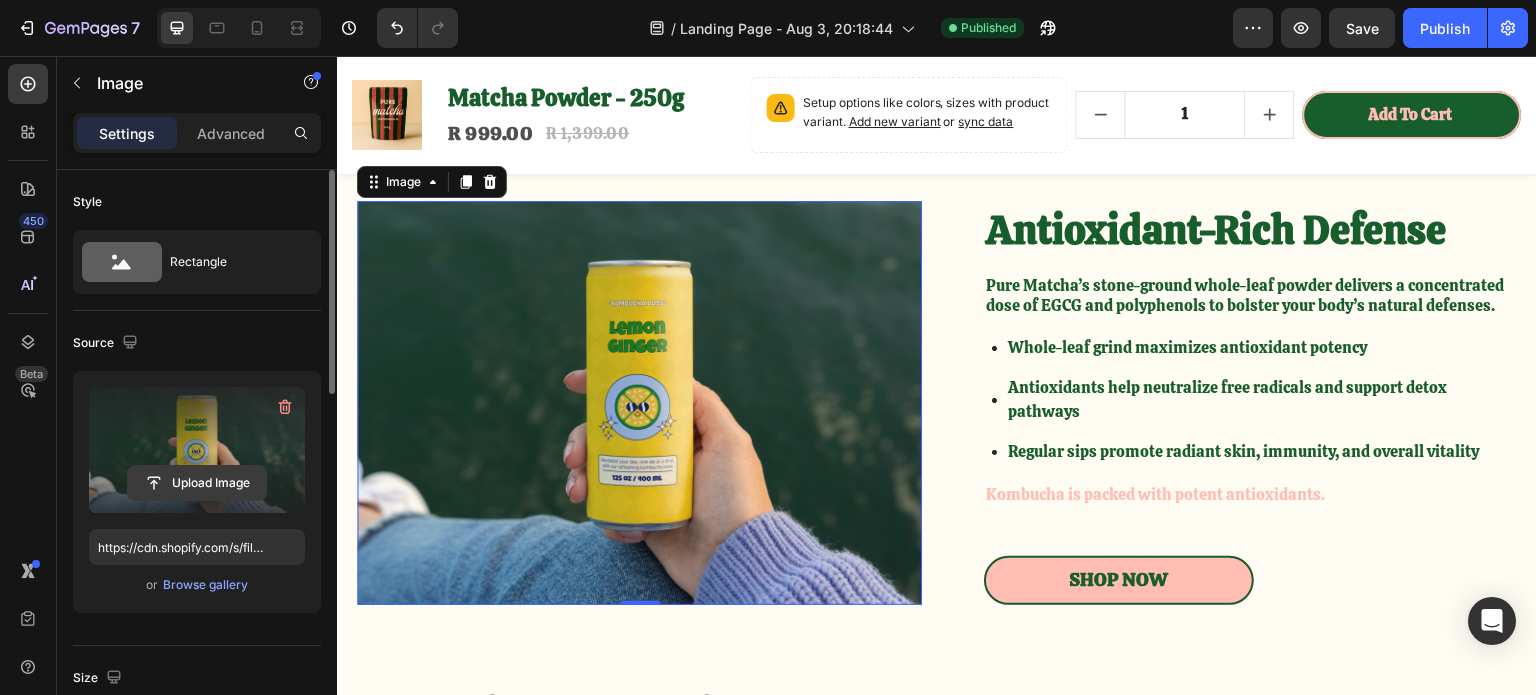 click 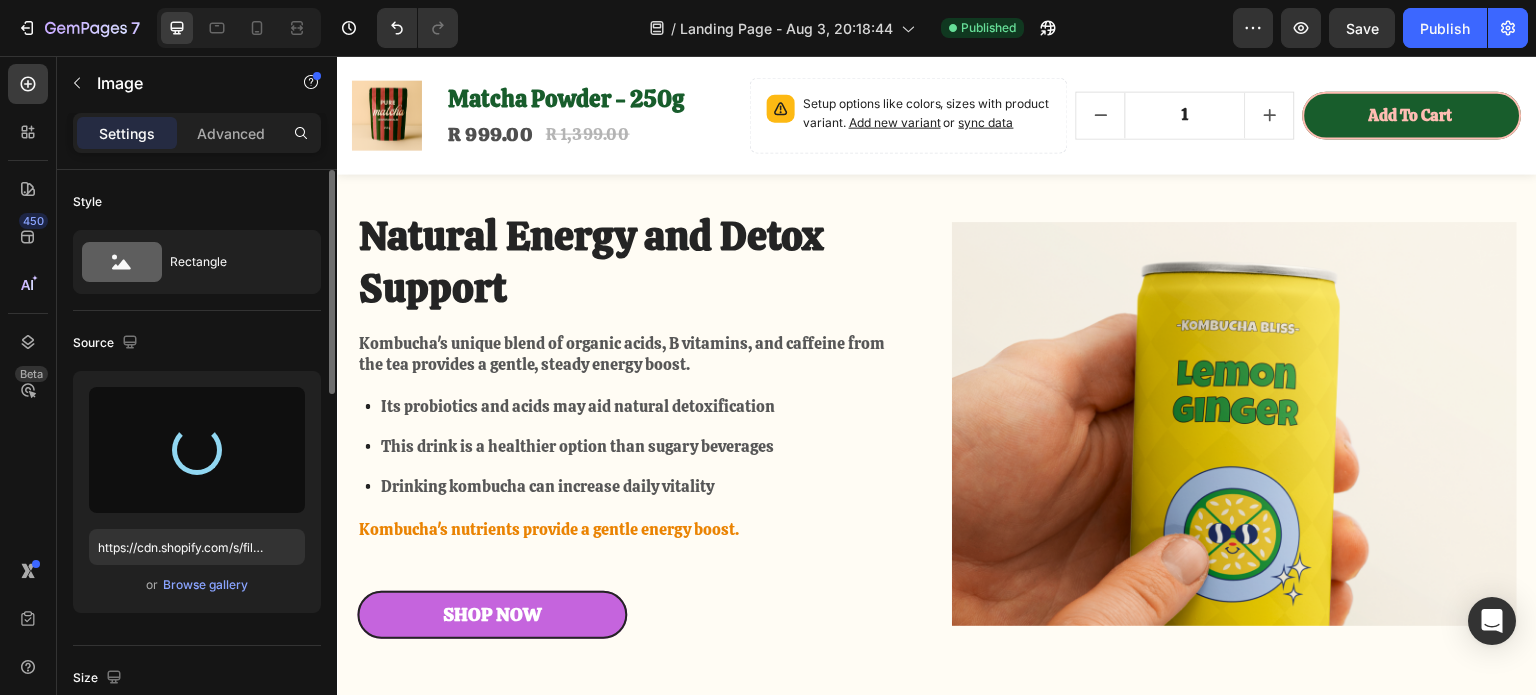 scroll, scrollTop: 2800, scrollLeft: 0, axis: vertical 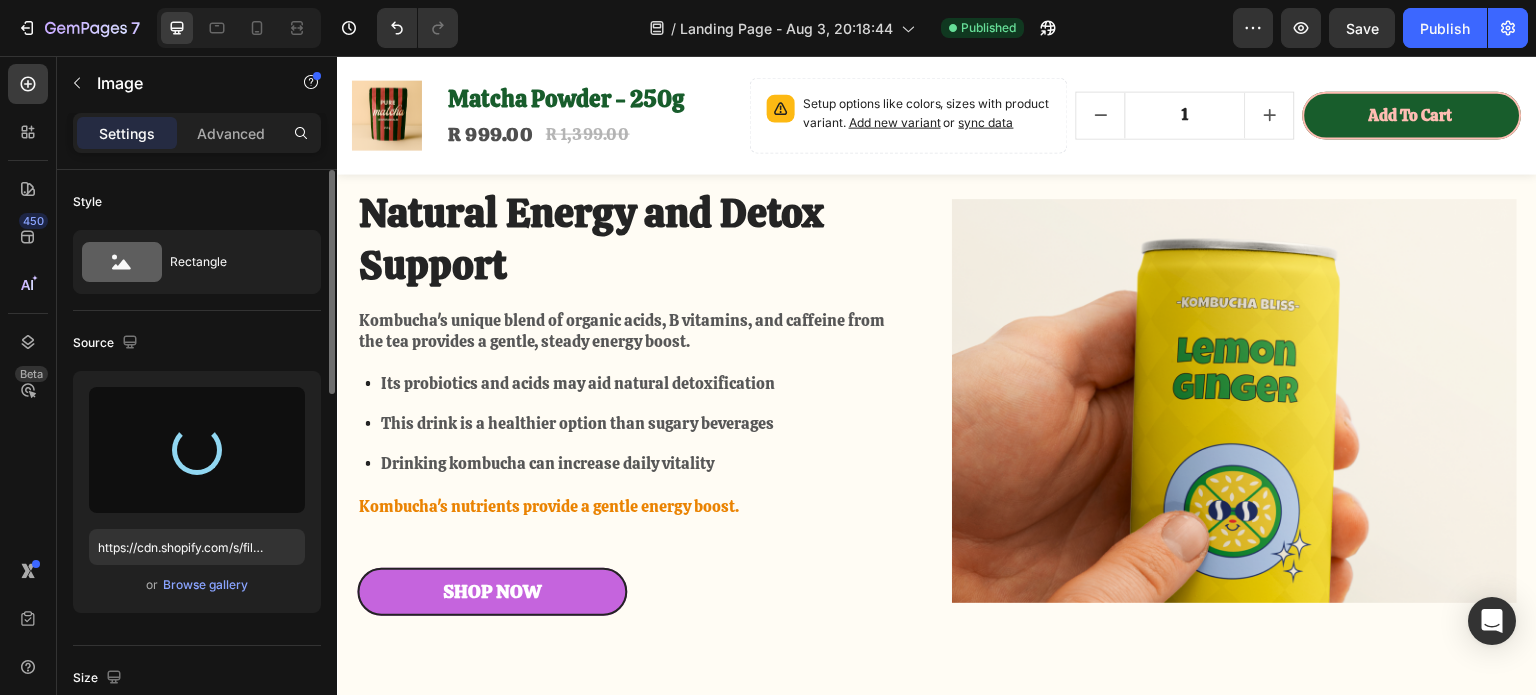 type on "https://cdn.shopify.com/s/files/1/0948/0142/8759/files/gempages_578333273369871301-ed8efa1e-9b7a-4ee7-9522-6b4cce23c234.png" 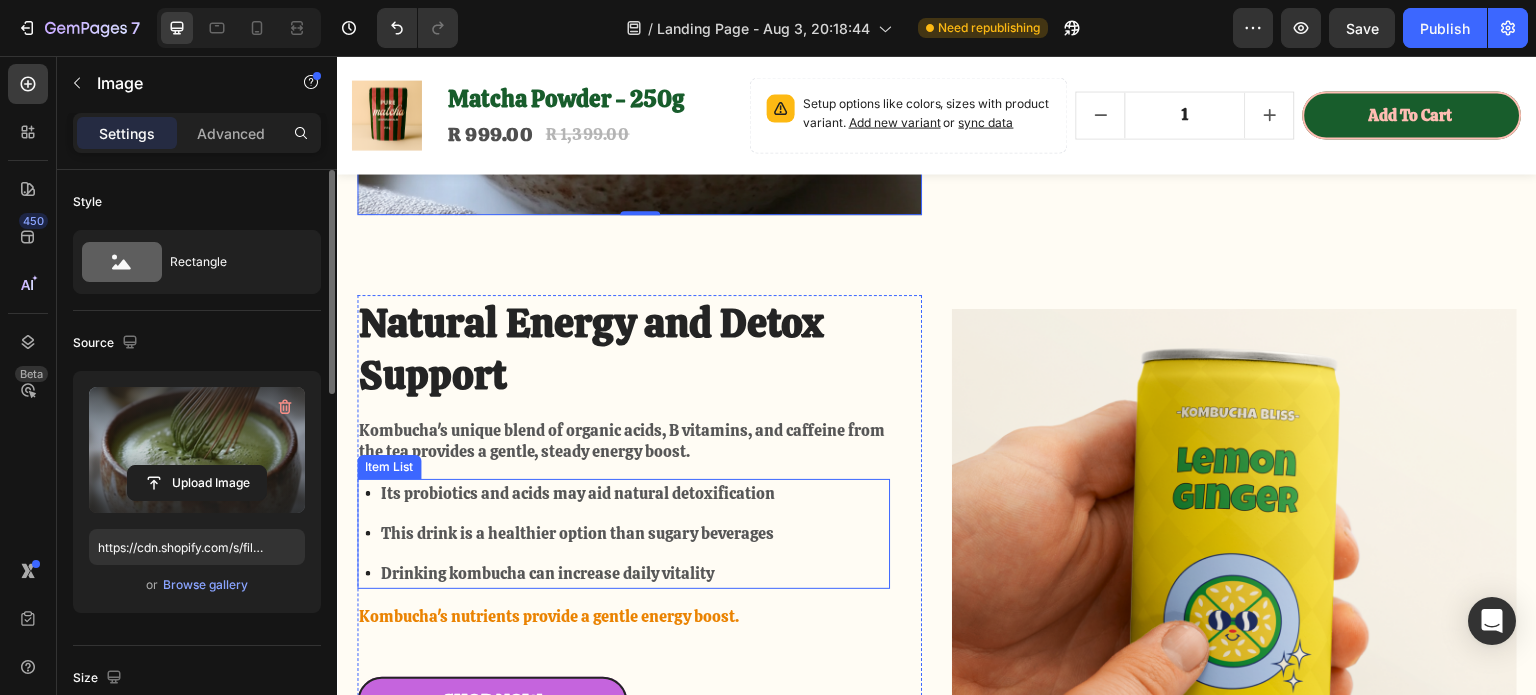 scroll, scrollTop: 2929, scrollLeft: 0, axis: vertical 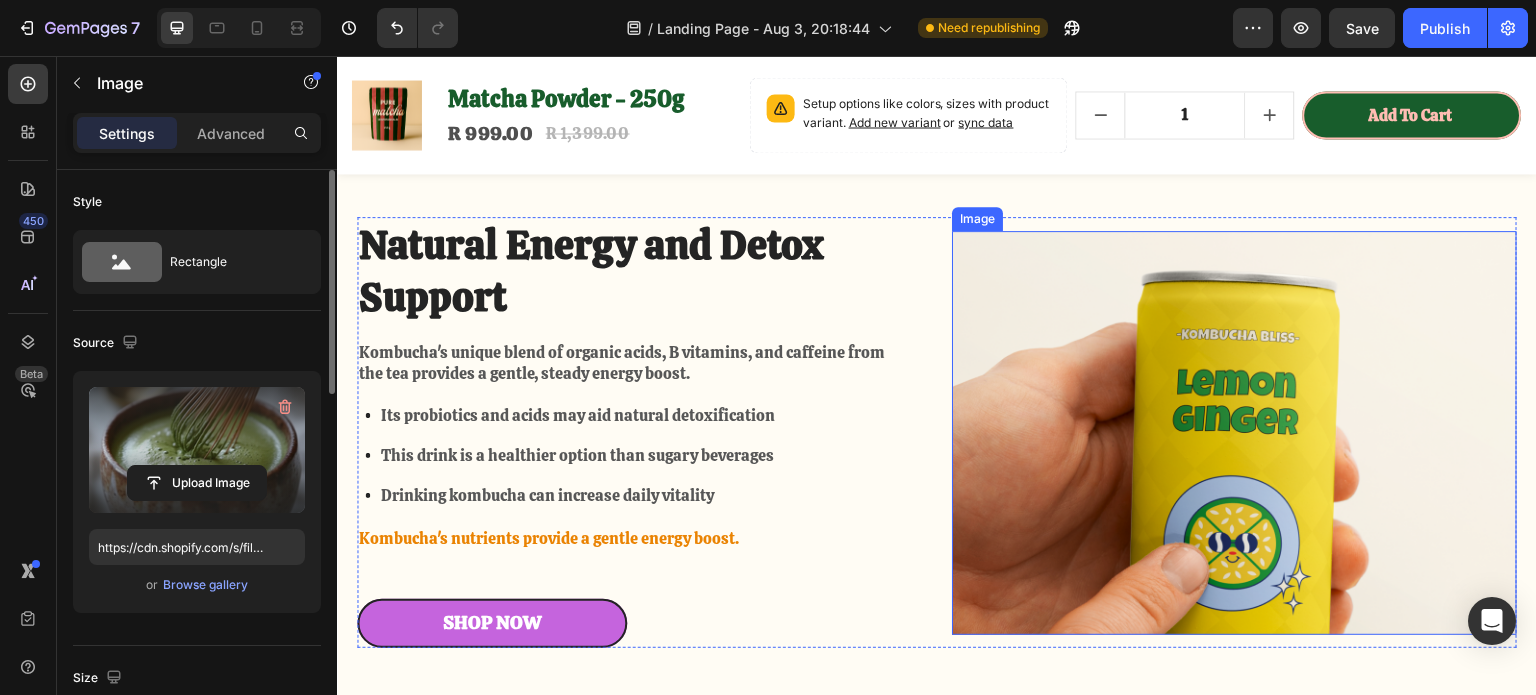 click at bounding box center [1234, 433] 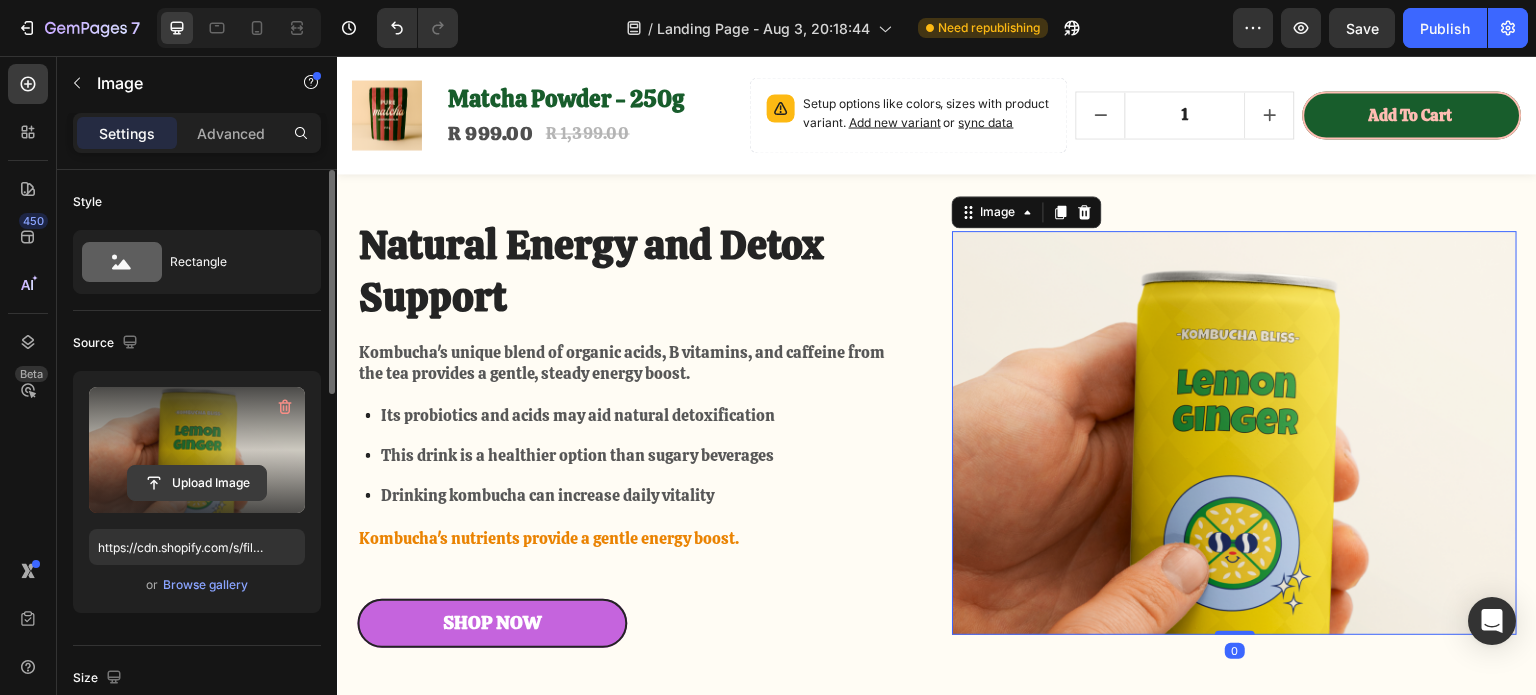 click 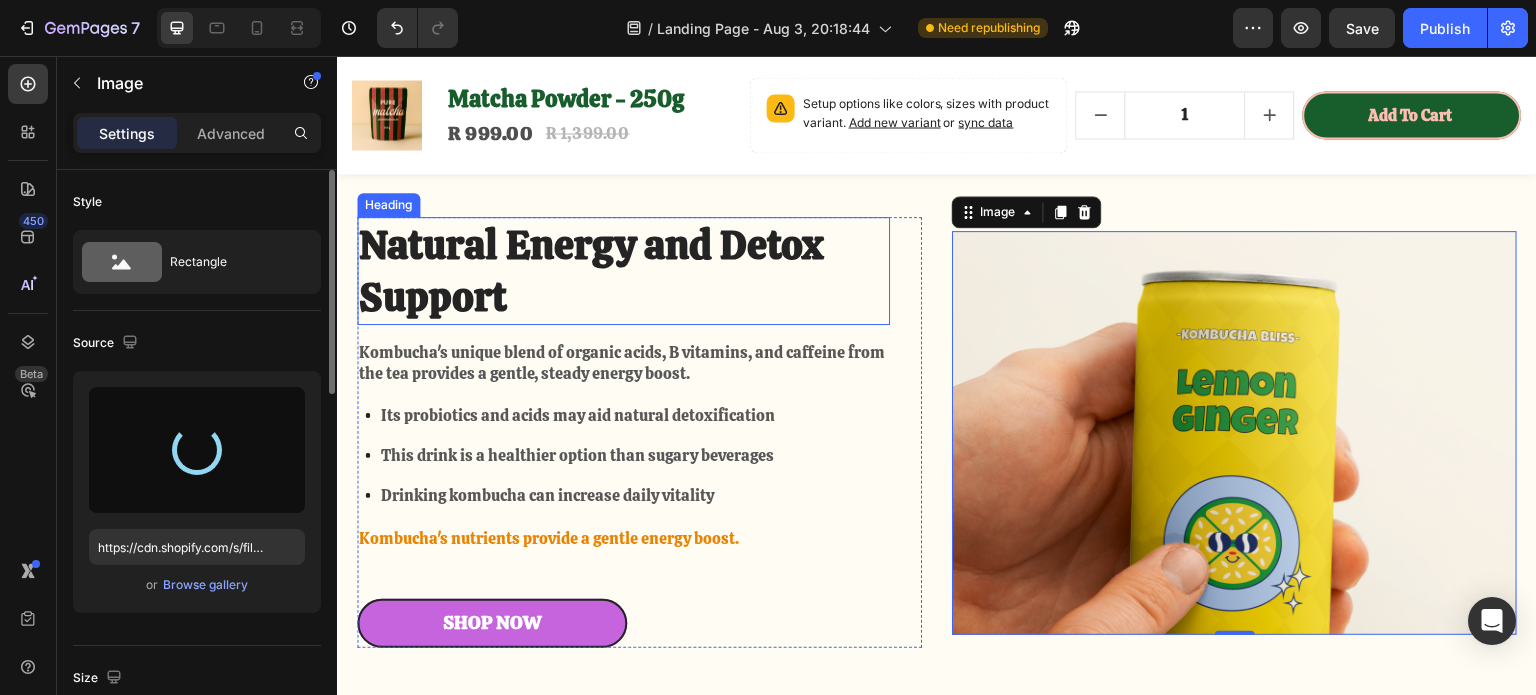 click on "Natural Energy and Detox Support" at bounding box center (623, 271) 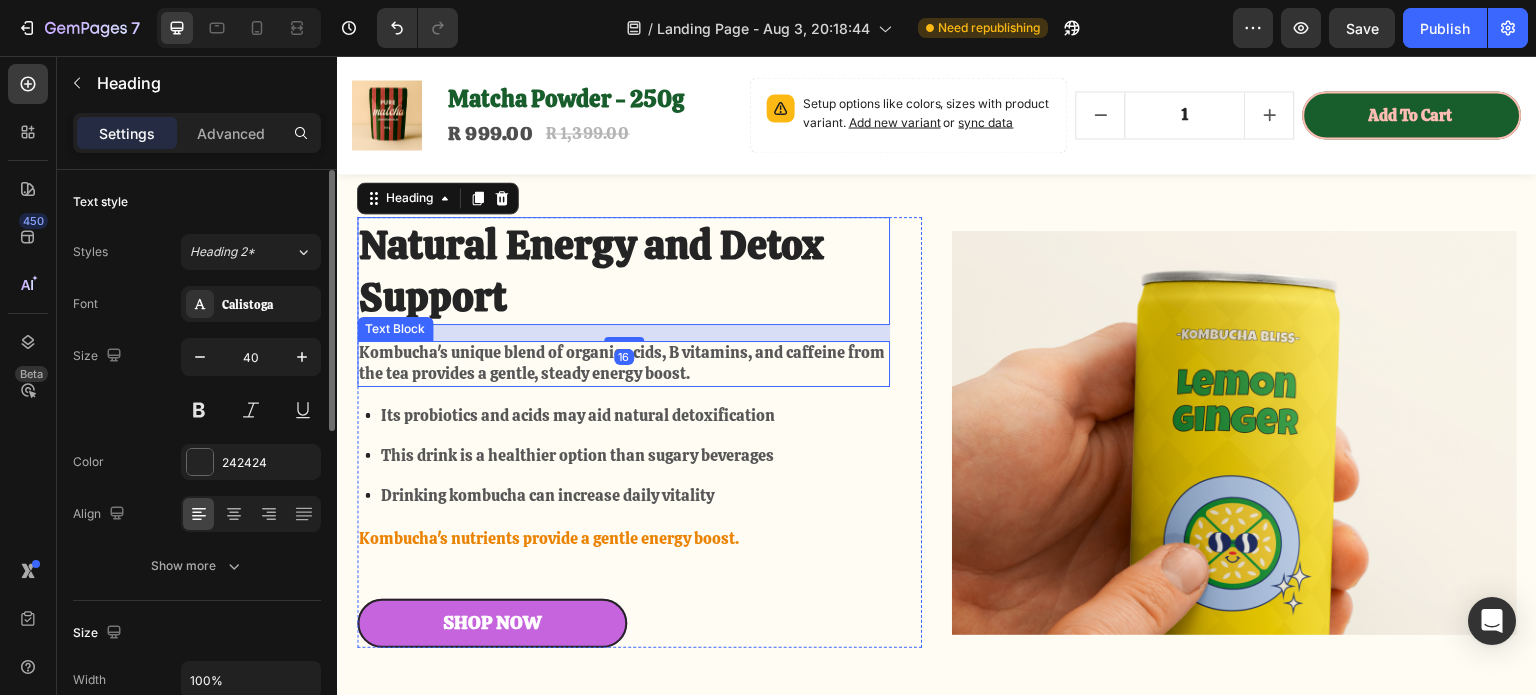 click on "Kombucha's unique blend of organic acids, B vitamins, and caffeine from the tea provides a gentle, steady energy boost." at bounding box center [623, 364] 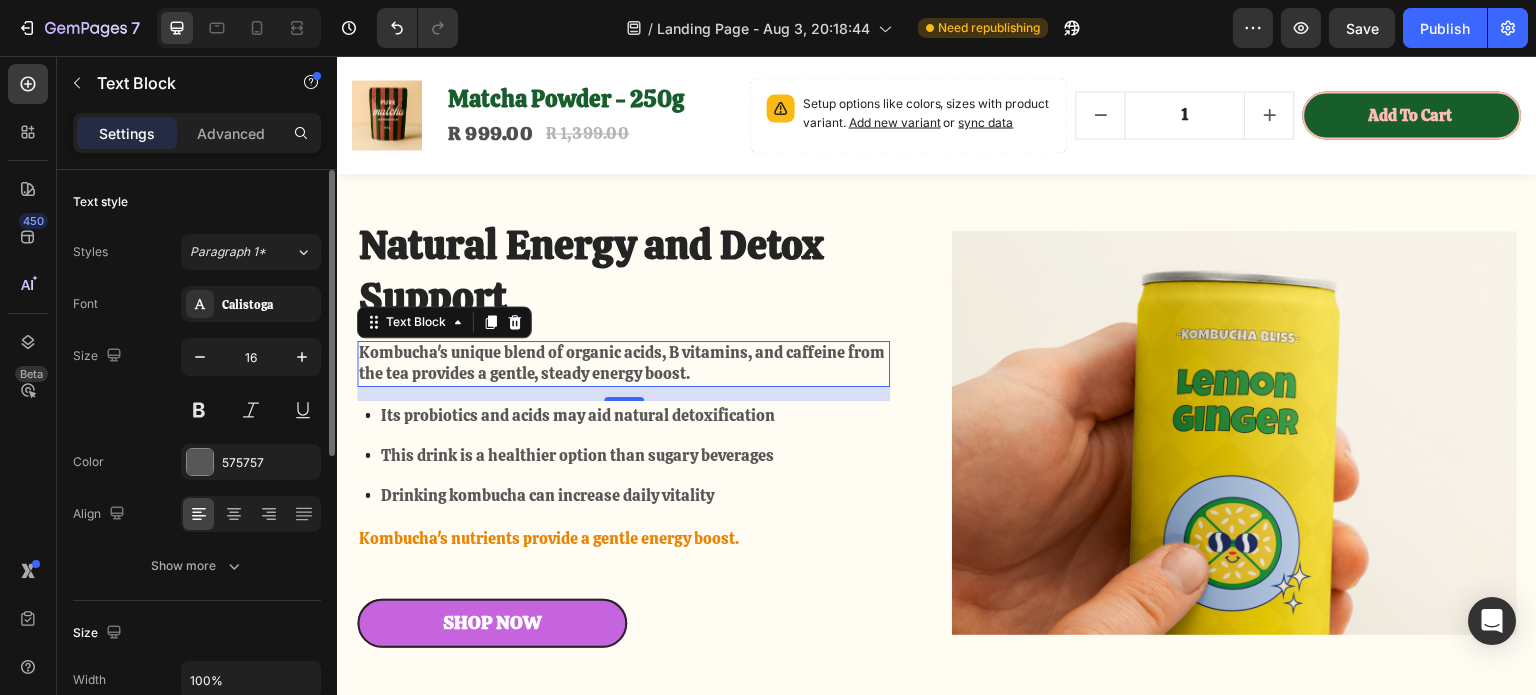click on "Kombucha's unique blend of organic acids, B vitamins, and caffeine from the tea provides a gentle, steady energy boost." at bounding box center [623, 364] 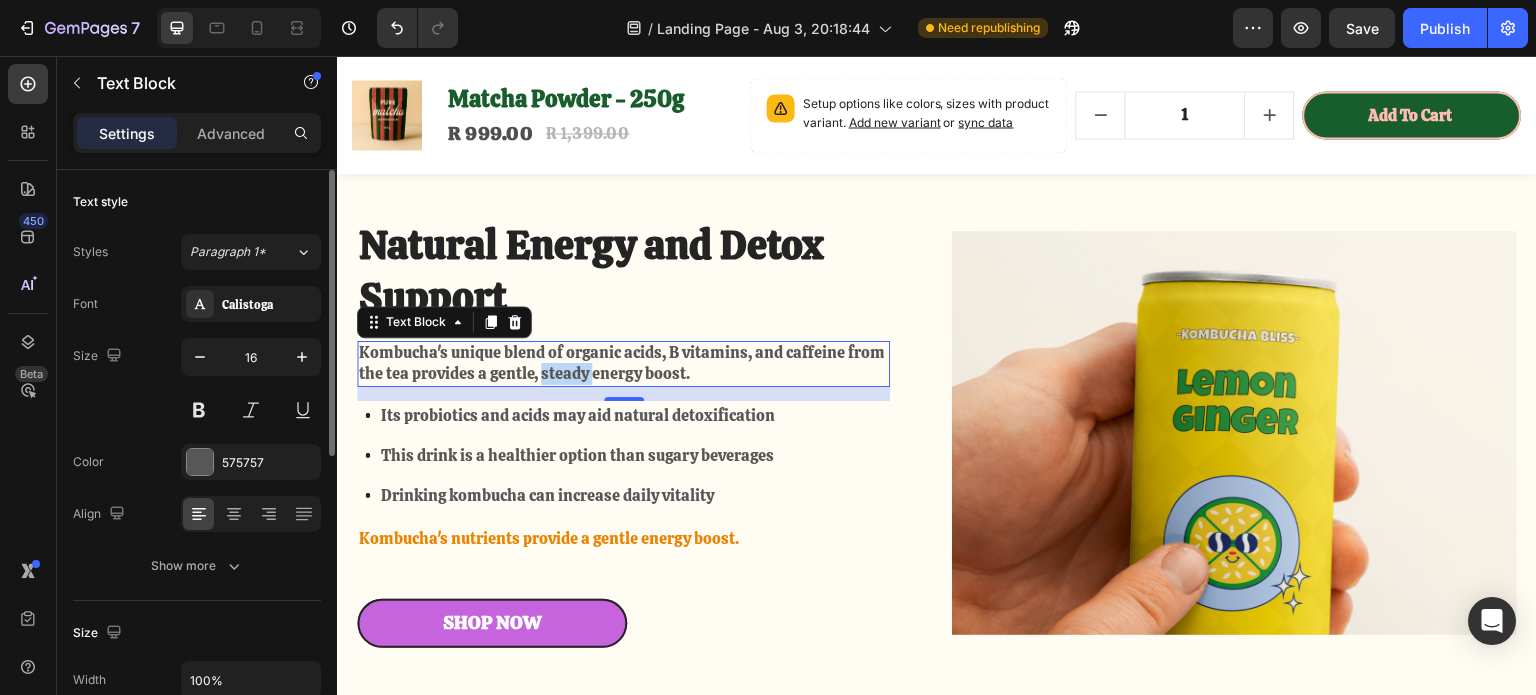 click on "Kombucha's unique blend of organic acids, B vitamins, and caffeine from the tea provides a gentle, steady energy boost." at bounding box center (623, 364) 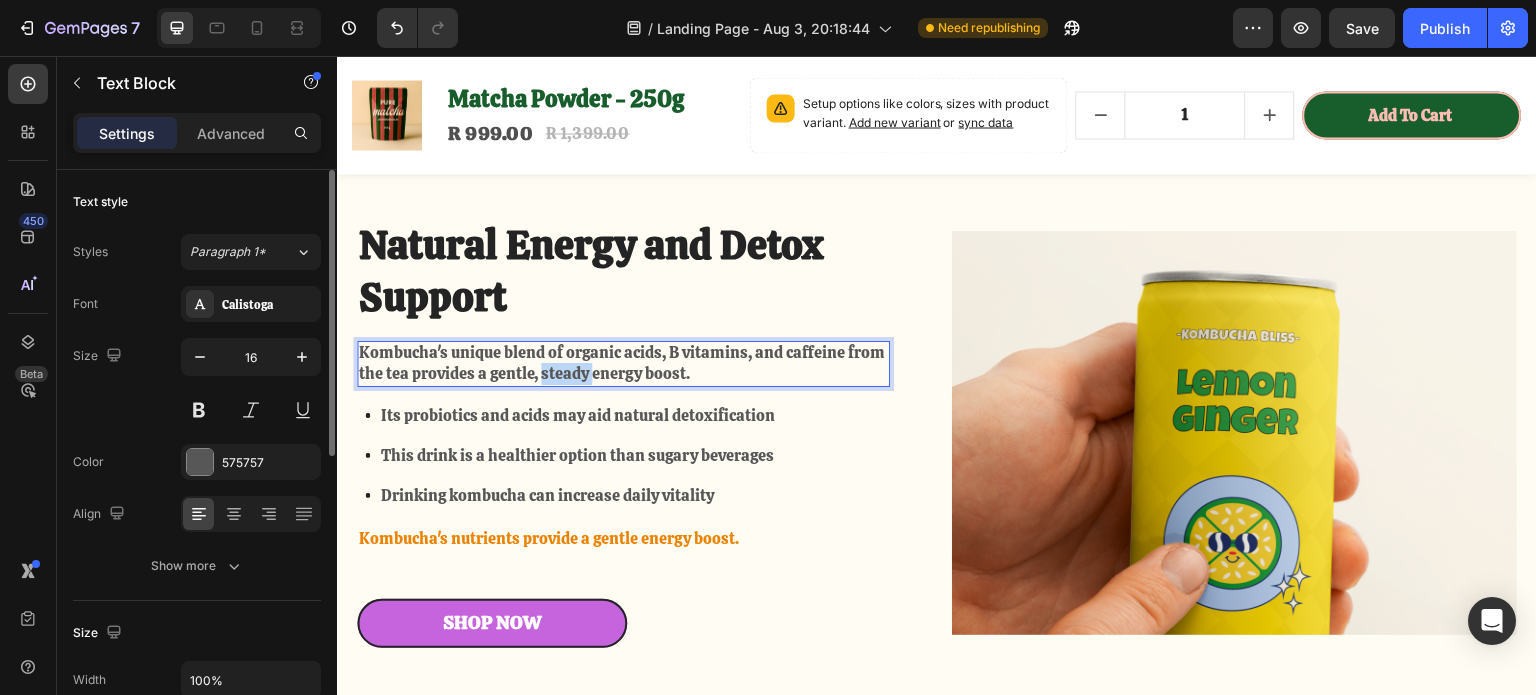 click on "Kombucha's unique blend of organic acids, B vitamins, and caffeine from the tea provides a gentle, steady energy boost." at bounding box center [623, 364] 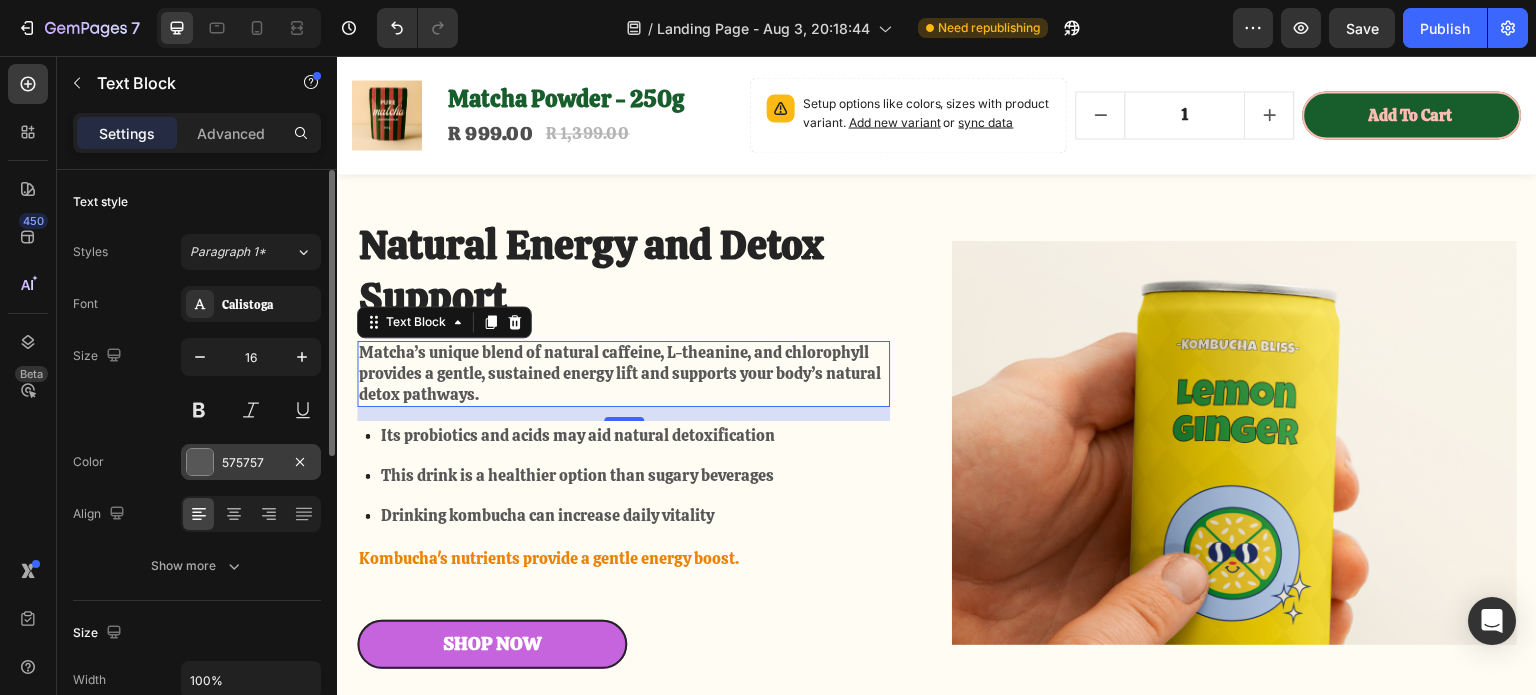 click at bounding box center (200, 462) 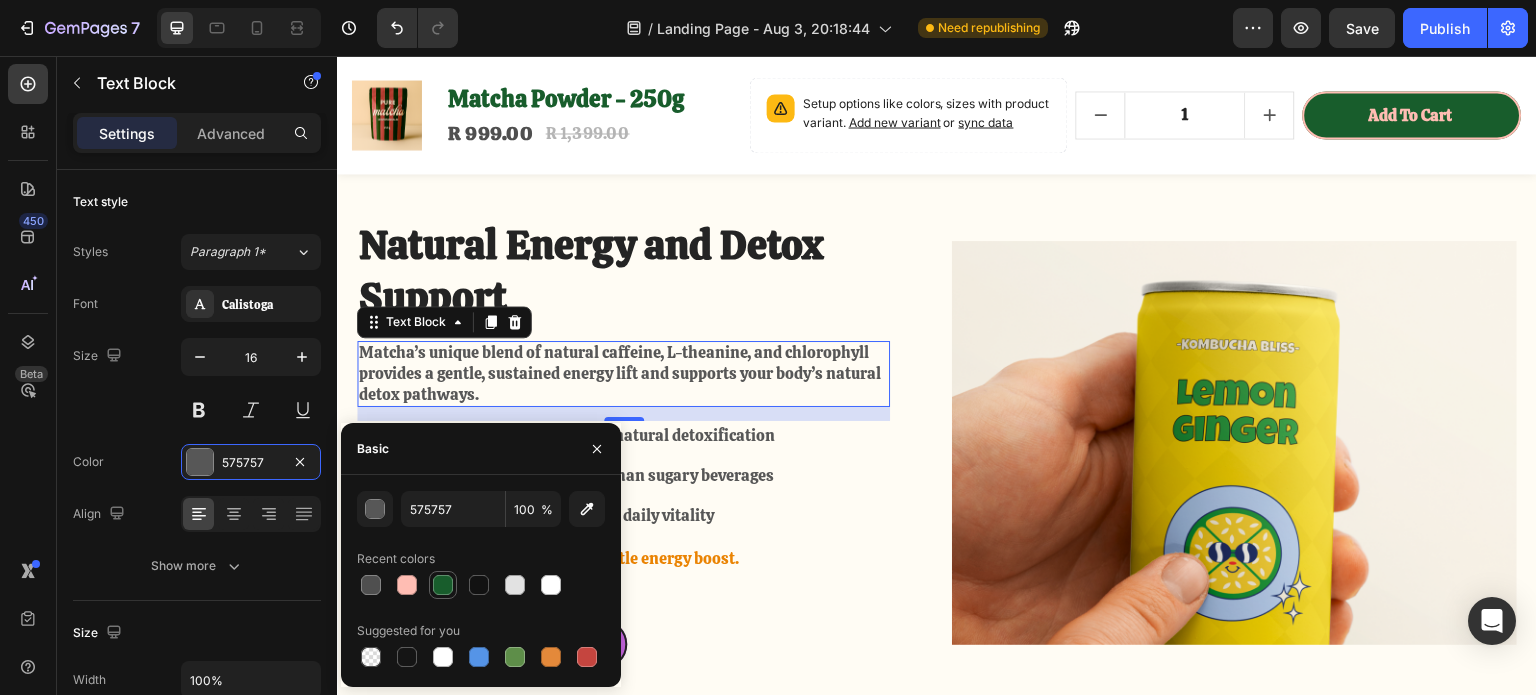 click at bounding box center [443, 585] 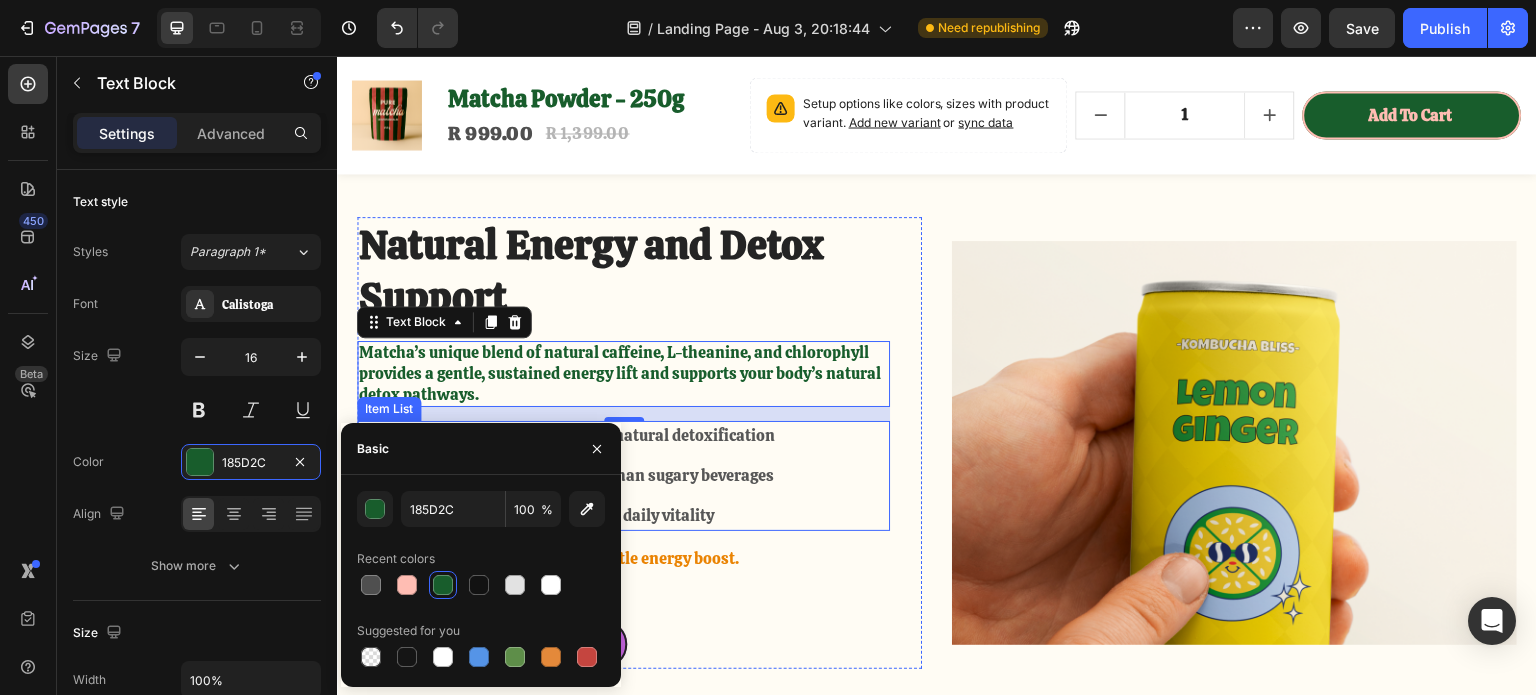 click on "Its probiotics and acids may aid natural detoxification" at bounding box center (578, 436) 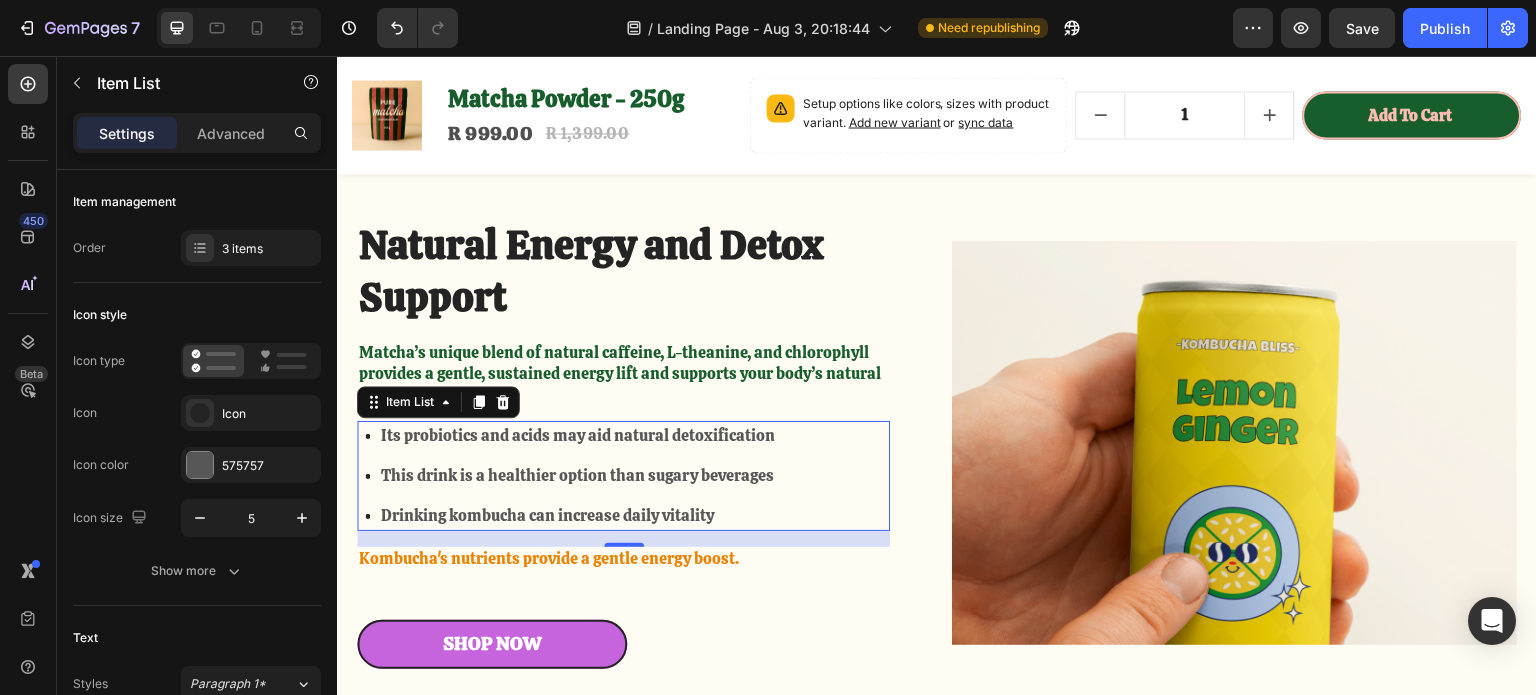 click on "Its probiotics and acids may aid natural detoxification" at bounding box center [578, 436] 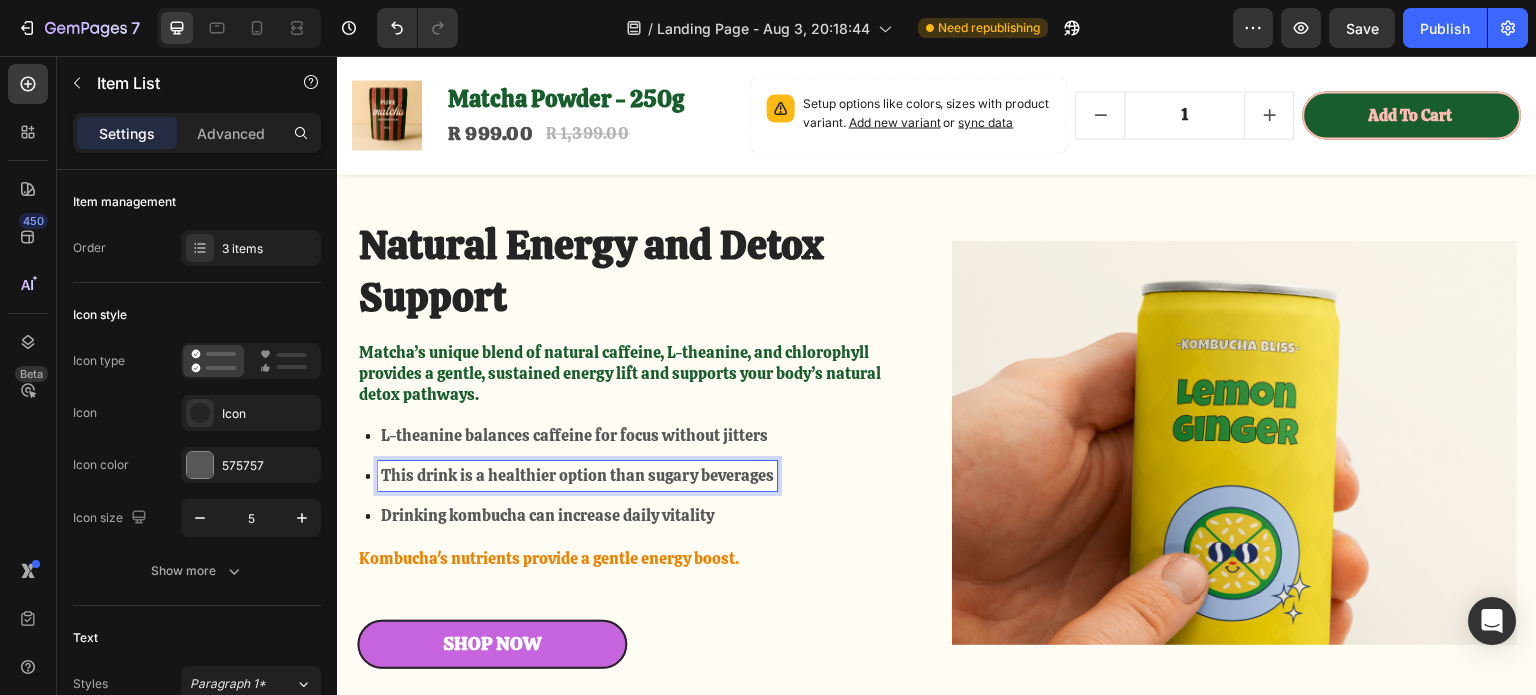click on "This drink is a healthier option than sugary beverages" at bounding box center (577, 476) 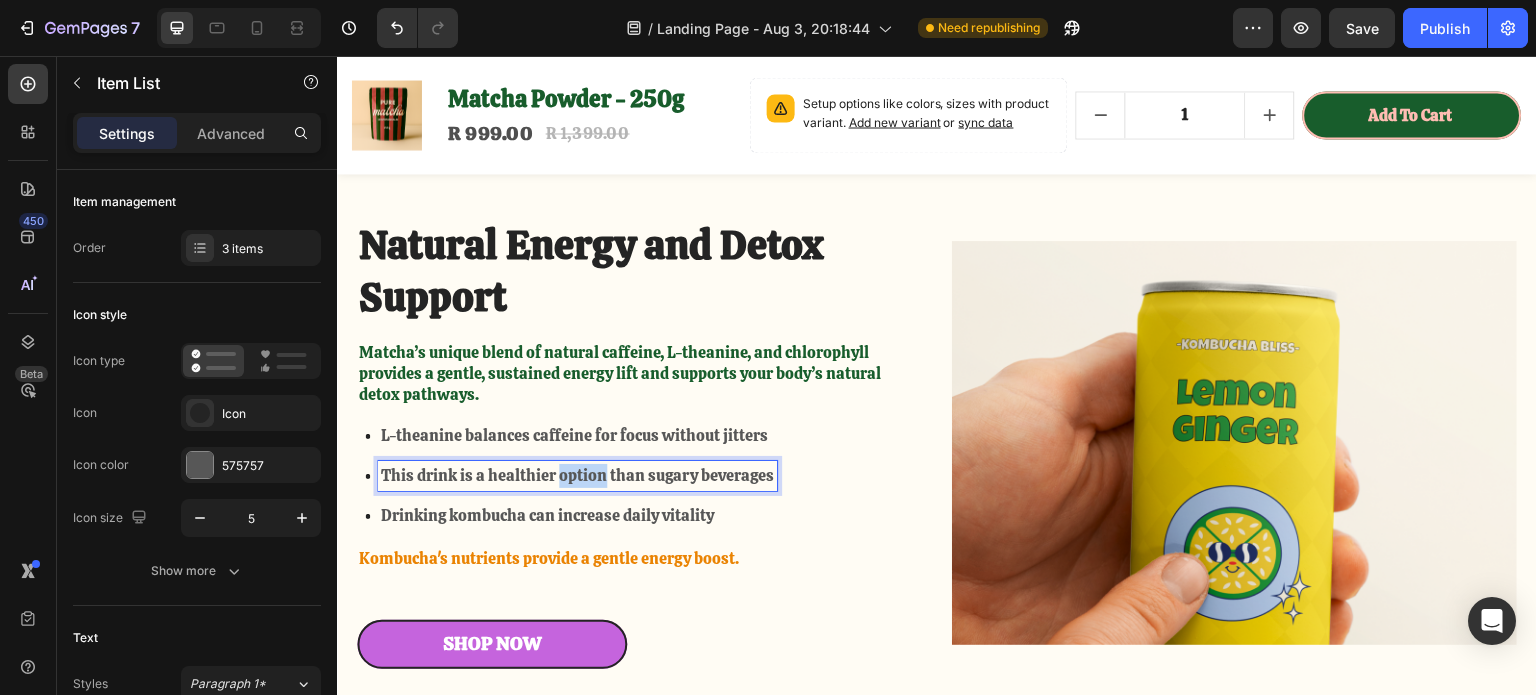 click on "This drink is a healthier option than sugary beverages" at bounding box center (577, 476) 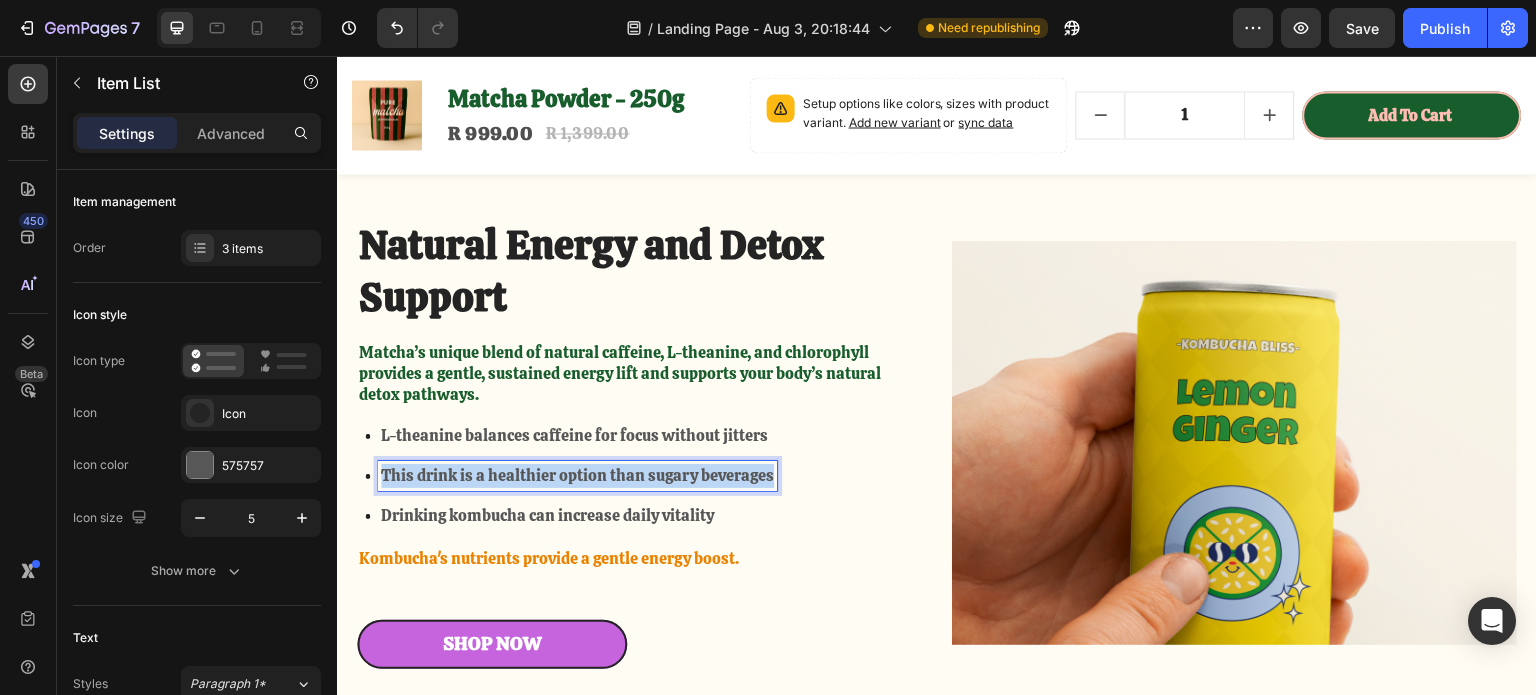 click on "This drink is a healthier option than sugary beverages" at bounding box center (577, 476) 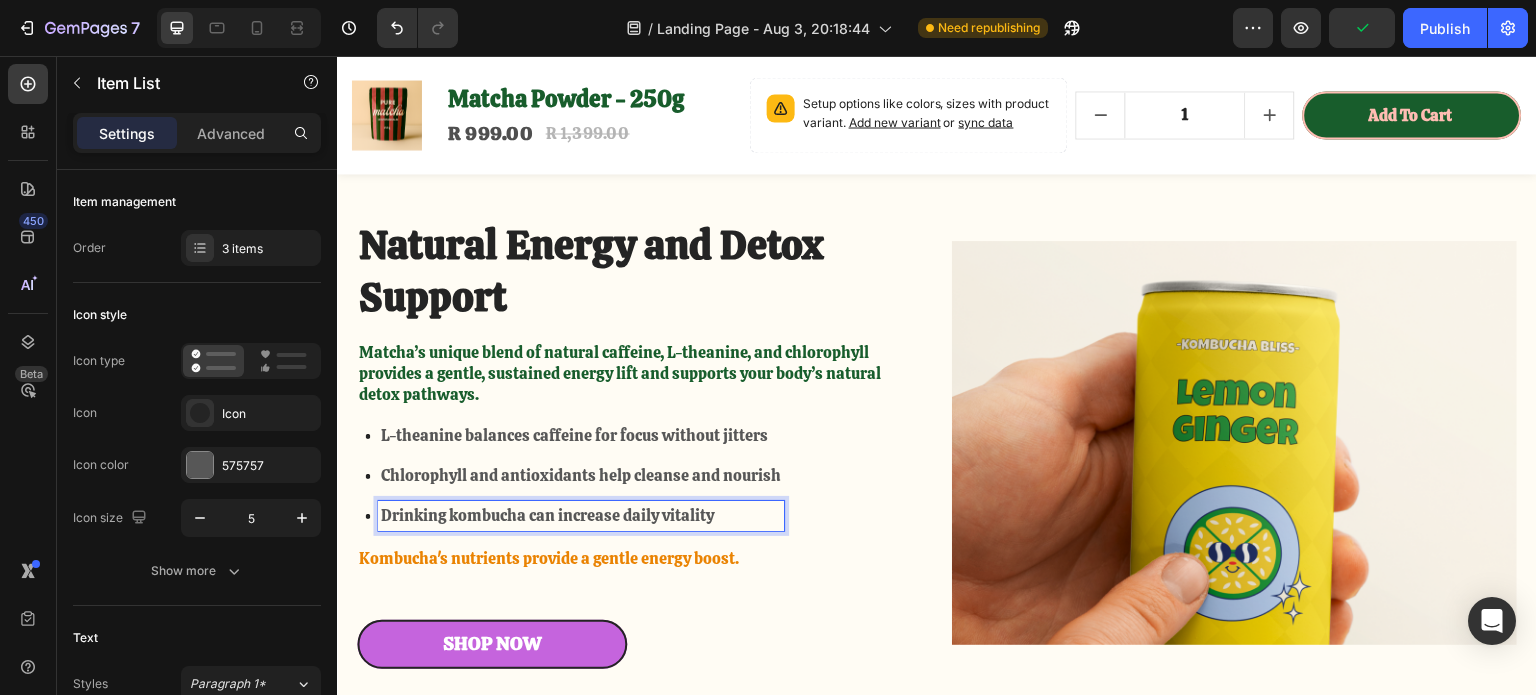 click on "Drinking kombucha can increase daily vitality" at bounding box center [581, 516] 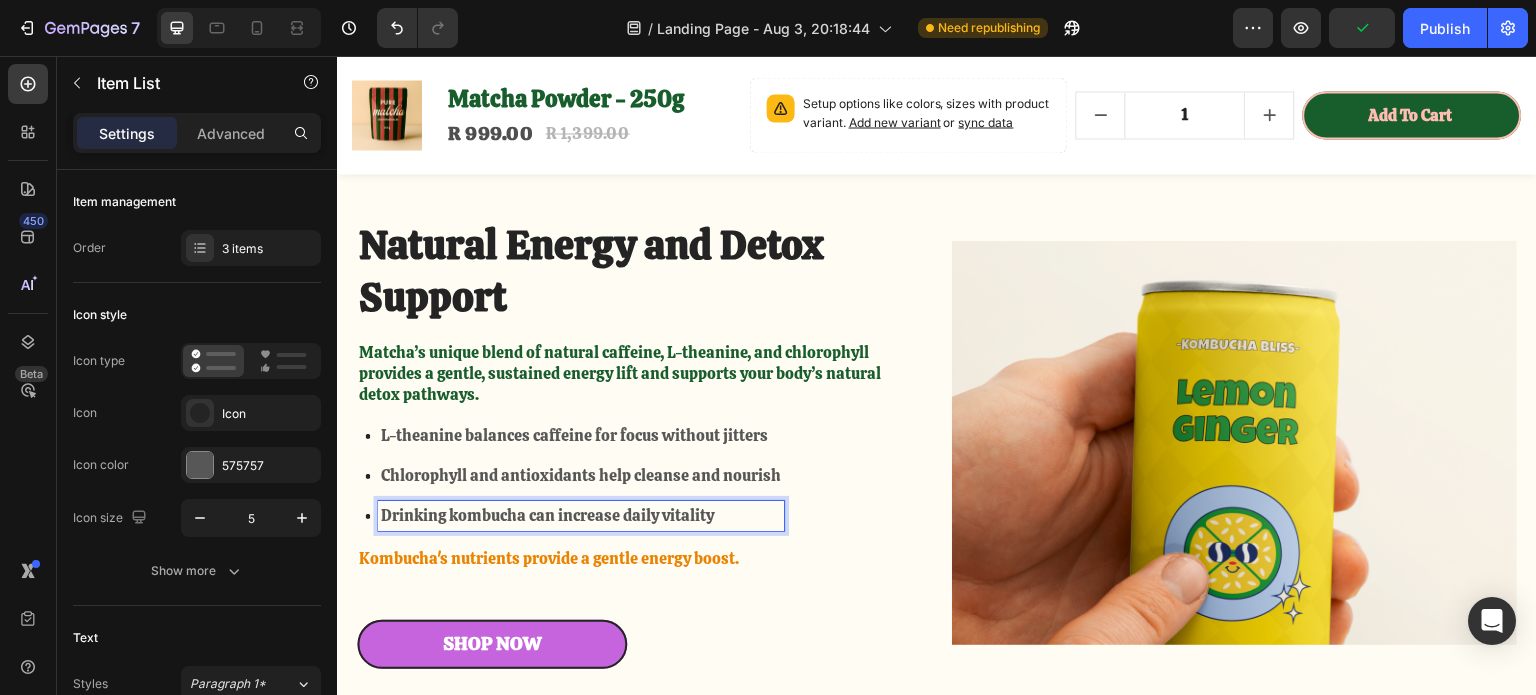 click on "Drinking kombucha can increase daily vitality" at bounding box center (581, 516) 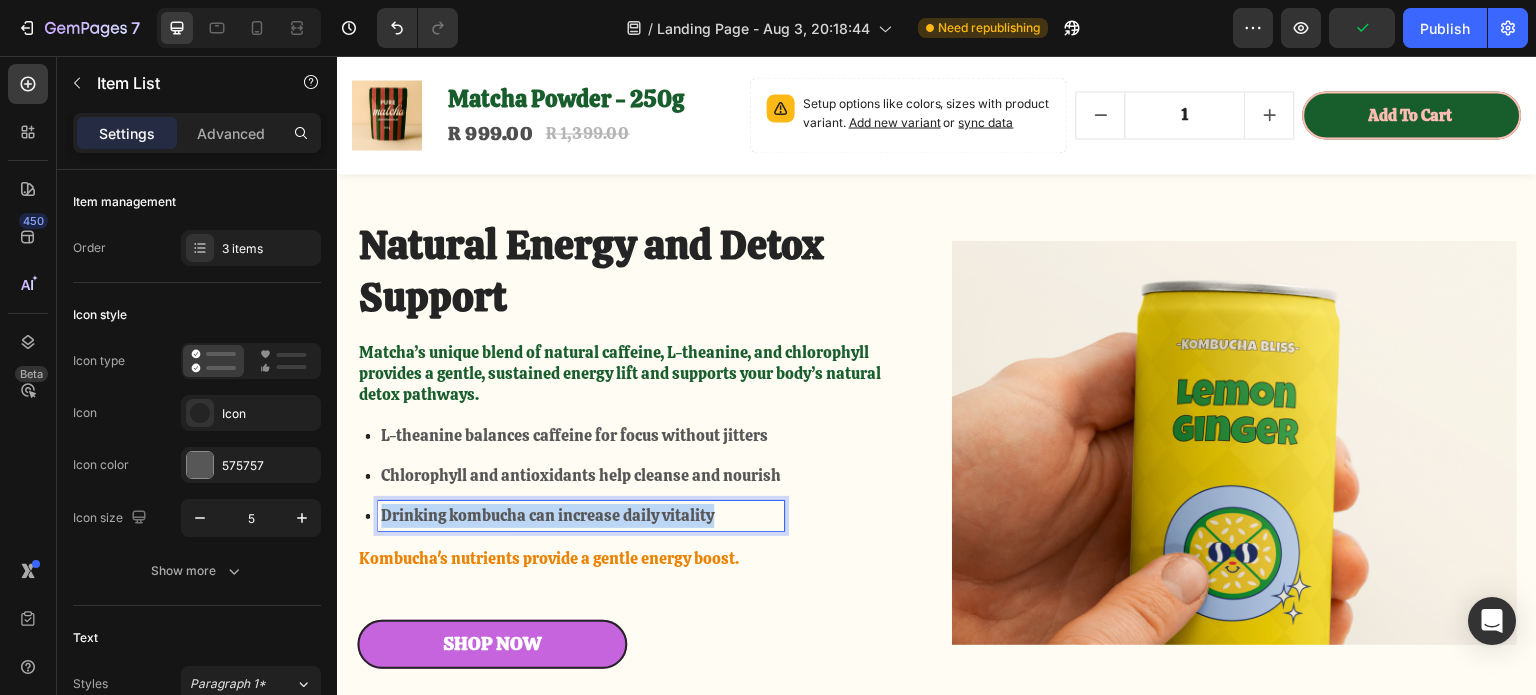 click on "Drinking kombucha can increase daily vitality" at bounding box center [581, 516] 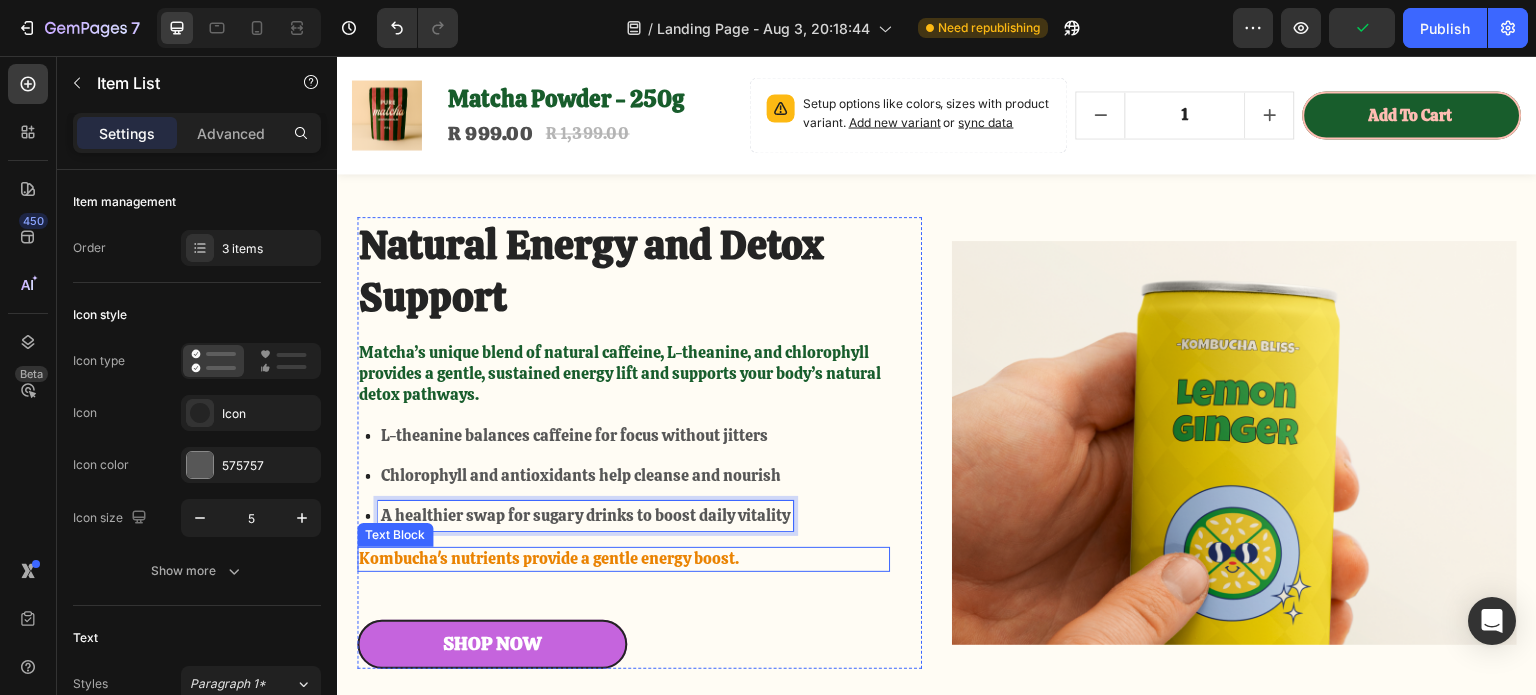 click on "Kombucha's nutrients provide a gentle energy boost." at bounding box center (623, 559) 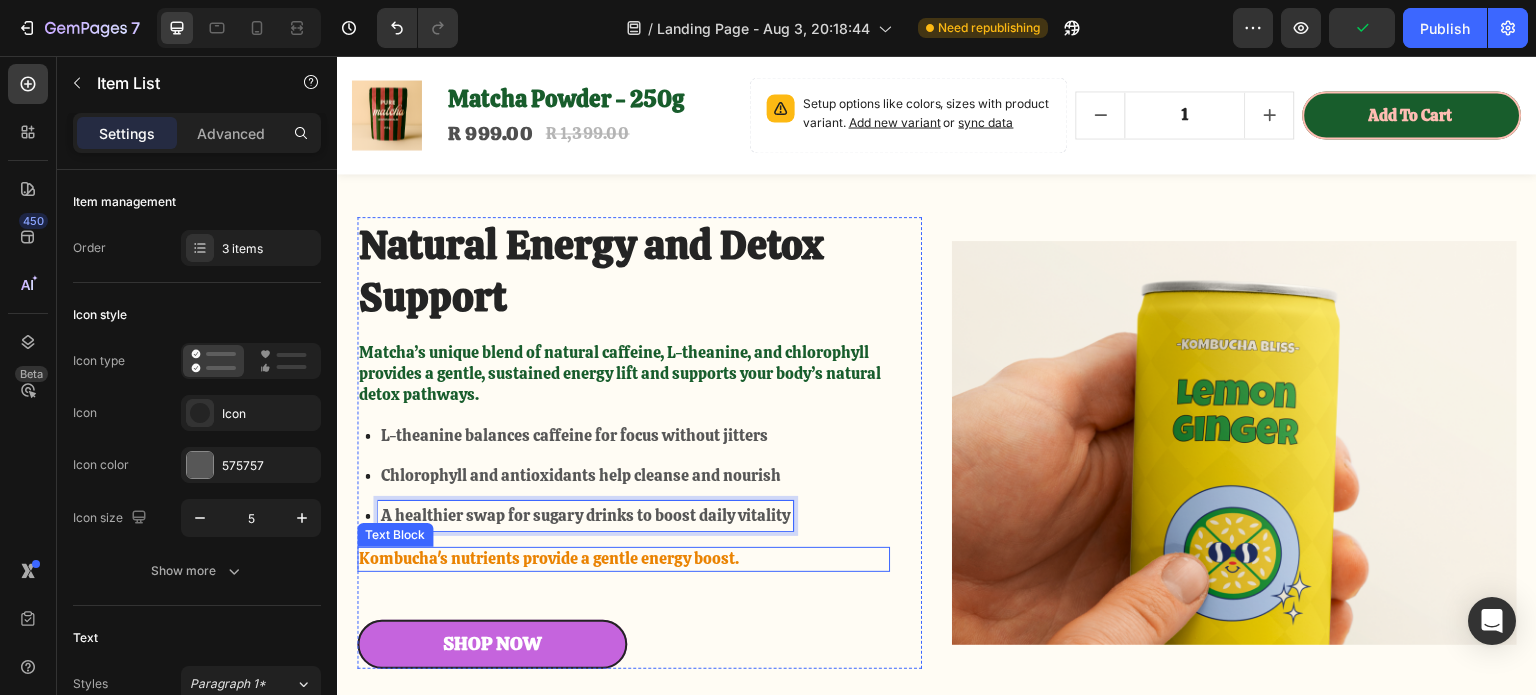 click on "Kombucha's nutrients provide a gentle energy boost." at bounding box center [623, 559] 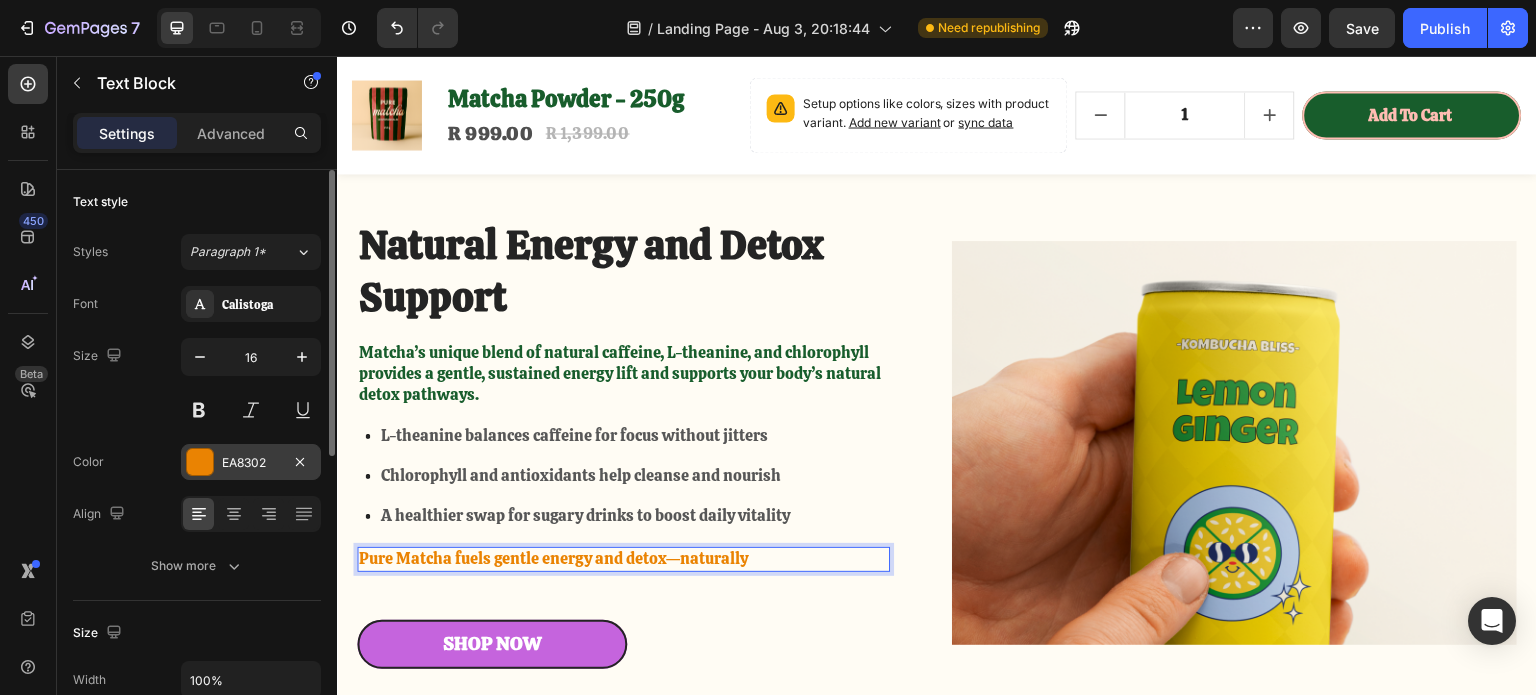 click at bounding box center (200, 462) 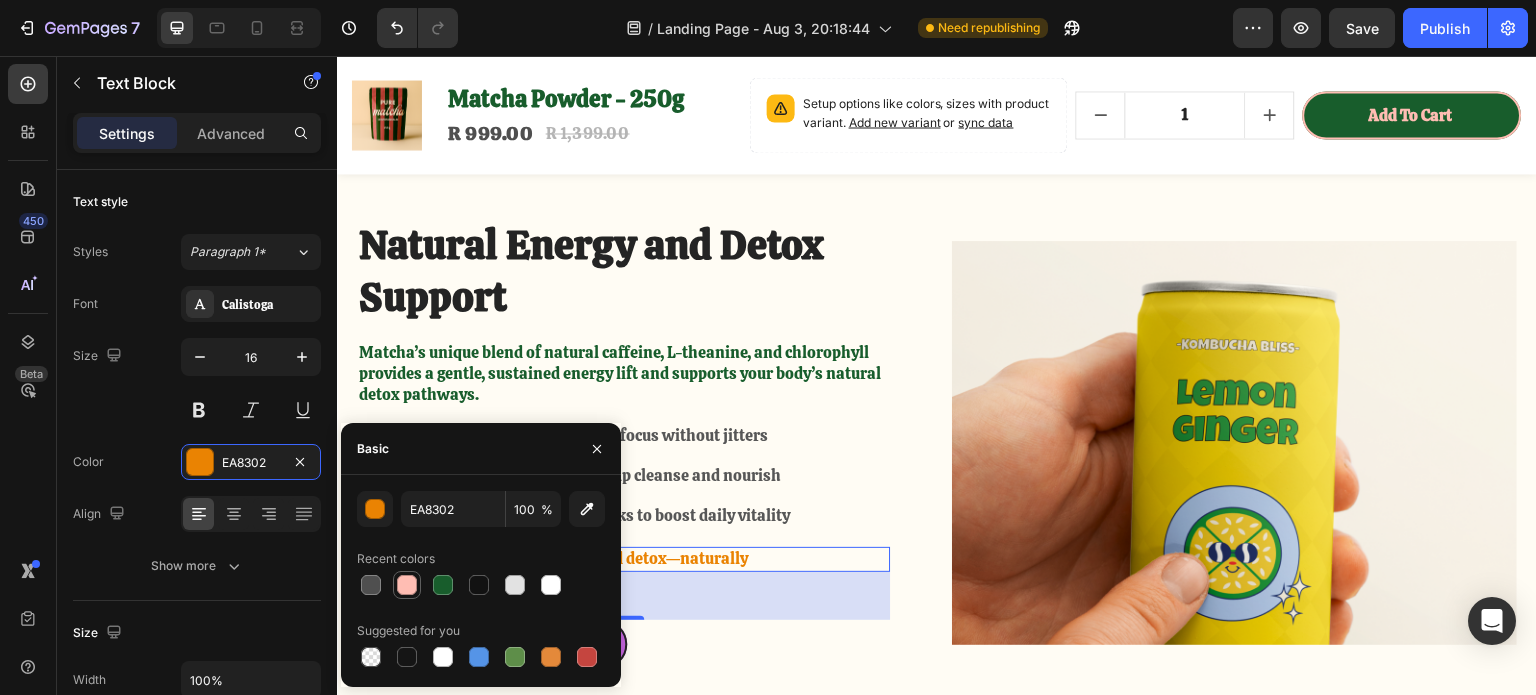 click at bounding box center [407, 585] 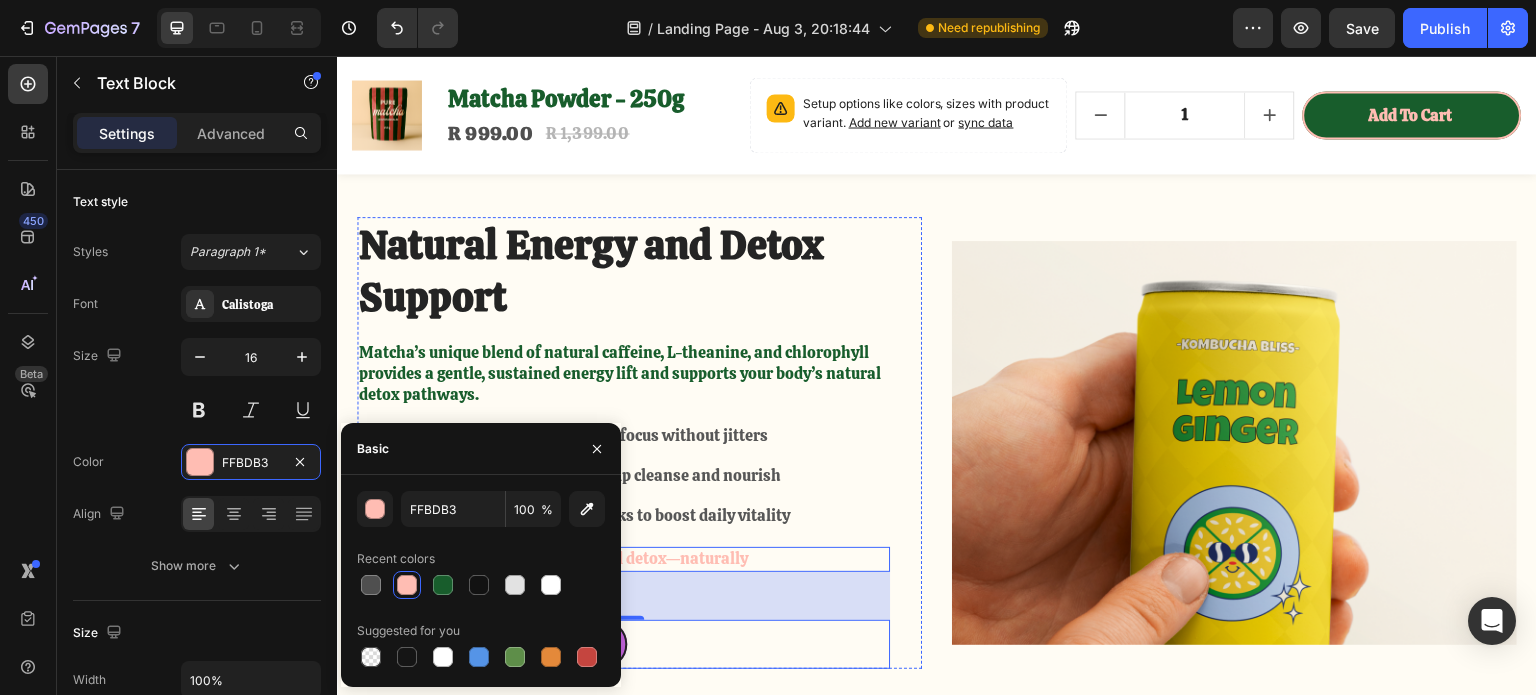 click on "Shop Now Button" at bounding box center [623, 644] 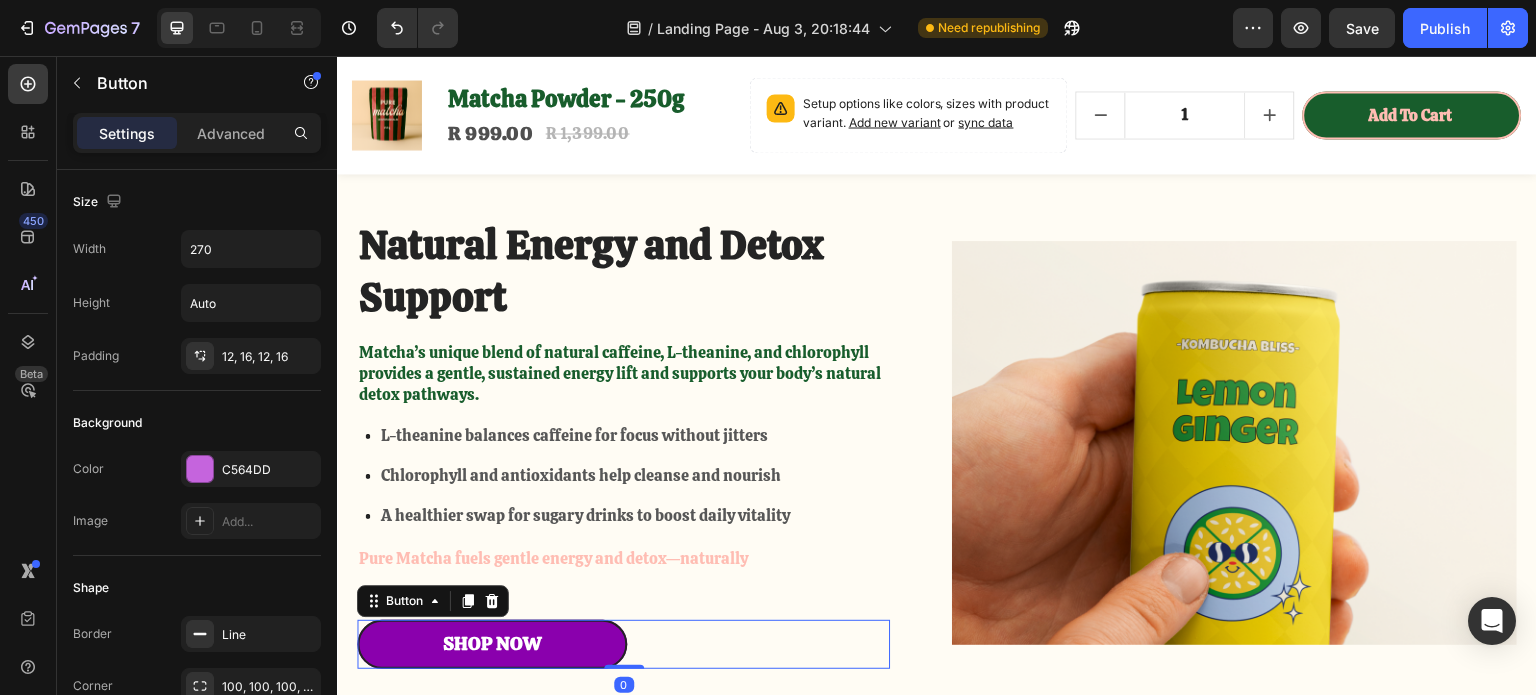 click on "Shop Now" at bounding box center [492, 644] 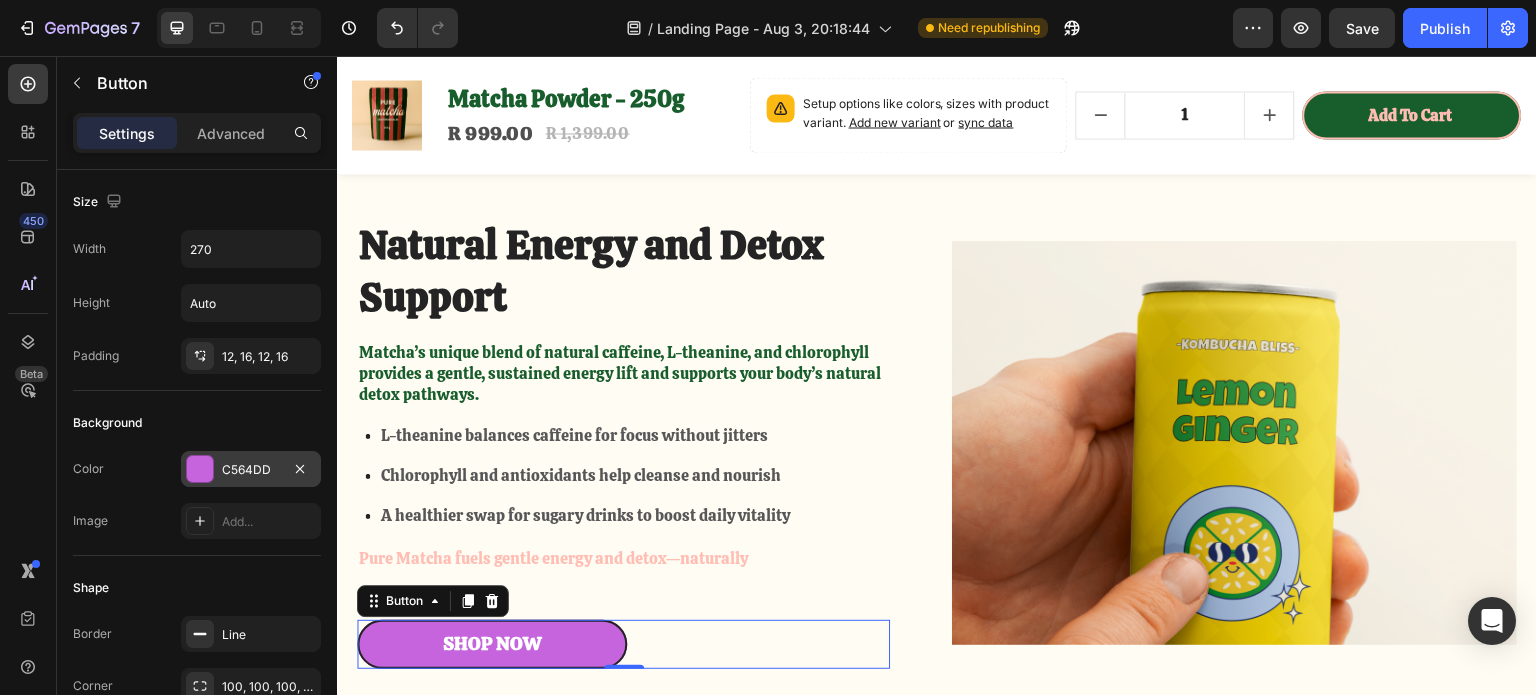 click at bounding box center (200, 469) 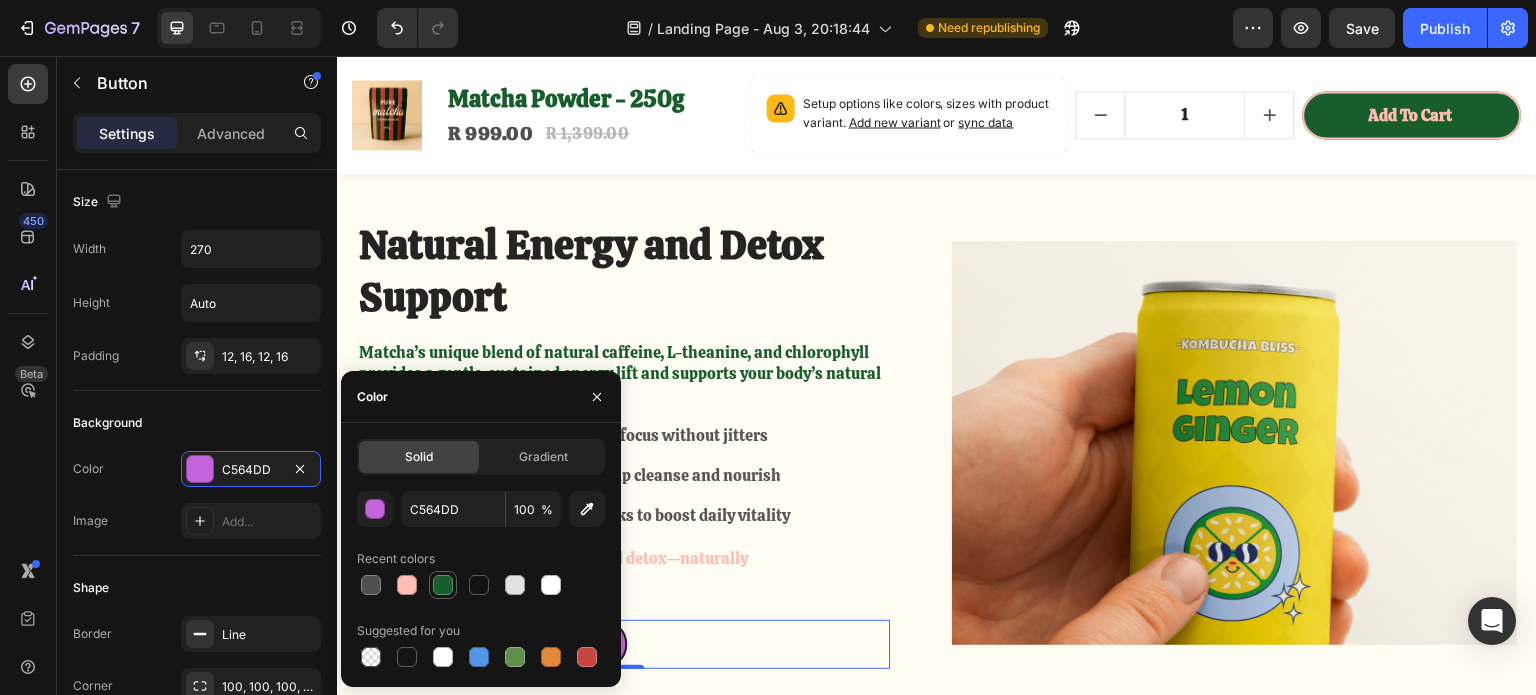 click at bounding box center (443, 585) 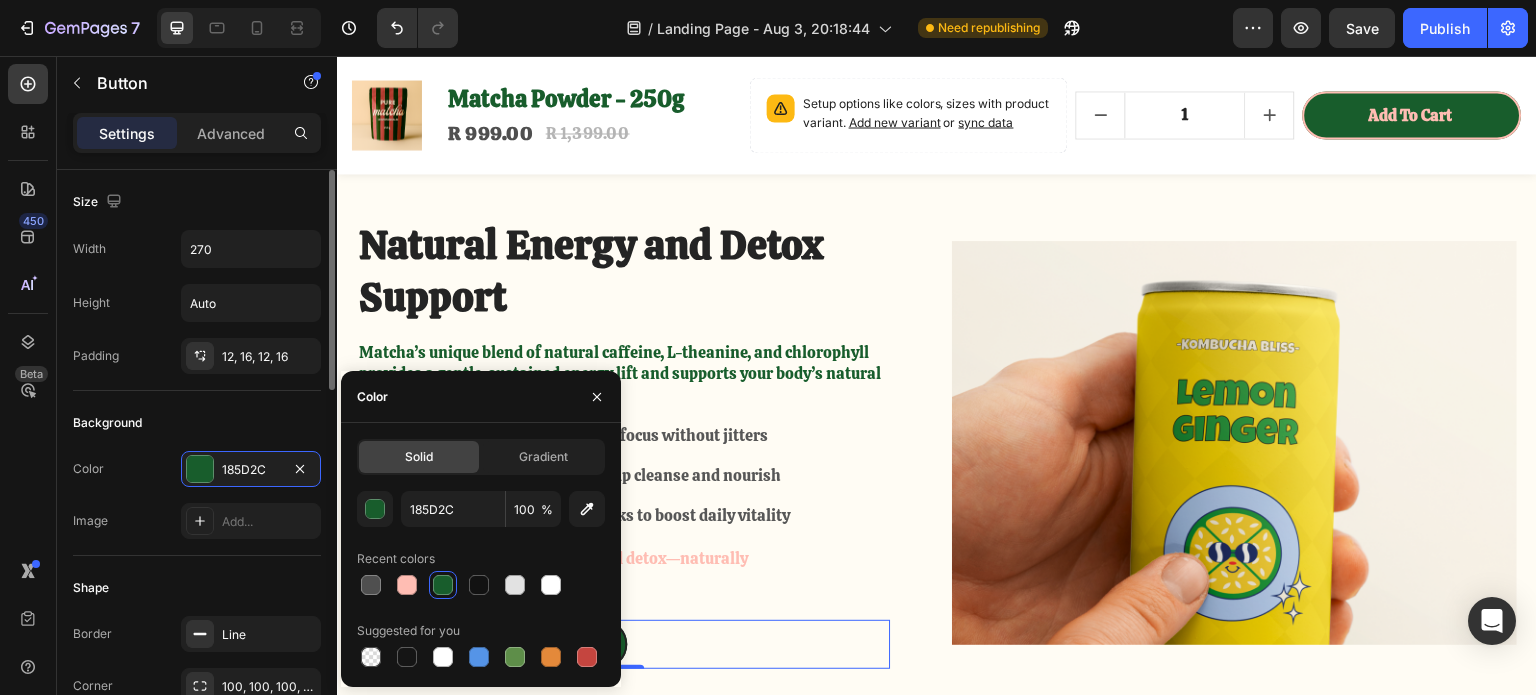scroll, scrollTop: 300, scrollLeft: 0, axis: vertical 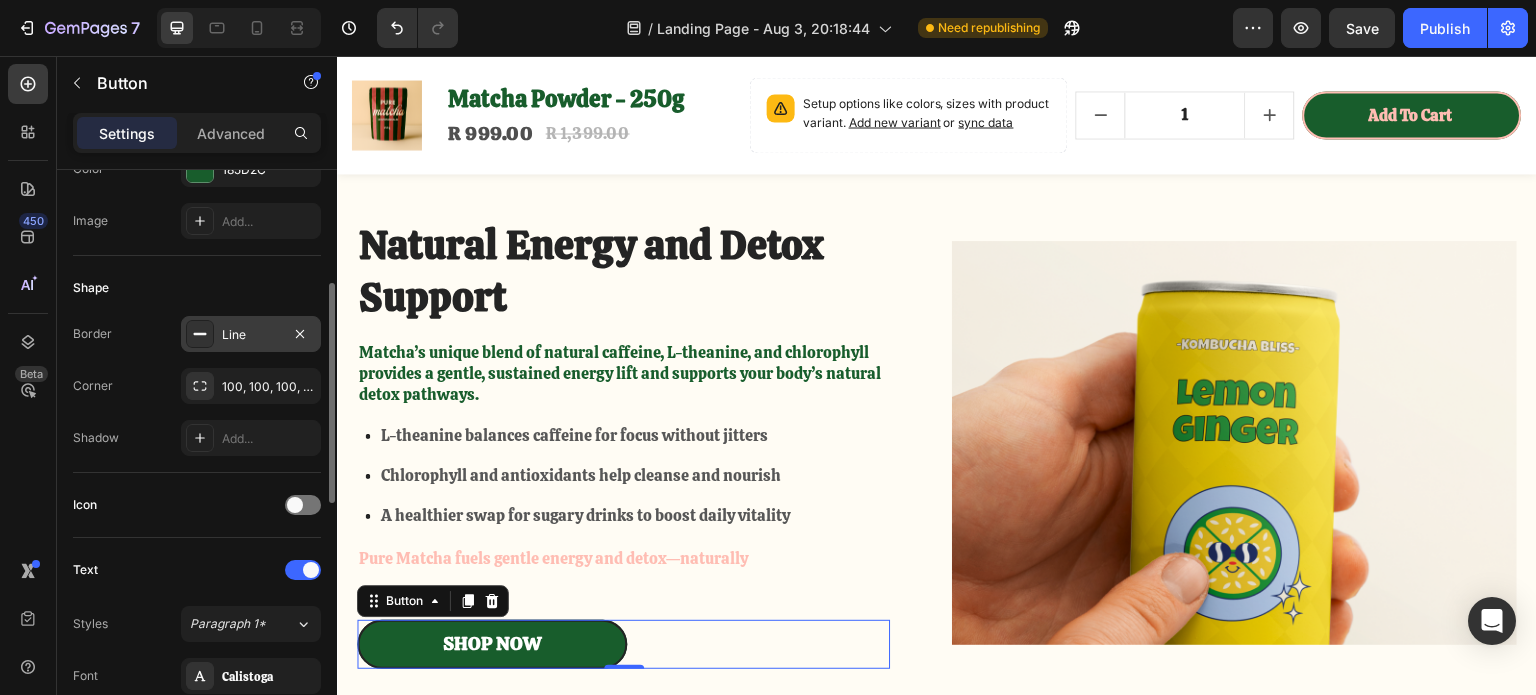 click 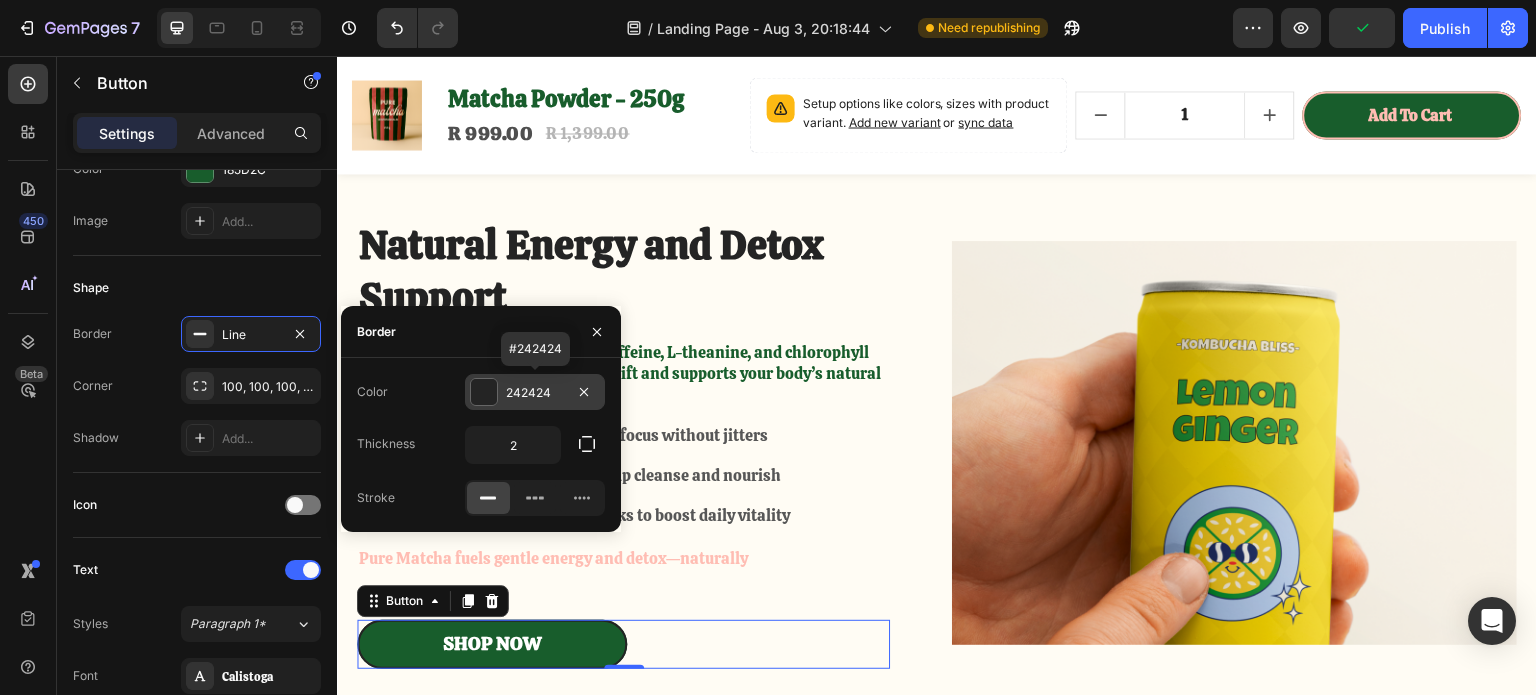 click at bounding box center [484, 392] 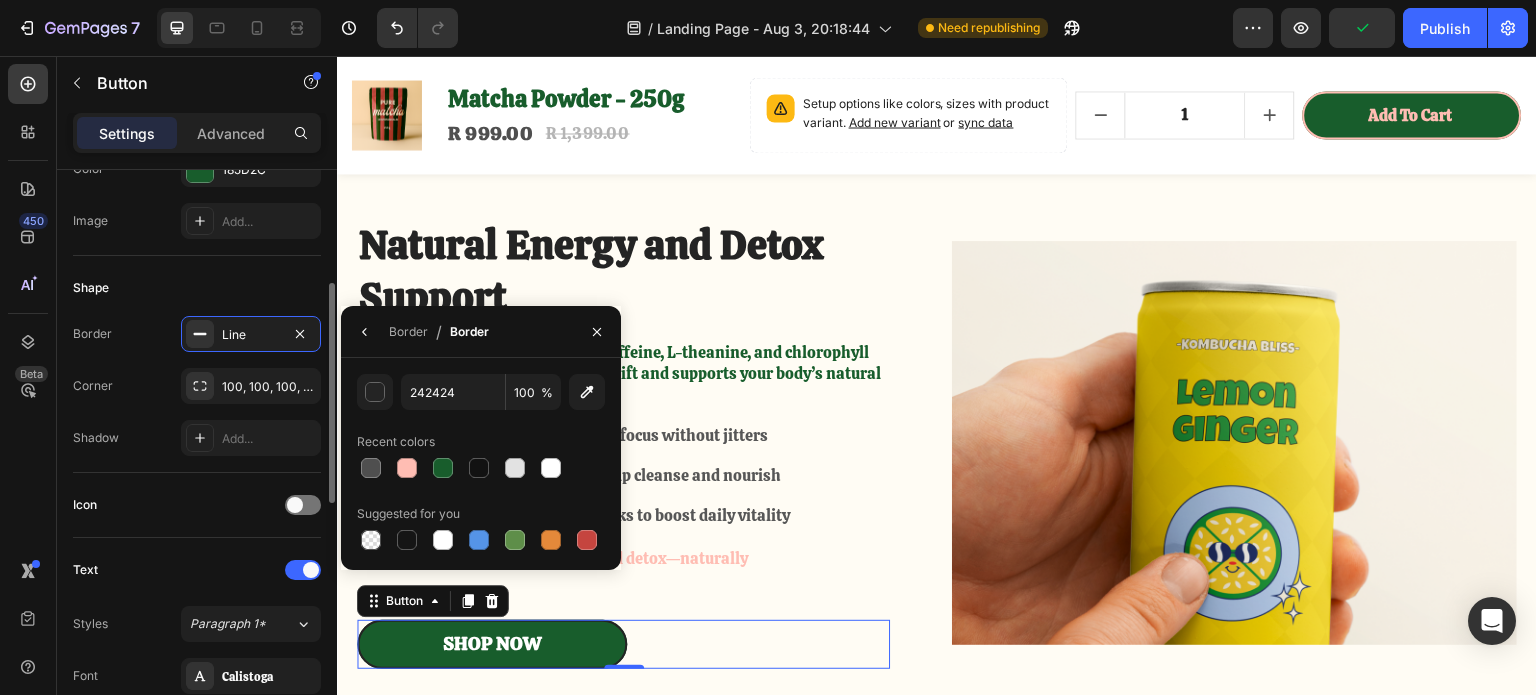 drag, startPoint x: 406, startPoint y: 467, endPoint x: 261, endPoint y: 519, distance: 154.0422 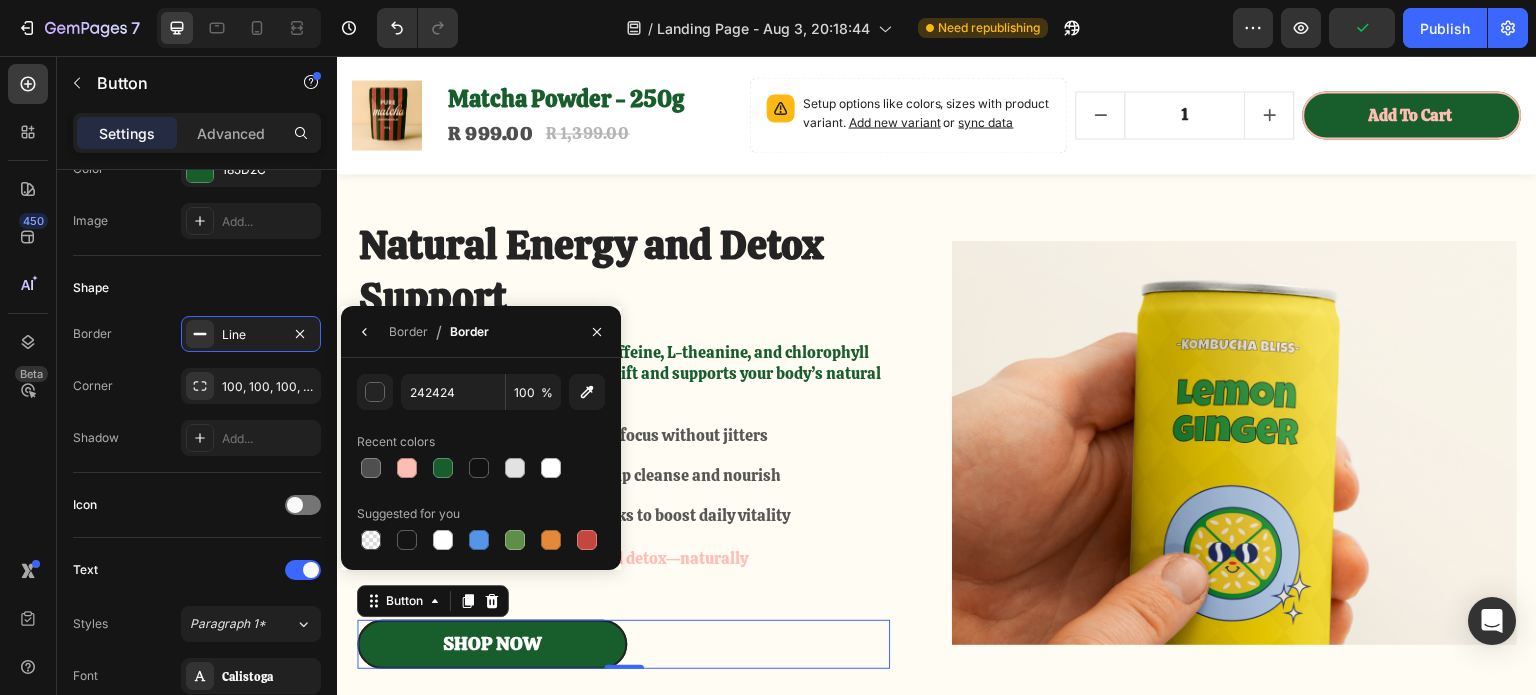 type on "FFBDB3" 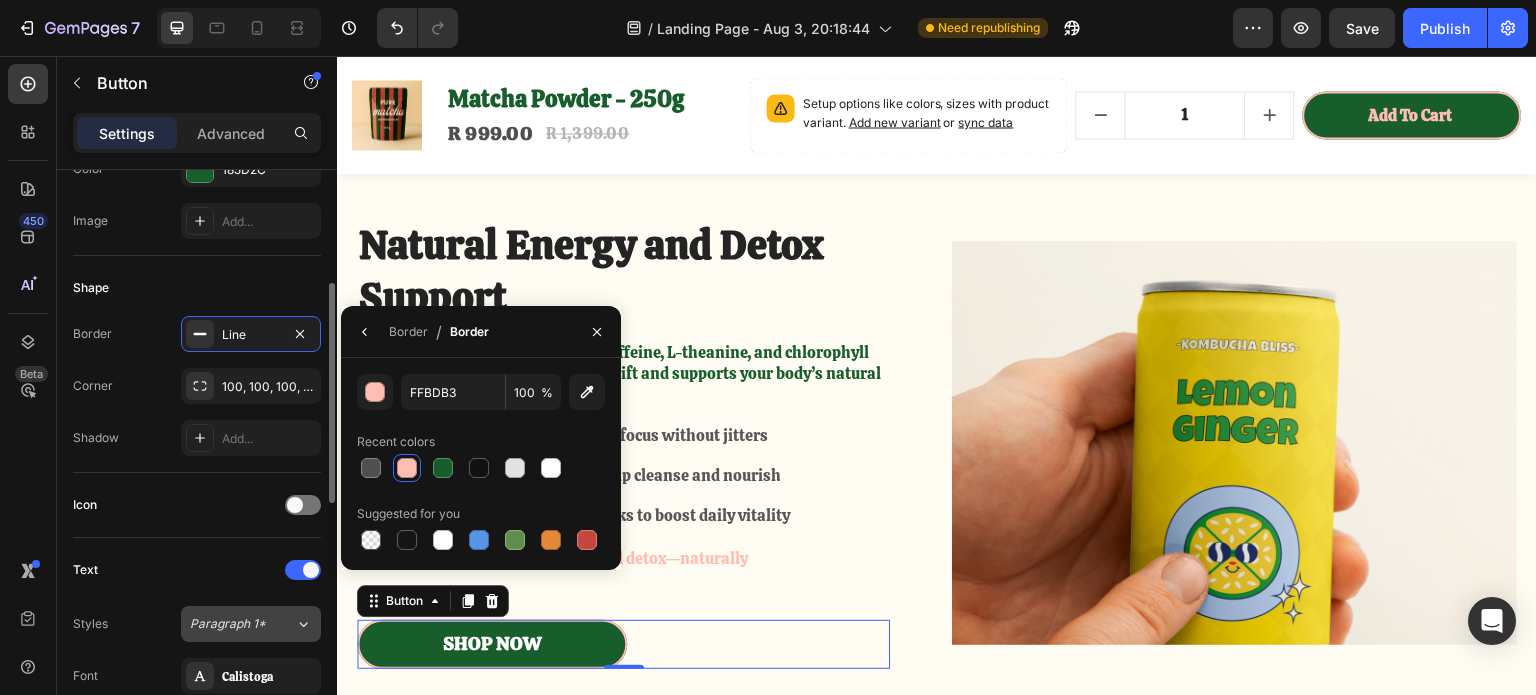 scroll, scrollTop: 600, scrollLeft: 0, axis: vertical 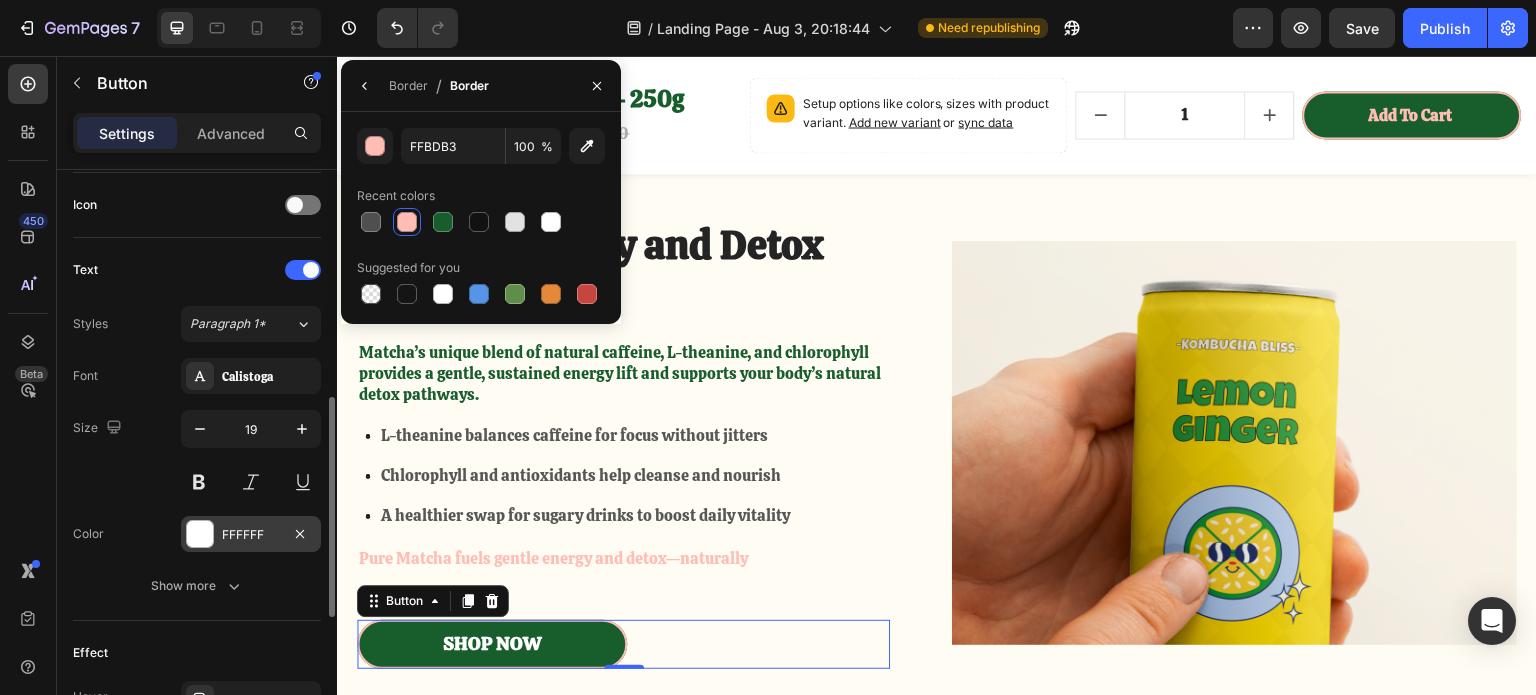 click at bounding box center [200, 534] 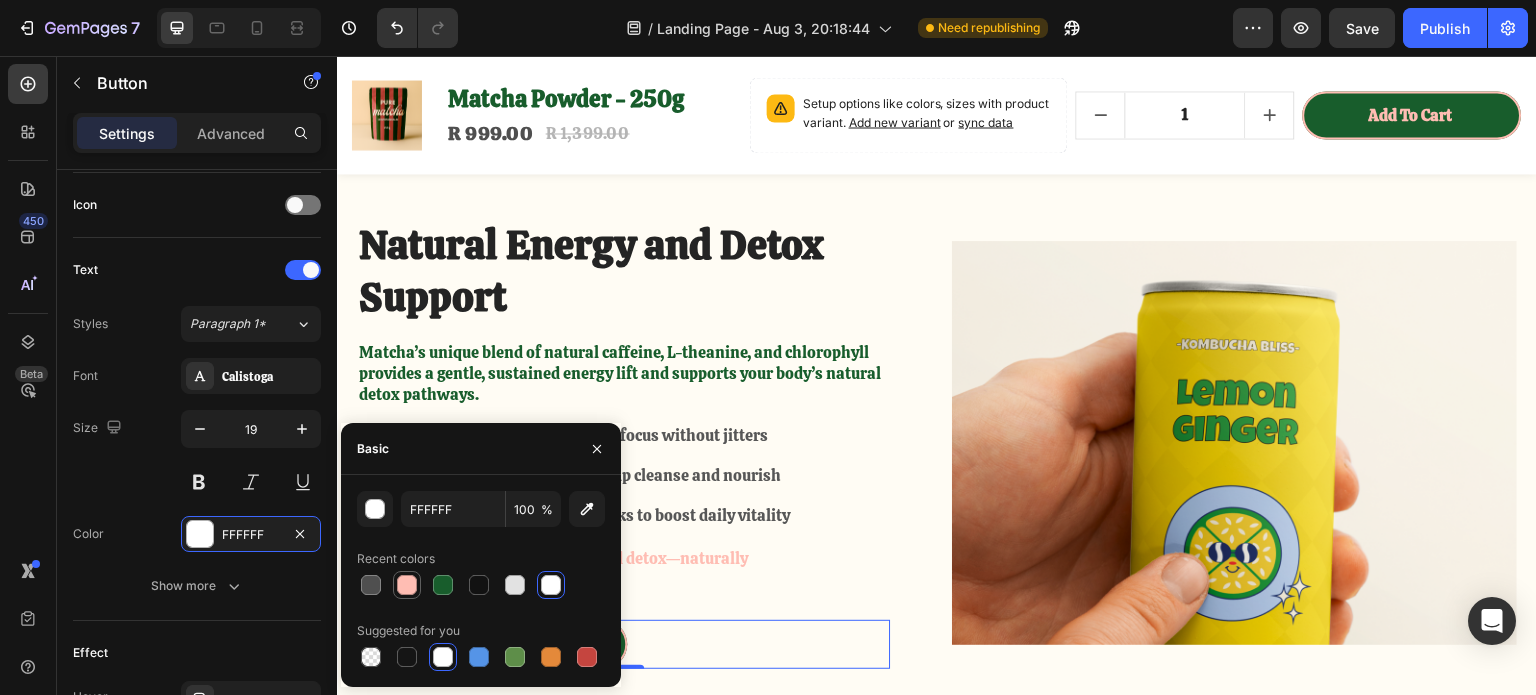 click at bounding box center (407, 585) 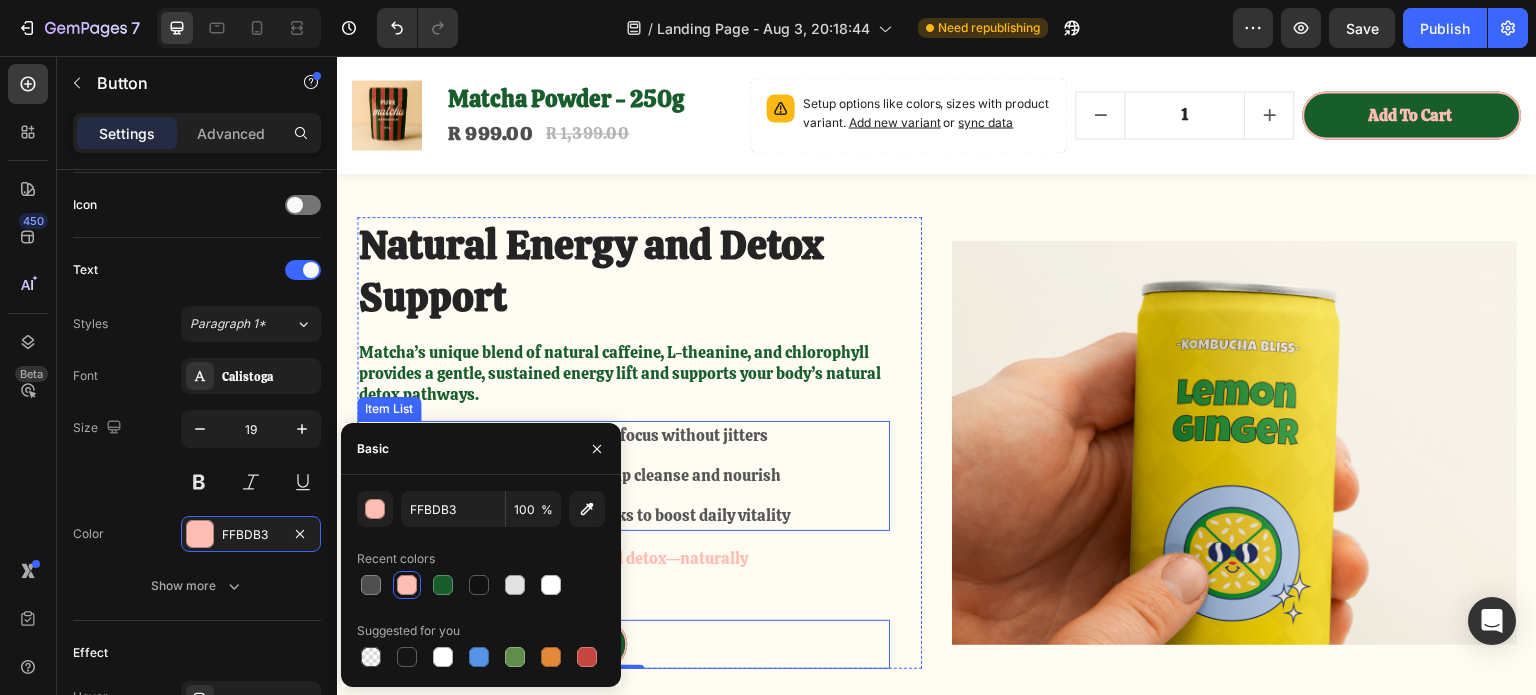 click on "L-theanine balances caffeine for focus without jitters
Chlorophyll and antioxidants help cleanse and nourish
A healthier swap for sugary drinks to boost daily vitality" at bounding box center (623, 476) 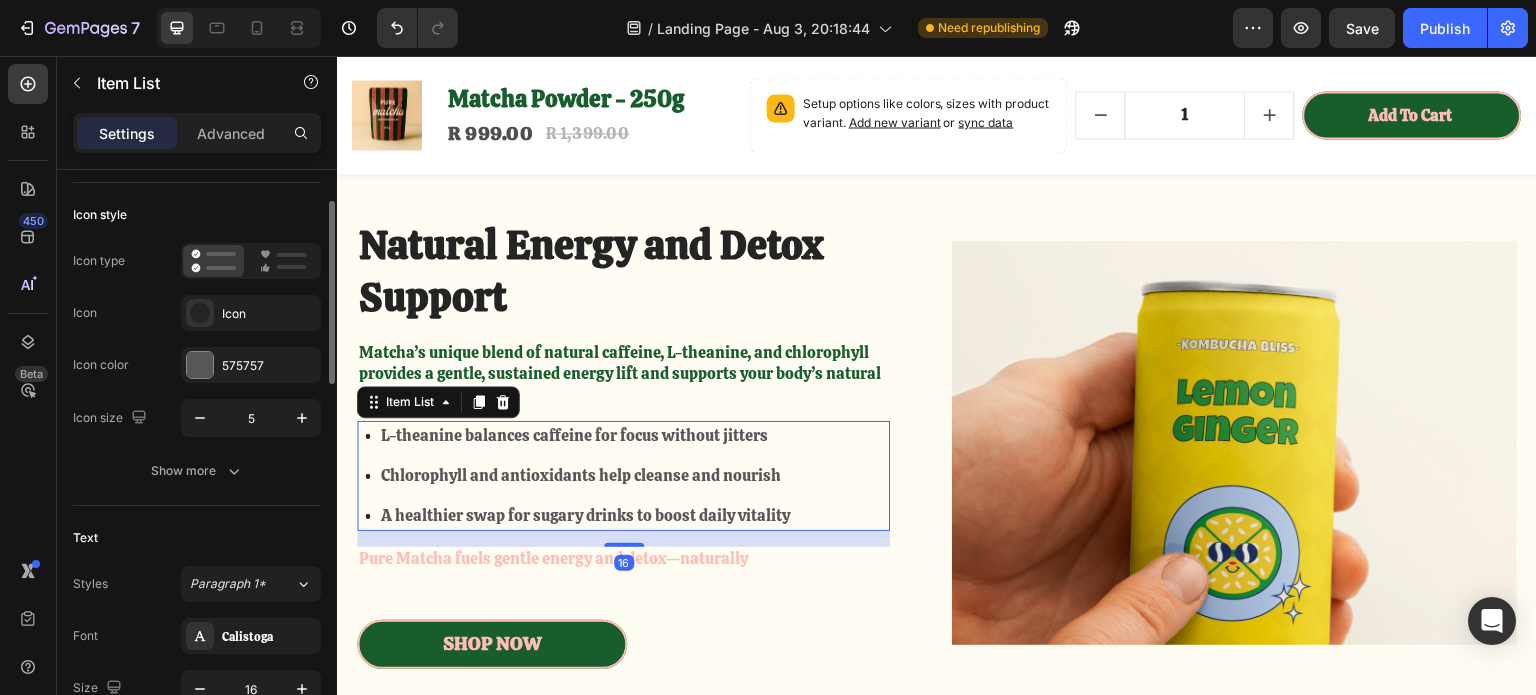 scroll, scrollTop: 500, scrollLeft: 0, axis: vertical 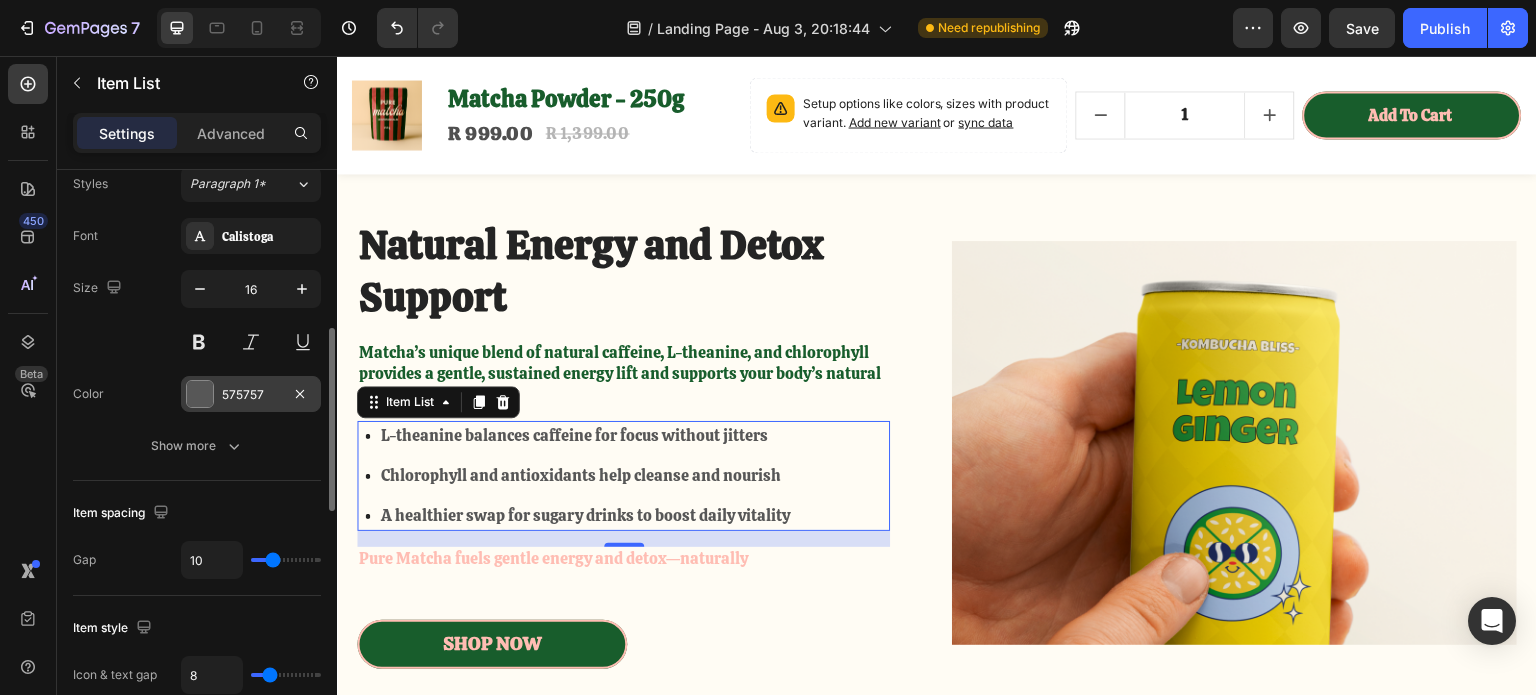 click at bounding box center (200, 394) 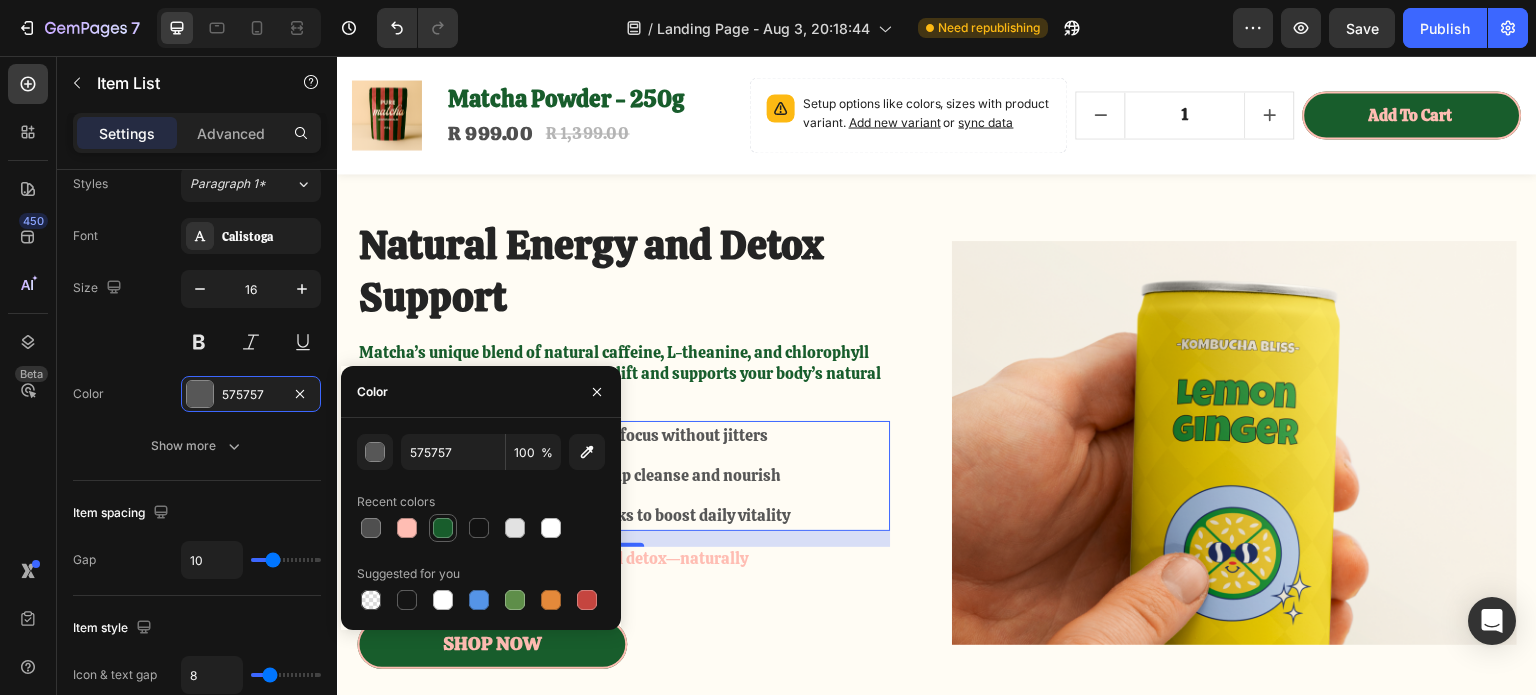 click at bounding box center (443, 528) 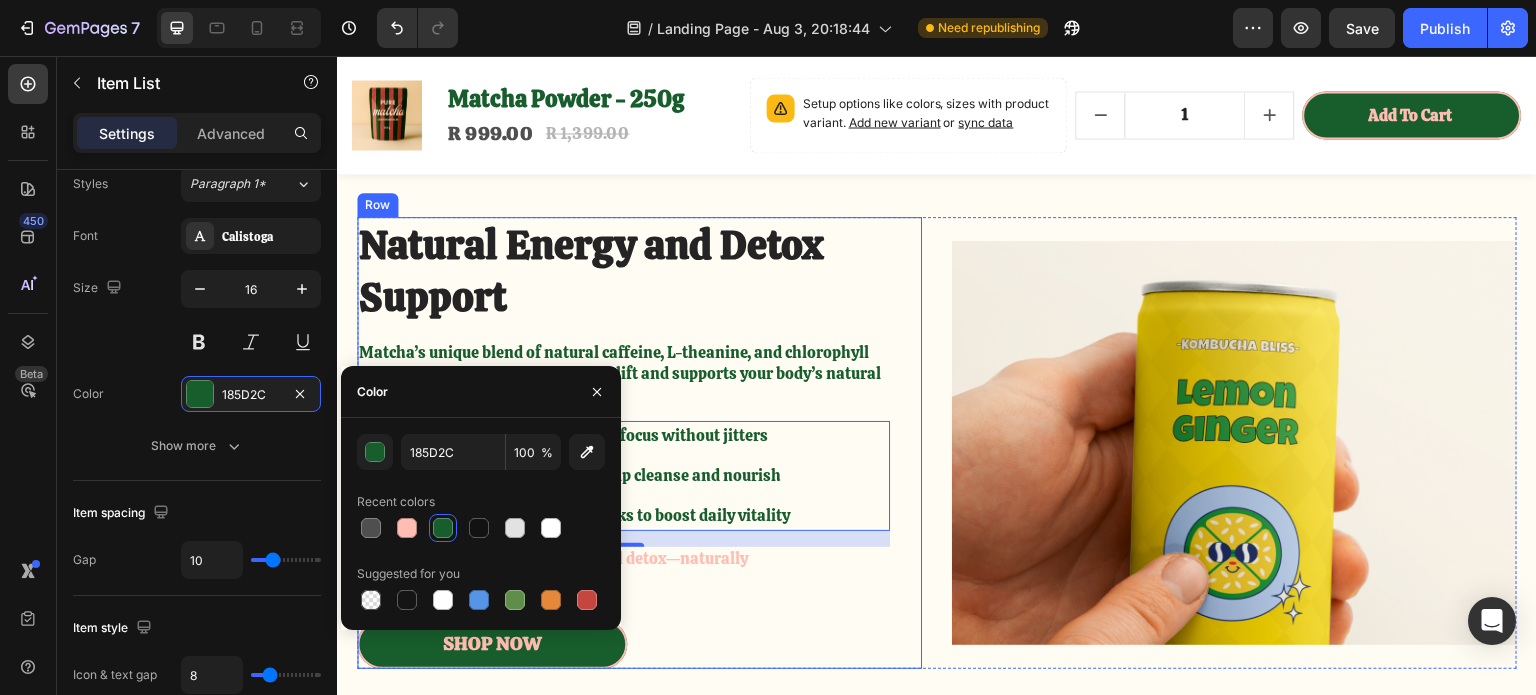 click on "Natural Energy and Detox Support Heading Matcha’s unique blend of natural caffeine, L-theanine, and chlorophyll provides a gentle, sustained energy lift and supports your body’s natural detox pathways. Text Block
L-theanine balances caffeine for focus without jitters
Chlorophyll and antioxidants help cleanse and nourish
A healthier swap for sugary drinks to boost daily vitality Item List   16 Pure Matcha fuels gentle energy and detox—naturally Text Block Shop Now Button" at bounding box center [623, 443] 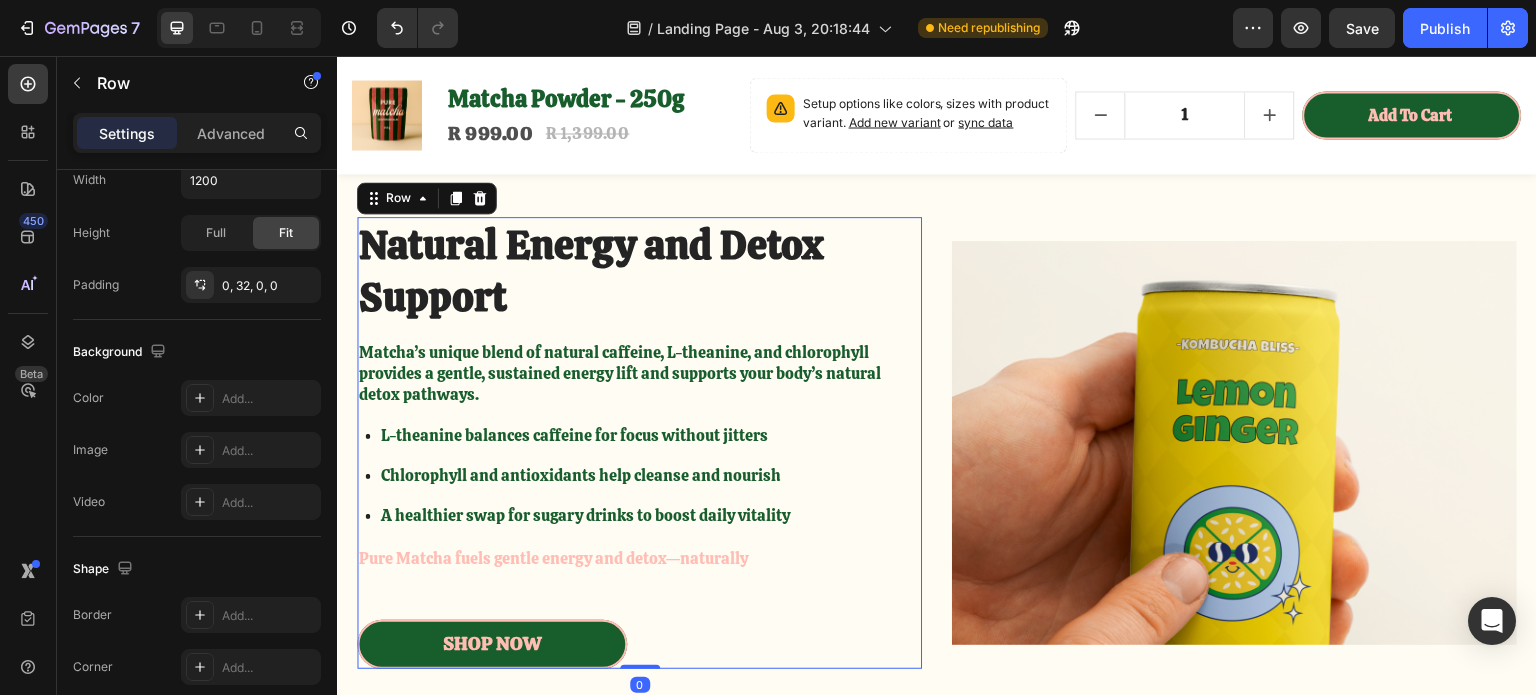 scroll, scrollTop: 0, scrollLeft: 0, axis: both 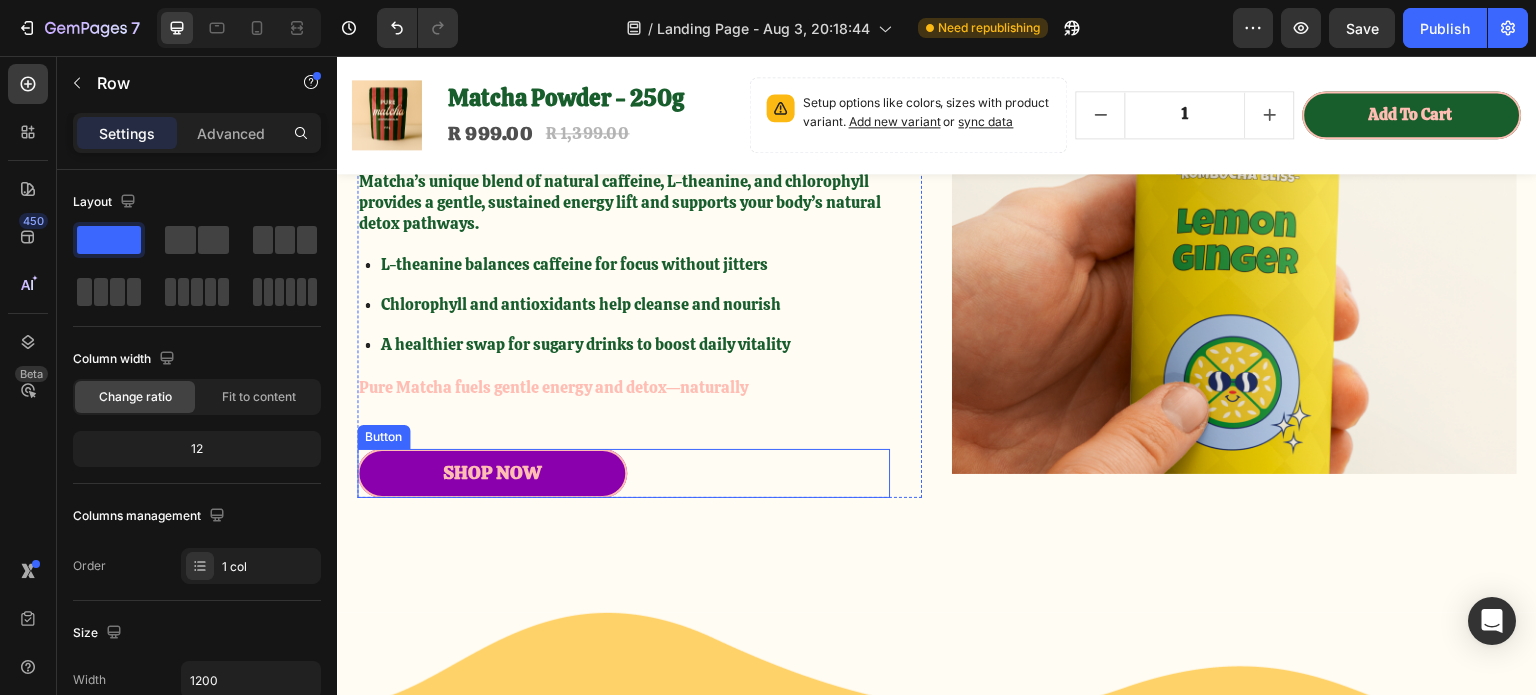 click on "Shop Now" at bounding box center (492, 473) 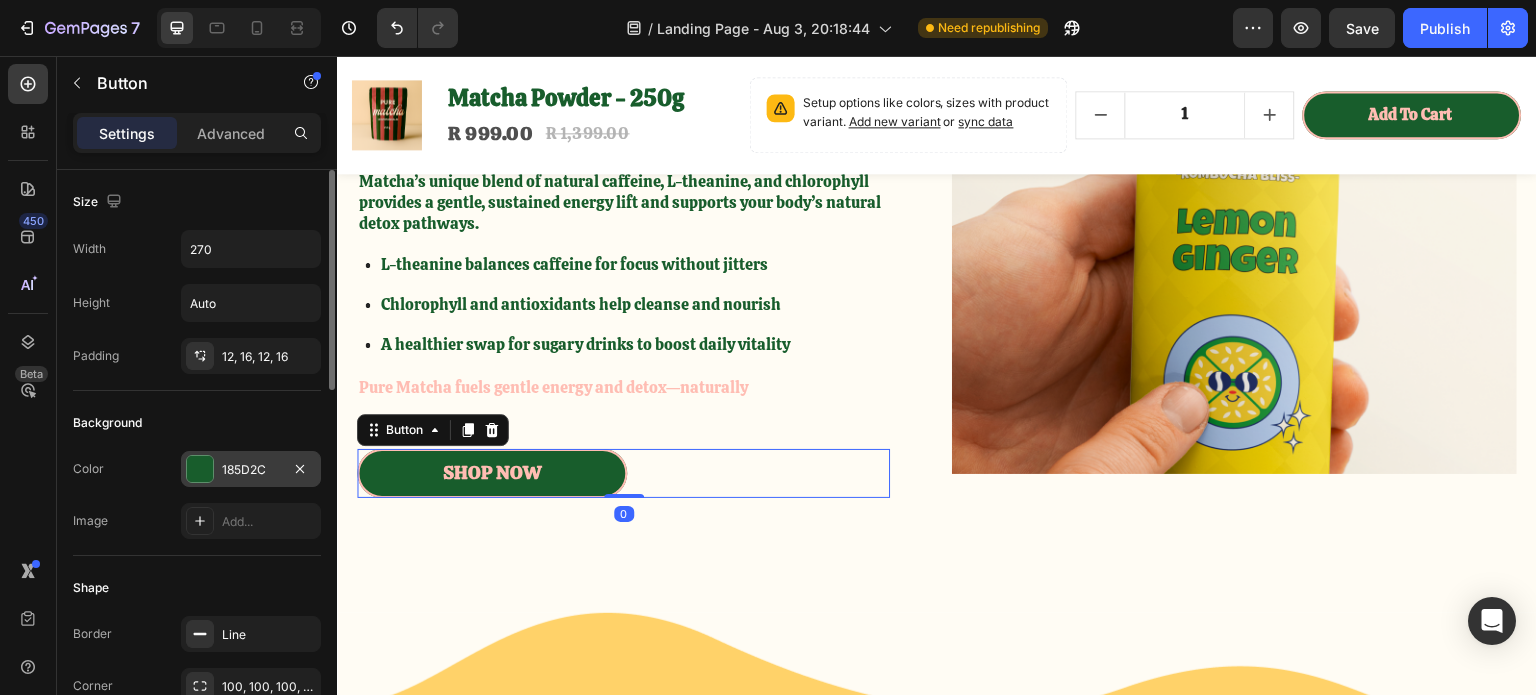 click at bounding box center (200, 469) 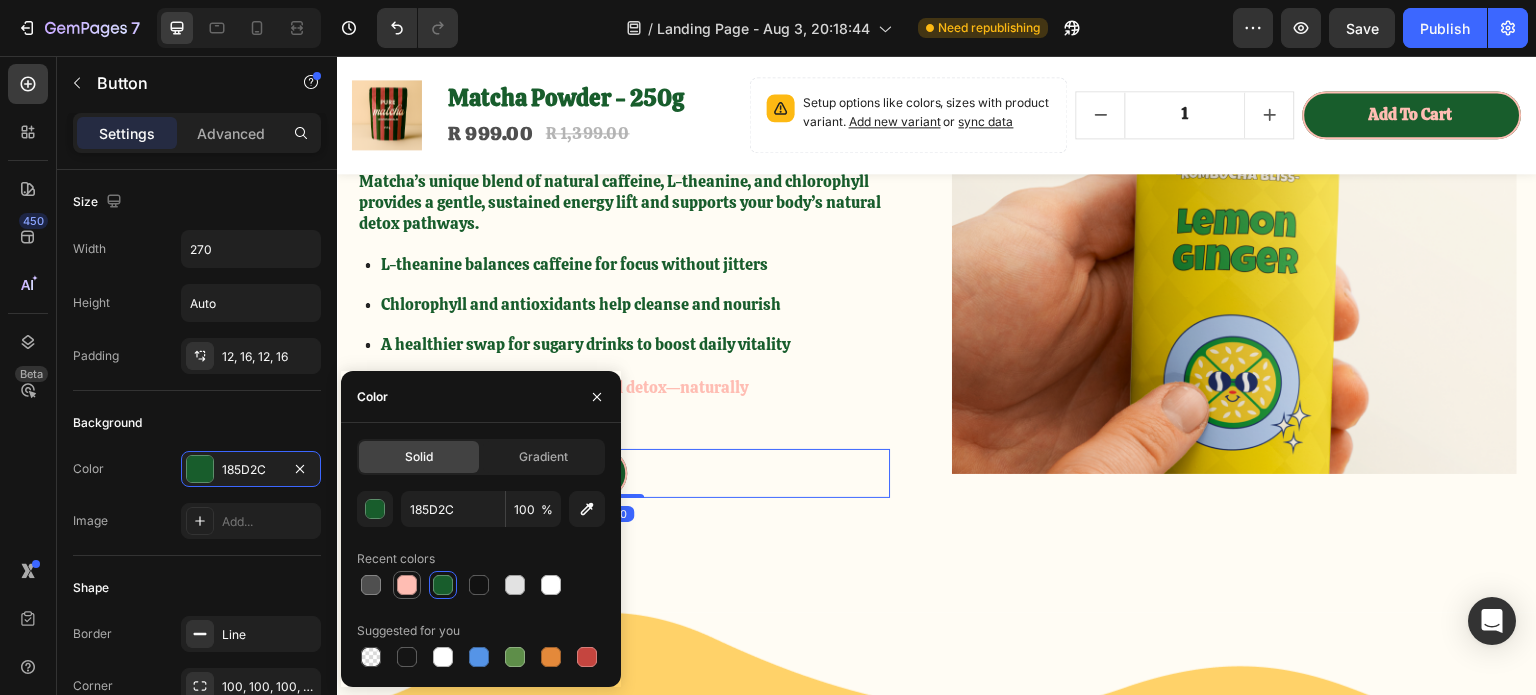 click at bounding box center [407, 585] 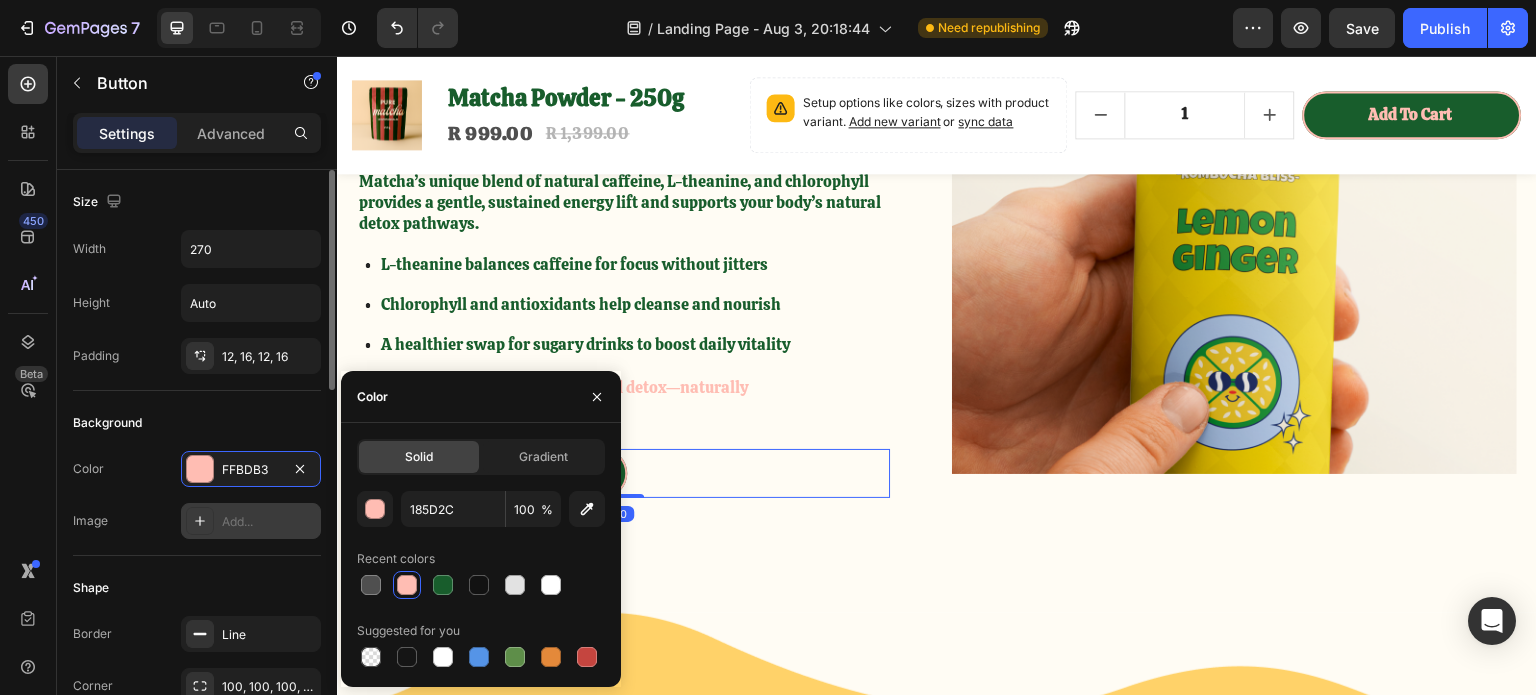 type on "FFBDB3" 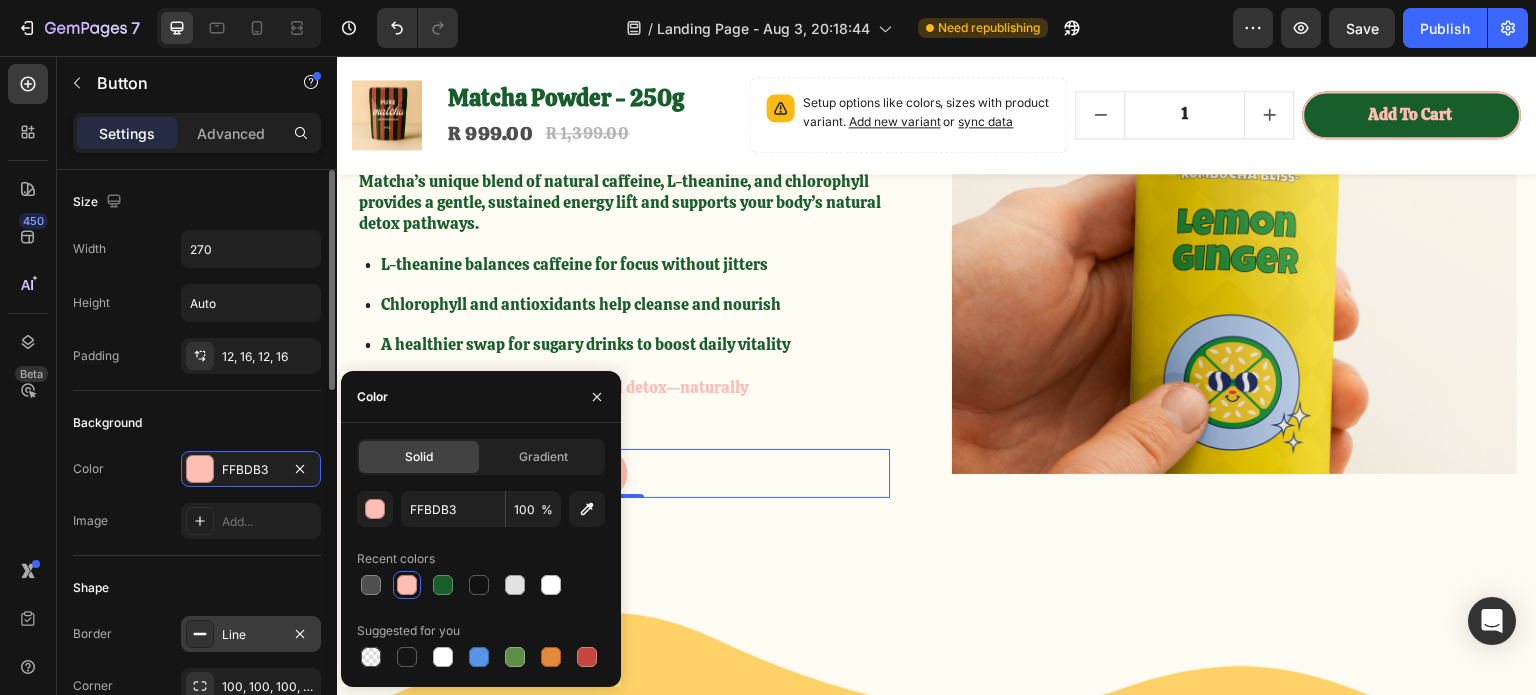 scroll, scrollTop: 300, scrollLeft: 0, axis: vertical 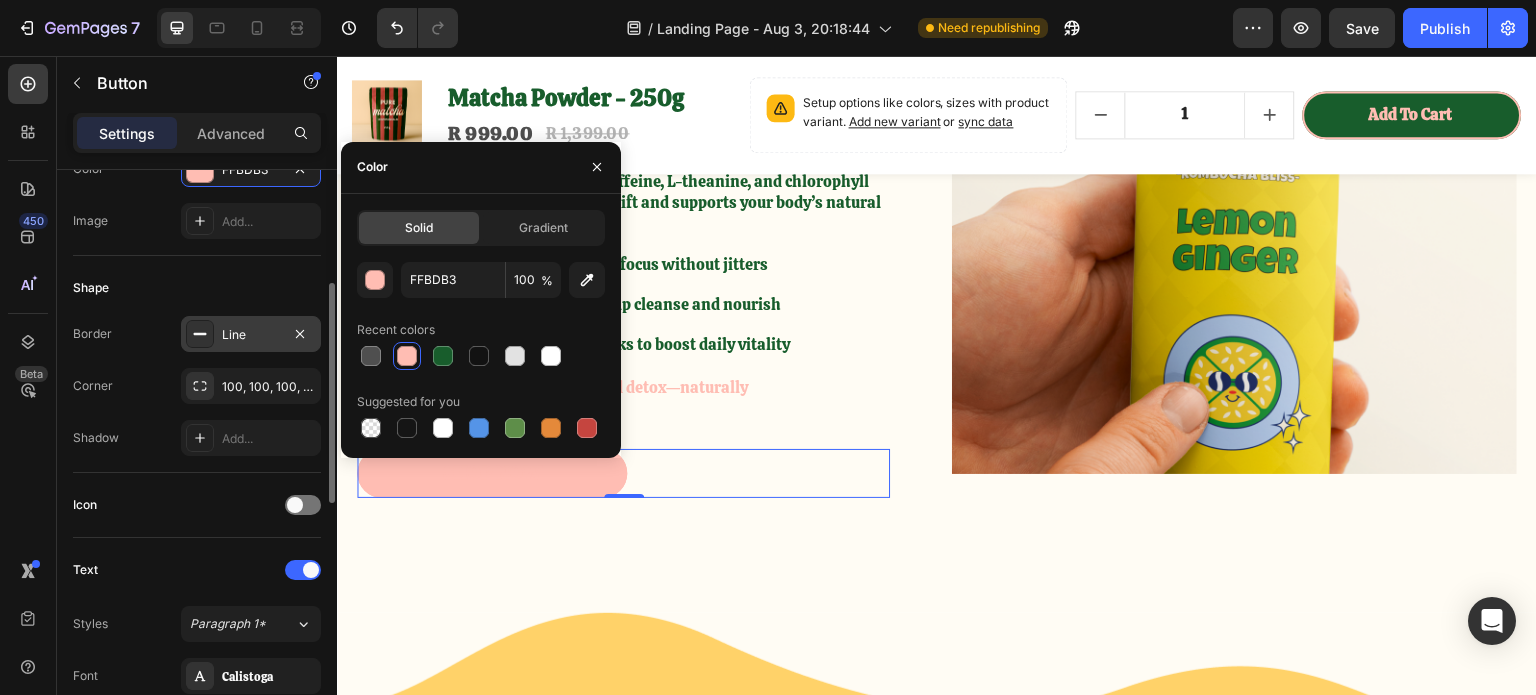 click 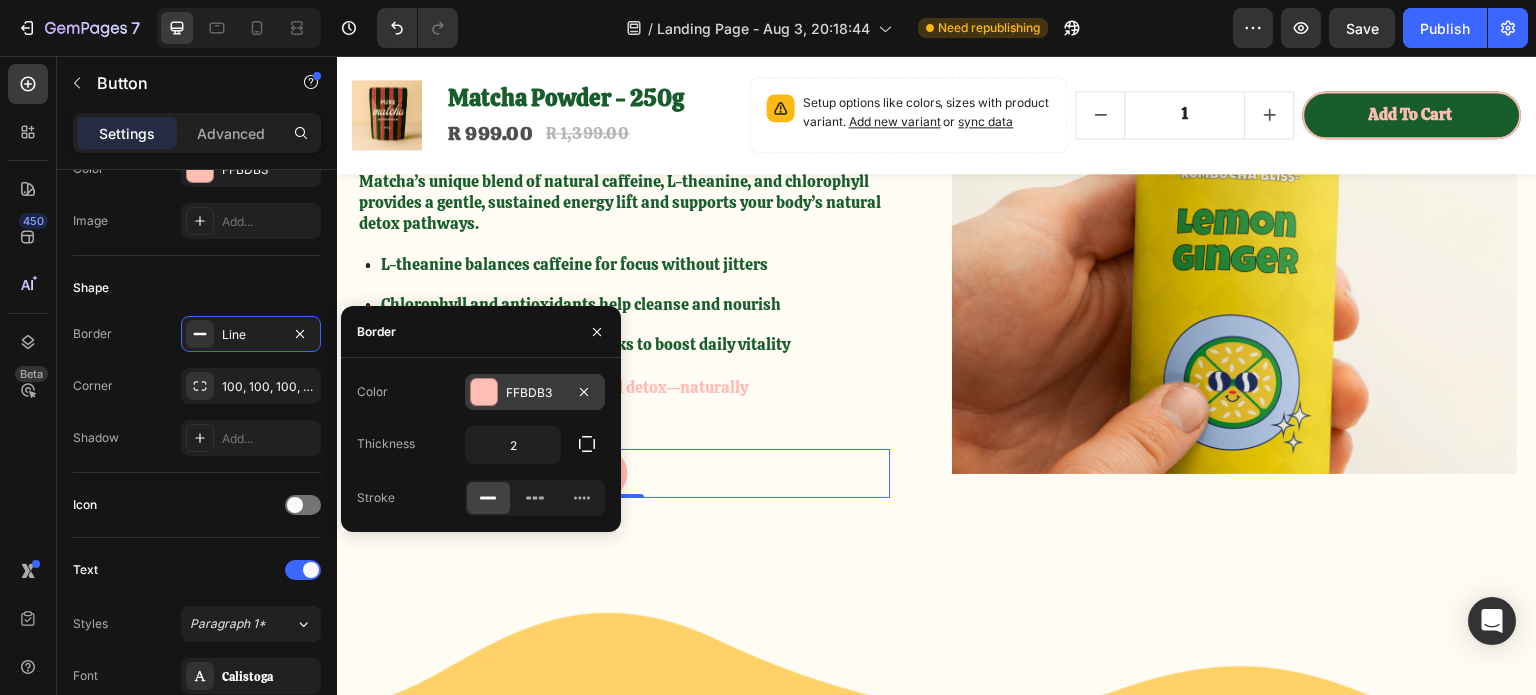 click at bounding box center (484, 392) 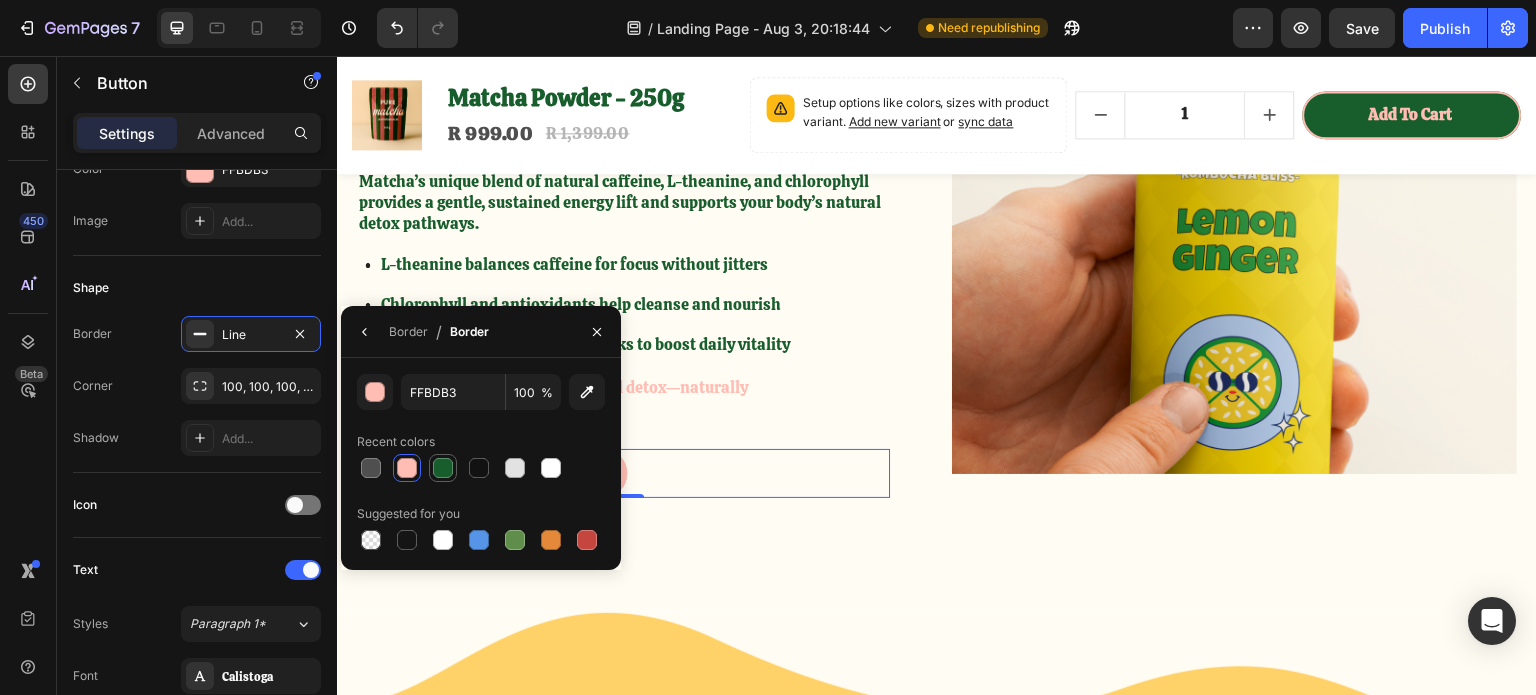click at bounding box center [443, 468] 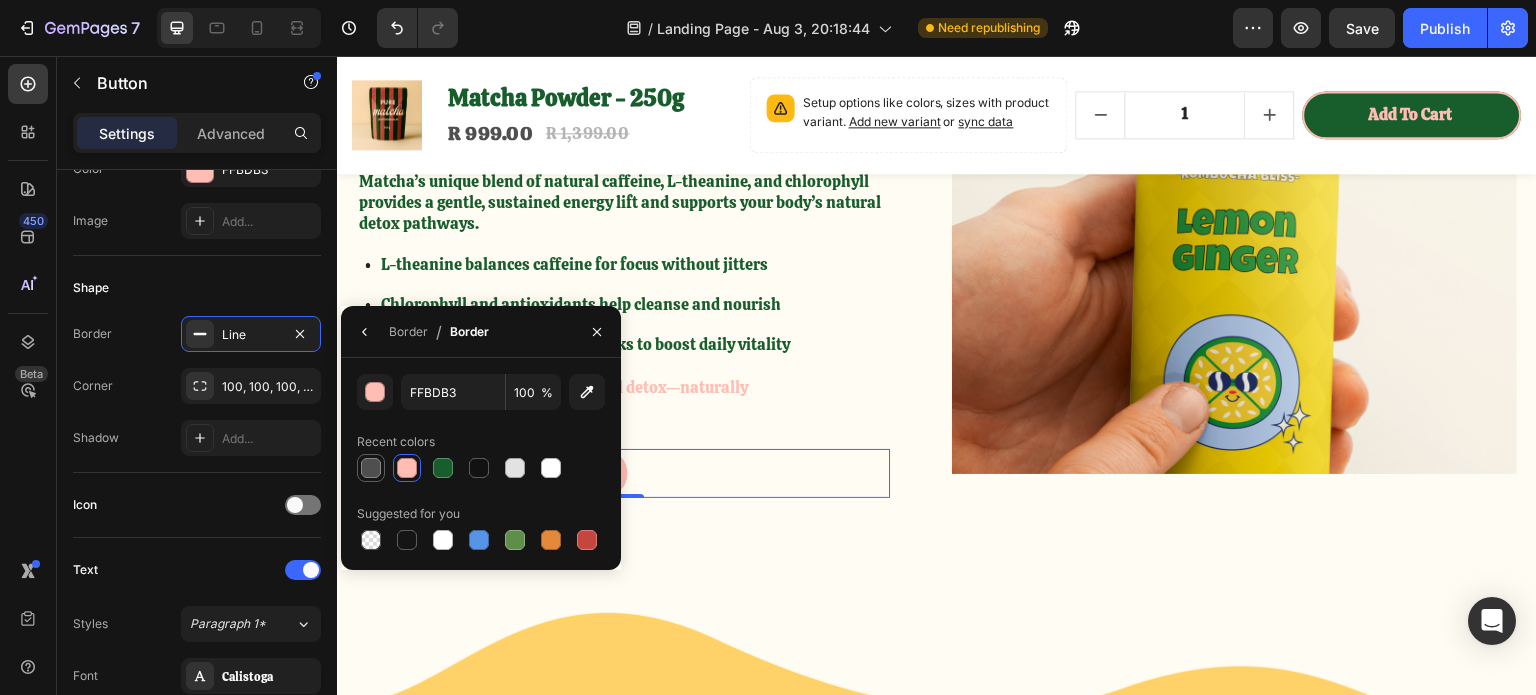 type on "185D2C" 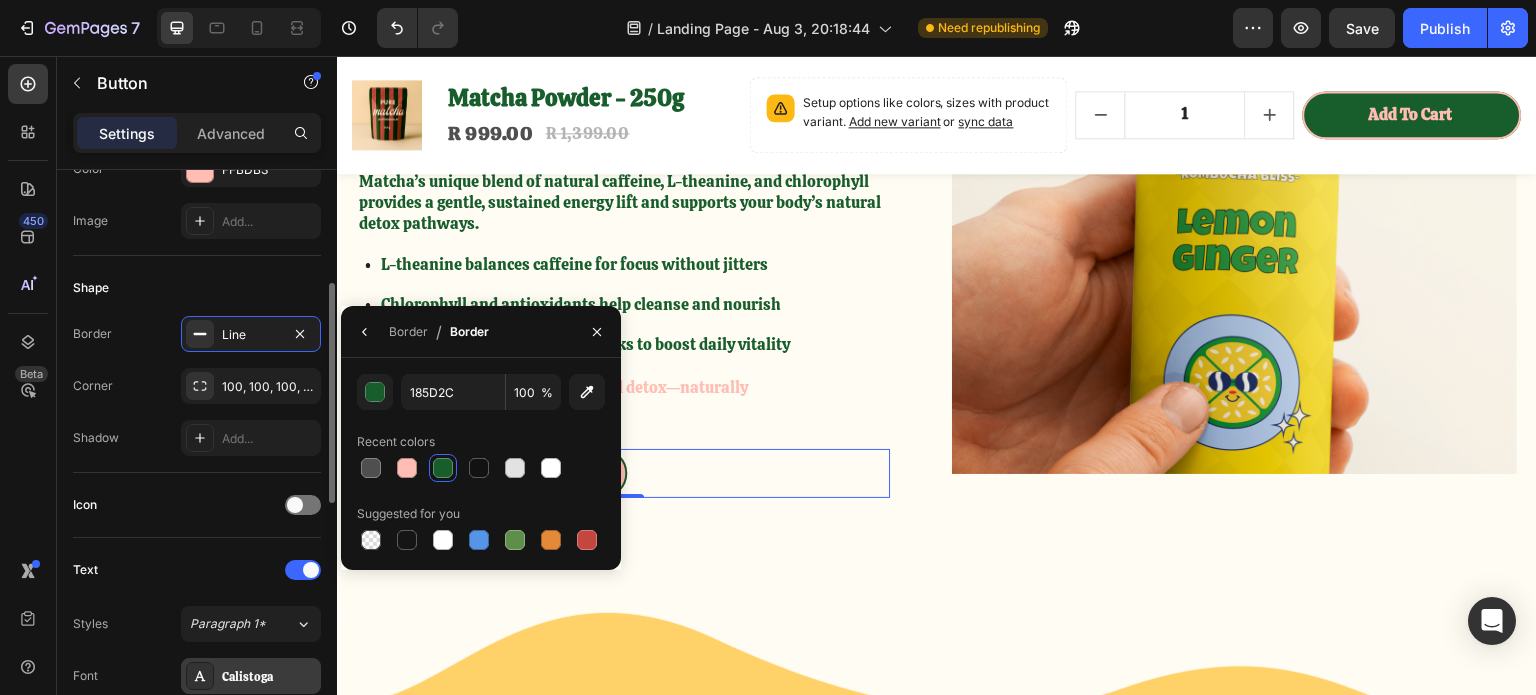scroll, scrollTop: 600, scrollLeft: 0, axis: vertical 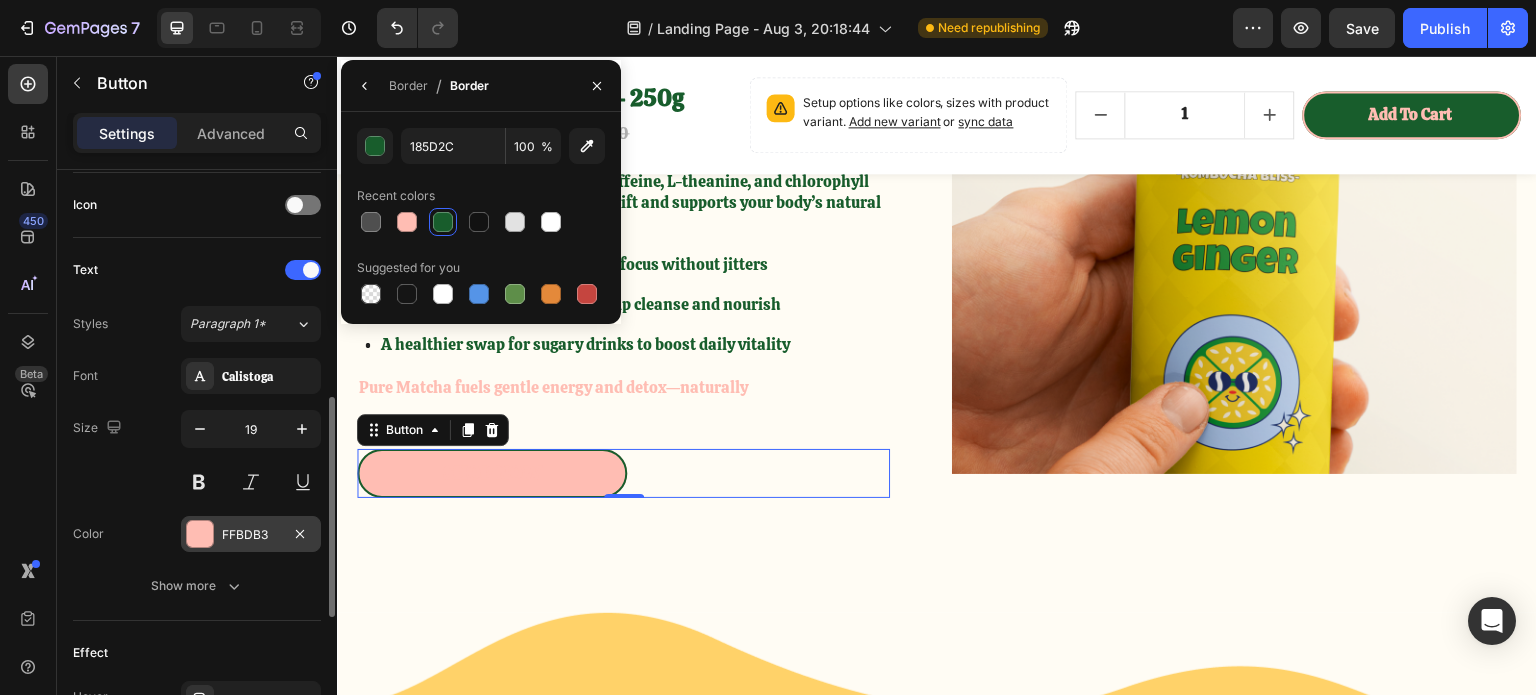 click at bounding box center [200, 534] 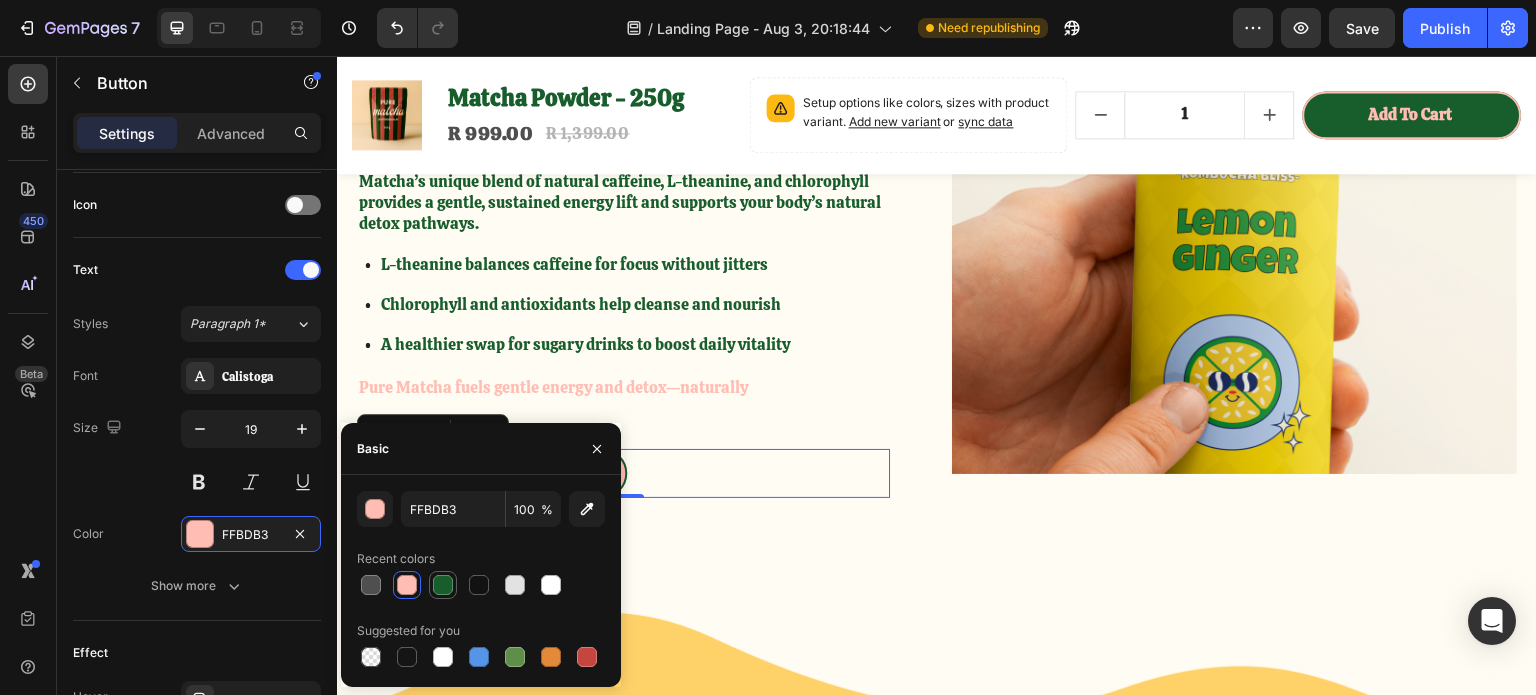 click at bounding box center [443, 585] 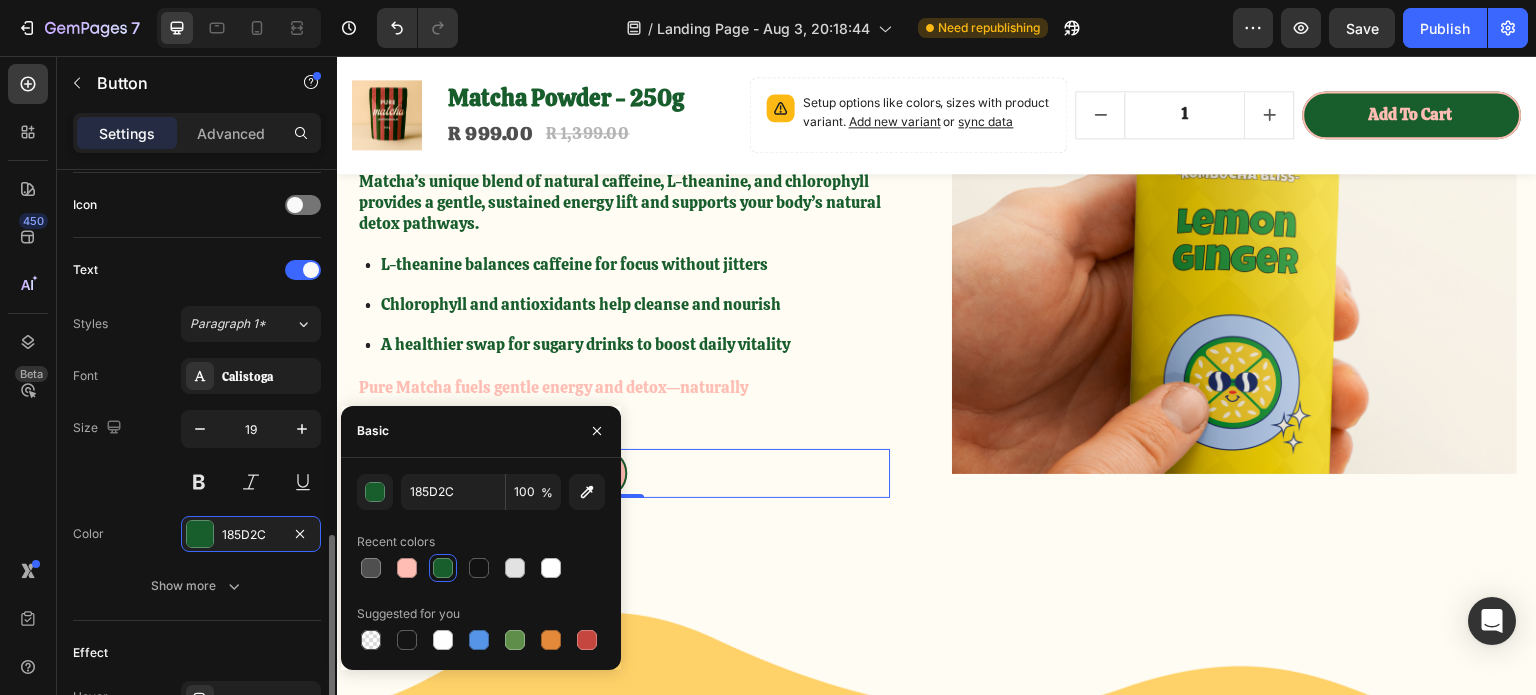 scroll, scrollTop: 900, scrollLeft: 0, axis: vertical 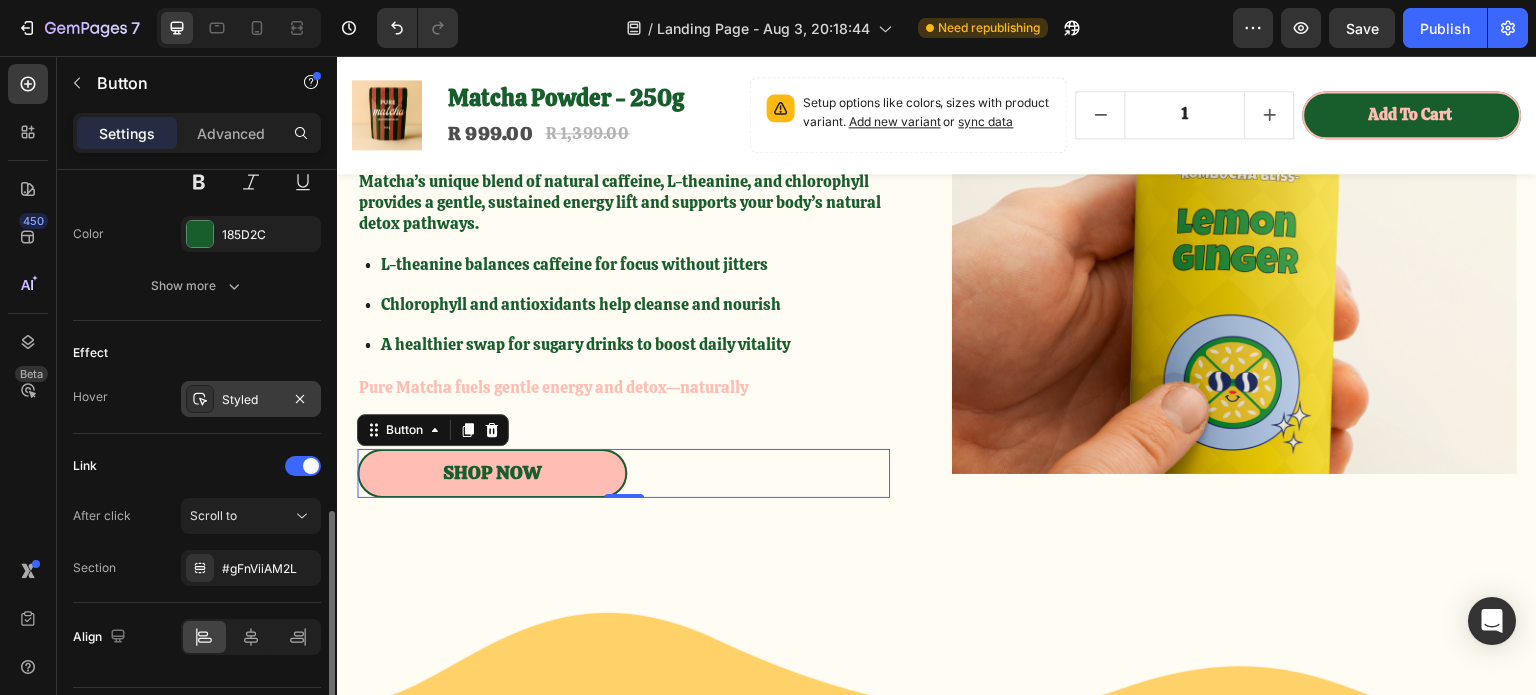 click on "Styled" at bounding box center [251, 399] 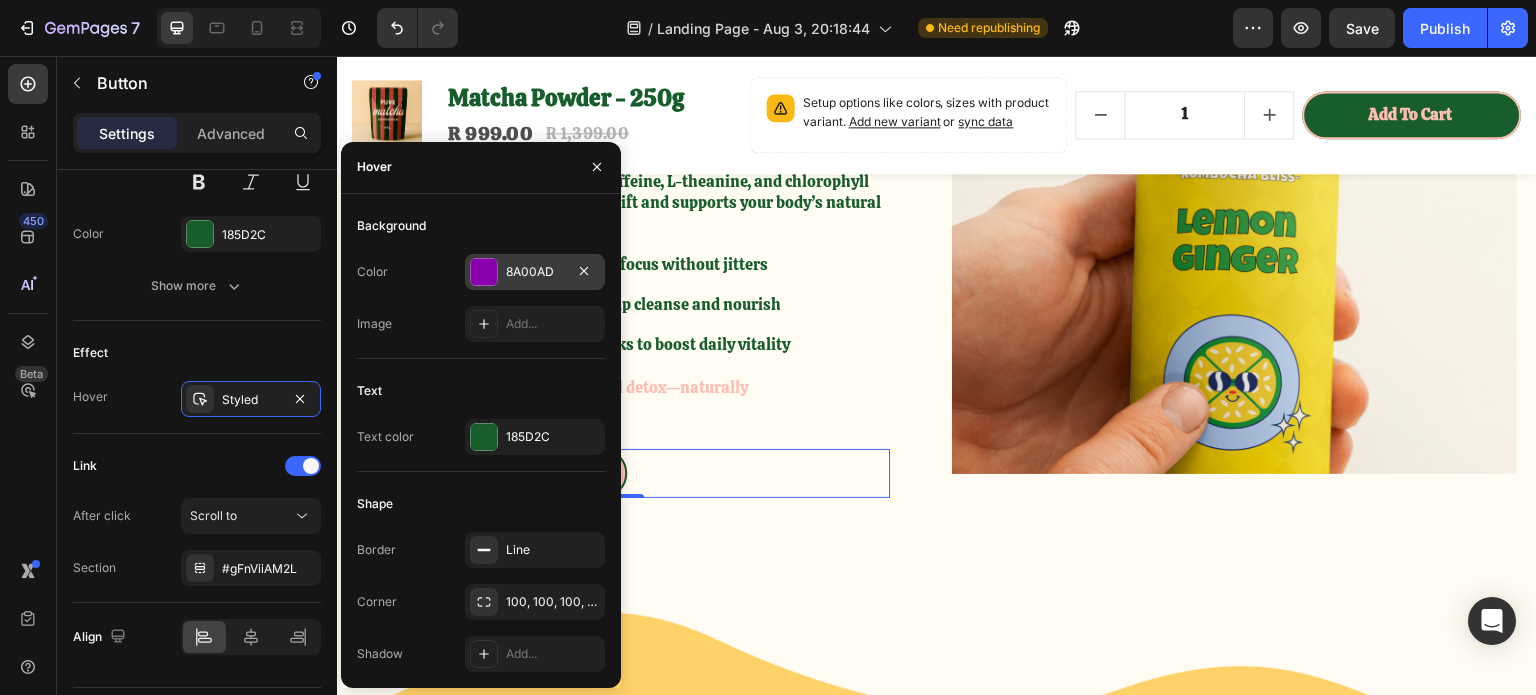 click at bounding box center (484, 272) 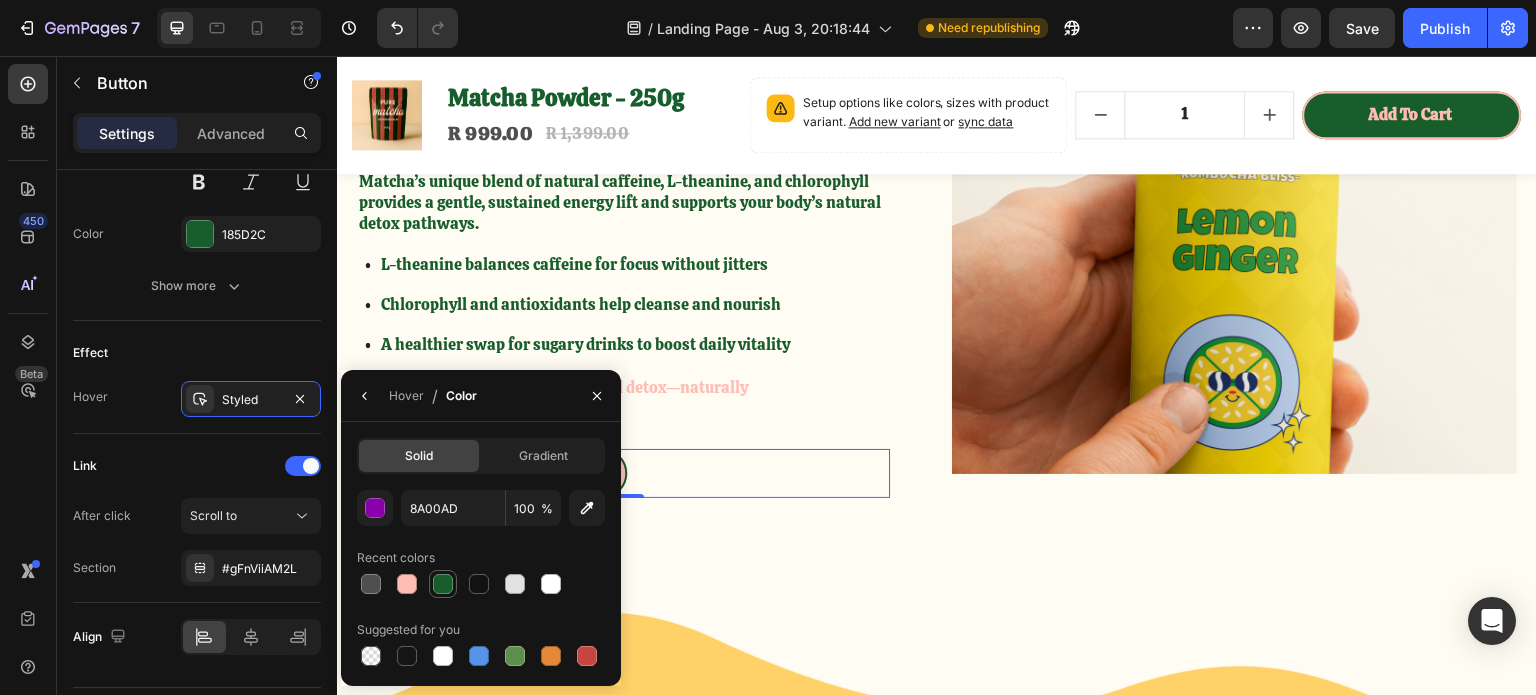 click at bounding box center (443, 584) 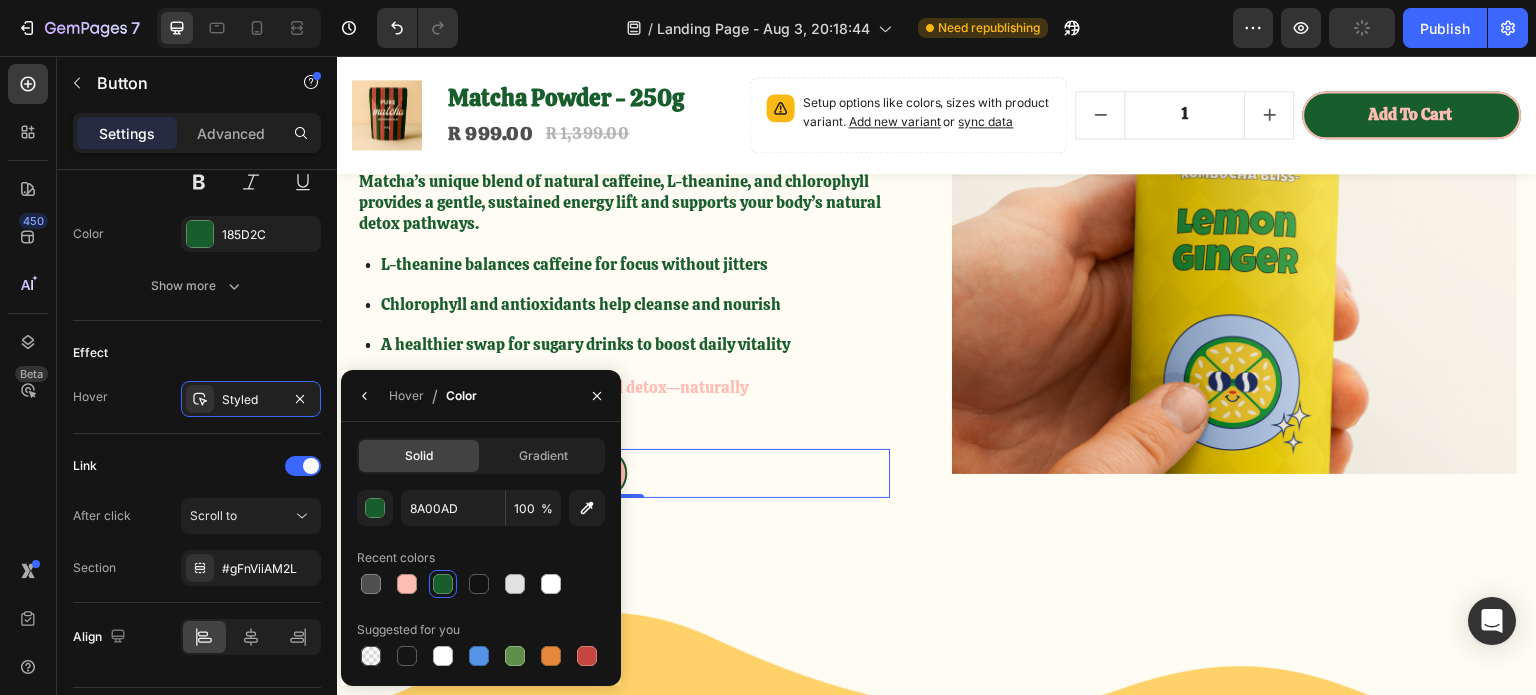 type on "185D2C" 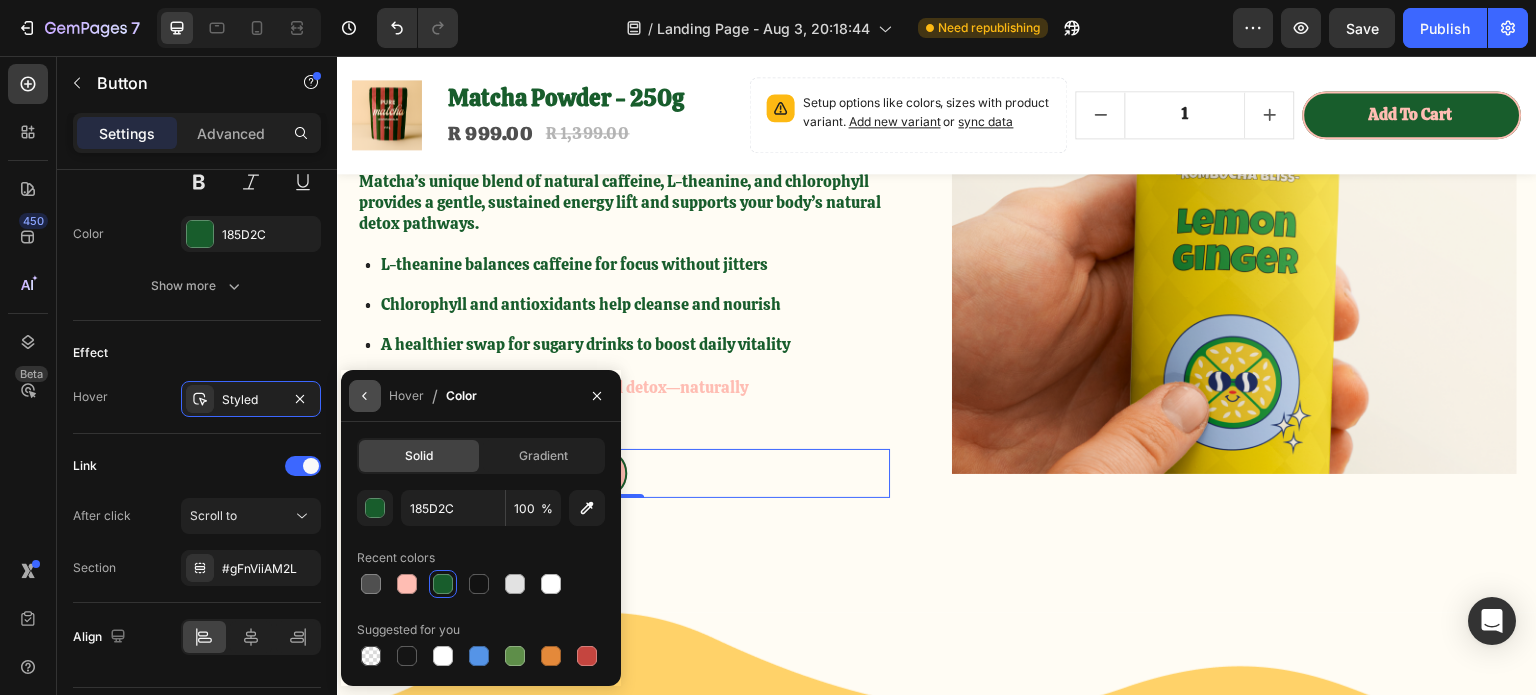 click 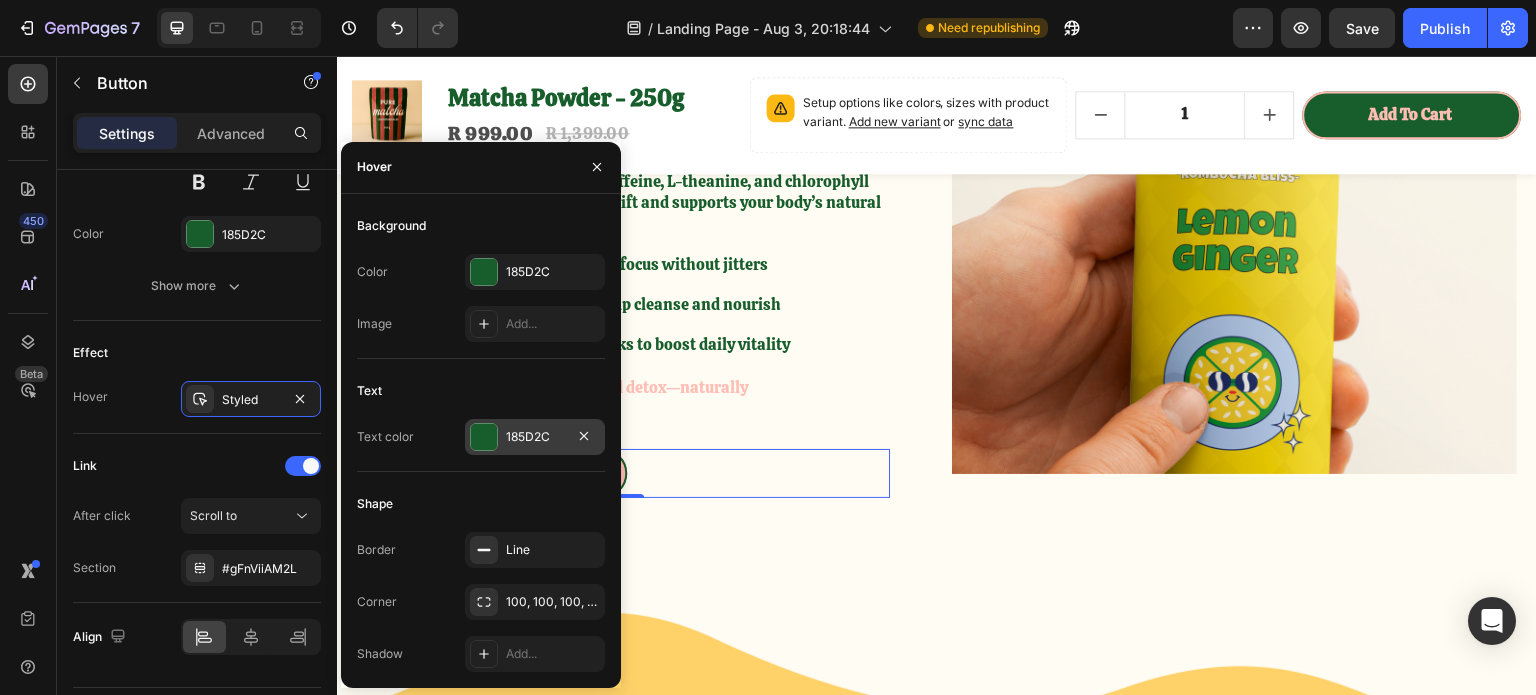 click on "185D2C" at bounding box center [535, 437] 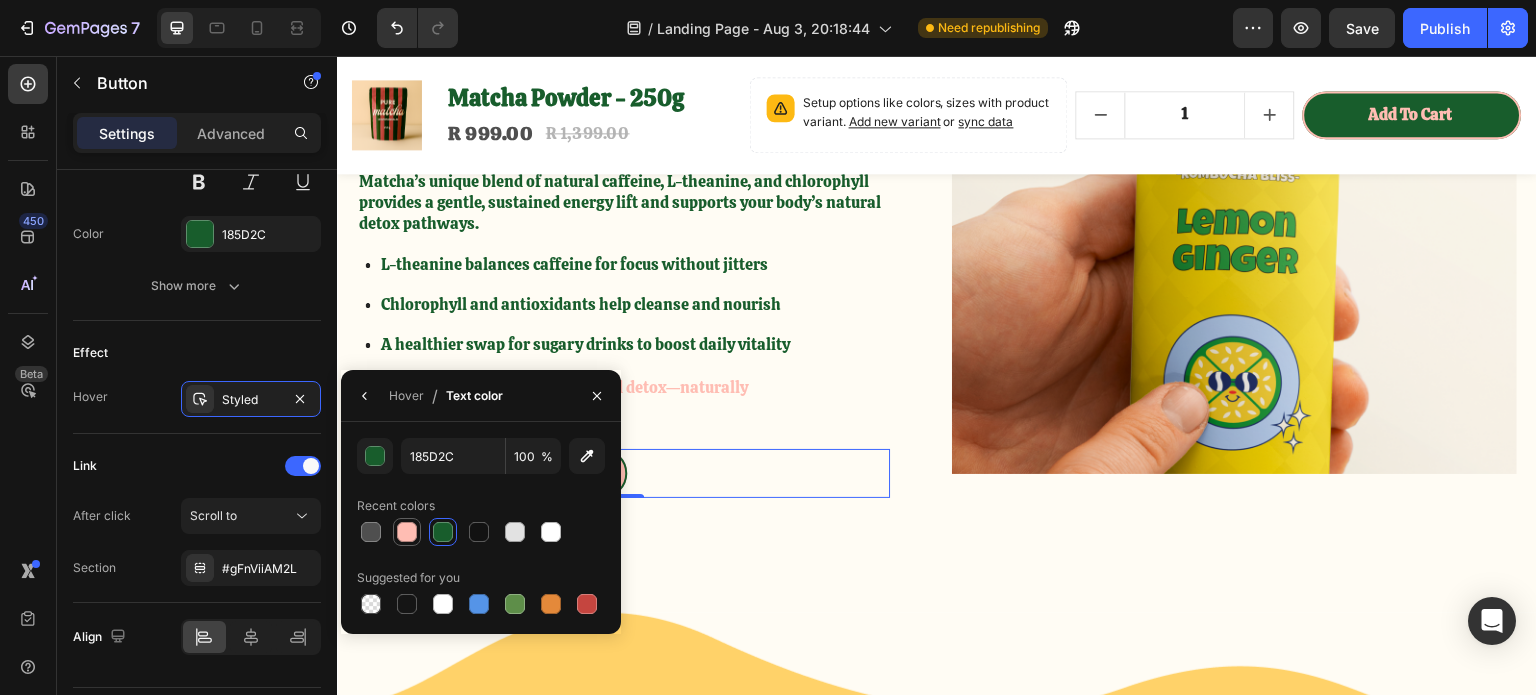 click at bounding box center (407, 532) 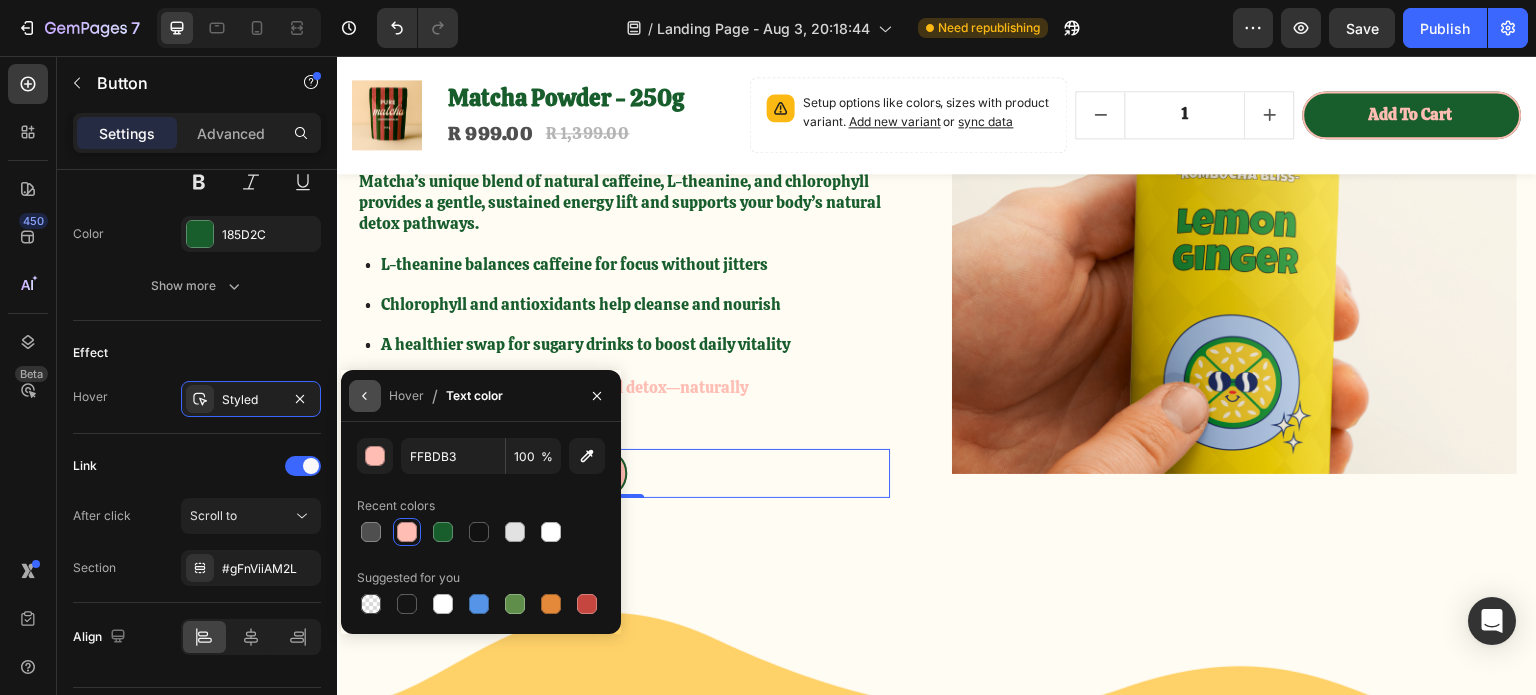 click at bounding box center (365, 396) 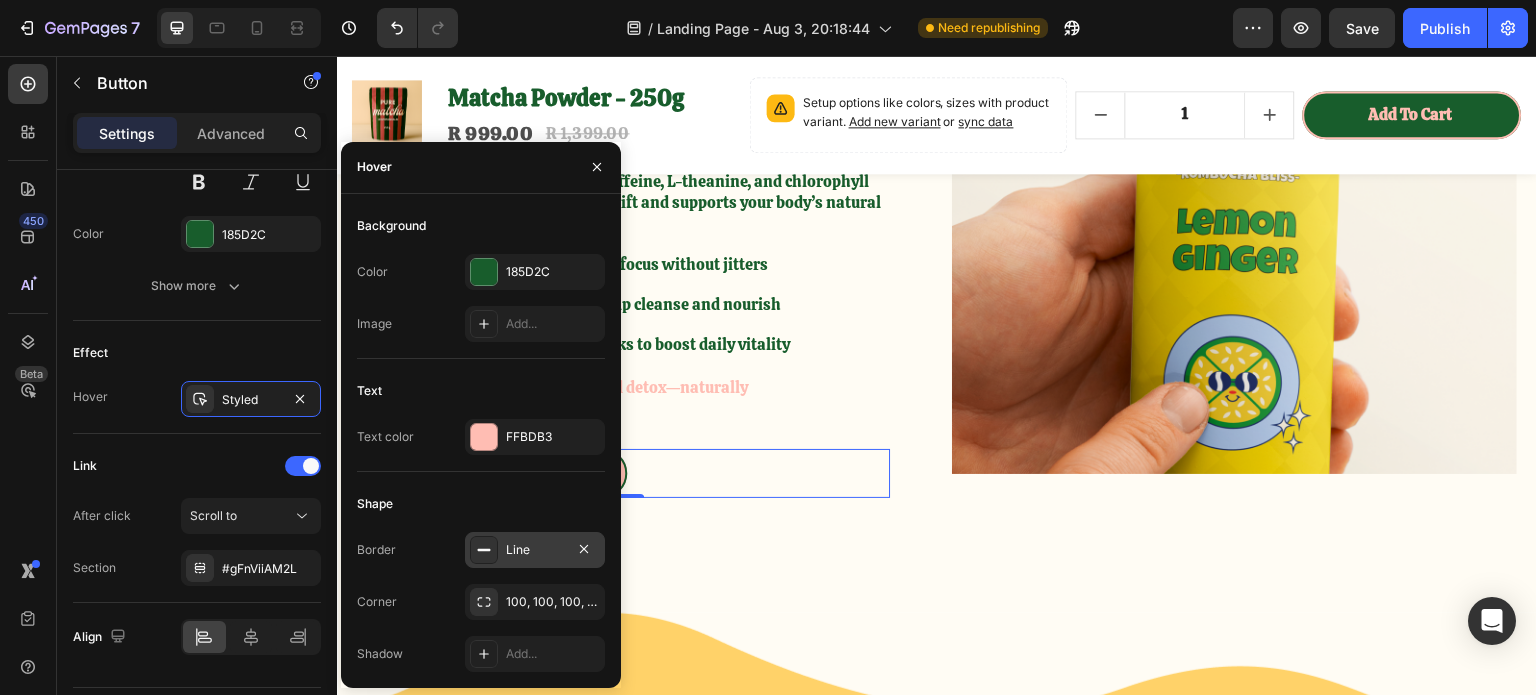 click at bounding box center (484, 550) 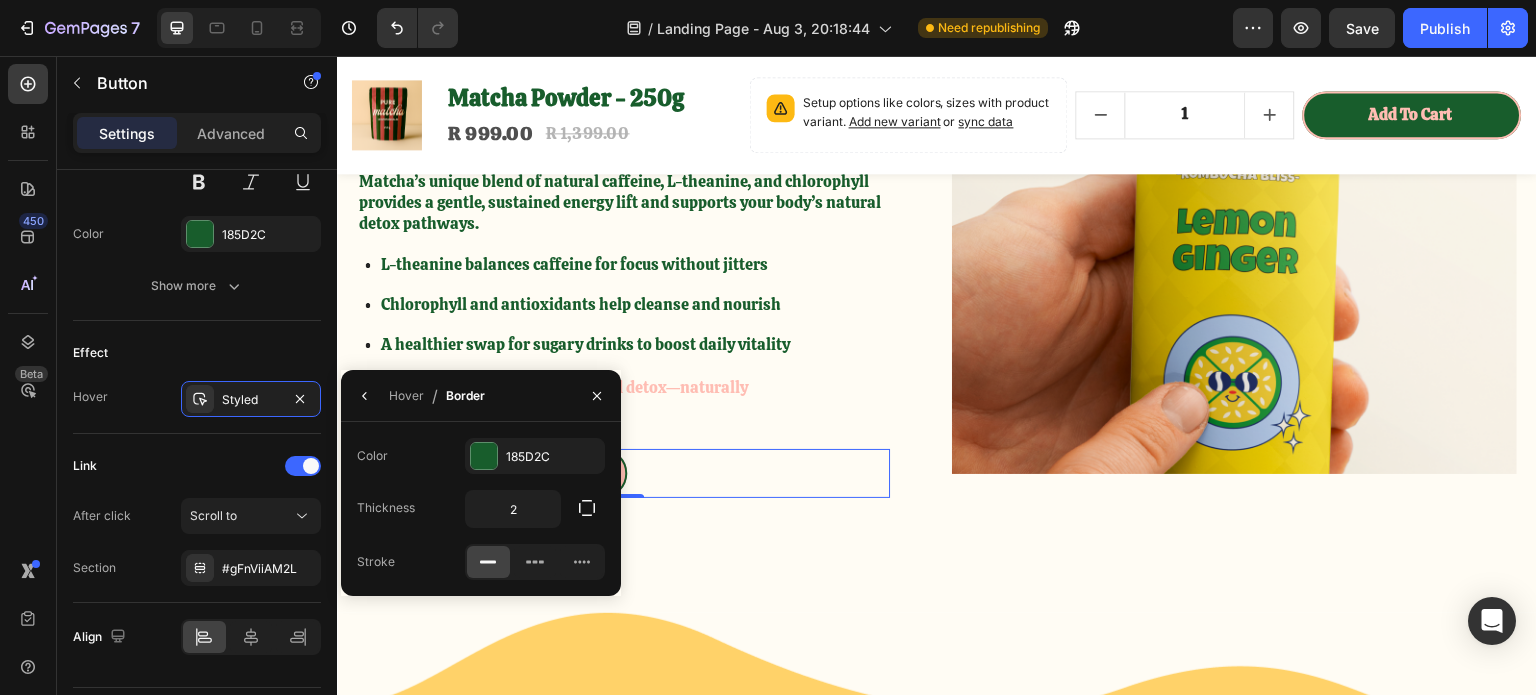 click on "Color 185D2C Thickness 2 Stroke" at bounding box center (481, 509) 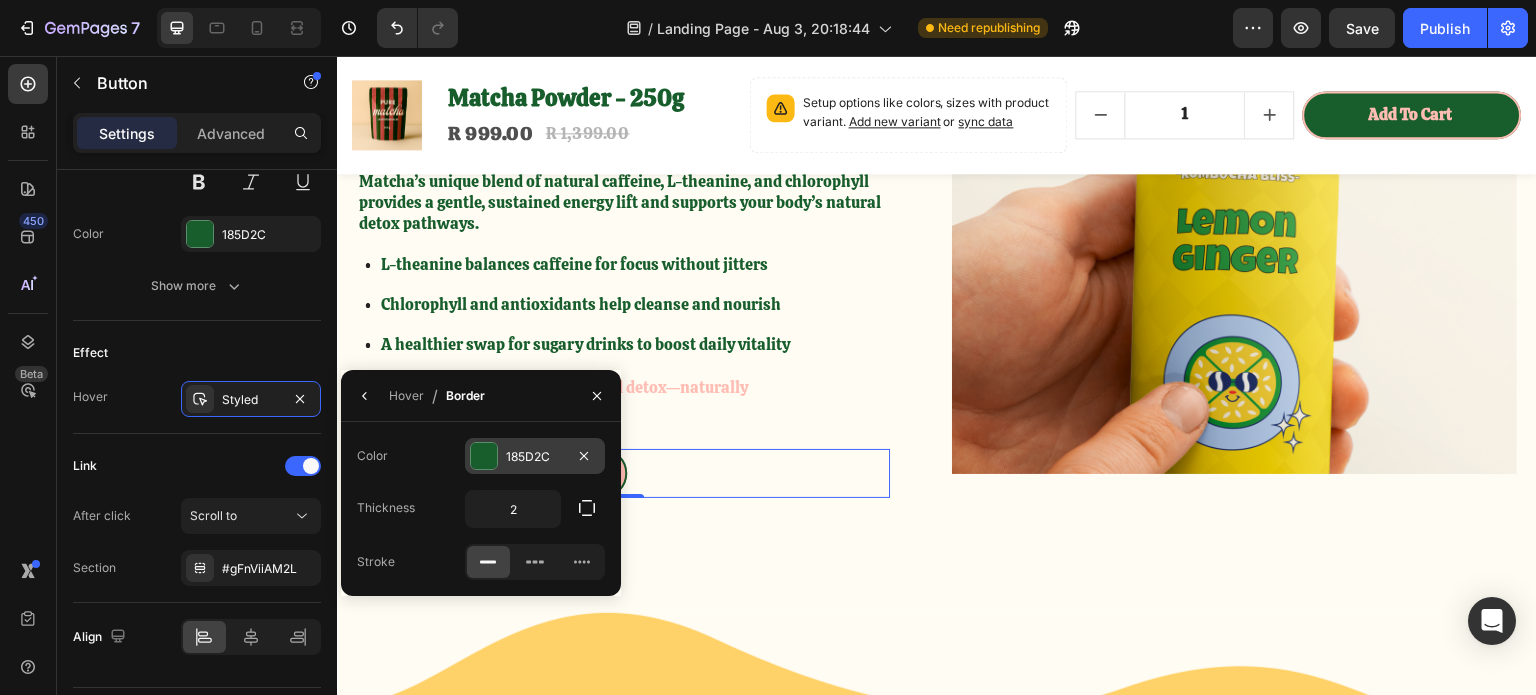 click at bounding box center [484, 456] 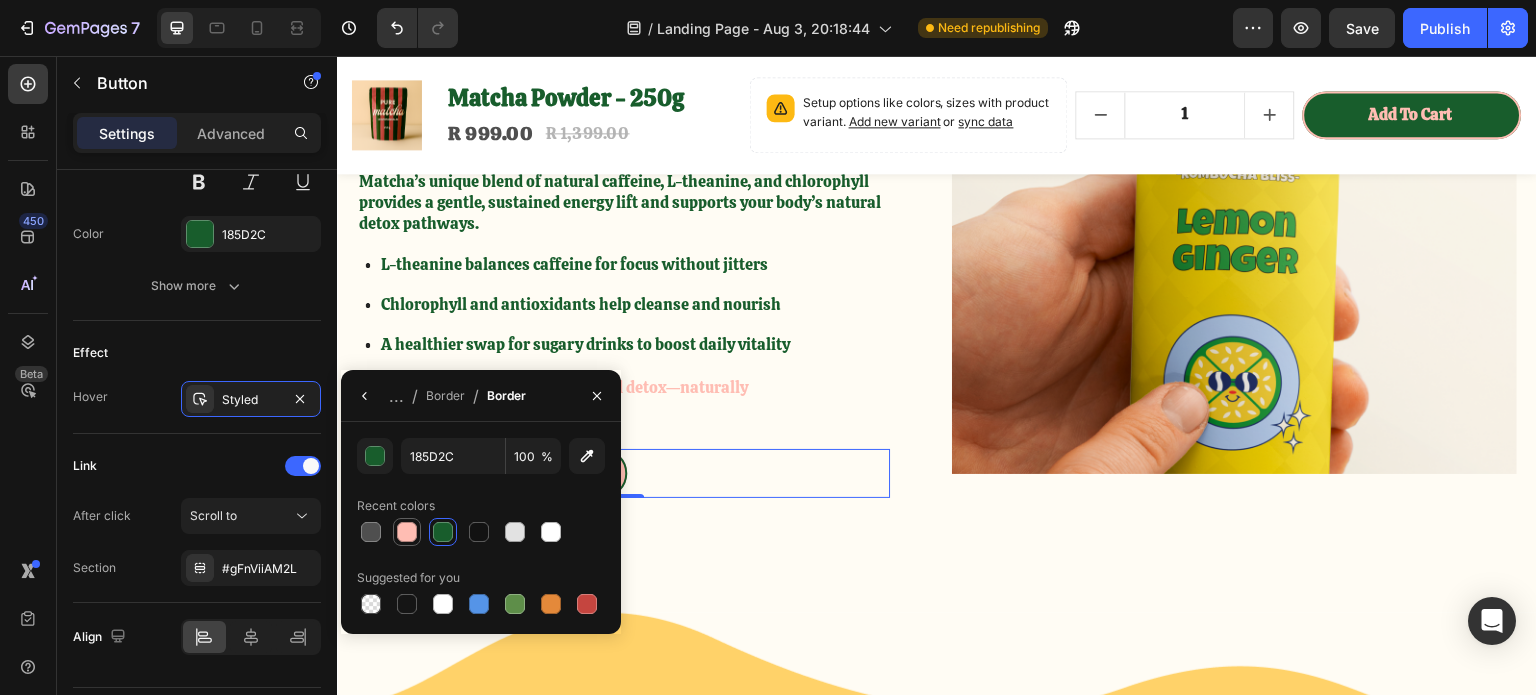 click at bounding box center (407, 532) 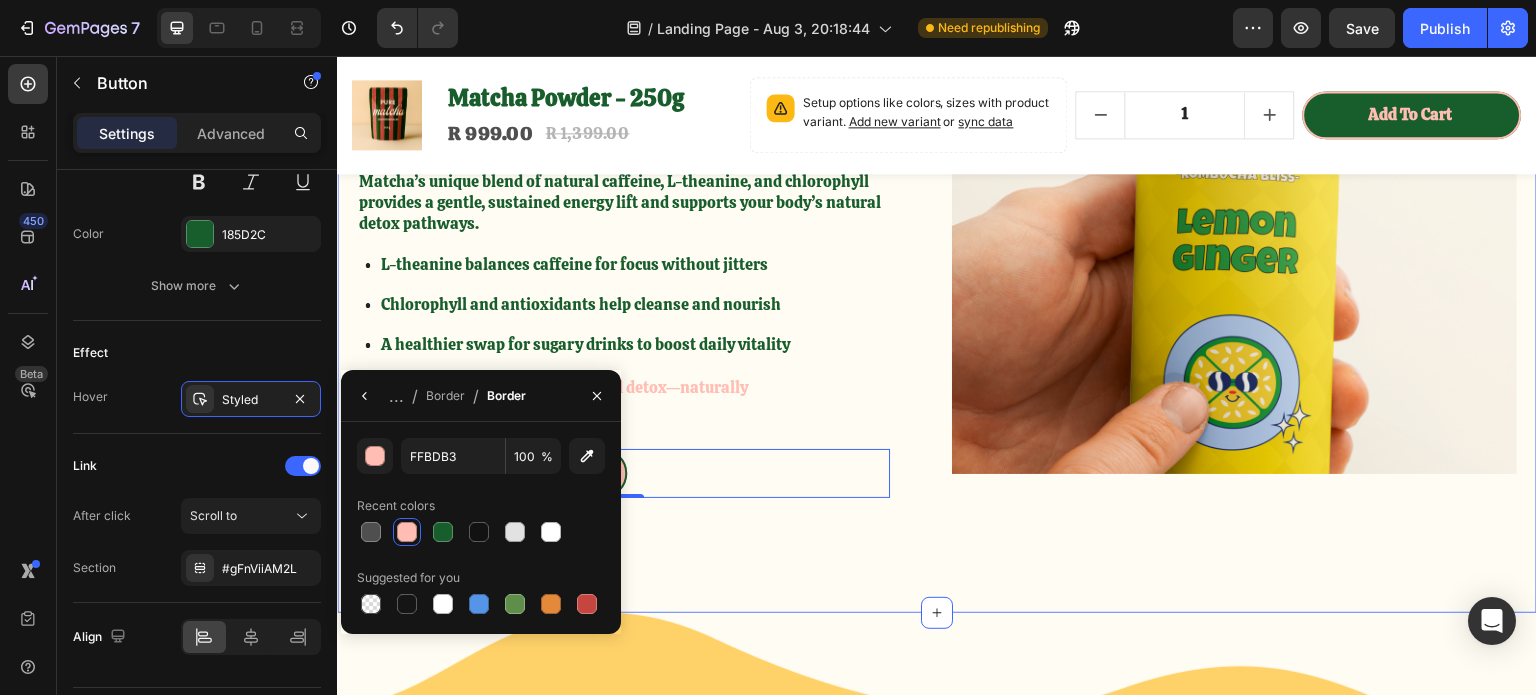 click on "Mind & Body Powerhouse Heading Matcha is packed with antioxidants, L-theanine, and natural caffeine to support vibrant energy and calm focus. Text Block
L-theanine promotes steady mental clarity and eases stress
Natural caffeine delivers smooth, sustained energy without the crash
High EGCG content supports glowing skin and whole-body wellness Item List Kombucha brims with gut-friendly probiotics Text Block Shop Now Button Row Image Row Antioxidant-Rich Defense Heading Pure Matcha’s stone-ground whole-leaf powder delivers a concentrated dose of EGCG and polyphenols to bolster your body’s natural defenses. Text Block
Whole-leaf grind maximizes antioxidant potency
Antioxidants help neutralize free radicals and support detox pathways
Regular sips promote radiant skin, immunity, and overall vitality Item List Kombucha is packed with potent antioxidants. Text Block Shop Now Button Row Image Row Natural Energy and Detox Support Heading Text Block
Item List Text Block Shop Now" at bounding box center (937, -316) 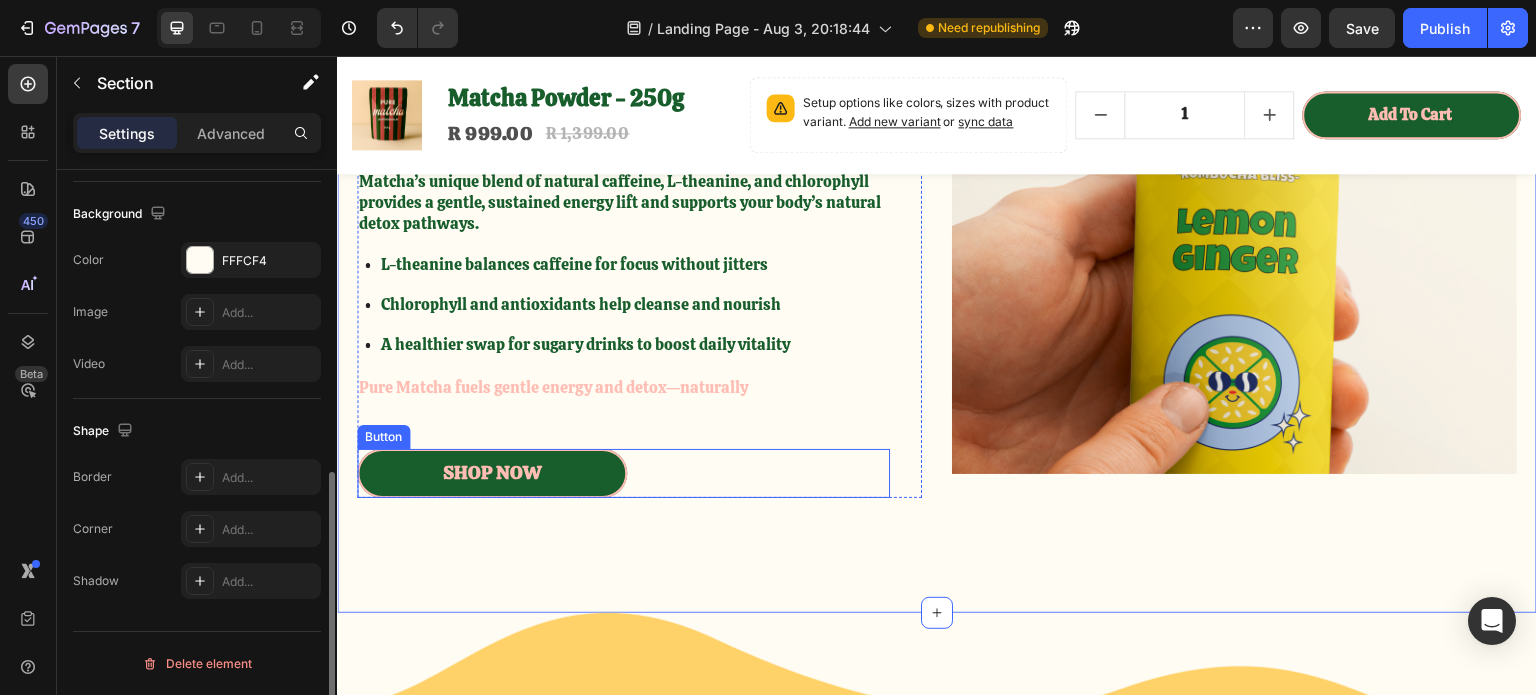 scroll, scrollTop: 0, scrollLeft: 0, axis: both 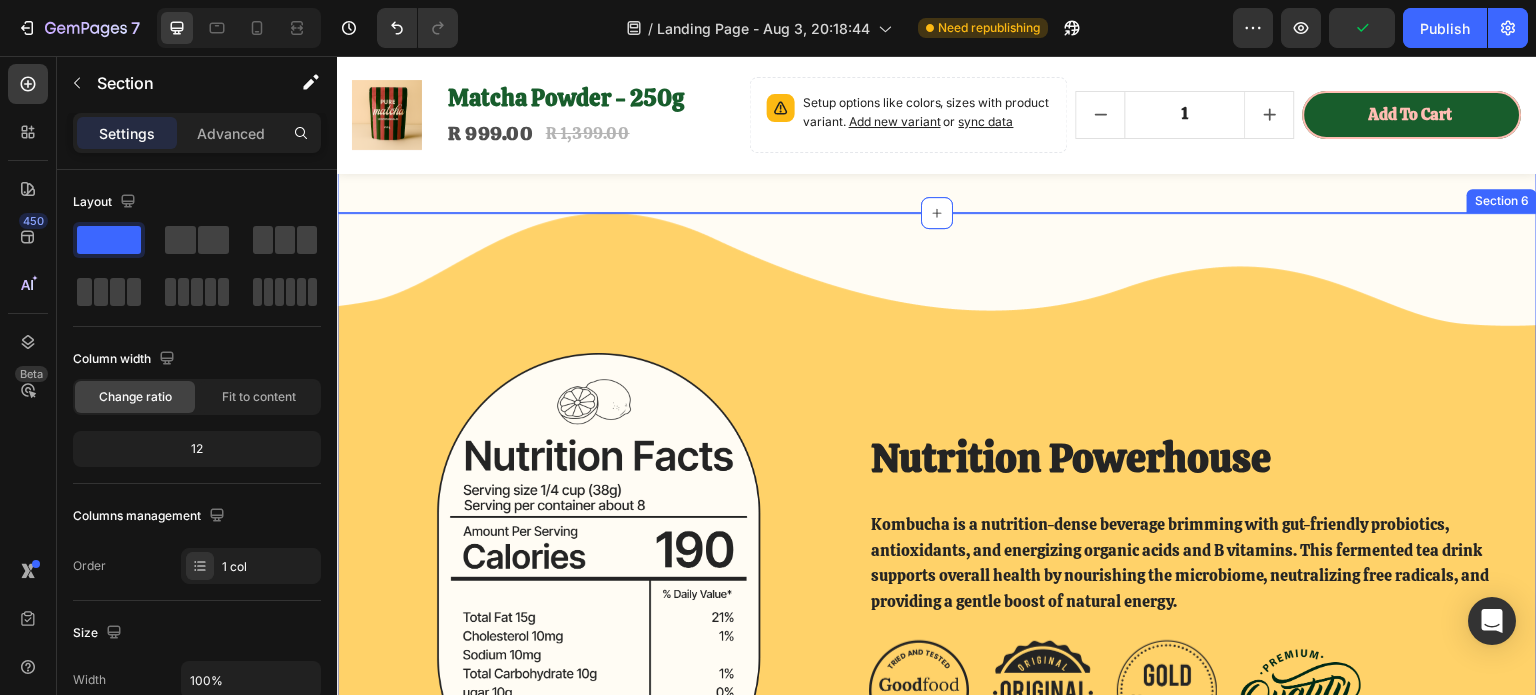 click on "Image Nutrition Powerhouse Heading Kombucha is a nutrition-dense beverage brimming with gut-friendly probiotics, antioxidants, and energizing organic acids and B vitamins. This fermented tea drink supports overall health by nourishing the microbiome, neutralizing free radicals, and providing a gentle boost of natural energy. Text Block Image Image Image Image Row Row Section 6" at bounding box center [937, 555] 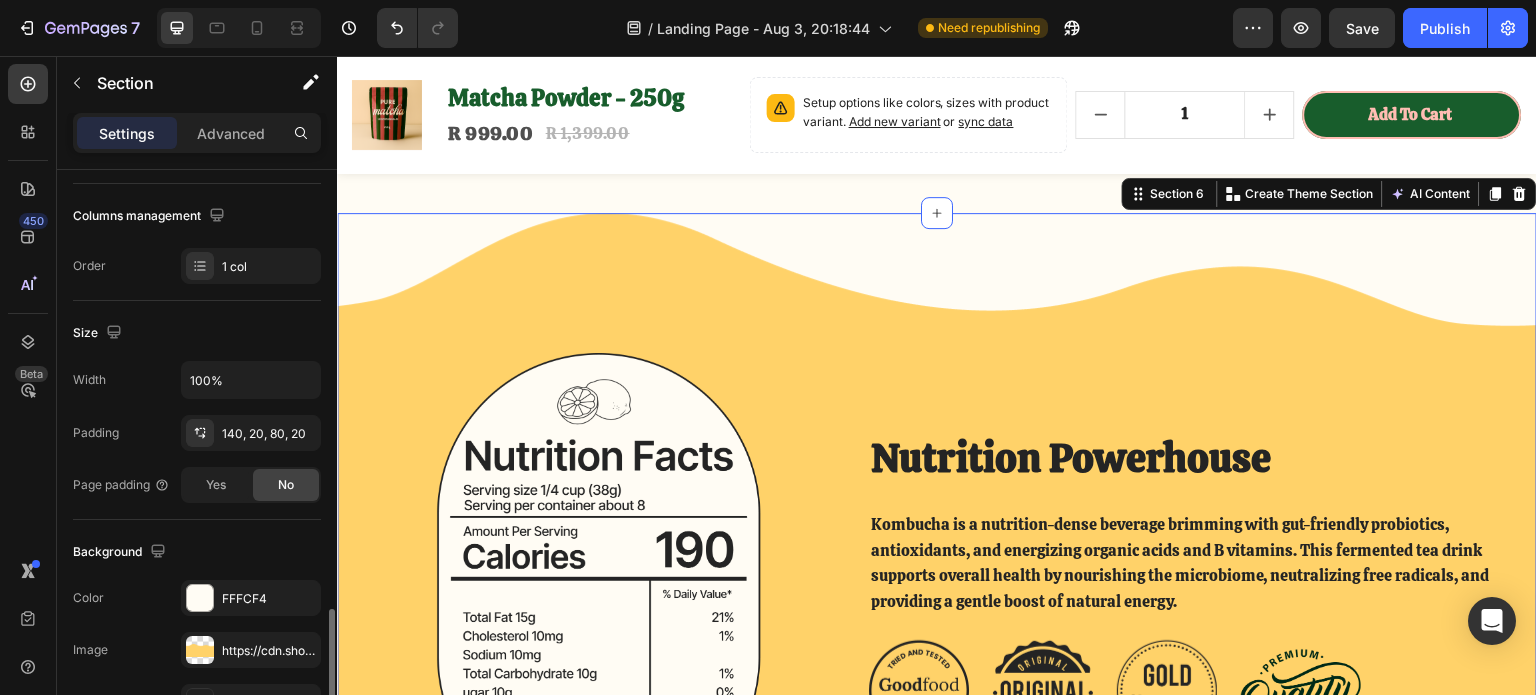 scroll, scrollTop: 500, scrollLeft: 0, axis: vertical 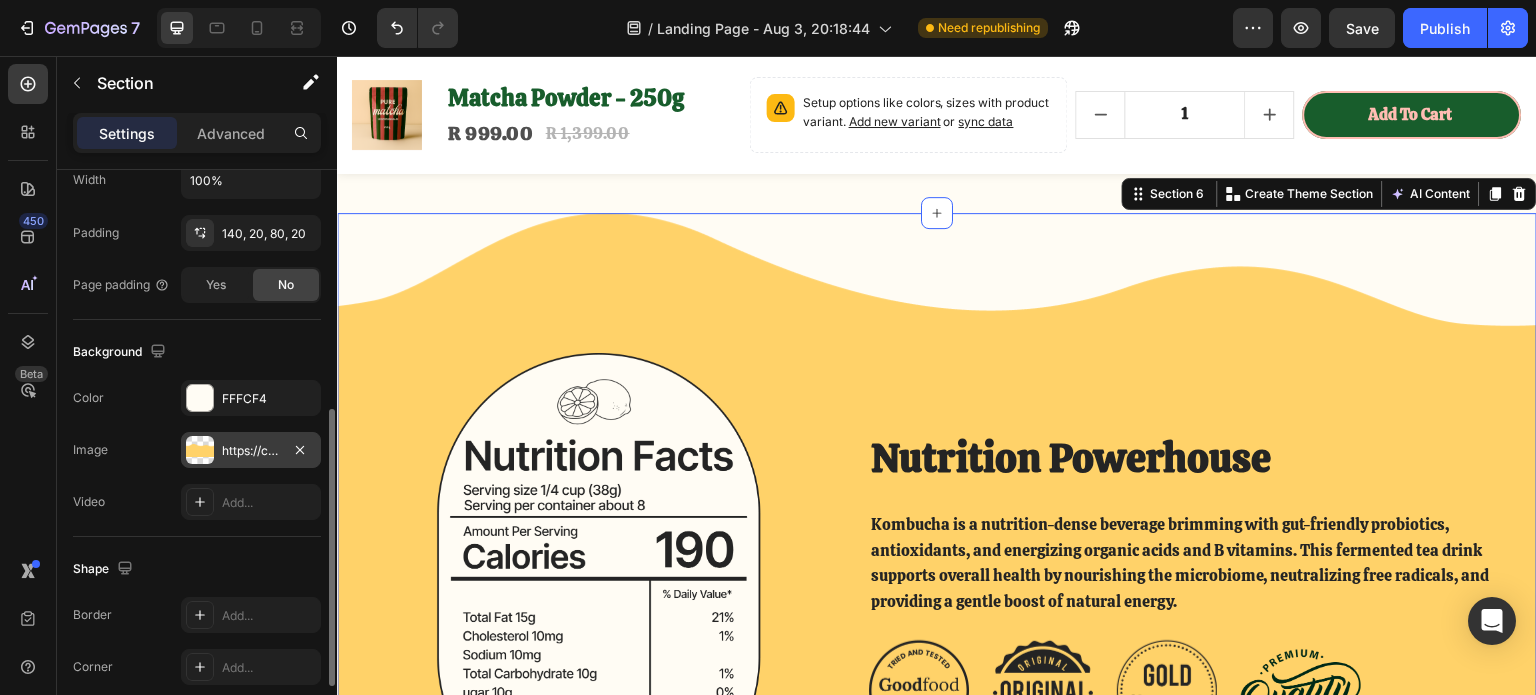 click at bounding box center (200, 450) 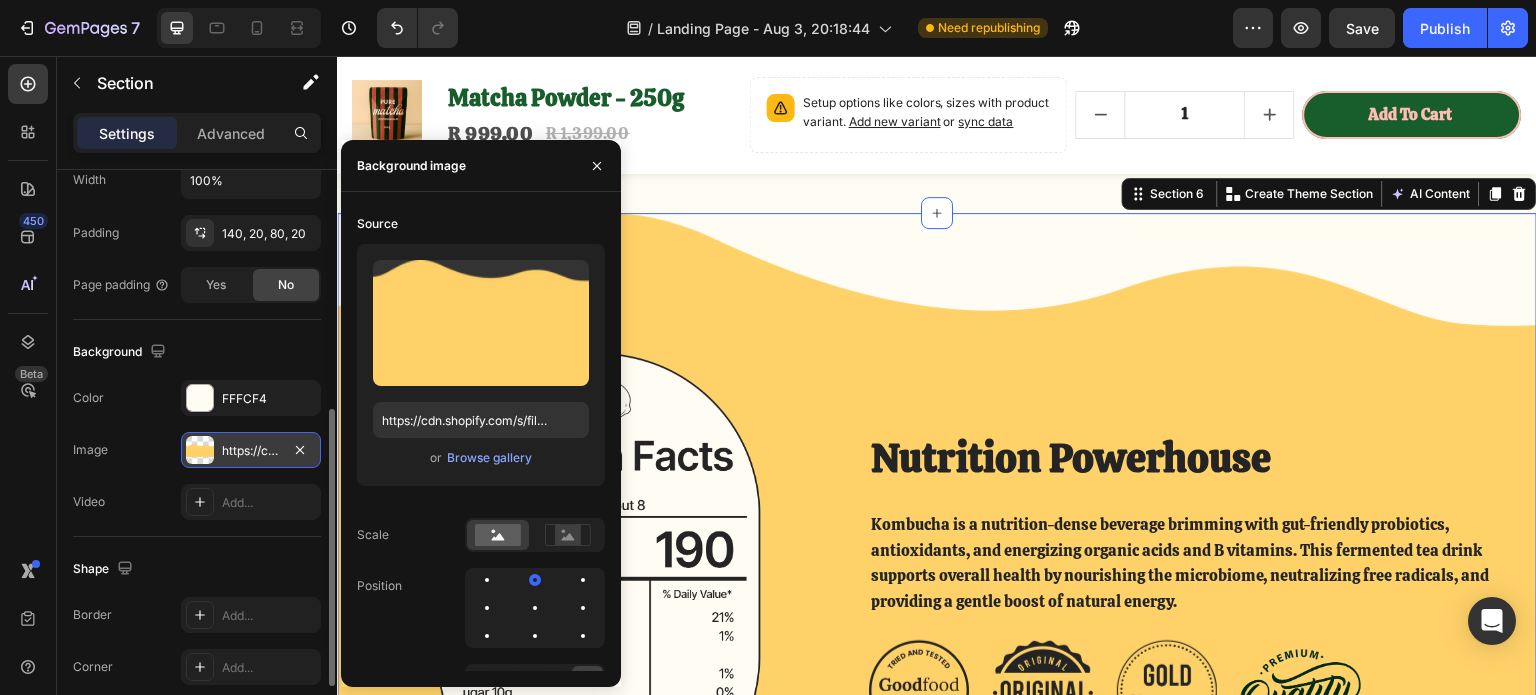 click at bounding box center (200, 450) 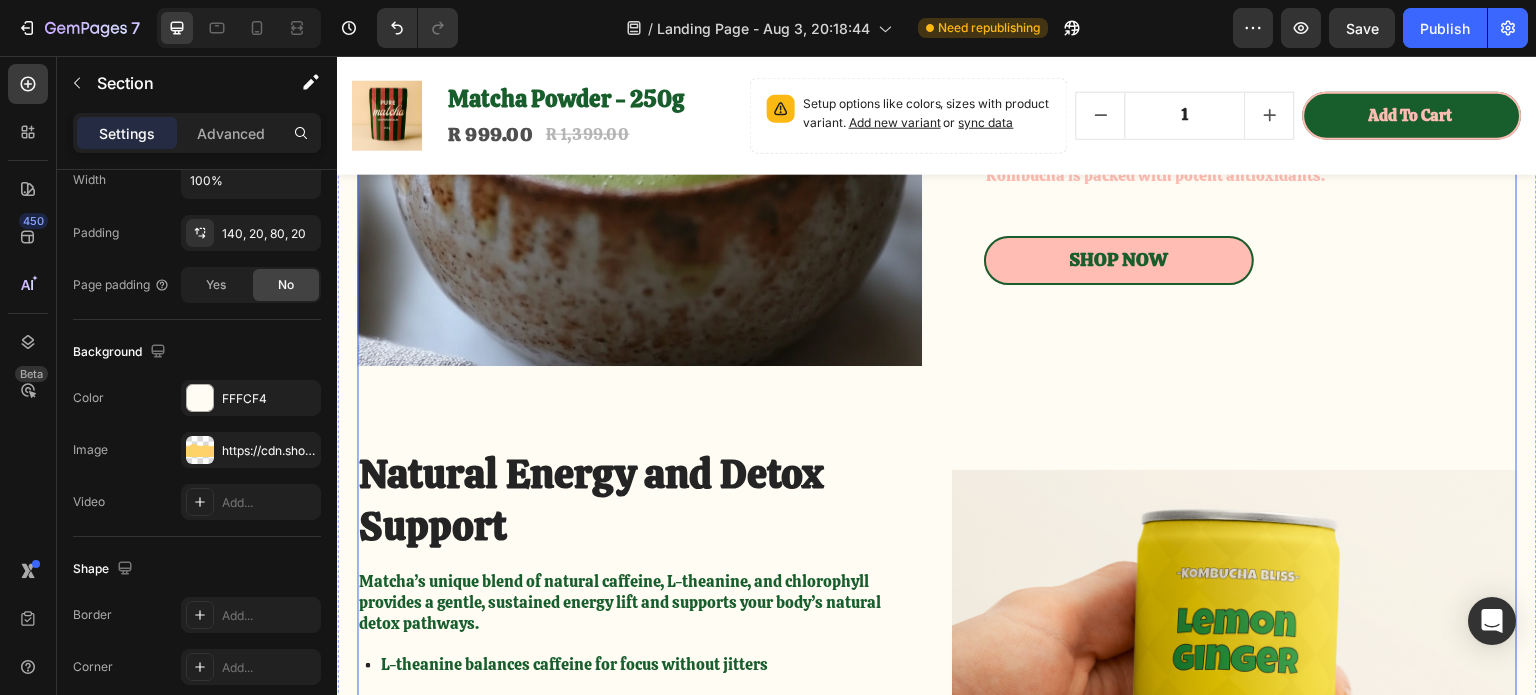 scroll, scrollTop: 2900, scrollLeft: 0, axis: vertical 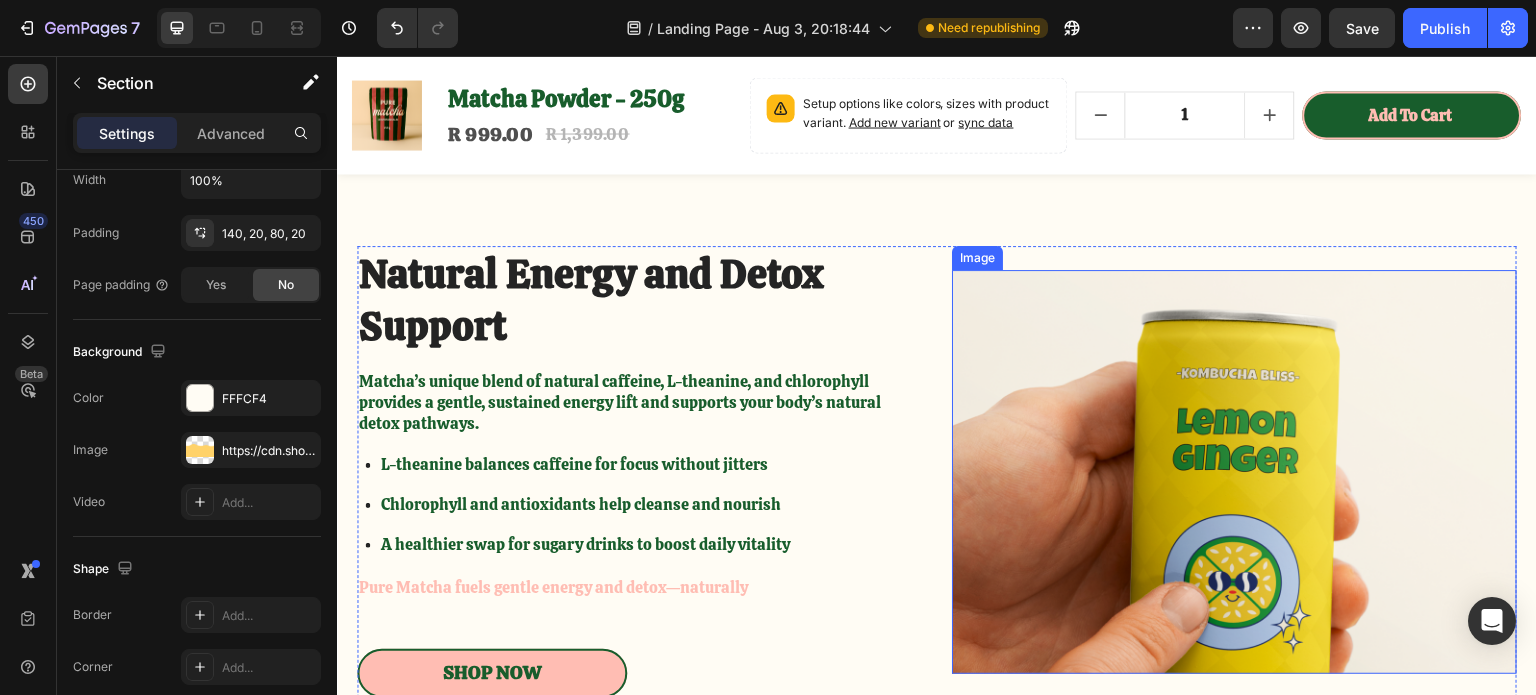 click at bounding box center [1234, 472] 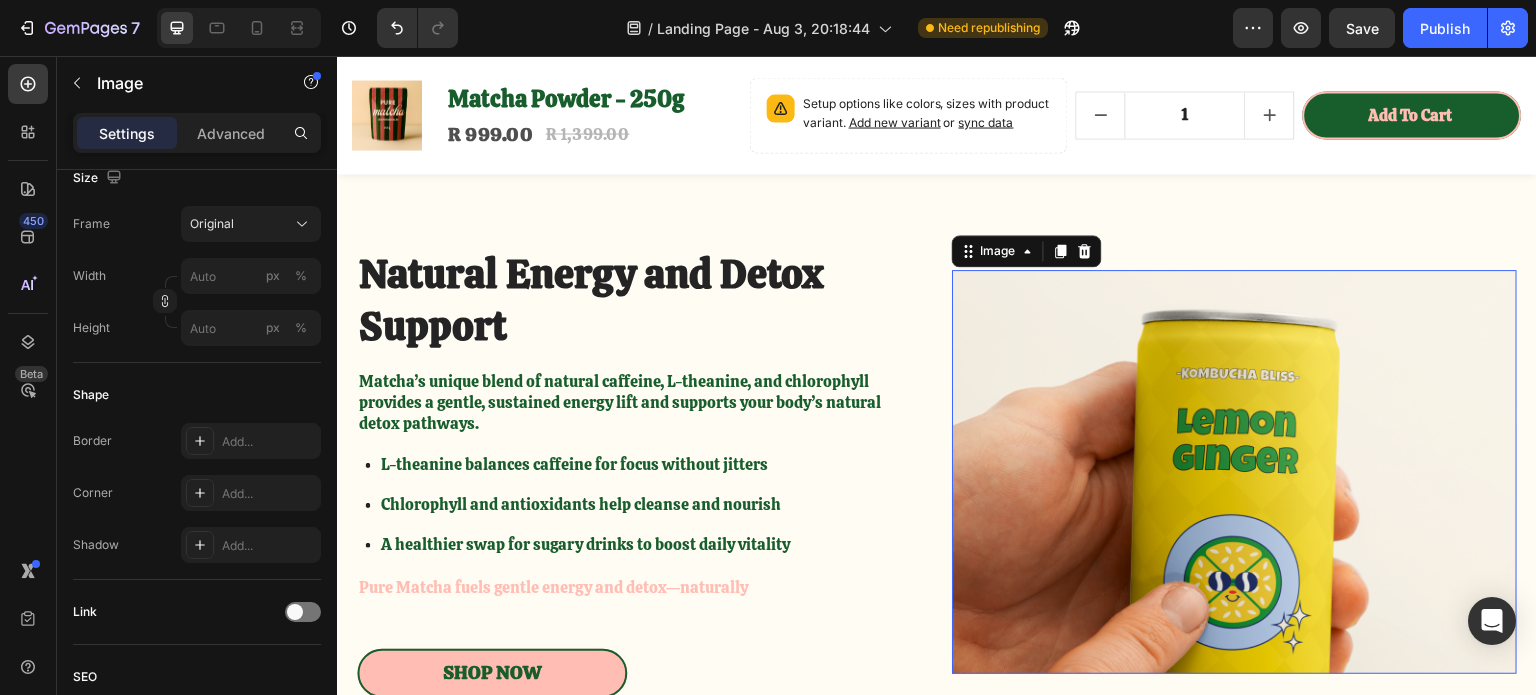 scroll, scrollTop: 0, scrollLeft: 0, axis: both 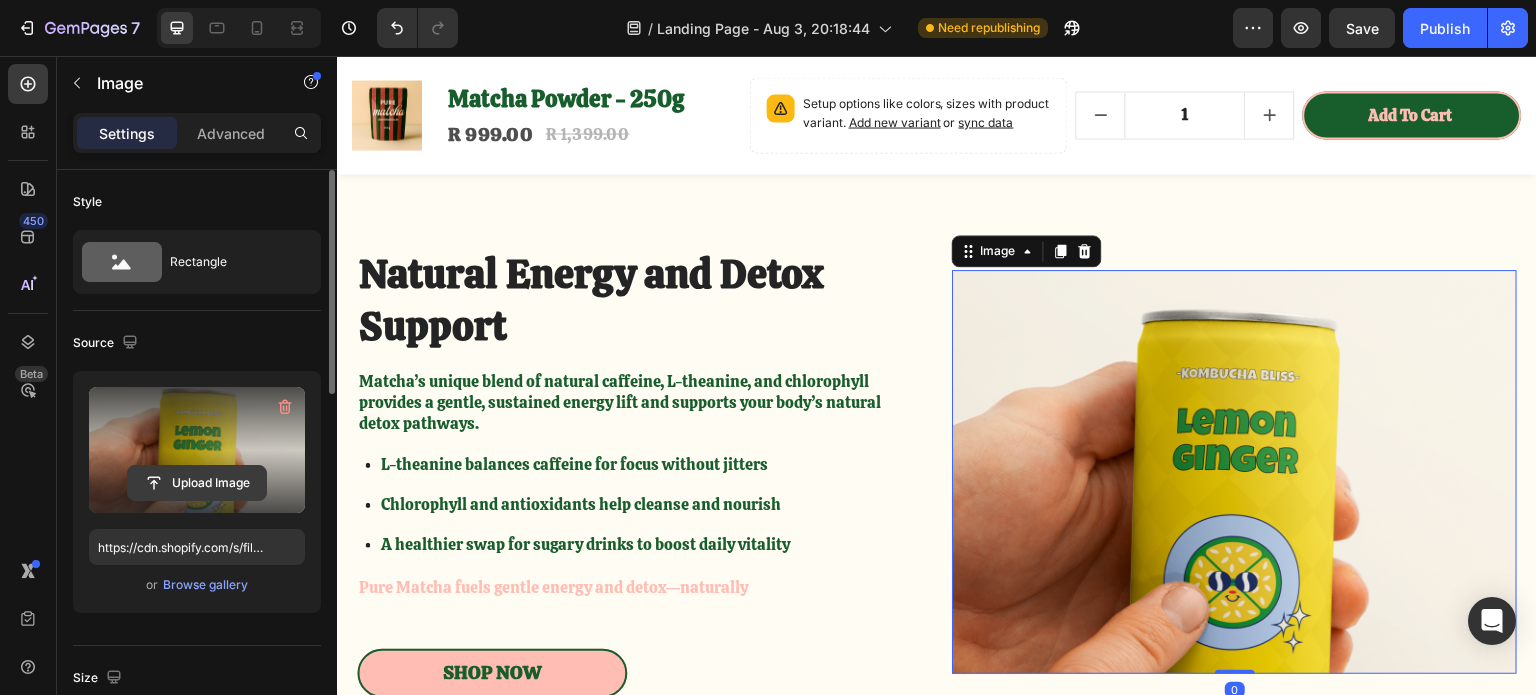 click 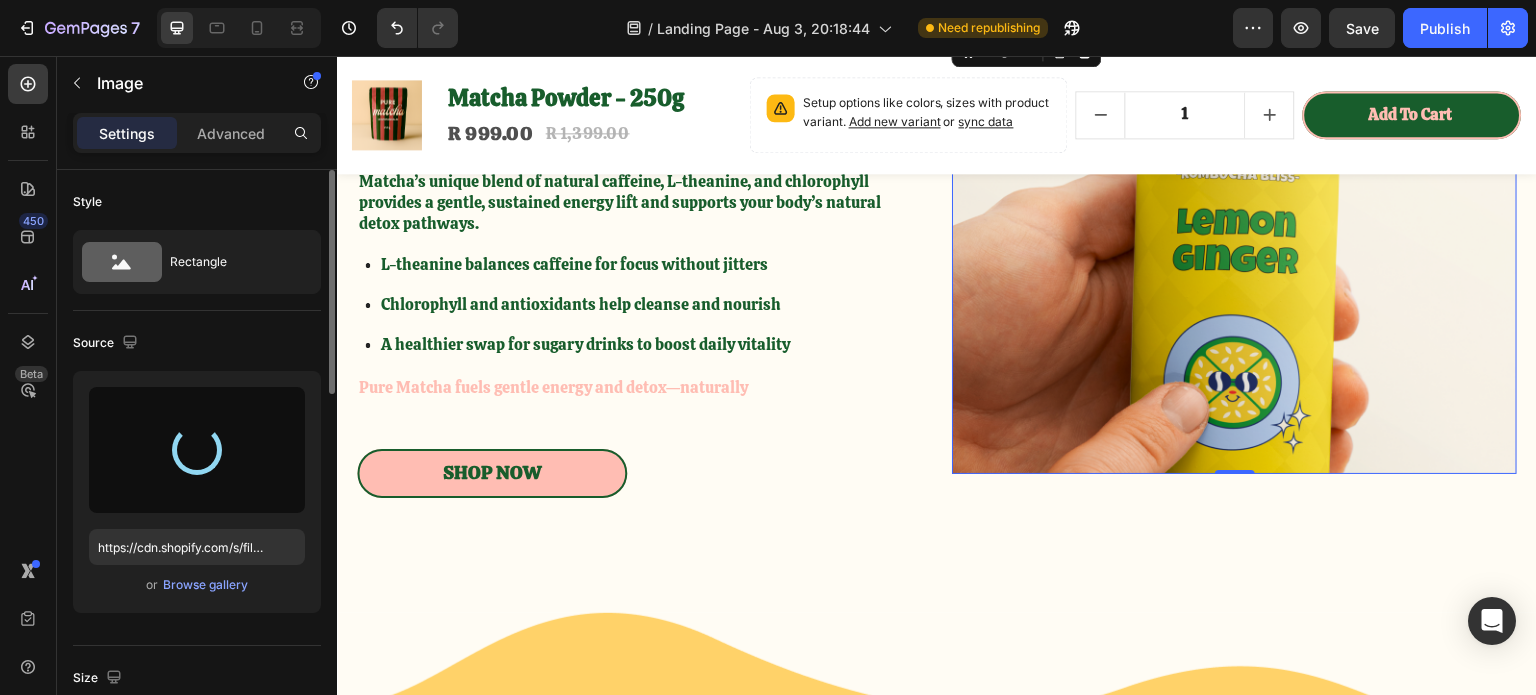type on "https://cdn.shopify.com/s/files/1/0948/0142/8759/files/gempages_578333273369871301-e3a157fd-1e51-4b49-a470-e9fc9757f3b8.png" 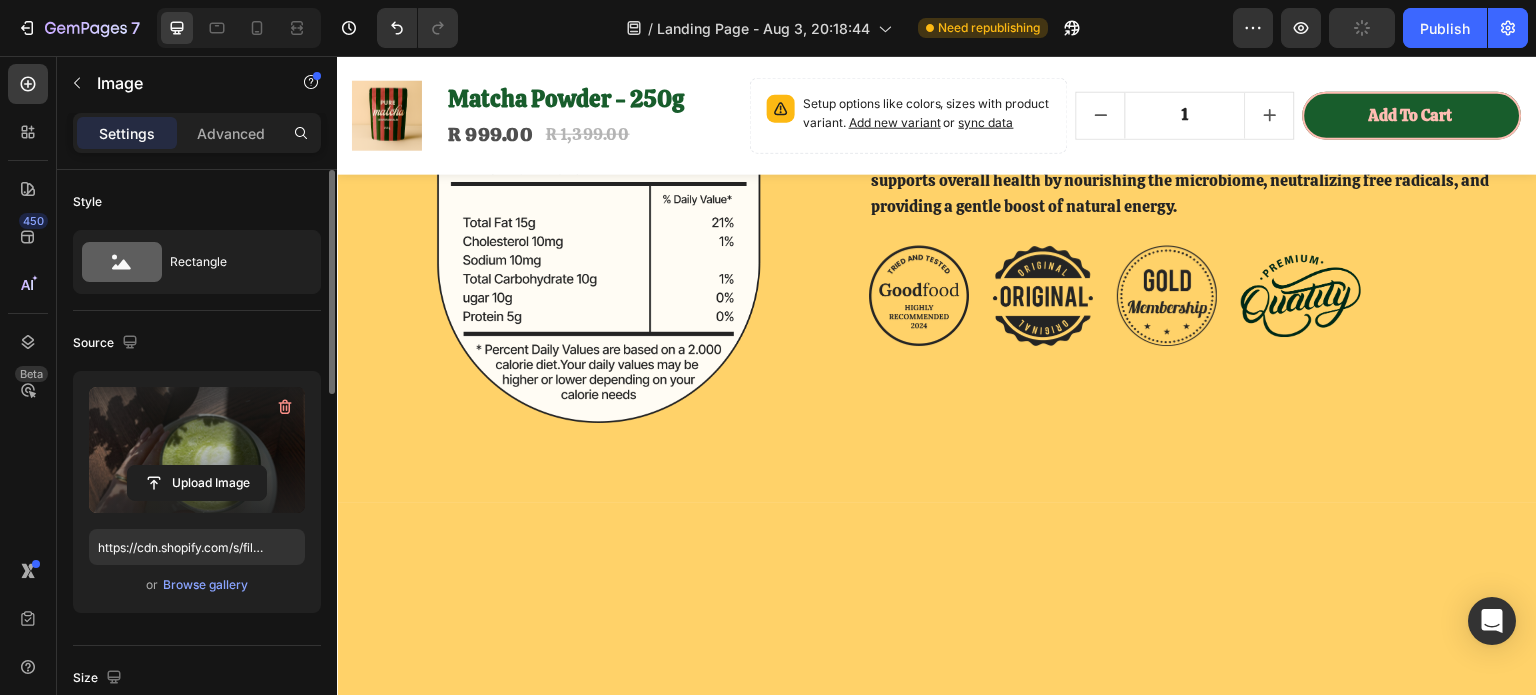 scroll, scrollTop: 3700, scrollLeft: 0, axis: vertical 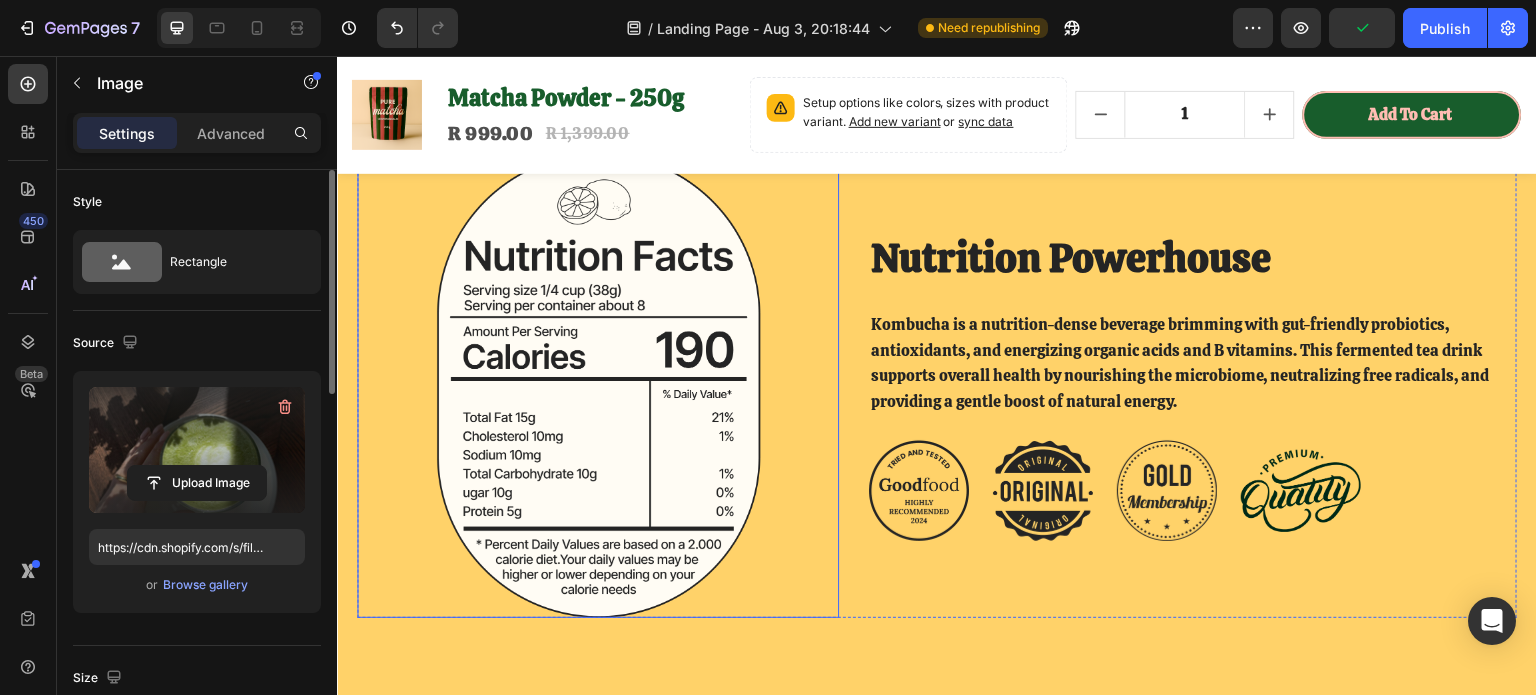 click at bounding box center (598, 385) 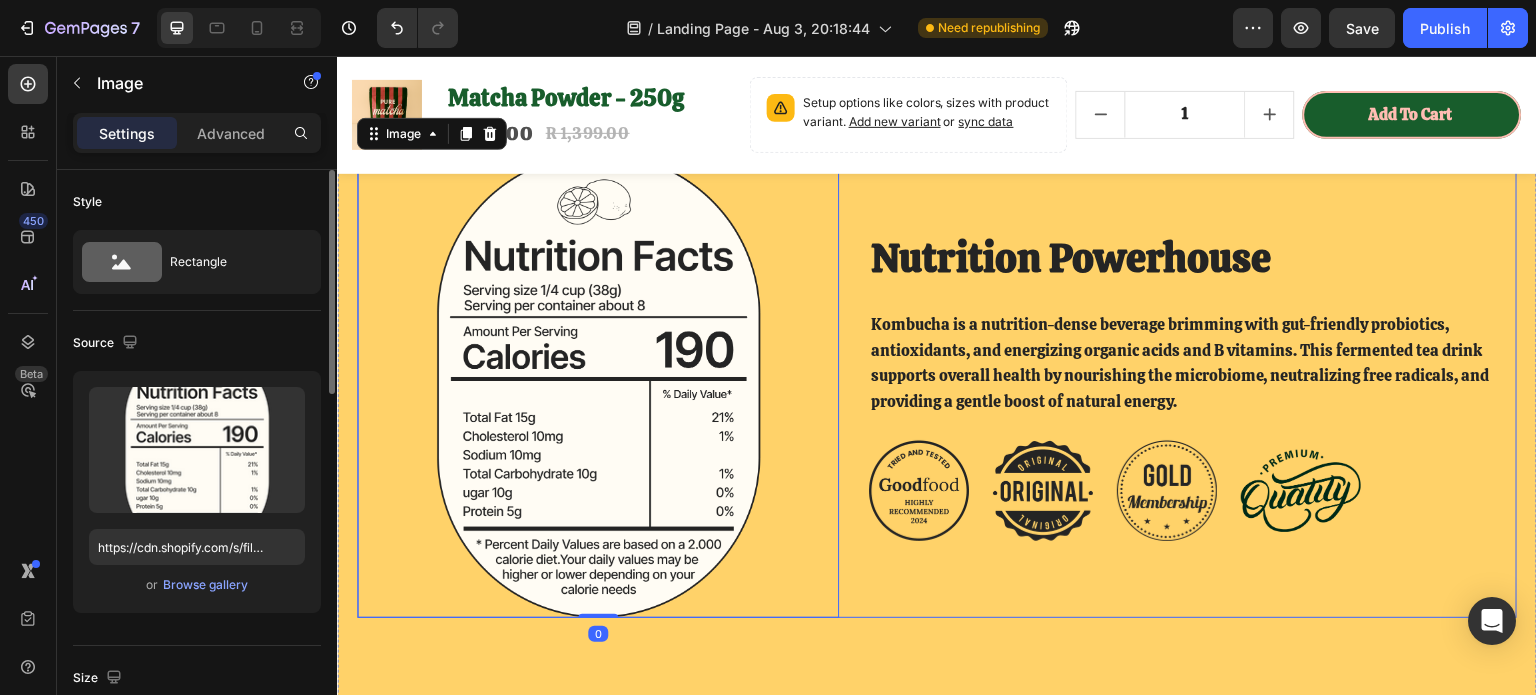 click on "Nutrition Powerhouse Heading Kombucha is a nutrition-dense beverage brimming with gut-friendly probiotics, antioxidants, and energizing organic acids and B vitamins. This fermented tea drink supports overall health by nourishing the microbiome, neutralizing free radicals, and providing a gentle boost of natural energy. Text Block Image Image Image Image Row" at bounding box center [1193, 385] 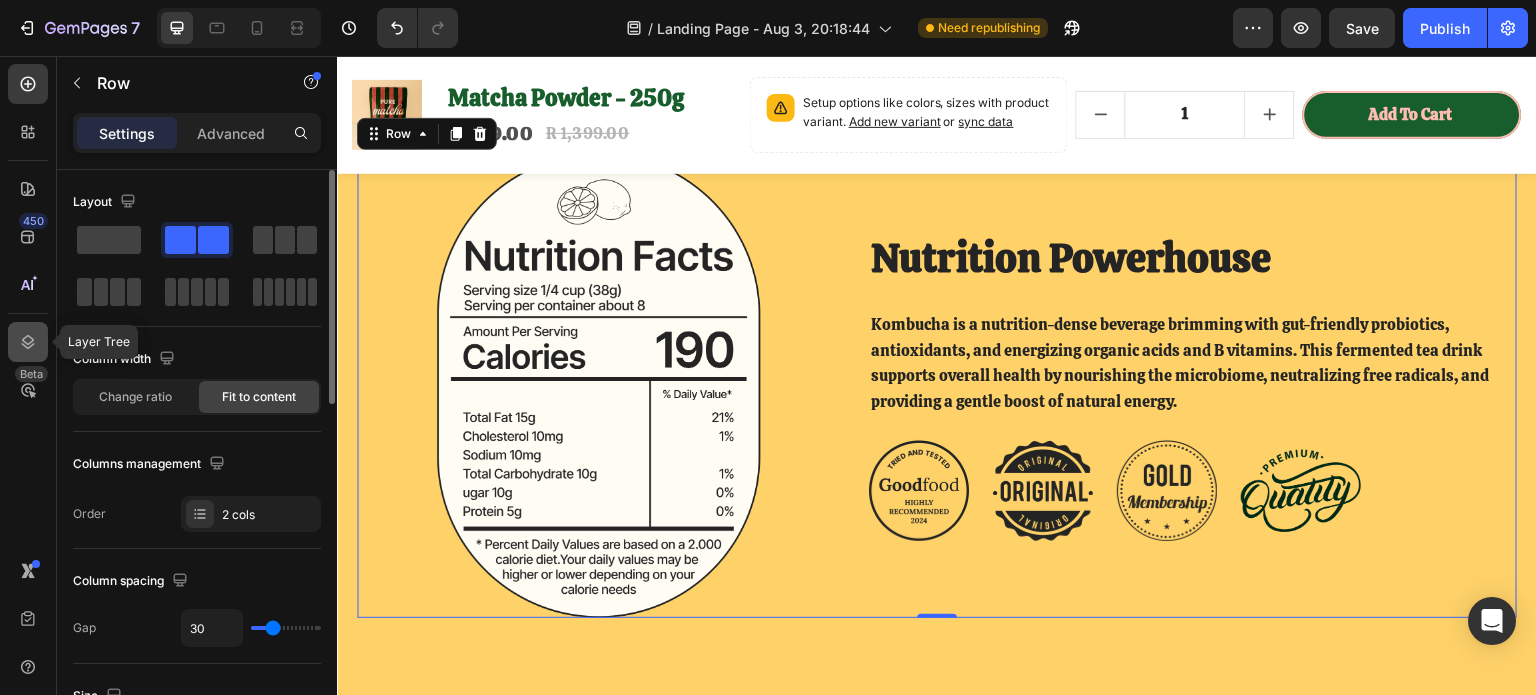 click 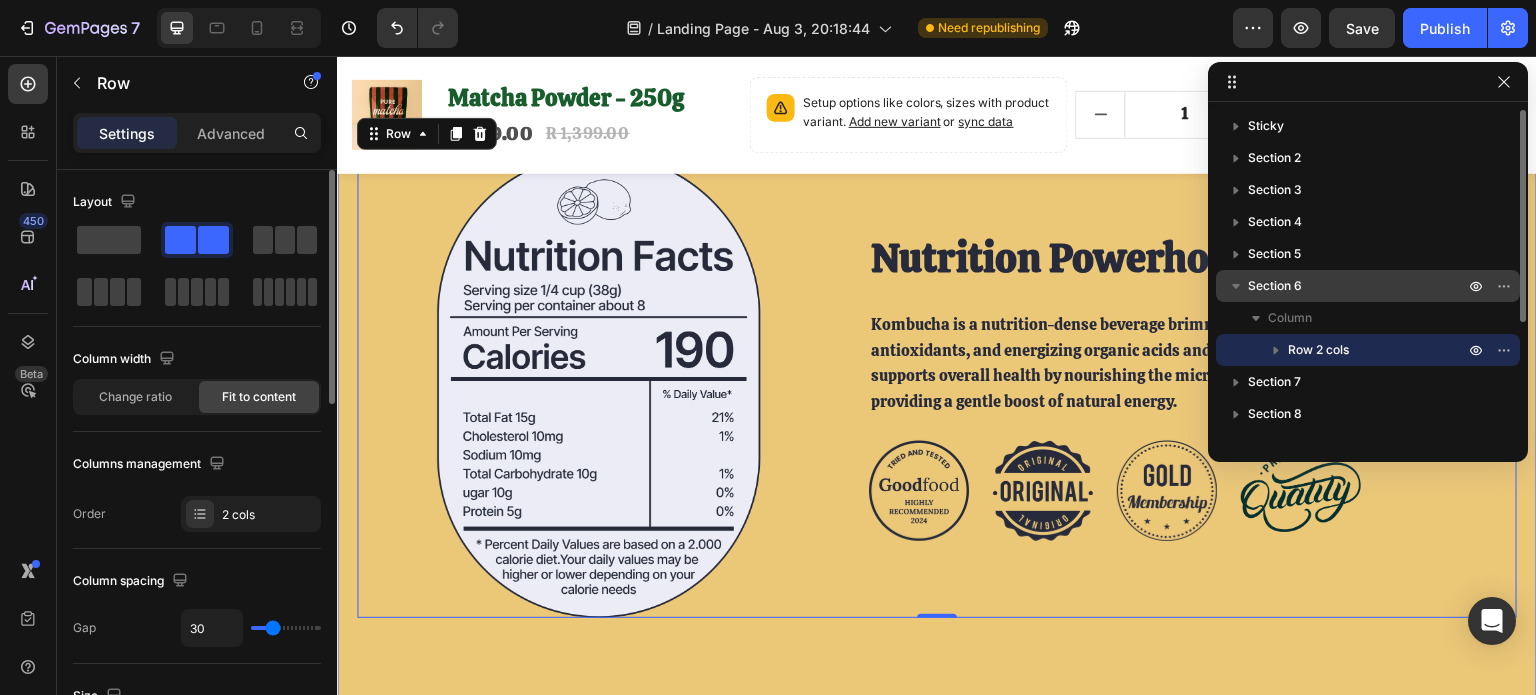 click on "Section 6" at bounding box center [1358, 286] 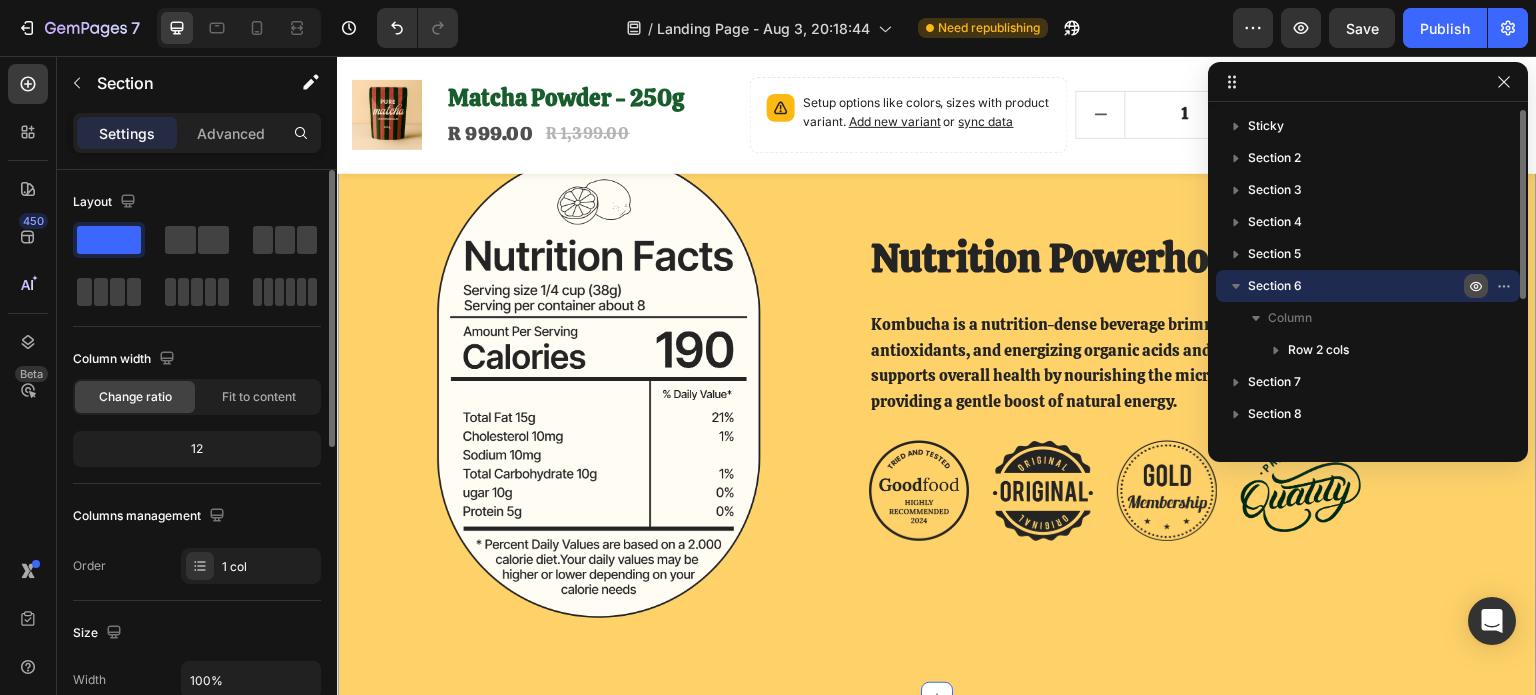 click 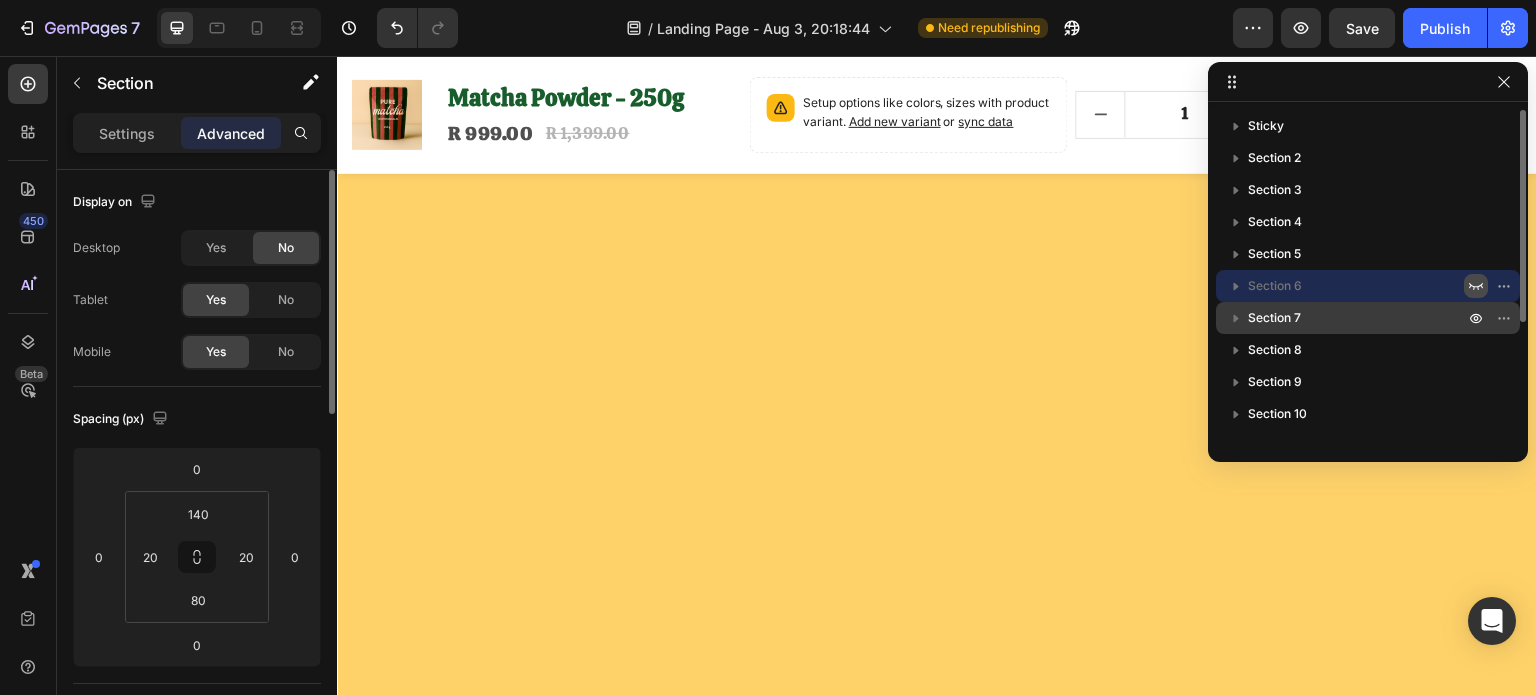 click on "Section 7" at bounding box center (1358, 318) 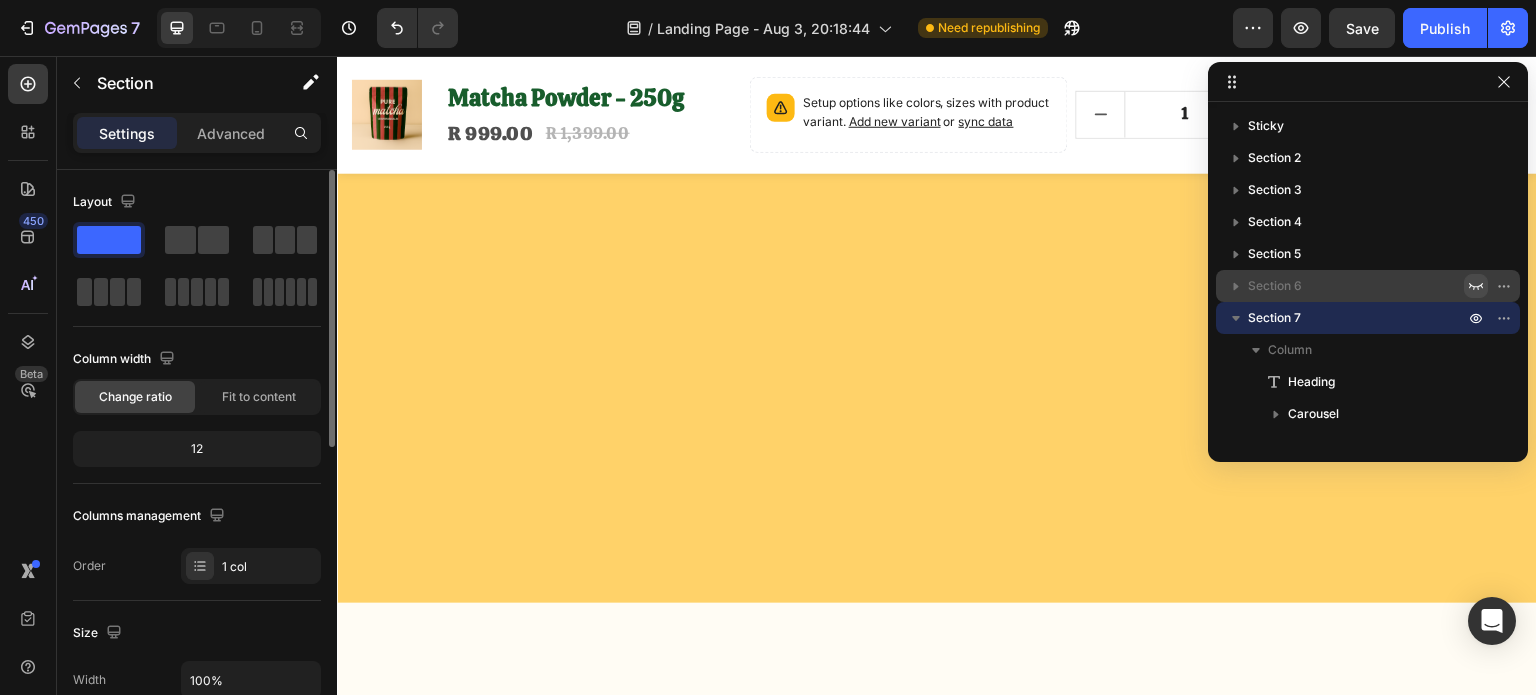 scroll, scrollTop: 1891, scrollLeft: 0, axis: vertical 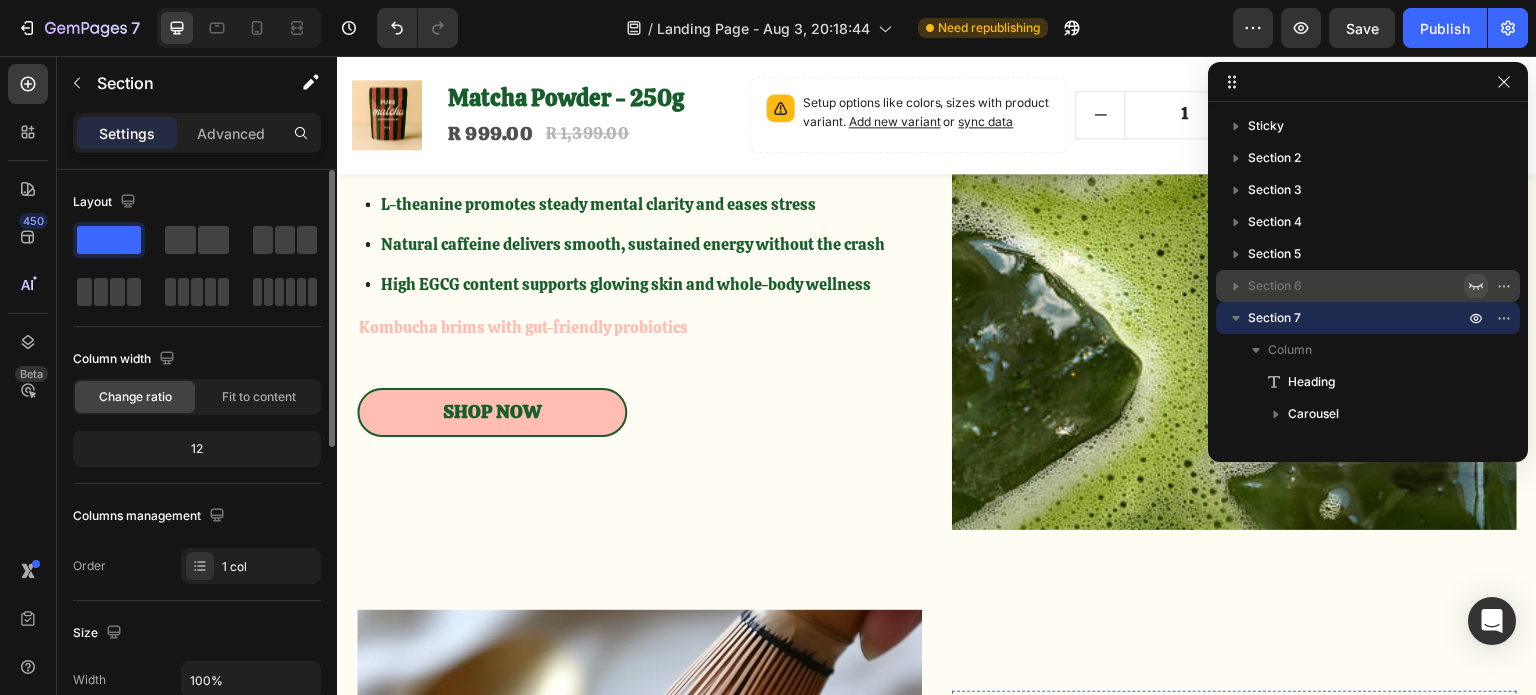 click at bounding box center [1234, 247] 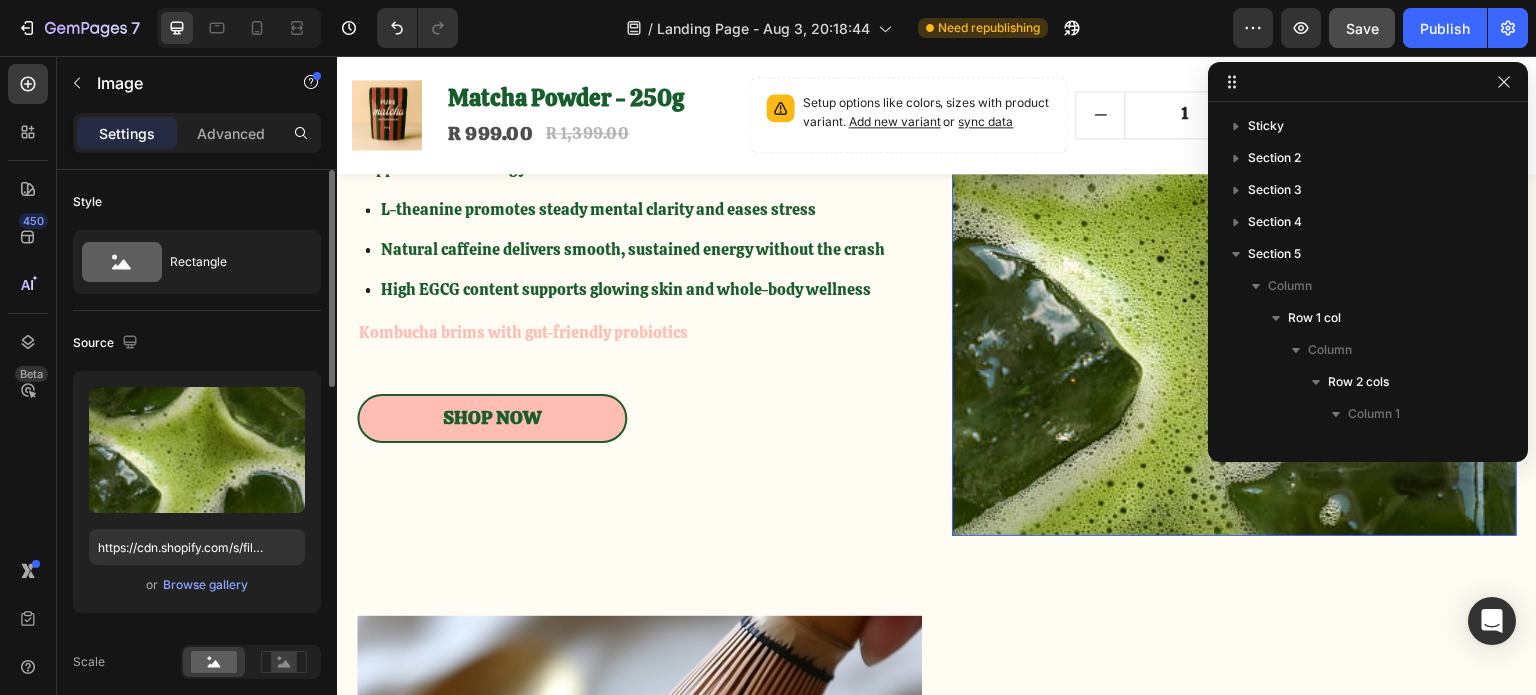scroll, scrollTop: 1719, scrollLeft: 0, axis: vertical 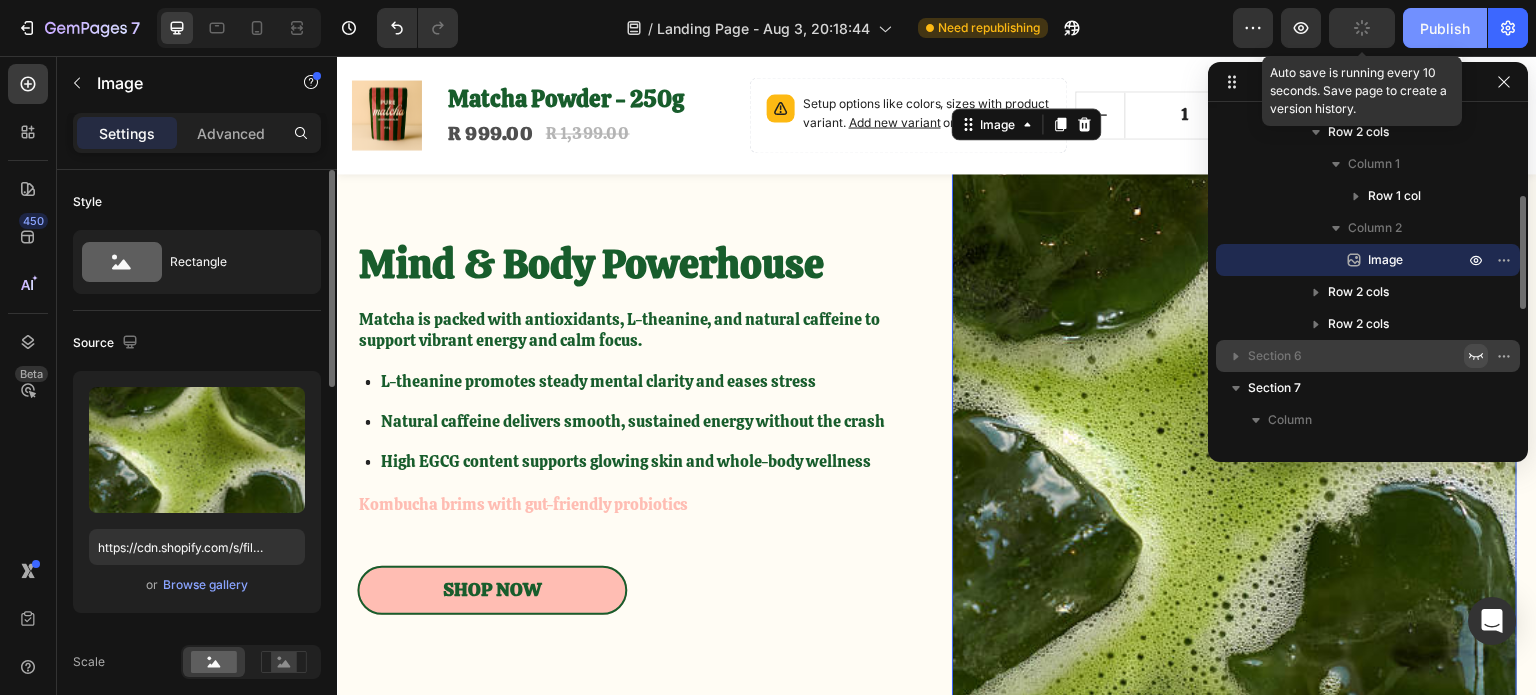 click on "Publish" at bounding box center (1445, 28) 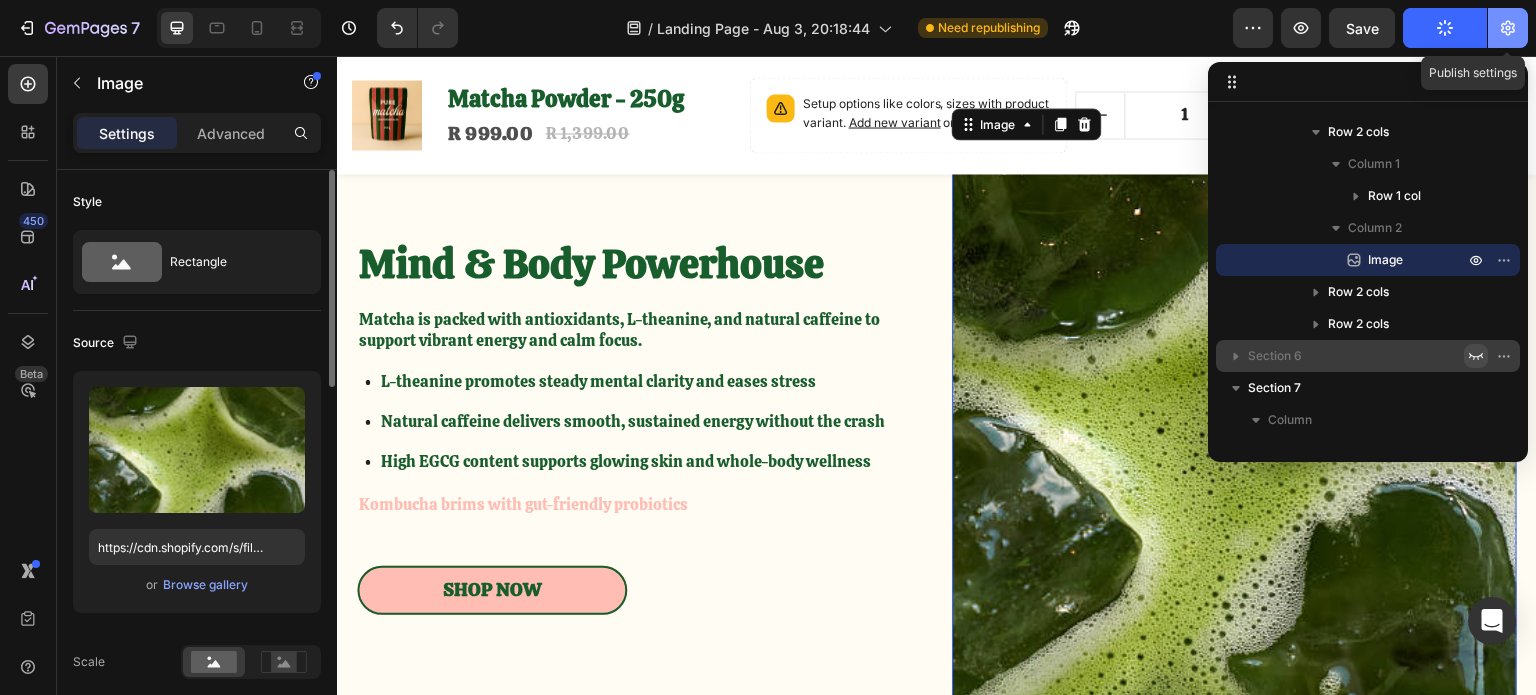 click 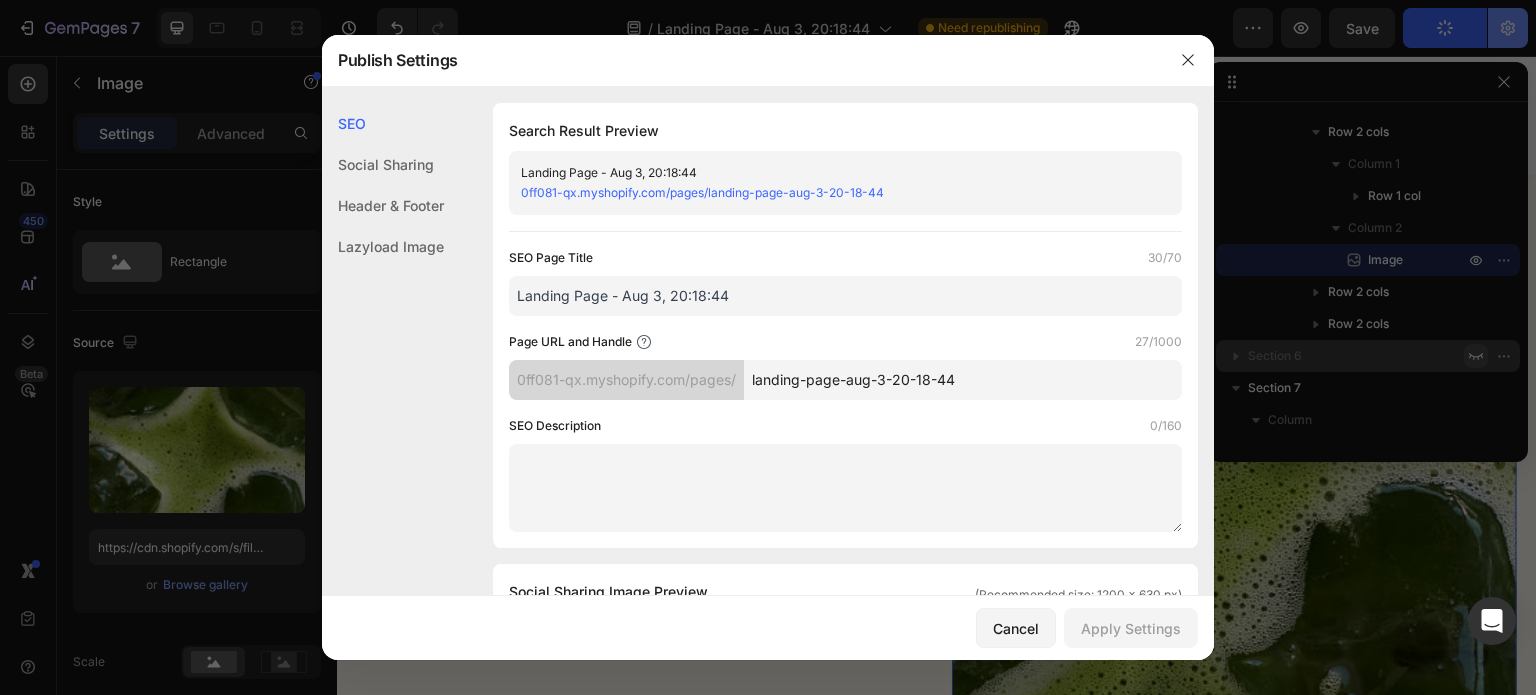 click at bounding box center (768, 347) 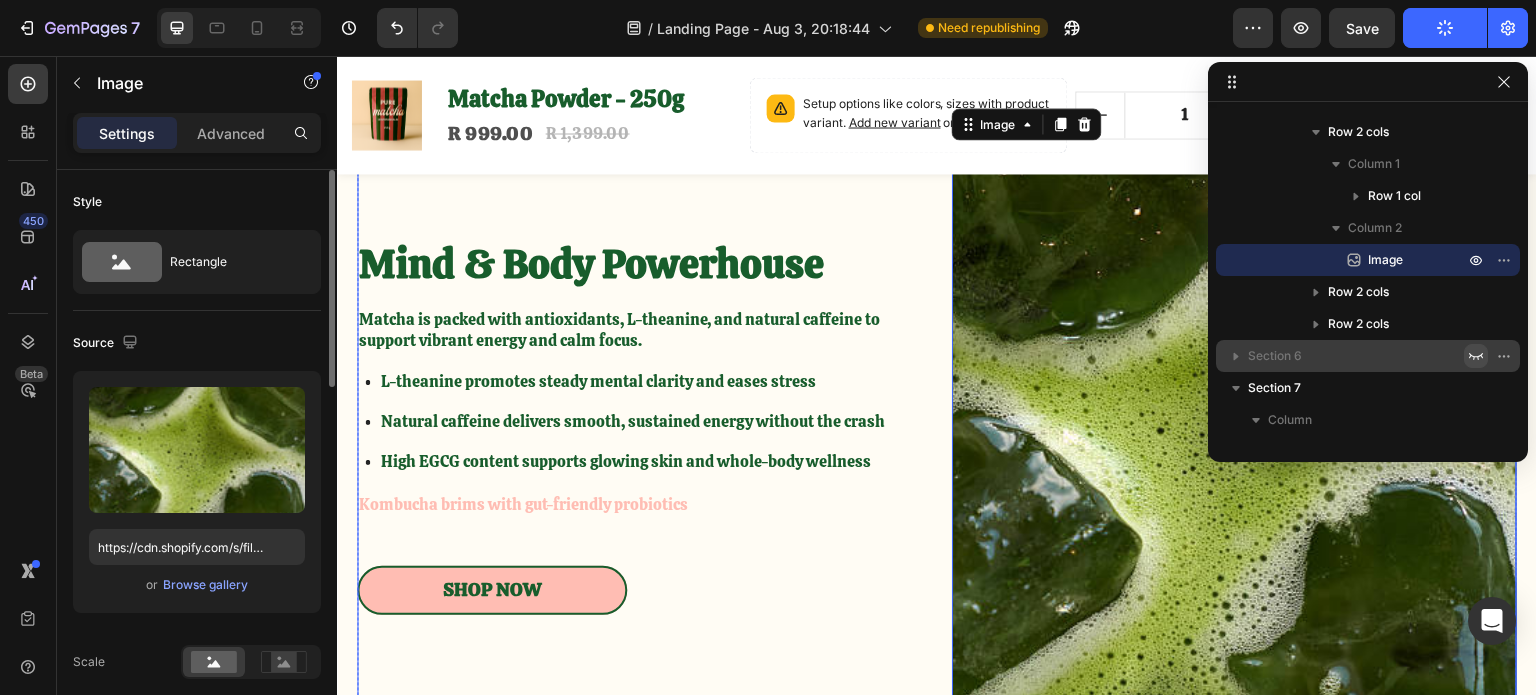 click on "Mind & Body Powerhouse Heading Matcha is packed with antioxidants, L-theanine, and natural caffeine to support vibrant energy and calm focus. Text Block
L-theanine promotes steady mental clarity and eases stress
Natural caffeine delivers smooth, sustained energy without the crash
High EGCG content supports glowing skin and whole-body wellness Item List Kombucha brims with gut-friendly probiotics Text Block Shop Now Button Row Image   0 Row" at bounding box center (937, 425) 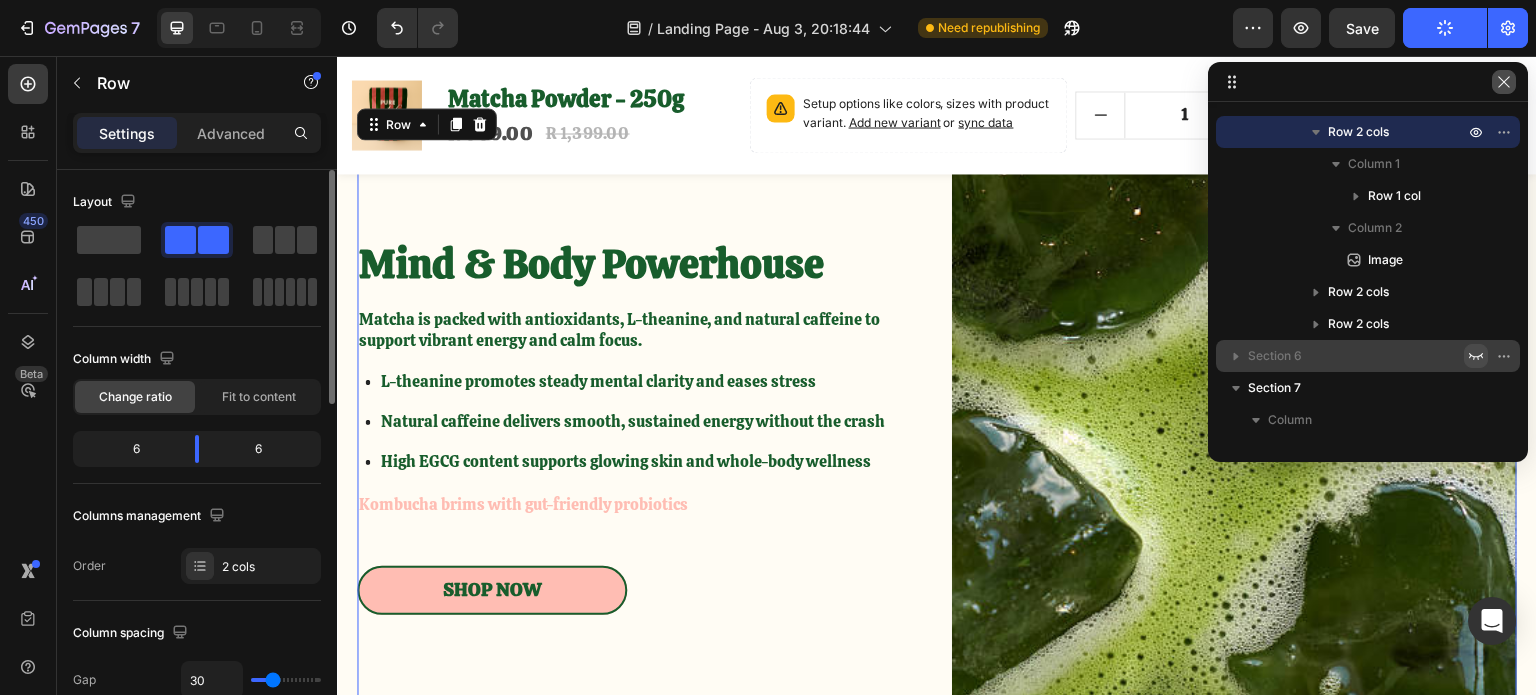 click 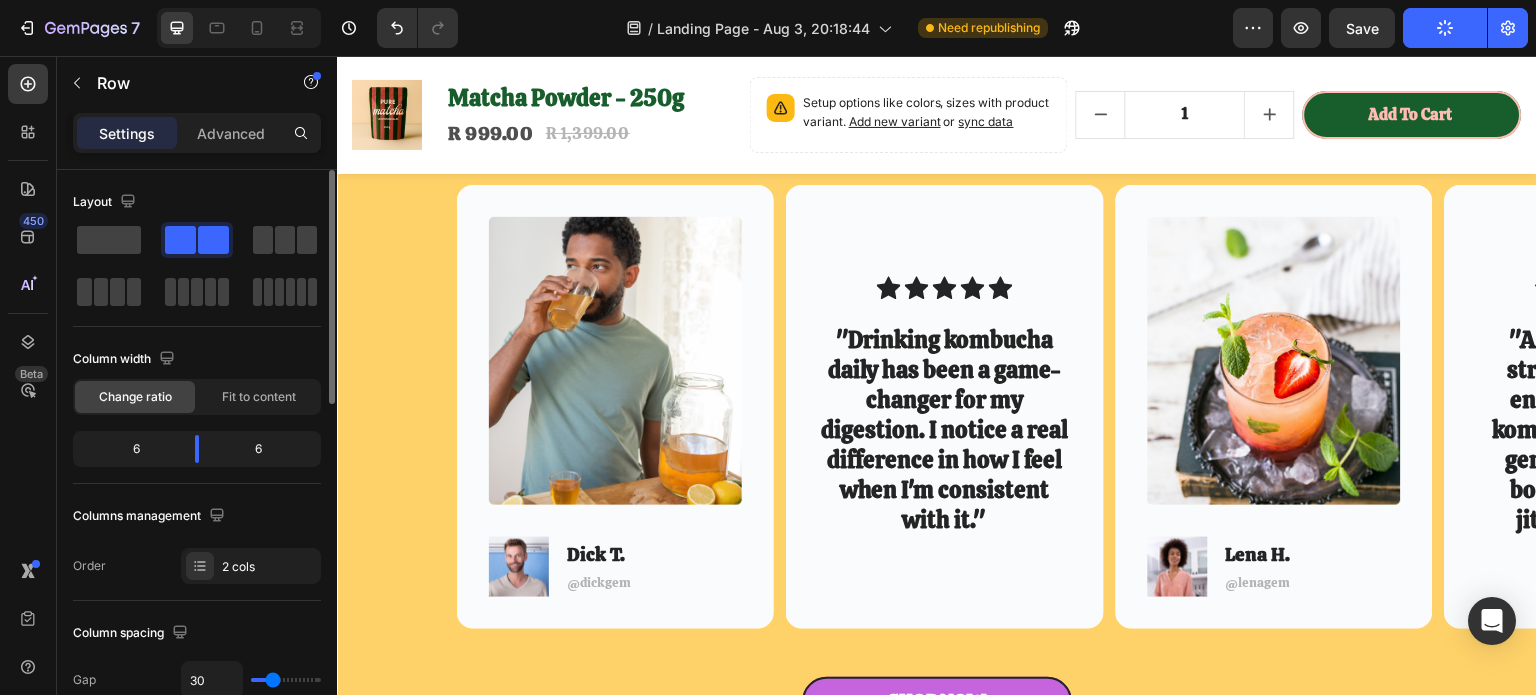 scroll, scrollTop: 3619, scrollLeft: 0, axis: vertical 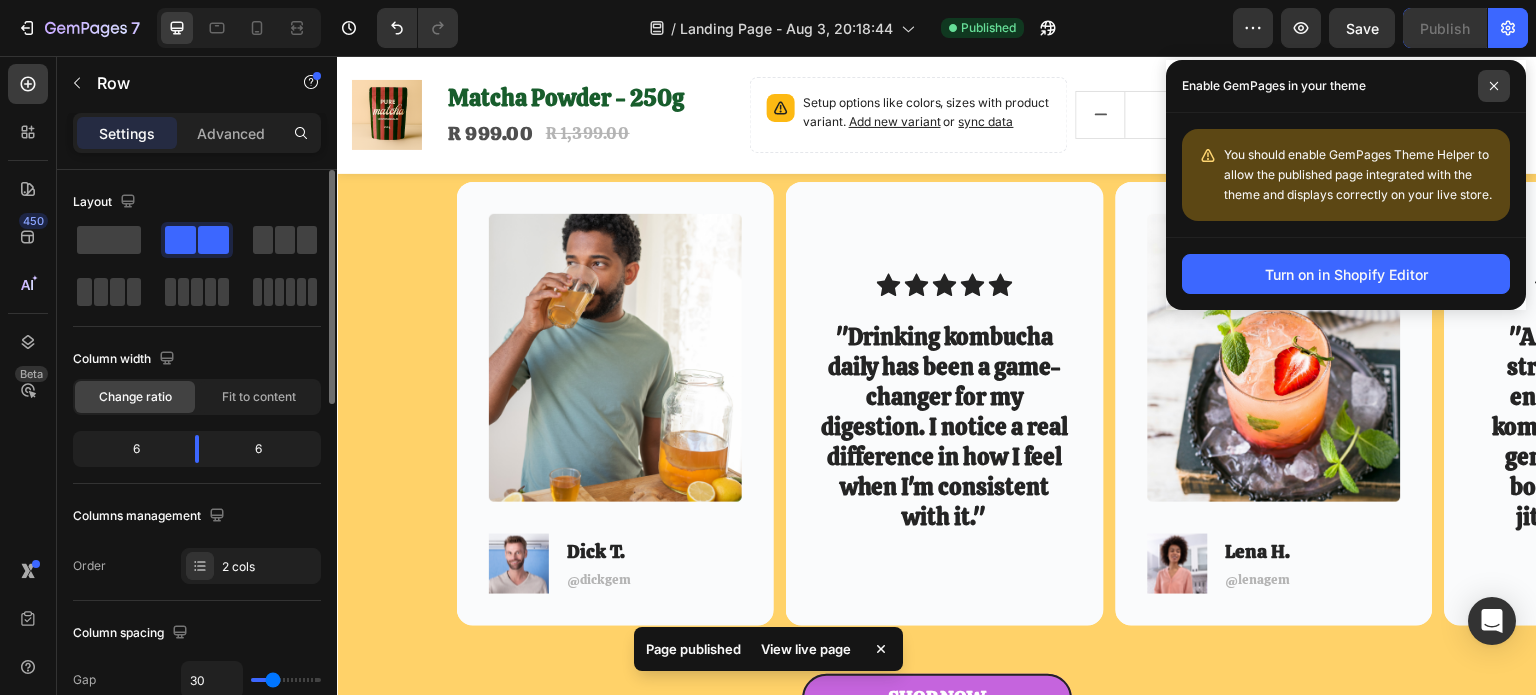 click 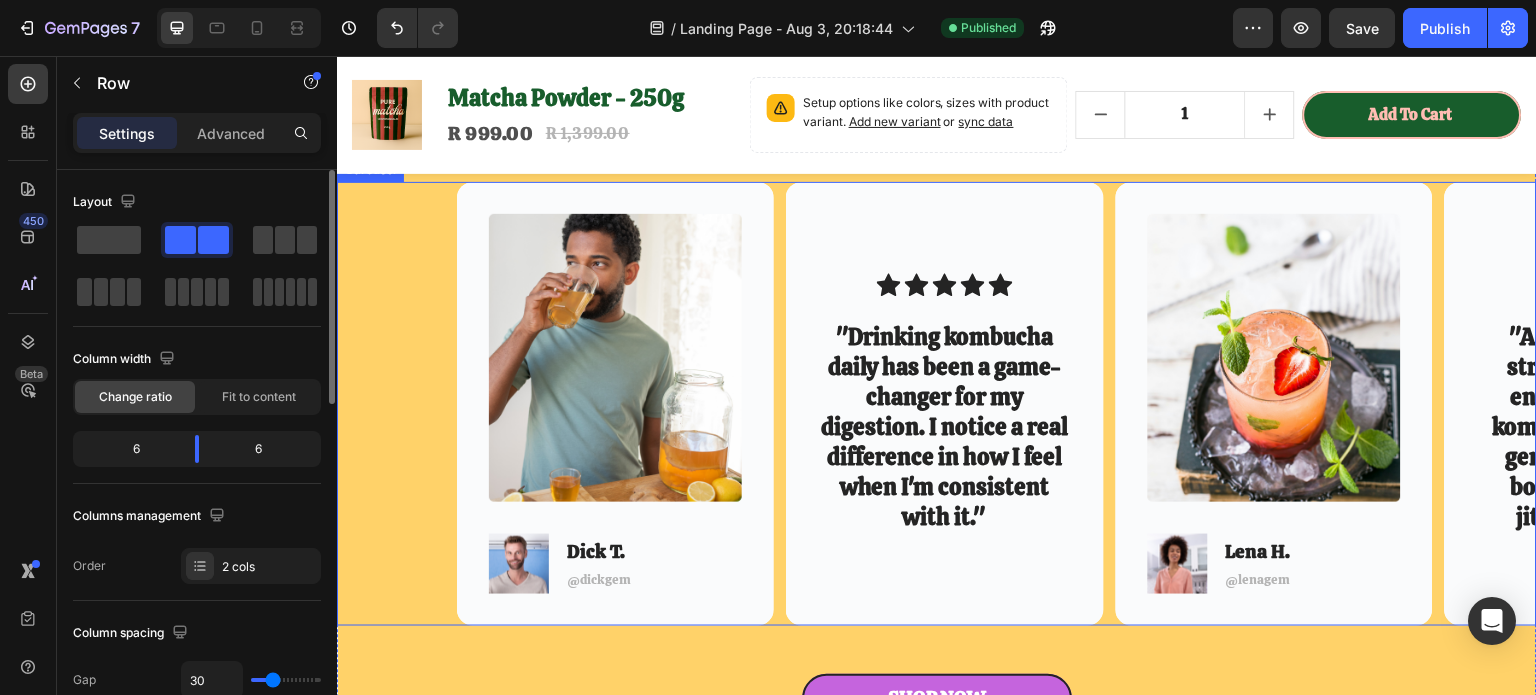 click on "Health Enthusiasts Speak Heading Image Image Dick T. Text Block @dickgem Text Block Row Hero Banner Icon Icon Icon Icon Icon Icon List "Drinking kombucha daily has been a game-changer for my digestion. I notice a real difference in how I feel when I'm consistent with it." Text Block Hero Banner Image Image Lena H. Text Block @lenagem Text Block Row Hero Banner Icon Icon Icon Icon Icon Icon List "As someone who struggles with low energy, I love that kombucha provides a gentle, sustainable boost without the jitters of coffee." Text Block Hero Banner Carousel Shop Now Button" at bounding box center (937, 408) 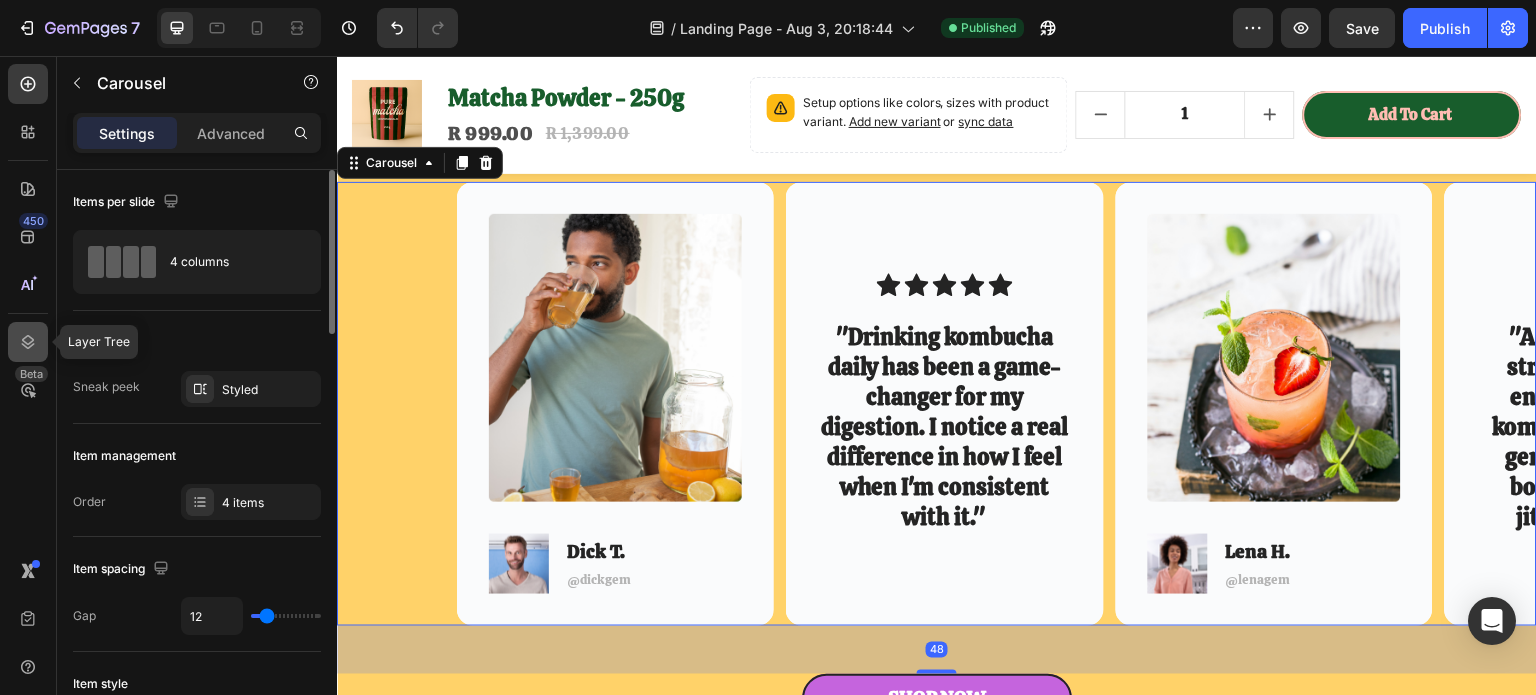 click 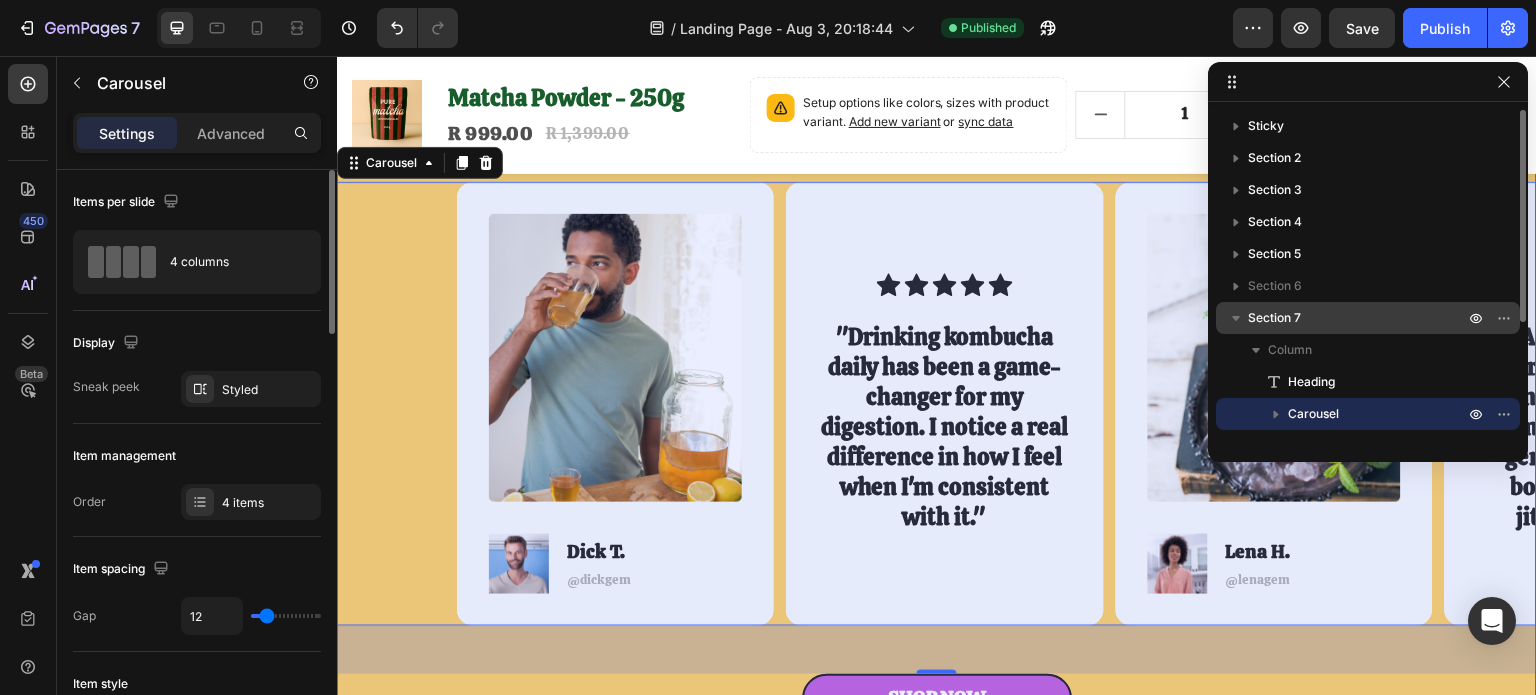 click on "Section 7" at bounding box center [1274, 318] 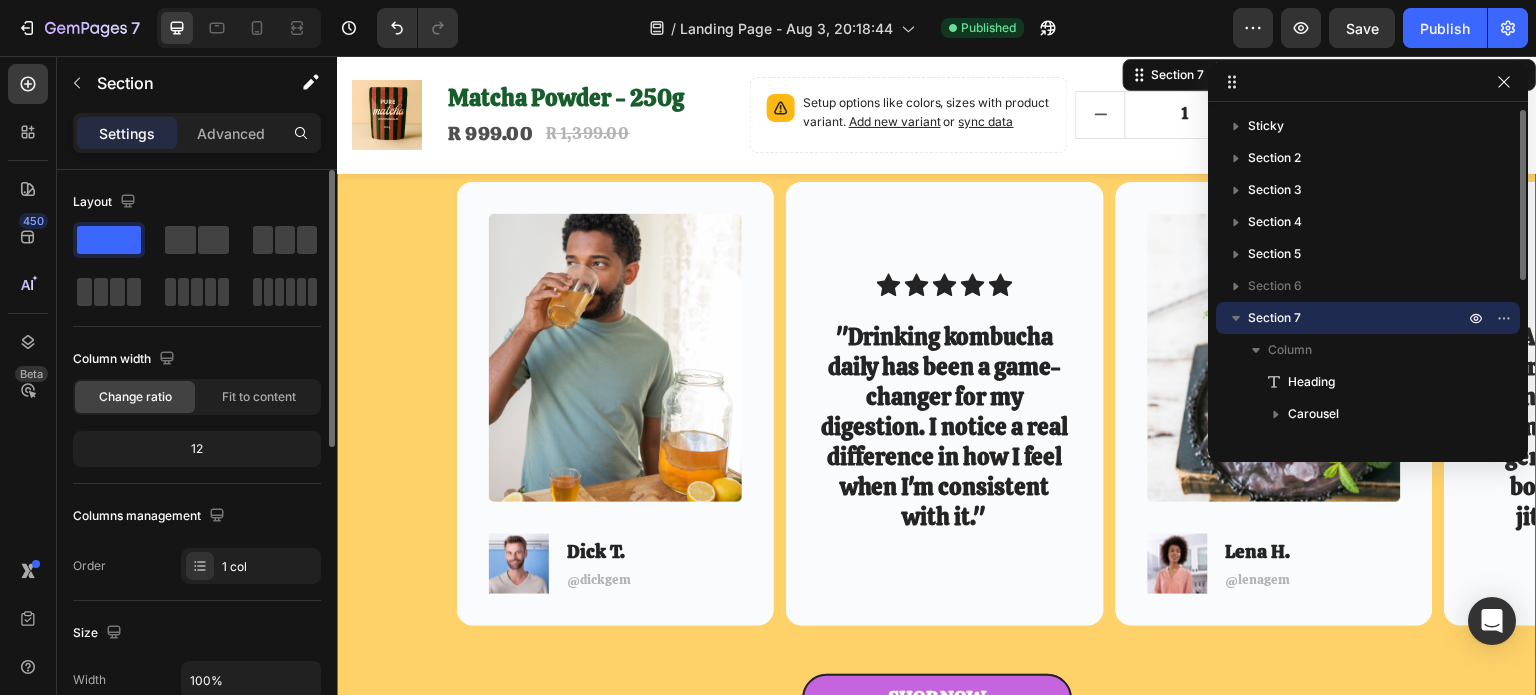 scroll, scrollTop: 3696, scrollLeft: 0, axis: vertical 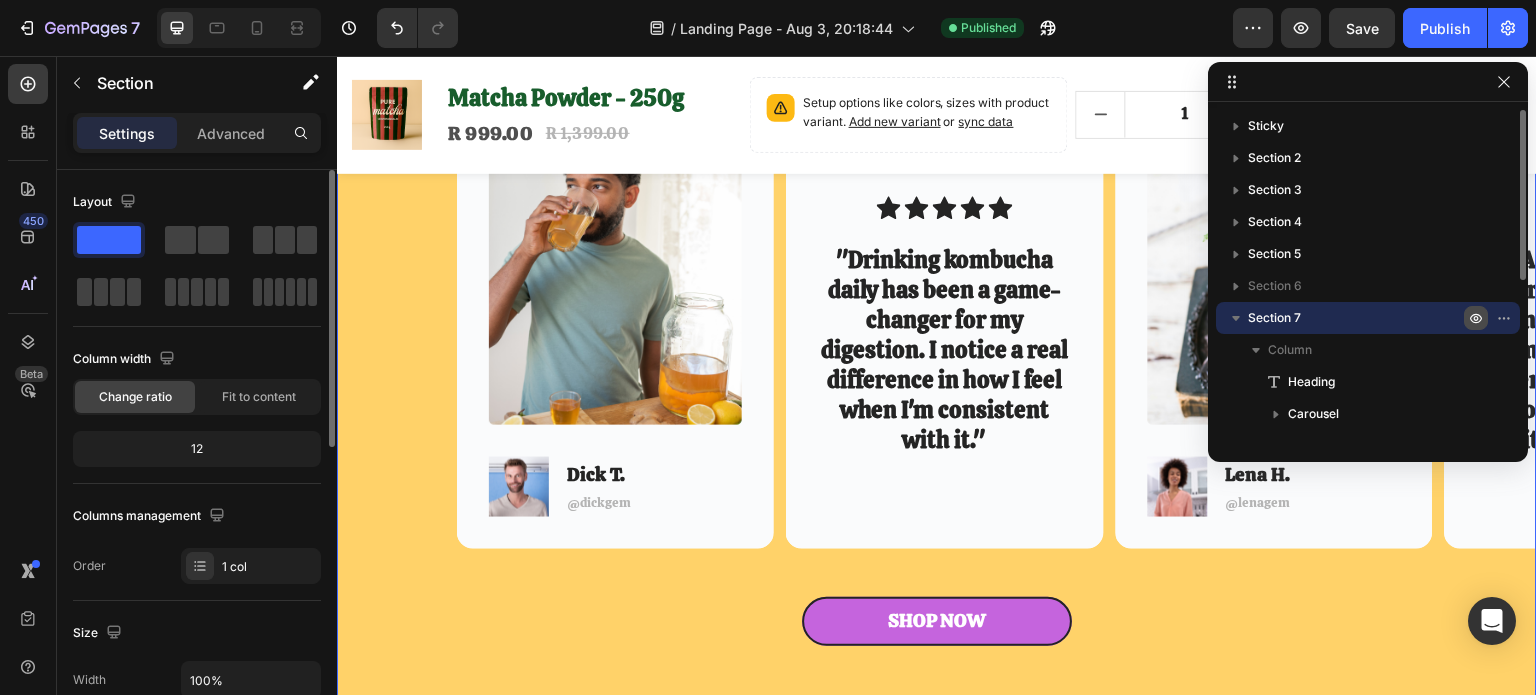 click 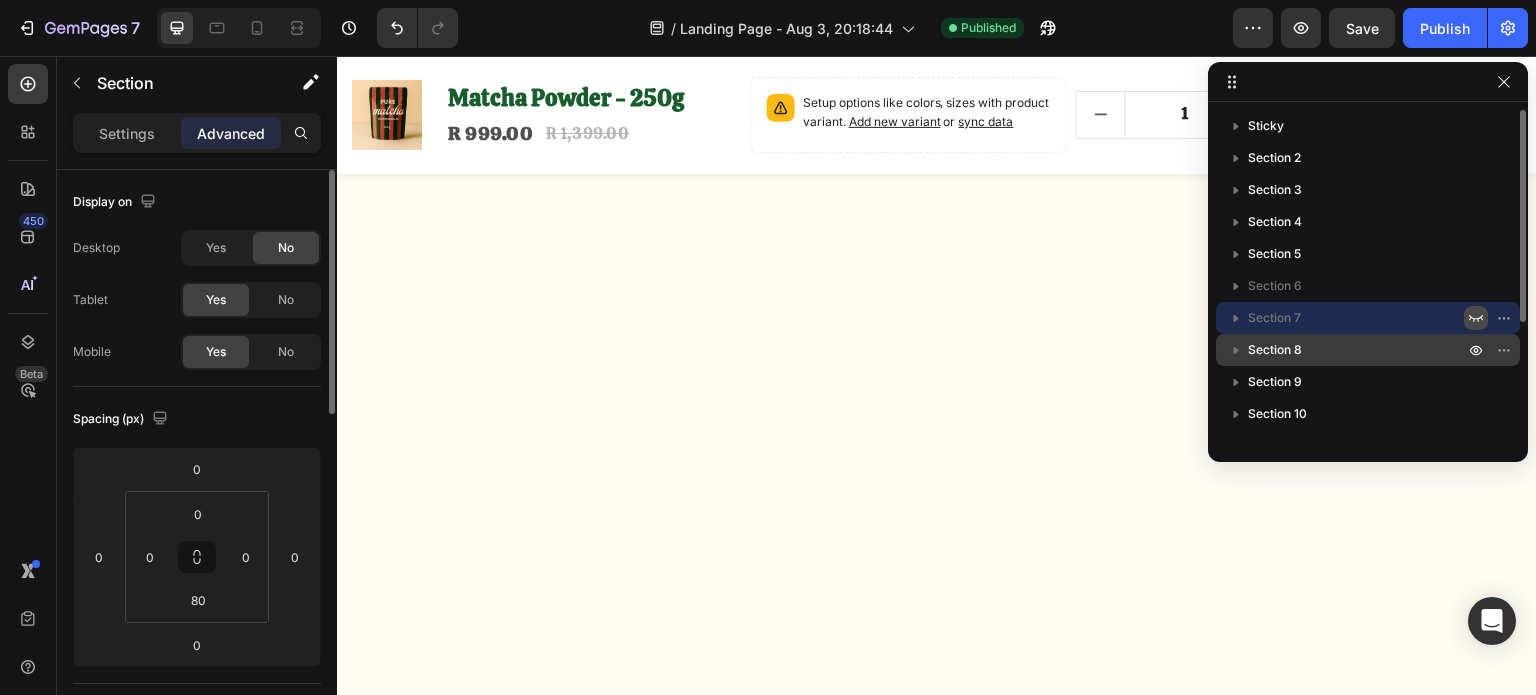 click on "Section 8" at bounding box center [1275, 350] 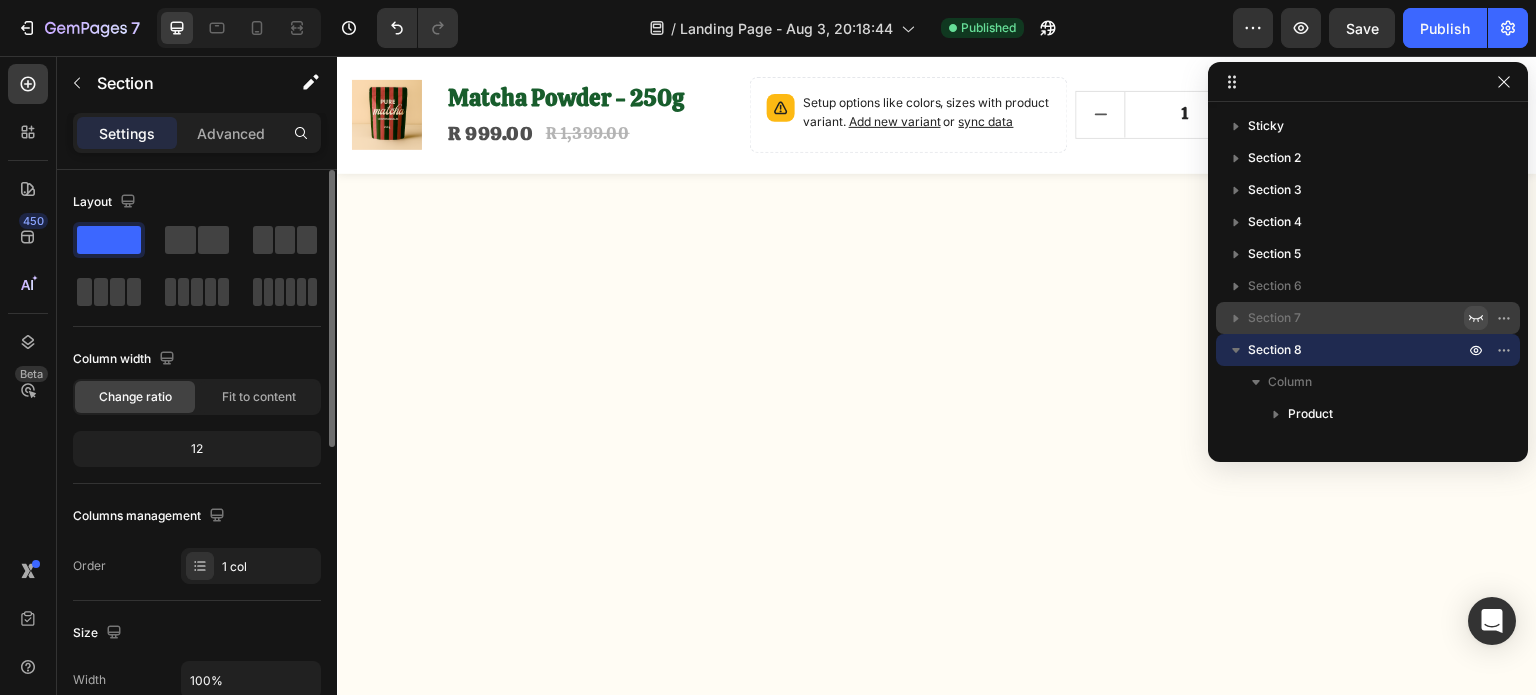 click at bounding box center [937, 535] 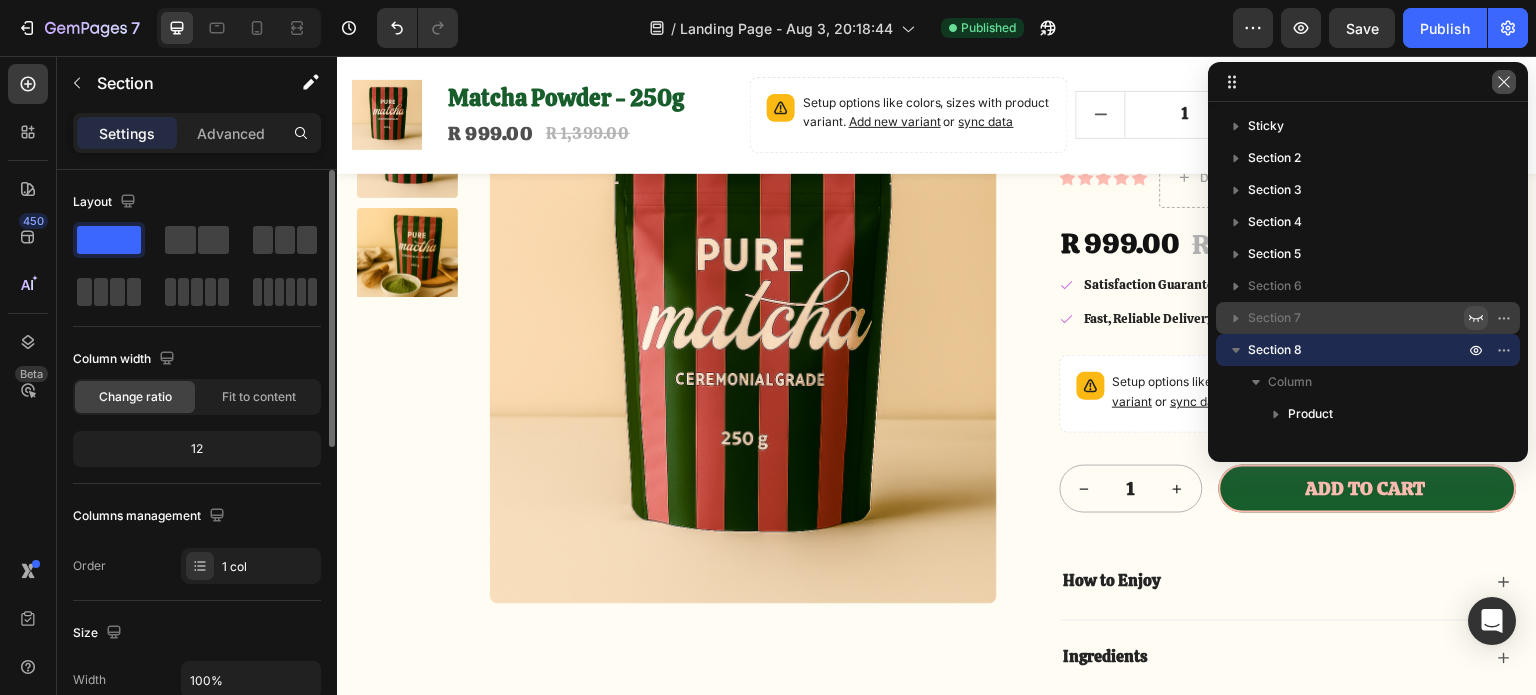 scroll, scrollTop: 3796, scrollLeft: 0, axis: vertical 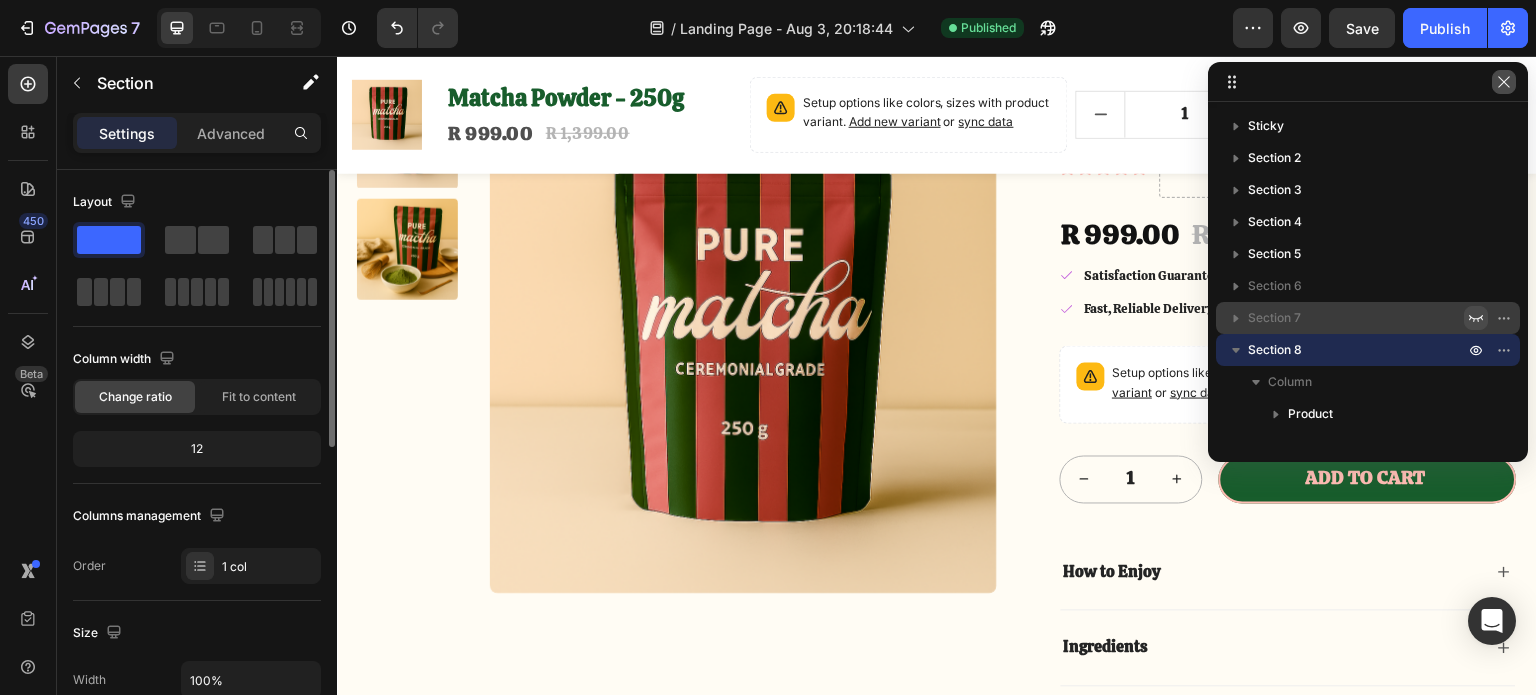 click 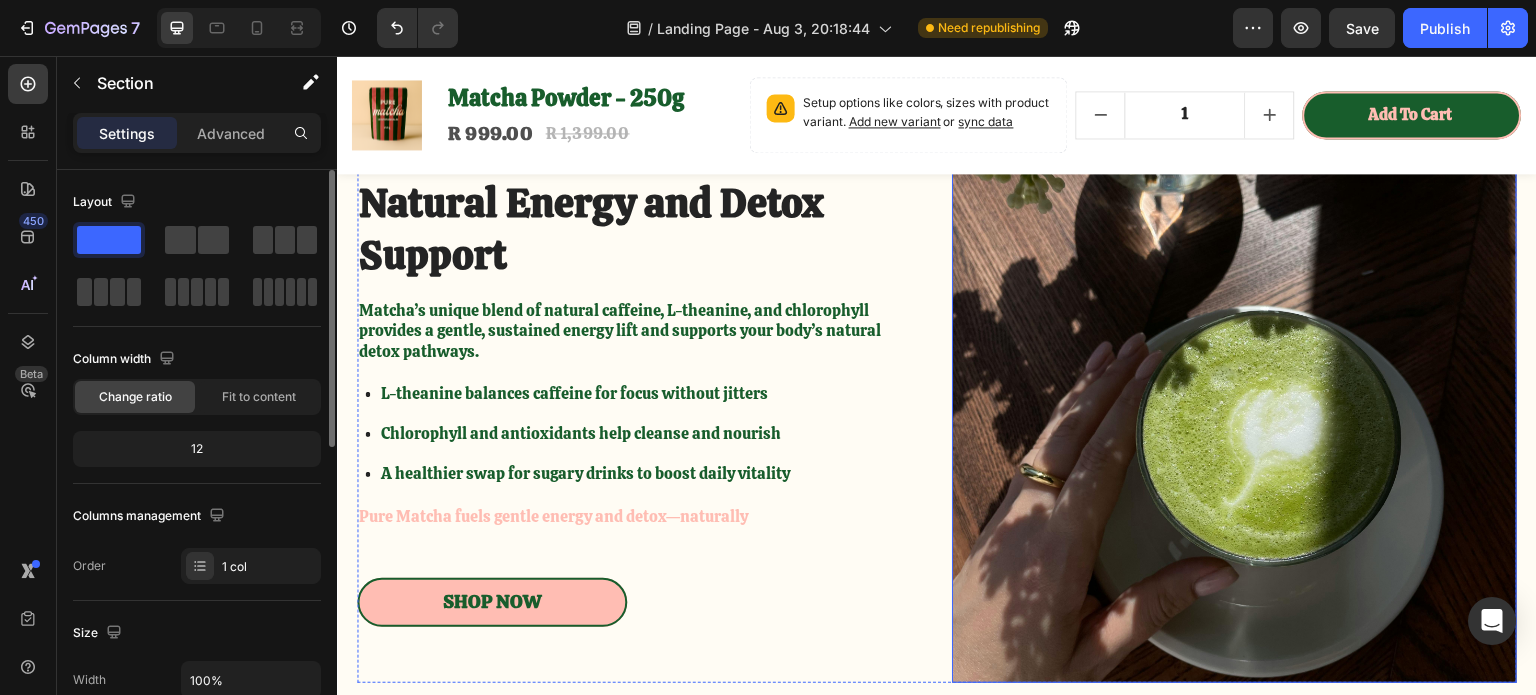 scroll, scrollTop: 3096, scrollLeft: 0, axis: vertical 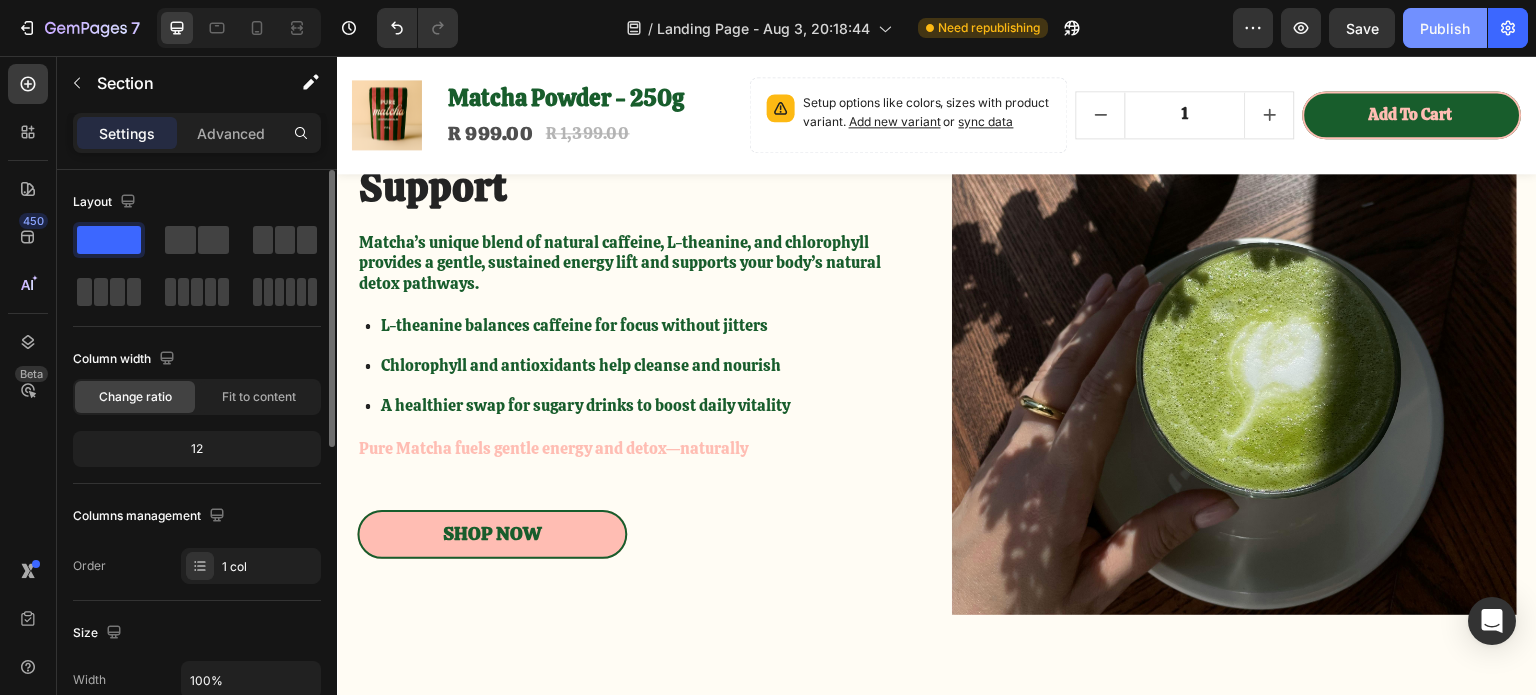 click on "Publish" 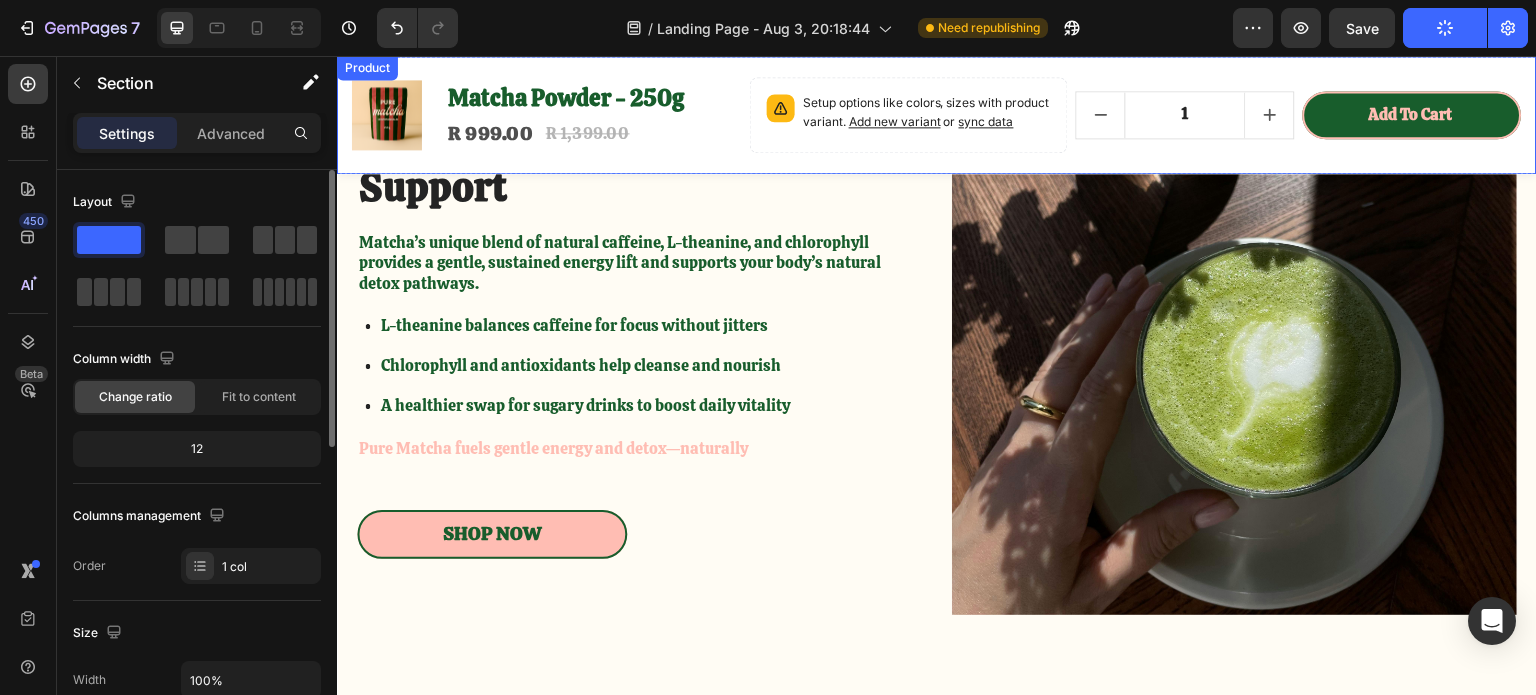 click on "Product Images Matcha Powder - 250g Product Title R 999.00 Product Price Product Price R 1,399.00 Product Price Product Price Row Row Setup options like colors, sizes with product variant.       Add new variant   or   sync data Product Variants & Swatches
1
Product Quantity Add to cart Product Cart Button Row Row Product" at bounding box center (937, 115) 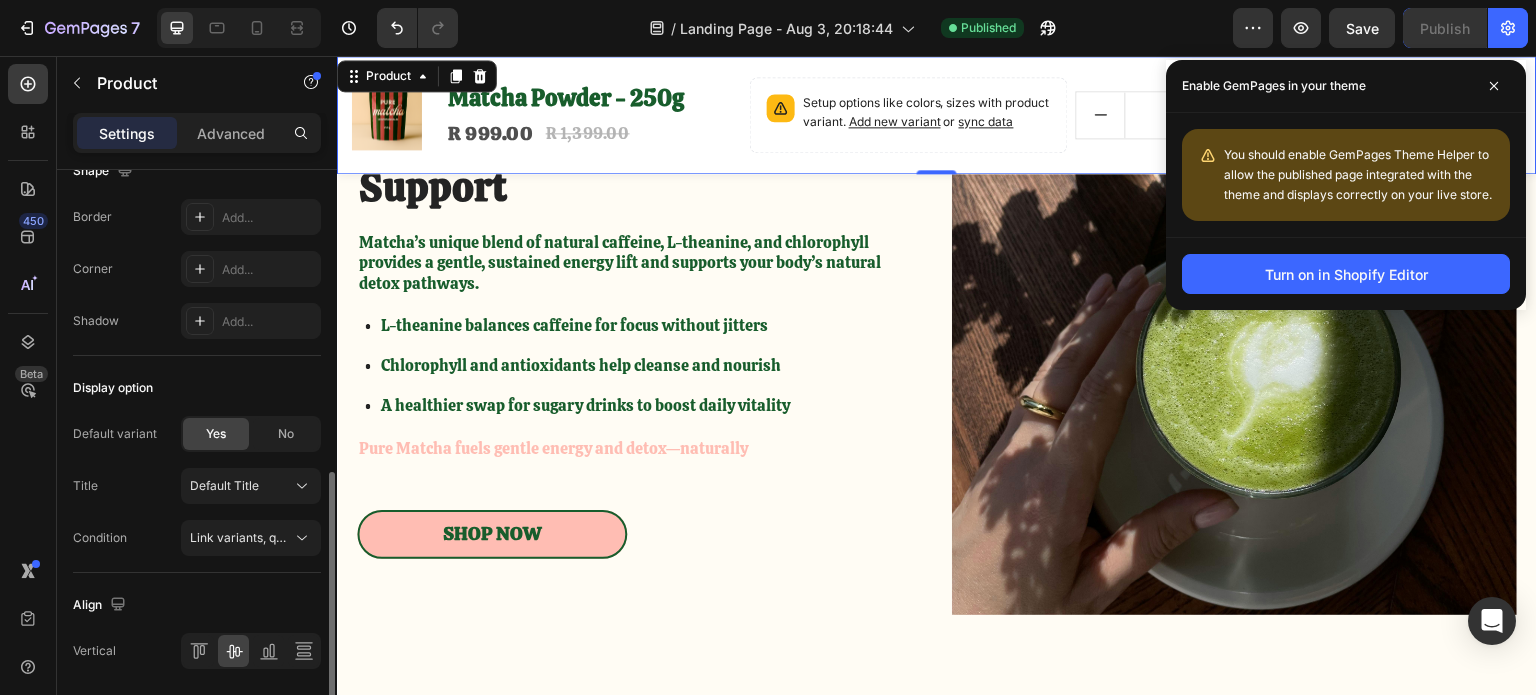 scroll, scrollTop: 767, scrollLeft: 0, axis: vertical 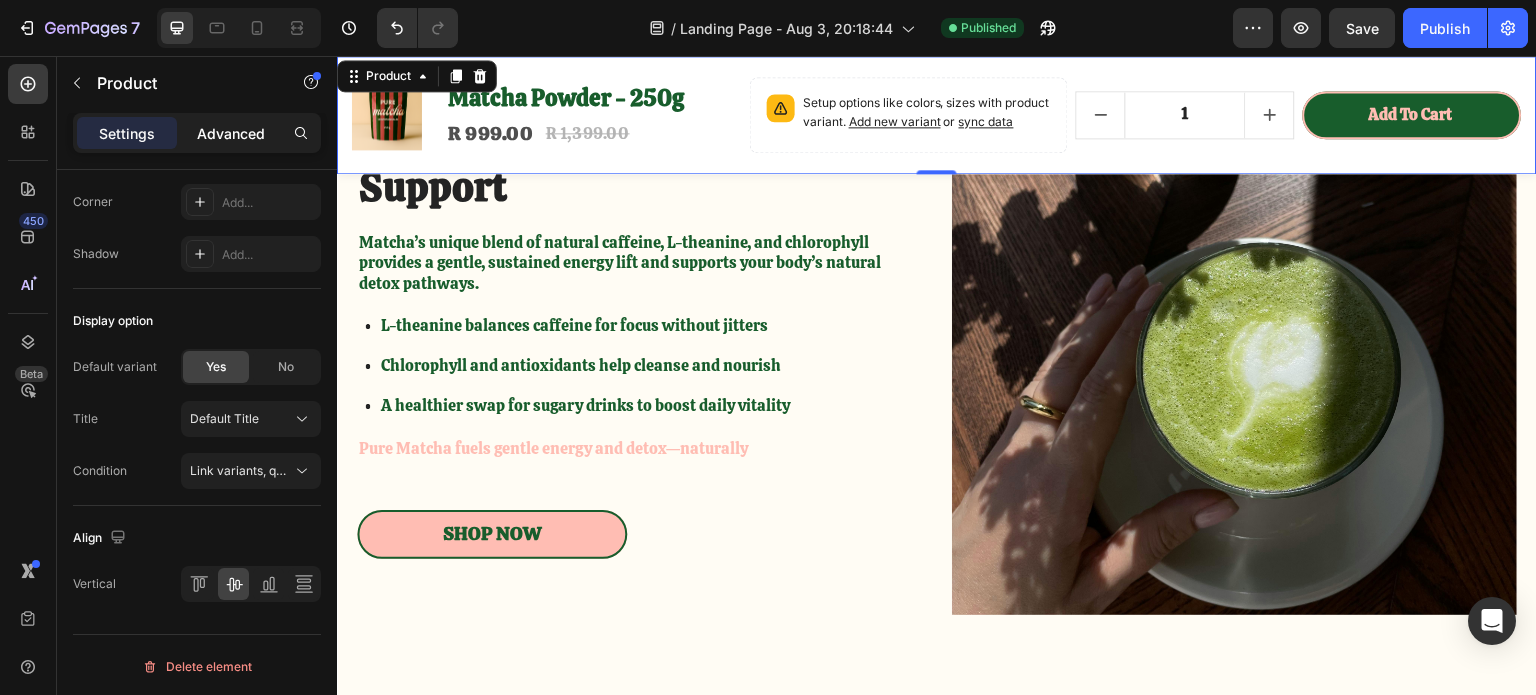 click on "Advanced" at bounding box center [231, 133] 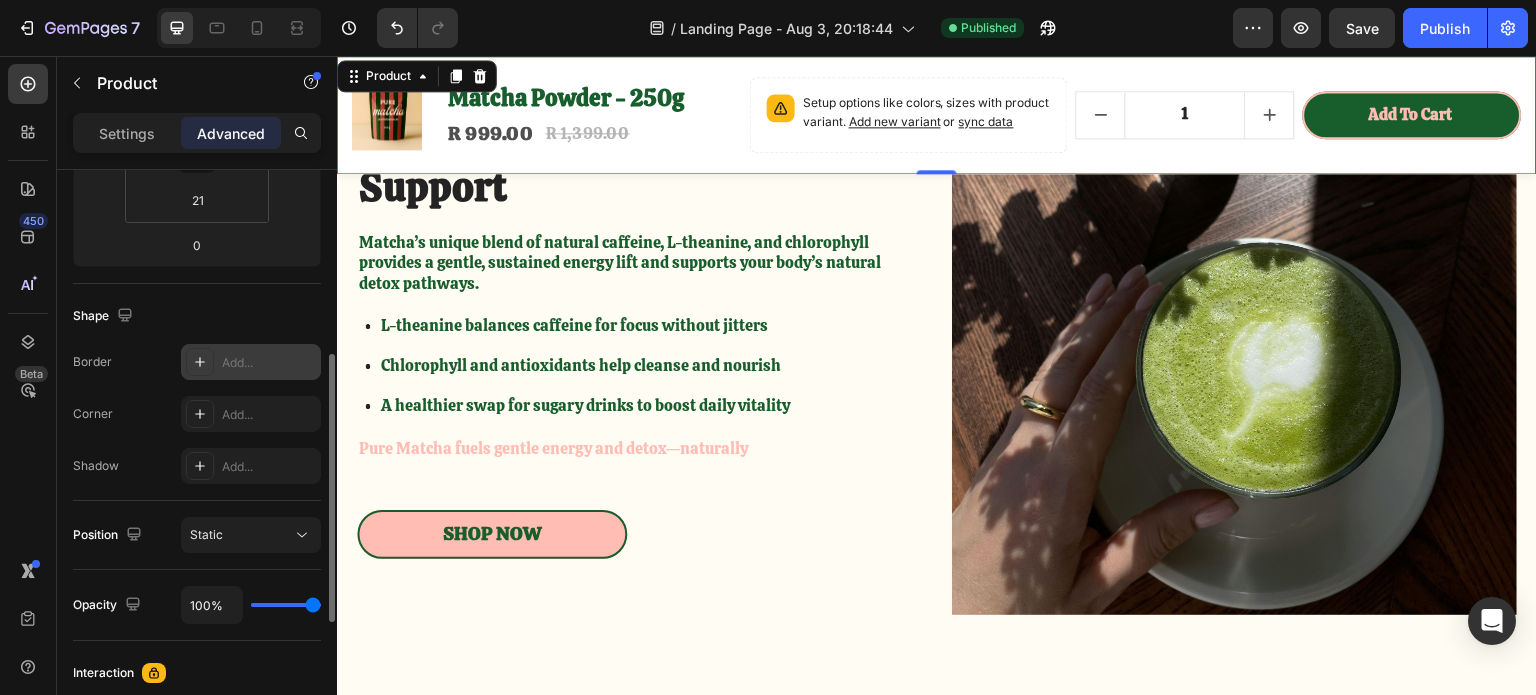 scroll, scrollTop: 500, scrollLeft: 0, axis: vertical 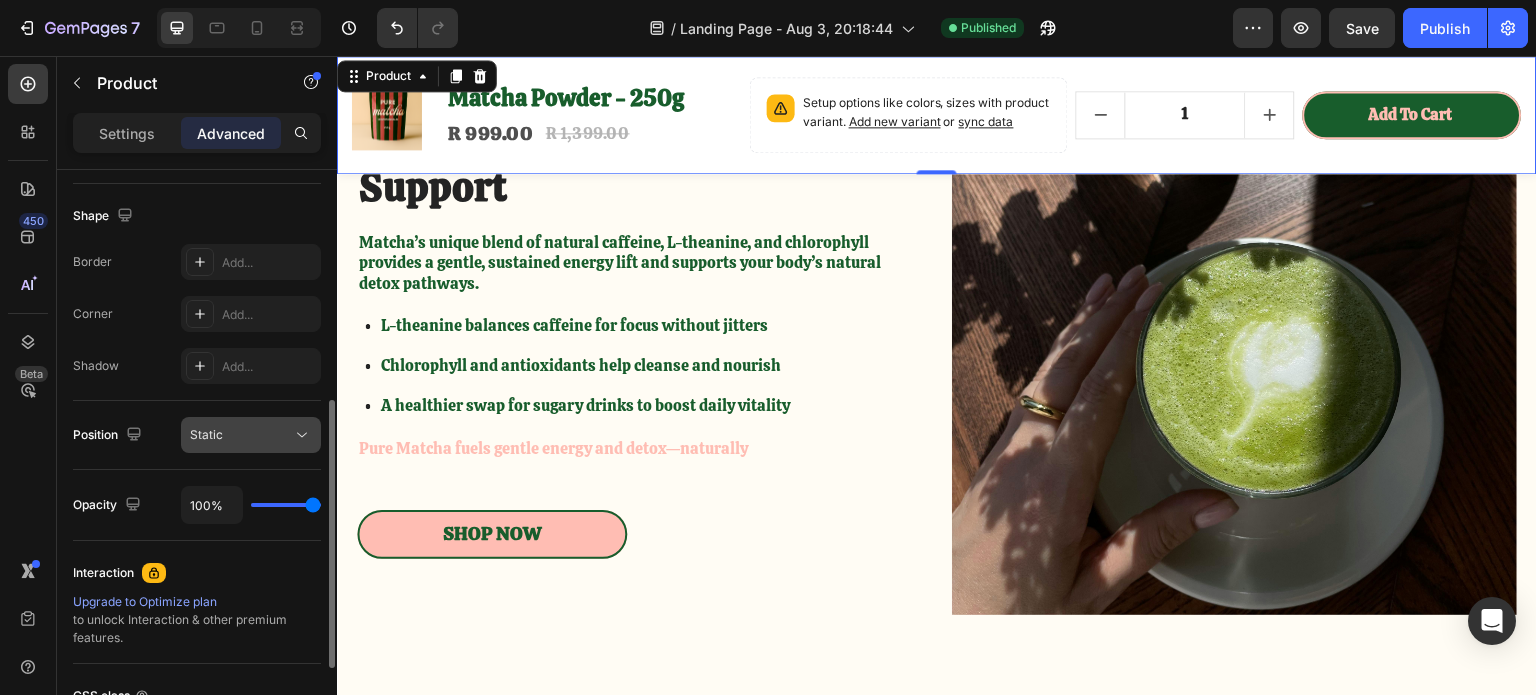 click on "Static" at bounding box center (241, 435) 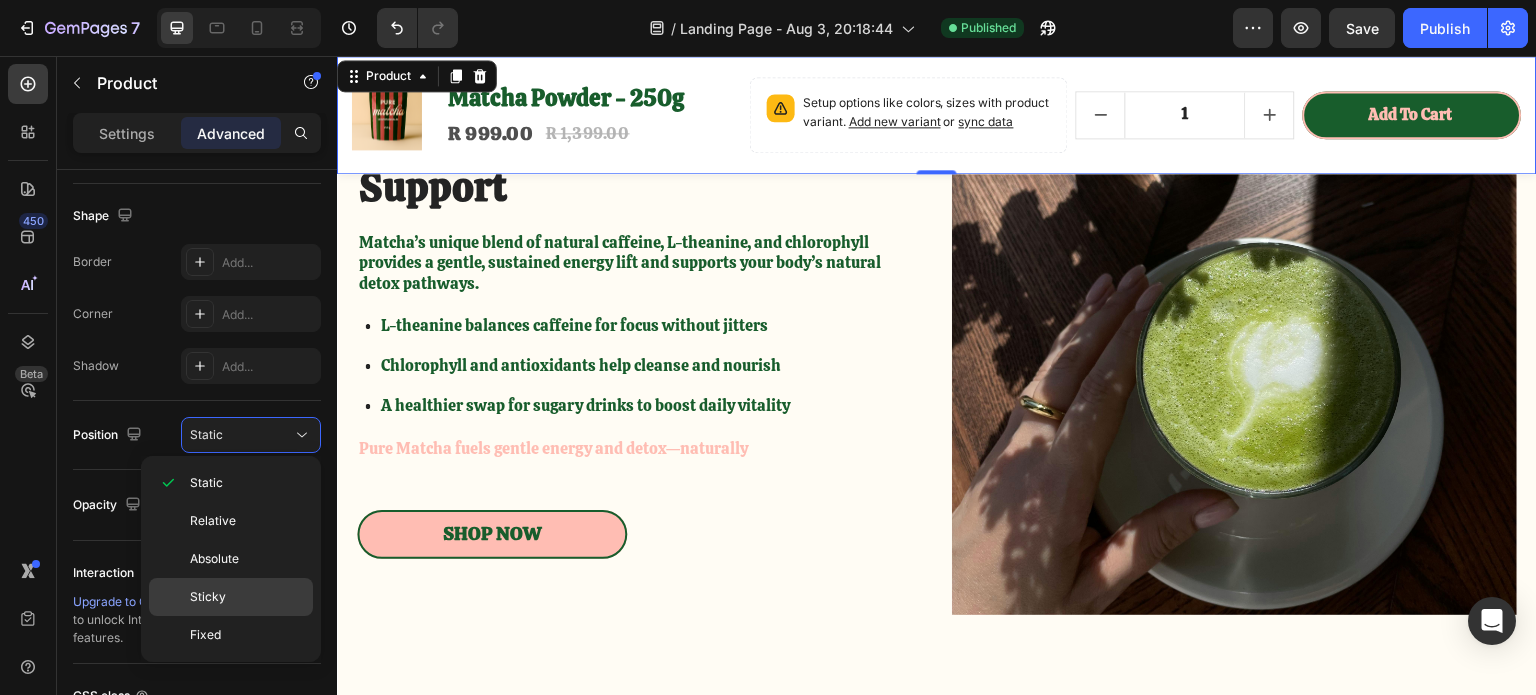 click on "Sticky" at bounding box center [208, 597] 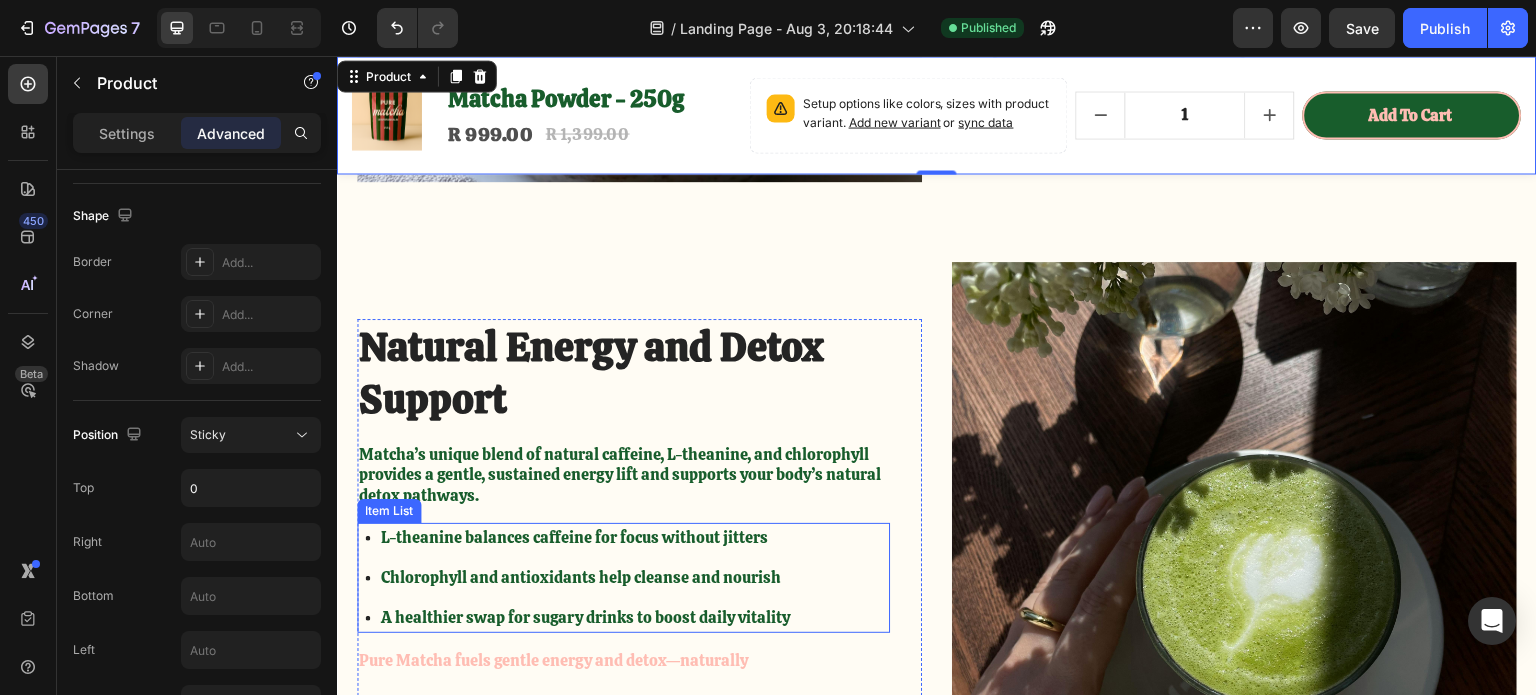 scroll, scrollTop: 3140, scrollLeft: 0, axis: vertical 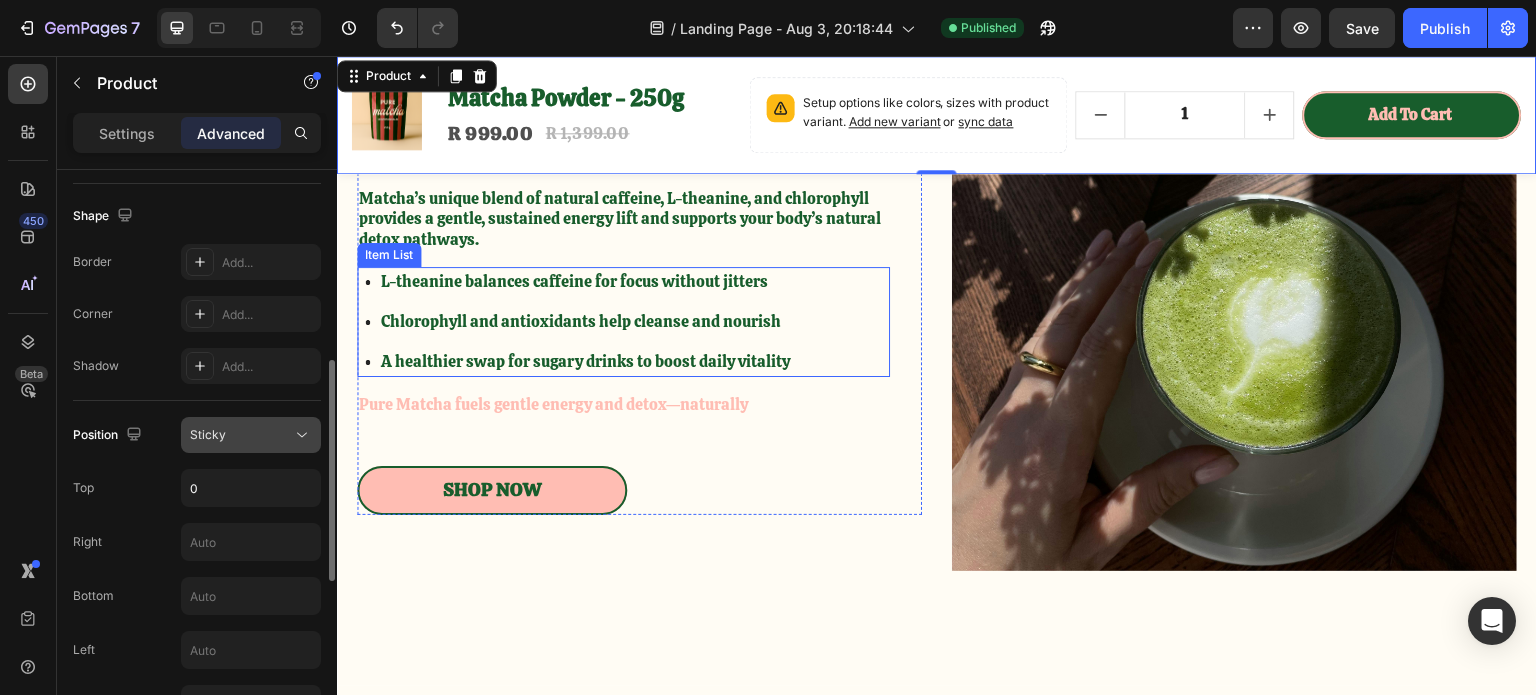 click on "Sticky" at bounding box center [241, 435] 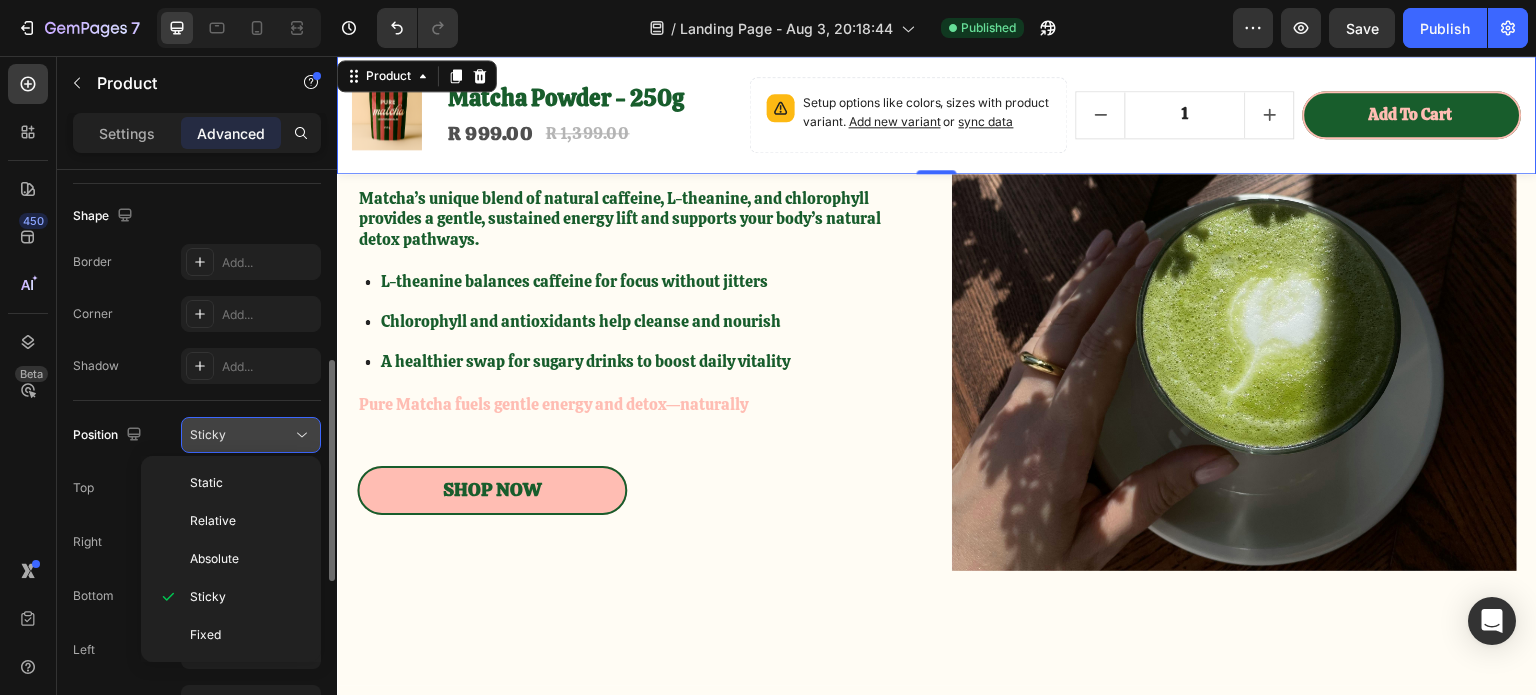 scroll, scrollTop: 3196, scrollLeft: 0, axis: vertical 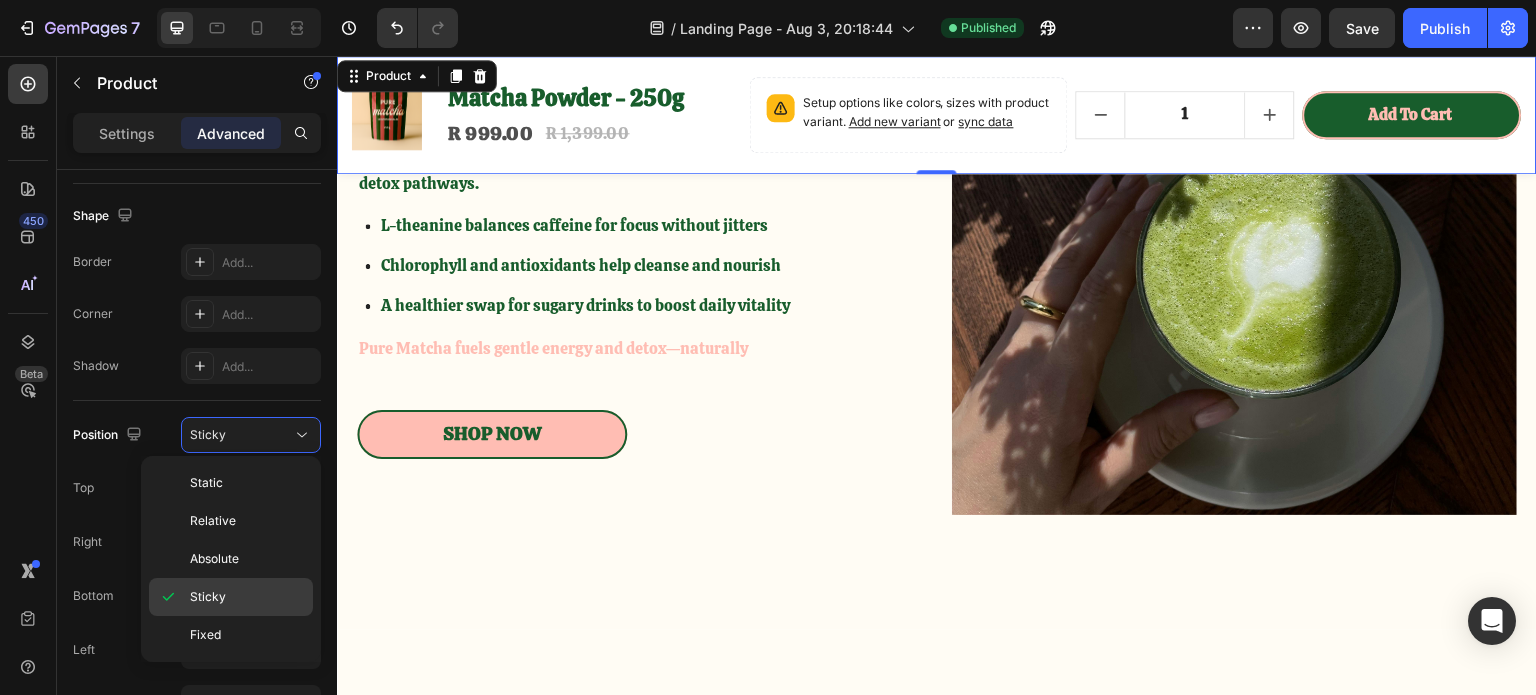 click on "Sticky" at bounding box center (247, 597) 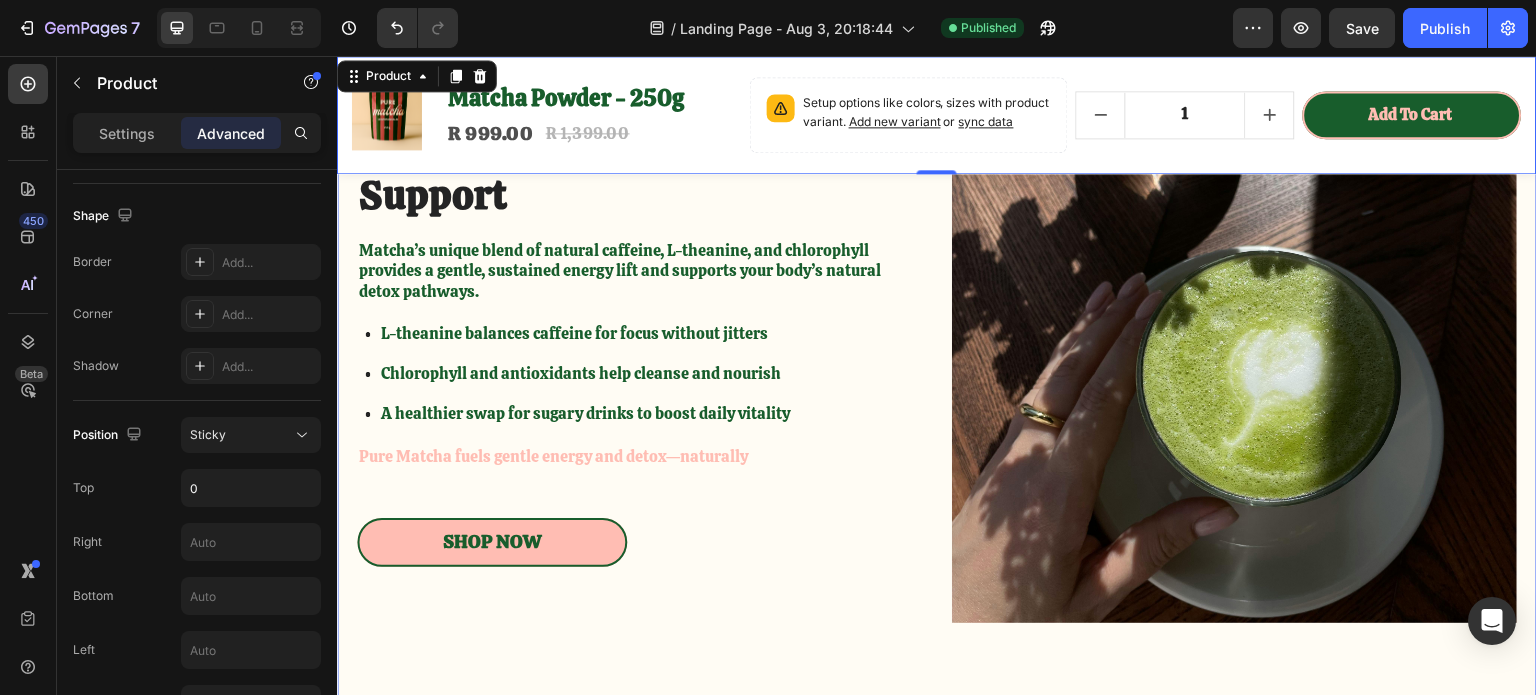 scroll, scrollTop: 2604, scrollLeft: 0, axis: vertical 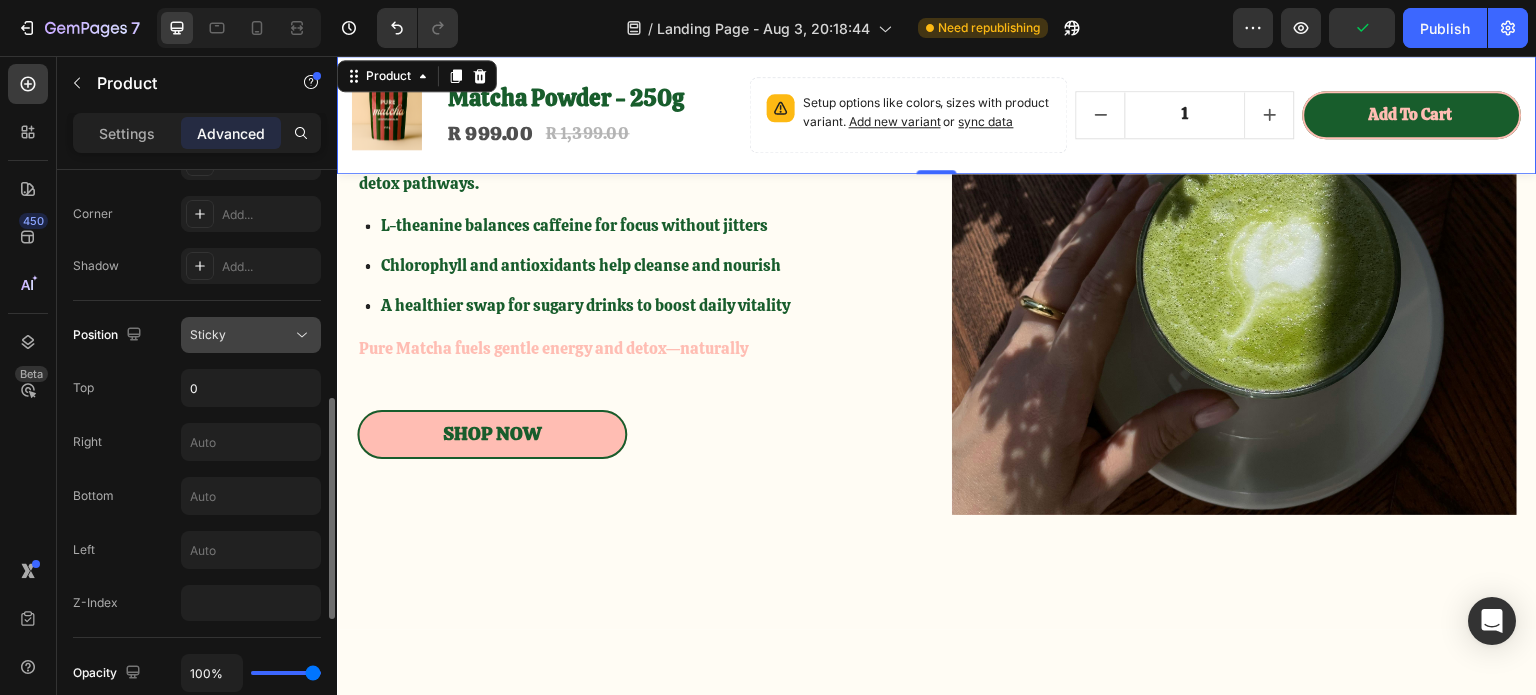 click on "Sticky" at bounding box center [241, 335] 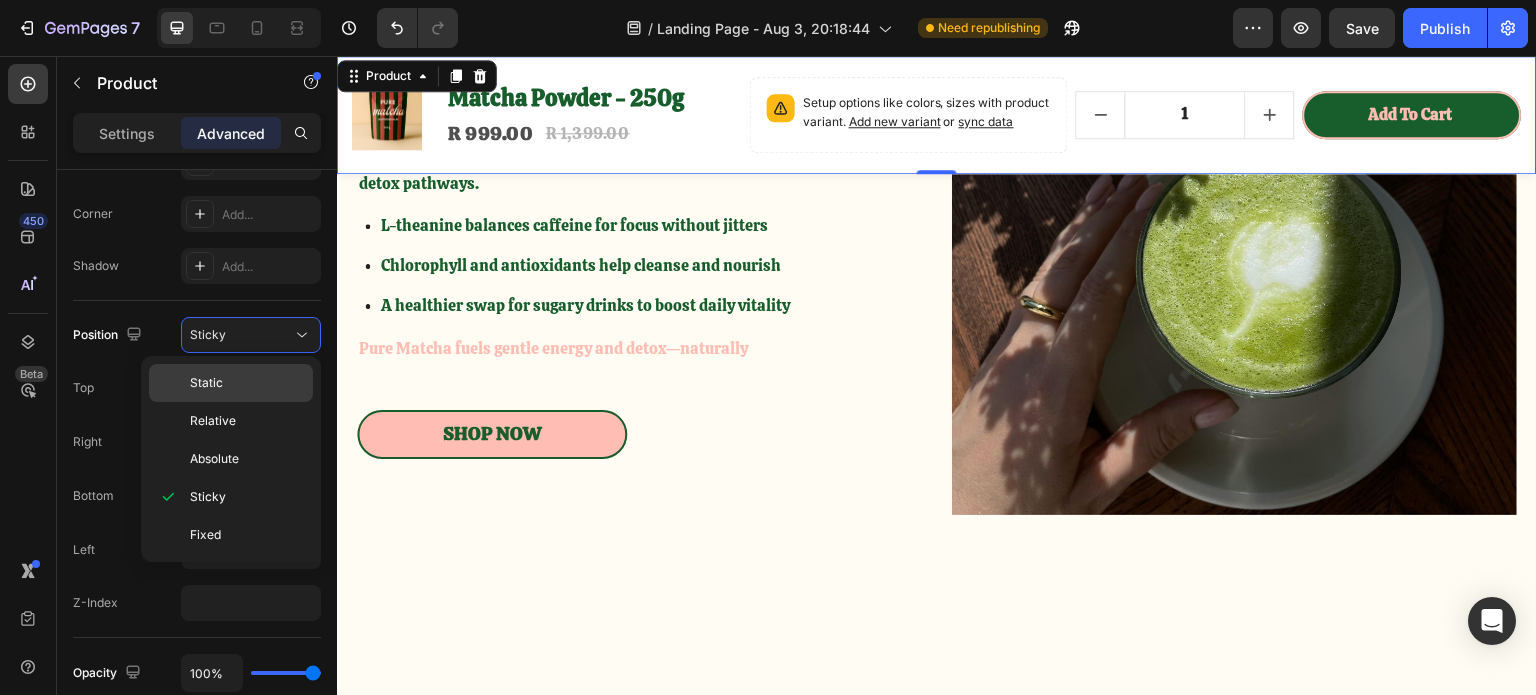 click on "Static" at bounding box center [247, 383] 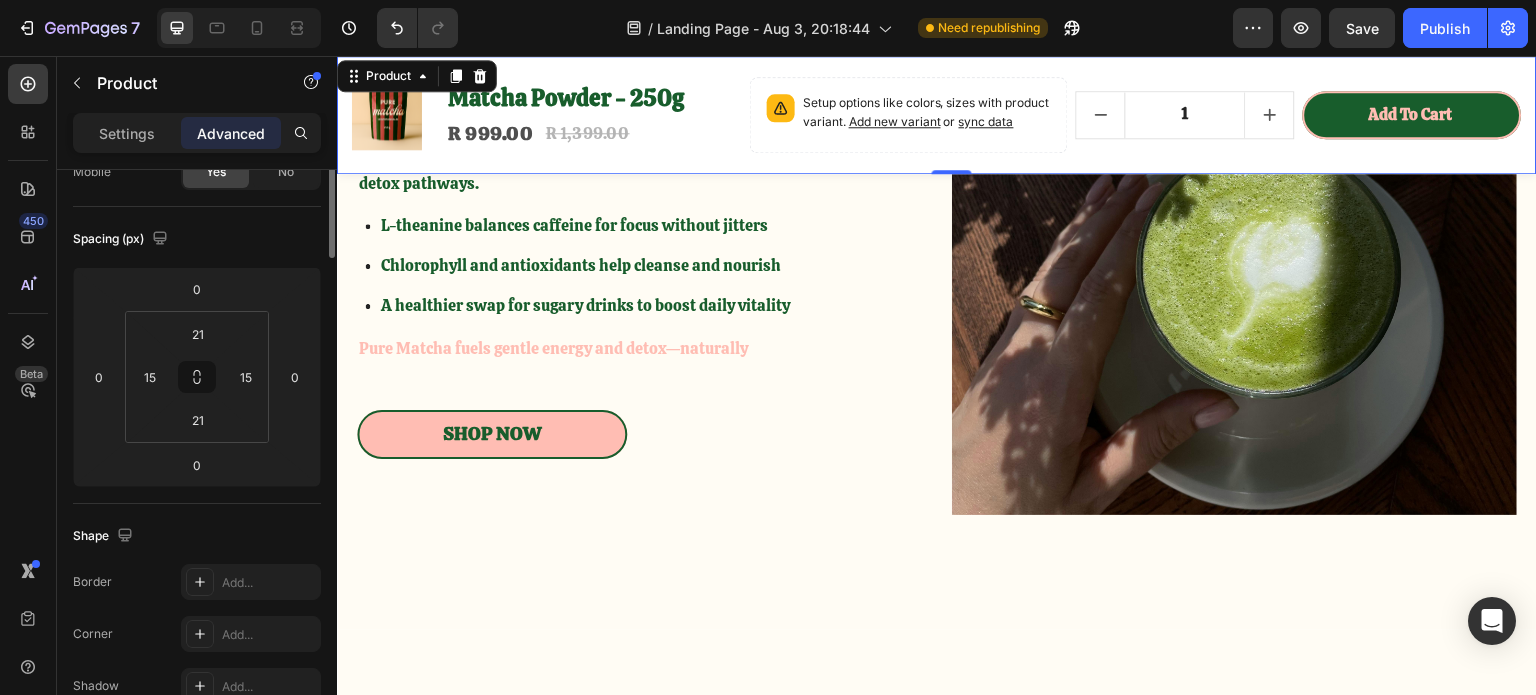 scroll, scrollTop: 0, scrollLeft: 0, axis: both 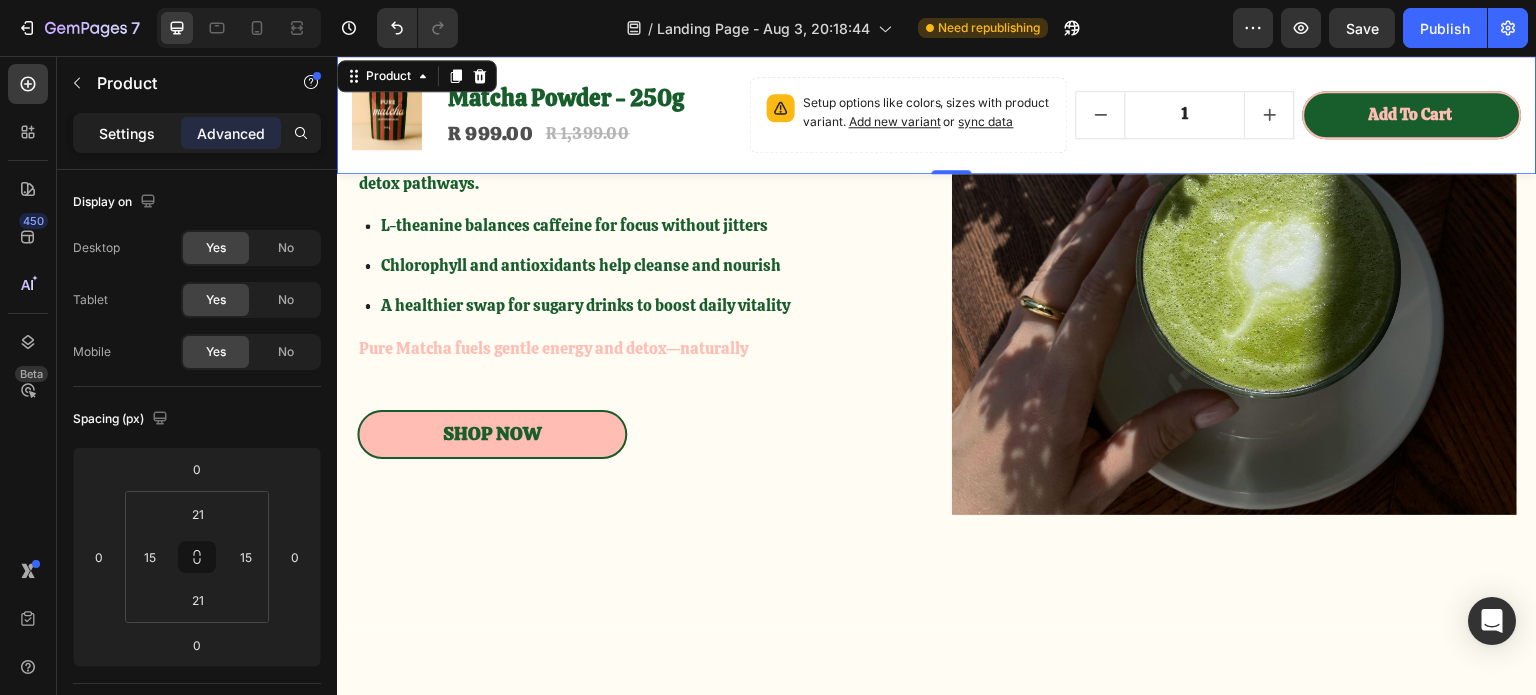 click on "Settings" at bounding box center [127, 133] 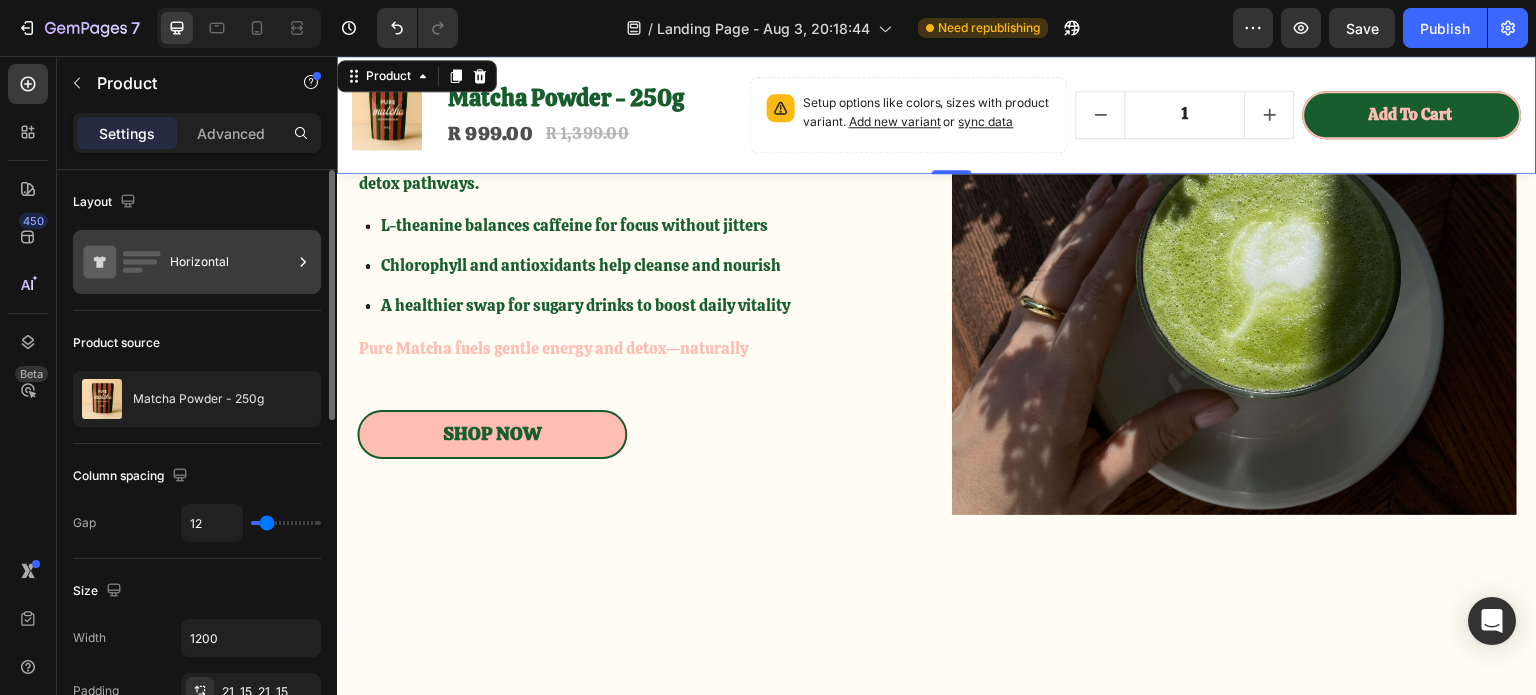 click on "Horizontal" at bounding box center (231, 262) 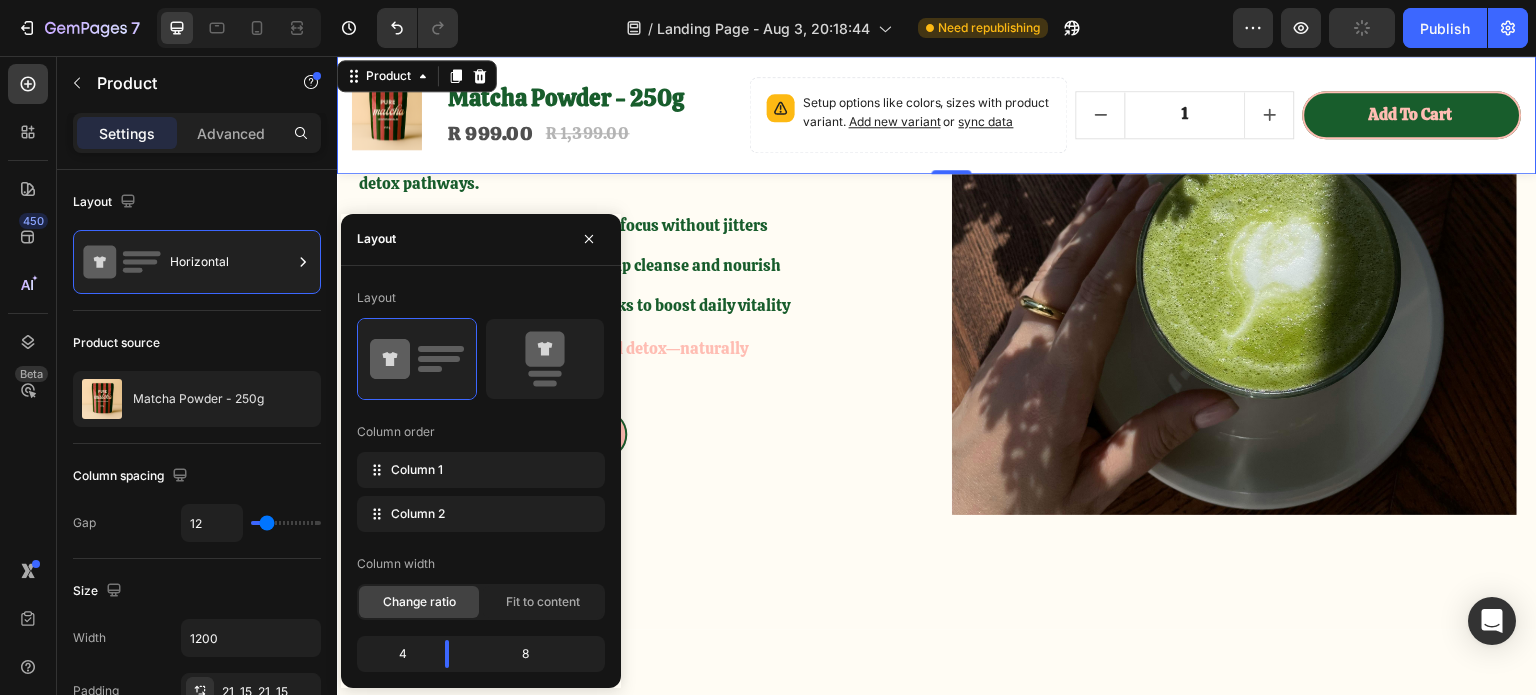 scroll, scrollTop: 3396, scrollLeft: 0, axis: vertical 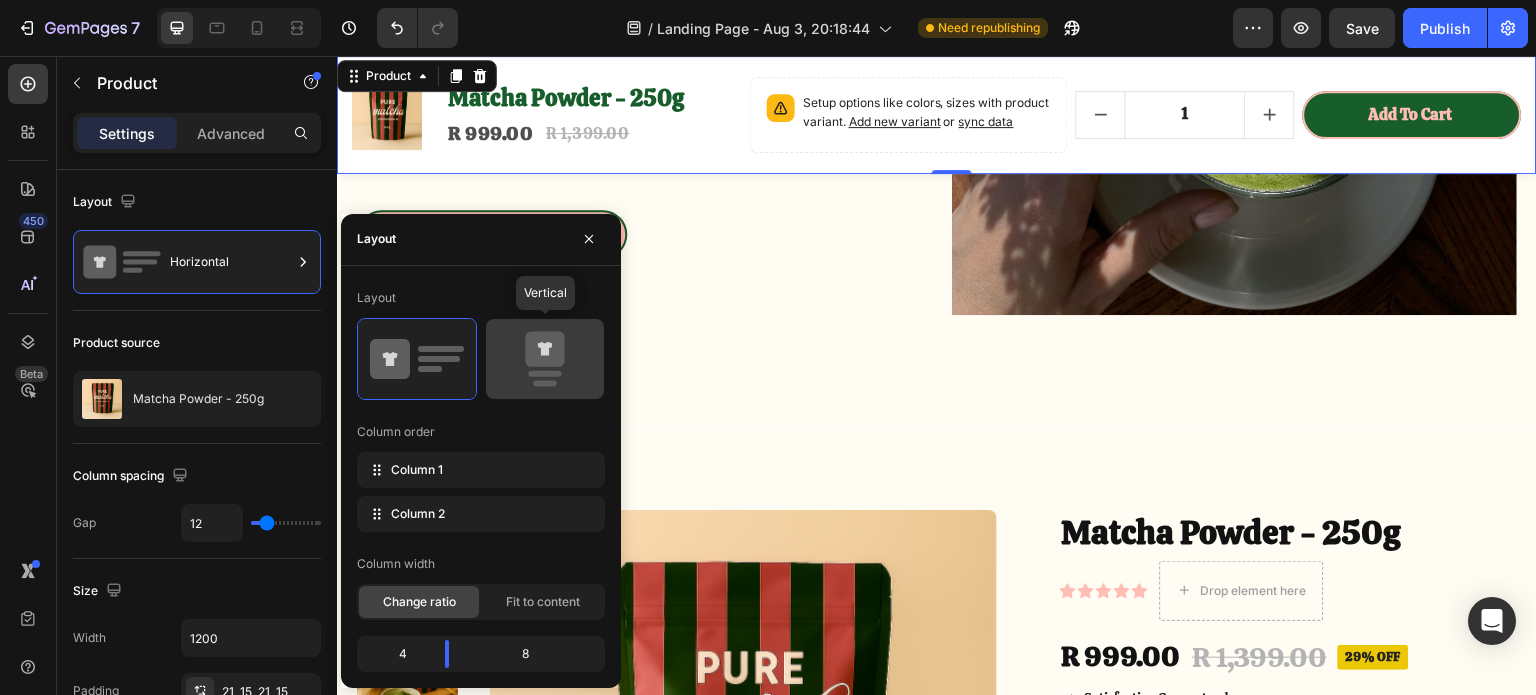 click 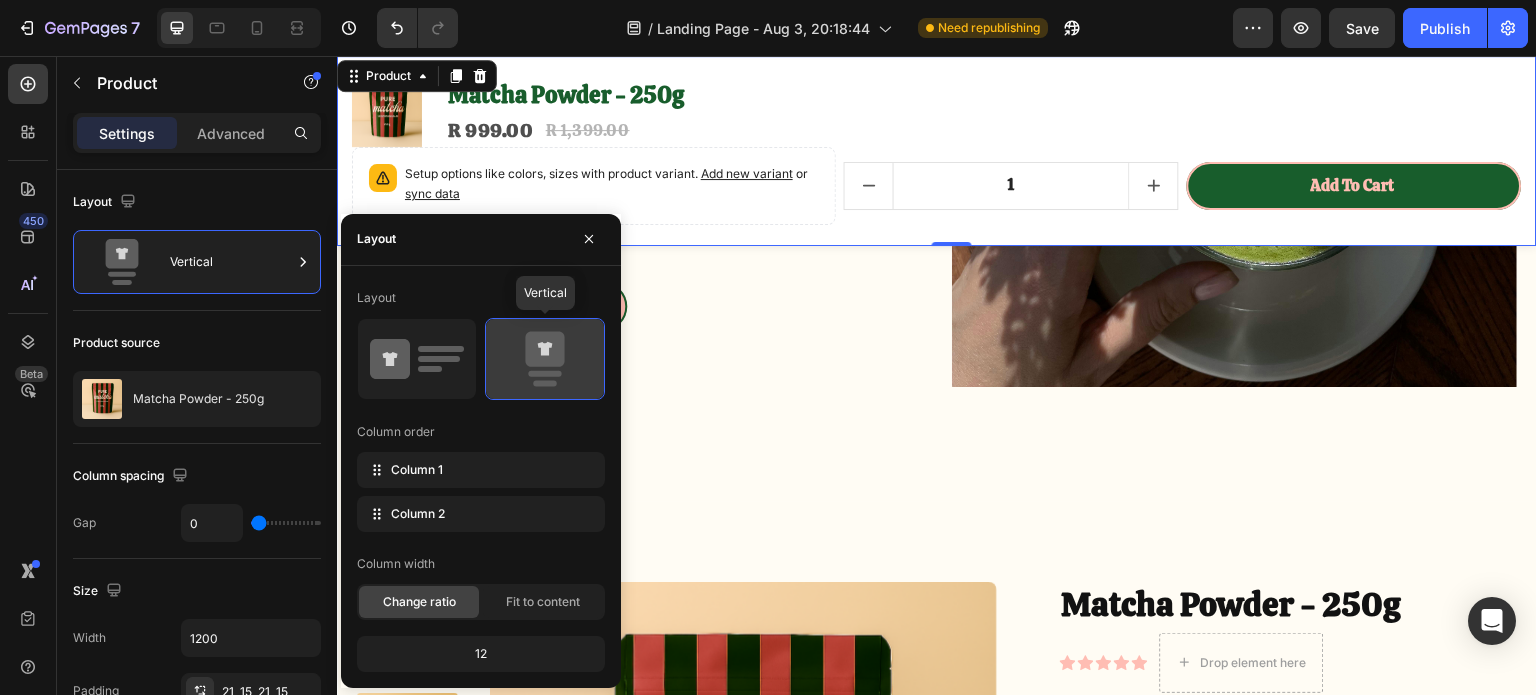 scroll, scrollTop: 3448, scrollLeft: 0, axis: vertical 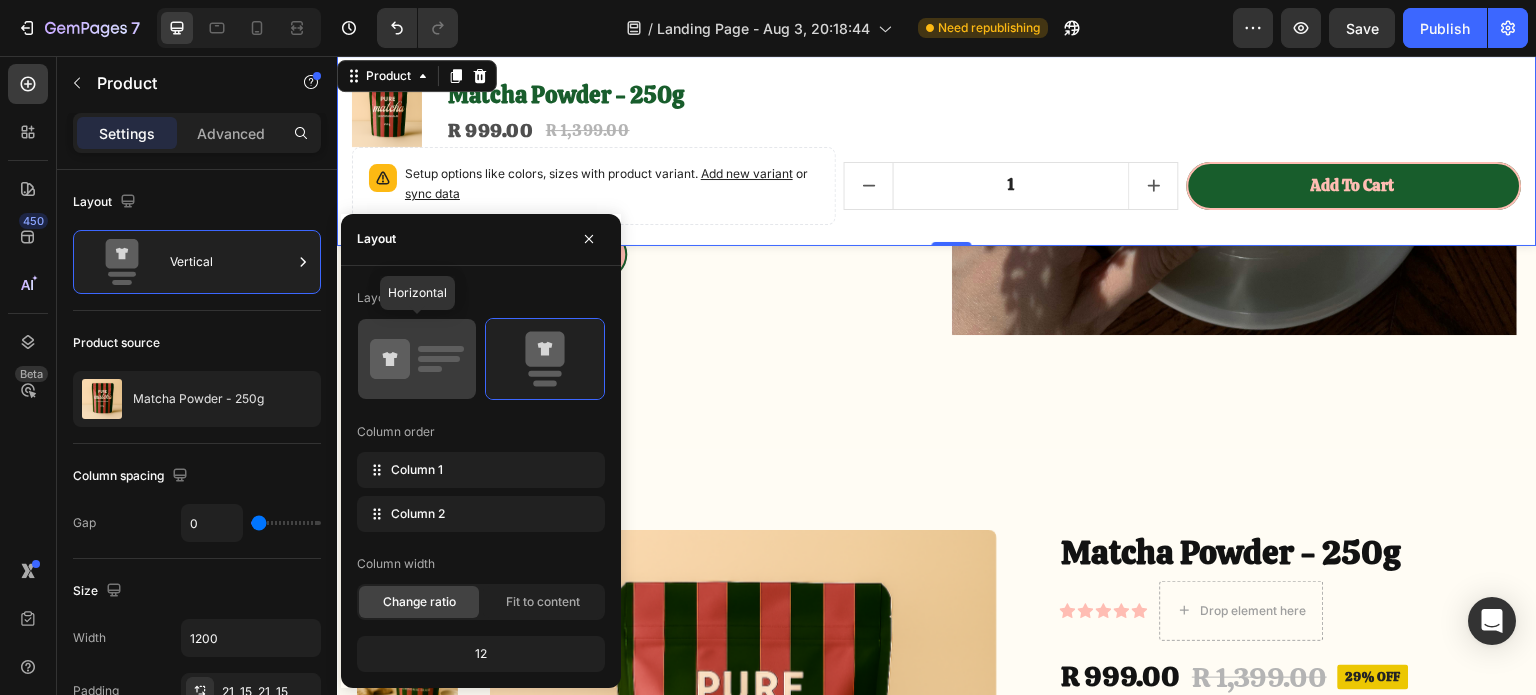 click 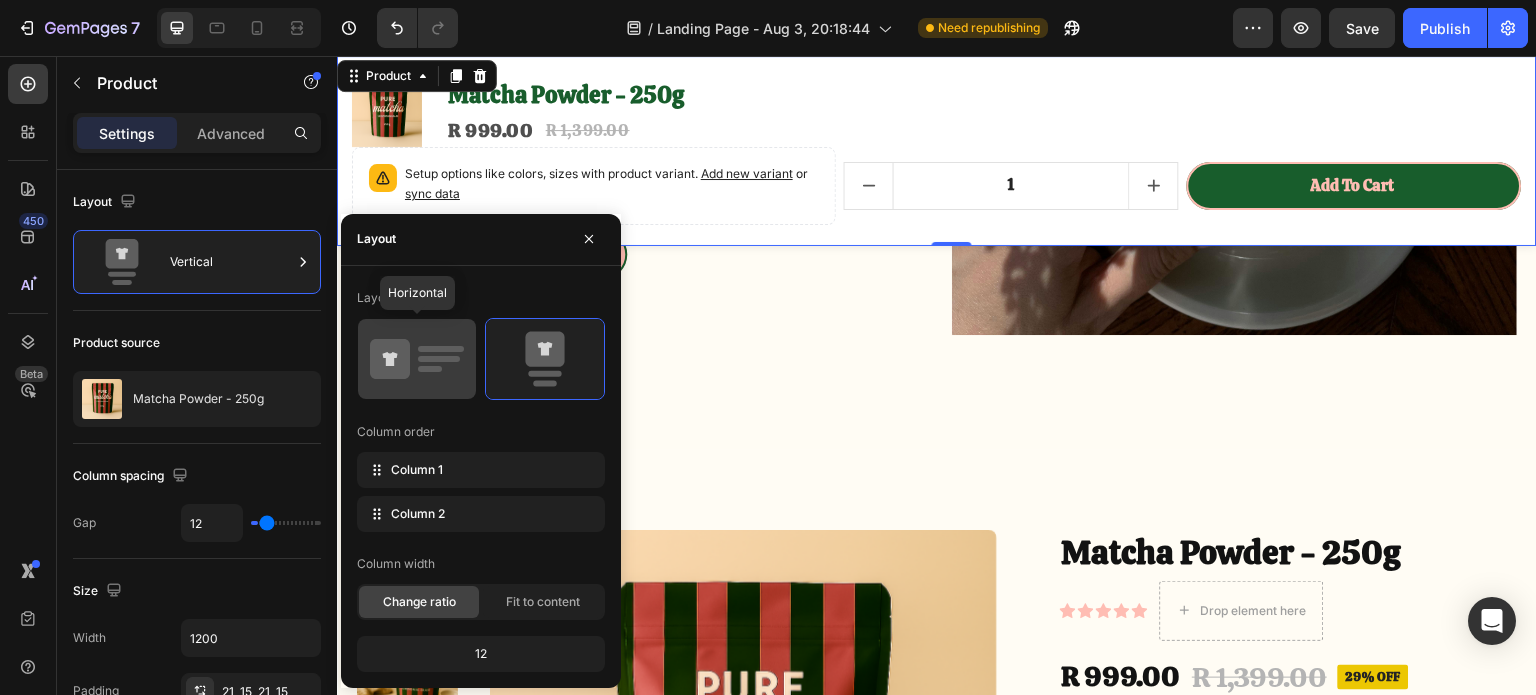 scroll, scrollTop: 3432, scrollLeft: 0, axis: vertical 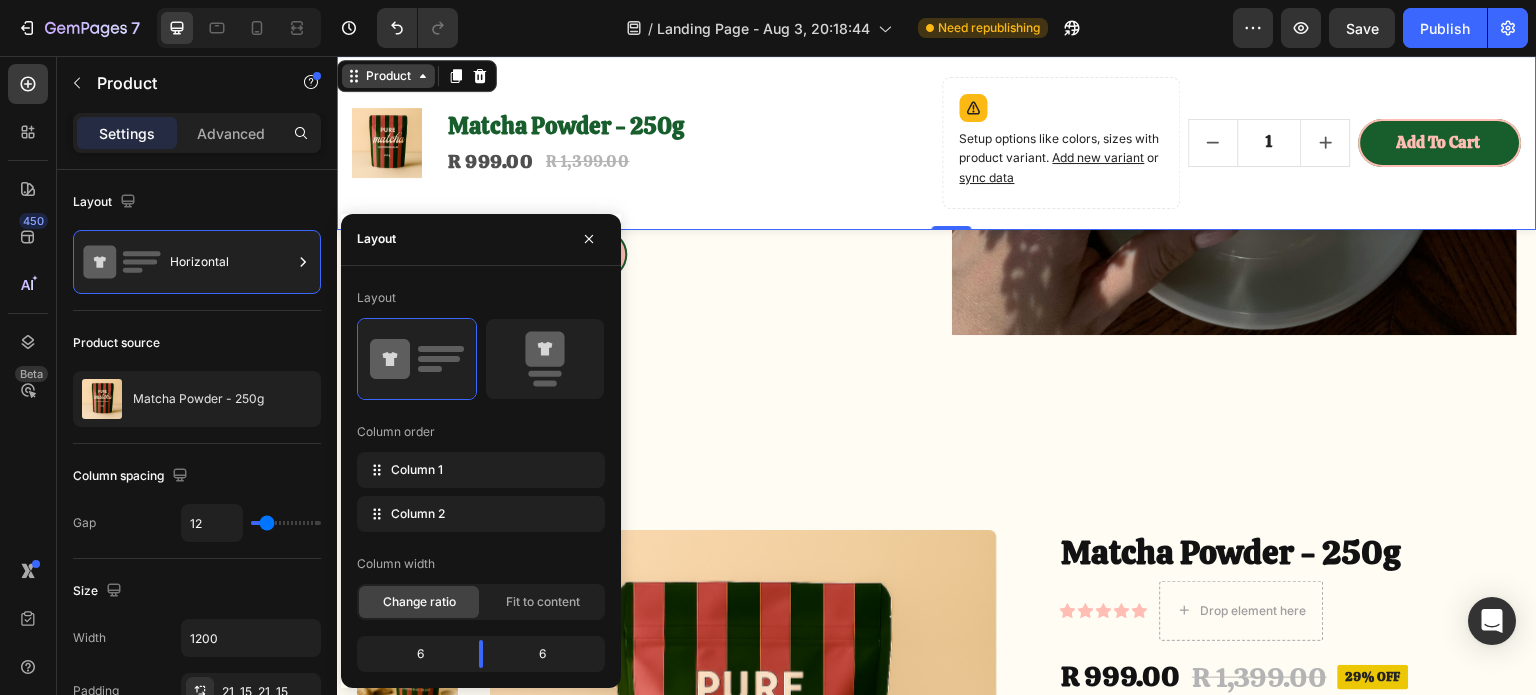click on "Product Images Matcha Powder - 250g Product Title R 999.00 Product Price Product Price R 1,399.00 Product Price Product Price Row Row Setup options like colors, sizes with product variant.       Add new variant   or   sync data Product Variants & Swatches
1
Product Quantity Add to cart Product Cart Button Row Row Product   0 Sticky Mind & Body Powerhouse Heading Matcha is packed with antioxidants, L-theanine, and natural caffeine to support vibrant energy and calm focus. Text Block
L-theanine promotes steady mental clarity and eases stress
Natural caffeine delivers smooth, sustained energy without the crash
High EGCG content supports glowing skin and whole-body wellness Item List Kombucha brims with gut-friendly probiotics Text Block Shop Now Button Row Image Row Antioxidant-Rich Defense Heading Pure Matcha’s stone-ground whole-leaf powder delivers a concentrated dose of EGCG and polyphenols to bolster your body’s natural defenses. Text Block
Item List" at bounding box center [937, 1174] 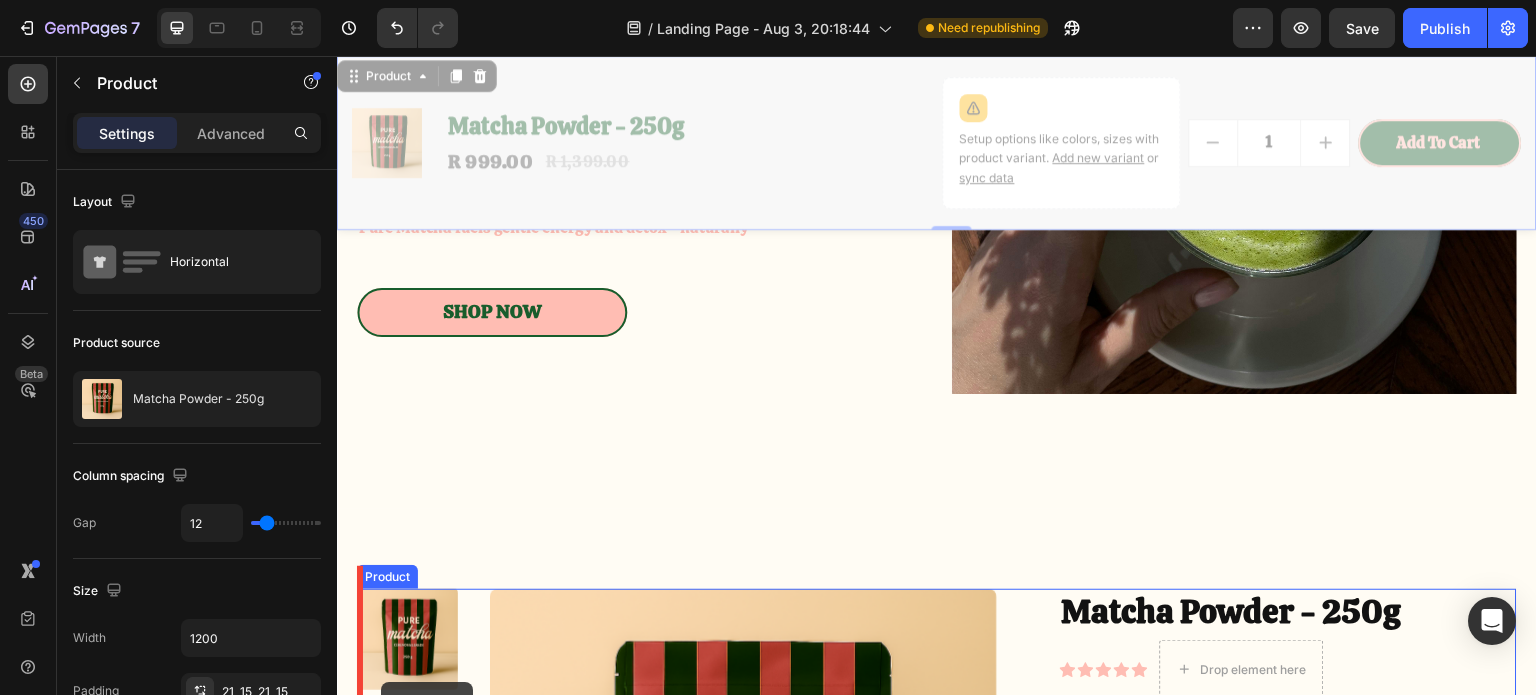 scroll, scrollTop: 3424, scrollLeft: 0, axis: vertical 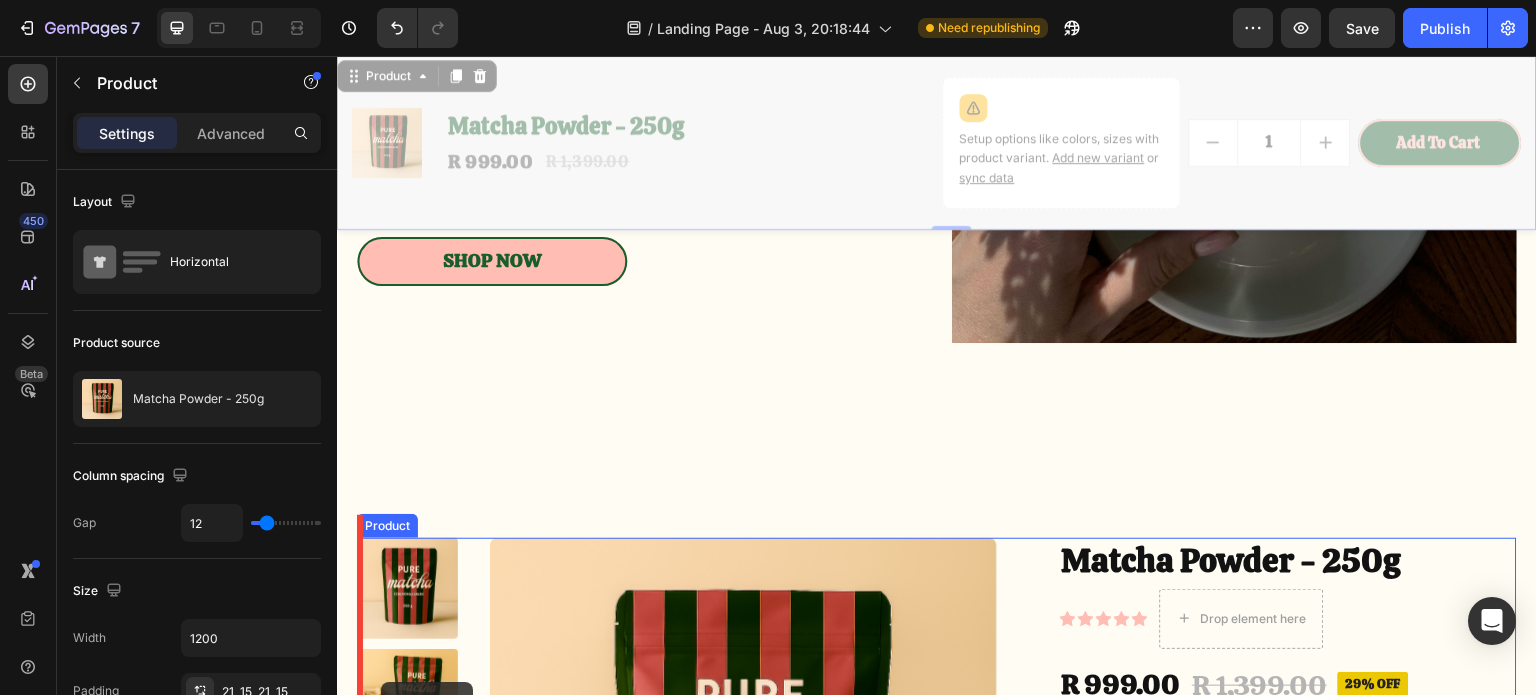 drag, startPoint x: 356, startPoint y: 79, endPoint x: 381, endPoint y: 683, distance: 604.51715 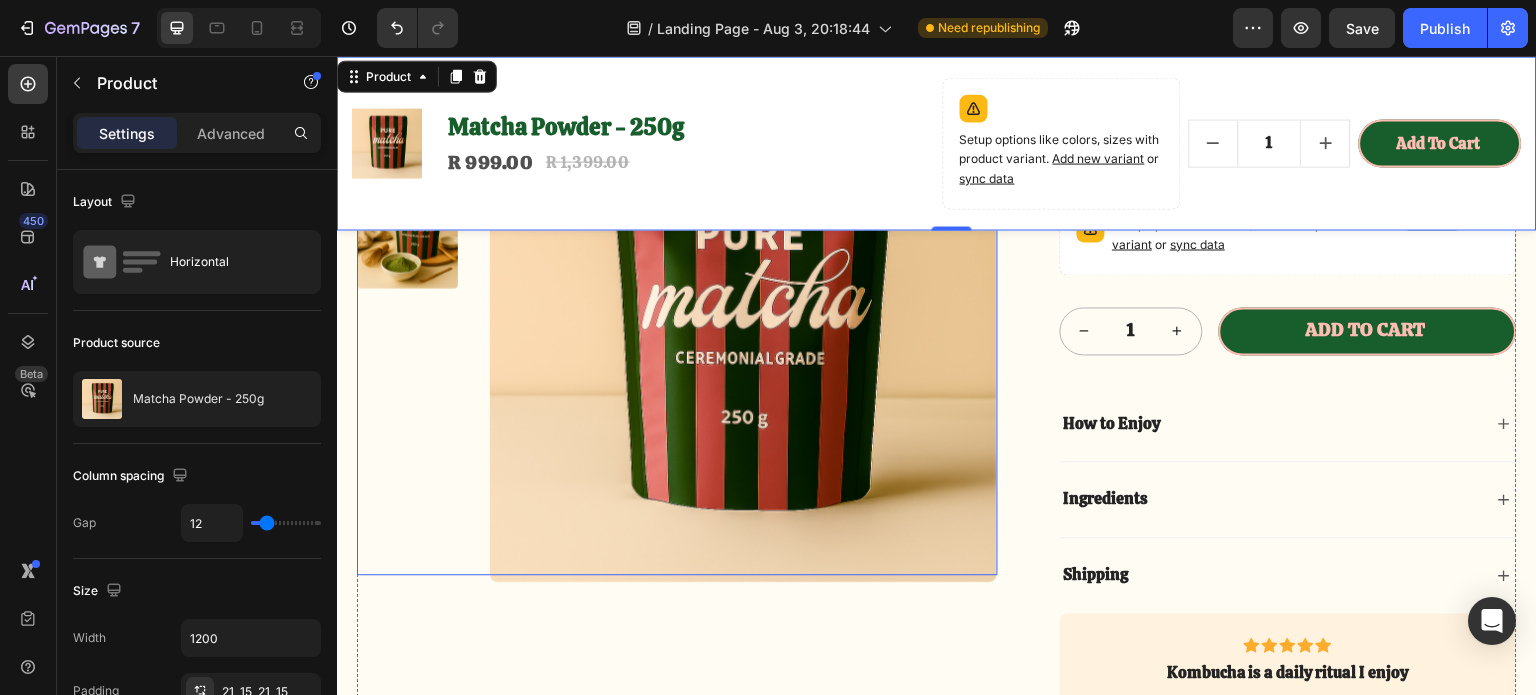 scroll, scrollTop: 4424, scrollLeft: 0, axis: vertical 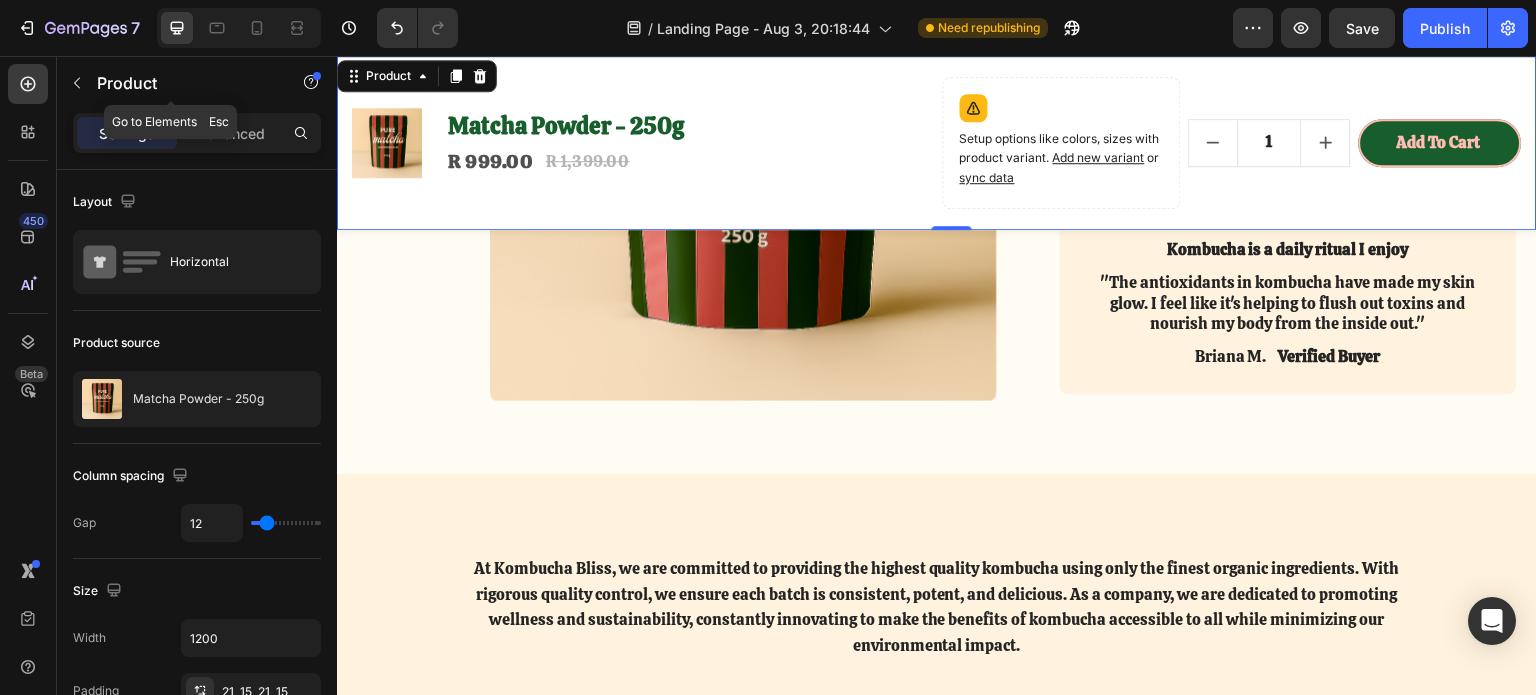 click on "Product" 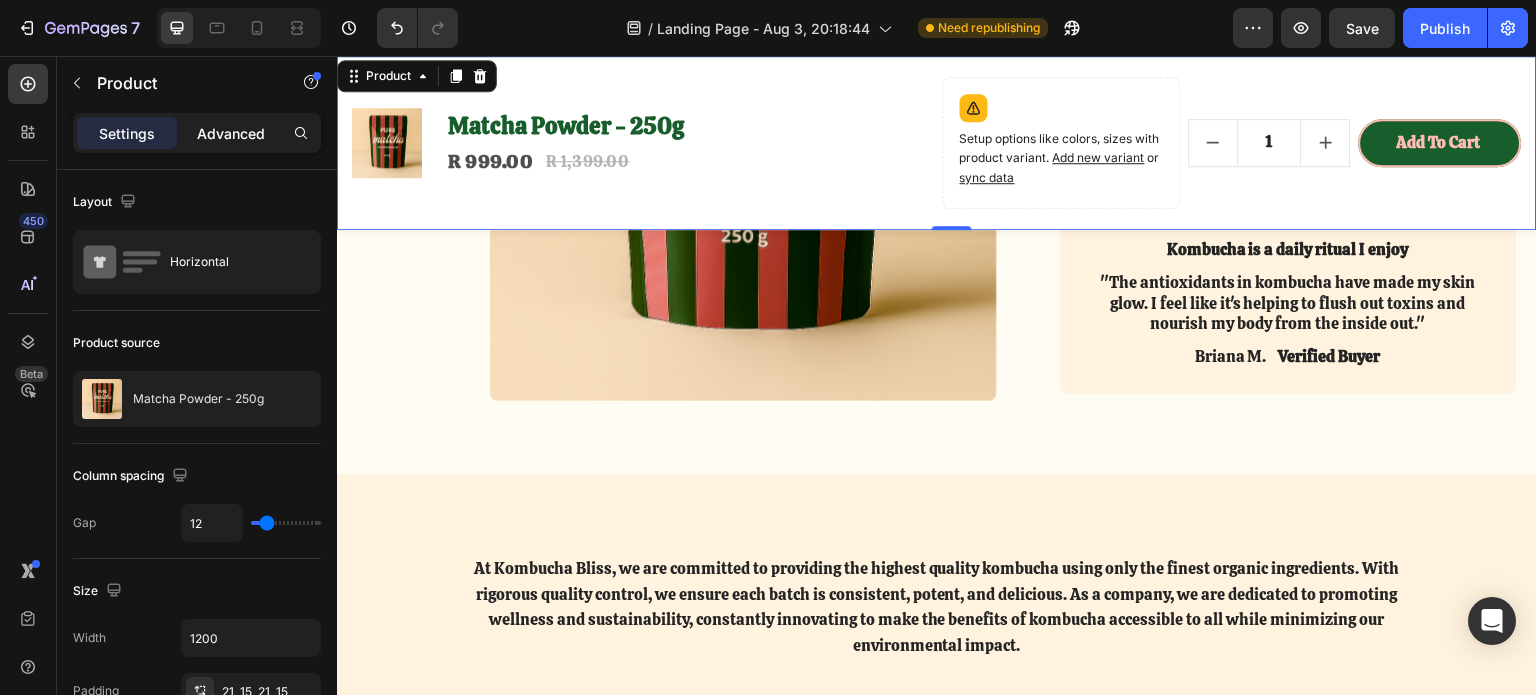 click on "Advanced" at bounding box center [231, 133] 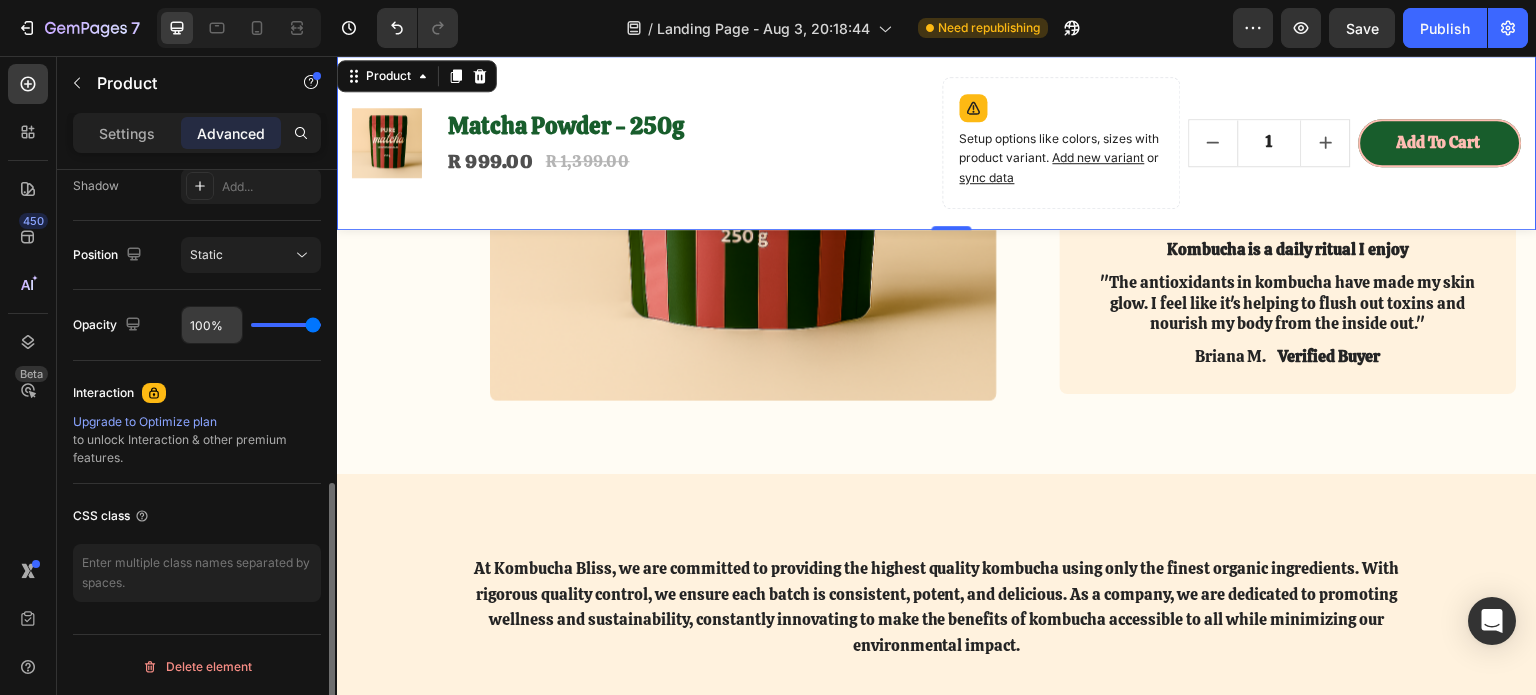 scroll, scrollTop: 480, scrollLeft: 0, axis: vertical 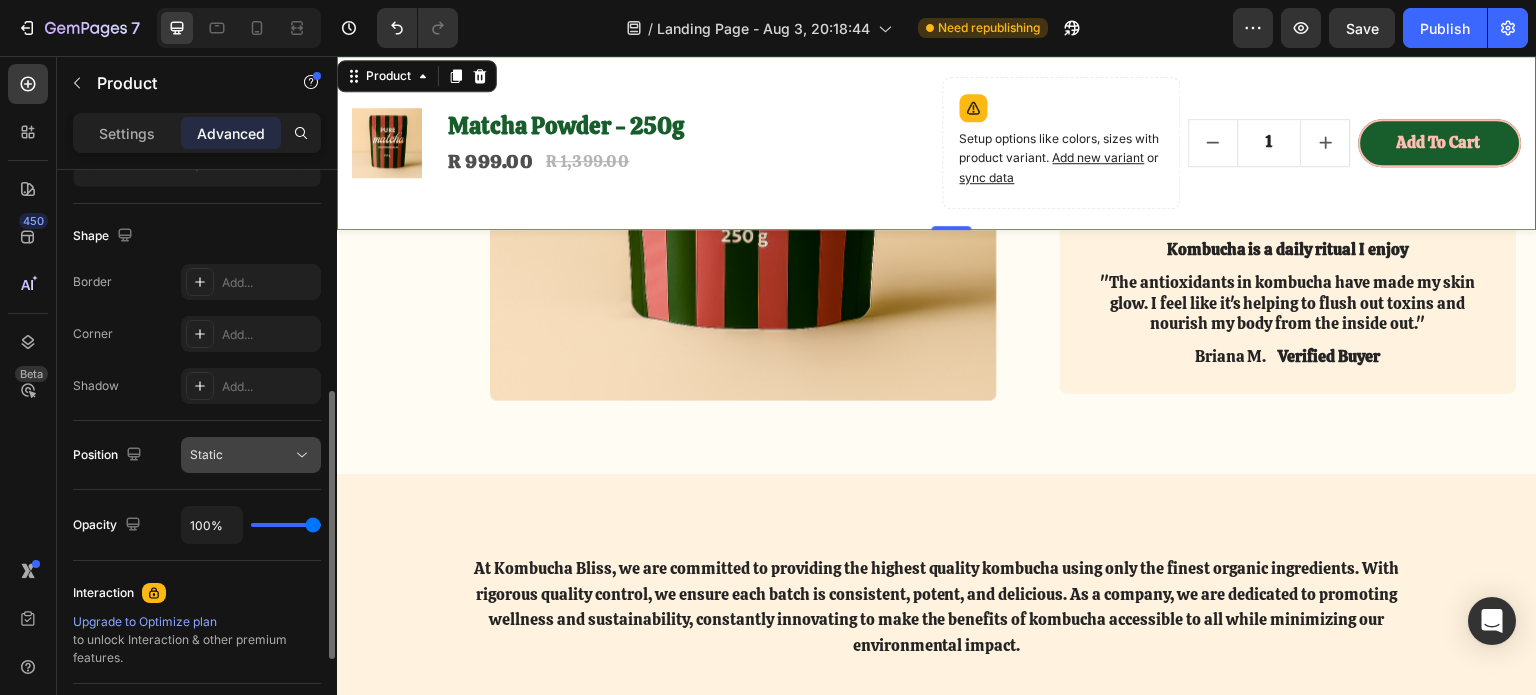 click on "Static" at bounding box center (251, 455) 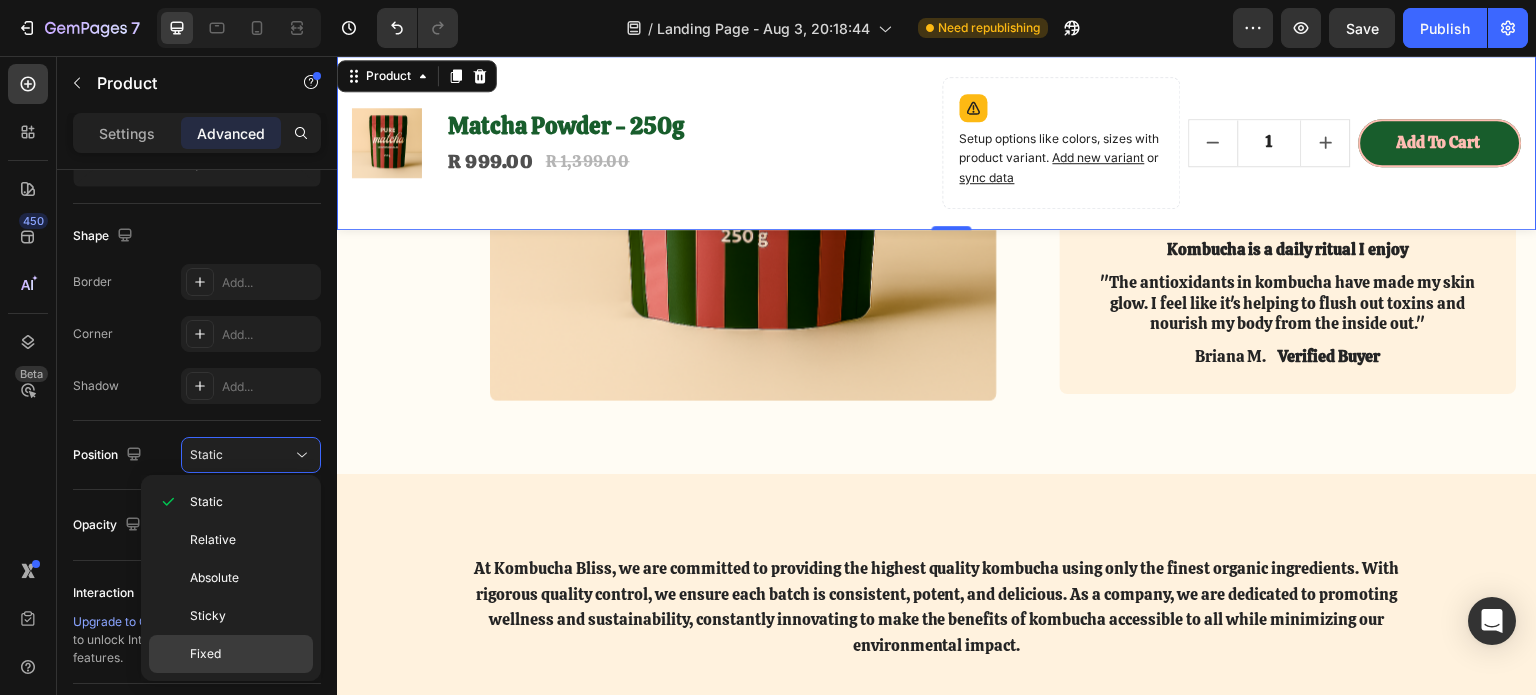 click on "Fixed" at bounding box center (205, 654) 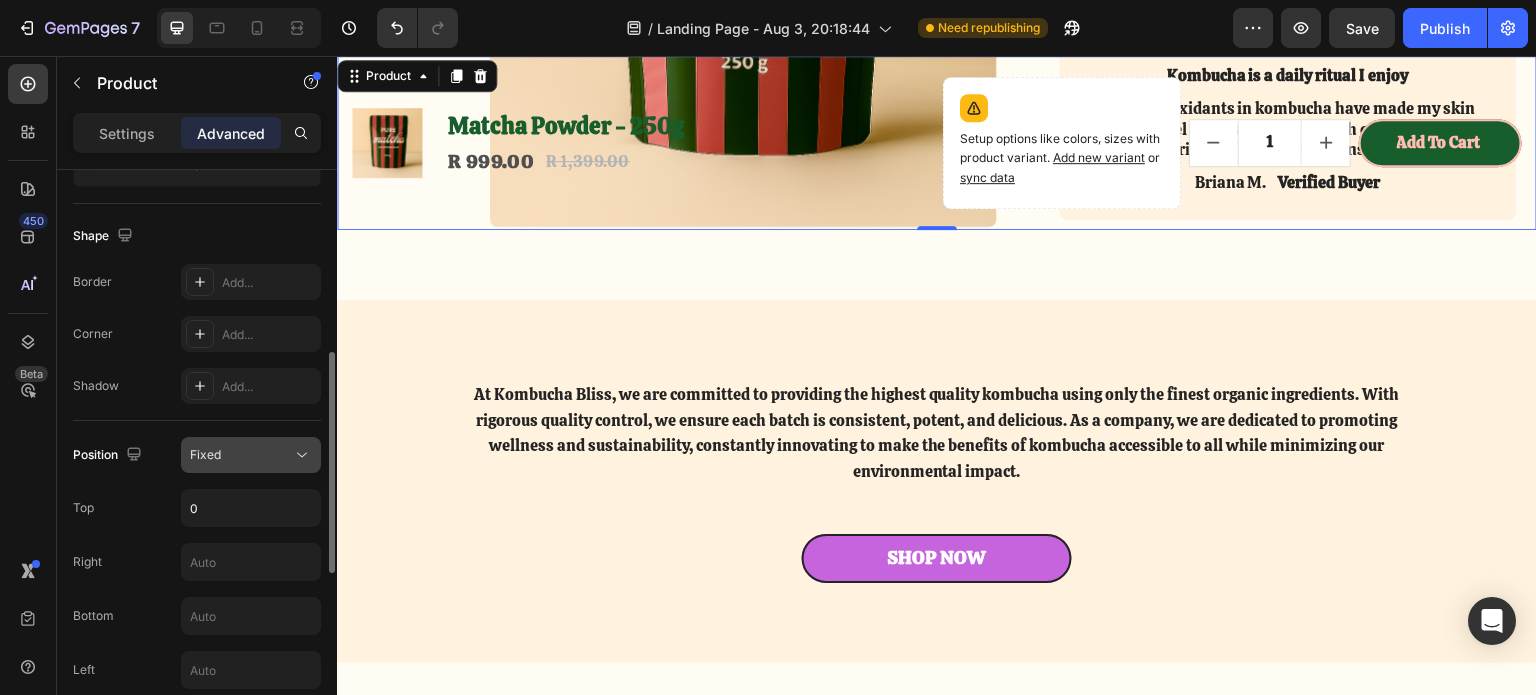 click on "Fixed" at bounding box center (241, 455) 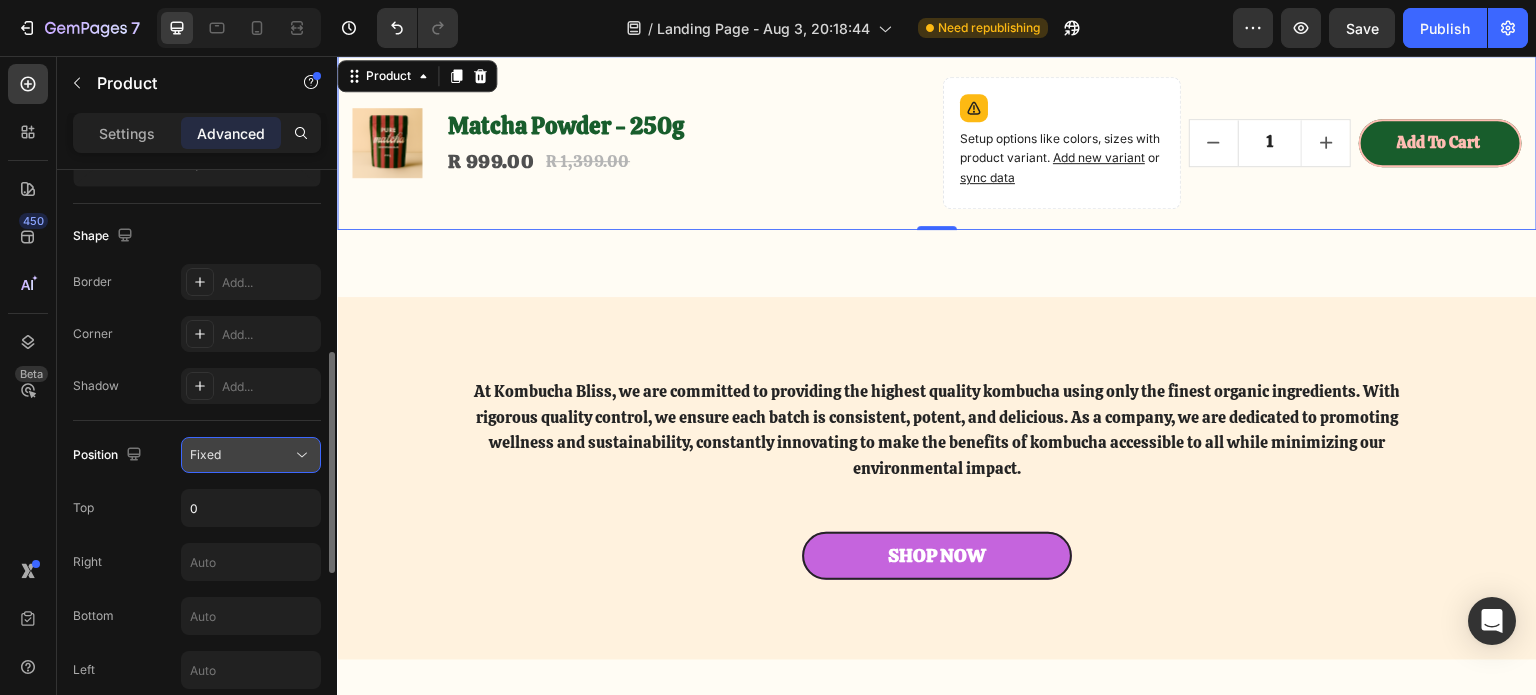 scroll, scrollTop: 4824, scrollLeft: 0, axis: vertical 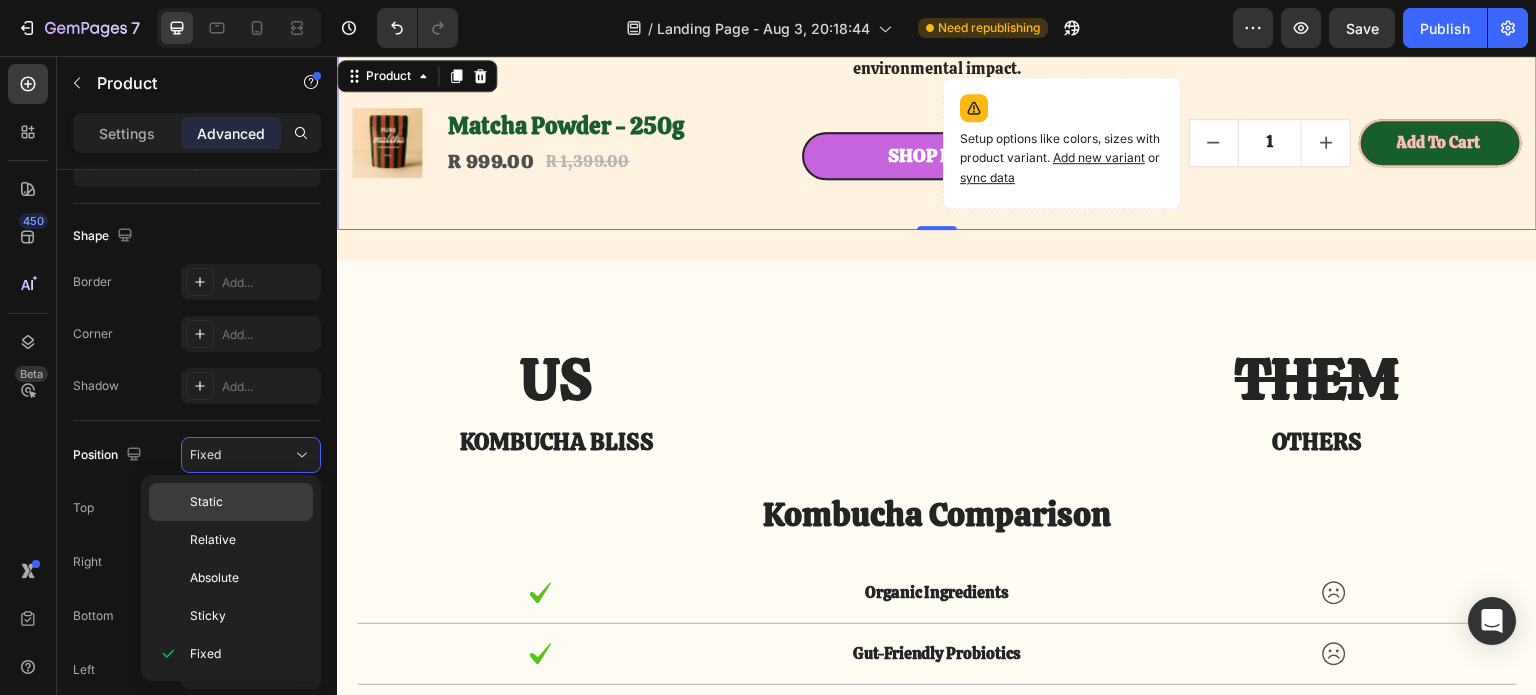 click on "Static" 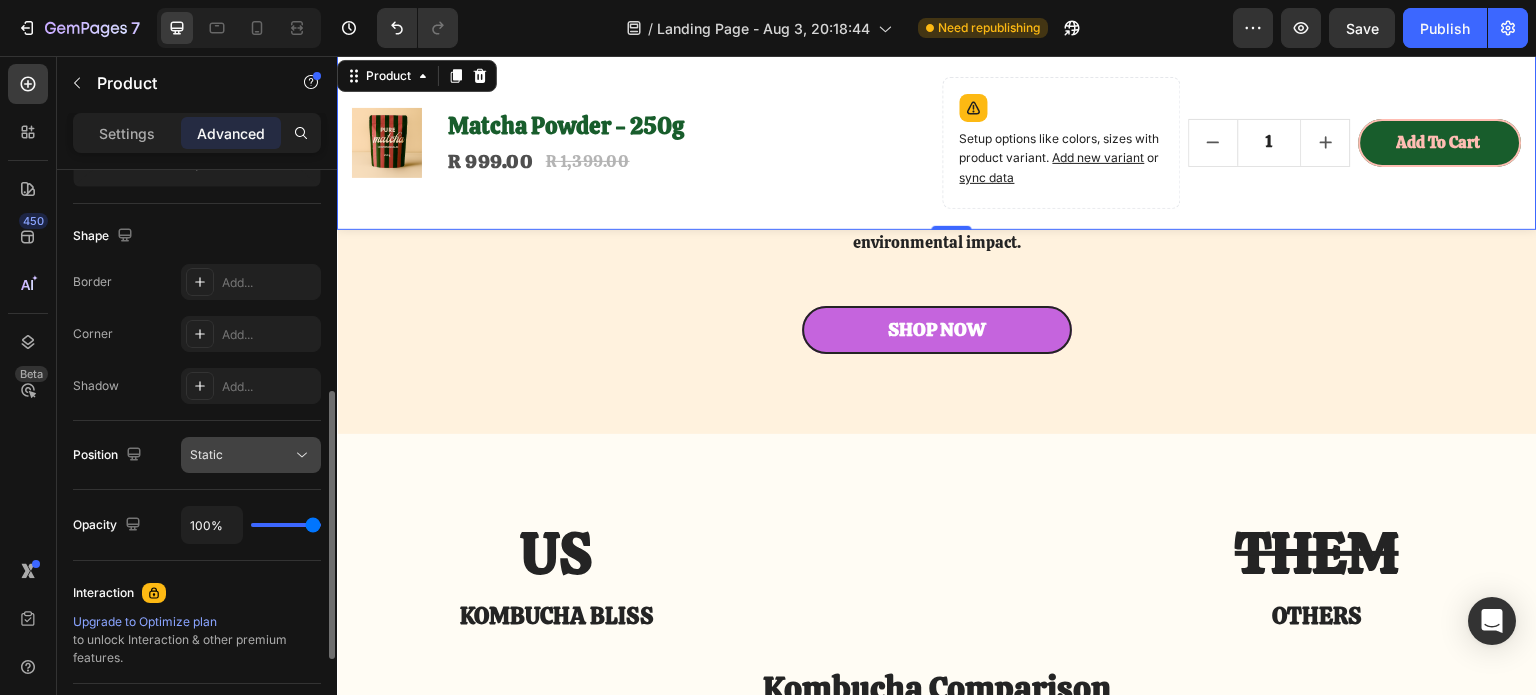 click on "Static" 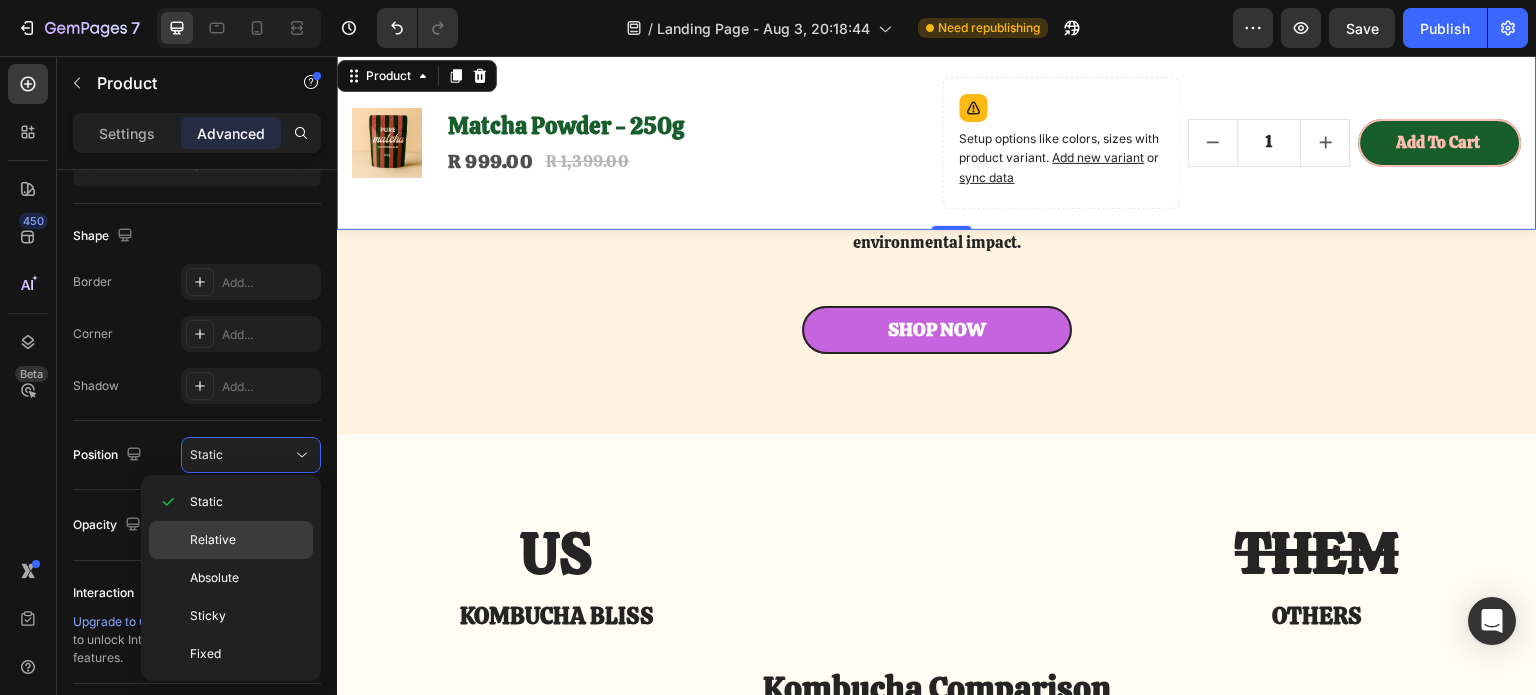 click on "Relative" at bounding box center (247, 540) 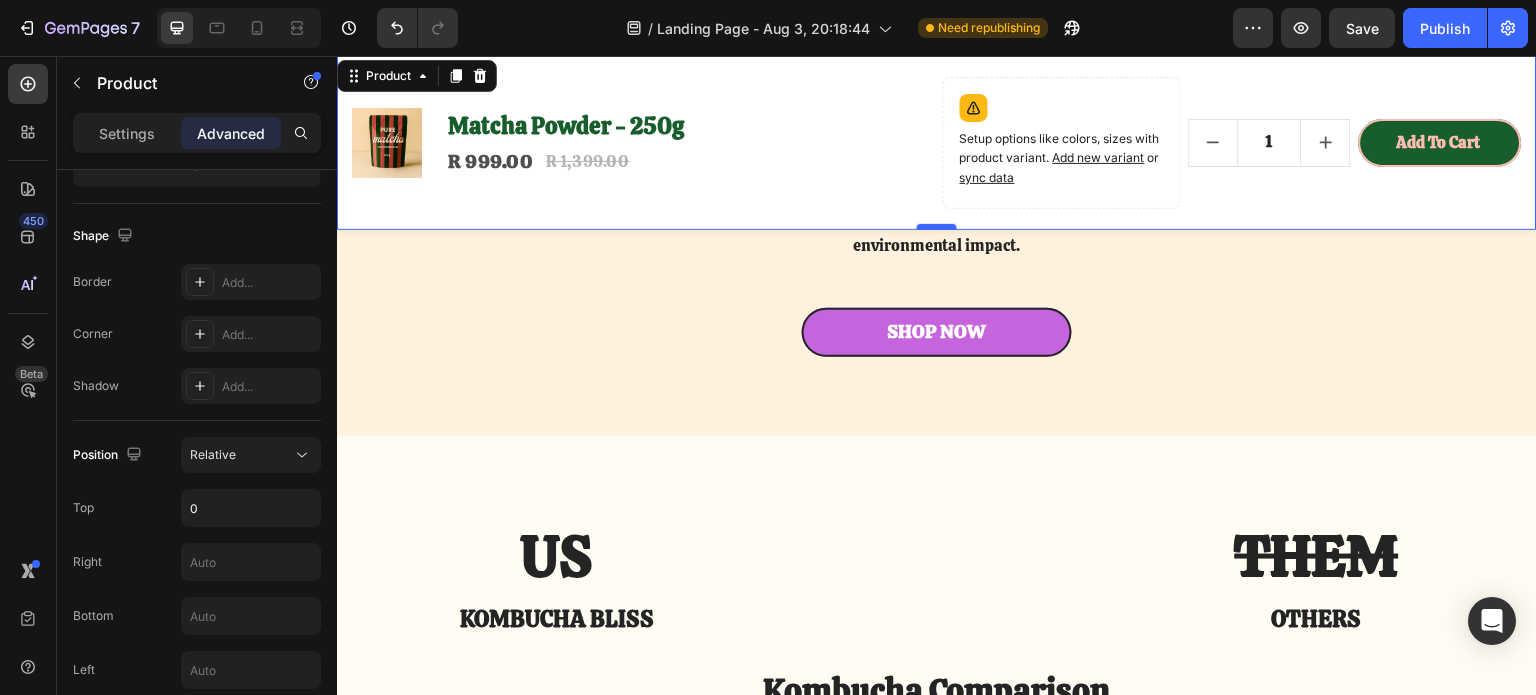 scroll, scrollTop: 4424, scrollLeft: 0, axis: vertical 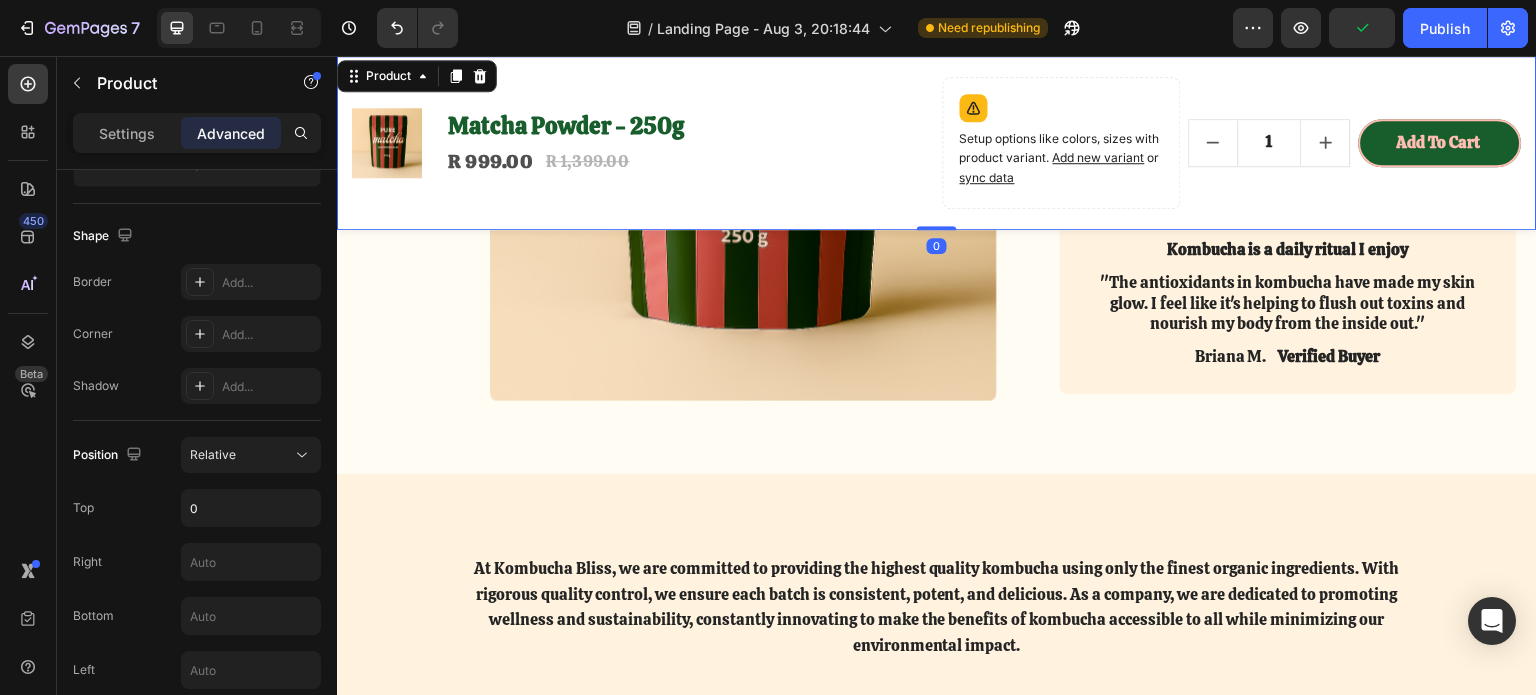 drag, startPoint x: 928, startPoint y: 227, endPoint x: 934, endPoint y: 139, distance: 88.20431 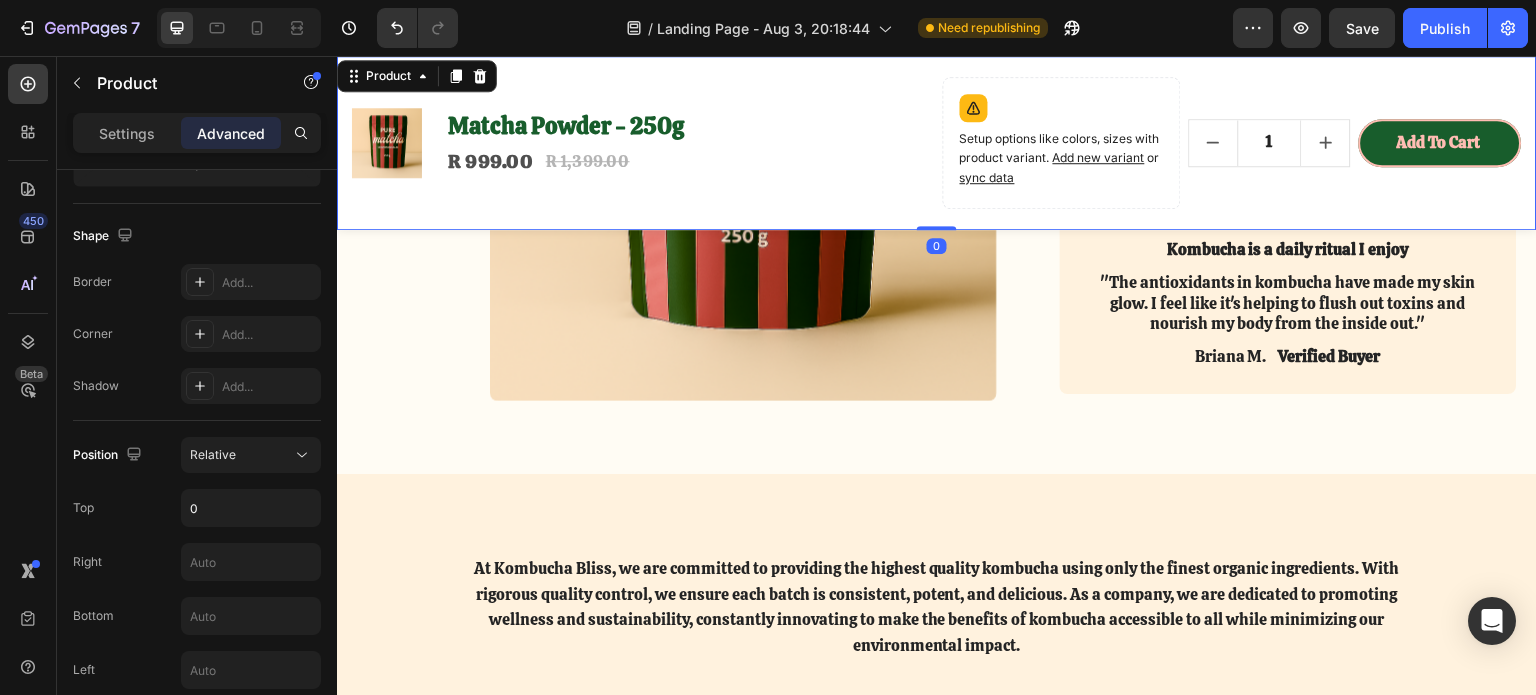 drag, startPoint x: 933, startPoint y: 227, endPoint x: 938, endPoint y: 155, distance: 72.1734 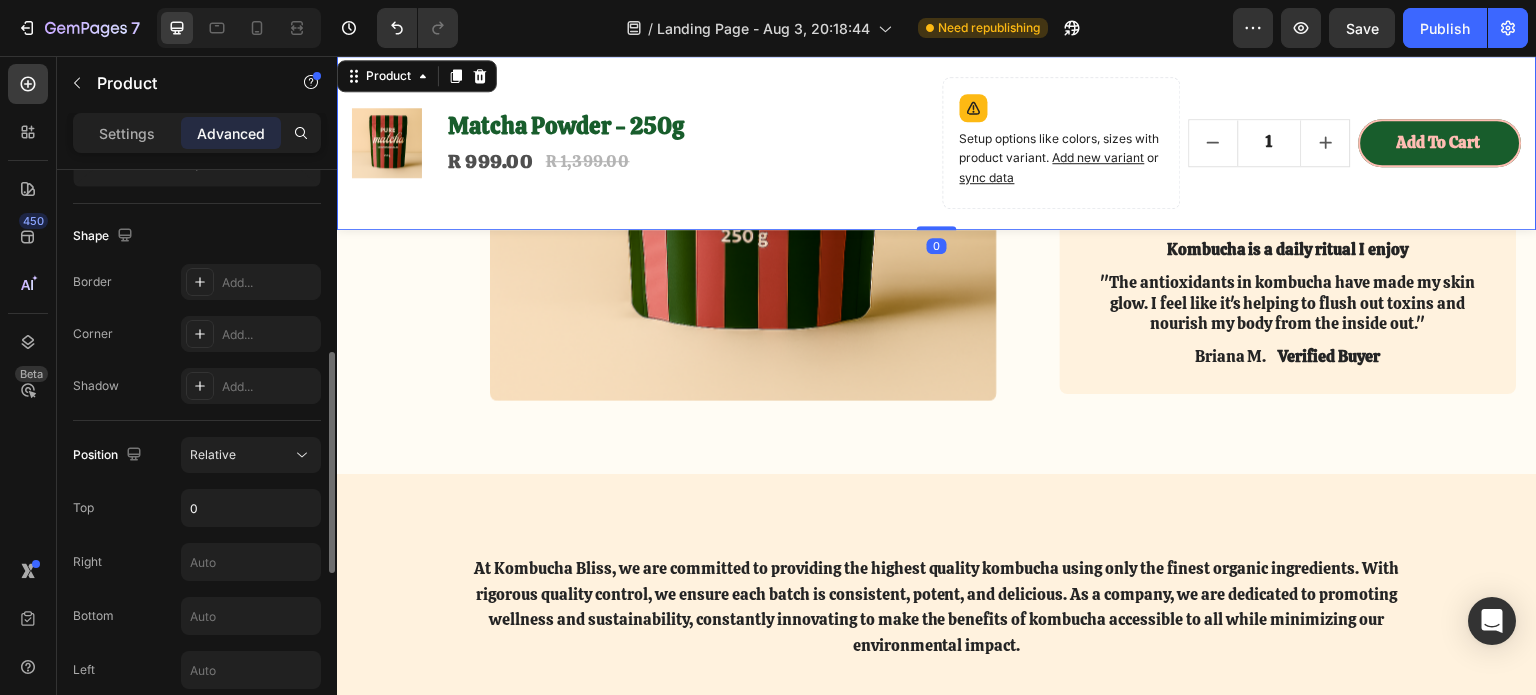 scroll, scrollTop: 580, scrollLeft: 0, axis: vertical 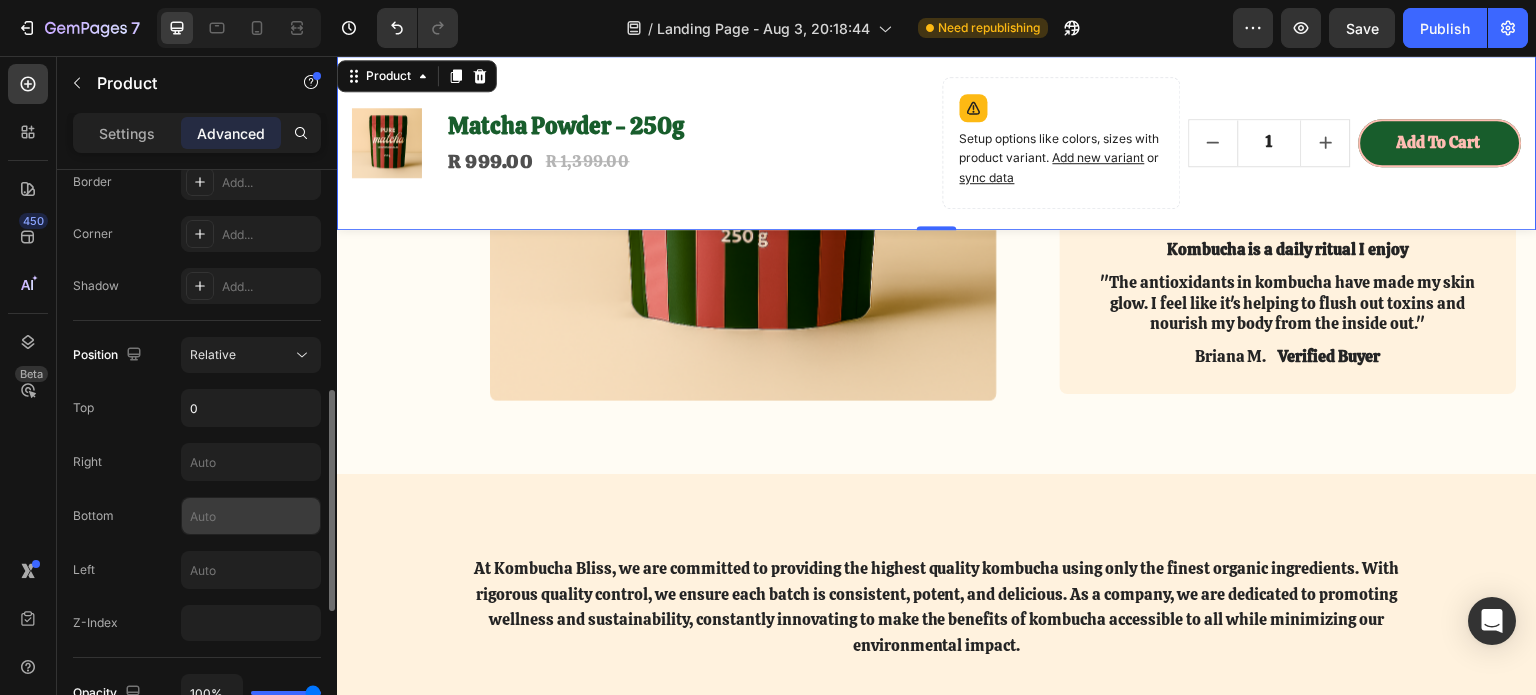 click at bounding box center (251, 516) 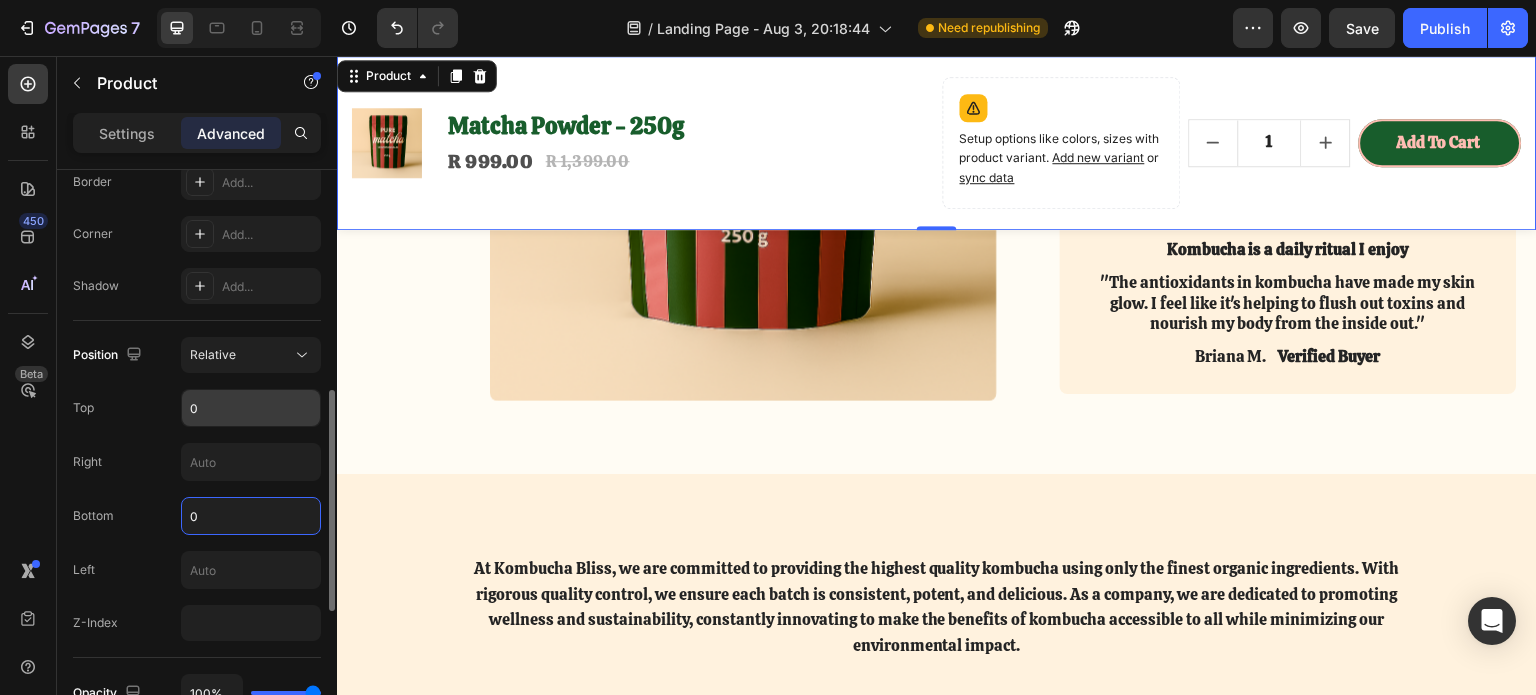 type on "0" 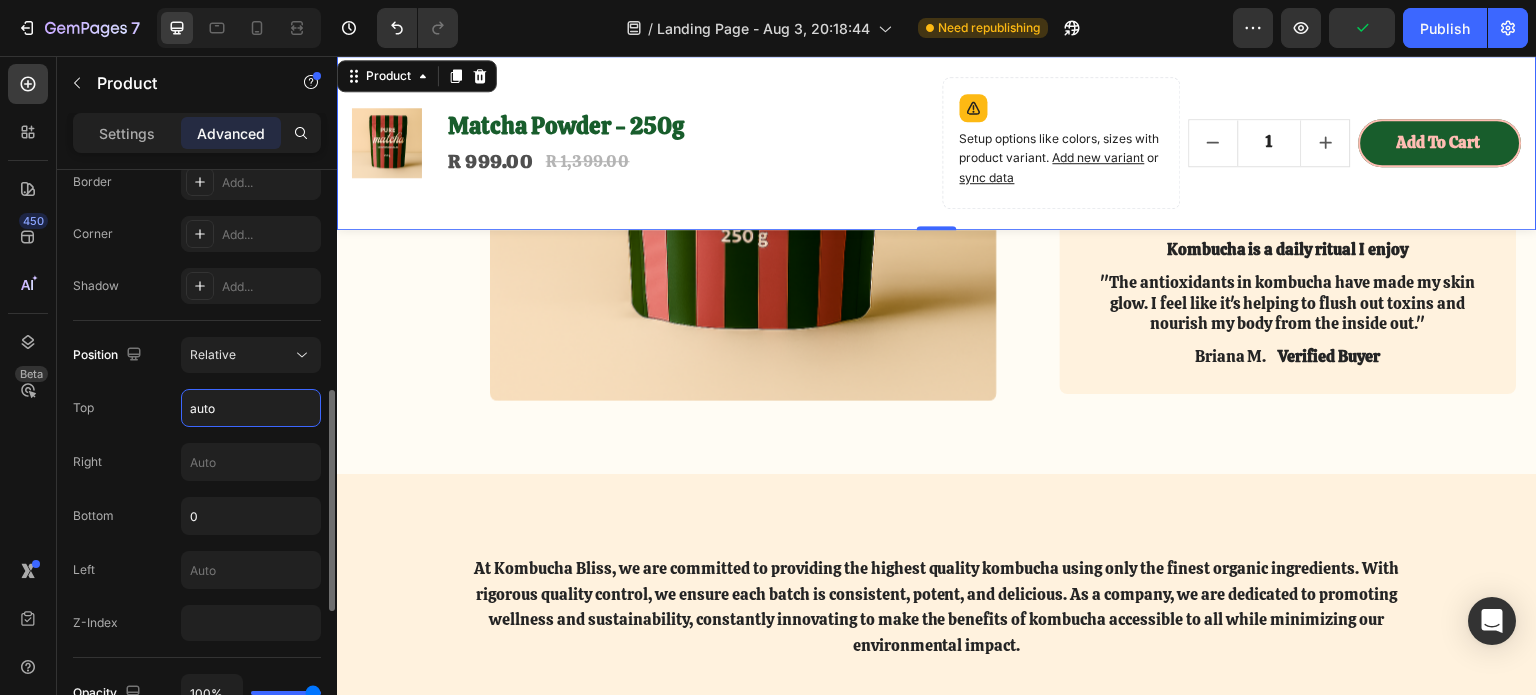 type on "Auto" 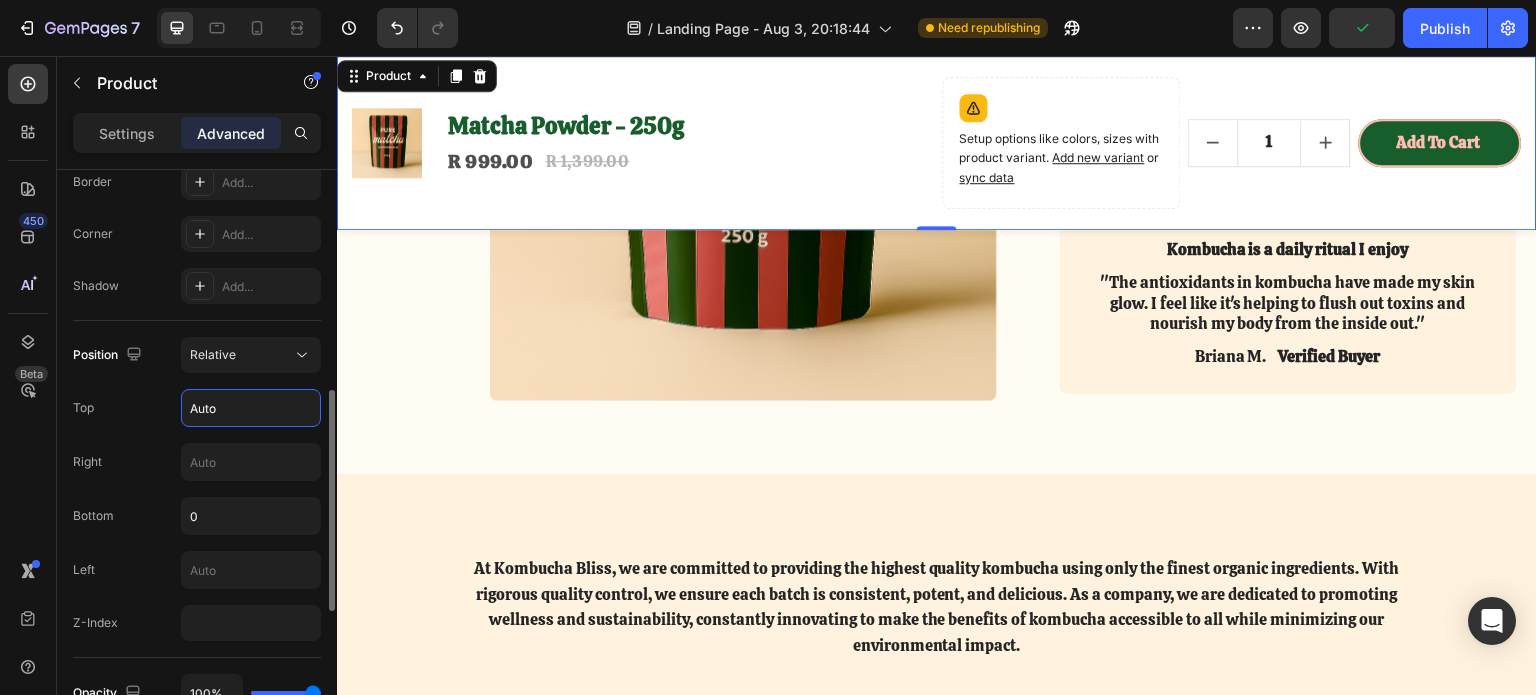 click on "Position Relative Top Auto Right Bottom 0 Left Z-Index" at bounding box center [197, 489] 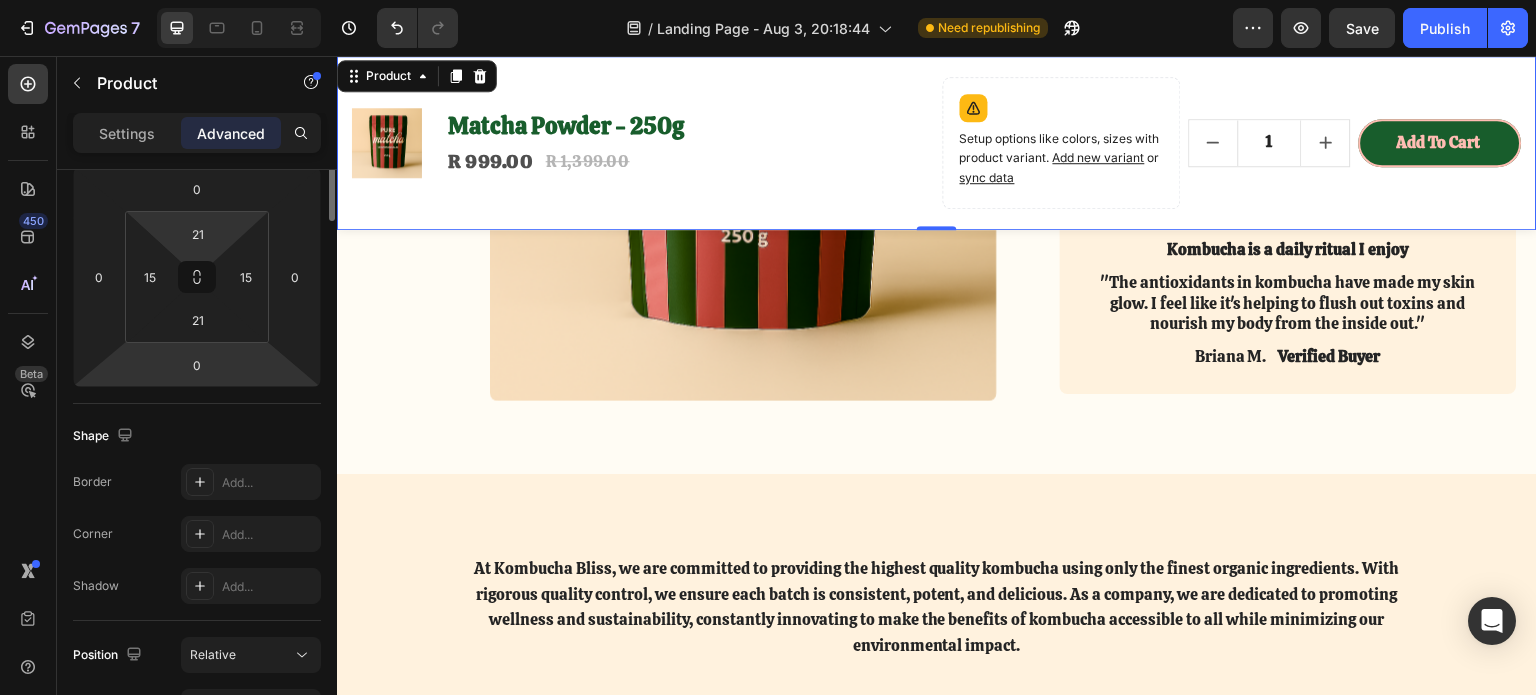 scroll, scrollTop: 0, scrollLeft: 0, axis: both 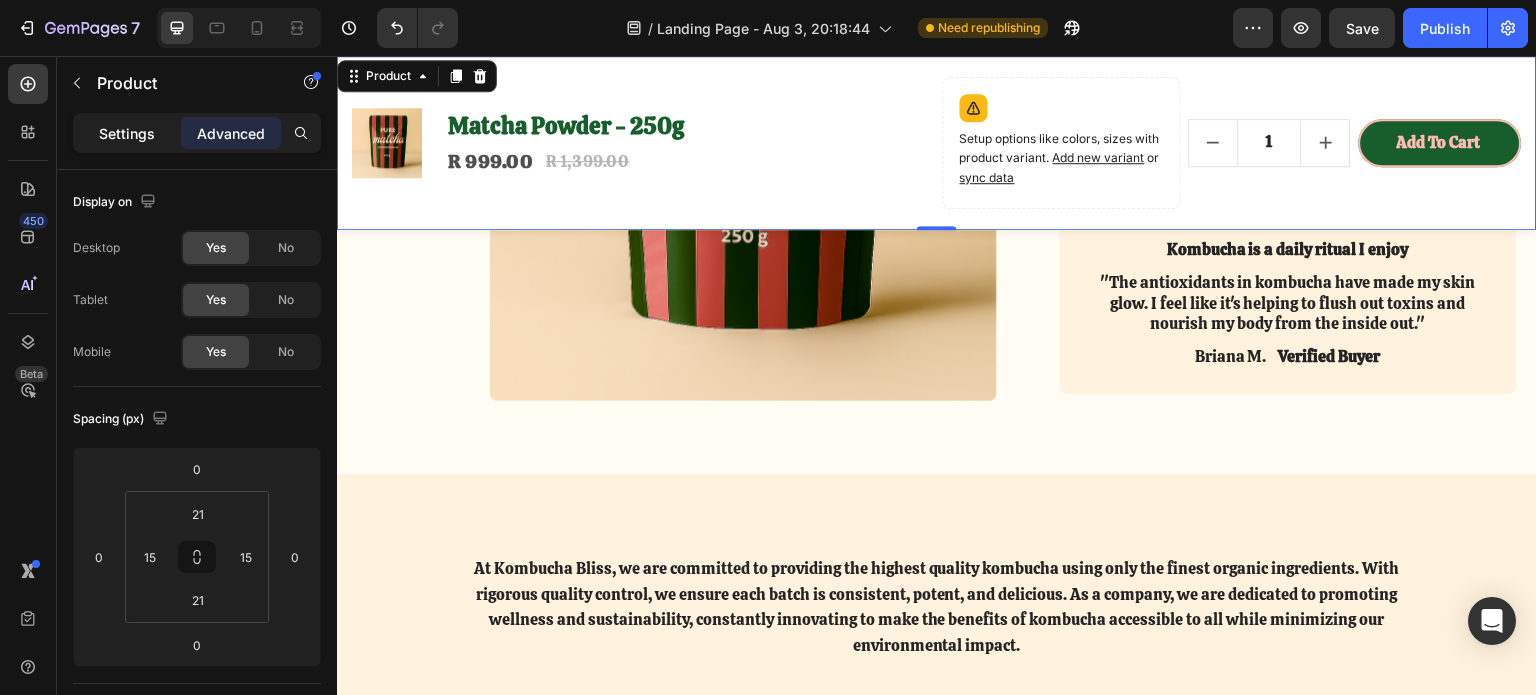 click on "Settings" at bounding box center (127, 133) 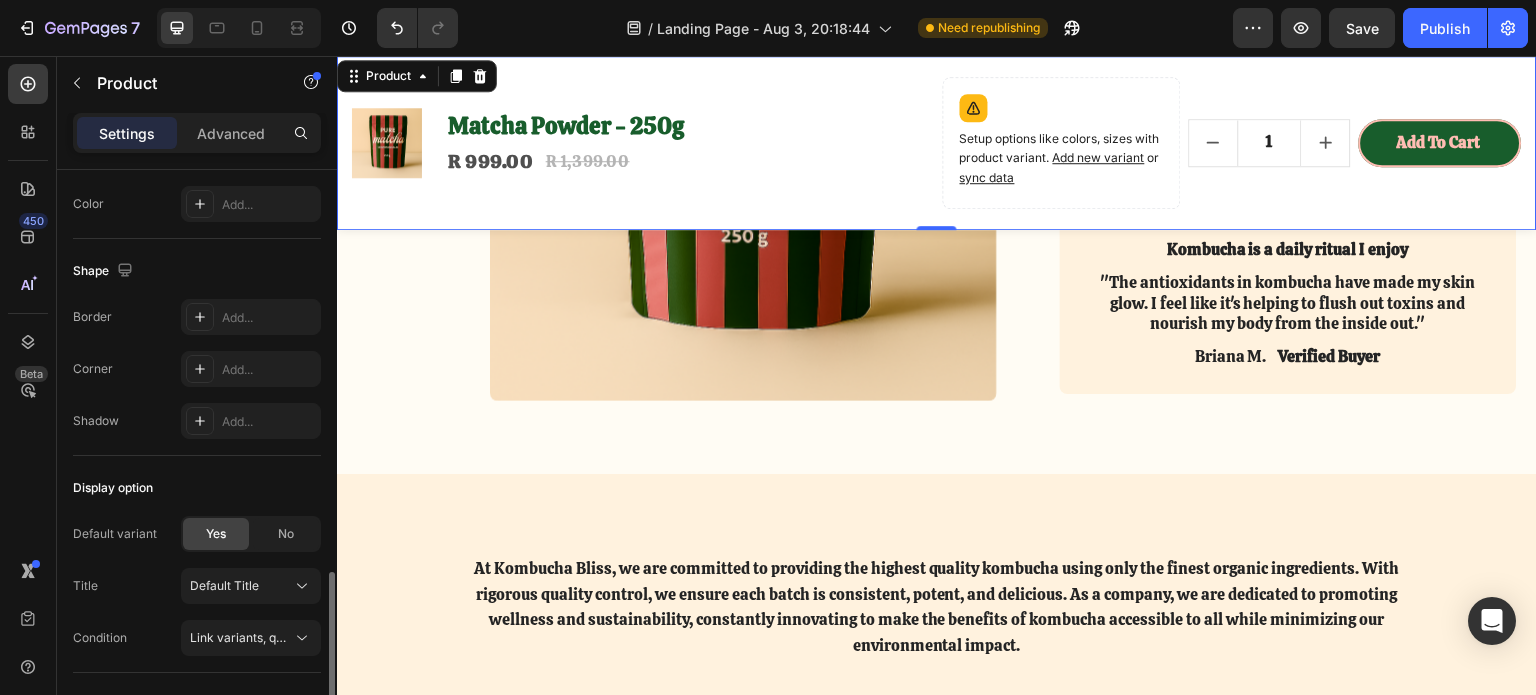 scroll, scrollTop: 700, scrollLeft: 0, axis: vertical 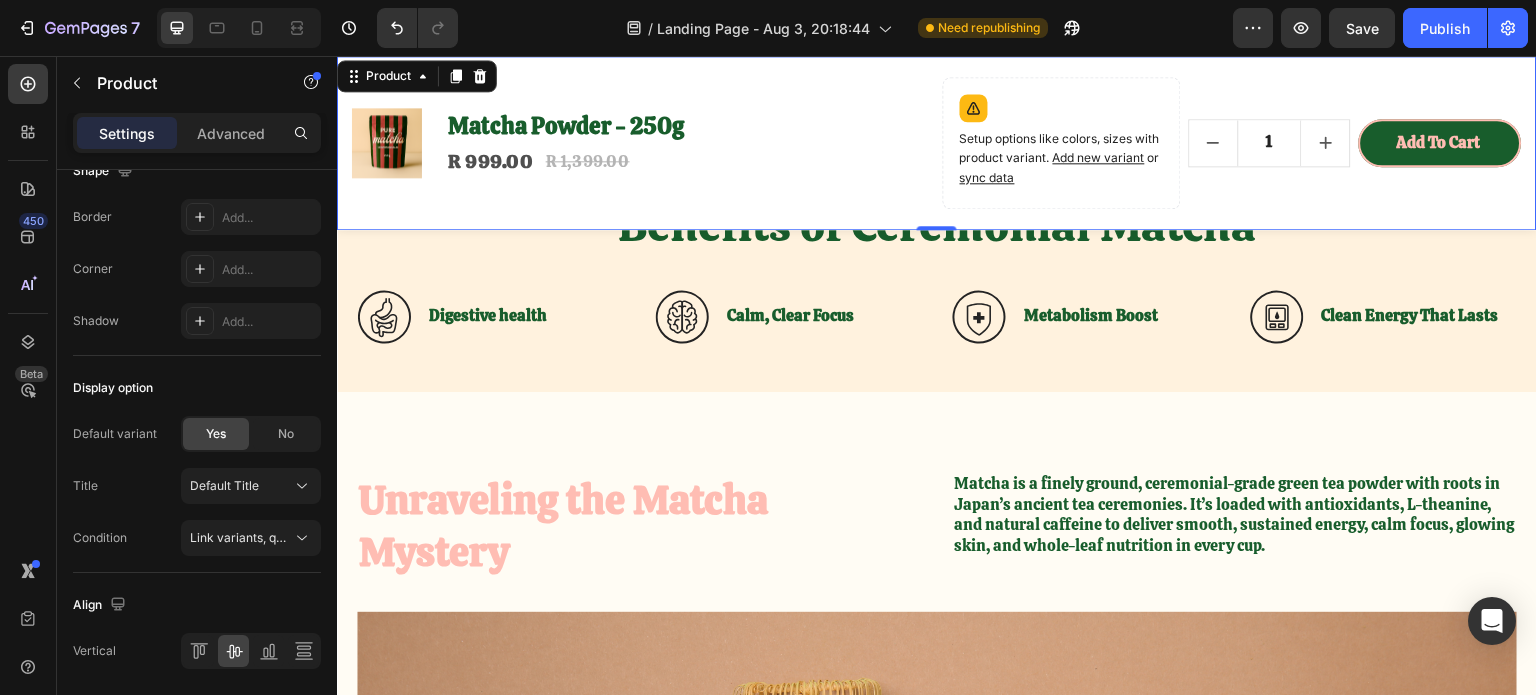 click on "Product Images Matcha Powder - 250g Product Title R 999.00 Product Price Product Price R 1,399.00 Product Price Product Price Row Row" at bounding box center [641, 143] 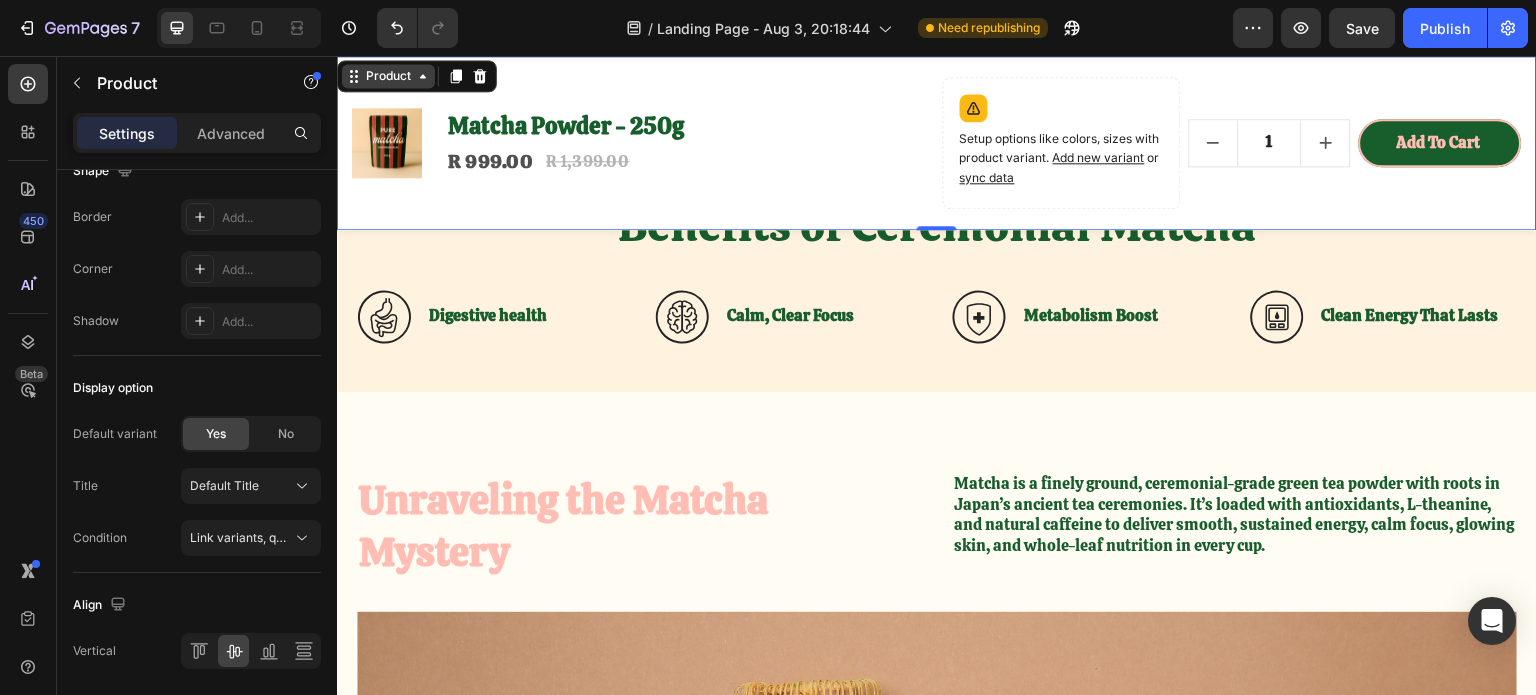 click on "Product" at bounding box center [388, 76] 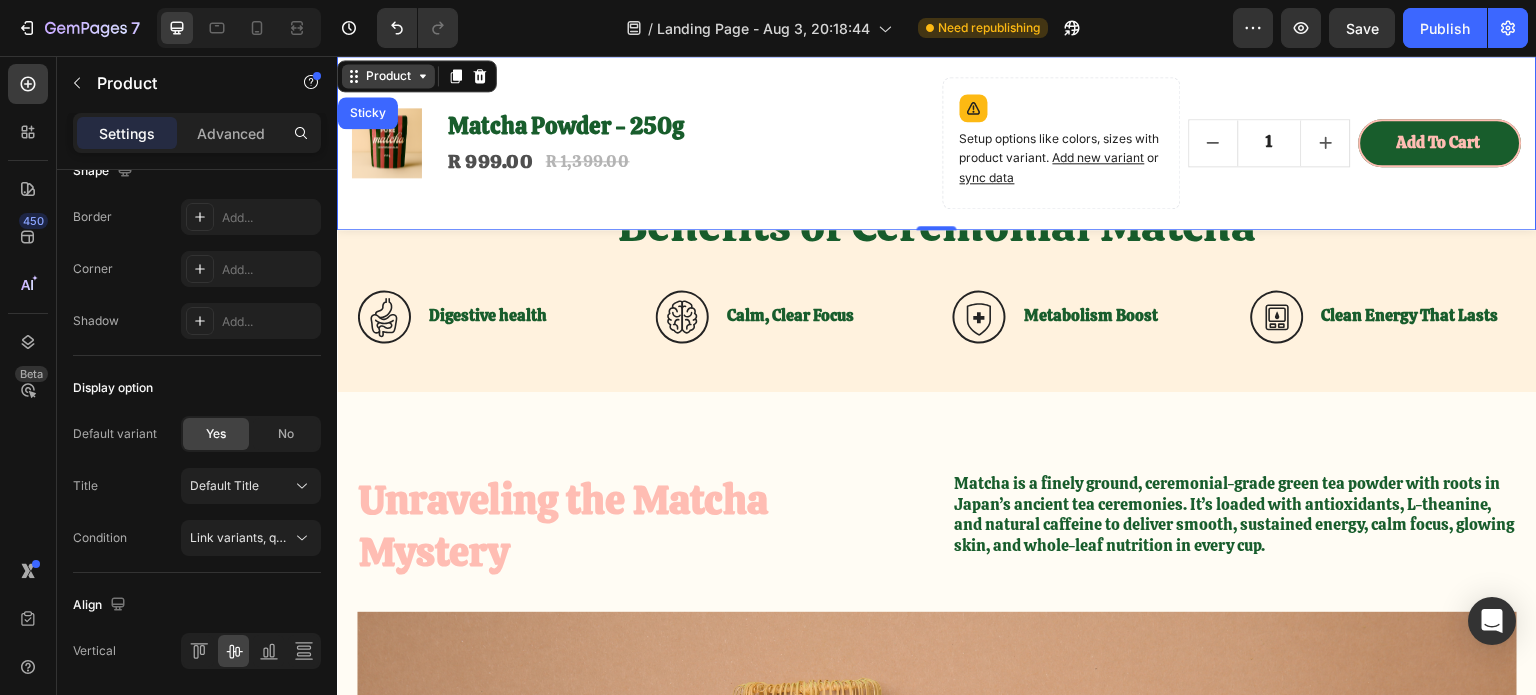 click 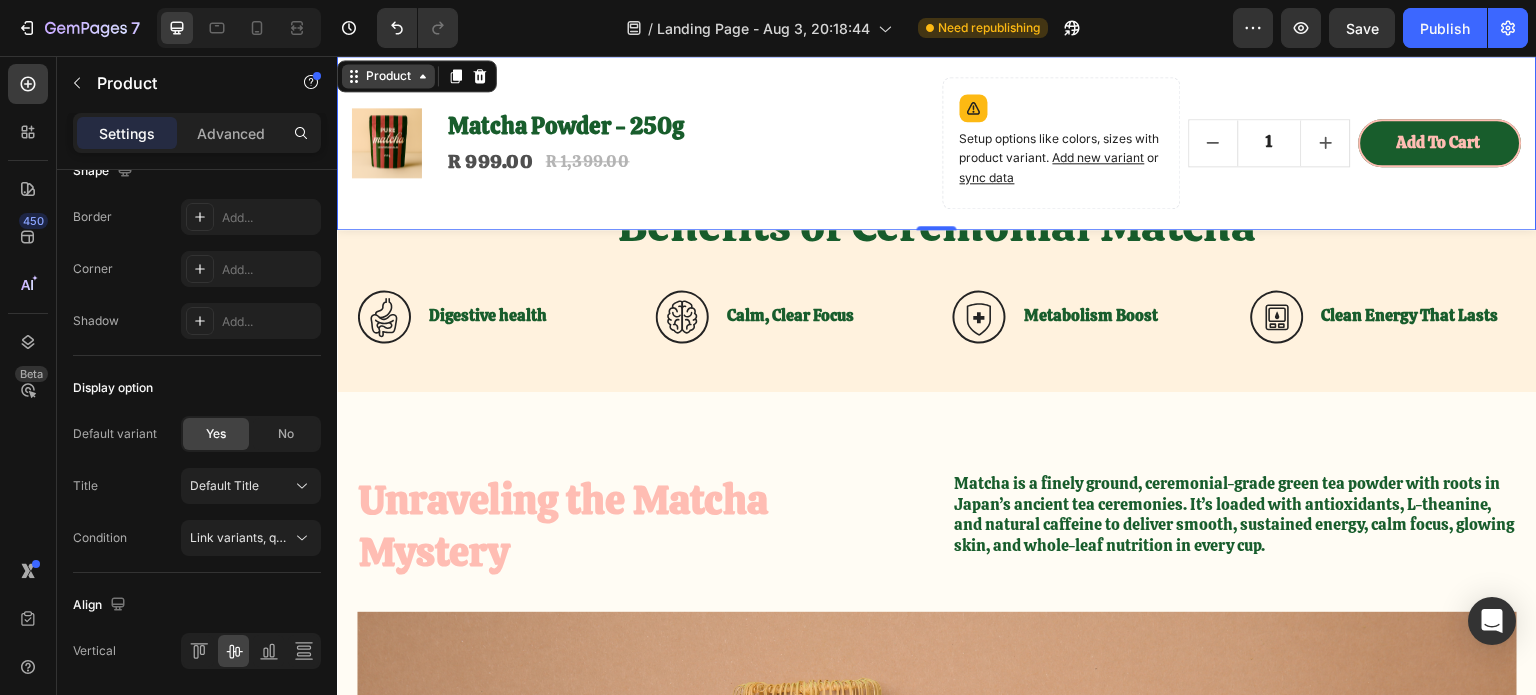 click 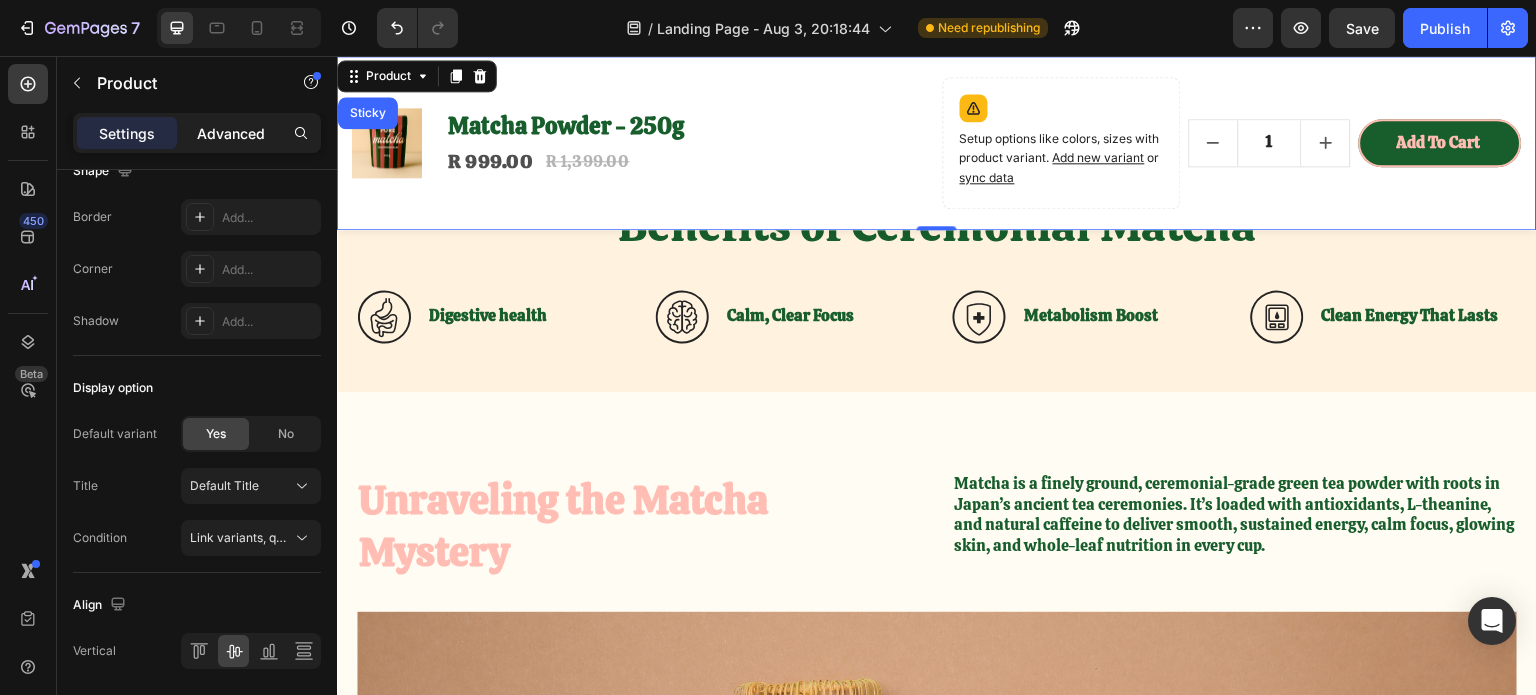 click on "Advanced" 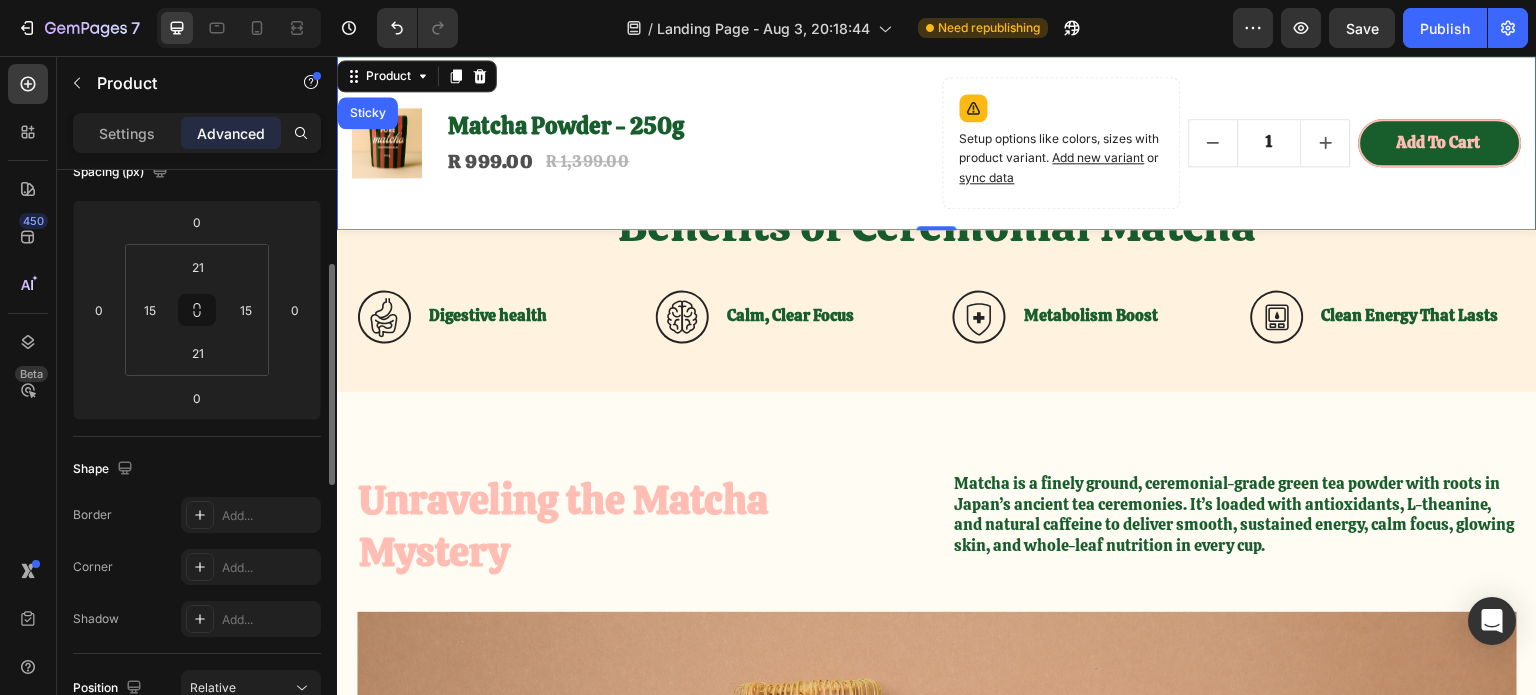 scroll, scrollTop: 0, scrollLeft: 0, axis: both 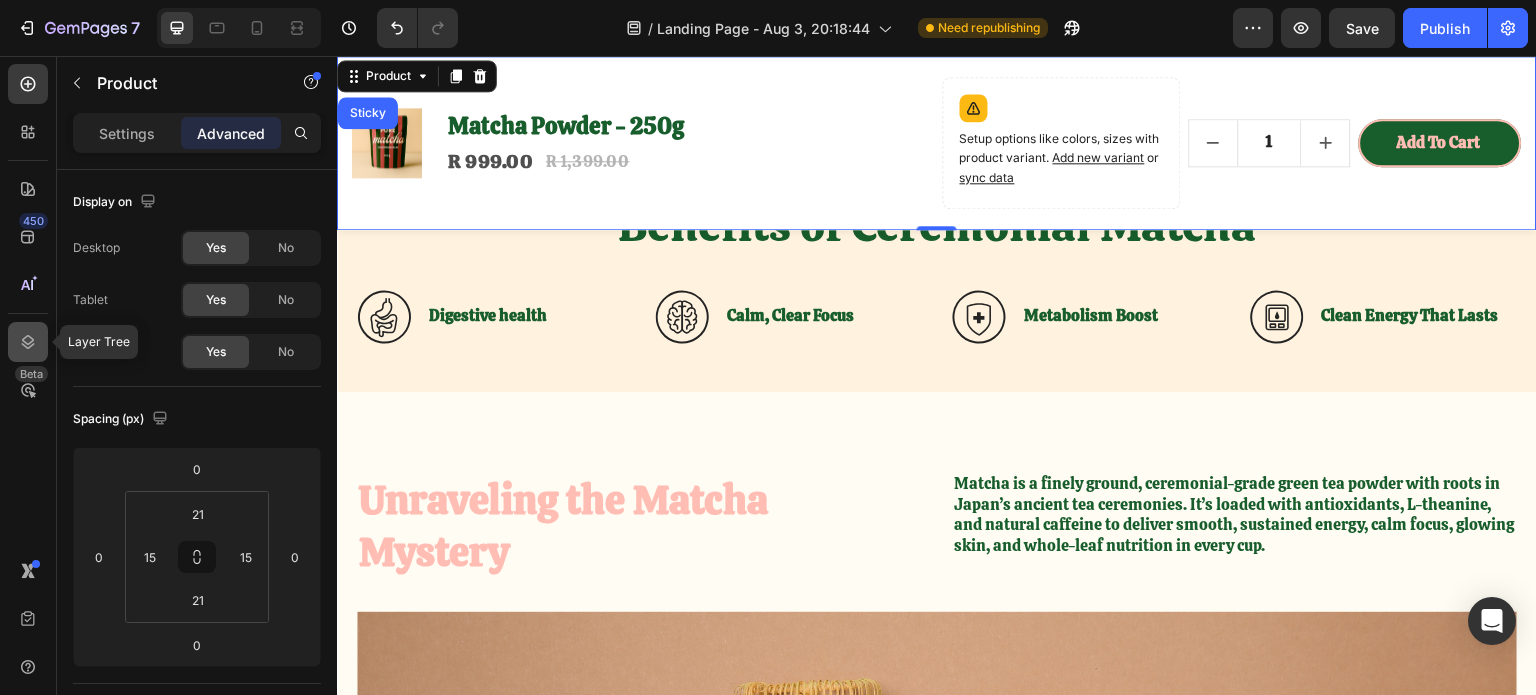 click 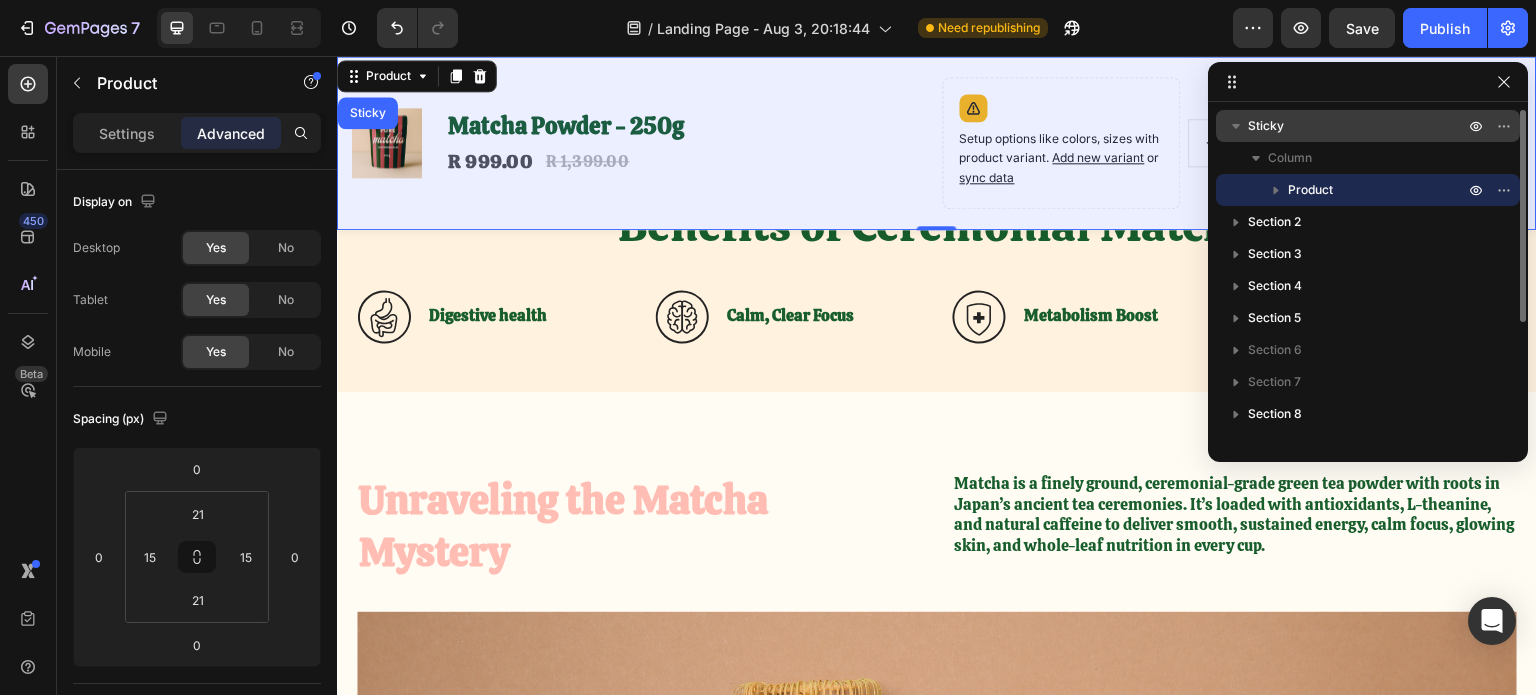 click on "Sticky" at bounding box center (1266, 126) 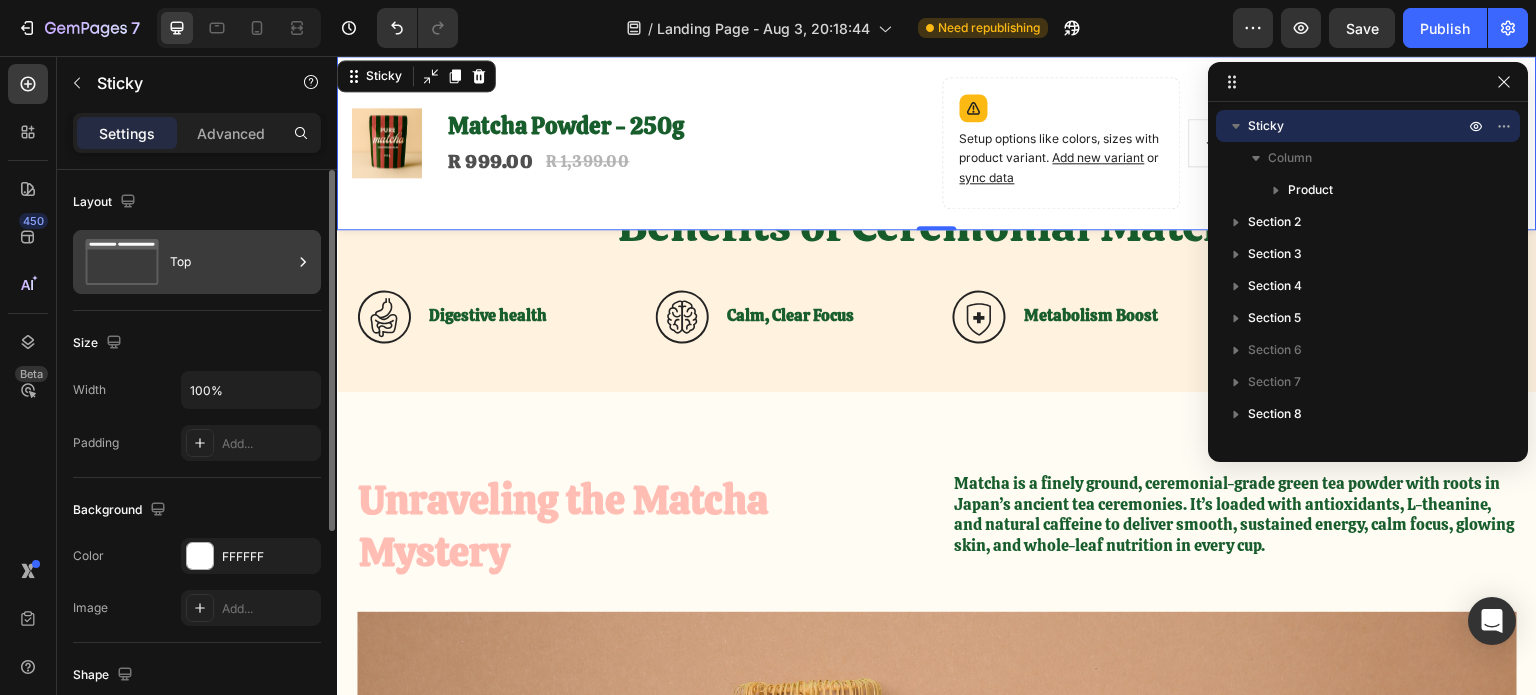 click on "Top" at bounding box center [231, 262] 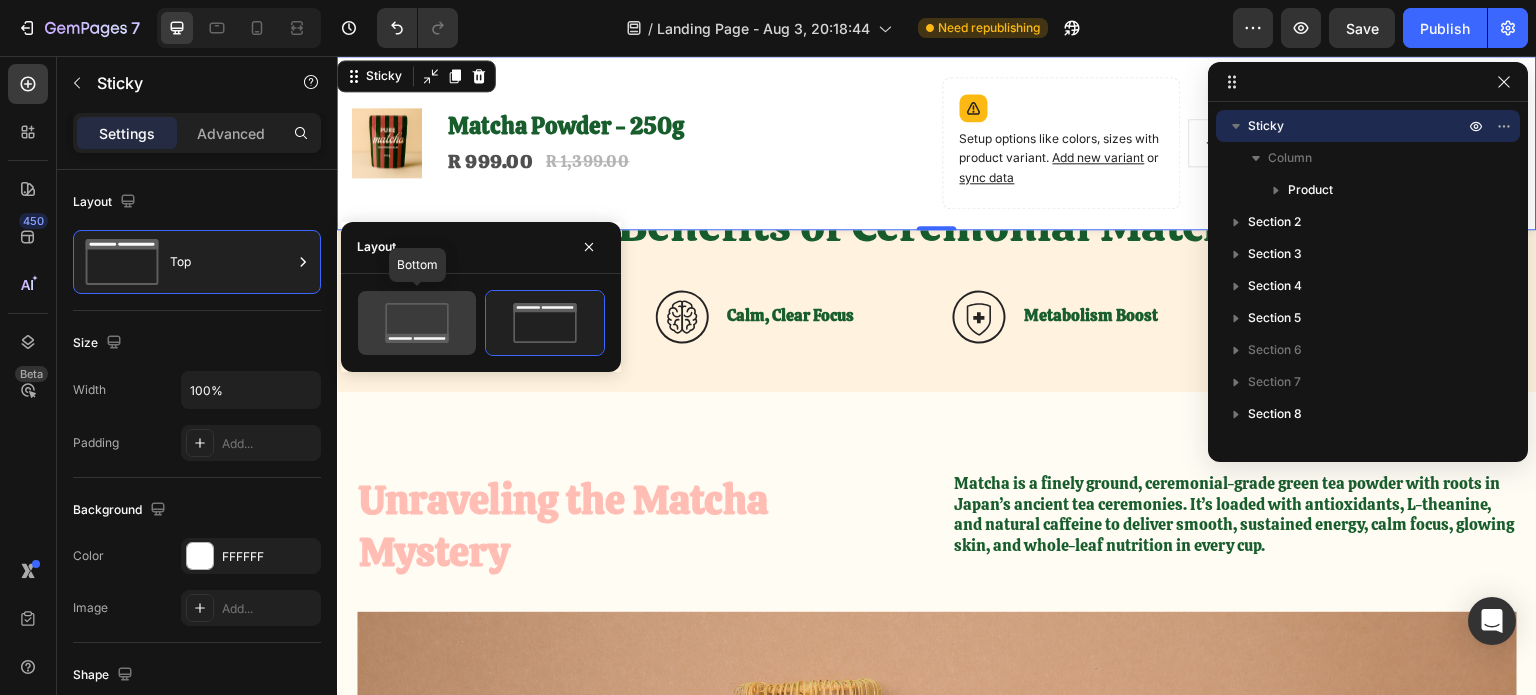 click 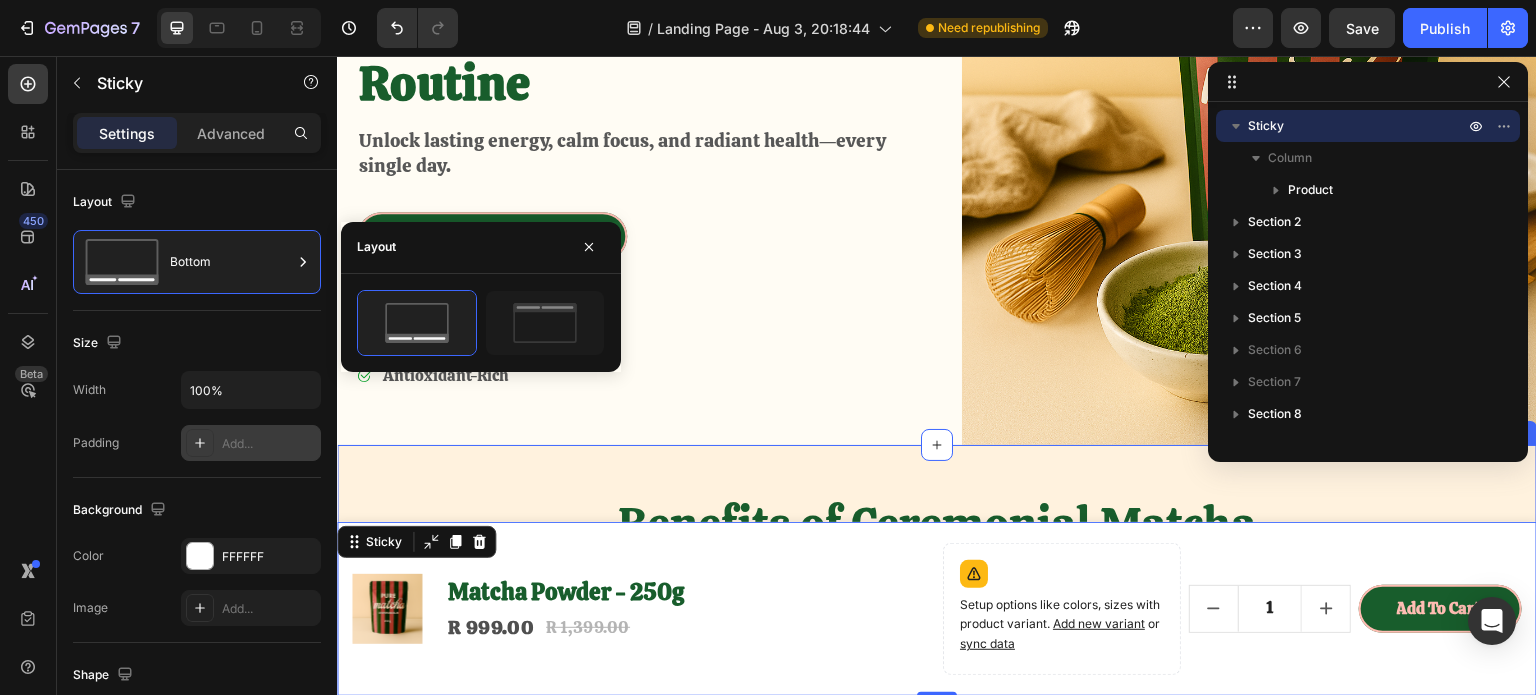 scroll, scrollTop: 400, scrollLeft: 0, axis: vertical 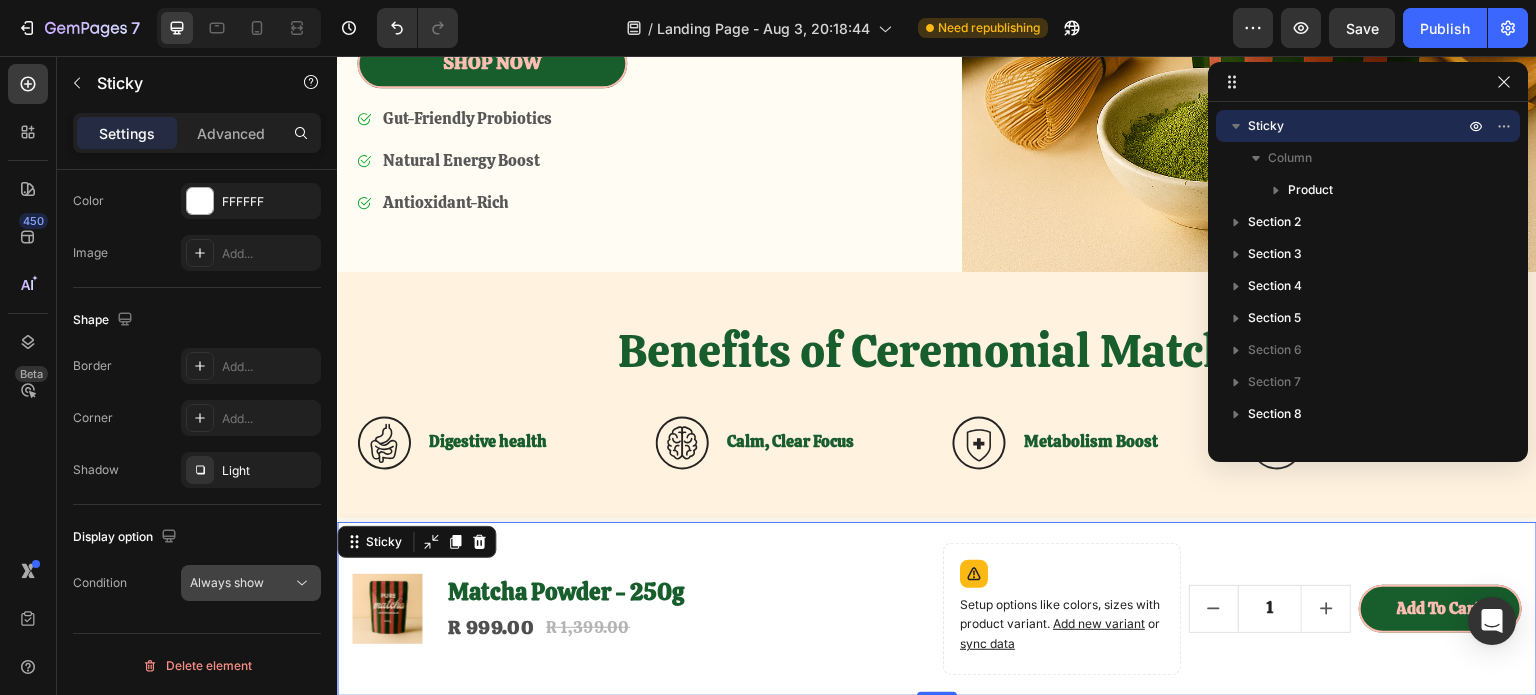 click on "Always show" 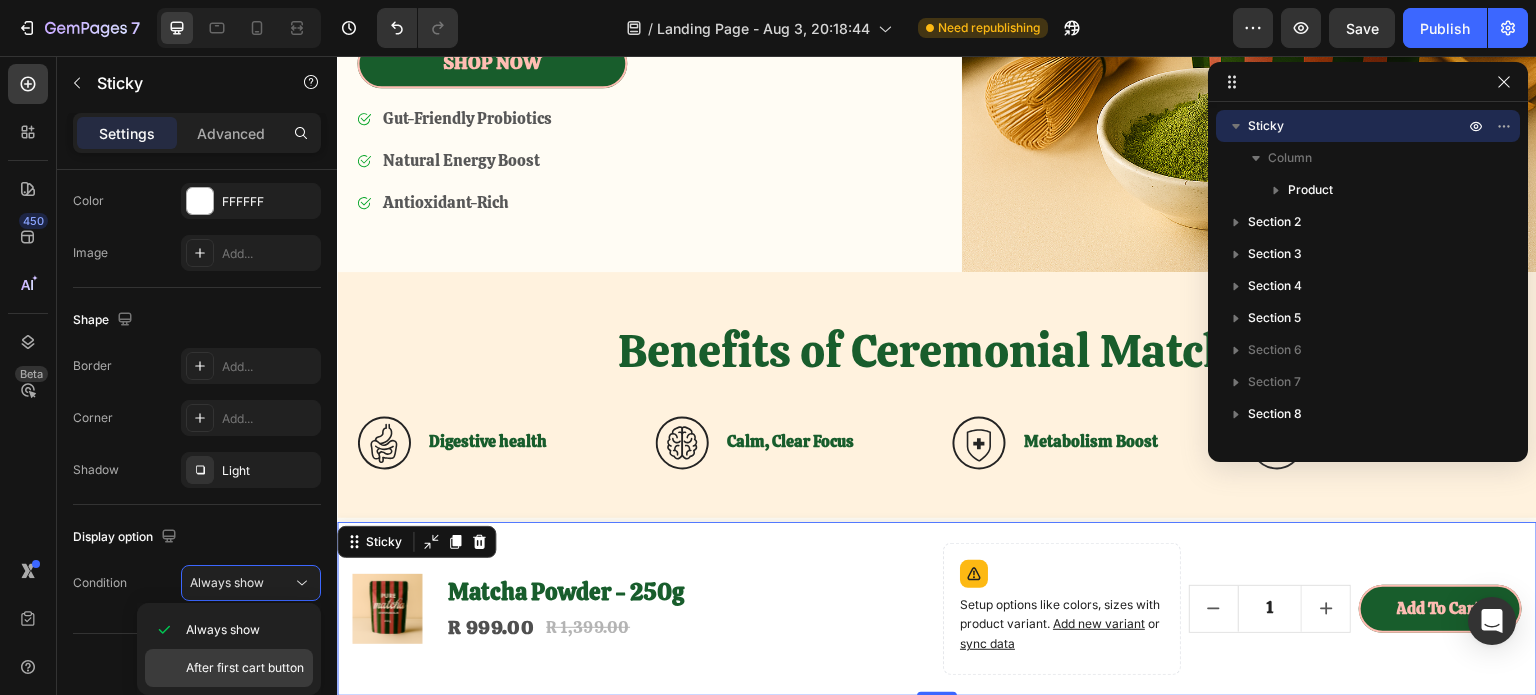 click on "After first cart button" at bounding box center (245, 668) 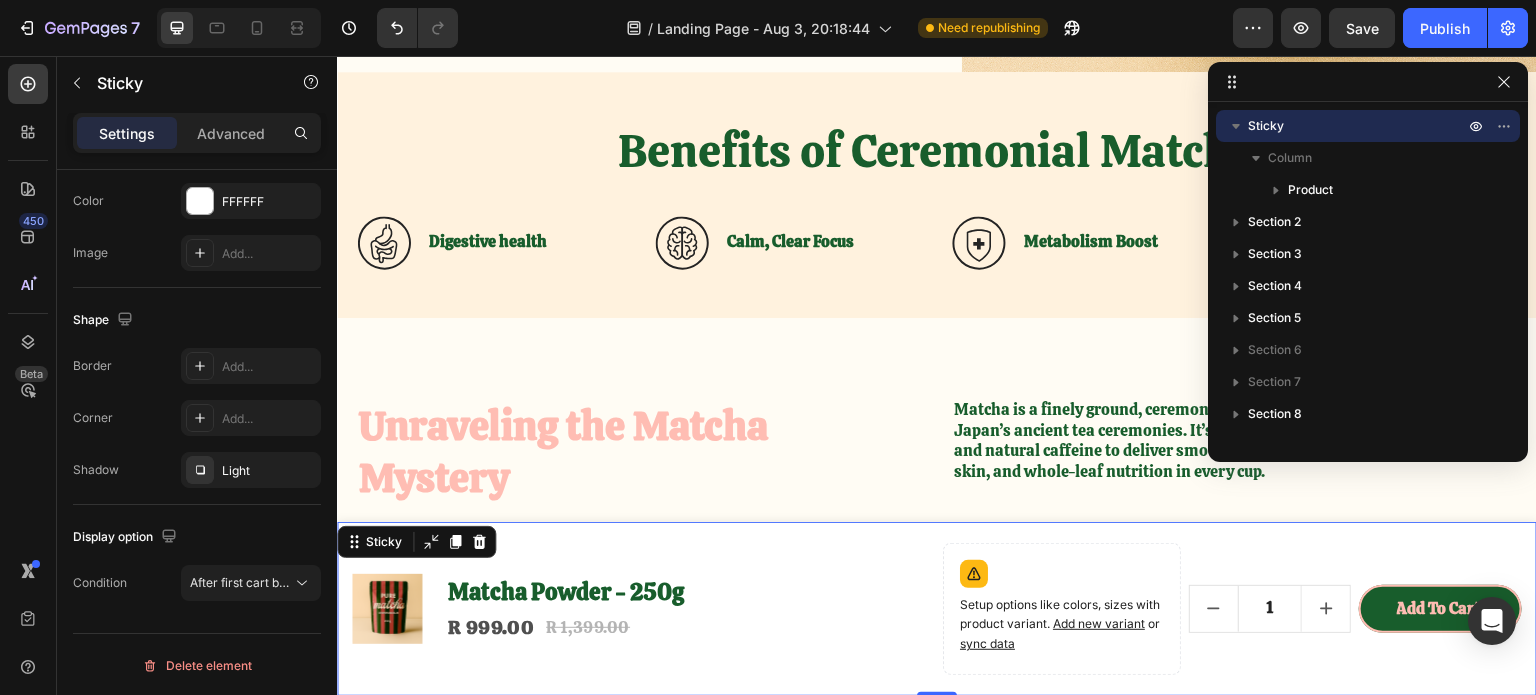 scroll, scrollTop: 0, scrollLeft: 0, axis: both 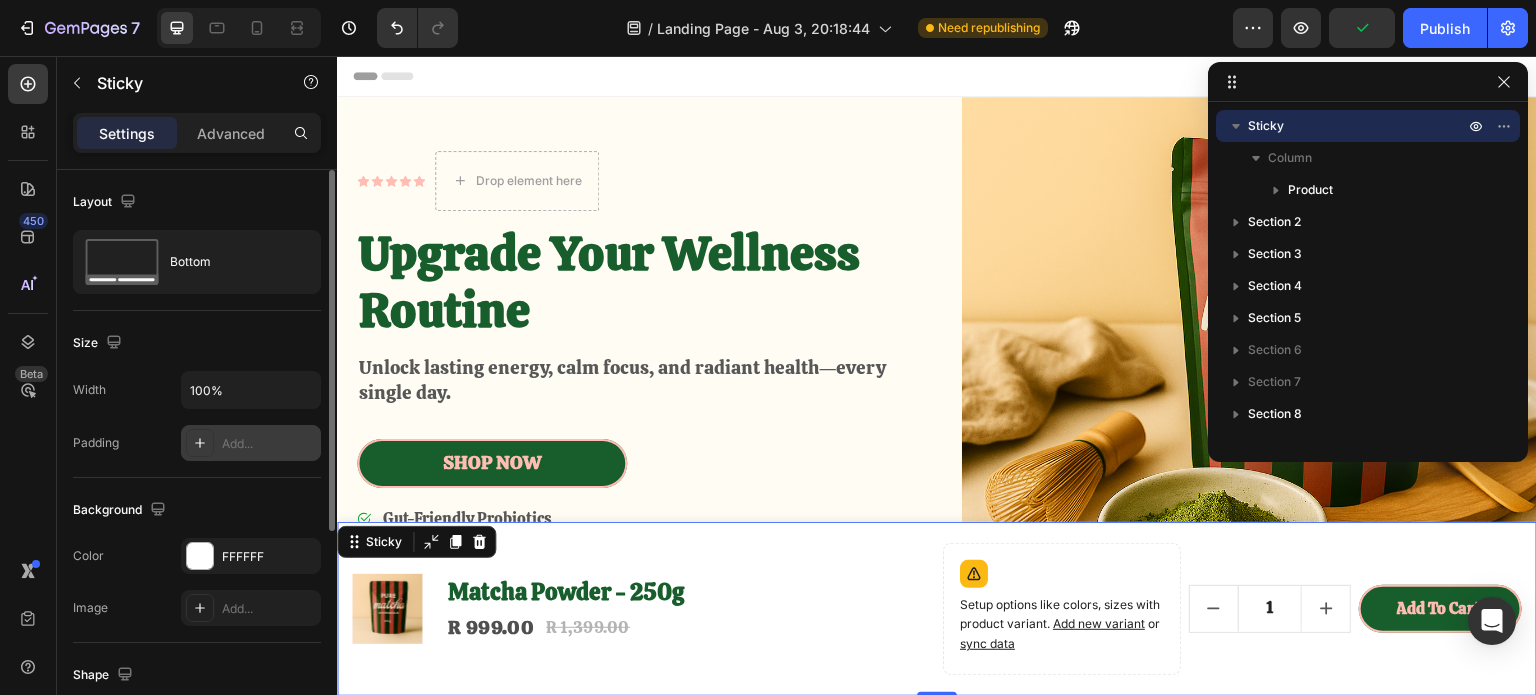 click 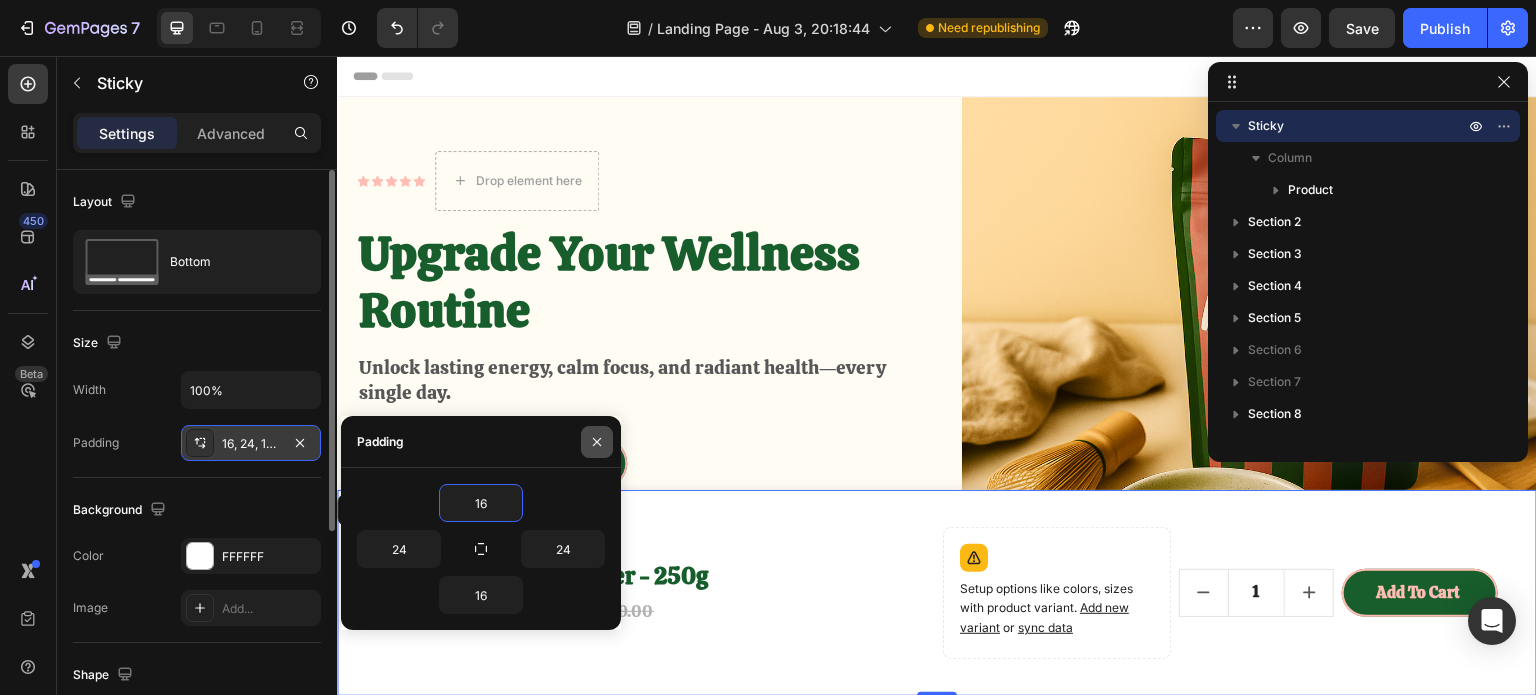 click 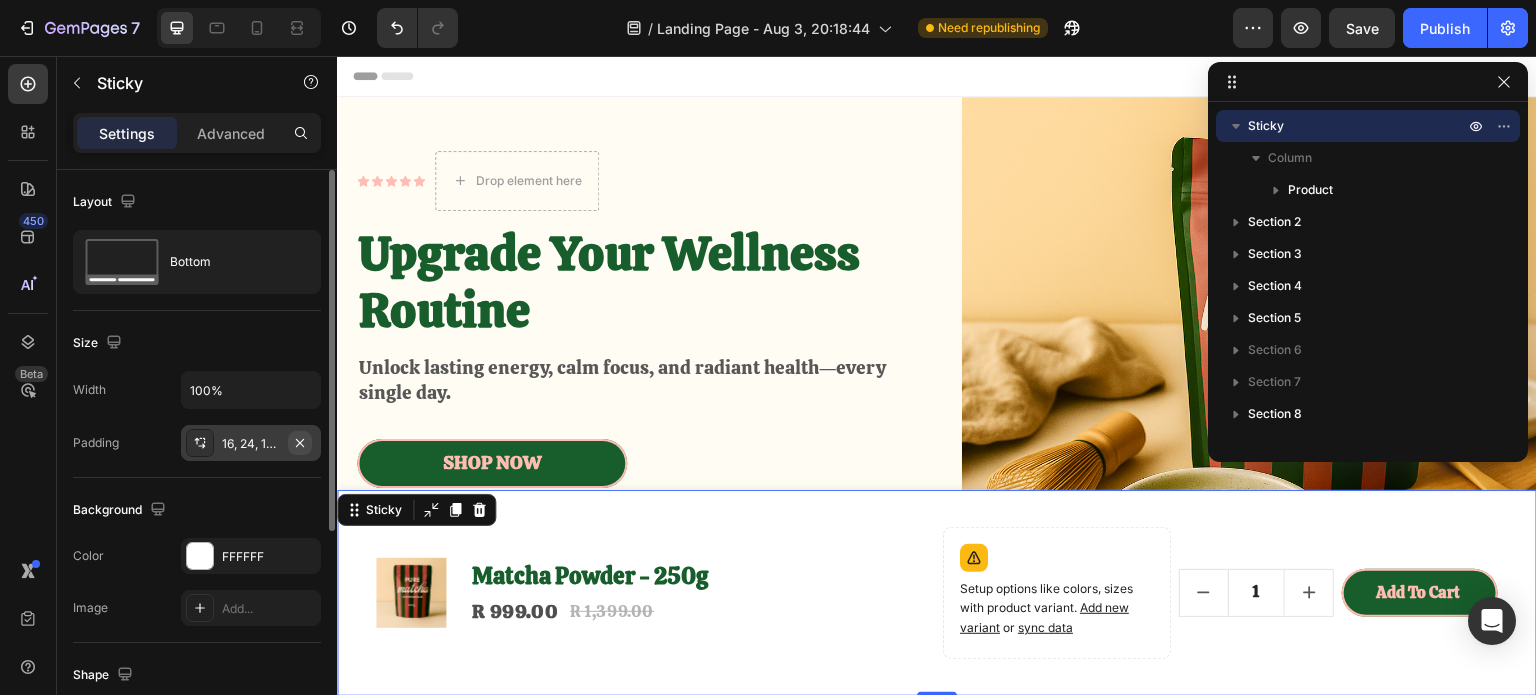 click 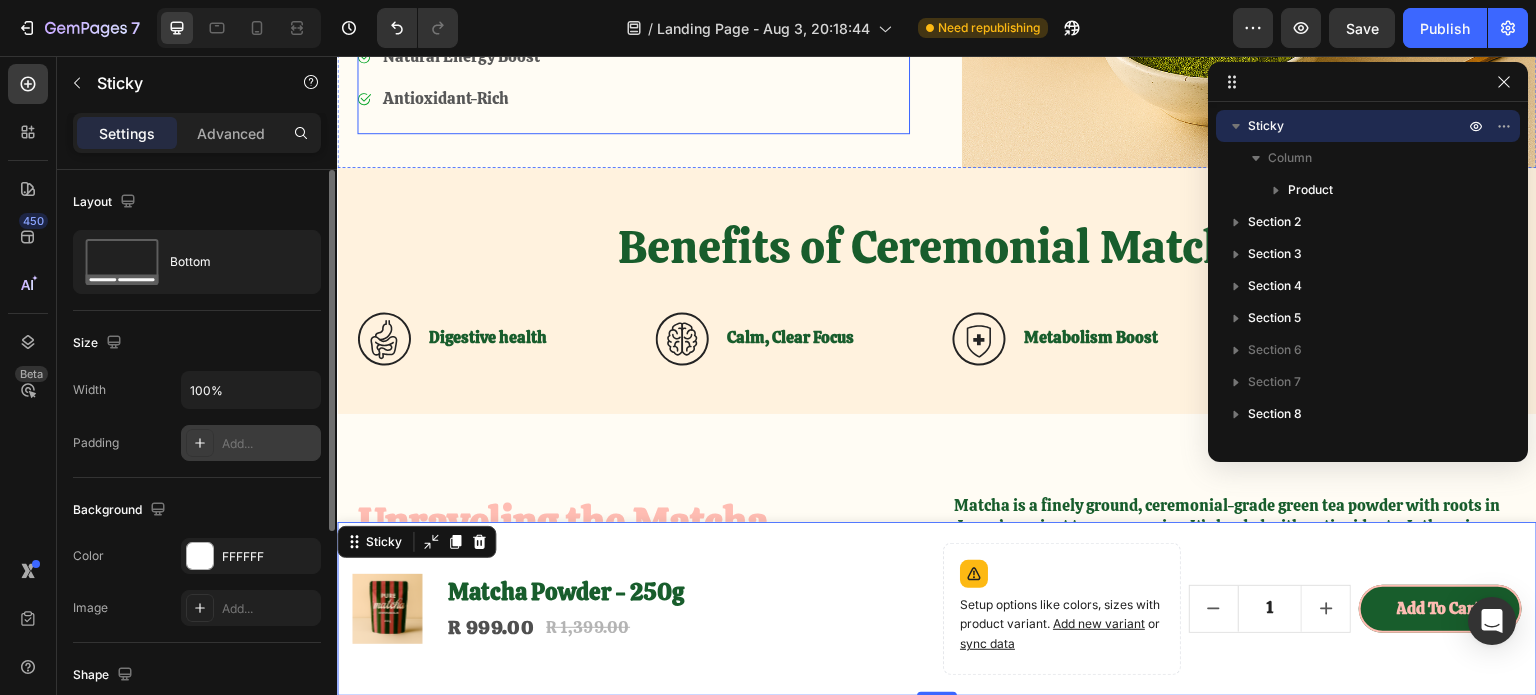 scroll, scrollTop: 0, scrollLeft: 0, axis: both 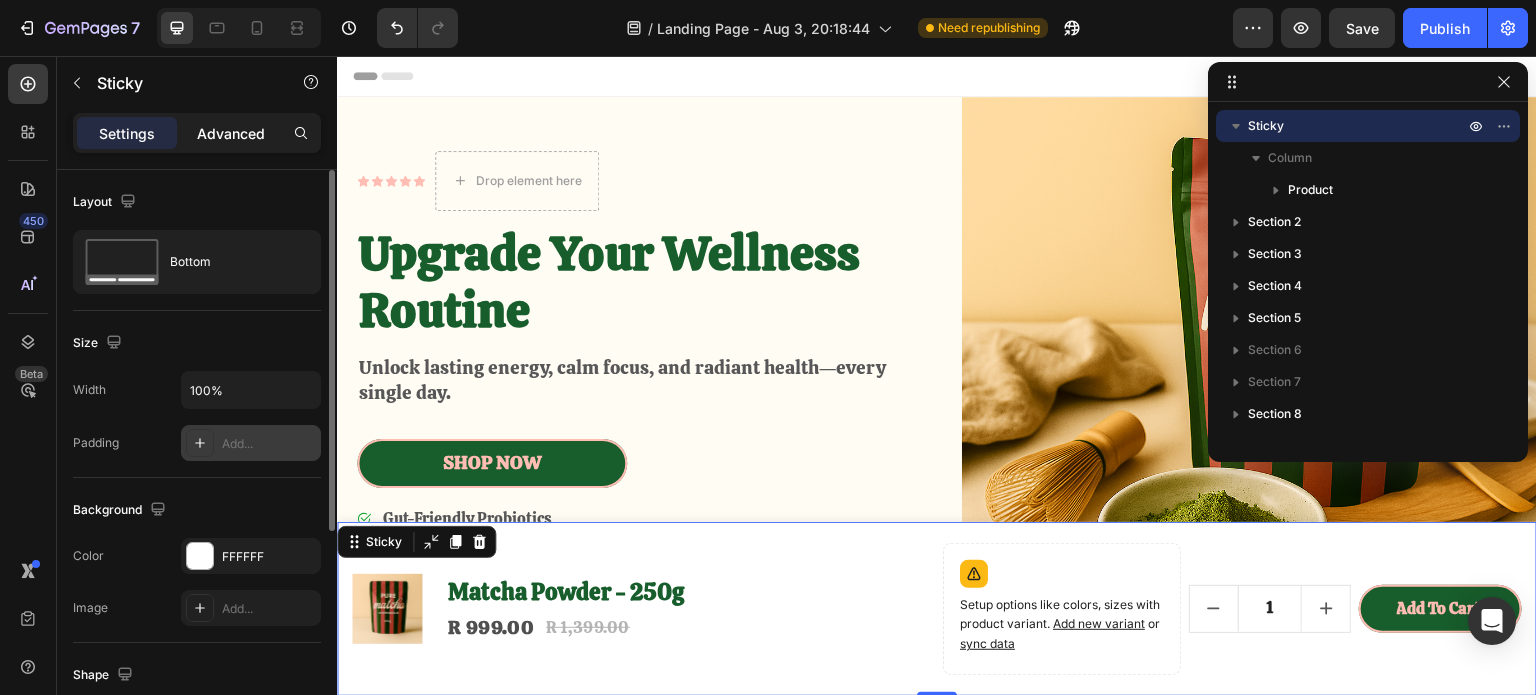 click on "Advanced" at bounding box center [231, 133] 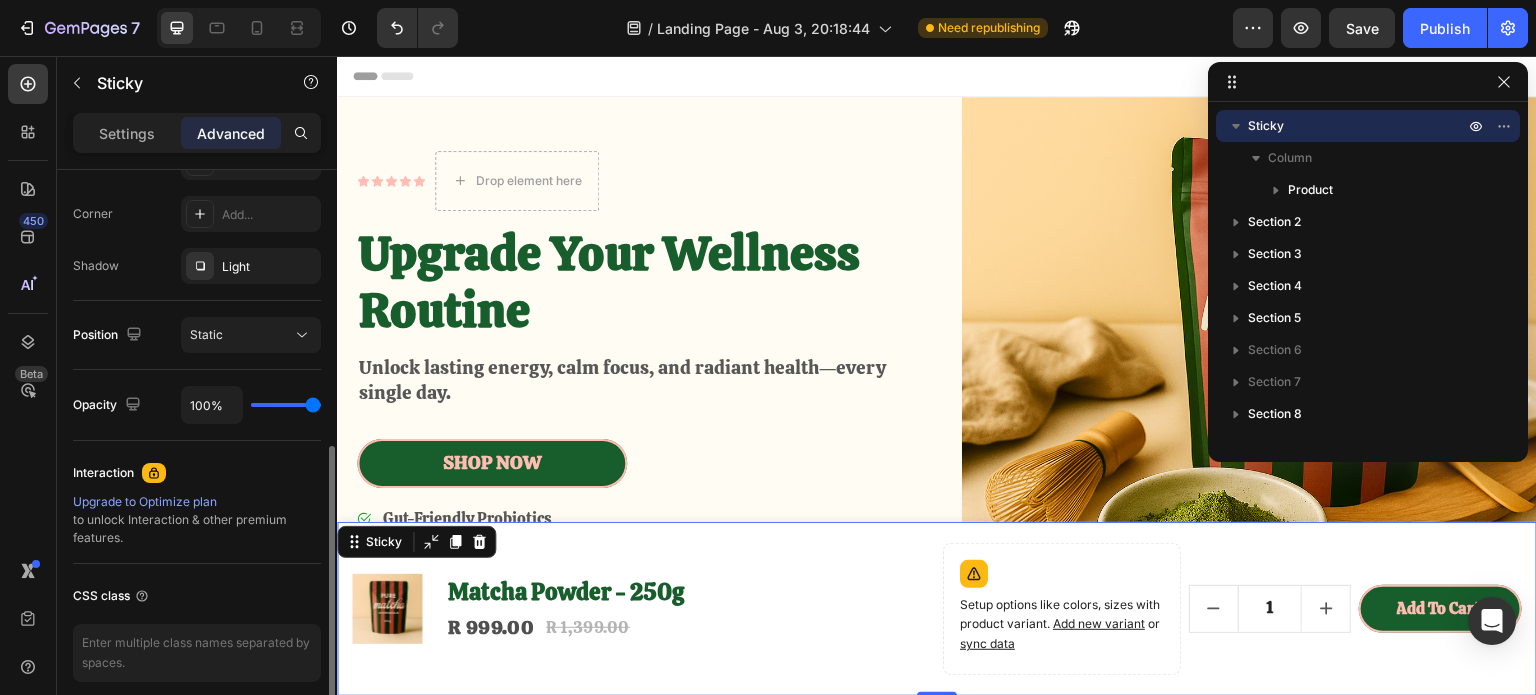 scroll, scrollTop: 680, scrollLeft: 0, axis: vertical 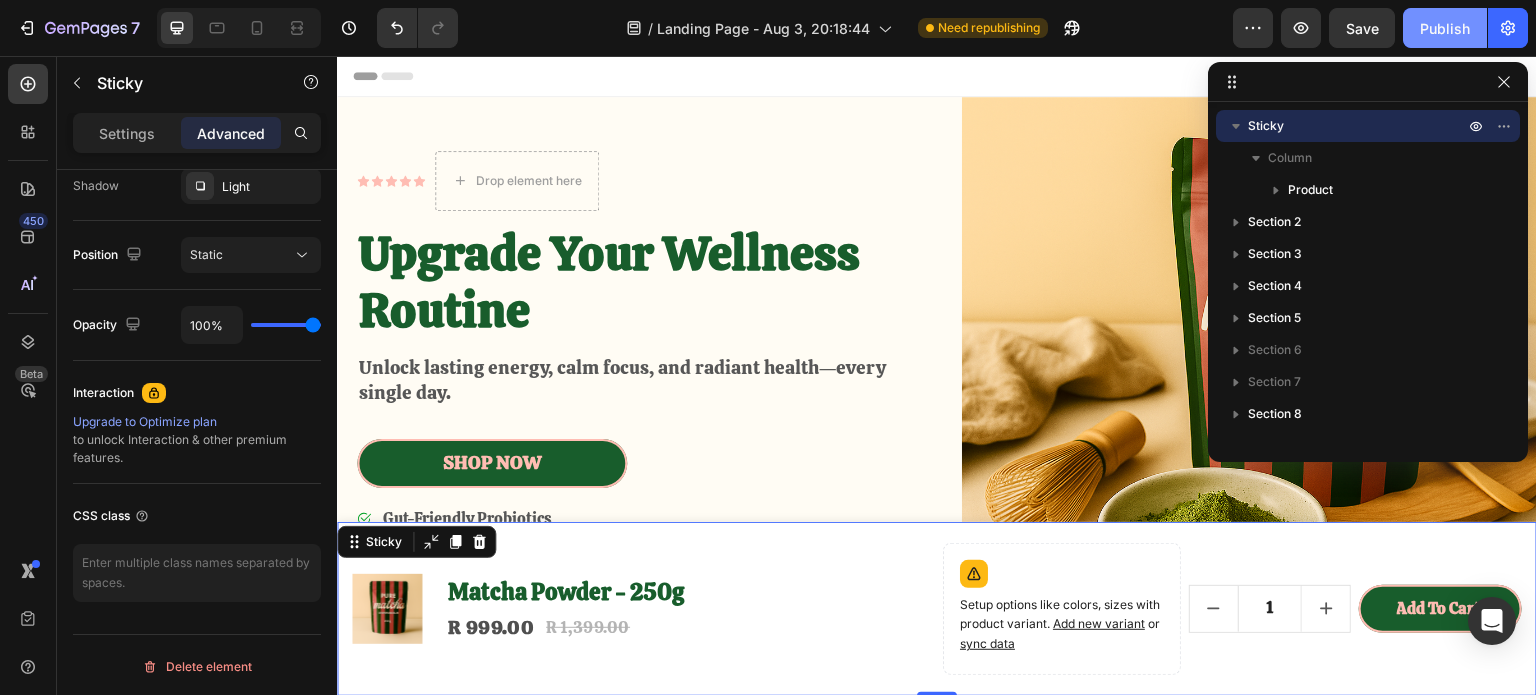 click on "Publish" 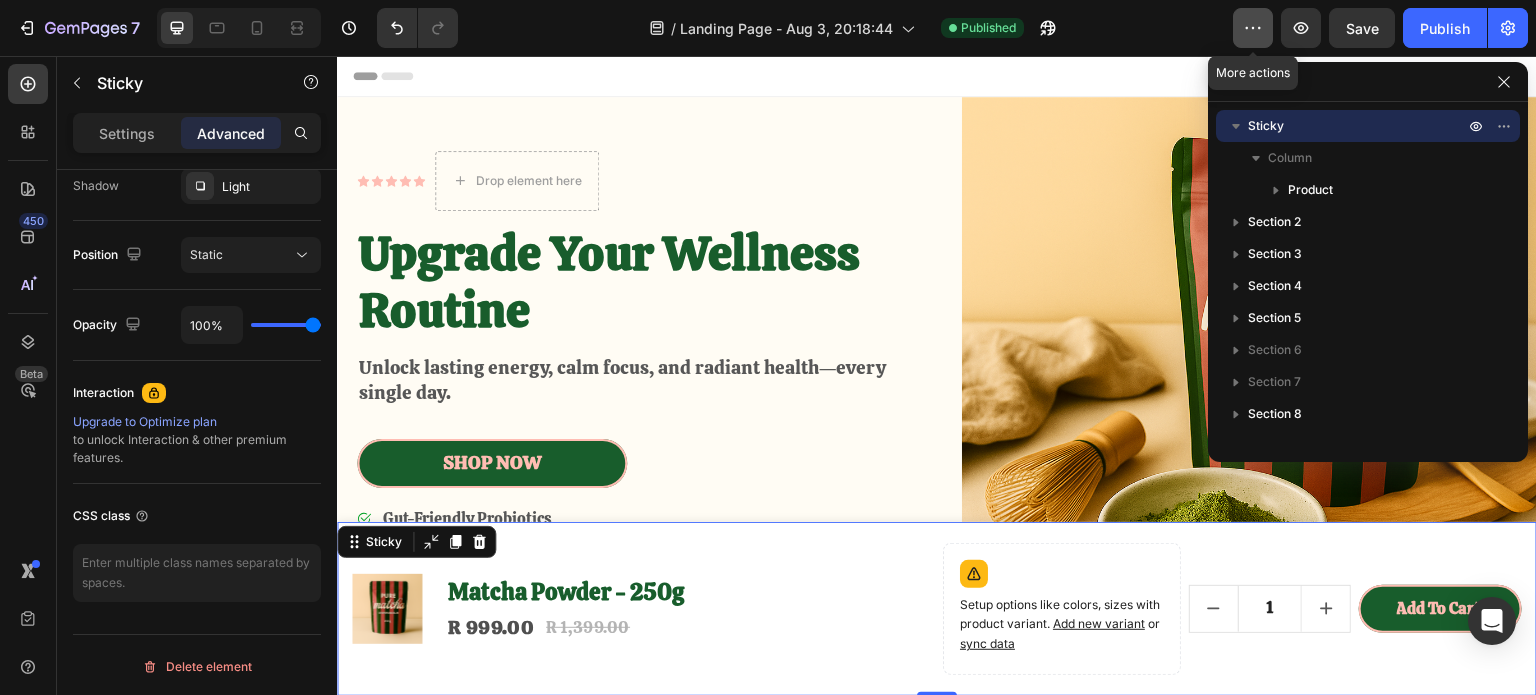 click 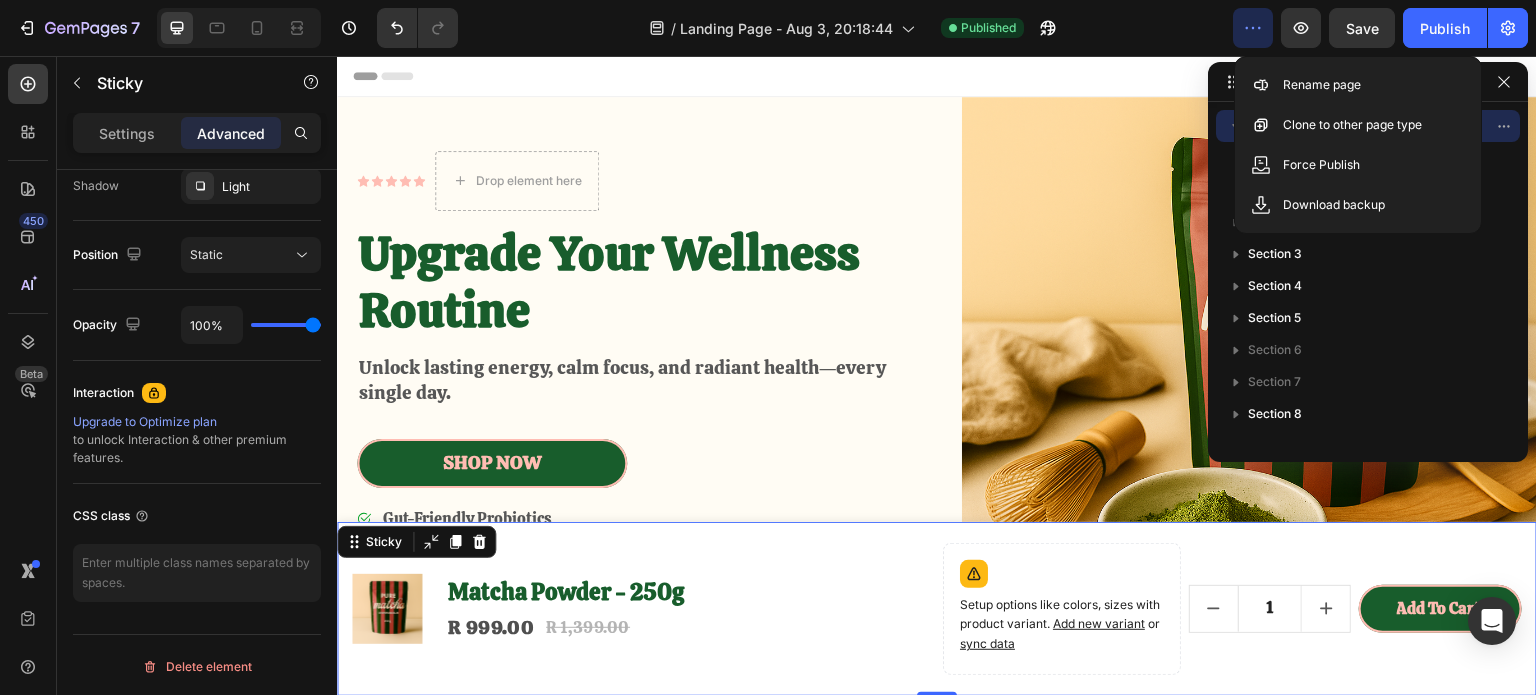 click 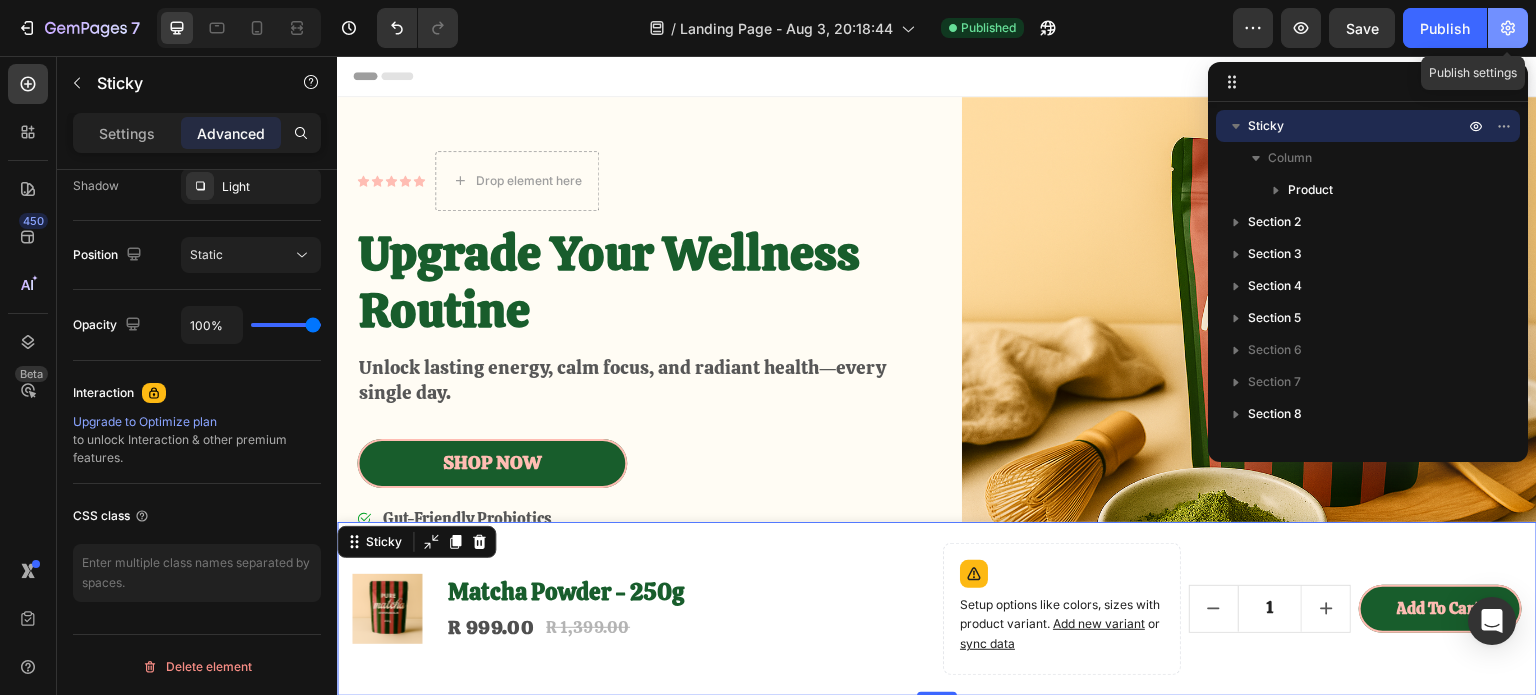 click 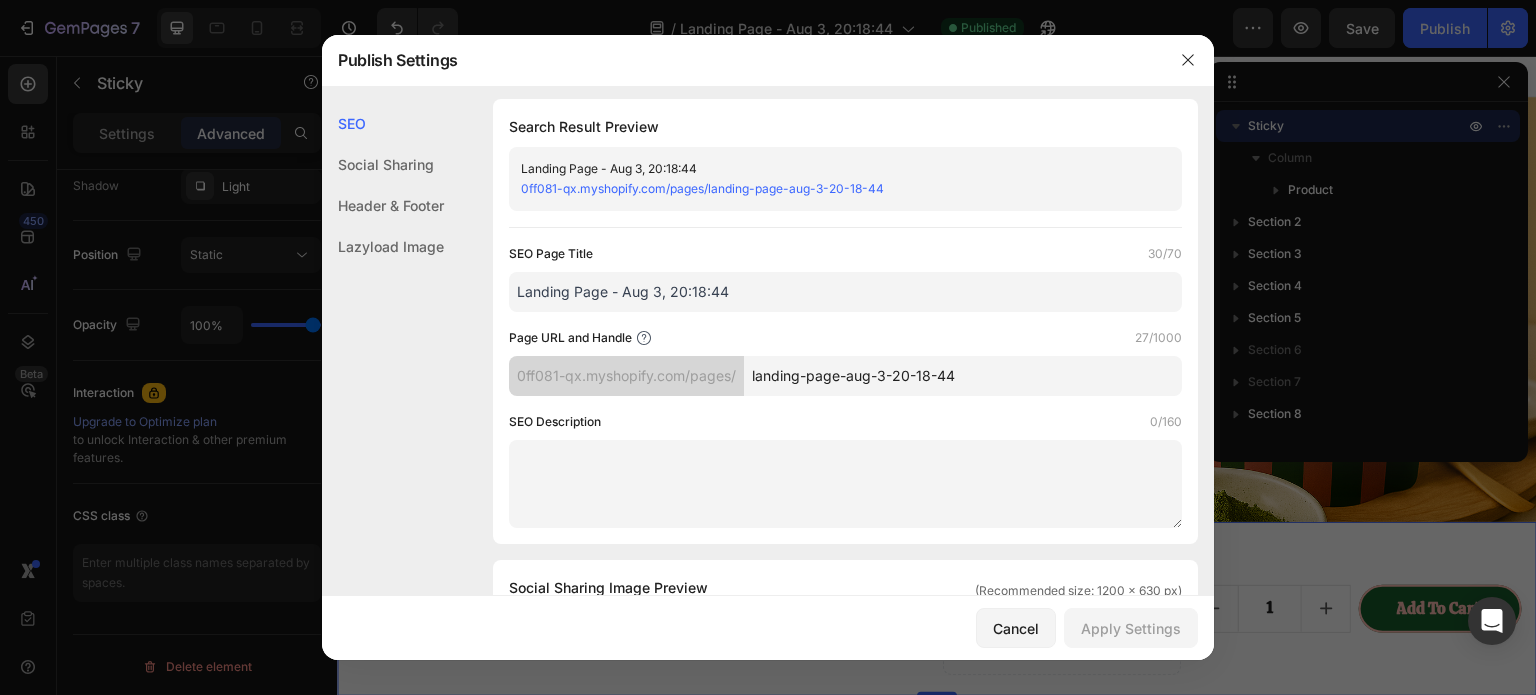scroll, scrollTop: 0, scrollLeft: 0, axis: both 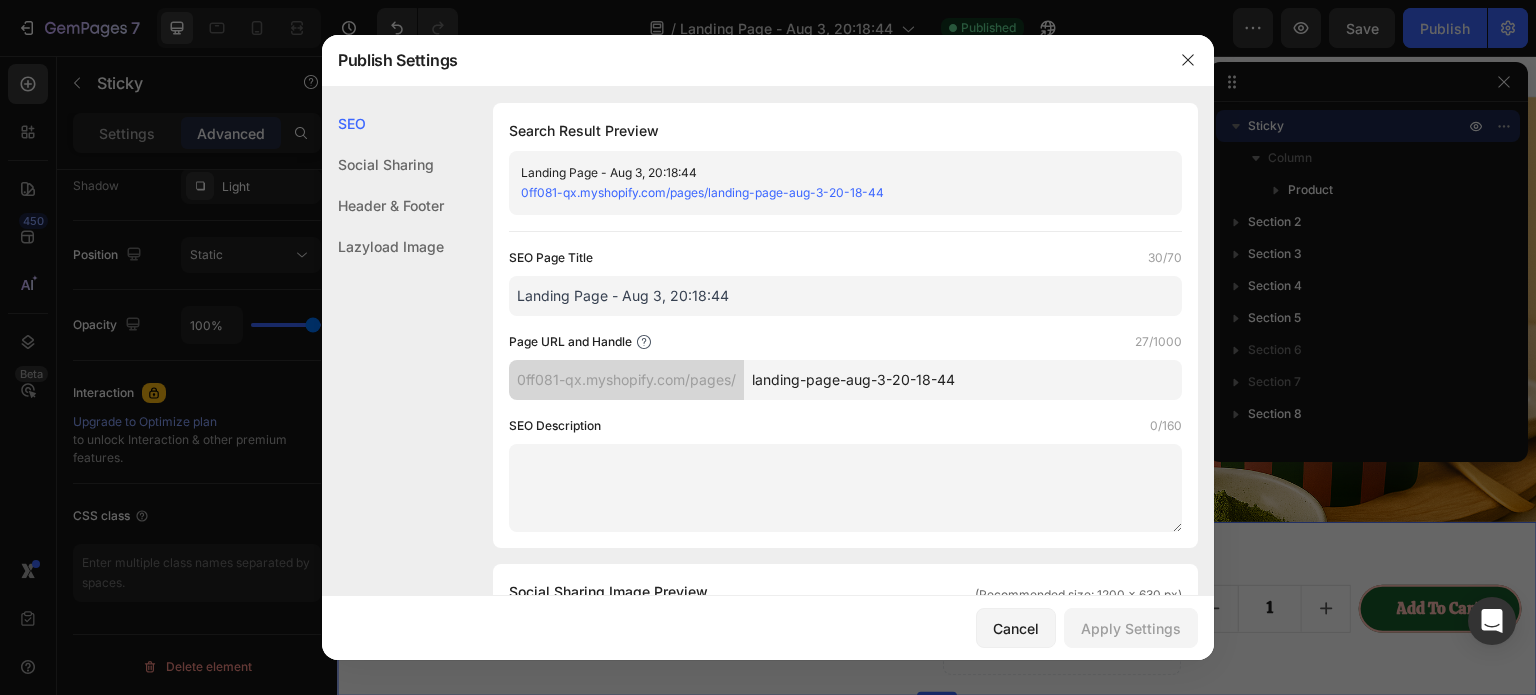 click on "0ff081-qx.myshopify.com/pages/" at bounding box center (626, 380) 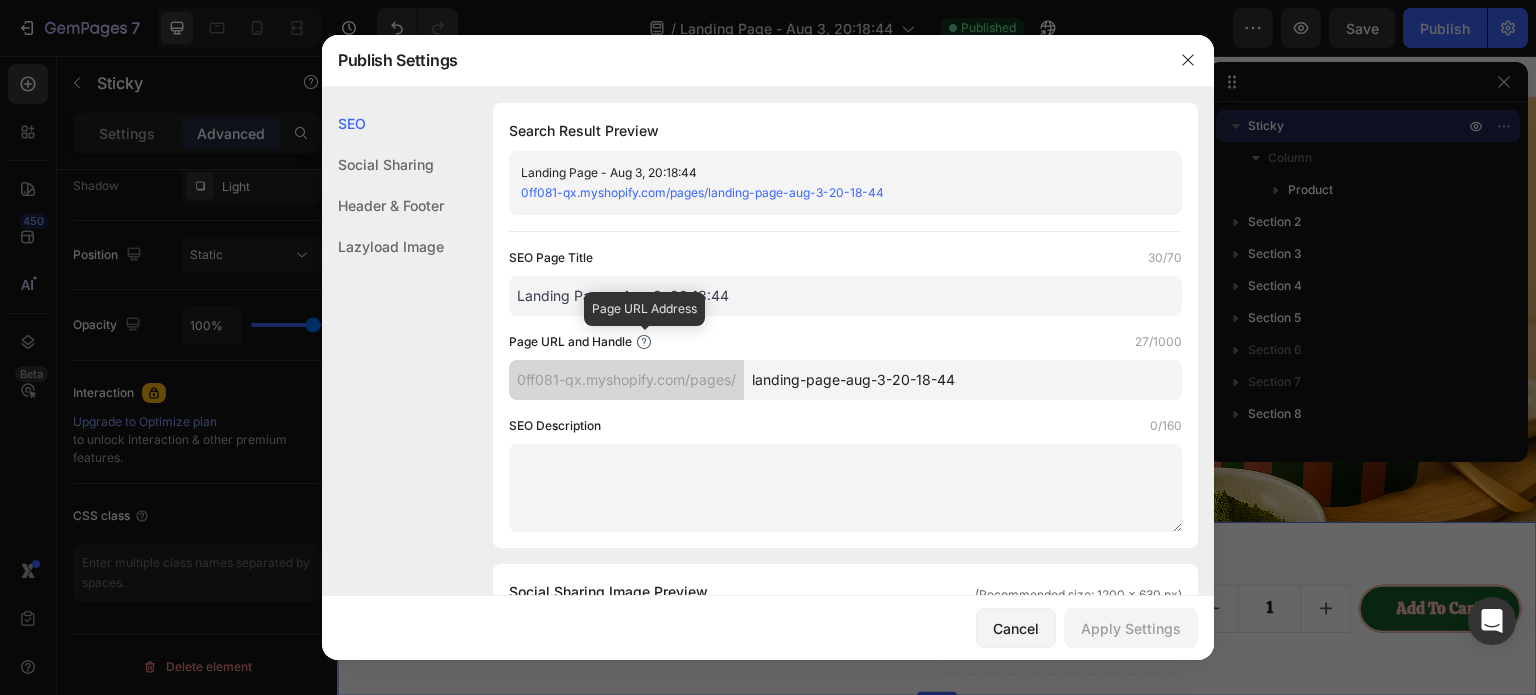 click 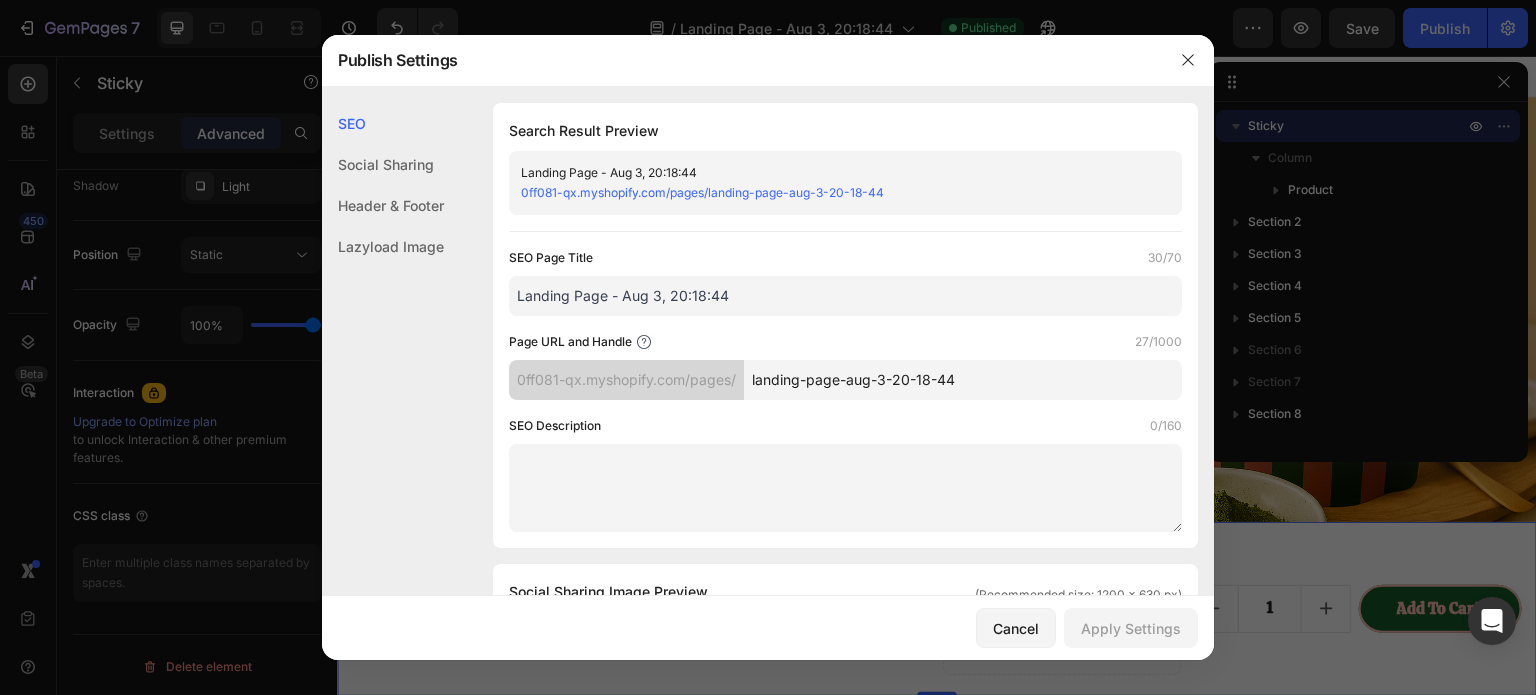 click on "0ff081-qx.myshopify.com/pages/" at bounding box center [626, 380] 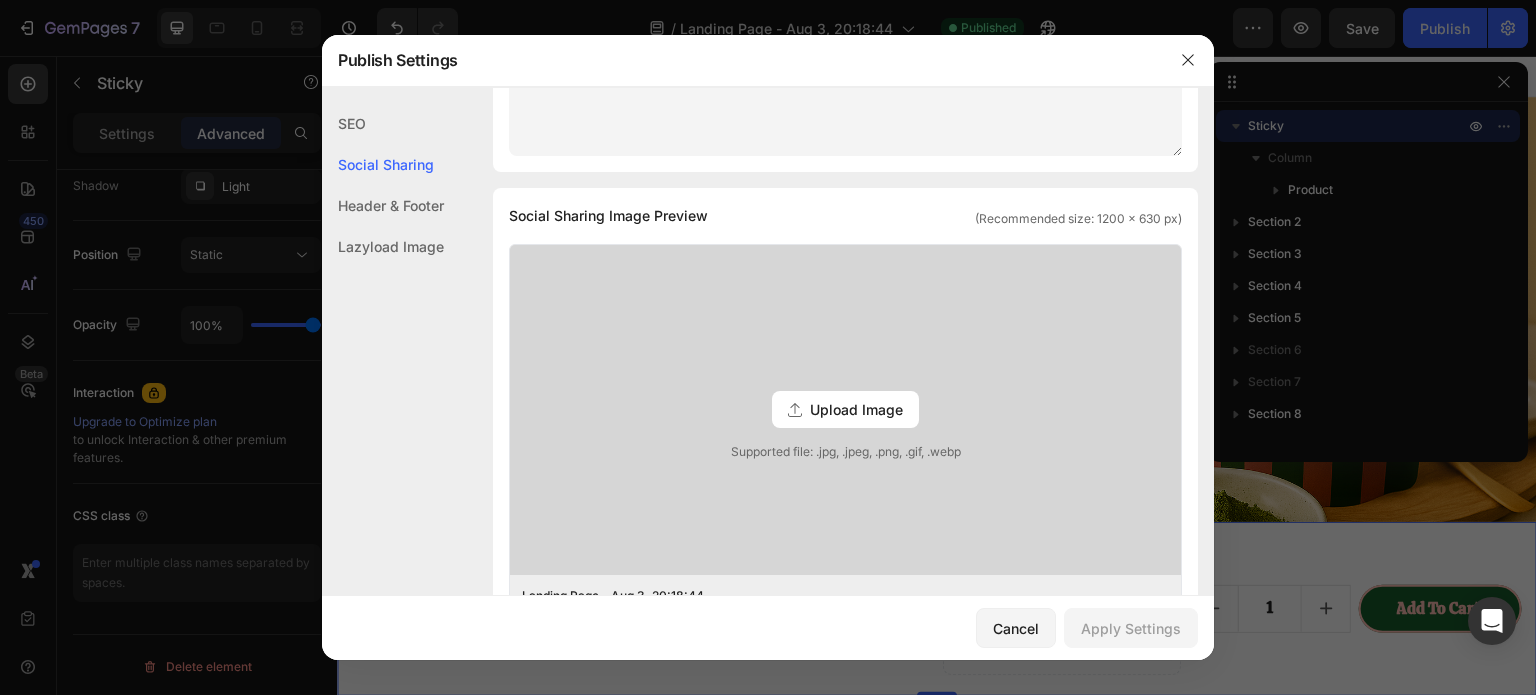 scroll, scrollTop: 0, scrollLeft: 0, axis: both 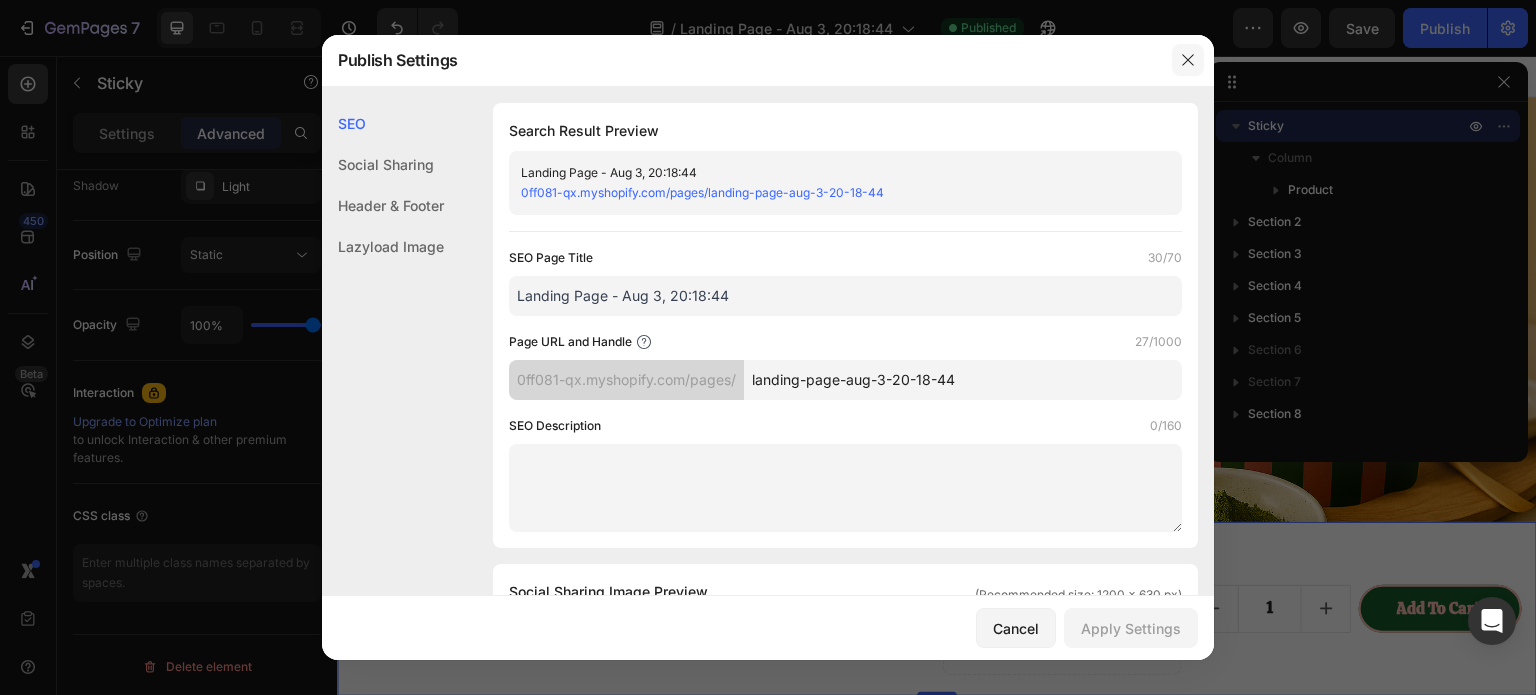 click at bounding box center [1188, 60] 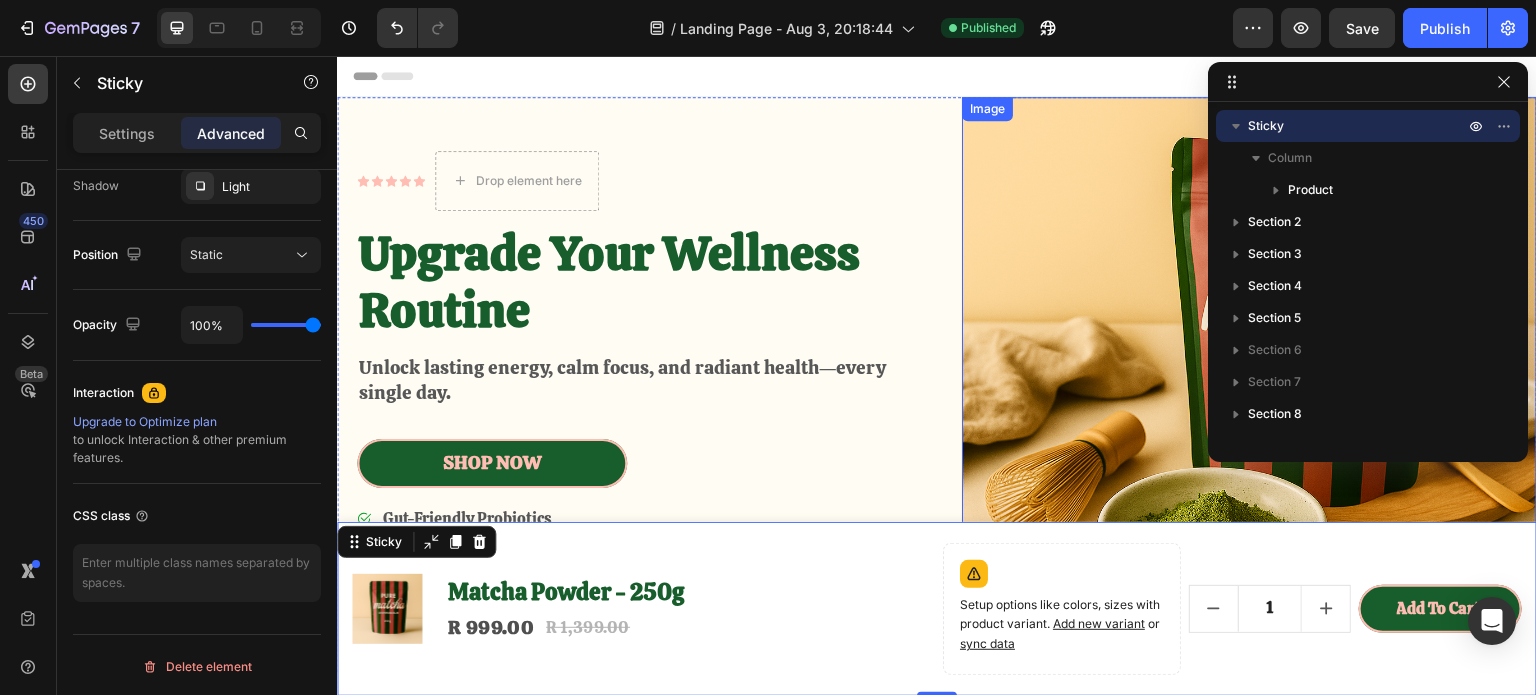 scroll, scrollTop: 300, scrollLeft: 0, axis: vertical 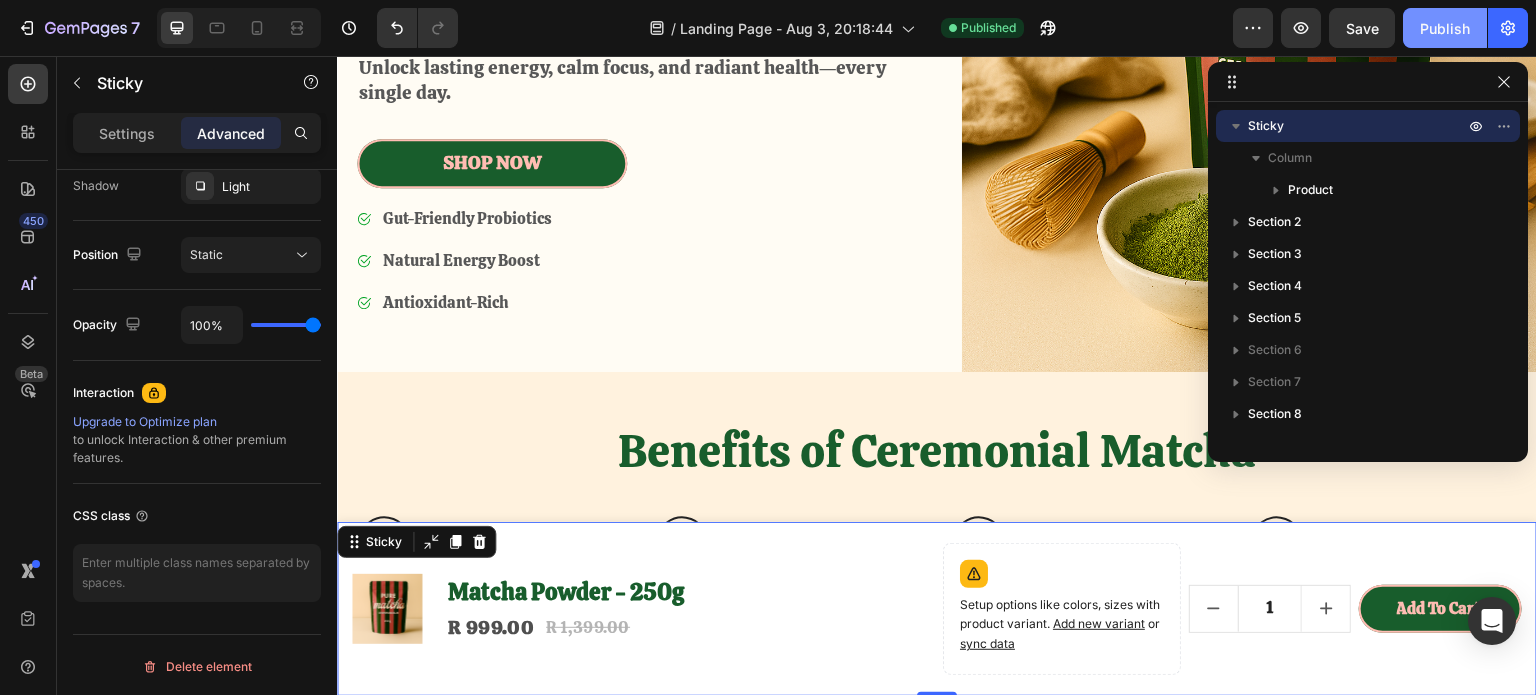 click on "Publish" at bounding box center [1445, 28] 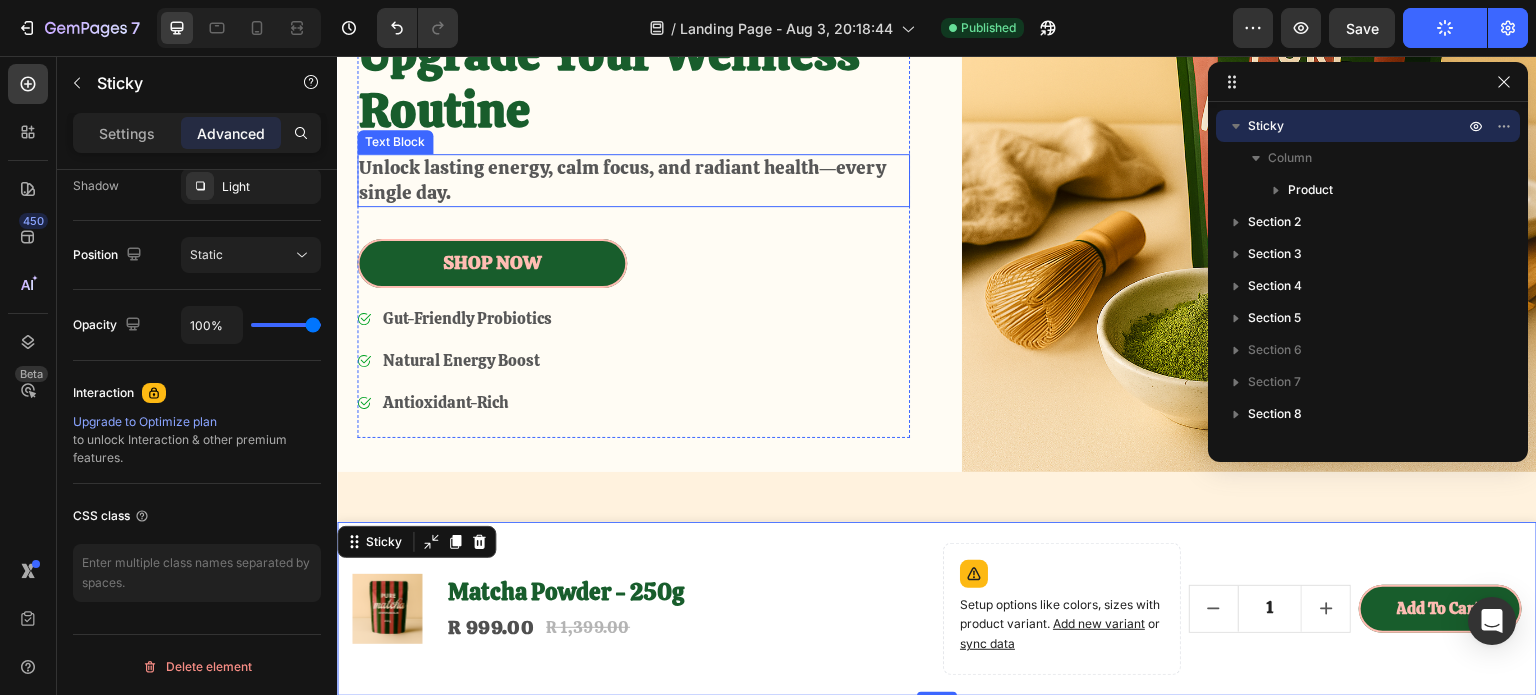 scroll, scrollTop: 0, scrollLeft: 0, axis: both 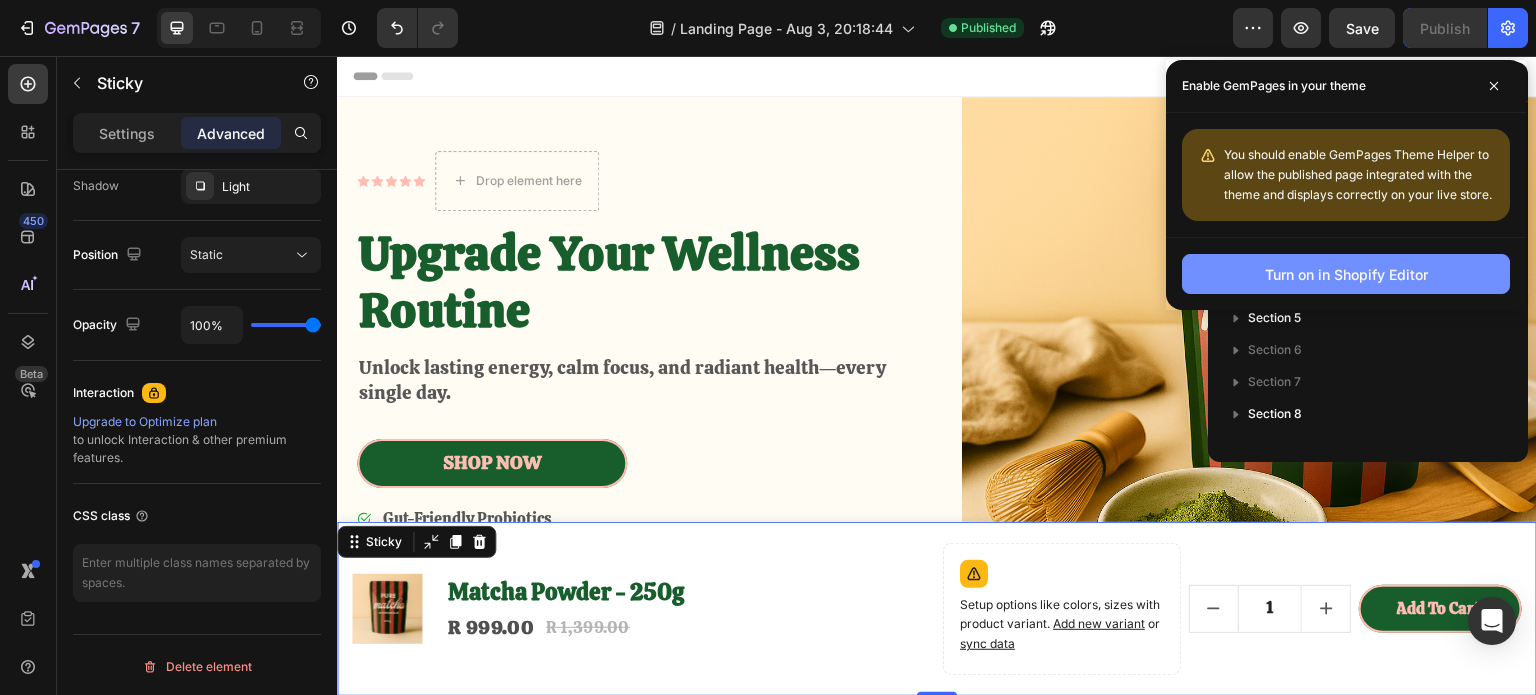 click on "Turn on in Shopify Editor" at bounding box center [1346, 274] 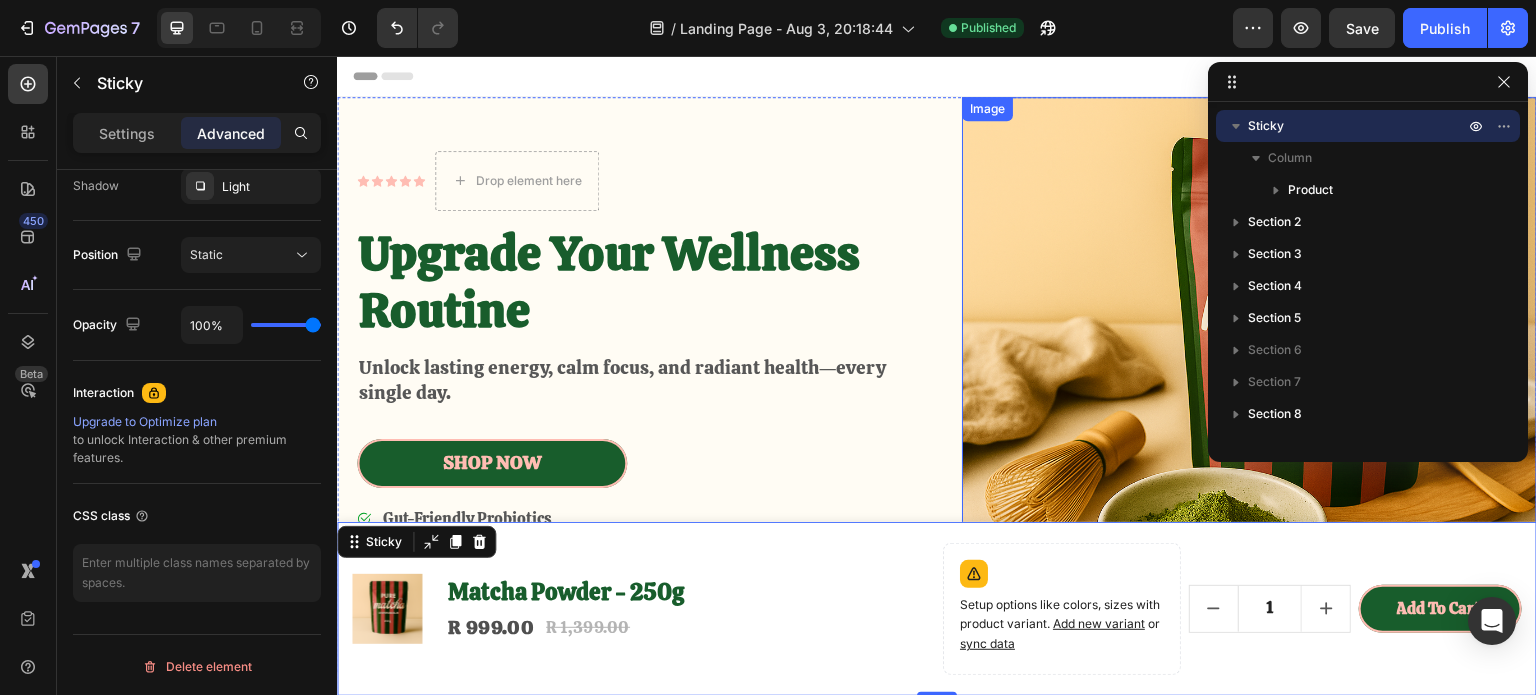 click at bounding box center (1249, 384) 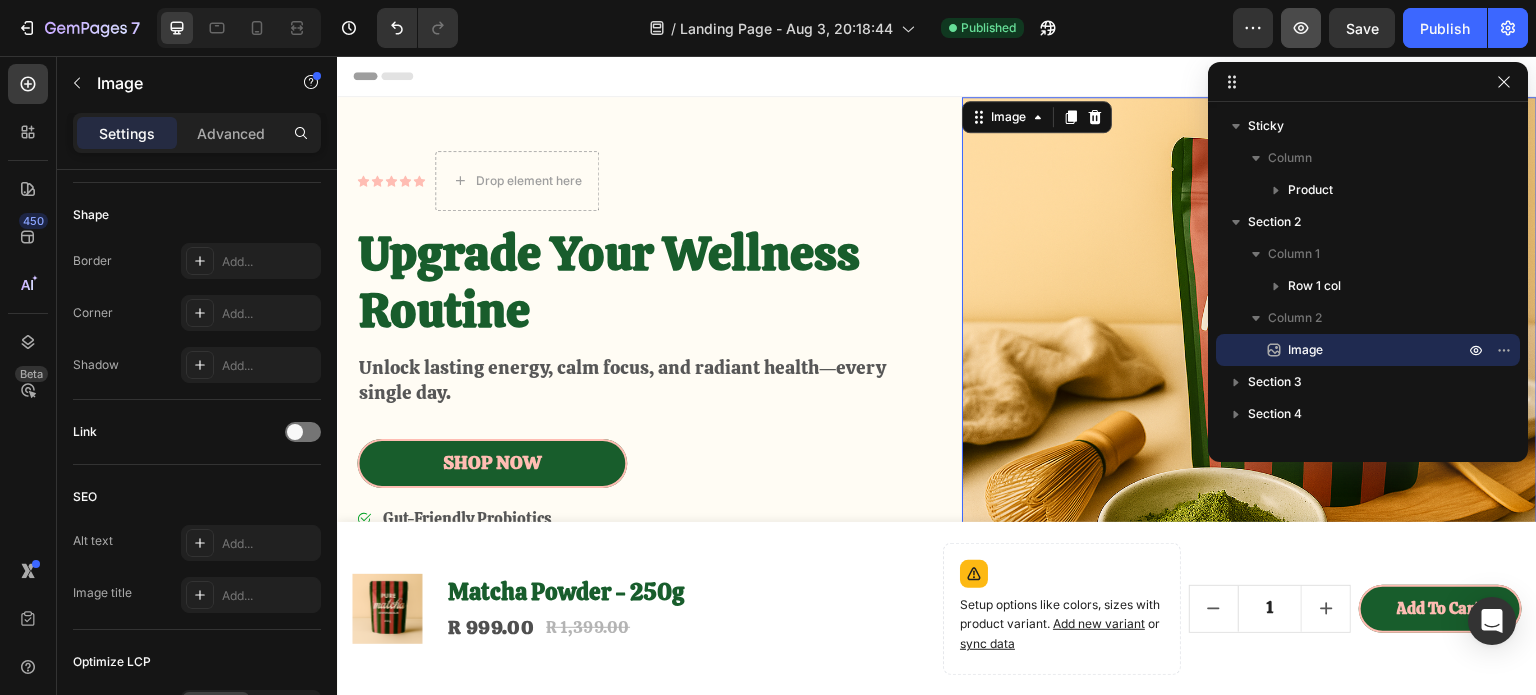 scroll, scrollTop: 0, scrollLeft: 0, axis: both 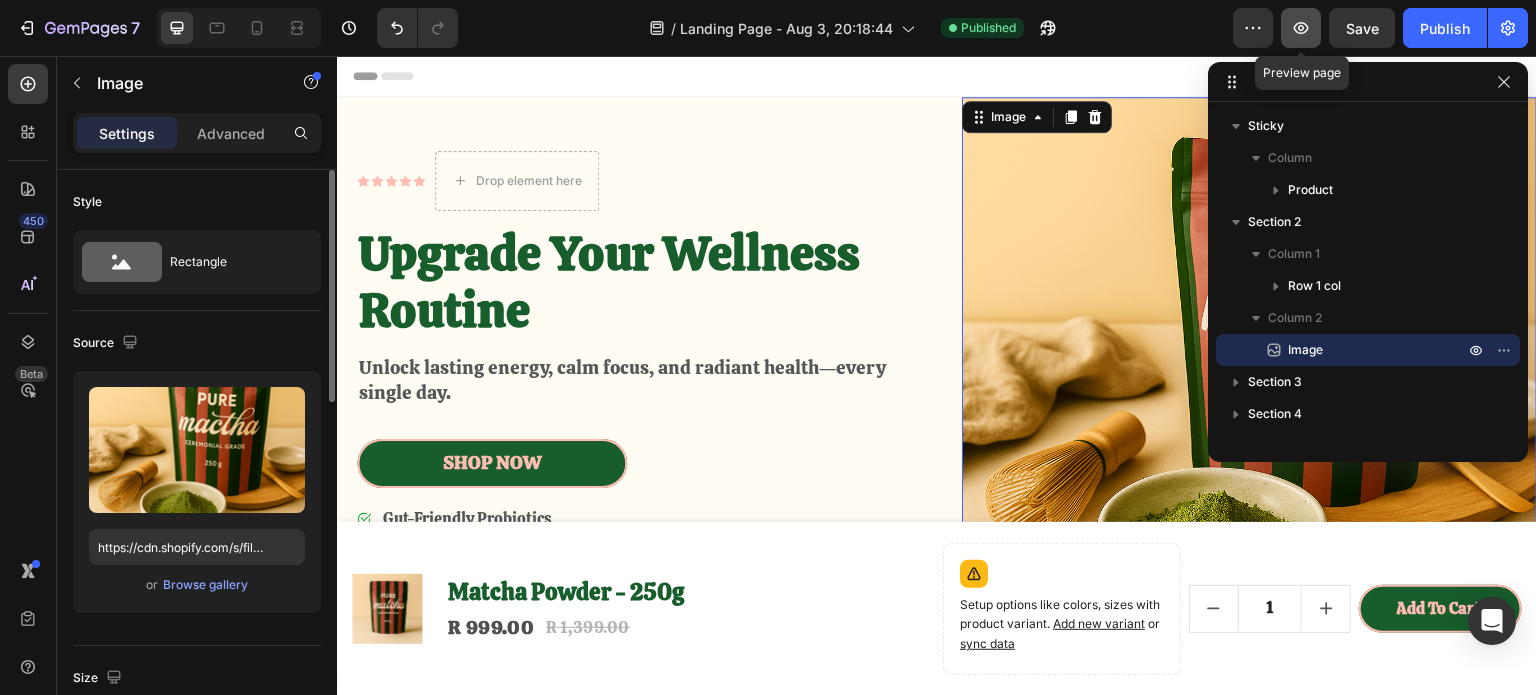 click 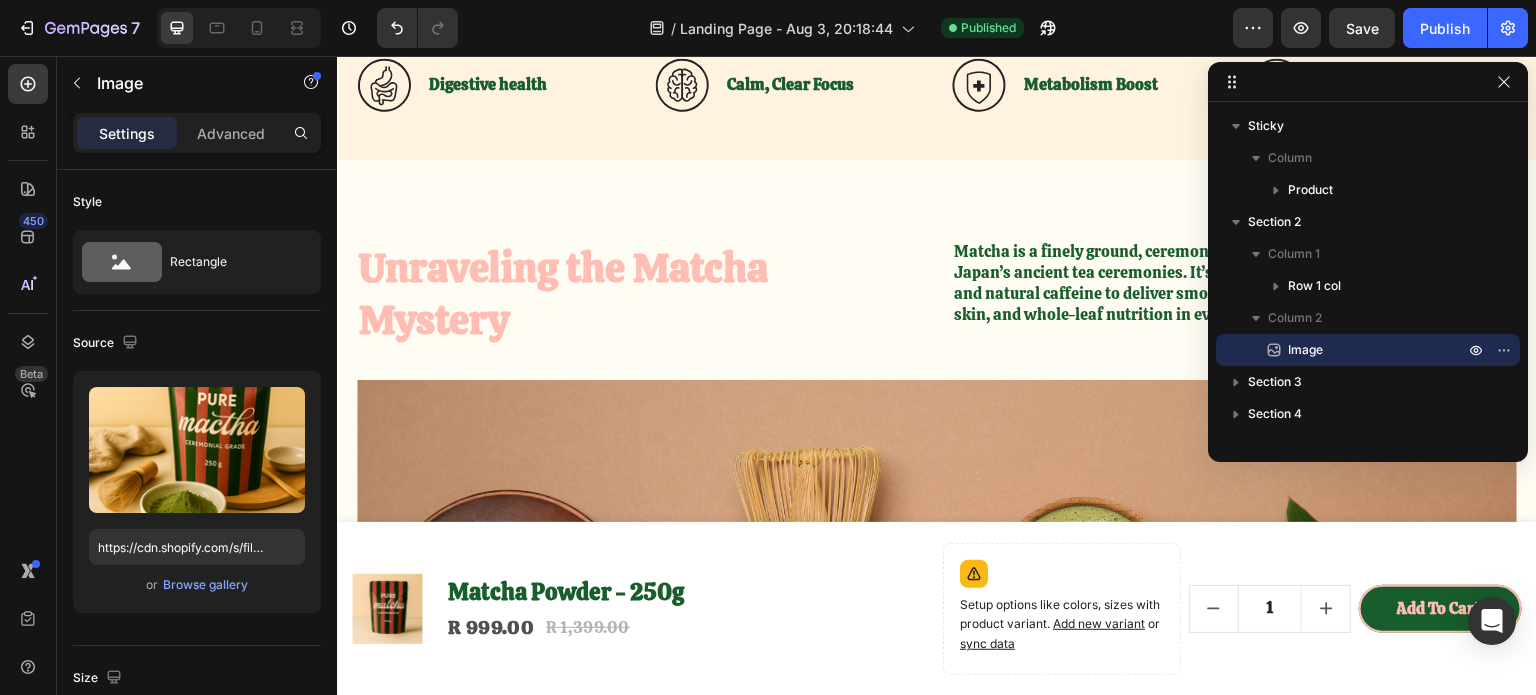 scroll, scrollTop: 800, scrollLeft: 0, axis: vertical 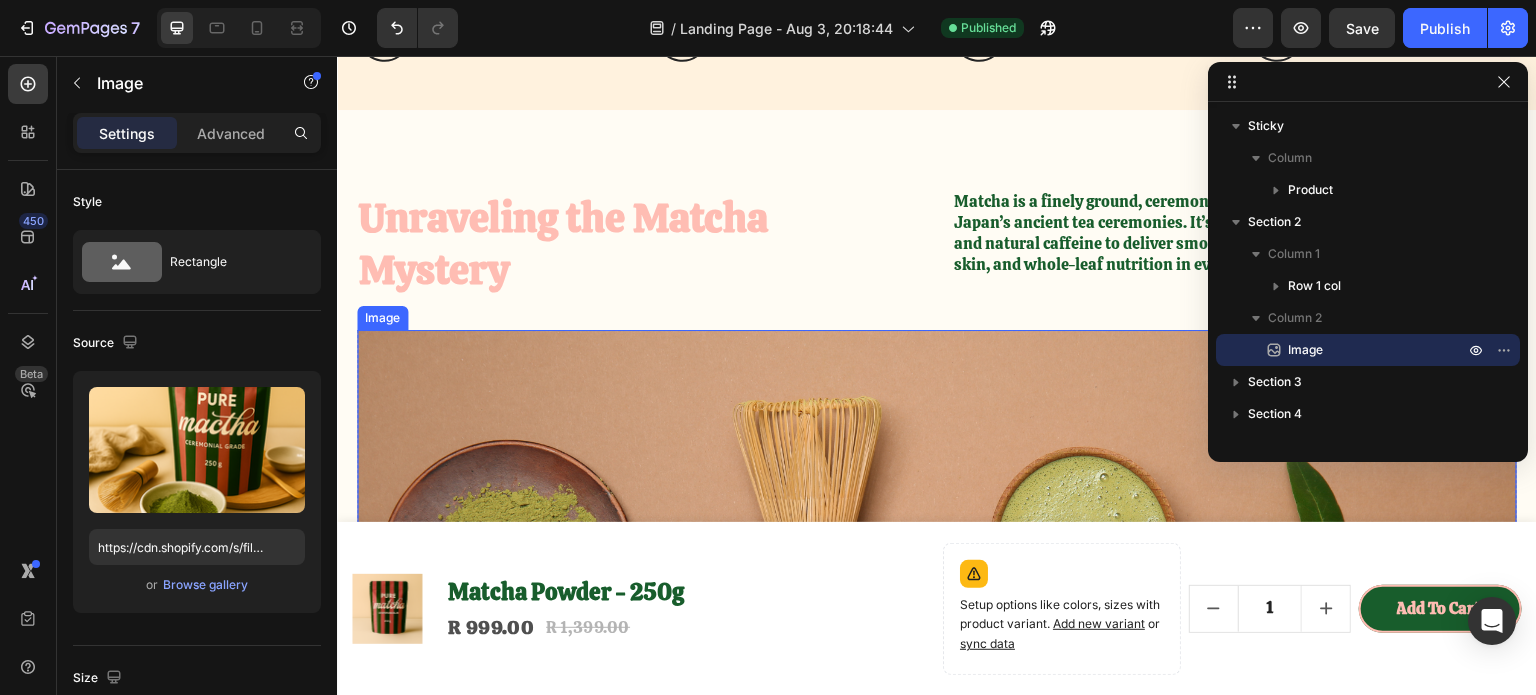 click at bounding box center (937, 548) 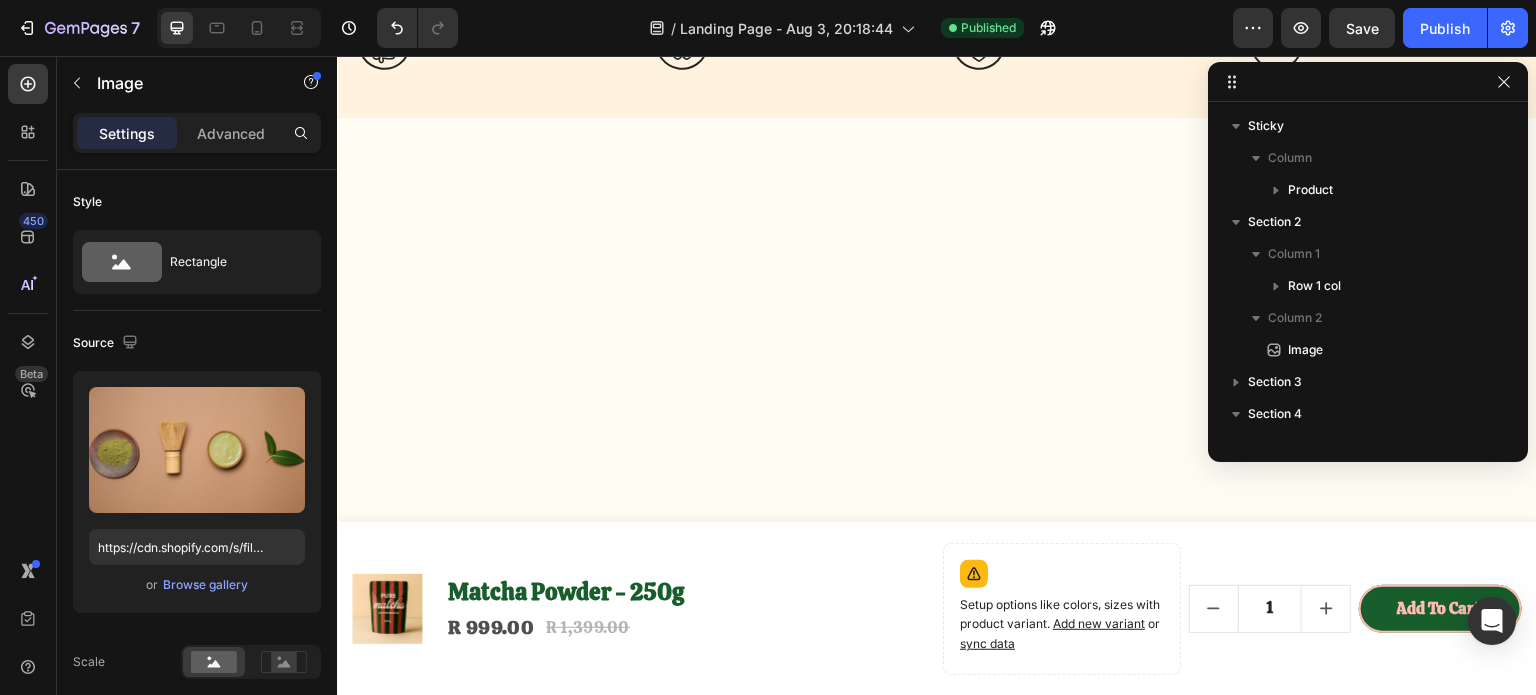 scroll, scrollTop: 30, scrollLeft: 0, axis: vertical 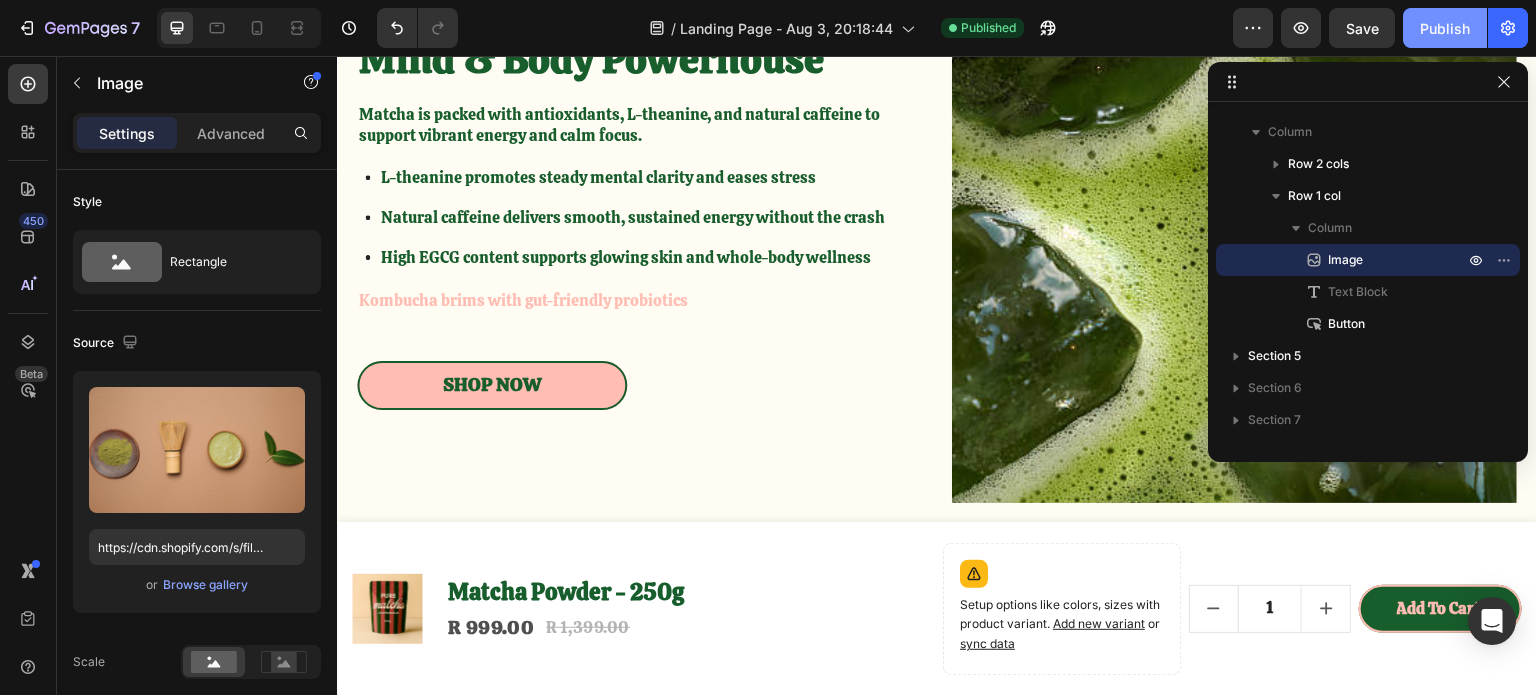 click on "Publish" at bounding box center (1445, 28) 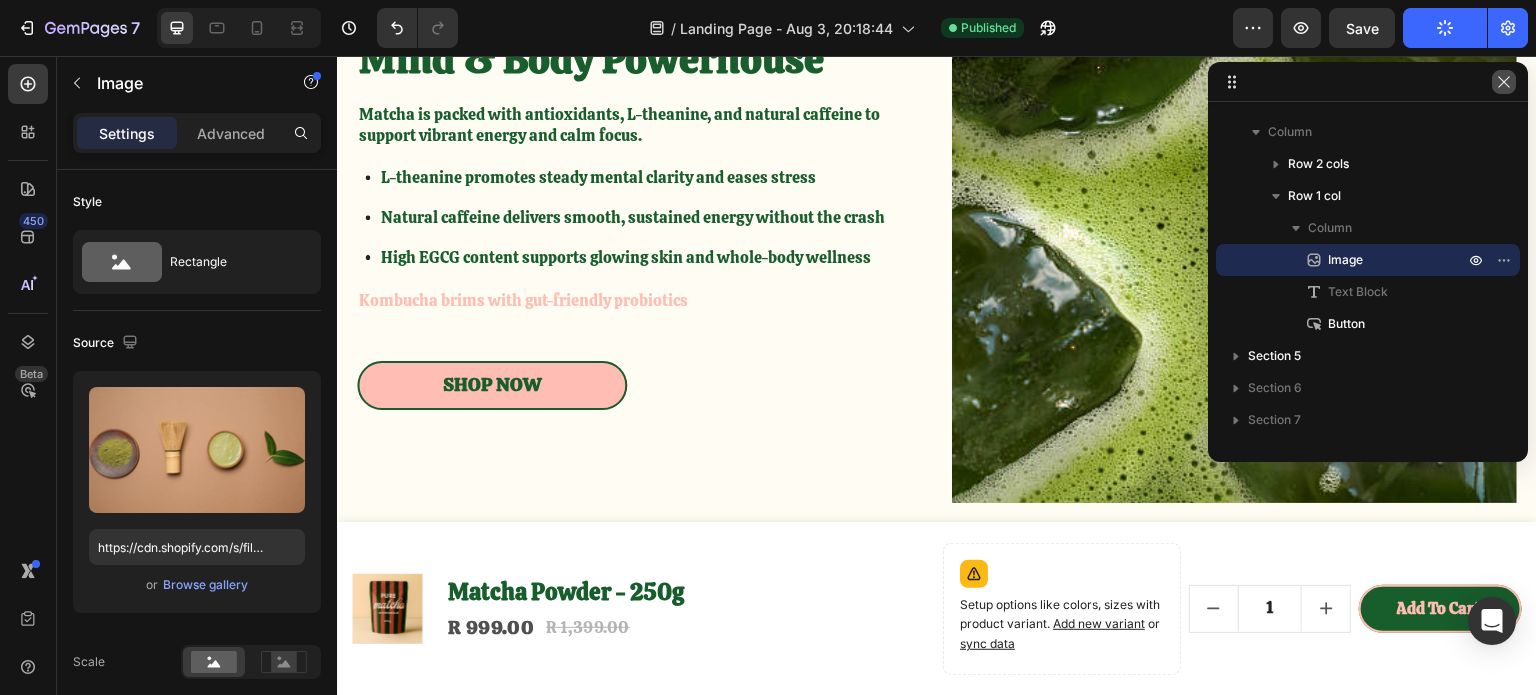 click 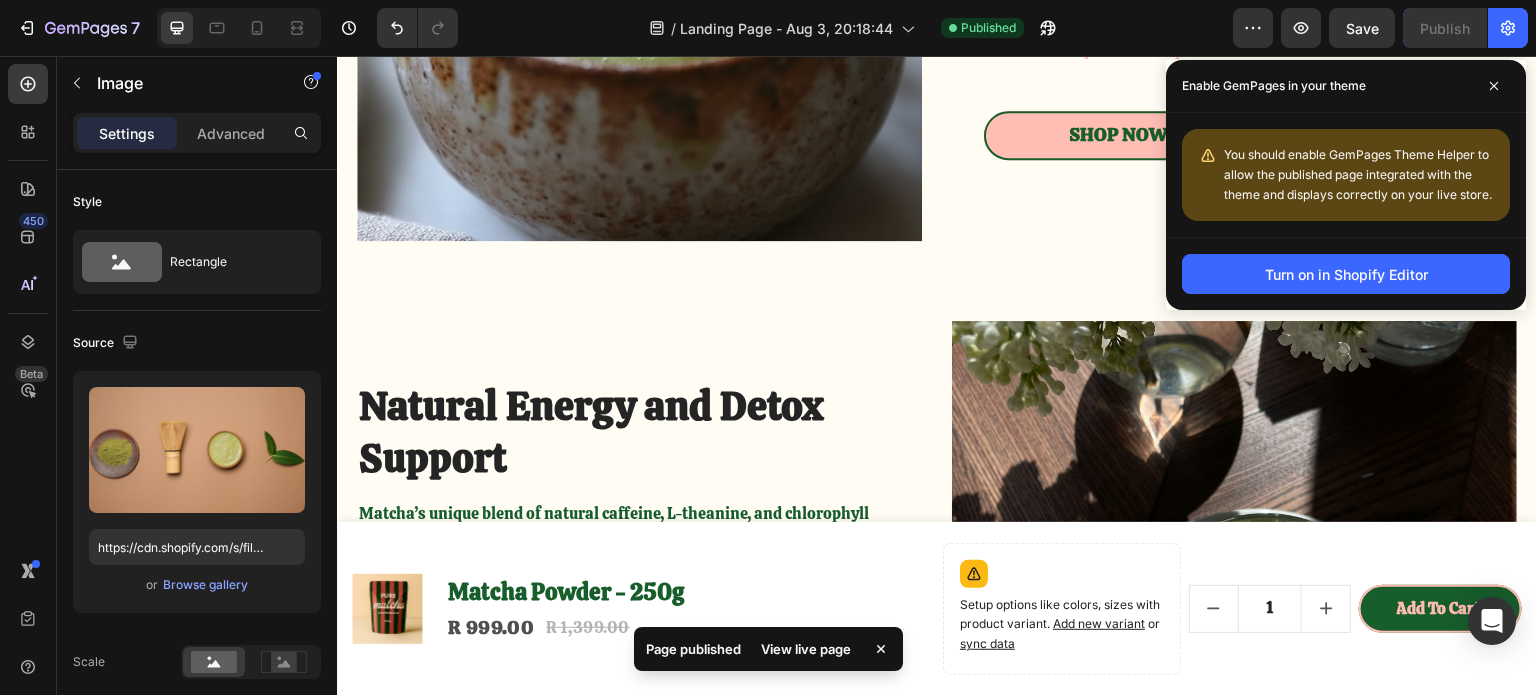 scroll, scrollTop: 2900, scrollLeft: 0, axis: vertical 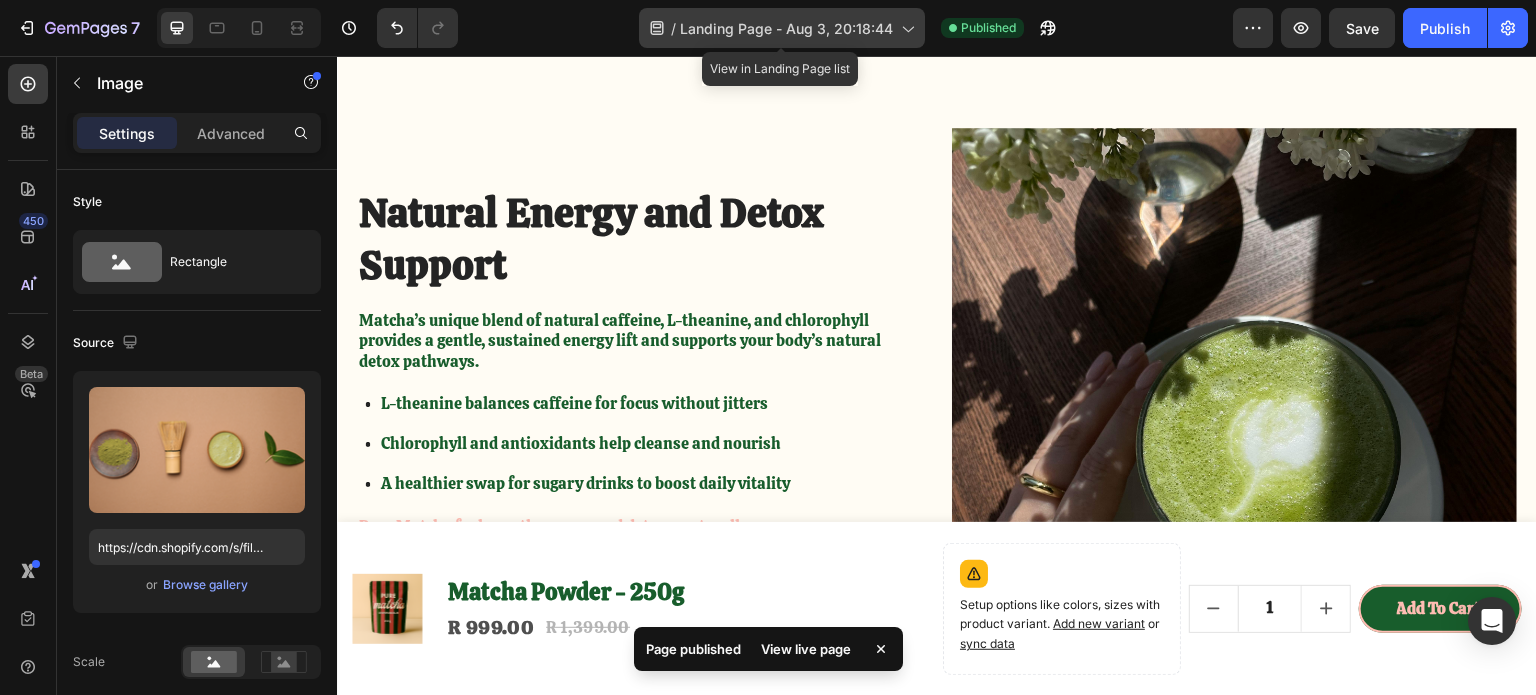click on "/  Landing Page - Aug 3, 20:18:44" 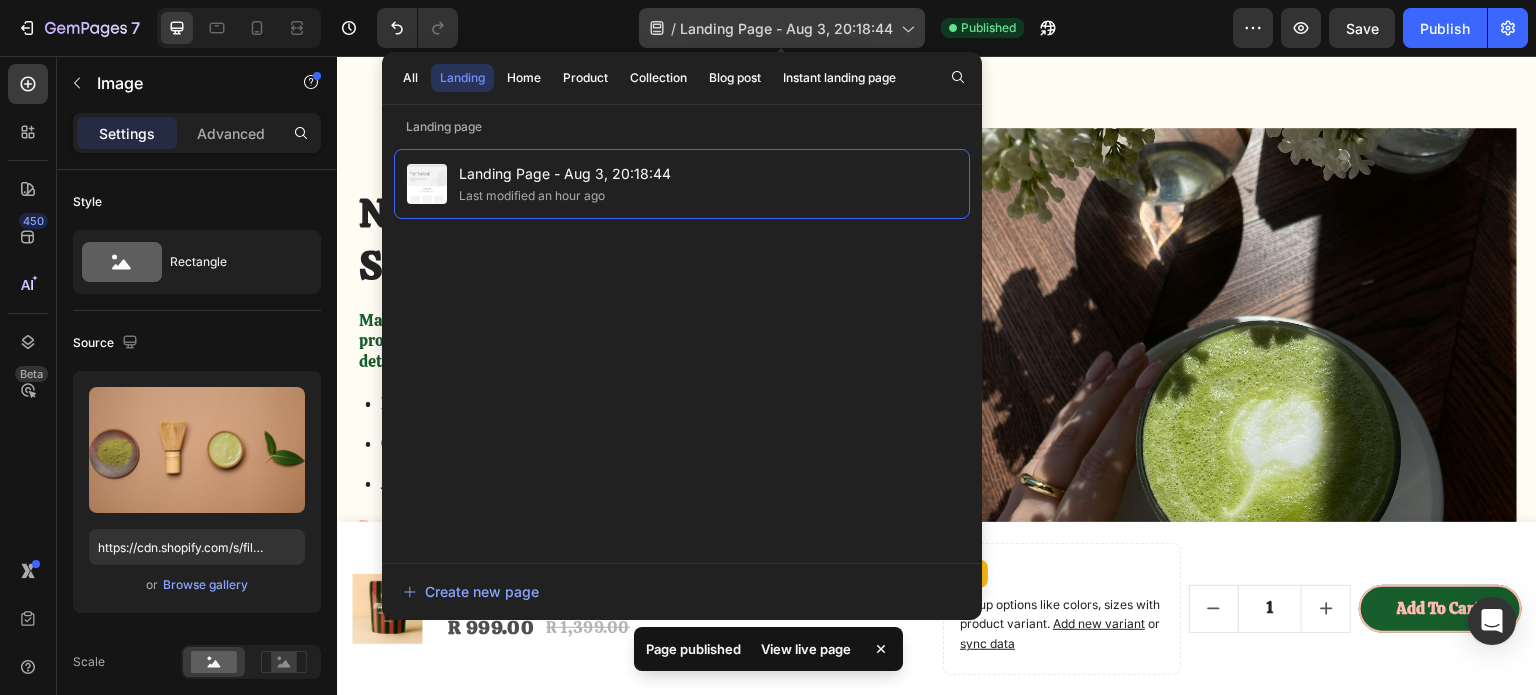 click on "/  Landing Page - Aug 3, 20:18:44" 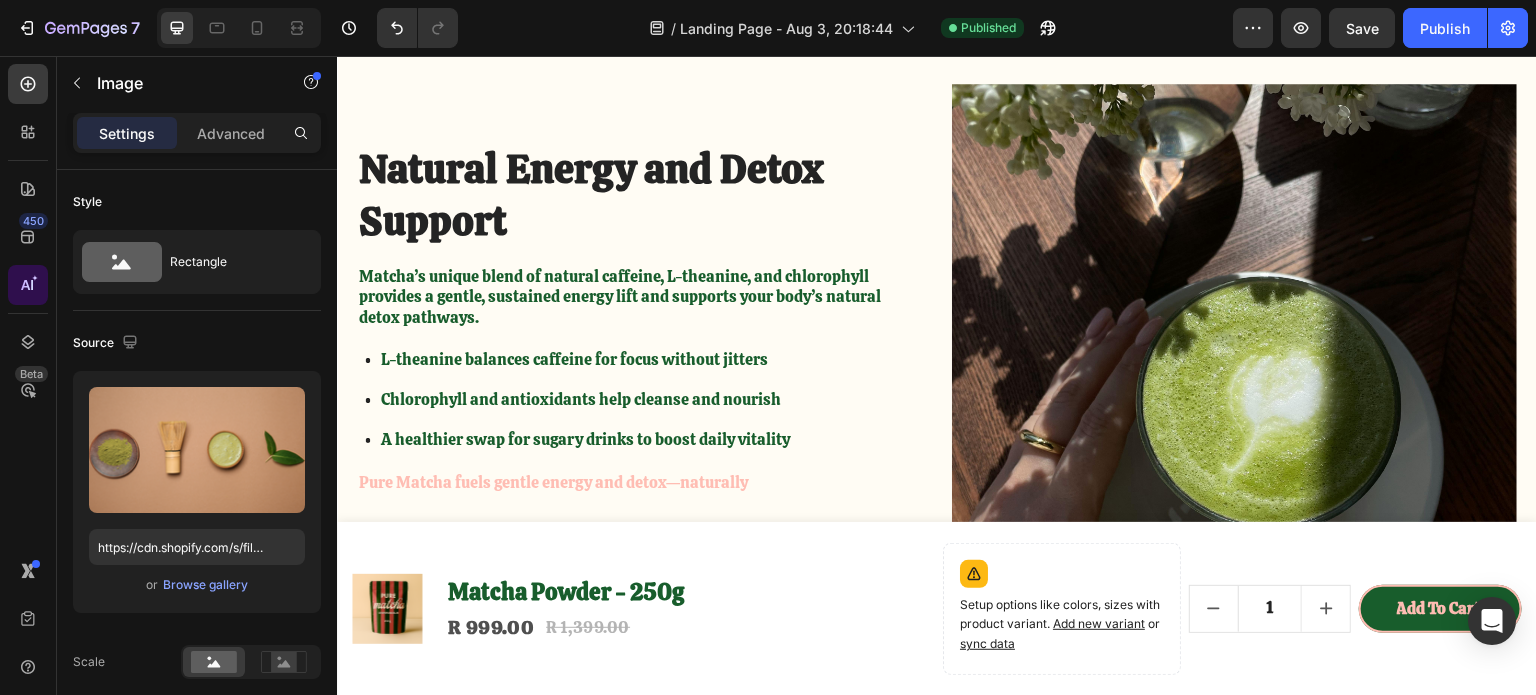 scroll, scrollTop: 3300, scrollLeft: 0, axis: vertical 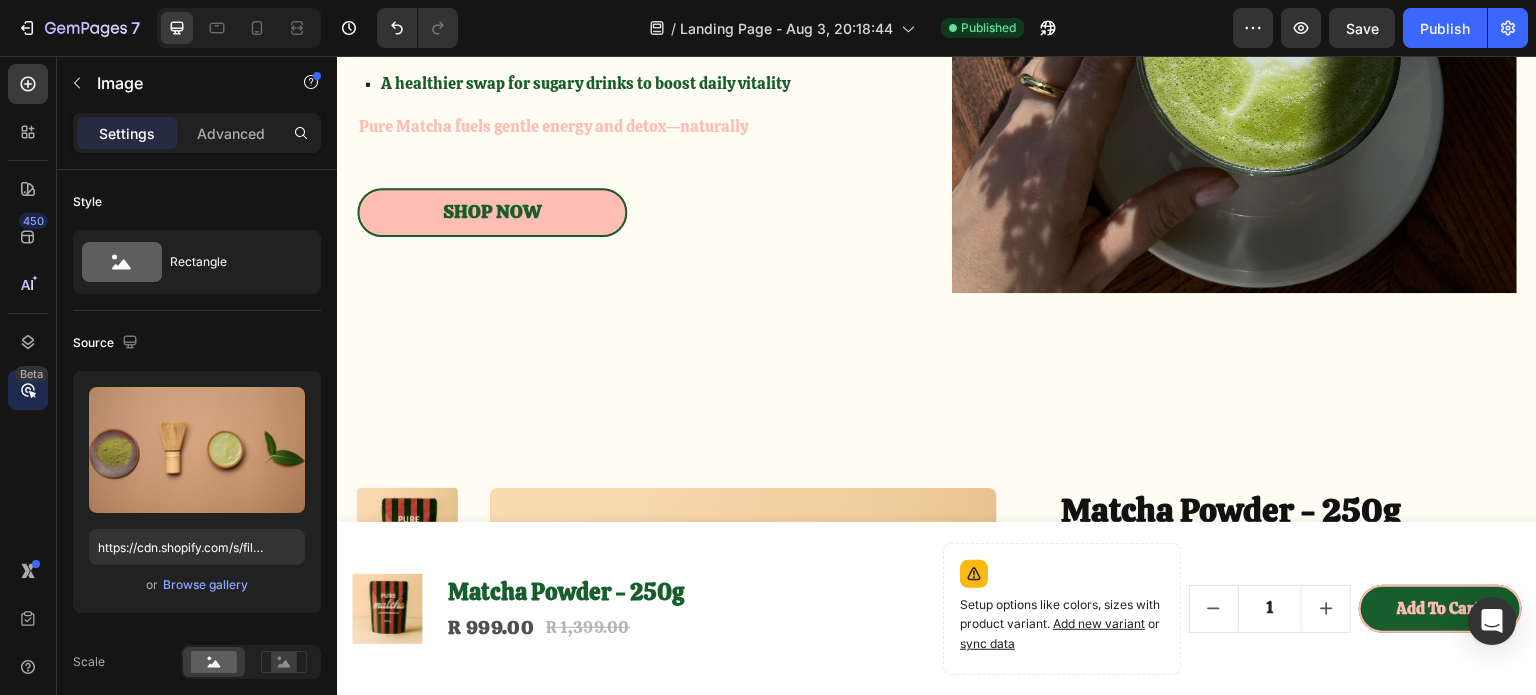 drag, startPoint x: 20, startPoint y: 361, endPoint x: 22, endPoint y: 380, distance: 19.104973 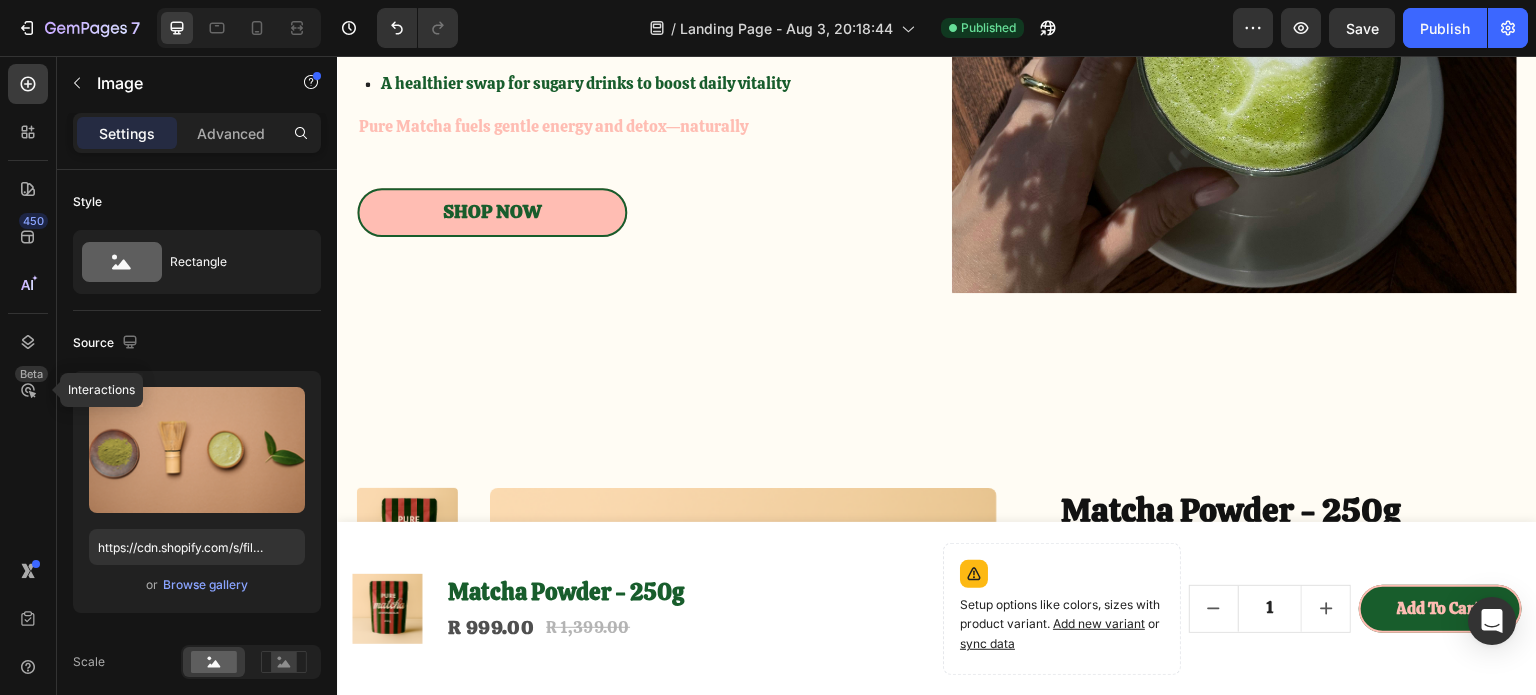 drag, startPoint x: 359, startPoint y: 436, endPoint x: 686, endPoint y: 227, distance: 388.08505 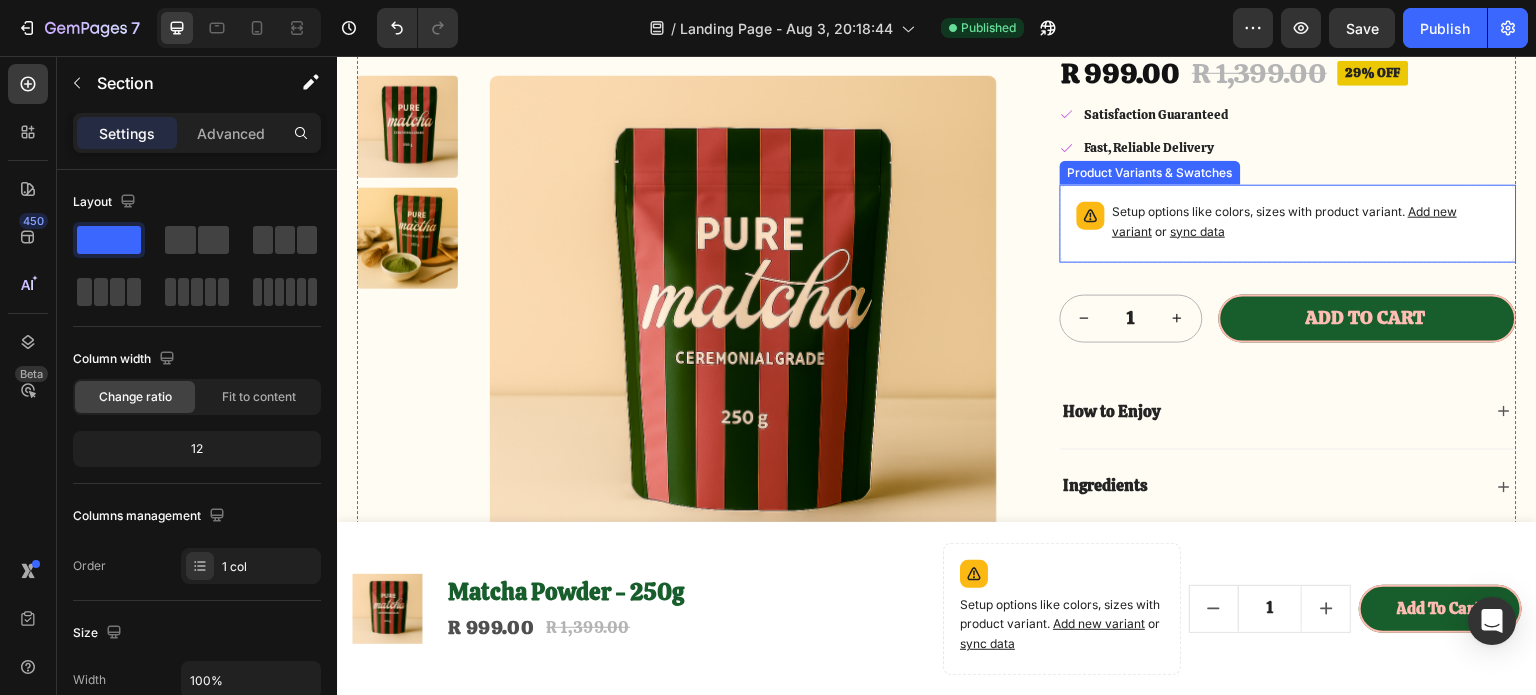scroll, scrollTop: 3700, scrollLeft: 0, axis: vertical 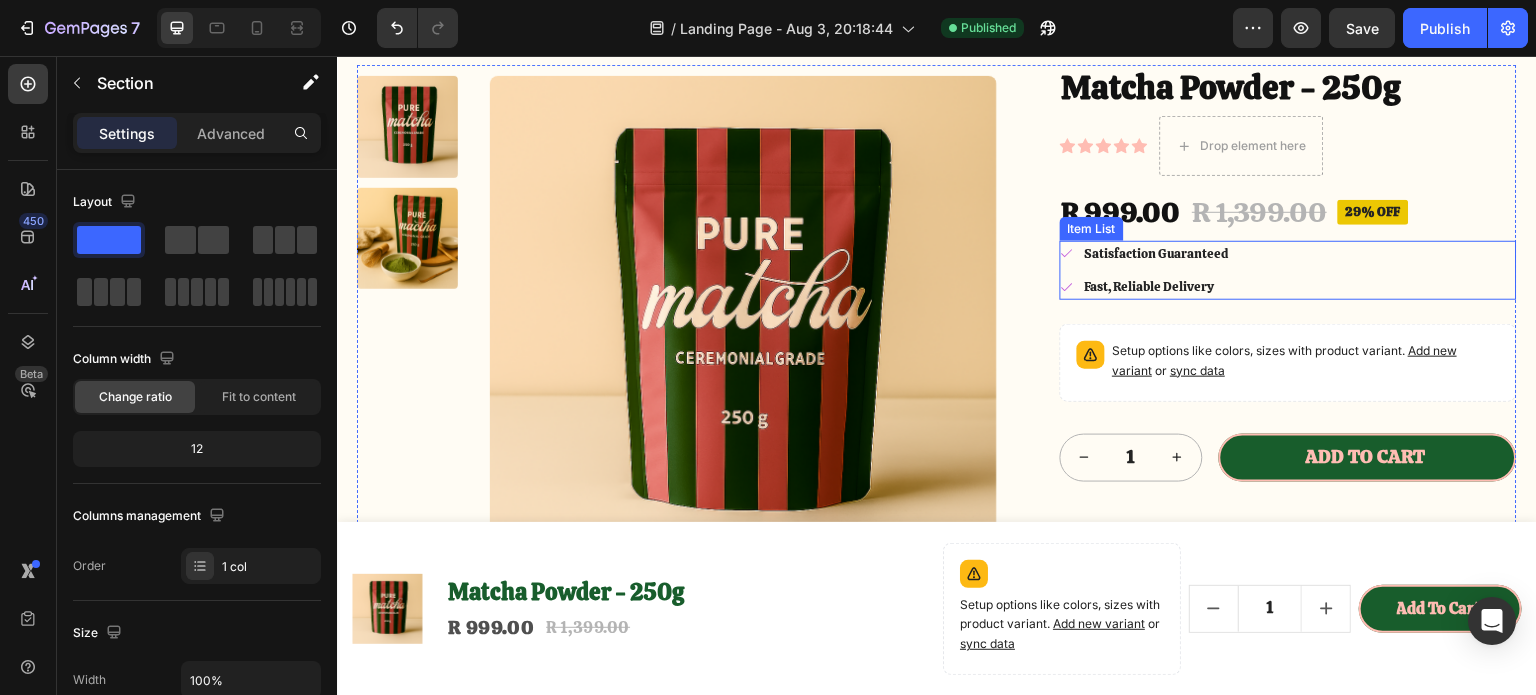 click on "Satisfaction Guaranteed
Fast, Reliable Delivery" at bounding box center (1289, 270) 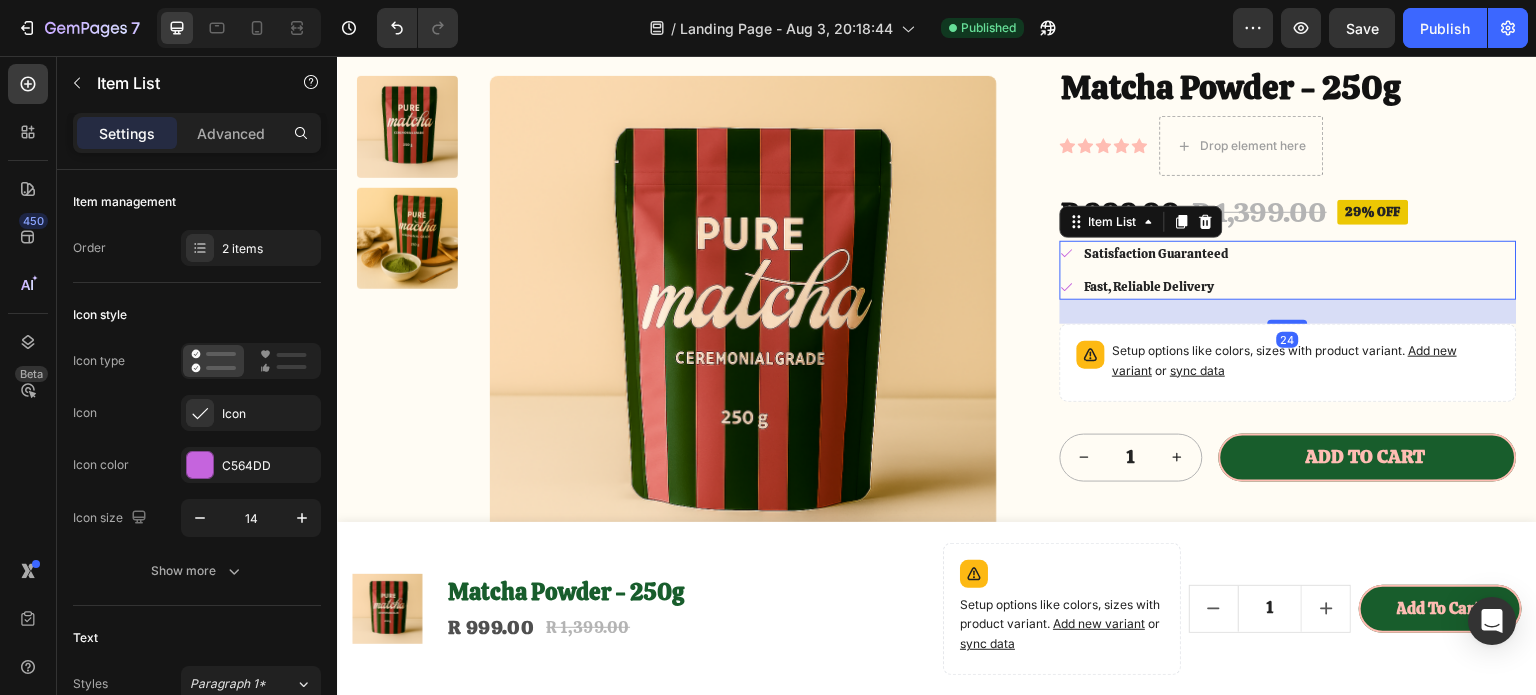 click 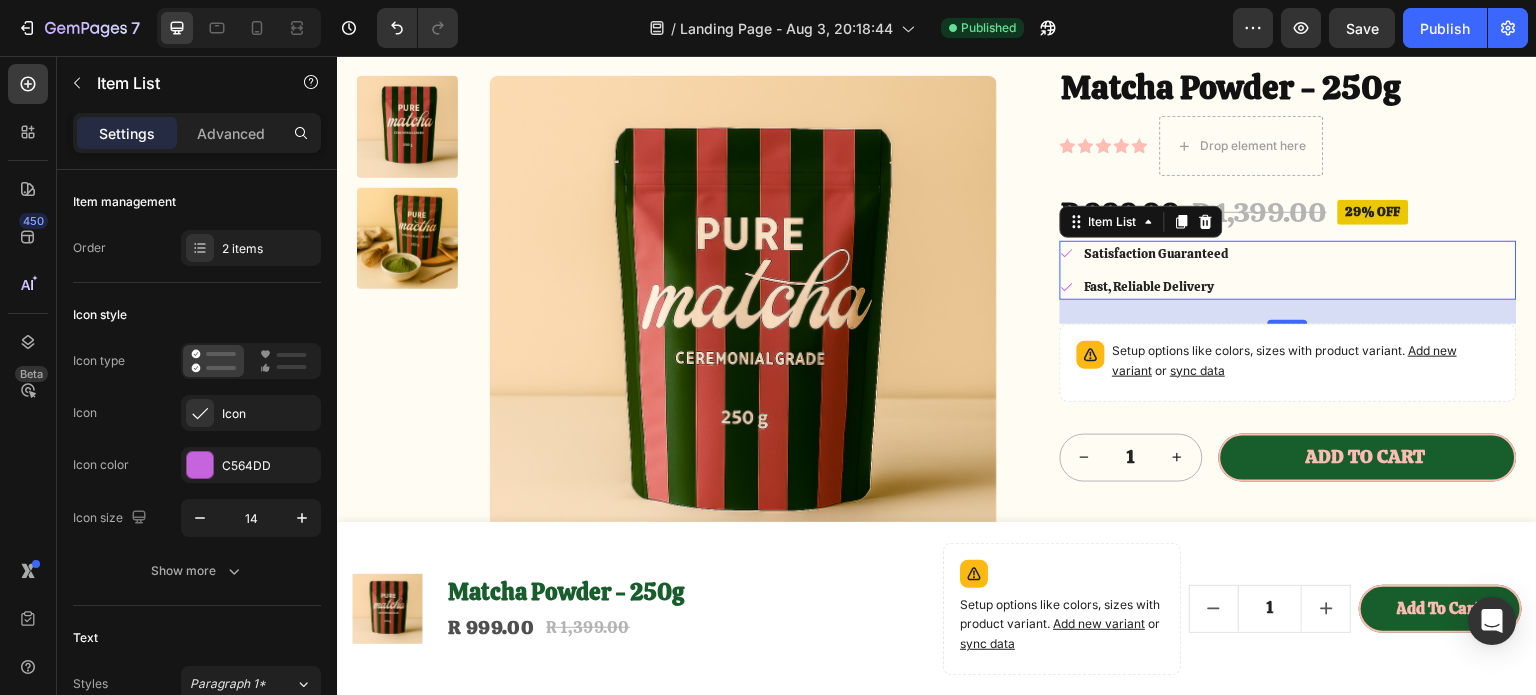 click 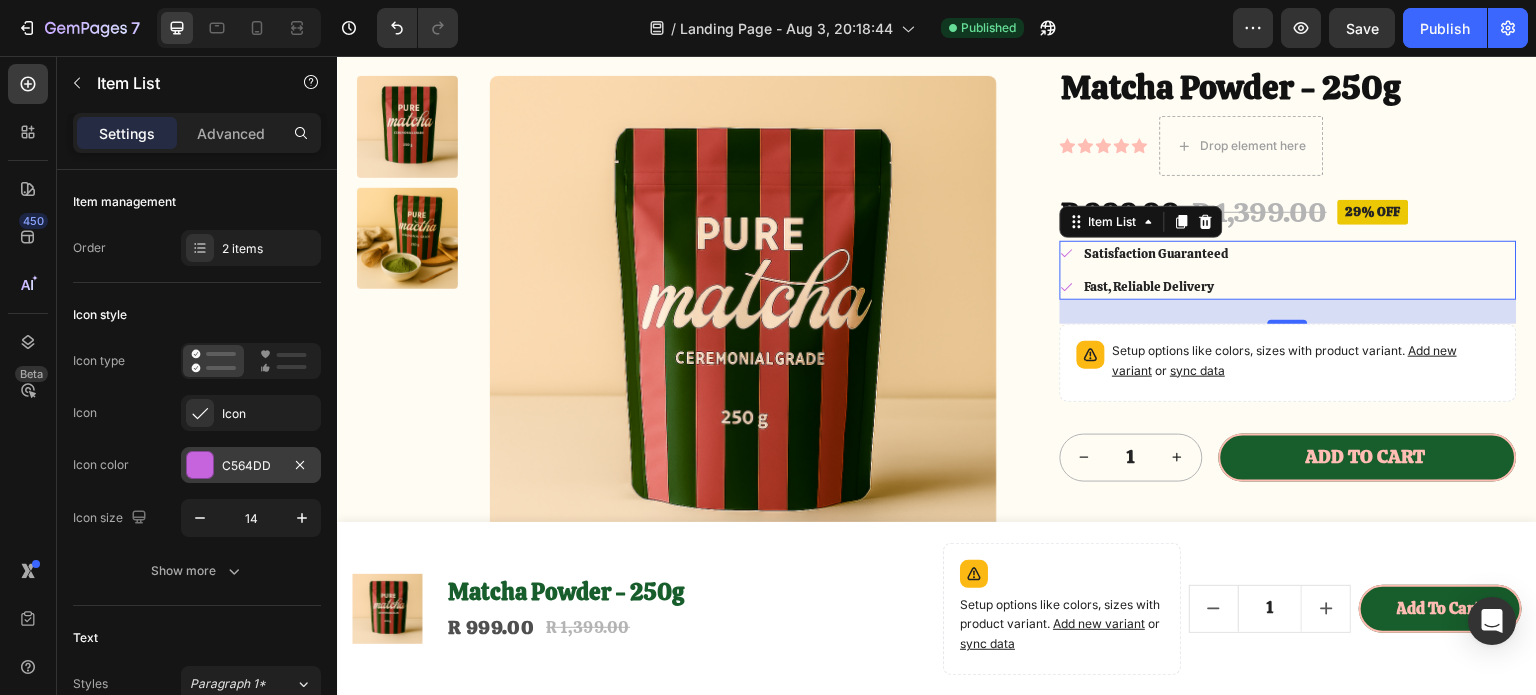 click on "C564DD" at bounding box center (251, 465) 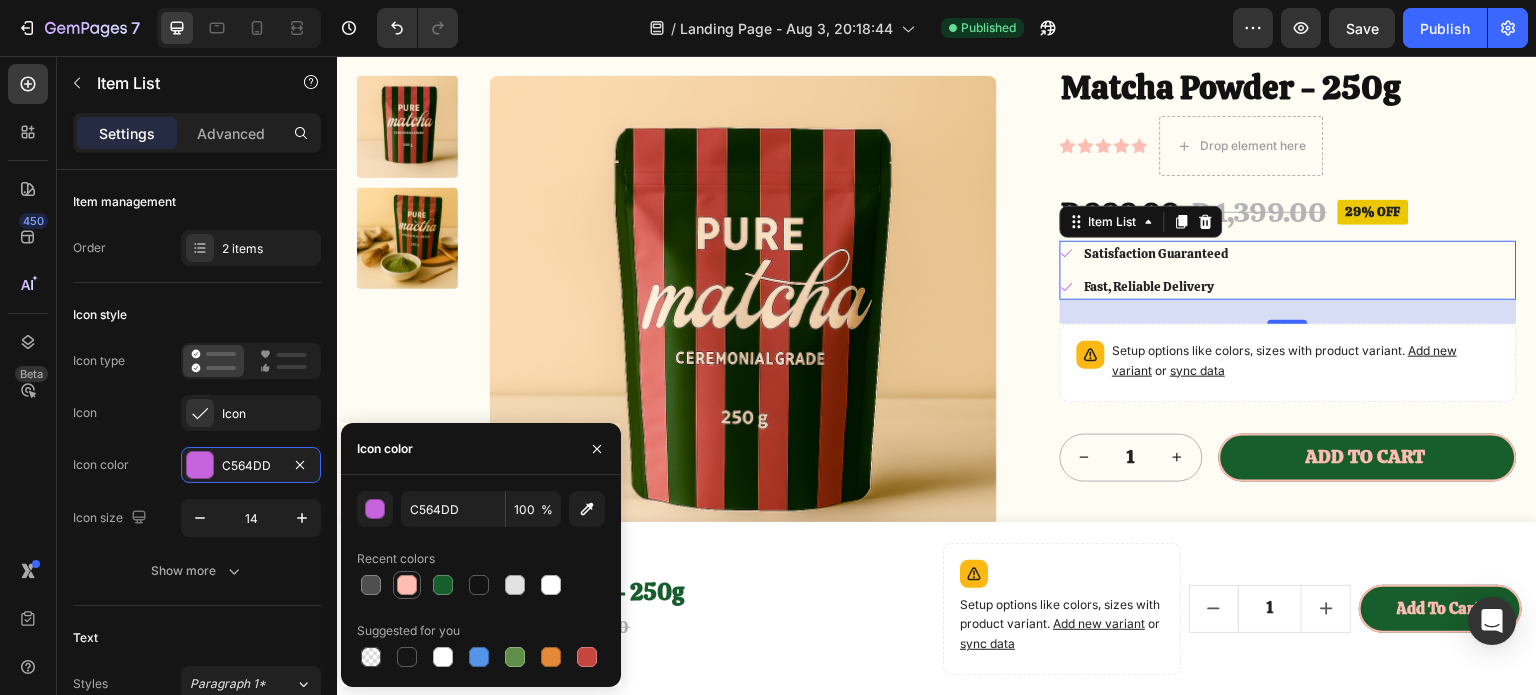 click at bounding box center [407, 585] 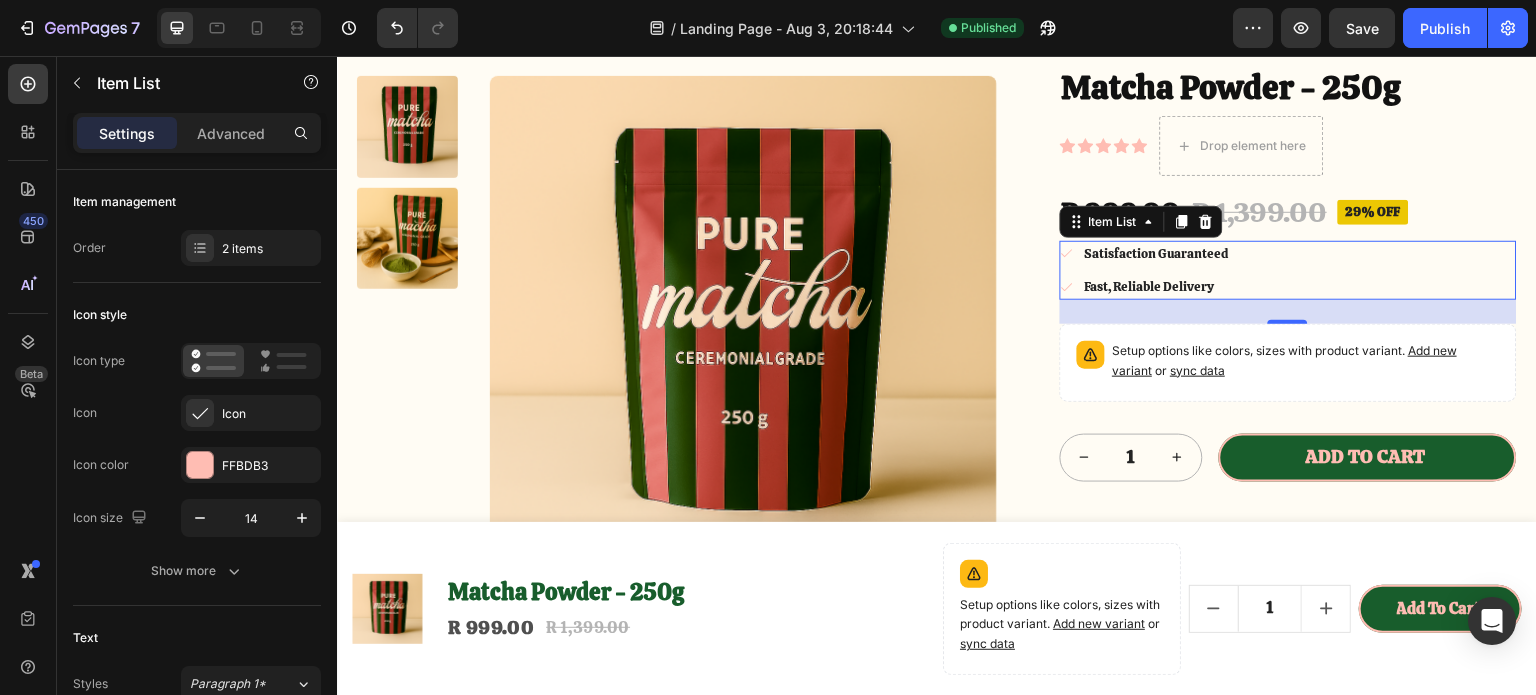 click on "Satisfaction Guaranteed
Fast, Reliable Delivery" at bounding box center (1289, 270) 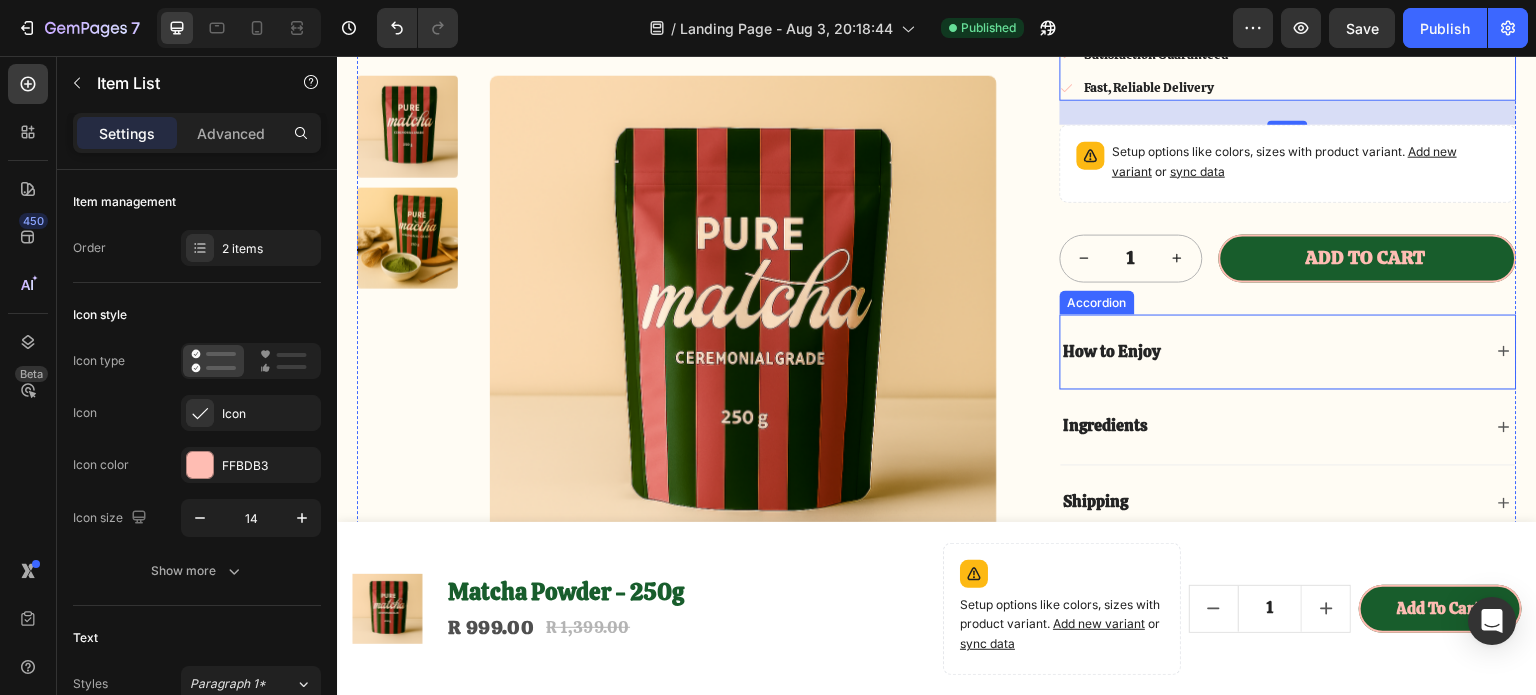 scroll, scrollTop: 4000, scrollLeft: 0, axis: vertical 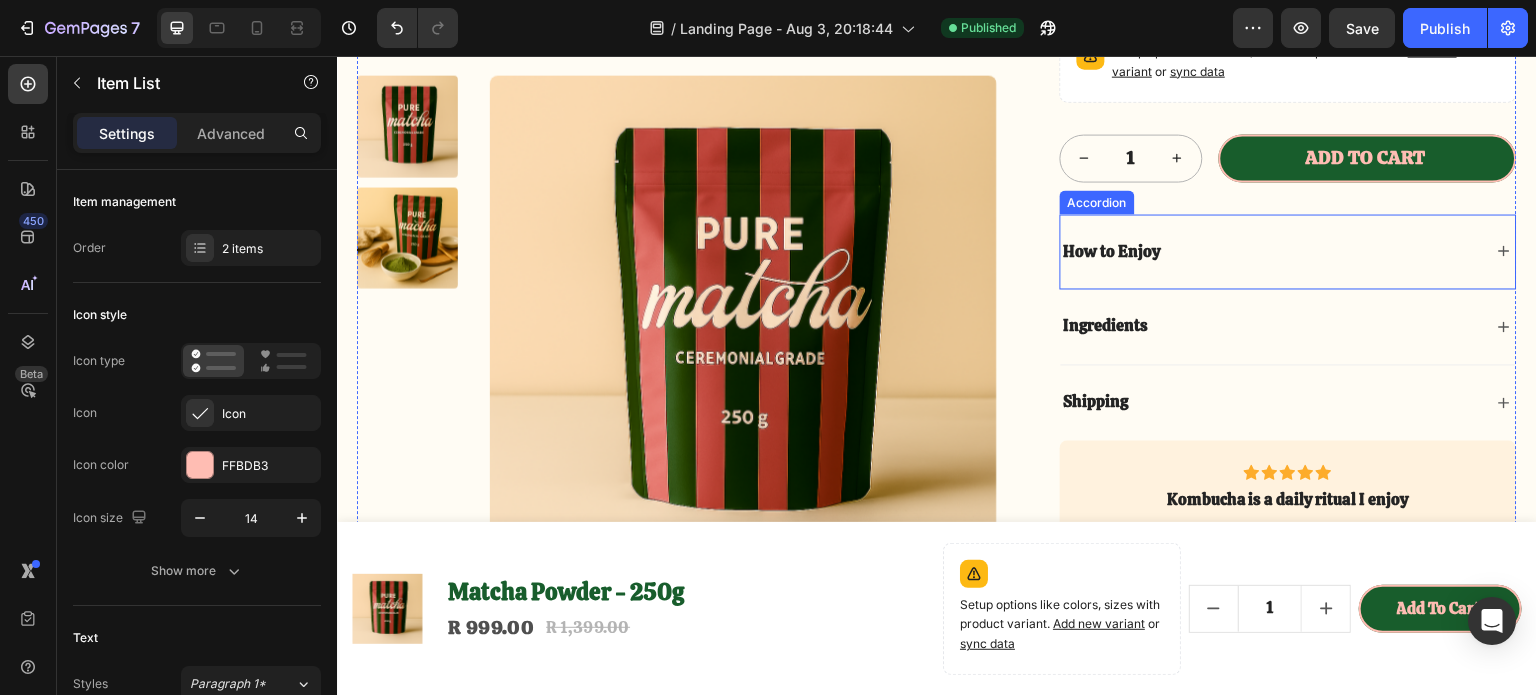 click 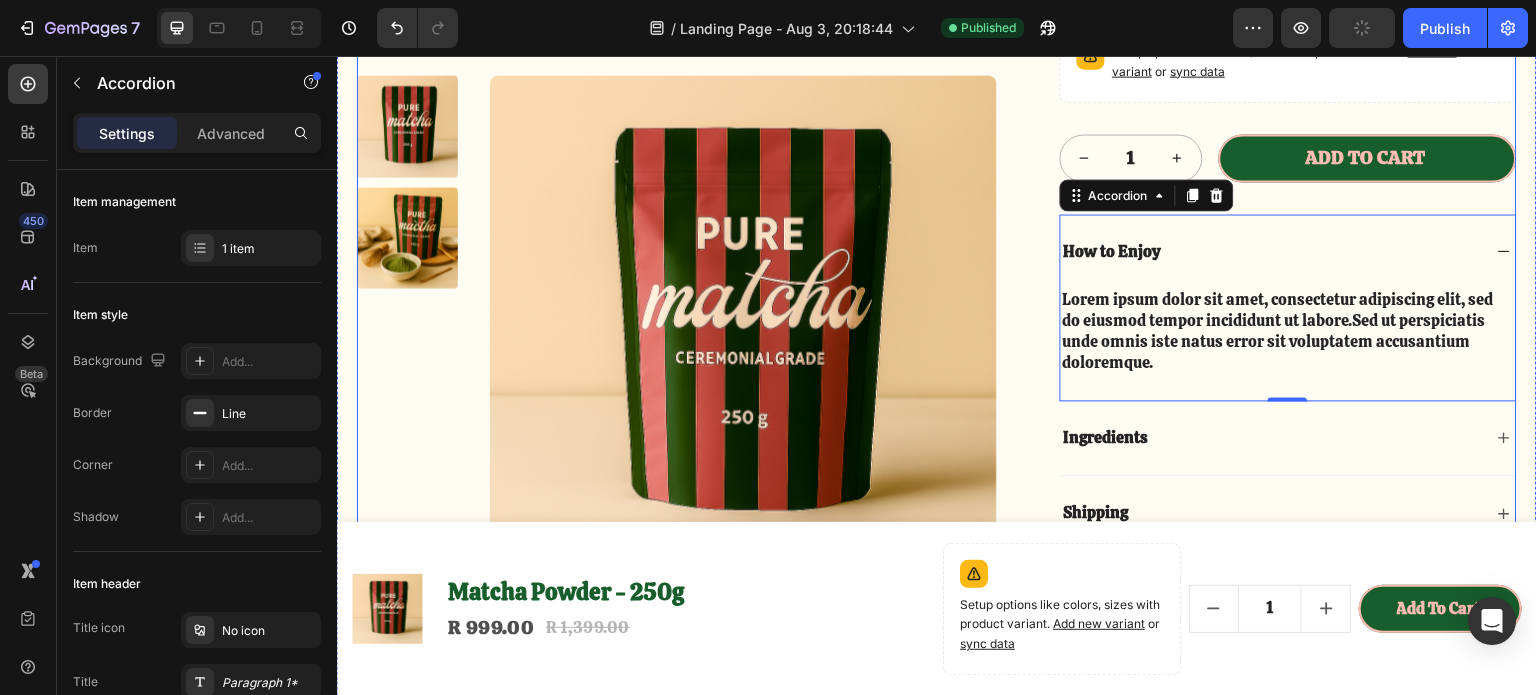 click on "Matcha Powder - 250g Product Title Icon Icon Icon Icon Icon Icon List
Drop element here Row R 999.00 Product Price Product Price R 1,399.00 Product Price Product Price 29% off Product Badge Row
Satisfaction Guaranteed
Fast, Reliable Delivery Item List Setup options like colors, sizes with product variant.       Add new variant   or   sync data Product Variants & Swatches
1
Product Quantity Add to cart Add to Cart Row
How to Enjoy Lorem ipsum dolor sit amet, consectetur adipiscing elit, sed do eiusmod tempor incididunt ut labore.Sed ut perspiciatis unde omnis iste natus error sit voluptatem accusantium doloremque. Text Block Accordion   0
Ingredients   Accordion
Shipping Accordion Icon Icon Icon Icon Icon Icon List Kombucha is a daily ritual I enjoy Text Block "The antioxidants in kombucha have made my skin glow. I feel like it's helping to flush out toxins and nourish my body from the inside out." Text Block Briana M." at bounding box center (1289, 260) 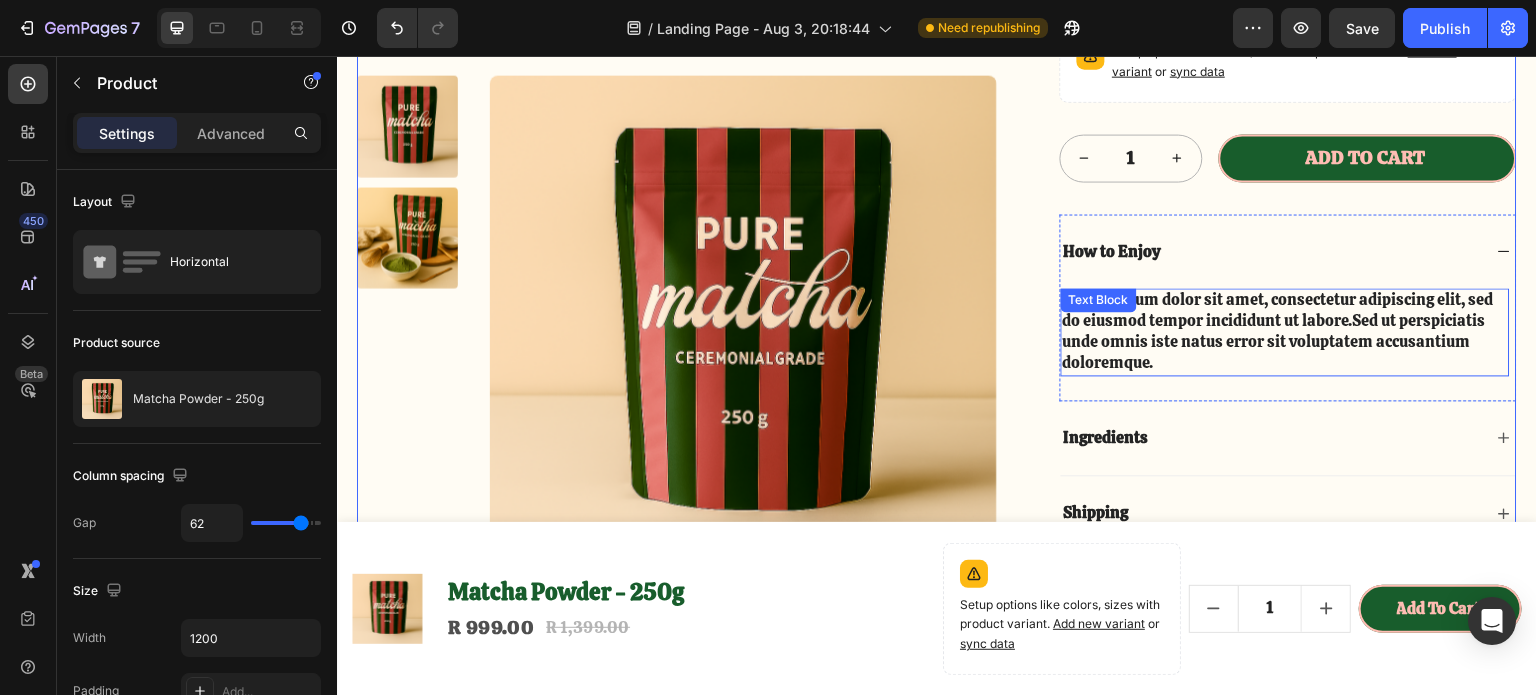 click on "Lorem ipsum dolor sit amet, consectetur adipiscing elit, sed do eiusmod tempor incididunt ut labore.Sed ut perspiciatis unde omnis iste natus error sit voluptatem accusantium doloremque." at bounding box center (1286, 331) 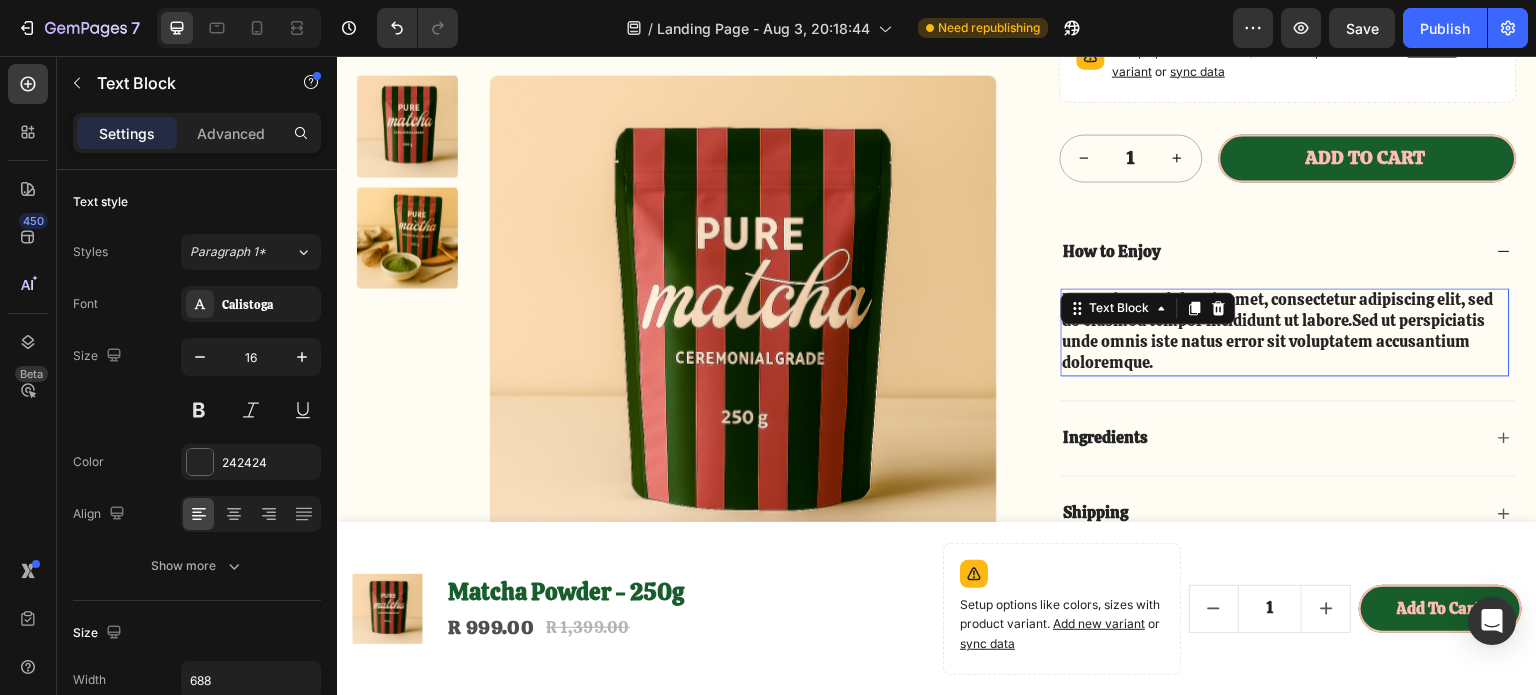 click on "Lorem ipsum dolor sit amet, consectetur adipiscing elit, sed do eiusmod tempor incididunt ut labore.Sed ut perspiciatis unde omnis iste natus error sit voluptatem accusantium doloremque." at bounding box center (1286, 331) 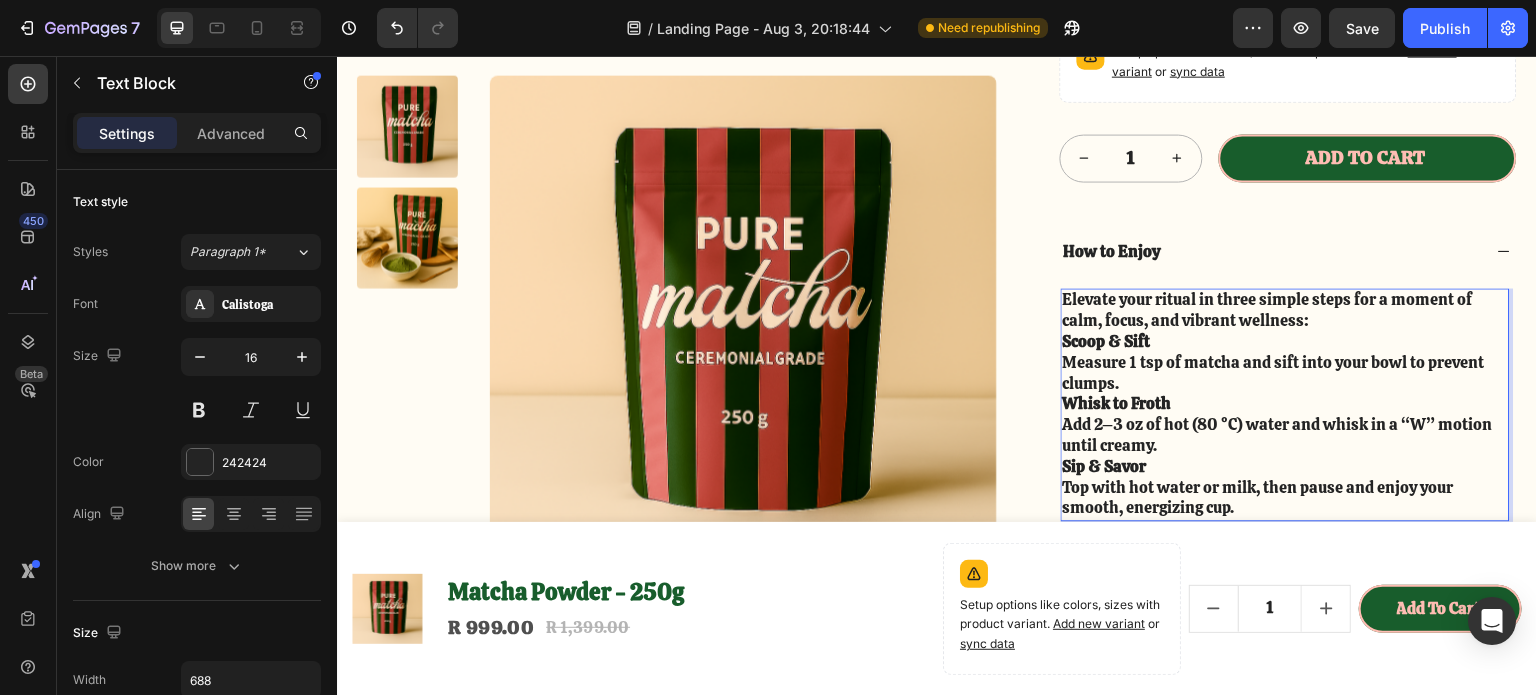 scroll, scrollTop: 4100, scrollLeft: 0, axis: vertical 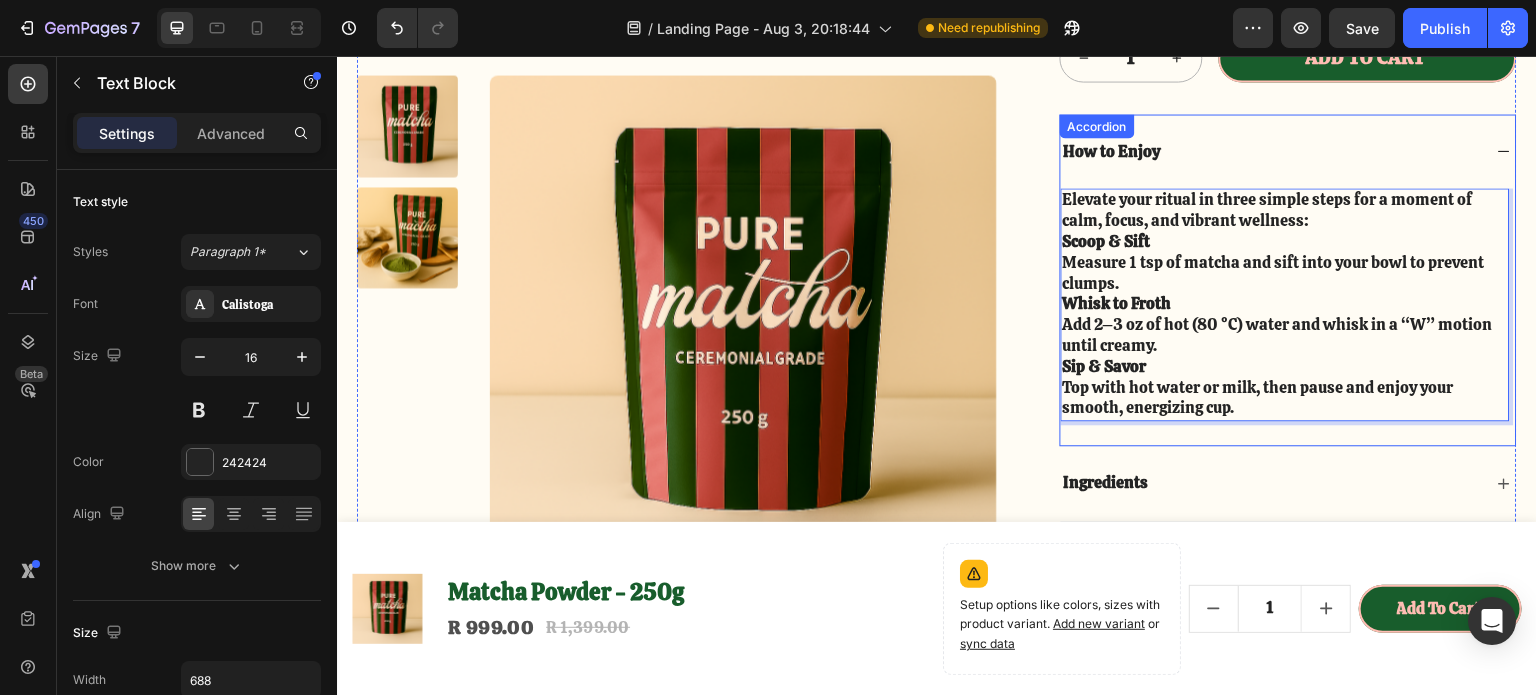 click 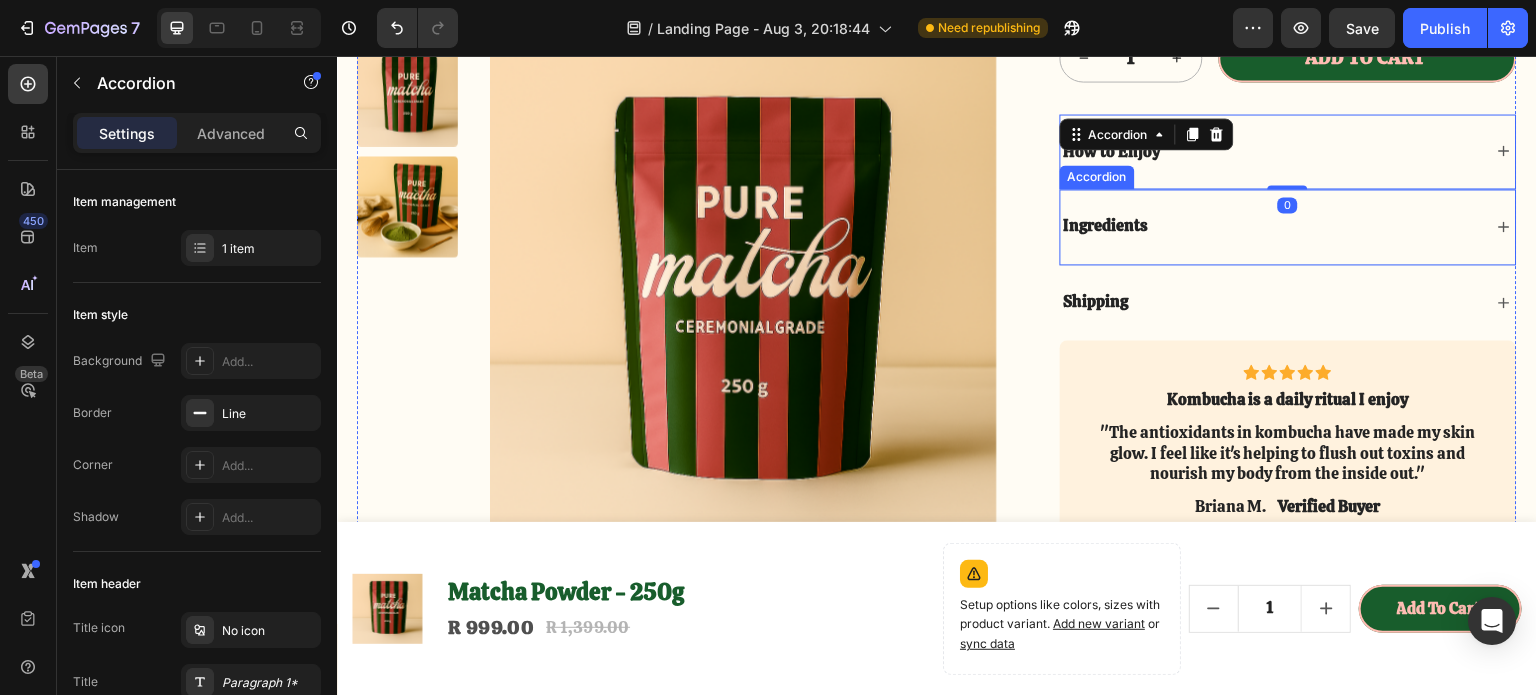 click on "Ingredients" at bounding box center [1289, 226] 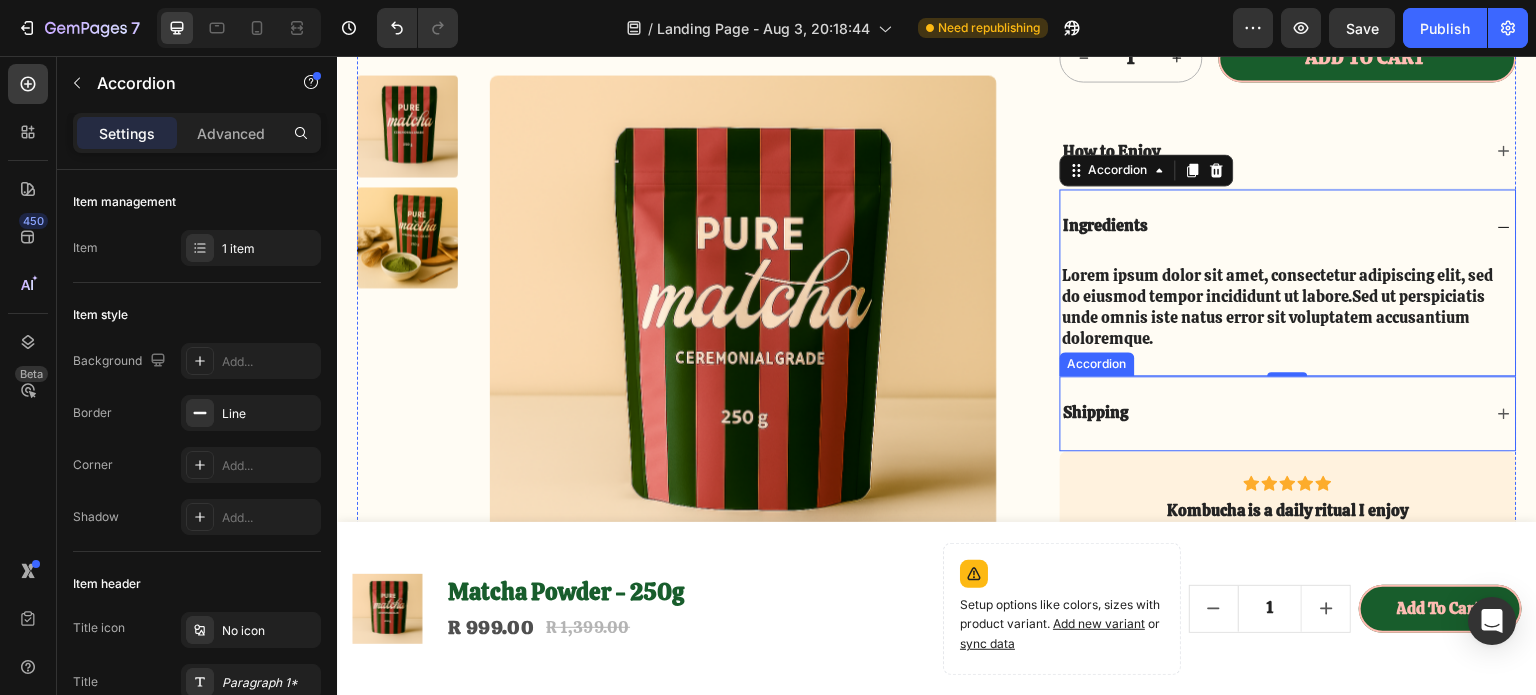 click 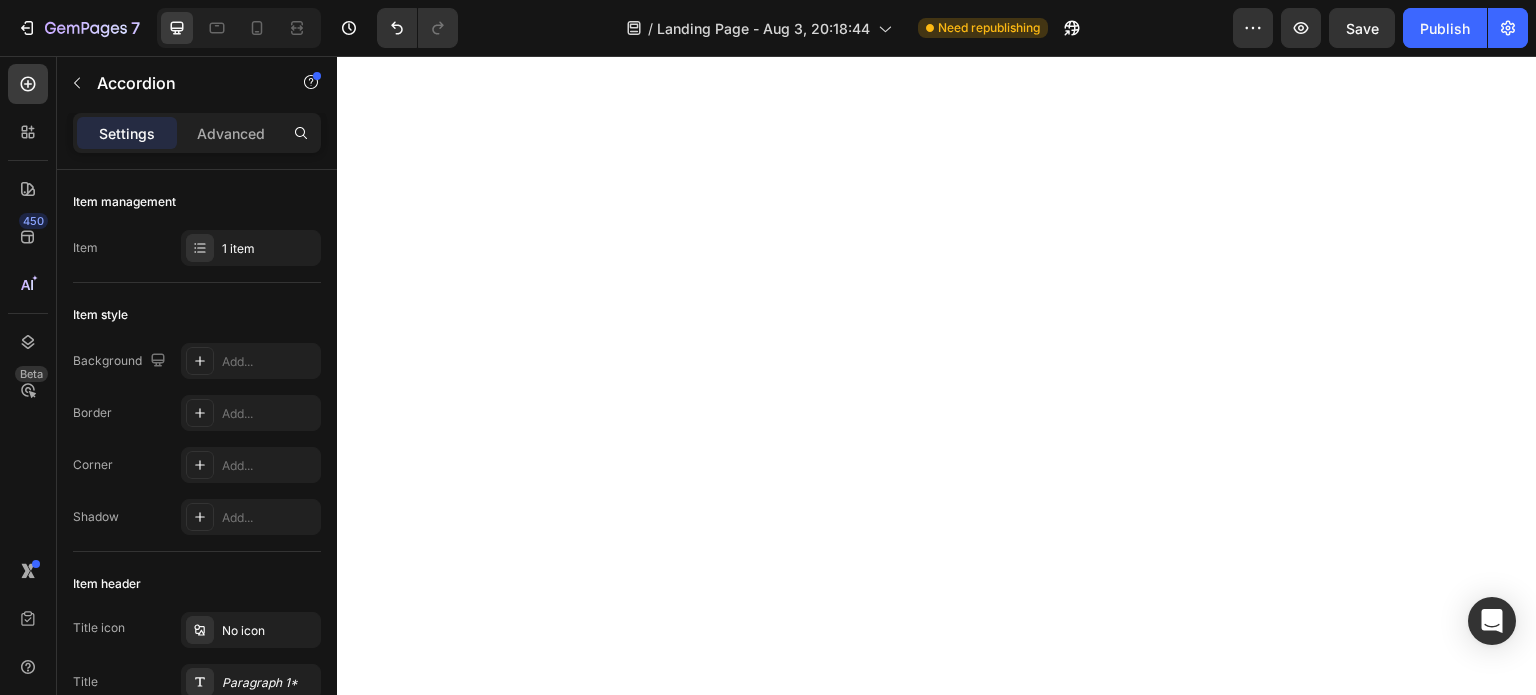 scroll, scrollTop: 0, scrollLeft: 0, axis: both 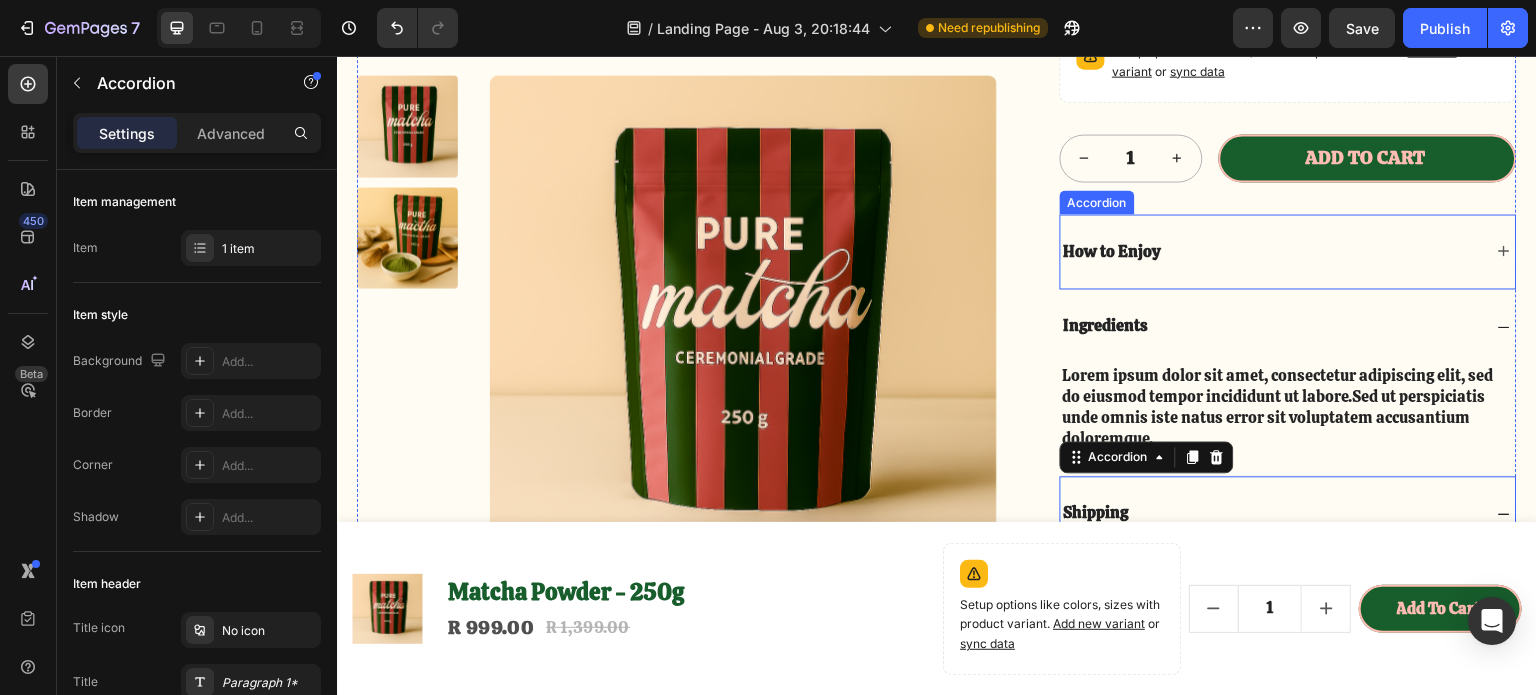 click on "How to Enjoy" at bounding box center [1272, 251] 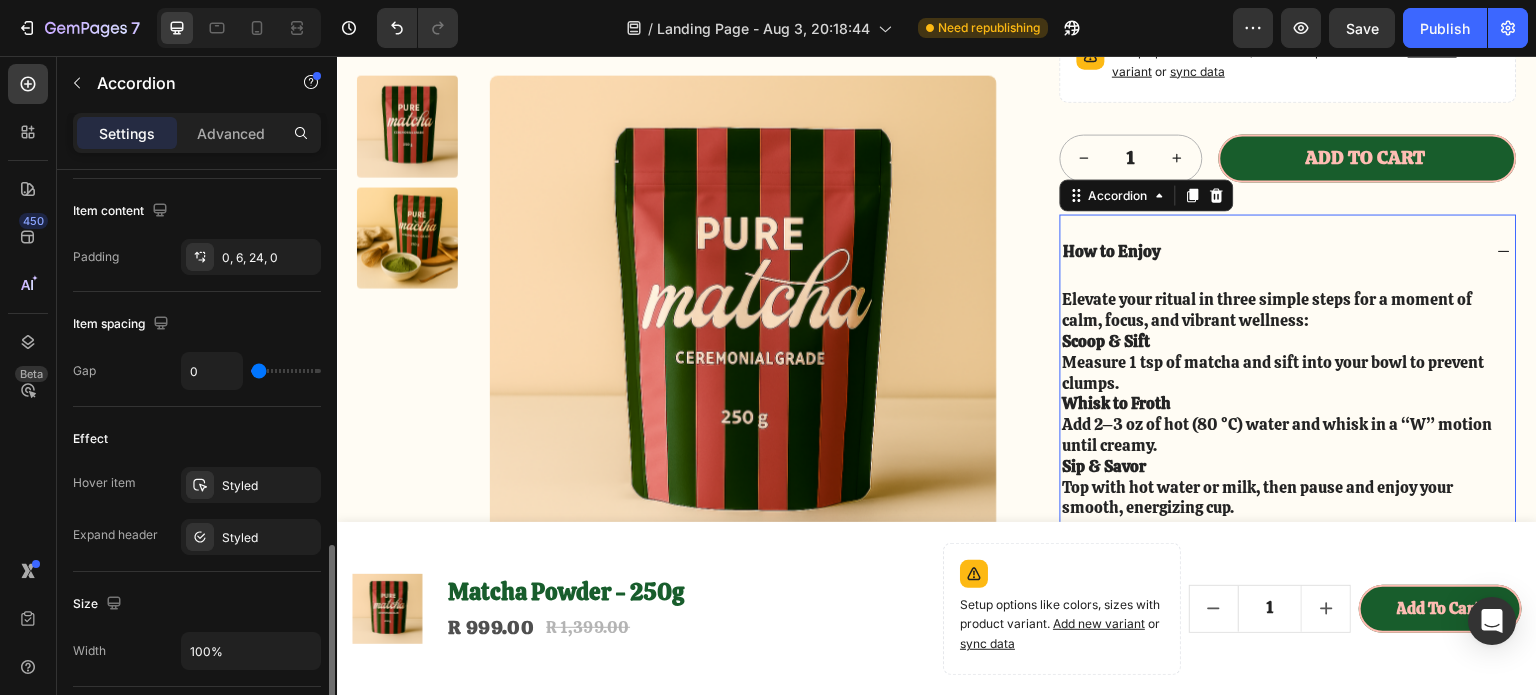 scroll, scrollTop: 900, scrollLeft: 0, axis: vertical 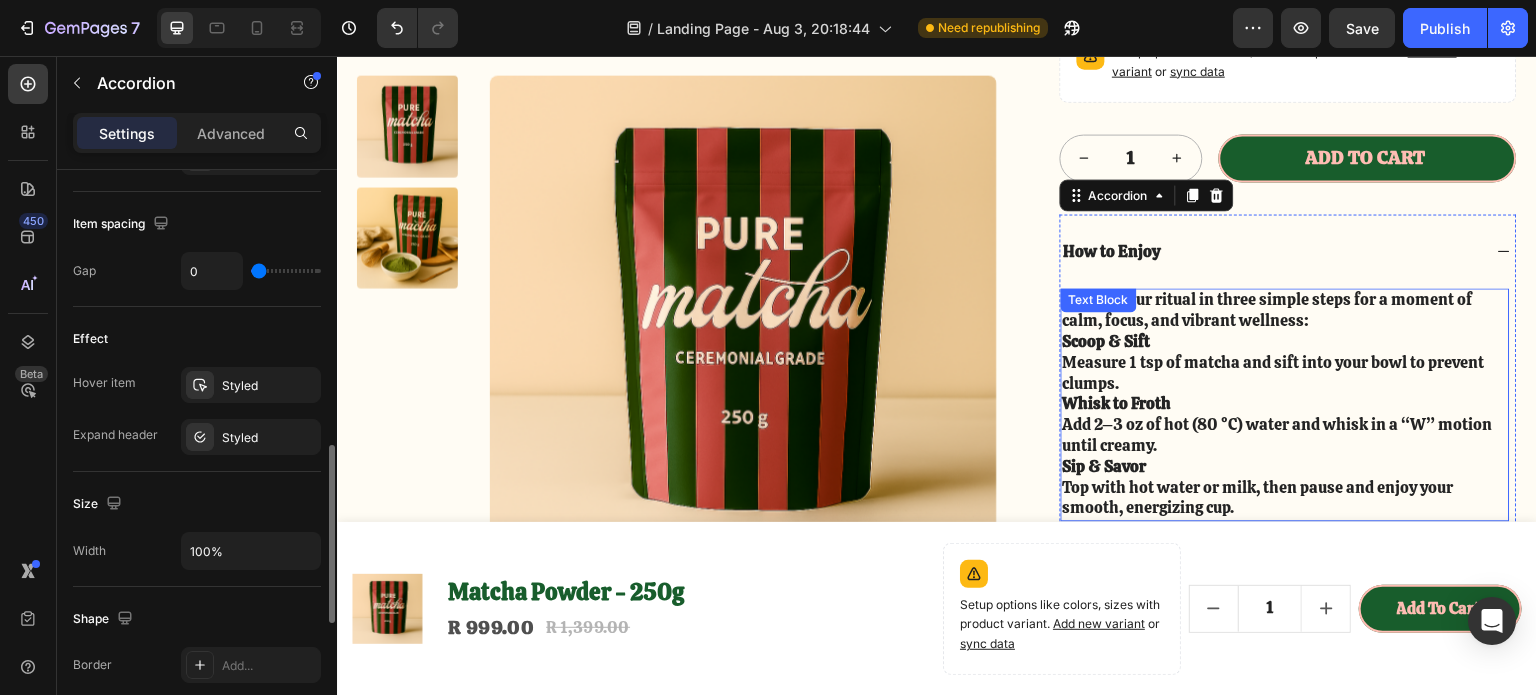 click on "Elevate your ritual in three simple steps for a moment of calm, focus, and vibrant wellness:" at bounding box center (1286, 311) 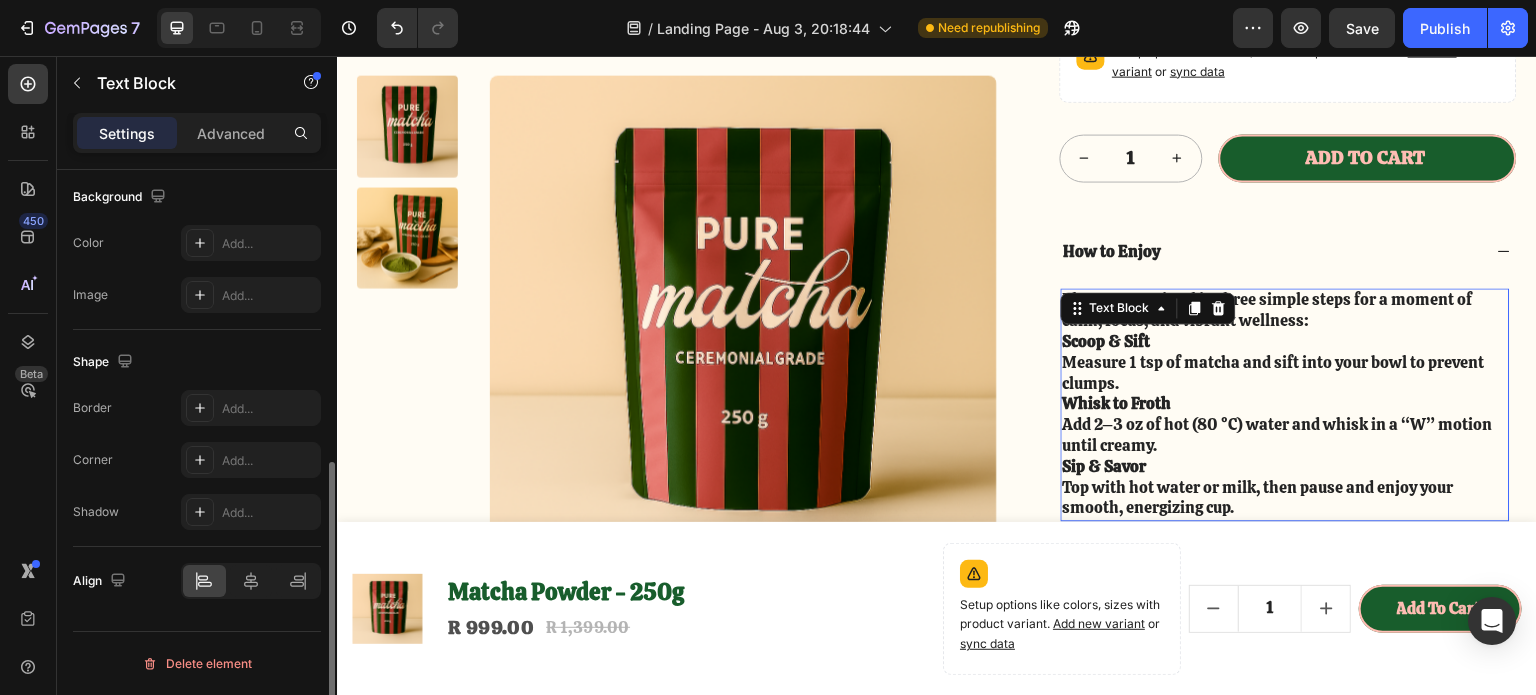 scroll, scrollTop: 0, scrollLeft: 0, axis: both 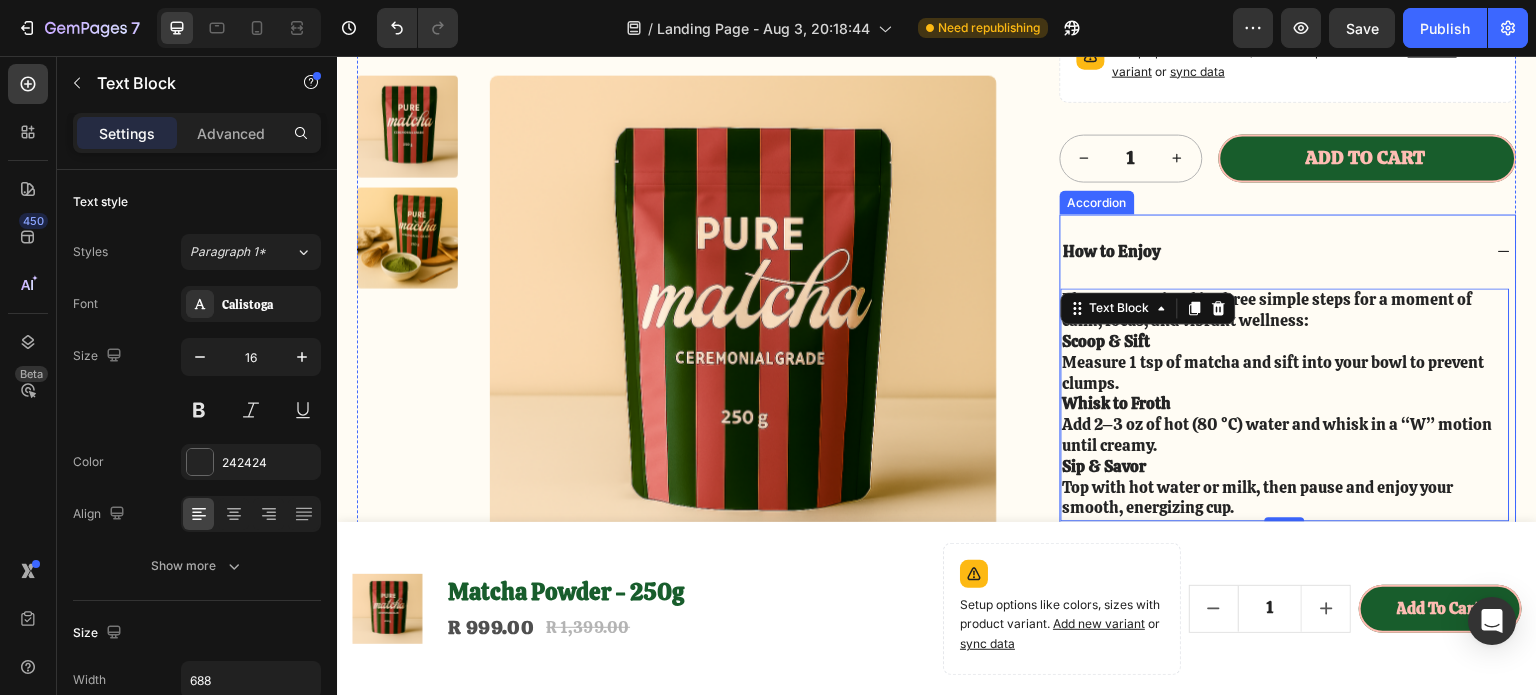 click on "How to Enjoy" at bounding box center (1112, 251) 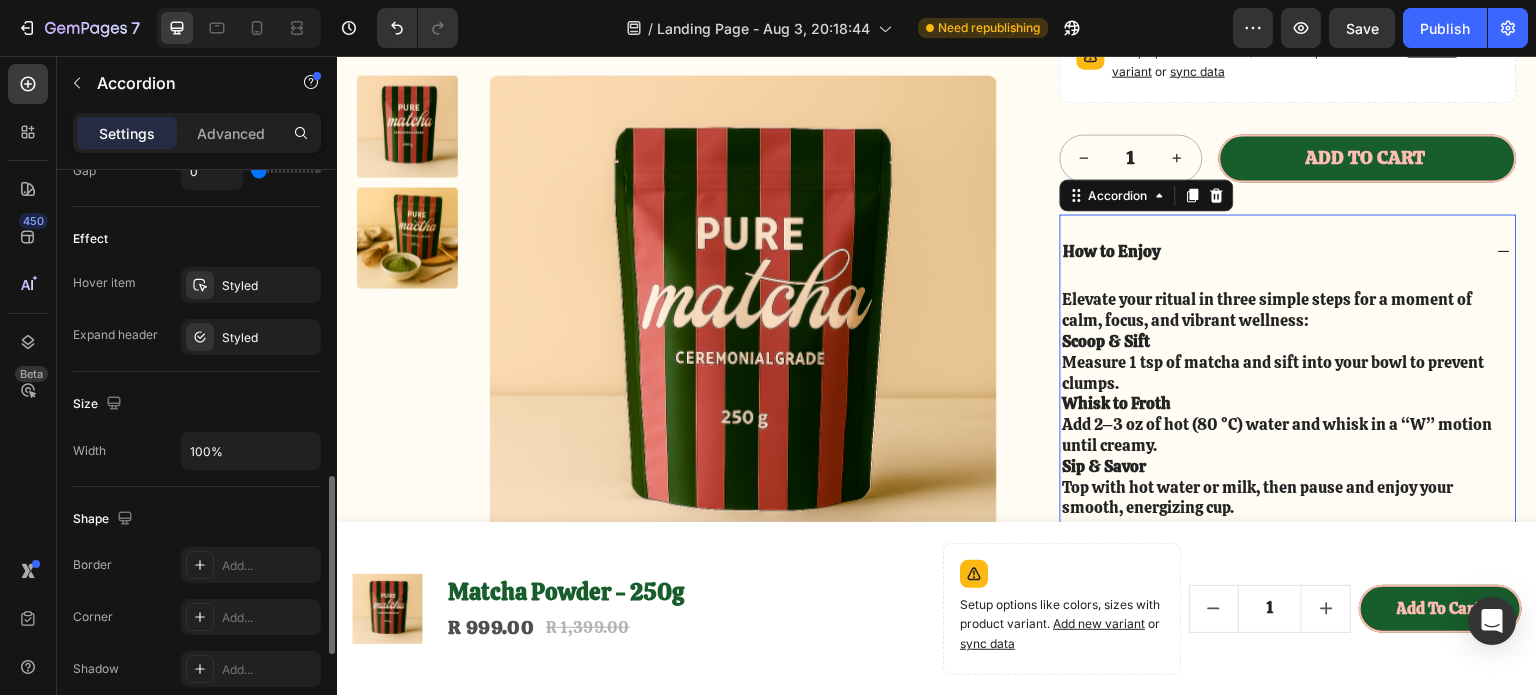 scroll, scrollTop: 400, scrollLeft: 0, axis: vertical 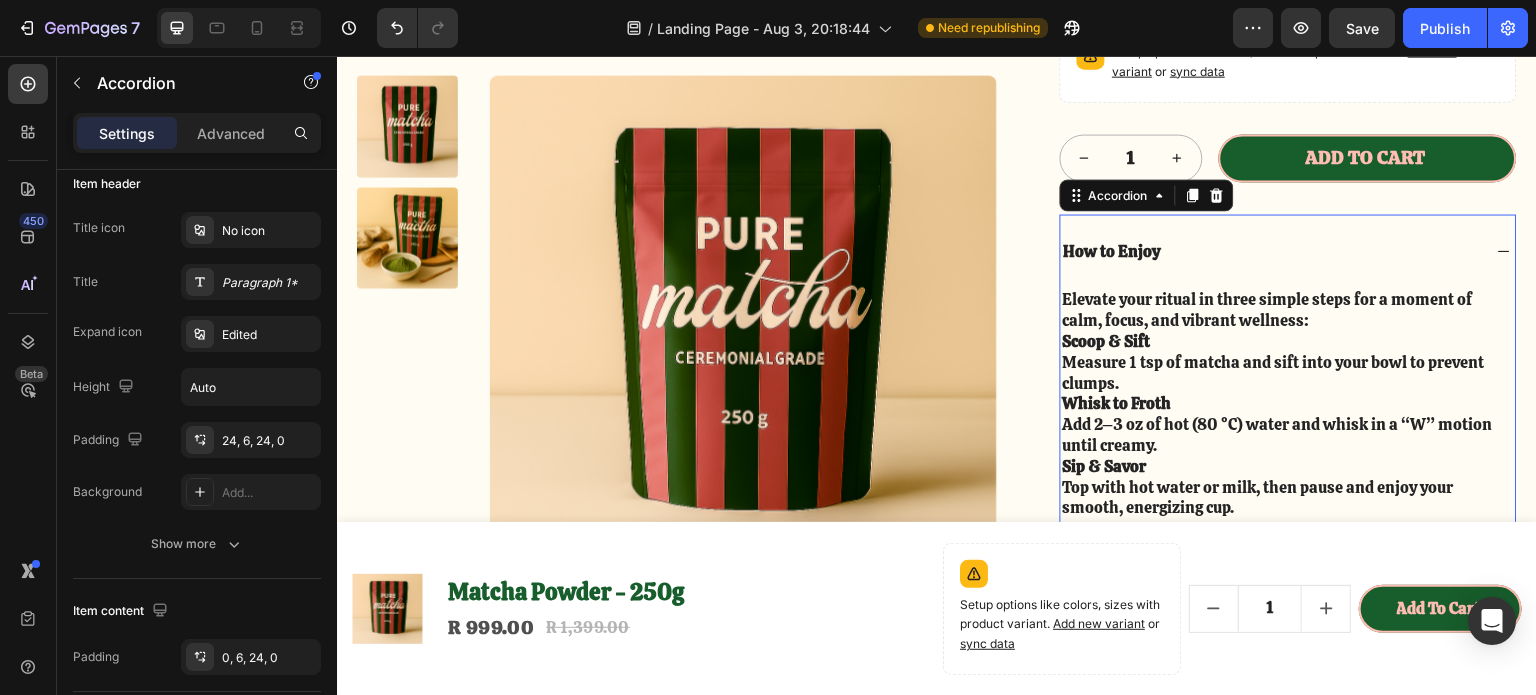 click on "How to Enjoy" at bounding box center [1112, 251] 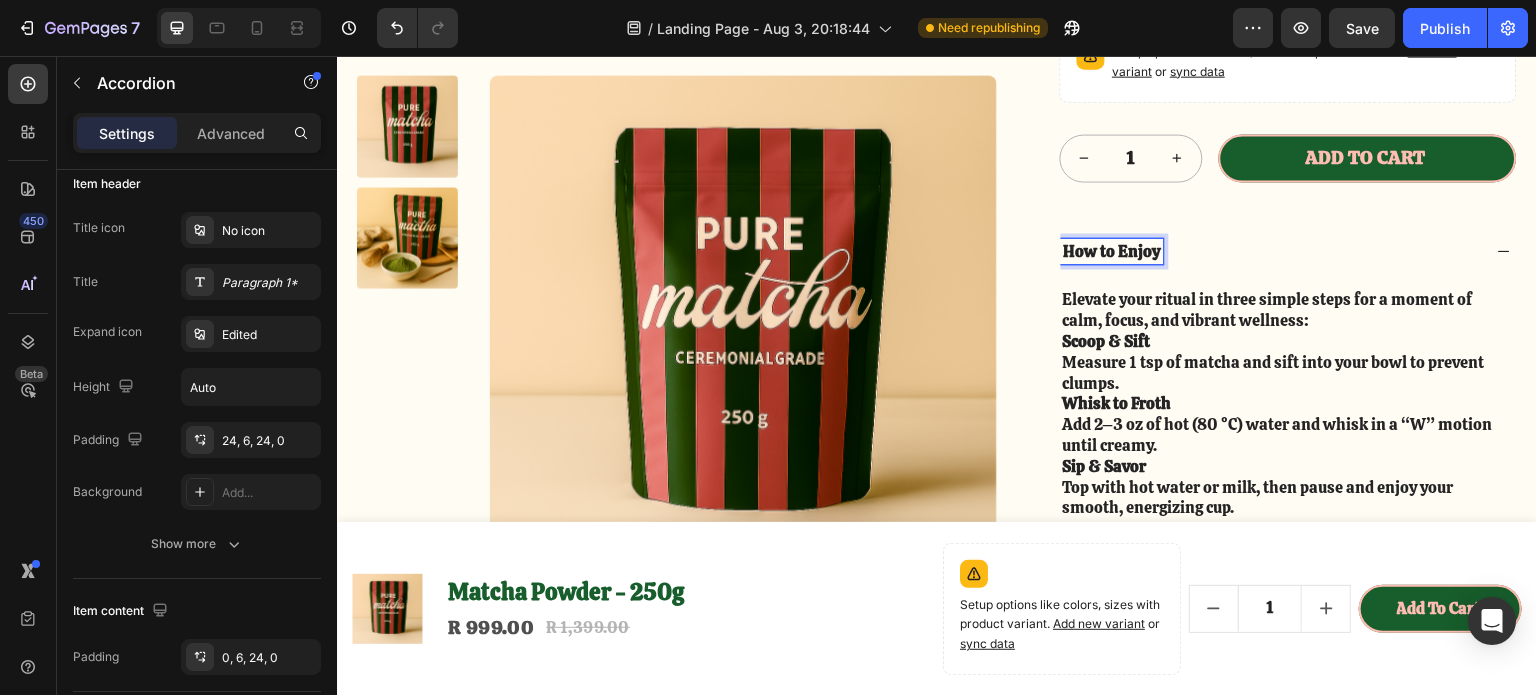 click on "How to Enjoy" at bounding box center [1112, 251] 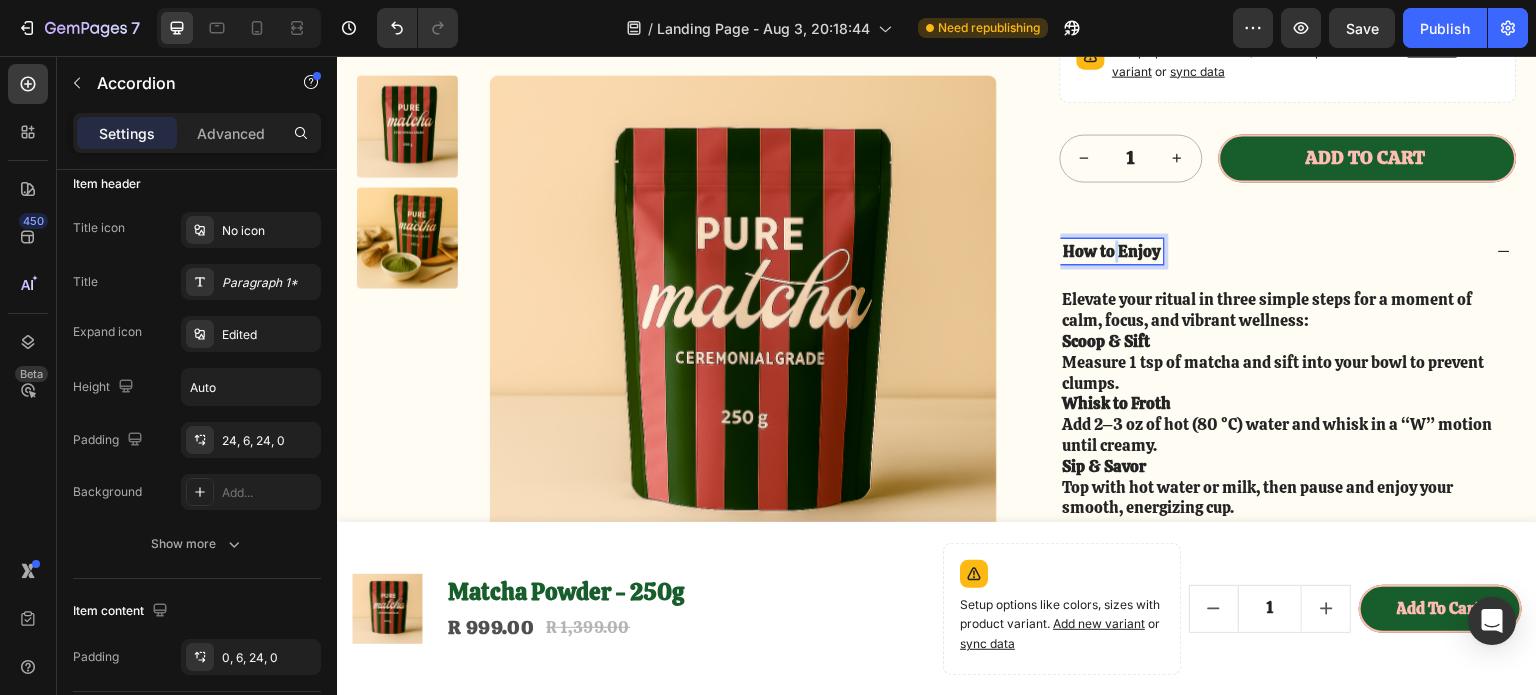 click on "How to Enjoy" at bounding box center [1112, 251] 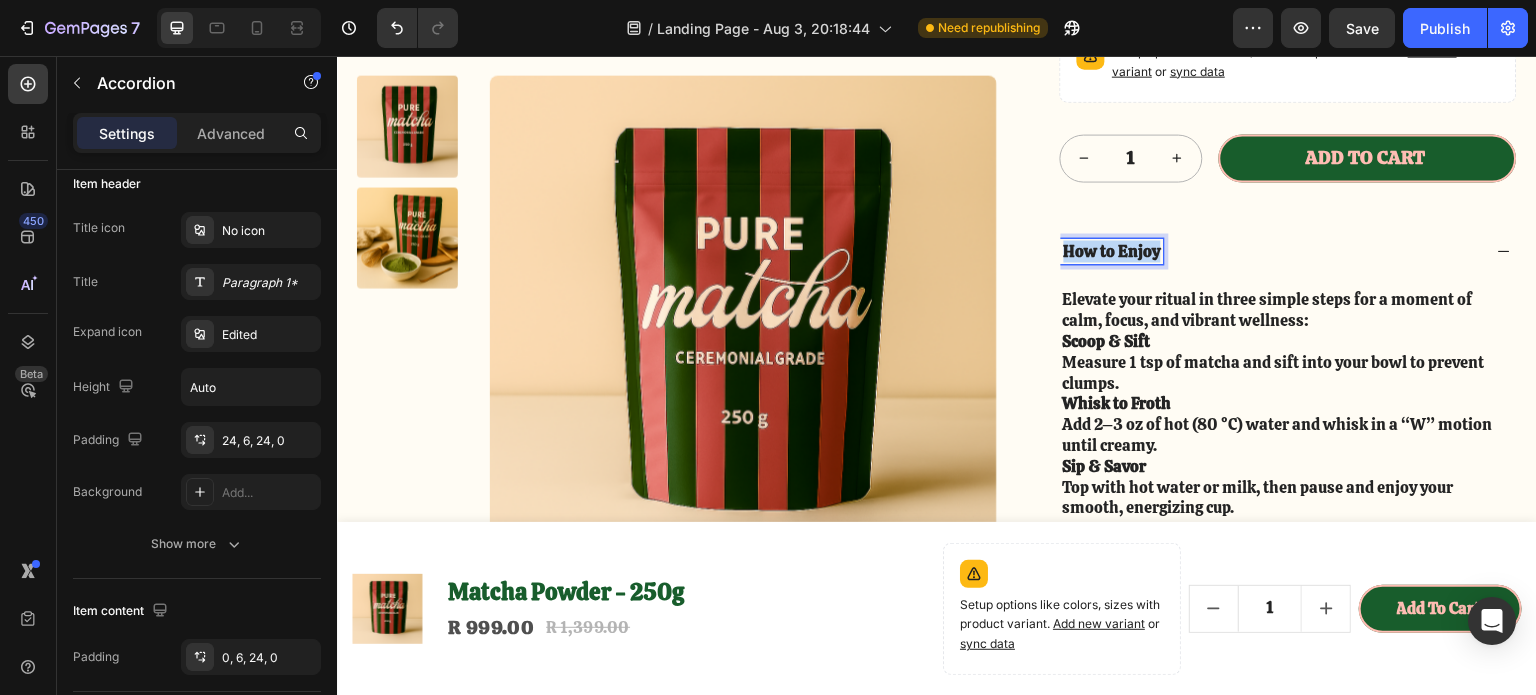click on "How to Enjoy" at bounding box center [1112, 251] 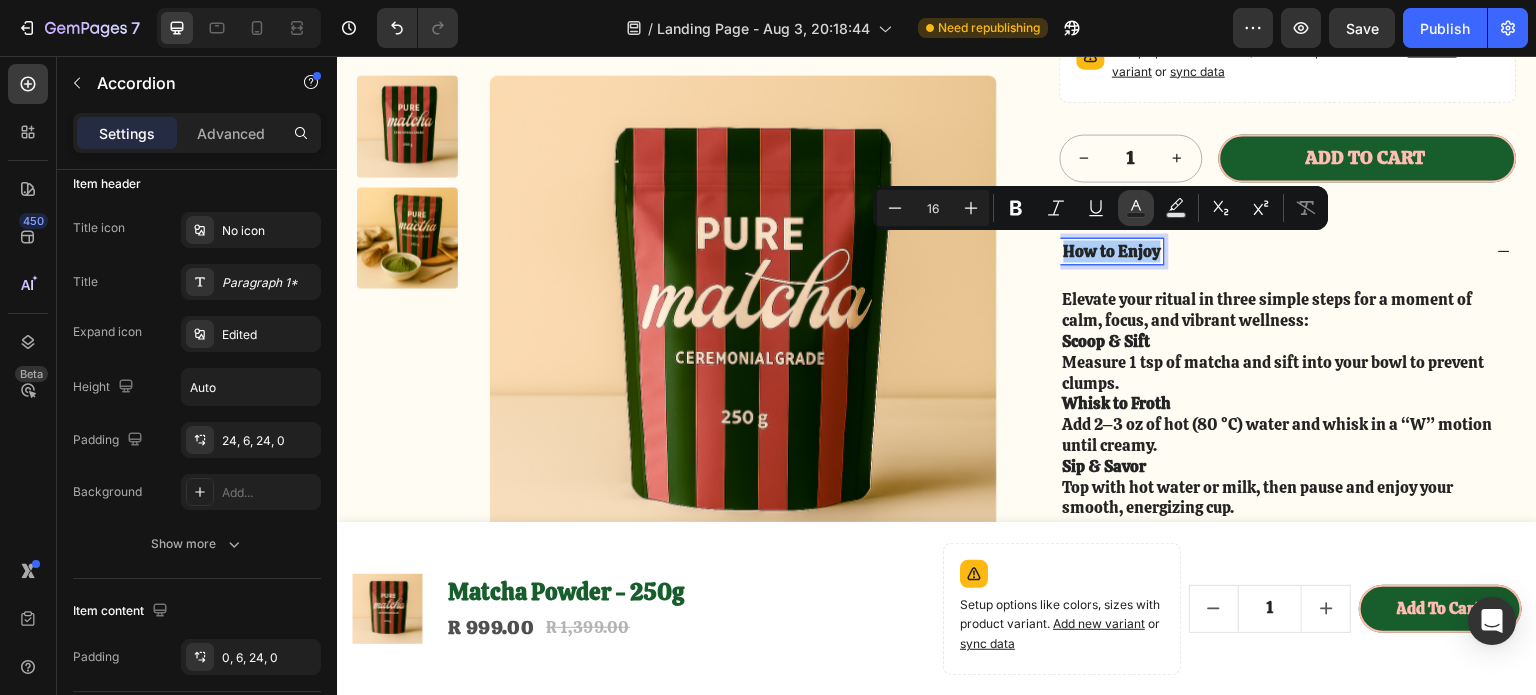 click 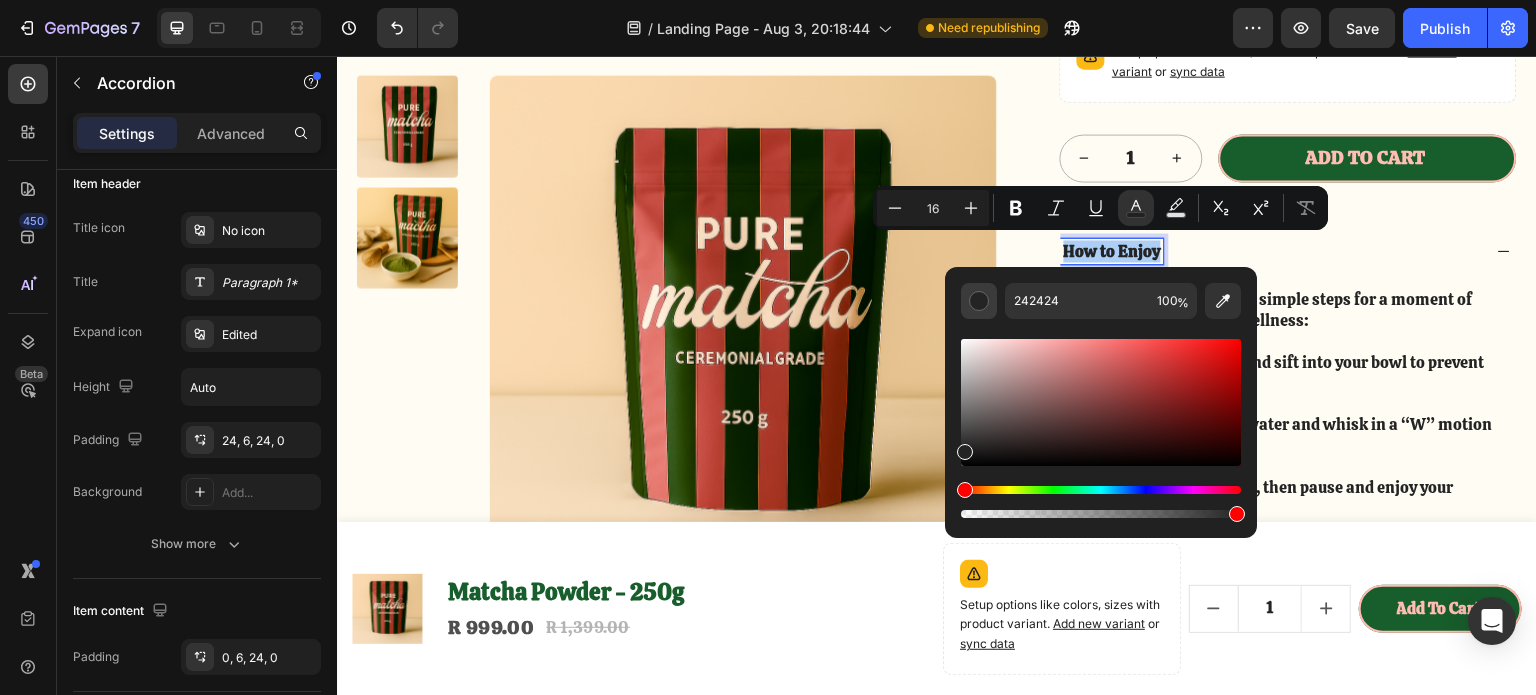 click at bounding box center (979, 301) 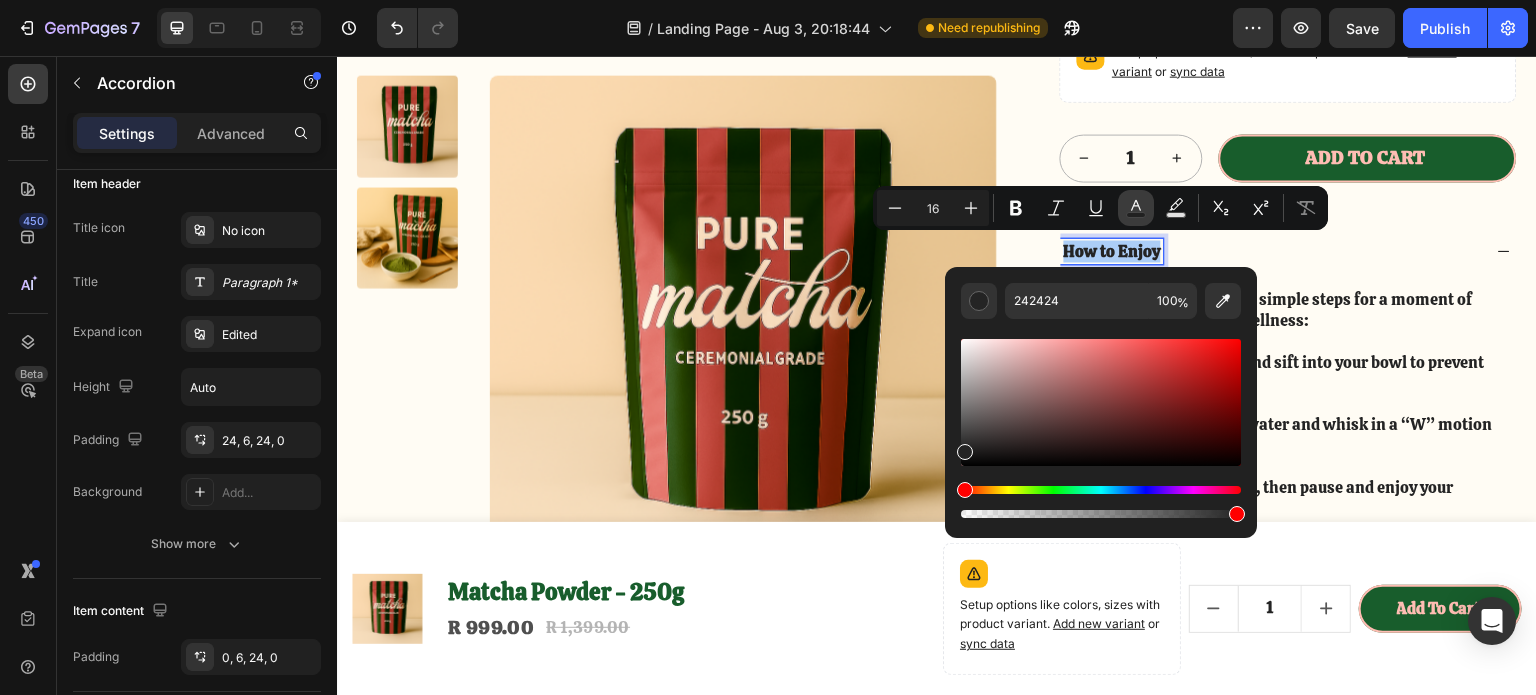 click 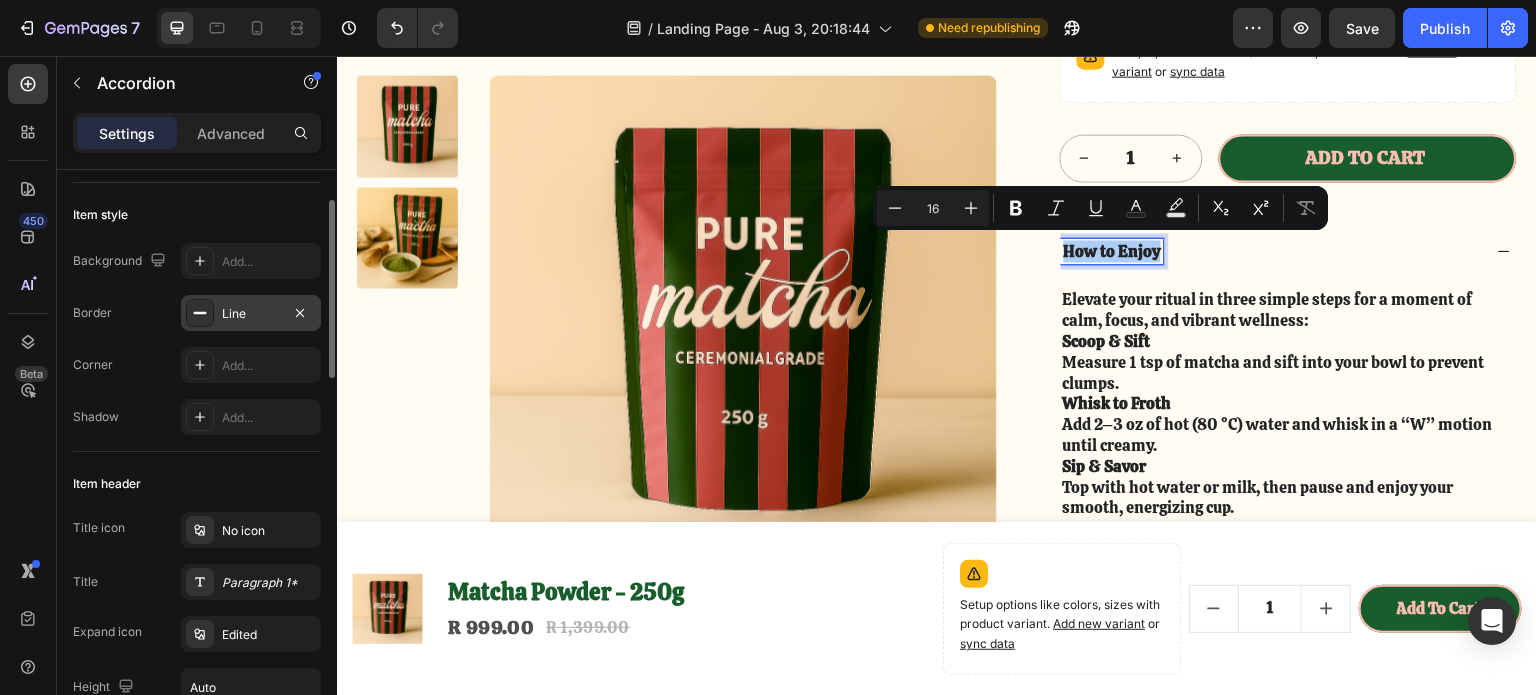 scroll, scrollTop: 400, scrollLeft: 0, axis: vertical 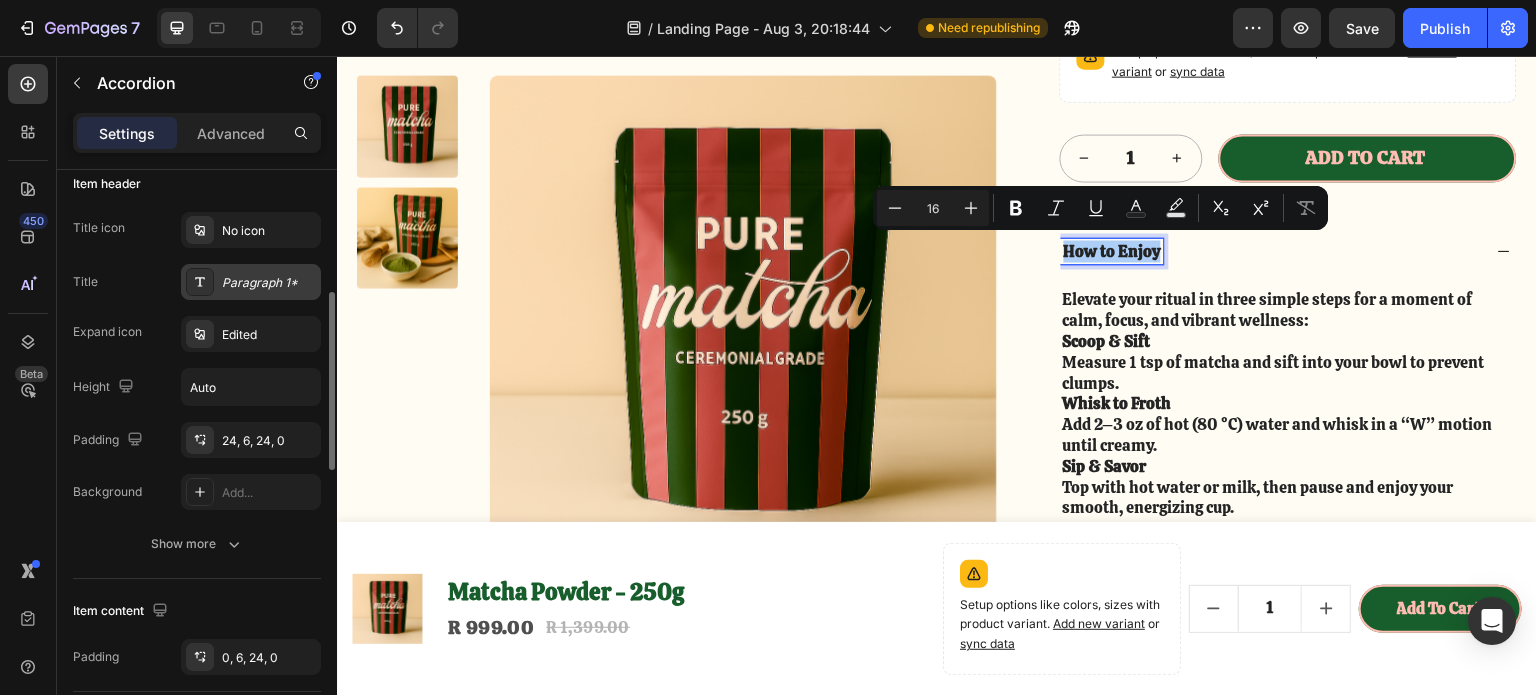 click 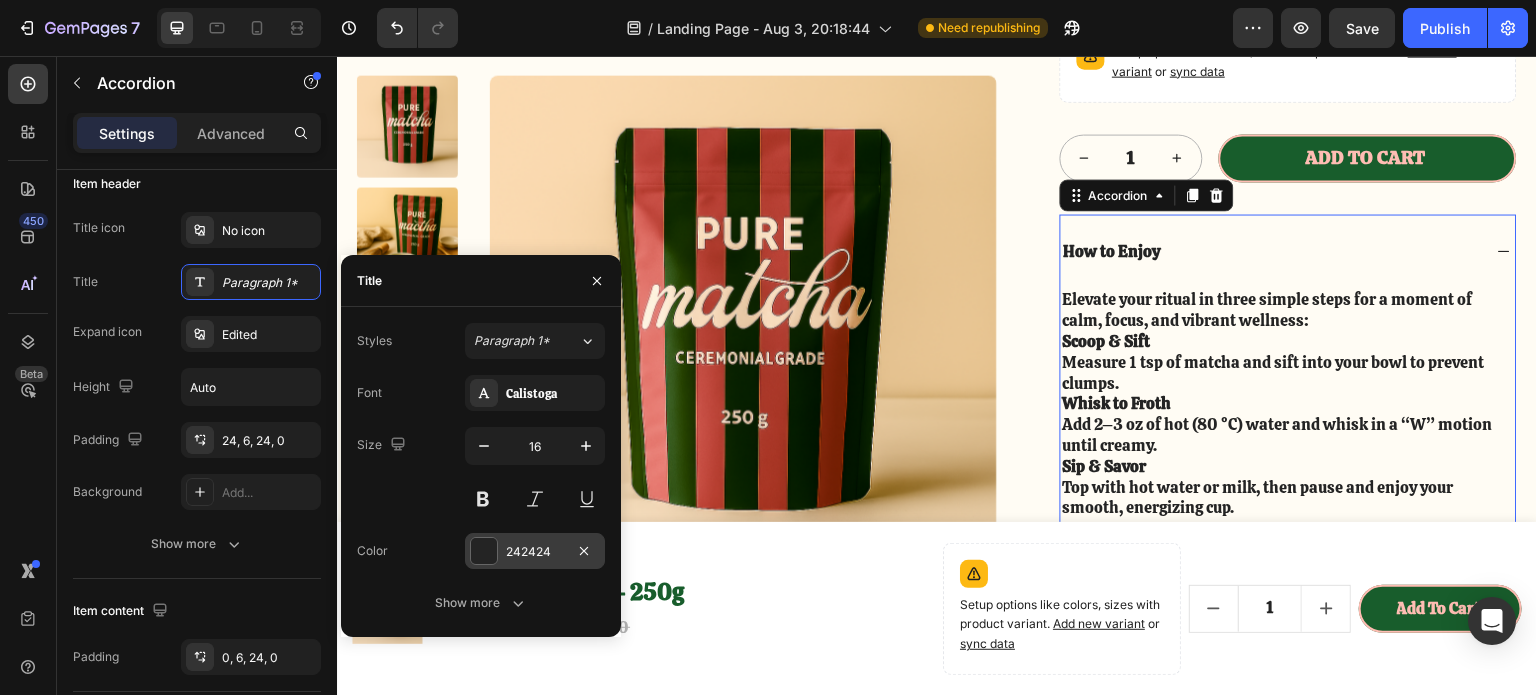 click at bounding box center [484, 551] 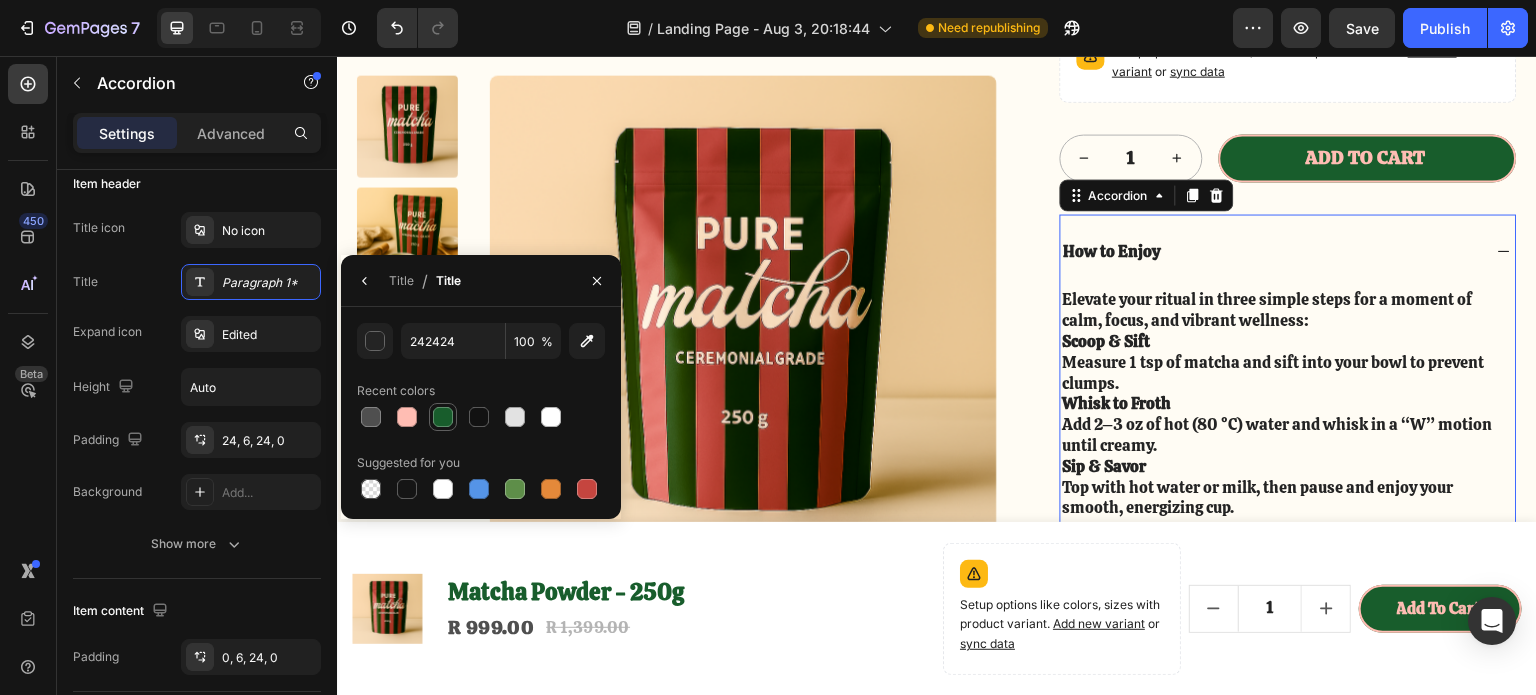 click at bounding box center [443, 417] 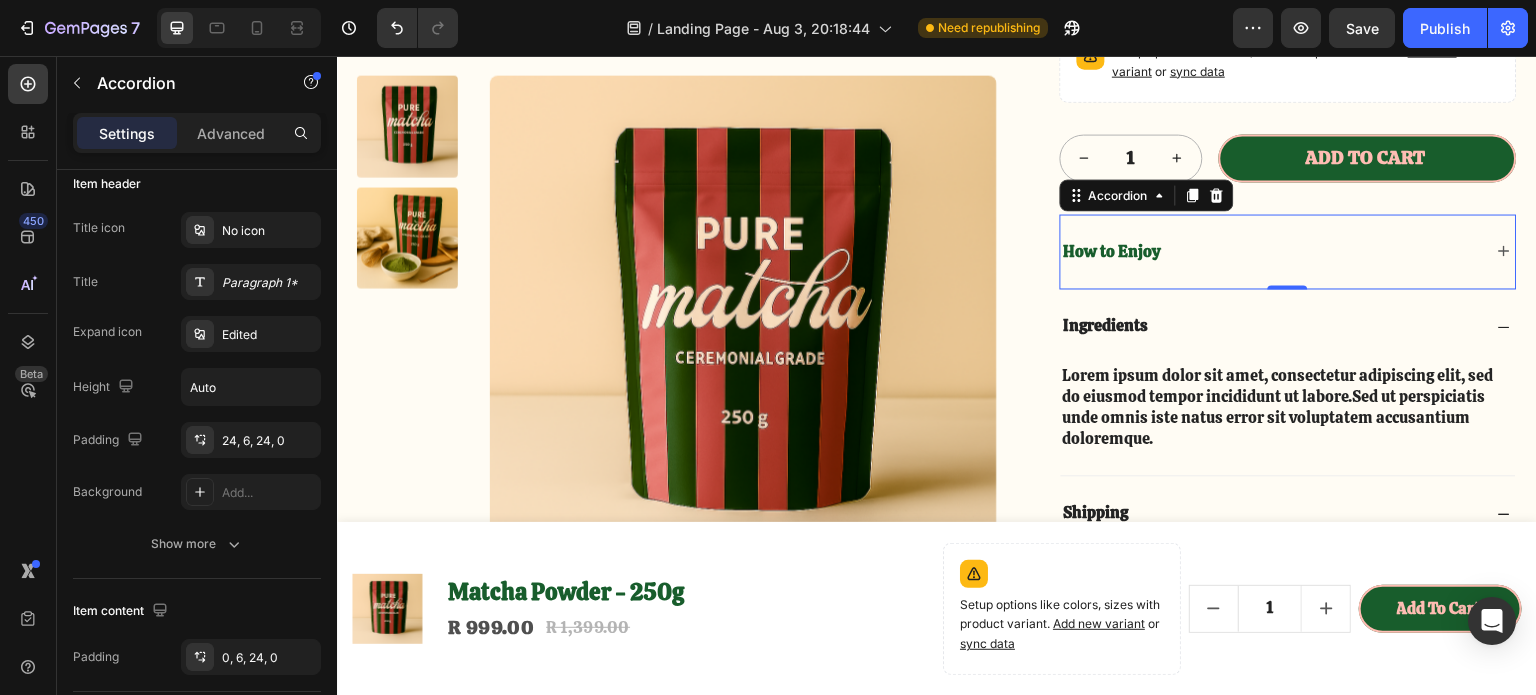 click 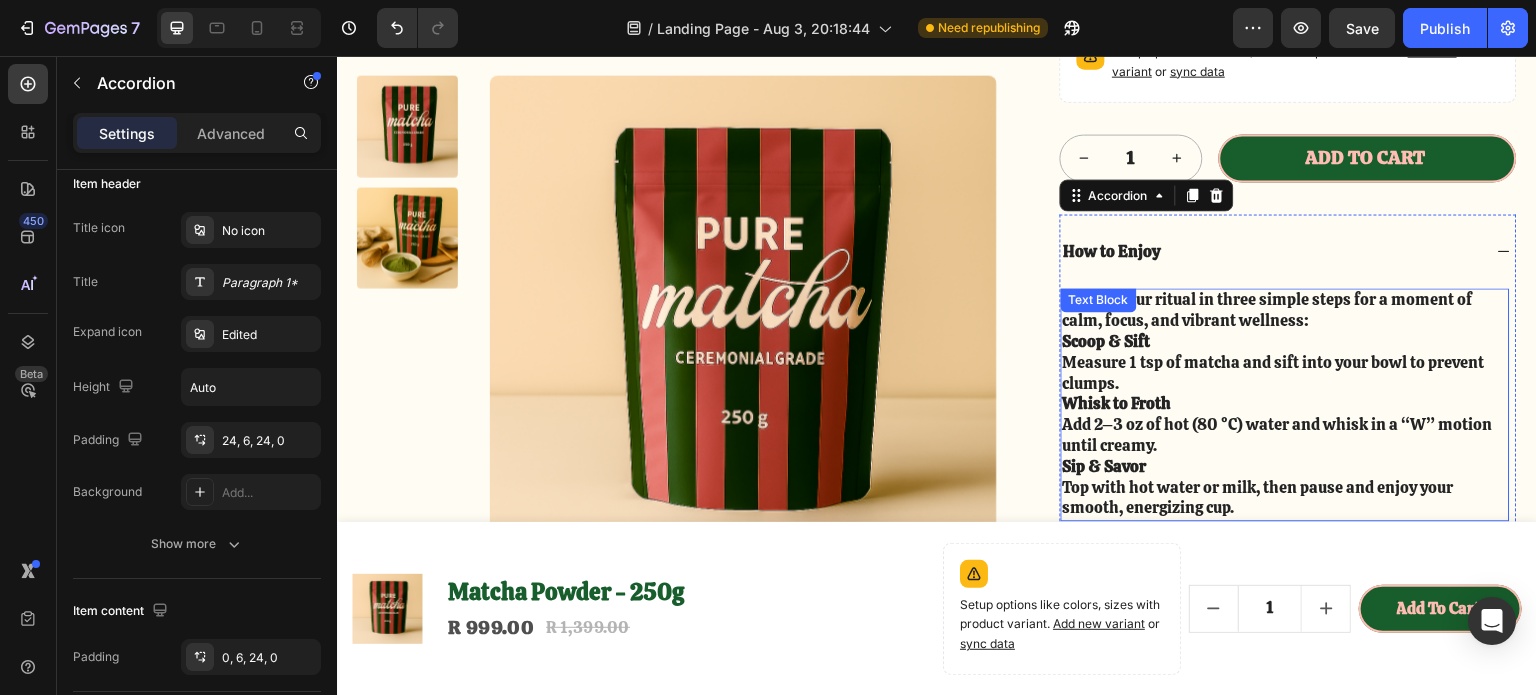 click on "Scoop & Sift Measure 1 tsp of matcha and sift into your bowl to prevent clumps." at bounding box center (1286, 363) 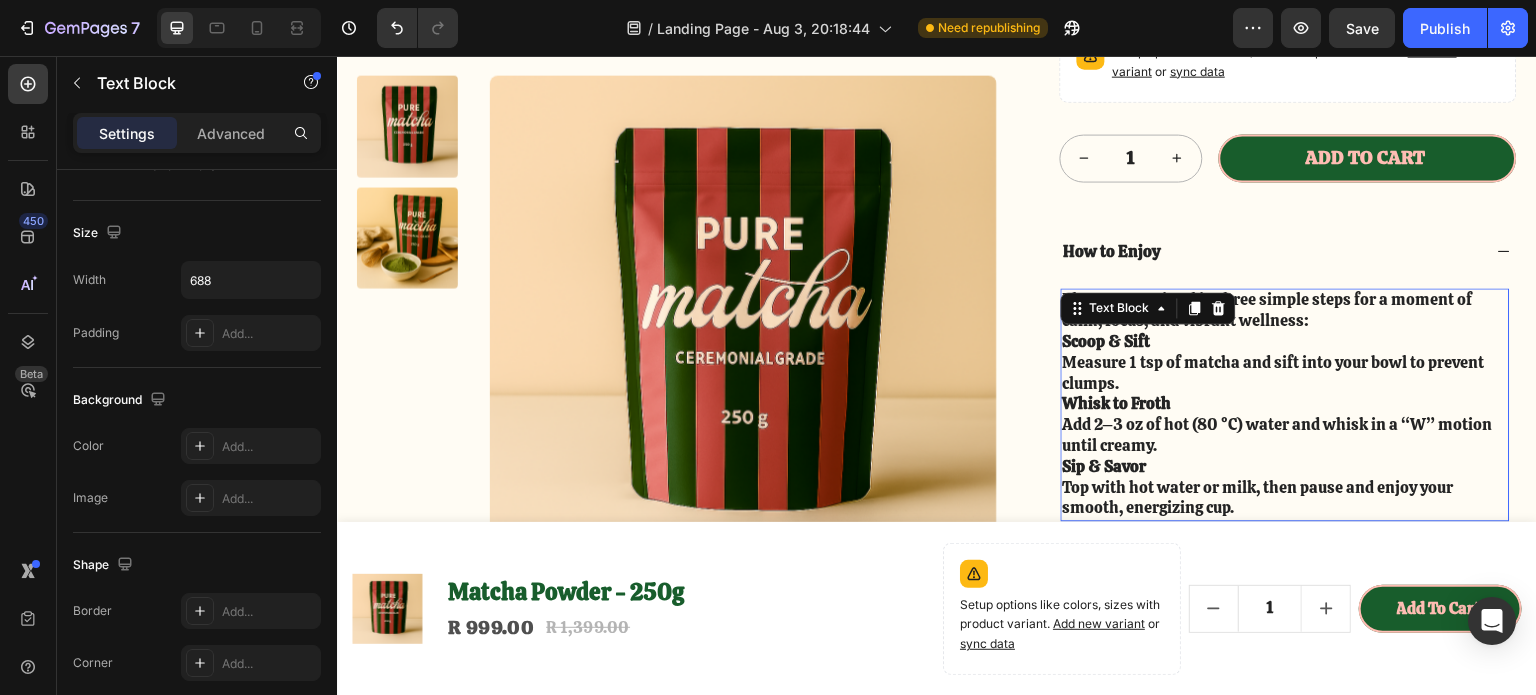 scroll, scrollTop: 0, scrollLeft: 0, axis: both 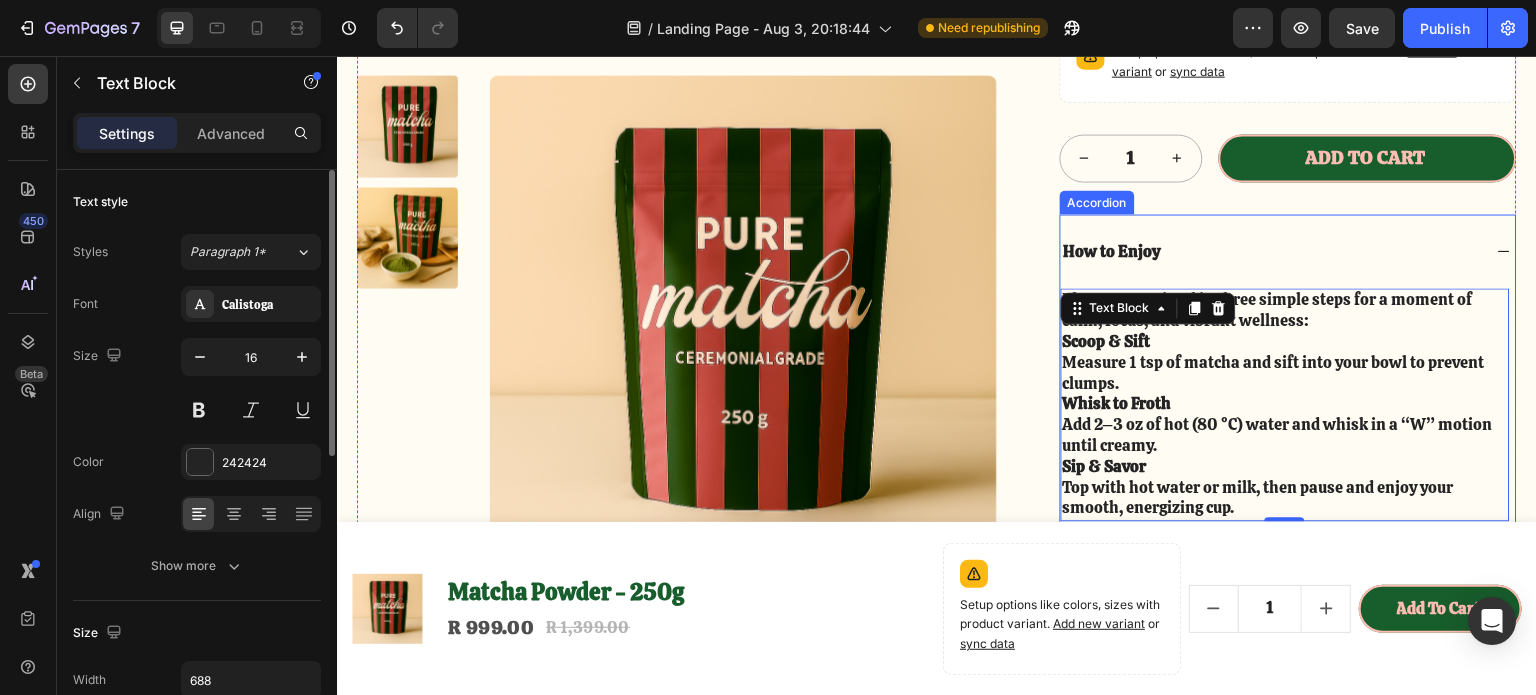 click on "How to Enjoy" at bounding box center [1272, 251] 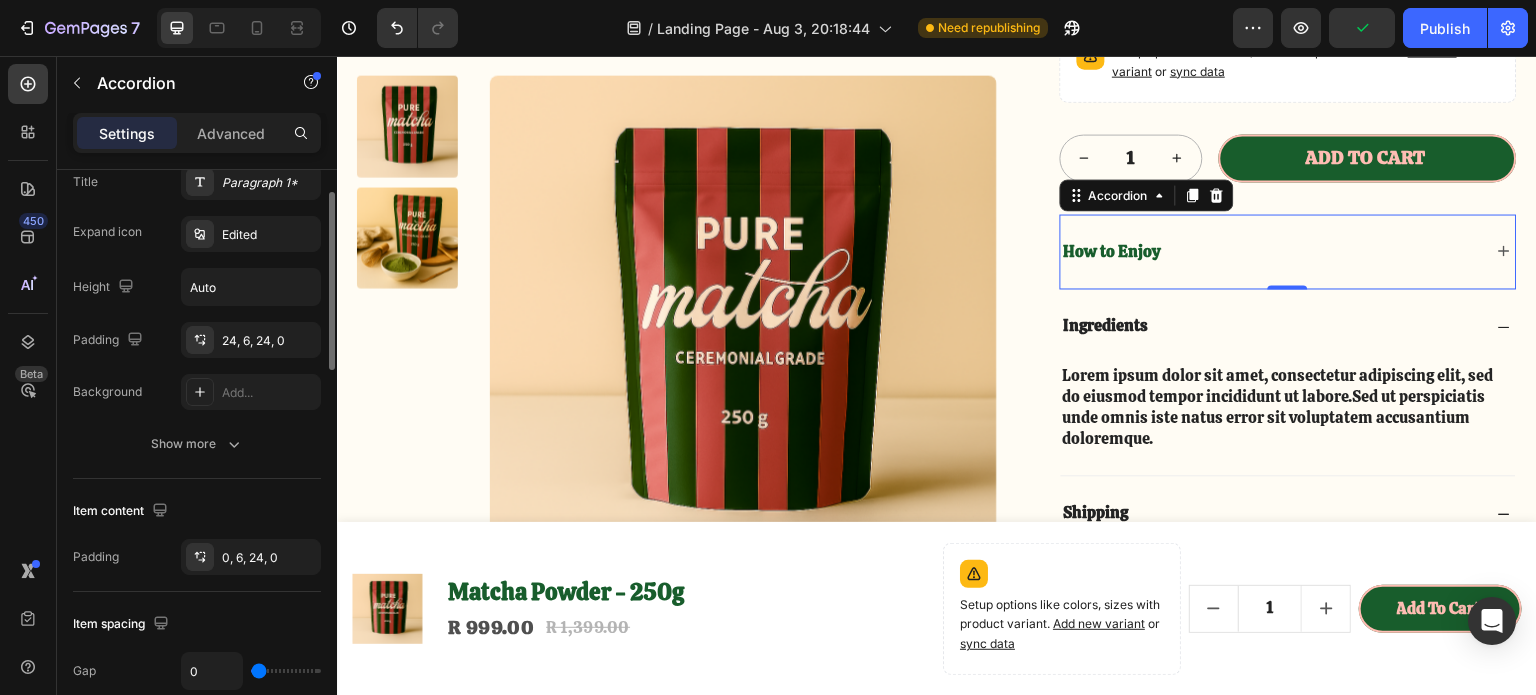 scroll, scrollTop: 400, scrollLeft: 0, axis: vertical 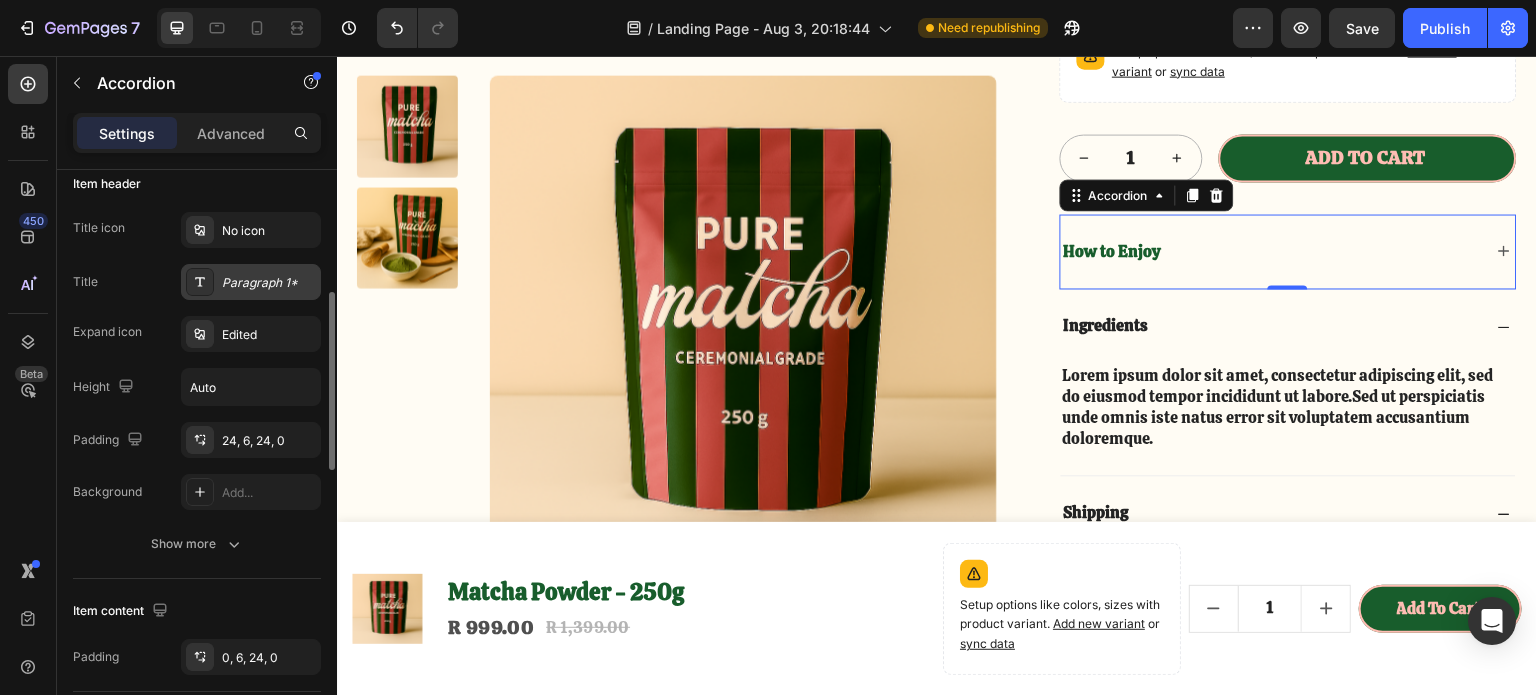 click at bounding box center [200, 282] 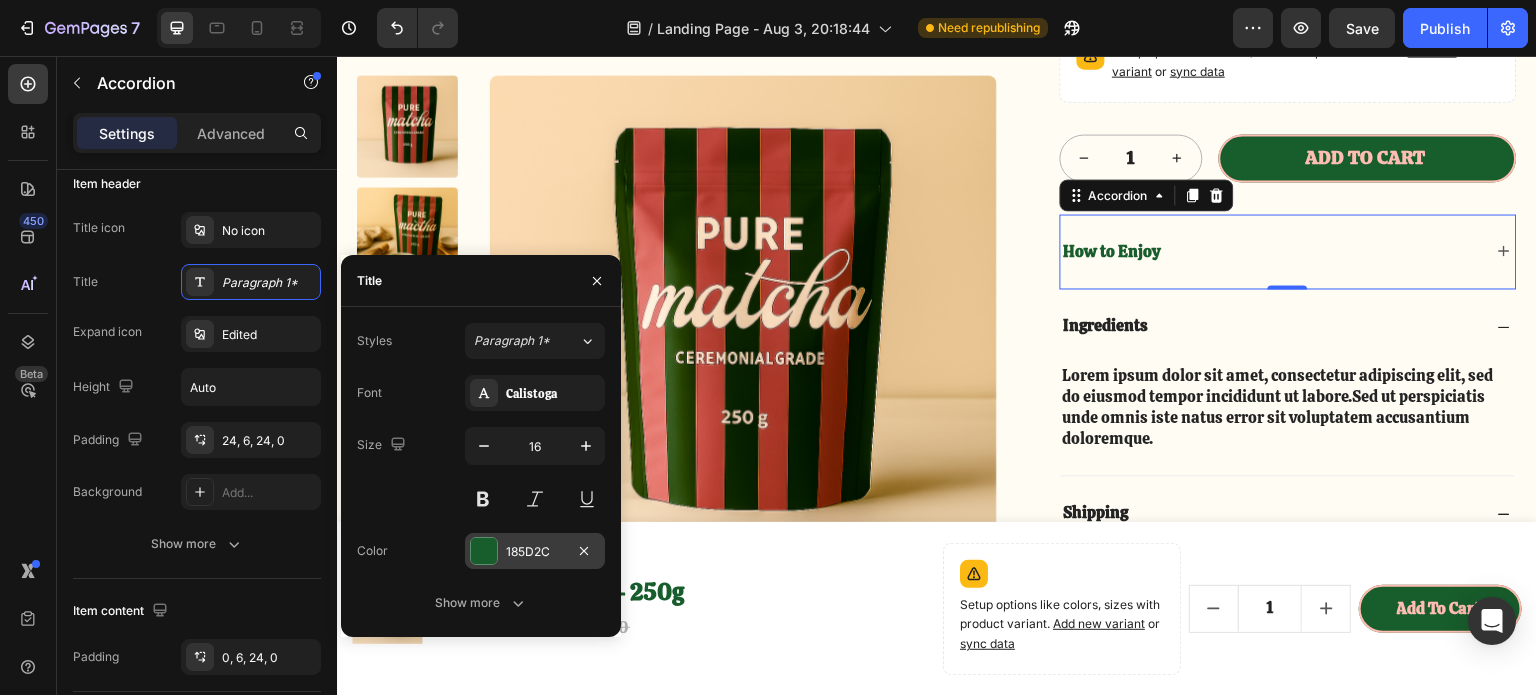 click at bounding box center (484, 551) 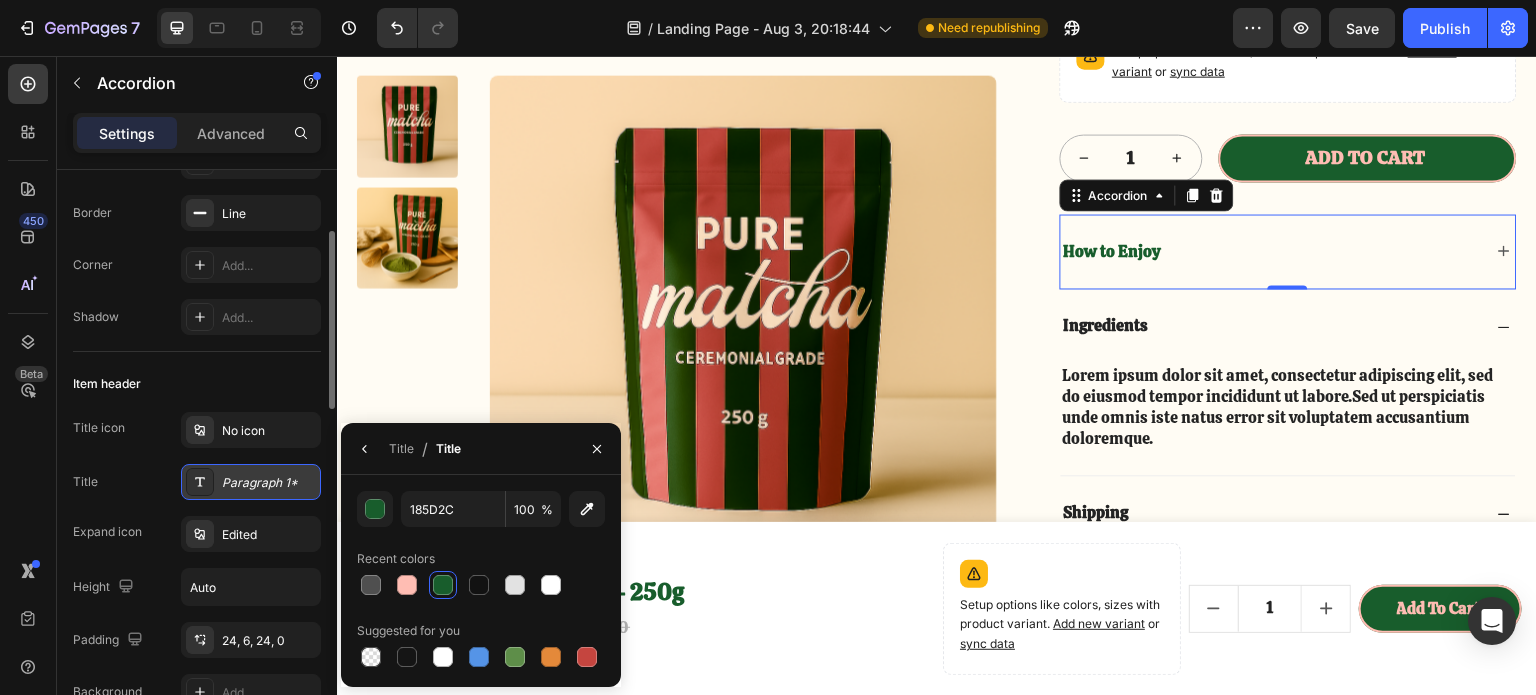 scroll, scrollTop: 400, scrollLeft: 0, axis: vertical 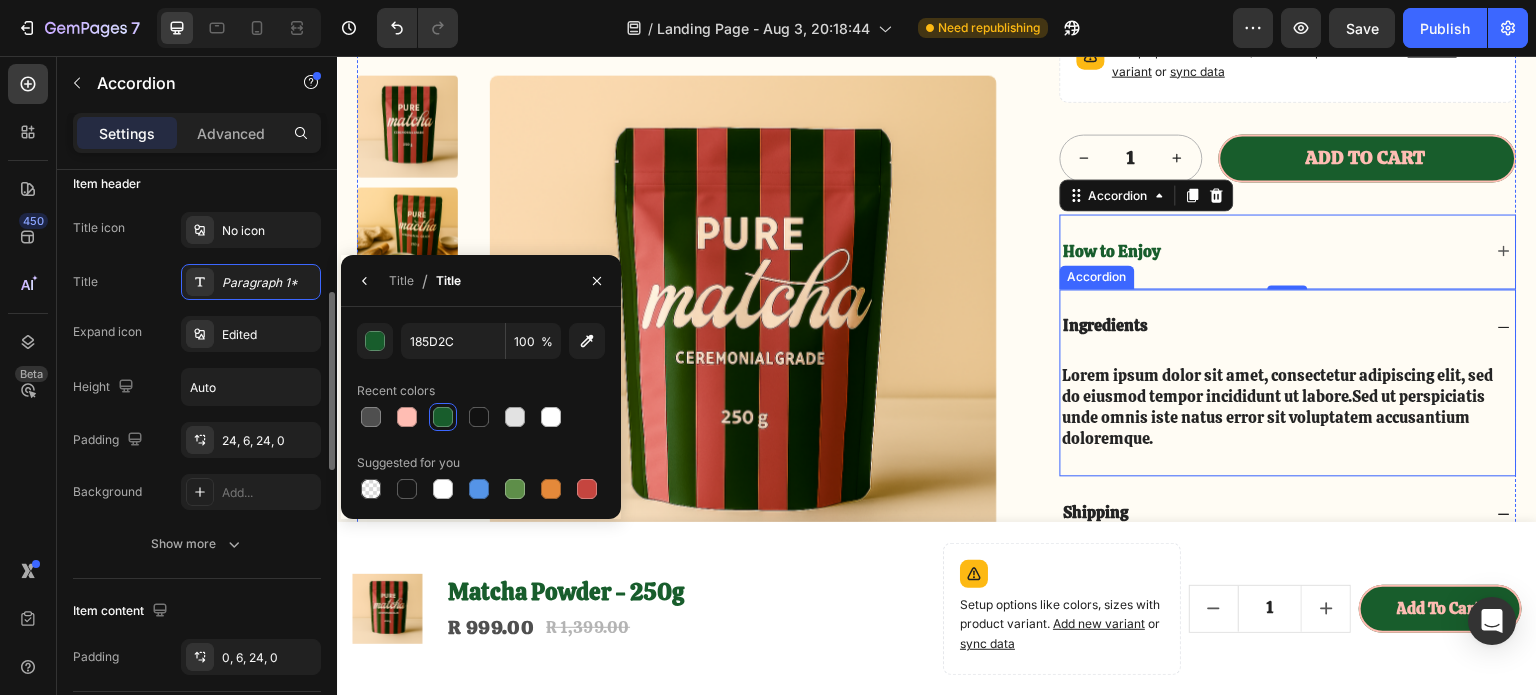 click on "Ingredients" at bounding box center [1289, 326] 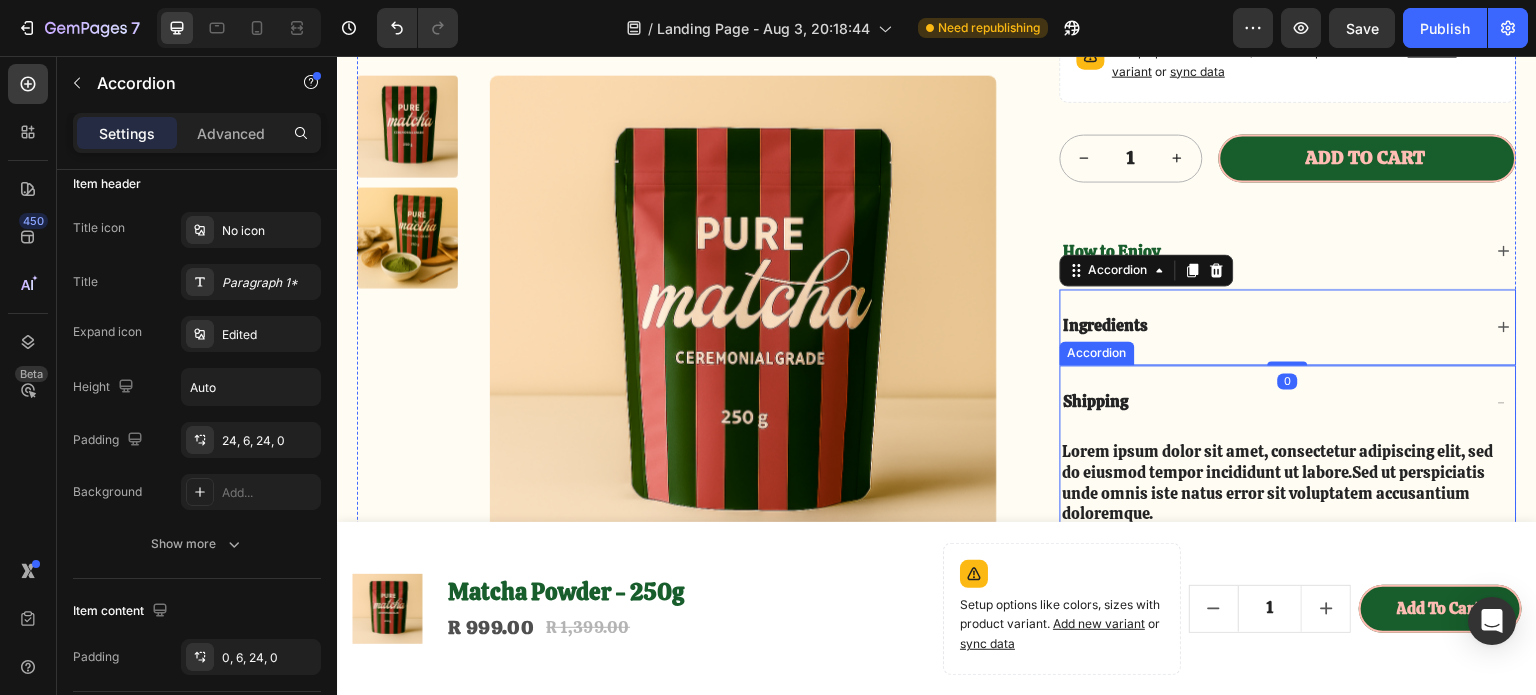 click on "Shipping" at bounding box center (1272, 402) 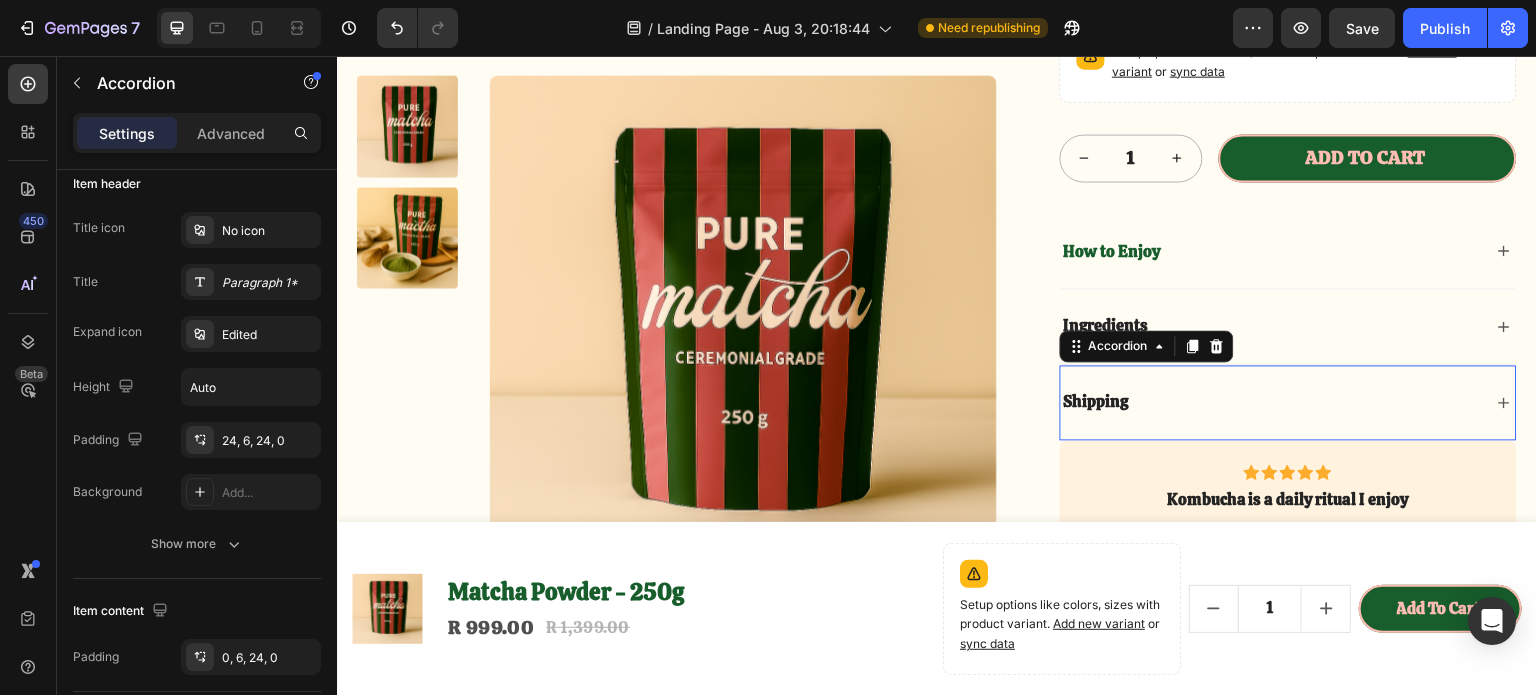 click on "How to Enjoy" at bounding box center (1272, 251) 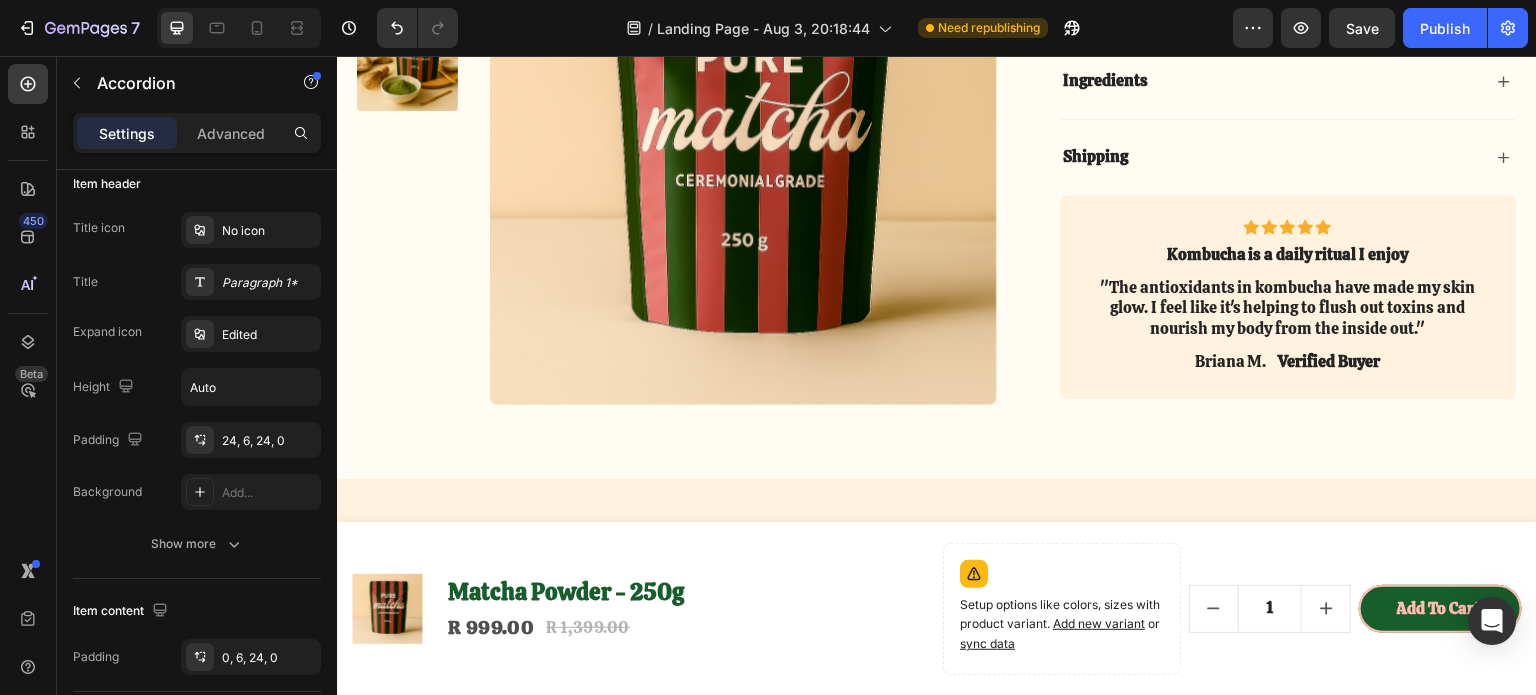 scroll, scrollTop: 4500, scrollLeft: 0, axis: vertical 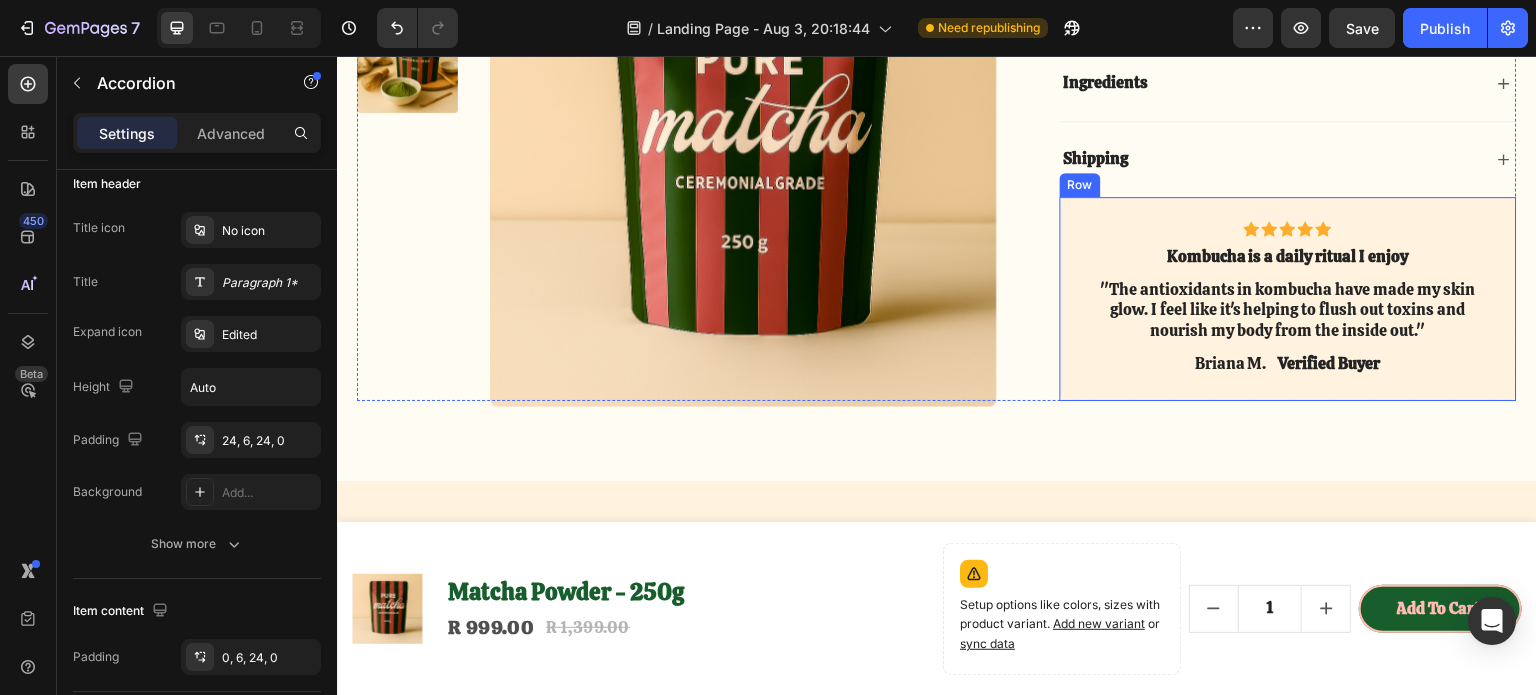 click on "Icon Icon Icon Icon Icon Icon List Kombucha is a daily ritual I enjoy Text Block "The antioxidants in kombucha have made my skin glow. I feel like it's helping to flush out toxins and nourish my body from the inside out." Text Block [FIRST] [LAST] Text Block Verified Buyer Text Block Row Row" at bounding box center [1289, 299] 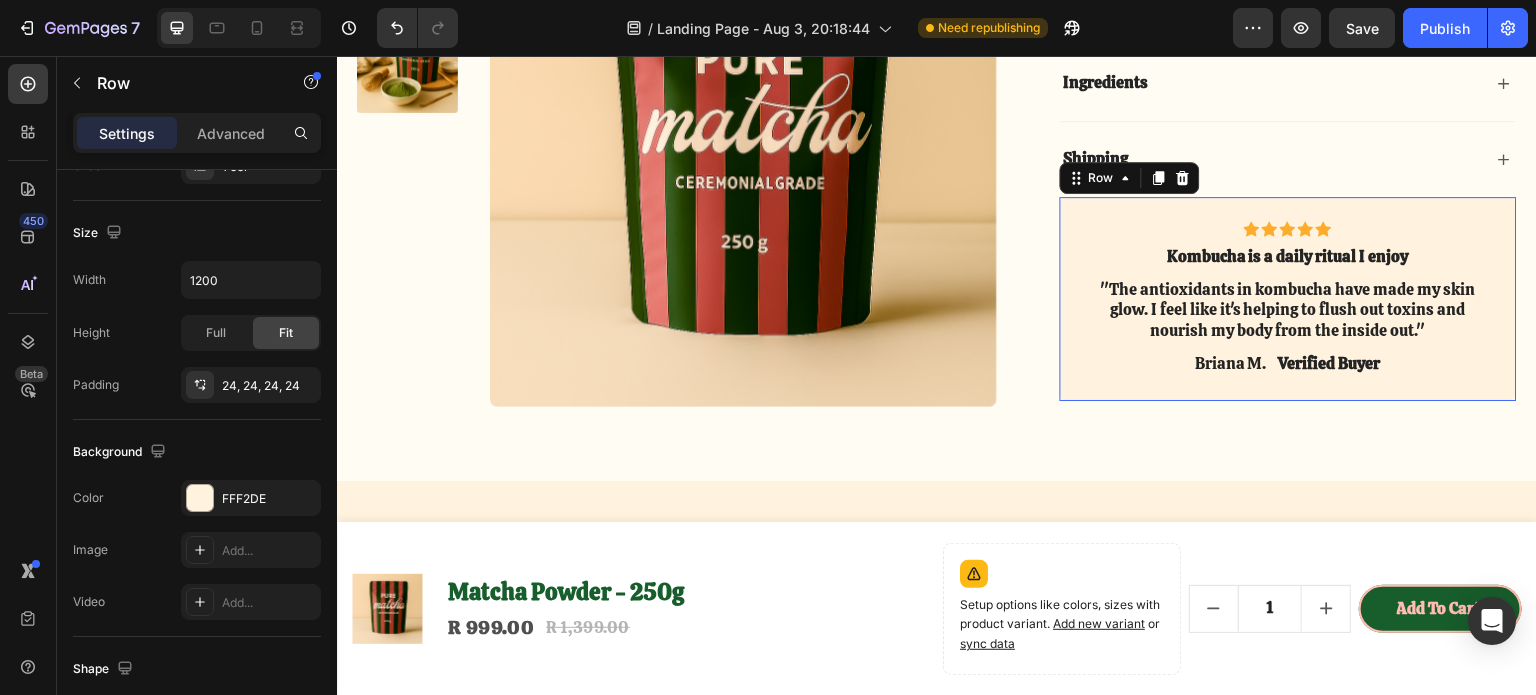 scroll, scrollTop: 0, scrollLeft: 0, axis: both 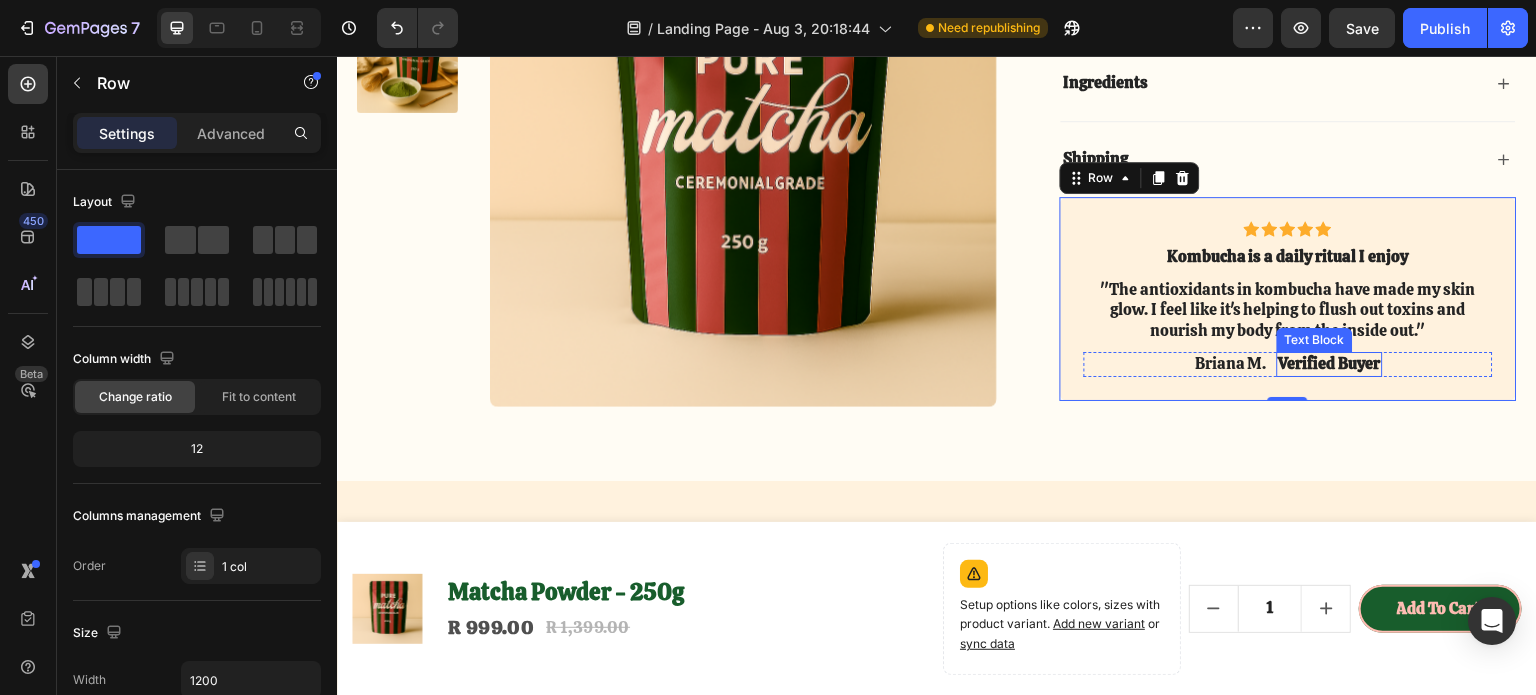 click on "Verified Buyer" at bounding box center (1330, 364) 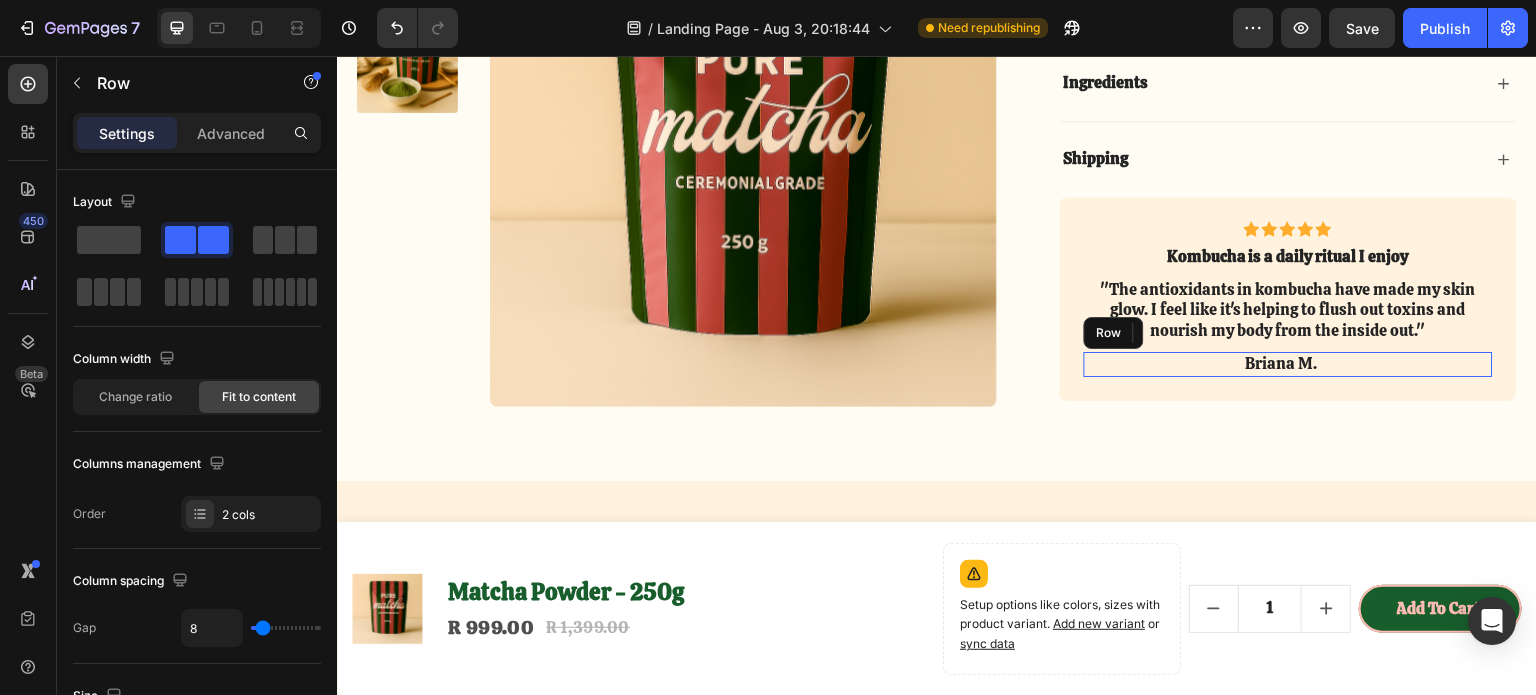 click on "[FIRST] [LAST] Text Block Text Block   0 Row" at bounding box center (1289, 364) 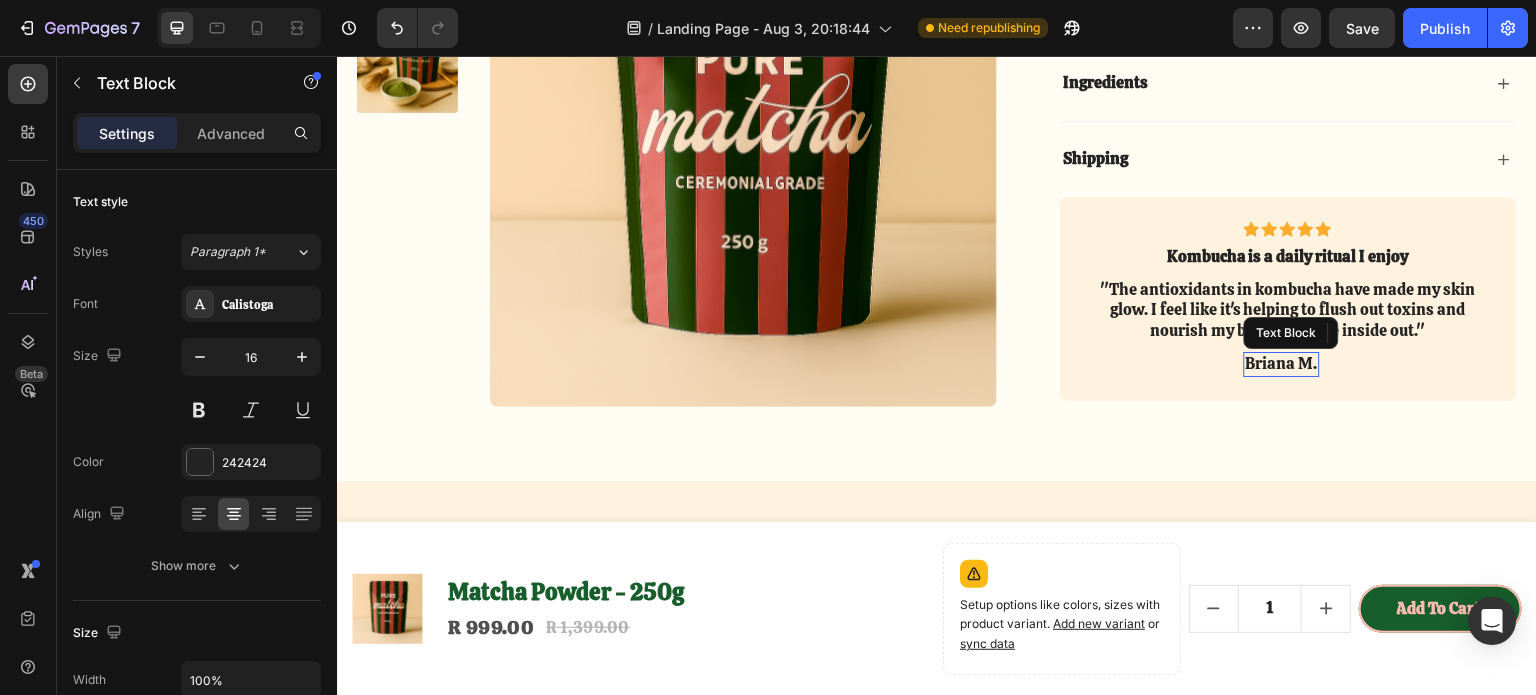 click on "Briana M." at bounding box center (1282, 364) 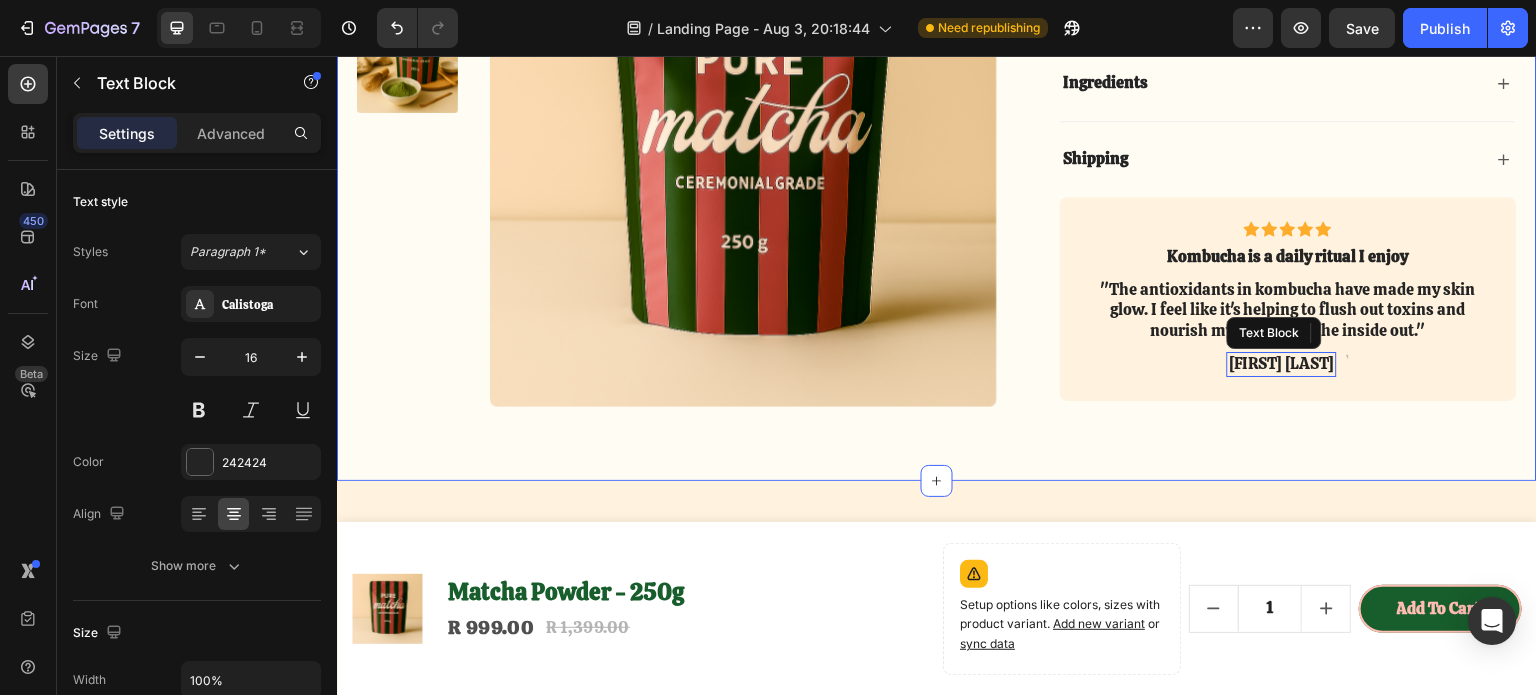 click on "Product Images Matcha Powder - 250g Product Title Icon Icon Icon Icon Icon Icon List
Drop element here Row R 999.00 Product Price Product Price R 1,399.00 Product Price Product Price 29% off Product Badge Row
Satisfaction Guaranteed
Fast, Reliable Delivery Item List Setup options like colors, sizes with product variant.       Add new variant   or   sync data Product Variants & Swatches
1
Product Quantity Add to cart Add to Cart Row
How to Enjoy Elevate your ritual in three simple steps for a moment of calm, focus, and vibrant wellness: Scoop & Sift Measure 1 tsp of matcha and sift into your bowl to prevent clumps. Whisk to Froth Add 2–3 oz of hot (80 °C) water and whisk in a “W” motion until creamy. Sip & Savor Top with hot water or milk, then pause and enjoy your smooth, energizing cup. Text Block Accordion
Ingredients   Accordion
Shipping Accordion Icon Icon Icon Icon Icon Icon List Text Block Text Block   0" at bounding box center [937, -168] 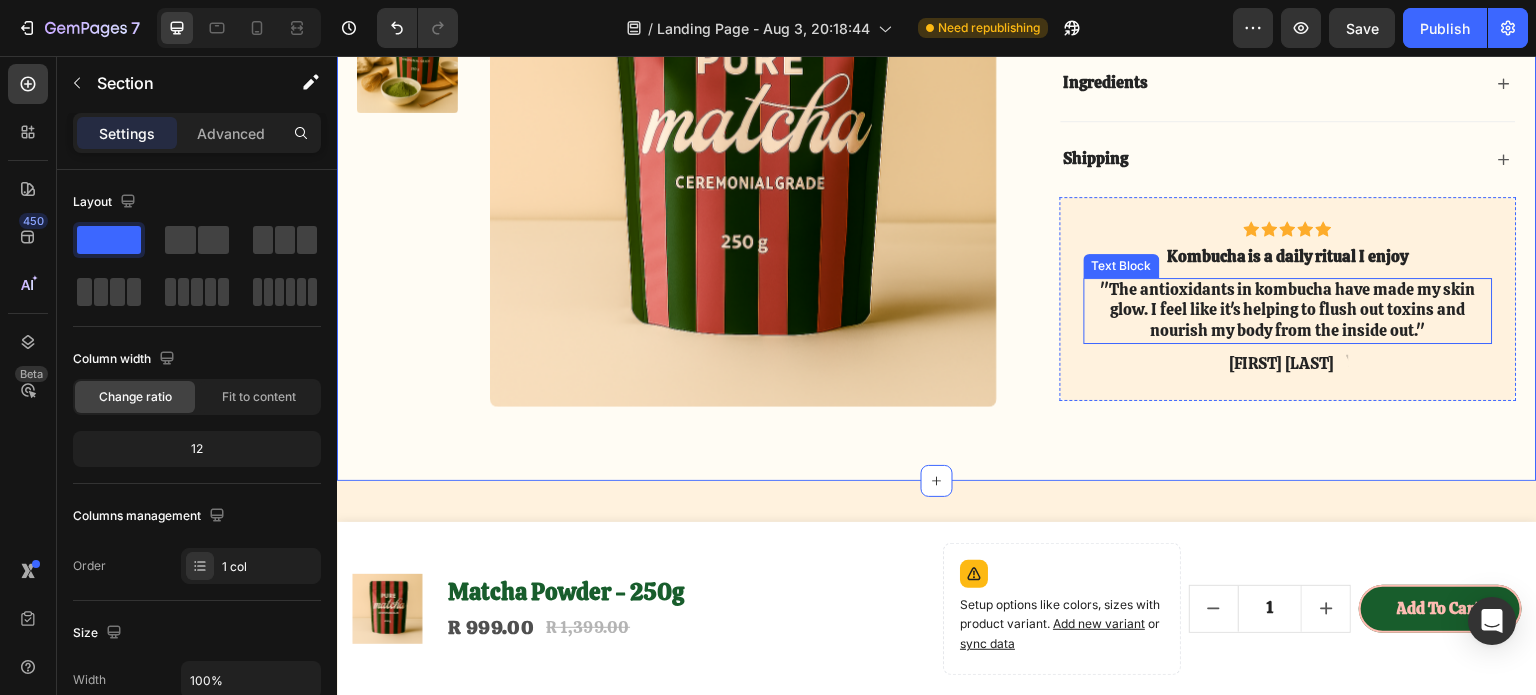 click on ""The antioxidants in kombucha have made my skin glow. I feel like it's helping to flush out toxins and nourish my body from the inside out."" at bounding box center (1289, 311) 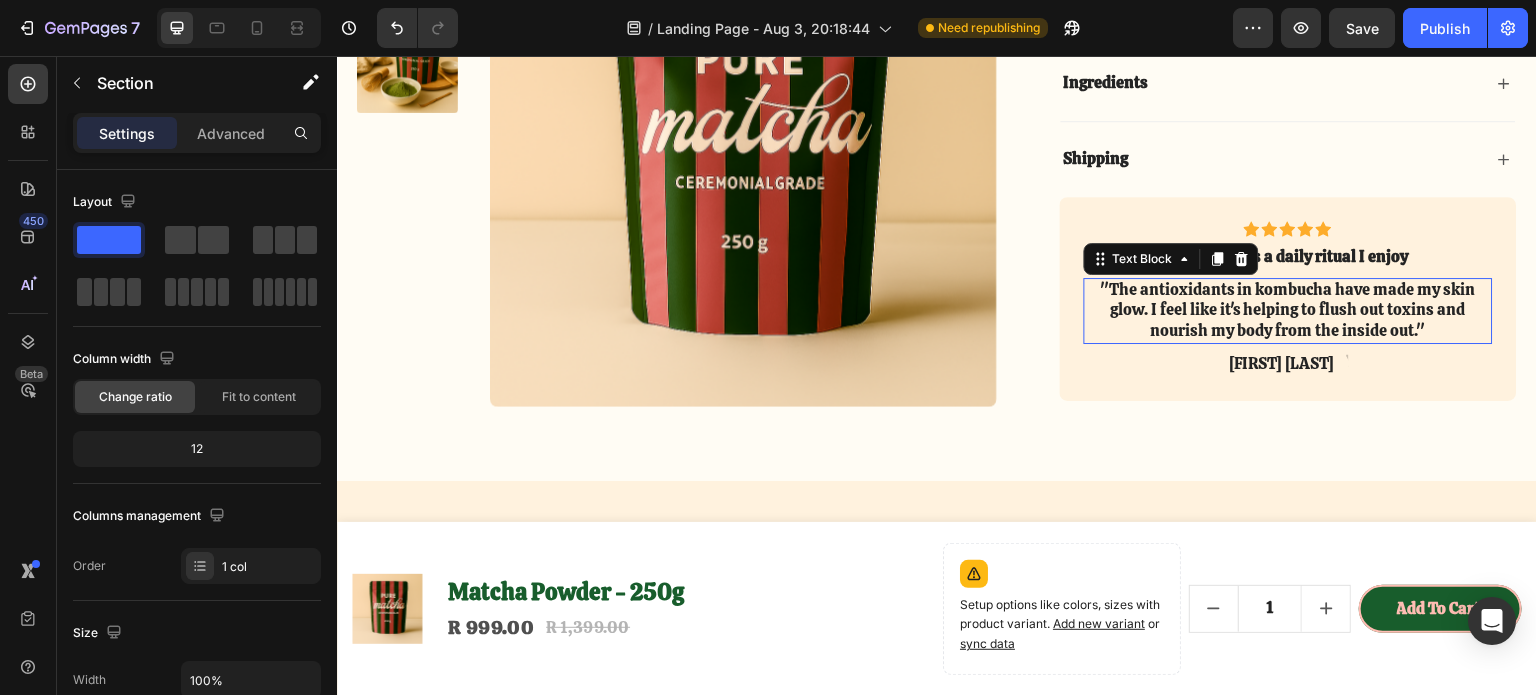 click on ""The antioxidants in kombucha have made my skin glow. I feel like it's helping to flush out toxins and nourish my body from the inside out."" at bounding box center [1289, 311] 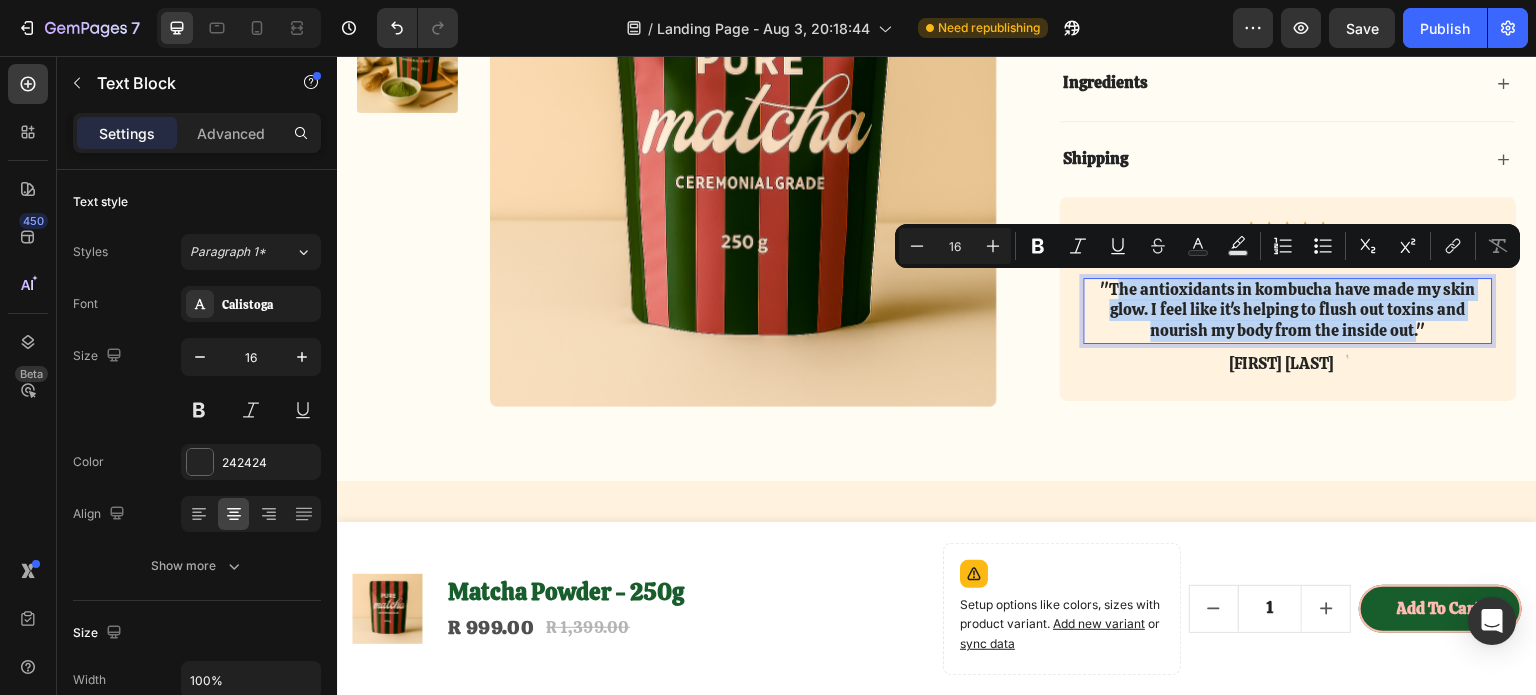 drag, startPoint x: 1105, startPoint y: 287, endPoint x: 1404, endPoint y: 333, distance: 302.51776 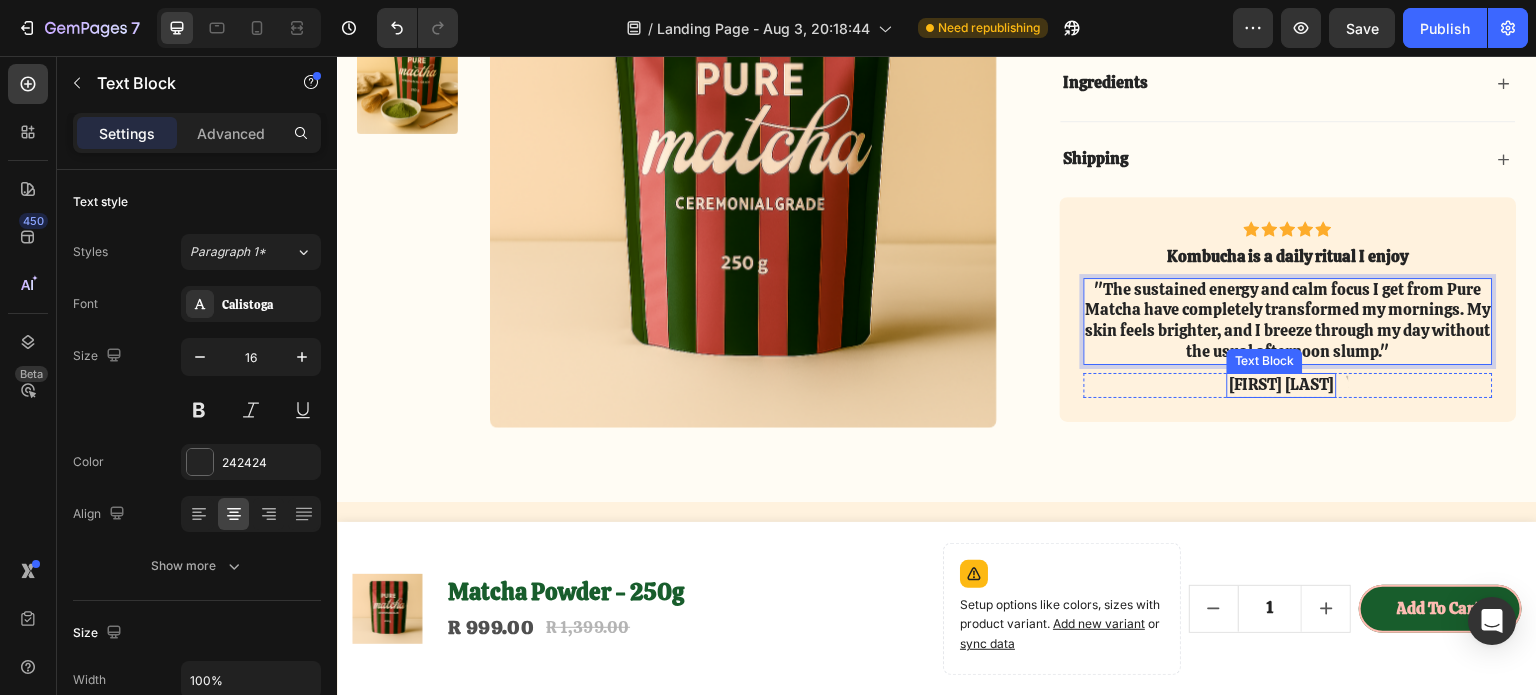 click on "[FIRST] [LAST]" at bounding box center [1282, 385] 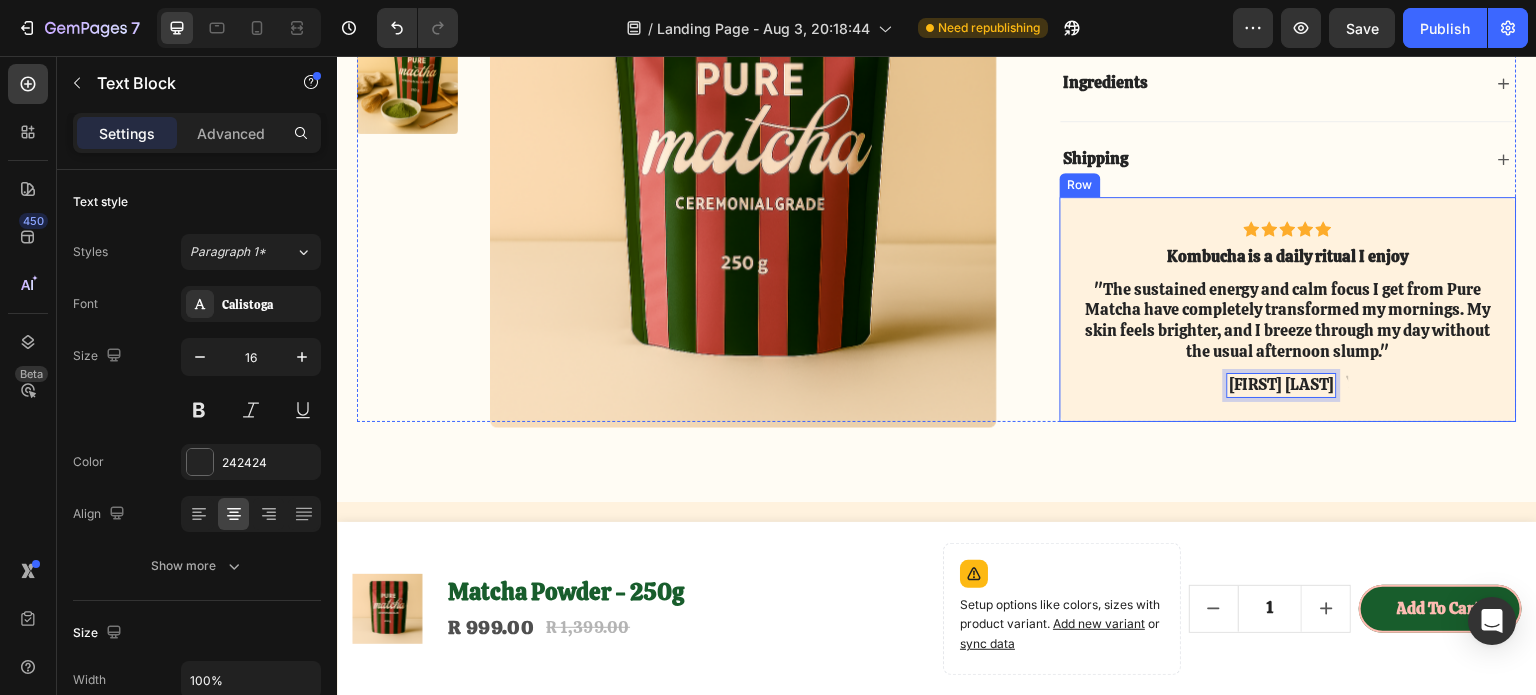 click on "Icon Icon Icon Icon Icon Icon List Kombucha is a daily ritual I enjoy Text Block "The sustained energy and calm focus I get from Pure Matcha have completely transformed my mornings. My skin feels brighter, and I breeze through my day without the usual afternoon slump." Text Block [FIRST] [LAST] Text Block   0 Text Block Row Row" at bounding box center [1289, 309] 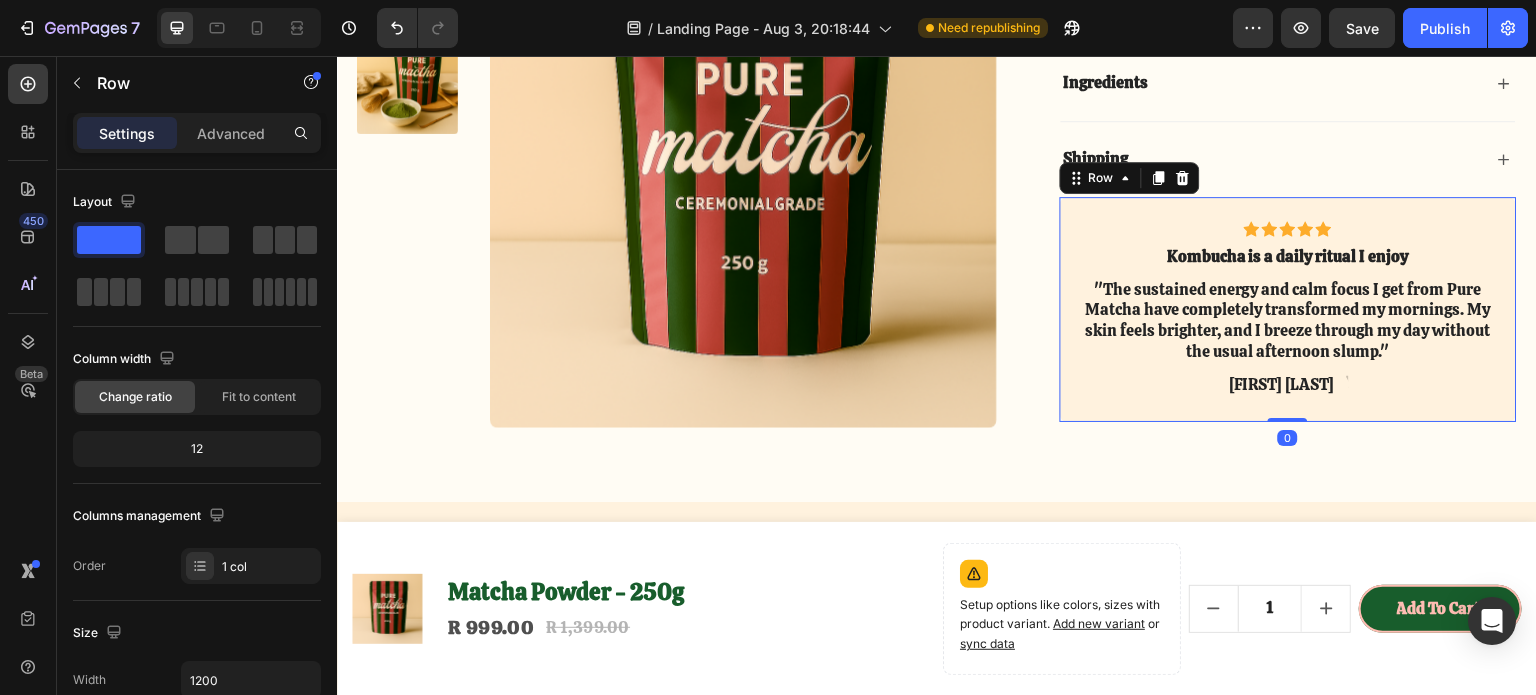 scroll, scrollTop: 4400, scrollLeft: 0, axis: vertical 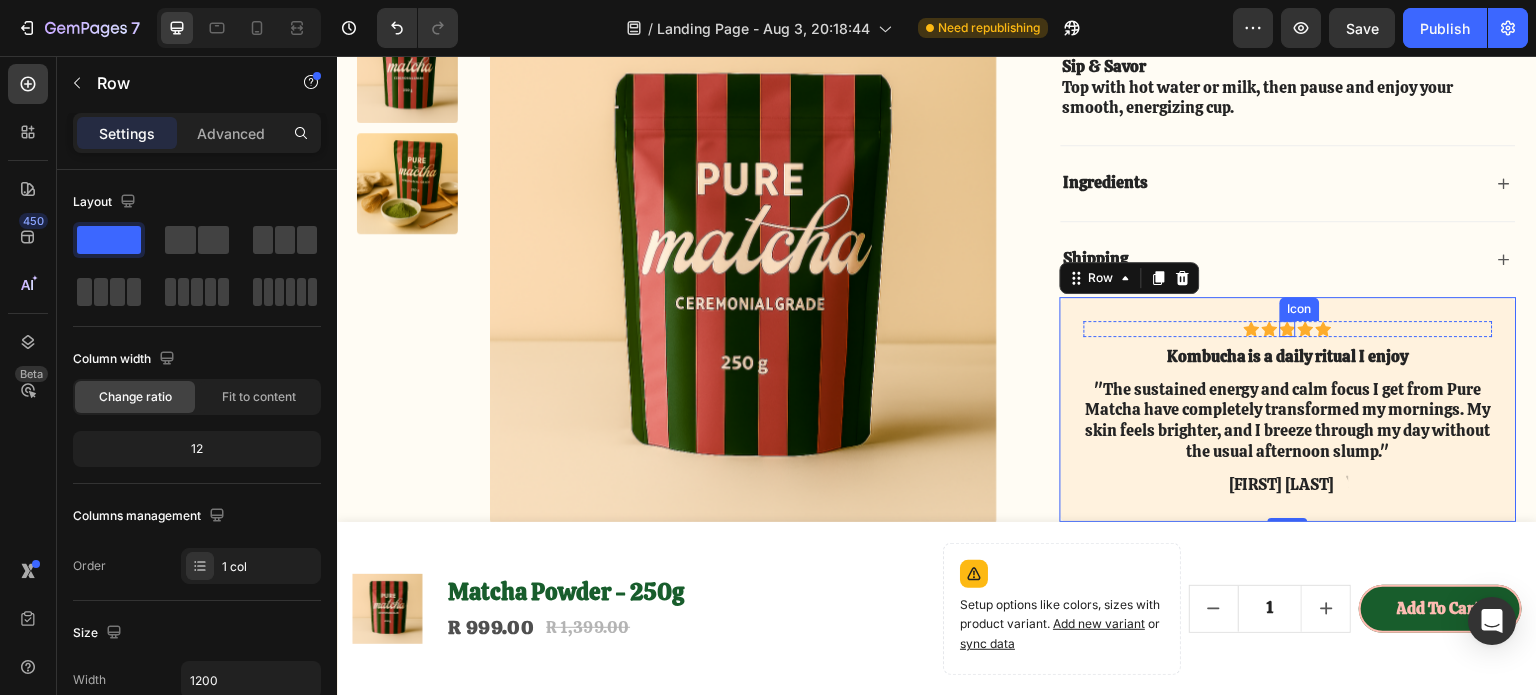 click 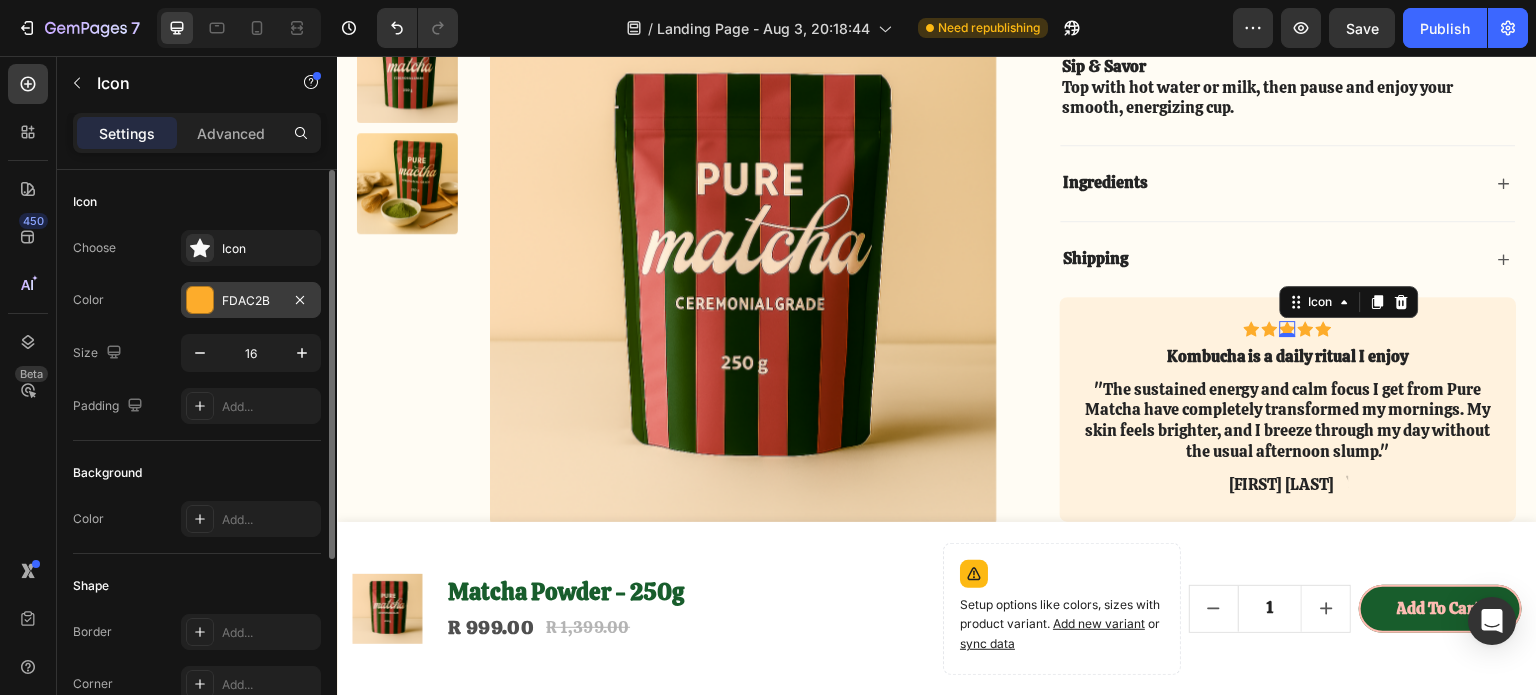 click at bounding box center [200, 300] 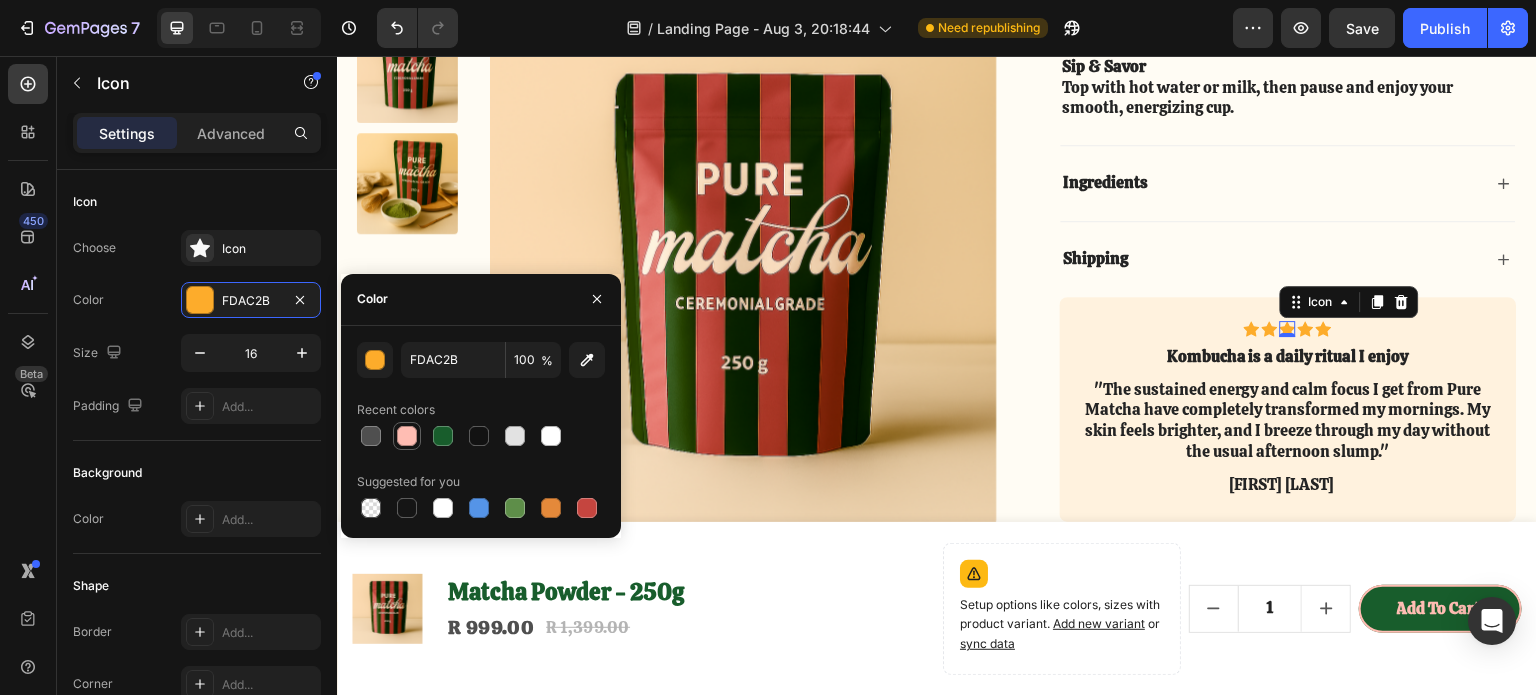 click at bounding box center [407, 436] 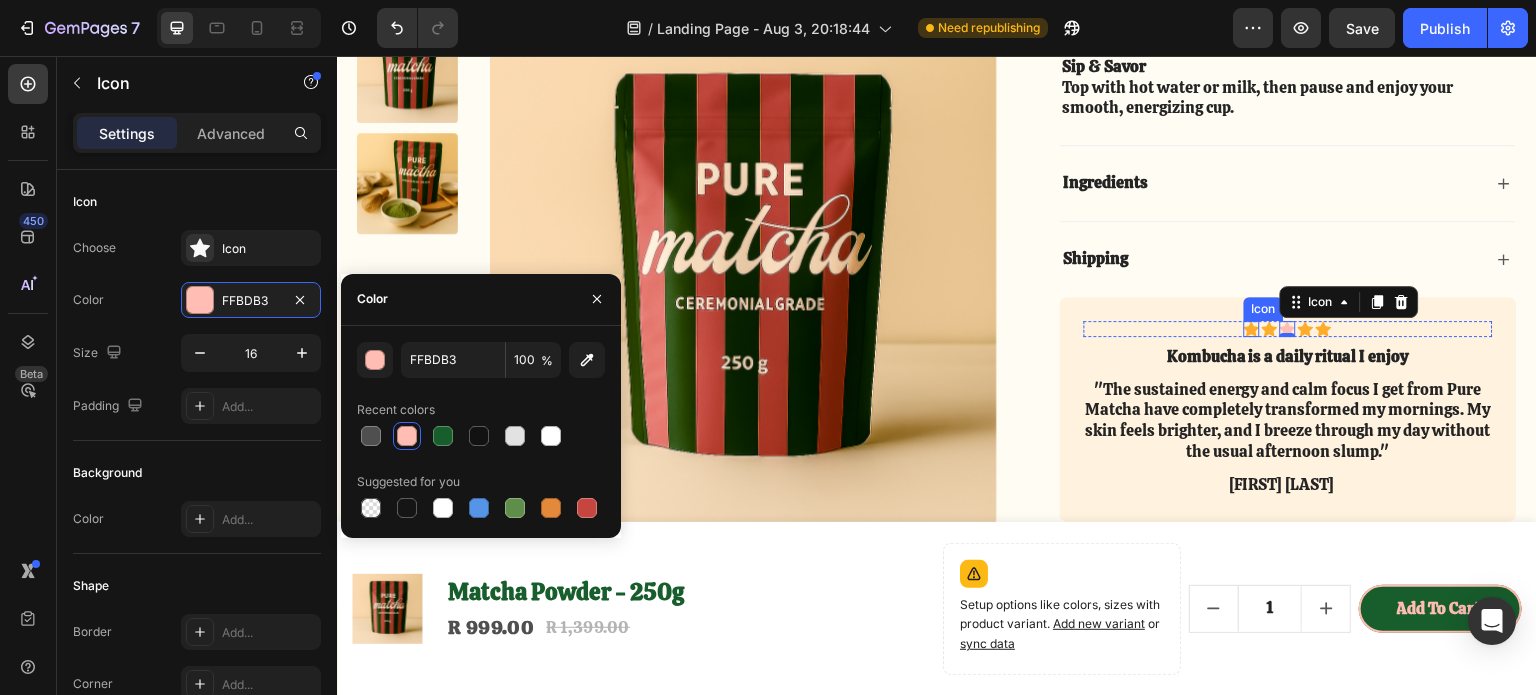 click 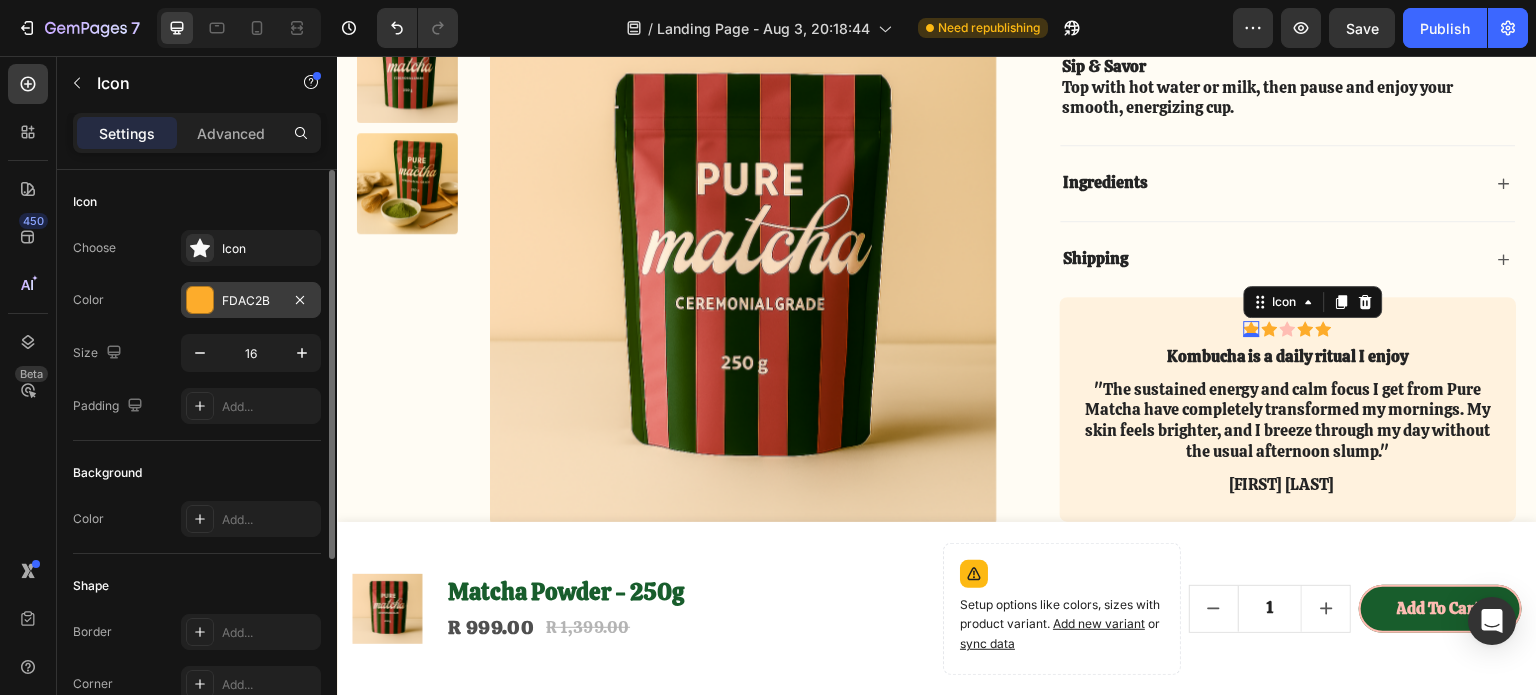 click at bounding box center (200, 300) 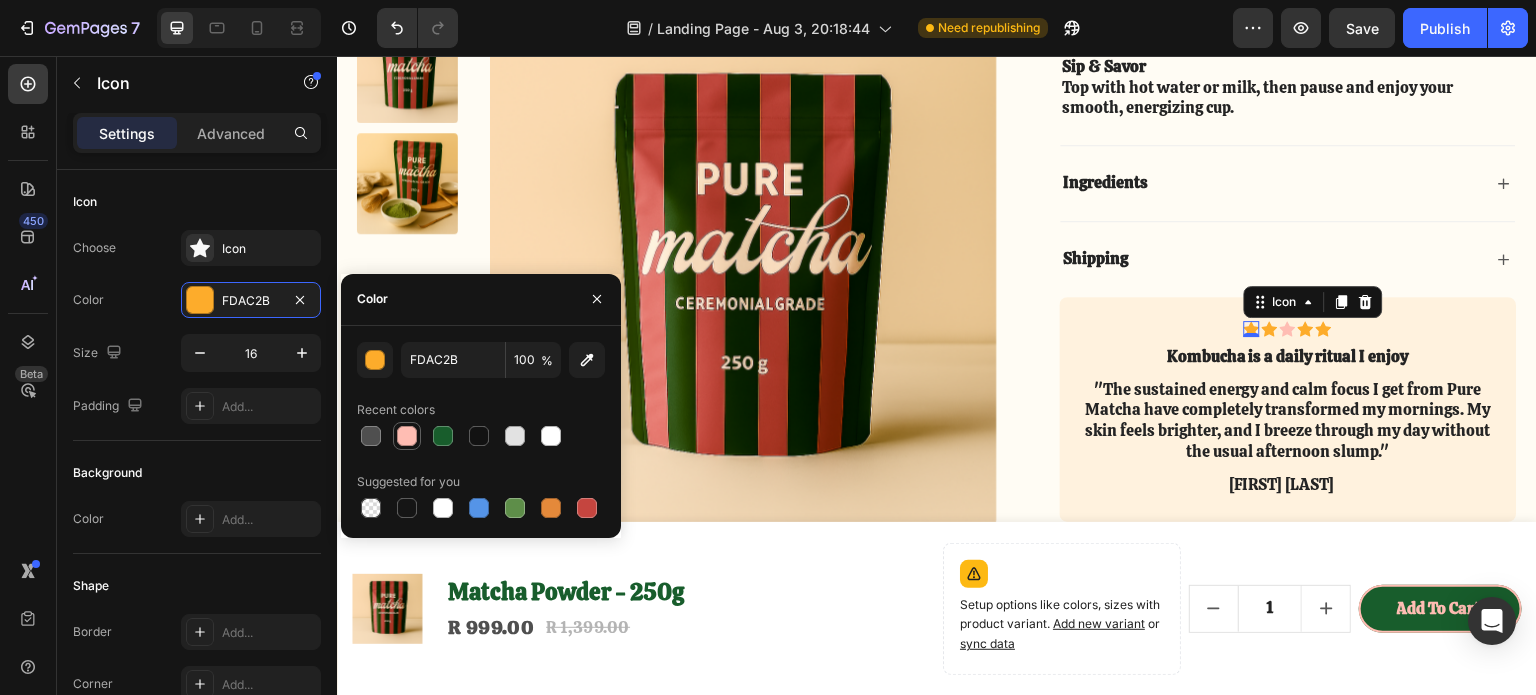 click at bounding box center [407, 436] 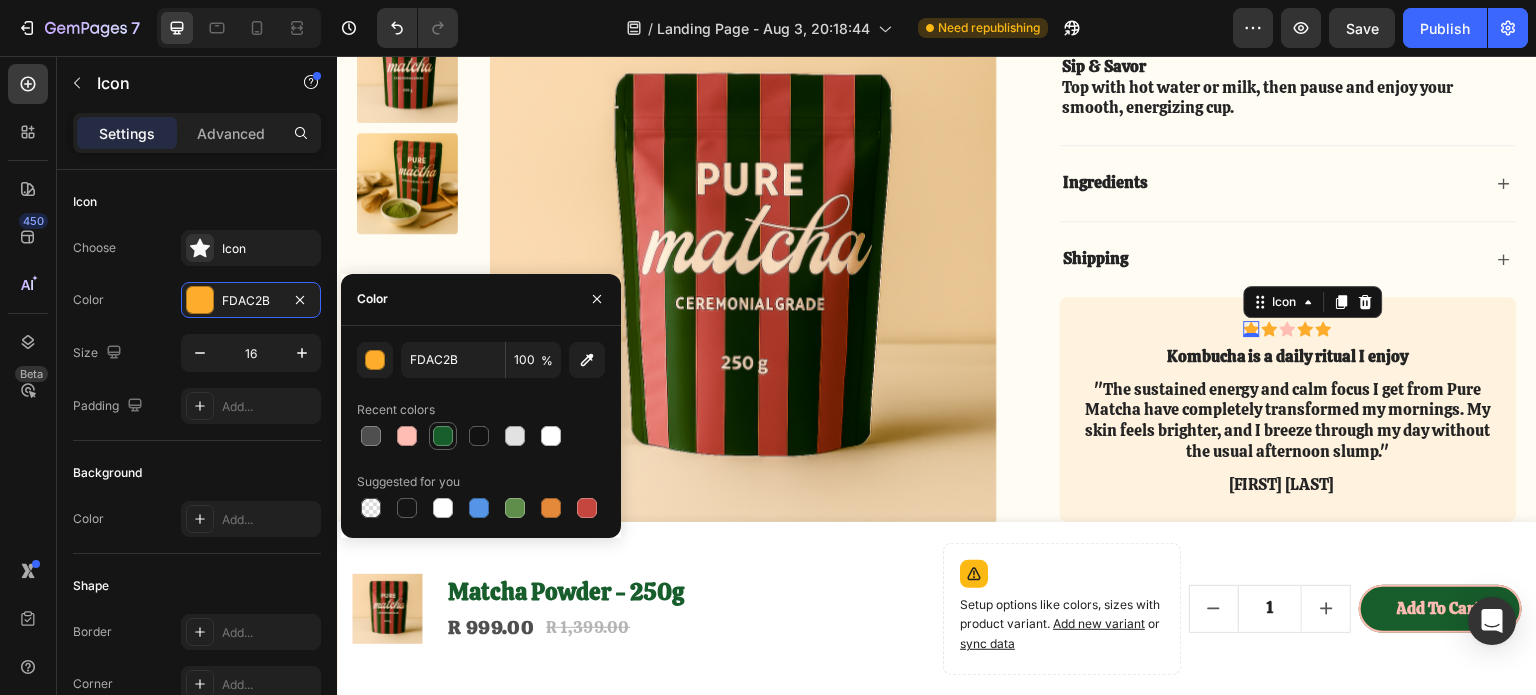 type on "FFBDB3" 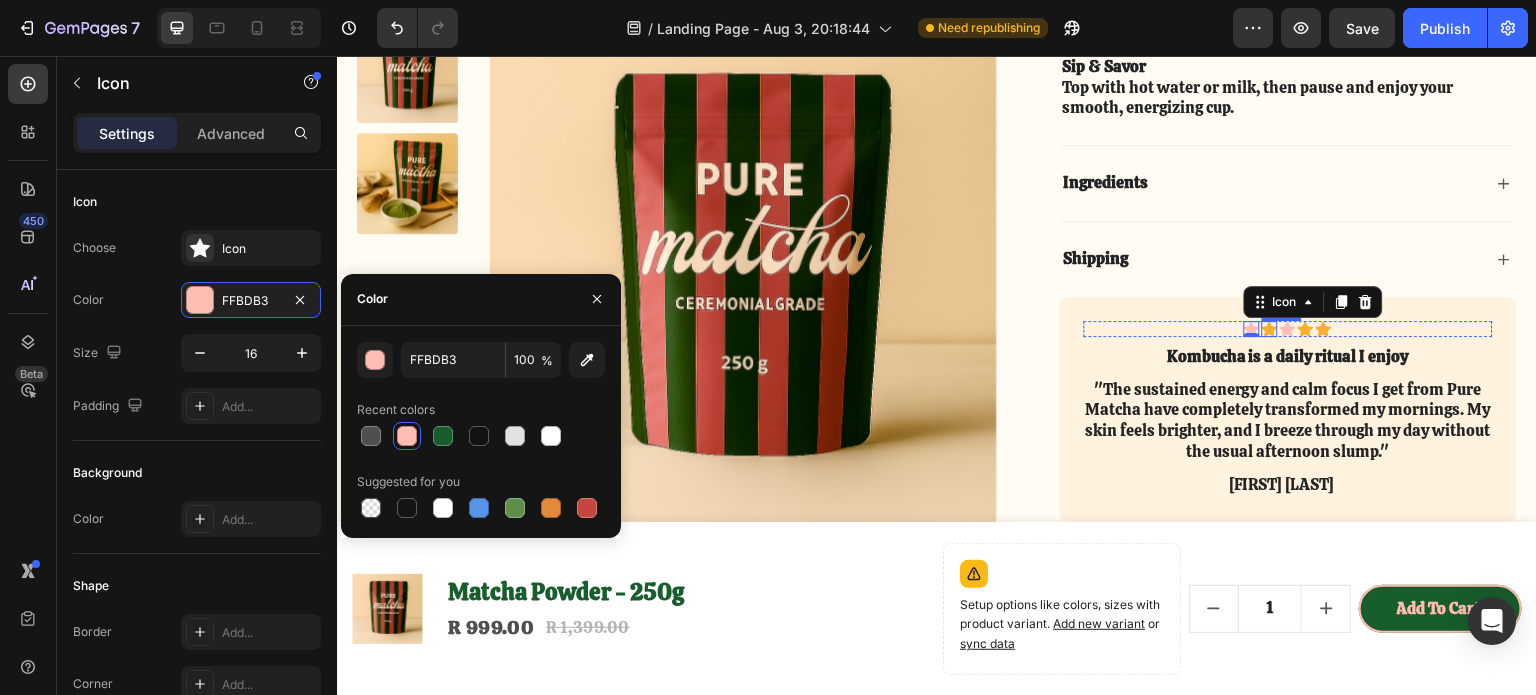click 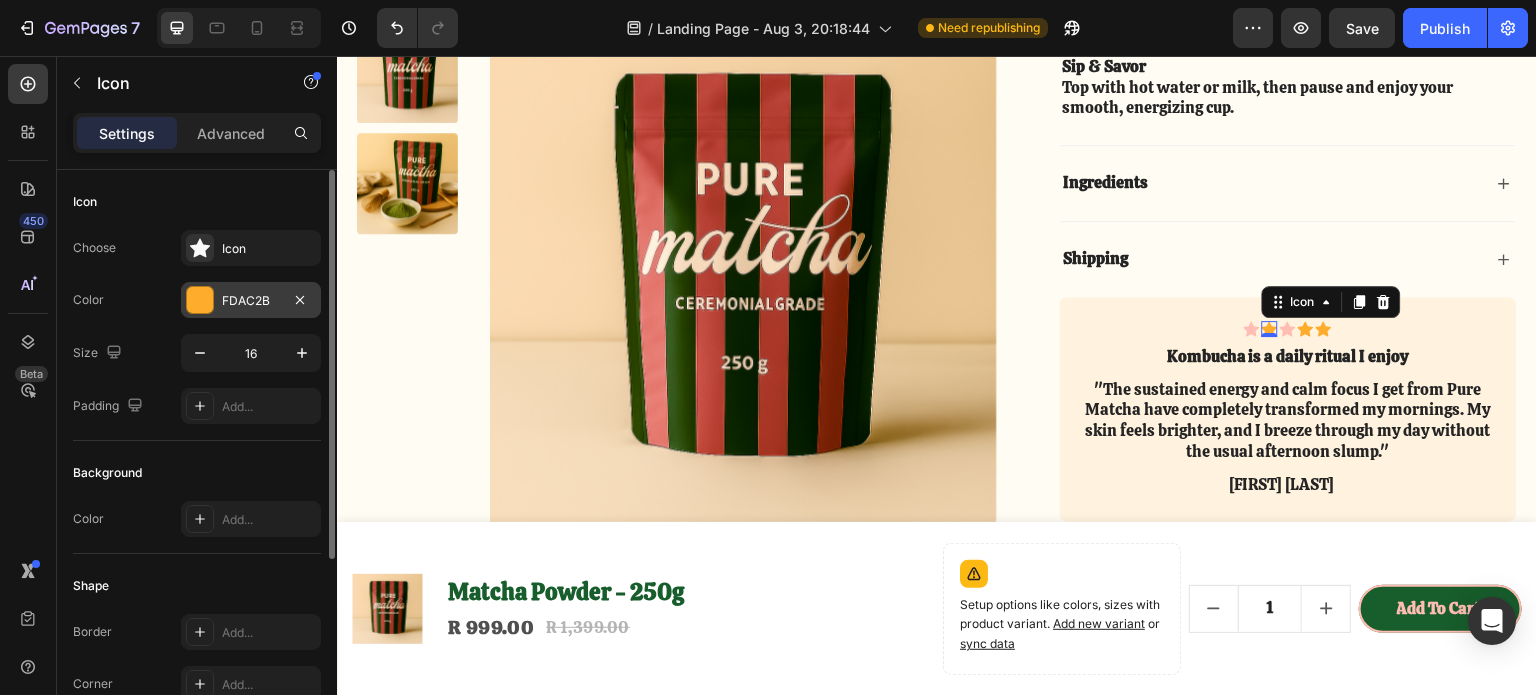 click at bounding box center [200, 300] 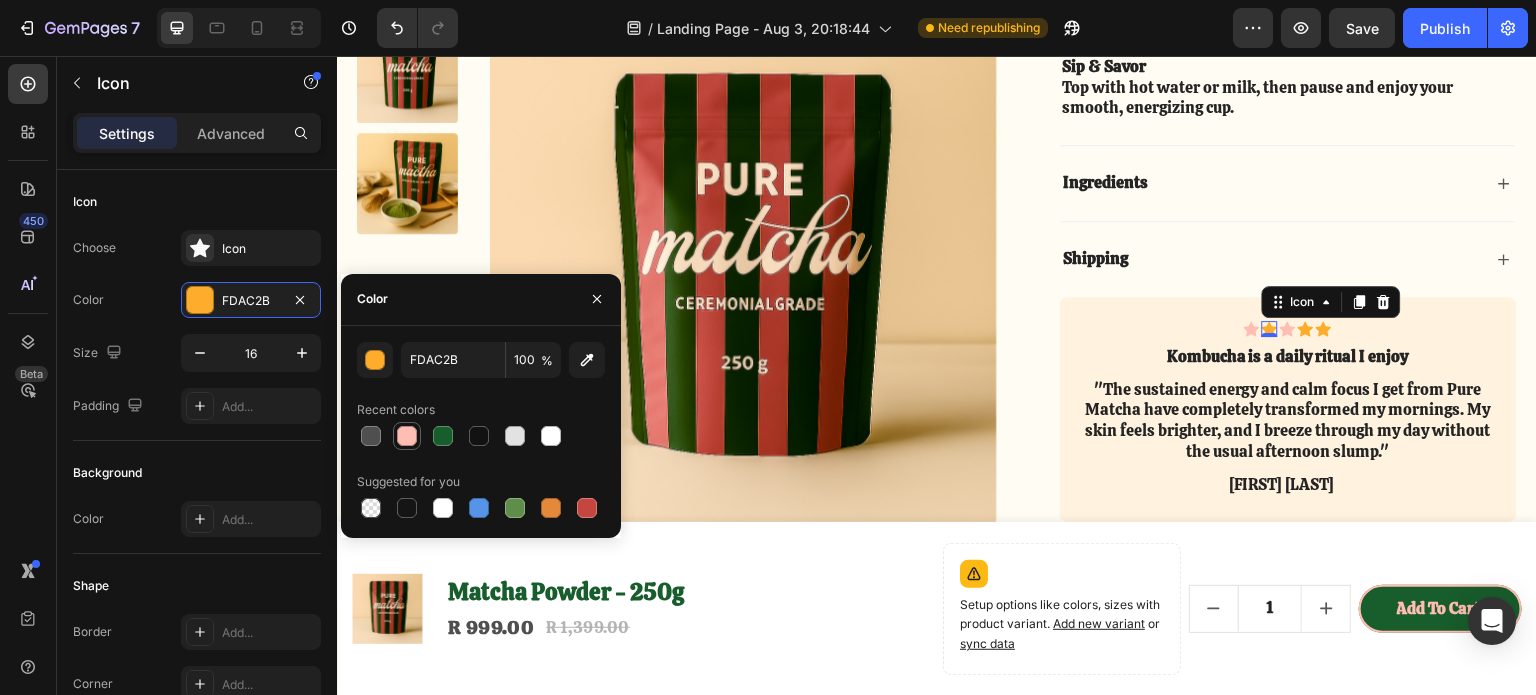 click at bounding box center (407, 436) 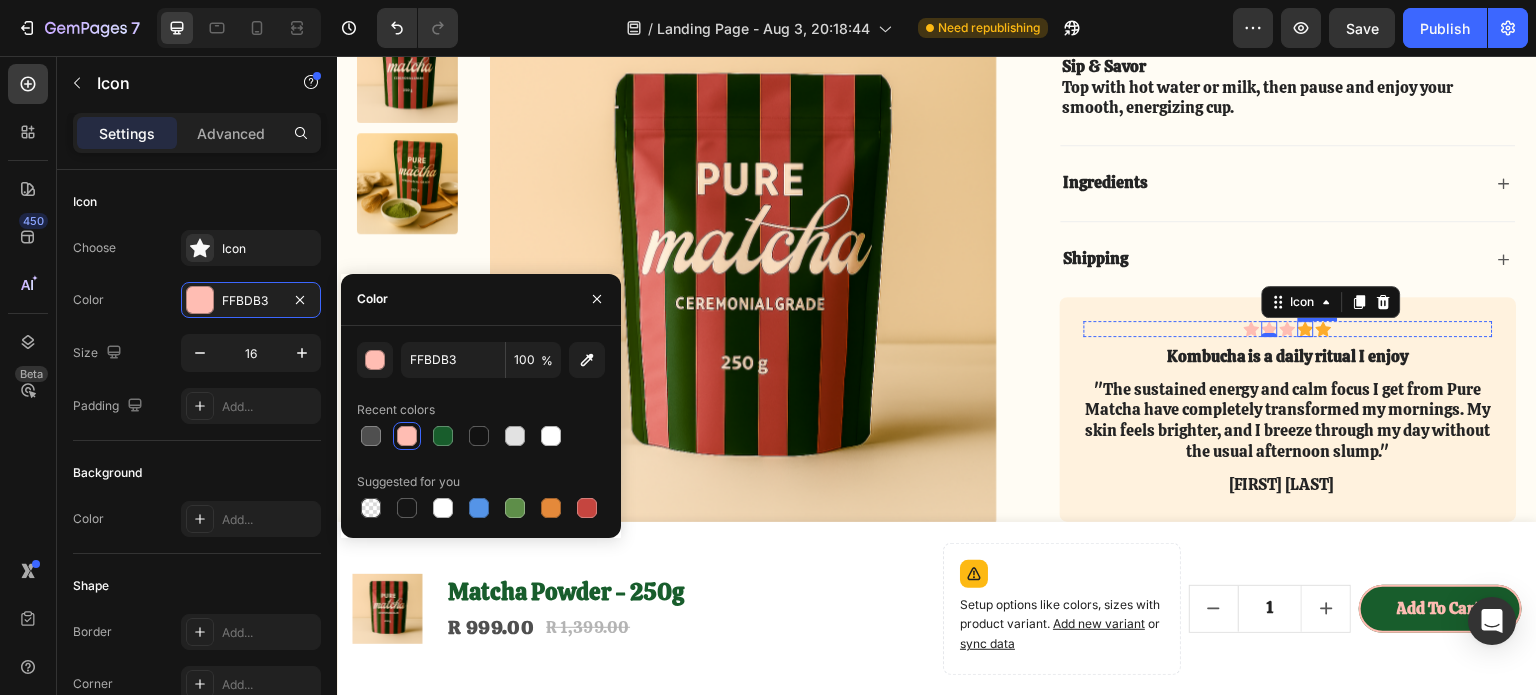 click 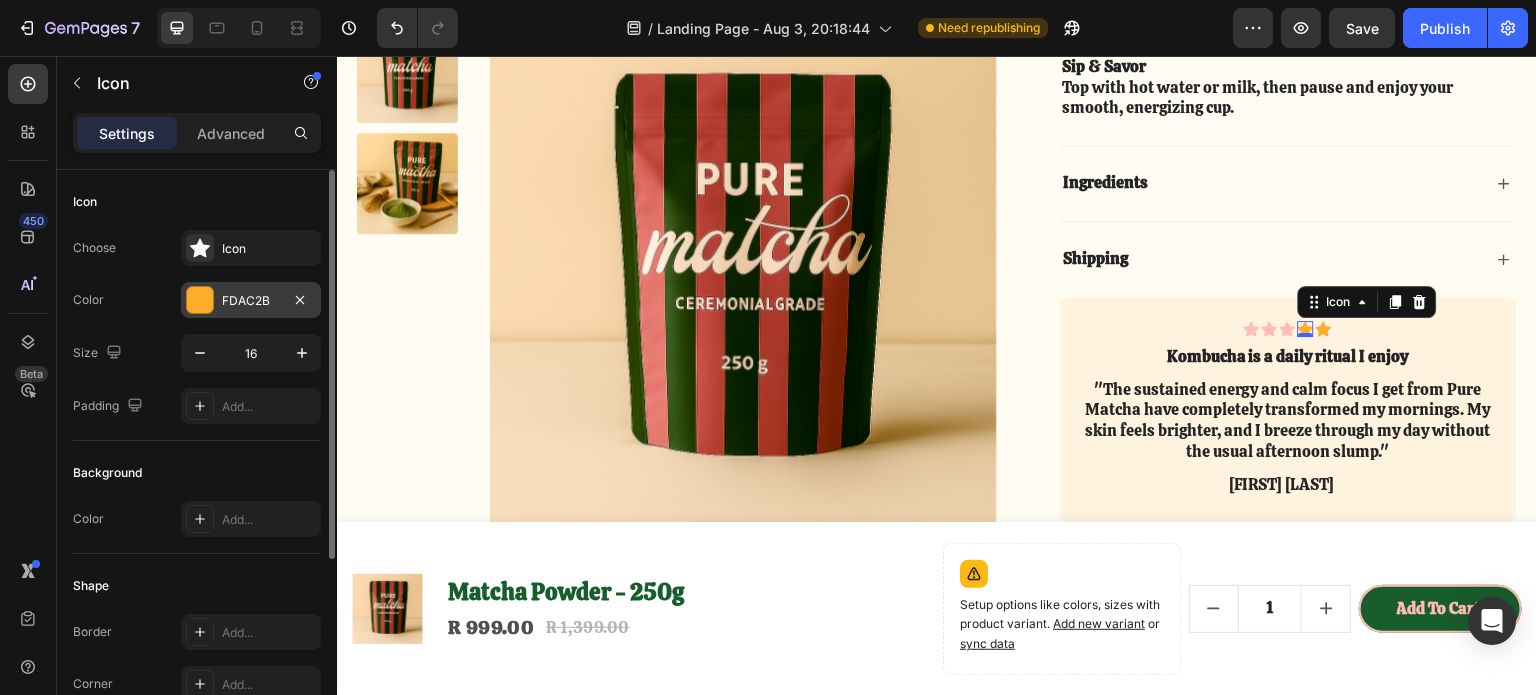 click on "FDAC2B" at bounding box center (251, 300) 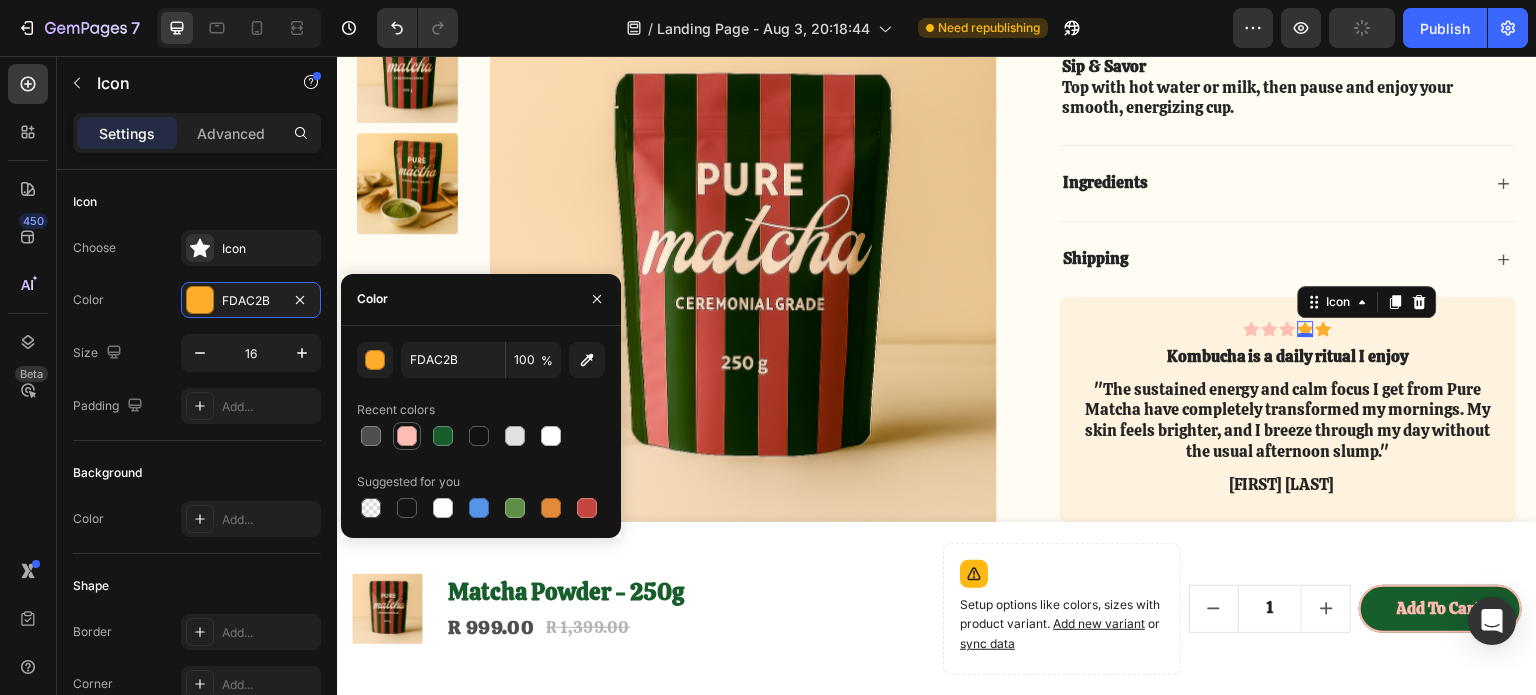 click at bounding box center [407, 436] 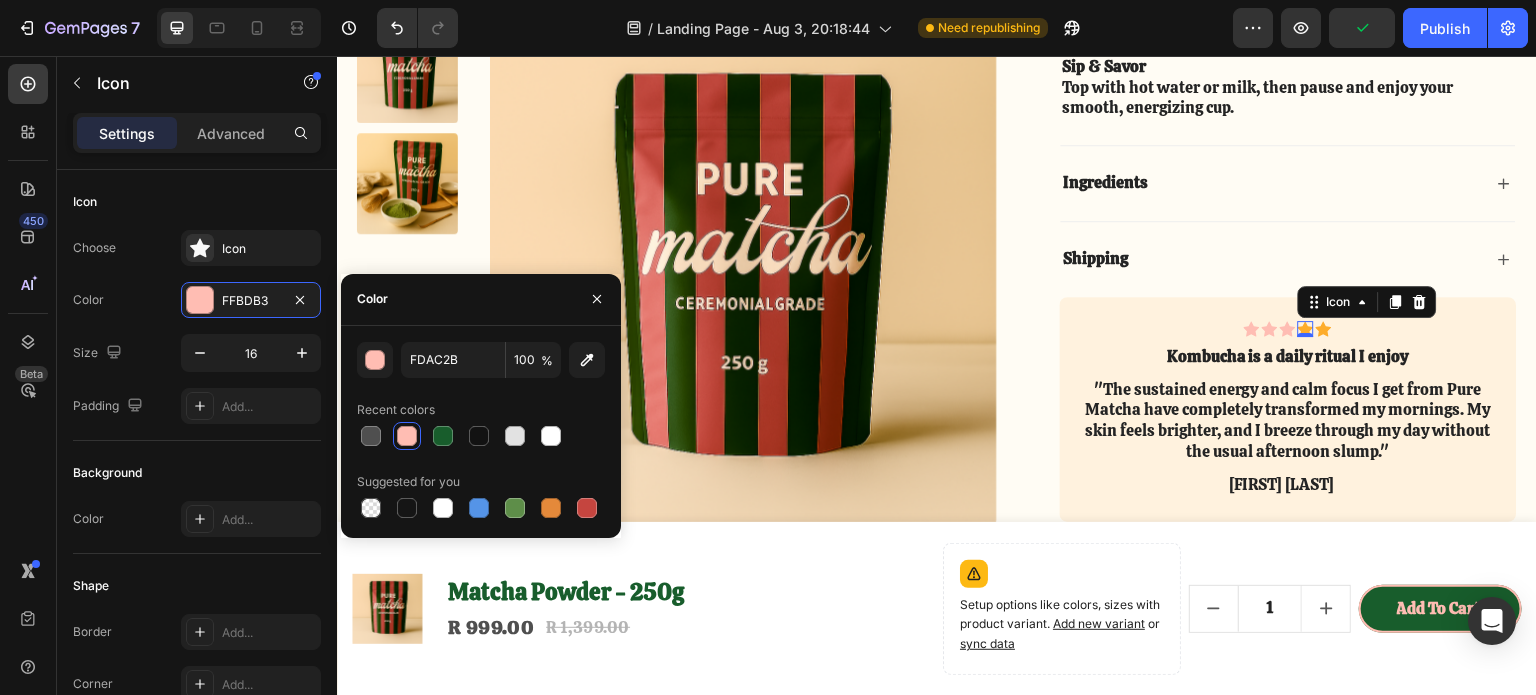 type on "FFBDB3" 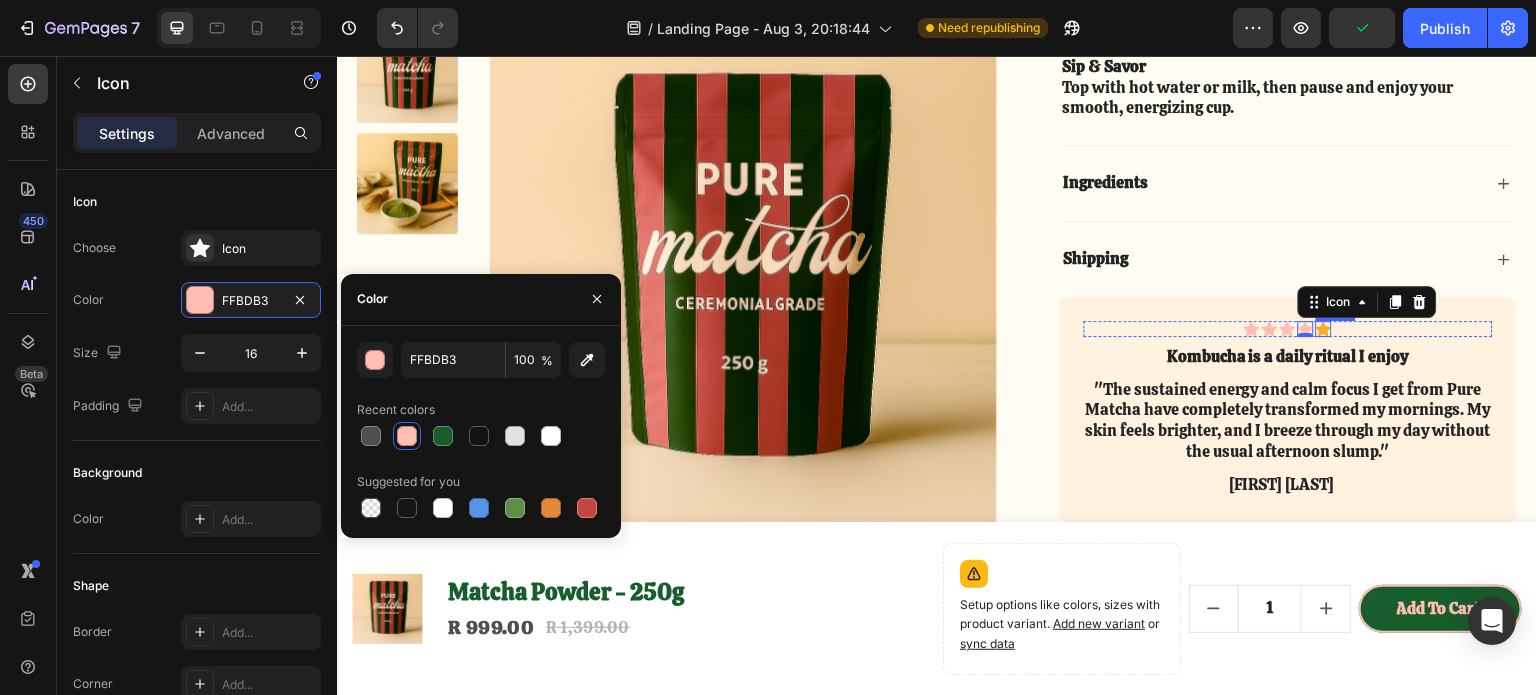 click 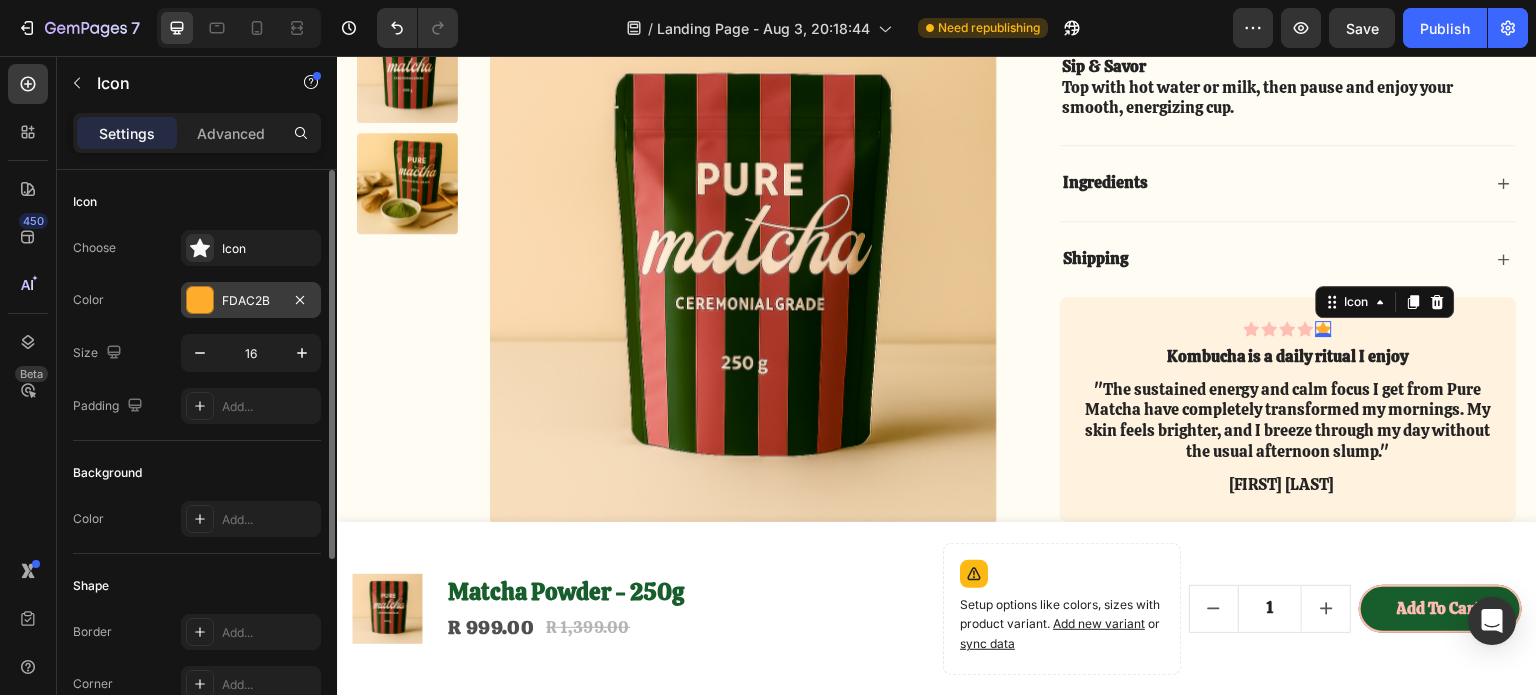 click on "FDAC2B" at bounding box center [251, 300] 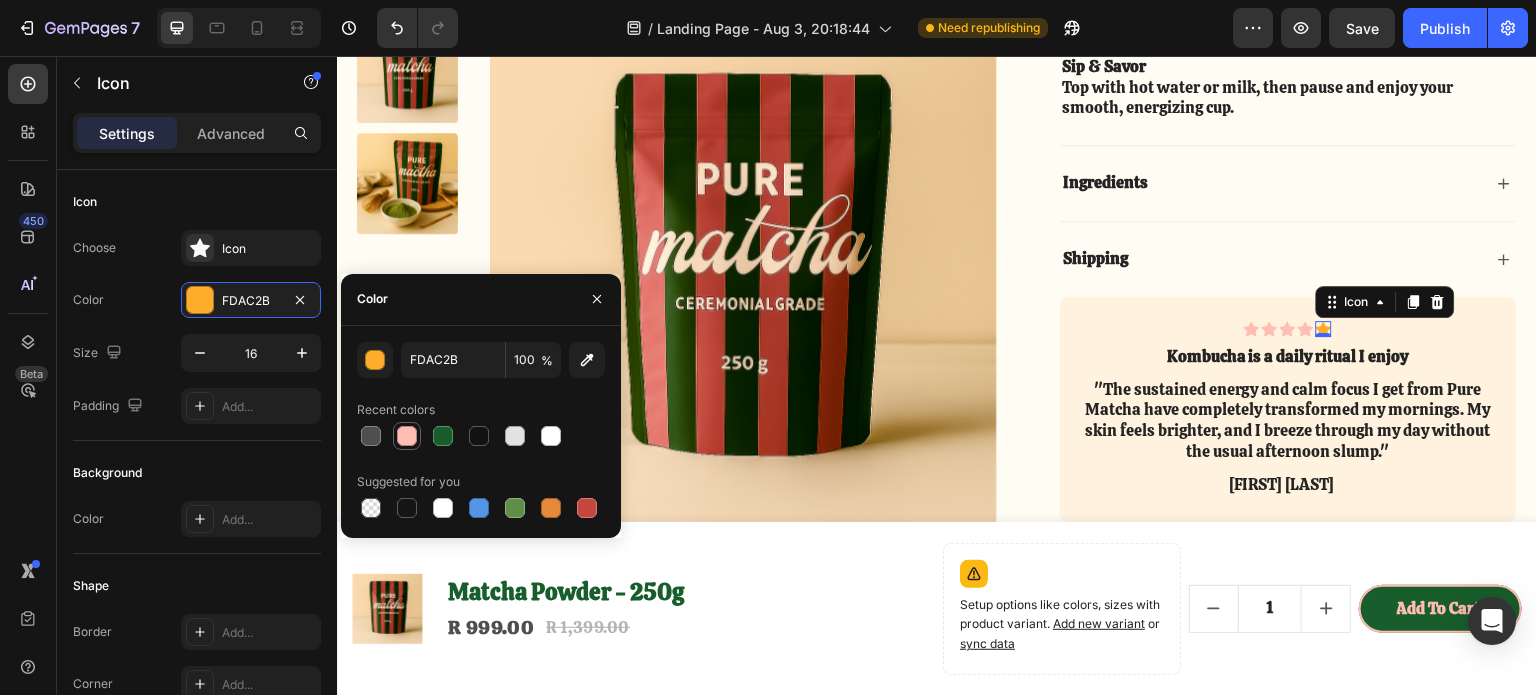 click at bounding box center [407, 436] 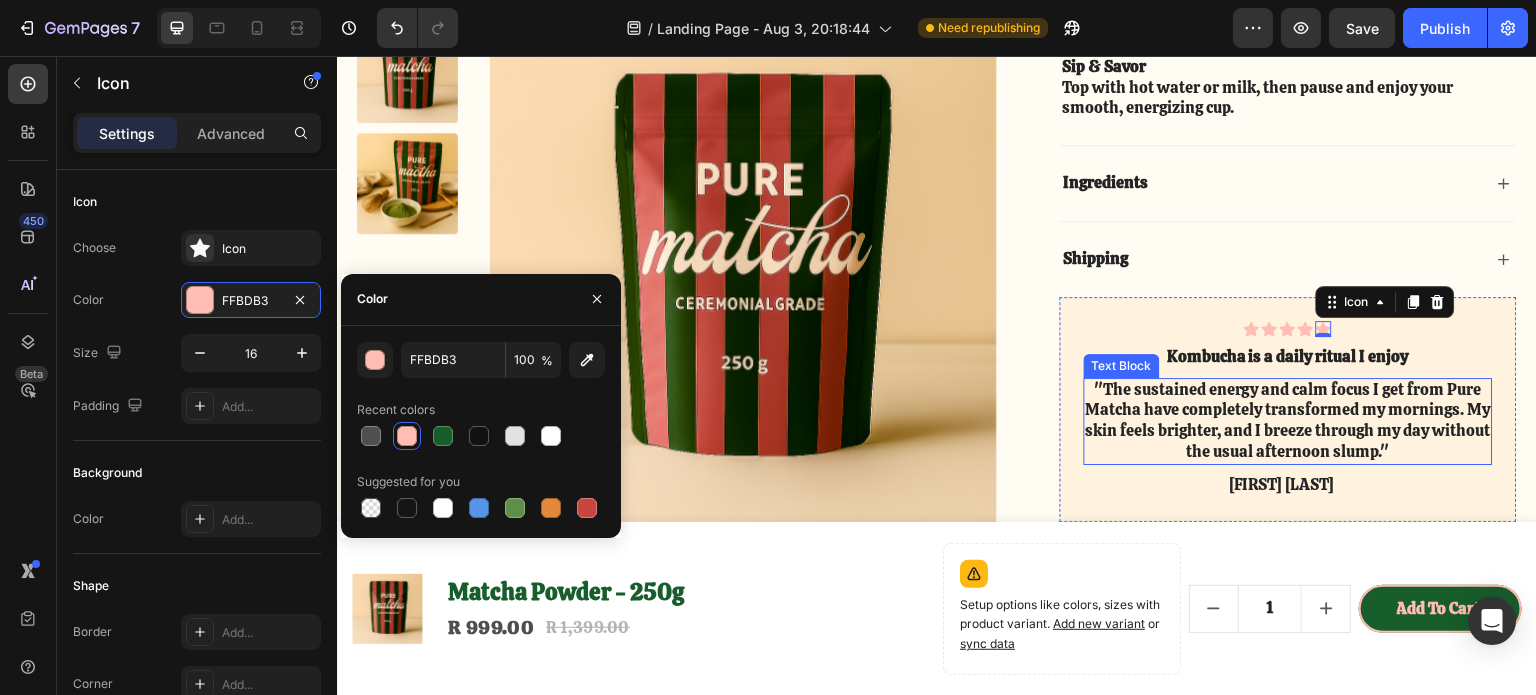 click on ""The sustained energy and calm focus I get from Pure Matcha have completely transformed my mornings. My skin feels brighter, and I breeze through my day without the usual afternoon slump."" at bounding box center (1289, 421) 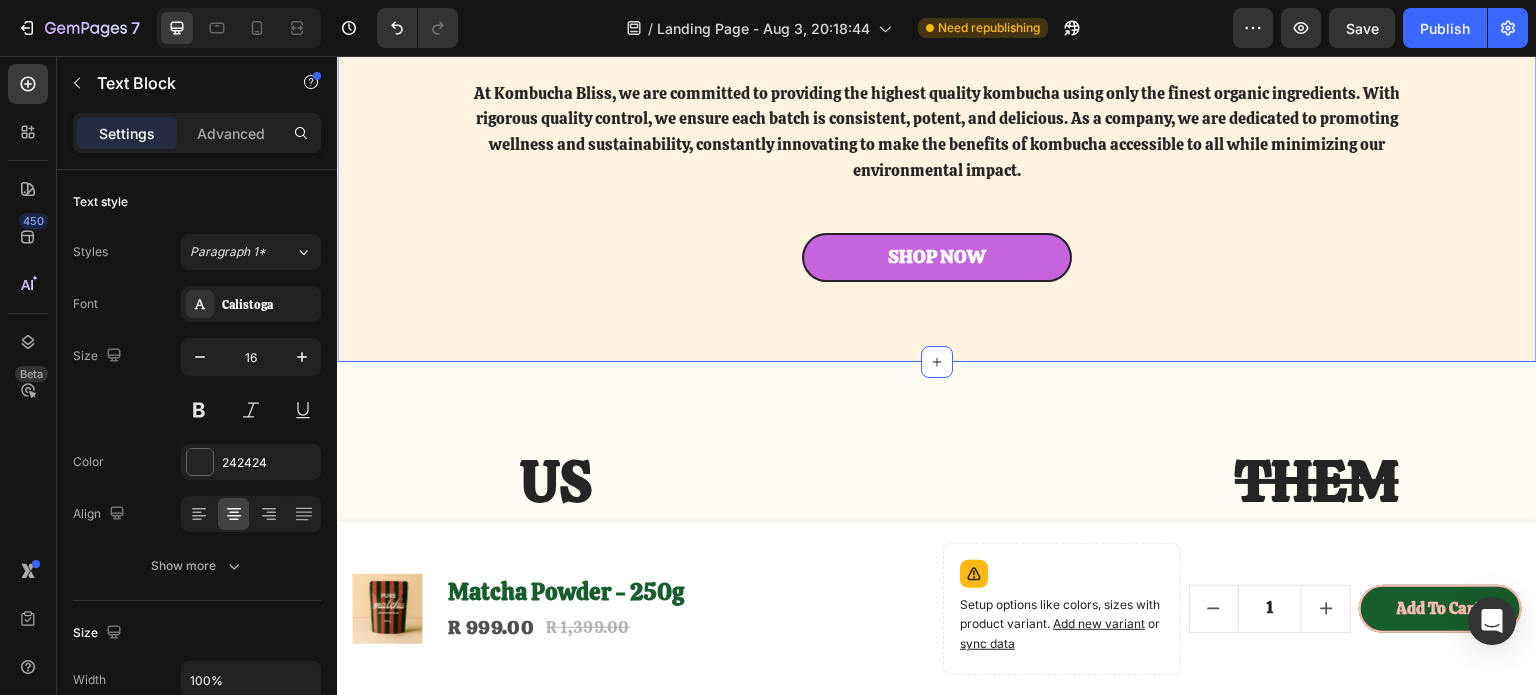 scroll, scrollTop: 4922, scrollLeft: 0, axis: vertical 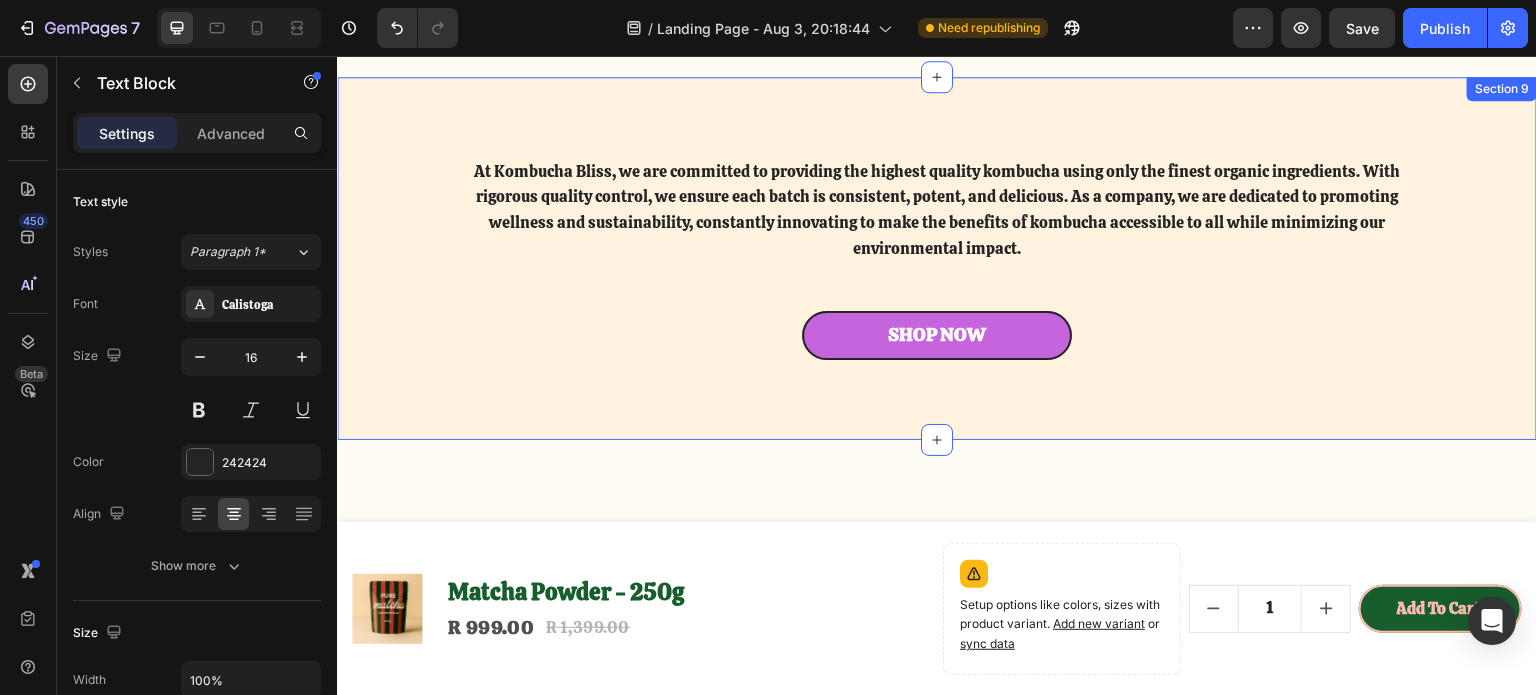 click on "US" at bounding box center (557, 559) 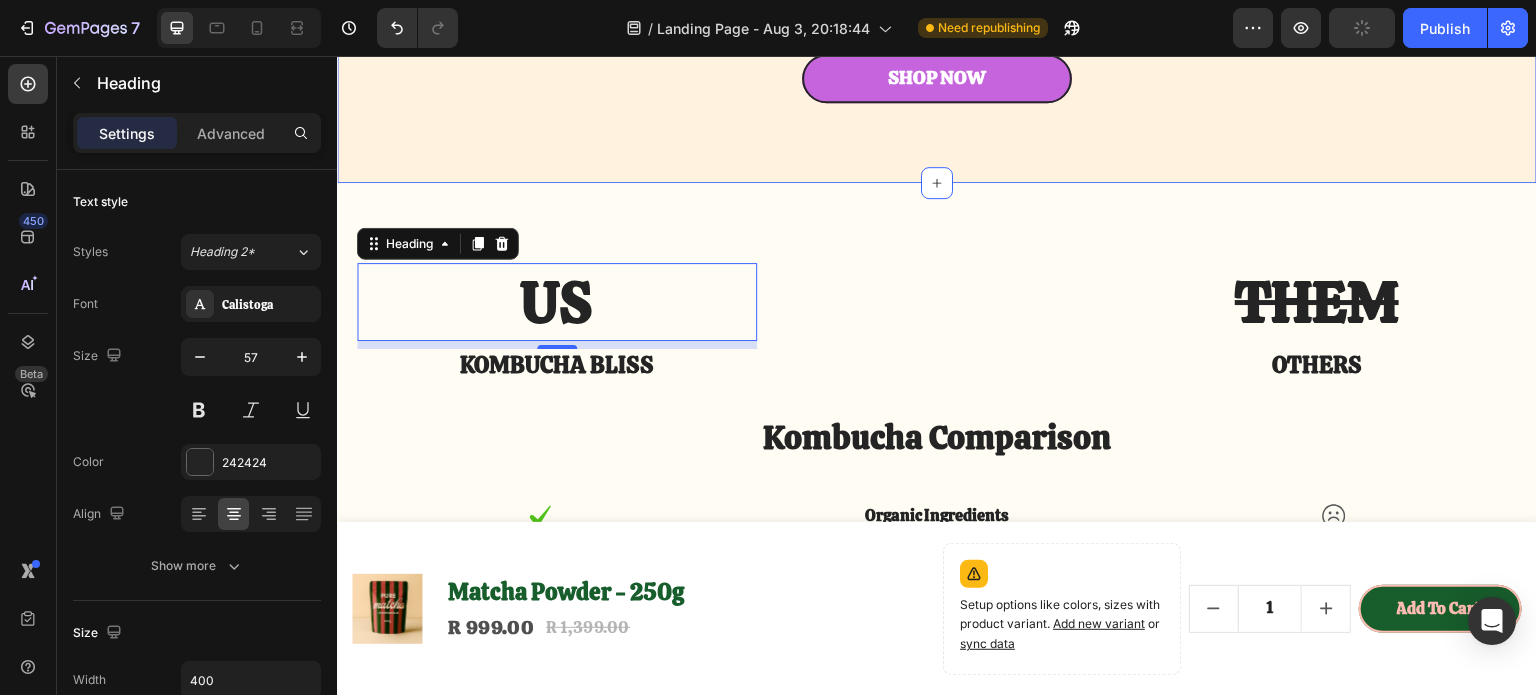 scroll, scrollTop: 5300, scrollLeft: 0, axis: vertical 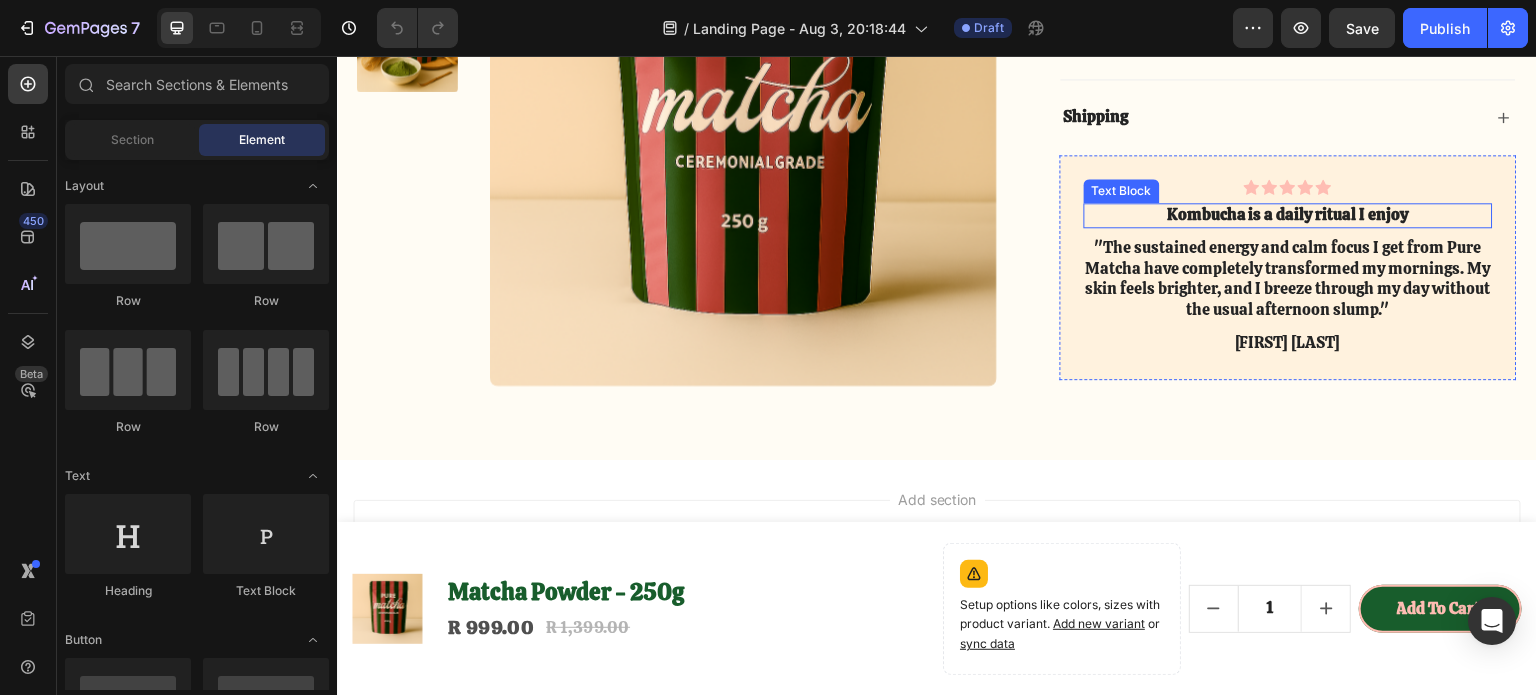 click on "Kombucha is a daily ritual I enjoy" at bounding box center [1289, 215] 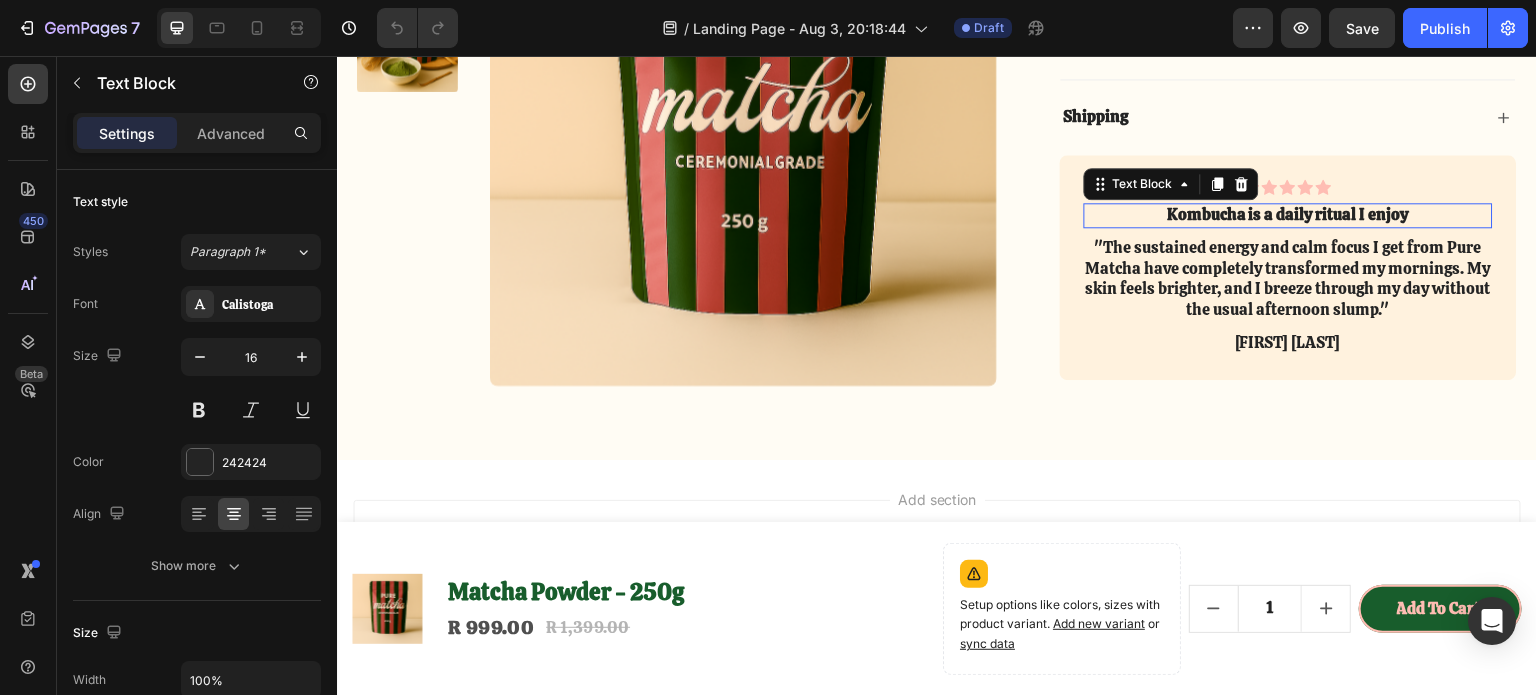 click on "Kombucha is a daily ritual I enjoy" at bounding box center (1289, 215) 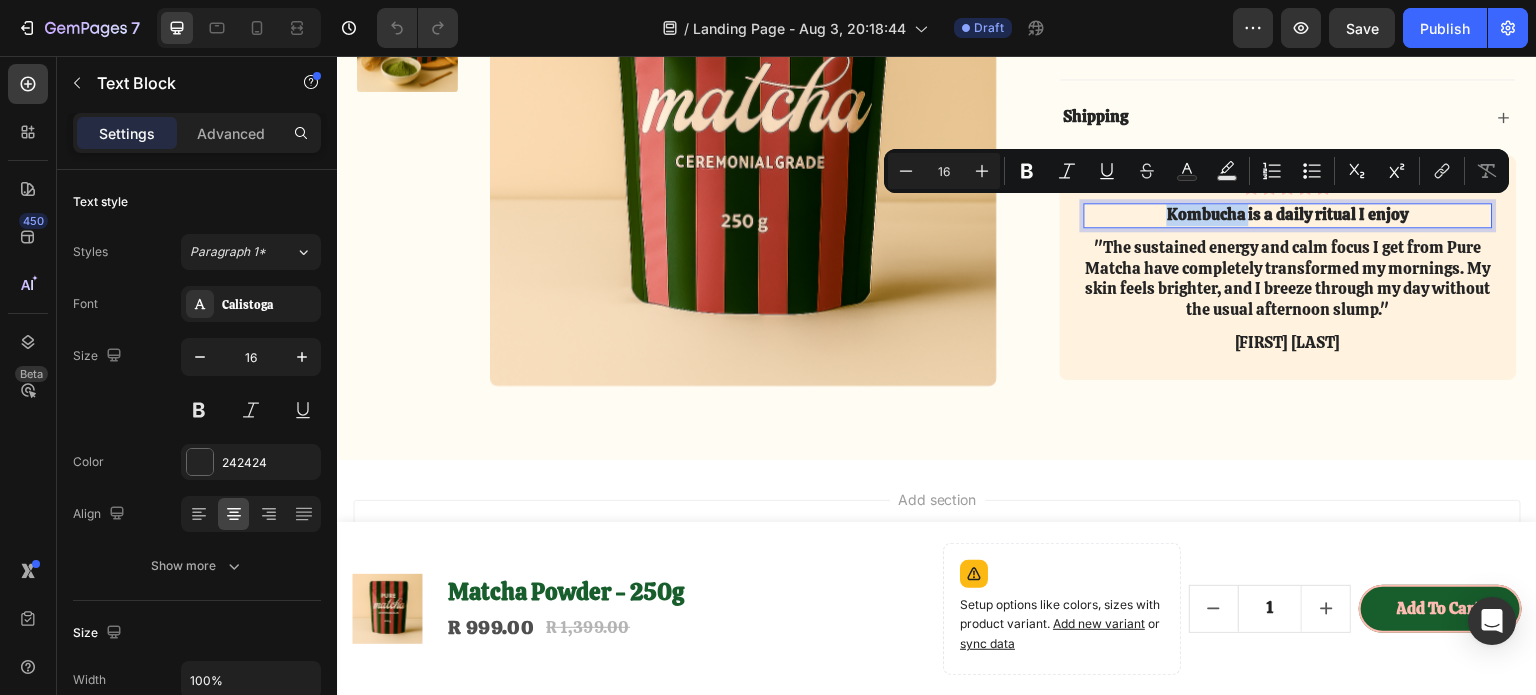 click on "Kombucha is a daily ritual I enjoy" at bounding box center [1289, 215] 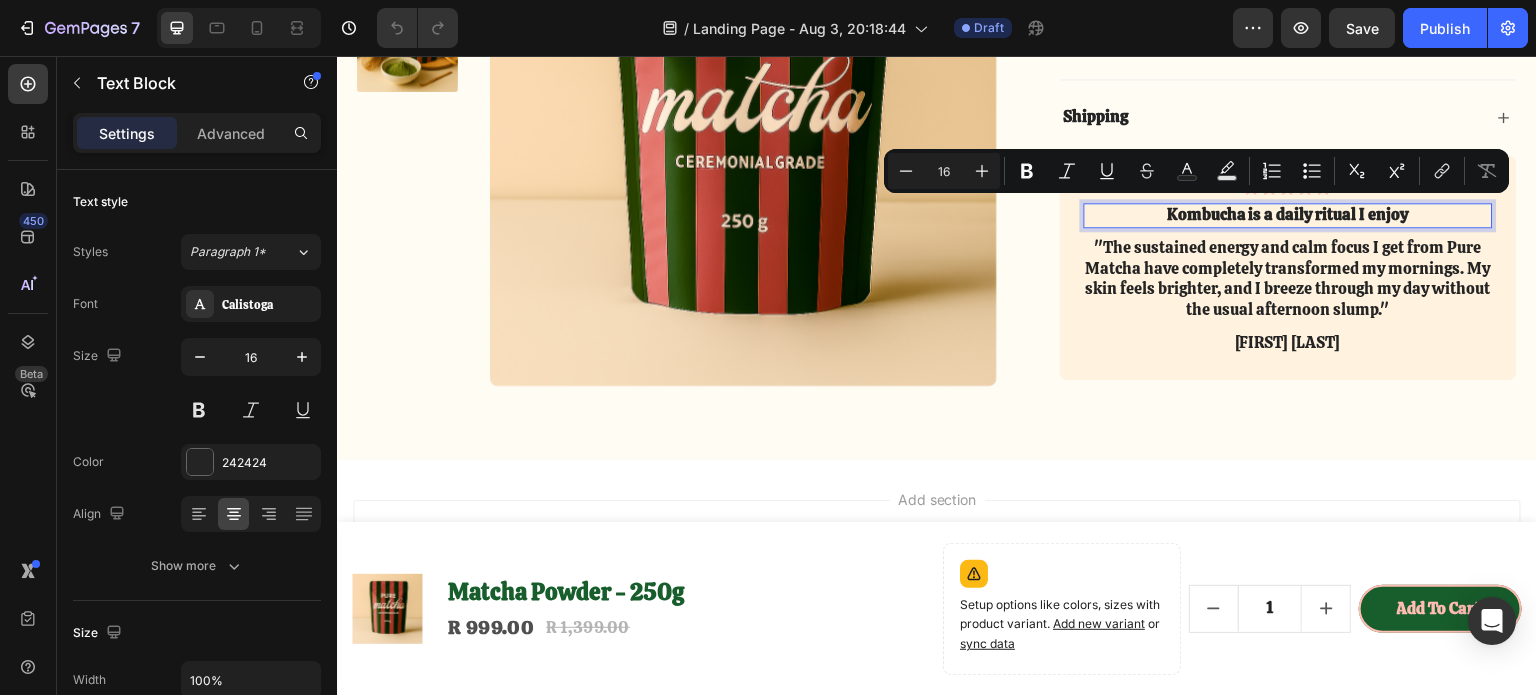 click on "Kombucha is a daily ritual I enjoy" at bounding box center [1289, 215] 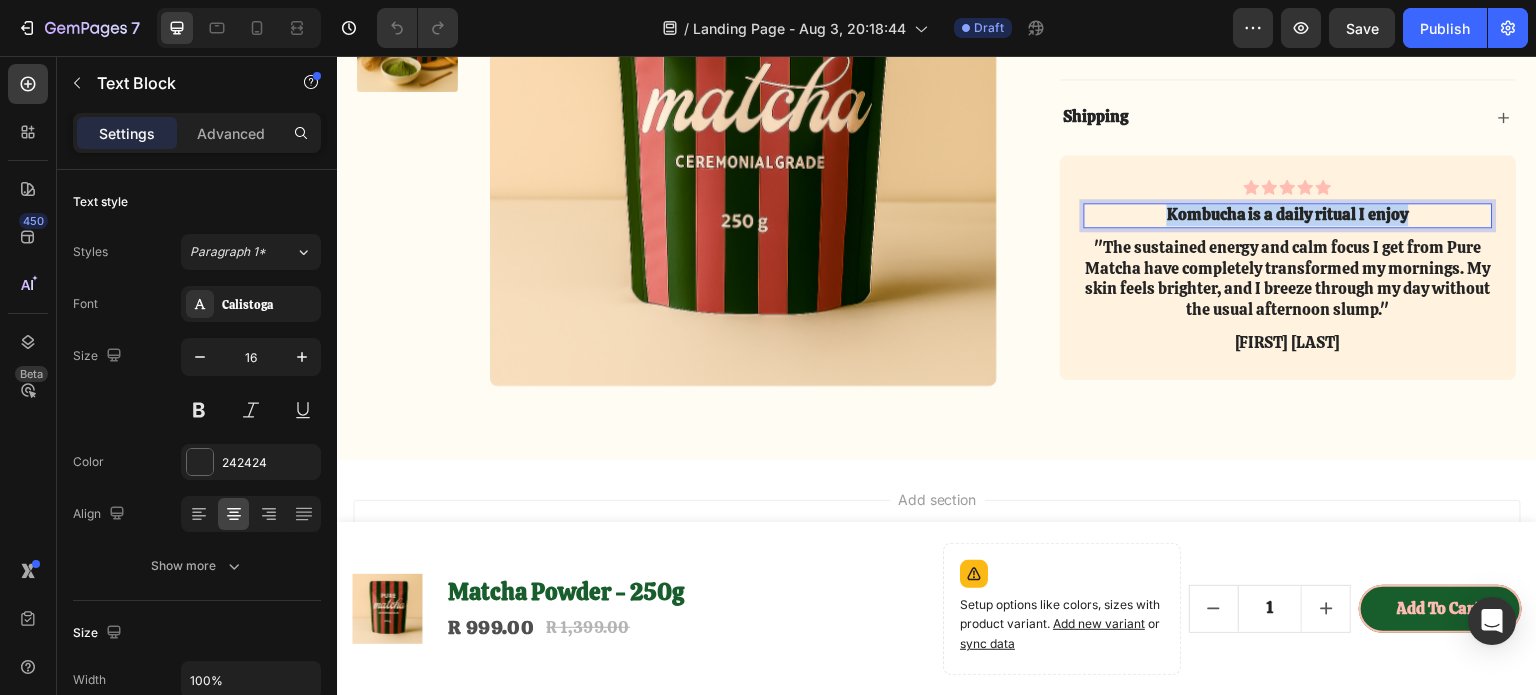 click on "Kombucha is a daily ritual I enjoy" at bounding box center [1289, 215] 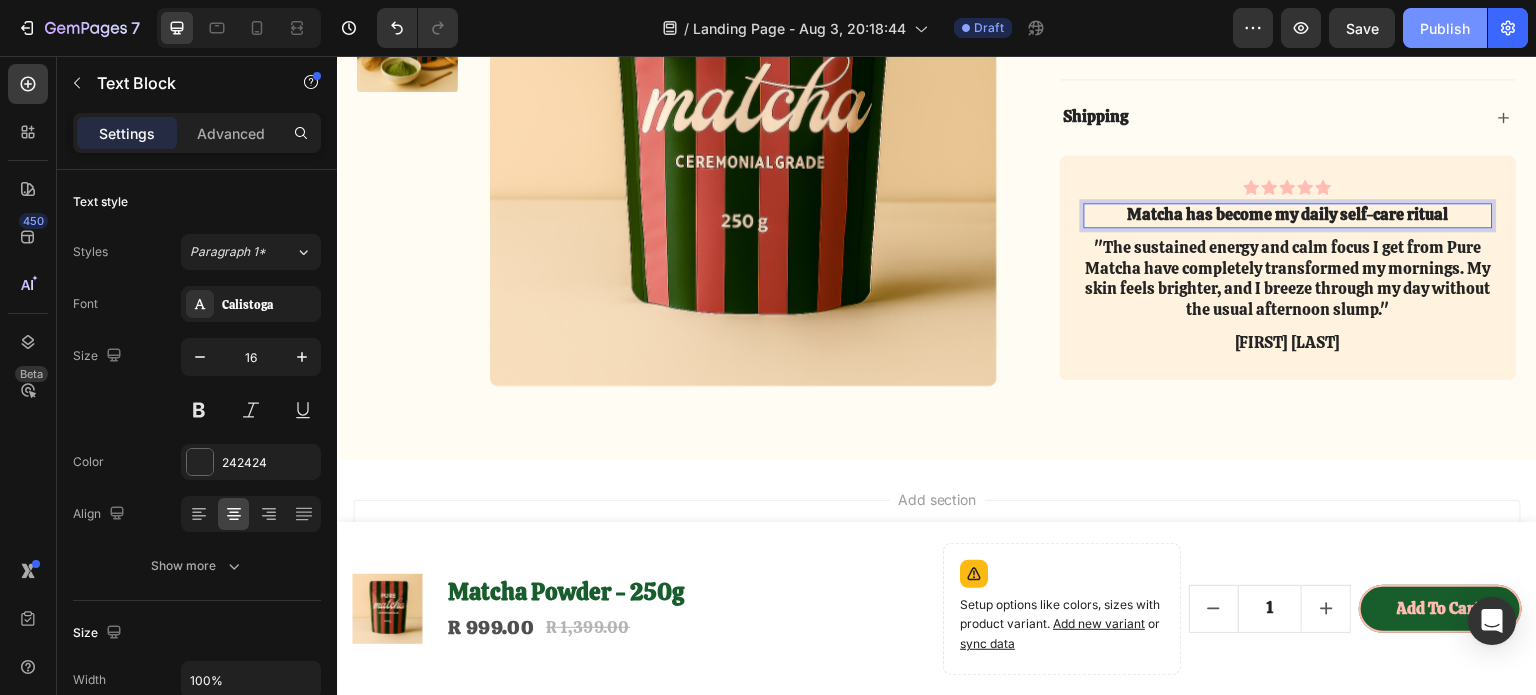click on "Publish" 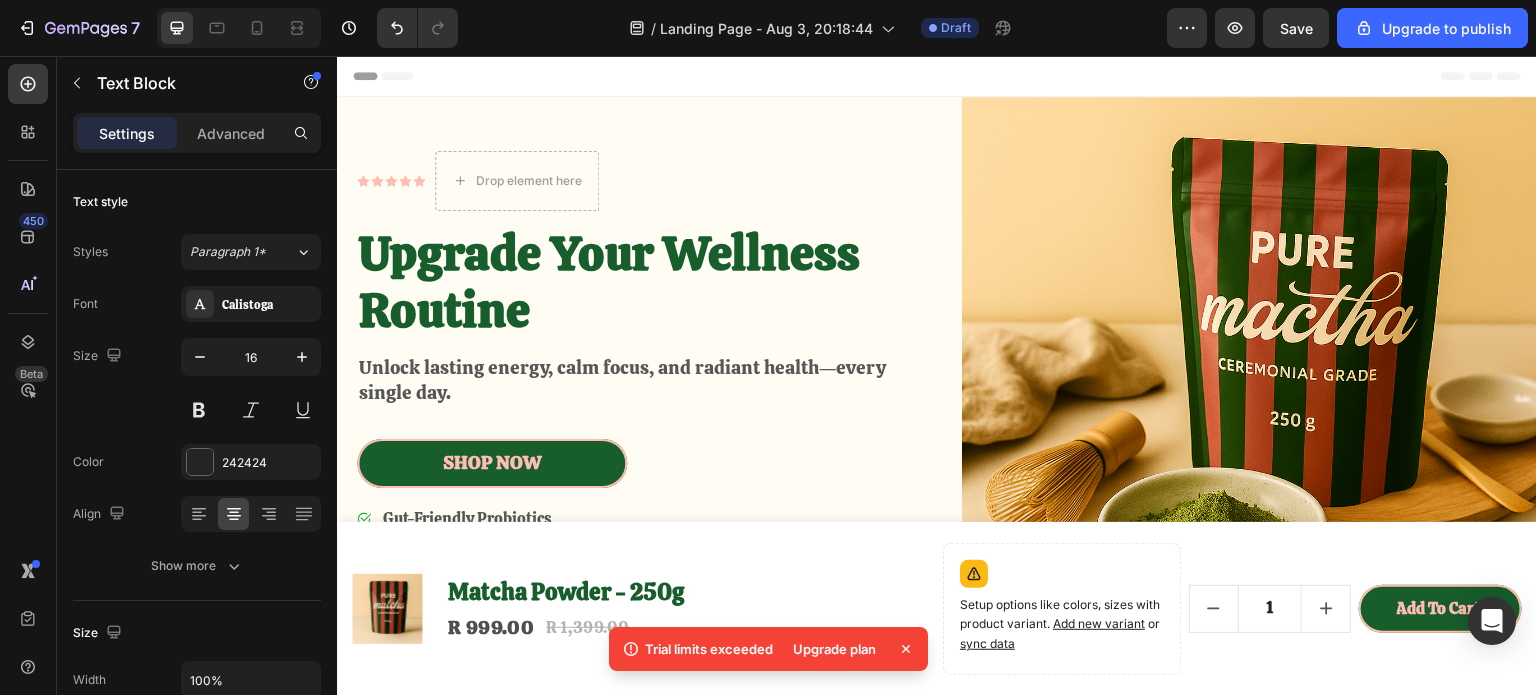 scroll, scrollTop: 200, scrollLeft: 0, axis: vertical 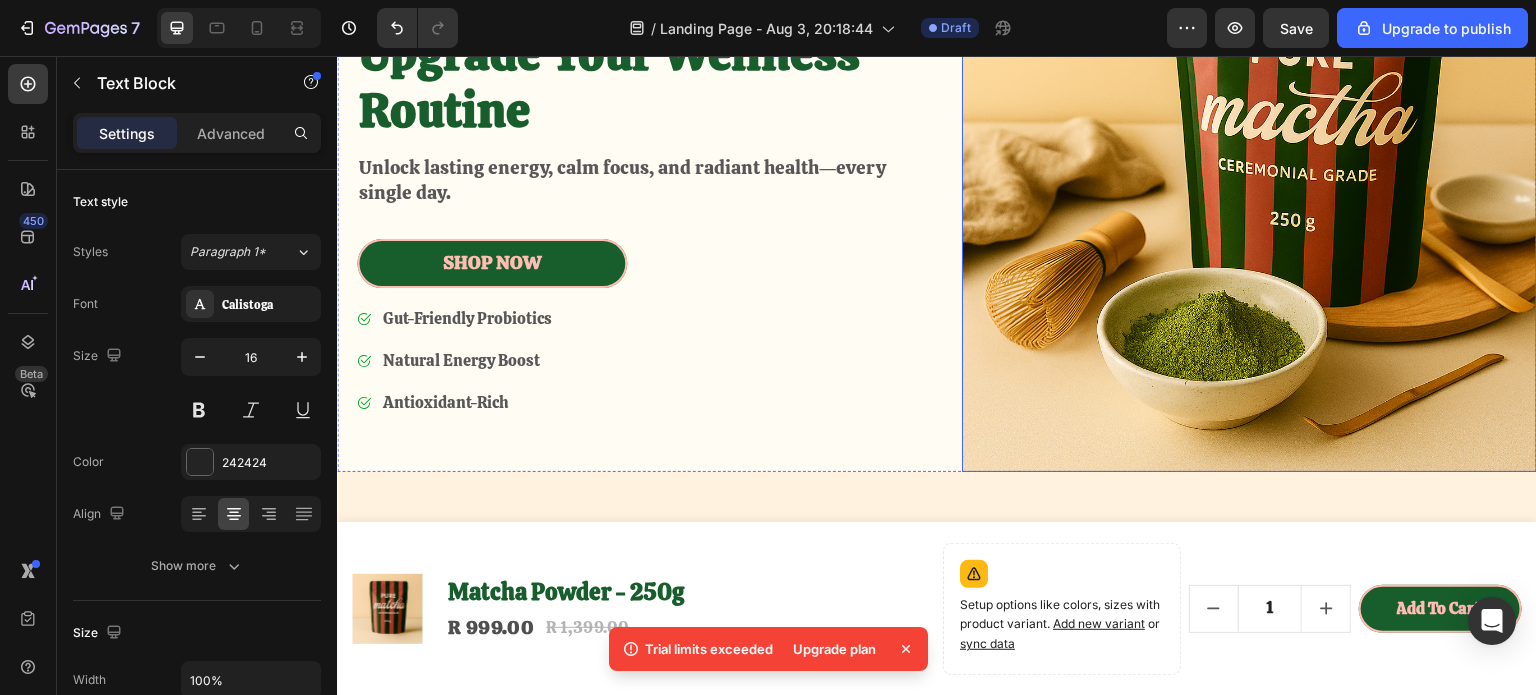 click at bounding box center [1249, 184] 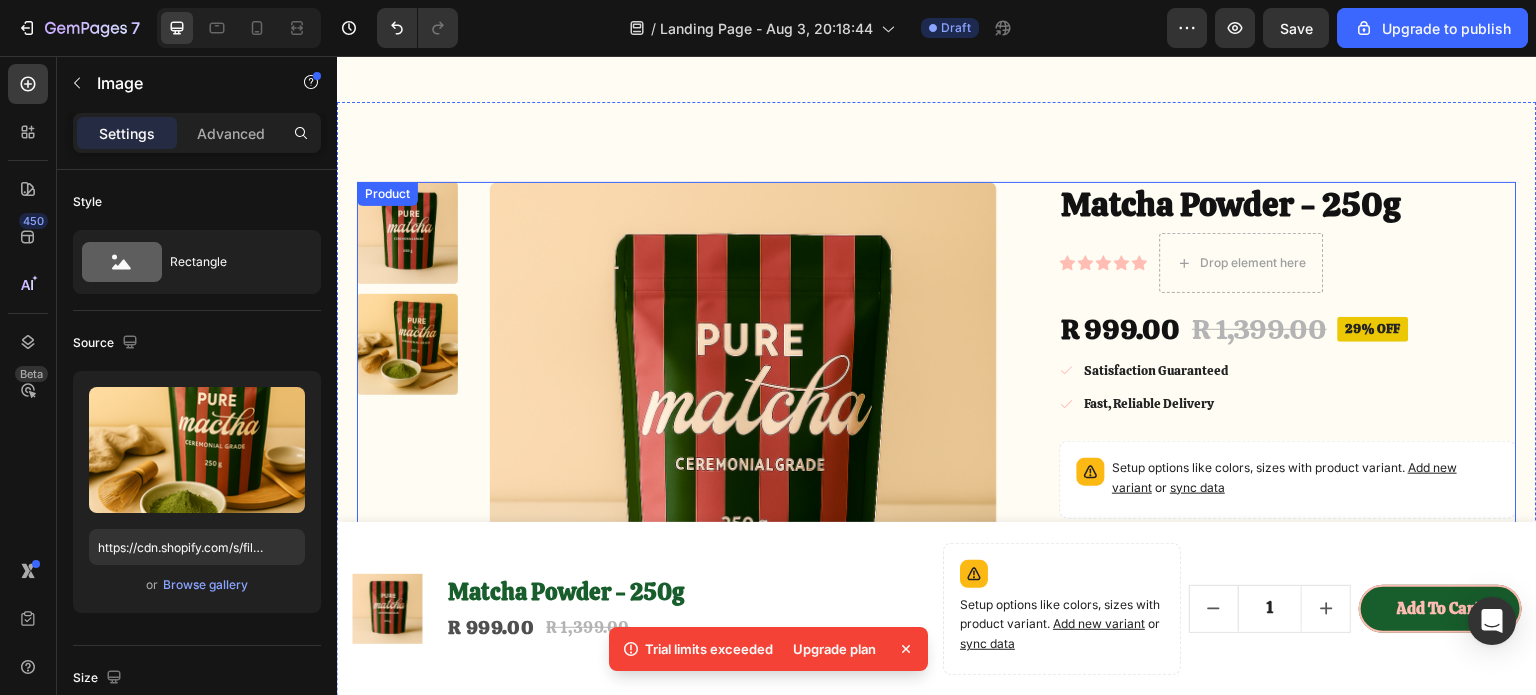 scroll, scrollTop: 3900, scrollLeft: 0, axis: vertical 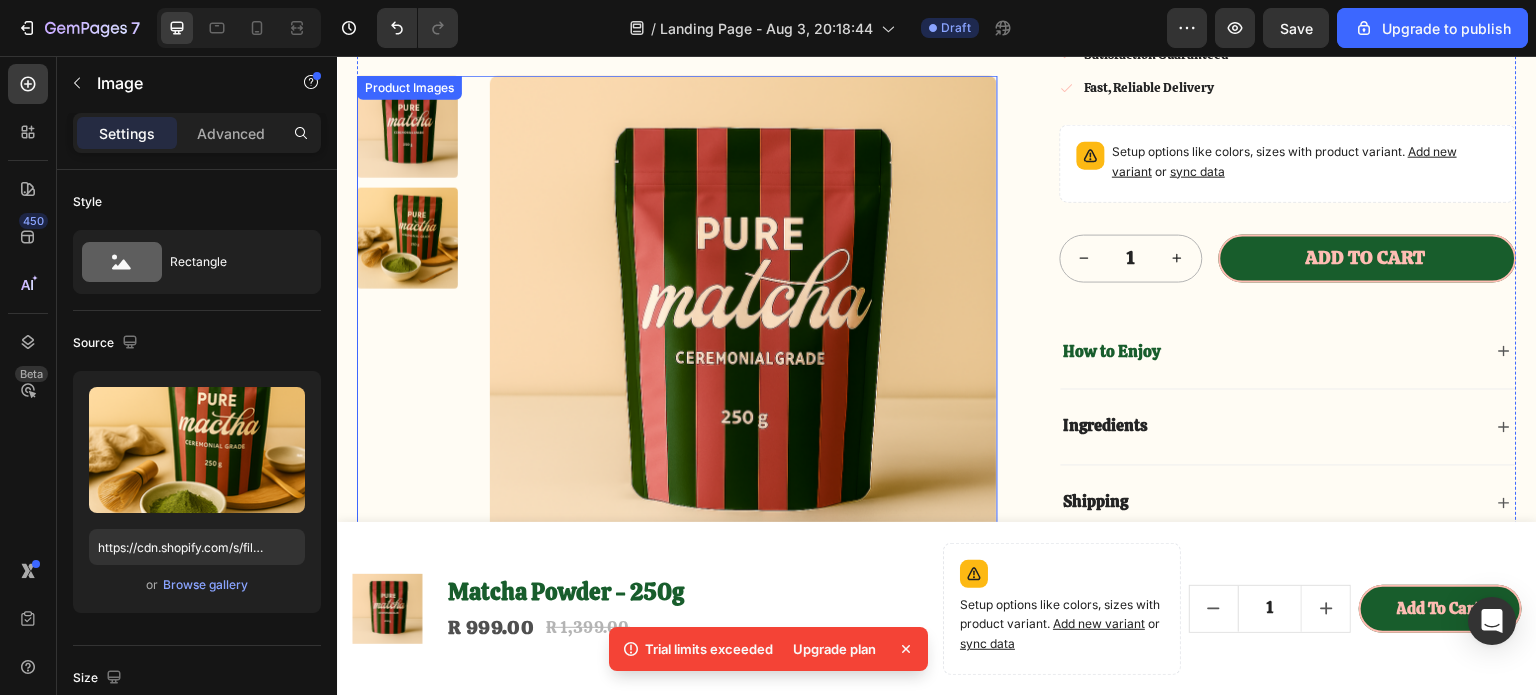 click at bounding box center (407, 237) 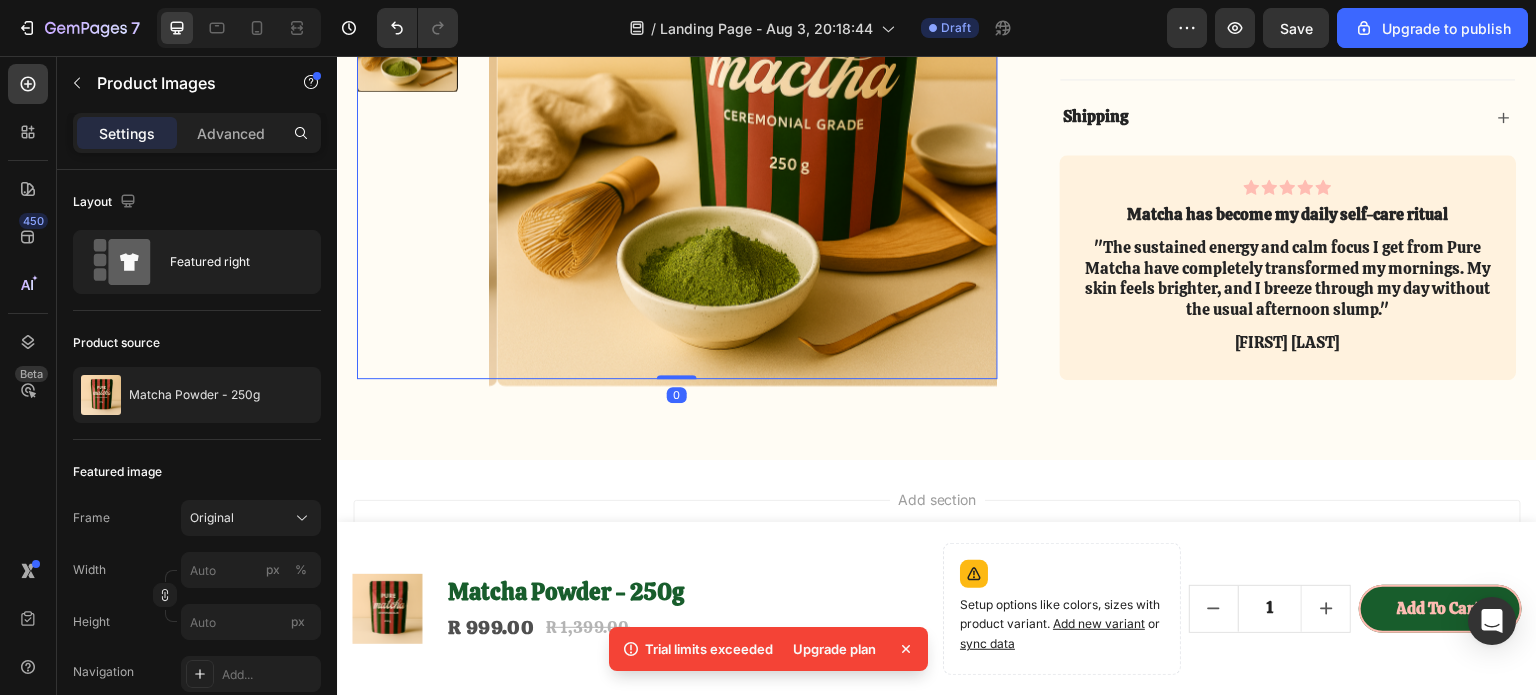 scroll, scrollTop: 4085, scrollLeft: 0, axis: vertical 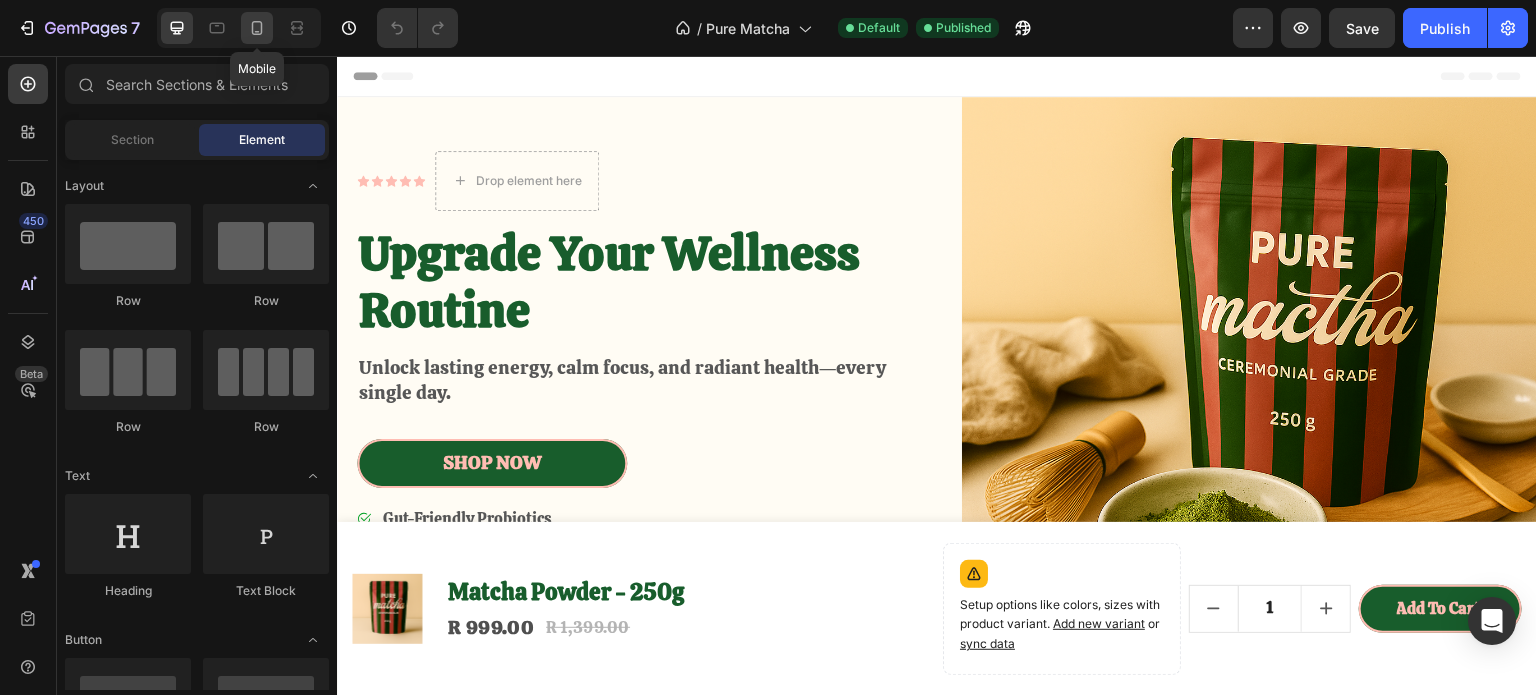 click 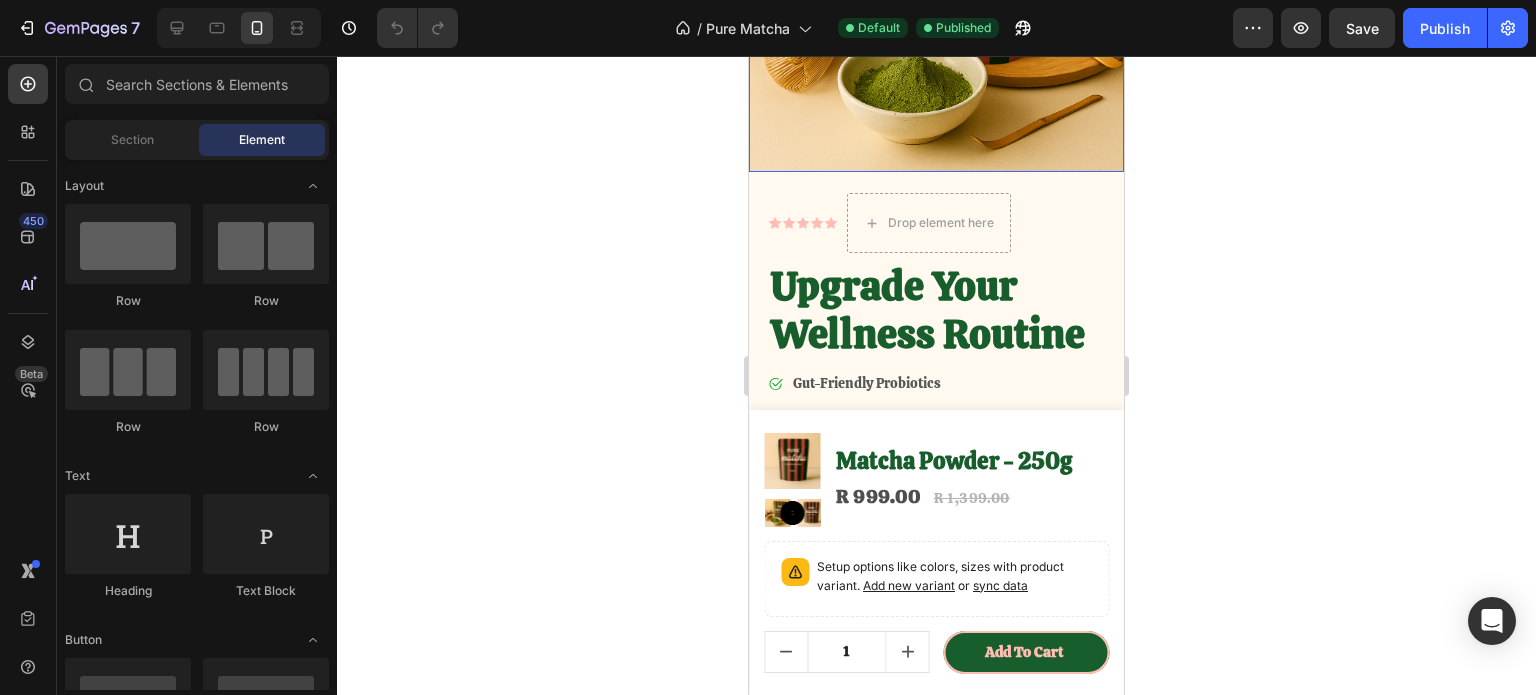 scroll, scrollTop: 500, scrollLeft: 0, axis: vertical 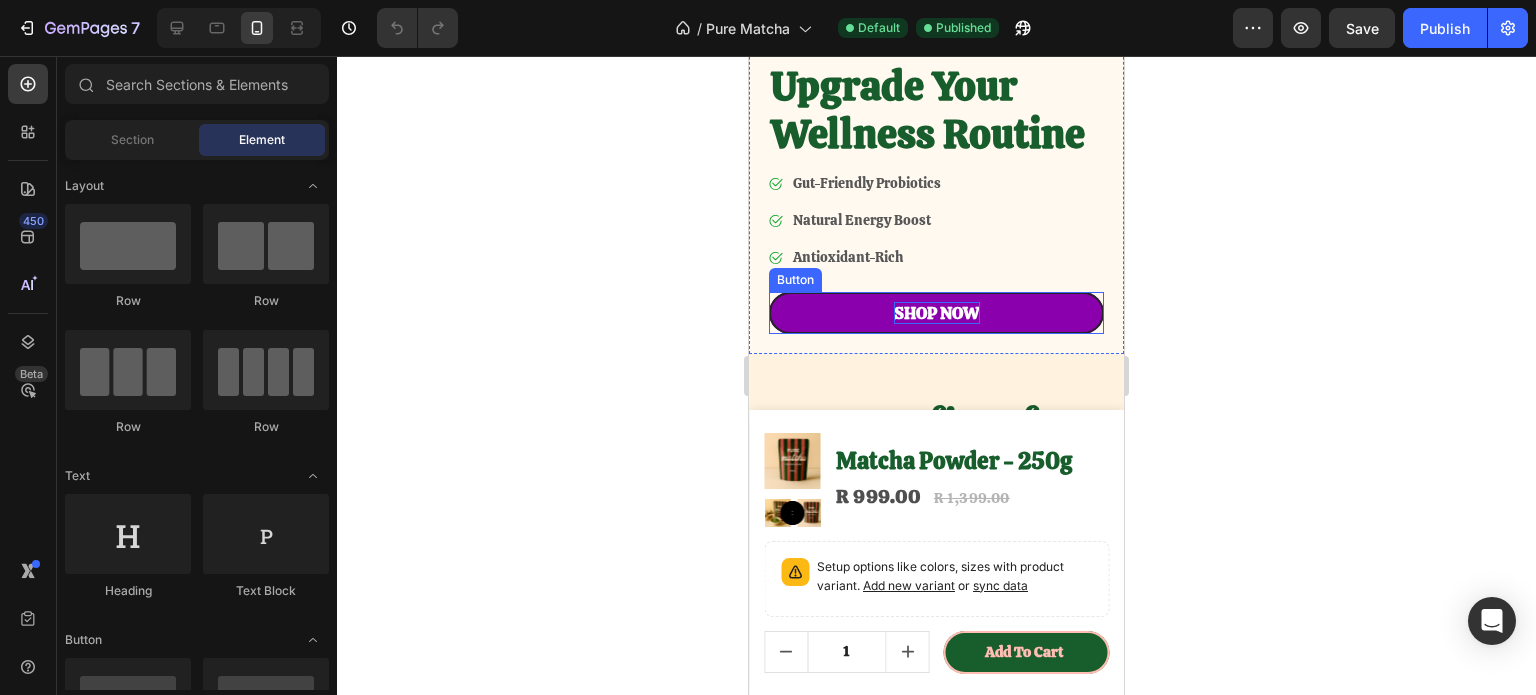 click on "Shop Now" at bounding box center [937, 313] 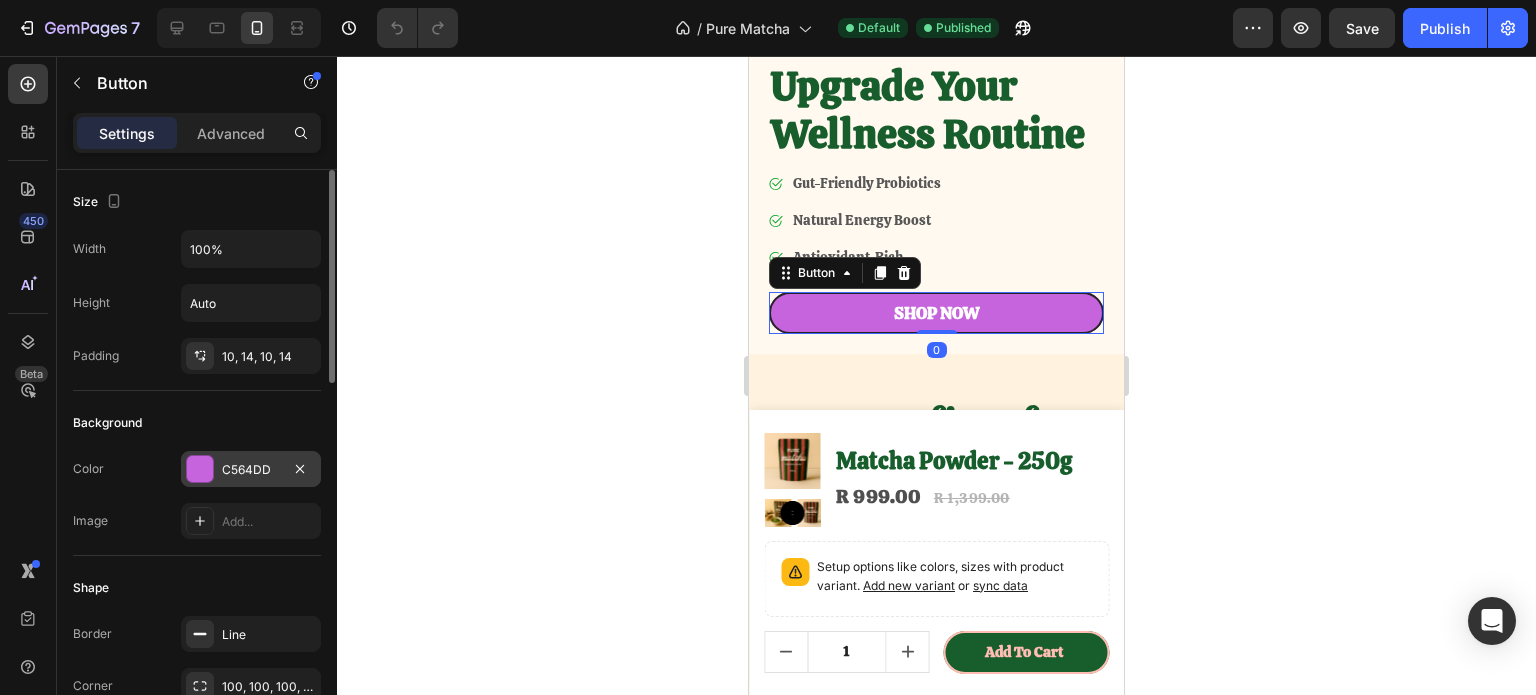 click at bounding box center (200, 469) 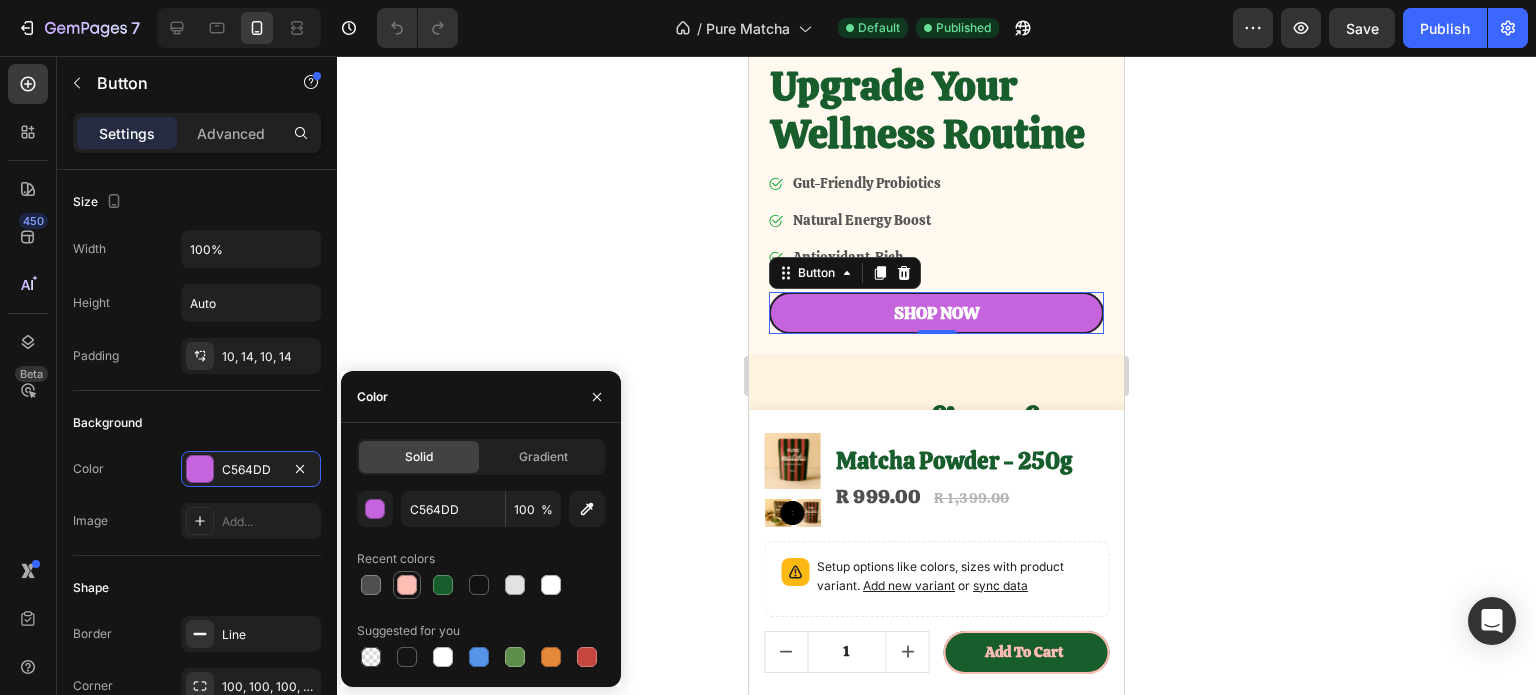 click at bounding box center (407, 585) 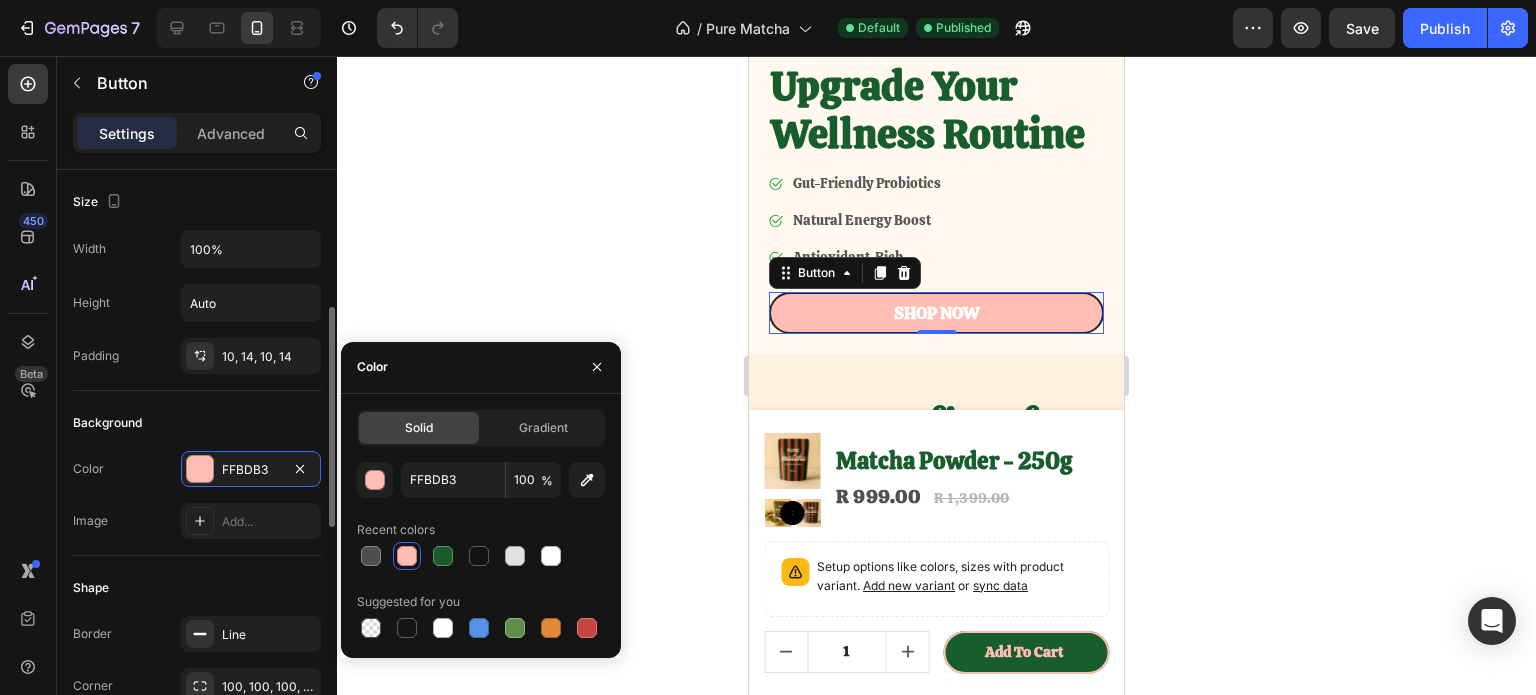 scroll, scrollTop: 200, scrollLeft: 0, axis: vertical 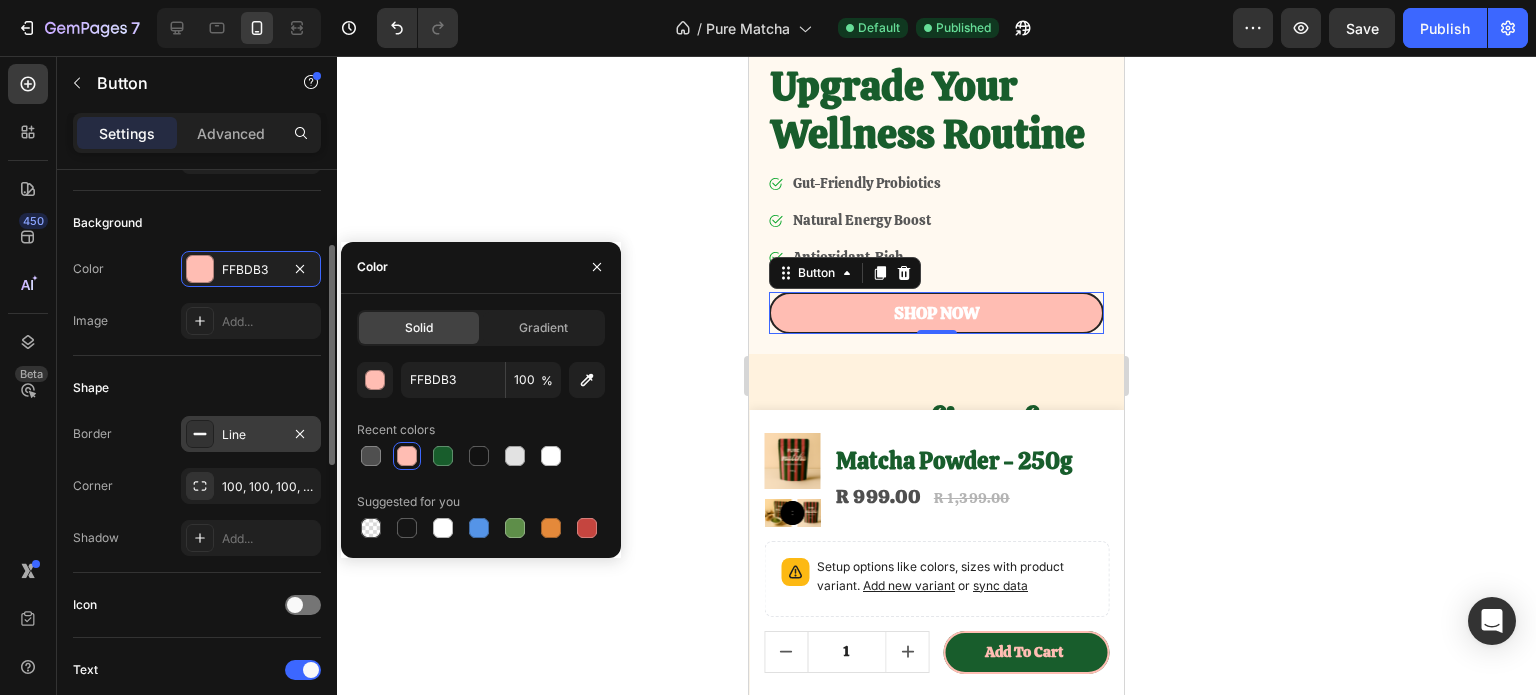 click 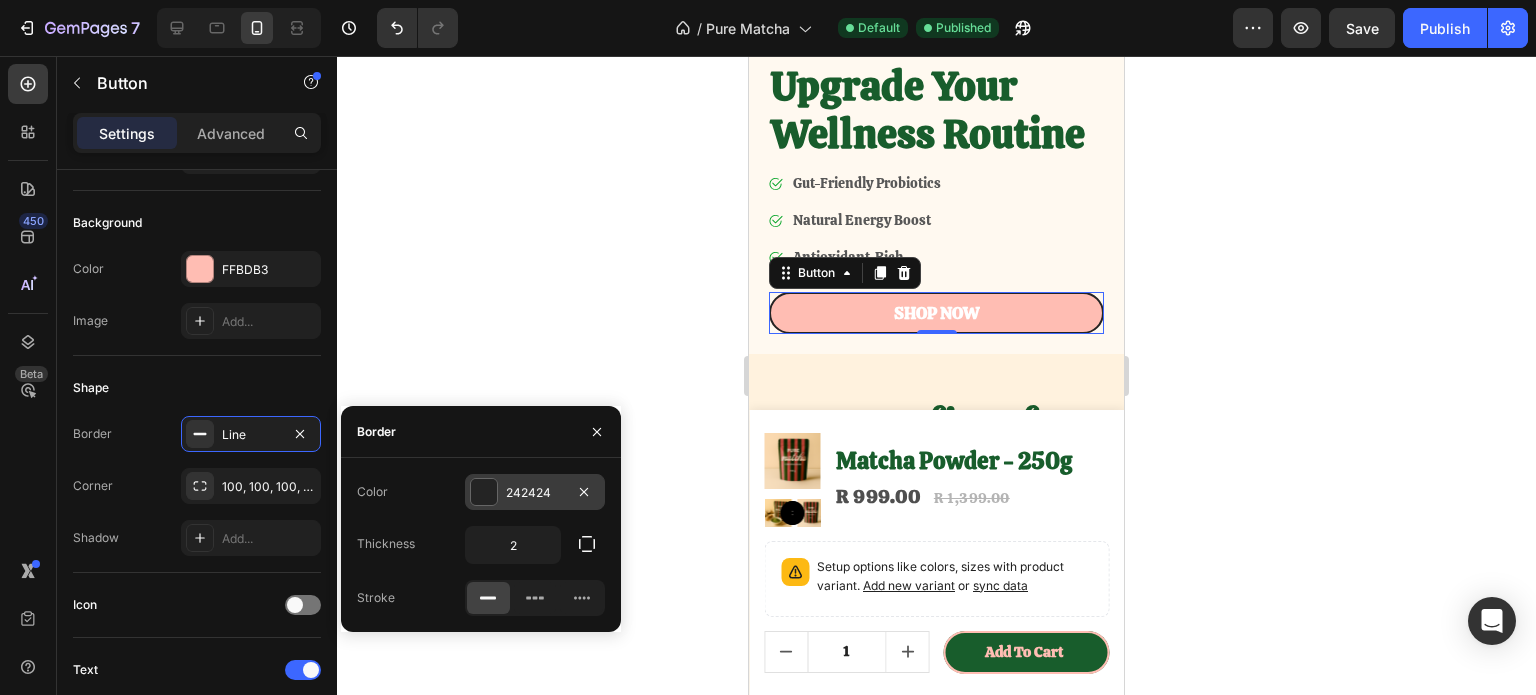 click at bounding box center [484, 492] 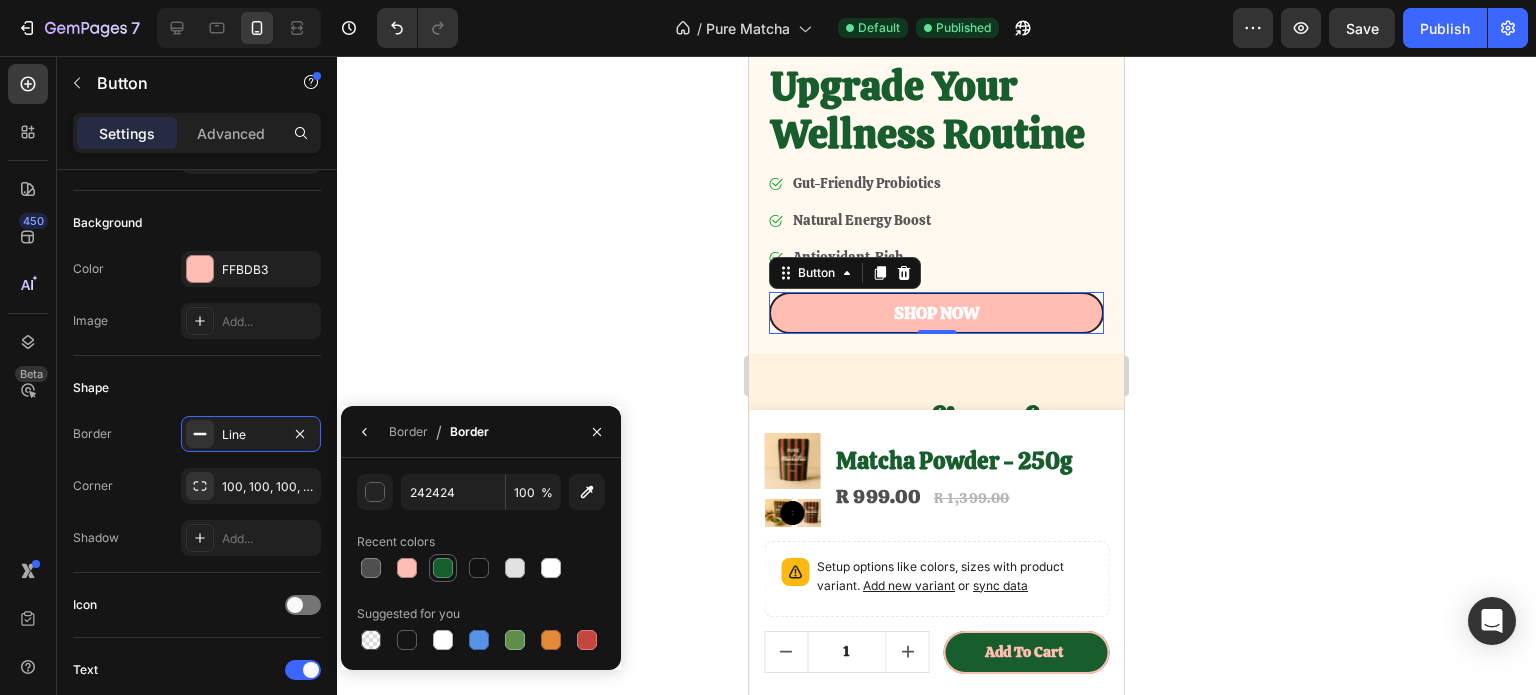 click at bounding box center [443, 568] 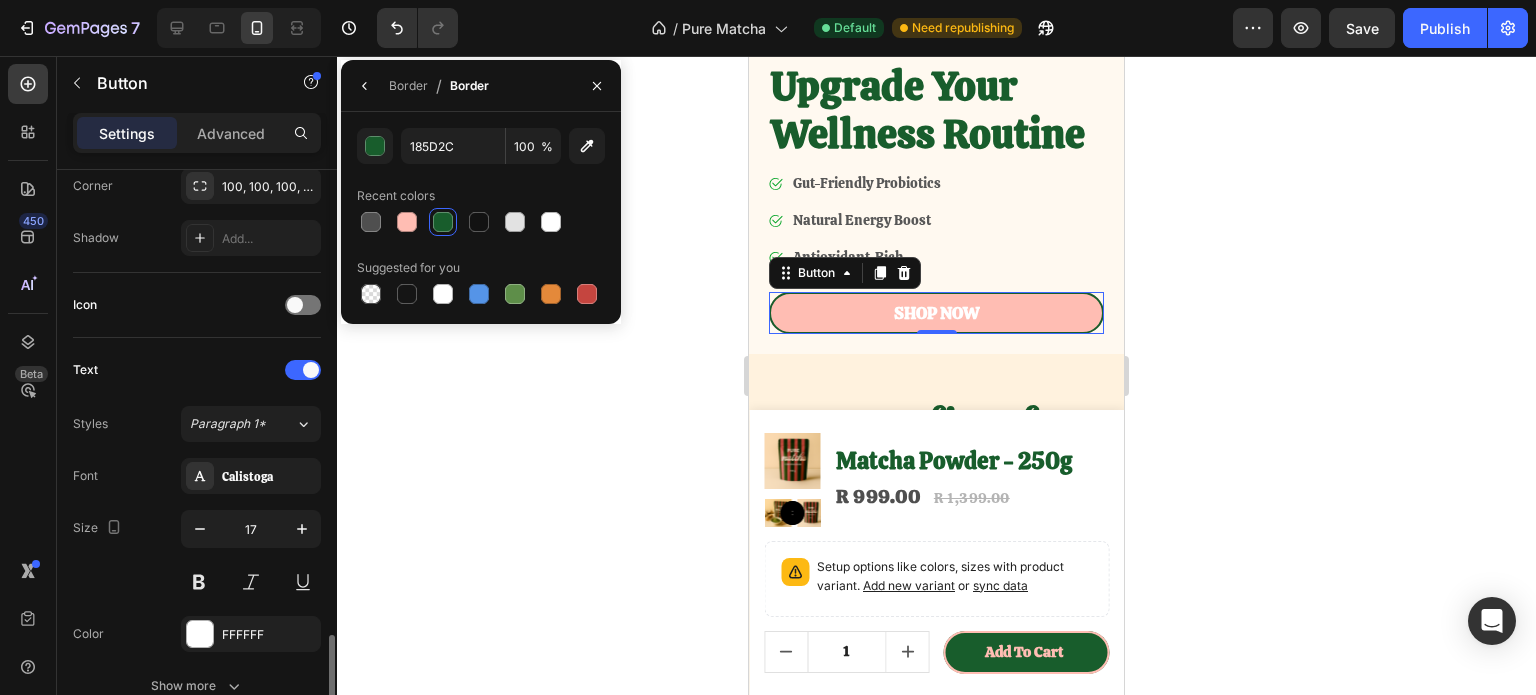 scroll, scrollTop: 700, scrollLeft: 0, axis: vertical 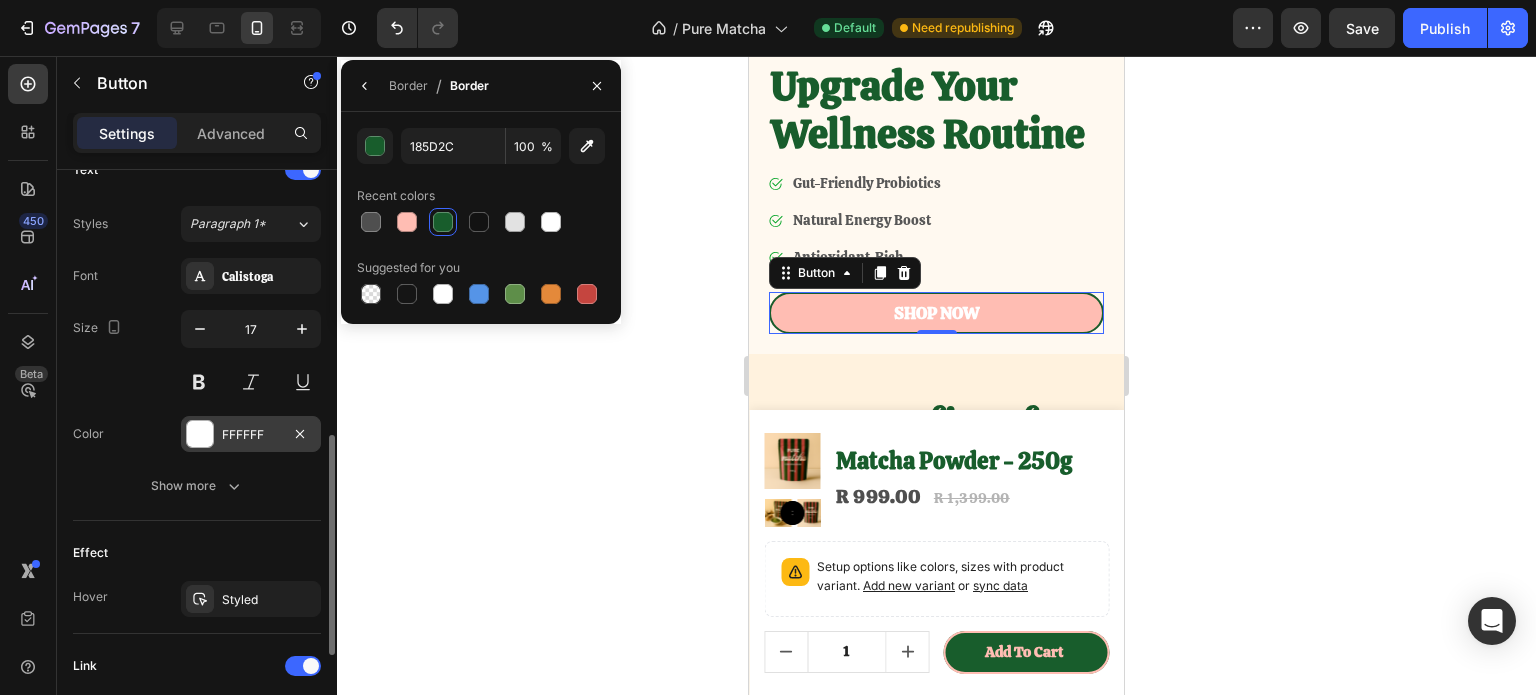 click at bounding box center (200, 434) 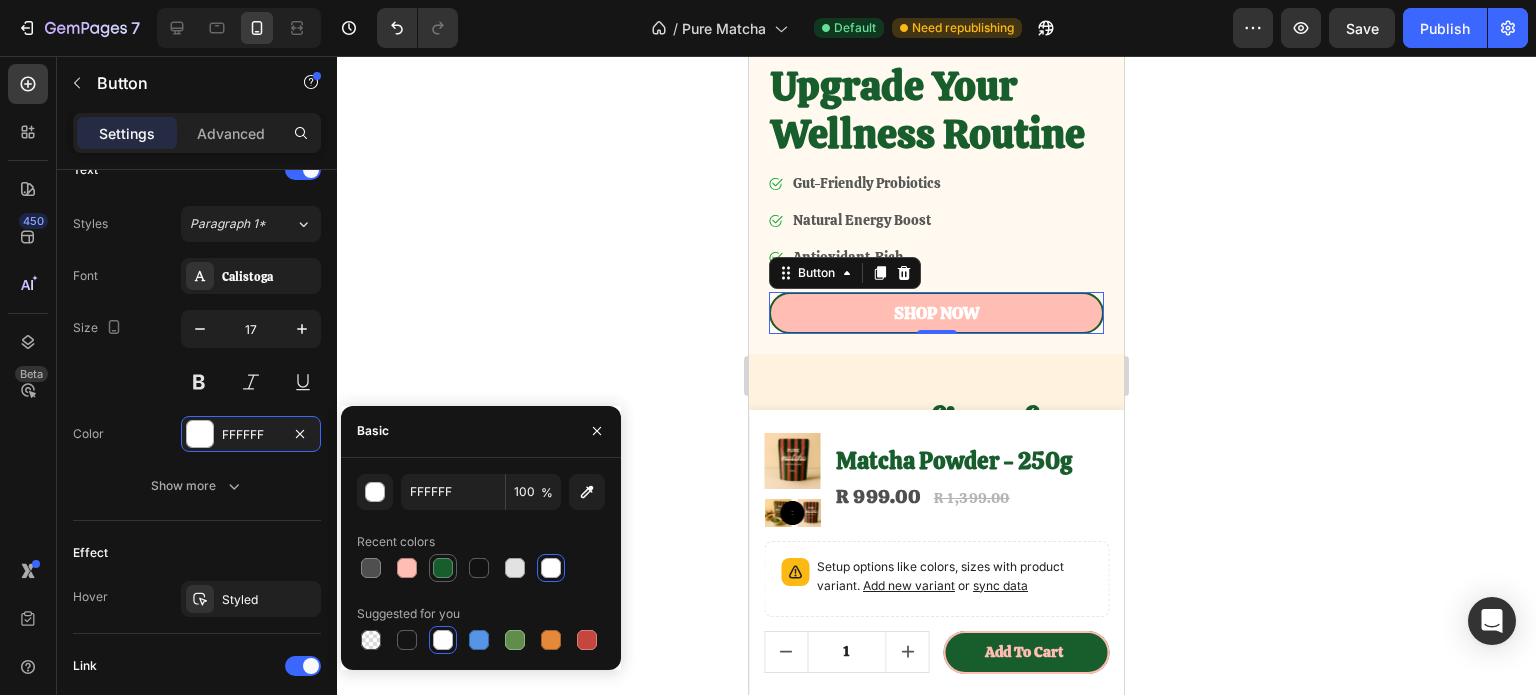 click at bounding box center (443, 568) 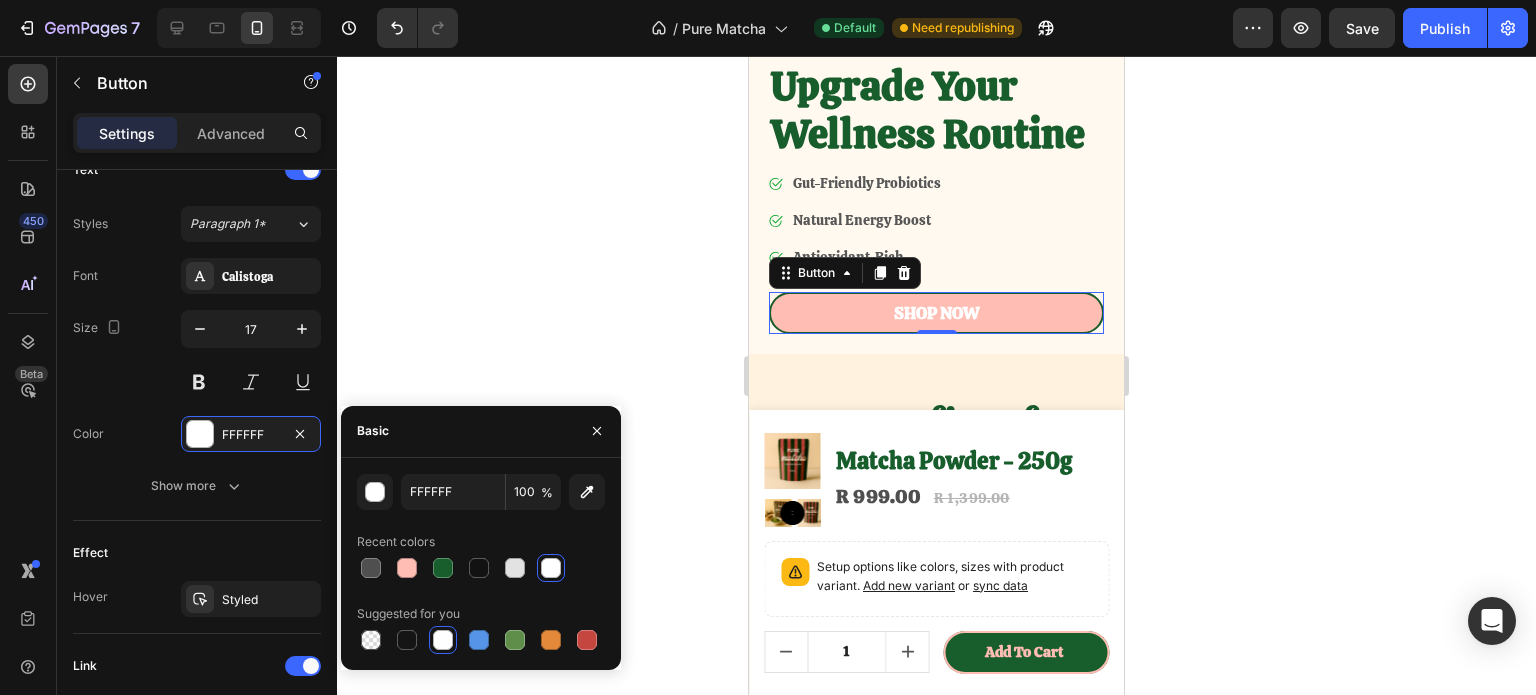 type on "185D2C" 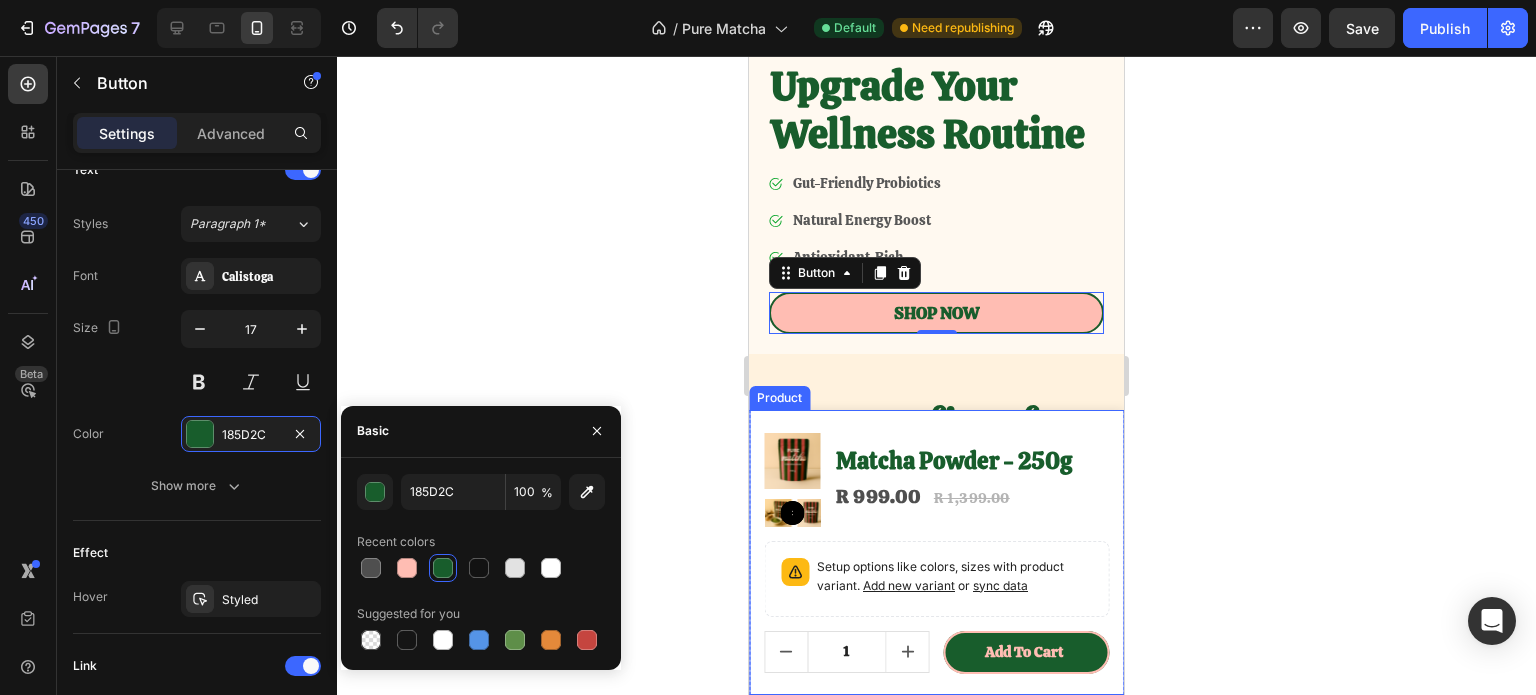 click 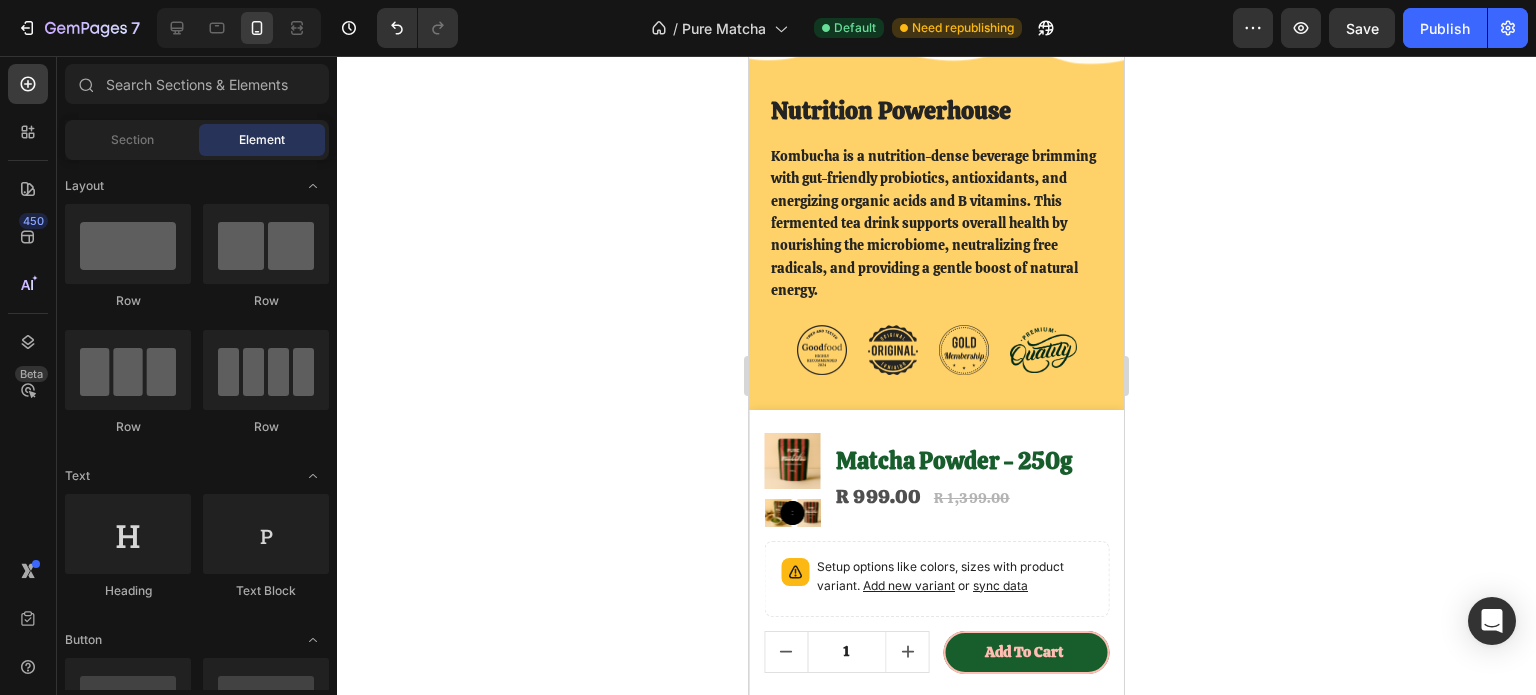 scroll, scrollTop: 4300, scrollLeft: 0, axis: vertical 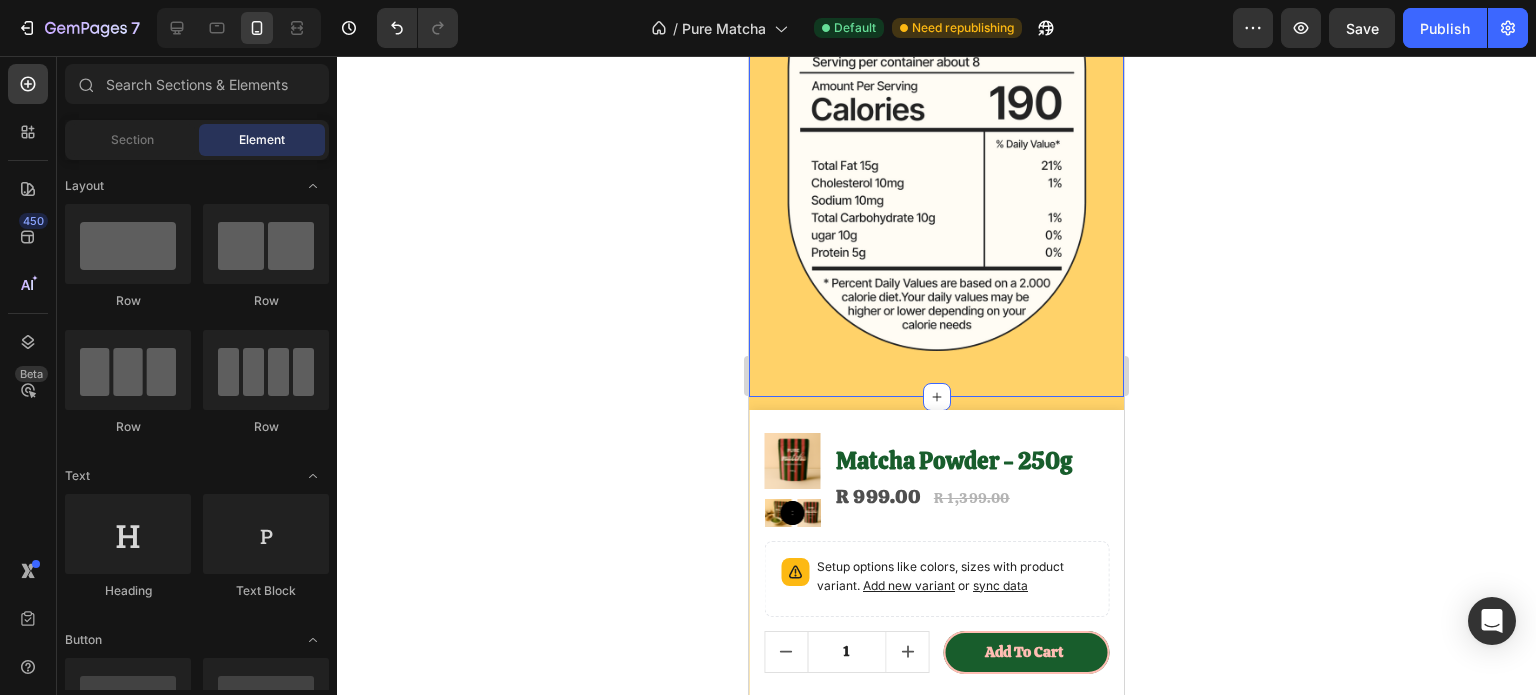click on "Image Nutrition Powerhouse Heading Kombucha is a nutrition-dense beverage brimming with gut-friendly probiotics, antioxidants, and energizing organic acids and B vitamins. This fermented tea drink supports overall health by nourishing the microbiome, neutralizing free radicals, and providing a gentle boost of natural energy. Text Block Image Image Image Image Row Row Section 6" at bounding box center [936, -28] 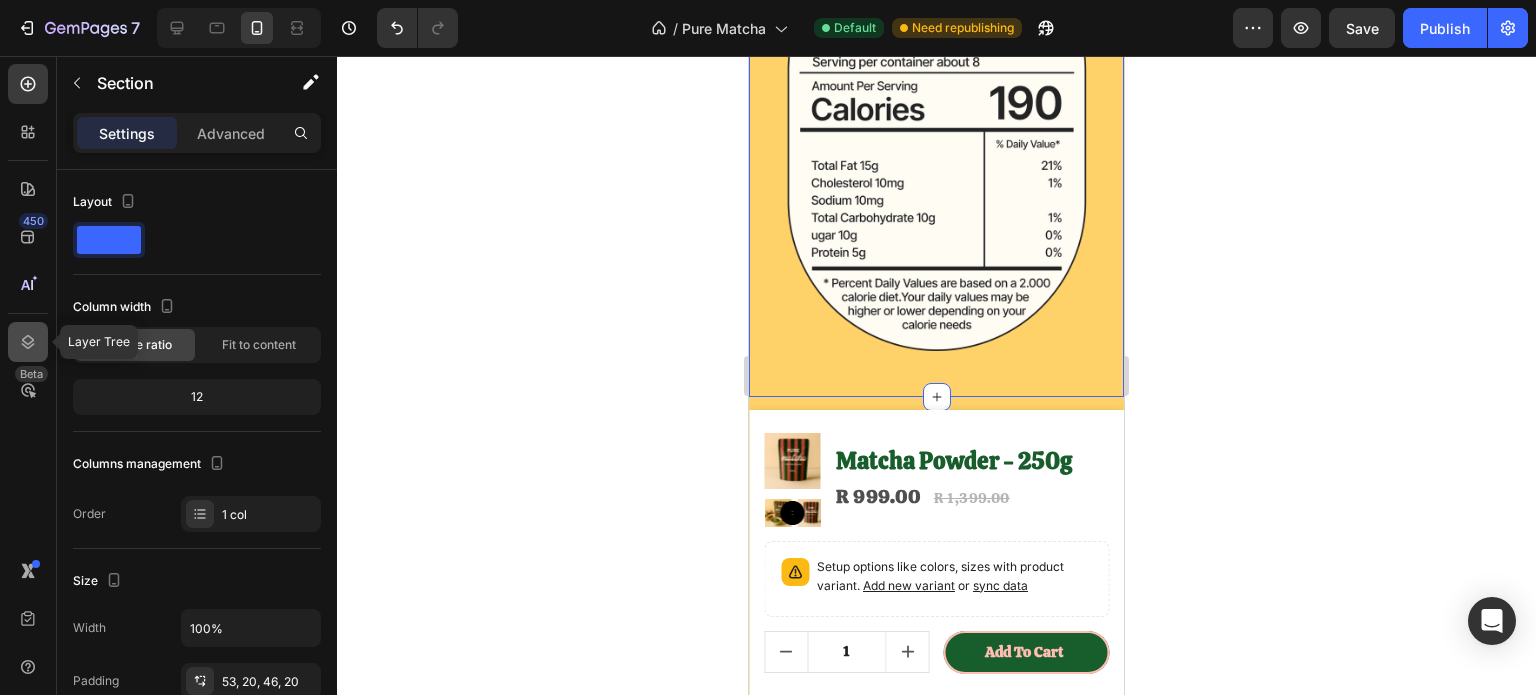 click 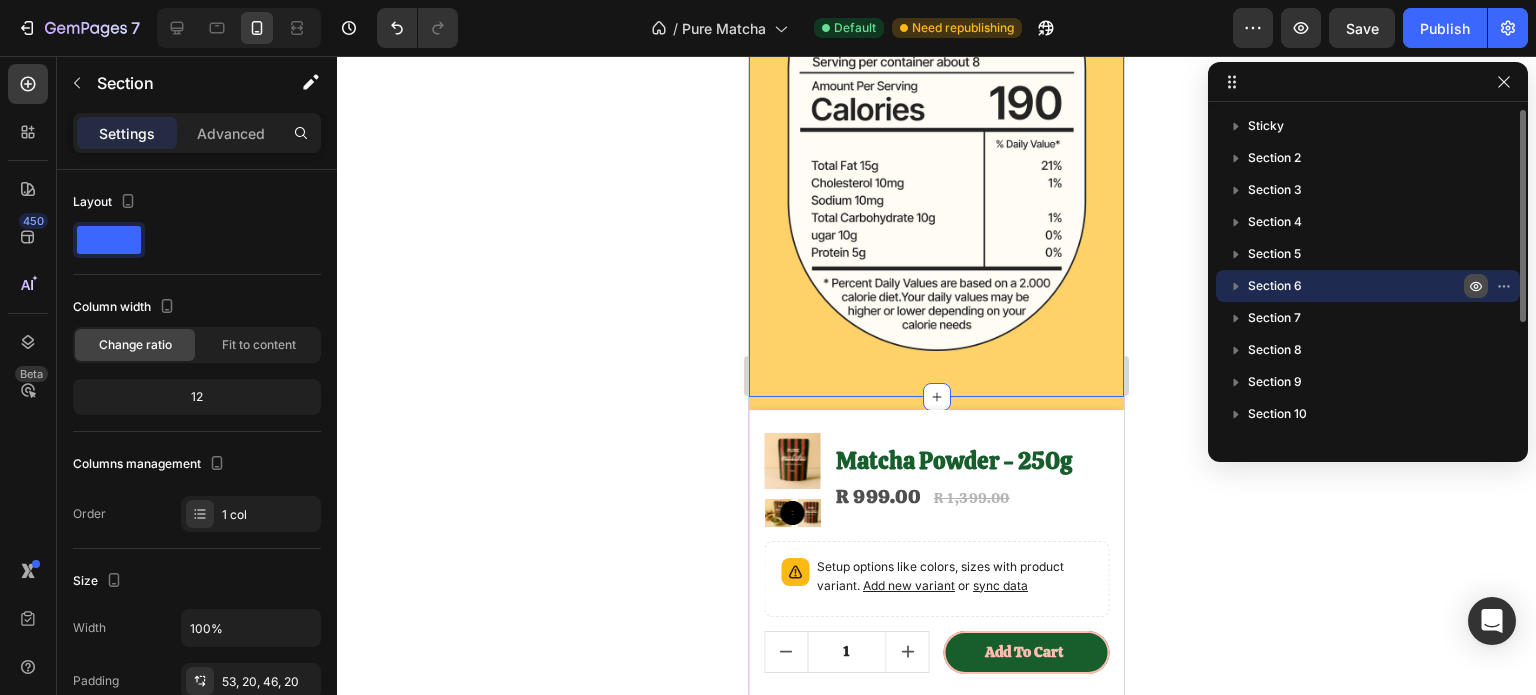click 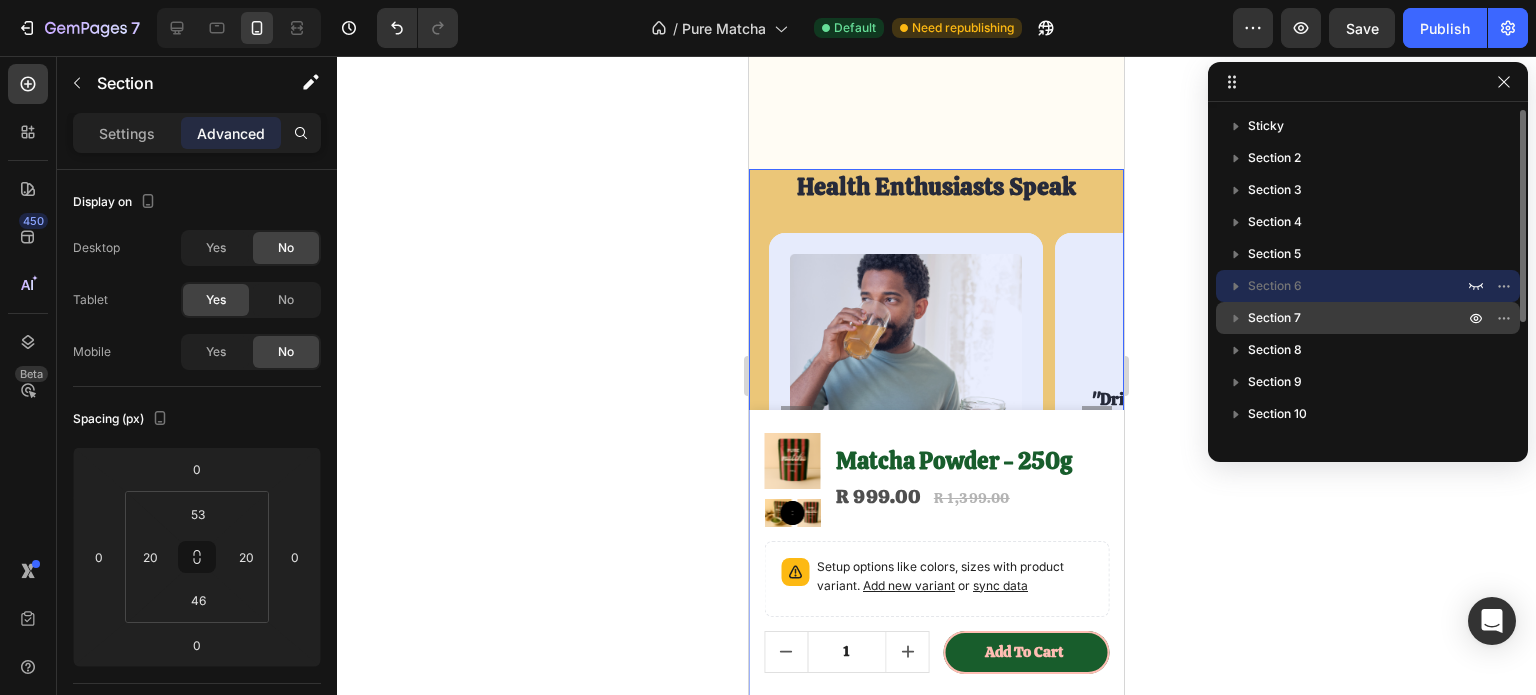 scroll, scrollTop: 4500, scrollLeft: 0, axis: vertical 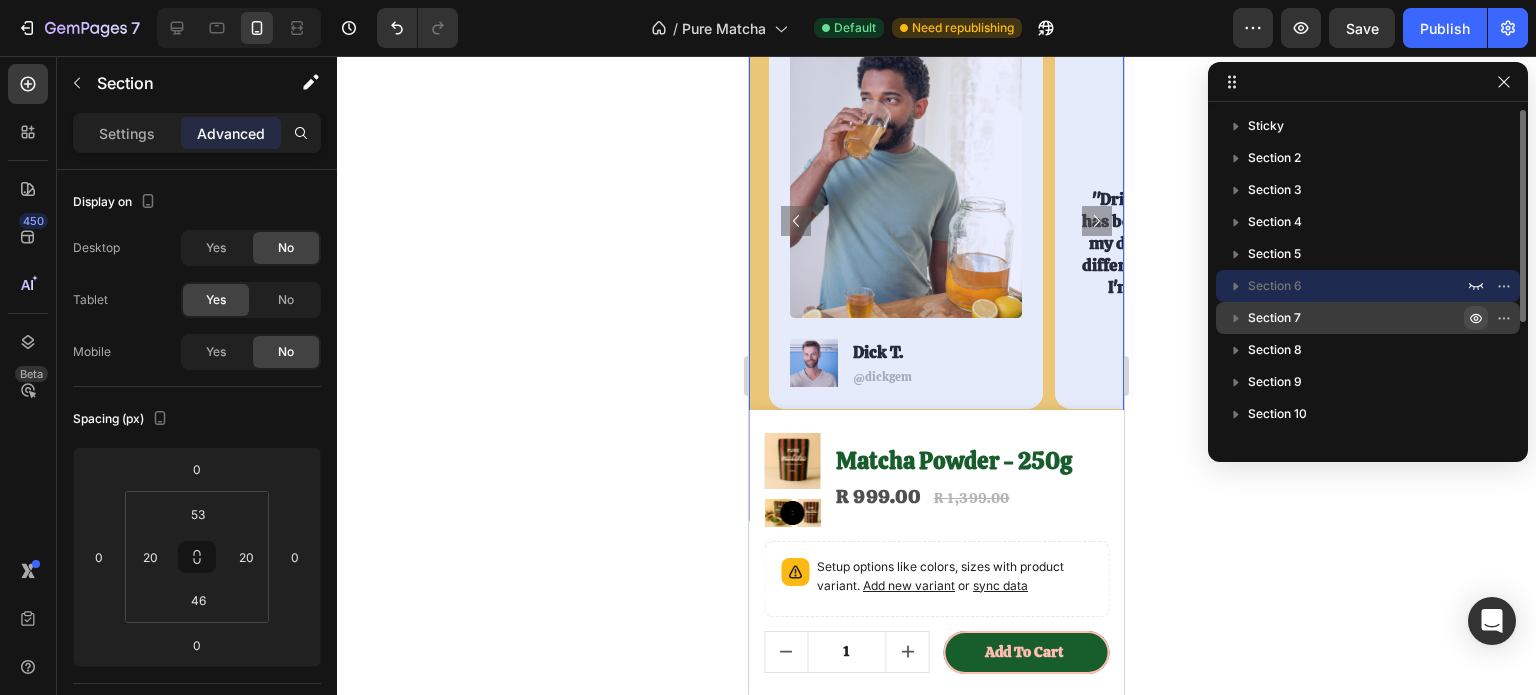 click 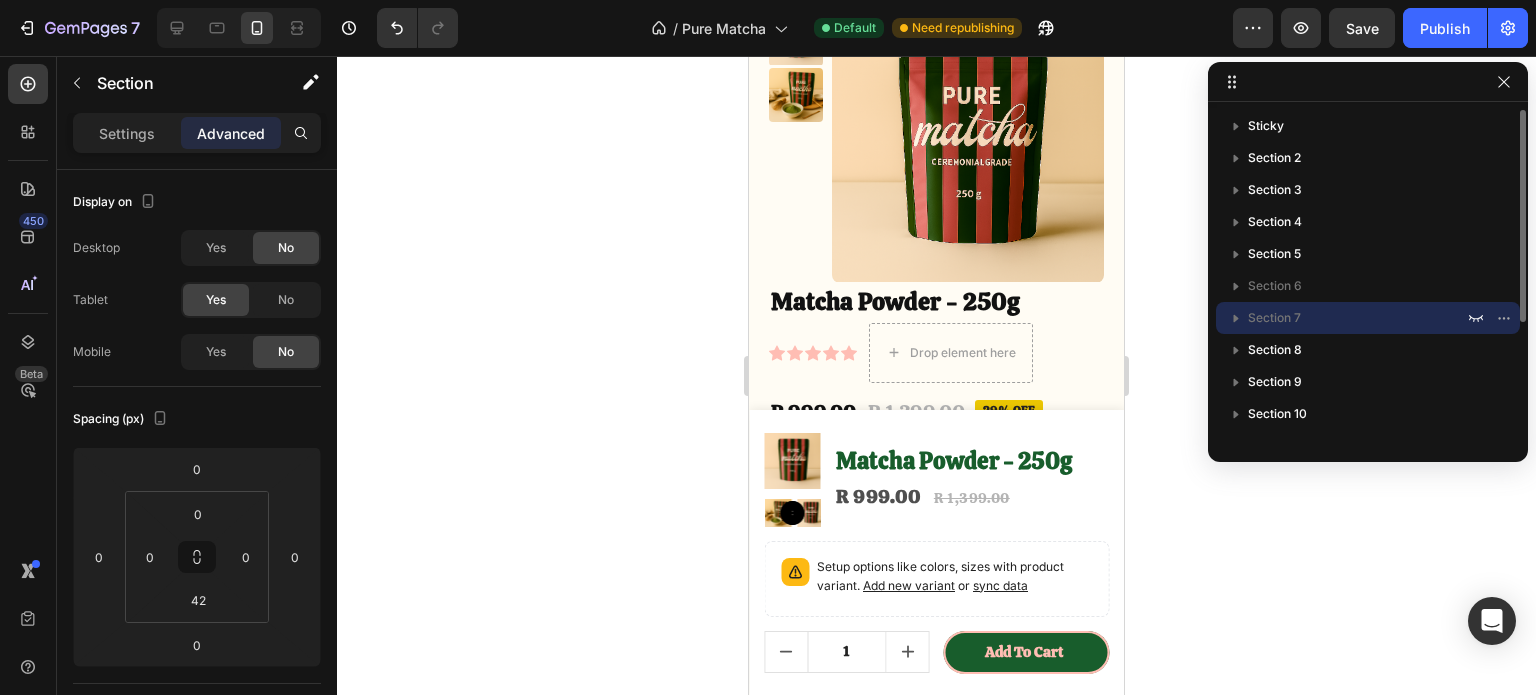 scroll, scrollTop: 700, scrollLeft: 0, axis: vertical 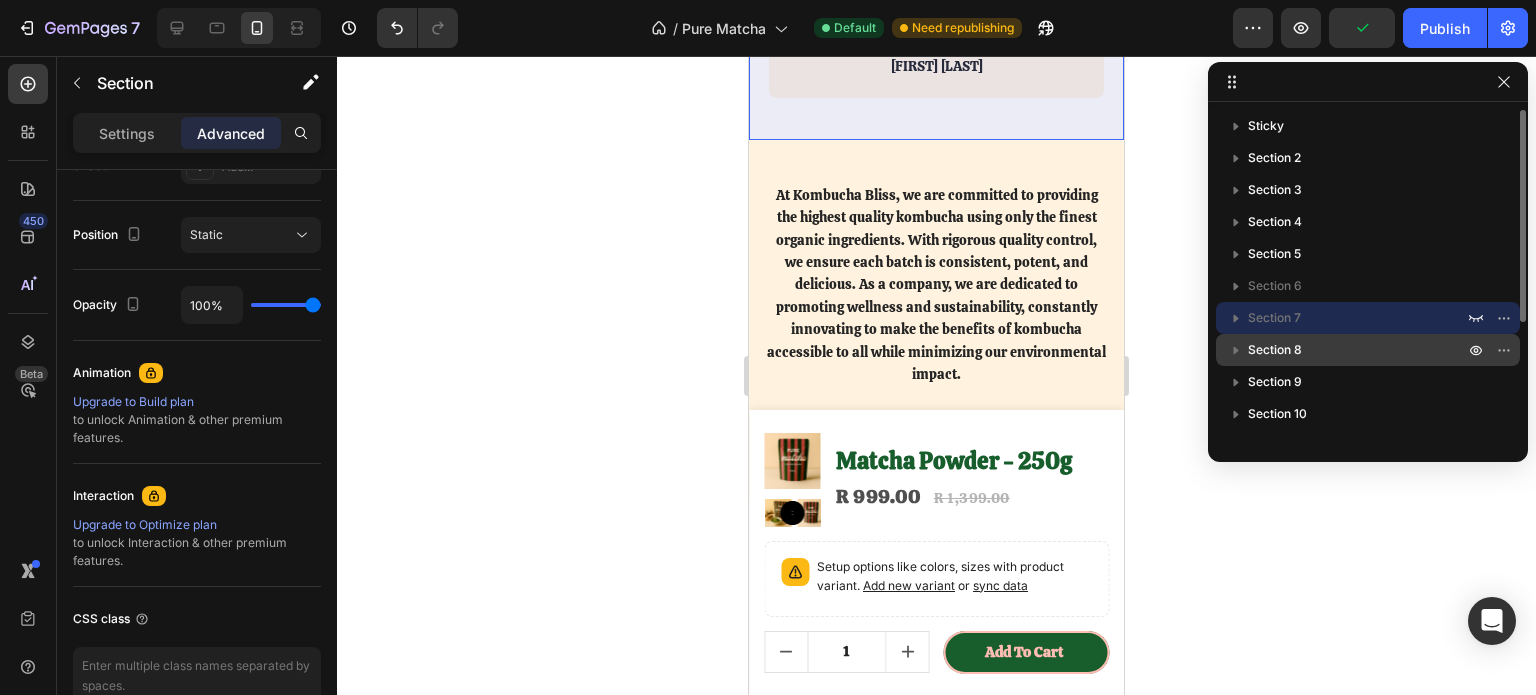 click on "Section 8" at bounding box center [1275, 350] 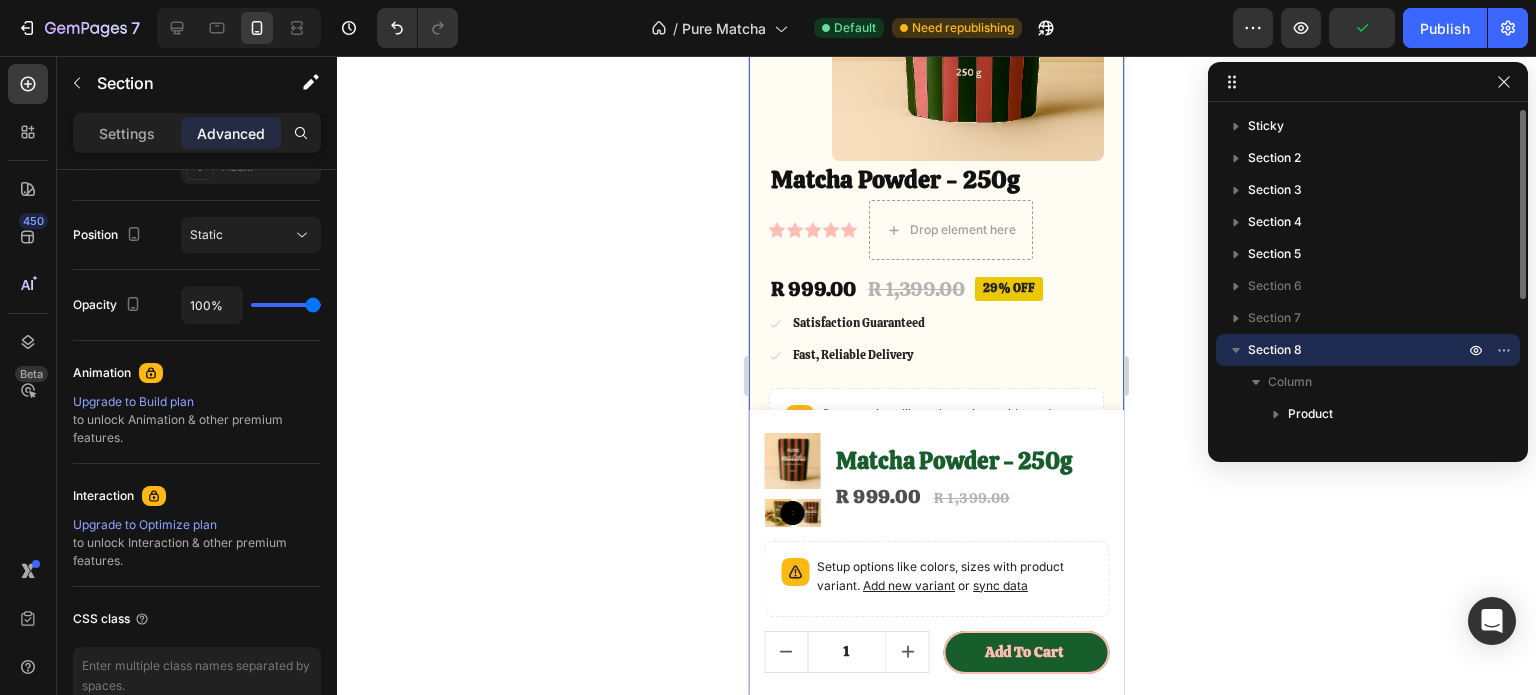 scroll, scrollTop: 4343, scrollLeft: 0, axis: vertical 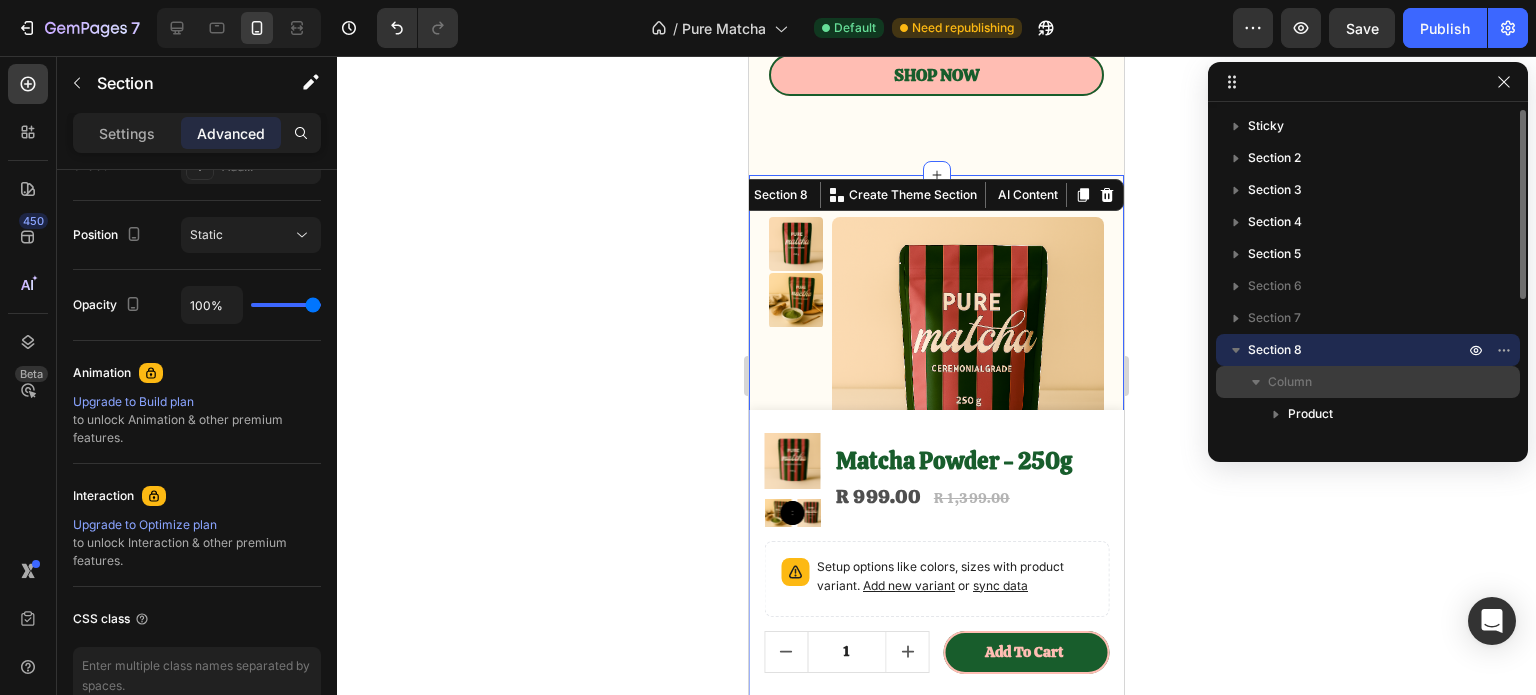 click on "Column" at bounding box center (1290, 382) 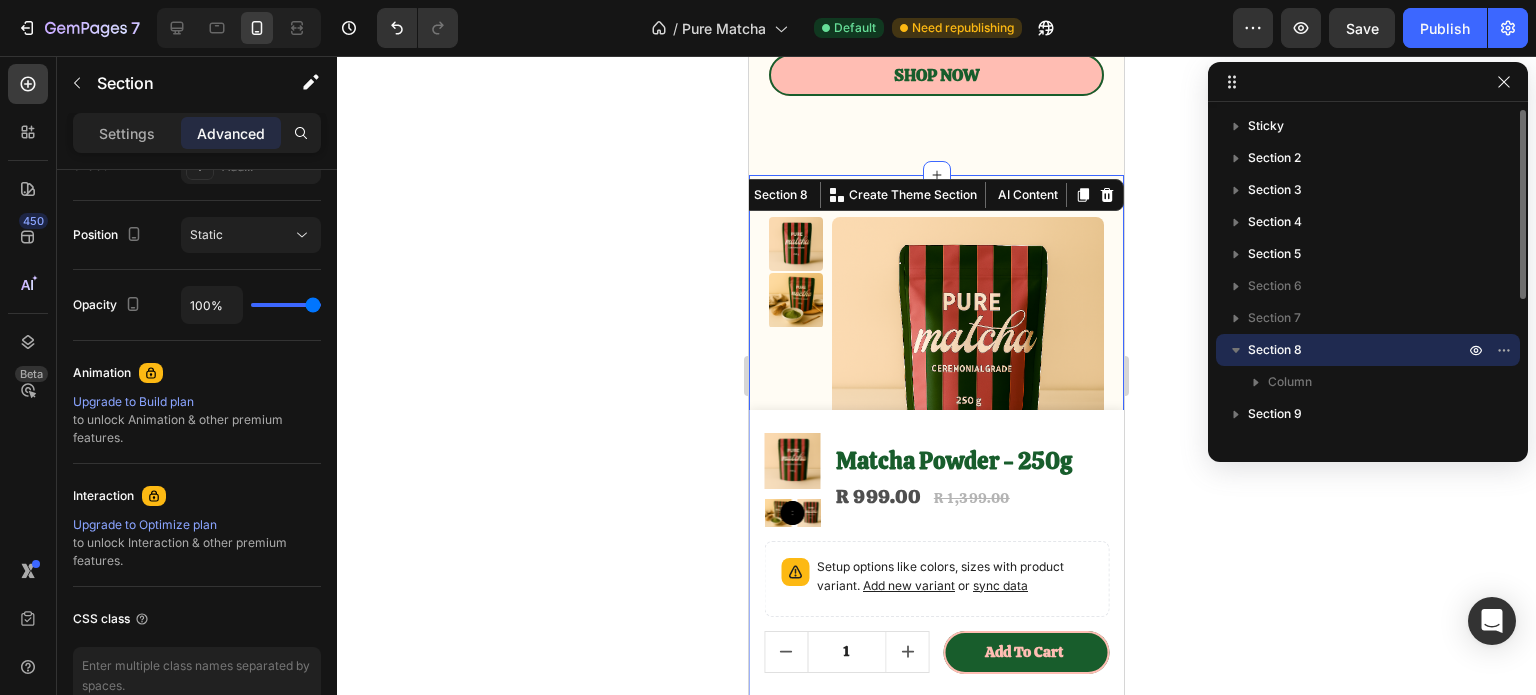 click on "Section 8" at bounding box center (1275, 350) 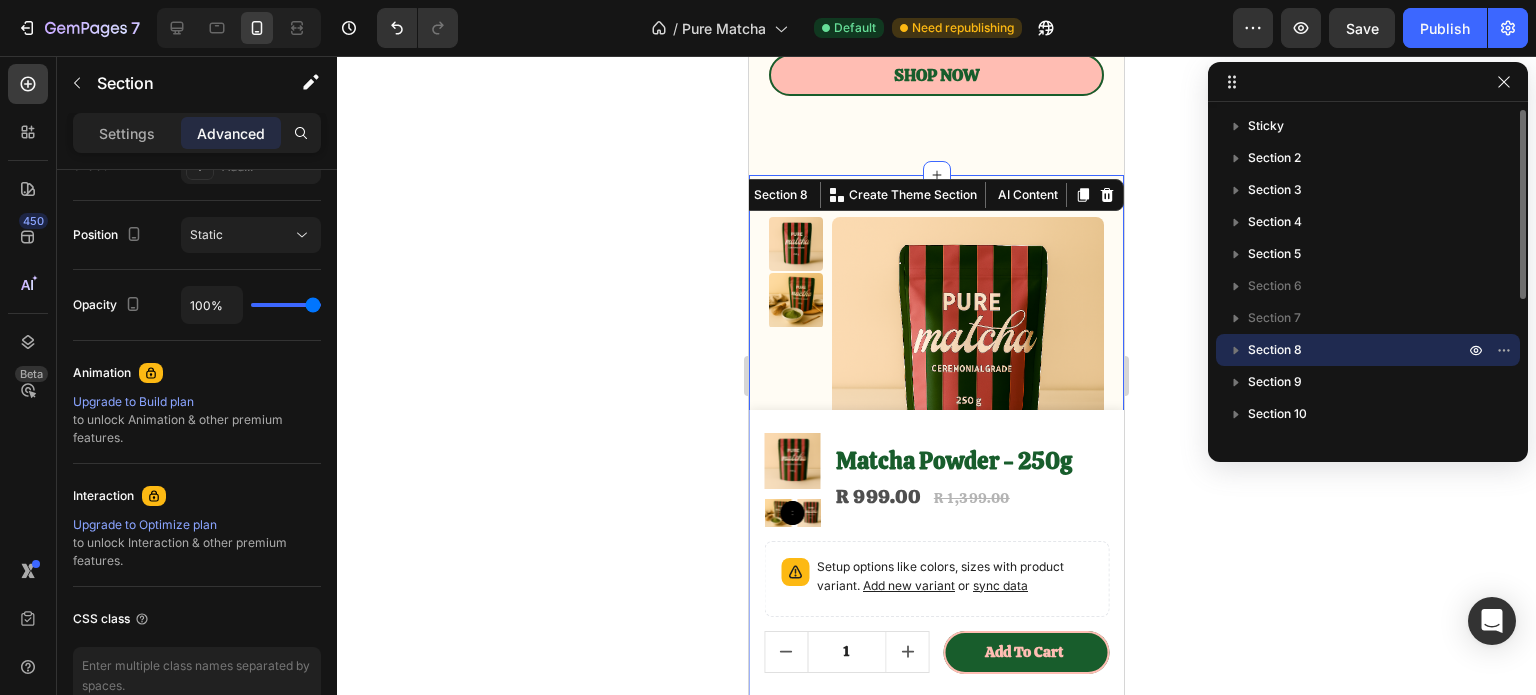 scroll, scrollTop: 181, scrollLeft: 0, axis: vertical 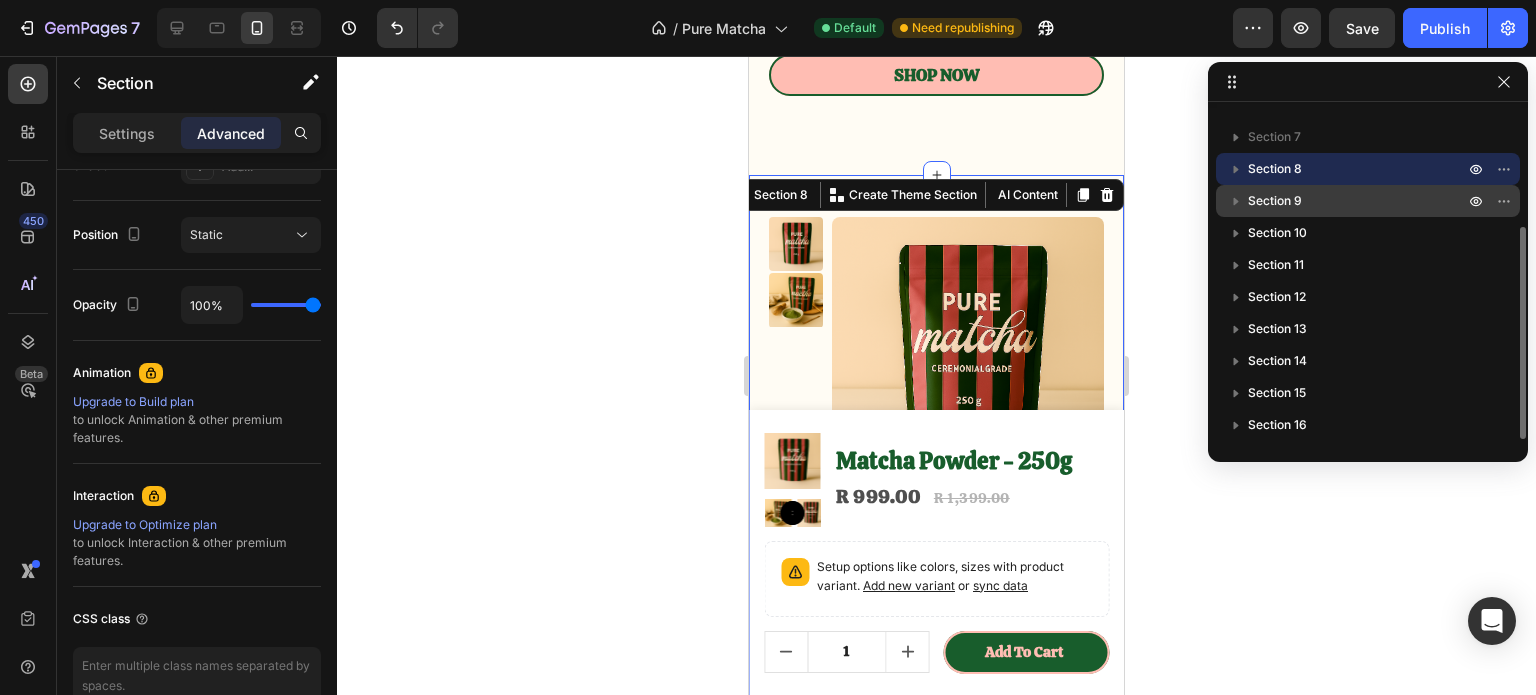 click on "Section 9" at bounding box center [1275, 201] 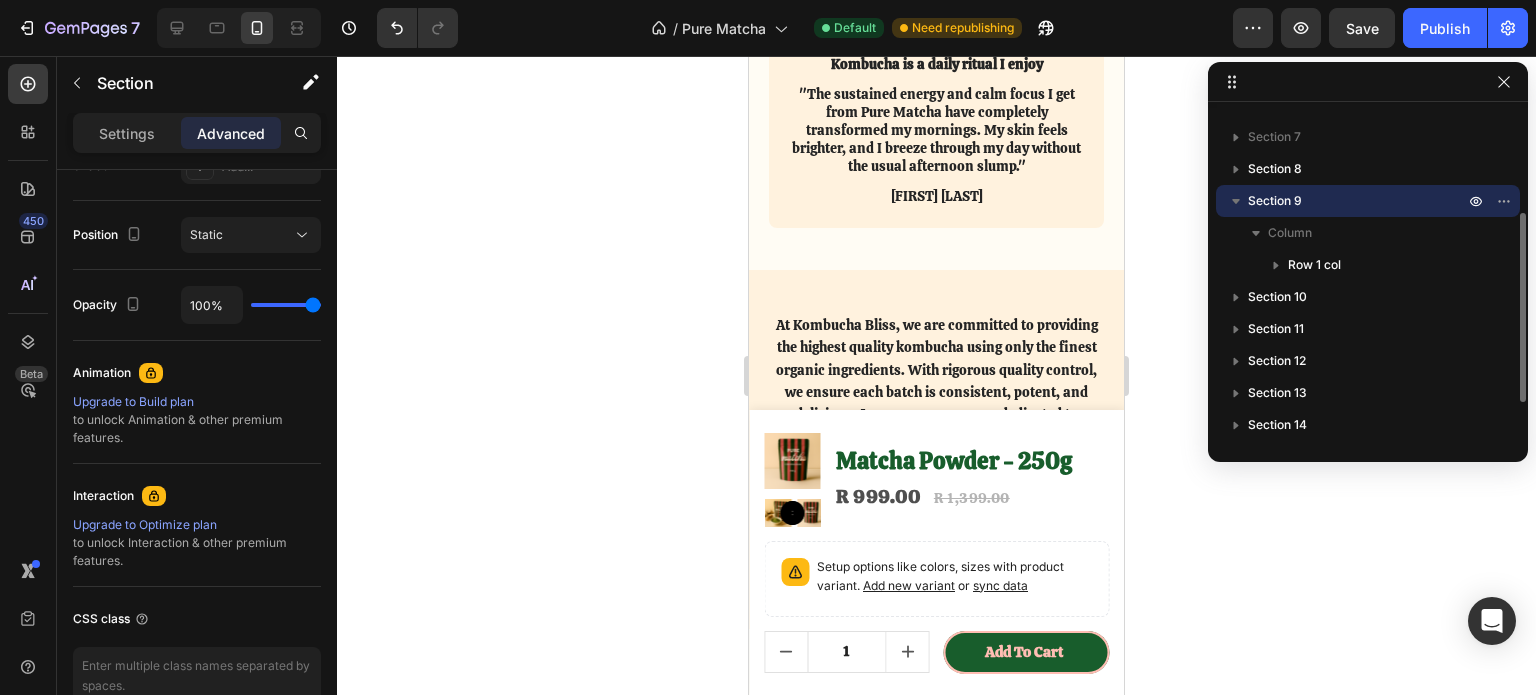 scroll, scrollTop: 5510, scrollLeft: 0, axis: vertical 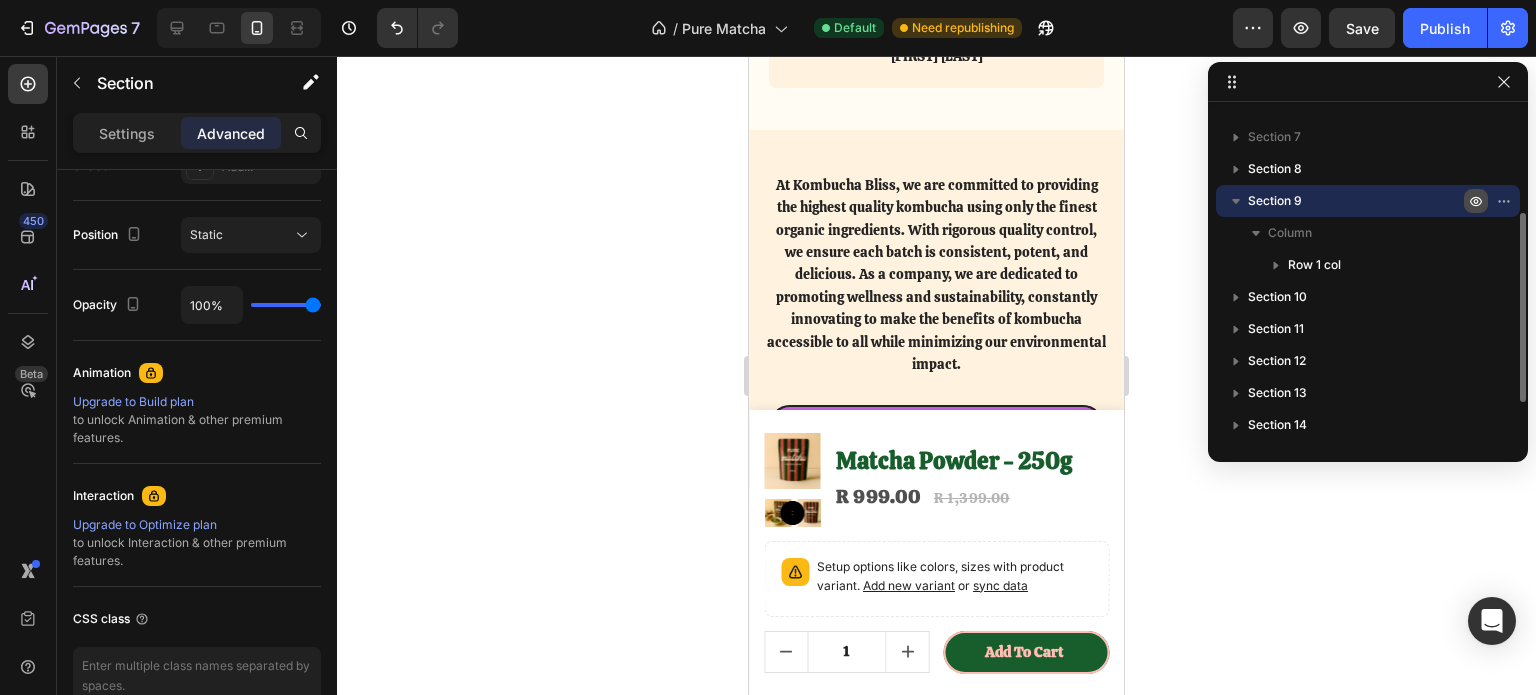 click 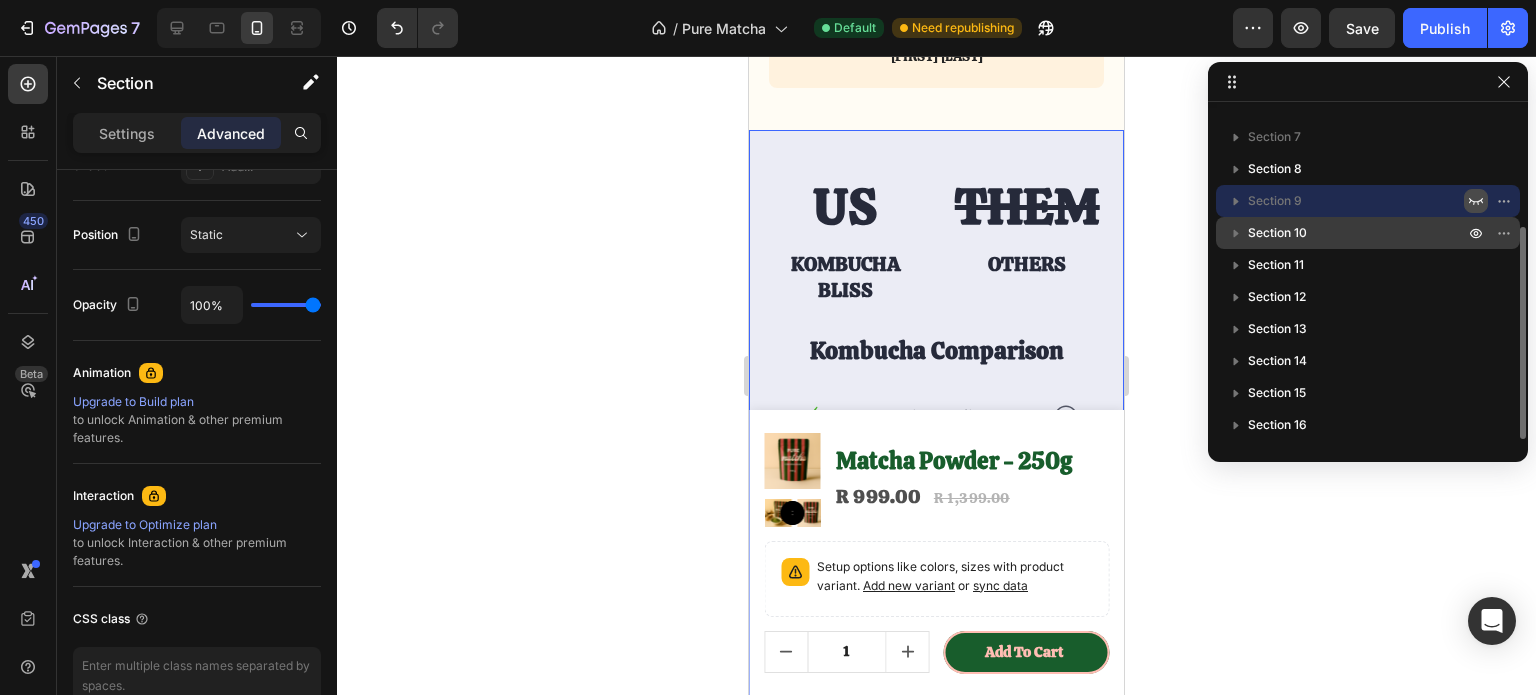 click on "Section 10" at bounding box center [1277, 233] 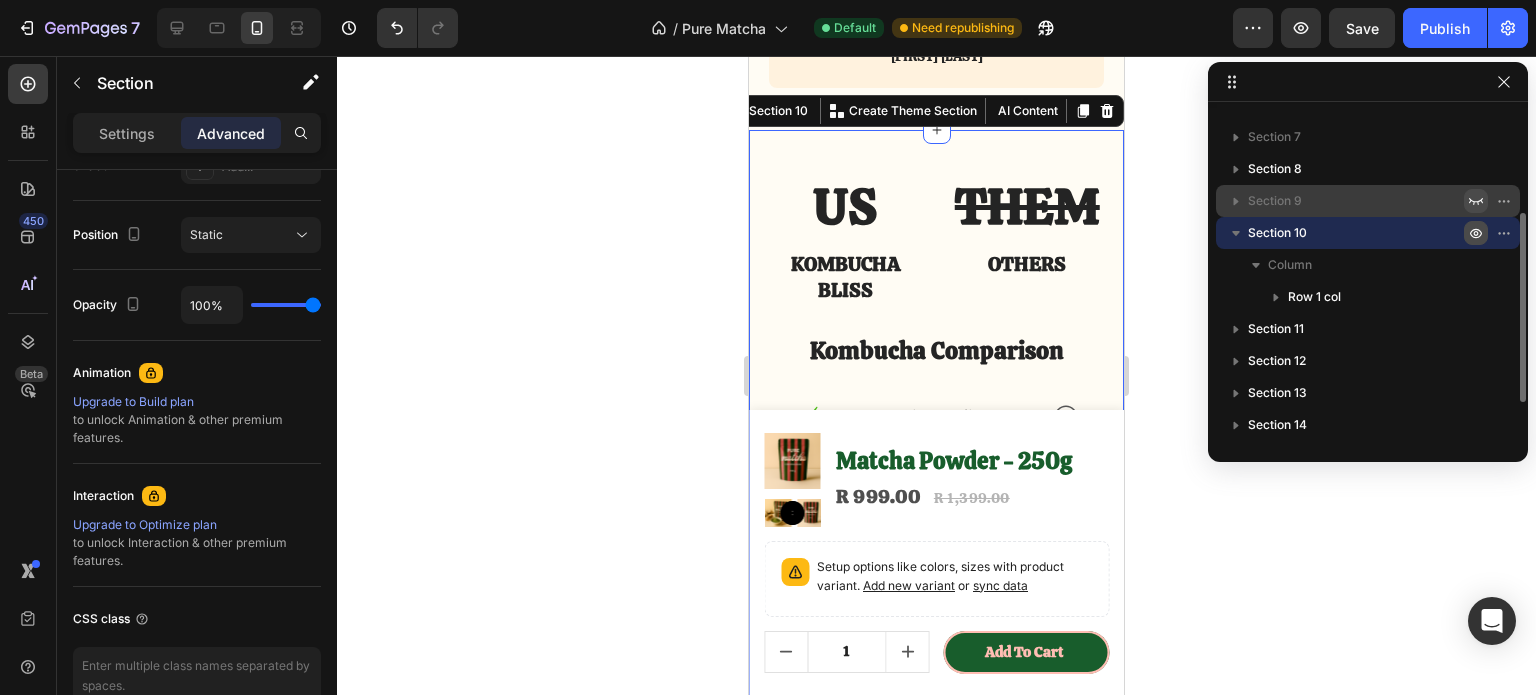click 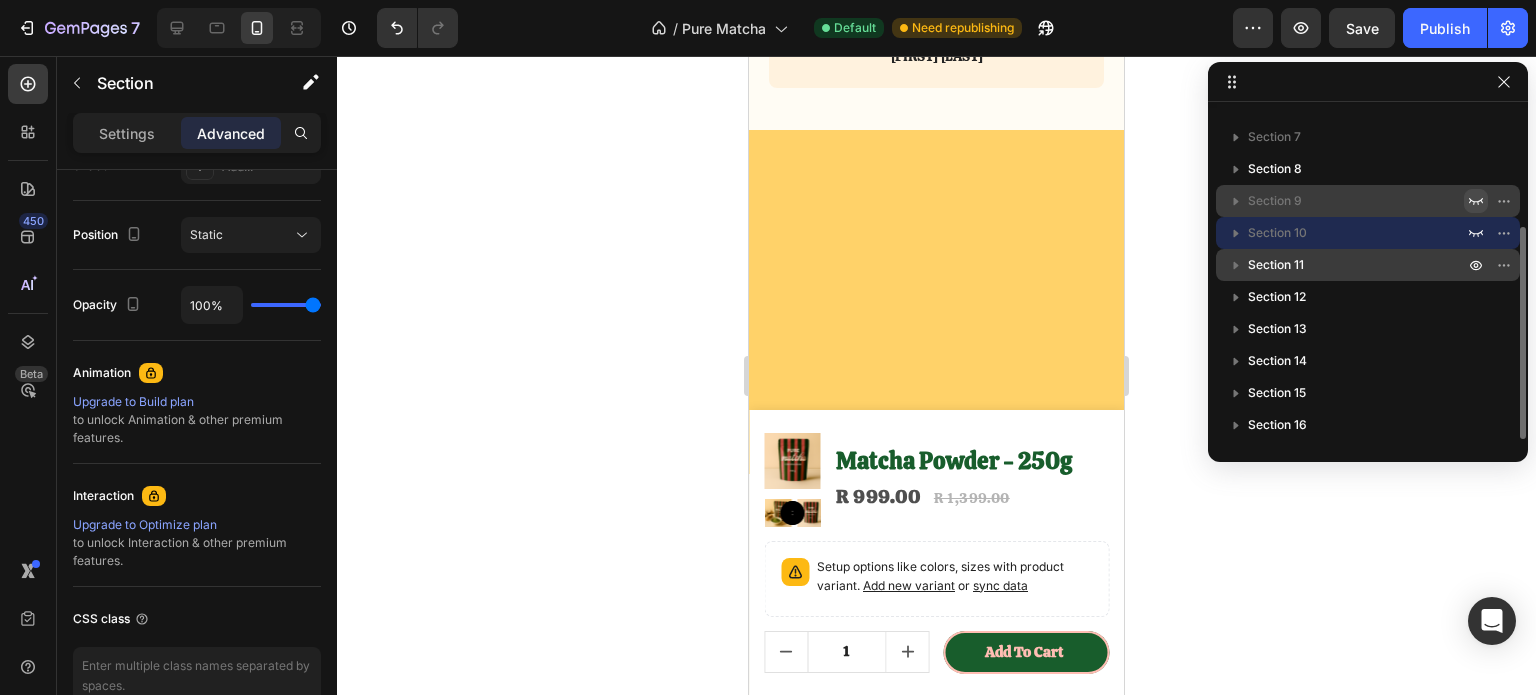 click on "Section 11" at bounding box center [1276, 265] 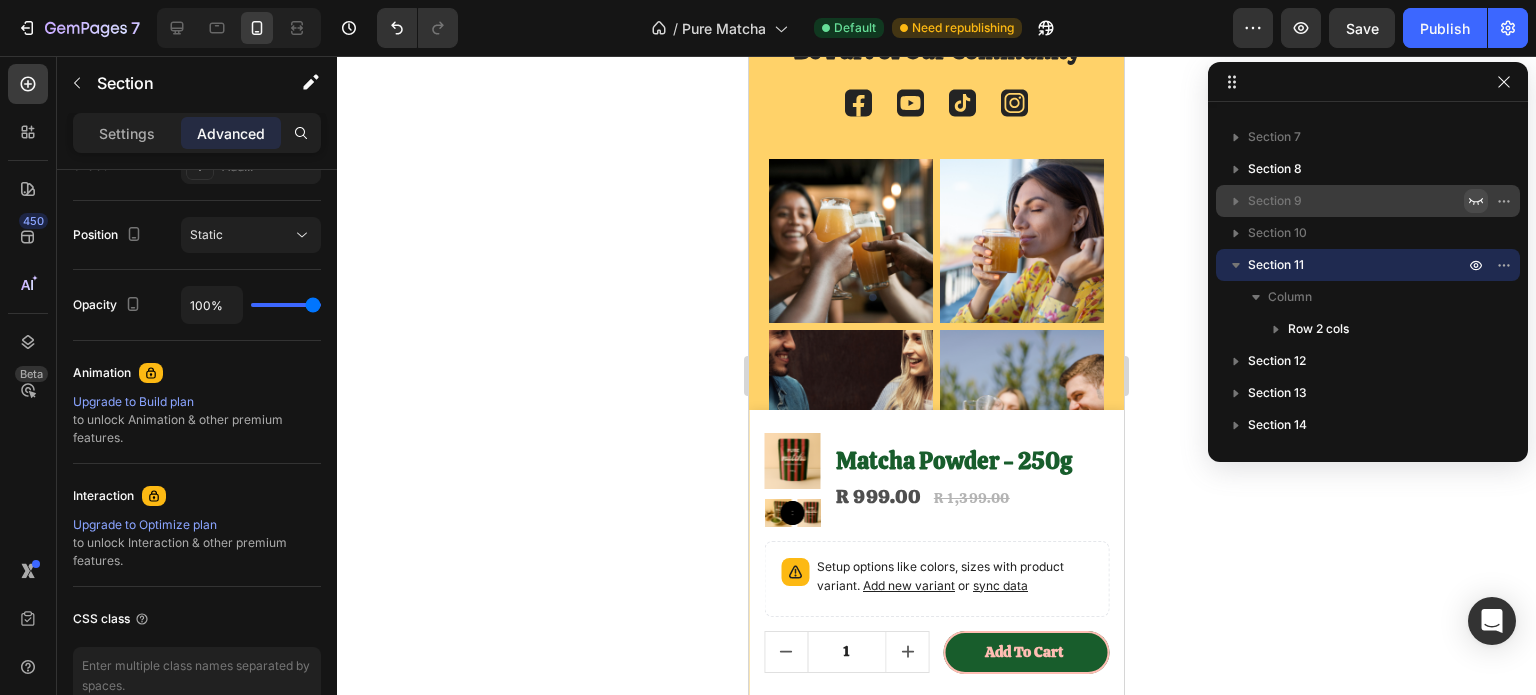 scroll, scrollTop: 5680, scrollLeft: 0, axis: vertical 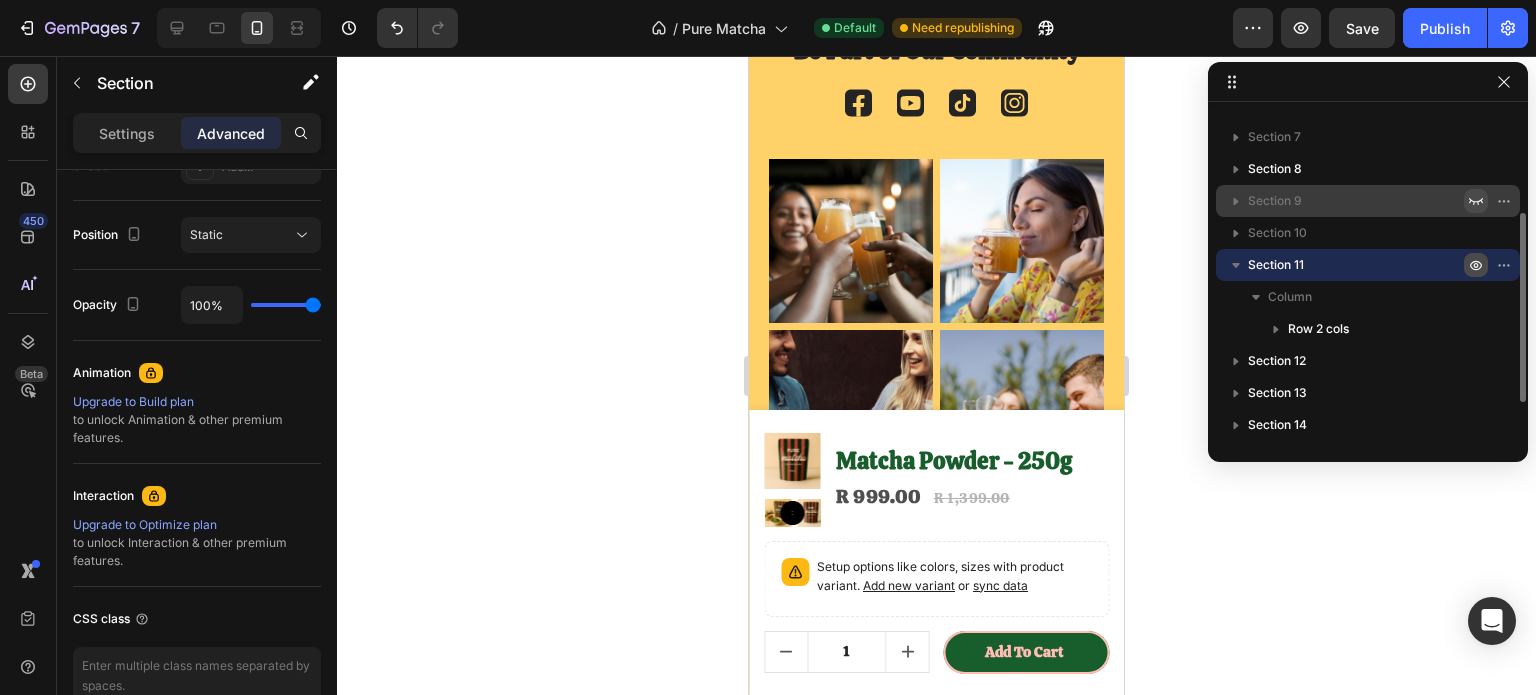 click 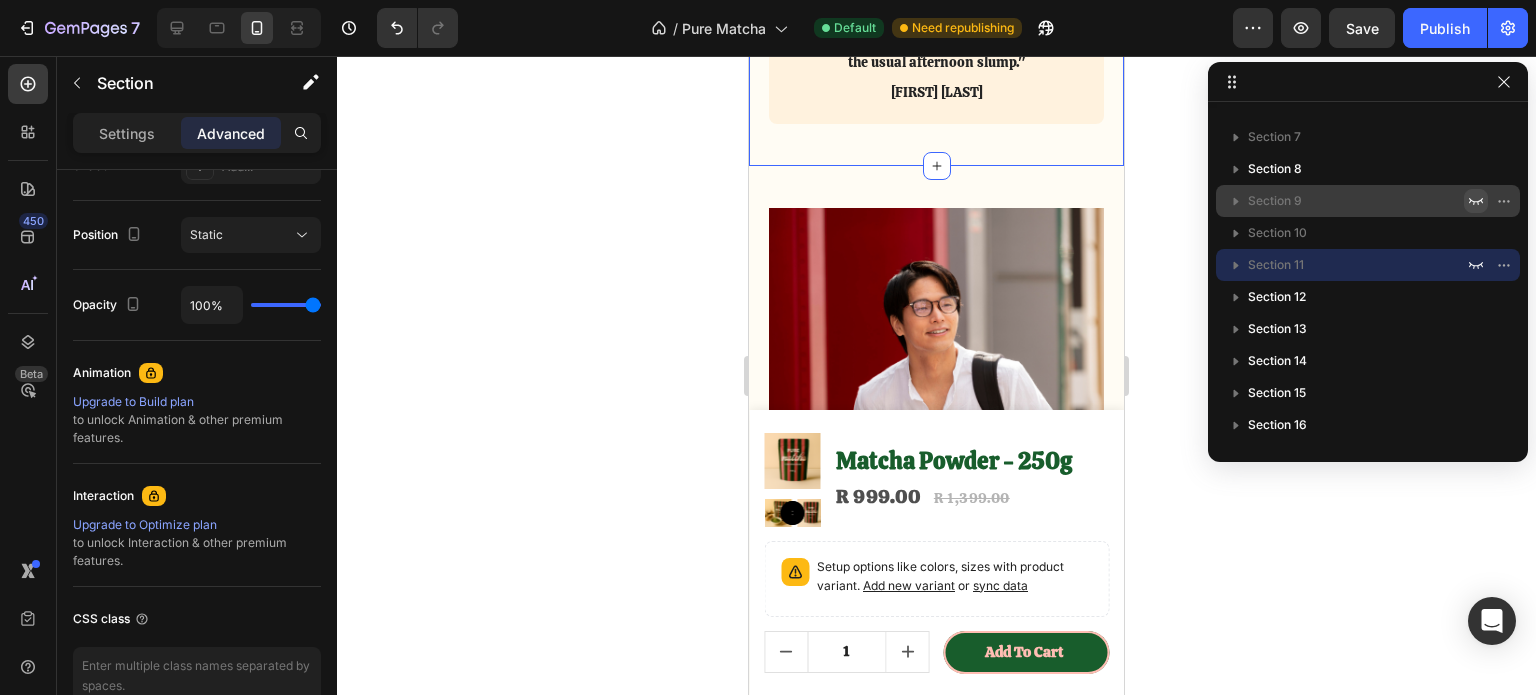 scroll, scrollTop: 5539, scrollLeft: 0, axis: vertical 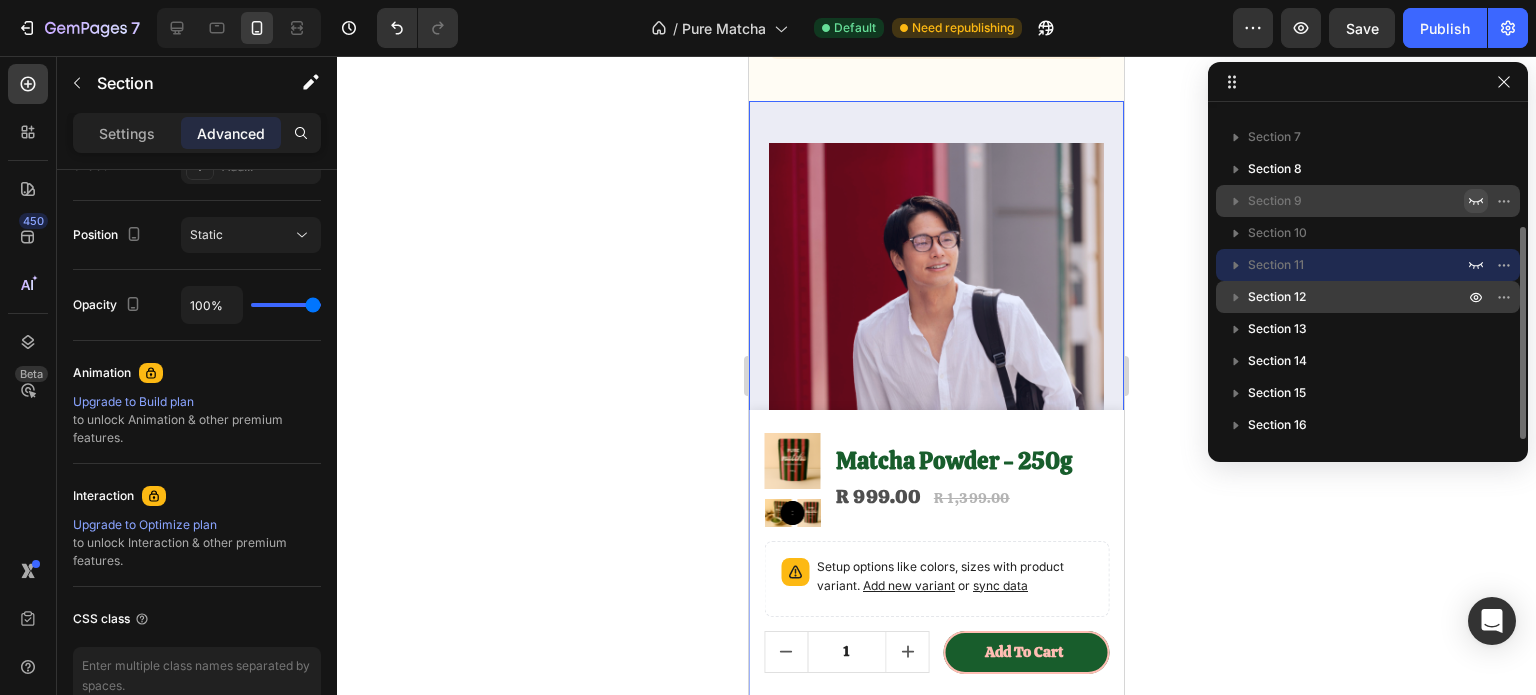 click on "Section 12" at bounding box center (1277, 297) 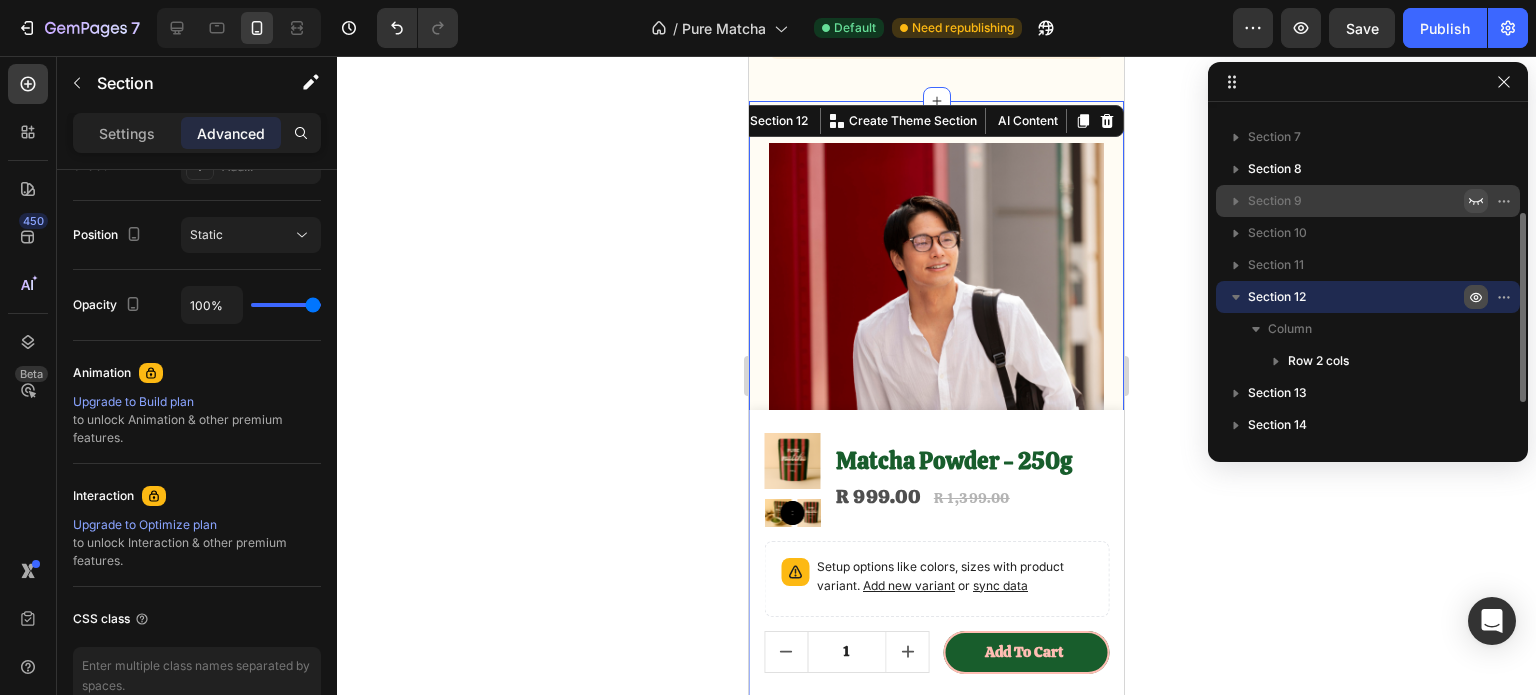 click at bounding box center (1476, 297) 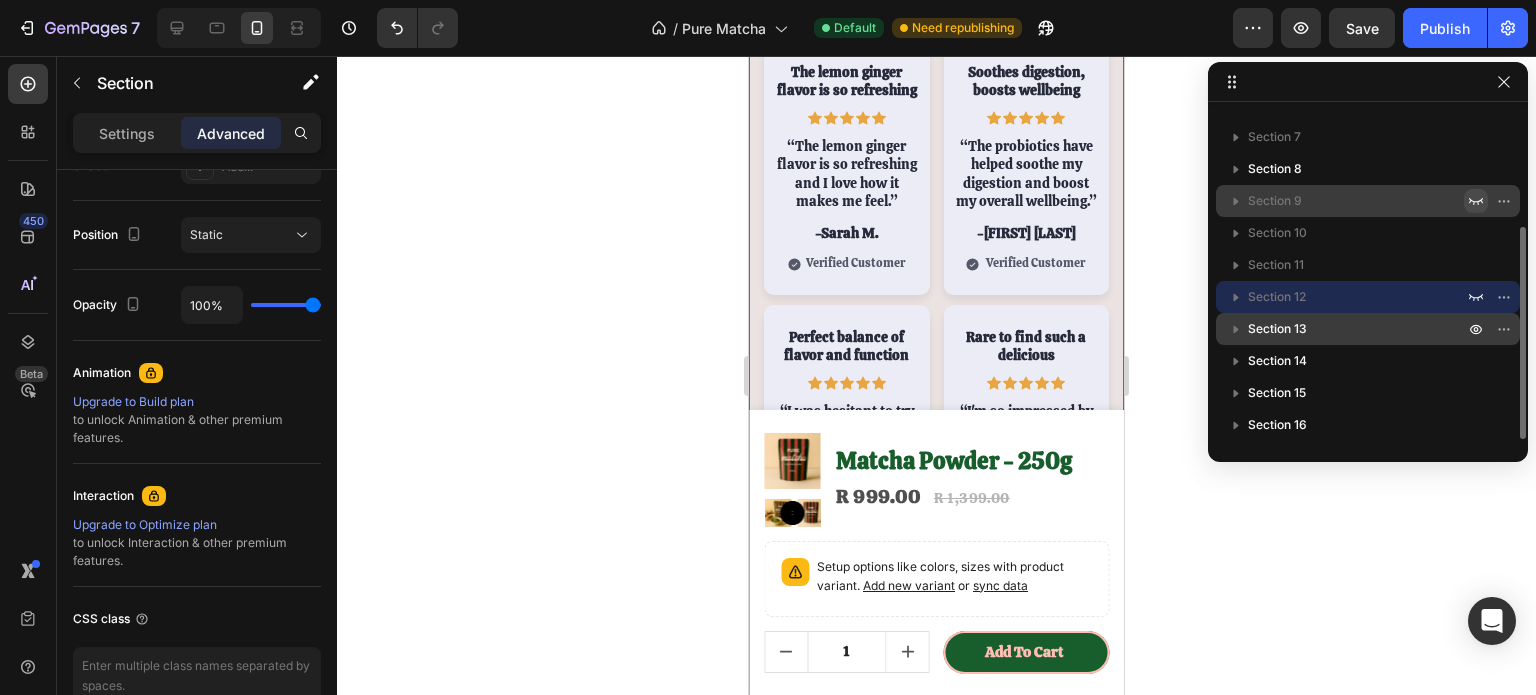 click on "Section 13" at bounding box center (1368, 329) 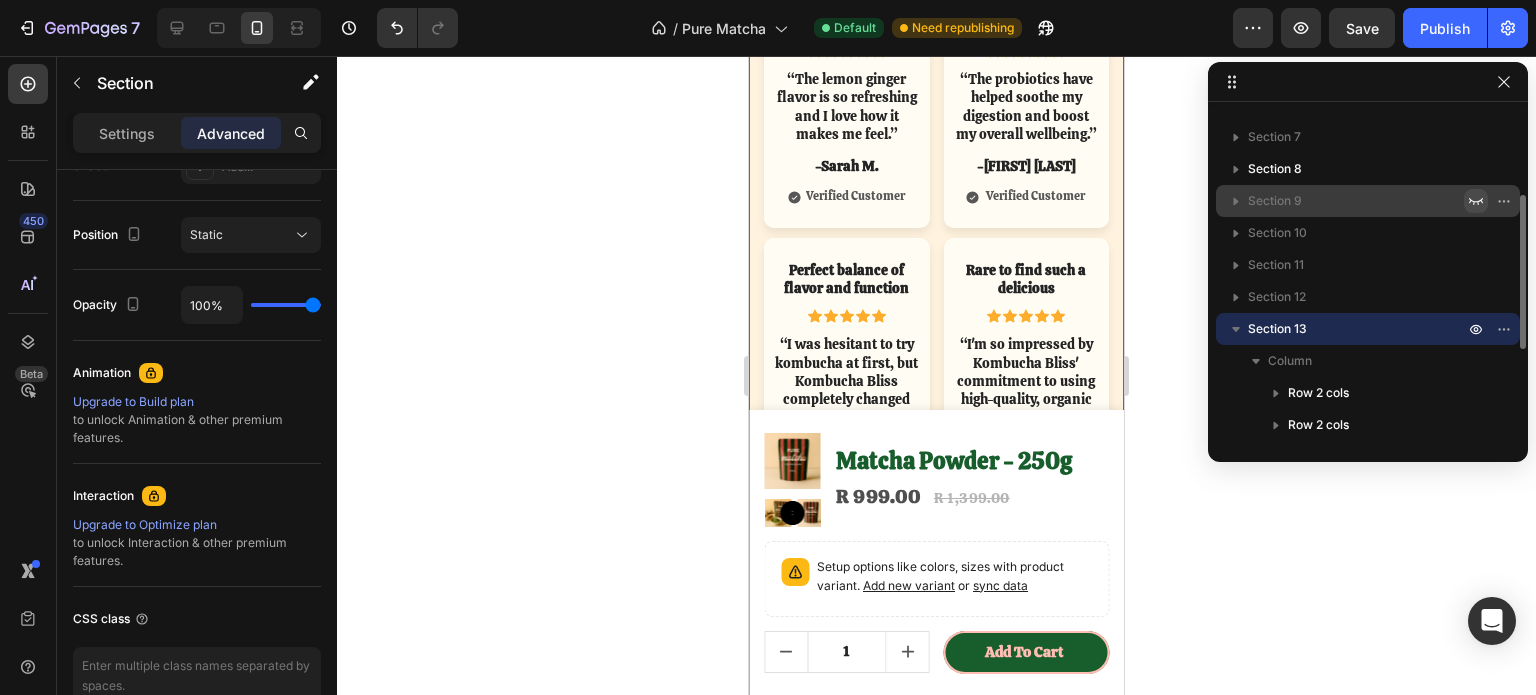scroll, scrollTop: 5510, scrollLeft: 0, axis: vertical 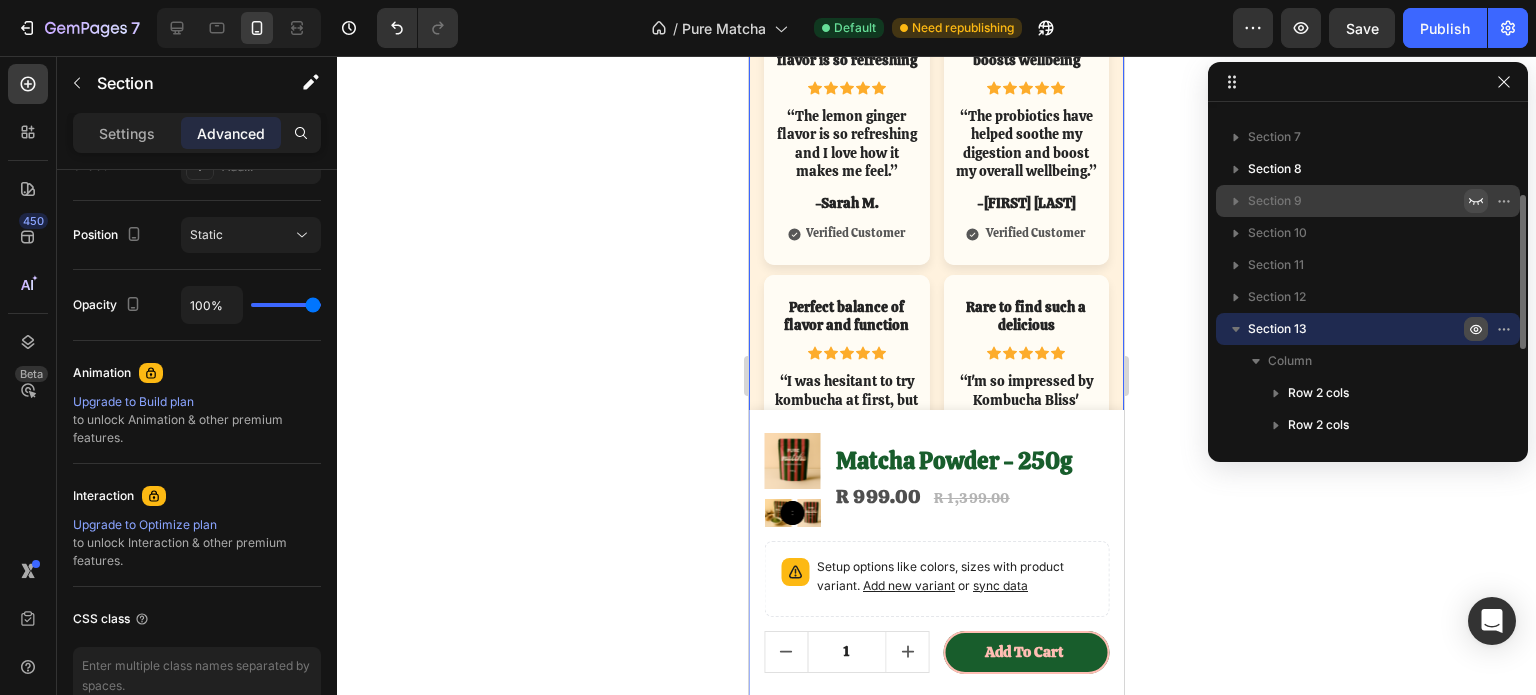 click 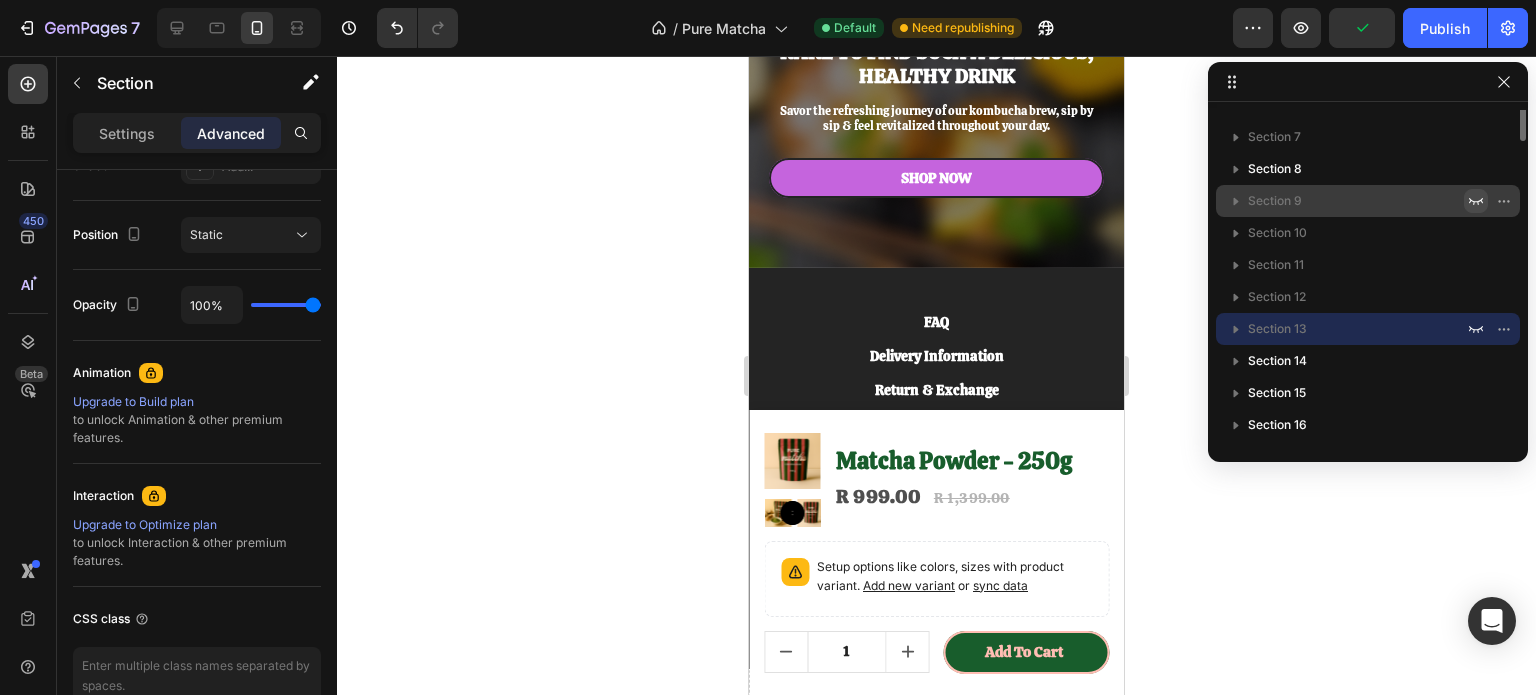 scroll, scrollTop: 0, scrollLeft: 0, axis: both 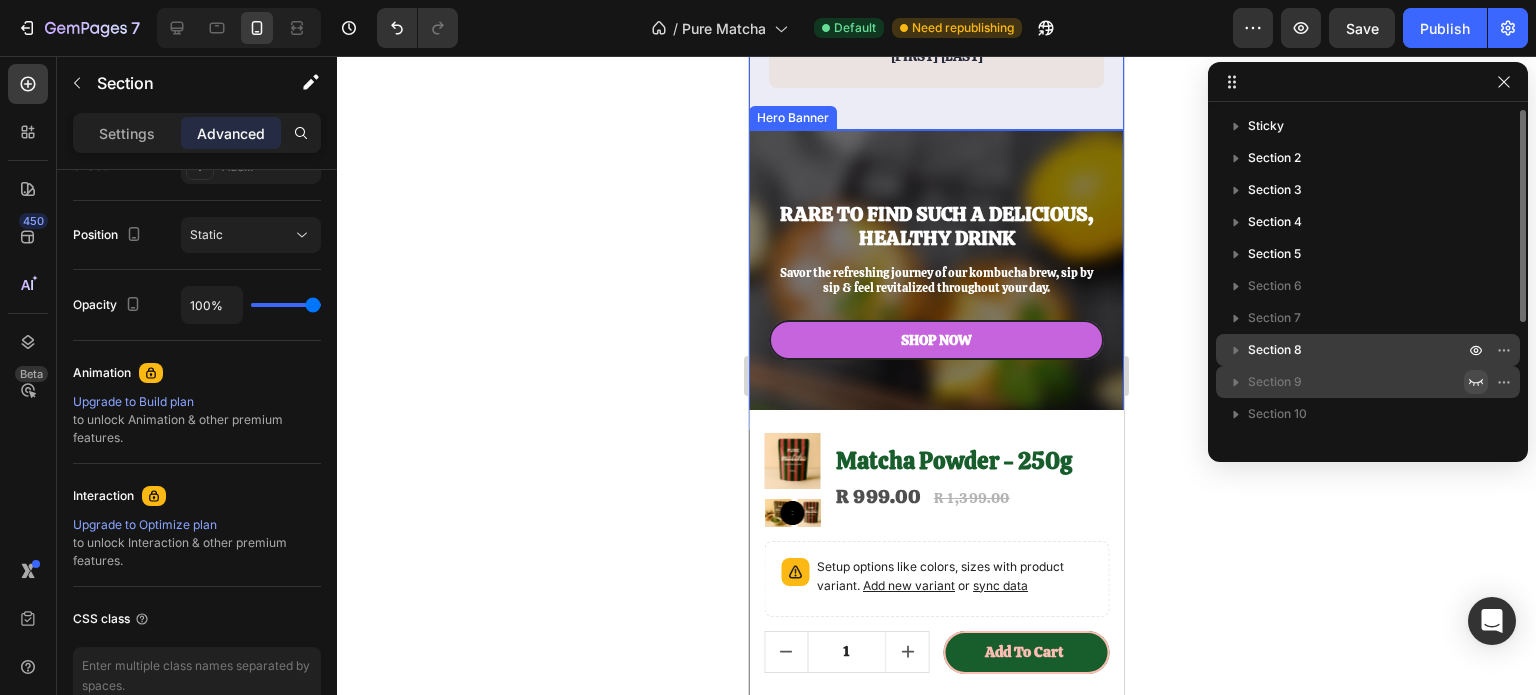 click on "Section 8" at bounding box center [1368, 350] 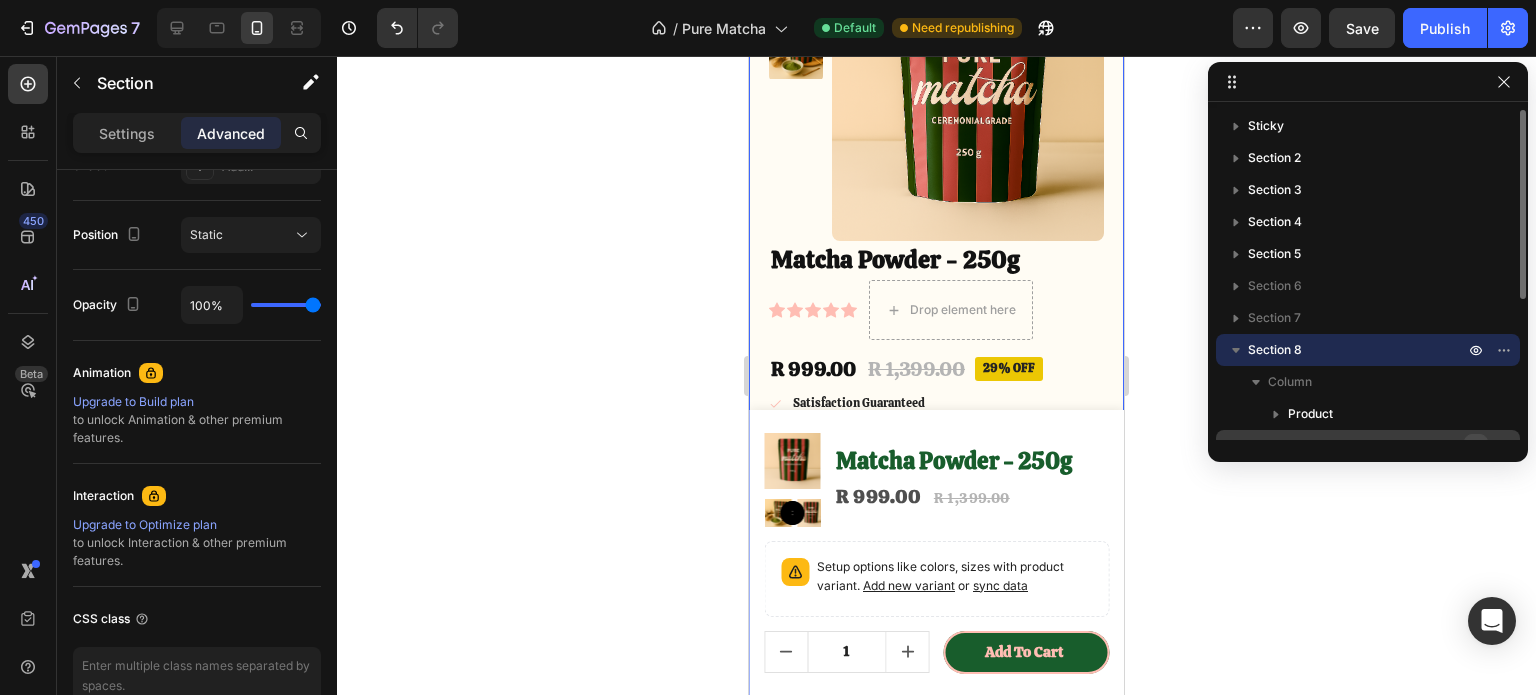 scroll, scrollTop: 4343, scrollLeft: 0, axis: vertical 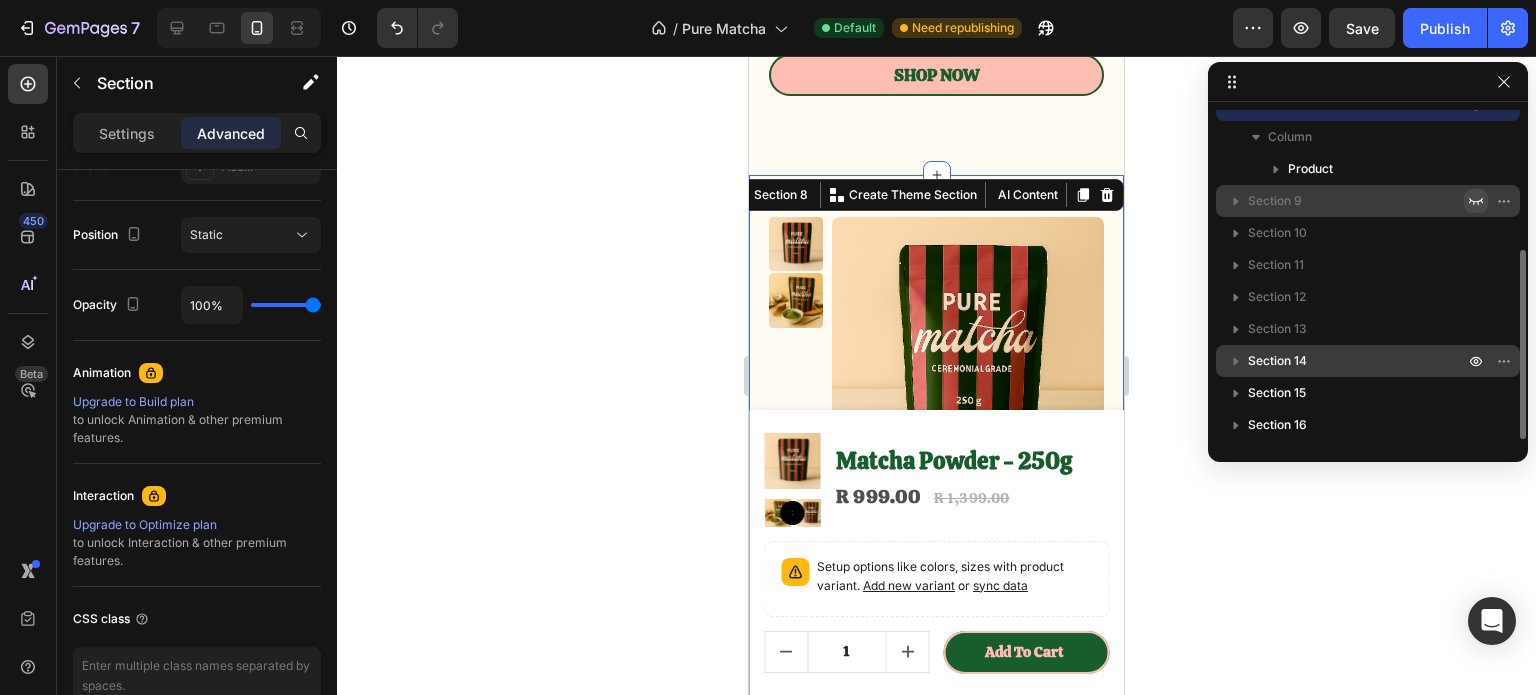 click on "Section 14" at bounding box center (1277, 361) 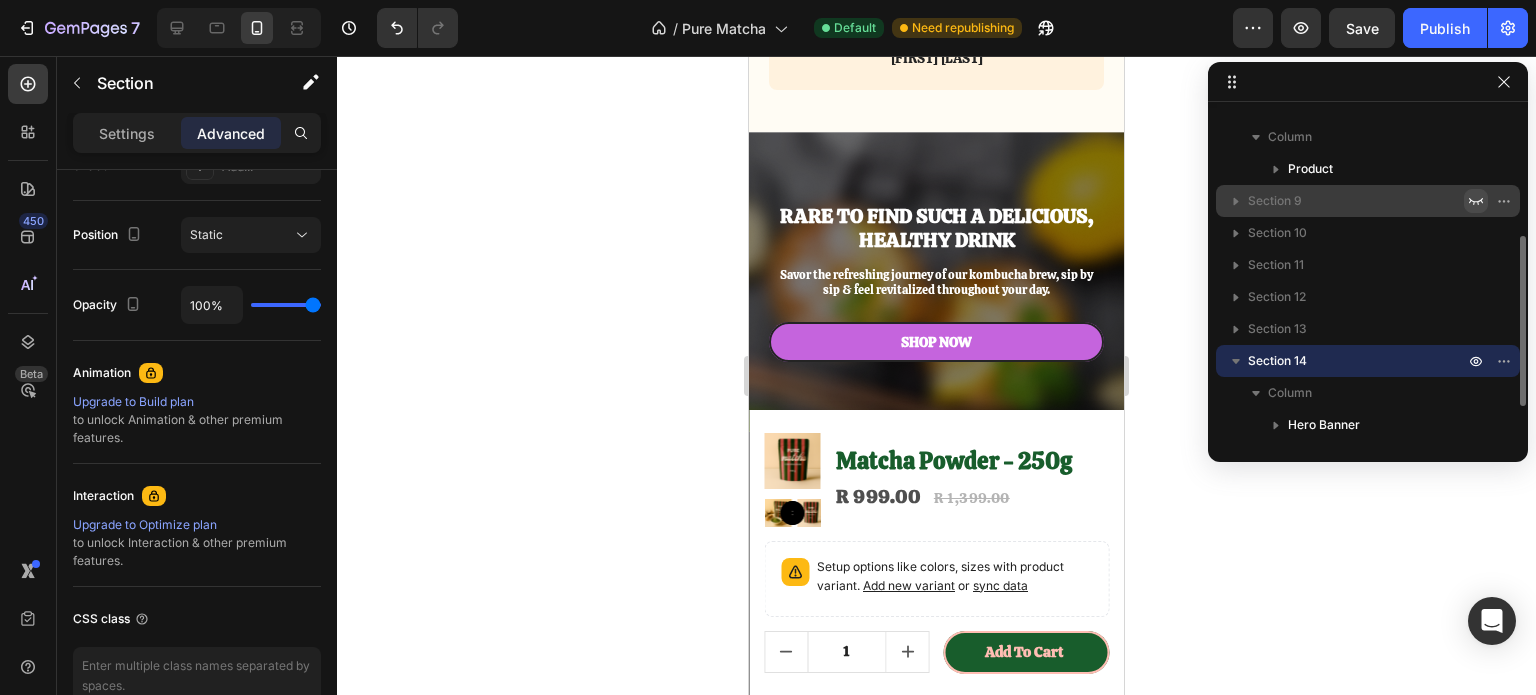 scroll, scrollTop: 5510, scrollLeft: 0, axis: vertical 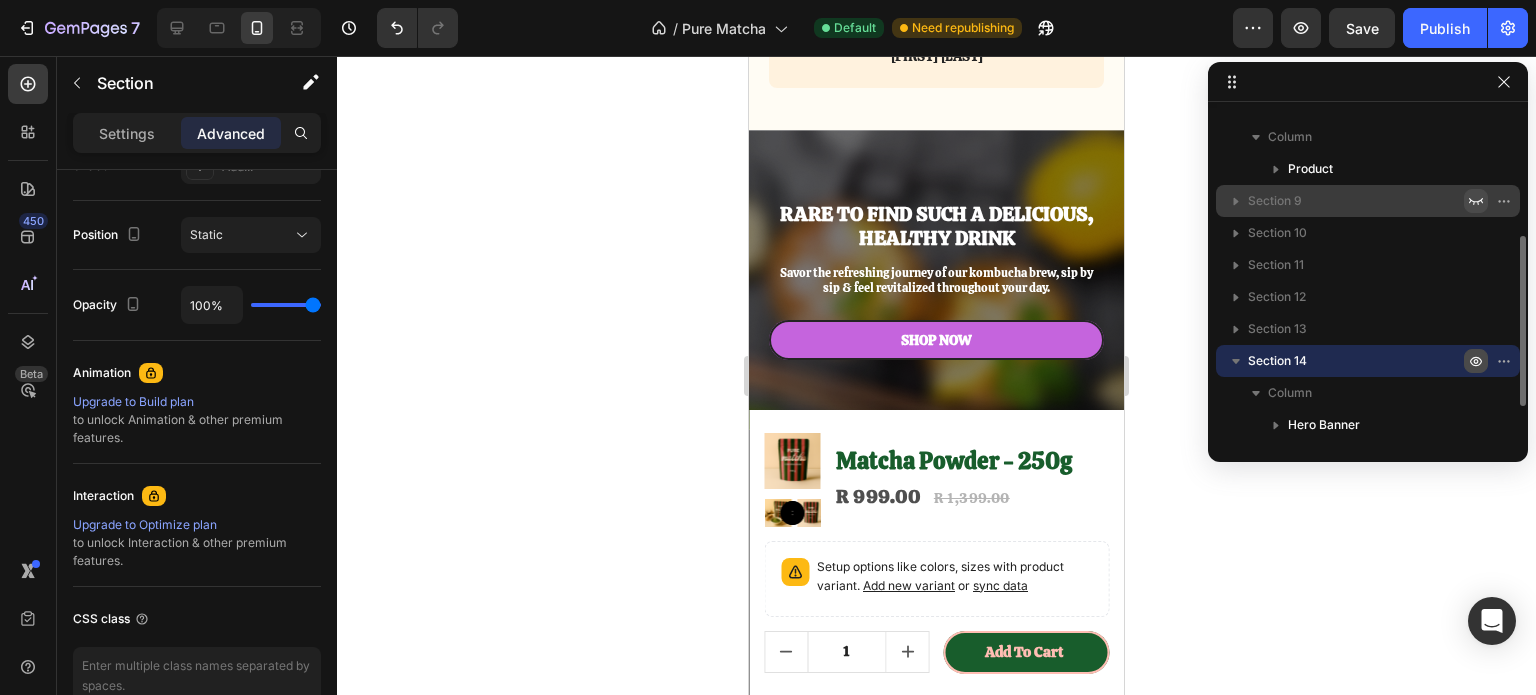click 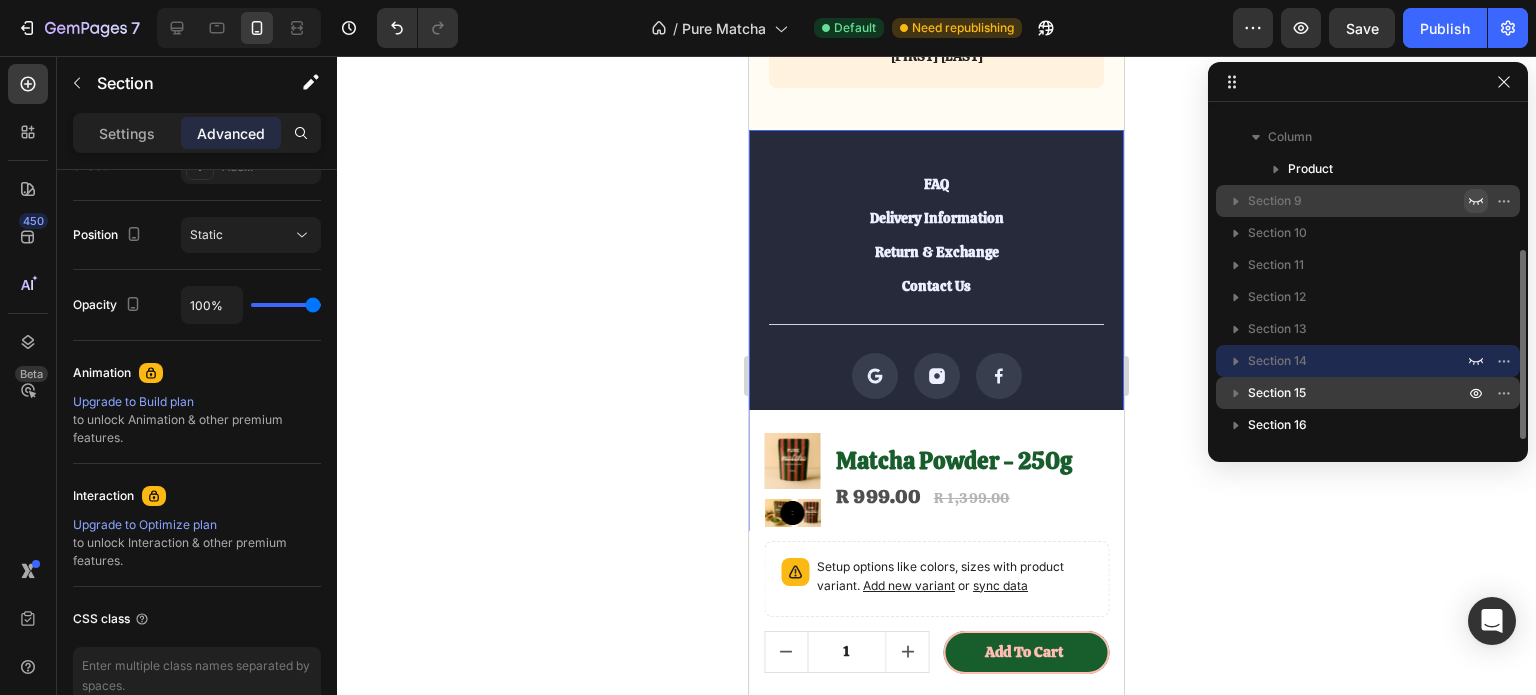 click on "Section 15" at bounding box center [1277, 393] 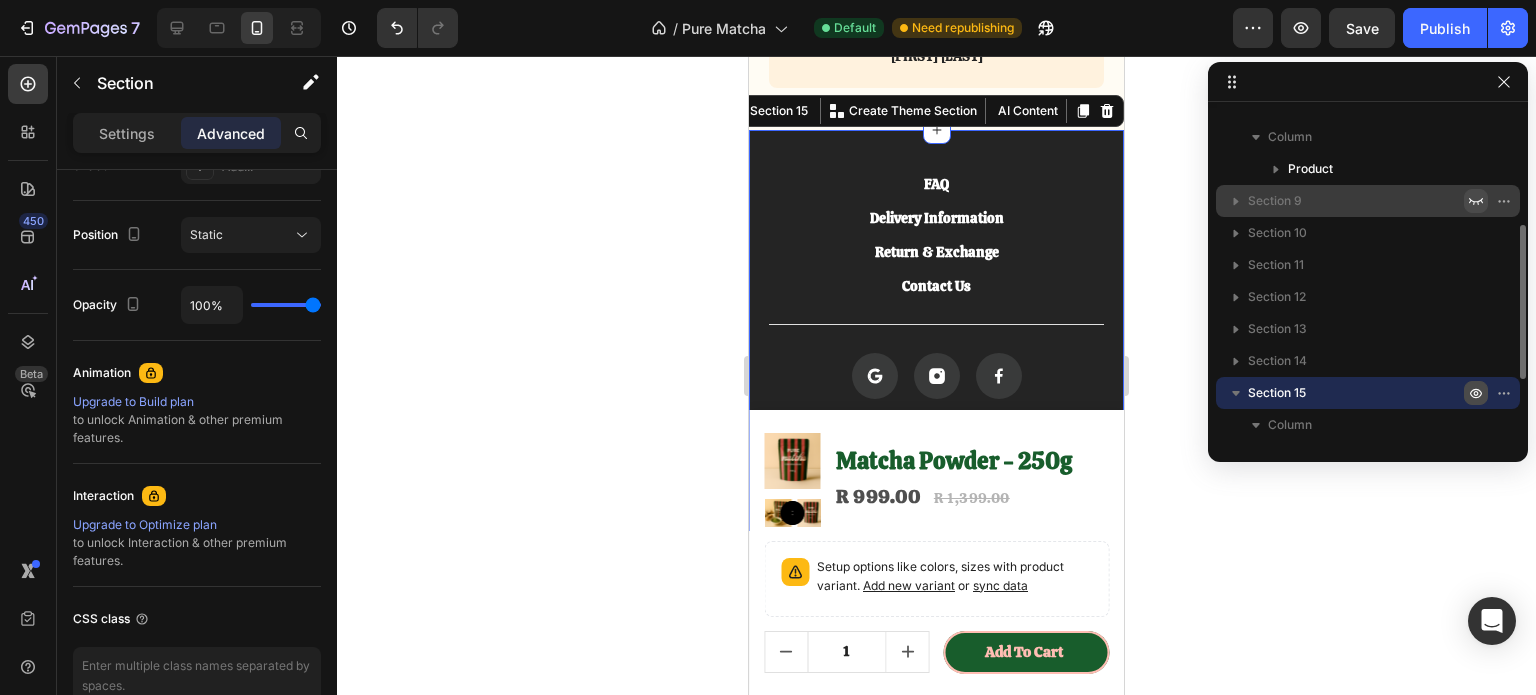 click 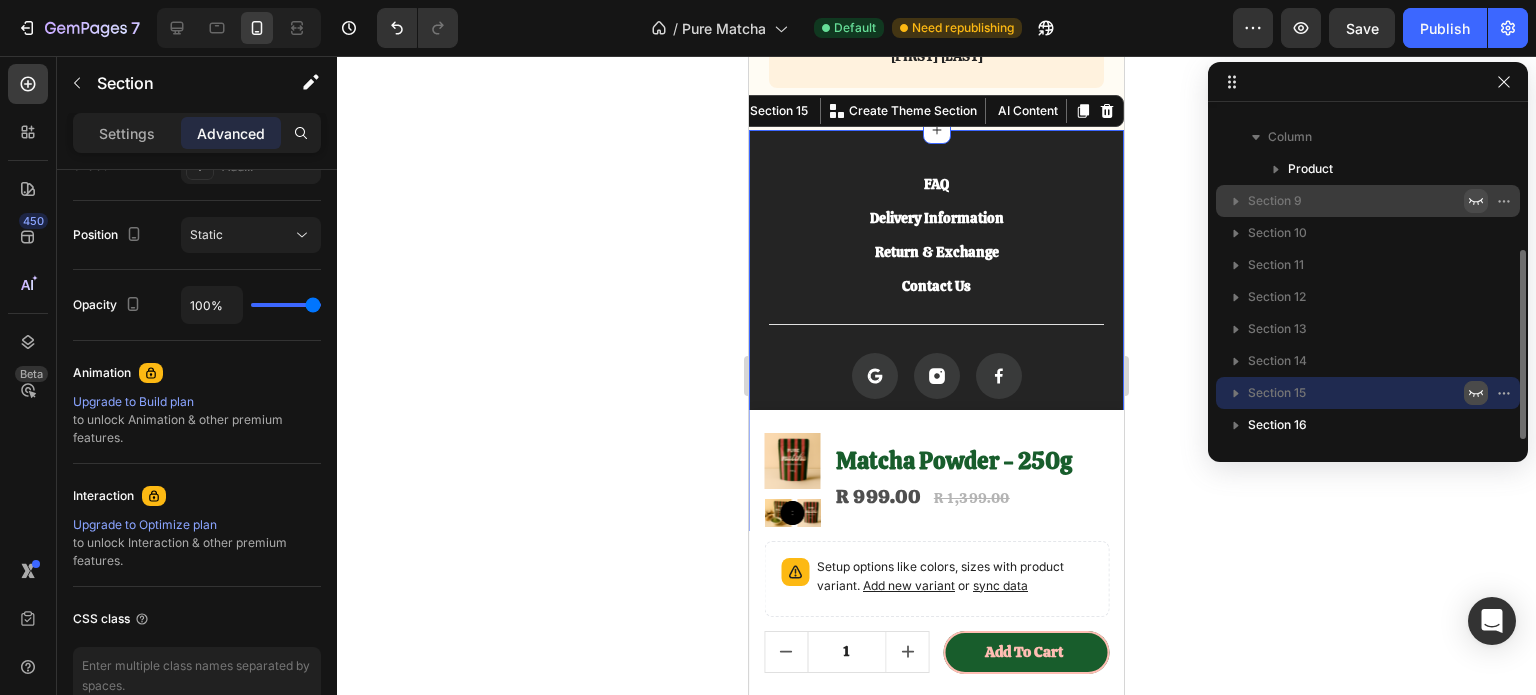 scroll, scrollTop: 5278, scrollLeft: 0, axis: vertical 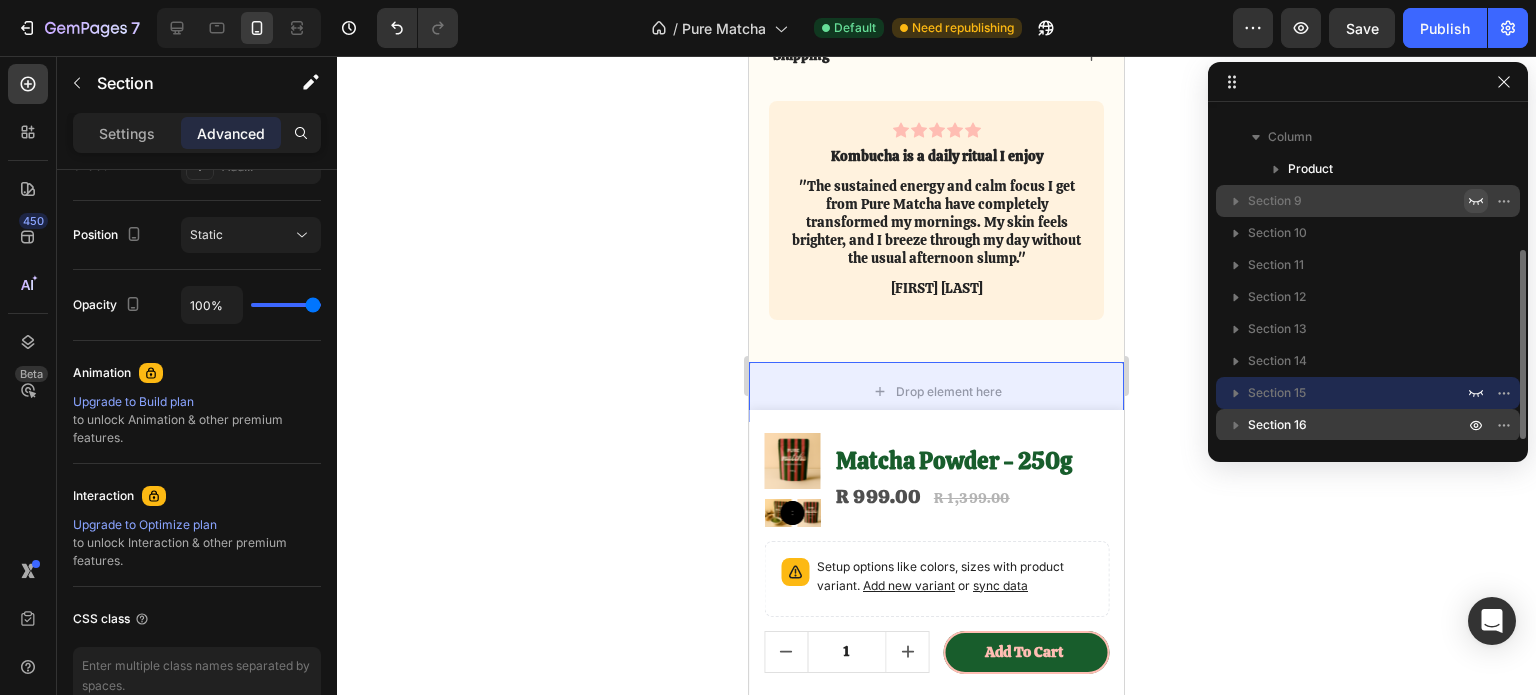 click on "Section 16" at bounding box center [1358, 425] 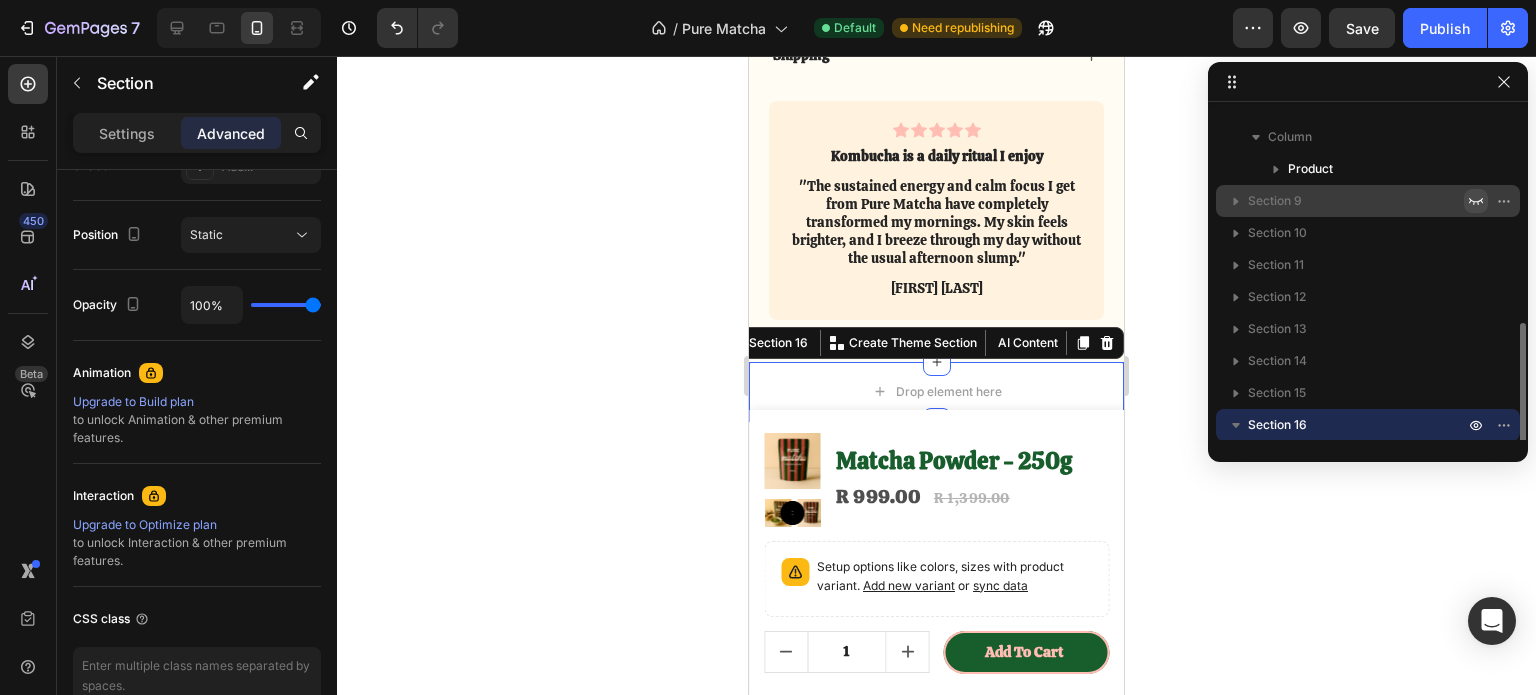 scroll, scrollTop: 301, scrollLeft: 0, axis: vertical 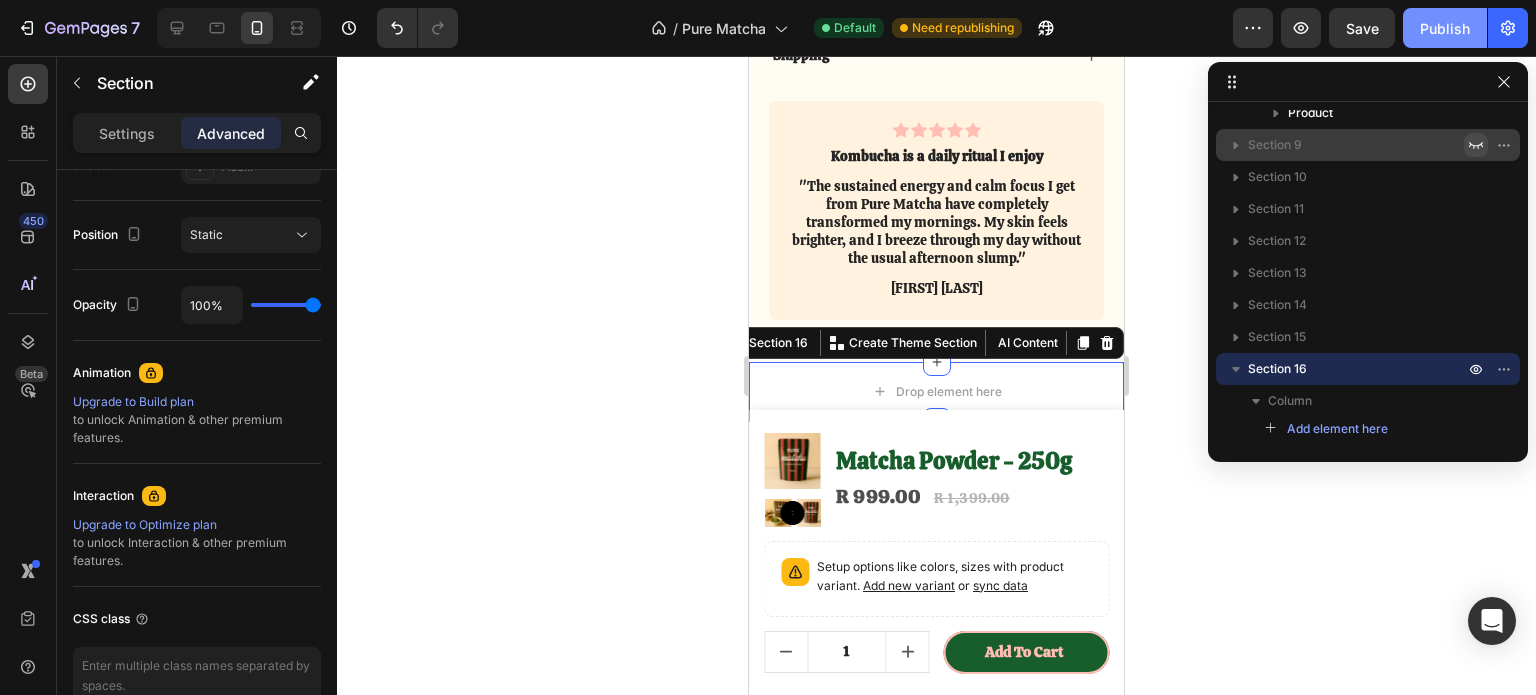 click on "Publish" at bounding box center [1445, 28] 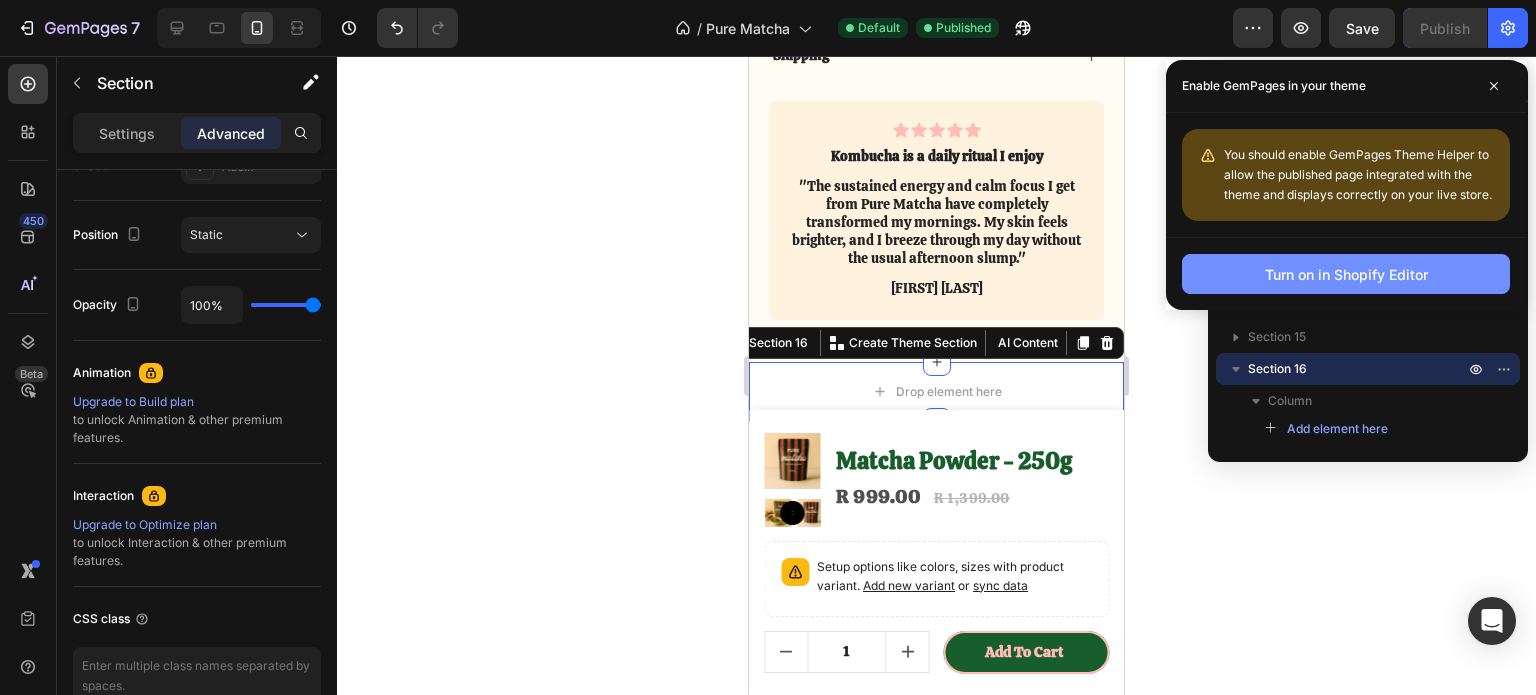 click on "Turn on in Shopify Editor" at bounding box center (1346, 274) 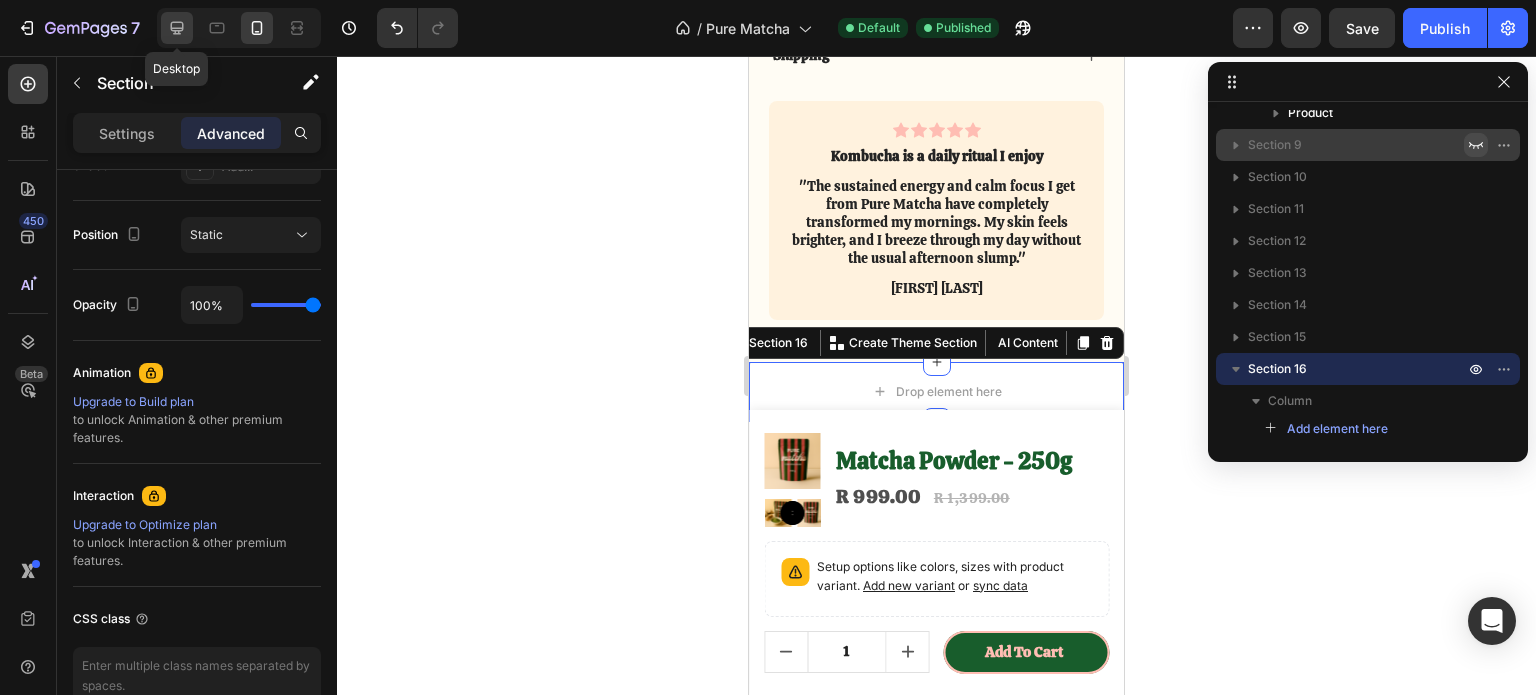 click 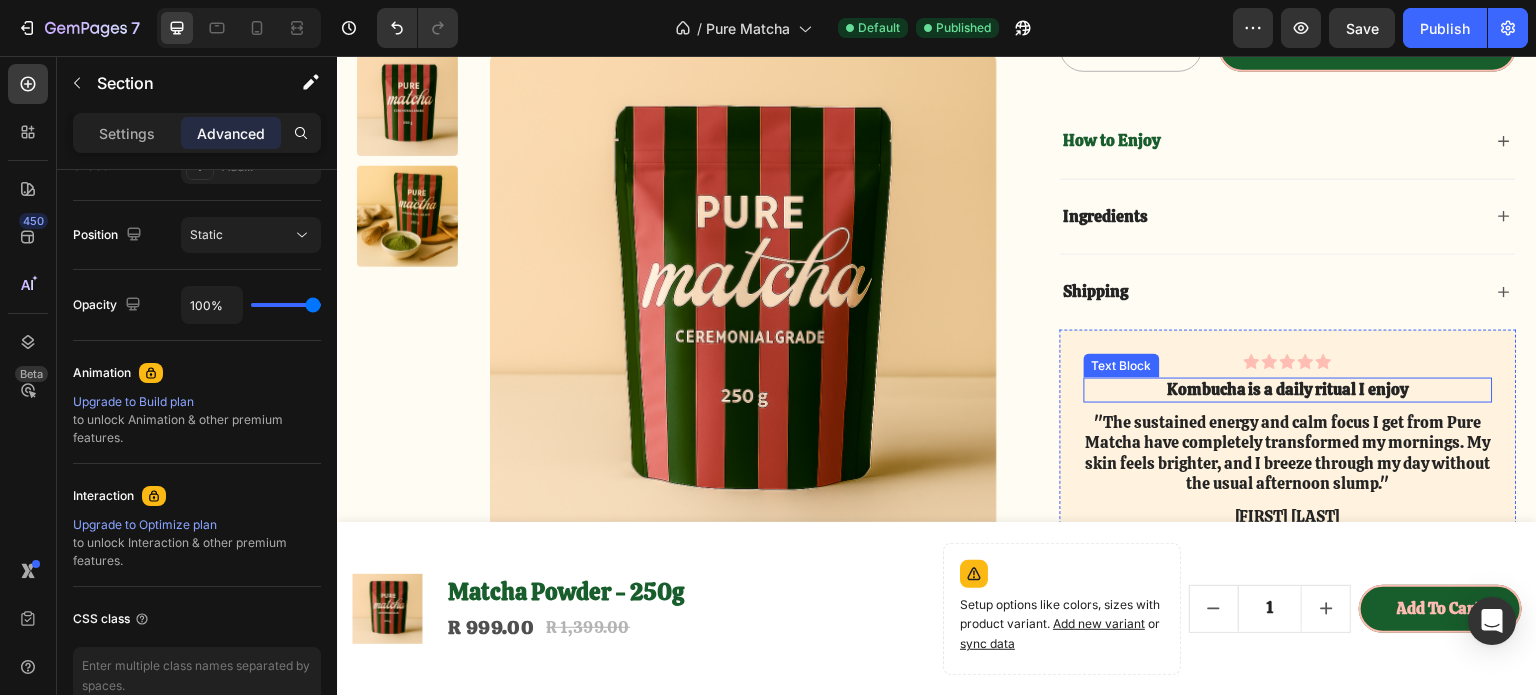scroll, scrollTop: 4994, scrollLeft: 0, axis: vertical 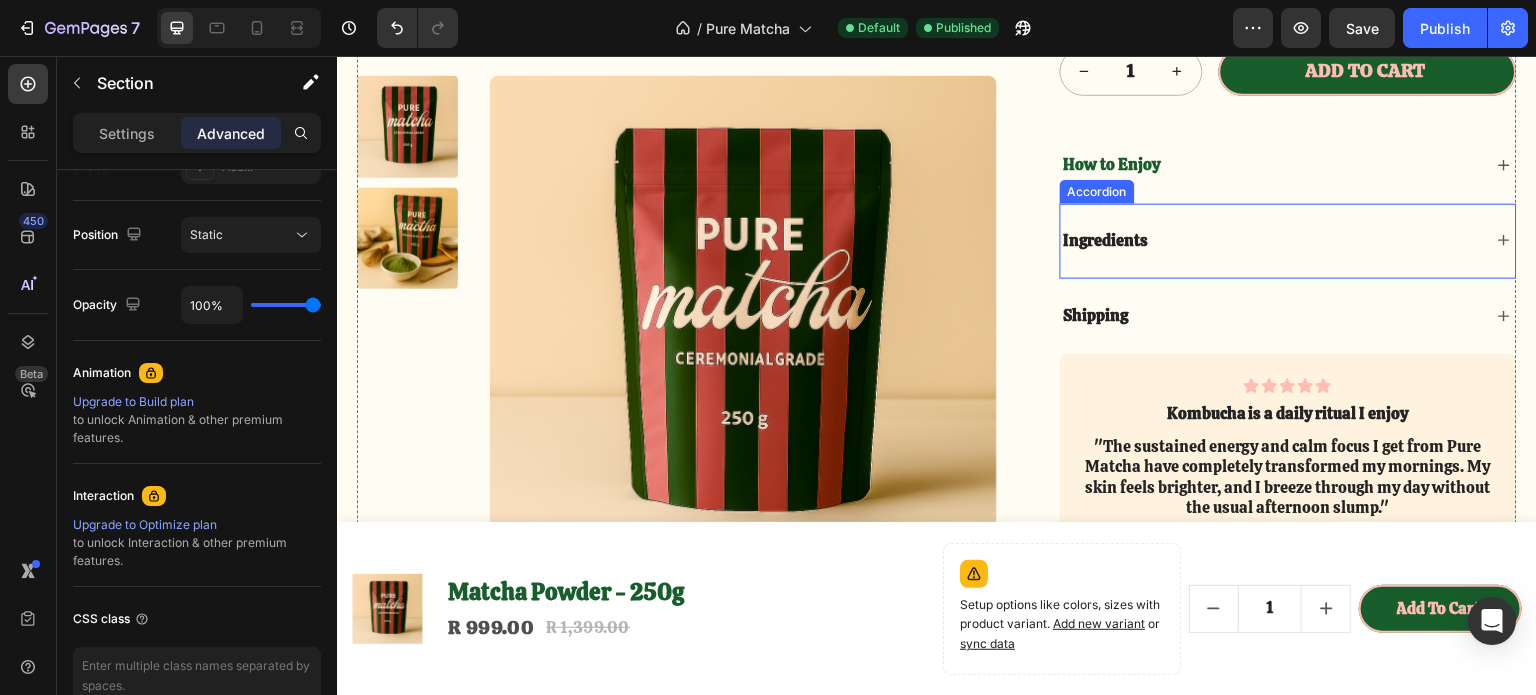 click on "Ingredients" at bounding box center (1272, 241) 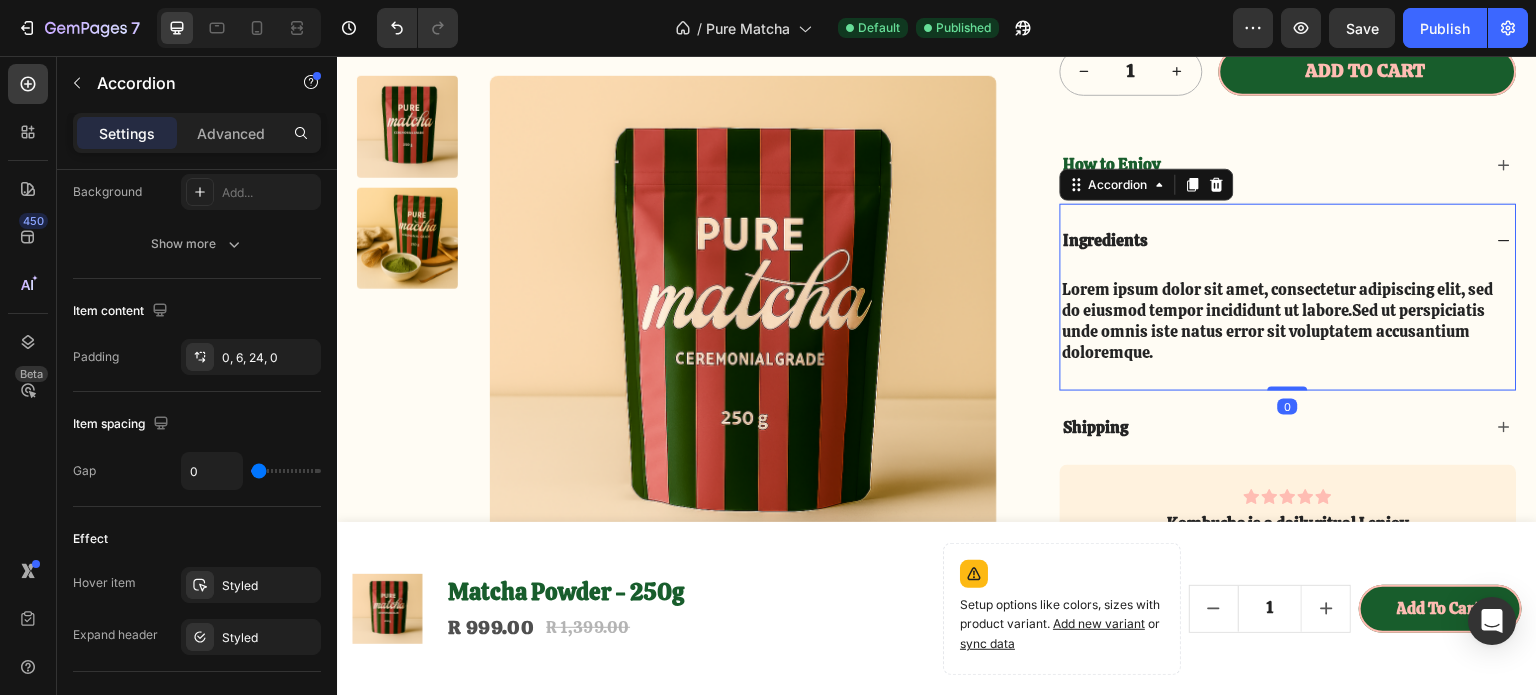 scroll, scrollTop: 0, scrollLeft: 0, axis: both 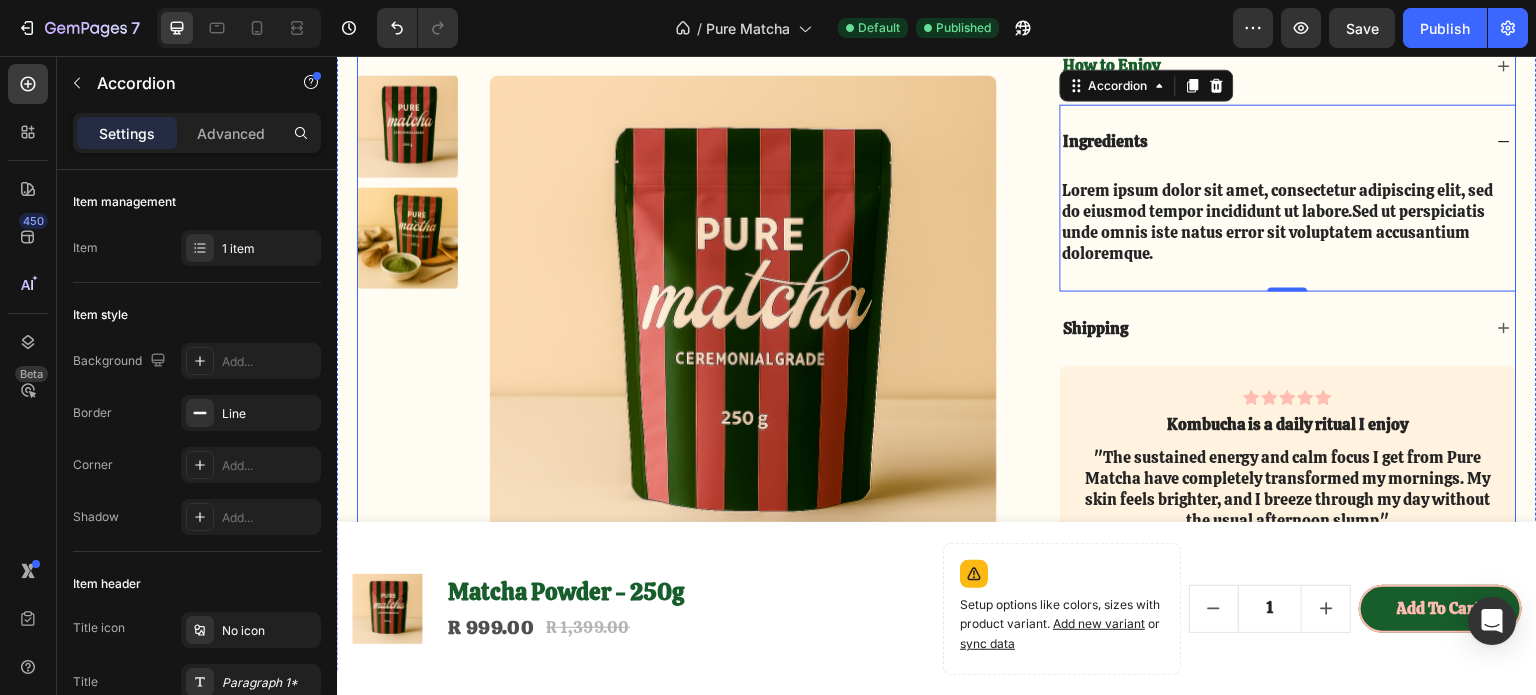 click on "Product Images Matcha Powder - 250g Product Title Icon Icon Icon Icon Icon Icon List
Drop element here Row R 999.00 Product Price Product Price R 1,399.00 Product Price Product Price 29% off Product Badge Row
Satisfaction Guaranteed
Fast, Reliable Delivery Item List Setup options like colors, sizes with product variant.       Add new variant   or   sync data Product Variants & Swatches
1
Product Quantity Add to cart Add to Cart Row
How to Enjoy Accordion
Ingredients   Lorem ipsum dolor sit amet, consectetur adipiscing elit, sed do eiusmod tempor incididunt ut labore.Sed ut perspiciatis unde omnis iste natus error sit voluptatem accusantium doloremque. Text Block Accordion   0
Shipping Accordion Icon Icon Icon Icon Icon Icon List Kombucha is a daily ritual I enjoy Text Block Text Block [FIRST] [LAST]. Text Block Row Row Product" at bounding box center (937, 84) 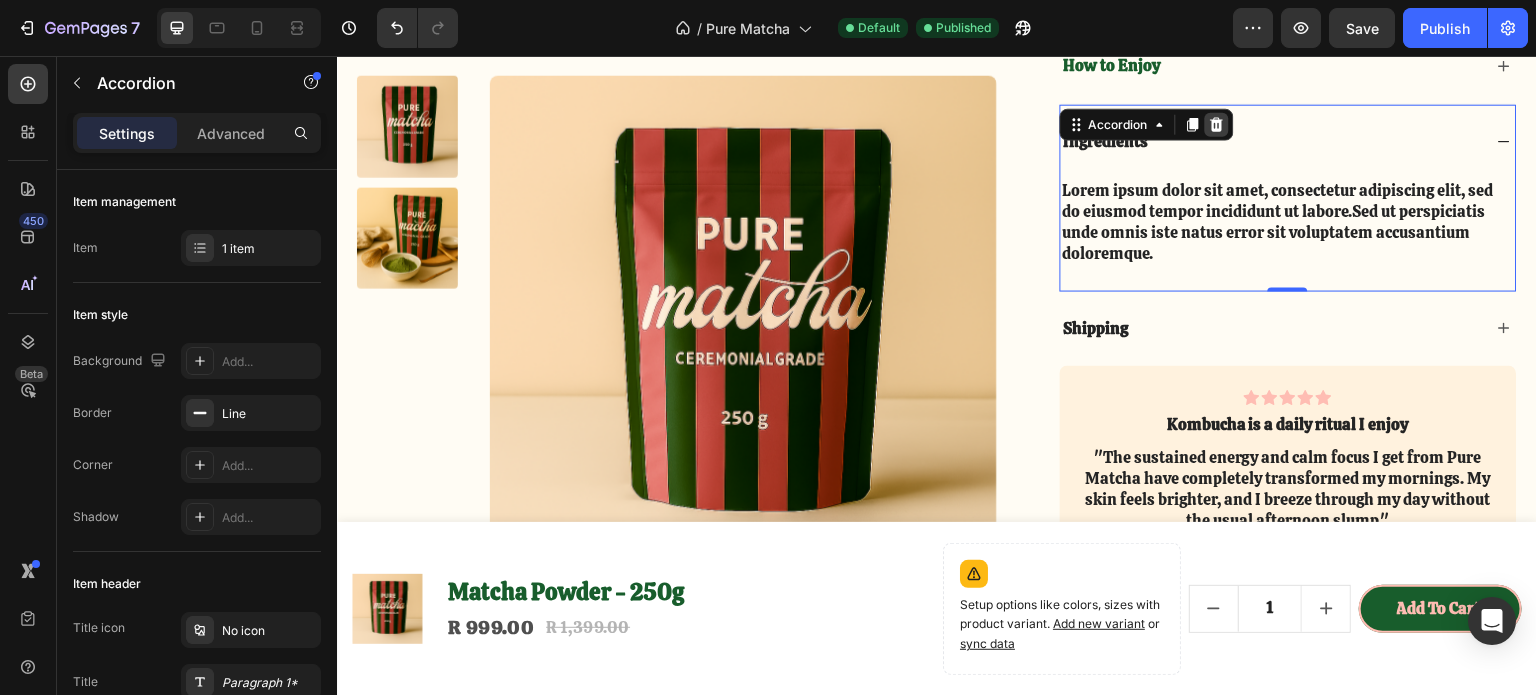 click 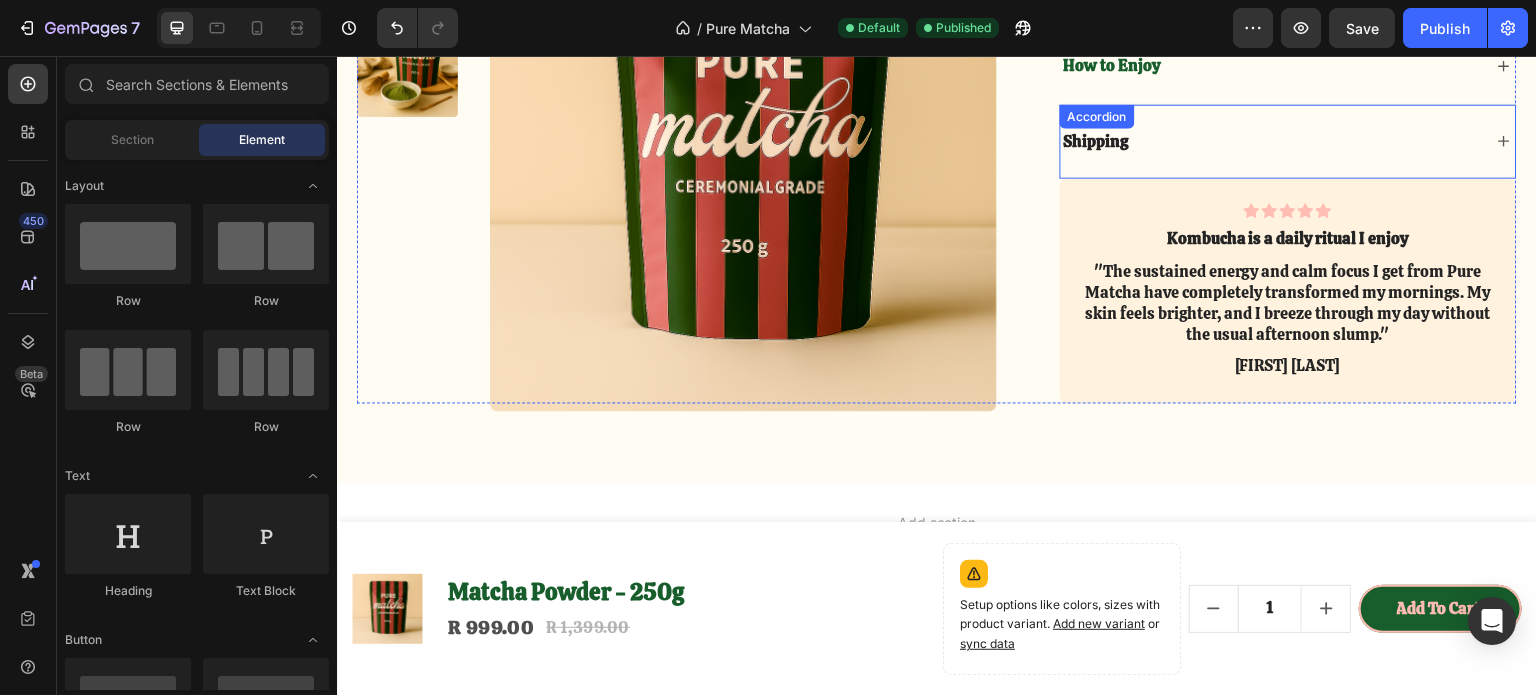 click on "Shipping" at bounding box center [1272, 141] 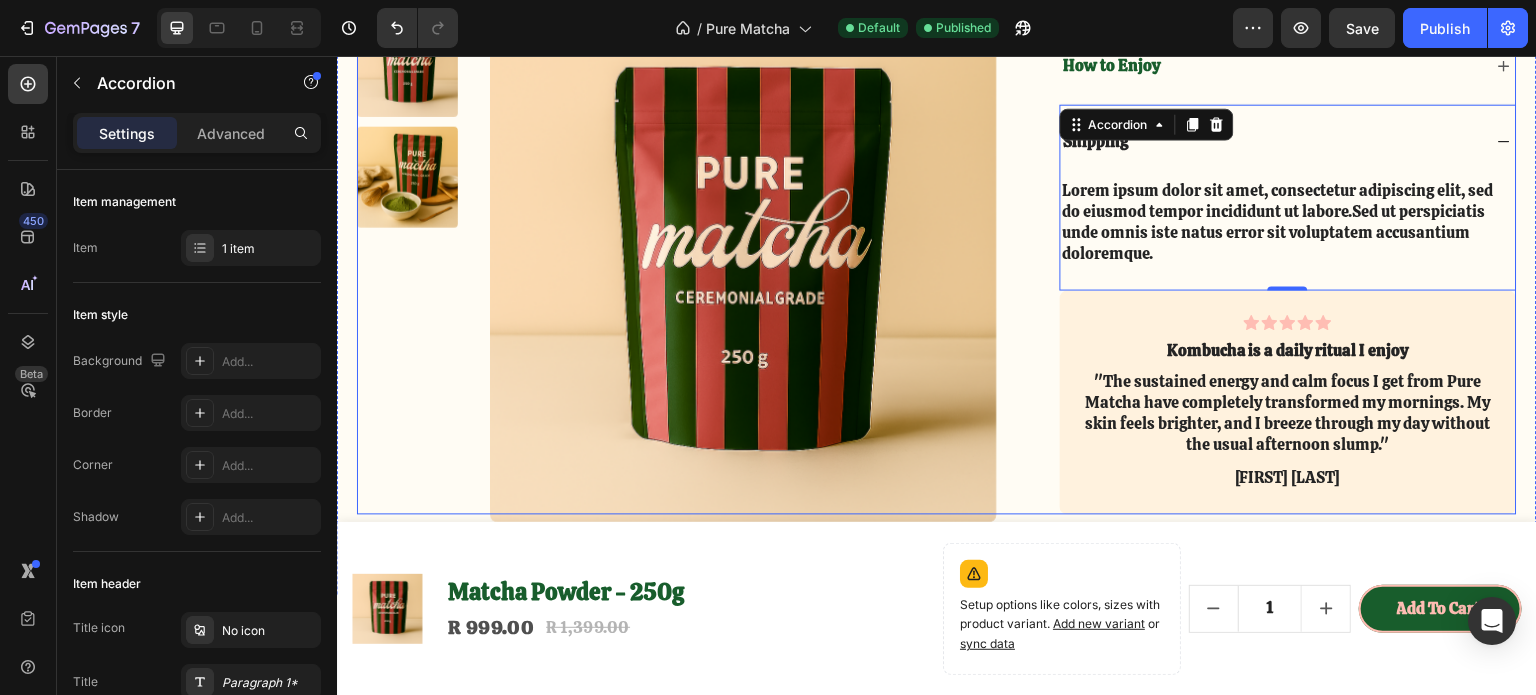 click on "Product Images Matcha Powder - 250g Product Title Icon Icon Icon Icon Icon Icon List
Drop element here Row R 999.00 Product Price Product Price R 1,399.00 Product Price Product Price 29% off Product Badge Row
Satisfaction Guaranteed
Fast, Reliable Delivery Item List Setup options like colors, sizes with product variant.       Add new variant   or   sync data Product Variants & Swatches
1
Product Quantity Add to cart Add to Cart Row
How to Enjoy Accordion
Shipping Lorem ipsum dolor sit amet, consectetur adipiscing elit, sed do eiusmod tempor incididunt ut labore.Sed ut perspiciatis unde omnis iste natus error sit voluptatem accusantium doloremque. Text Block Accordion   0 Icon Icon Icon Icon Icon Icon List Kombucha is a daily ritual I enjoy Text Block Text Block Cass A. Text Block Row Row Product" at bounding box center (937, 46) 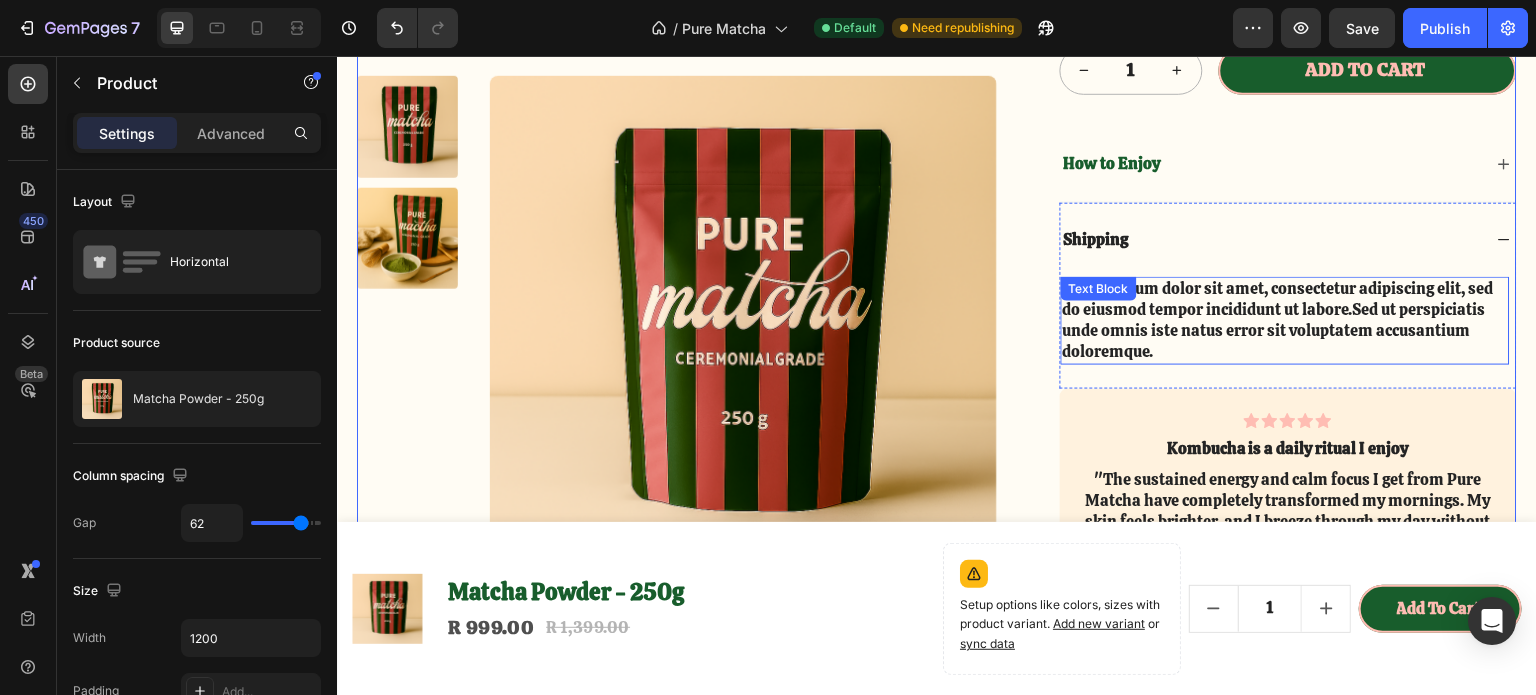 scroll, scrollTop: 4994, scrollLeft: 0, axis: vertical 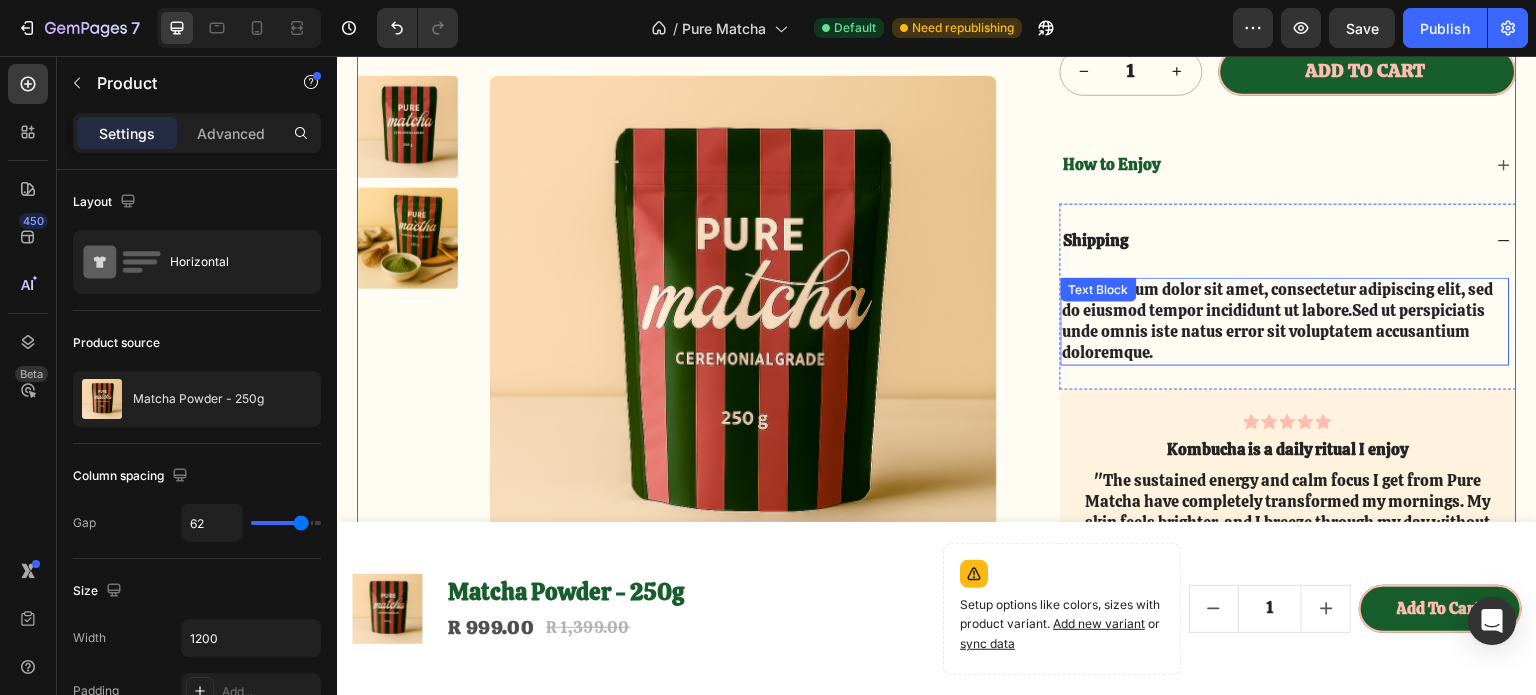 click on "Lorem ipsum dolor sit amet, consectetur adipiscing elit, sed do eiusmod tempor incididunt ut labore.Sed ut perspiciatis unde omnis iste natus error sit voluptatem accusantium doloremque." at bounding box center (1286, 321) 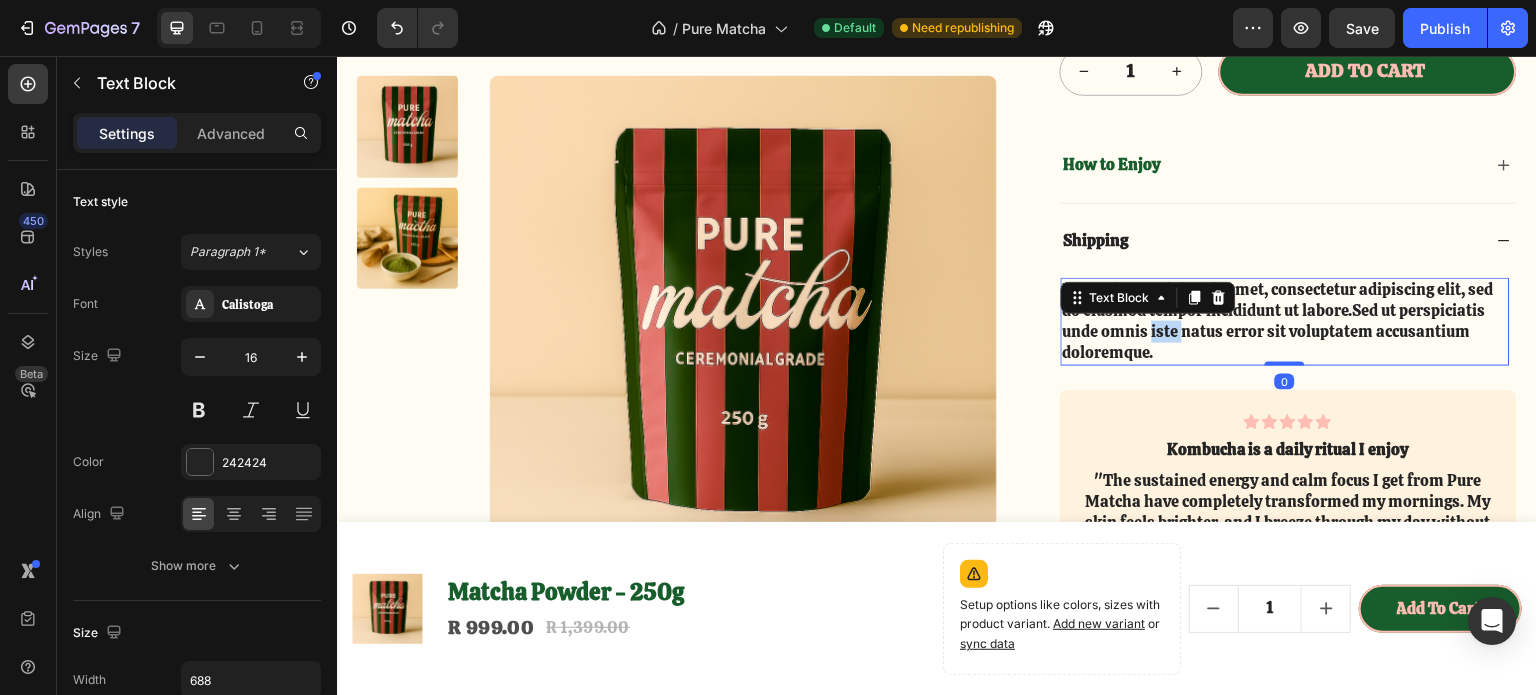 click on "Lorem ipsum dolor sit amet, consectetur adipiscing elit, sed do eiusmod tempor incididunt ut labore.Sed ut perspiciatis unde omnis iste natus error sit voluptatem accusantium doloremque." at bounding box center [1286, 321] 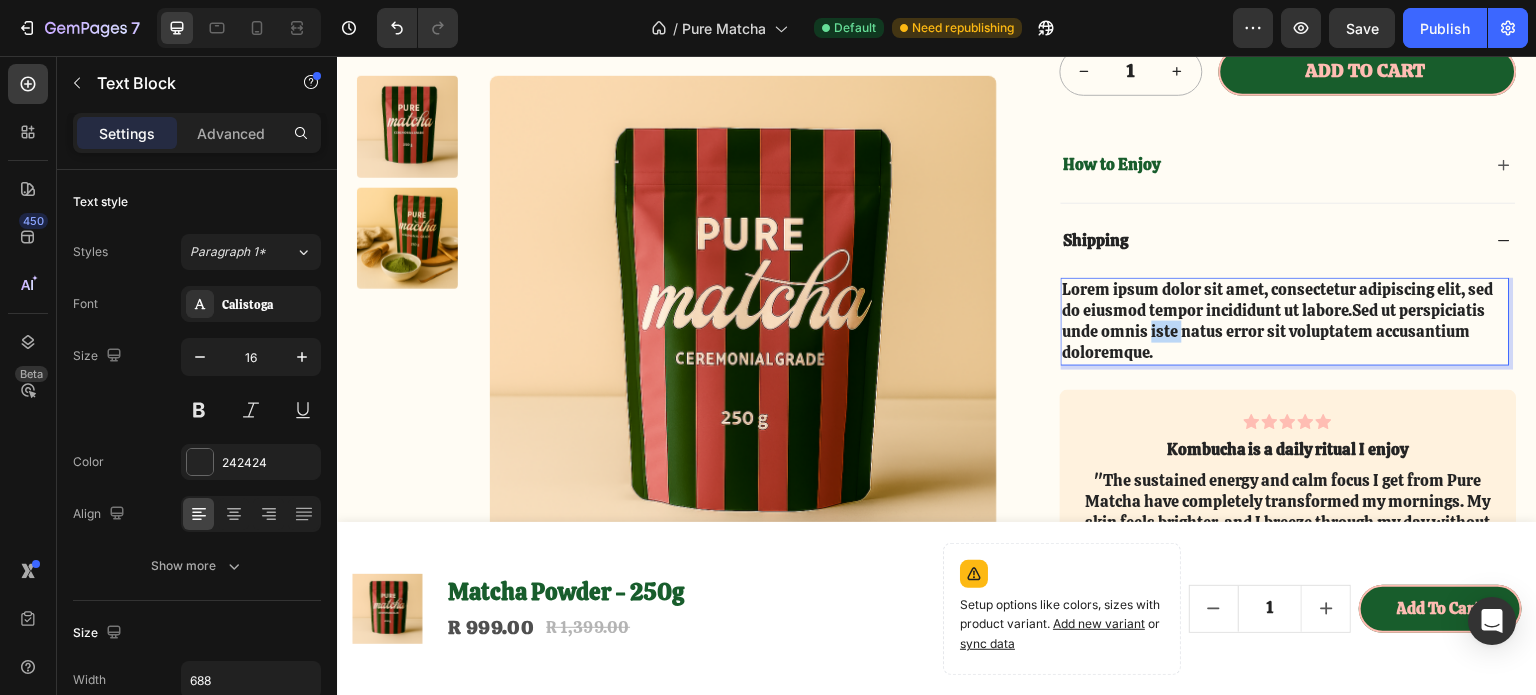 click on "Lorem ipsum dolor sit amet, consectetur adipiscing elit, sed do eiusmod tempor incididunt ut labore.Sed ut perspiciatis unde omnis iste natus error sit voluptatem accusantium doloremque." at bounding box center (1286, 321) 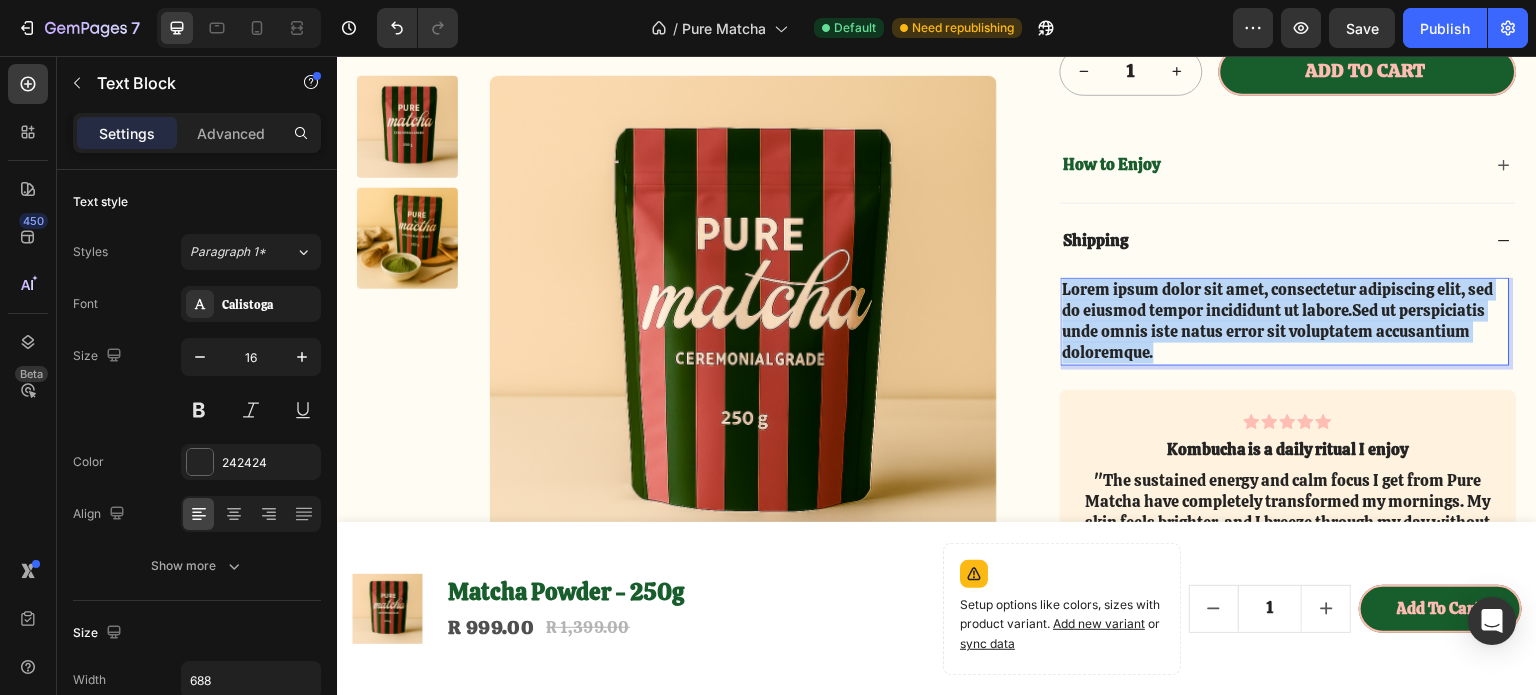 click on "Lorem ipsum dolor sit amet, consectetur adipiscing elit, sed do eiusmod tempor incididunt ut labore.Sed ut perspiciatis unde omnis iste natus error sit voluptatem accusantium doloremque." at bounding box center (1286, 321) 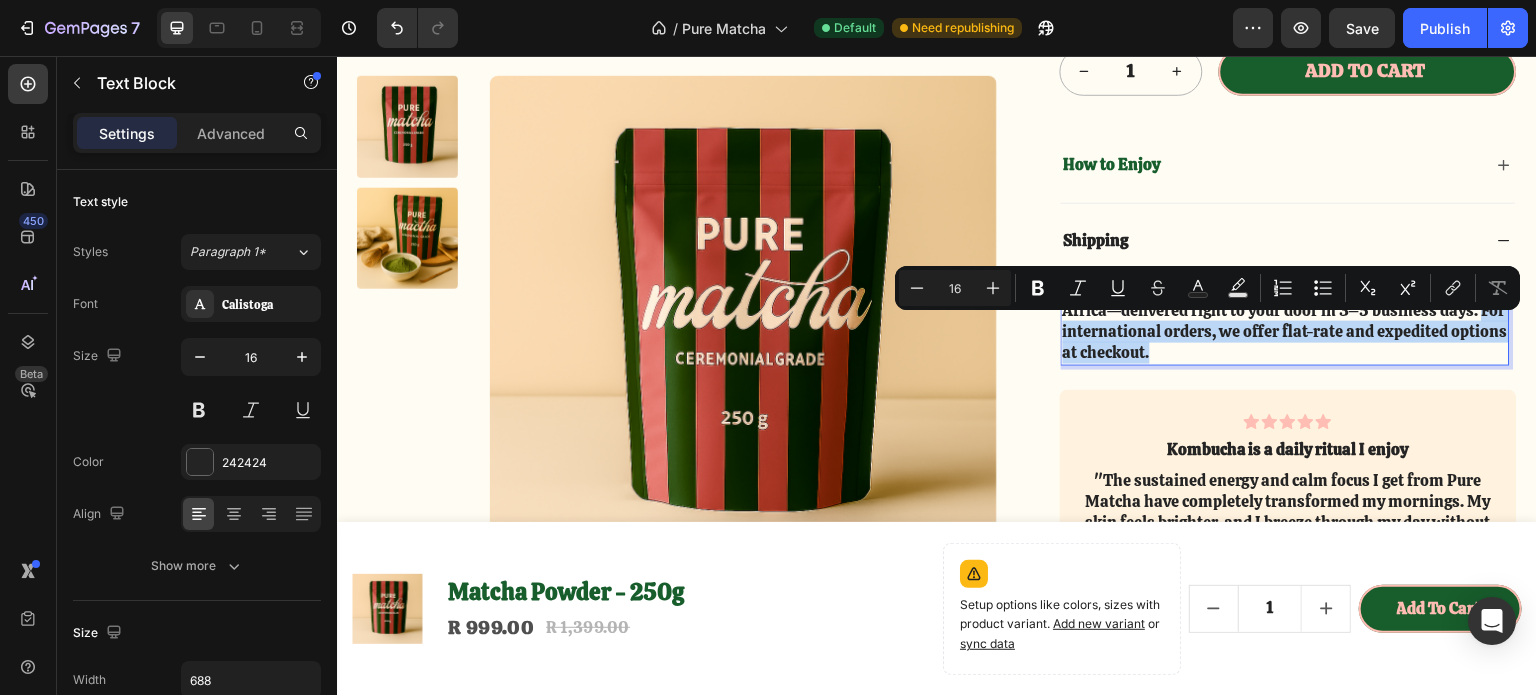 drag, startPoint x: 1188, startPoint y: 334, endPoint x: 1054, endPoint y: 320, distance: 134.72935 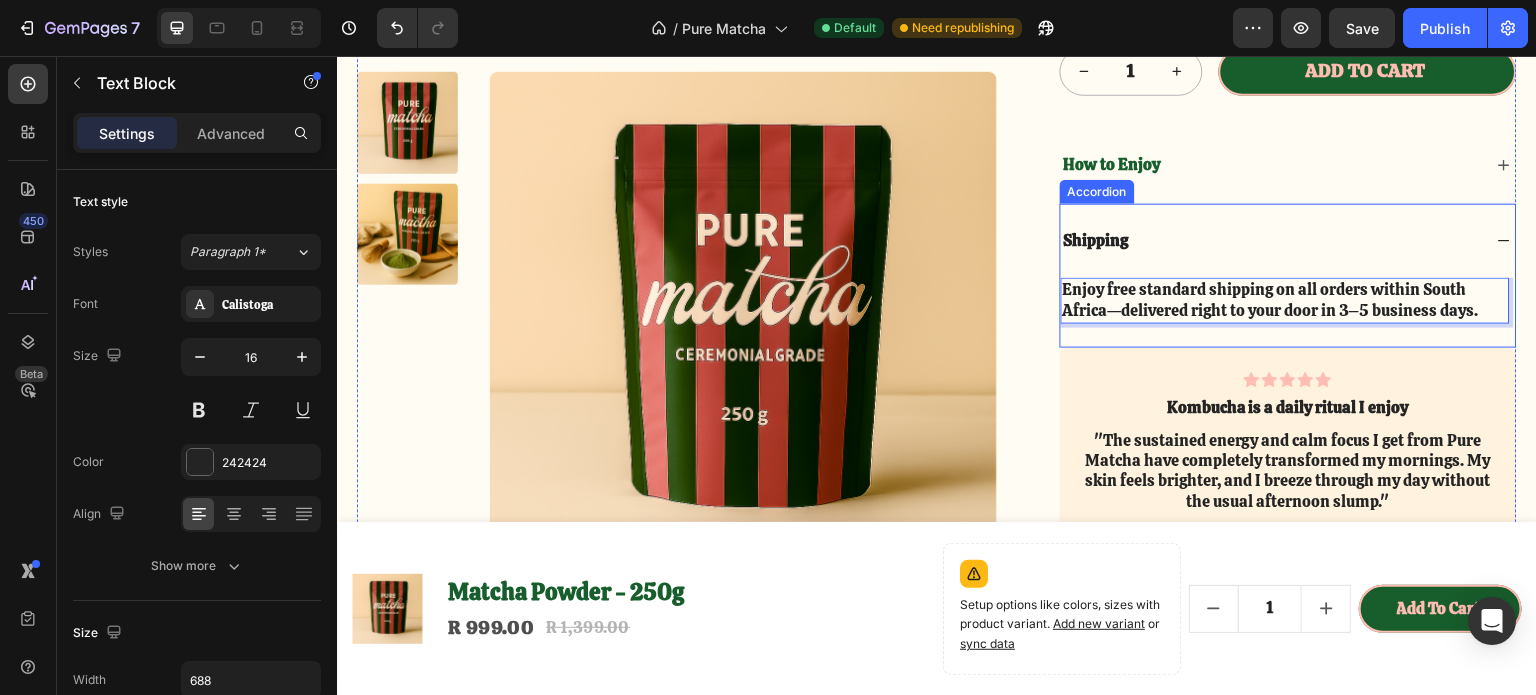 click on "Shipping" at bounding box center [1272, 241] 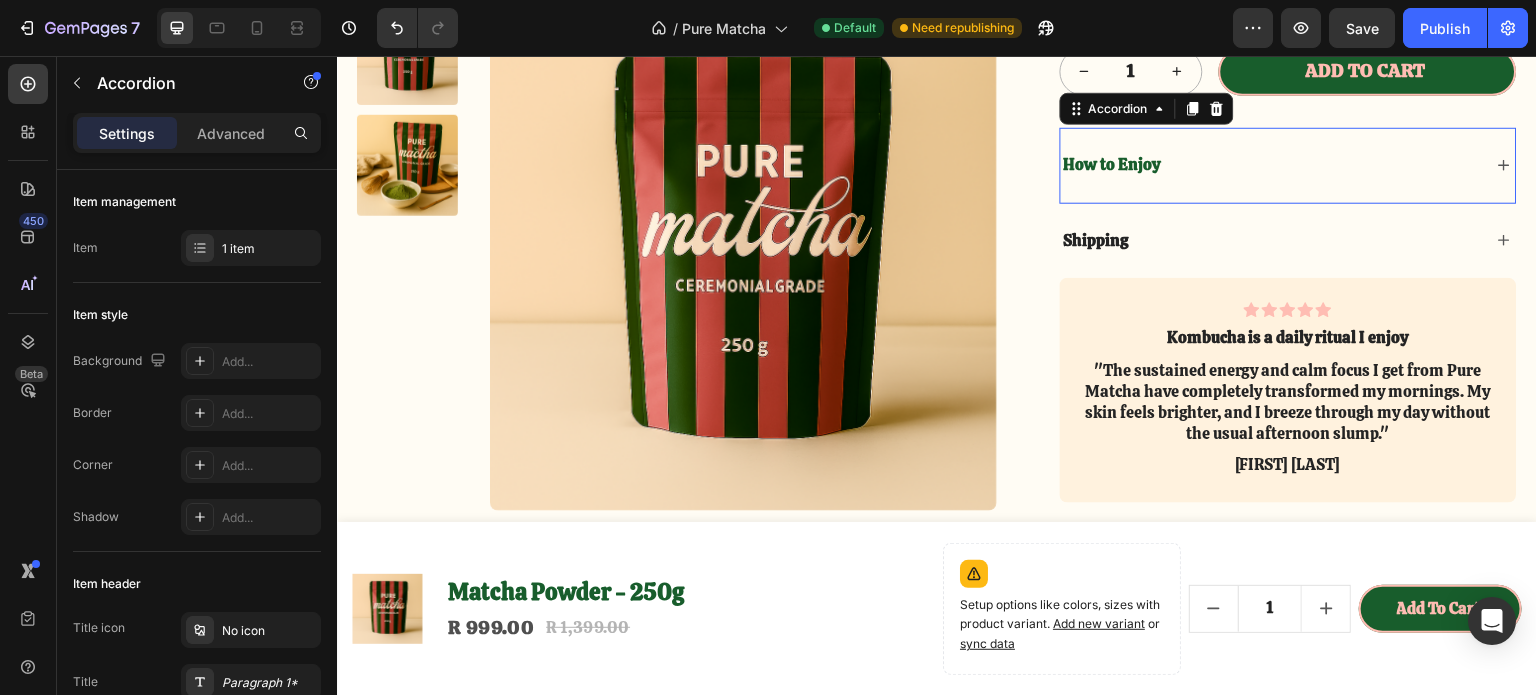 click on "How to Enjoy" at bounding box center (1289, 165) 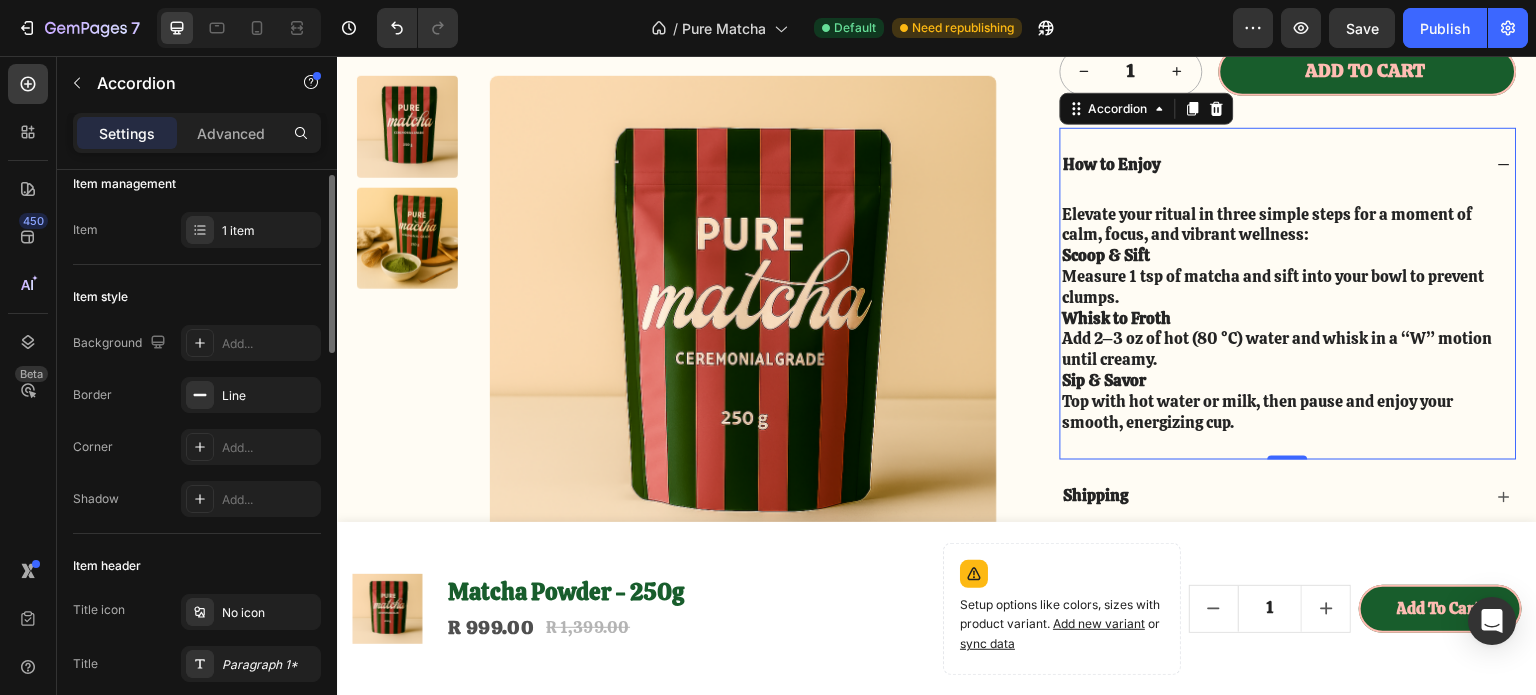 scroll, scrollTop: 0, scrollLeft: 0, axis: both 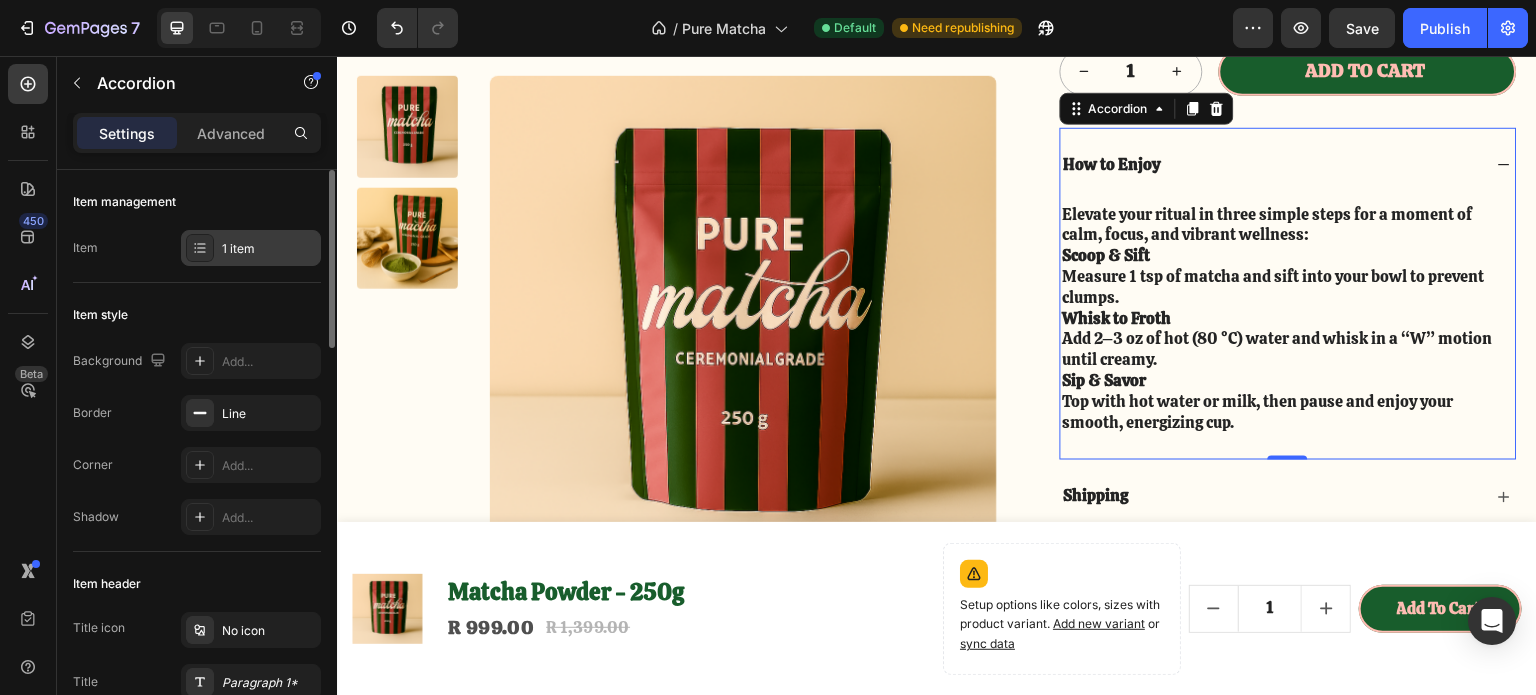 click on "1 item" at bounding box center [269, 249] 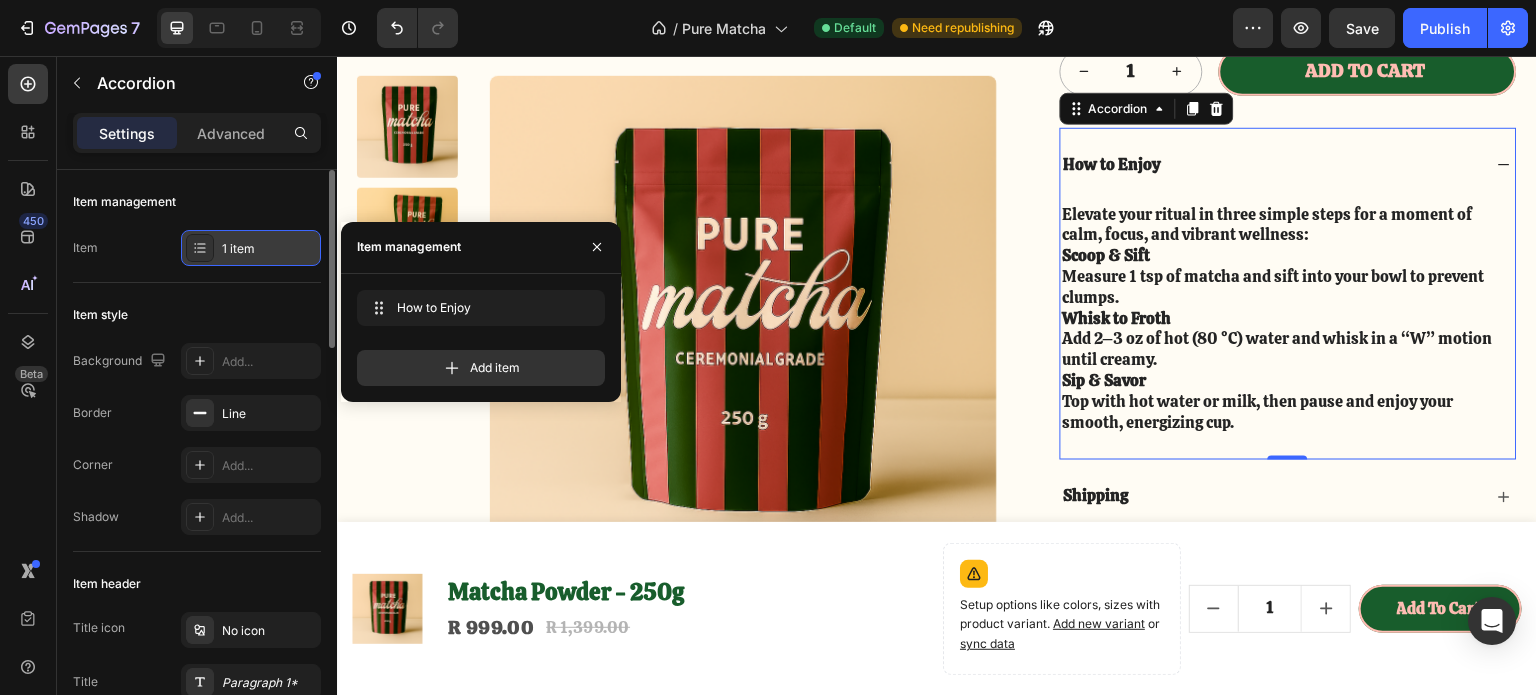 click on "1 item" at bounding box center (269, 249) 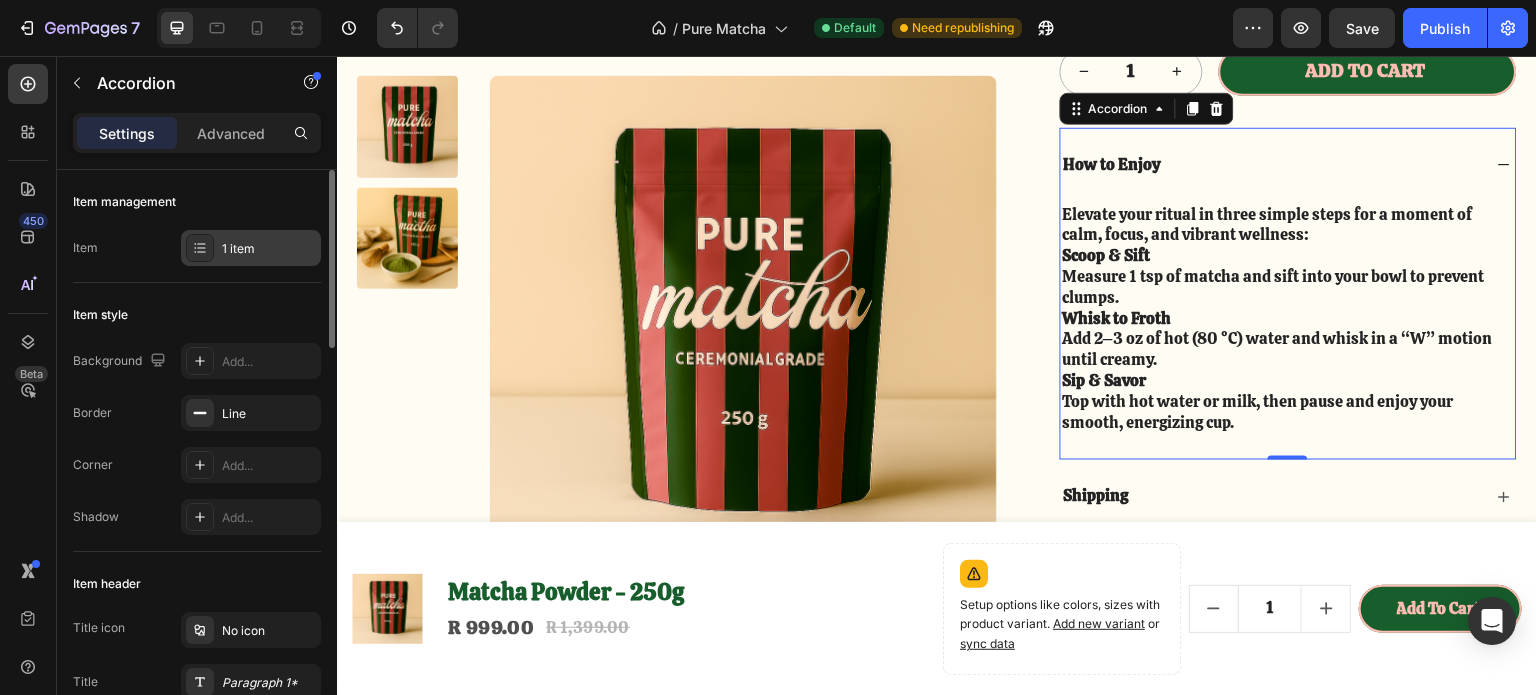 click on "1 item" at bounding box center [269, 249] 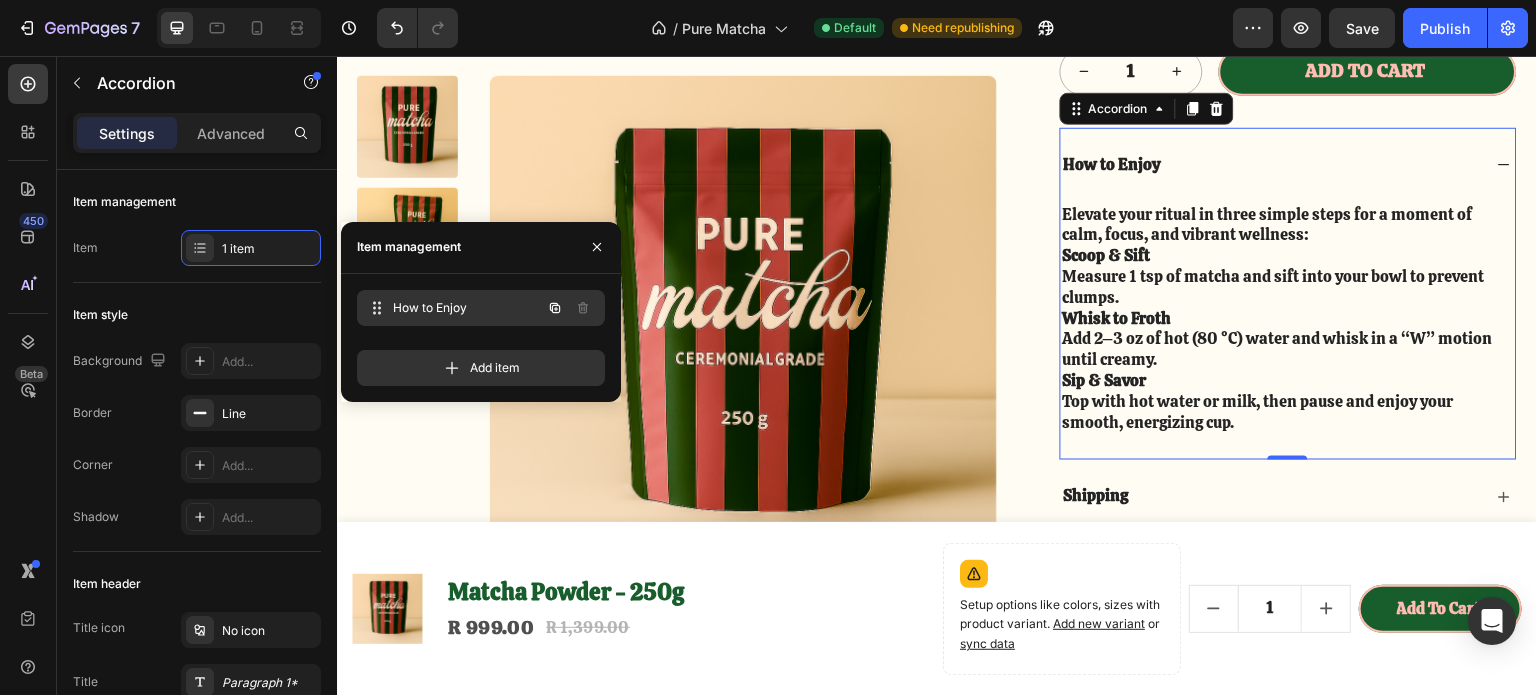 click on "How to Enjoy" at bounding box center [467, 308] 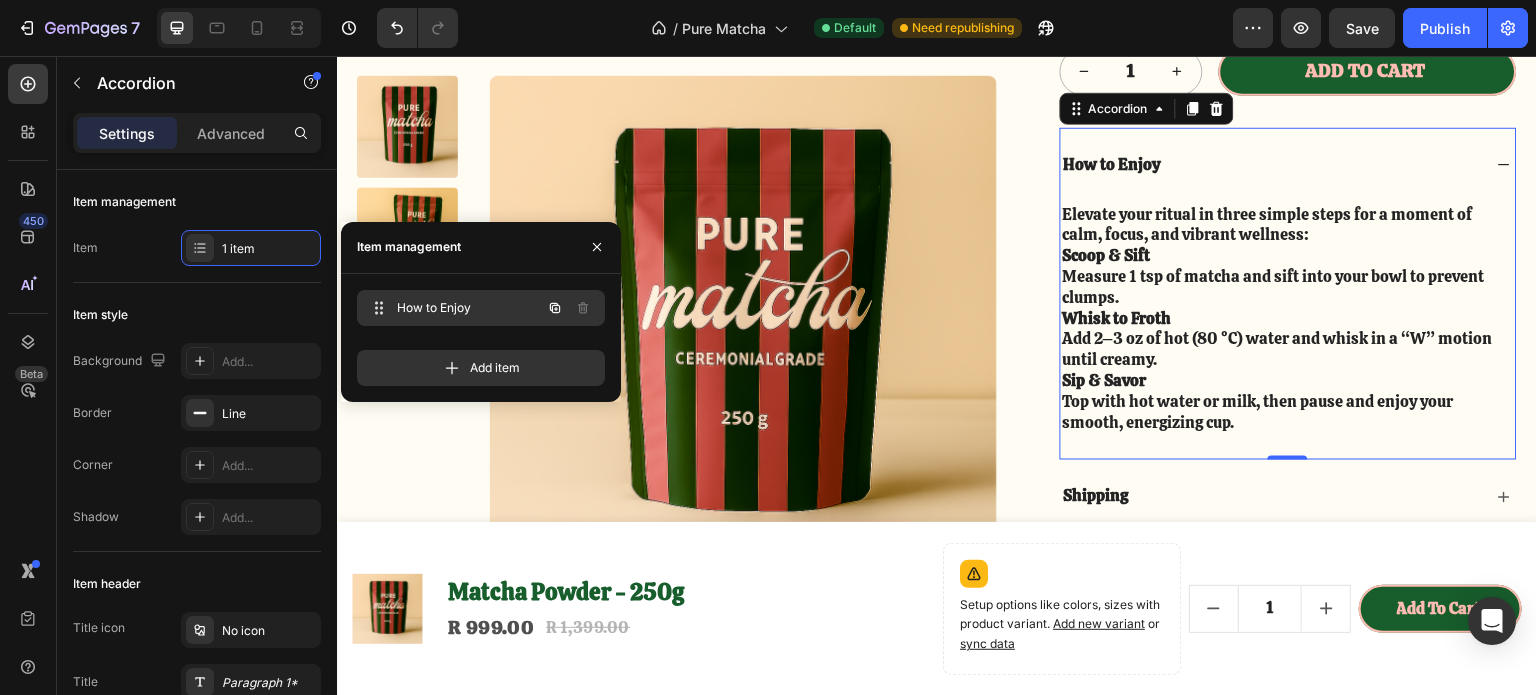 click on "How to Enjoy" at bounding box center [453, 308] 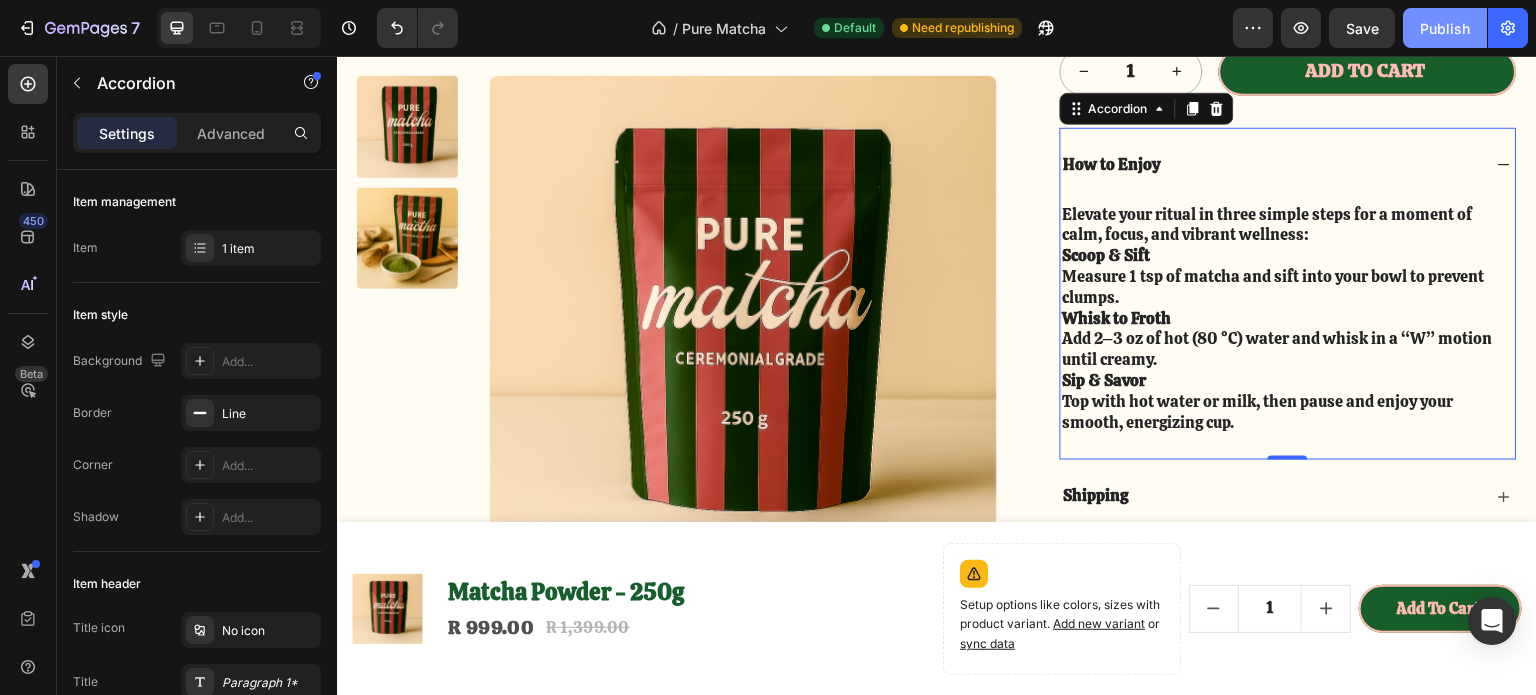 click on "Publish" at bounding box center [1445, 28] 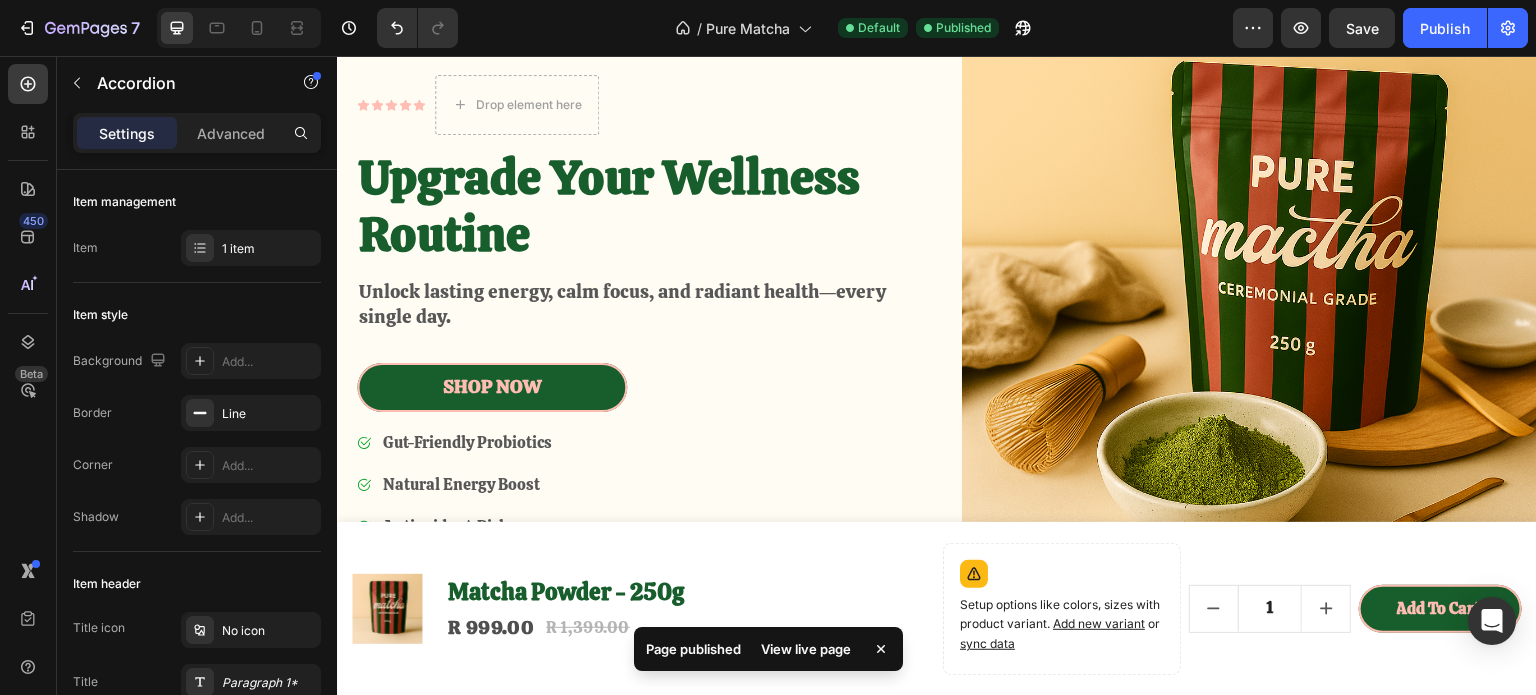 scroll, scrollTop: 0, scrollLeft: 0, axis: both 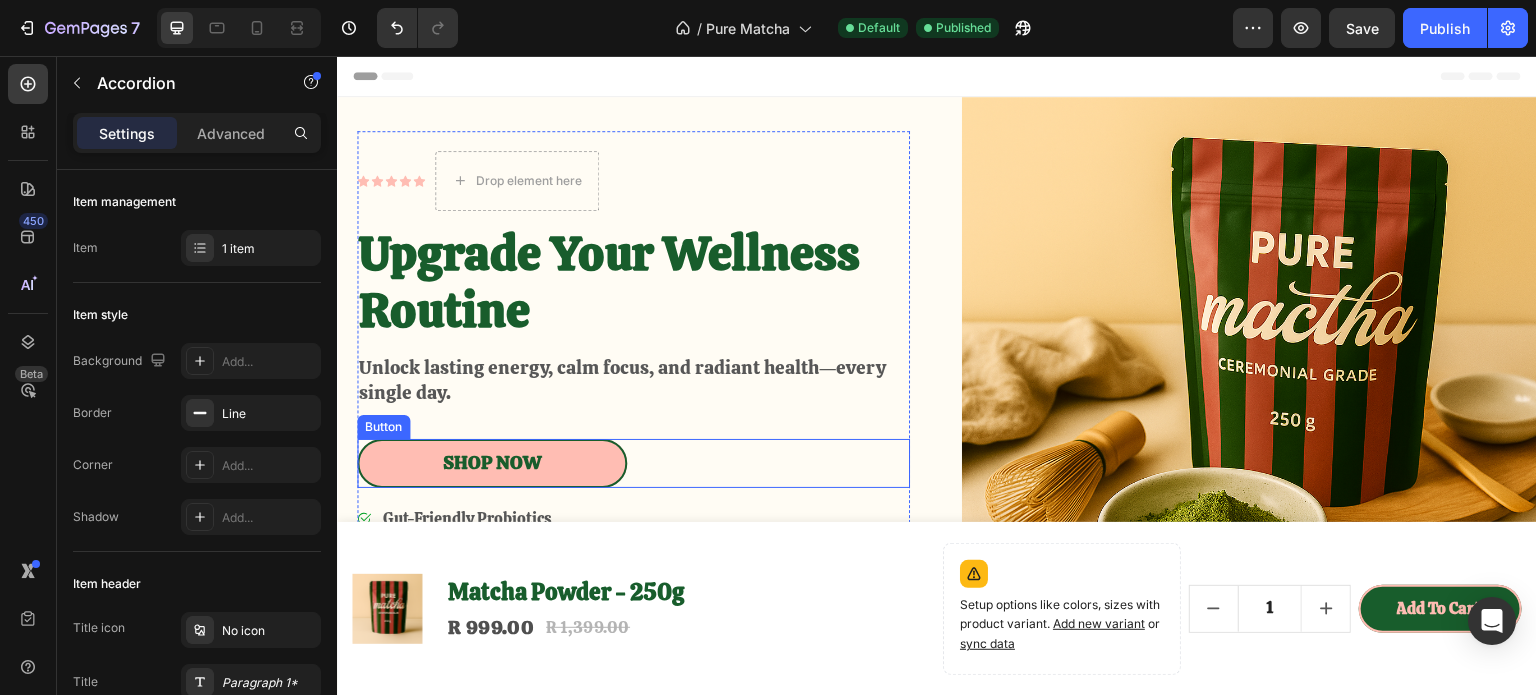 click on "Shop Now" at bounding box center [492, 463] 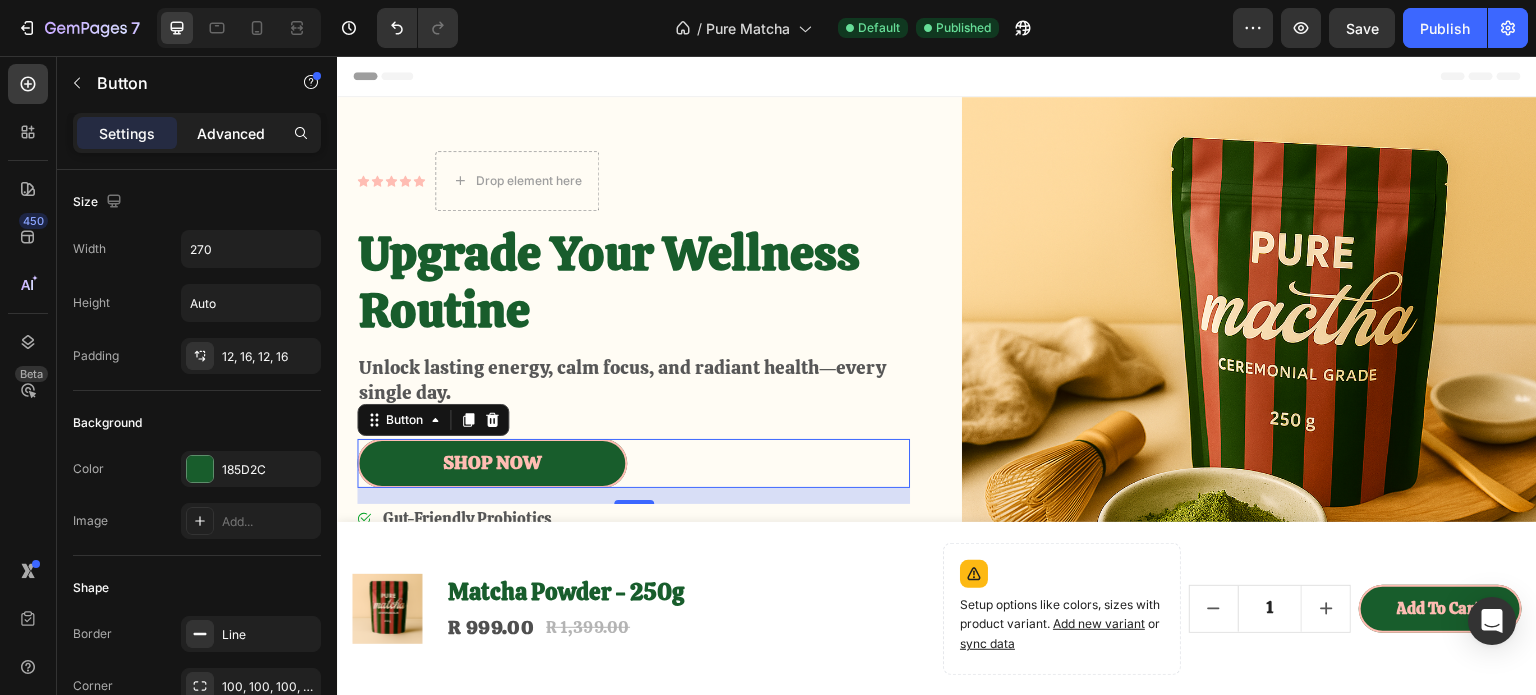 click on "Advanced" at bounding box center [231, 133] 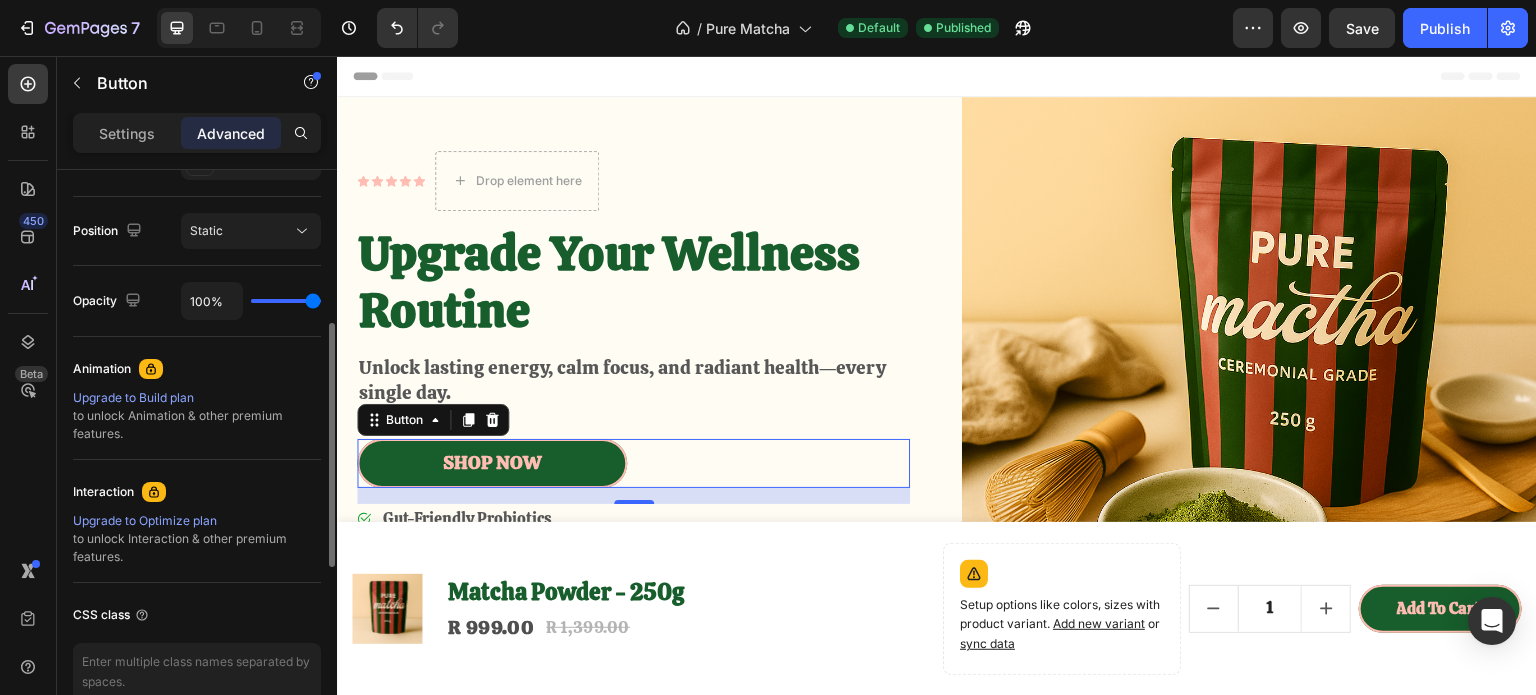 scroll, scrollTop: 604, scrollLeft: 0, axis: vertical 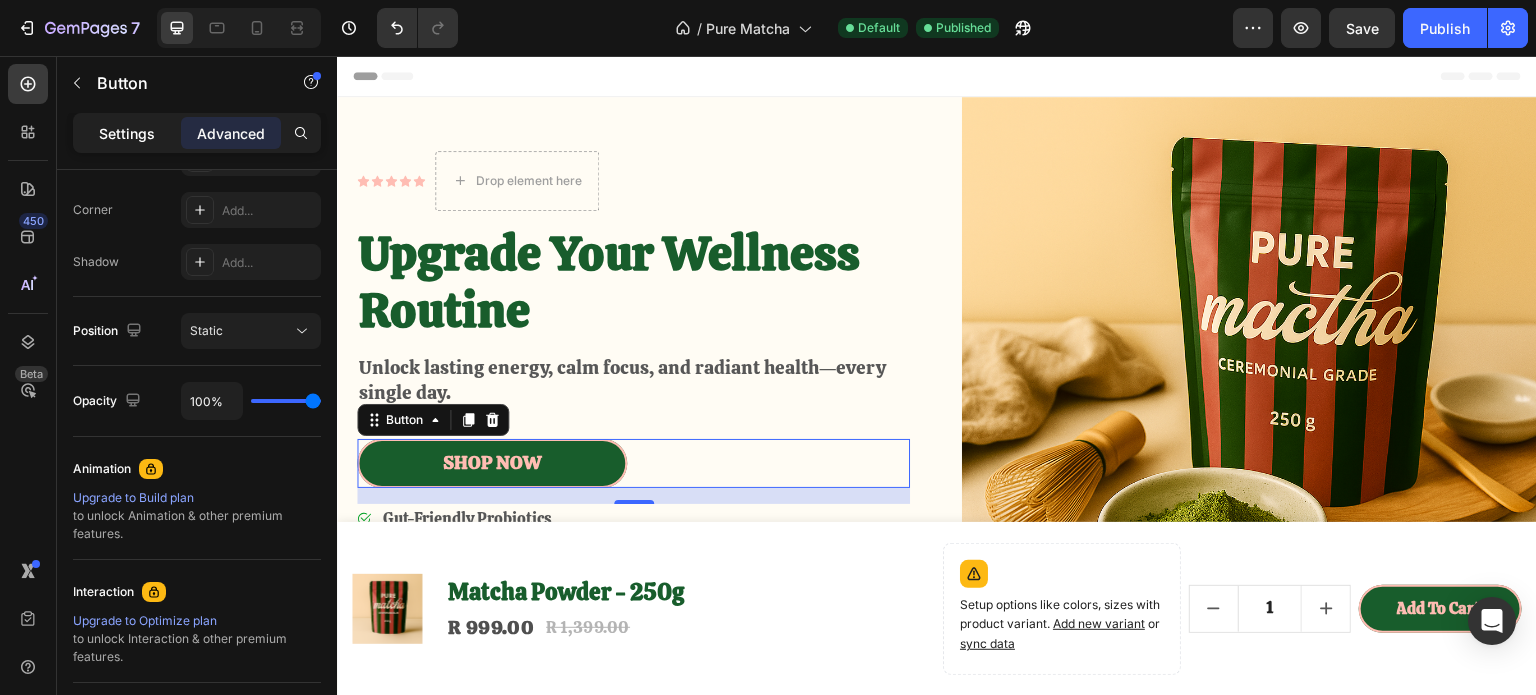 click on "Settings" 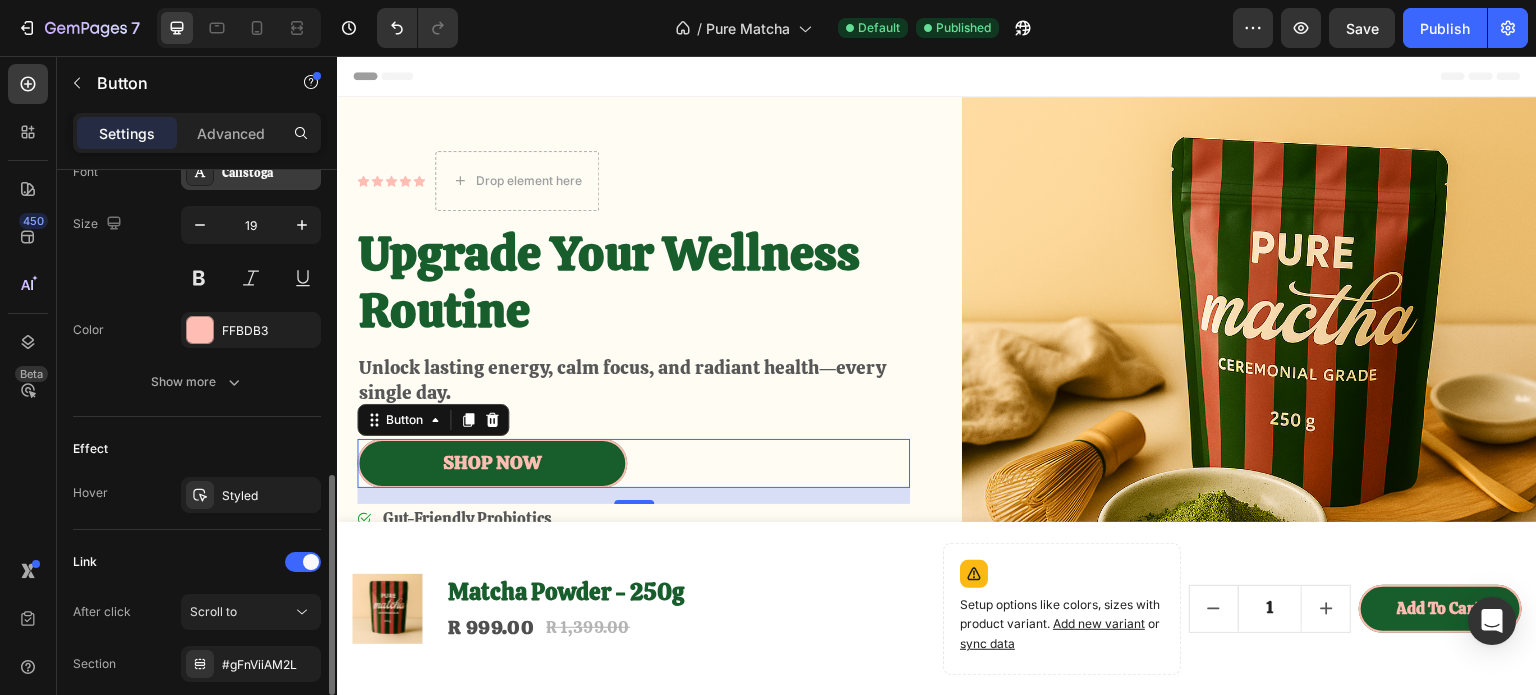 scroll, scrollTop: 952, scrollLeft: 0, axis: vertical 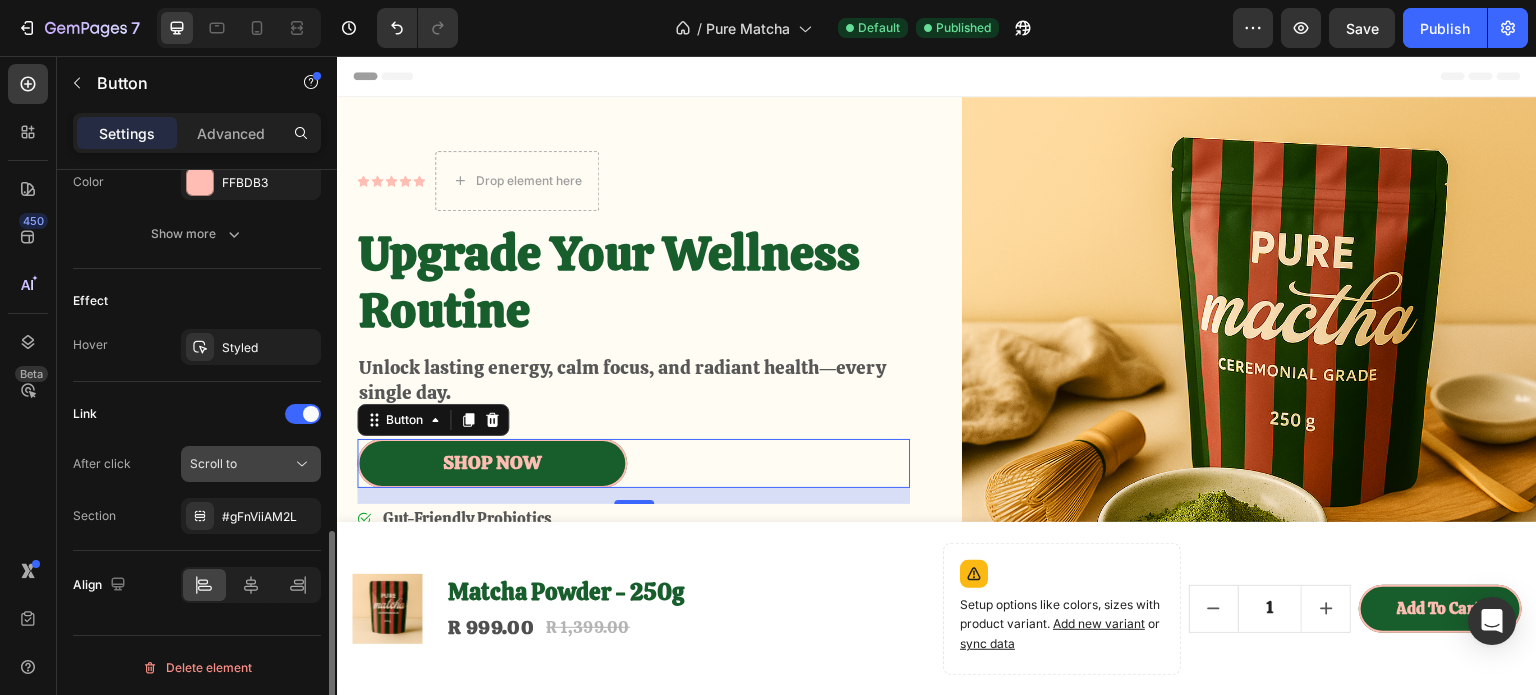 click on "Scroll to" at bounding box center (241, 464) 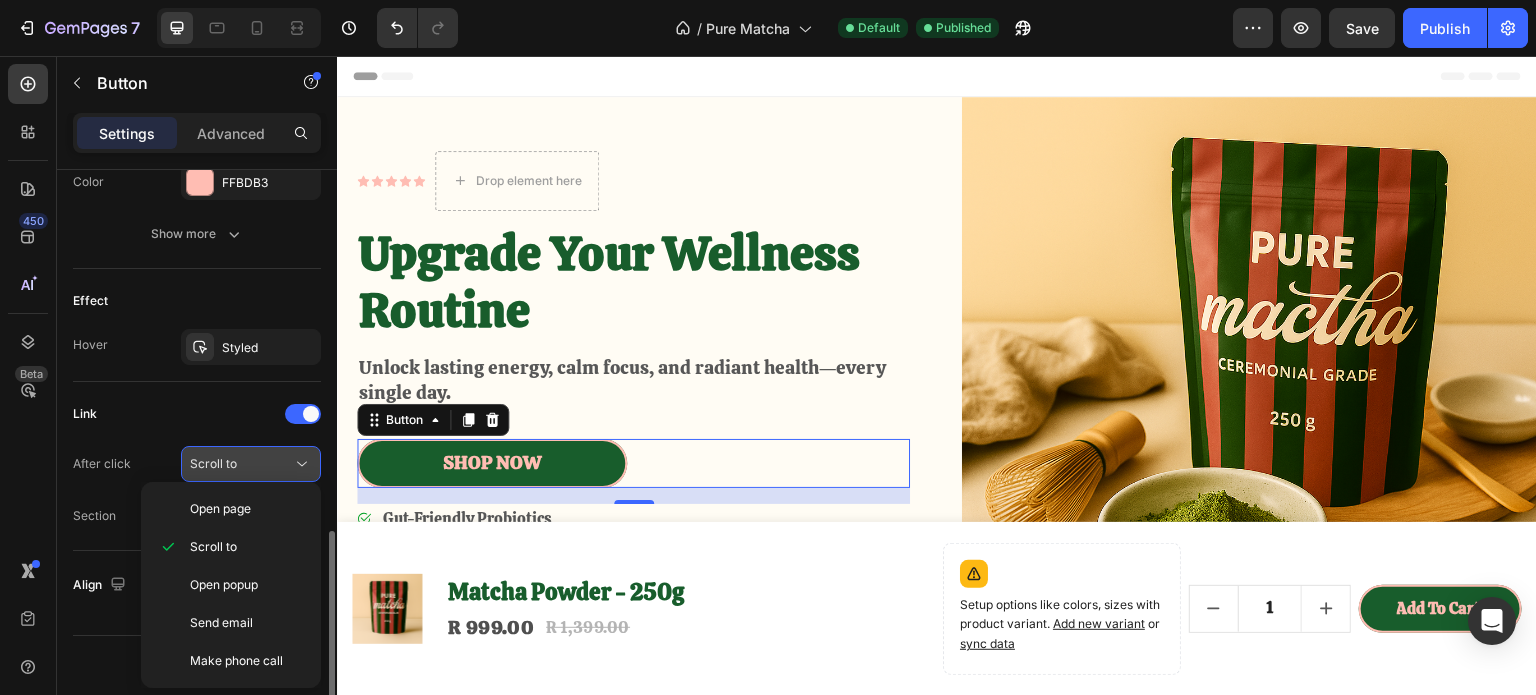 click on "Scroll to" at bounding box center [241, 464] 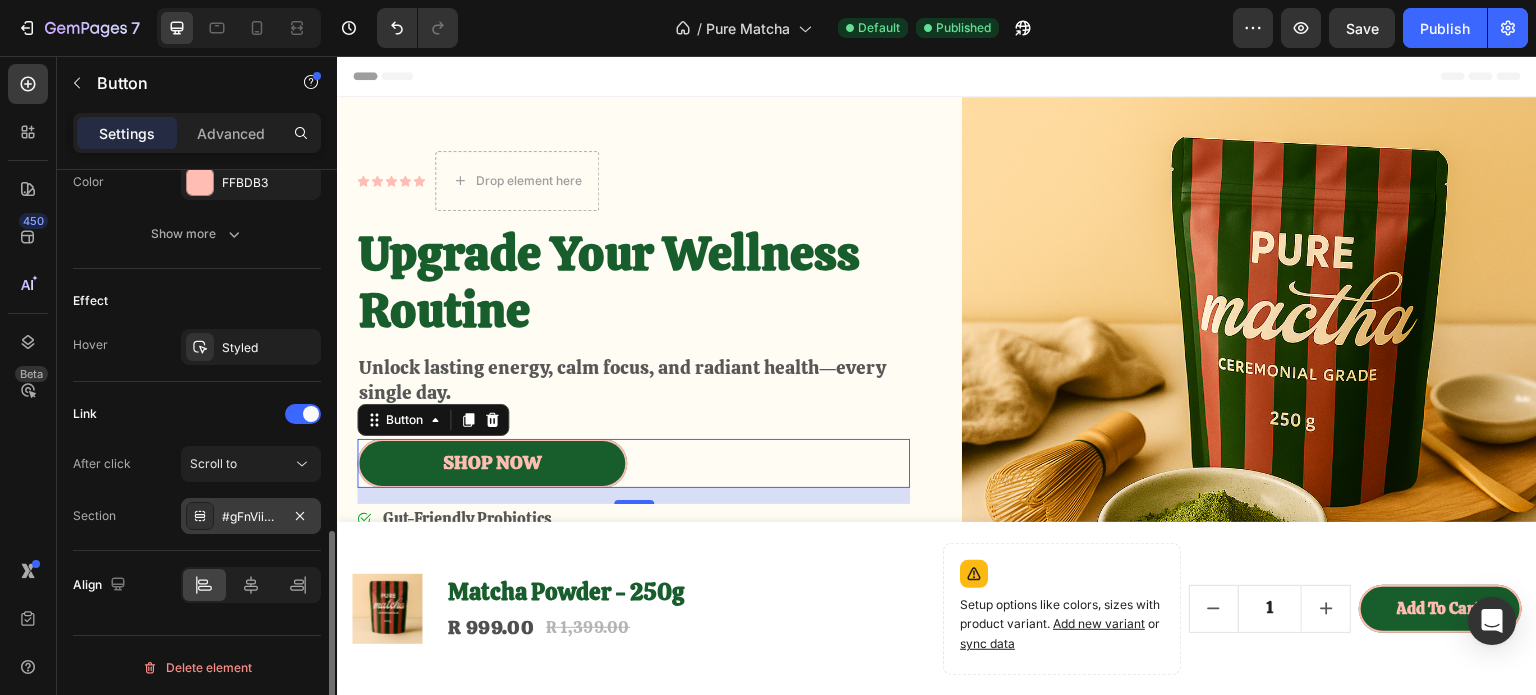 click on "#gFnViiAM2L" at bounding box center (251, 517) 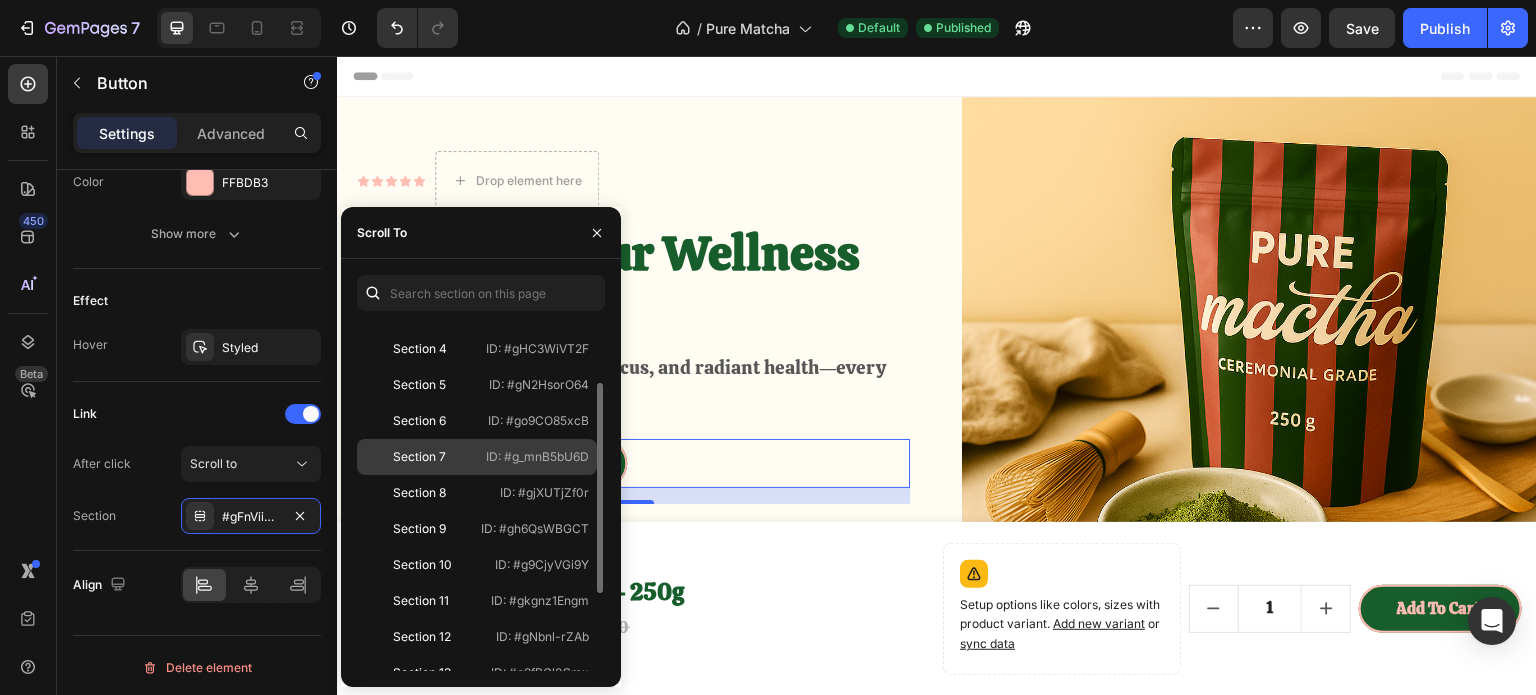 scroll, scrollTop: 200, scrollLeft: 0, axis: vertical 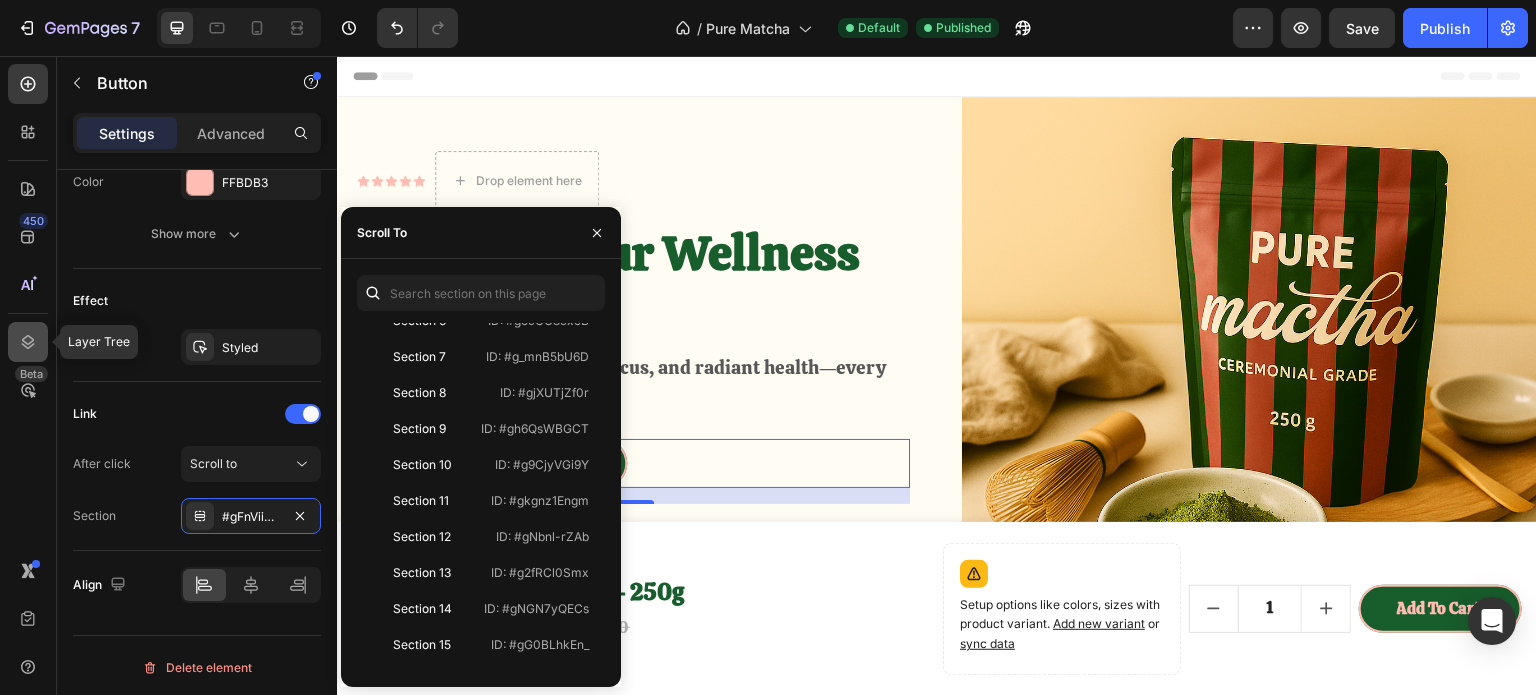 click 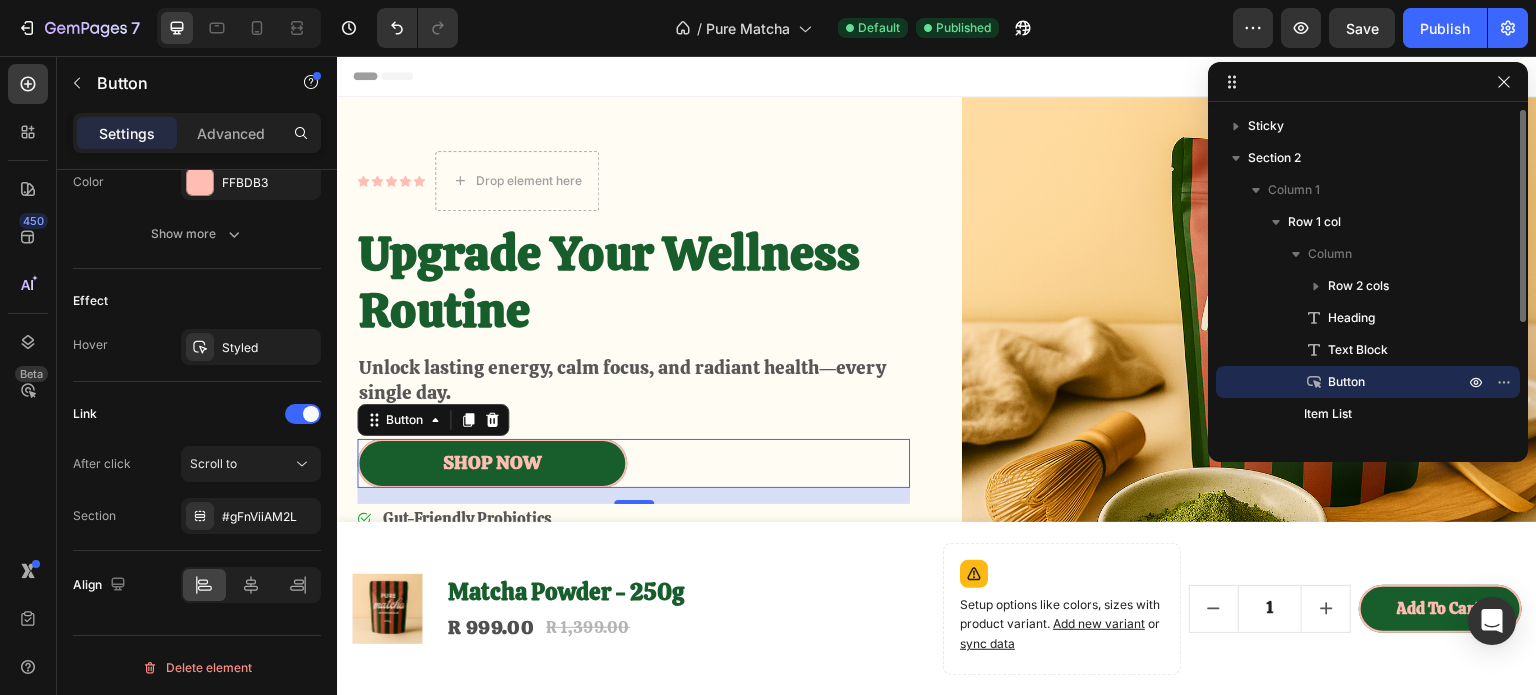 scroll, scrollTop: 500, scrollLeft: 0, axis: vertical 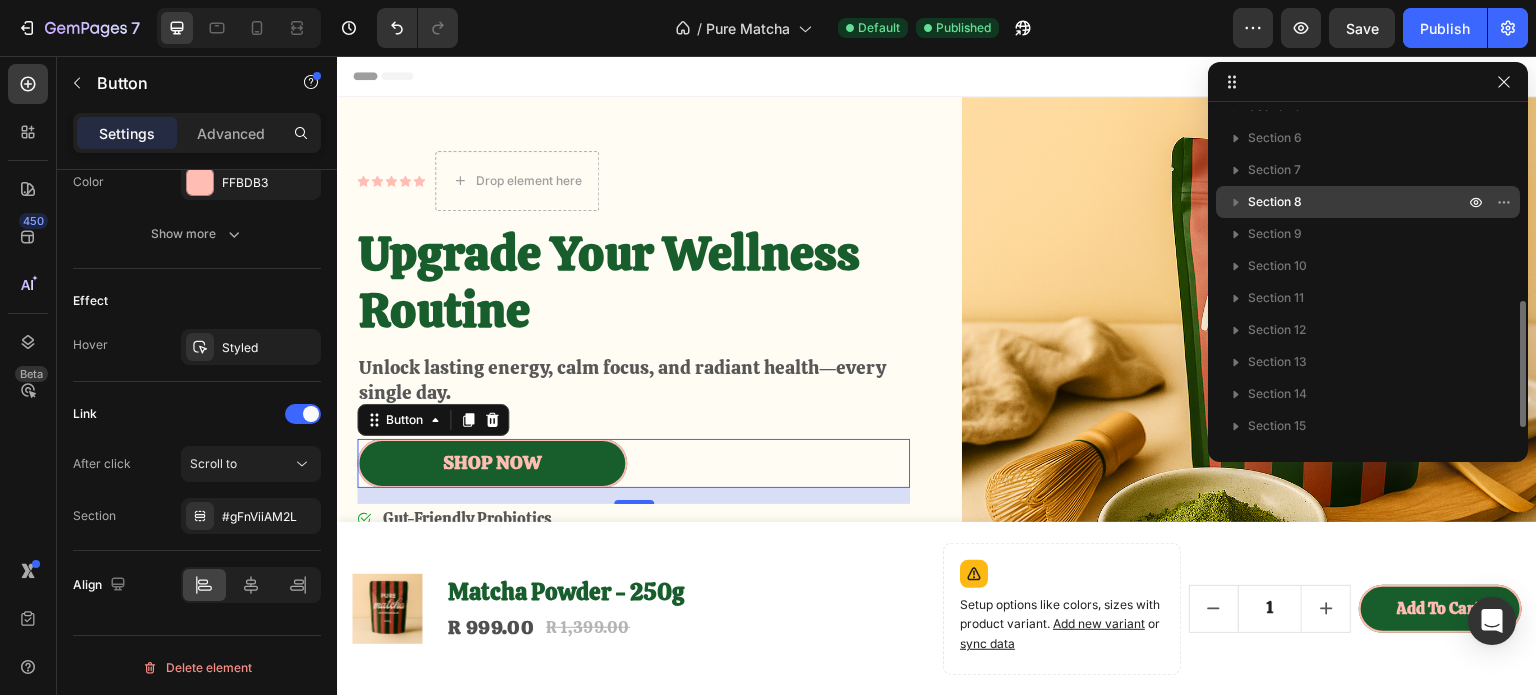 click on "Section 8" at bounding box center (1368, 202) 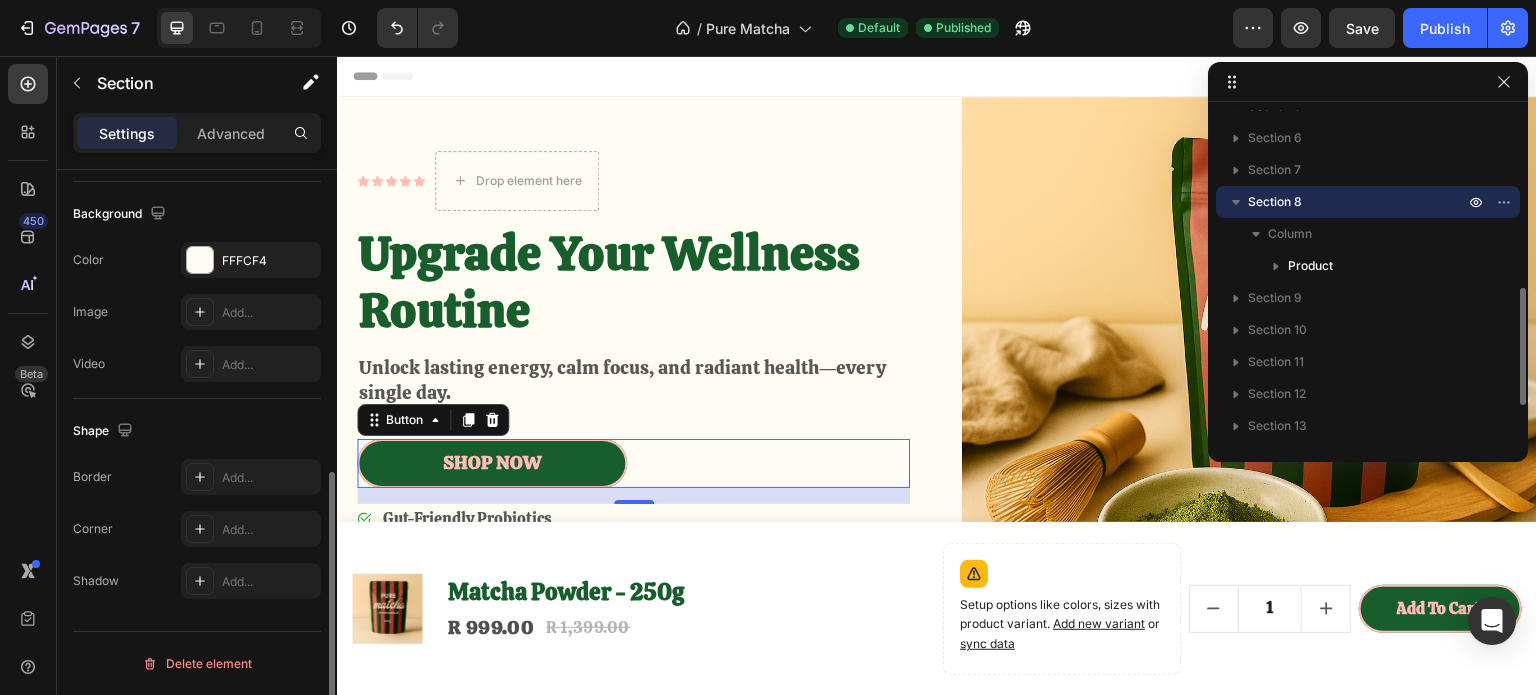 scroll, scrollTop: 0, scrollLeft: 0, axis: both 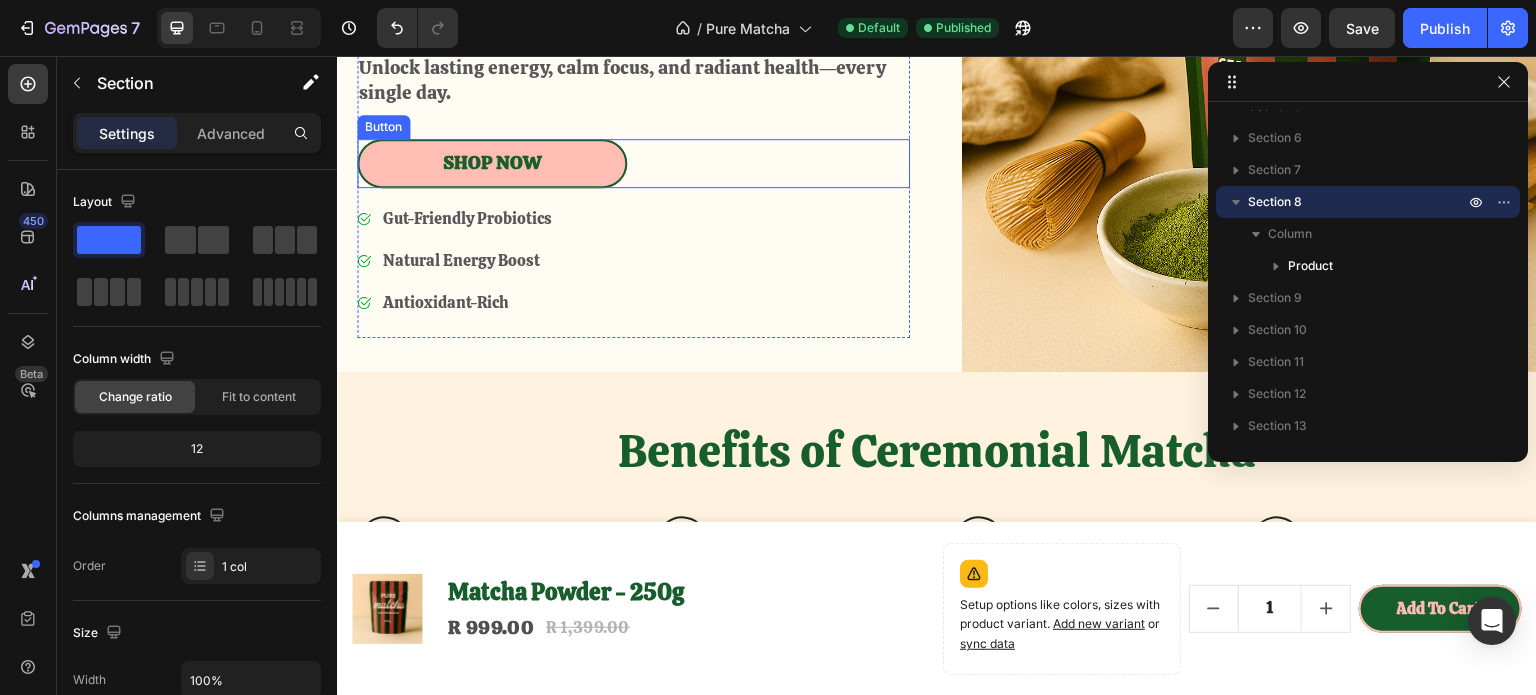 click on "Shop Now" at bounding box center [492, 163] 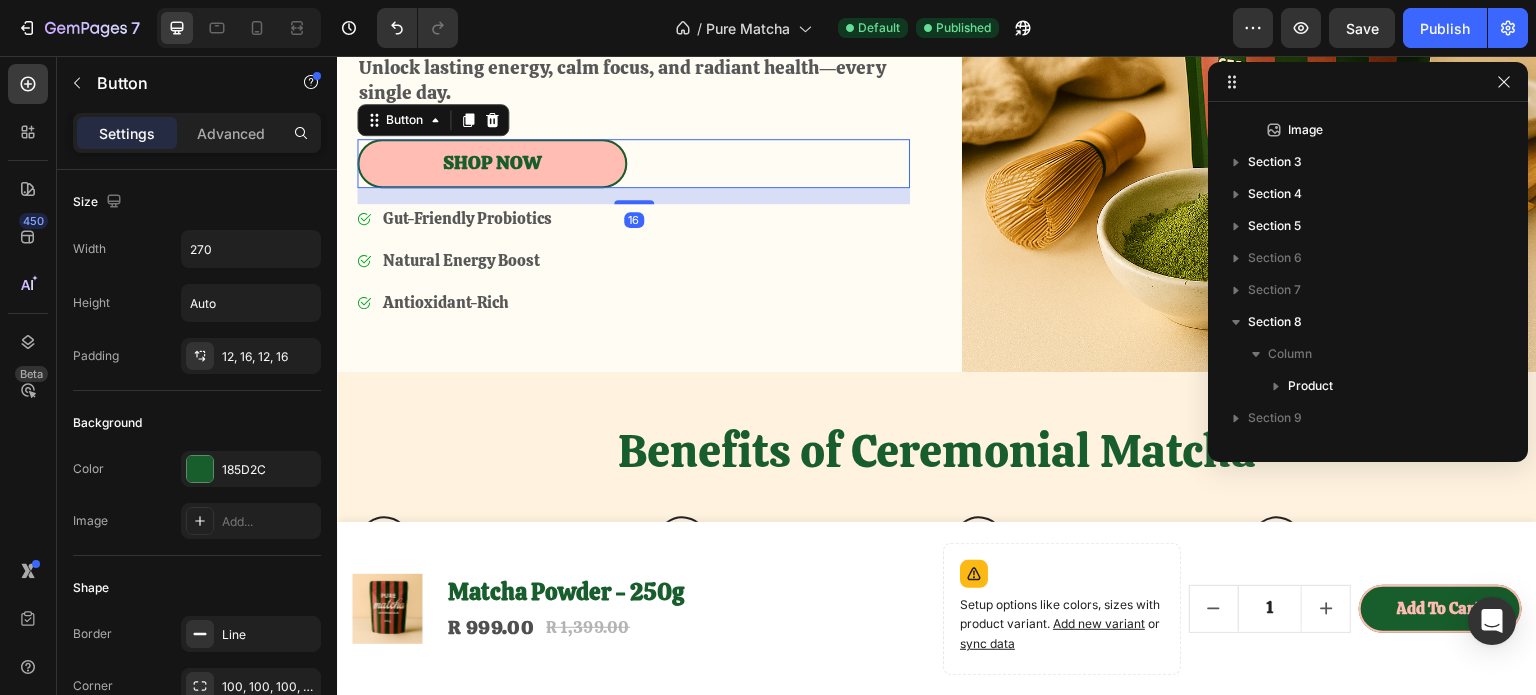 scroll, scrollTop: 242, scrollLeft: 0, axis: vertical 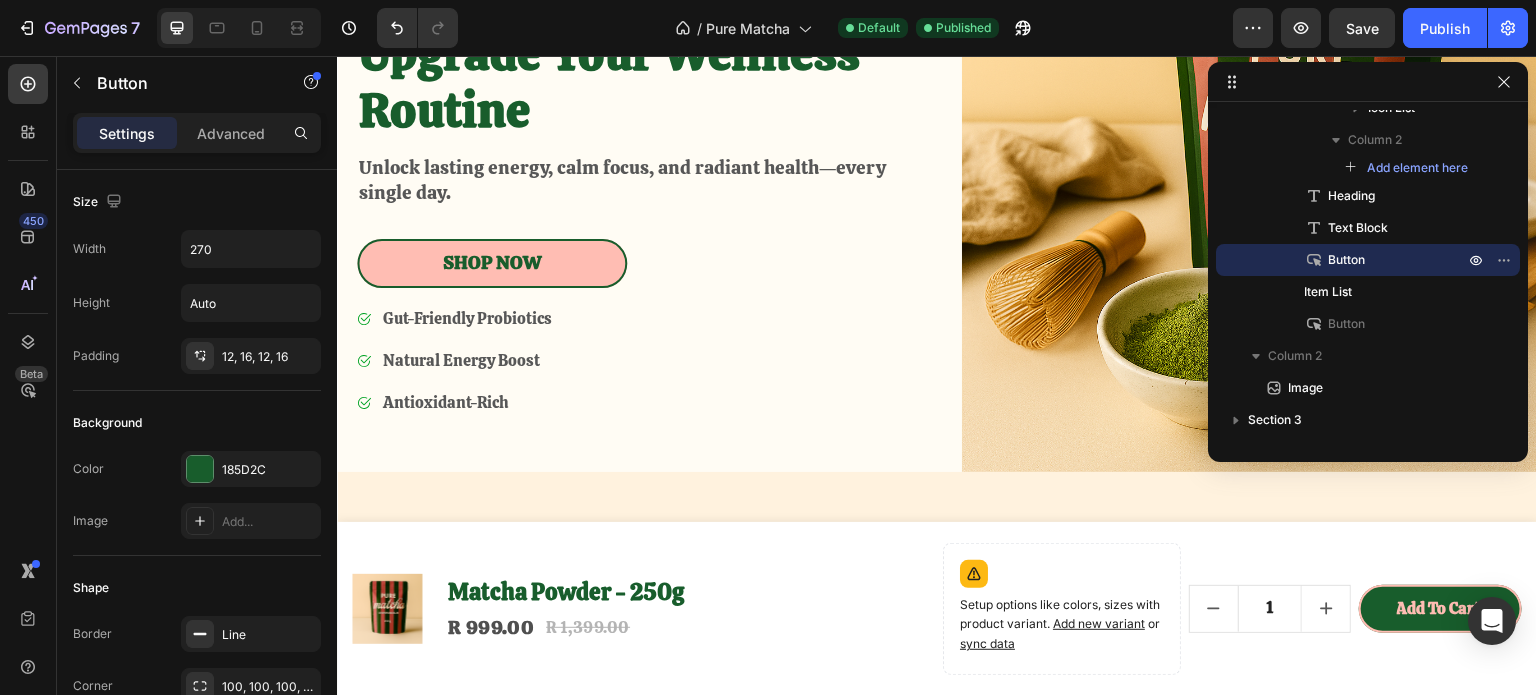 click on "Shop Now" at bounding box center [492, 263] 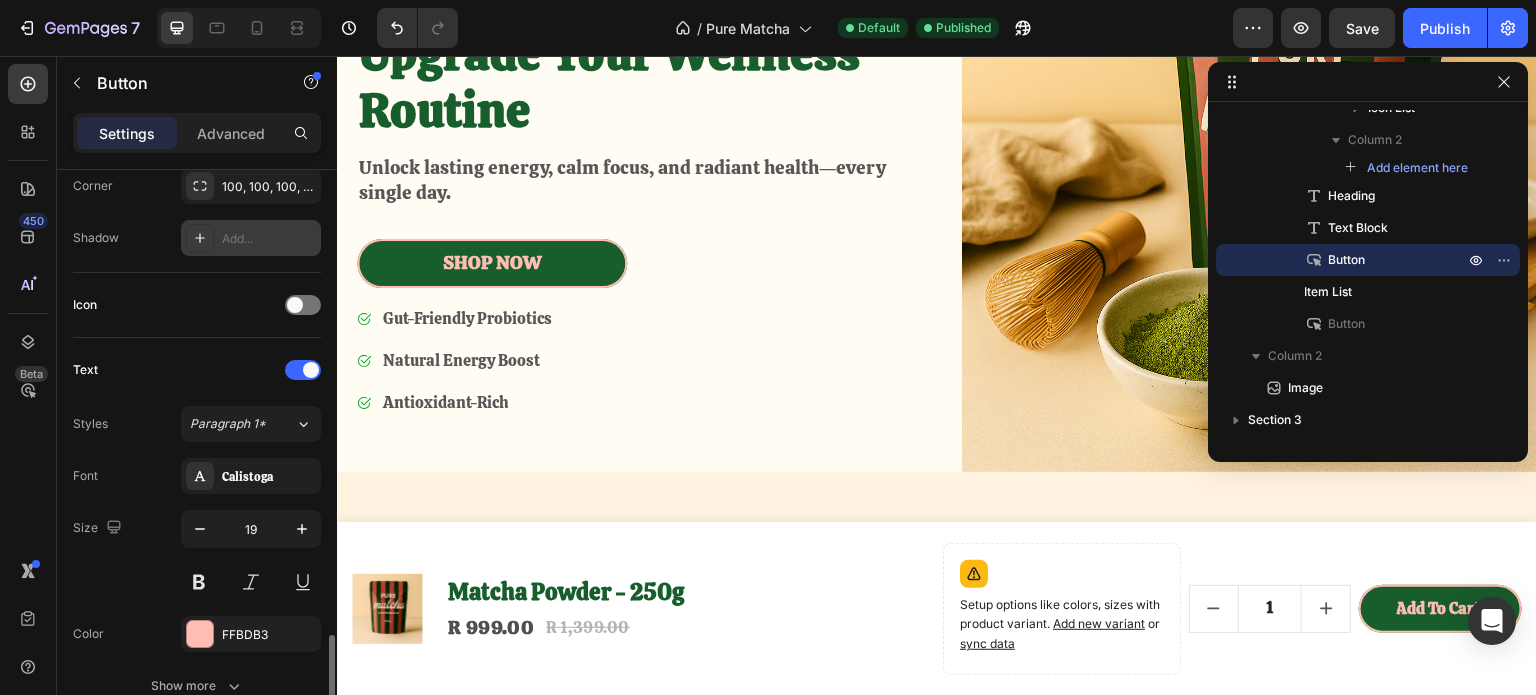 scroll, scrollTop: 800, scrollLeft: 0, axis: vertical 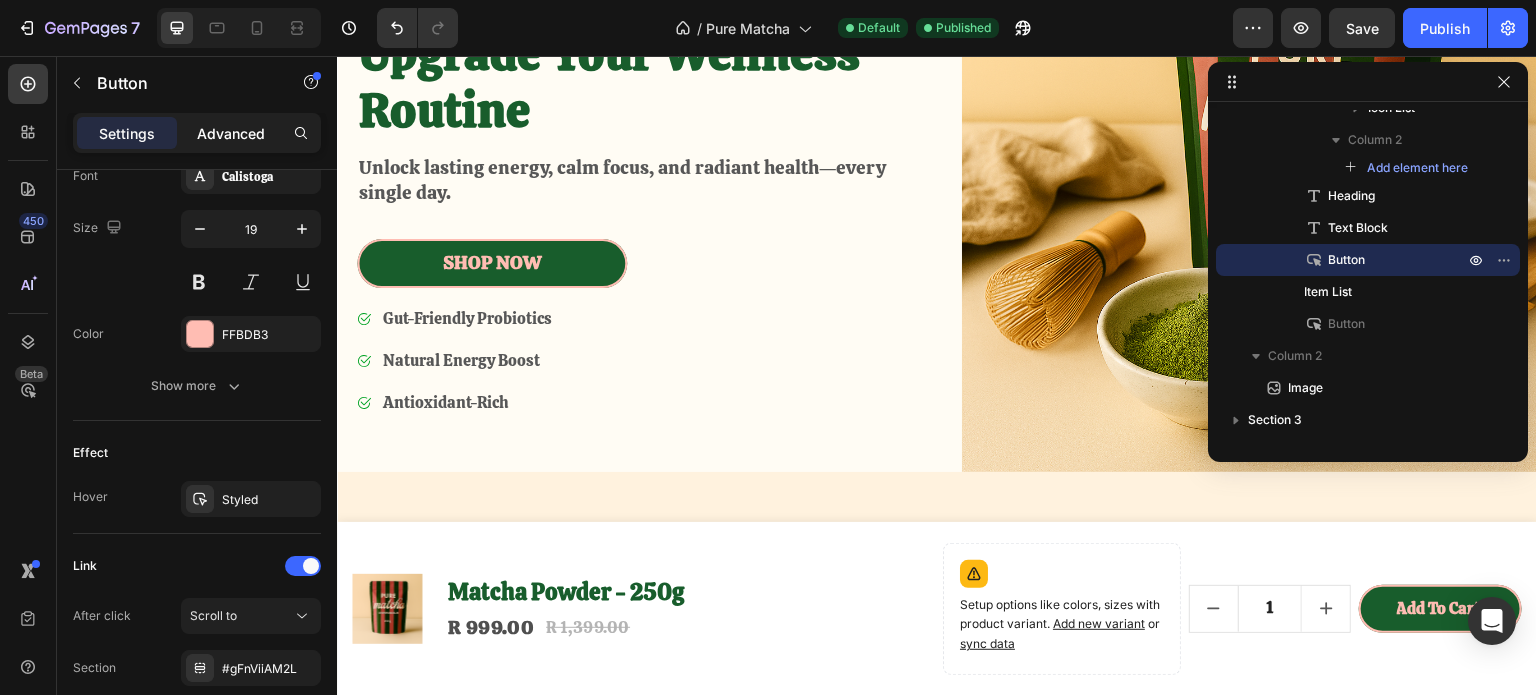 click on "Advanced" 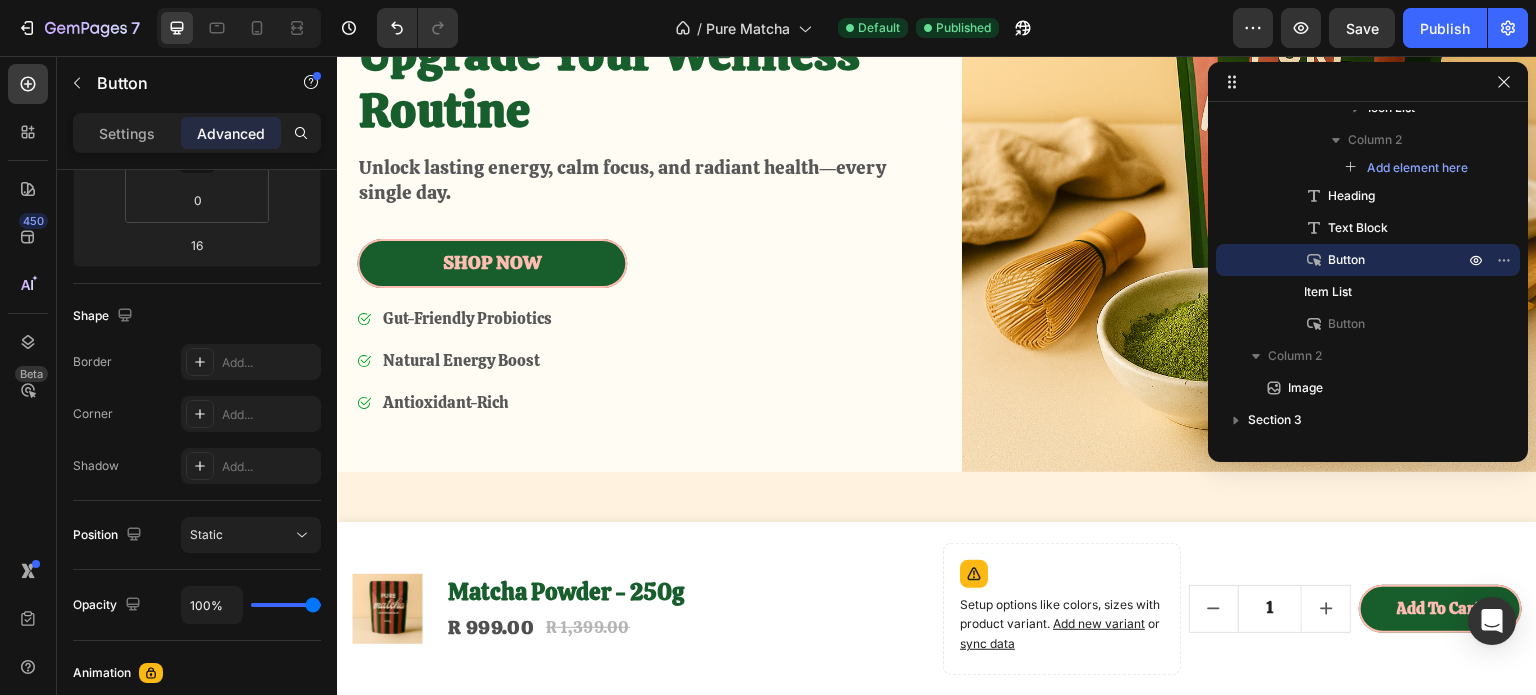 scroll, scrollTop: 0, scrollLeft: 0, axis: both 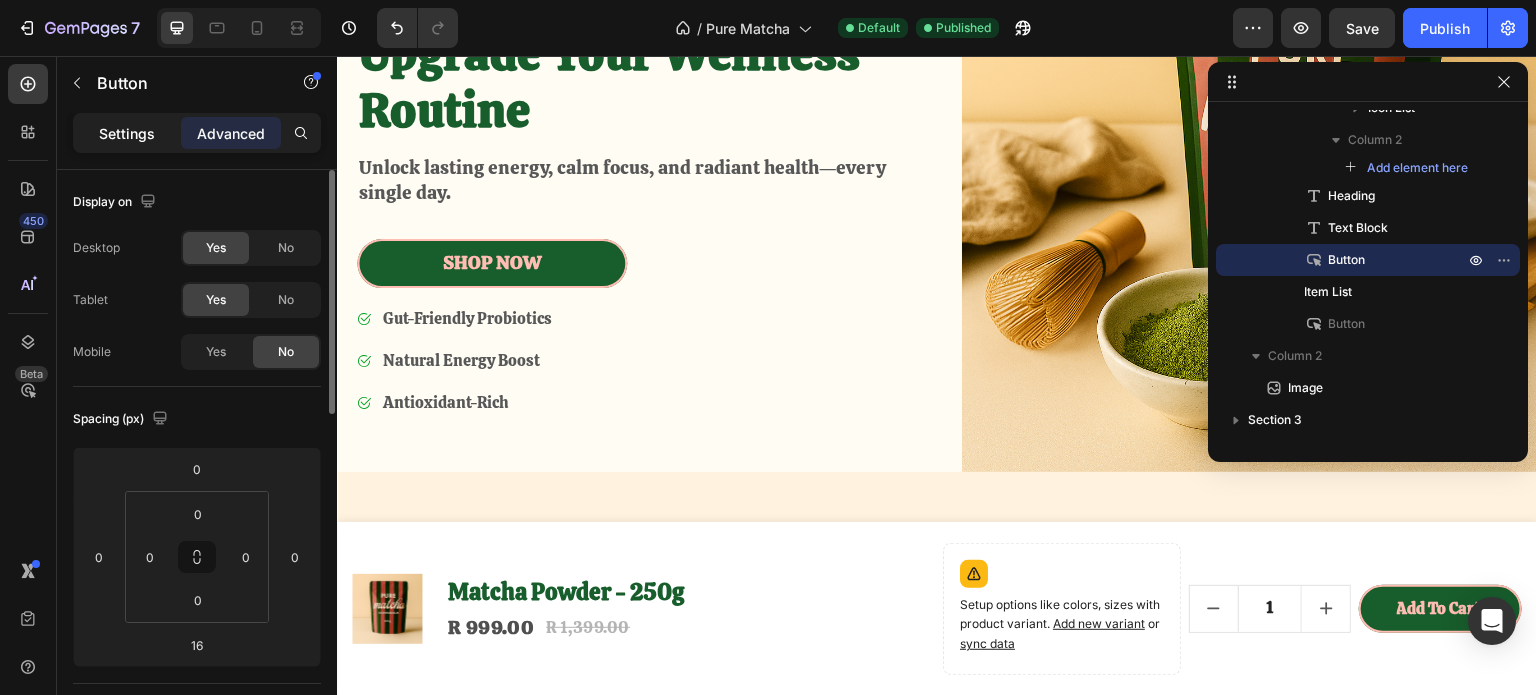 click on "Settings" at bounding box center (127, 133) 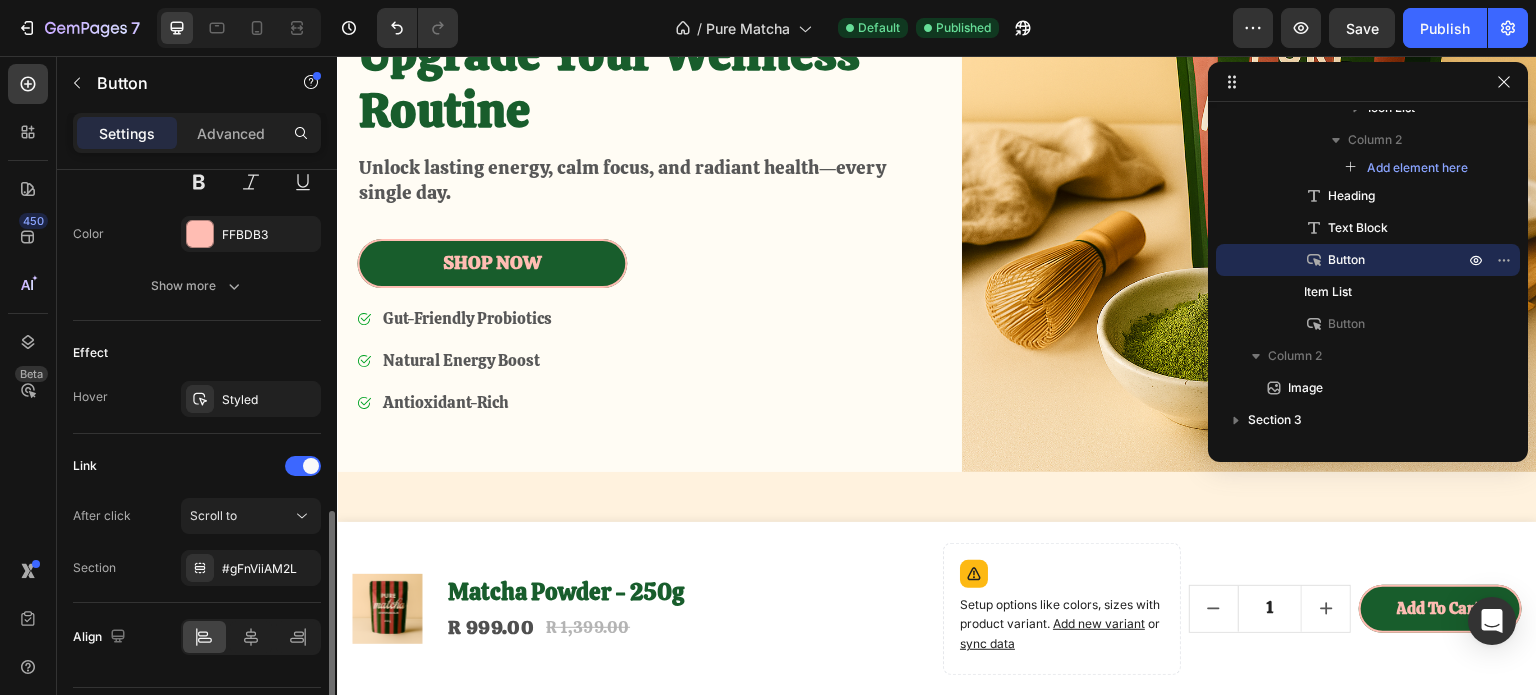 scroll, scrollTop: 952, scrollLeft: 0, axis: vertical 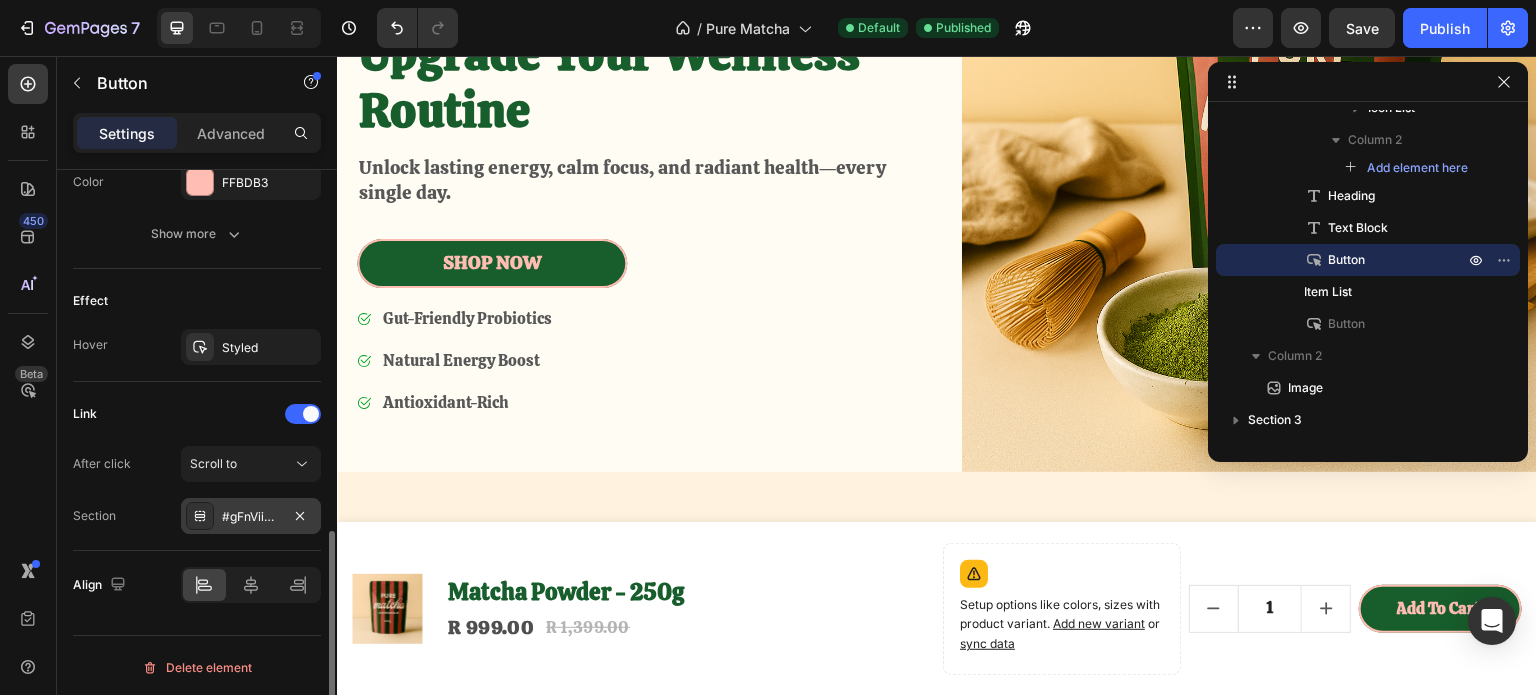 click on "#gFnViiAM2L" at bounding box center [251, 517] 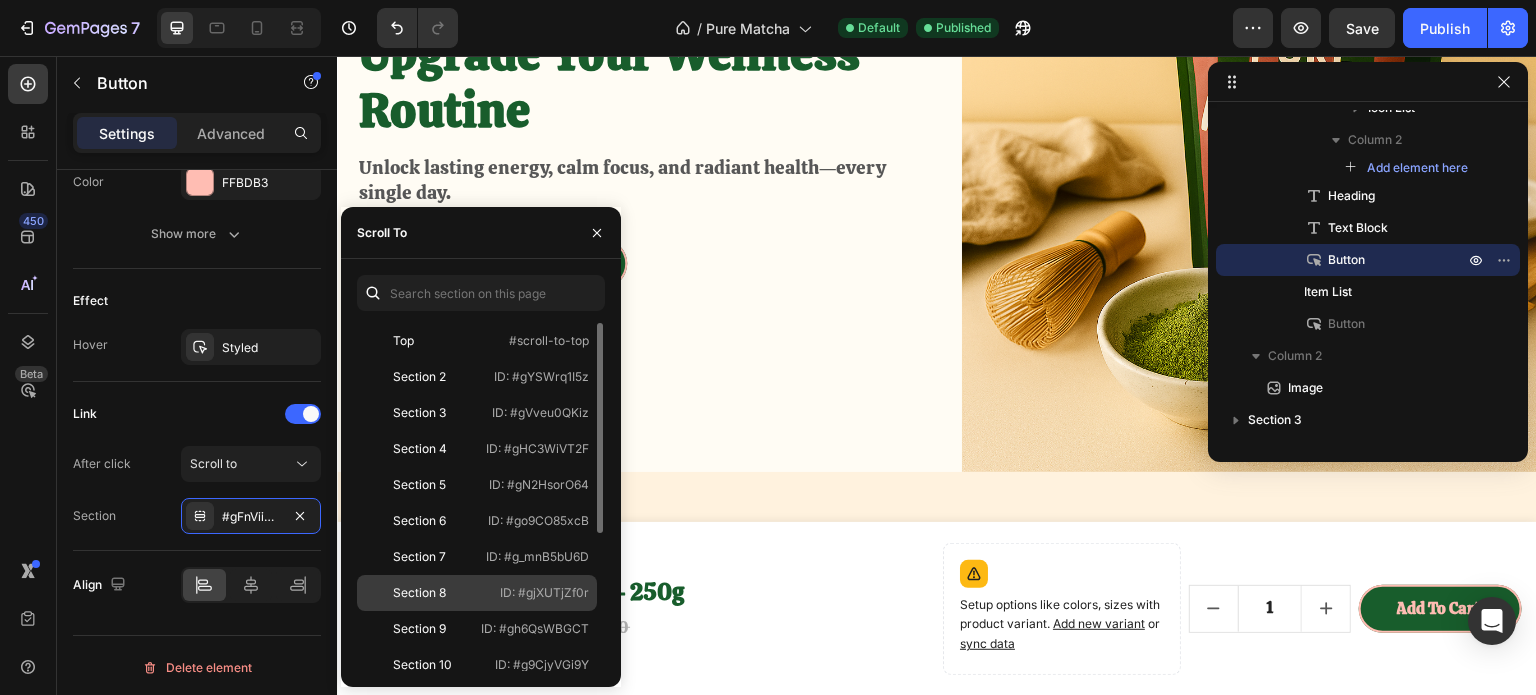 click on "Section 8" 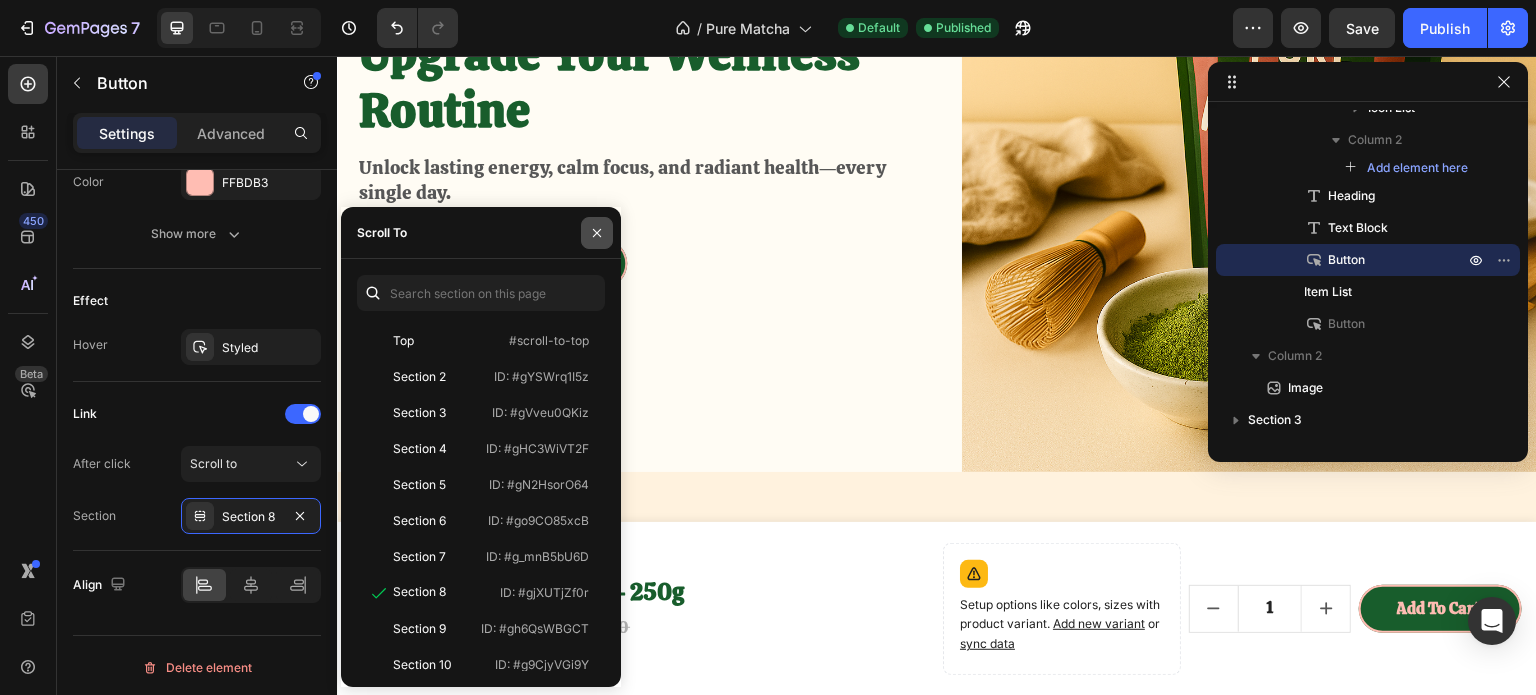 click at bounding box center (597, 233) 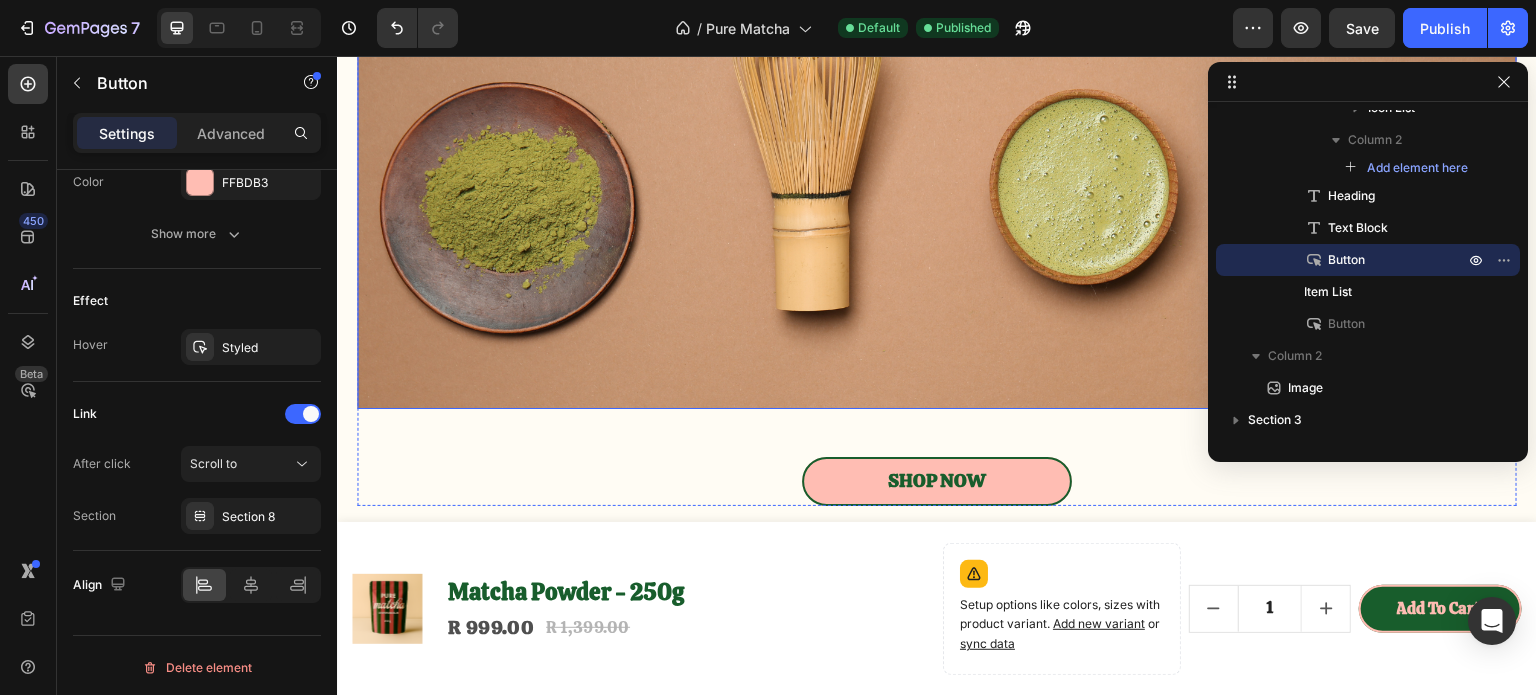 scroll, scrollTop: 1500, scrollLeft: 0, axis: vertical 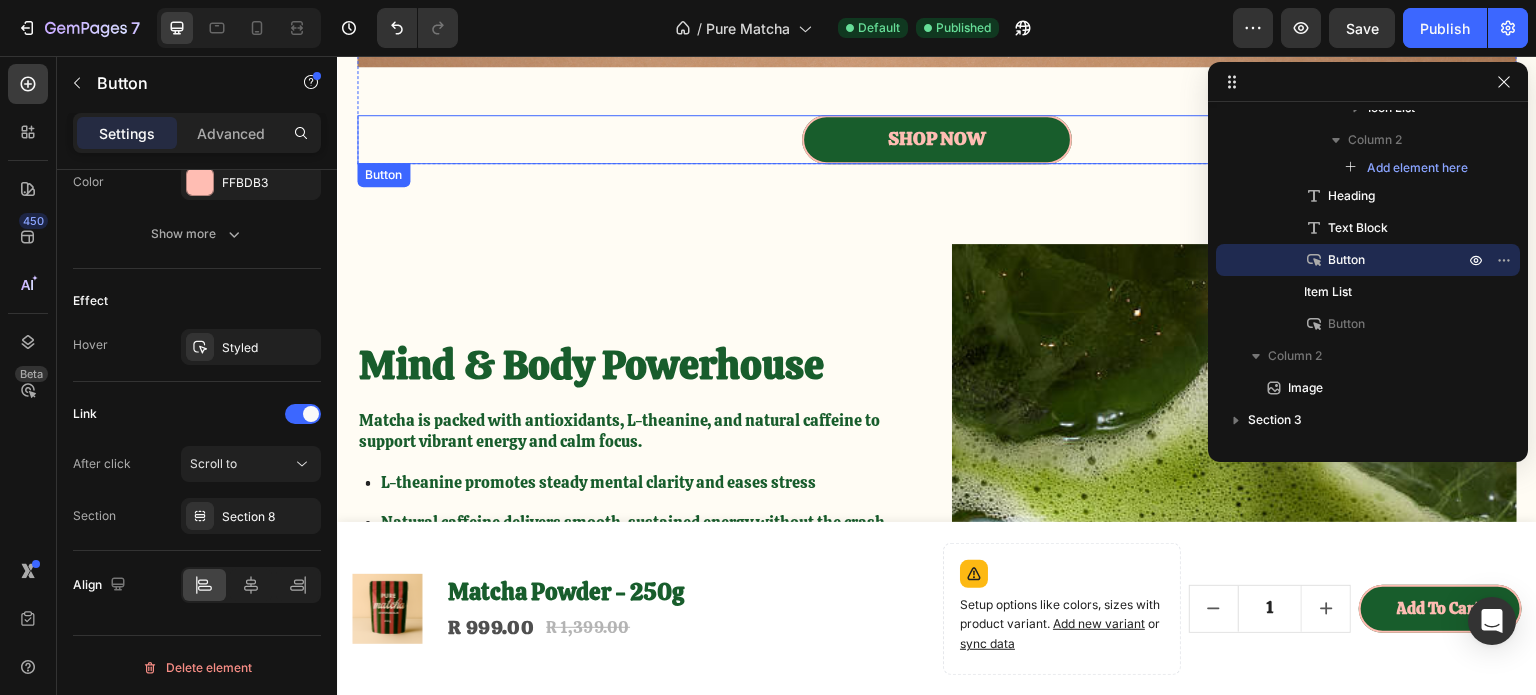 click on "Shop Now" at bounding box center (937, 139) 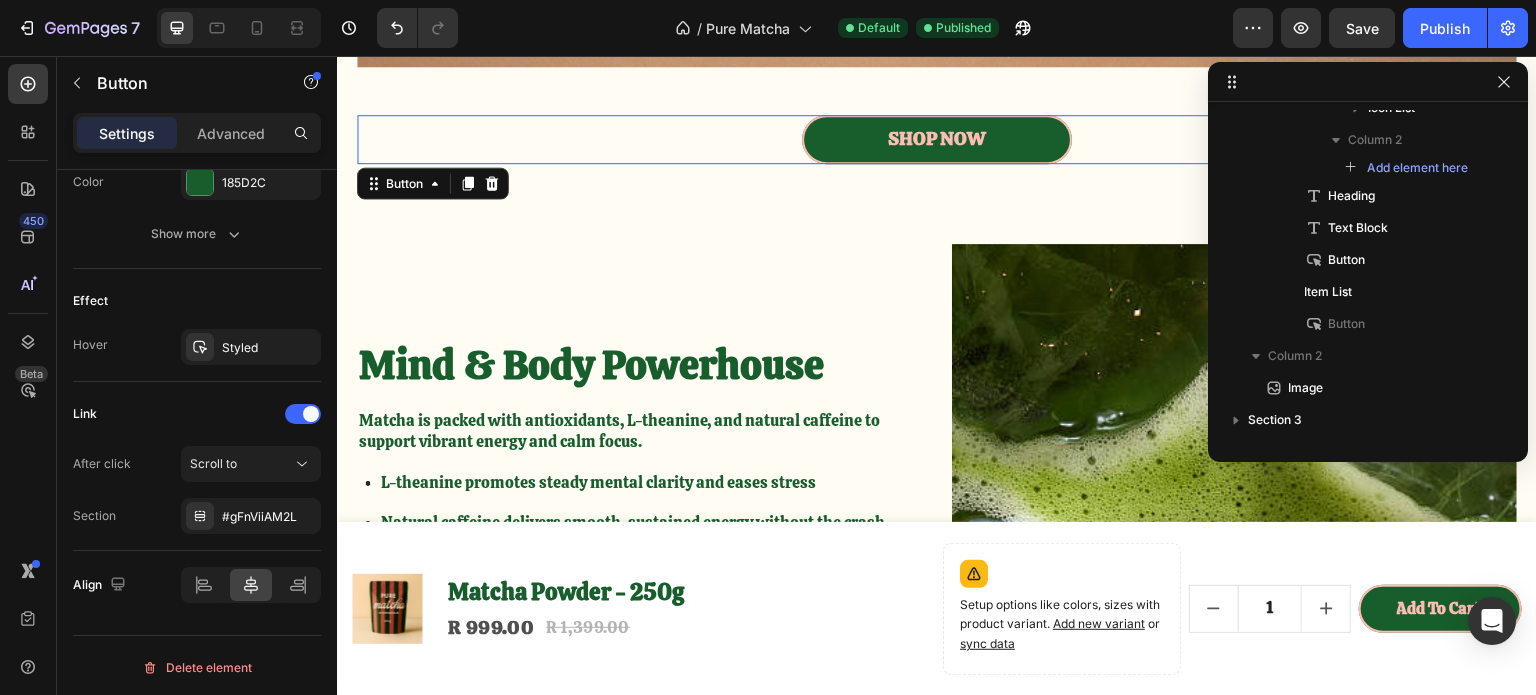scroll, scrollTop: 952, scrollLeft: 0, axis: vertical 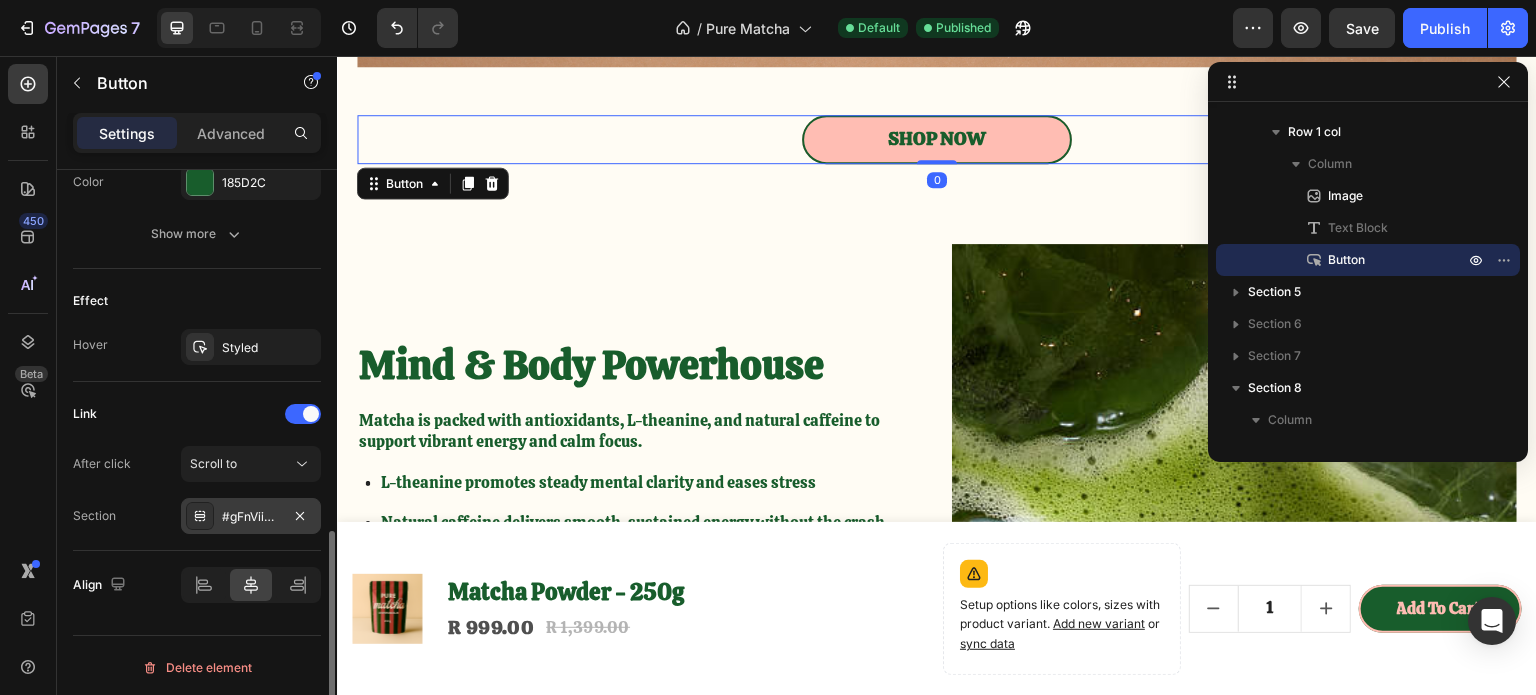 click on "#gFnViiAM2L" at bounding box center (251, 517) 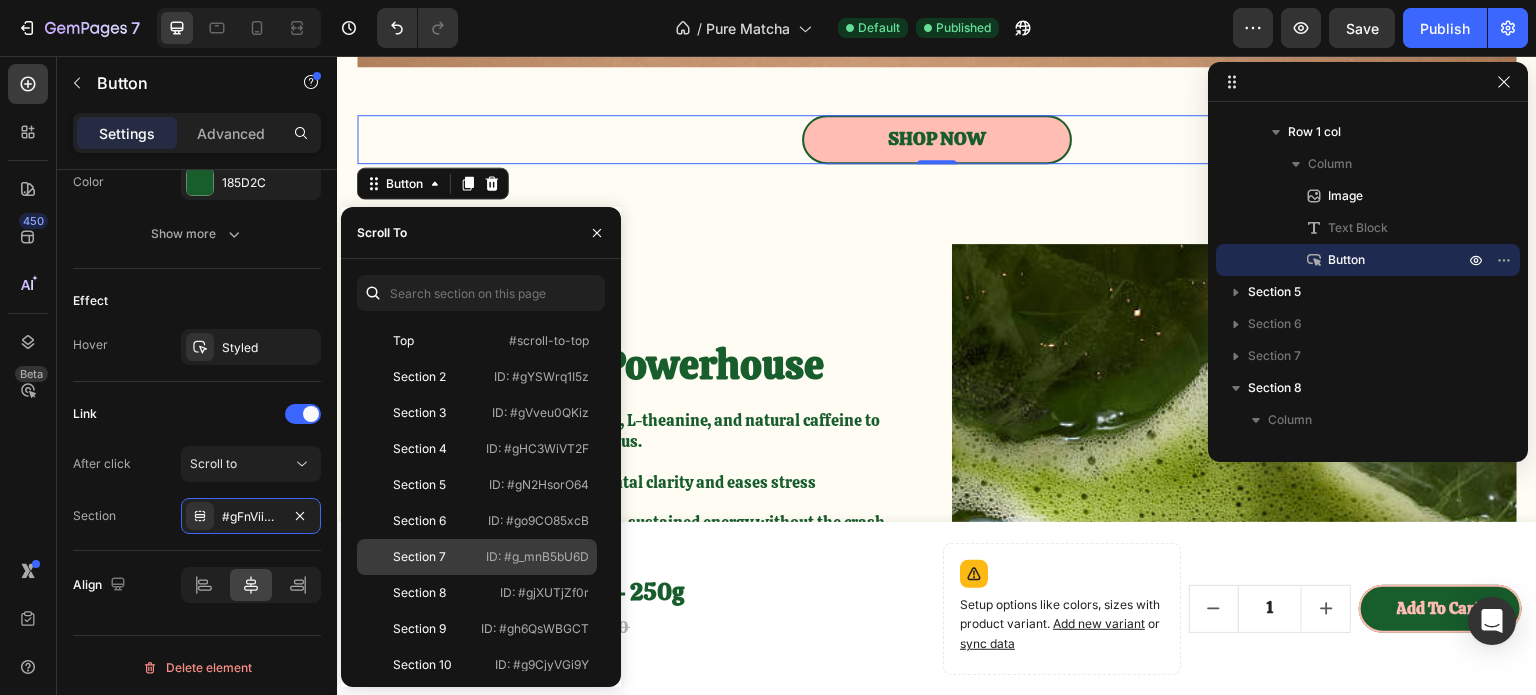 scroll, scrollTop: 228, scrollLeft: 0, axis: vertical 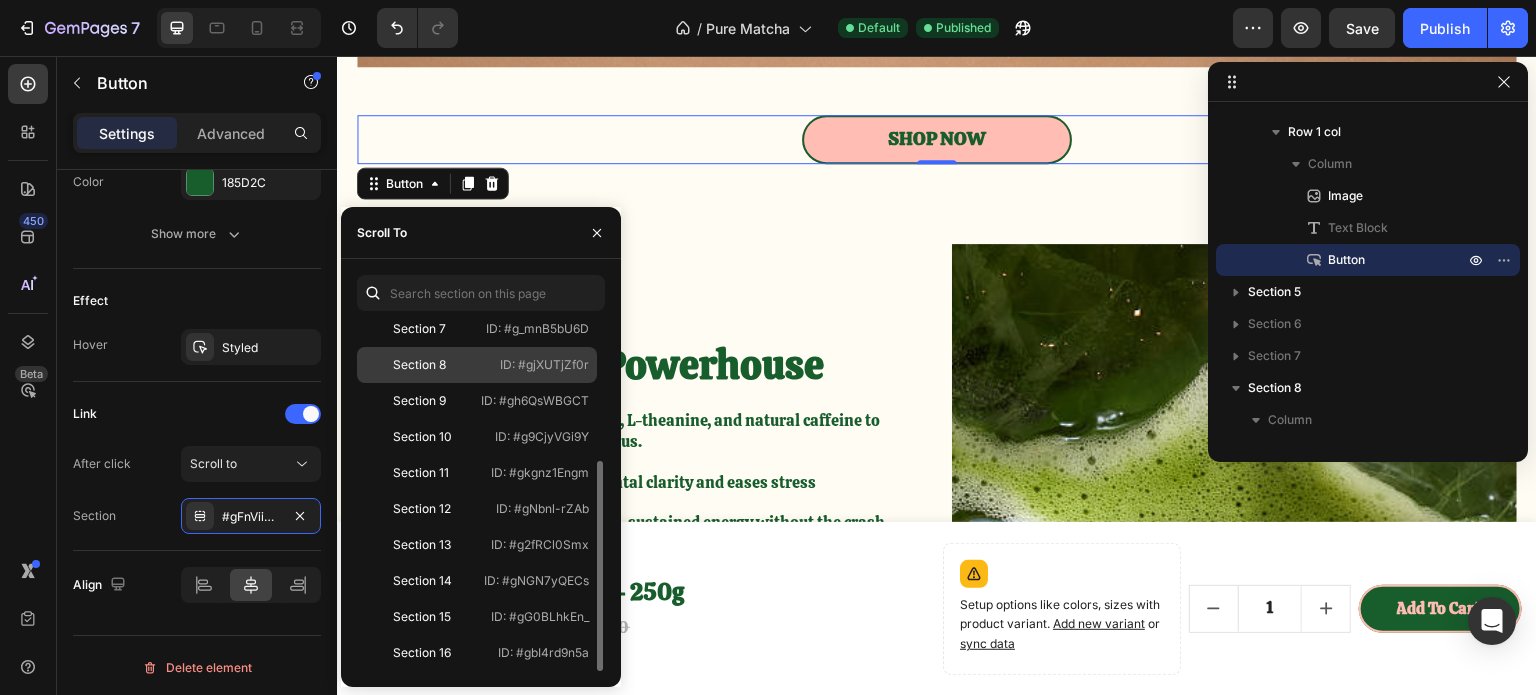 click on "Section 8" 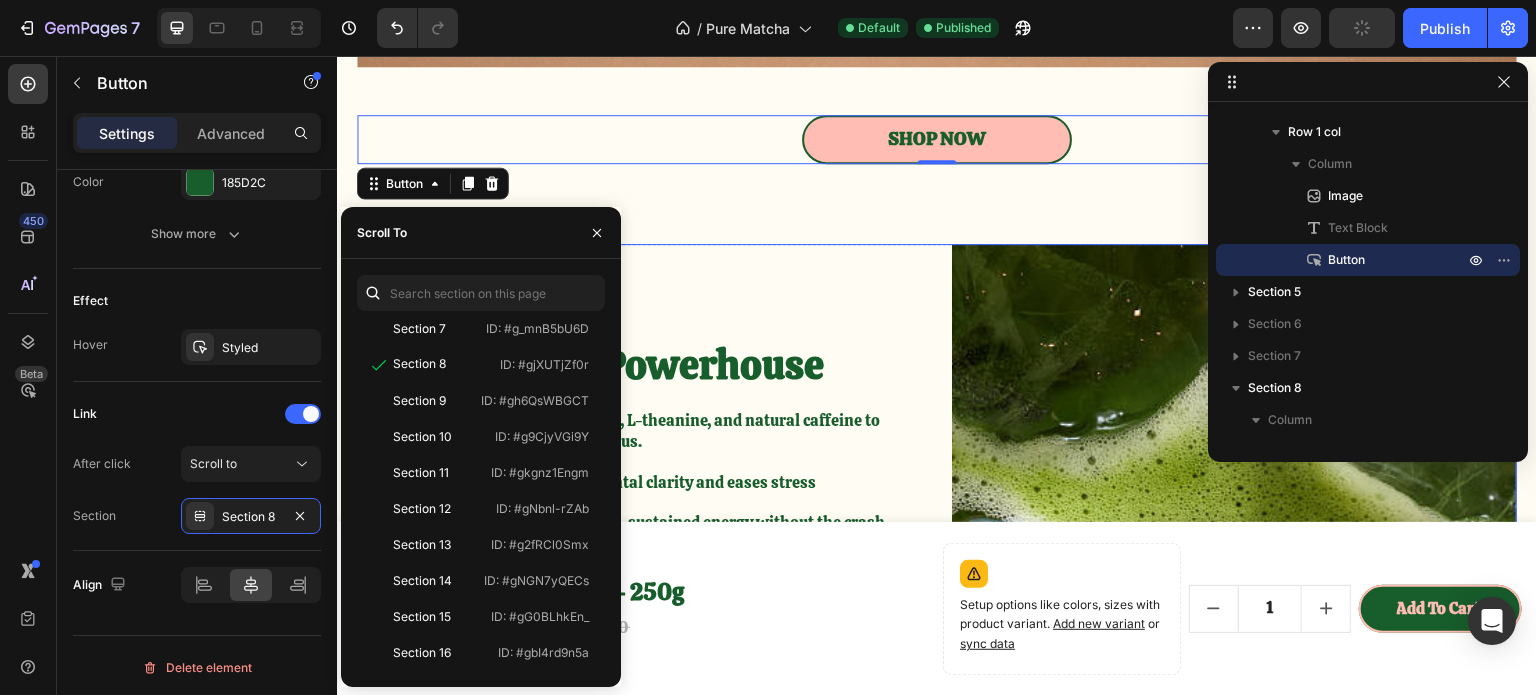 click on "Mind & Body Powerhouse Heading Matcha is packed with antioxidants, L-theanine, and natural caffeine to support vibrant energy and calm focus. Text Block
L-theanine promotes steady mental clarity and eases stress
Natural caffeine delivers smooth, sustained energy without the crash
High EGCG content supports glowing skin and whole-body wellness Item List Kombucha brims with gut-friendly probiotics Text Block Shop Now Button Row" at bounding box center (639, 526) 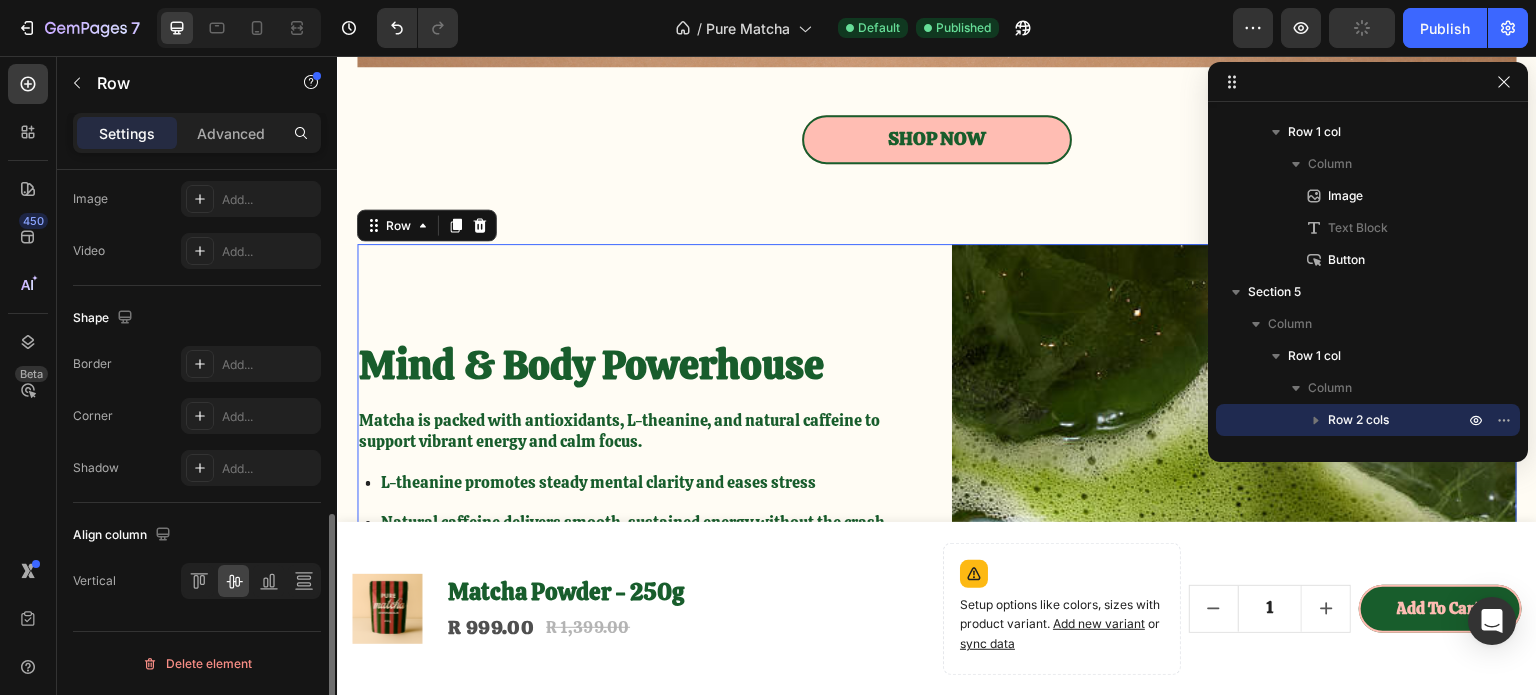scroll, scrollTop: 0, scrollLeft: 0, axis: both 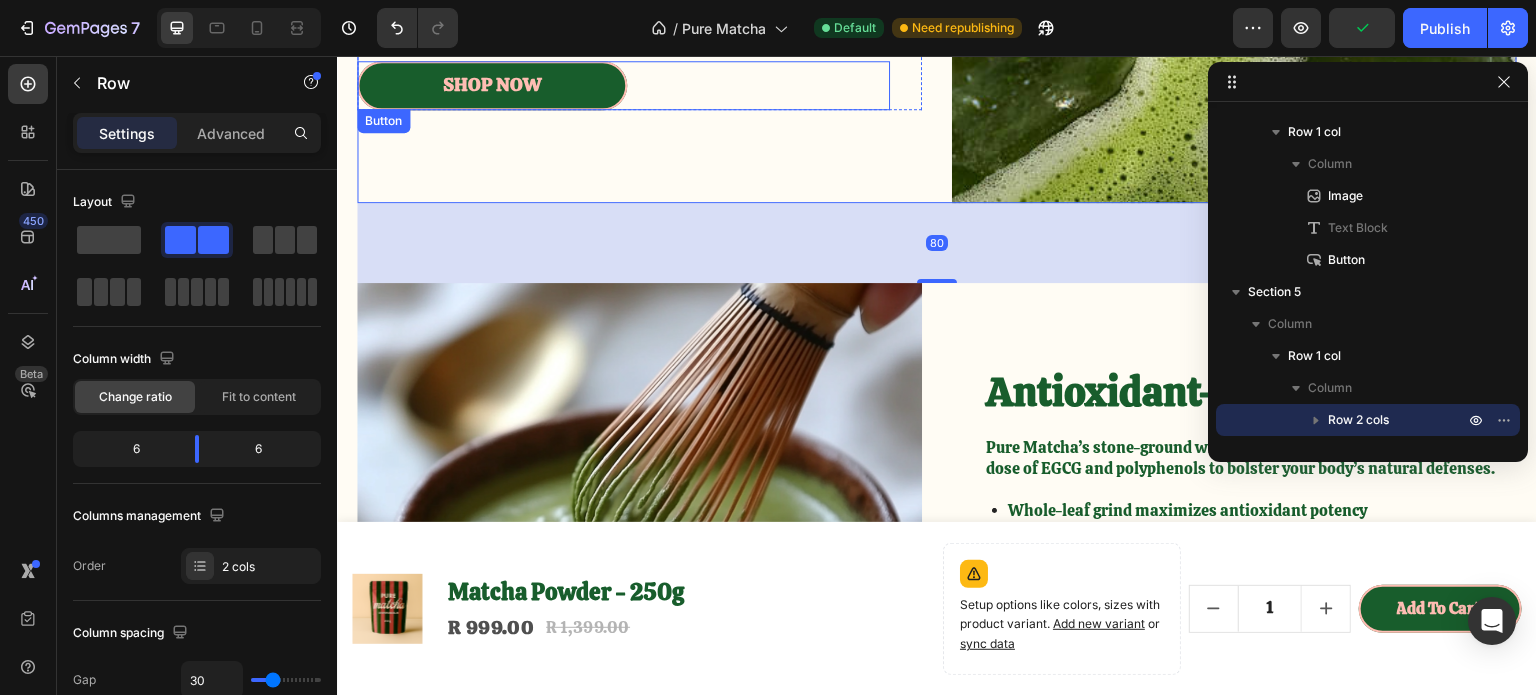 click on "Shop Now" at bounding box center [492, 85] 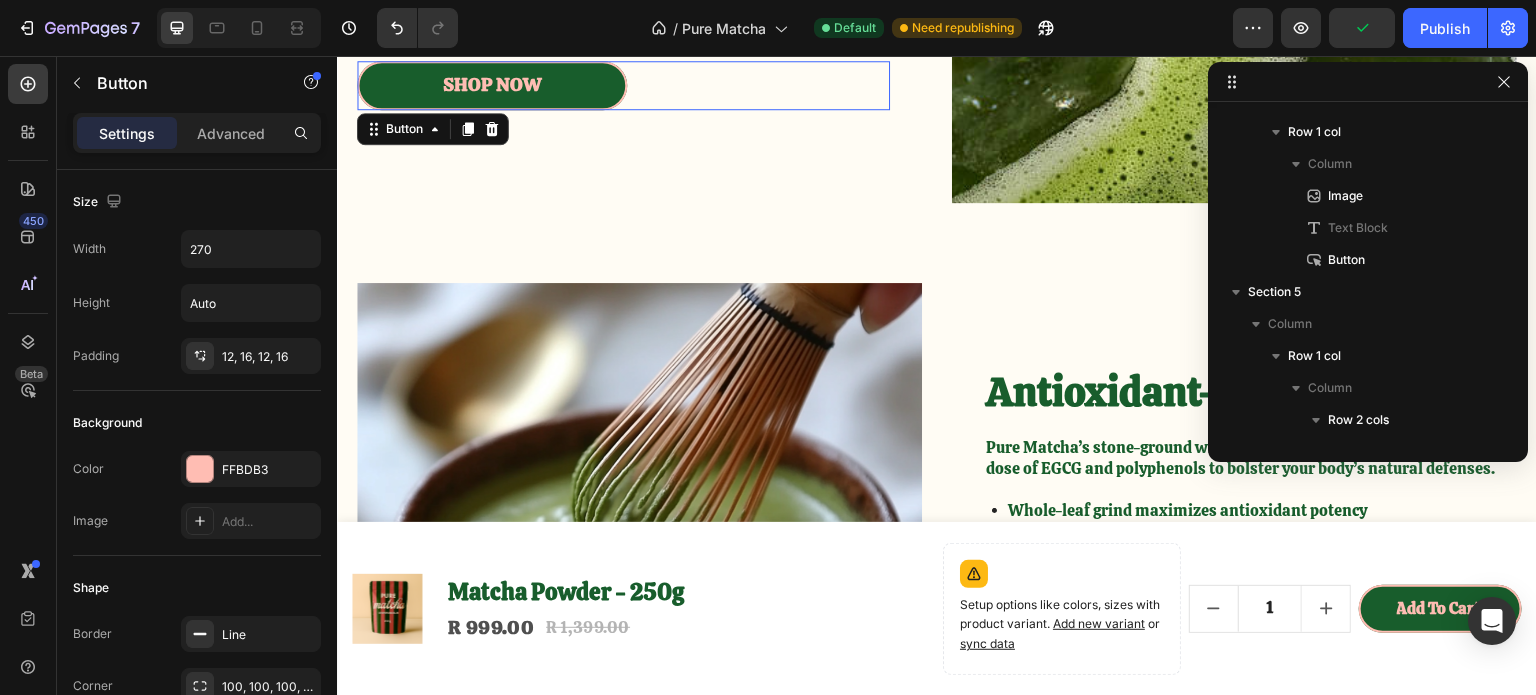 scroll, scrollTop: 1074, scrollLeft: 0, axis: vertical 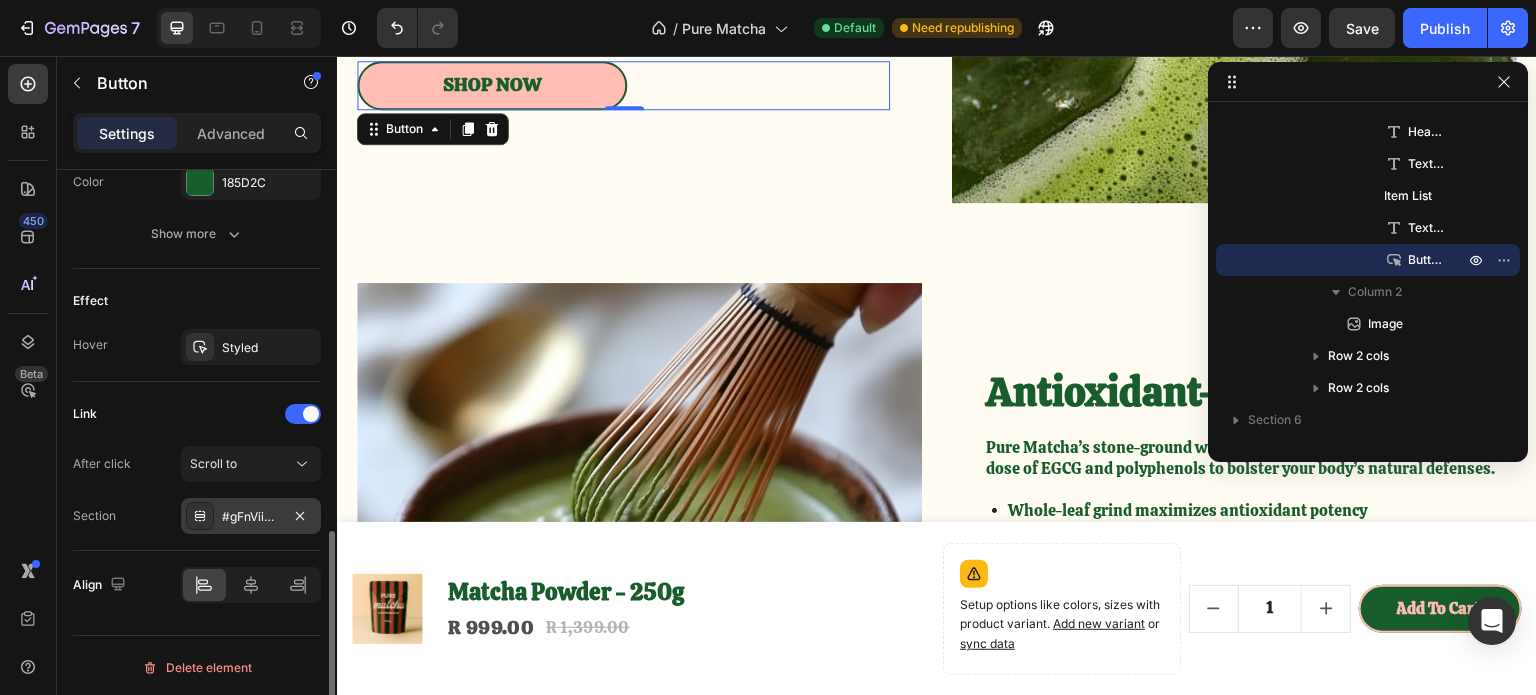 click on "#gFnViiAM2L" at bounding box center (251, 516) 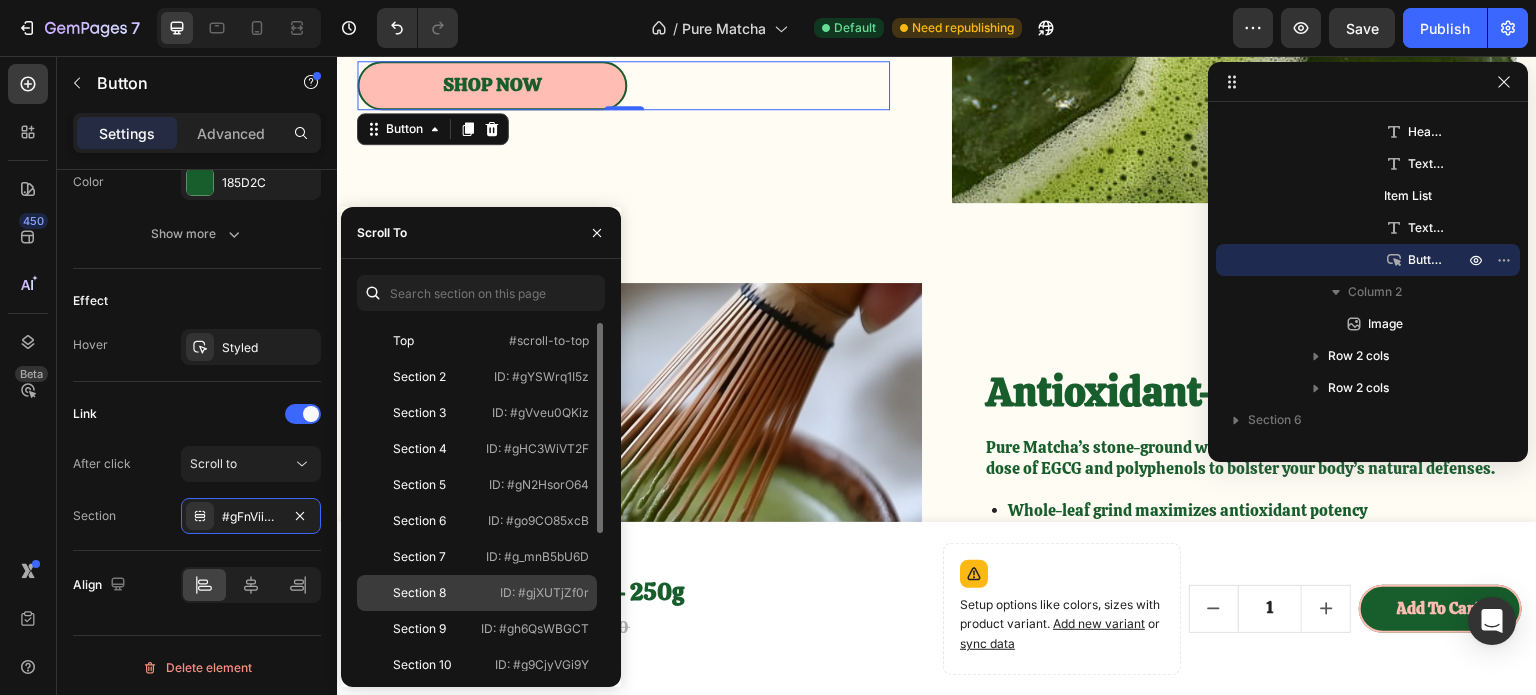 click on "Section 8" at bounding box center (423, 593) 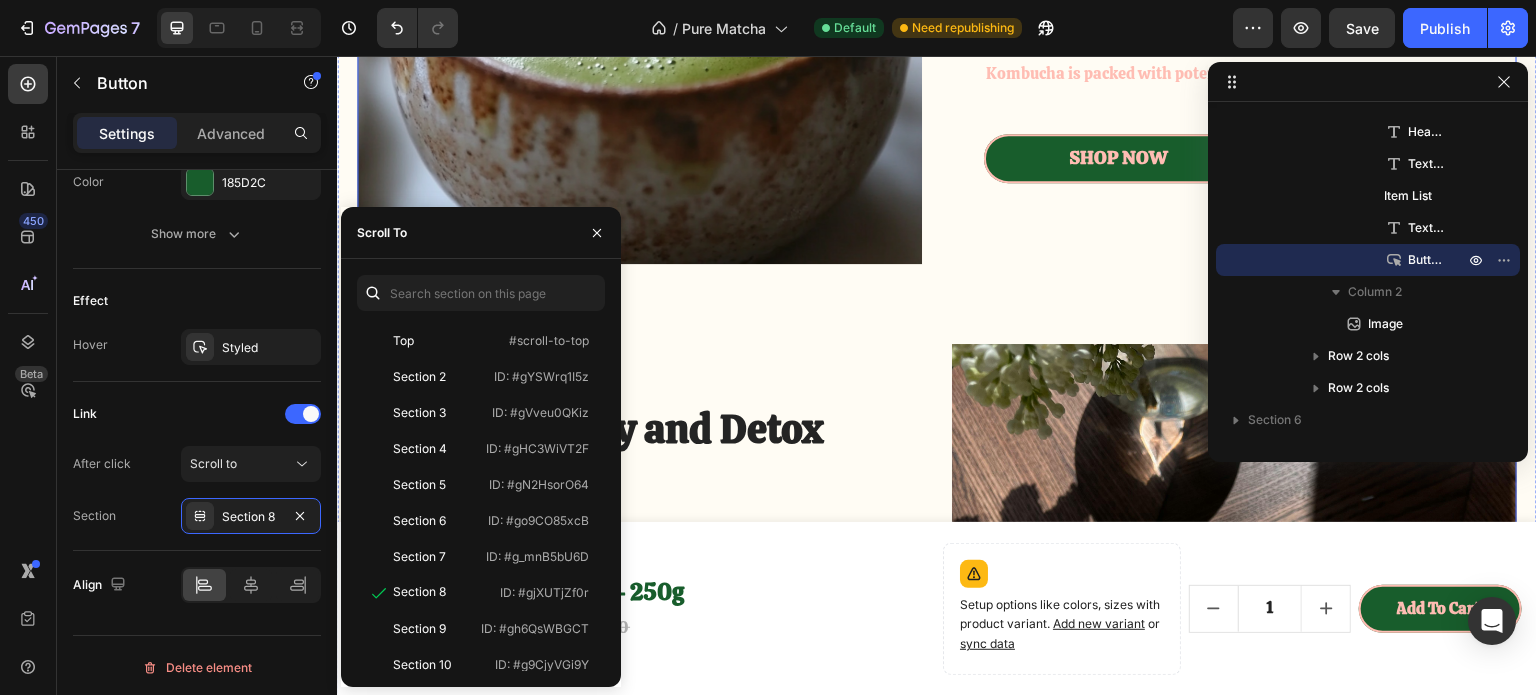 scroll, scrollTop: 2600, scrollLeft: 0, axis: vertical 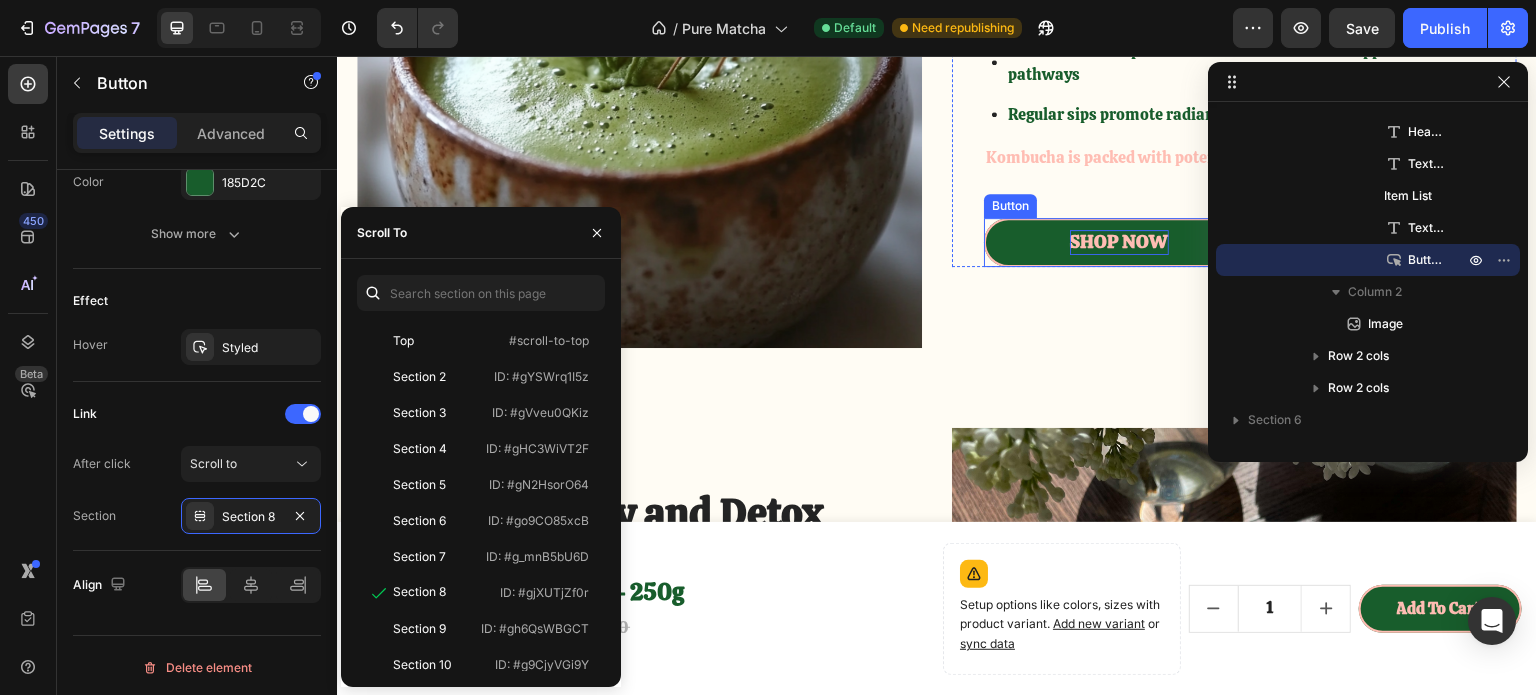 click on "Shop Now" at bounding box center [1119, 242] 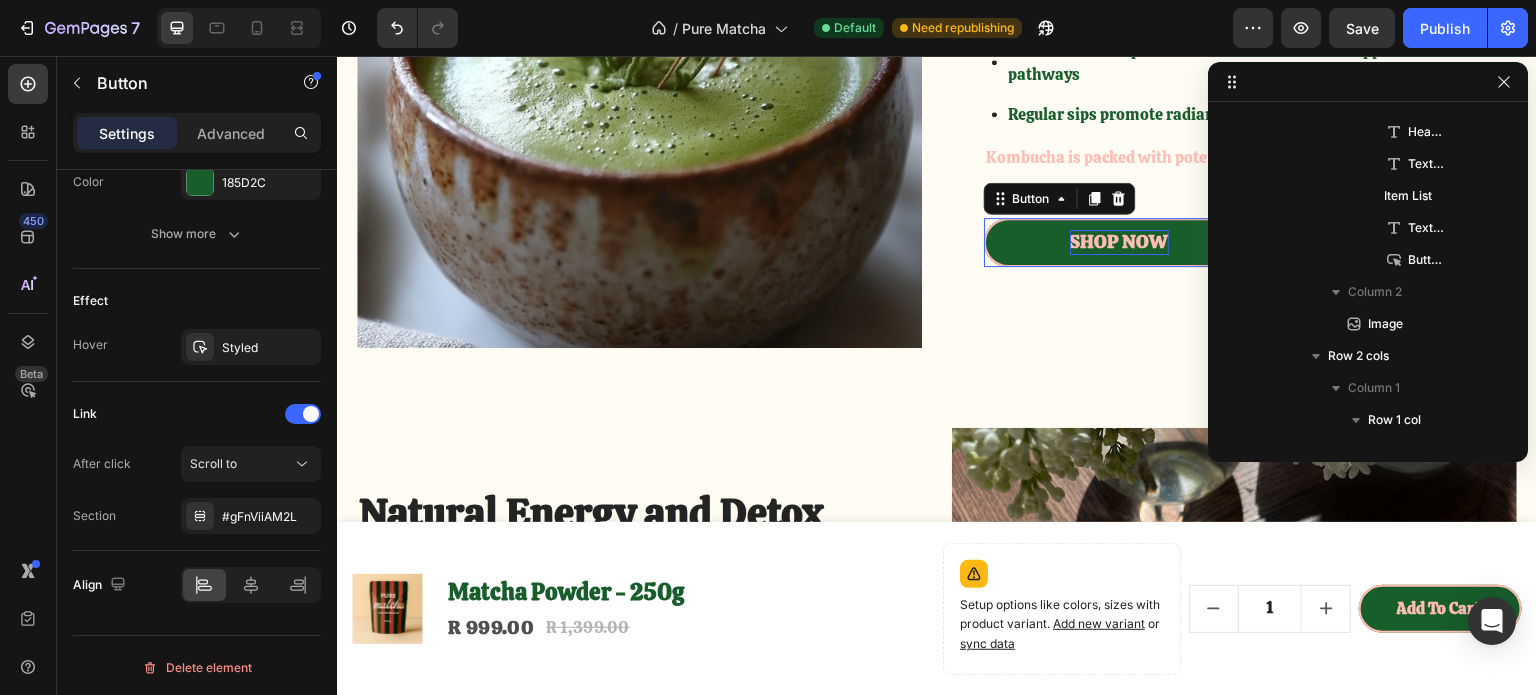 scroll, scrollTop: 952, scrollLeft: 0, axis: vertical 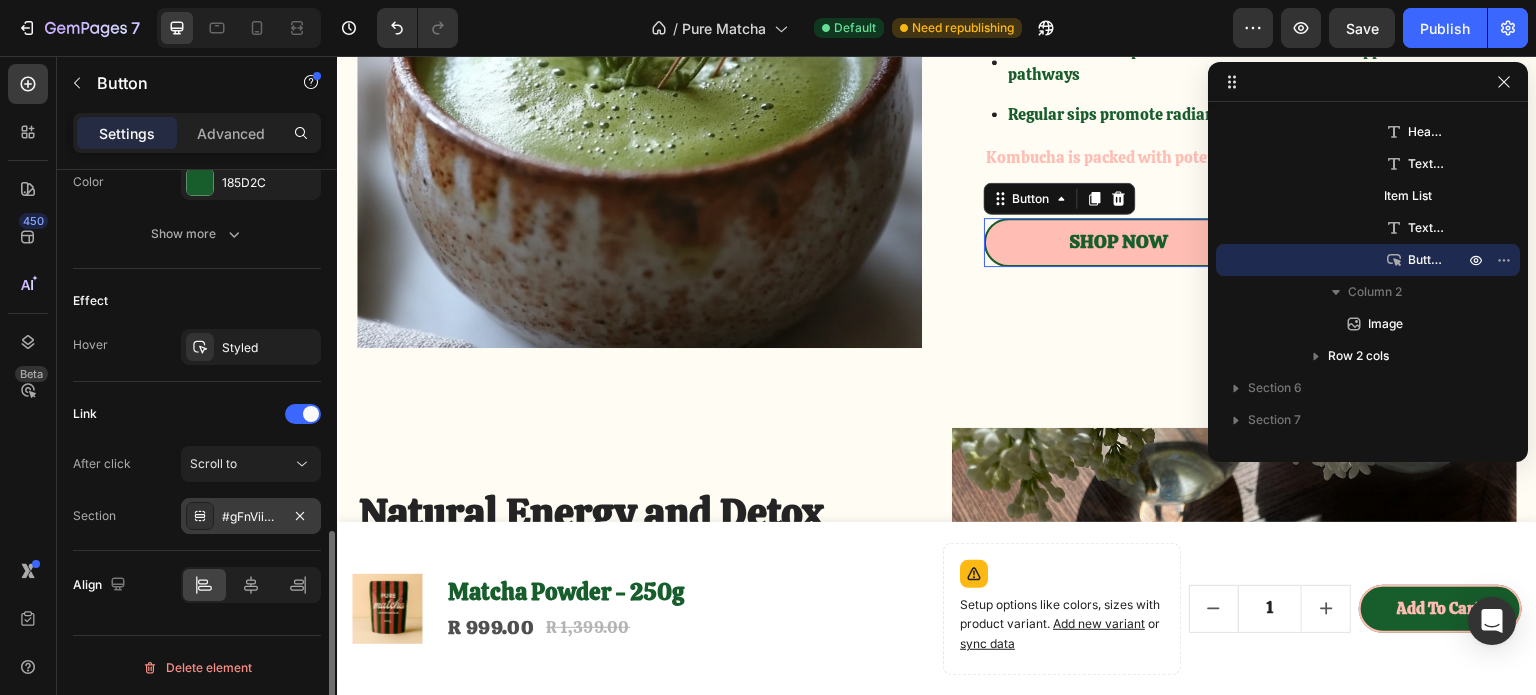 click 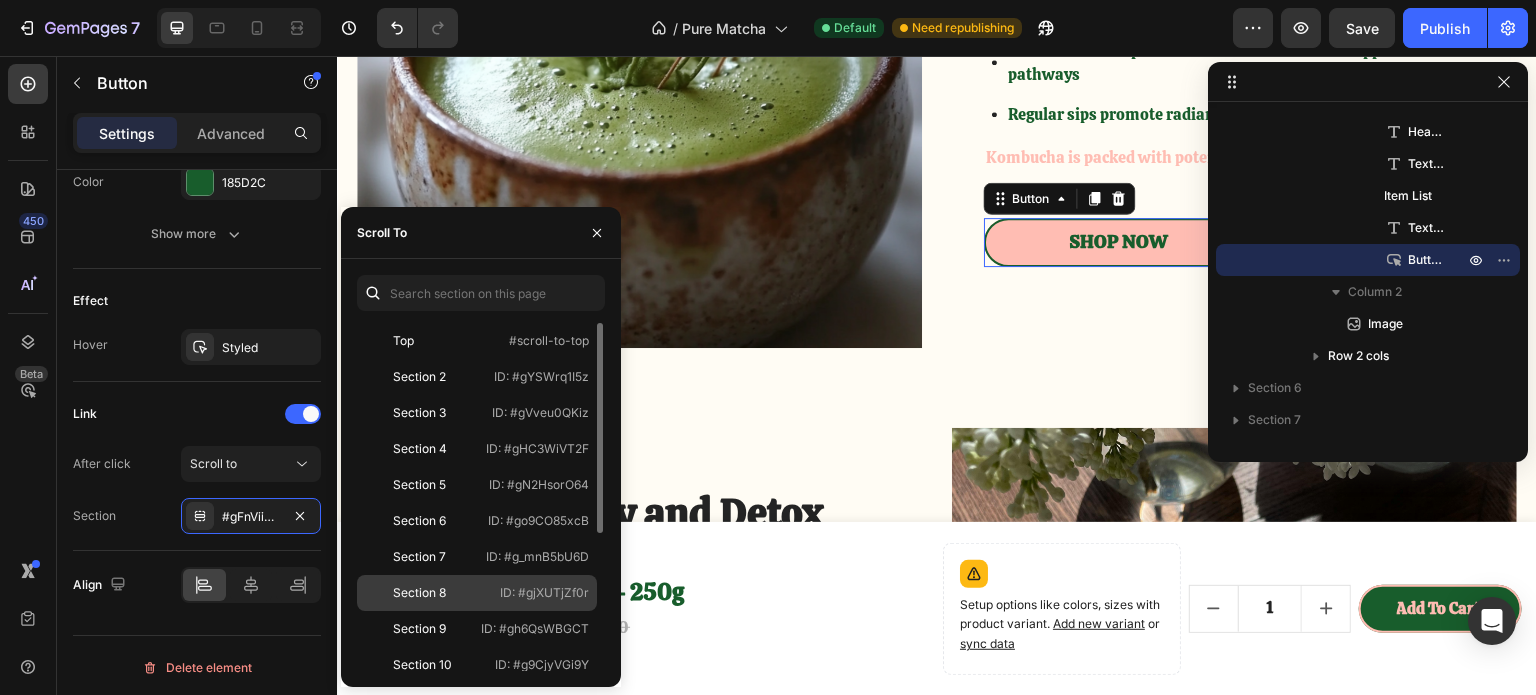 click on "Section 8" at bounding box center (423, 593) 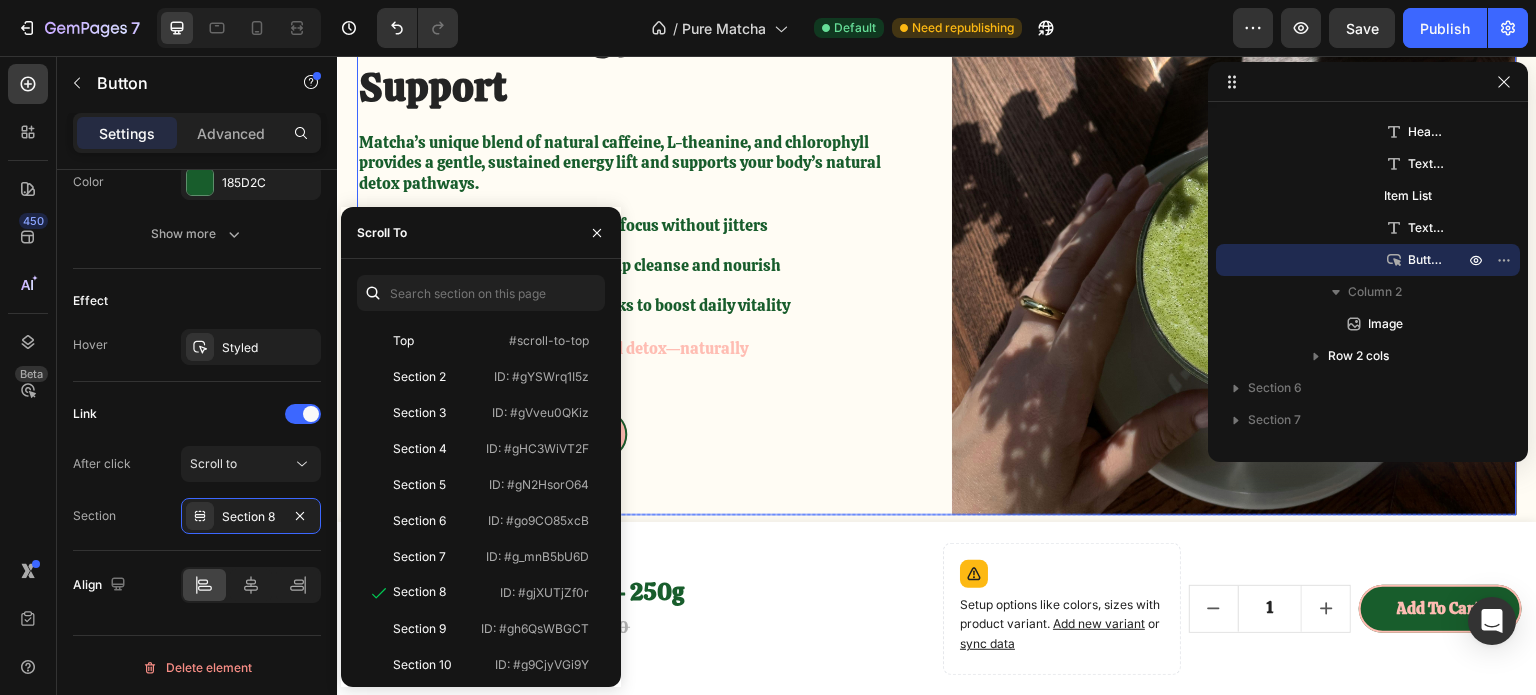 scroll, scrollTop: 3300, scrollLeft: 0, axis: vertical 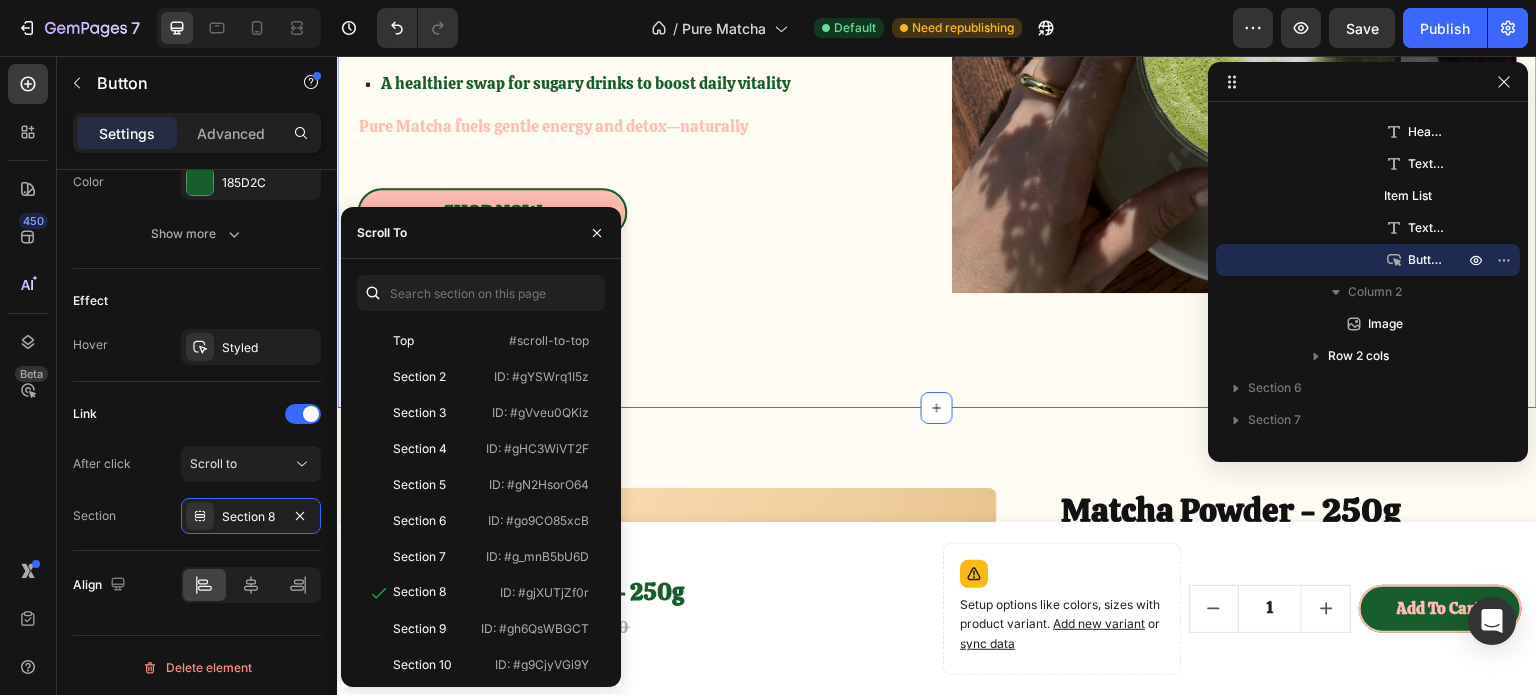 click on "Mind & Body Powerhouse Heading Matcha is packed with antioxidants, L-theanine, and natural caffeine to support vibrant energy and calm focus. Text Block
L-theanine promotes steady mental clarity and eases stress
Natural caffeine delivers smooth, sustained energy without the crash
High EGCG content supports glowing skin and whole-body wellness Item List Kombucha brims with gut-friendly probiotics Text Block Shop Now Button Row Image Row Antioxidant-Rich Defense Heading Pure Matcha’s stone-ground whole-leaf powder delivers a concentrated dose of EGCG and polyphenols to bolster your body’s natural defenses. Text Block
Whole-leaf grind maximizes antioxidant potency
Antioxidants help neutralize free radicals and support detox pathways
Regular sips promote radiant skin, immunity, and overall vitality Item List Kombucha is packed with potent antioxidants. Text Block Shop Now Button   0 Row Image Row Natural Energy and Detox Support Heading Text Block
Item List Text Block Row" at bounding box center [937, -577] 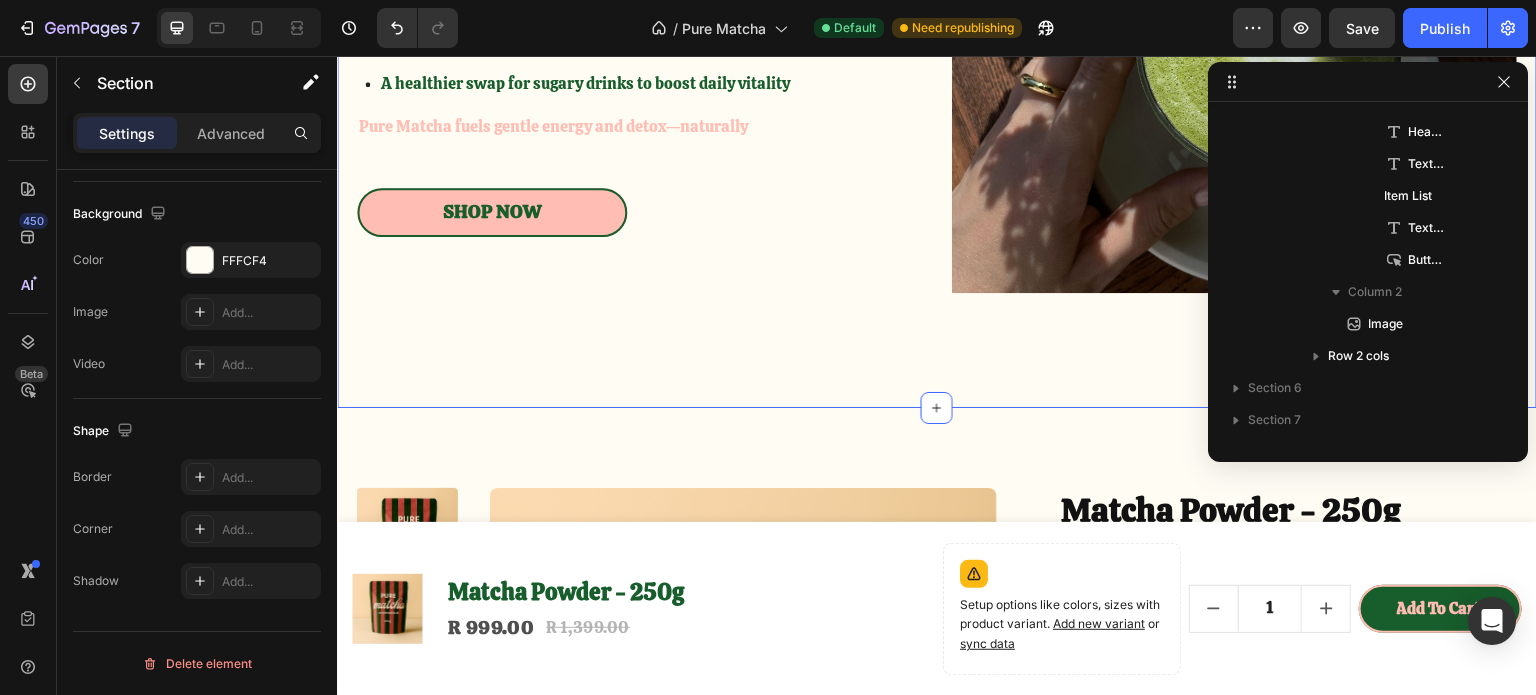 scroll, scrollTop: 690, scrollLeft: 0, axis: vertical 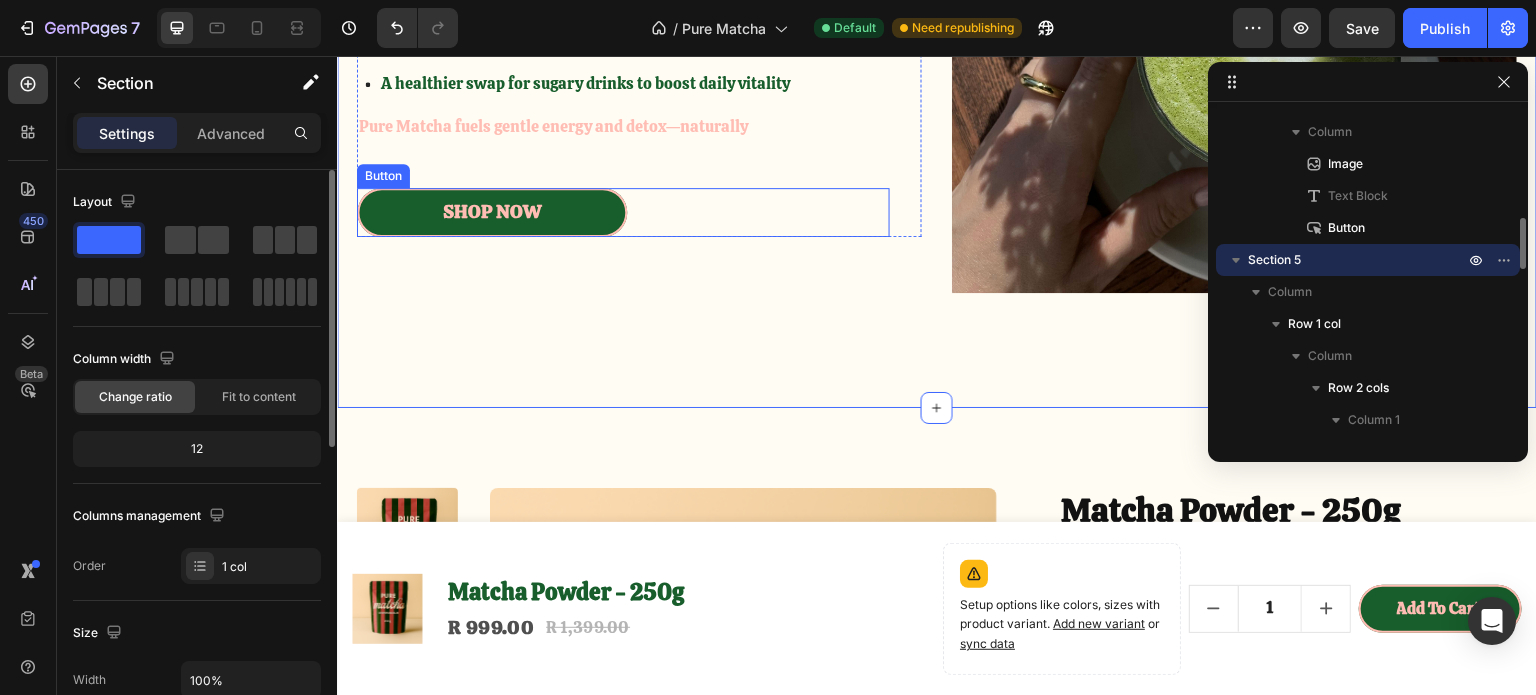 click on "Shop Now" at bounding box center (492, 212) 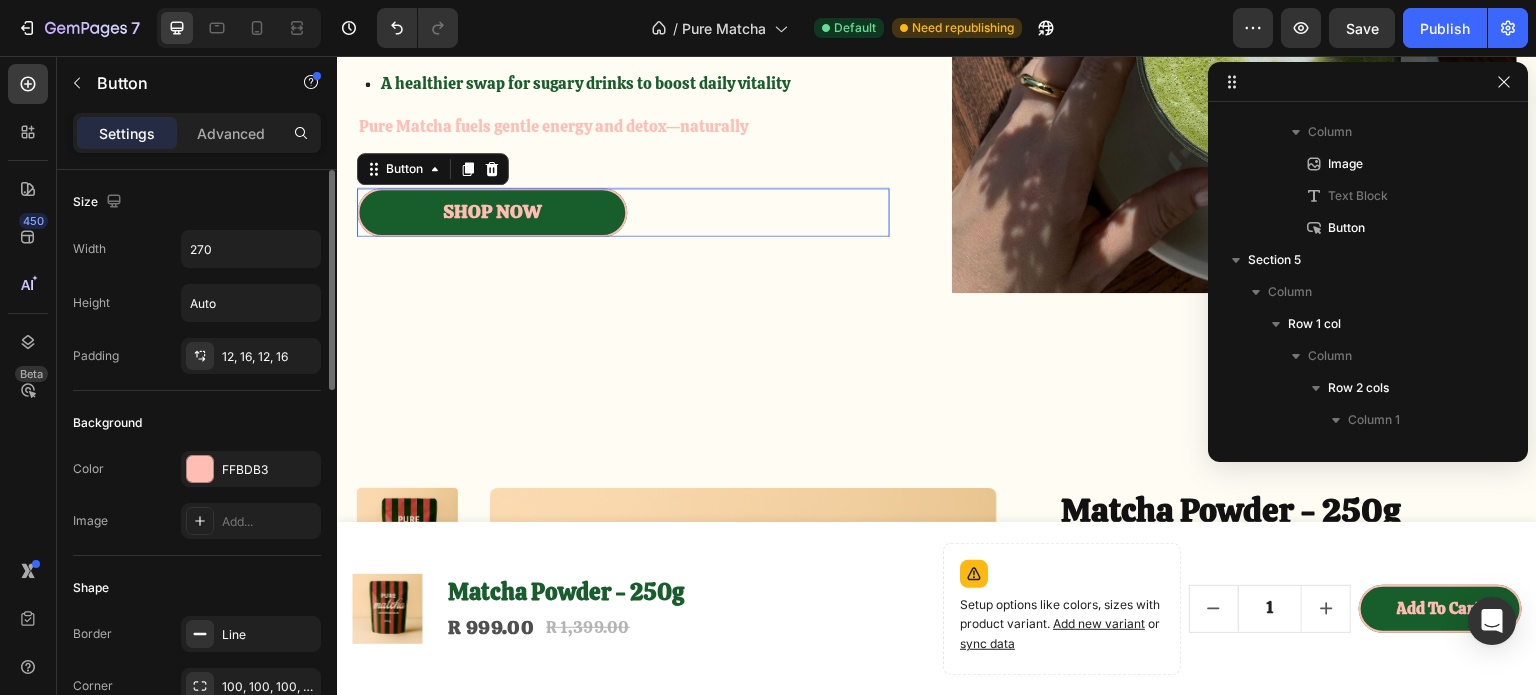 scroll, scrollTop: 1778, scrollLeft: 0, axis: vertical 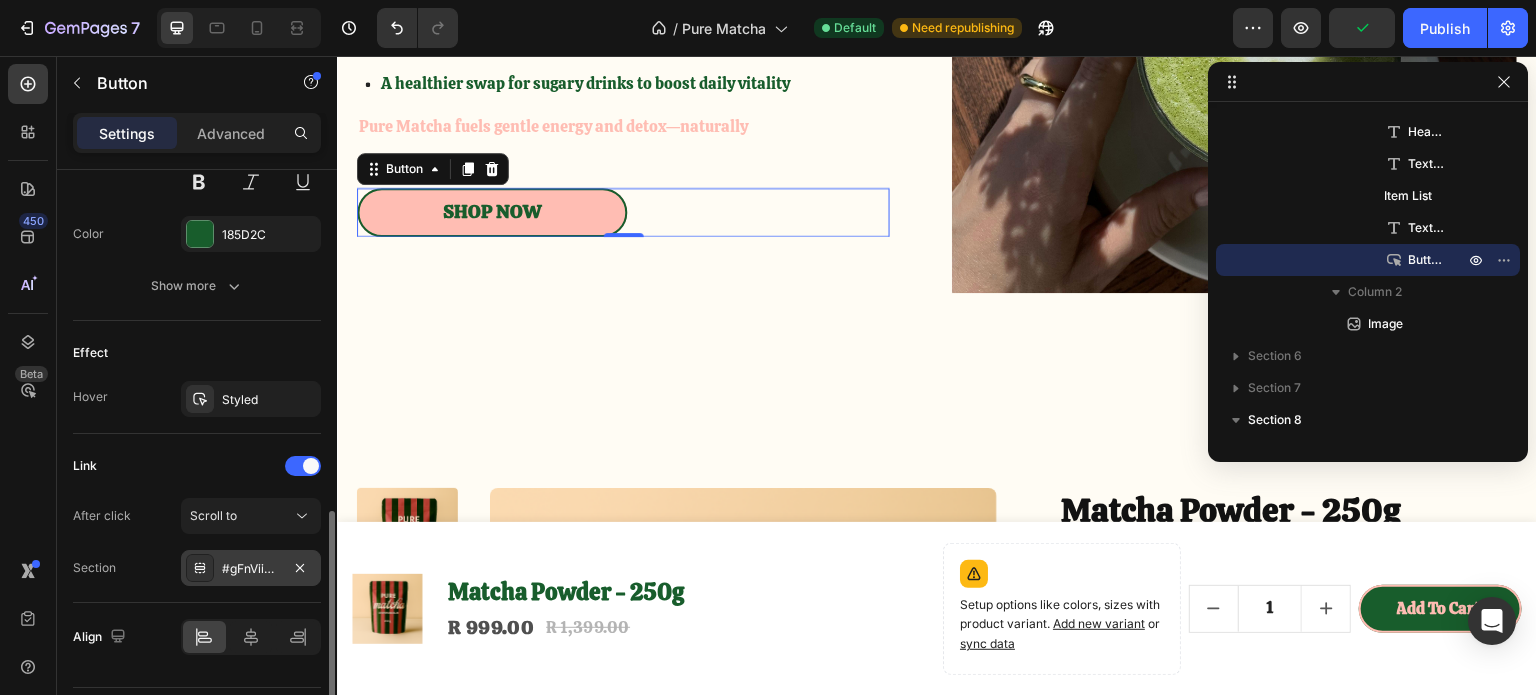 click at bounding box center [200, 568] 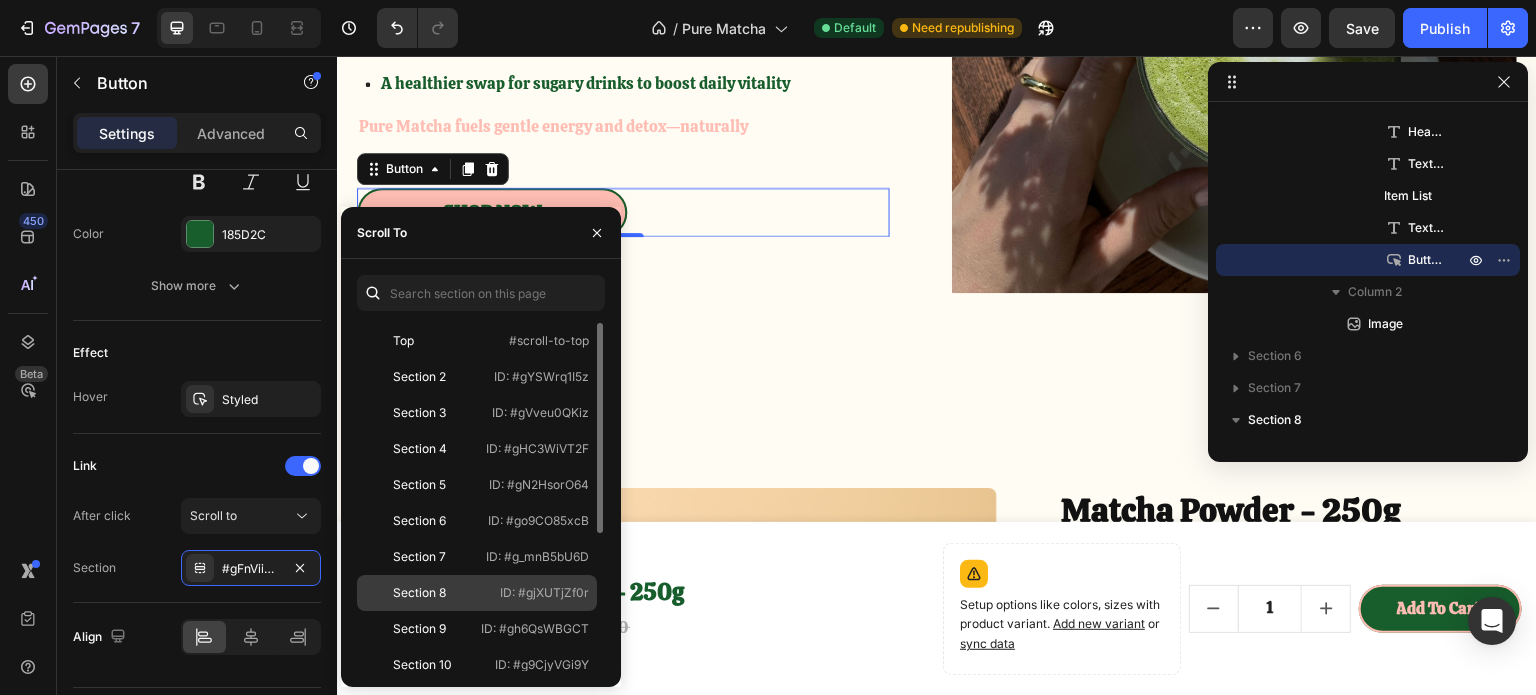 click on "Section 8" 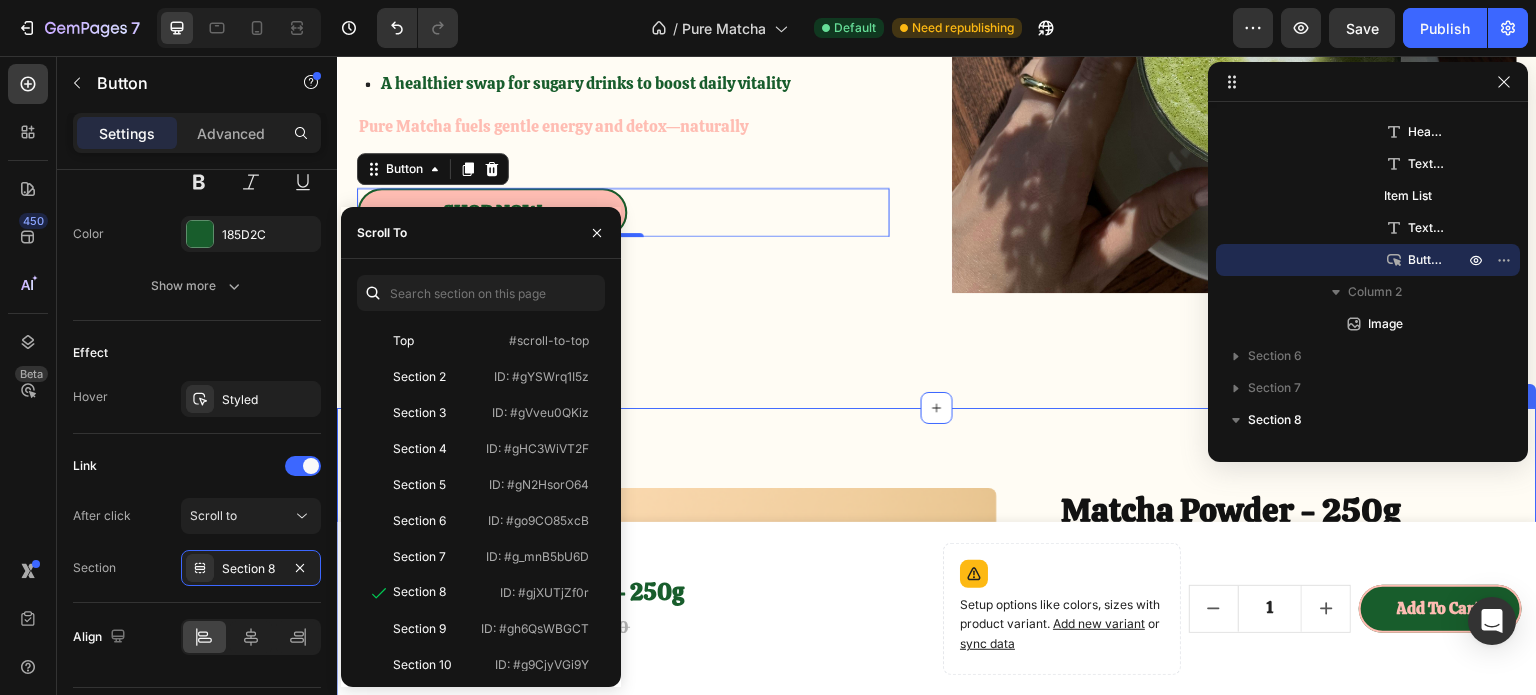 click on "Product Images Matcha Powder - 250g Product Title Icon Icon Icon Icon Icon Icon List
Drop element here Row R 999.00 Product Price Product Price R 1,399.00 Product Price Product Price 29% off Product Badge Row
Satisfaction Guaranteed
Fast, Reliable Delivery Item List Setup options like colors, sizes with product variant.       Add new variant   or   sync data Product Variants & Swatches
1
Product Quantity Add to cart Add to Cart Row
How to Enjoy Accordion
Shipping Accordion Icon Icon Icon Icon Icon Icon List Kombucha is a daily ritual I enjoy Text Block "The sustained energy and calm focus I get from Pure Matcha have completely transformed my mornings. My skin feels brighter, and I breeze through my day without the usual afternoon slump." Text Block Cass A. Text Block Row Row Product Section 8" at bounding box center [937, 900] 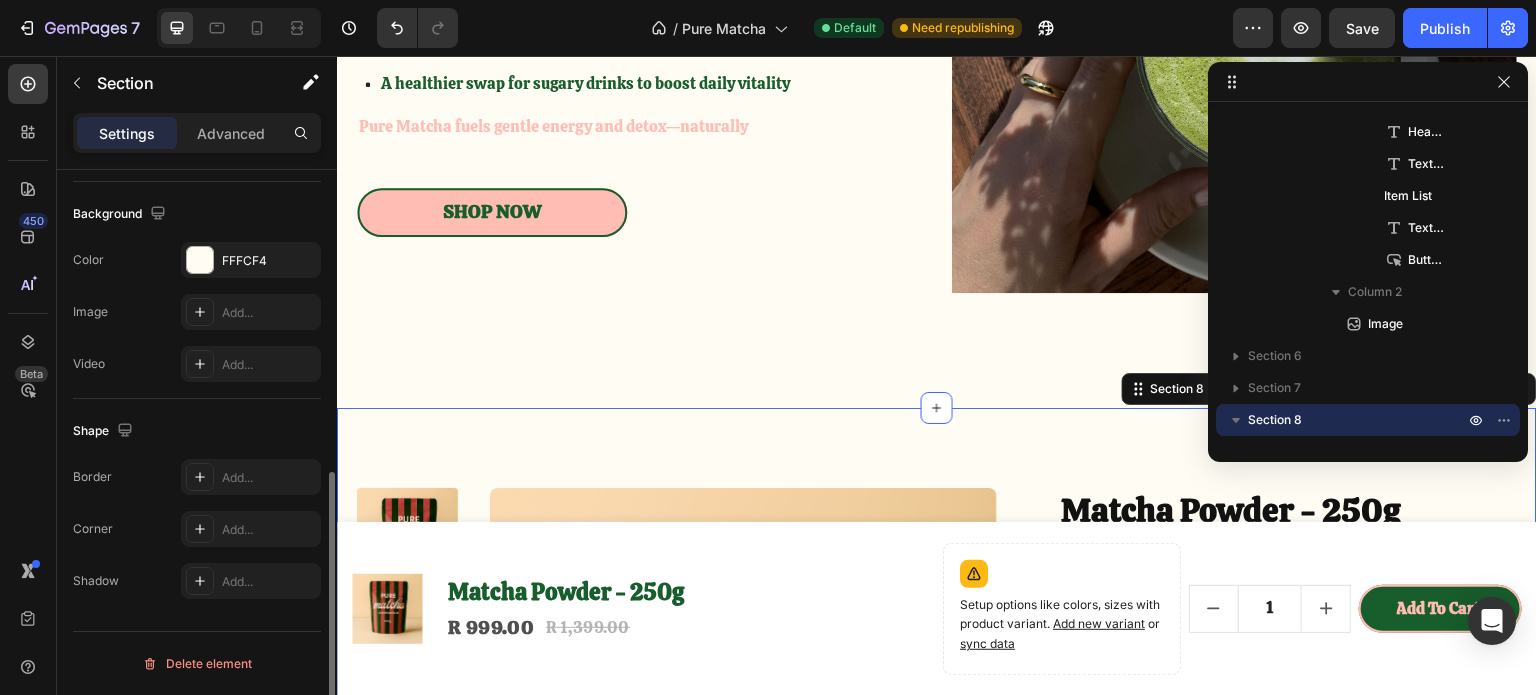 scroll, scrollTop: 0, scrollLeft: 0, axis: both 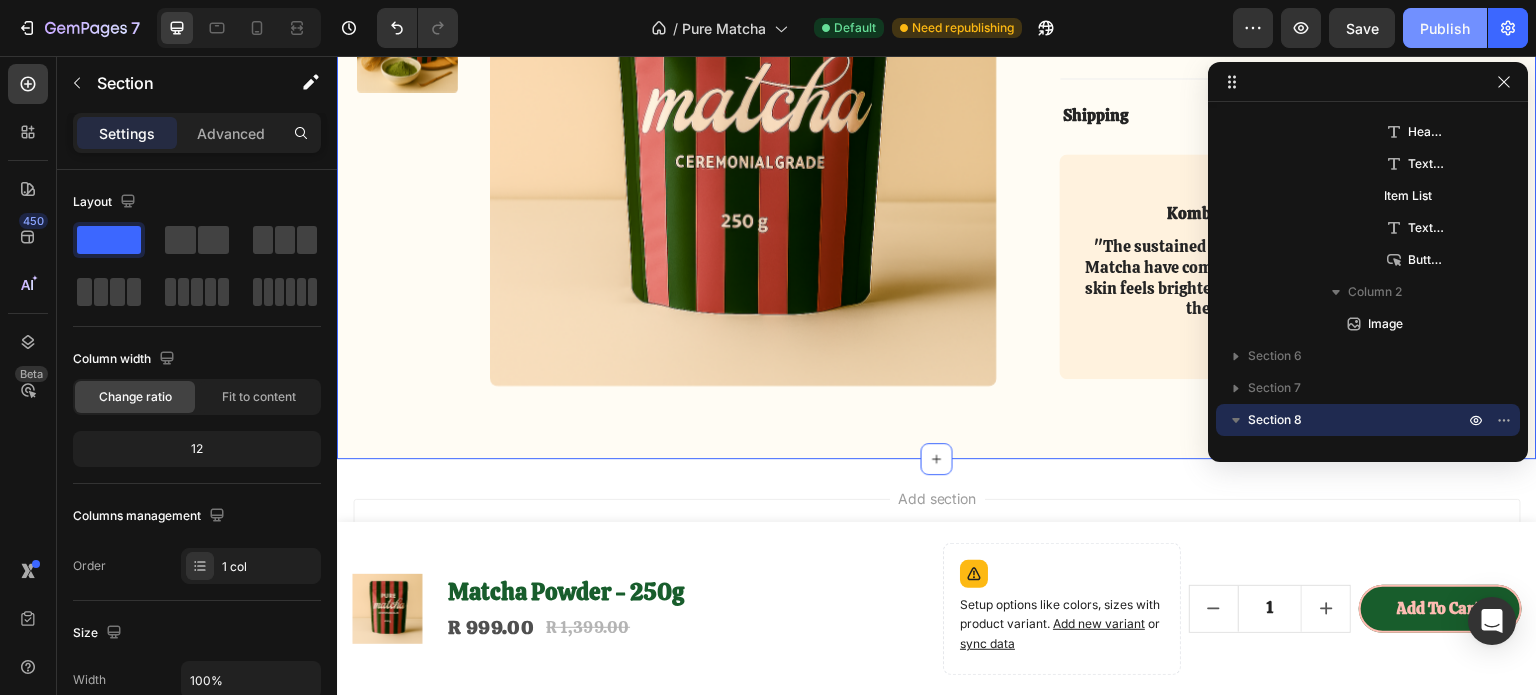 click on "Publish" 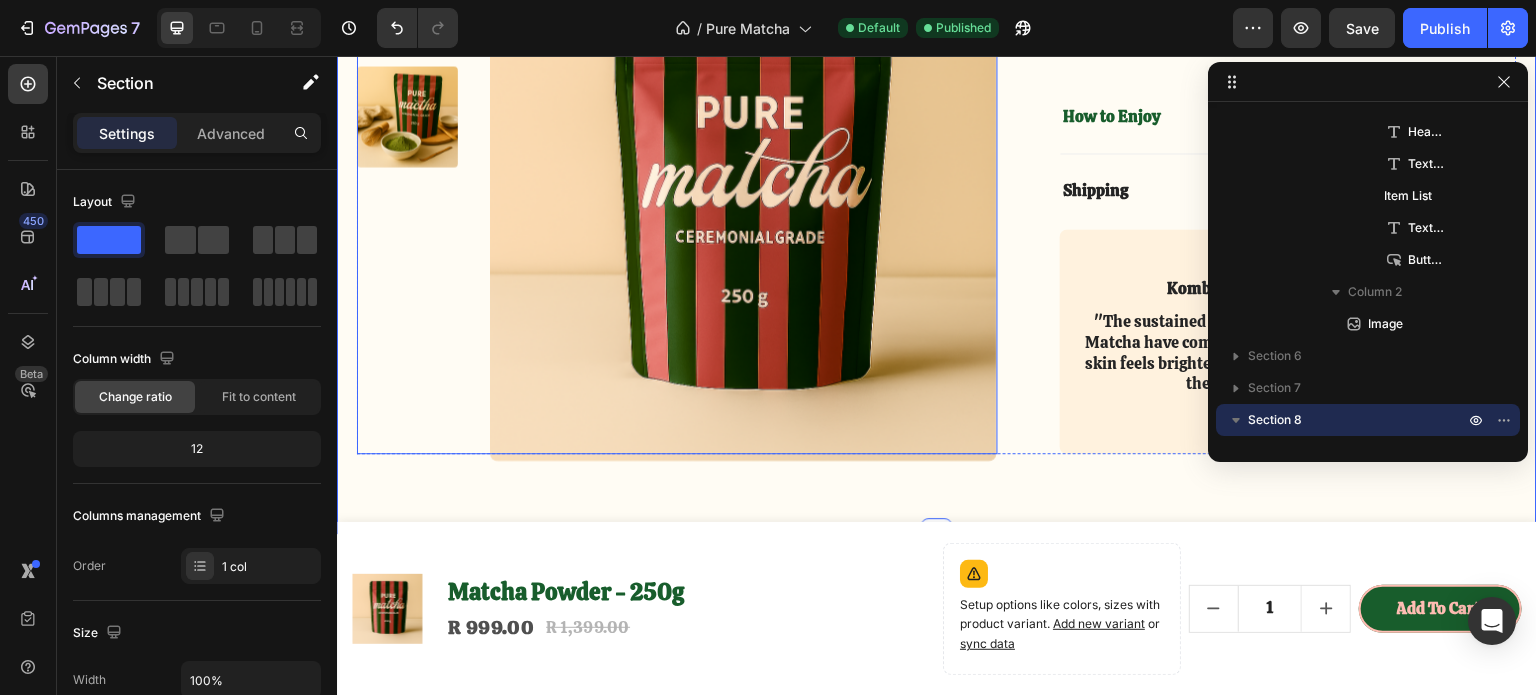 scroll, scrollTop: 4210, scrollLeft: 0, axis: vertical 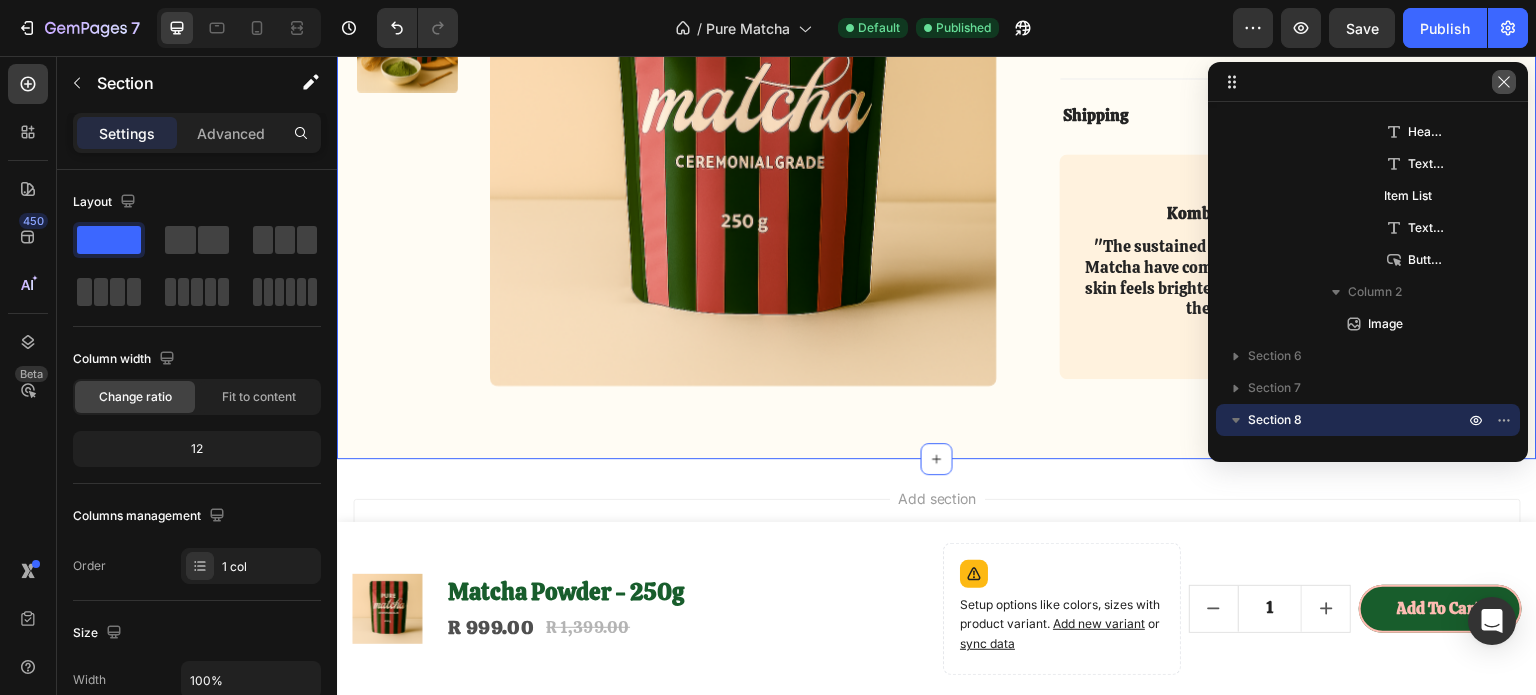 click 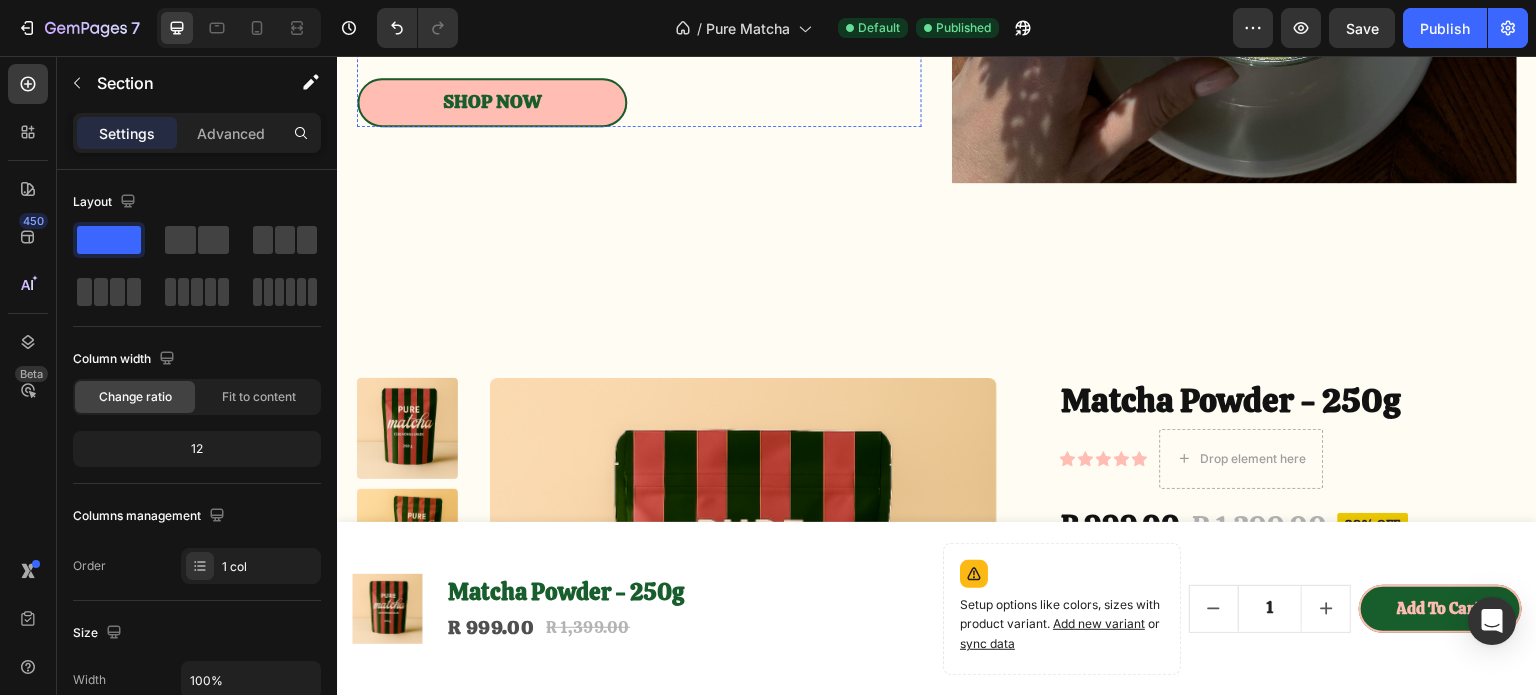 scroll, scrollTop: 3110, scrollLeft: 0, axis: vertical 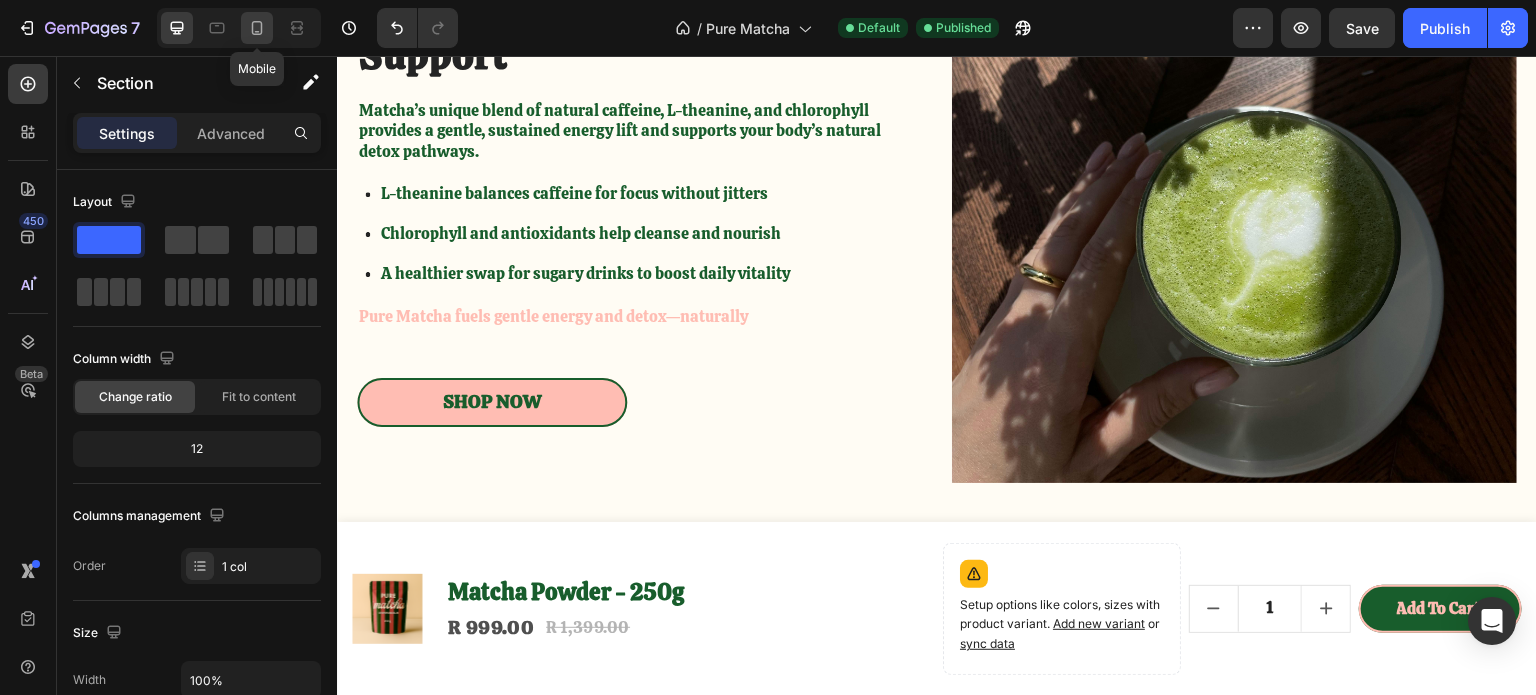 click 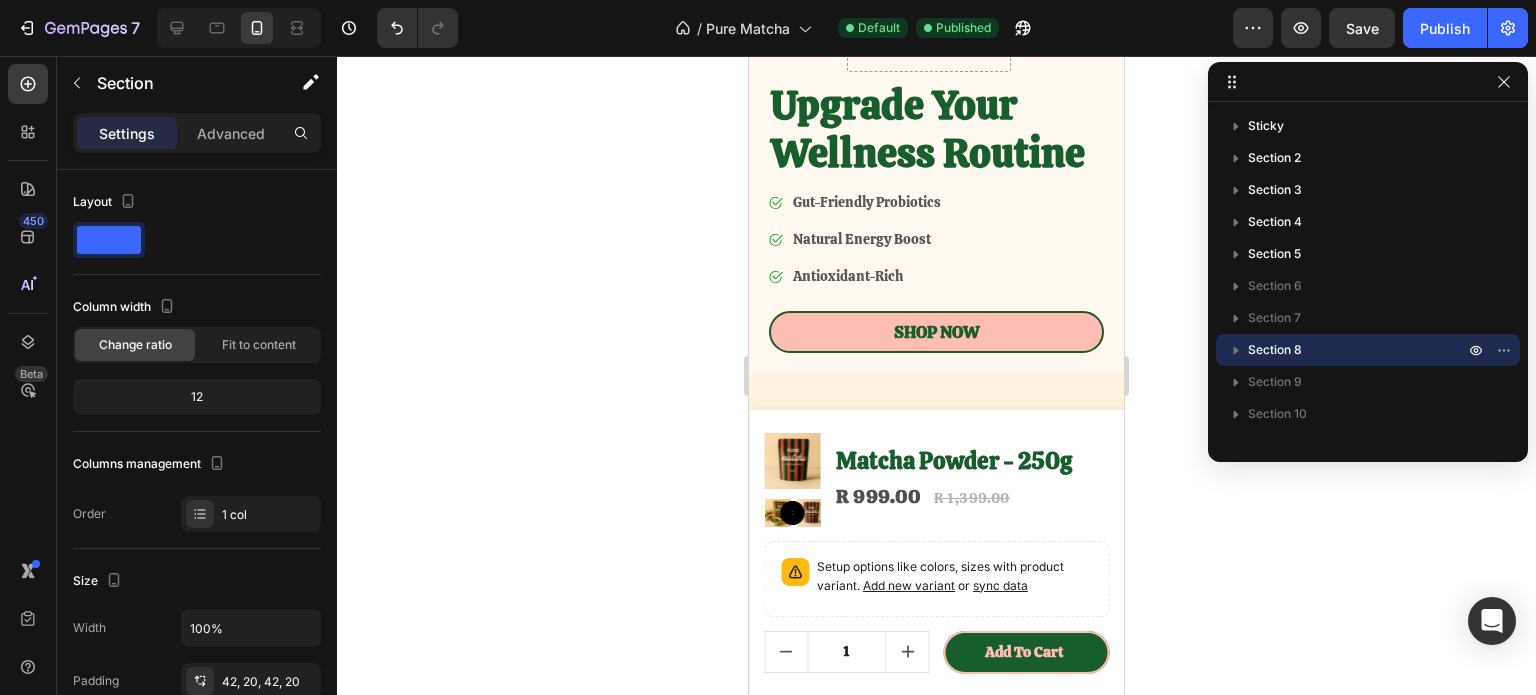 scroll, scrollTop: 600, scrollLeft: 0, axis: vertical 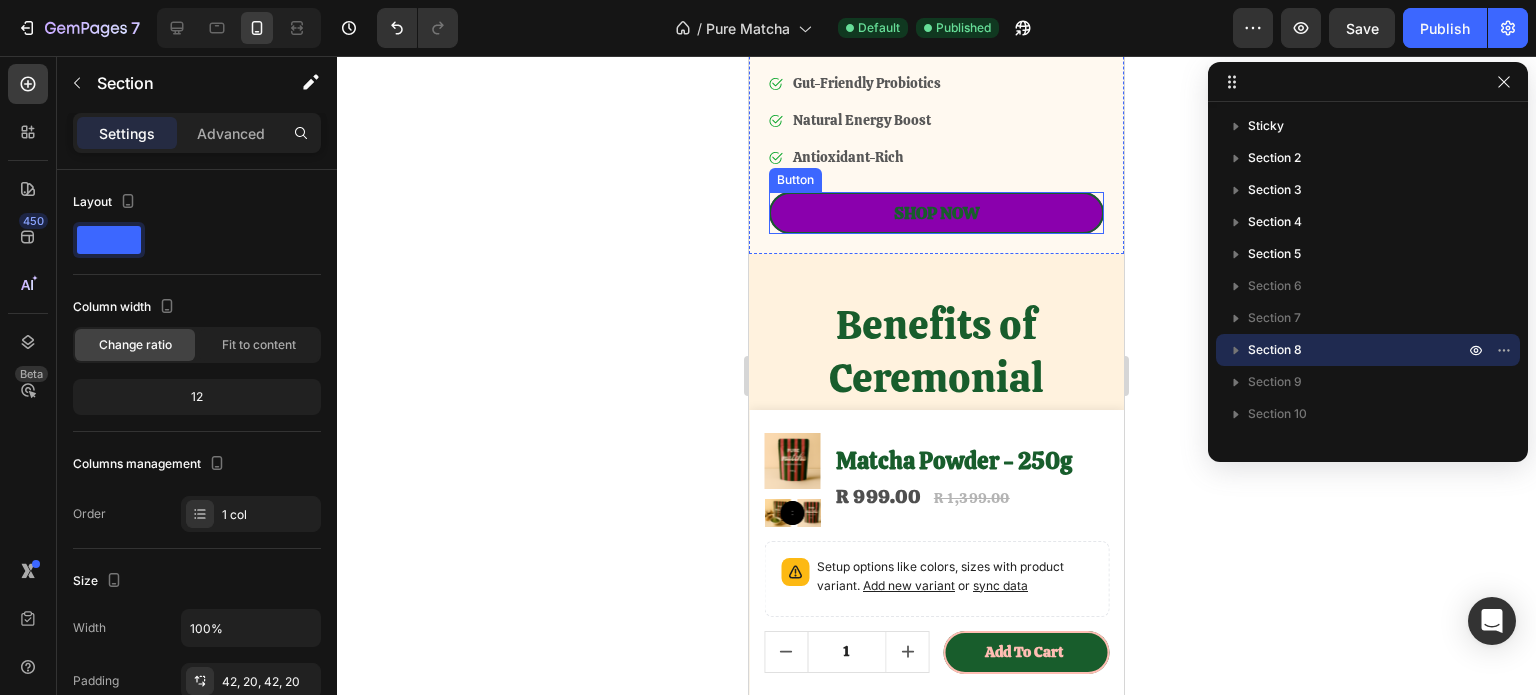 click on "Shop Now" at bounding box center (936, 213) 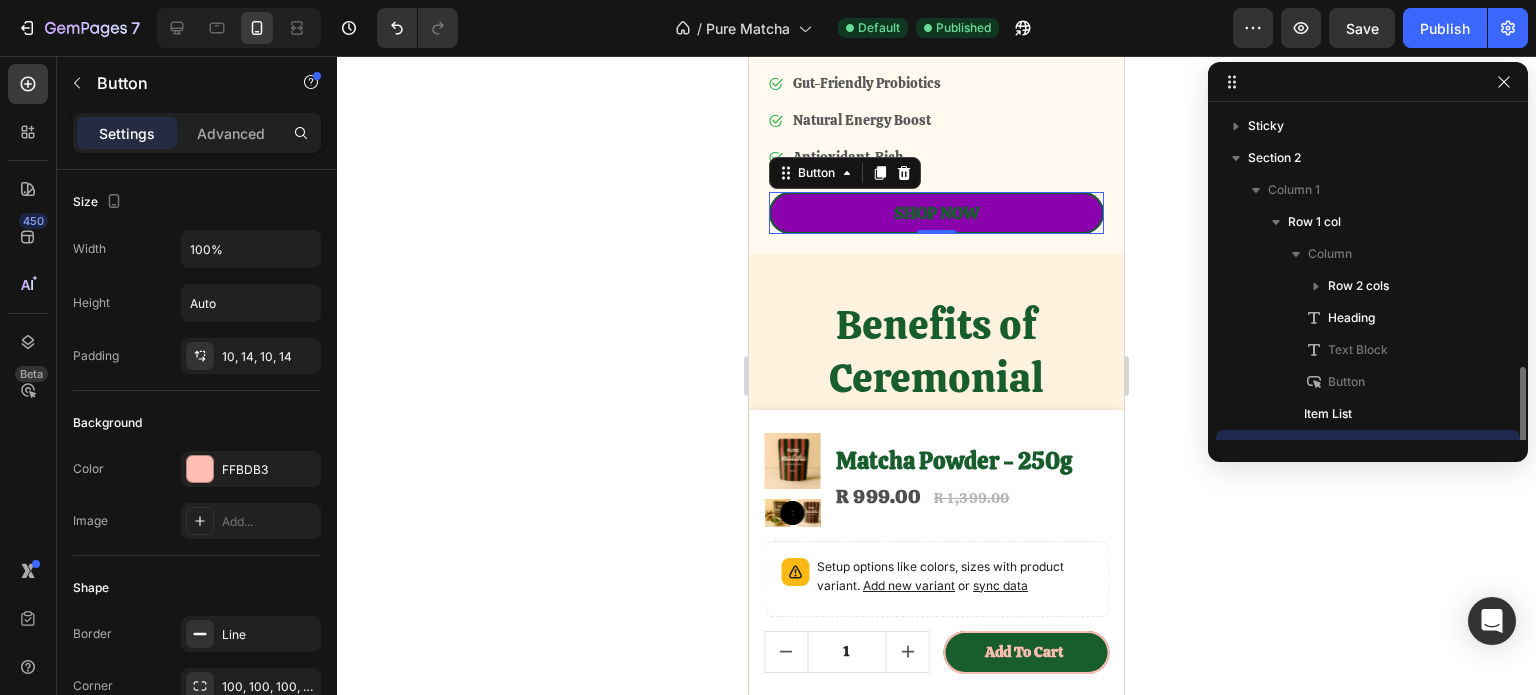 scroll, scrollTop: 186, scrollLeft: 0, axis: vertical 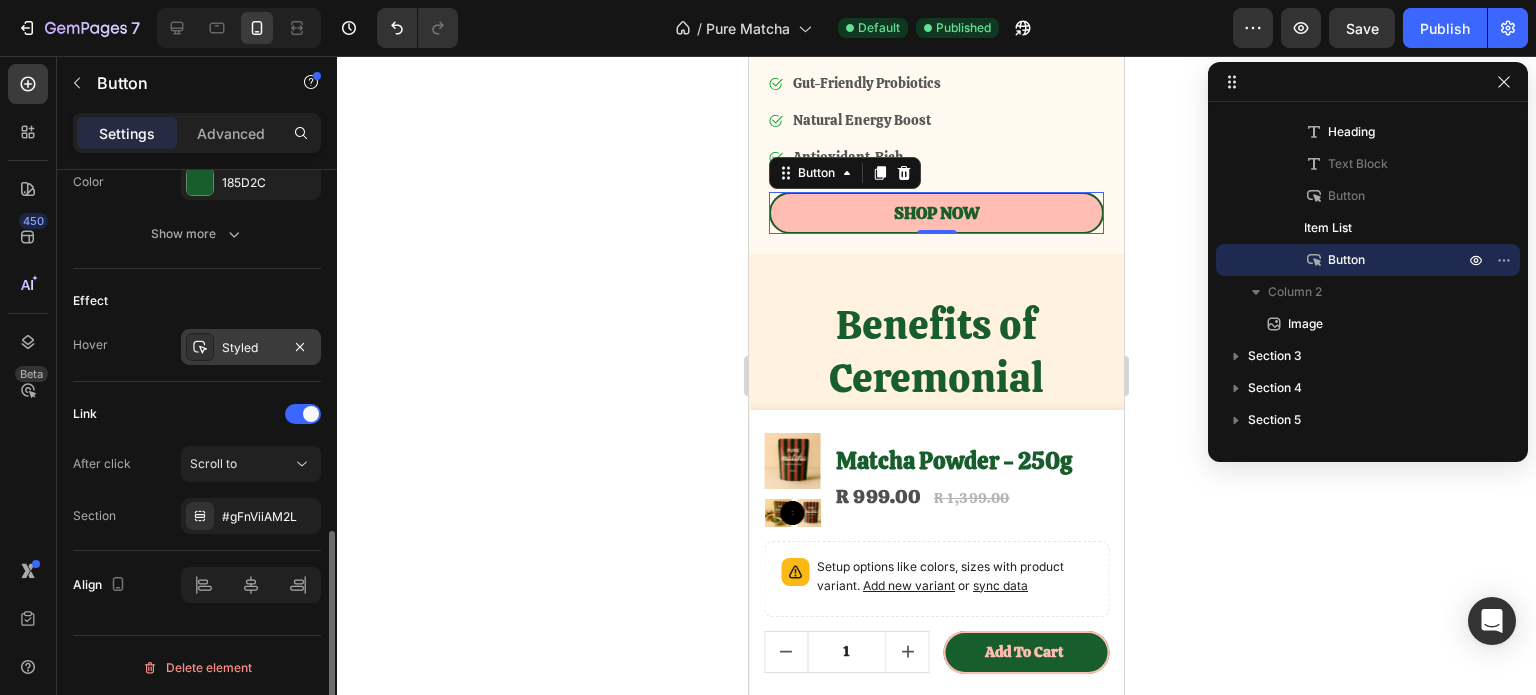 click 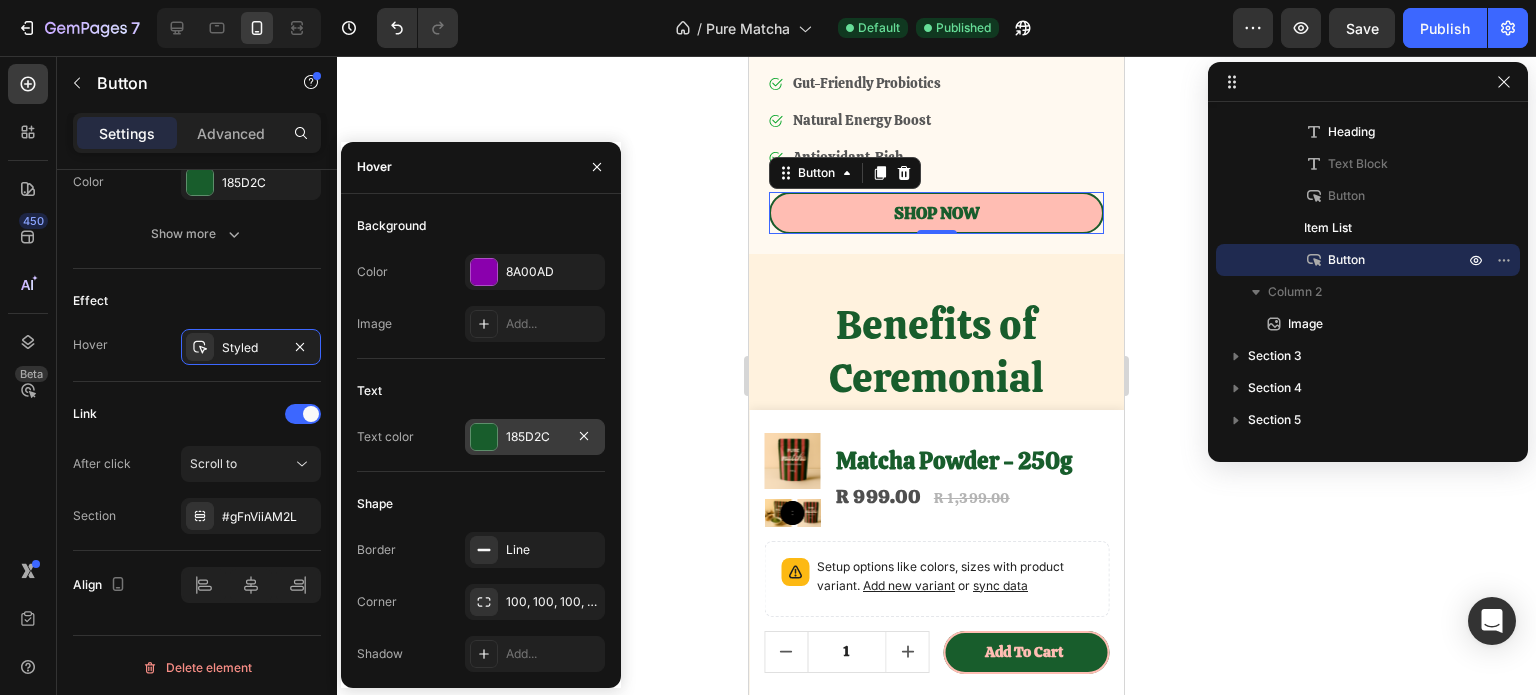 click at bounding box center [484, 437] 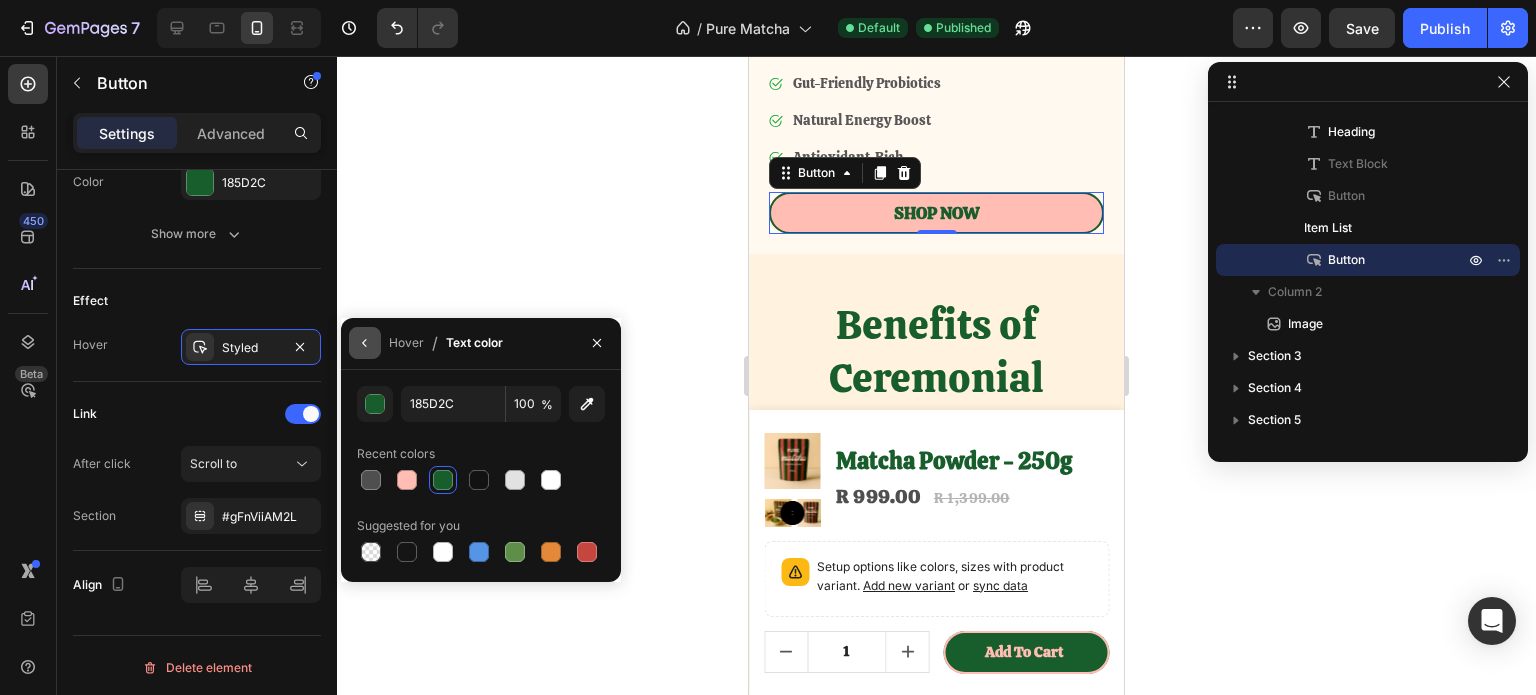 click 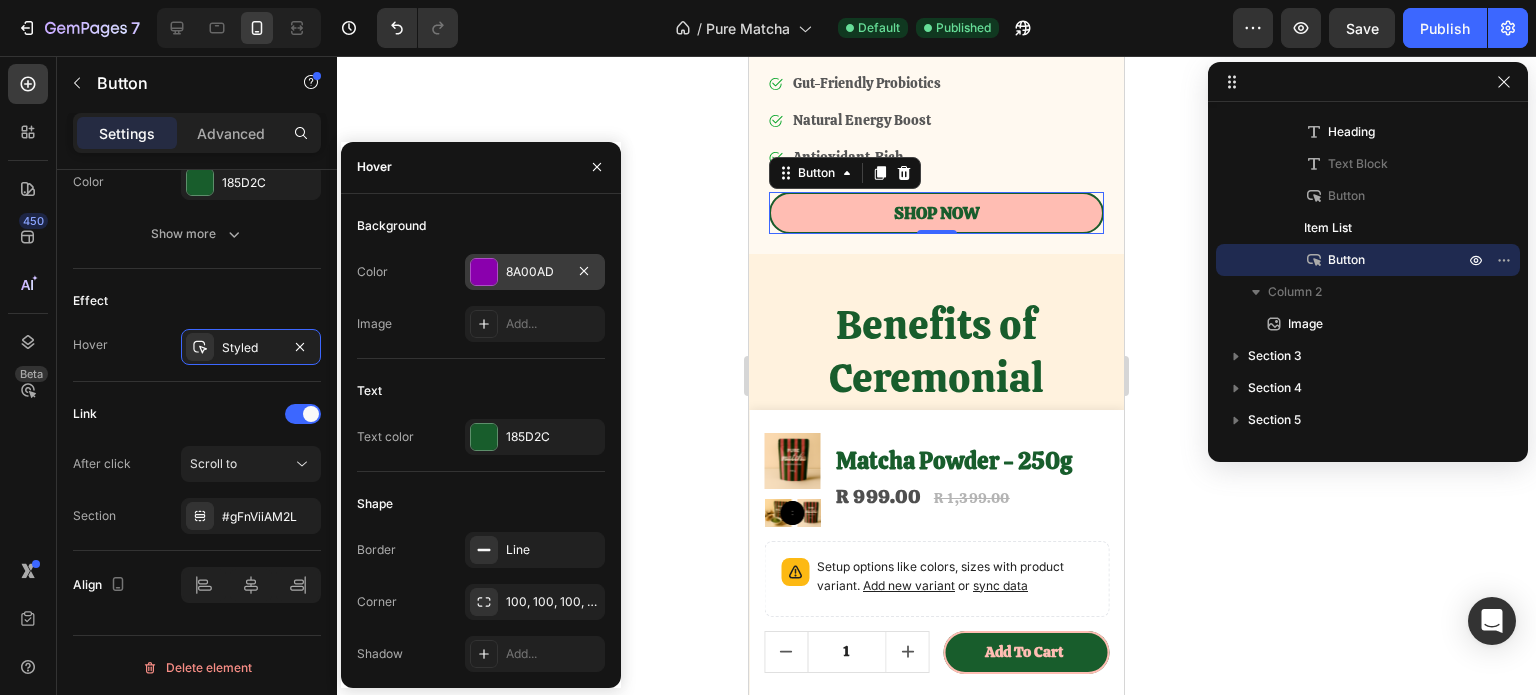 click at bounding box center (484, 272) 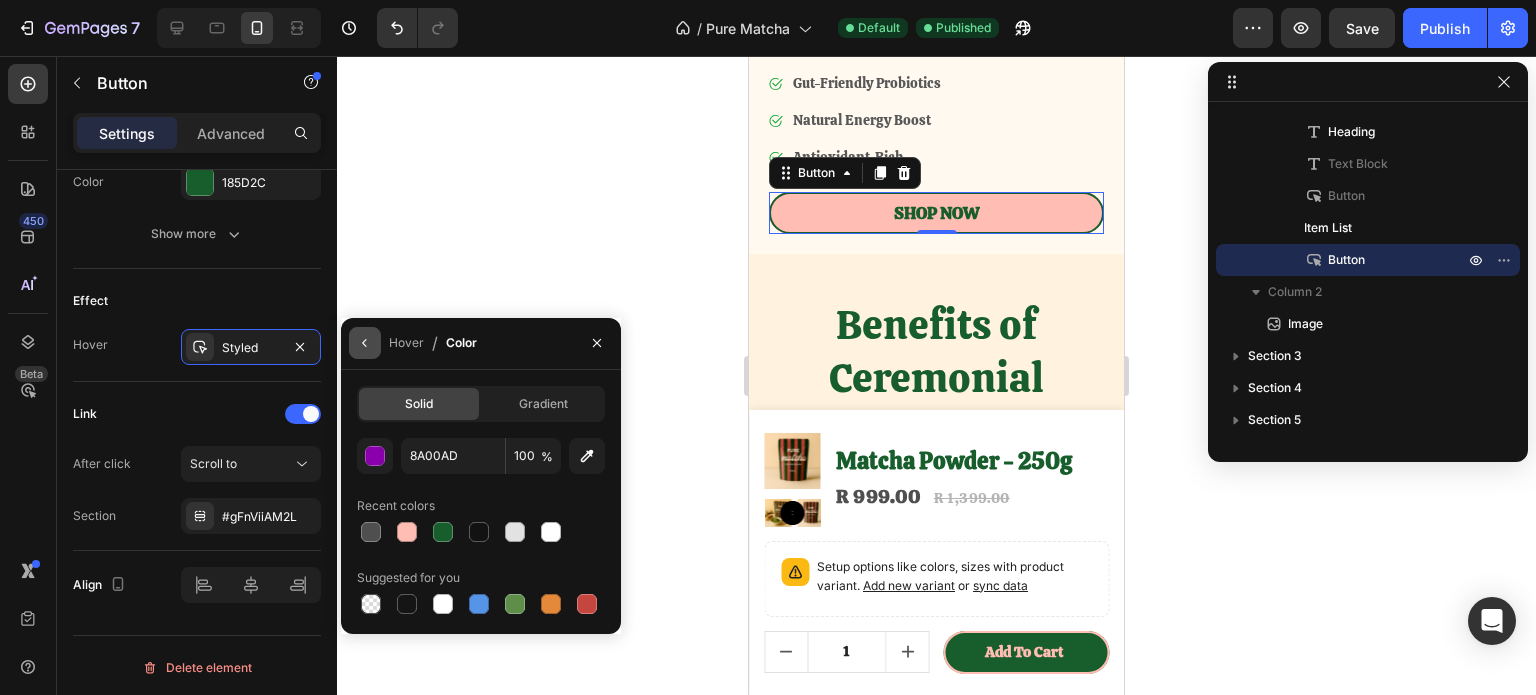 drag, startPoint x: 433, startPoint y: 529, endPoint x: 353, endPoint y: 339, distance: 206.15529 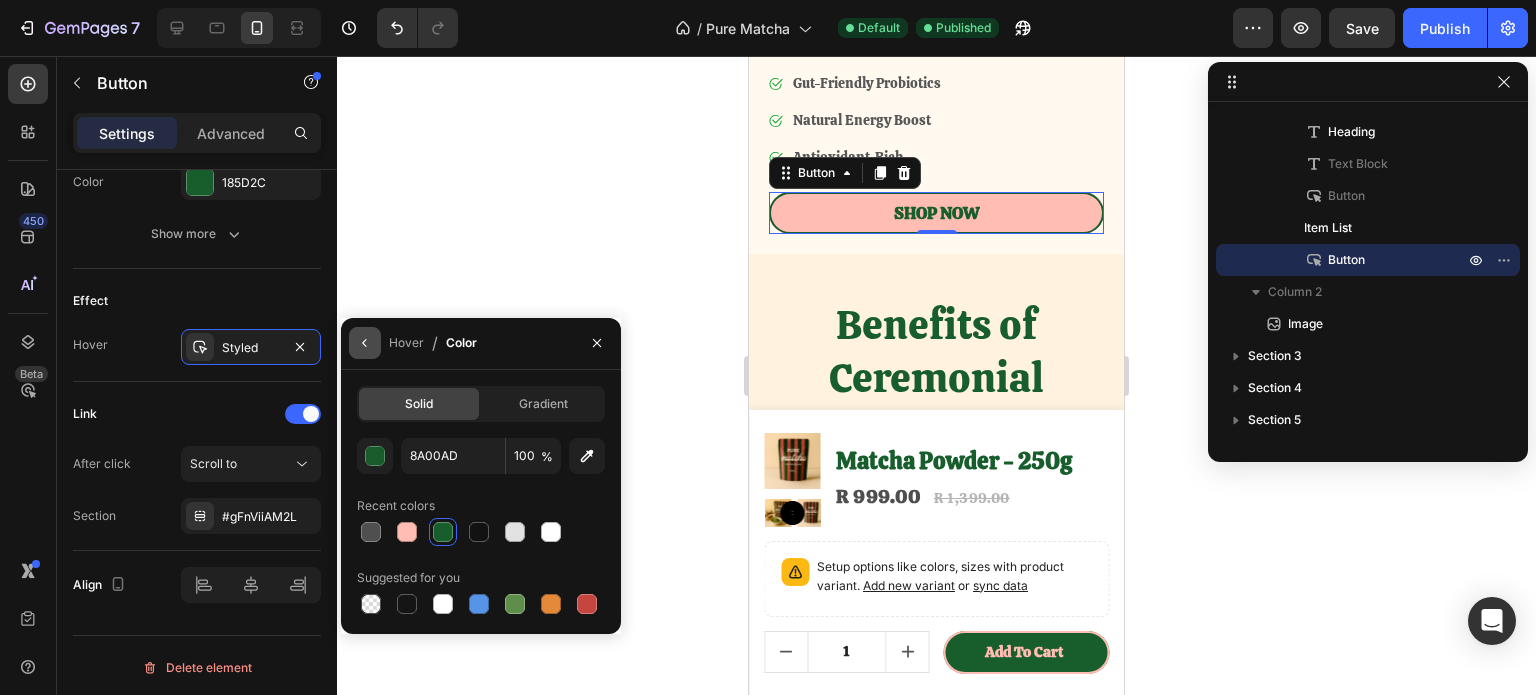 type on "185D2C" 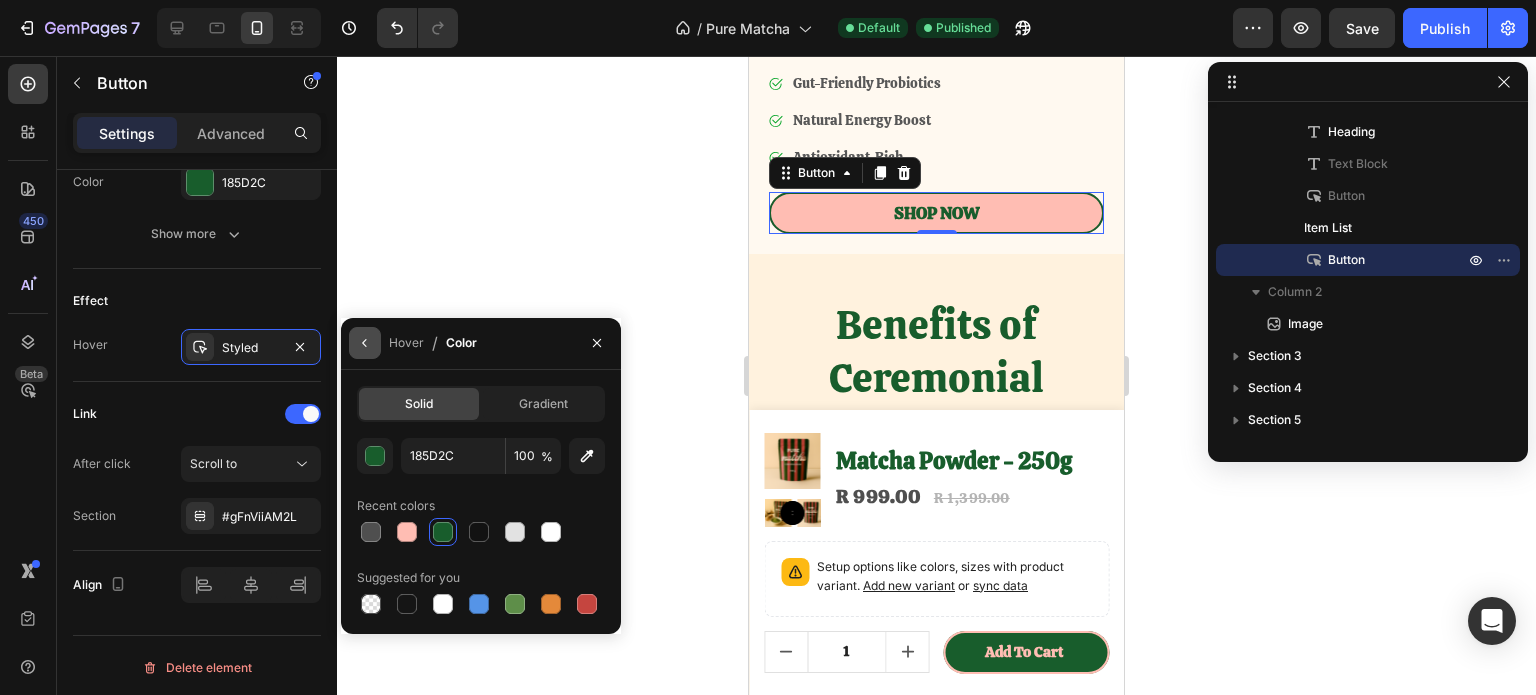 click at bounding box center (365, 343) 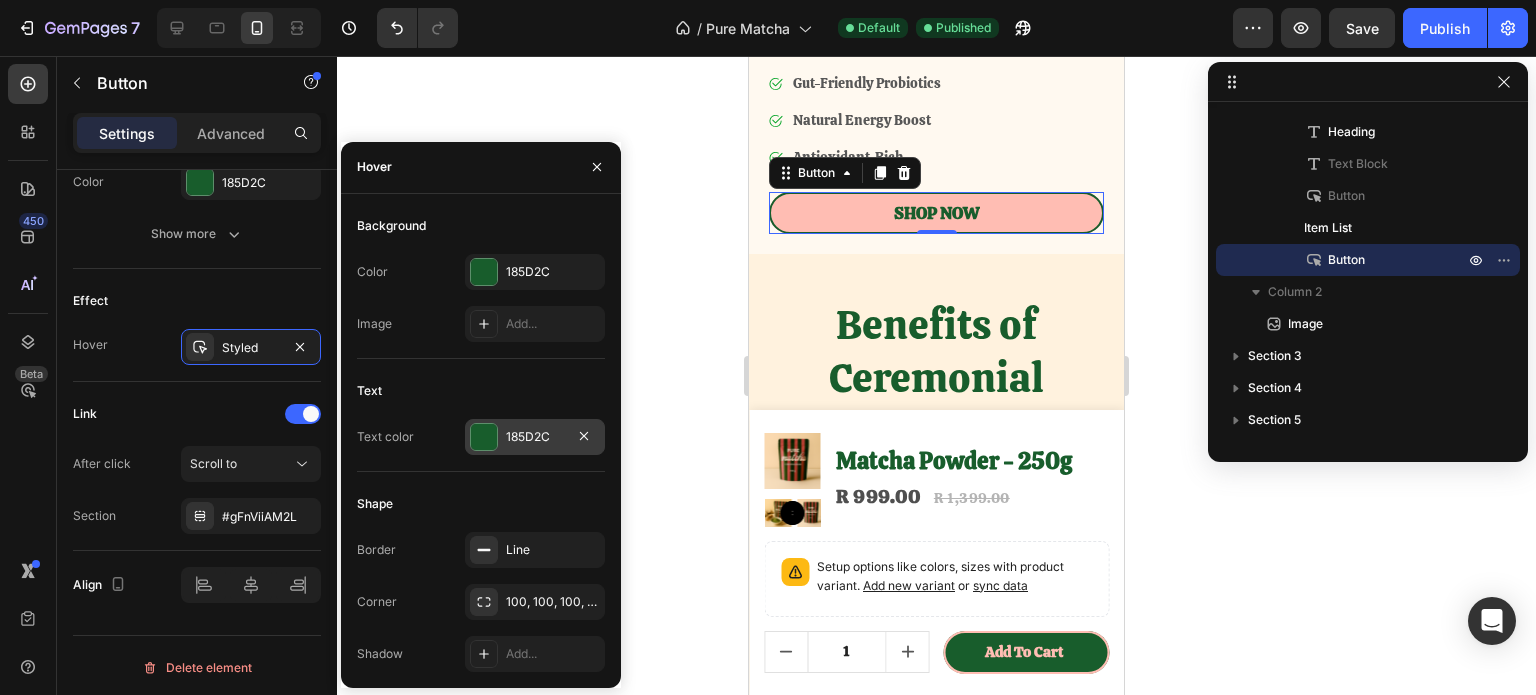 click at bounding box center (484, 437) 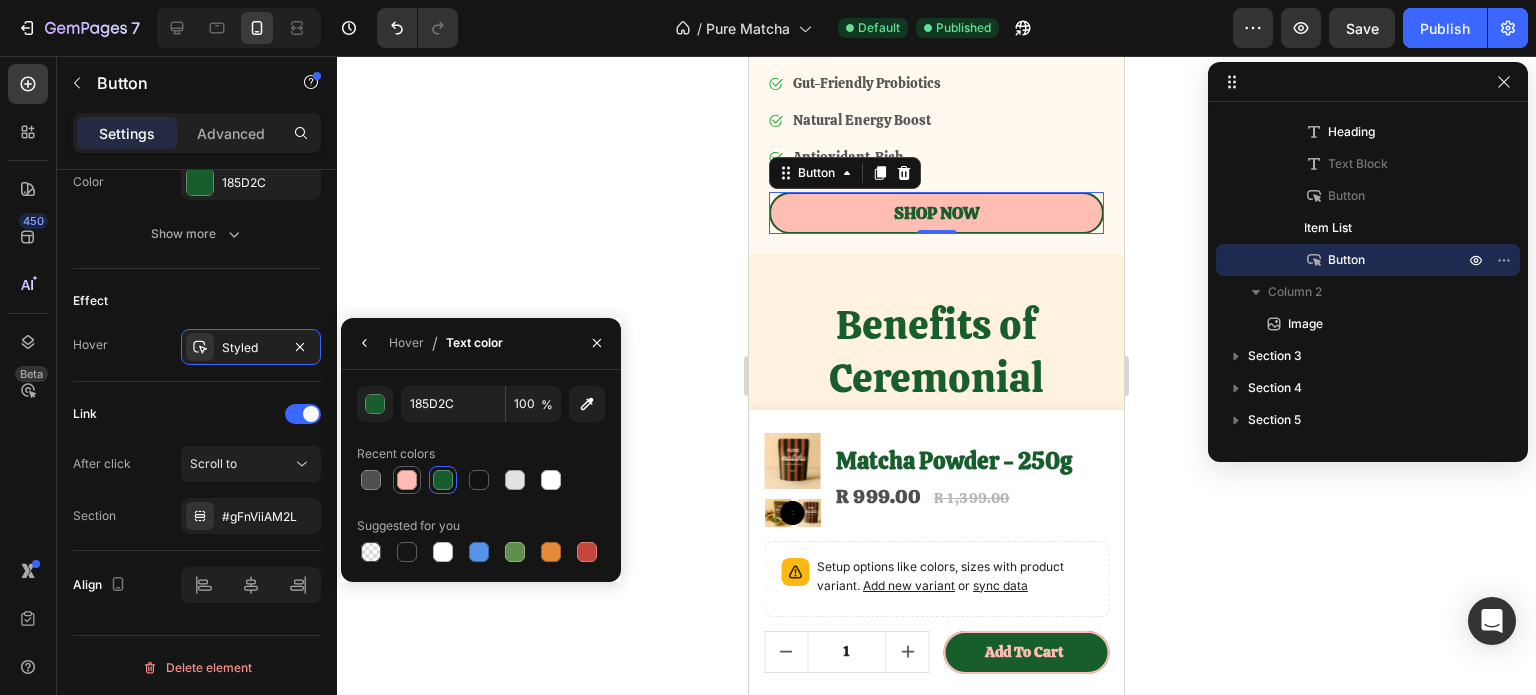 click at bounding box center [407, 480] 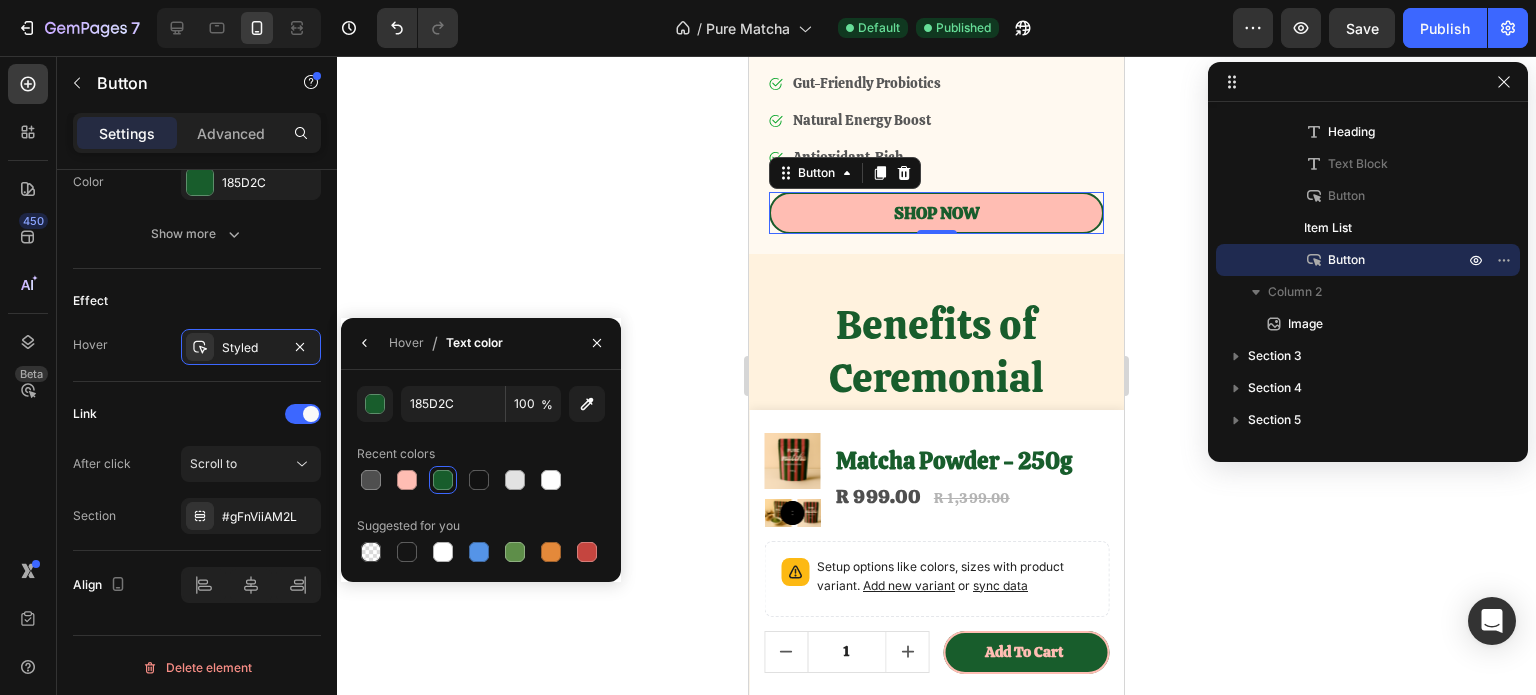 type on "FFBDB3" 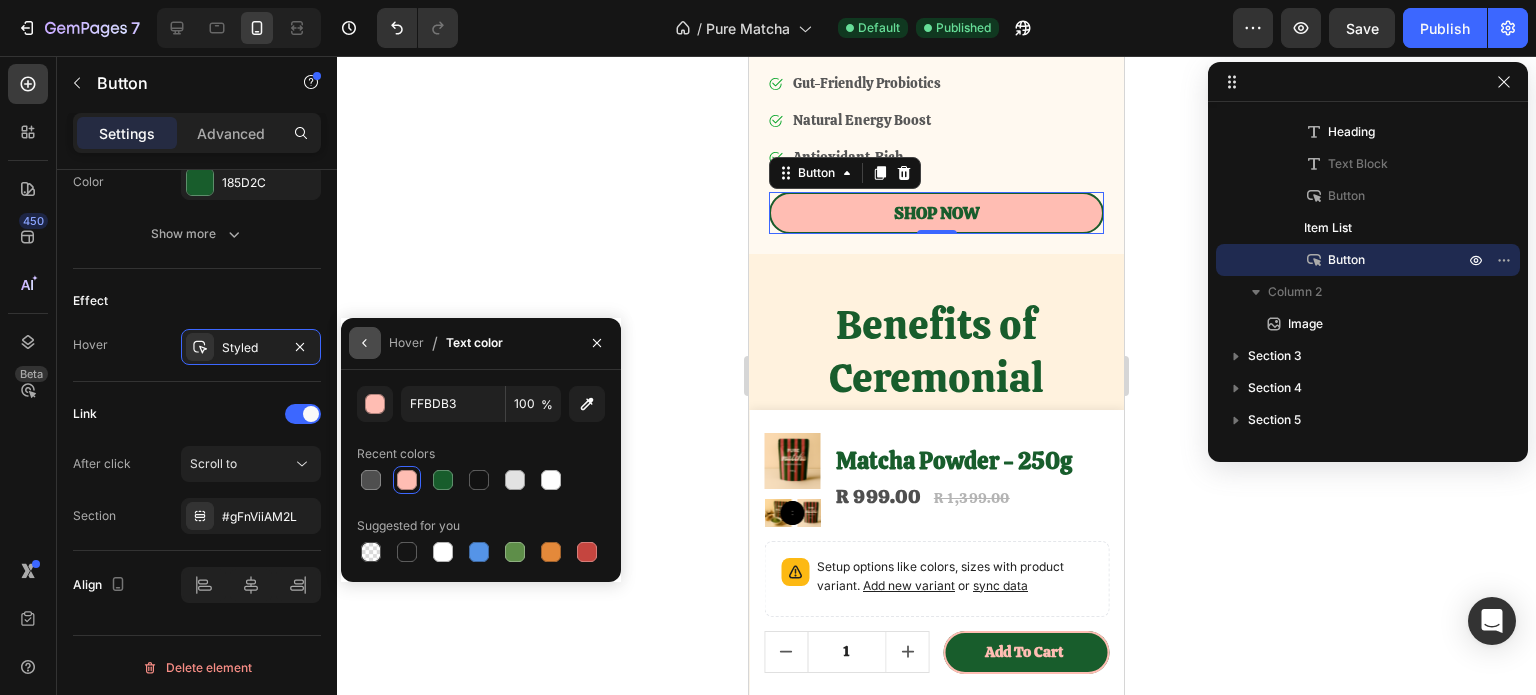 click at bounding box center (365, 343) 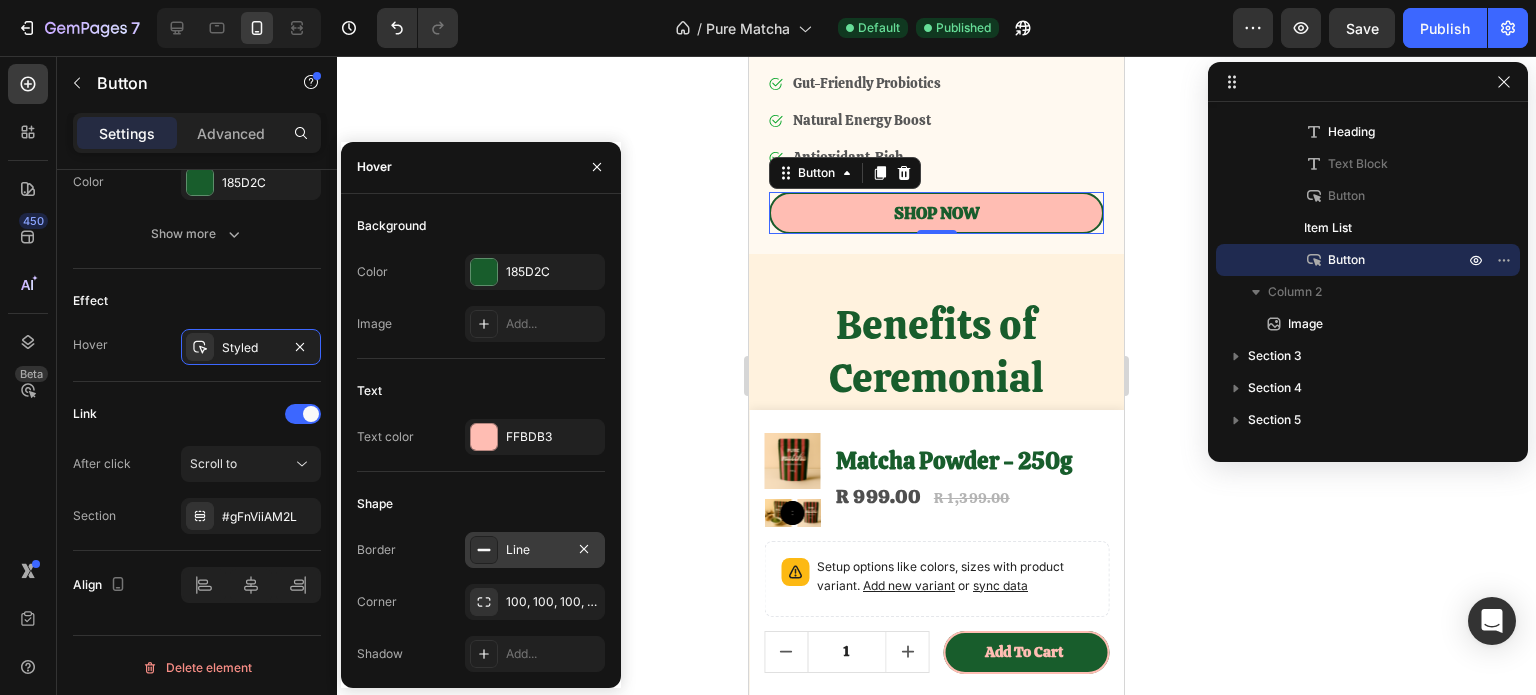 click 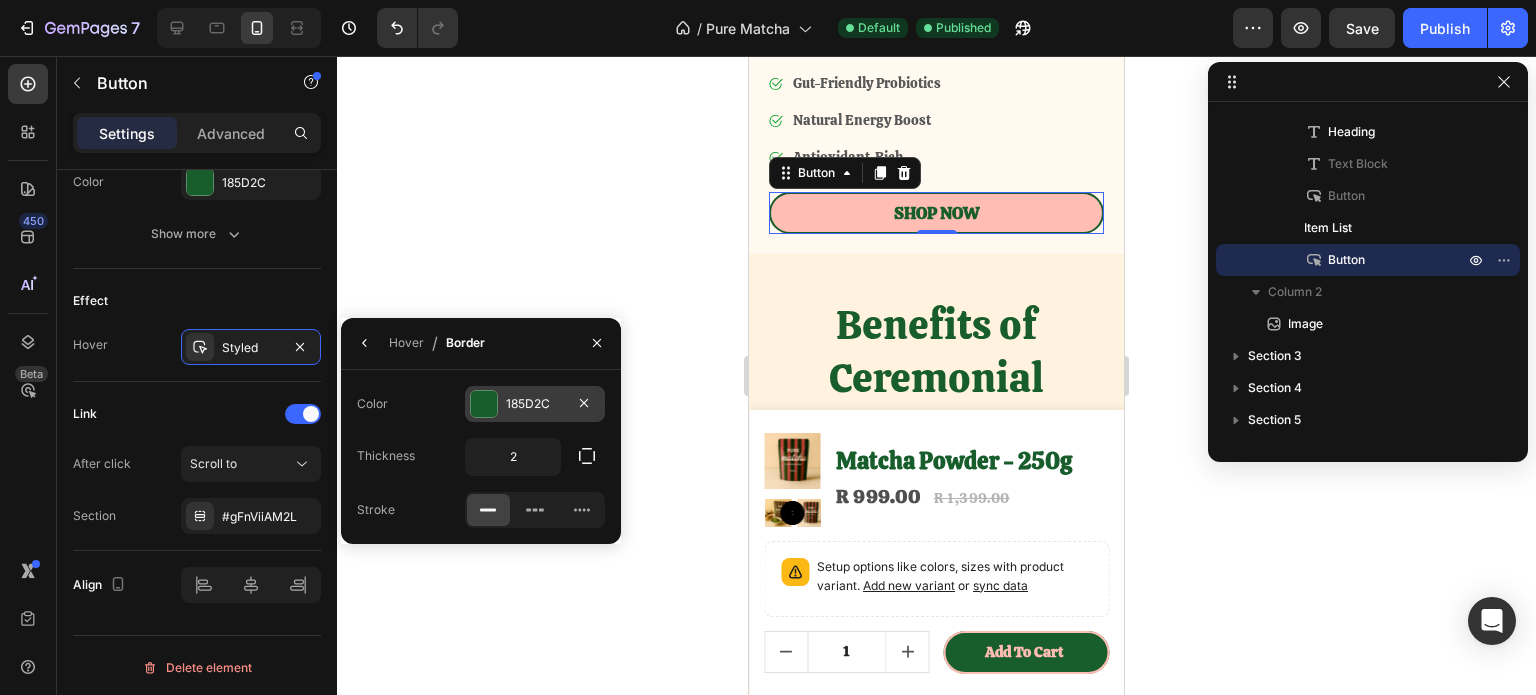click at bounding box center [484, 404] 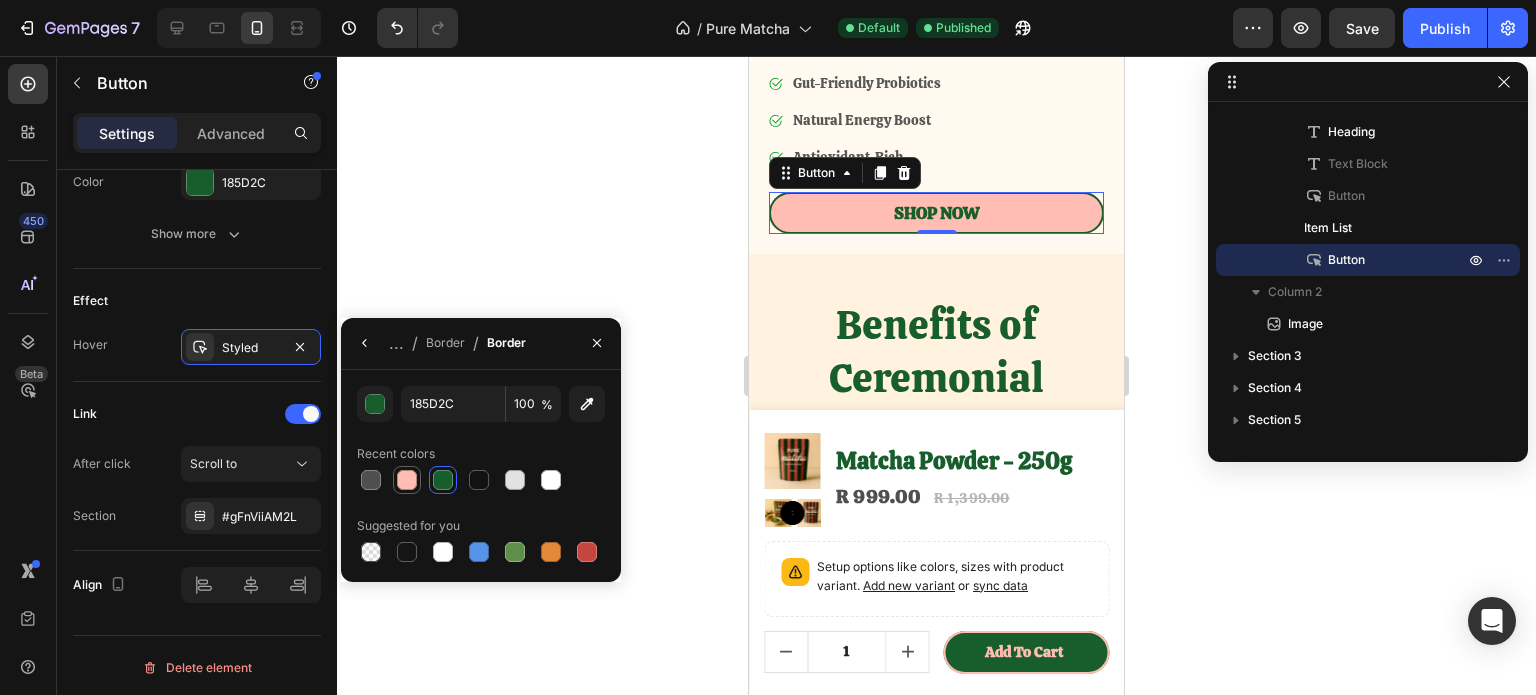 click at bounding box center [407, 480] 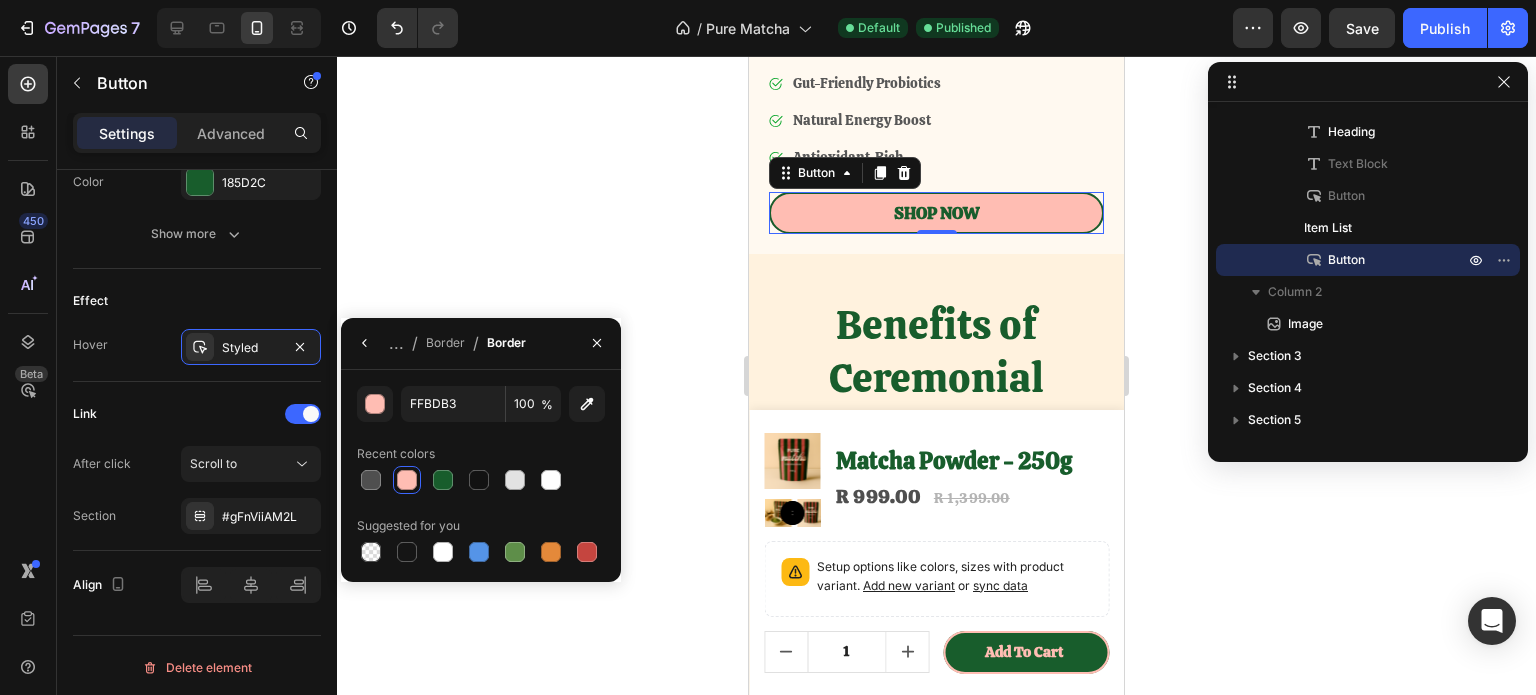 click 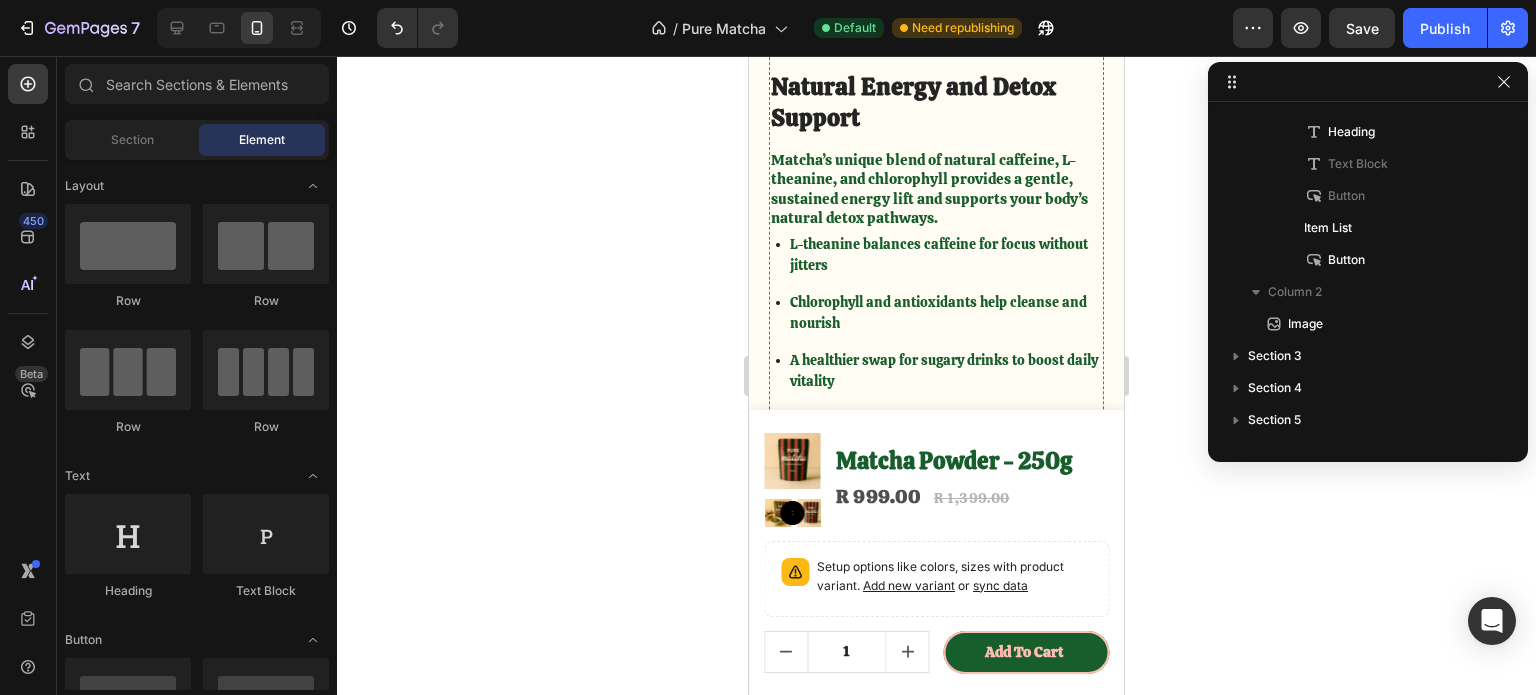 scroll, scrollTop: 3700, scrollLeft: 0, axis: vertical 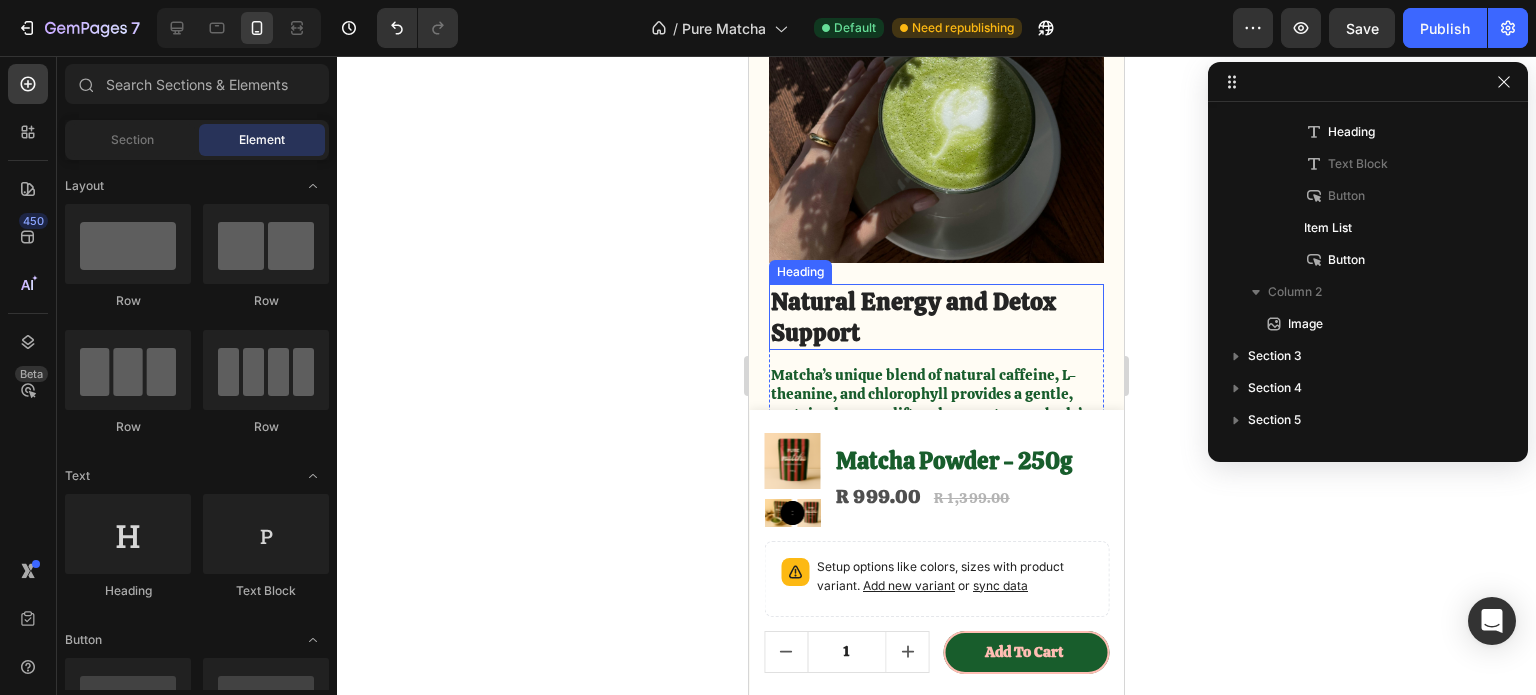 click on "Natural Energy and Detox Support" at bounding box center [936, 317] 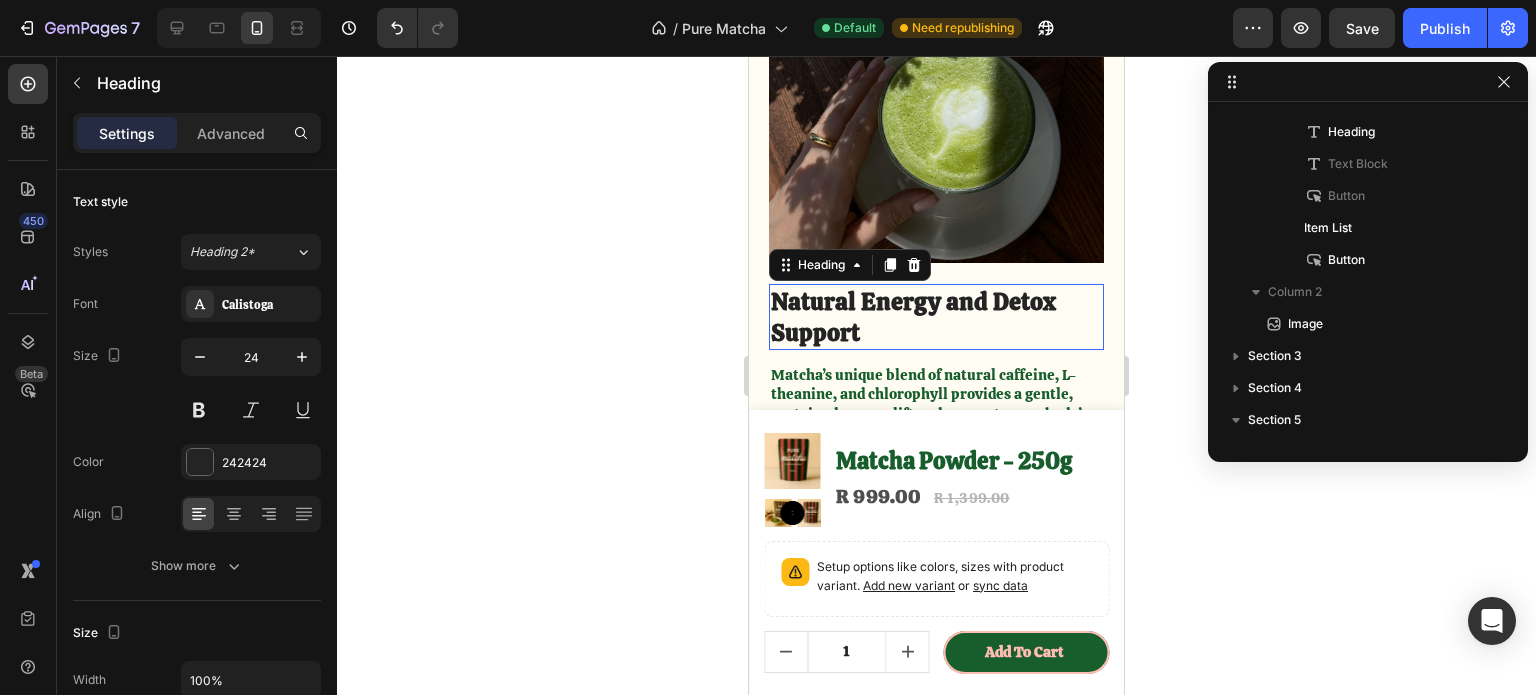scroll, scrollTop: 666, scrollLeft: 0, axis: vertical 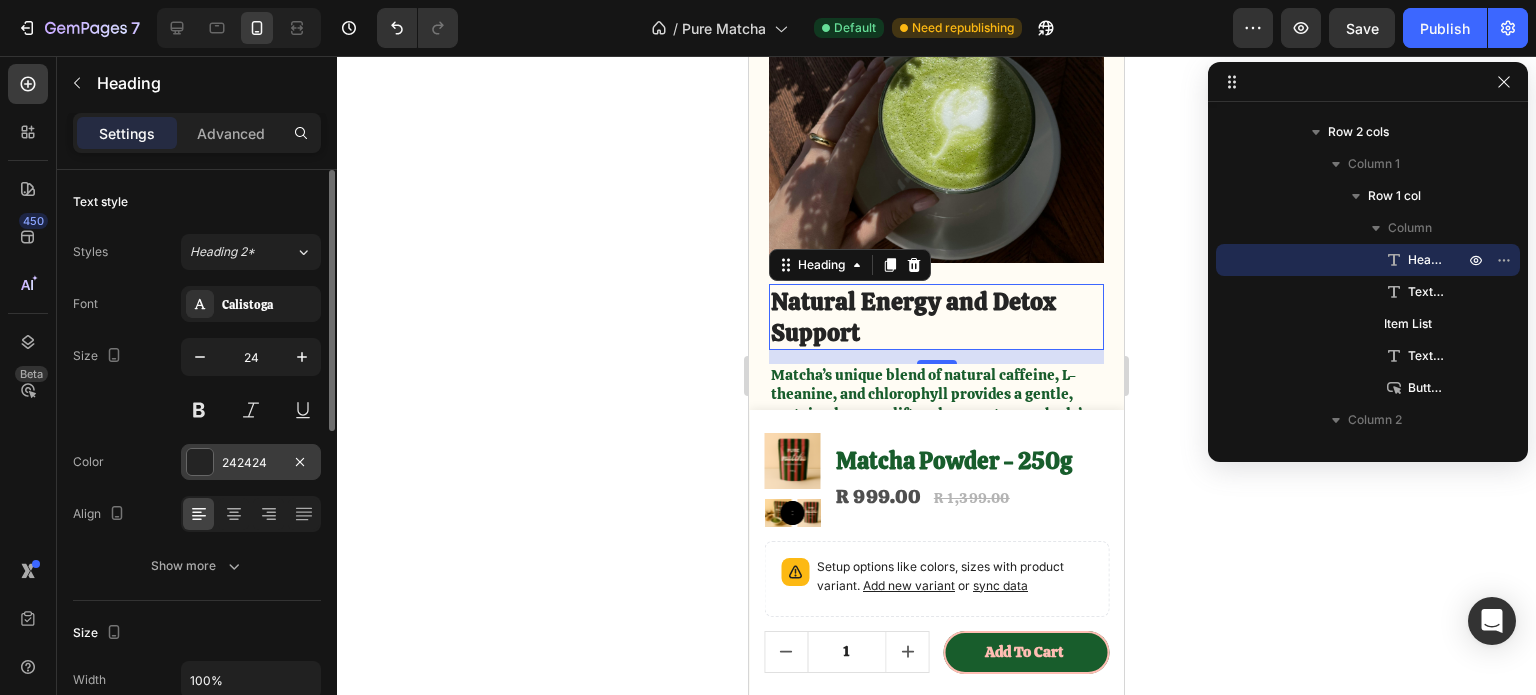 click at bounding box center (200, 462) 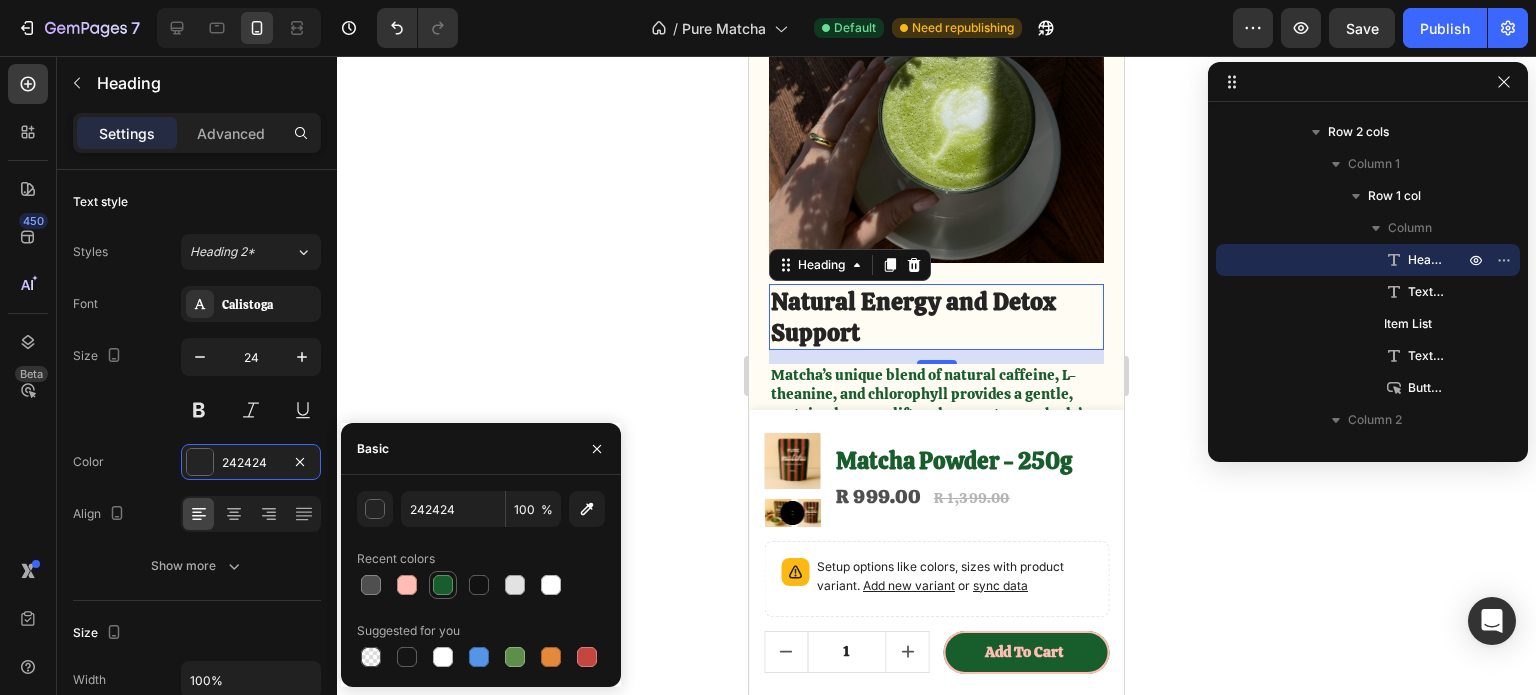 click at bounding box center (443, 585) 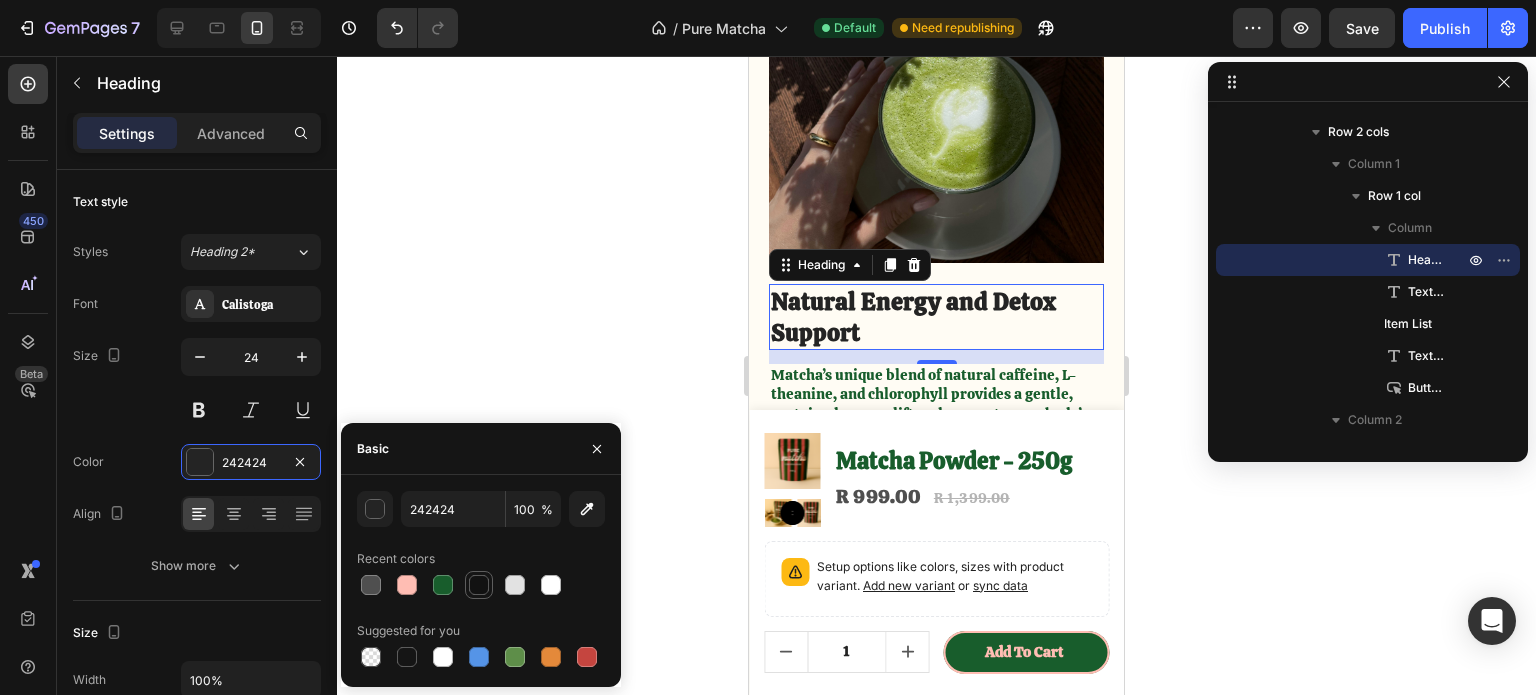 type on "185D2C" 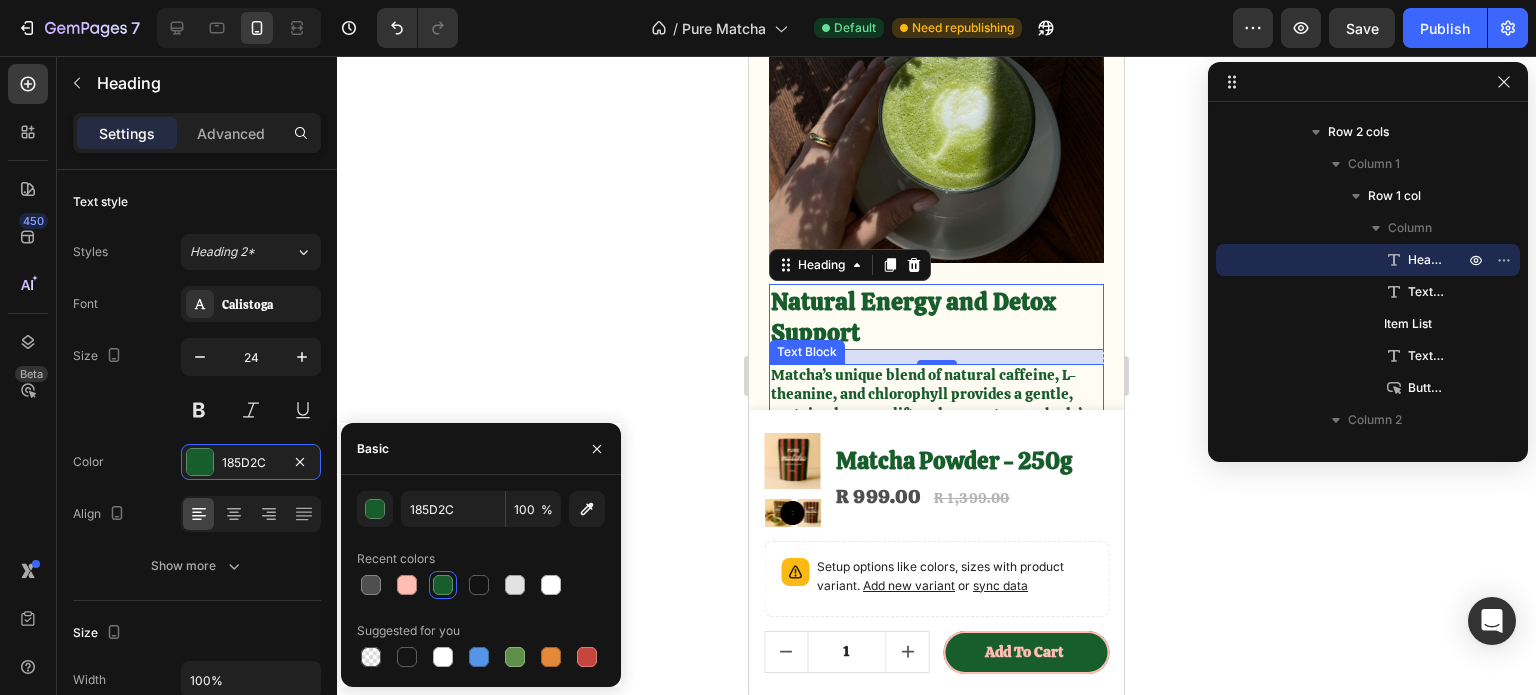click on "Matcha’s unique blend of natural caffeine, L-theanine, and chlorophyll provides a gentle, sustained energy lift and supports your body’s natural detox pathways." at bounding box center [936, 405] 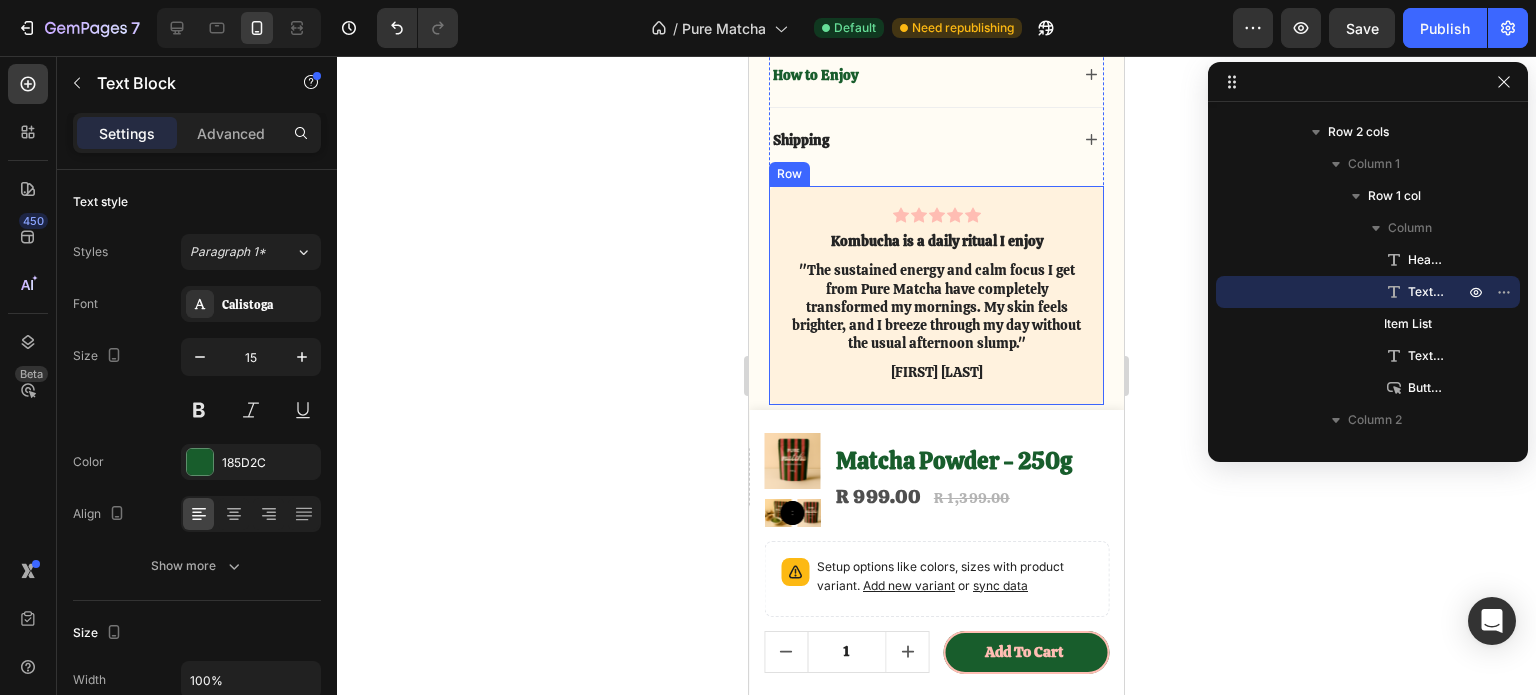 scroll, scrollTop: 5214, scrollLeft: 0, axis: vertical 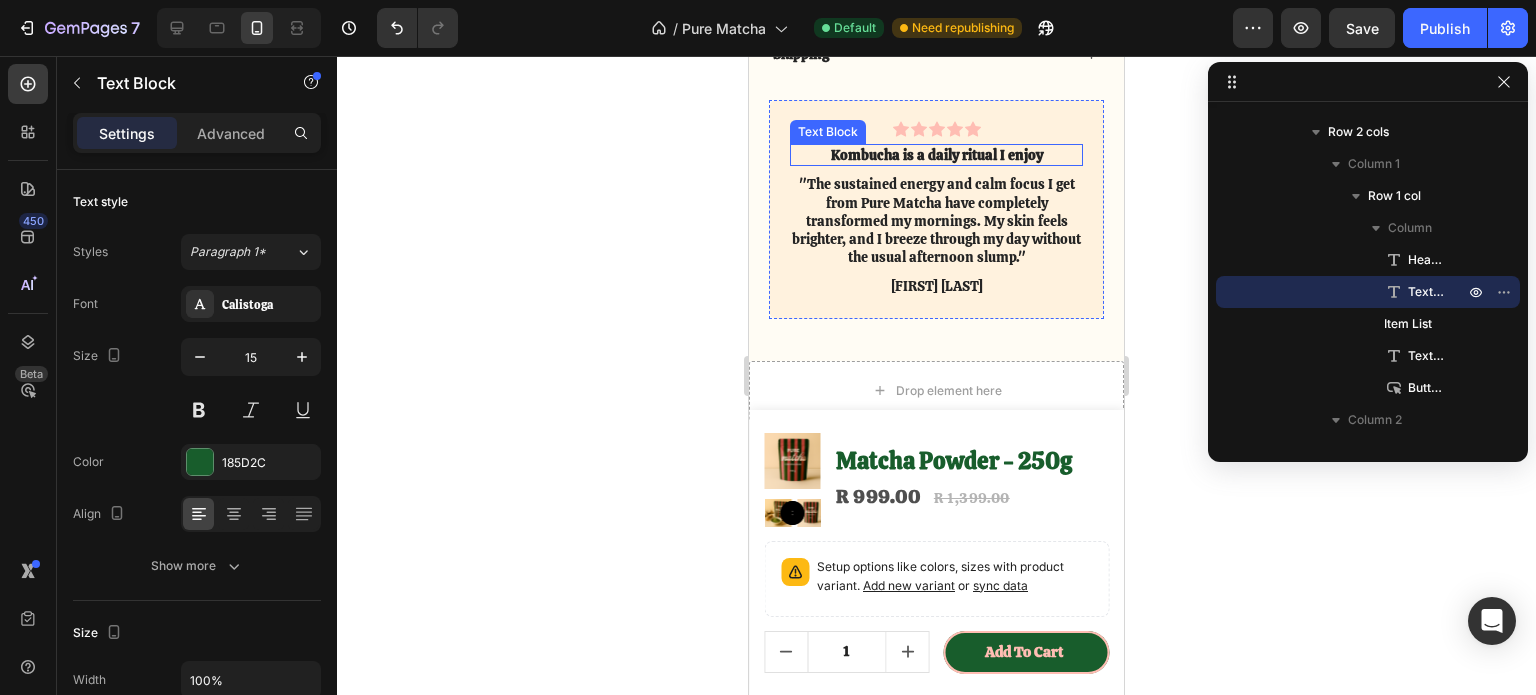 click on "Kombucha is a daily ritual I enjoy" at bounding box center (936, 155) 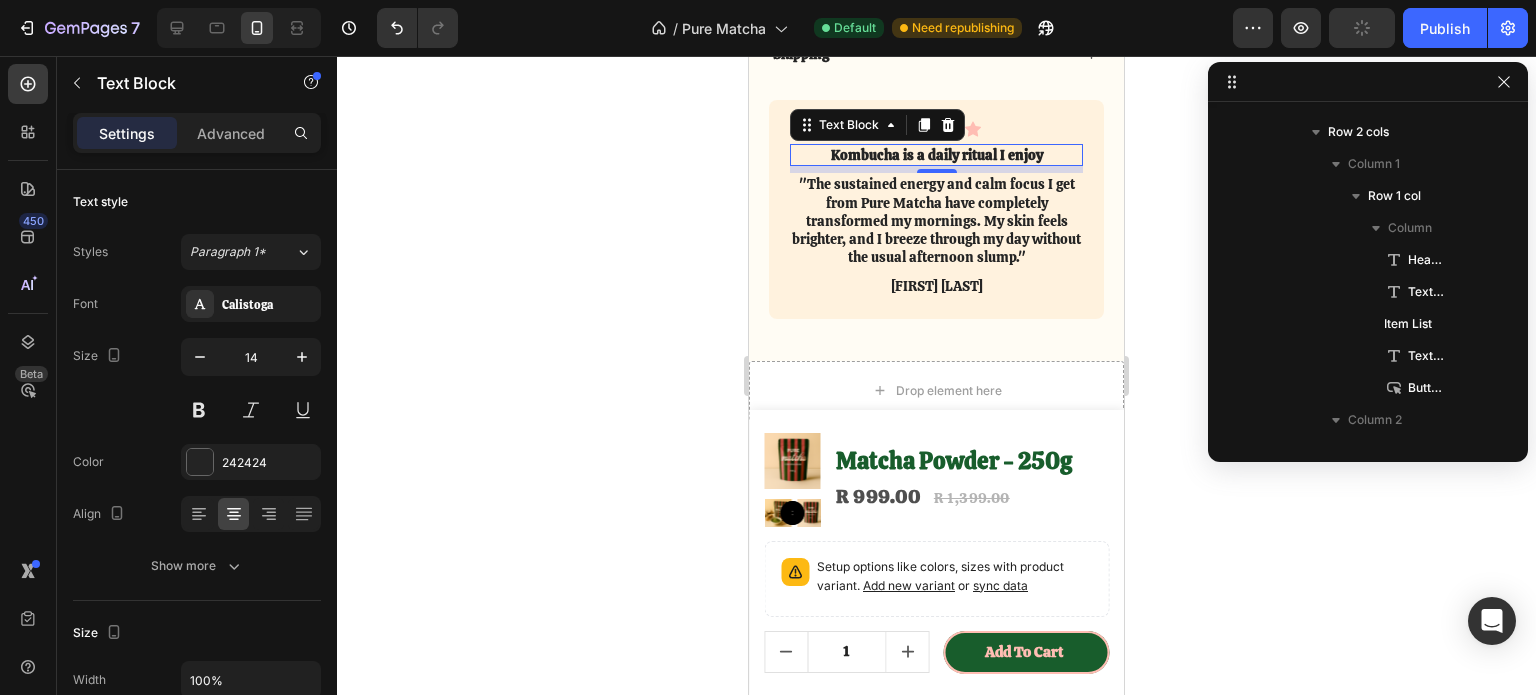 scroll, scrollTop: 600, scrollLeft: 0, axis: vertical 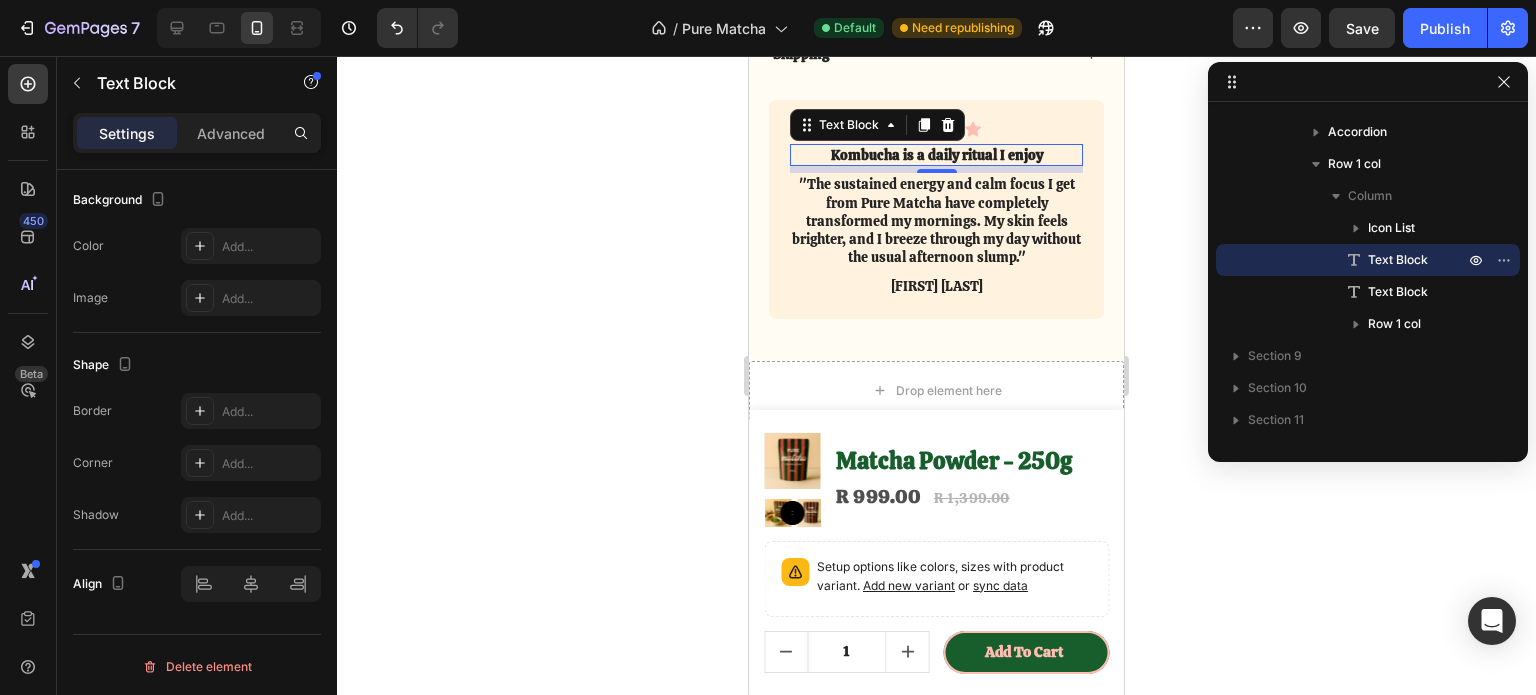 click on "Kombucha is a daily ritual I enjoy" at bounding box center [936, 155] 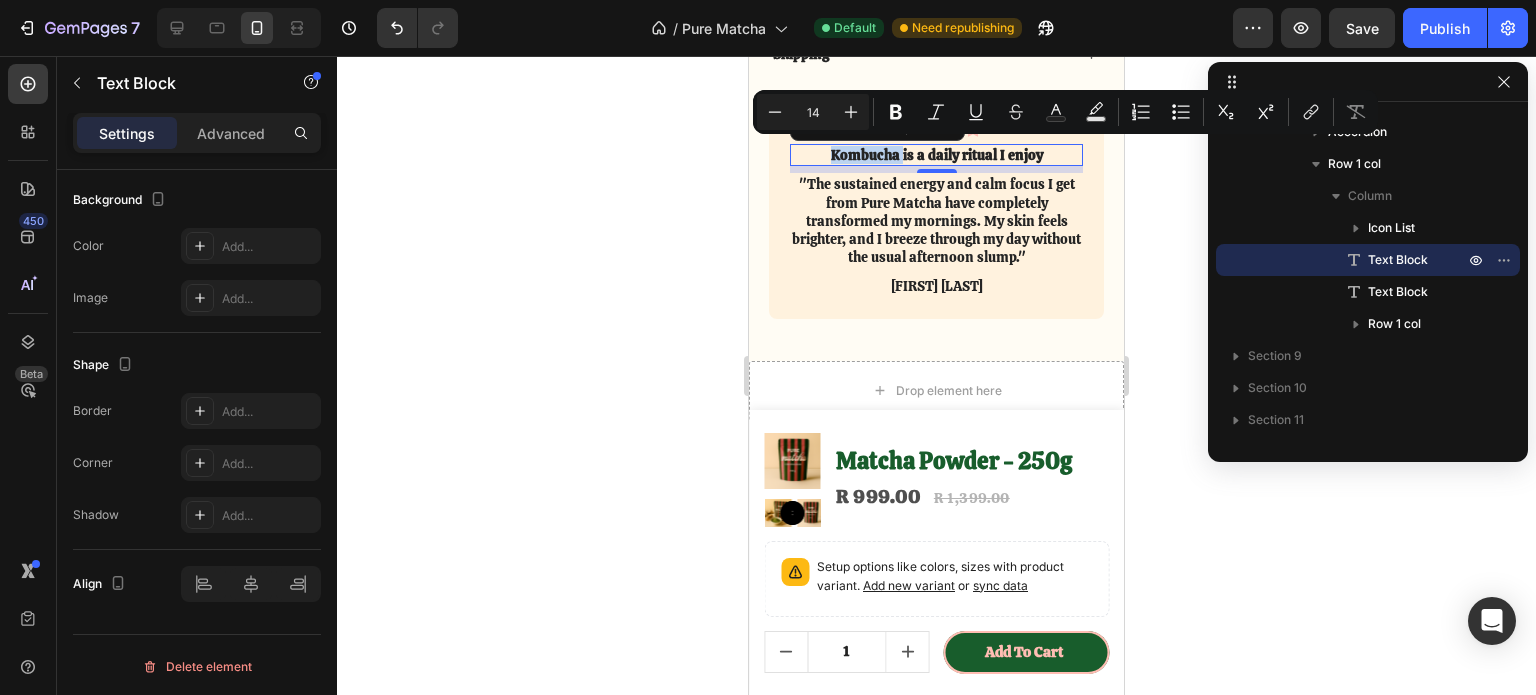 click on "Kombucha is a daily ritual I enjoy" at bounding box center (936, 155) 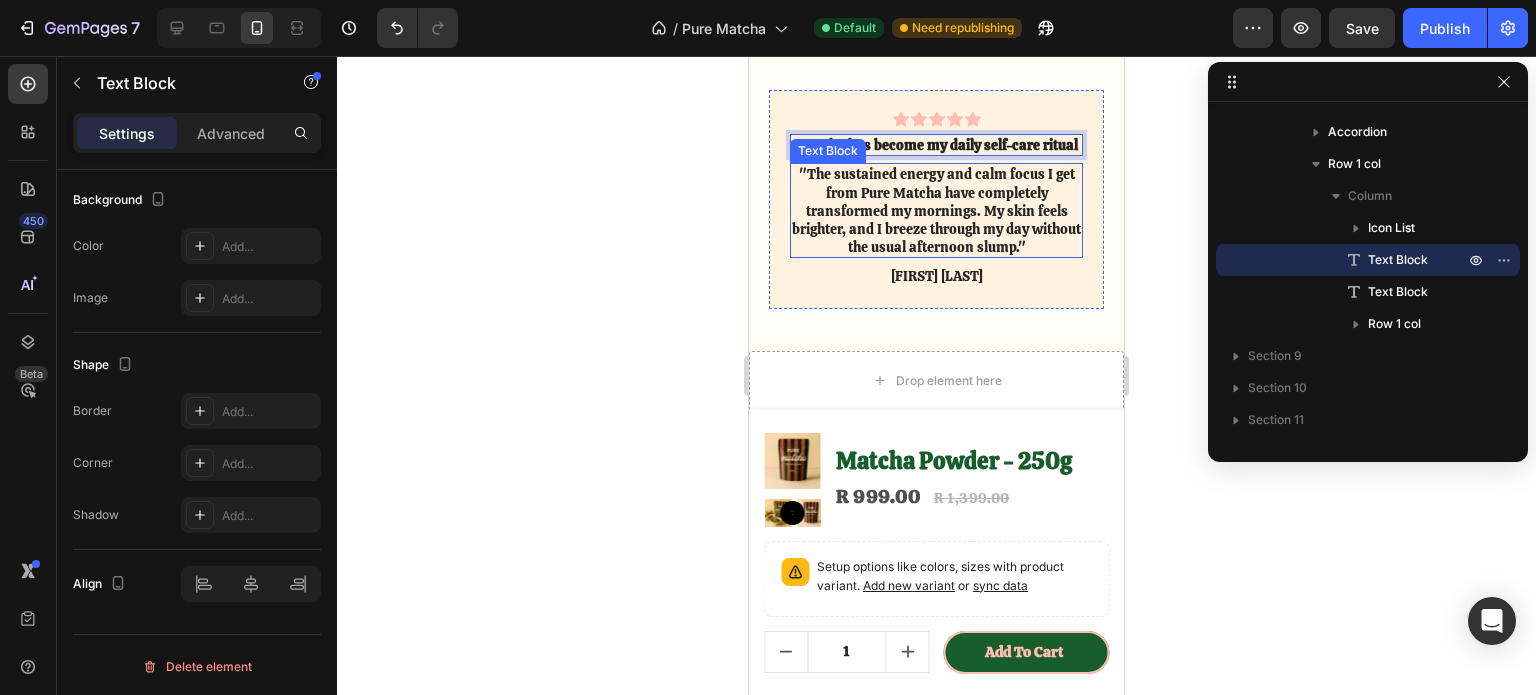 scroll, scrollTop: 5232, scrollLeft: 0, axis: vertical 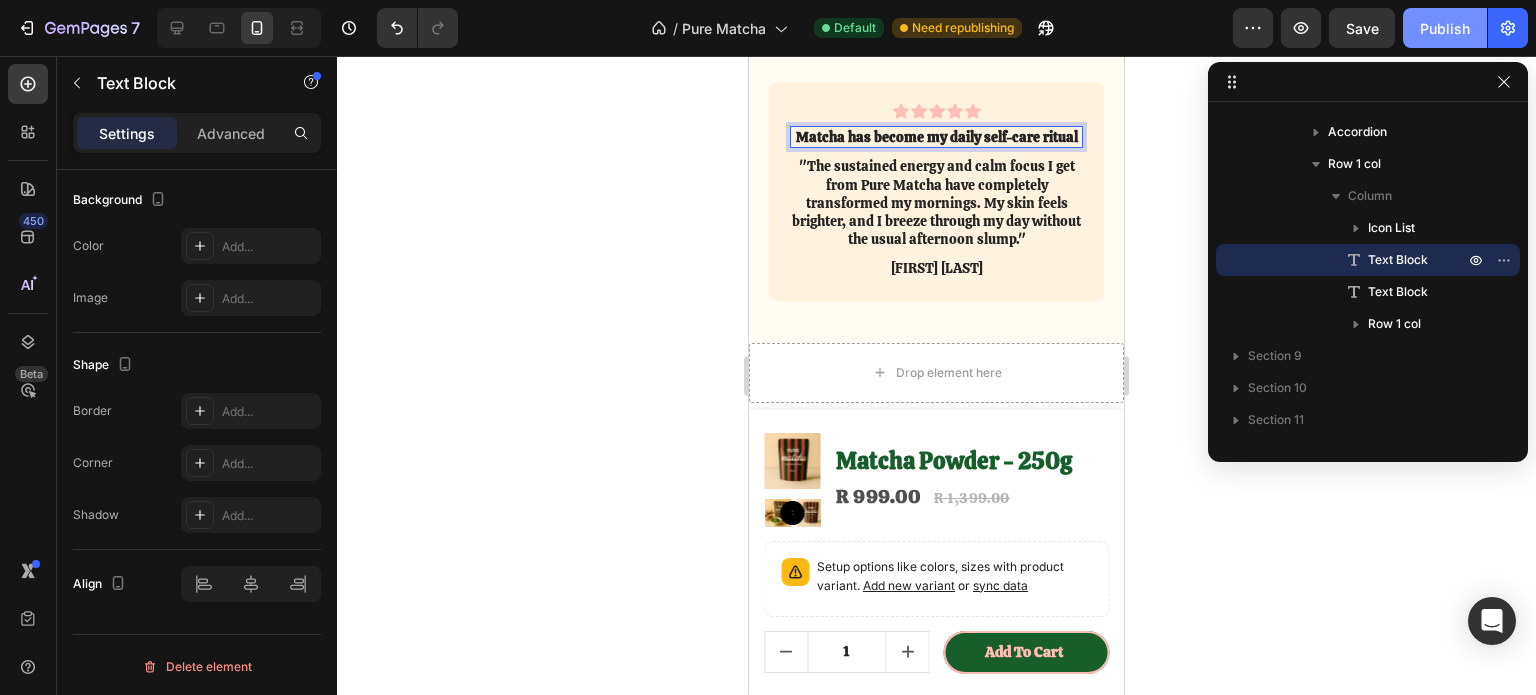 click on "Publish" at bounding box center (1445, 28) 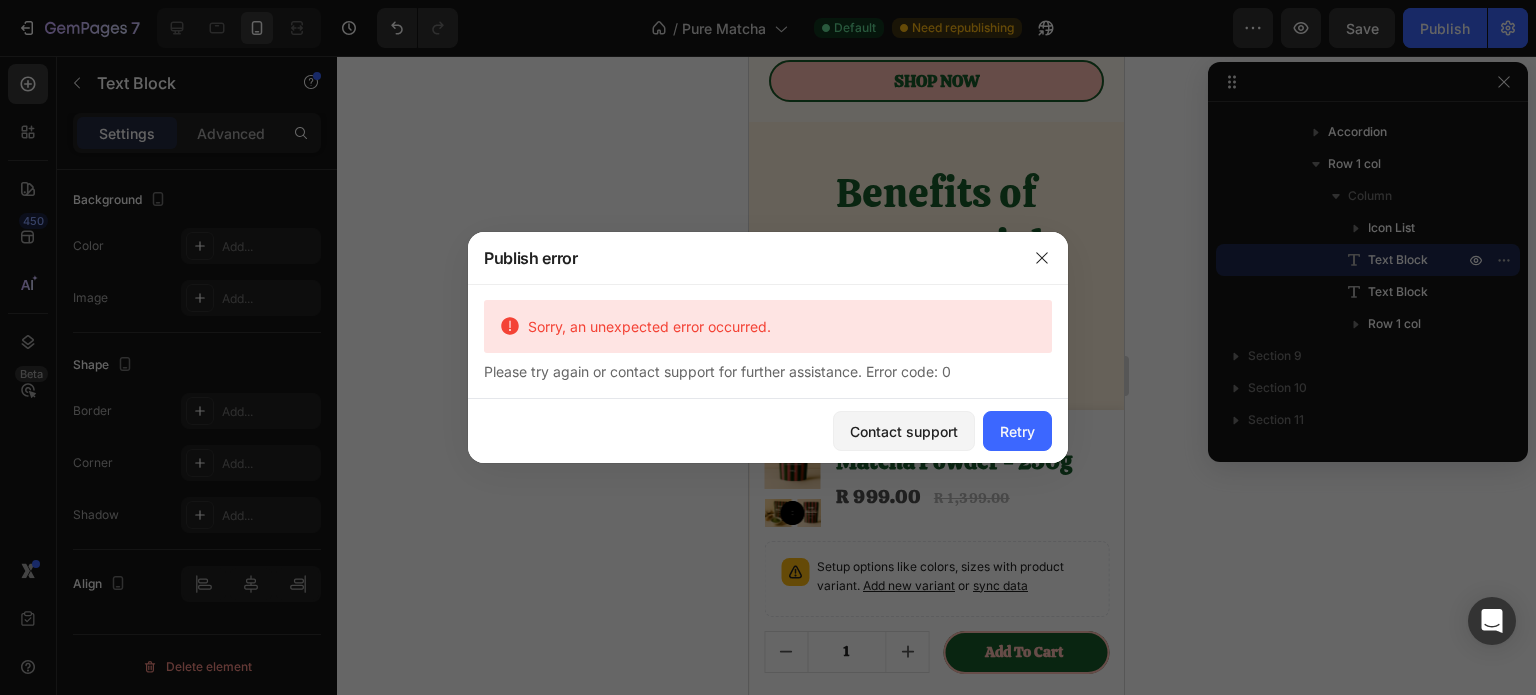 scroll, scrollTop: 232, scrollLeft: 0, axis: vertical 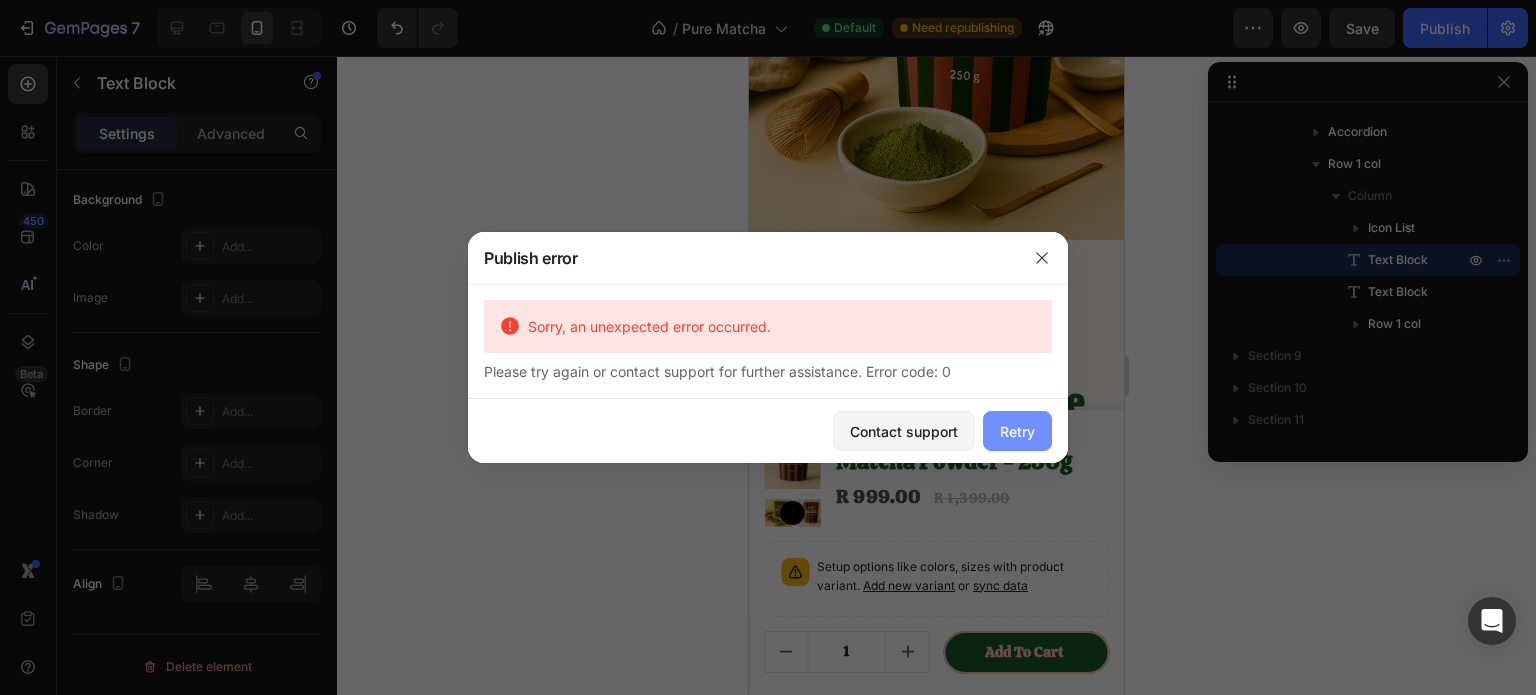 click on "Retry" at bounding box center [1017, 431] 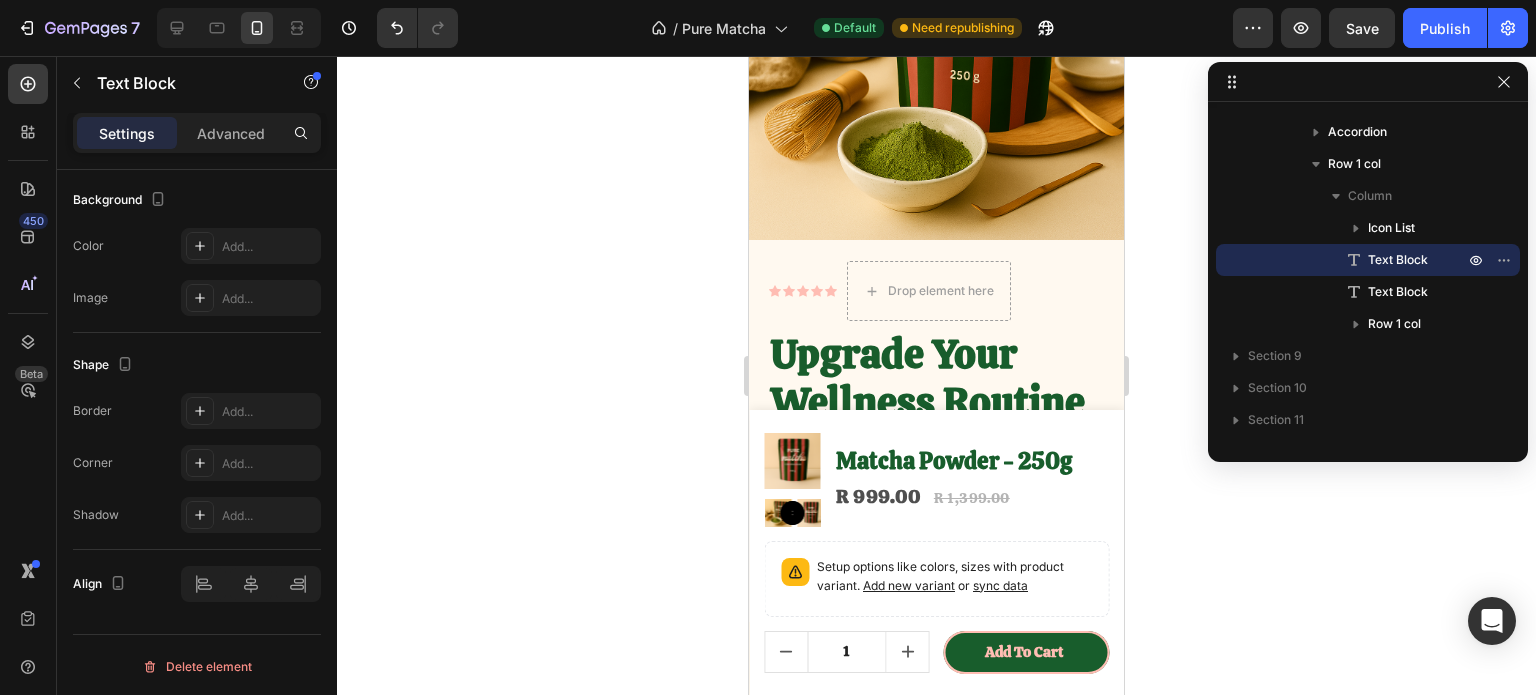 click 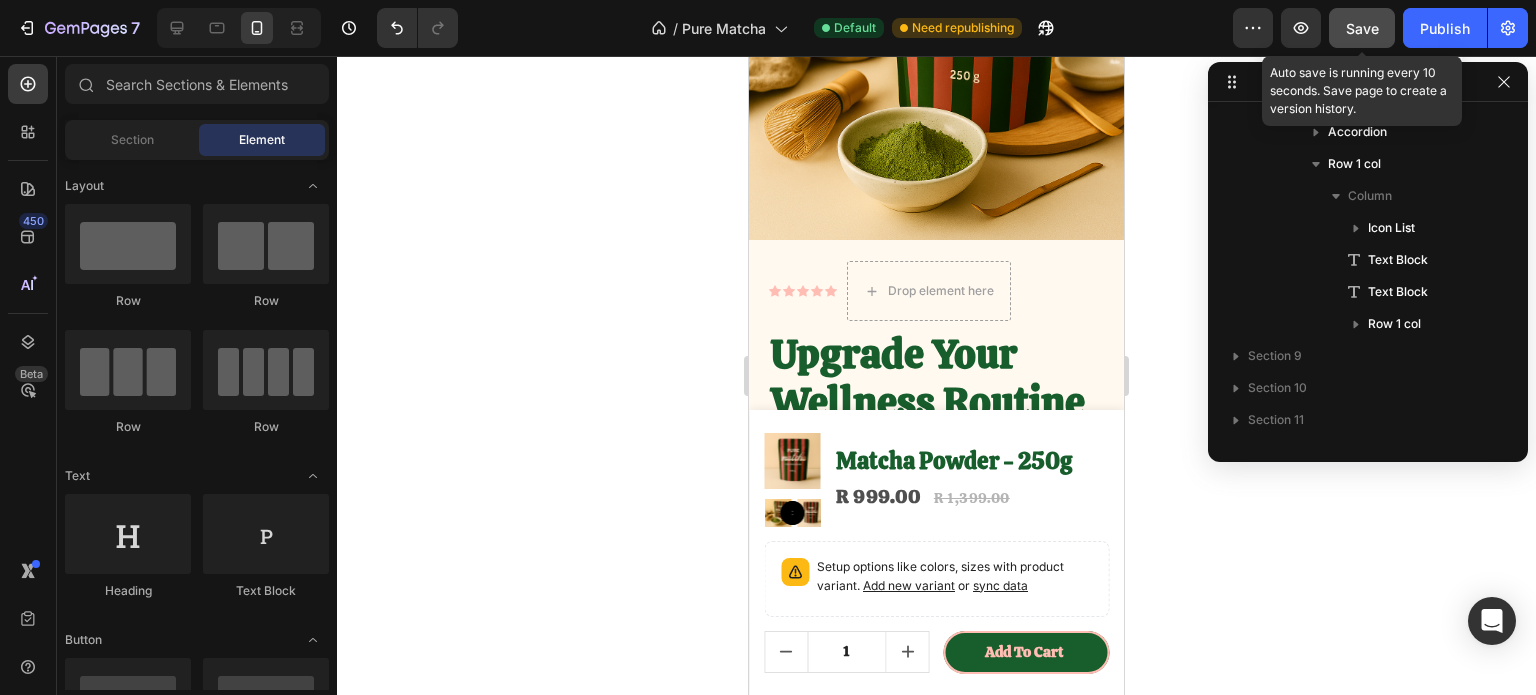click on "Save" at bounding box center (1362, 28) 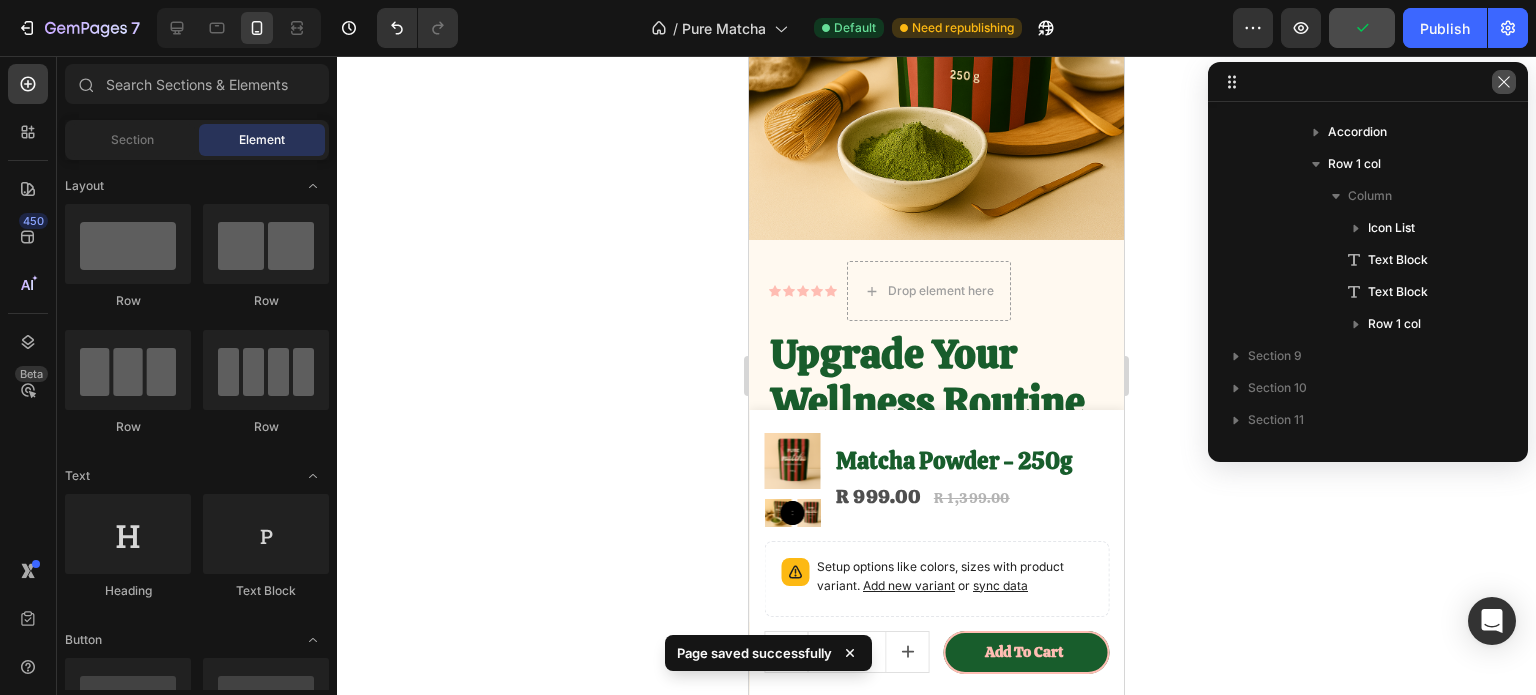 click 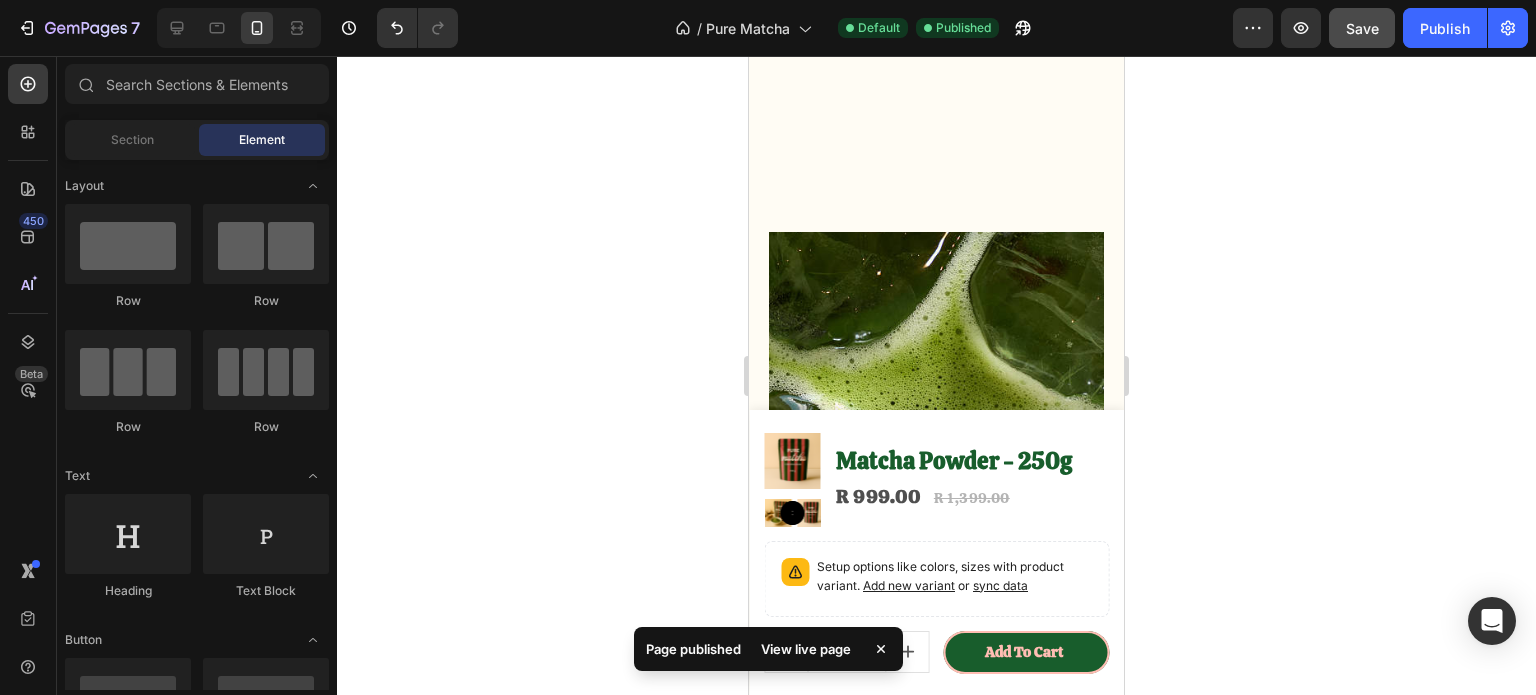 scroll, scrollTop: 1900, scrollLeft: 0, axis: vertical 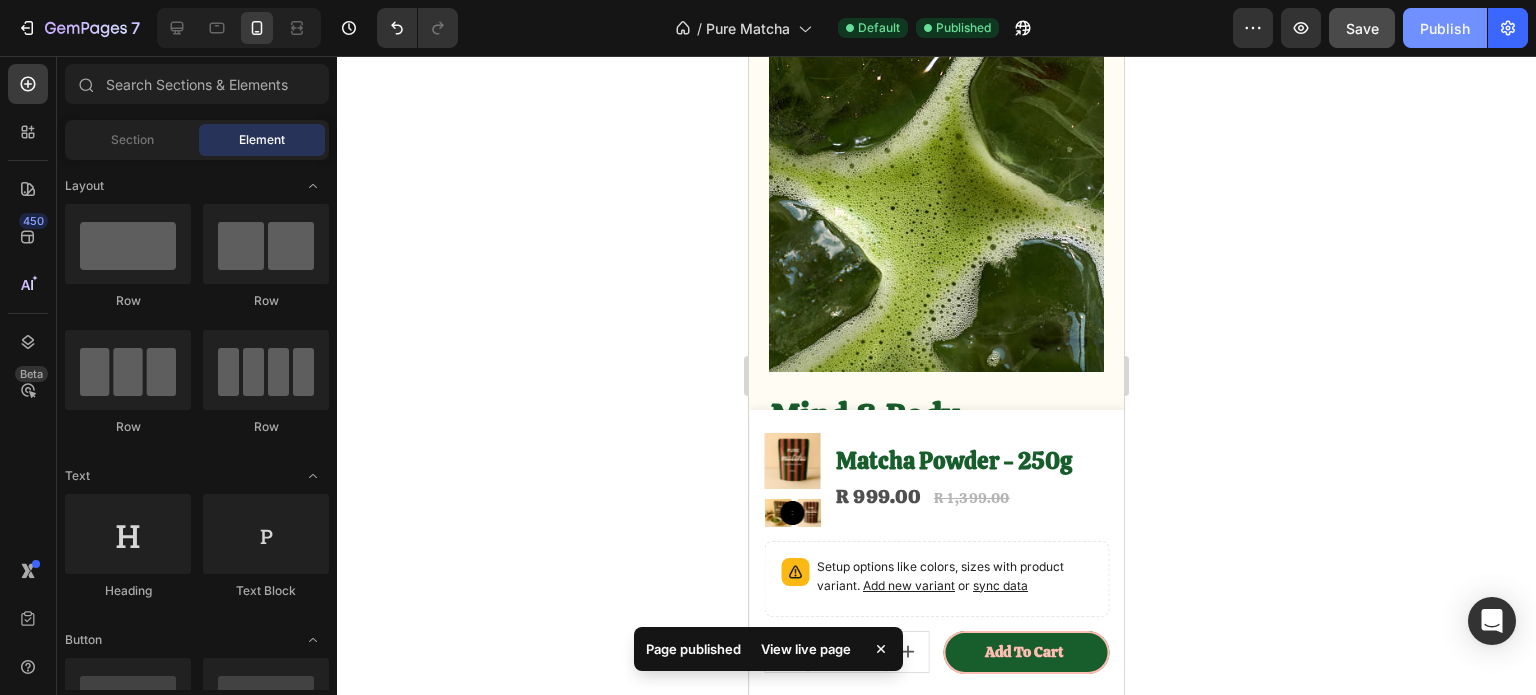 click on "Publish" at bounding box center (1445, 28) 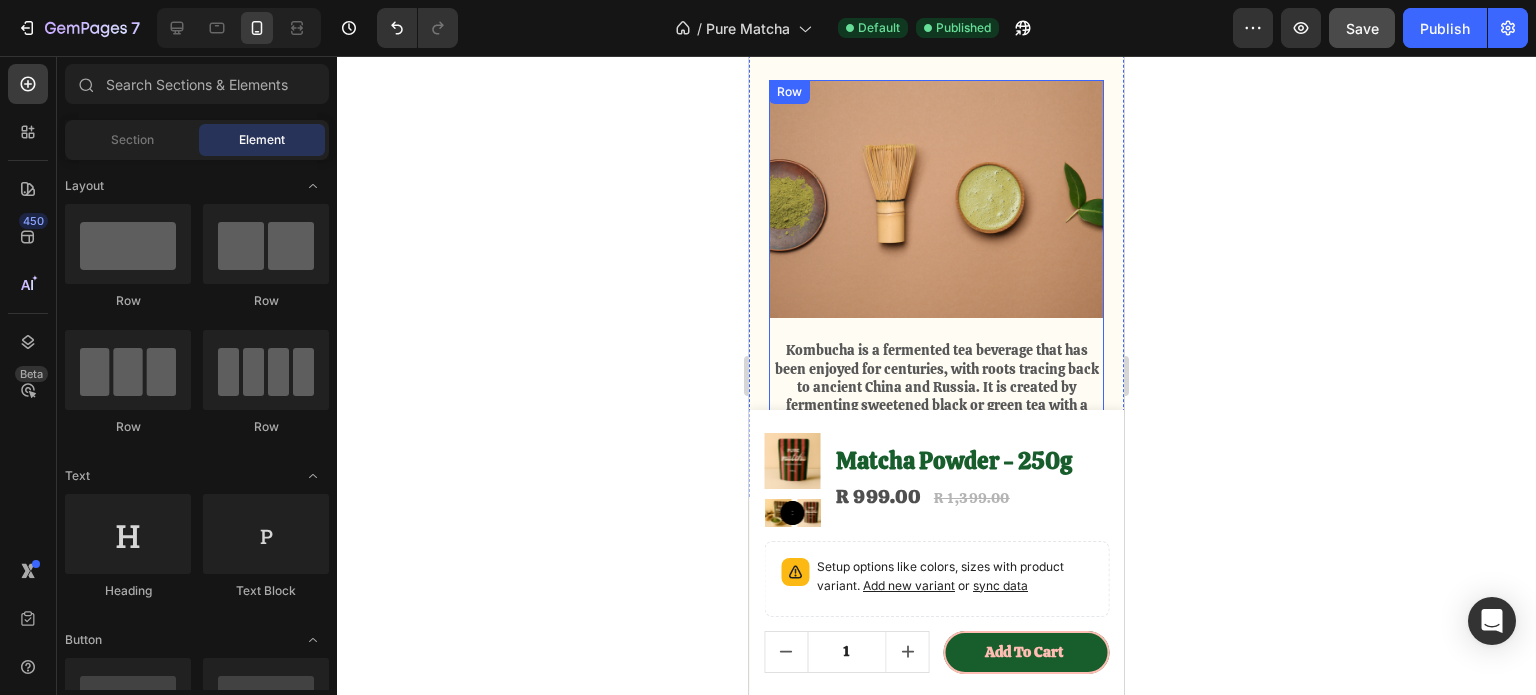 scroll, scrollTop: 800, scrollLeft: 0, axis: vertical 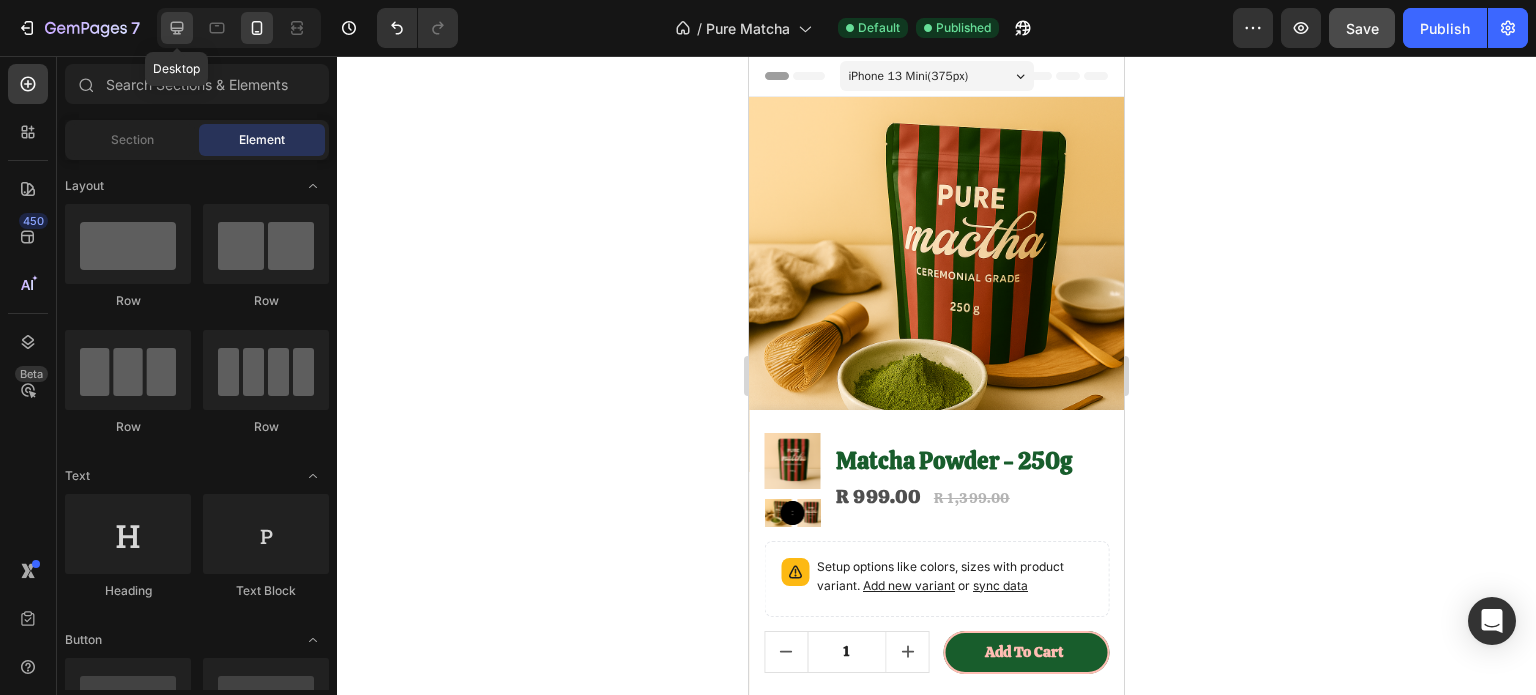 click 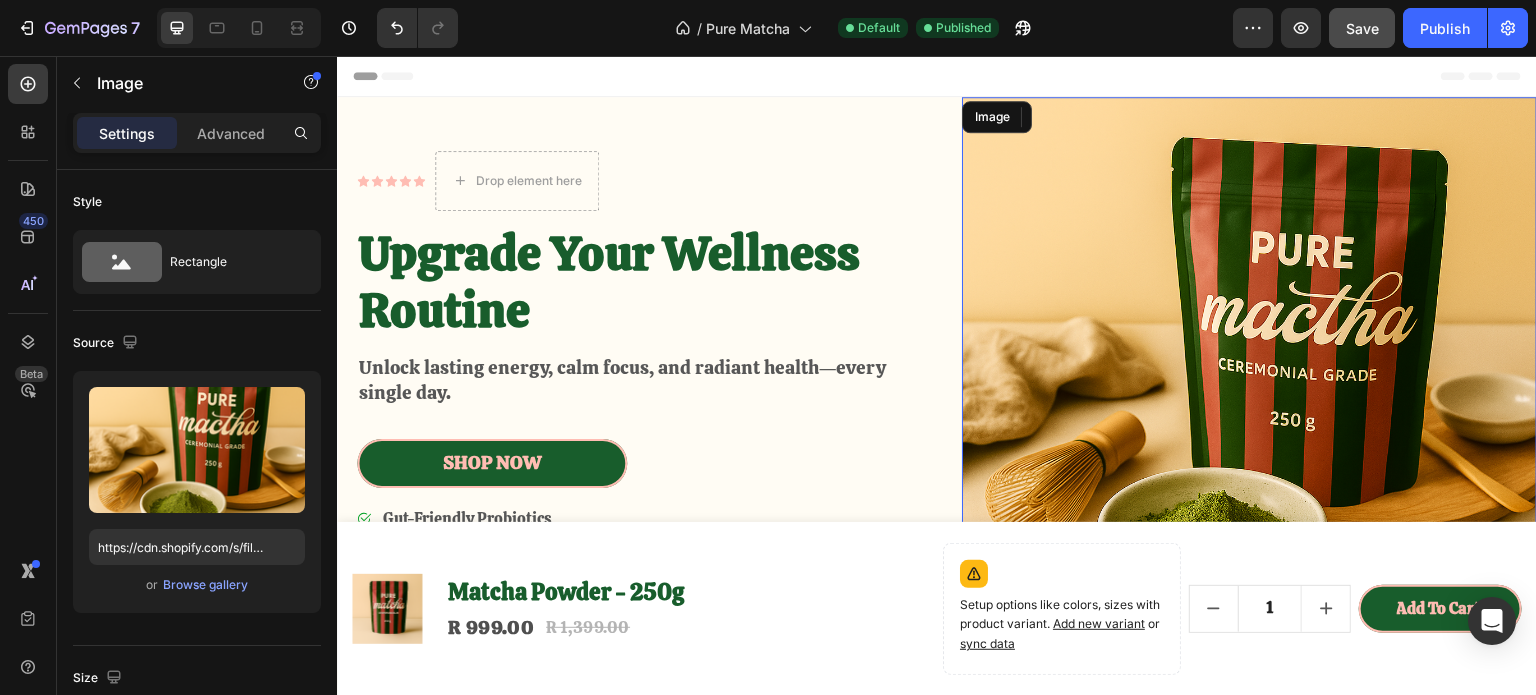 click at bounding box center [1249, 384] 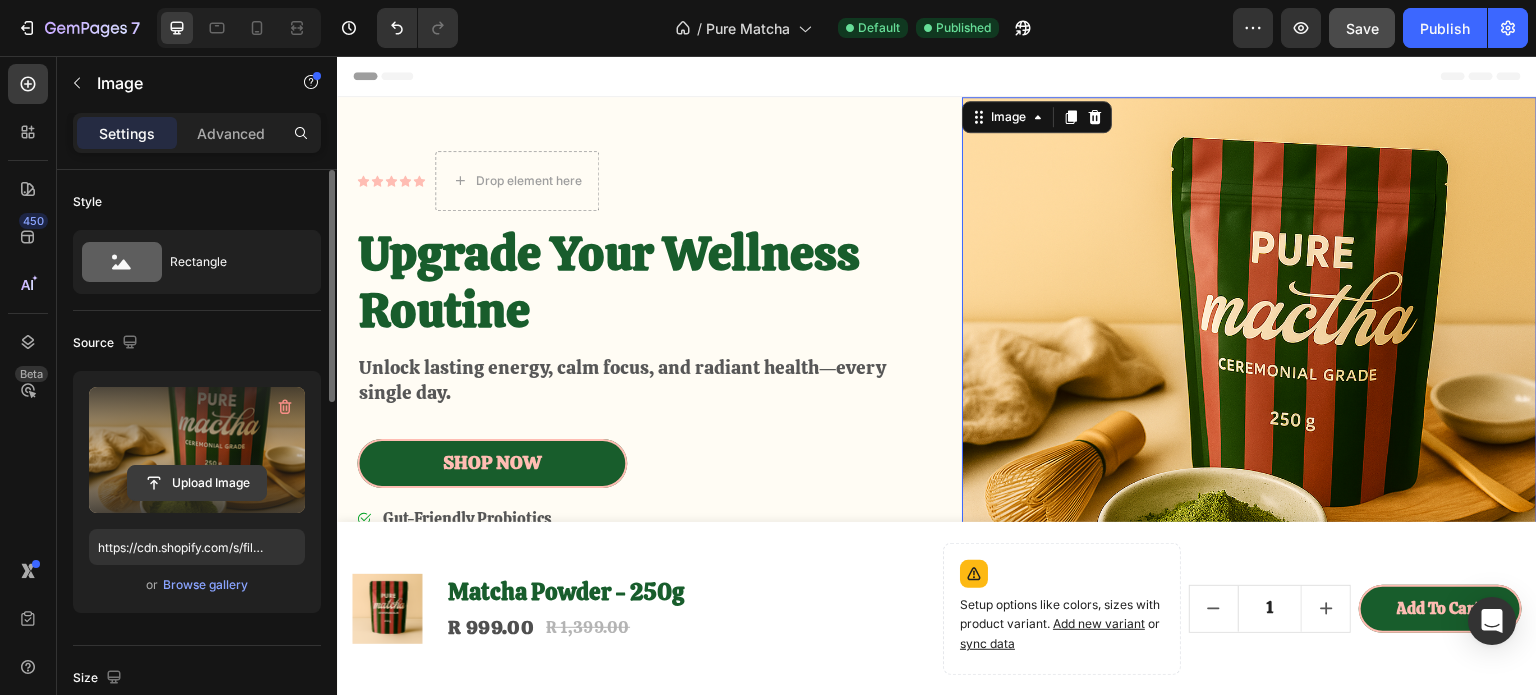click 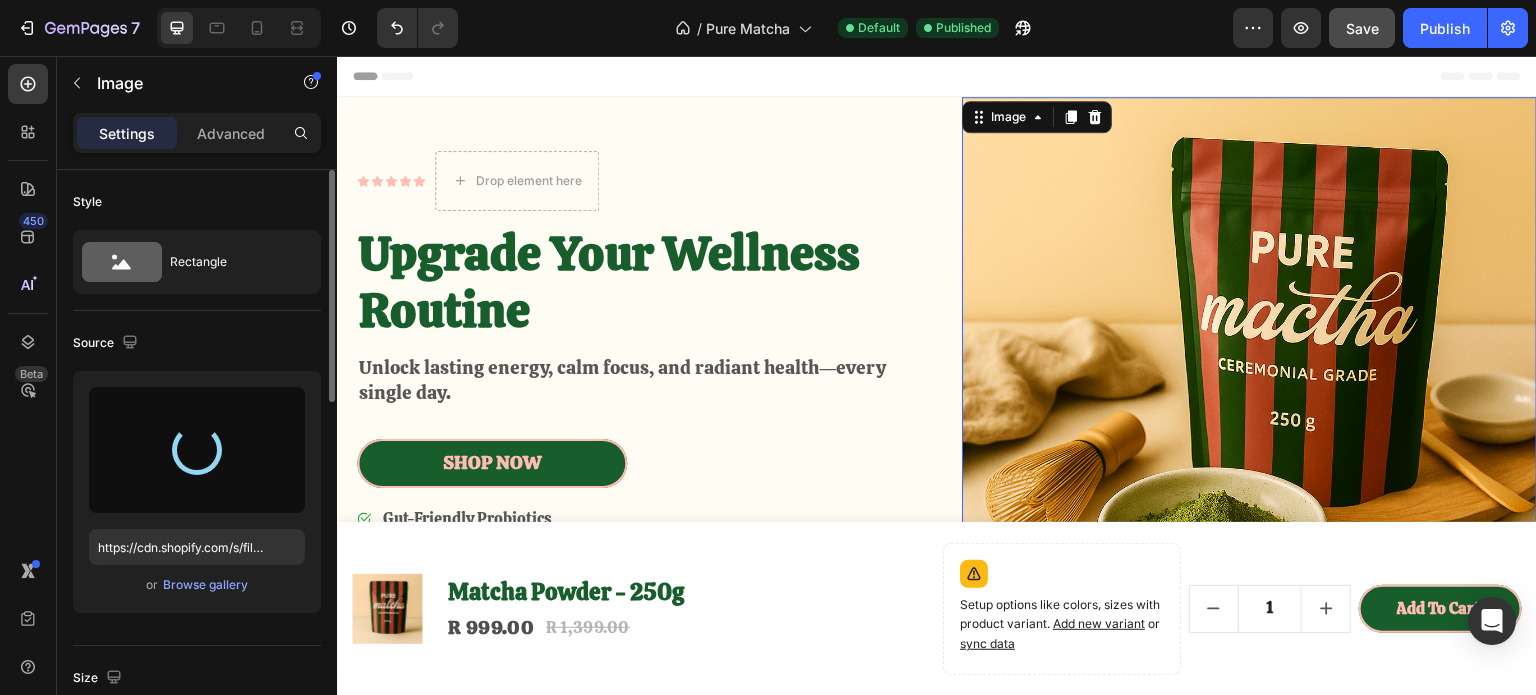 type on "https://cdn.shopify.com/s/files/1/0948/0142/8759/files/gempages_578333273369871301-15240790-e5d5-490c-a14d-212d03923136.png" 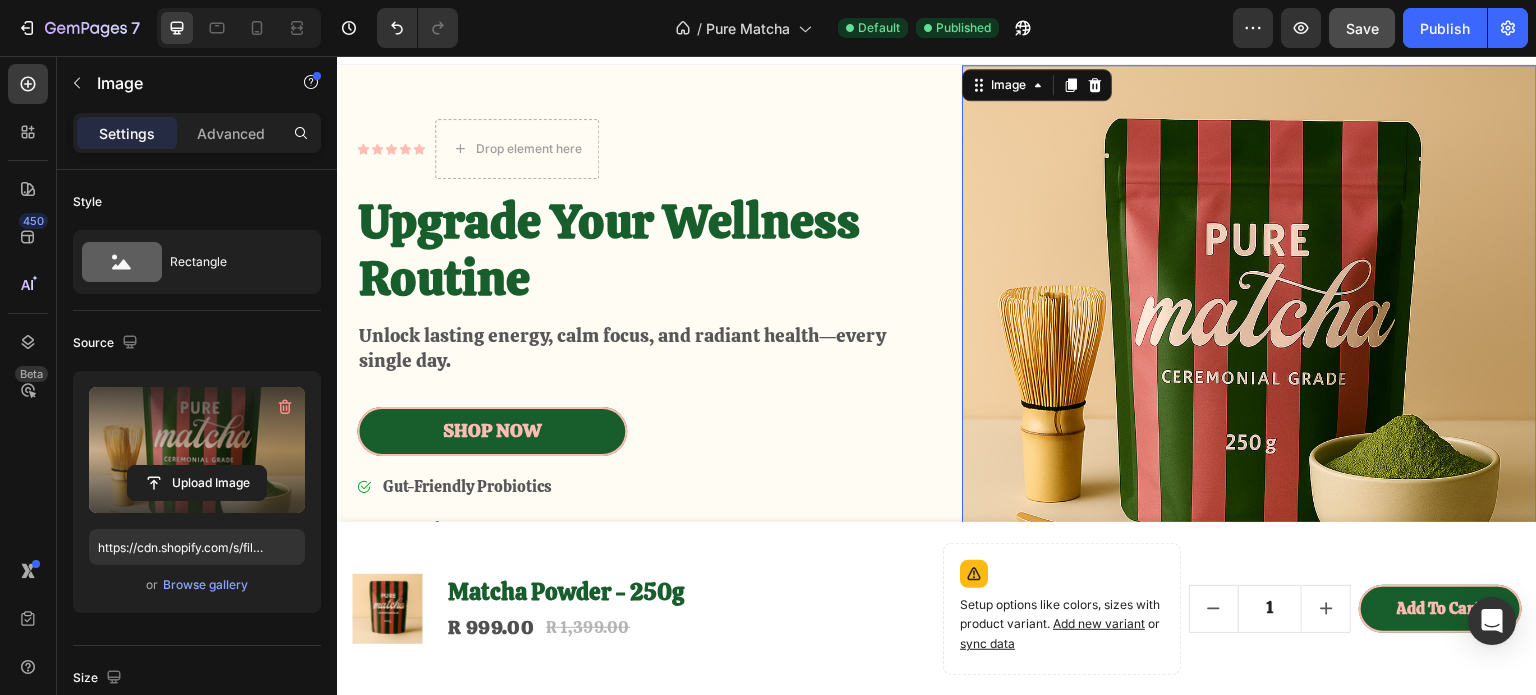 scroll, scrollTop: 0, scrollLeft: 0, axis: both 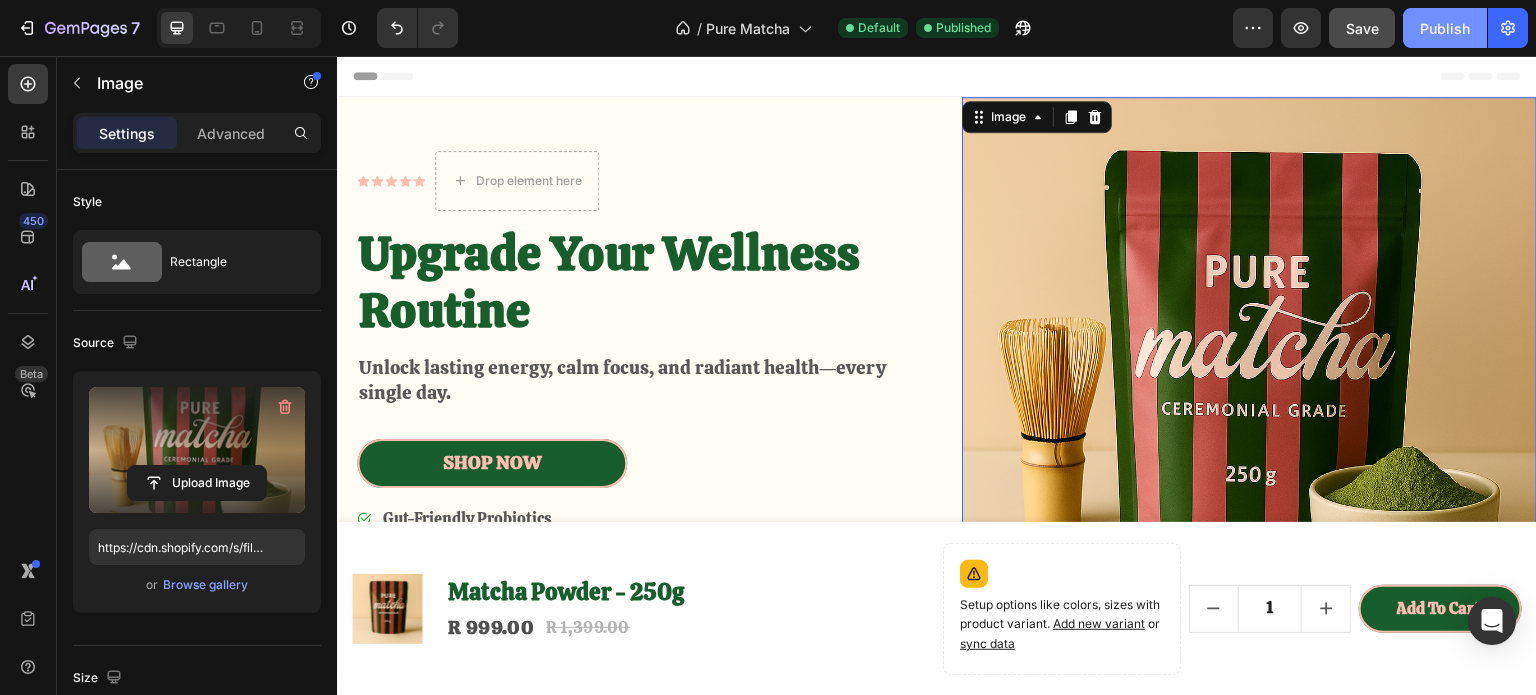 click on "Publish" at bounding box center (1445, 28) 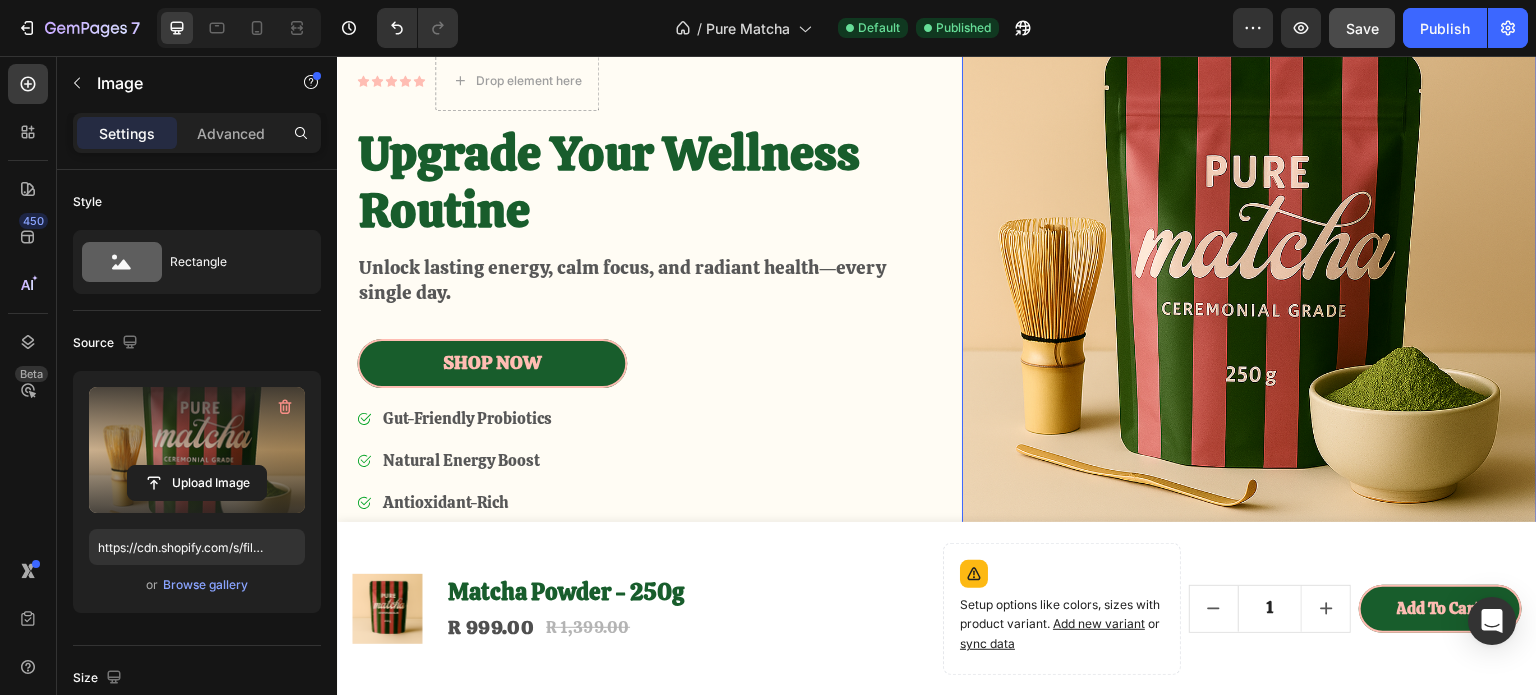 scroll, scrollTop: 0, scrollLeft: 0, axis: both 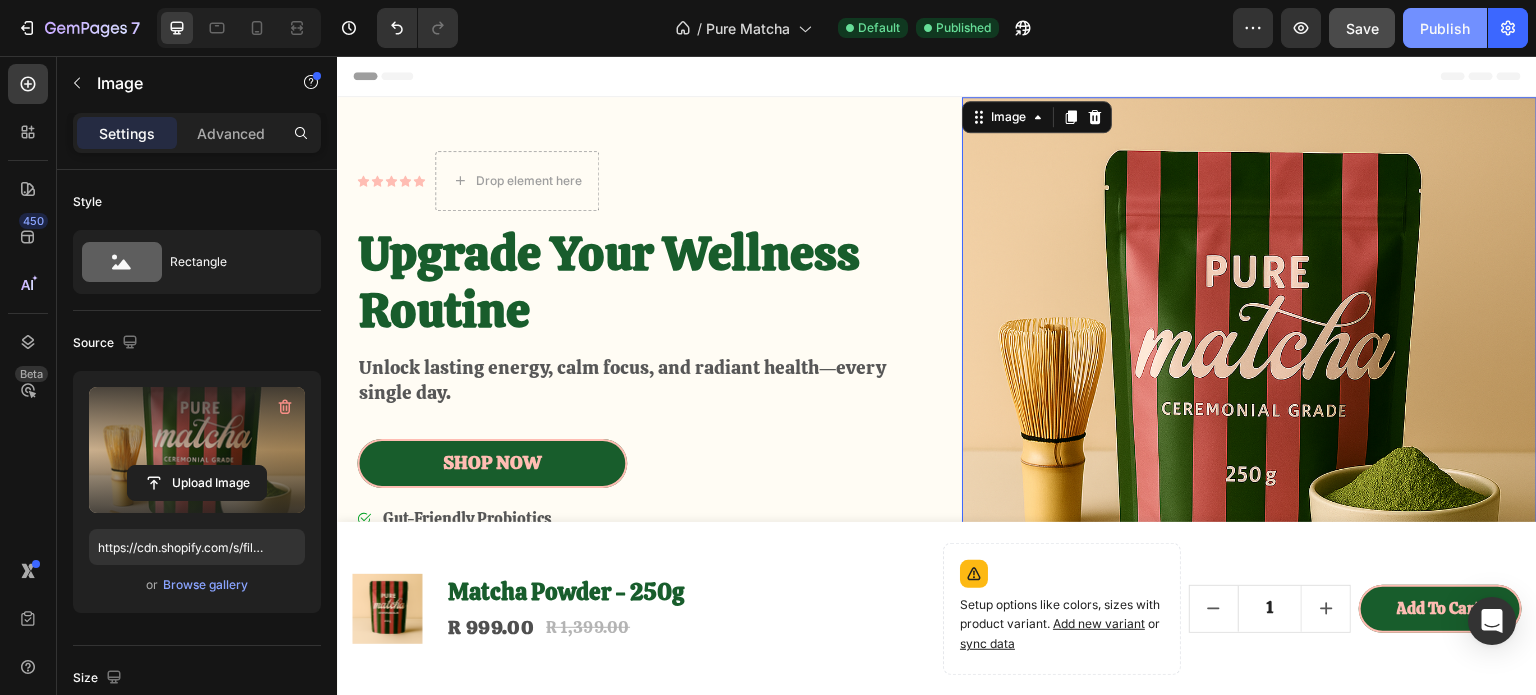 click on "Publish" at bounding box center (1445, 28) 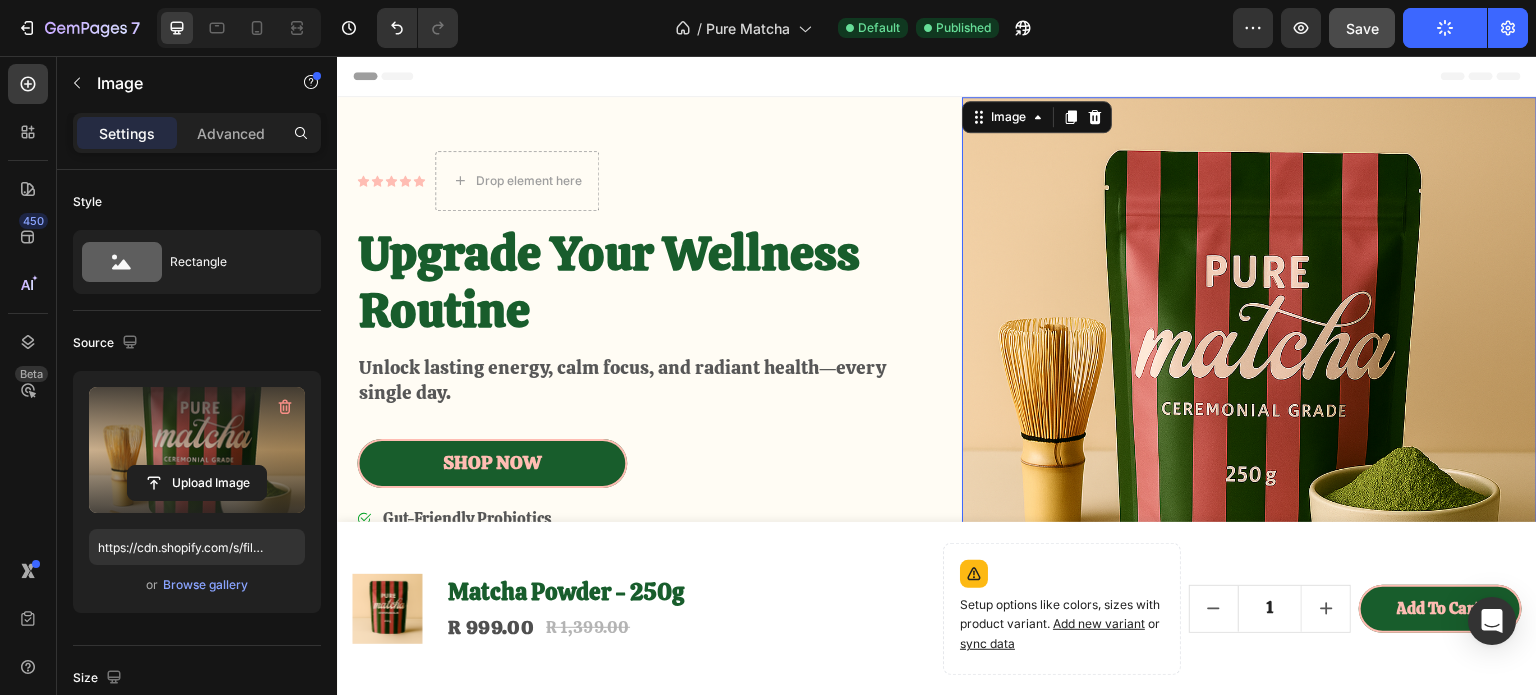 type 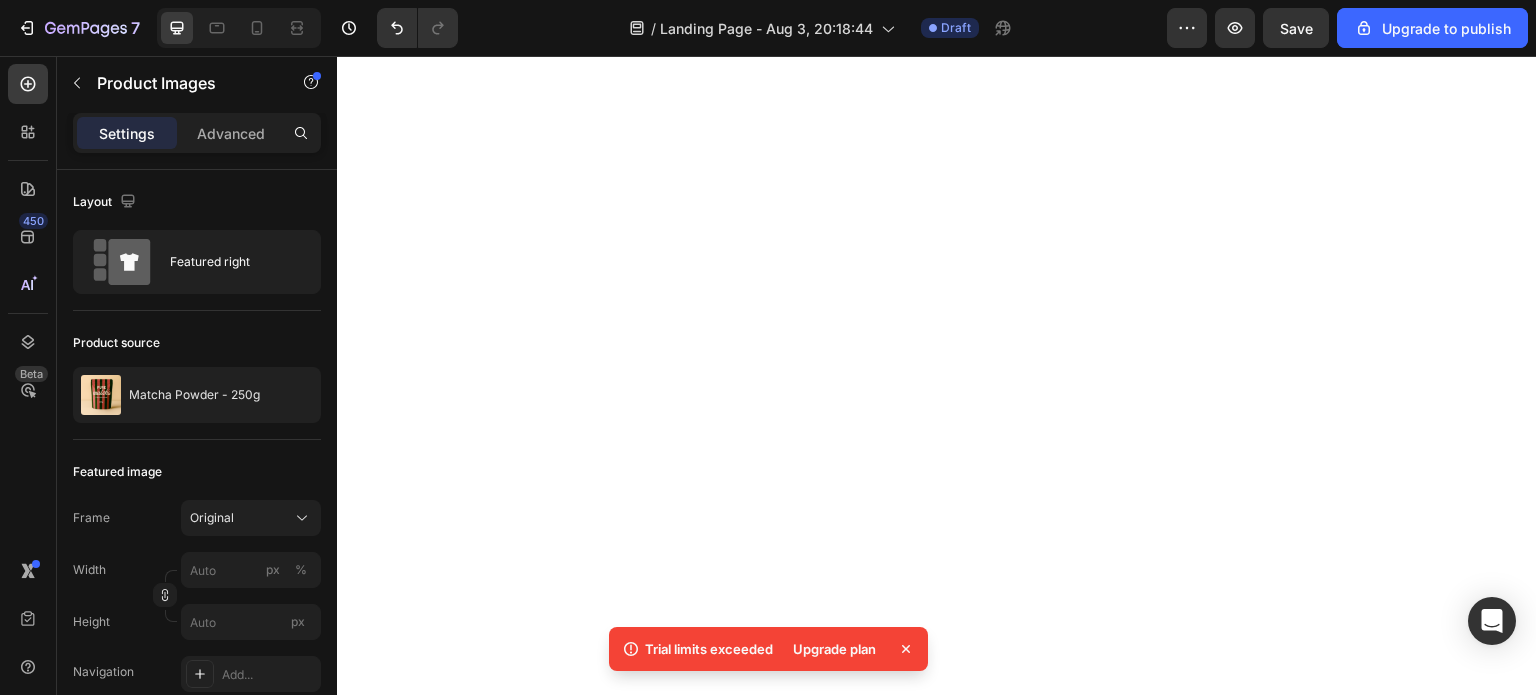 scroll, scrollTop: 0, scrollLeft: 0, axis: both 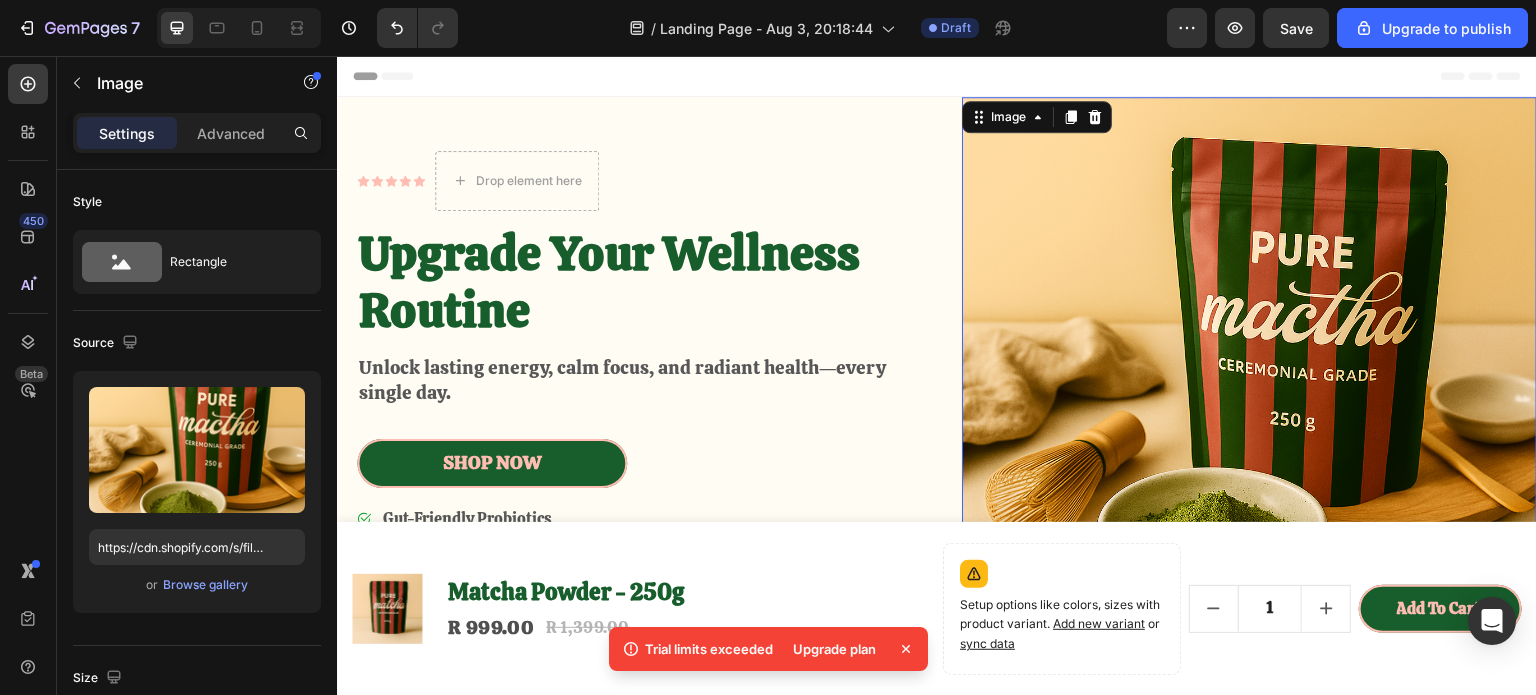 click at bounding box center (1249, 384) 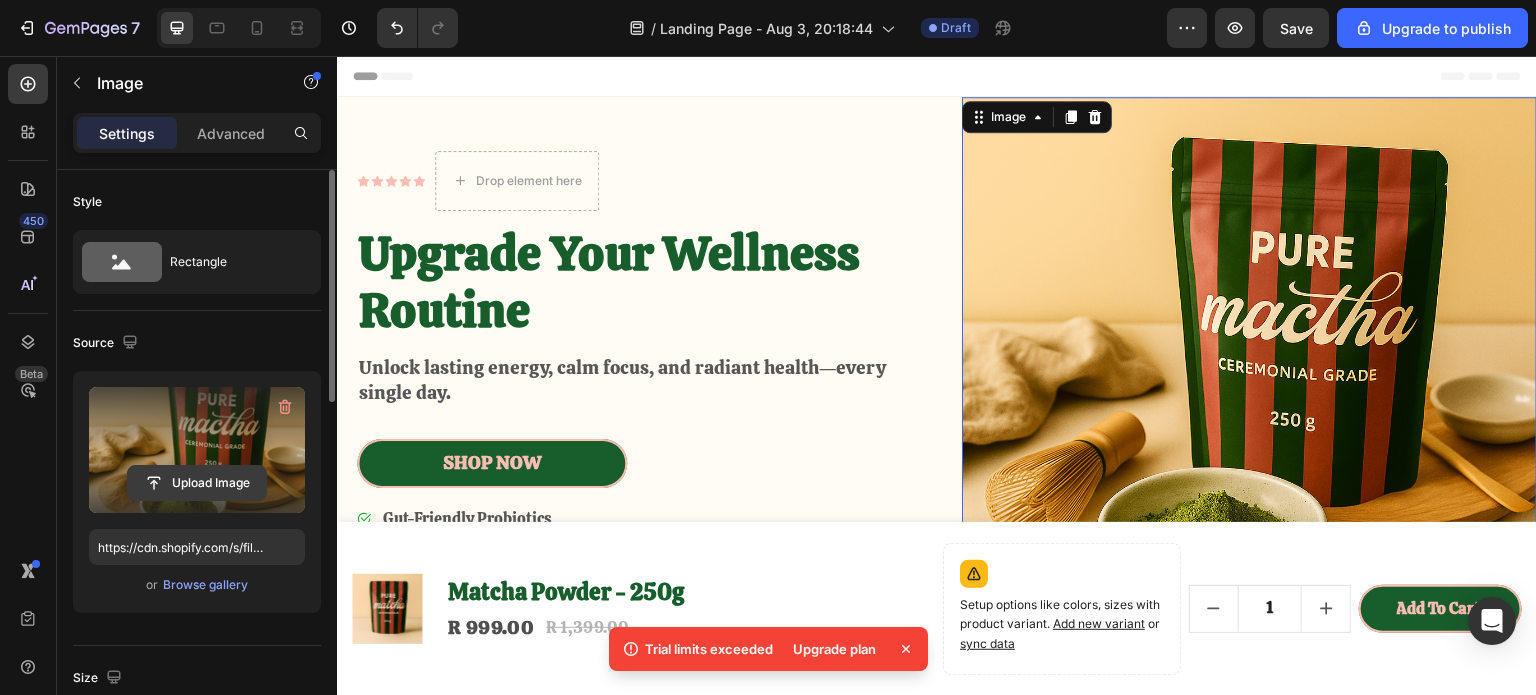 click 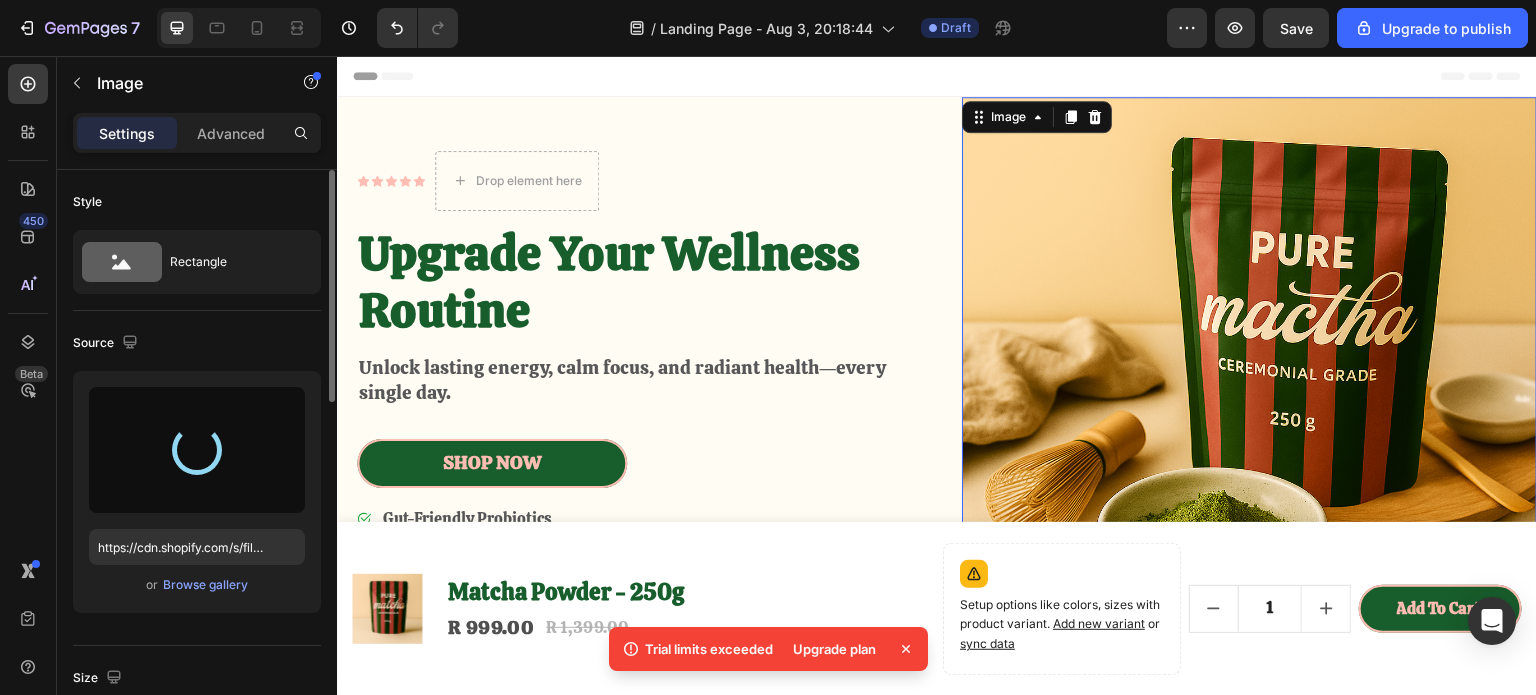 type on "https://cdn.shopify.com/s/files/1/0948/0142/8759/files/gempages_578333273369871301-15240790-e5d5-490c-a14d-212d03923136.png" 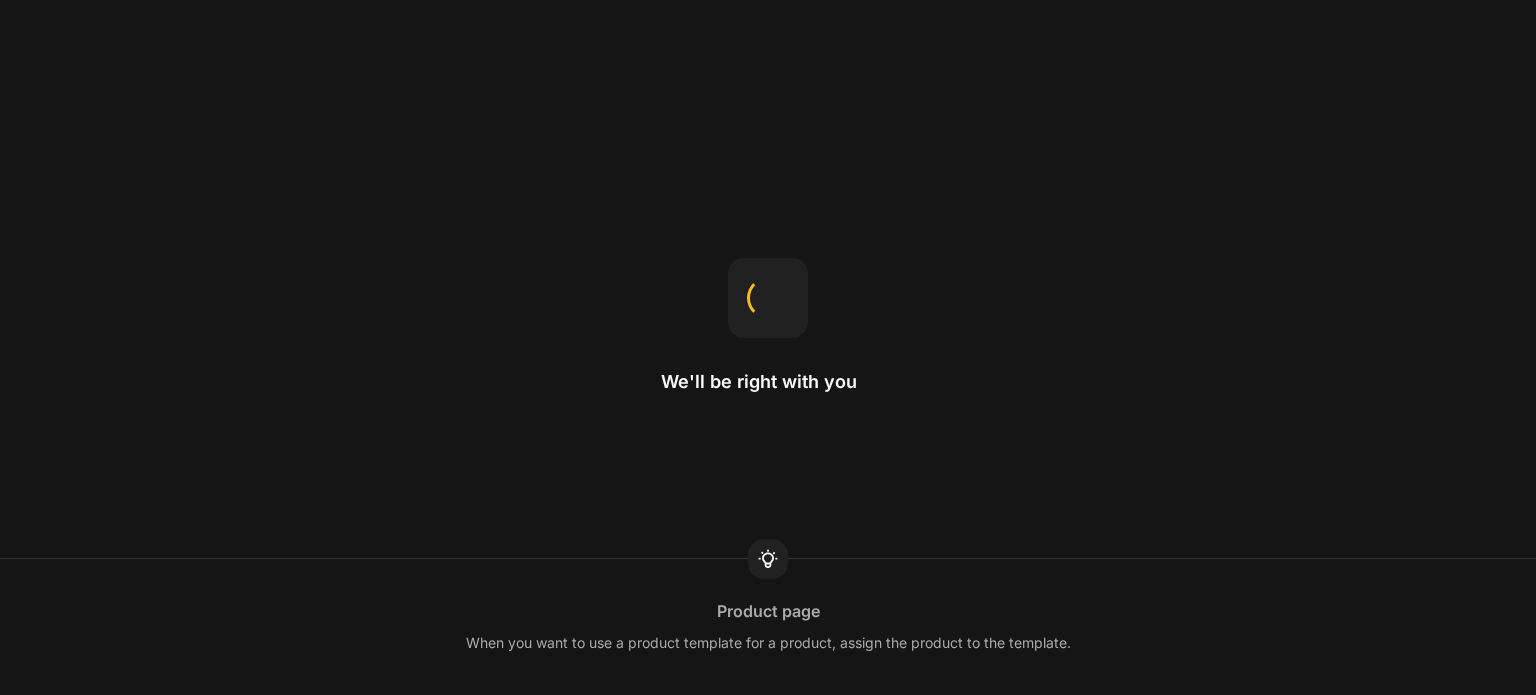 scroll, scrollTop: 0, scrollLeft: 0, axis: both 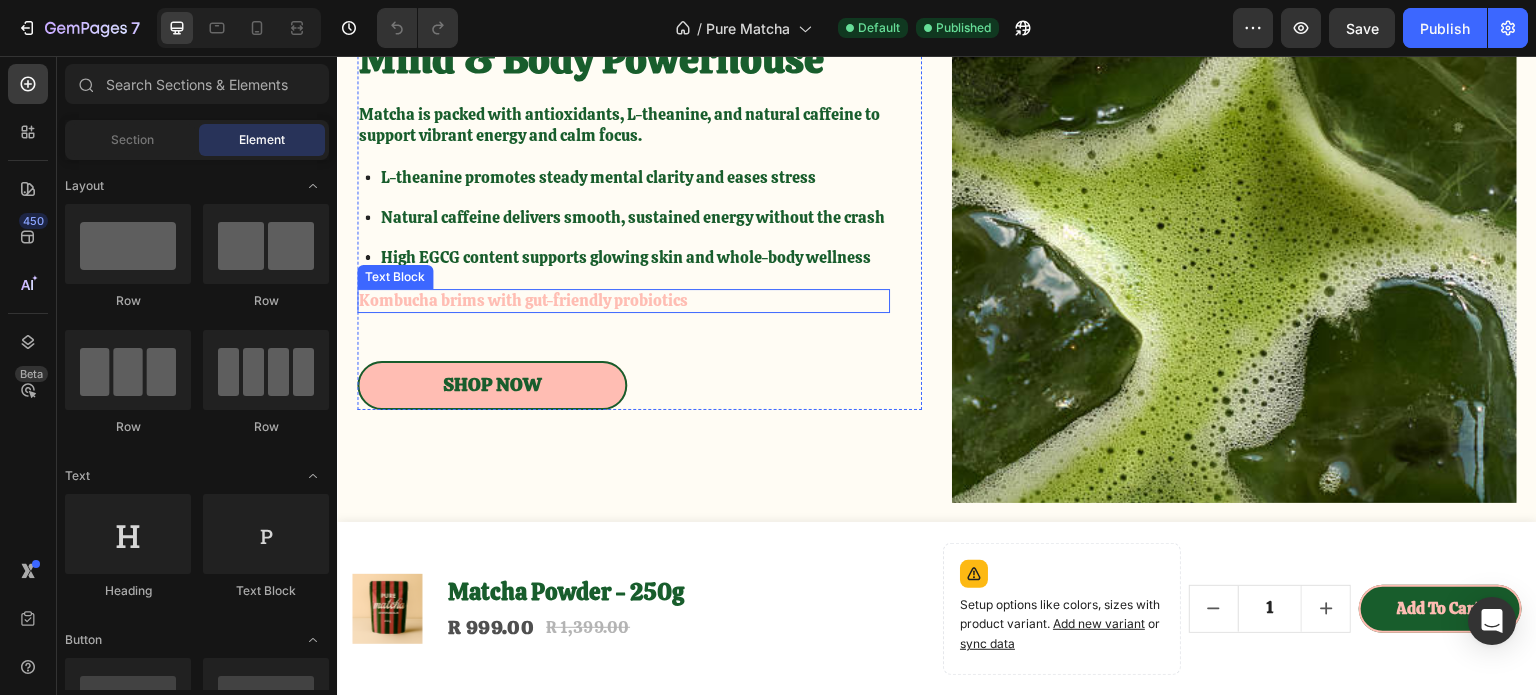 click on "Kombucha brims with gut-friendly probiotics" at bounding box center (623, 301) 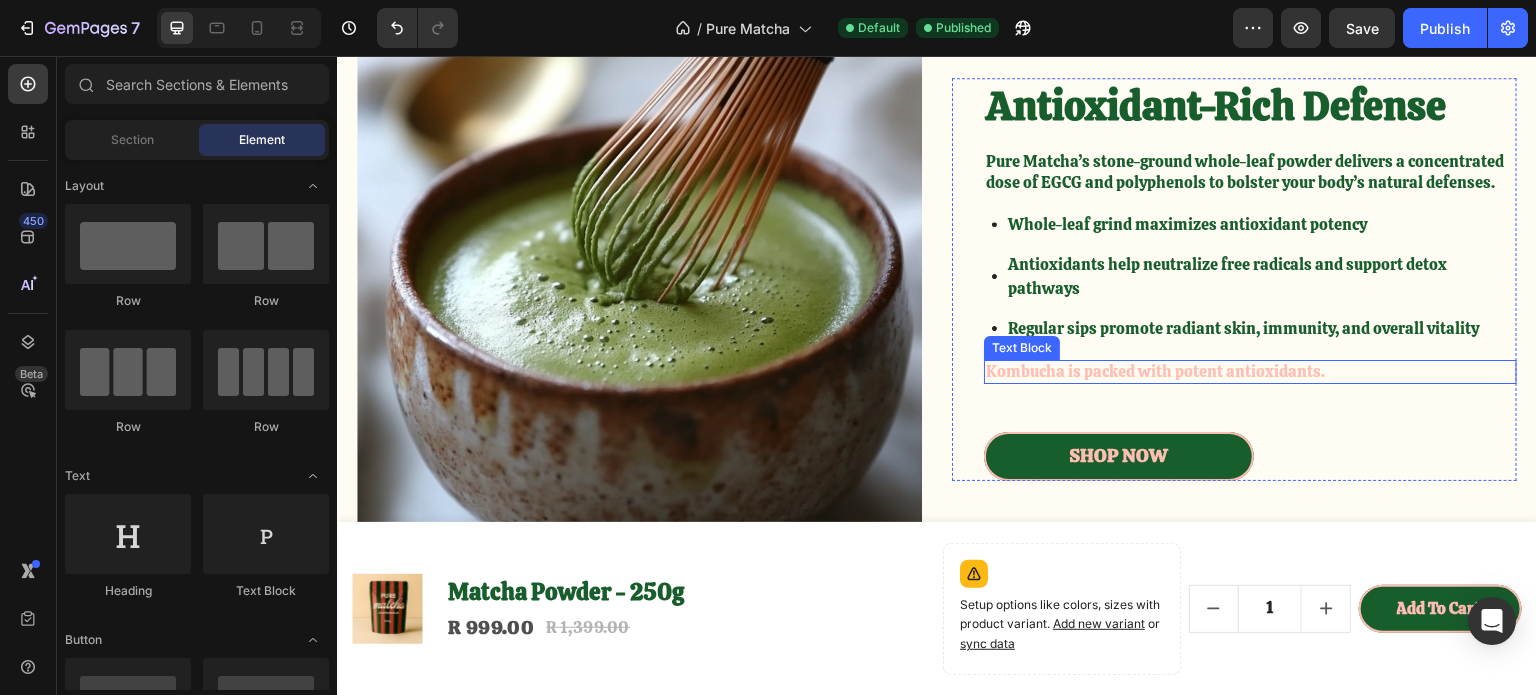 scroll, scrollTop: 2436, scrollLeft: 0, axis: vertical 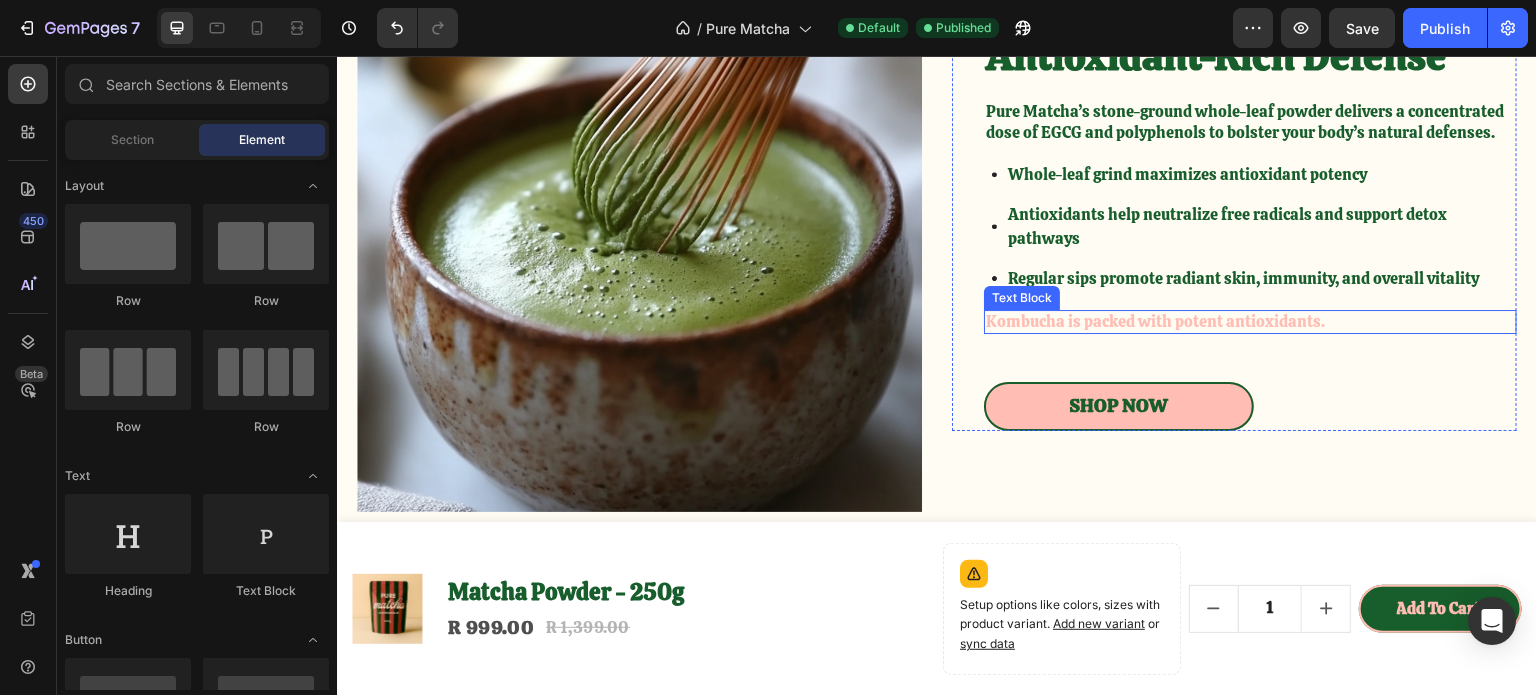 click on "Kombucha is packed with potent antioxidants." at bounding box center (1250, 322) 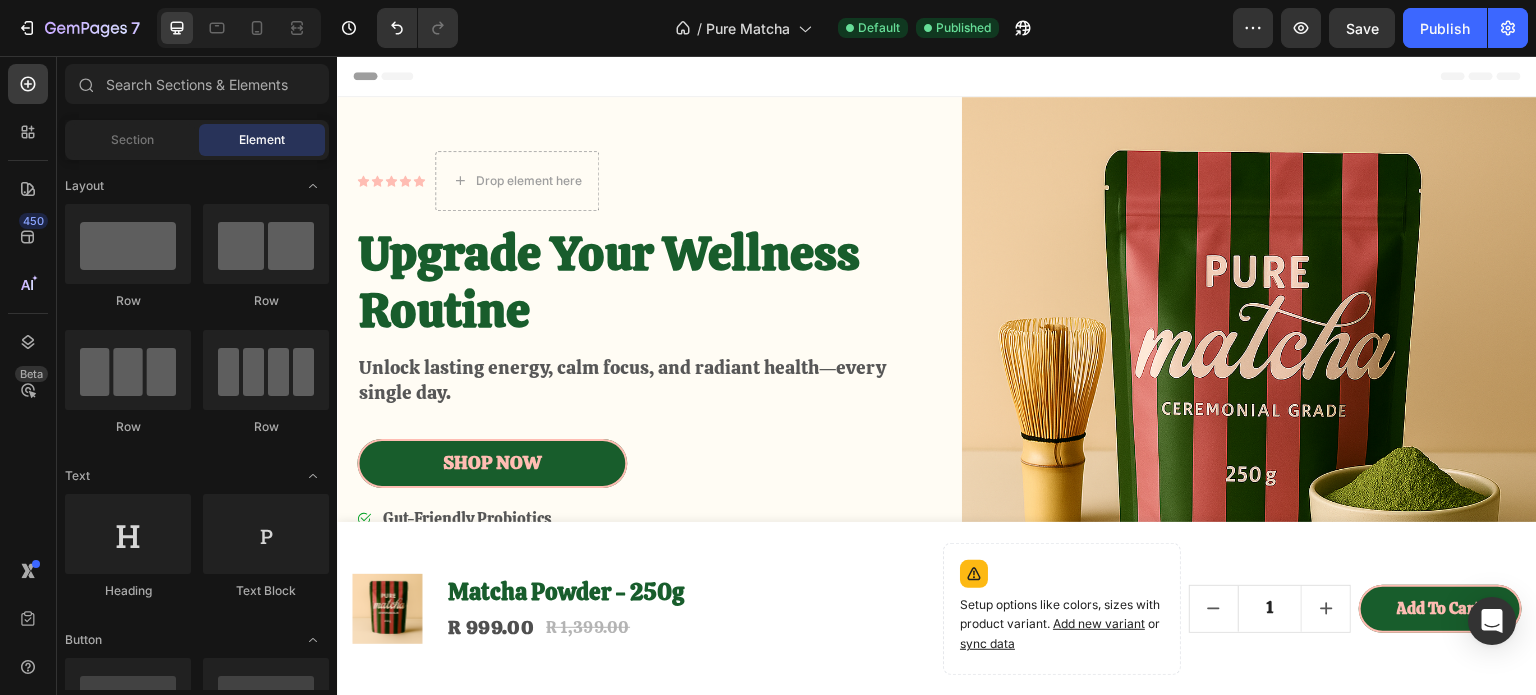 scroll, scrollTop: 0, scrollLeft: 0, axis: both 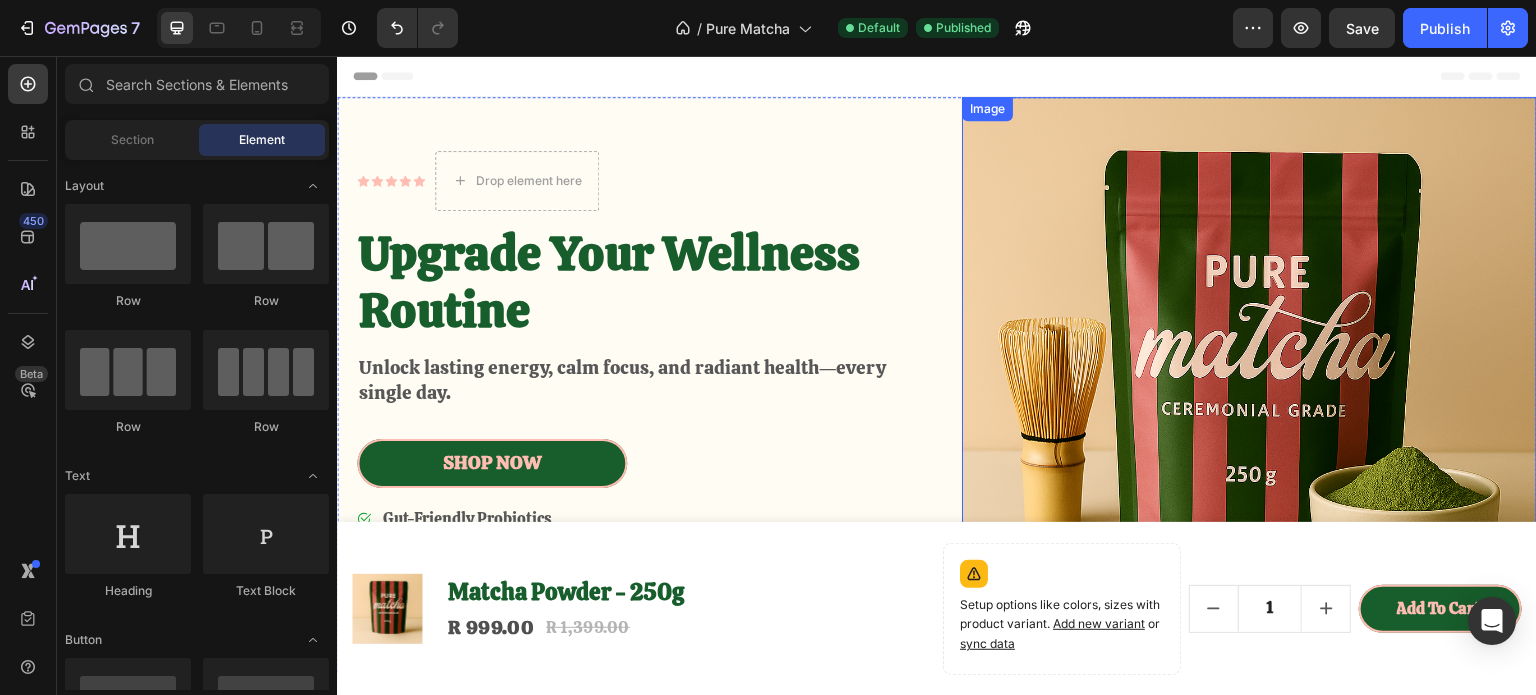 click at bounding box center [1249, 384] 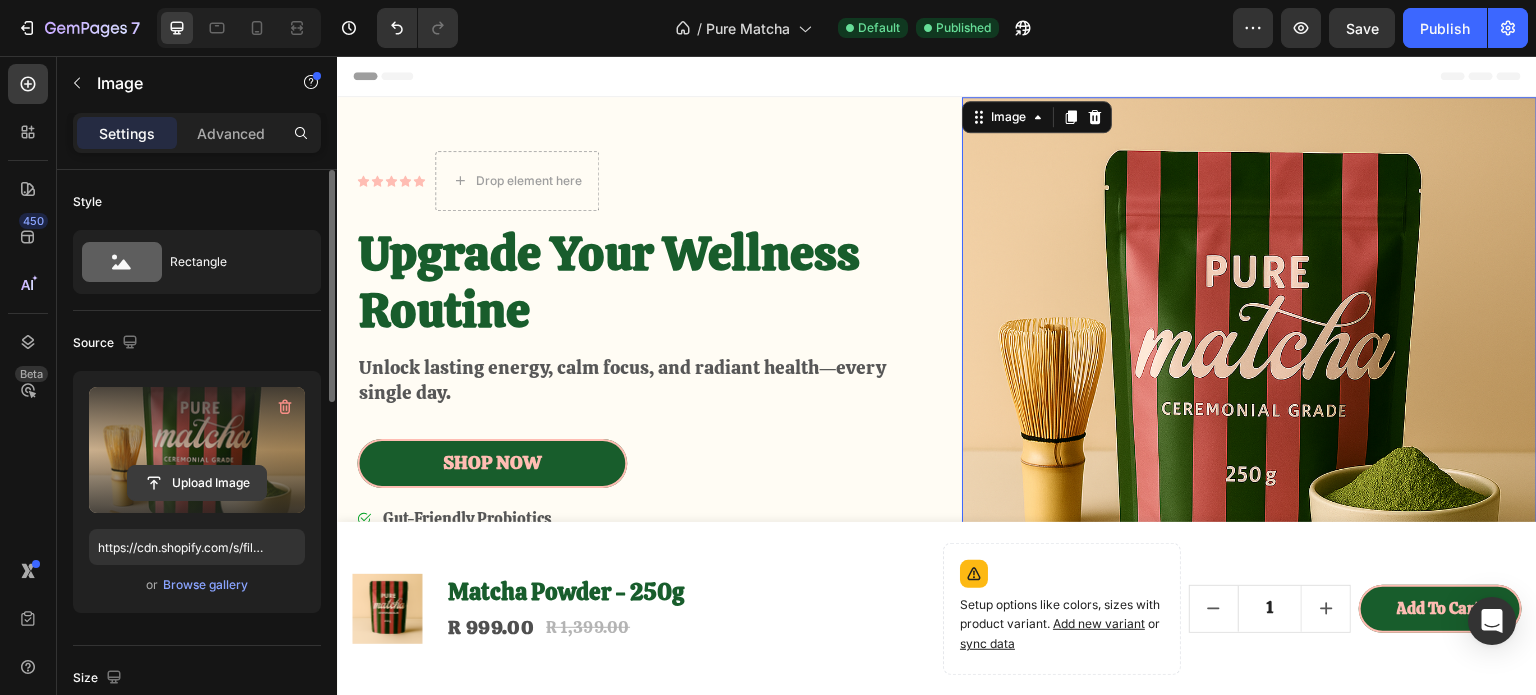 click 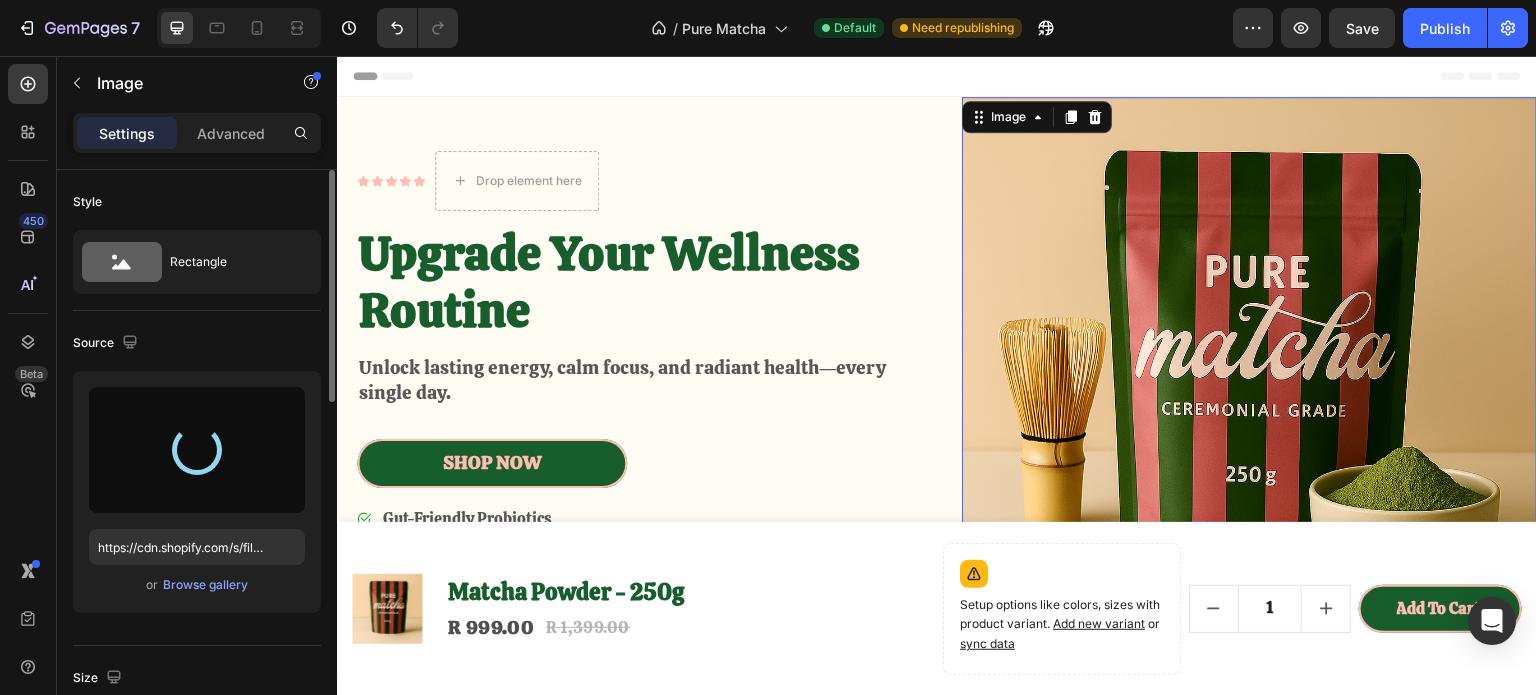 type on "https://cdn.shopify.com/s/files/1/0948/0142/8759/files/gempages_578333273369871301-6e280103-b68b-46d8-8d22-6ee5f1b617f2.png" 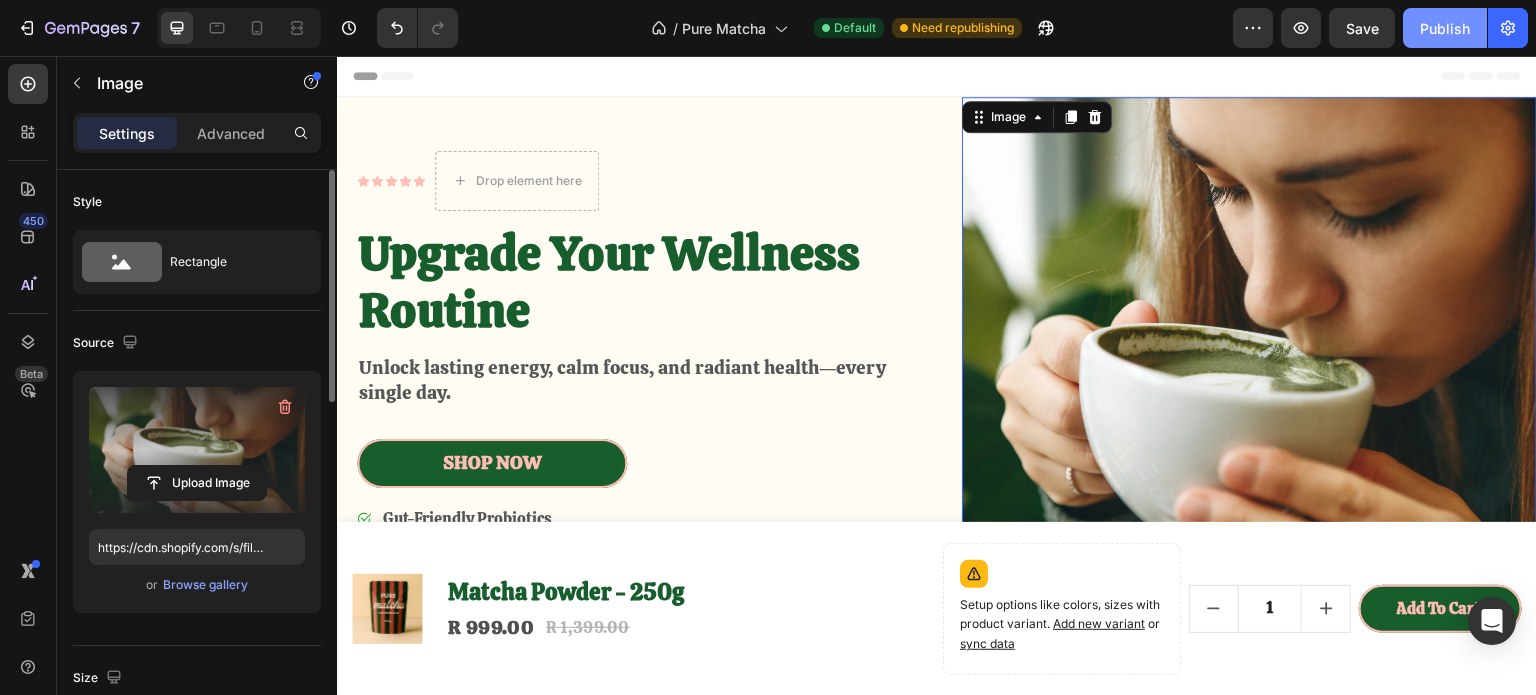 click on "Publish" at bounding box center (1445, 28) 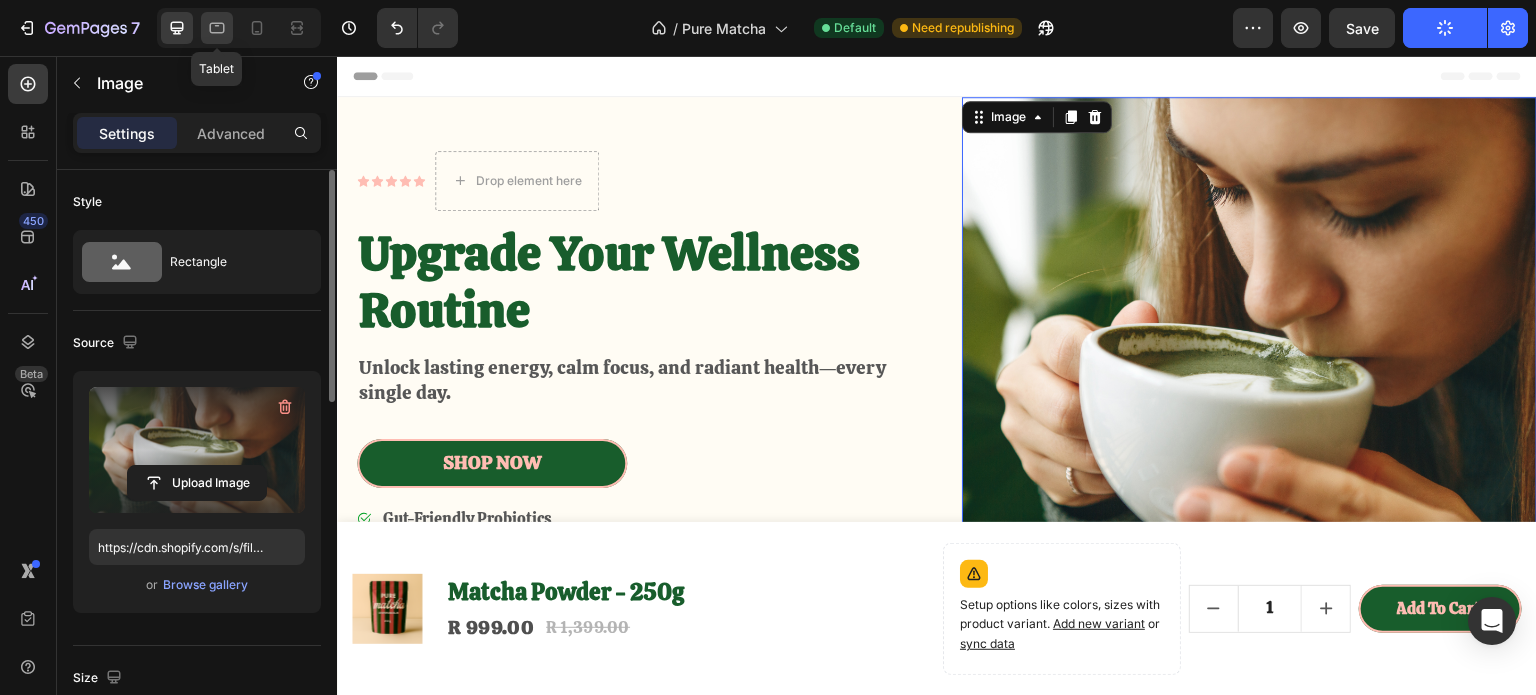 drag, startPoint x: 220, startPoint y: 30, endPoint x: 374, endPoint y: 246, distance: 265.27722 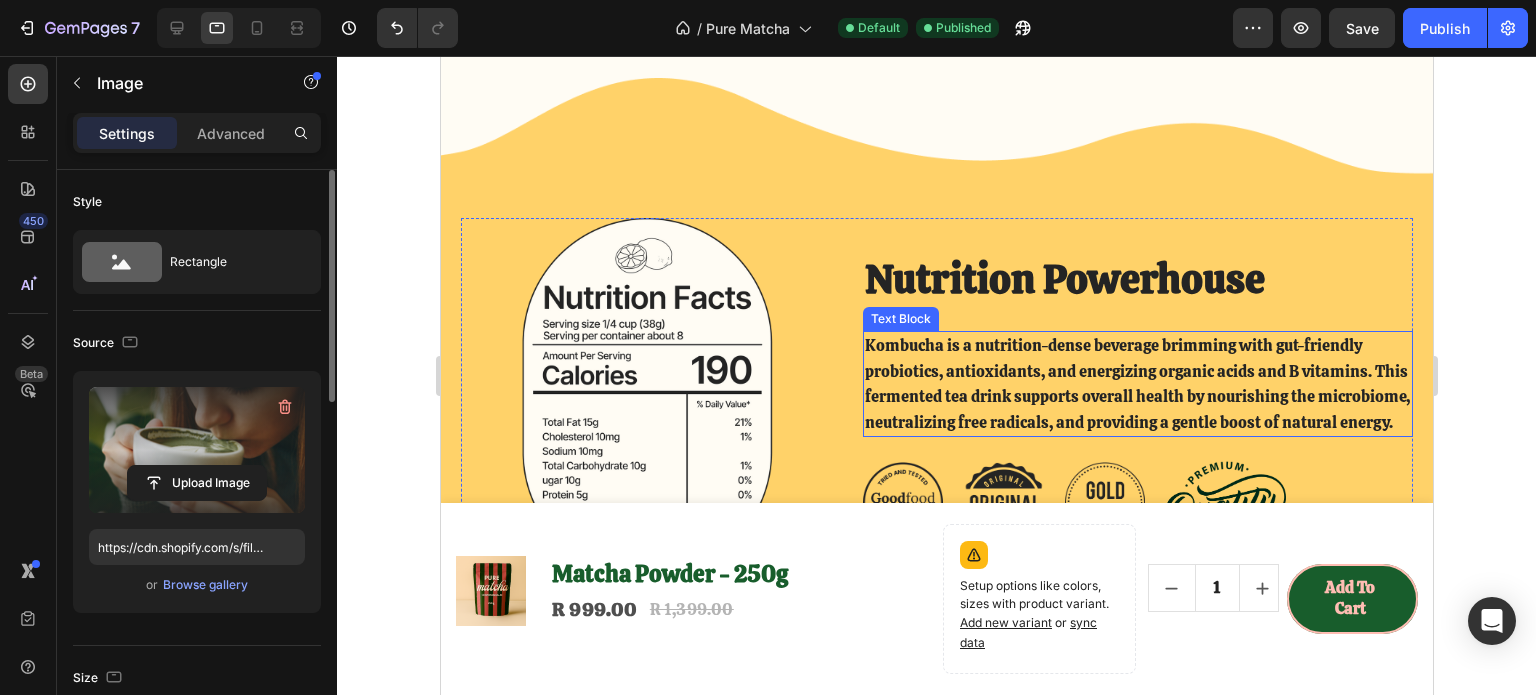 scroll, scrollTop: 3200, scrollLeft: 0, axis: vertical 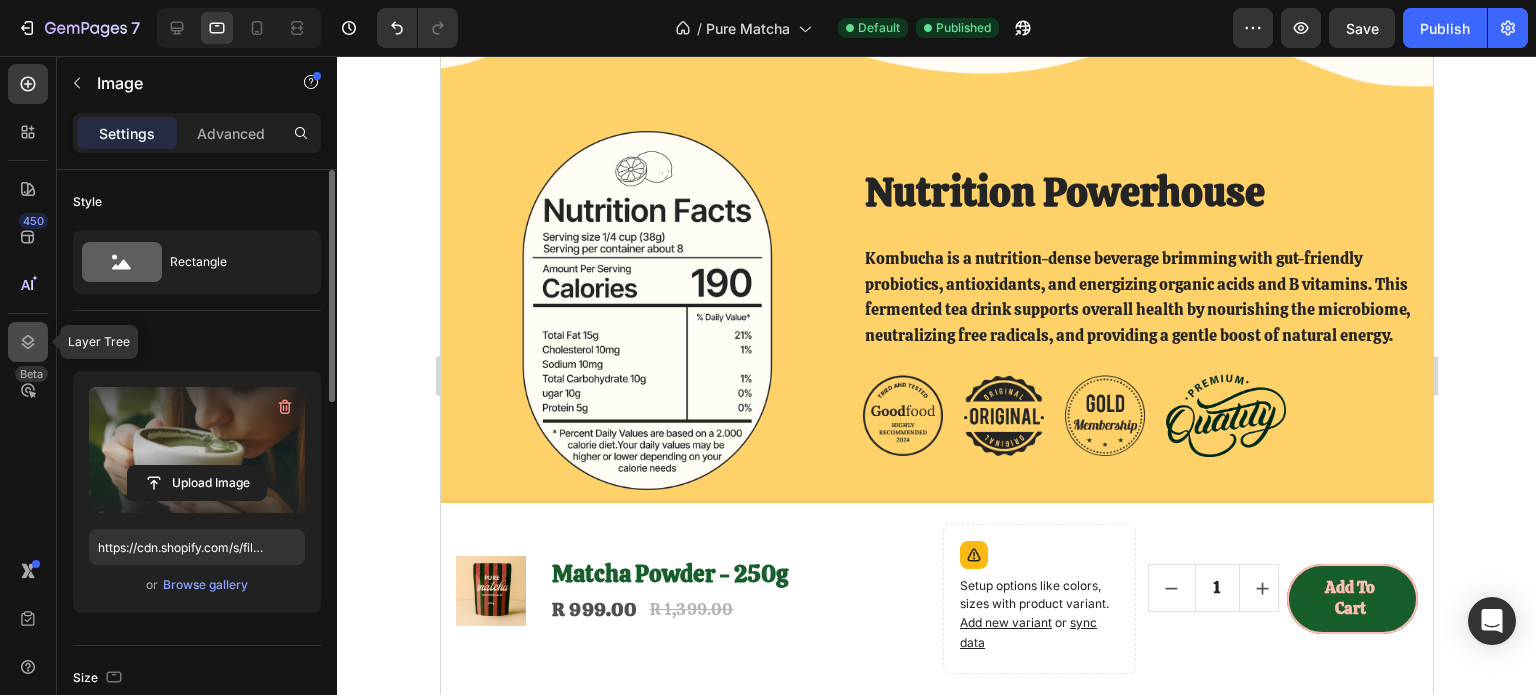 click 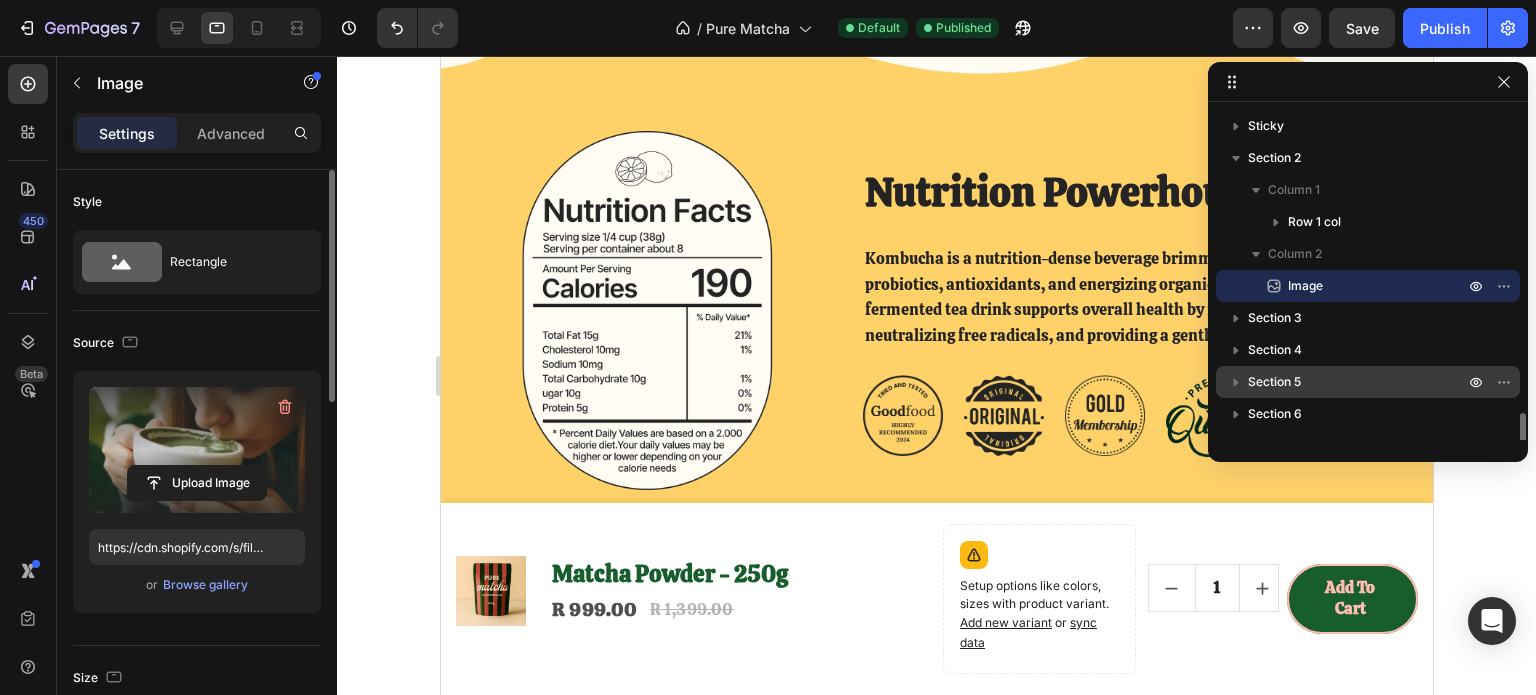 scroll, scrollTop: 200, scrollLeft: 0, axis: vertical 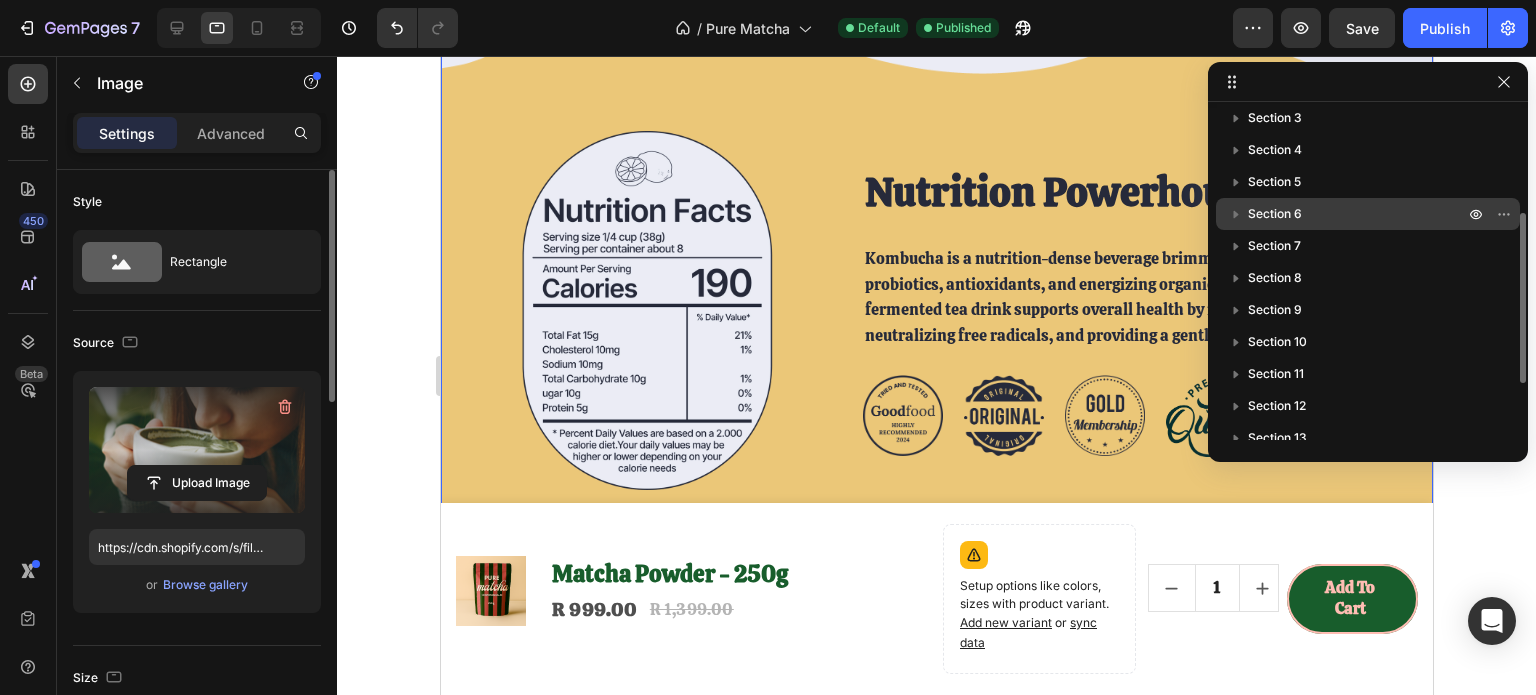 click on "Section 6" at bounding box center [1275, 214] 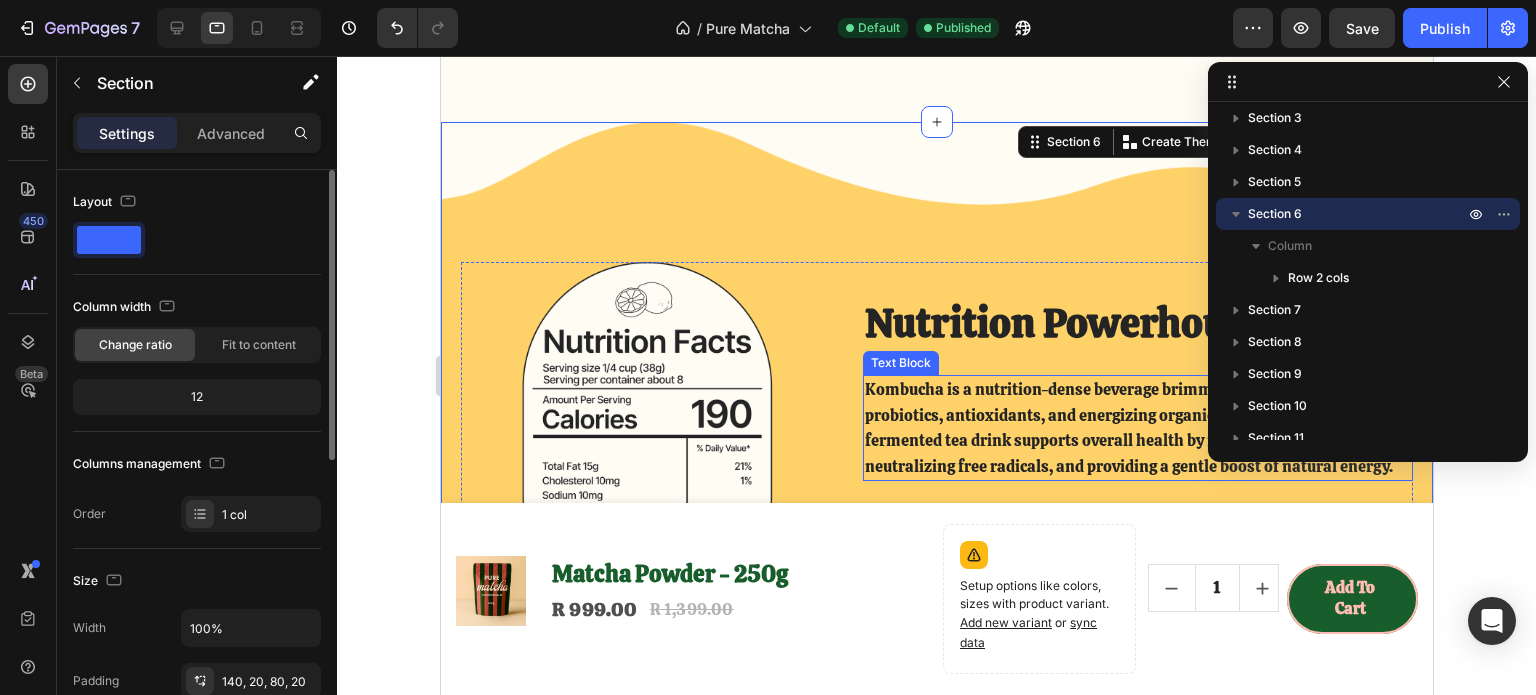 scroll, scrollTop: 2900, scrollLeft: 0, axis: vertical 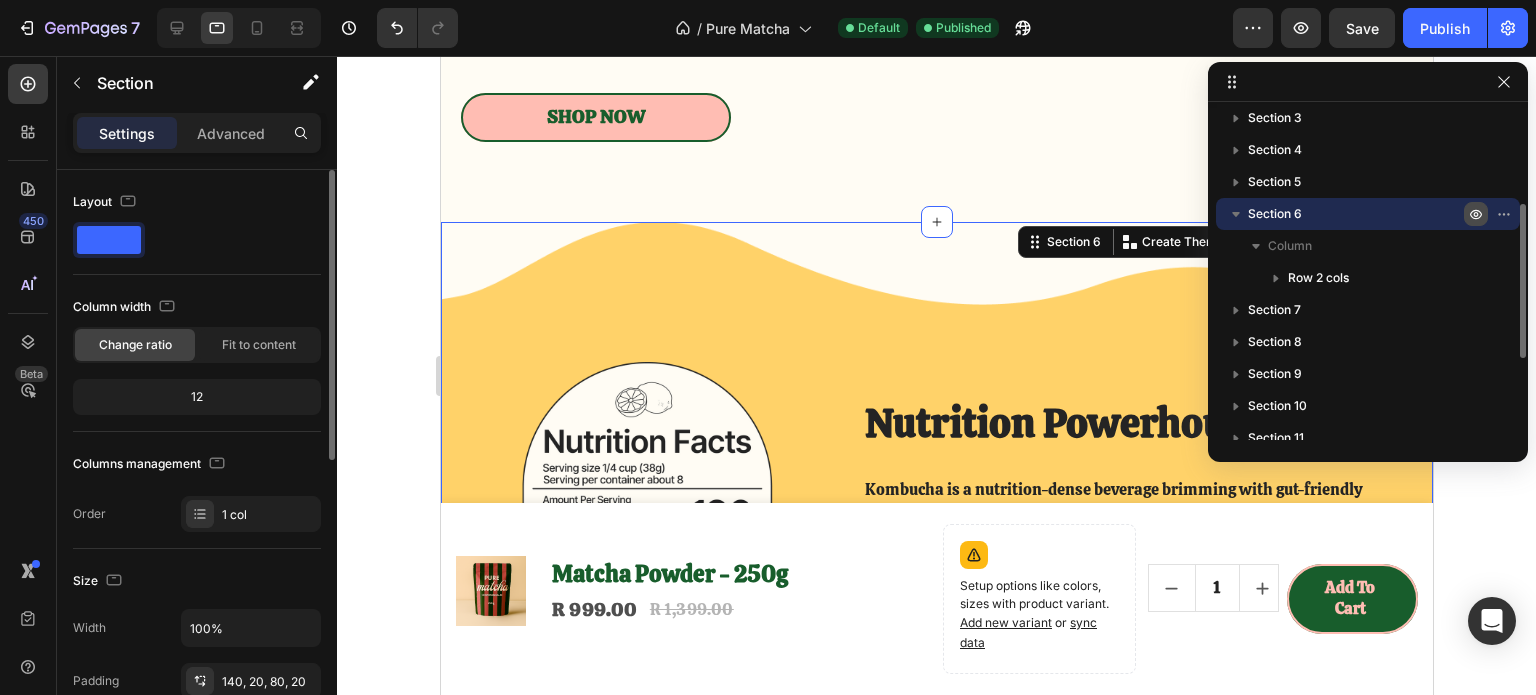 click 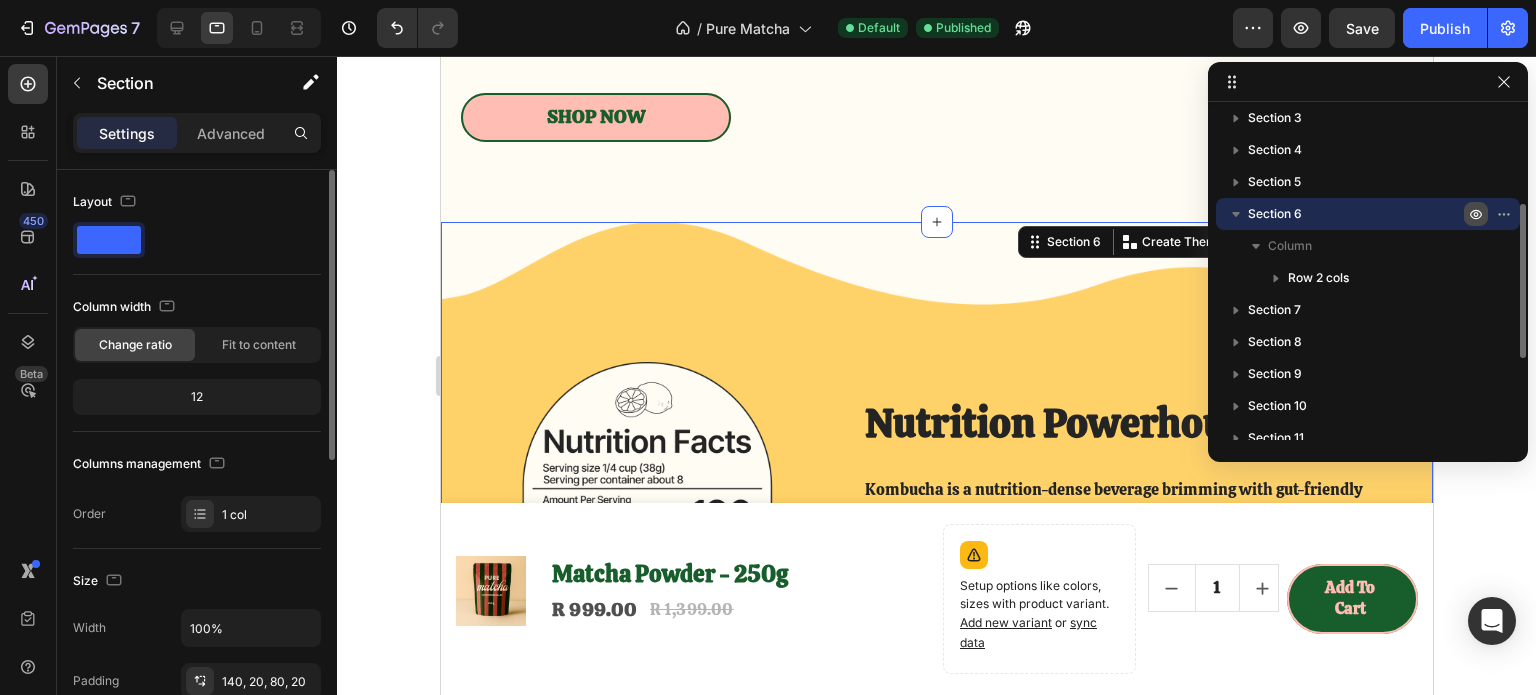 click 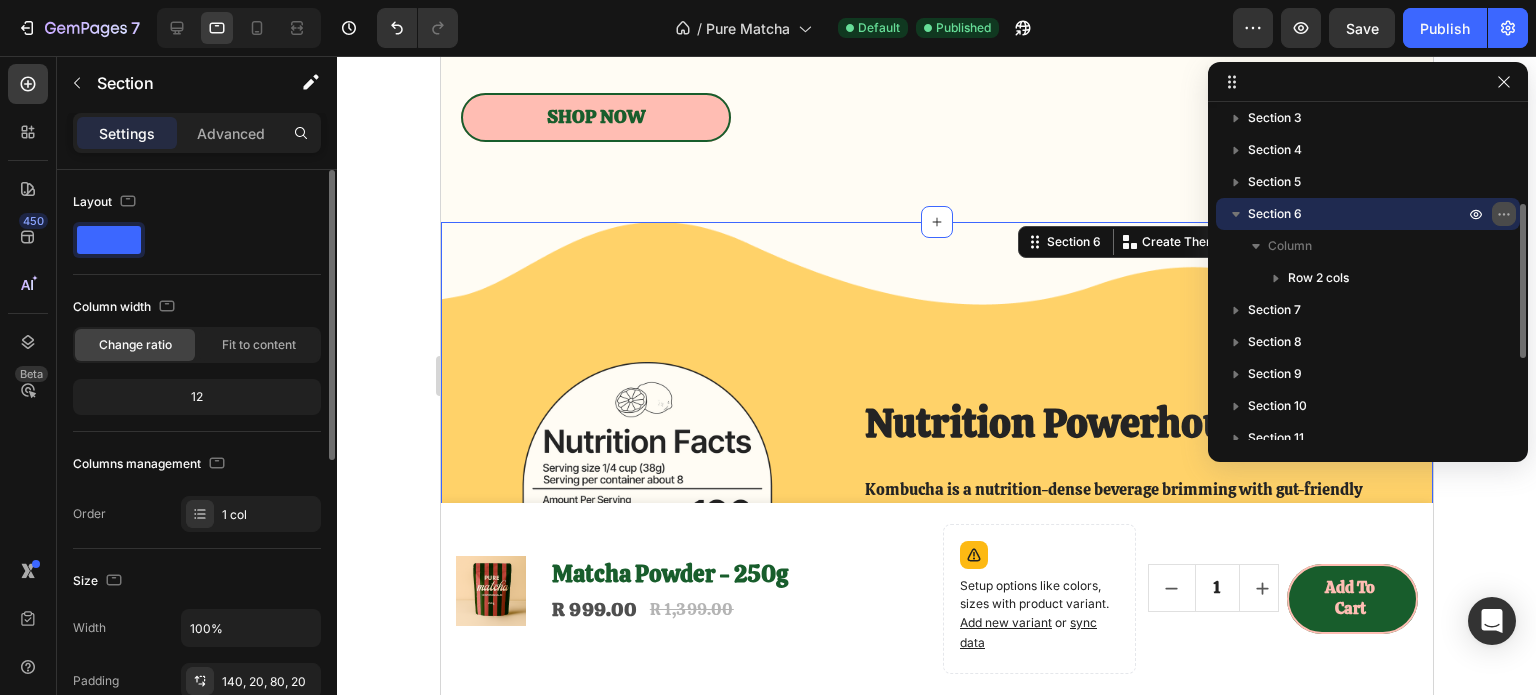 click at bounding box center [1504, 214] 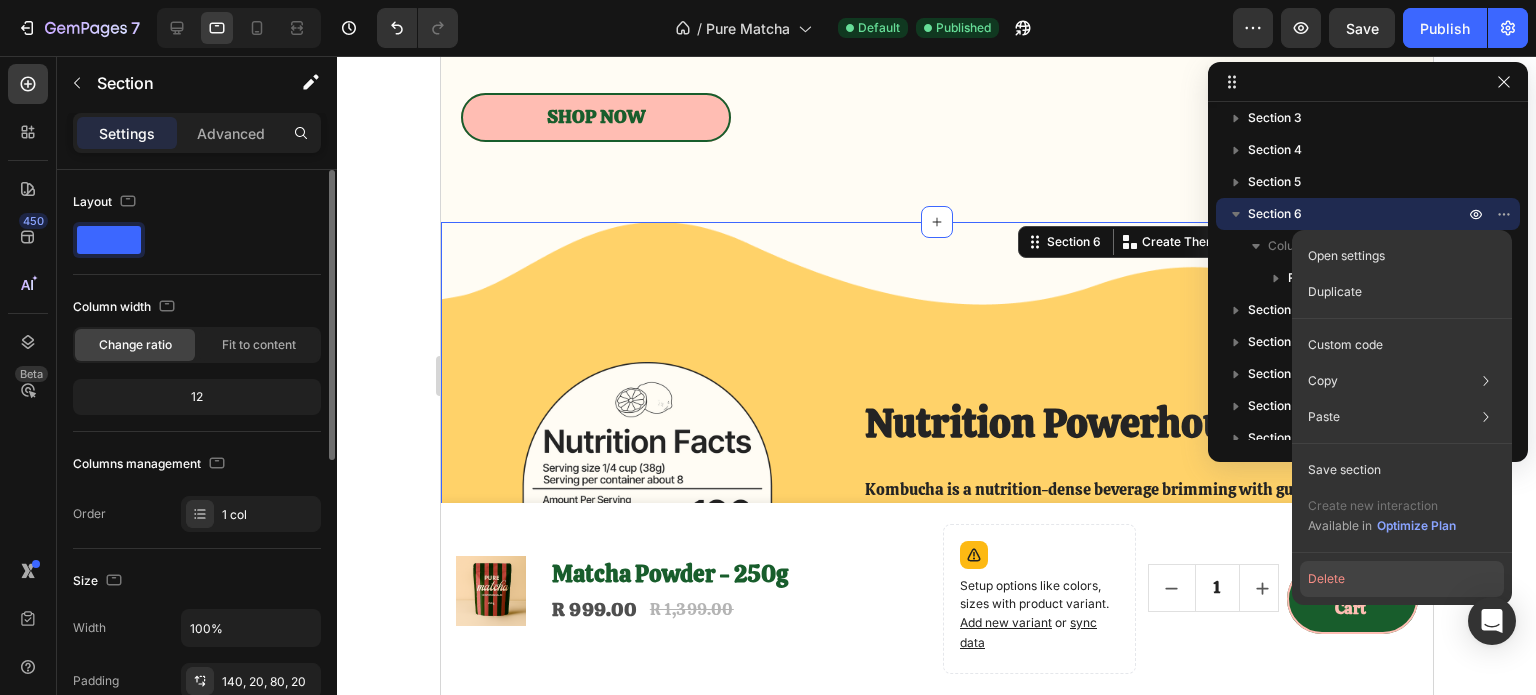 drag, startPoint x: 1340, startPoint y: 588, endPoint x: 867, endPoint y: 518, distance: 478.15164 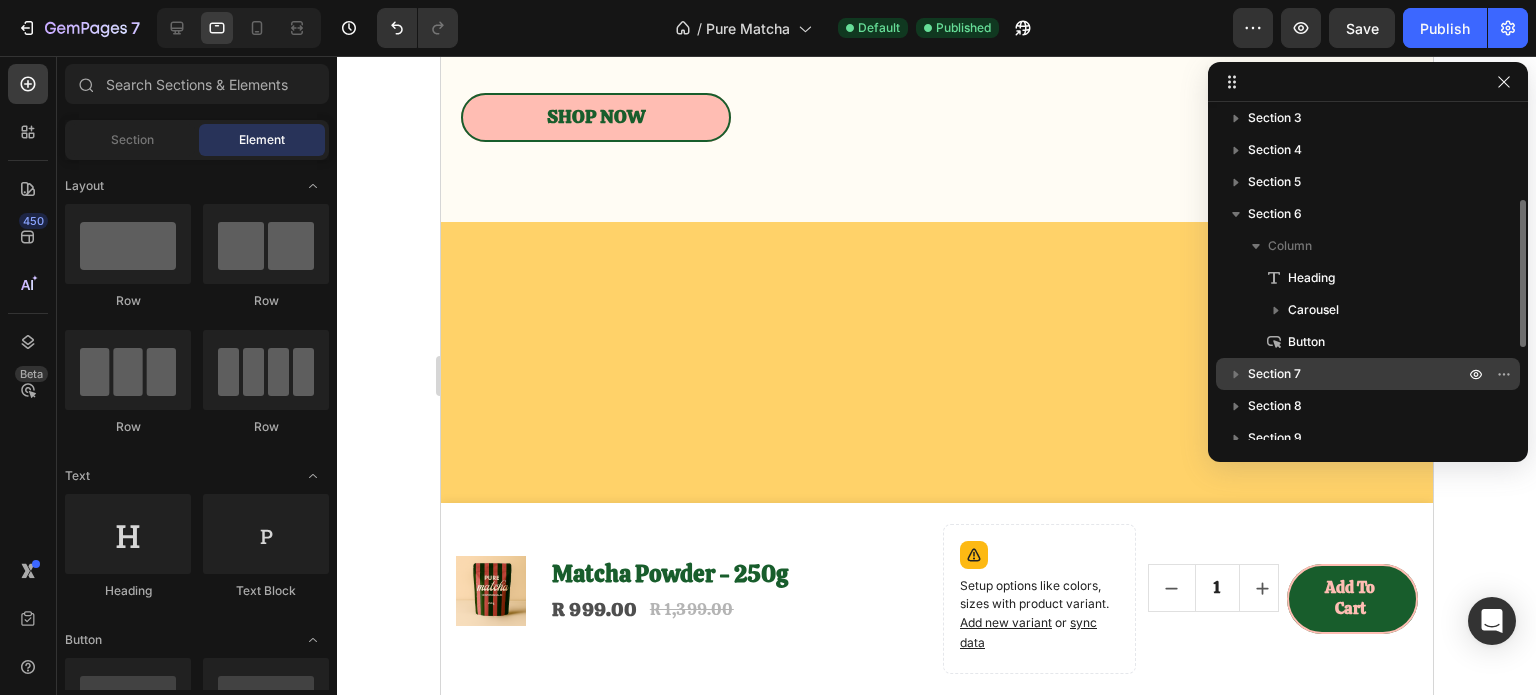 click on "Section 7" at bounding box center (1274, 374) 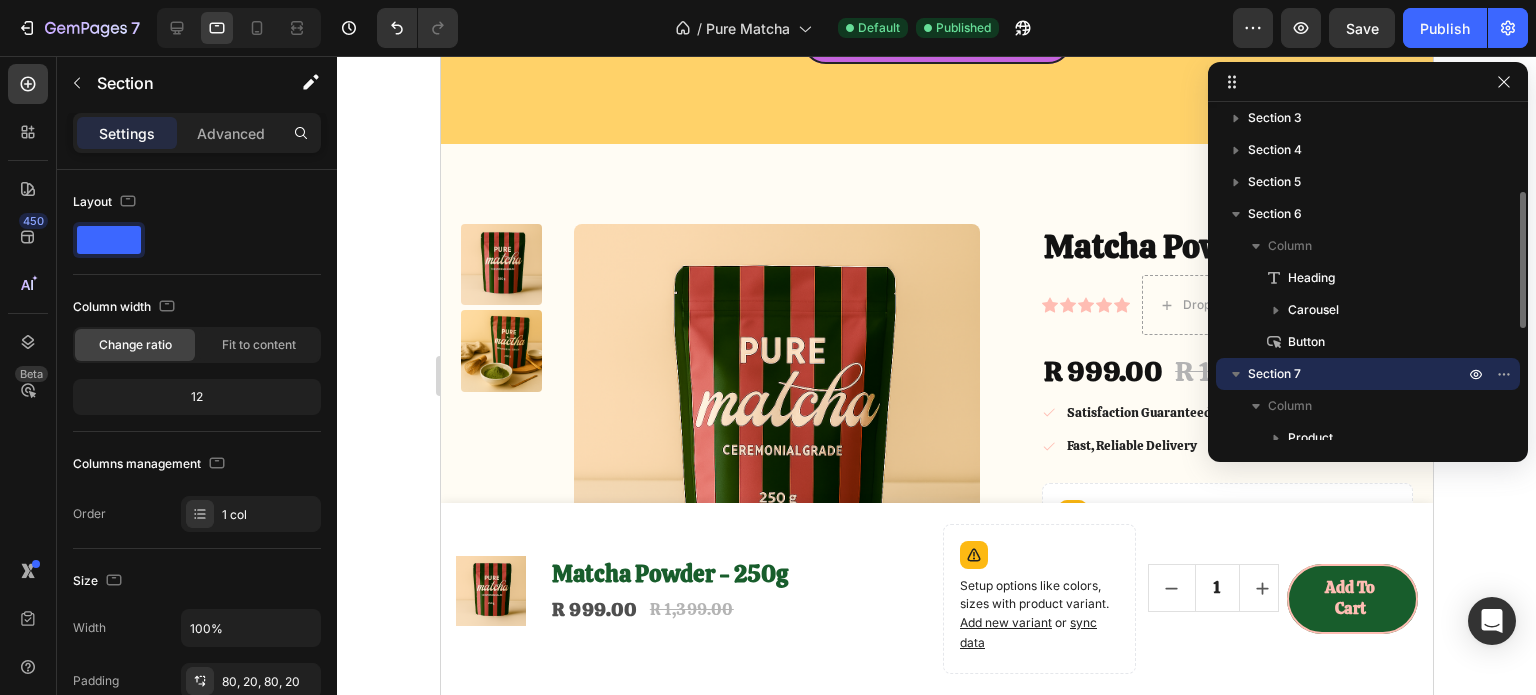 scroll, scrollTop: 3736, scrollLeft: 0, axis: vertical 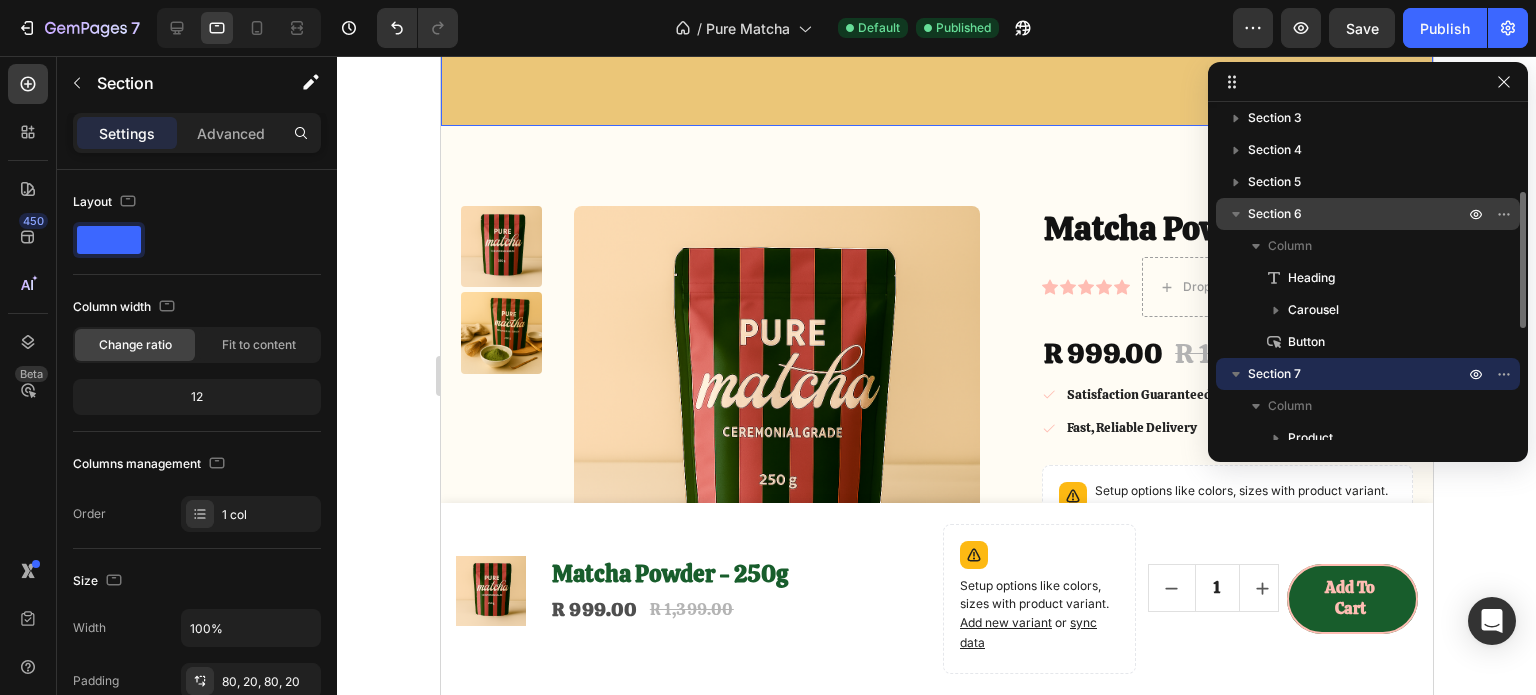 click on "Section 6" at bounding box center [1275, 214] 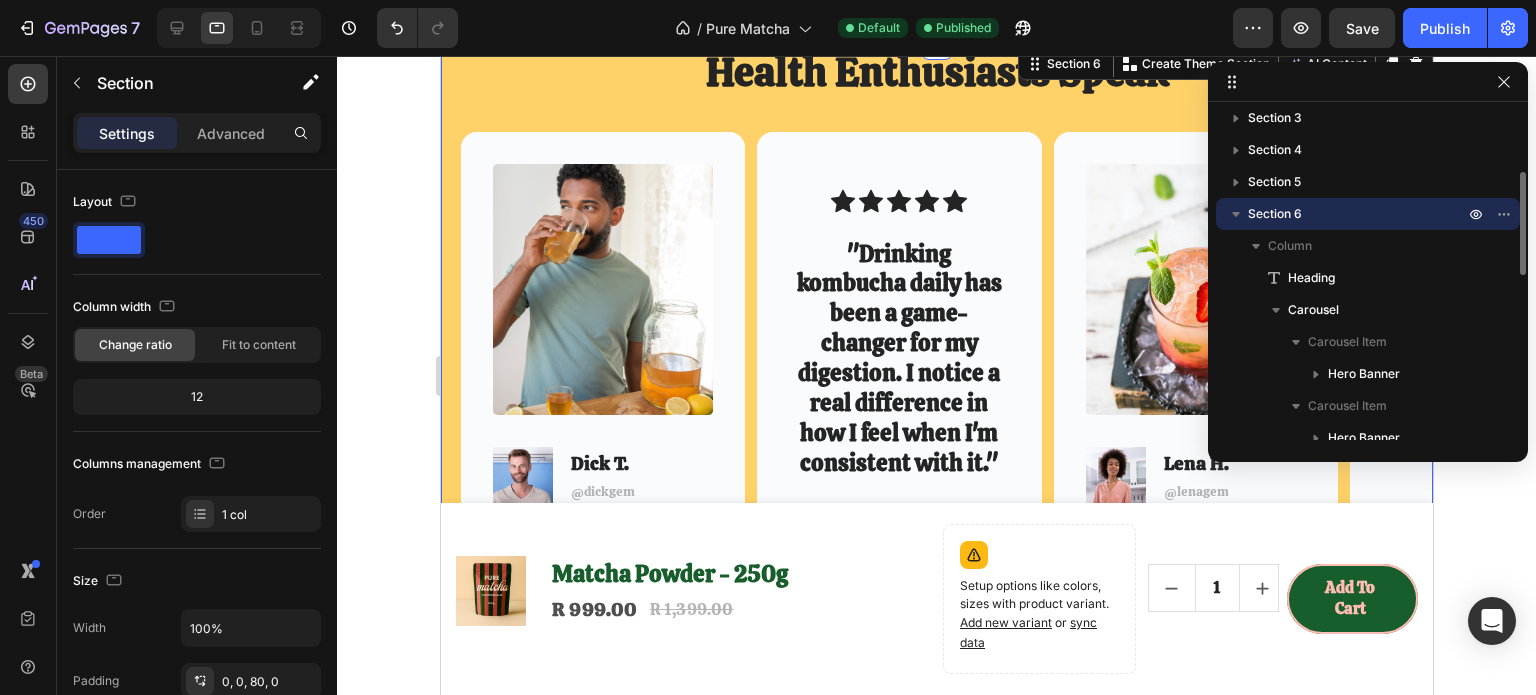 scroll, scrollTop: 3064, scrollLeft: 0, axis: vertical 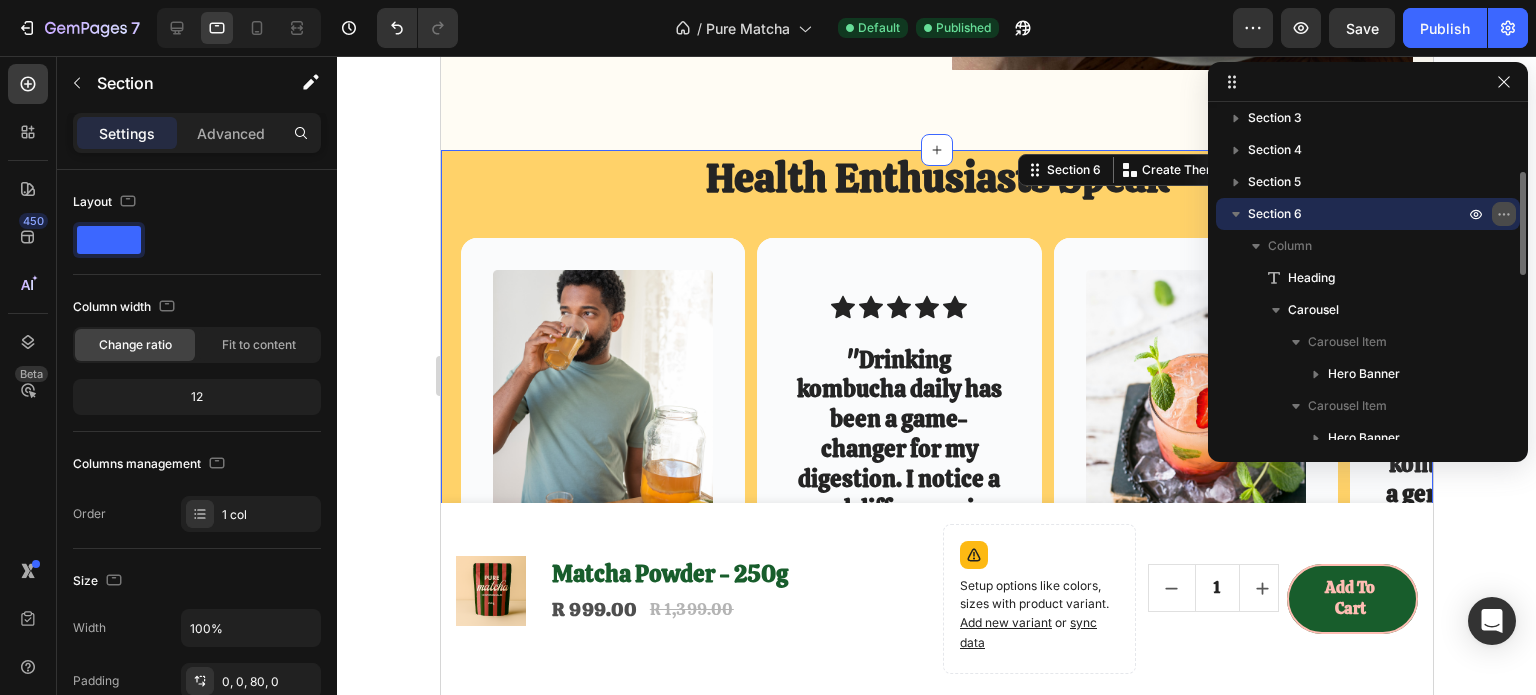 click 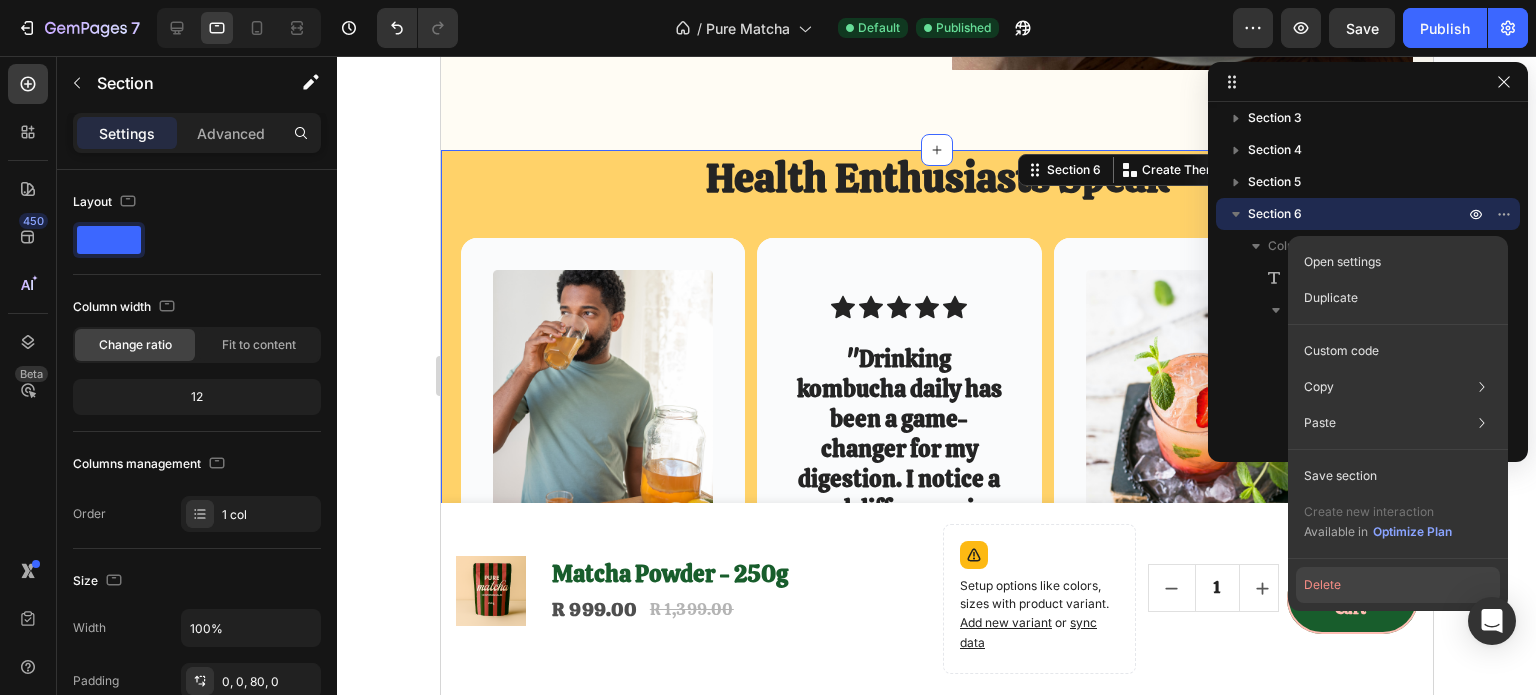 drag, startPoint x: 1336, startPoint y: 594, endPoint x: 852, endPoint y: 461, distance: 501.94122 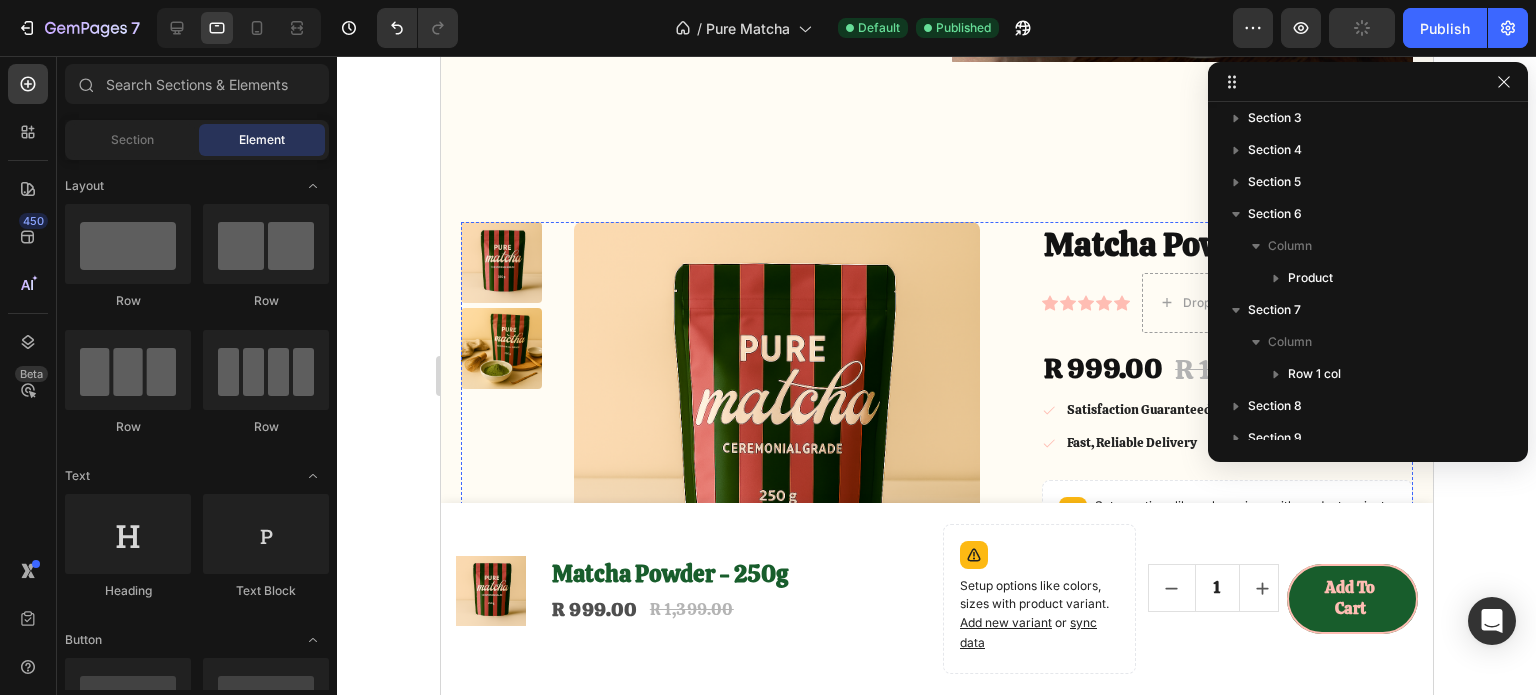 scroll, scrollTop: 2964, scrollLeft: 0, axis: vertical 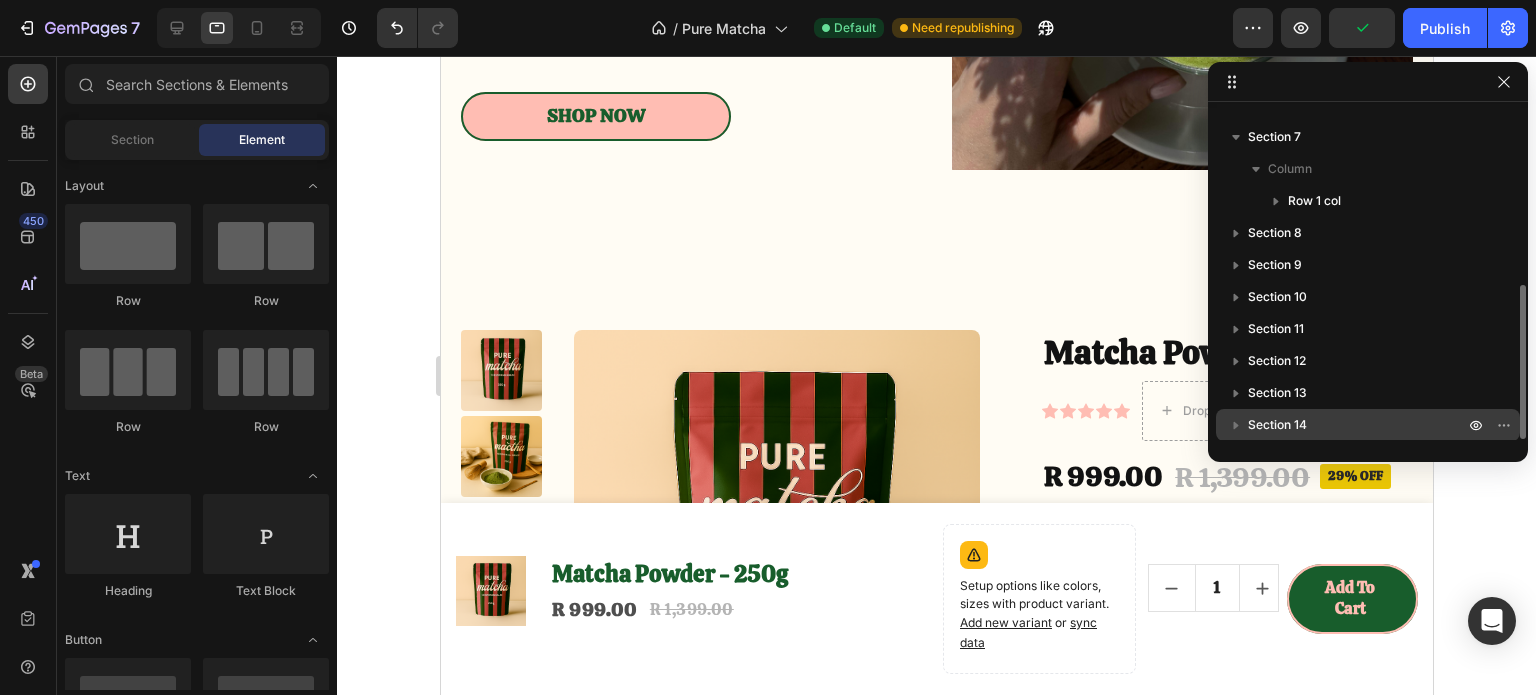 click on "Section 14" at bounding box center [1368, 425] 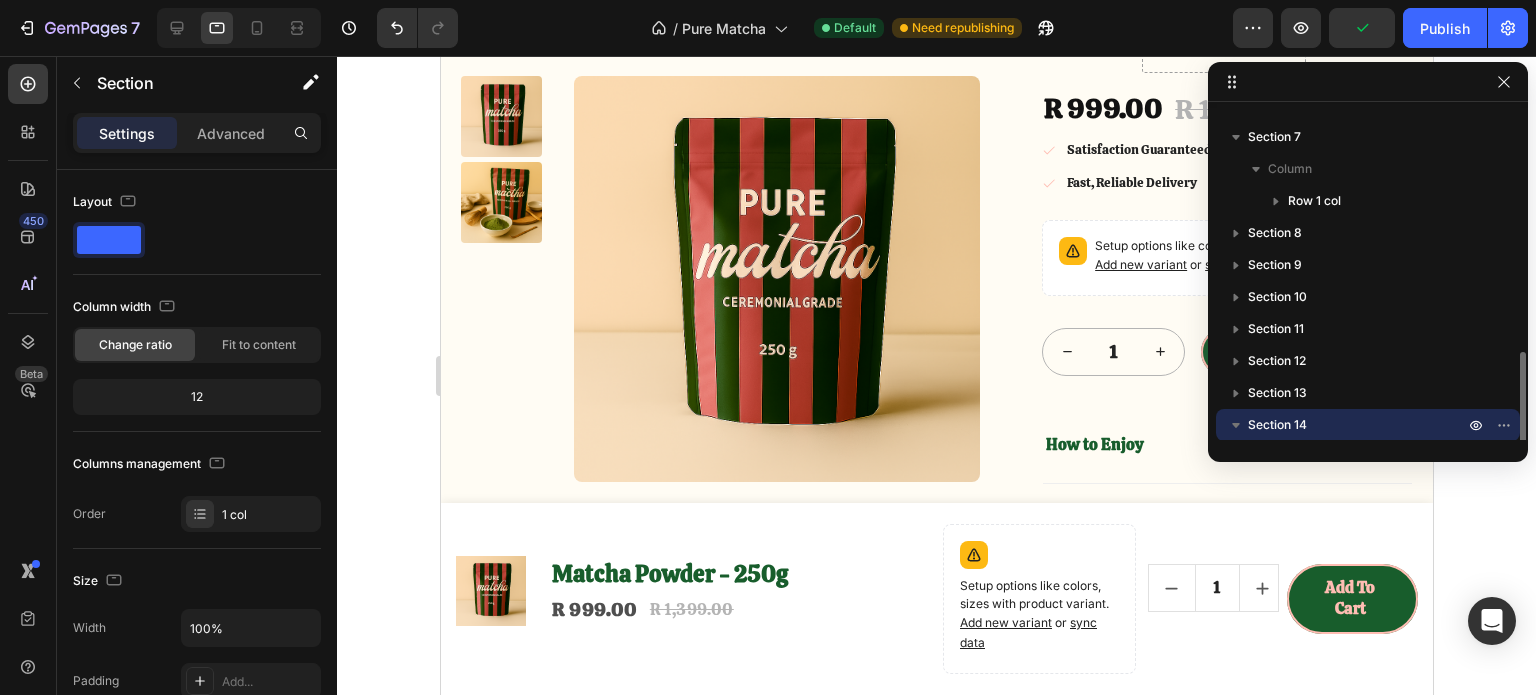 scroll, scrollTop: 429, scrollLeft: 0, axis: vertical 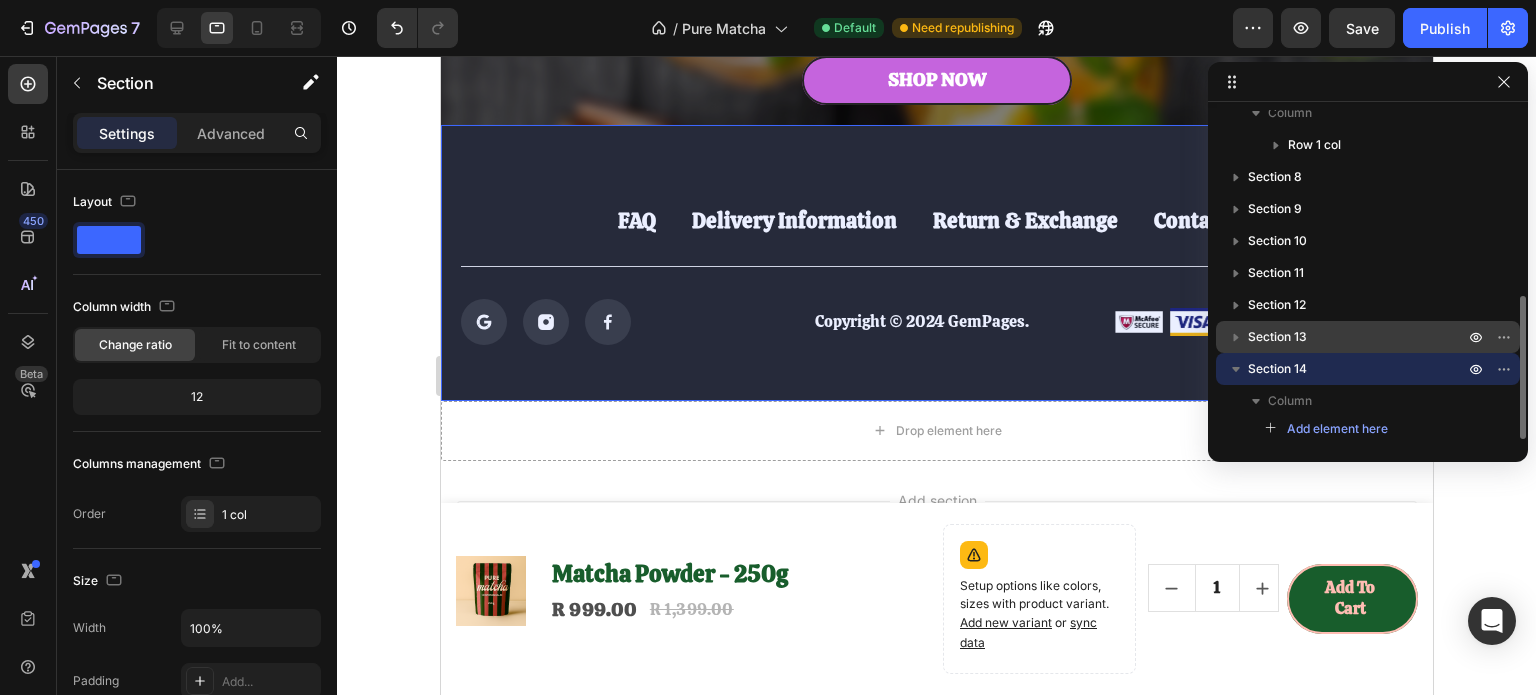 click on "Section 13" at bounding box center [1277, 337] 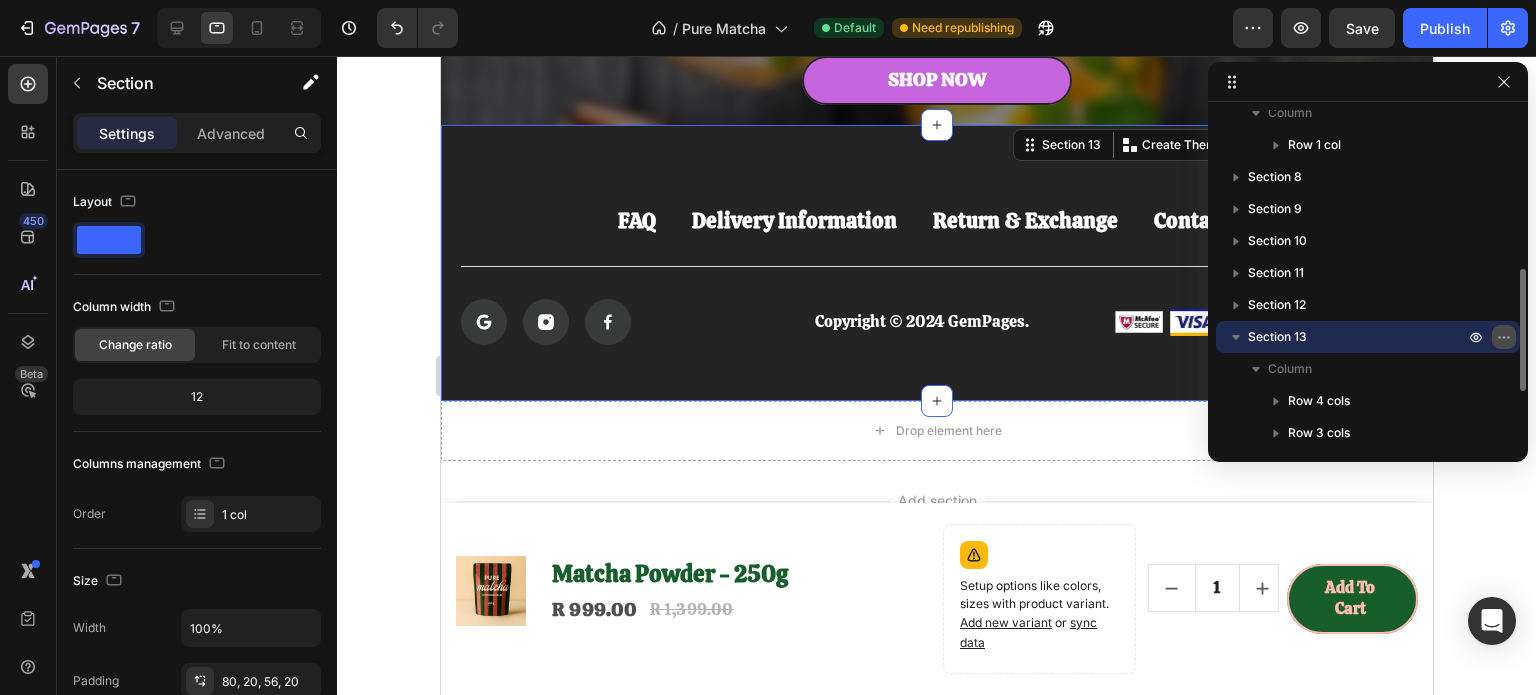 click at bounding box center (1504, 337) 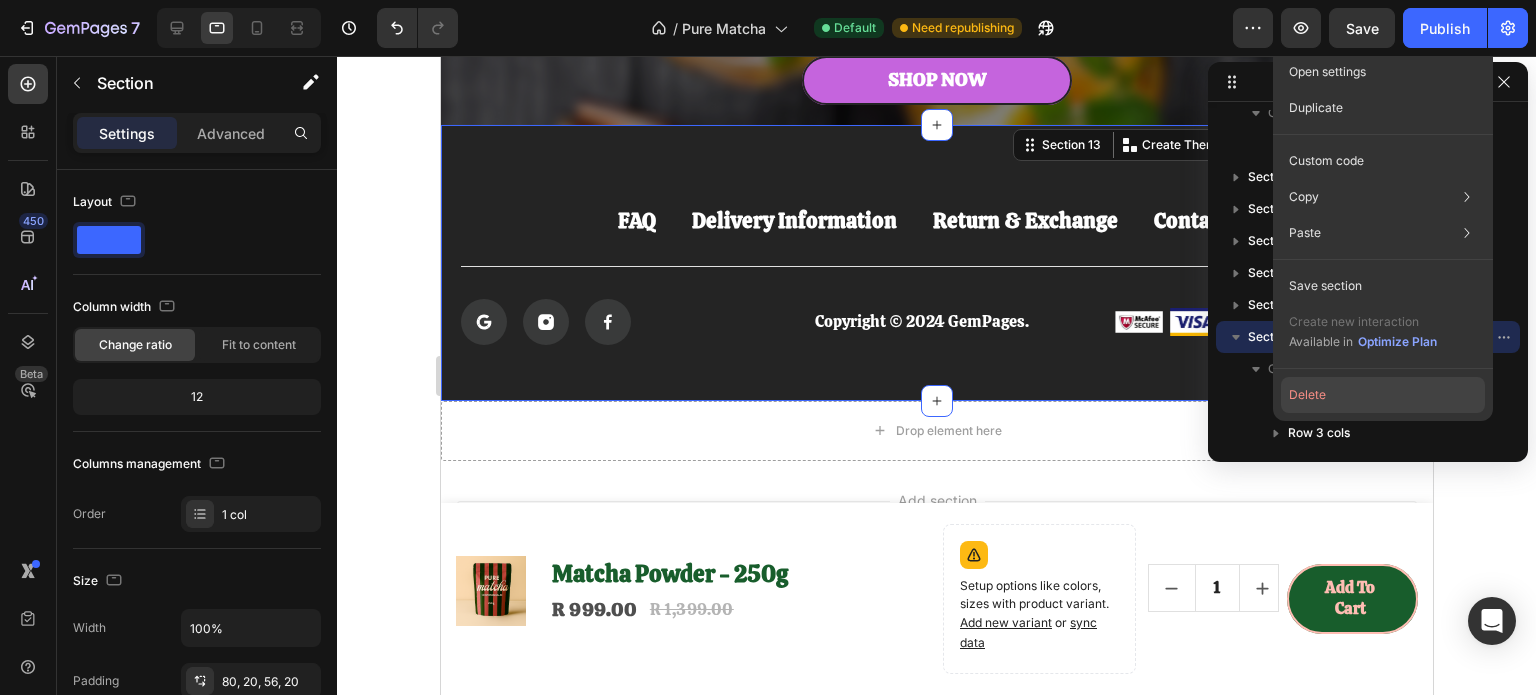click on "Delete" 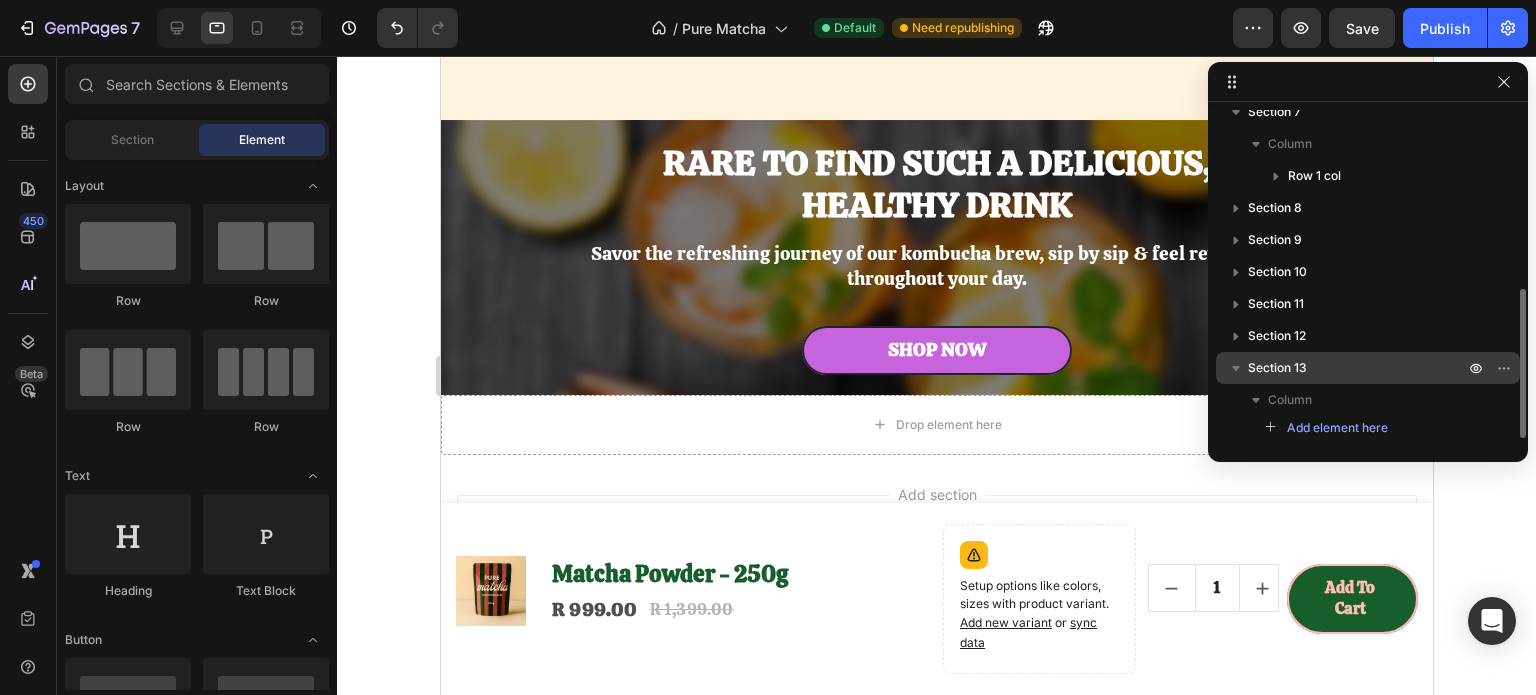 scroll, scrollTop: 397, scrollLeft: 0, axis: vertical 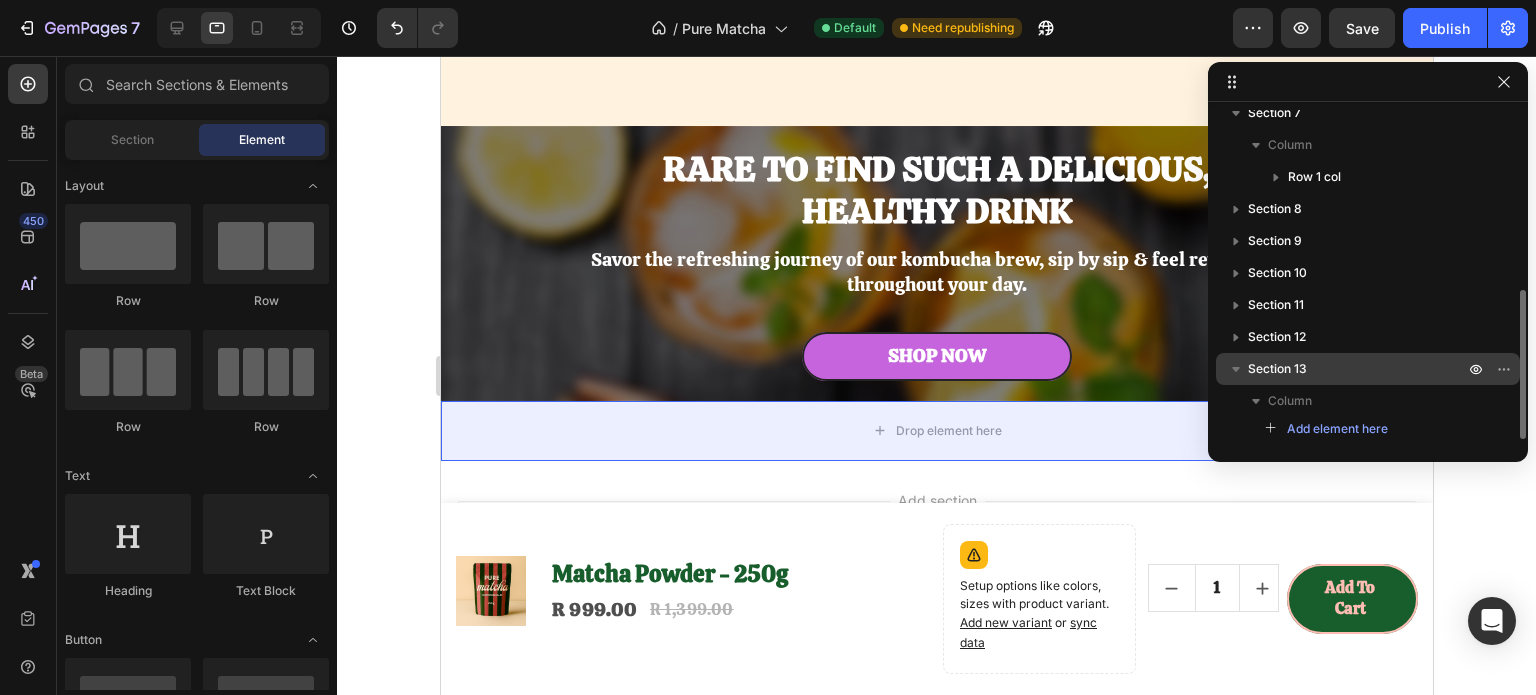 click on "Section 13" at bounding box center [1277, 369] 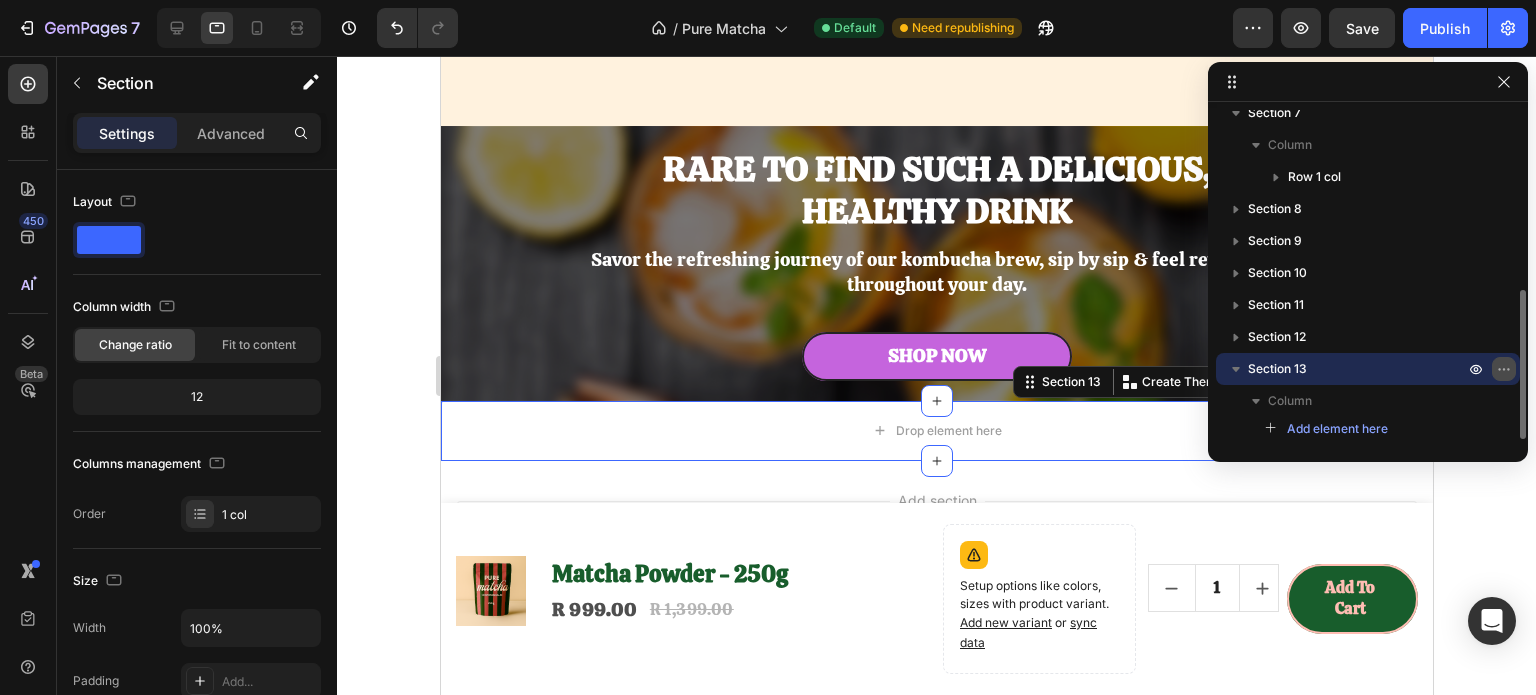 click 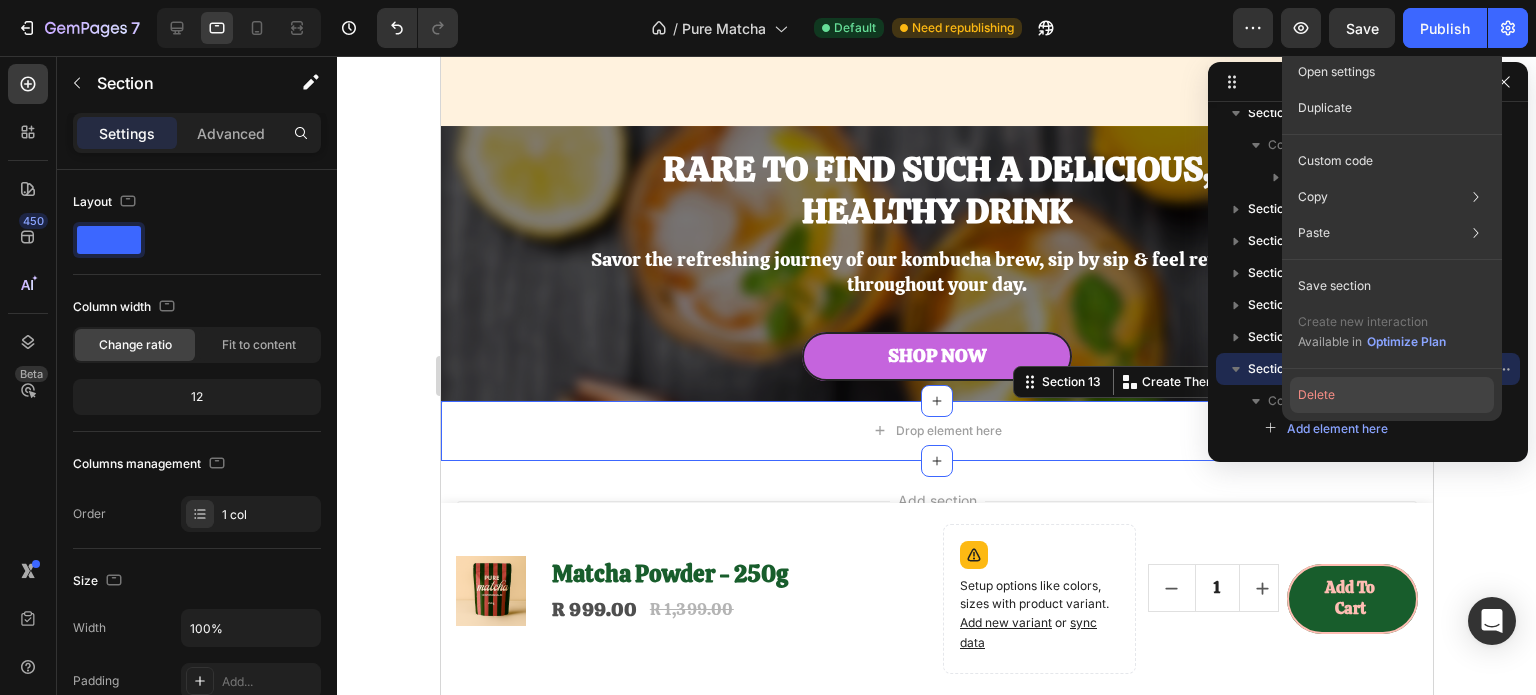 click on "Delete" 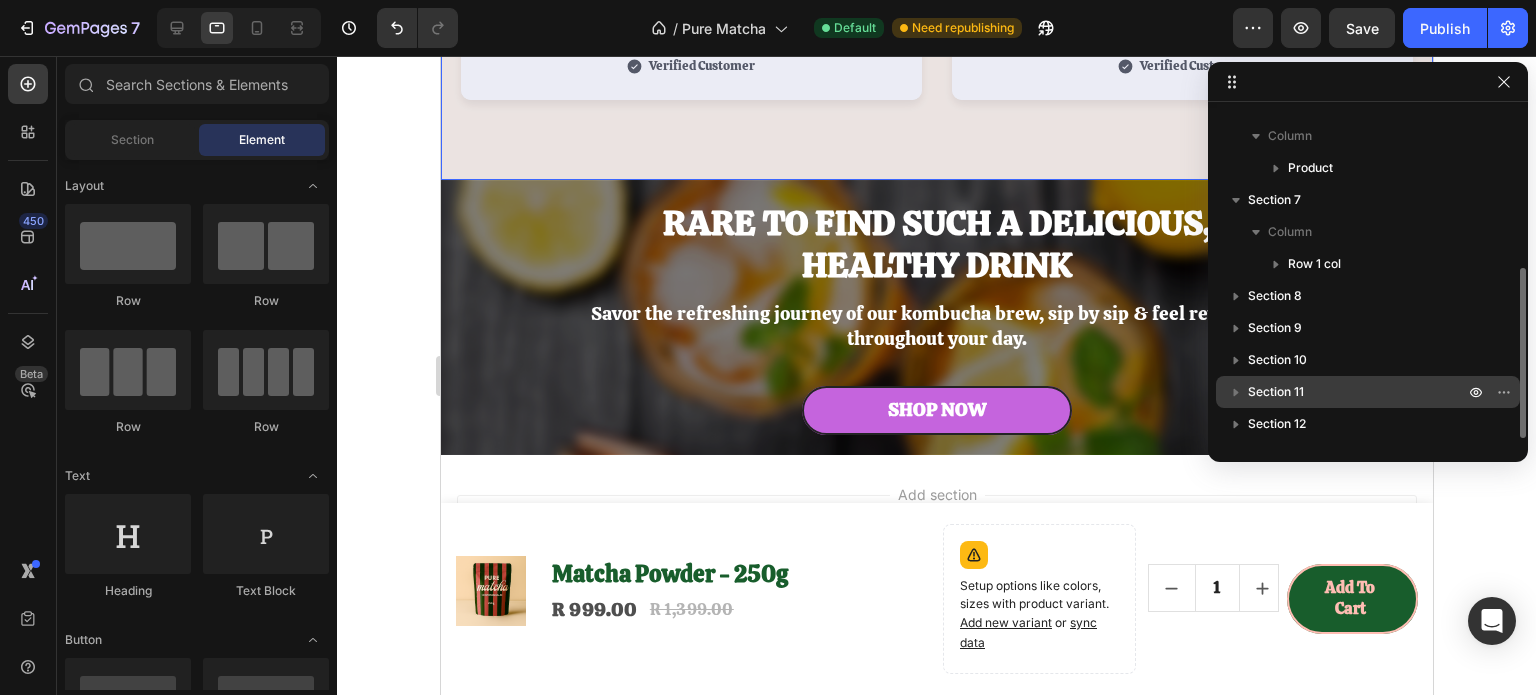 scroll, scrollTop: 309, scrollLeft: 0, axis: vertical 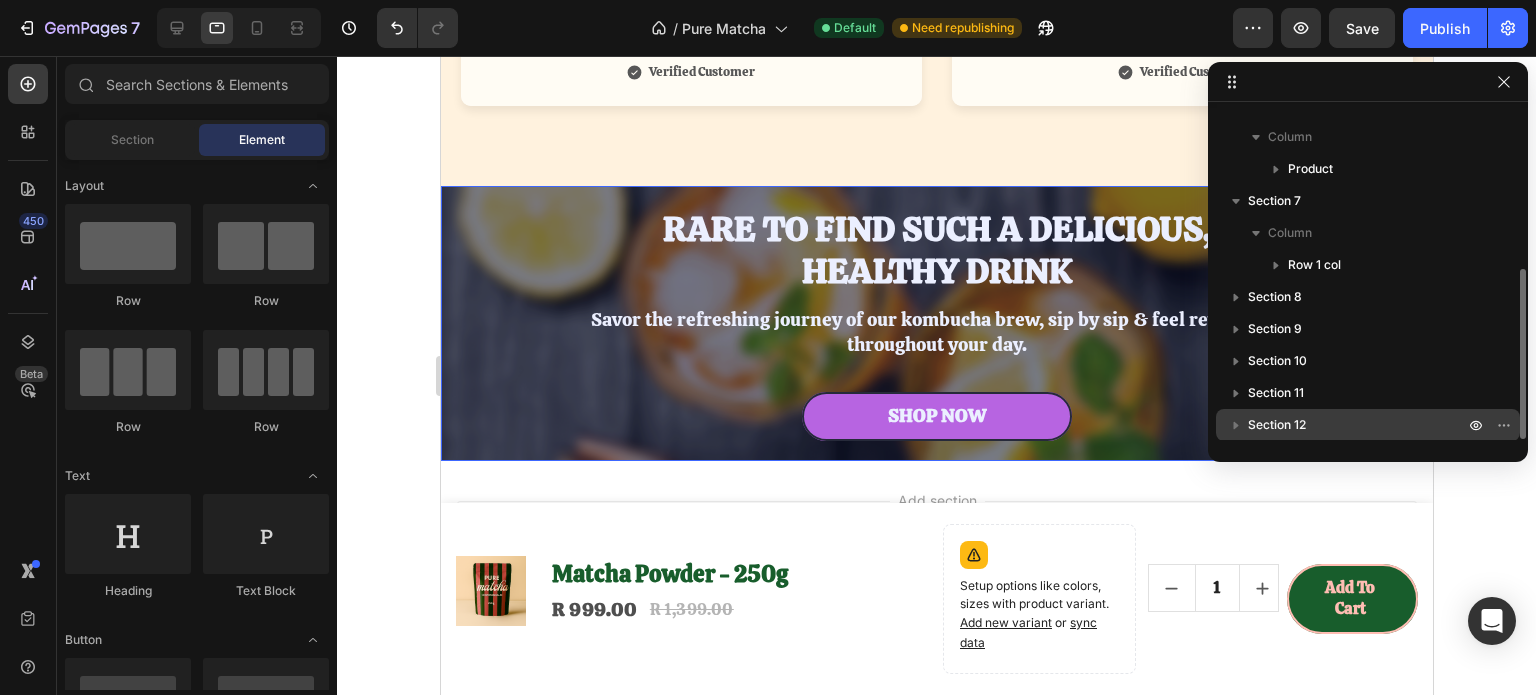click on "Section 12" at bounding box center (1277, 425) 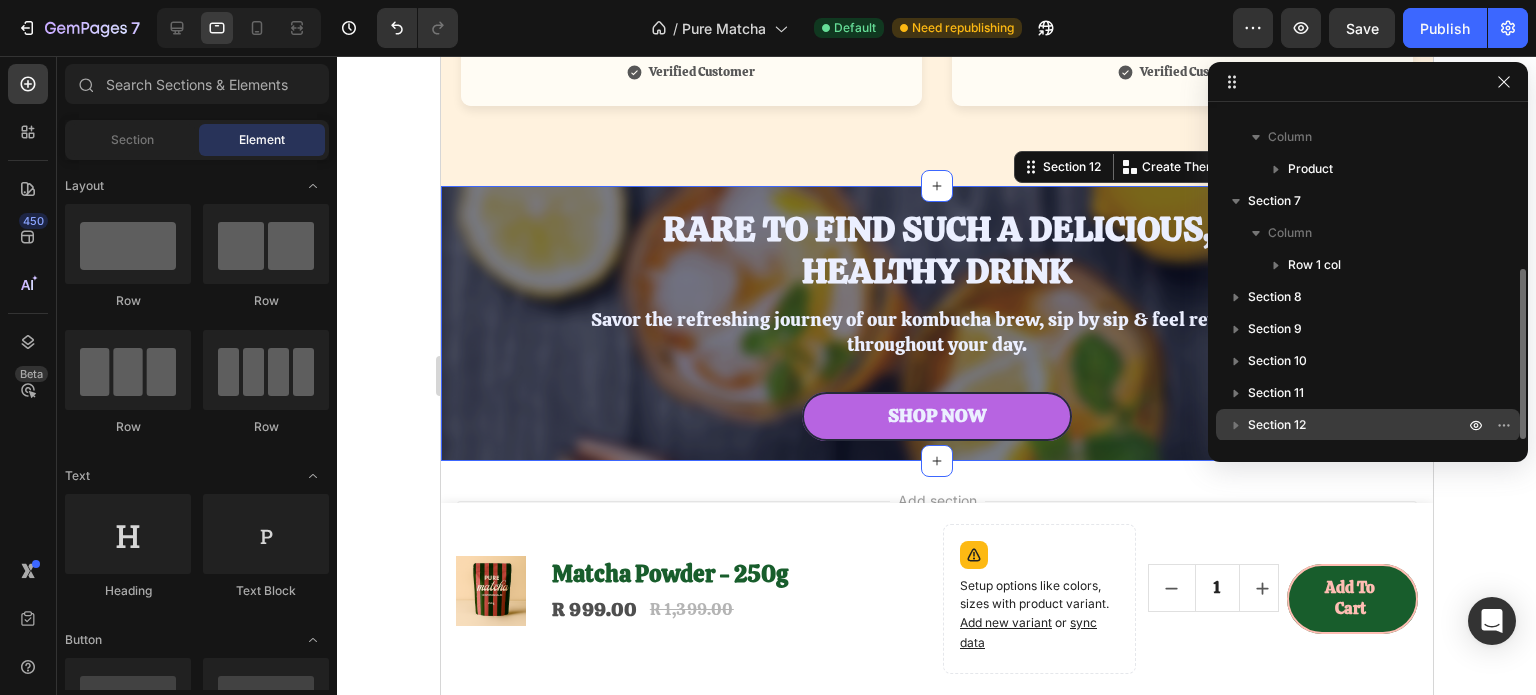 scroll, scrollTop: 373, scrollLeft: 0, axis: vertical 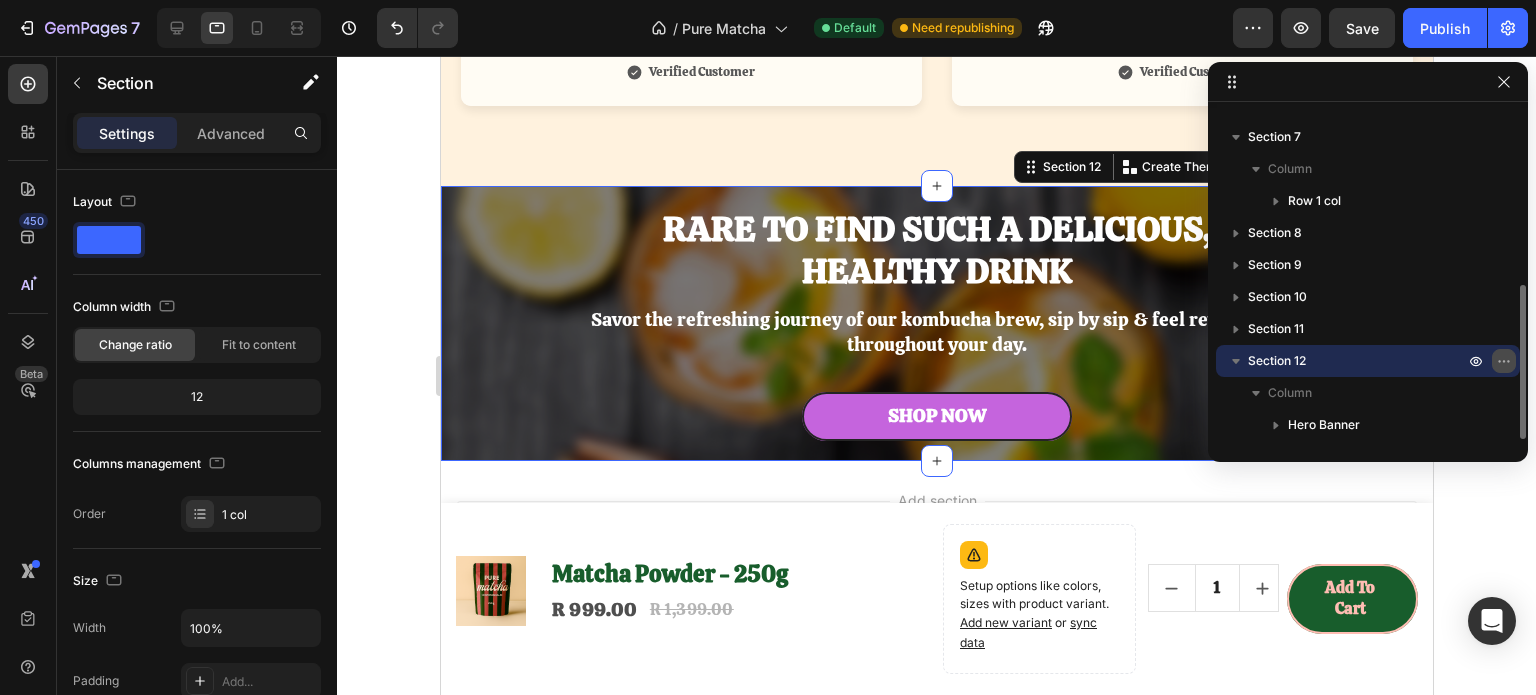 click at bounding box center (1504, 361) 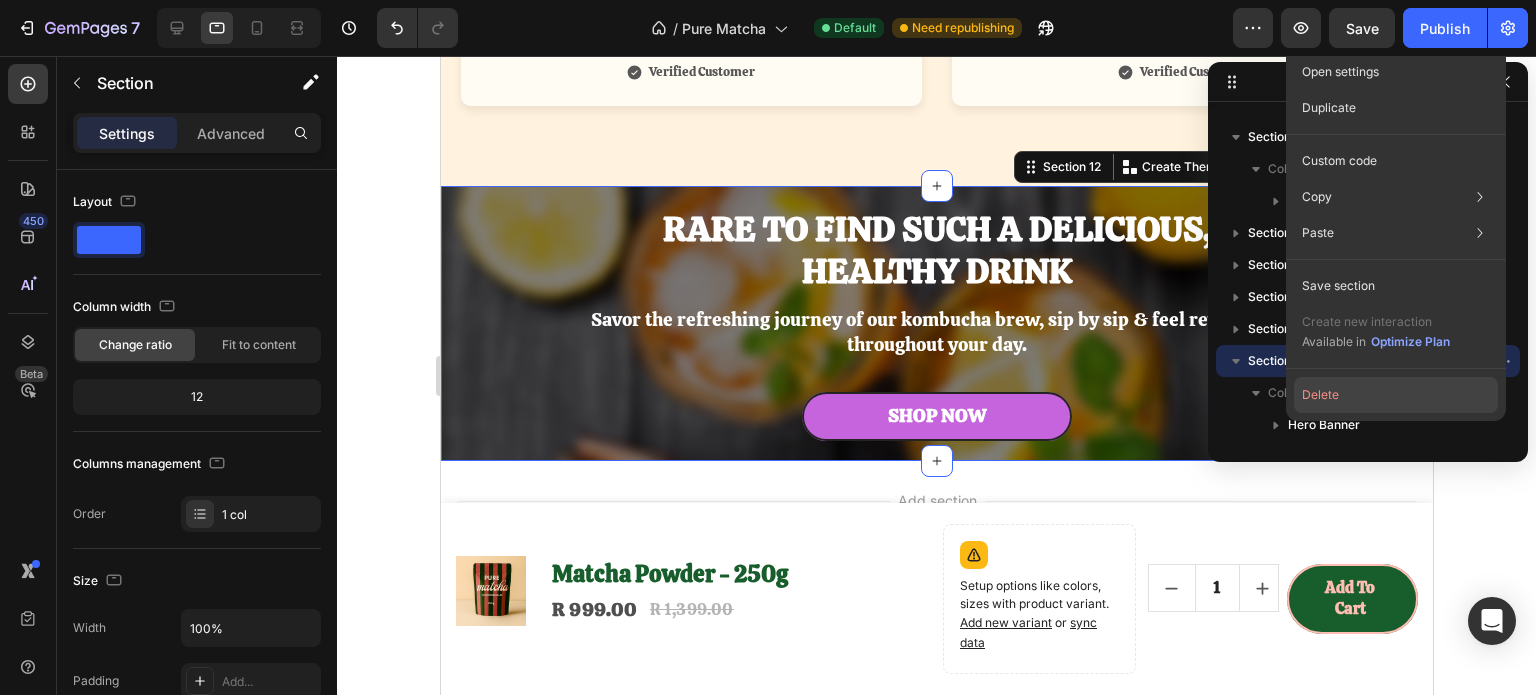 click on "Delete" 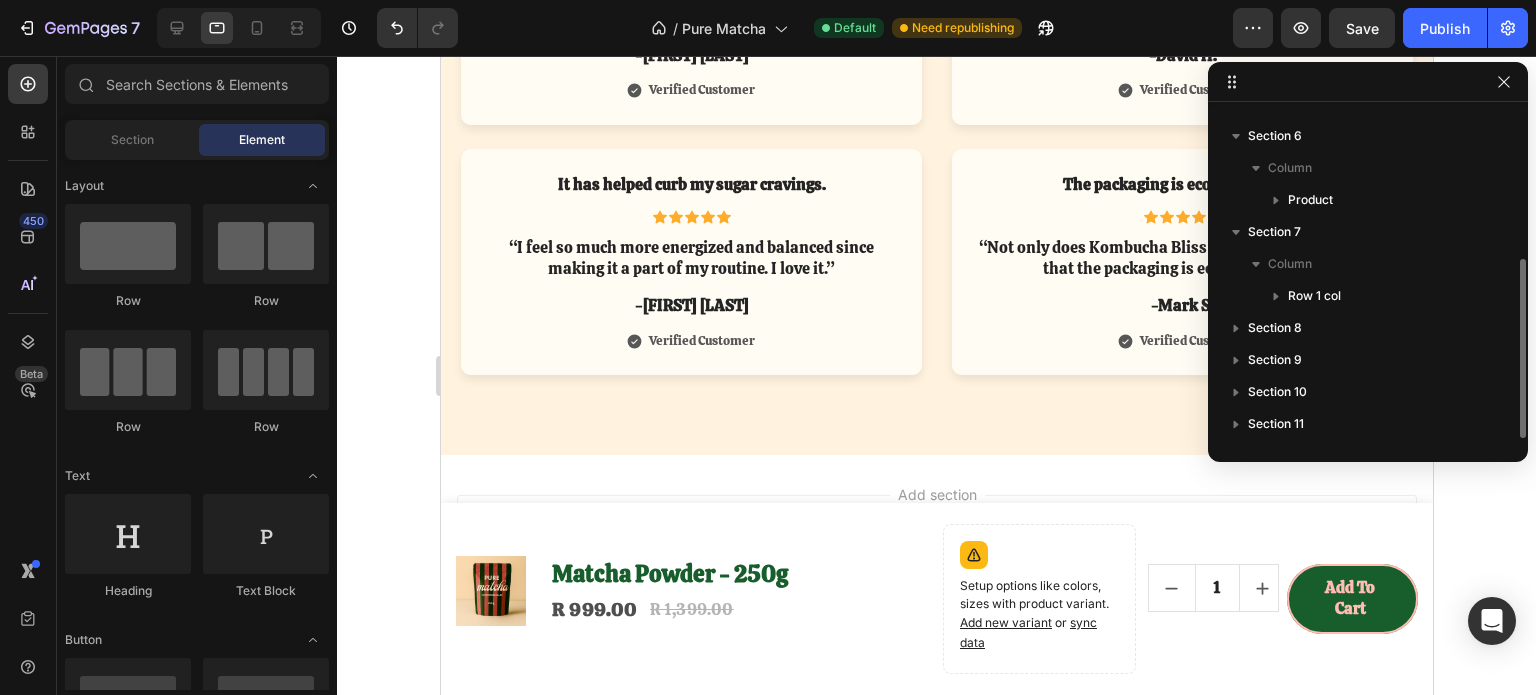scroll, scrollTop: 277, scrollLeft: 0, axis: vertical 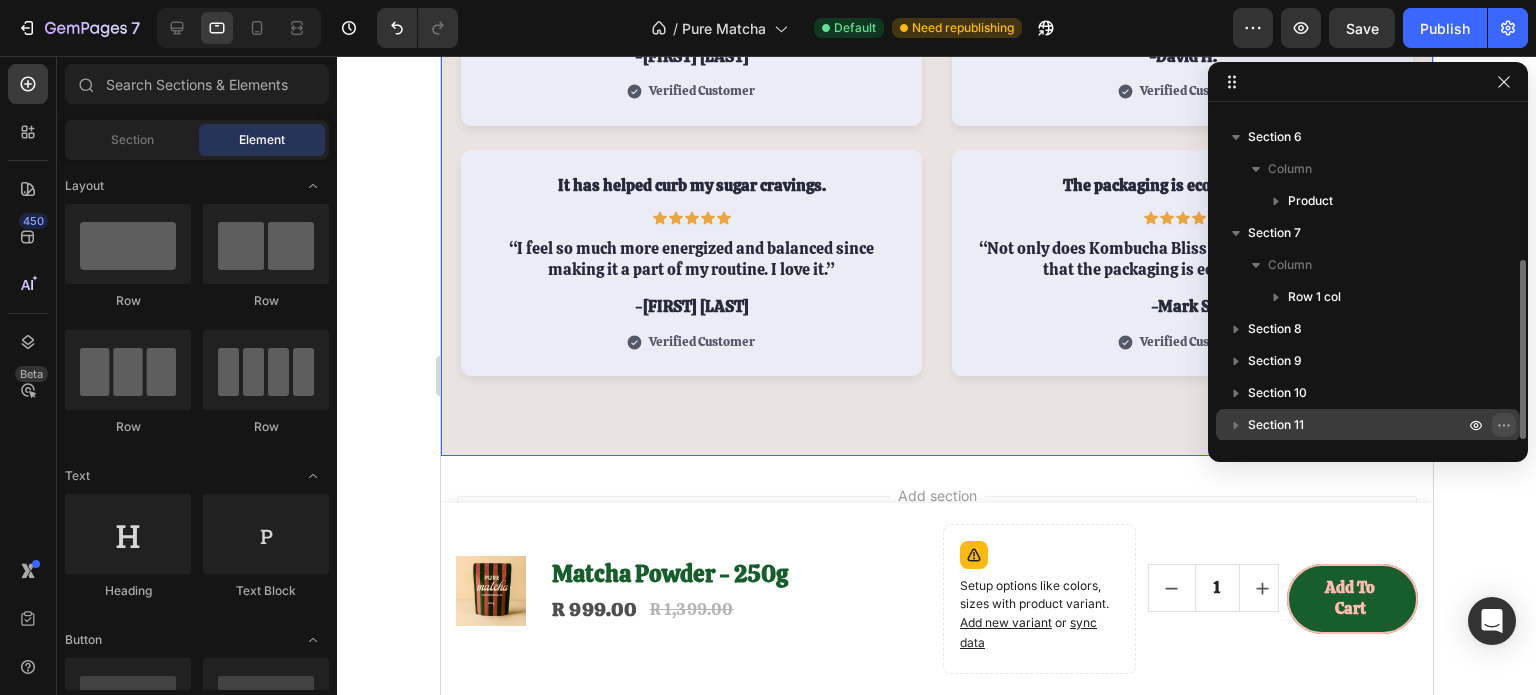 click 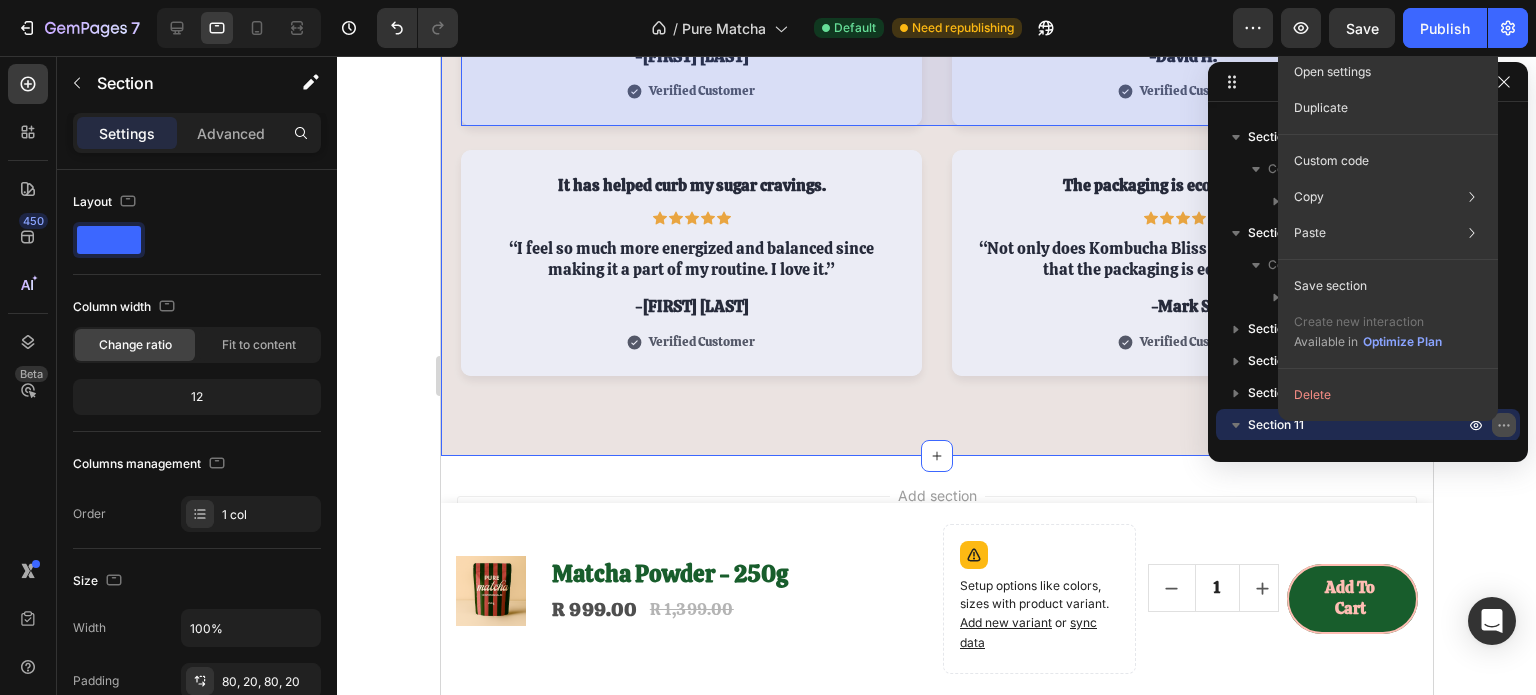 scroll, scrollTop: 442, scrollLeft: 0, axis: vertical 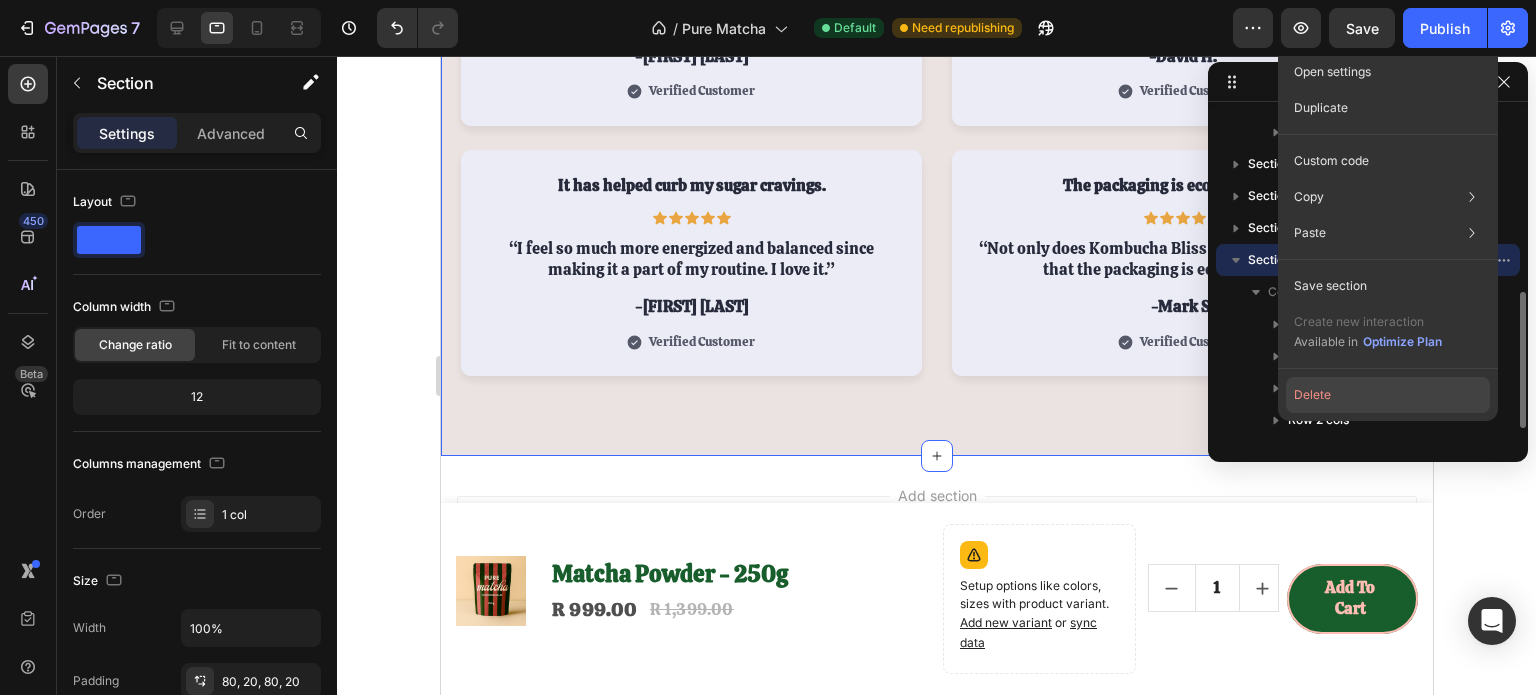 click on "Delete" 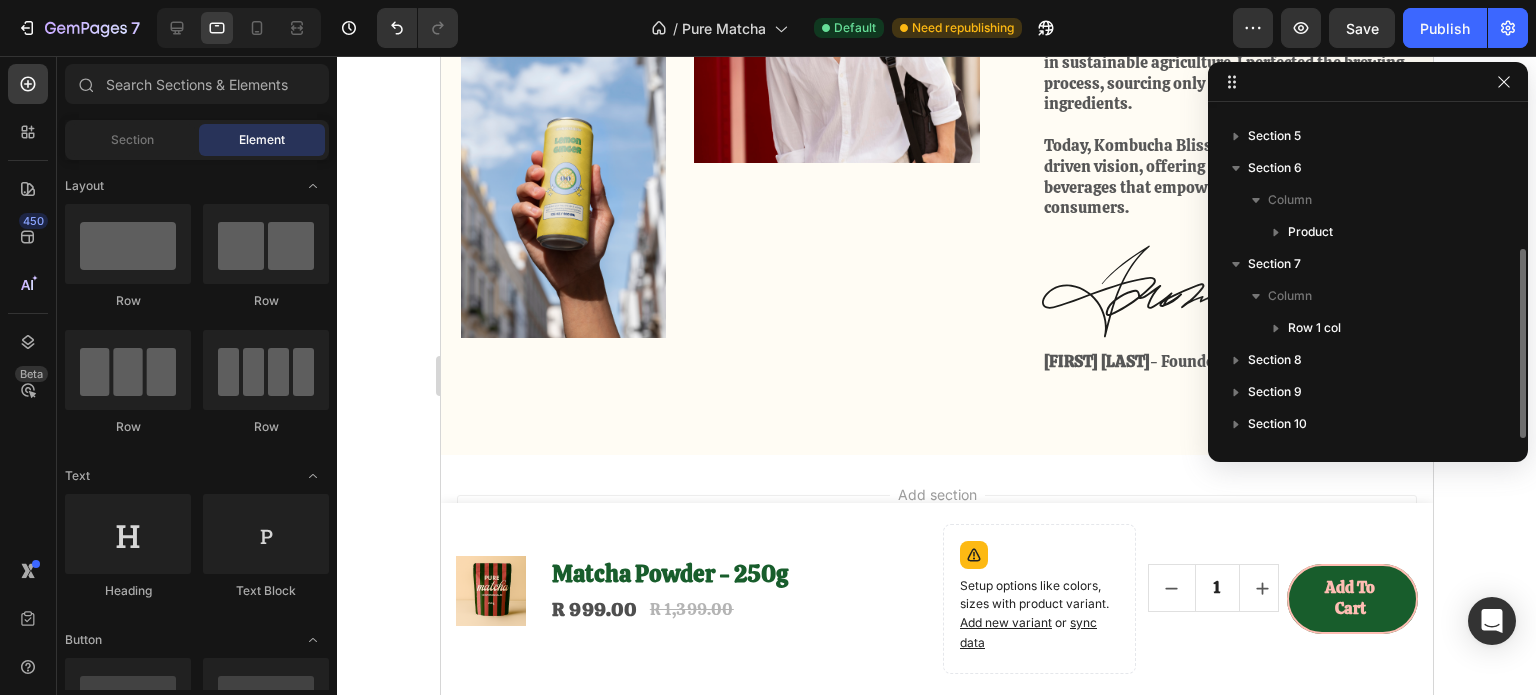 scroll, scrollTop: 245, scrollLeft: 0, axis: vertical 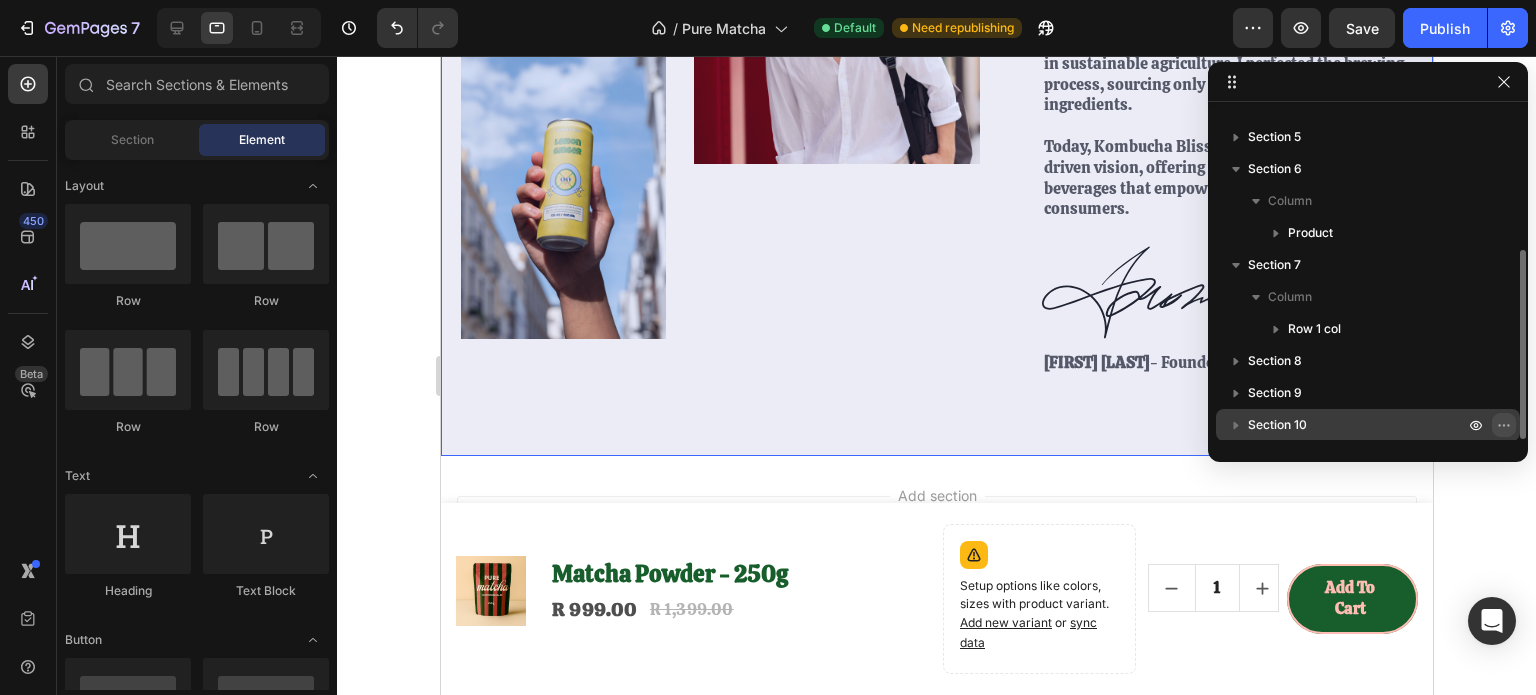 click 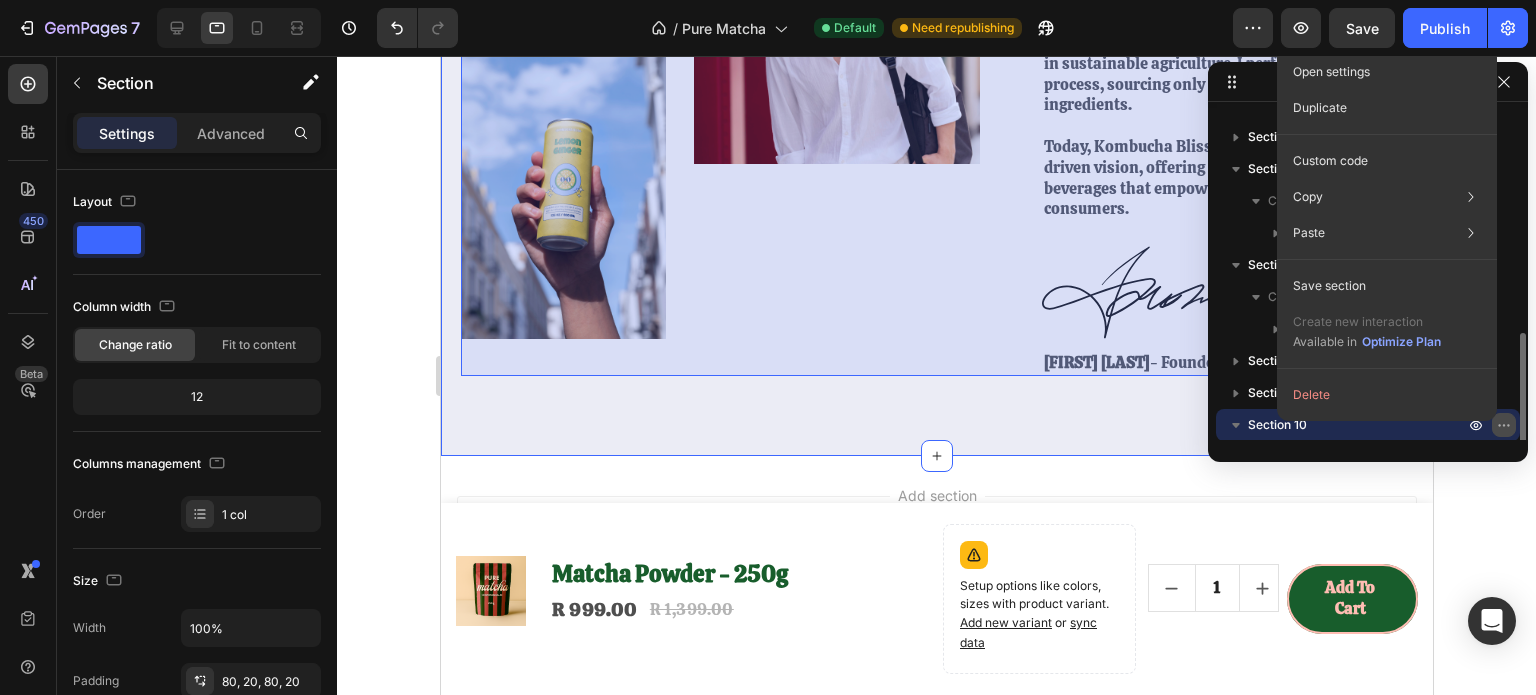scroll, scrollTop: 309, scrollLeft: 0, axis: vertical 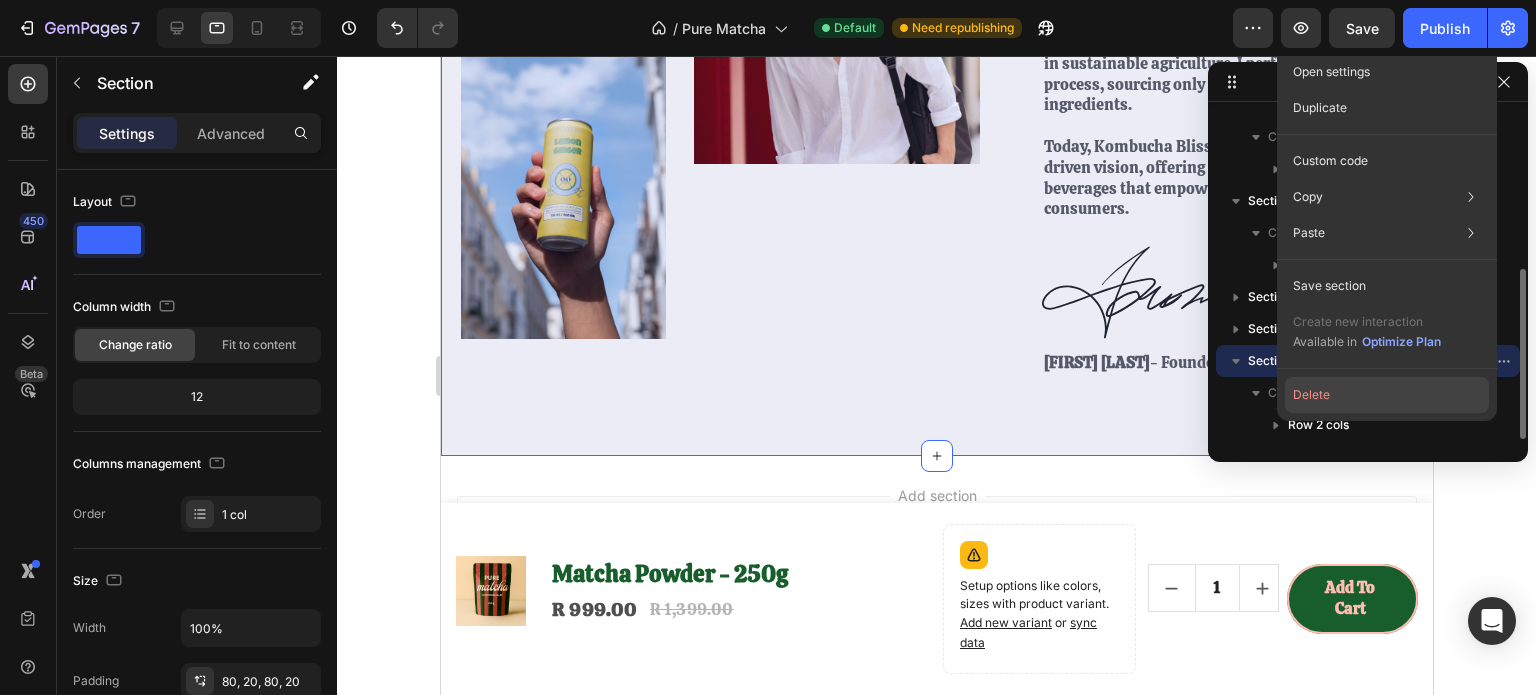 click on "Delete" 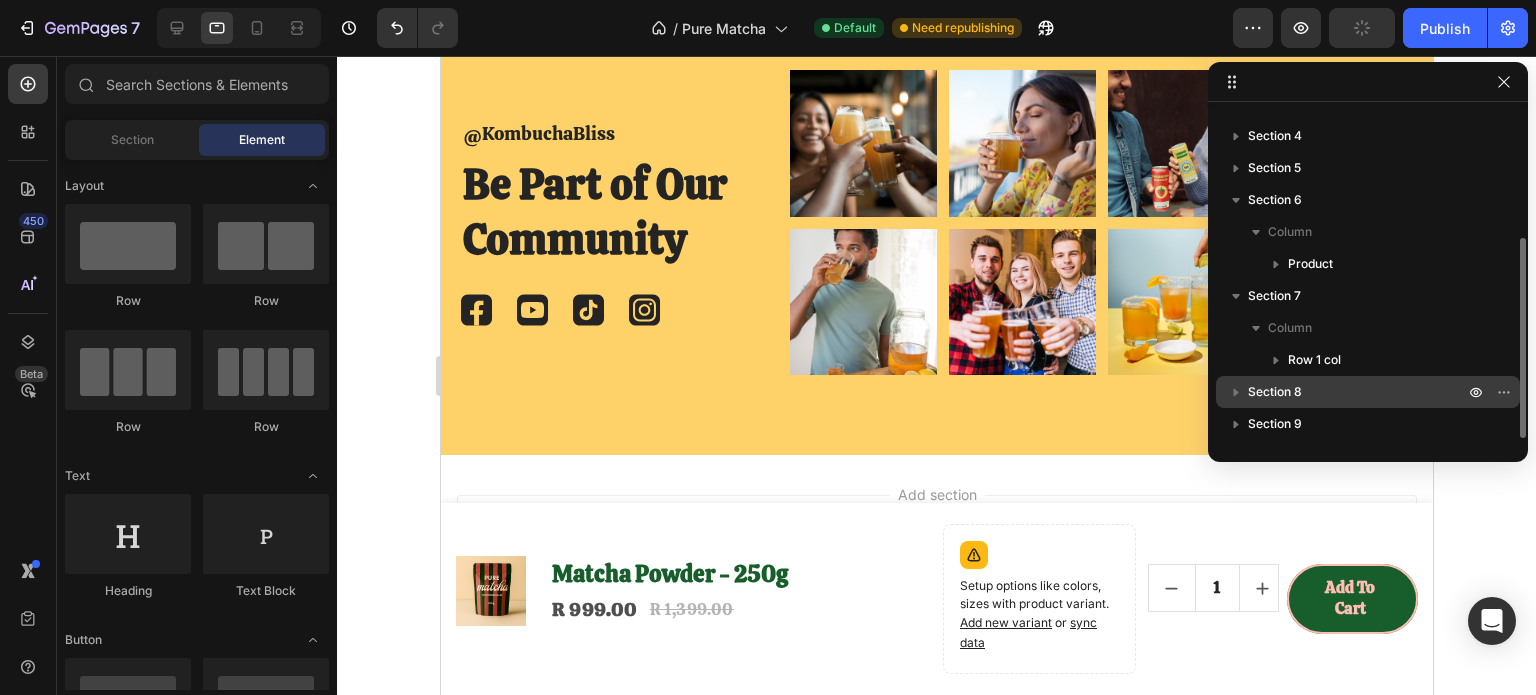 scroll, scrollTop: 213, scrollLeft: 0, axis: vertical 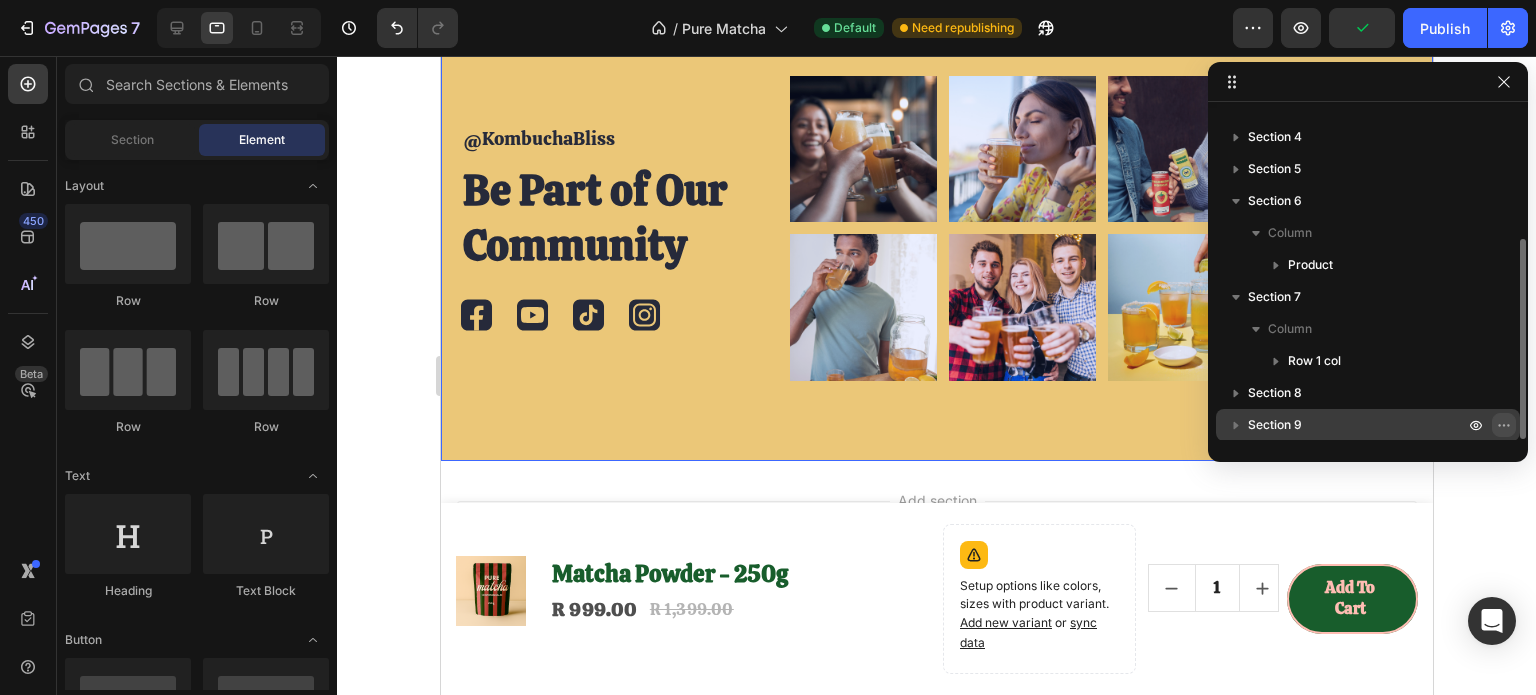 click 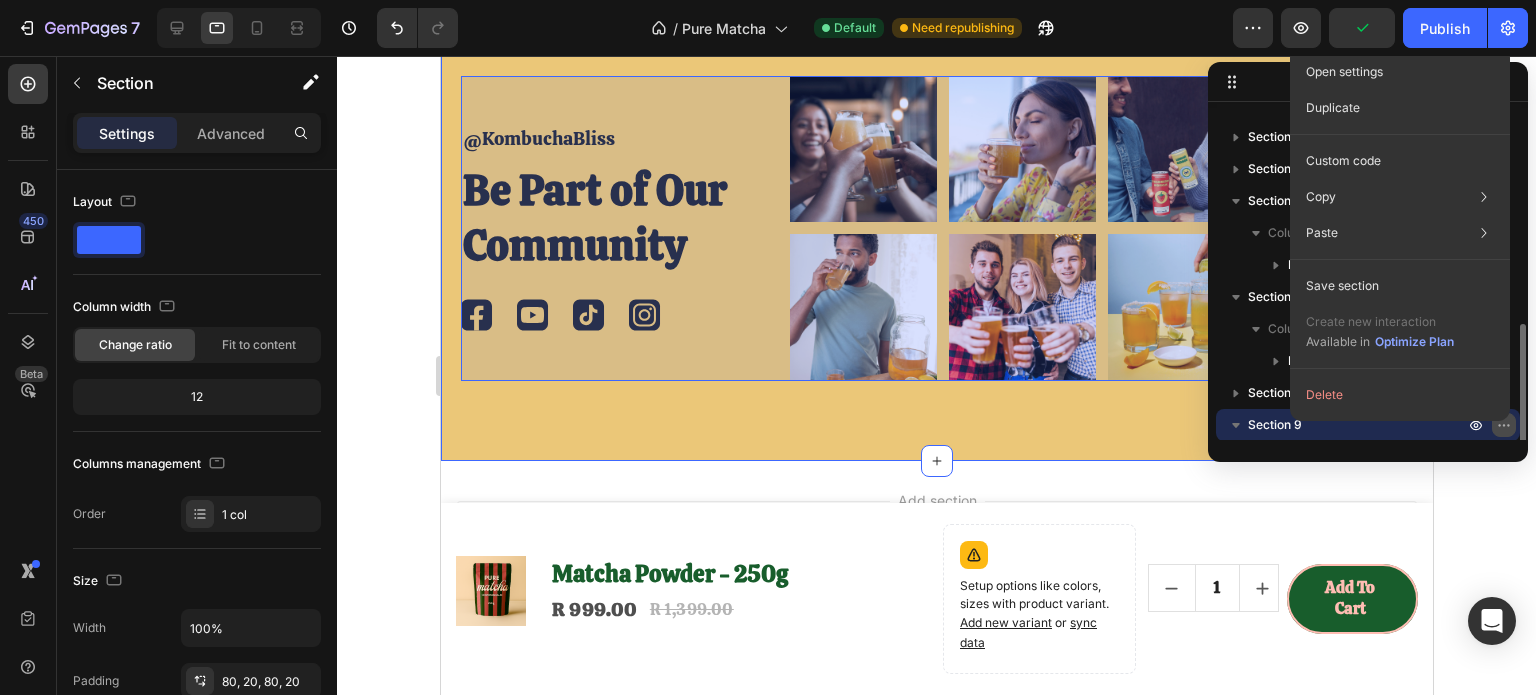 scroll, scrollTop: 277, scrollLeft: 0, axis: vertical 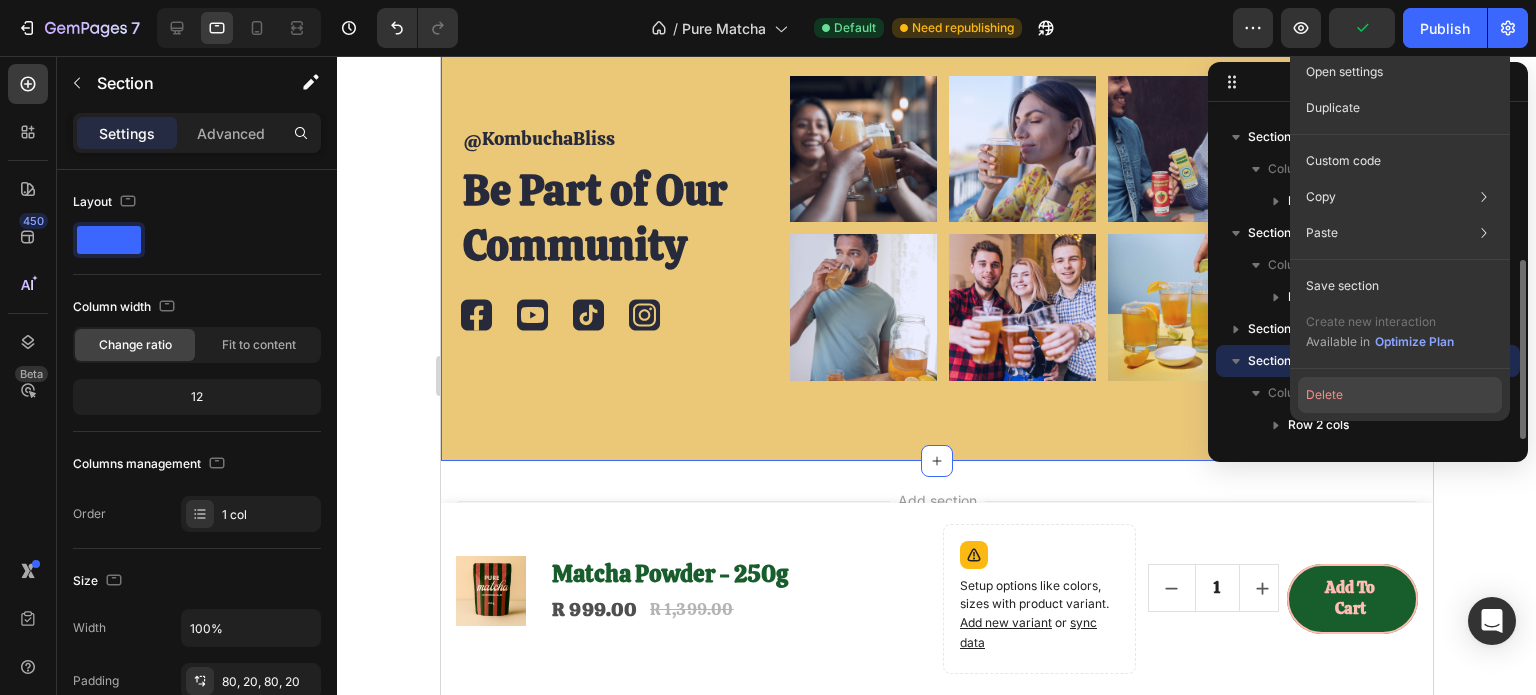 click on "Delete" 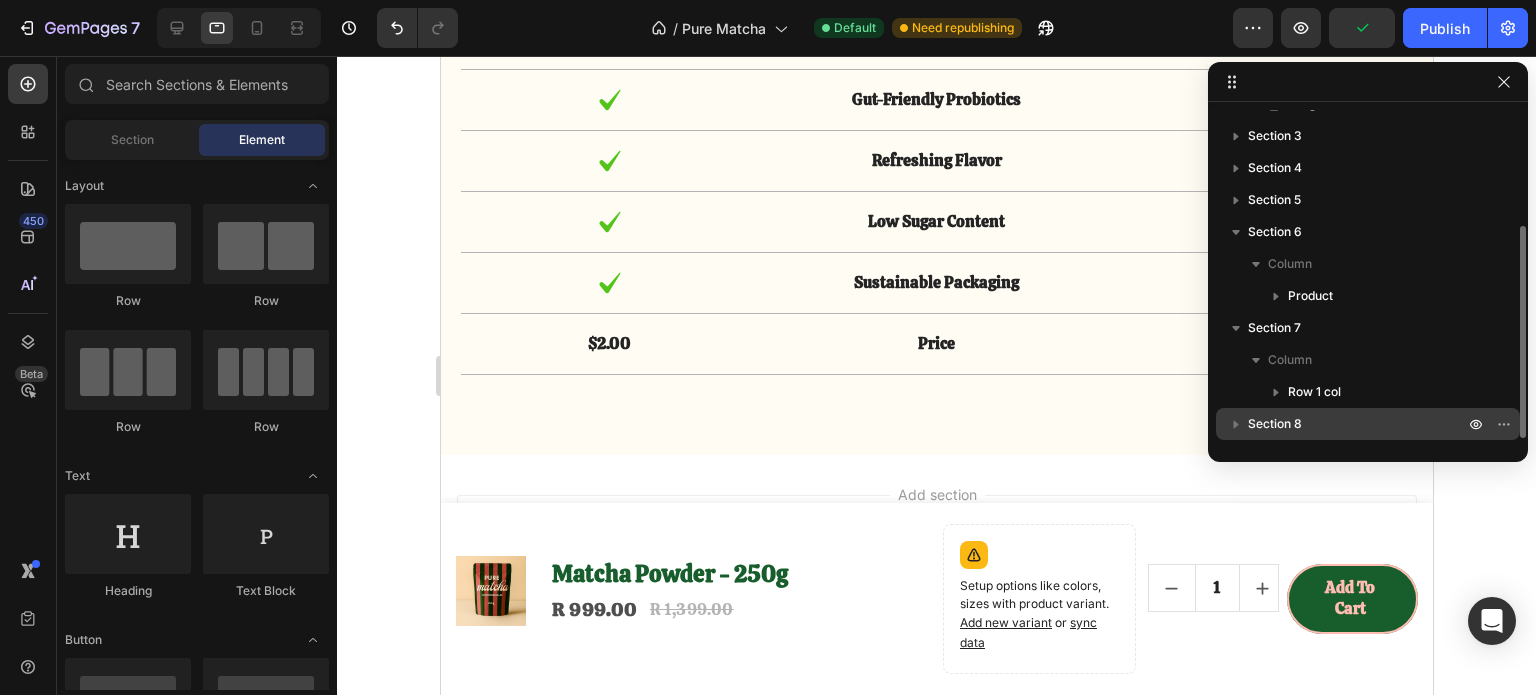 scroll, scrollTop: 181, scrollLeft: 0, axis: vertical 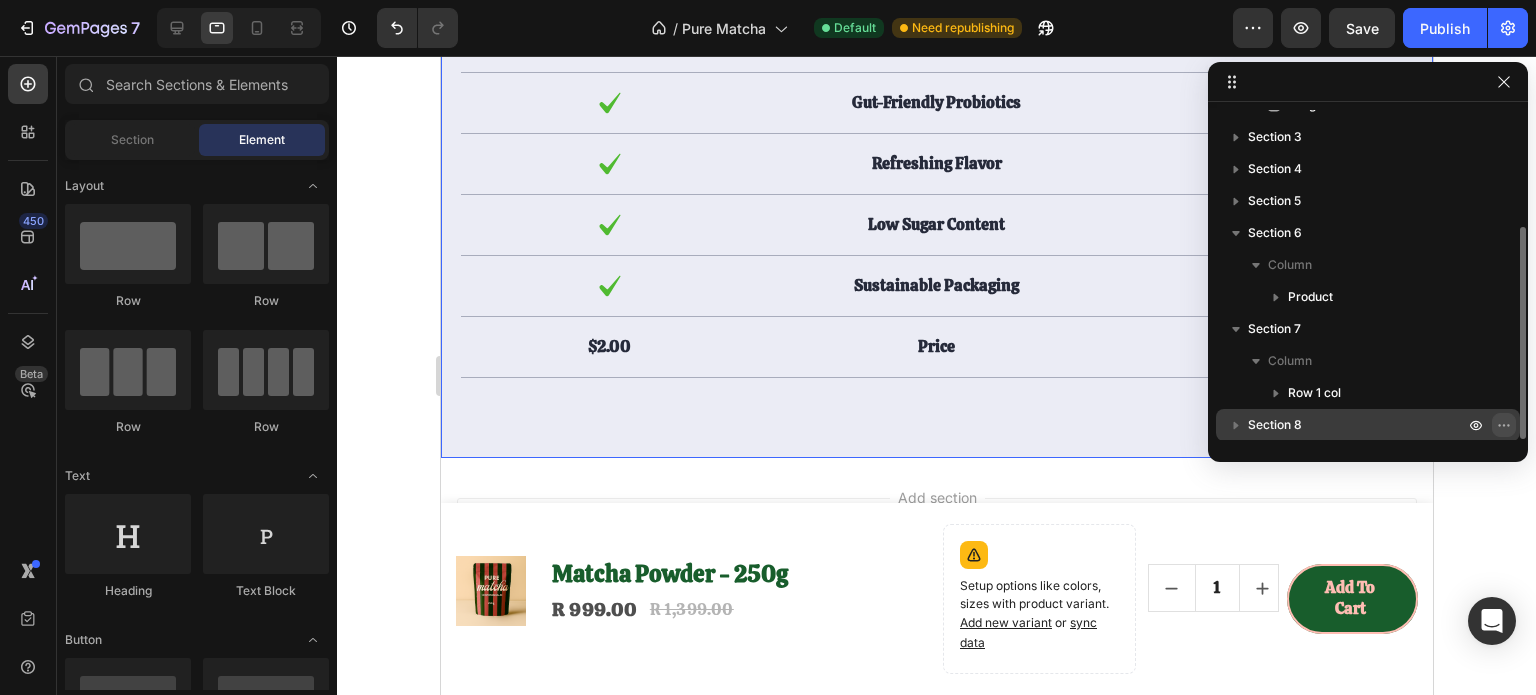 click 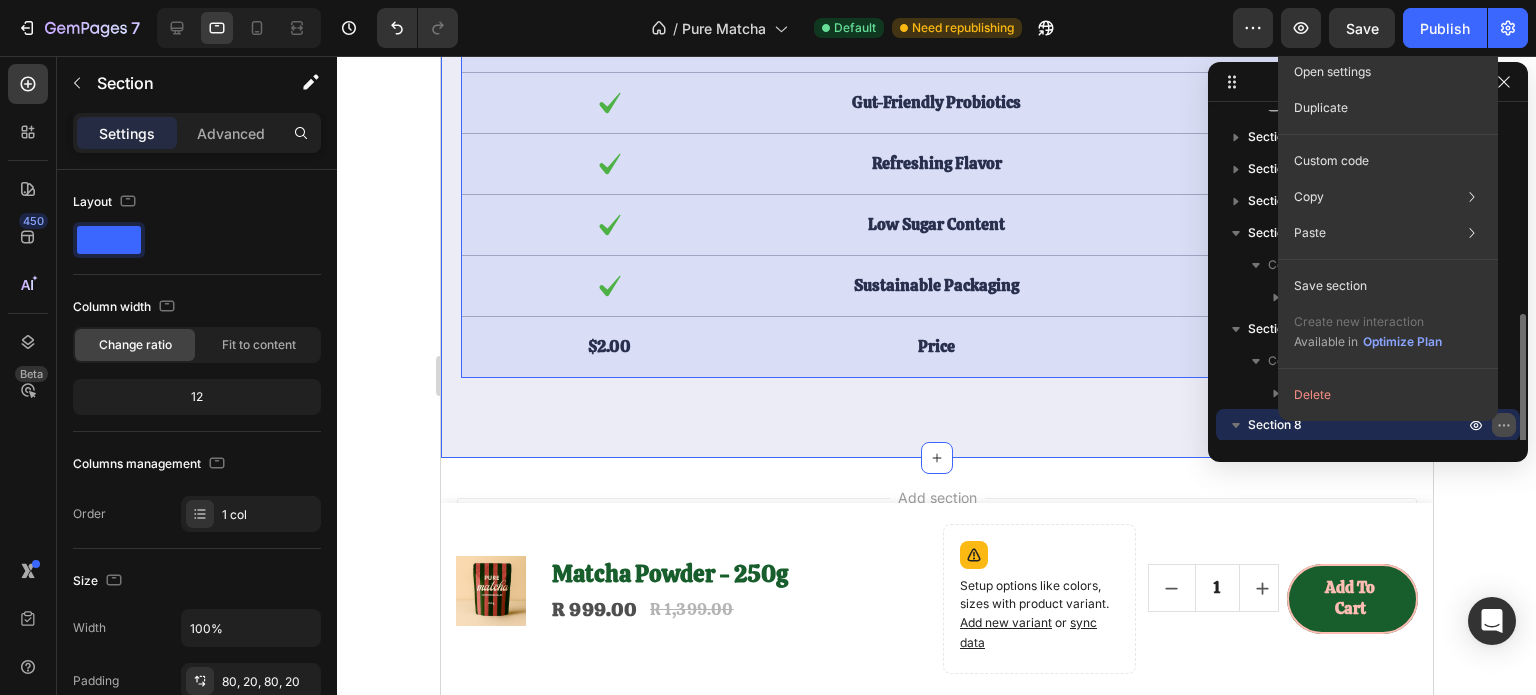 scroll, scrollTop: 245, scrollLeft: 0, axis: vertical 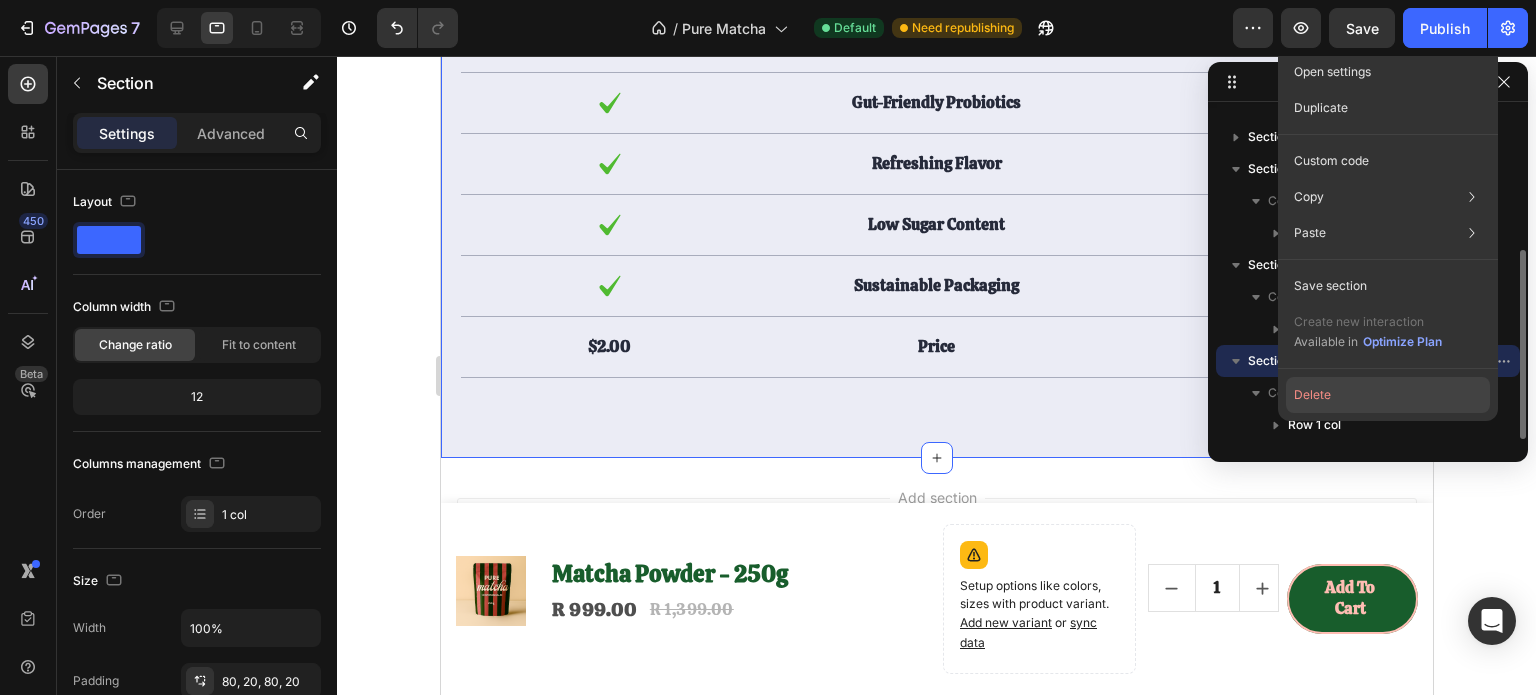 click on "Delete" 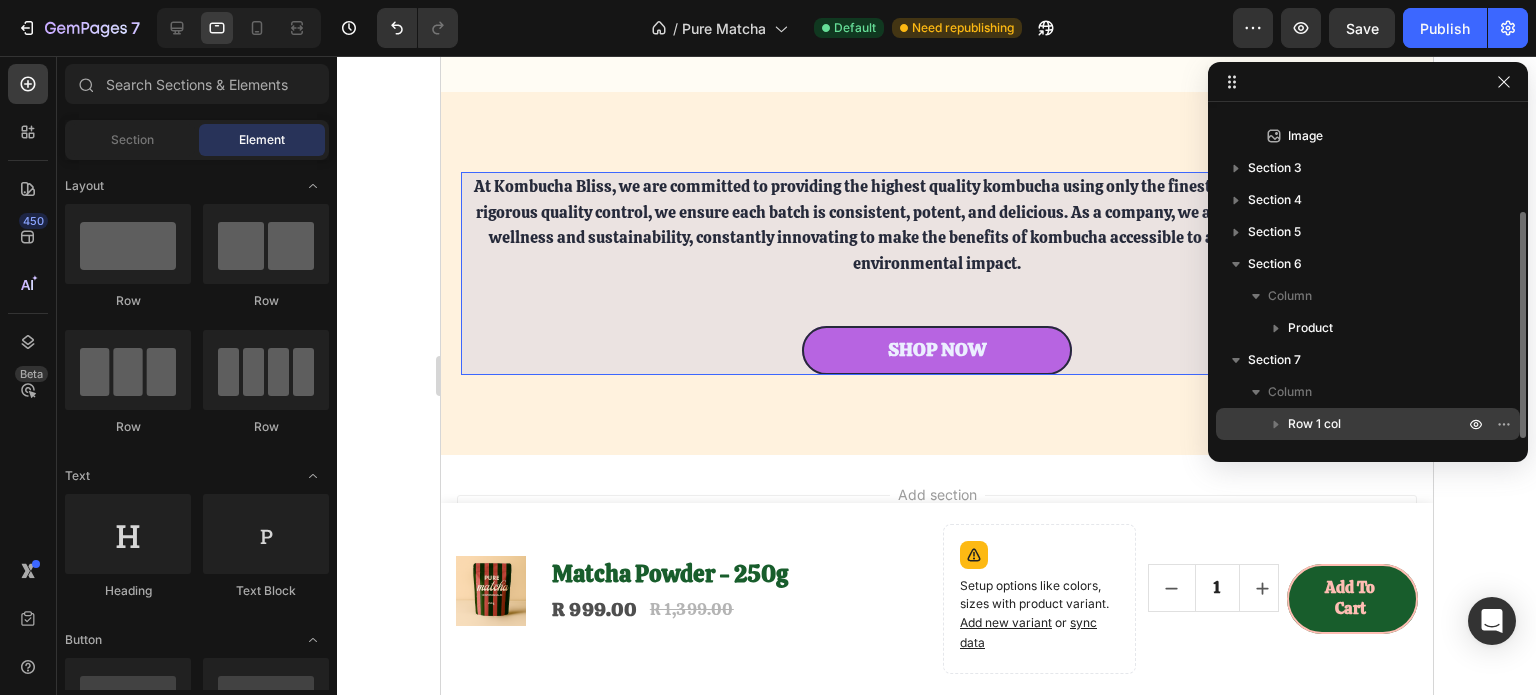 scroll, scrollTop: 149, scrollLeft: 0, axis: vertical 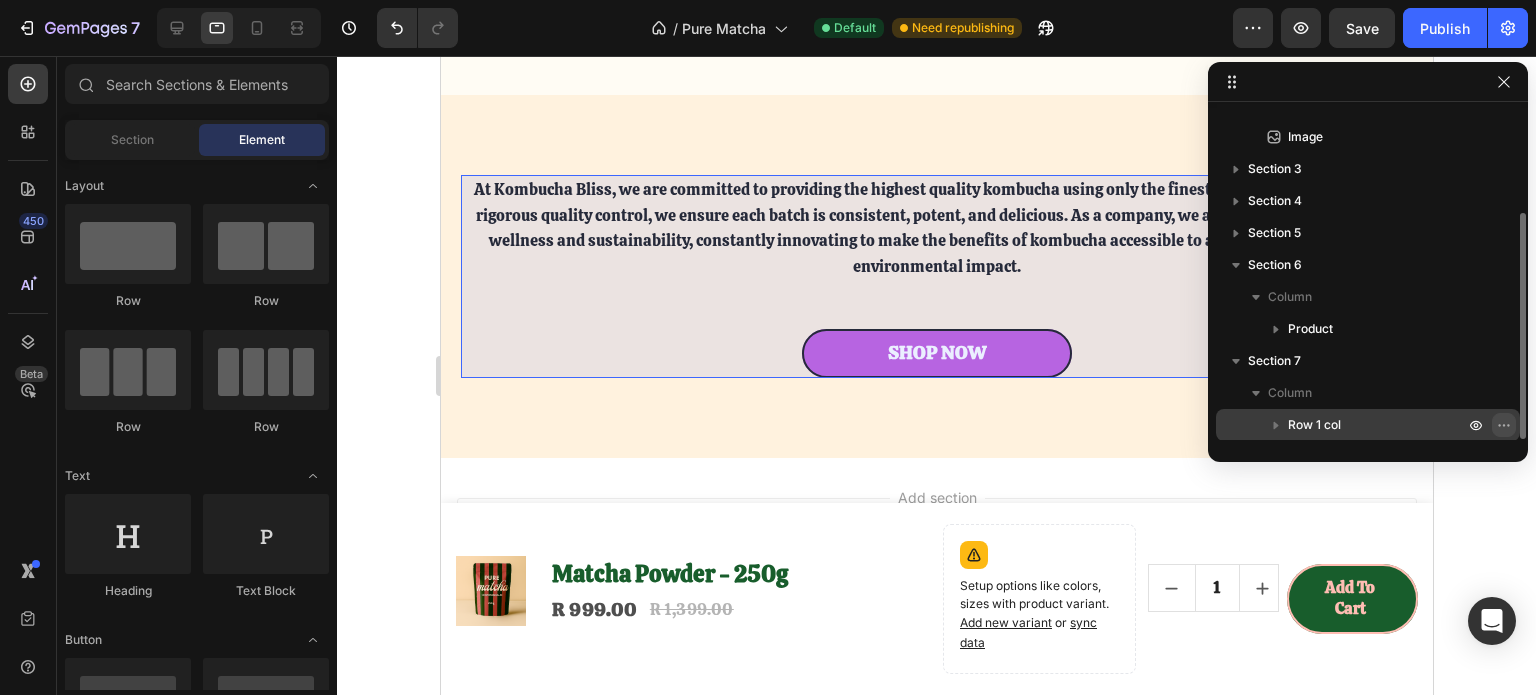 click 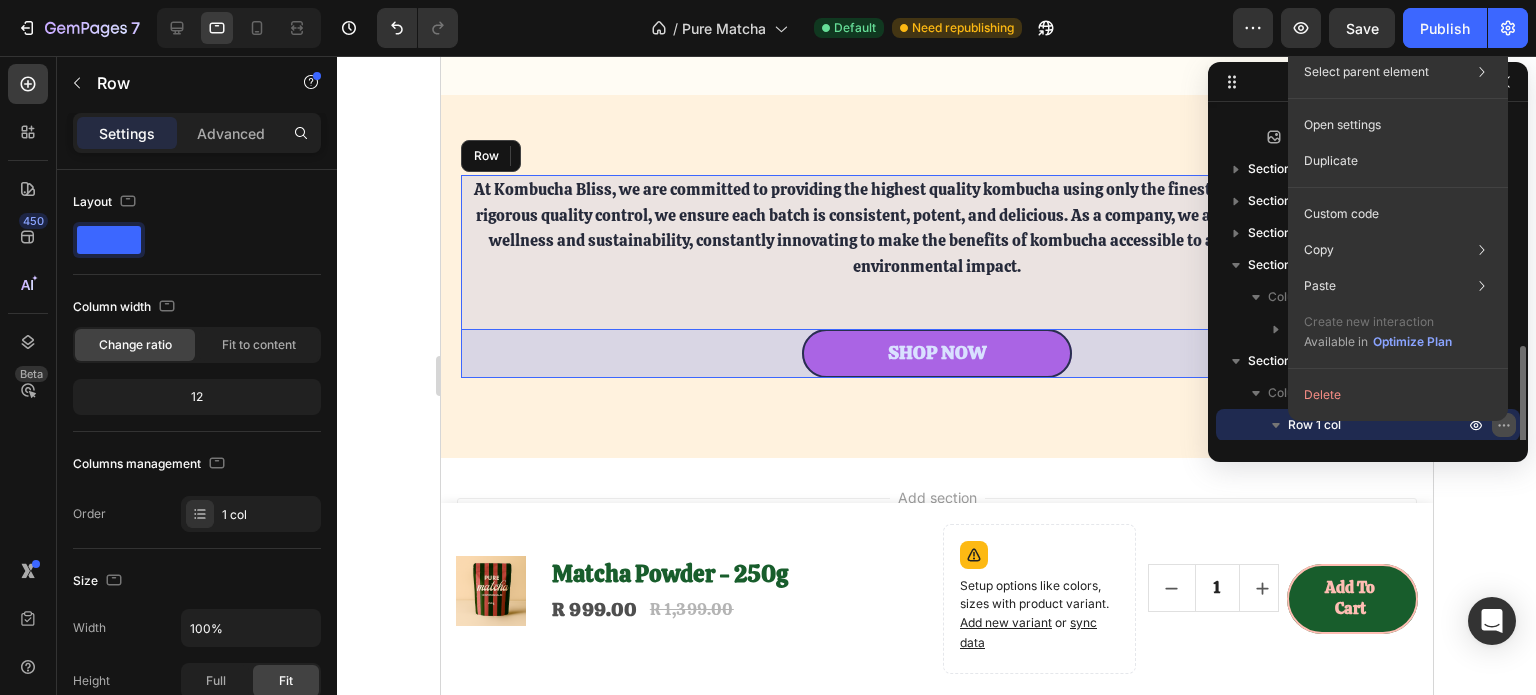 scroll, scrollTop: 245, scrollLeft: 0, axis: vertical 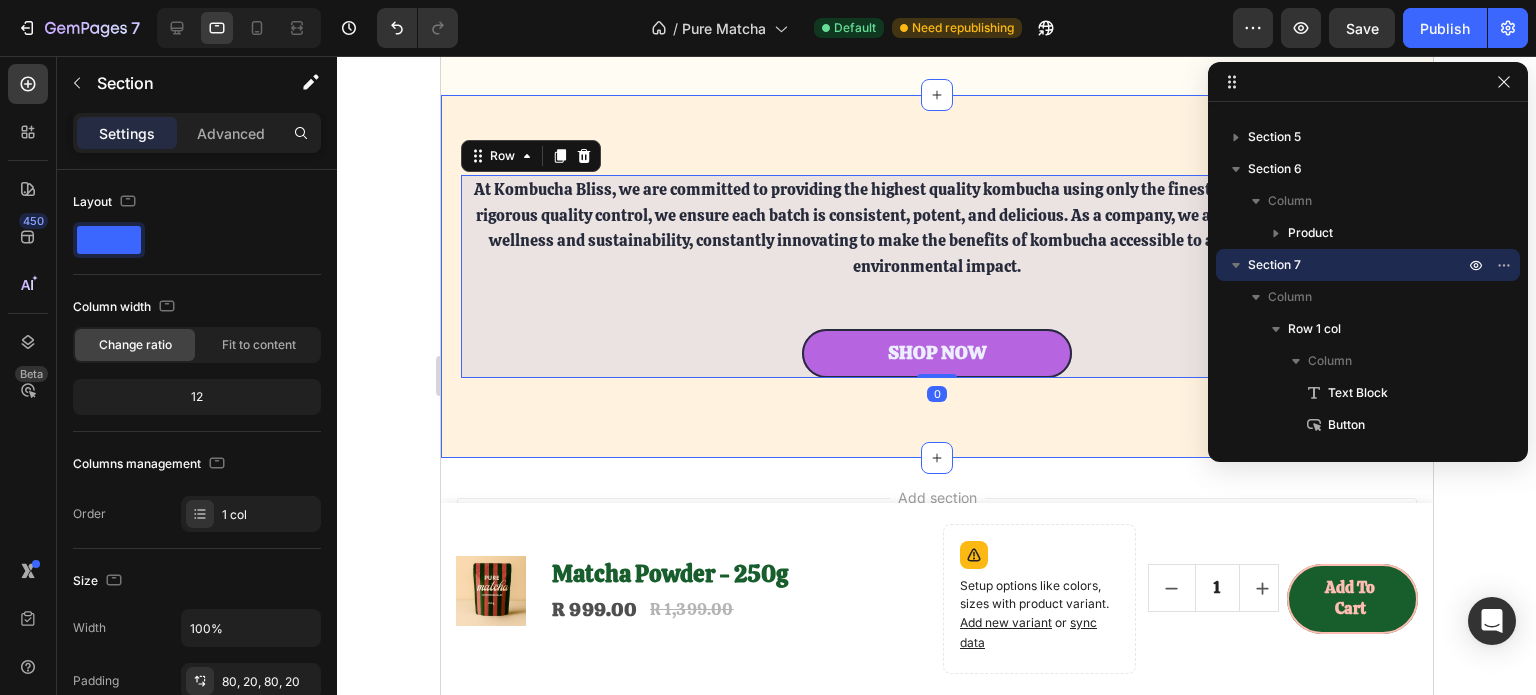click on "At Kombucha Bliss, we are committed to providing the highest quality kombucha using only the finest organic ingredients. With rigorous quality control, we ensure each batch is consistent, potent, and delicious. As a company, we are dedicated to promoting wellness and sustainability, constantly innovating to make the benefits of kombucha accessible to all while minimizing our environmental impact. Text Block Shop Now Button Row   0 Section 7" at bounding box center (936, 276) 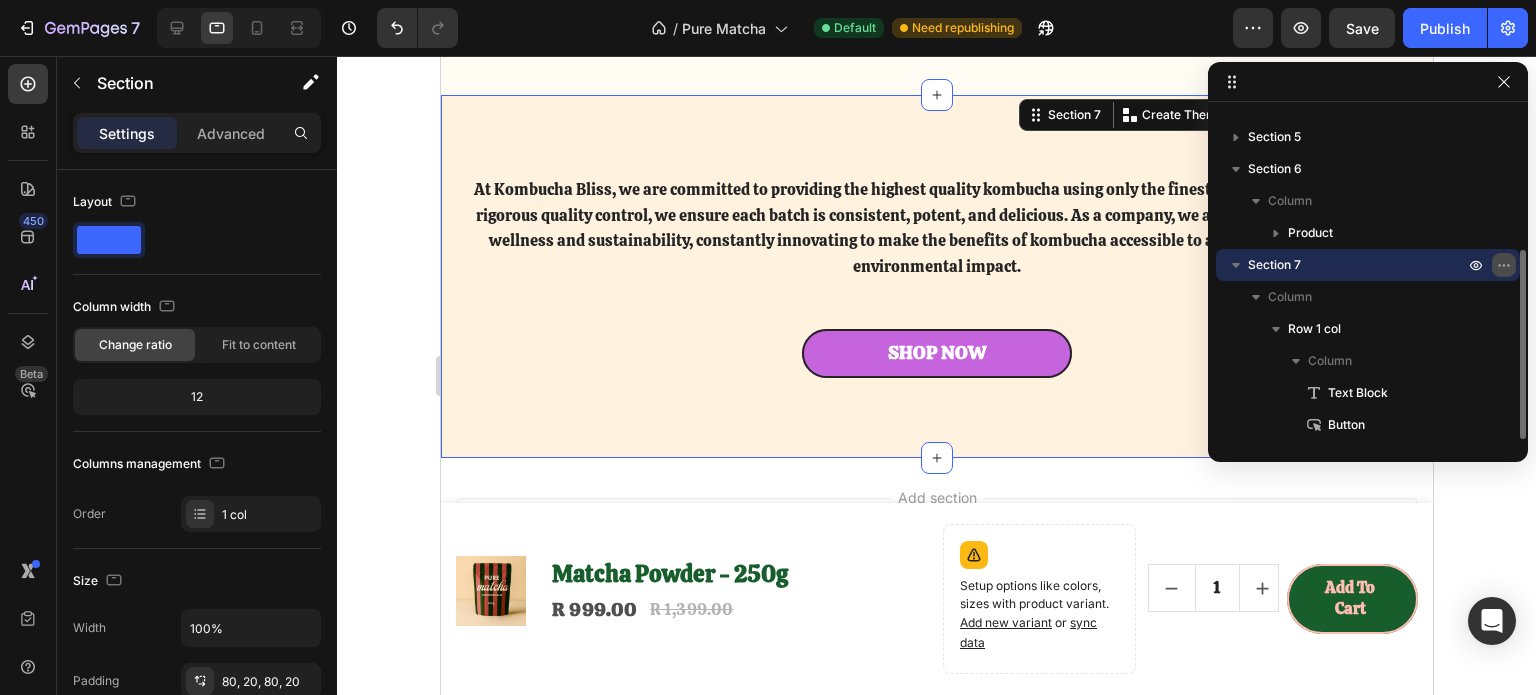click at bounding box center (1504, 265) 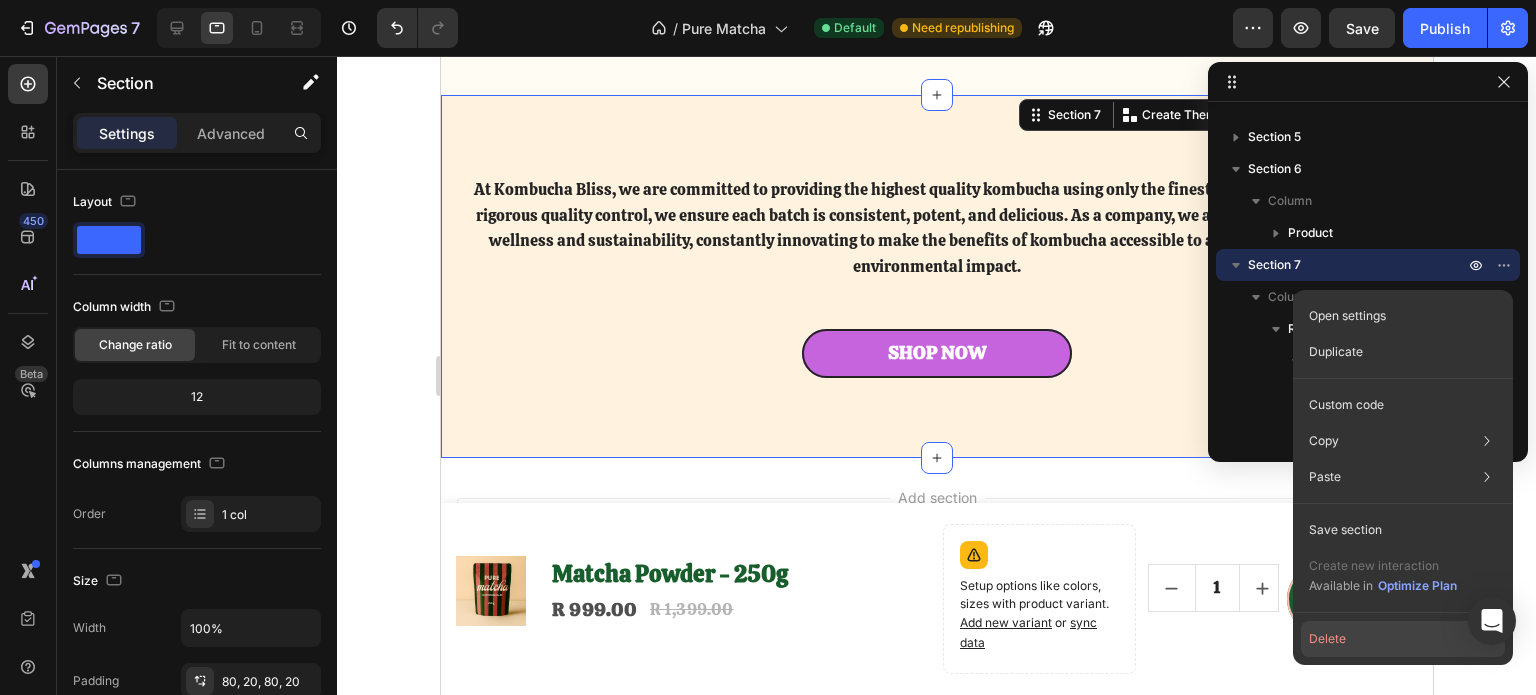 click on "Delete" 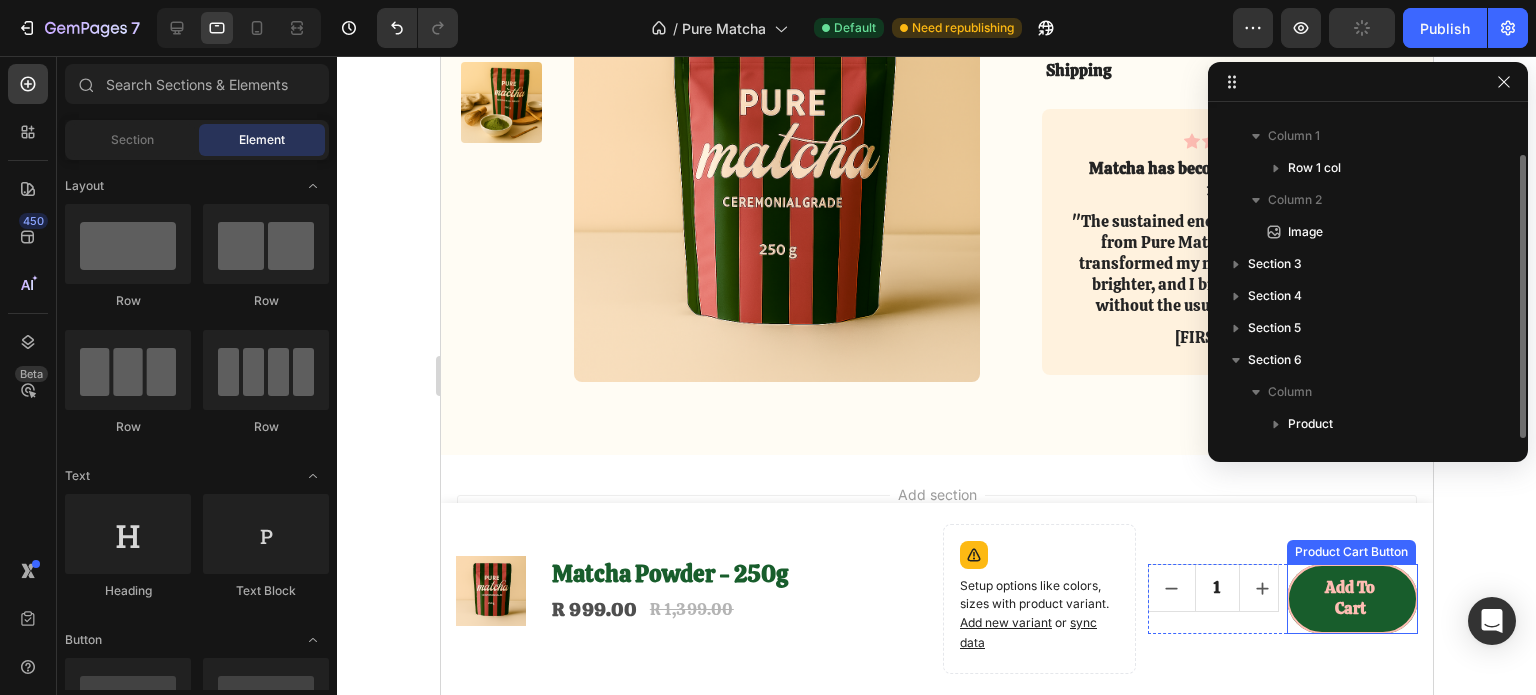 scroll, scrollTop: 53, scrollLeft: 0, axis: vertical 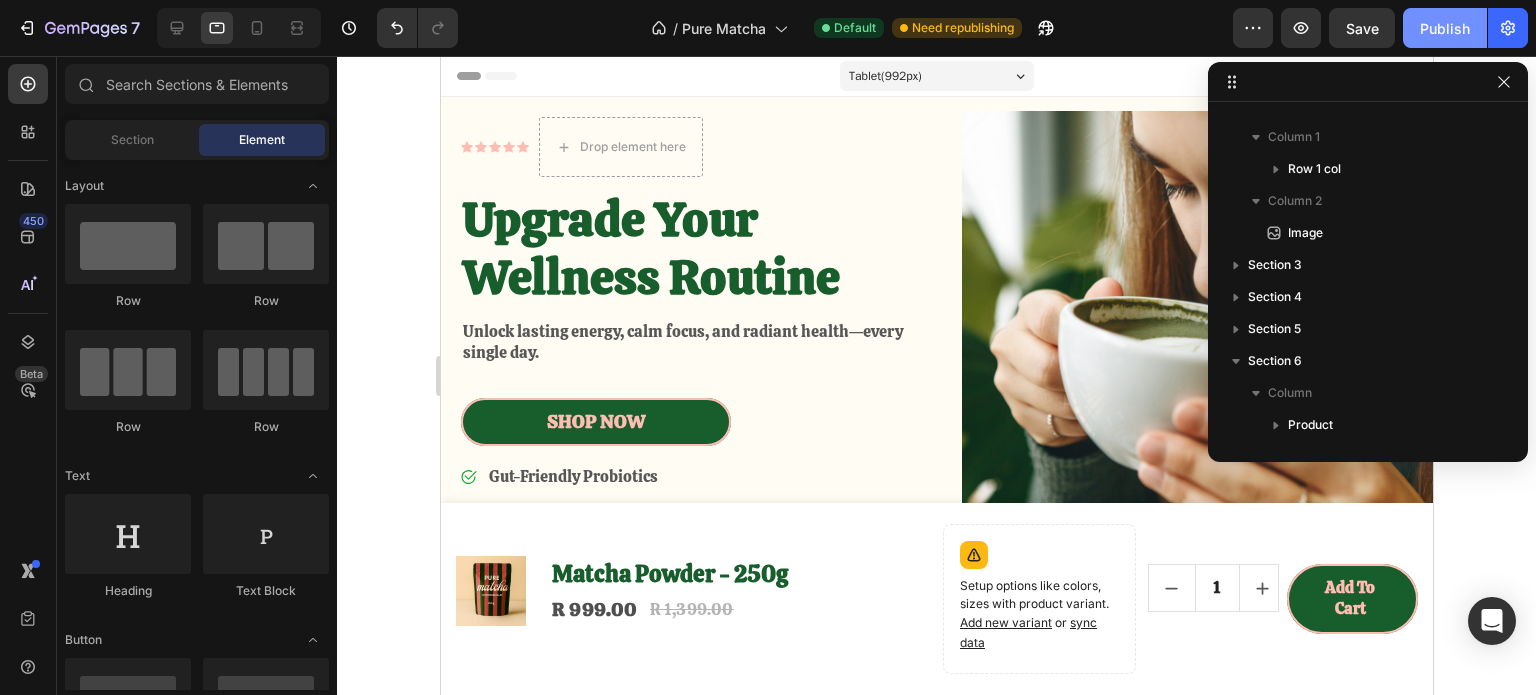 click on "Publish" 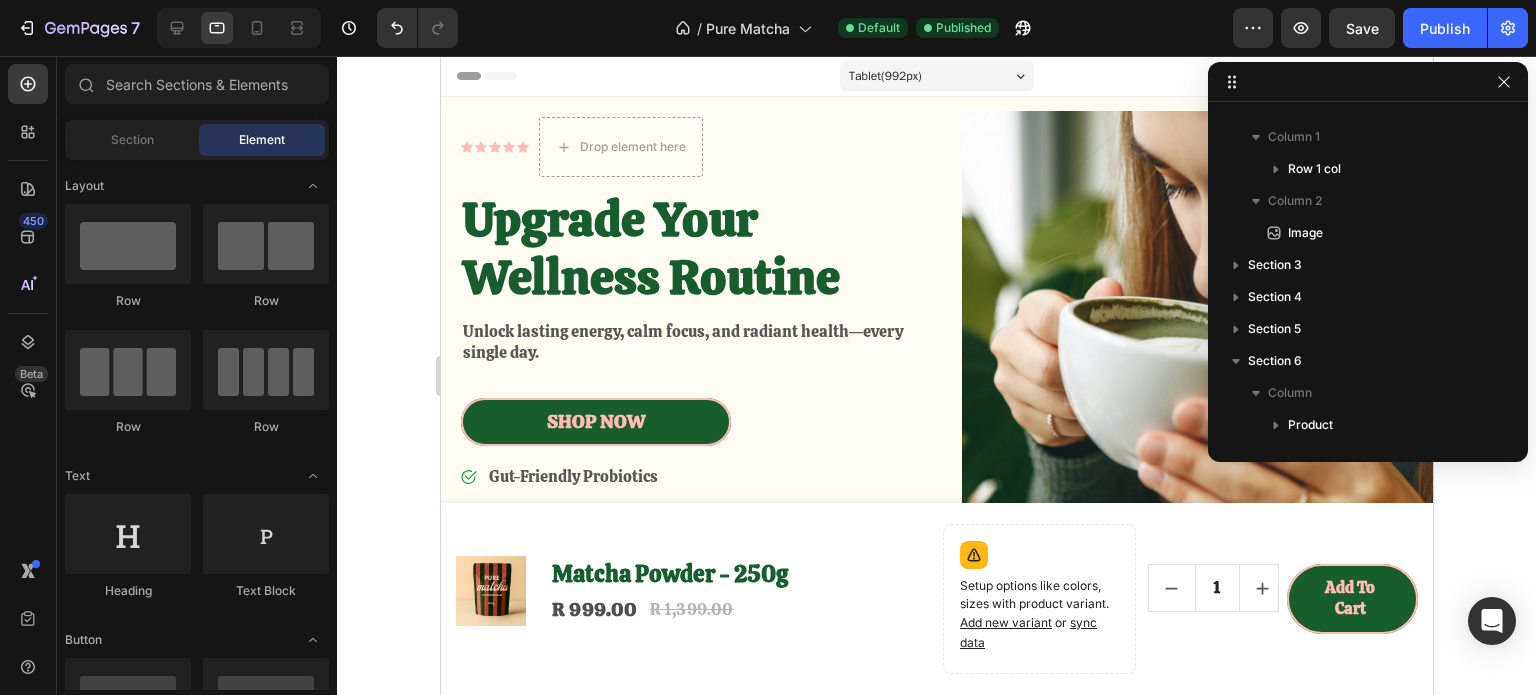 click on "Header" at bounding box center (936, 76) 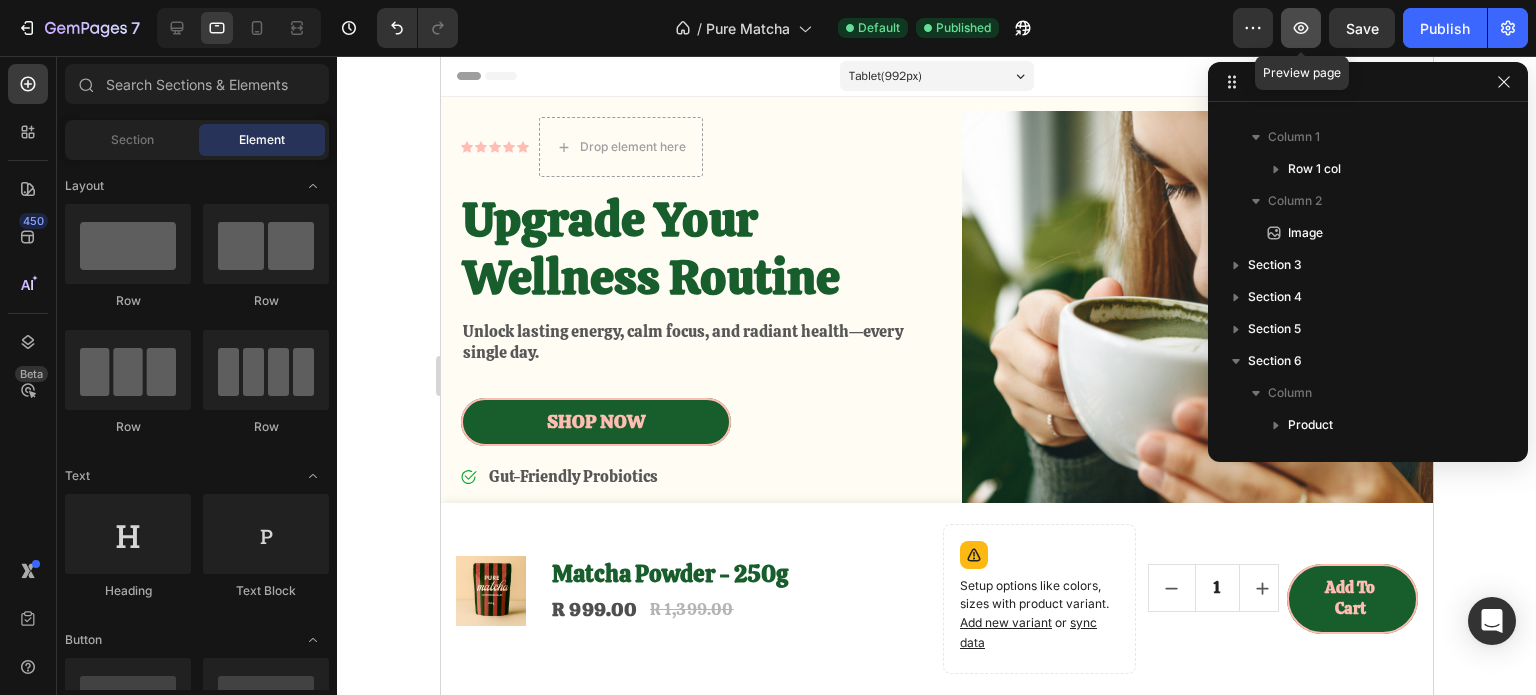 click 